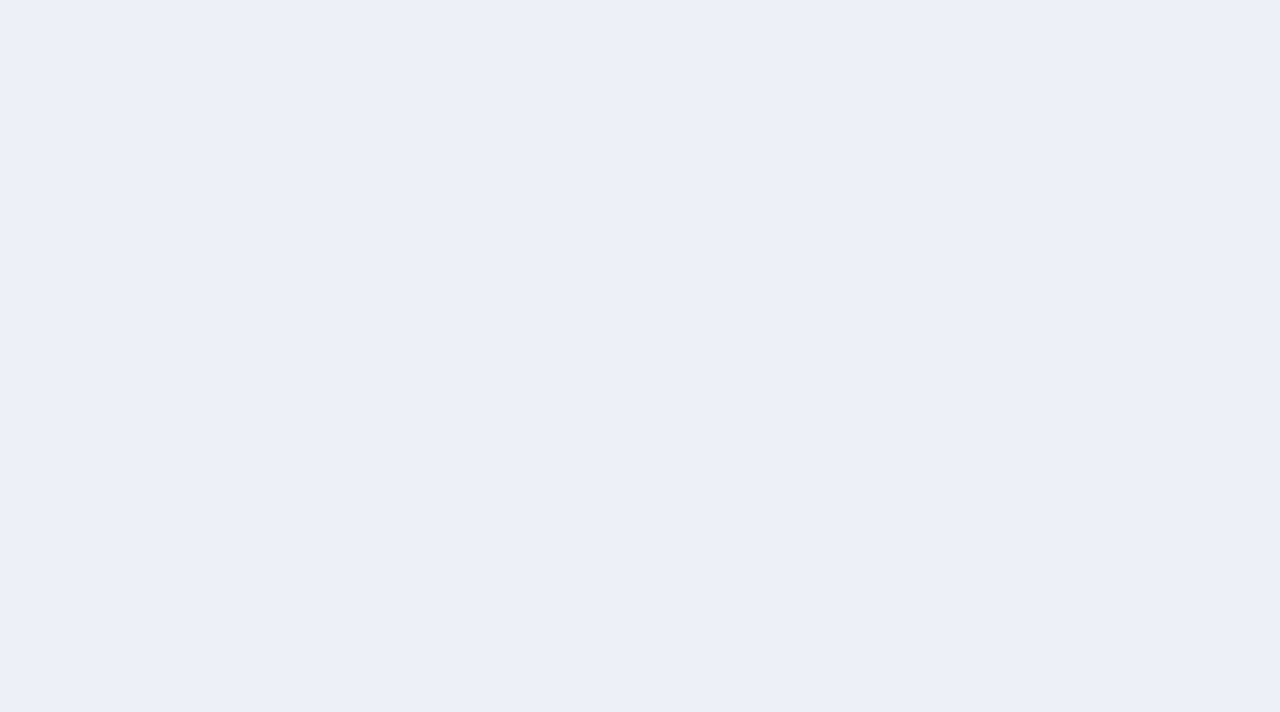 scroll, scrollTop: 0, scrollLeft: 0, axis: both 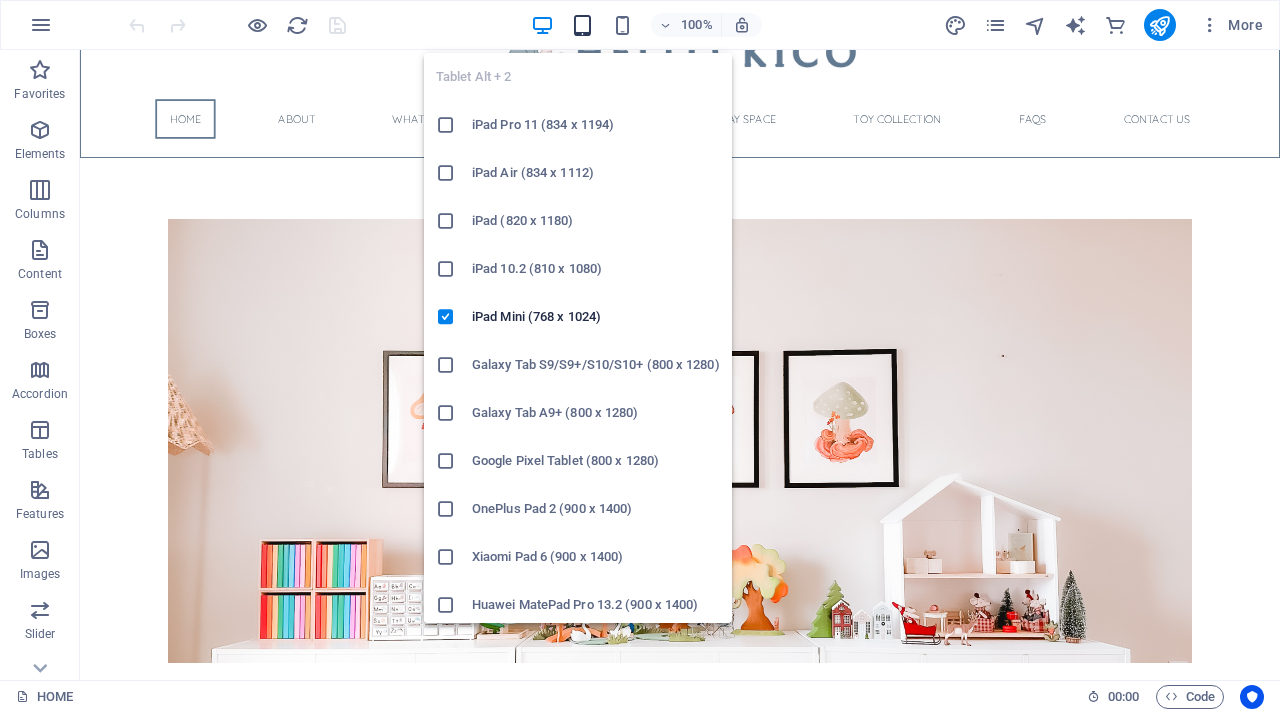 click at bounding box center (582, 25) 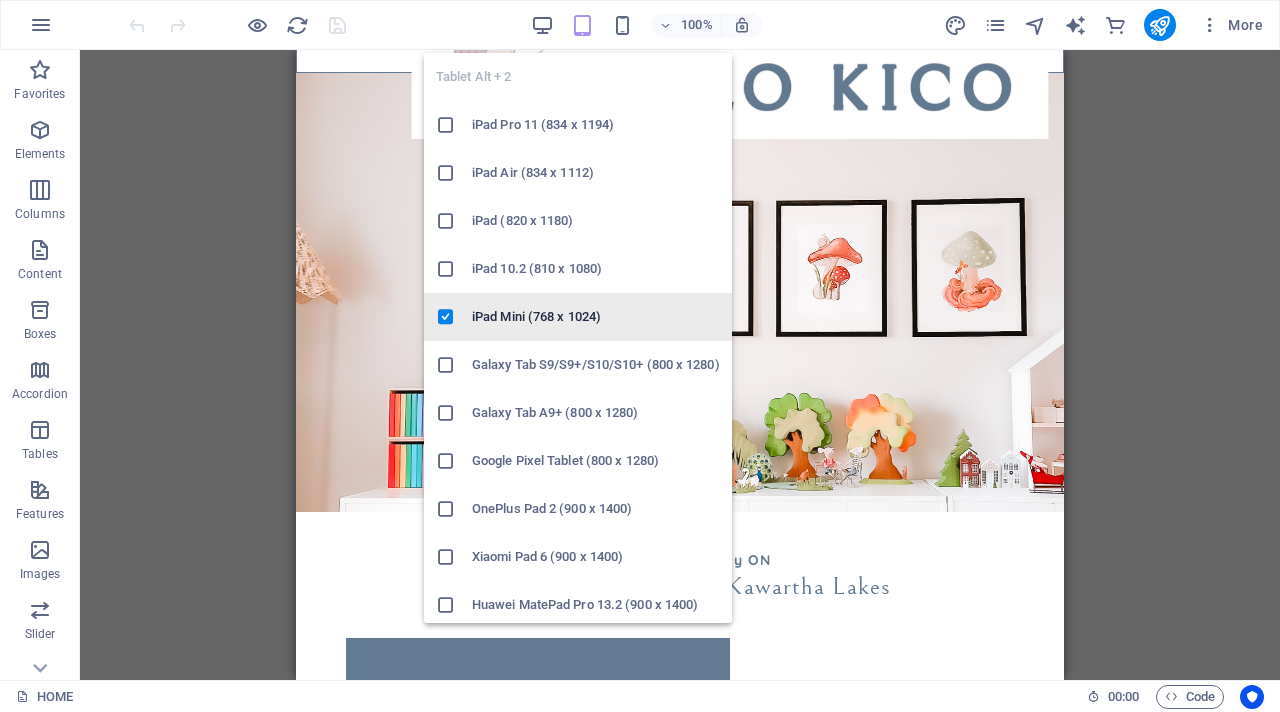 scroll, scrollTop: 150, scrollLeft: 0, axis: vertical 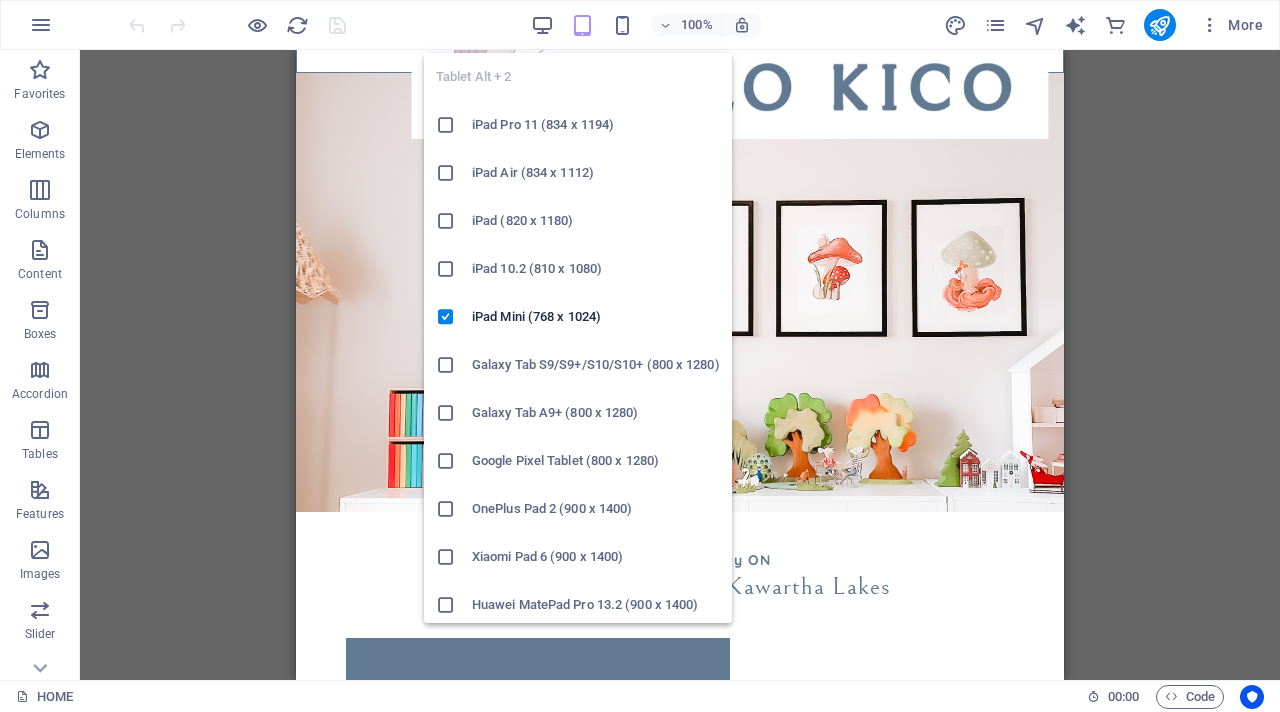 click at bounding box center [582, 25] 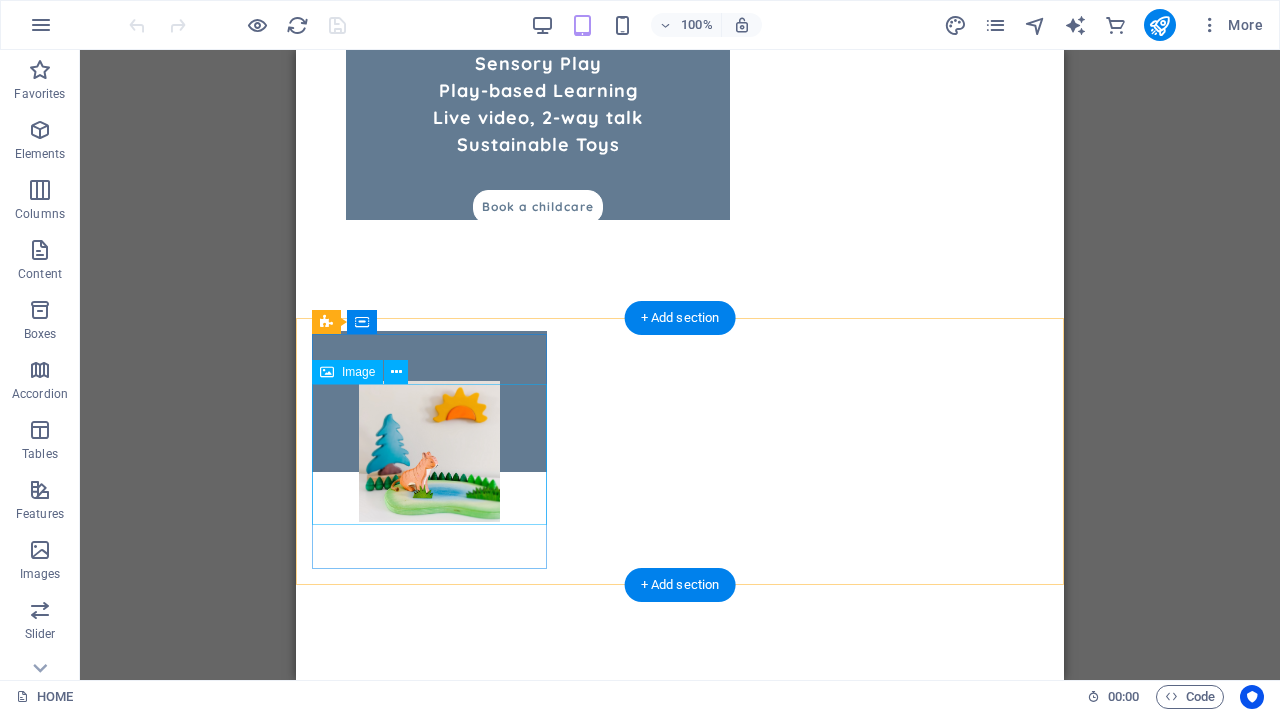 scroll, scrollTop: 772, scrollLeft: 0, axis: vertical 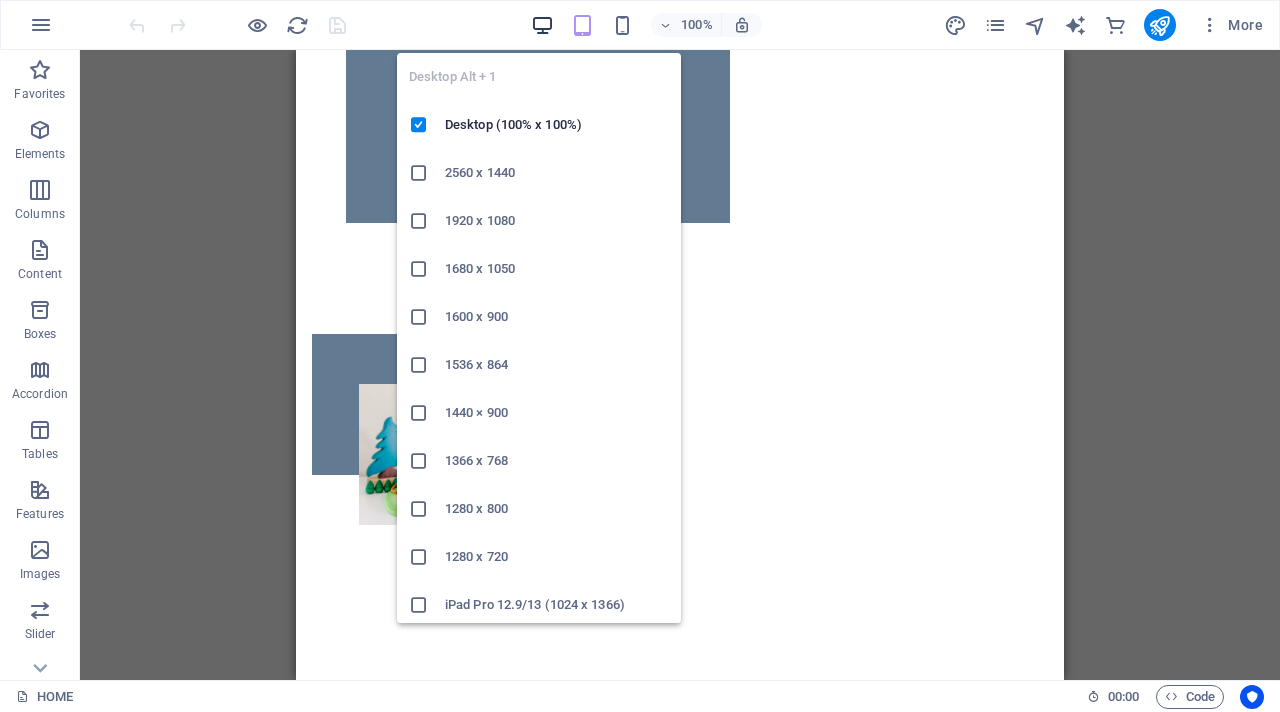 click at bounding box center (542, 25) 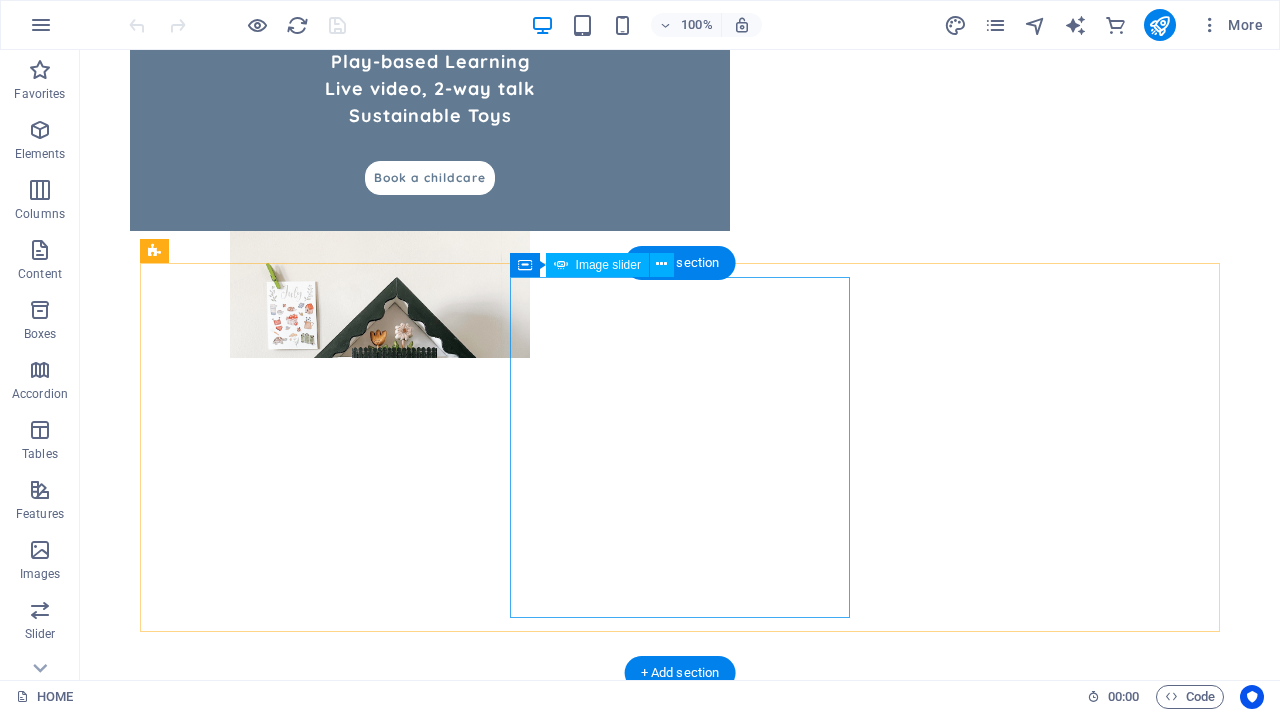 scroll, scrollTop: 971, scrollLeft: 0, axis: vertical 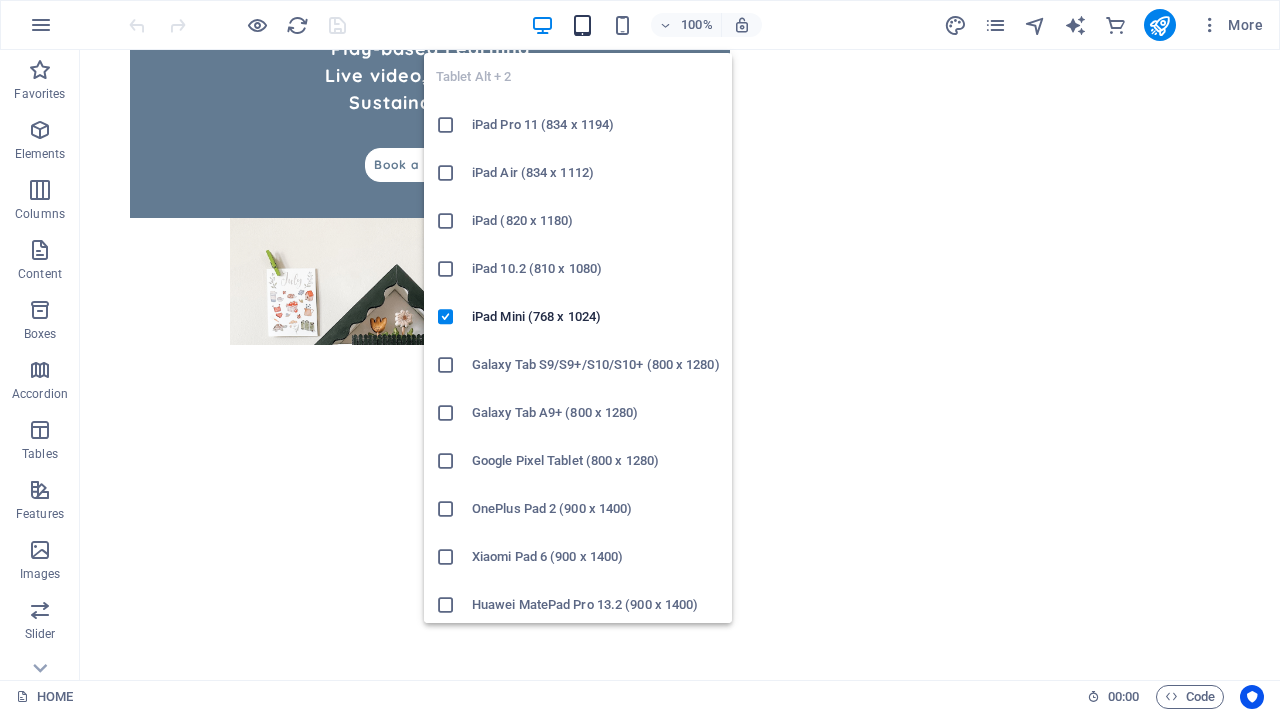 click at bounding box center (582, 25) 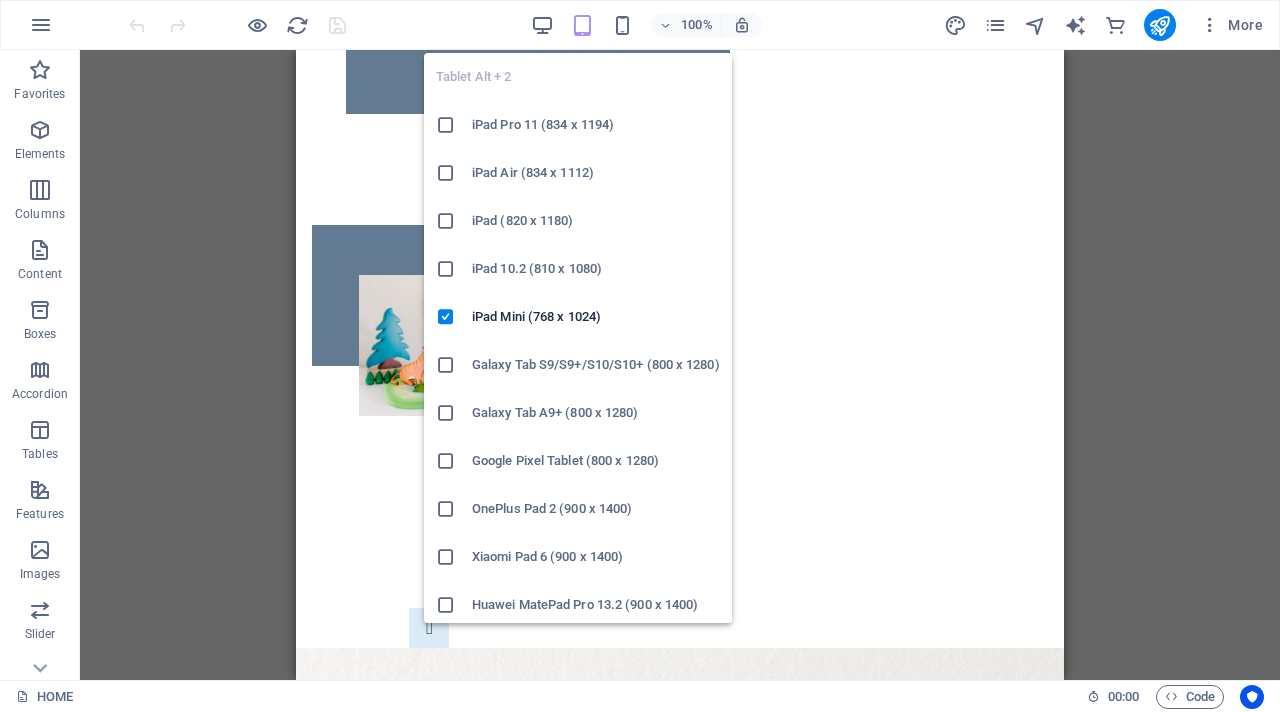 scroll, scrollTop: 876, scrollLeft: 0, axis: vertical 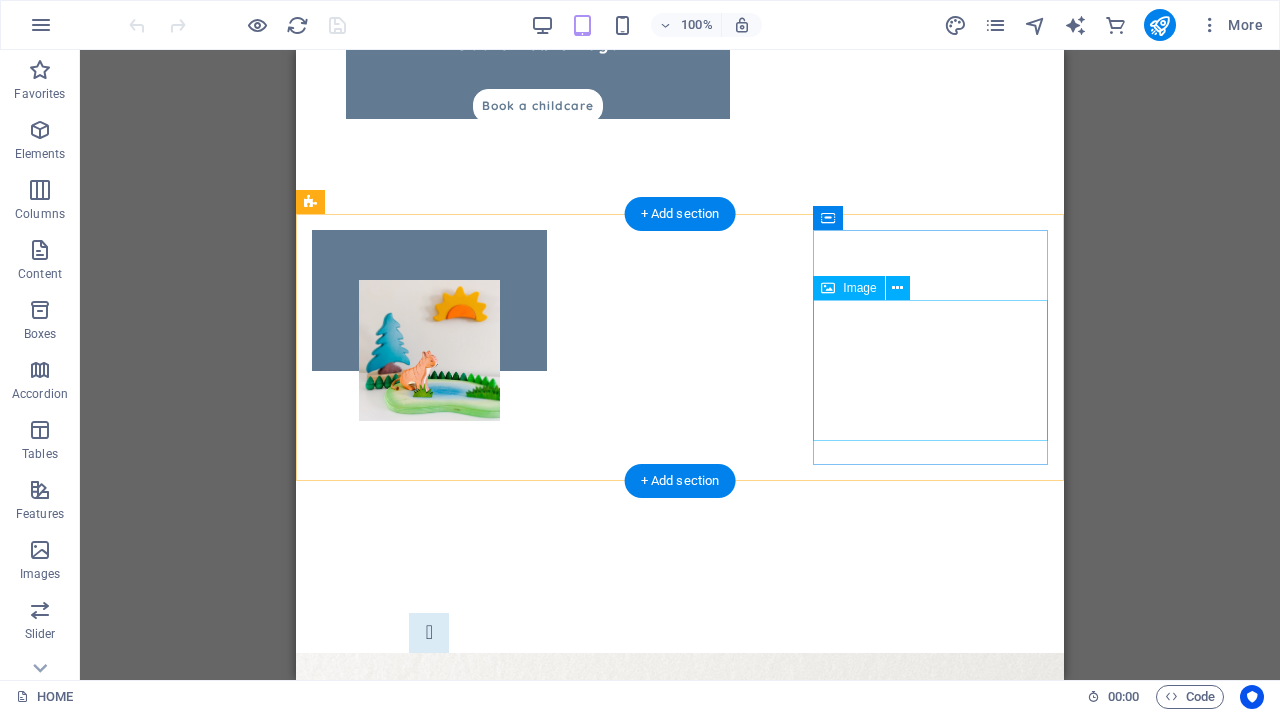click at bounding box center (429, 12361) 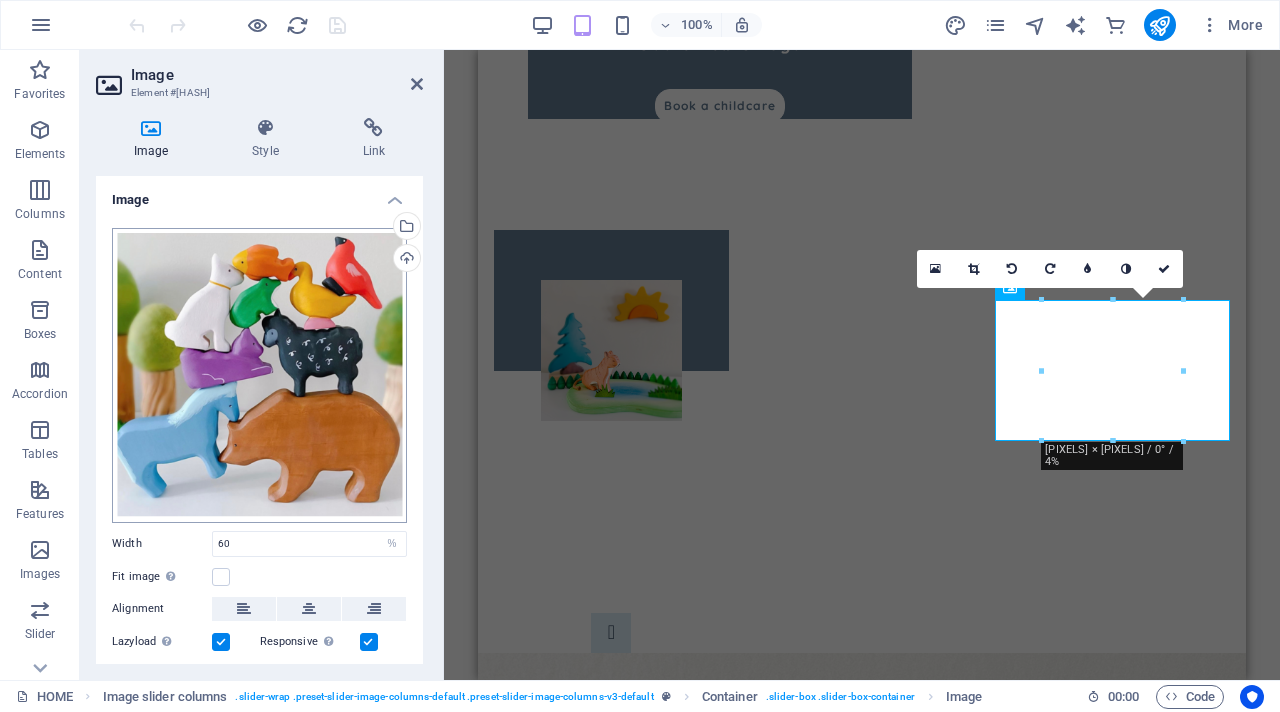scroll, scrollTop: 113, scrollLeft: 0, axis: vertical 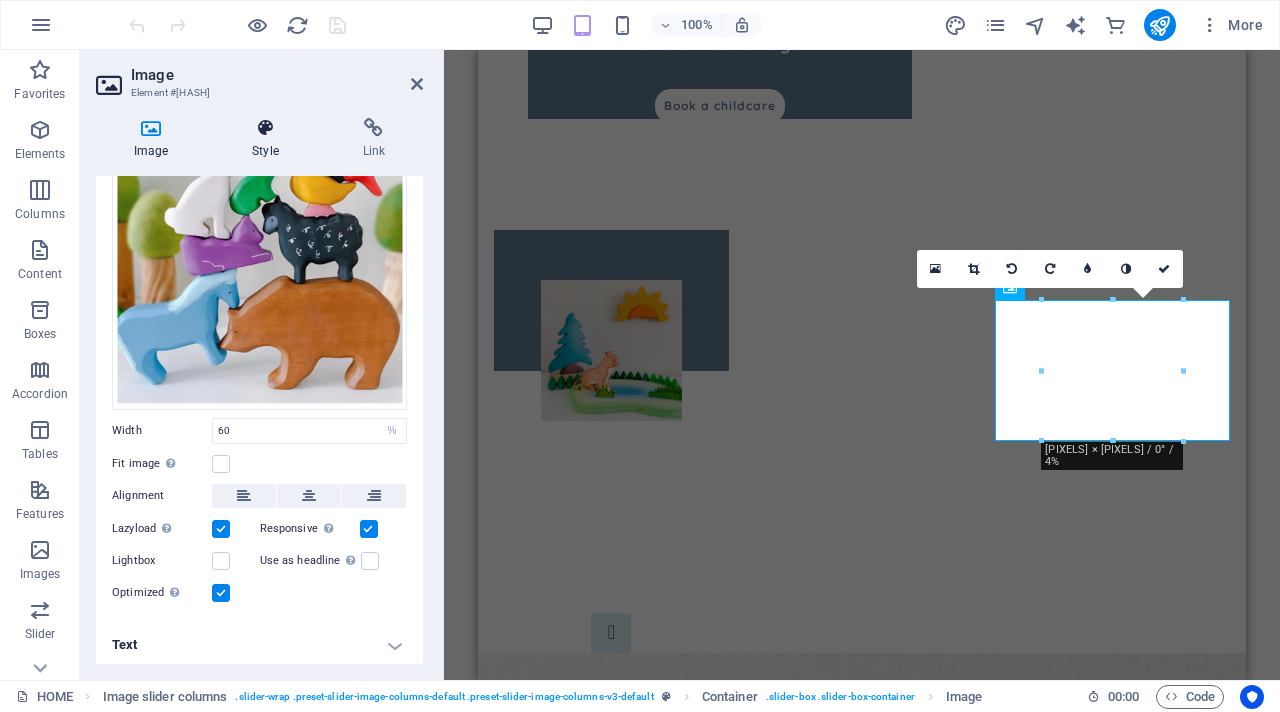 click on "Style" at bounding box center [269, 139] 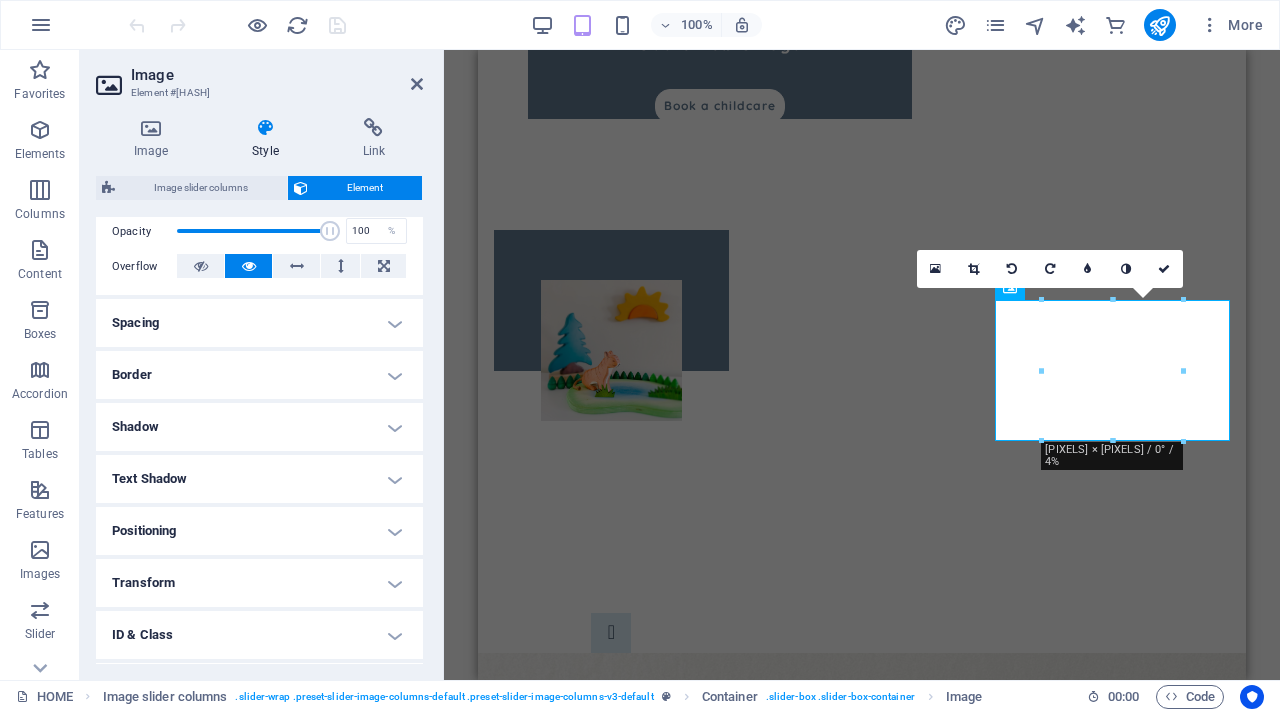 scroll, scrollTop: 398, scrollLeft: 0, axis: vertical 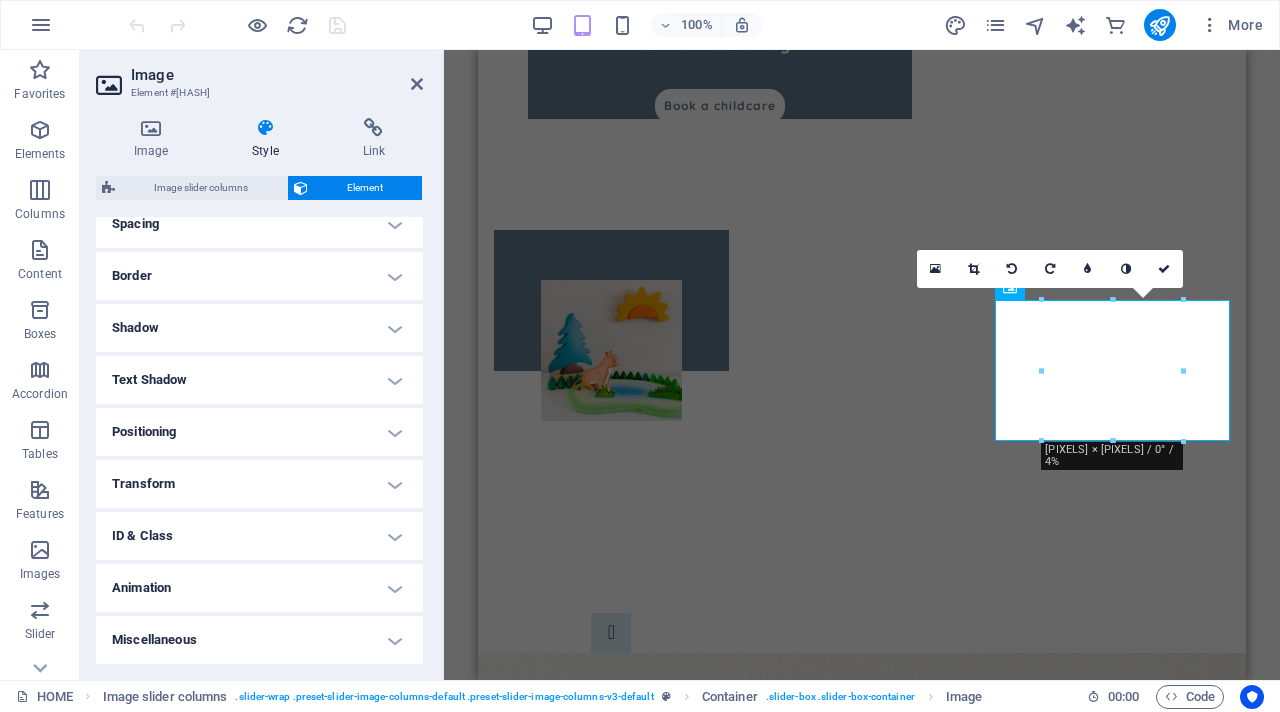 click on "Transform" at bounding box center [259, 484] 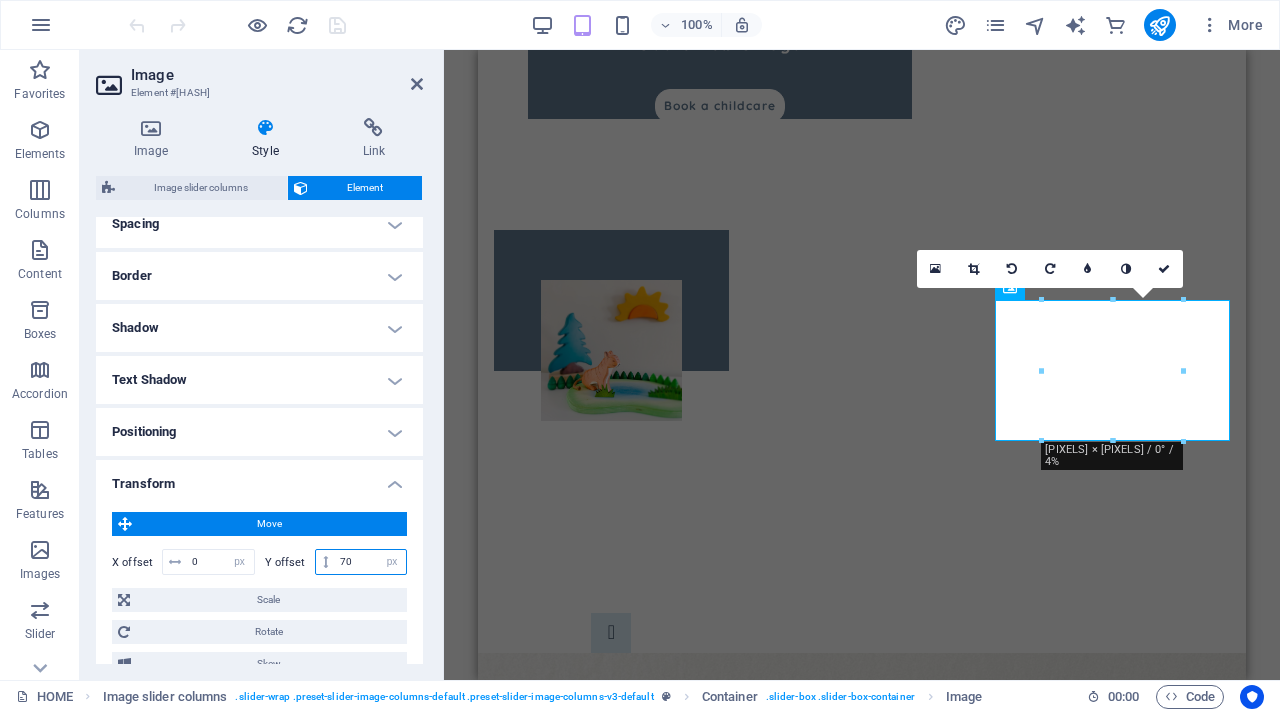 click on "70" at bounding box center [370, 562] 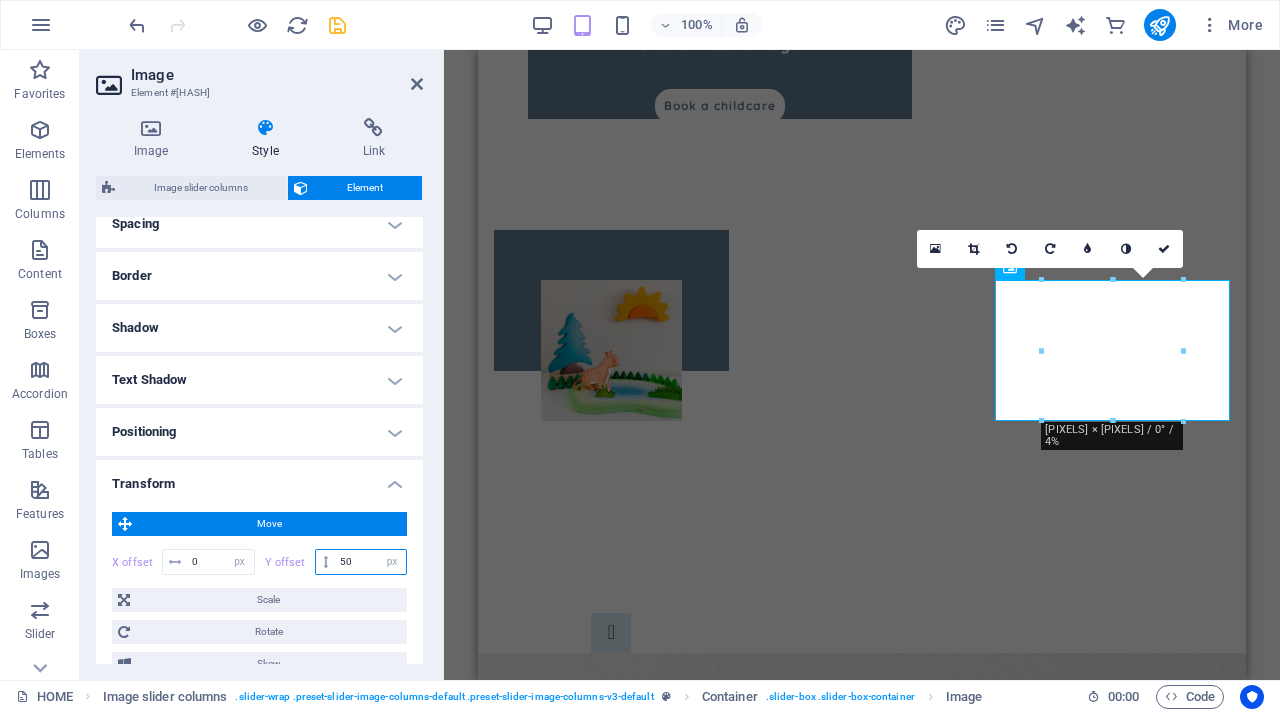 type on "50" 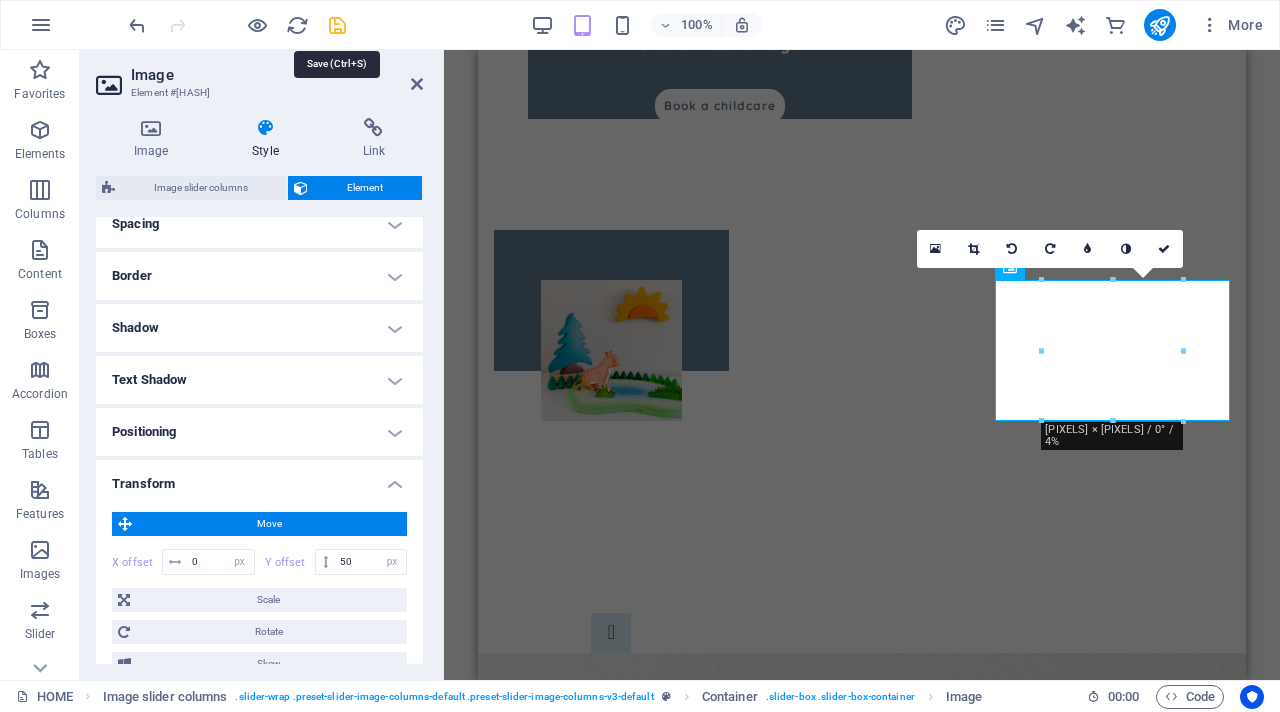 click at bounding box center [337, 25] 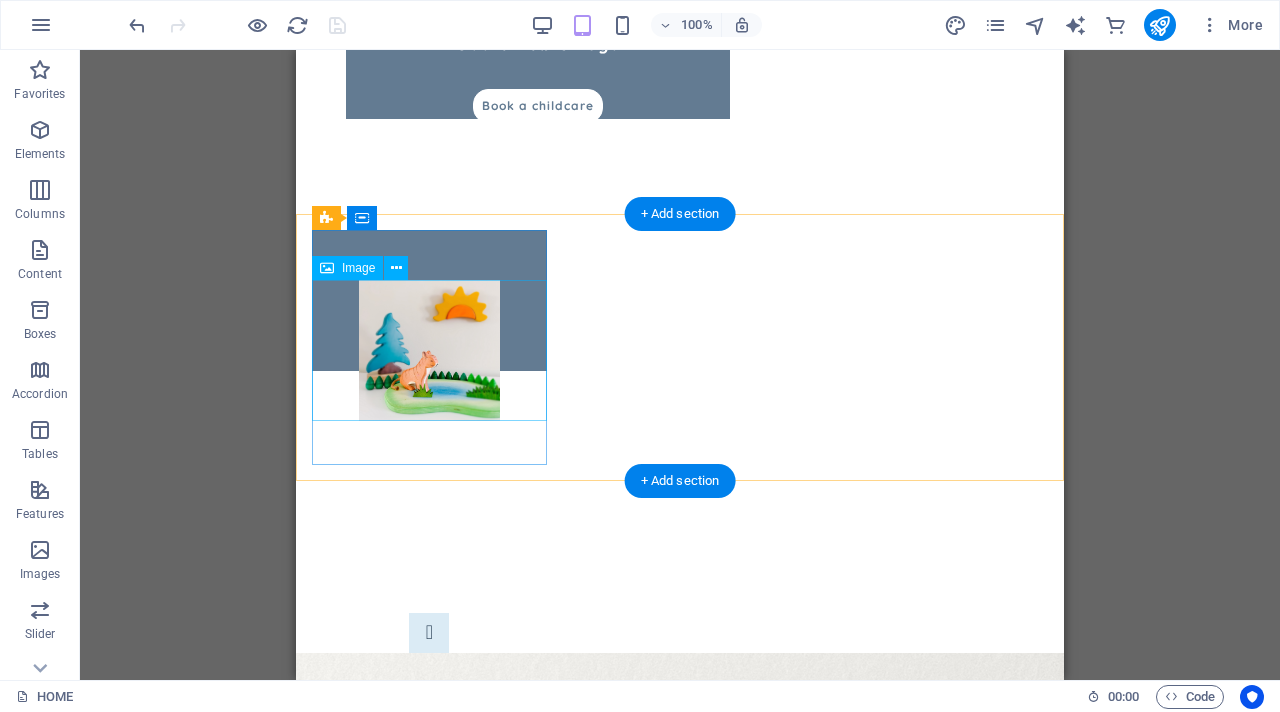 click at bounding box center [429, 350] 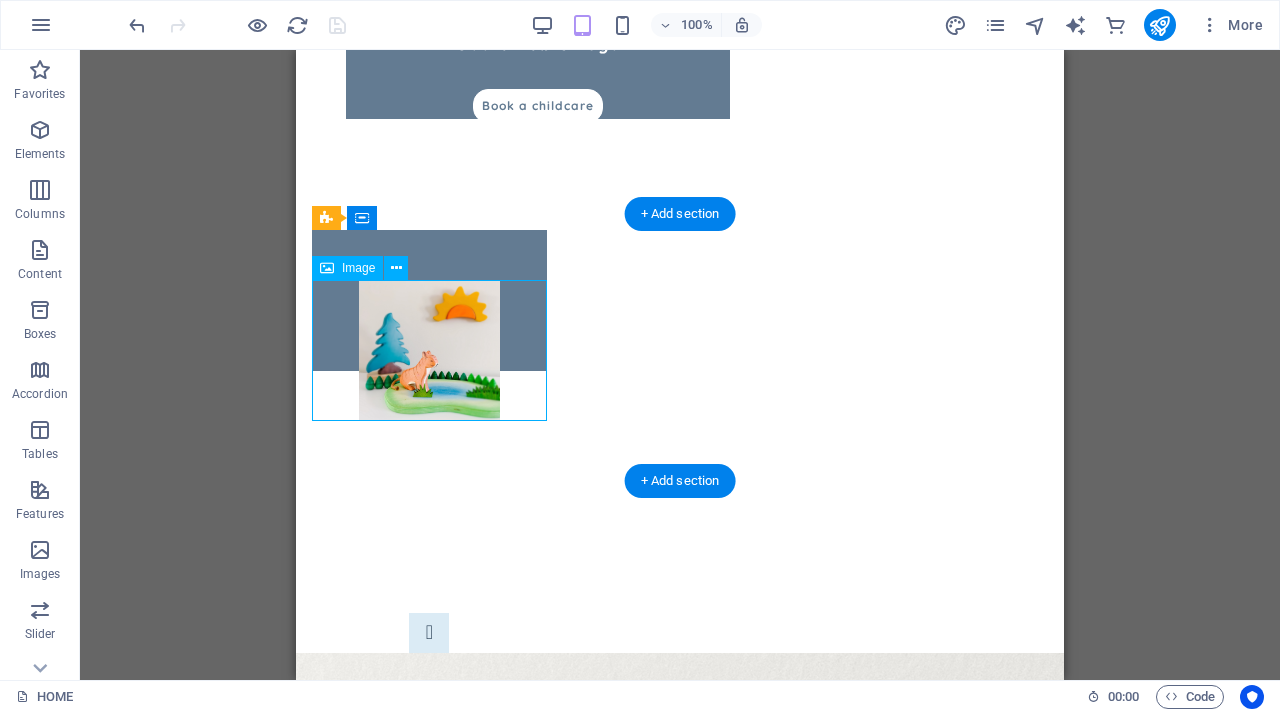 click at bounding box center (429, 350) 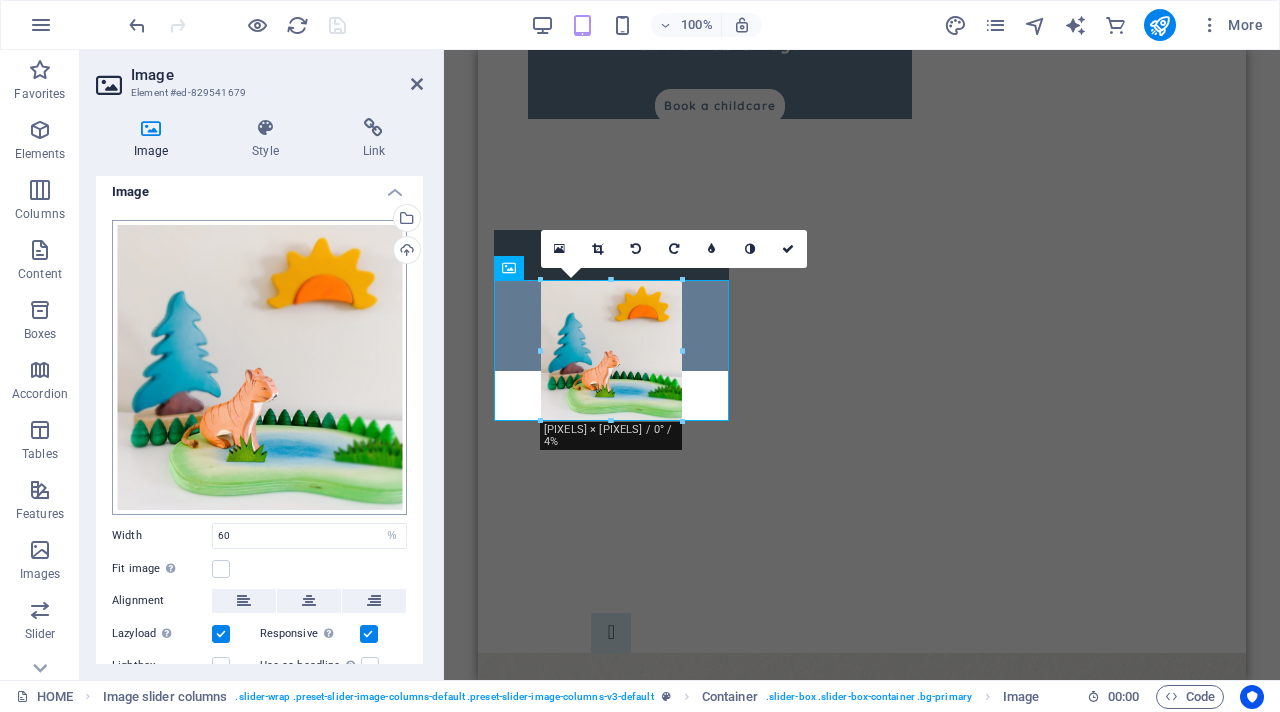 scroll, scrollTop: 15, scrollLeft: 0, axis: vertical 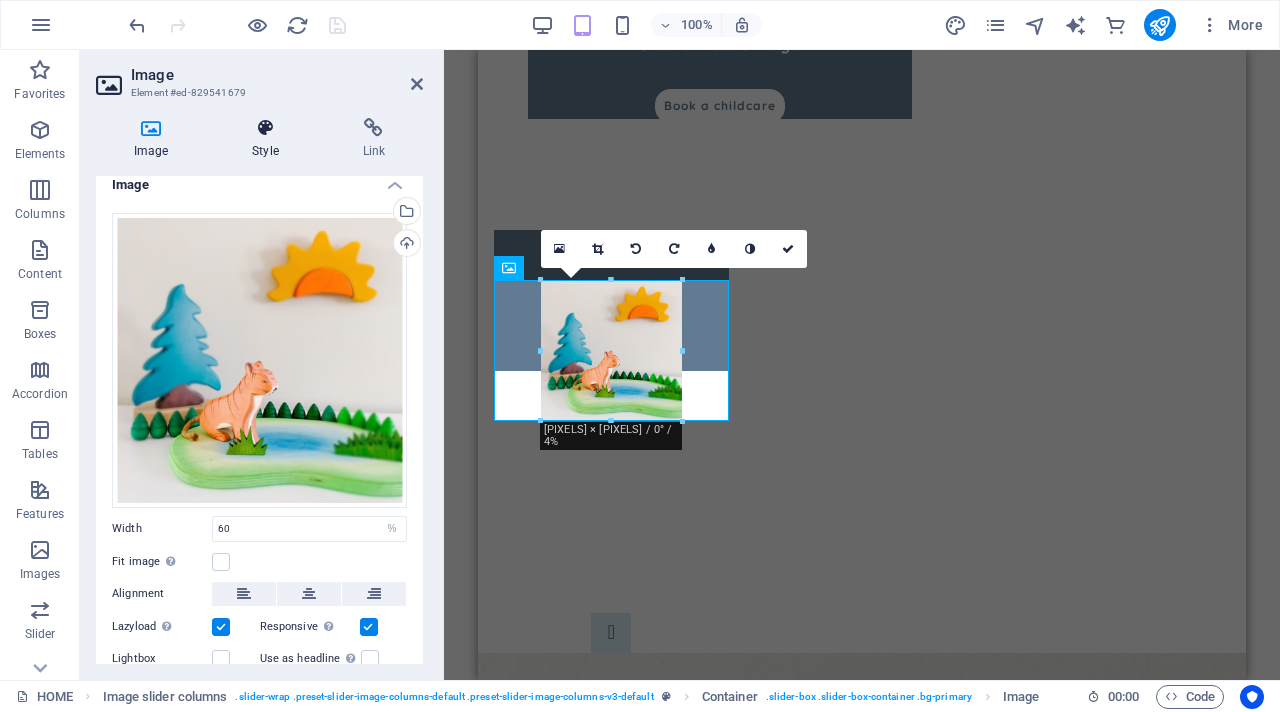 click at bounding box center [265, 128] 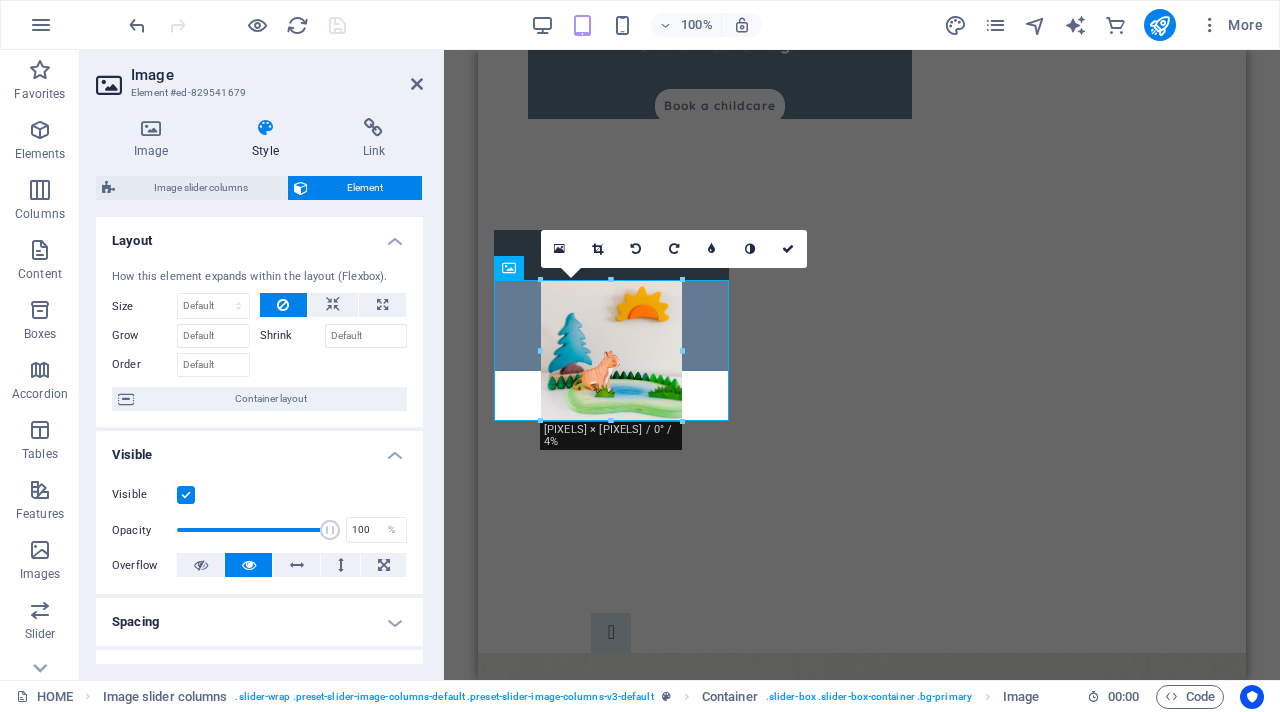 scroll, scrollTop: 398, scrollLeft: 0, axis: vertical 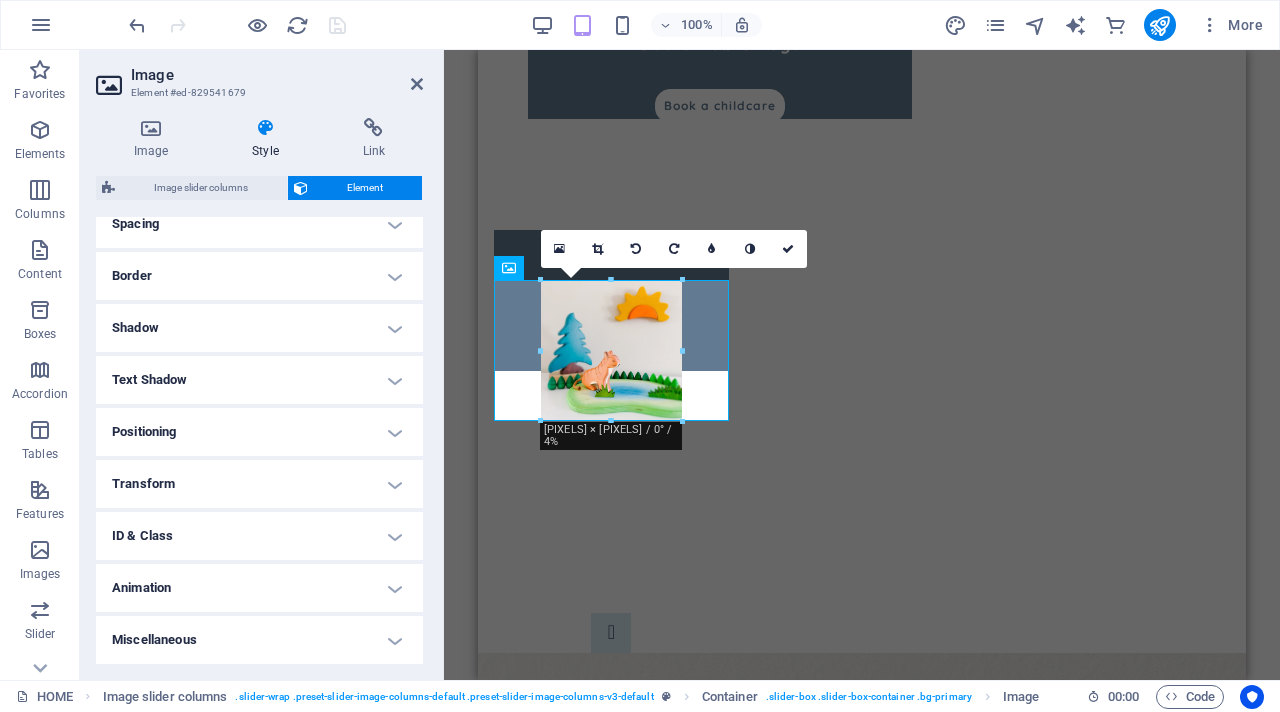 click on "Transform" at bounding box center (259, 484) 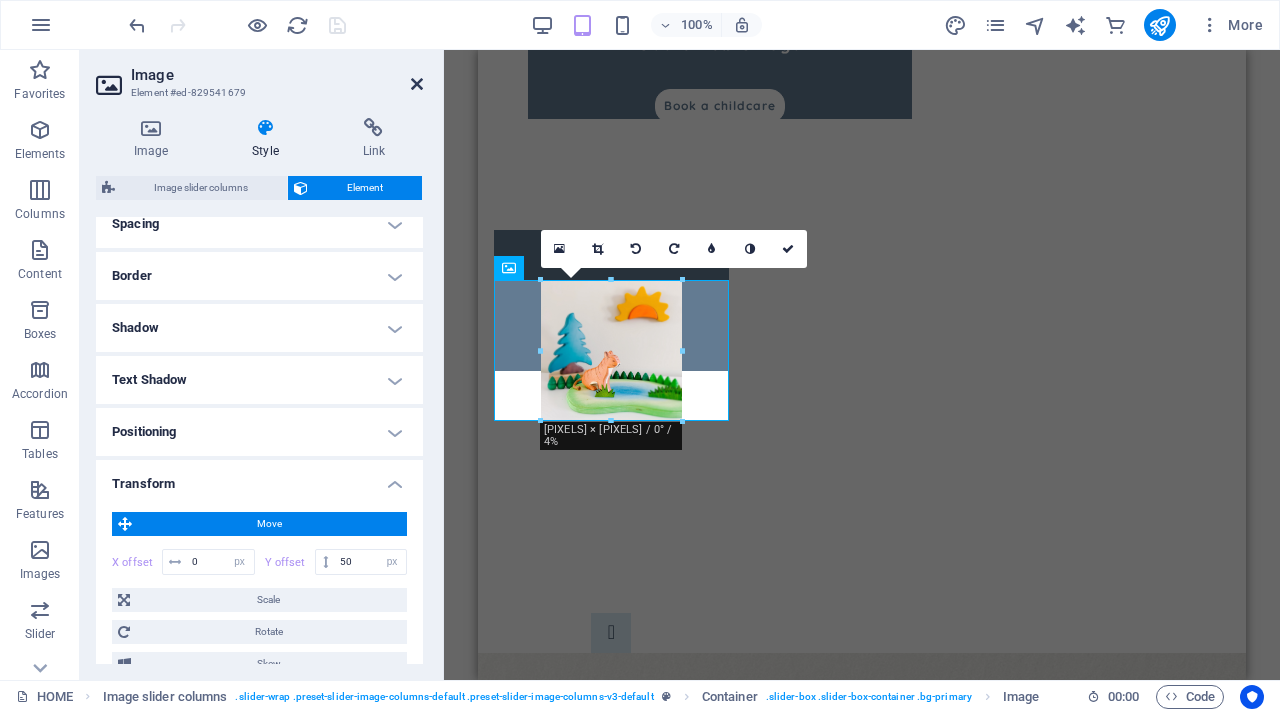 click at bounding box center (417, 84) 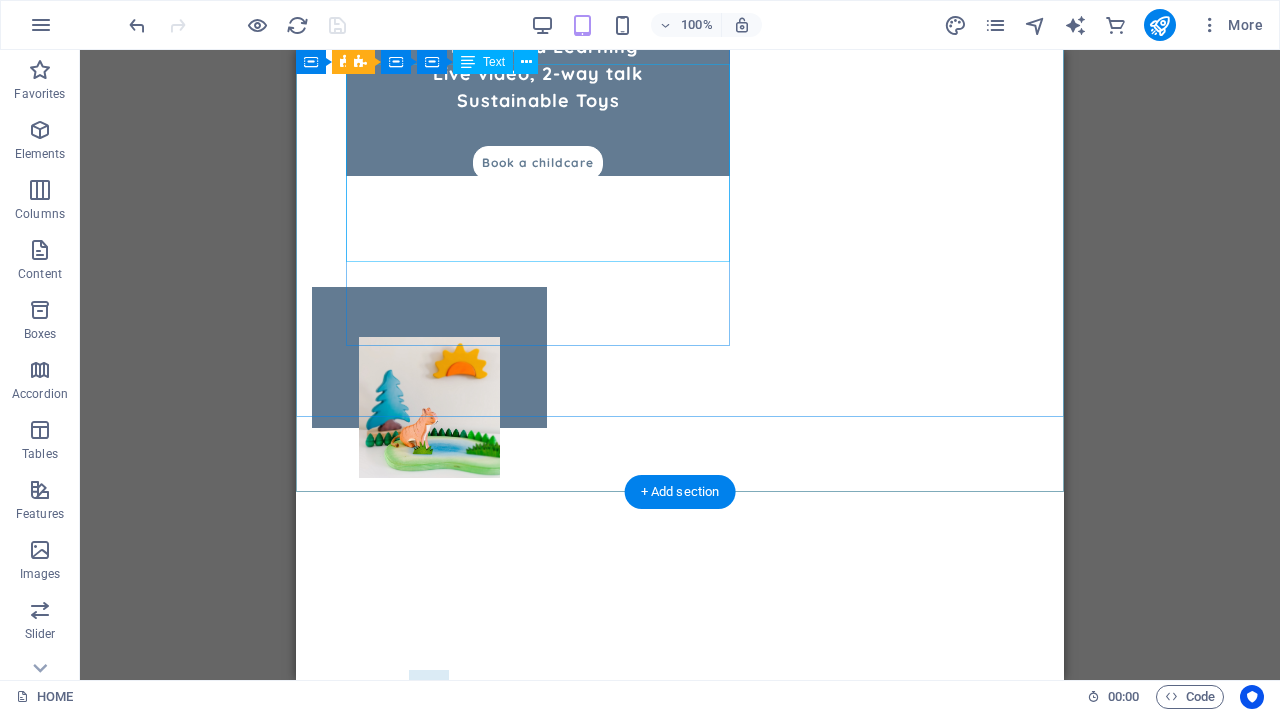 scroll, scrollTop: 520, scrollLeft: 0, axis: vertical 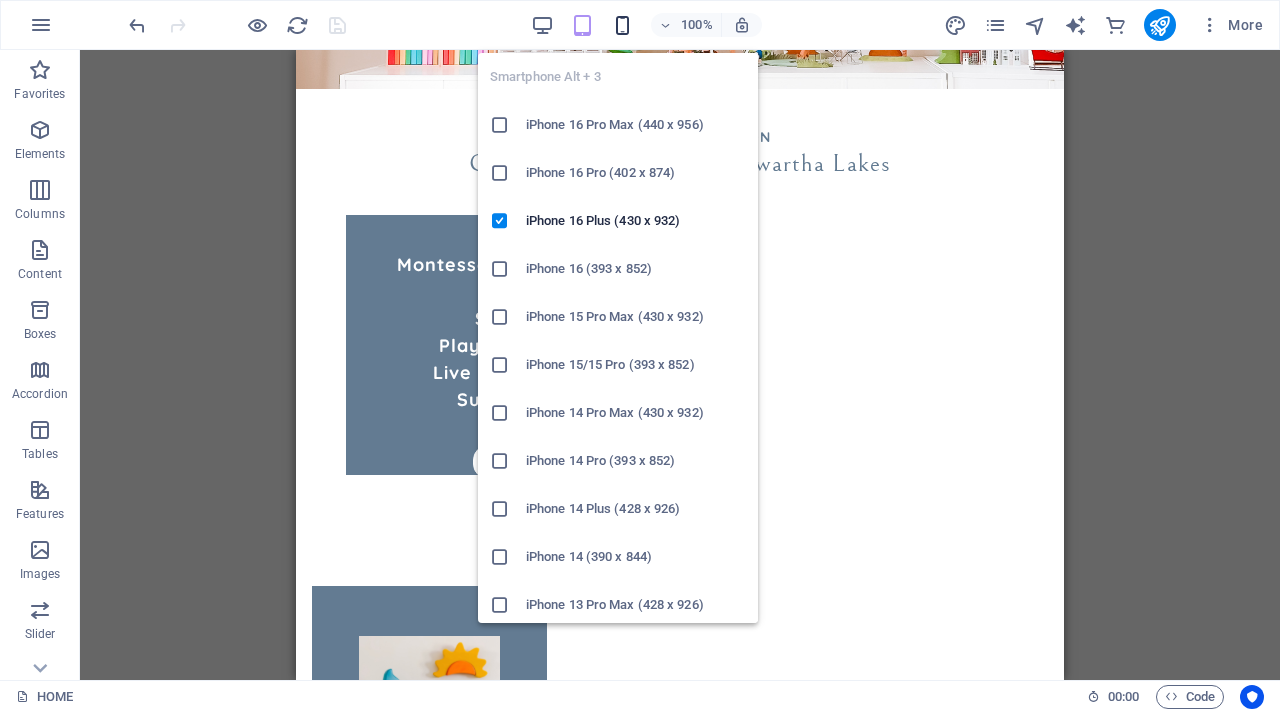 click at bounding box center (622, 25) 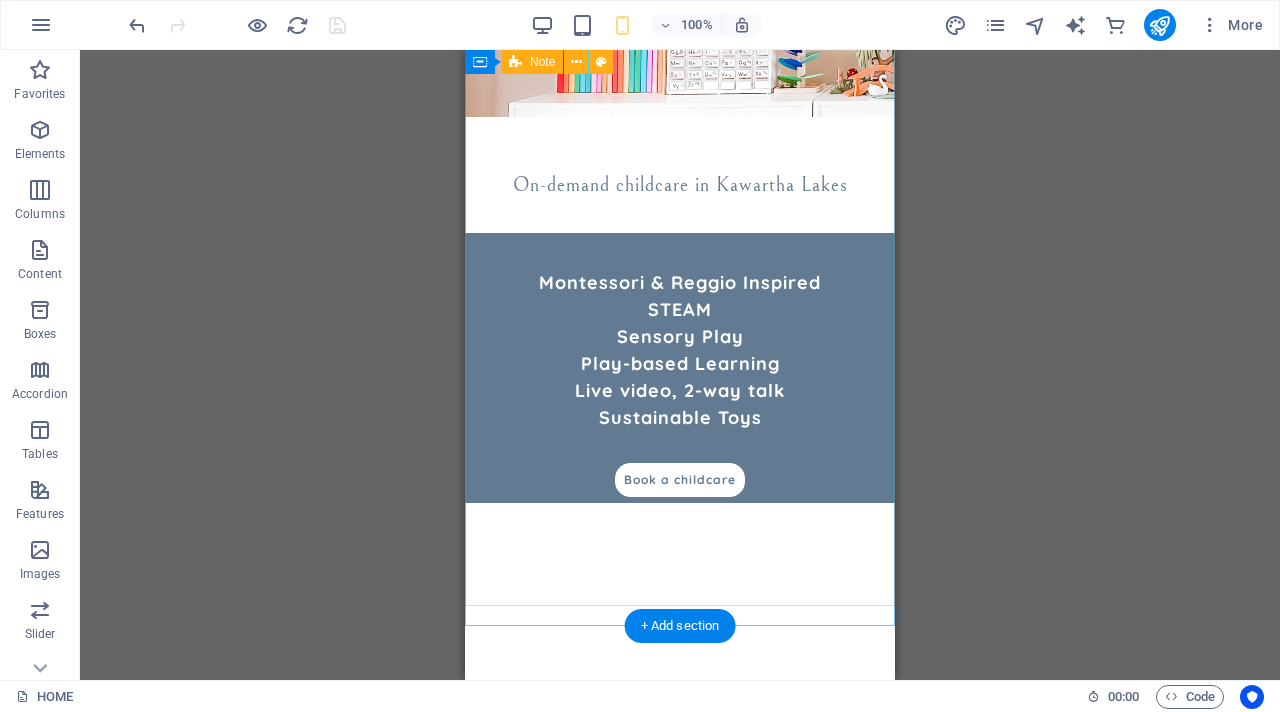 click on "Childcare in [CITY] [STATE] On-demand childcare in [CITY] Montessori & Reggio Inspired STEAM Sensory Play Play-based Learning Live video, 2-way talk Sustainable Toys  Book a childcare" at bounding box center (680, 128) 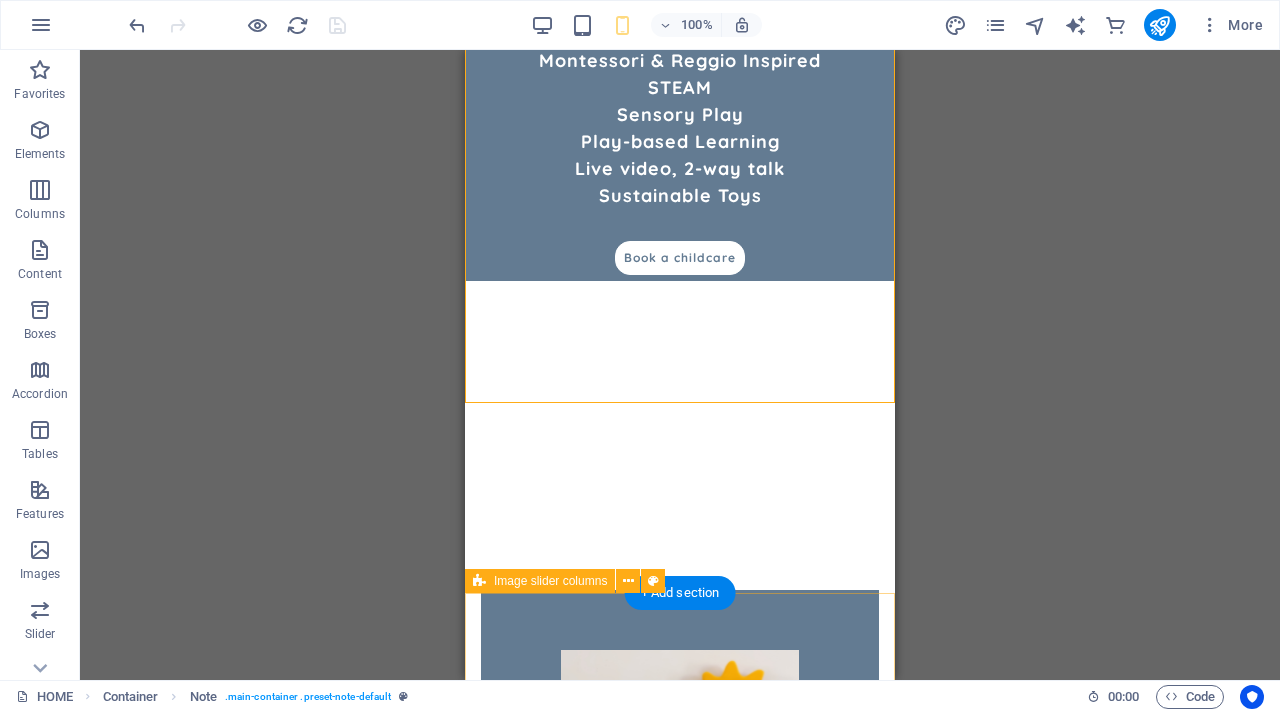 scroll, scrollTop: 745, scrollLeft: 0, axis: vertical 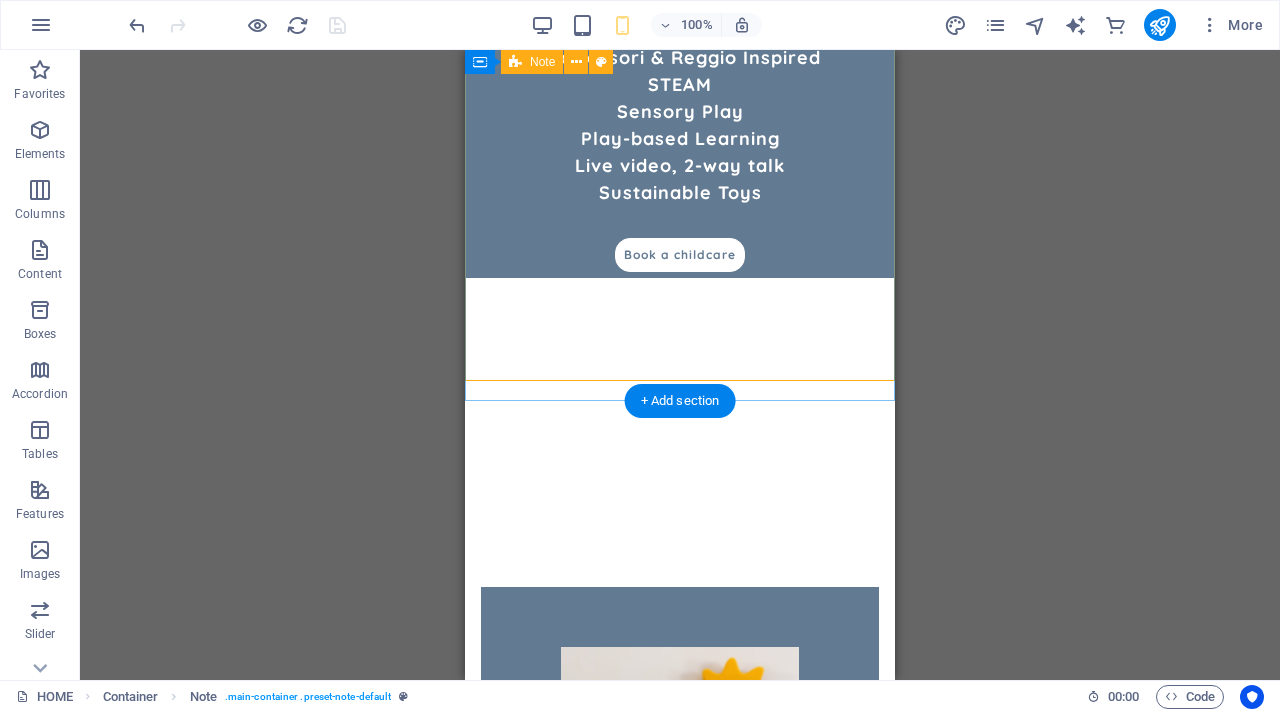 click on "Childcare in [CITY] [STATE] On-demand childcare in [CITY] Montessori & Reggio Inspired STEAM Sensory Play Play-based Learning Live video, 2-way talk Sustainable Toys  Book a childcare" at bounding box center (680, -97) 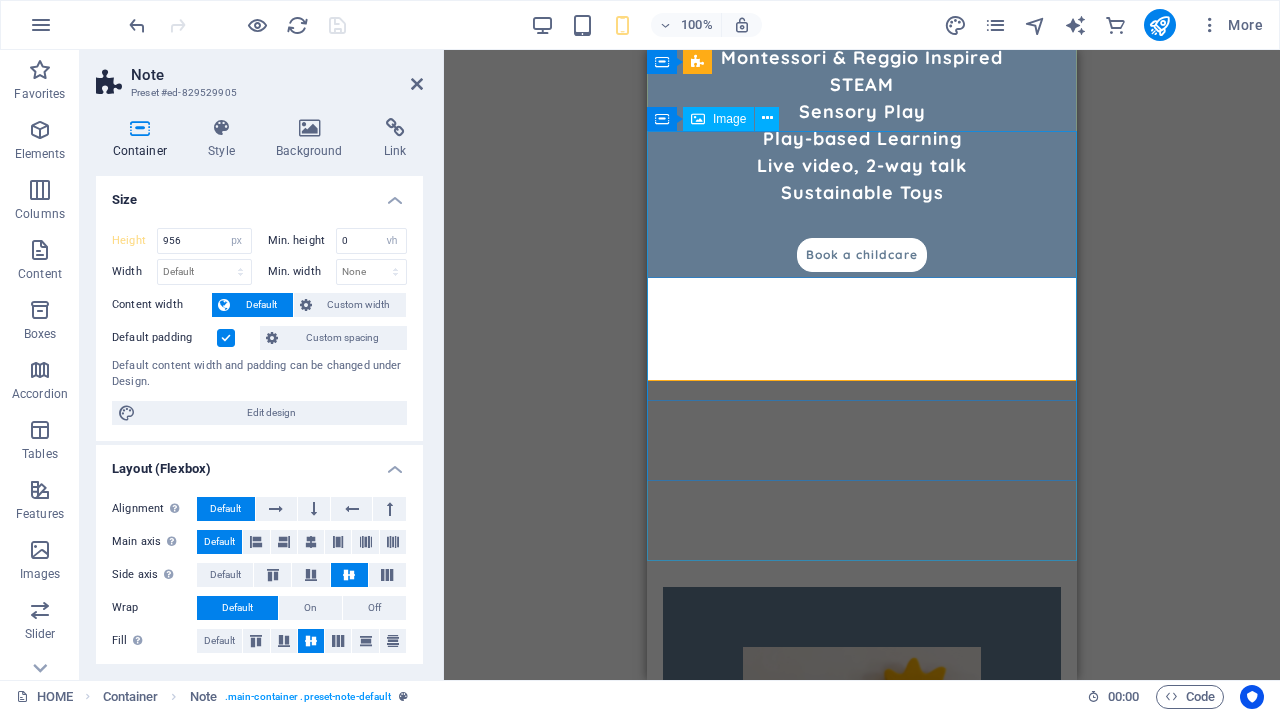 click at bounding box center (862, 901) 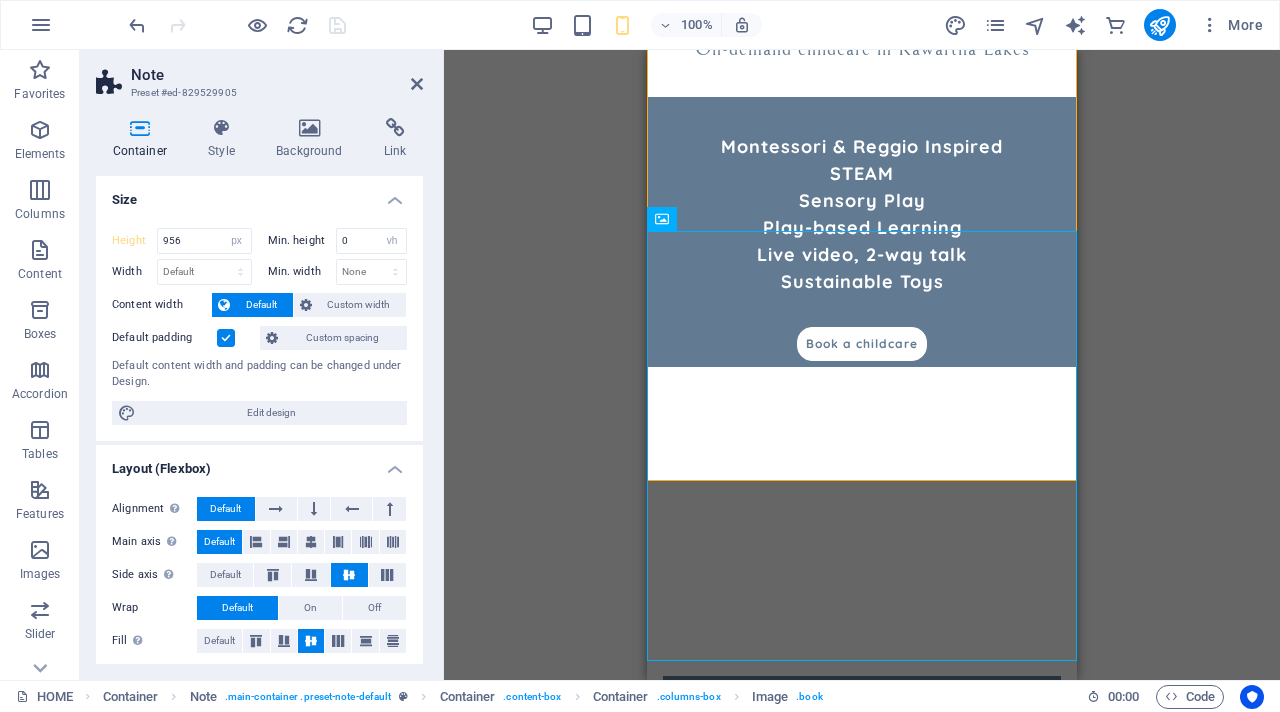 scroll, scrollTop: 660, scrollLeft: 0, axis: vertical 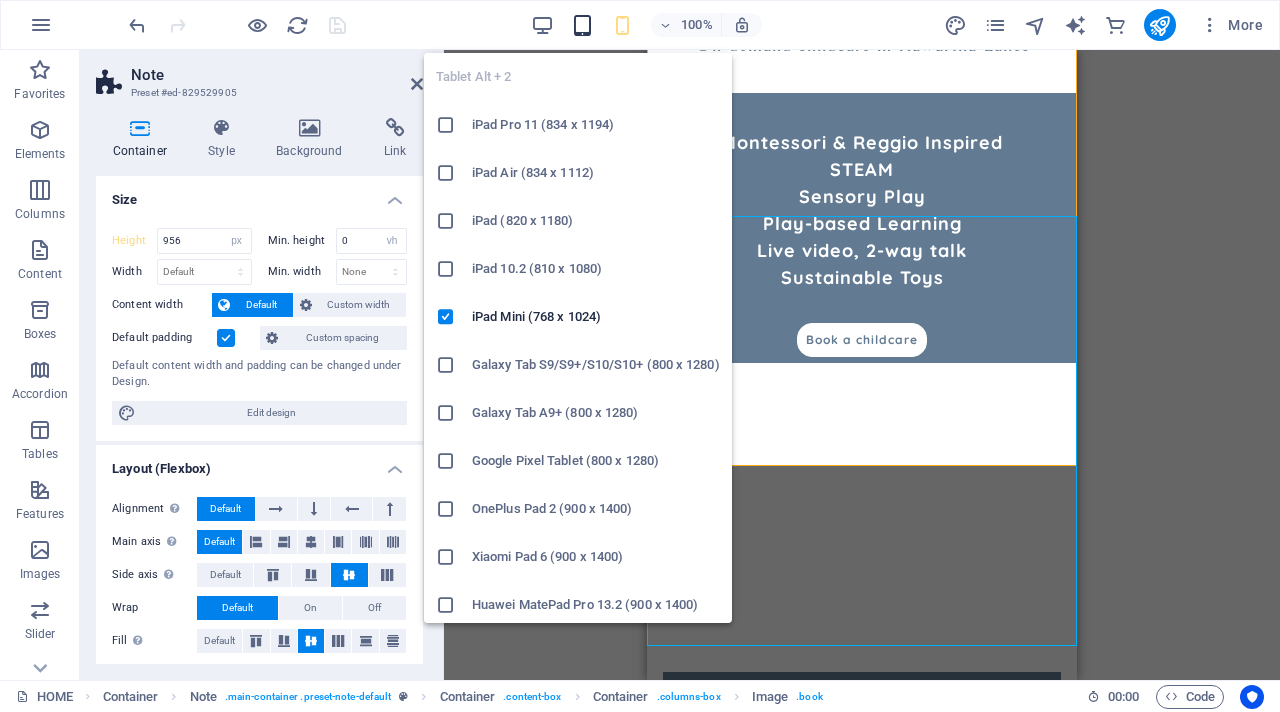 click at bounding box center (582, 25) 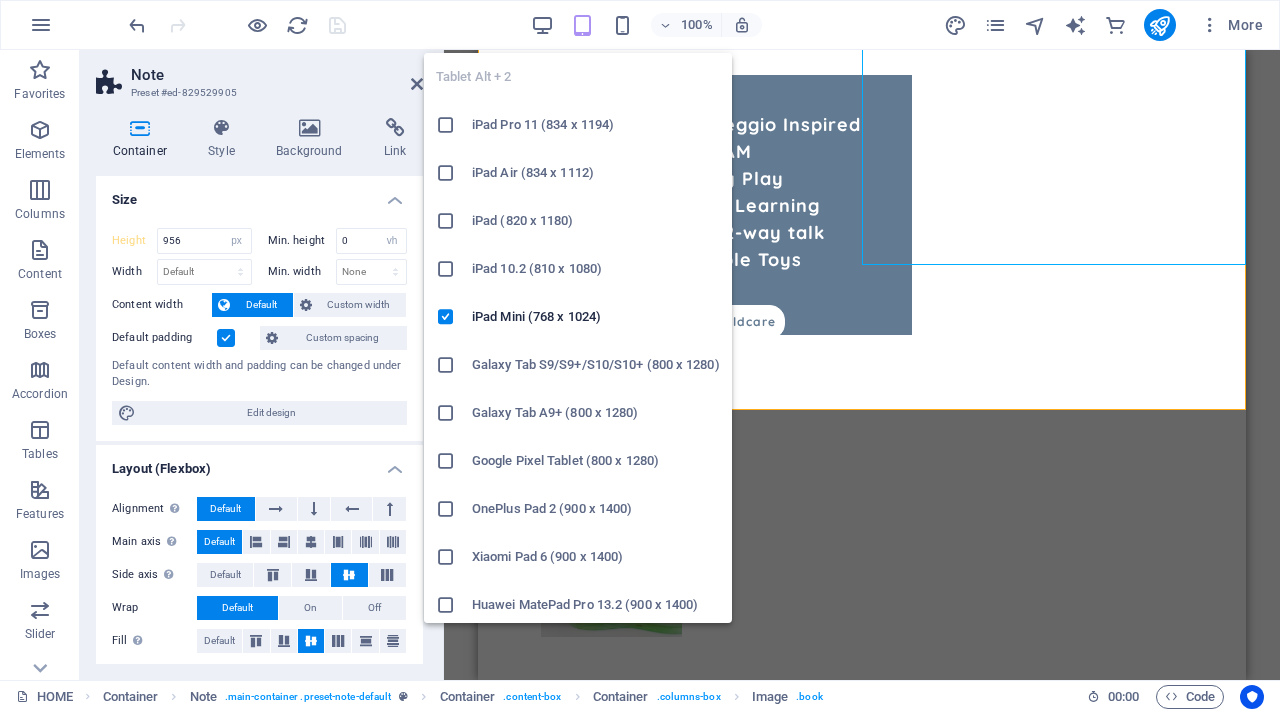 type on "900" 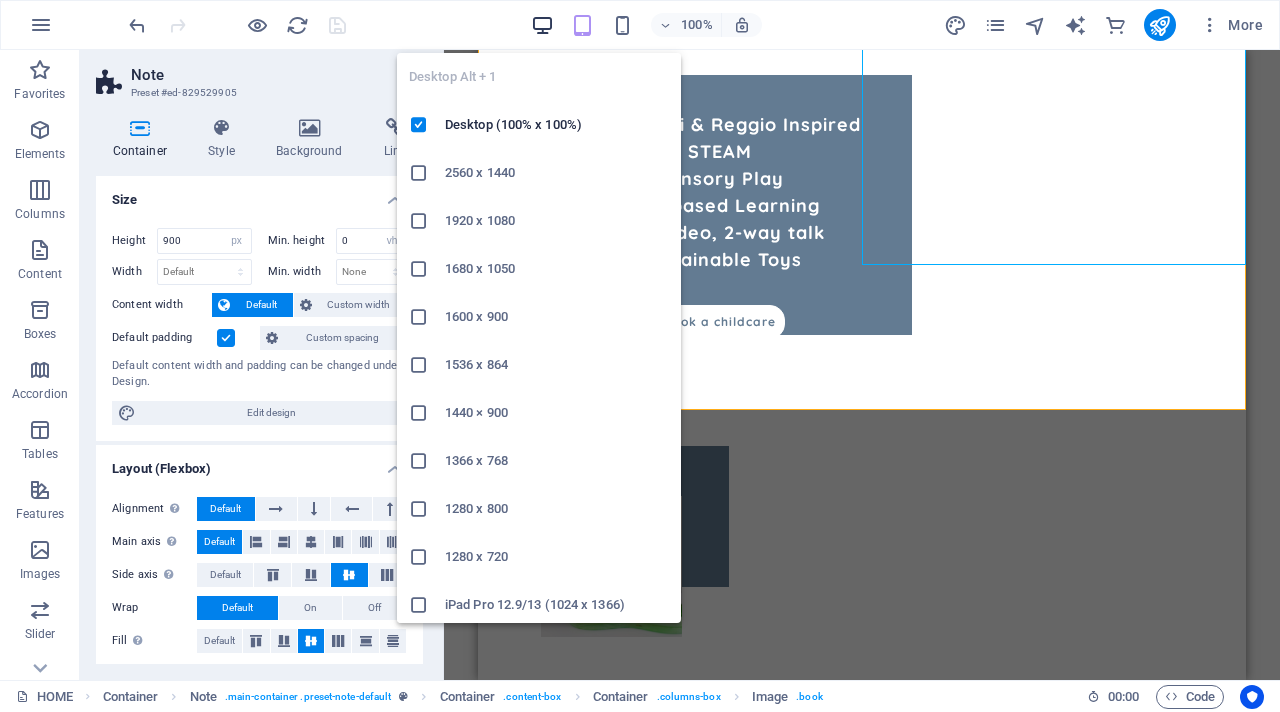 click at bounding box center (542, 25) 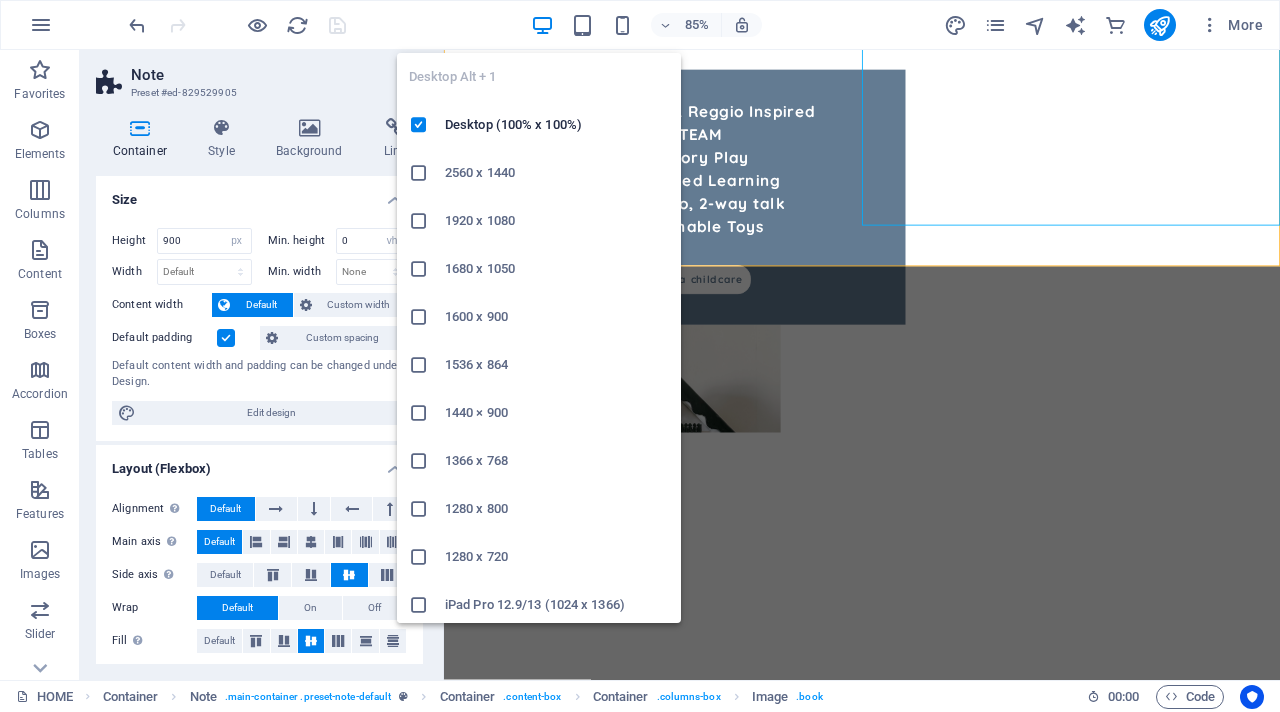 scroll, scrollTop: 755, scrollLeft: 0, axis: vertical 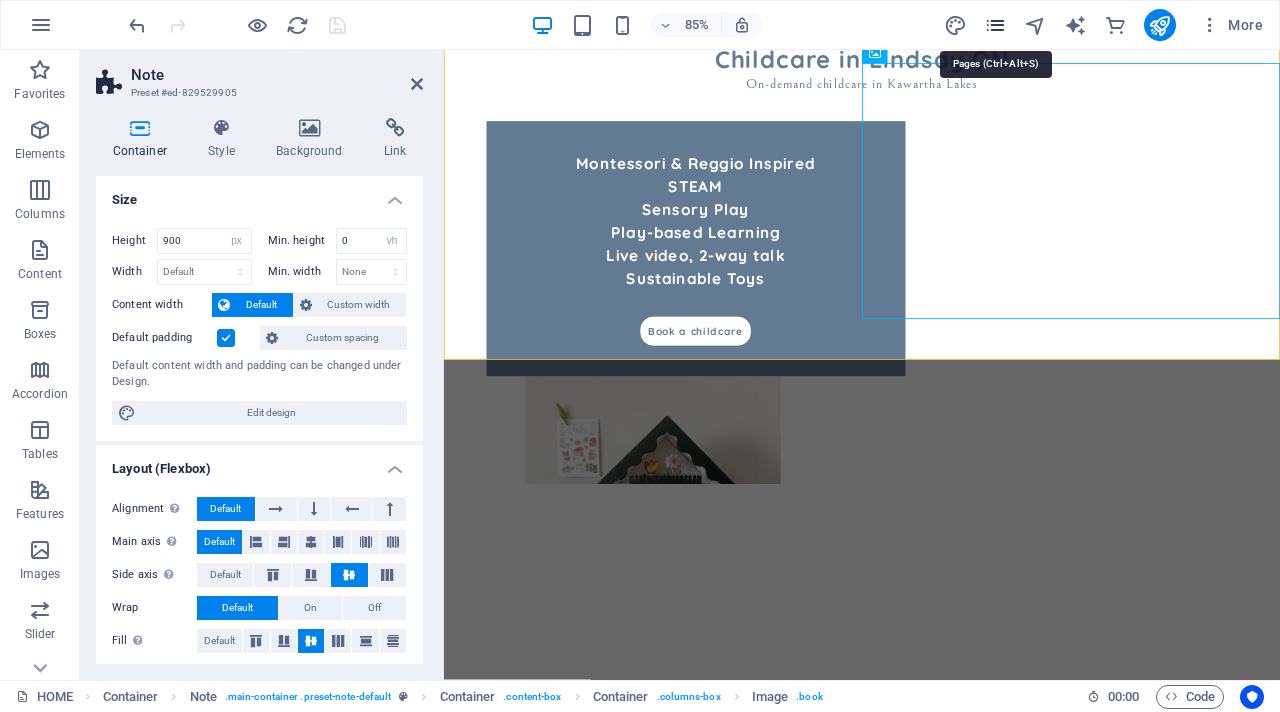click at bounding box center [995, 25] 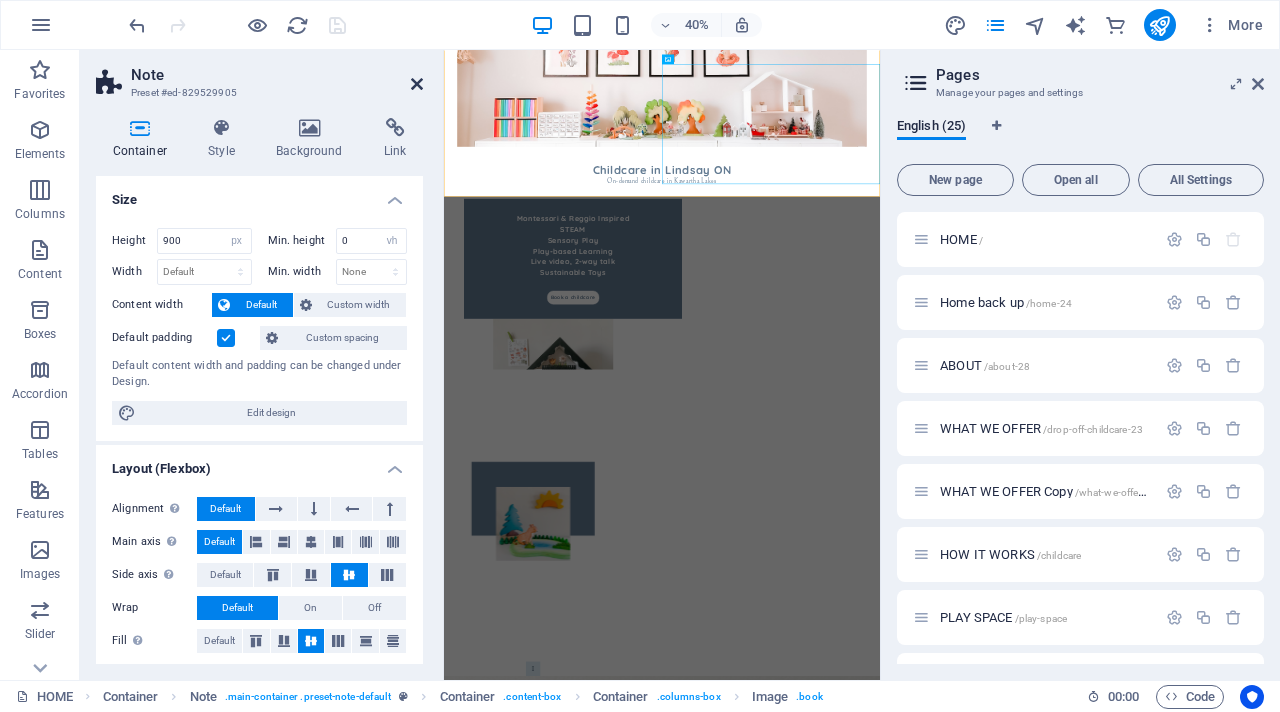 click at bounding box center [417, 84] 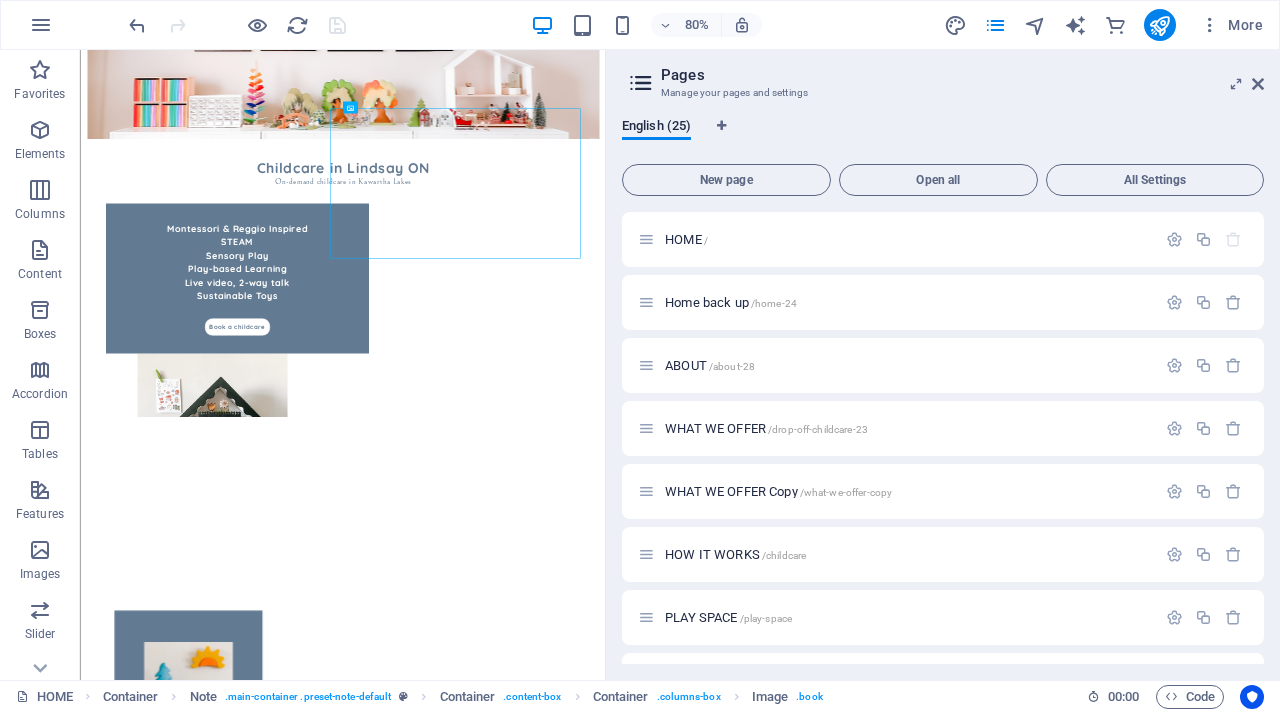 scroll, scrollTop: 646, scrollLeft: 0, axis: vertical 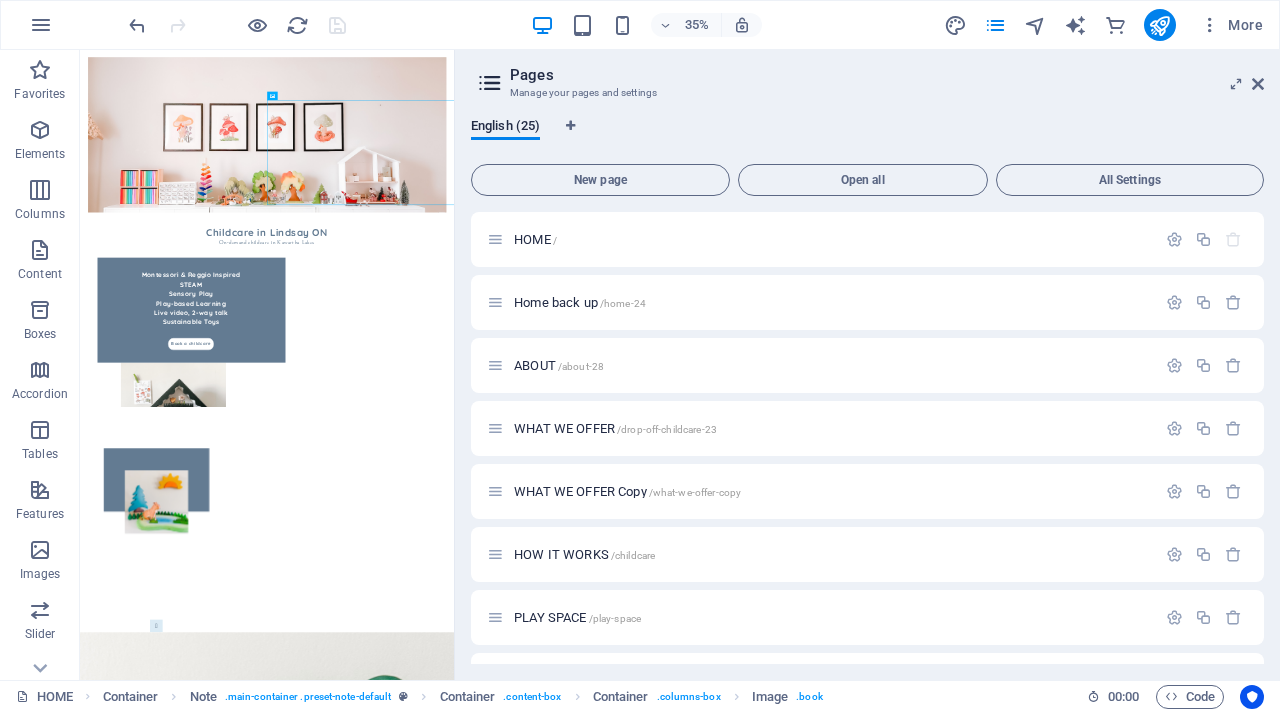 drag, startPoint x: 882, startPoint y: 385, endPoint x: 450, endPoint y: 337, distance: 434.65848 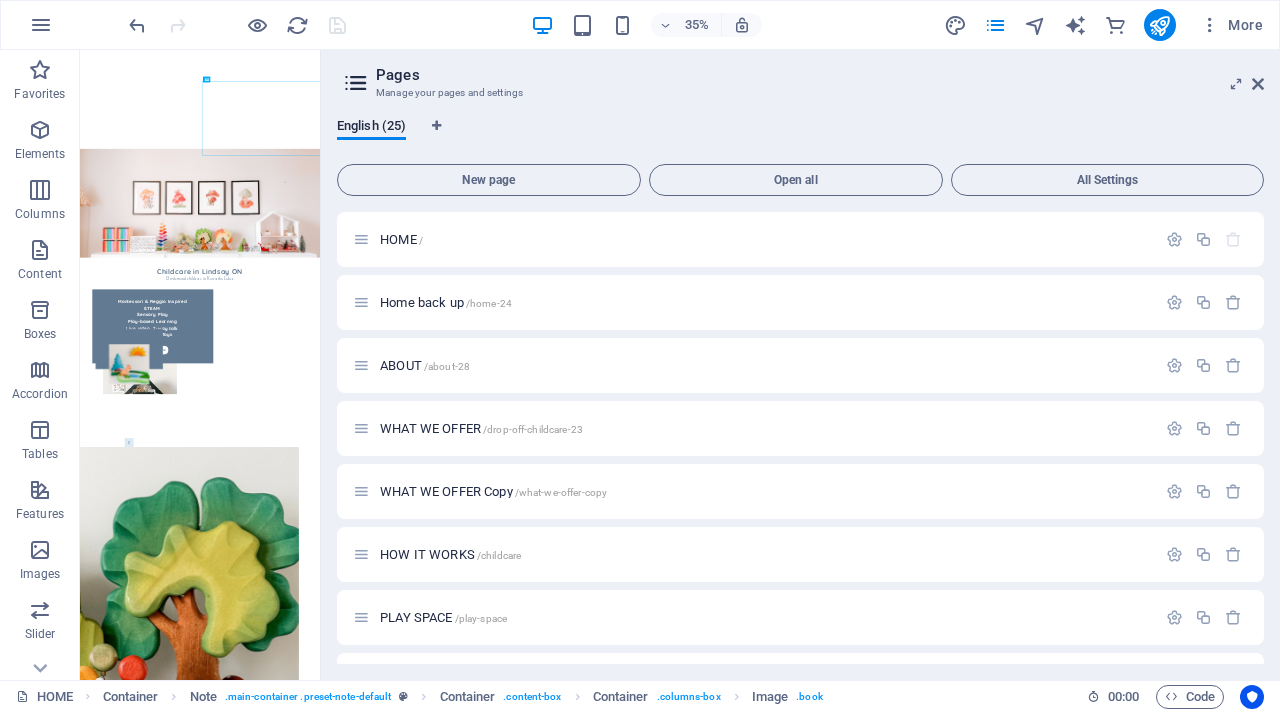 drag, startPoint x: 455, startPoint y: 348, endPoint x: 316, endPoint y: 346, distance: 139.01439 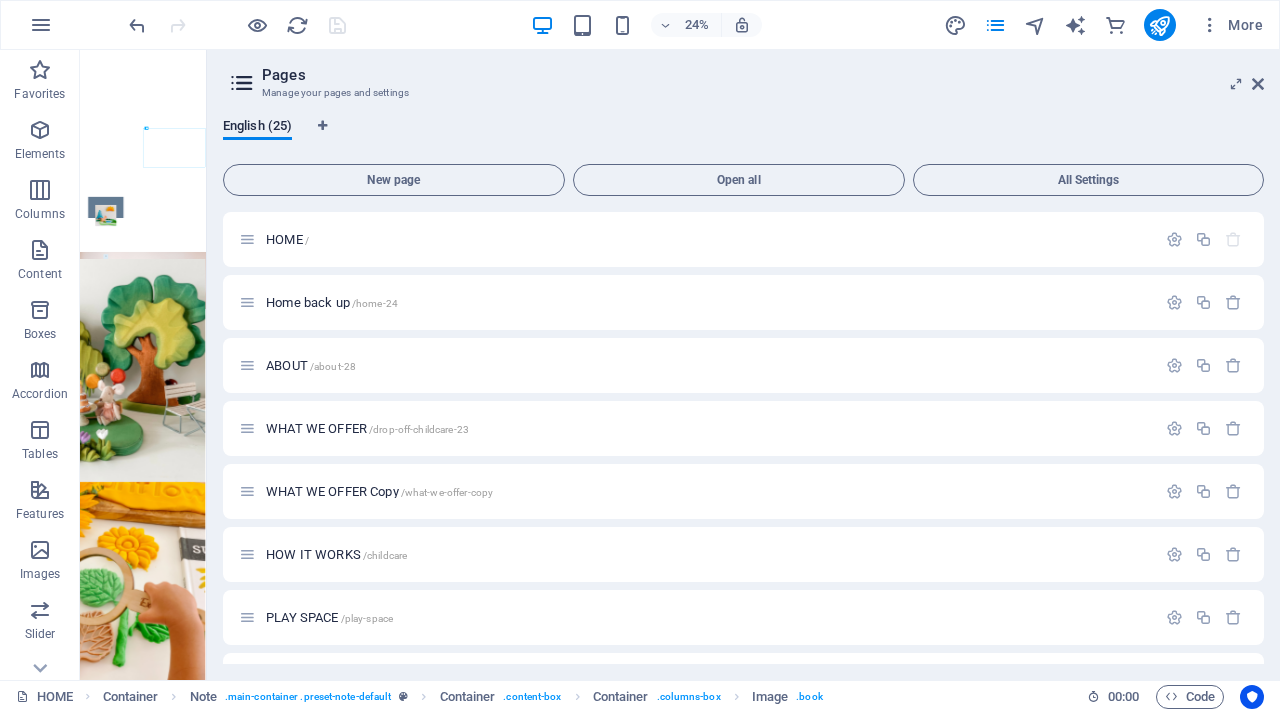 scroll, scrollTop: 0, scrollLeft: 0, axis: both 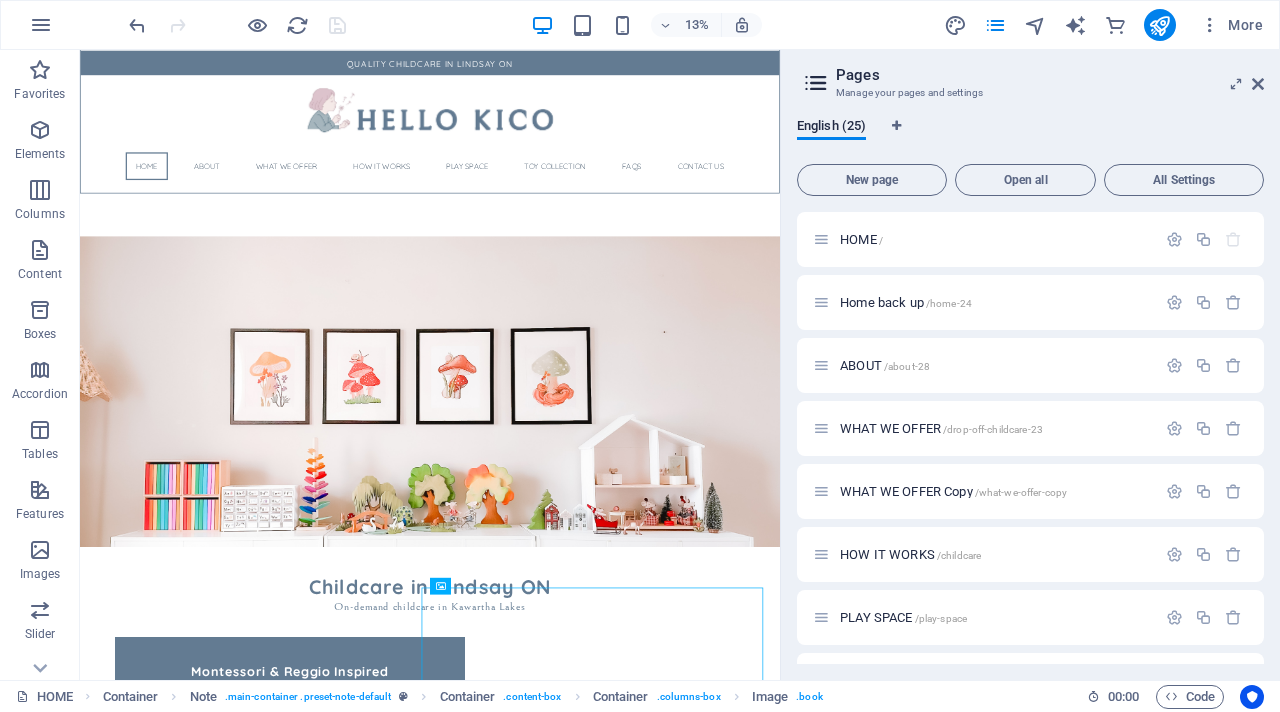drag, startPoint x: 321, startPoint y: 357, endPoint x: 858, endPoint y: 557, distance: 573.0349 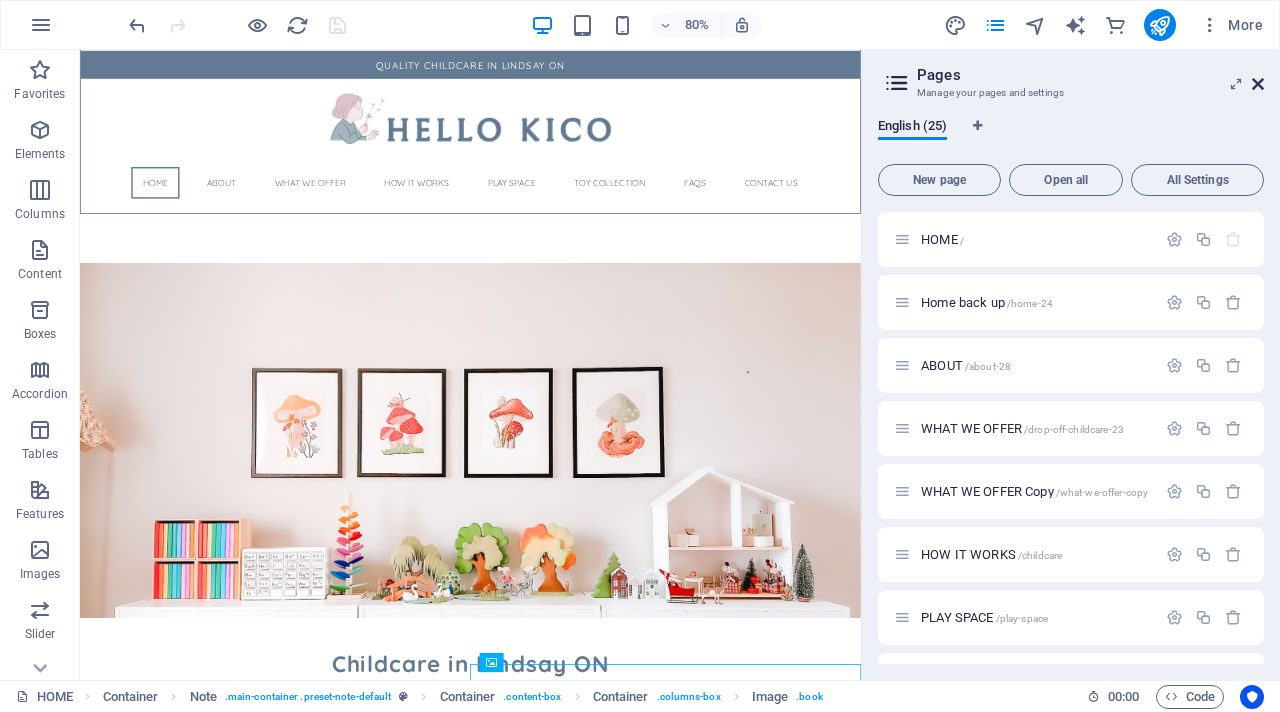 click at bounding box center (1258, 84) 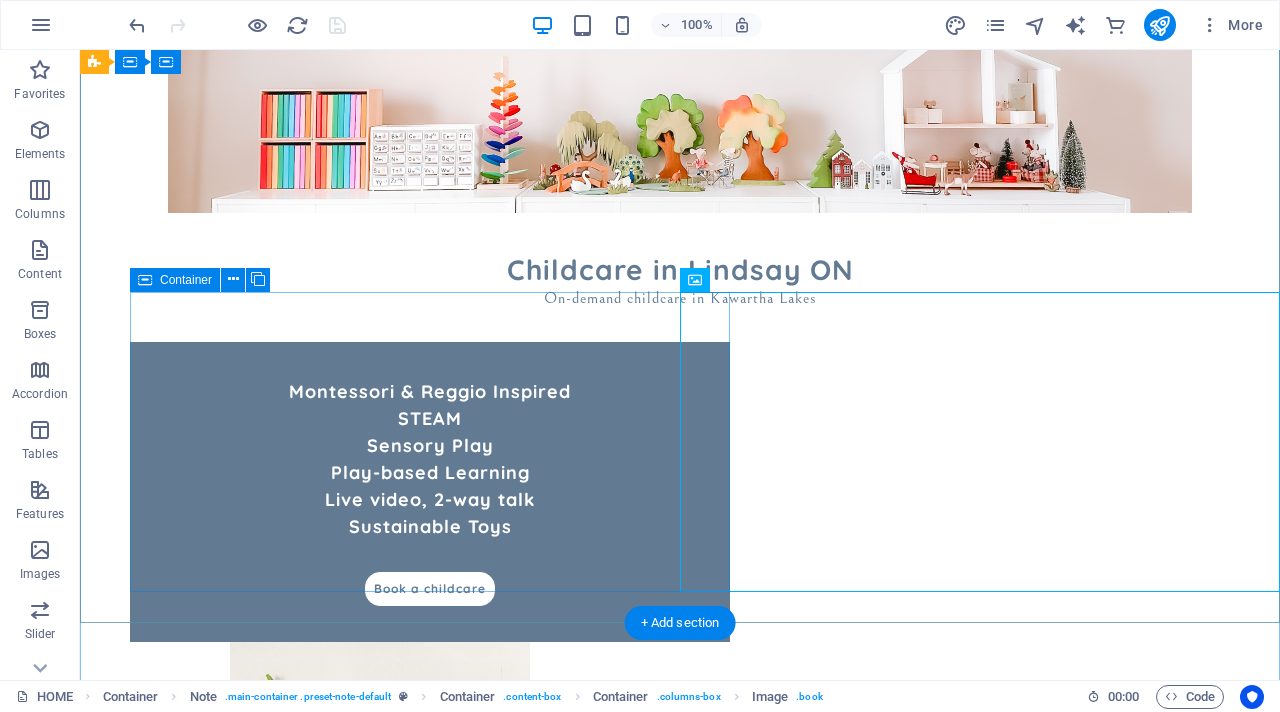 scroll, scrollTop: 541, scrollLeft: 0, axis: vertical 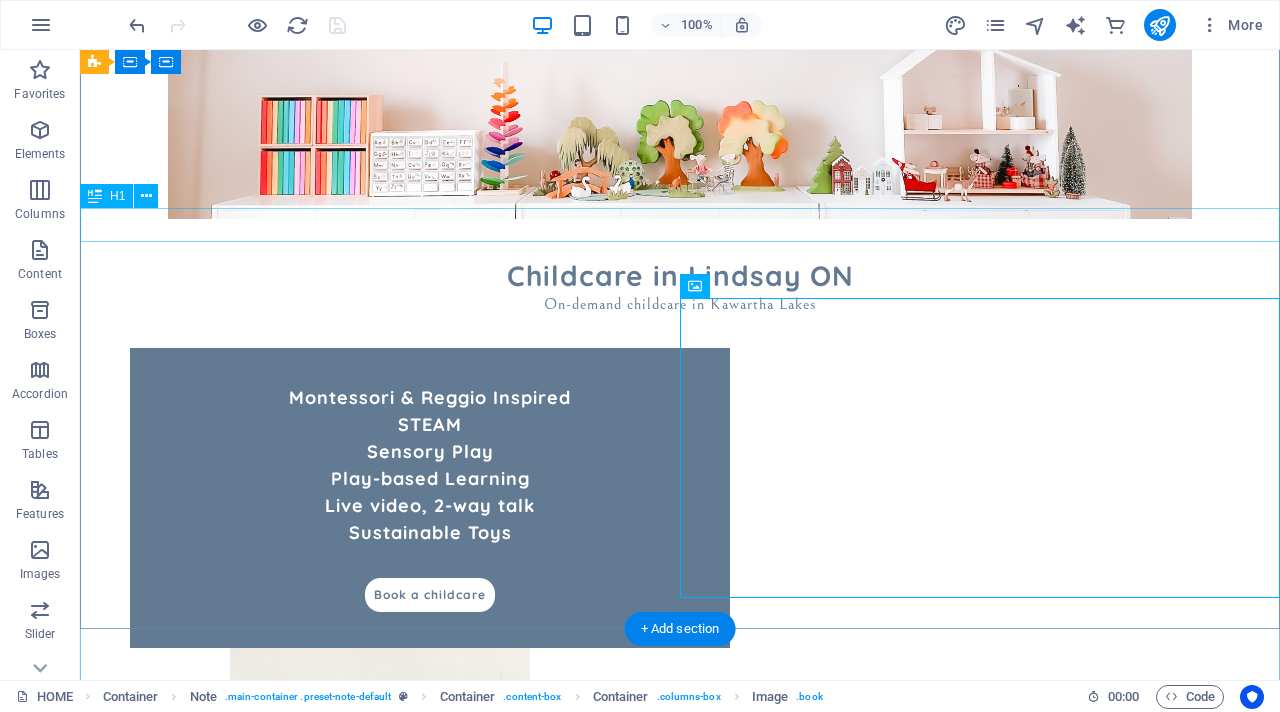 click on "Childcare in Lindsay ON" at bounding box center [680, 276] 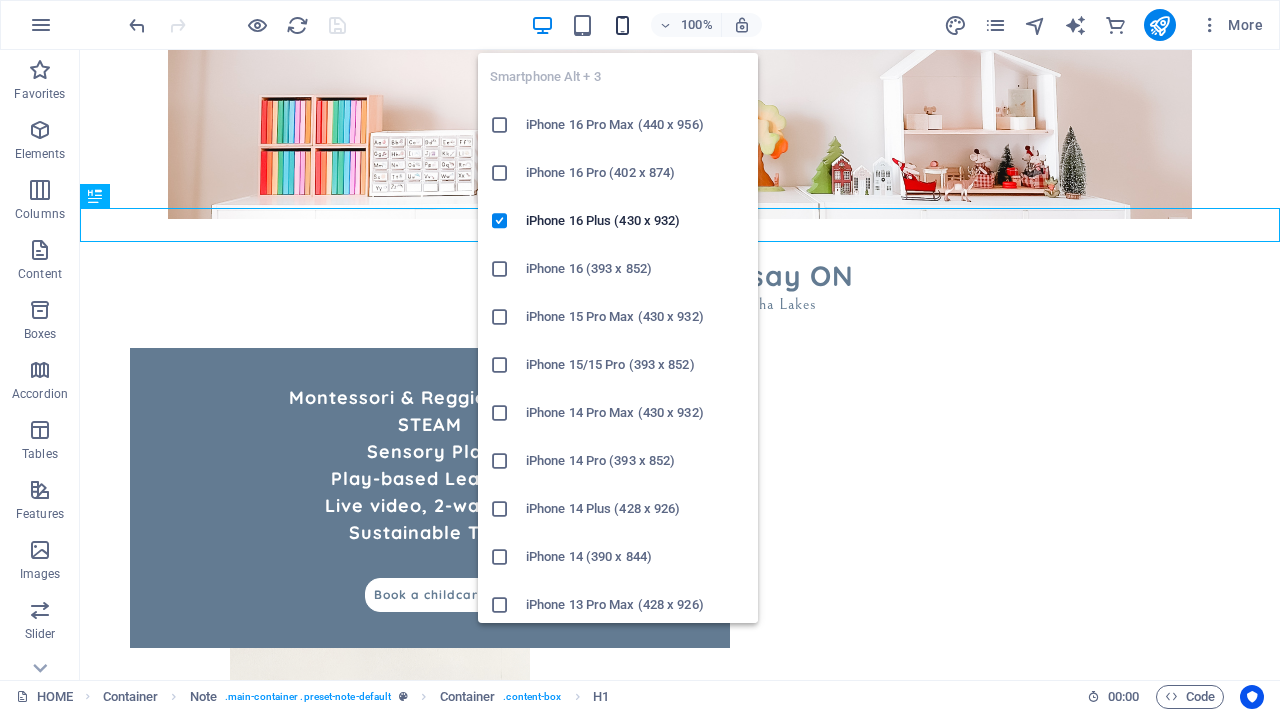 click at bounding box center [622, 25] 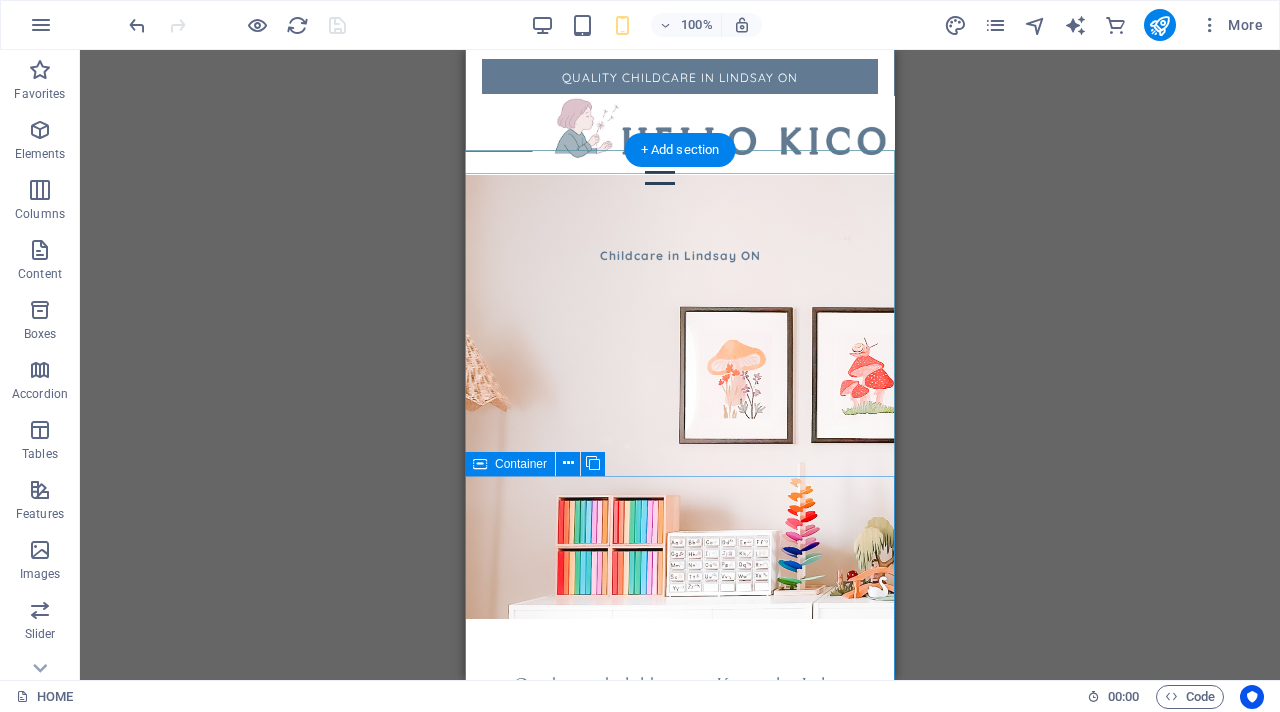 scroll, scrollTop: 25, scrollLeft: 0, axis: vertical 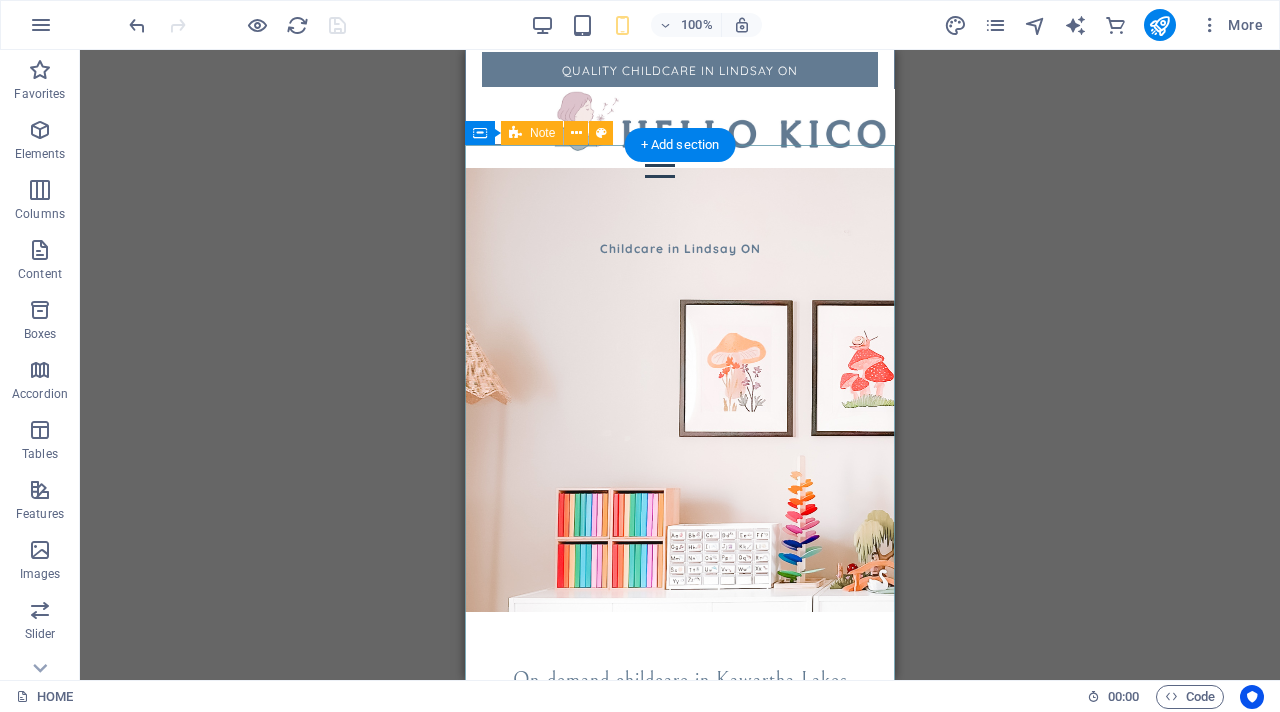 click on "Childcare in [CITY] [STATE] On-demand childcare in [CITY] Montessori & Reggio Inspired STEAM Sensory Play Play-based Learning Live video, 2-way talk Sustainable Toys  Book a childcare" at bounding box center [680, 623] 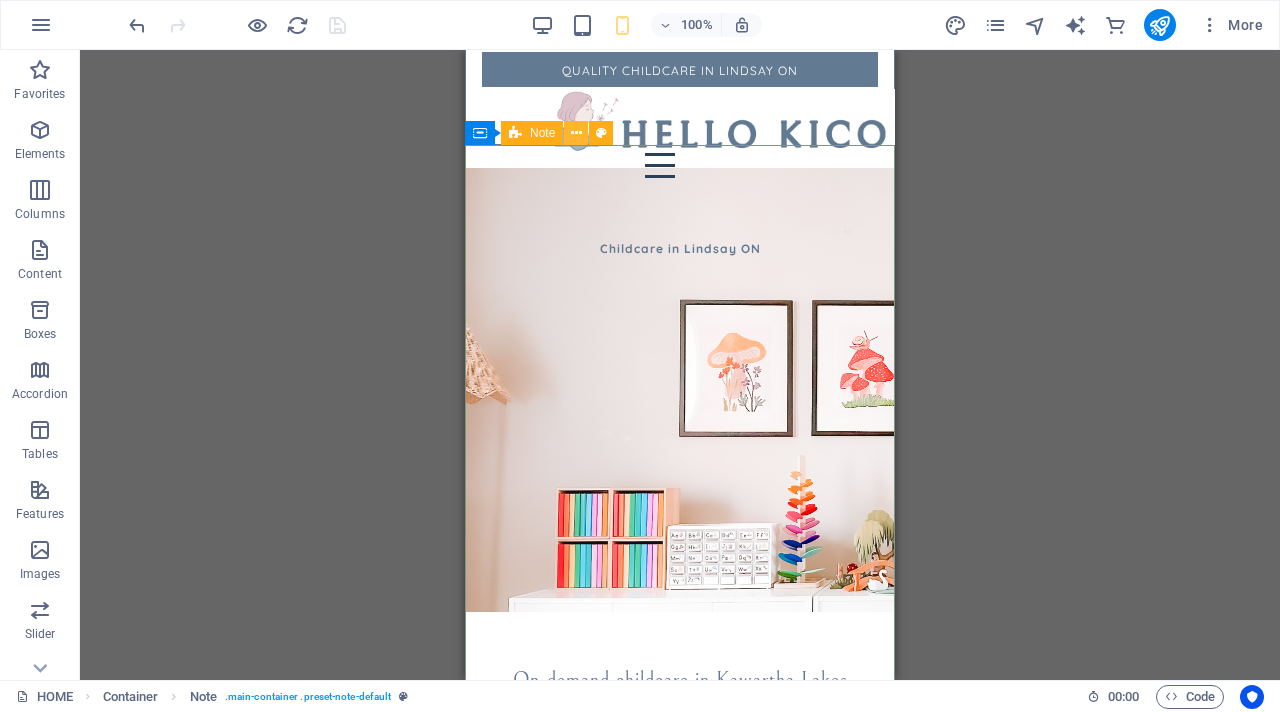 click at bounding box center (576, 133) 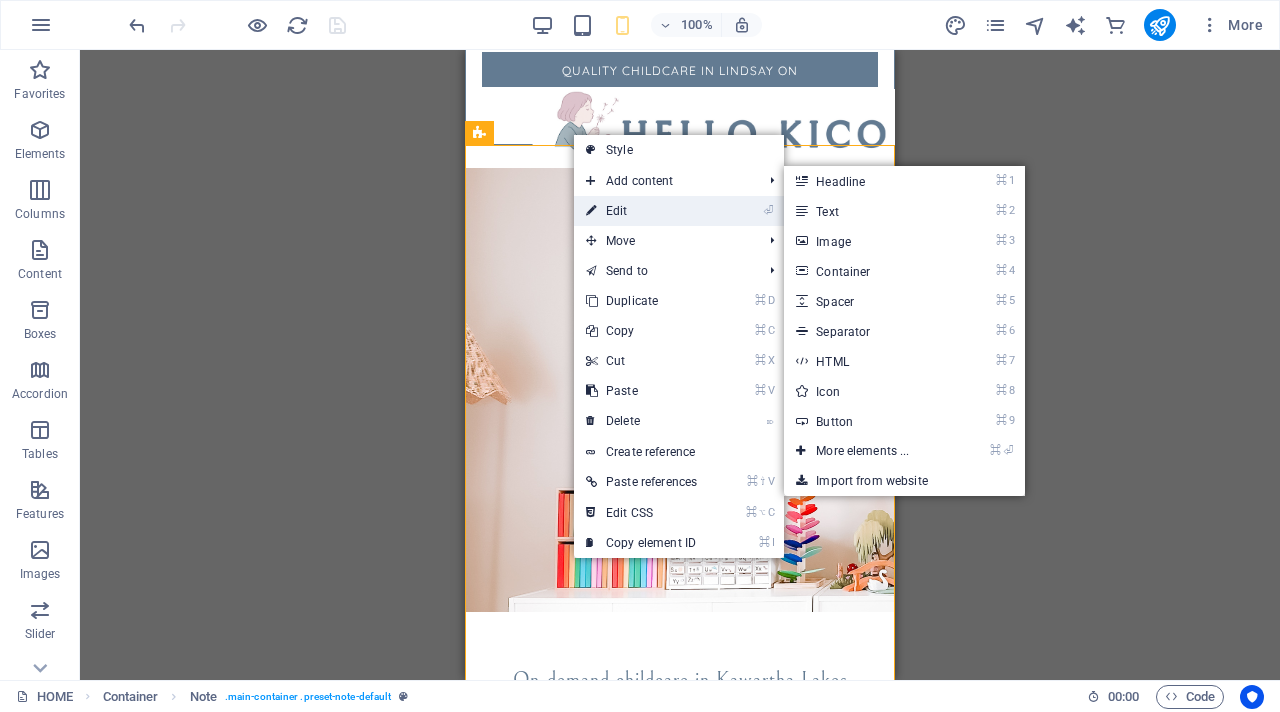 click on "⏎  Edit" at bounding box center [641, 211] 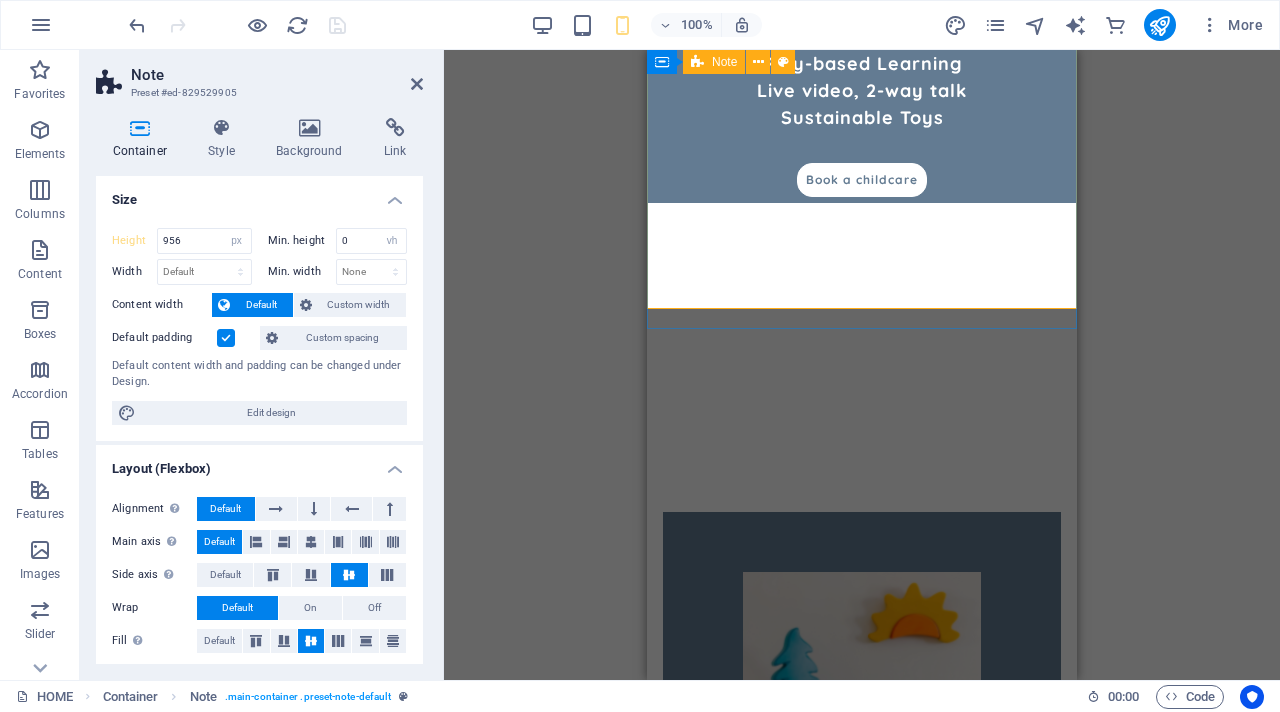 scroll, scrollTop: 817, scrollLeft: 0, axis: vertical 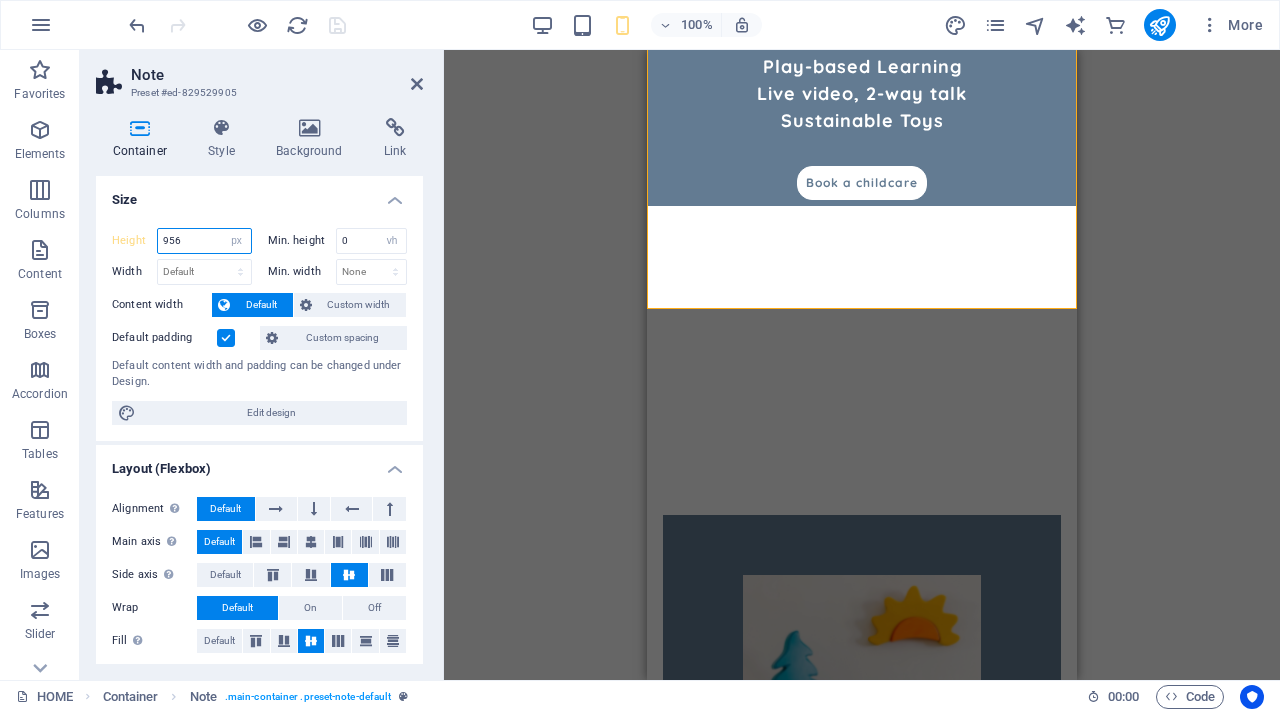 drag, startPoint x: 212, startPoint y: 240, endPoint x: 155, endPoint y: 223, distance: 59.48109 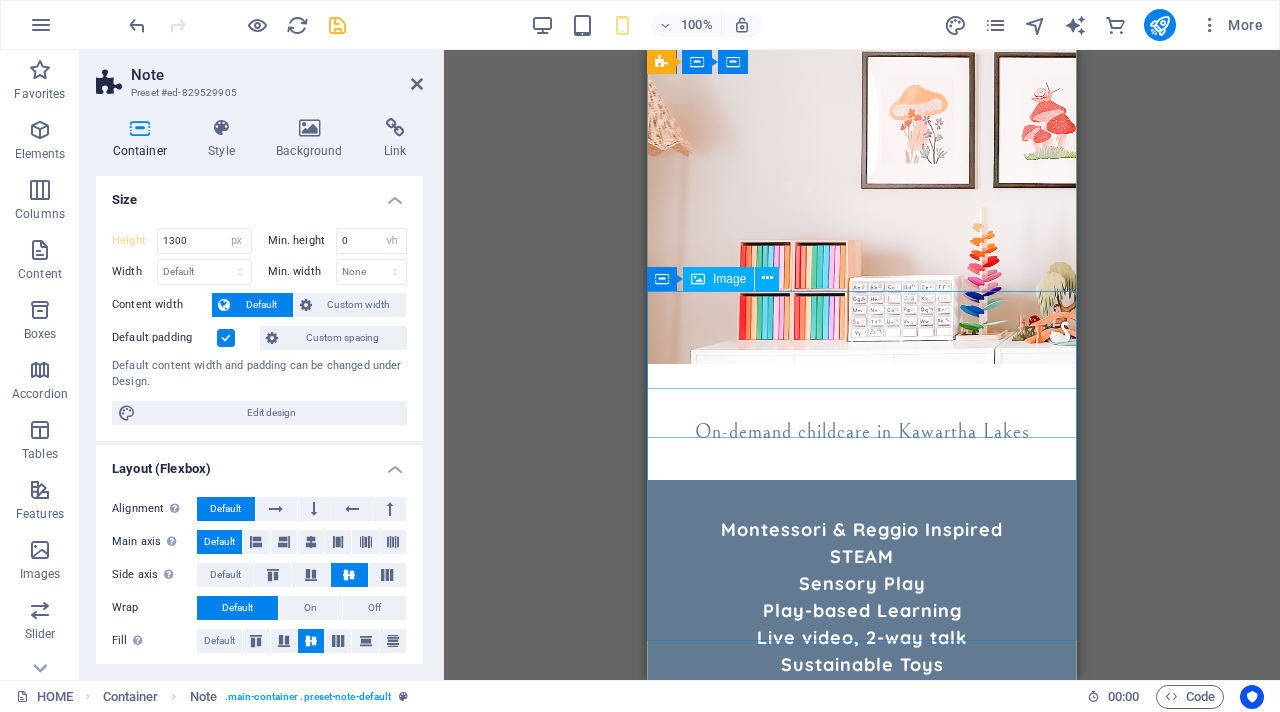 scroll, scrollTop: 394, scrollLeft: 0, axis: vertical 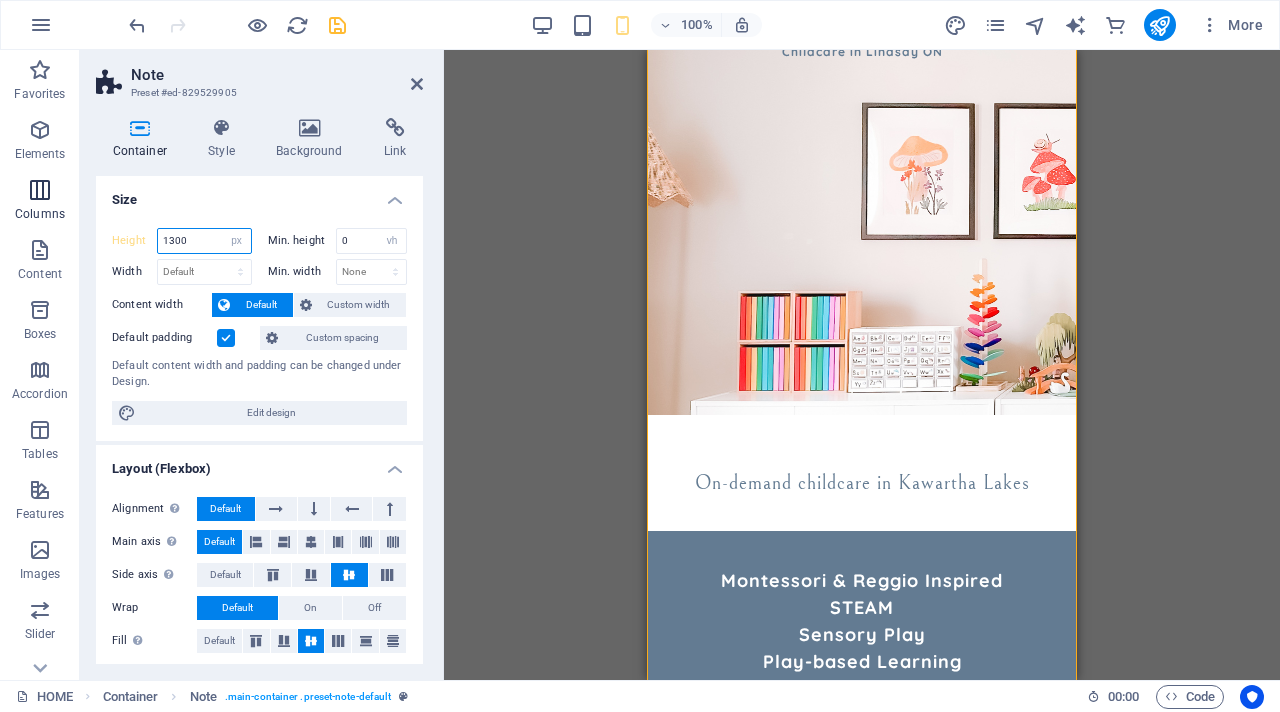 drag, startPoint x: 209, startPoint y: 242, endPoint x: 38, endPoint y: 208, distance: 174.34735 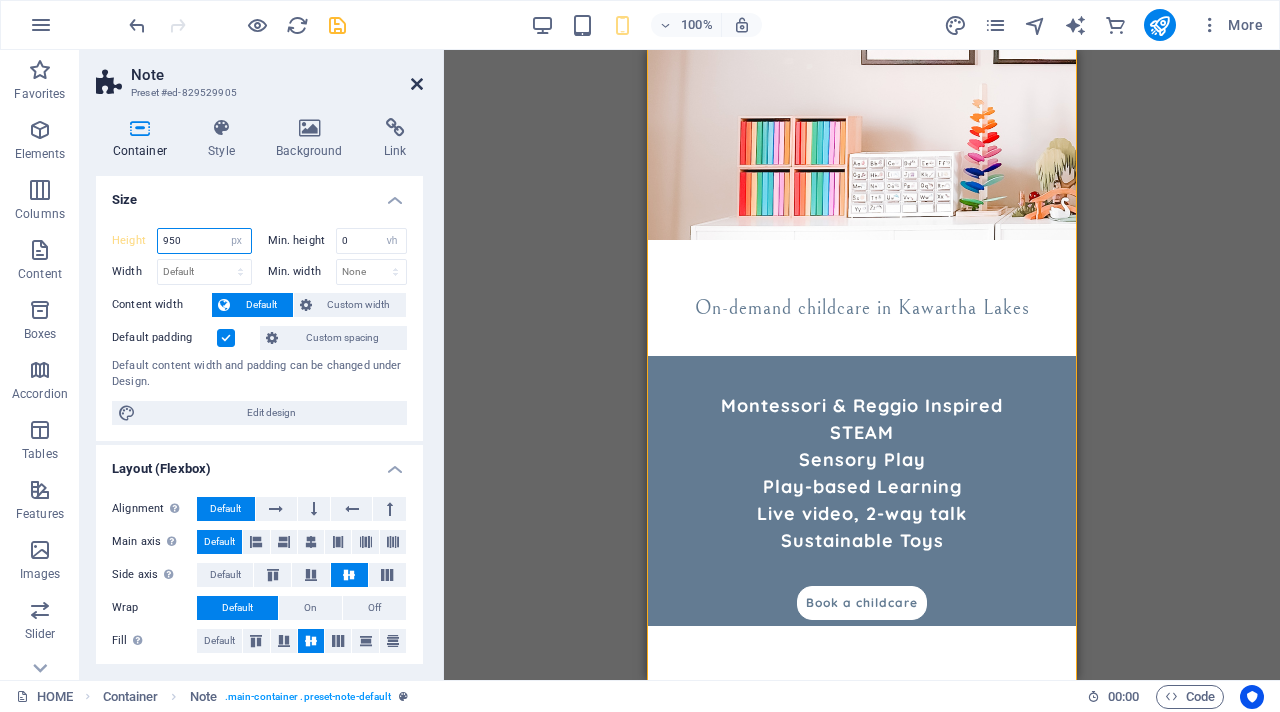 type on "950" 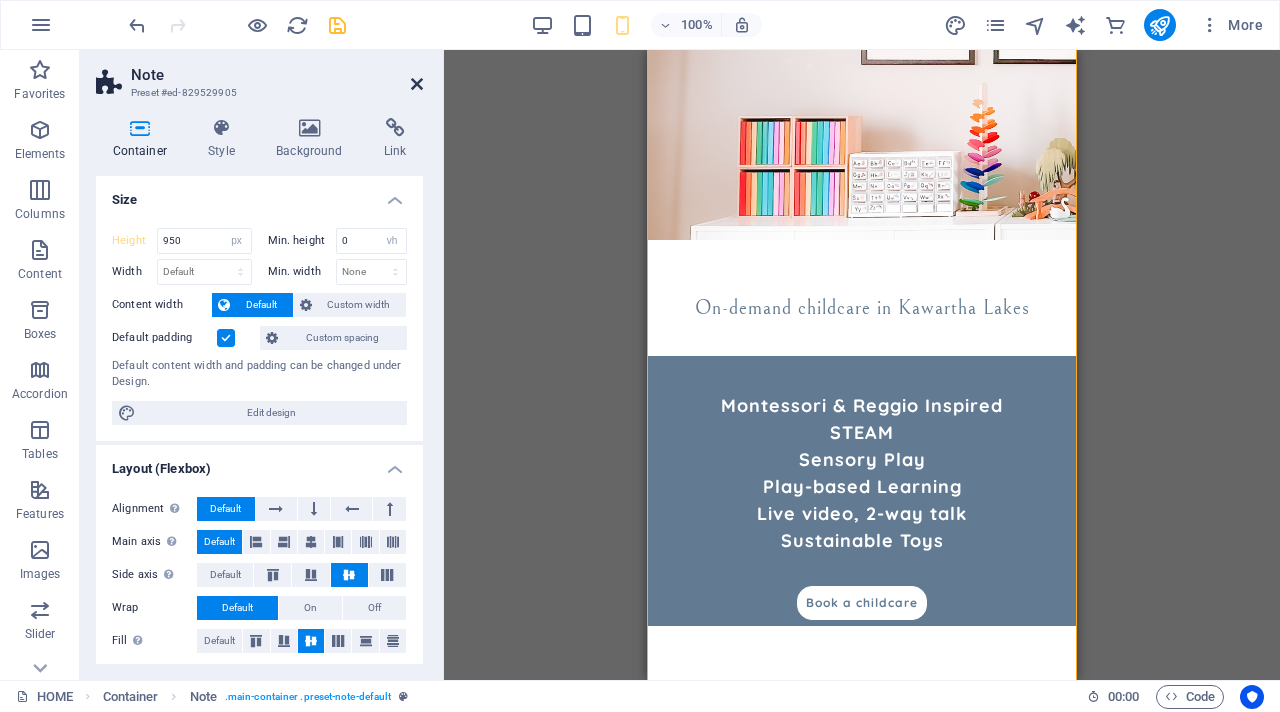 click at bounding box center (417, 84) 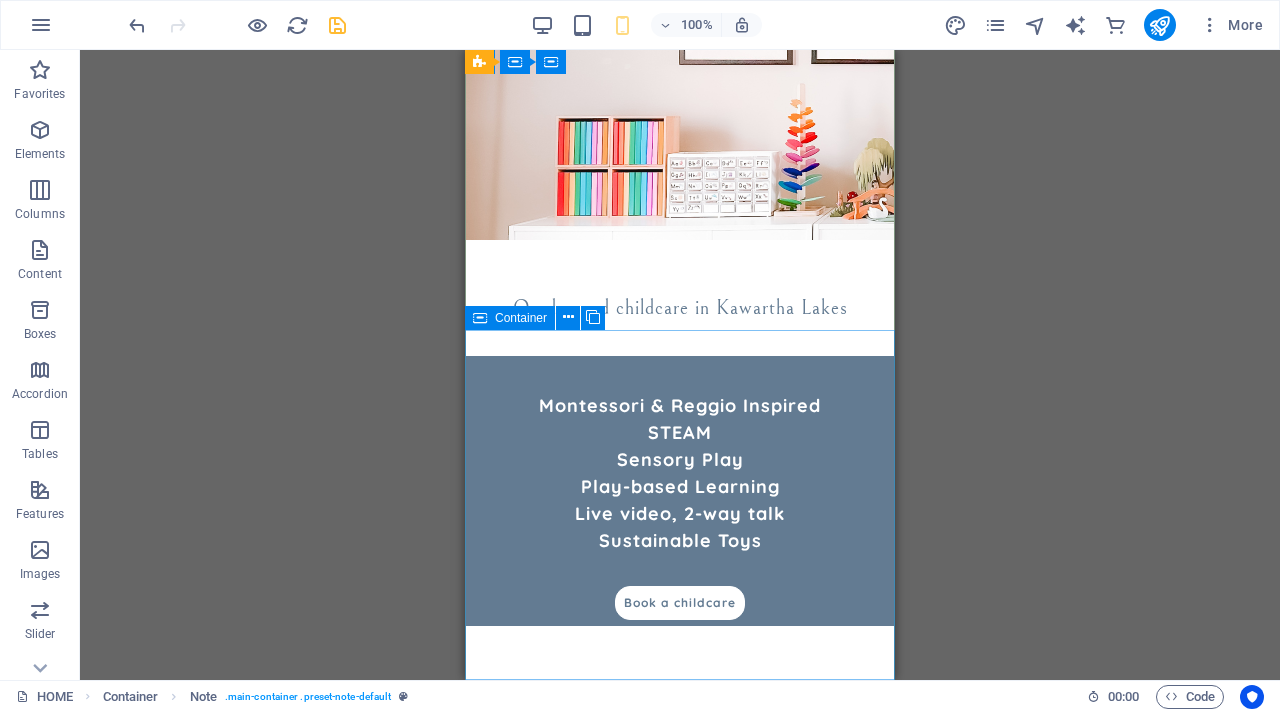 scroll, scrollTop: 0, scrollLeft: 0, axis: both 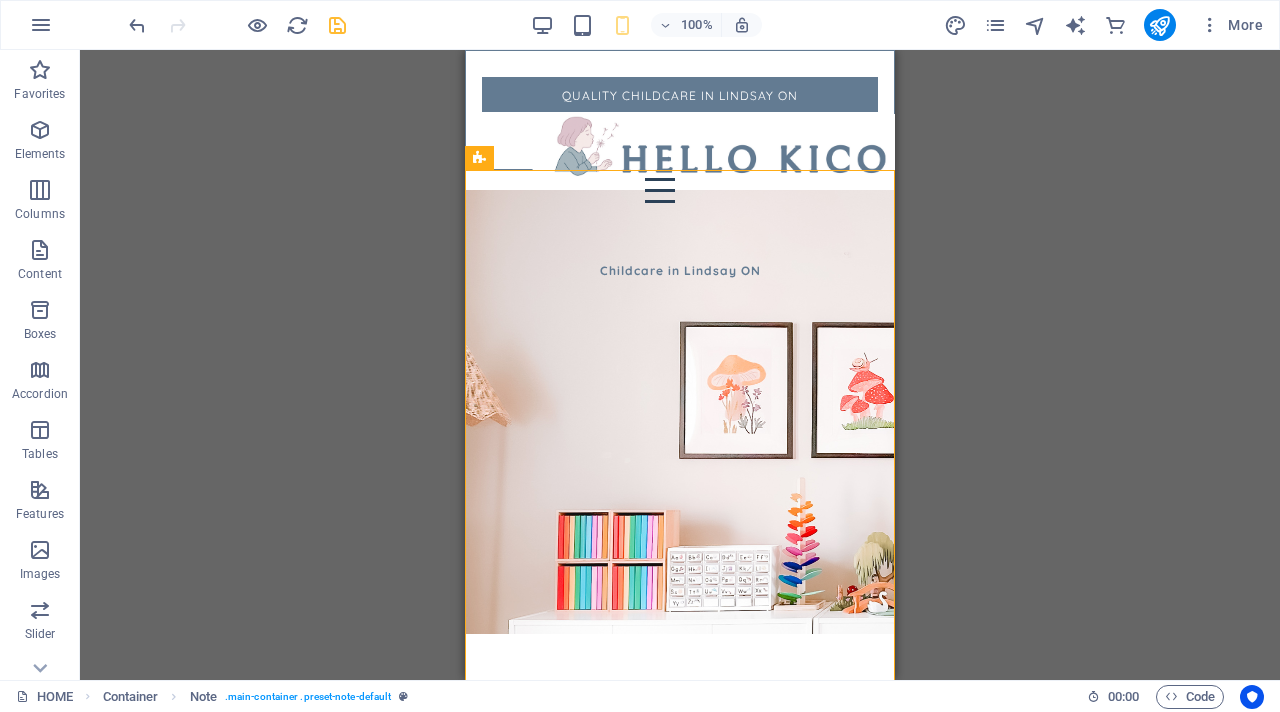 click on "Drag here to replace the existing content. Press “Ctrl” if you want to create a new element.
Container   Menu Bar   H6   Menu Bar   Menu Bar   Container   Logo   Menu   Note   Container   Container   Image   Container   Container   Note   Note   Container   Container   Spacer   Spacer   Container   Image   Container   Note   Container   H1   H2   Container   Container   Text   Spacer   Button   Image slider columns   Image slider columns   Container   Image   Container   Text   Container   Cards   Spacer   Cards   Container   Container   Cards   Image   Spacer   Text   H4   Container   Image slider columns   Image slider   Container   Image   Container" at bounding box center [680, 365] 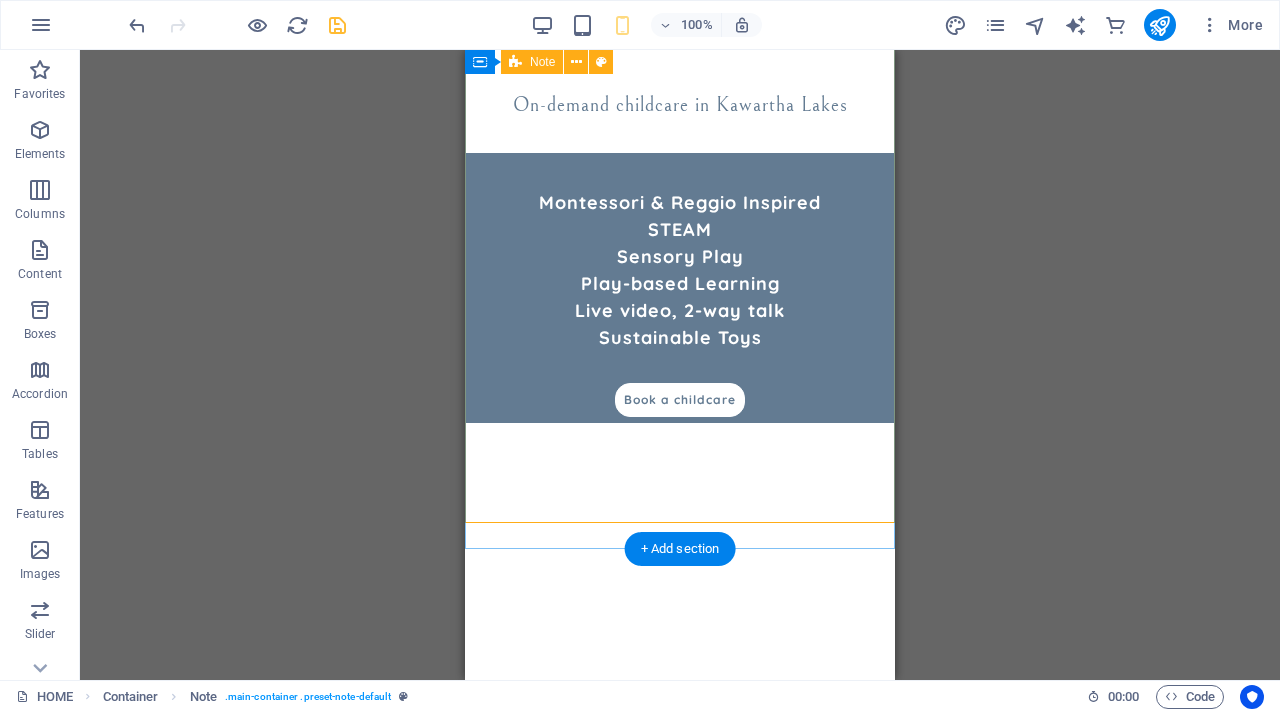 scroll, scrollTop: 738, scrollLeft: 0, axis: vertical 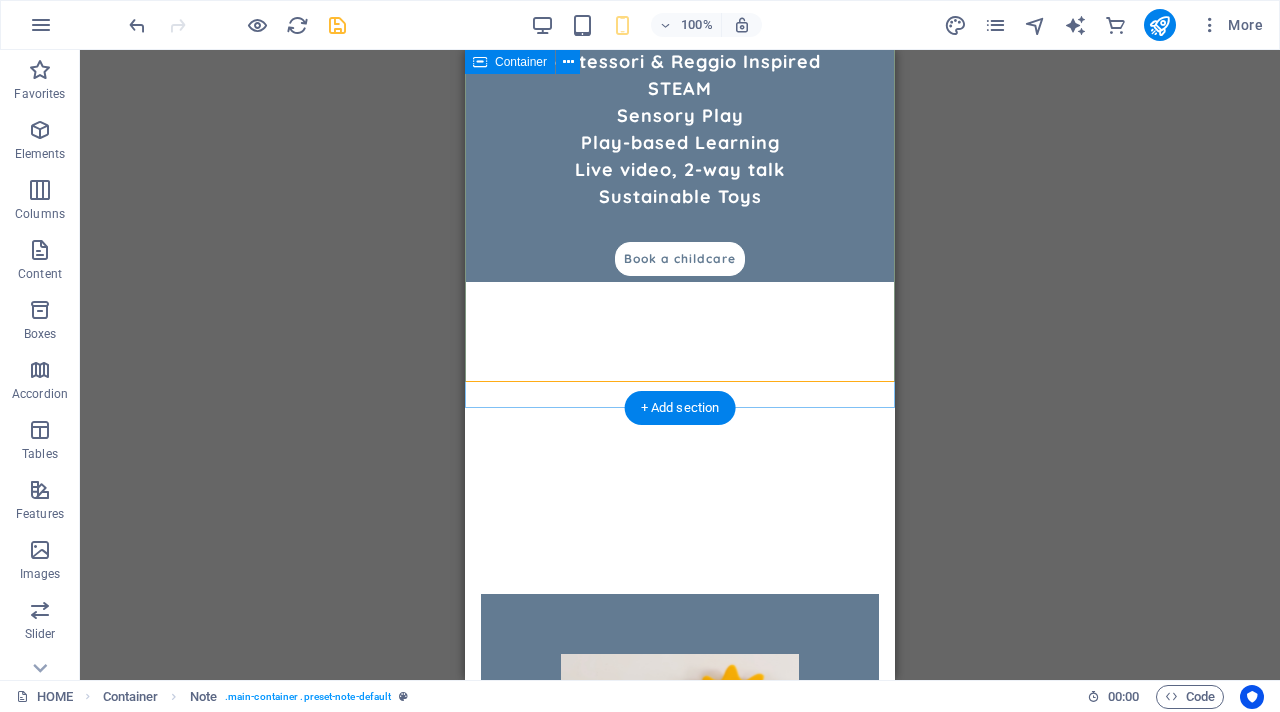 click on "Childcare in [CITY] [STATE] On-demand childcare in [CITY] Montessori & Reggio Inspired STEAM Sensory Play Play-based Learning Live video, 2-way talk Sustainable Toys  Book a childcare" at bounding box center (680, -80) 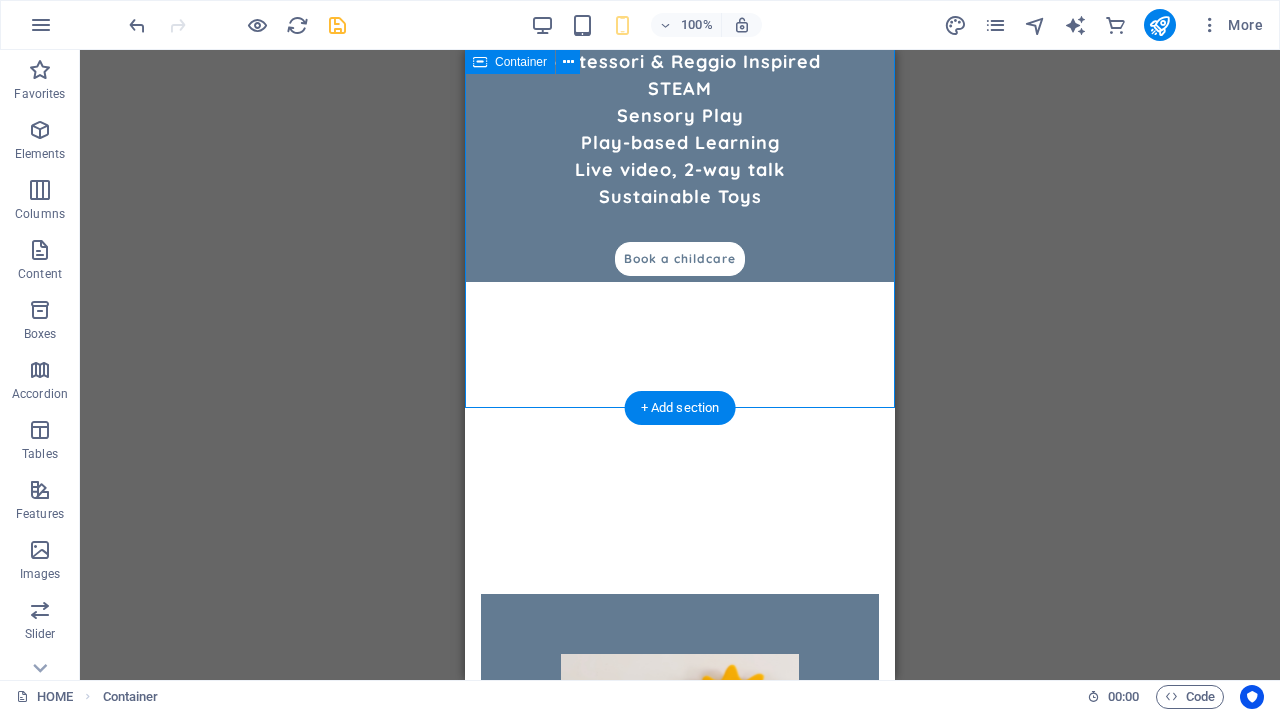 click on "Childcare in [CITY] [STATE] On-demand childcare in [CITY] Montessori & Reggio Inspired STEAM Sensory Play Play-based Learning Live video, 2-way talk Sustainable Toys  Book a childcare" at bounding box center [680, -80] 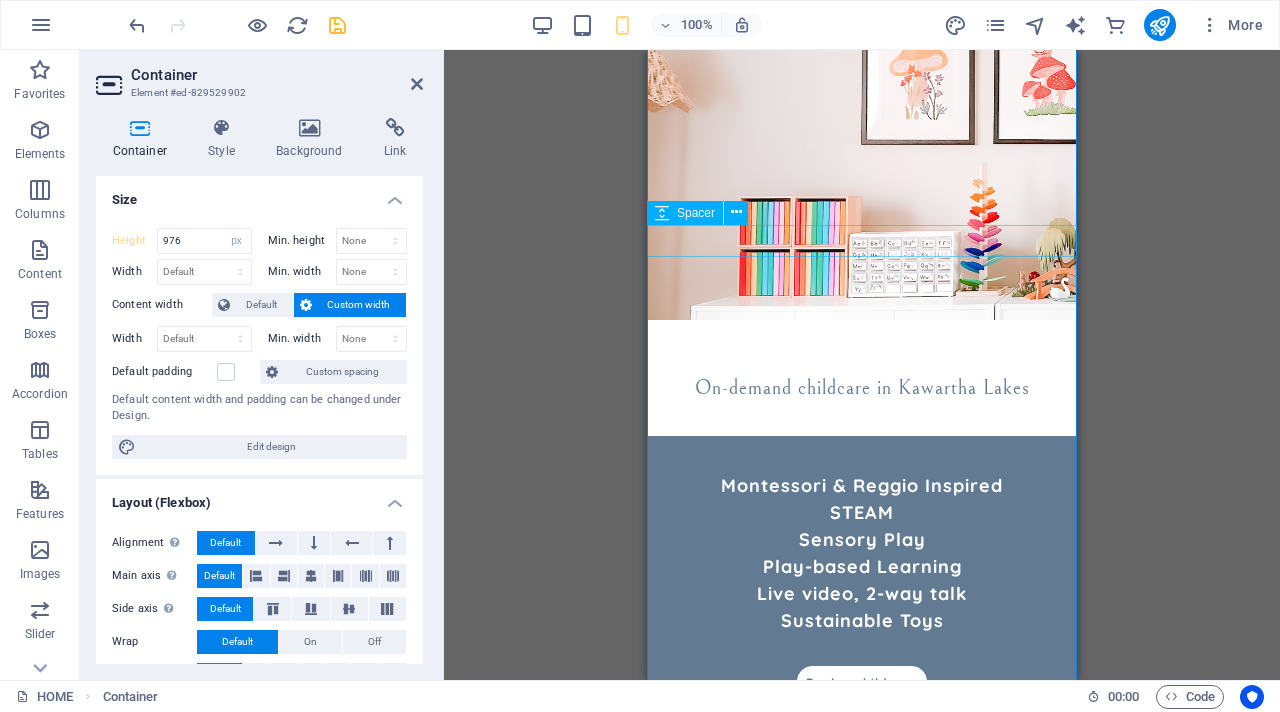 scroll, scrollTop: 0, scrollLeft: 0, axis: both 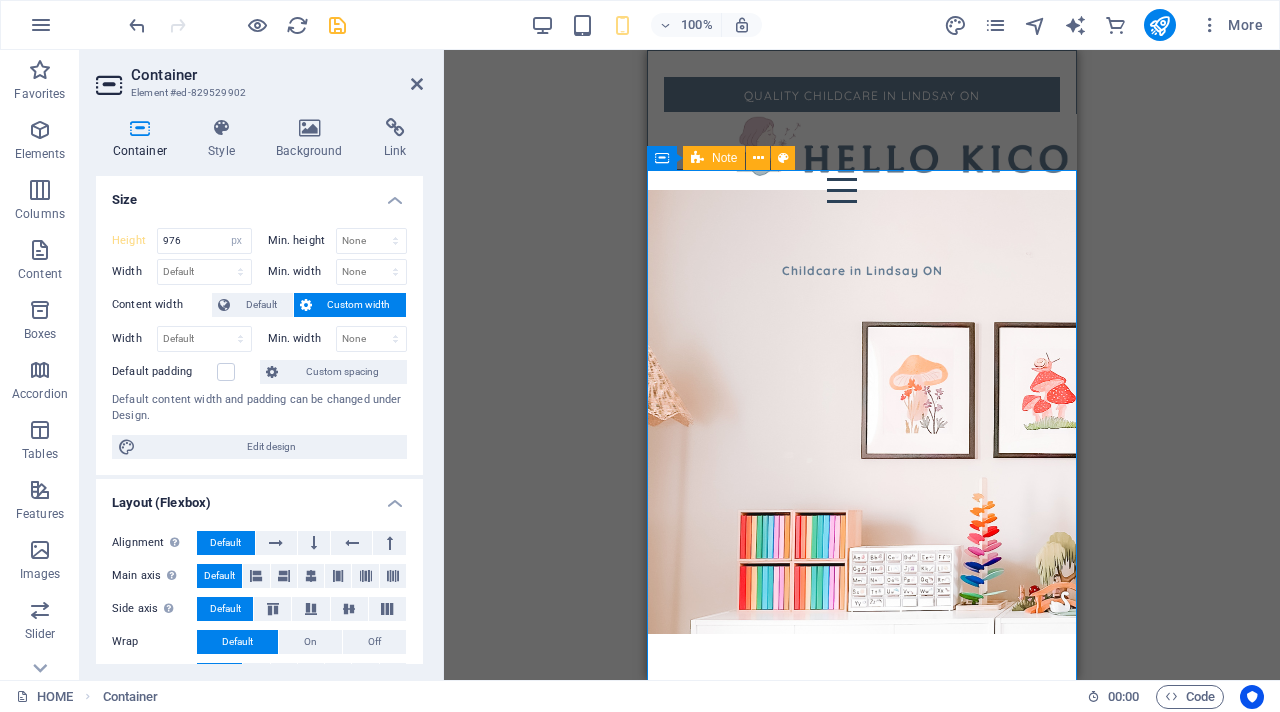 click on "Childcare in [CITY] [STATE] On-demand childcare in [CITY] Montessori & Reggio Inspired STEAM Sensory Play Play-based Learning Live video, 2-way talk Sustainable Toys  Book a childcare" at bounding box center (862, 645) 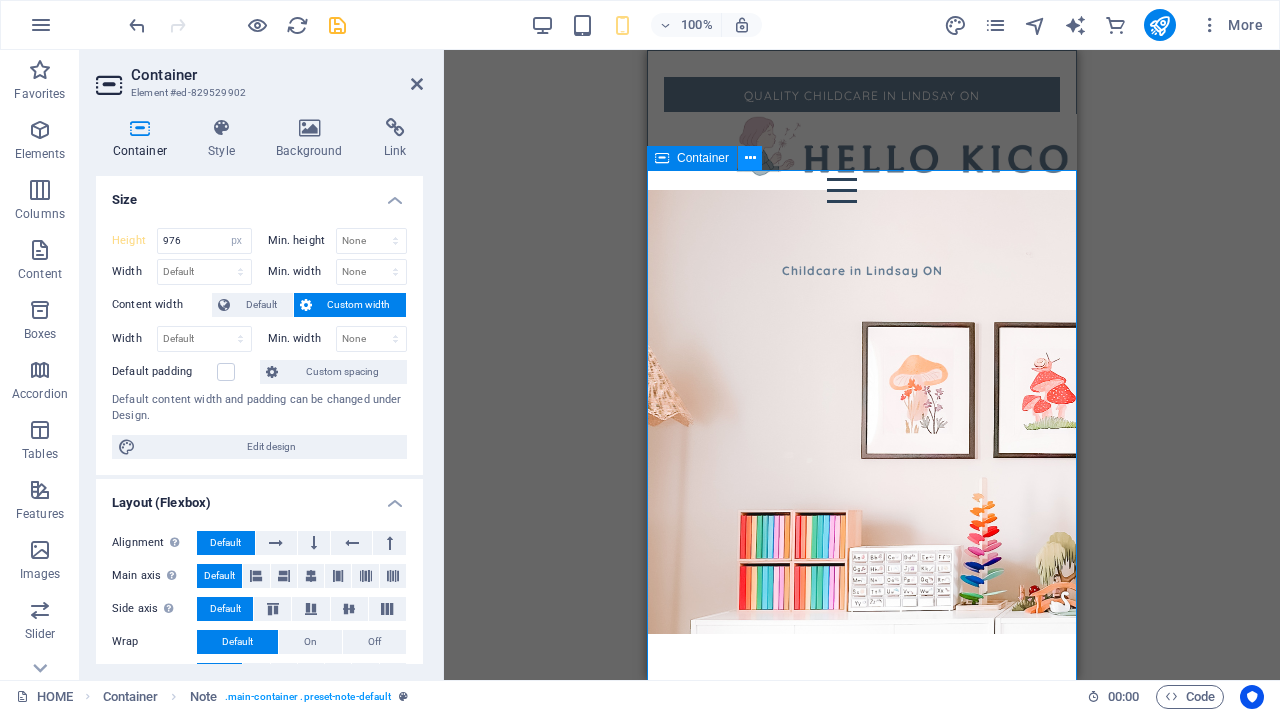 click at bounding box center [750, 158] 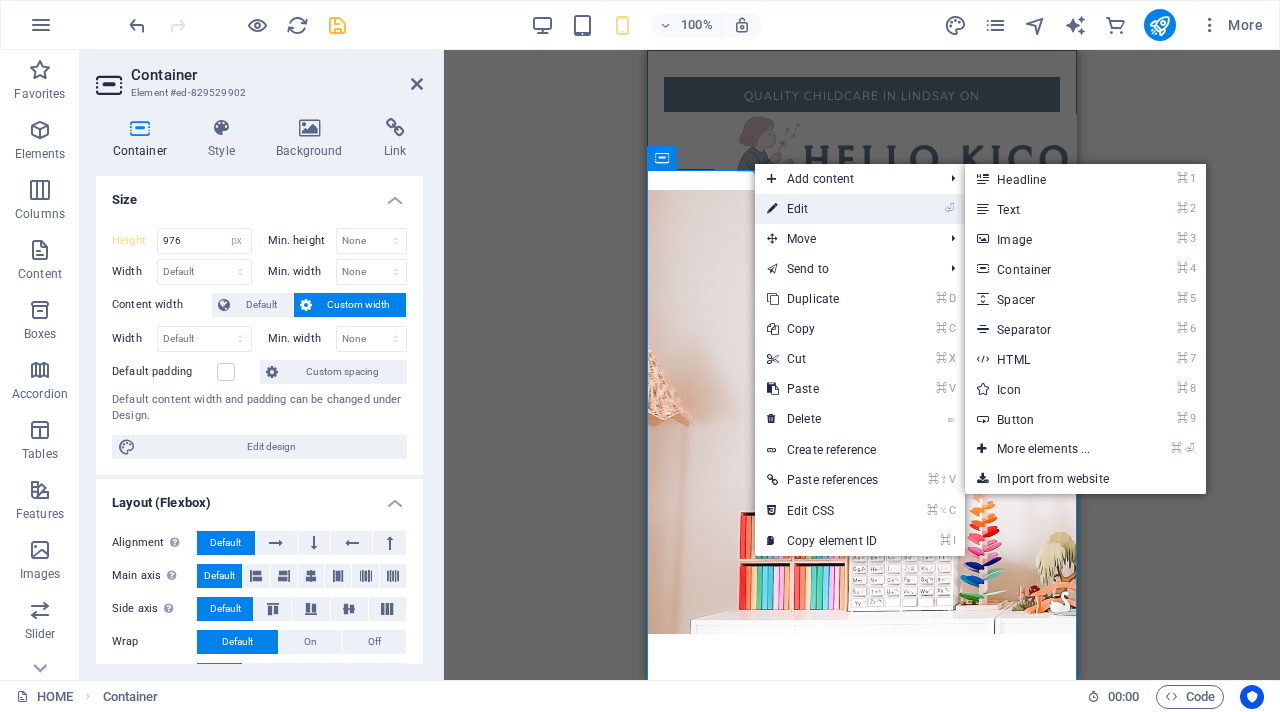 click on "⏎  Edit" at bounding box center [822, 209] 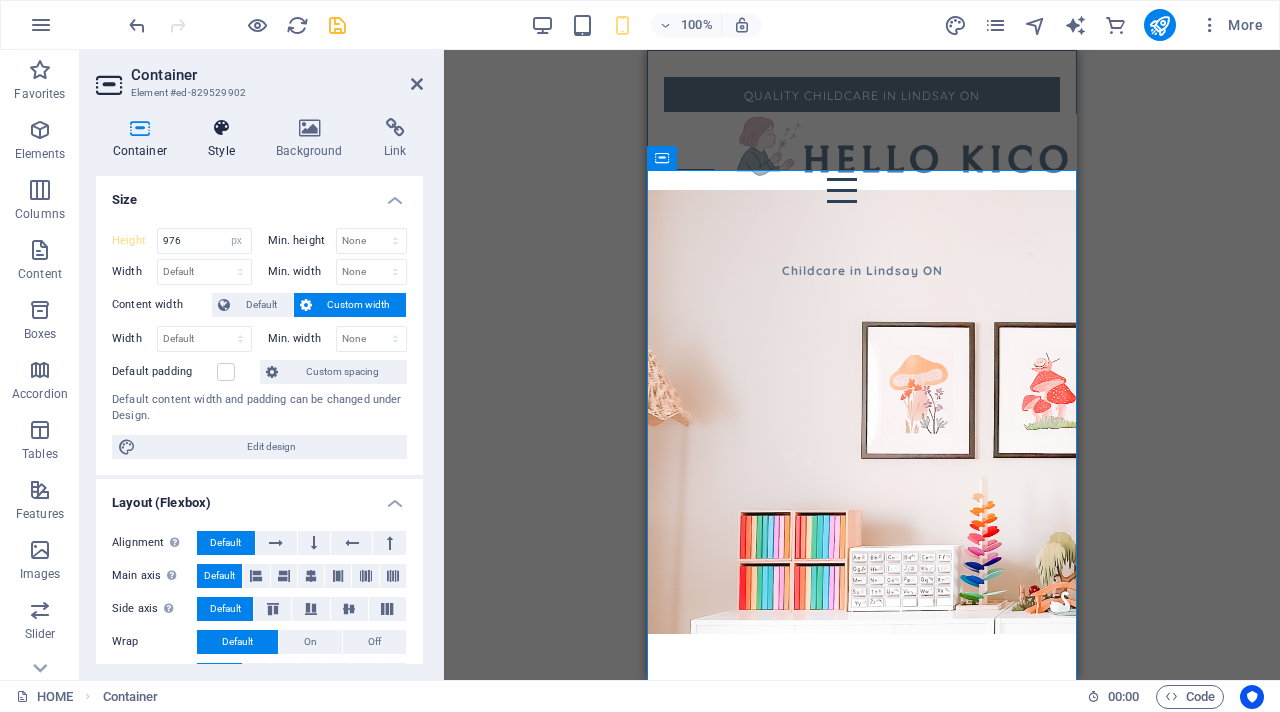 click at bounding box center [222, 128] 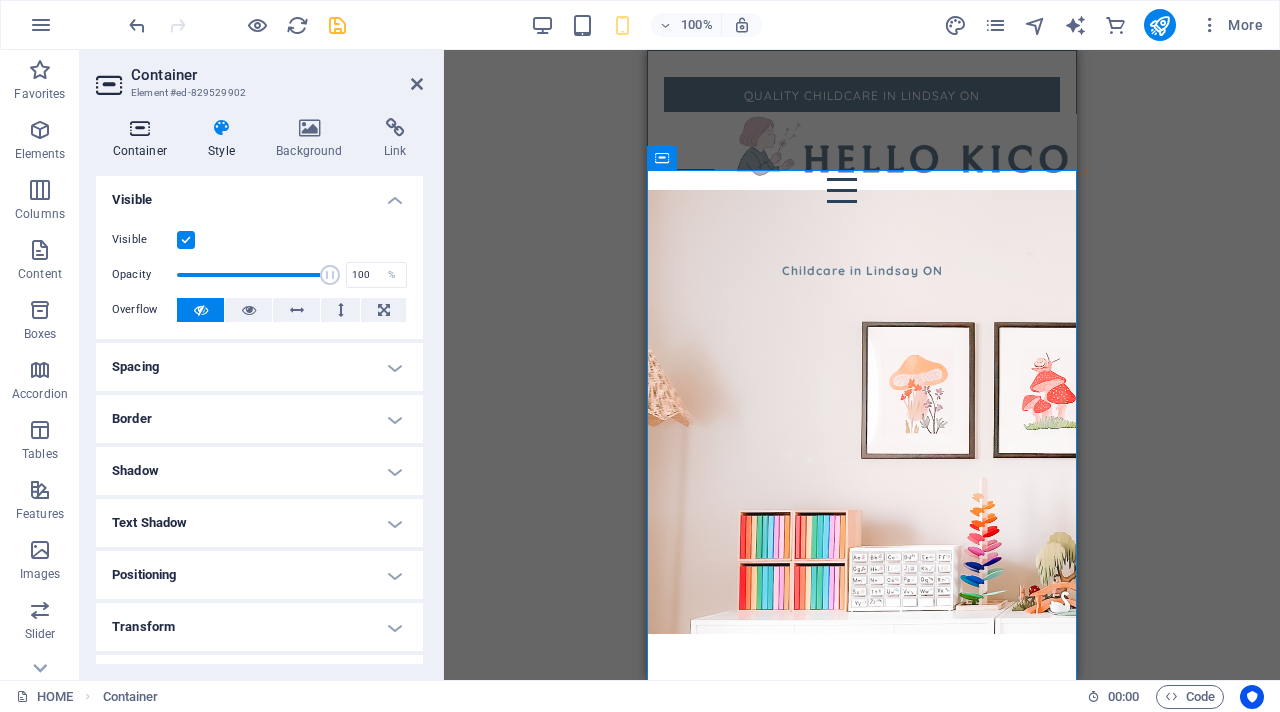 click on "Container" at bounding box center [144, 139] 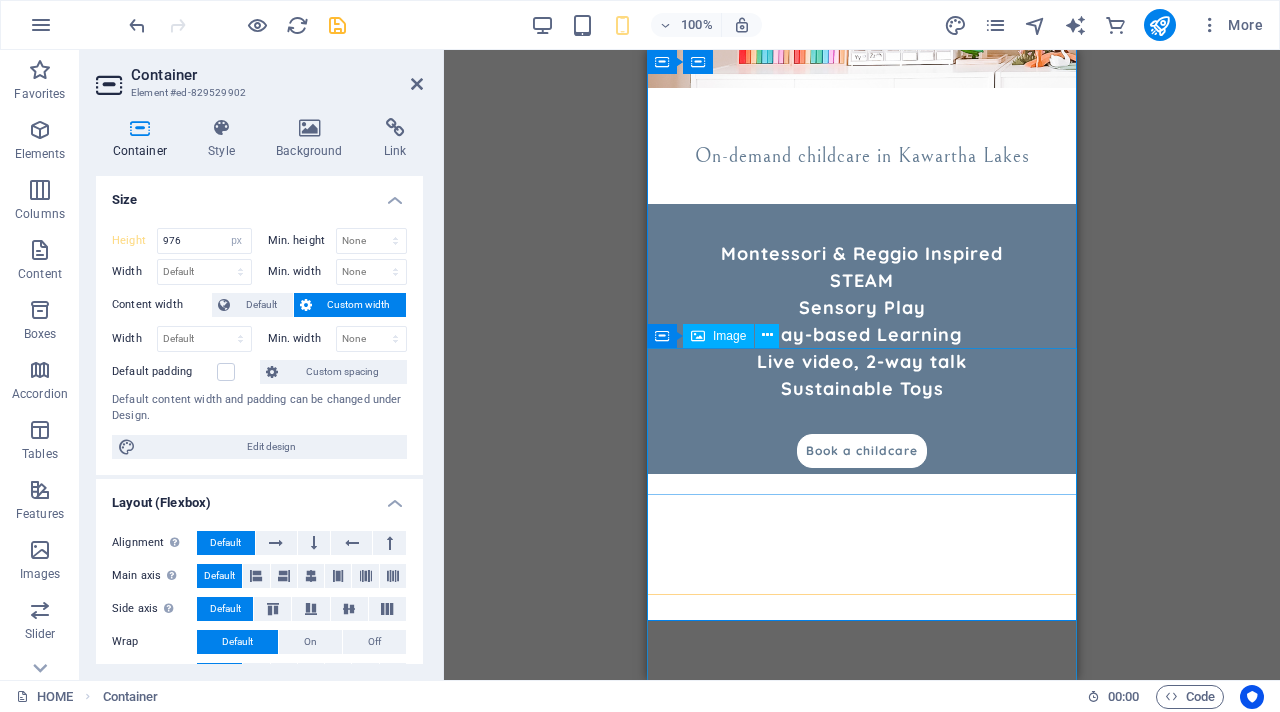 scroll, scrollTop: 521, scrollLeft: 0, axis: vertical 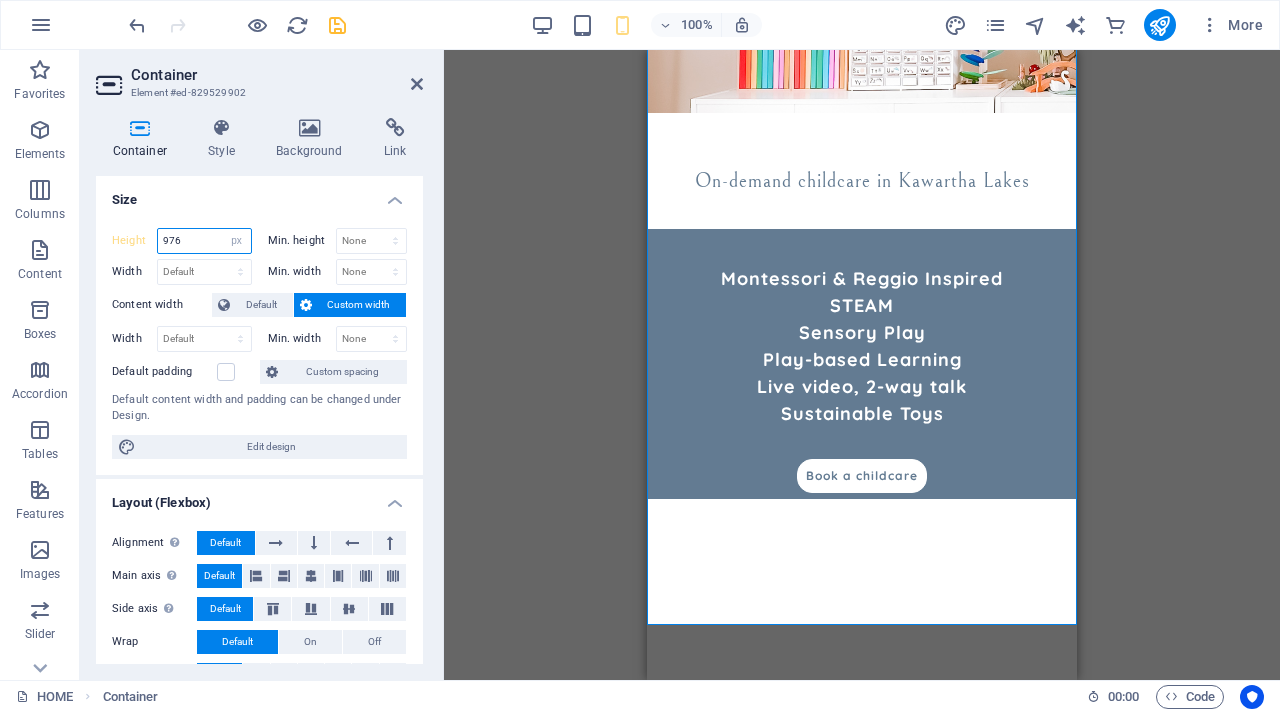 click on "976" at bounding box center (204, 241) 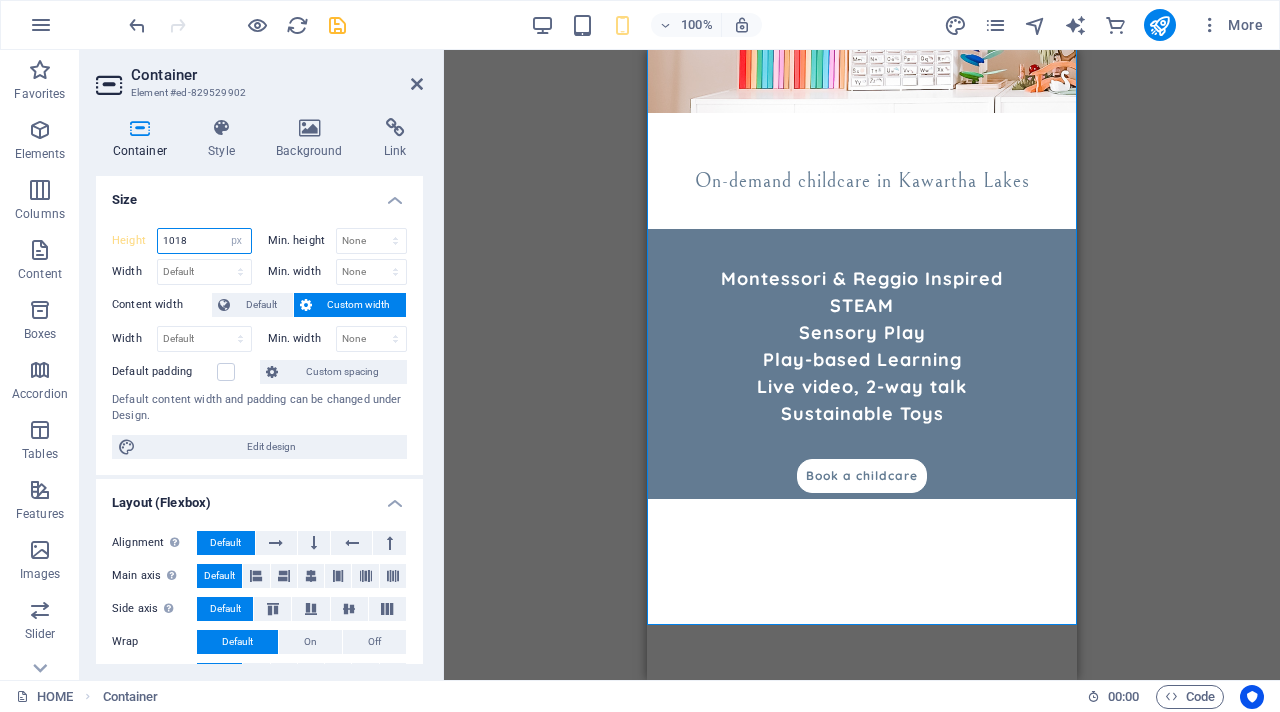 type on "1019" 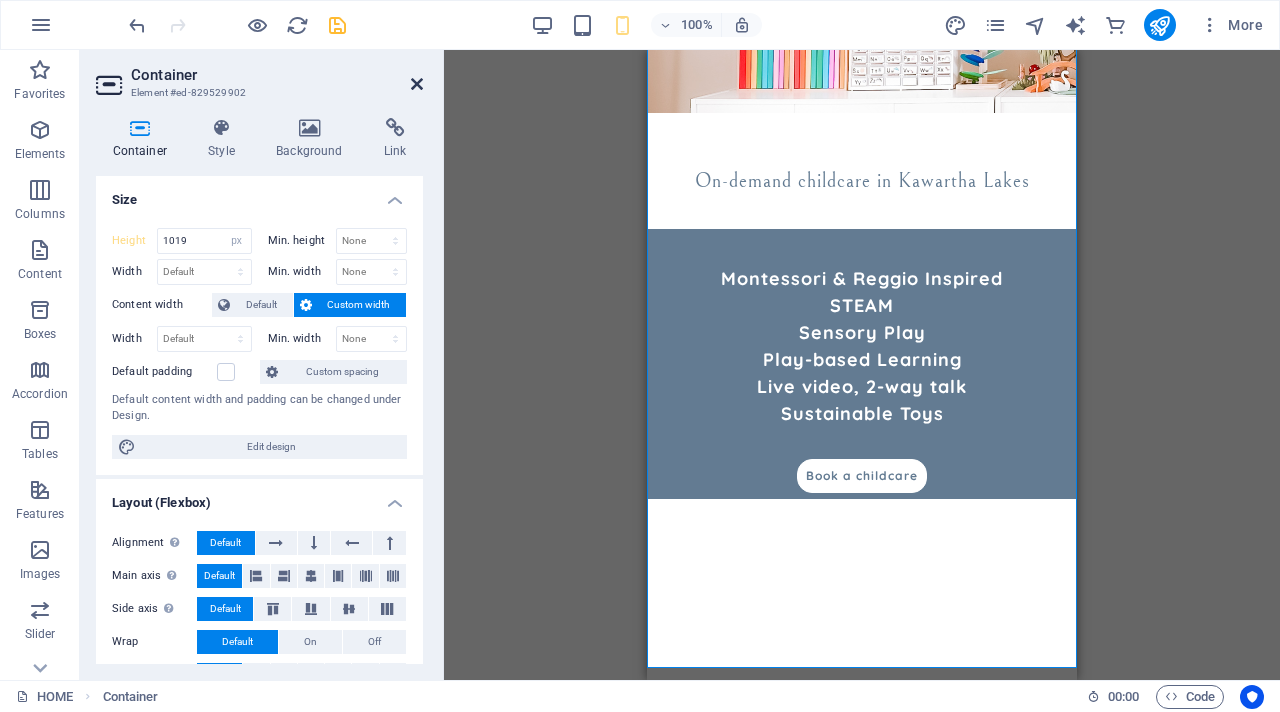 click at bounding box center (417, 84) 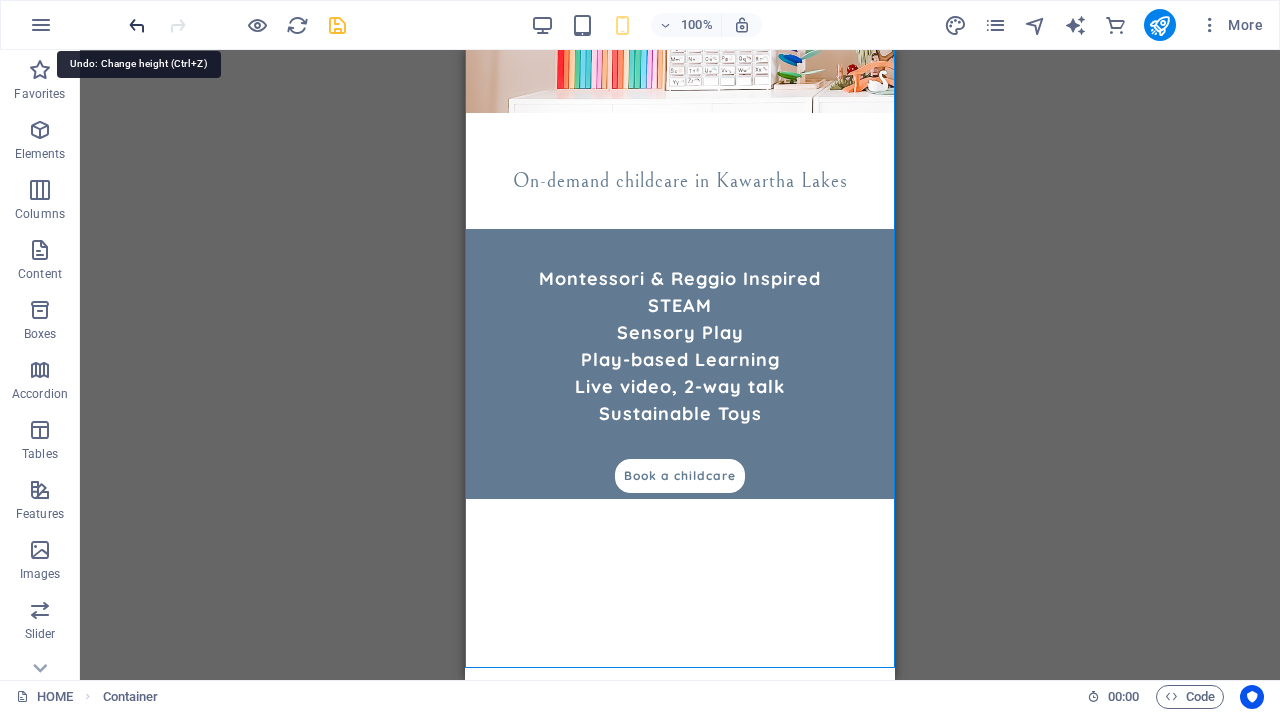 click at bounding box center (137, 25) 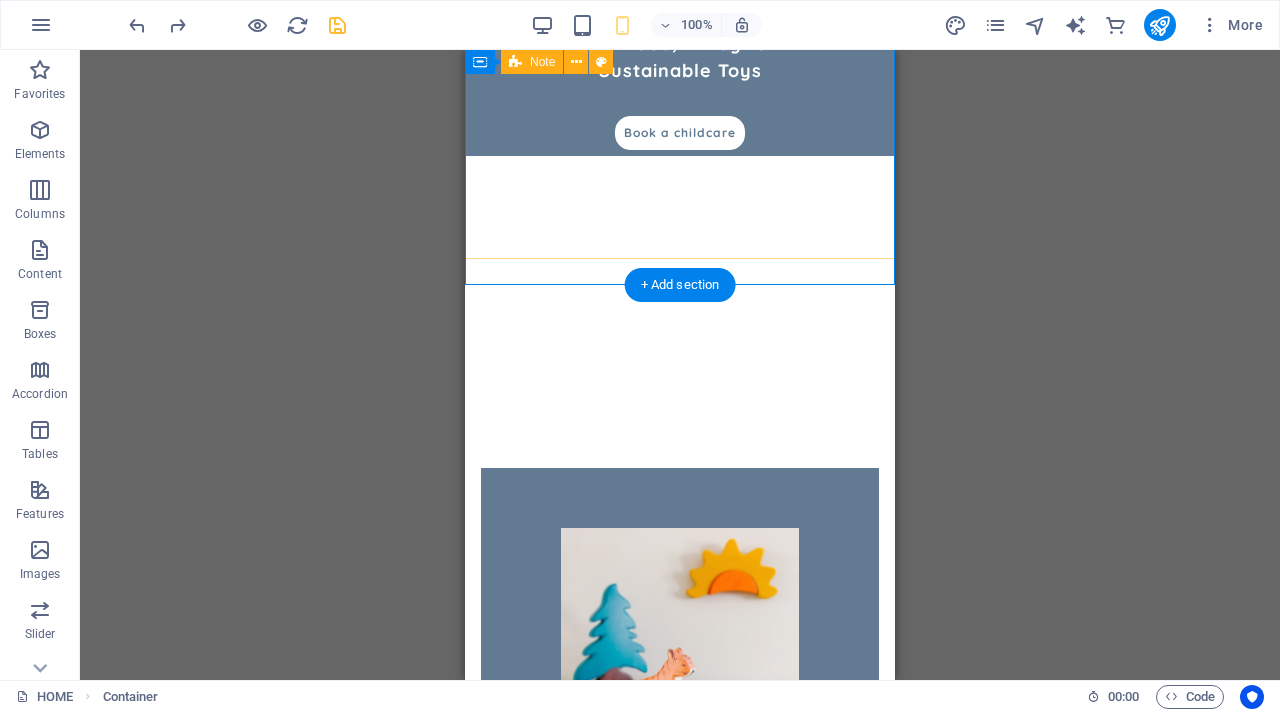scroll, scrollTop: 846, scrollLeft: 0, axis: vertical 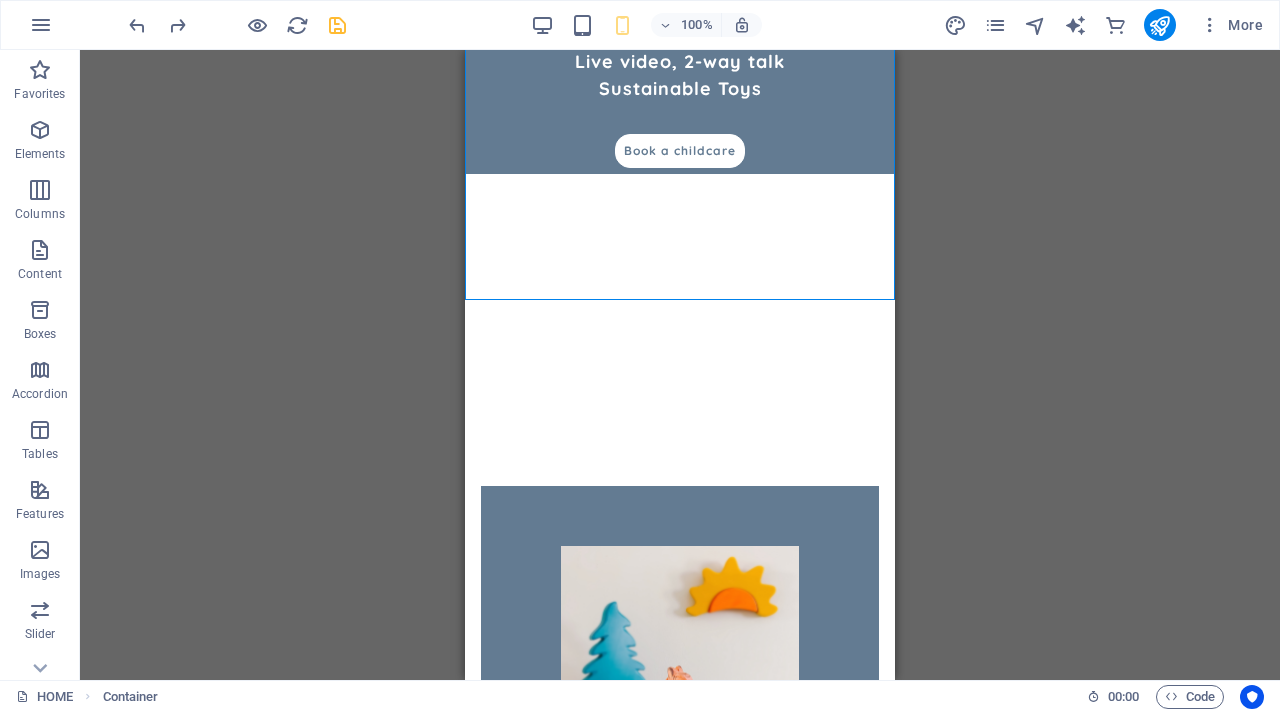 click on "QUALITY CHILDCARE IN [CITY] [STATE] Home About What we offer  How it works  Play Space Toy Collection FAQs Contact Us  Childcare in [CITY] [STATE] On-demand childcare in [CITY] Montessori & Reggio Inspired STEAM Sensory Play Play-based Learning Live video, 2-way talk Sustainable Toys  Book a childcare  PLAY SPACE  Our playspace is an organized, child-friendly environment with accessible, purposeful materials that encourage independent learning and exploration. We’re all about sparking creativity and early learning through fun, imaginative play that helps kids grow and explore with joy! Kitchen This little play kitchen is absolutely charming and a perfect spot for imaginative play.  Playroom Neatly organized playroom with whimsical mushroom art and colorful toys, creating a cheerful, creative space. Sensory PLAY See More TOYS  We share our collection of high-quality and sustainable toys that are   Montessori and Reggio Emilia aligned. Wooden Toys  Magnetic Tiles Maileg See More" at bounding box center (680, 3355) 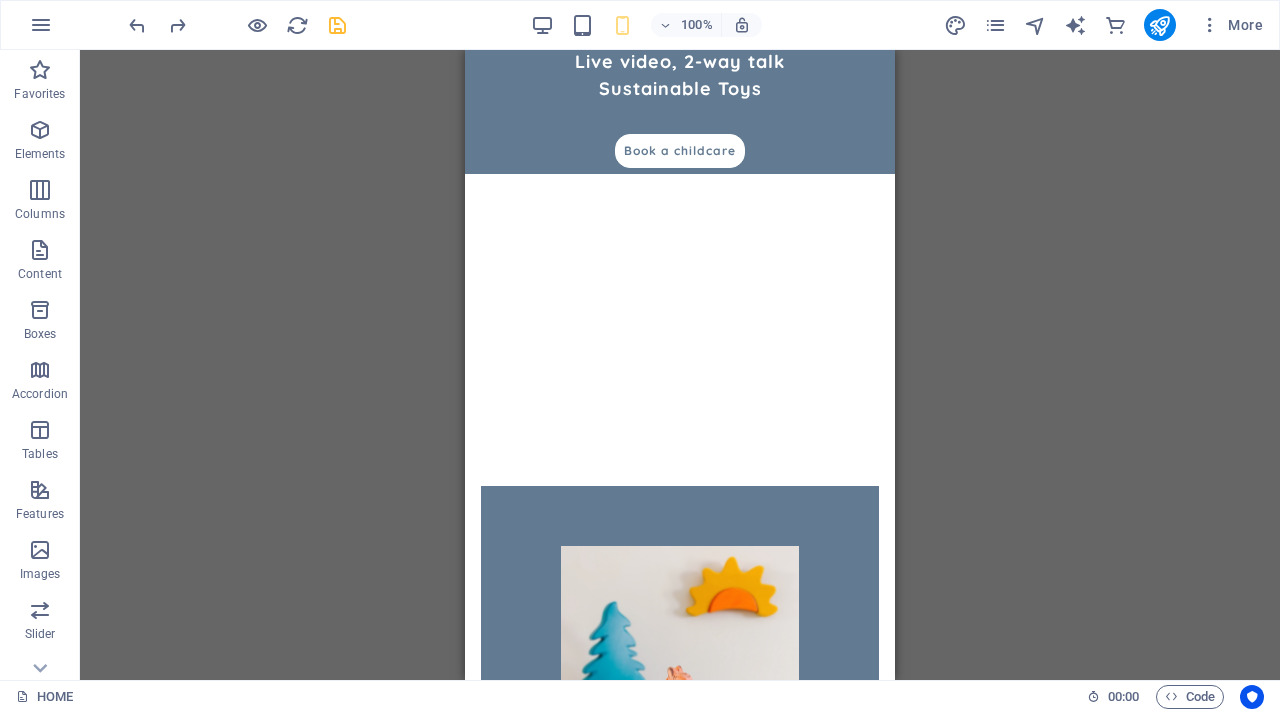 click on "QUALITY CHILDCARE IN [CITY] [STATE] Home About What we offer  How it works  Play Space Toy Collection FAQs Contact Us  Childcare in [CITY] [STATE] On-demand childcare in [CITY] Montessori & Reggio Inspired STEAM Sensory Play Play-based Learning Live video, 2-way talk Sustainable Toys  Book a childcare  PLAY SPACE  Our playspace is an organized, child-friendly environment with accessible, purposeful materials that encourage independent learning and exploration. We’re all about sparking creativity and early learning through fun, imaginative play that helps kids grow and explore with joy! Kitchen This little play kitchen is absolutely charming and a perfect spot for imaginative play.  Playroom Neatly organized playroom with whimsical mushroom art and colorful toys, creating a cheerful, creative space. Sensory PLAY See More TOYS  We share our collection of high-quality and sustainable toys that are   Montessori and Reggio Emilia aligned. Wooden Toys  Magnetic Tiles Maileg See More" at bounding box center (680, 3355) 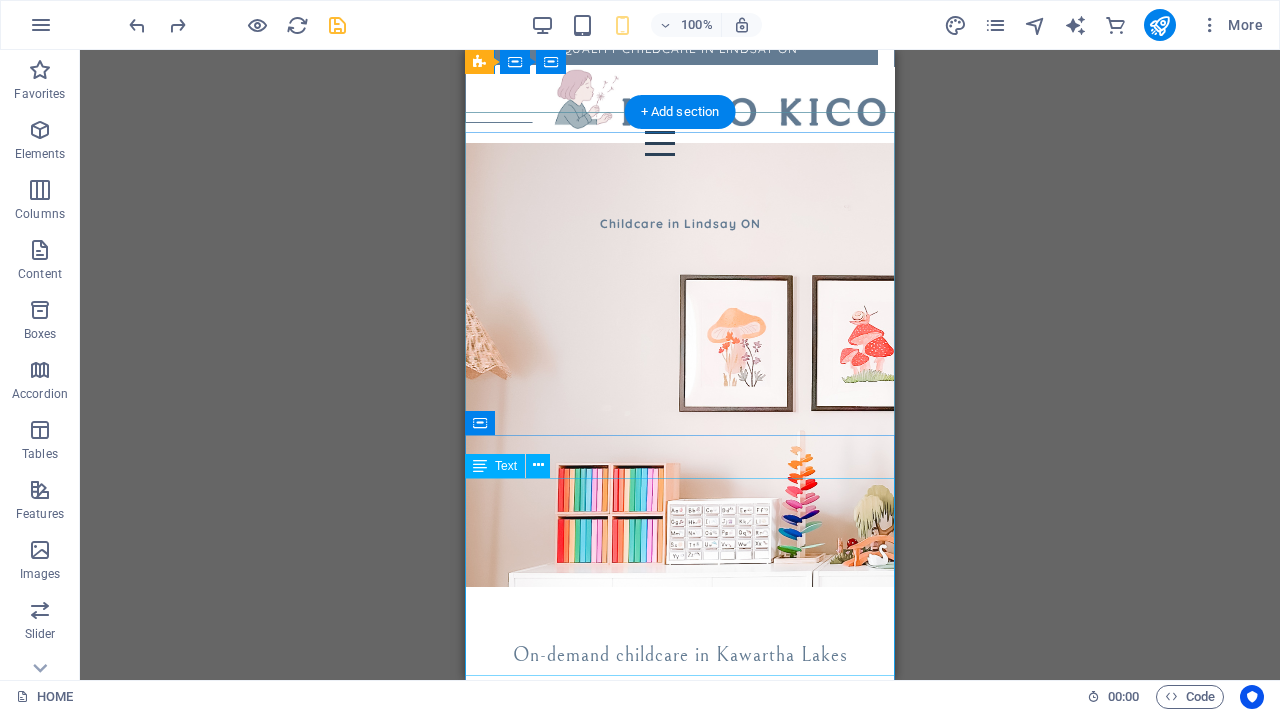scroll, scrollTop: 0, scrollLeft: 0, axis: both 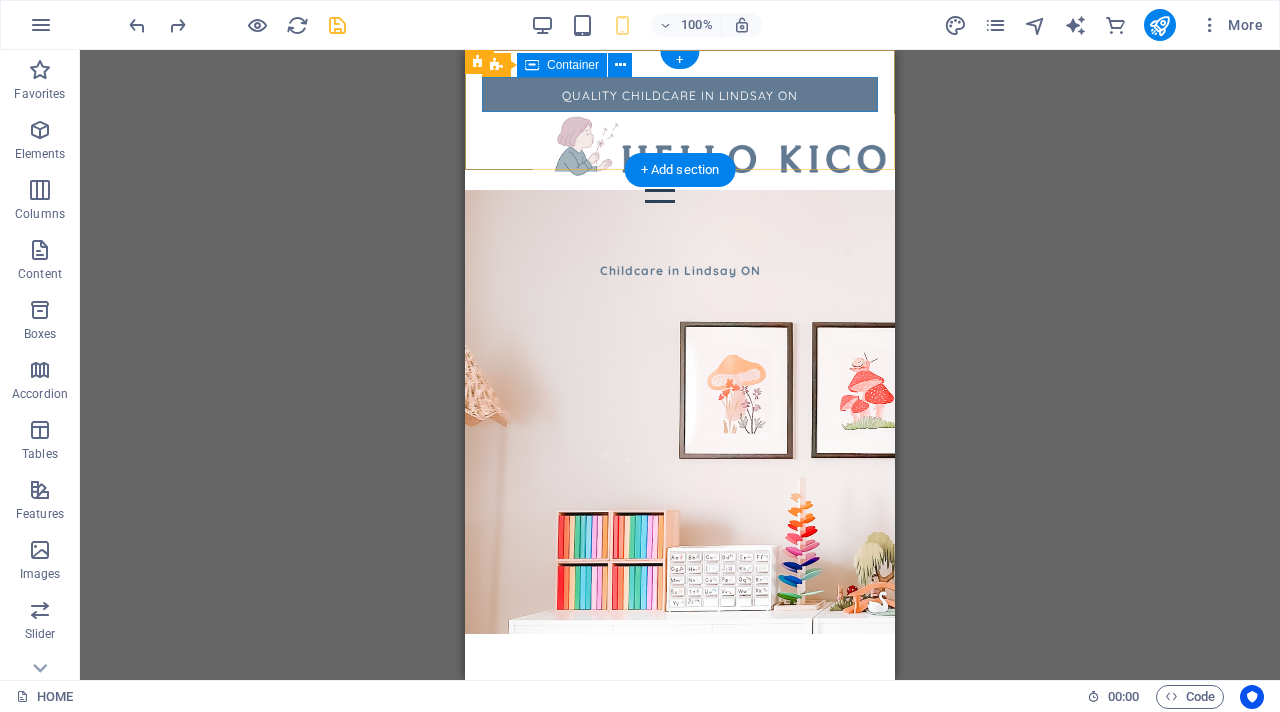 click on "QUALITY CHILDCARE IN LINDSAY ON" at bounding box center (680, 94) 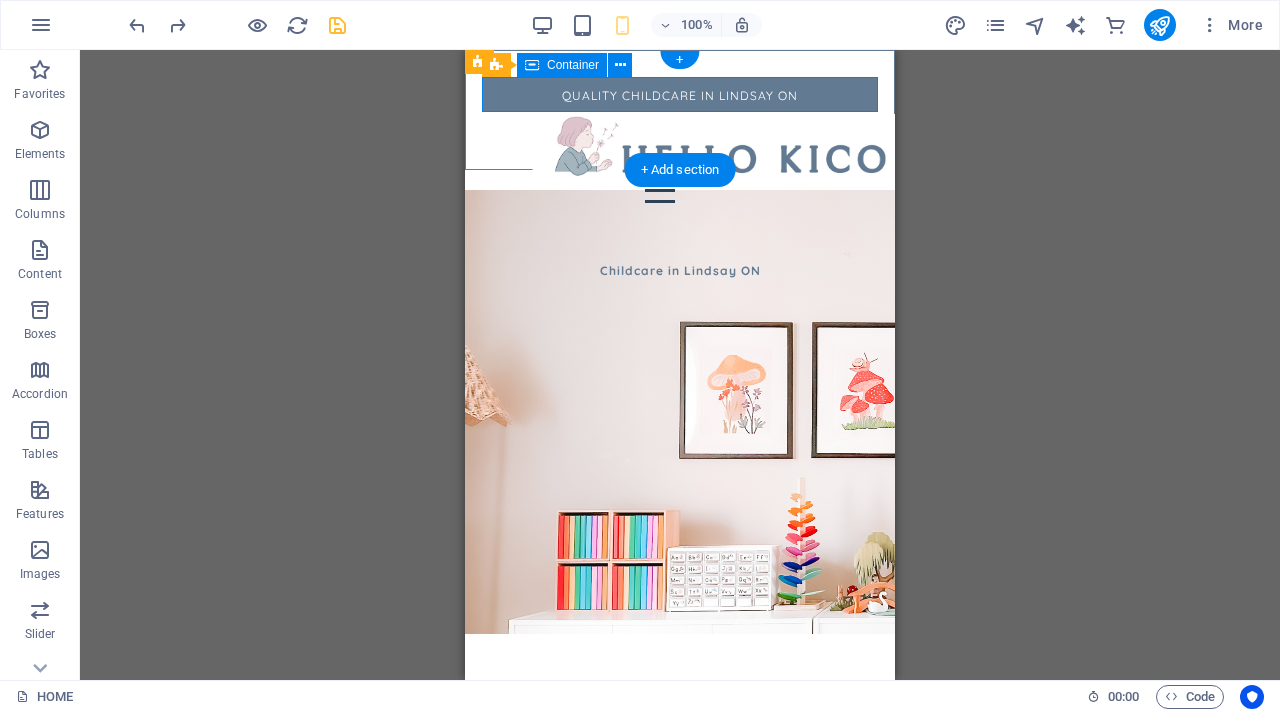 click on "QUALITY CHILDCARE IN LINDSAY ON" at bounding box center (680, 94) 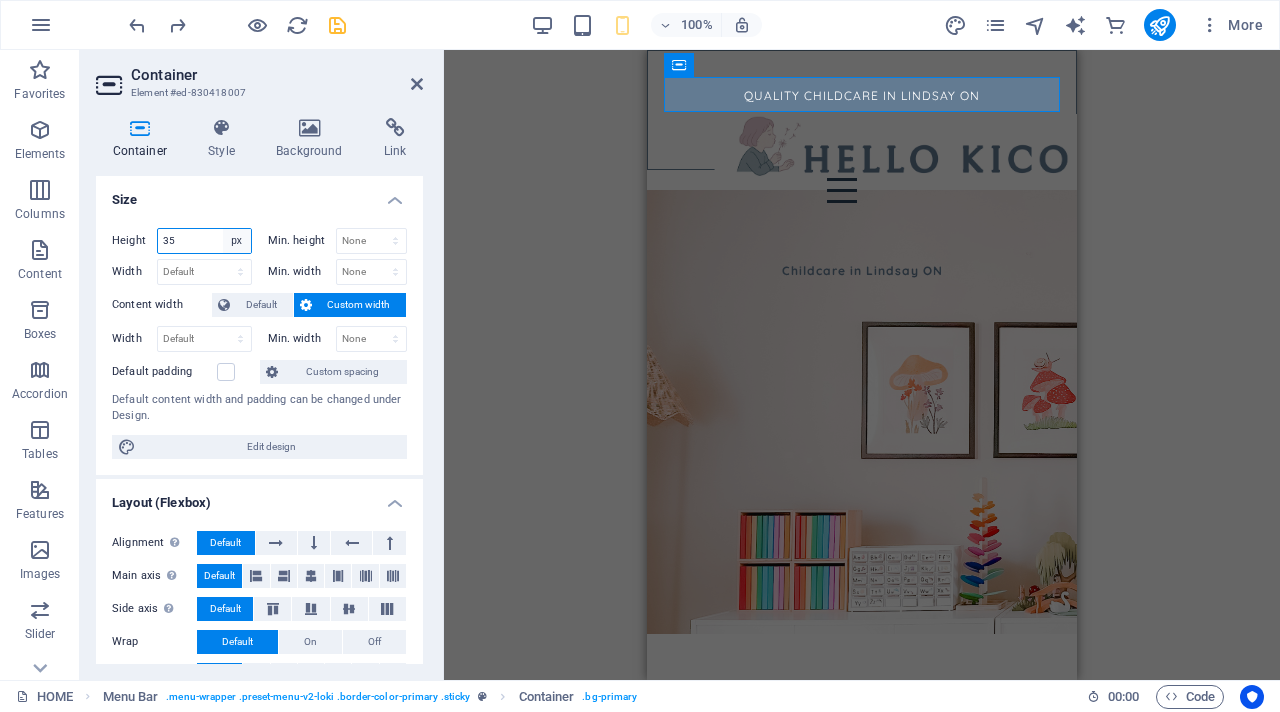 click on "Default px rem % vh vw" at bounding box center [237, 241] 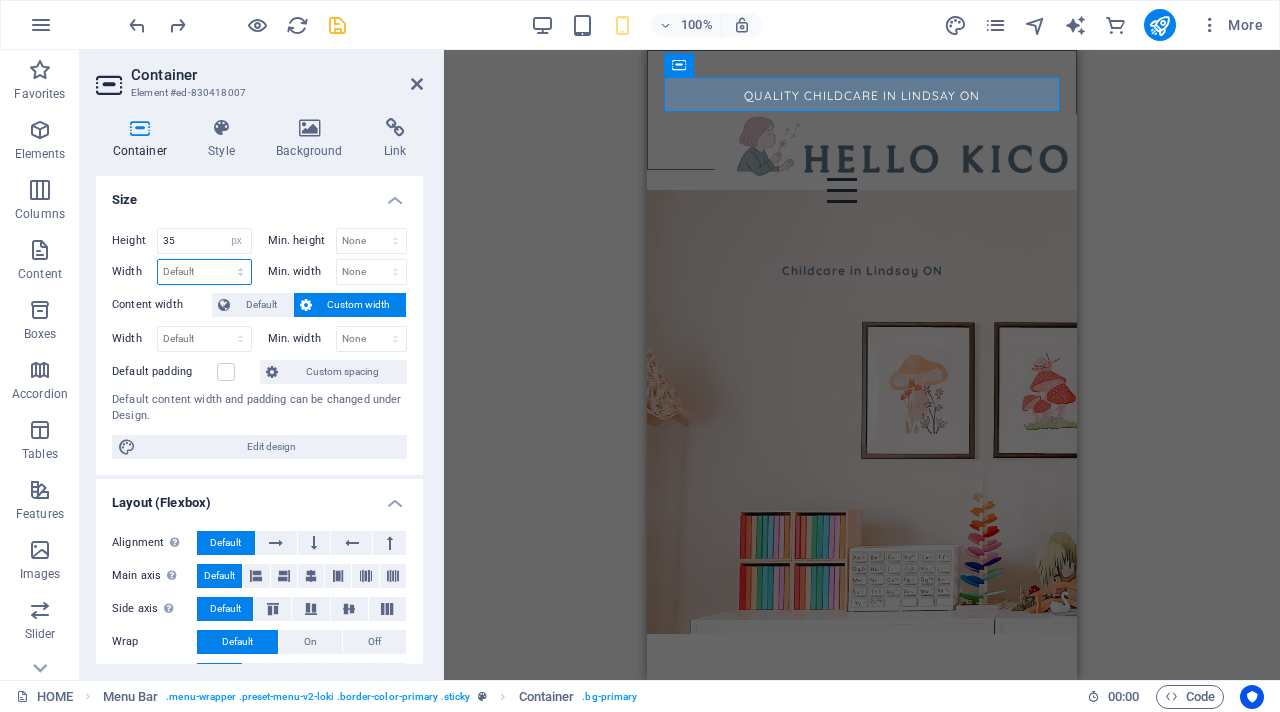 click on "Default px rem % em vh vw" at bounding box center [204, 272] 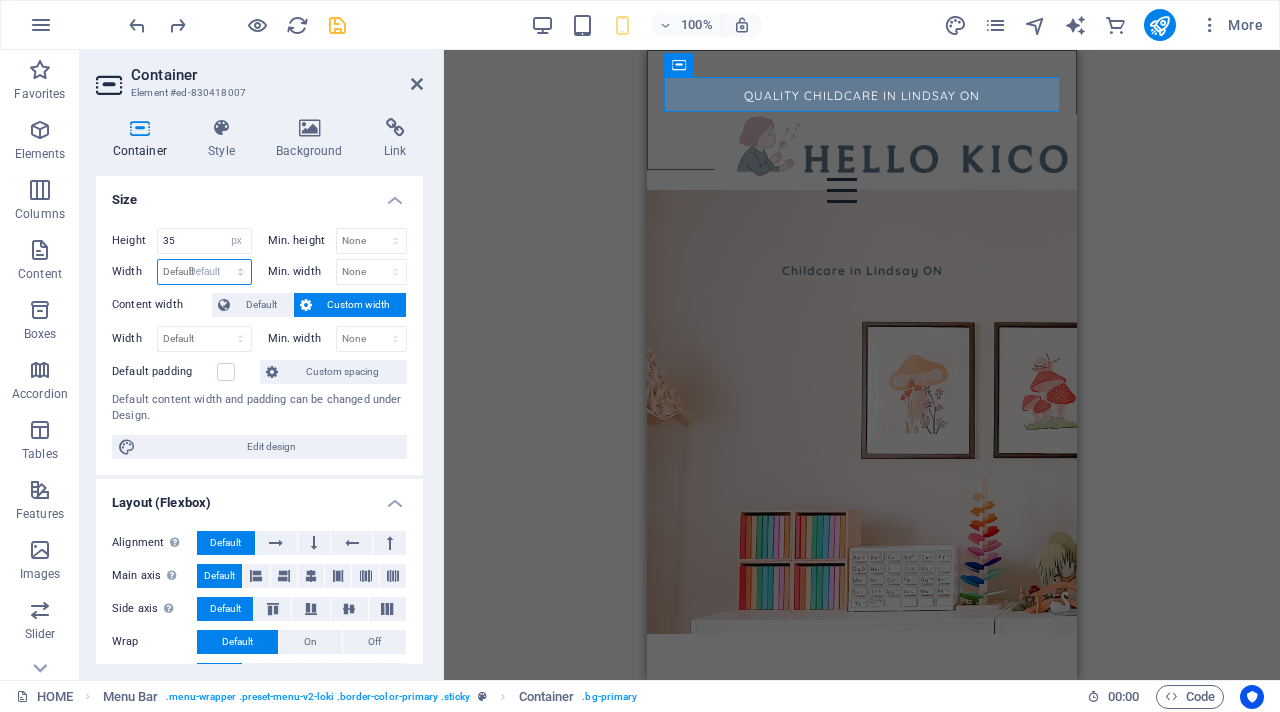 select on "DISABLED_OPTION_VALUE" 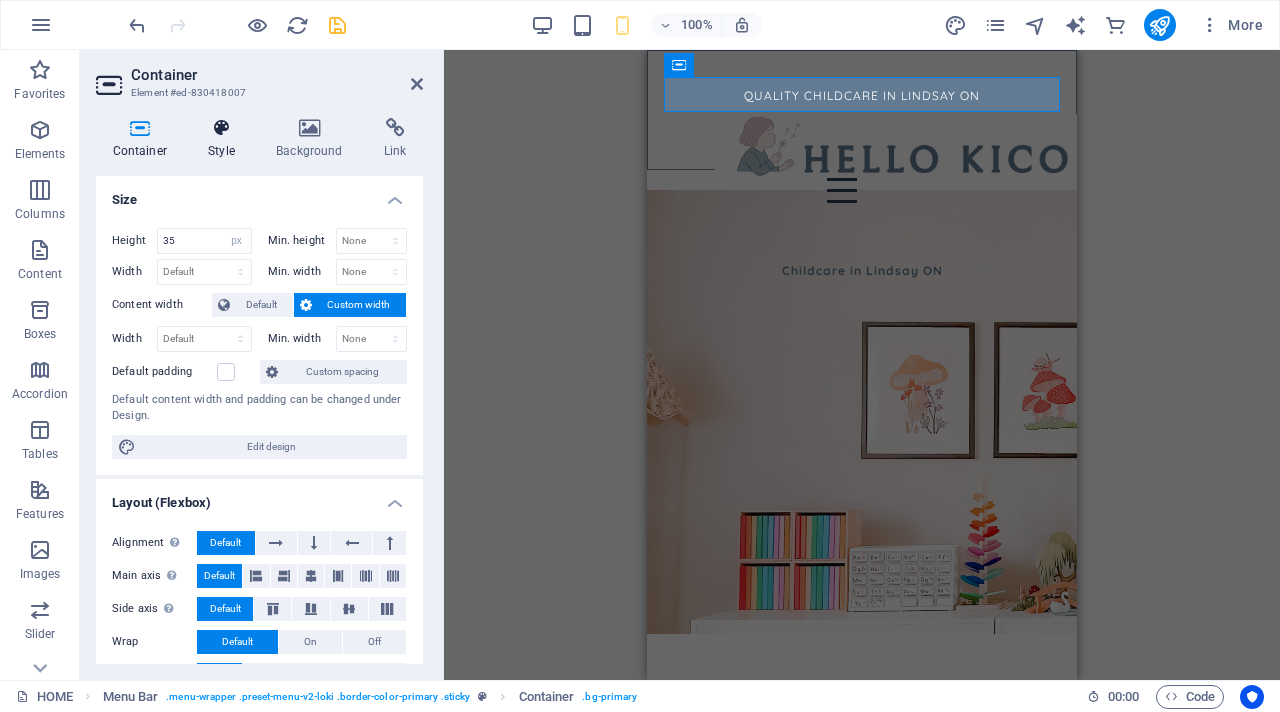 click on "Style" at bounding box center [226, 139] 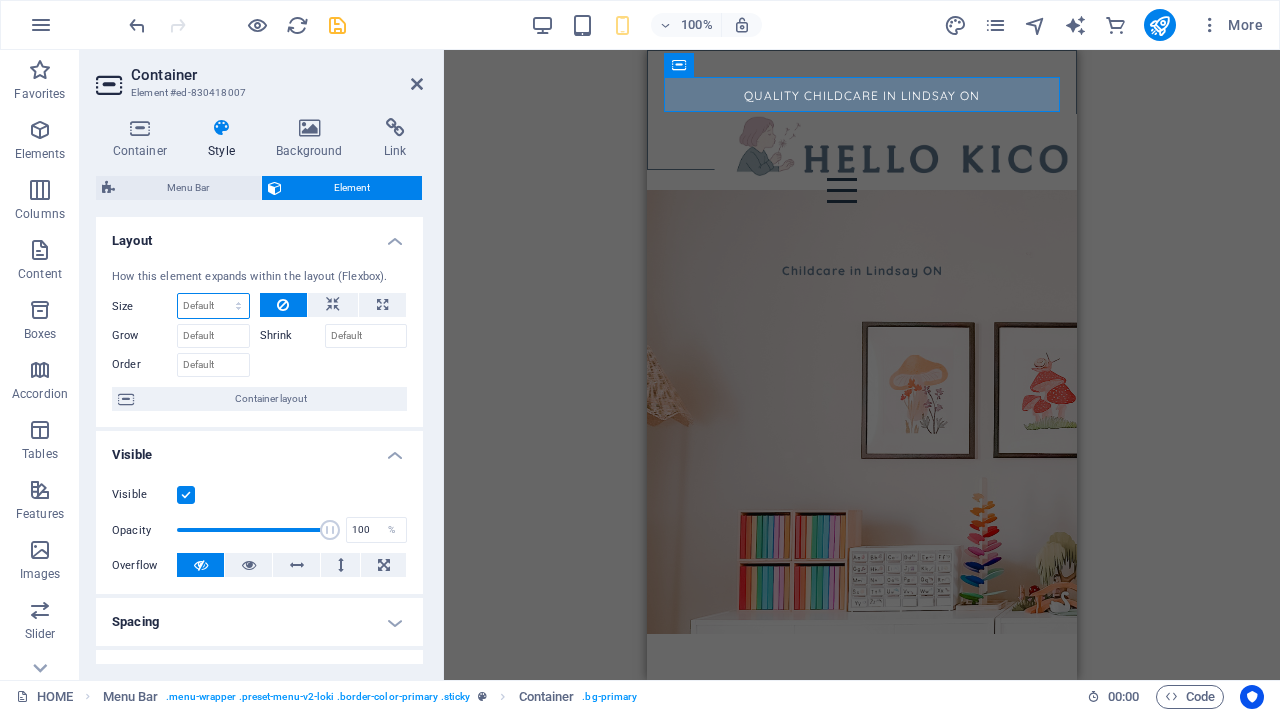 click on "Default auto px % 1/1 1/2 1/3 1/4 1/5 1/6 1/7 1/8 1/9 1/10" at bounding box center [213, 306] 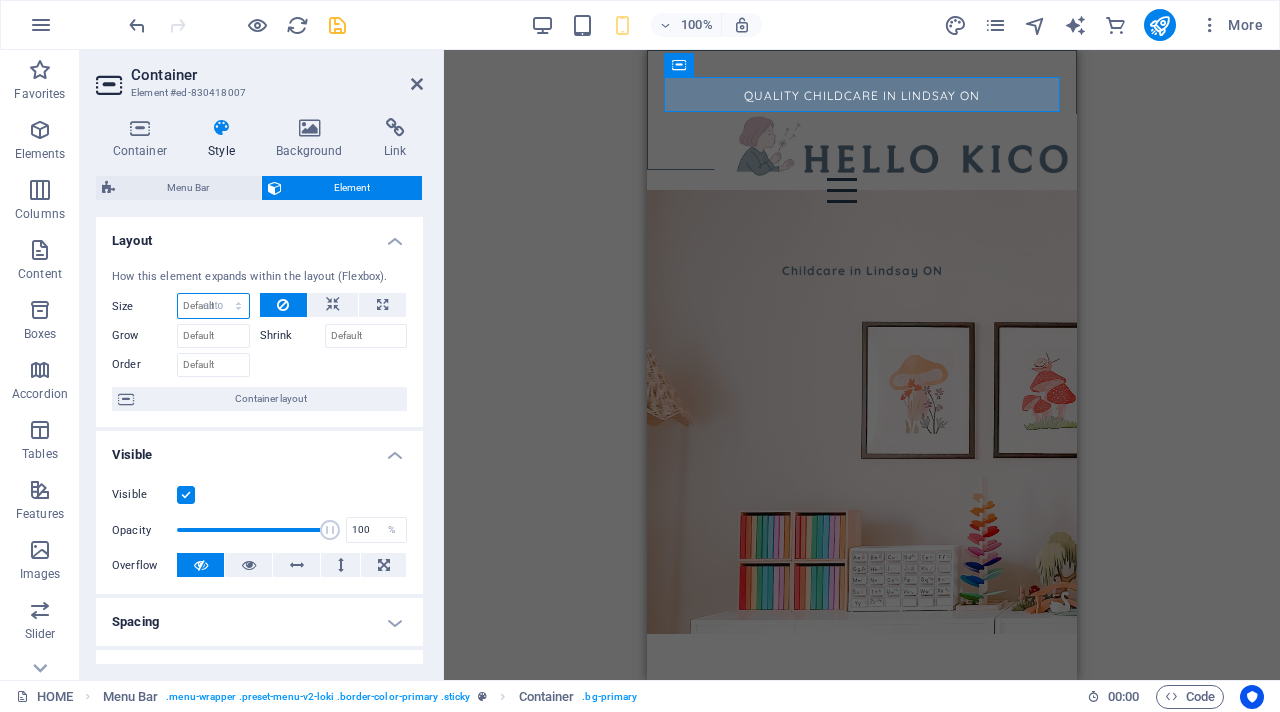 select on "DISABLED_OPTION_VALUE" 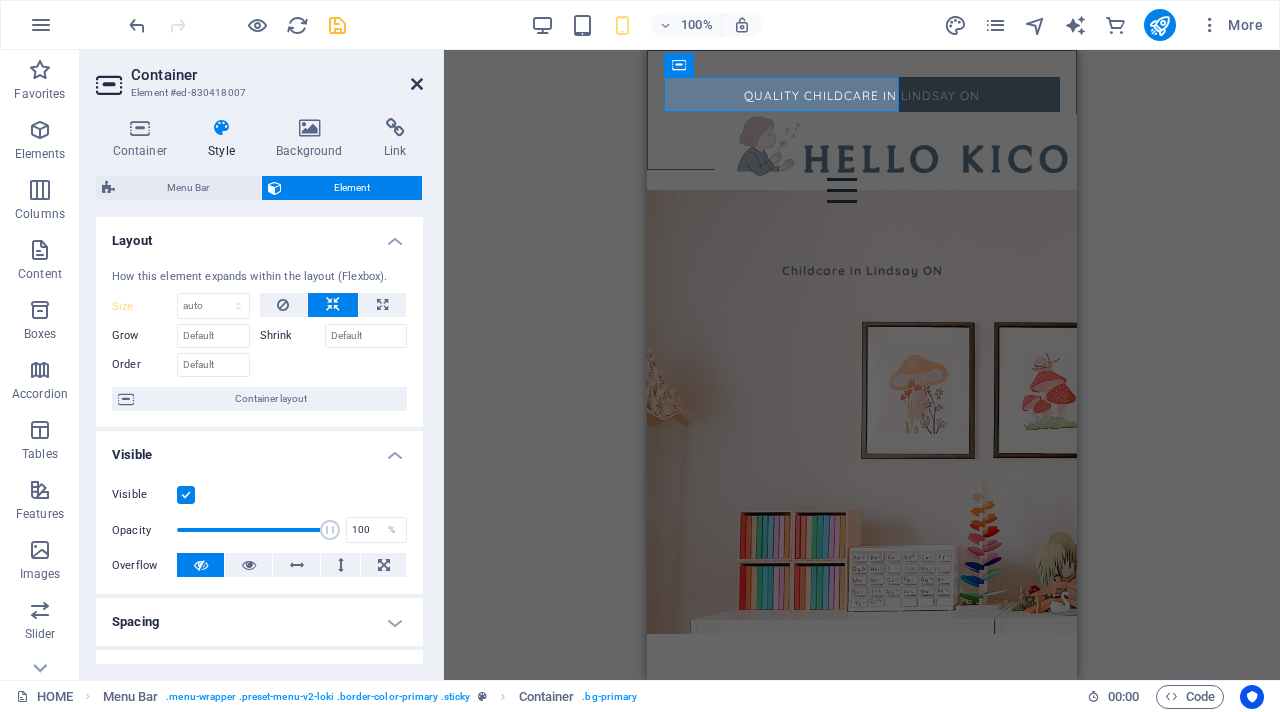 click at bounding box center (417, 84) 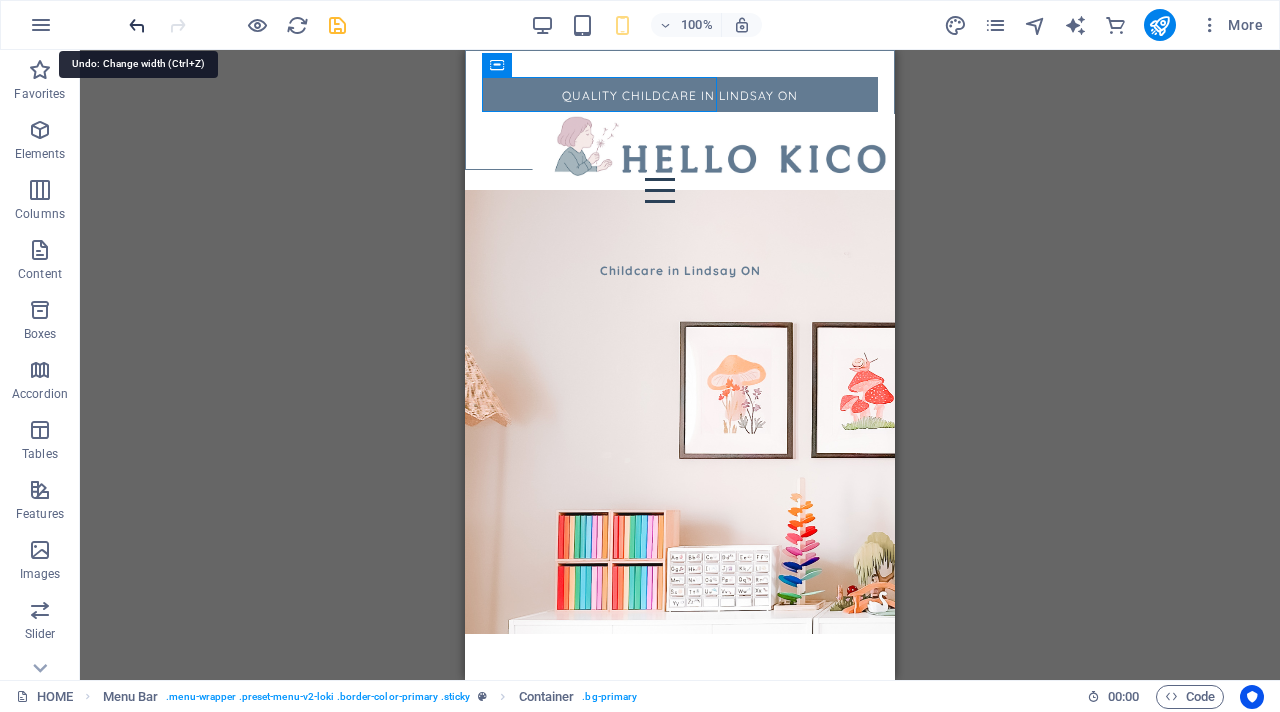click at bounding box center (137, 25) 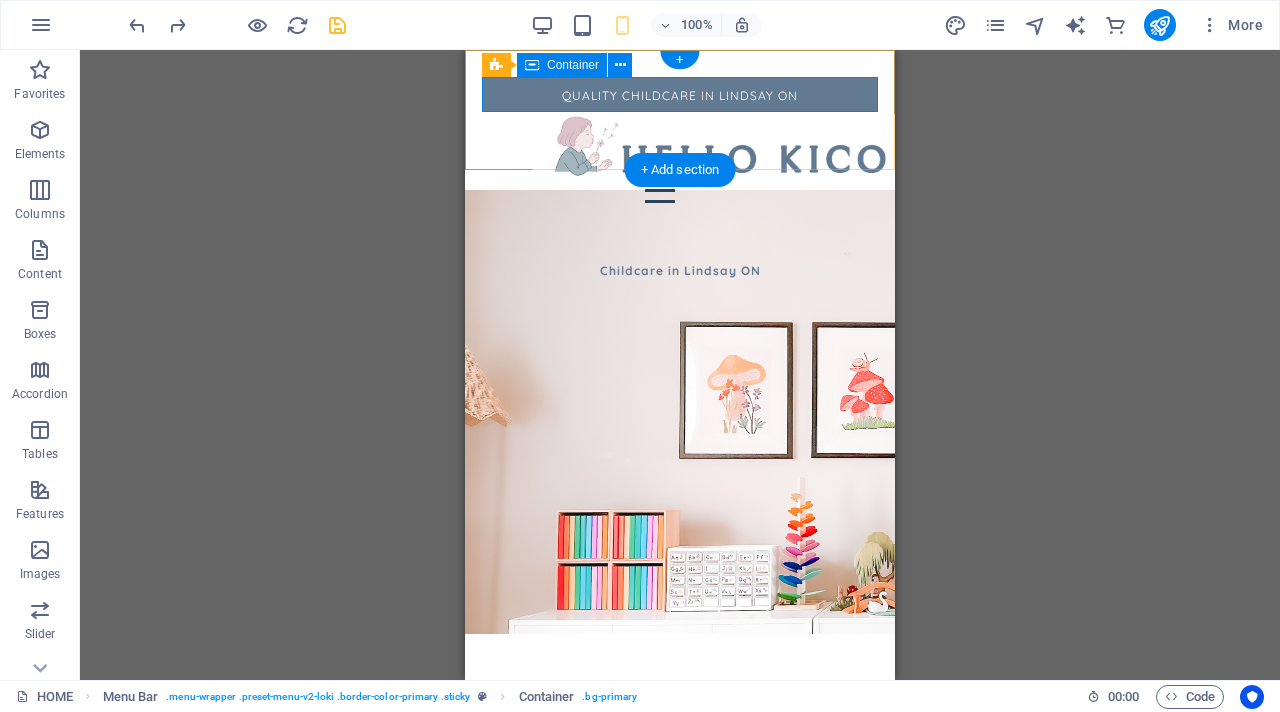 click on "QUALITY CHILDCARE IN LINDSAY ON" at bounding box center [680, 94] 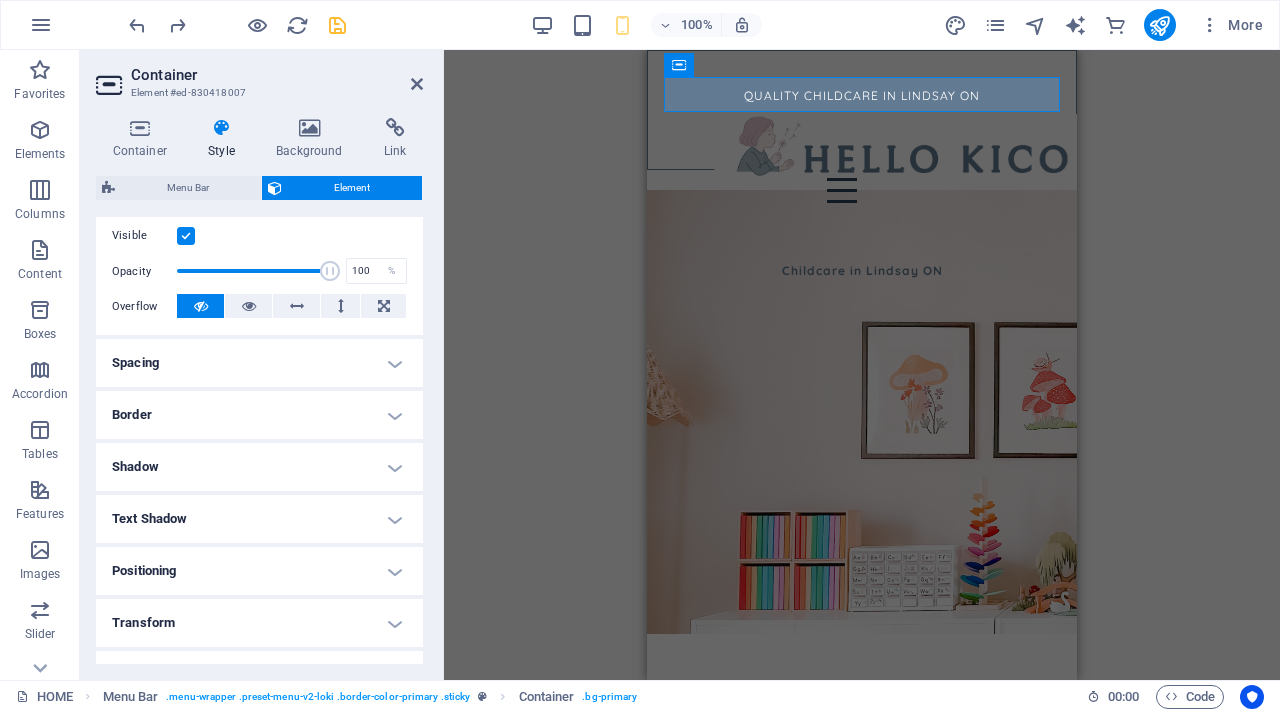 scroll, scrollTop: 262, scrollLeft: 0, axis: vertical 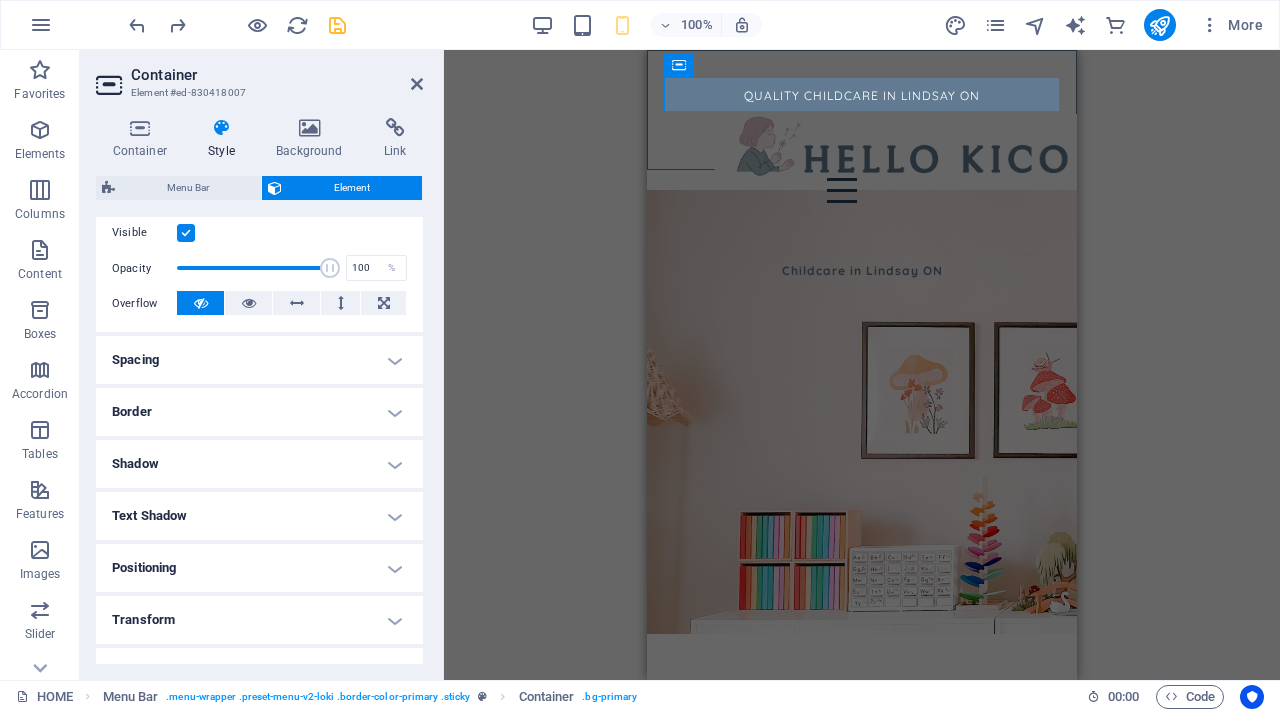 click on "Border" at bounding box center [259, 412] 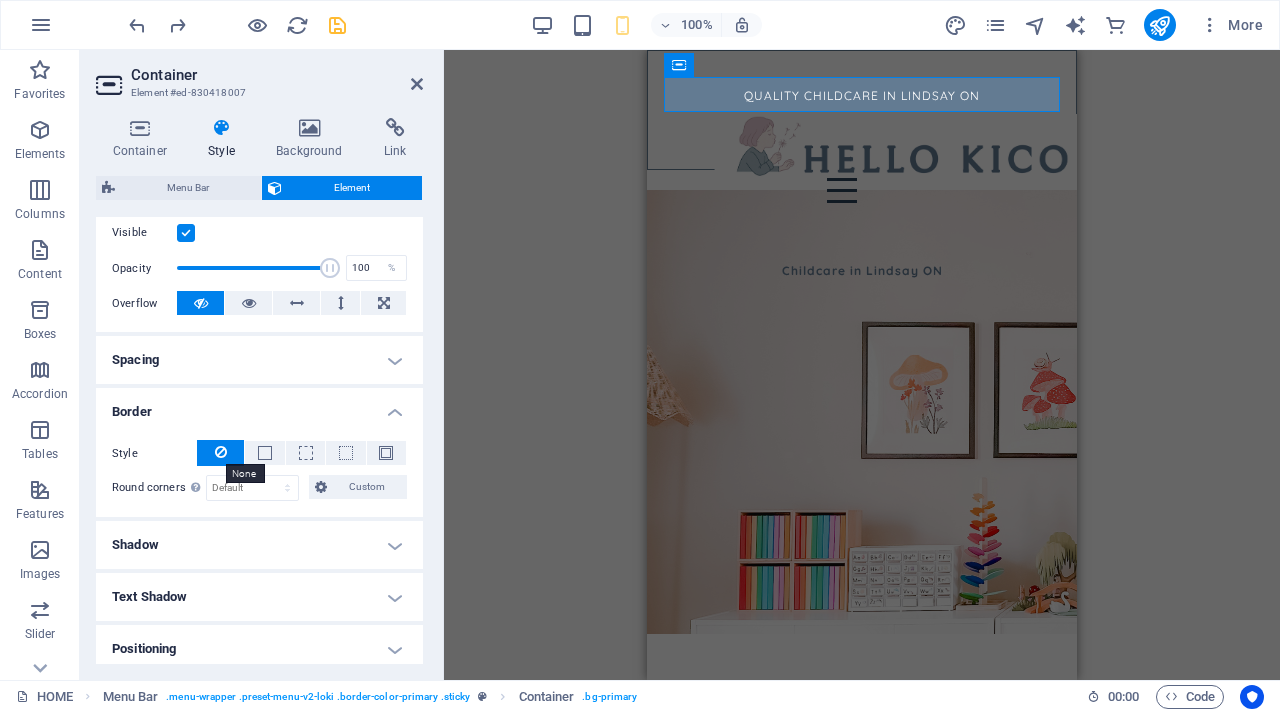 click at bounding box center (221, 452) 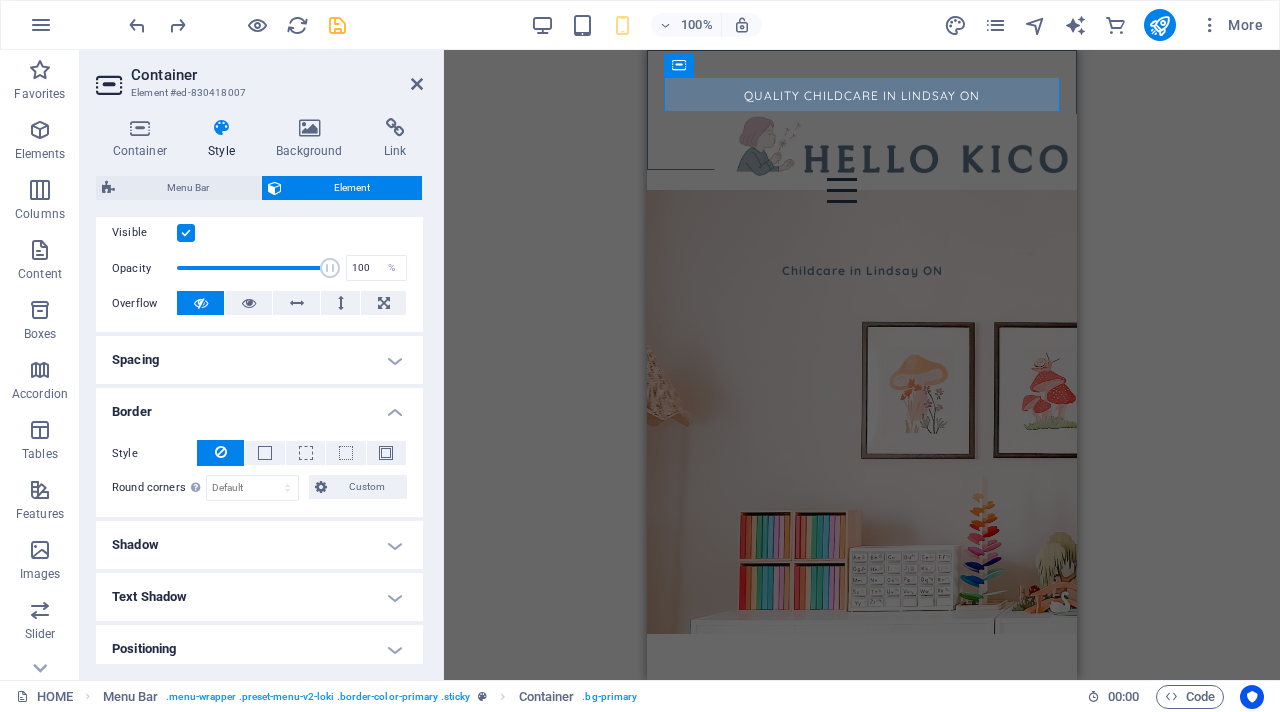 click on "Spacing" at bounding box center (259, 360) 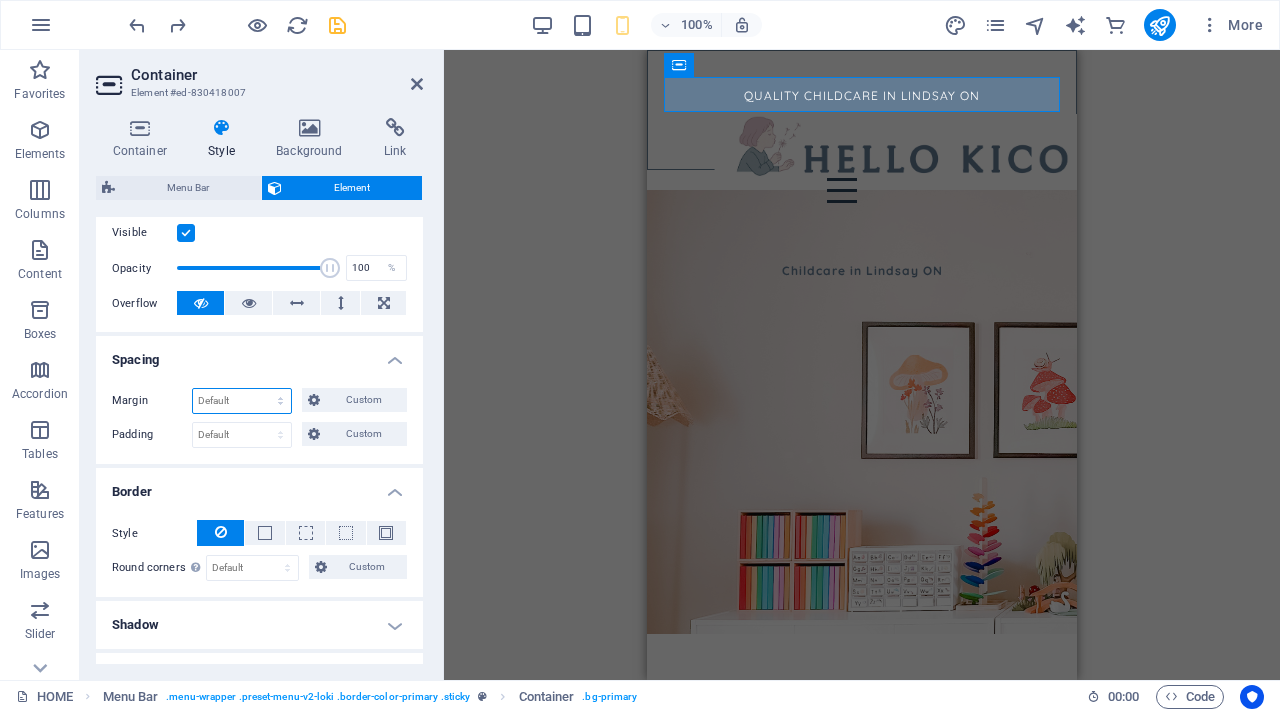 click on "Default auto px % rem vw vh Custom" at bounding box center [242, 401] 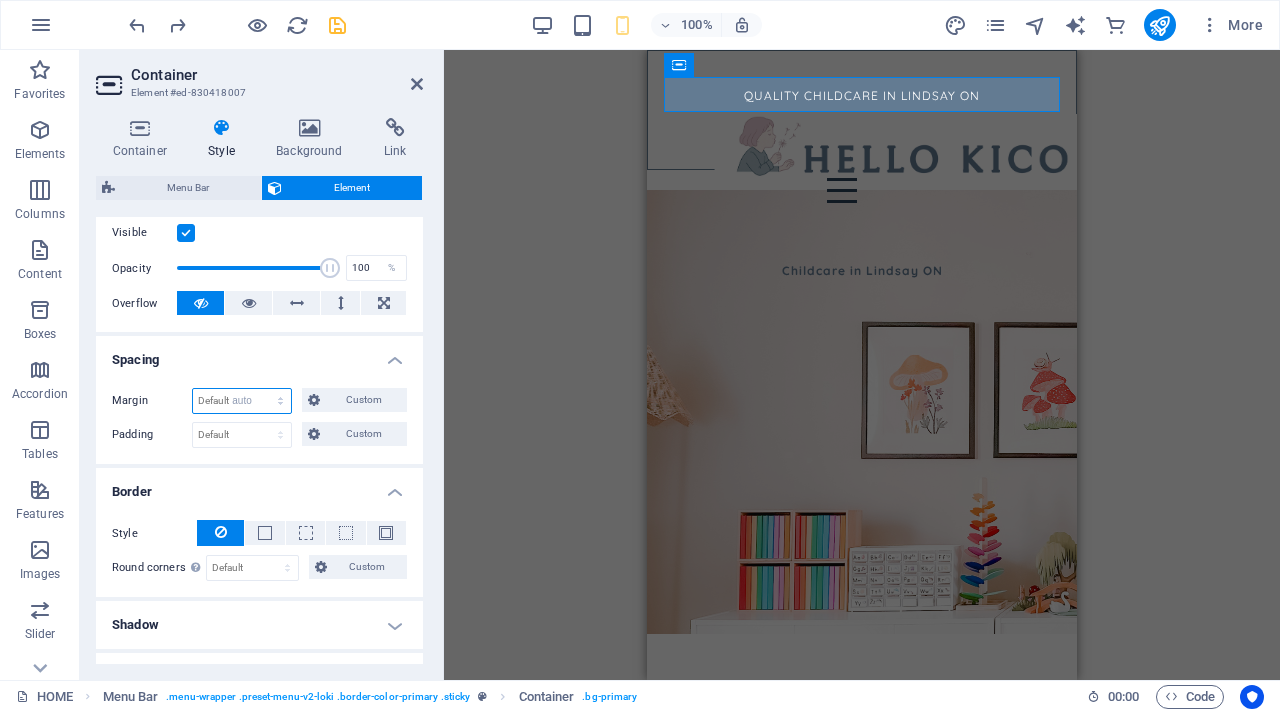 select on "DISABLED_OPTION_VALUE" 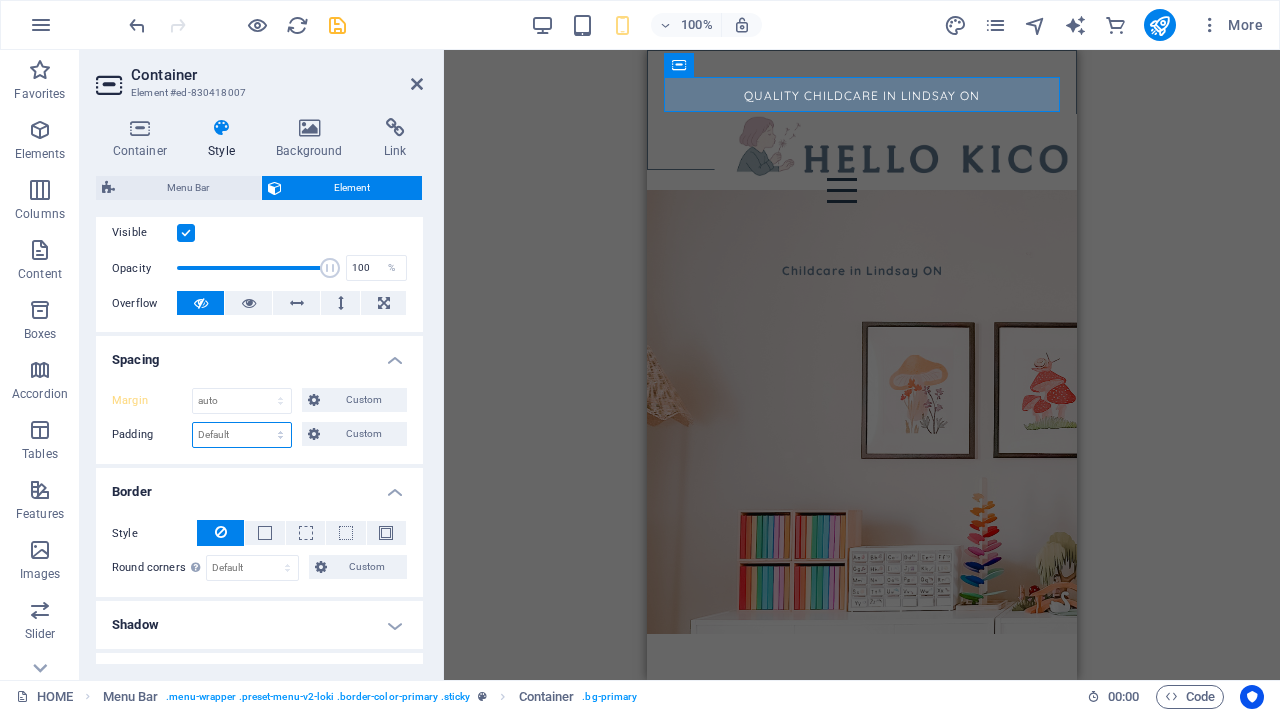 click on "Default px rem % vh vw Custom" at bounding box center [242, 435] 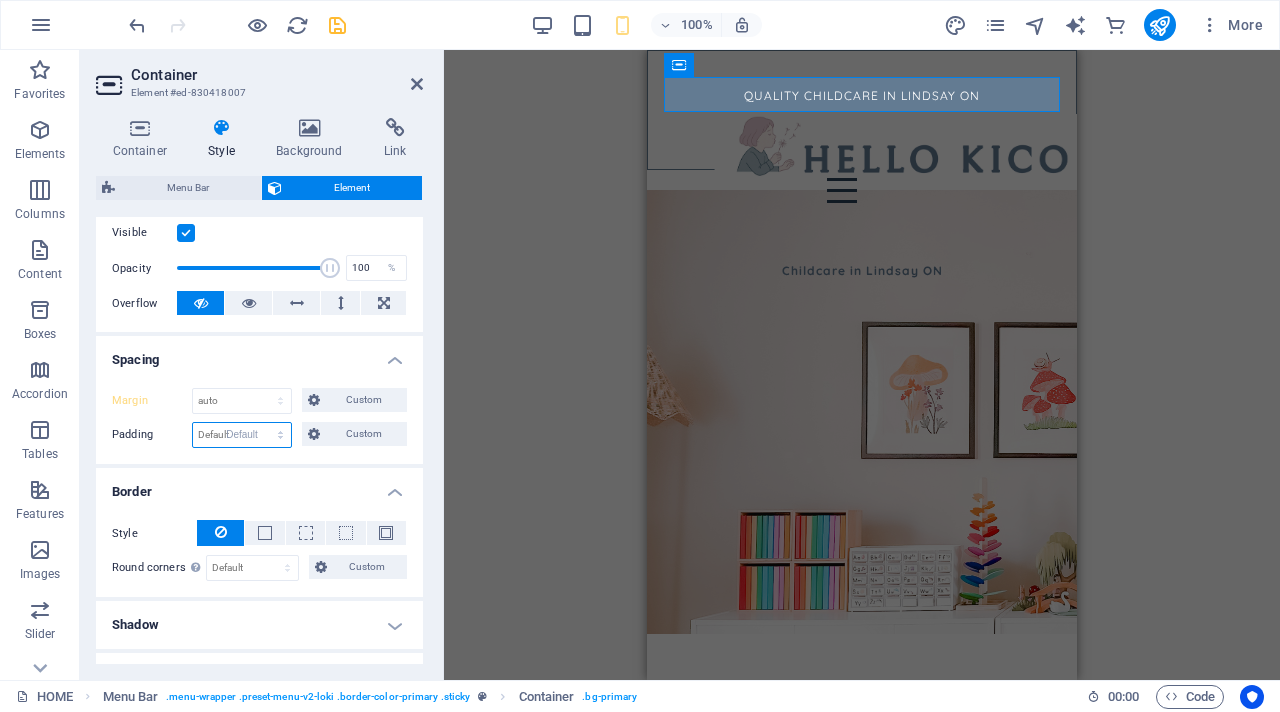 select on "DISABLED_OPTION_VALUE" 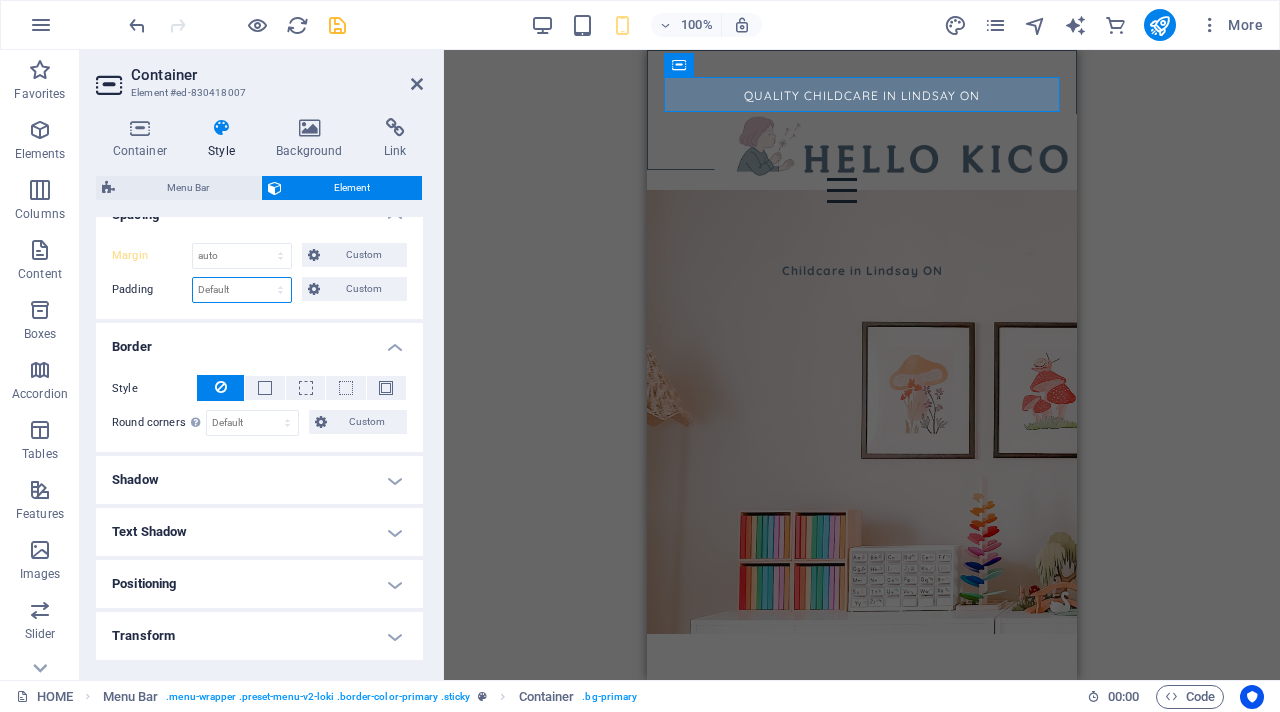 scroll, scrollTop: 414, scrollLeft: 0, axis: vertical 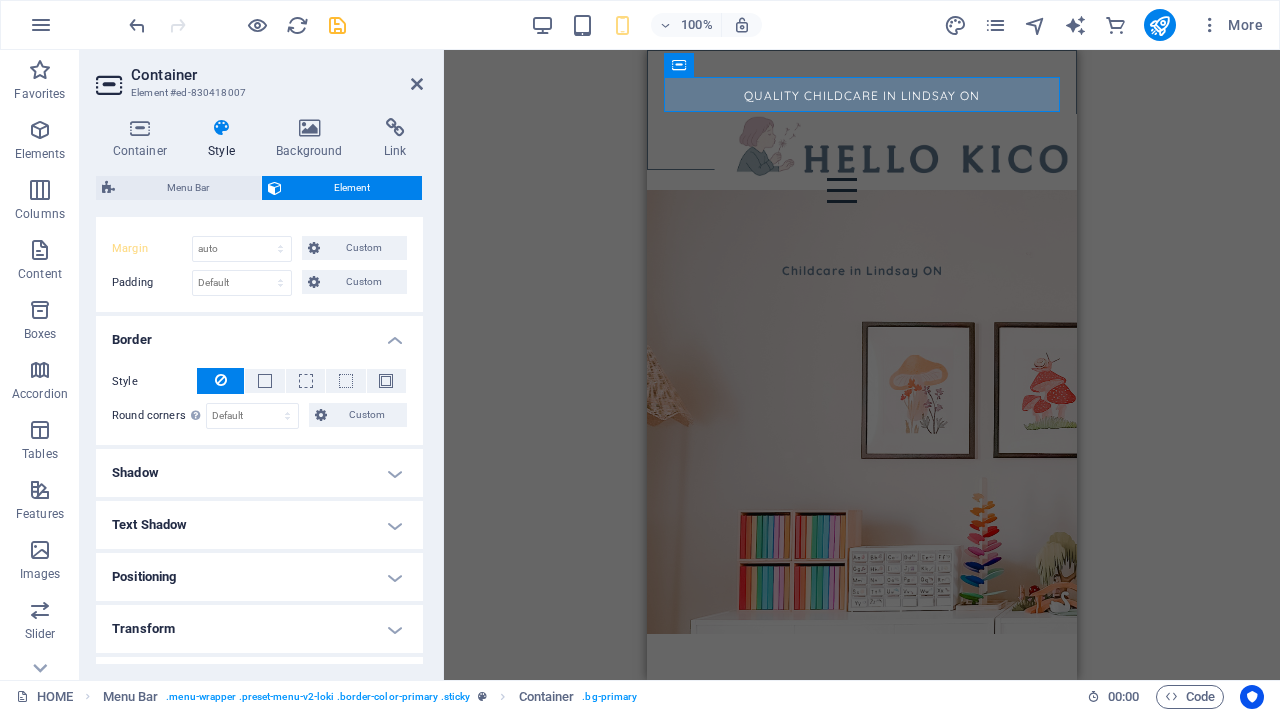 click on "Positioning" at bounding box center [259, 577] 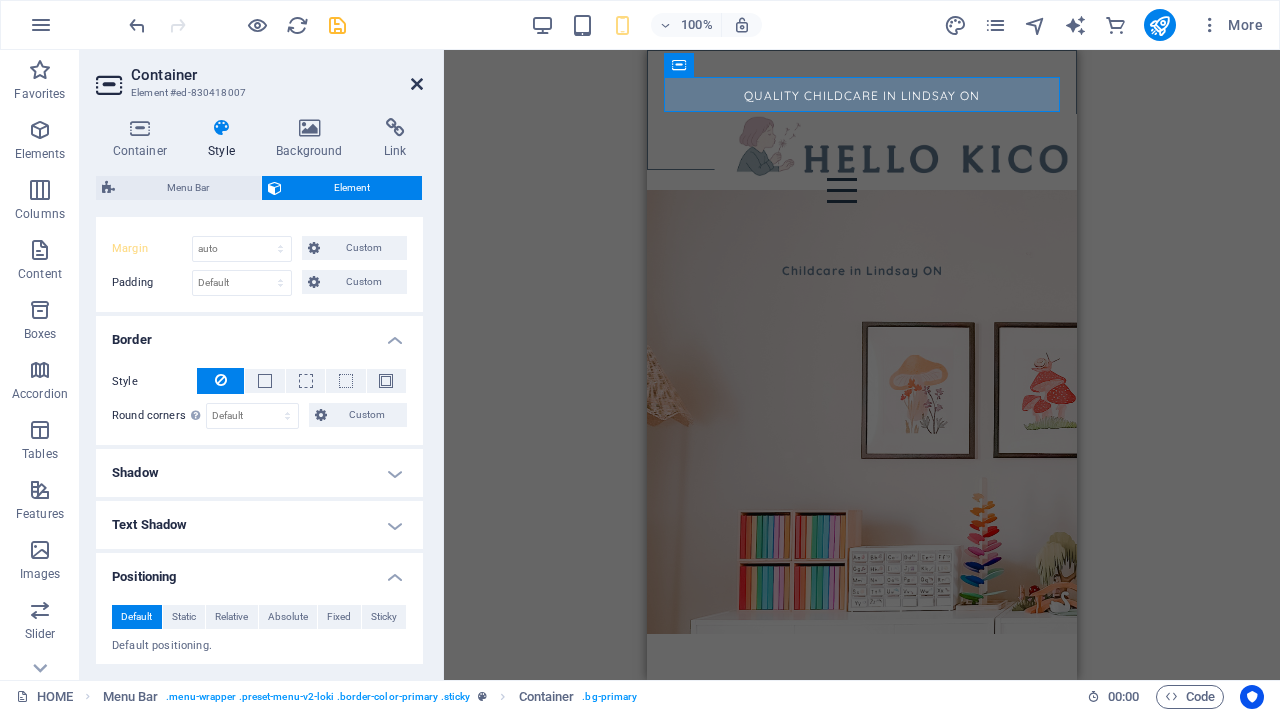 click at bounding box center (417, 84) 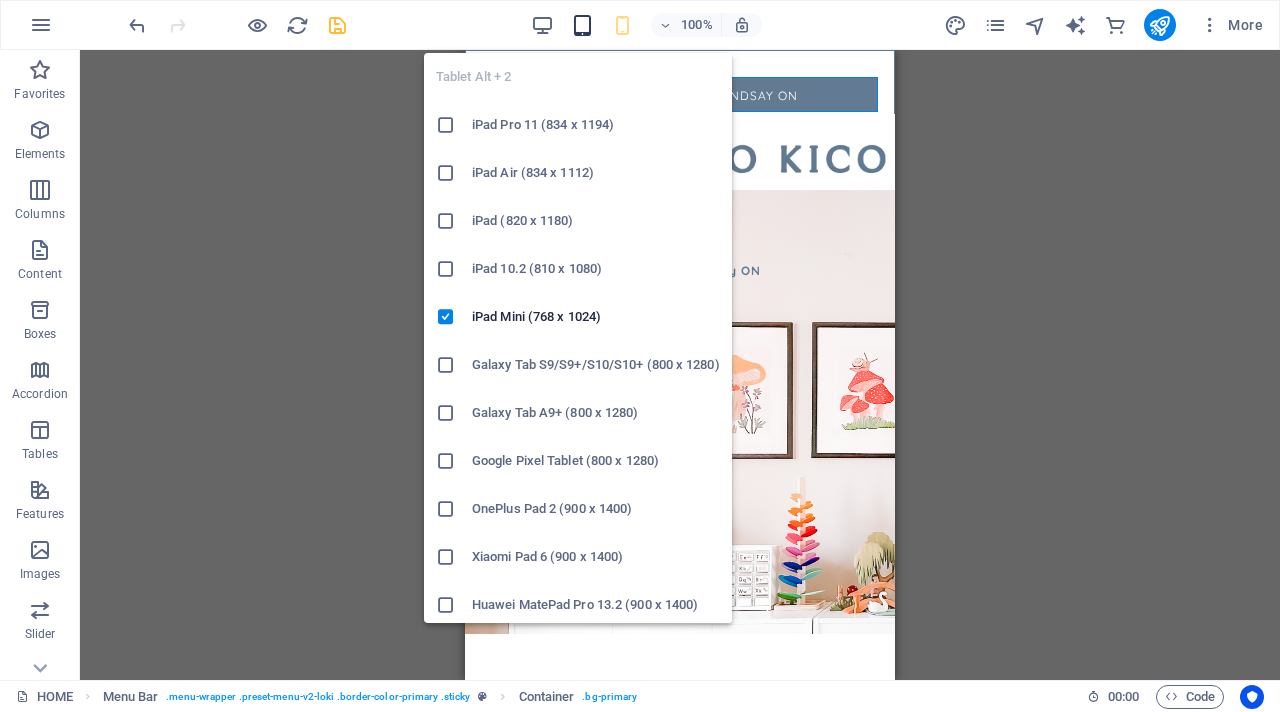click at bounding box center (582, 25) 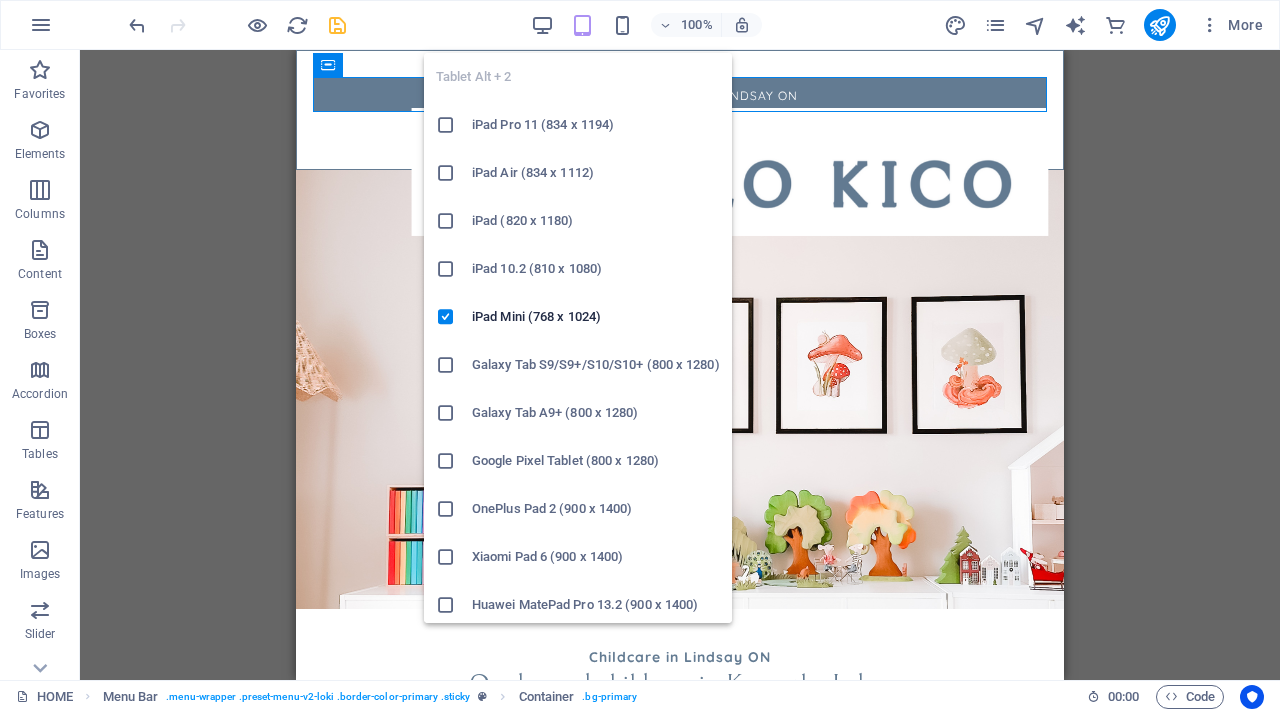 click at bounding box center [582, 25] 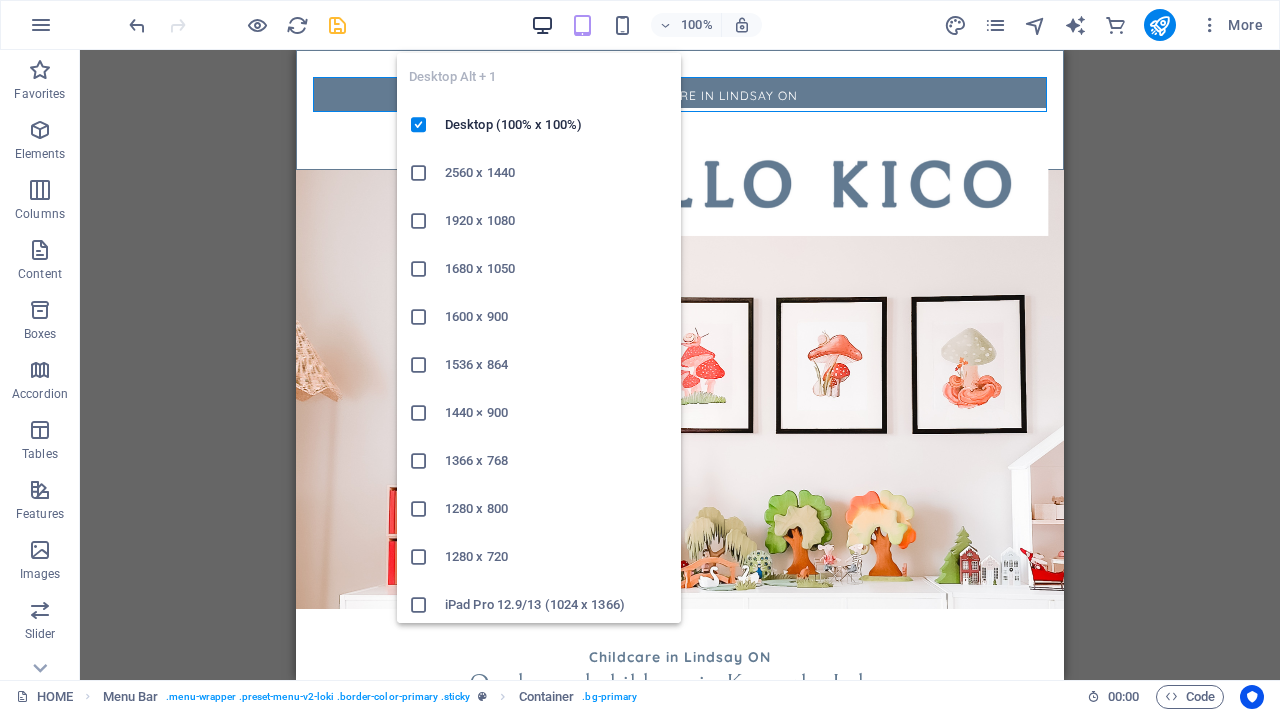 click at bounding box center (542, 25) 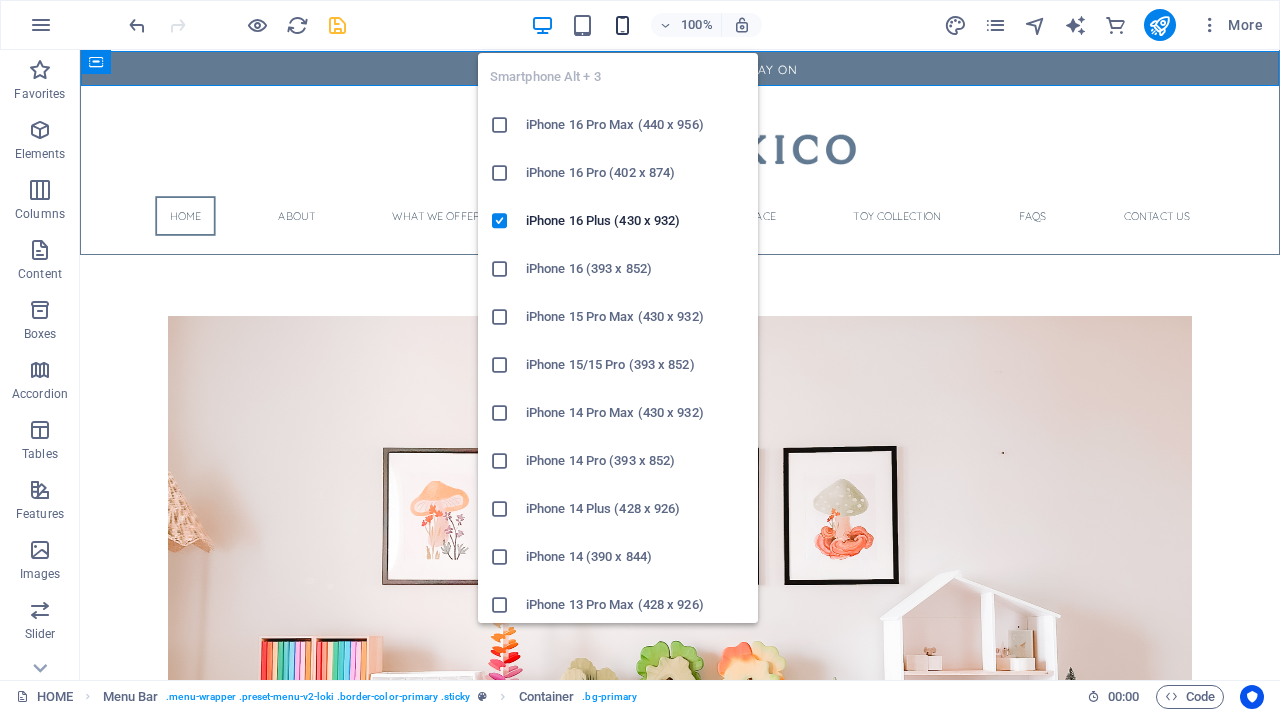 click at bounding box center [622, 25] 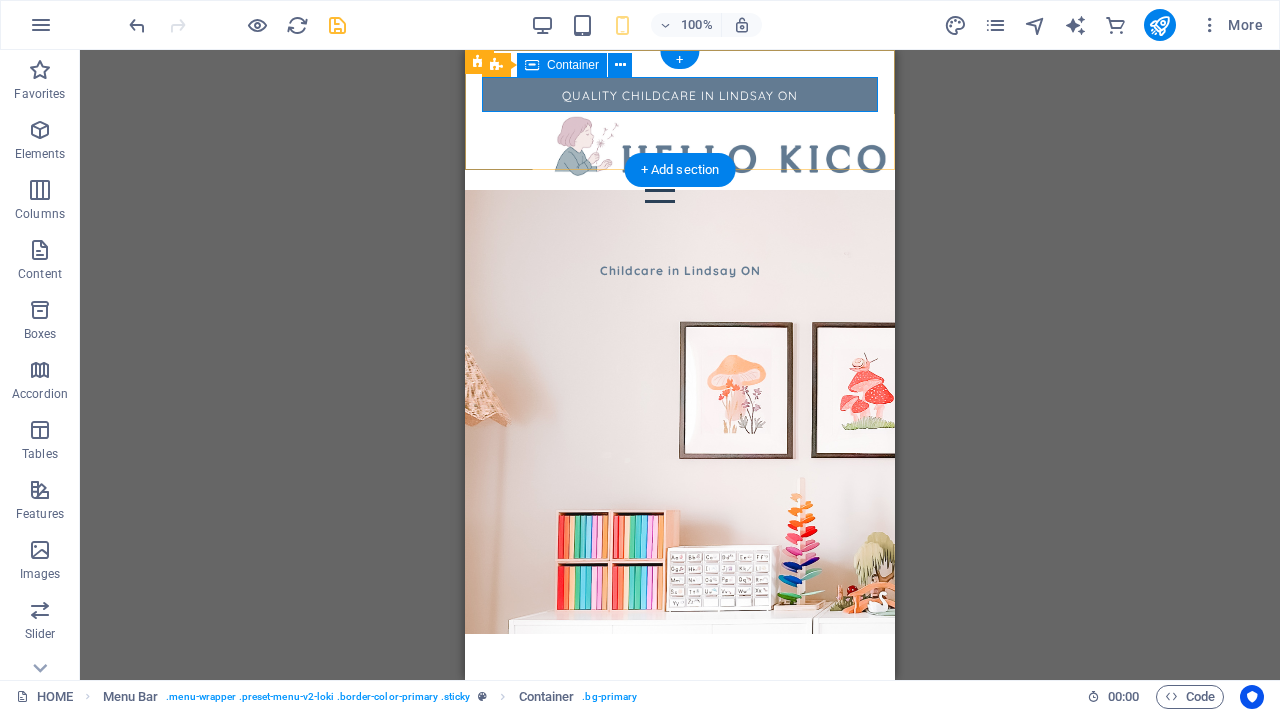 click on "QUALITY CHILDCARE IN LINDSAY ON" at bounding box center (680, 94) 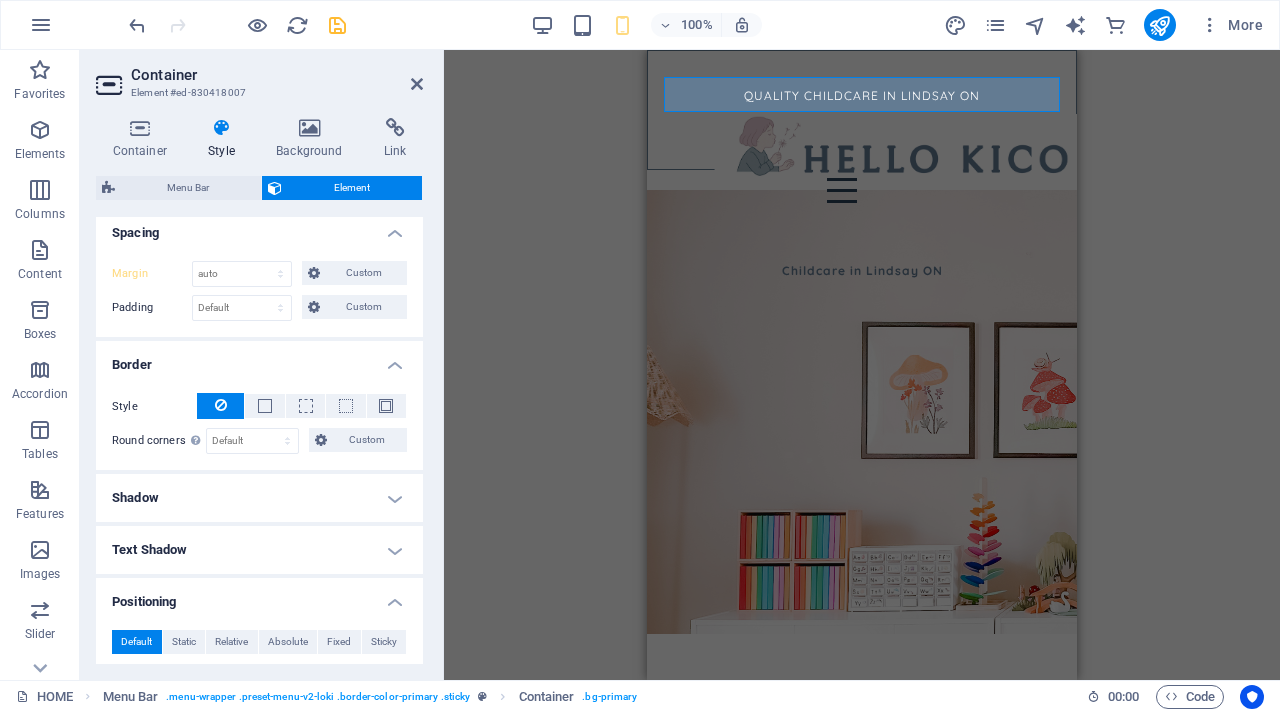 scroll, scrollTop: 628, scrollLeft: 0, axis: vertical 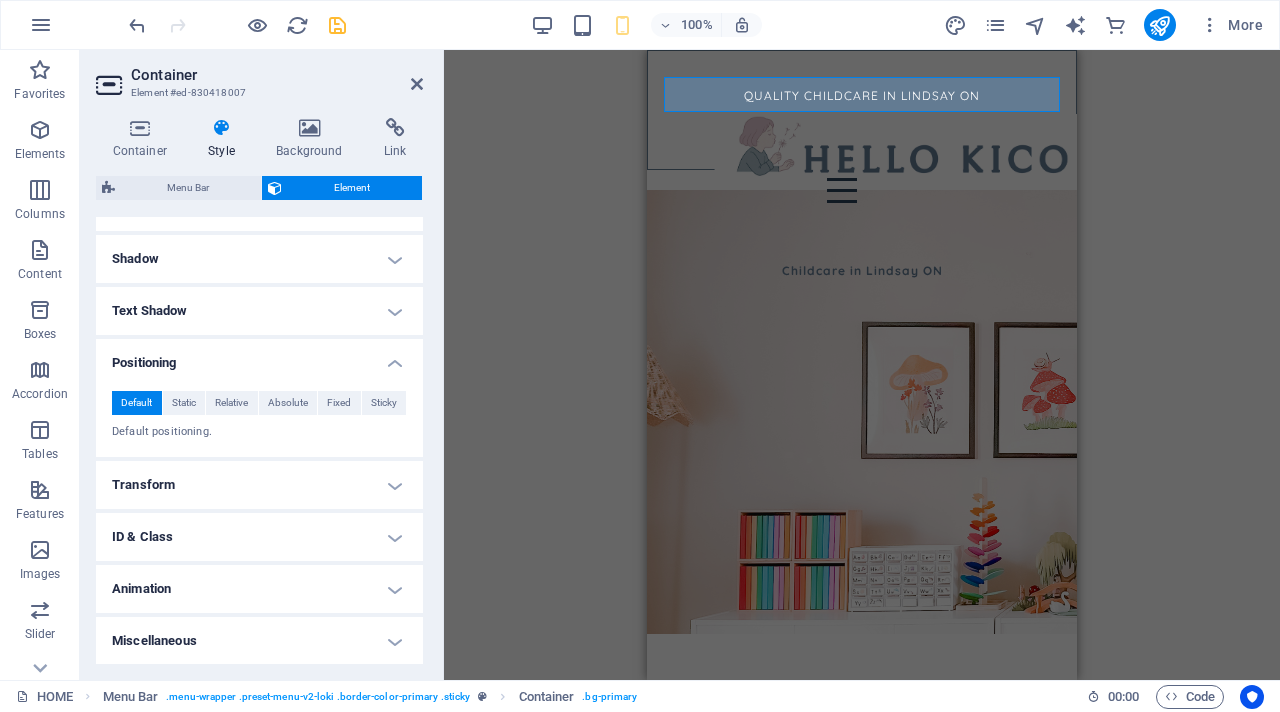 click on "Transform" at bounding box center [259, 485] 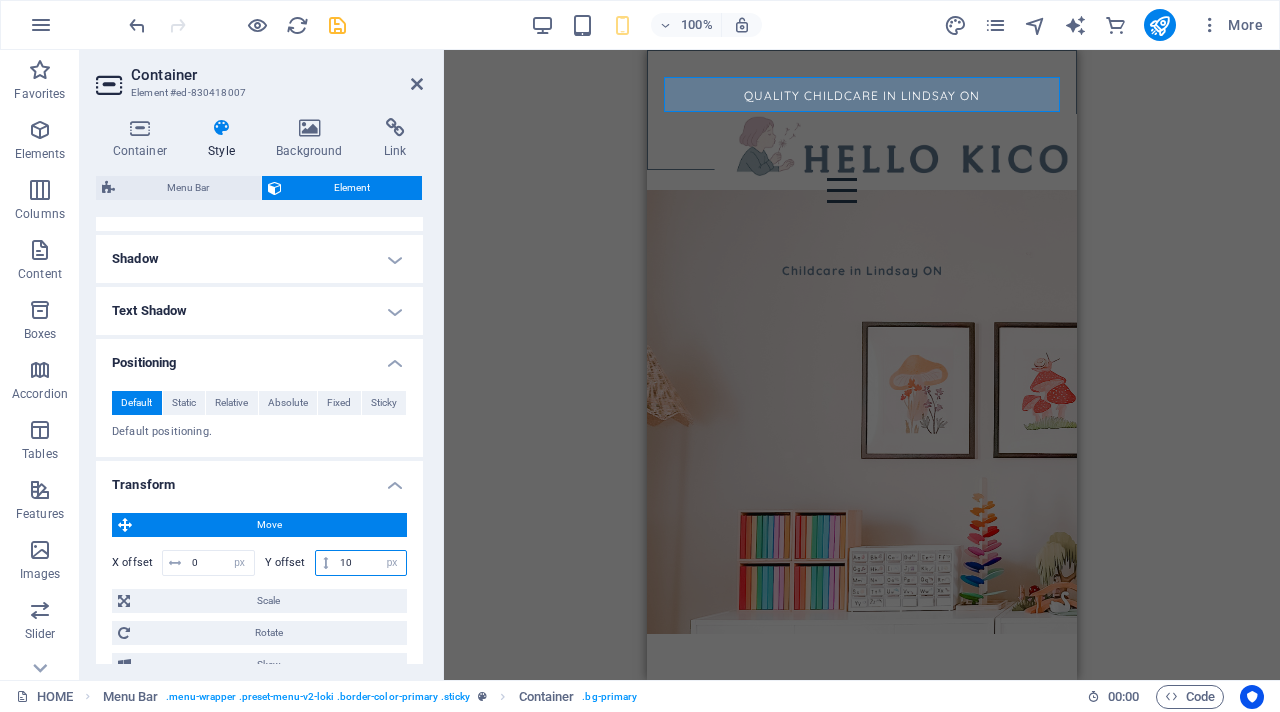 drag, startPoint x: 351, startPoint y: 559, endPoint x: 293, endPoint y: 527, distance: 66.24198 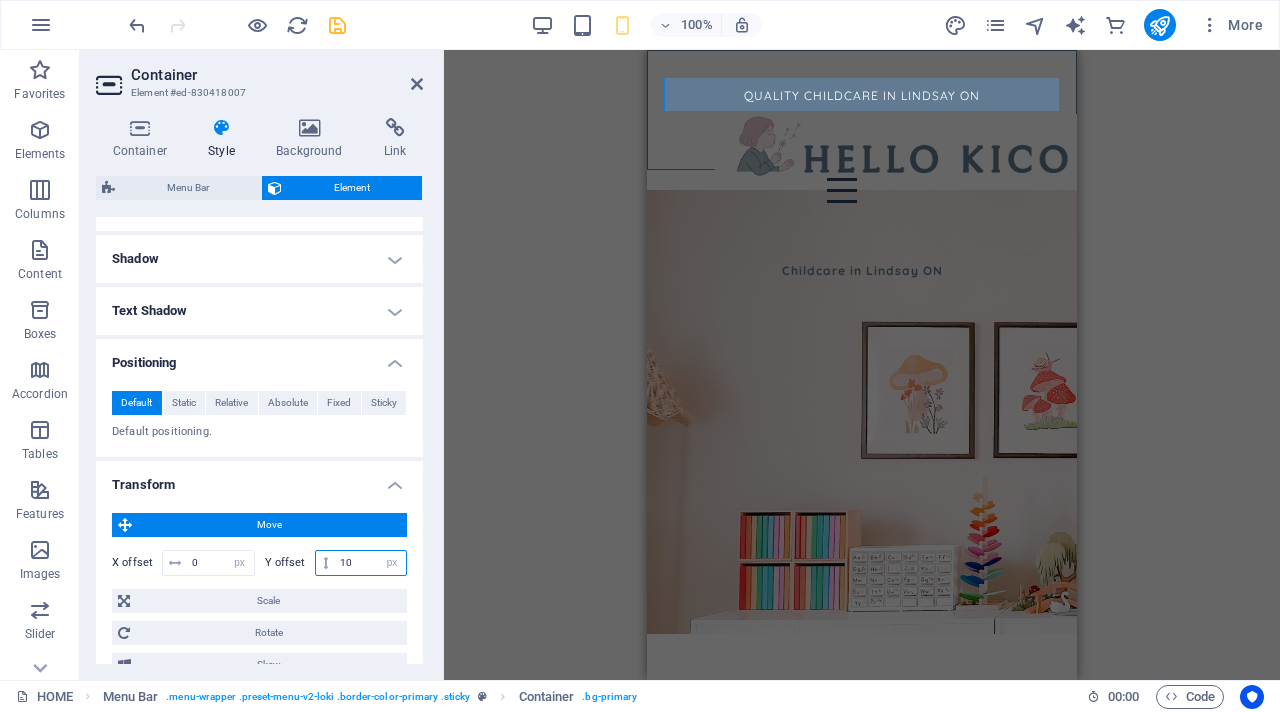 click on "Move X offset 0 px rem % em vh vw Y offset 10 px rem % em vh vw Scale Zoom 100 % Rotate Rotate 0 ° Skew X offset 0 ° Y offset 0 °" at bounding box center [259, 595] 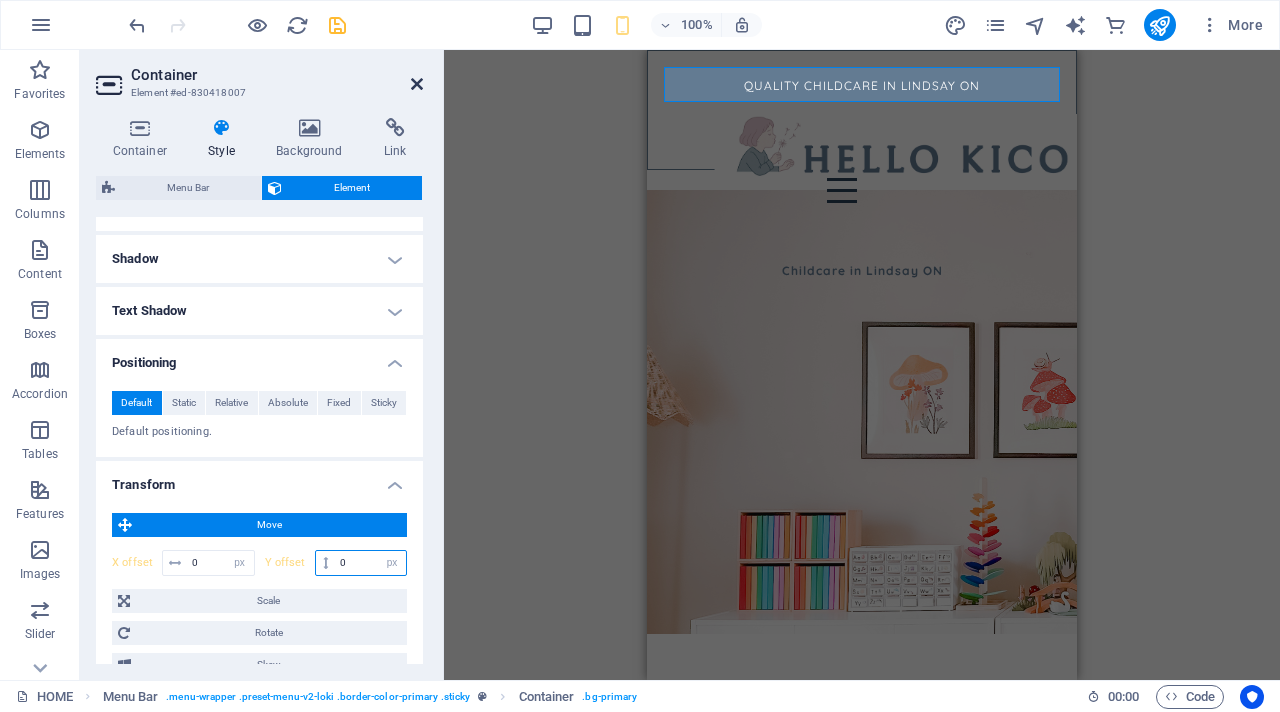 type on "0" 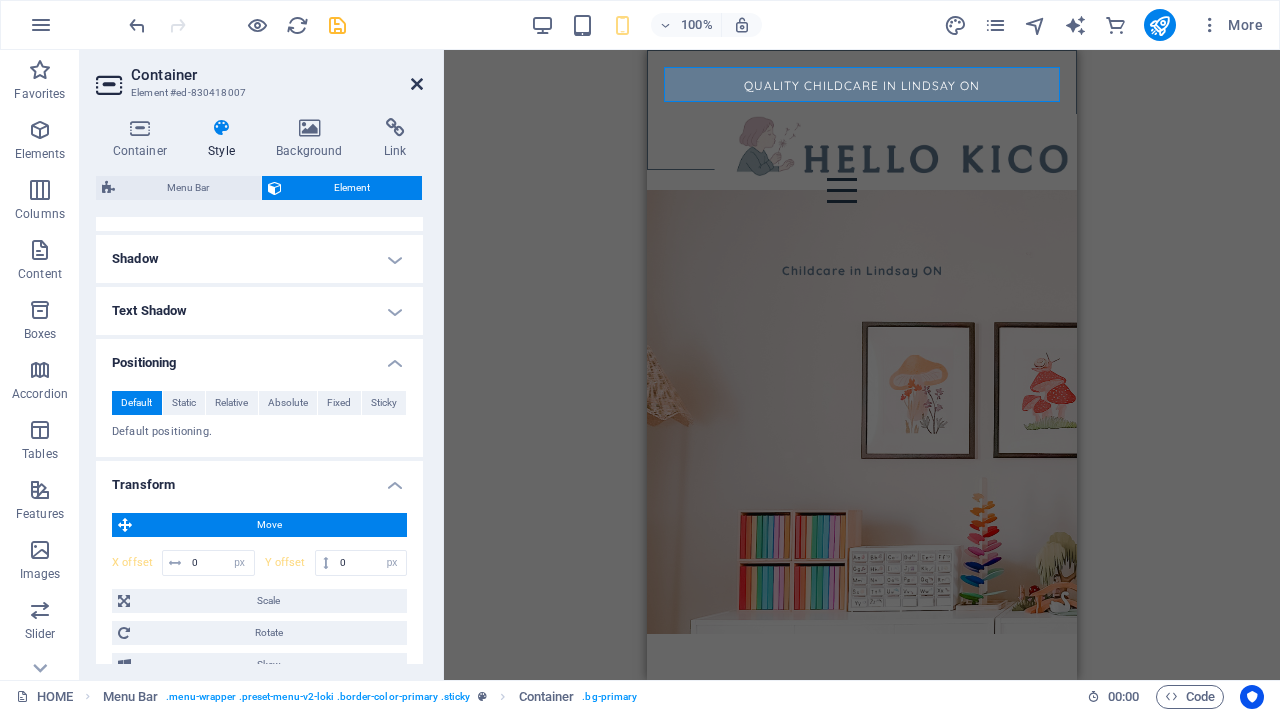click at bounding box center [417, 84] 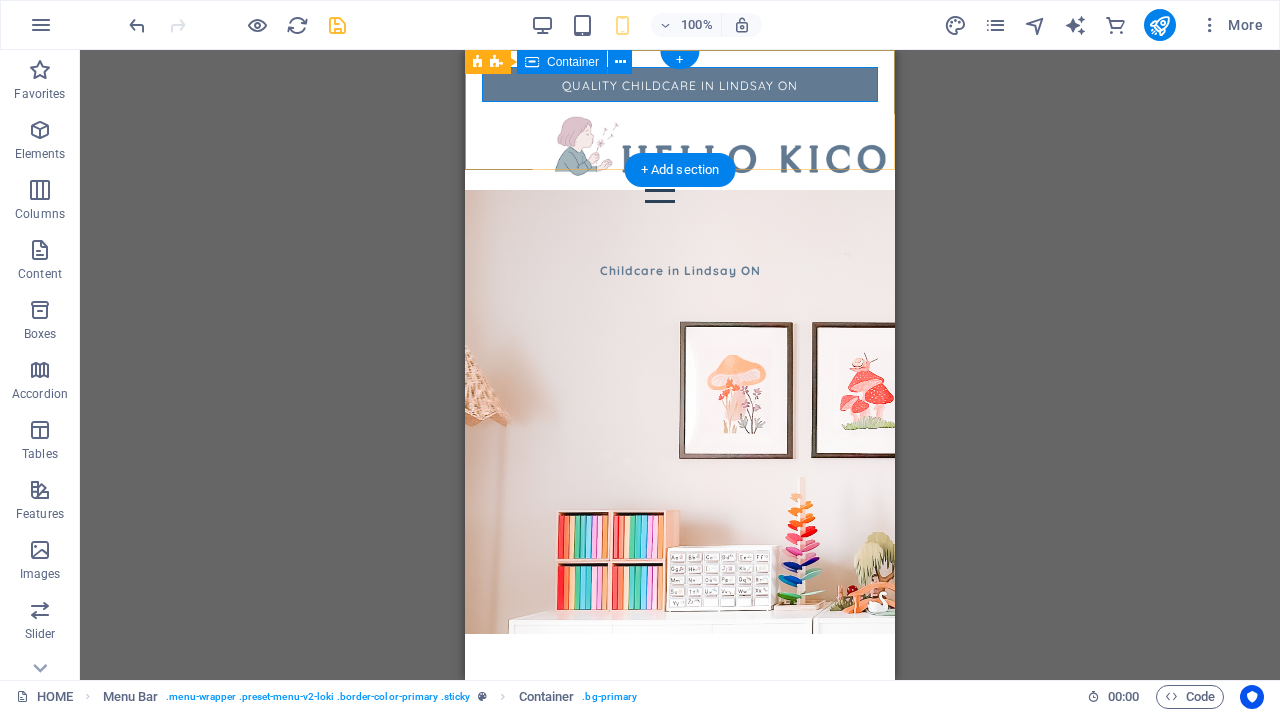click on "QUALITY CHILDCARE IN LINDSAY ON" at bounding box center (680, 84) 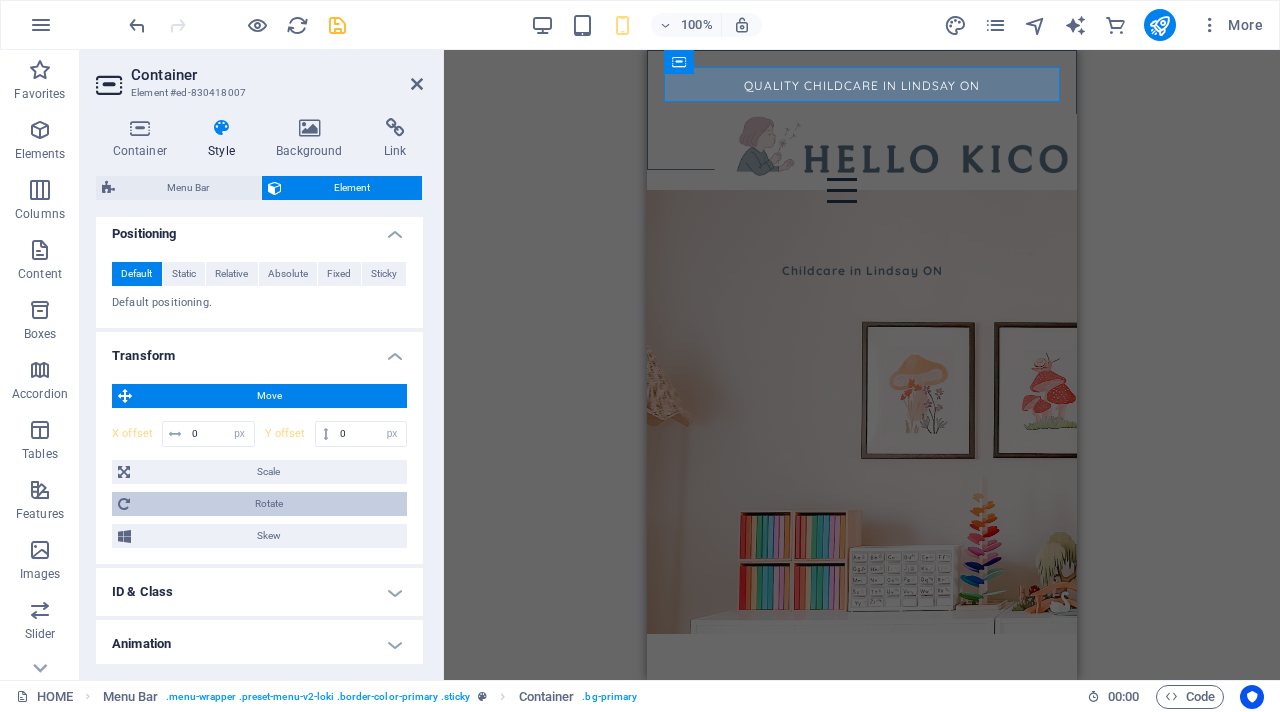 scroll, scrollTop: 812, scrollLeft: 0, axis: vertical 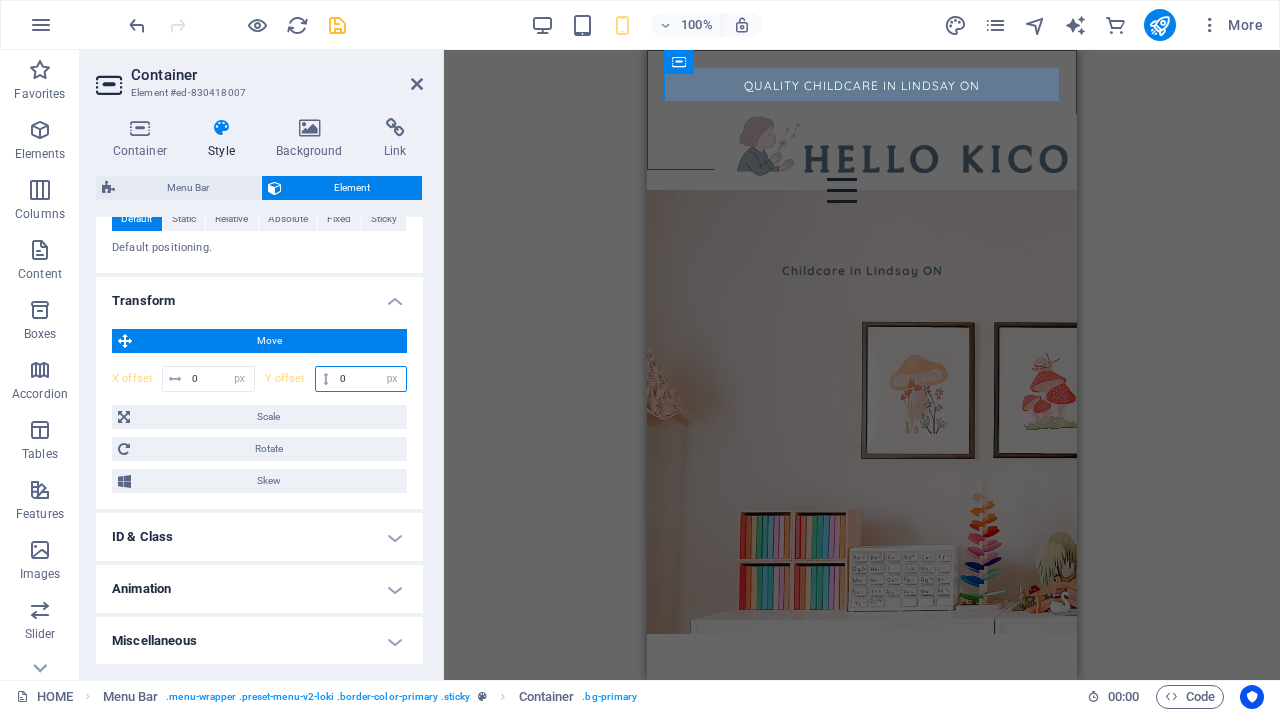 click on "0" at bounding box center [370, 379] 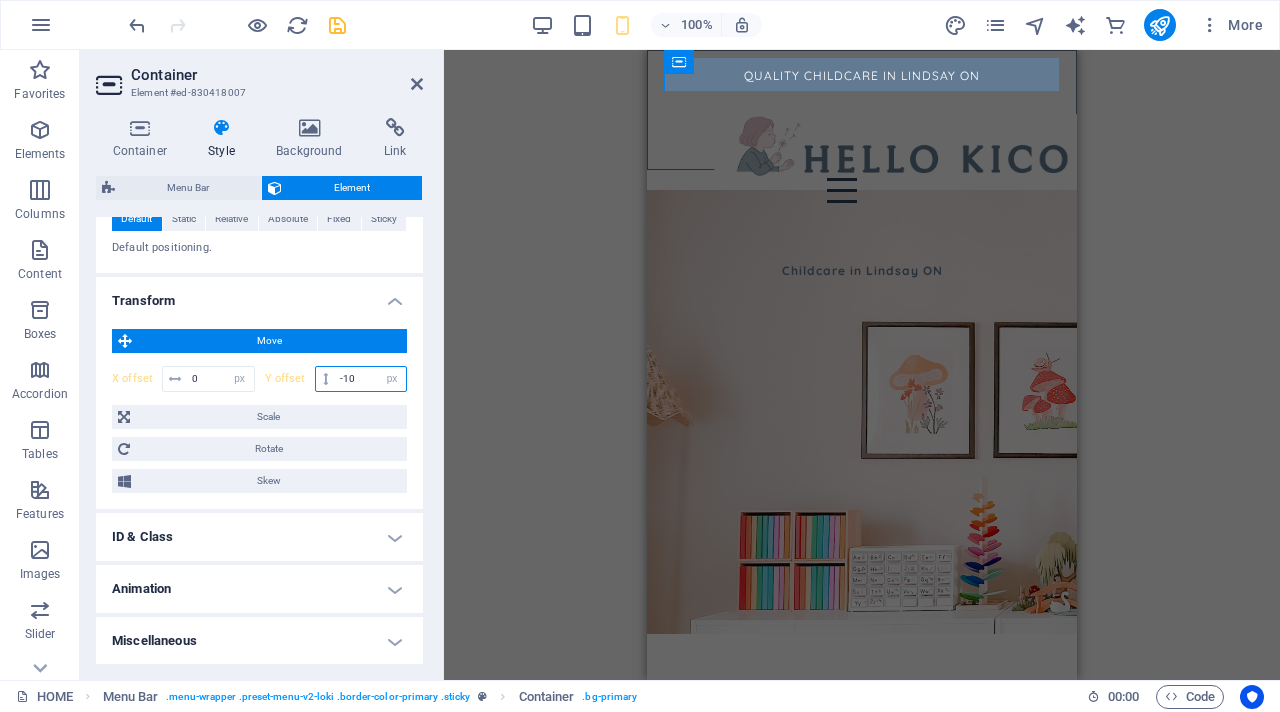 type on "-1" 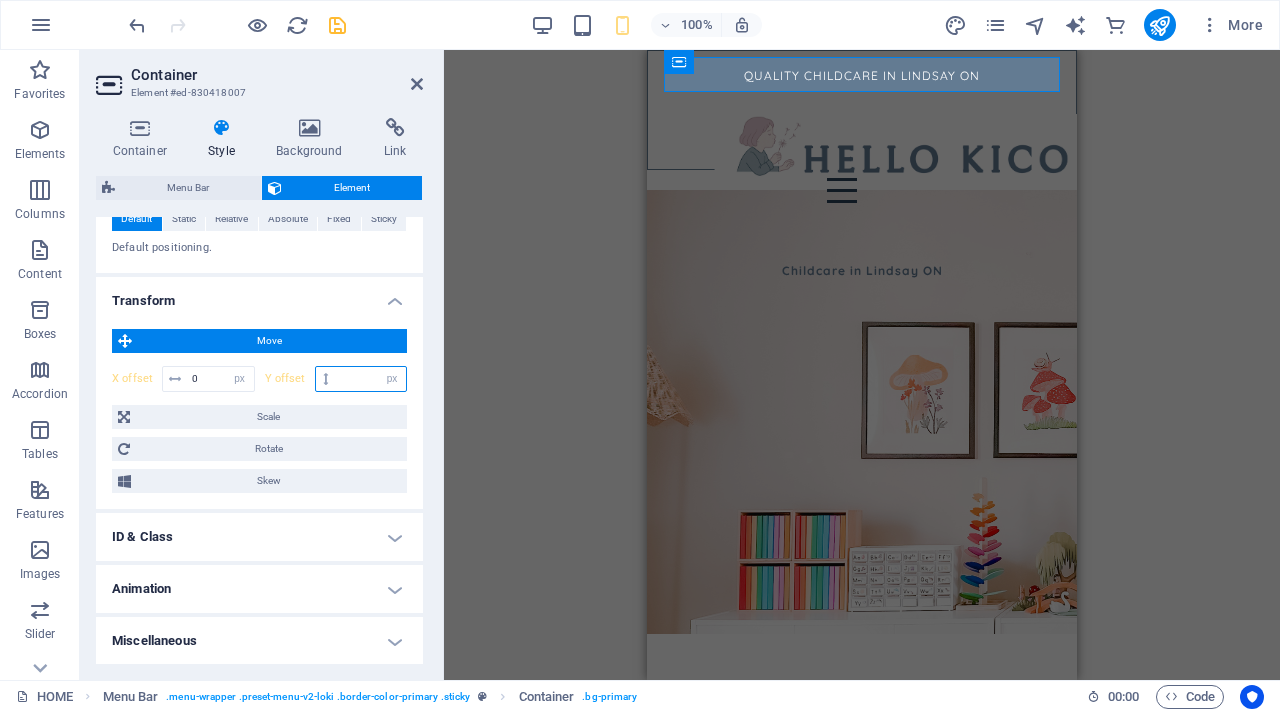type on "2" 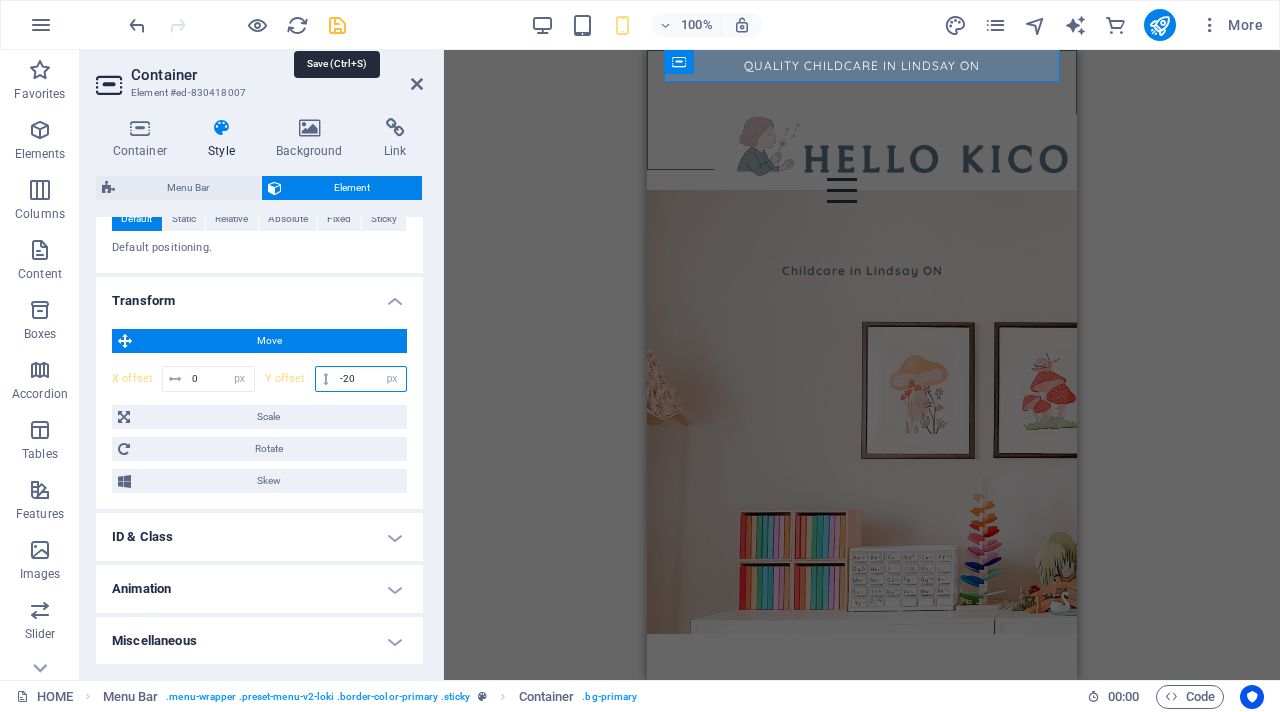 type on "-20" 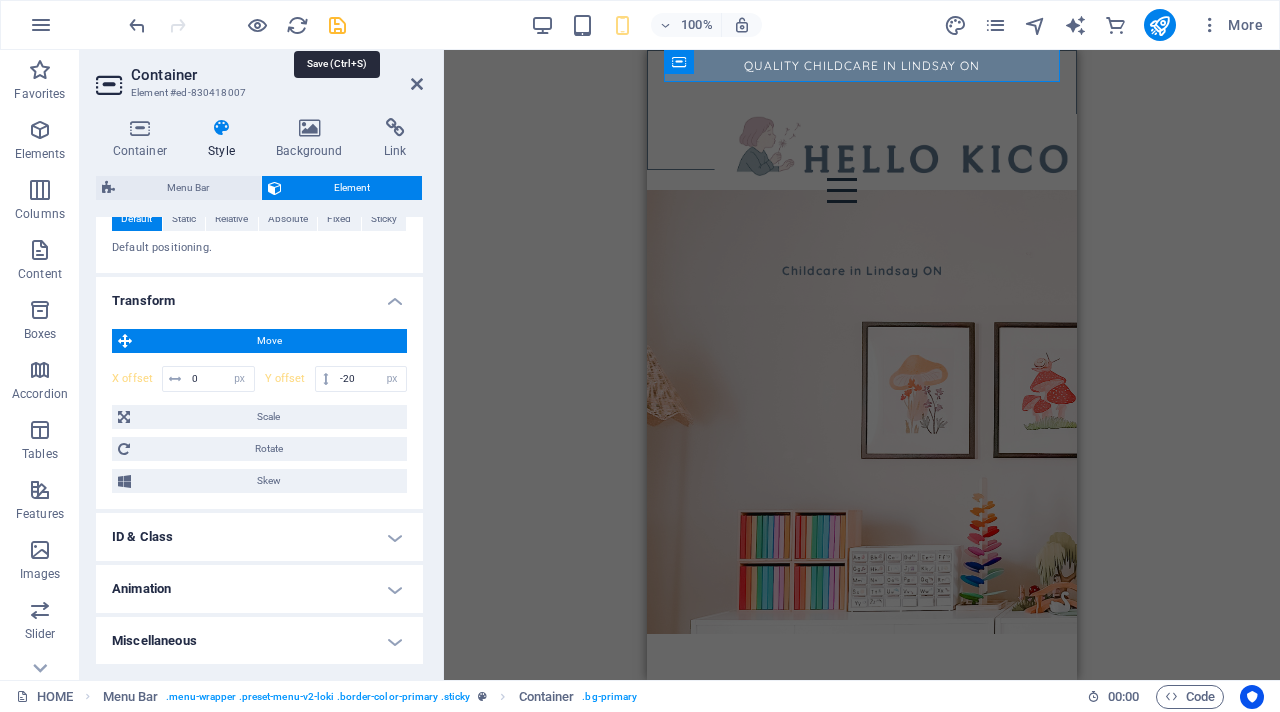 click at bounding box center [337, 25] 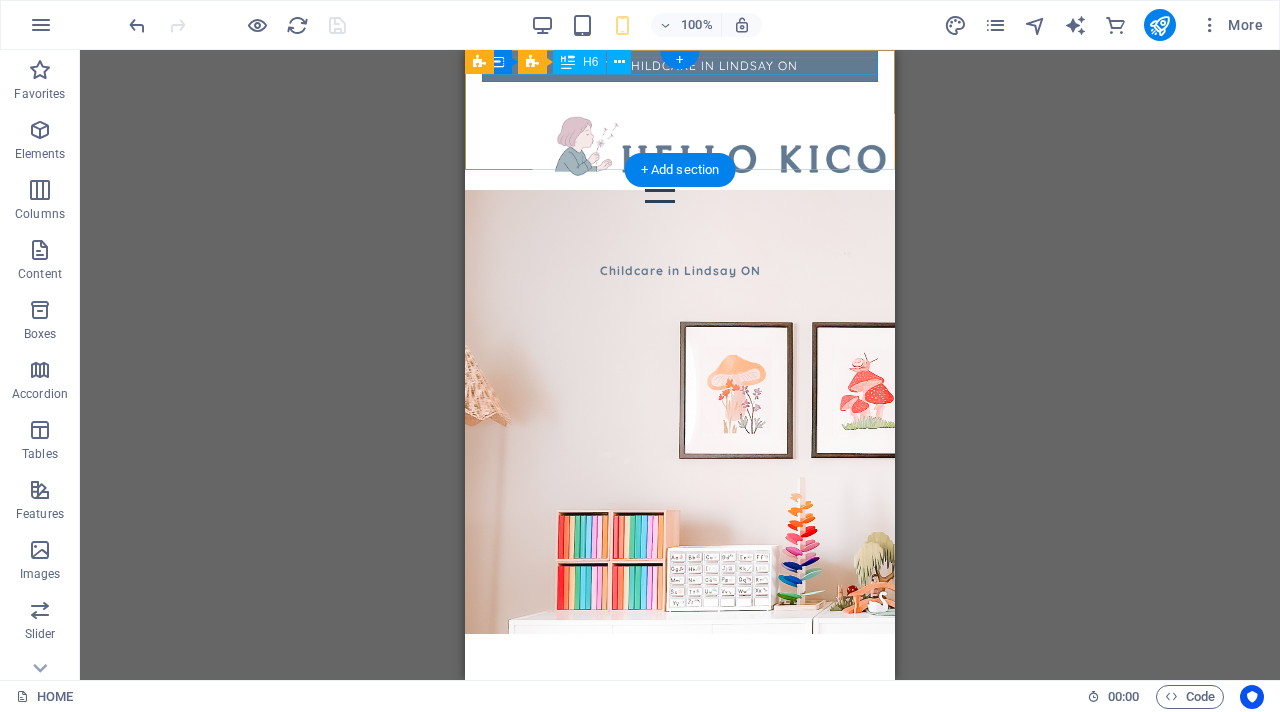 click on "QUALITY CHILDCARE IN LINDSAY ON" at bounding box center (680, 66) 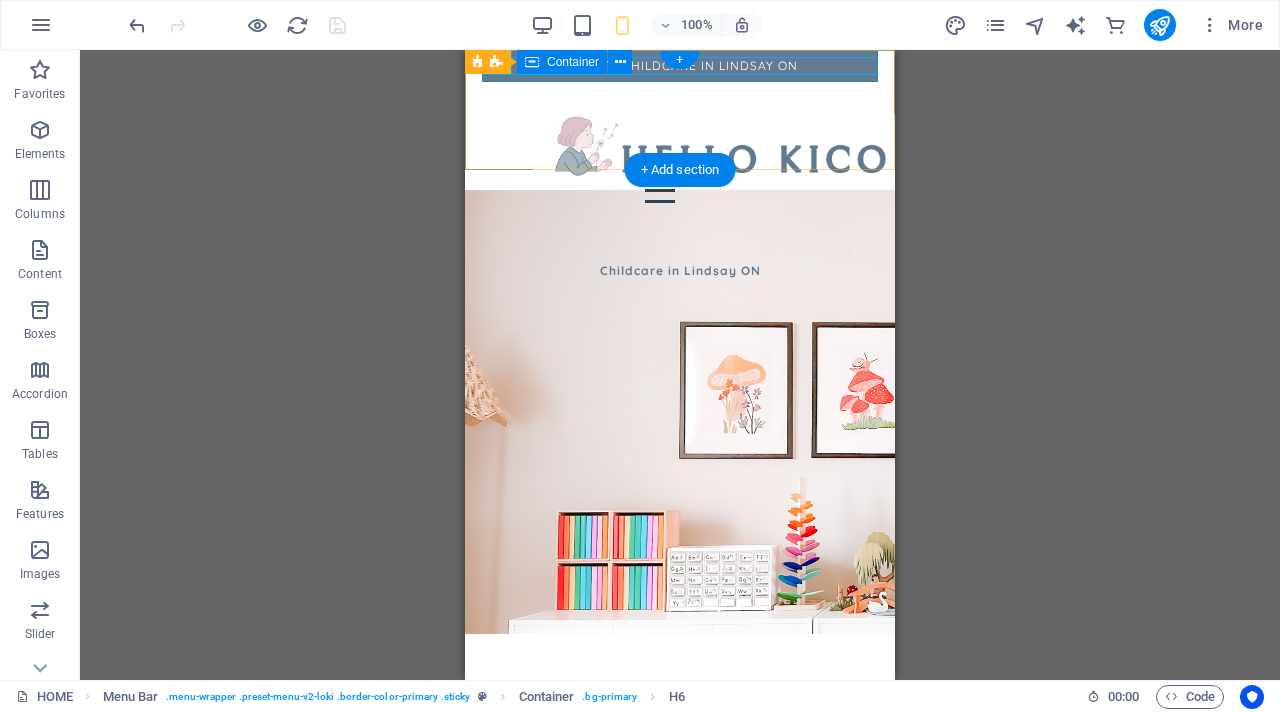 click on "QUALITY CHILDCARE IN LINDSAY ON" at bounding box center (680, 64) 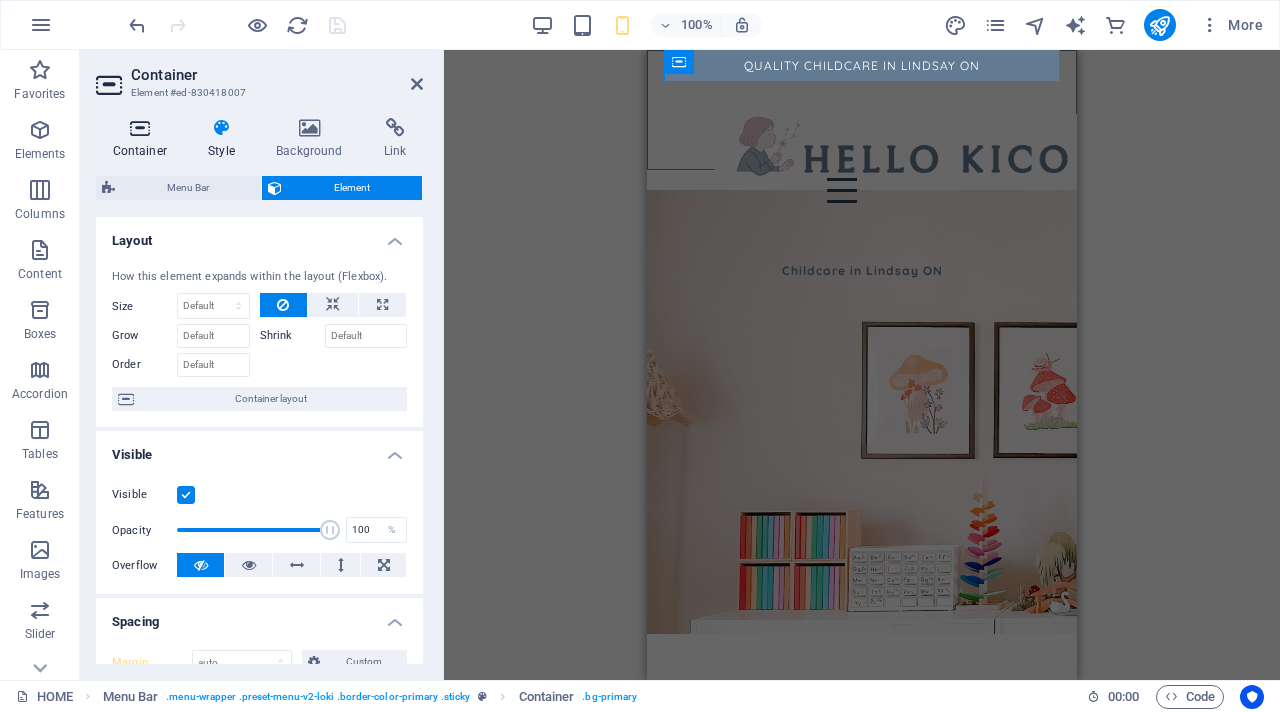 click on "Container" at bounding box center (144, 139) 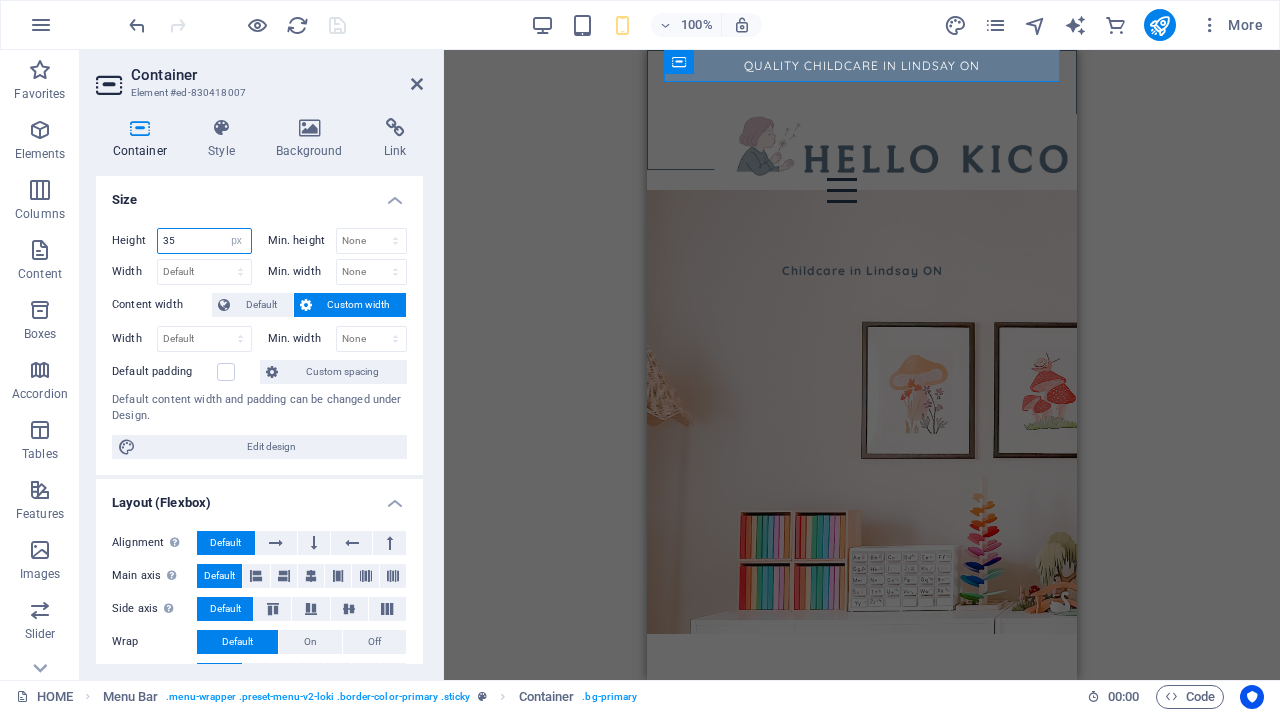 click on "35" at bounding box center (204, 241) 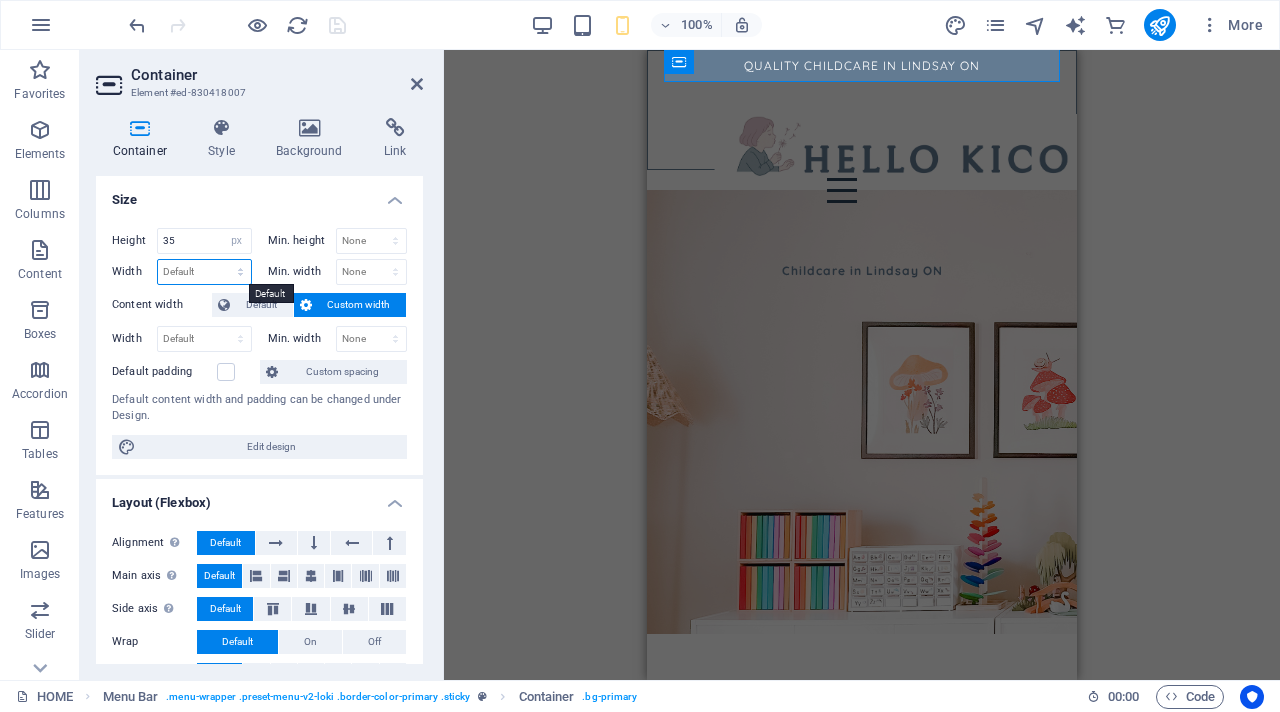 click on "Default px rem % em vh vw" at bounding box center [204, 272] 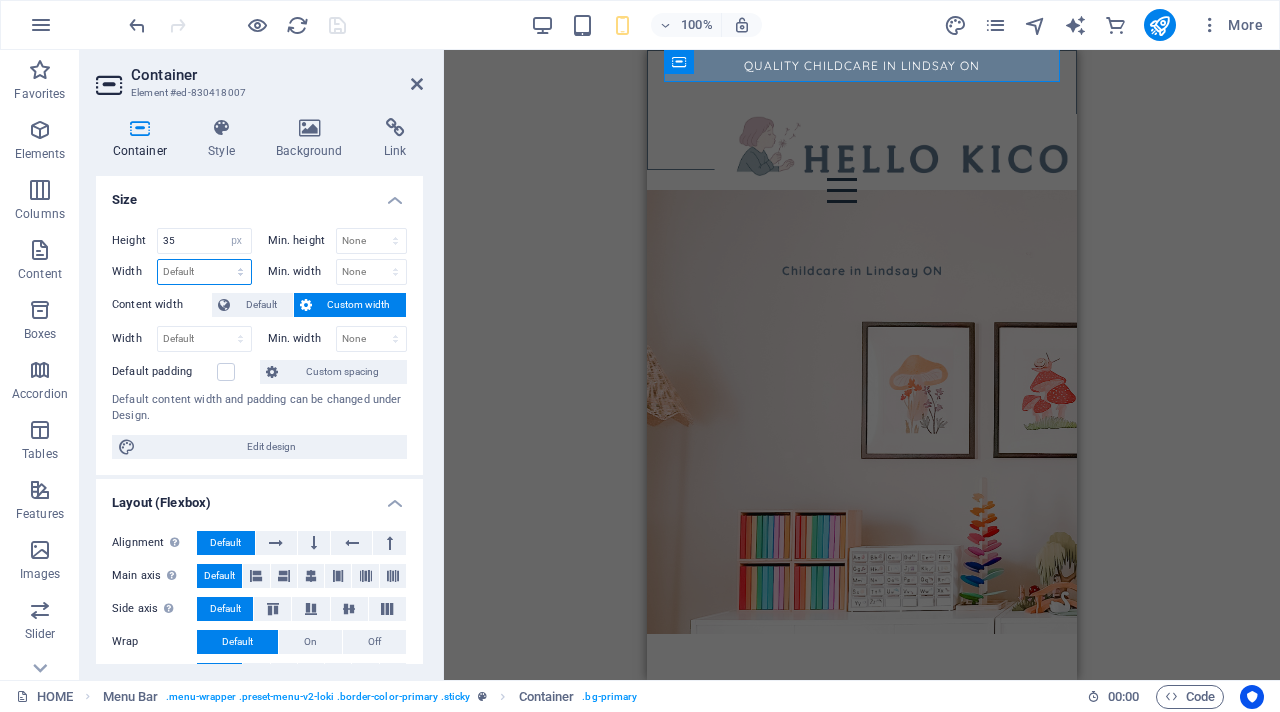 select on "px" 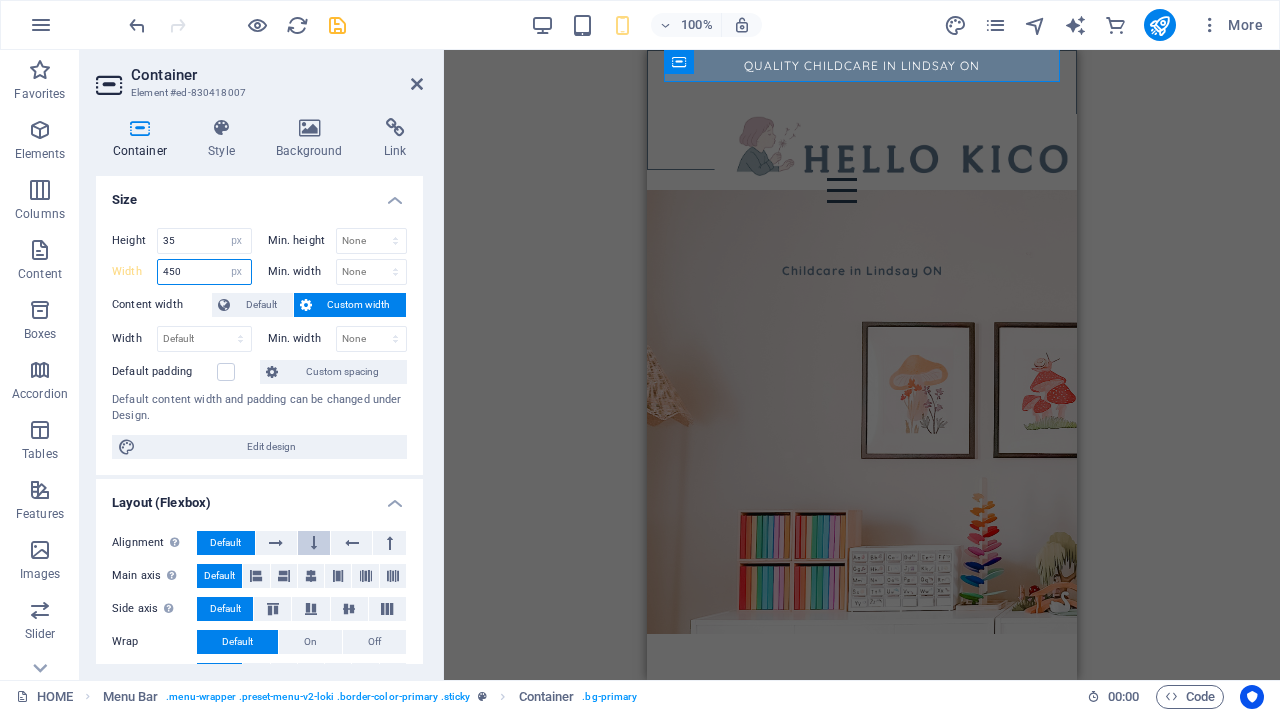 type on "450" 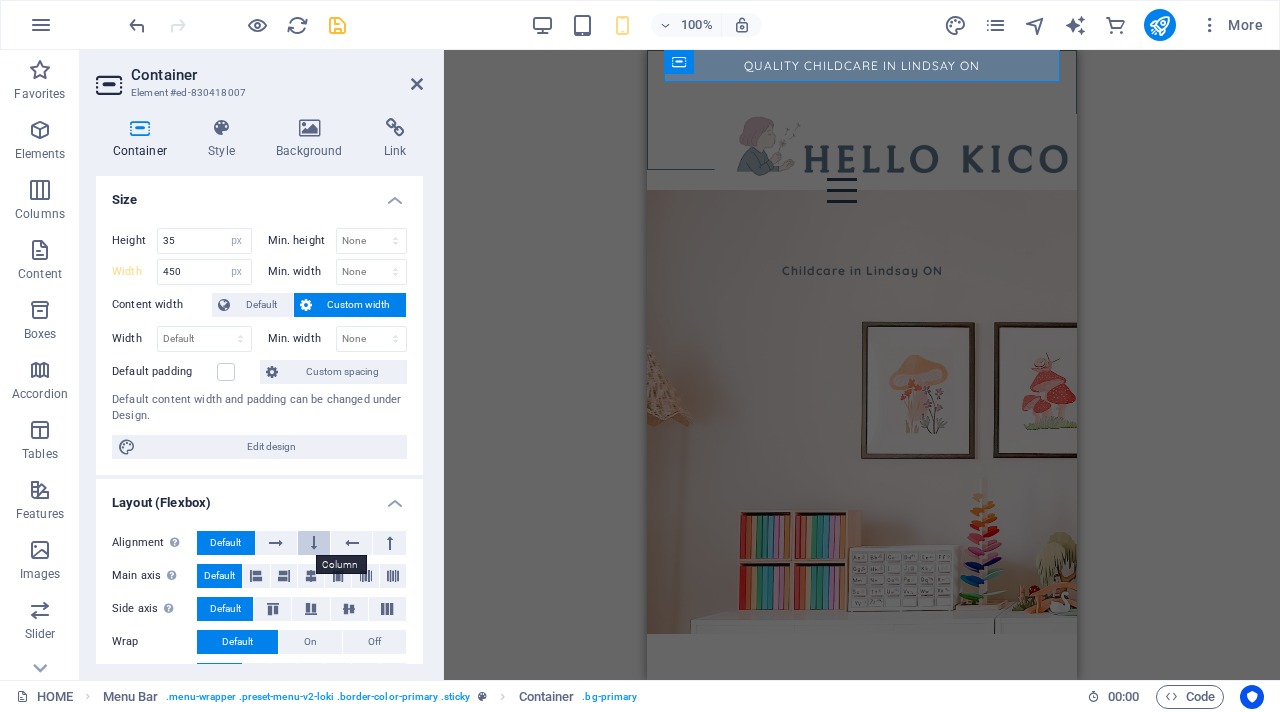 click at bounding box center (314, 543) 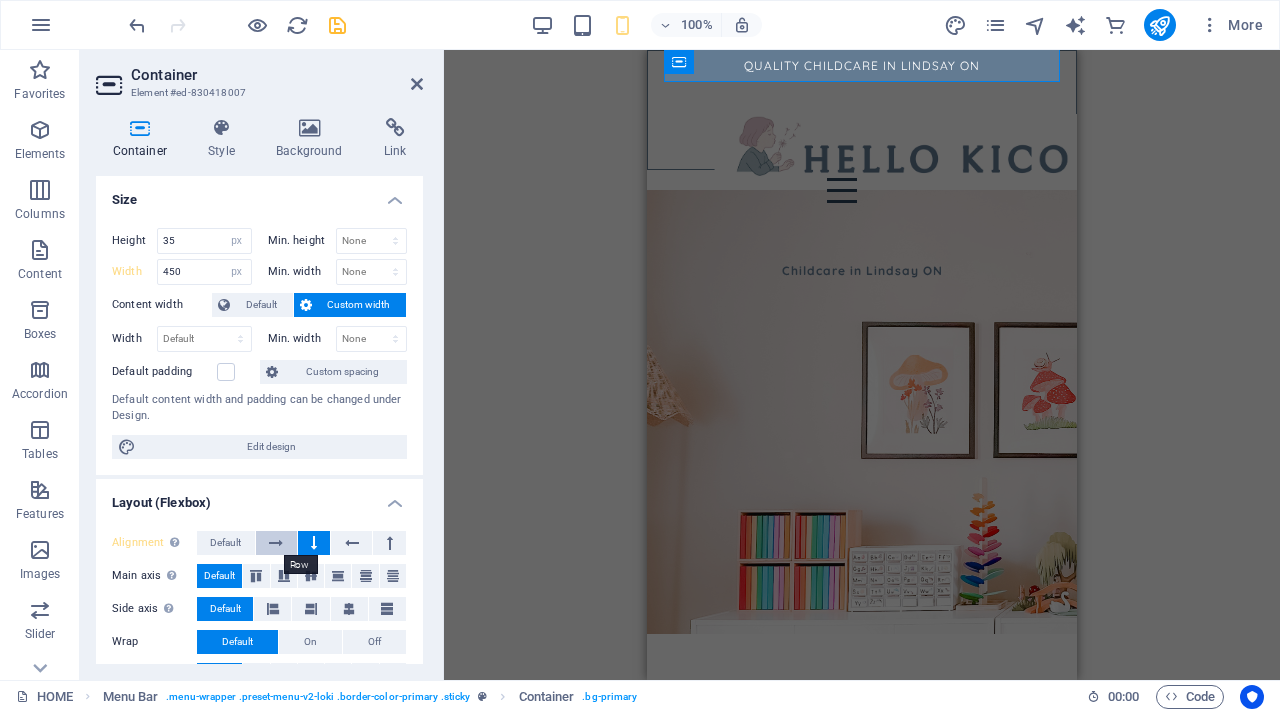 click at bounding box center (276, 543) 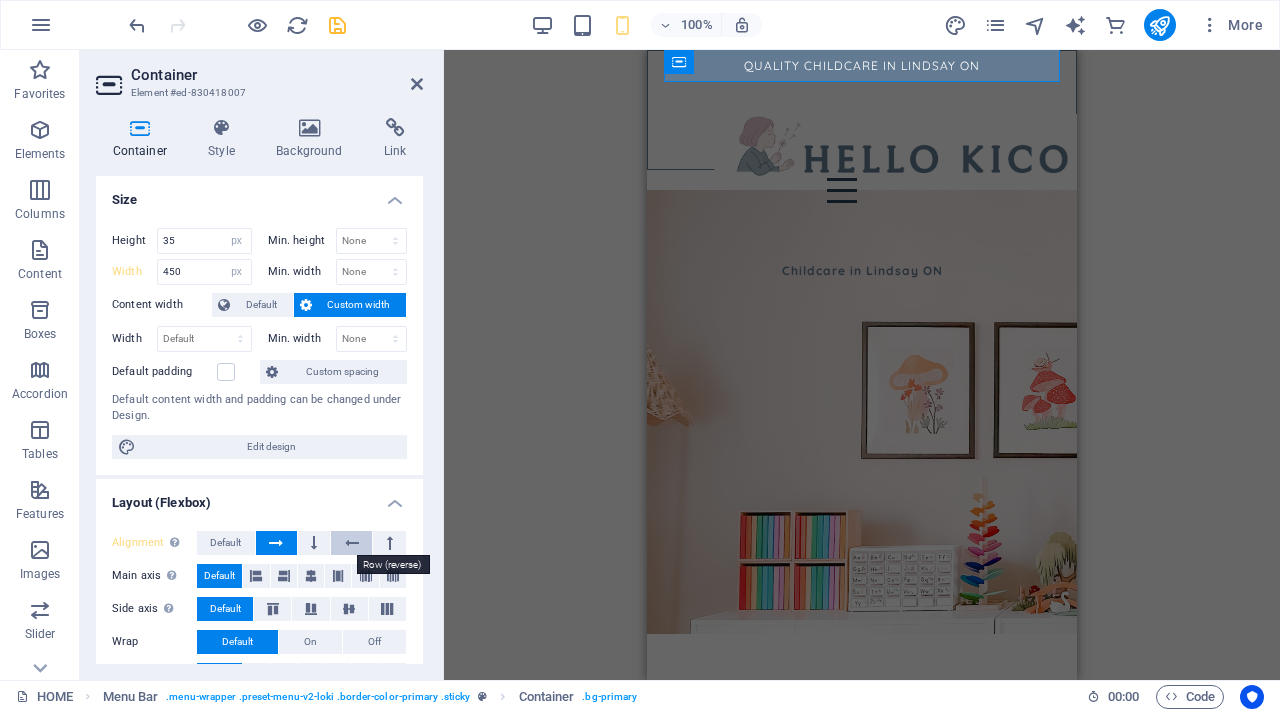 click at bounding box center (352, 543) 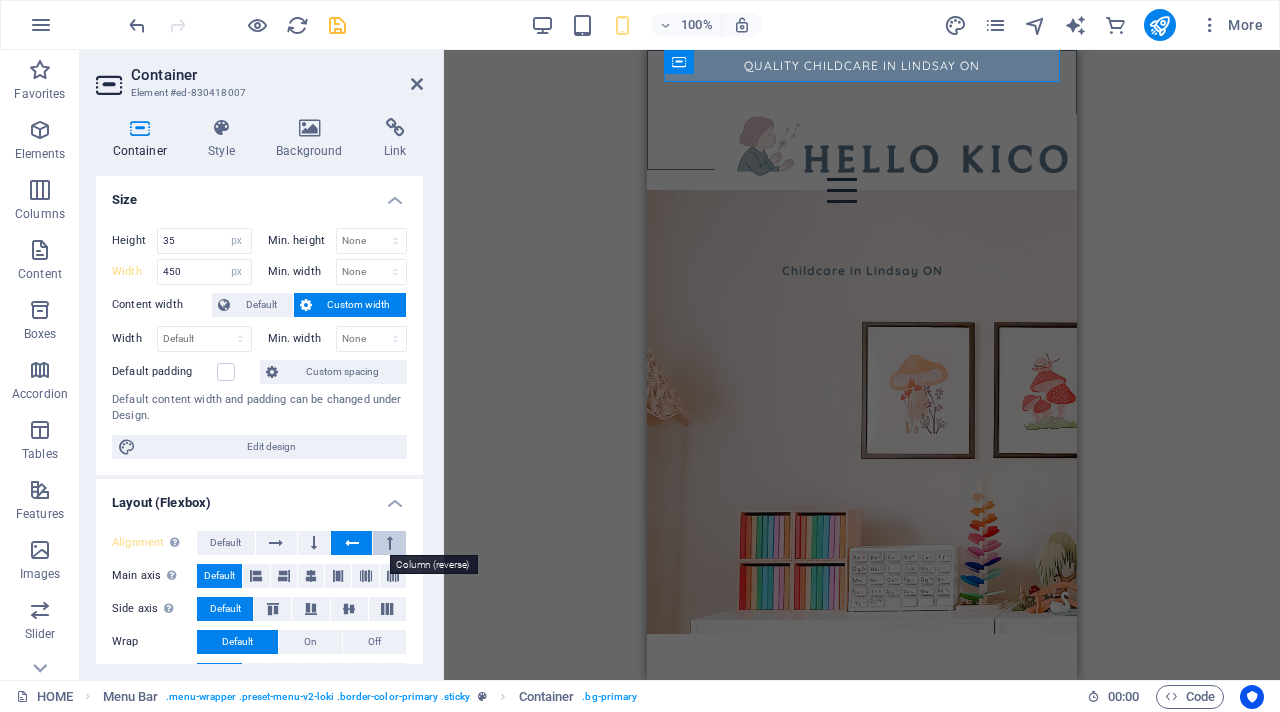 click at bounding box center [389, 543] 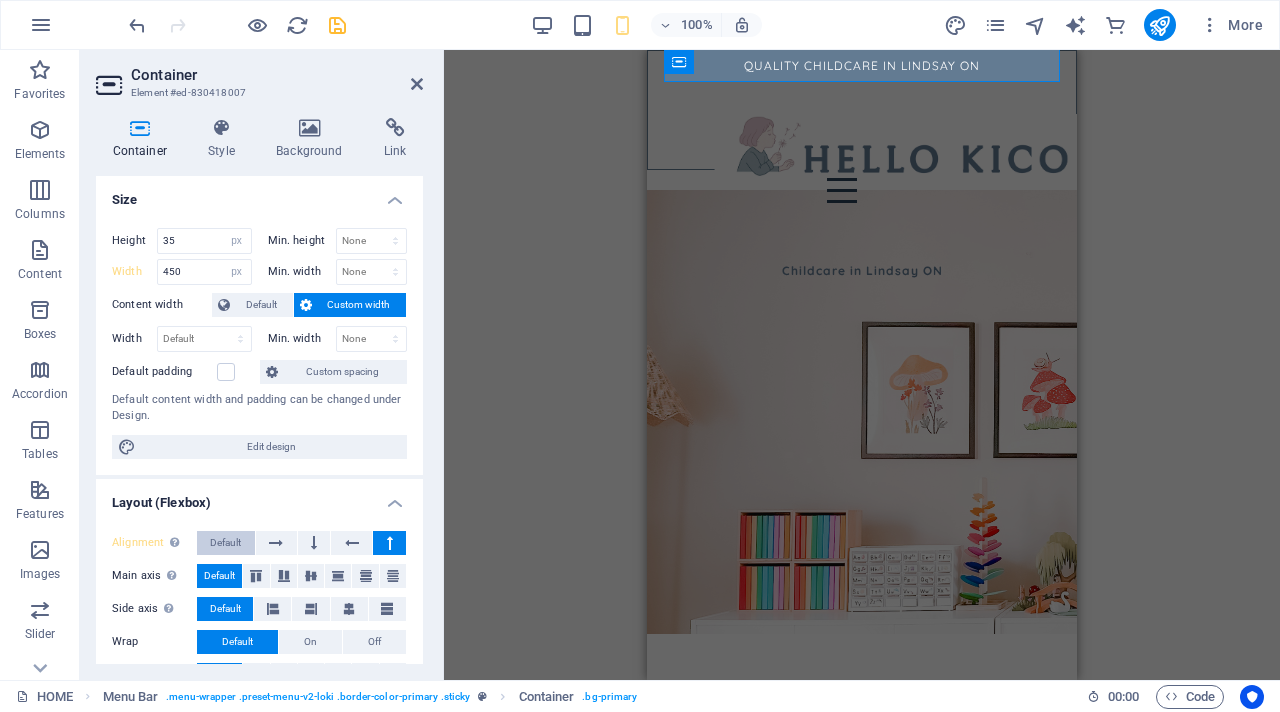 click on "Default" at bounding box center (225, 543) 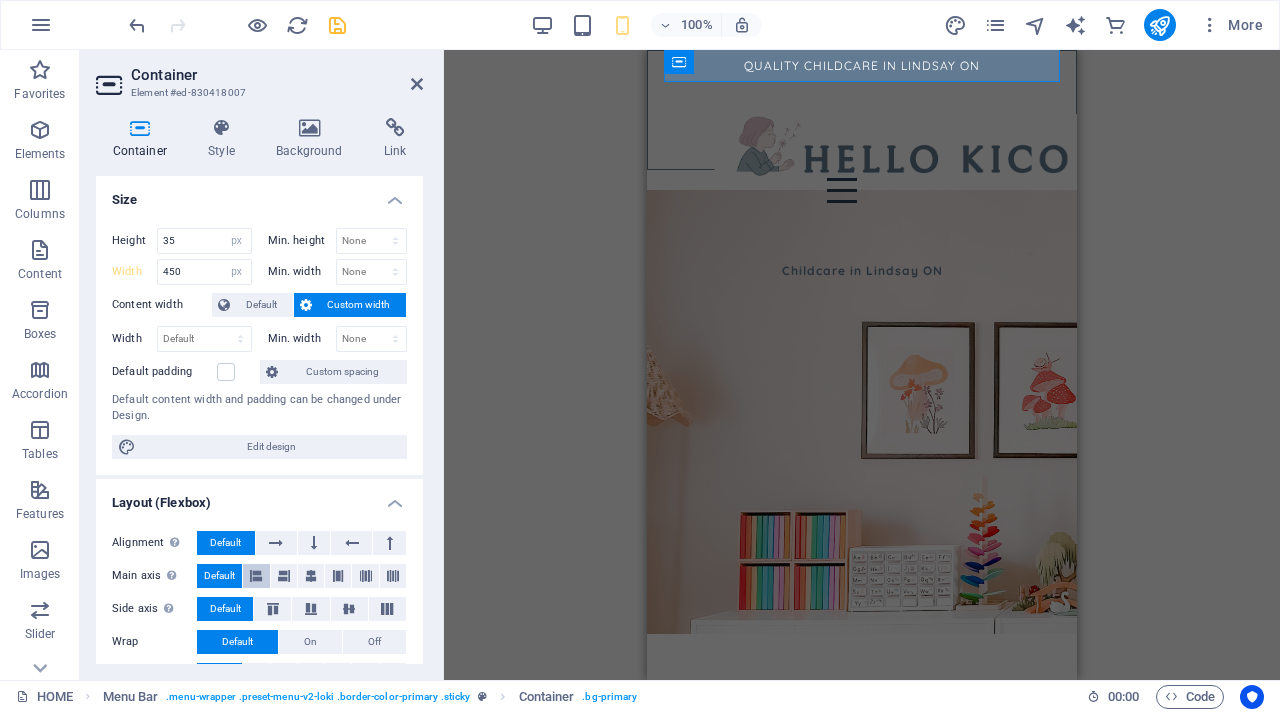 click at bounding box center (256, 576) 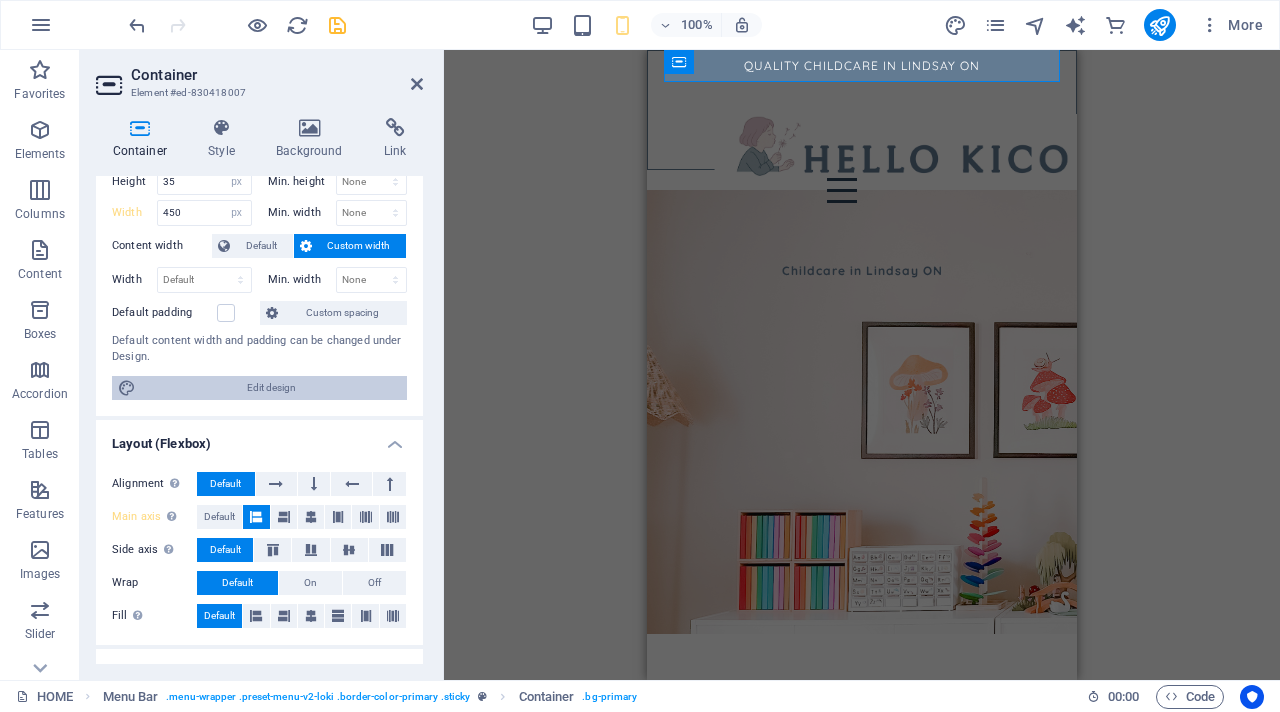 scroll, scrollTop: 0, scrollLeft: 0, axis: both 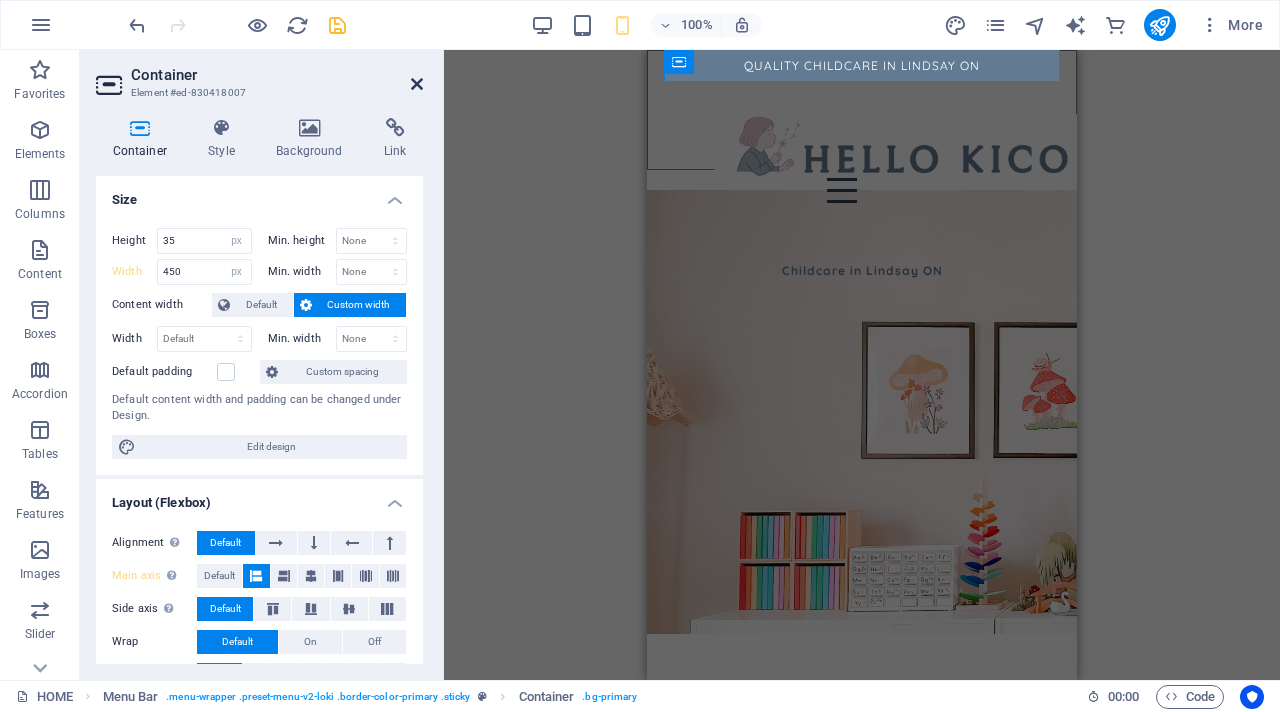 click at bounding box center (417, 84) 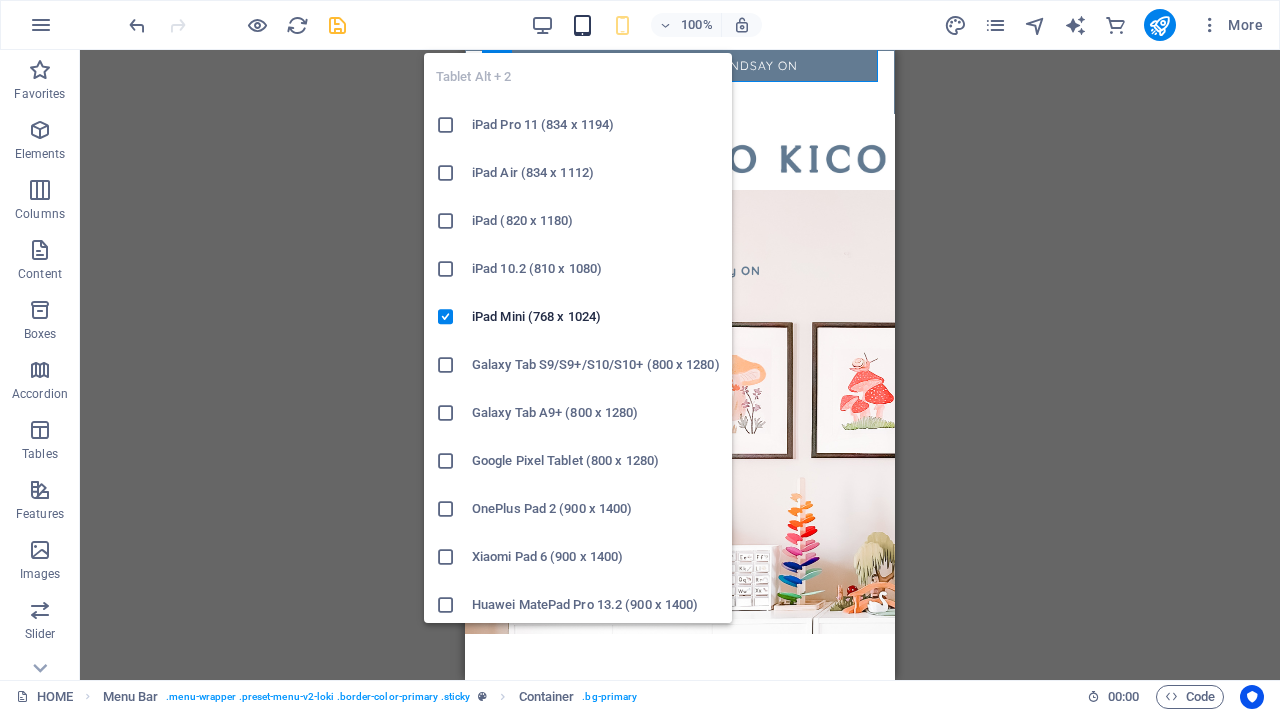 click at bounding box center [582, 25] 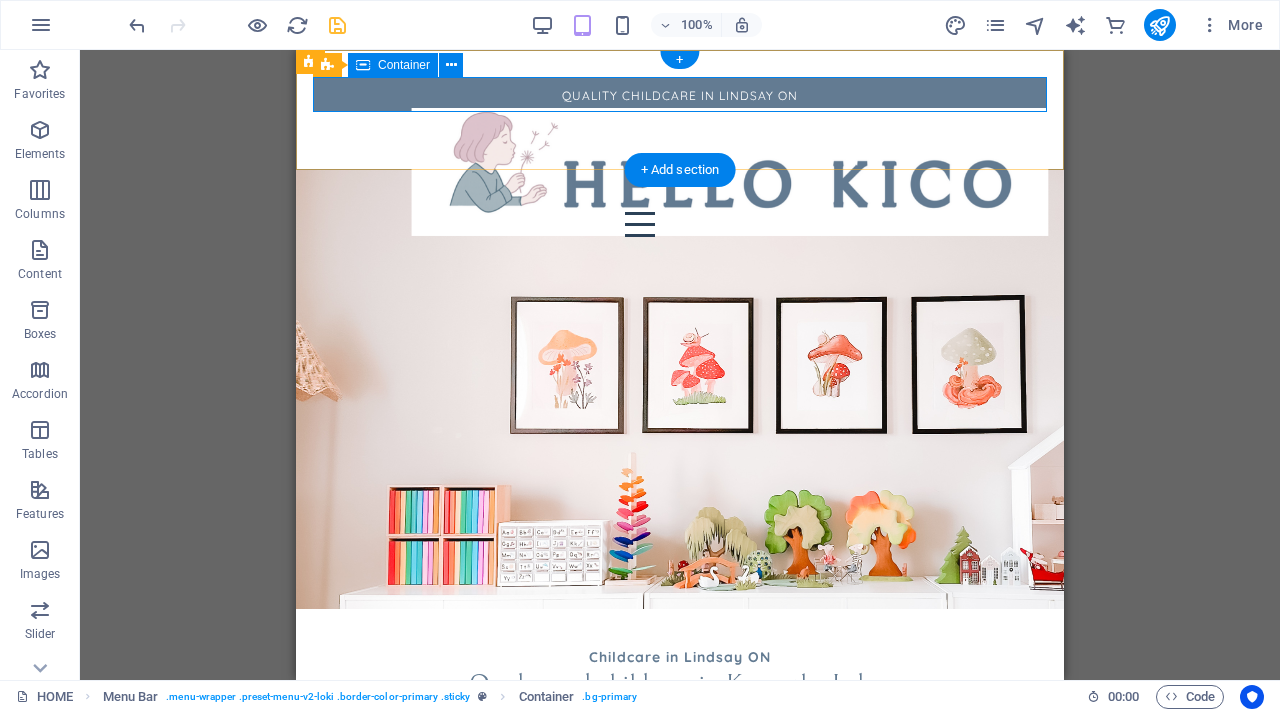 click on "QUALITY CHILDCARE IN LINDSAY ON" at bounding box center [680, 94] 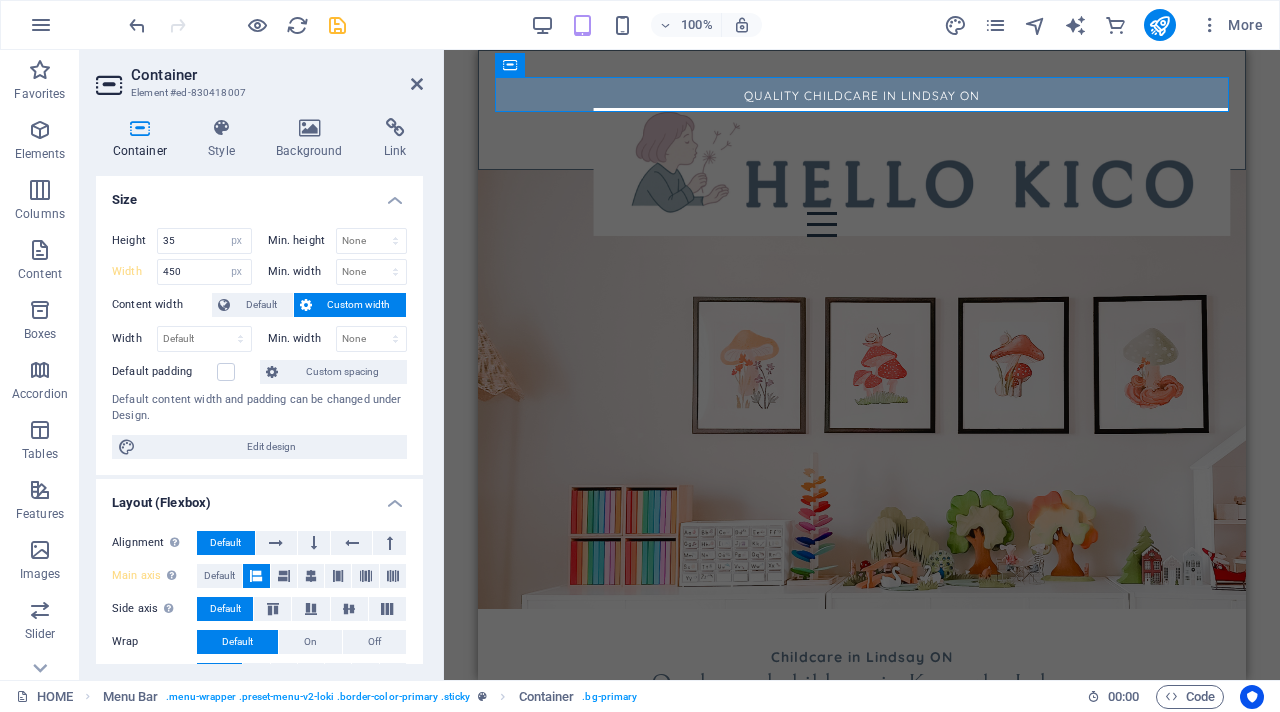 type 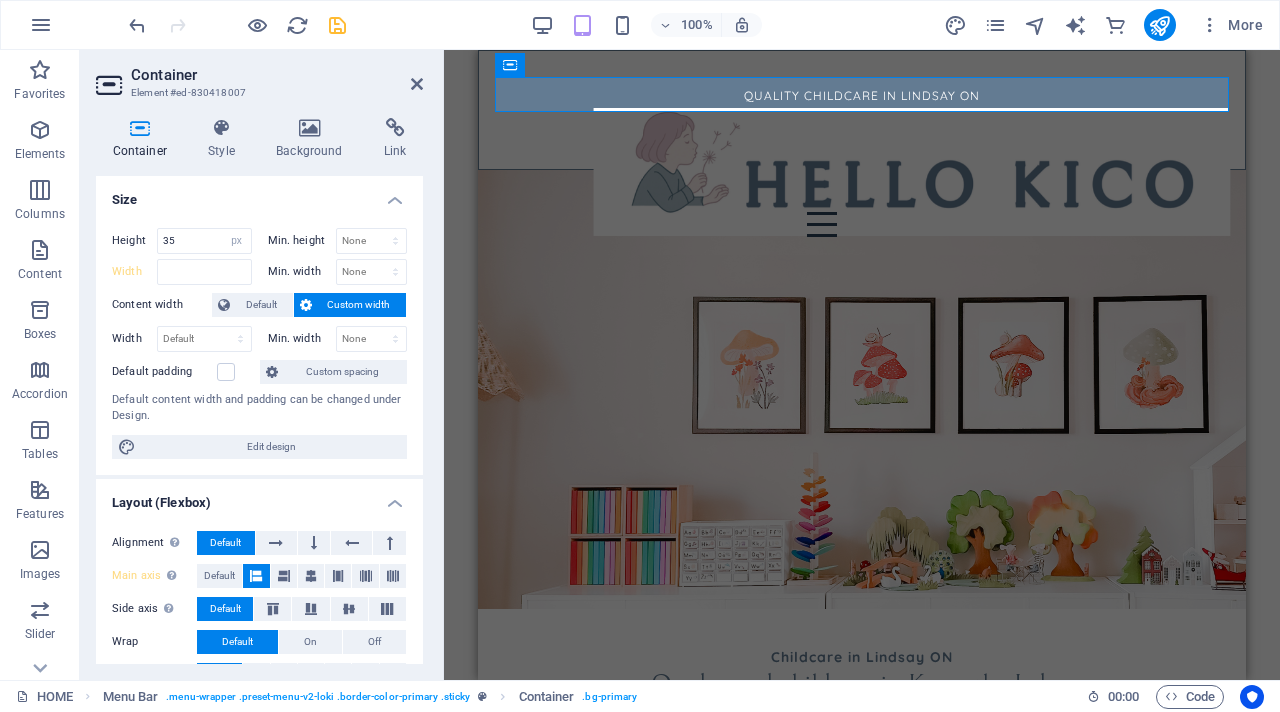 type on "10" 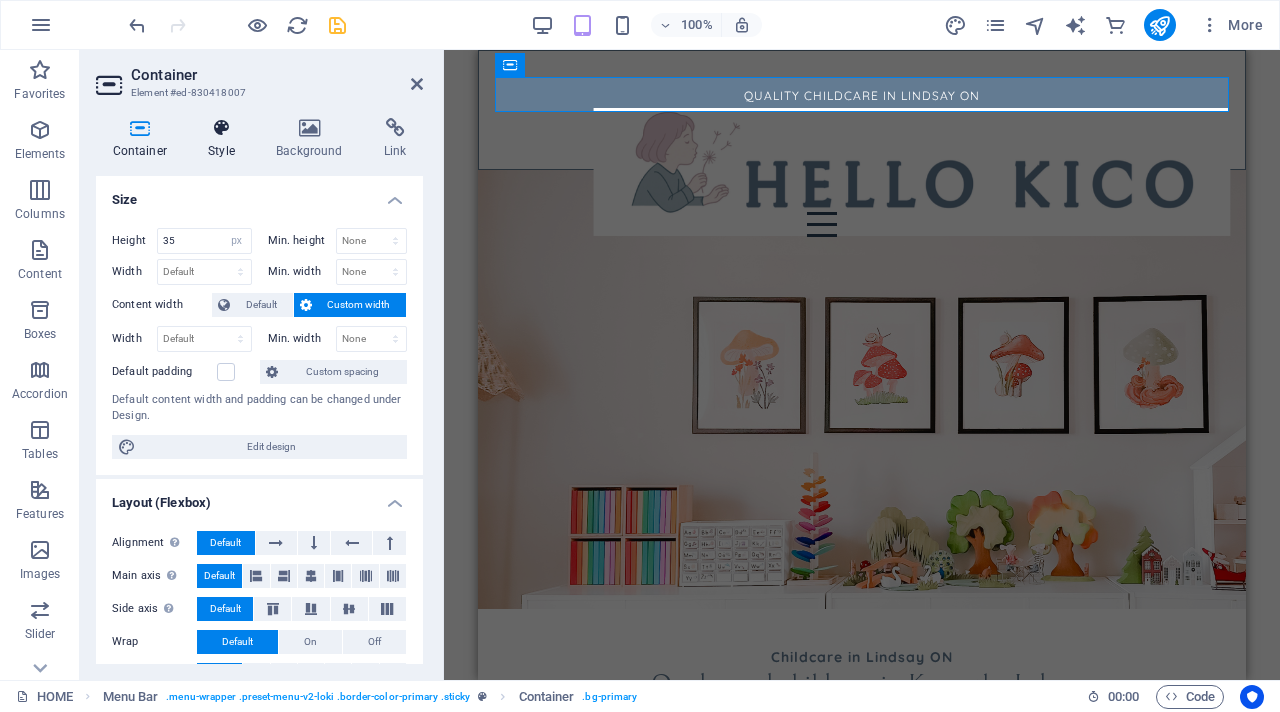 click at bounding box center [222, 128] 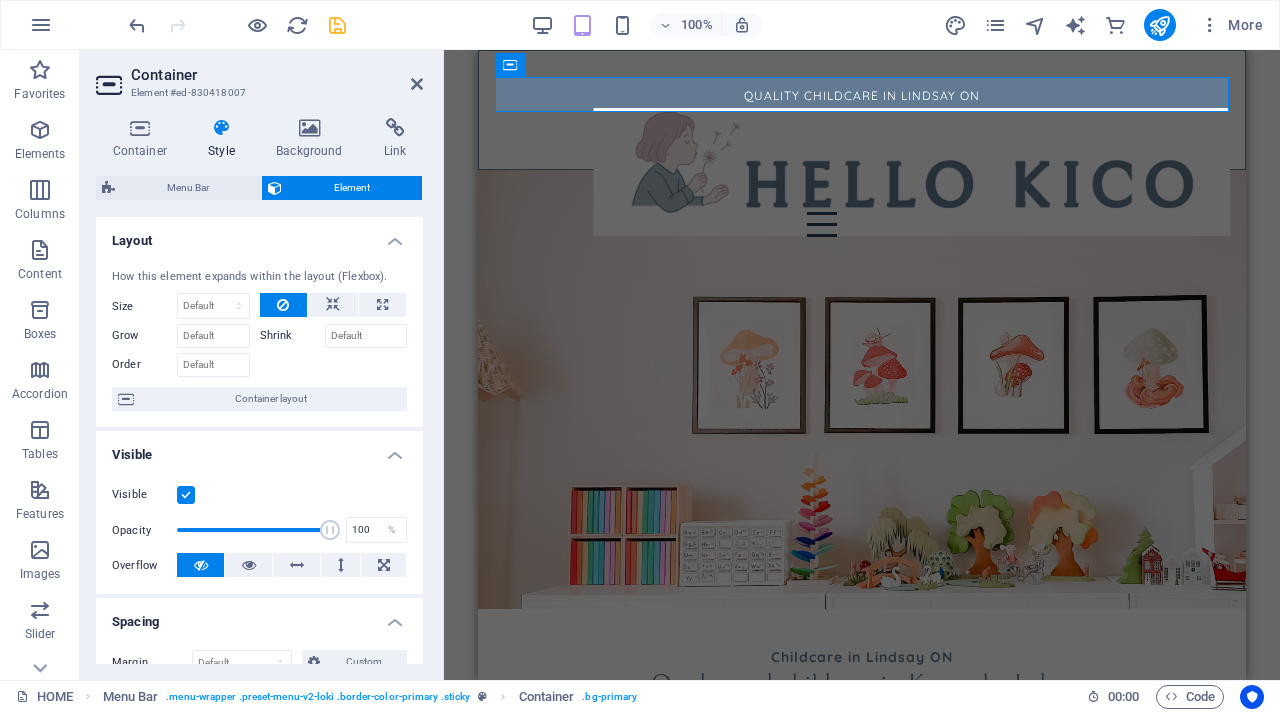 scroll, scrollTop: 812, scrollLeft: 0, axis: vertical 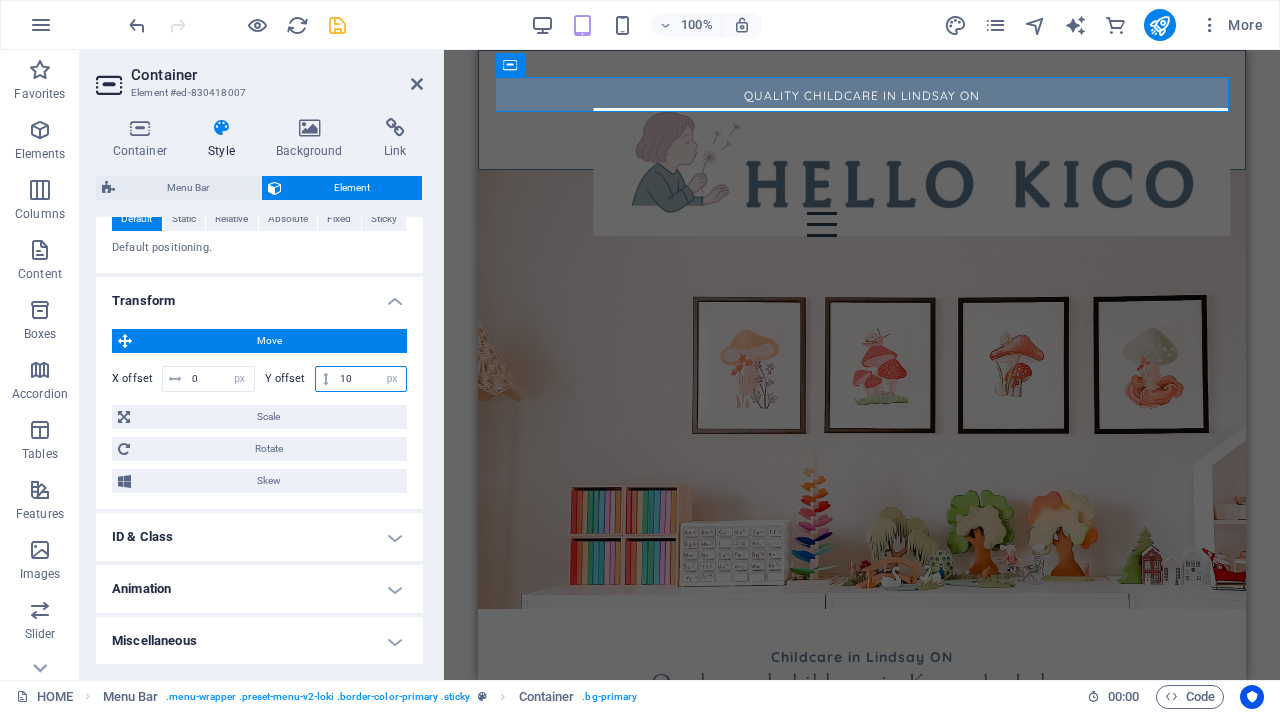 drag, startPoint x: 360, startPoint y: 377, endPoint x: 278, endPoint y: 357, distance: 84.40379 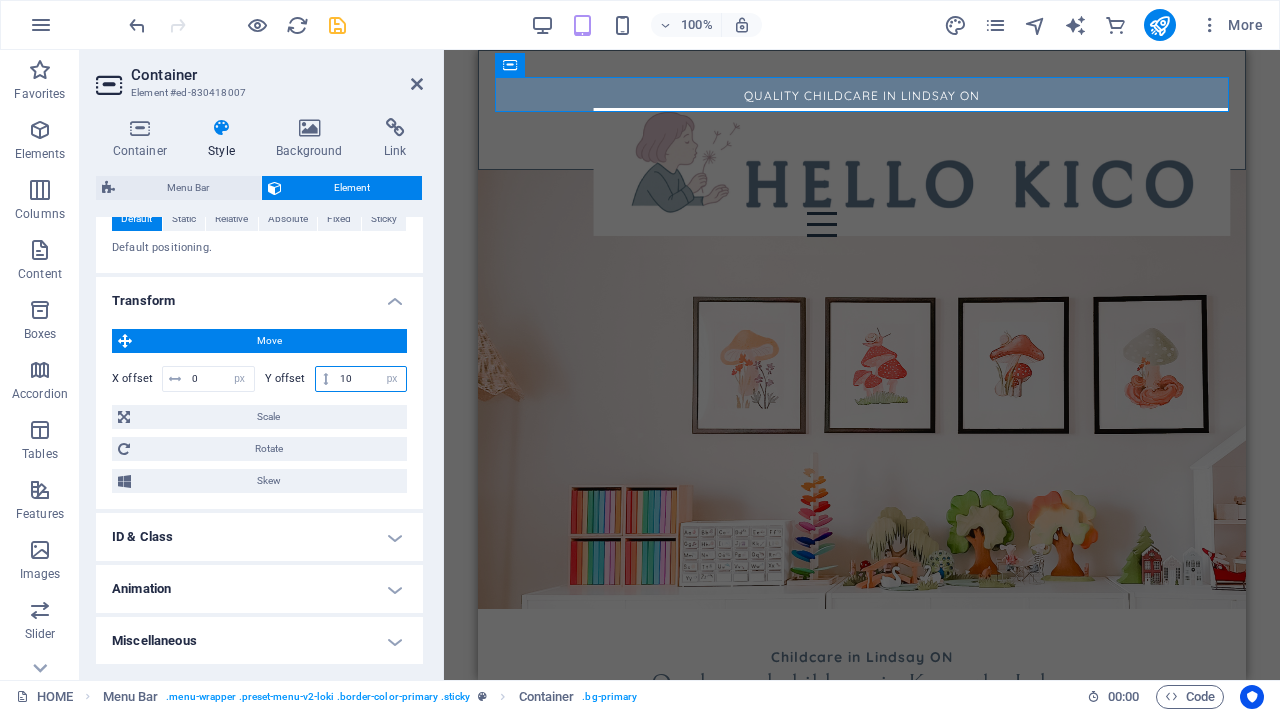 click on "X offset 0 px rem % em vh vw Y offset 10 px rem % em vh vw" at bounding box center (259, 379) 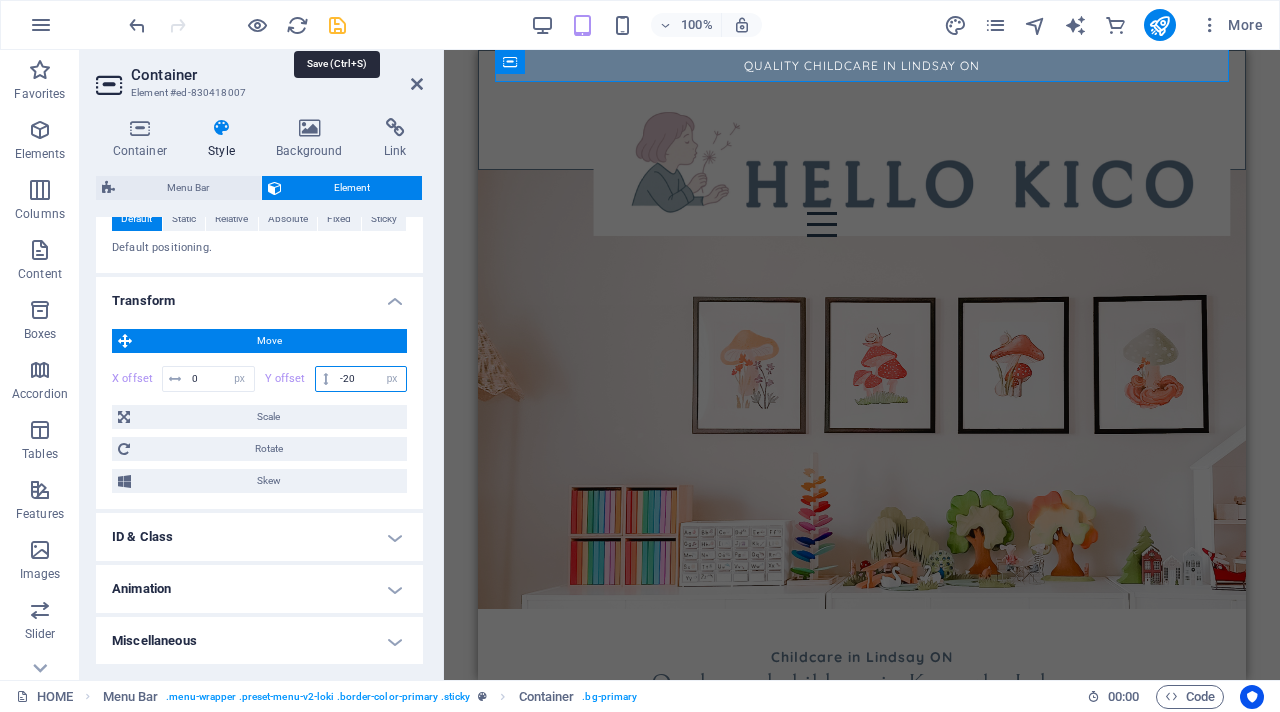 type on "-20" 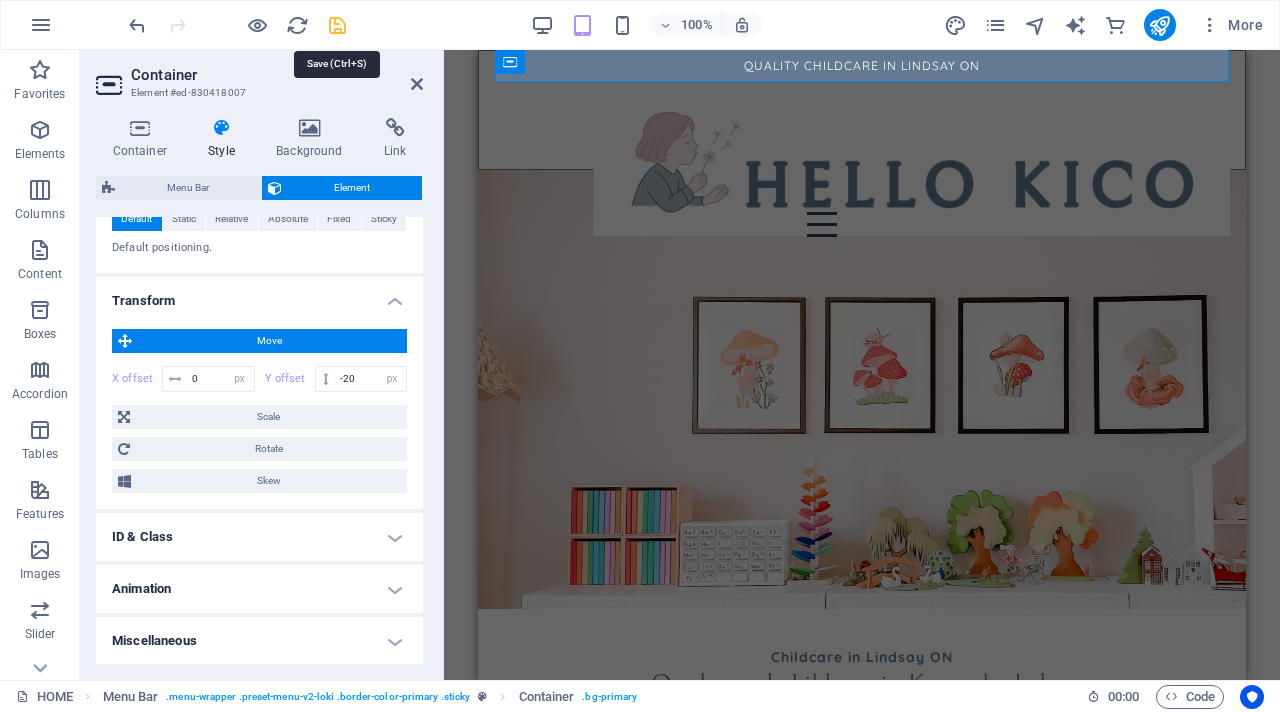 click at bounding box center (337, 25) 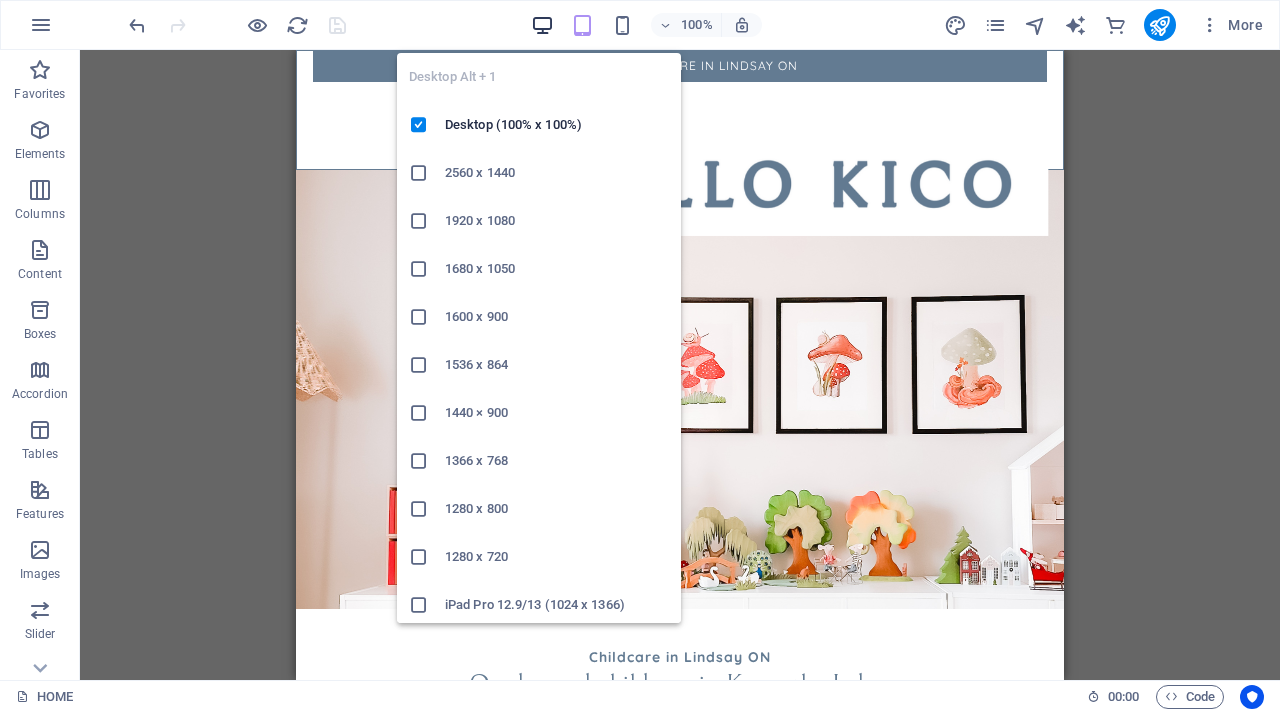 click at bounding box center (542, 25) 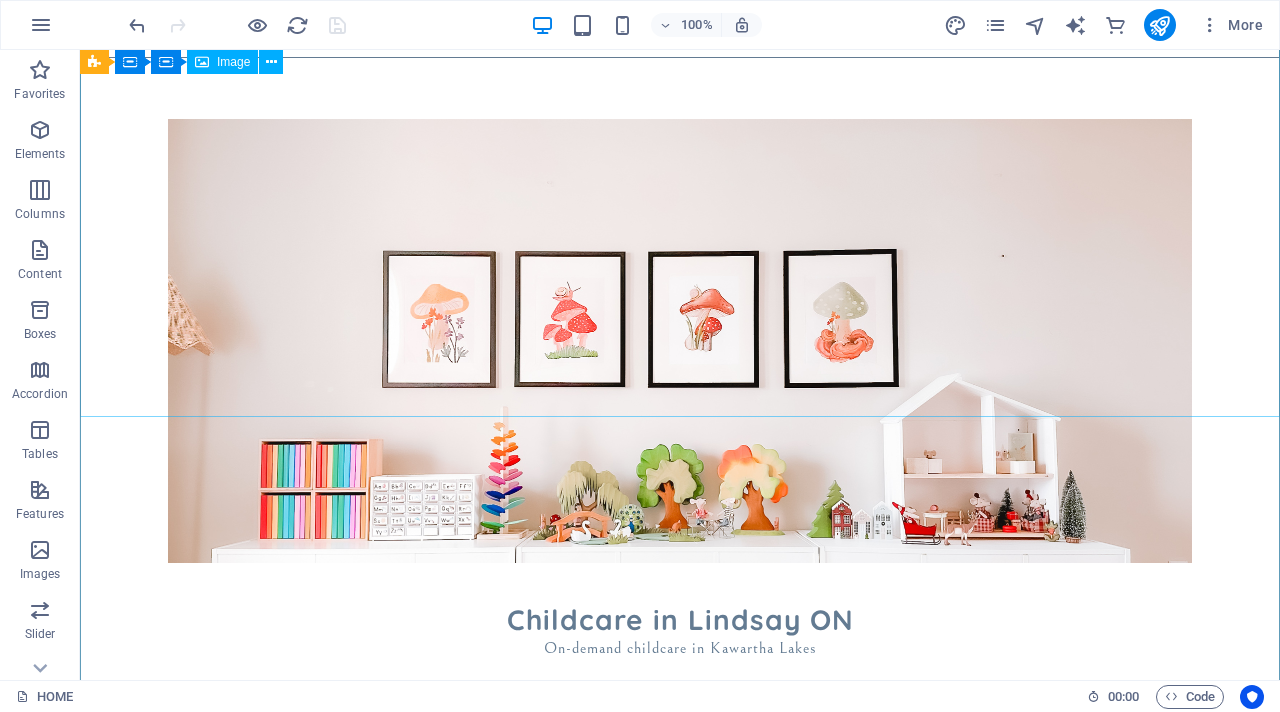 scroll, scrollTop: 81, scrollLeft: 0, axis: vertical 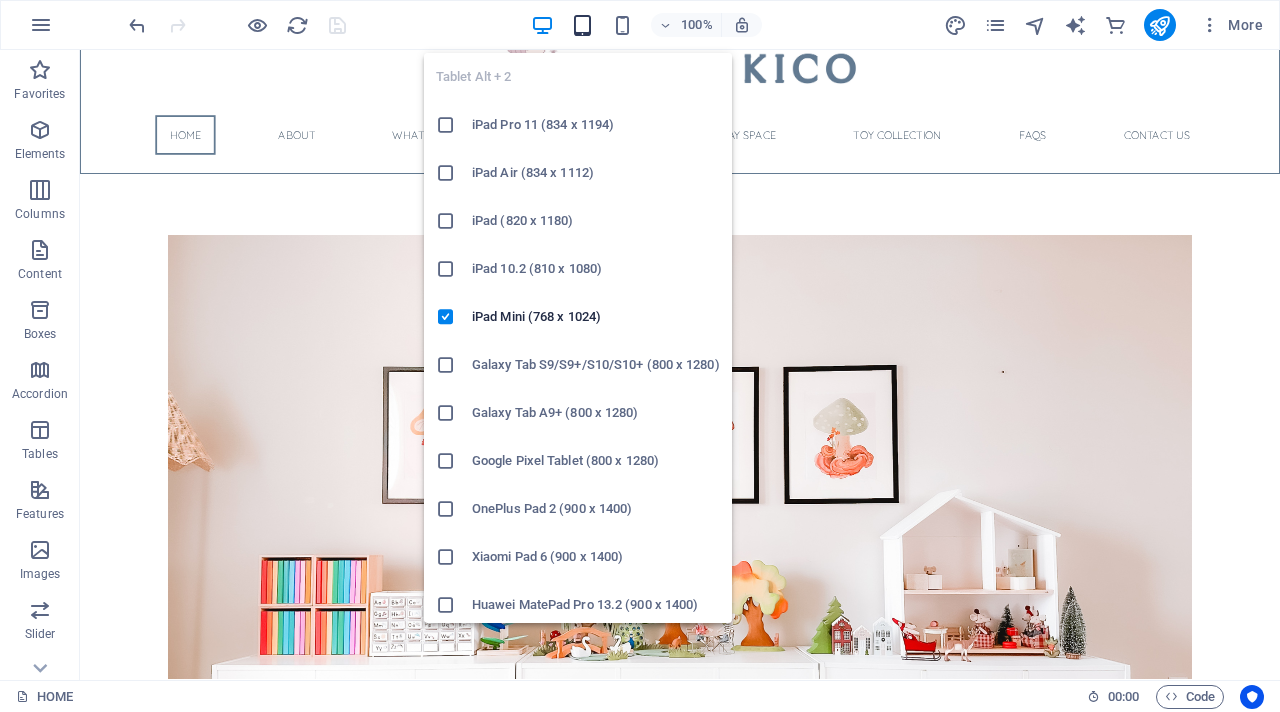 click at bounding box center [582, 25] 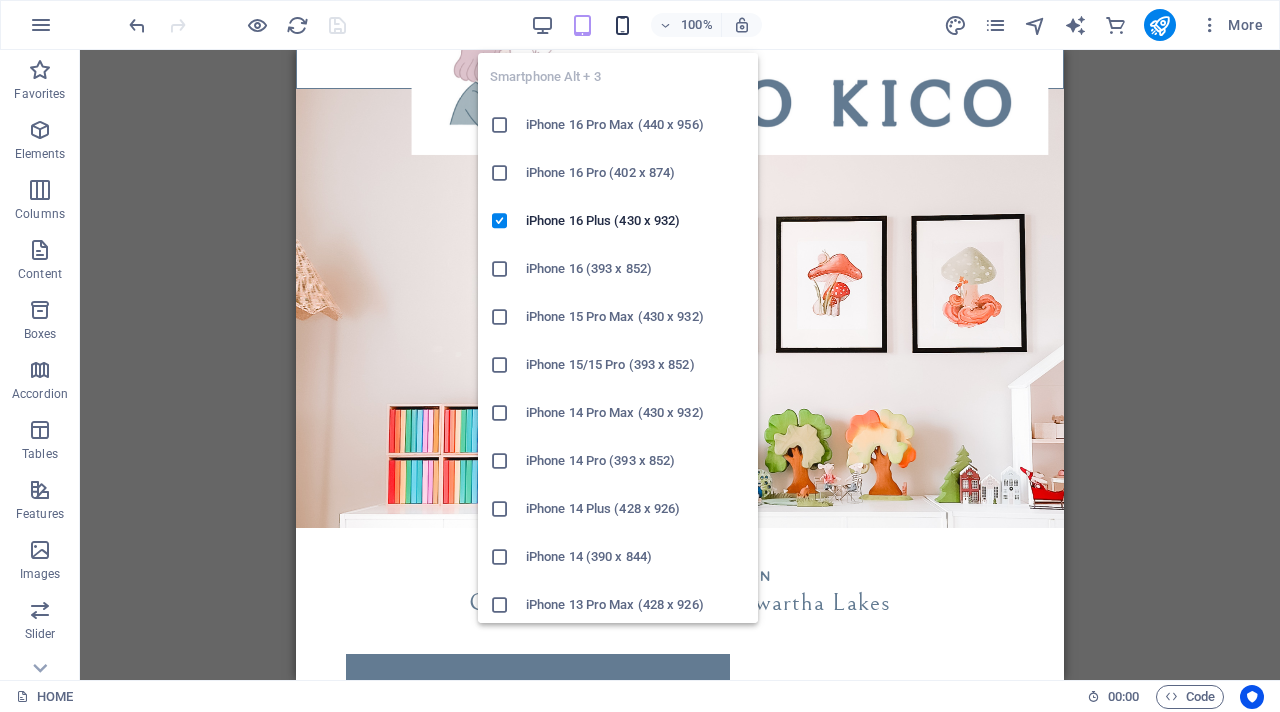 click at bounding box center (622, 25) 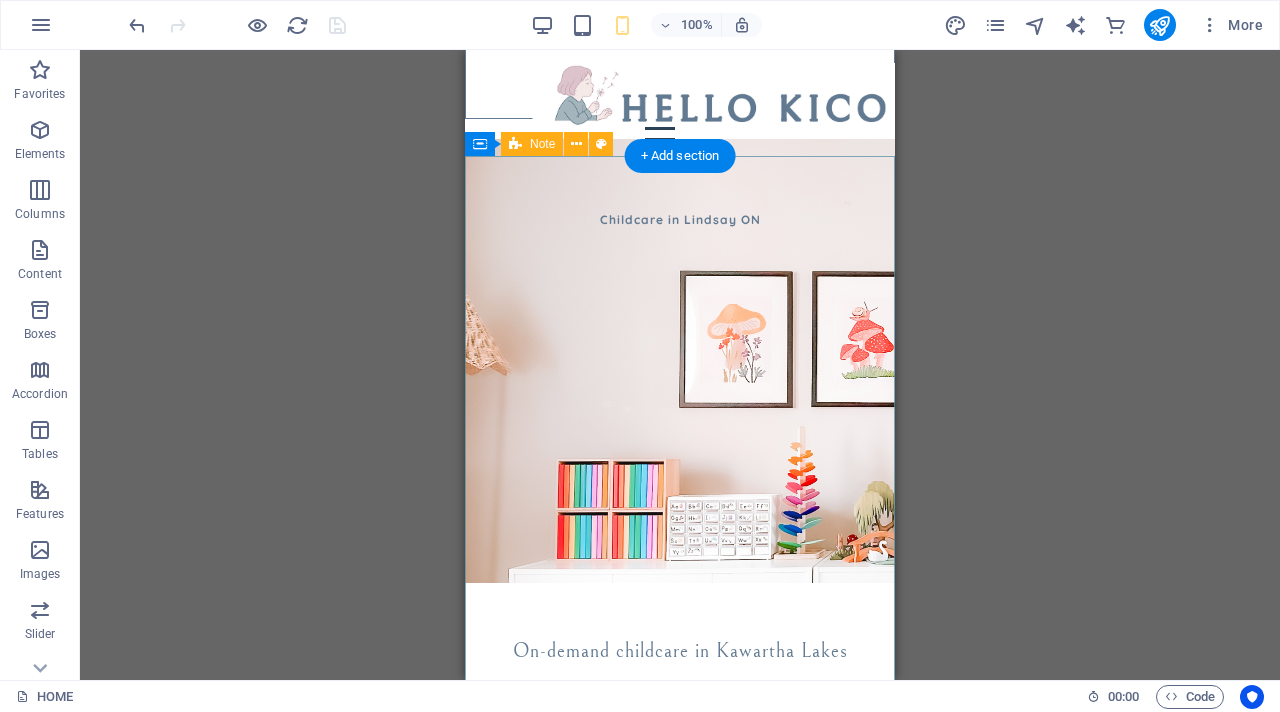 scroll, scrollTop: 0, scrollLeft: 0, axis: both 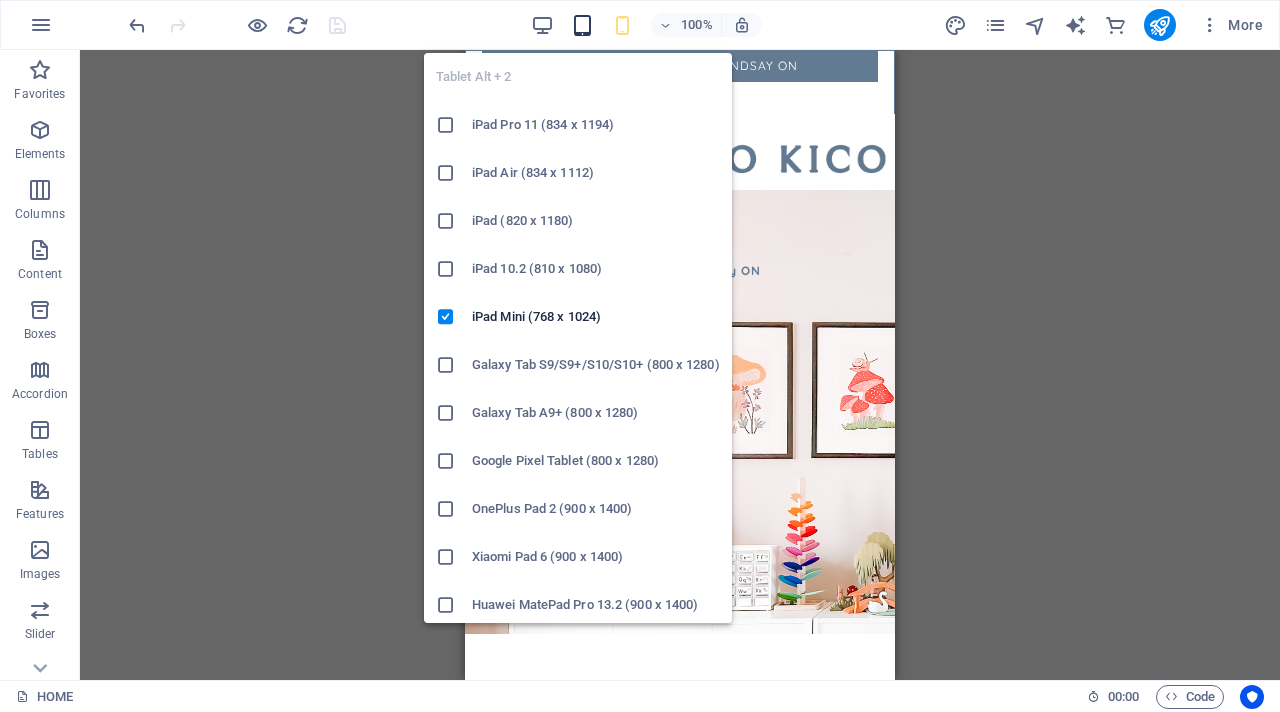 click at bounding box center [582, 25] 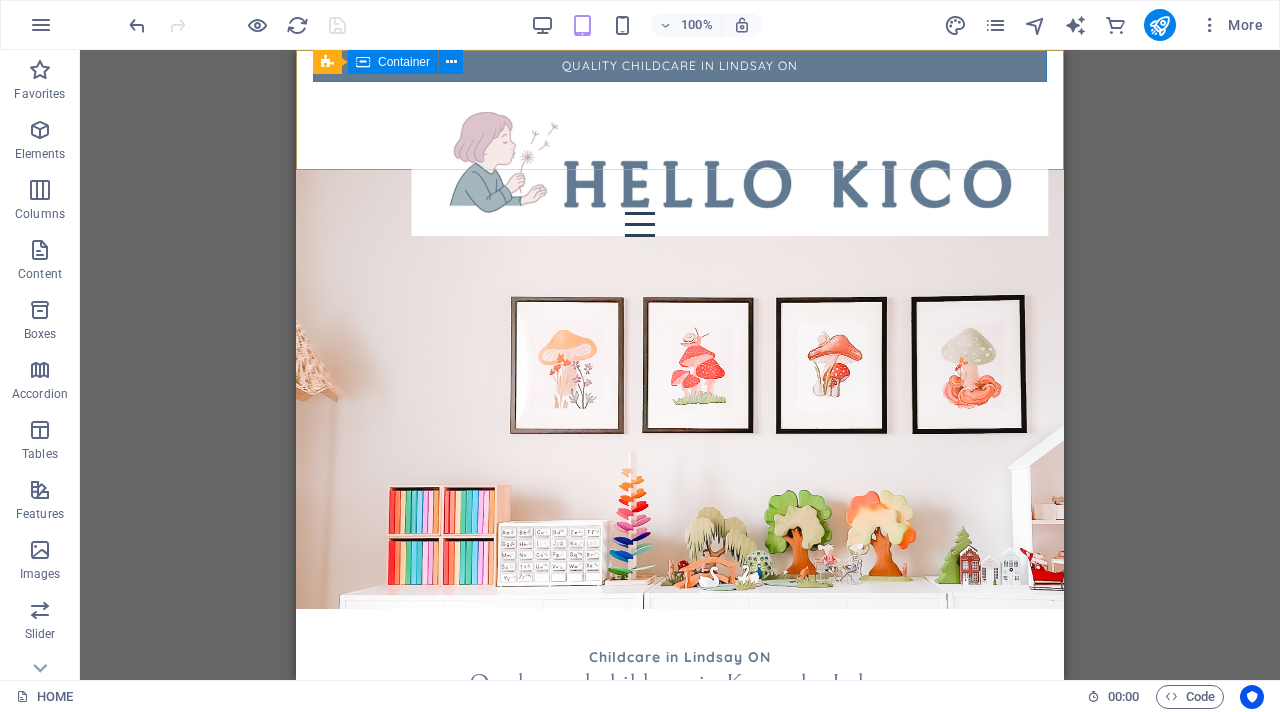 click on "Container" at bounding box center (393, 62) 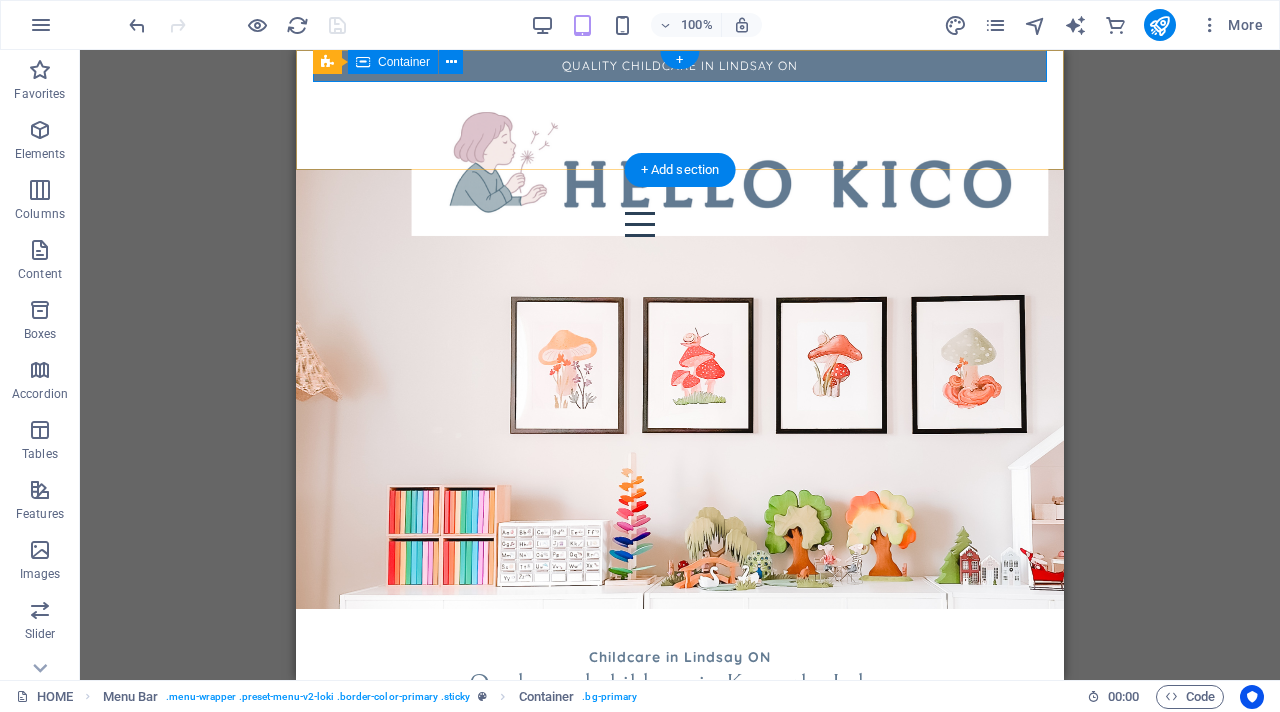click on "QUALITY CHILDCARE IN LINDSAY ON" at bounding box center (680, 64) 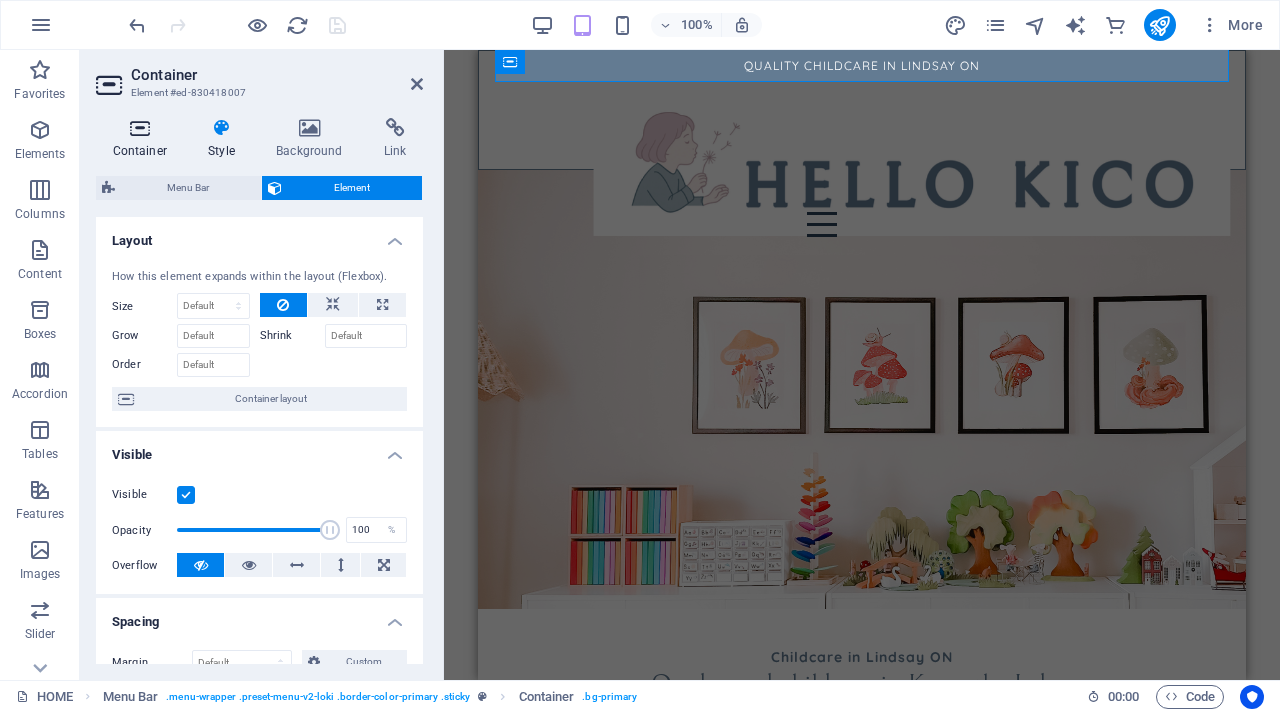 click at bounding box center (140, 128) 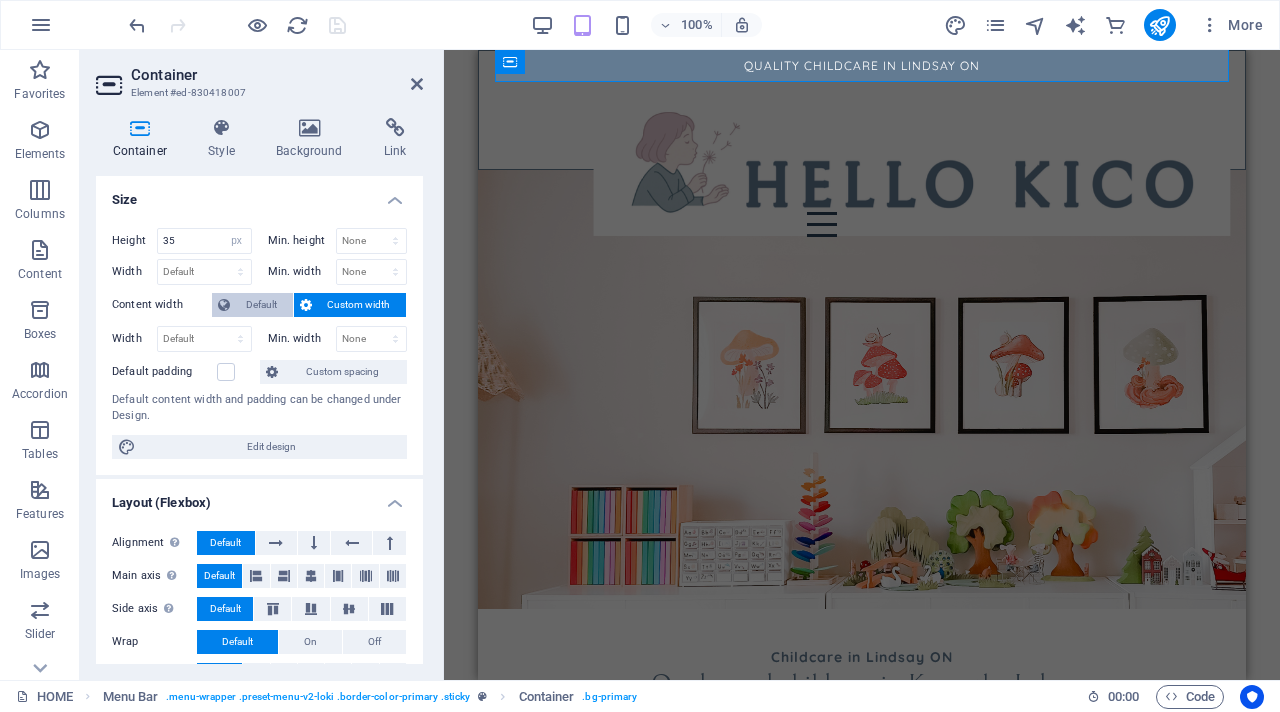 click on "Default" at bounding box center [261, 305] 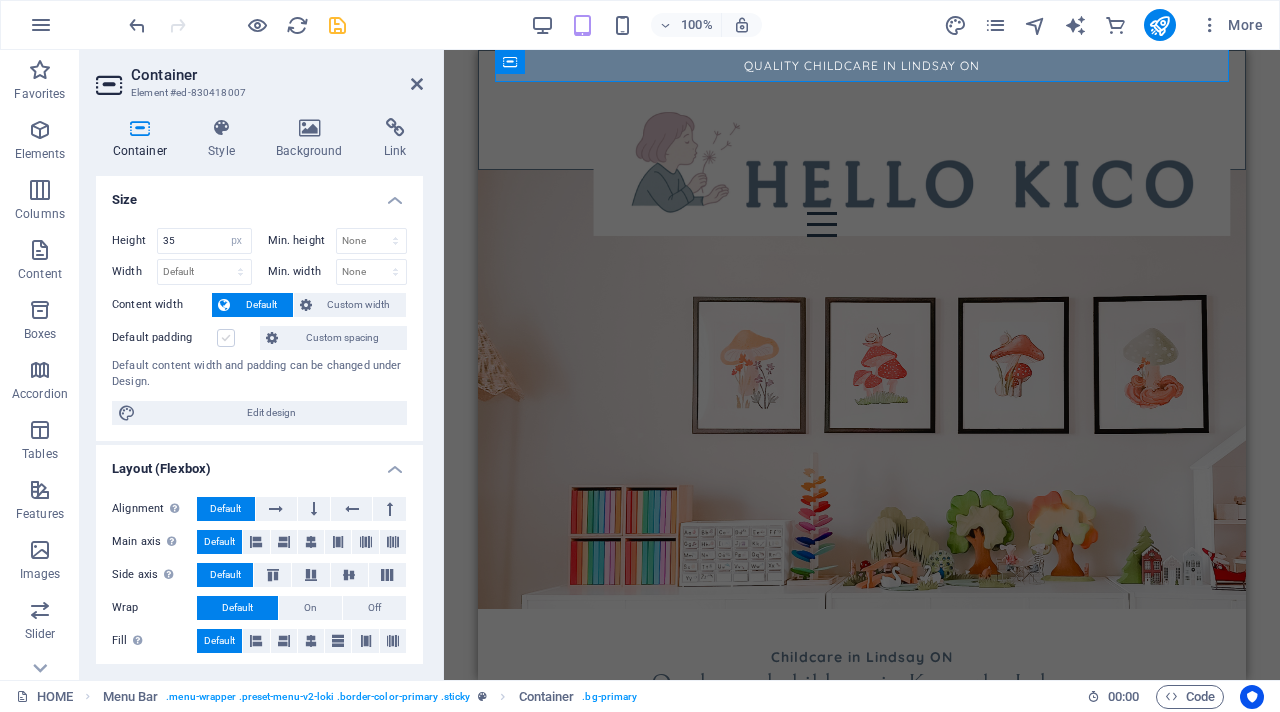 click at bounding box center [226, 338] 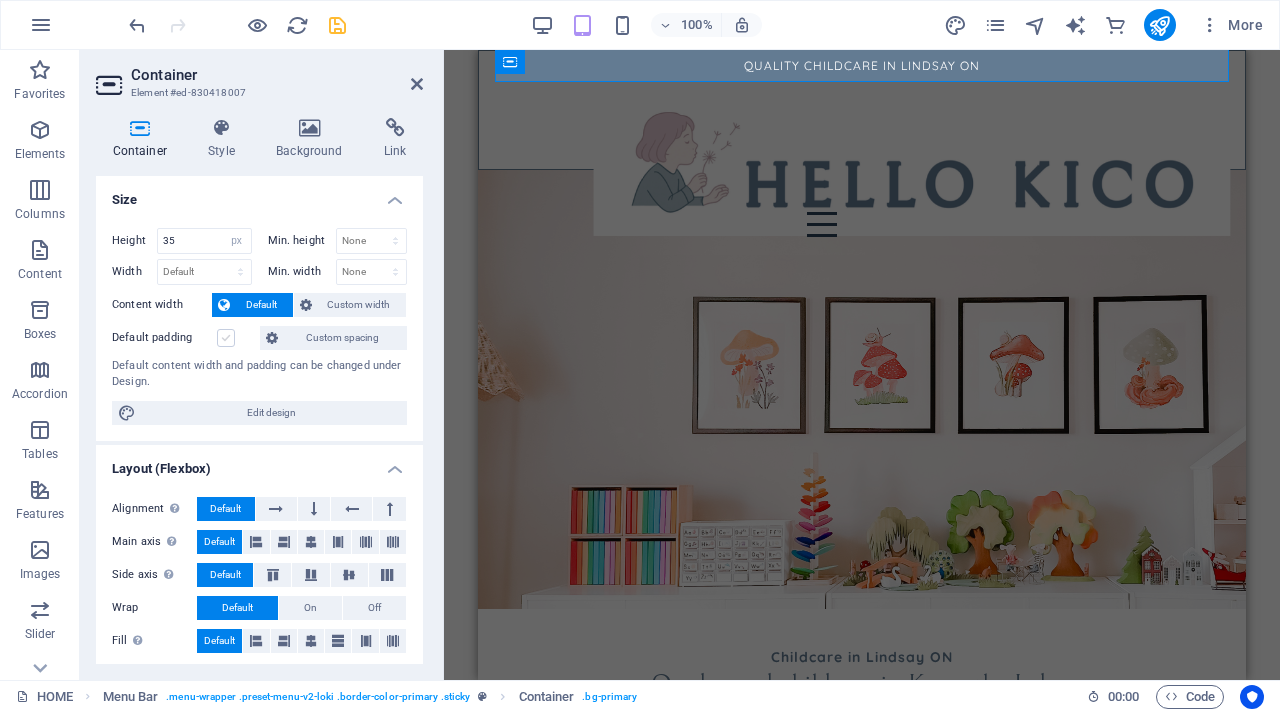 click on "Default padding" at bounding box center [0, 0] 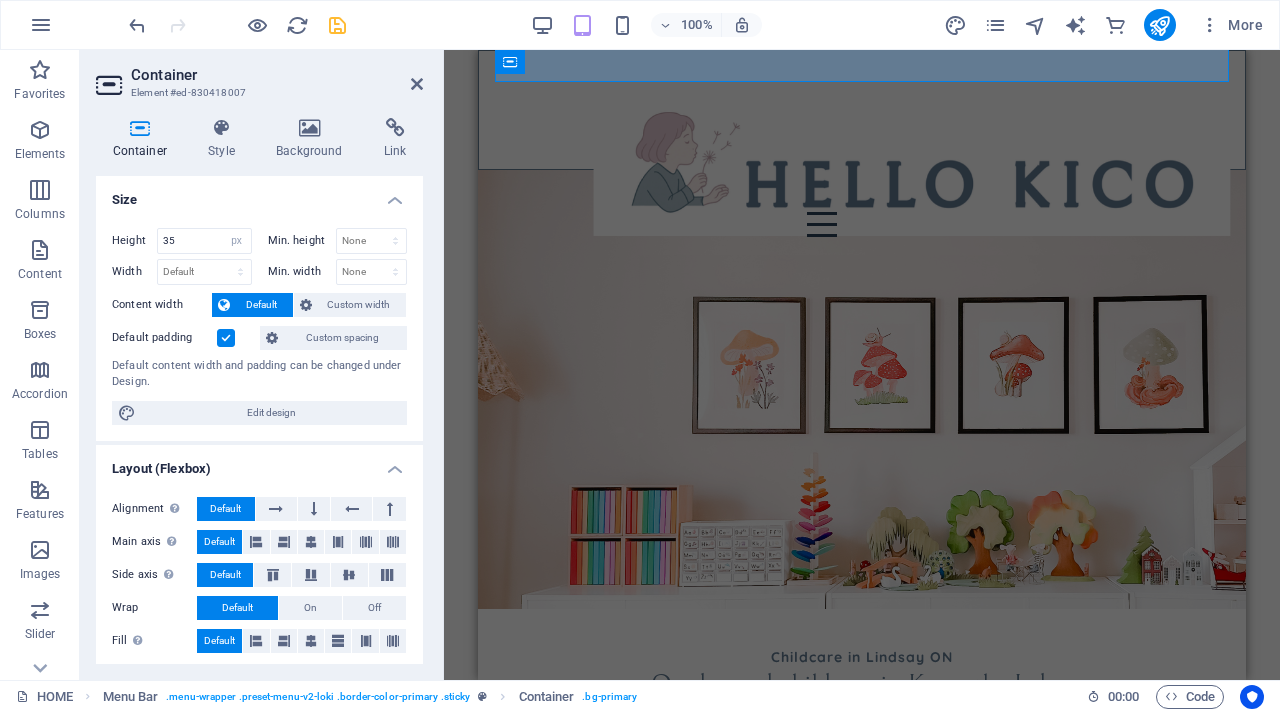 click at bounding box center (226, 338) 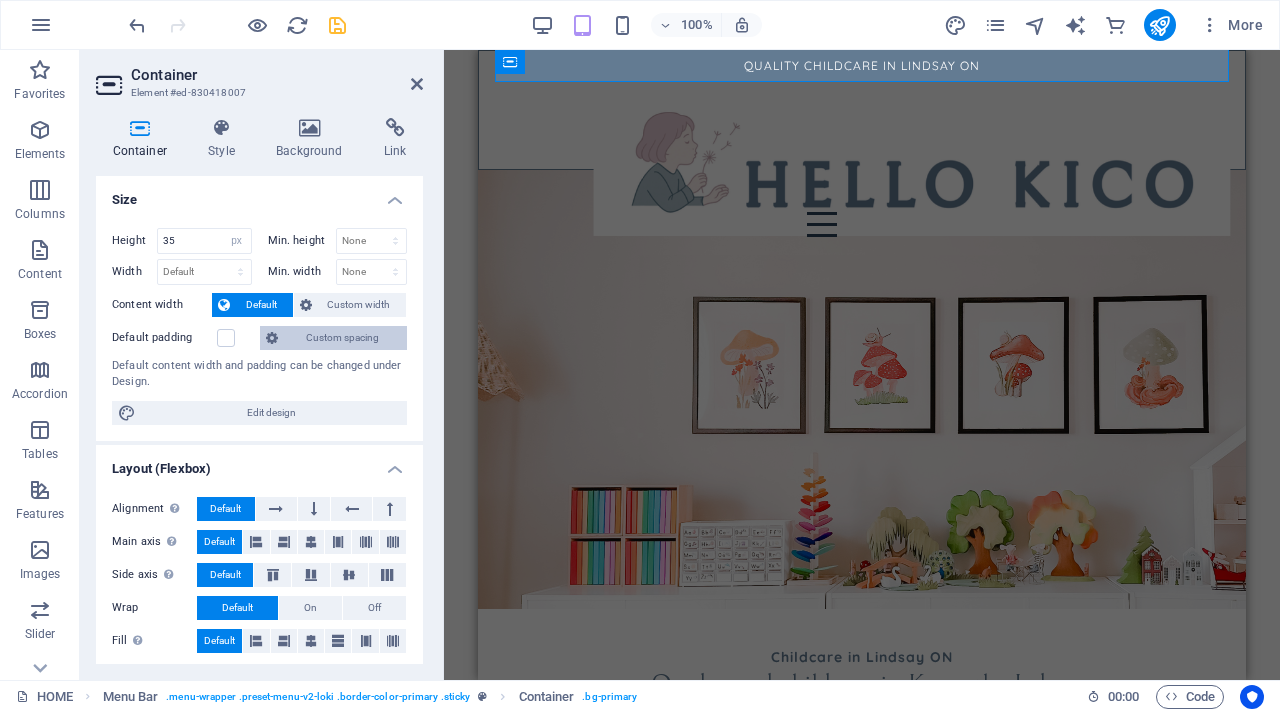 click on "Custom spacing" at bounding box center (342, 338) 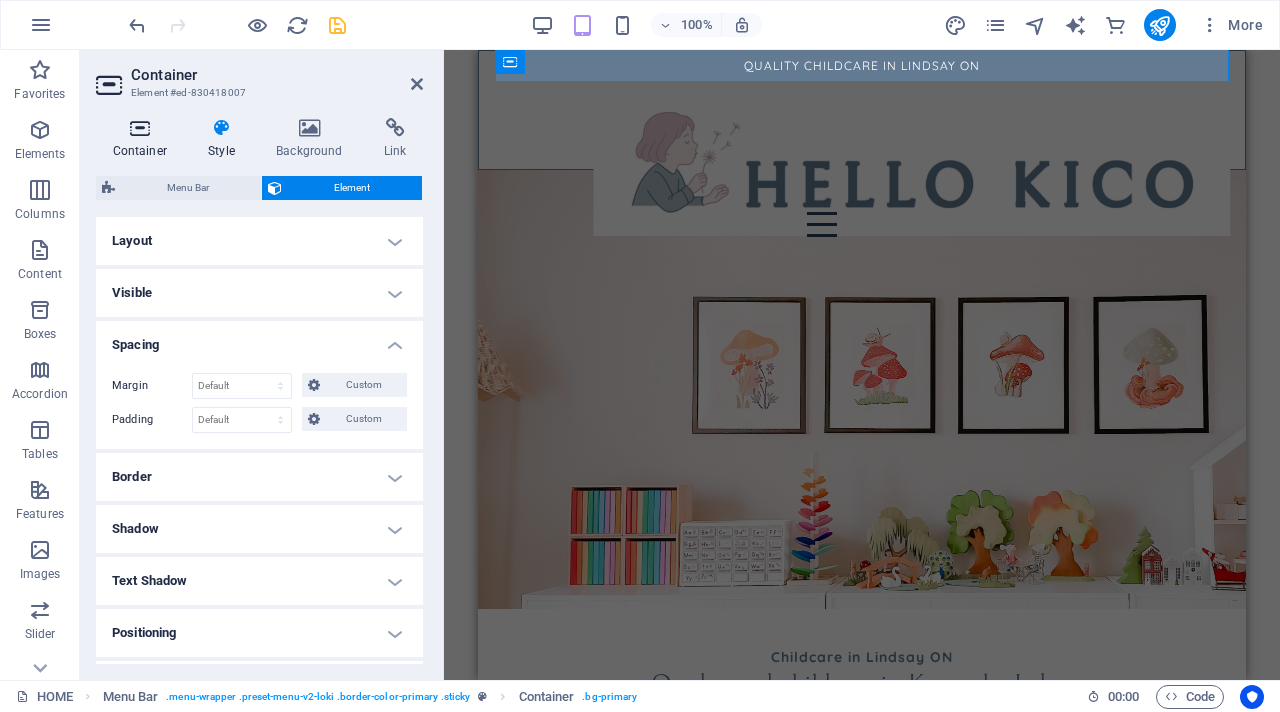 click on "Container" at bounding box center (144, 139) 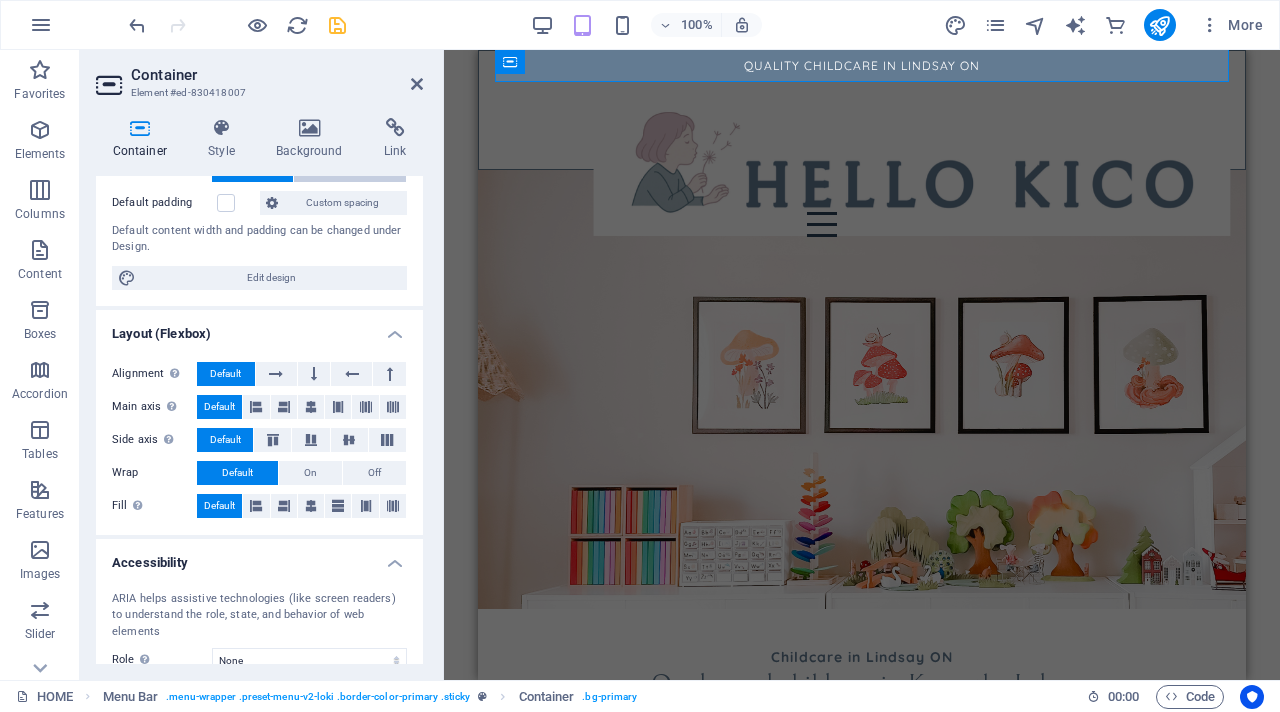 scroll, scrollTop: 270, scrollLeft: 0, axis: vertical 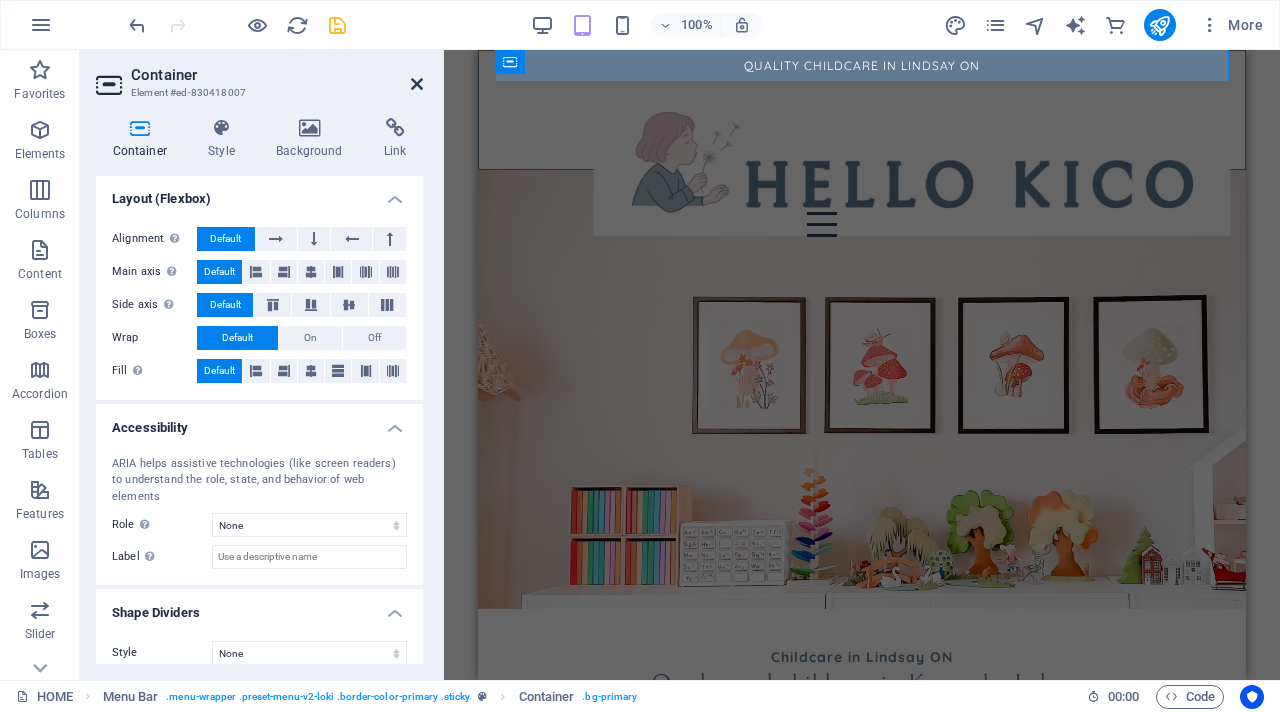 click at bounding box center (417, 84) 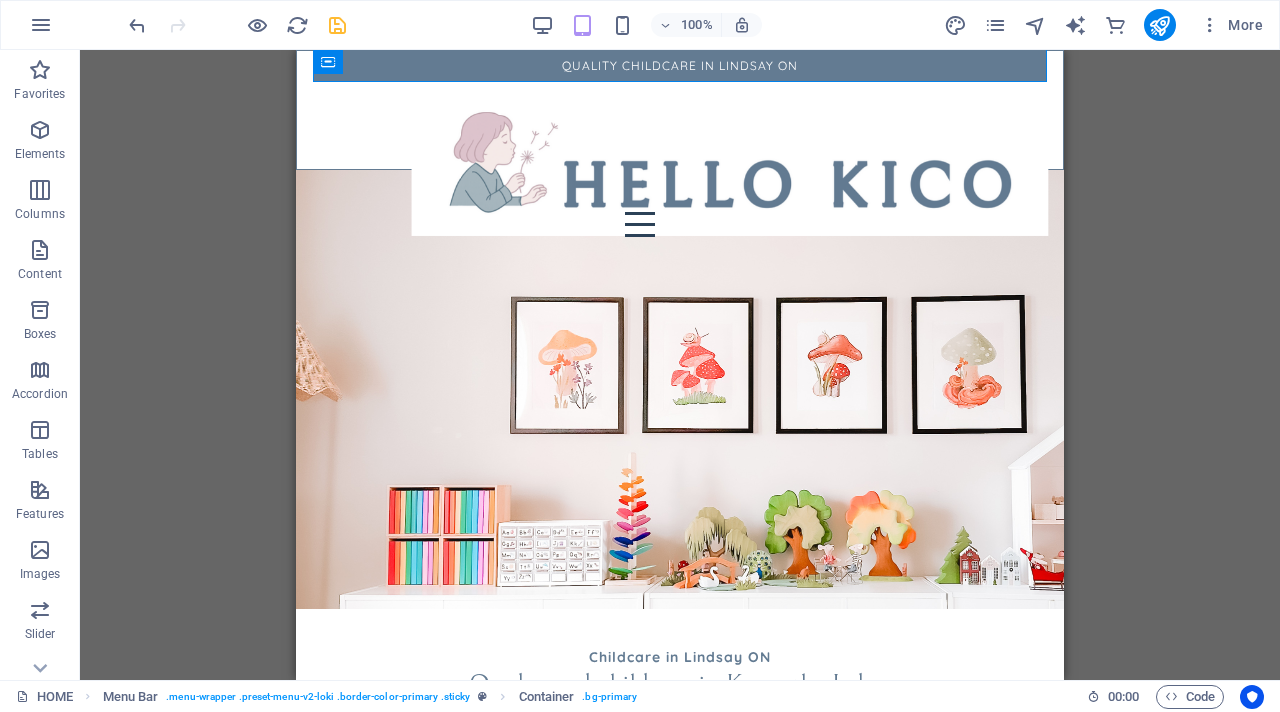 click on "Menu Bar   H6   Menu Bar   Container   Logo   Menu   Note   Container   Container   Image   Container   Container   Note   Note   Container   Container   Spacer   Spacer   Container   Image   Container   Note   Container   H1   H2   Container   Container   Text   Spacer   Button   Image slider columns   Image slider columns   Container   Image   Container   Text   Container   Cards   Spacer   Cards   Container   Container   Cards   Image   Spacer   Text   H4   Container   Image slider columns   Image slider   Container   Image   Container   HTML" at bounding box center (680, 365) 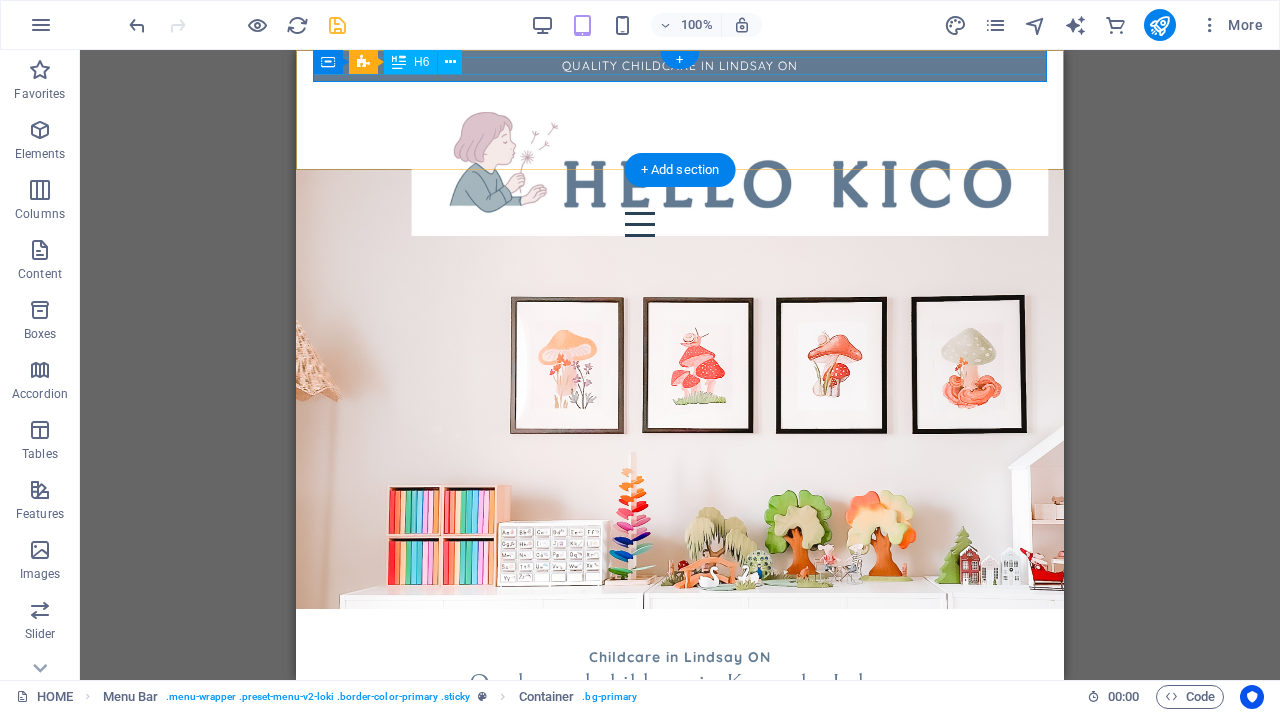 click on "QUALITY CHILDCARE IN LINDSAY ON" at bounding box center (680, 66) 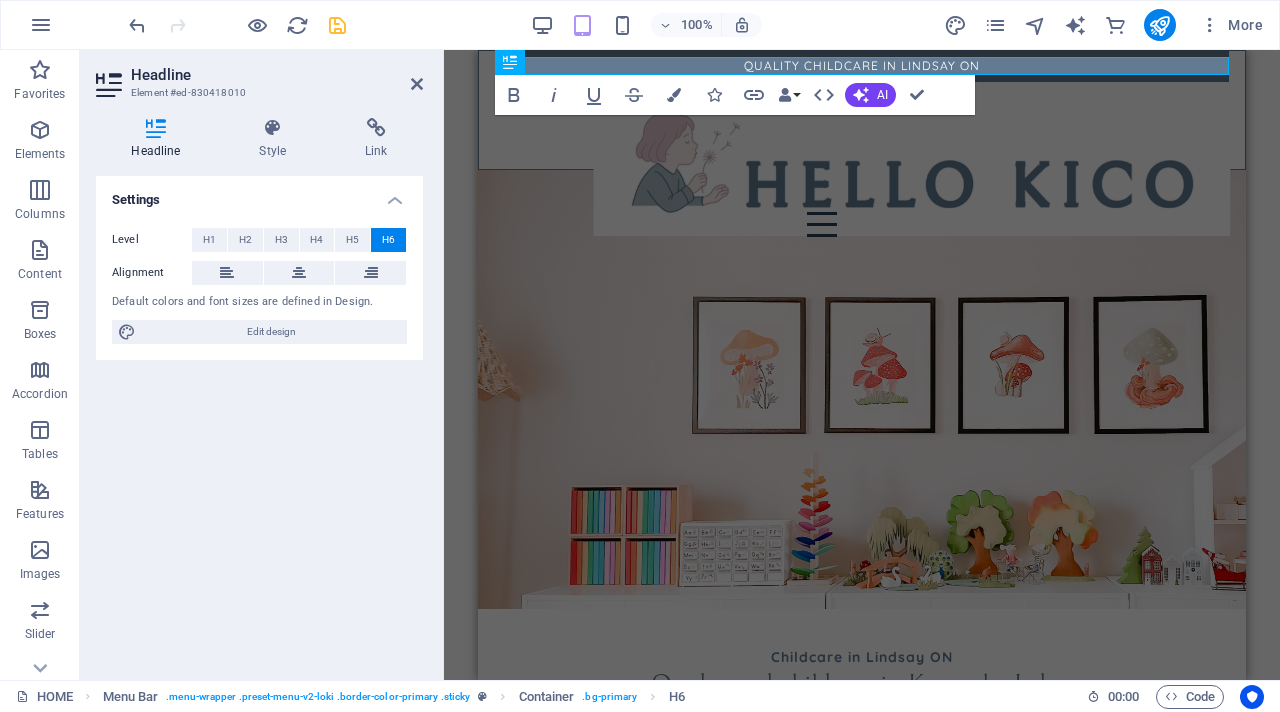 click on "Headline" at bounding box center (160, 139) 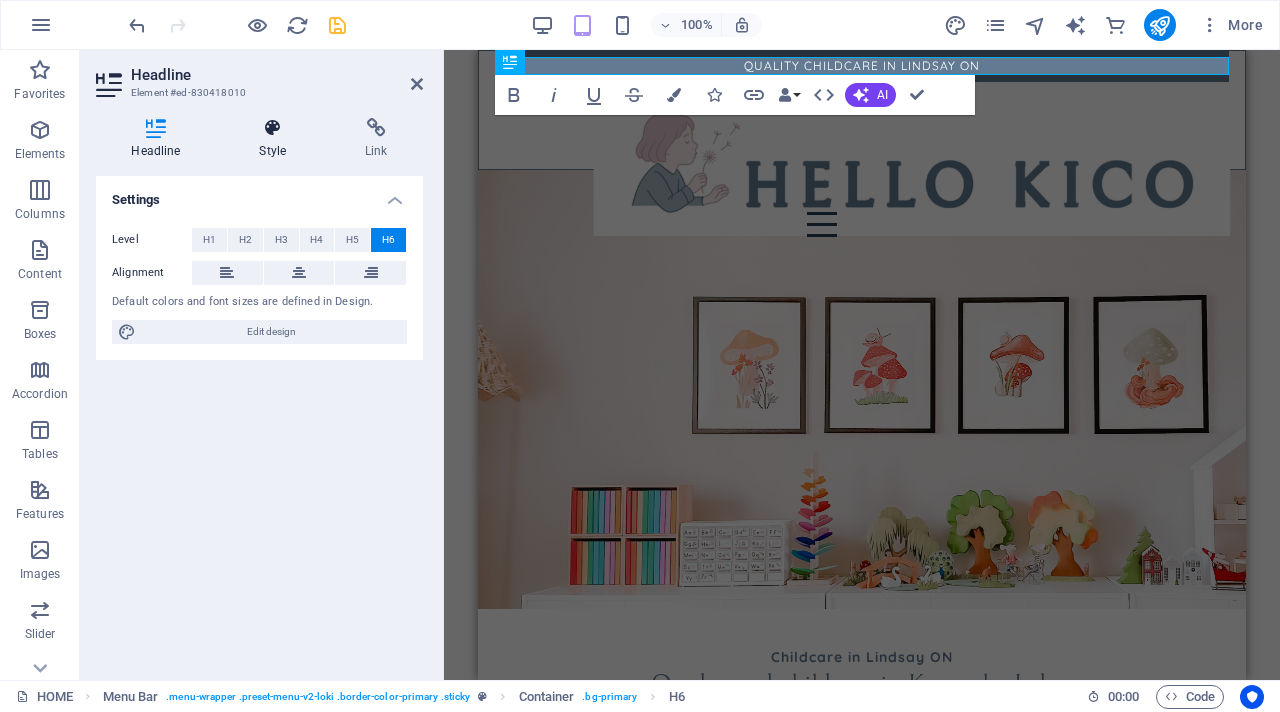 click on "Style" at bounding box center [277, 139] 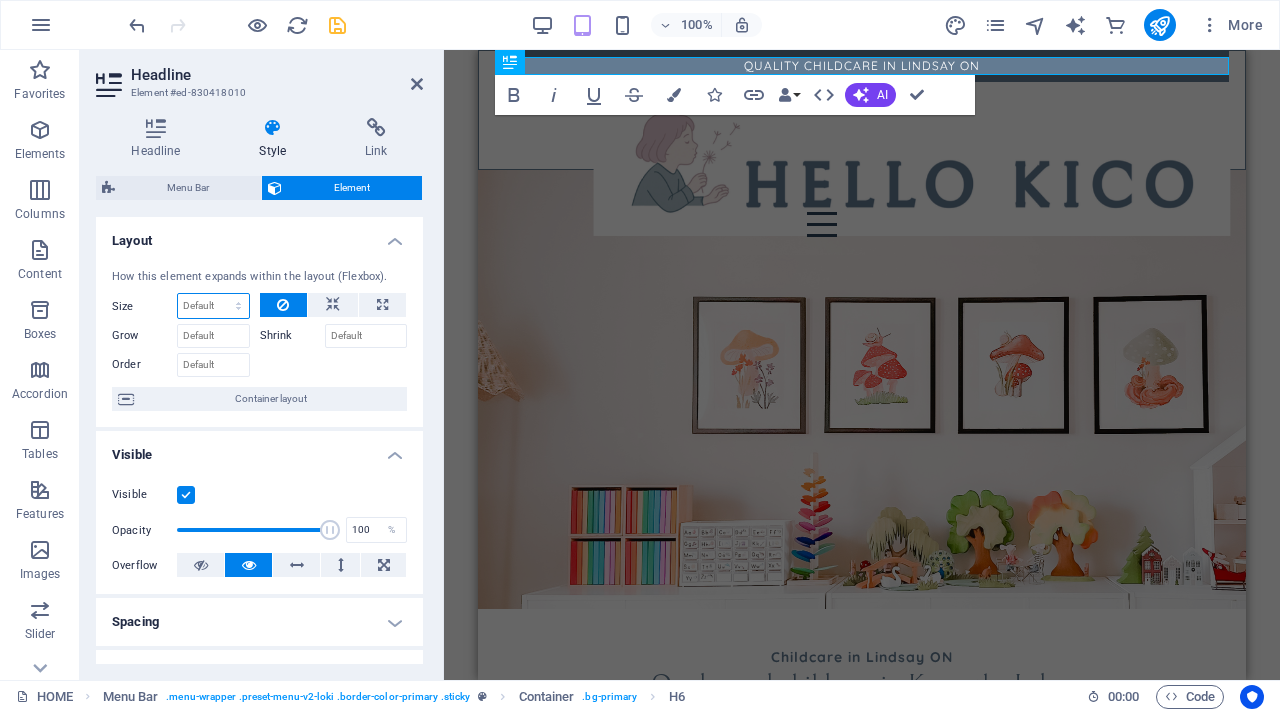 click on "Default auto px % 1/1 1/2 1/3 1/4 1/5 1/6 1/7 1/8 1/9 1/10" at bounding box center (213, 306) 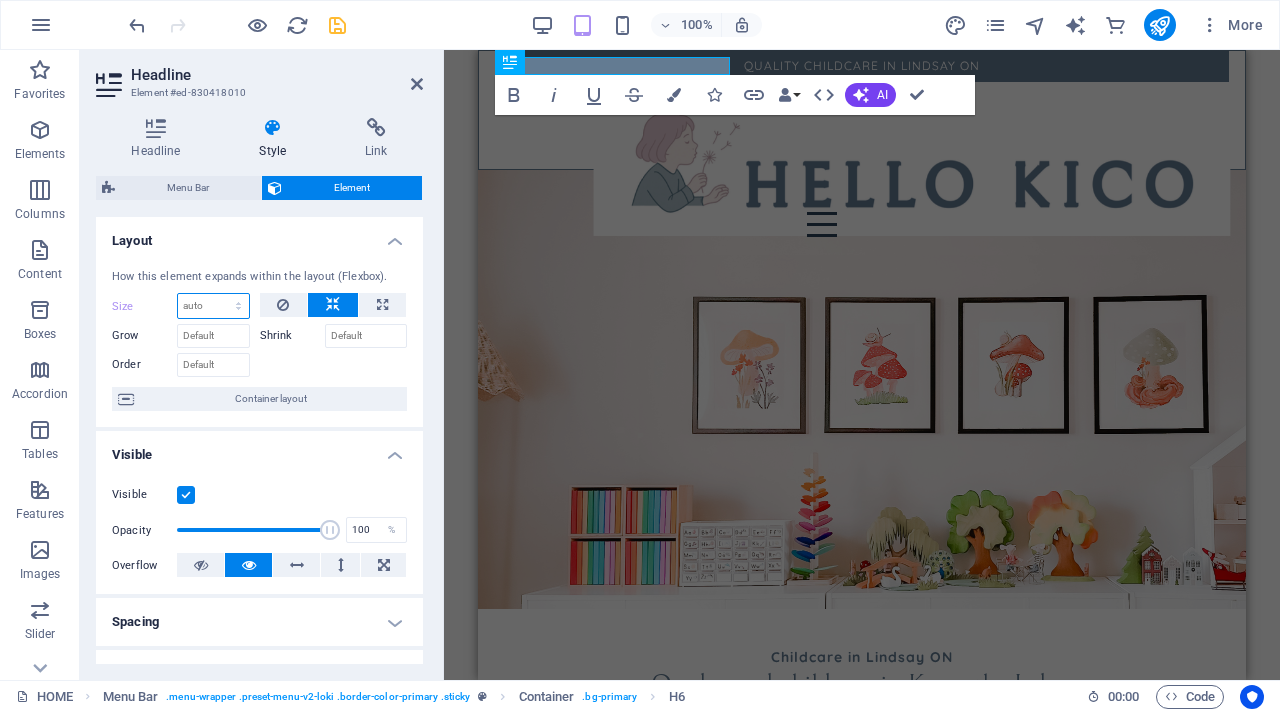 click on "Default auto px % 1/1 1/2 1/3 1/4 1/5 1/6 1/7 1/8 1/9 1/10" at bounding box center [213, 306] 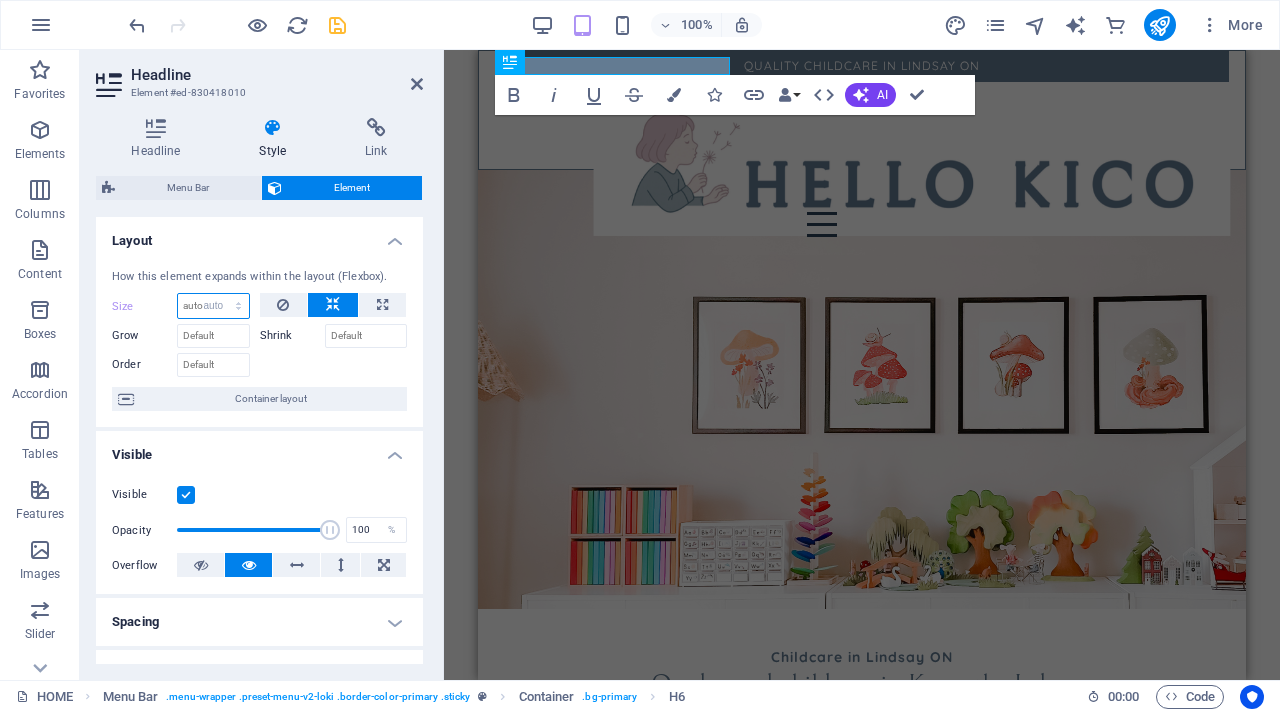select on "DISABLED_OPTION_VALUE" 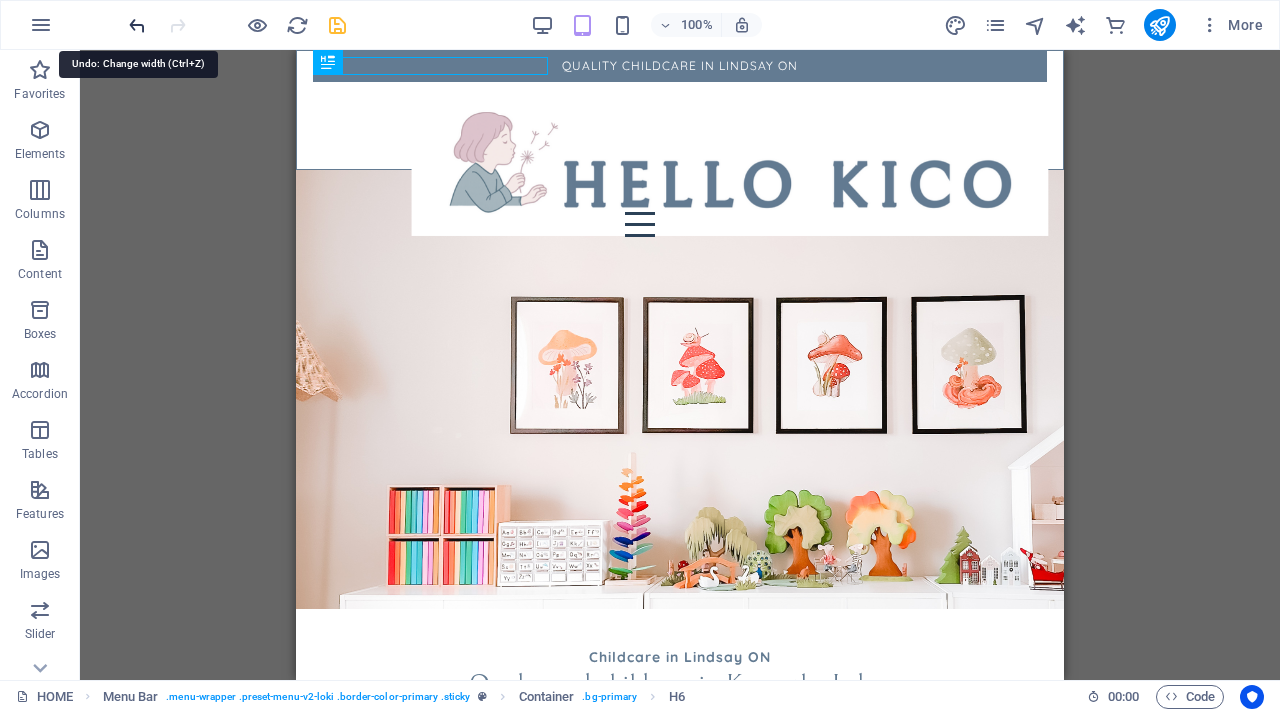 click at bounding box center (137, 25) 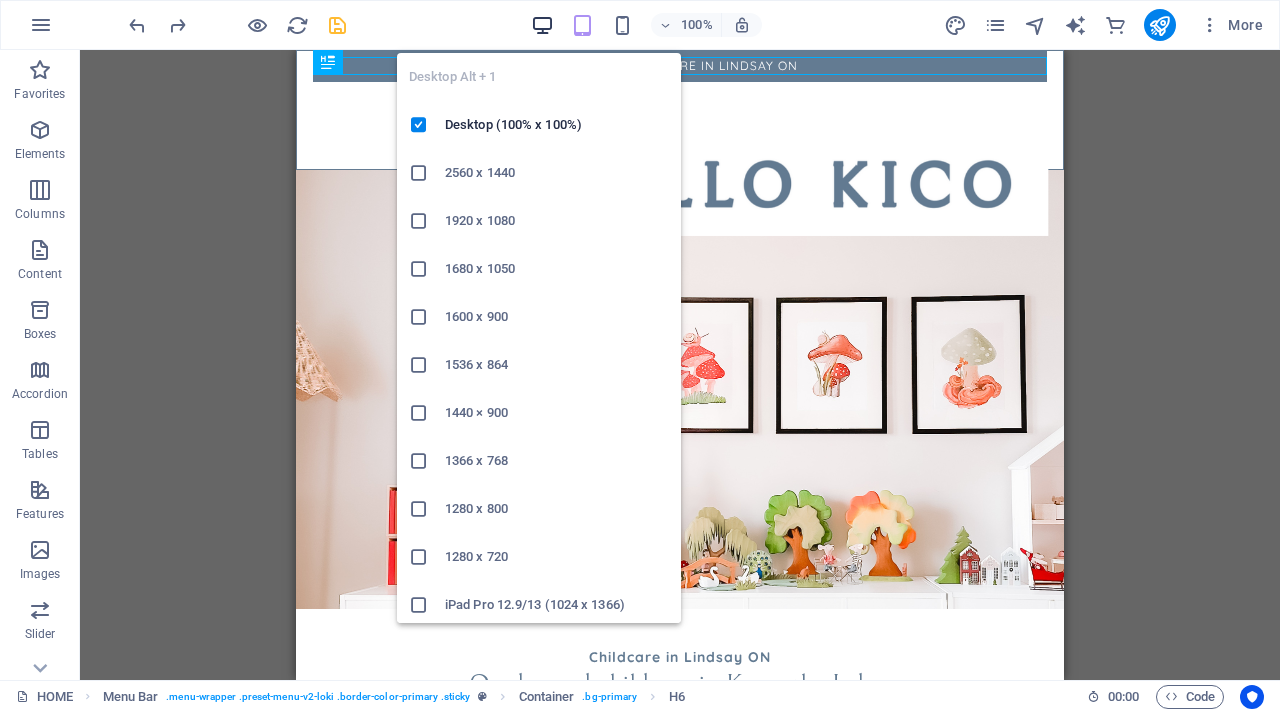 click at bounding box center (542, 25) 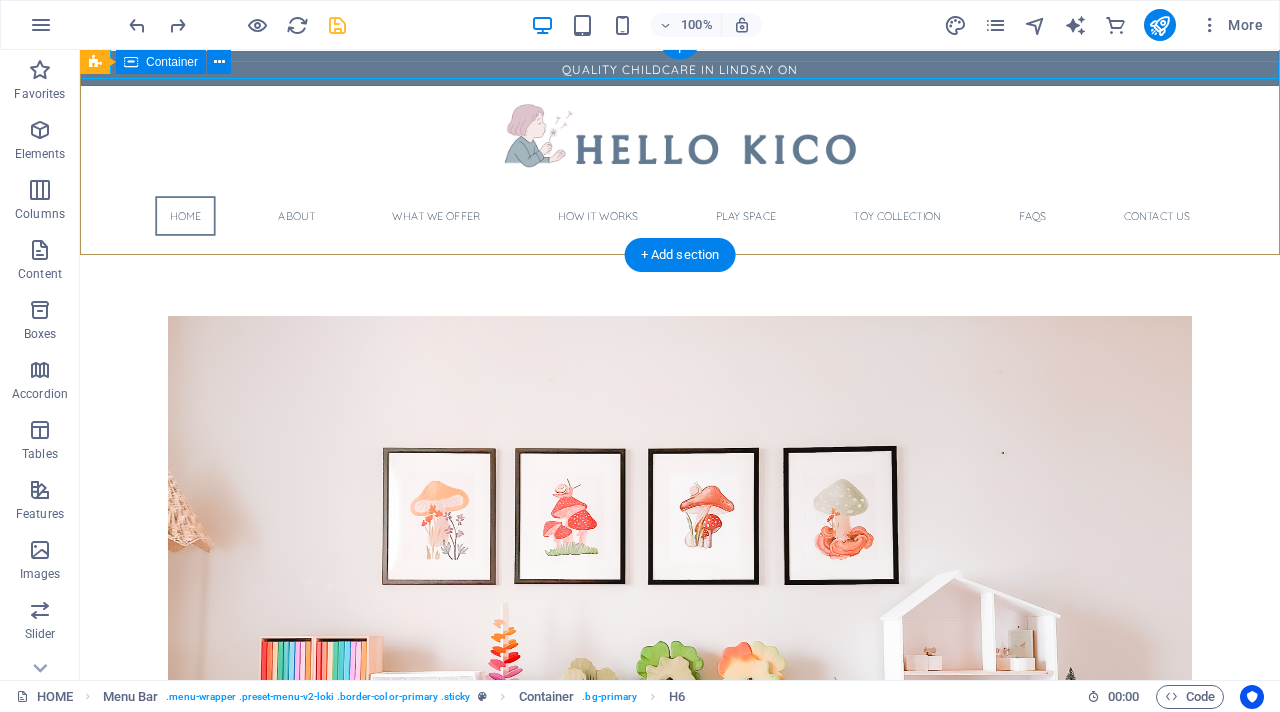 click on "QUALITY CHILDCARE IN LINDSAY ON" at bounding box center (680, 68) 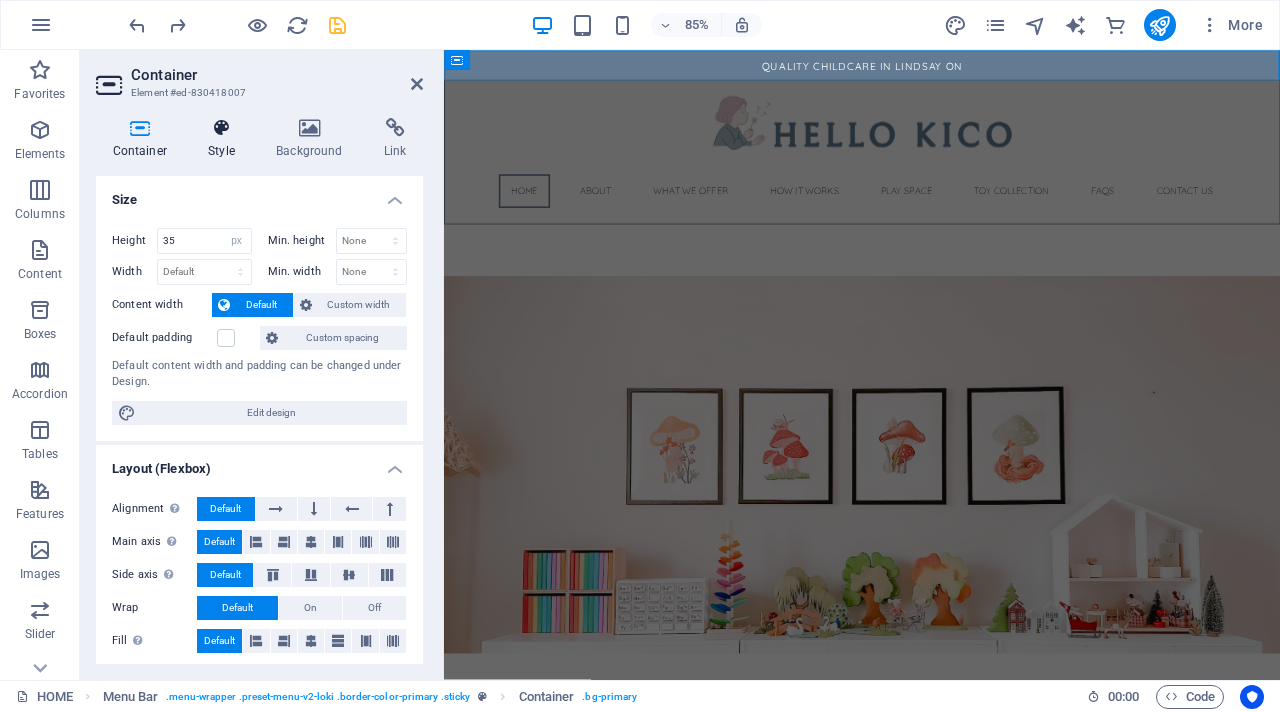 click on "Style" at bounding box center [226, 139] 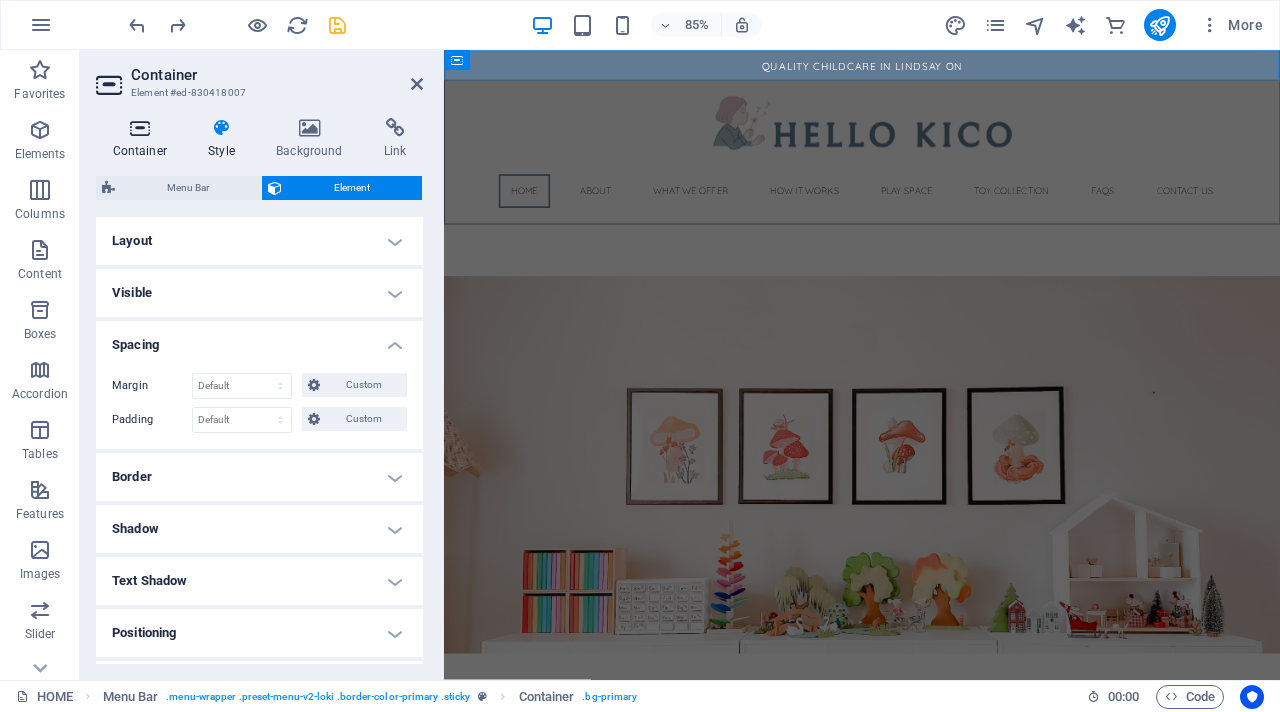 click on "Container" at bounding box center [144, 139] 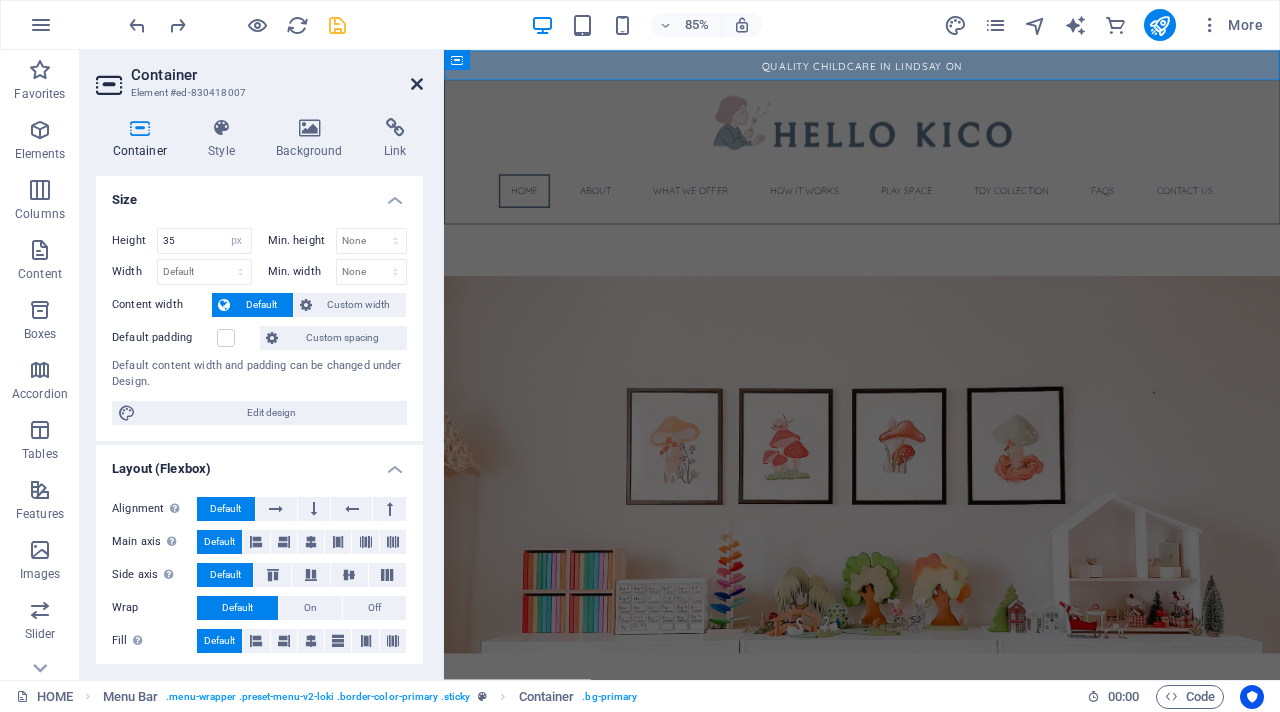 click at bounding box center [417, 84] 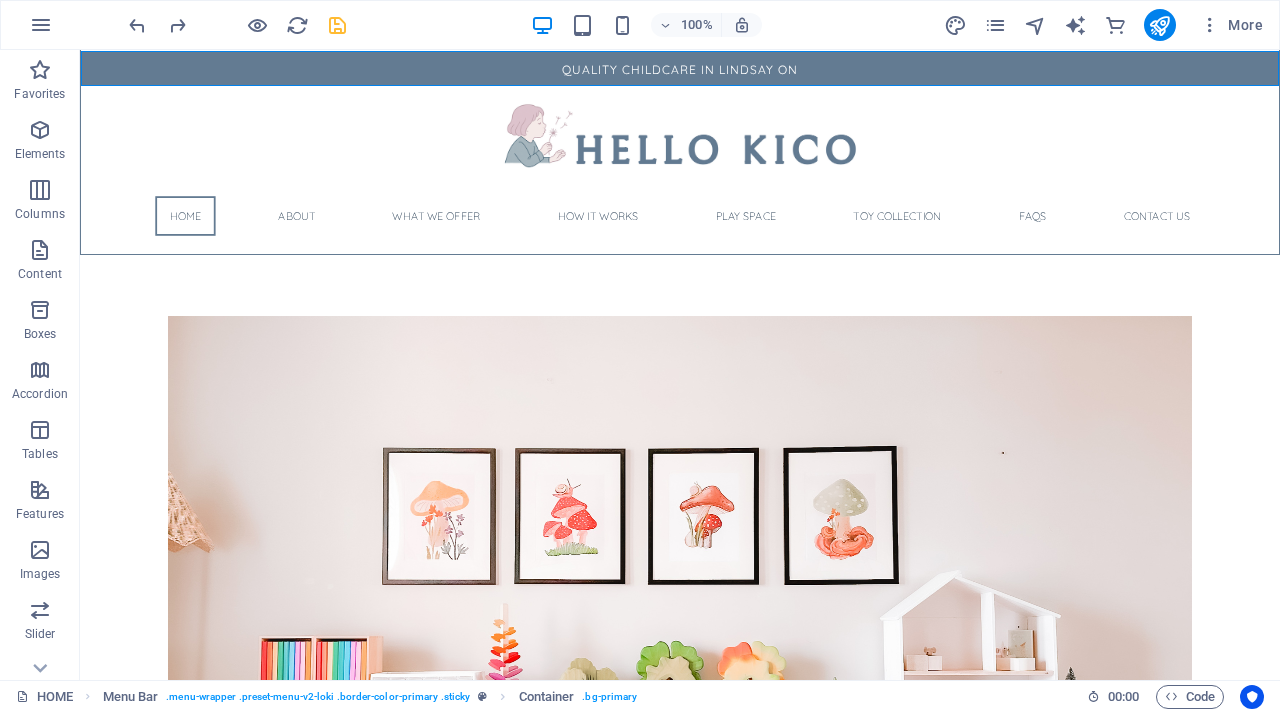 click at bounding box center [337, 25] 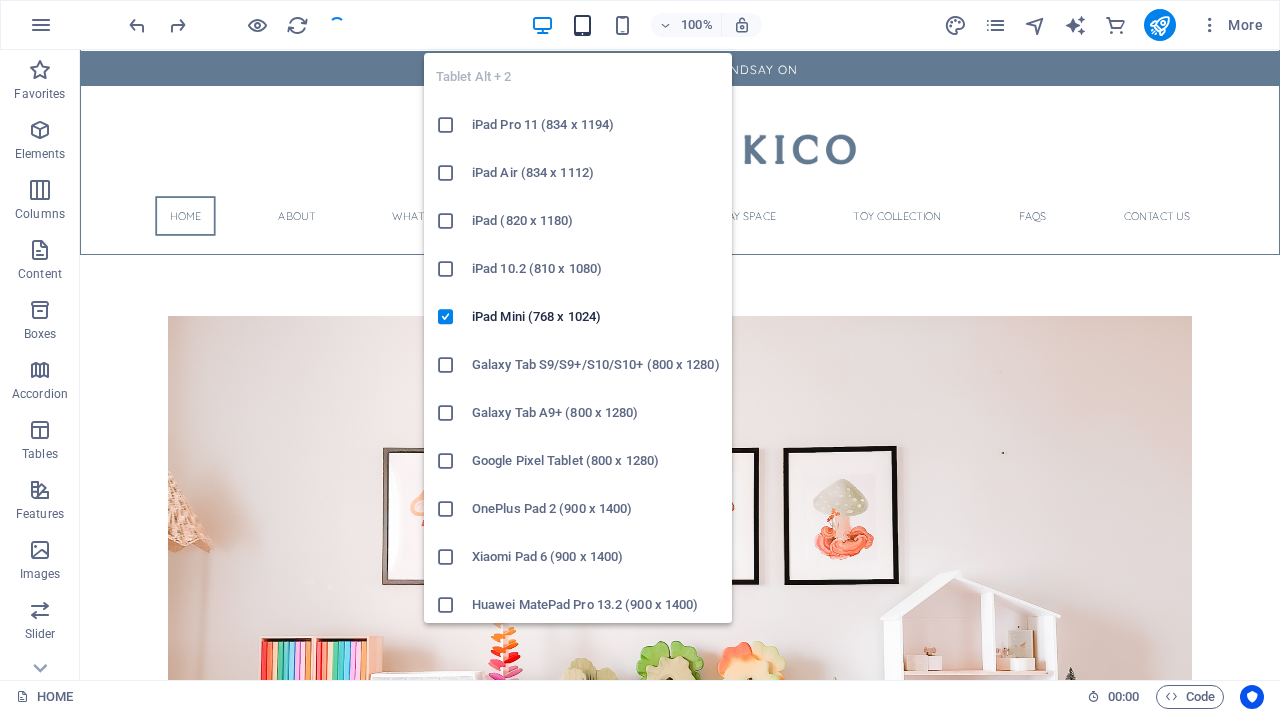 click at bounding box center [582, 25] 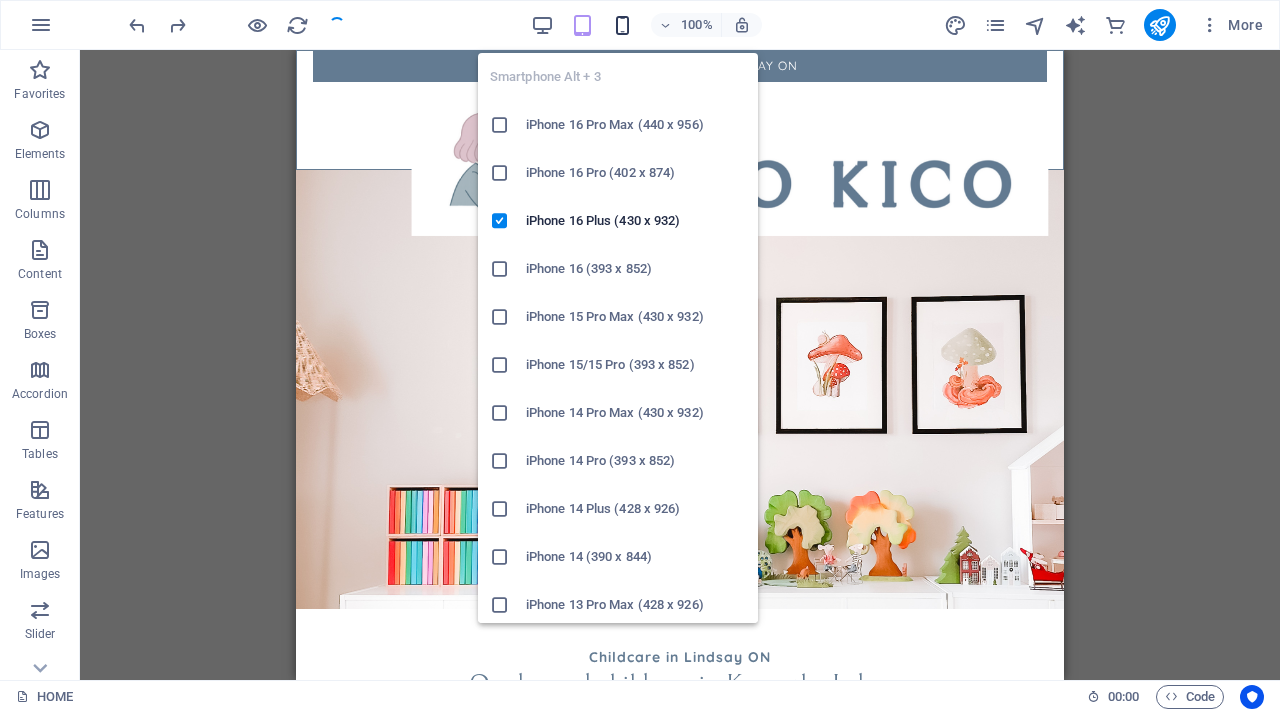 click at bounding box center (622, 25) 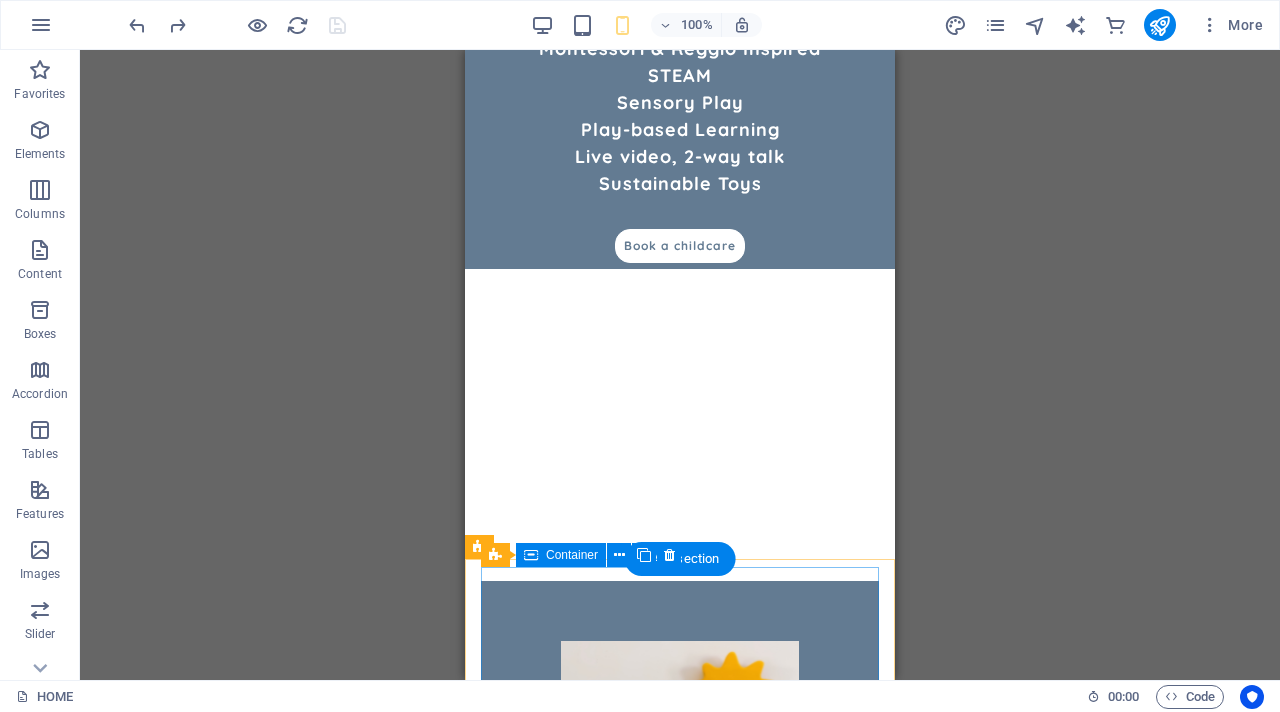scroll, scrollTop: 757, scrollLeft: 0, axis: vertical 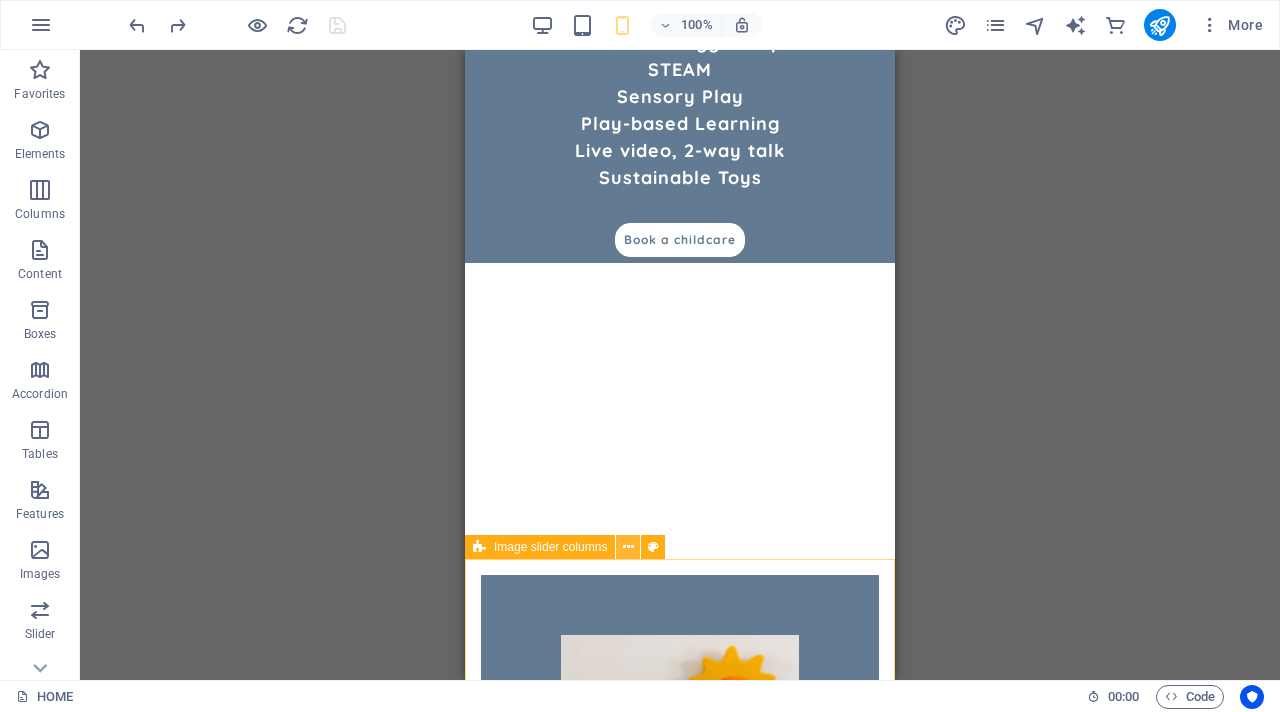 click at bounding box center (628, 547) 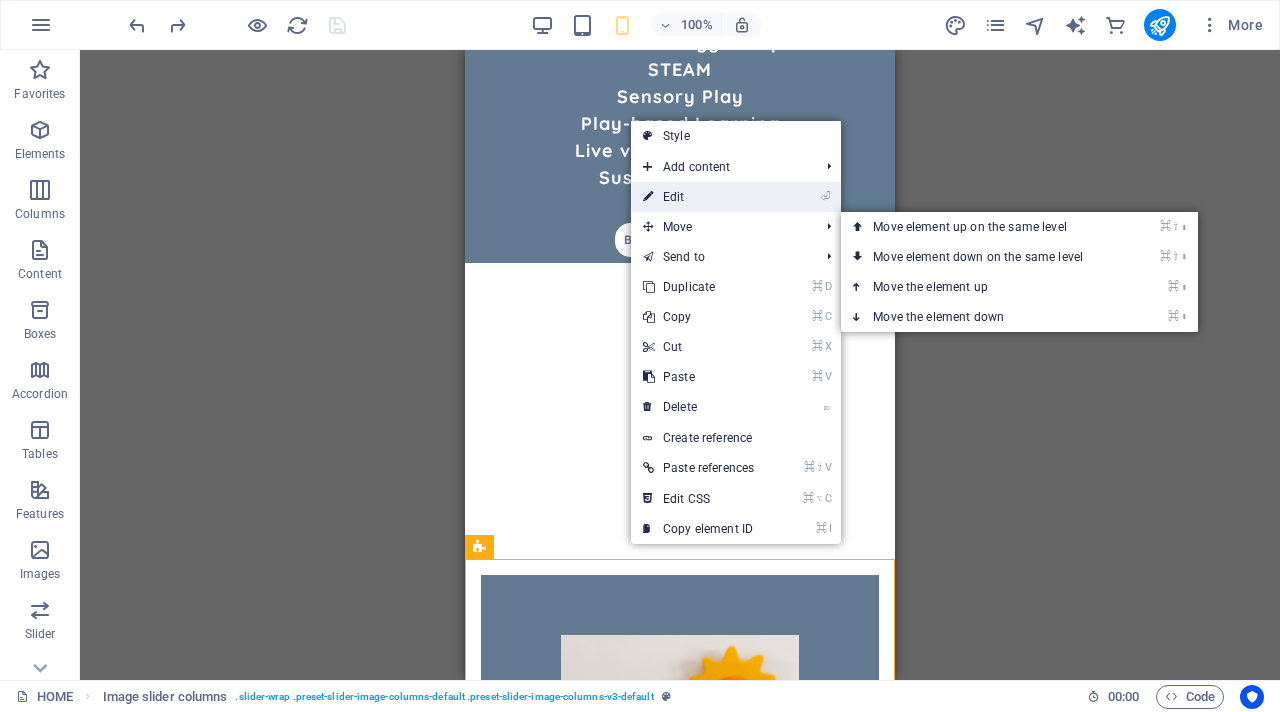 click on "⏎  Edit" at bounding box center (698, 197) 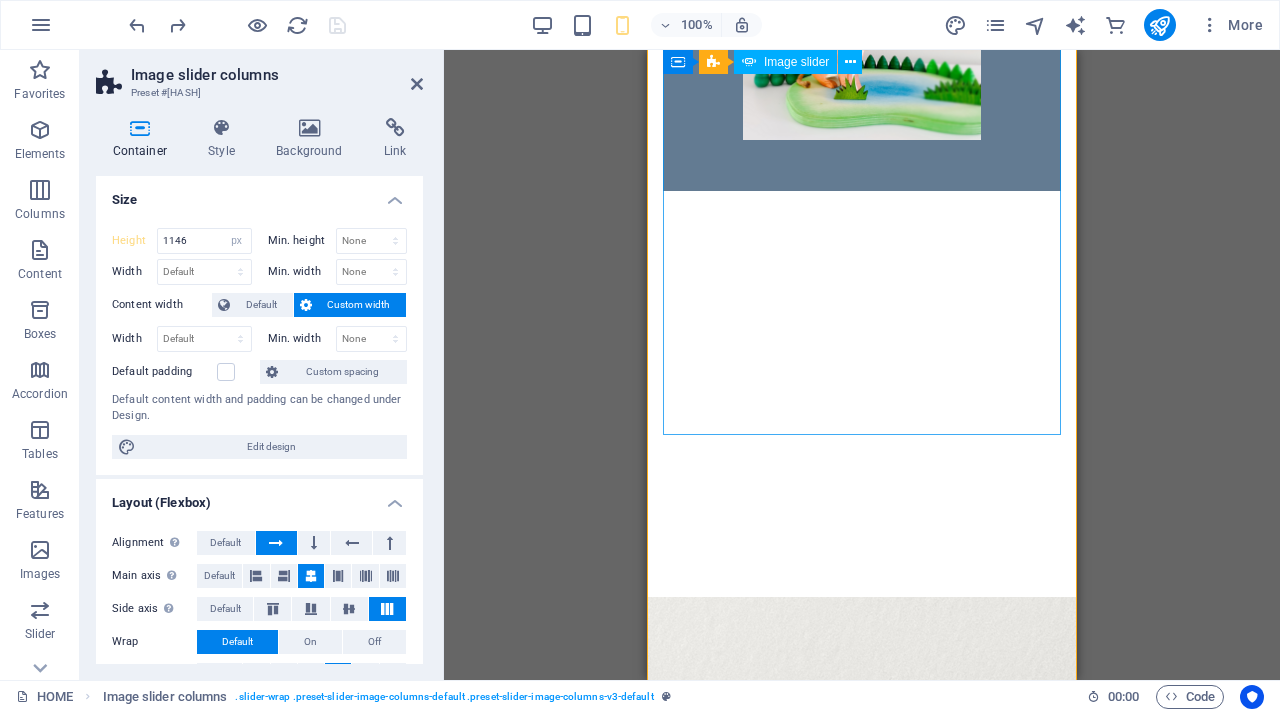 scroll, scrollTop: 1425, scrollLeft: 0, axis: vertical 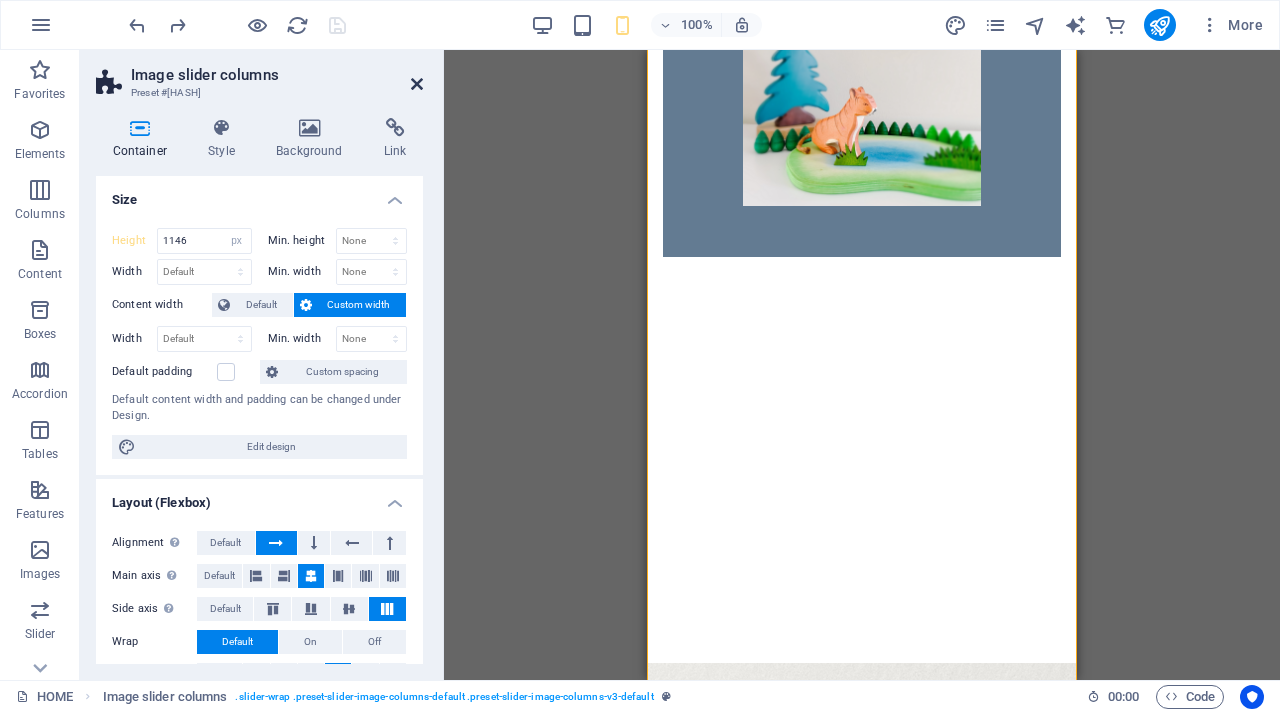 click at bounding box center (417, 84) 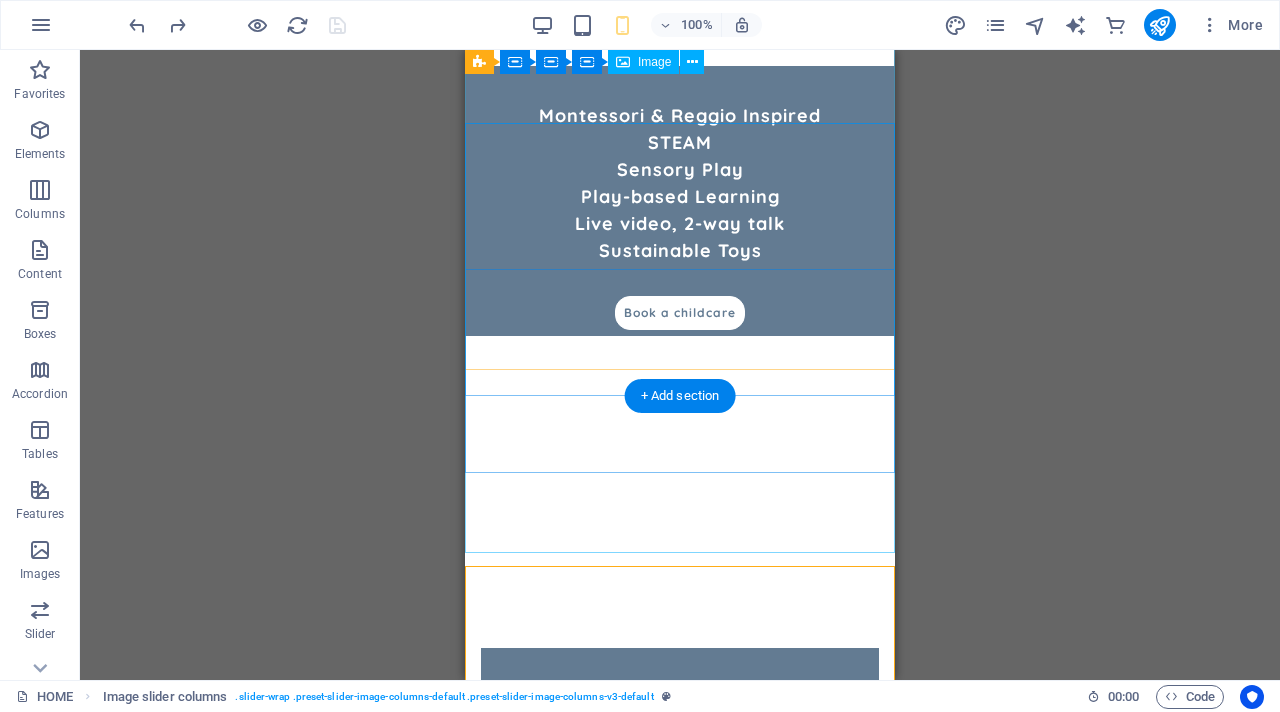 scroll, scrollTop: 648, scrollLeft: 0, axis: vertical 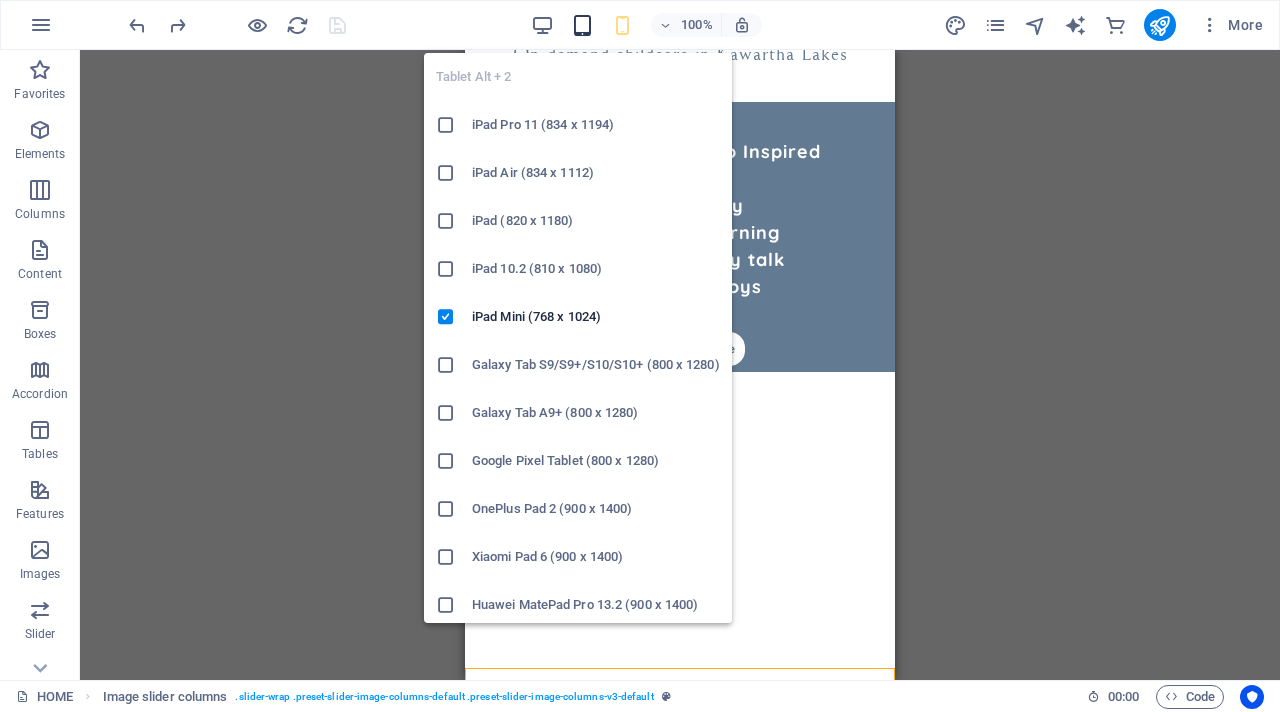 click at bounding box center [582, 25] 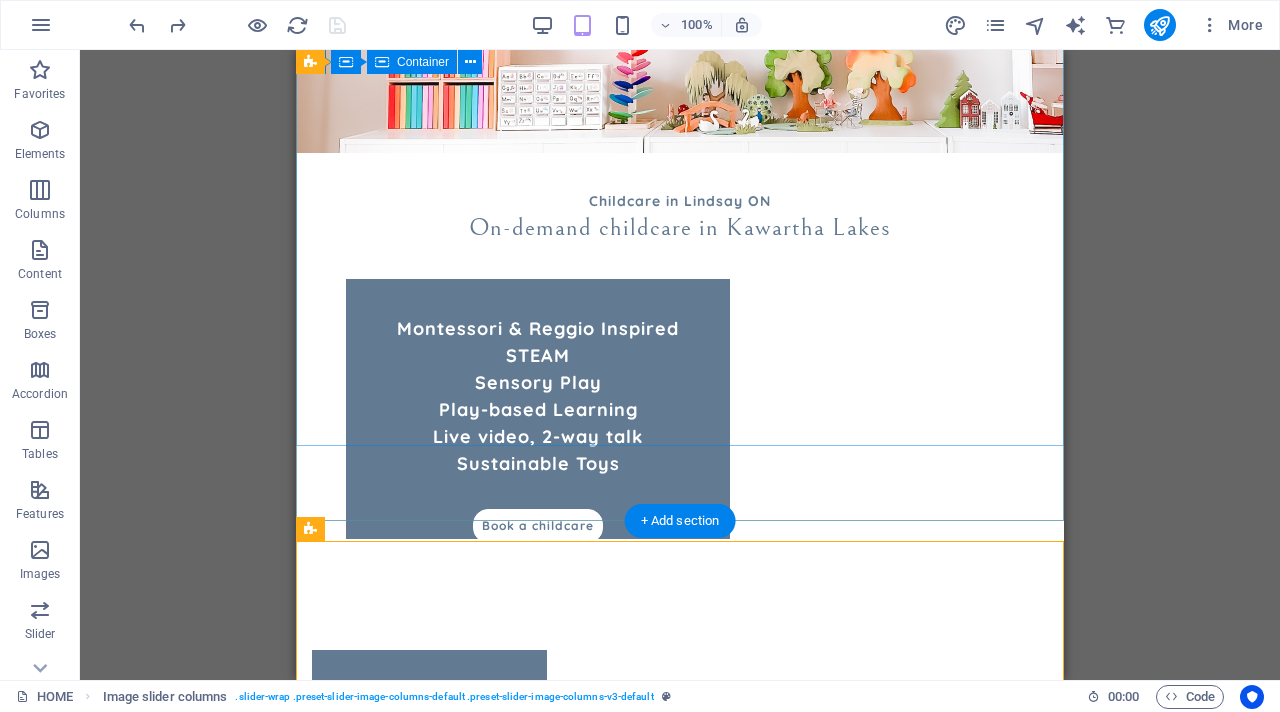 scroll, scrollTop: 424, scrollLeft: 0, axis: vertical 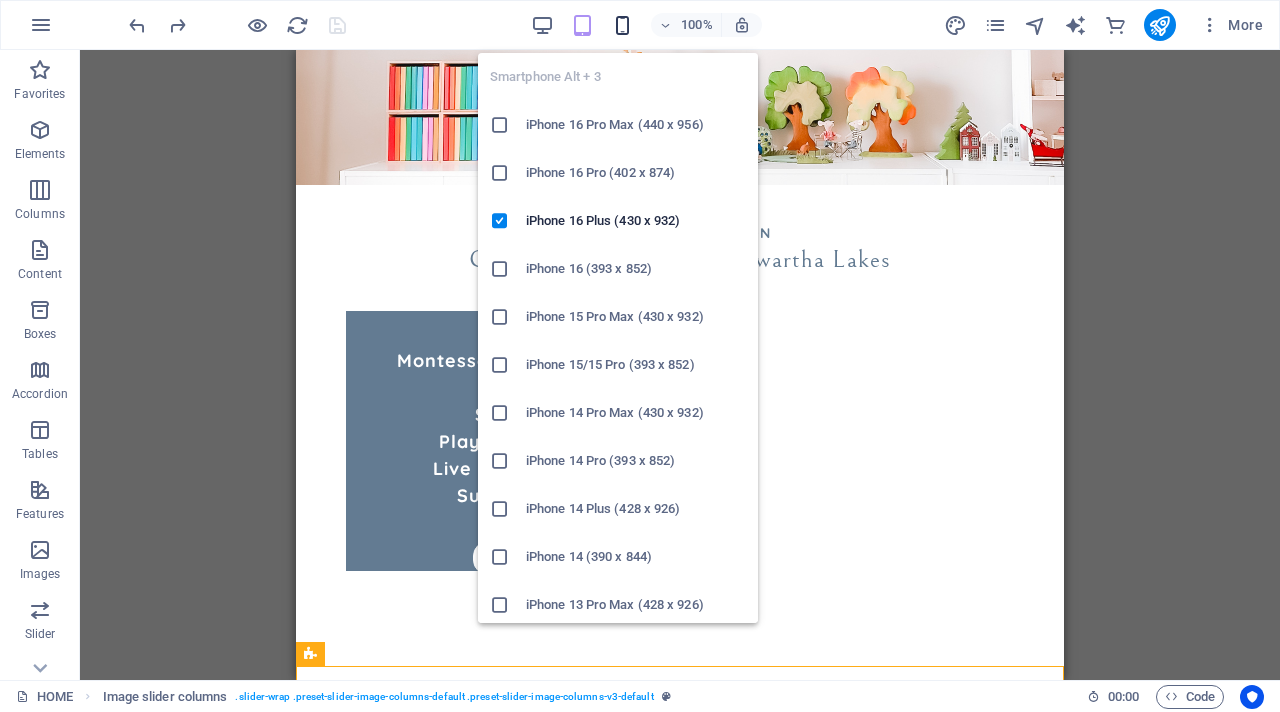 click at bounding box center [622, 25] 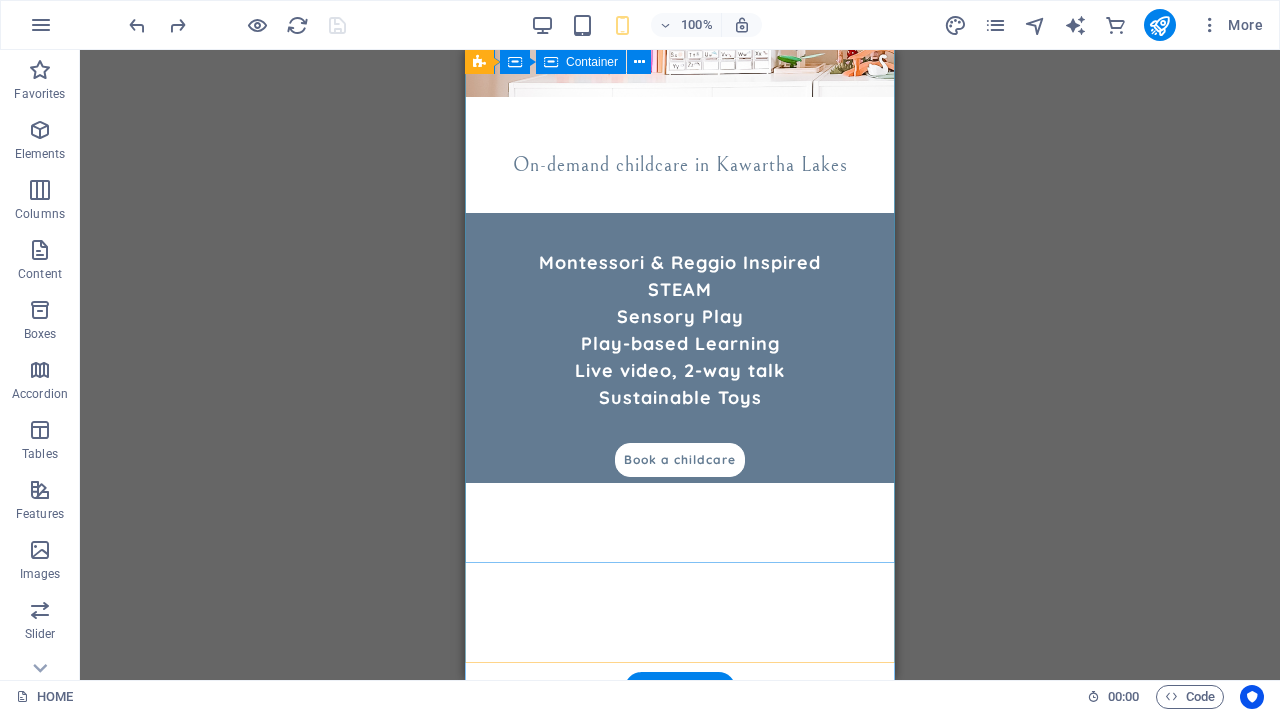 scroll, scrollTop: 621, scrollLeft: 0, axis: vertical 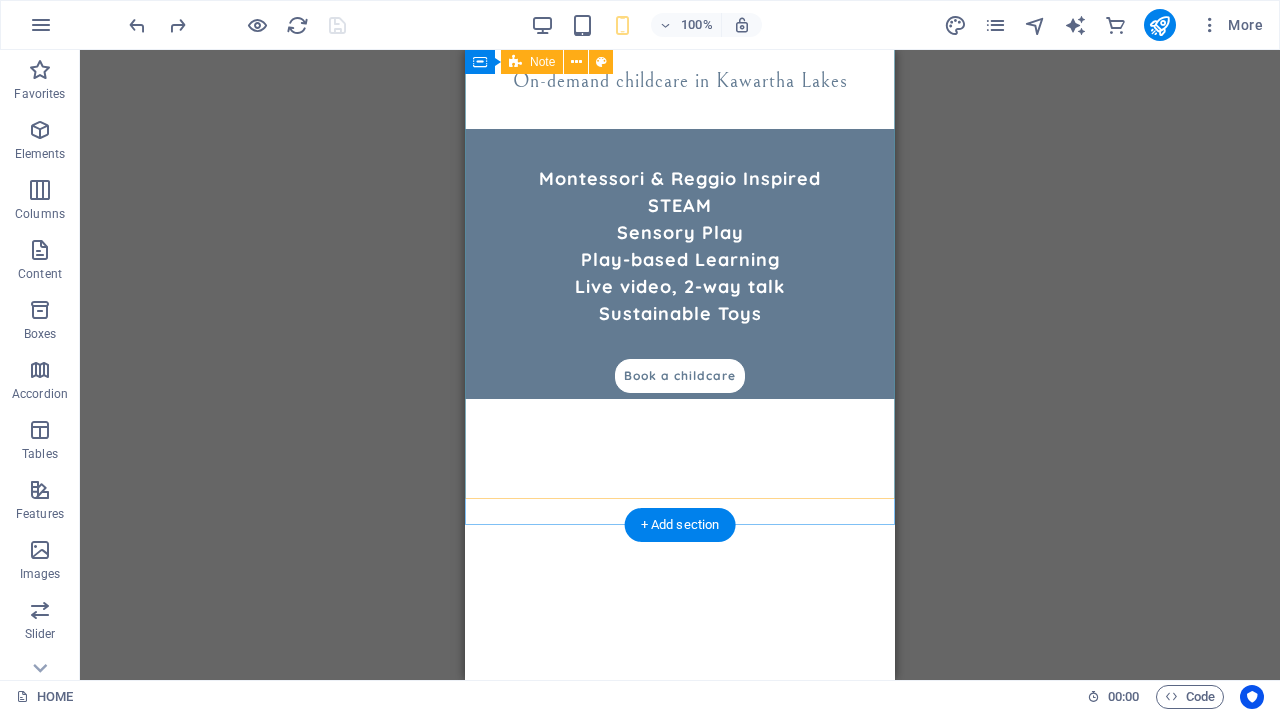 click on "Childcare in [CITY] [STATE] On-demand childcare in [CITY] Montessori & Reggio Inspired STEAM Sensory Play Play-based Learning Live video, 2-way talk Sustainable Toys  Book a childcare" at bounding box center [680, 24] 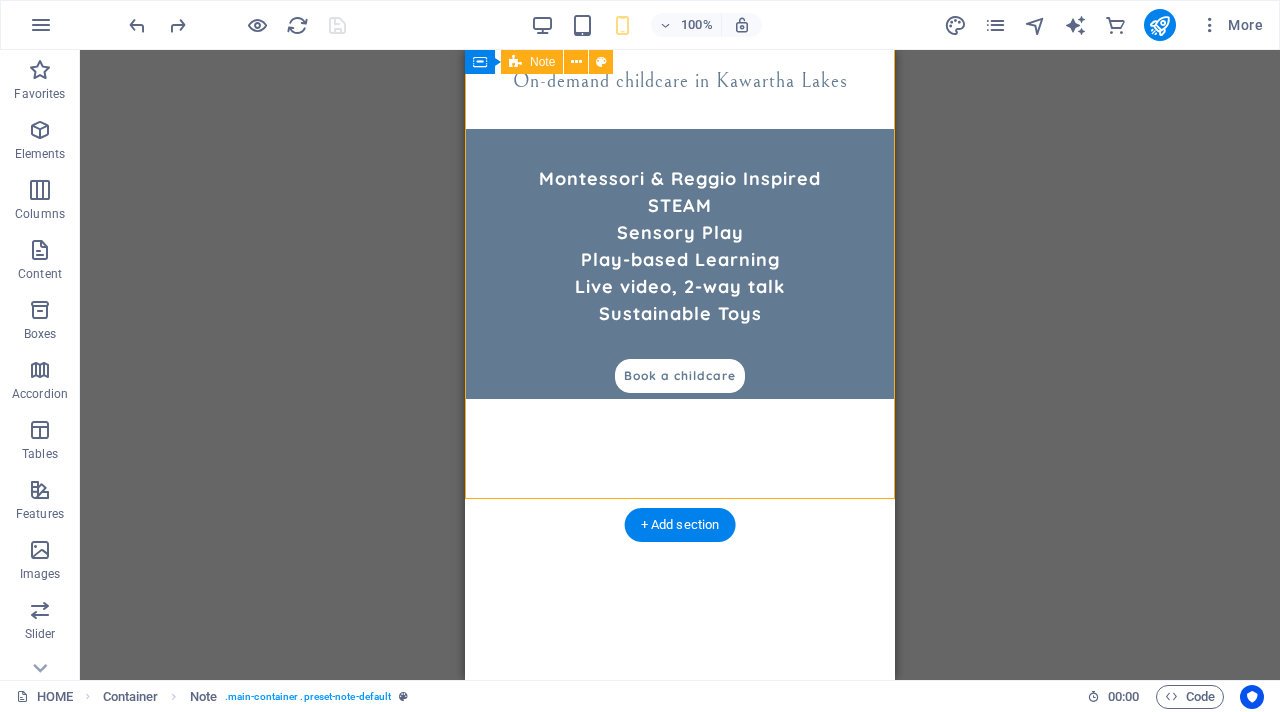 click on "Childcare in [CITY] [STATE] On-demand childcare in [CITY] Montessori & Reggio Inspired STEAM Sensory Play Play-based Learning Live video, 2-way talk Sustainable Toys  Book a childcare" at bounding box center (680, 24) 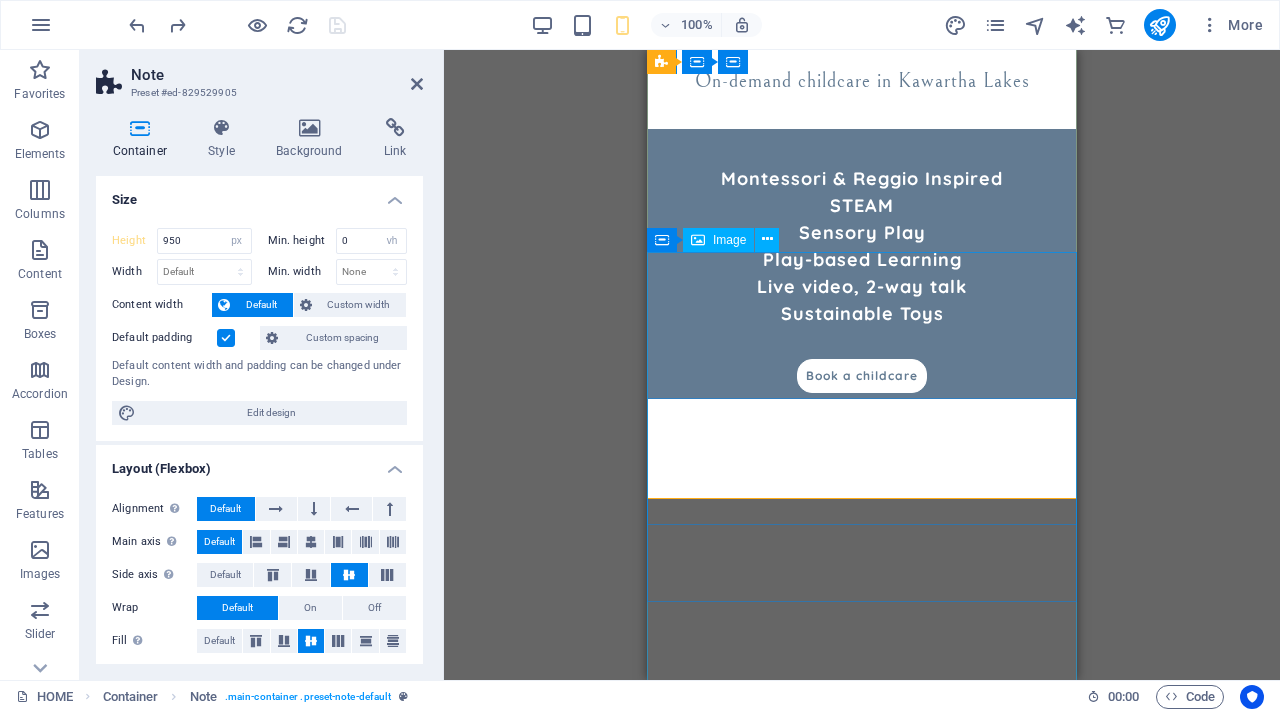 click at bounding box center (862, 1022) 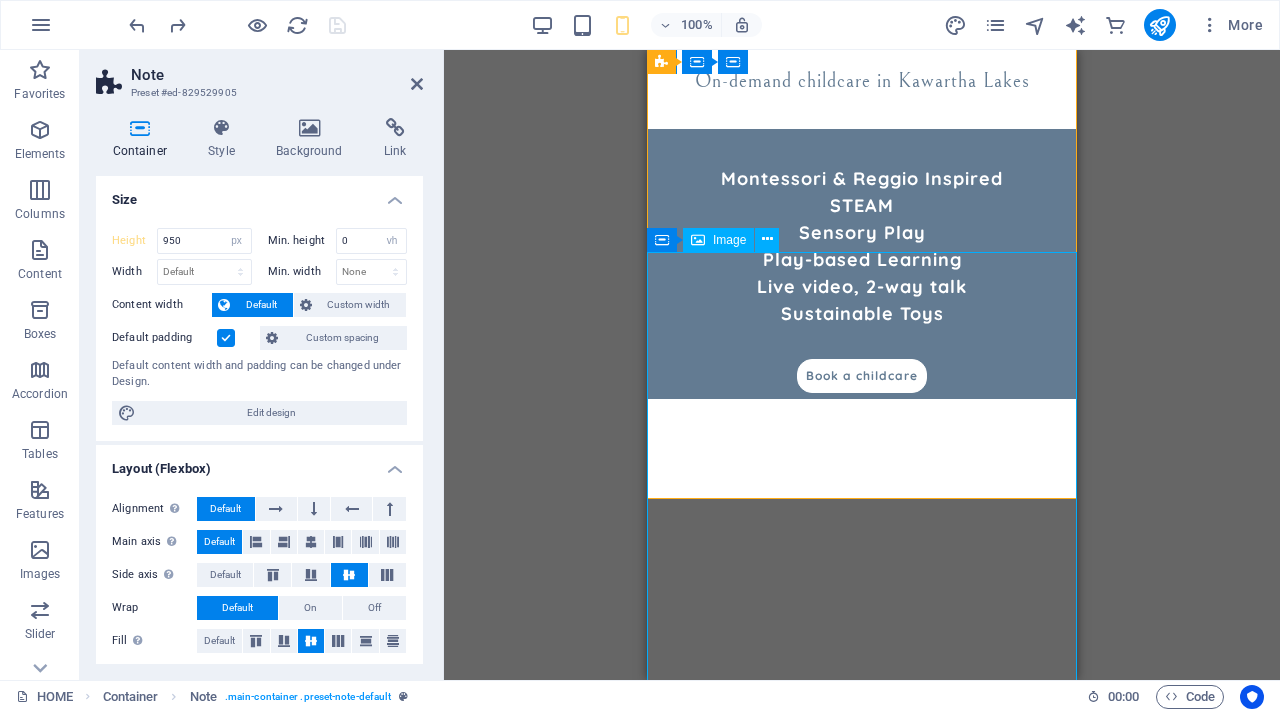 click at bounding box center [862, 1022] 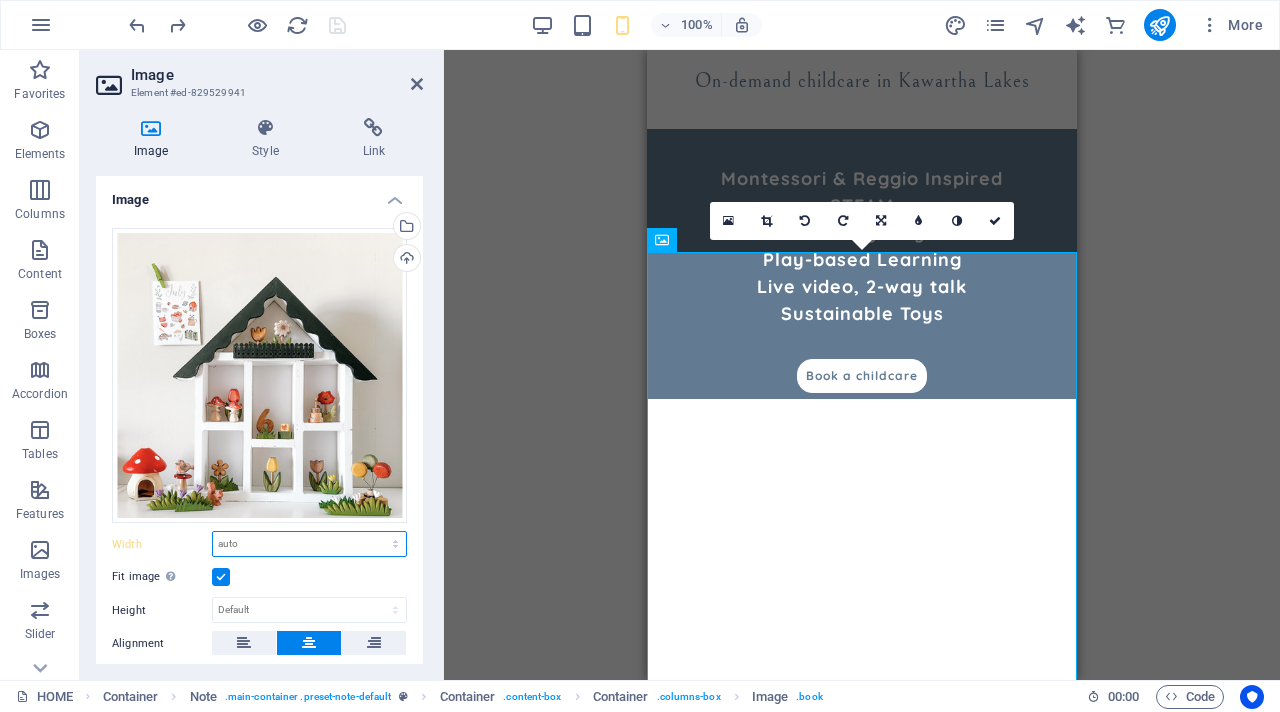 click on "Default auto px rem % em vh vw" at bounding box center (309, 544) 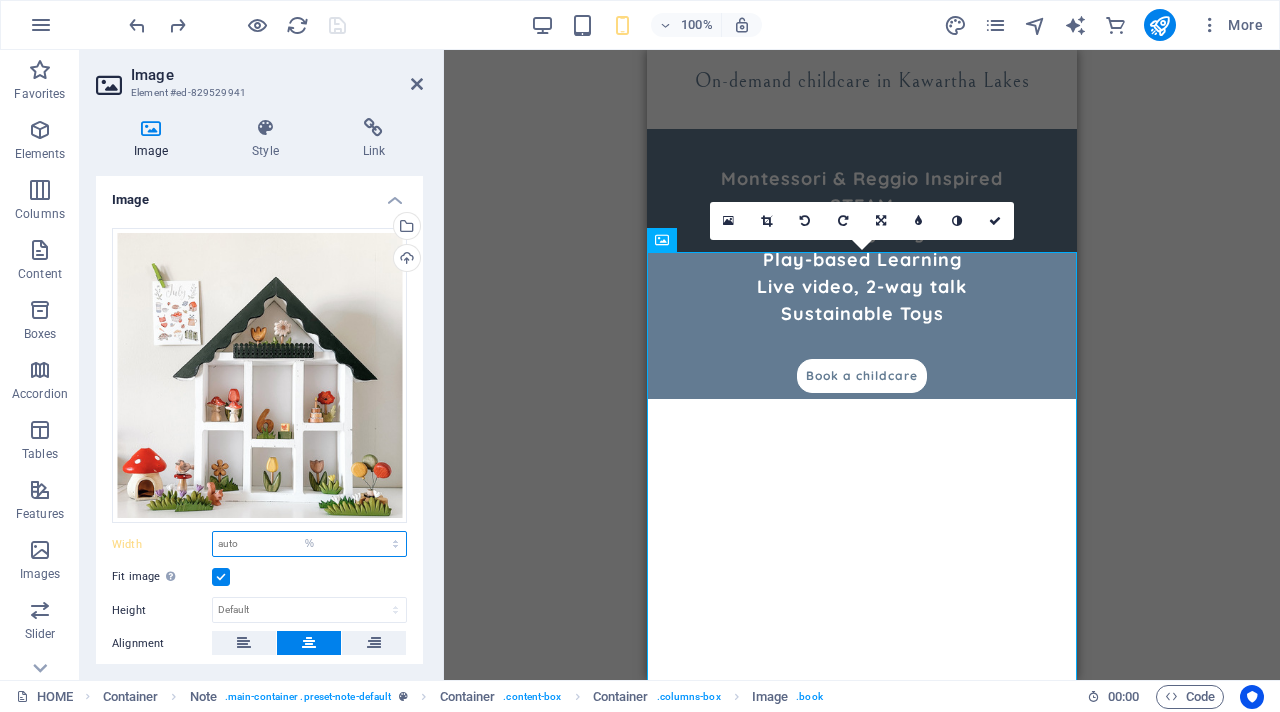 type on "100" 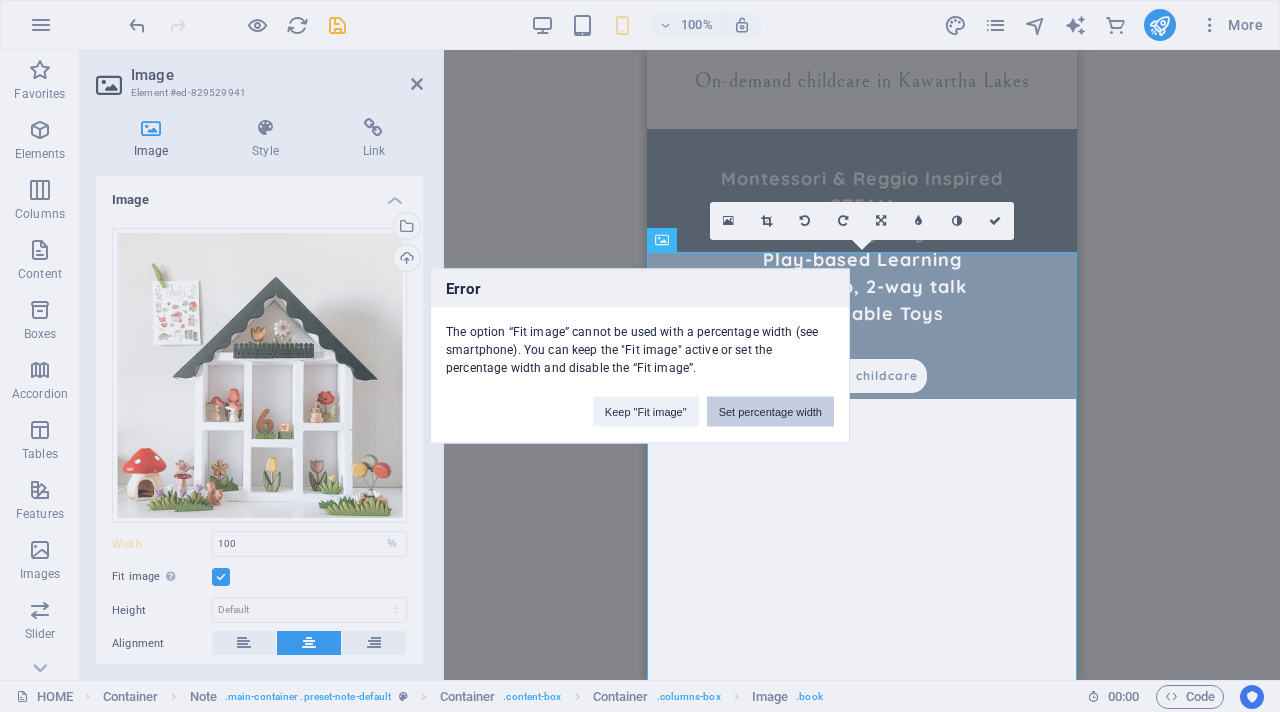 click on "Set percentage width" at bounding box center (770, 412) 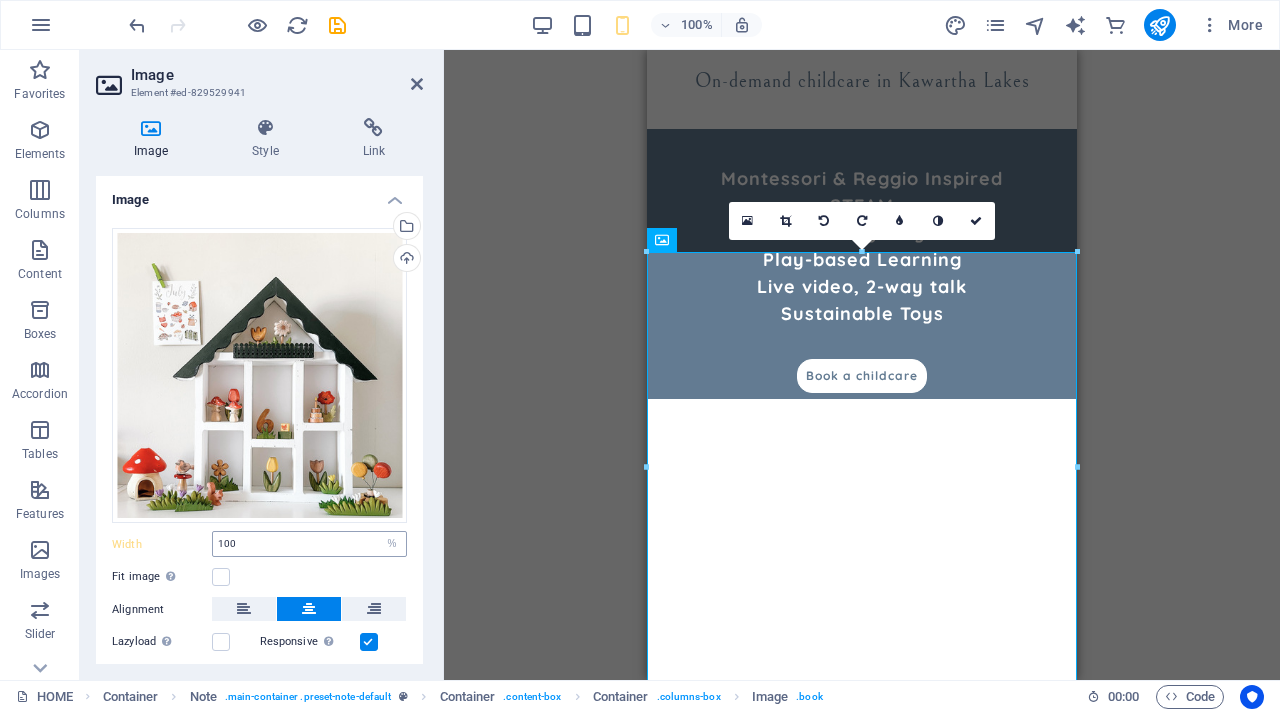 scroll, scrollTop: 114, scrollLeft: 0, axis: vertical 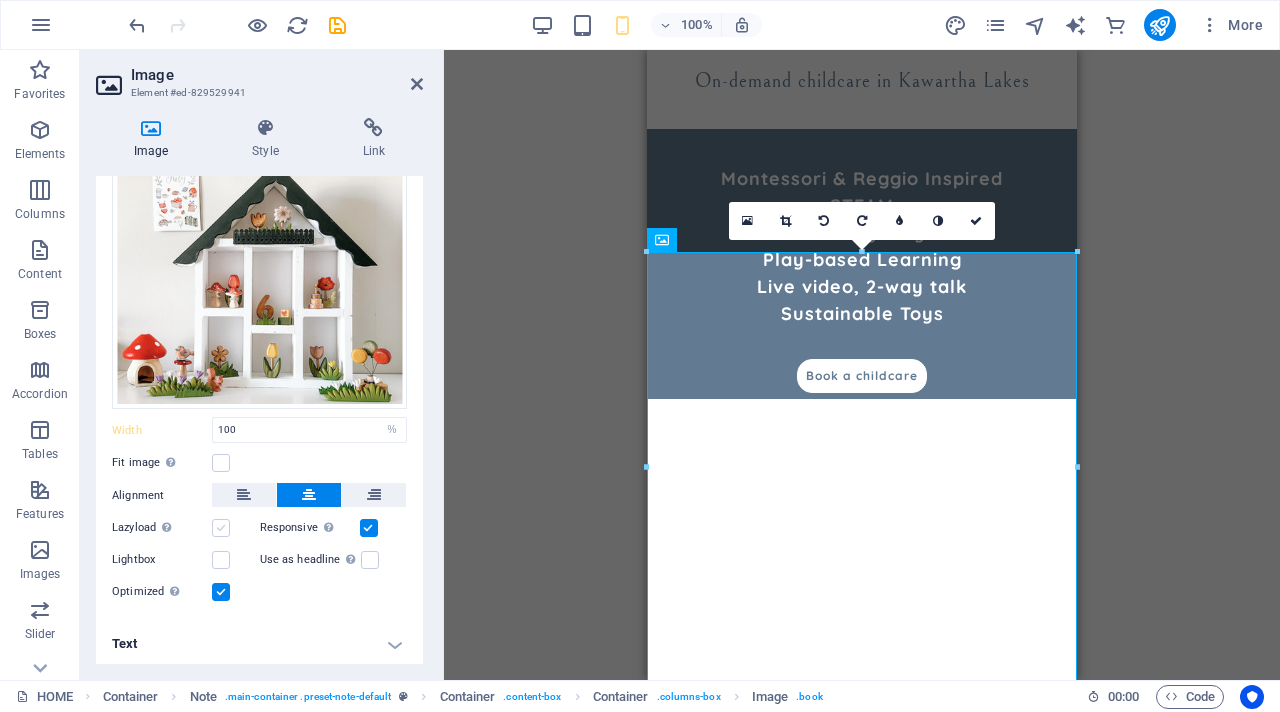 click at bounding box center (221, 528) 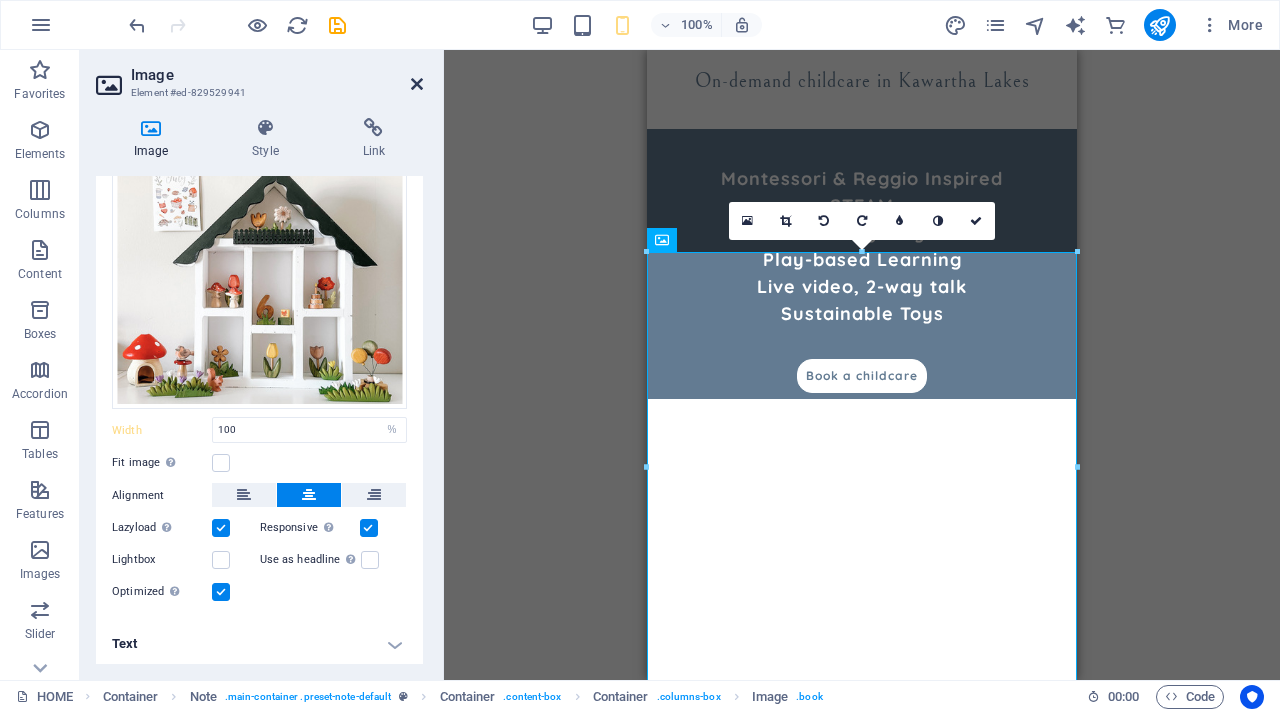click at bounding box center (417, 84) 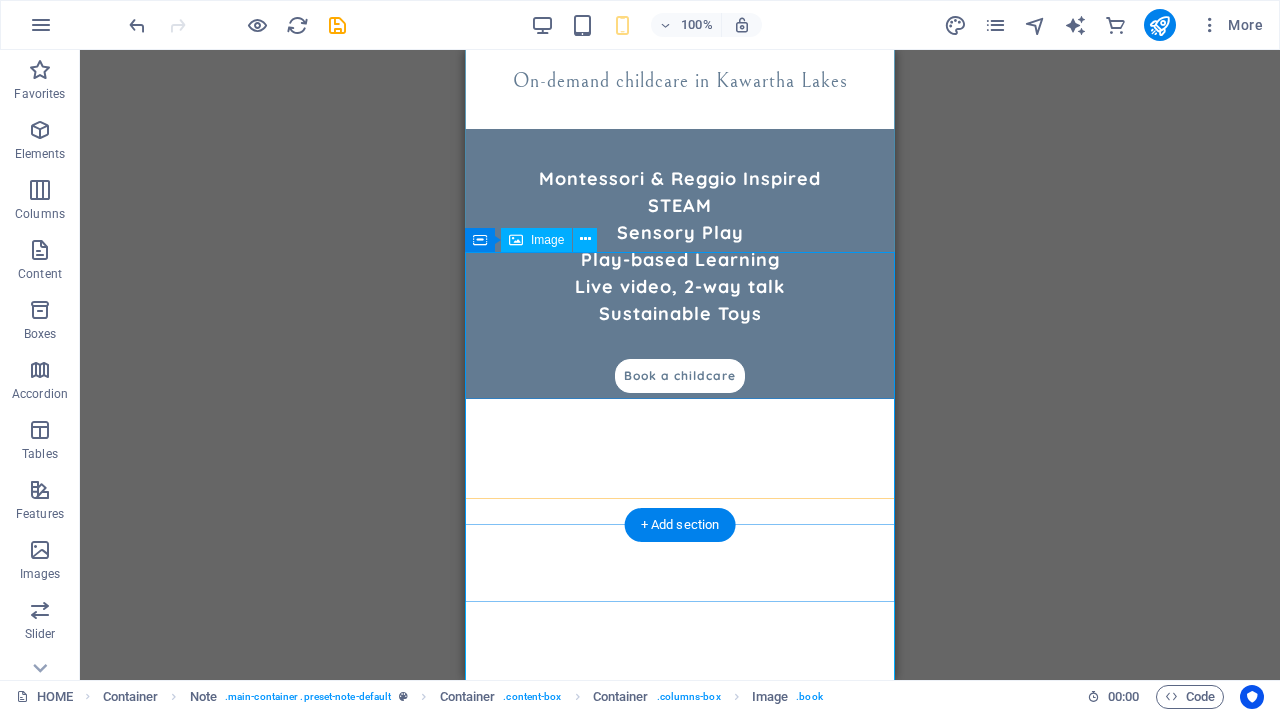click at bounding box center (680, 724) 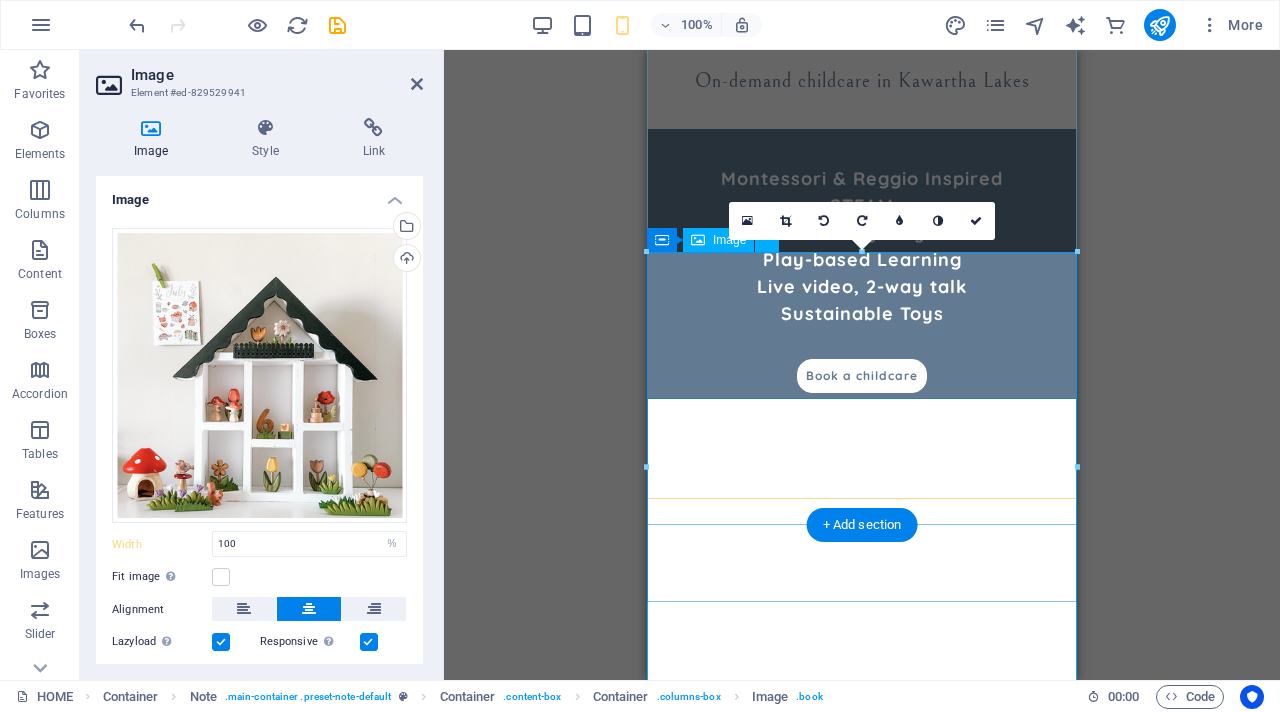 click at bounding box center (862, 724) 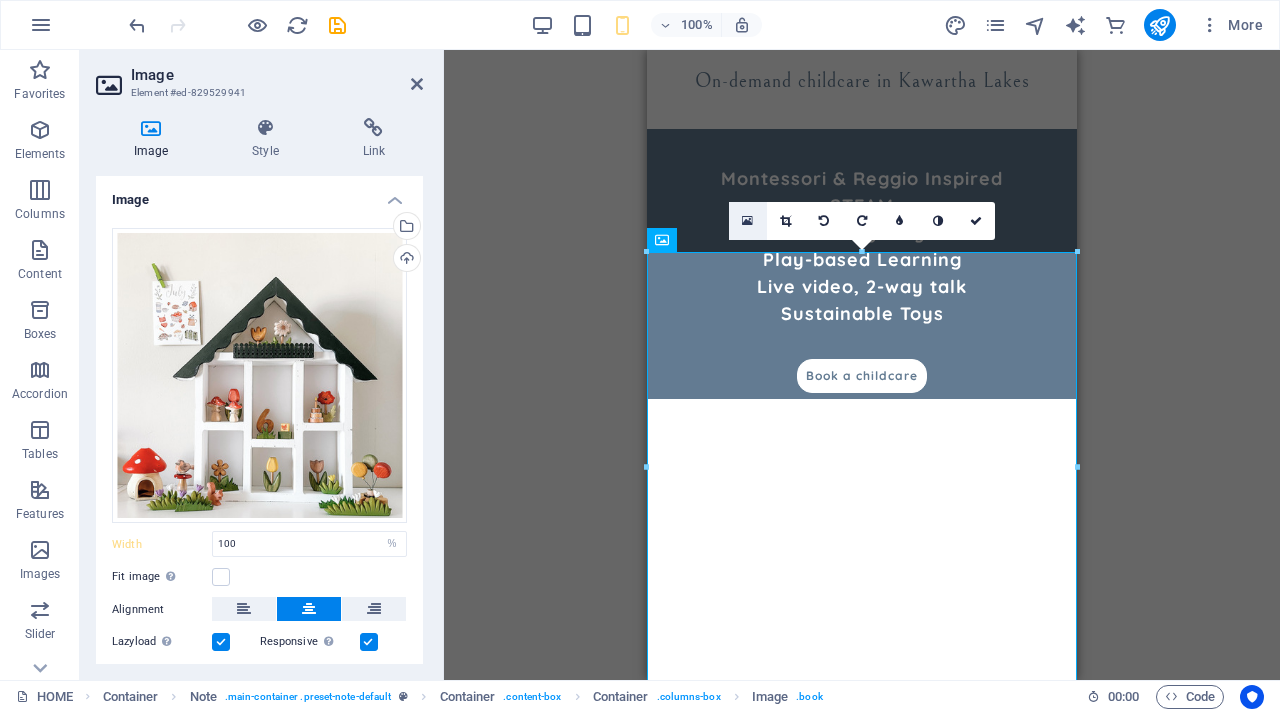 click at bounding box center [748, 221] 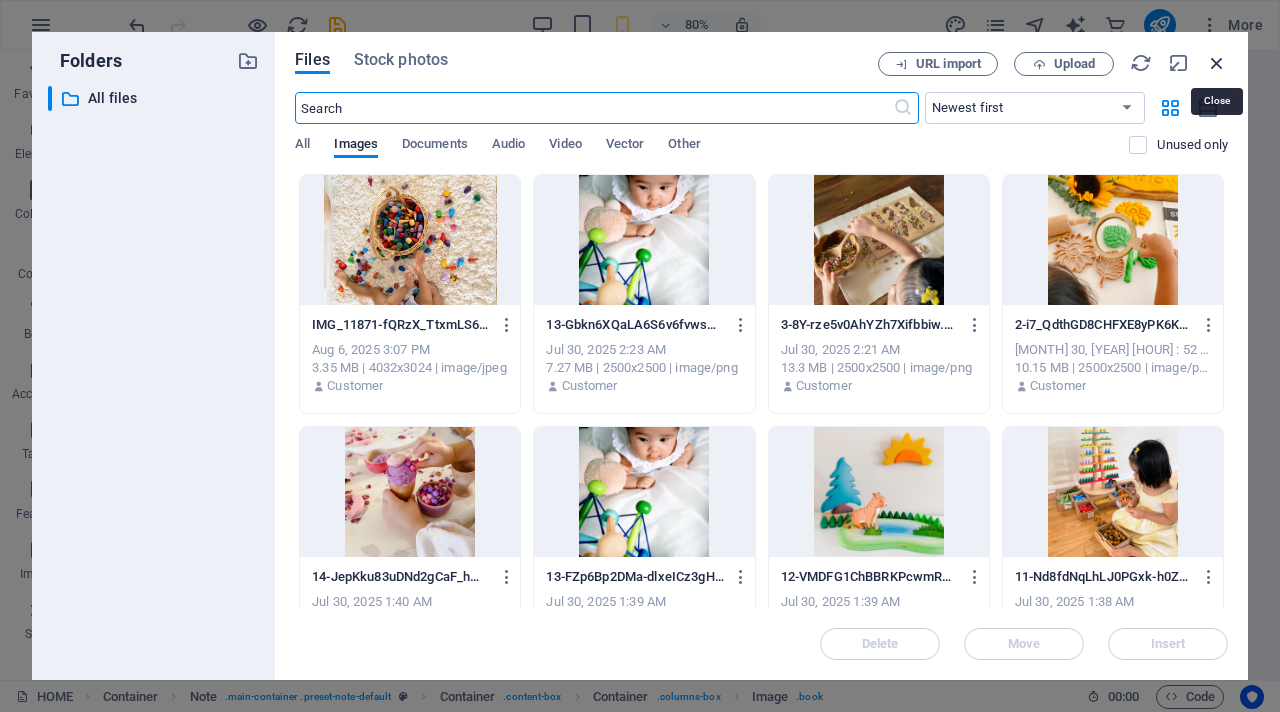 click at bounding box center (1217, 63) 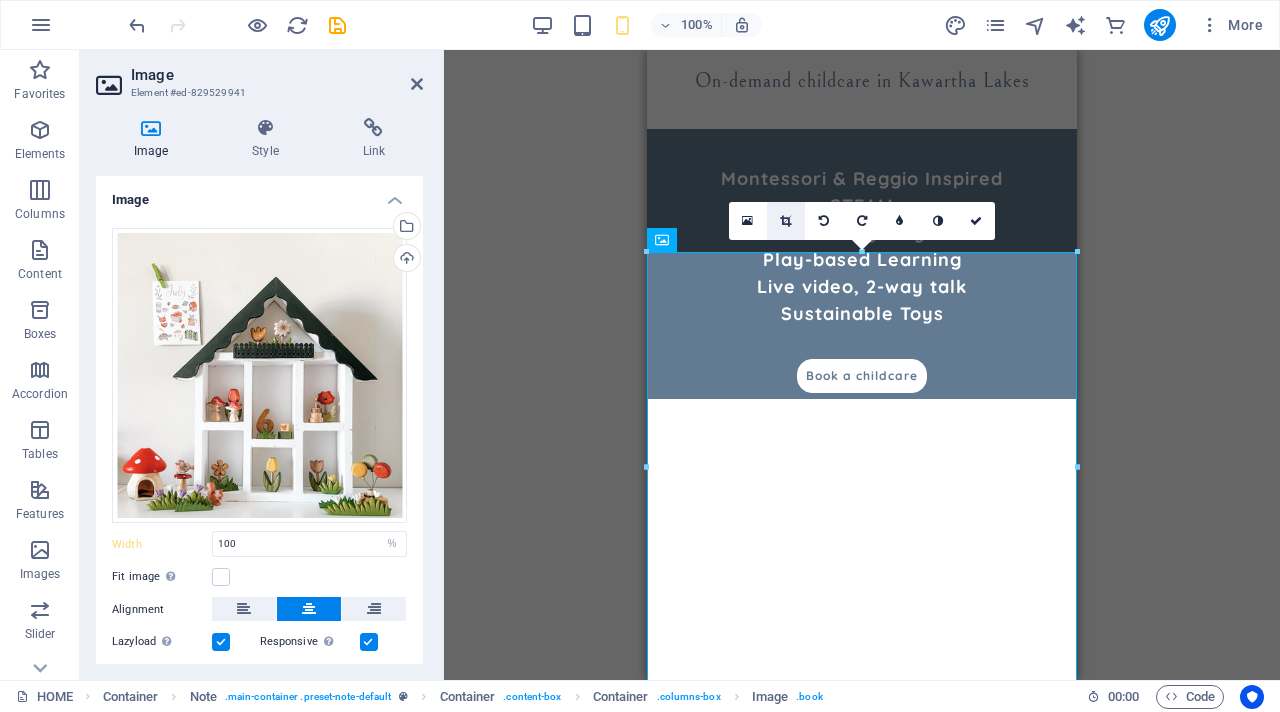 click at bounding box center [785, 221] 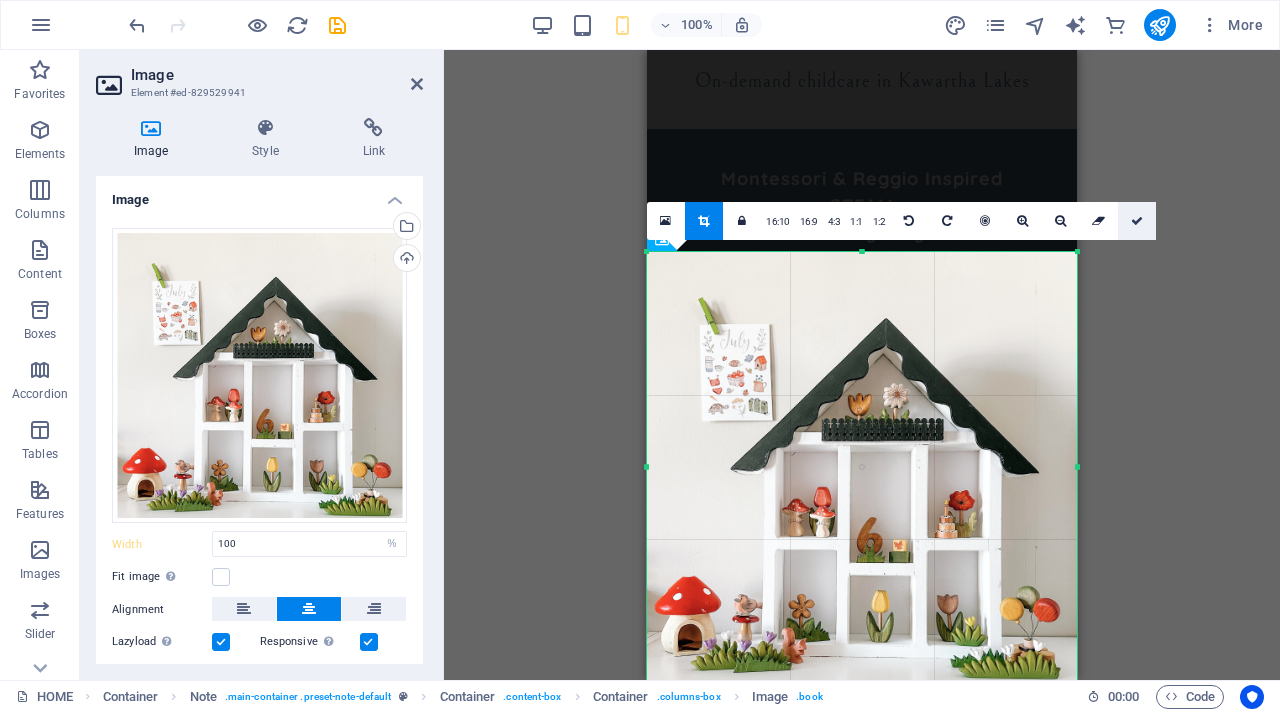 click at bounding box center (1137, 221) 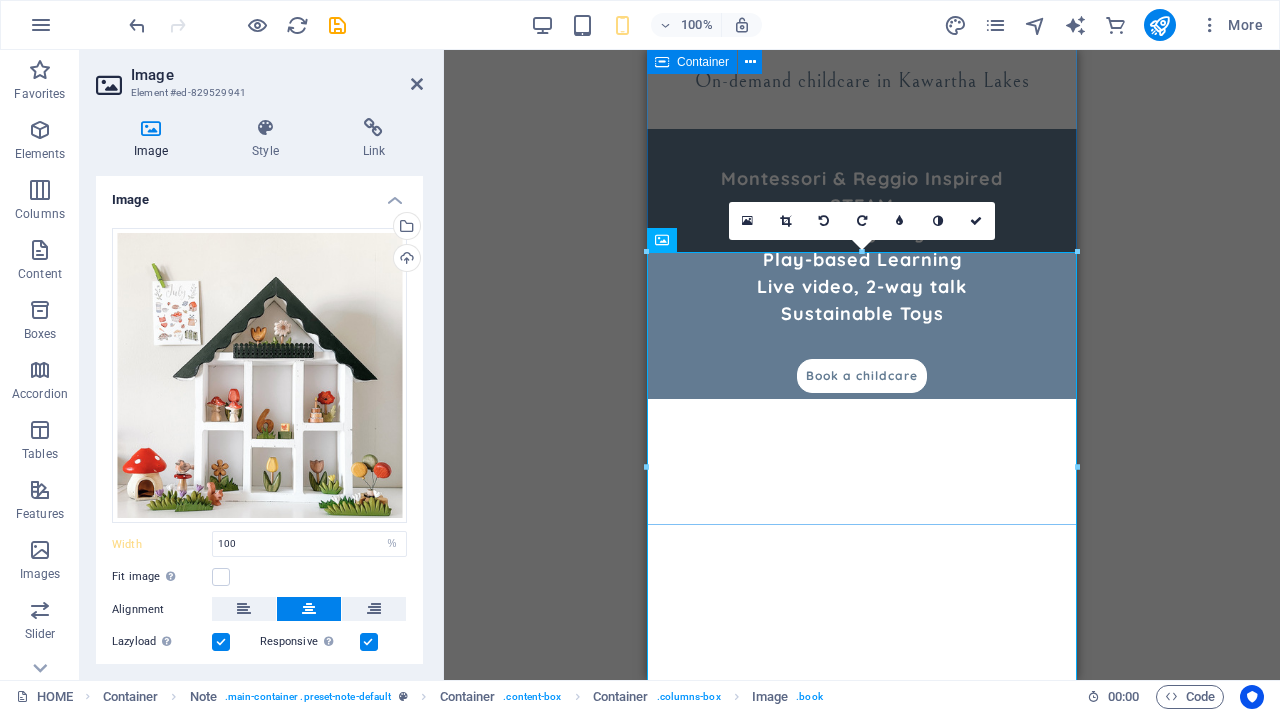 click on "Childcare in [CITY] [STATE] On-demand childcare in [CITY] Montessori & Reggio Inspired STEAM Sensory Play Play-based Learning Live video, 2-way talk Sustainable Toys  Book a childcare" at bounding box center (862, 37) 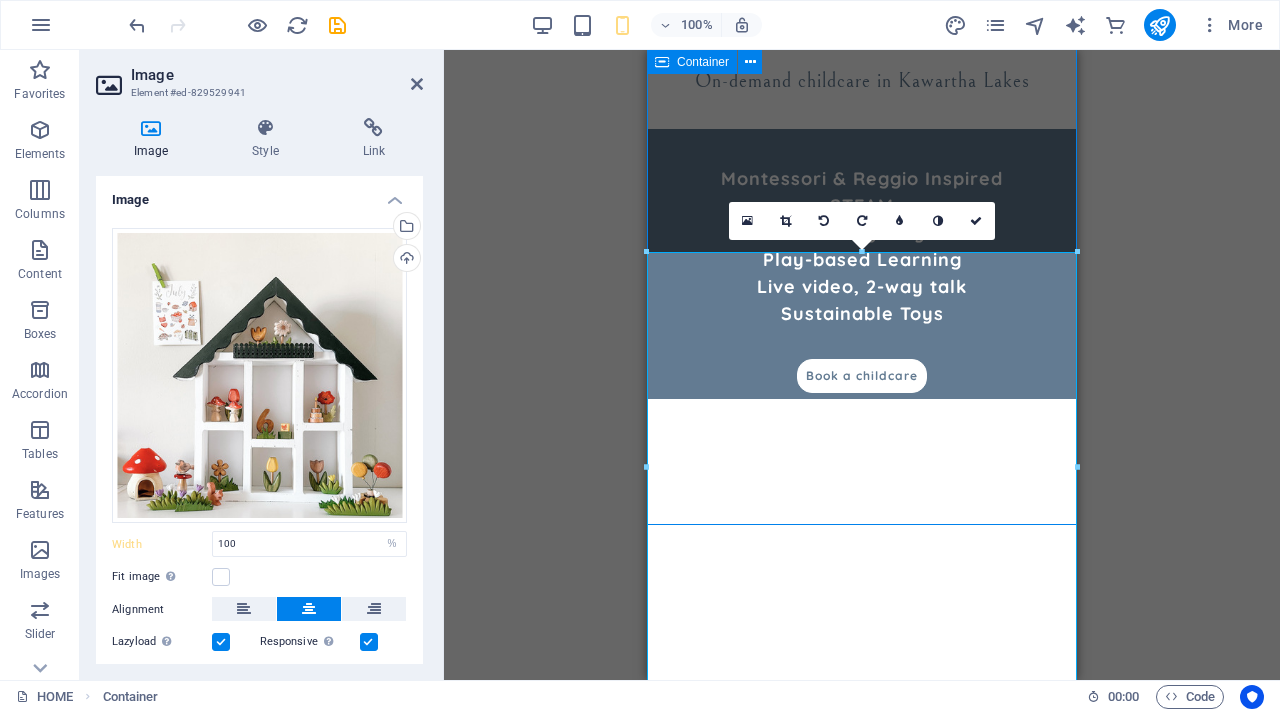 click on "Childcare in [CITY] [STATE] On-demand childcare in [CITY] Montessori & Reggio Inspired STEAM Sensory Play Play-based Learning Live video, 2-way talk Sustainable Toys  Book a childcare" at bounding box center [862, 37] 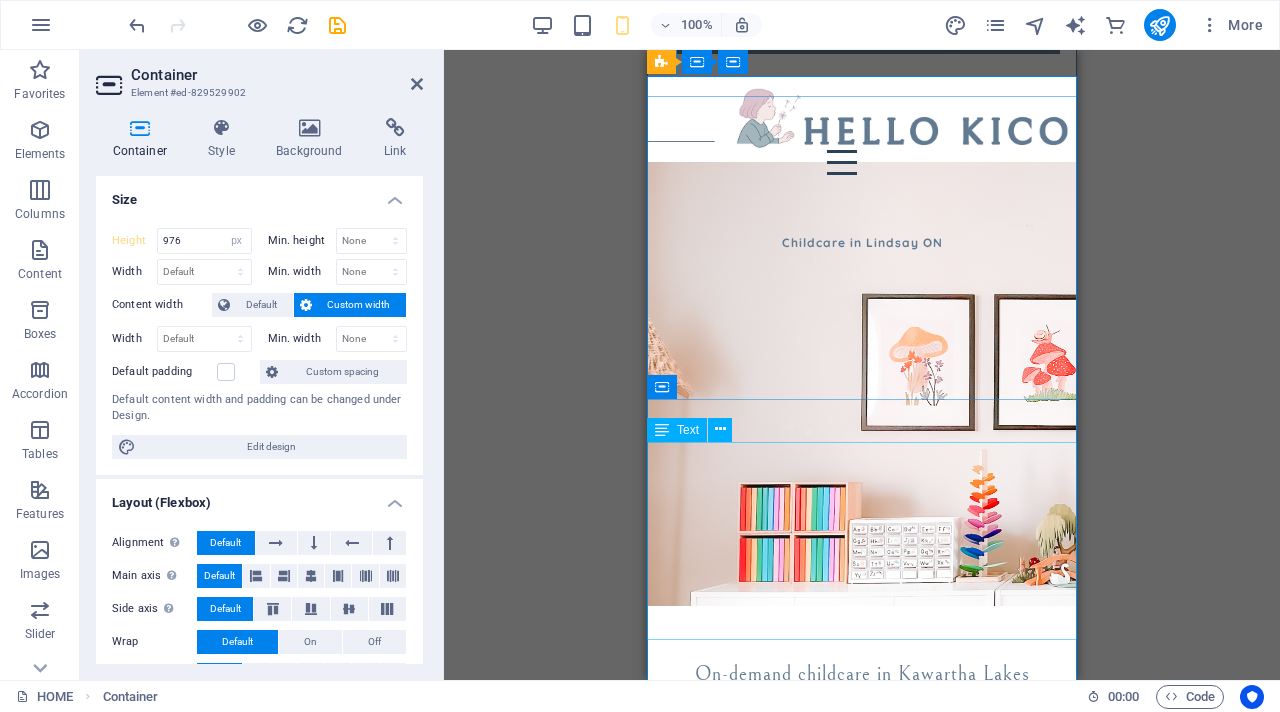 scroll, scrollTop: 0, scrollLeft: 0, axis: both 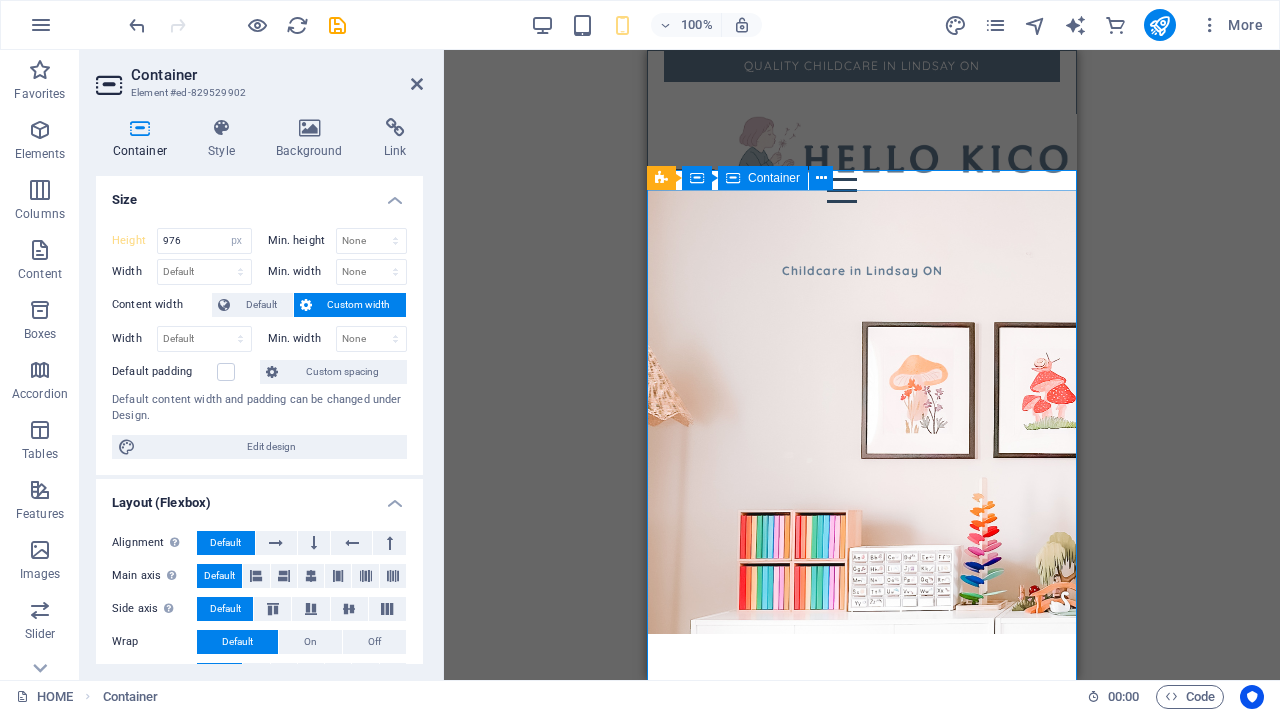 click on "Note   Container   Container" at bounding box center [746, 178] 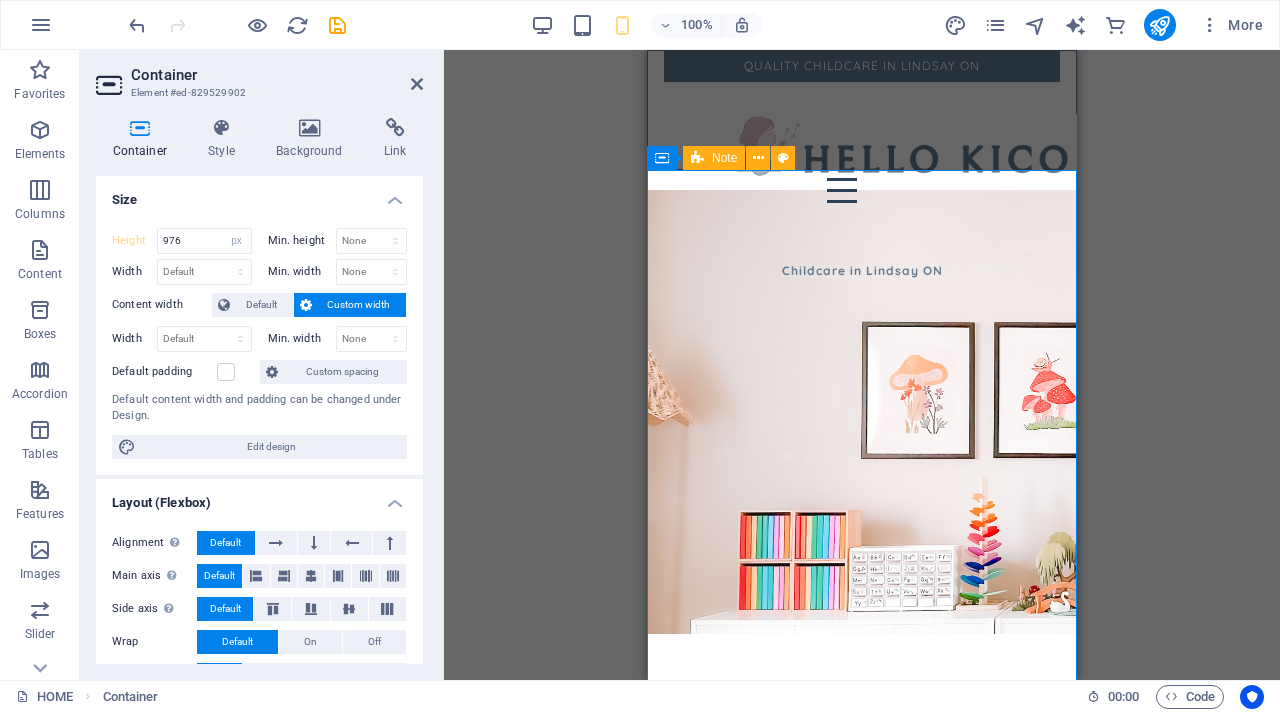 click on "Childcare in [CITY] [STATE] On-demand childcare in [CITY] Montessori & Reggio Inspired STEAM Sensory Play Play-based Learning Live video, 2-way talk Sustainable Toys  Book a childcare" at bounding box center (862, 645) 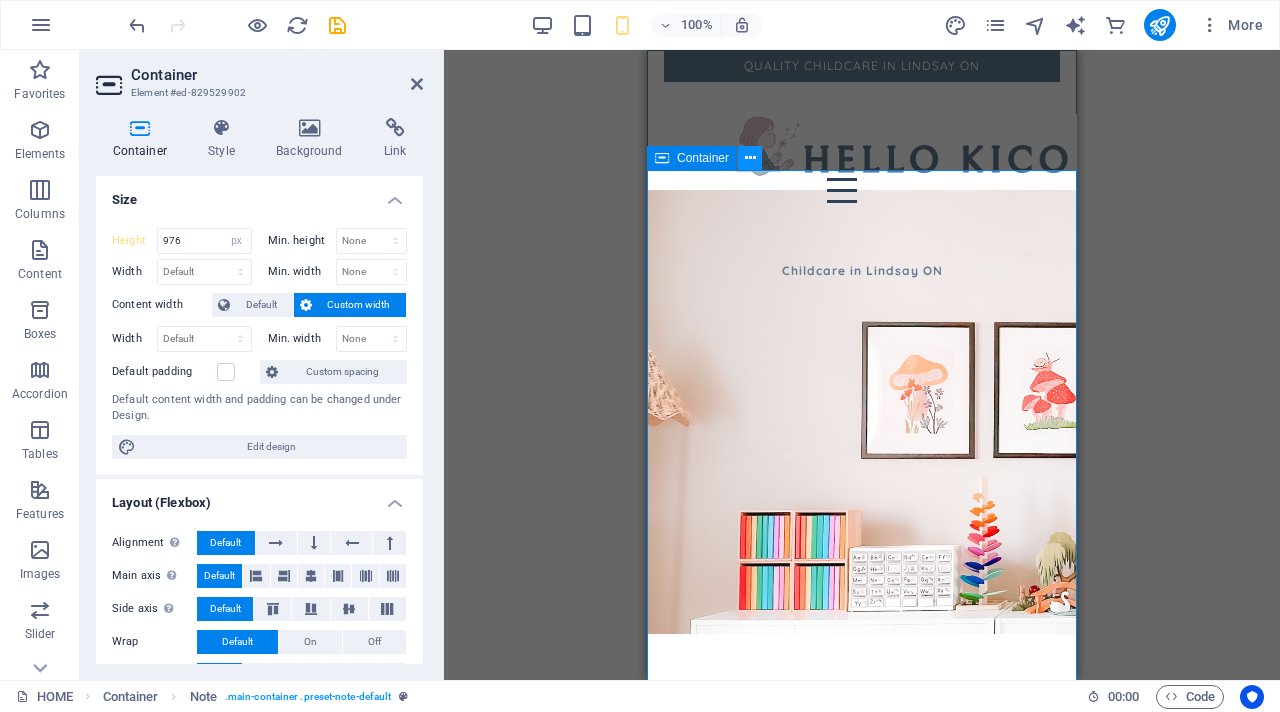 click at bounding box center [750, 158] 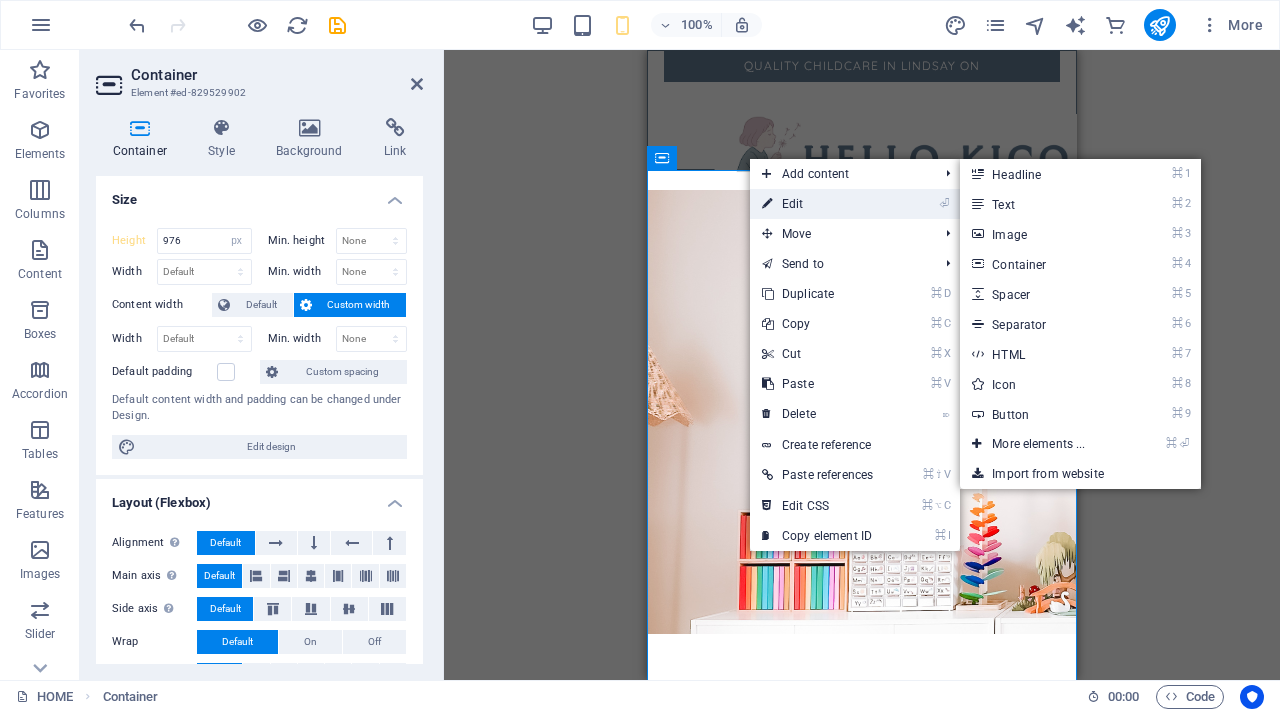 click on "⏎  Edit" at bounding box center [817, 204] 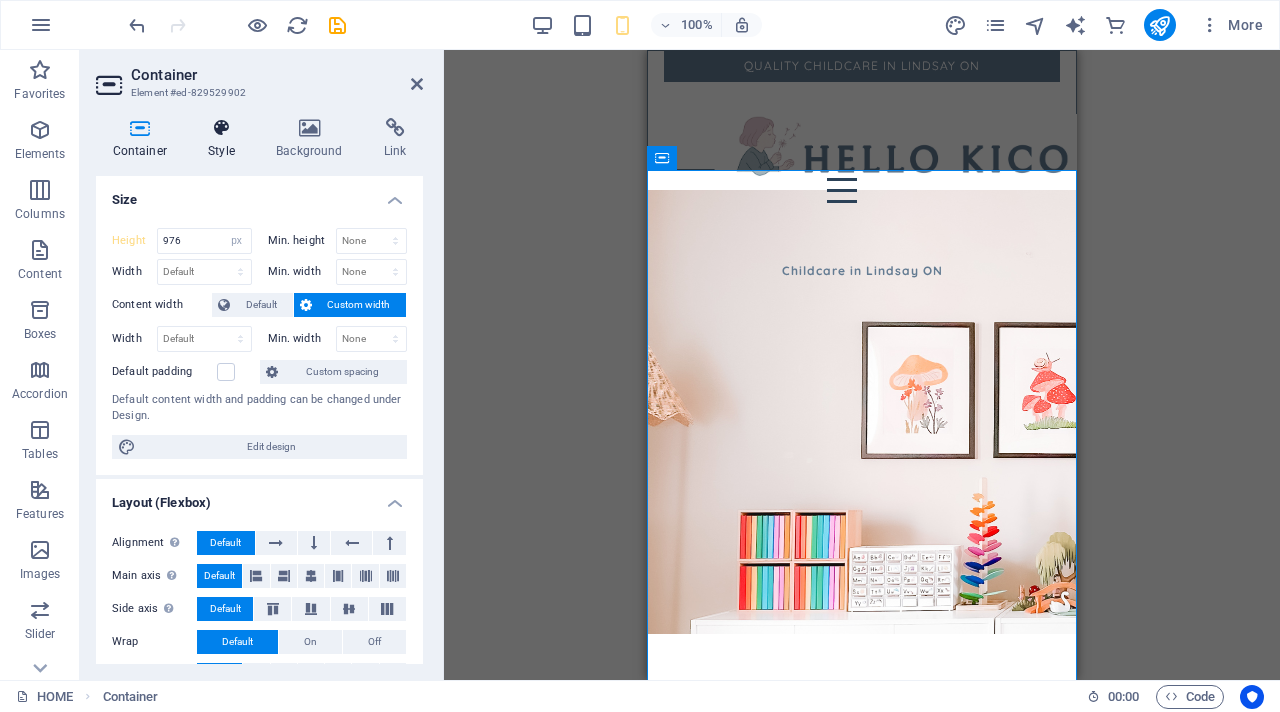click on "Style" at bounding box center (226, 139) 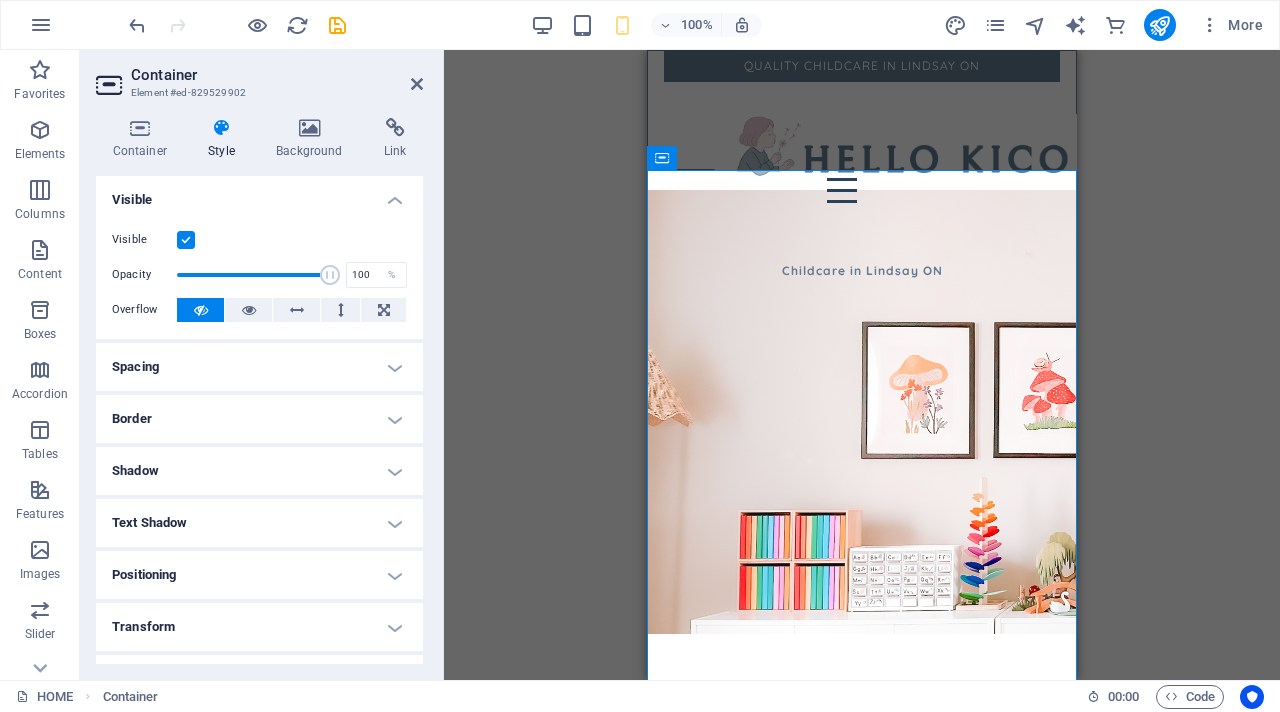 scroll, scrollTop: 142, scrollLeft: 0, axis: vertical 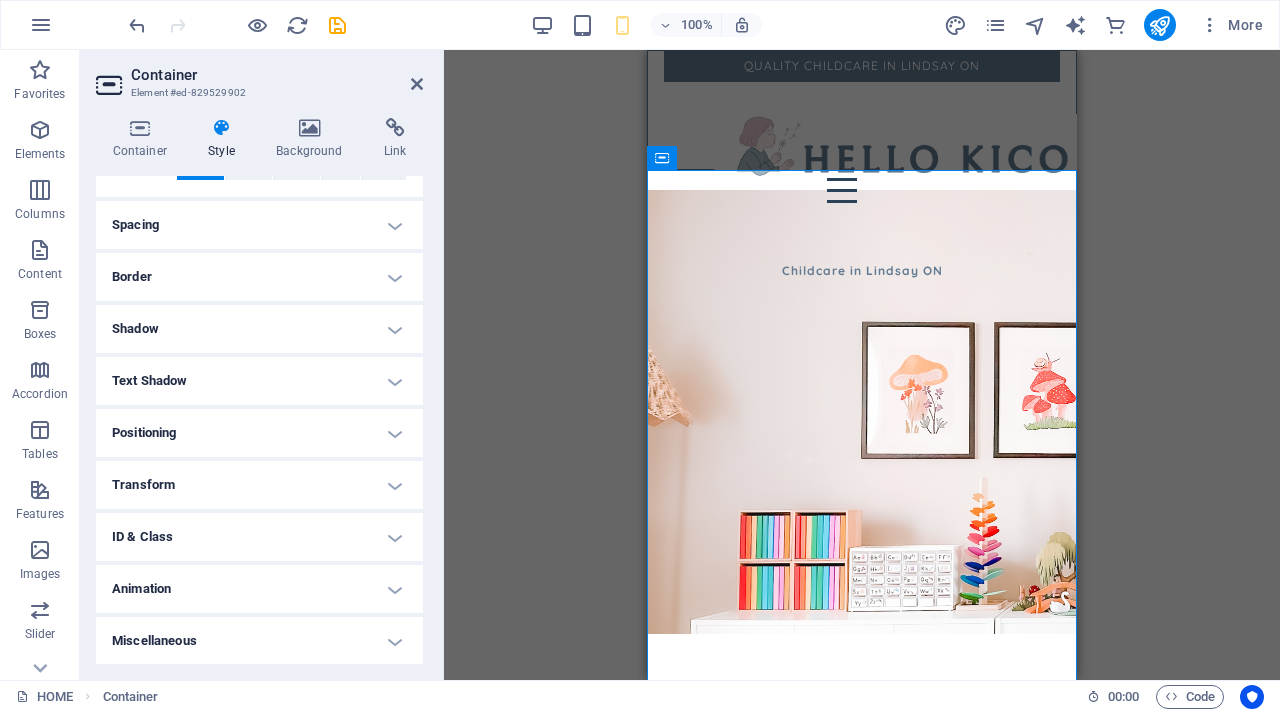 click on "Transform" at bounding box center (259, 485) 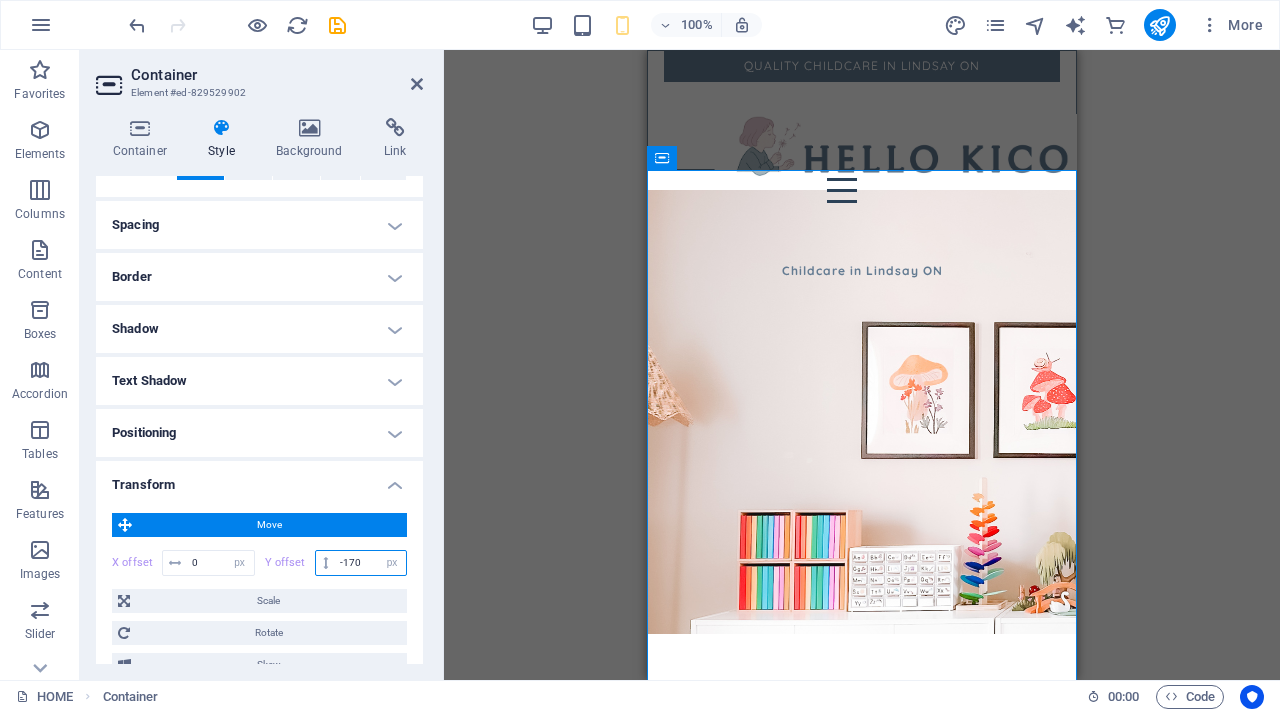drag, startPoint x: 363, startPoint y: 565, endPoint x: 262, endPoint y: 538, distance: 104.54664 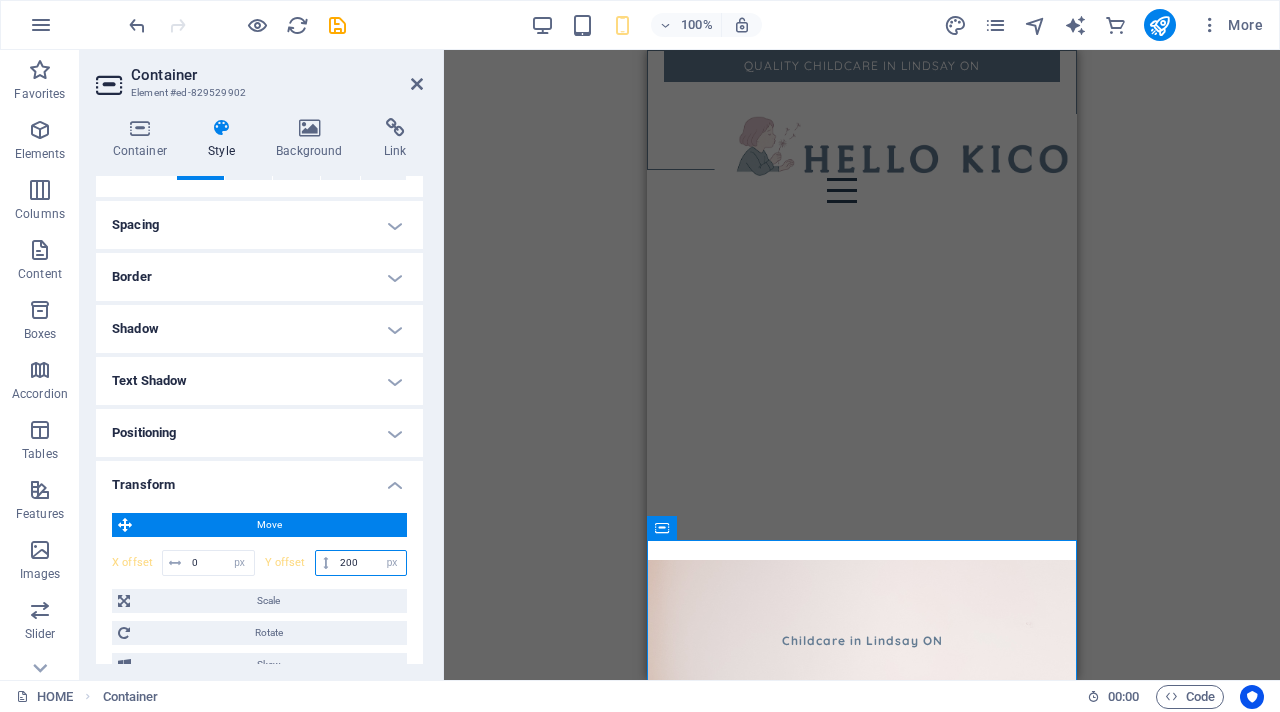 type on "200" 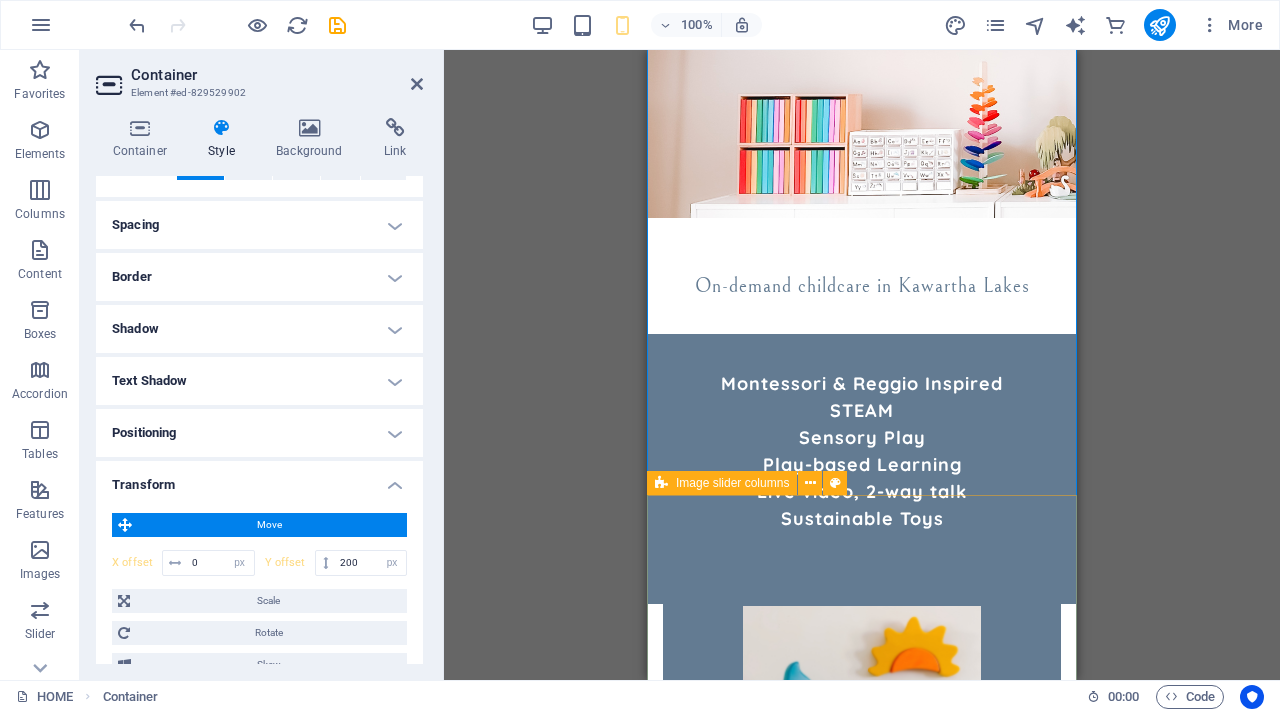 scroll, scrollTop: 853, scrollLeft: 0, axis: vertical 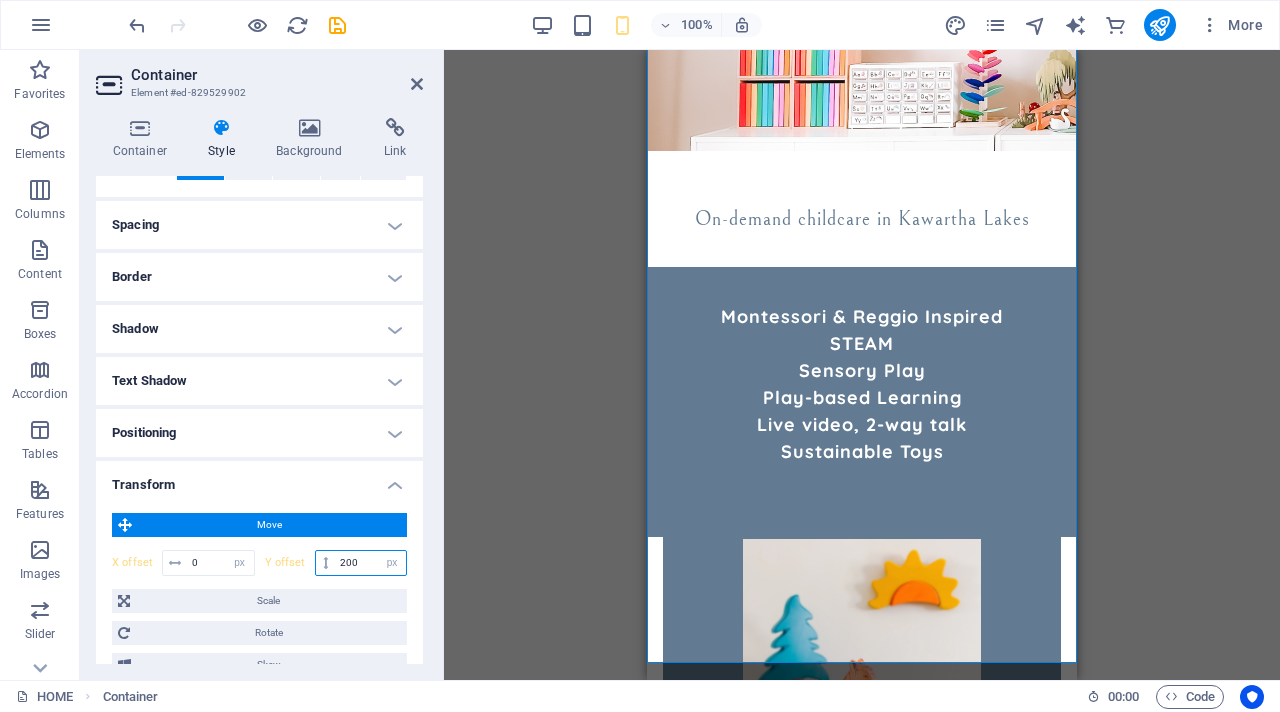 drag, startPoint x: 360, startPoint y: 560, endPoint x: 296, endPoint y: 556, distance: 64.12488 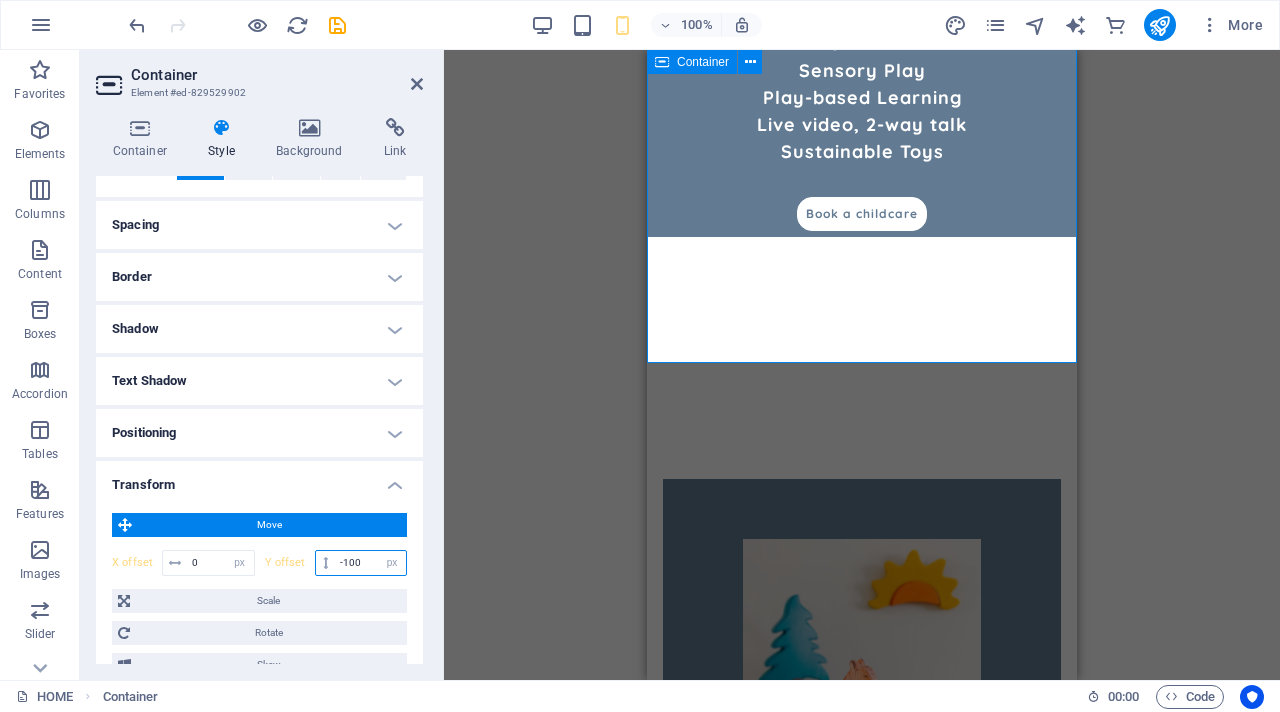 type on "-100" 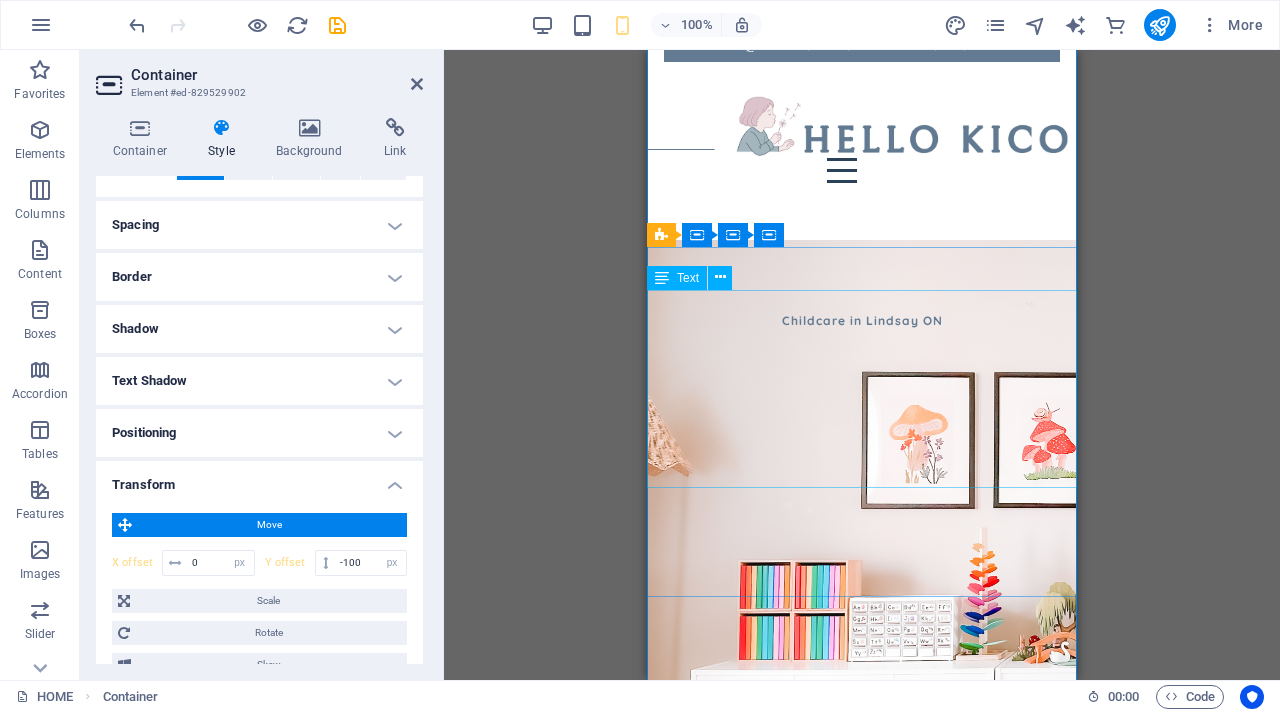scroll, scrollTop: 0, scrollLeft: 0, axis: both 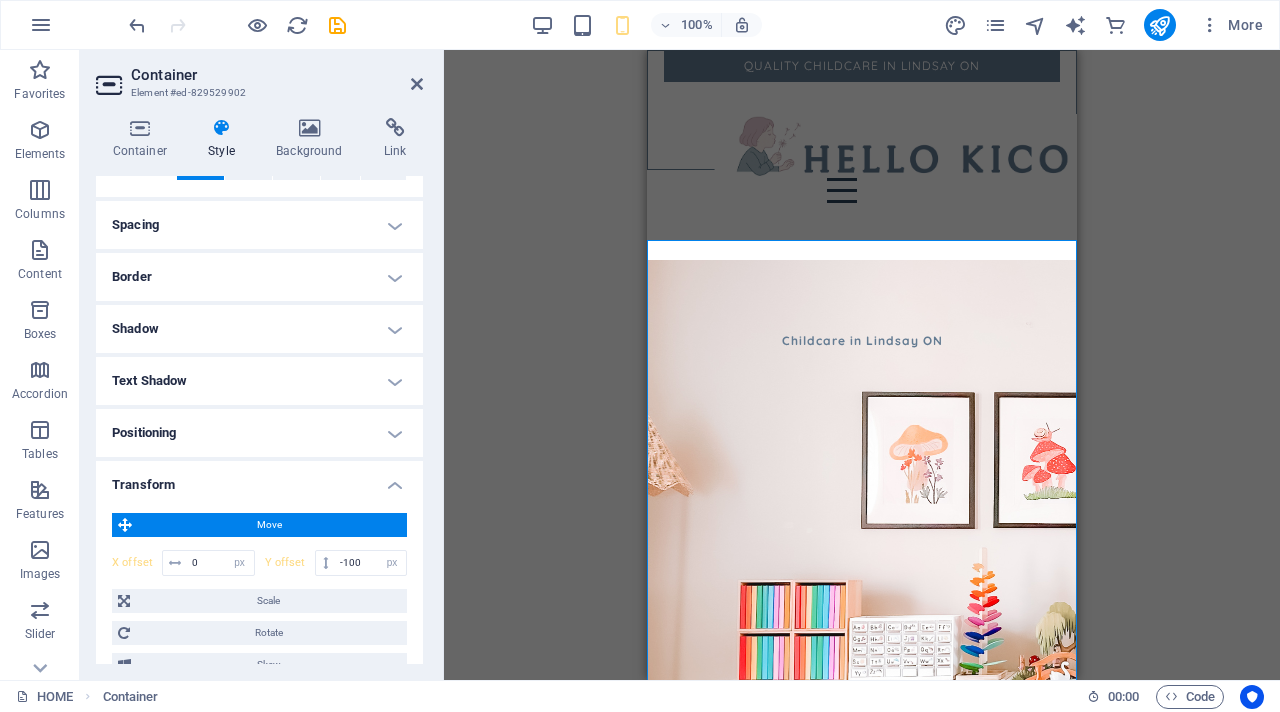 click on "Container" at bounding box center (277, 75) 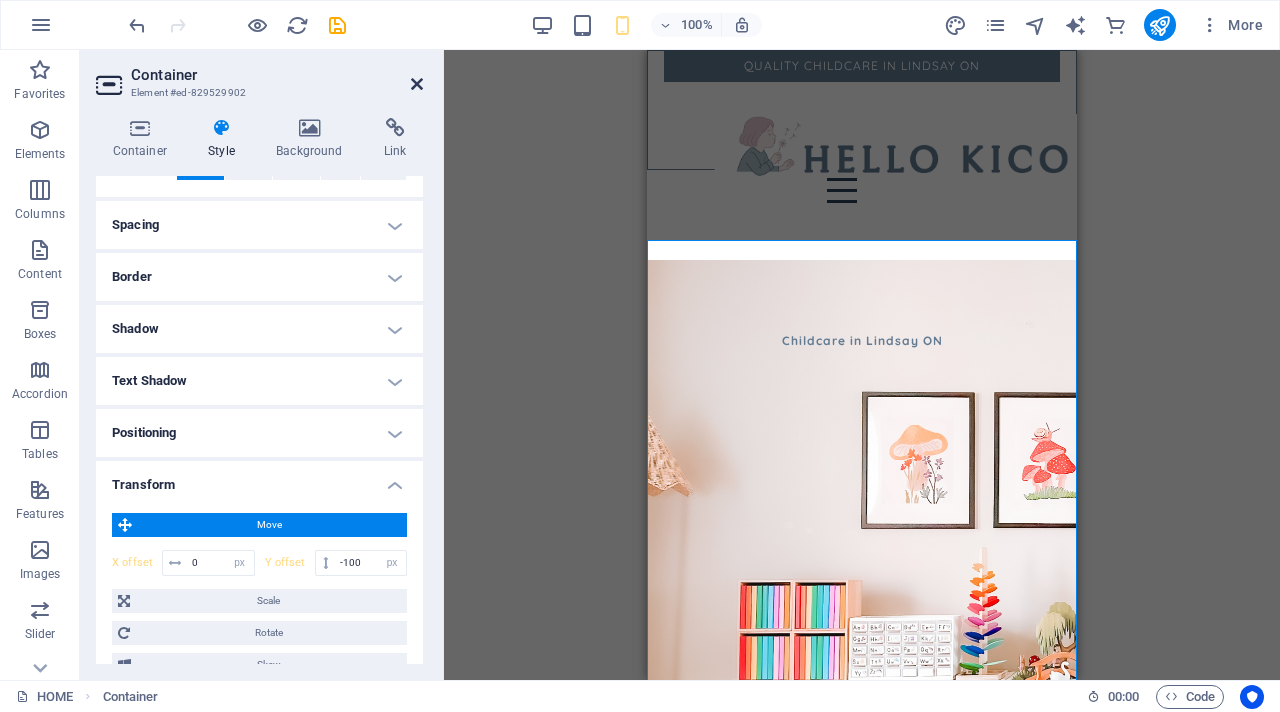 click at bounding box center (417, 84) 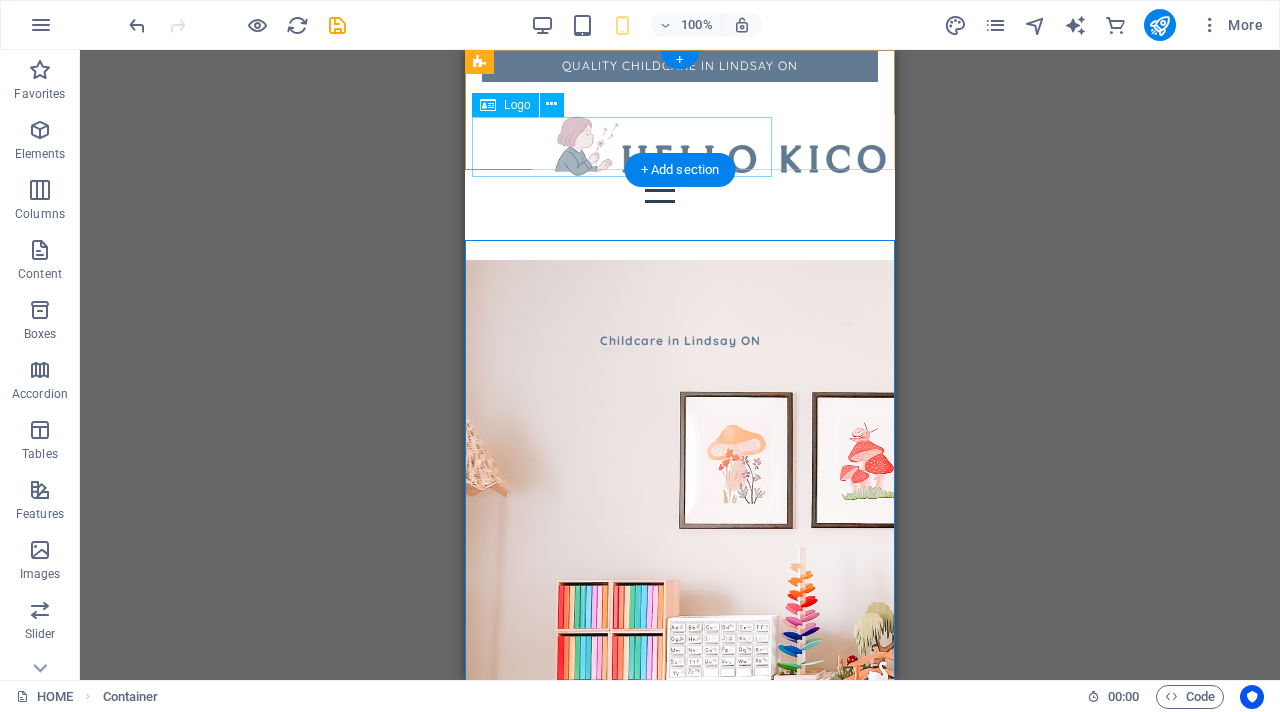 click at bounding box center [720, 151] 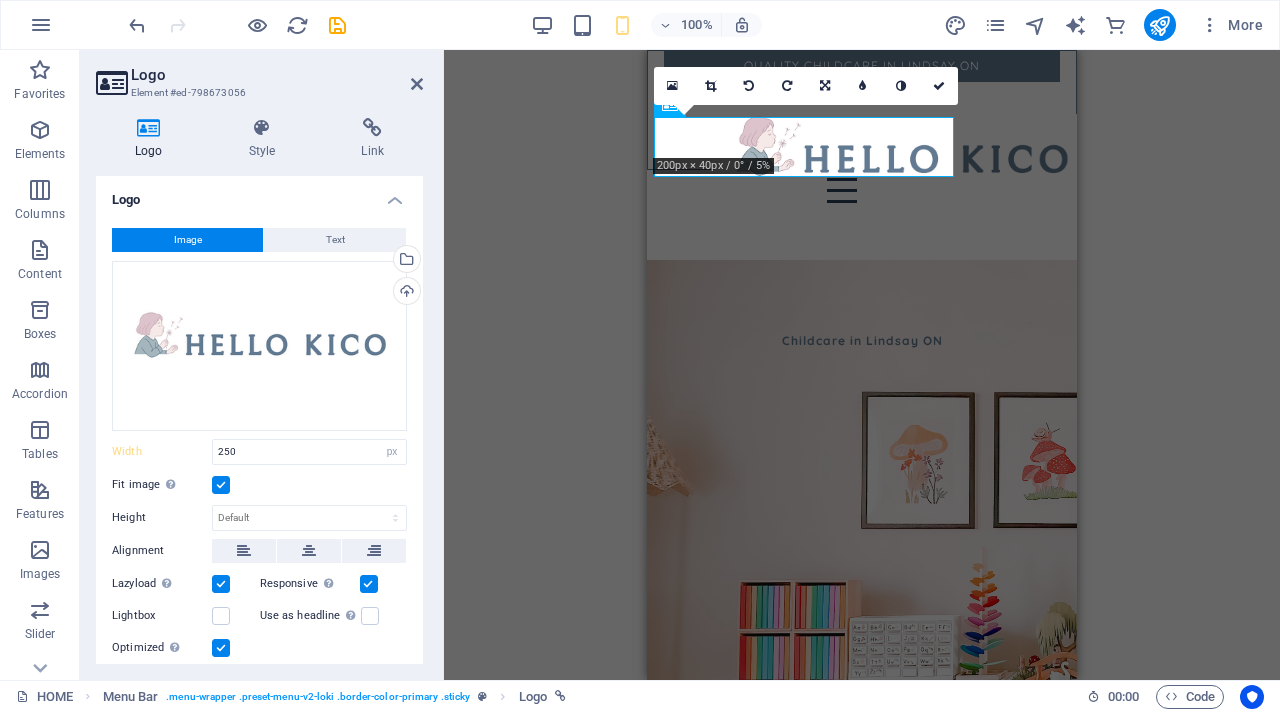 select on "px" 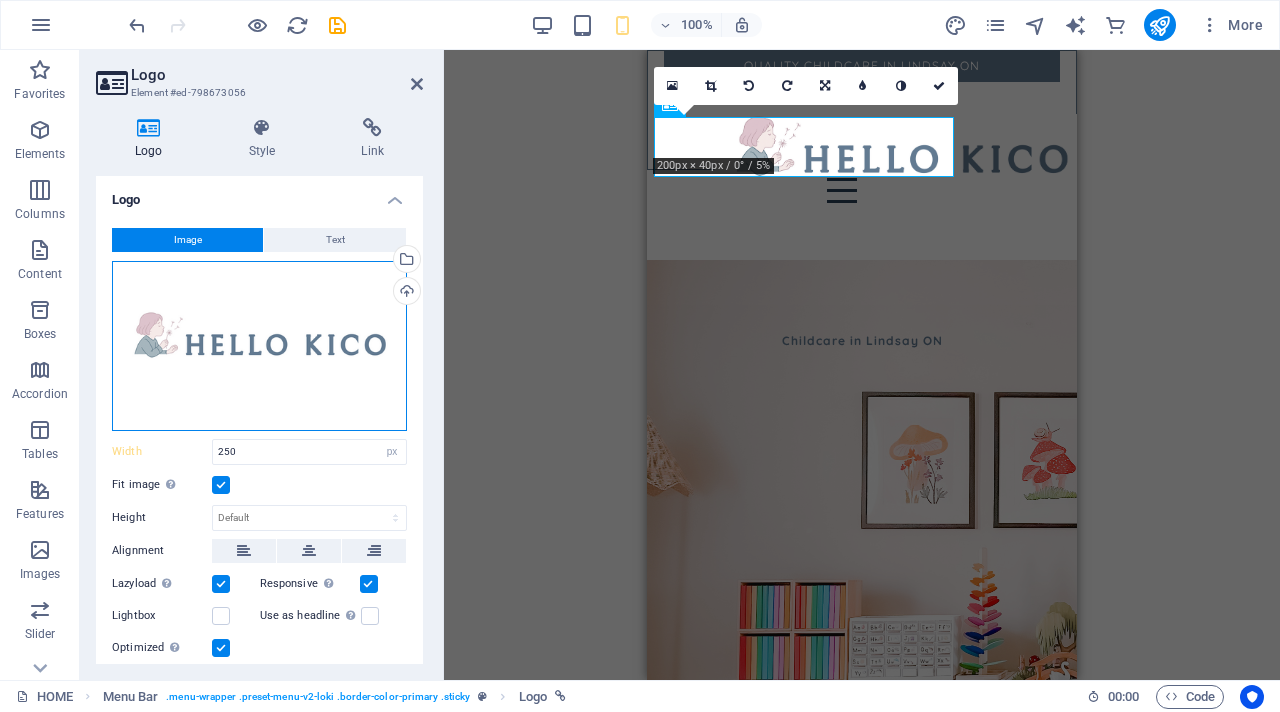 scroll, scrollTop: 158, scrollLeft: 0, axis: vertical 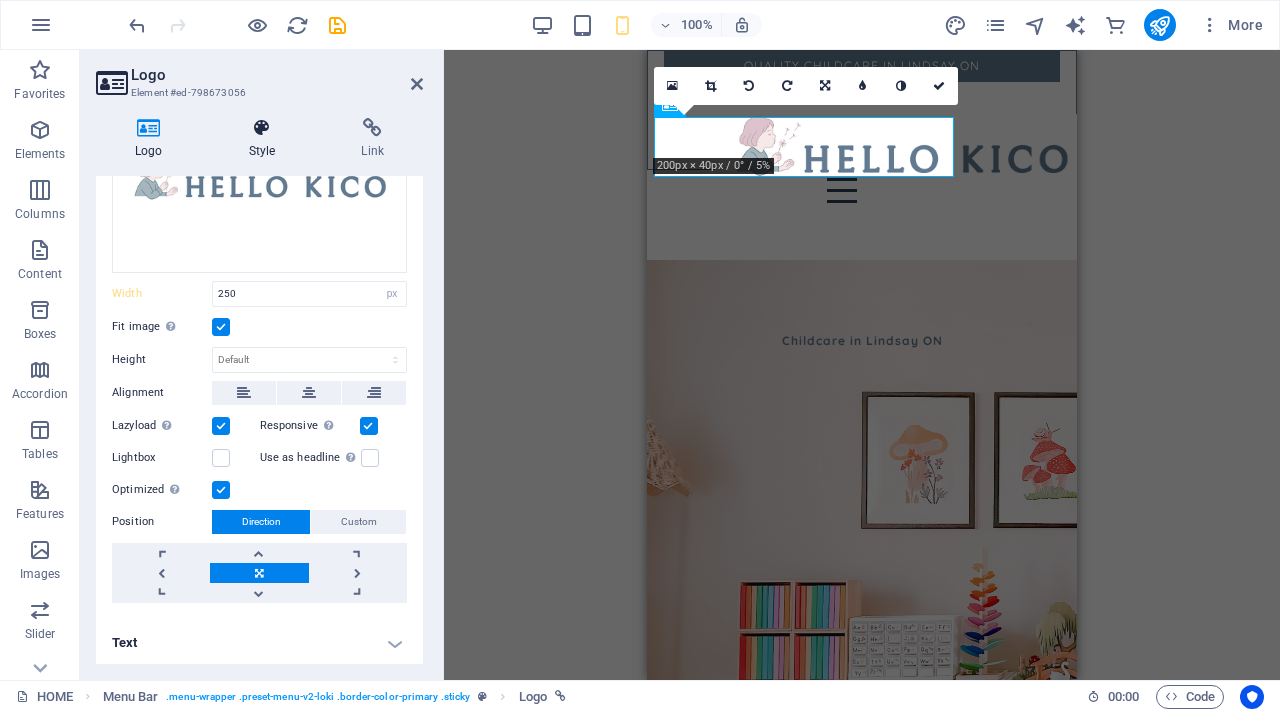 click on "Style" at bounding box center (266, 139) 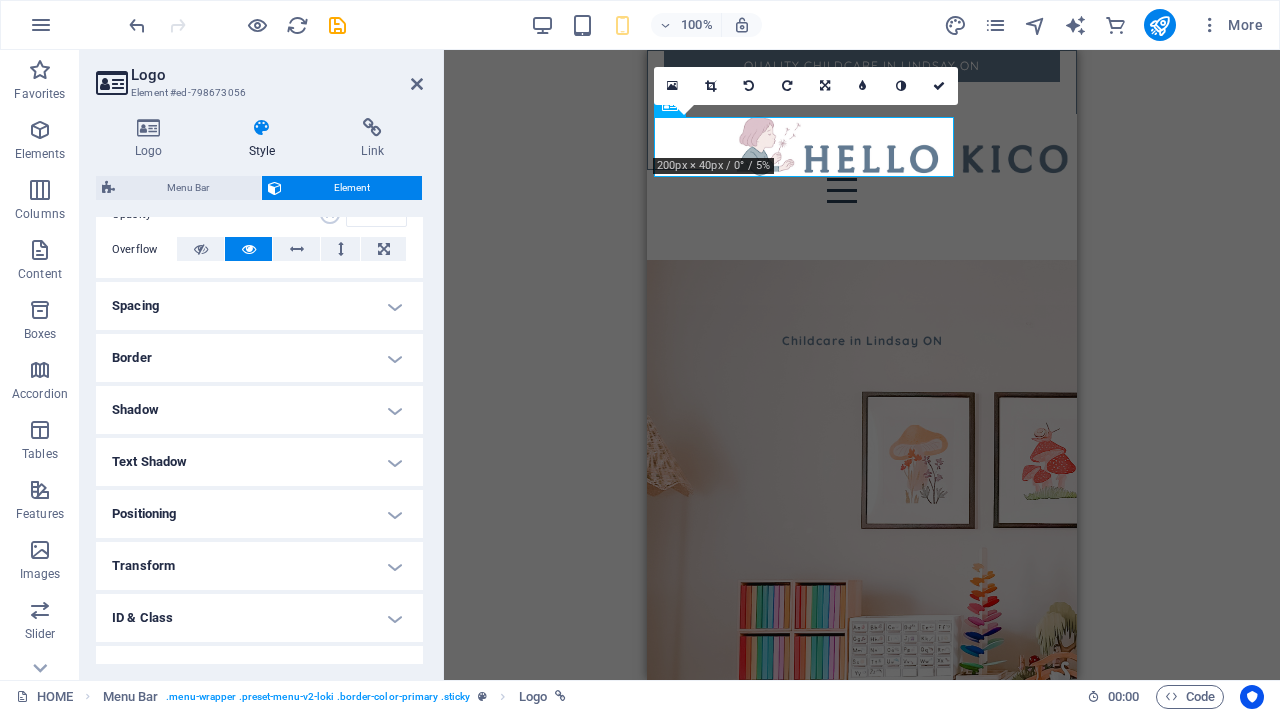 scroll, scrollTop: 398, scrollLeft: 0, axis: vertical 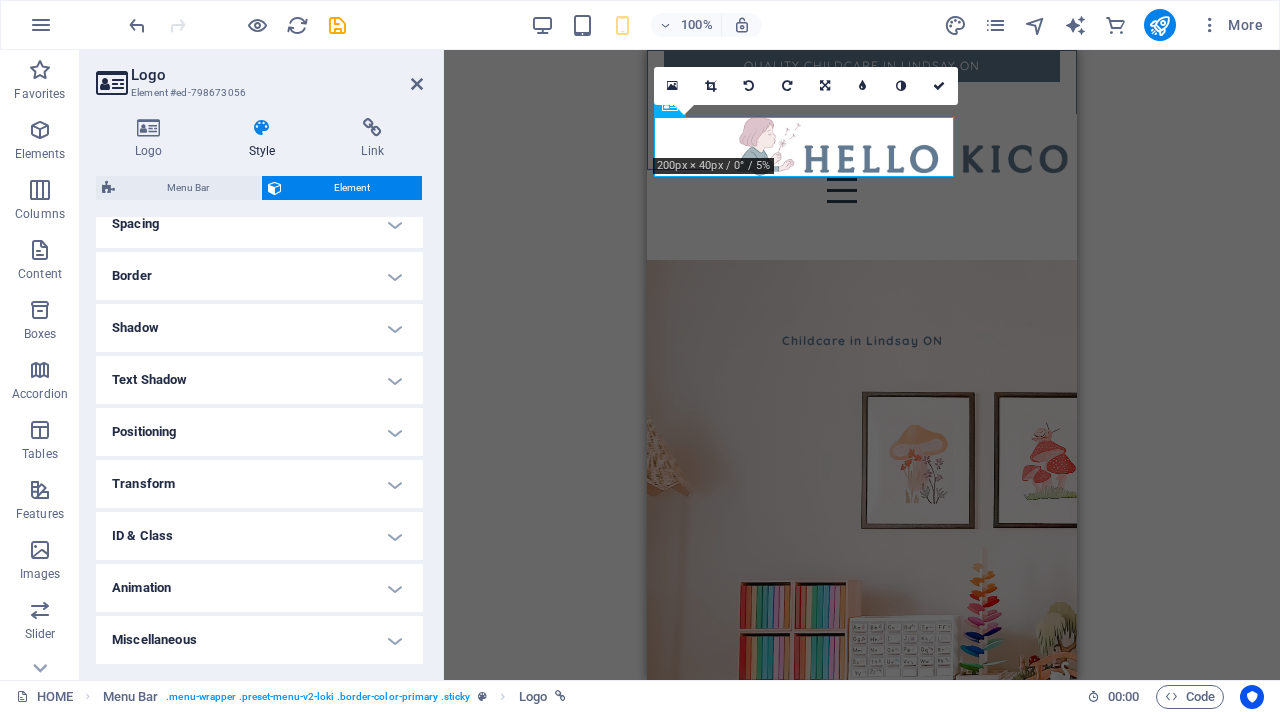click on "Transform" at bounding box center (259, 484) 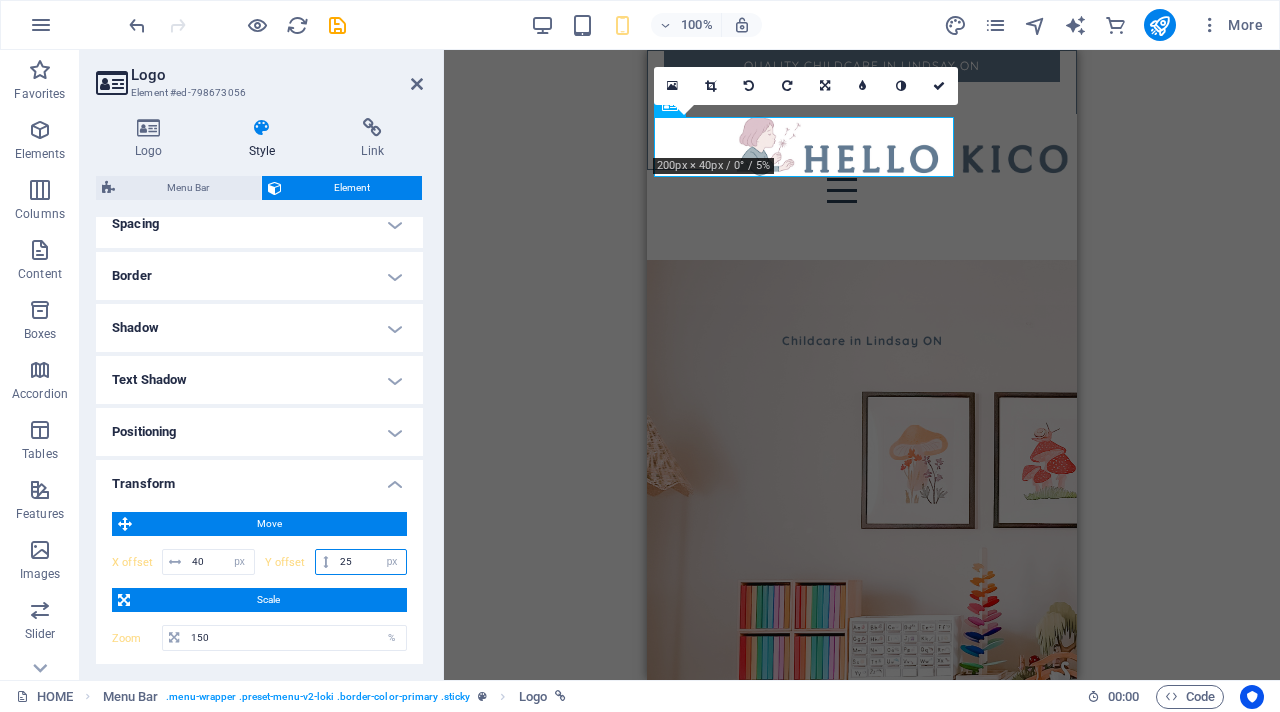 click on "25" at bounding box center (370, 562) 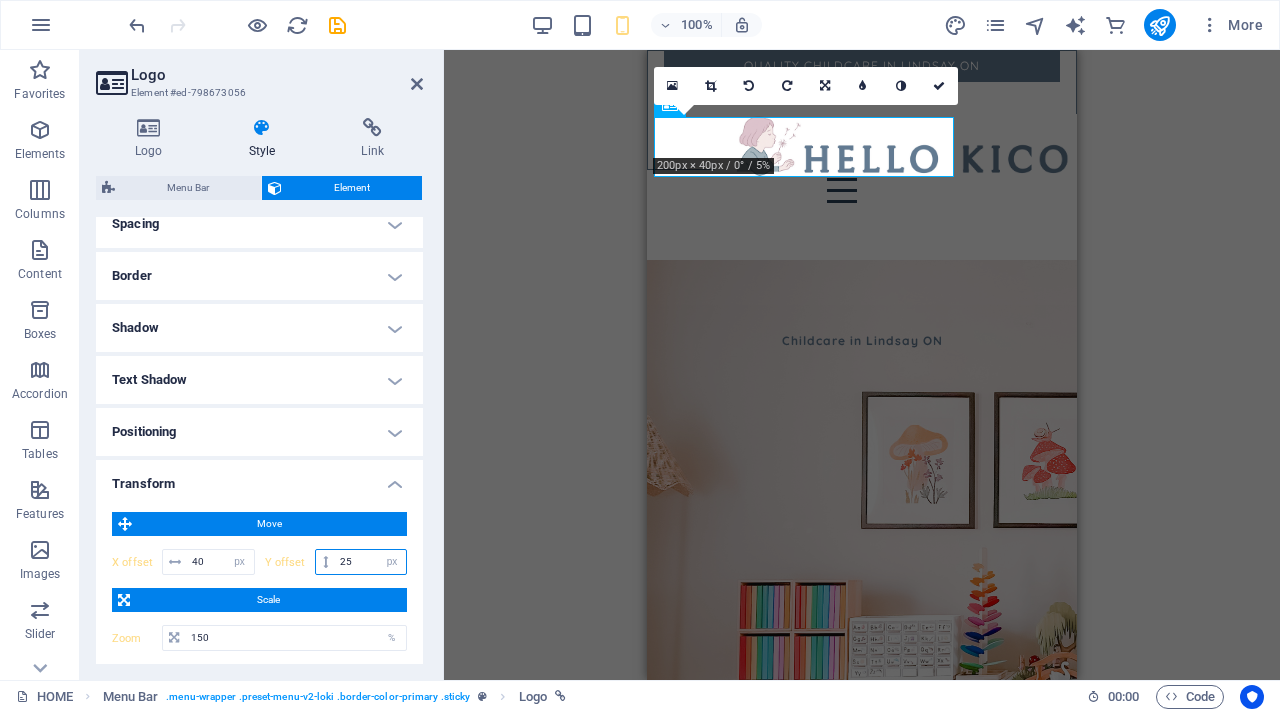 type on "2" 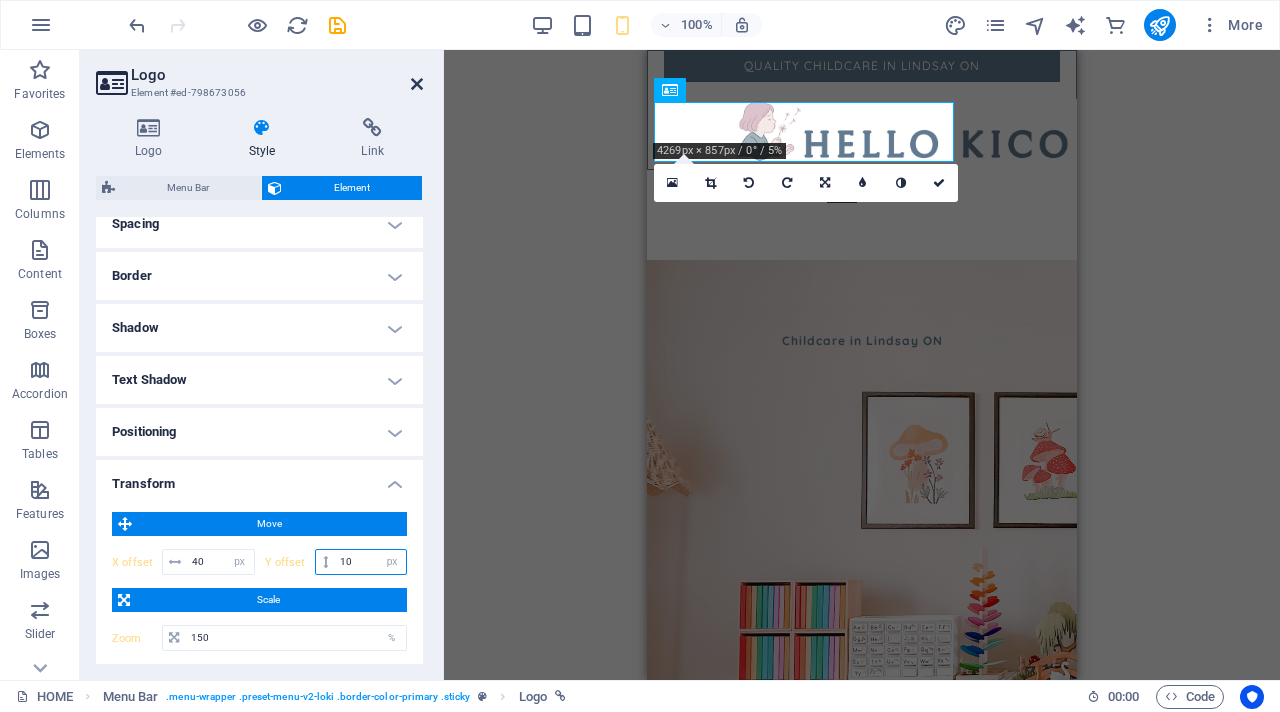 type on "10" 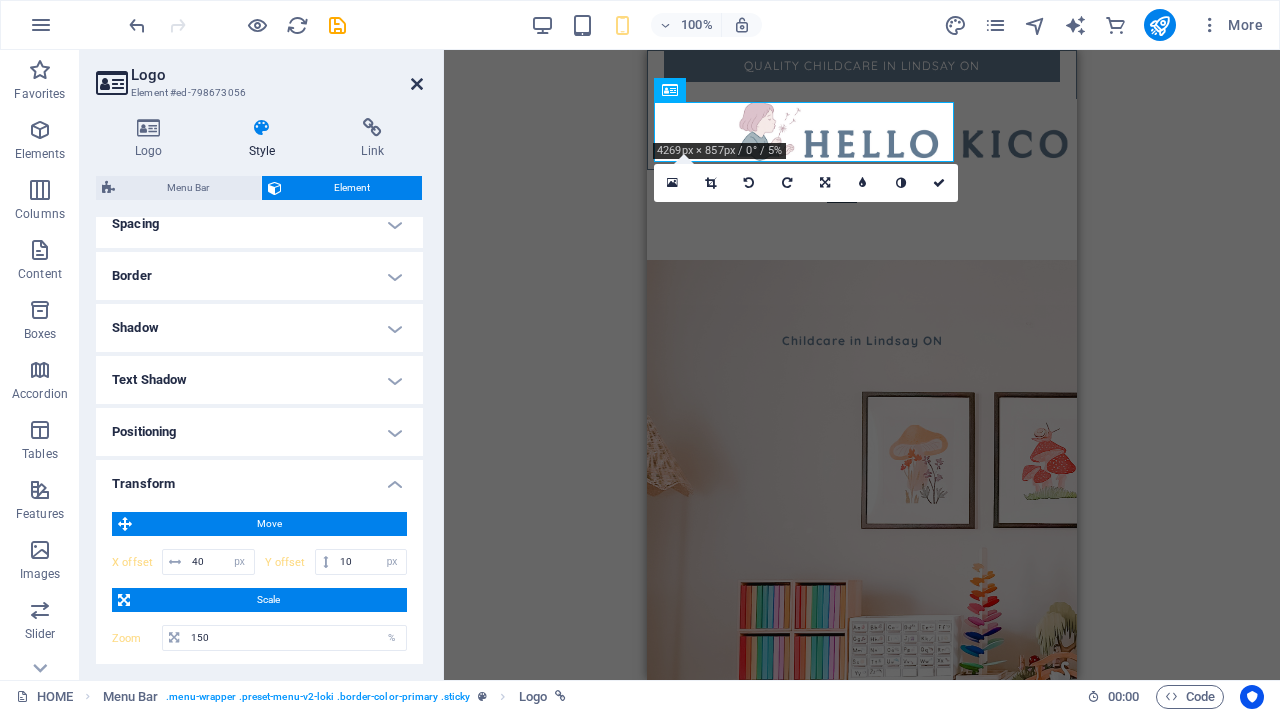 click at bounding box center [417, 84] 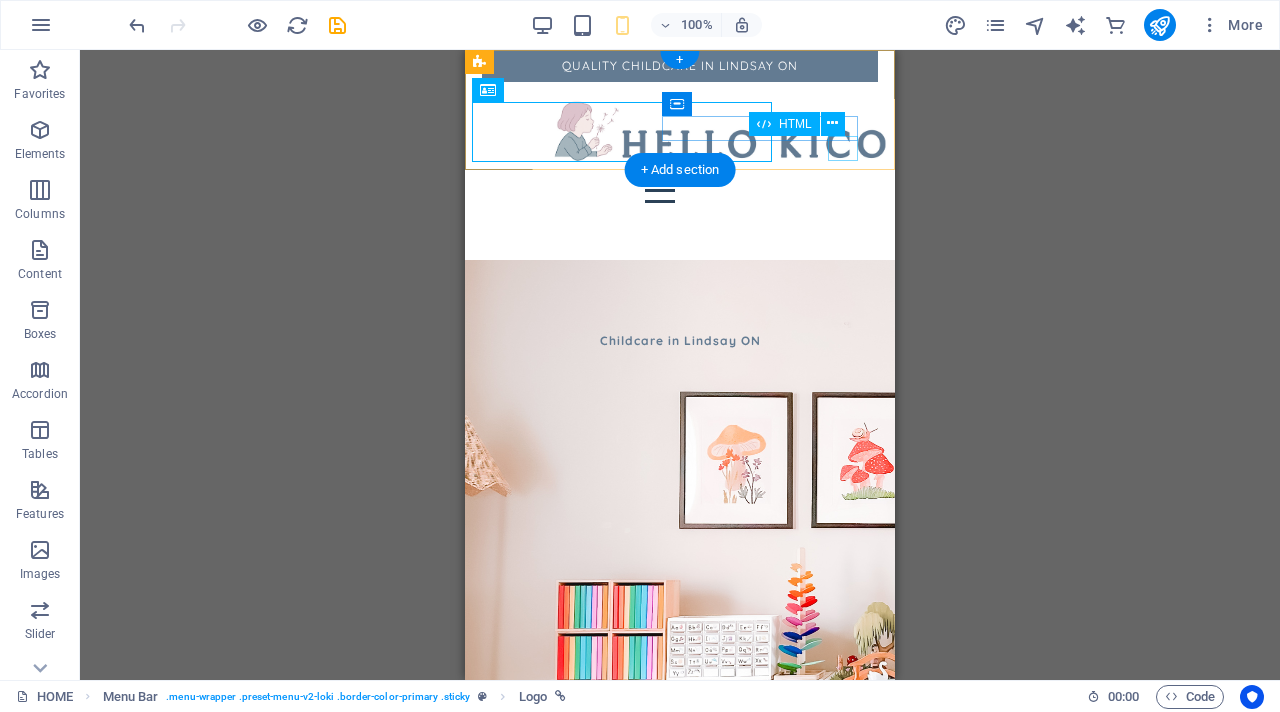 click at bounding box center (660, 190) 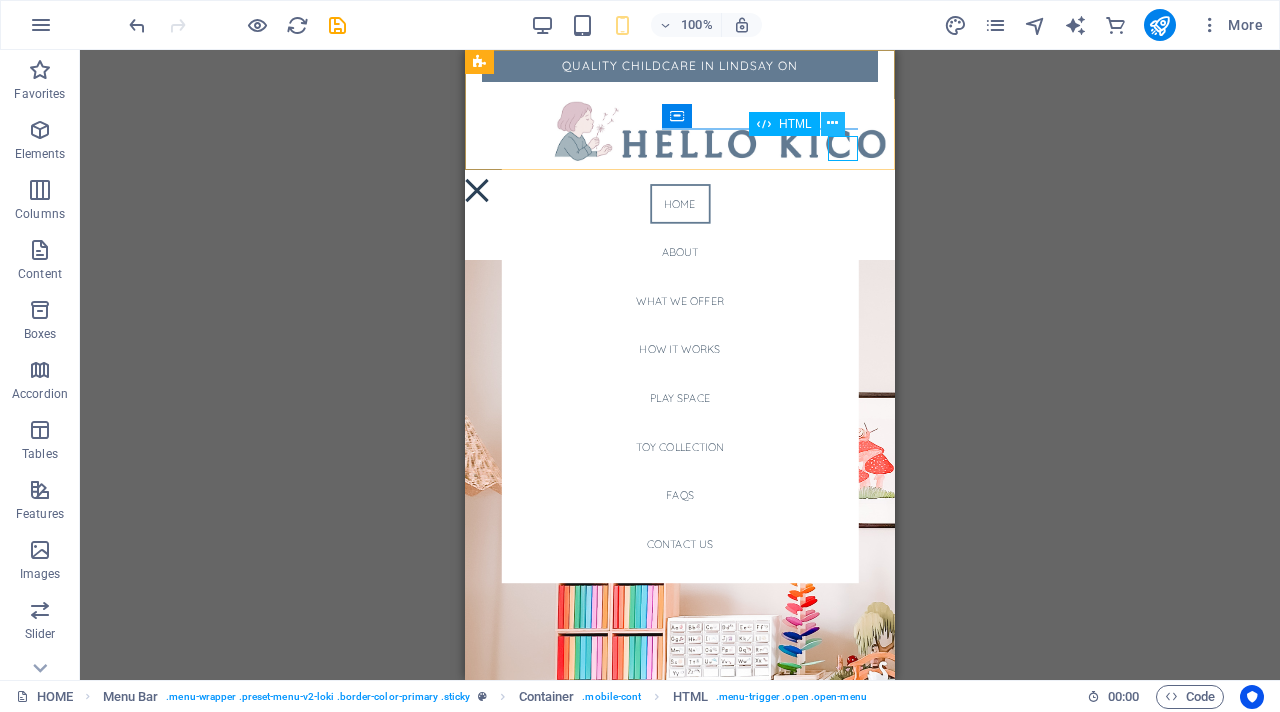 click at bounding box center [832, 123] 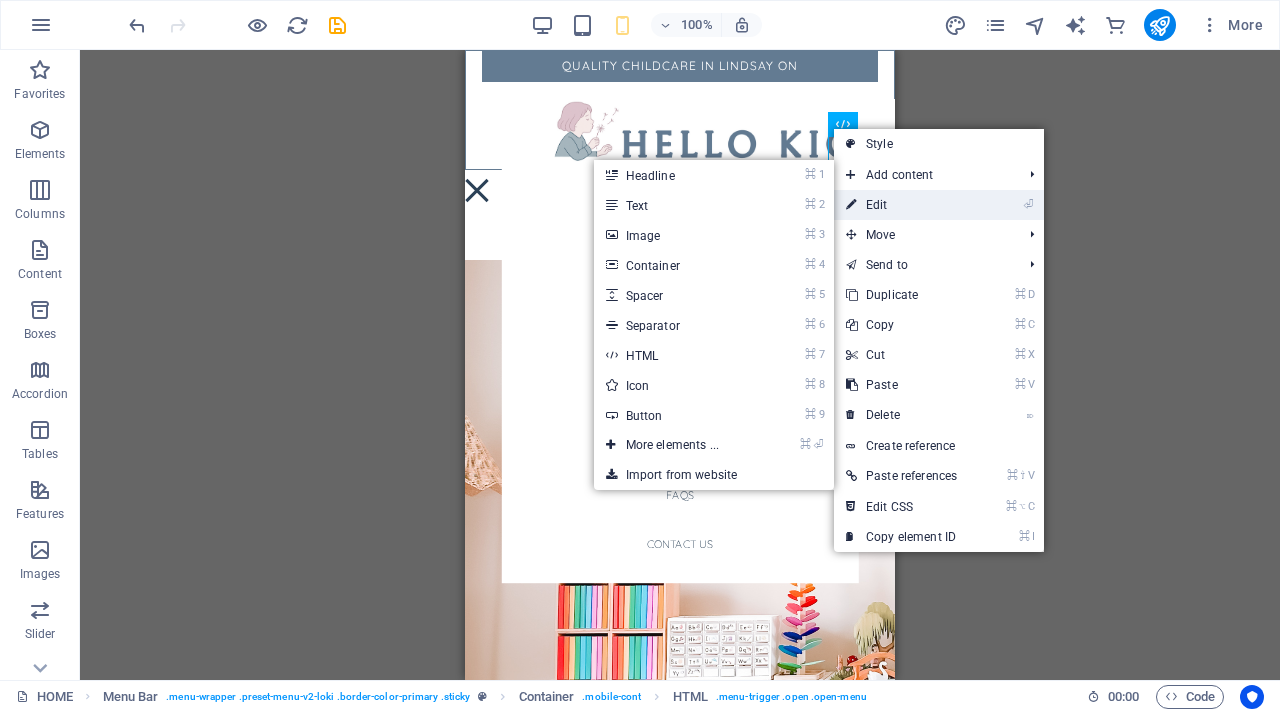 click on "⏎  Edit" at bounding box center (901, 205) 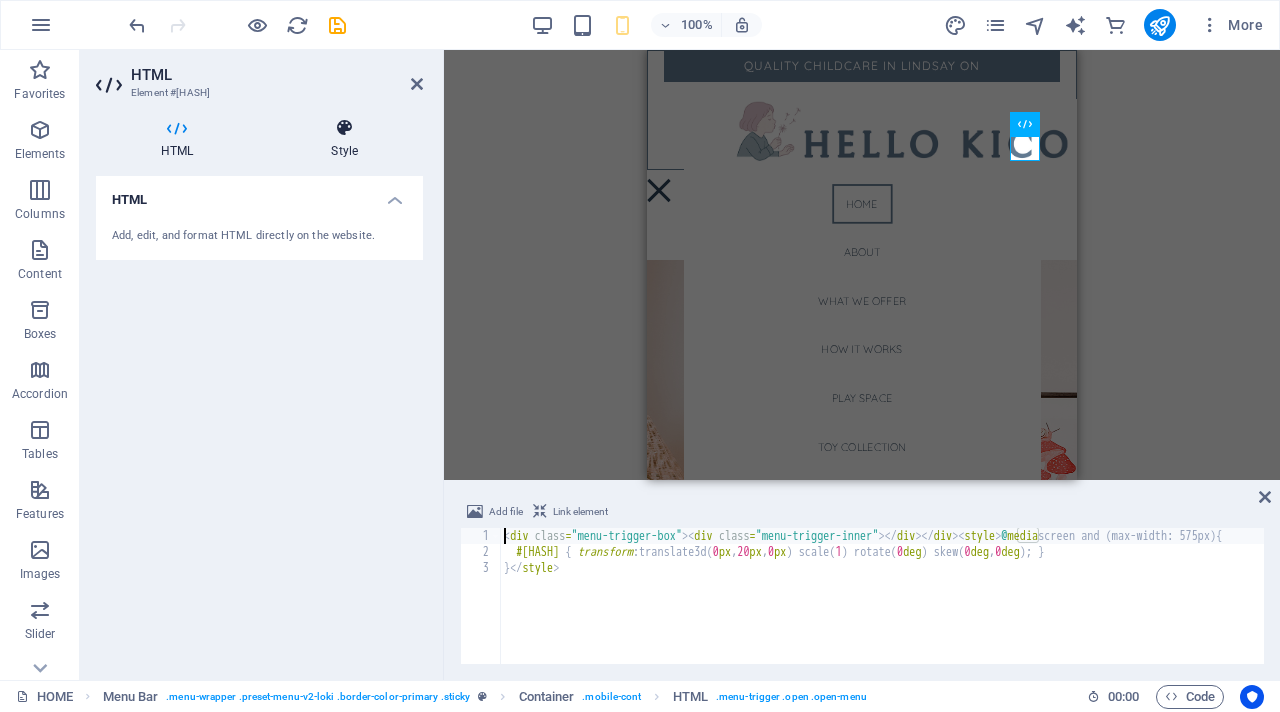 click at bounding box center [344, 128] 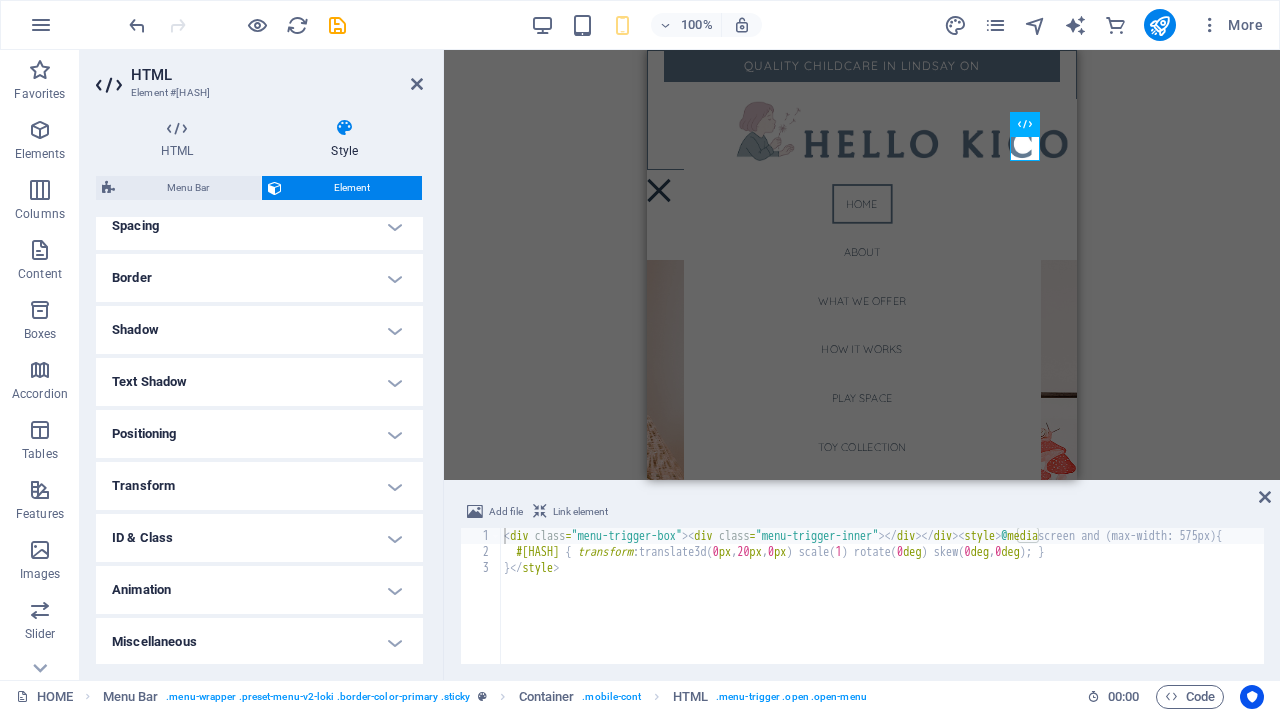 scroll, scrollTop: 398, scrollLeft: 0, axis: vertical 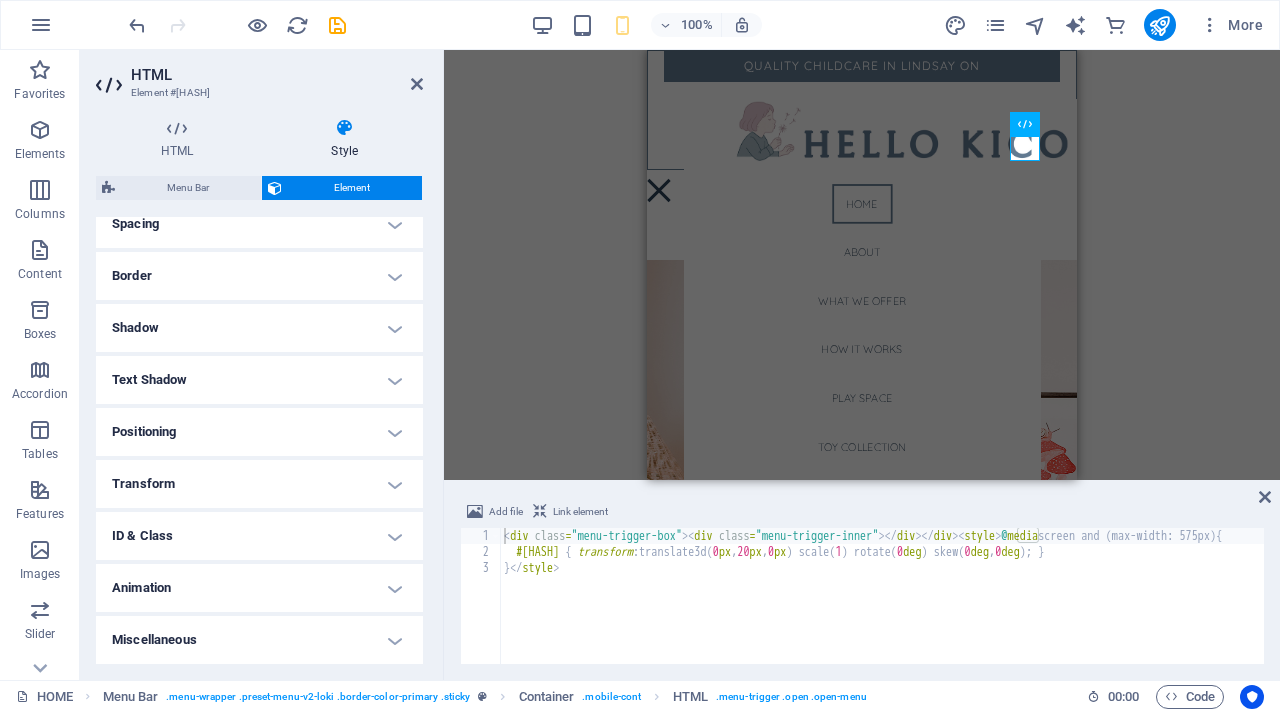 click on "Transform" at bounding box center [259, 484] 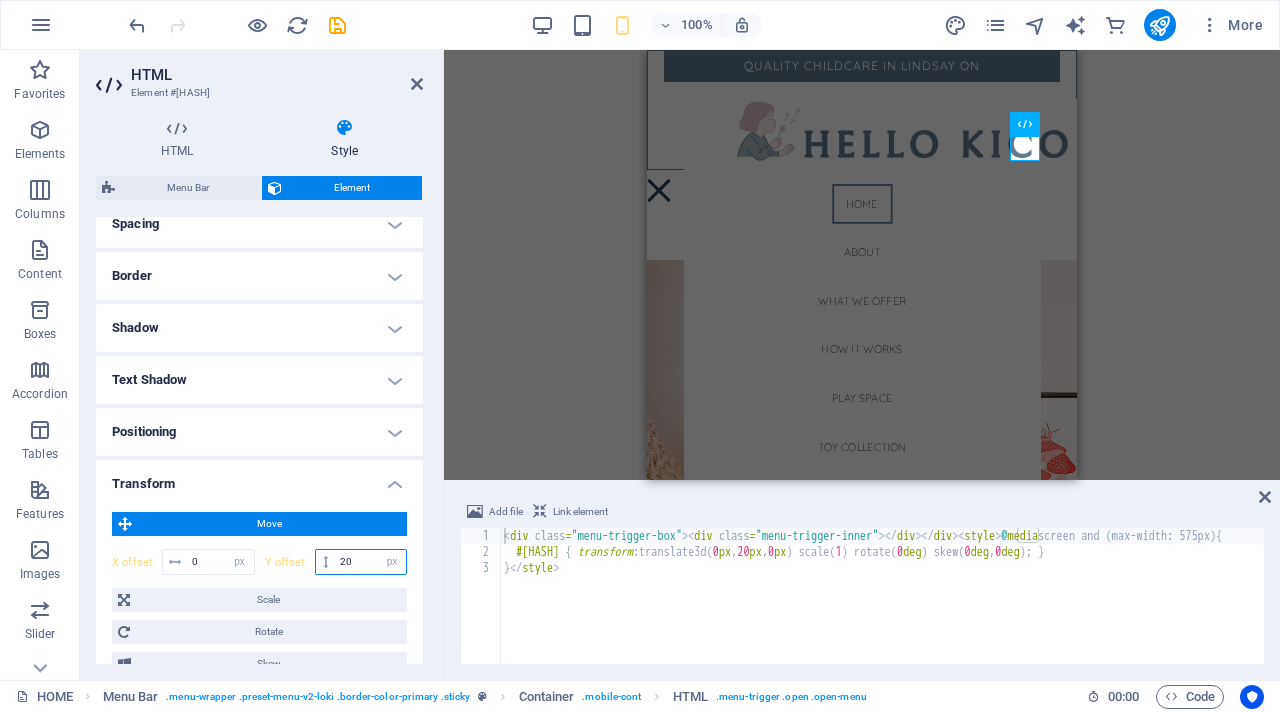 drag, startPoint x: 369, startPoint y: 563, endPoint x: 287, endPoint y: 541, distance: 84.89994 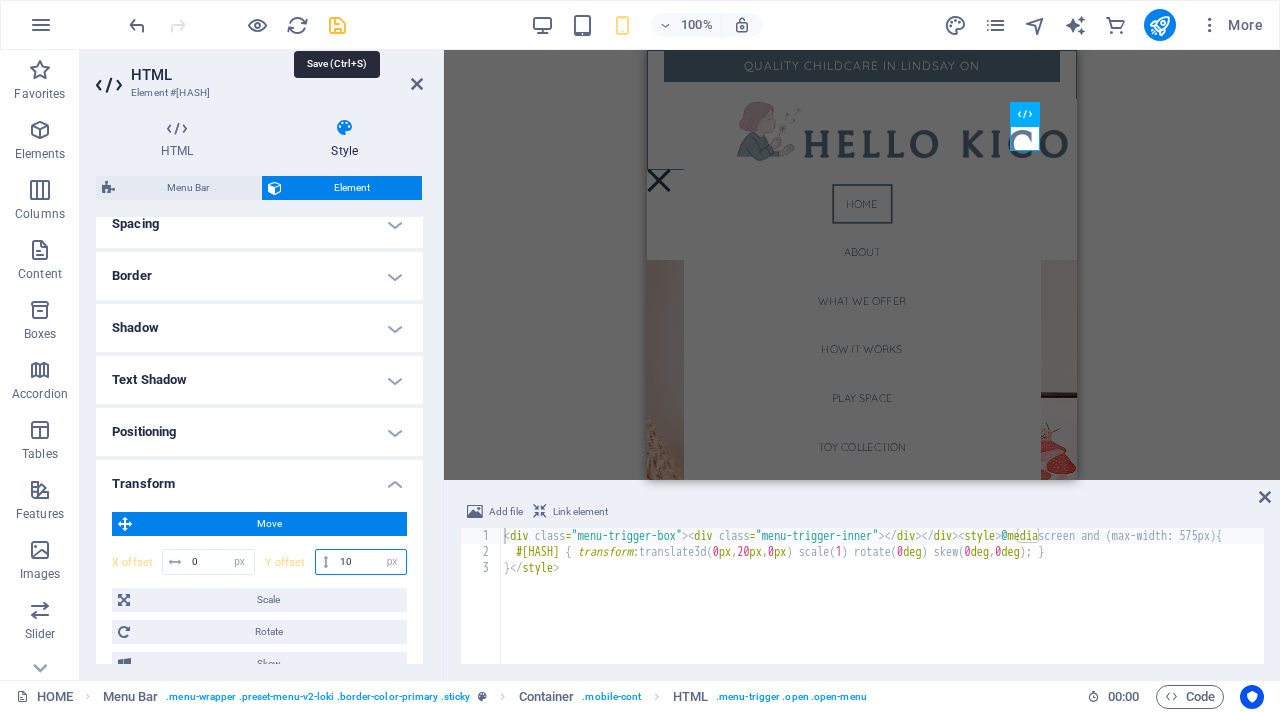 type on "10" 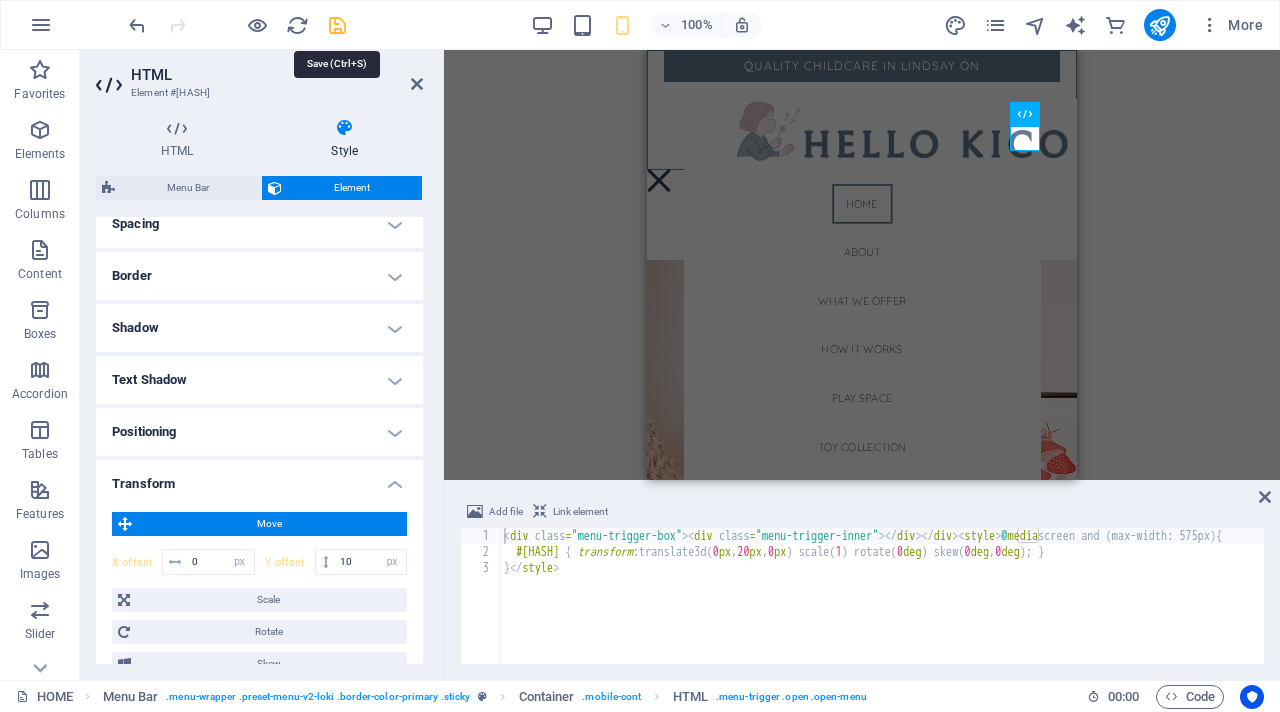 click at bounding box center (337, 25) 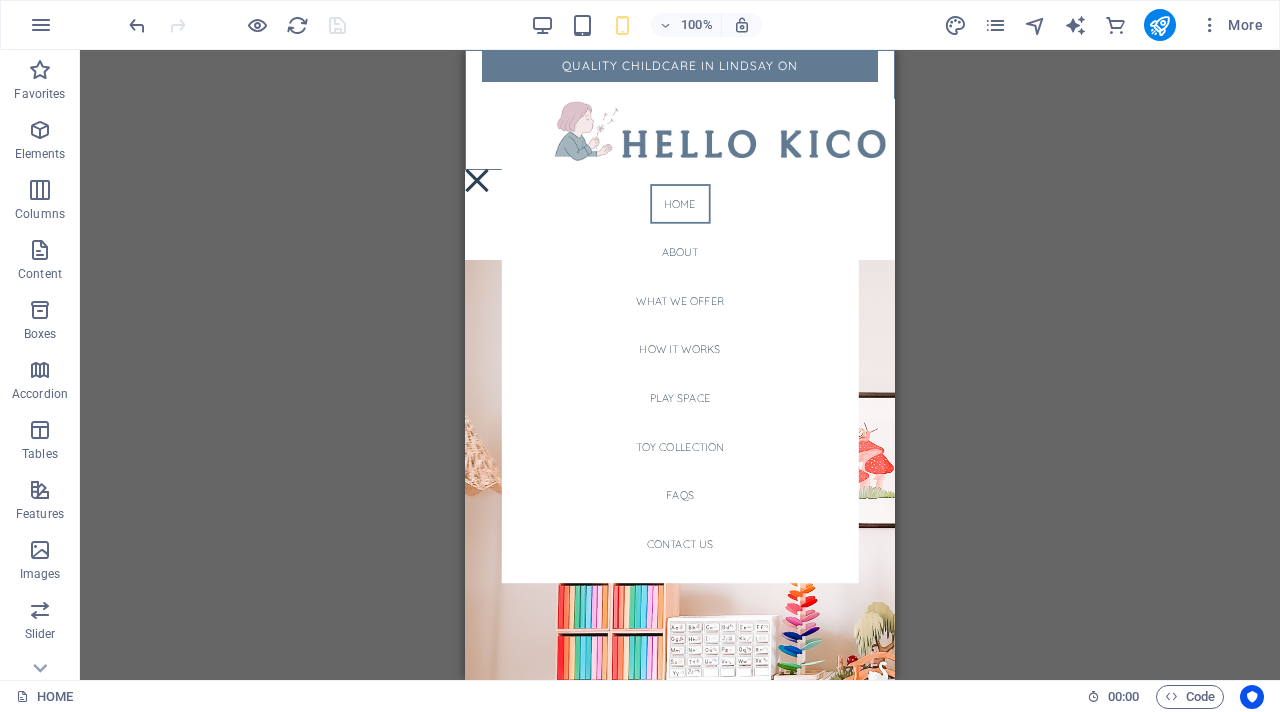 click on "Menu Bar   H6   Menu Bar   Menu Bar   Container   Logo   Menu   Note   Container   Container   Image   Container   Container   Note   Note   Container   Container   Spacer   Spacer   Container   Image   Container   H1   H2   Container   Container   Text   Spacer   Button   Image slider columns   Image slider columns   Container   Image   Container   Text   Container   Cards   Spacer   Cards   Container   Container   Cards   Image   Spacer   Text   H4   Container   Image slider   Container   Image   Image slider columns   Container   HTML" at bounding box center (680, 365) 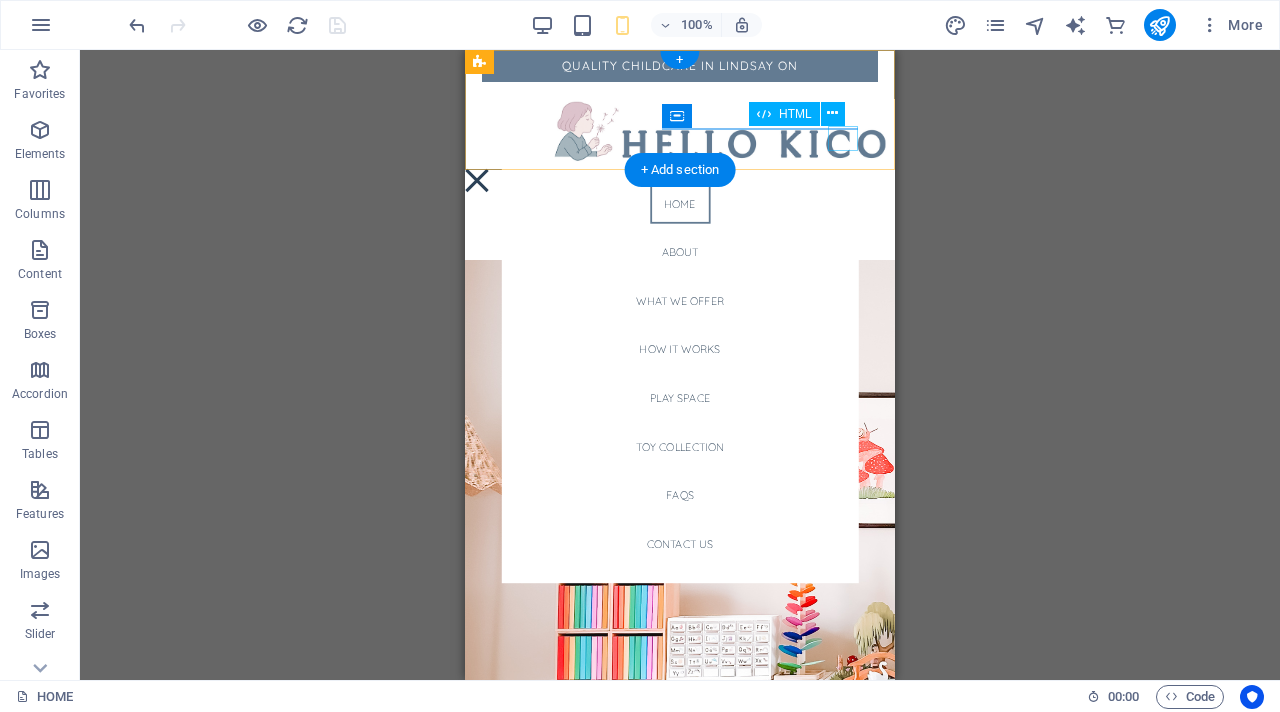 click at bounding box center (477, 180) 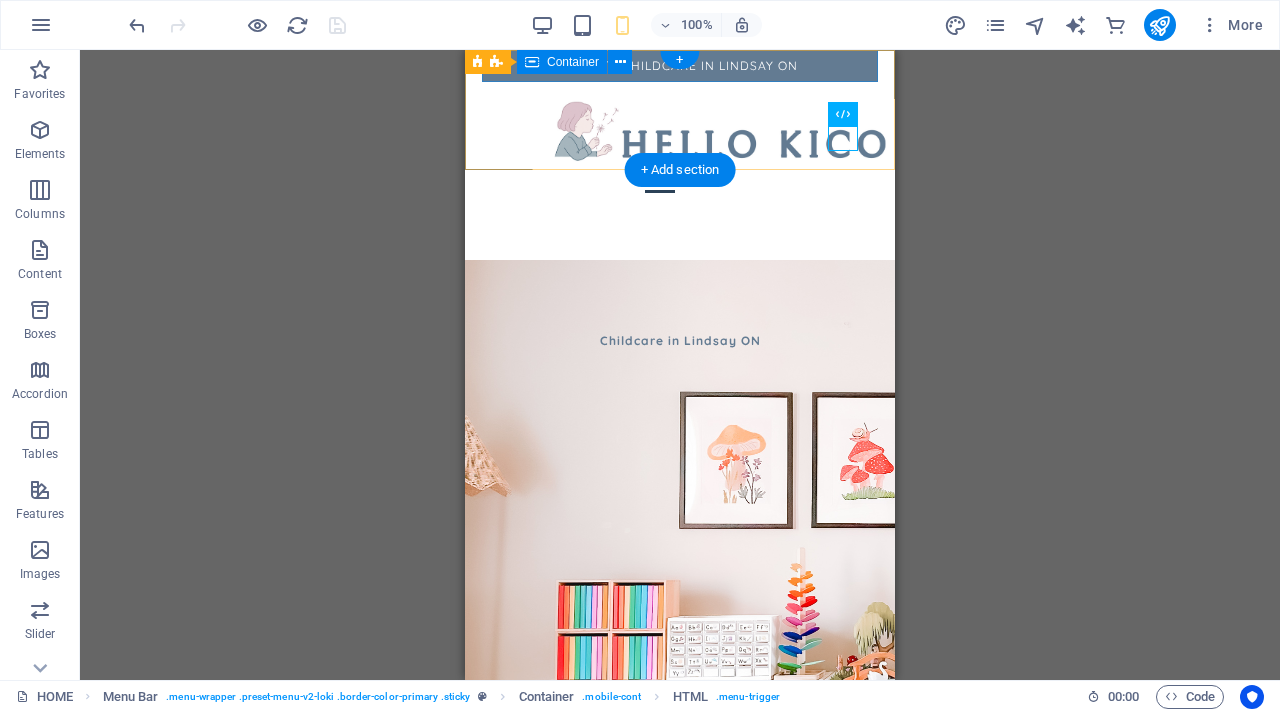 click on "QUALITY CHILDCARE IN LINDSAY ON" at bounding box center [680, 64] 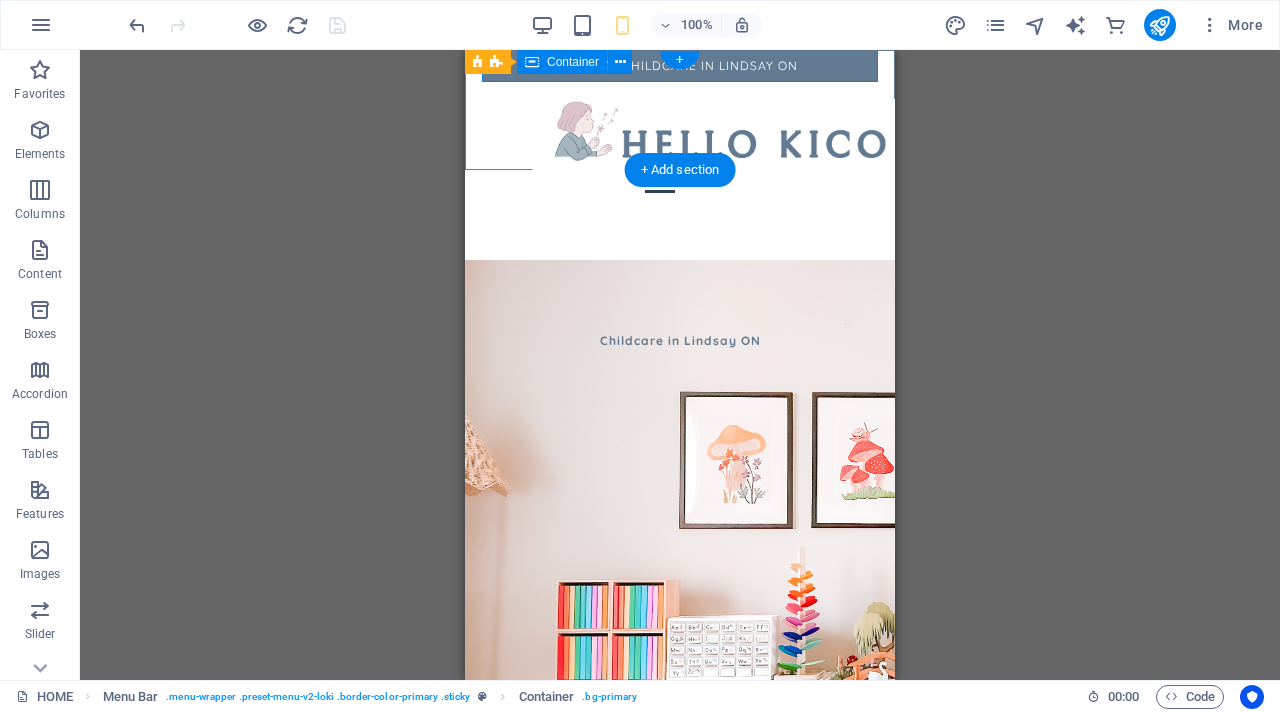 click on "QUALITY CHILDCARE IN LINDSAY ON" at bounding box center (680, 64) 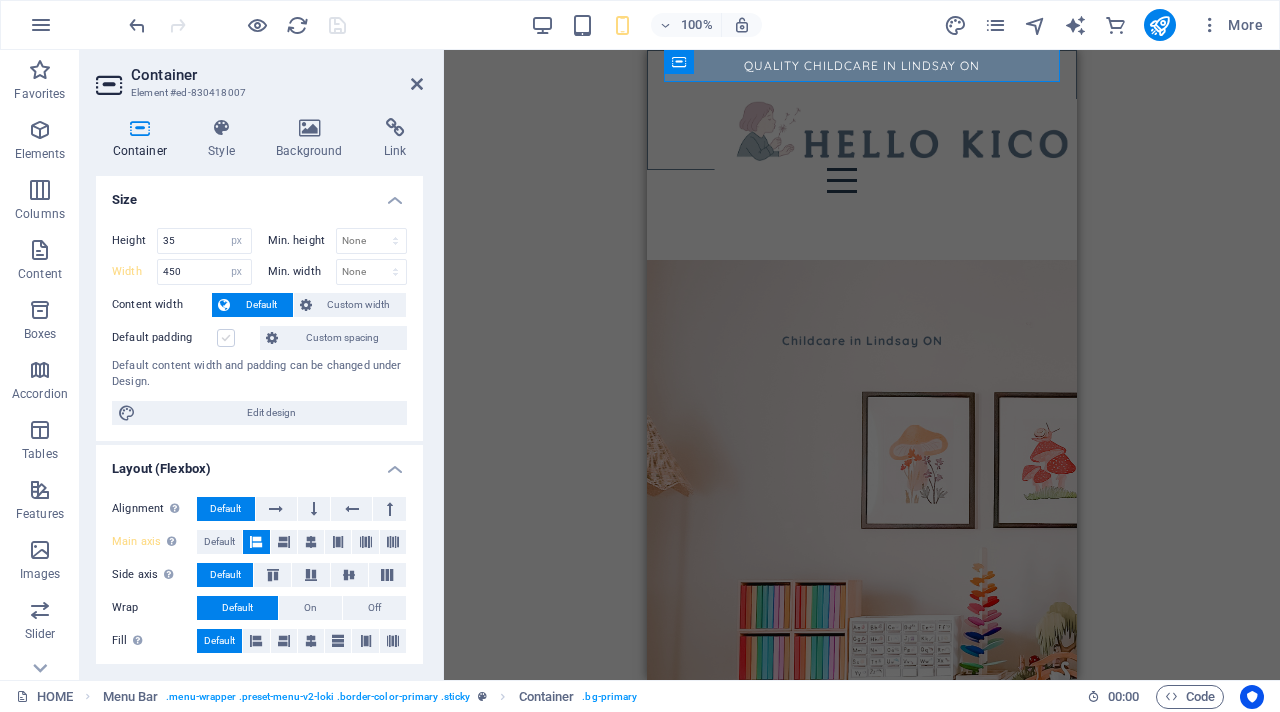 click at bounding box center [226, 338] 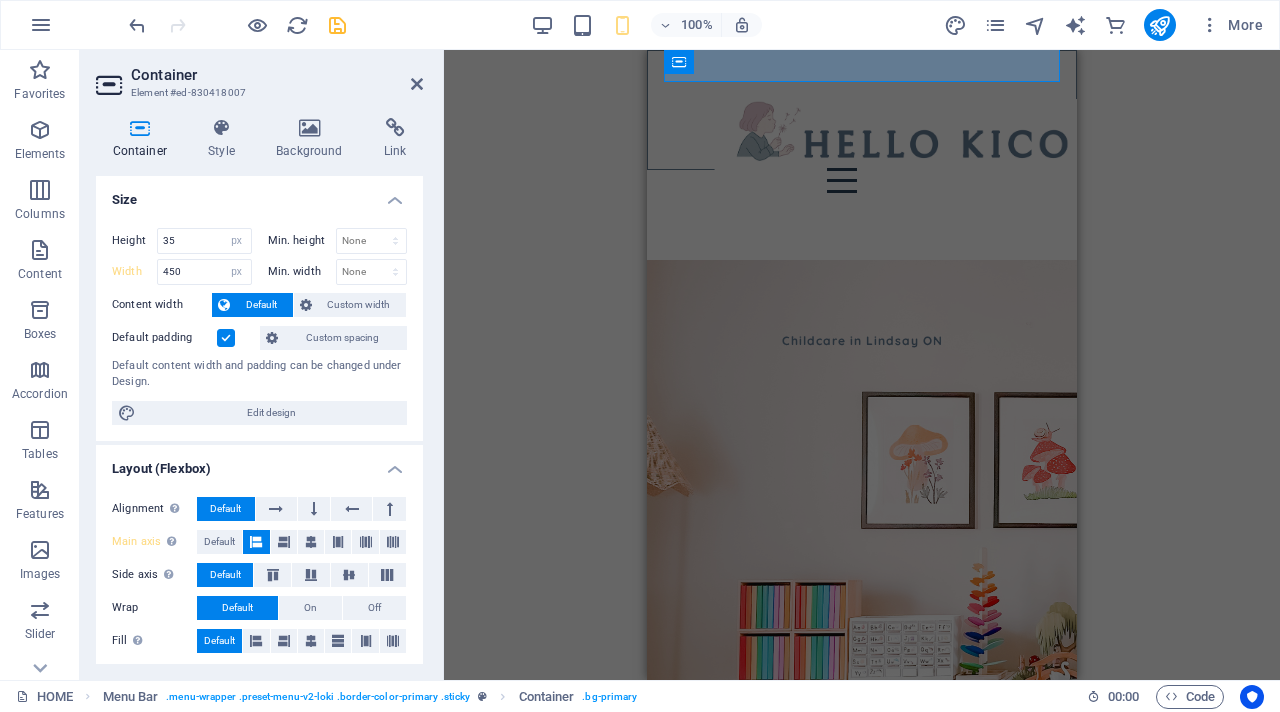 click at bounding box center (226, 338) 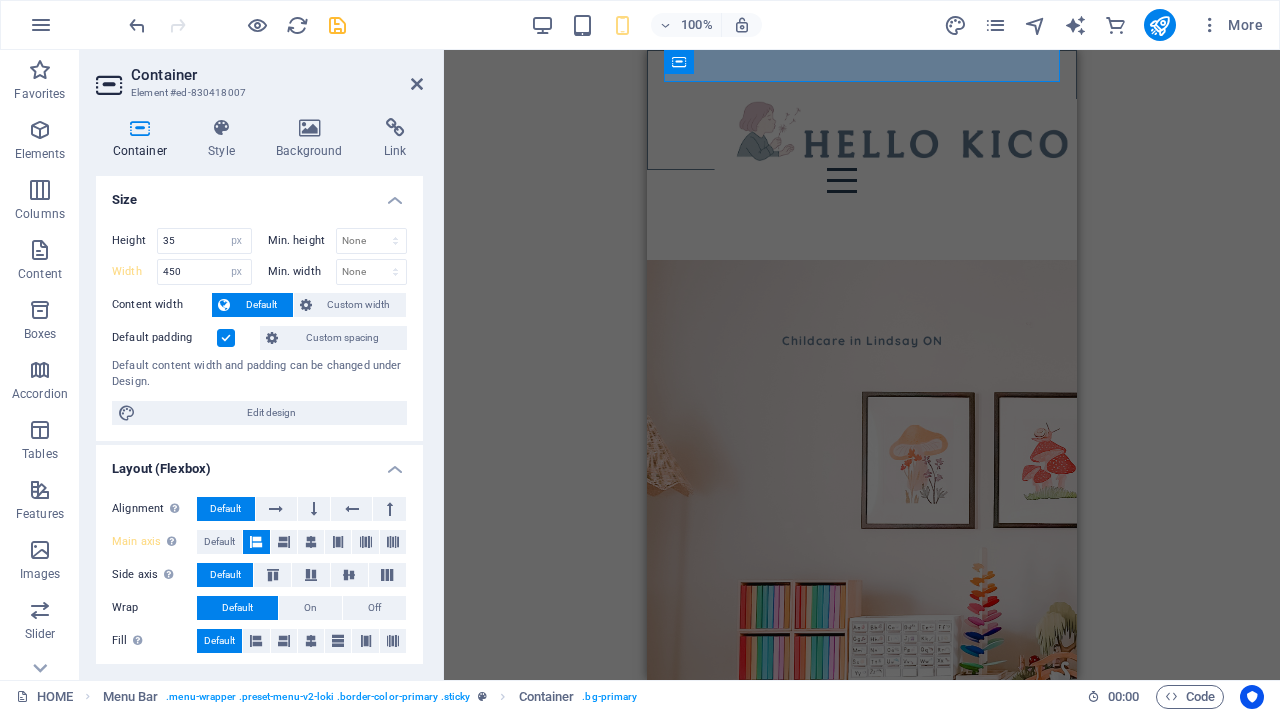 click on "Default padding" at bounding box center [0, 0] 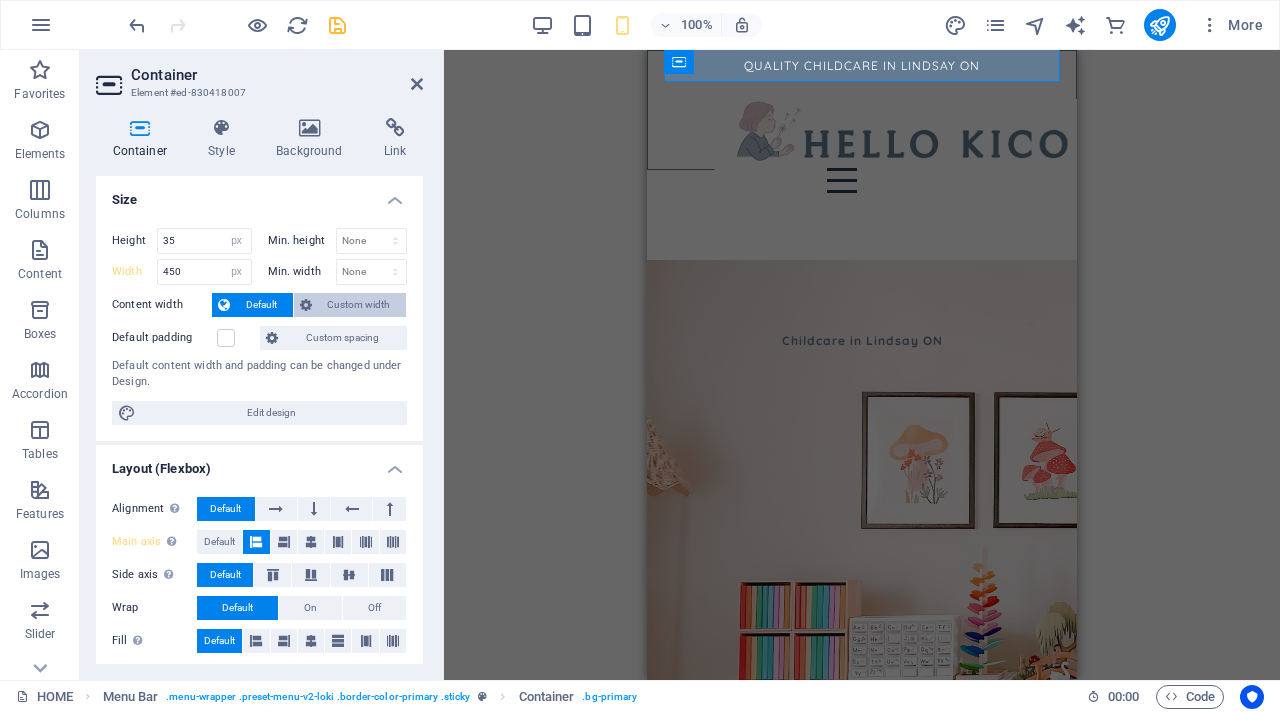 click on "Custom width" at bounding box center (359, 305) 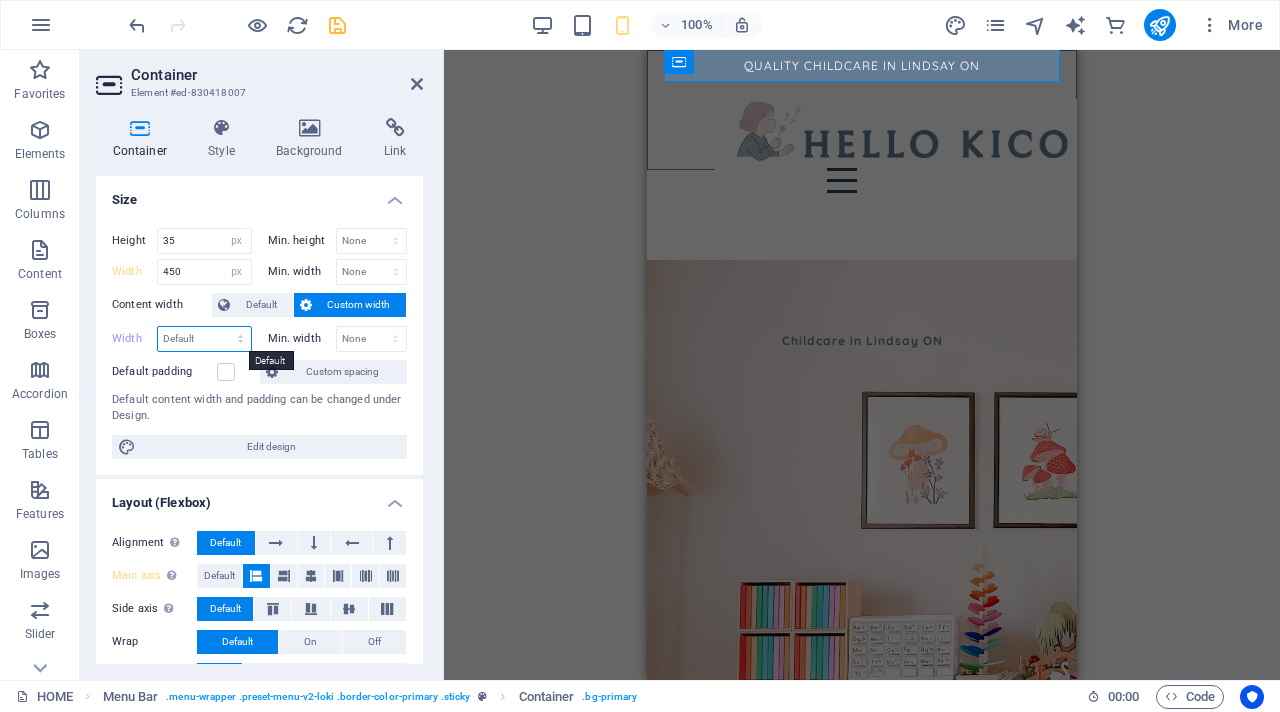click on "Default px rem % em vh vw" at bounding box center (204, 339) 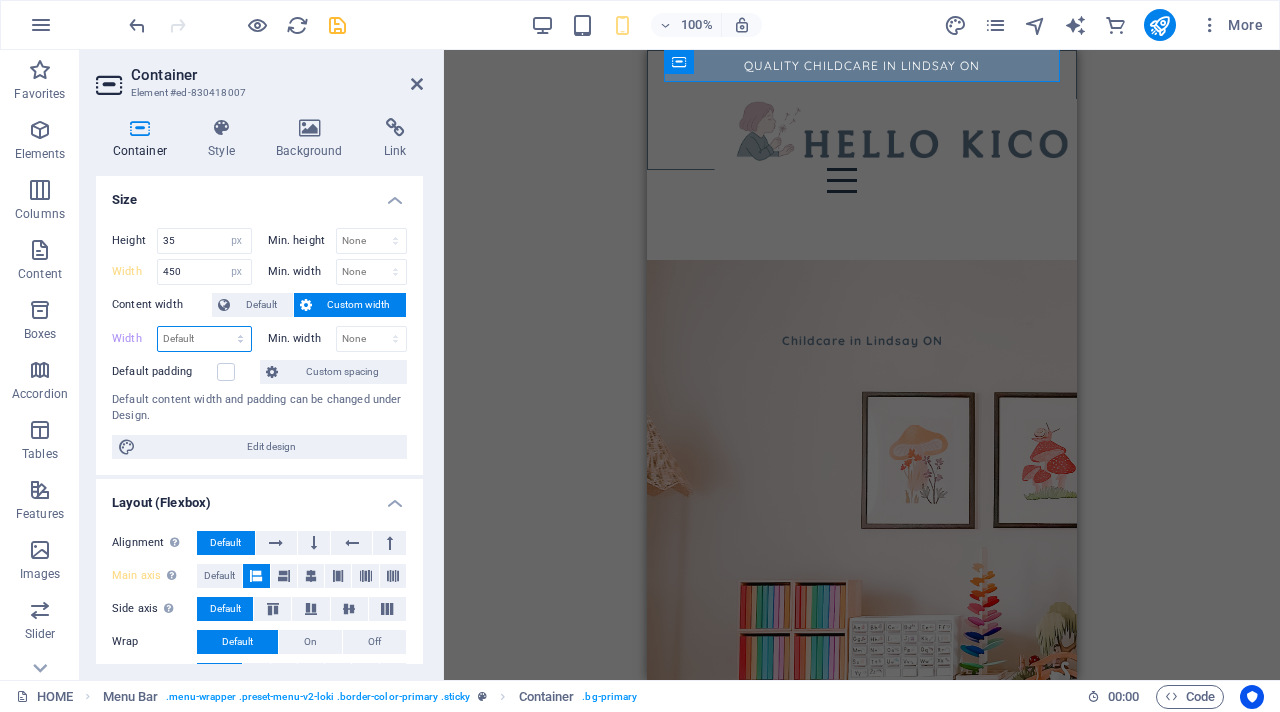 select on "px" 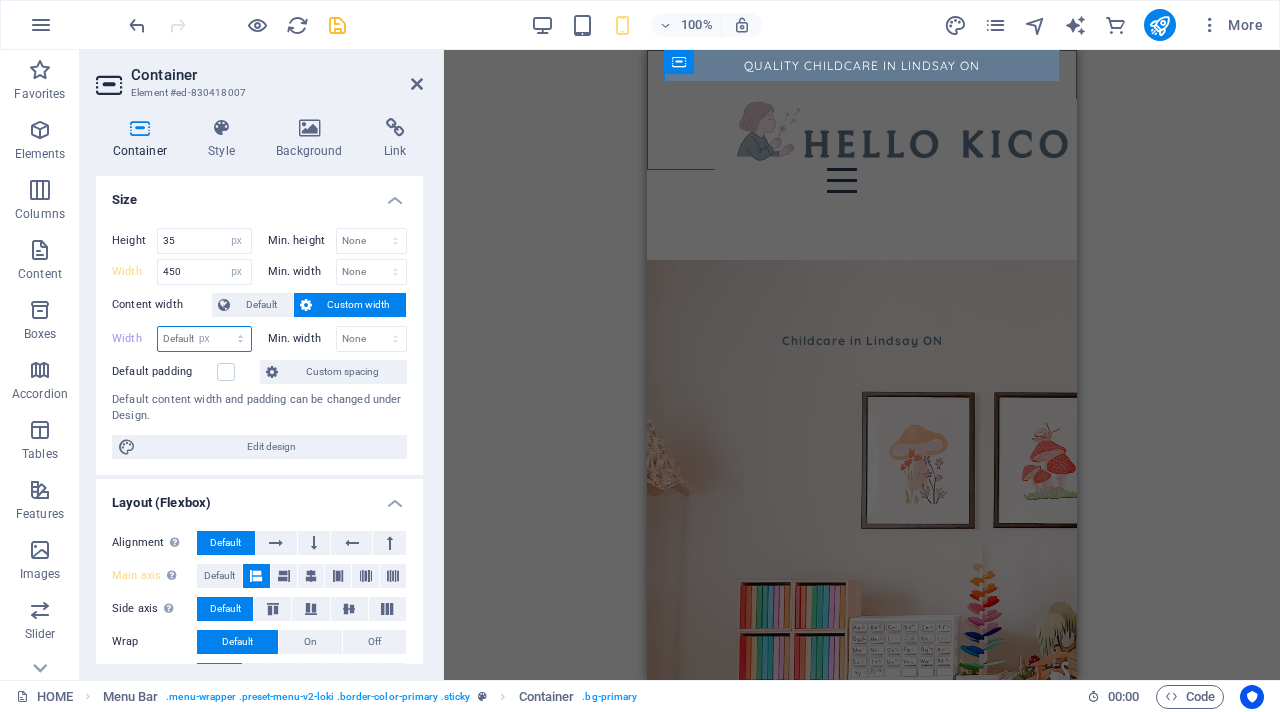 type on "396" 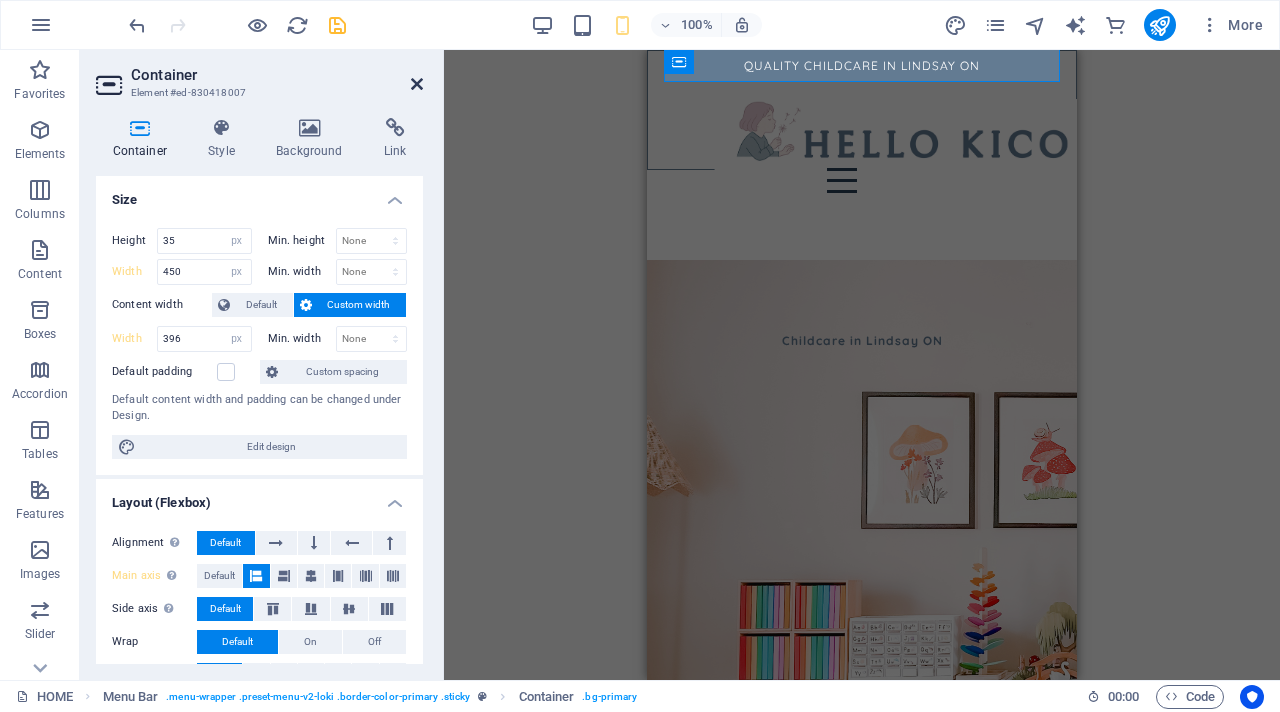 click at bounding box center [417, 84] 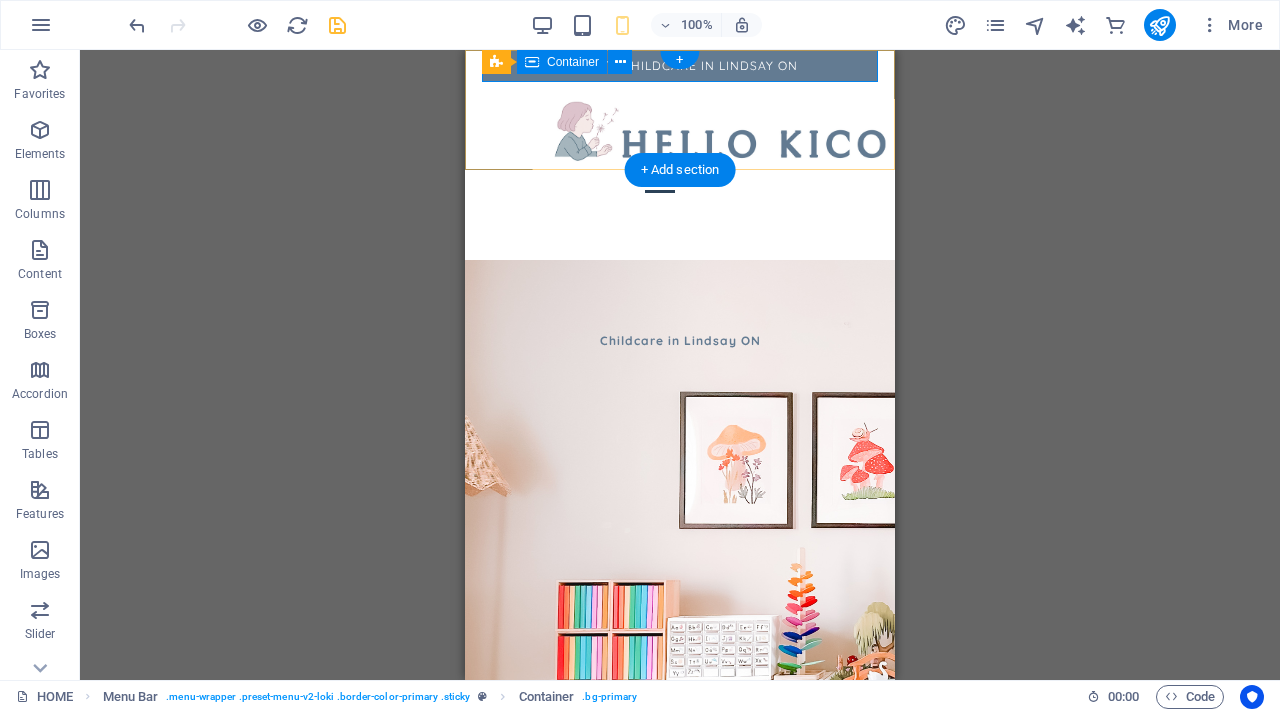 click on "QUALITY CHILDCARE IN LINDSAY ON" at bounding box center [680, 64] 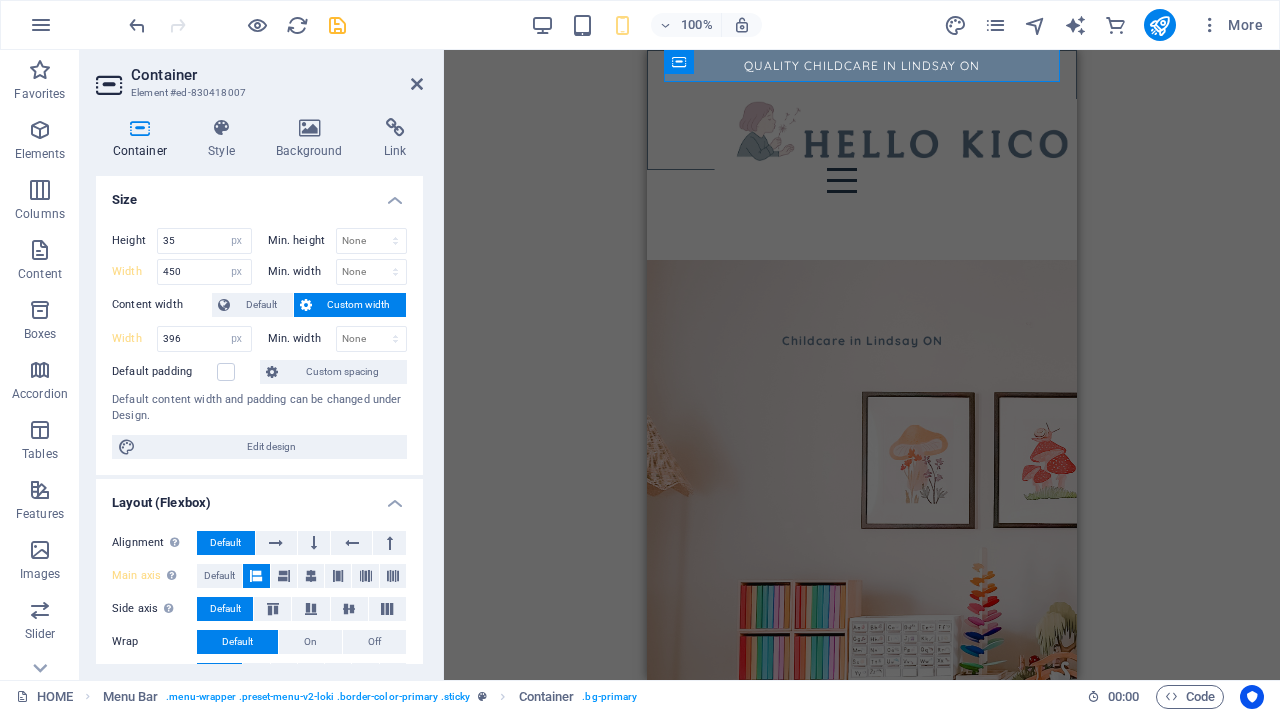 scroll, scrollTop: 304, scrollLeft: 0, axis: vertical 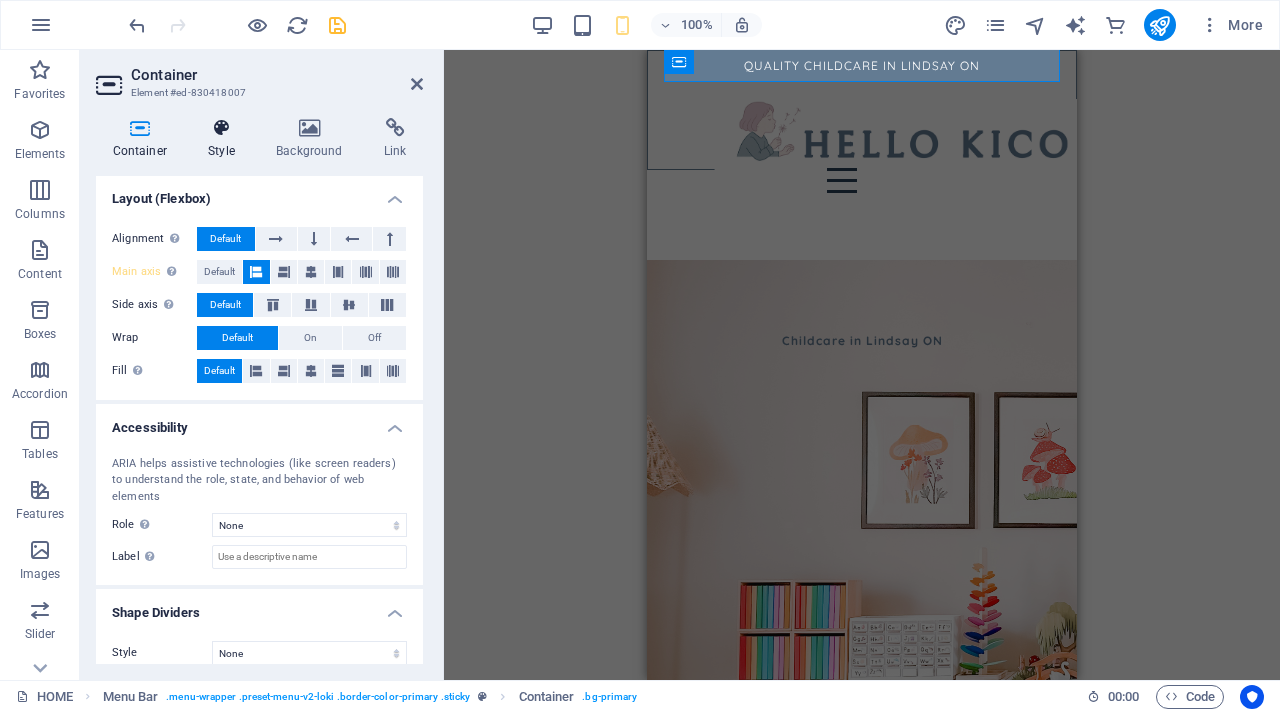 click at bounding box center [222, 128] 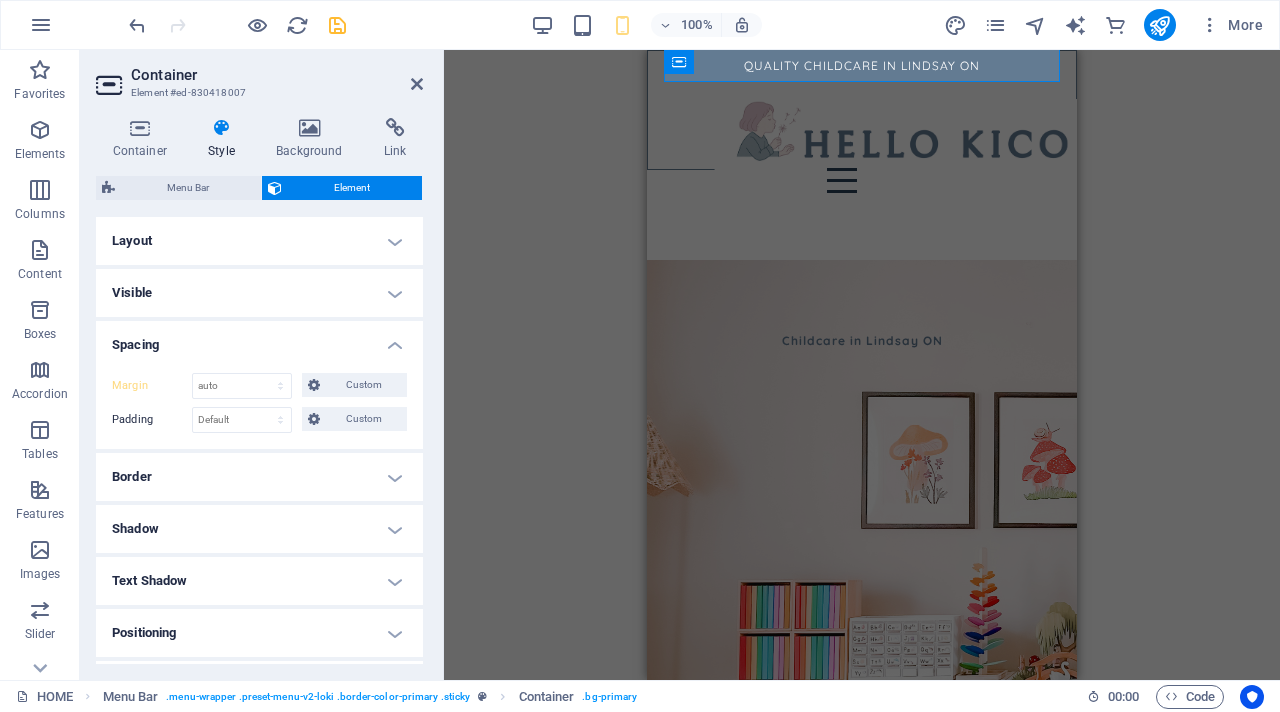 scroll, scrollTop: 200, scrollLeft: 0, axis: vertical 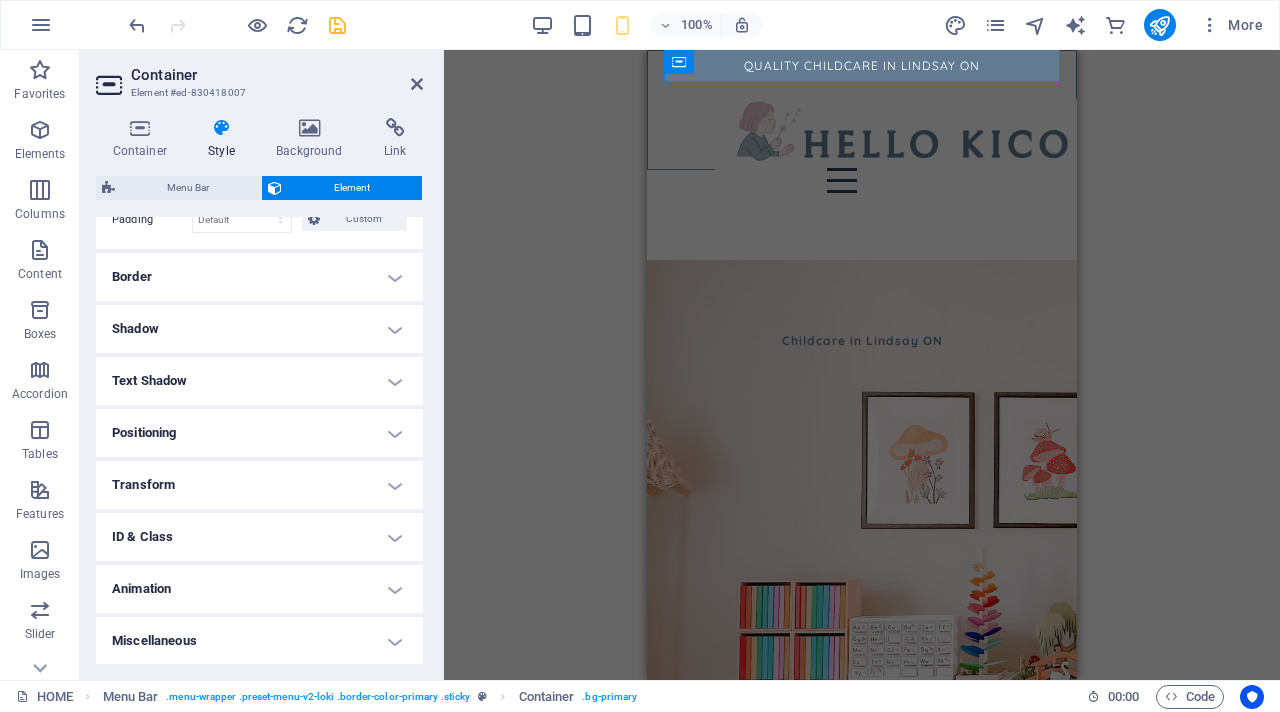 click on "Transform" at bounding box center (259, 485) 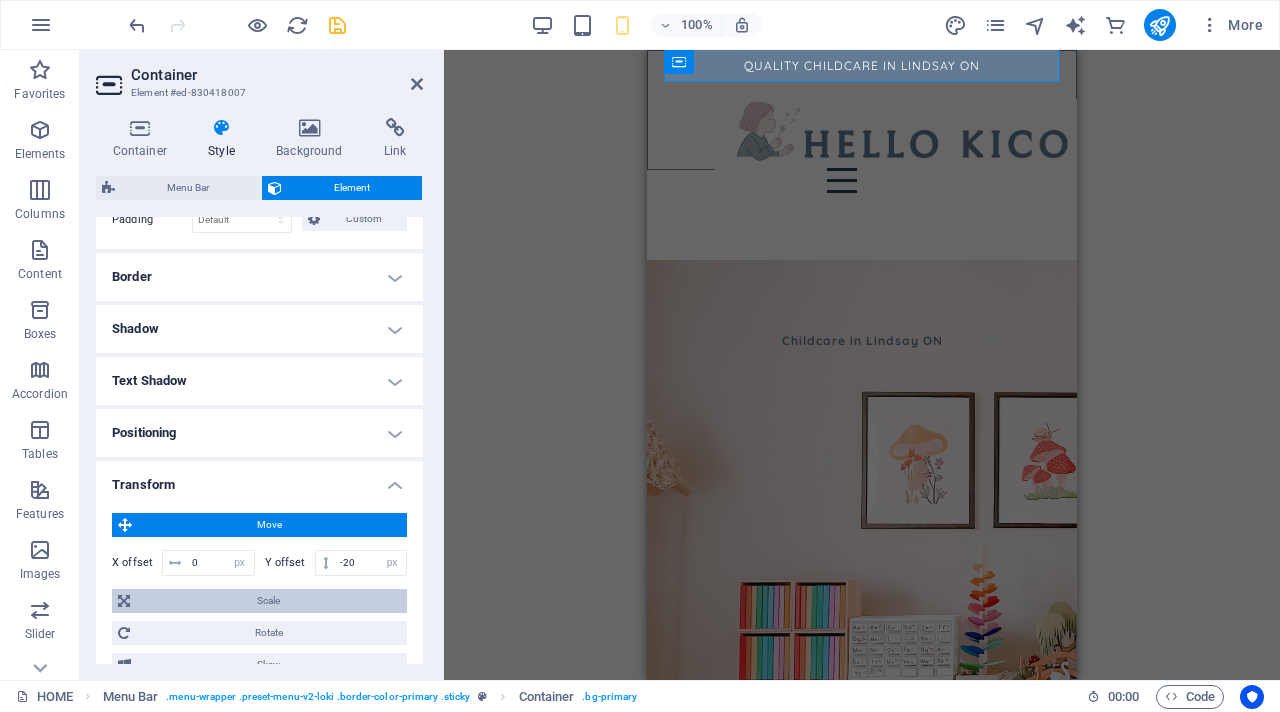 click on "Scale" at bounding box center (268, 601) 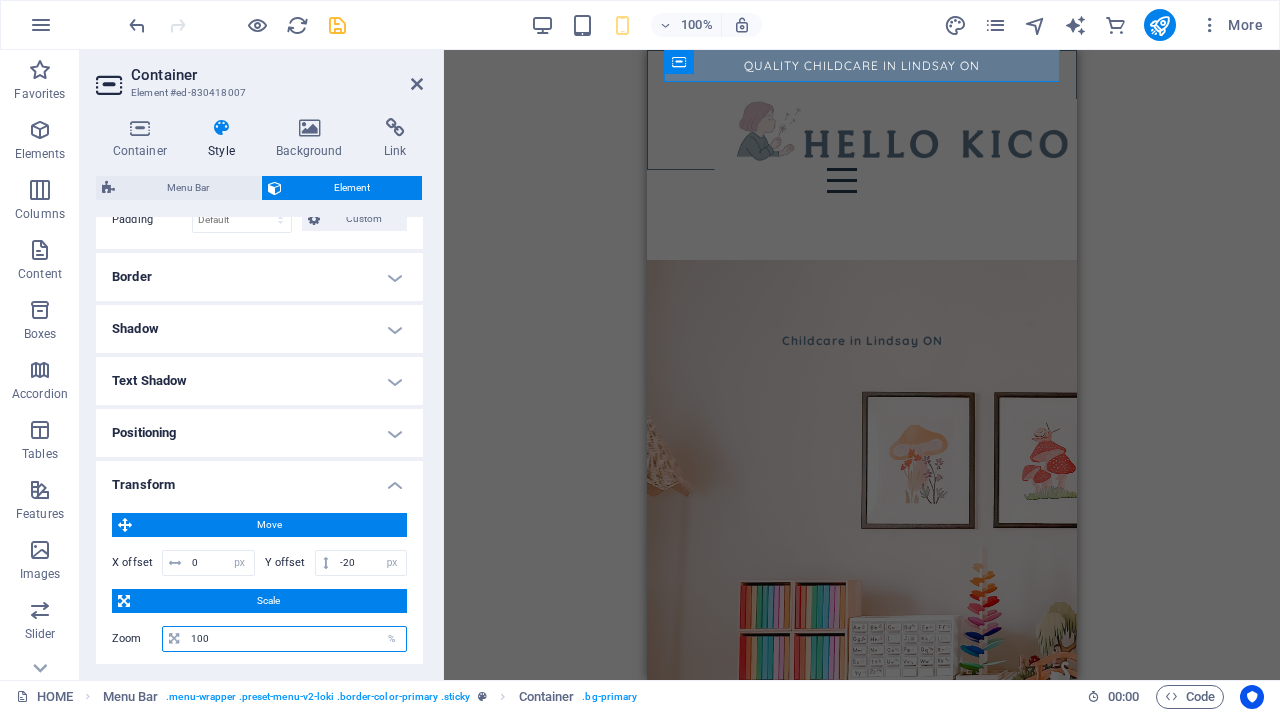 drag, startPoint x: 230, startPoint y: 633, endPoint x: 191, endPoint y: 628, distance: 39.319206 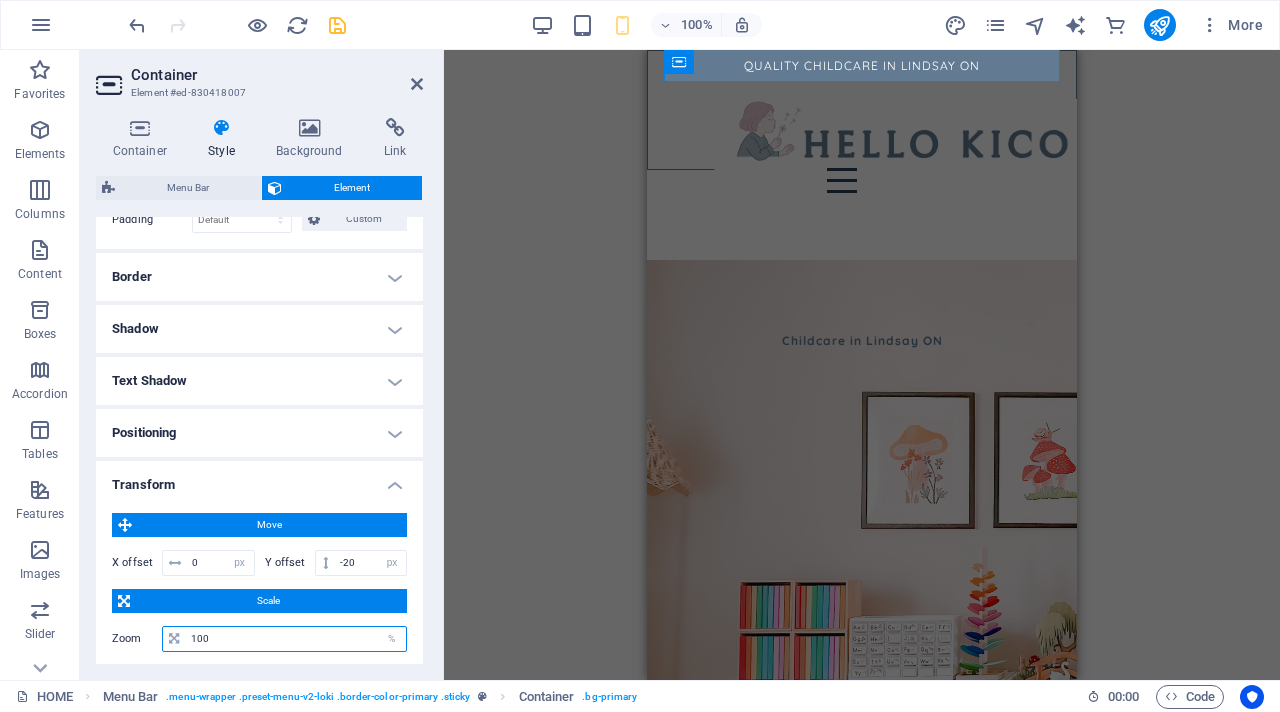 click on "100" at bounding box center [296, 639] 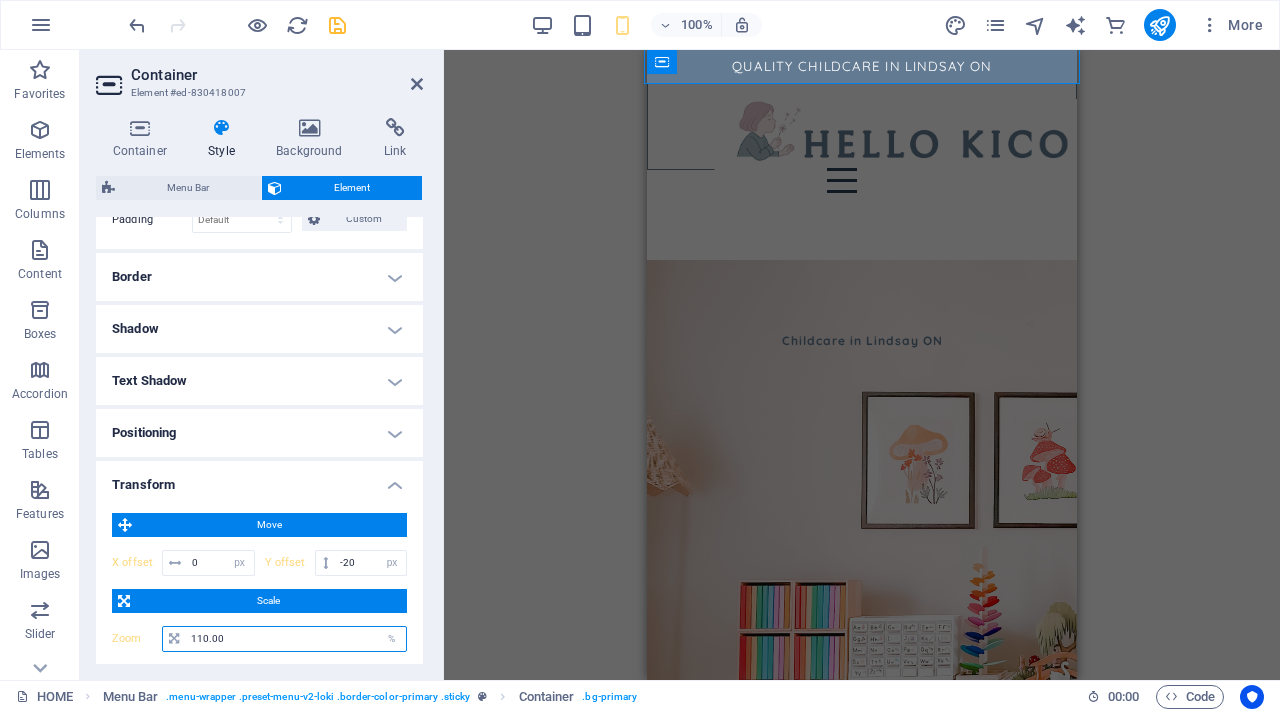 type on "110.00" 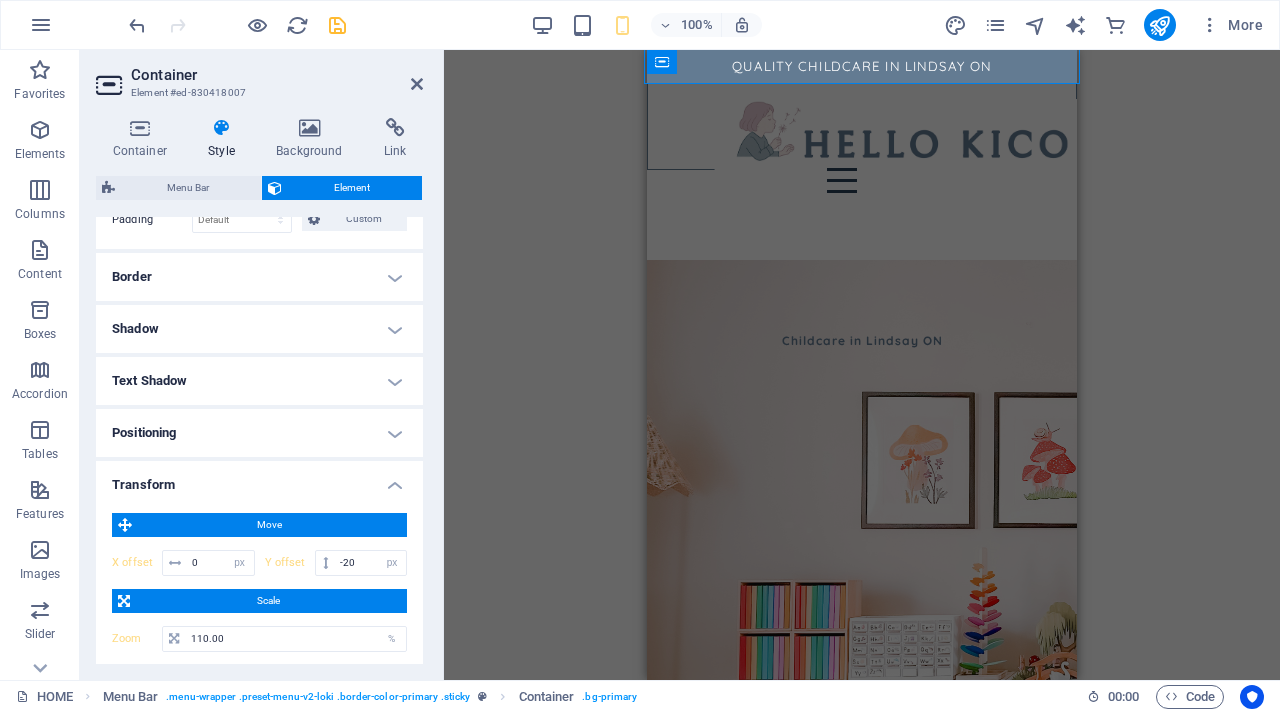 click on "Menu Bar   H6   Menu Bar   Container   Menu Bar   Logo   Menu   Note   Container   Container   Image   Container   Container   Note   Container   Container   Spacer   Spacer   Container   Image   Container   H1   H2   Container   Container   Text   Spacer   Button   Image slider columns   Image slider columns   Container   Image   Container   Text   Container   Cards   Spacer   Cards   Container   Container   Cards   Image   Spacer   Text   H4   Container   Image slider   Container   HTML" at bounding box center [862, 365] 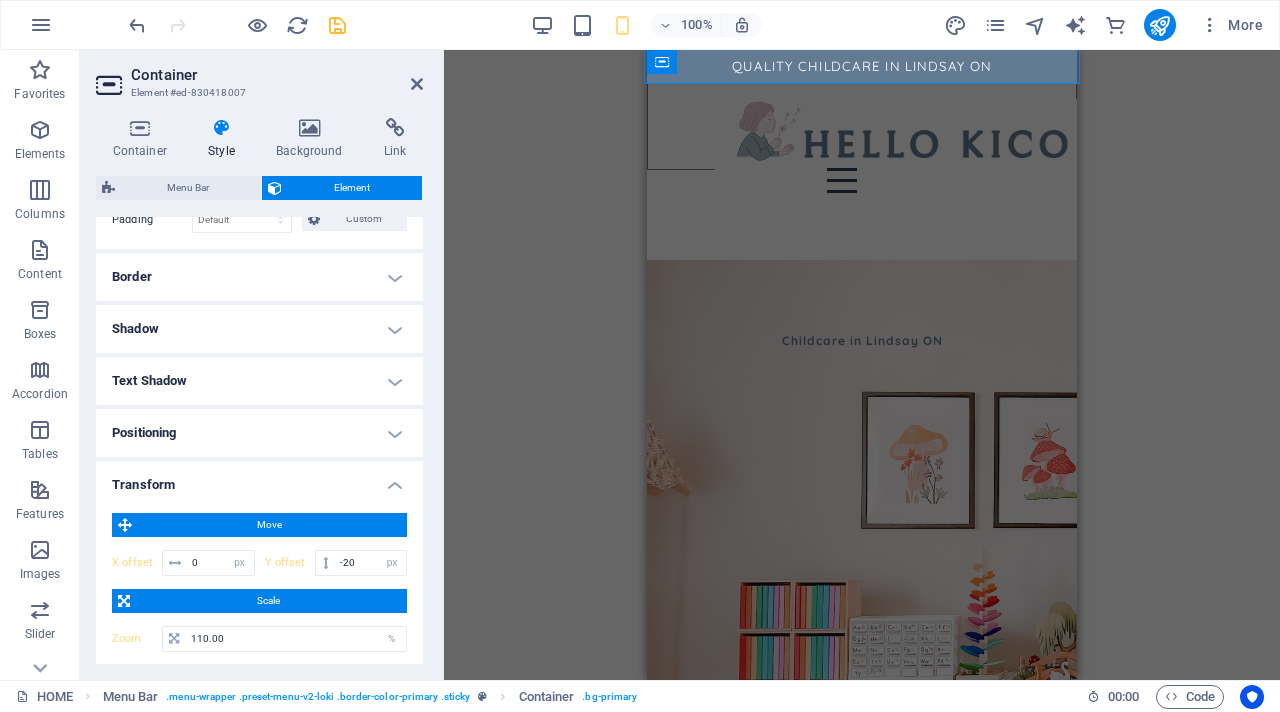 click on "QUALITY CHILDCARE IN [CITY] [STATE] Home About What we offer  How it works  Play Space Toy Collection FAQs Contact Us  Childcare in [CITY] [STATE] On-demand childcare in [CITY] Montessori & Reggio Inspired STEAM Sensory Play Play-based Learning Live video, 2-way talk Sustainable Toys  Book a childcare  PLAY SPACE  Our playspace is an organized, child-friendly environment with accessible, purposeful materials that encourage independent learning and exploration. We’re all about sparking creativity and early learning through fun, imaginative play that helps kids grow and explore with joy! Kitchen This little play kitchen is absolutely charming and a perfect spot for imaginative play.  Playroom Neatly organized playroom with whimsical mushroom art and colorful toys, creating a cheerful, creative space. Sensory PLAY See More TOYS  We share our collection of high-quality and sustainable toys that are   Montessori and Reggio Emilia aligned. Wooden Toys  Magnetic Tiles Maileg See More" at bounding box center (862, 4201) 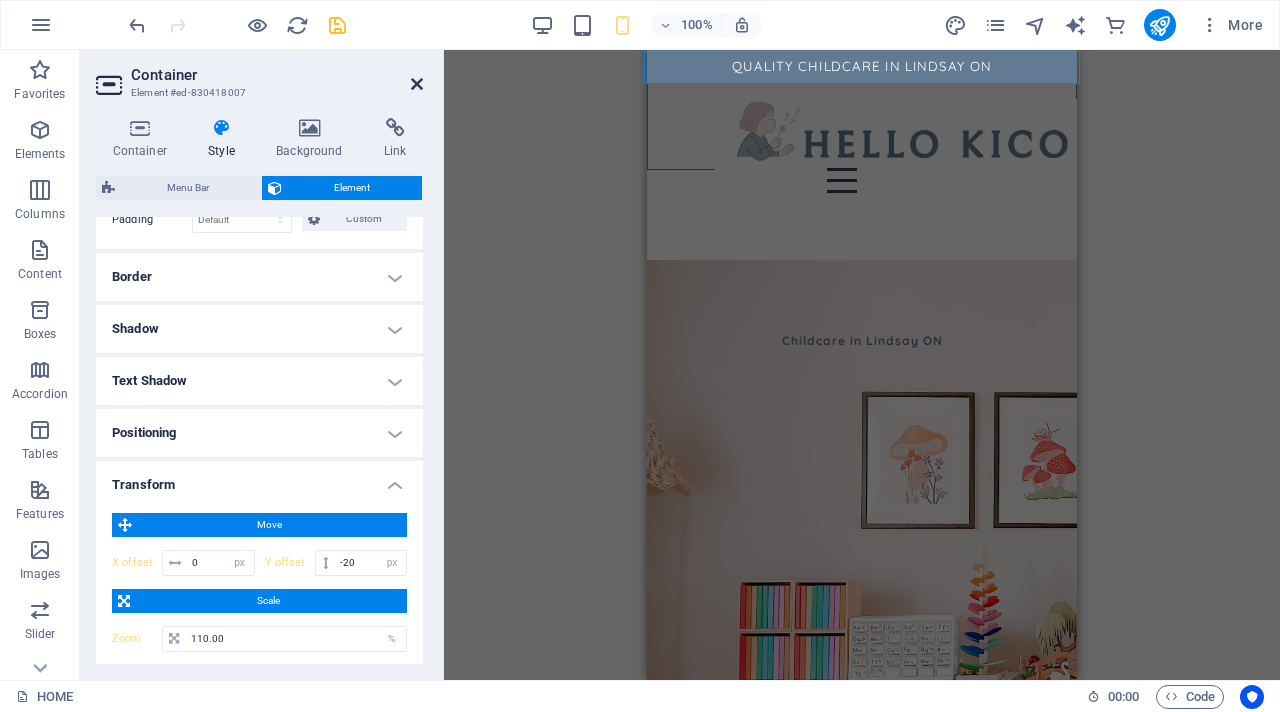 click at bounding box center (417, 84) 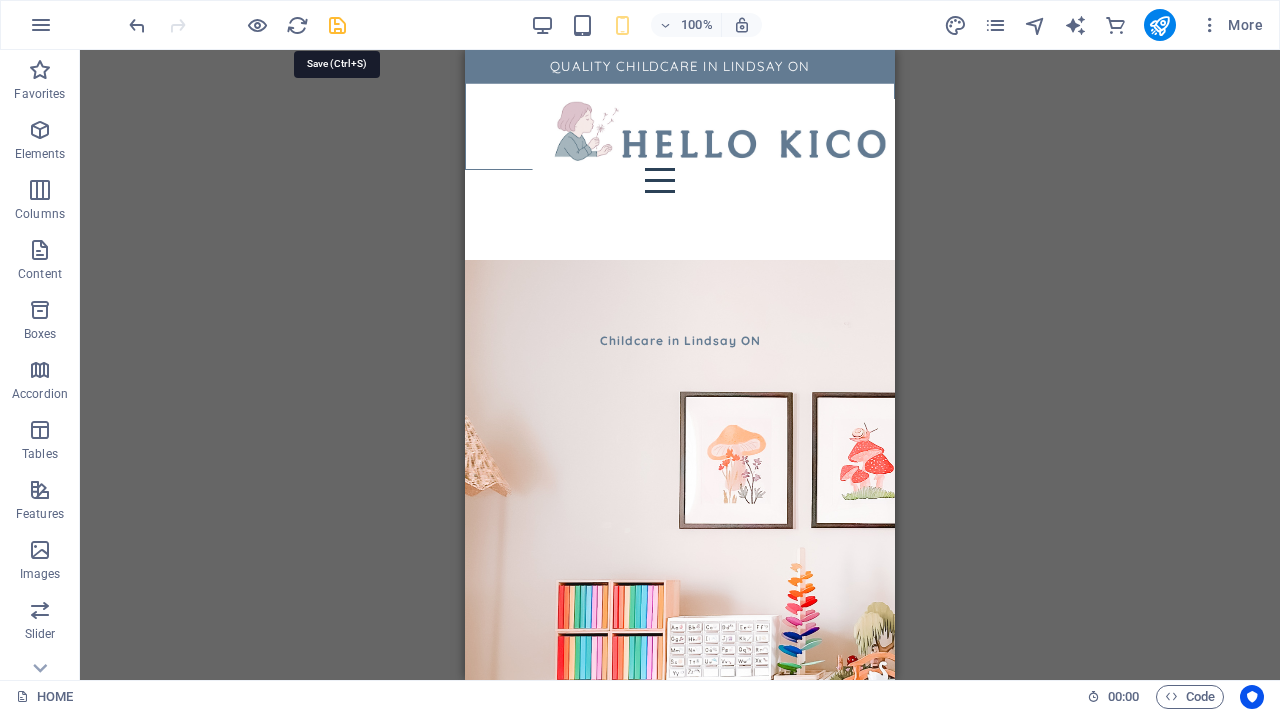 click at bounding box center (337, 25) 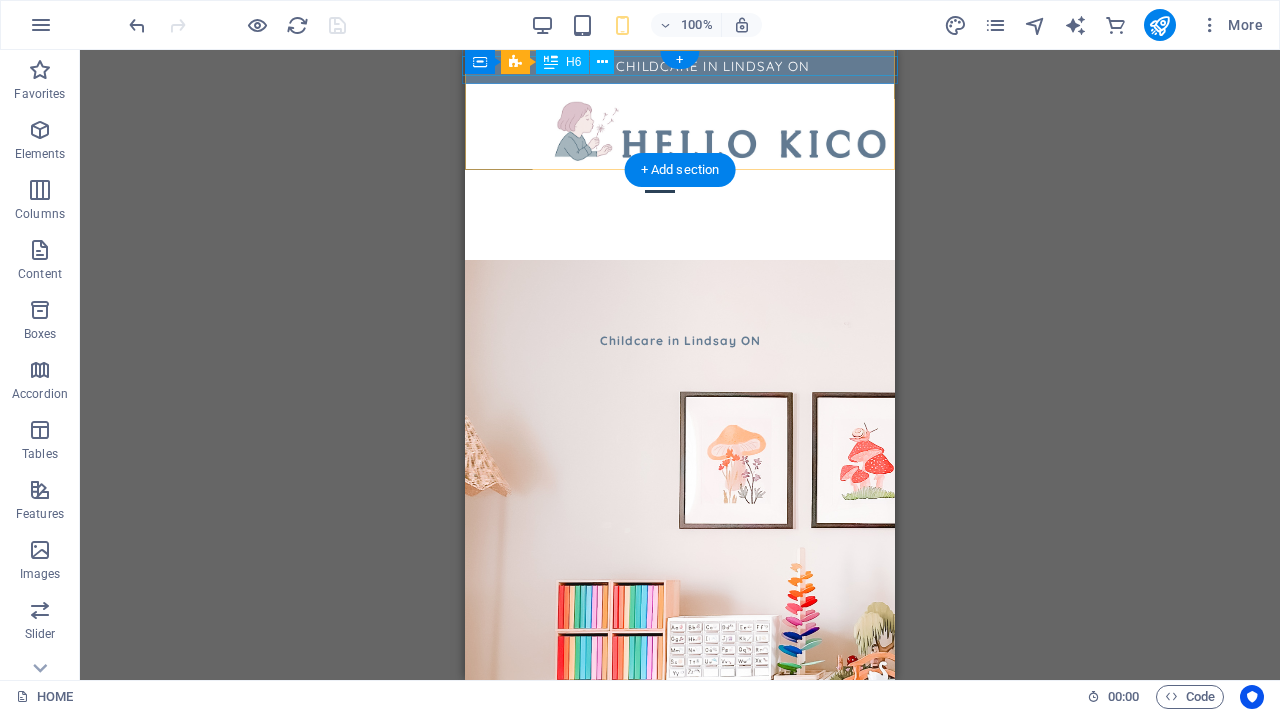 click on "QUALITY CHILDCARE IN LINDSAY ON" at bounding box center [680, 66] 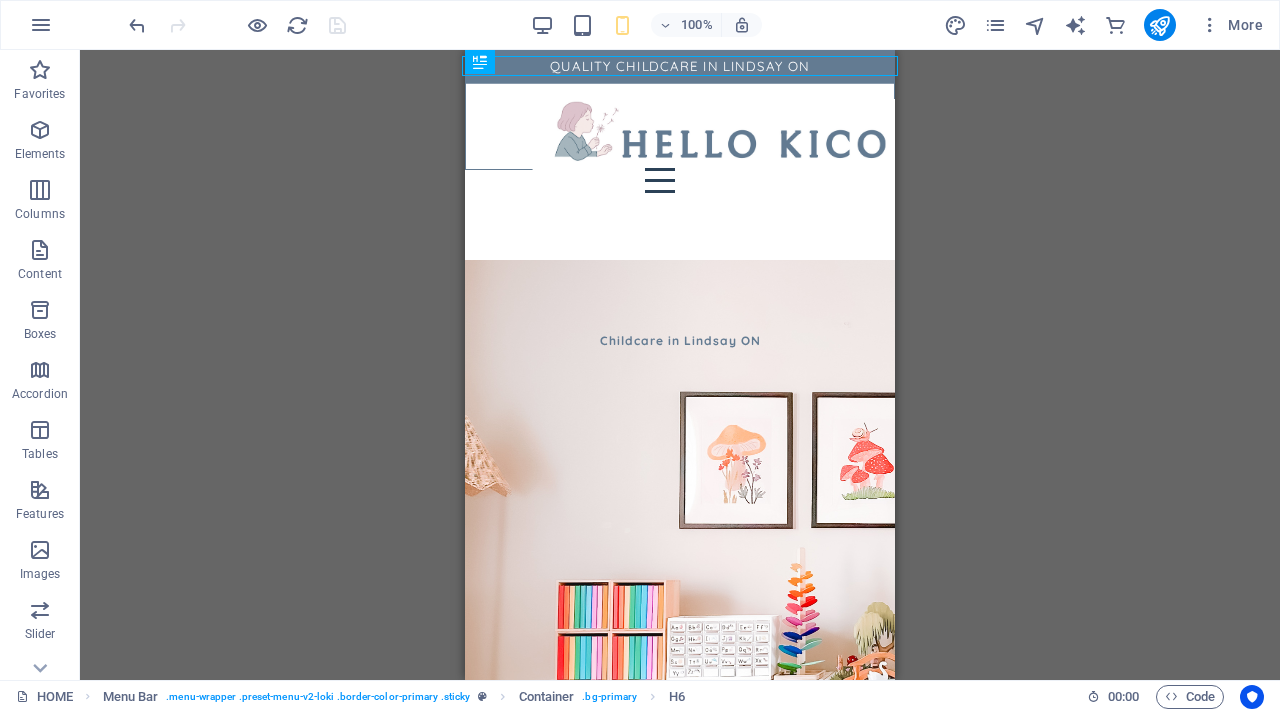 click on "Container   Menu Bar   H6   Menu Bar   Menu Bar   Container   Logo   Menu   Note   Container   Container   Image   Container   Container   Note   Container   Container   Spacer   Spacer   Container   Image   Container   H1   H2   Container   Container   Text   Spacer   Button   Image slider columns   Image slider columns   Container   Image   Container   Text   Container   Cards   Spacer   Cards   Container   Container   Cards   Image   Spacer   Text   H4   Container   Image slider   Container   Image   Image slider columns   Container   HTML" at bounding box center (680, 365) 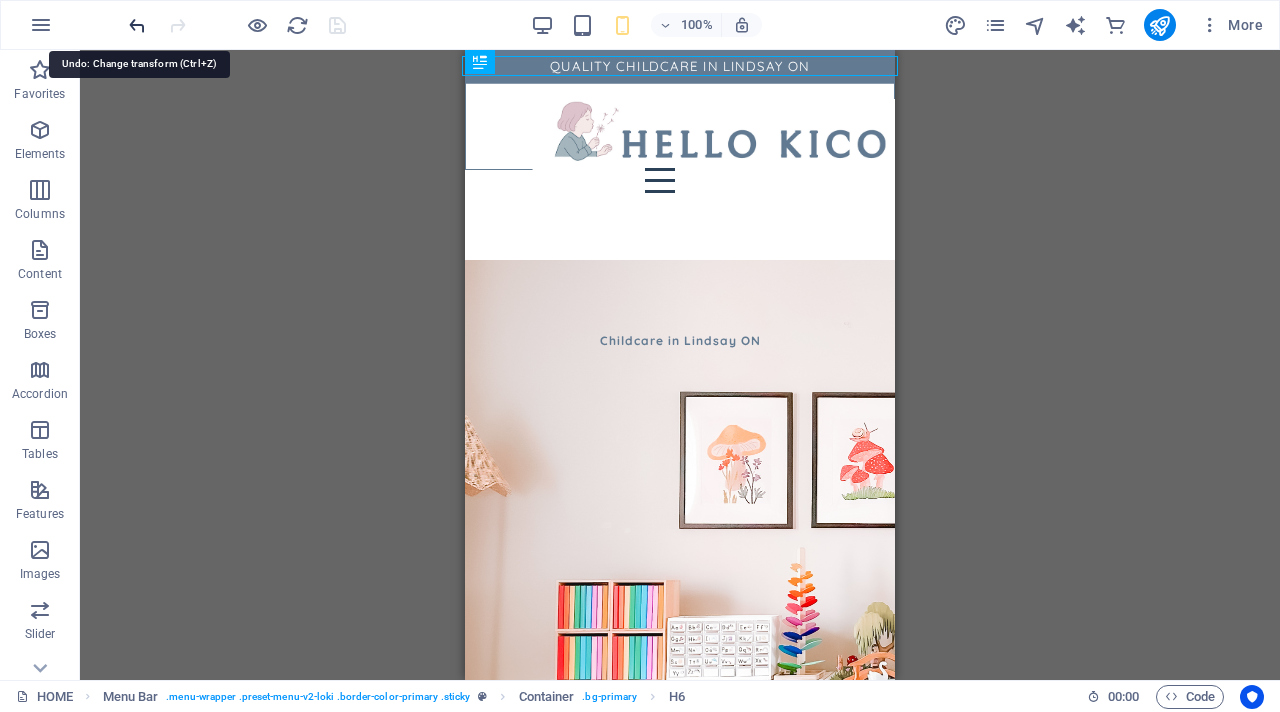 click at bounding box center [137, 25] 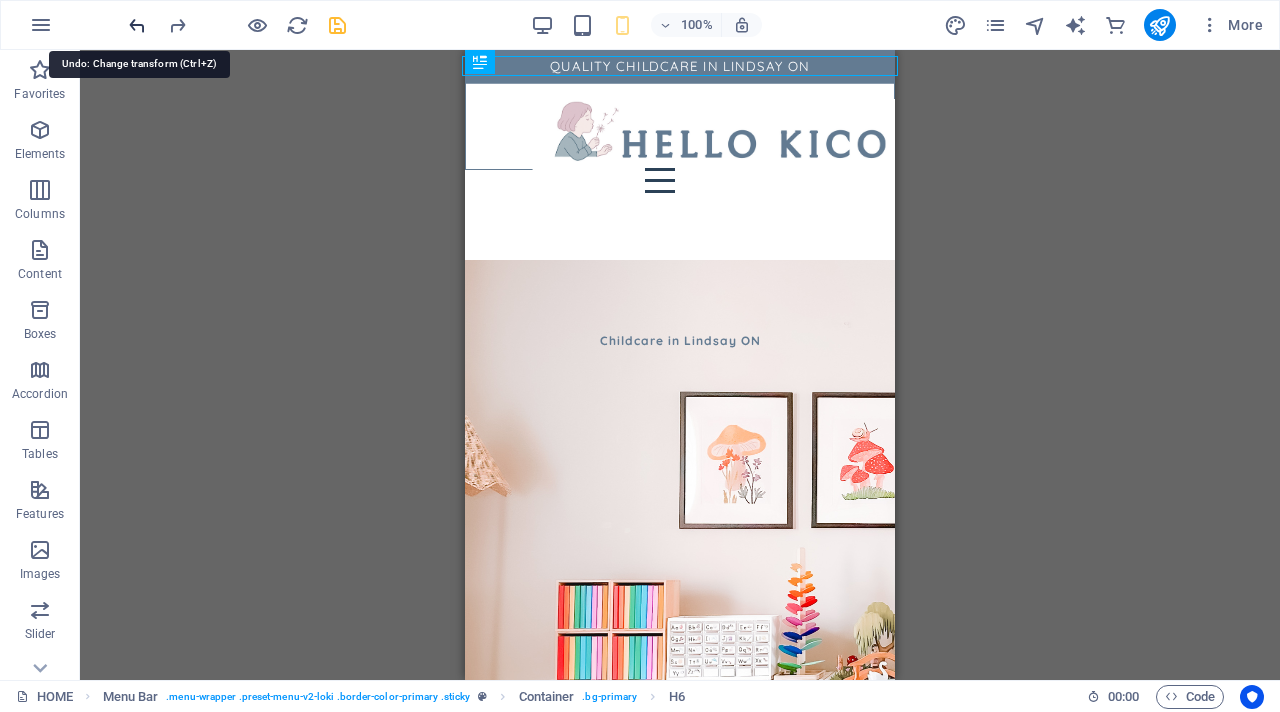 click at bounding box center [137, 25] 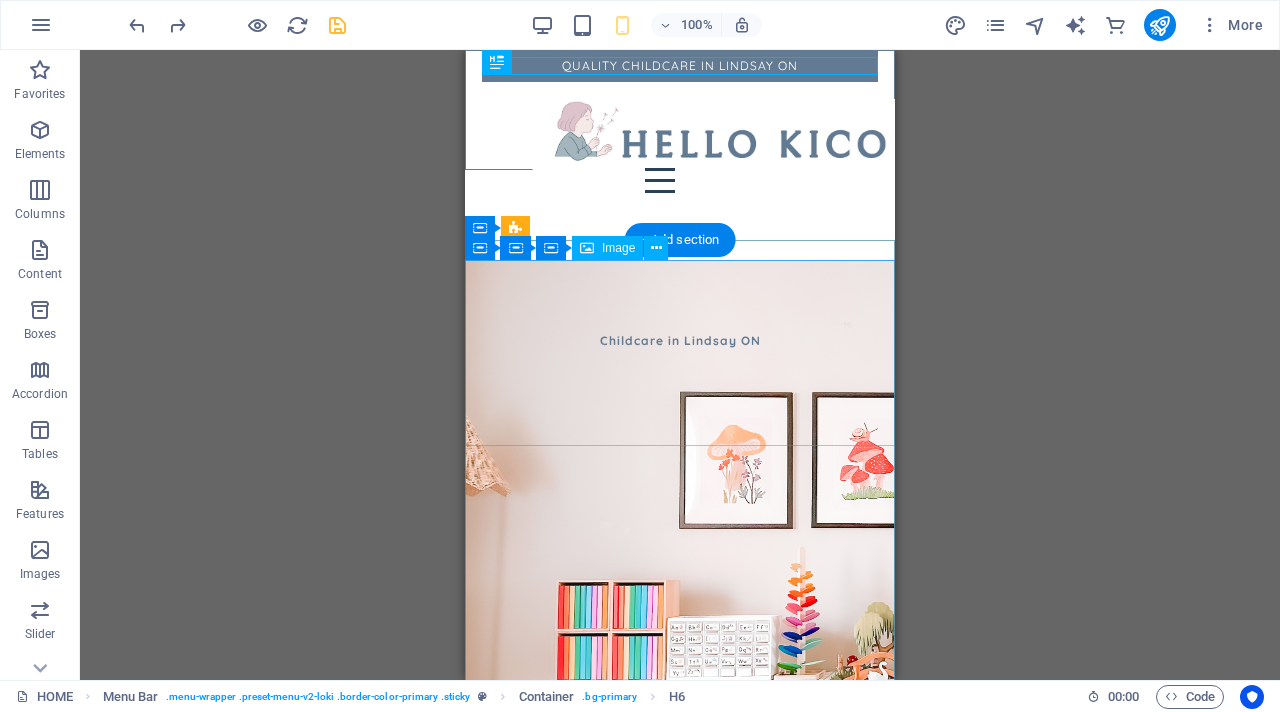 click at bounding box center (680, 482) 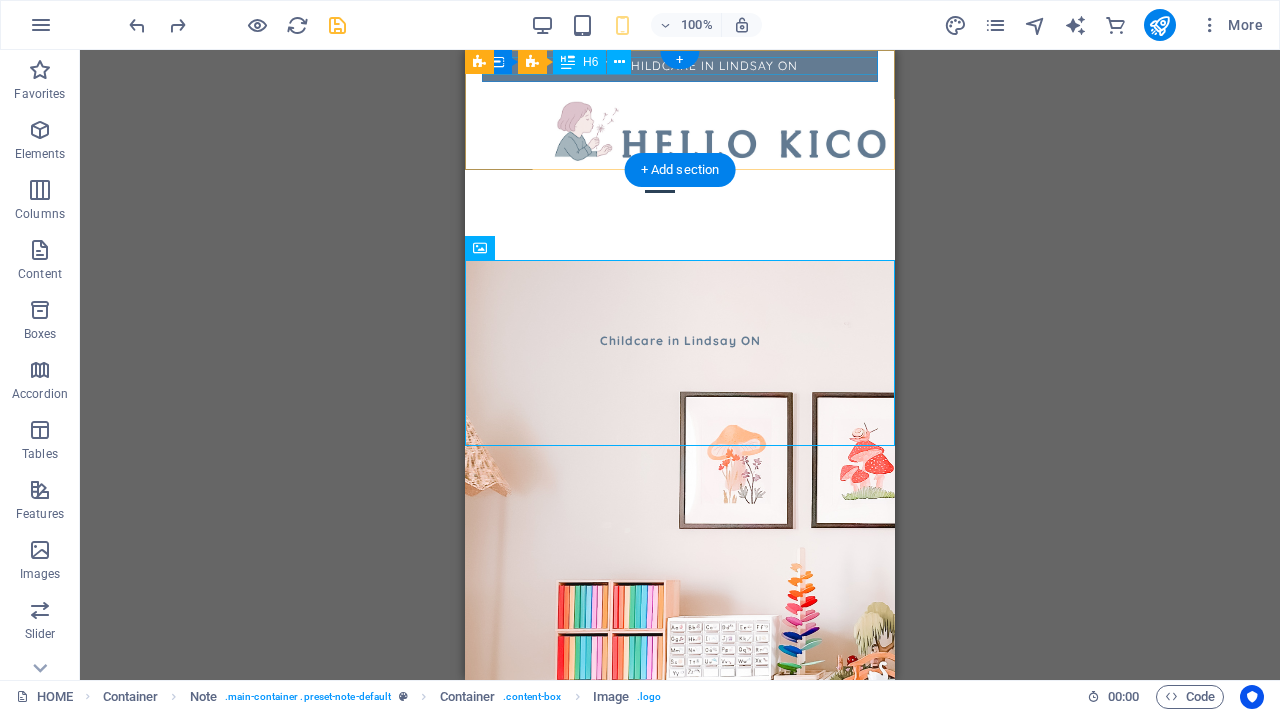 click on "QUALITY CHILDCARE IN LINDSAY ON" at bounding box center (680, 66) 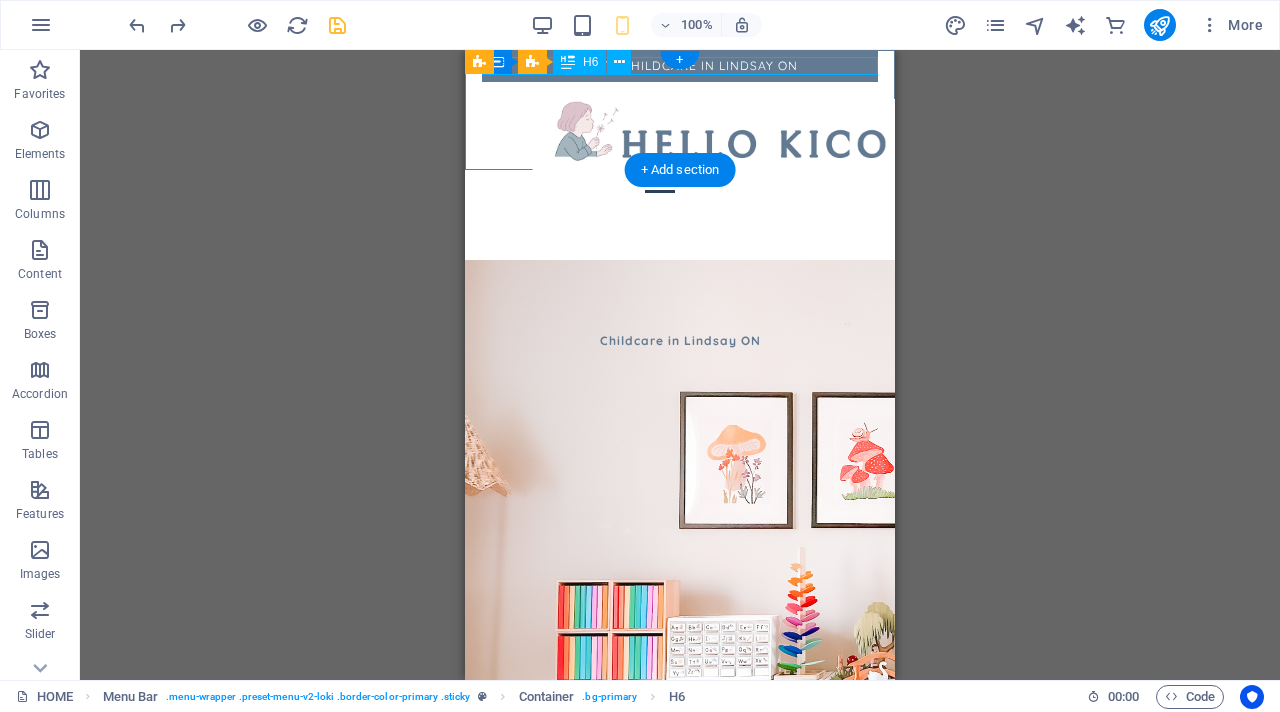 click on "QUALITY CHILDCARE IN LINDSAY ON" at bounding box center [680, 66] 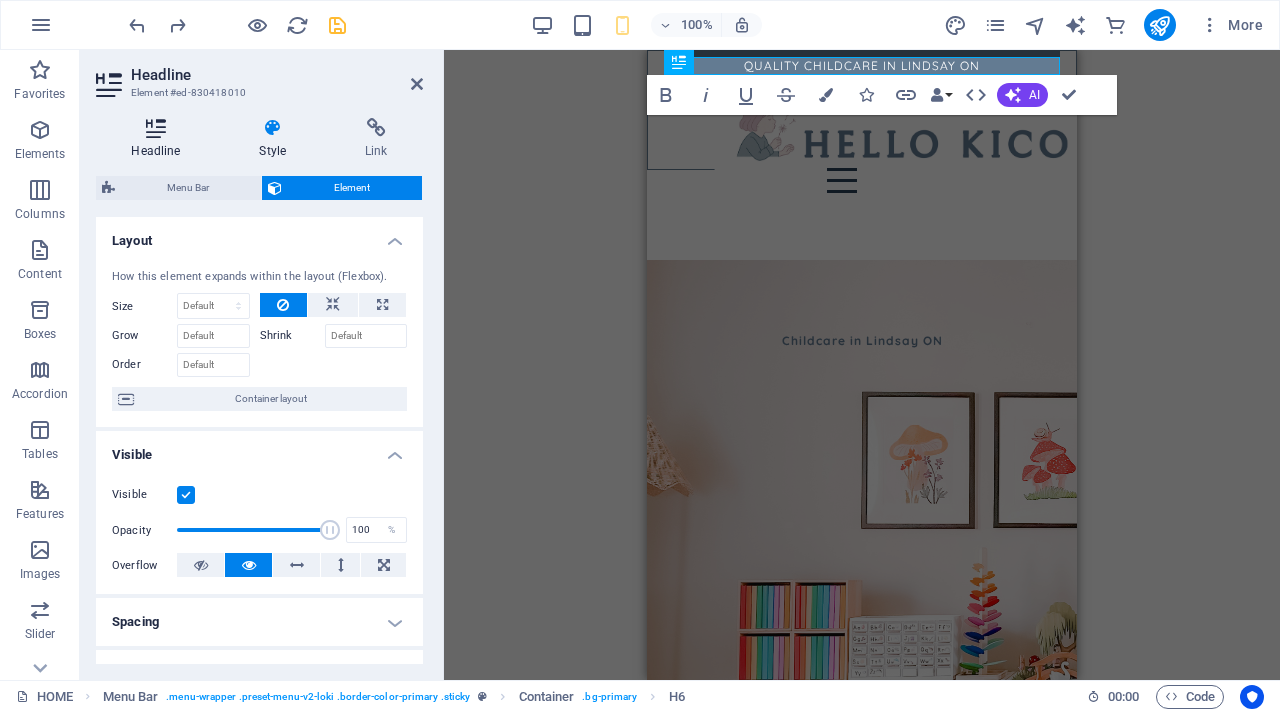 click at bounding box center (156, 128) 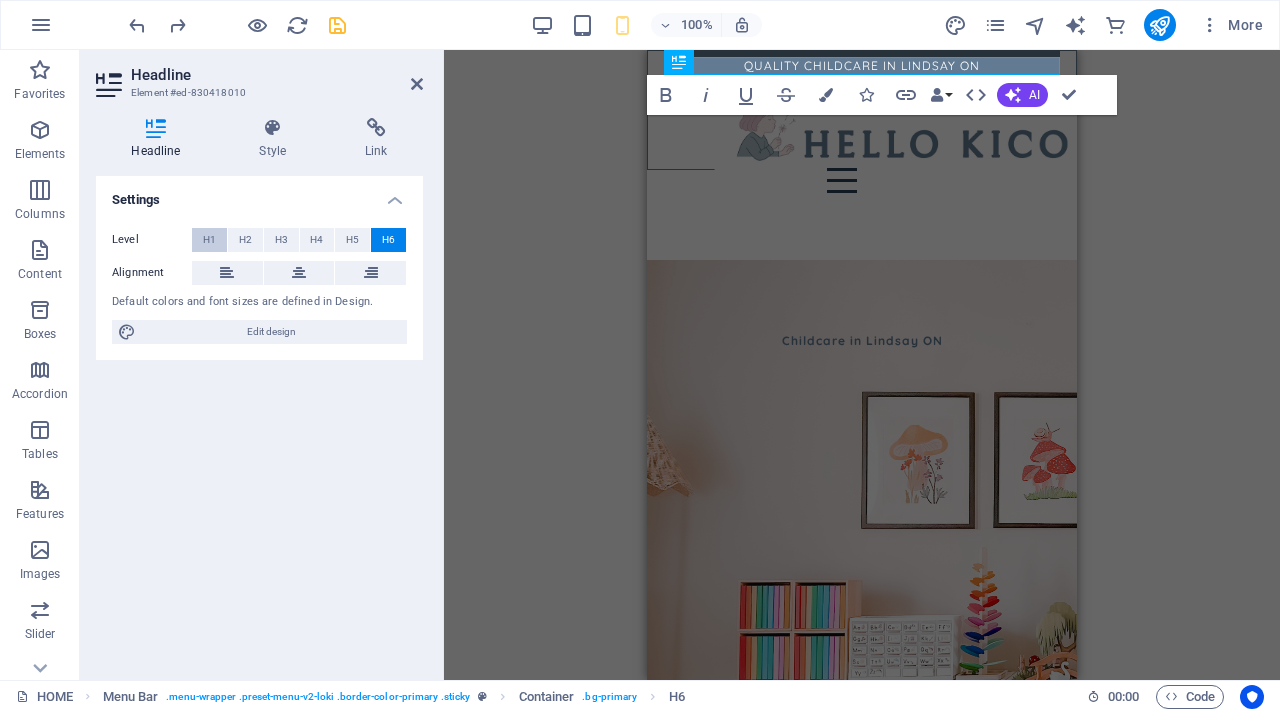 click on "H1" at bounding box center (209, 240) 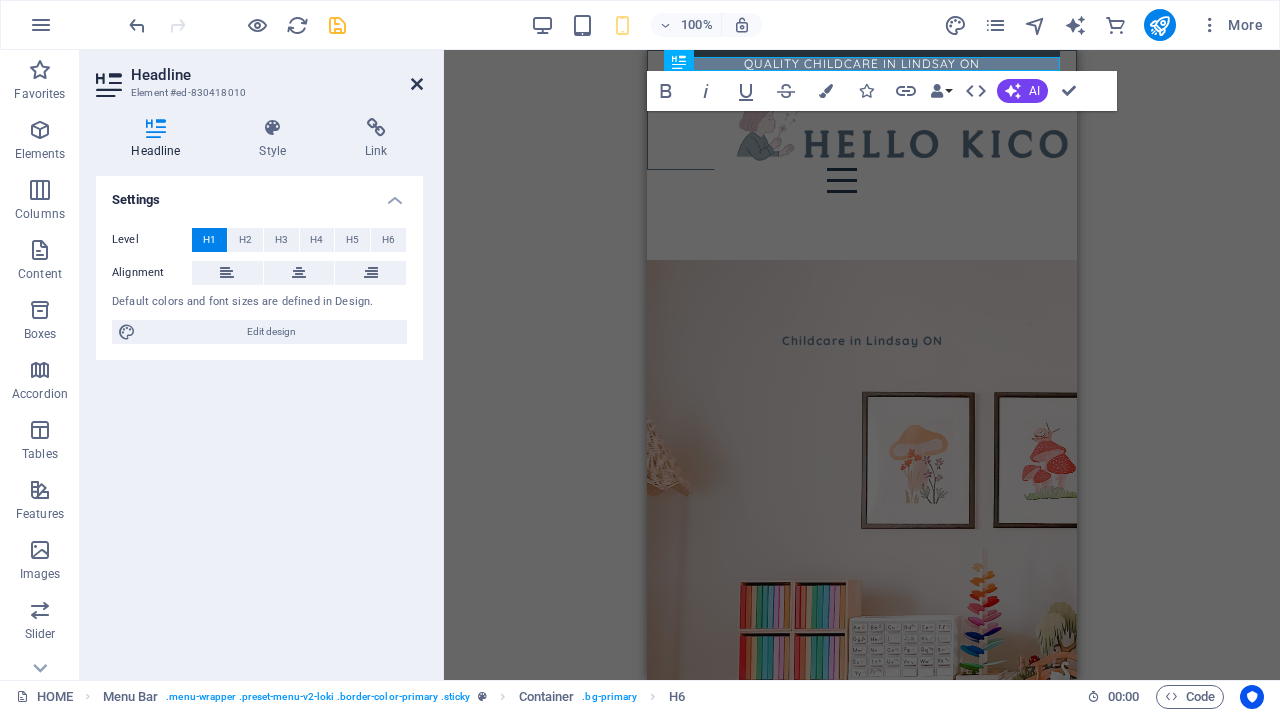 click at bounding box center [417, 84] 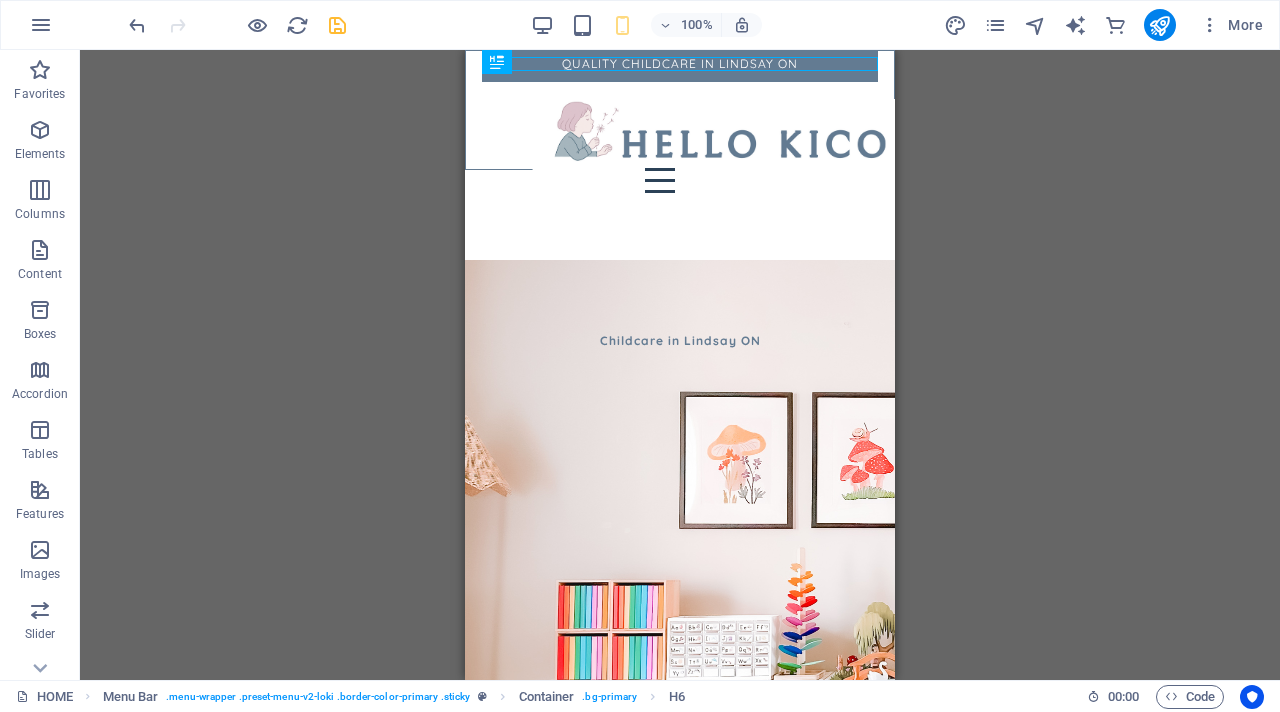 click on "Container   Menu Bar   H1   Menu Bar   Container   Logo   Menu   Note   Container   Container   Image   Container   Container   Note   Container   Container   Spacer   Spacer   Container   Image   Container   H1   H2   Container   Container   Text   Spacer   Button   Image slider columns   Image slider columns   Container   Image   Container   Text   Container   Cards   Spacer   Cards   Container   Container   Cards   Image   Spacer   Text   H4   Container   Image slider   Container   Image   Image slider columns   Container   HTML" at bounding box center [680, 365] 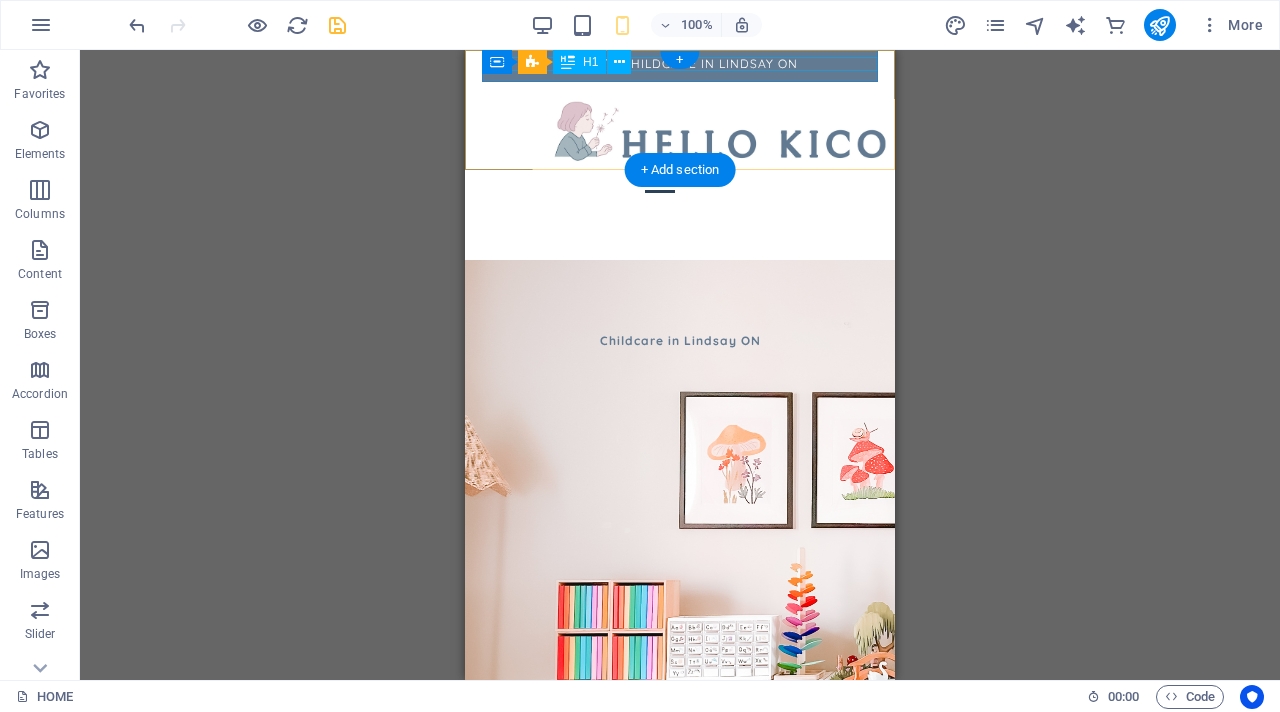 click on "QUALITY CHILDCARE IN LINDSAY ON" at bounding box center (680, 64) 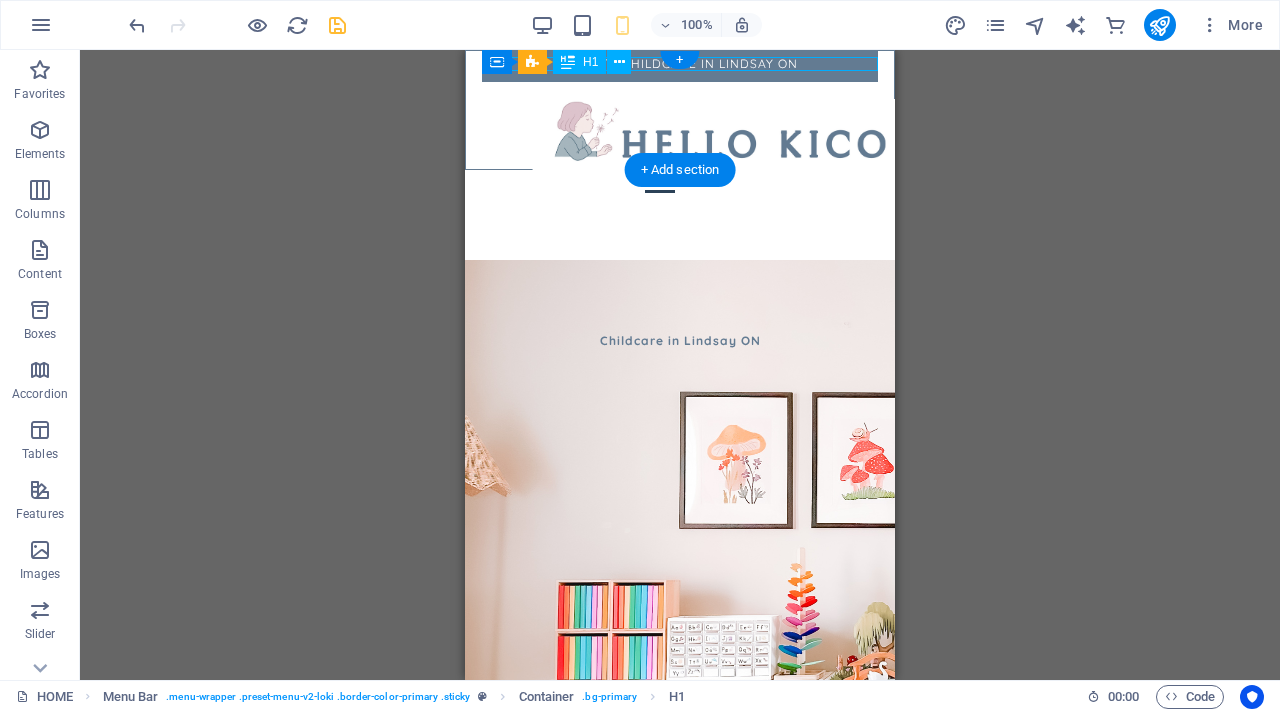 click on "QUALITY CHILDCARE IN LINDSAY ON" at bounding box center (680, 64) 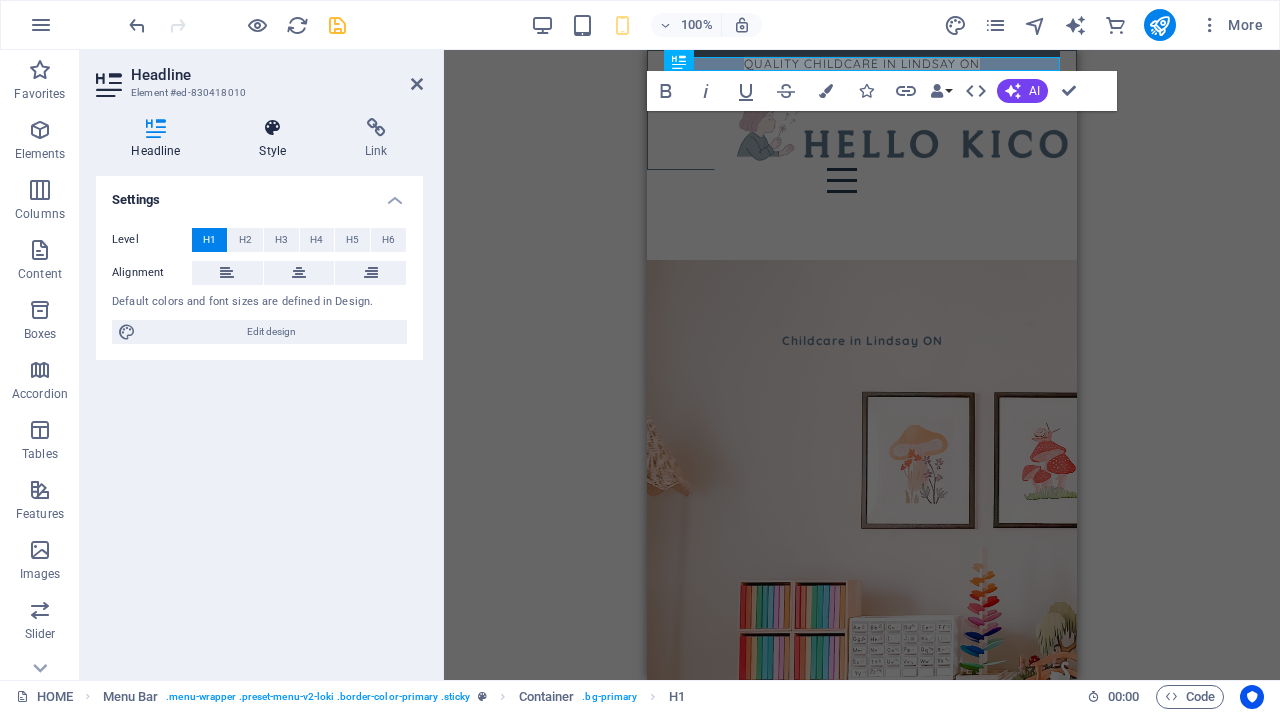 click at bounding box center [273, 128] 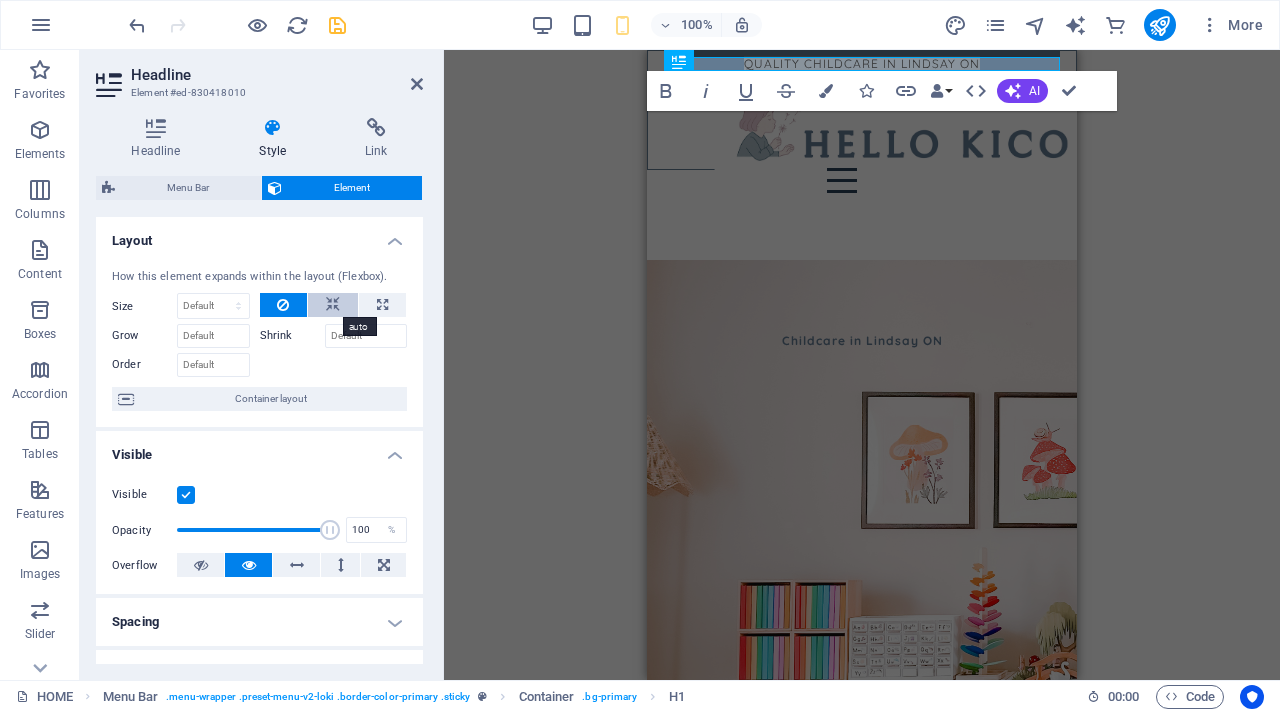 scroll, scrollTop: 398, scrollLeft: 0, axis: vertical 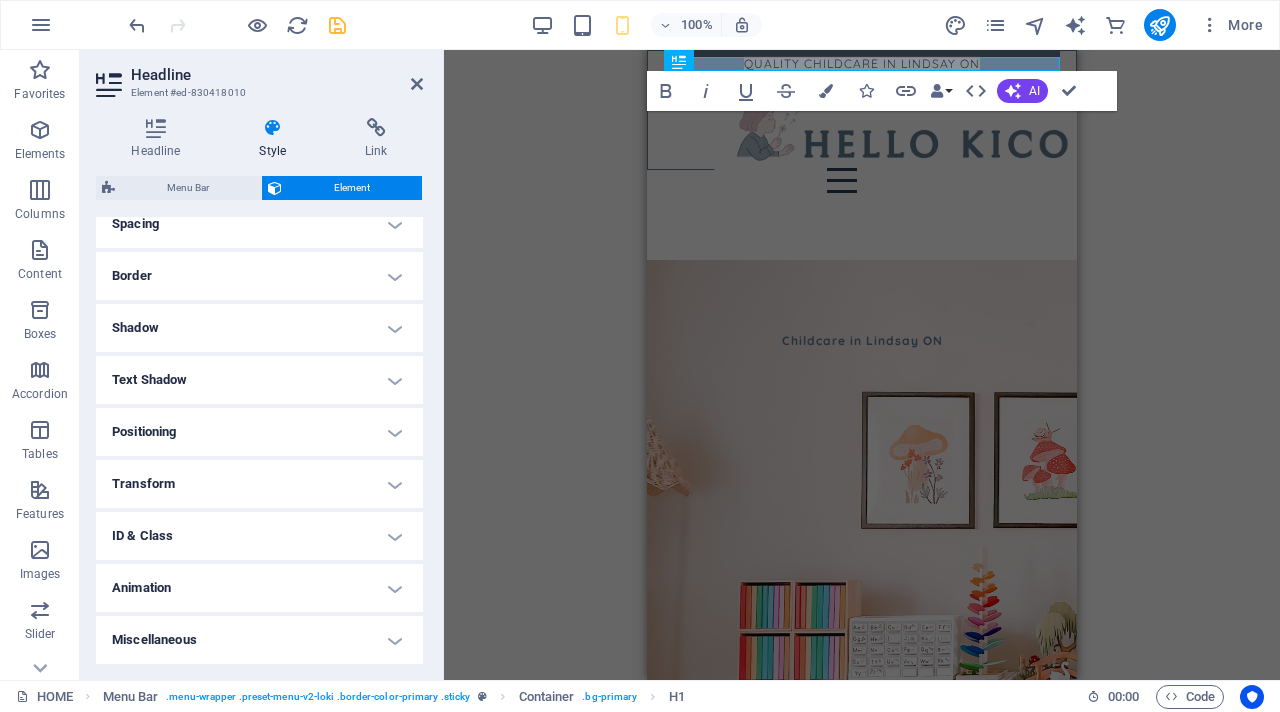 click on "Transform" at bounding box center [259, 484] 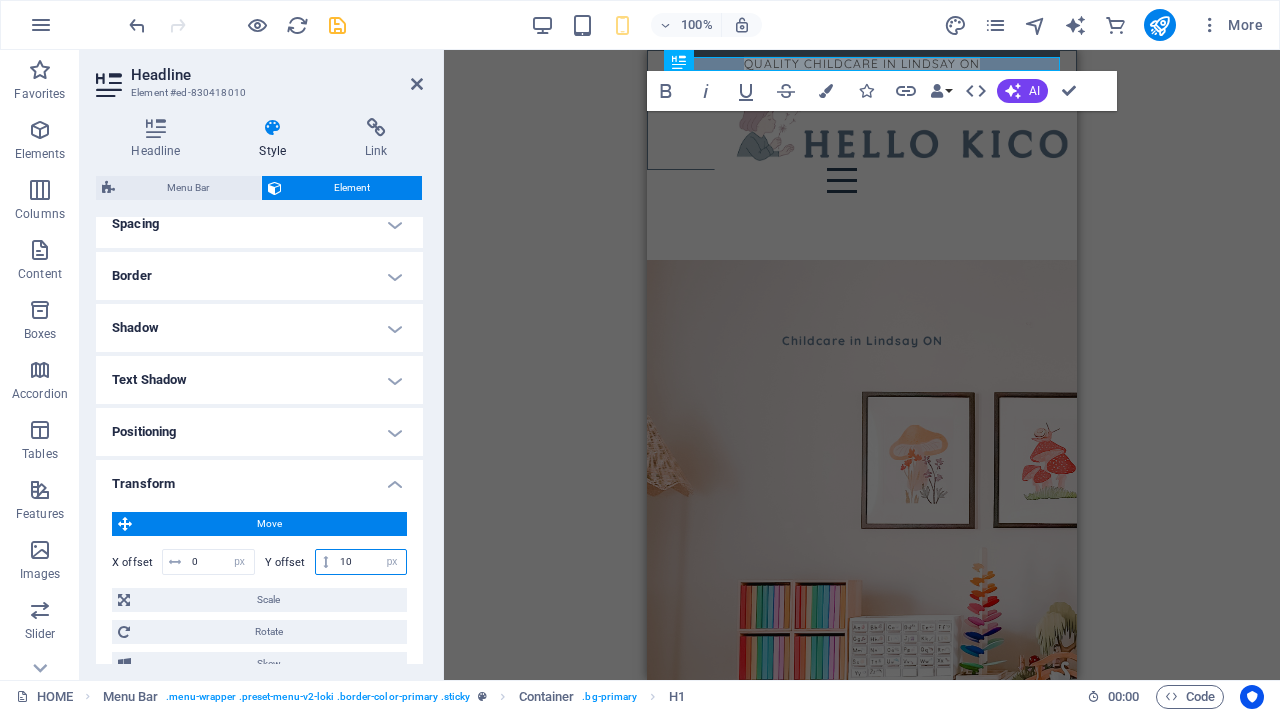click on "10" at bounding box center [370, 562] 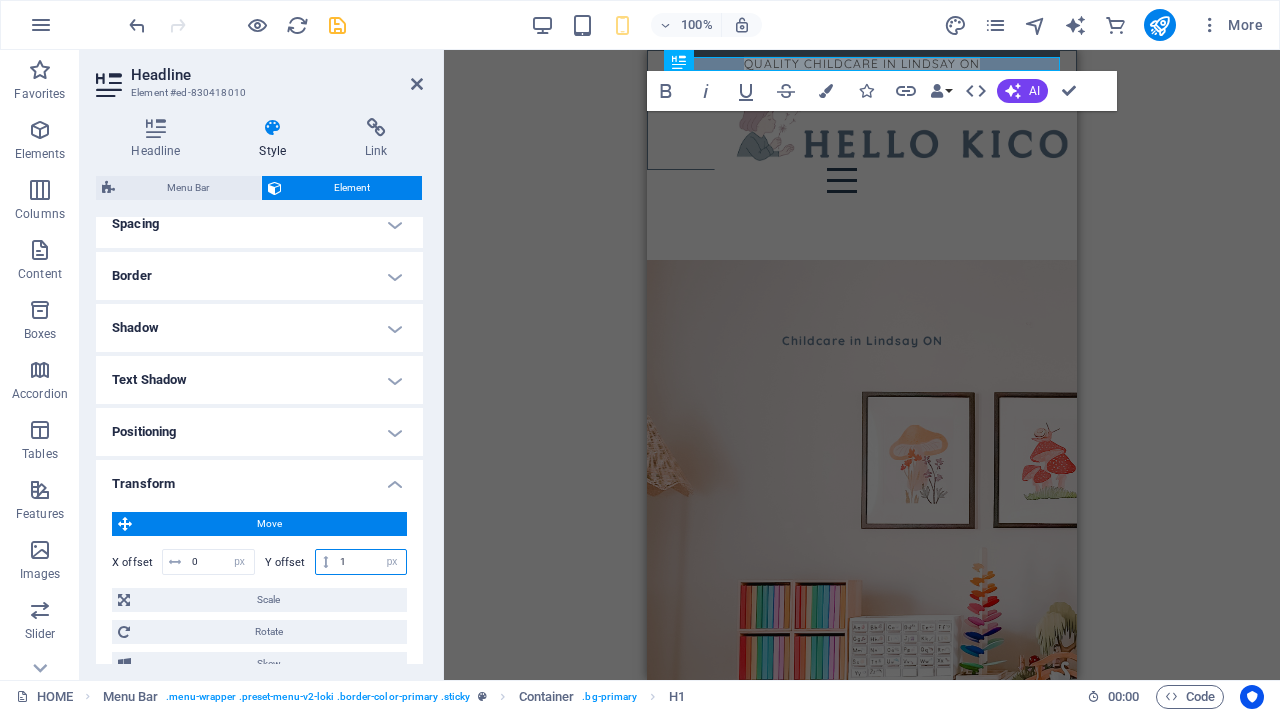 type on "15" 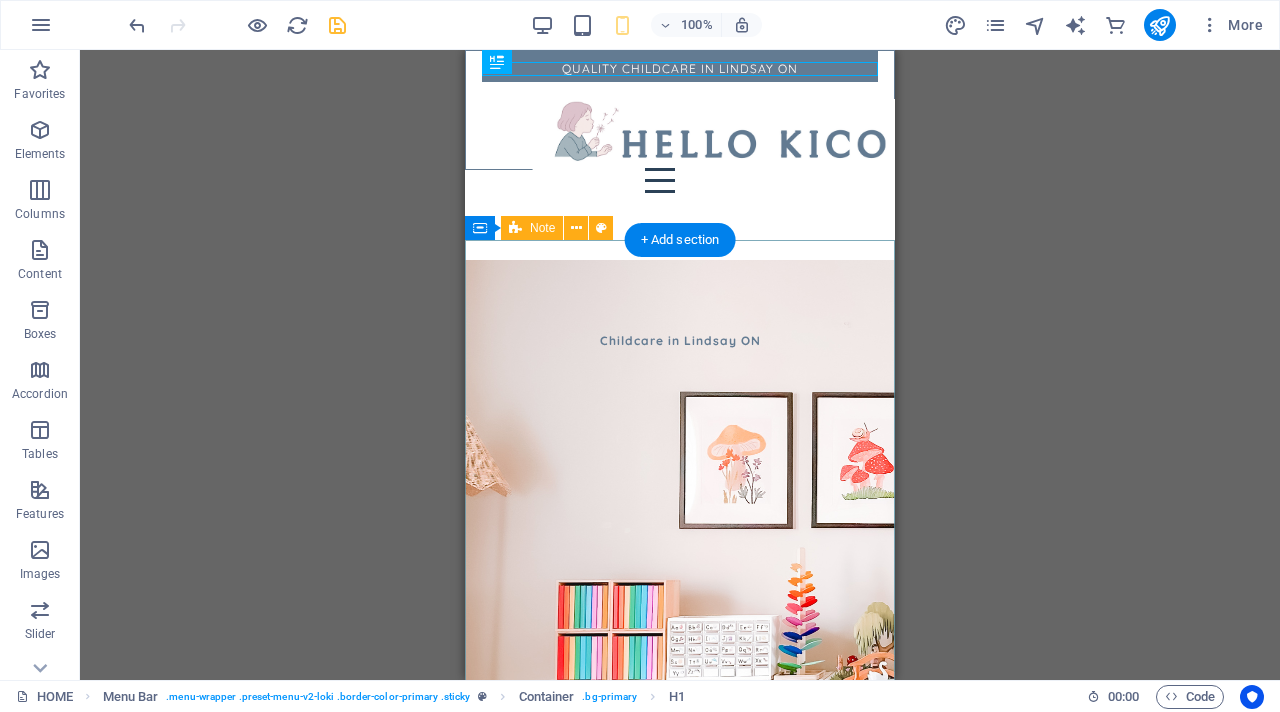 click on "Childcare in [CITY] [STATE] On-demand childcare in [CITY] Montessori & Reggio Inspired STEAM Sensory Play Play-based Learning Live video, 2-way talk Sustainable Toys  Book a childcare" at bounding box center (680, 715) 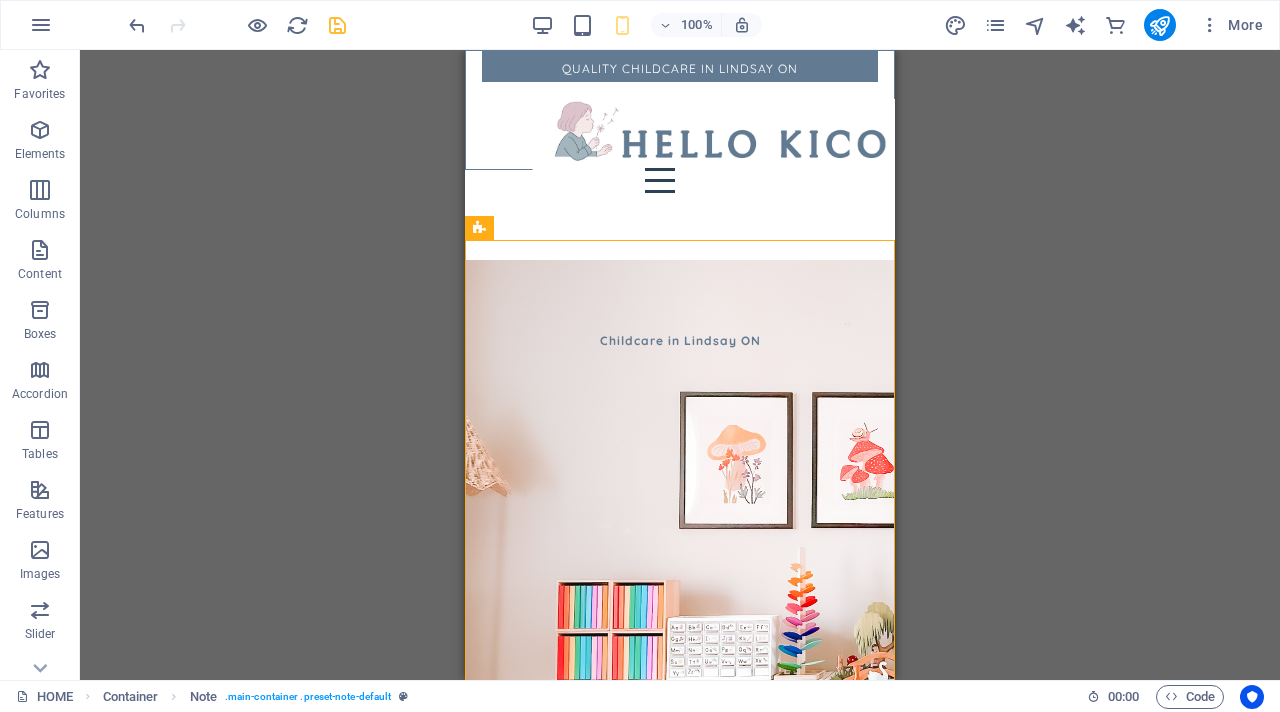 click on "Menu Bar   Container   H1   Menu Bar   Menu Bar   Container   Menu Bar   Logo   Menu   Note   Container   Container   Image   Container   Container   Note   Container   Container   Spacer   Spacer   Container   Image   Container   H1   H2   Container   Container   Text   Spacer   Button   Image slider columns   Image slider columns   Container   Image   Container   Text   Container   Cards   Spacer   Cards   Container   Container   Cards   Image   Spacer   Text   H4   Container   Image slider   Container   Image   Image slider columns   Container   HTML" at bounding box center (680, 365) 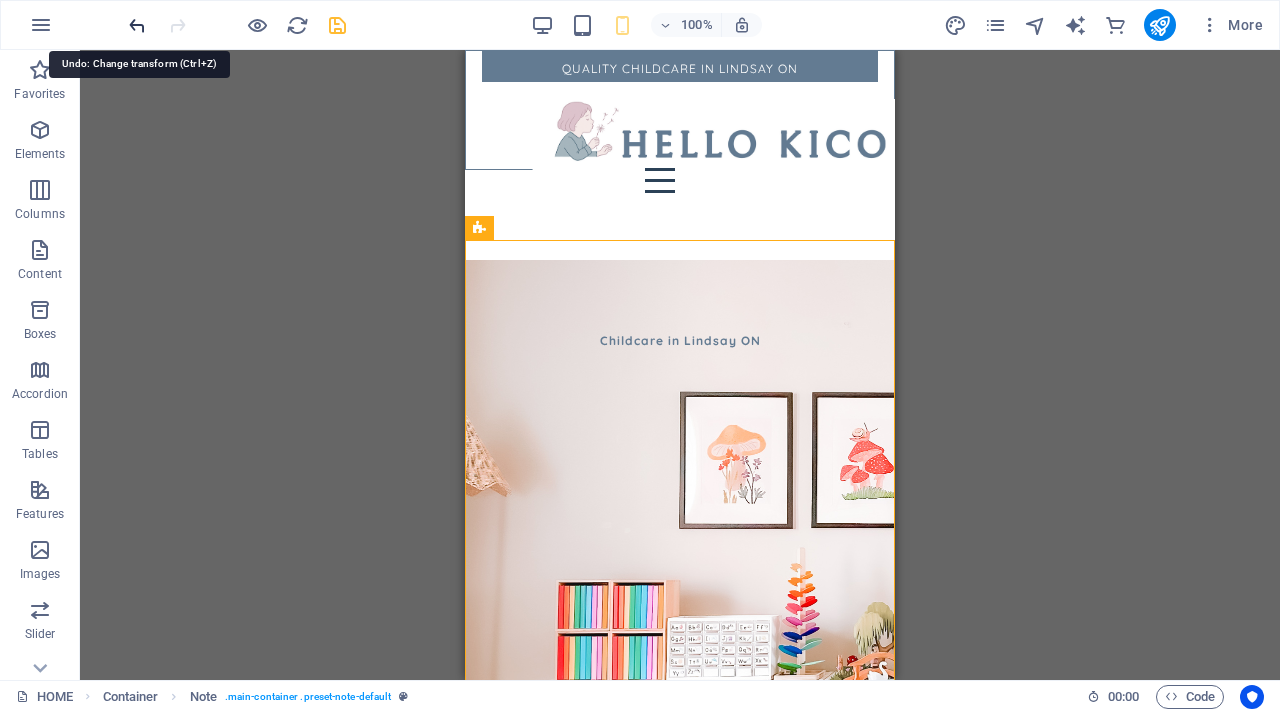 click at bounding box center (137, 25) 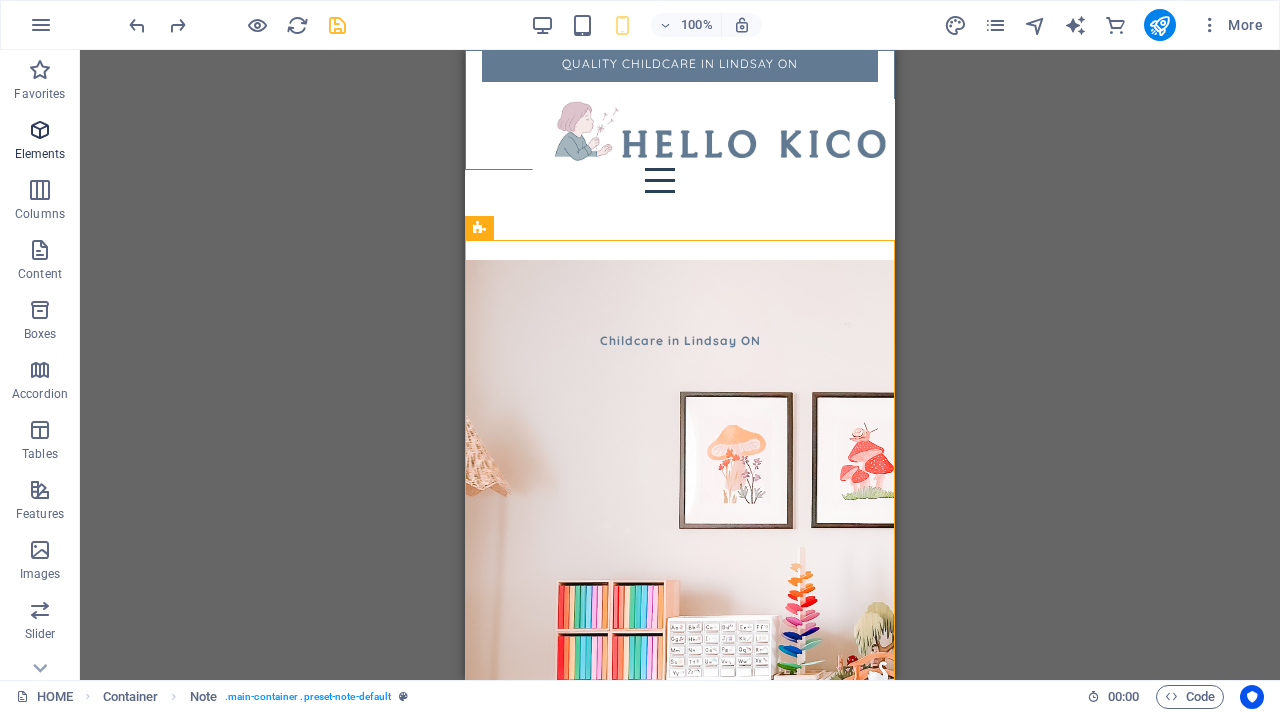 click on "Elements" at bounding box center [40, 154] 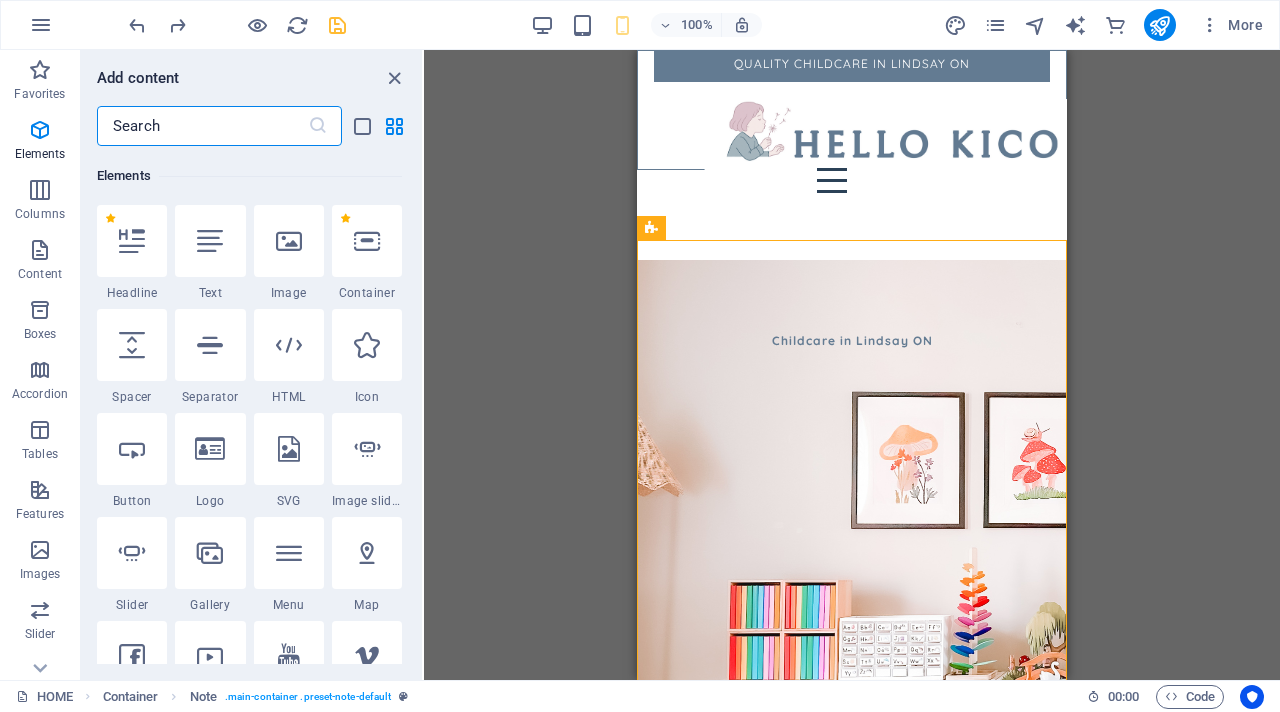 scroll, scrollTop: 213, scrollLeft: 0, axis: vertical 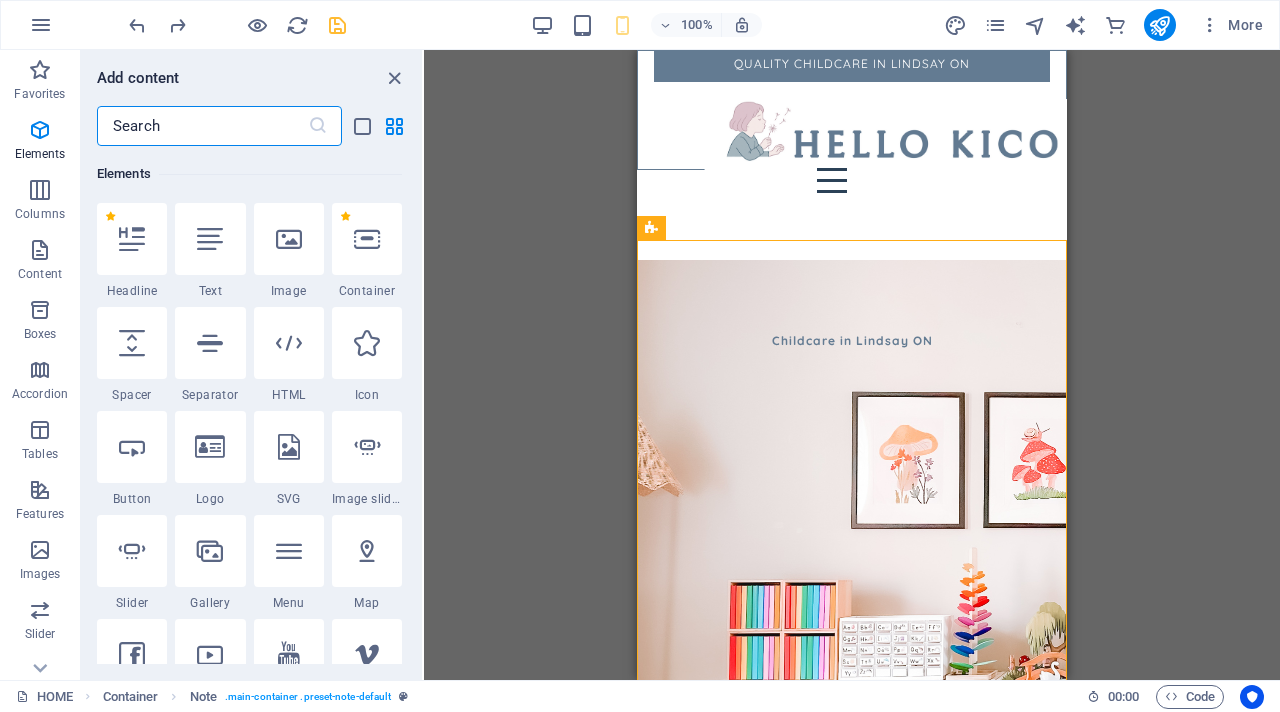 click at bounding box center (202, 126) 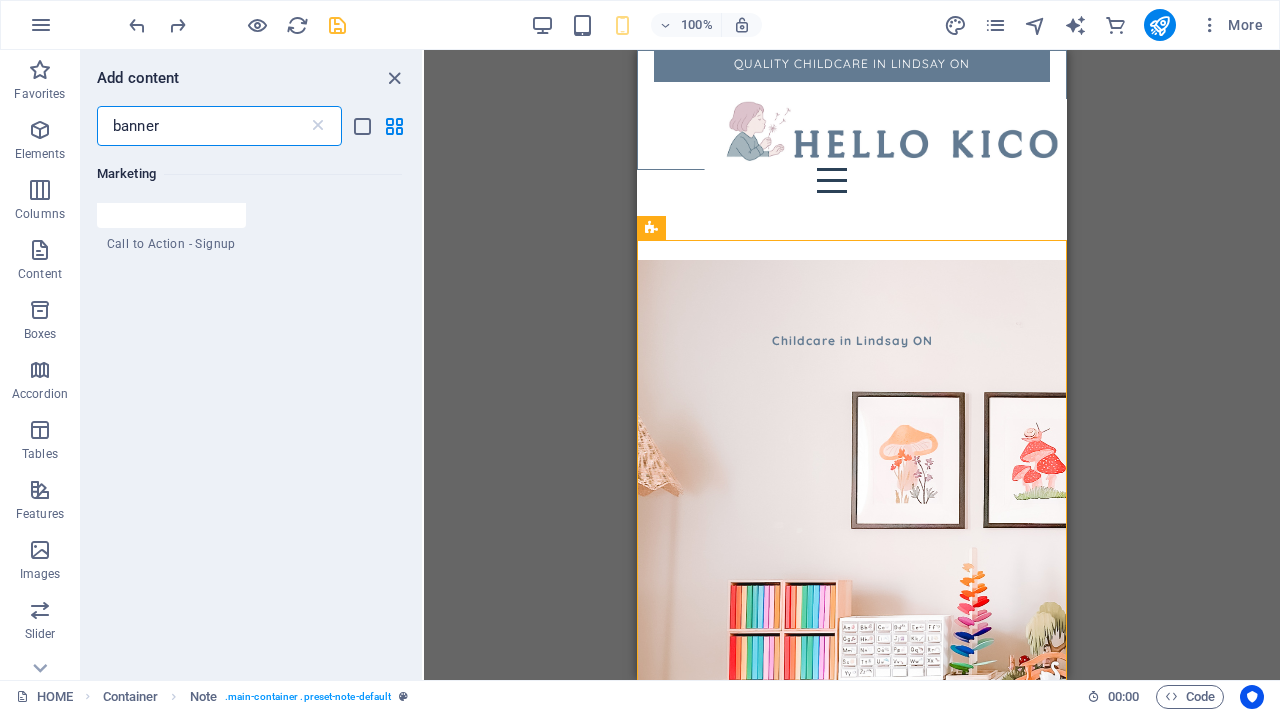 scroll, scrollTop: 0, scrollLeft: 0, axis: both 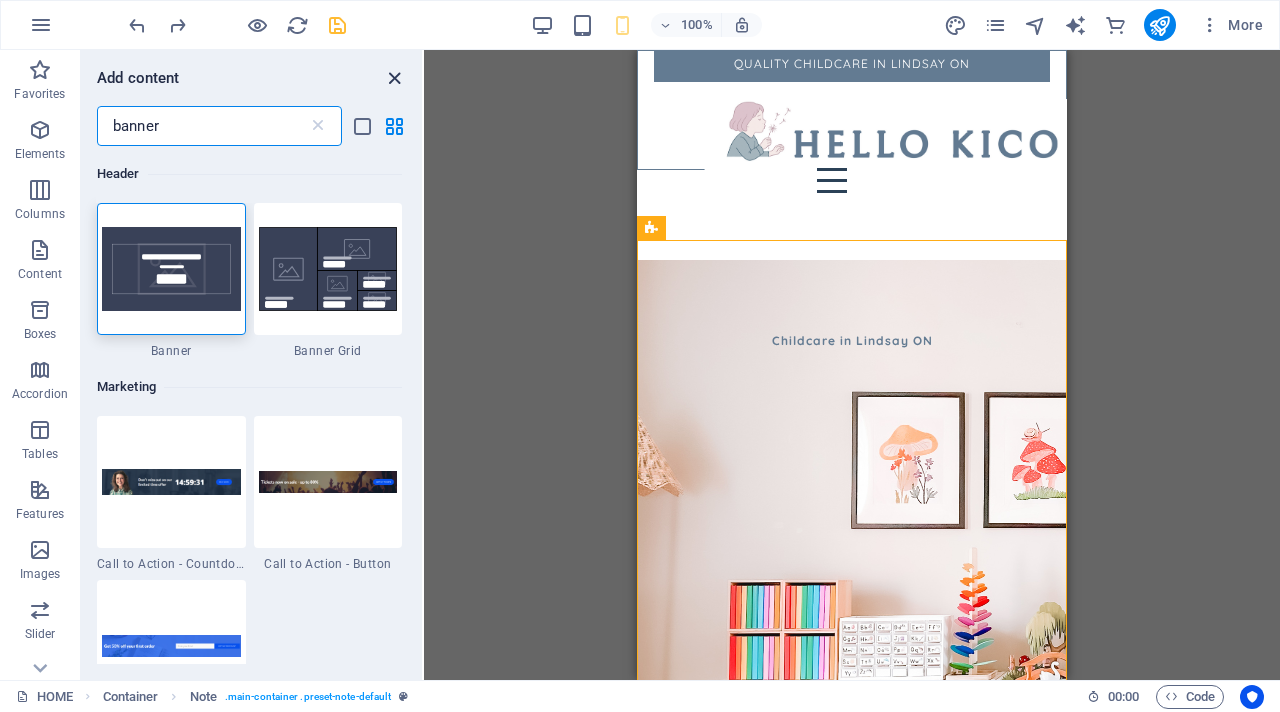type on "banner" 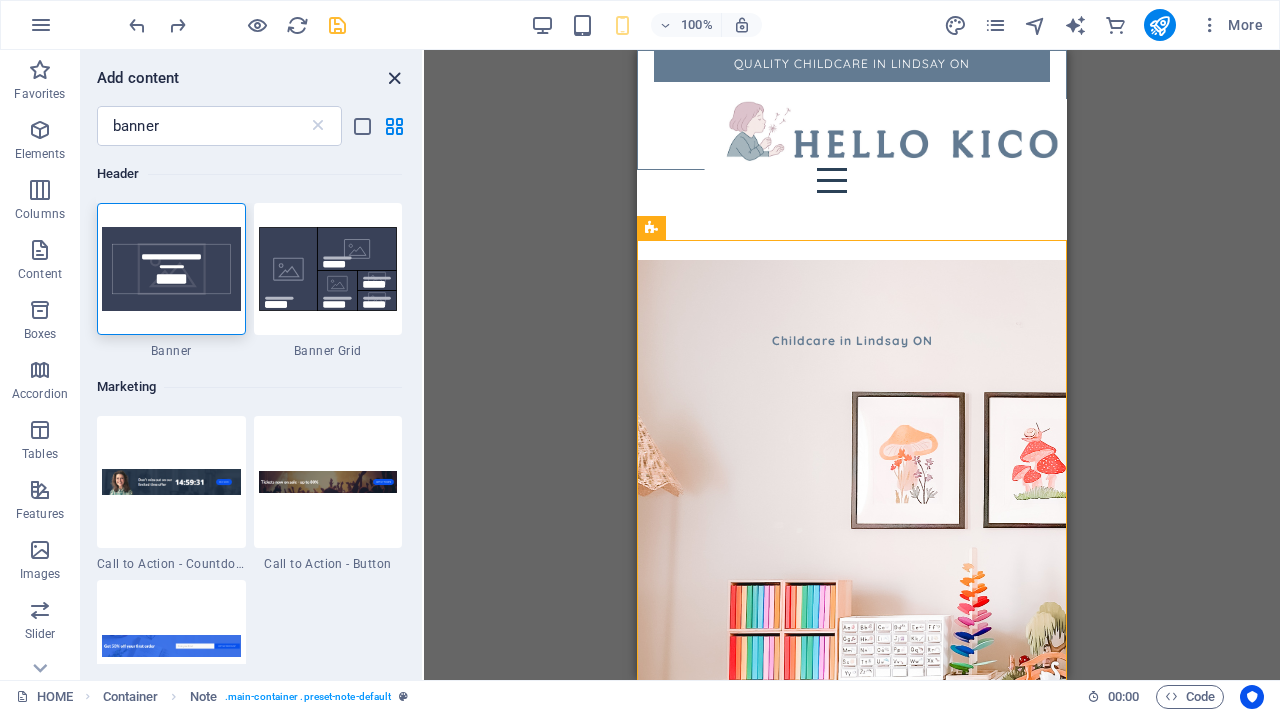 click at bounding box center (394, 78) 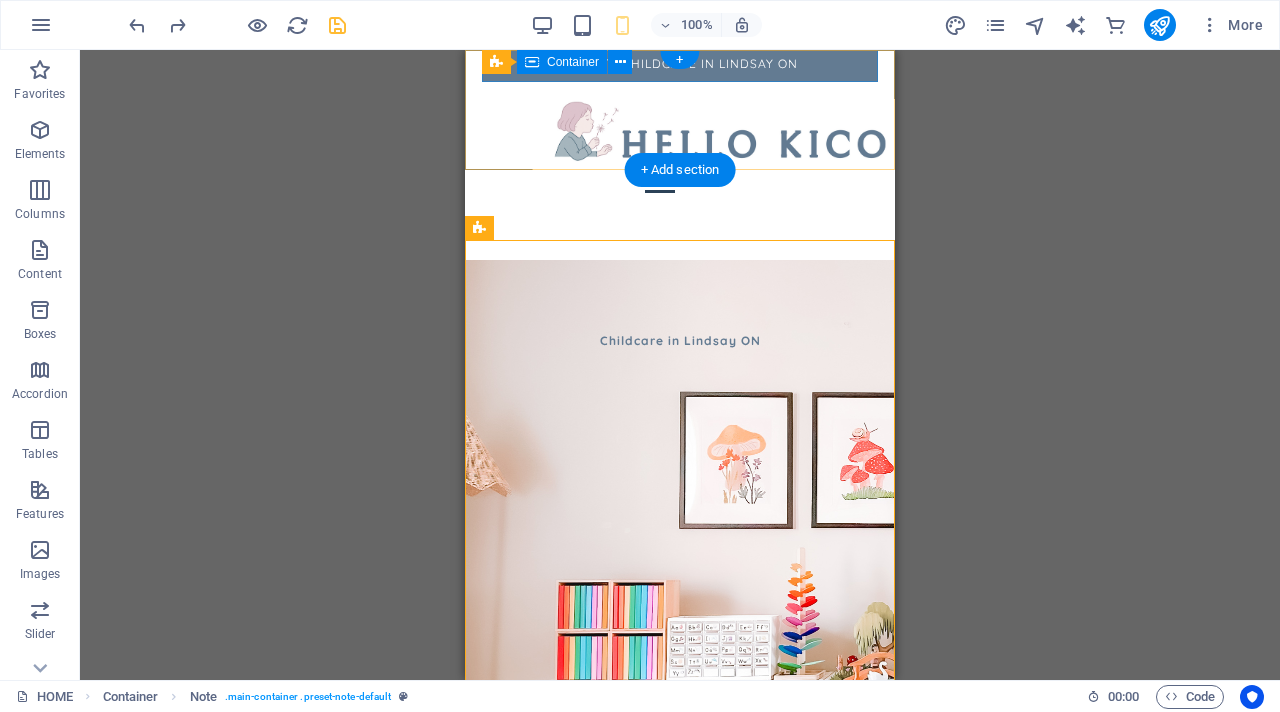 click on "QUALITY CHILDCARE IN LINDSAY ON" at bounding box center [680, 64] 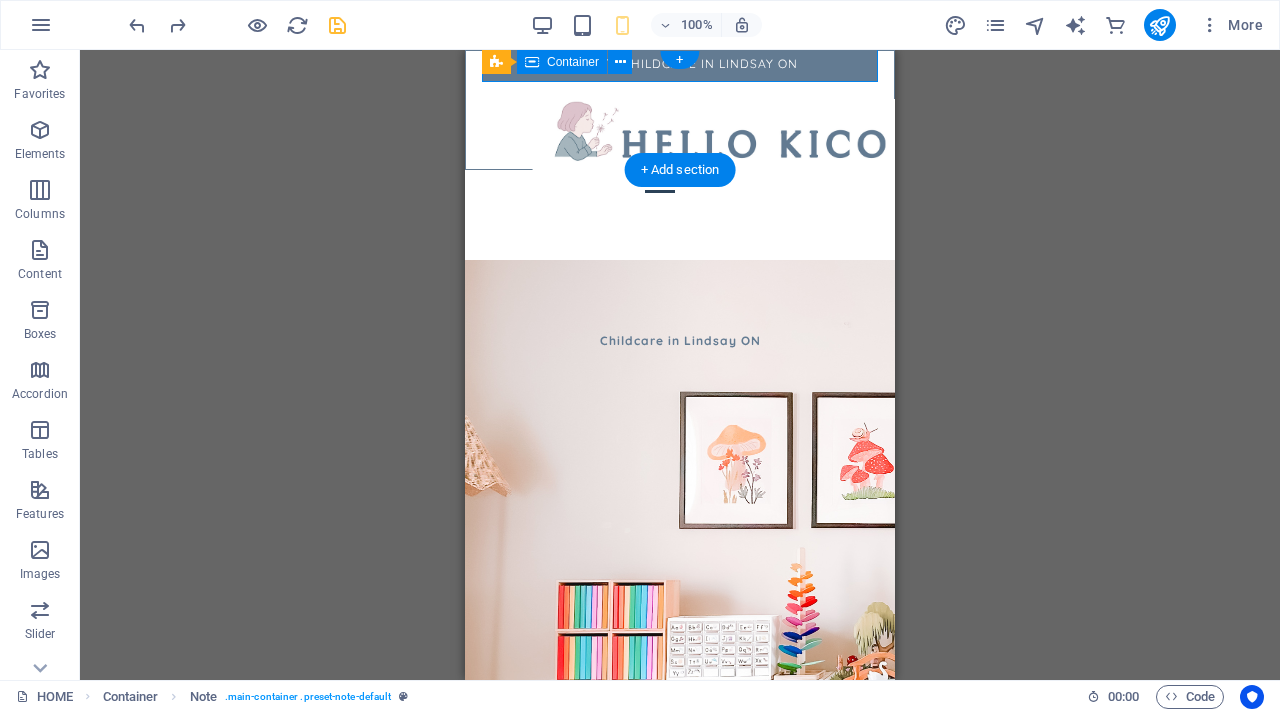 click on "QUALITY CHILDCARE IN LINDSAY ON" at bounding box center (680, 64) 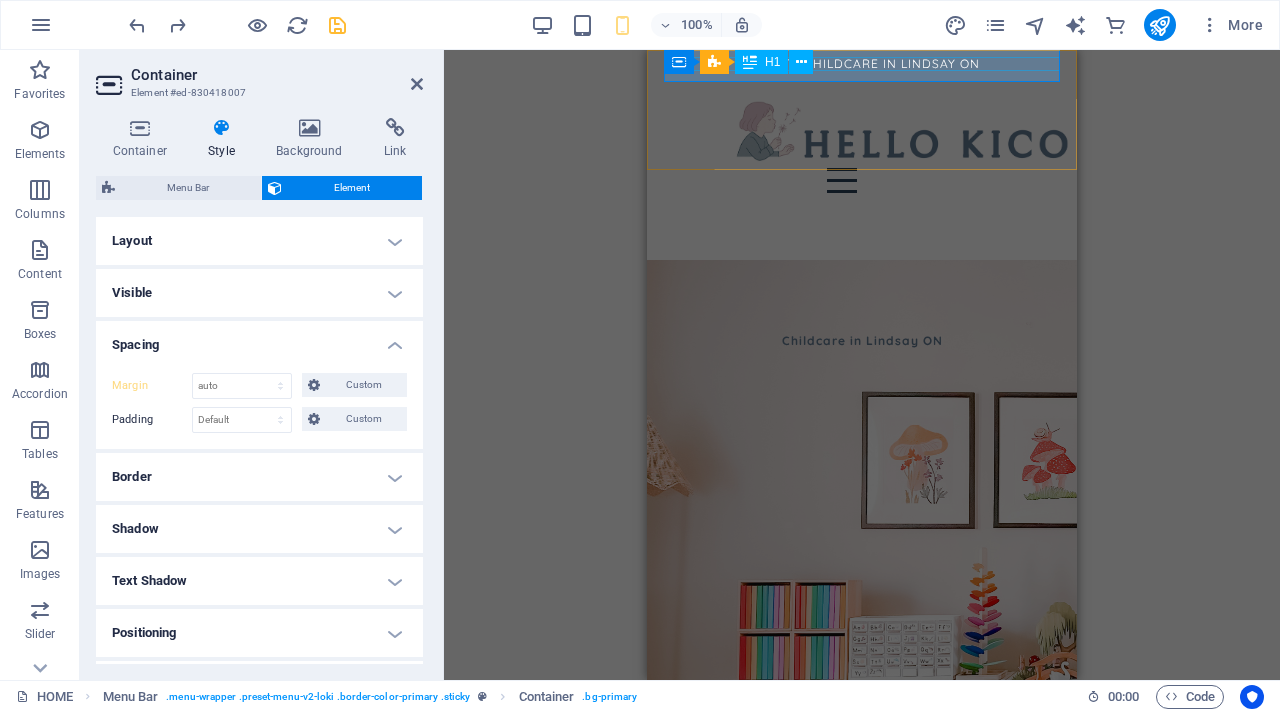 click on "QUALITY CHILDCARE IN LINDSAY ON" at bounding box center [862, 64] 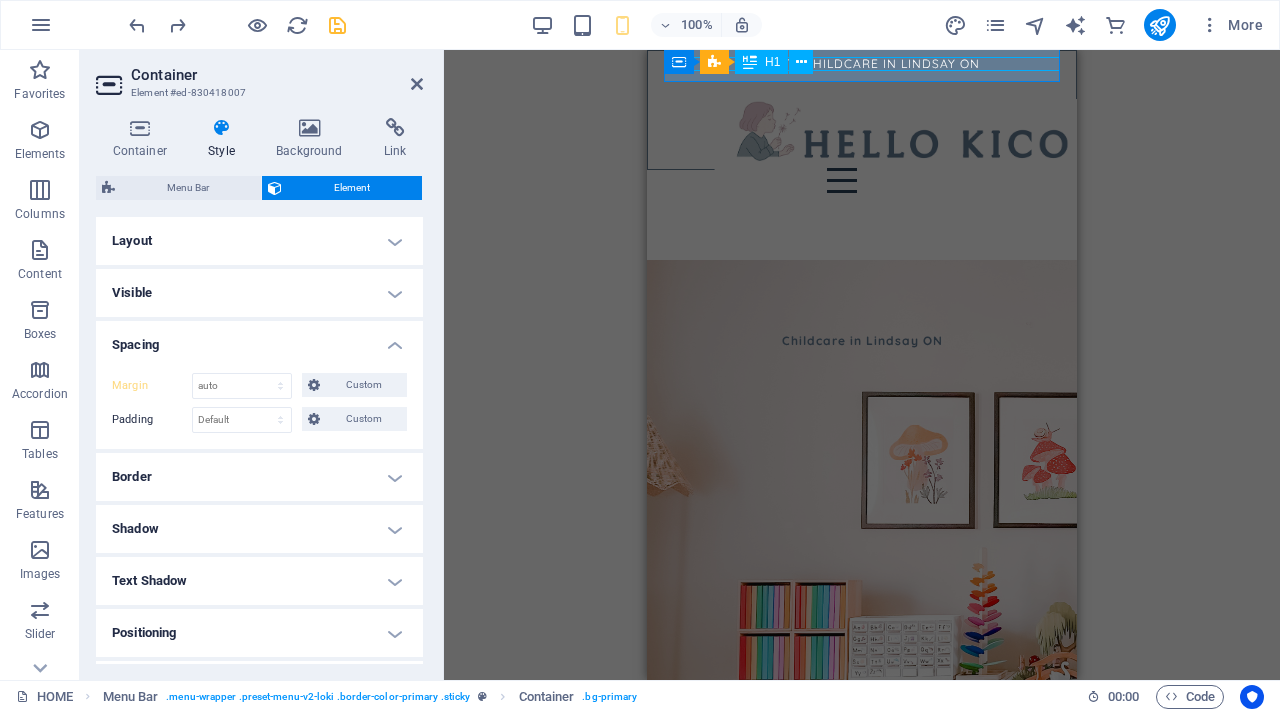 click on "QUALITY CHILDCARE IN LINDSAY ON" at bounding box center (862, 64) 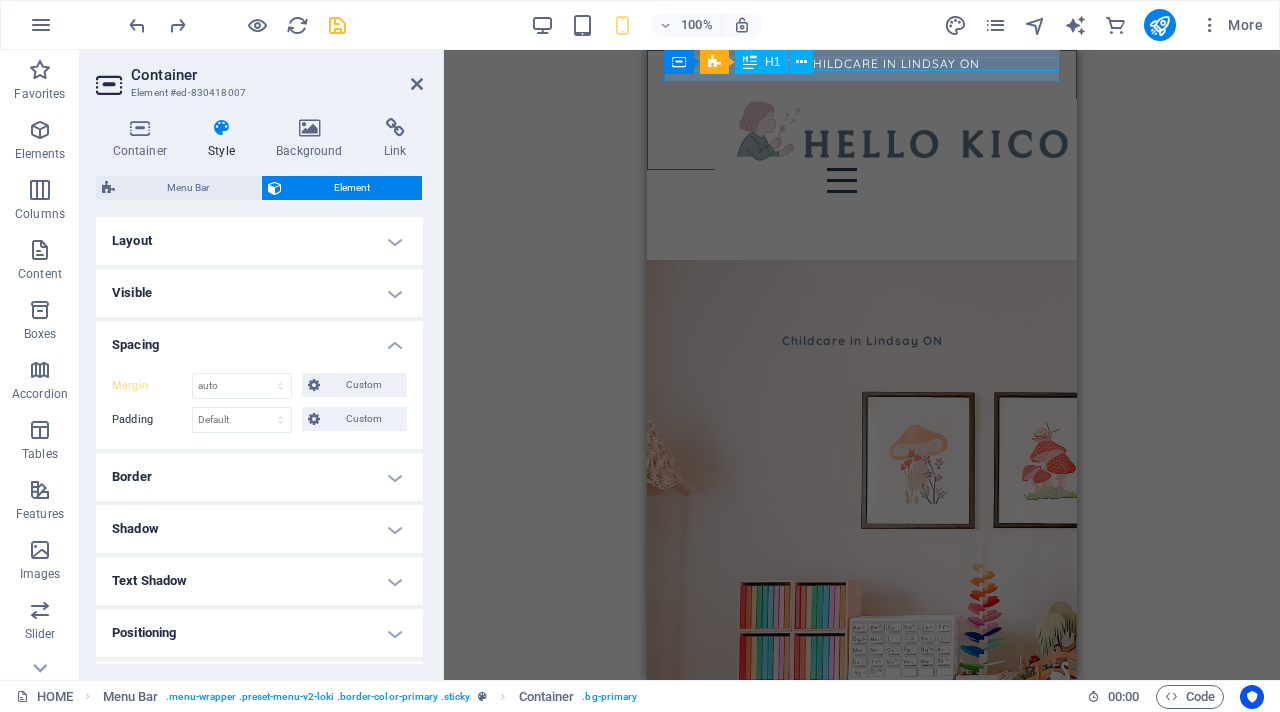 select on "px" 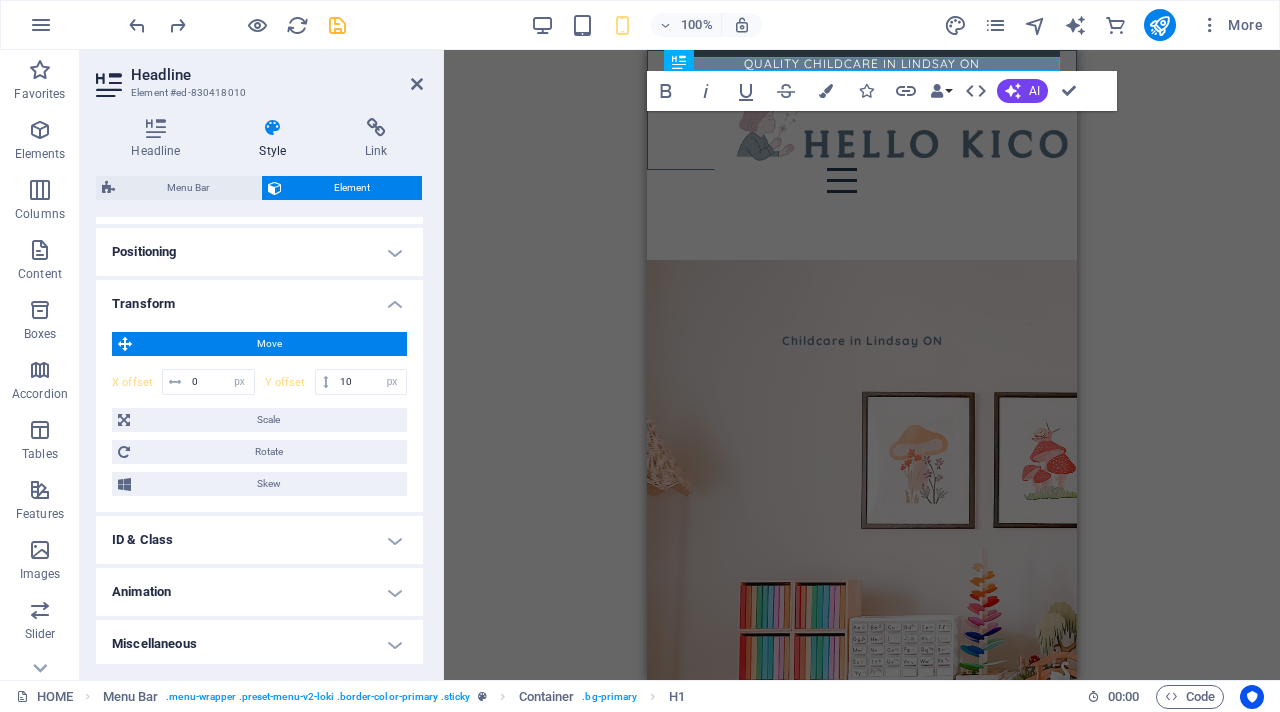 scroll, scrollTop: 582, scrollLeft: 0, axis: vertical 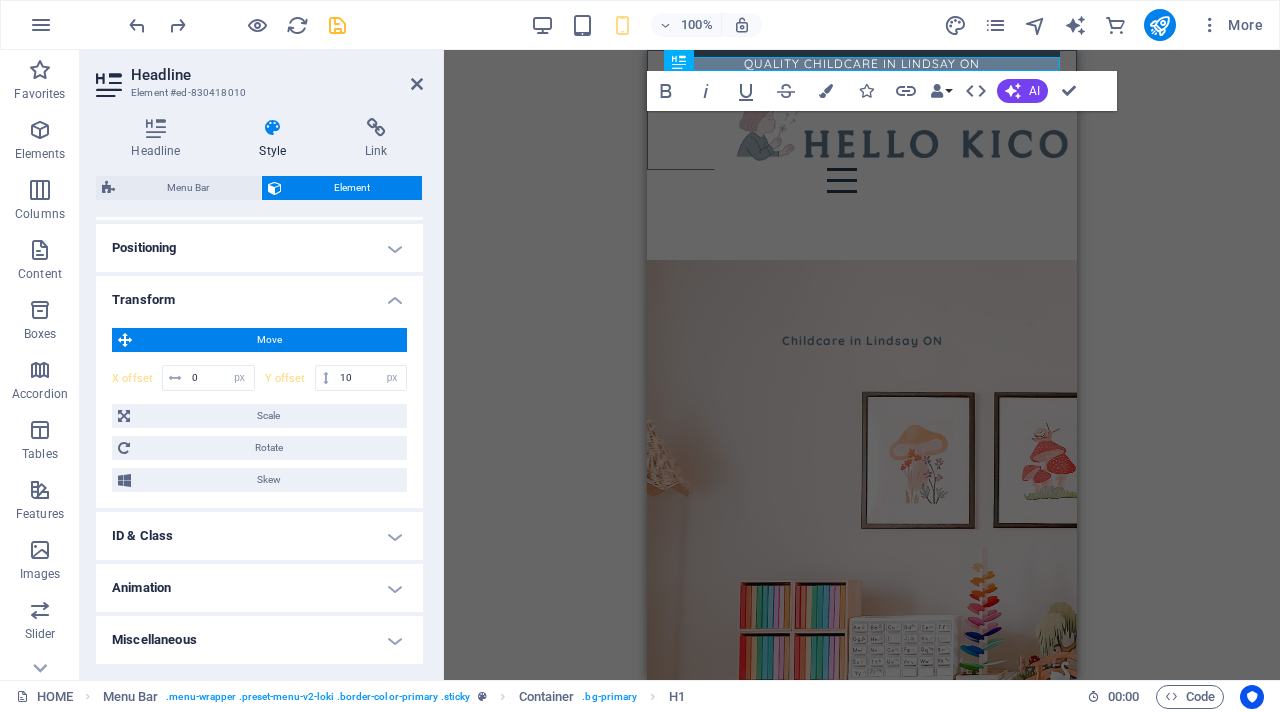 click on "Animation" at bounding box center [259, 588] 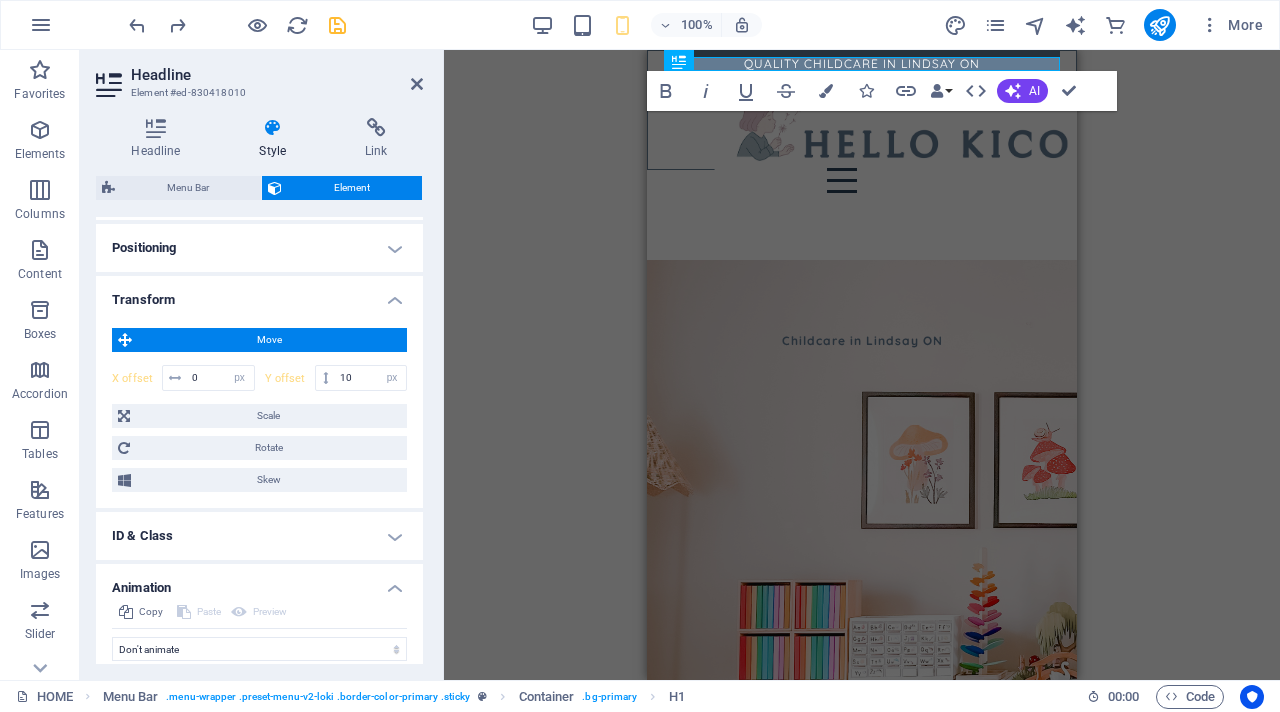 scroll, scrollTop: 647, scrollLeft: 0, axis: vertical 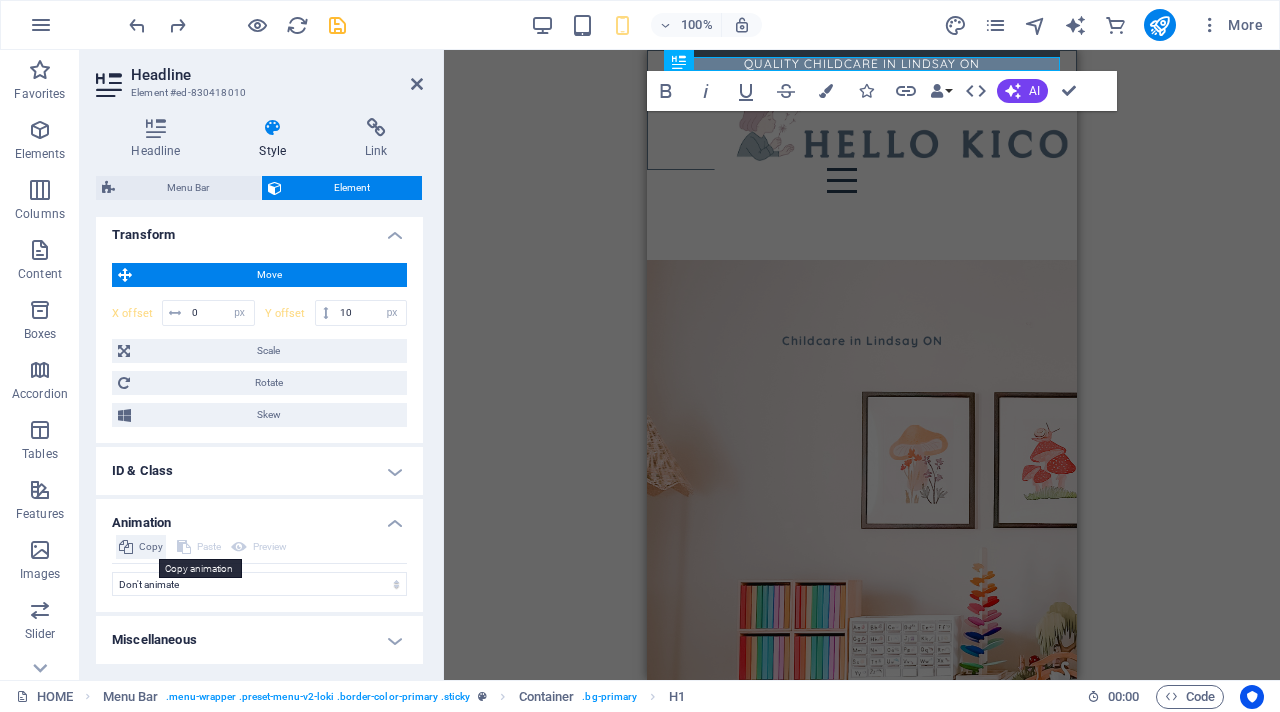 click on "Copy" at bounding box center (151, 547) 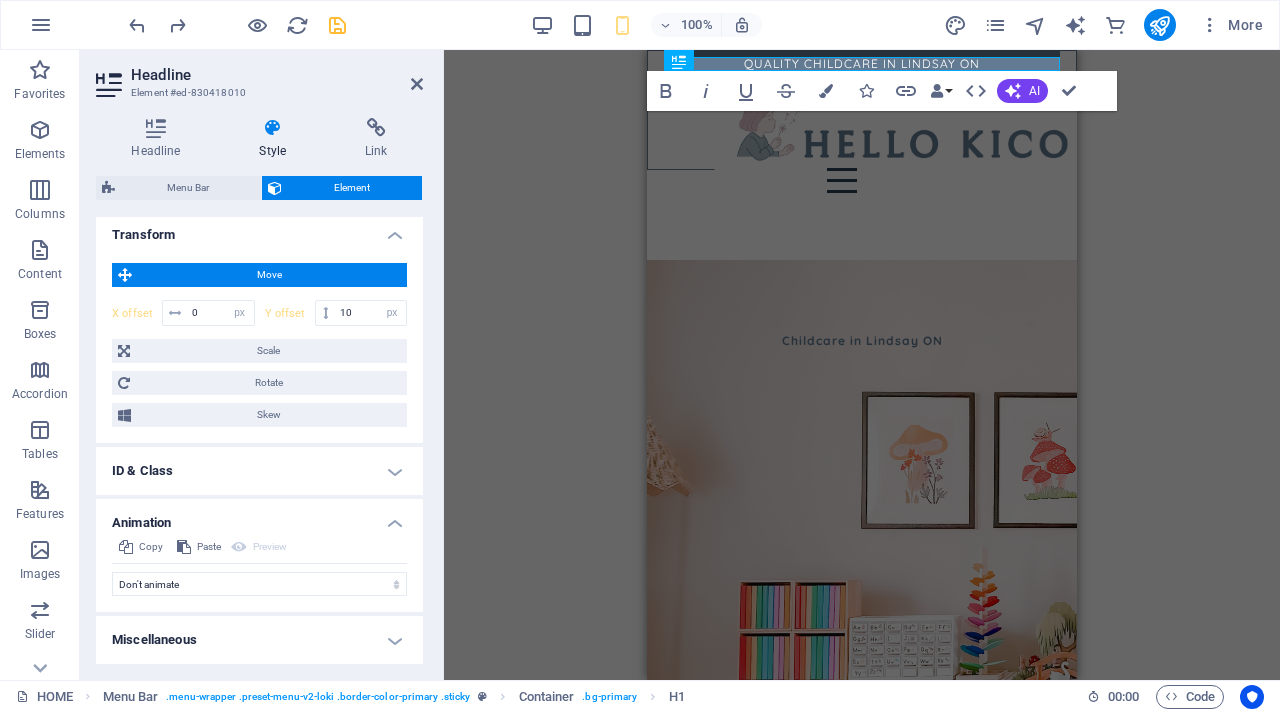 click on "Miscellaneous" at bounding box center (259, 640) 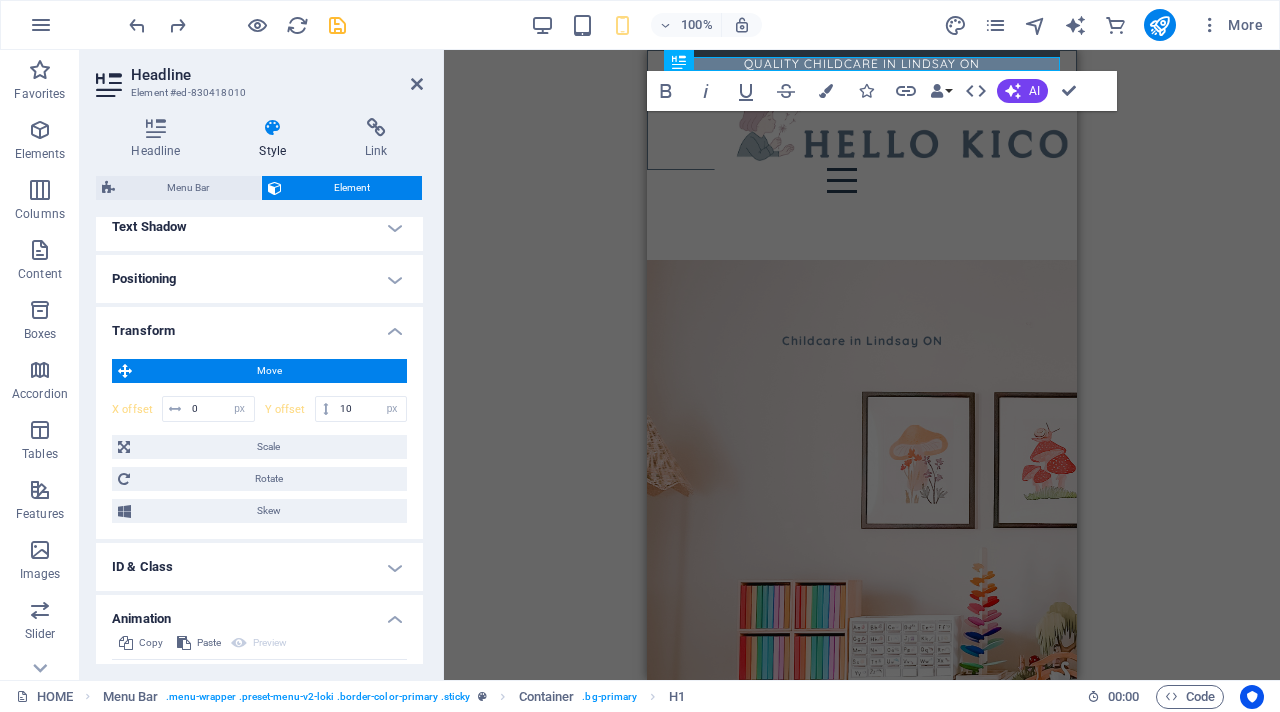 scroll, scrollTop: 677, scrollLeft: 0, axis: vertical 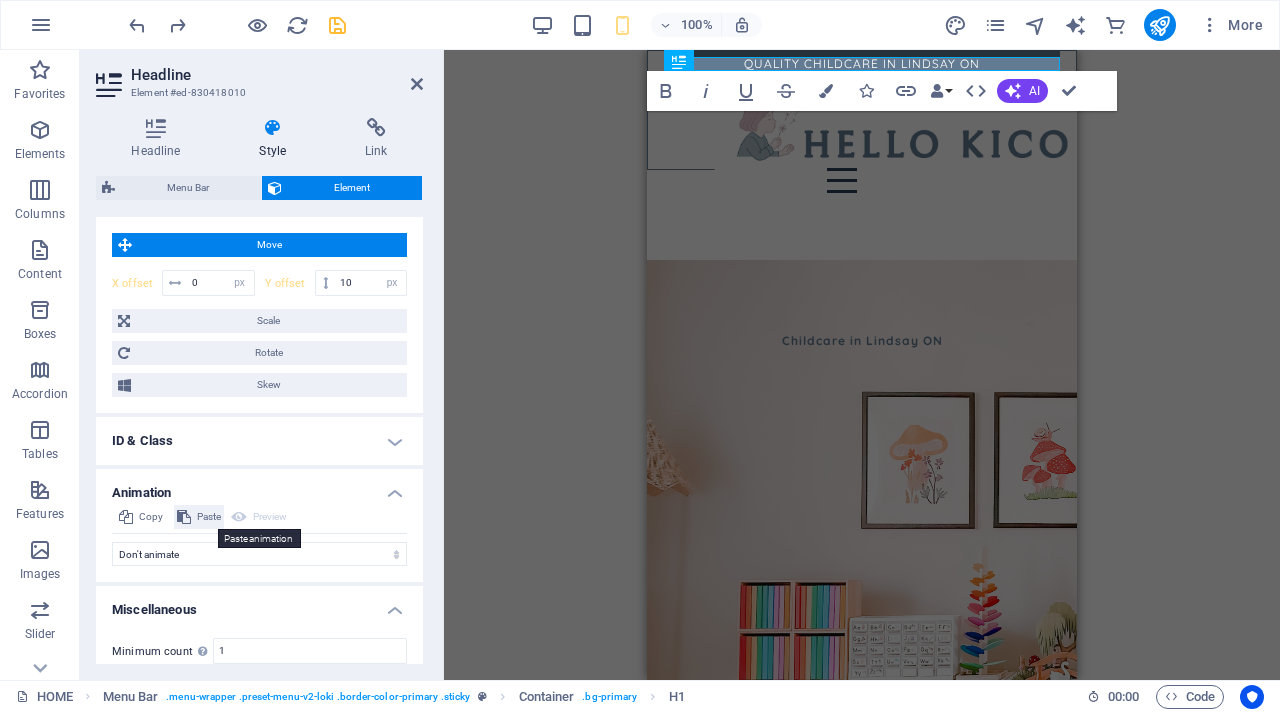 click on "Paste" at bounding box center [209, 517] 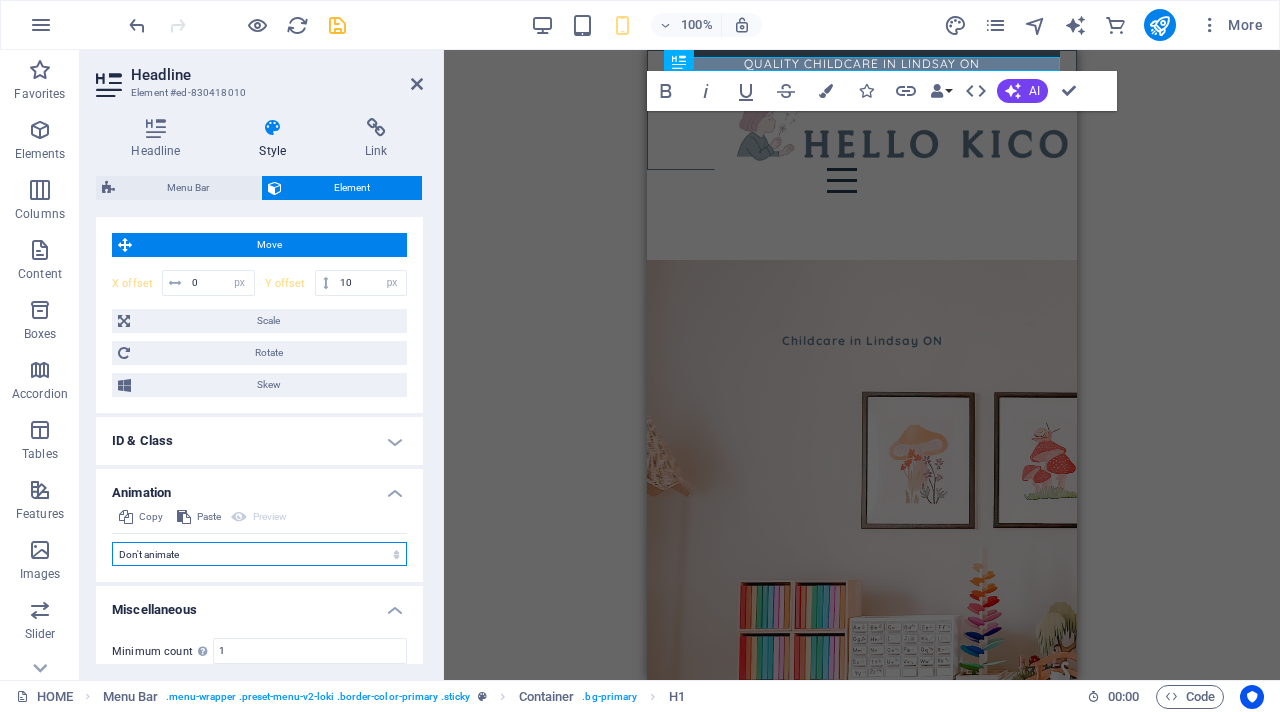 click on "Don't animate Show / Hide Slide up/down Zoom in/out Slide left to right Slide right to left Slide top to bottom Slide bottom to top Pulse Blink Open as overlay" at bounding box center (259, 554) 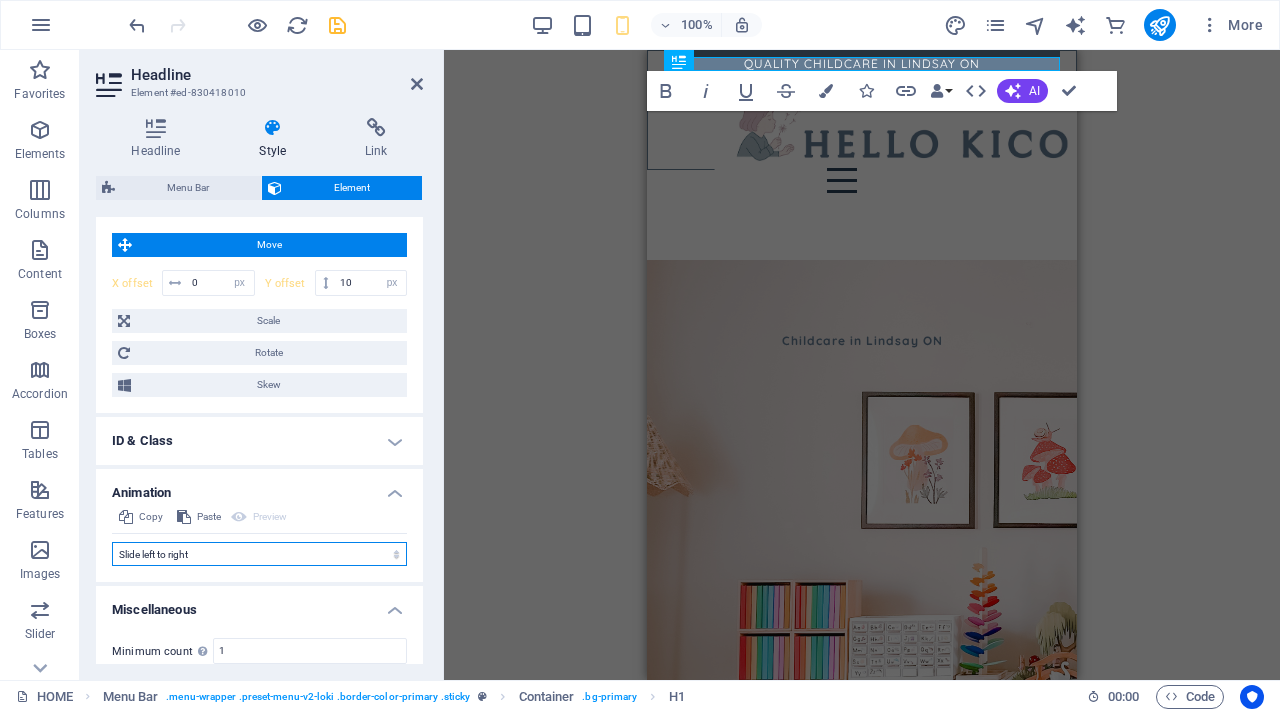 select on "scroll" 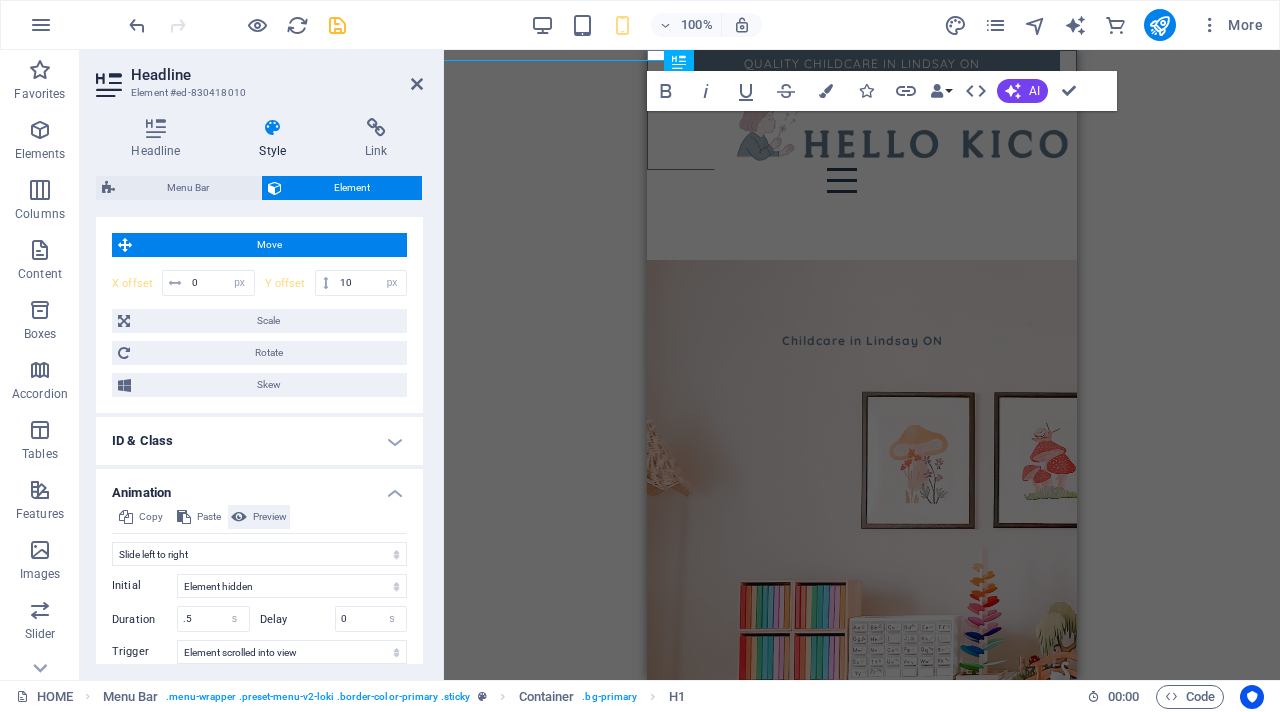 click on "Preview" at bounding box center (270, 517) 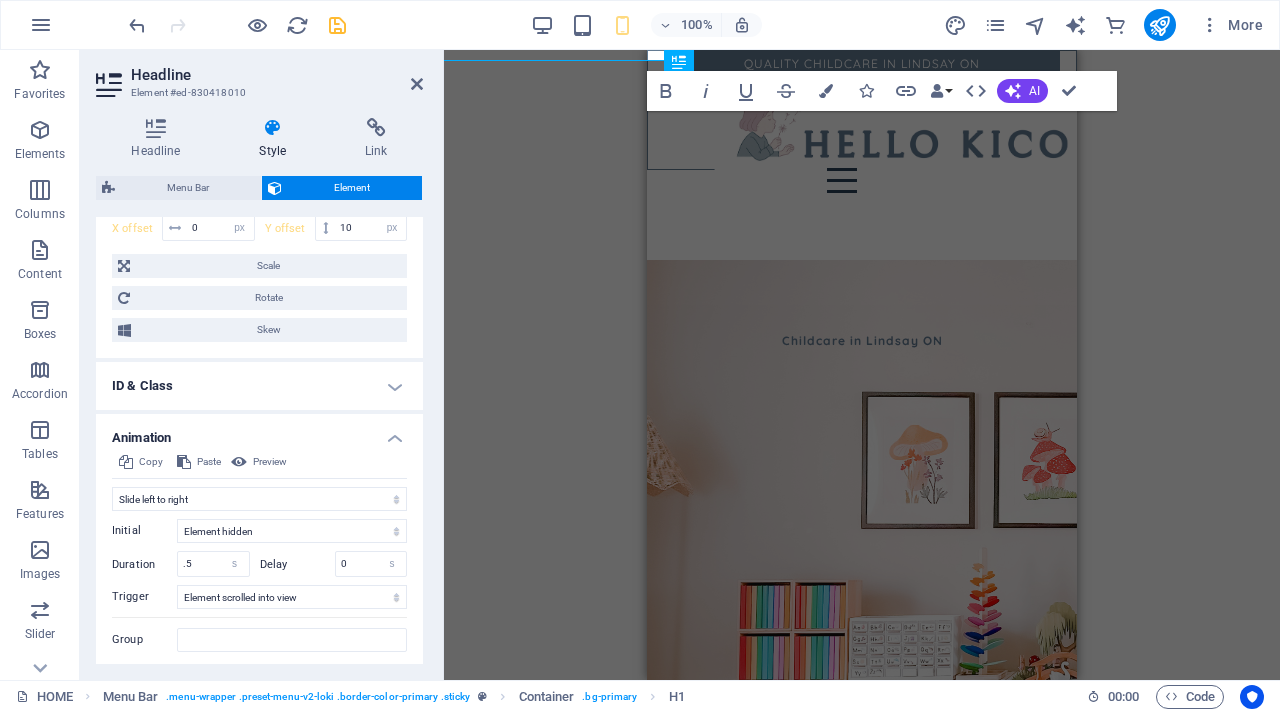 scroll, scrollTop: 735, scrollLeft: 0, axis: vertical 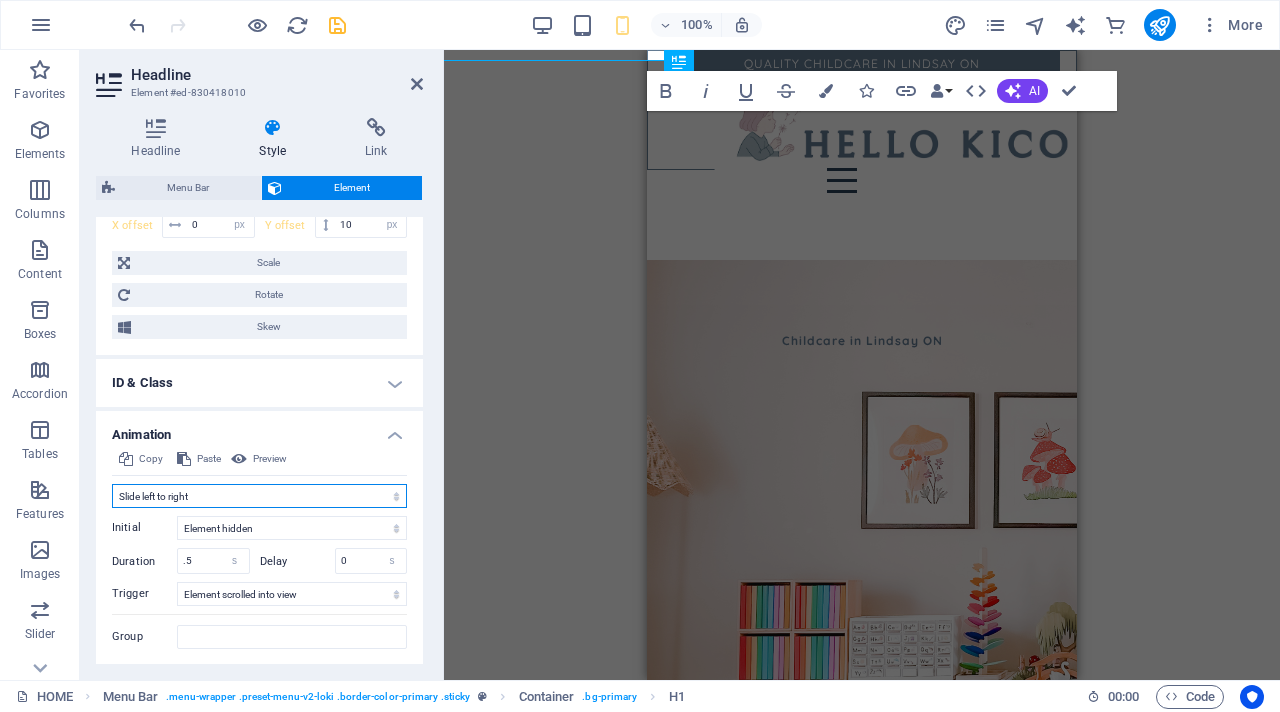 click on "Don't animate Show / Hide Slide up/down Zoom in/out Slide left to right Slide right to left Slide top to bottom Slide bottom to top Pulse Blink Open as overlay" at bounding box center [259, 496] 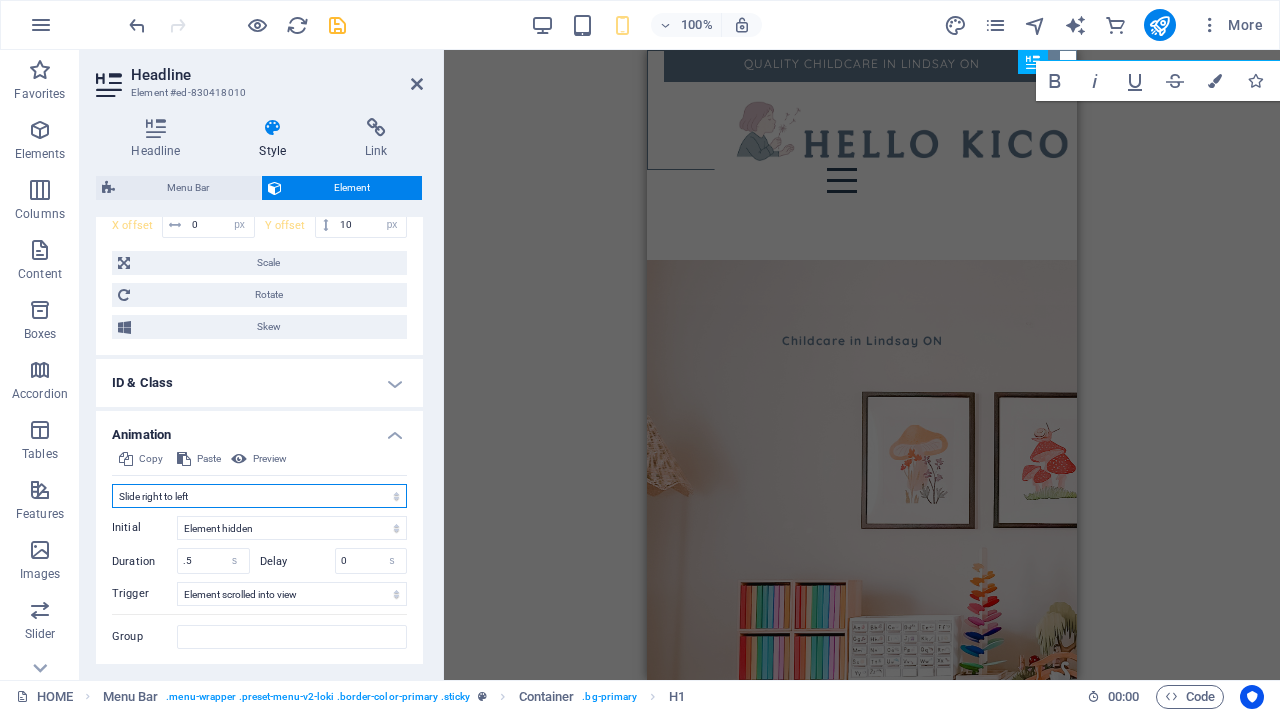 click on "Don't animate Show / Hide Slide up/down Zoom in/out Slide left to right Slide right to left Slide top to bottom Slide bottom to top Pulse Blink Open as overlay" at bounding box center (259, 496) 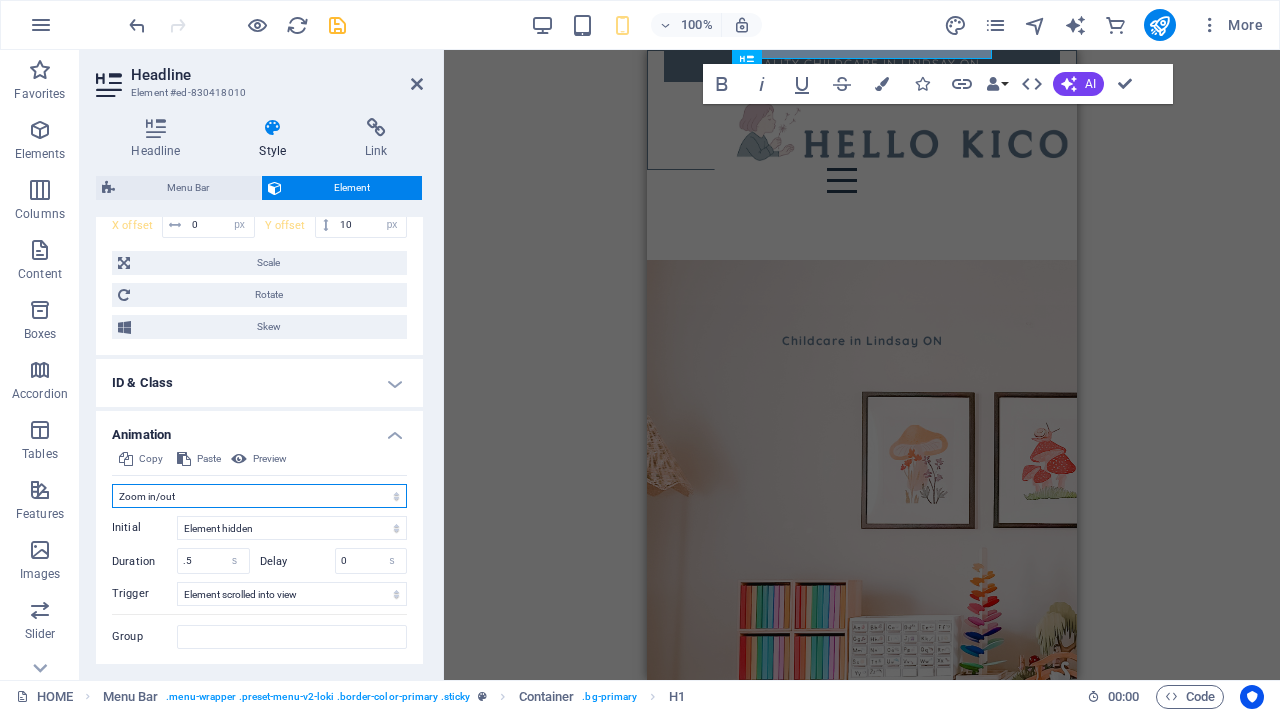 click on "Don't animate Show / Hide Slide up/down Zoom in/out Slide left to right Slide right to left Slide top to bottom Slide bottom to top Pulse Blink Open as overlay" at bounding box center (259, 496) 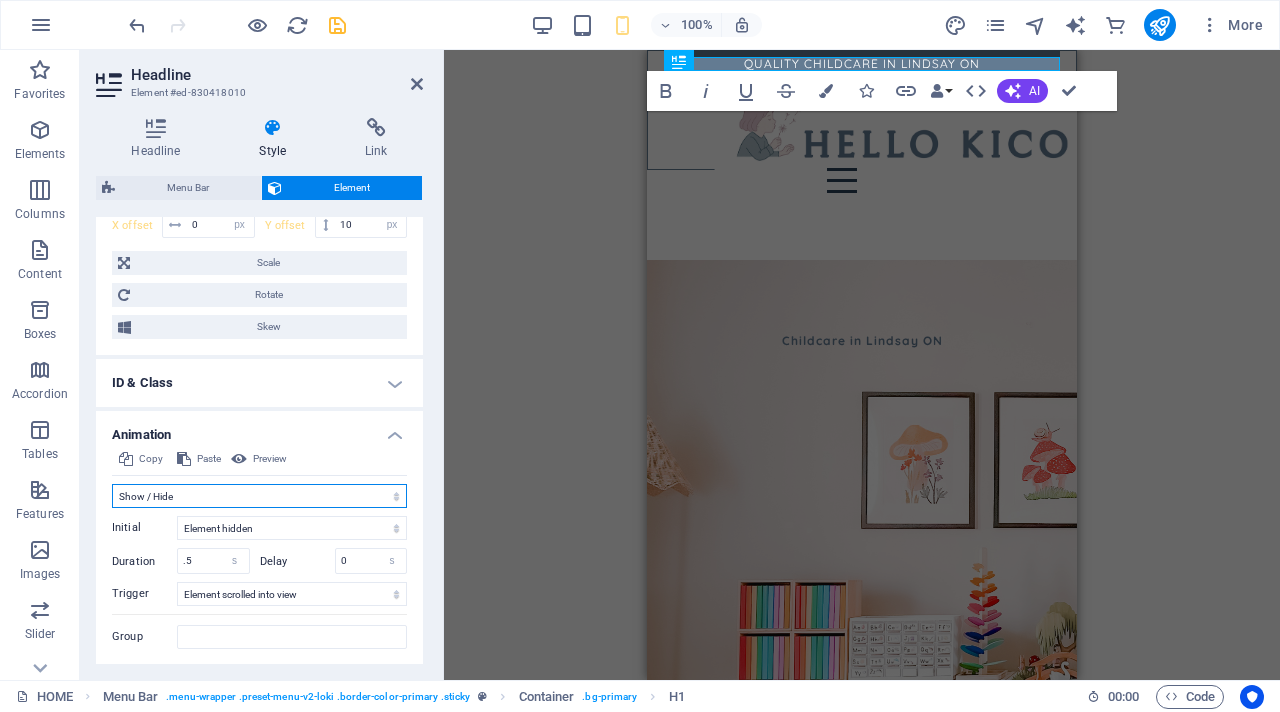 click on "Don't animate Show / Hide Slide up/down Zoom in/out Slide left to right Slide right to left Slide top to bottom Slide bottom to top Pulse Blink Open as overlay" at bounding box center (259, 496) 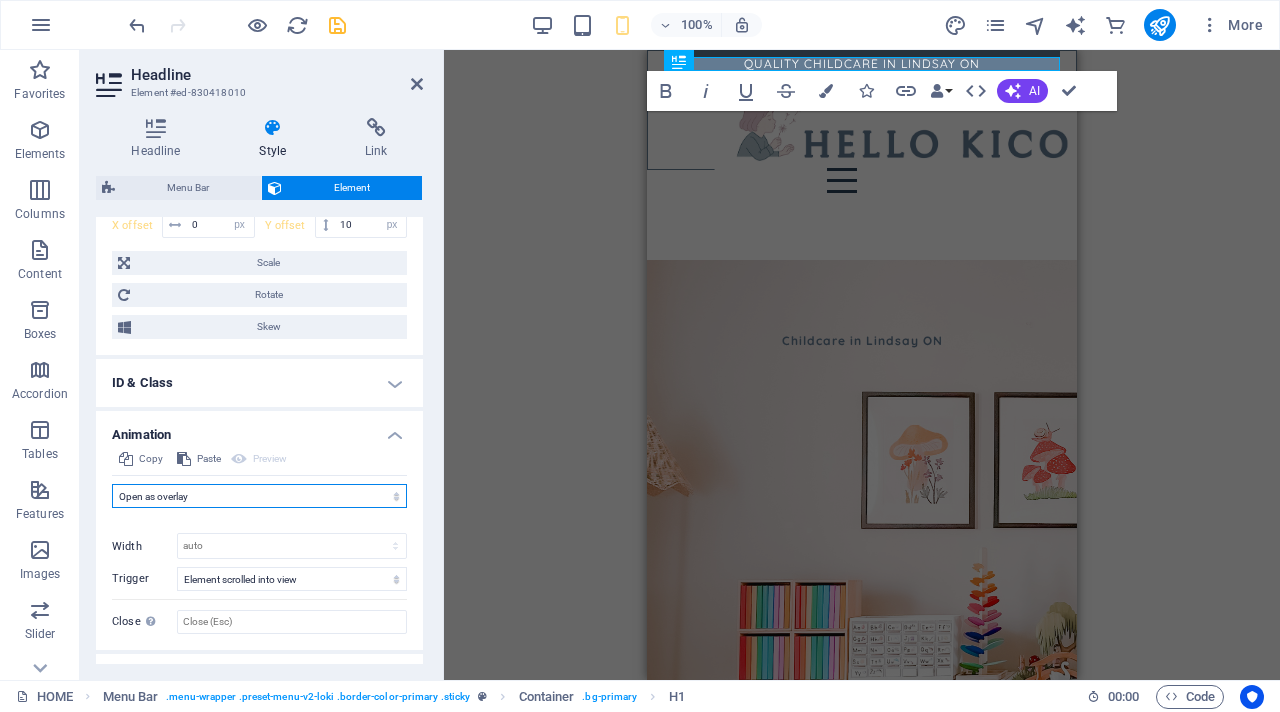 click on "Don't animate Show / Hide Slide up/down Zoom in/out Slide left to right Slide right to left Slide top to bottom Slide bottom to top Pulse Blink Open as overlay" at bounding box center [259, 496] 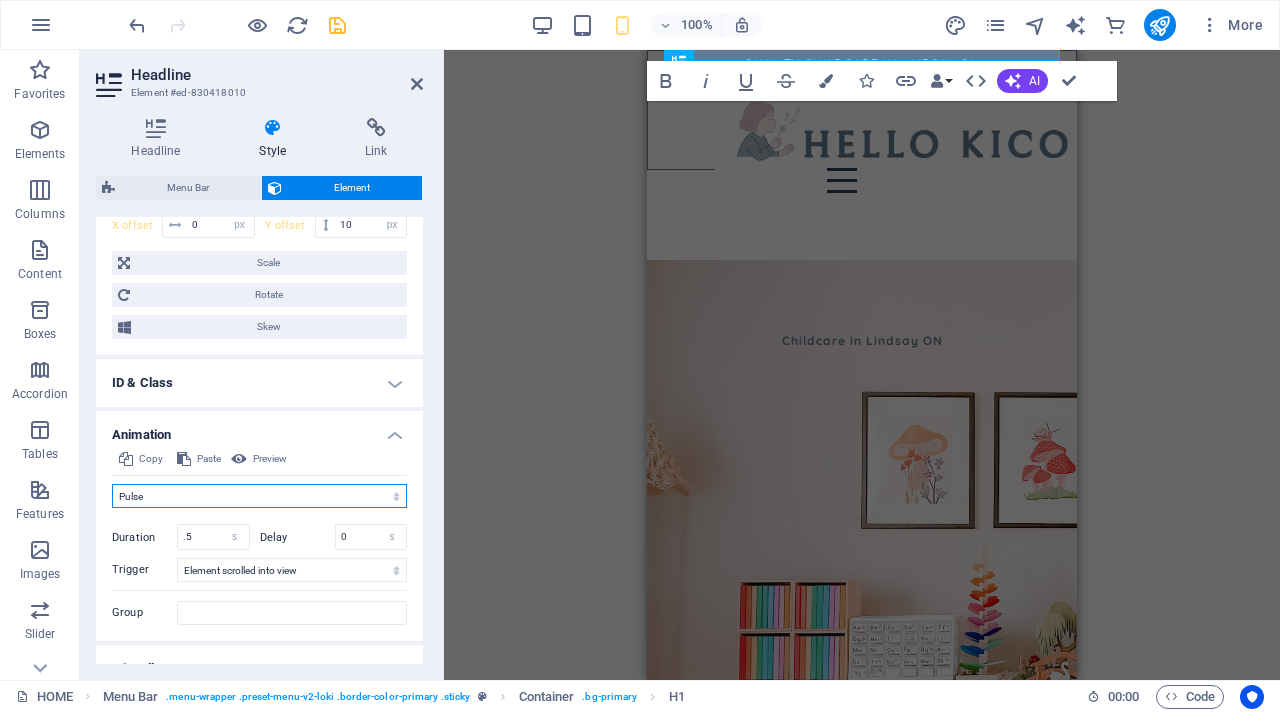 click on "Don't animate Show / Hide Slide up/down Zoom in/out Slide left to right Slide right to left Slide top to bottom Slide bottom to top Pulse Blink Open as overlay" at bounding box center (259, 496) 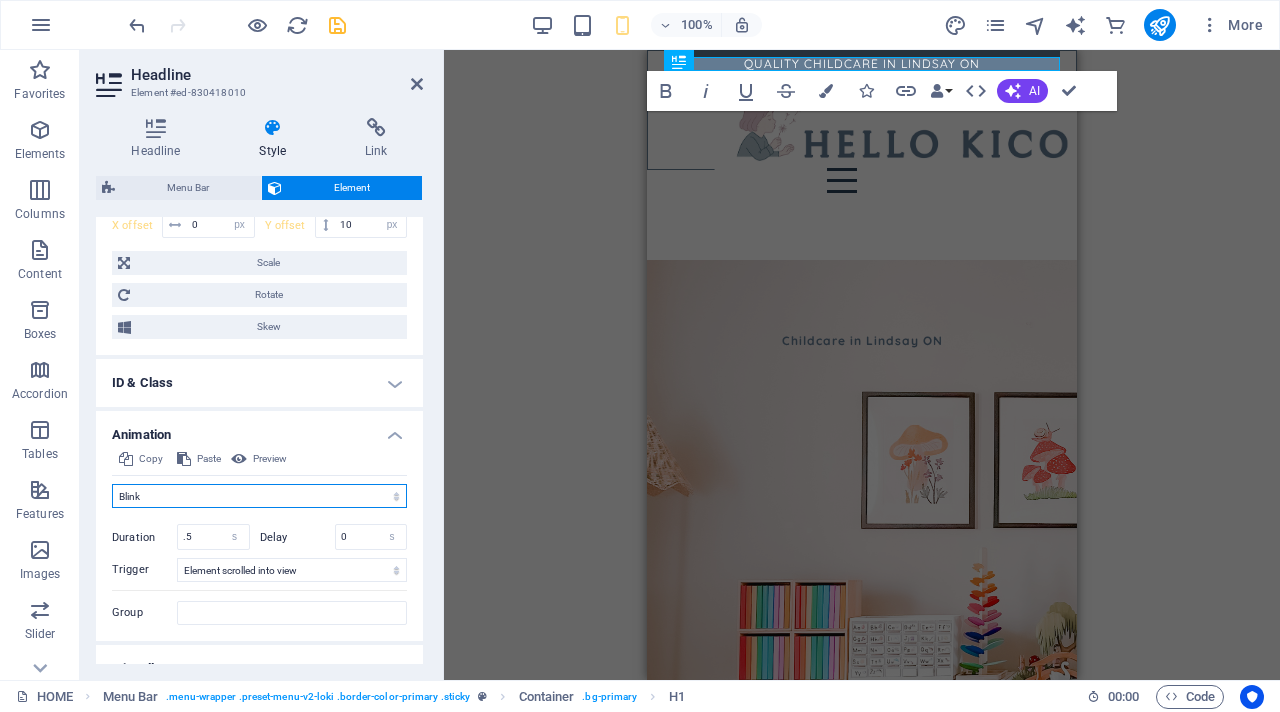 click on "Don't animate Show / Hide Slide up/down Zoom in/out Slide left to right Slide right to left Slide top to bottom Slide bottom to top Pulse Blink Open as overlay" at bounding box center (259, 496) 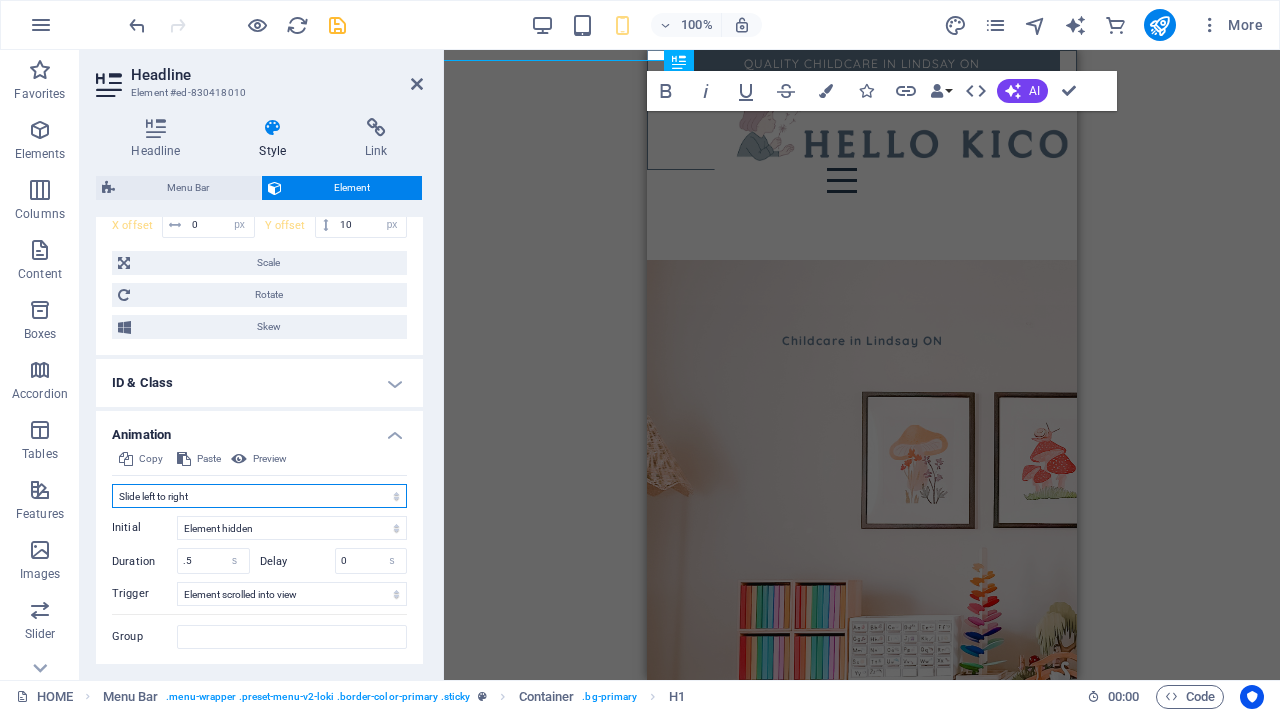 click on "Don't animate Show / Hide Slide up/down Zoom in/out Slide left to right Slide right to left Slide top to bottom Slide bottom to top Pulse Blink Open as overlay" at bounding box center [259, 496] 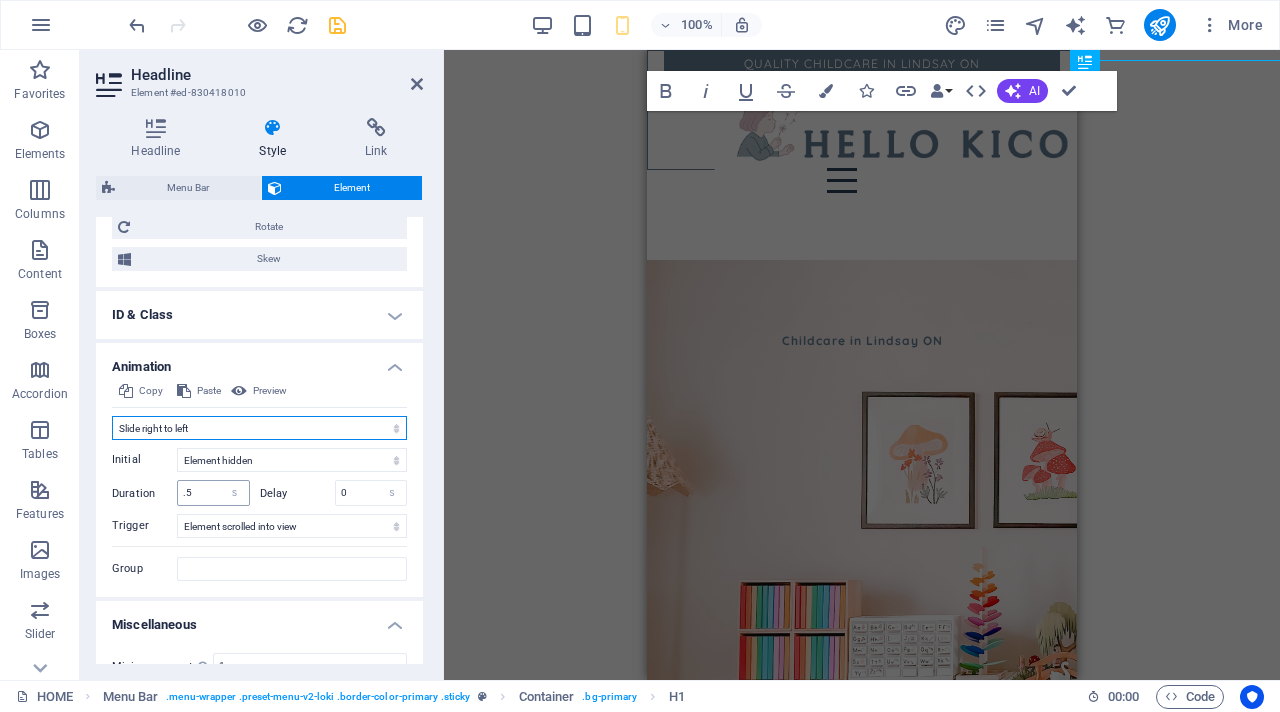 scroll, scrollTop: 621, scrollLeft: 0, axis: vertical 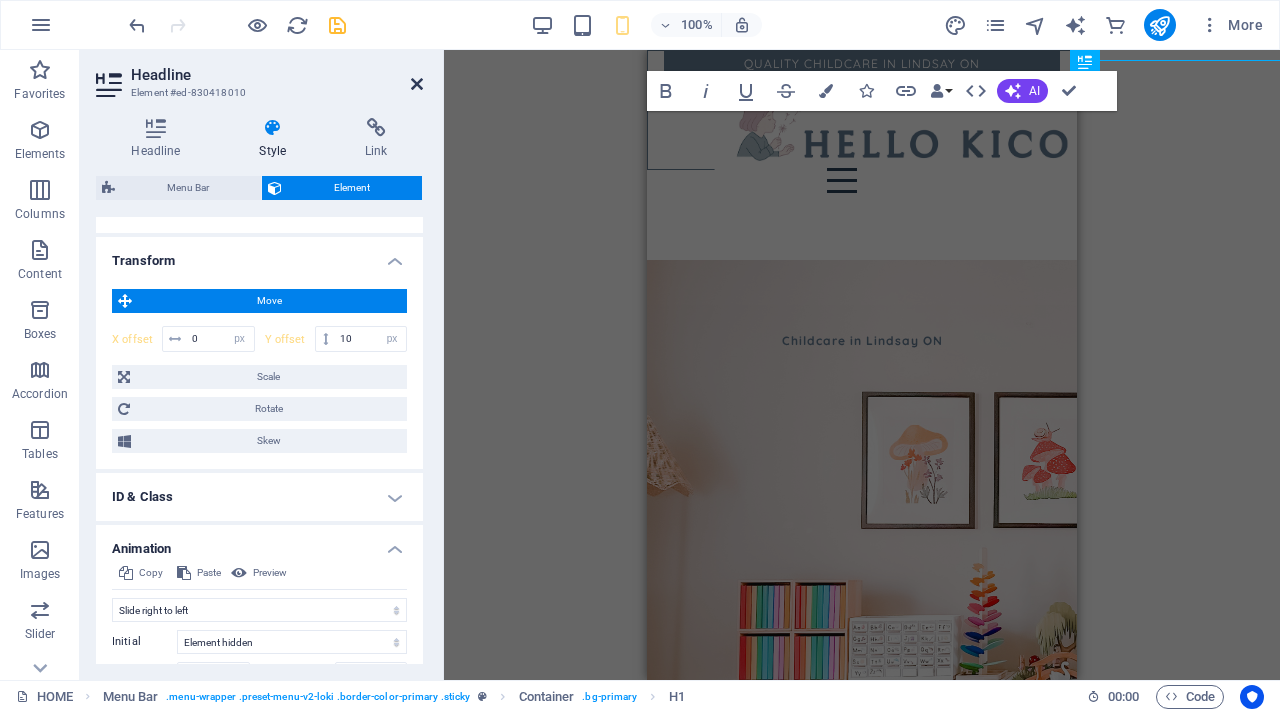 click at bounding box center [417, 84] 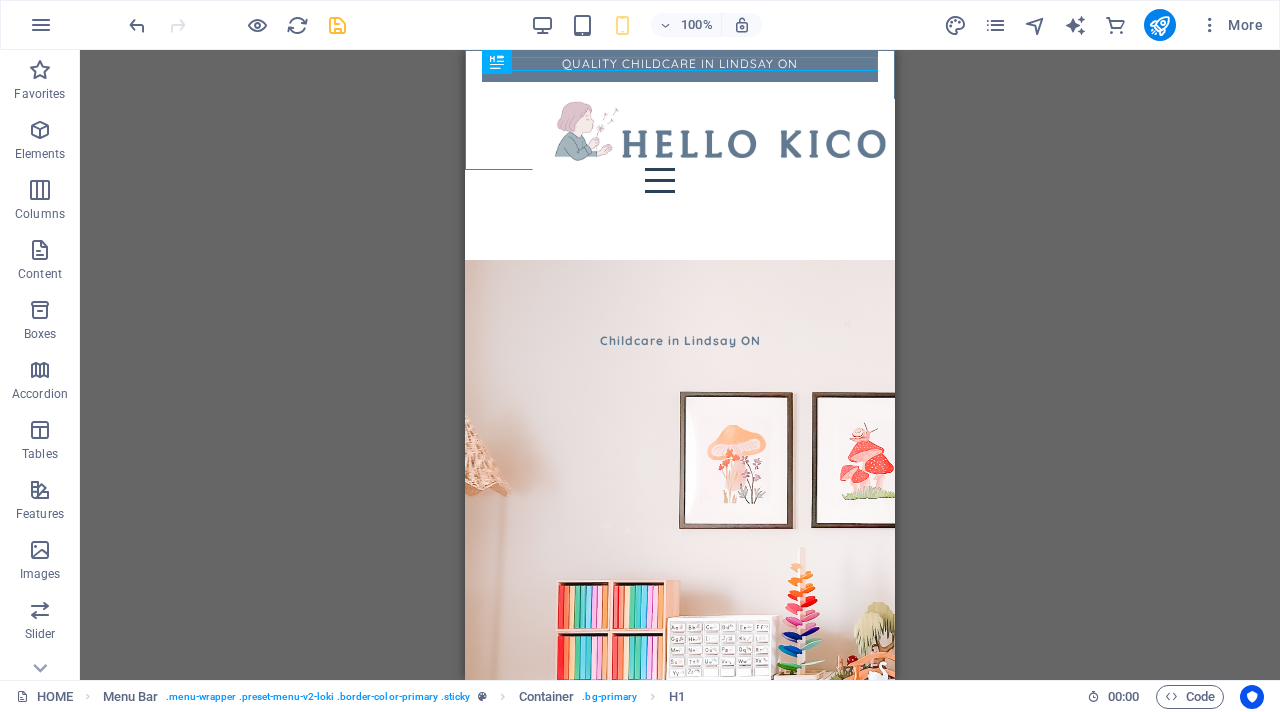 click on "Menu Bar   Container   H1   Menu Bar   Menu Bar   Container   Menu Bar   Logo   Menu   Note   Container   Image   Container   Note   Container   Container   Spacer   Spacer   Container   Image   Container   H1   H2   Container   Container   Text   Spacer   Button   Image slider columns   Image slider columns   Container   Image   Container   Text   Container   Cards   Spacer   Cards   Container   Container   Cards   Image   Spacer   Text   H4   Container   Image slider   Container   Image   Image slider columns   Container   HTML" at bounding box center [680, 365] 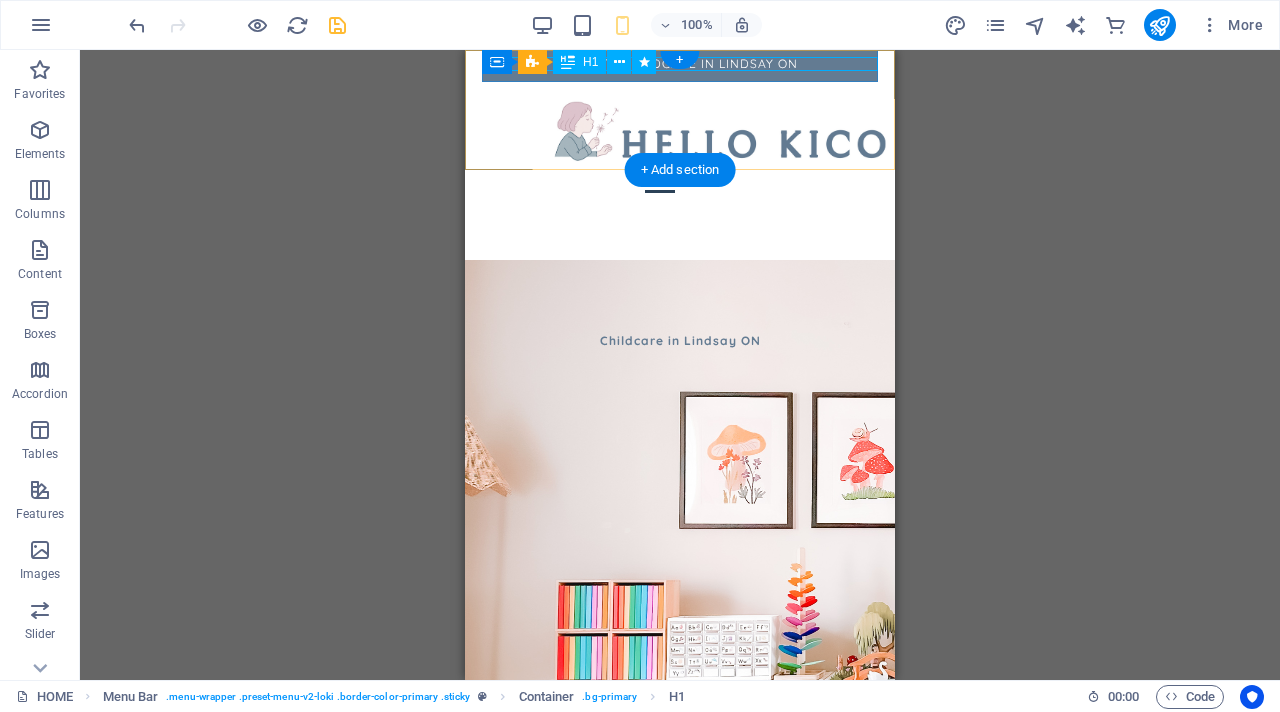 click on "QUALITY CHILDCARE IN LINDSAY ON" at bounding box center (680, 64) 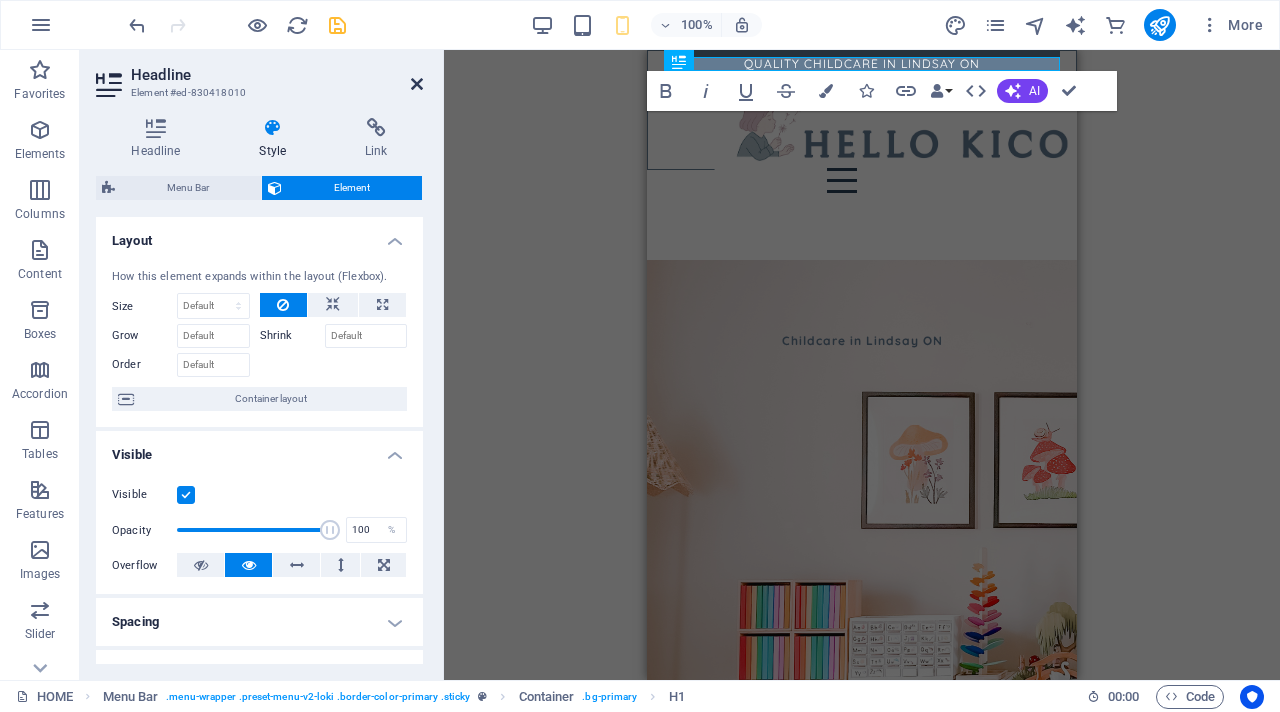 click at bounding box center [417, 84] 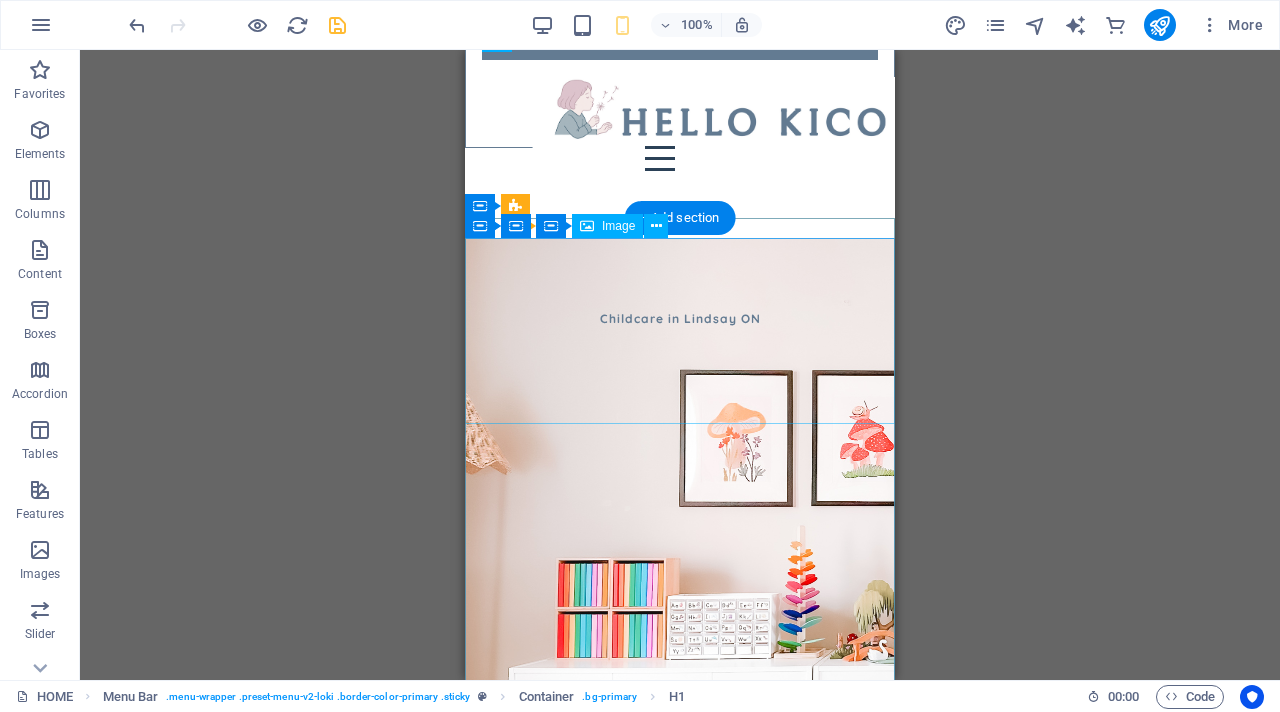 scroll, scrollTop: 19, scrollLeft: 0, axis: vertical 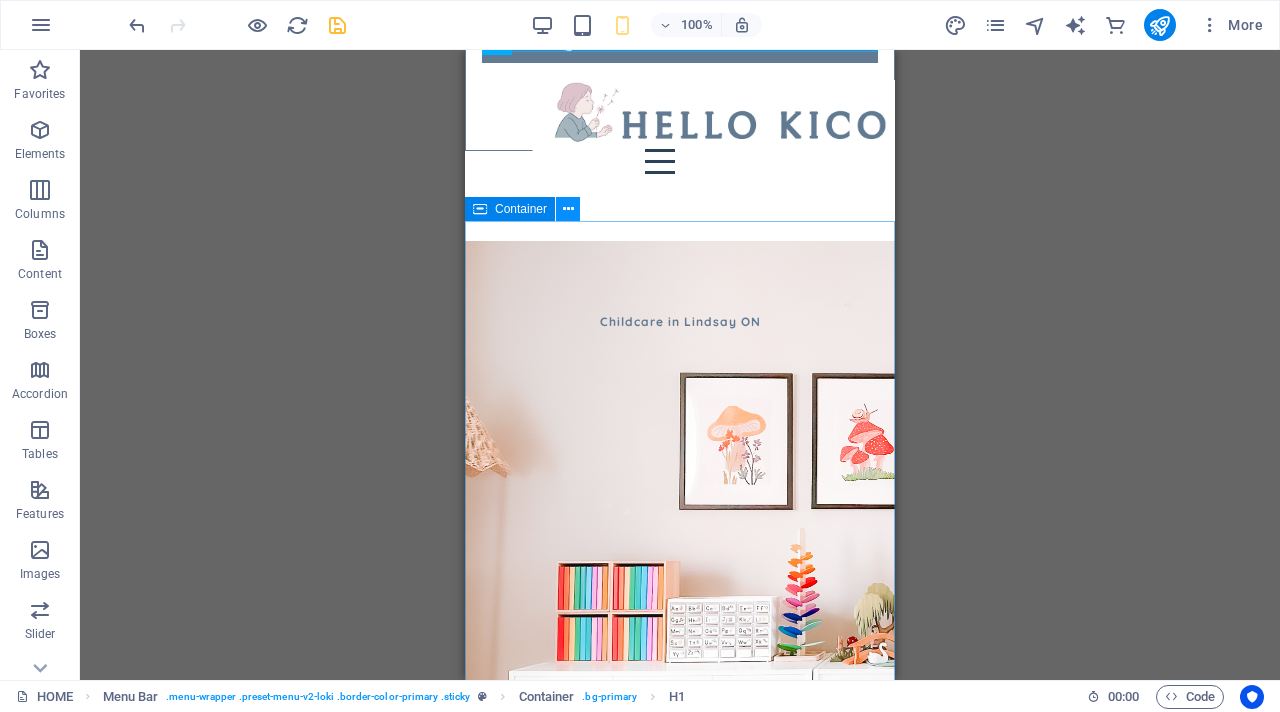 click at bounding box center [568, 209] 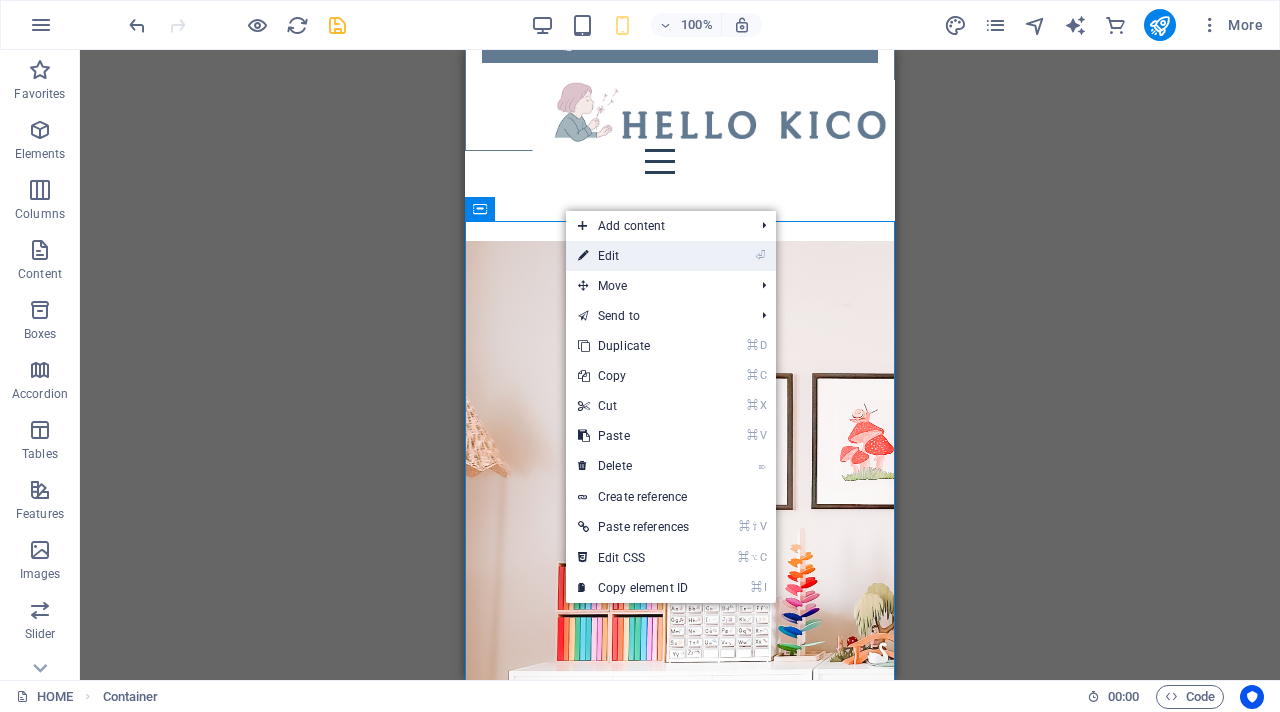 click on "⏎  Edit" at bounding box center (633, 256) 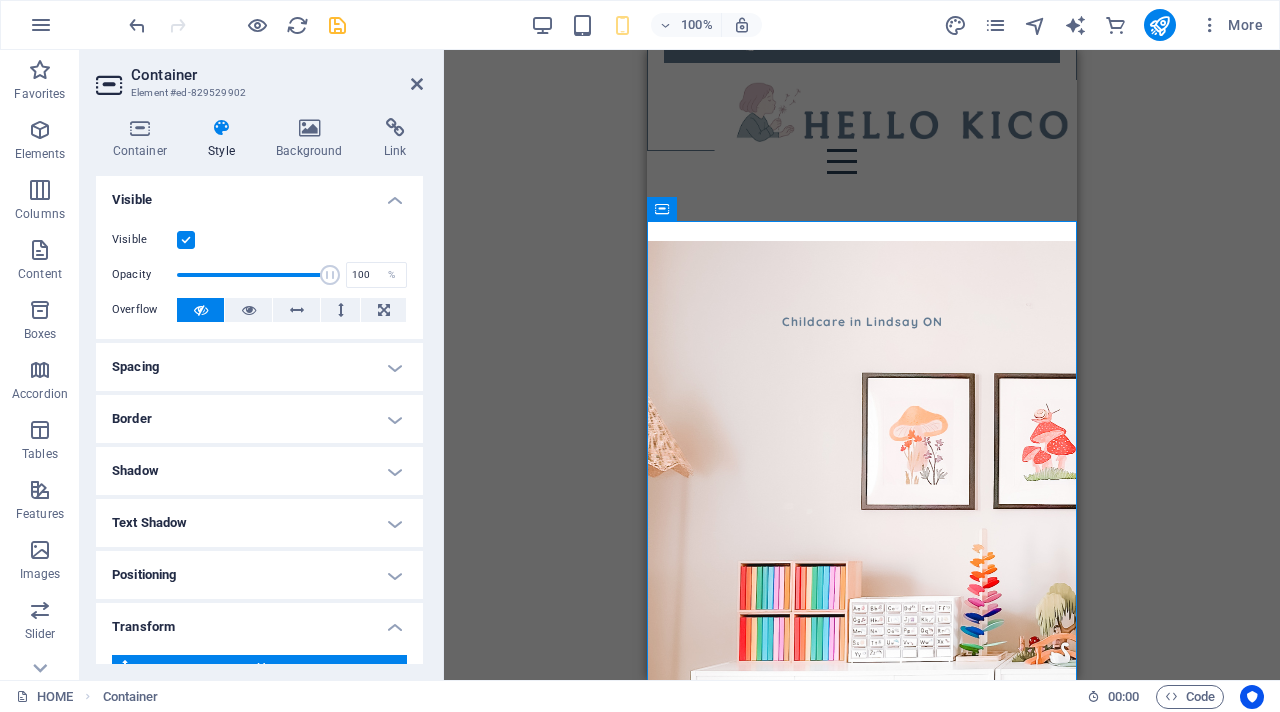 click on "Drag here to replace the existing content. Press “Ctrl” if you want to create a new element.
Container   Menu Bar   H1   Menu Bar   Menu Bar   Container   Menu Bar   Logo   Menu   Container   Note   Container   Image   Container   Note   Container   Spacer   Spacer   Container   Image   Container   H1   H2   Container   Container   Text   Spacer   Button   Image slider columns   Image slider columns   Container   Image   Container   Text   Container   Cards   Spacer   Cards   Container   Container   Cards   Image   Spacer   Text   H4   Container   Image slider   Container   Image   Image slider columns   Container   HTML" at bounding box center (862, 365) 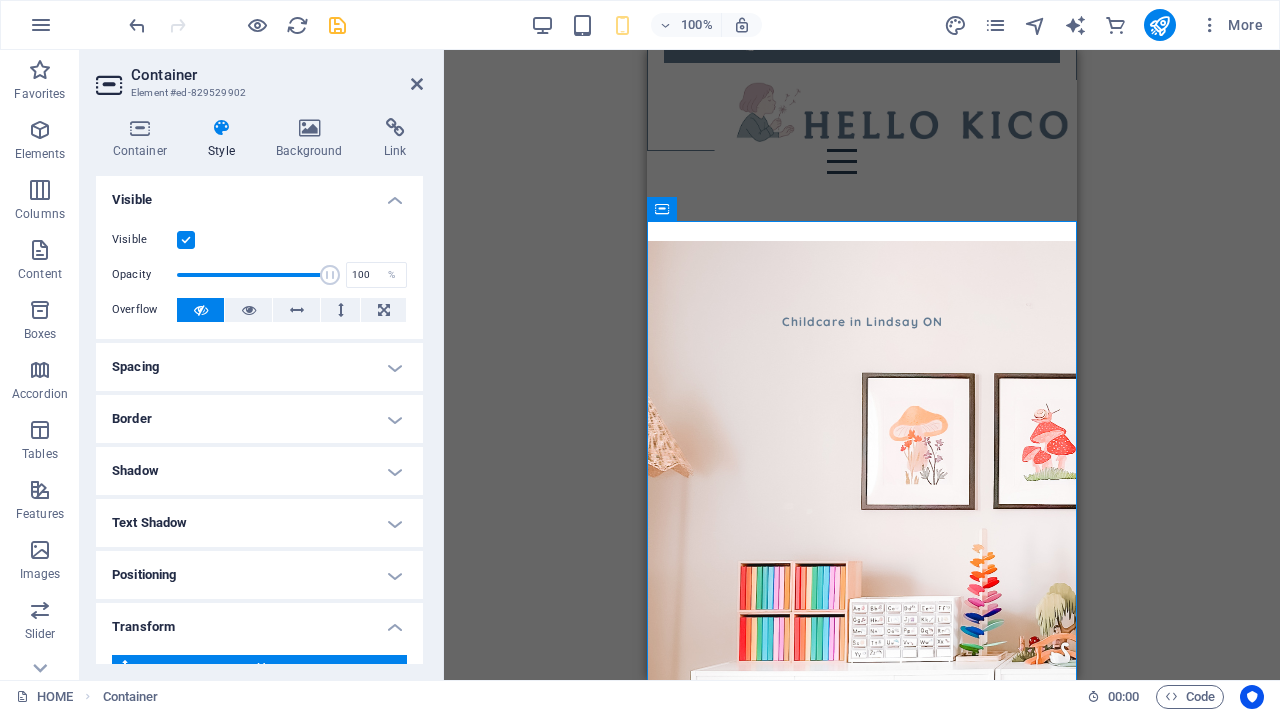scroll, scrollTop: 326, scrollLeft: 0, axis: vertical 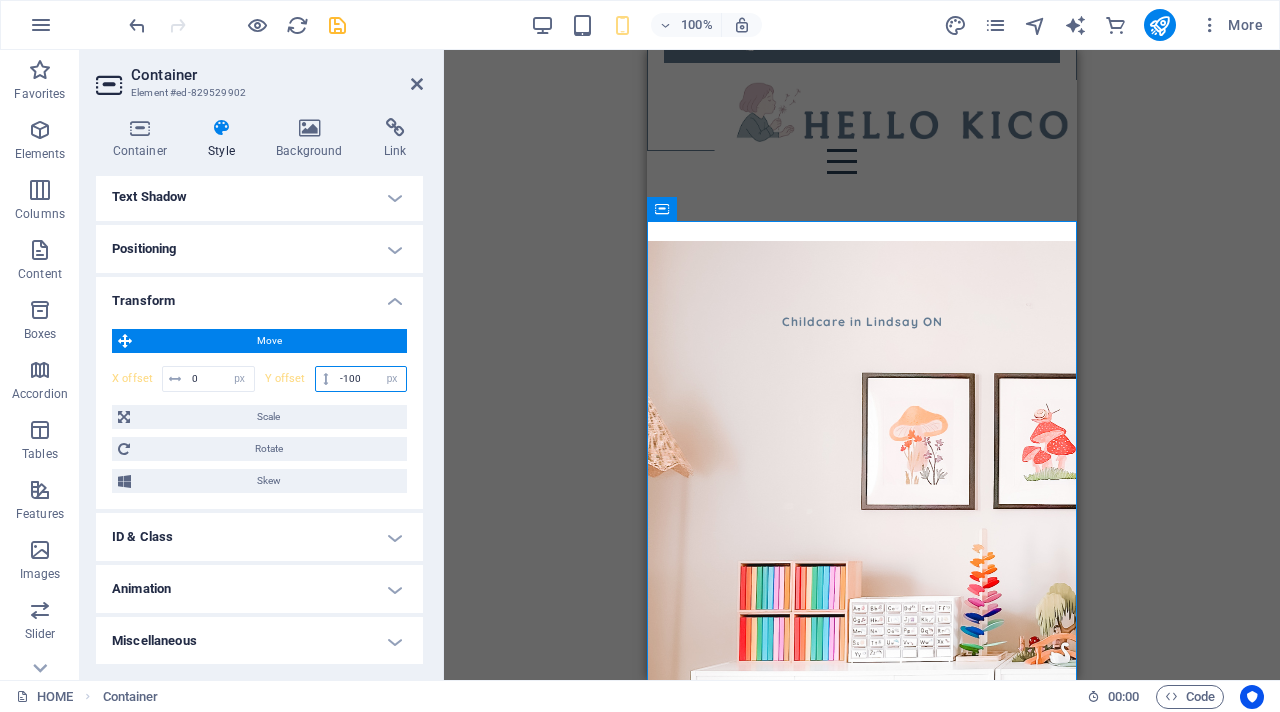 click on "-100" at bounding box center (370, 379) 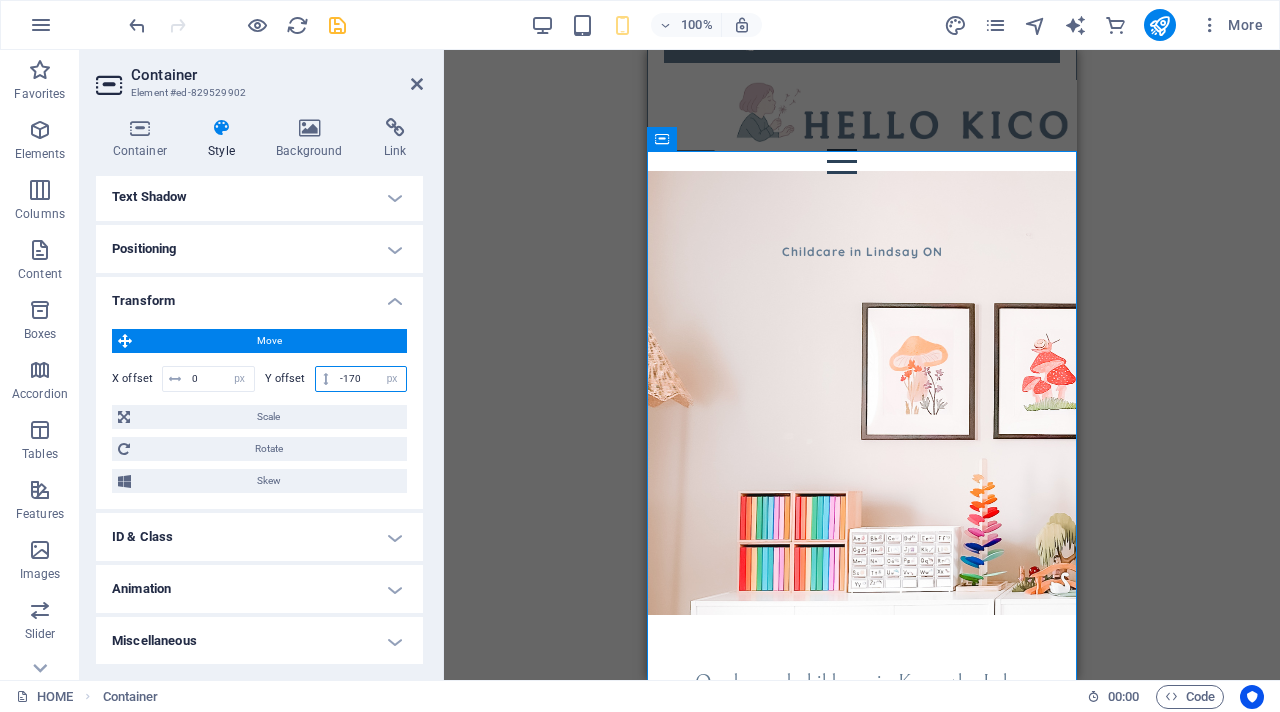 type on "-170" 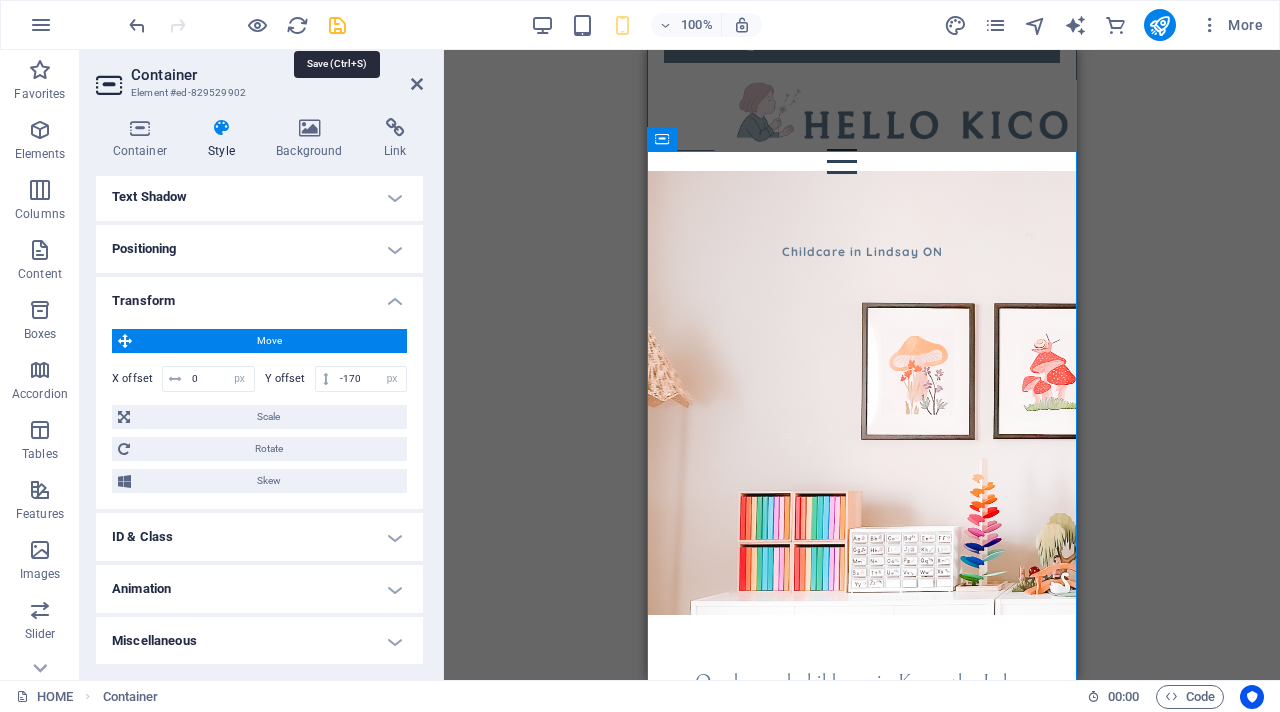 click at bounding box center [337, 25] 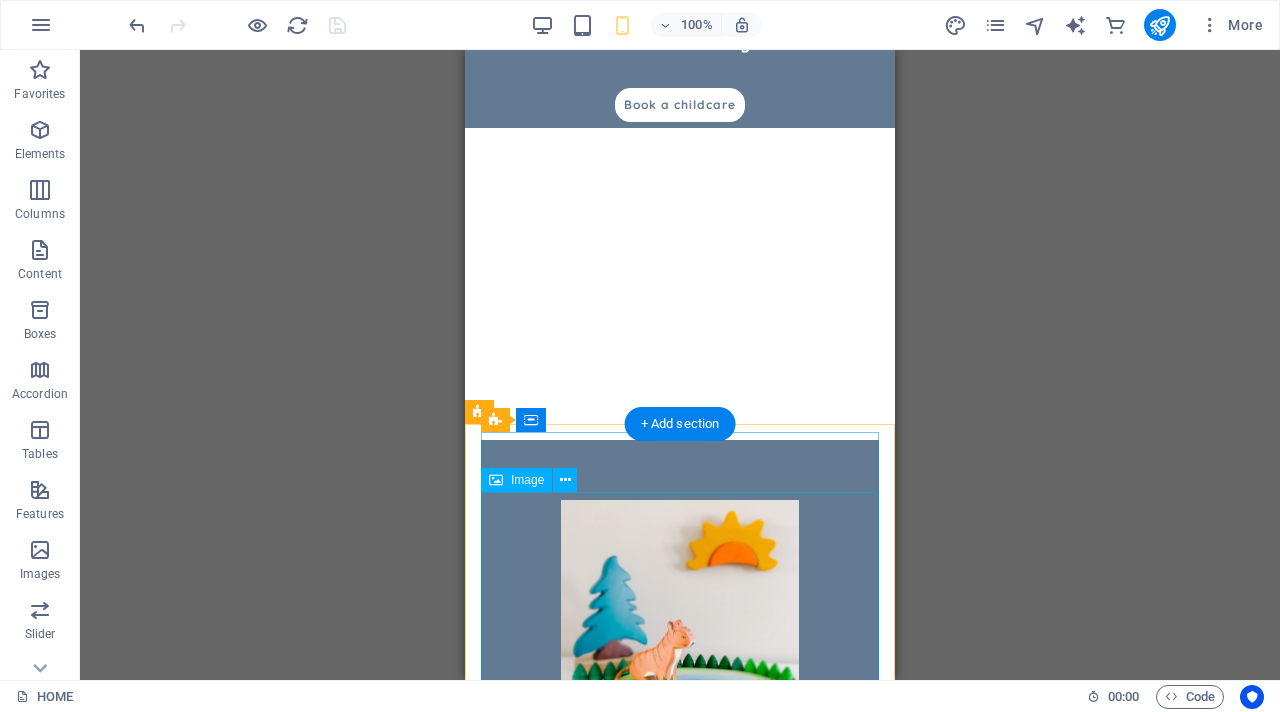 scroll, scrollTop: 906, scrollLeft: 0, axis: vertical 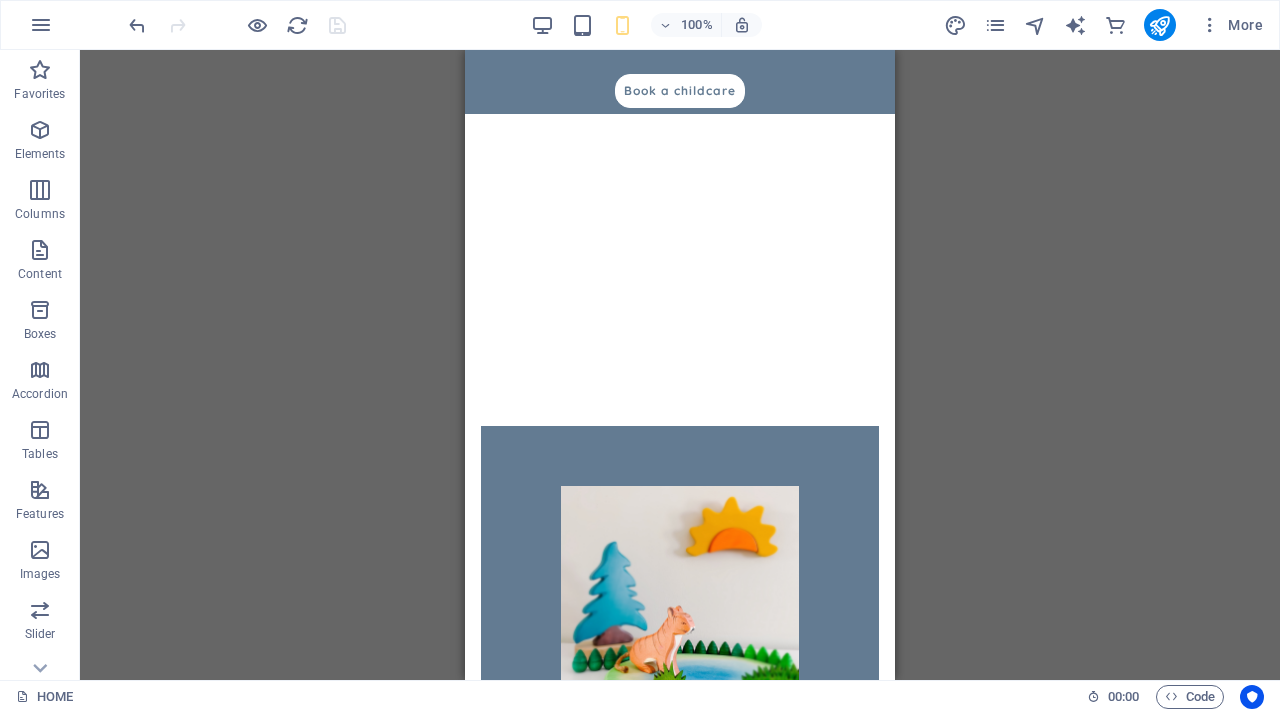 click on "QUALITY CHILDCARE IN [CITY] [STATE] Home About What we offer  How it works  Play Space Toy Collection FAQs Contact Us  Childcare in [CITY] [STATE] On-demand childcare in [CITY] Montessori & Reggio Inspired STEAM Sensory Play Play-based Learning Live video, 2-way talk Sustainable Toys  Book a childcare  PLAY SPACE  Our playspace is an organized, child-friendly environment with accessible, purposeful materials that encourage independent learning and exploration. We’re all about sparking creativity and early learning through fun, imaginative play that helps kids grow and explore with joy! Kitchen This little play kitchen is absolutely charming and a perfect spot for imaginative play.  Playroom Neatly organized playroom with whimsical mushroom art and colorful toys, creating a cheerful, creative space. Sensory PLAY See More TOYS  We share our collection of high-quality and sustainable toys that are   Montessori and Reggio Emilia aligned. Wooden Toys  Magnetic Tiles Maileg See More" at bounding box center [680, 3295] 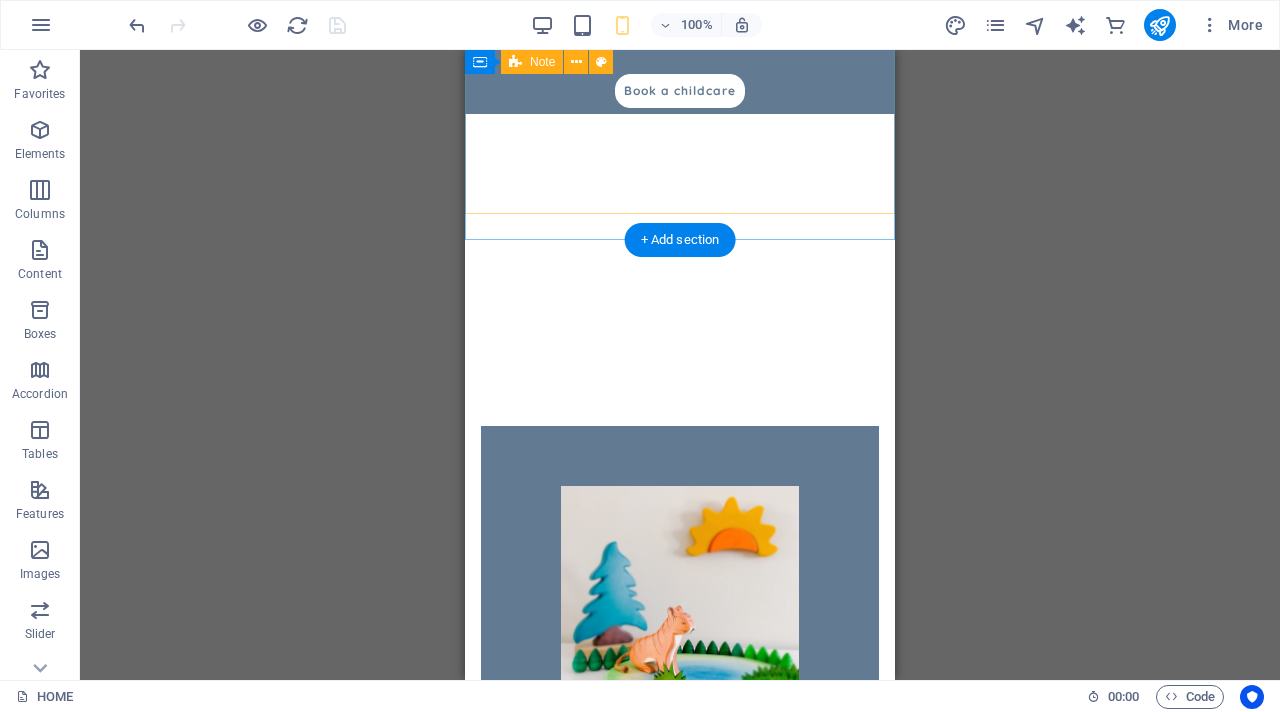 click on "Childcare in [CITY] [STATE] On-demand childcare in [CITY] Montessori & Reggio Inspired STEAM Sensory Play Play-based Learning Live video, 2-way talk Sustainable Toys  Book a childcare" at bounding box center [680, -261] 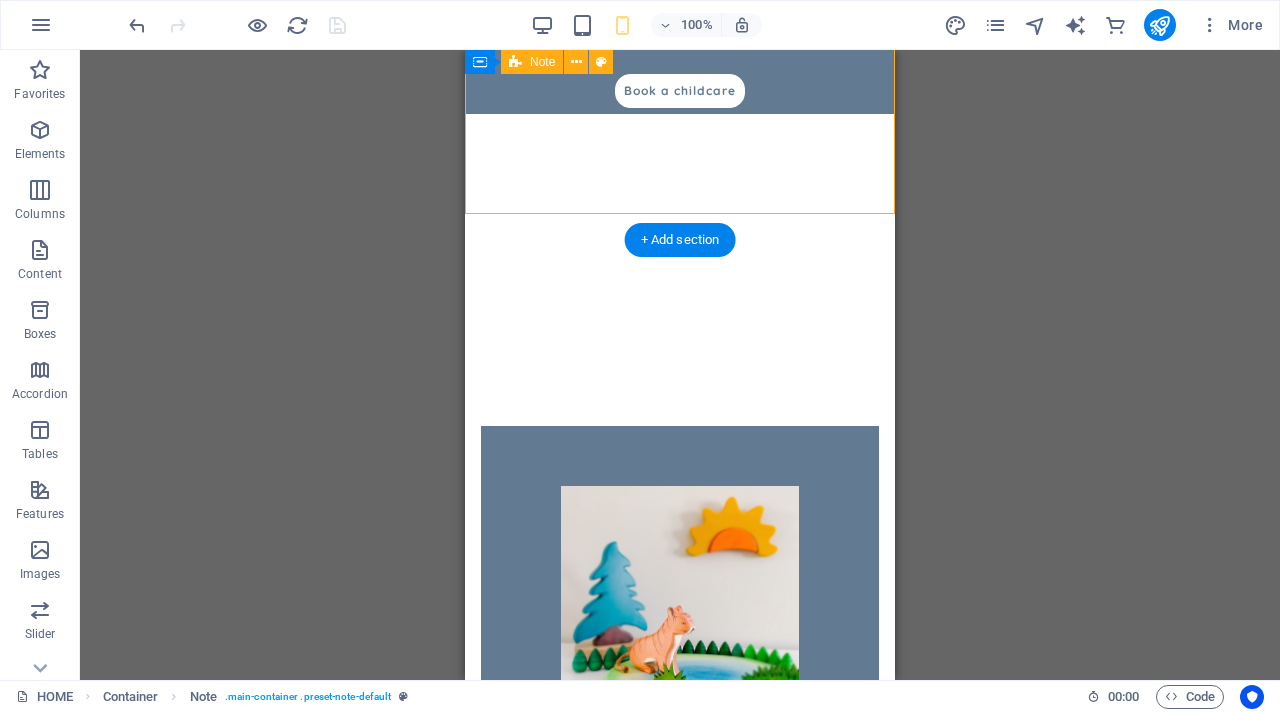 click on "Childcare in [CITY] [STATE] On-demand childcare in [CITY] Montessori & Reggio Inspired STEAM Sensory Play Play-based Learning Live video, 2-way talk Sustainable Toys  Book a childcare" at bounding box center [680, -261] 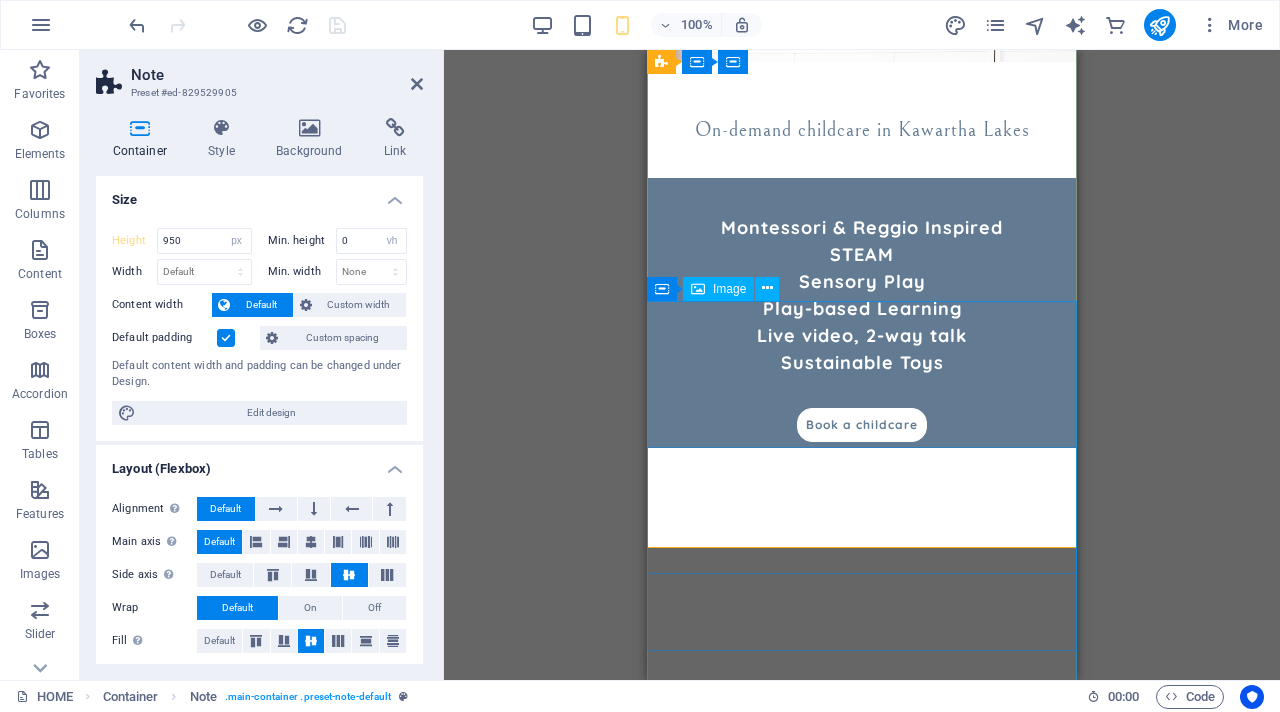 scroll, scrollTop: 631, scrollLeft: 0, axis: vertical 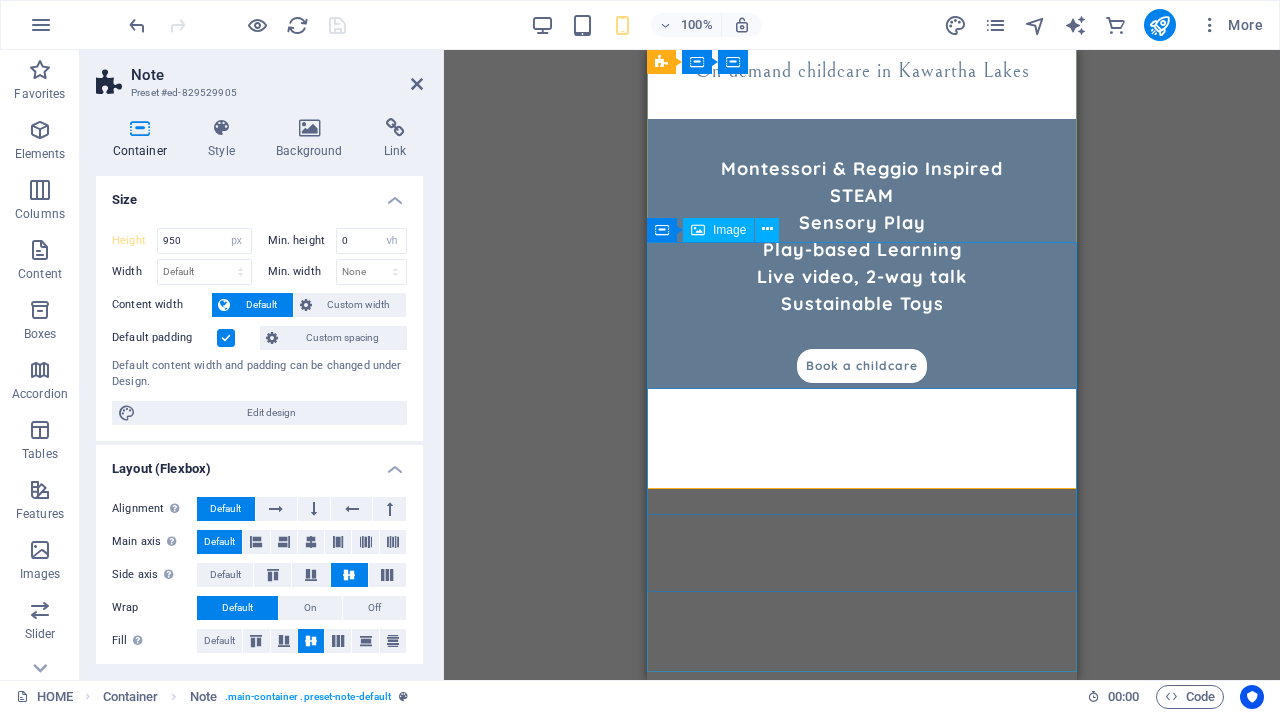 click at bounding box center (862, 714) 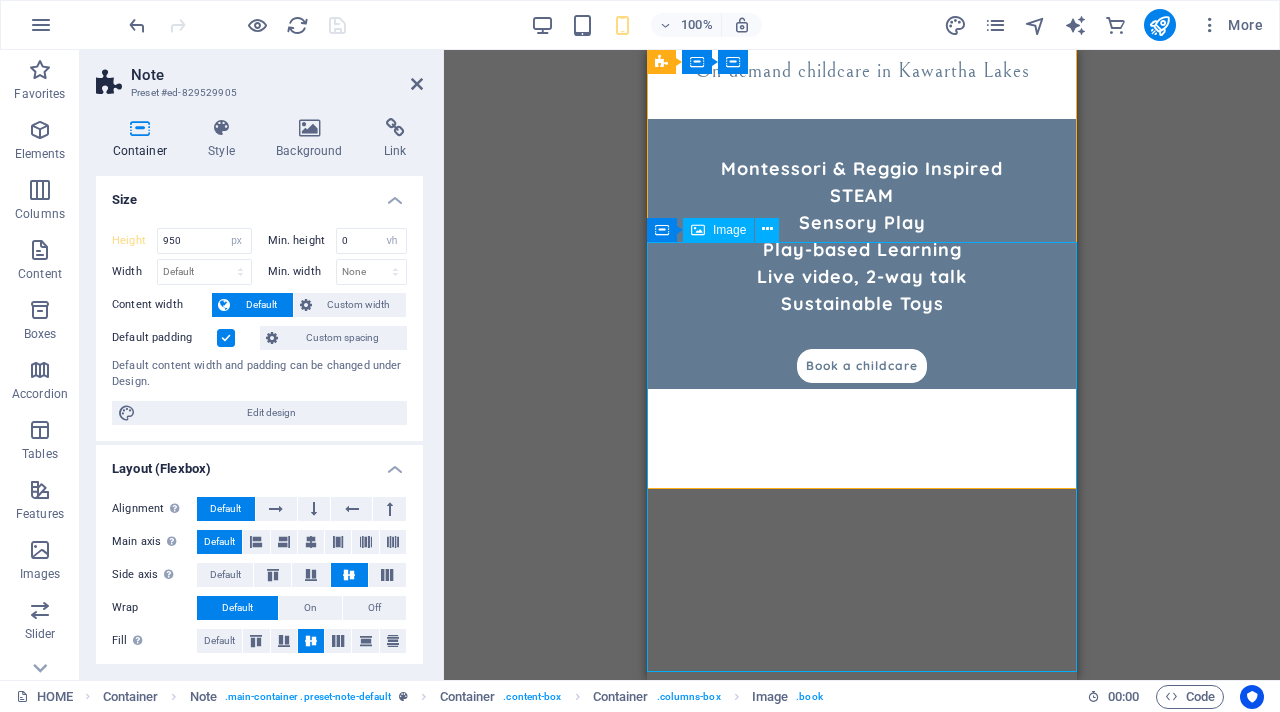 click at bounding box center (862, 714) 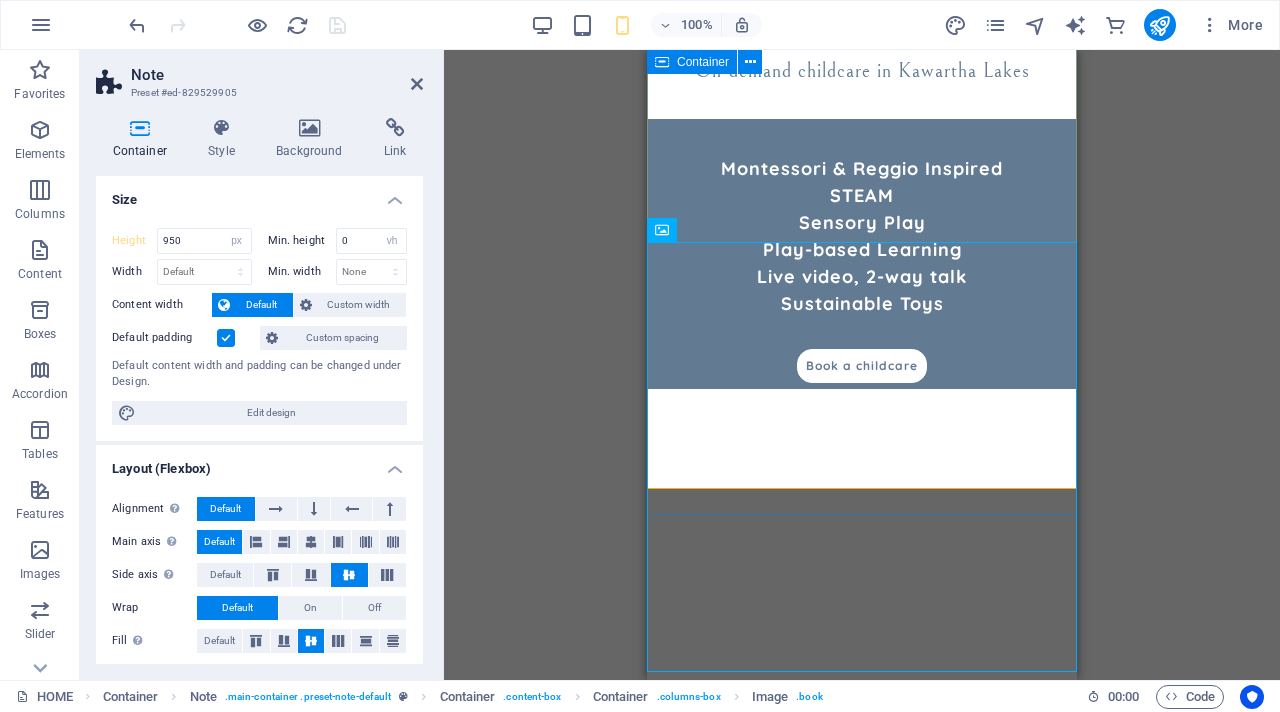 click on "Childcare in [CITY] [STATE] On-demand childcare in [CITY] Montessori & Reggio Inspired STEAM Sensory Play Play-based Learning Live video, 2-way talk Sustainable Toys  Book a childcare" at bounding box center (862, 27) 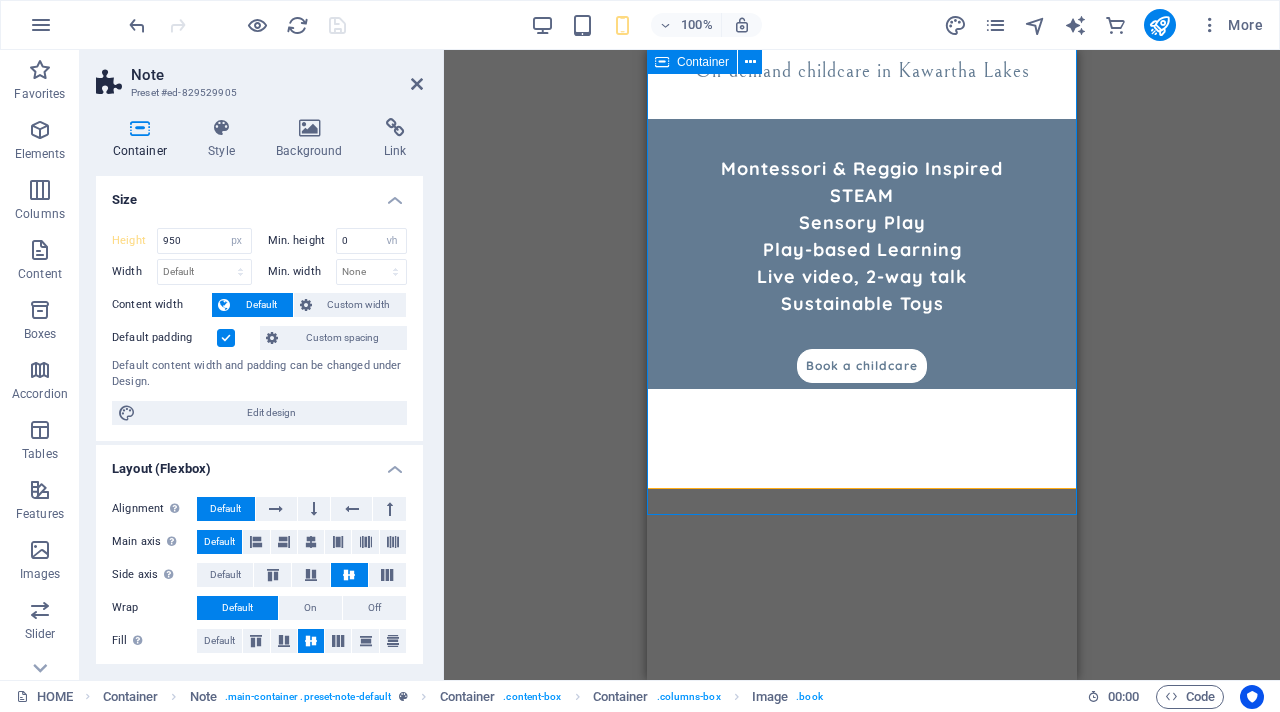 click on "Childcare in [CITY] [STATE] On-demand childcare in [CITY] Montessori & Reggio Inspired STEAM Sensory Play Play-based Learning Live video, 2-way talk Sustainable Toys  Book a childcare" at bounding box center [862, 27] 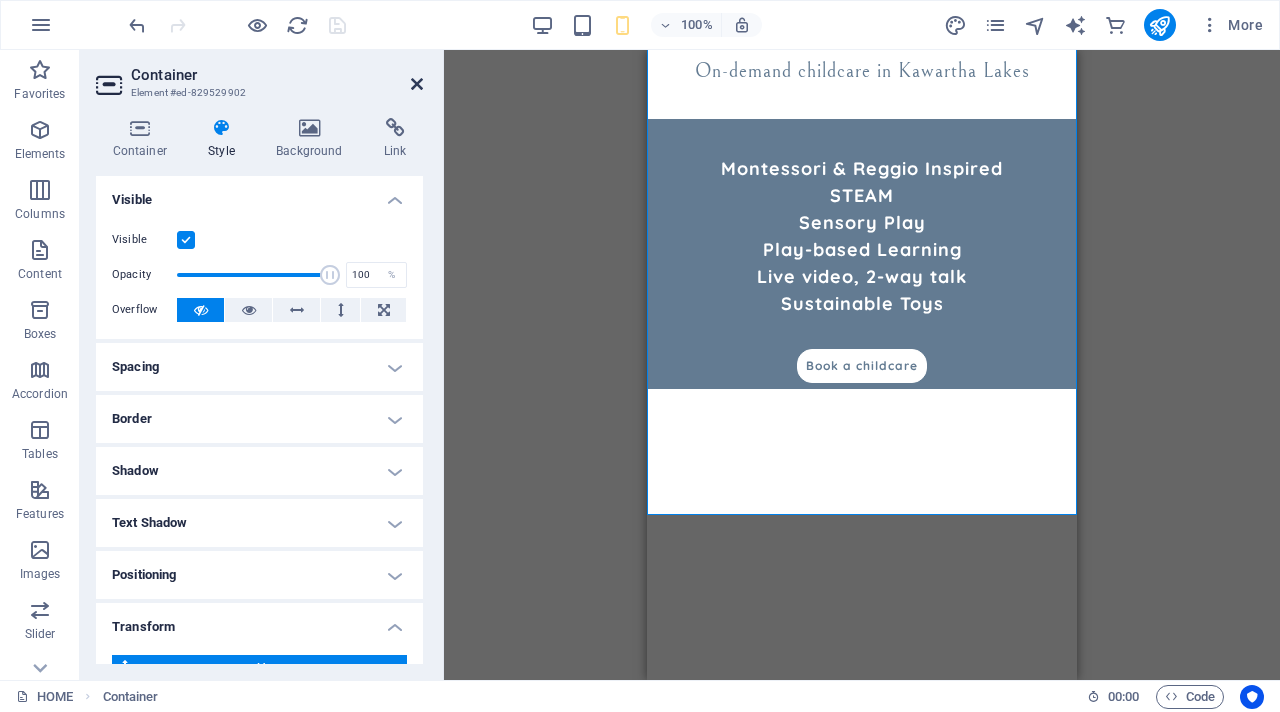 click at bounding box center [417, 84] 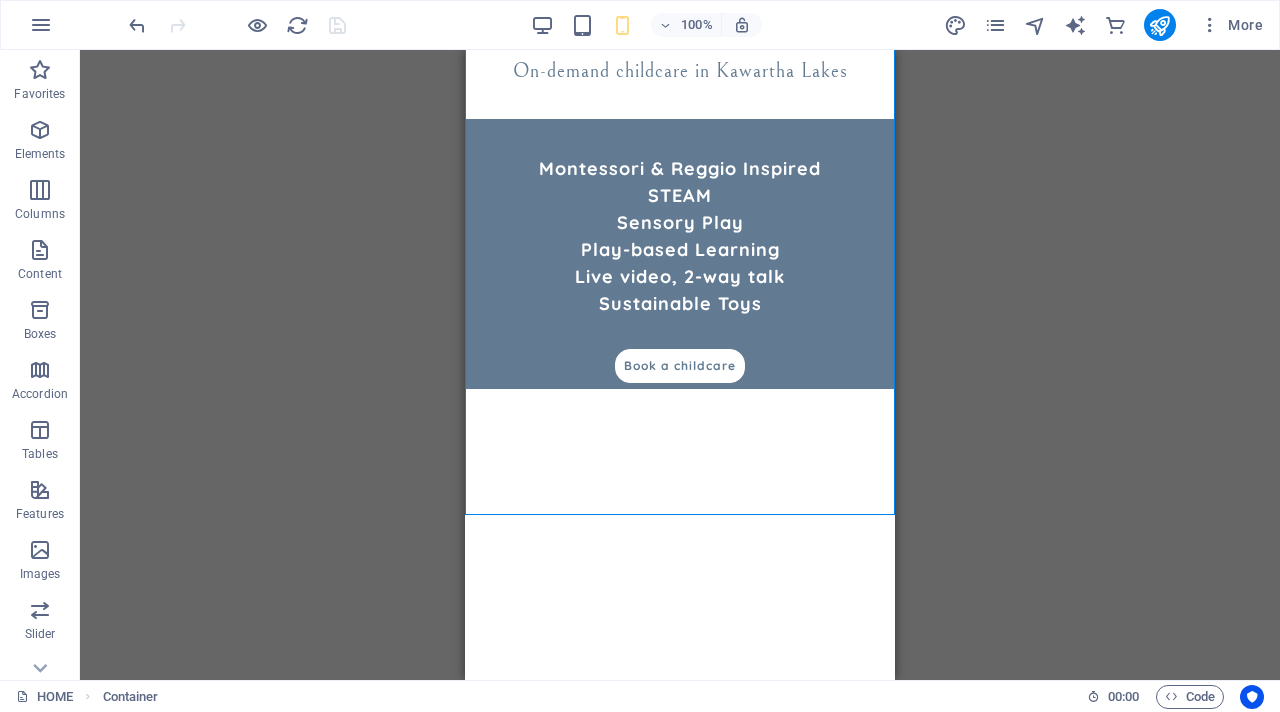 click on "QUALITY CHILDCARE IN [CITY] [STATE] Home About What we offer  How it works  Play Space Toy Collection FAQs Contact Us  Childcare in [CITY] [STATE] On-demand childcare in [CITY] Montessori & Reggio Inspired STEAM Sensory Play Play-based Learning Live video, 2-way talk Sustainable Toys  Book a childcare  PLAY SPACE  Our playspace is an organized, child-friendly environment with accessible, purposeful materials that encourage independent learning and exploration. We’re all about sparking creativity and early learning through fun, imaginative play that helps kids grow and explore with joy! Kitchen This little play kitchen is absolutely charming and a perfect spot for imaginative play.  Playroom Neatly organized playroom with whimsical mushroom art and colorful toys, creating a cheerful, creative space. Sensory PLAY See More TOYS  We share our collection of high-quality and sustainable toys that are   Montessori and Reggio Emilia aligned. Wooden Toys  Magnetic Tiles Maileg See More" at bounding box center [680, 3570] 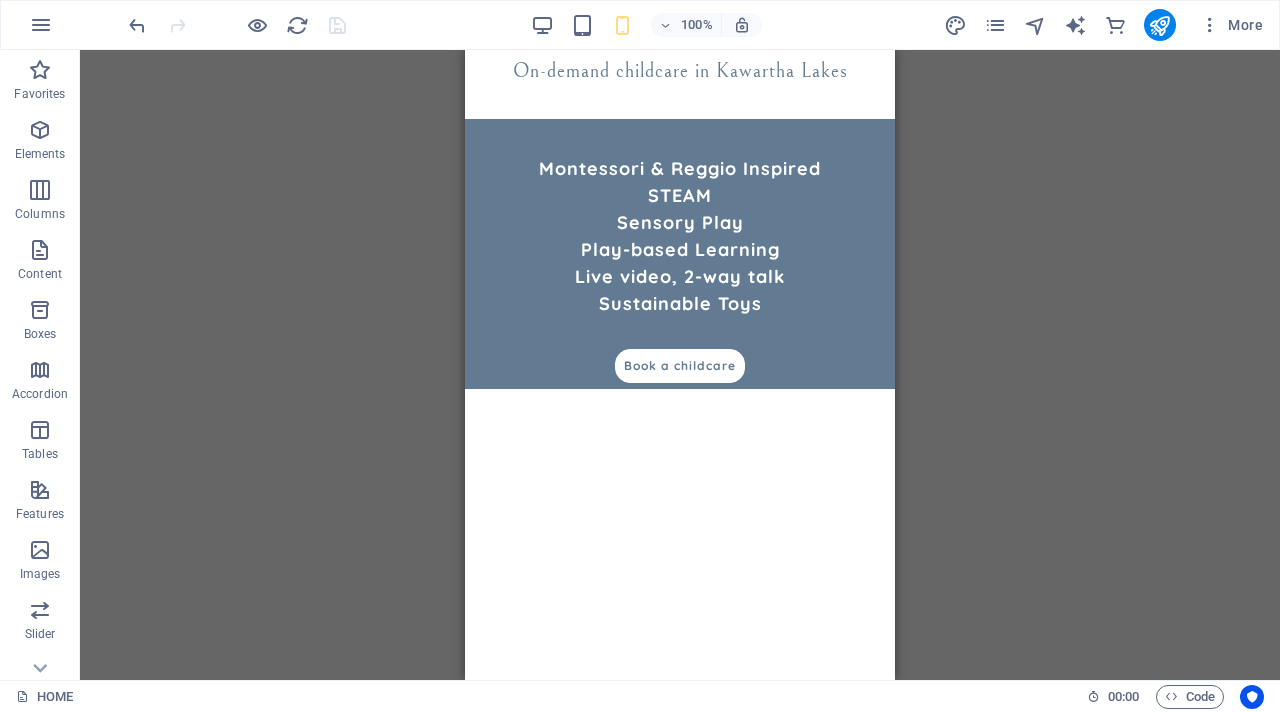 click on "QUALITY CHILDCARE IN [CITY] [STATE] Home About What we offer  How it works  Play Space Toy Collection FAQs Contact Us  Childcare in [CITY] [STATE] On-demand childcare in [CITY] Montessori & Reggio Inspired STEAM Sensory Play Play-based Learning Live video, 2-way talk Sustainable Toys  Book a childcare  PLAY SPACE  Our playspace is an organized, child-friendly environment with accessible, purposeful materials that encourage independent learning and exploration. We’re all about sparking creativity and early learning through fun, imaginative play that helps kids grow and explore with joy! Kitchen This little play kitchen is absolutely charming and a perfect spot for imaginative play.  Playroom Neatly organized playroom with whimsical mushroom art and colorful toys, creating a cheerful, creative space. Sensory PLAY See More TOYS  We share our collection of high-quality and sustainable toys that are   Montessori and Reggio Emilia aligned. Wooden Toys  Magnetic Tiles Maileg See More" at bounding box center [680, 3570] 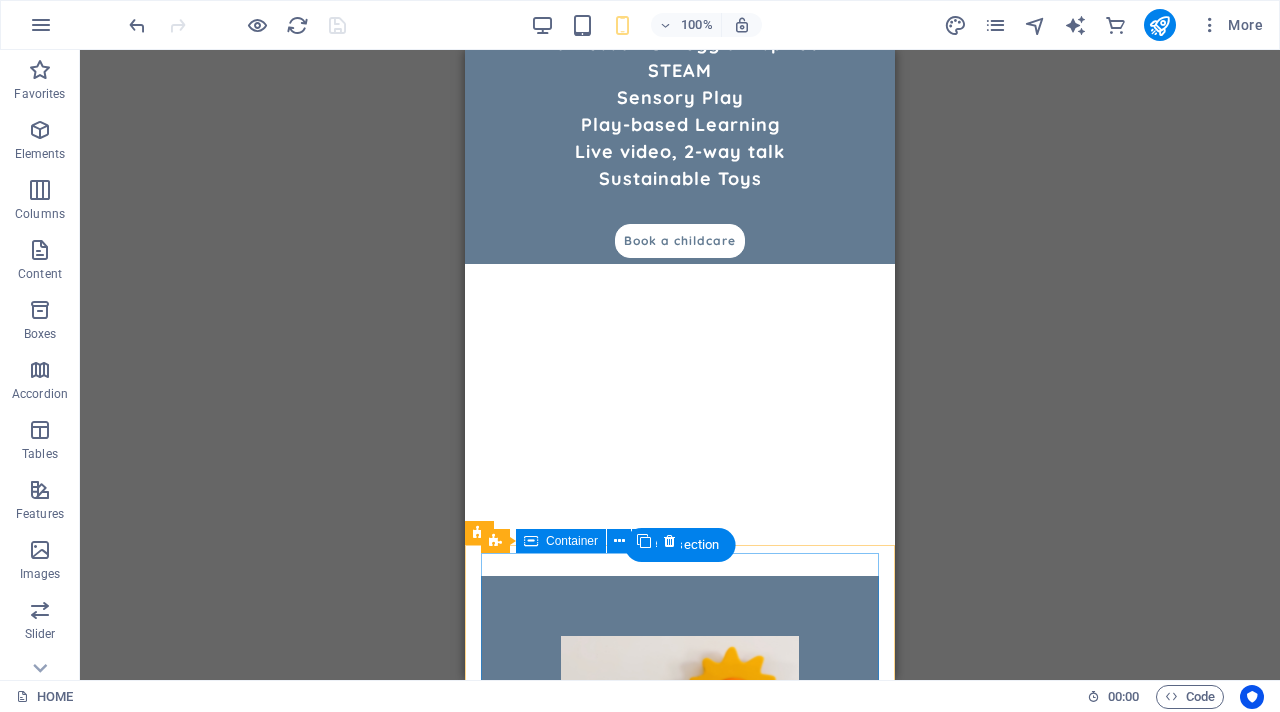 scroll, scrollTop: 742, scrollLeft: 0, axis: vertical 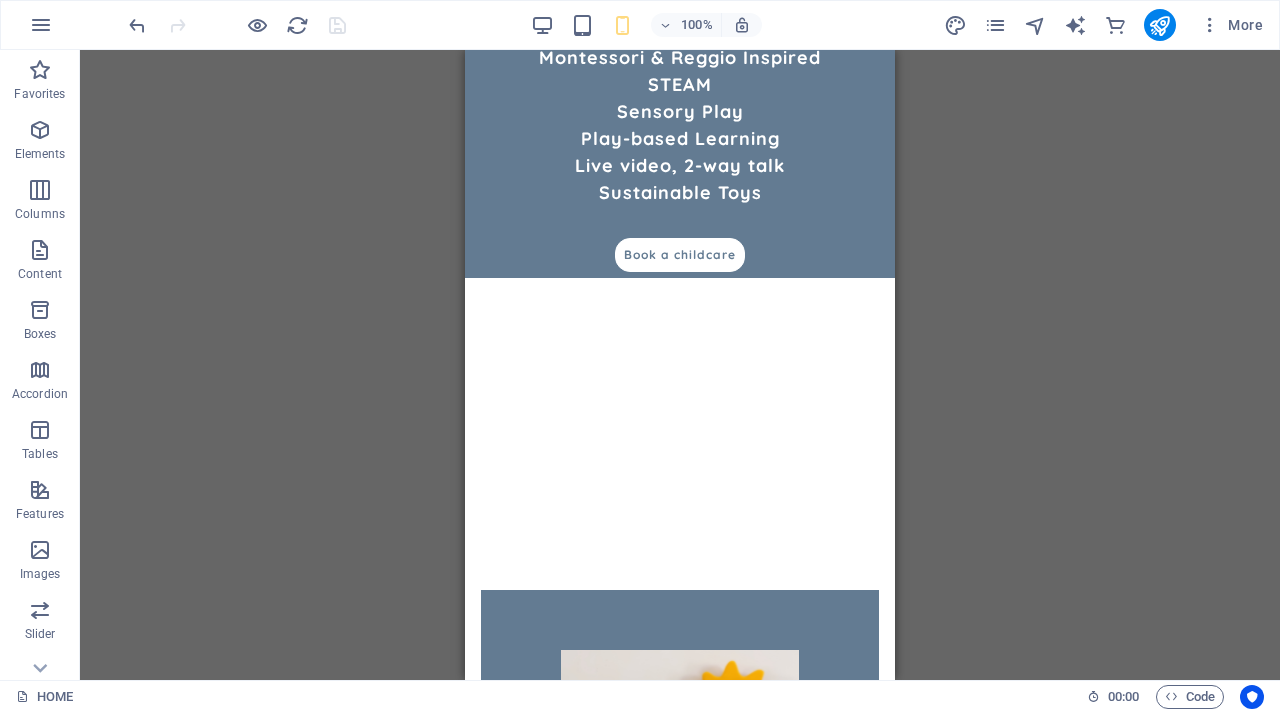 click on "QUALITY CHILDCARE IN [CITY] [STATE] Home About What we offer  How it works  Play Space Toy Collection FAQs Contact Us  Childcare in [CITY] [STATE] On-demand childcare in [CITY] Montessori & Reggio Inspired STEAM Sensory Play Play-based Learning Live video, 2-way talk Sustainable Toys  Book a childcare  PLAY SPACE  Our playspace is an organized, child-friendly environment with accessible, purposeful materials that encourage independent learning and exploration. We’re all about sparking creativity and early learning through fun, imaginative play that helps kids grow and explore with joy! Kitchen This little play kitchen is absolutely charming and a perfect spot for imaginative play.  Playroom Neatly organized playroom with whimsical mushroom art and colorful toys, creating a cheerful, creative space. Sensory PLAY See More TOYS  We share our collection of high-quality and sustainable toys that are   Montessori and Reggio Emilia aligned. Wooden Toys  Magnetic Tiles Maileg See More" at bounding box center [680, 3459] 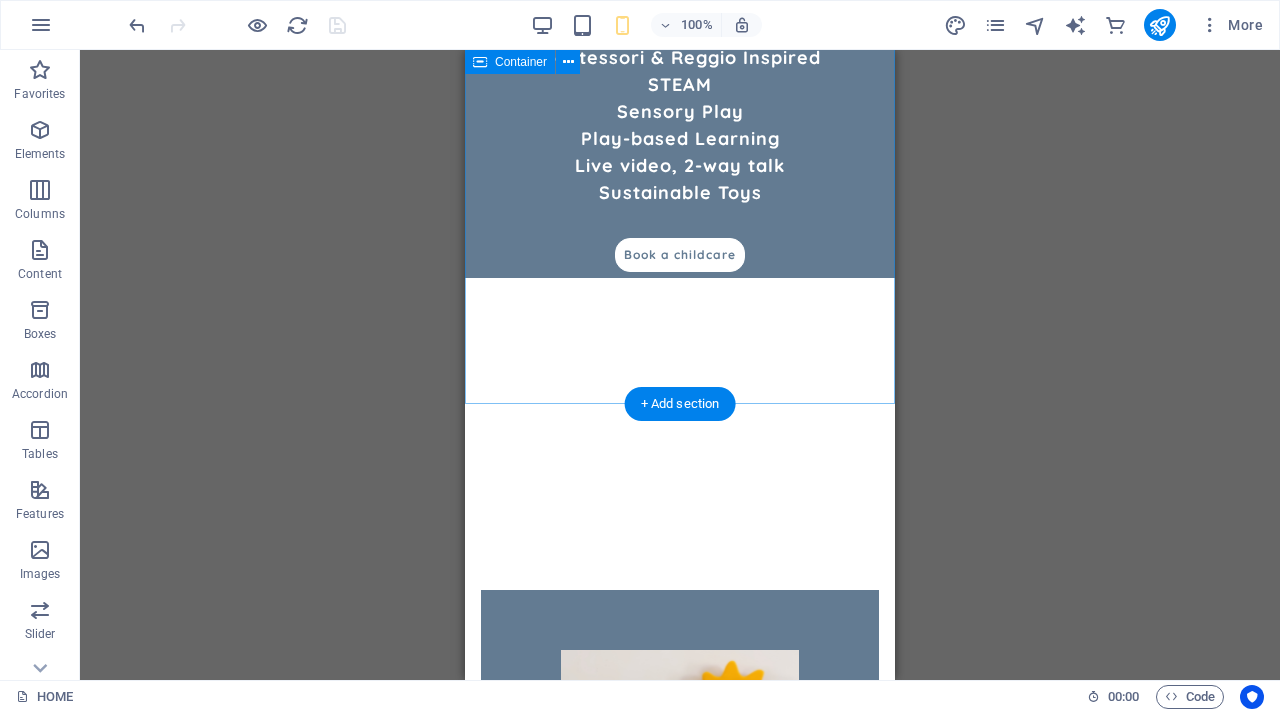 click on "Childcare in [CITY] [STATE] On-demand childcare in [CITY] Montessori & Reggio Inspired STEAM Sensory Play Play-based Learning Live video, 2-way talk Sustainable Toys  Book a childcare" at bounding box center (680, -84) 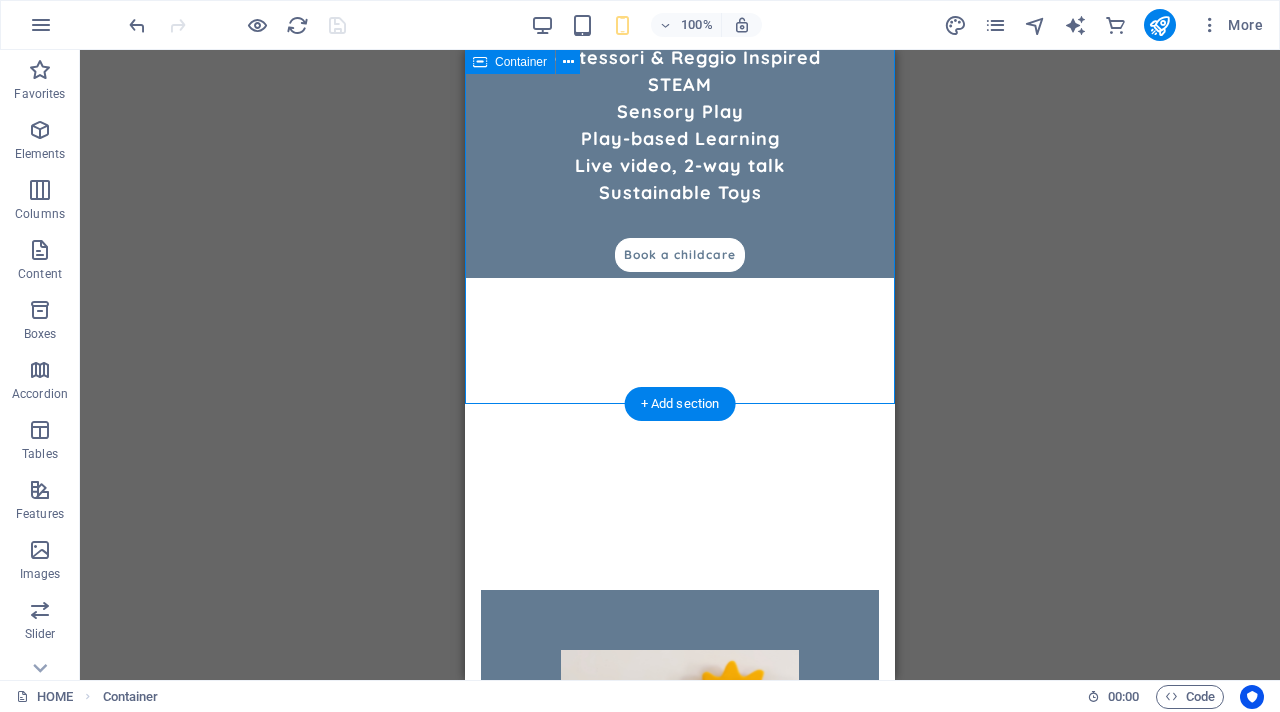 click on "Childcare in [CITY] [STATE] On-demand childcare in [CITY] Montessori & Reggio Inspired STEAM Sensory Play Play-based Learning Live video, 2-way talk Sustainable Toys  Book a childcare" at bounding box center (680, -84) 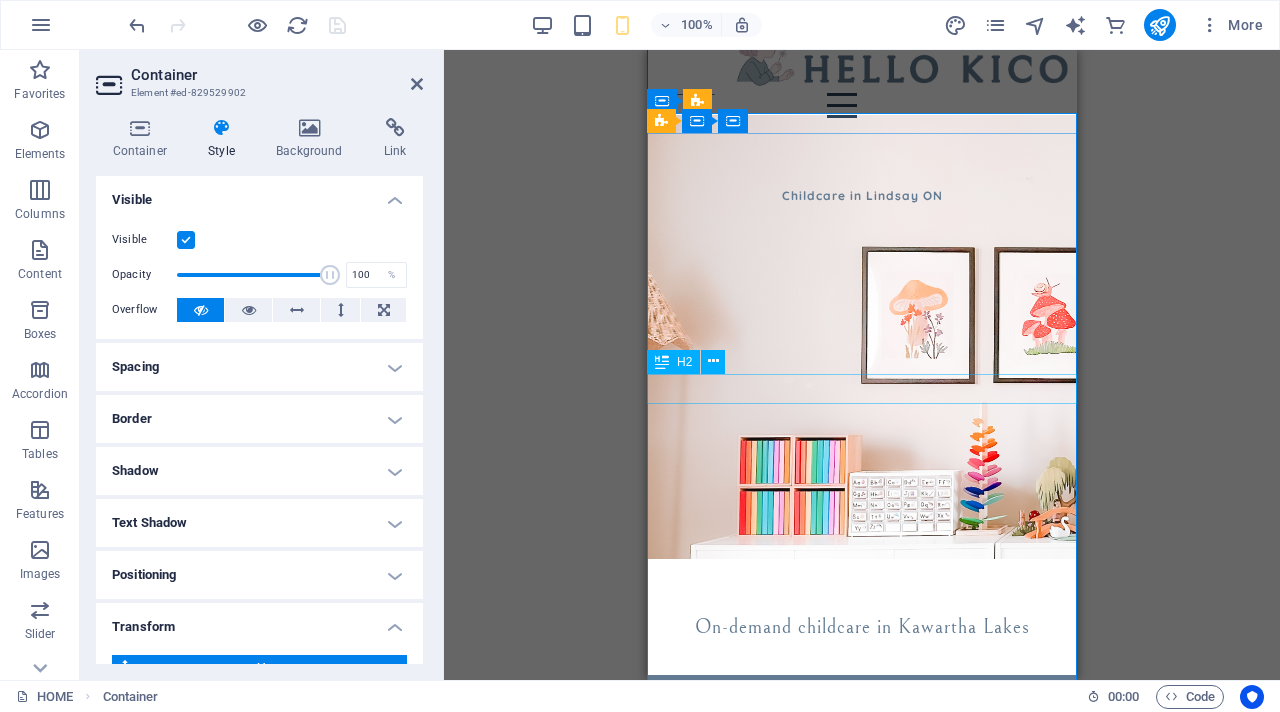 scroll, scrollTop: 79, scrollLeft: 0, axis: vertical 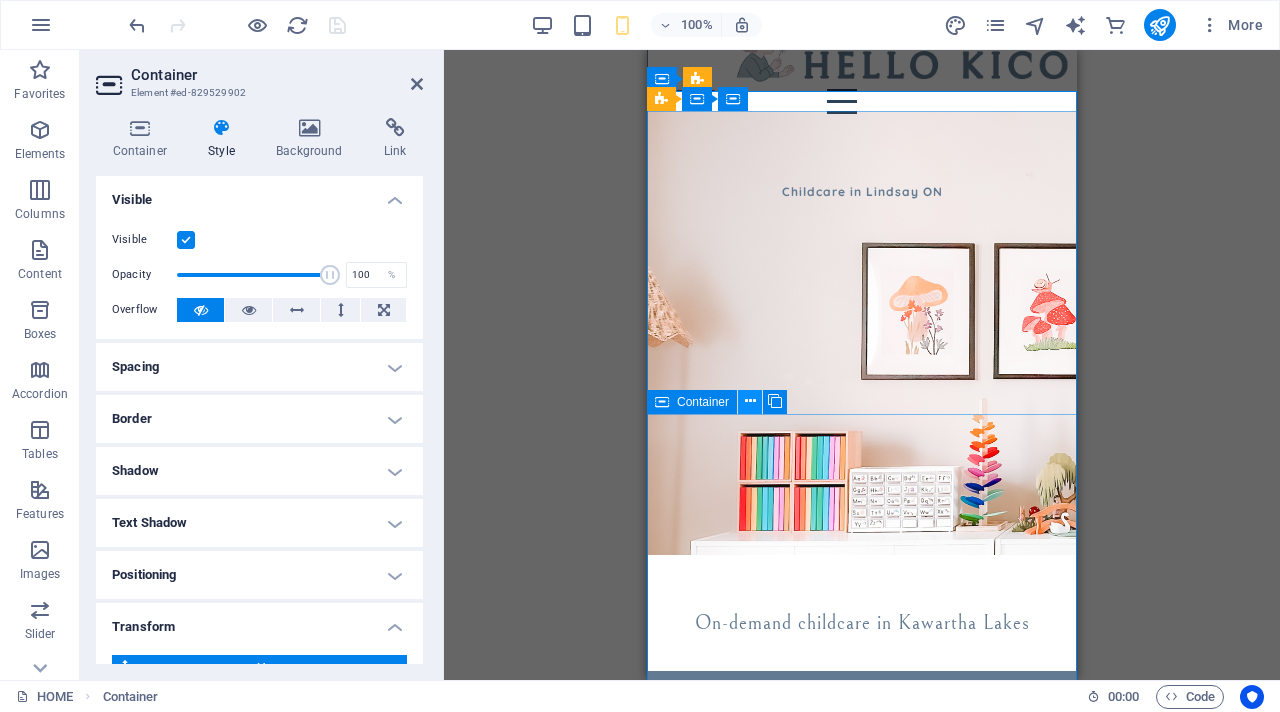 click at bounding box center (750, 401) 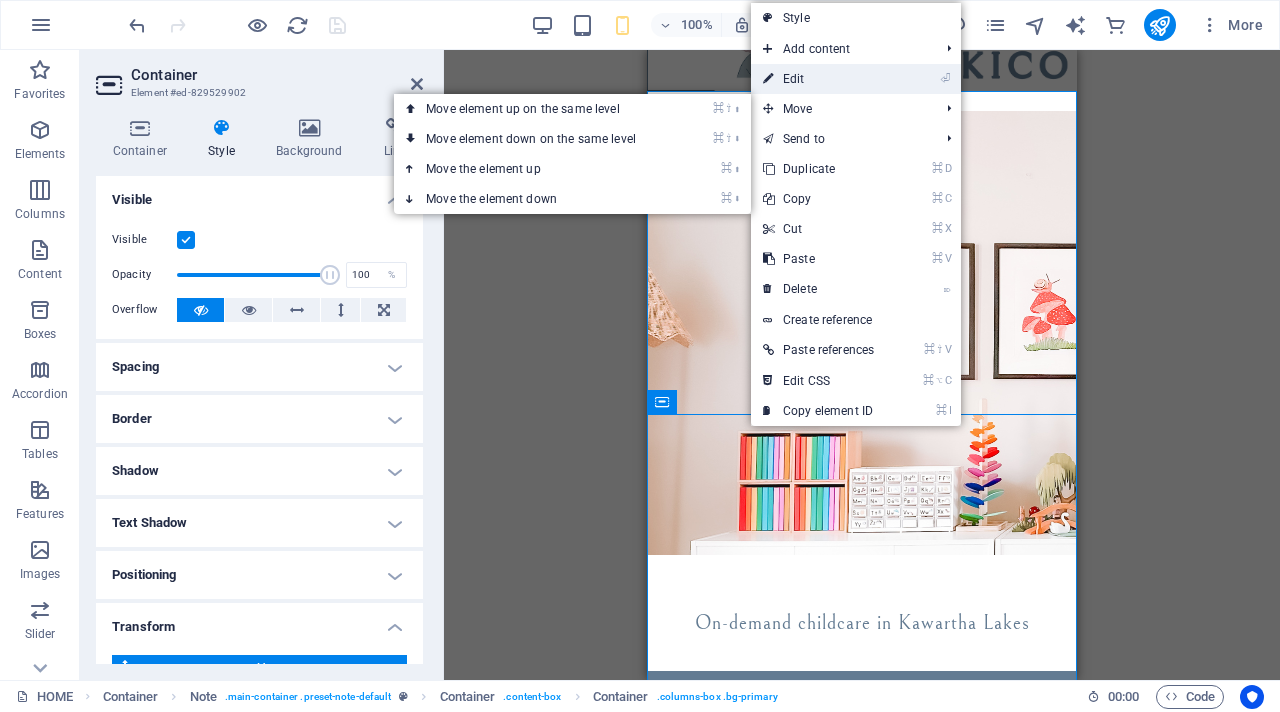 click on "⏎  Edit" at bounding box center (818, 79) 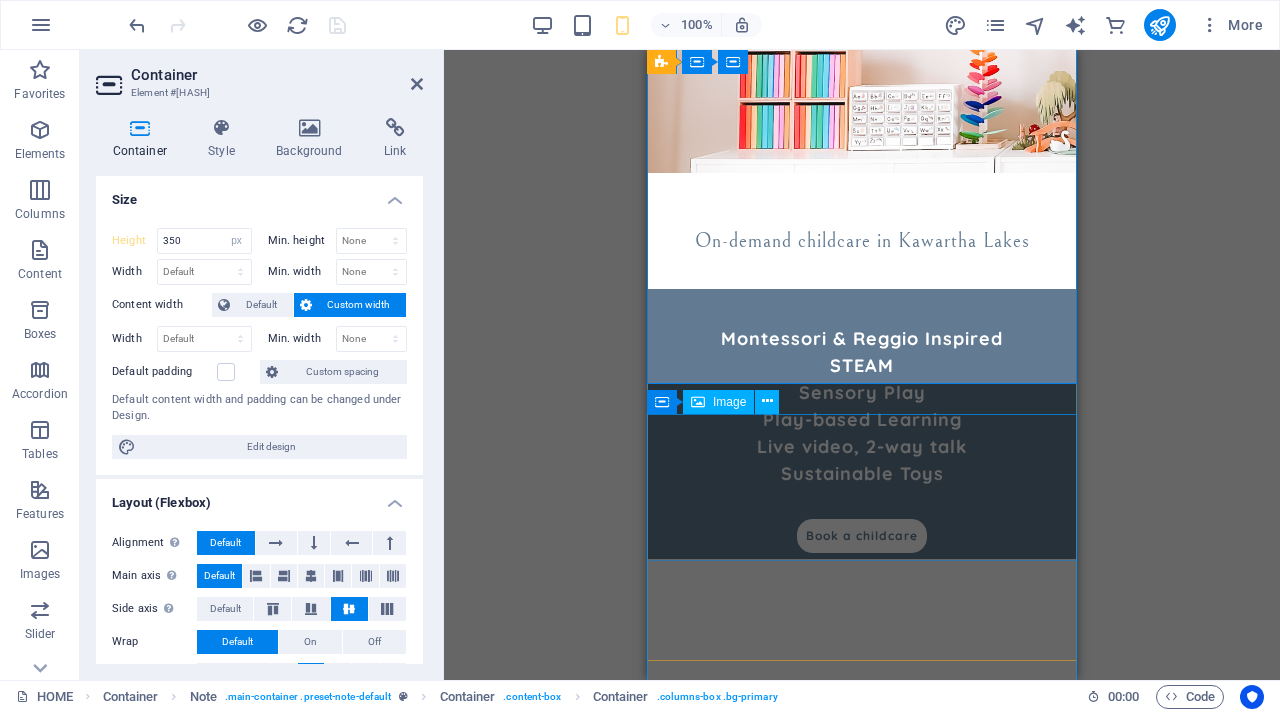 scroll, scrollTop: 457, scrollLeft: 0, axis: vertical 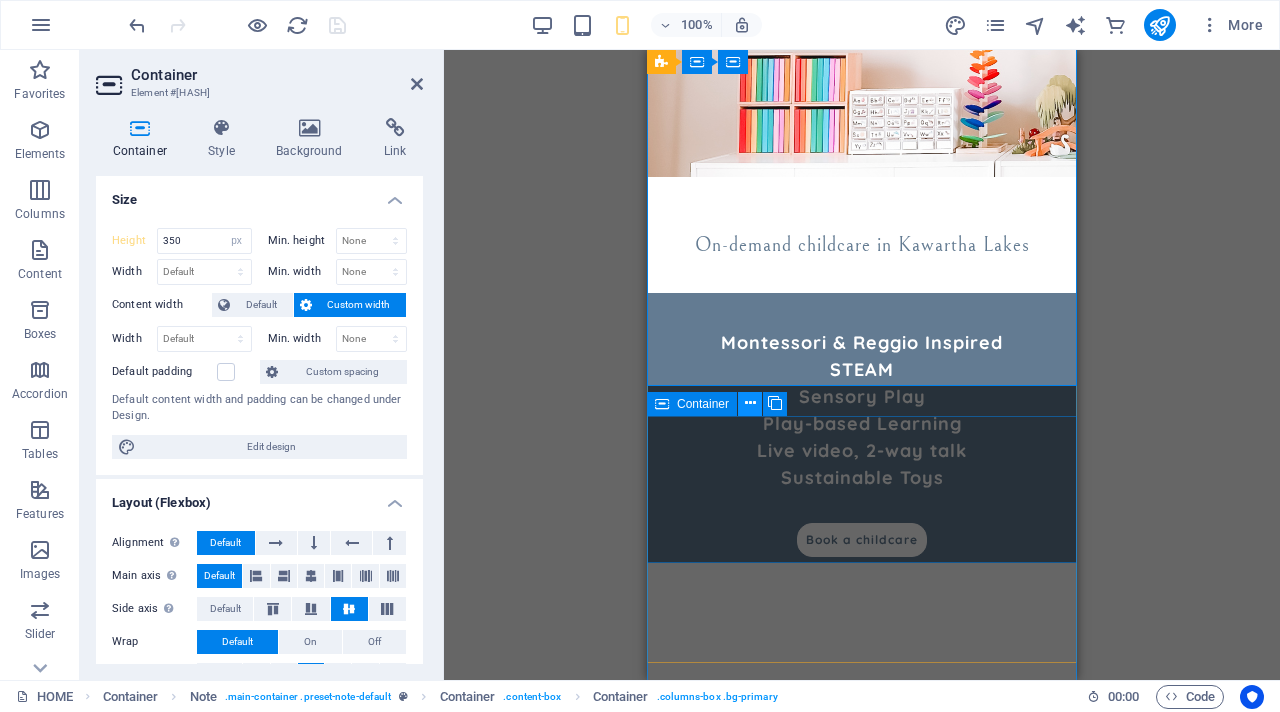 click at bounding box center (750, 403) 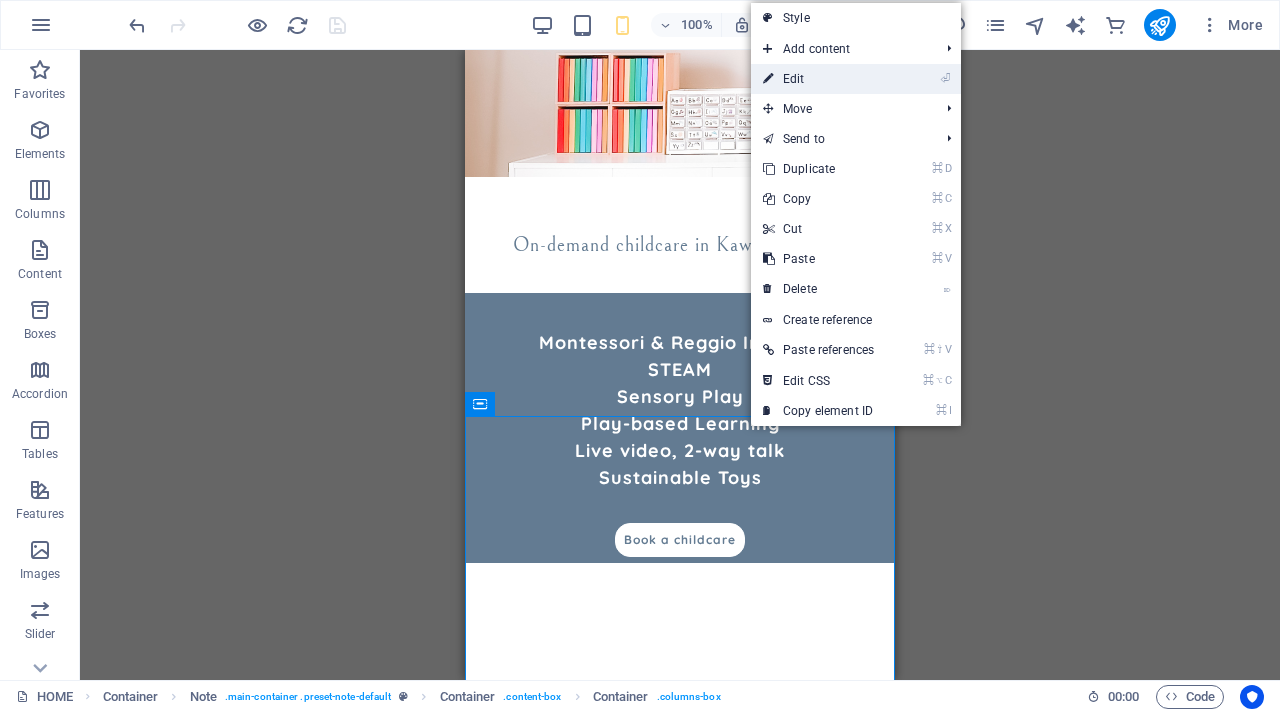 click on "⏎  Edit" at bounding box center [818, 79] 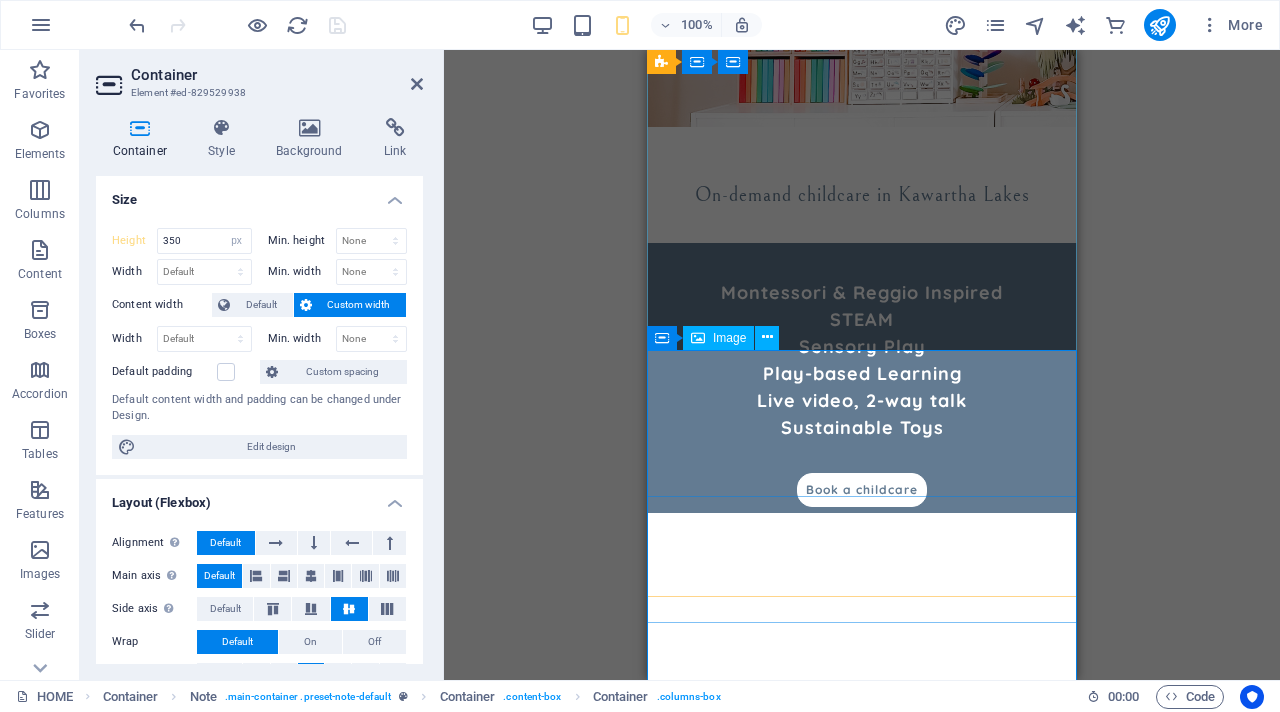 scroll, scrollTop: 503, scrollLeft: 0, axis: vertical 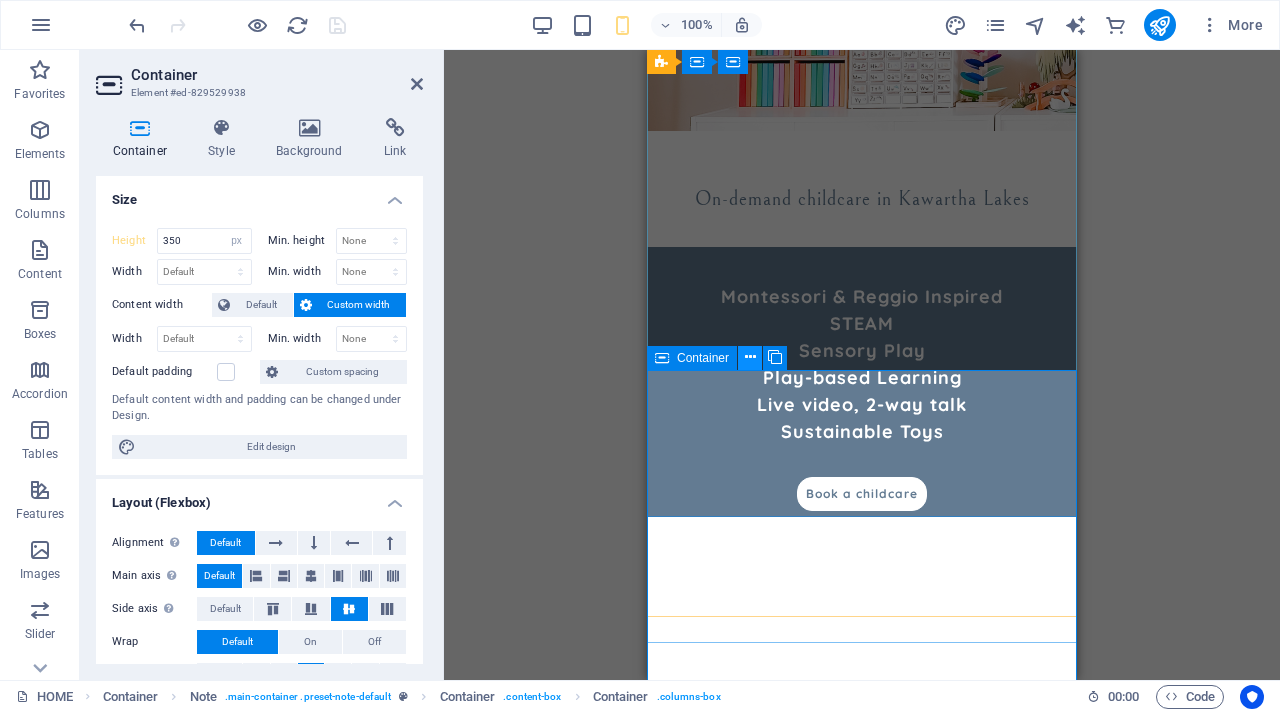 click at bounding box center (750, 357) 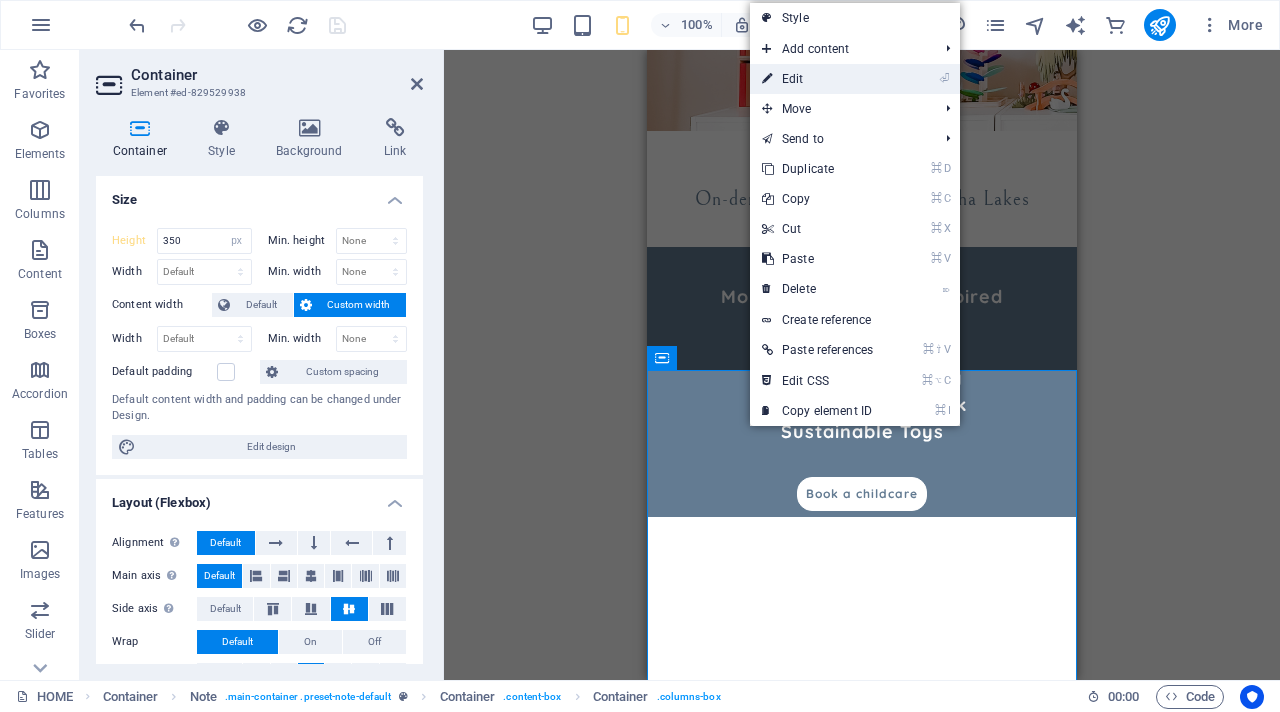 click on "⏎  Edit" at bounding box center [817, 79] 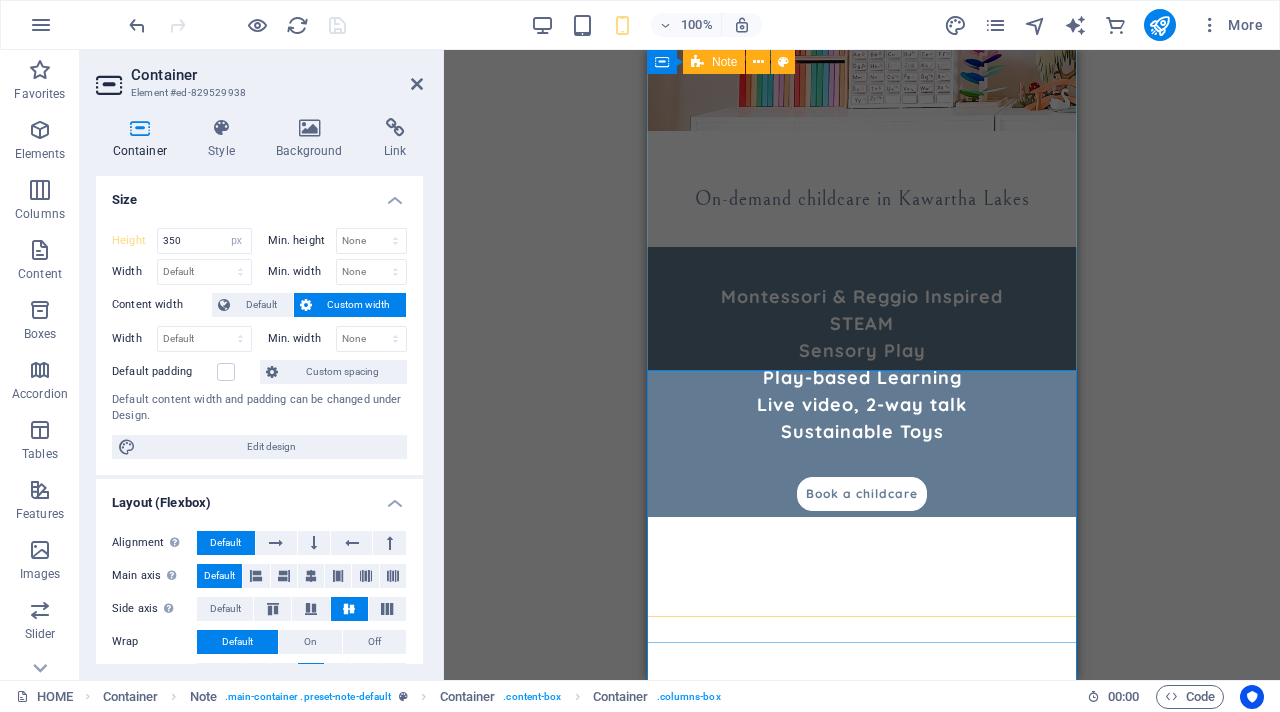 click on "Childcare in [CITY] [STATE] On-demand childcare in [CITY] Montessori & Reggio Inspired STEAM Sensory Play Play-based Learning Live video, 2-way talk Sustainable Toys  Book a childcare" at bounding box center [862, 142] 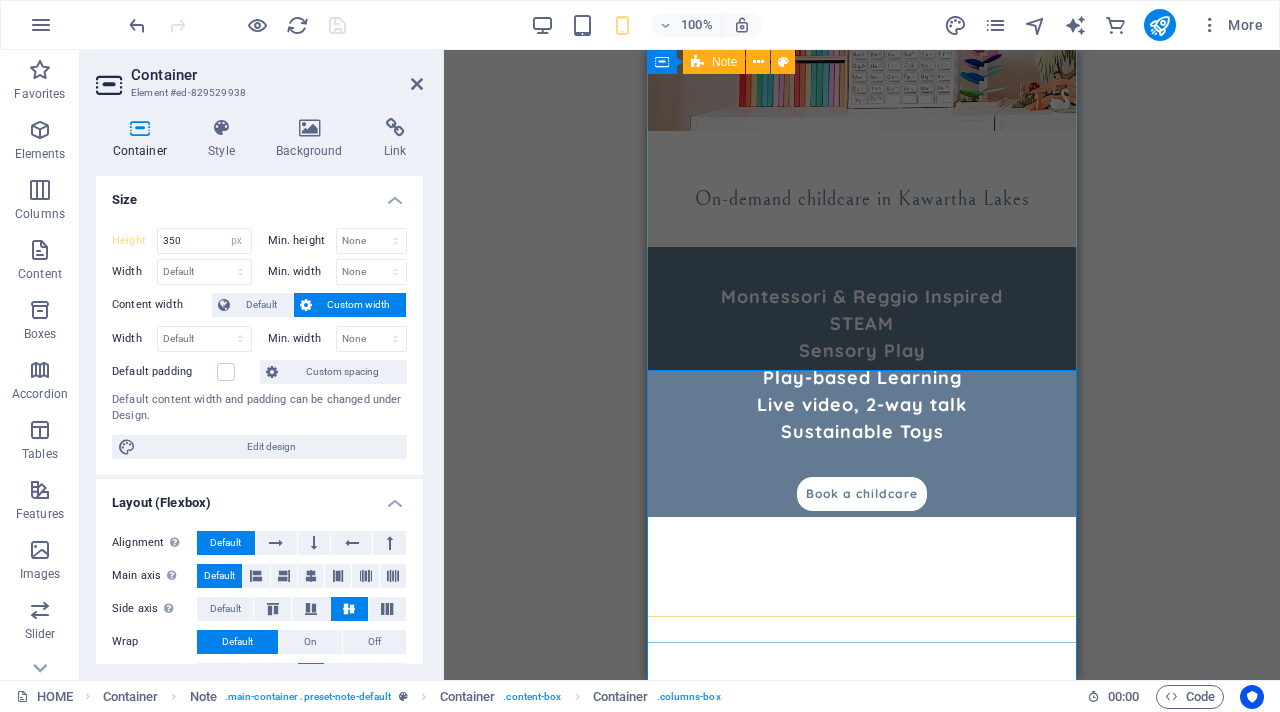 click on "Childcare in [CITY] [STATE] On-demand childcare in [CITY] Montessori & Reggio Inspired STEAM Sensory Play Play-based Learning Live video, 2-way talk Sustainable Toys  Book a childcare" at bounding box center [862, 142] 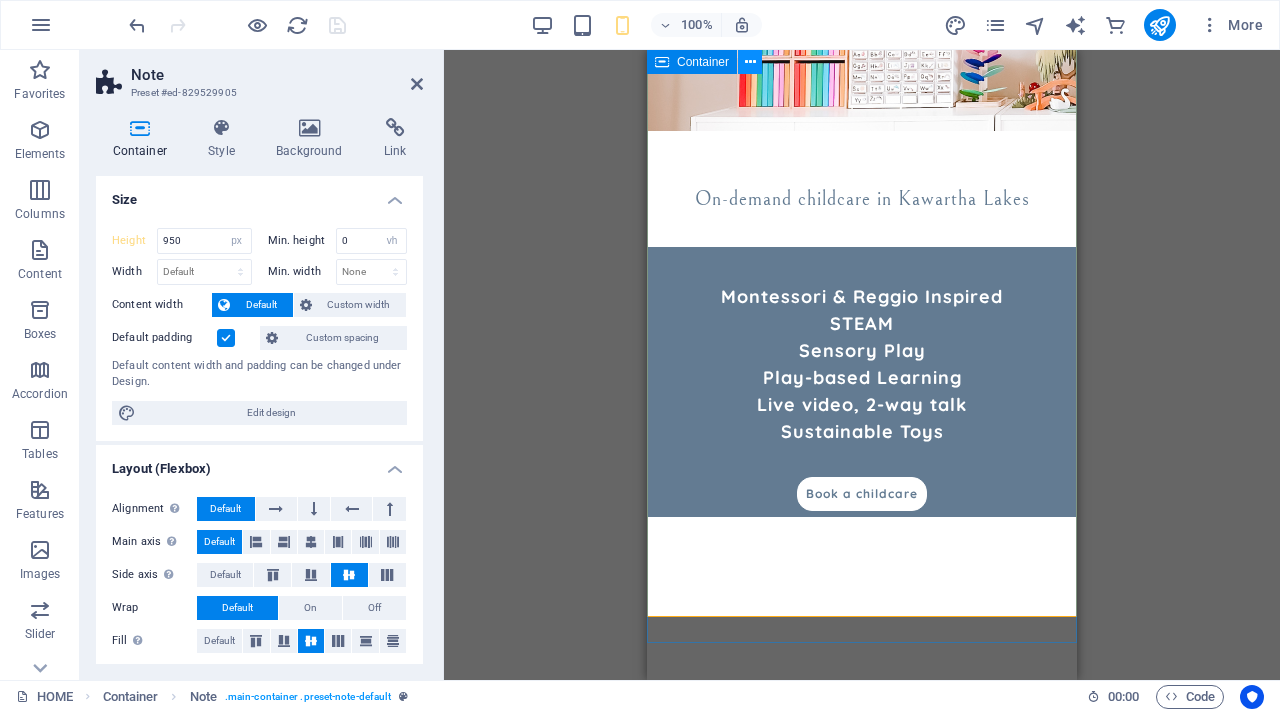 click at bounding box center (750, 62) 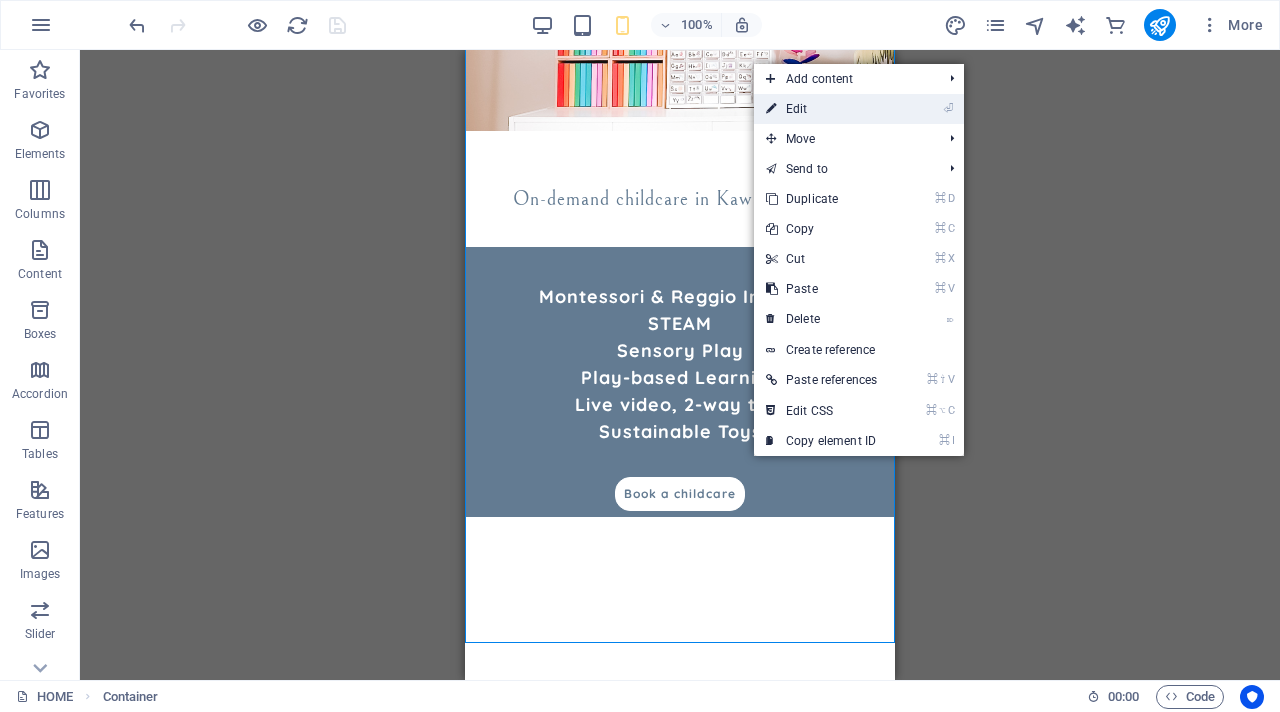 click on "⏎  Edit" at bounding box center (821, 109) 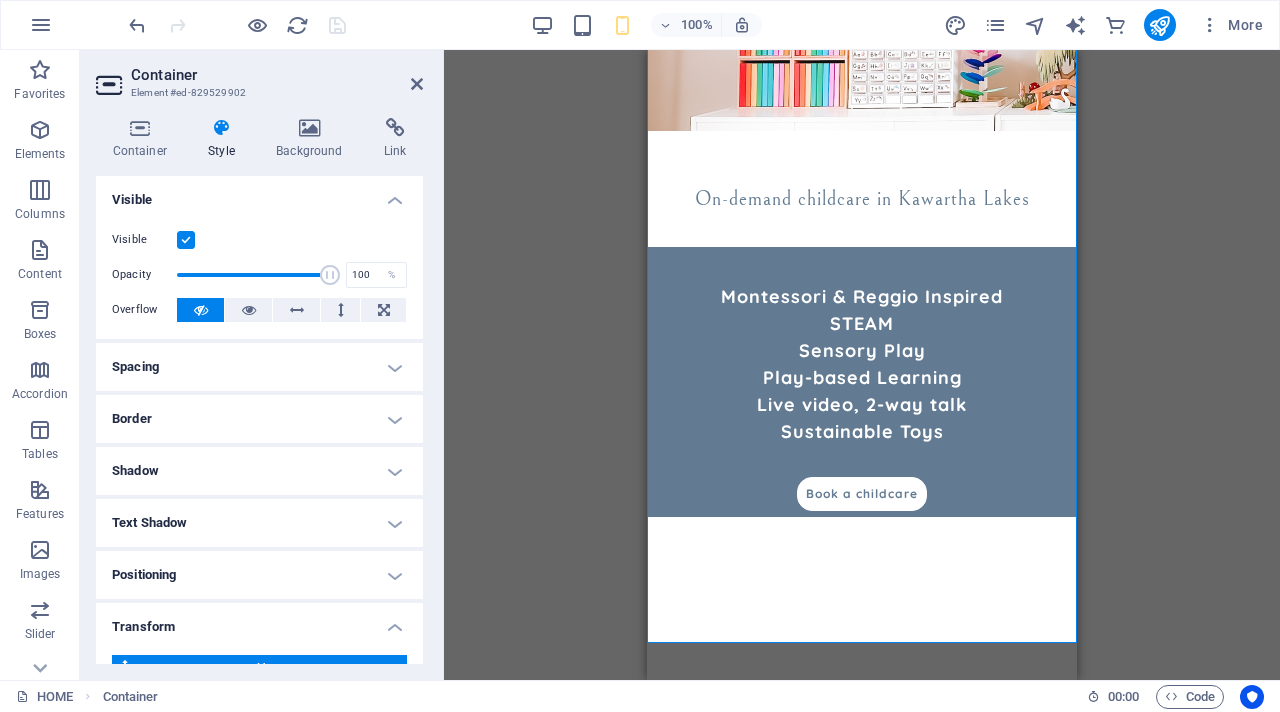click on "Drag here to replace the existing content. Press “Ctrl” if you want to create a new element.
Container   H1   Menu Bar   Menu Bar   Container   Menu Bar   Logo   Menu   Container   Image   Container   Container   Note   Note   Container   Container   Spacer   Spacer   Container   Image   Container   H1   H2   Container   Note   Container   Container   Container   Note   Container   Container   Container   Text   Spacer   Button   Image slider columns   Container   Image   Container   Text   Container   Cards   Spacer   Cards   Container   Container   Cards   Image   Spacer   Text   H4   Container   Image slider   Container   Image   Image slider columns   Container   HTML" at bounding box center (862, 365) 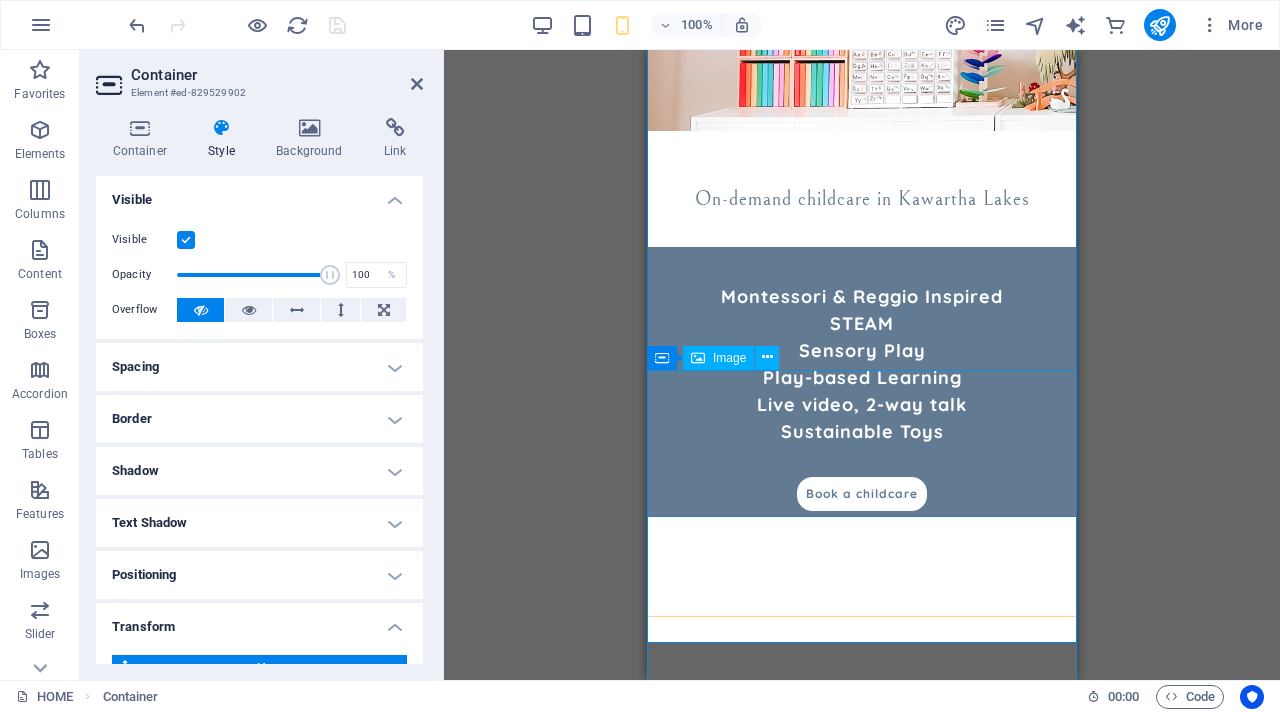 click at bounding box center (862, 842) 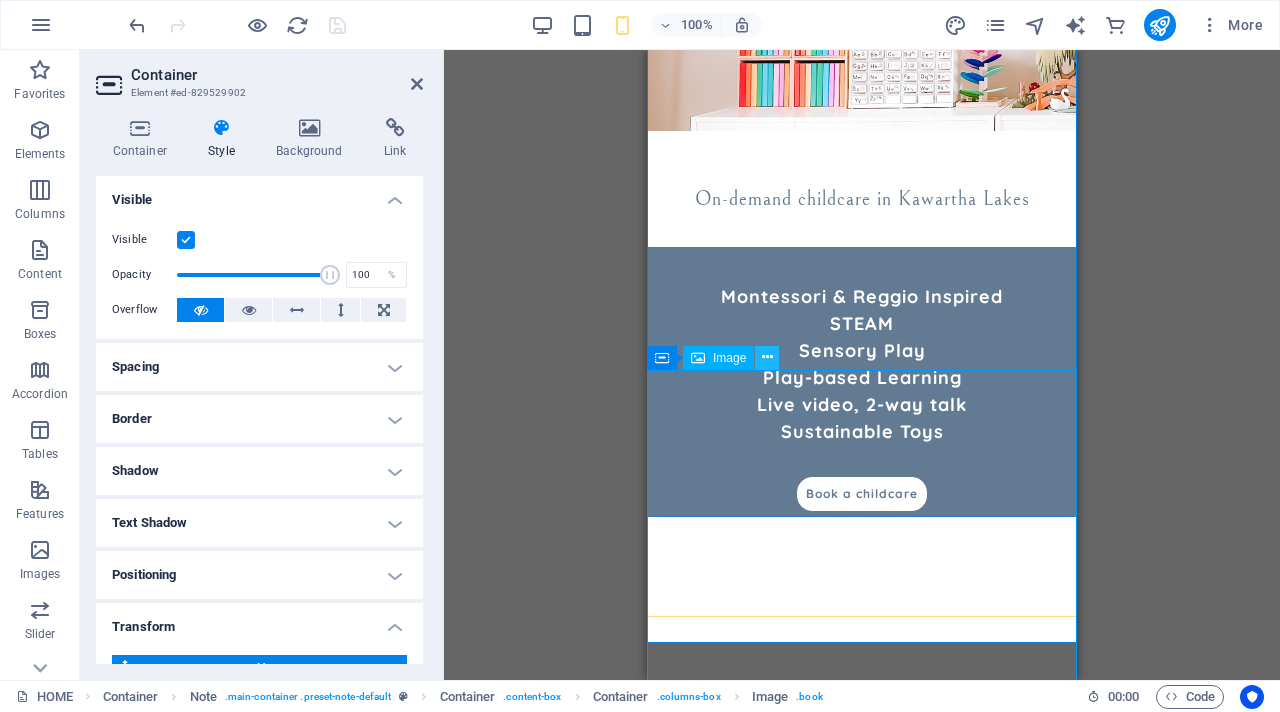 click at bounding box center [767, 357] 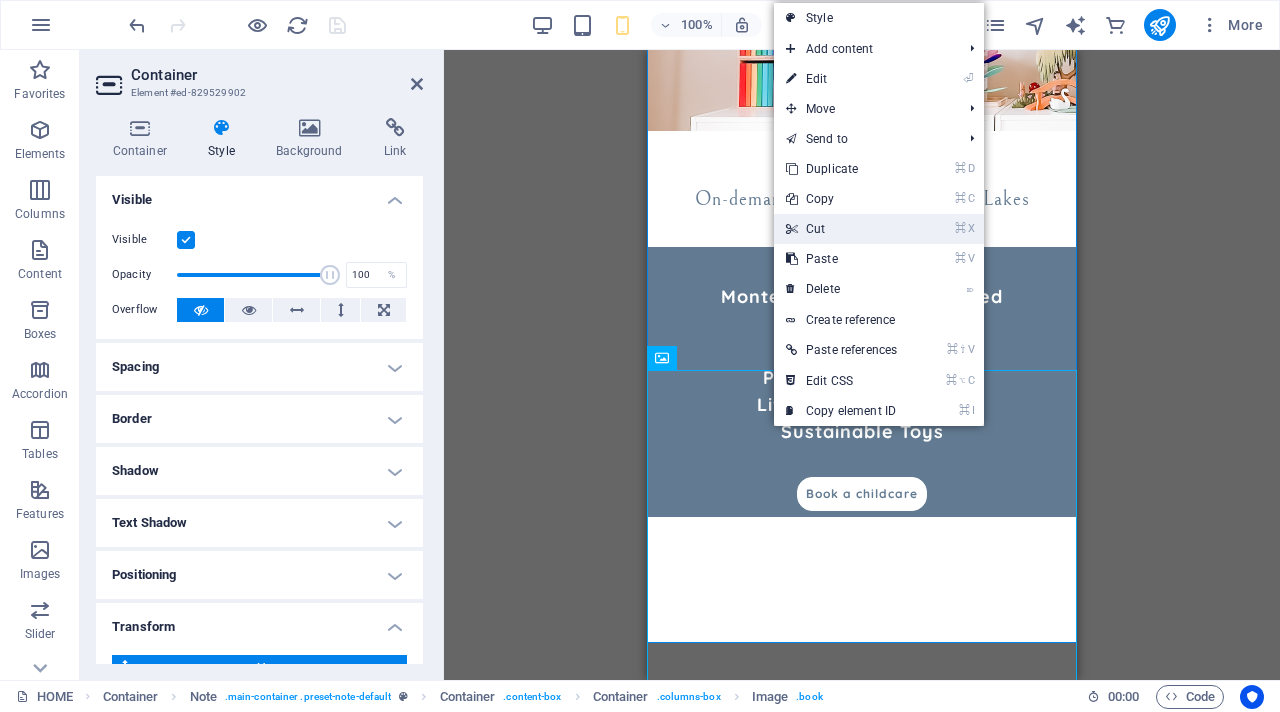 click on "⌘ X  Cut" at bounding box center (841, 229) 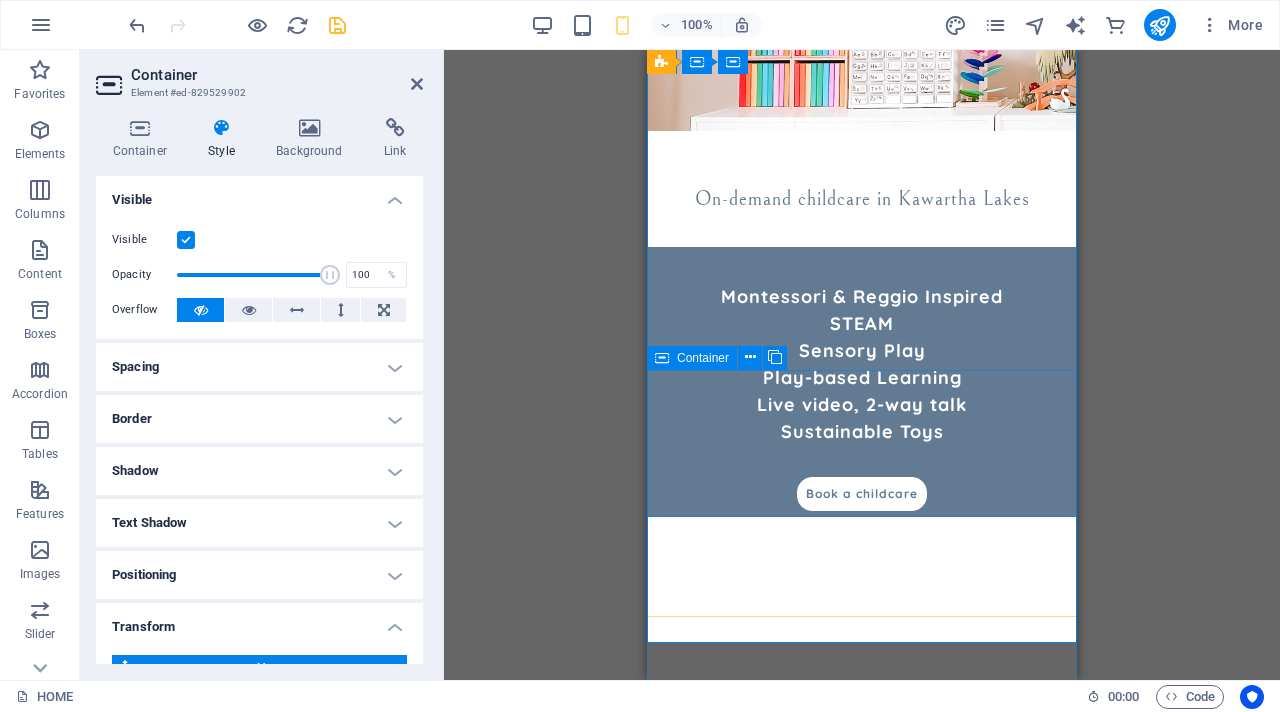 click on "Drop content here or  Add elements  Paste clipboard" at bounding box center [862, 698] 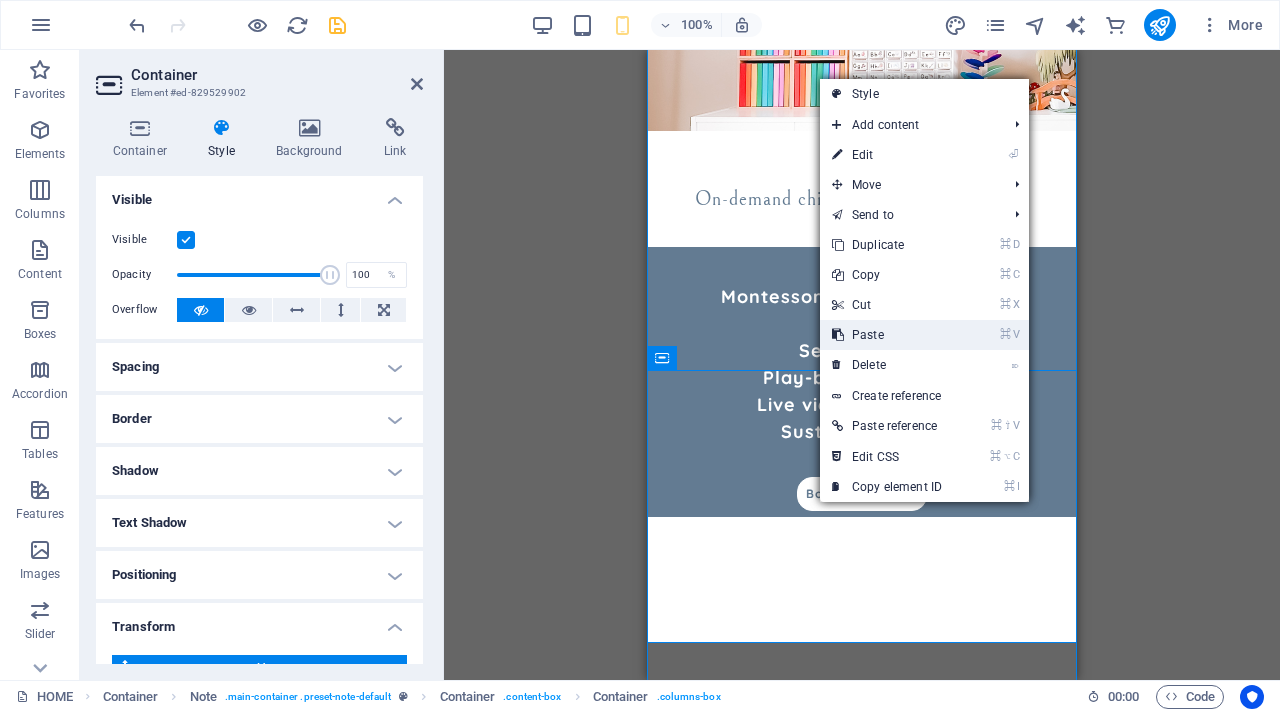 click on "⌘ V  Paste" at bounding box center (887, 335) 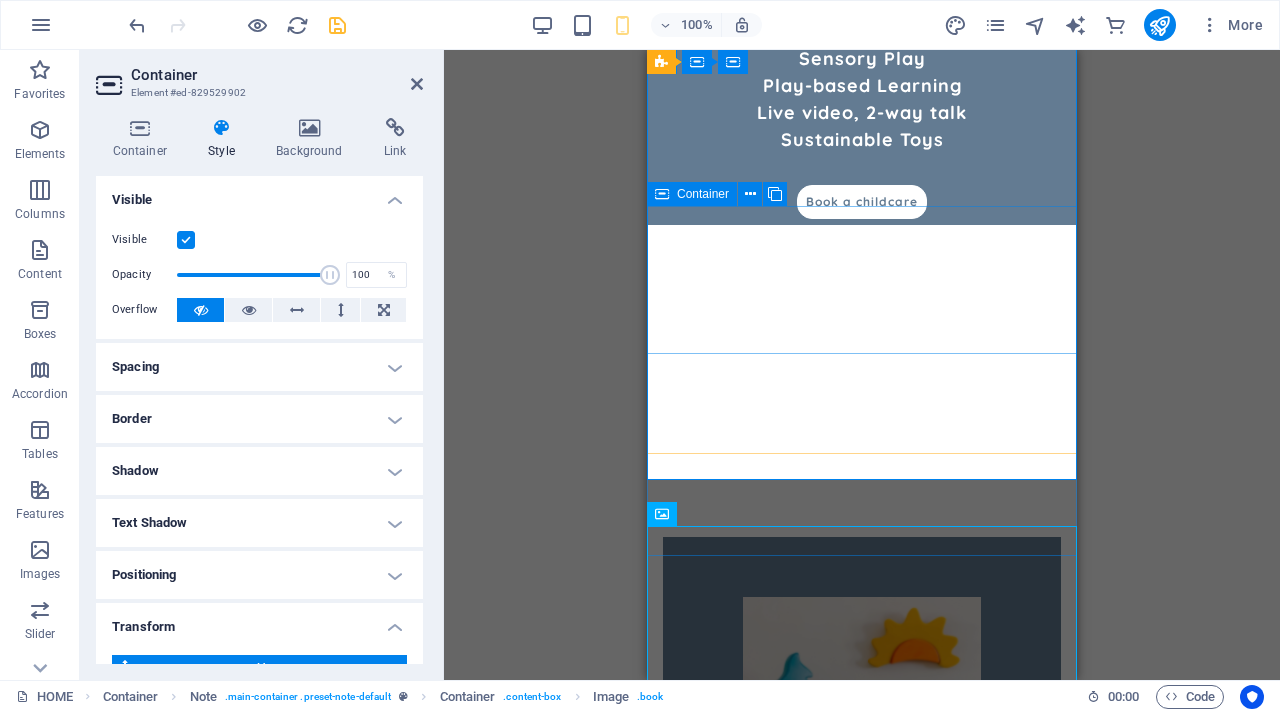 scroll, scrollTop: 1043, scrollLeft: 0, axis: vertical 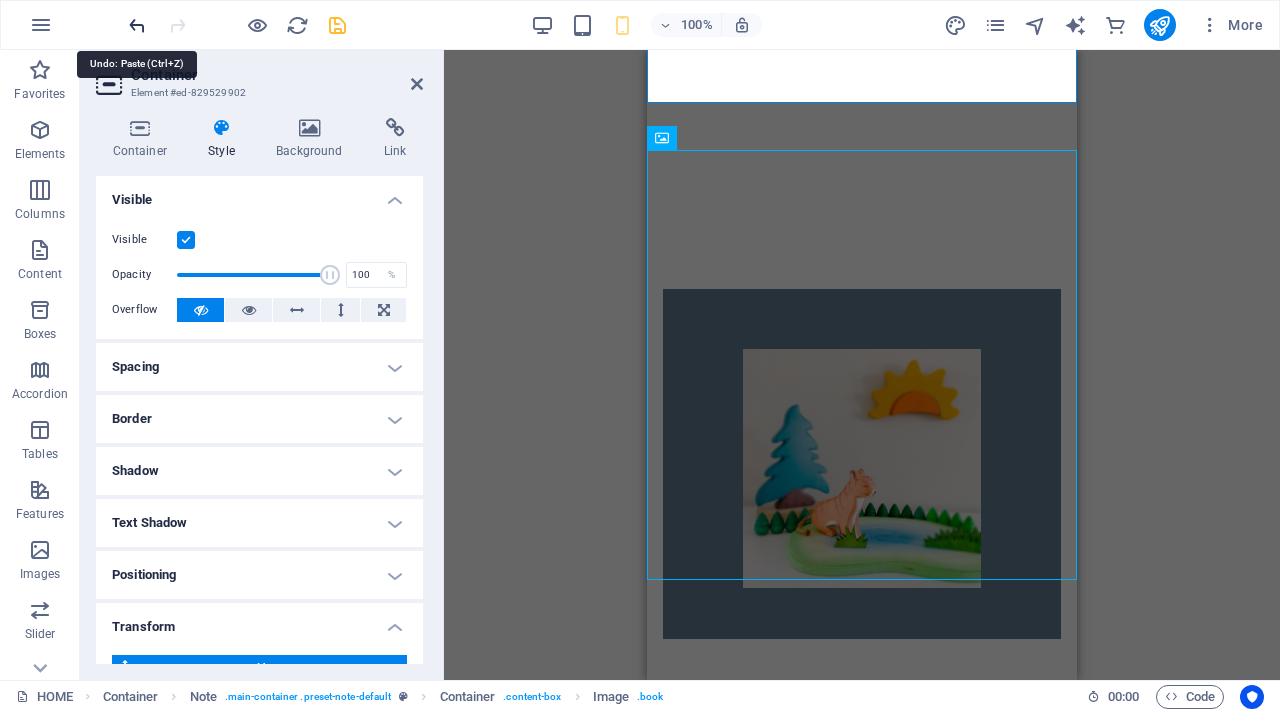 click at bounding box center [137, 25] 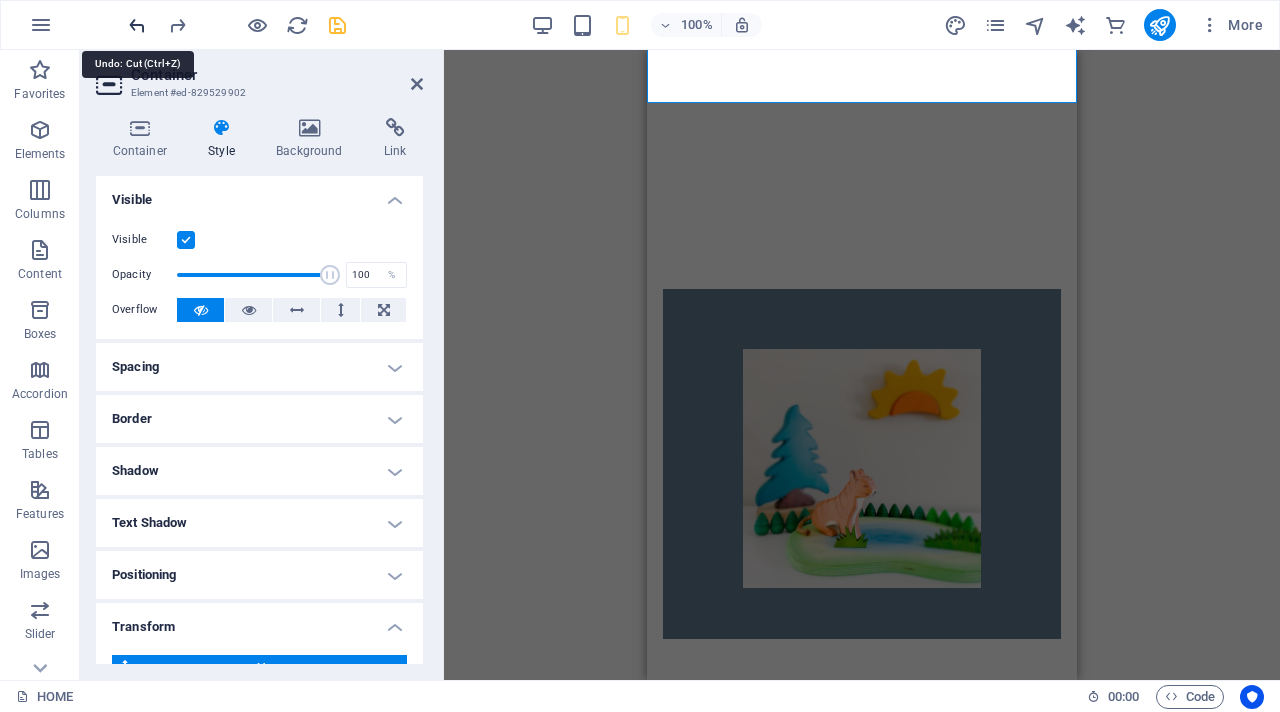 click at bounding box center [137, 25] 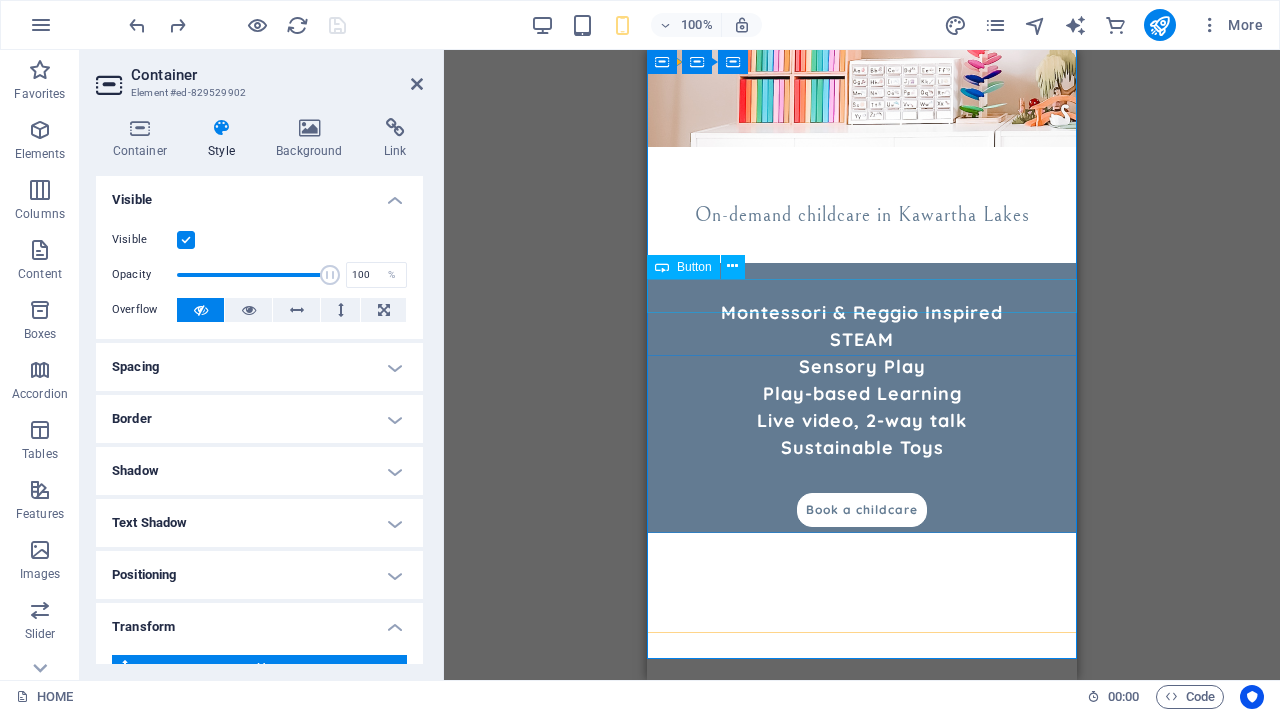 scroll, scrollTop: 632, scrollLeft: 0, axis: vertical 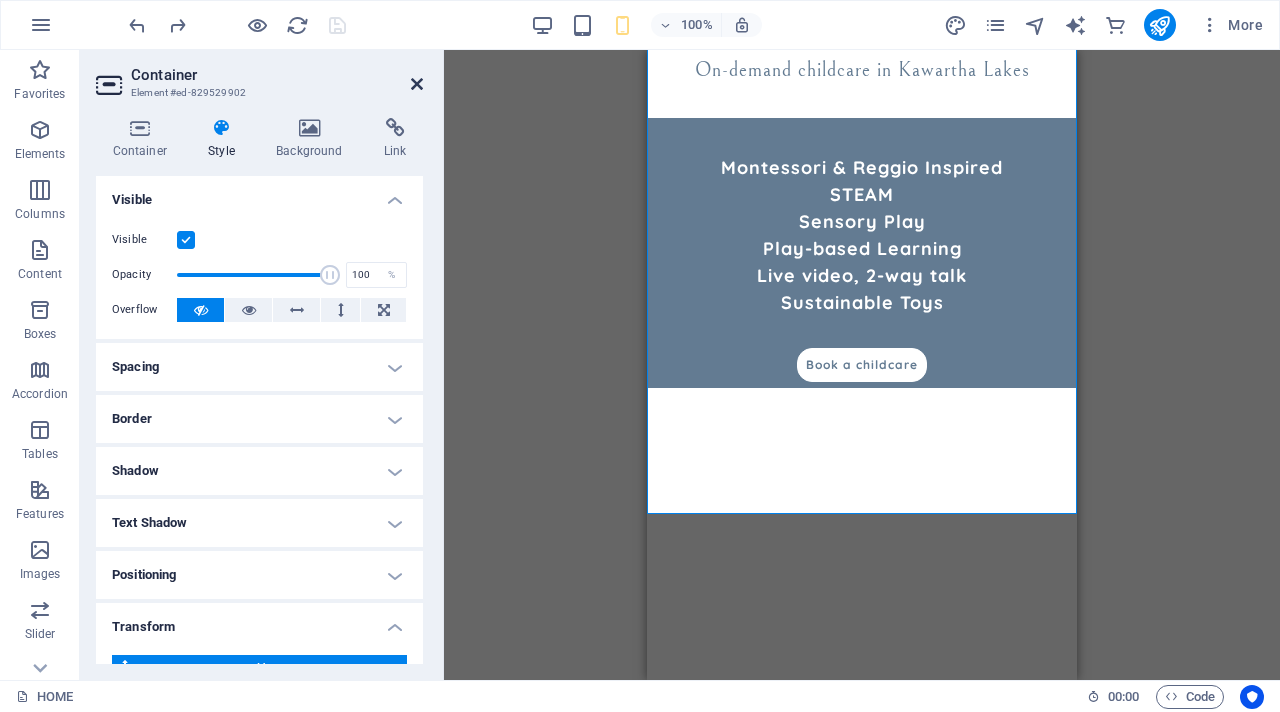 click at bounding box center (417, 84) 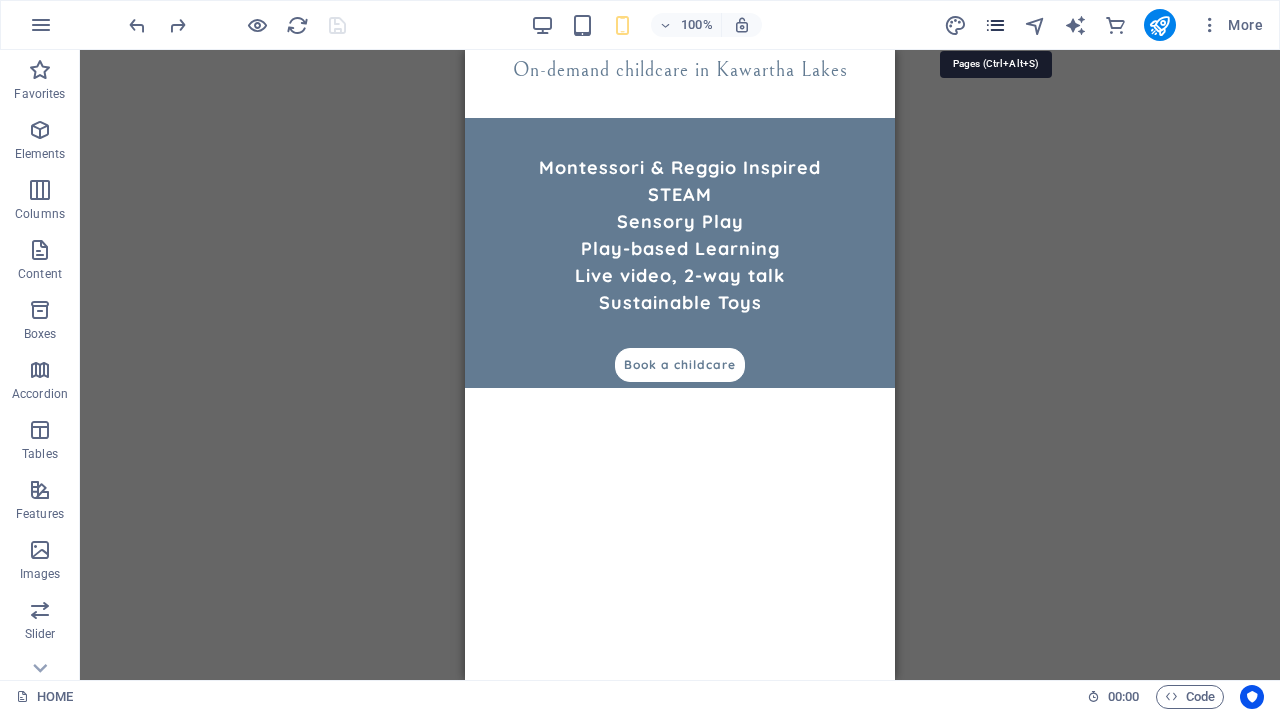 click at bounding box center (995, 25) 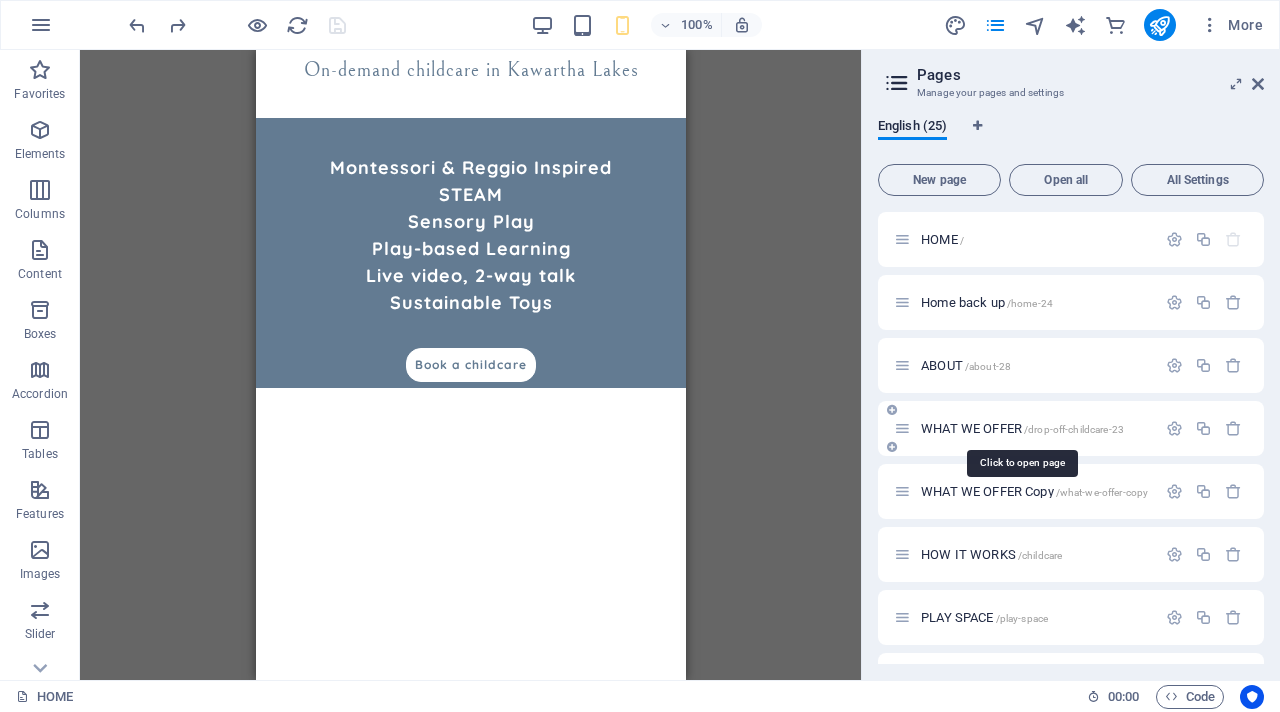 click on "WHAT WE OFFER /drop-off-childcare-23" at bounding box center (1022, 428) 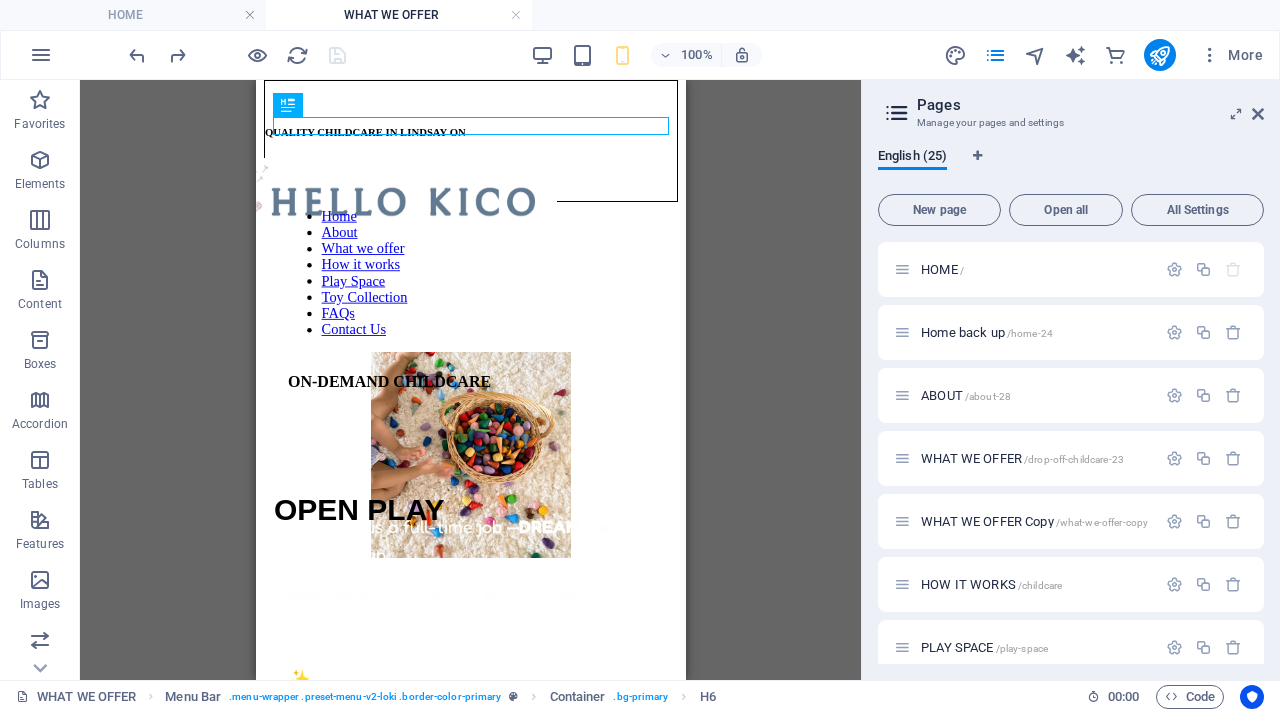 scroll, scrollTop: 0, scrollLeft: 0, axis: both 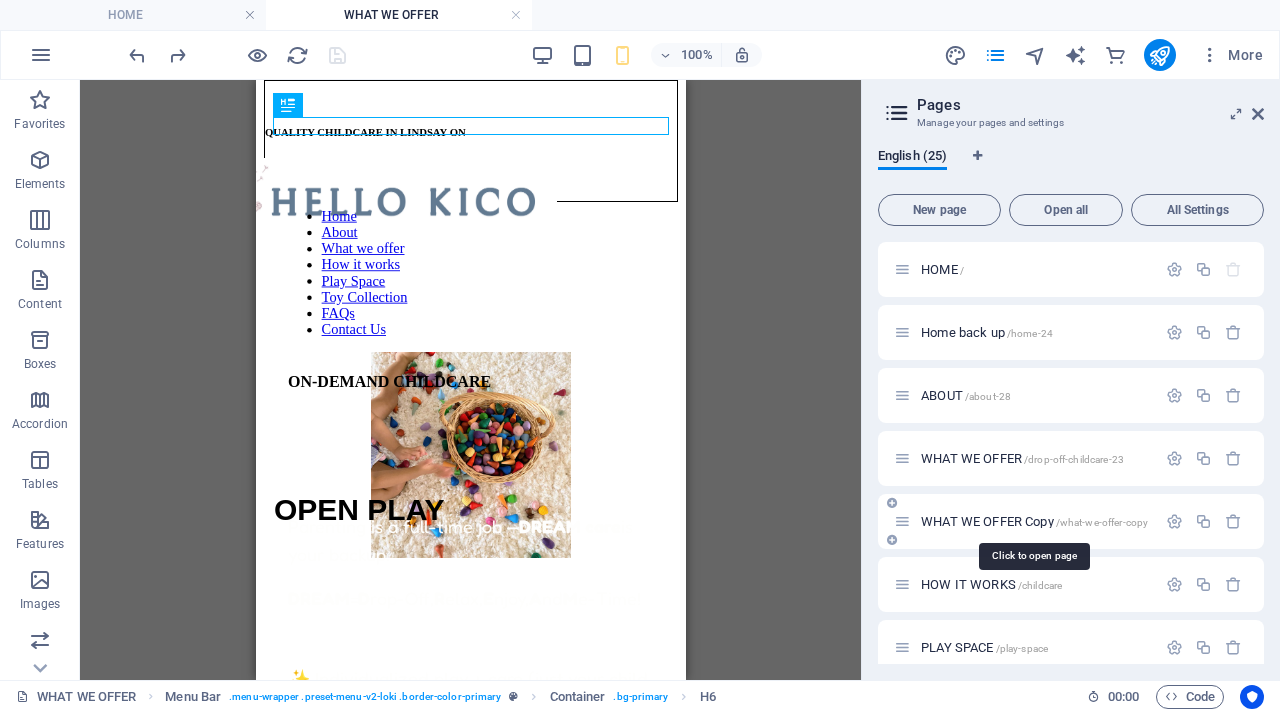 click on "WHAT WE OFFER Copy /what-we-offer-copy" at bounding box center [1034, 521] 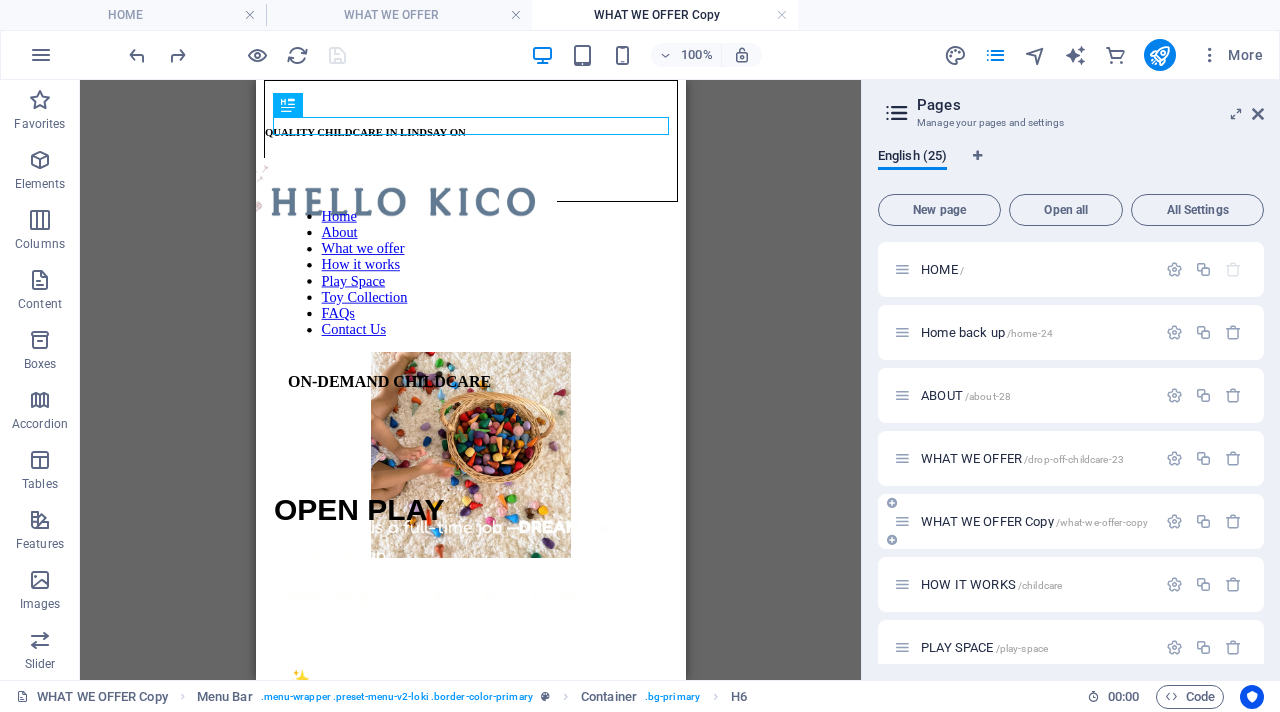 scroll, scrollTop: 0, scrollLeft: 0, axis: both 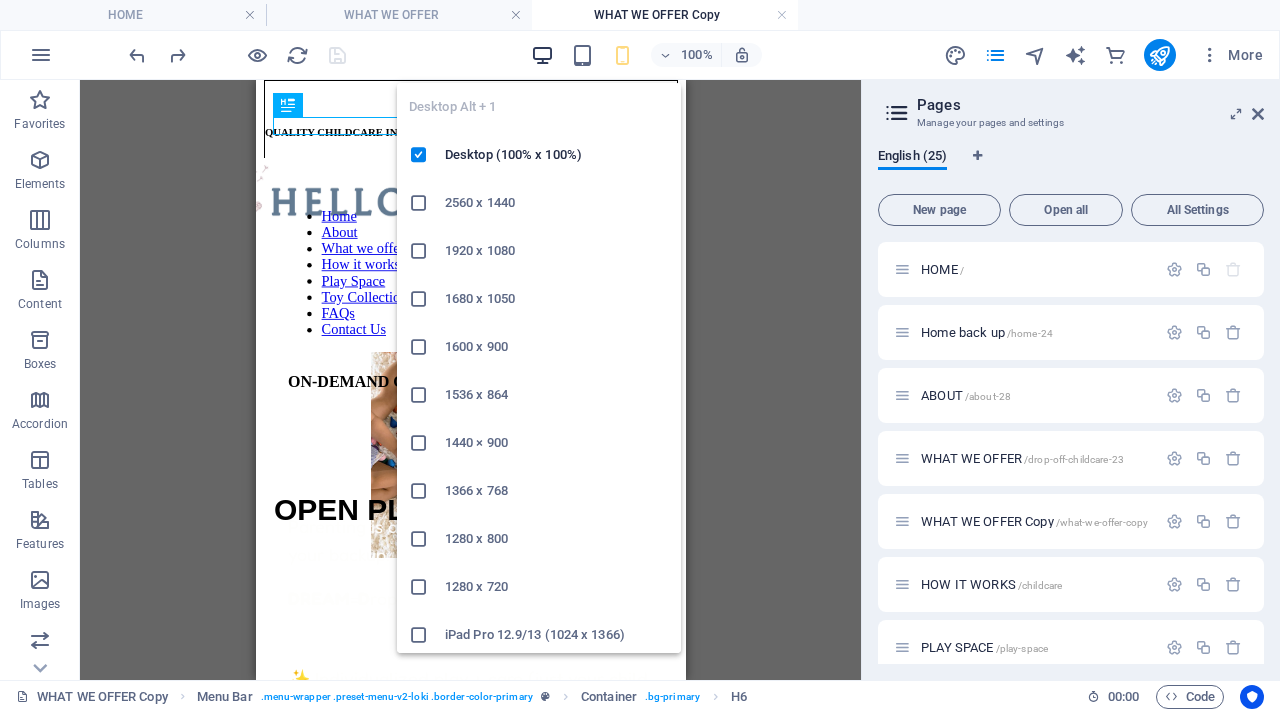 click at bounding box center (542, 55) 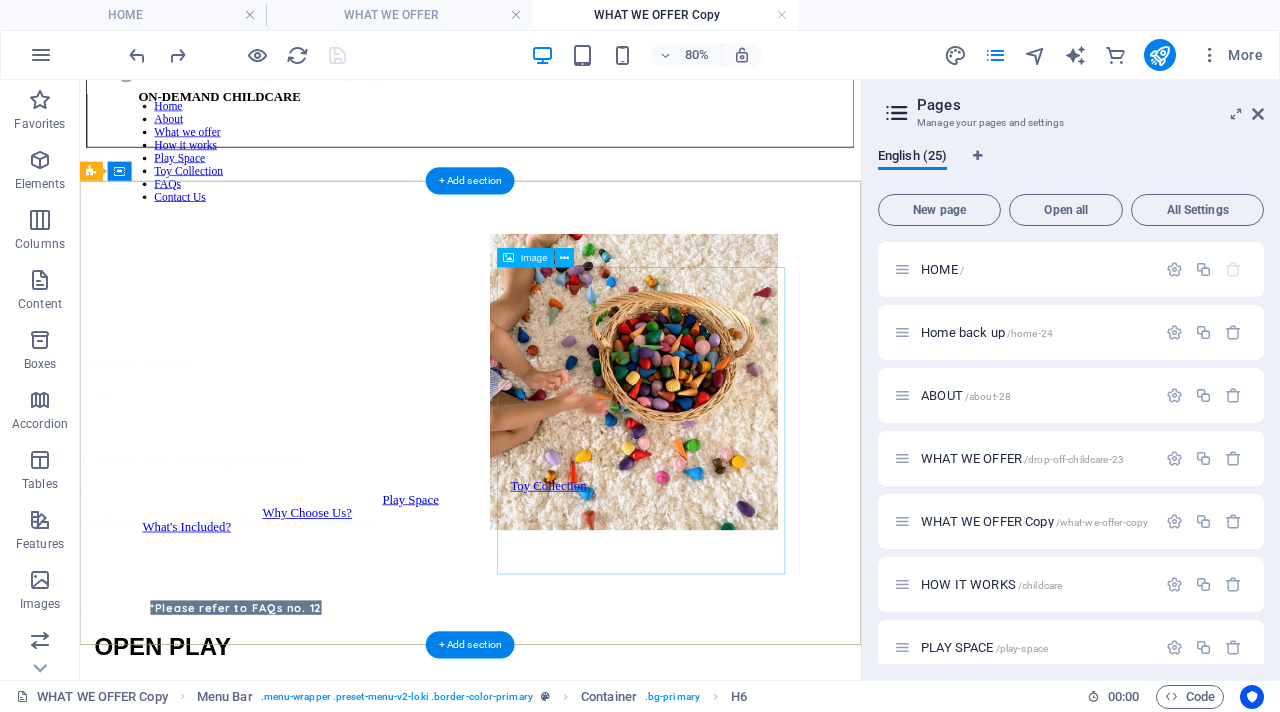 scroll, scrollTop: 0, scrollLeft: 0, axis: both 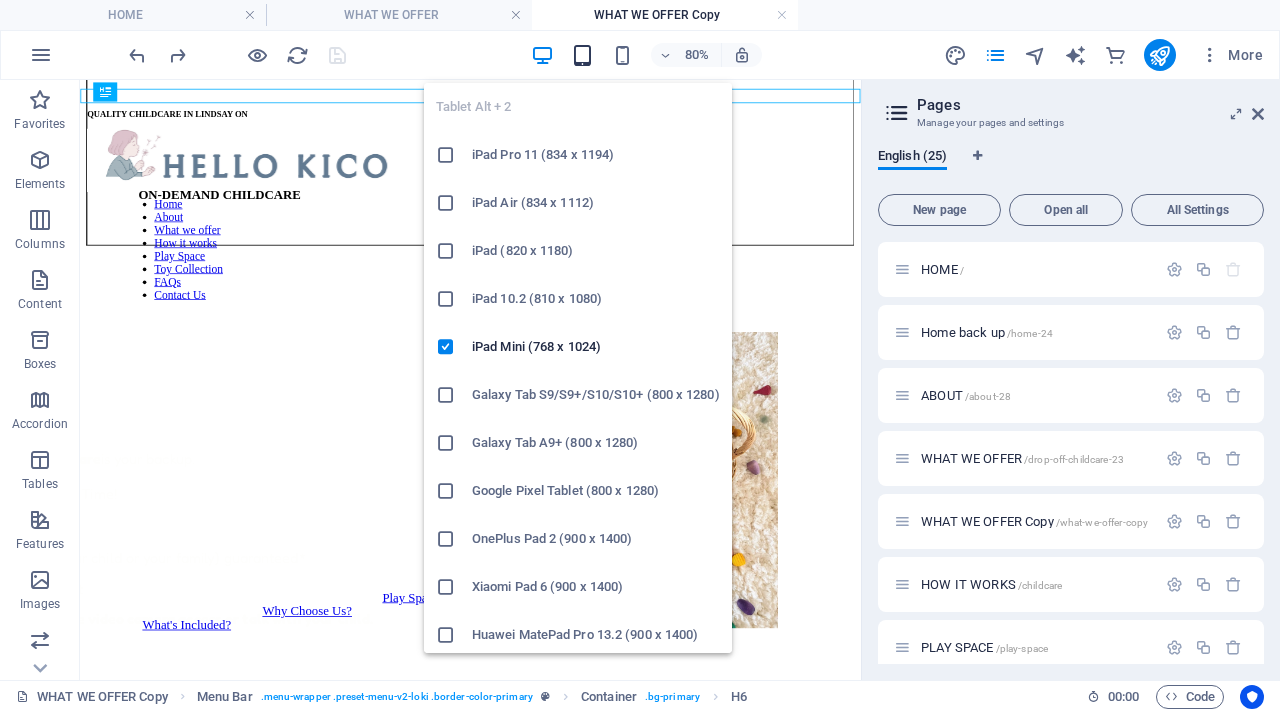 click at bounding box center [582, 55] 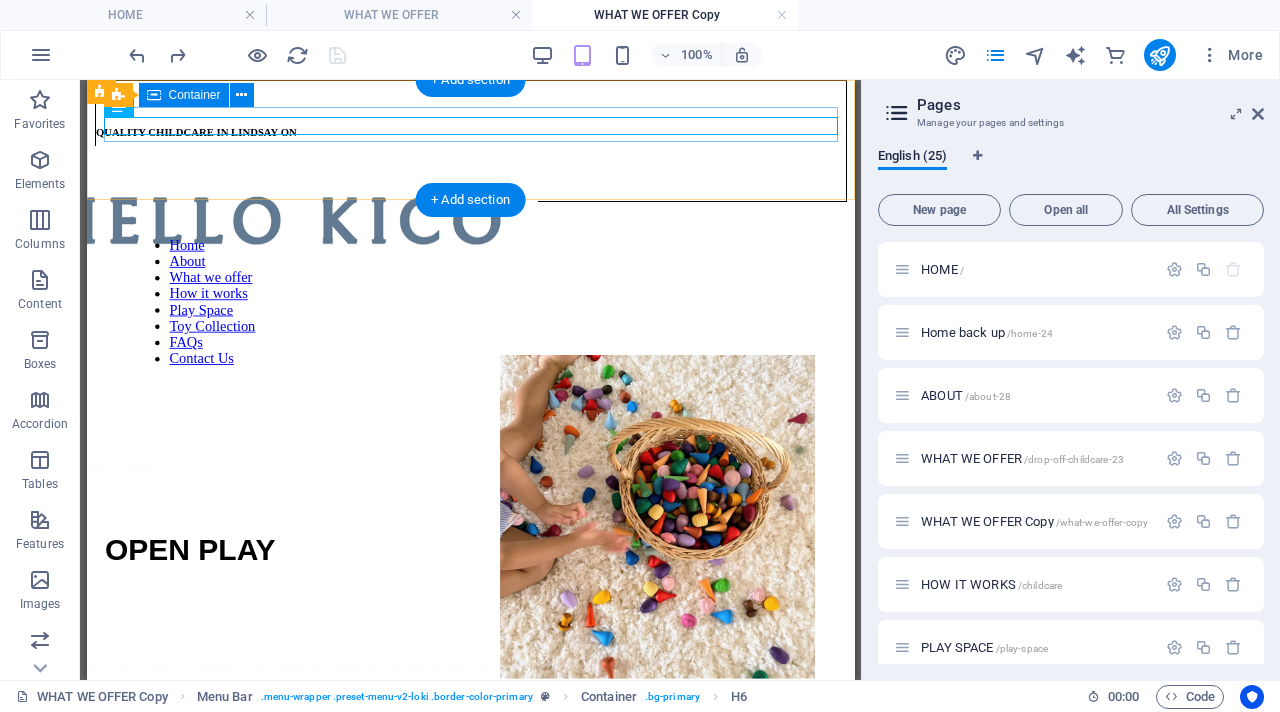 click on "QUALITY CHILDCARE IN LINDSAY ON" at bounding box center (470, 133) 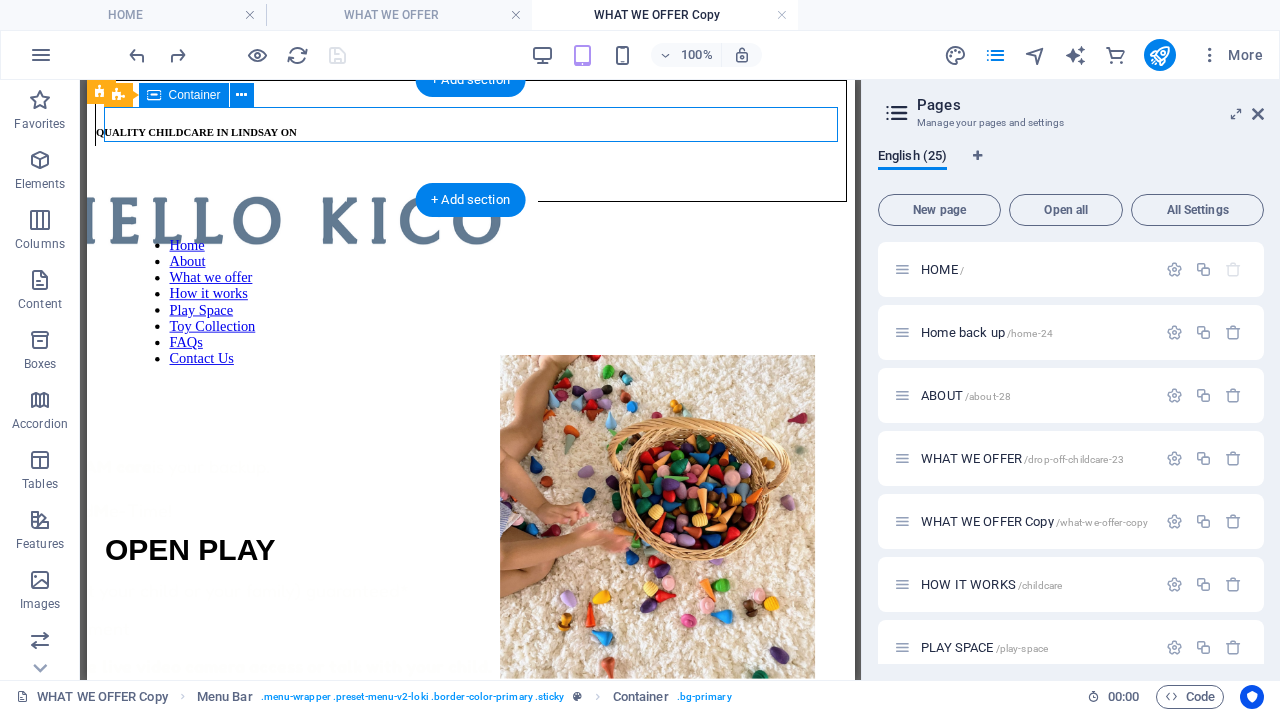 click on "QUALITY CHILDCARE IN LINDSAY ON" at bounding box center (470, 133) 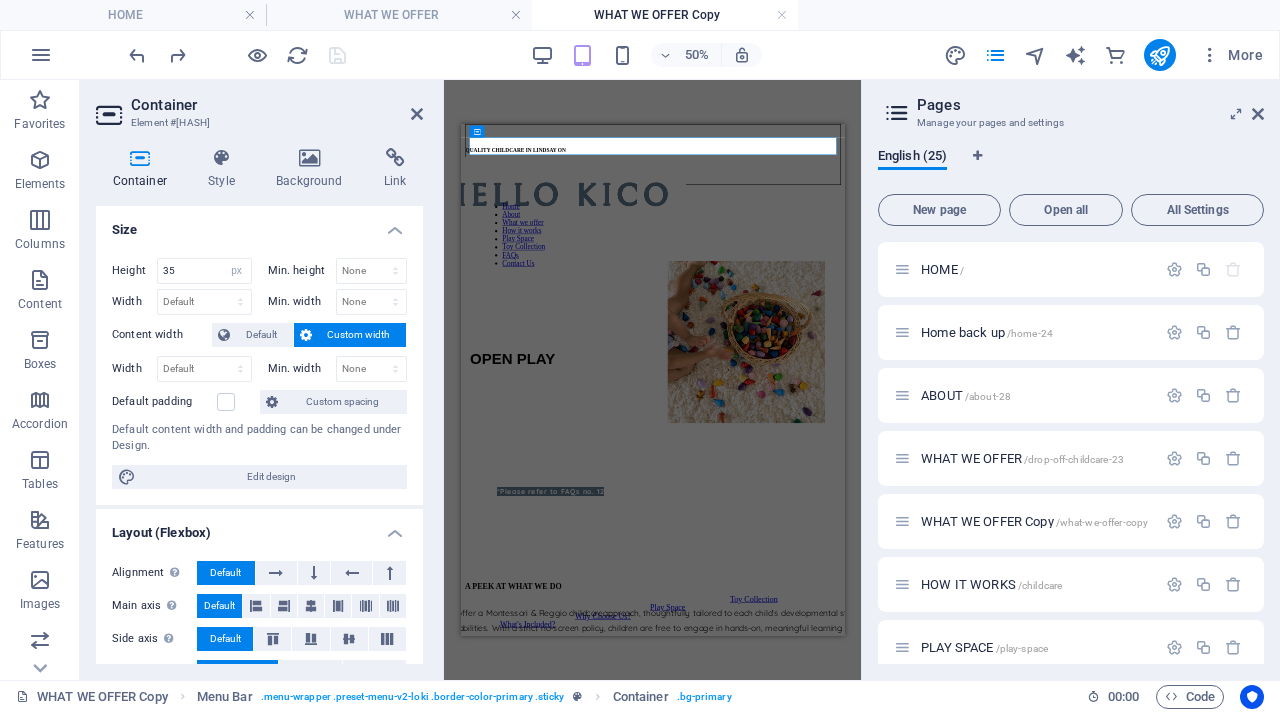 click on "Container" at bounding box center (277, 105) 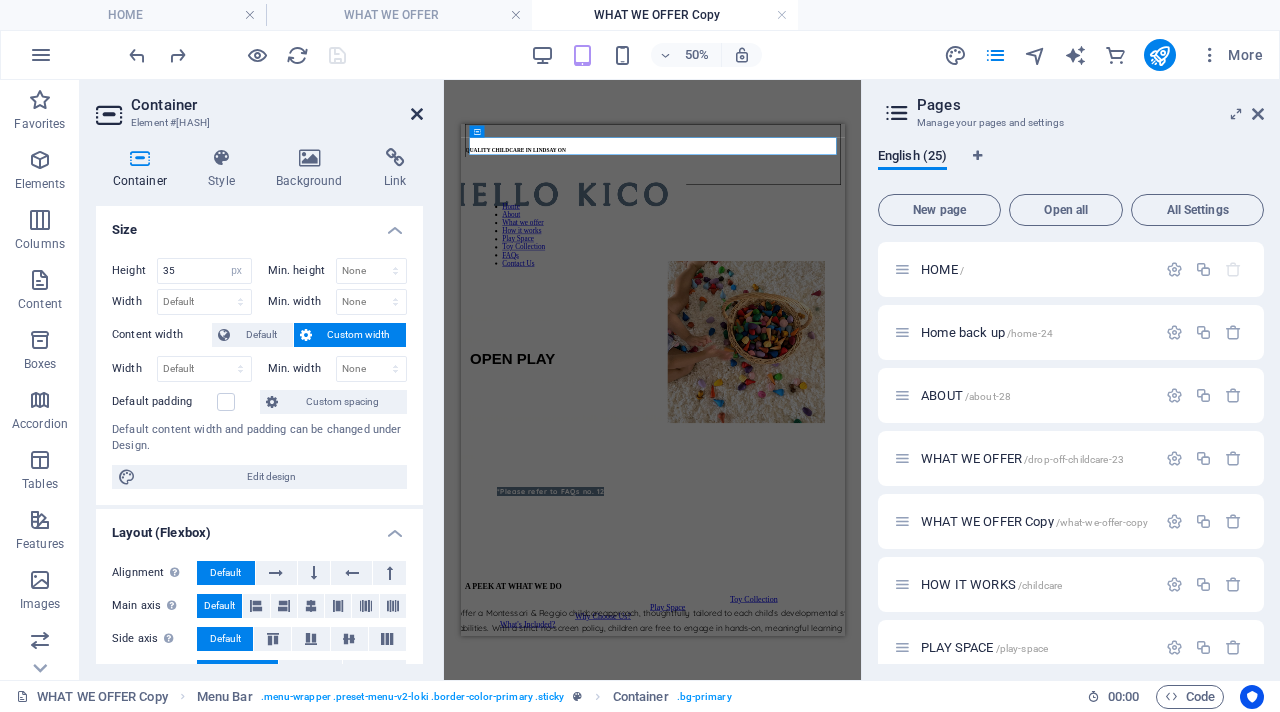 click at bounding box center (417, 114) 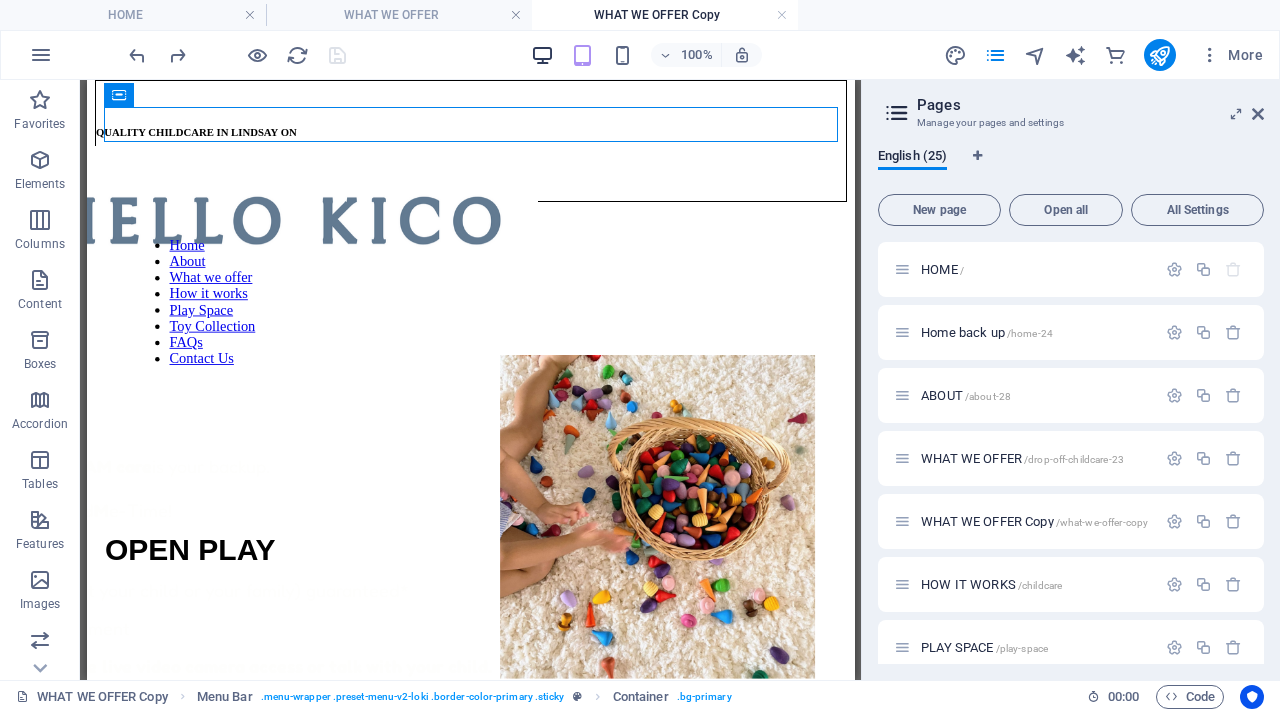 click at bounding box center (542, 55) 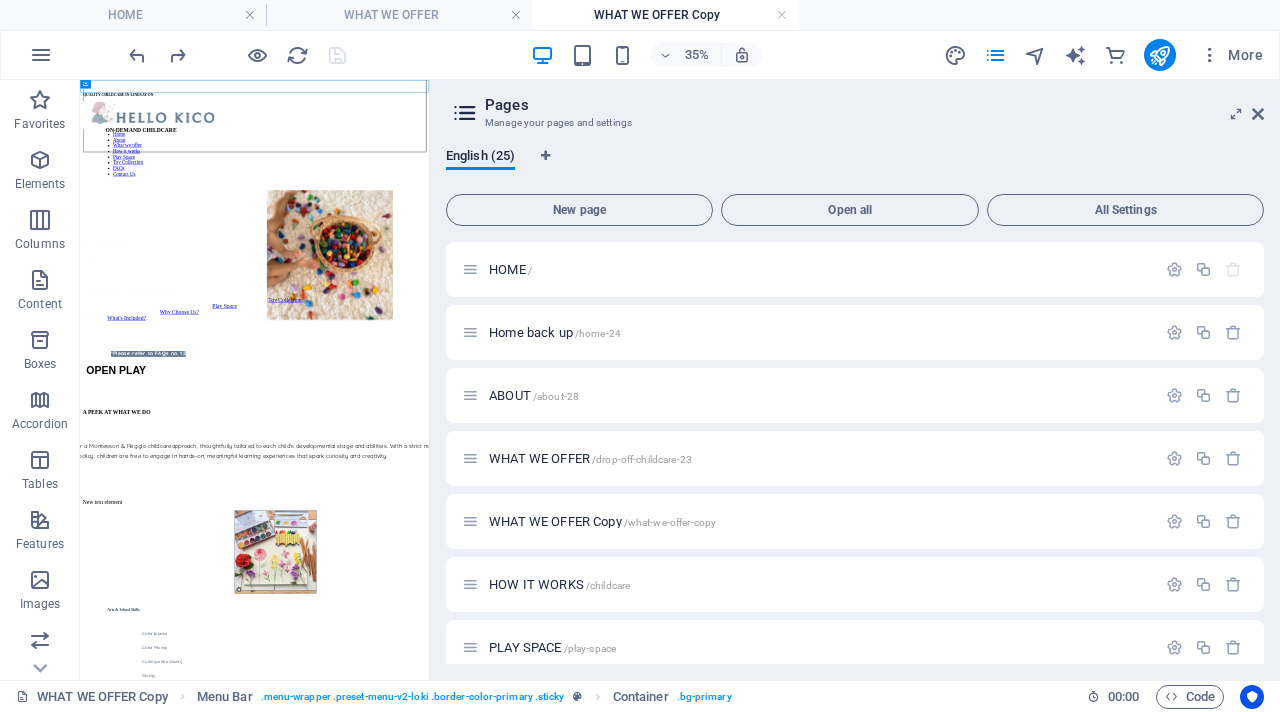 drag, startPoint x: 861, startPoint y: 364, endPoint x: 424, endPoint y: 377, distance: 437.19333 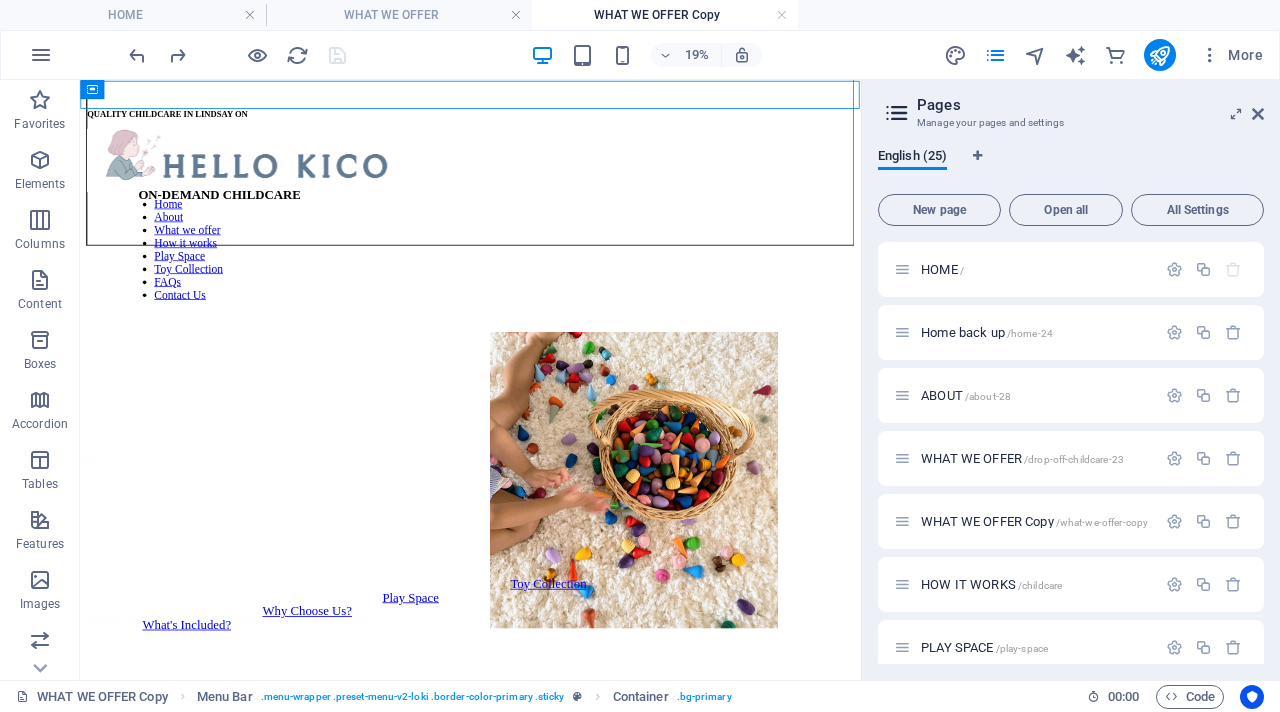 drag, startPoint x: 430, startPoint y: 378, endPoint x: 858, endPoint y: 414, distance: 429.51135 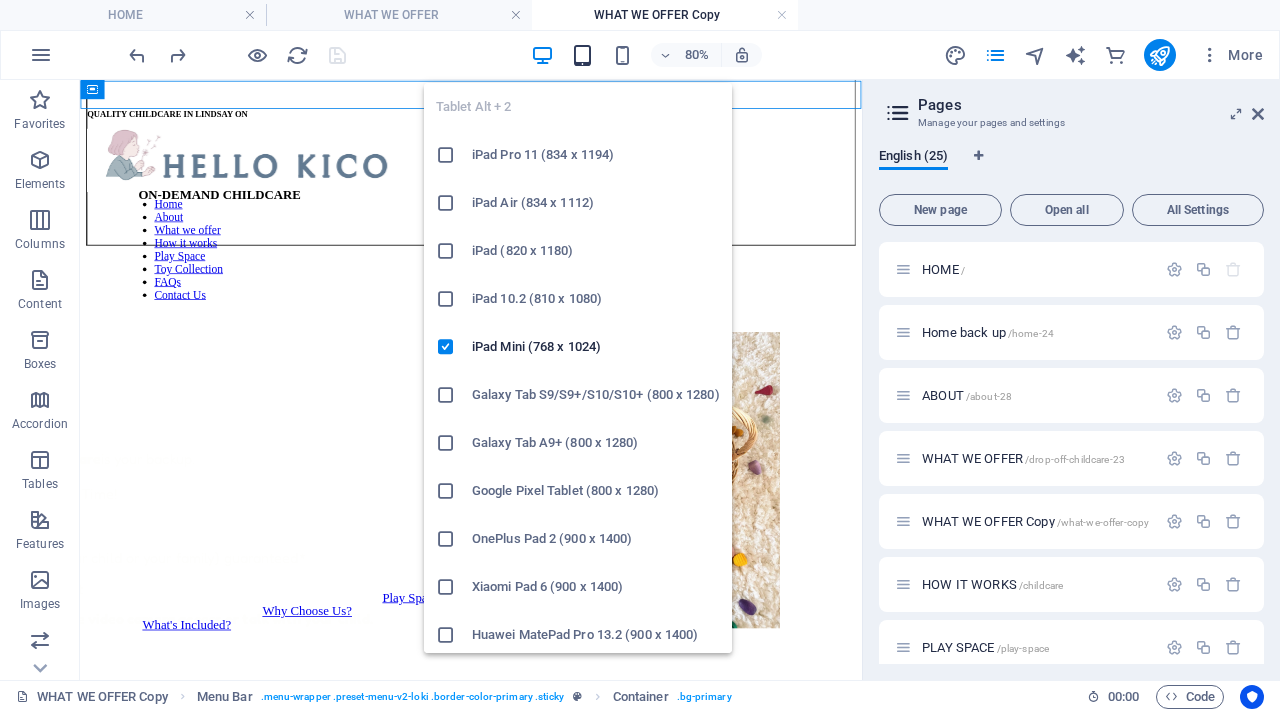 click at bounding box center [582, 55] 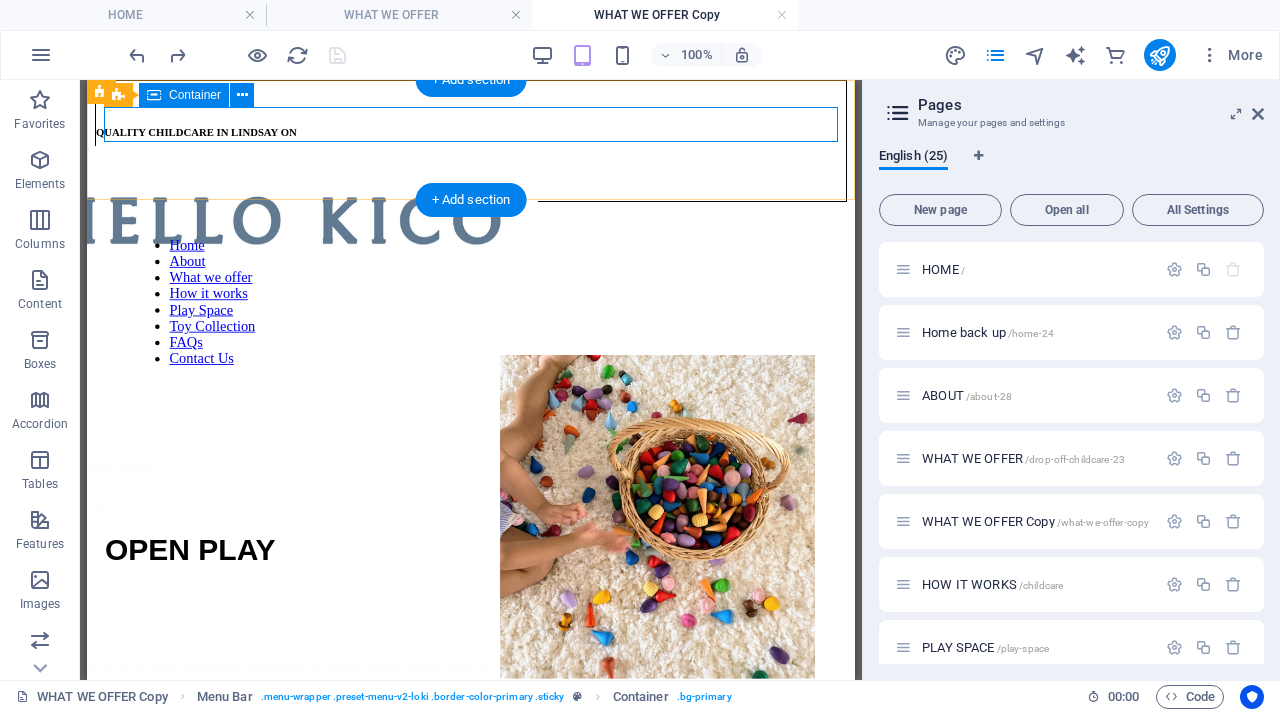 click on "QUALITY CHILDCARE IN LINDSAY ON" at bounding box center [471, 133] 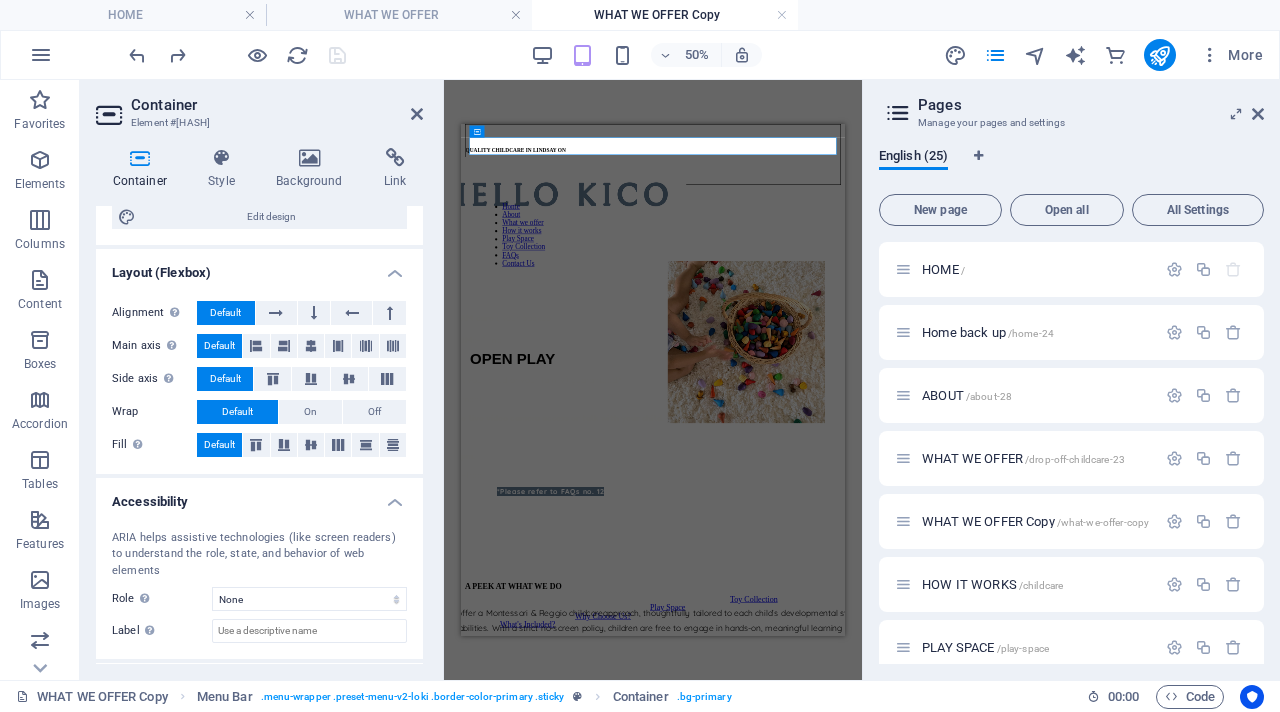 scroll, scrollTop: 334, scrollLeft: 0, axis: vertical 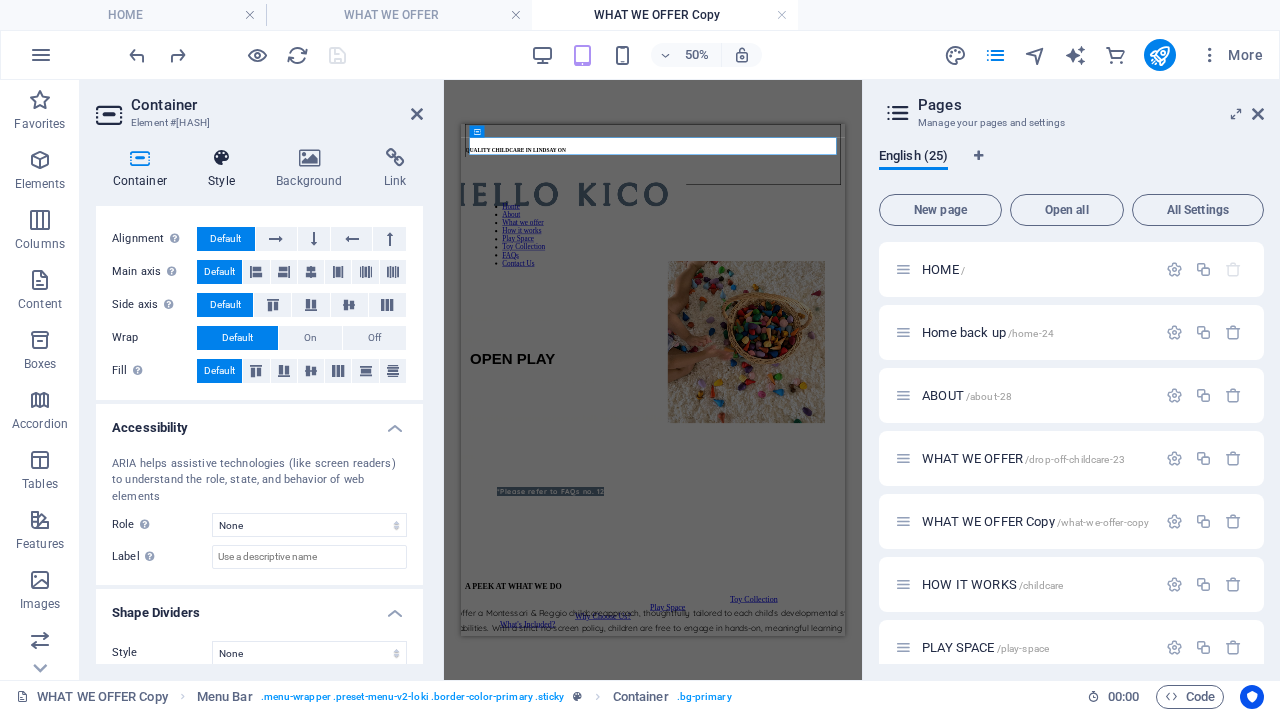 click on "Style" at bounding box center [226, 169] 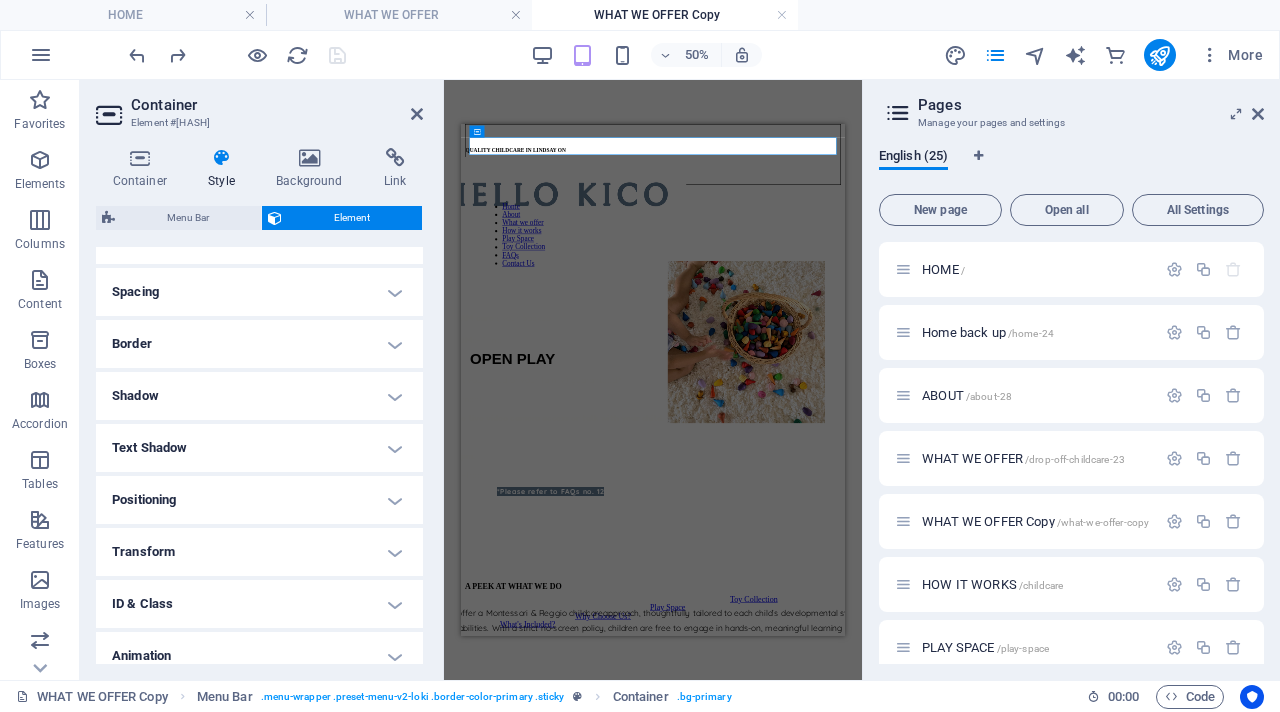 scroll, scrollTop: 428, scrollLeft: 0, axis: vertical 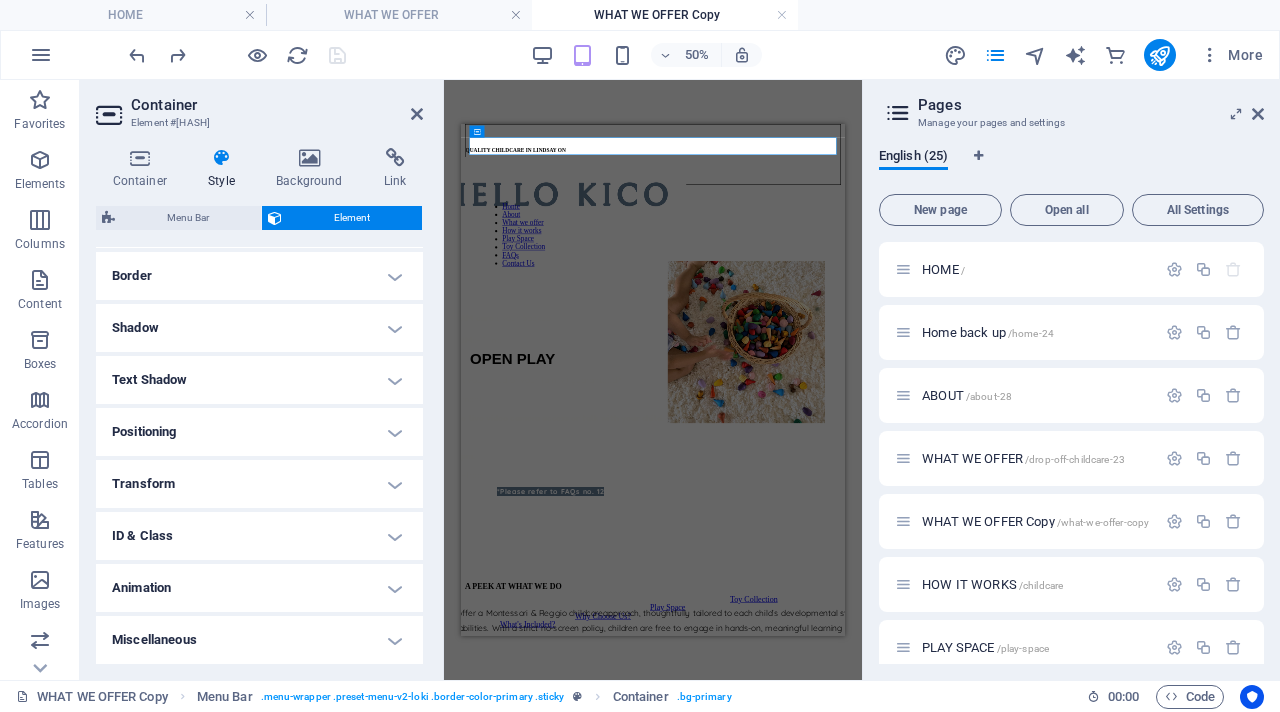click on "Transform" at bounding box center [259, 484] 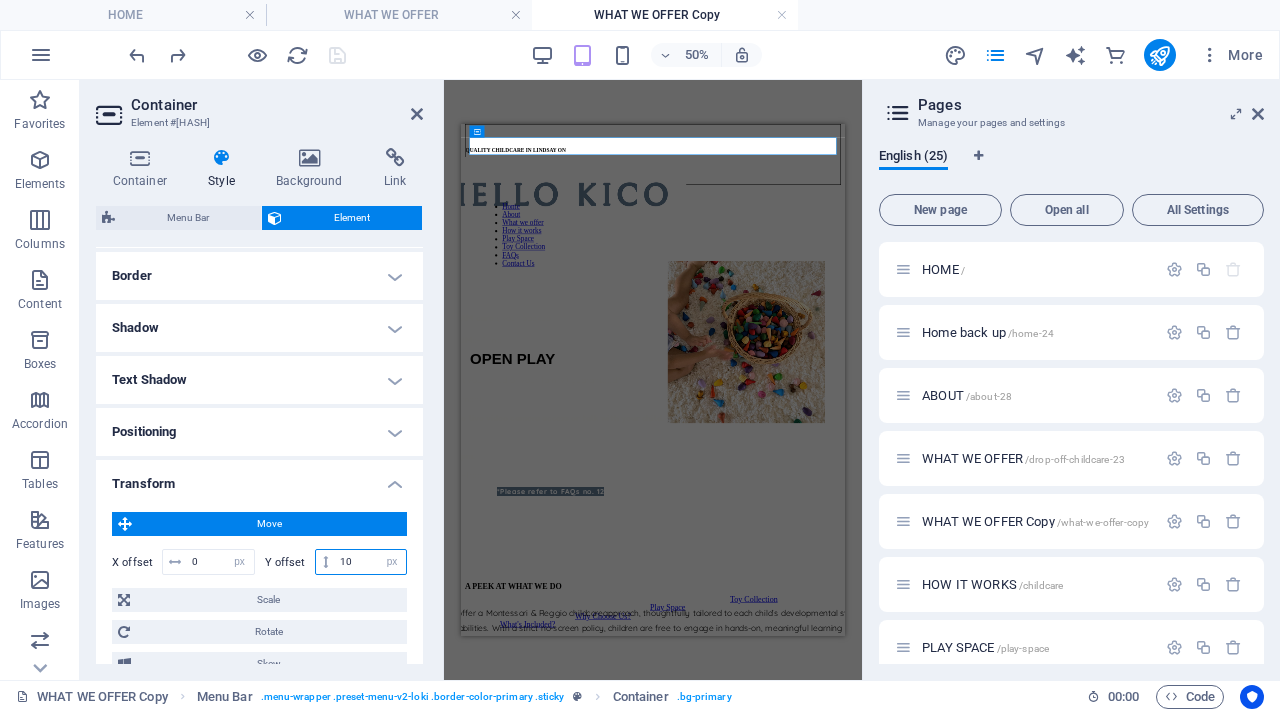 drag, startPoint x: 361, startPoint y: 564, endPoint x: 306, endPoint y: 550, distance: 56.753853 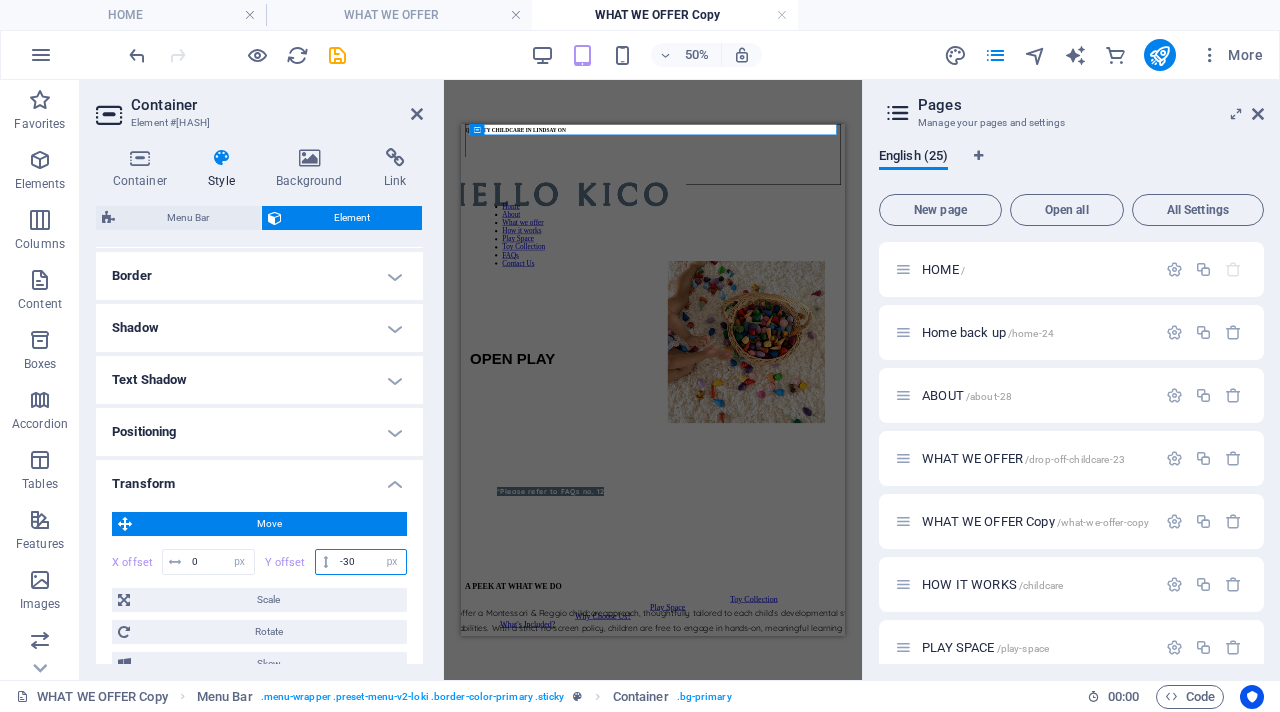 type on "-3" 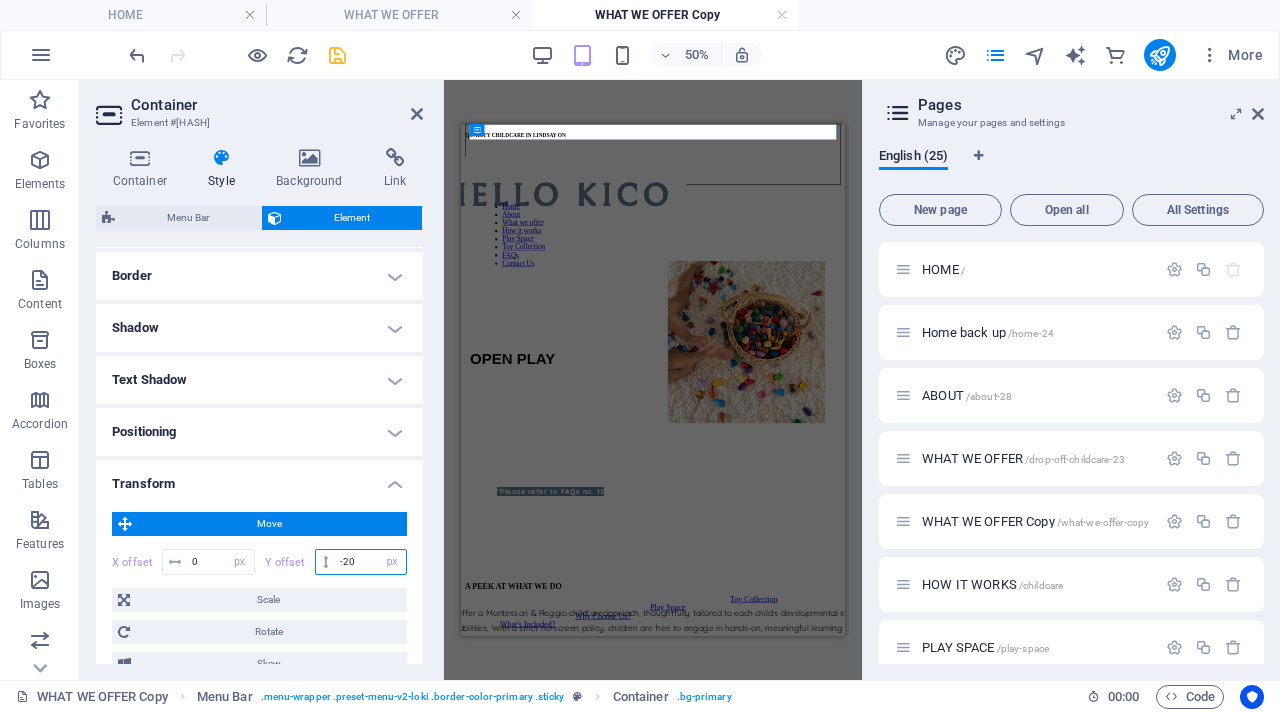 type on "-20" 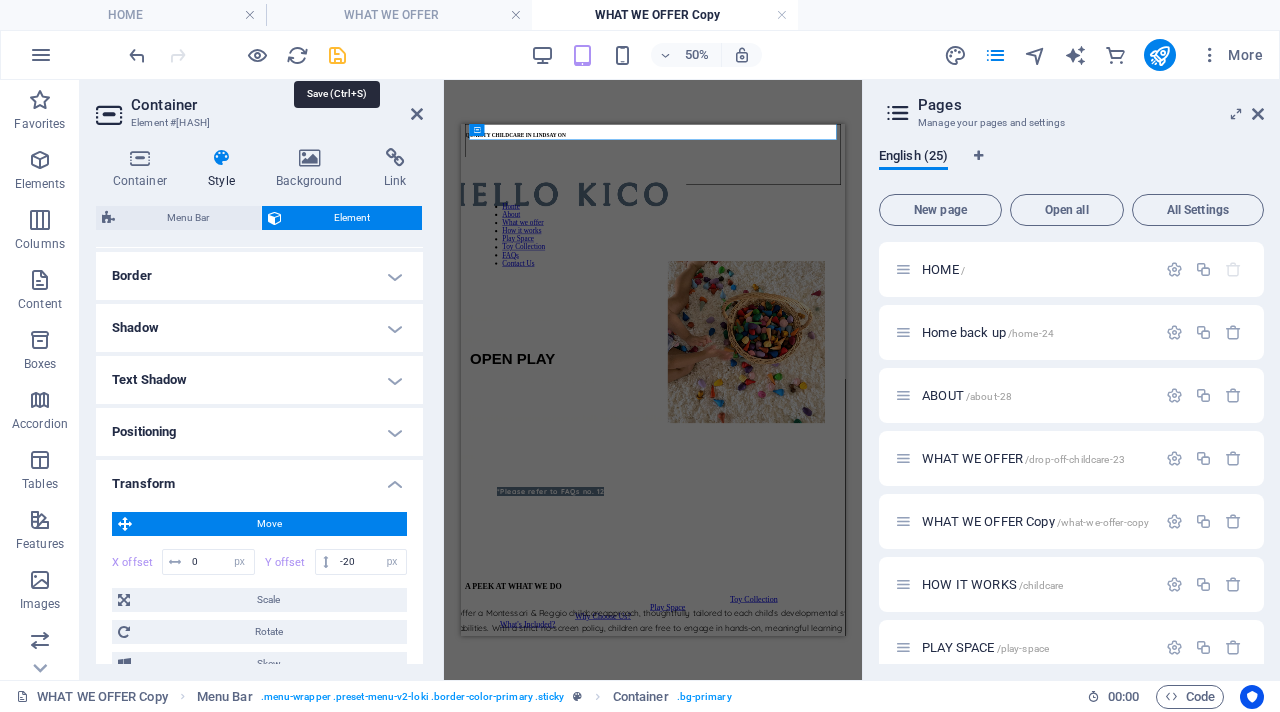 click at bounding box center (337, 55) 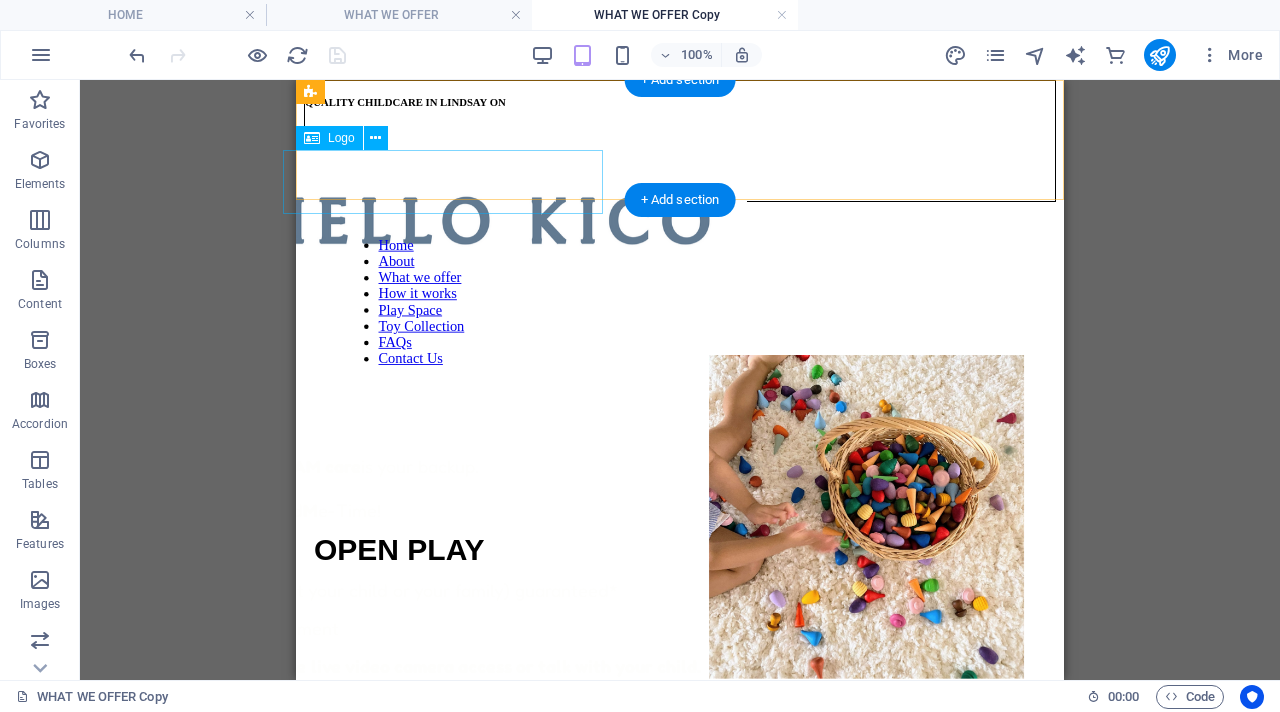 click at bounding box center [710, 212] 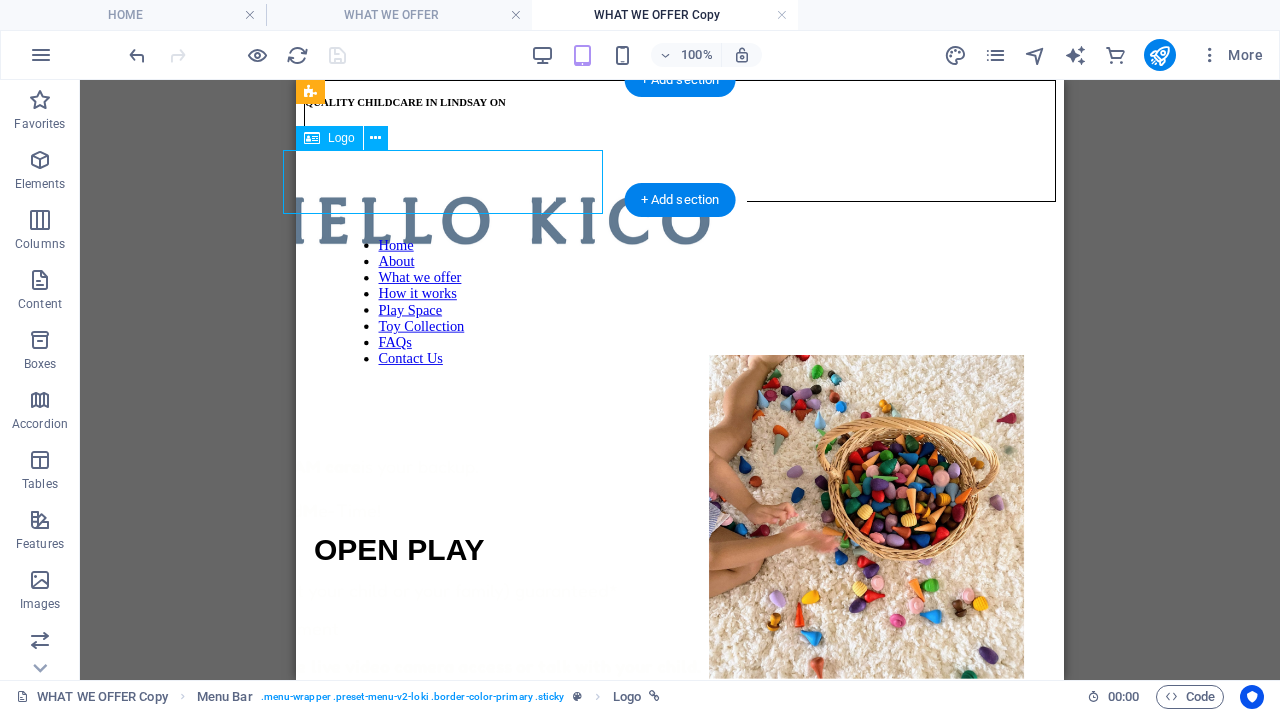 click at bounding box center [710, 212] 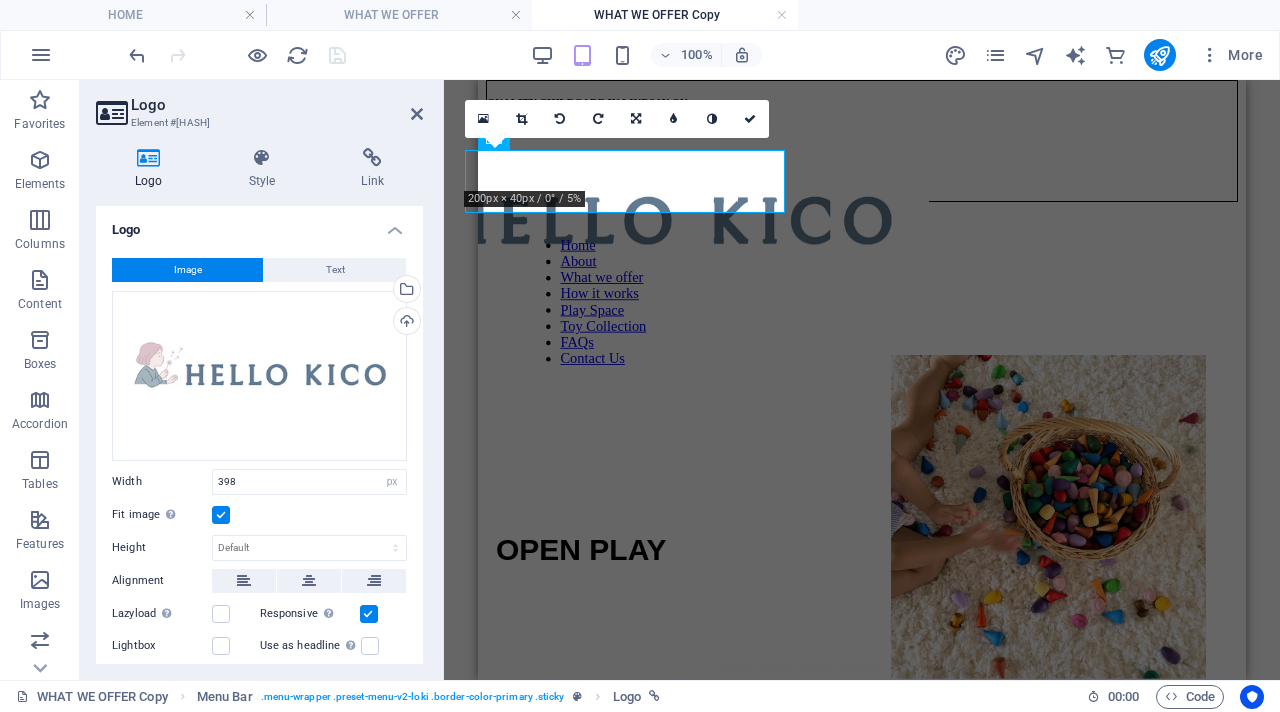 click on "Logo Style Link Logo Image Text Drag files here, click to choose files or select files from Files or our free stock photos & videos Select files from the file manager, stock photos, or upload file(s) Upload Width 398 Default auto px rem % em vh vw Fit image Automatically fit image to a fixed width and height Height Default auto px Alignment Lazyload Loading images after the page loads improves page speed. Responsive Automatically load retina image and smartphone optimized sizes. Lightbox Use as headline The image will be wrapped in an H1 headline tag. Useful for giving alternative text the weight of an H1 headline, e.g. for the logo. Leave unchecked if uncertain. Optimized Images are compressed to improve page speed. Position Direction Custom X offset 50 px rem % vh vw Y offset 50 px rem % vh vw Edit design Text Float No float Image left Image right Determine how text should behave around the image. Text Alternative text adoring-snyder.198-27-75-34.plesk.page Image caption Paragraph Format Normal Heading 1 8" at bounding box center [259, 406] 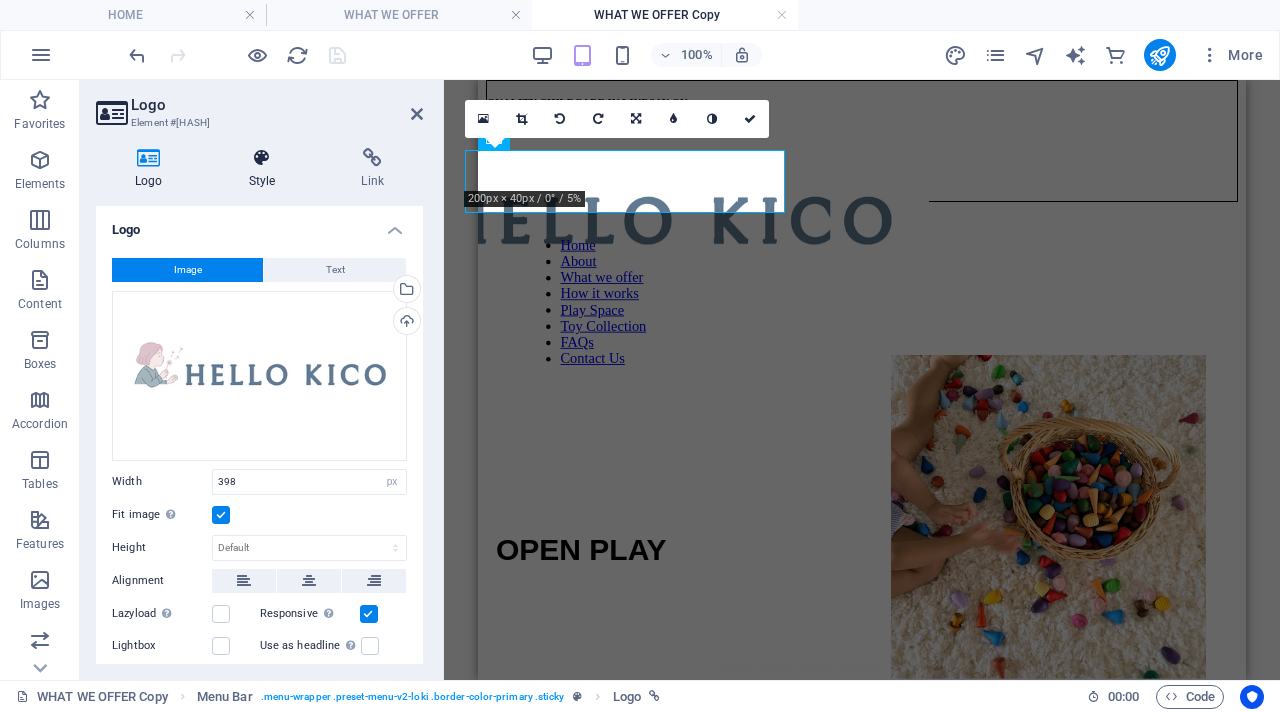 click at bounding box center (262, 158) 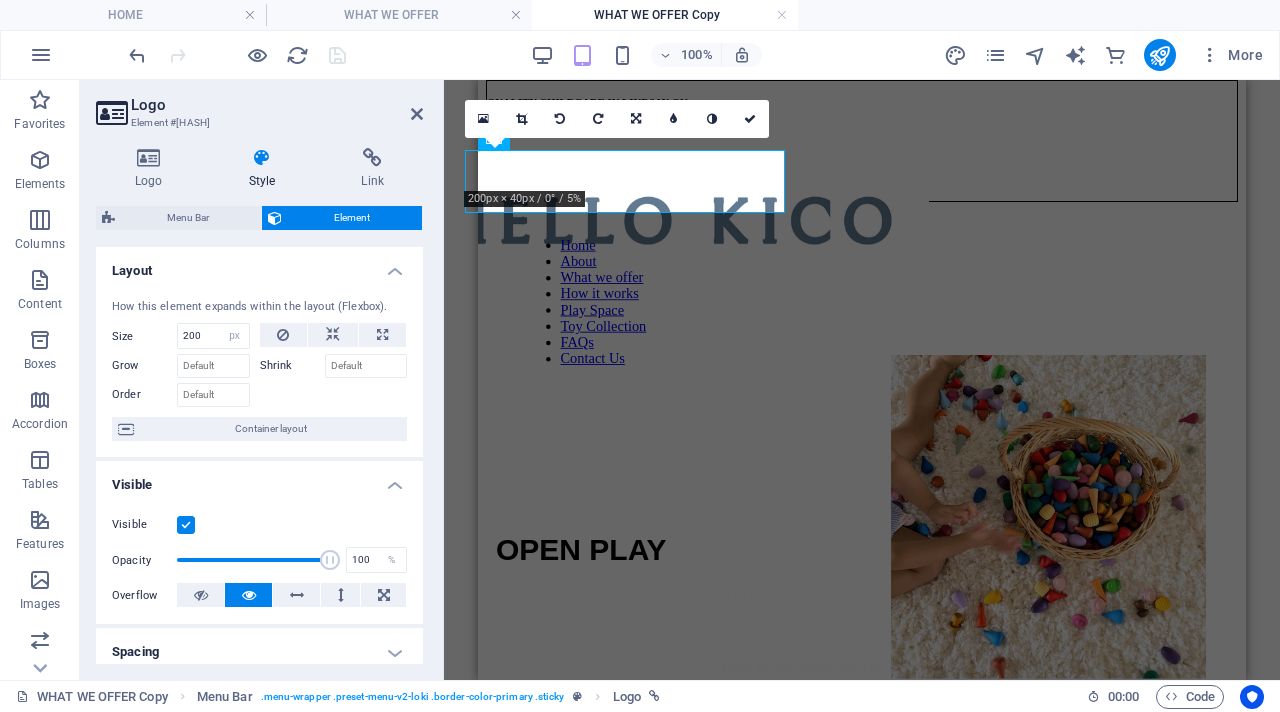 scroll, scrollTop: 428, scrollLeft: 0, axis: vertical 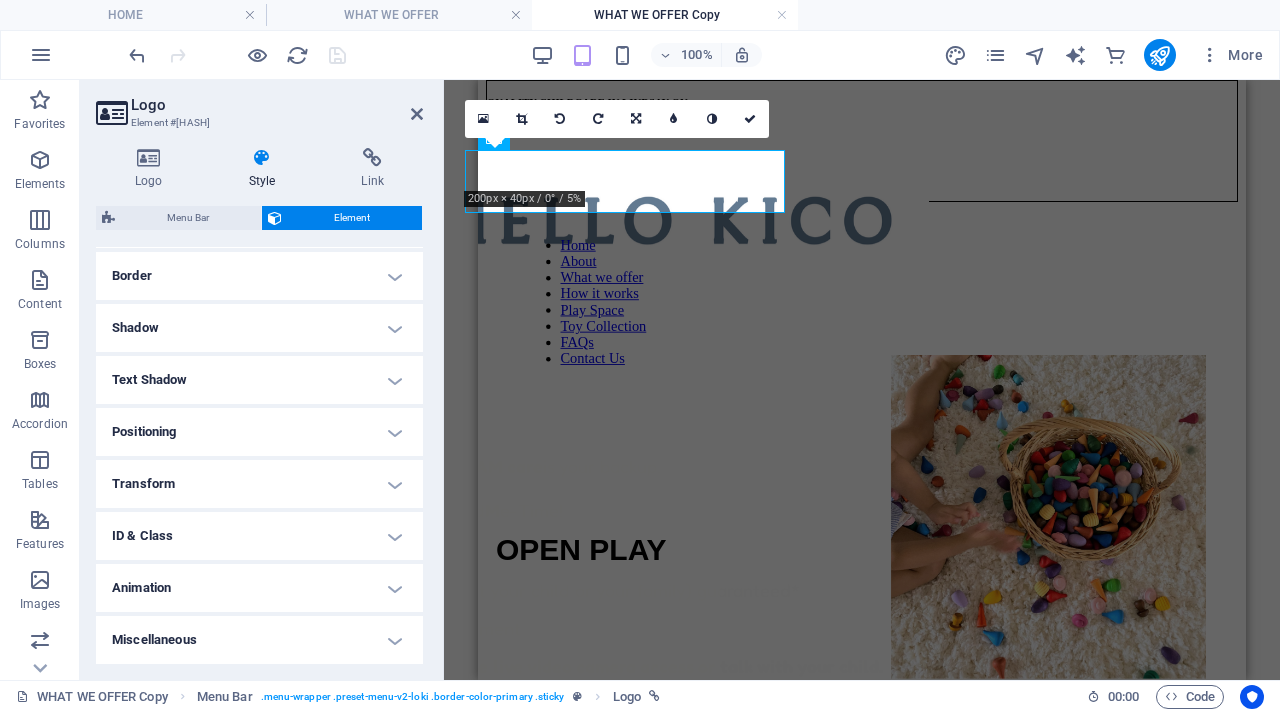 click on "Transform" at bounding box center [259, 484] 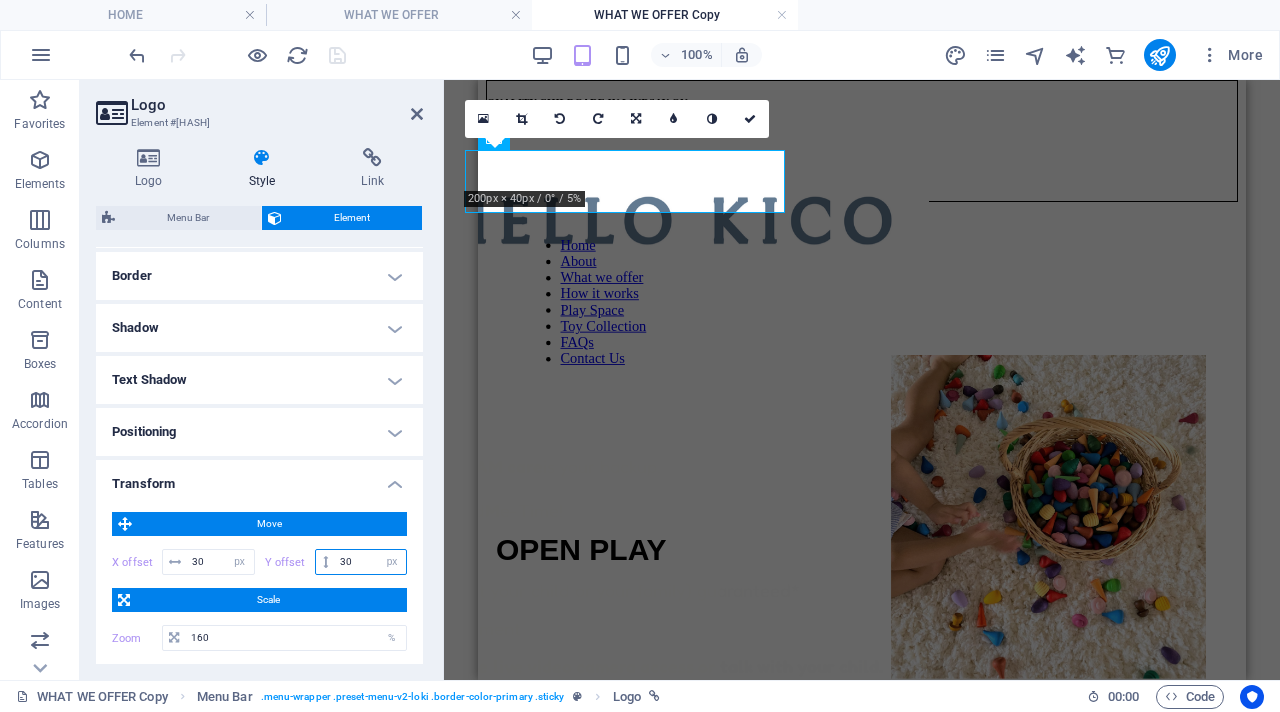 drag, startPoint x: 361, startPoint y: 568, endPoint x: 293, endPoint y: 547, distance: 71.168816 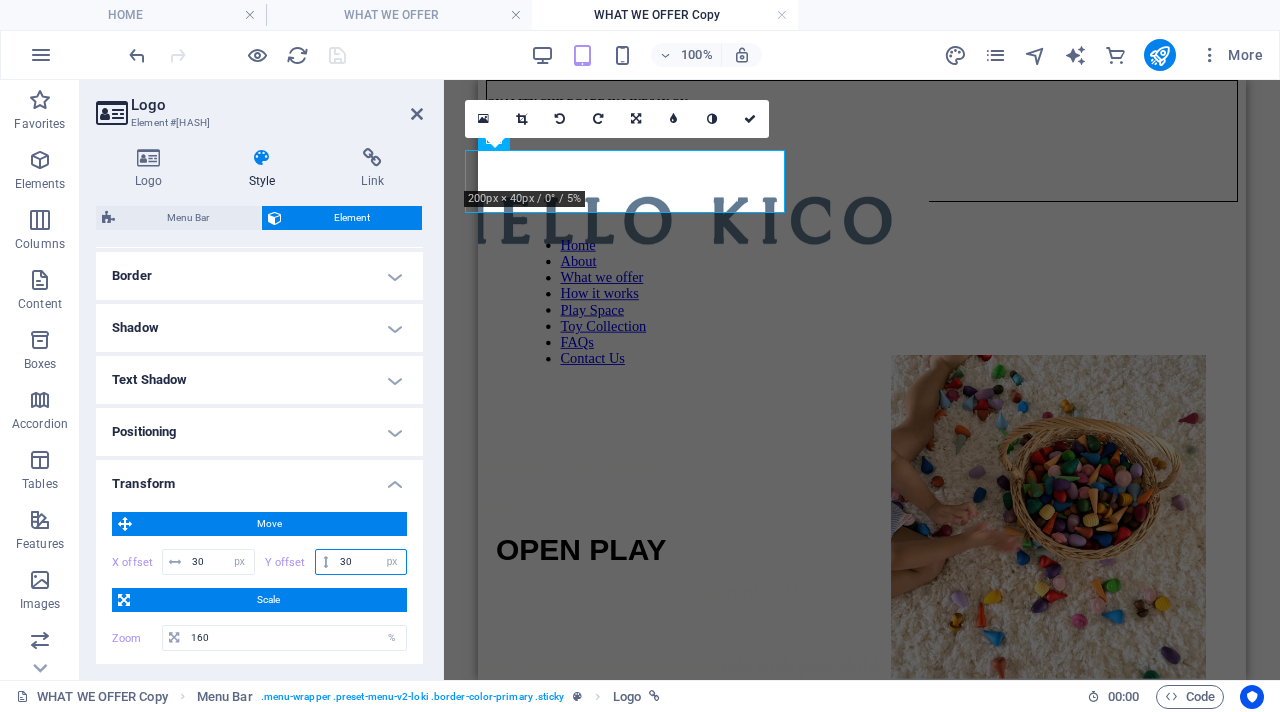 click on "Y offset 30 px rem % em vh vw" at bounding box center [336, 562] 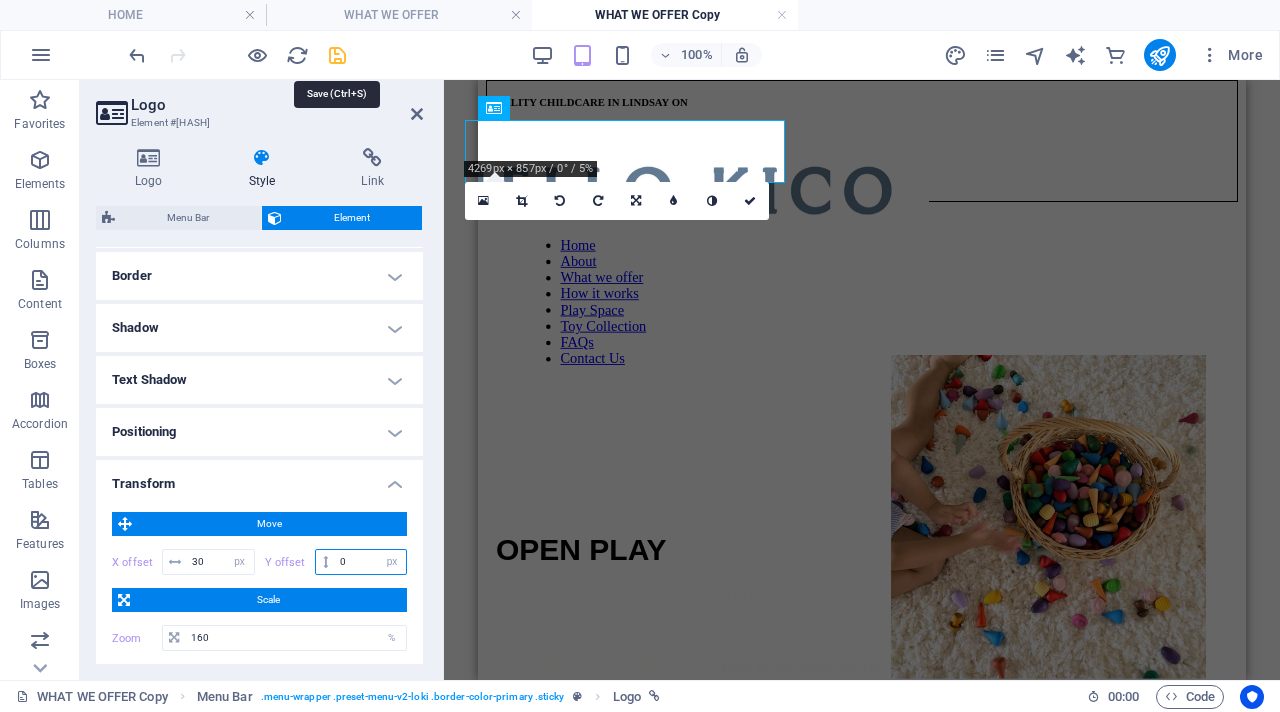 type on "0" 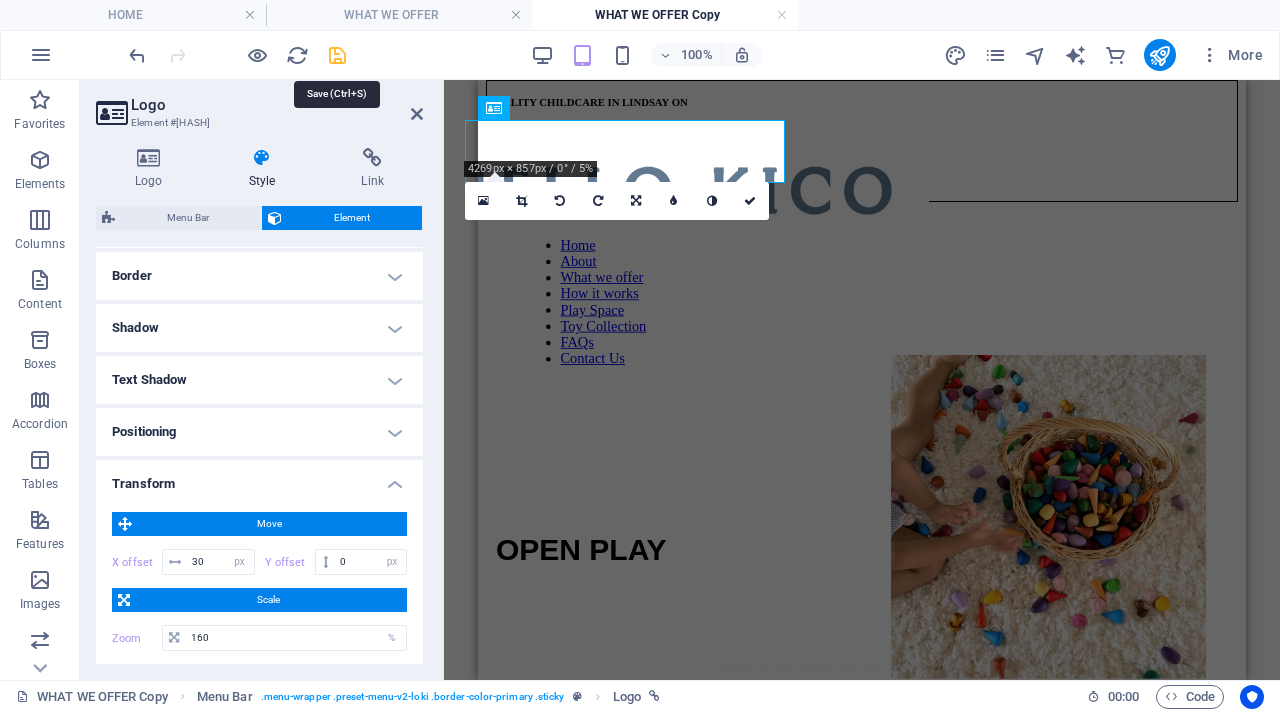 click at bounding box center [337, 55] 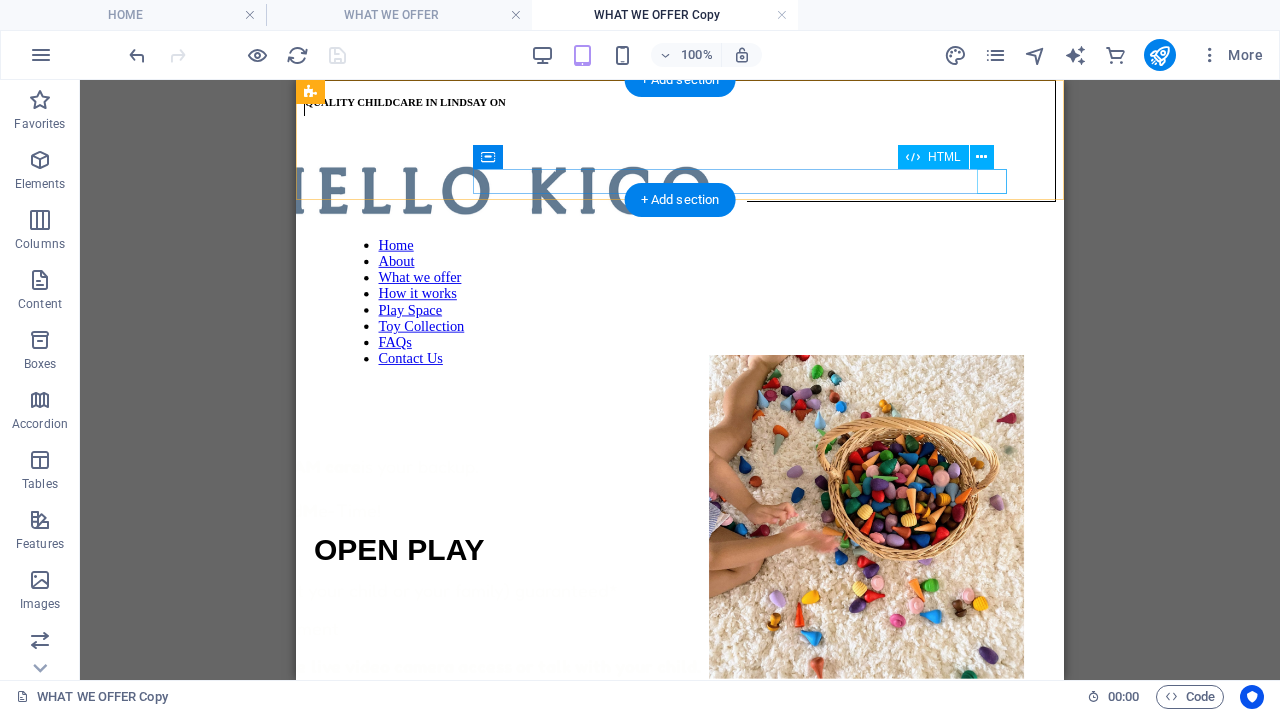 click at bounding box center [640, 254] 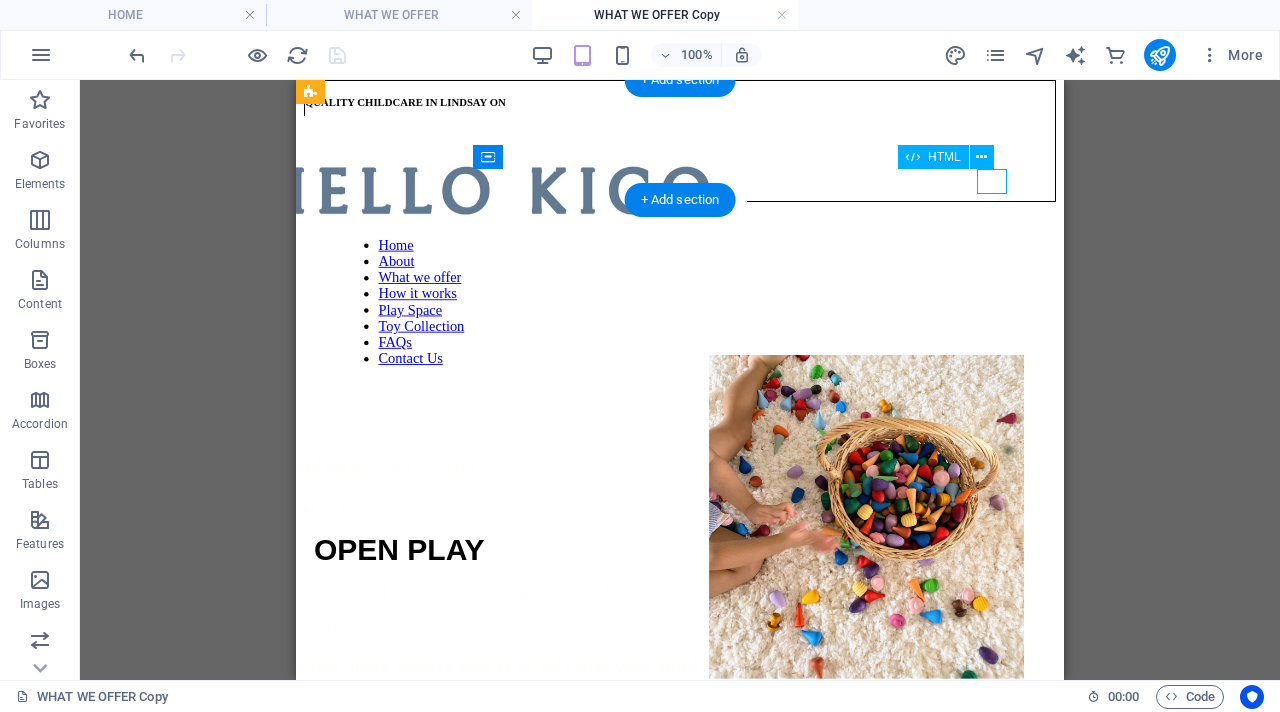 click at bounding box center (640, 254) 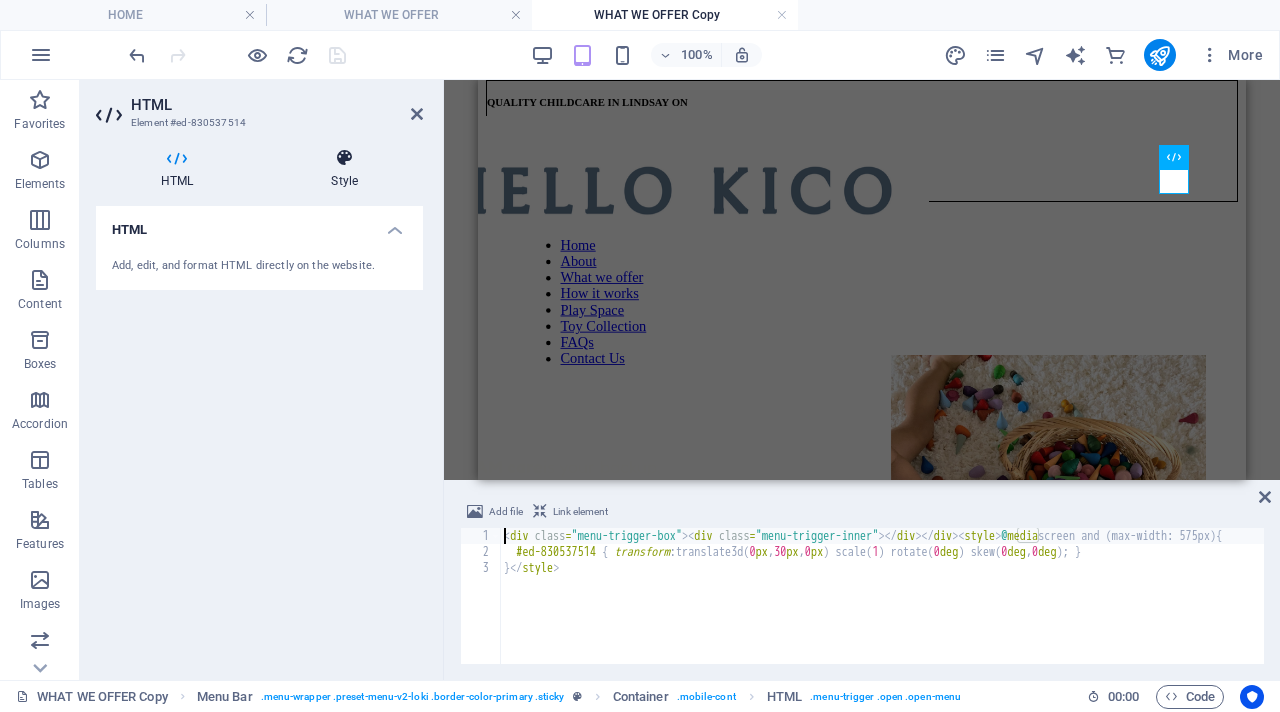 click at bounding box center (344, 158) 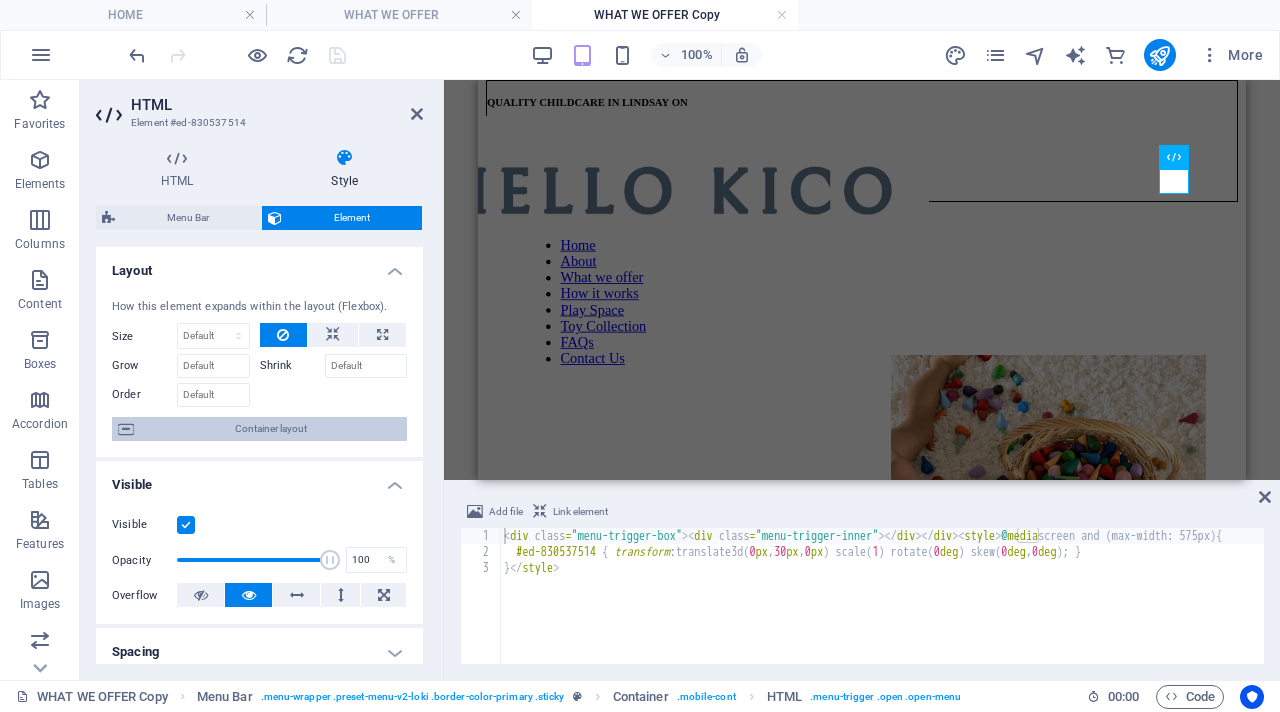 scroll, scrollTop: 428, scrollLeft: 0, axis: vertical 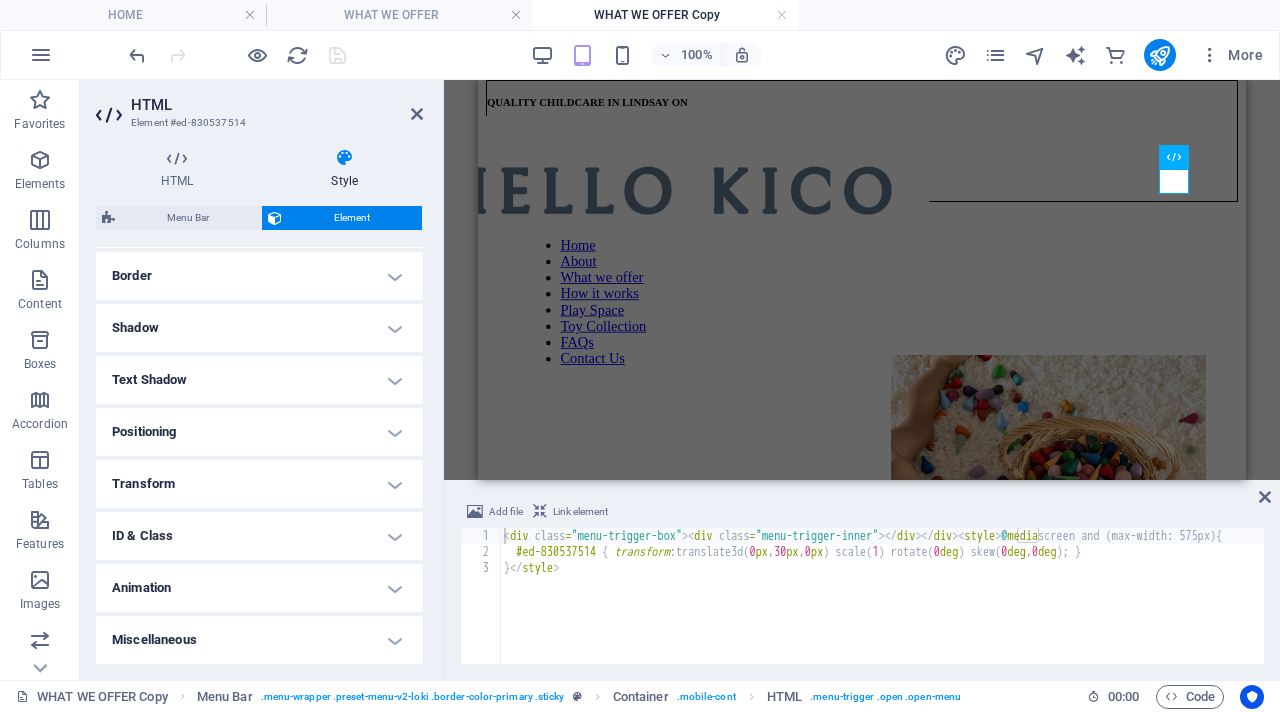 click on "Transform" at bounding box center (259, 484) 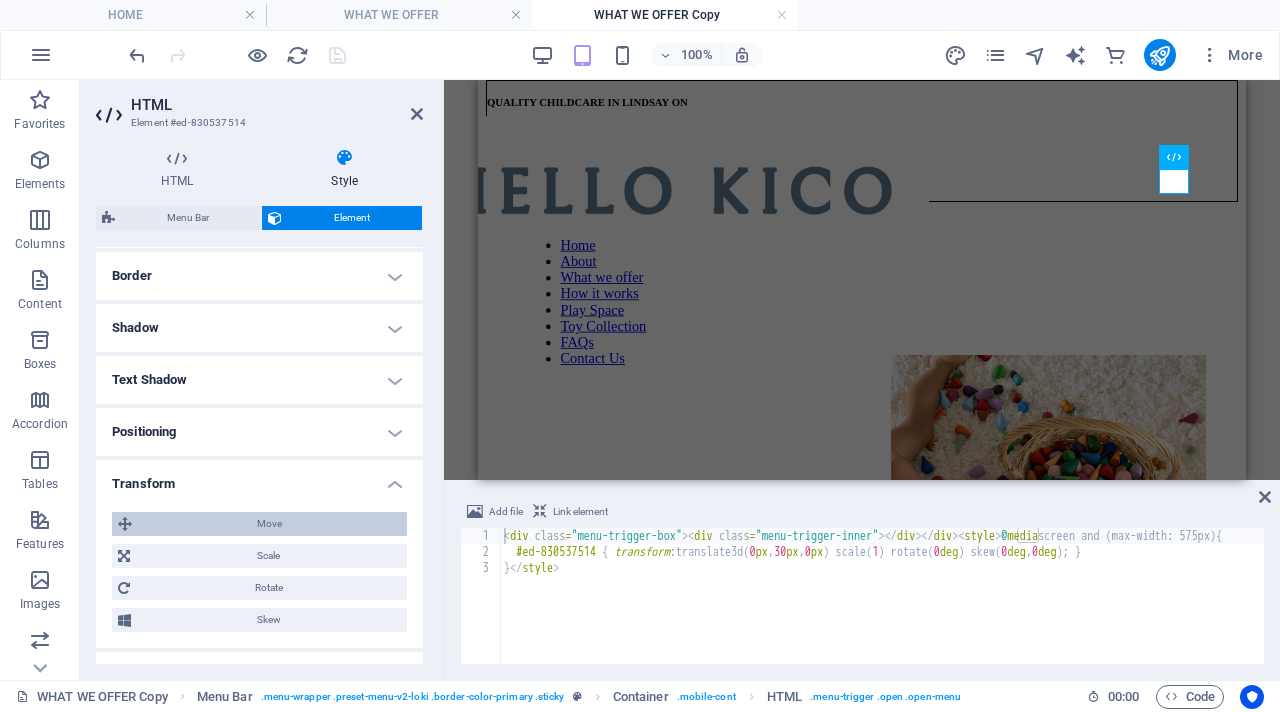 click on "Move" at bounding box center [269, 524] 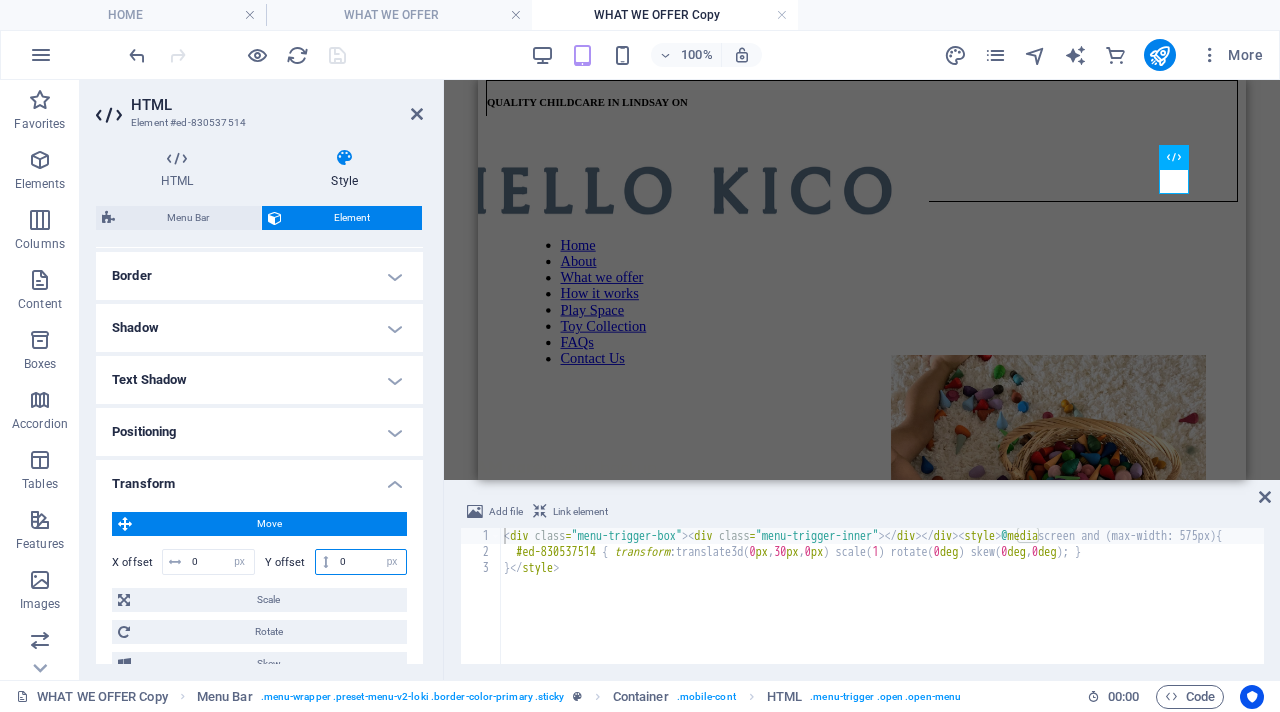 click on "0" at bounding box center (370, 562) 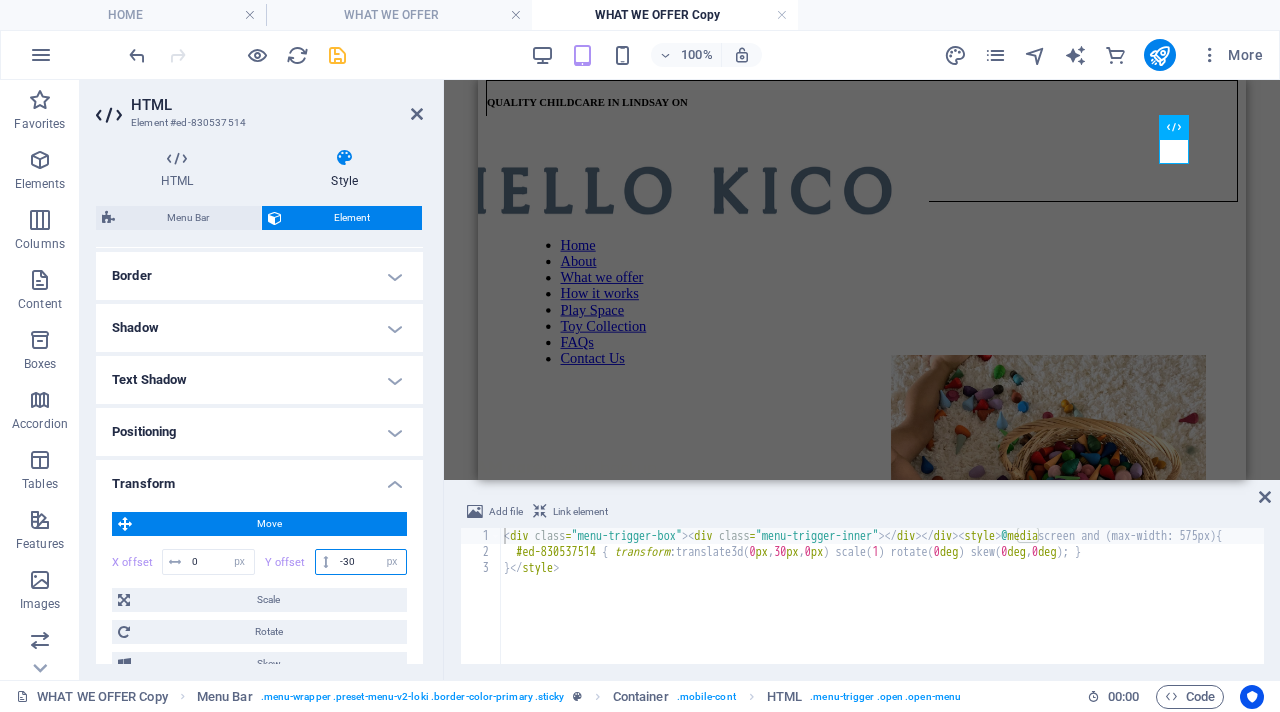 type on "-3" 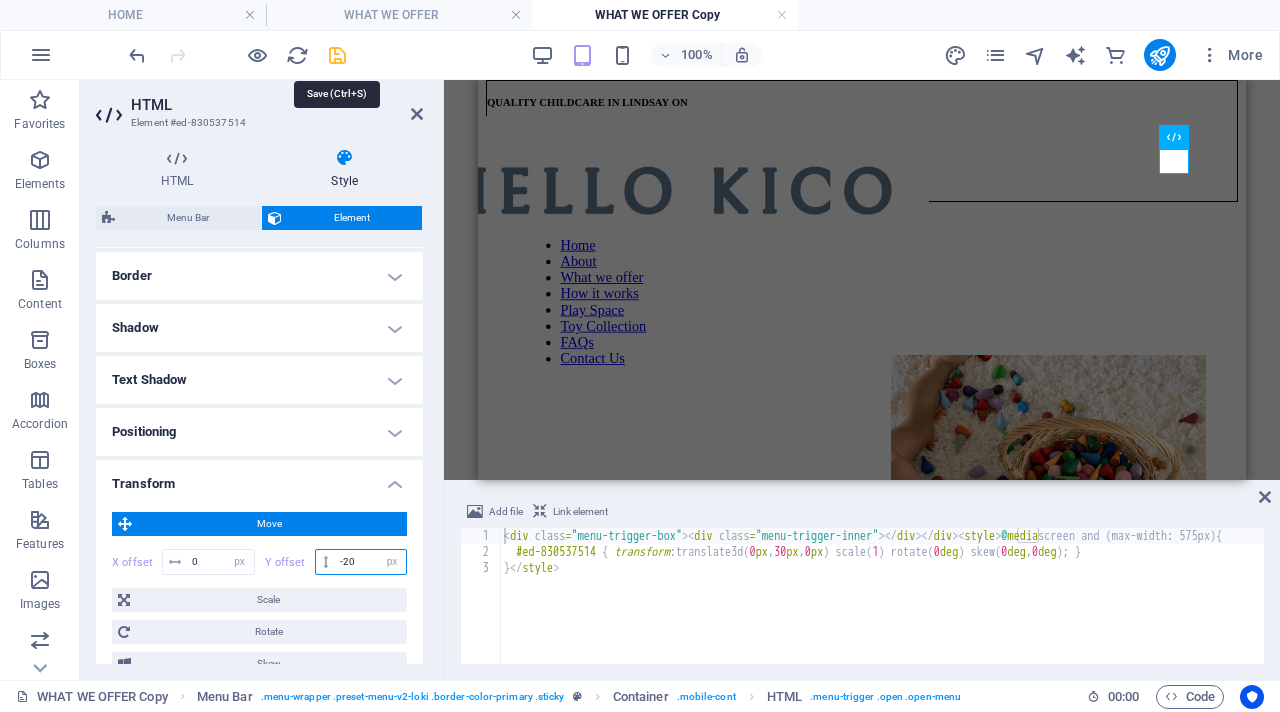 type on "-20" 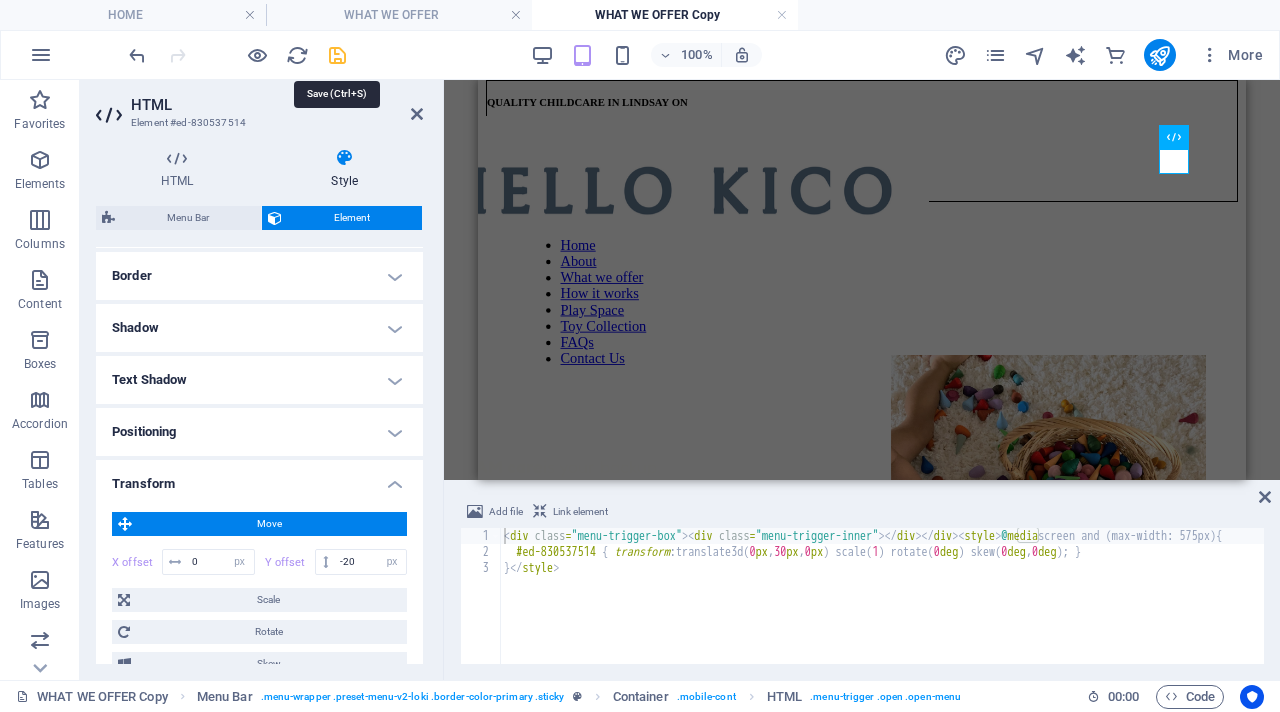 click at bounding box center [337, 55] 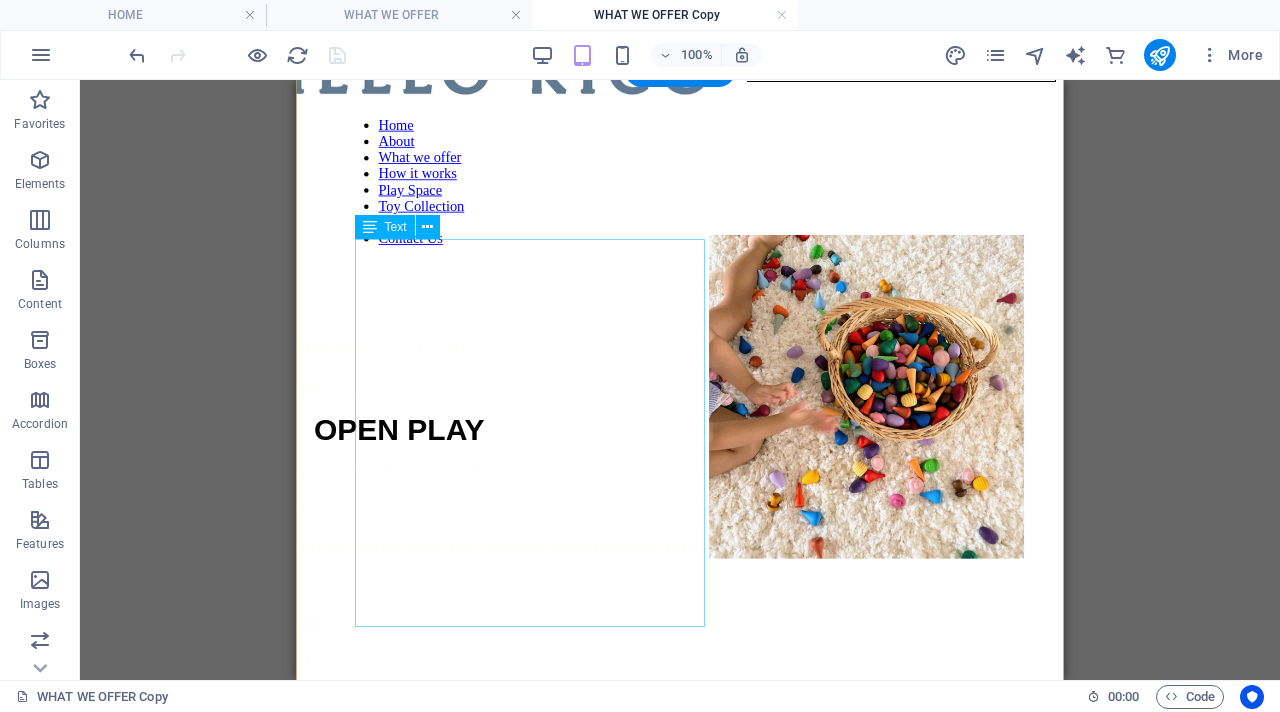 scroll, scrollTop: 0, scrollLeft: 0, axis: both 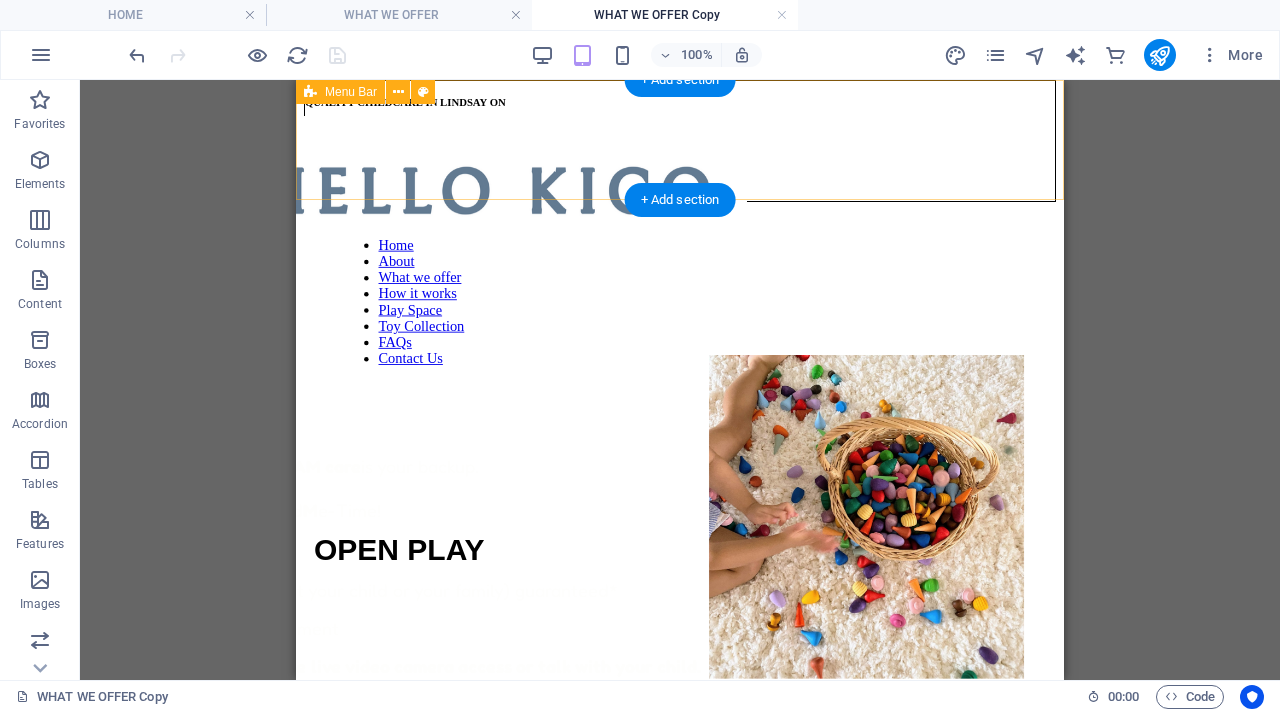 click on "QUALITY CHILDCARE IN [CITY] [STATE] Home About What we offer  How it works  Play Space Toy Collection FAQs Contact Us" at bounding box center [680, 141] 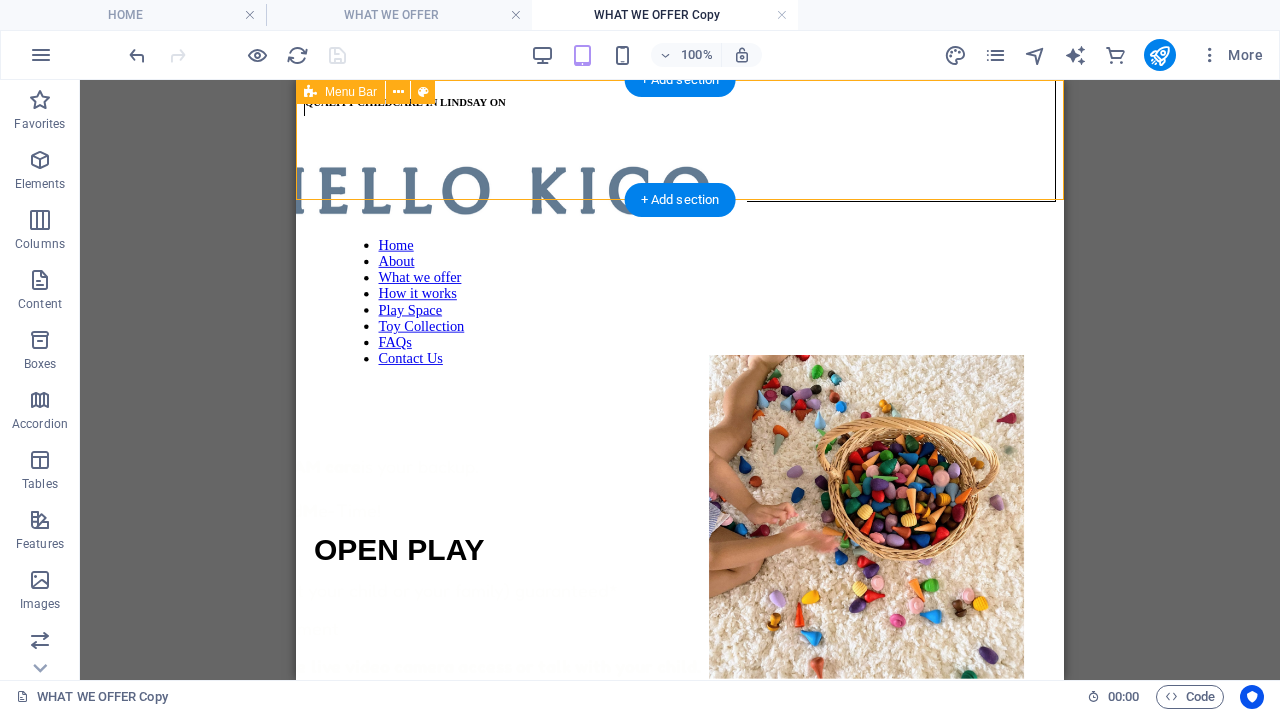 click on "QUALITY CHILDCARE IN [CITY] [STATE] Home About What we offer  How it works  Play Space Toy Collection FAQs Contact Us" at bounding box center [680, 141] 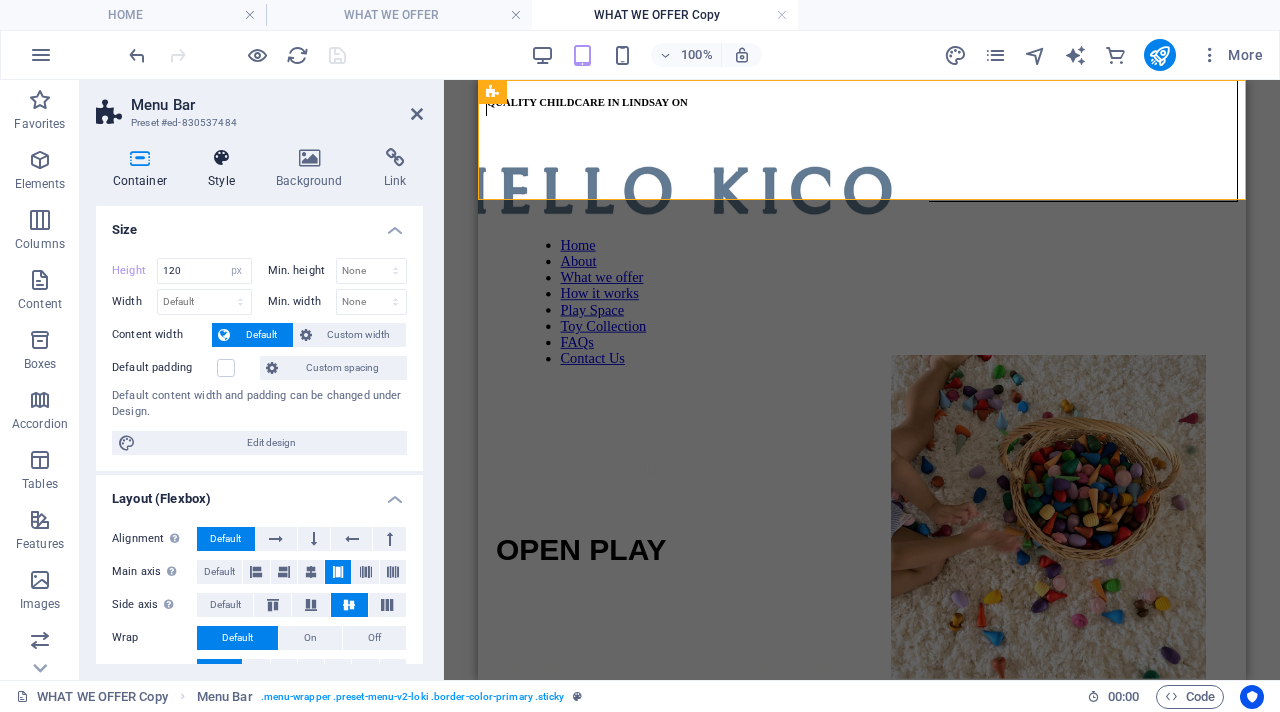 click at bounding box center (222, 158) 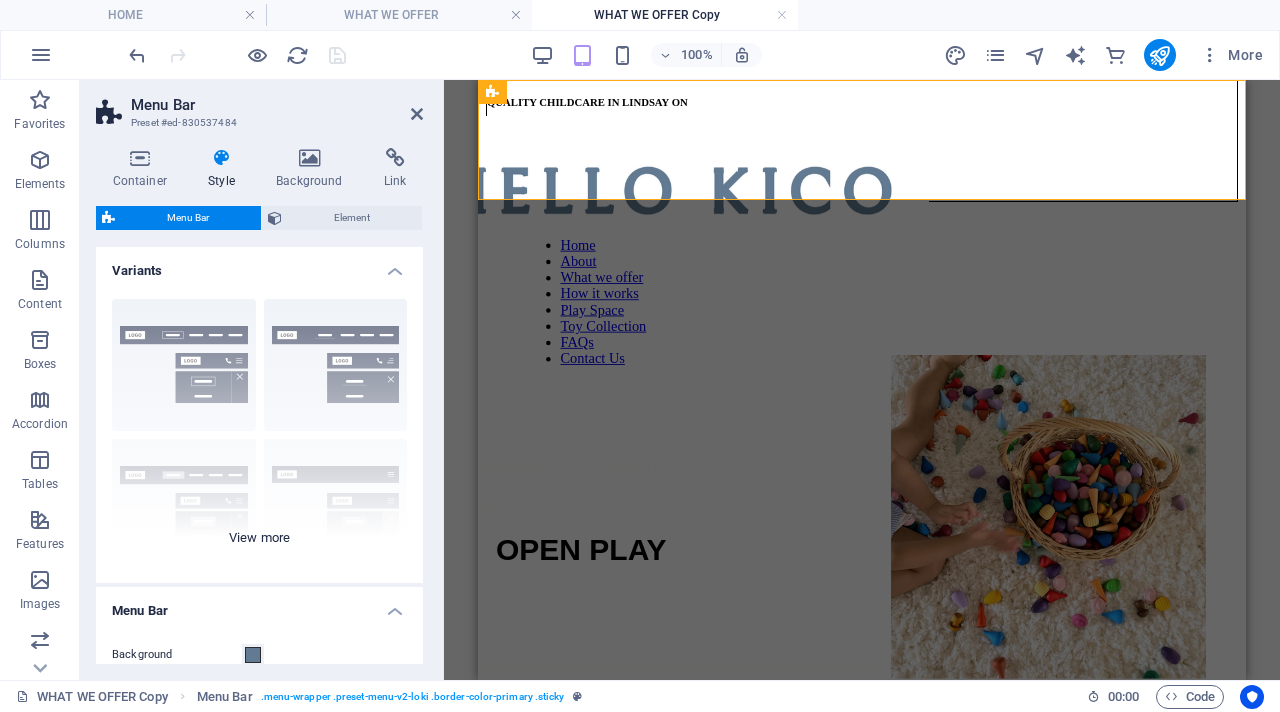 scroll, scrollTop: 71, scrollLeft: 0, axis: vertical 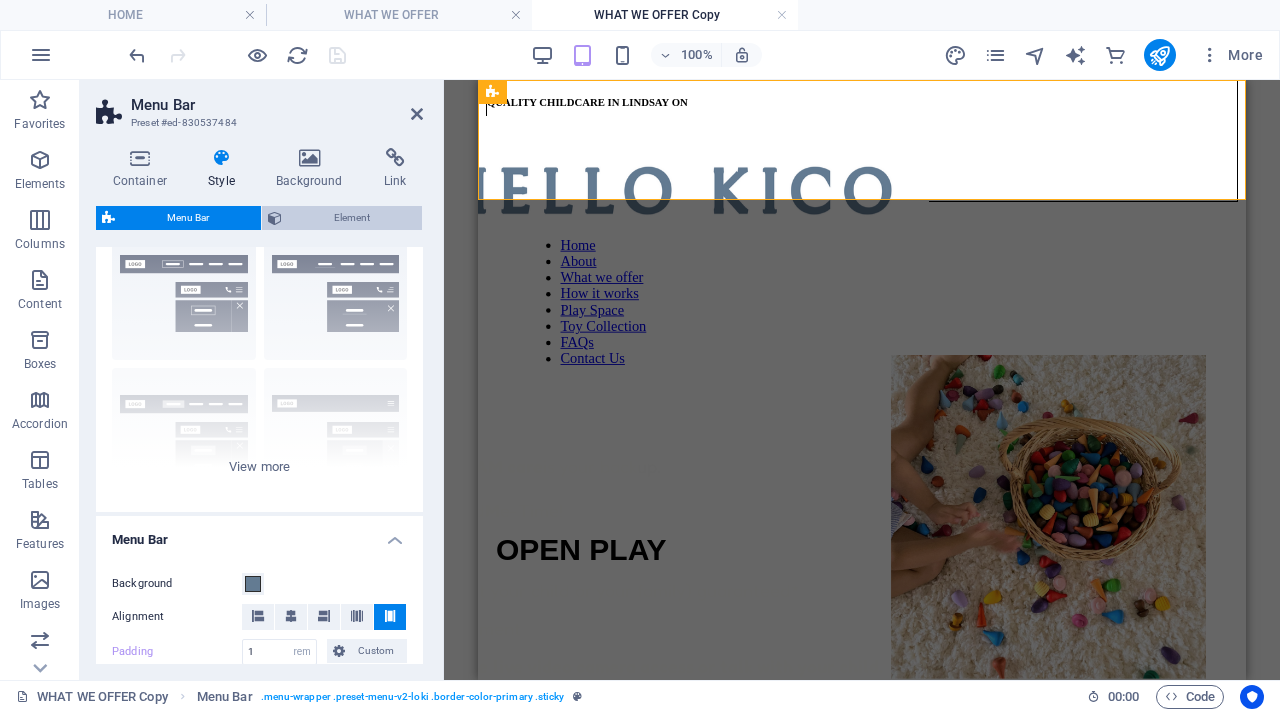 click on "Element" at bounding box center (352, 218) 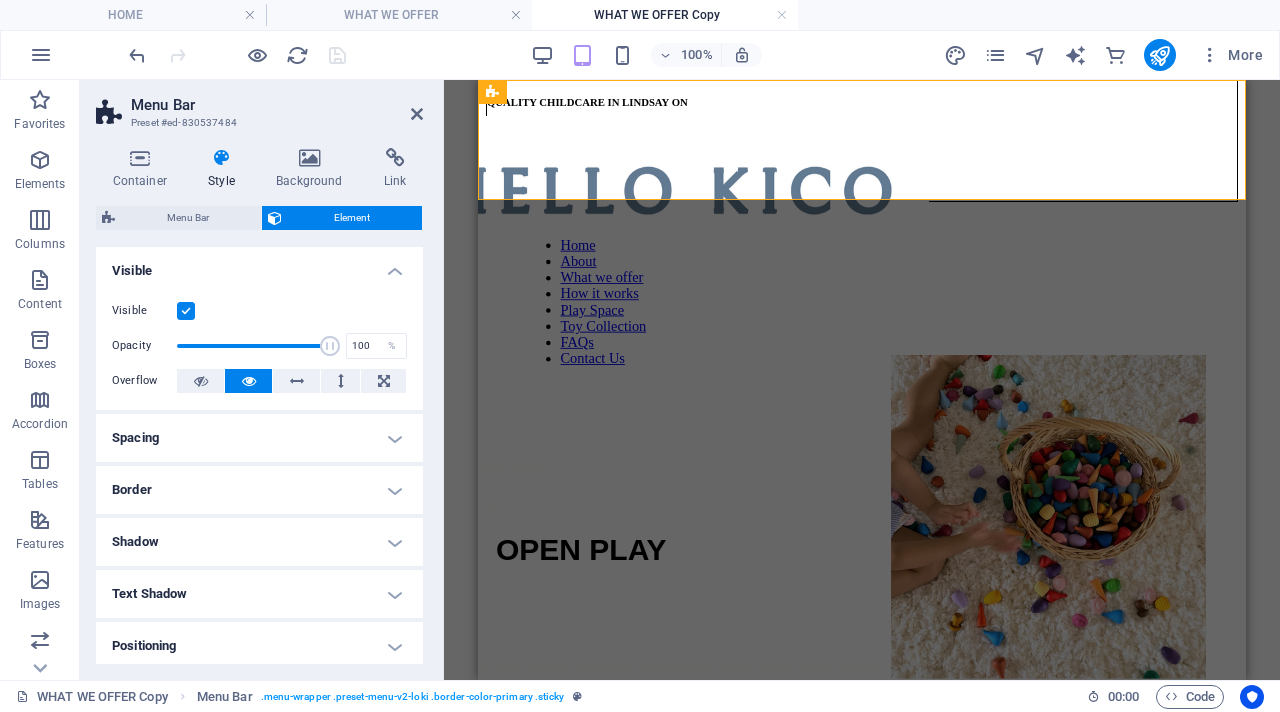 scroll, scrollTop: 213, scrollLeft: 0, axis: vertical 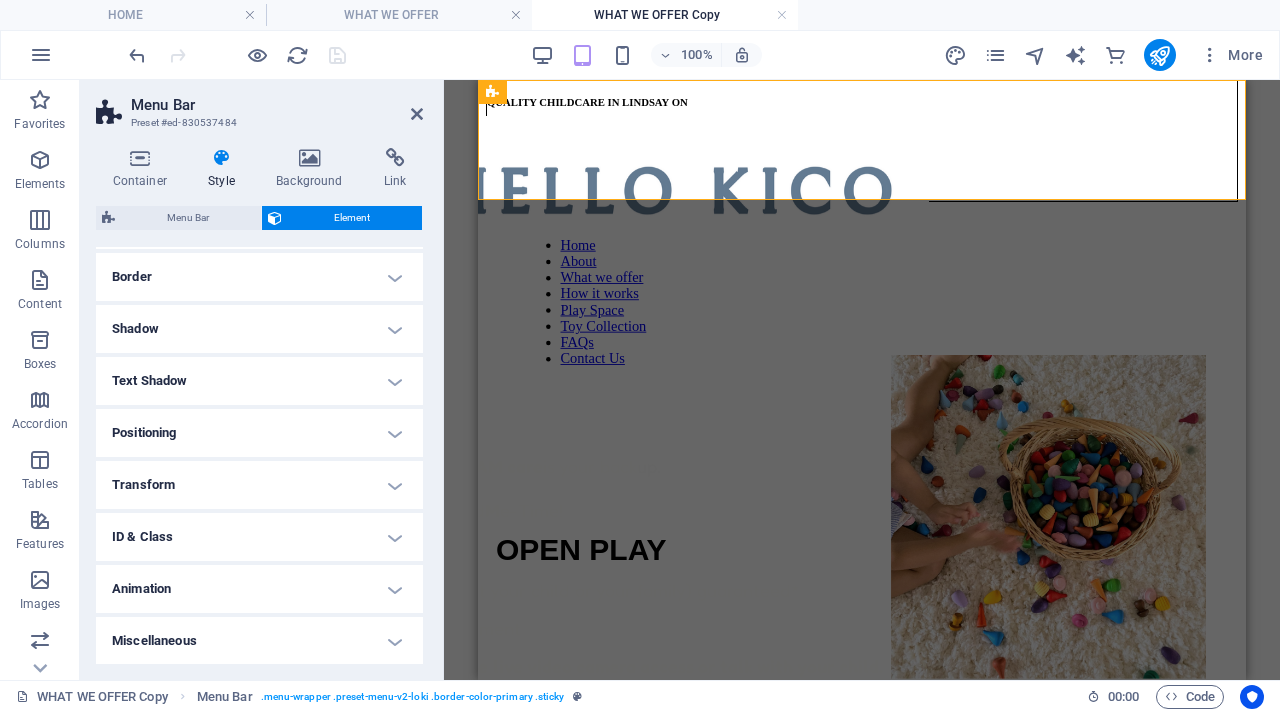 click on "Transform" at bounding box center [259, 485] 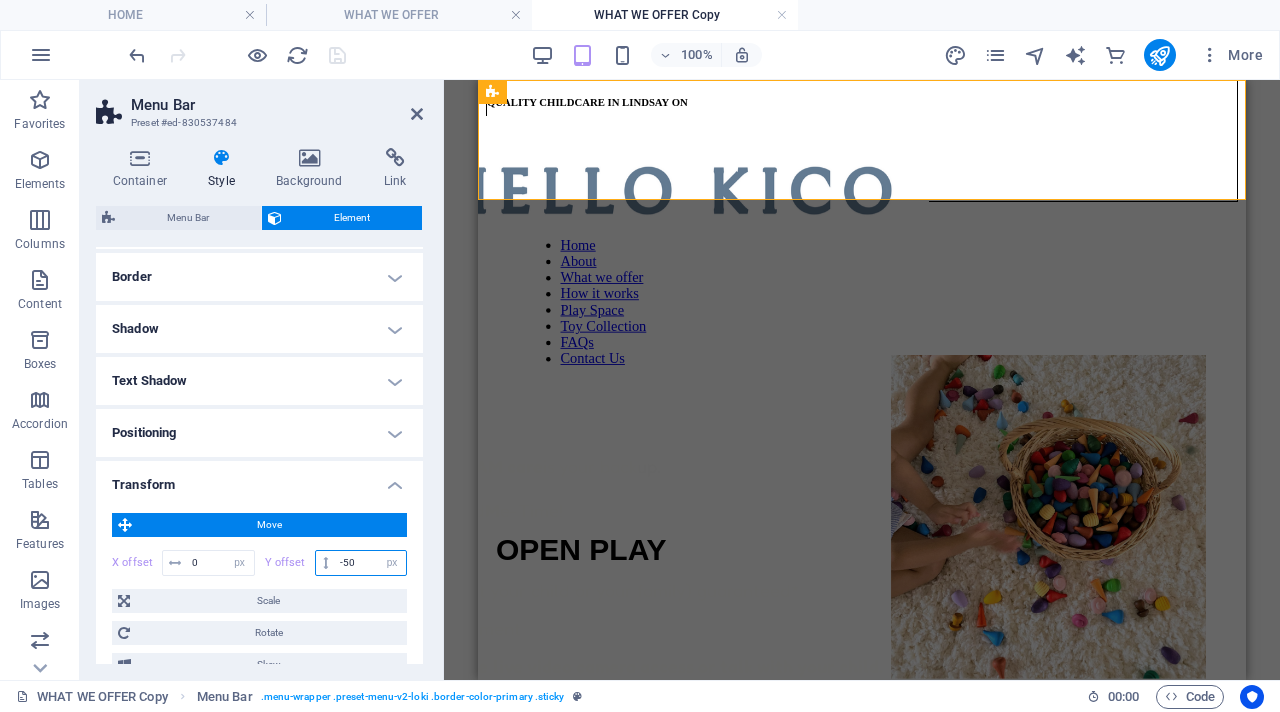 click on "-50" at bounding box center [370, 563] 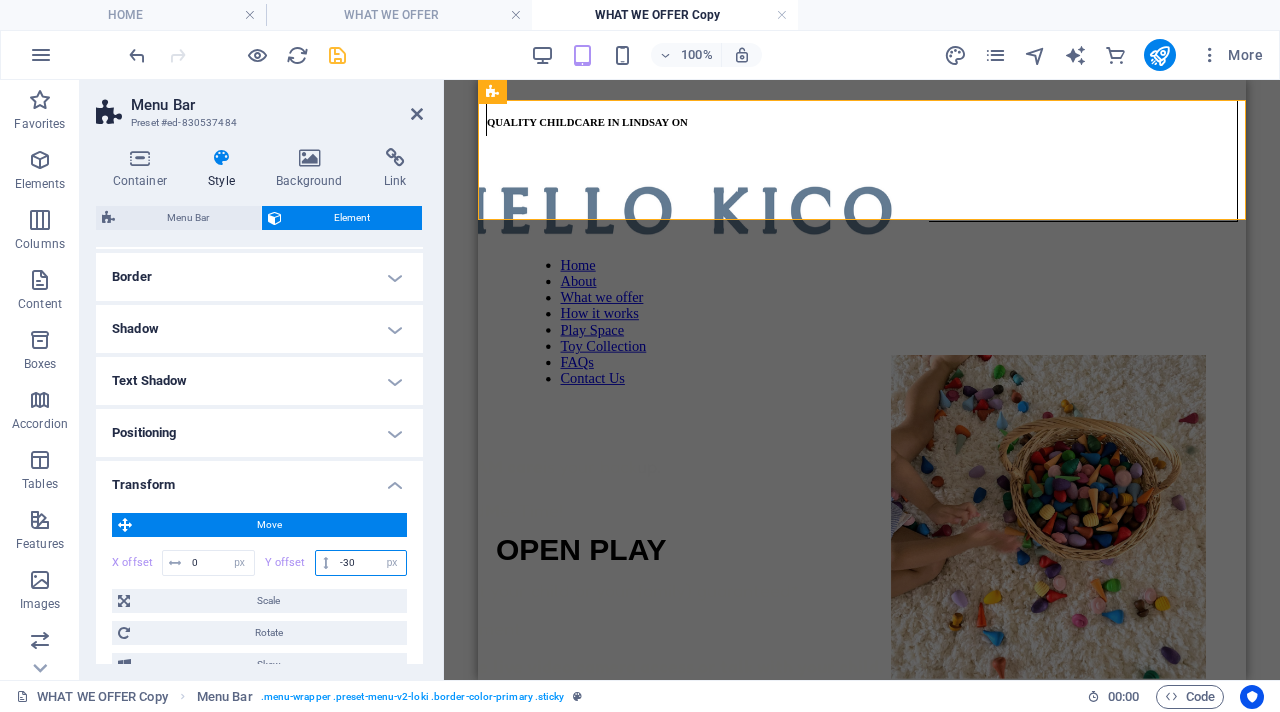 type on "-3" 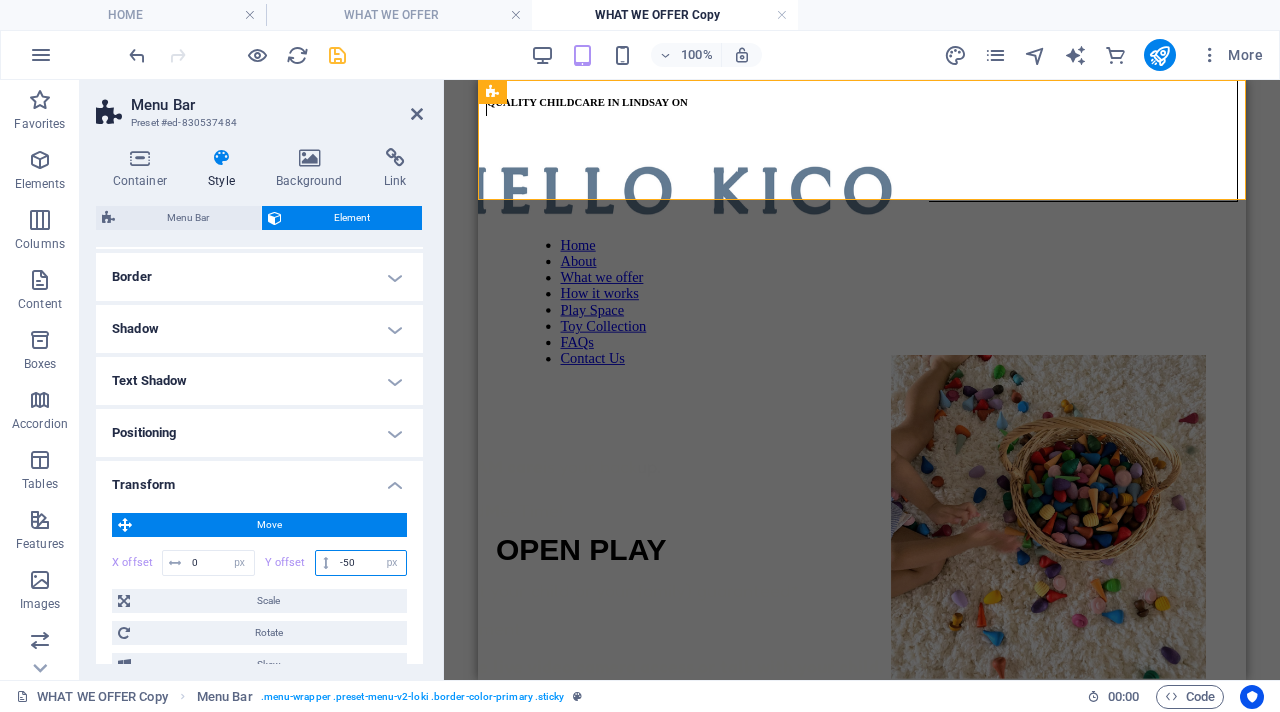type on "-5" 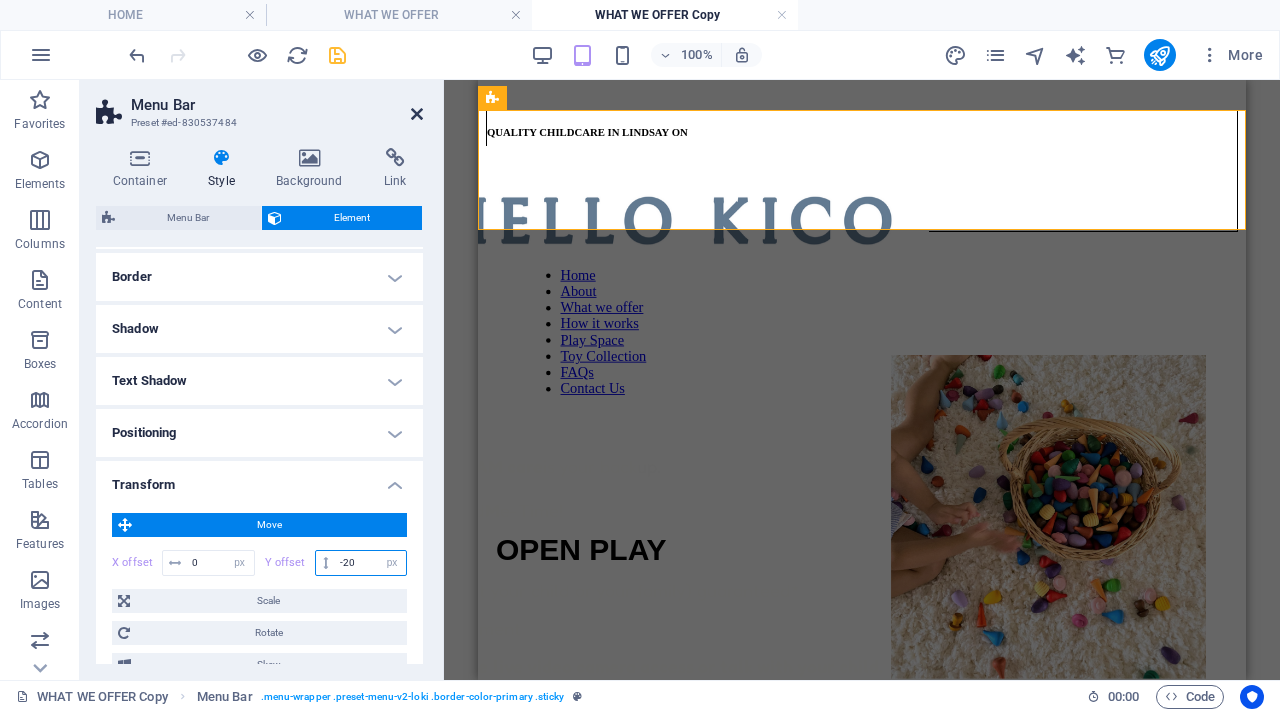 type on "-20" 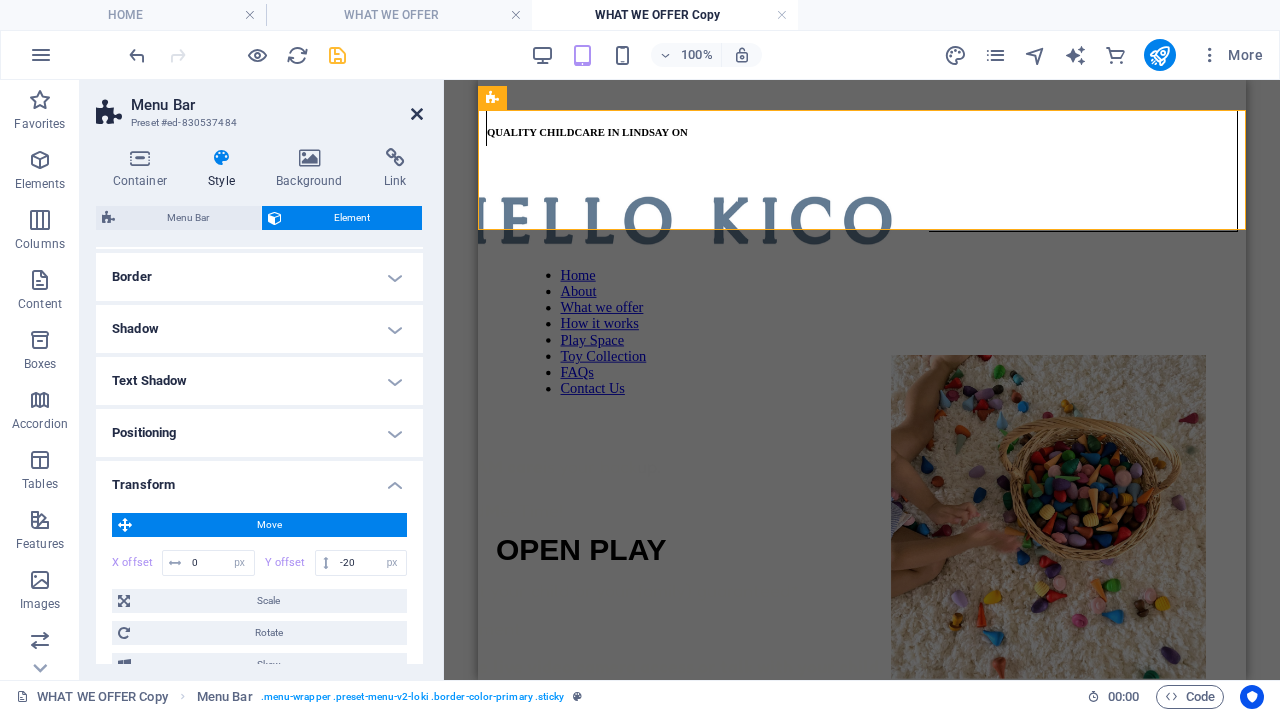 click at bounding box center [417, 114] 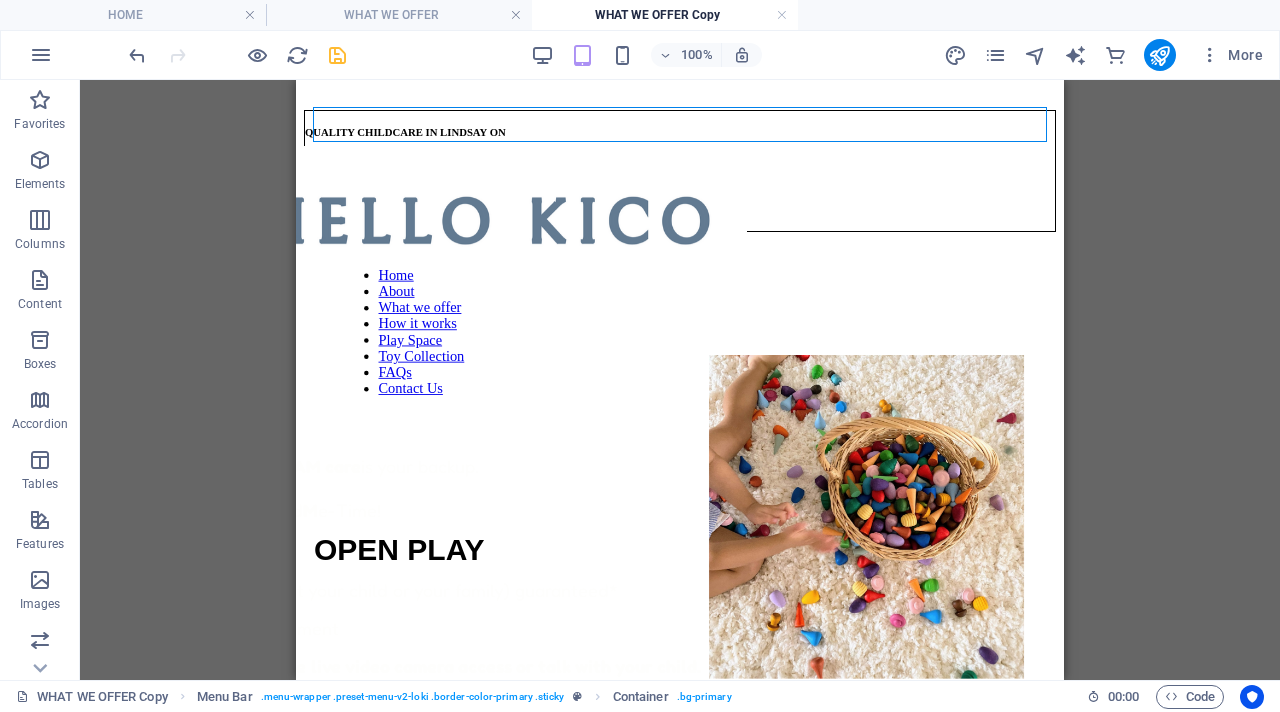 drag, startPoint x: 452, startPoint y: 135, endPoint x: 445, endPoint y: 67, distance: 68.359344 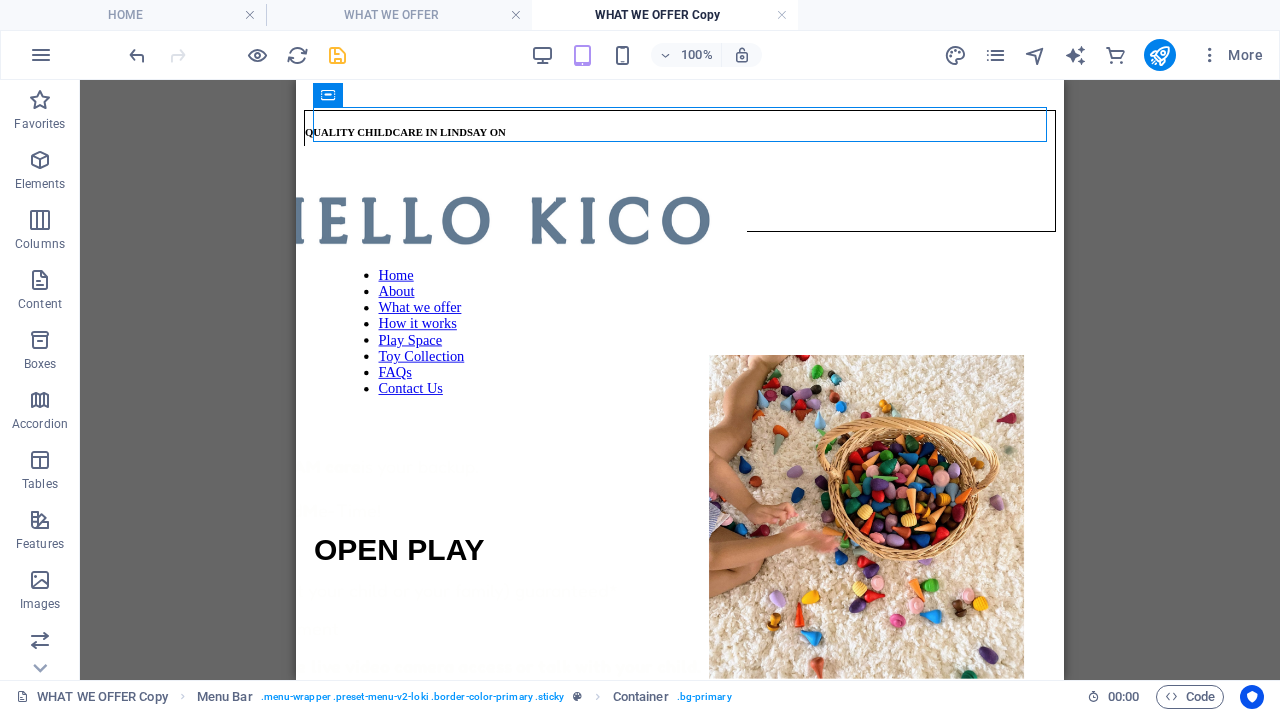 drag, startPoint x: 330, startPoint y: 127, endPoint x: 338, endPoint y: 82, distance: 45.705578 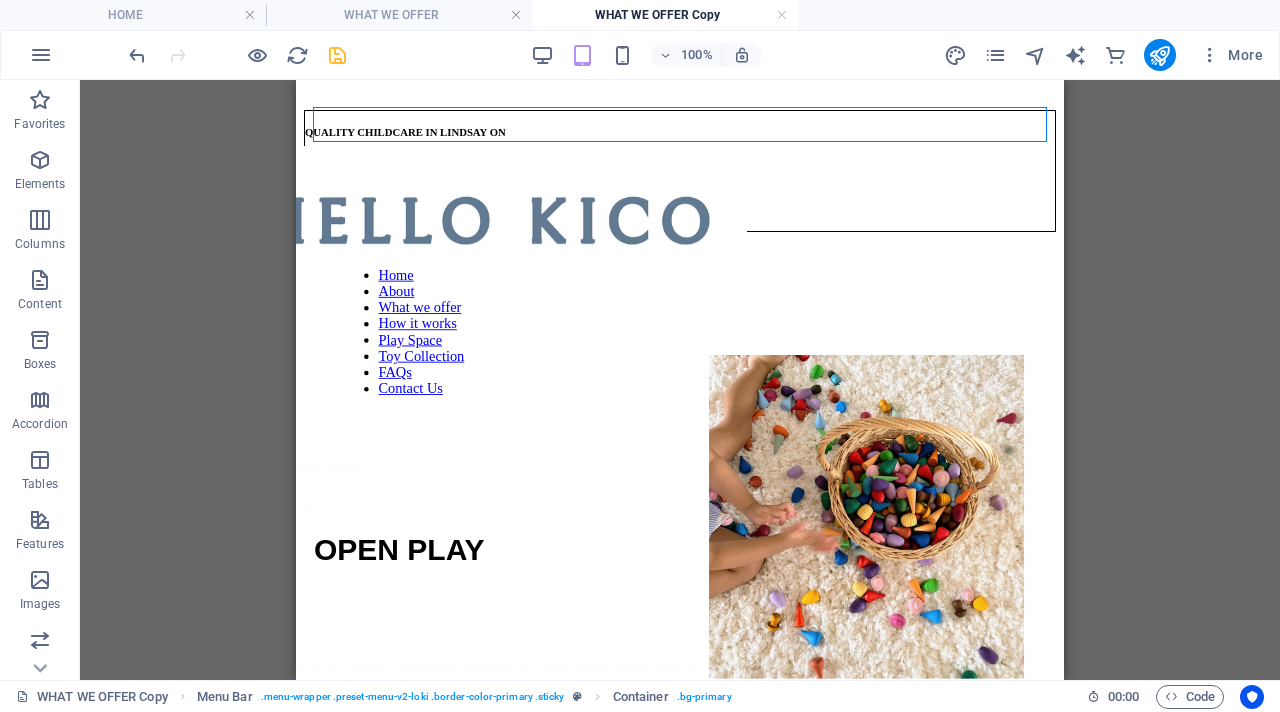 drag, startPoint x: 347, startPoint y: 137, endPoint x: 351, endPoint y: 92, distance: 45.17743 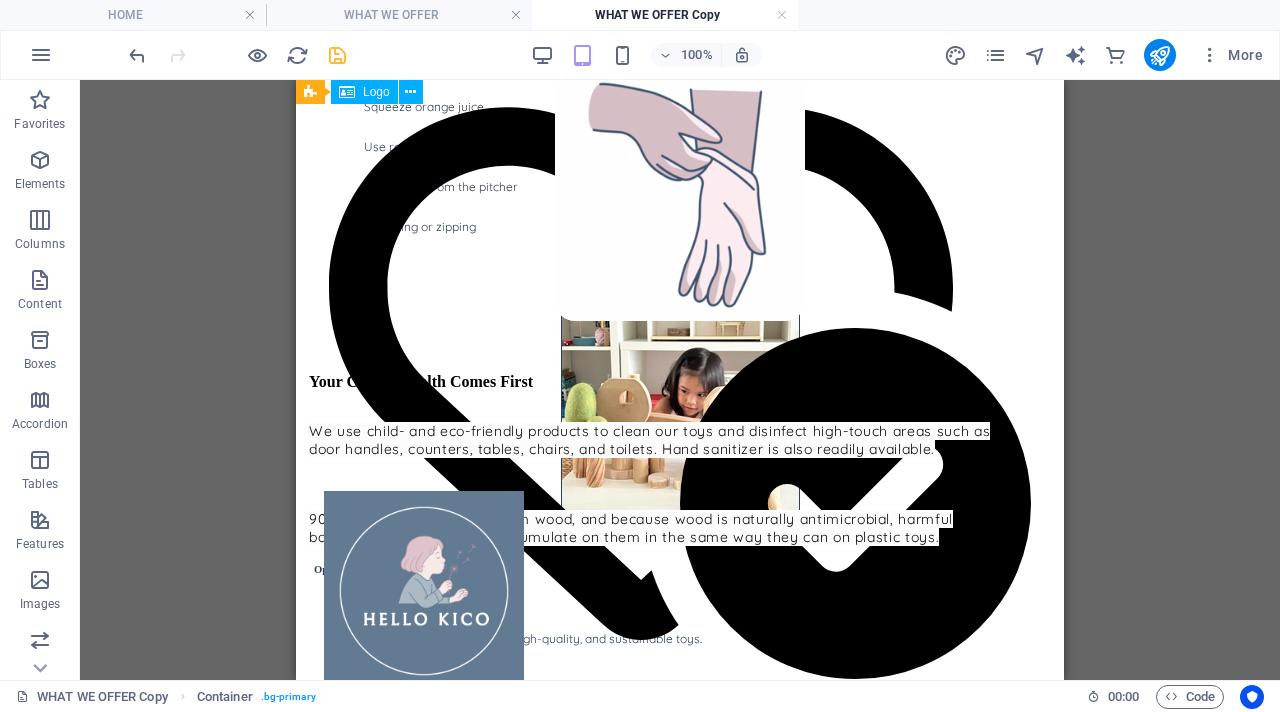 scroll, scrollTop: 3114, scrollLeft: 0, axis: vertical 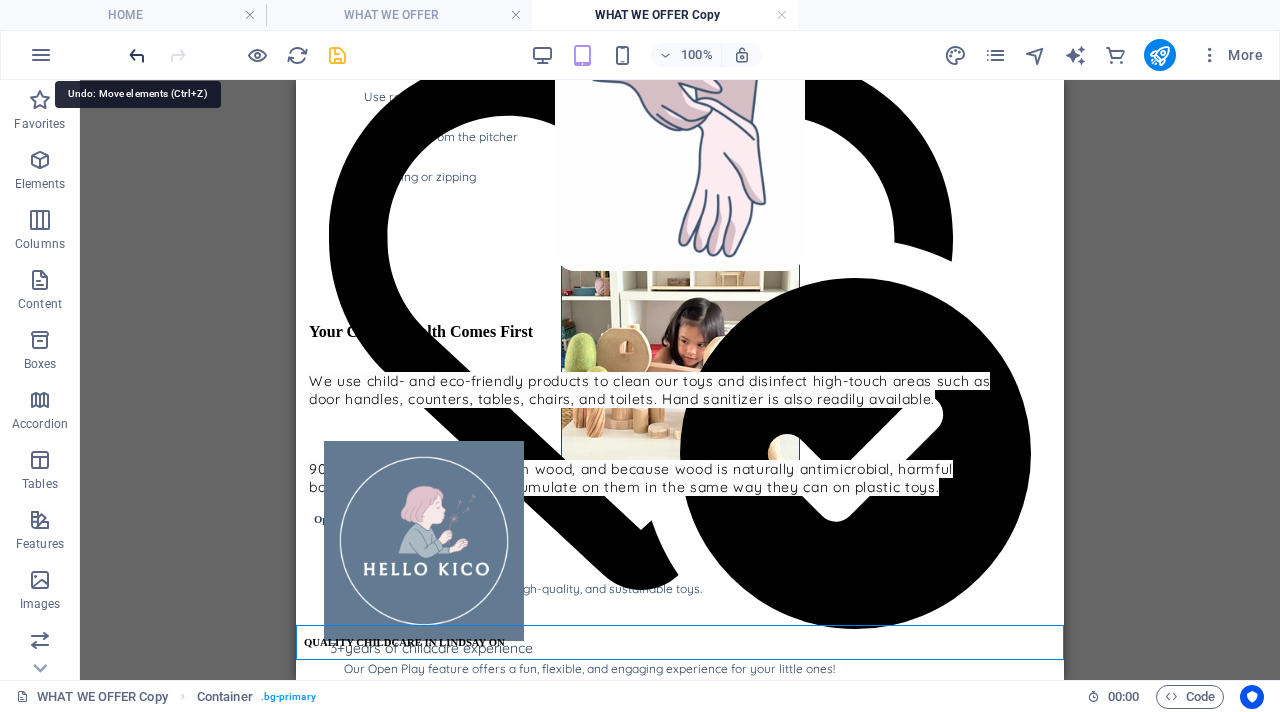 click at bounding box center [137, 55] 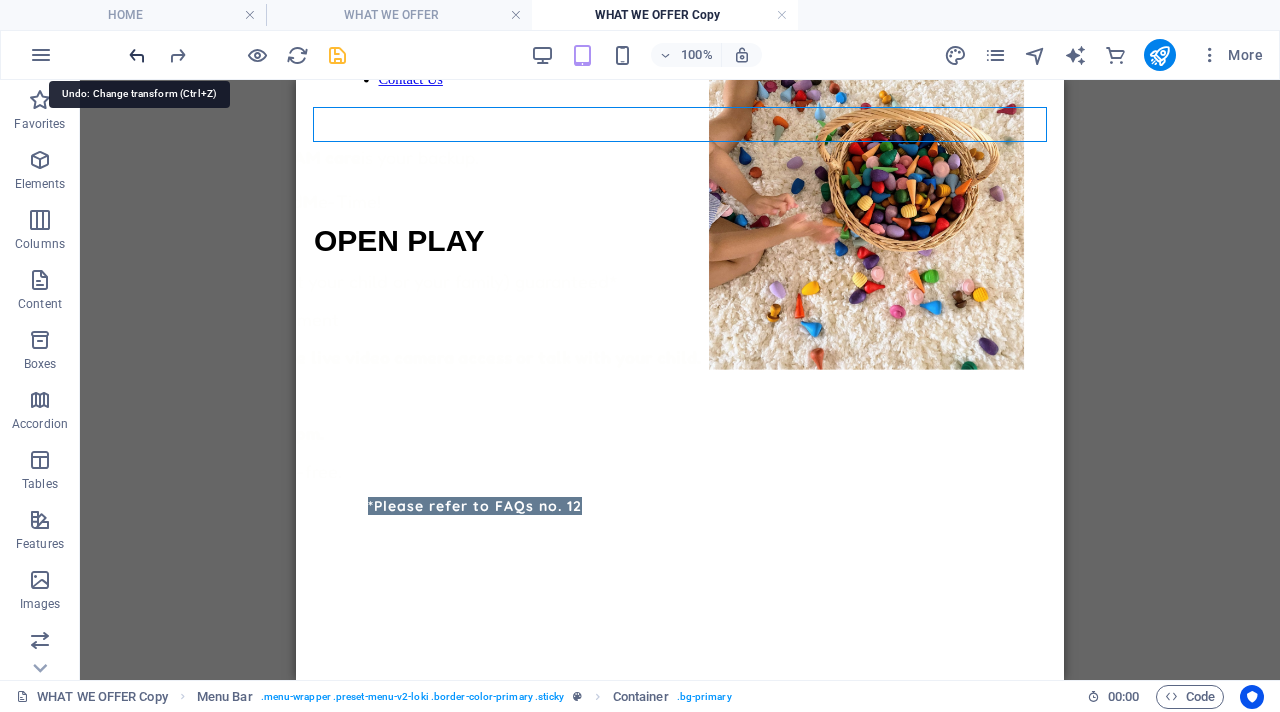 scroll, scrollTop: 0, scrollLeft: 0, axis: both 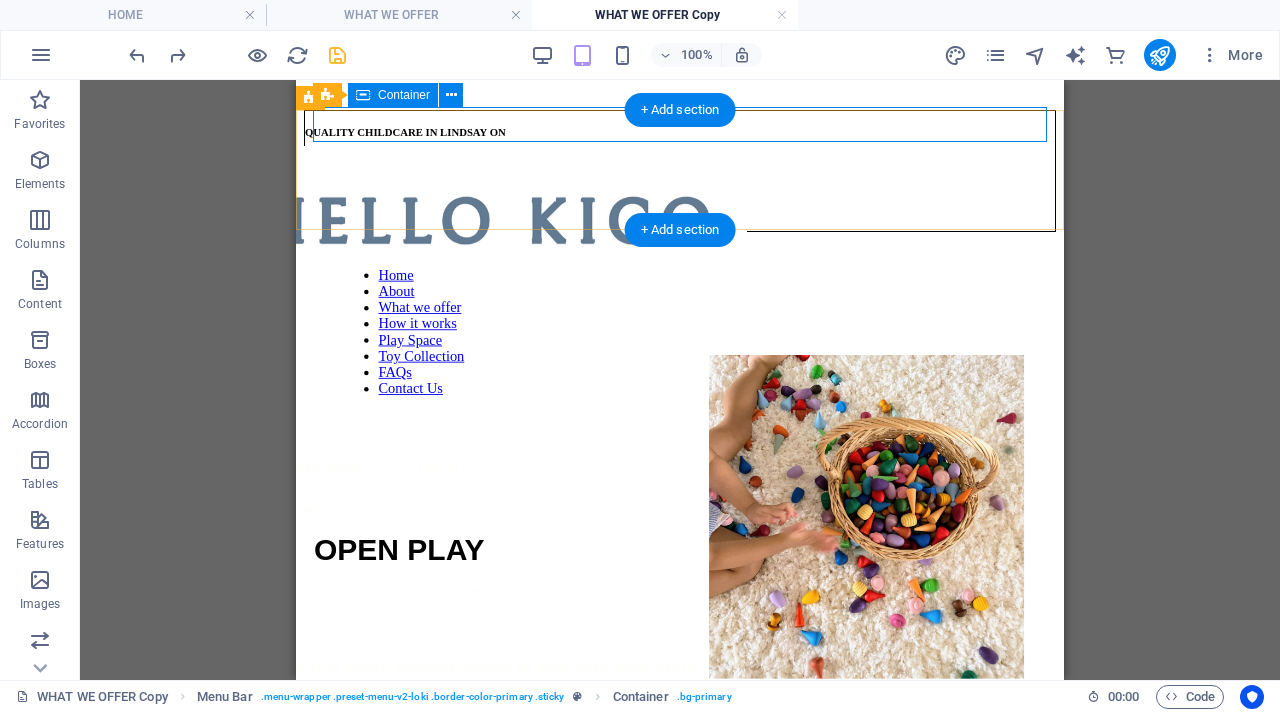 click on "QUALITY CHILDCARE IN LINDSAY ON" at bounding box center [680, 133] 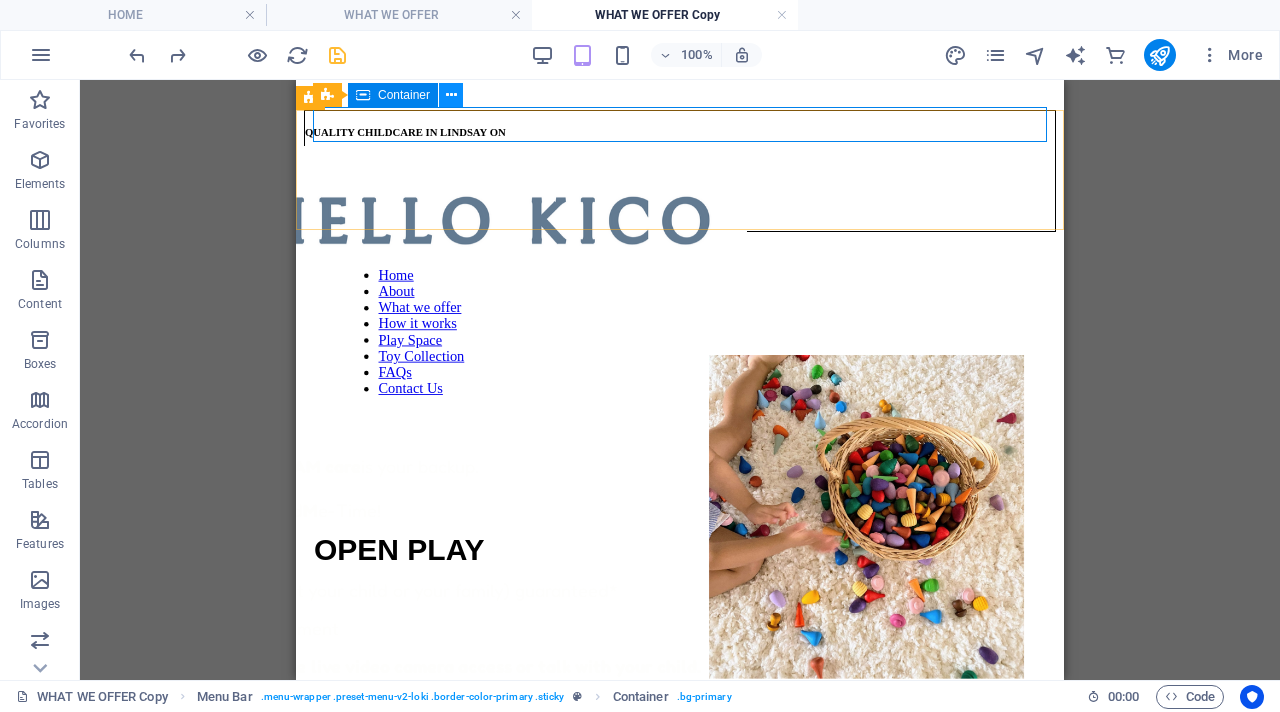 click at bounding box center (451, 95) 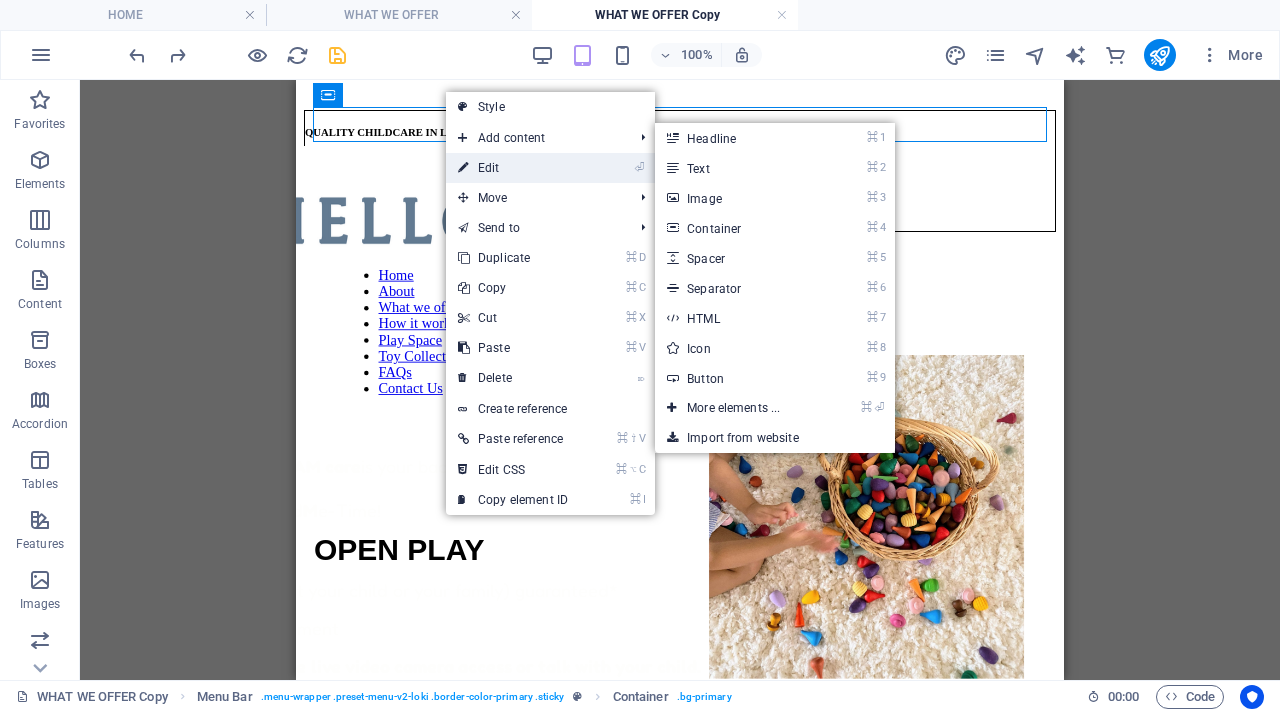 click on "⏎  Edit" at bounding box center (513, 168) 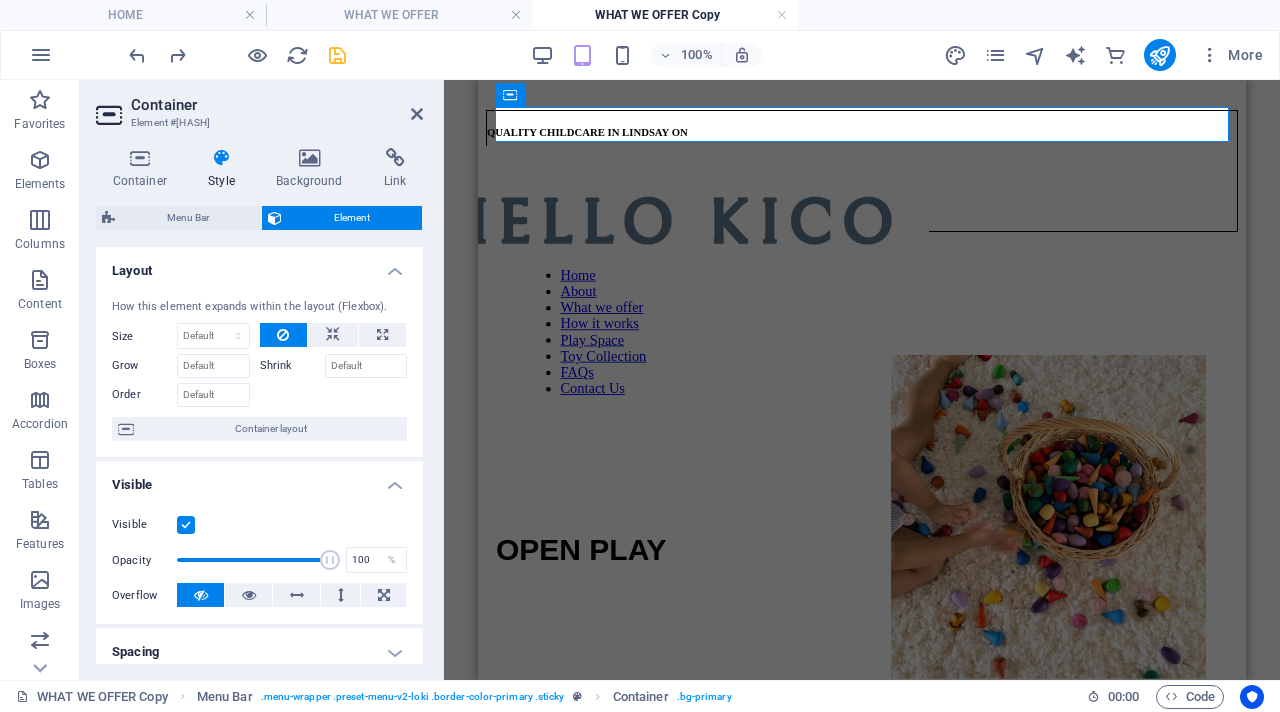 scroll, scrollTop: 612, scrollLeft: 0, axis: vertical 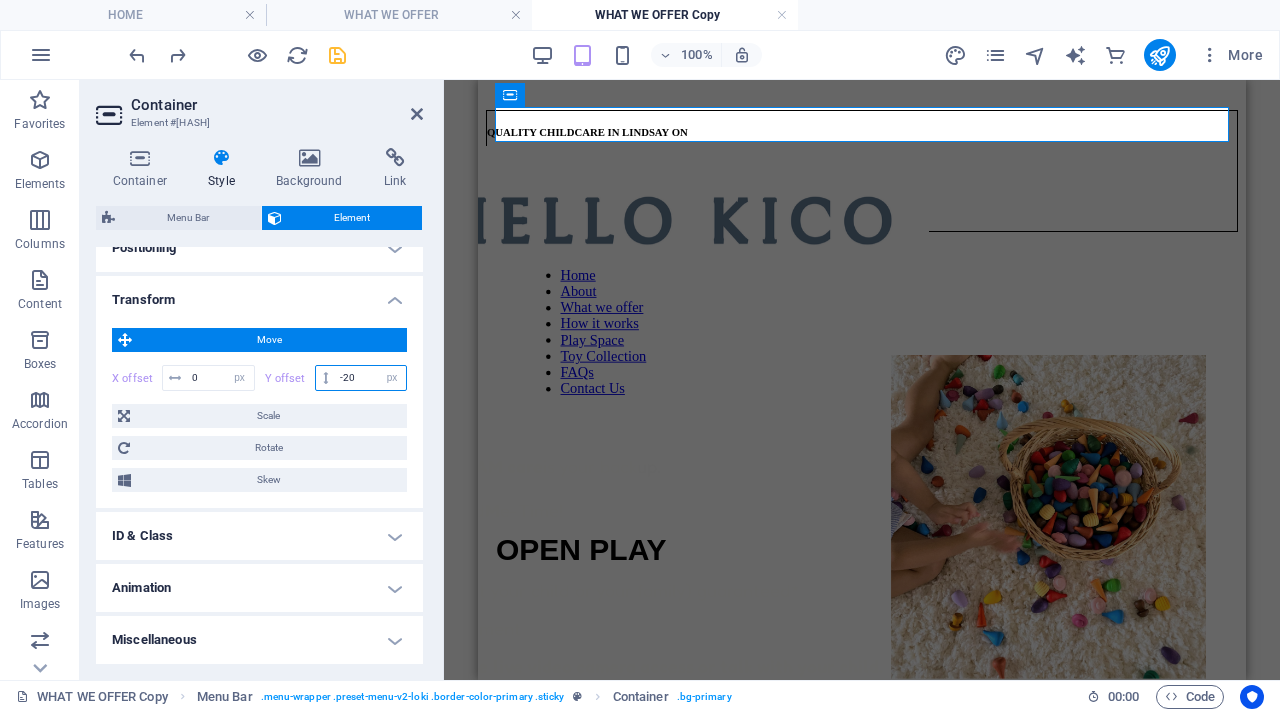 click on "-20" at bounding box center [370, 378] 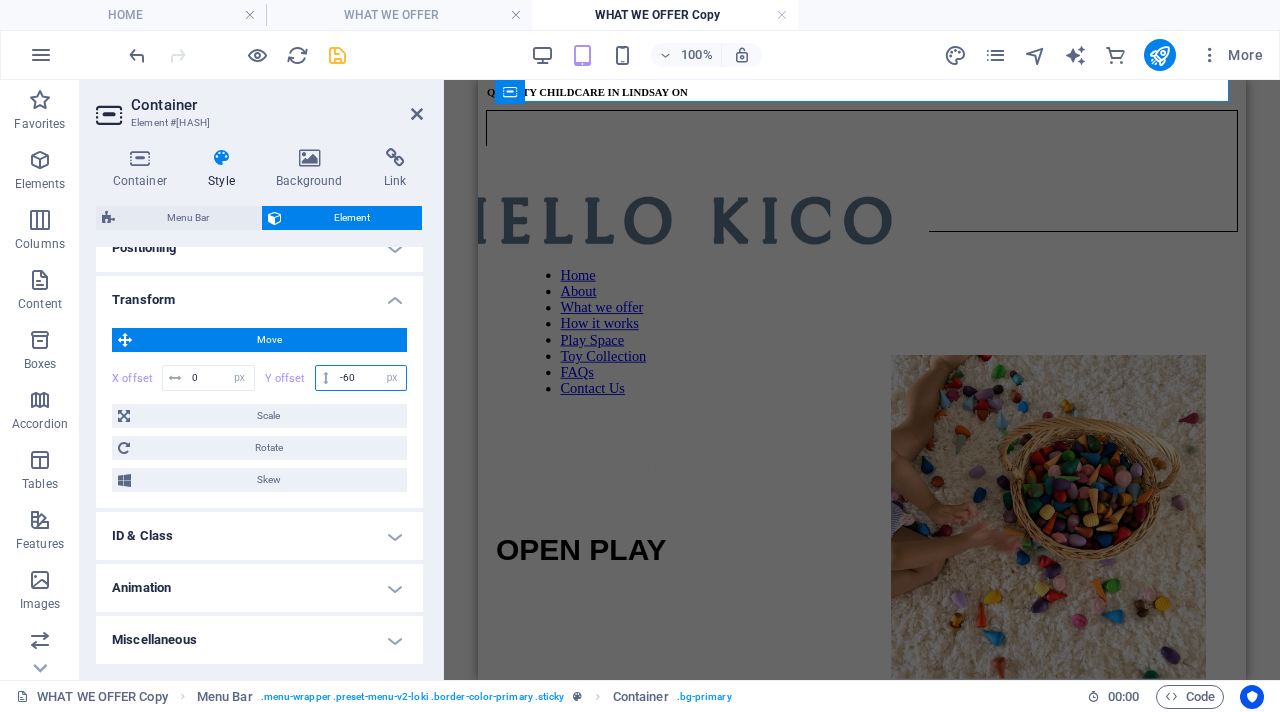 type on "-6" 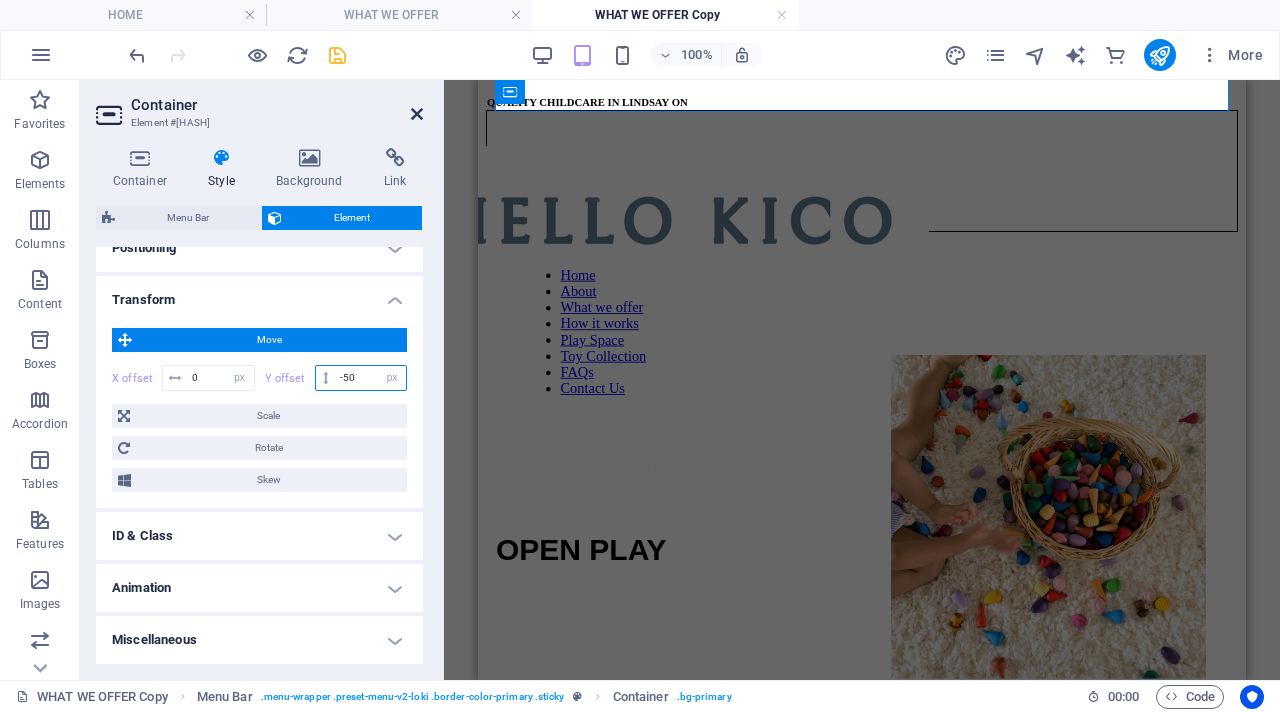 type on "-50" 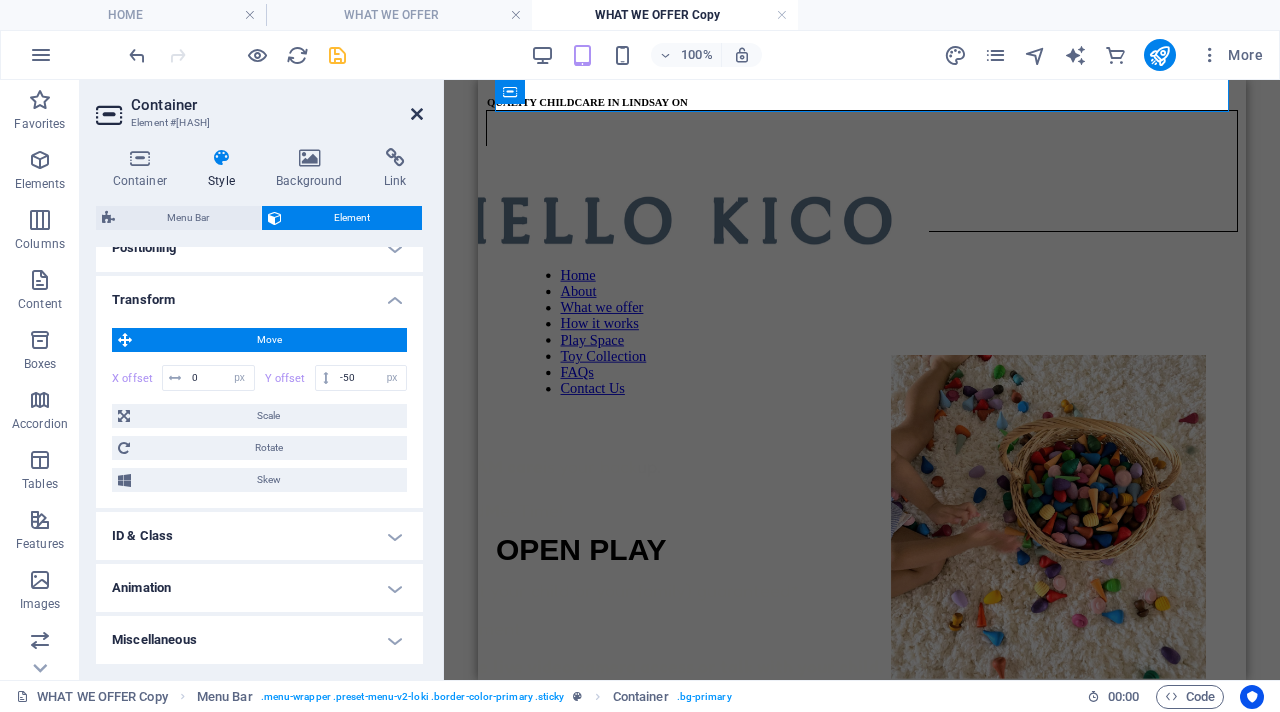 click at bounding box center (417, 114) 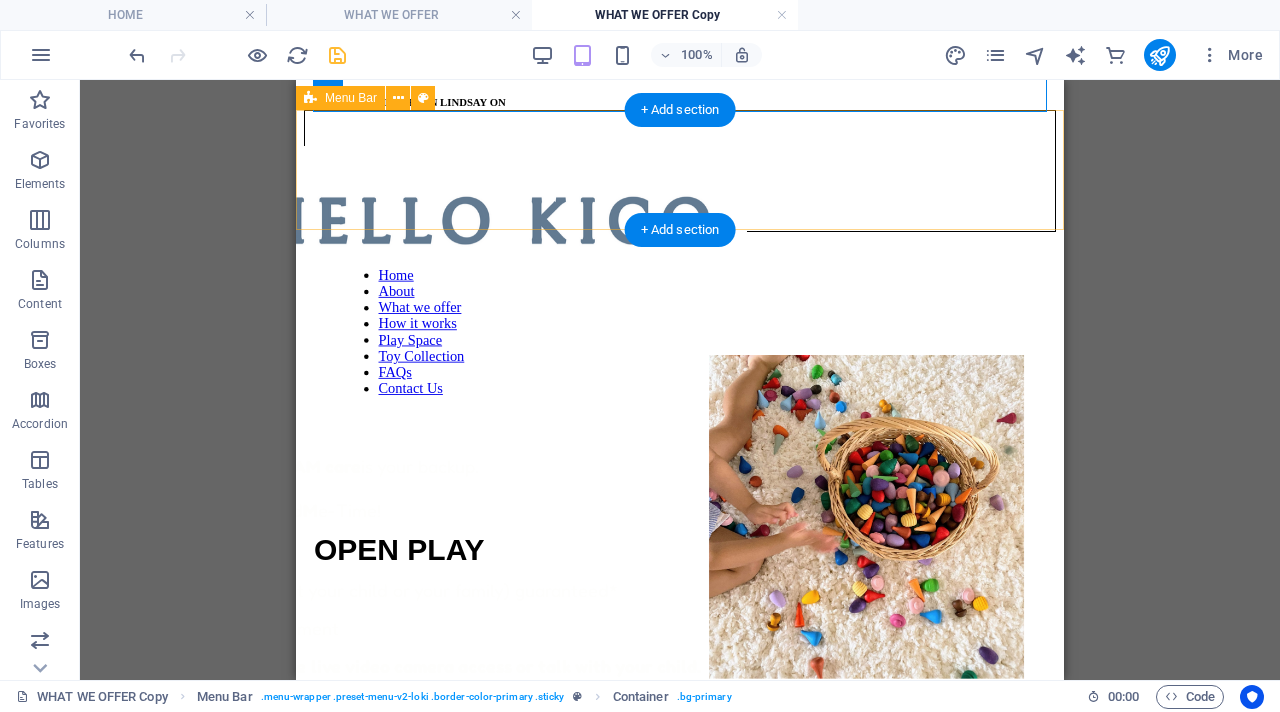 click on "QUALITY CHILDCARE IN [CITY] [STATE] Home About What we offer  How it works  Play Space Toy Collection FAQs Contact Us" at bounding box center [680, 171] 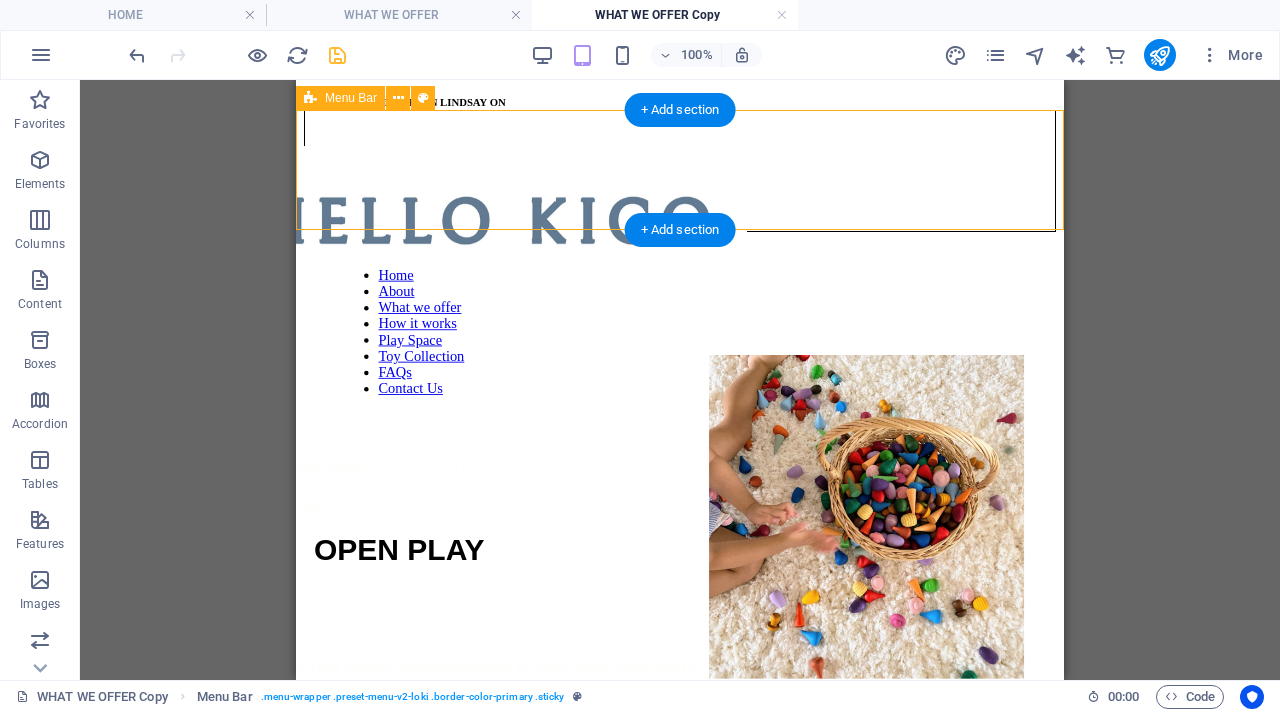 click on "QUALITY CHILDCARE IN [CITY] [STATE] Home About What we offer  How it works  Play Space Toy Collection FAQs Contact Us" at bounding box center [680, 171] 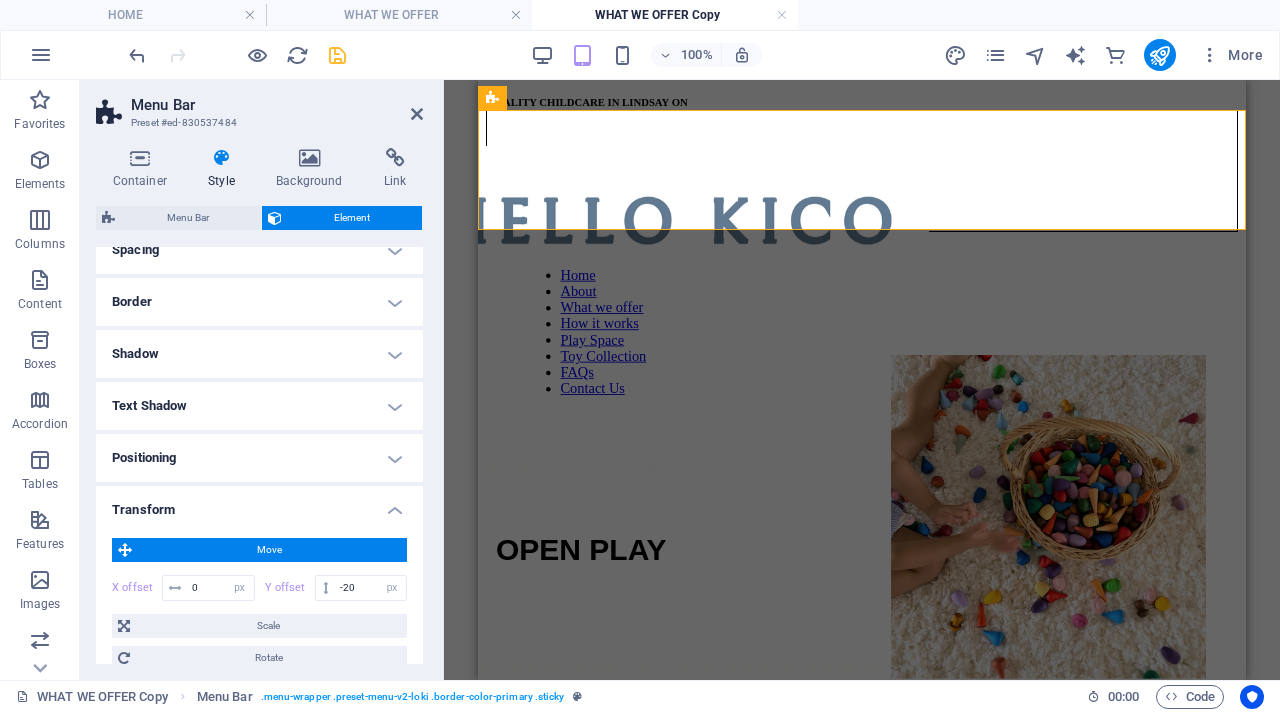 scroll, scrollTop: 397, scrollLeft: 0, axis: vertical 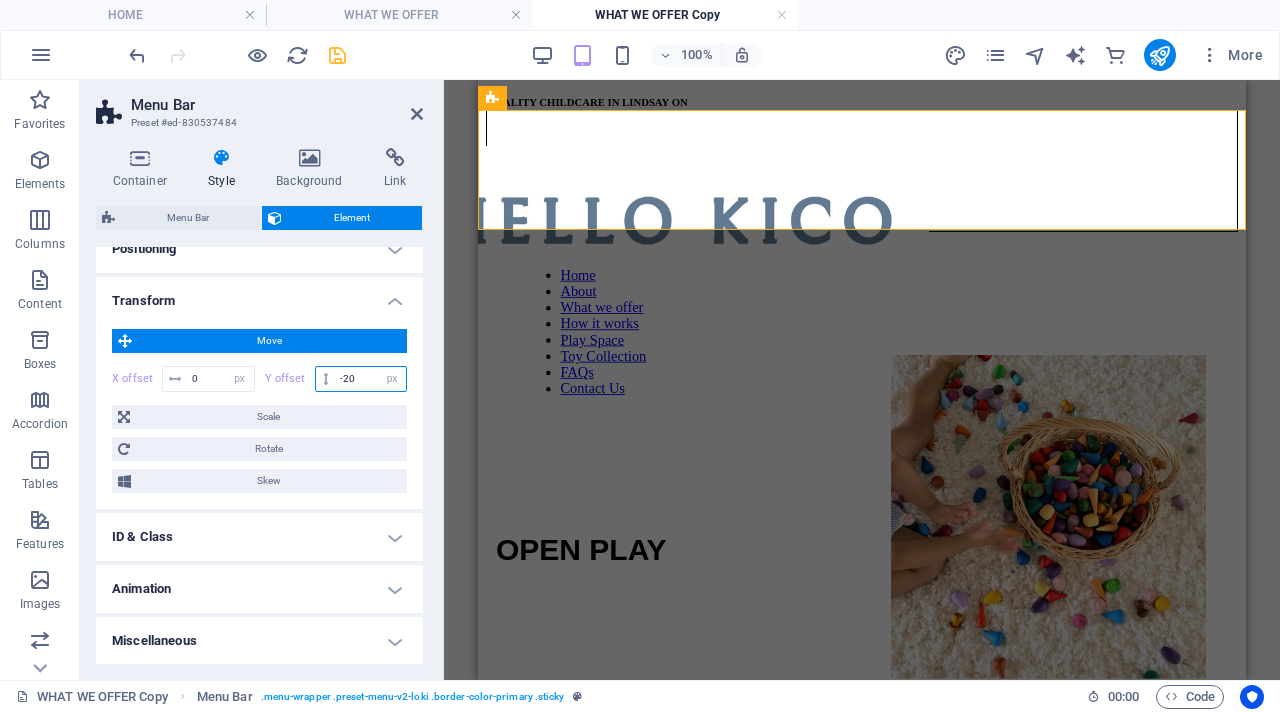 click on "-20" at bounding box center [370, 379] 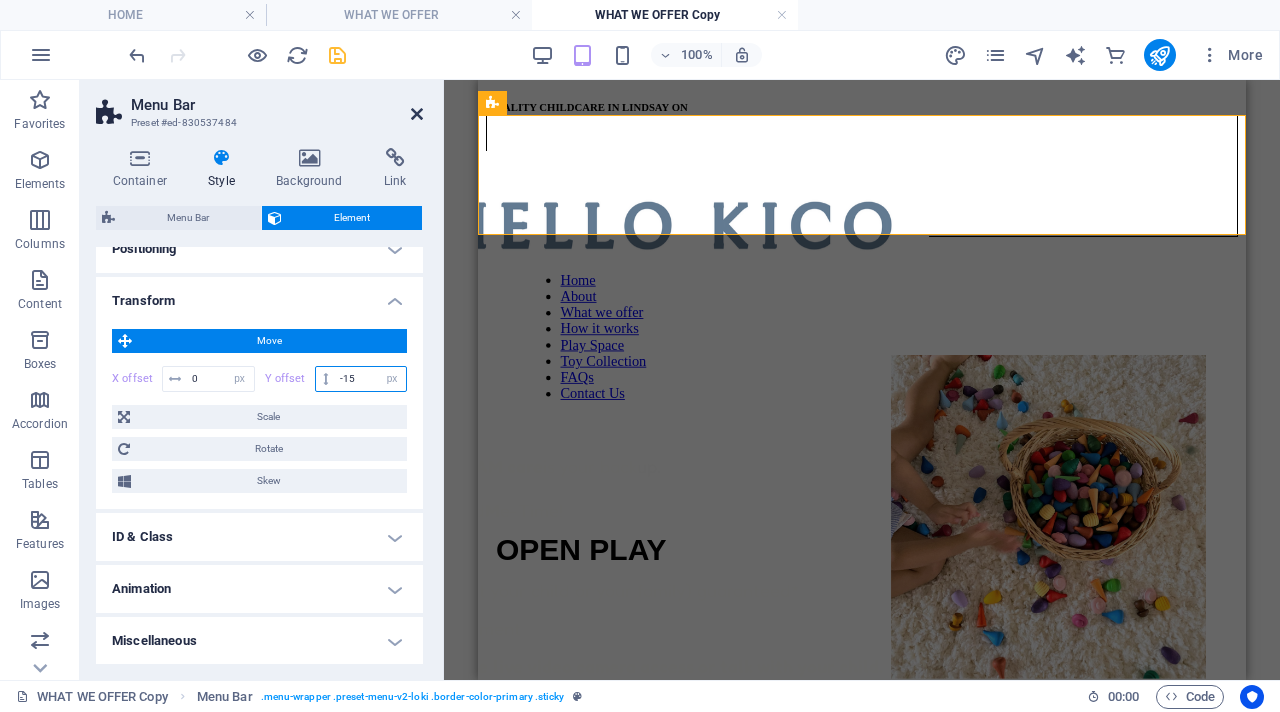 type on "-15" 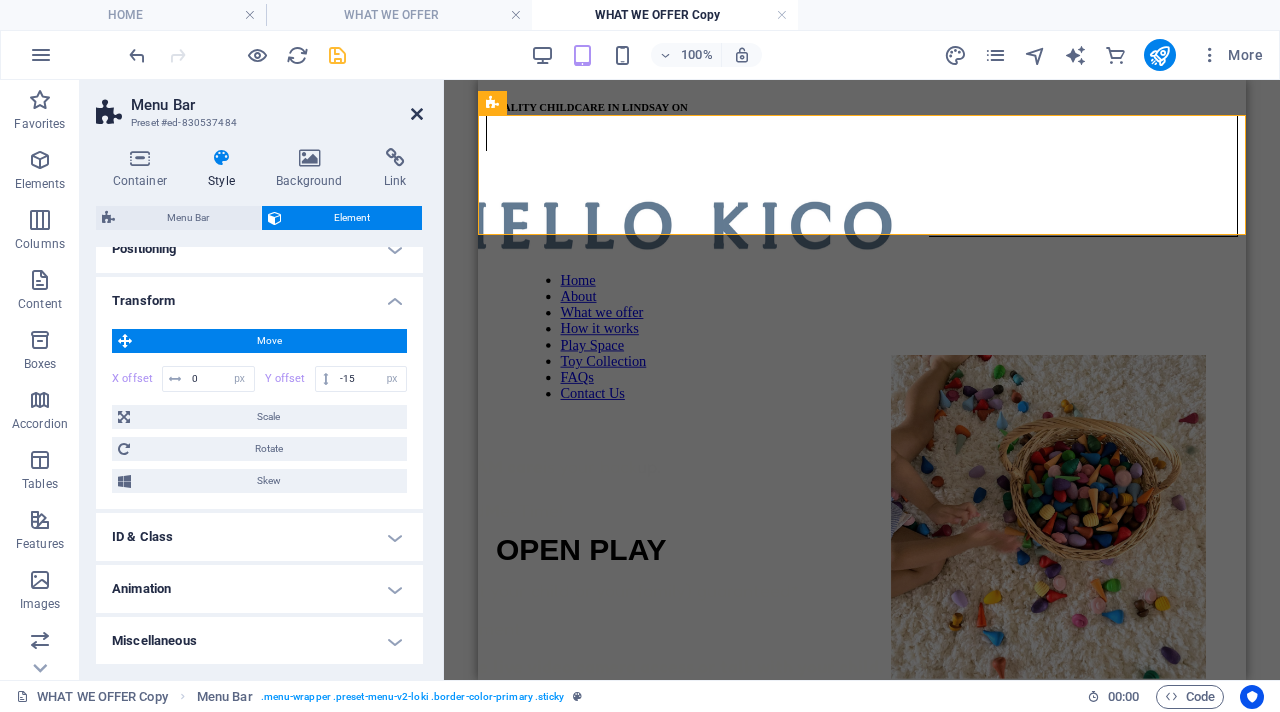 click at bounding box center [417, 114] 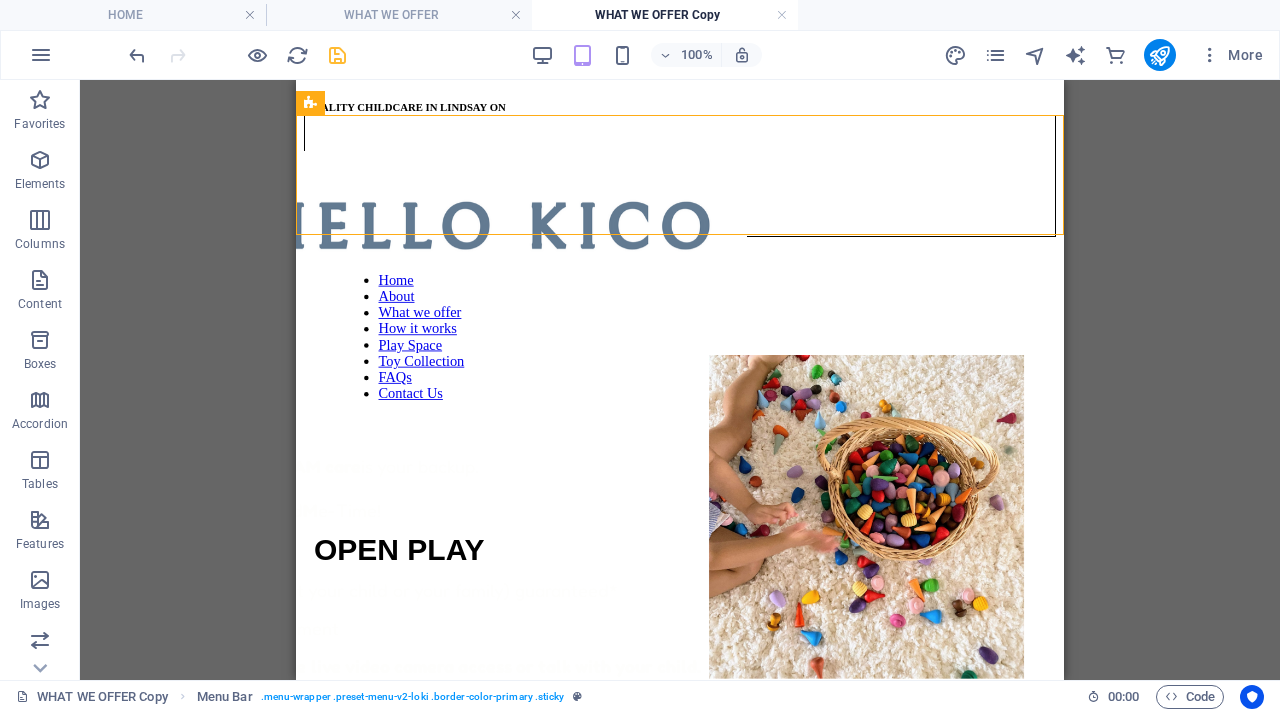 click on "Drag here to replace the existing content. Press “Ctrl” if you want to create a new element.
Container   Menu Bar   H6   Menu Bar   Menu Bar   Container   Banner   Container   Banner   H4   Logo   Container   Menu   Text   Image   HTML   Container   Image   Unequal Columns   Container" at bounding box center (680, 380) 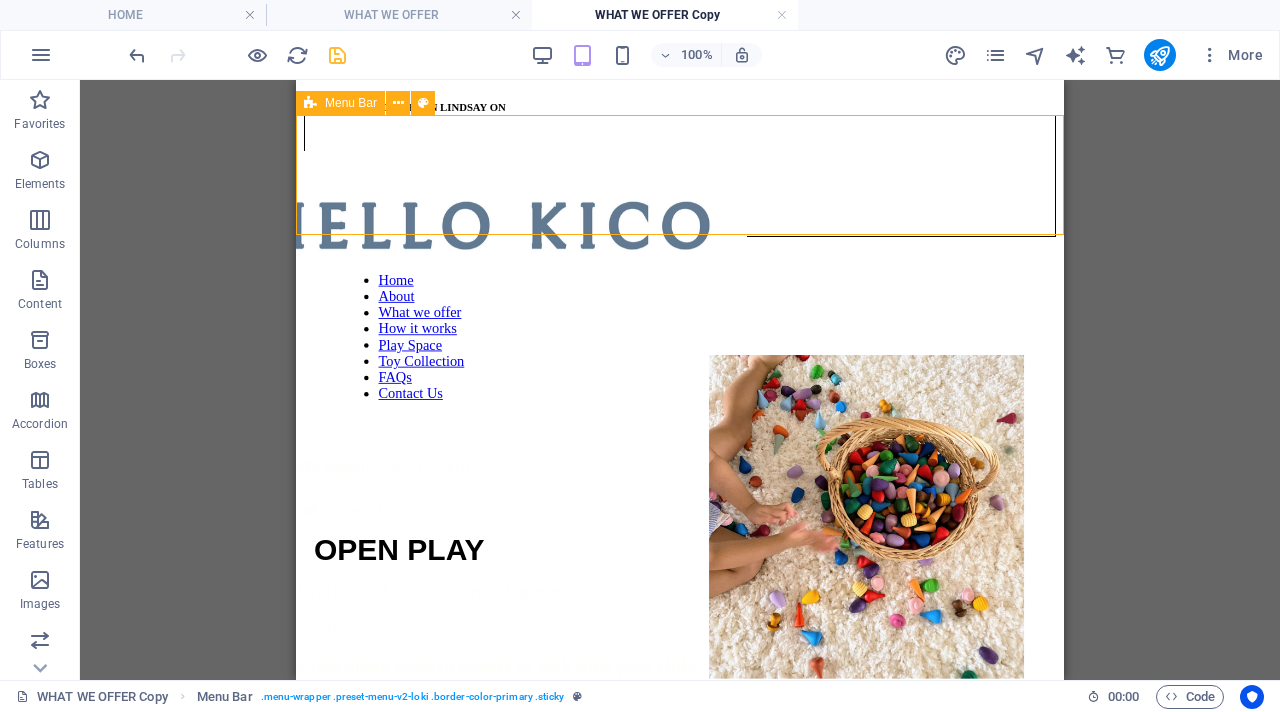click on "Menu Bar" at bounding box center [372, 103] 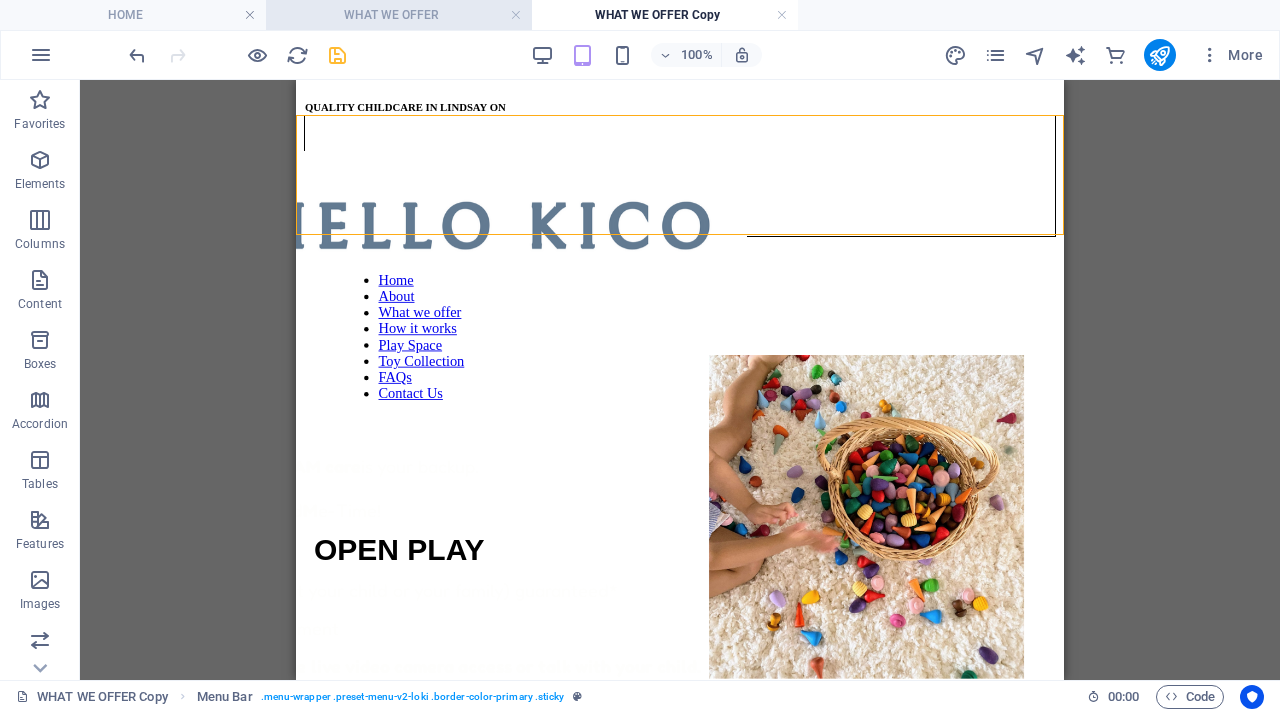 click on "WHAT WE OFFER" at bounding box center (399, 15) 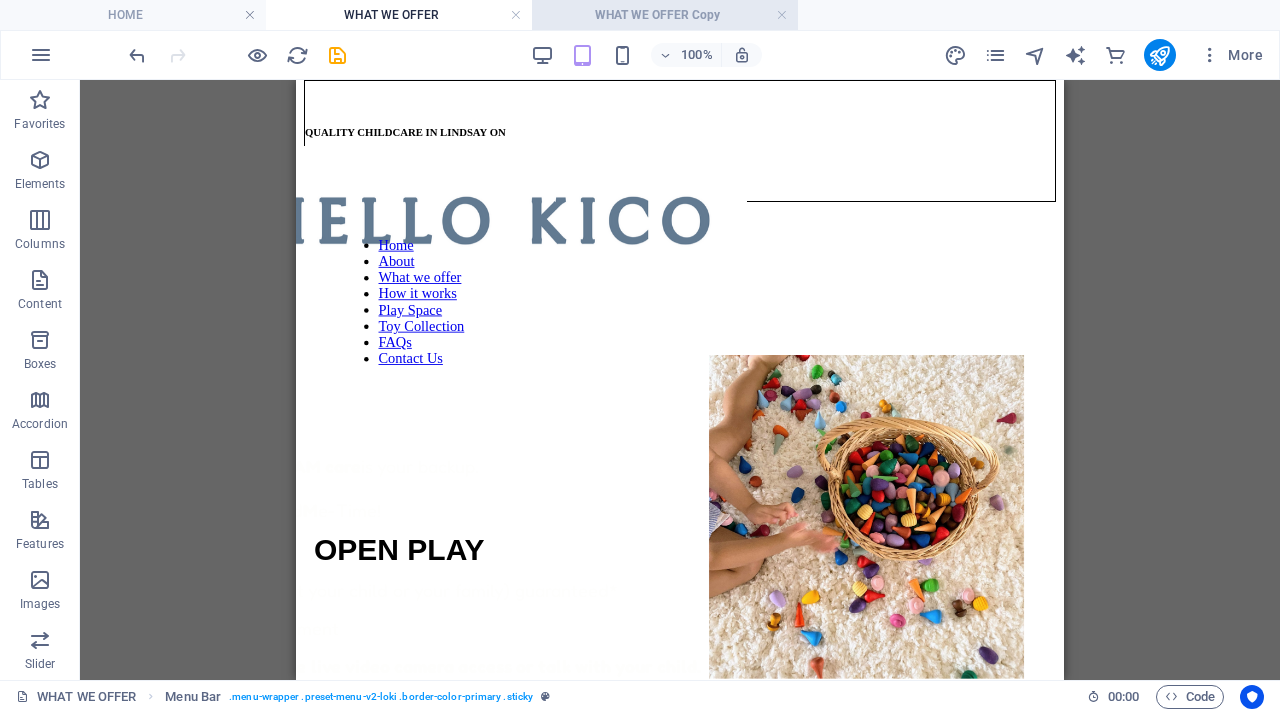 click on "WHAT WE OFFER Copy" at bounding box center (665, 15) 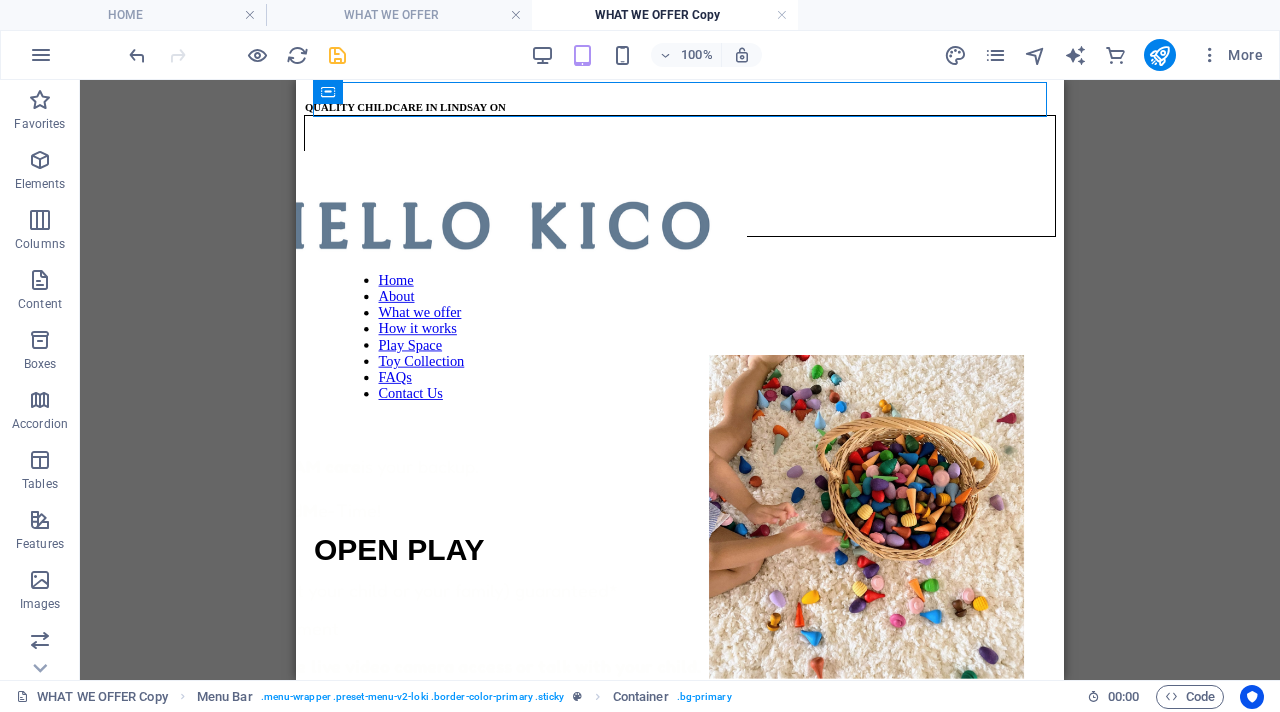 drag, startPoint x: 523, startPoint y: 87, endPoint x: 523, endPoint y: 64, distance: 23 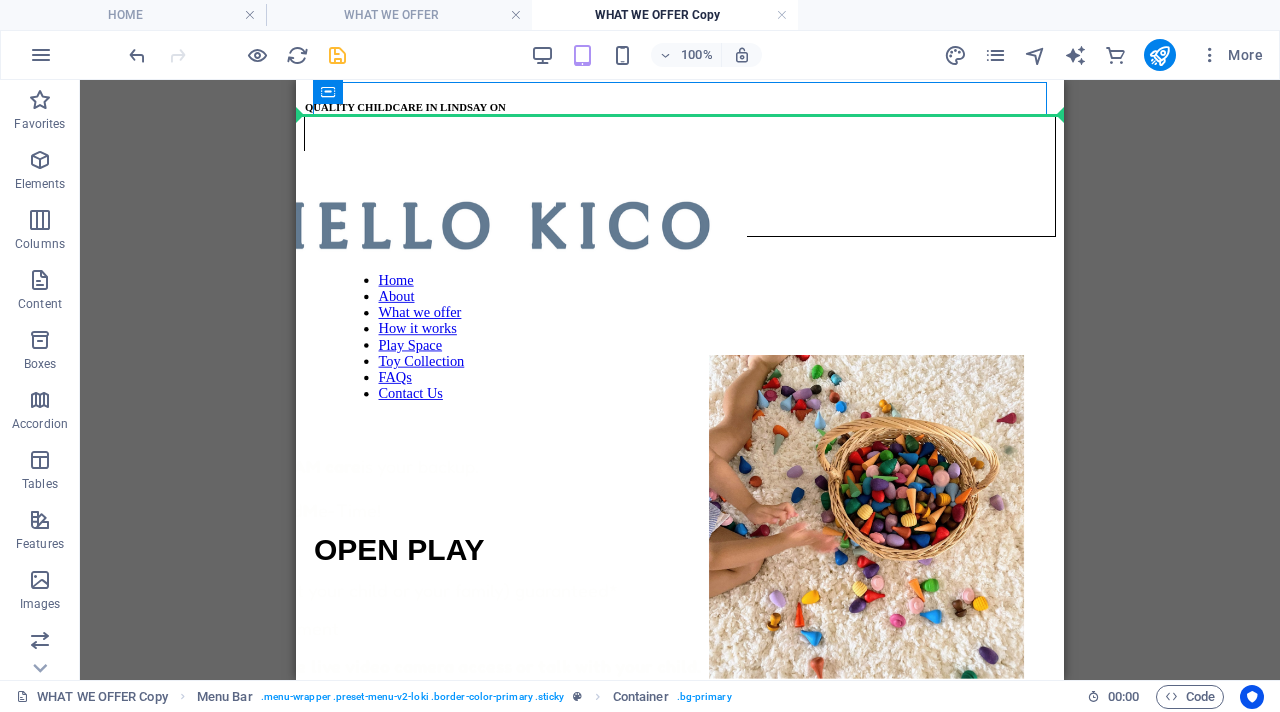 click on "Drag here to replace the existing content. Press “Ctrl” if you want to create a new element.
Menu Bar   H6   Menu Bar   Menu Bar   Container   Banner   Container   Banner   H4   Logo   Container   Menu   Text   Image   HTML   Container   Image   Unequal Columns   Container" at bounding box center (680, 380) 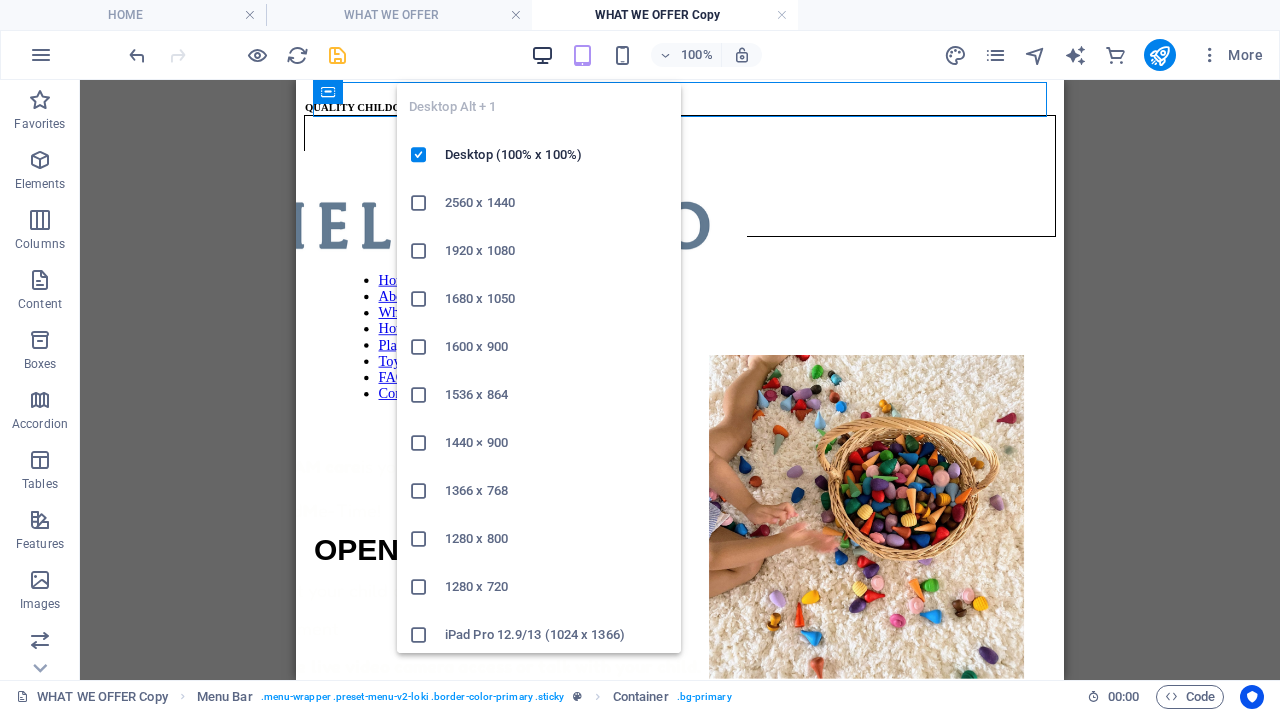 click at bounding box center [542, 55] 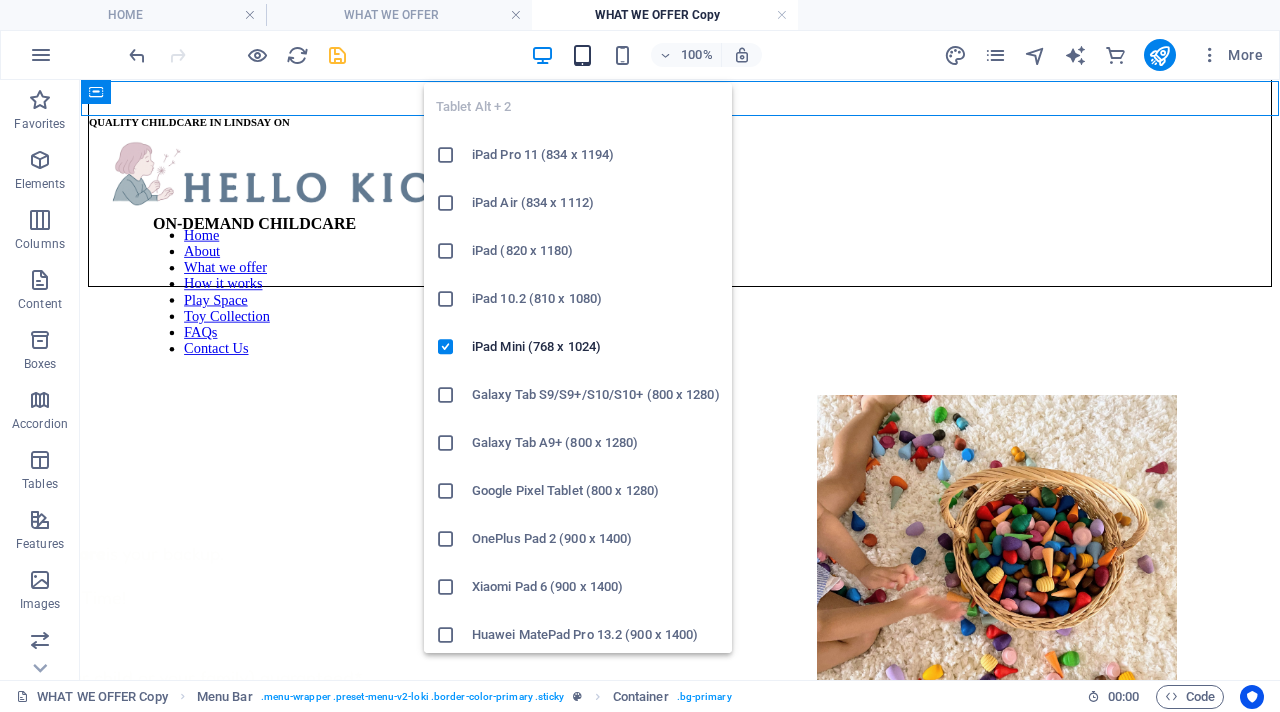 click at bounding box center (582, 55) 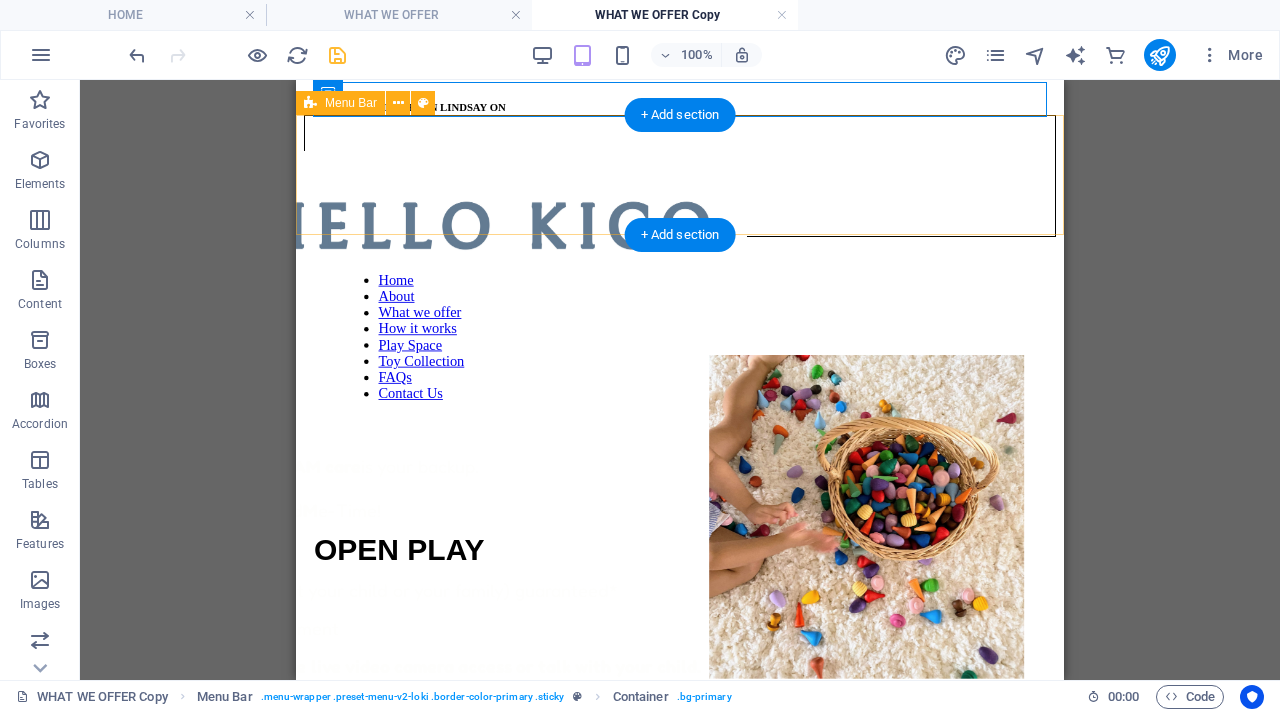 click on "QUALITY CHILDCARE IN [CITY] [STATE] Home About What we offer  How it works  Play Space Toy Collection FAQs Contact Us" at bounding box center (680, 176) 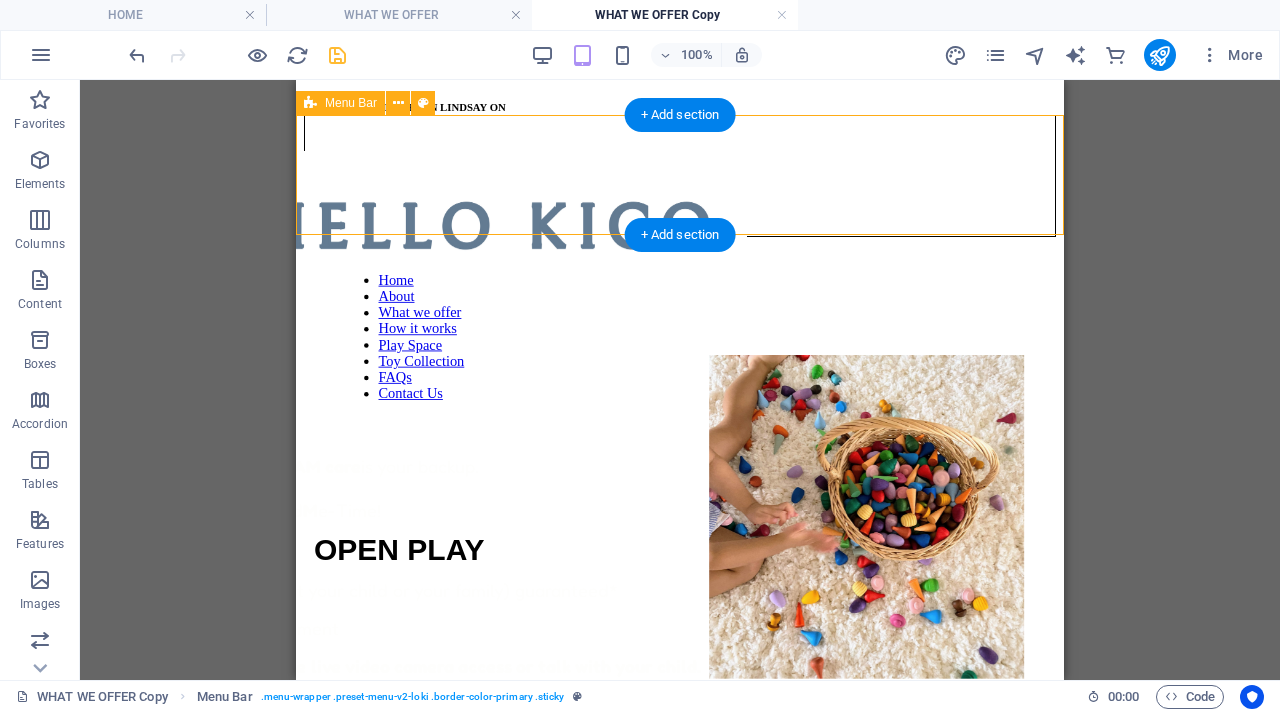 click on "QUALITY CHILDCARE IN [CITY] [STATE] Home About What we offer  How it works  Play Space Toy Collection FAQs Contact Us" at bounding box center (680, 176) 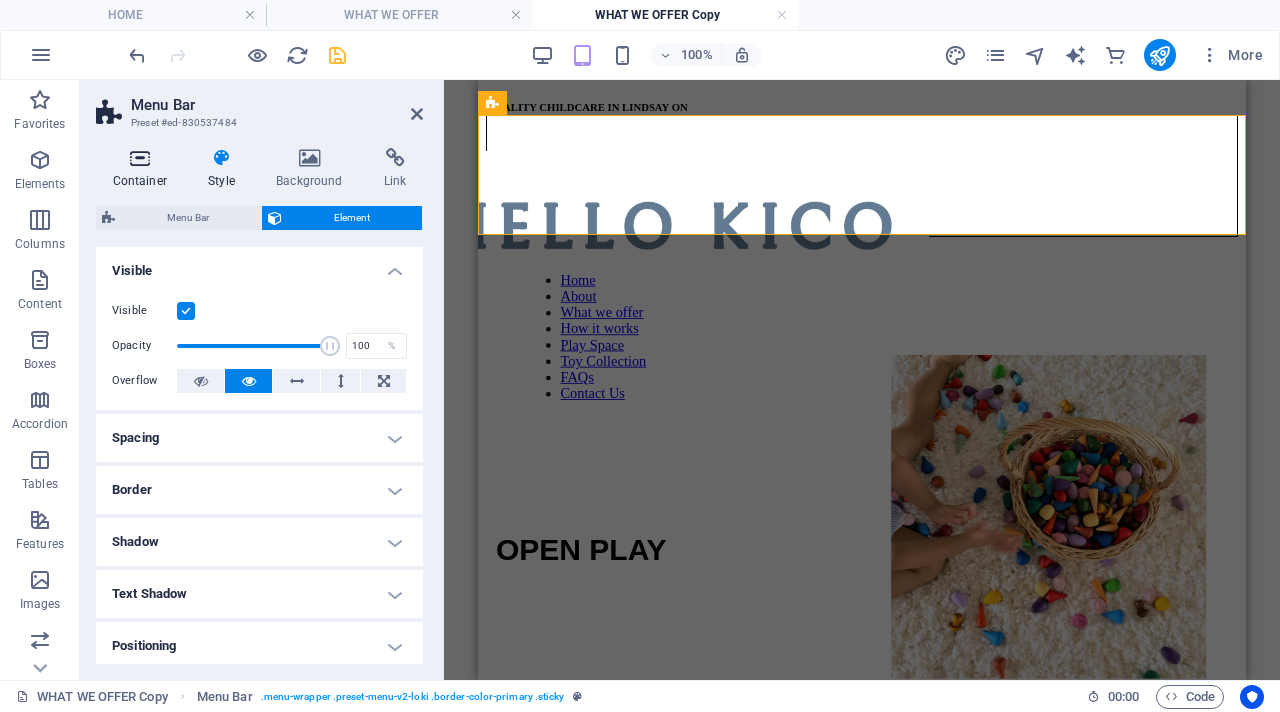 click at bounding box center (140, 158) 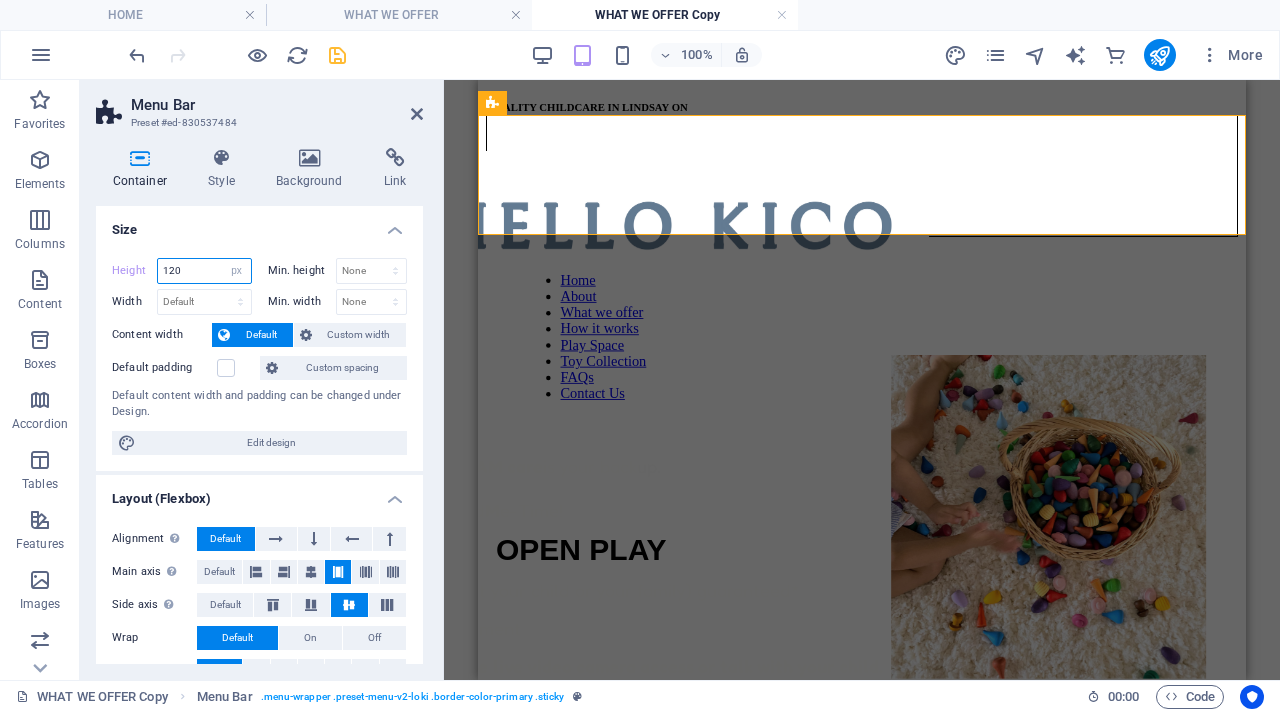 click on "120" at bounding box center (204, 271) 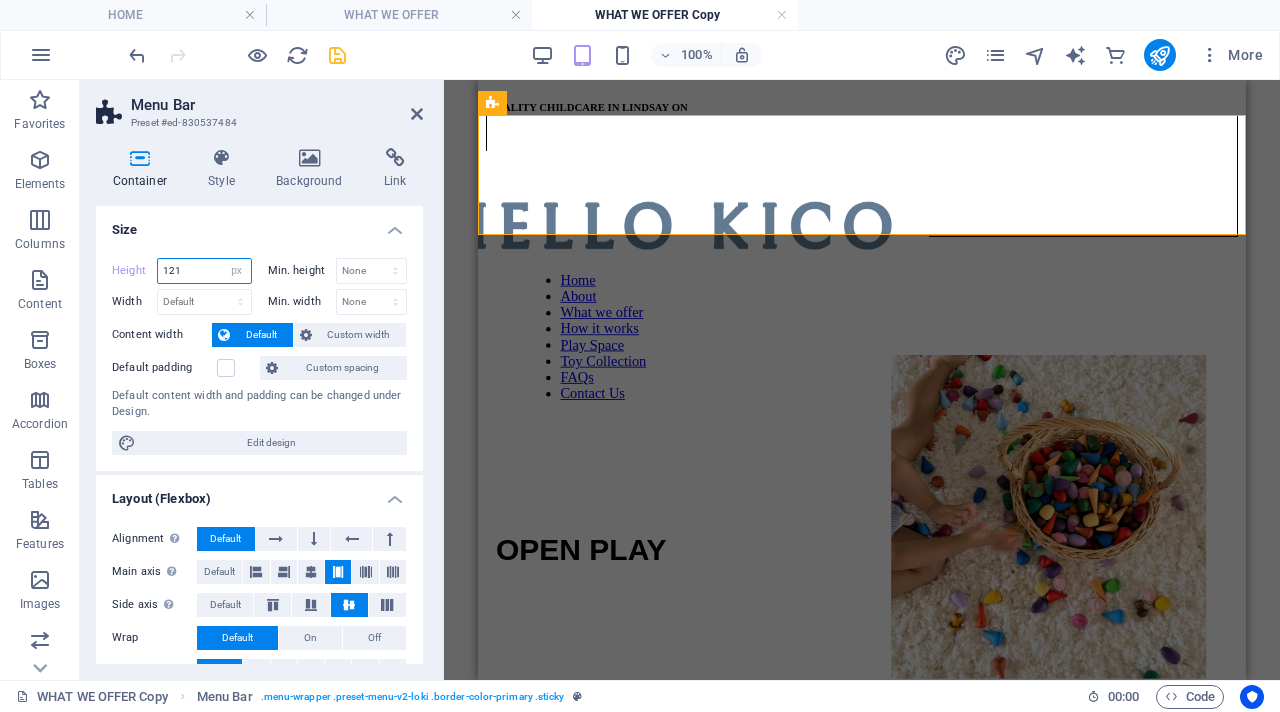 type on "120" 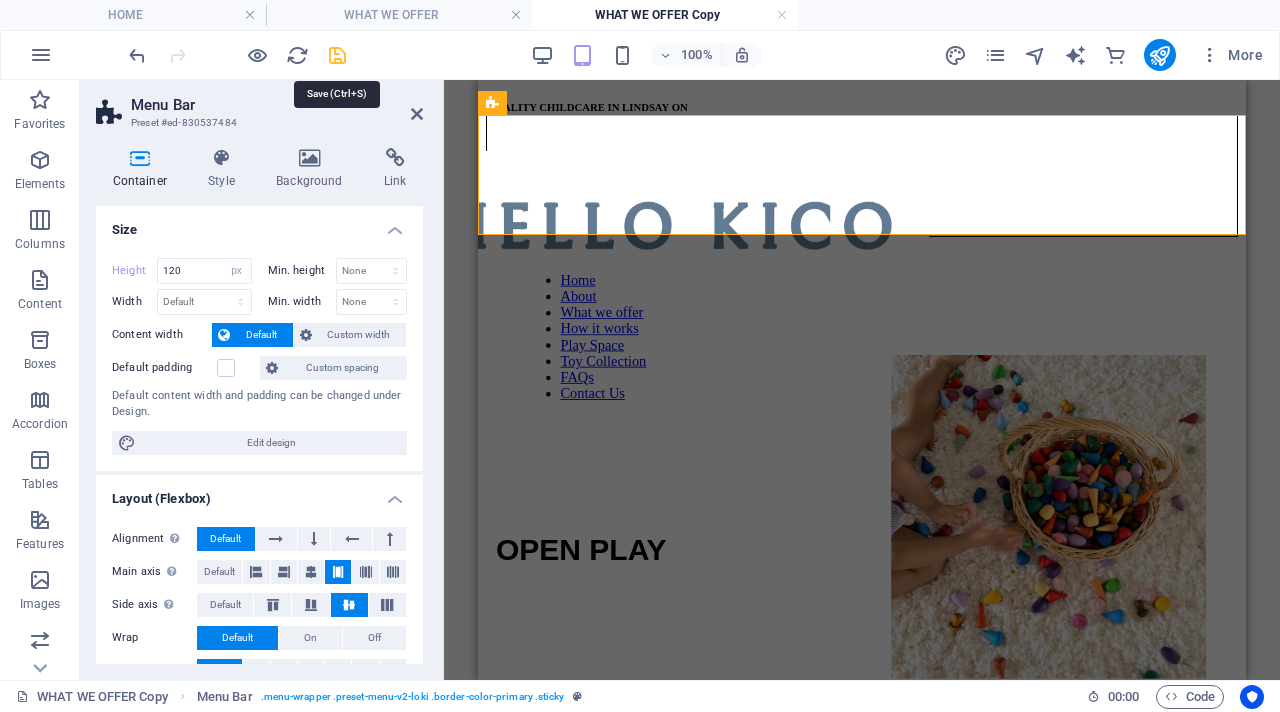 click at bounding box center (337, 55) 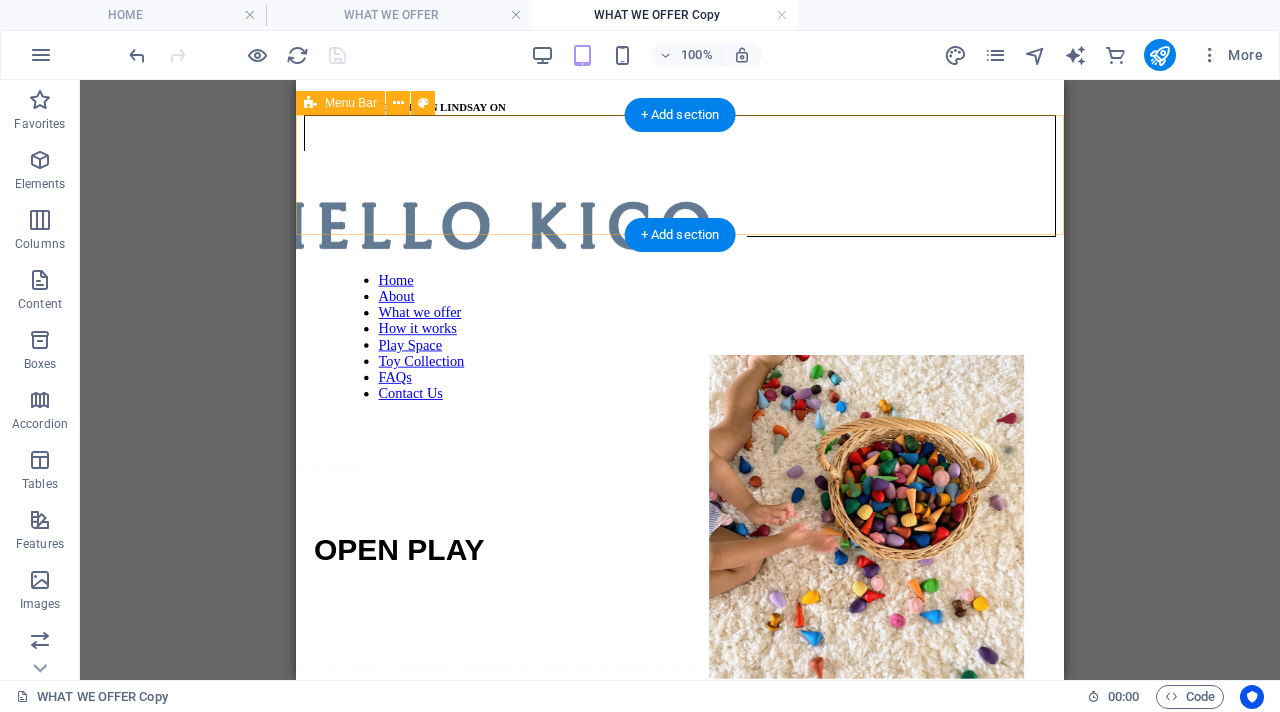 click on "QUALITY CHILDCARE IN [CITY] [STATE] Home About What we offer  How it works  Play Space Toy Collection FAQs Contact Us" at bounding box center (680, 176) 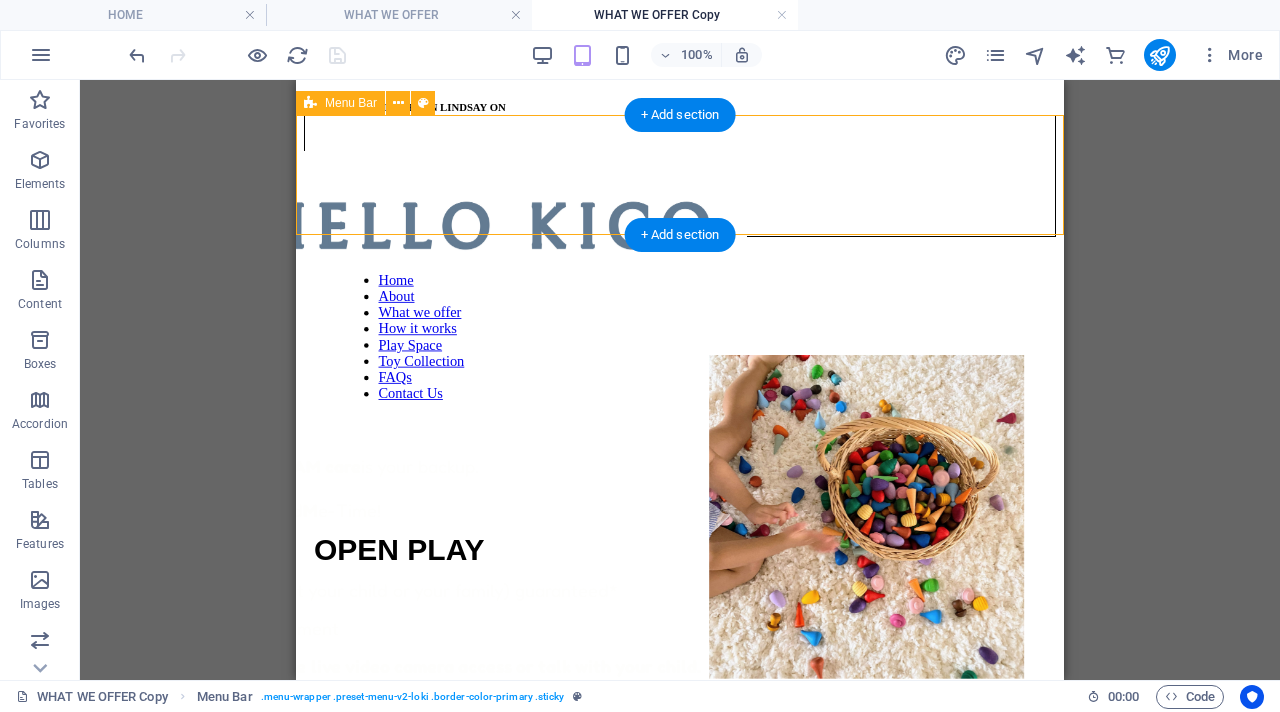 click on "QUALITY CHILDCARE IN [CITY] [STATE] Home About What we offer  How it works  Play Space Toy Collection FAQs Contact Us" at bounding box center (680, 176) 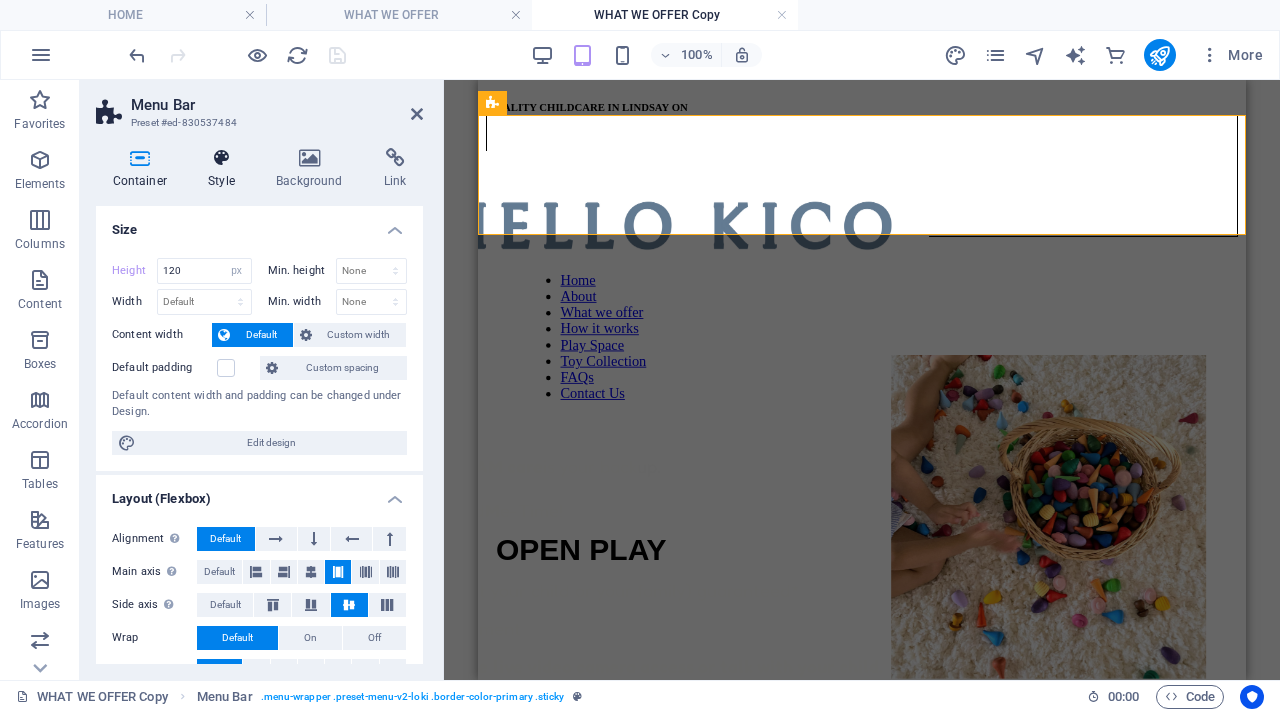 click at bounding box center (222, 158) 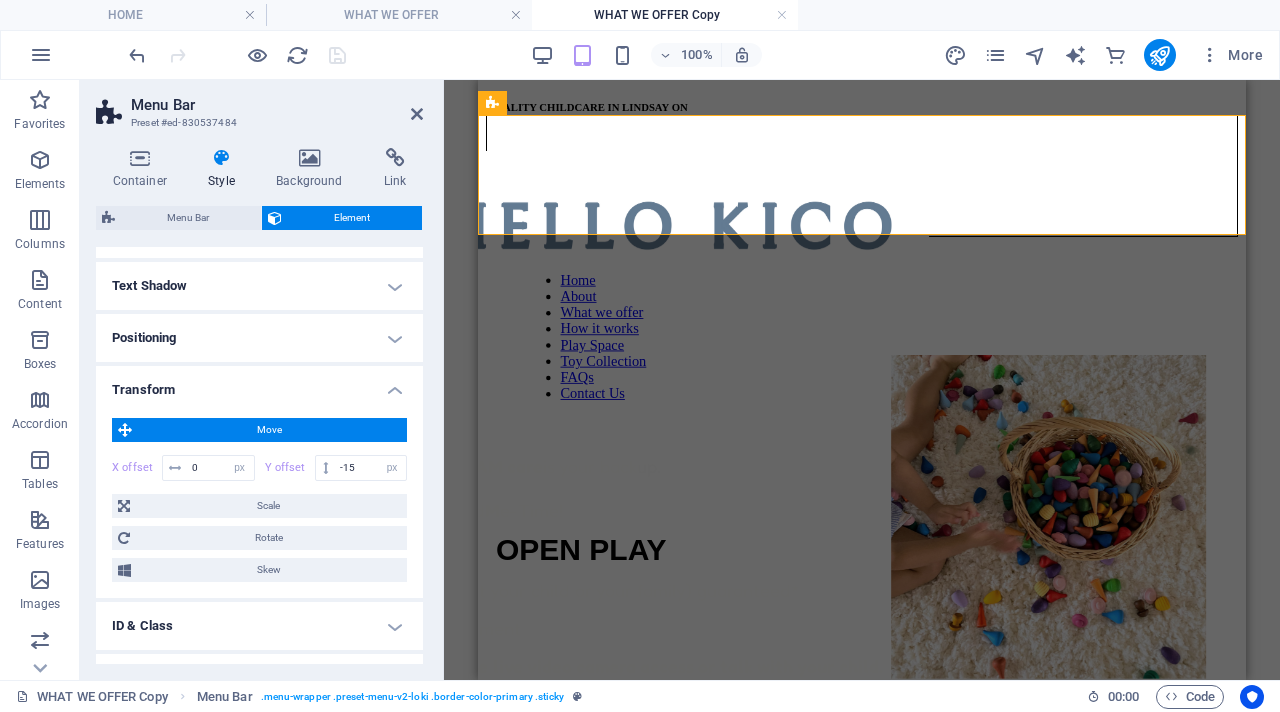 scroll, scrollTop: 397, scrollLeft: 0, axis: vertical 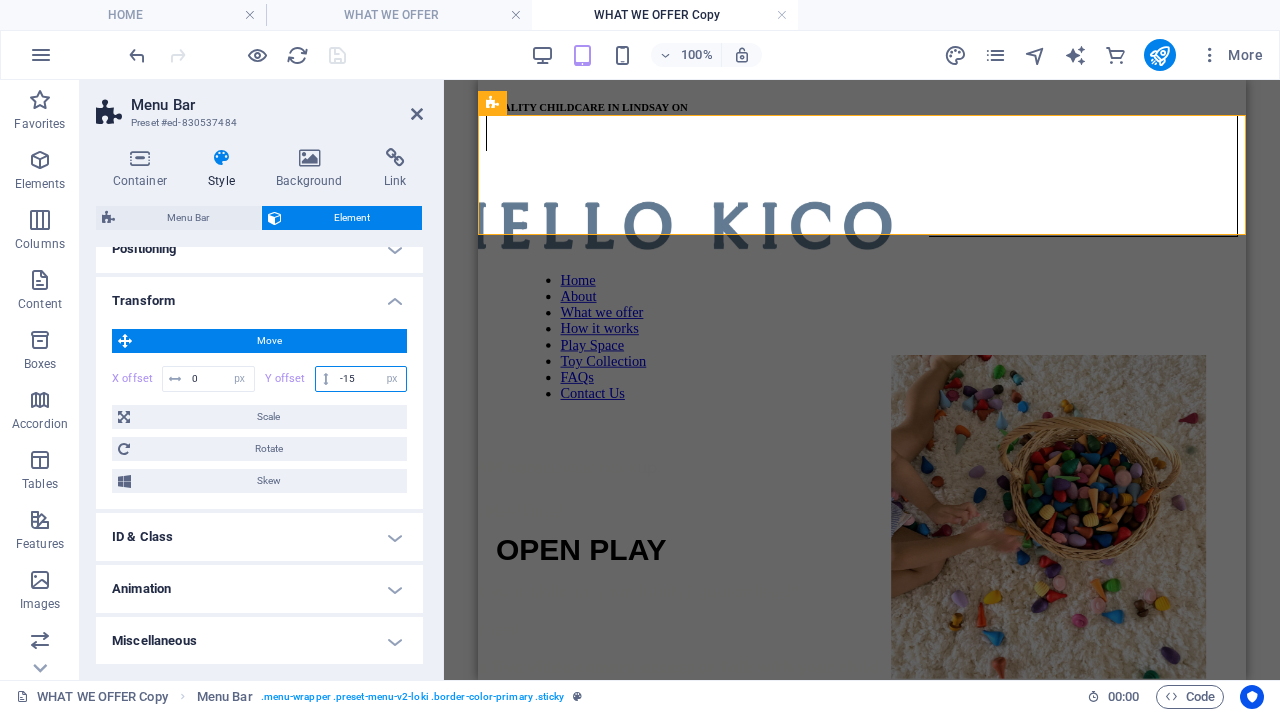 click on "-15" at bounding box center (370, 379) 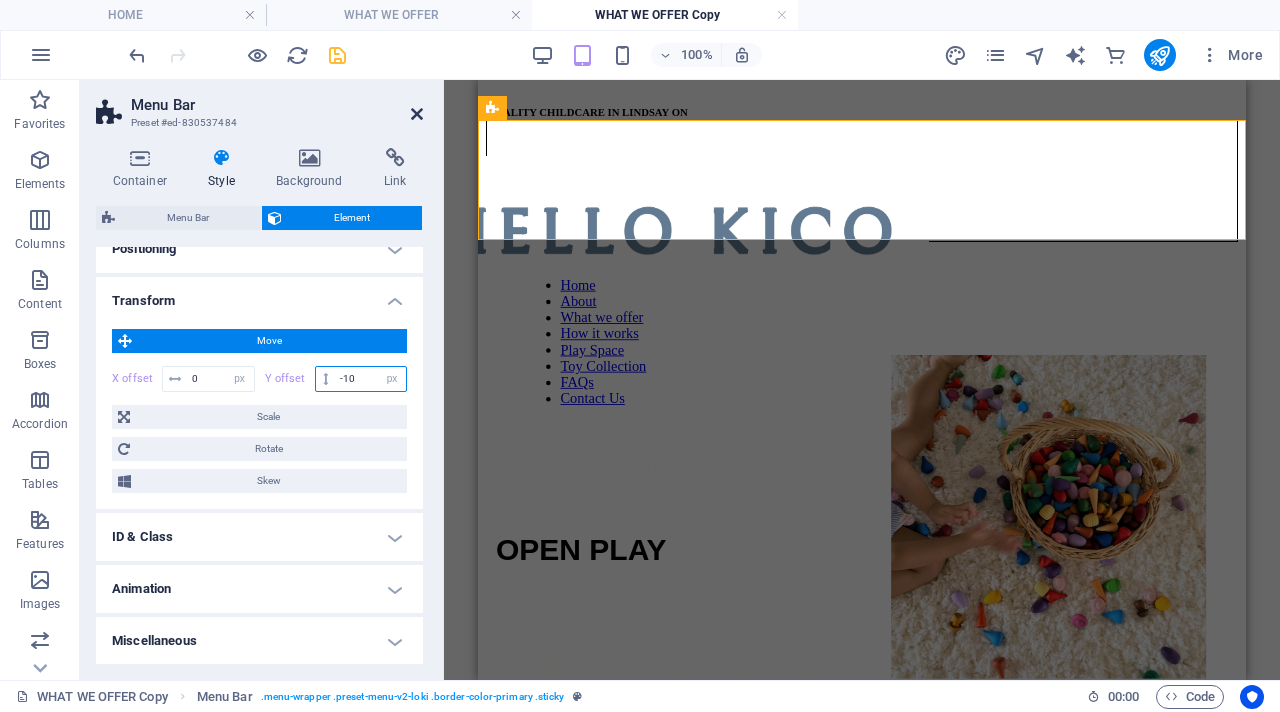 type on "-10" 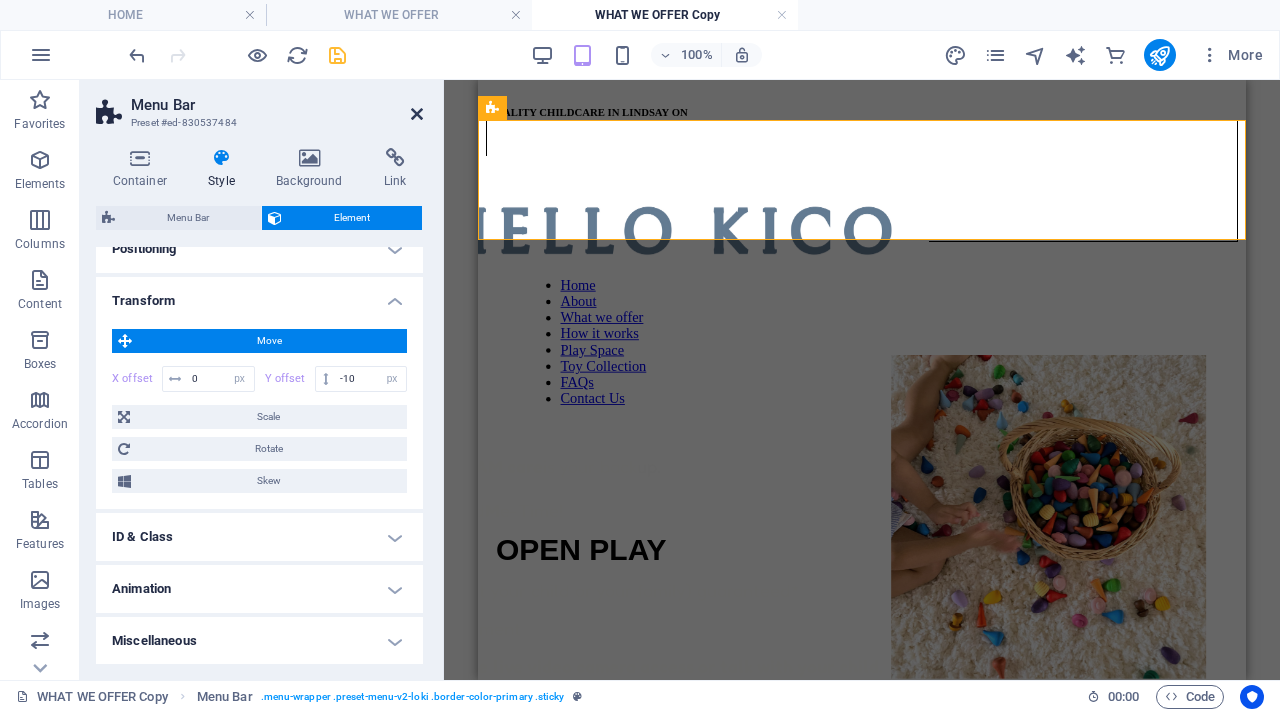 click at bounding box center (417, 114) 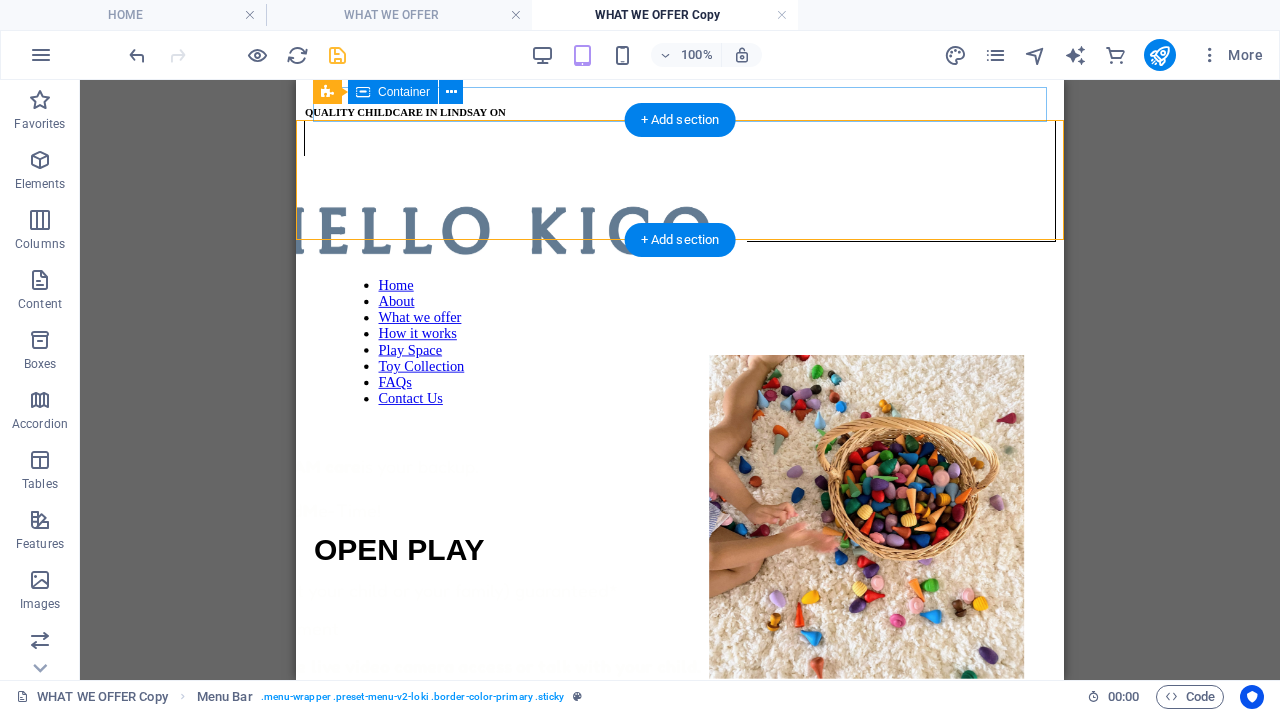 click on "QUALITY CHILDCARE IN LINDSAY ON" at bounding box center [680, 113] 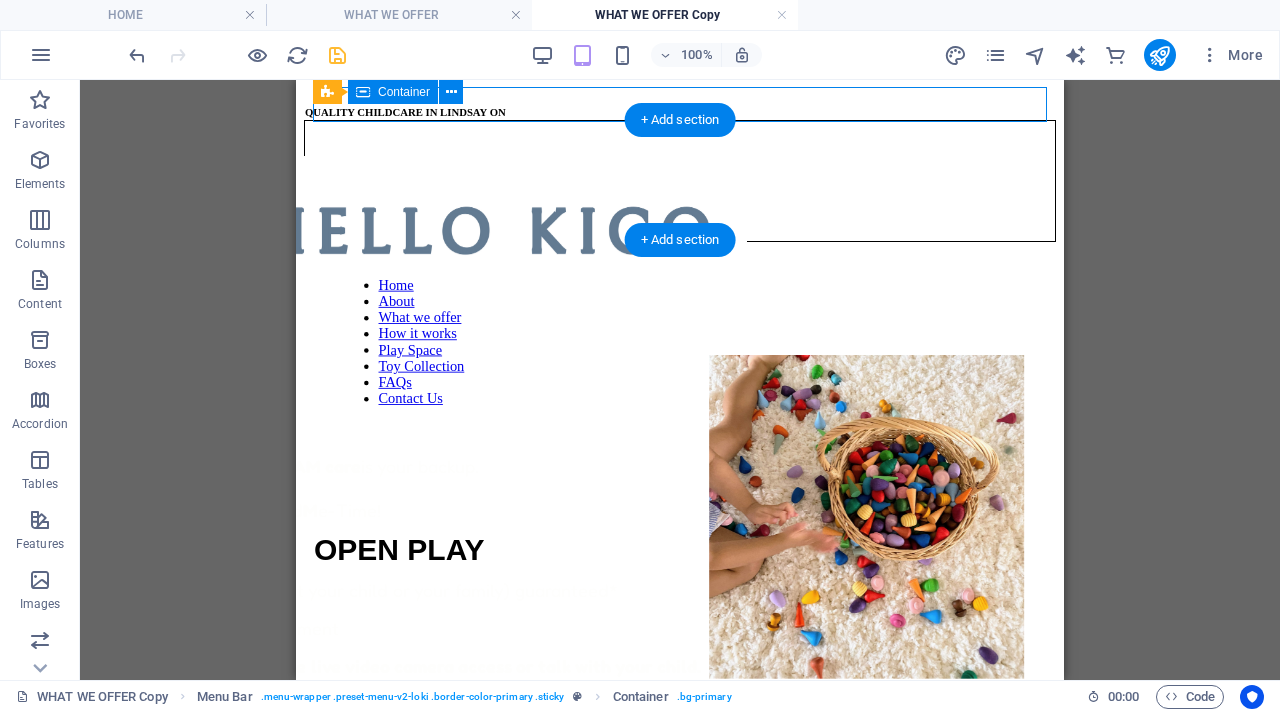 click on "QUALITY CHILDCARE IN LINDSAY ON" at bounding box center (680, 113) 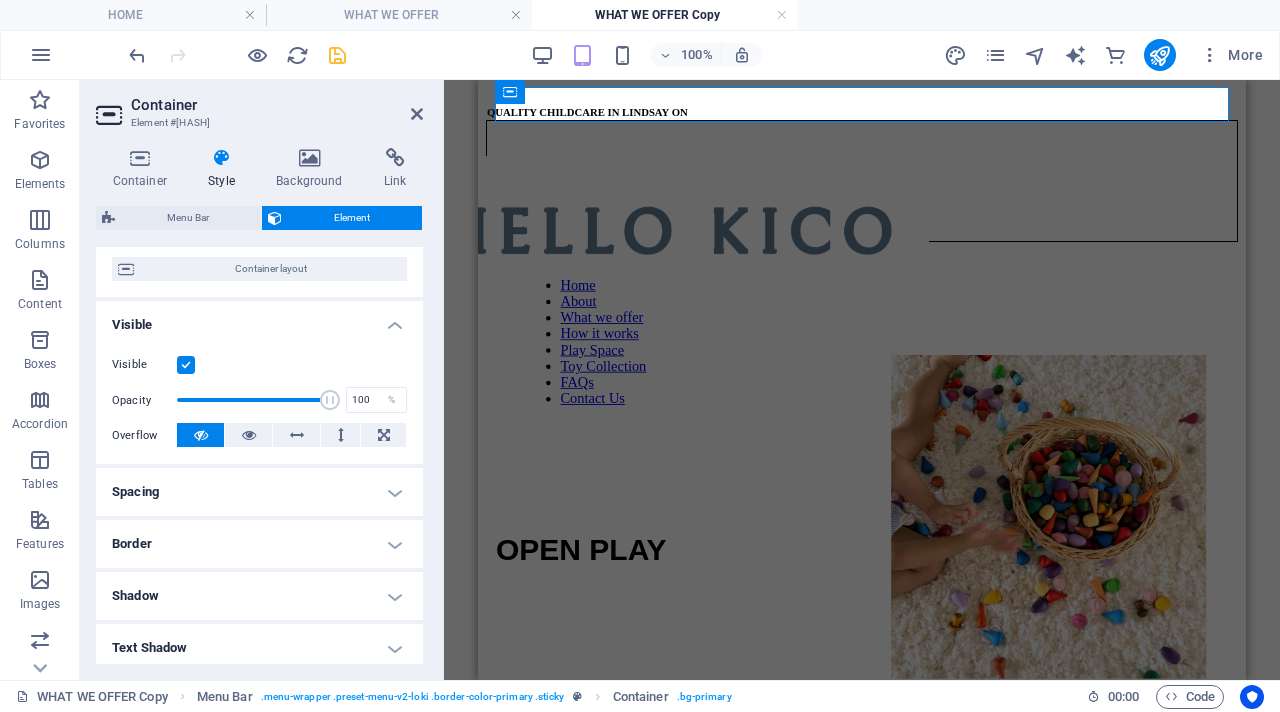 scroll, scrollTop: 448, scrollLeft: 0, axis: vertical 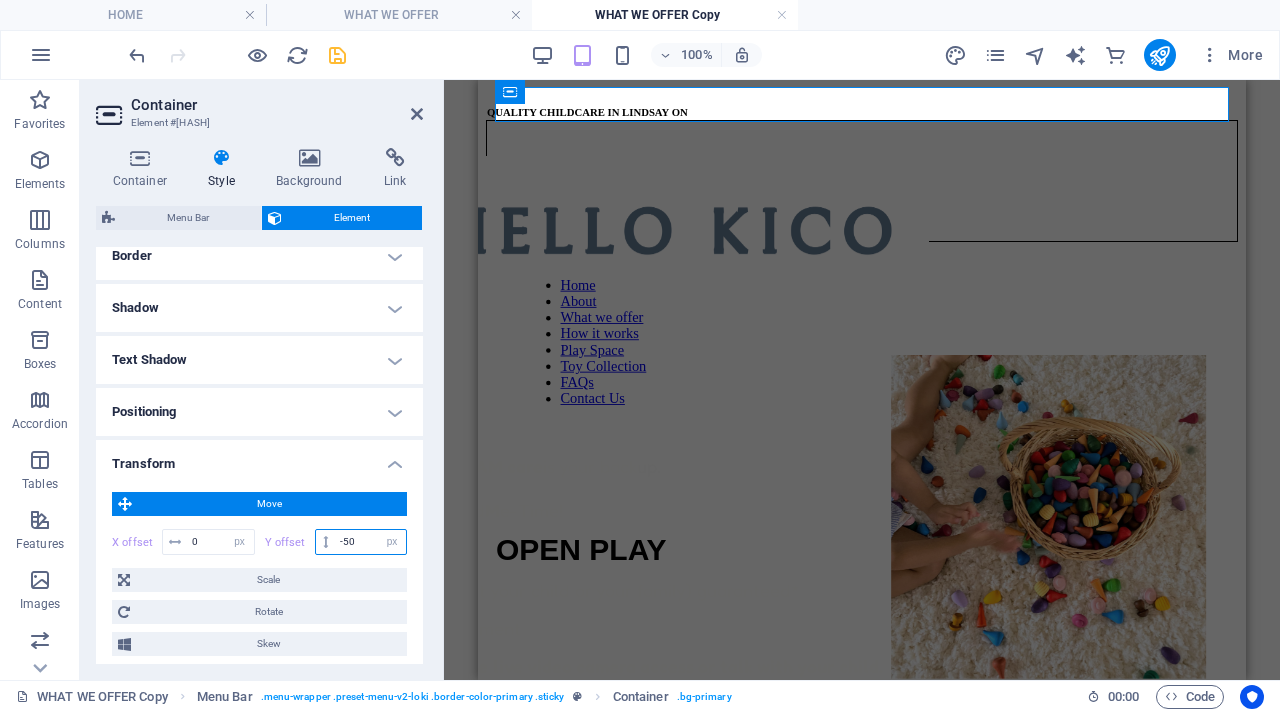 click on "-50" at bounding box center (370, 542) 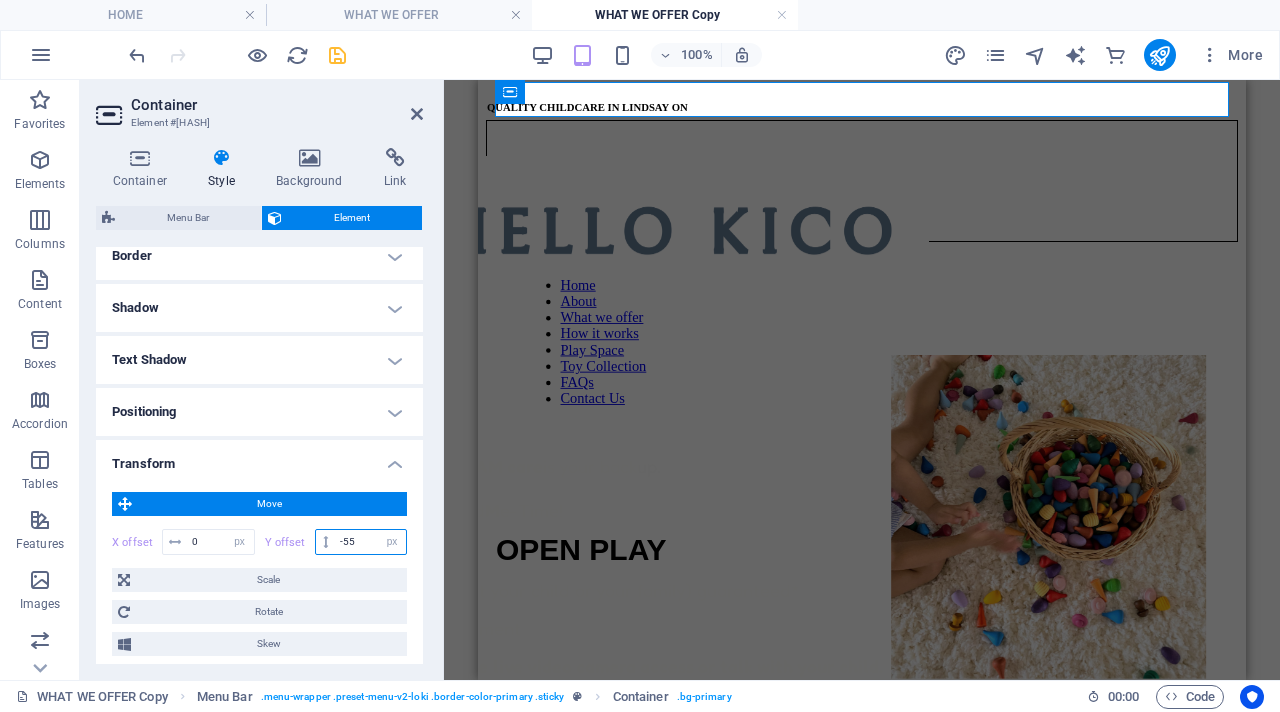 type on "-55" 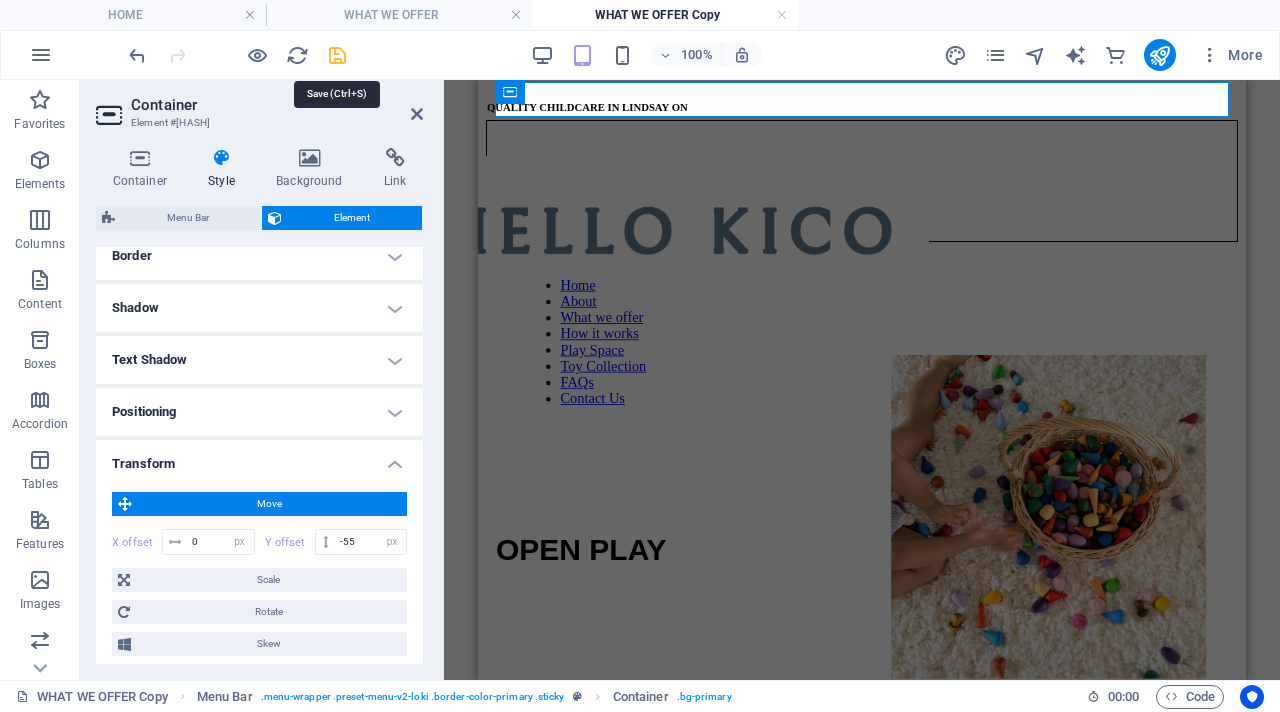 click at bounding box center [337, 55] 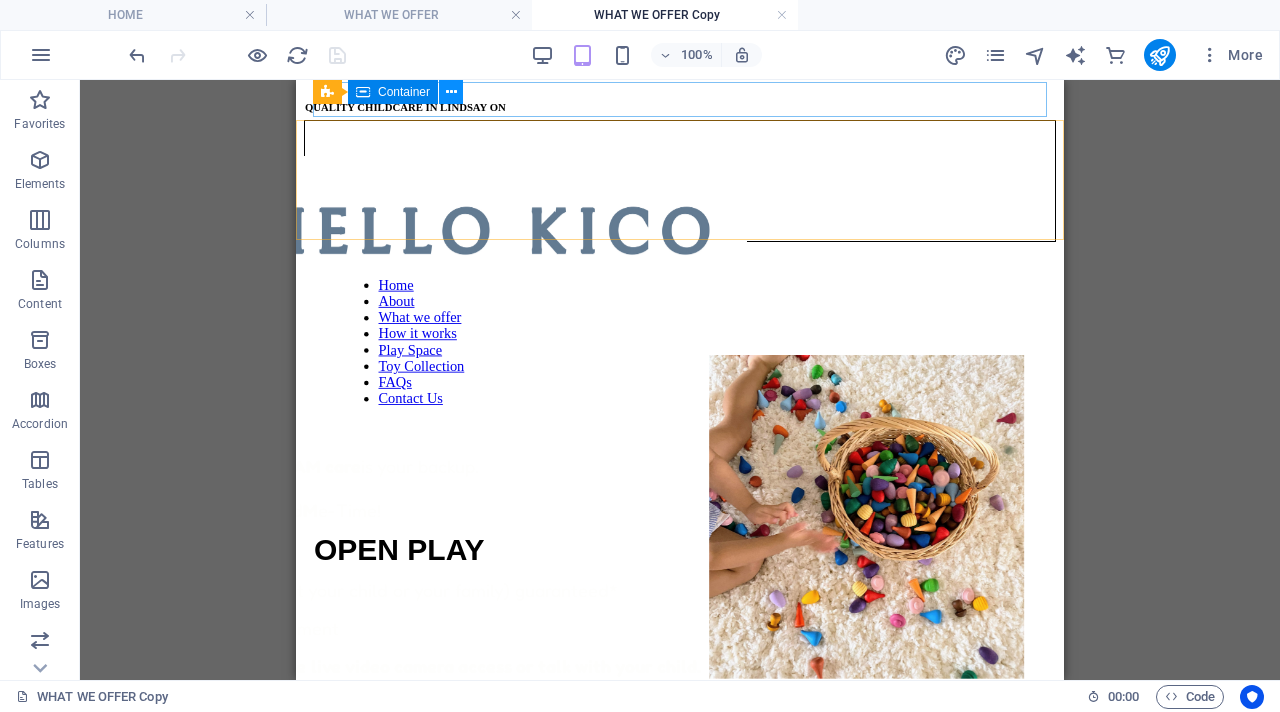 click at bounding box center (451, 92) 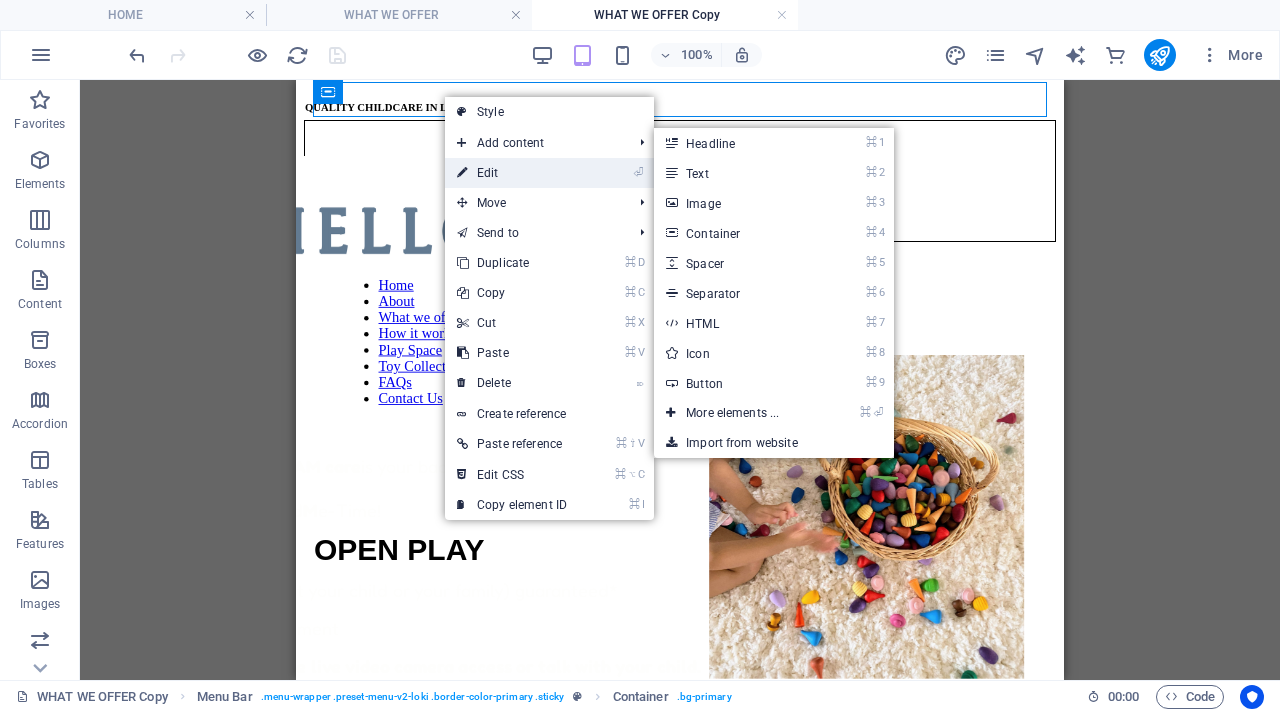 click on "⏎  Edit" at bounding box center [512, 173] 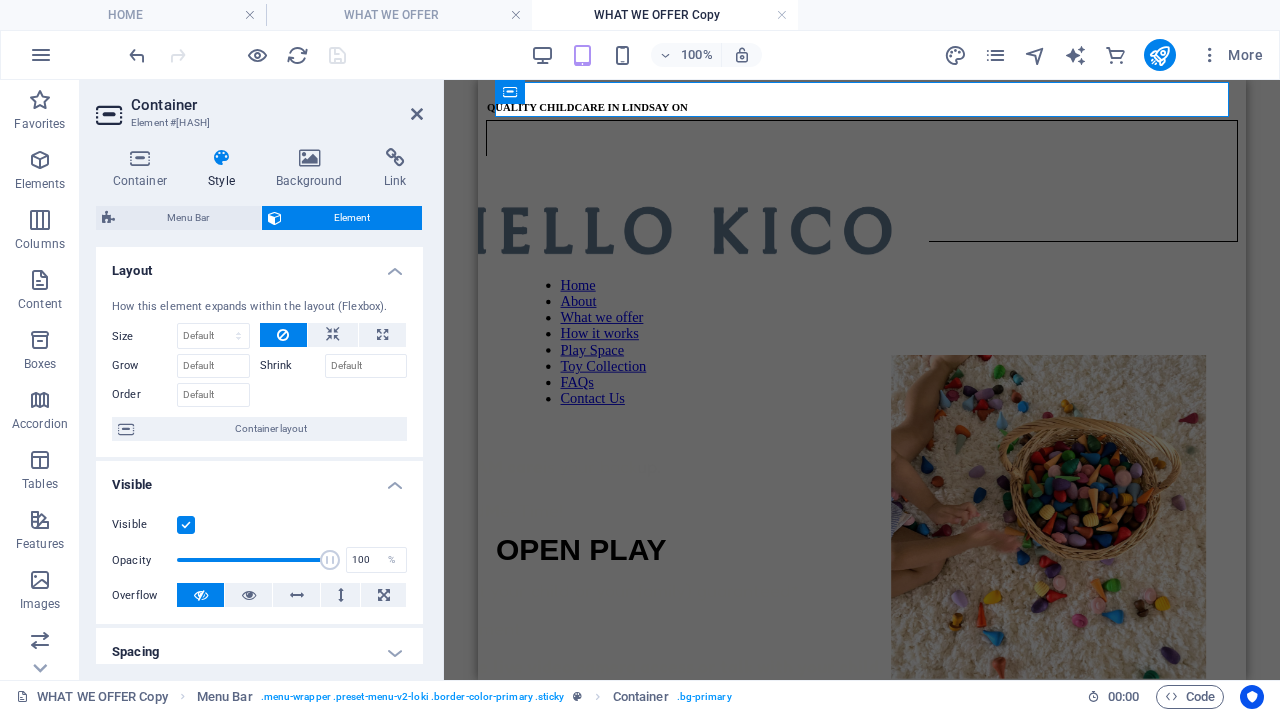 scroll, scrollTop: 486, scrollLeft: 0, axis: vertical 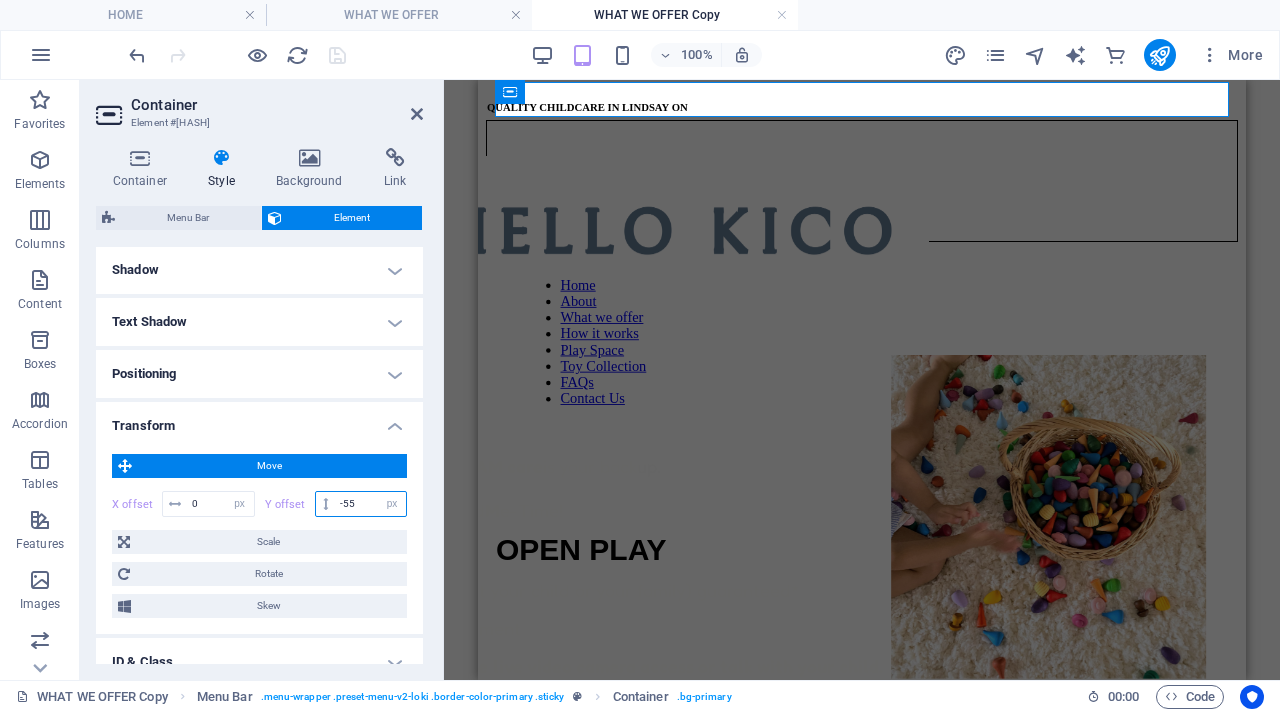 click on "-55" at bounding box center (370, 504) 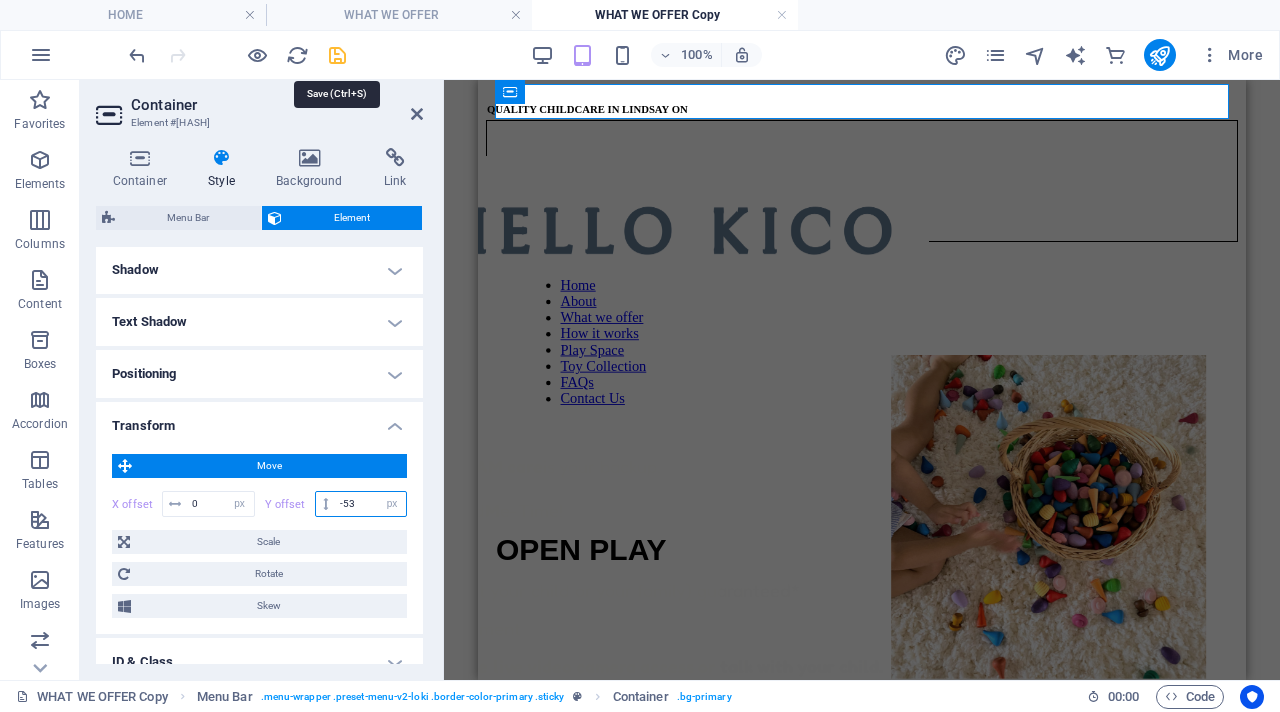 type on "-53" 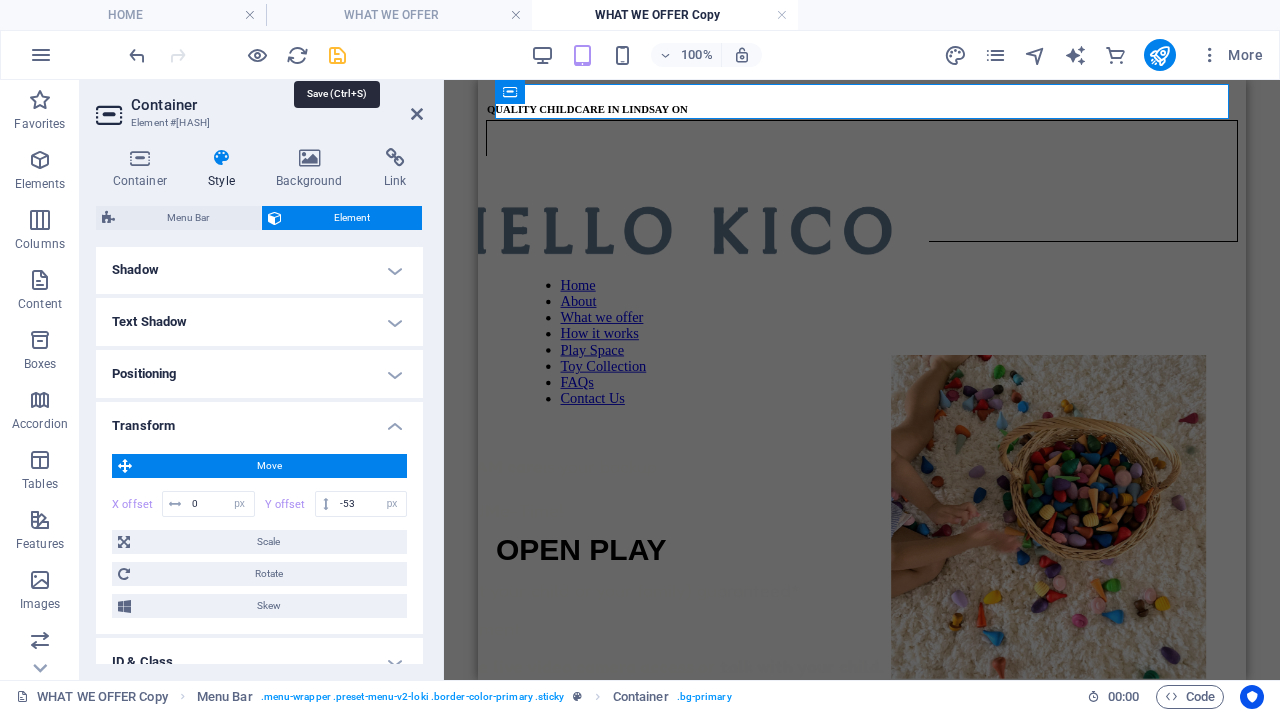 click at bounding box center [337, 55] 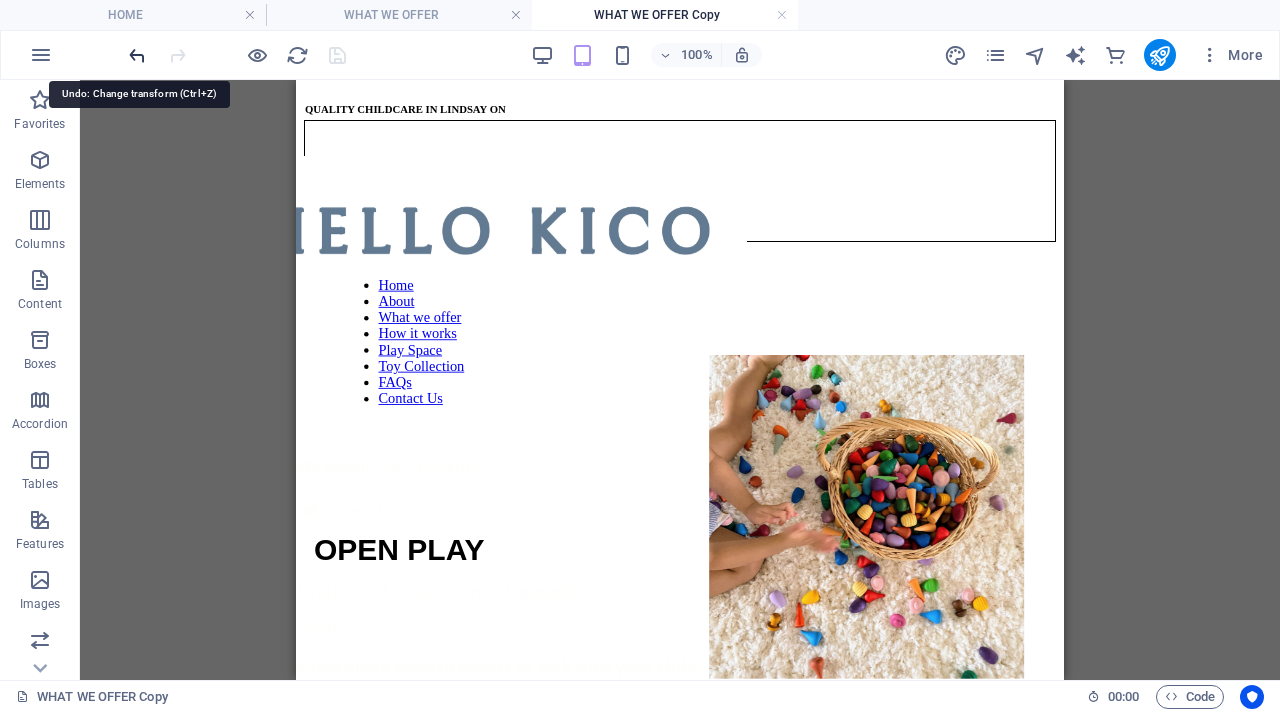 click at bounding box center [137, 55] 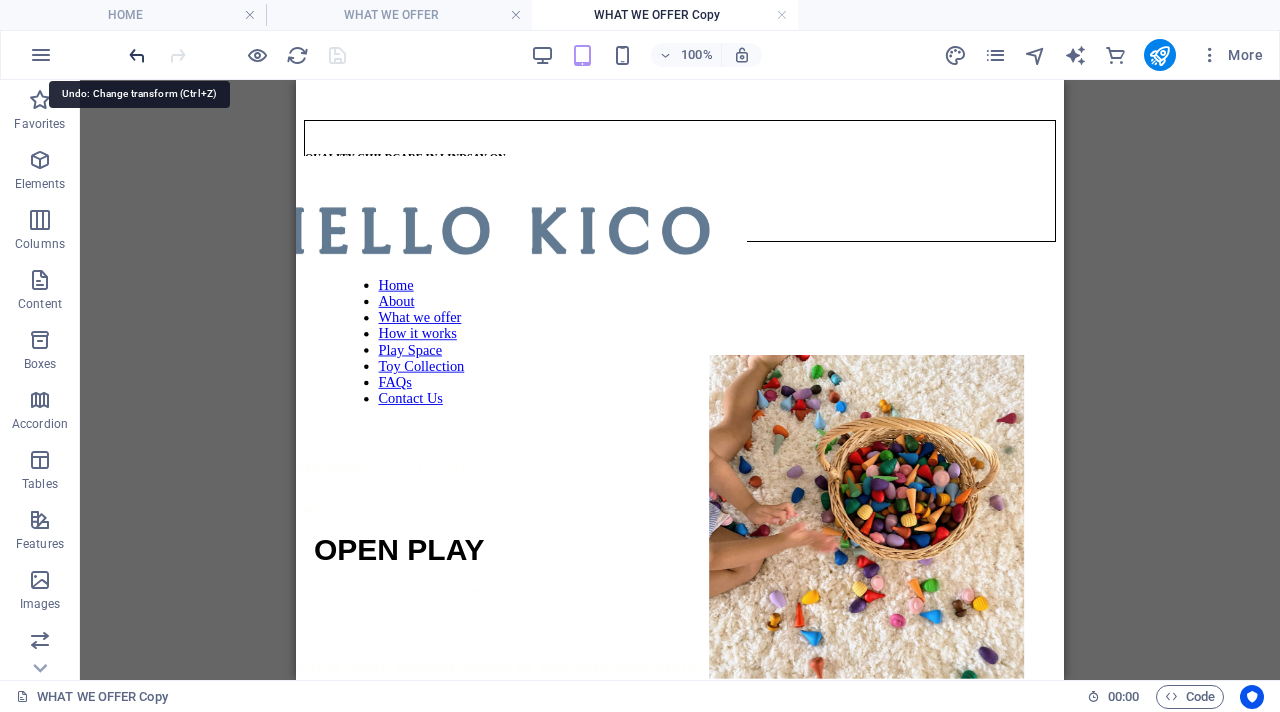 click at bounding box center (137, 55) 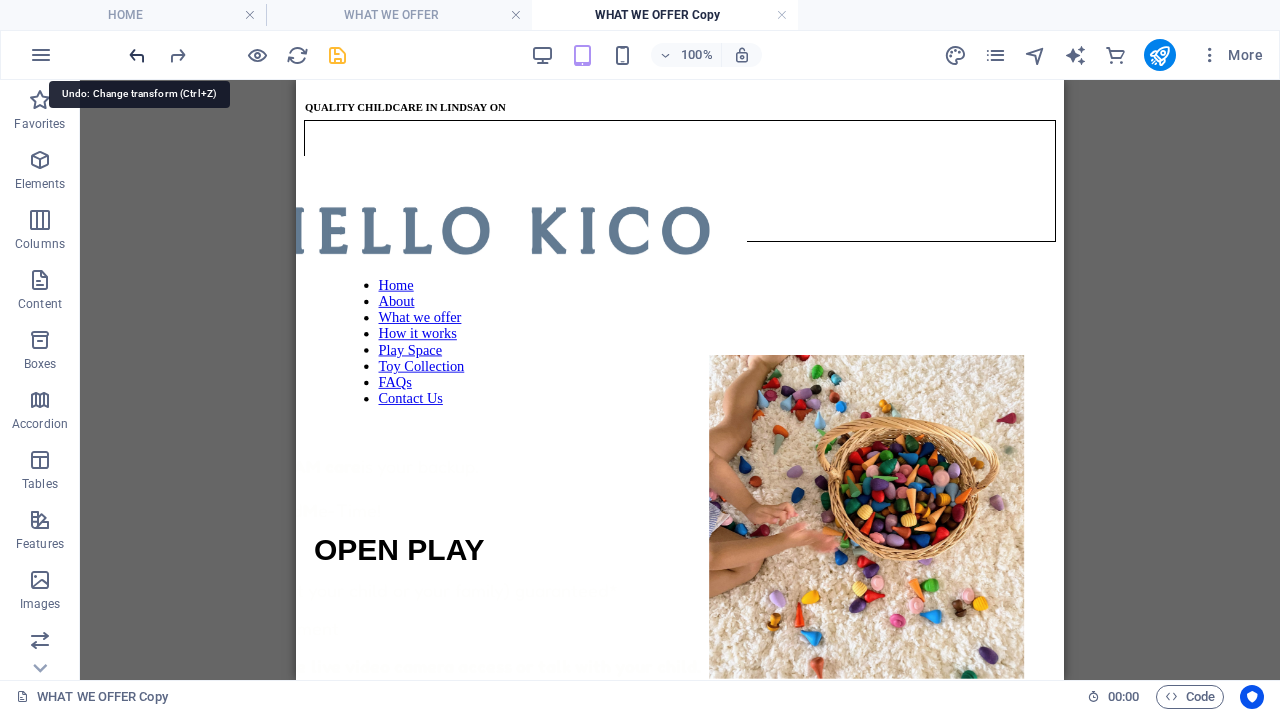 click at bounding box center (137, 55) 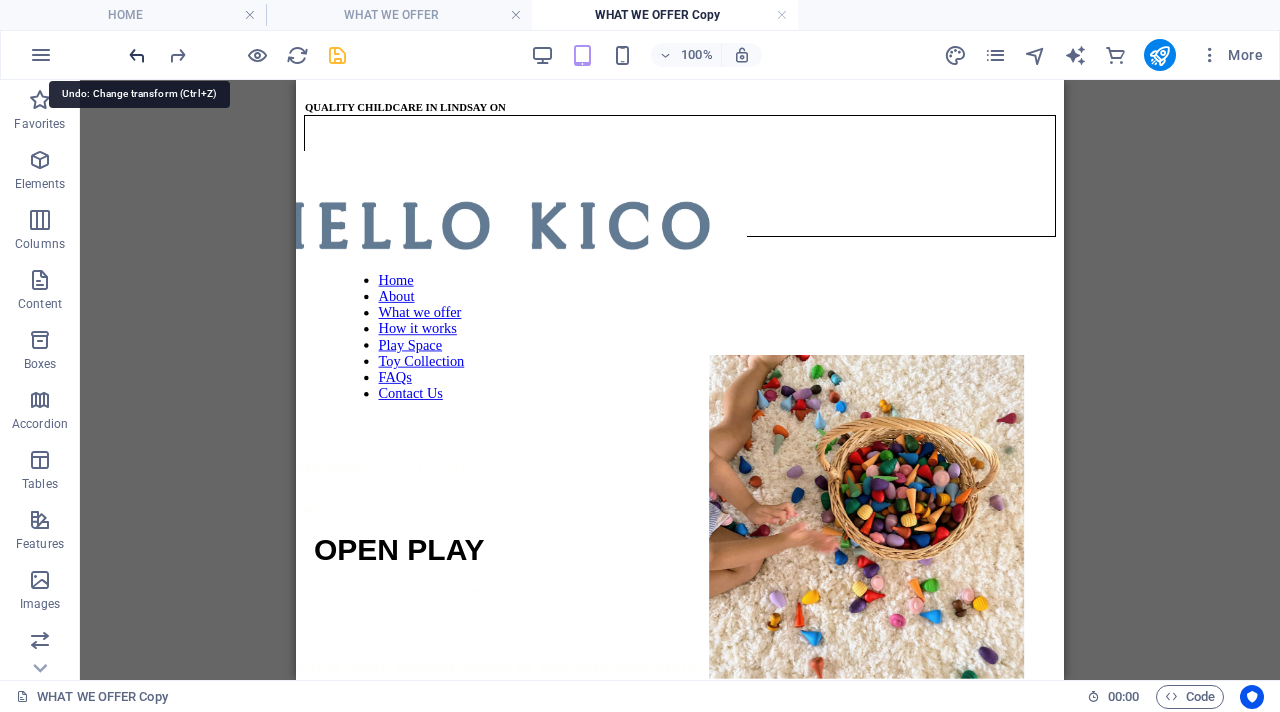 click at bounding box center (137, 55) 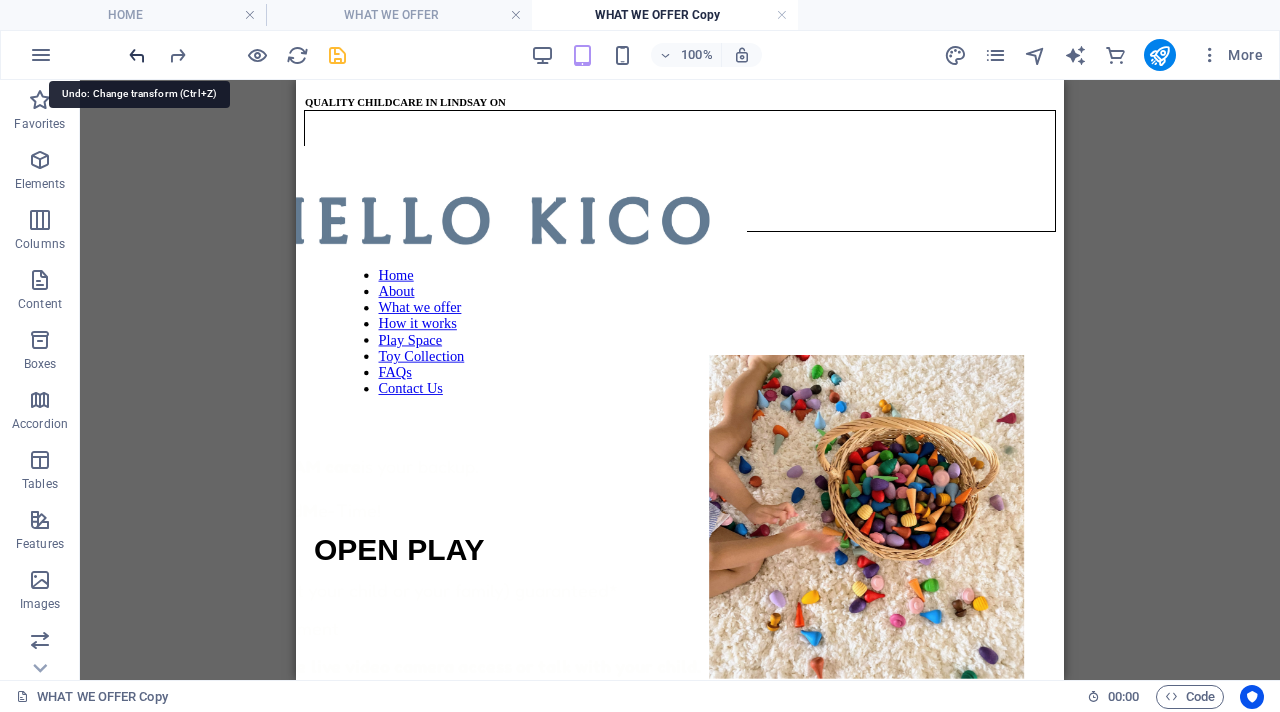click at bounding box center [137, 55] 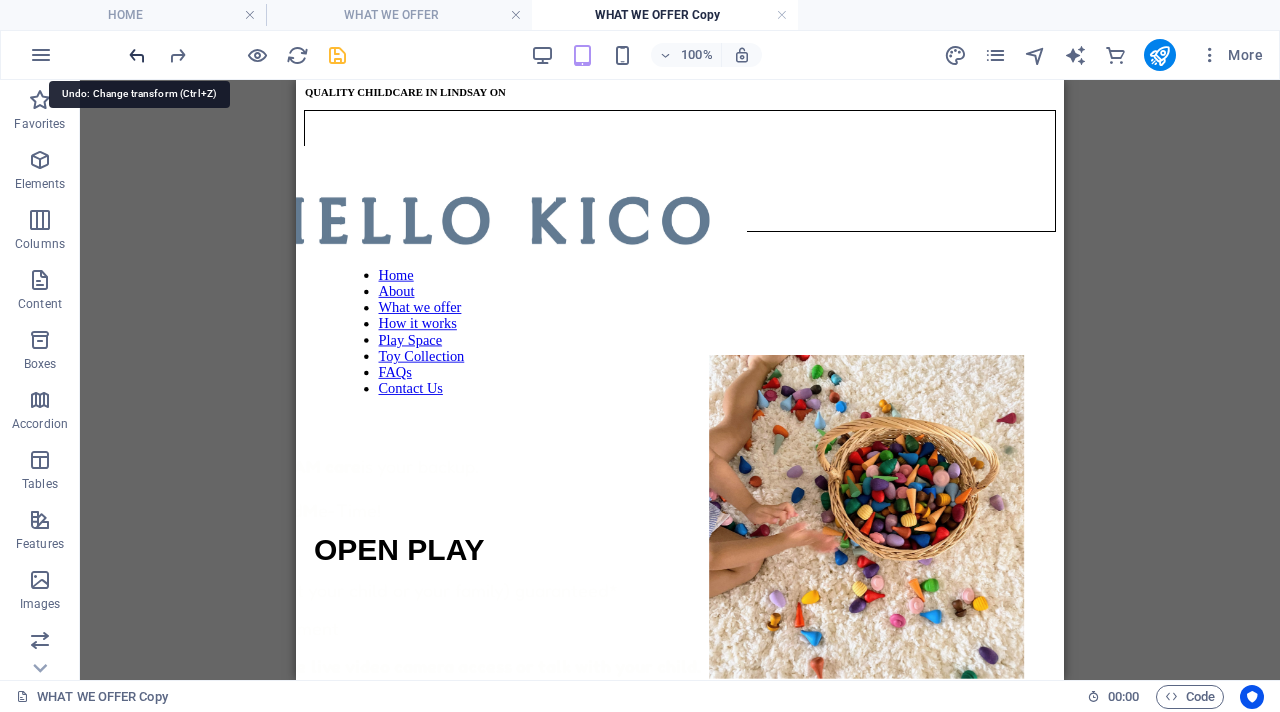 click at bounding box center [137, 55] 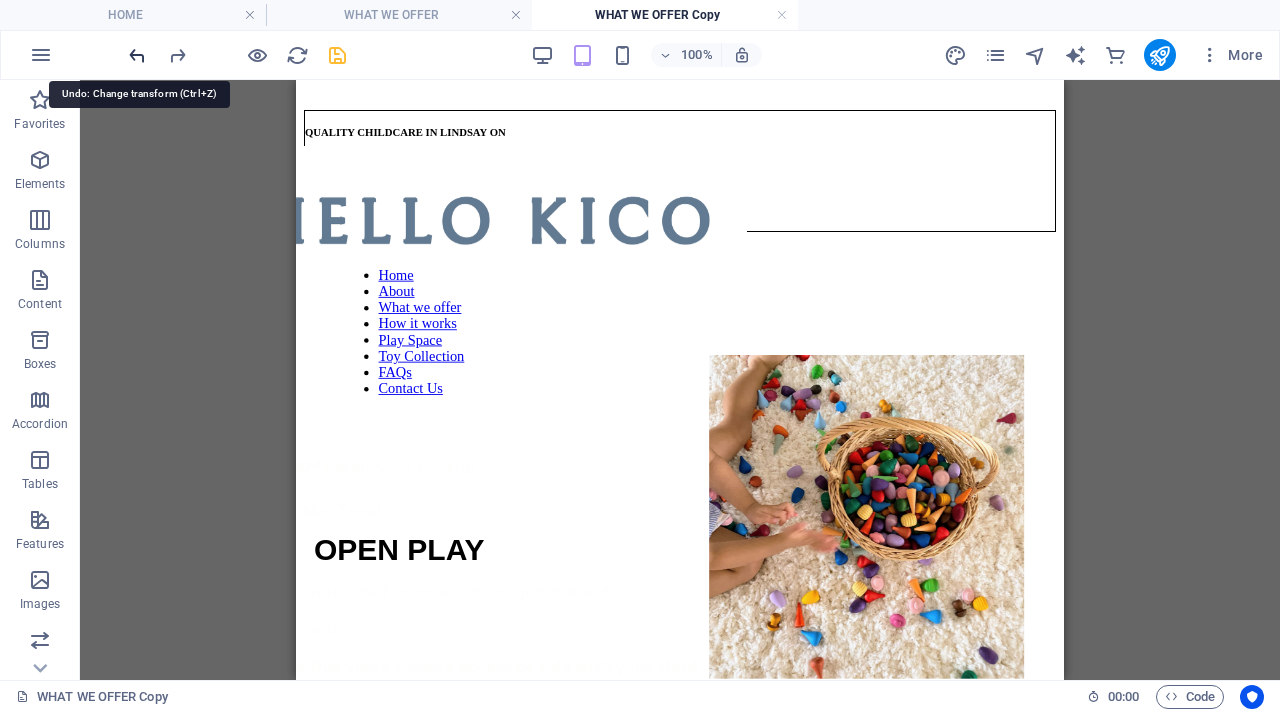 click at bounding box center (137, 55) 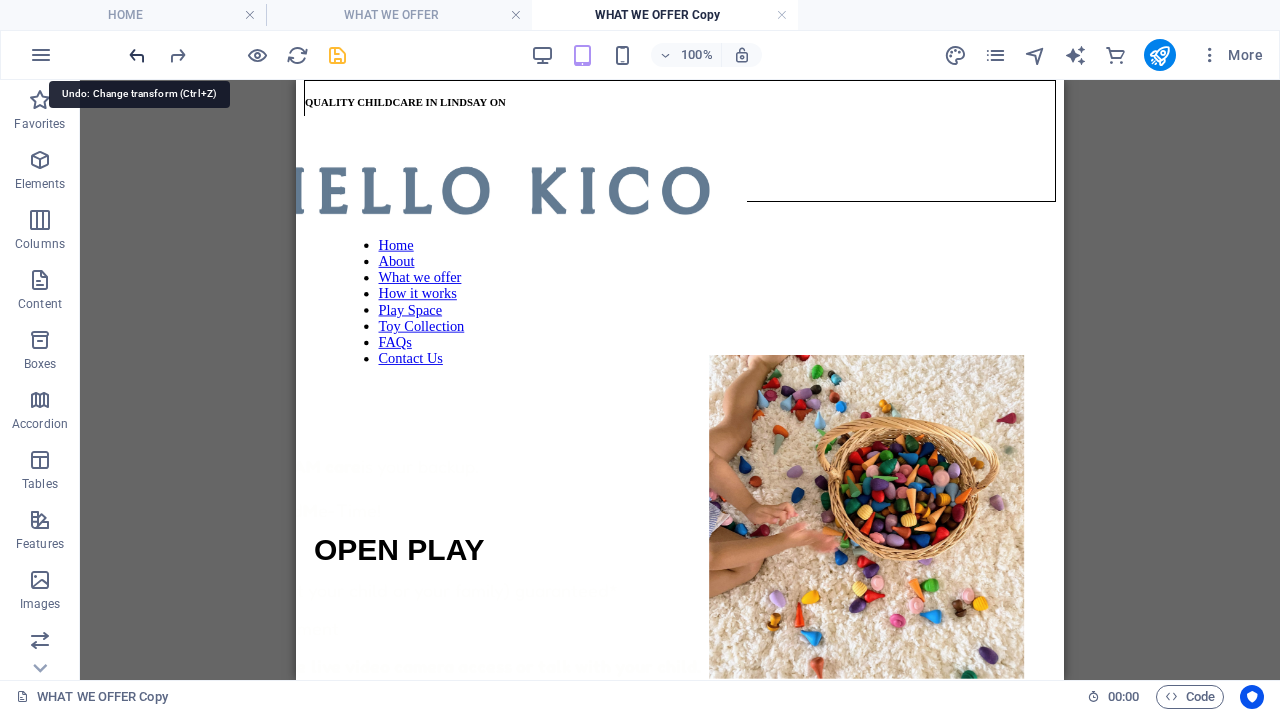 click at bounding box center [137, 55] 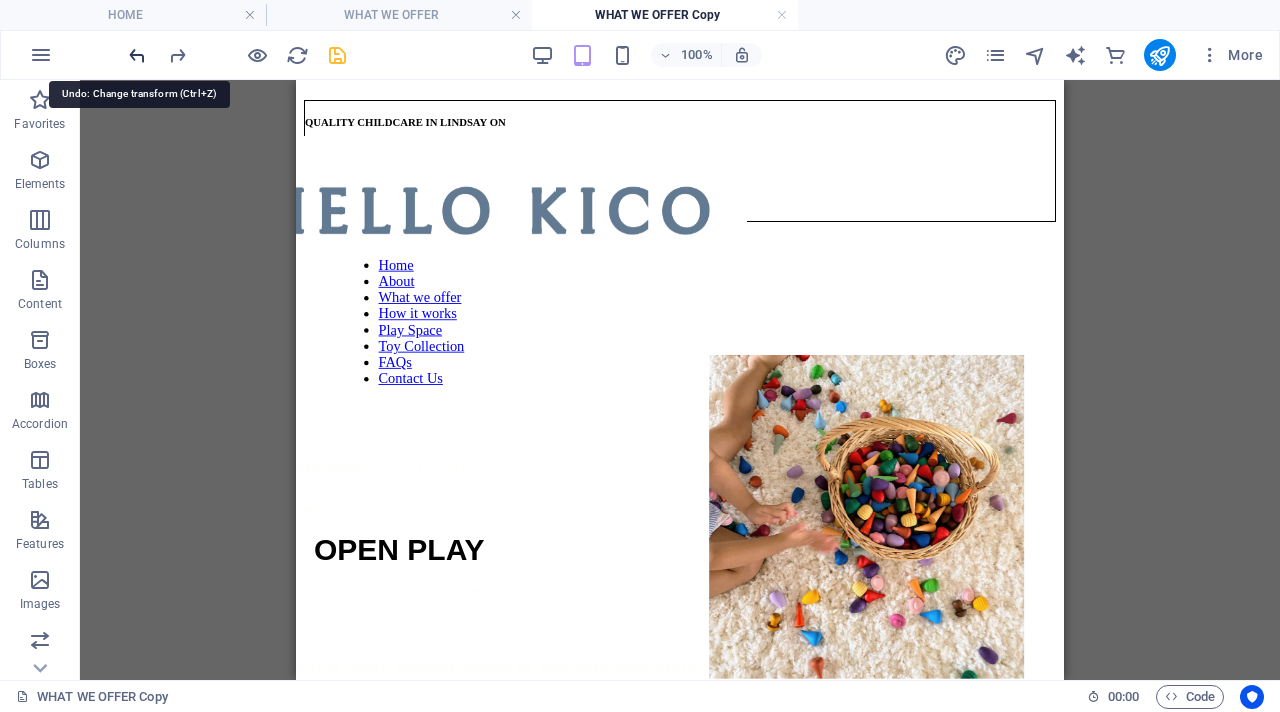 click at bounding box center [137, 55] 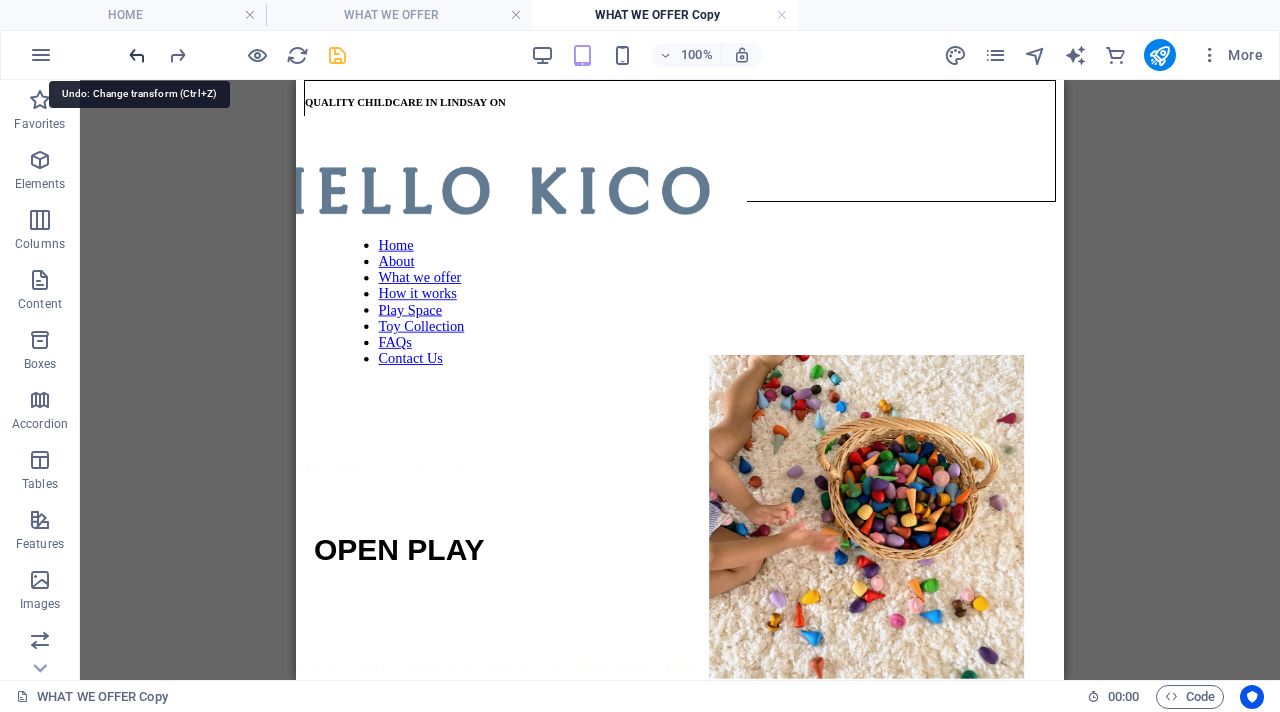 click at bounding box center [137, 55] 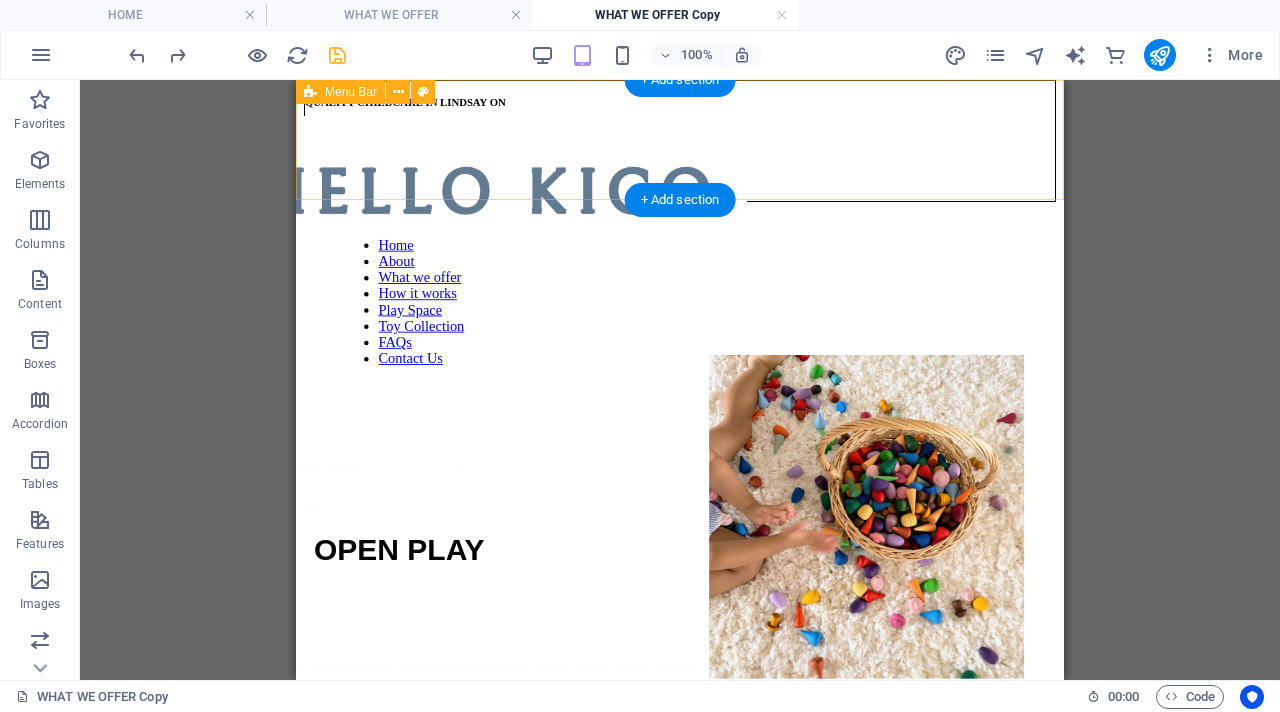 click on "QUALITY CHILDCARE IN [CITY] [STATE] Home About What we offer  How it works  Play Space Toy Collection FAQs Contact Us" at bounding box center (680, 141) 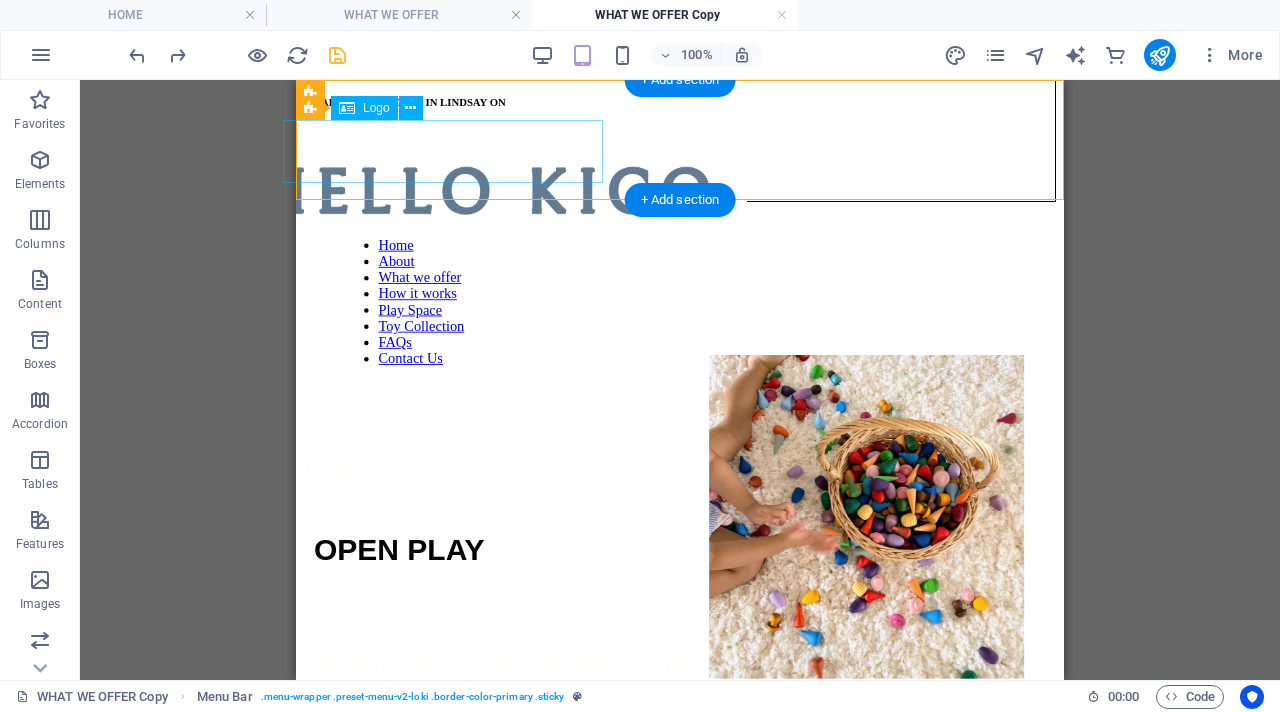 click at bounding box center (710, 182) 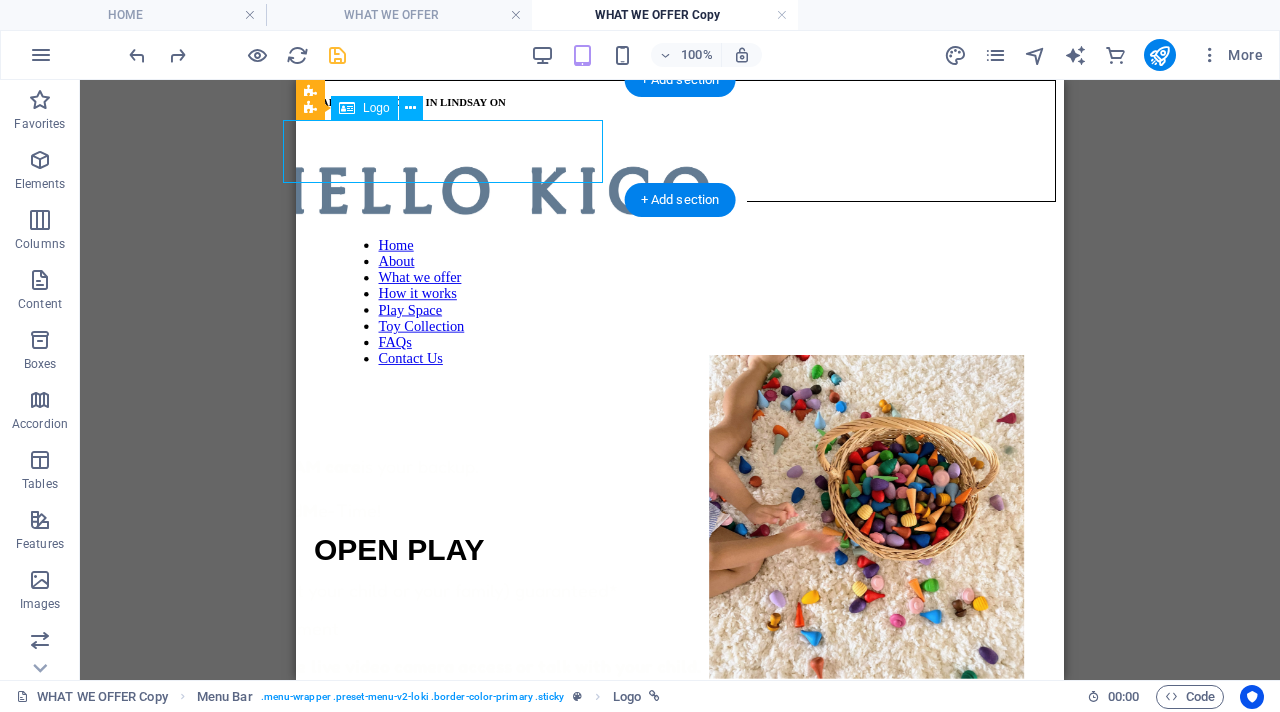 click at bounding box center [710, 182] 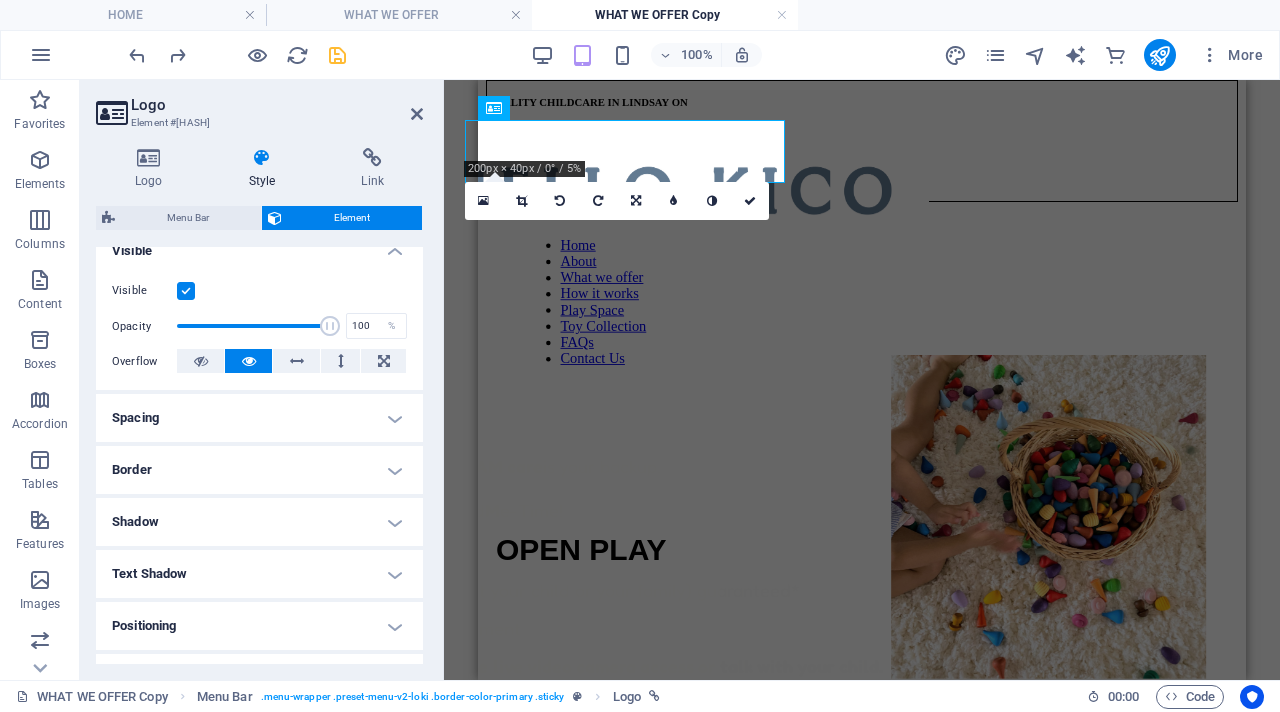 scroll, scrollTop: 576, scrollLeft: 0, axis: vertical 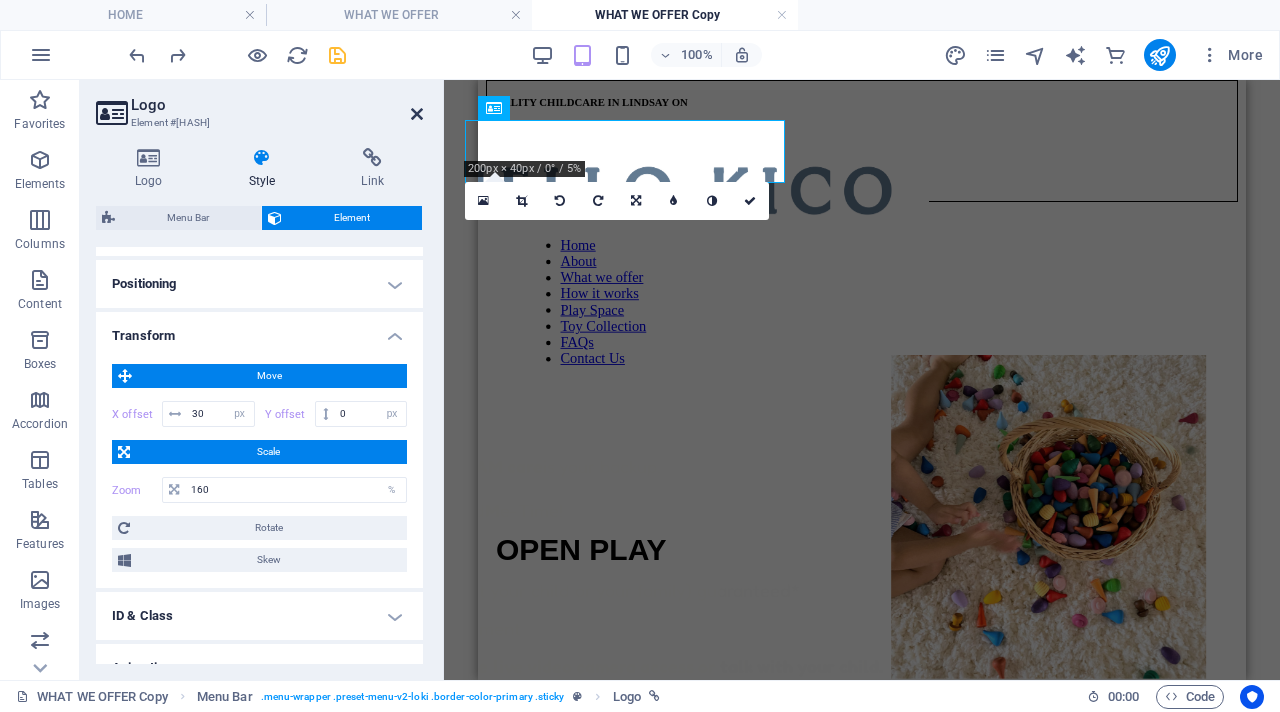 click at bounding box center (417, 114) 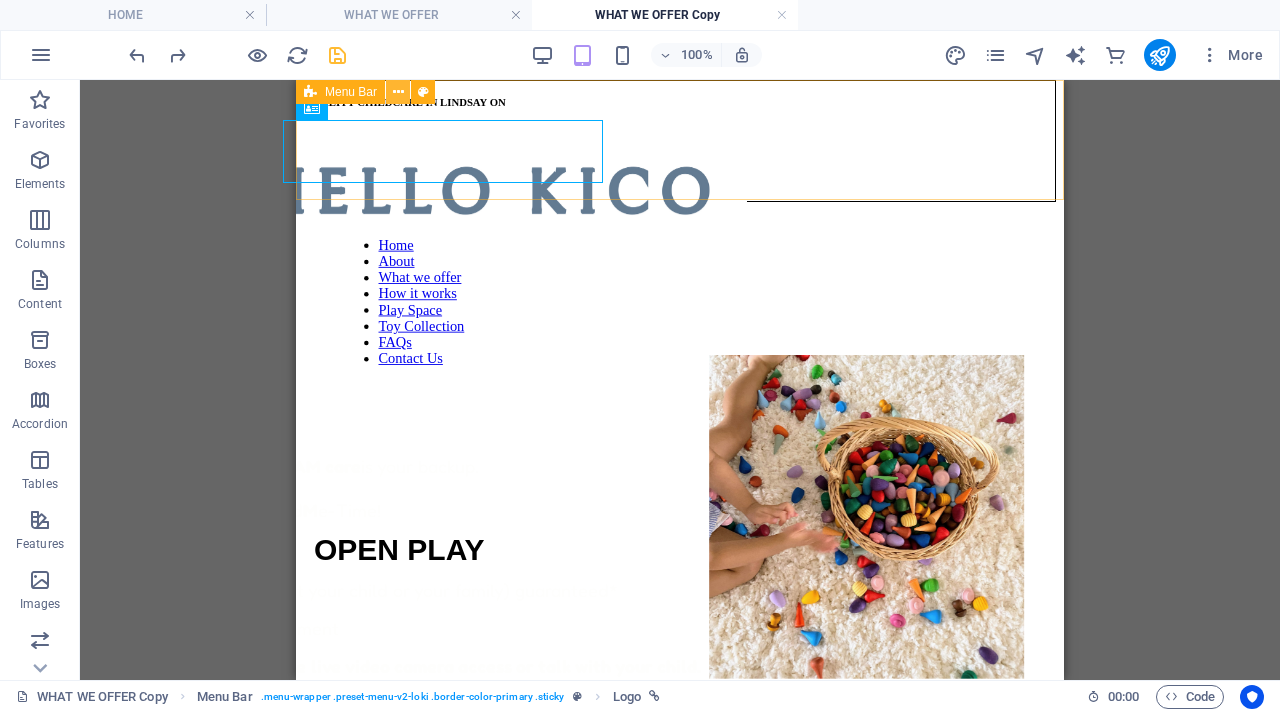 click at bounding box center [398, 92] 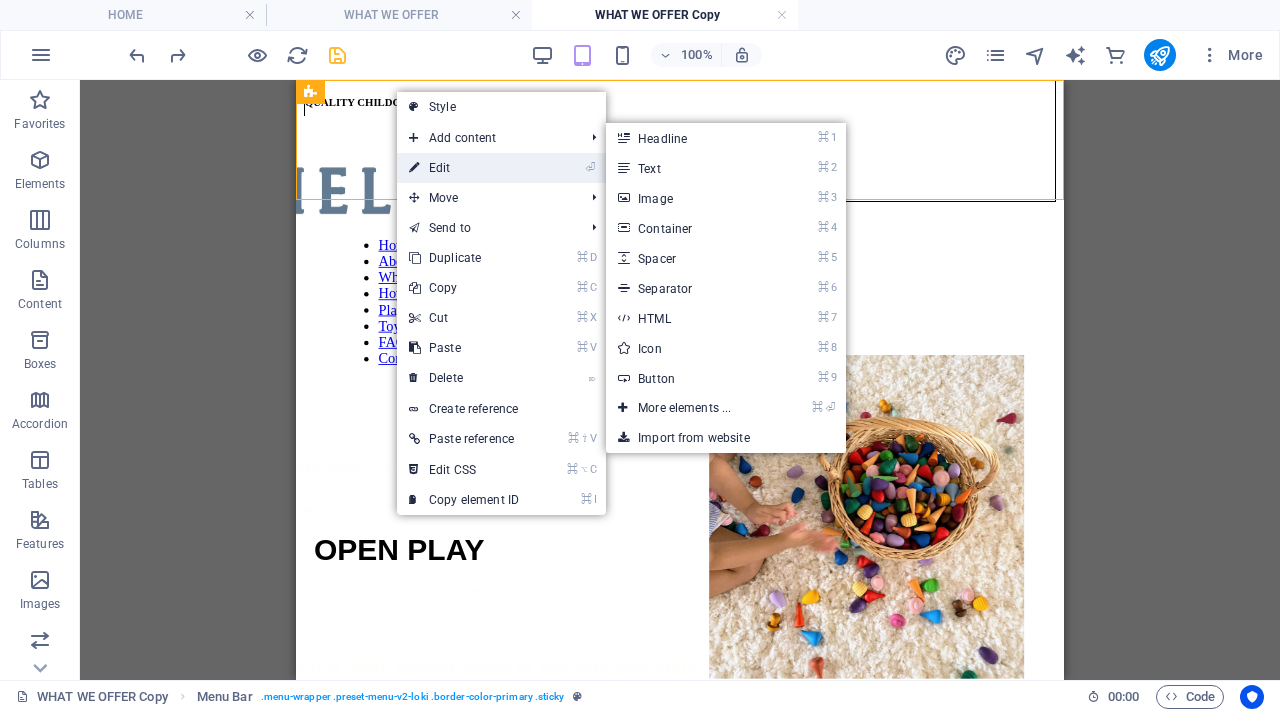 click on "⏎  Edit" at bounding box center (464, 168) 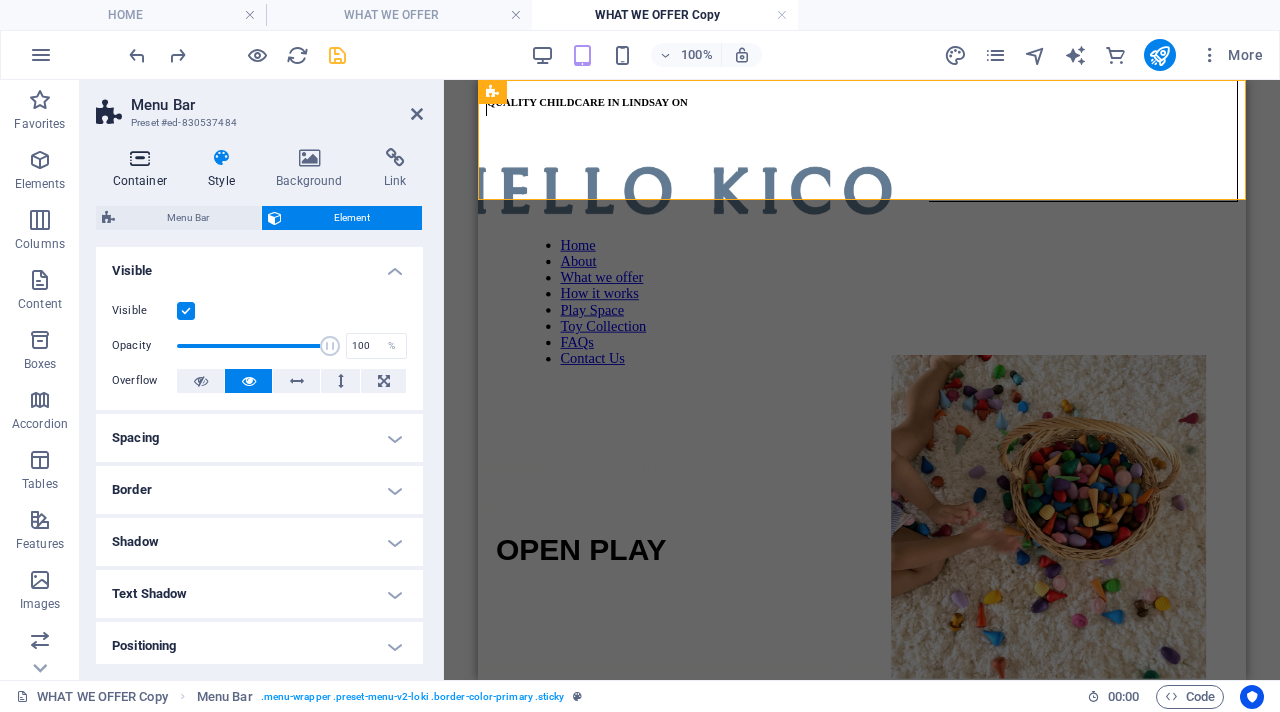 click on "Container" at bounding box center [144, 169] 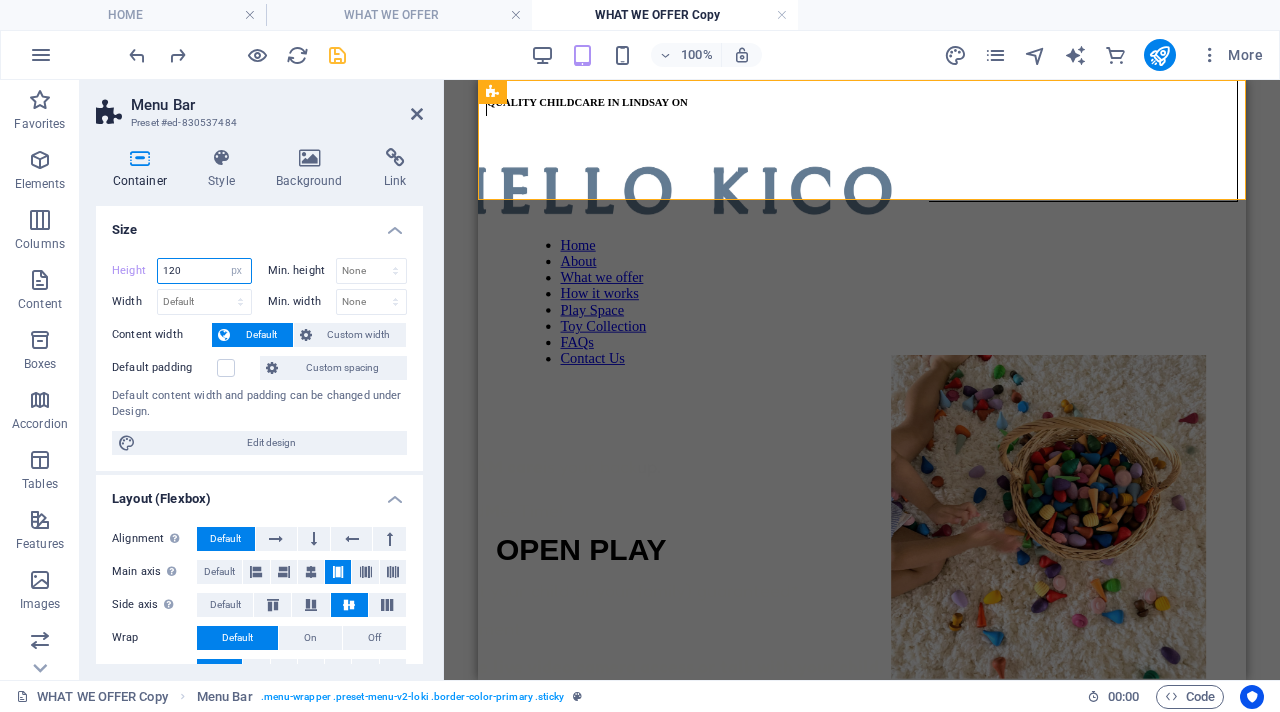 click on "120" at bounding box center [204, 271] 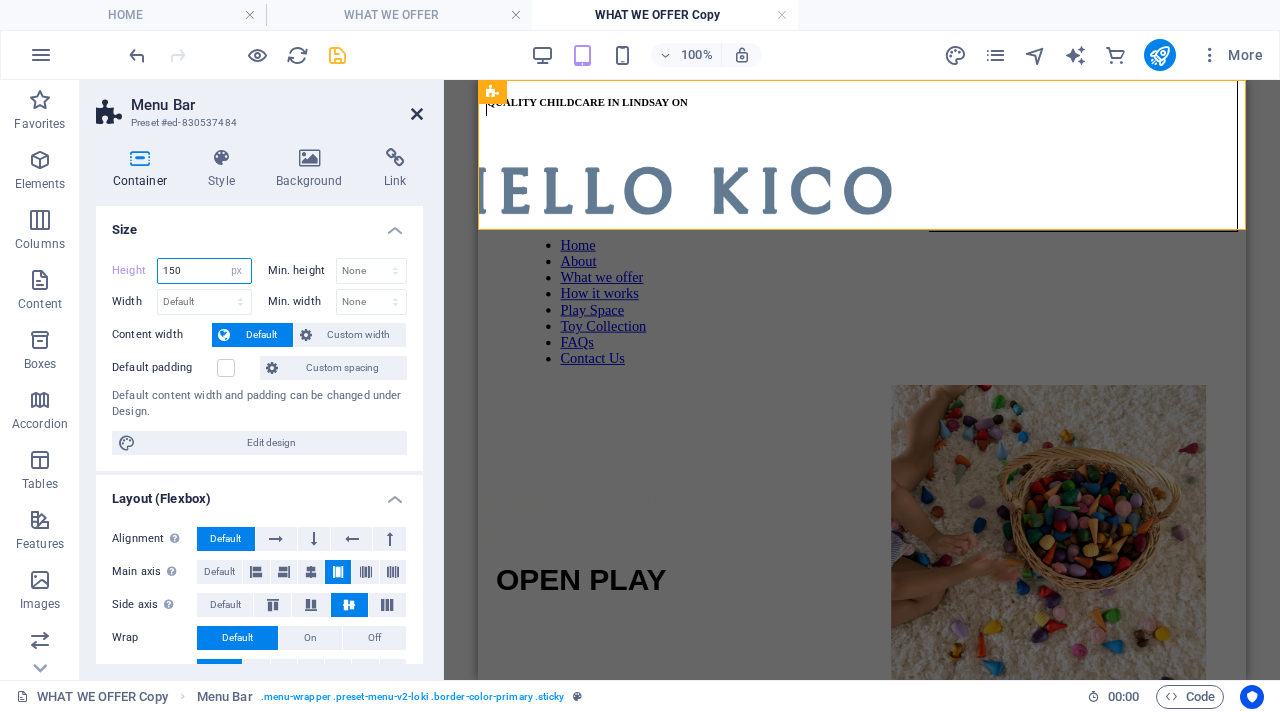 type on "150" 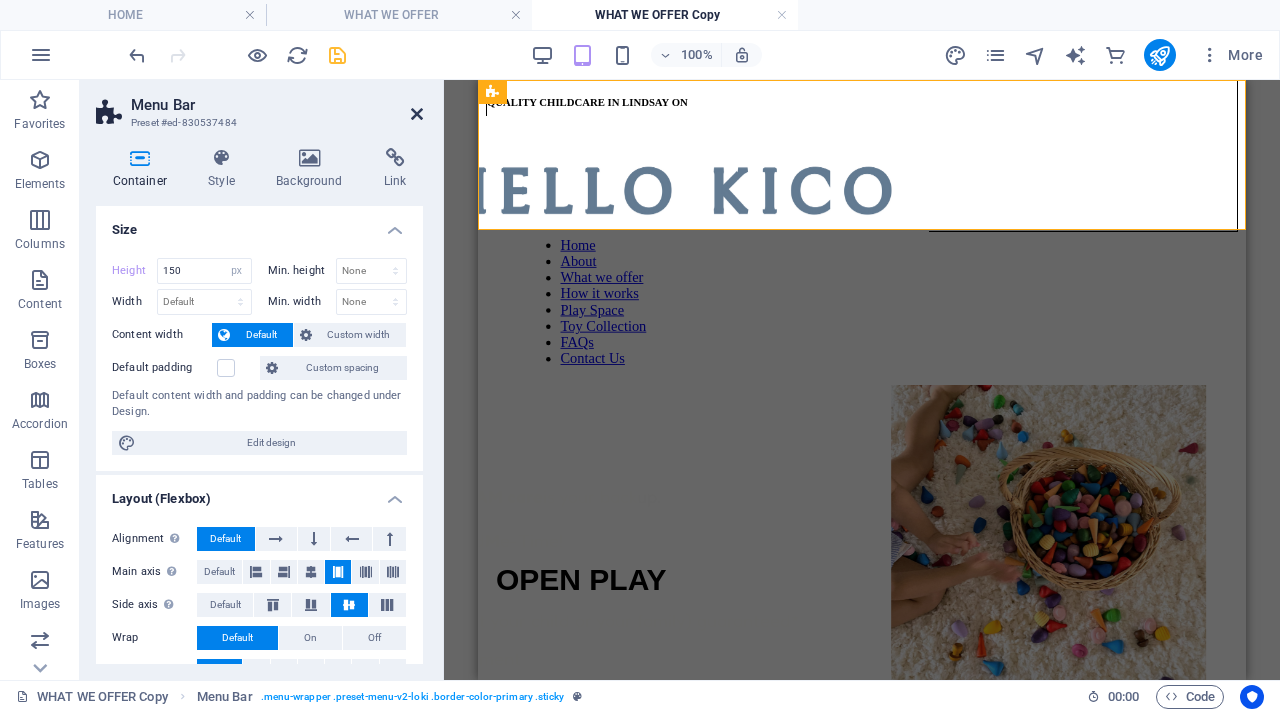 click at bounding box center (417, 114) 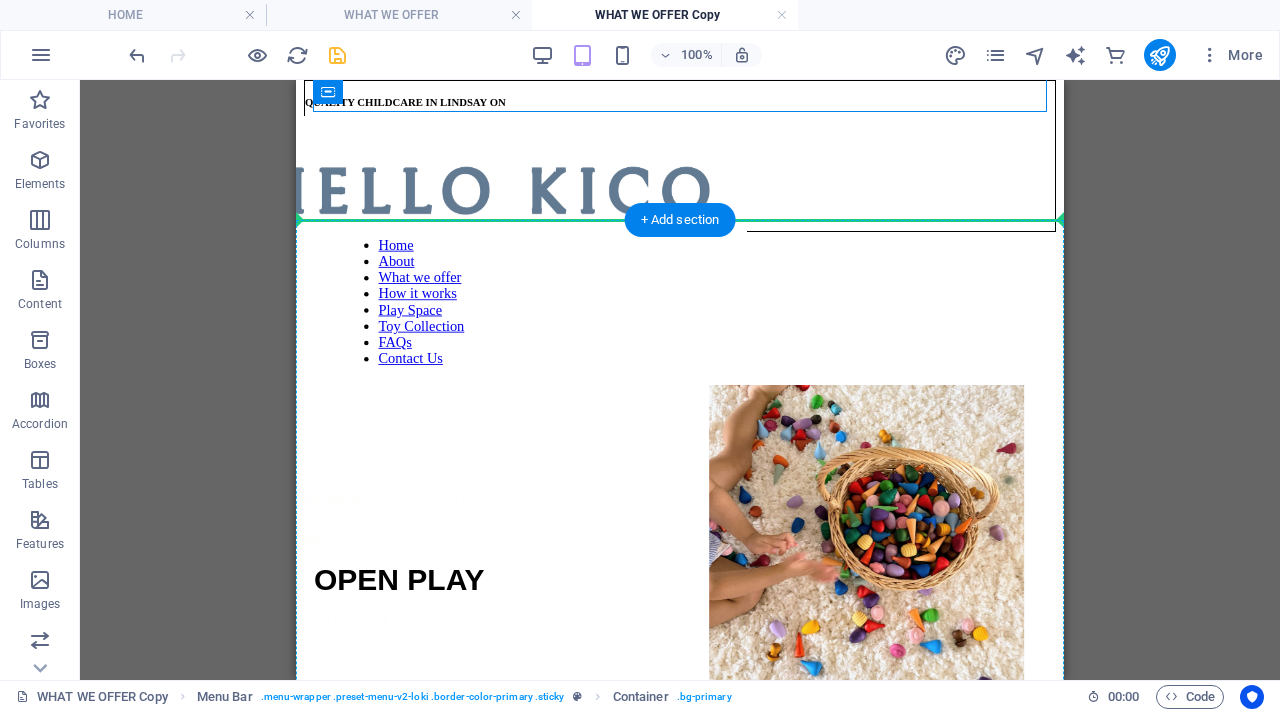 drag, startPoint x: 536, startPoint y: 108, endPoint x: 543, endPoint y: 245, distance: 137.17871 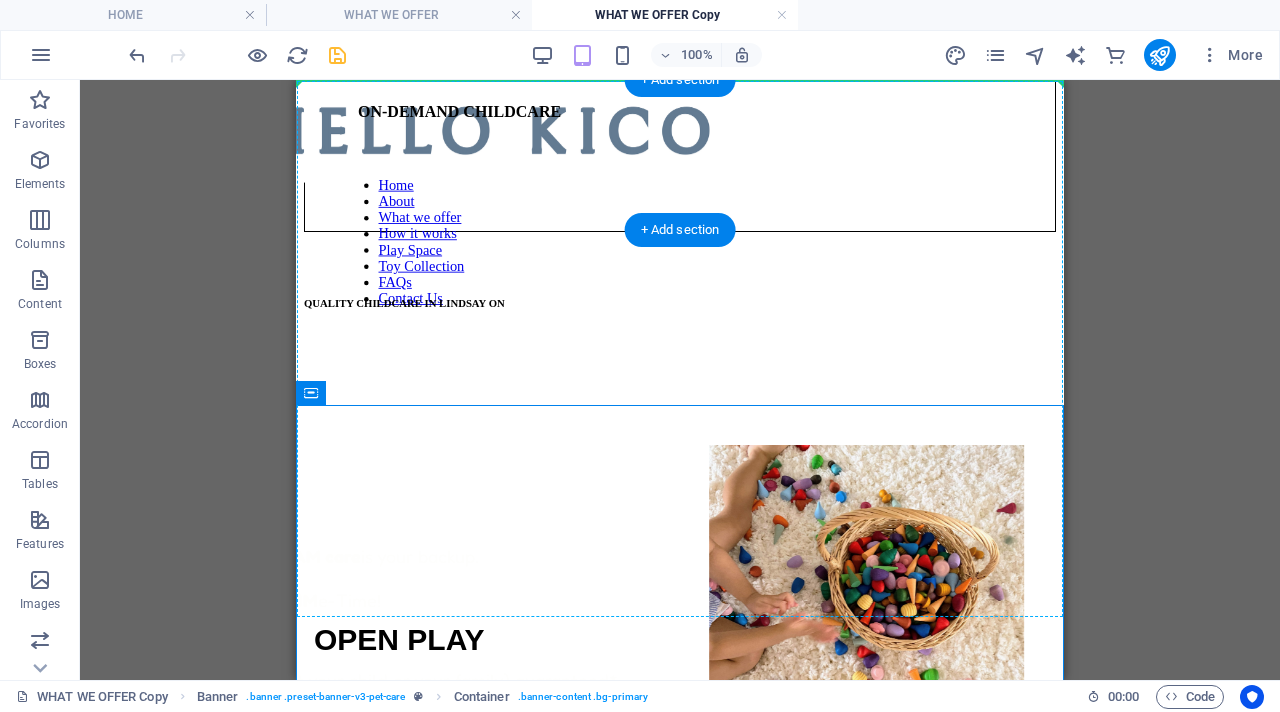 drag, startPoint x: 481, startPoint y: 434, endPoint x: 508, endPoint y: 106, distance: 329.1094 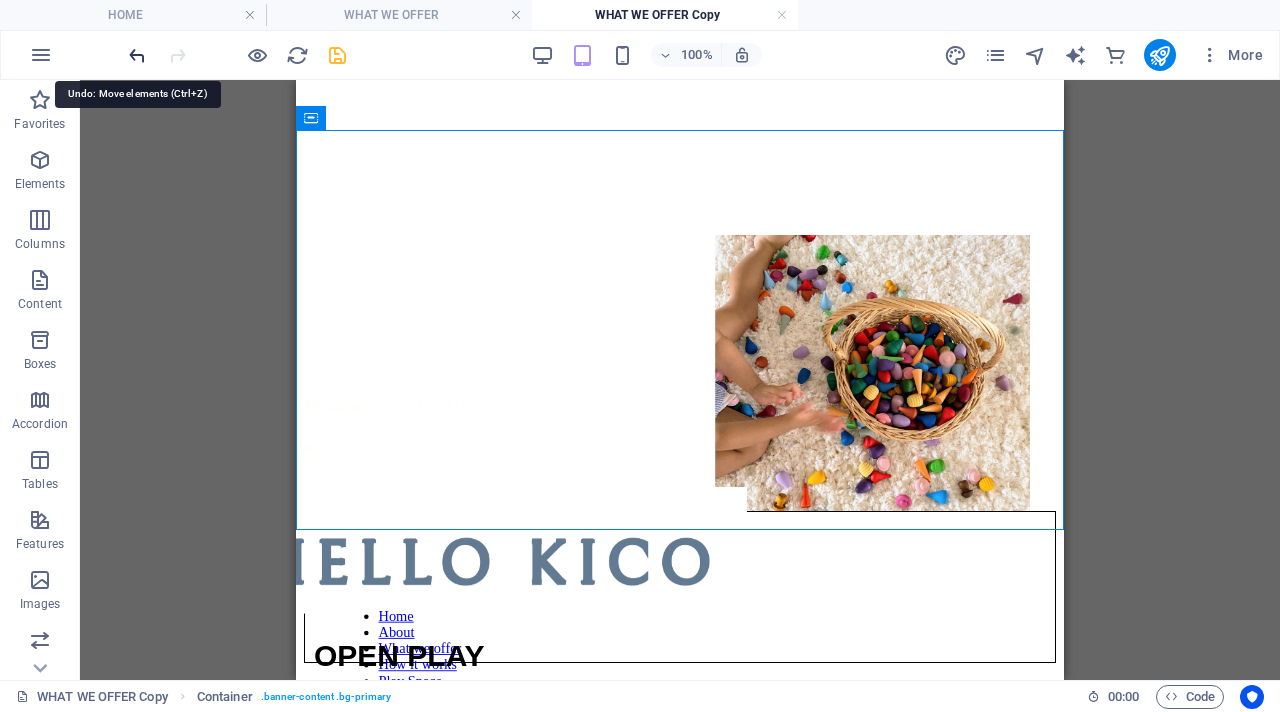 click at bounding box center (137, 55) 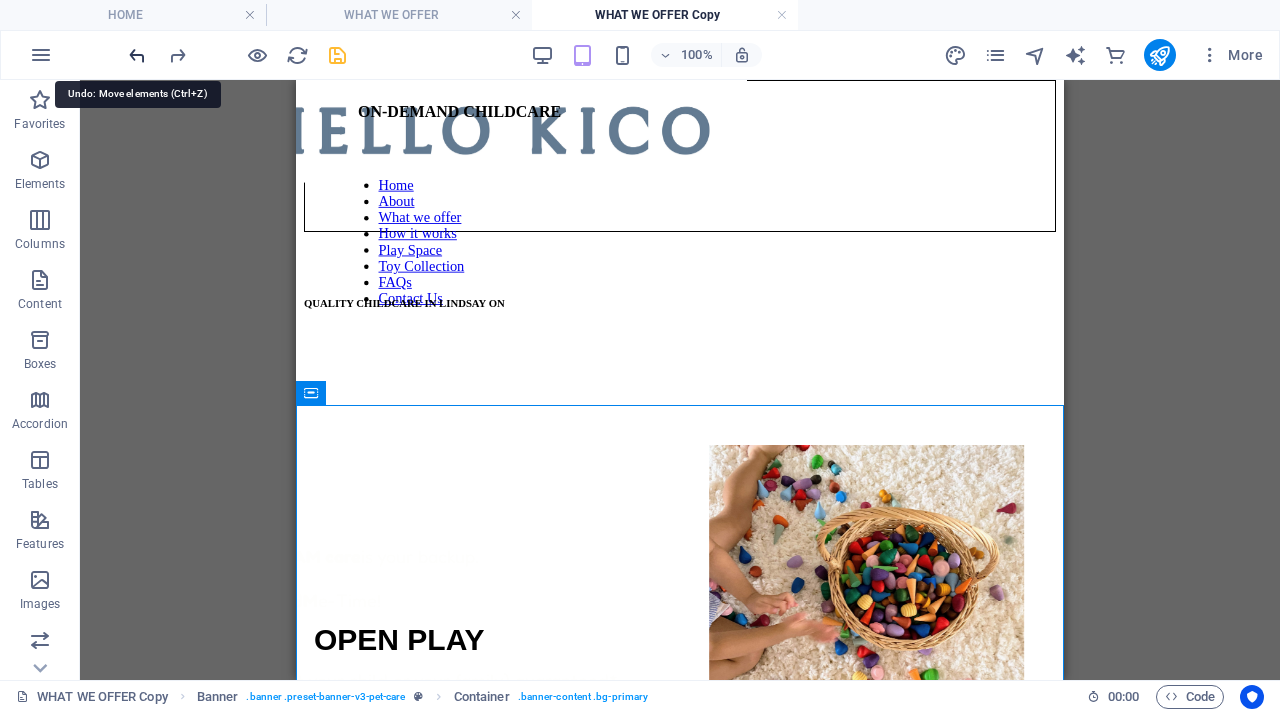click at bounding box center (137, 55) 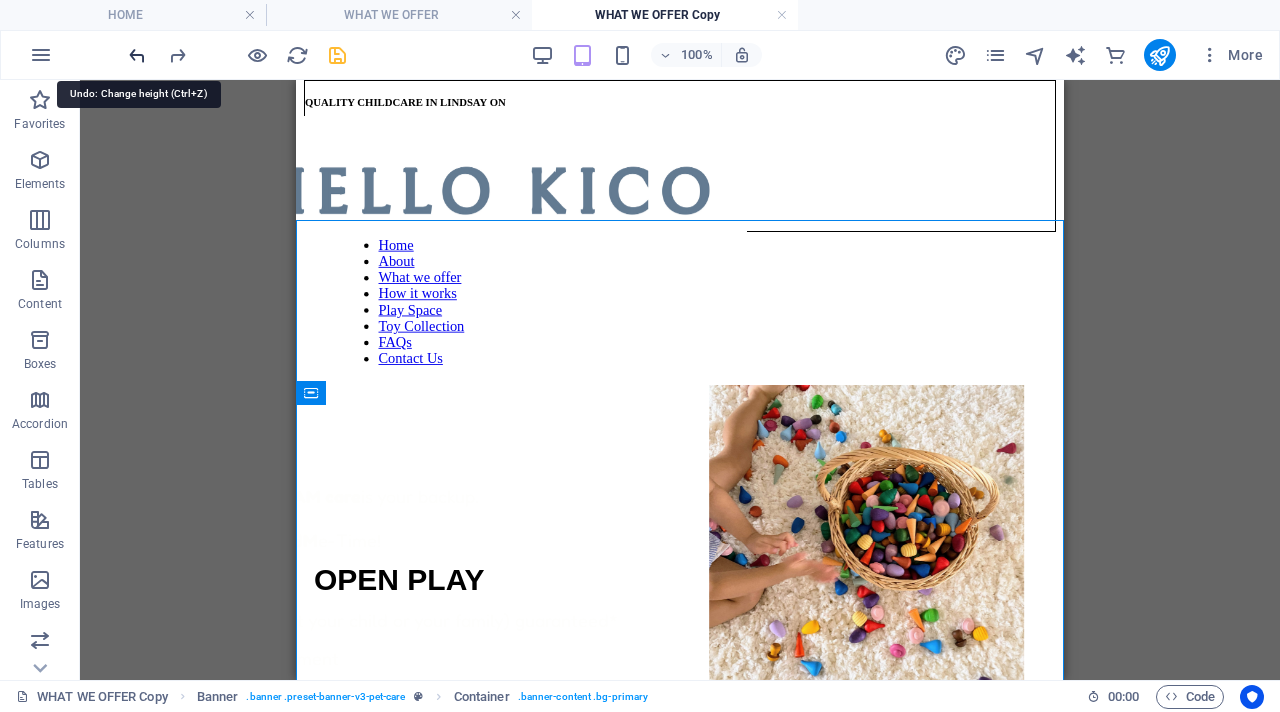 click at bounding box center (137, 55) 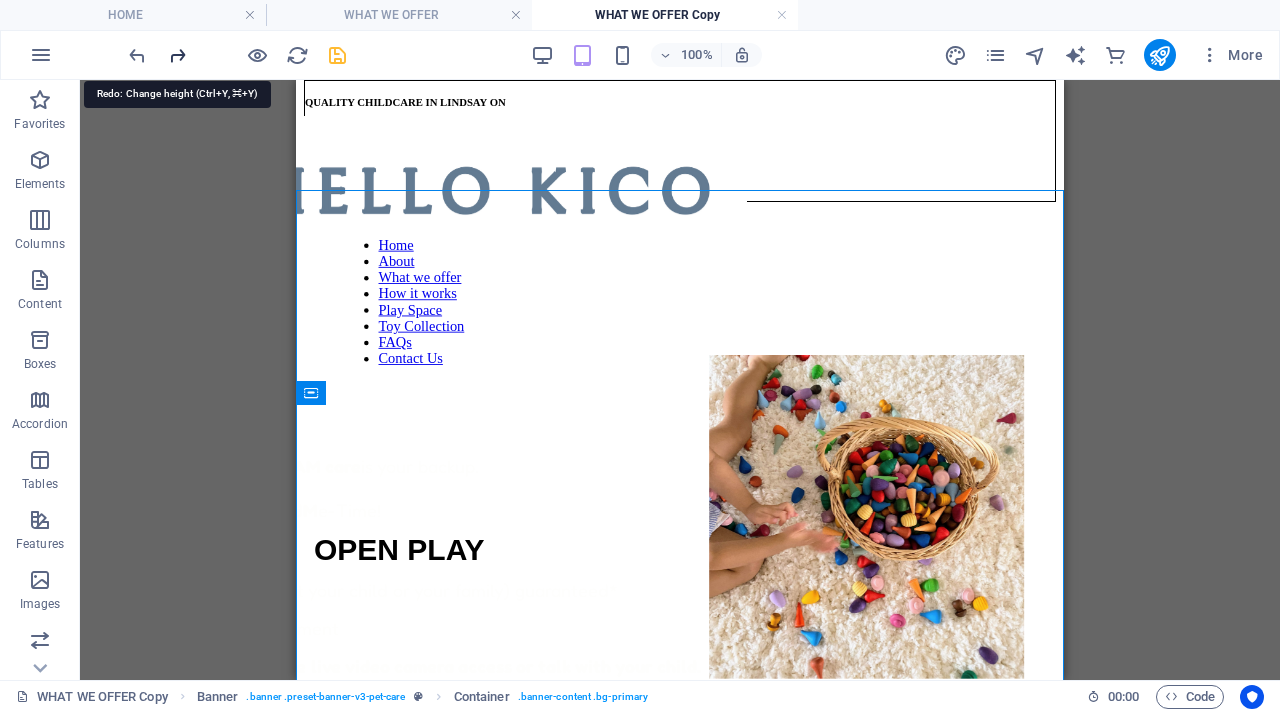 click at bounding box center (177, 55) 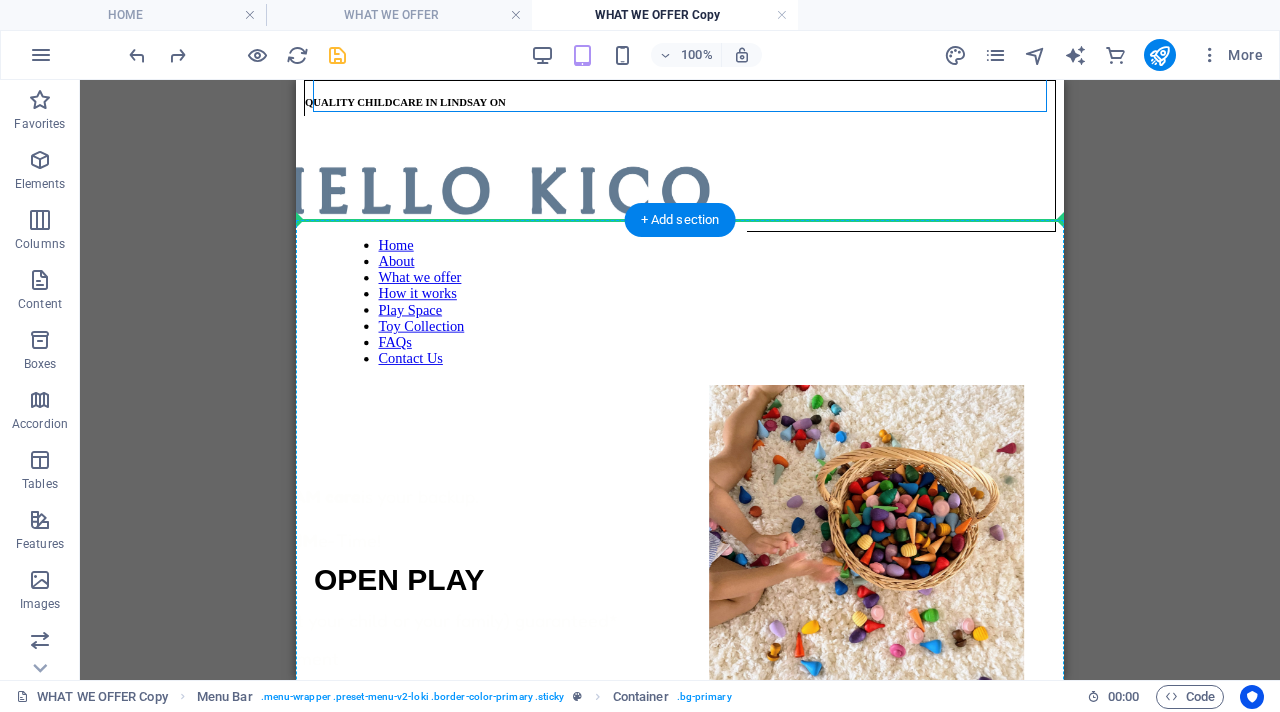 drag, startPoint x: 492, startPoint y: 83, endPoint x: 490, endPoint y: 264, distance: 181.01105 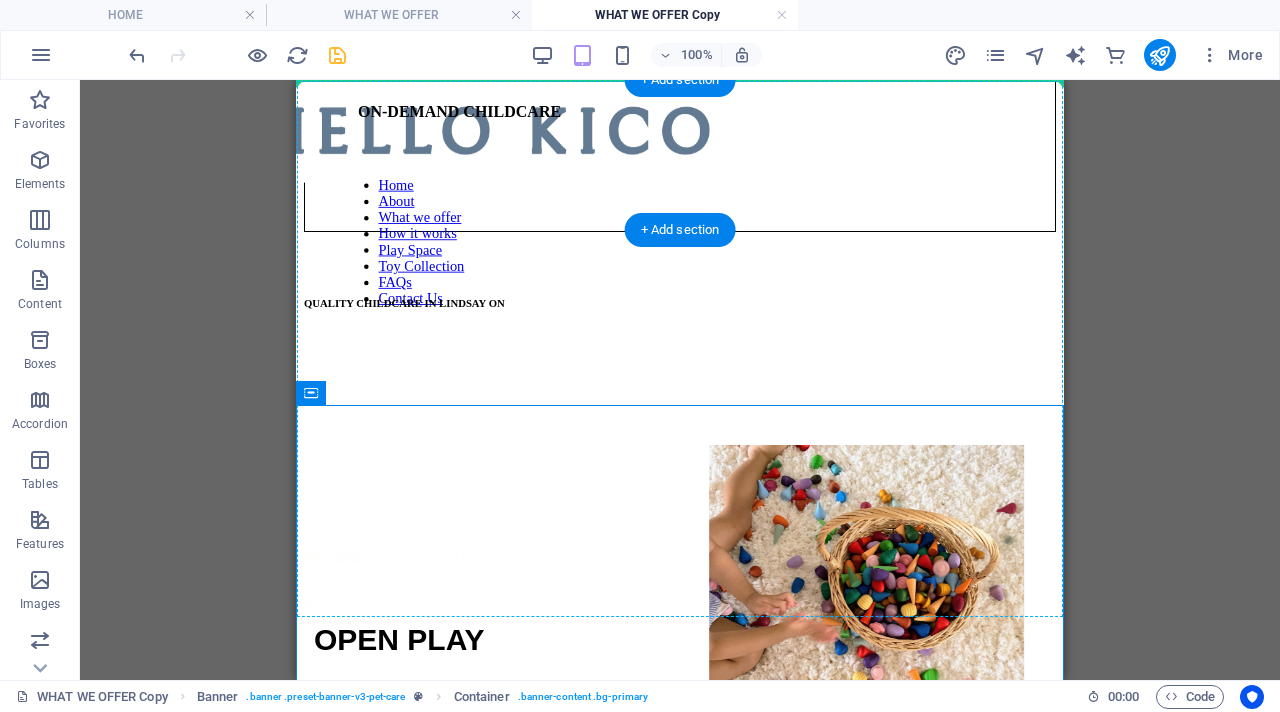 drag, startPoint x: 467, startPoint y: 421, endPoint x: 475, endPoint y: 92, distance: 329.09726 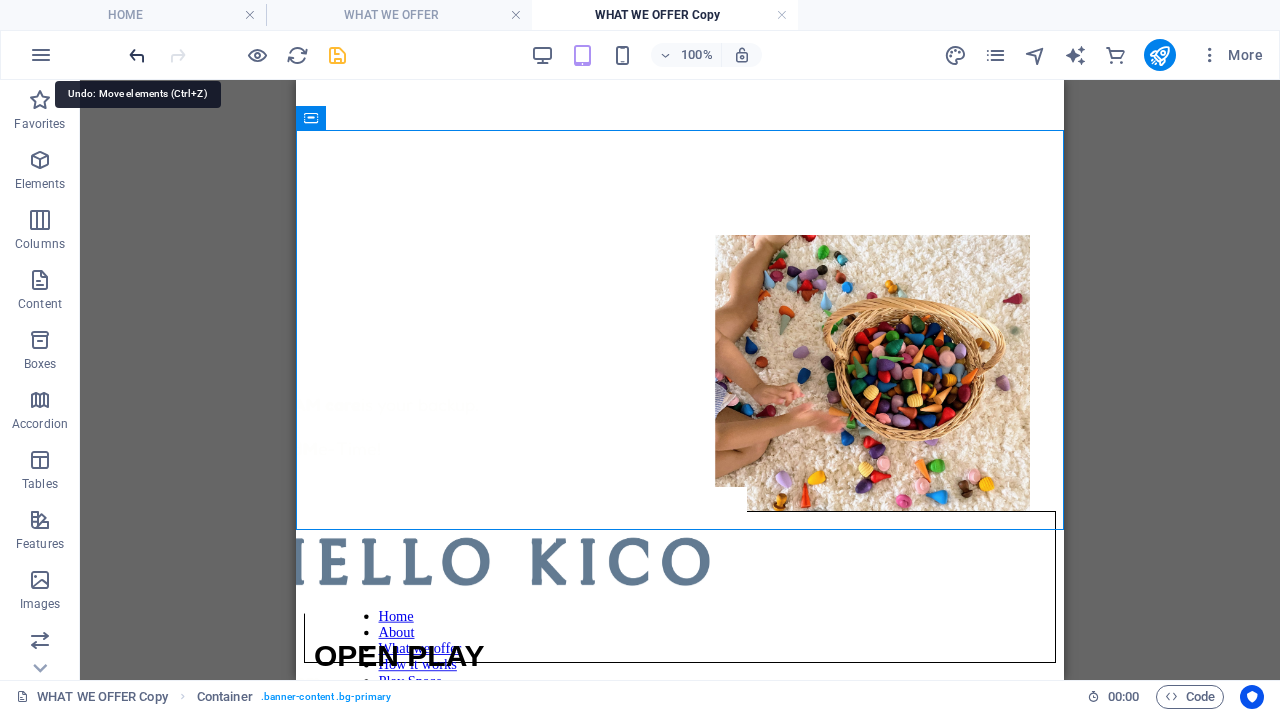 click at bounding box center [137, 55] 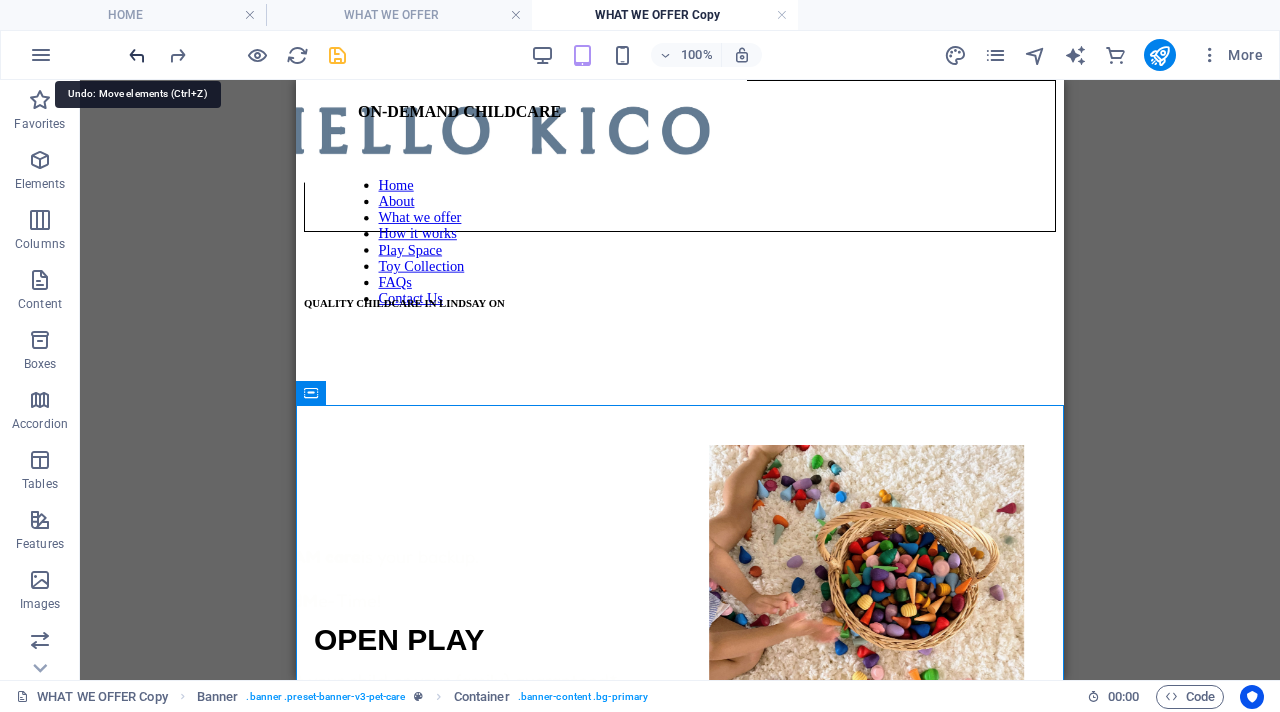 click at bounding box center (137, 55) 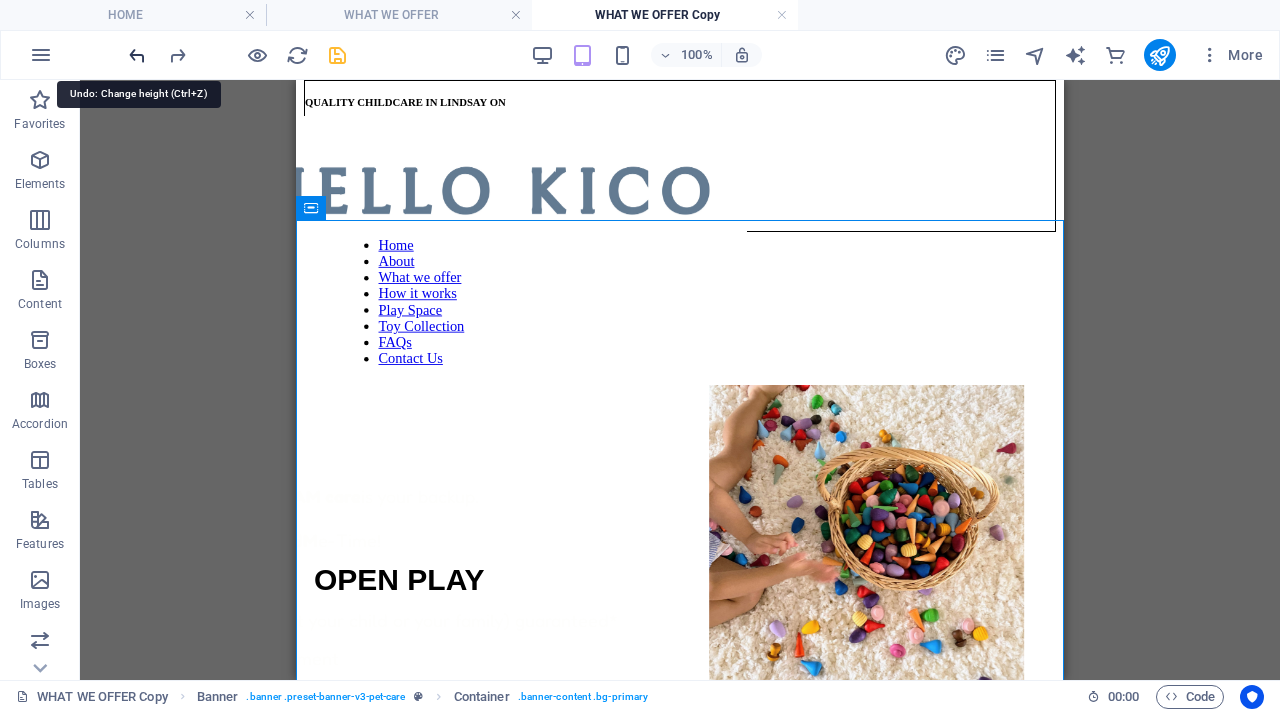 click at bounding box center [137, 55] 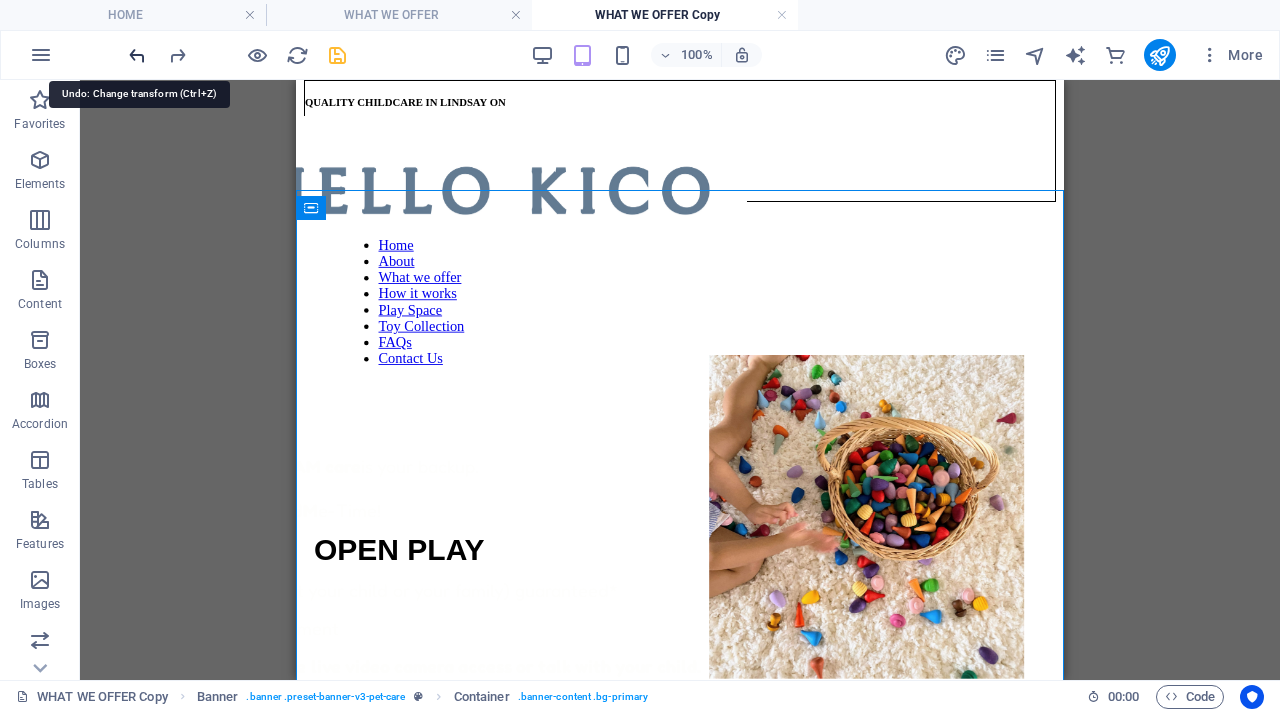 click at bounding box center (137, 55) 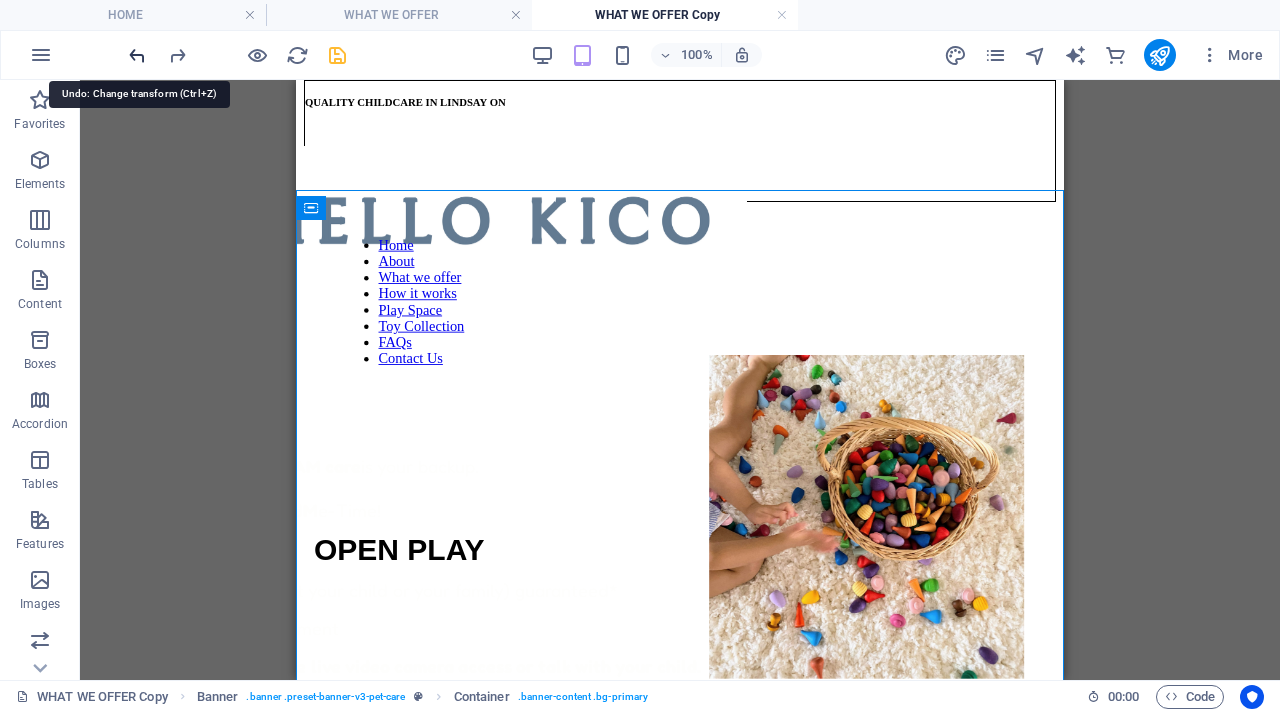 click at bounding box center (137, 55) 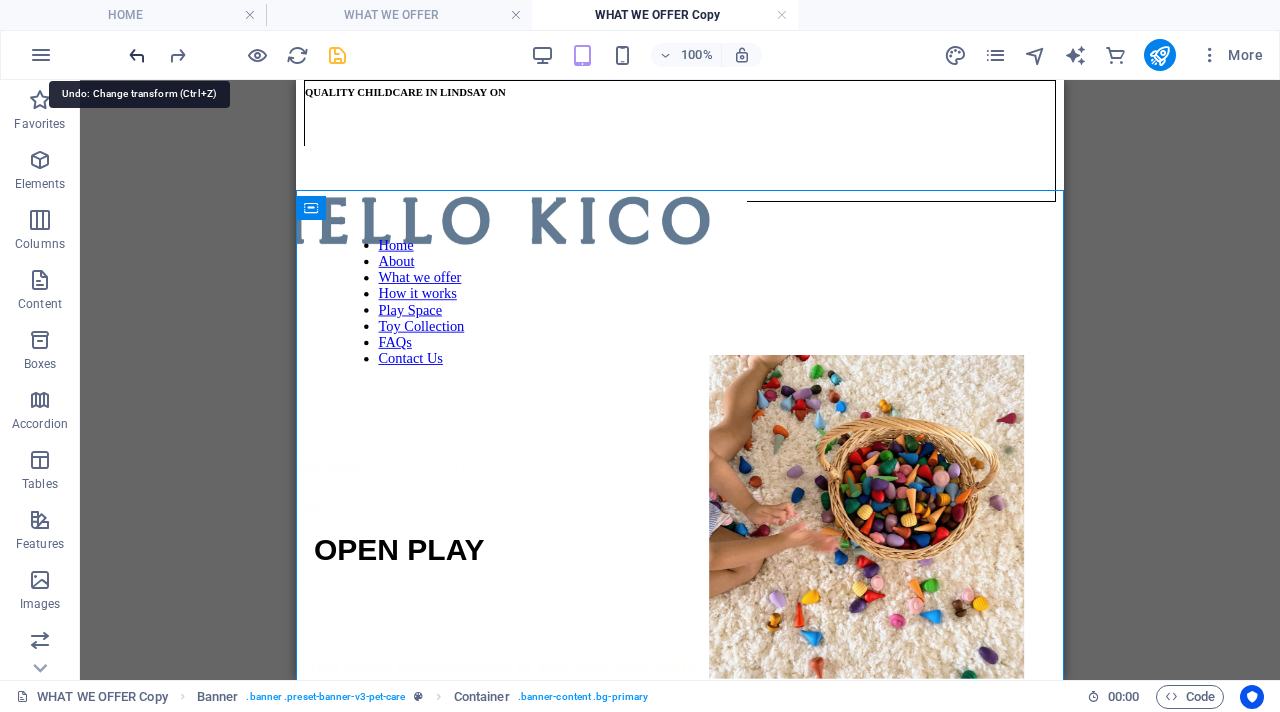 click at bounding box center [137, 55] 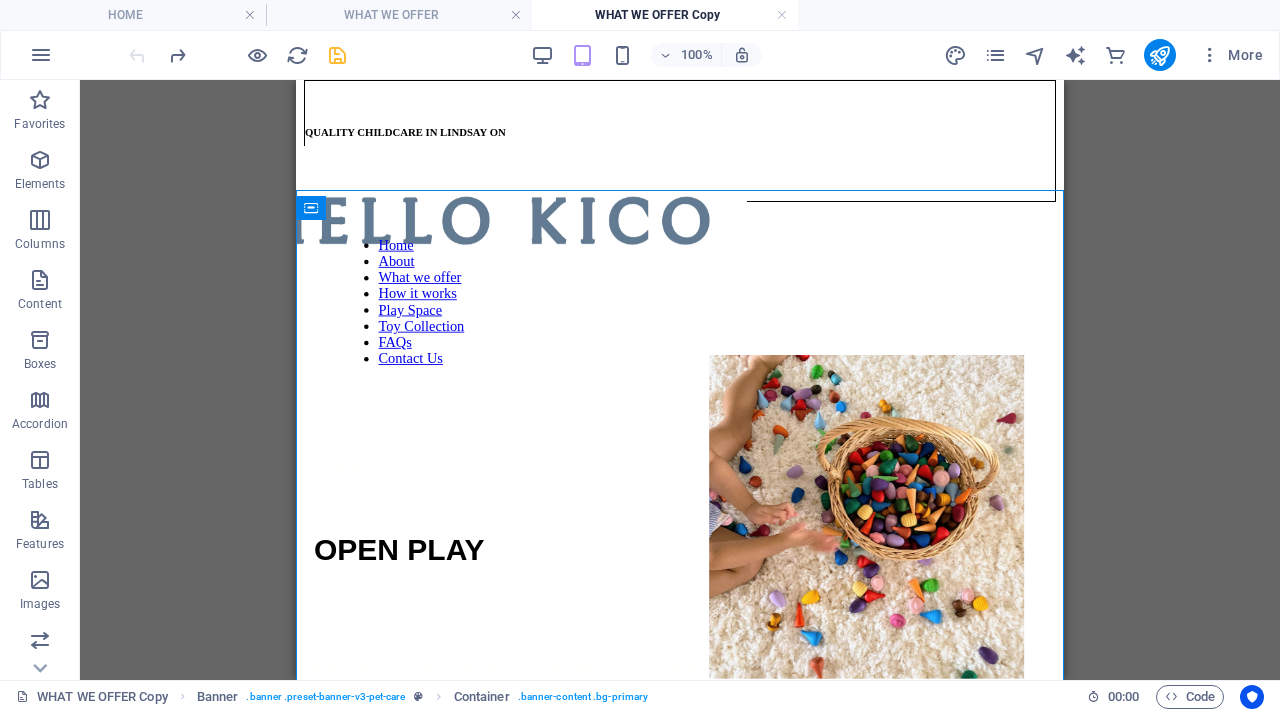 click at bounding box center [237, 55] 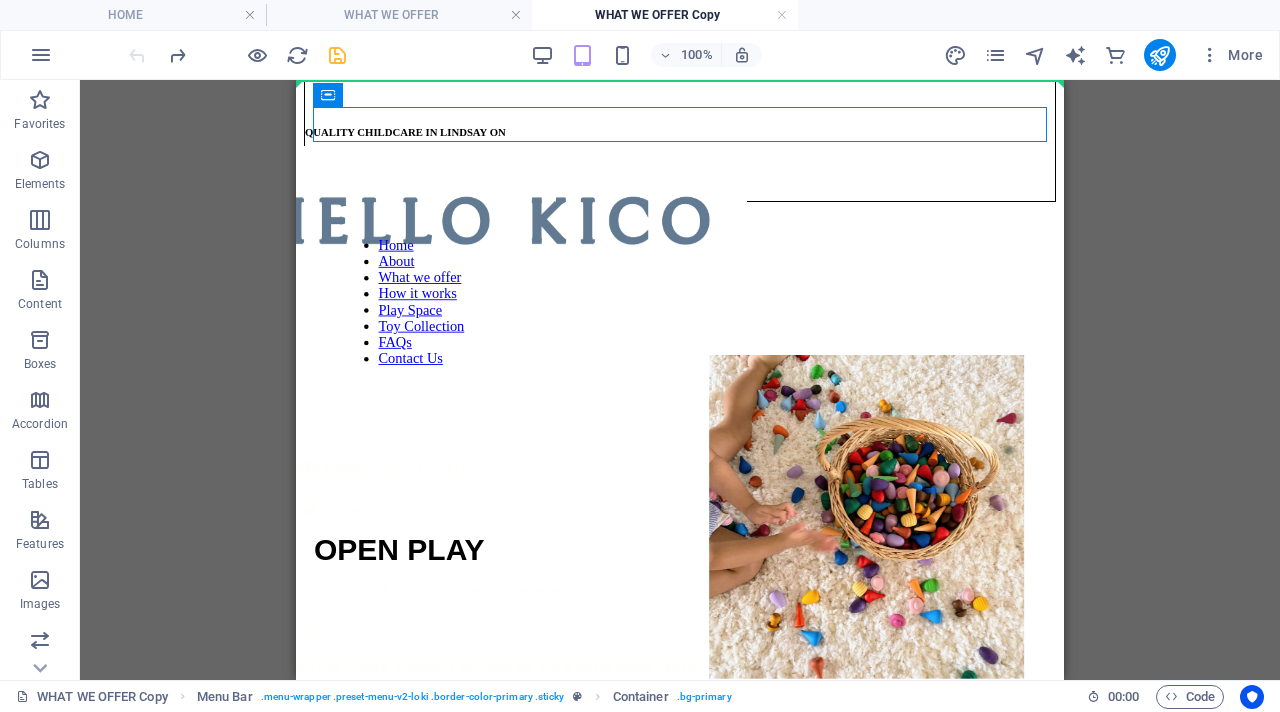 drag, startPoint x: 357, startPoint y: 116, endPoint x: 356, endPoint y: 78, distance: 38.013157 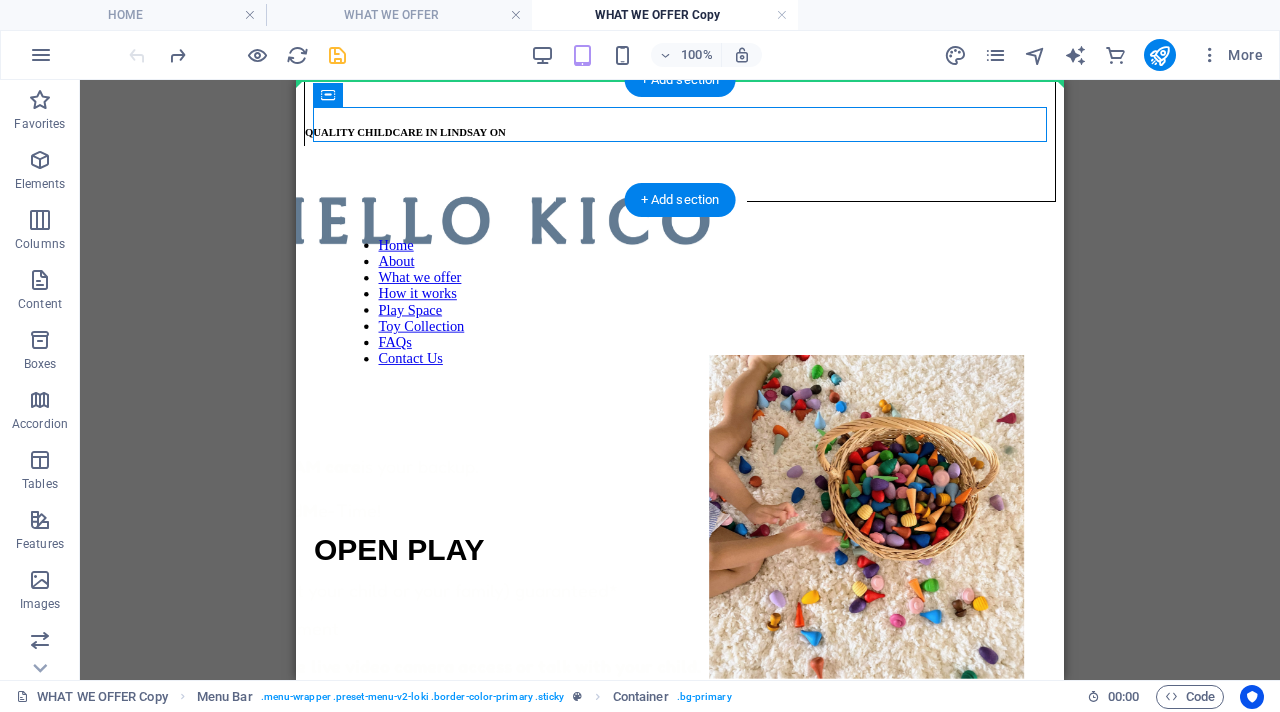 drag, startPoint x: 405, startPoint y: 139, endPoint x: 402, endPoint y: 88, distance: 51.088158 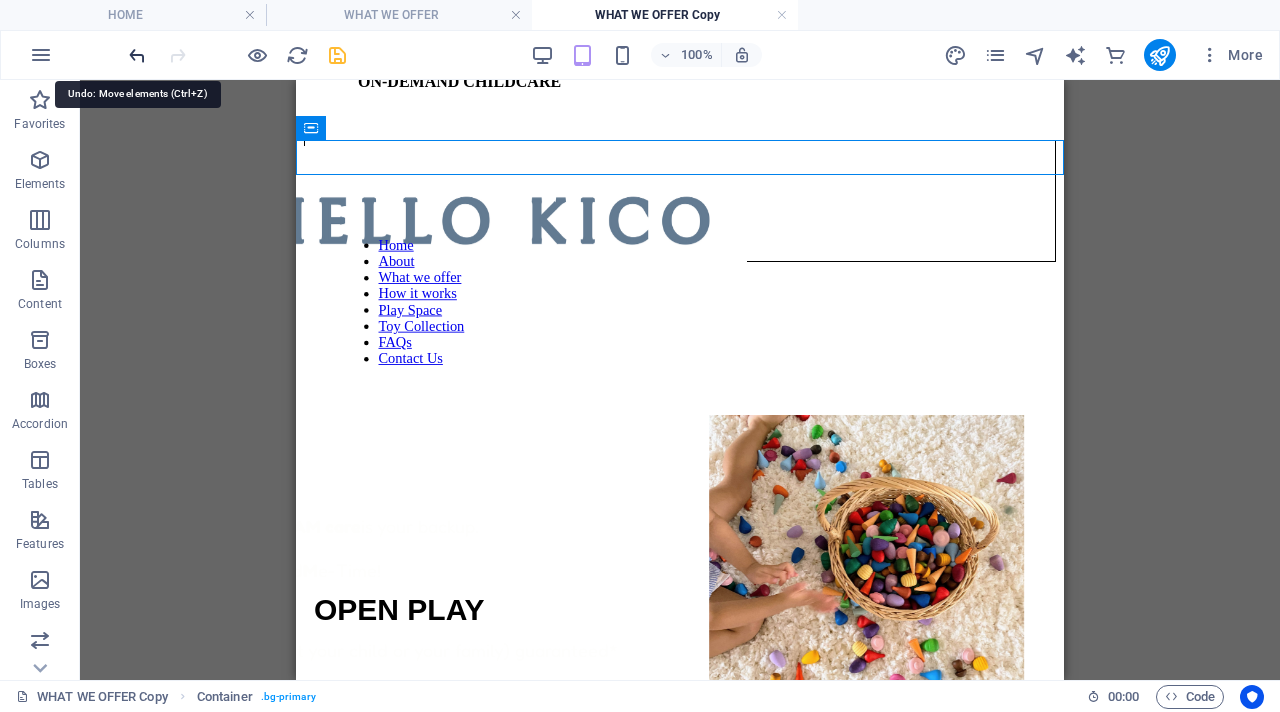 click at bounding box center [137, 55] 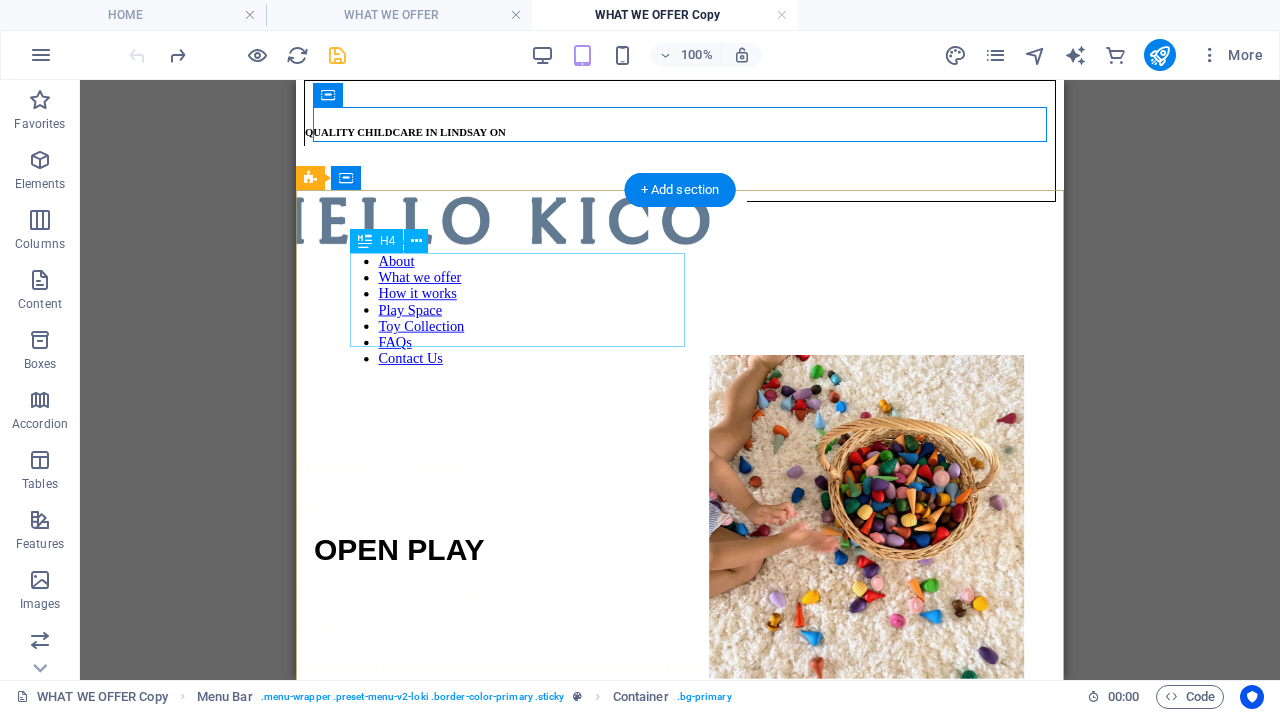 click on "ON-DEMAND CHILDCARE" at bounding box center (710, 13) 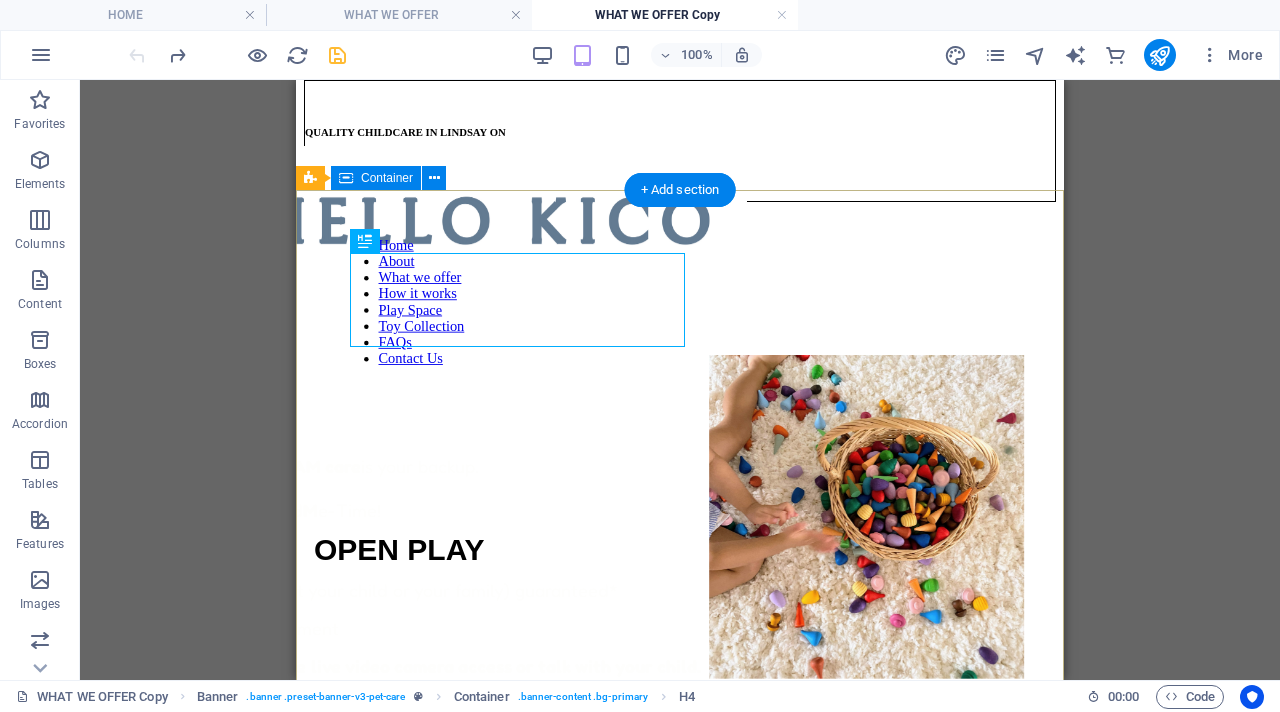 click on "*Please refer to FAQs no. 12 ON-DEMAND CHILDCARE Parenting is a full-time job —  DREAM care  is your backup. DREAM  =  D rop-Off,  R elax,  E njoy,  A nd  M e-Time! ✨ Individualized play + care (just your child or your family) guaranteed* ✨ Screen-free, play-rich environment ✨ Watch anytime   with our  private   live video camera access or talk with your child.   Available anytime from 9am to 3pm. Go ahead, take that break — guilt-free." at bounding box center (680, 392) 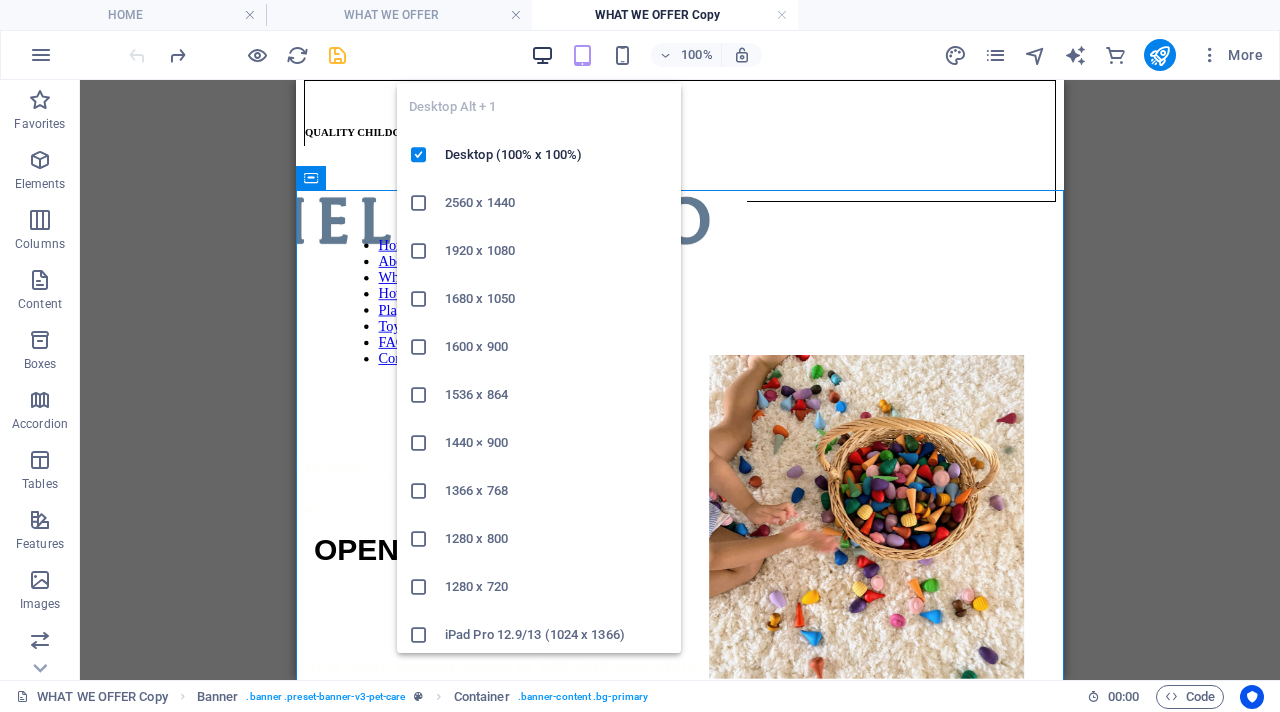 click at bounding box center [542, 55] 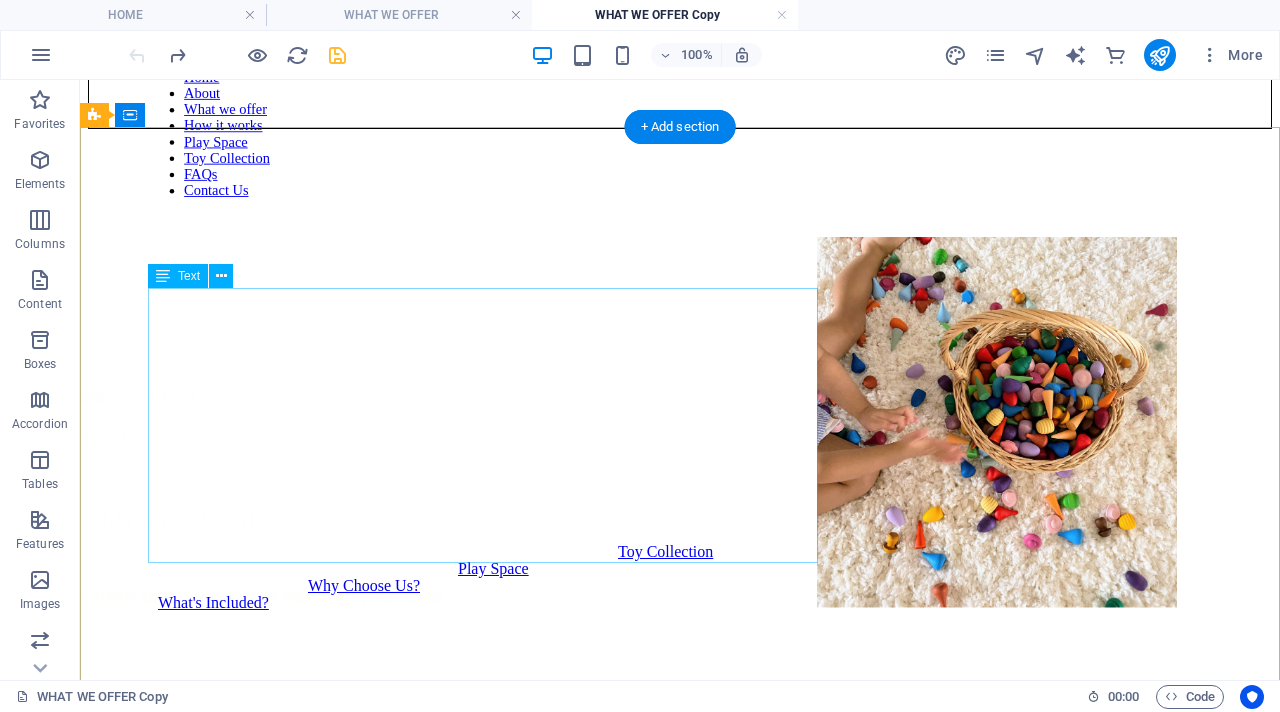 scroll, scrollTop: 183, scrollLeft: 0, axis: vertical 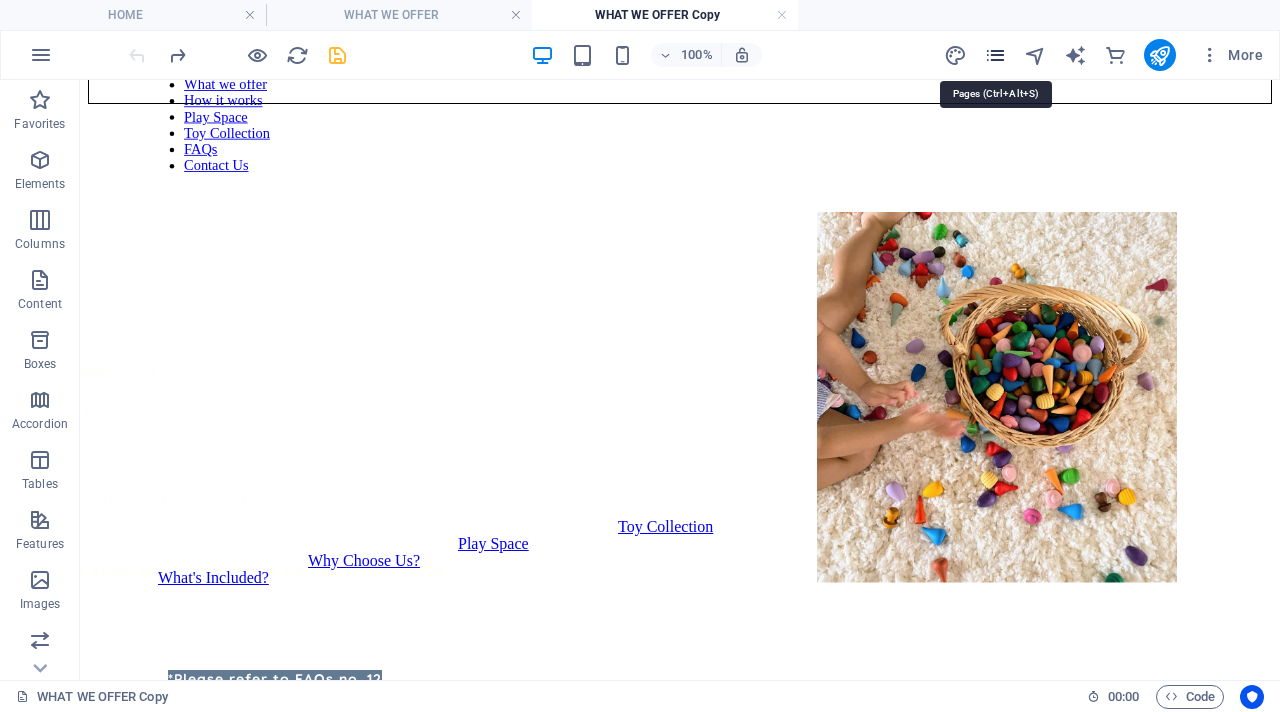 click at bounding box center [995, 55] 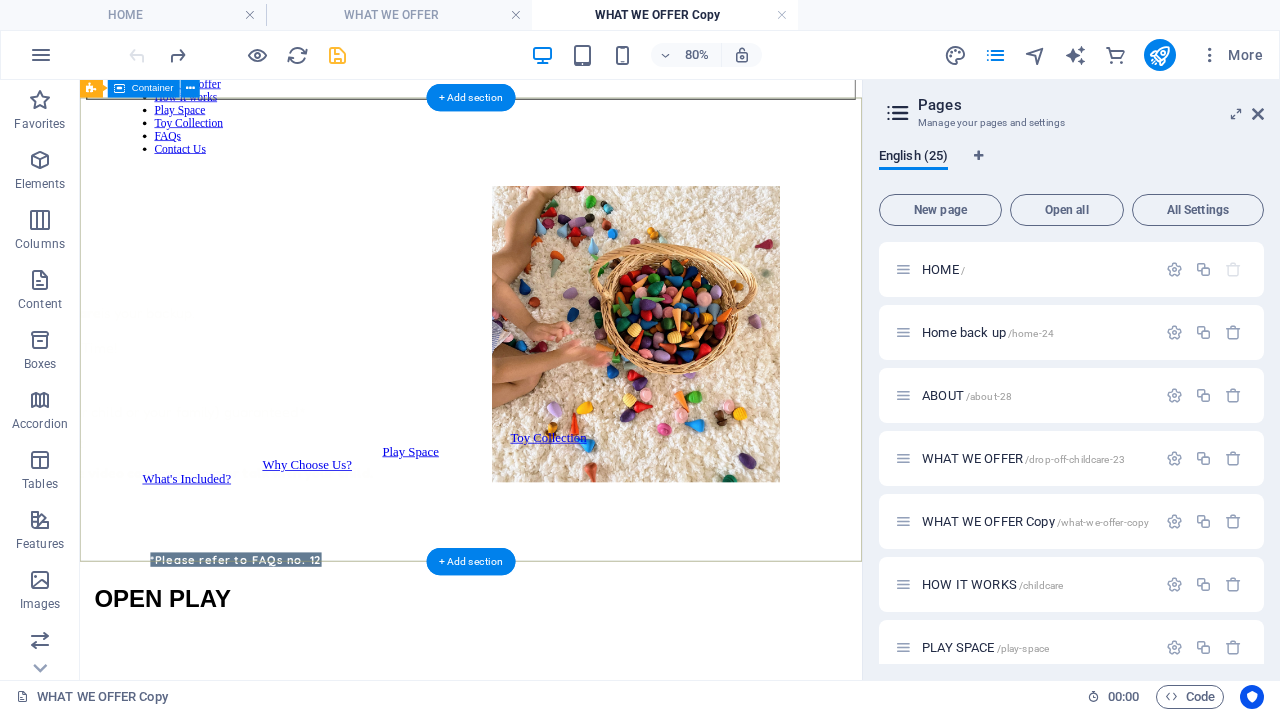 scroll, scrollTop: 0, scrollLeft: 0, axis: both 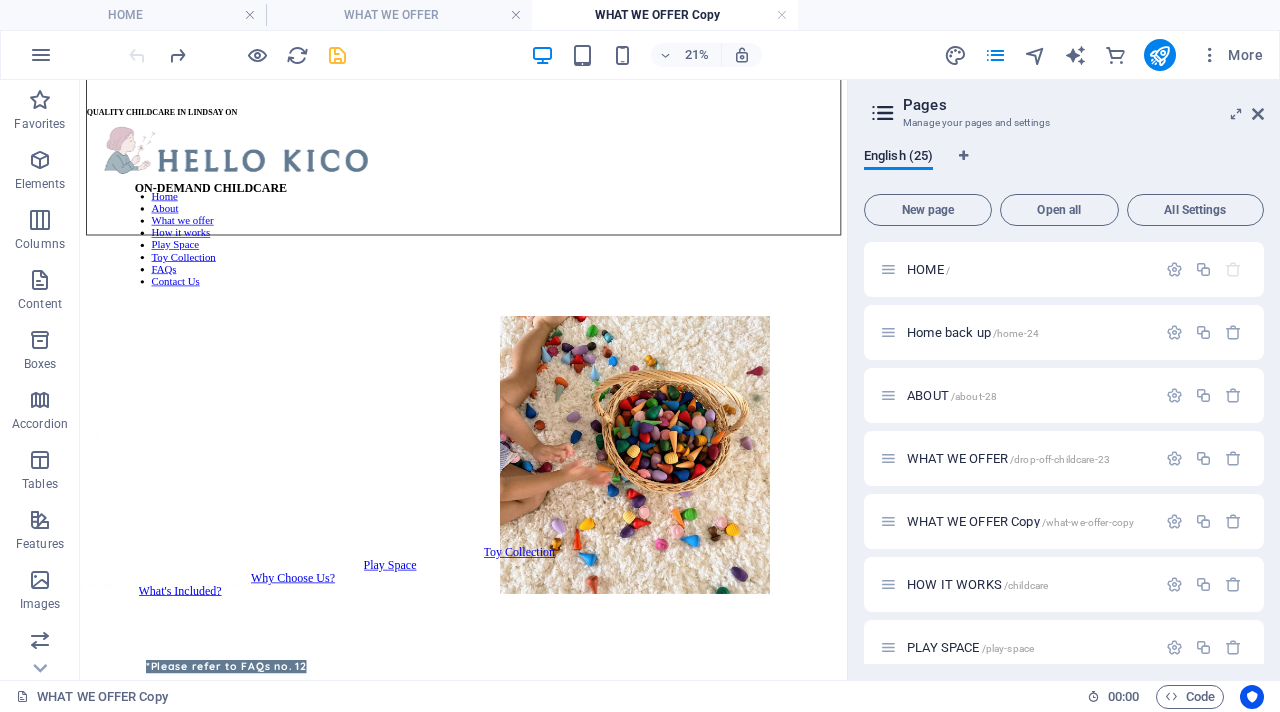drag, startPoint x: 866, startPoint y: 387, endPoint x: 877, endPoint y: 450, distance: 63.953106 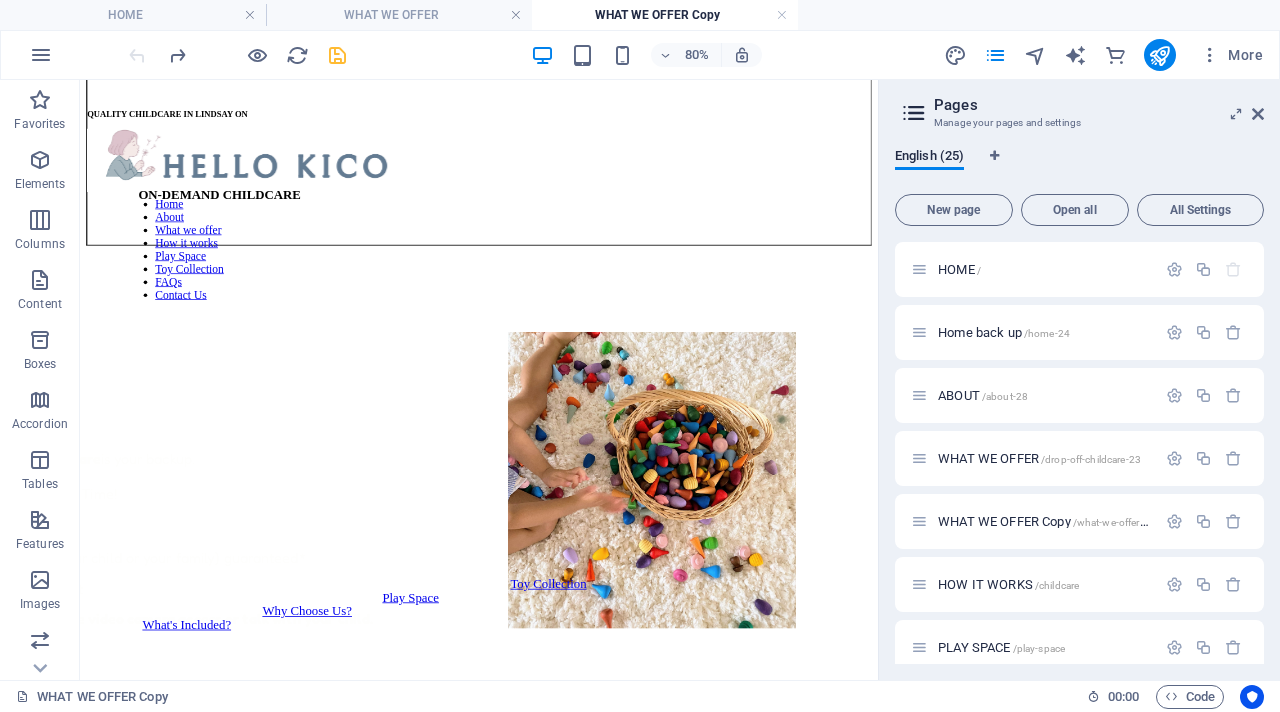click on "WHAT WE OFFER Copy" at bounding box center (665, 15) 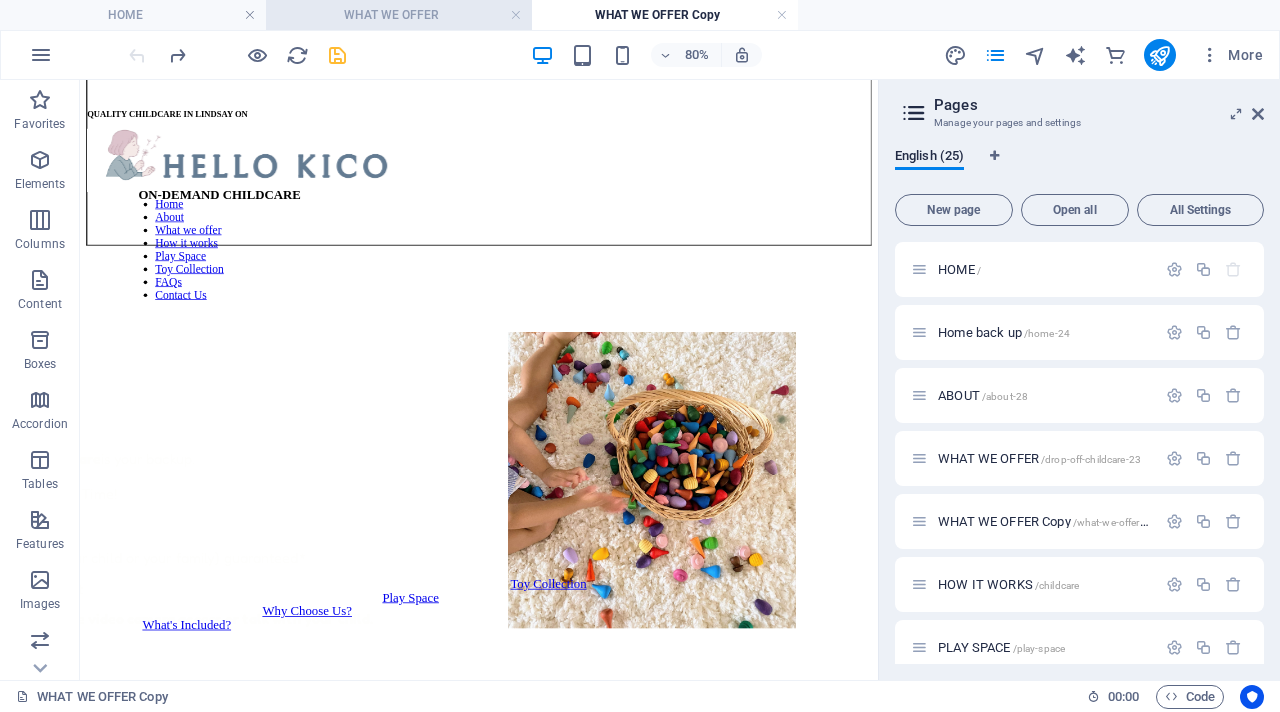 click on "WHAT WE OFFER" at bounding box center [399, 15] 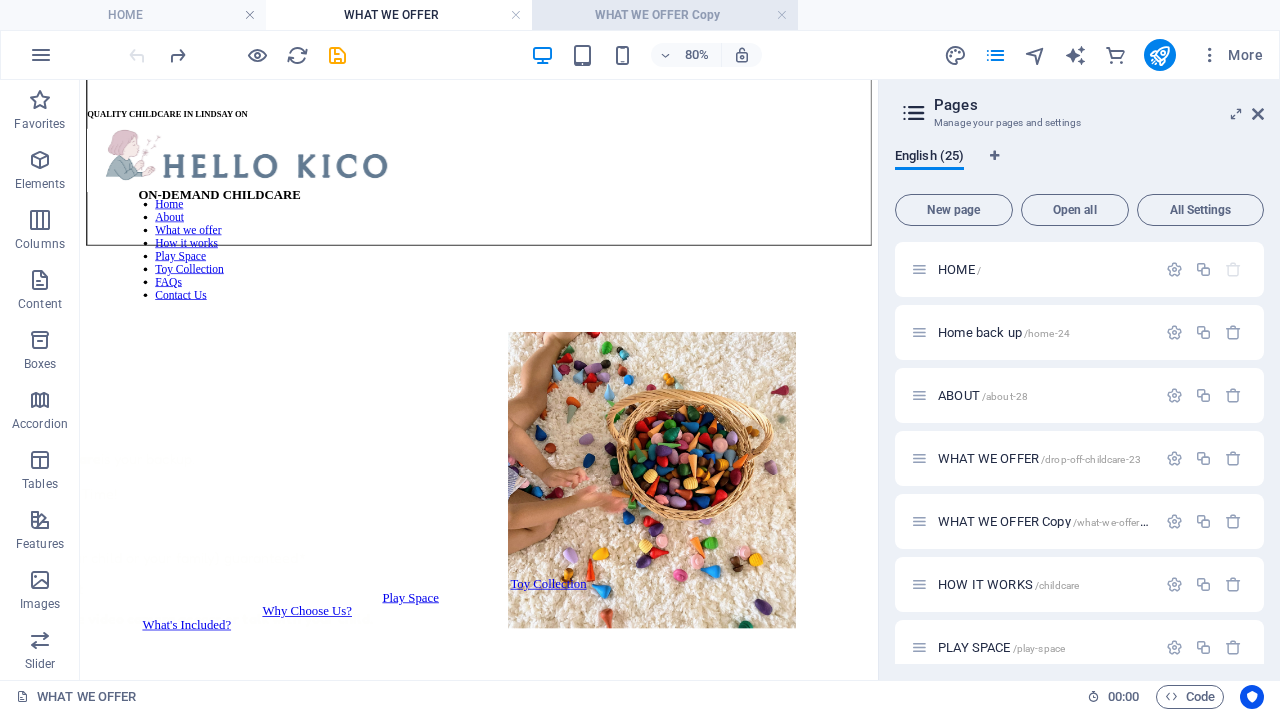 click on "WHAT WE OFFER Copy" at bounding box center (665, 15) 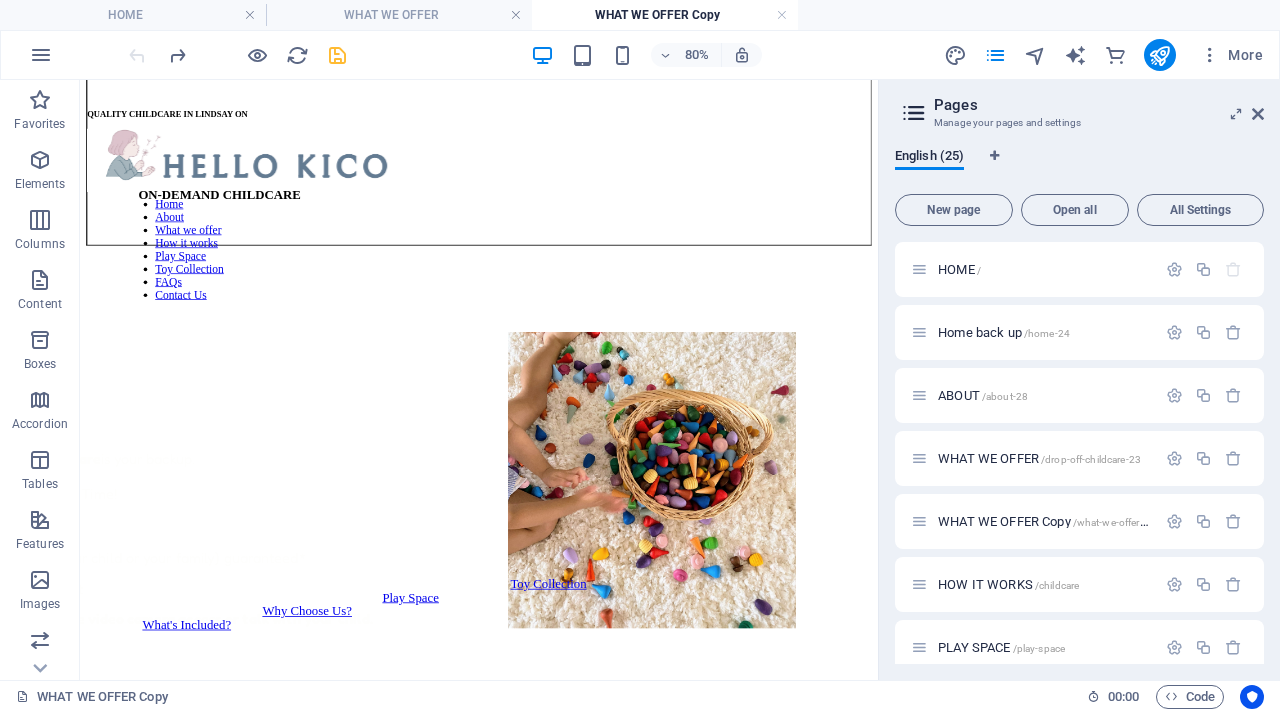 click on "Pages Manage your pages and settings English (25) New page Open all All Settings HOME  / /home-24 ABOUT /about-28 WHAT WE OFFER /drop-off-childcare-23 WHAT WE OFFER Copy /what-we-offer-copy HOW IT WORKS /childcare PLAY SPACE /play-space TOY COLLECTION /toy-library Grimms: Single Page Layout /grimms-single-page-layout Grapat: Single Page Layout /grapat-single-page-layout FAQs /faqs CONTACT US /about WAIVER /waiver-24 CONTACT US 1 /contact-us-1 TOY COLLECTION LEA /toy-collection-23 TOY COLLECTION (Copy) /toy-collection GIFTCARD  /home Forms  /contact-19 PRIVACY POLICY /privacy-policy BLOG  /blog Blog: Single Page Layout /blog-single-page-layout Trees: Single Page Layout /trees-item Trees 1: Single Page Layout /trees-1-item Toys set uo: Single Page Layout /toys-set-uo-item Toys set-up: Single Page Layout /toys-set-up-item" at bounding box center [1079, 380] 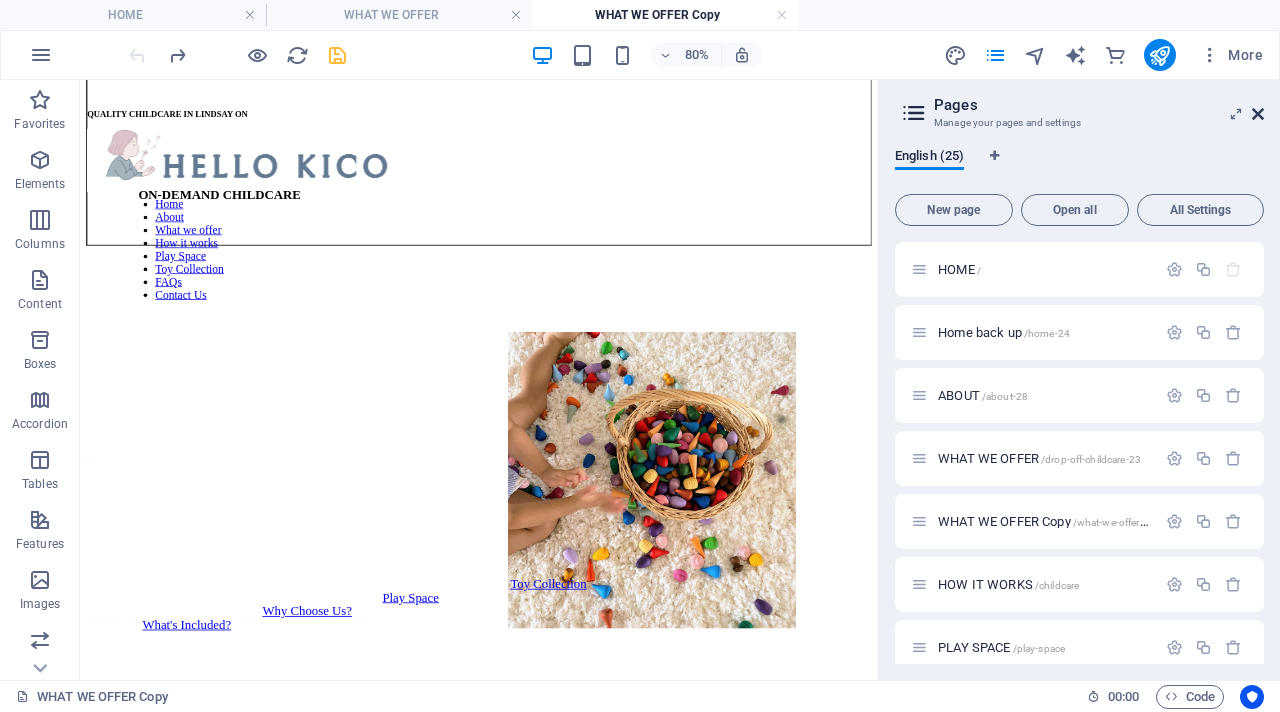click at bounding box center [1258, 114] 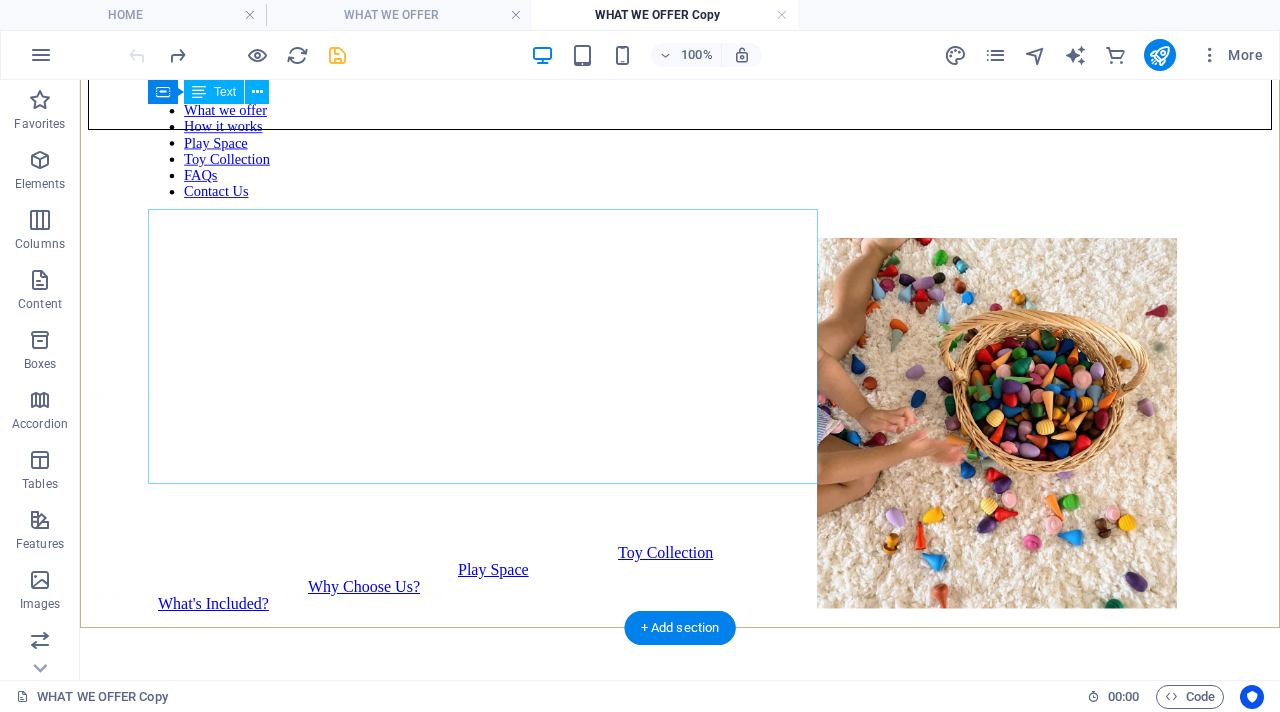 scroll, scrollTop: 122, scrollLeft: 0, axis: vertical 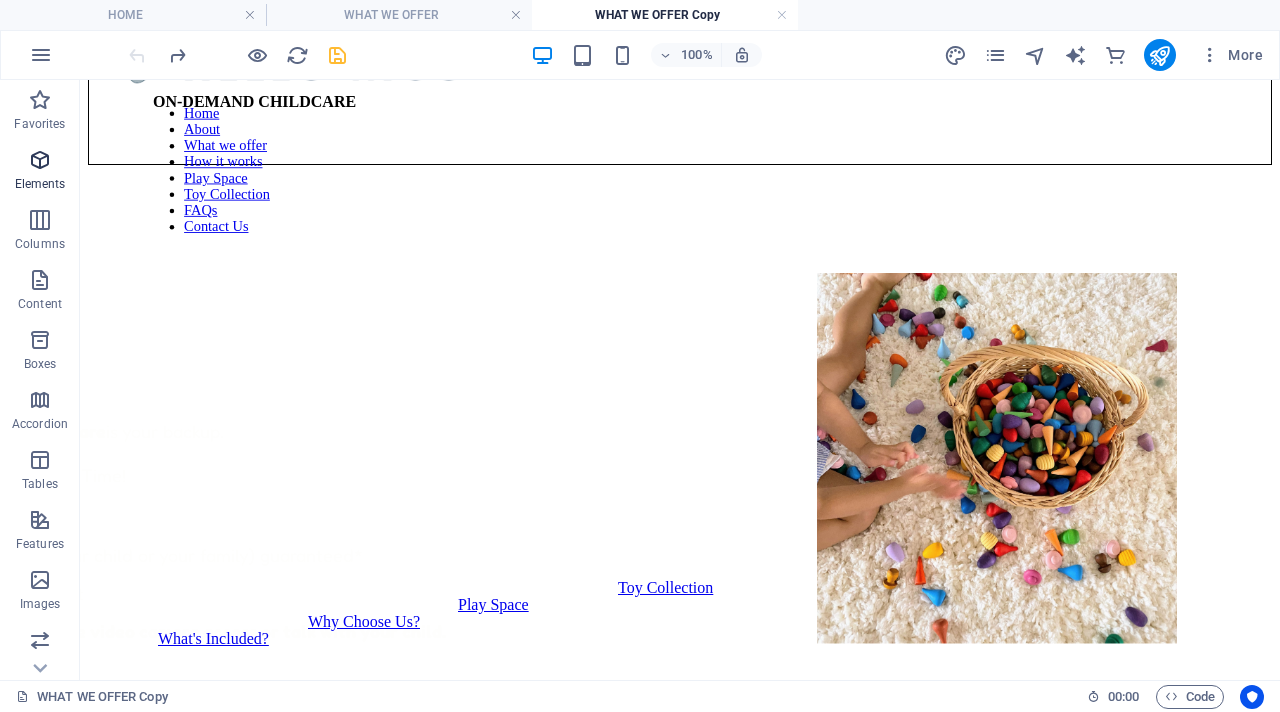 click on "Elements" at bounding box center (40, 184) 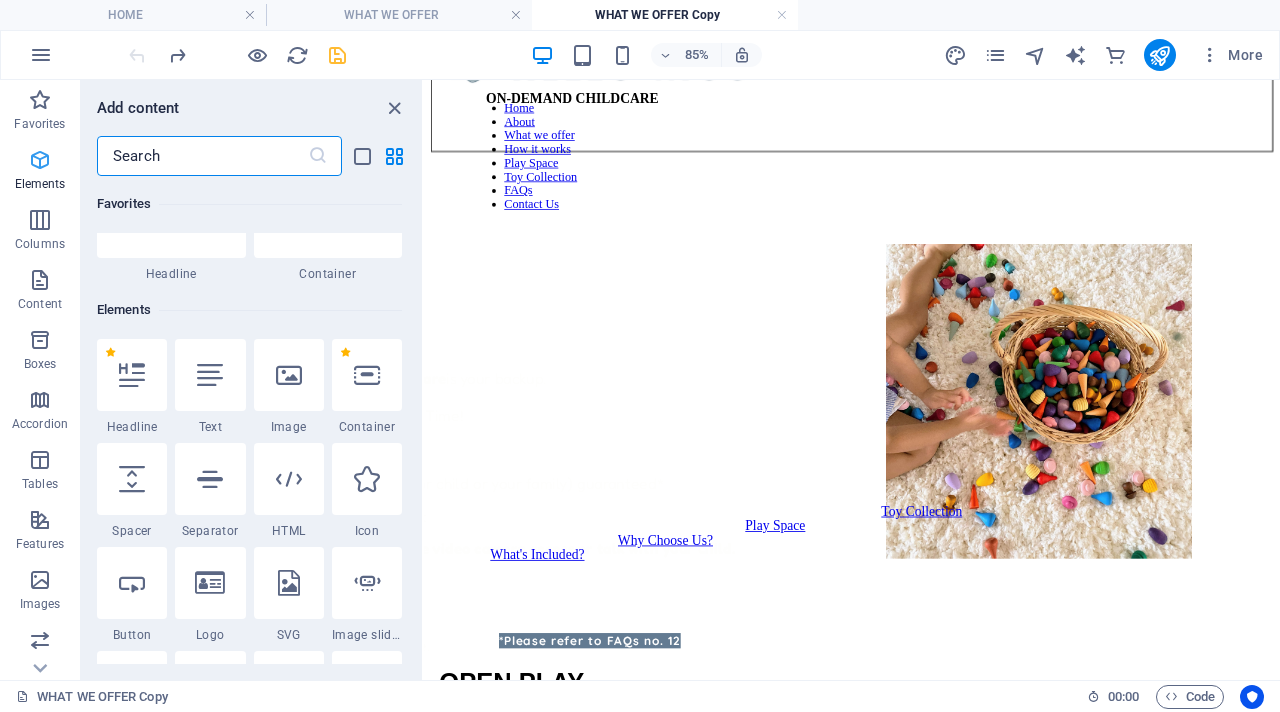 scroll, scrollTop: 213, scrollLeft: 0, axis: vertical 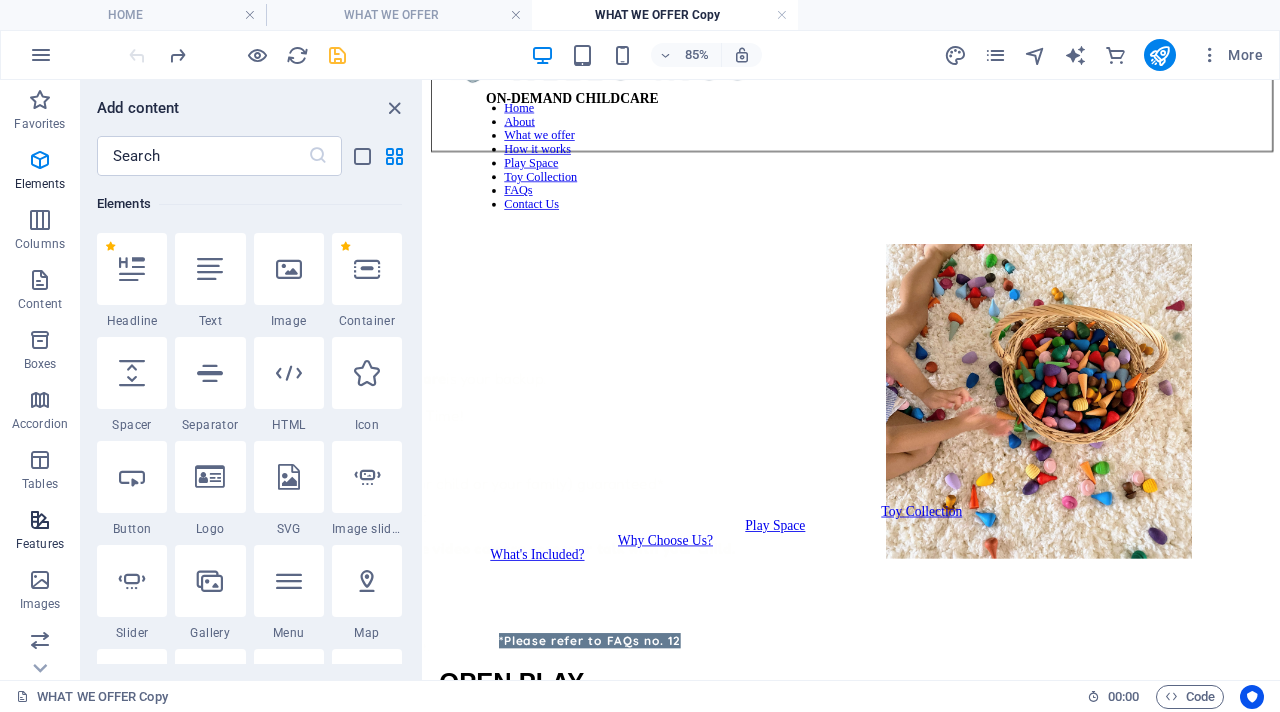 click on "Features" at bounding box center [40, 544] 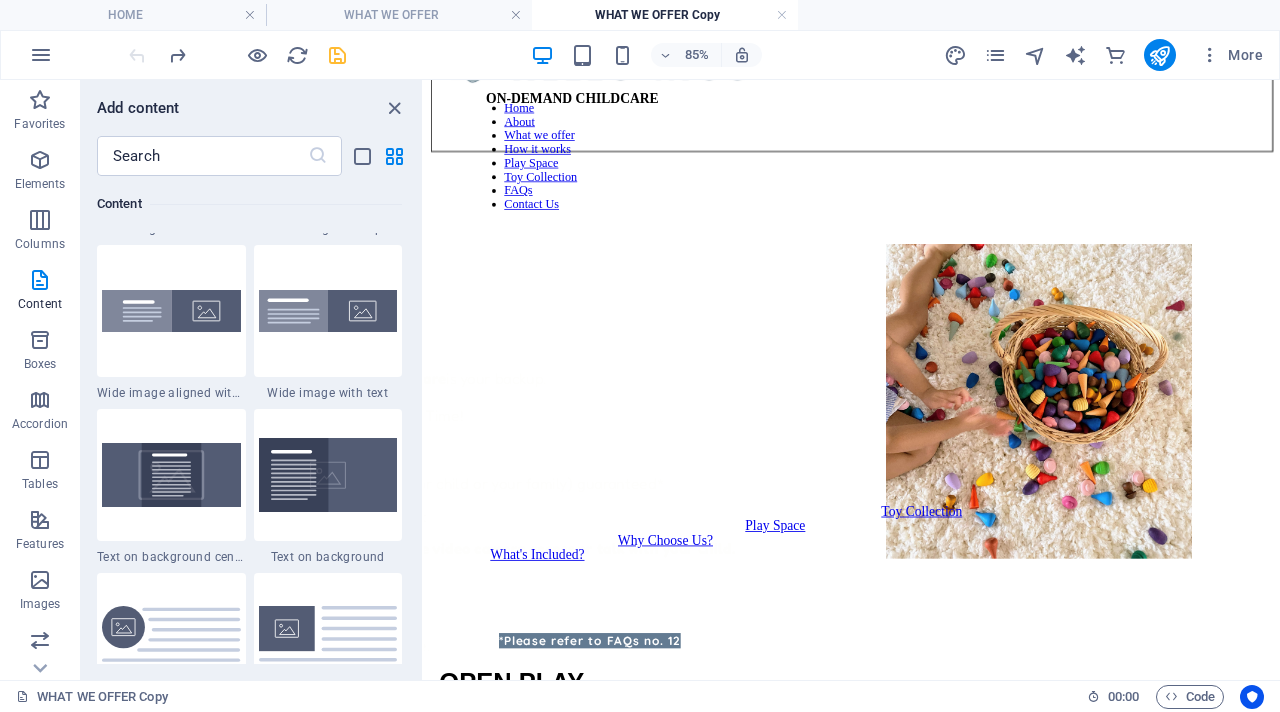 scroll, scrollTop: 3779, scrollLeft: 0, axis: vertical 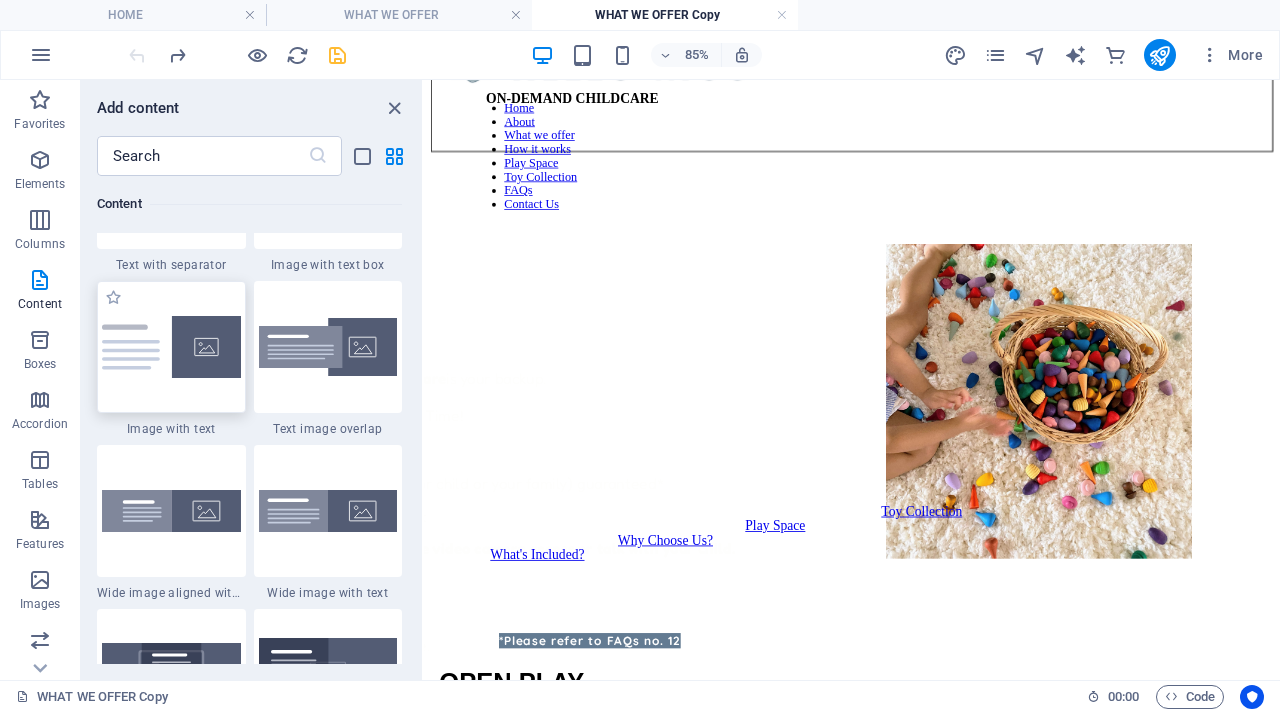 click at bounding box center (171, 347) 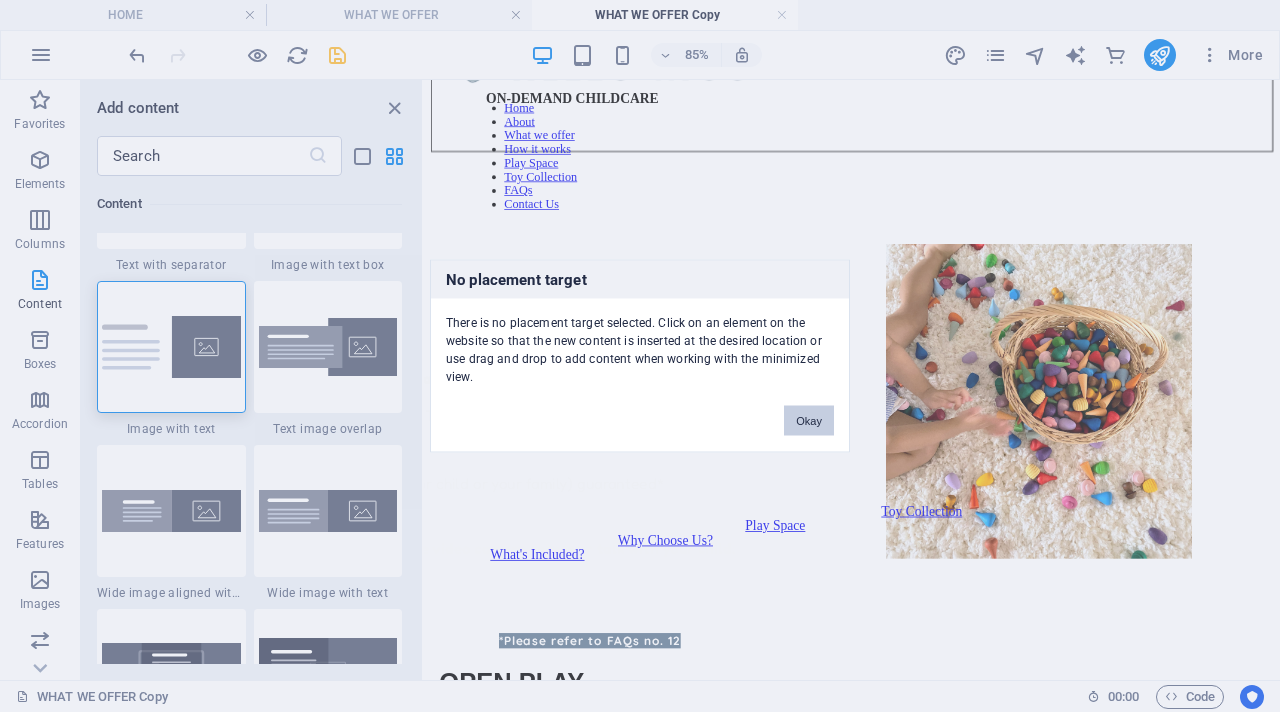 click on "Okay" at bounding box center [809, 421] 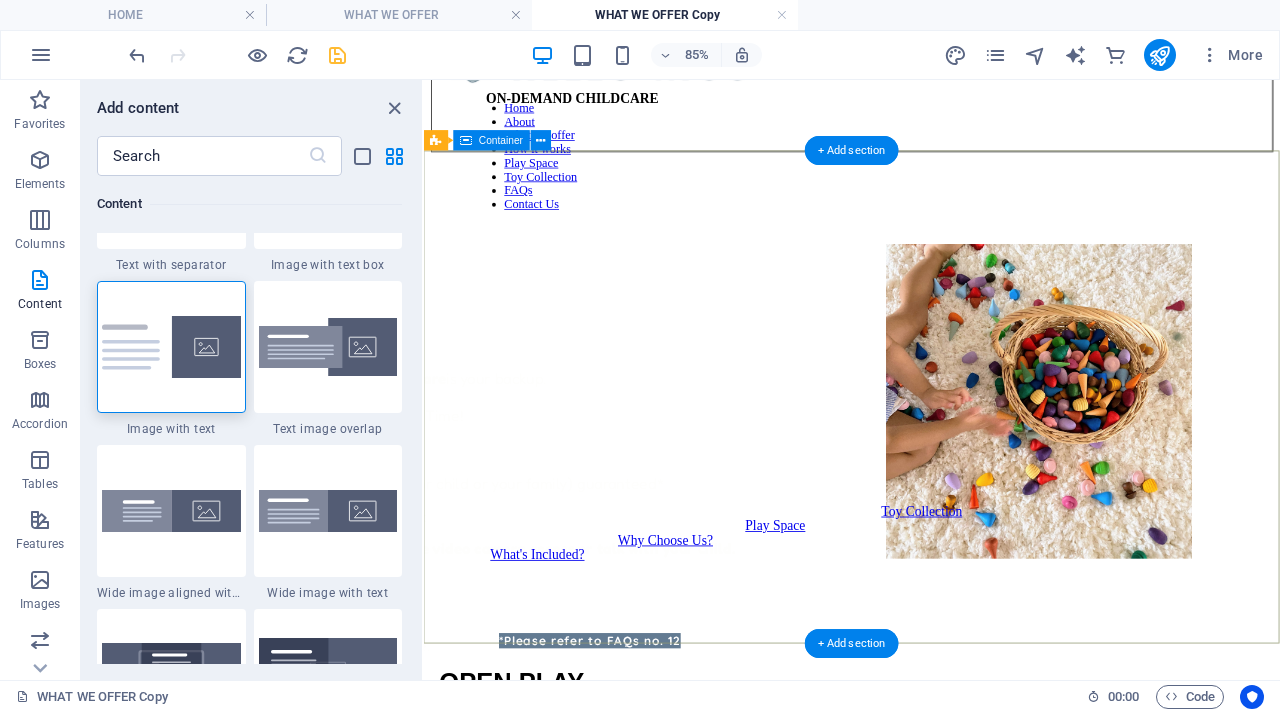 click on "*Please refer to FAQs no. 12 ON-DEMAND CHILDCARE Parenting is a full-time job —  DREAM care  is your backup. DREAM  =  D rop-Off,  R elax,  E njoy,  A nd  M e-Time! ✨ Individualized play + care (just your child or your family) guaranteed* ✨ Screen-free, play-rich environment ✨ Watch anytime   with our  private   live video camera access or talk with your child.   Available anytime from 9am to 3pm. Go ahead, take that break — guilt-free." at bounding box center (927, 506) 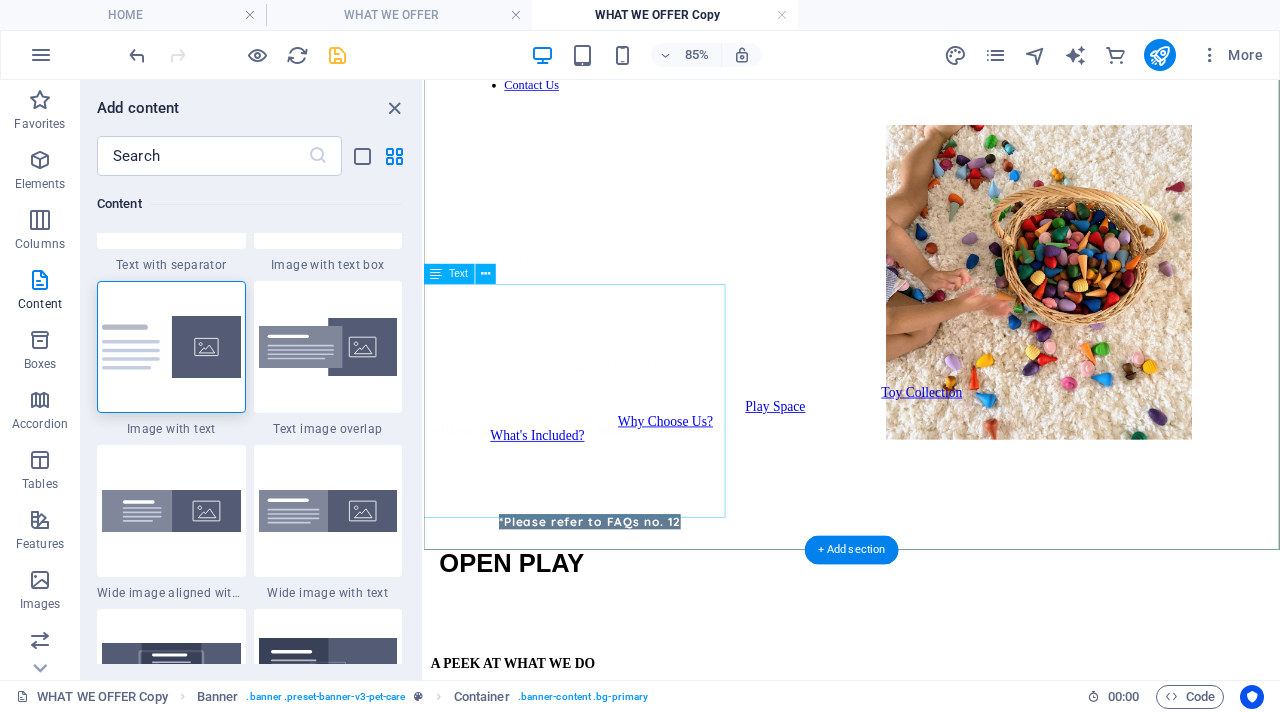 scroll, scrollTop: 268, scrollLeft: 0, axis: vertical 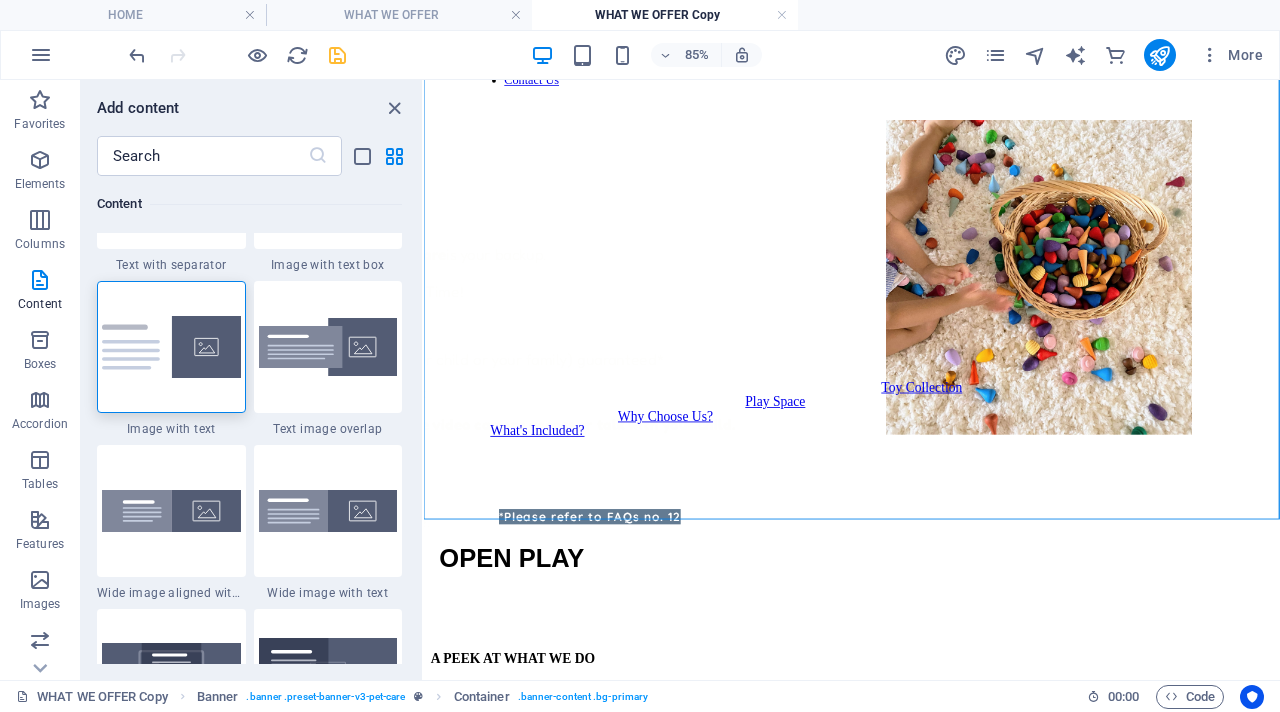 click on "QUALITY CHILDCARE IN [CITY] [STATE] Home About What we offer  How it works  Play Space Toy Collection FAQs Contact Us  *Please refer to FAQs no. 12 ON-DEMAND CHILDCARE Parenting is a full-time job —  DREAM care  is your backup. DREAM  =  D rop-Off,   R elax,   E njoy,   A nd  M e-Time! ✨ Individualized play + care (just your child or your family) guaranteed* ✨ Screen-free, play-rich environment ✨ Watch anytime   with our   private   live video camera access or talk with your child.   Available anytime from 9am to 3pm. Go ahead, take that break — guilt-free. OPEN PLAY What's Included? Why Choose Us? Play Space Toy Collection A PEEK AT WHAT WE DO We offer a Montessori & Reggio childcare  approach, thoughtfully tailored to each child’s developmental stage and abilities. With a strict no-screen policy, children are free to engage in hands-on, meaningful learning experiences that spark curiosity and creativity. New text element Arts & School Skills  Color & paint Color Mixing  Gluing  Sponge pa" at bounding box center (927, 2824) 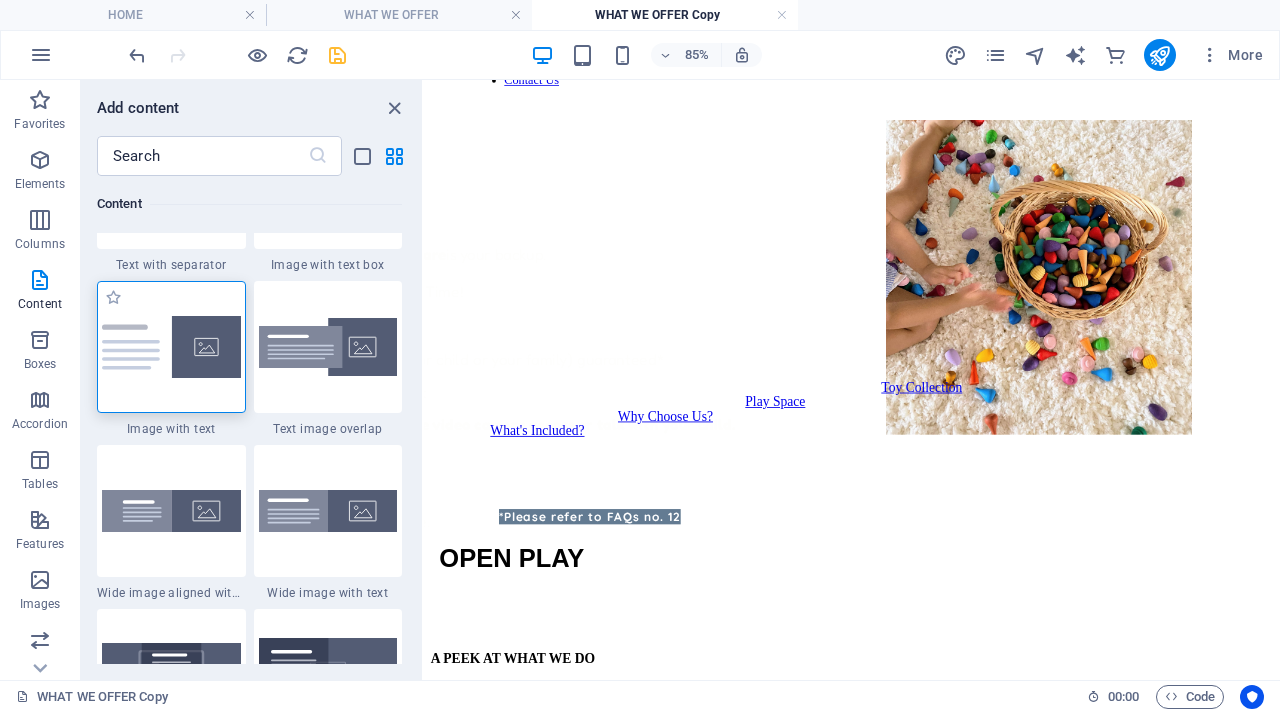 click at bounding box center (171, 347) 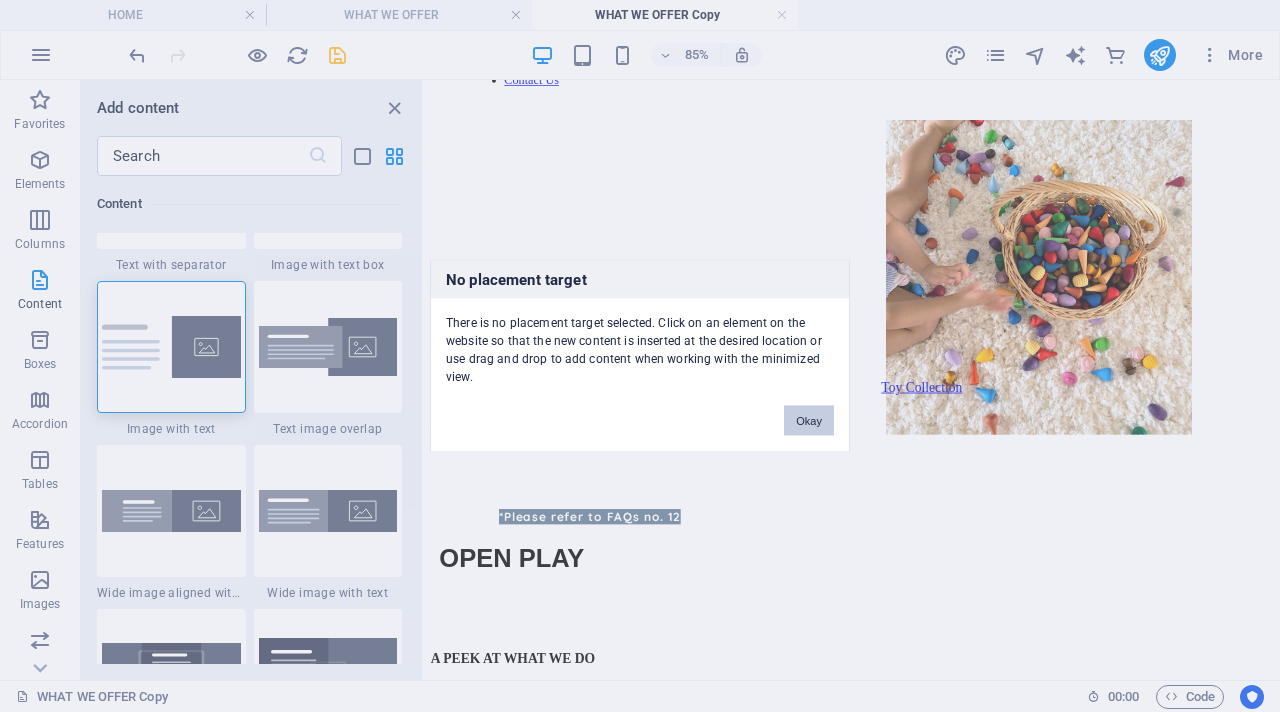 click on "Okay" at bounding box center (809, 421) 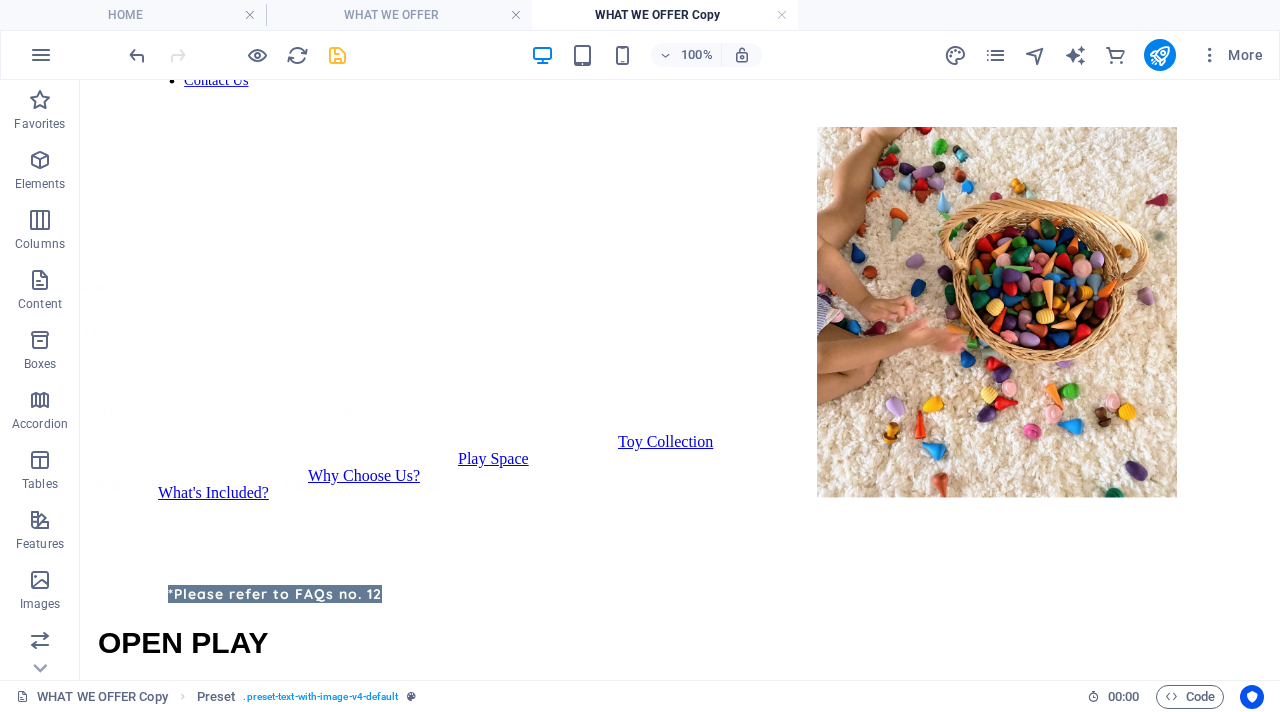 drag, startPoint x: 233, startPoint y: 373, endPoint x: 579, endPoint y: 646, distance: 440.73233 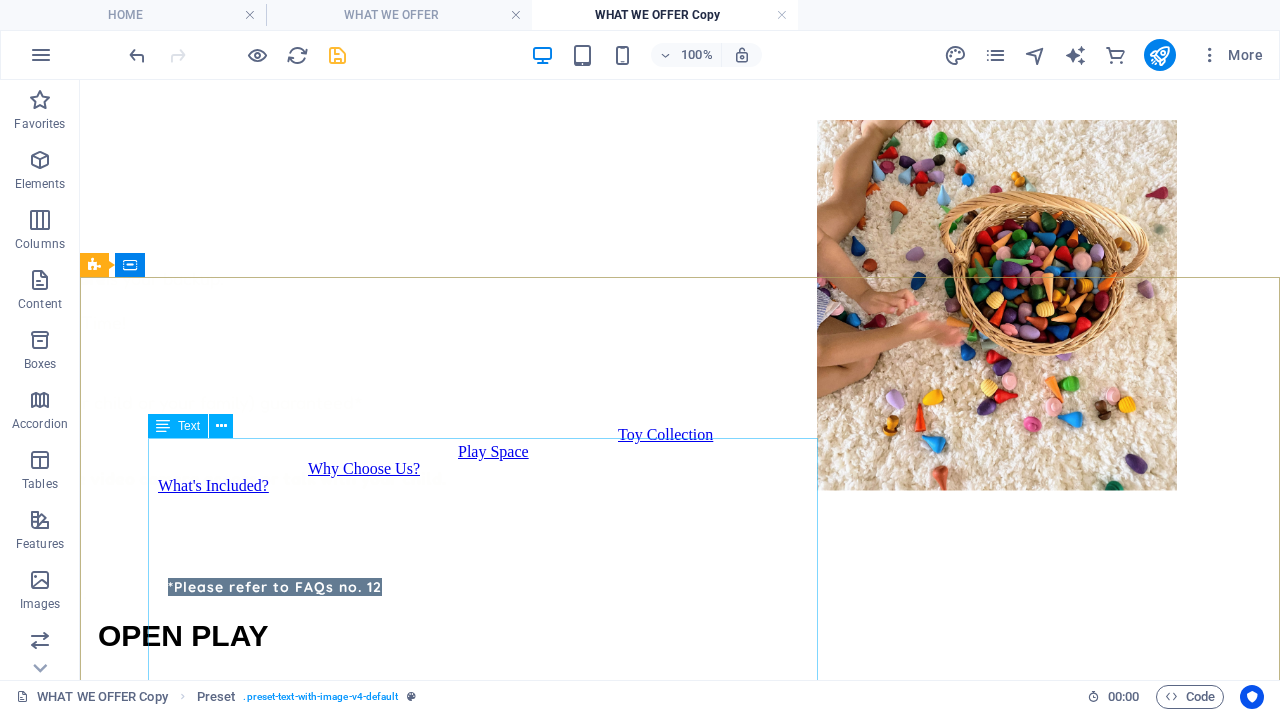 scroll, scrollTop: 386, scrollLeft: 0, axis: vertical 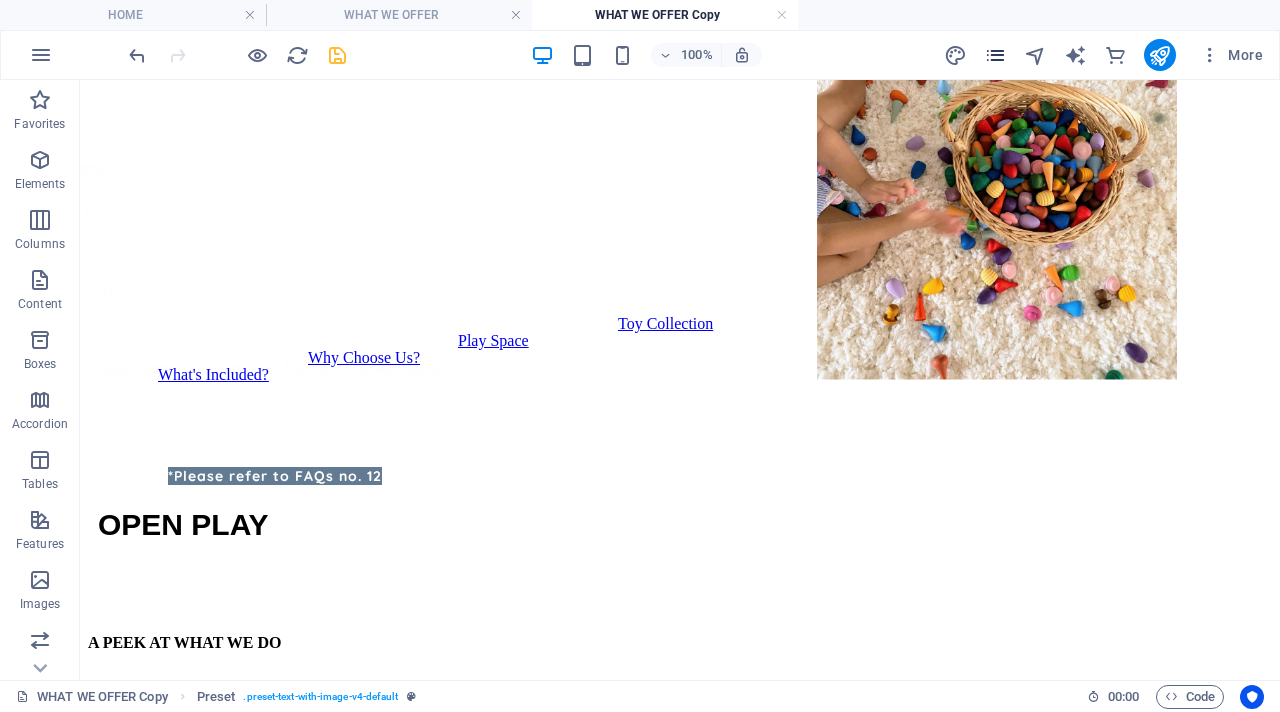 click at bounding box center [995, 55] 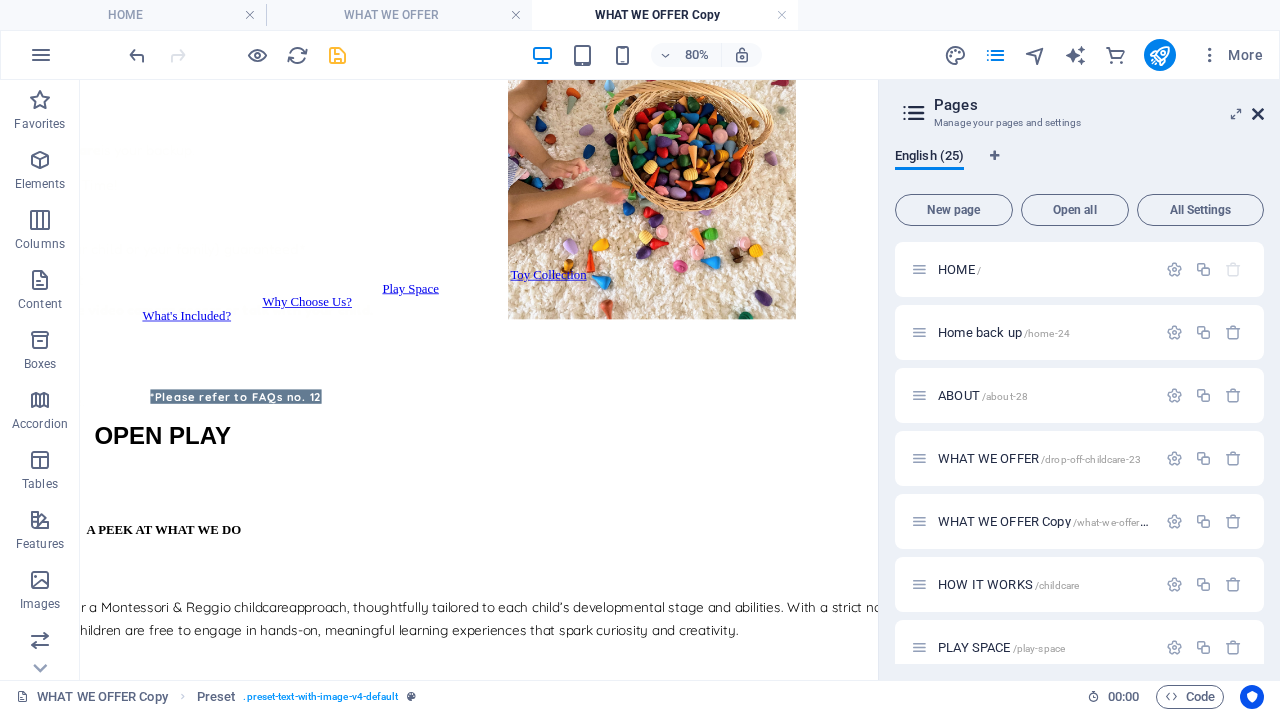 click at bounding box center (1258, 114) 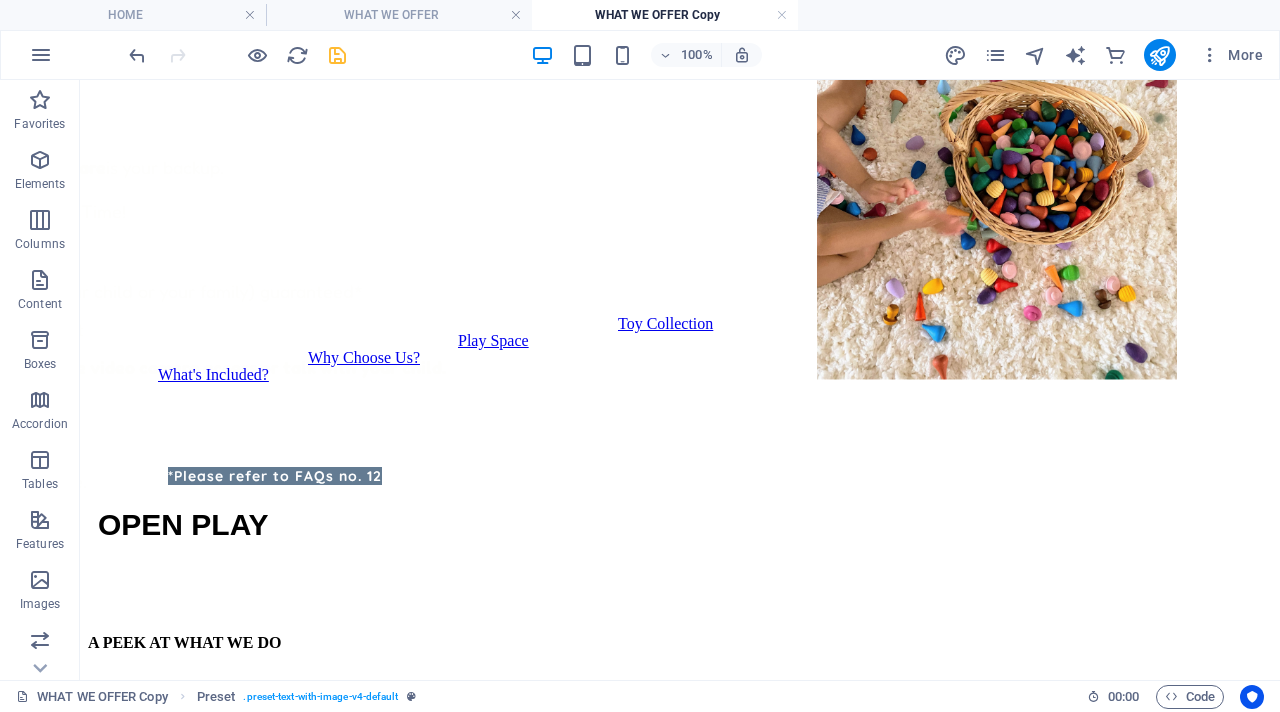click on "QUALITY CHILDCARE IN [CITY] [STATE] Home About What we offer  How it works  Play Space Toy Collection FAQs Contact Us  *Please refer to FAQs no. 12 ON-DEMAND CHILDCARE Parenting is a full-time job —  DREAM care  is your backup. DREAM  =  D rop-Off,   R elax,   E njoy,   A nd  M e-Time! ✨ Individualized play + care (just your child or your family) guaranteed* ✨ Screen-free, play-rich environment ✨ Watch anytime   with our   private   live video camera access or talk with your child.   Available anytime from 9am to 3pm. Go ahead, take that break — guilt-free. OPEN PLAY What's Included? Why Choose Us? Play Space Toy Collection A PEEK AT WHAT WE DO We offer a Montessori & Reggio childcare  approach, thoughtfully tailored to each child’s developmental stage and abilities. With a strict no-screen policy, children are free to engage in hands-on, meaningful learning experiences that spark curiosity and creativity. New text element Arts & School Skills  Color & paint Color Mixing  Gluing  Sponge pa" at bounding box center (680, 2706) 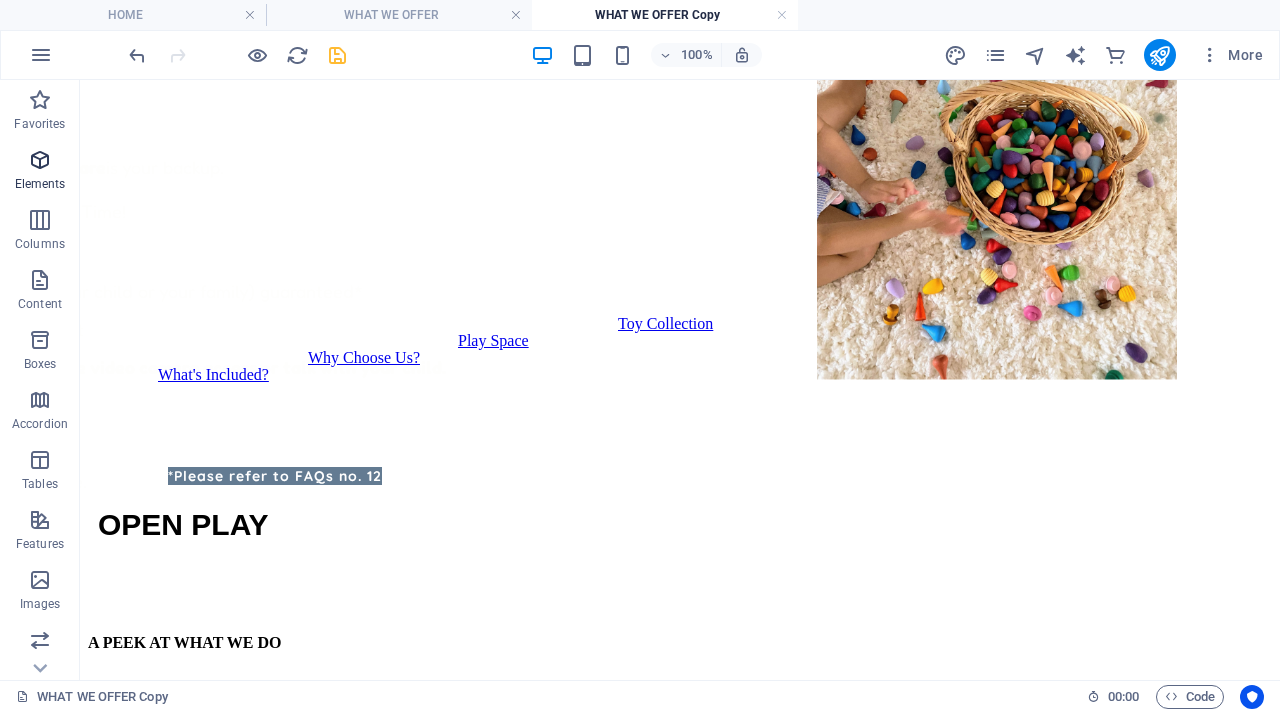 click at bounding box center (40, 160) 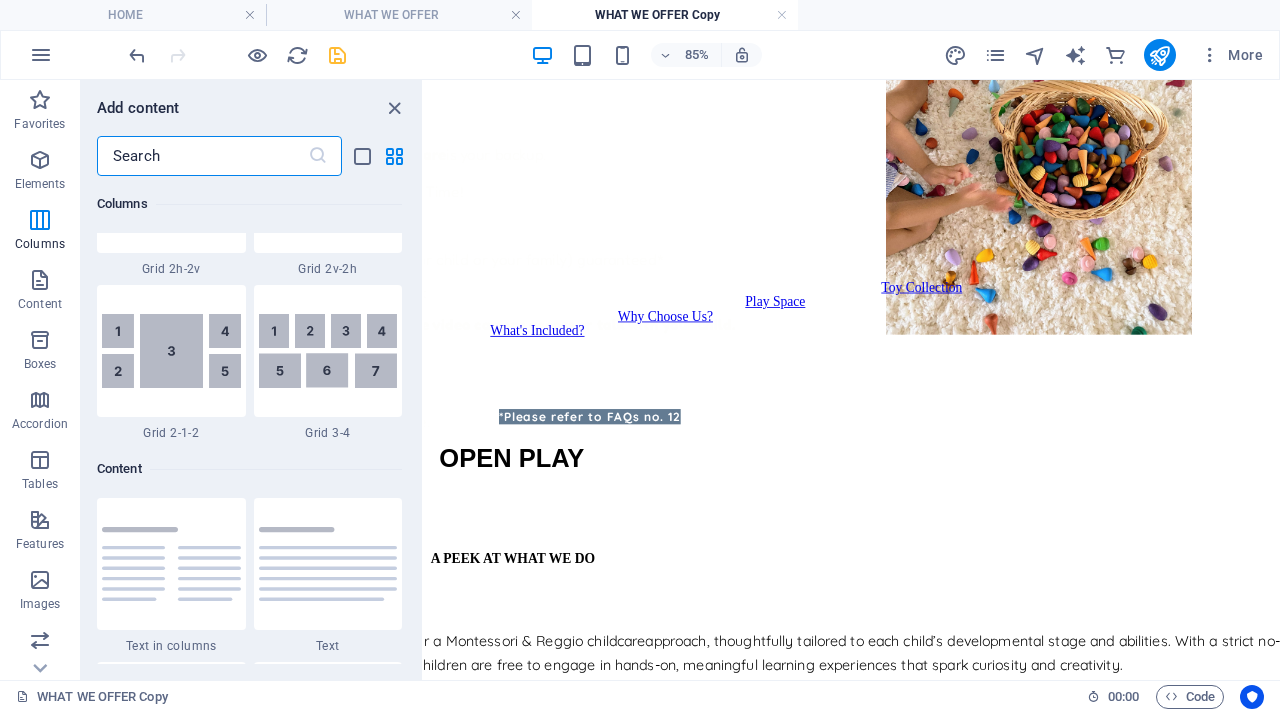 scroll, scrollTop: 3832, scrollLeft: 0, axis: vertical 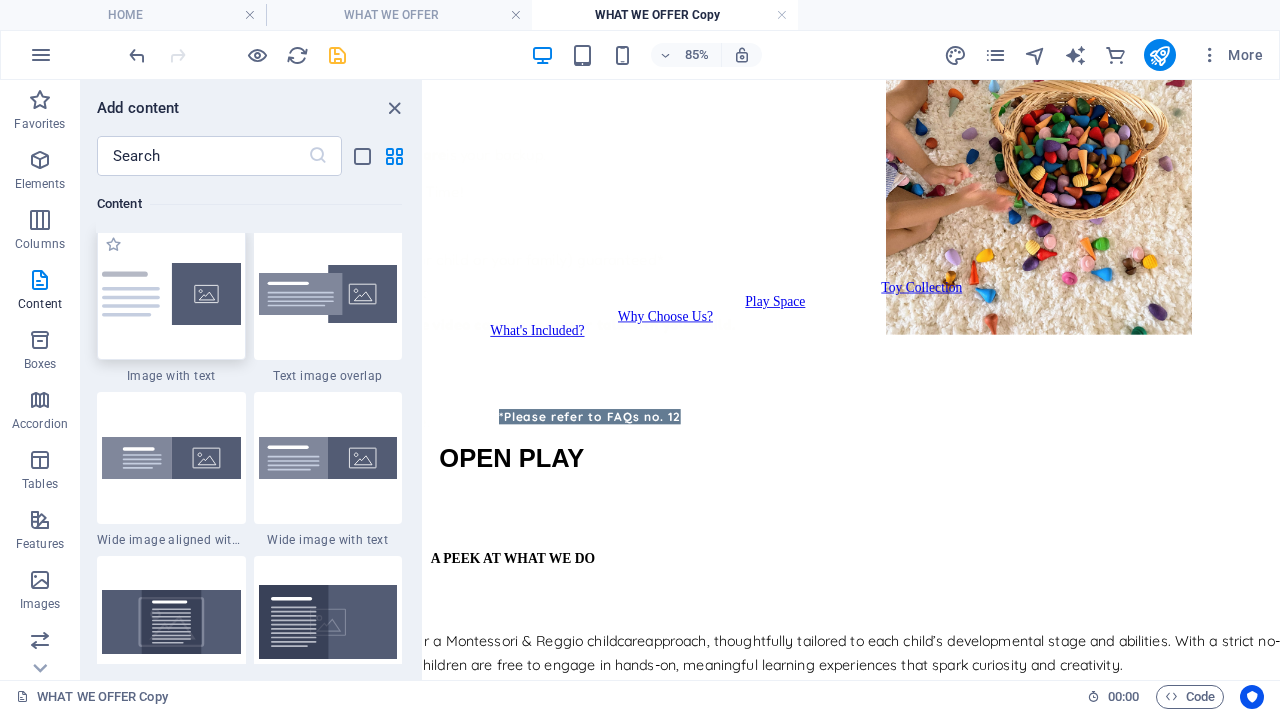 click at bounding box center (171, 294) 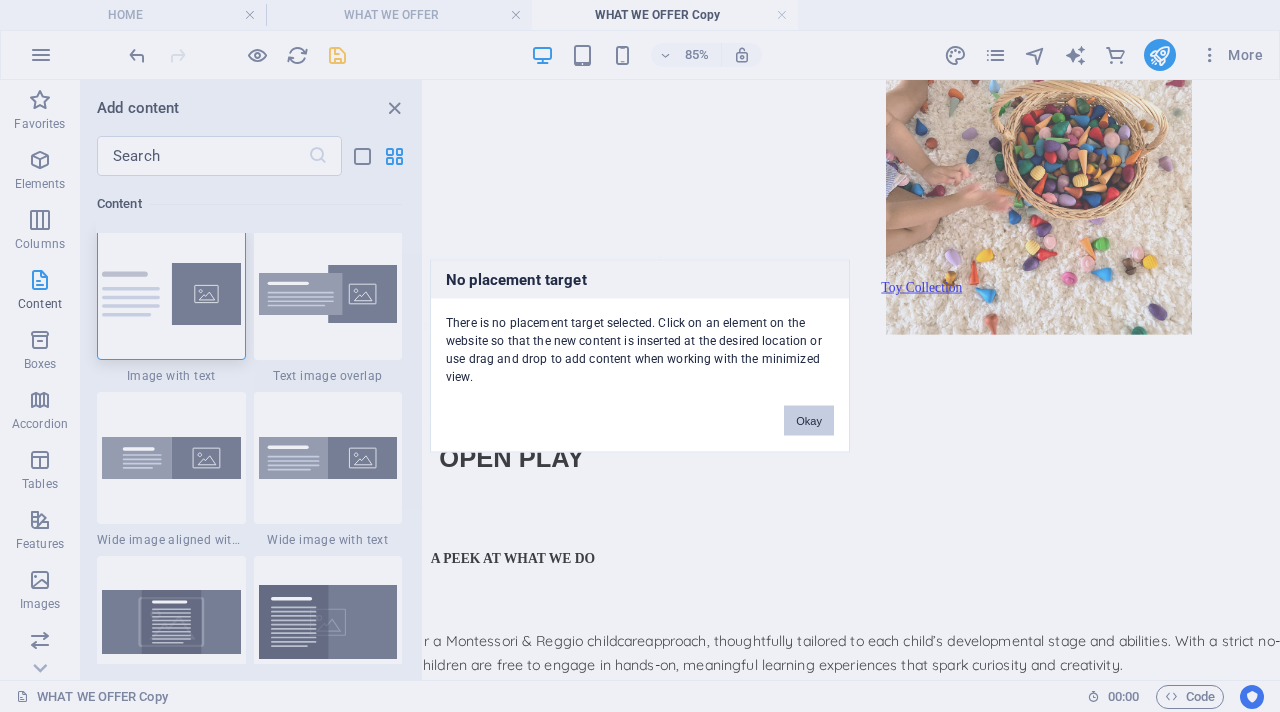 click on "Okay" at bounding box center [809, 421] 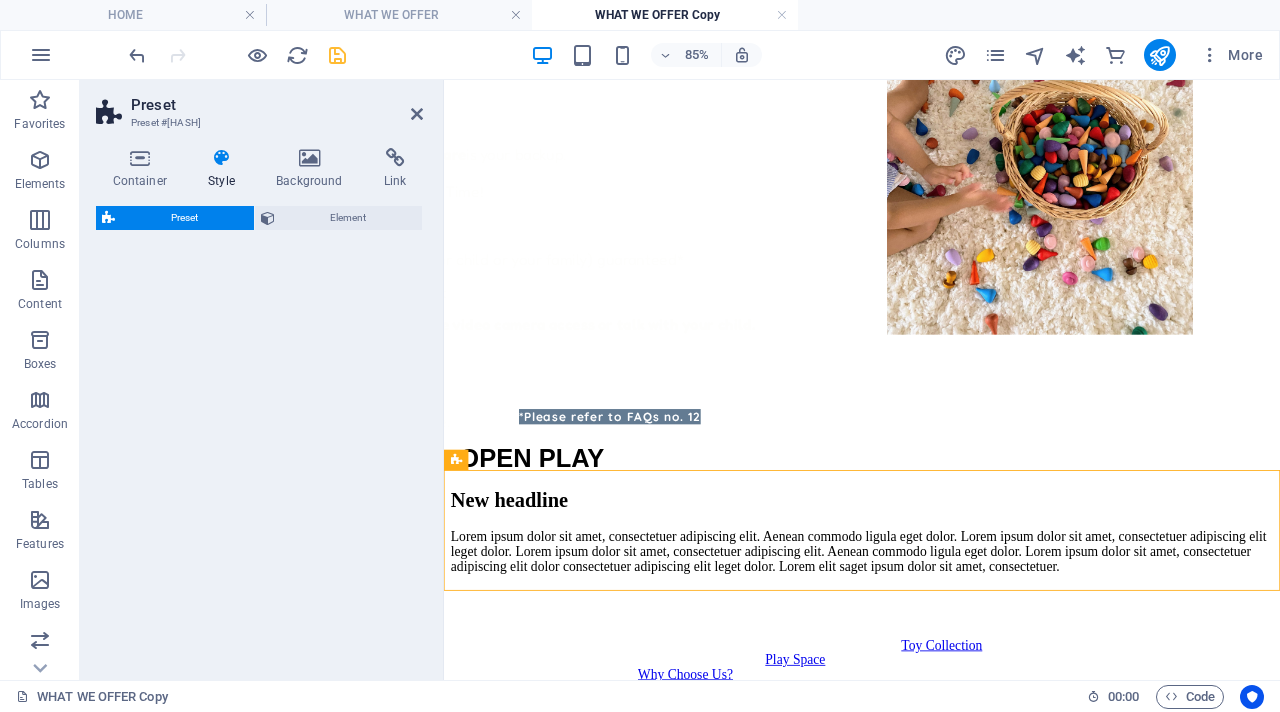 select on "rem" 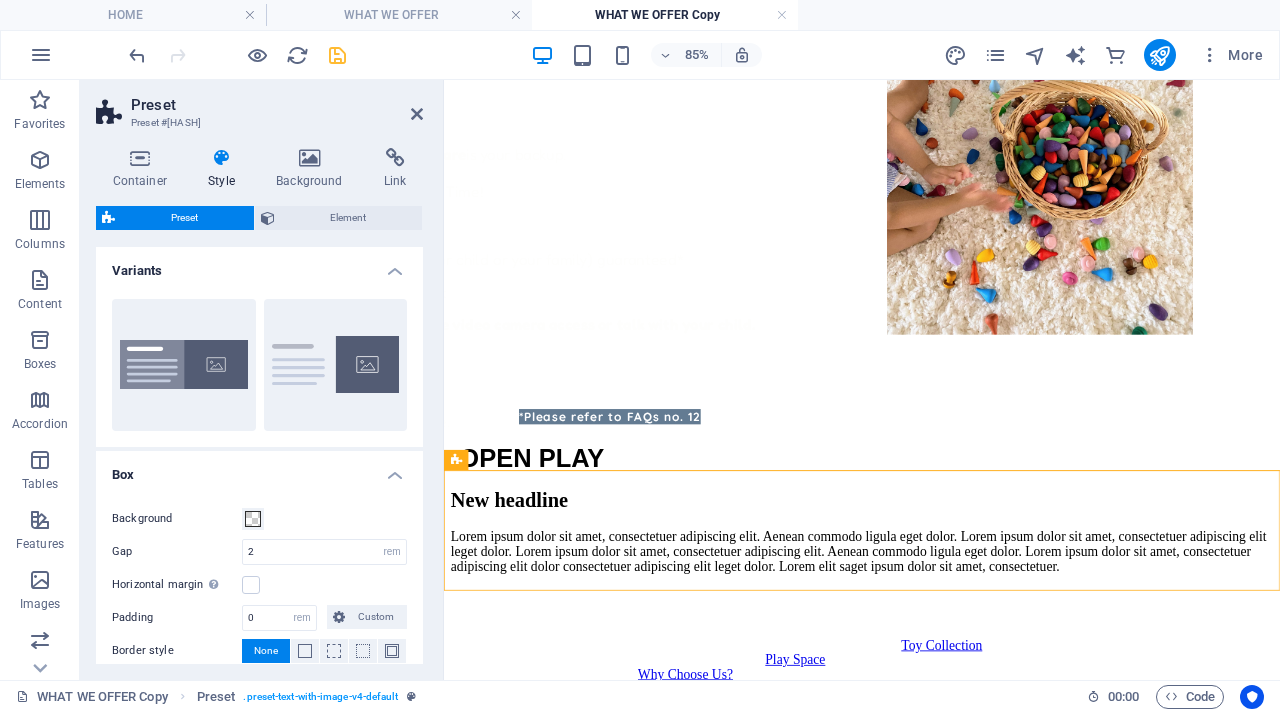 click on "*Please refer to FAQs no. 12" at bounding box center [1016, 476] 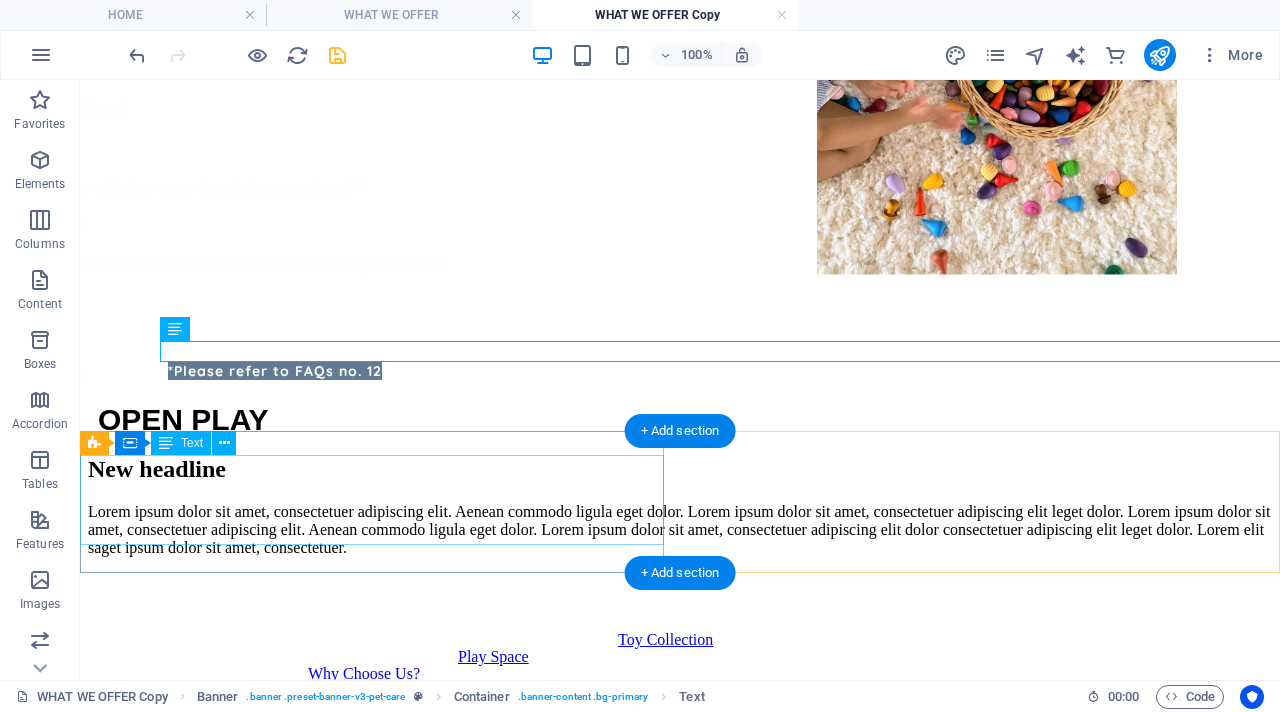 scroll, scrollTop: 494, scrollLeft: 0, axis: vertical 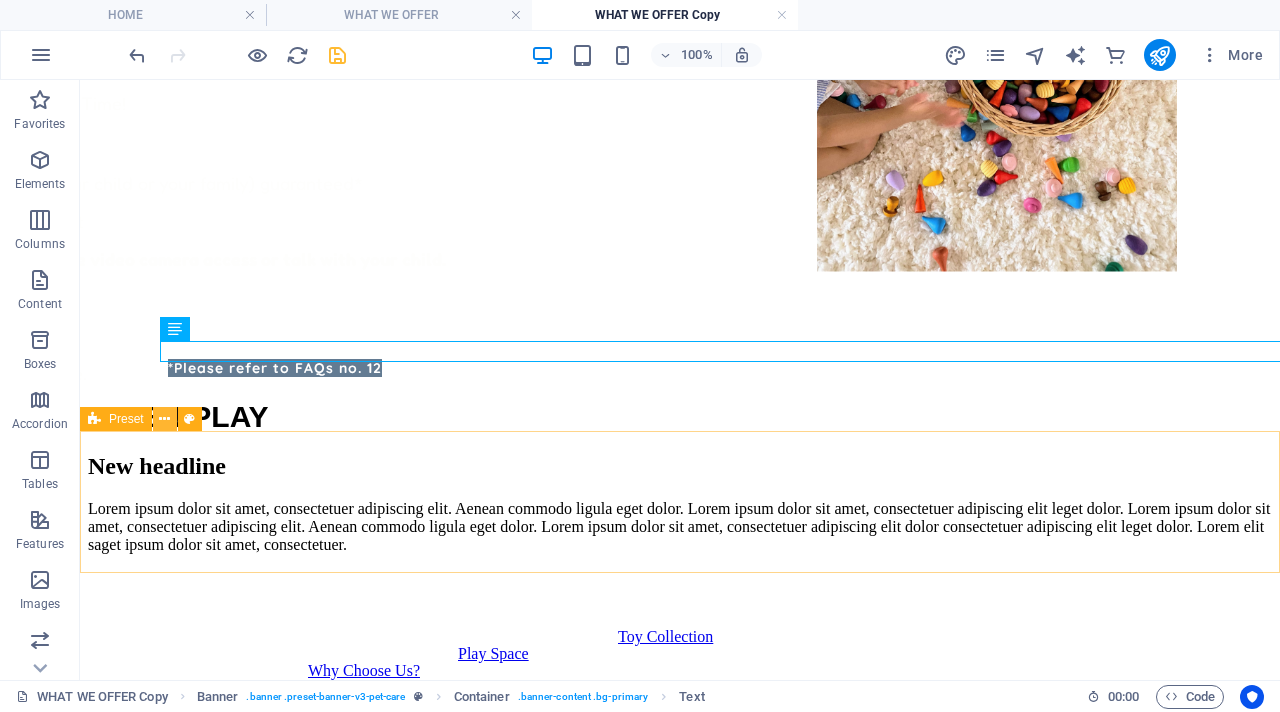 click at bounding box center (164, 419) 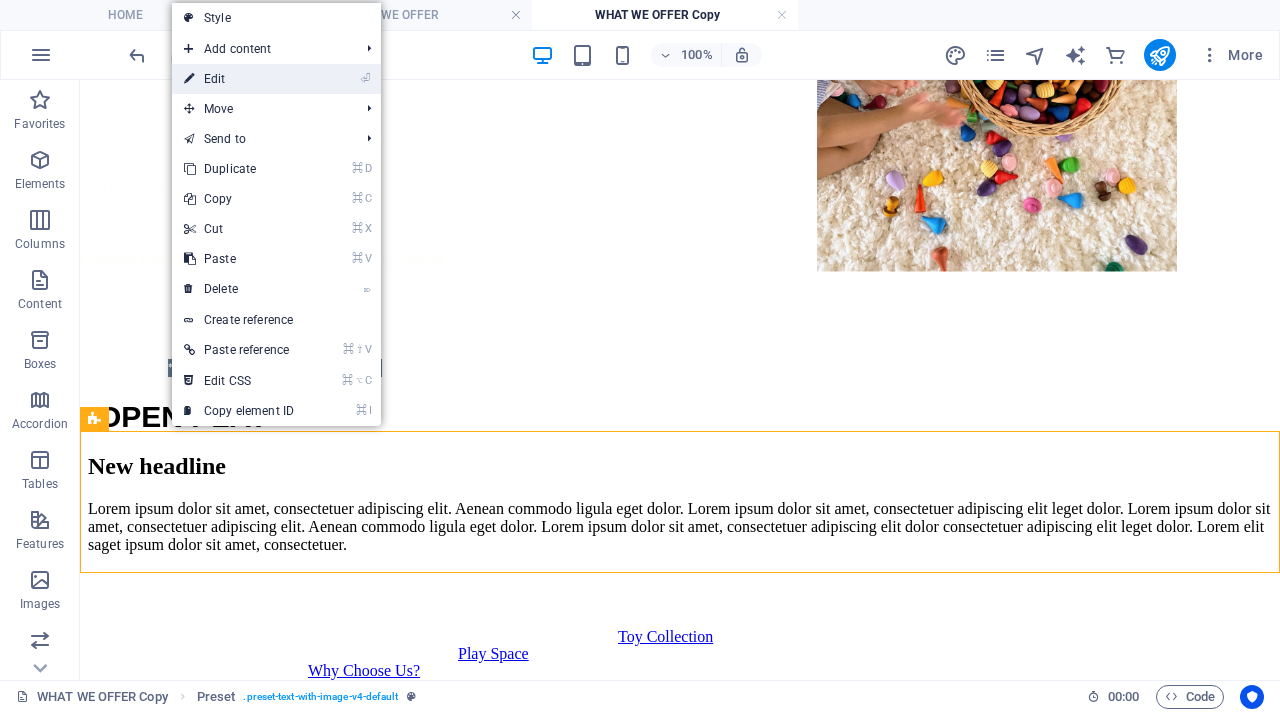 click on "⏎  Edit" at bounding box center (239, 79) 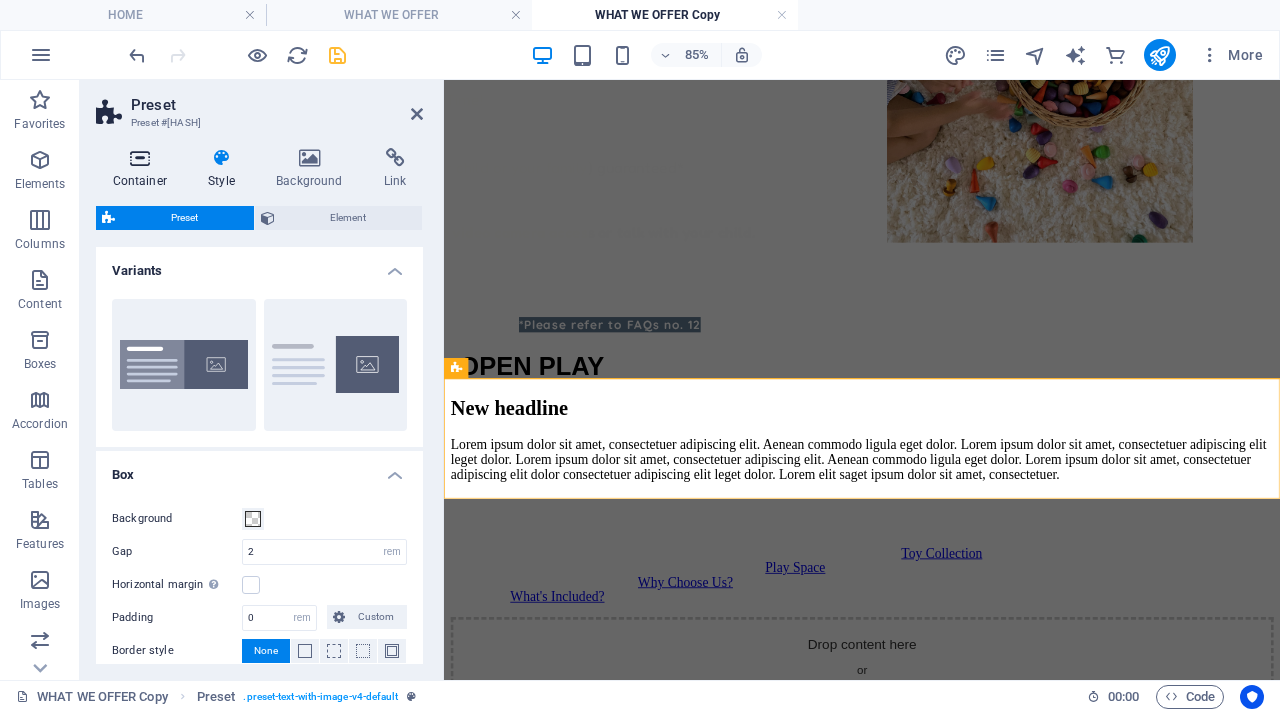 click at bounding box center [140, 158] 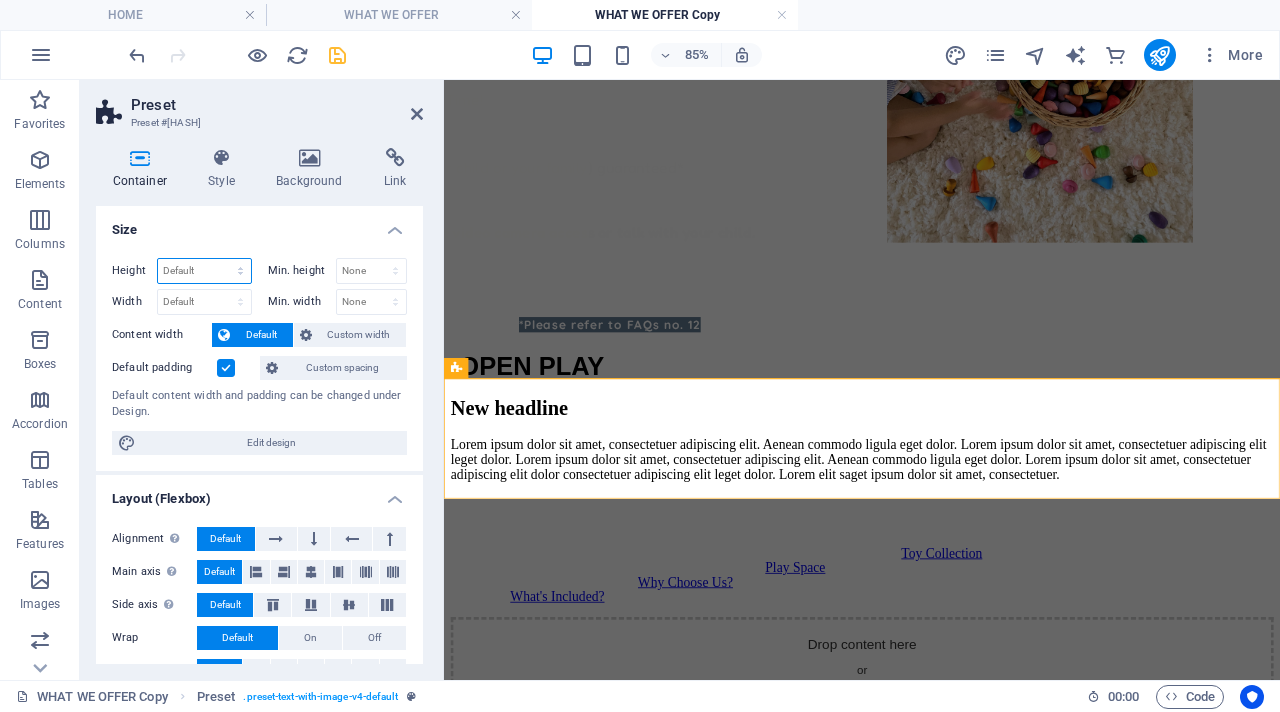 click on "Default px rem % vh vw" at bounding box center (204, 271) 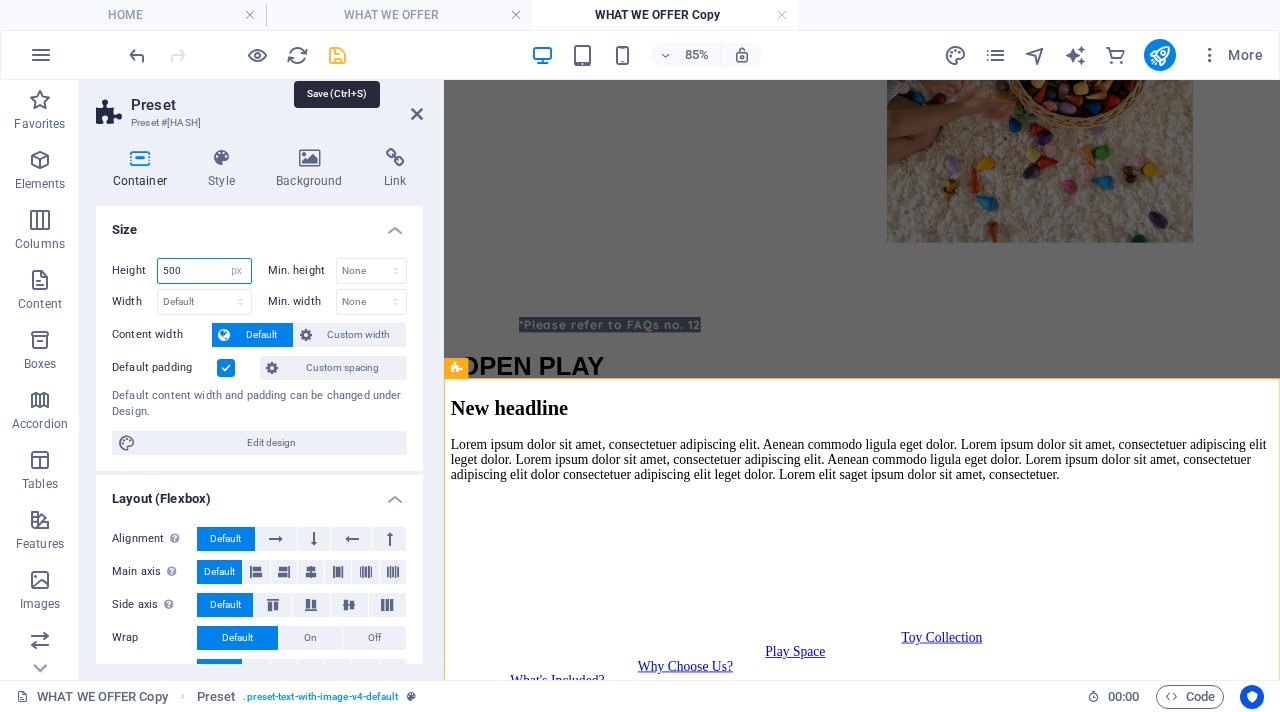 type on "500" 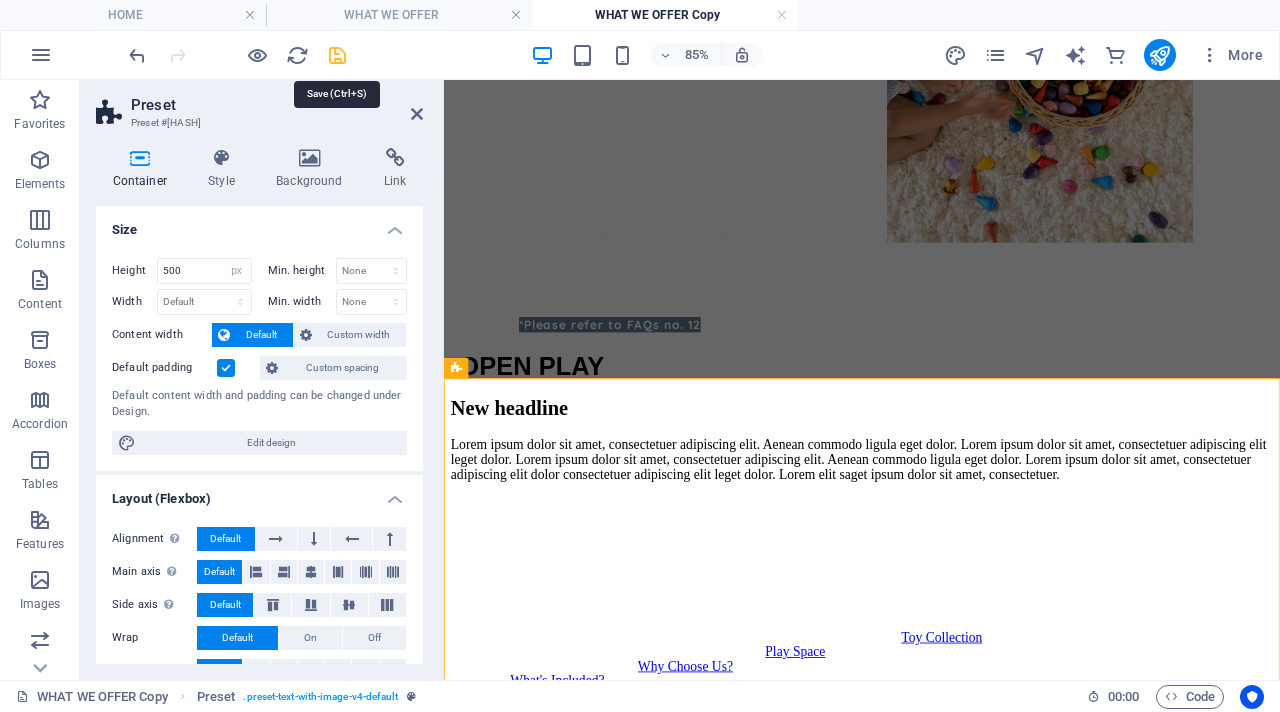 click at bounding box center [337, 55] 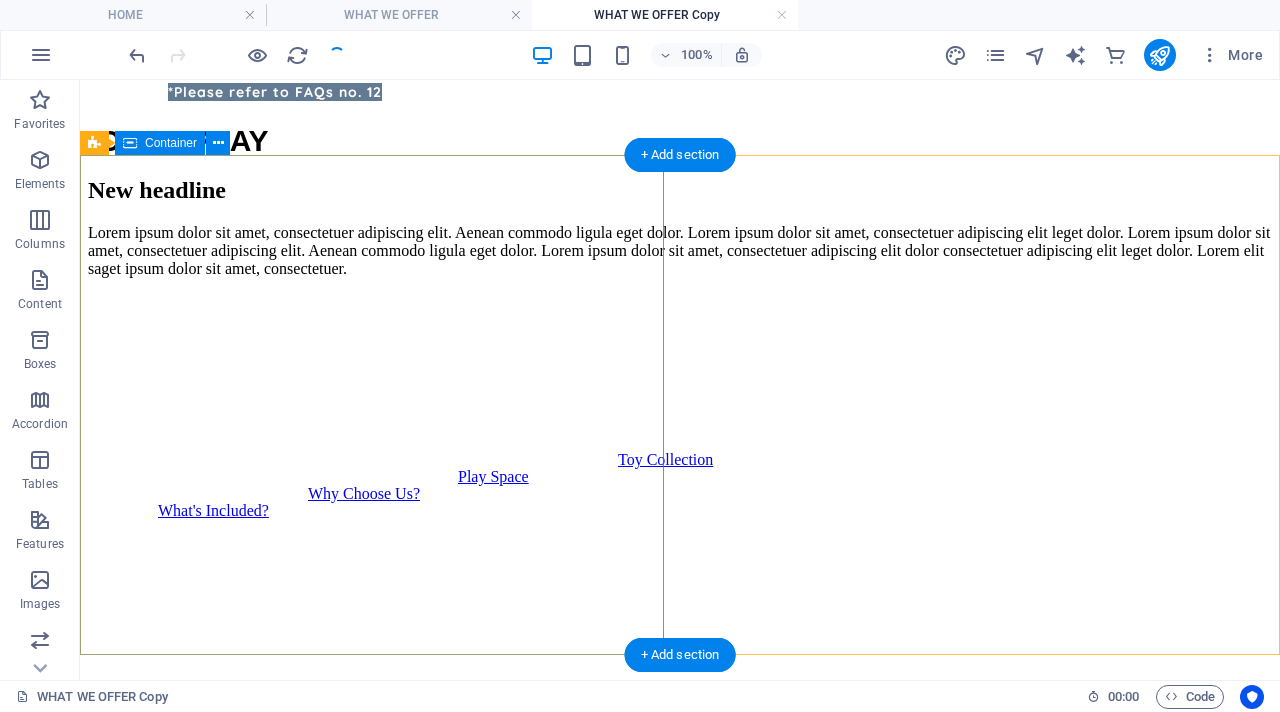 scroll, scrollTop: 769, scrollLeft: 0, axis: vertical 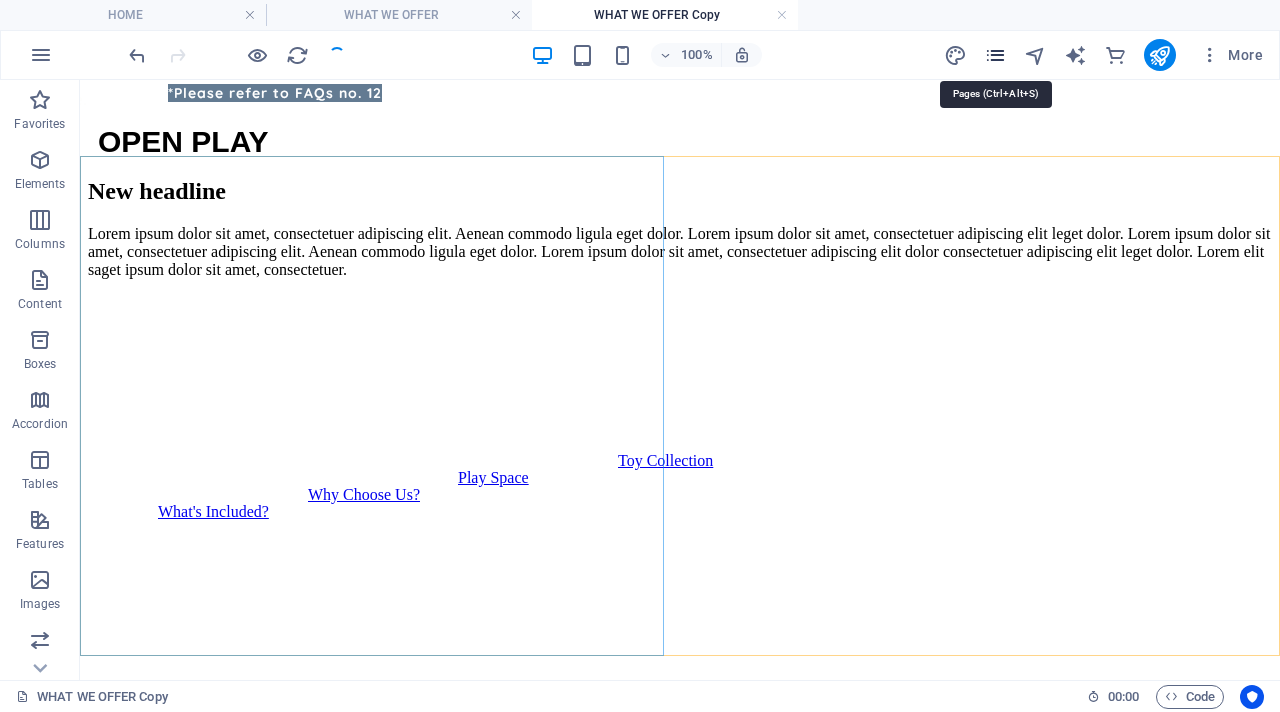 click at bounding box center (995, 55) 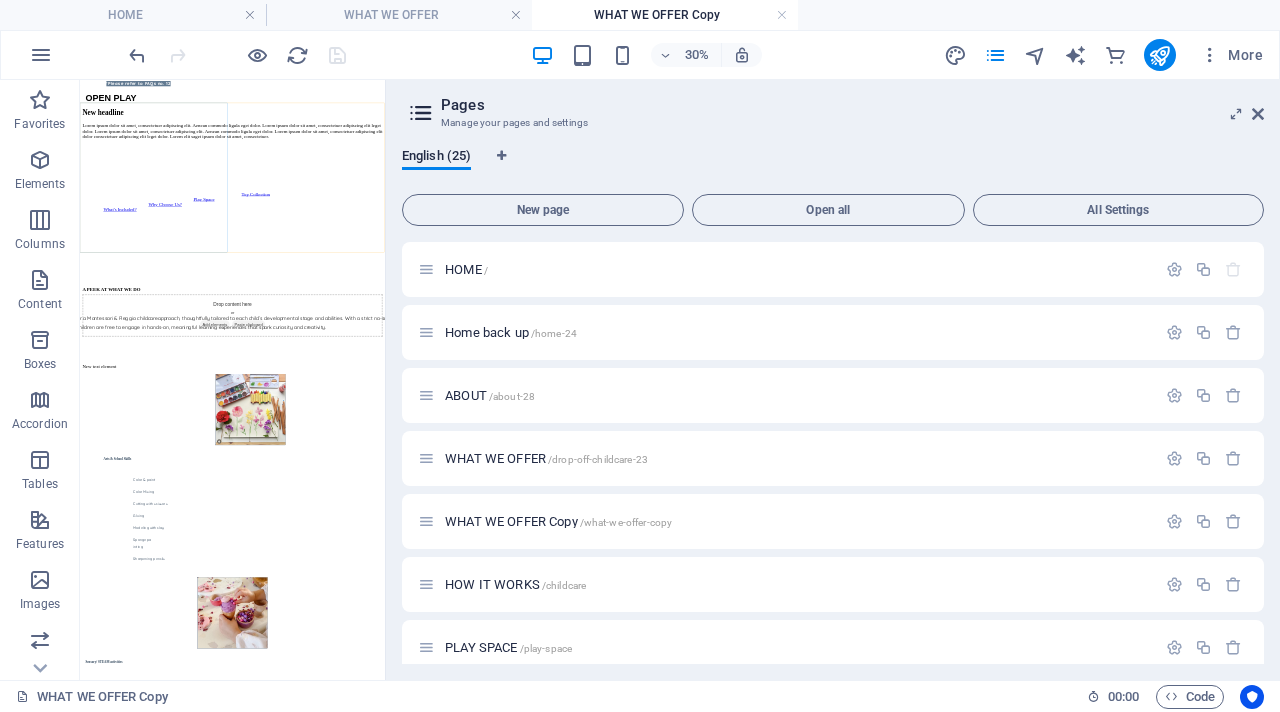 drag, startPoint x: 881, startPoint y: 357, endPoint x: 383, endPoint y: 397, distance: 499.60385 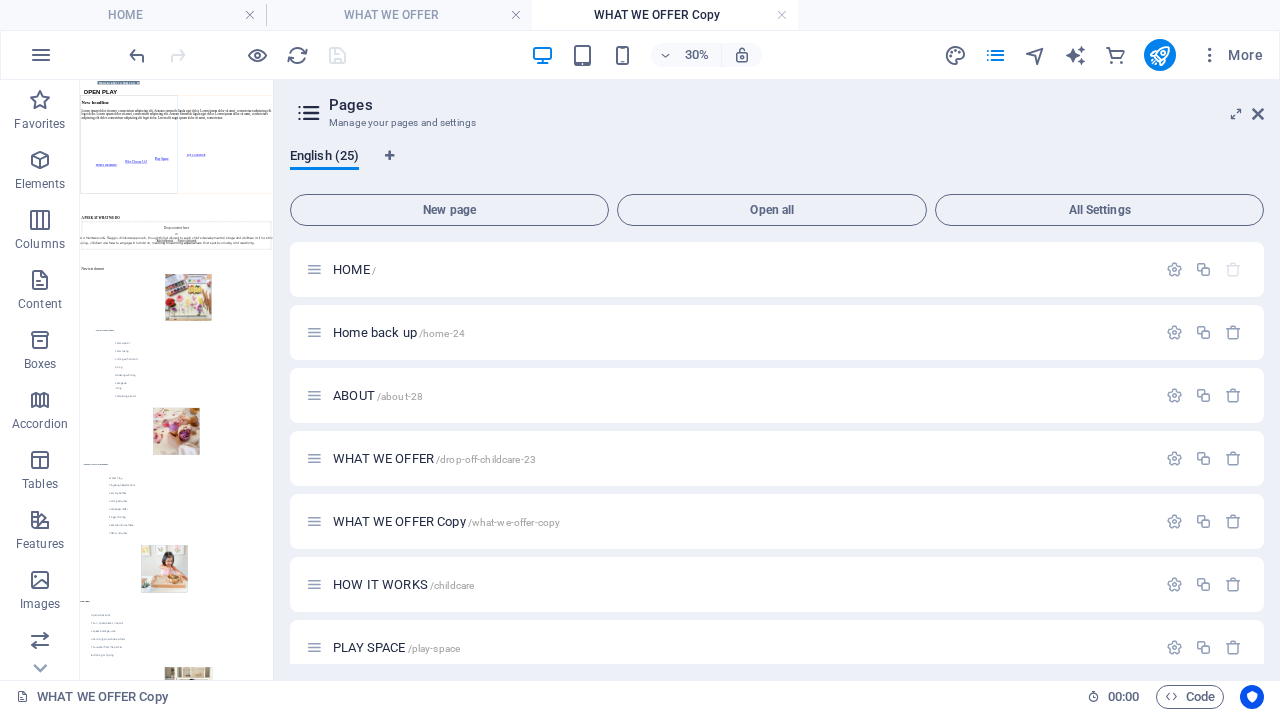 scroll, scrollTop: 631, scrollLeft: 0, axis: vertical 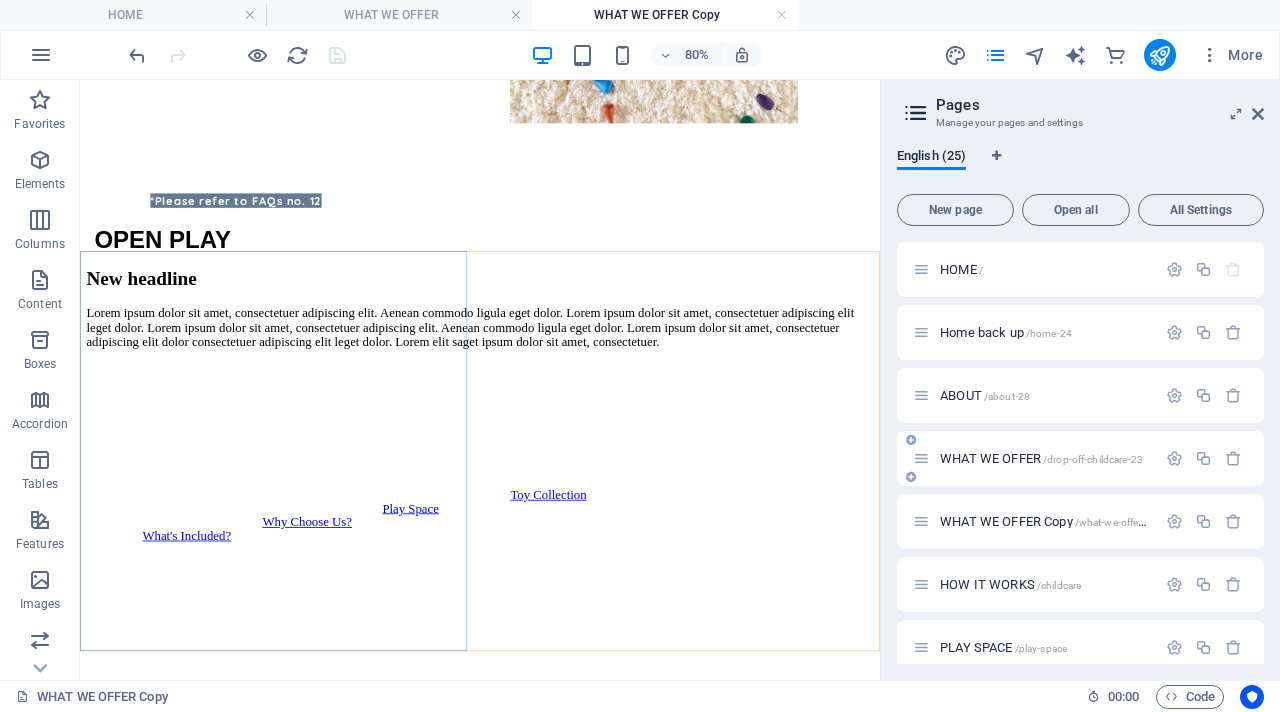 drag, startPoint x: 388, startPoint y: 398, endPoint x: 1056, endPoint y: 434, distance: 668.96936 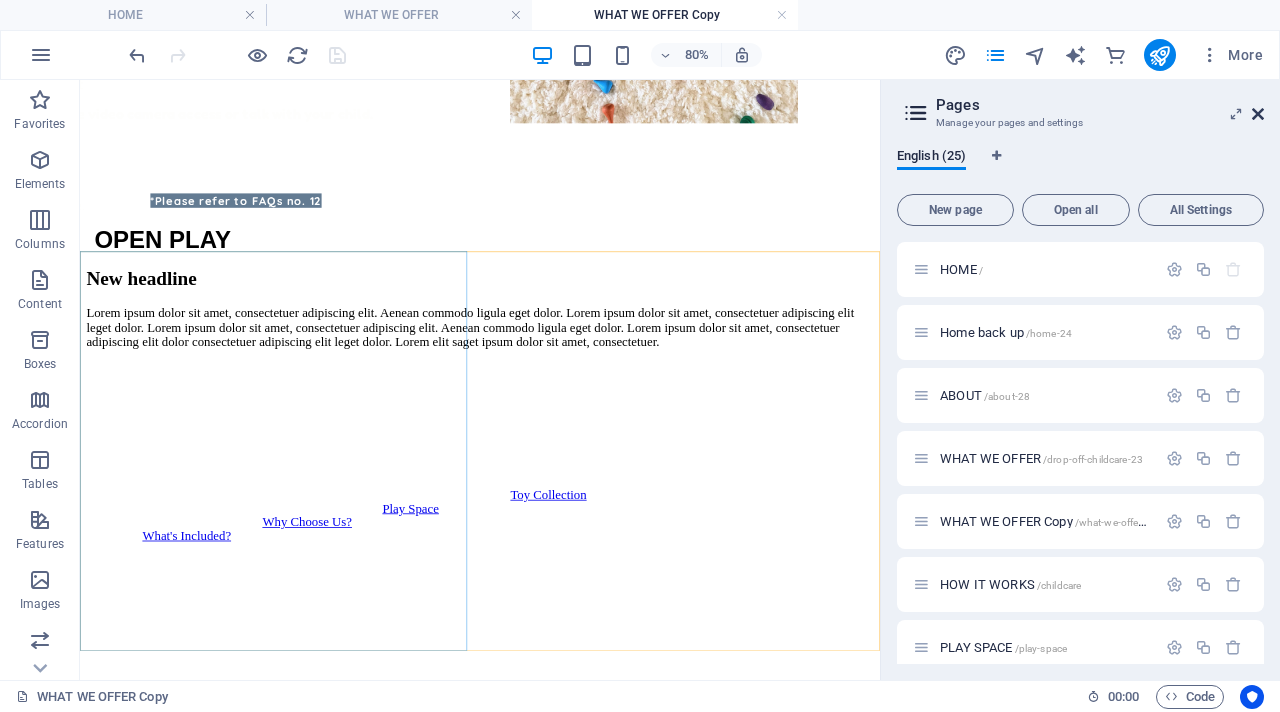 click at bounding box center (1258, 114) 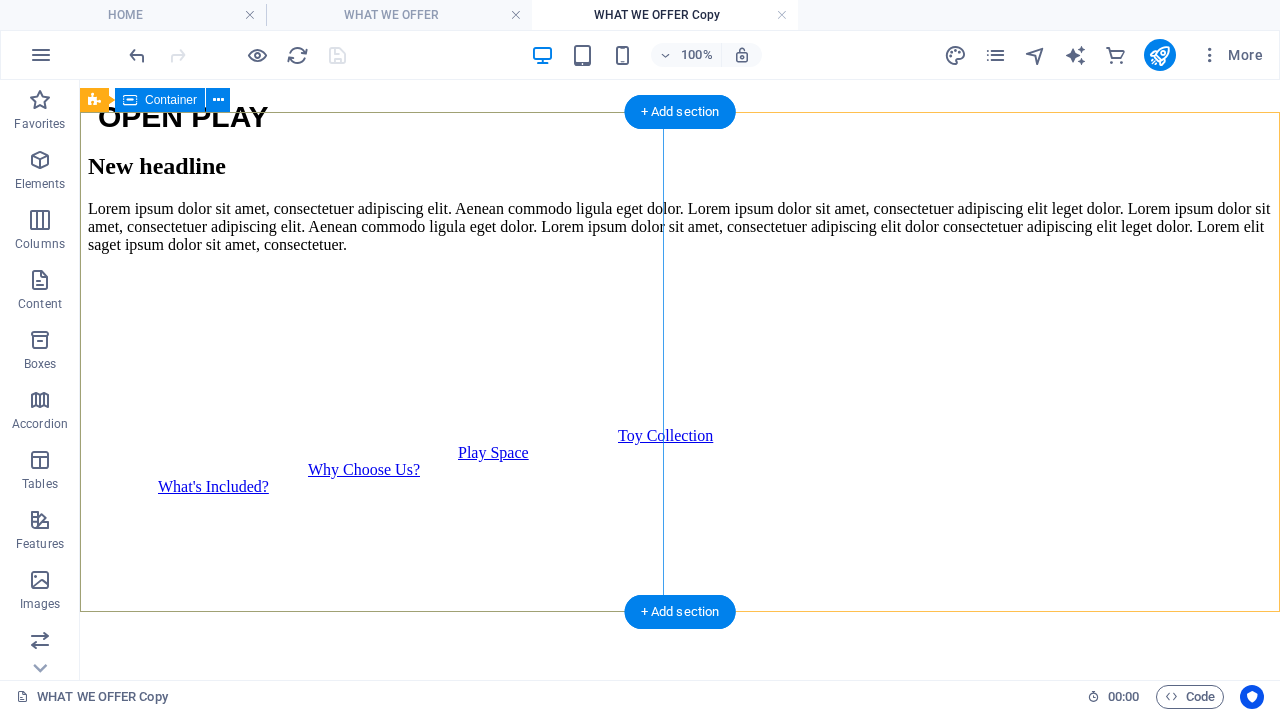 scroll, scrollTop: 816, scrollLeft: 0, axis: vertical 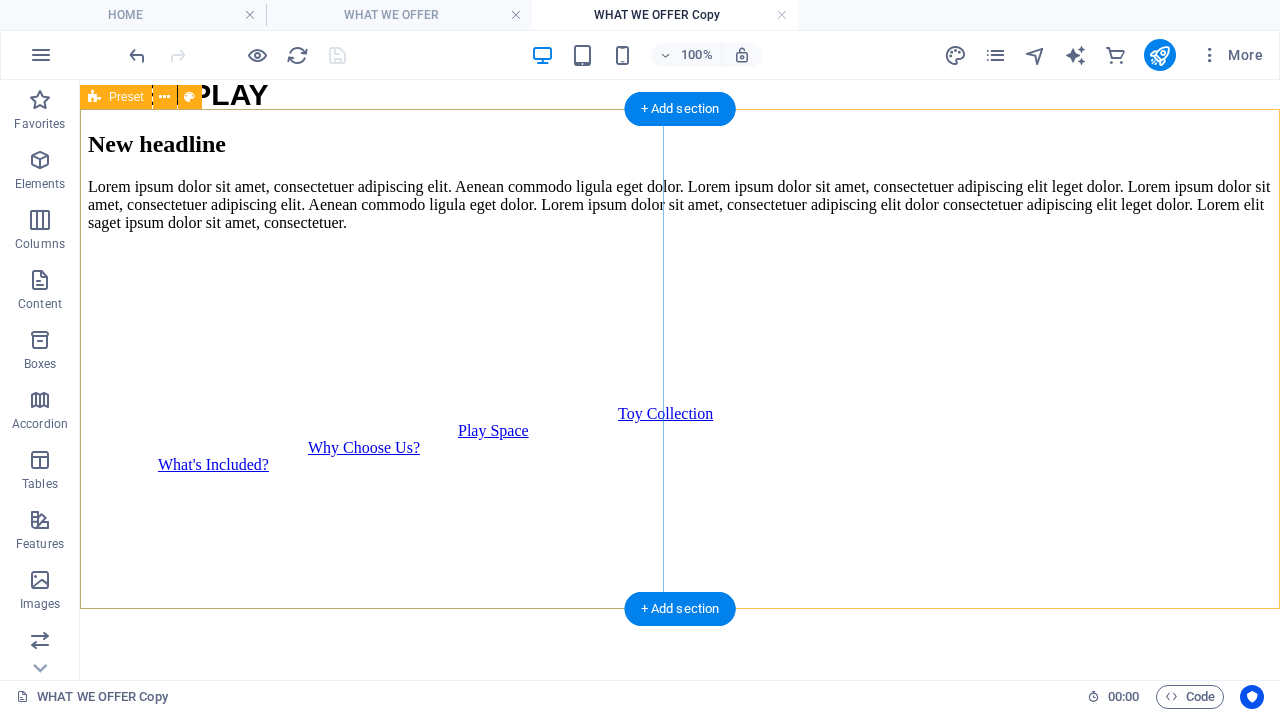 click at bounding box center (680, 248) 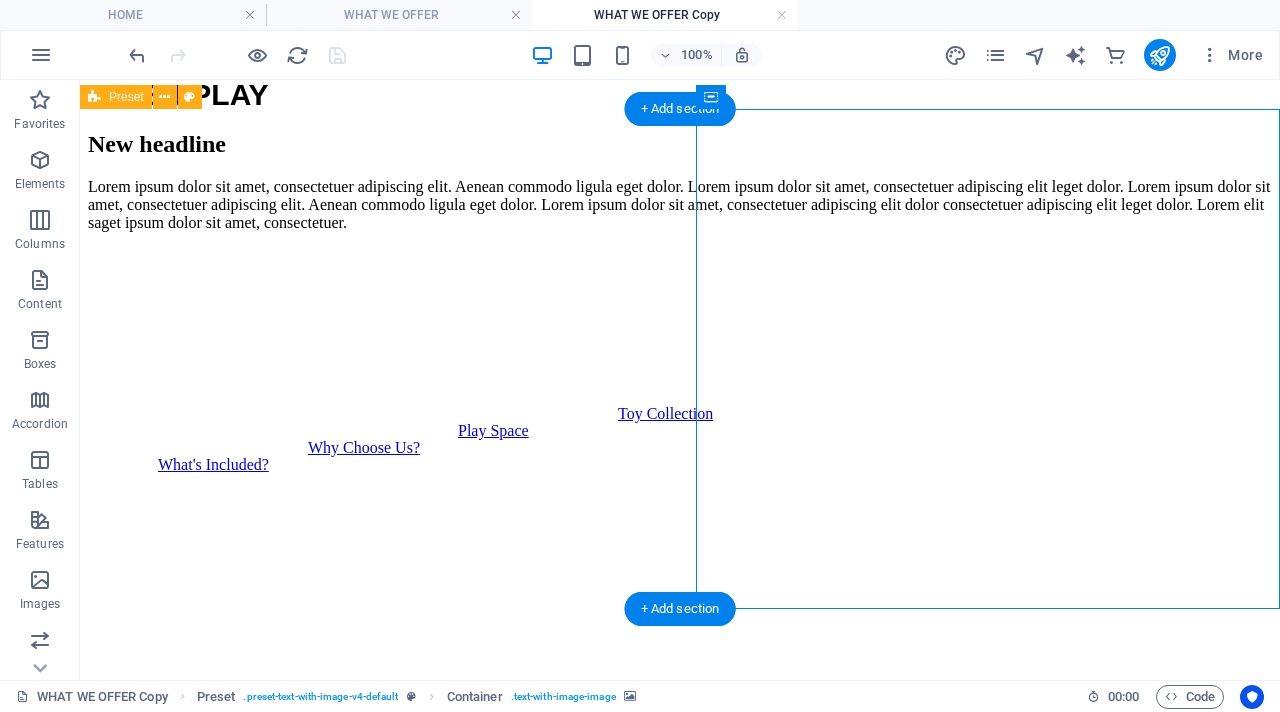 click at bounding box center (680, 248) 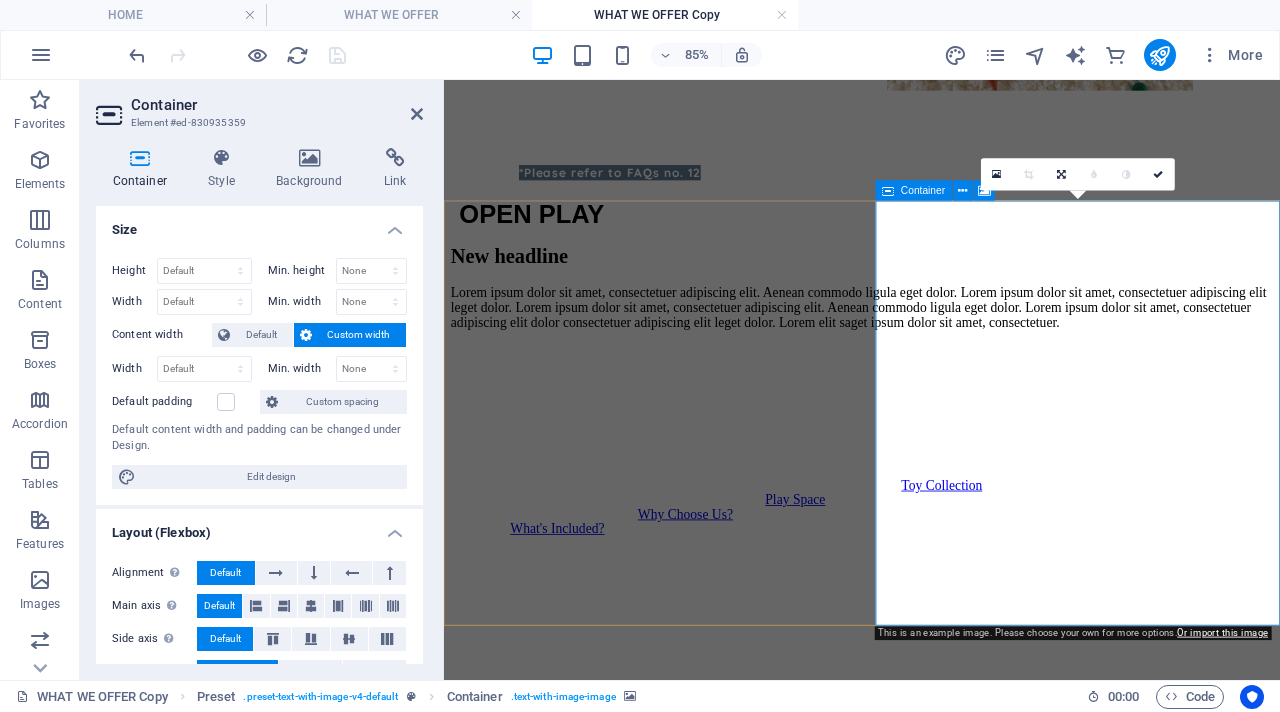 scroll, scrollTop: 661, scrollLeft: 0, axis: vertical 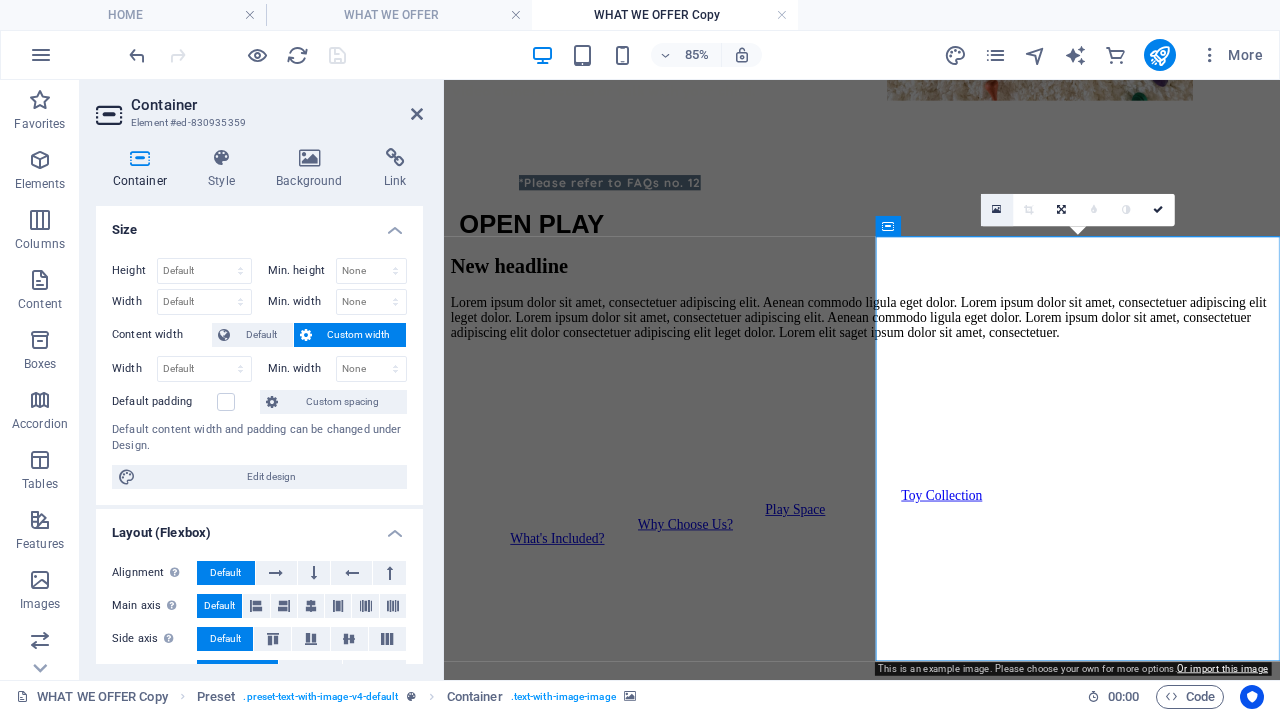 click at bounding box center (996, 210) 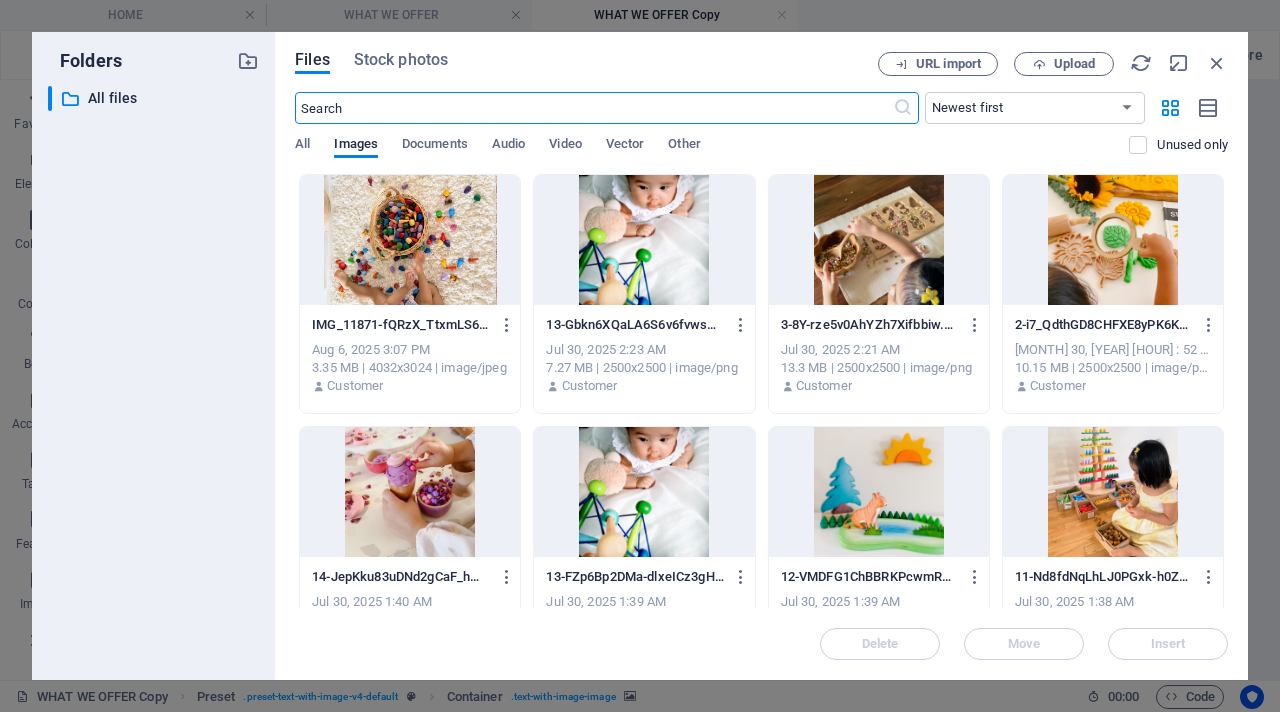 click at bounding box center (410, 240) 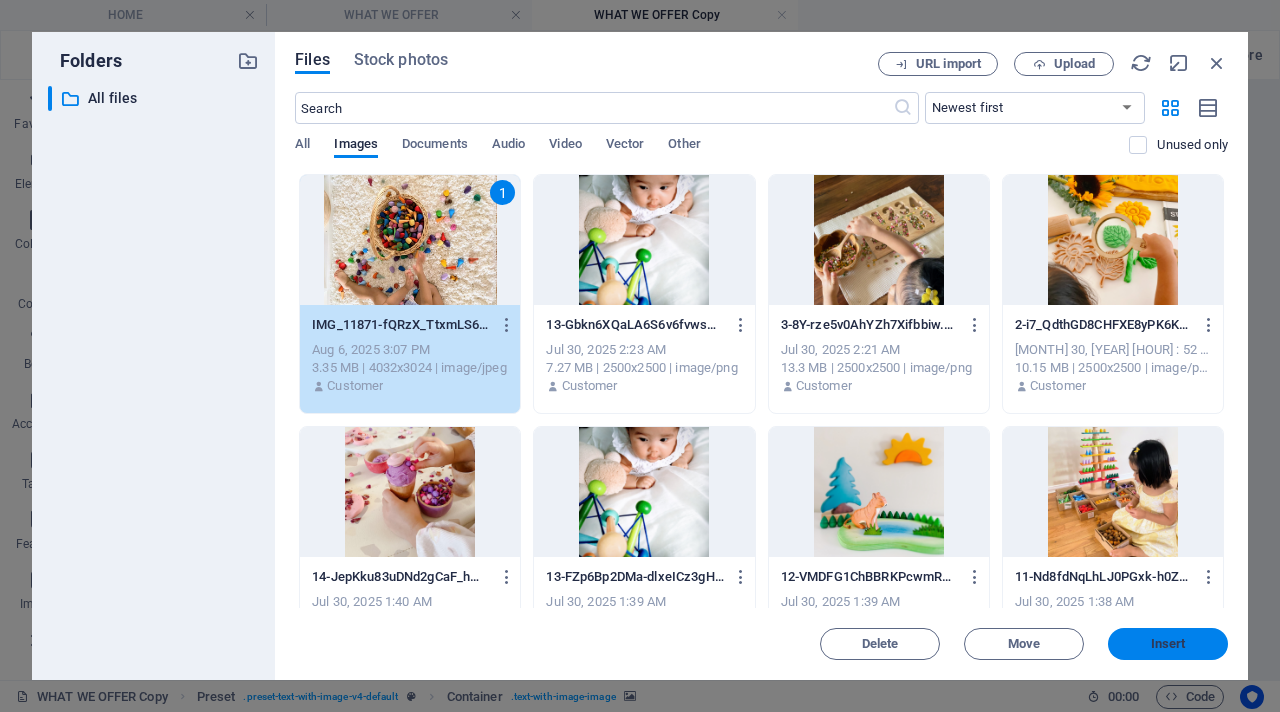 click on "Insert" at bounding box center [1168, 644] 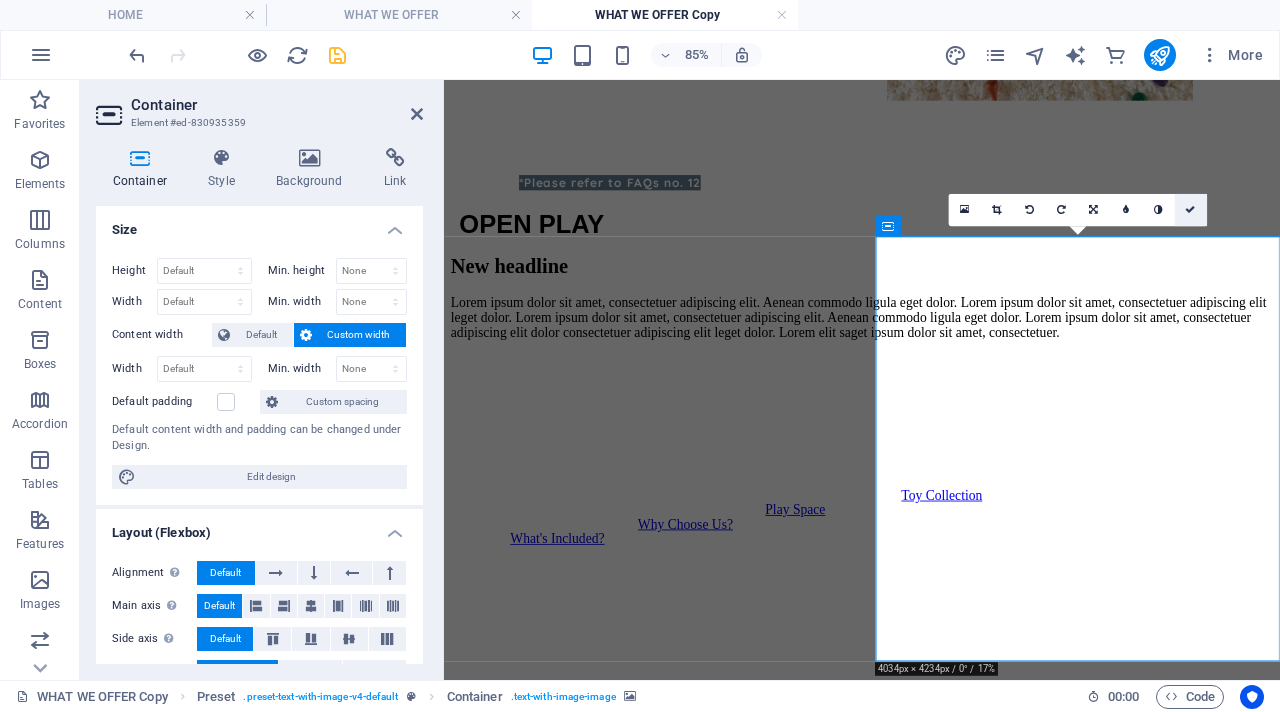click at bounding box center [1191, 210] 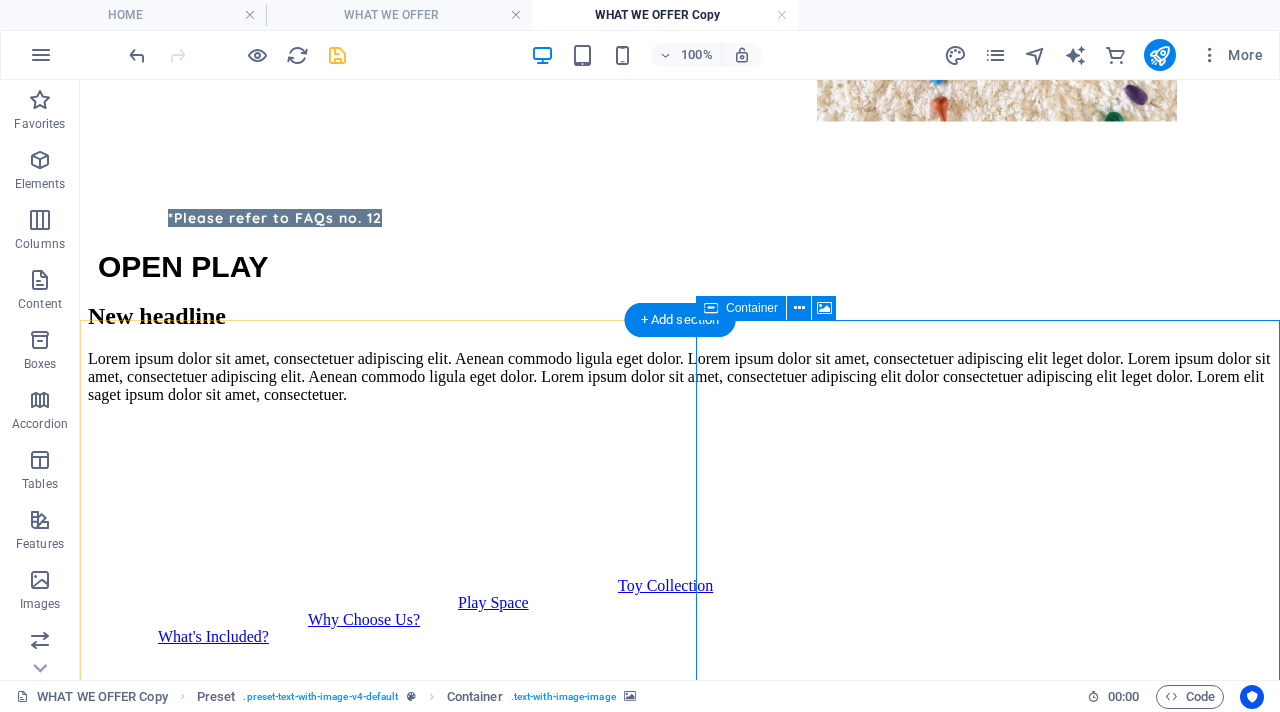 scroll, scrollTop: 605, scrollLeft: 0, axis: vertical 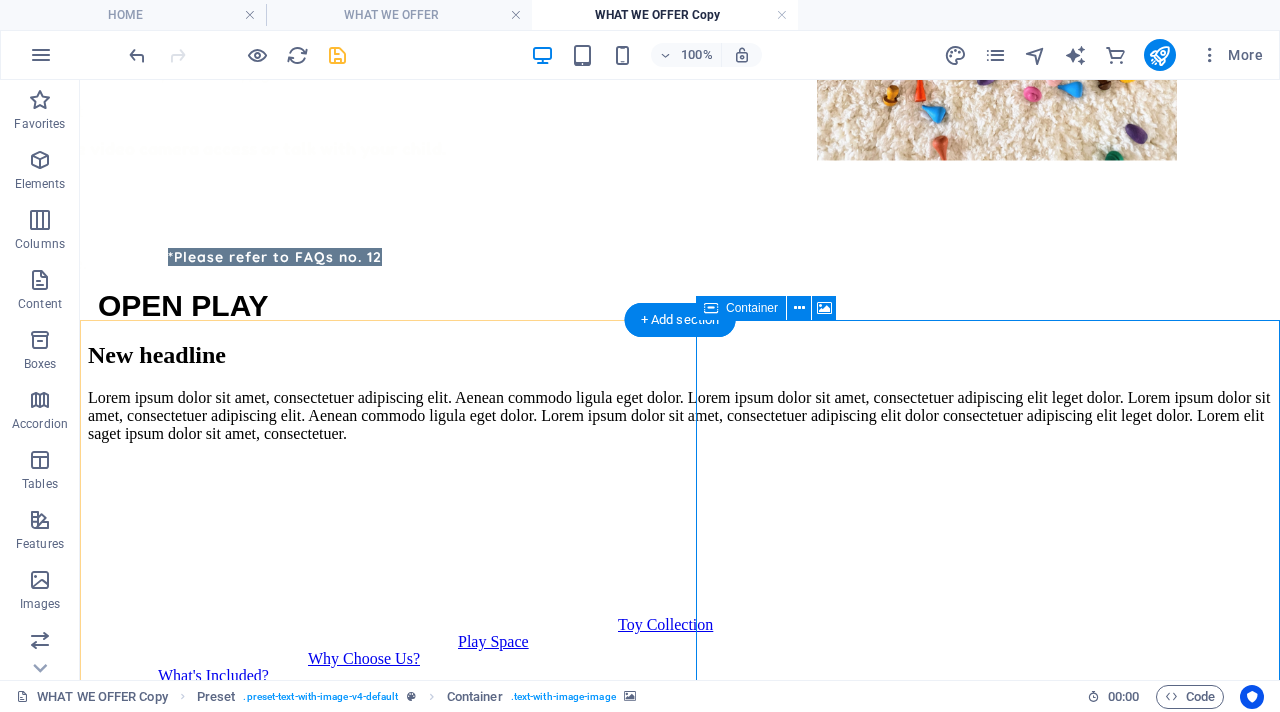 click on "Drop content here or  Add elements  Paste clipboard" at bounding box center [680, 1030] 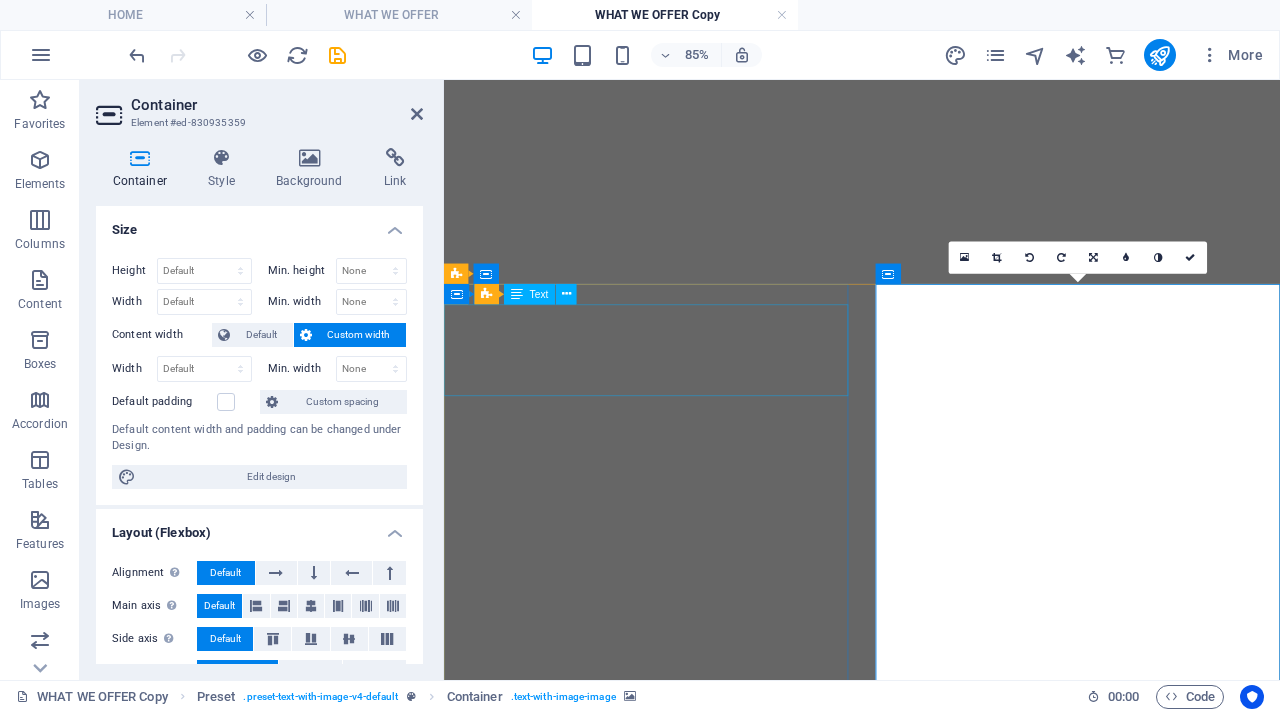 scroll, scrollTop: 0, scrollLeft: 0, axis: both 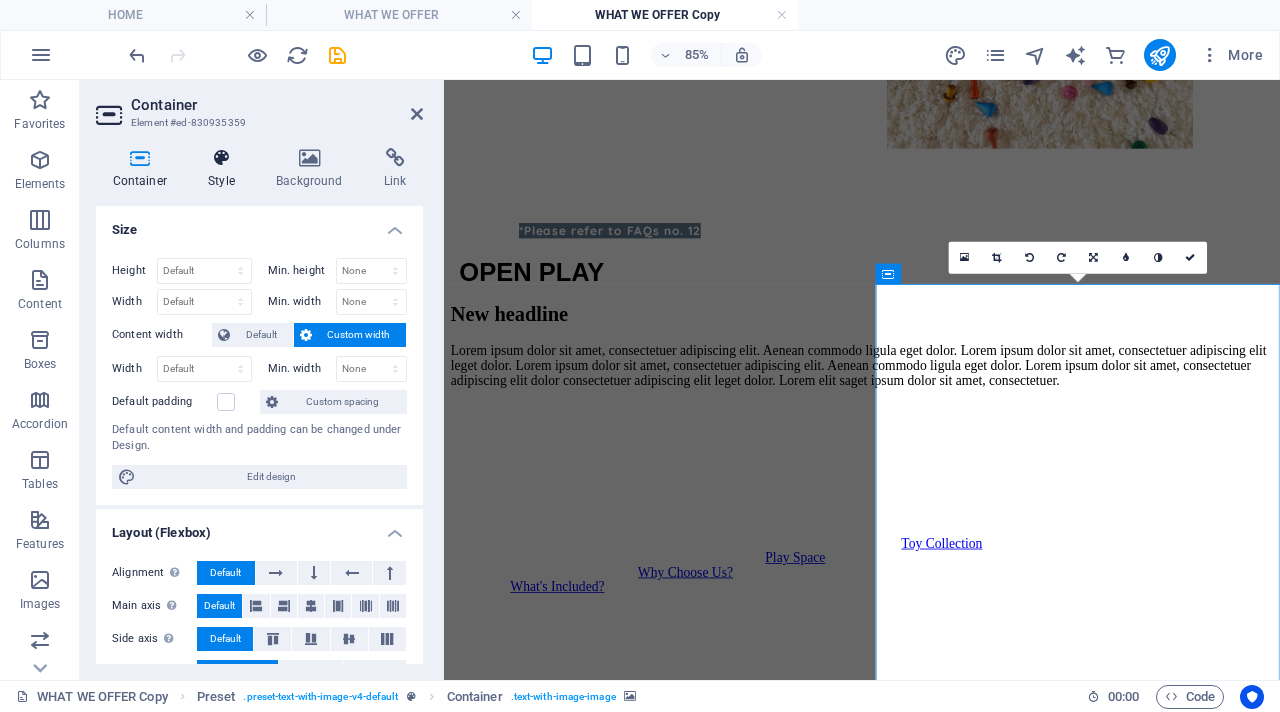 click on "Style" at bounding box center [226, 169] 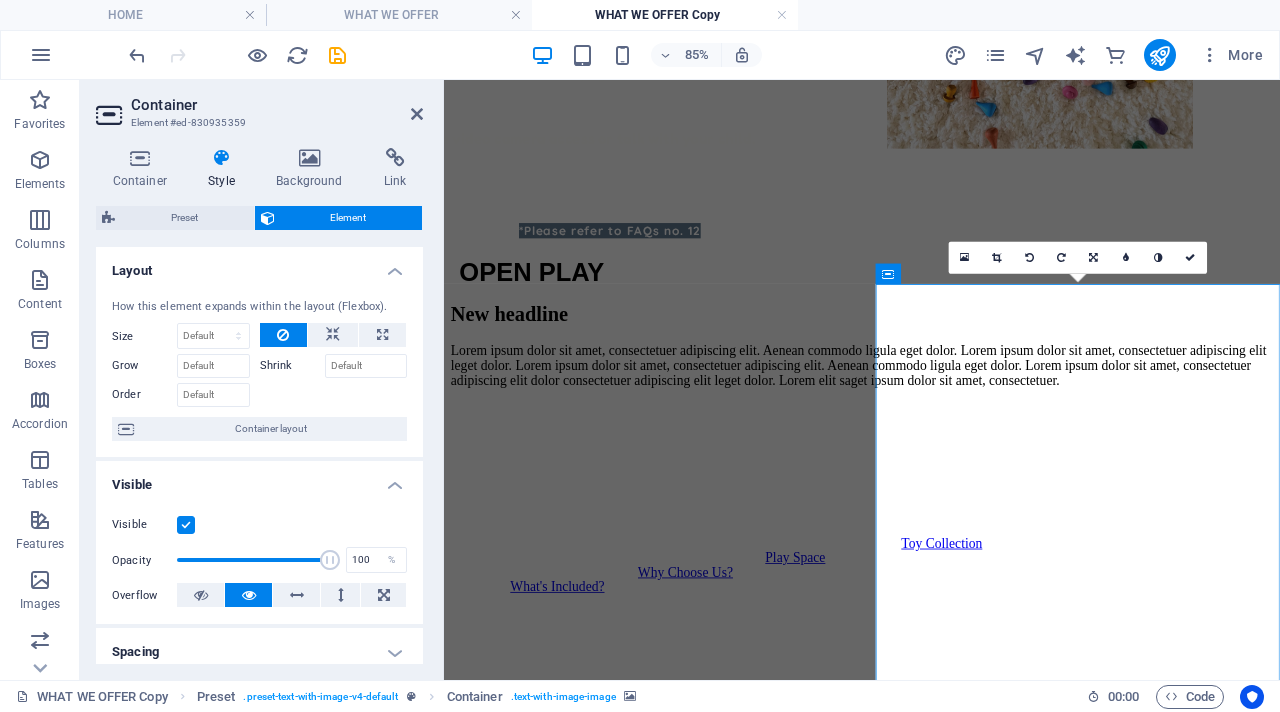 scroll, scrollTop: 428, scrollLeft: 0, axis: vertical 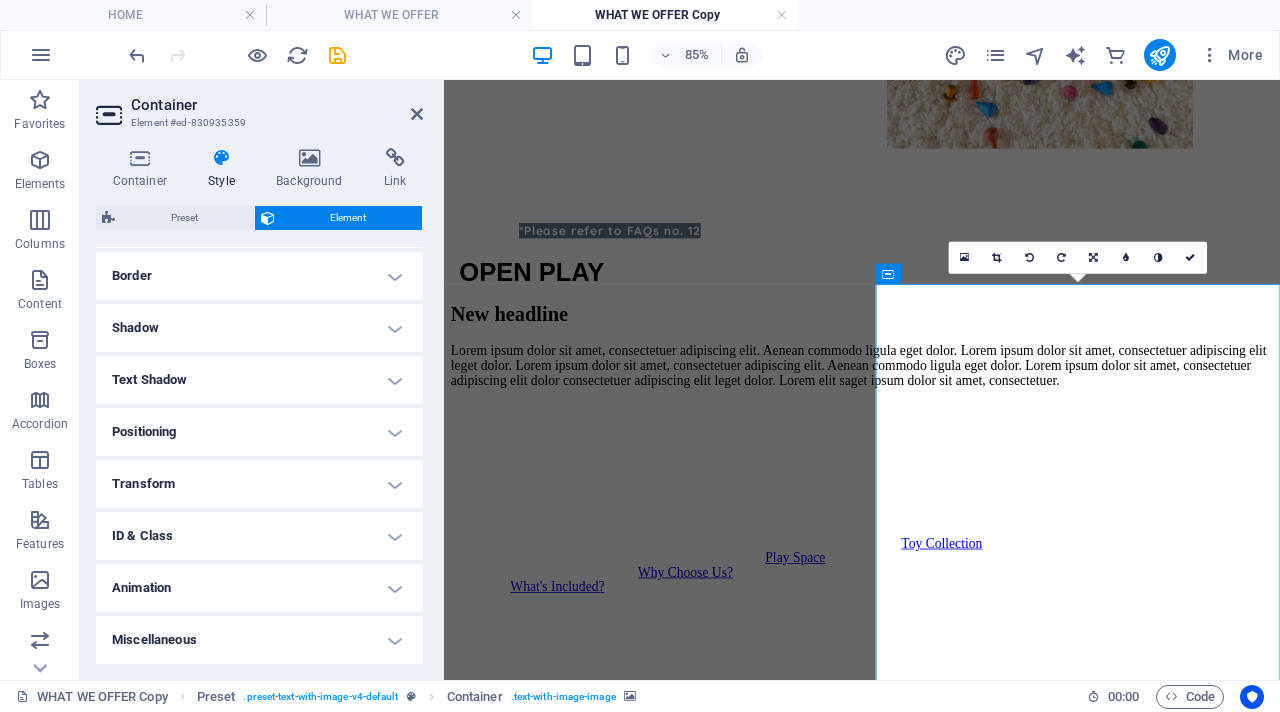 click on "Transform" at bounding box center [259, 484] 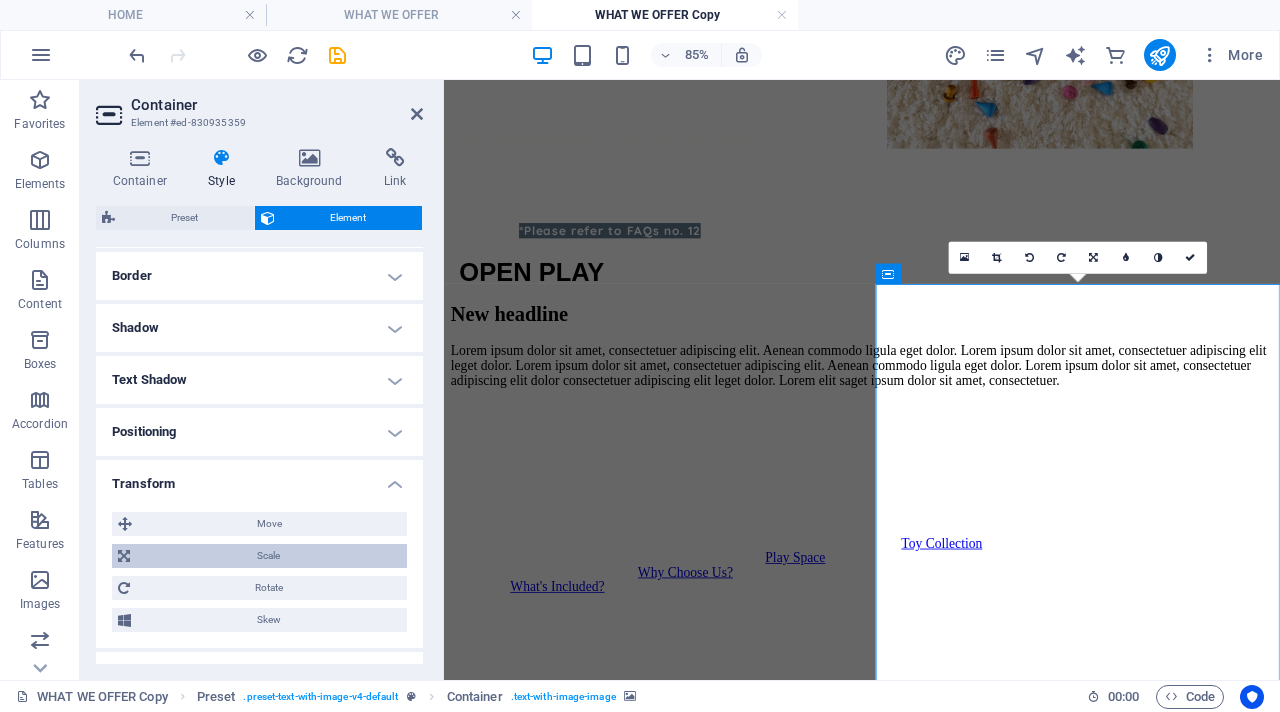 click on "Scale" at bounding box center [268, 556] 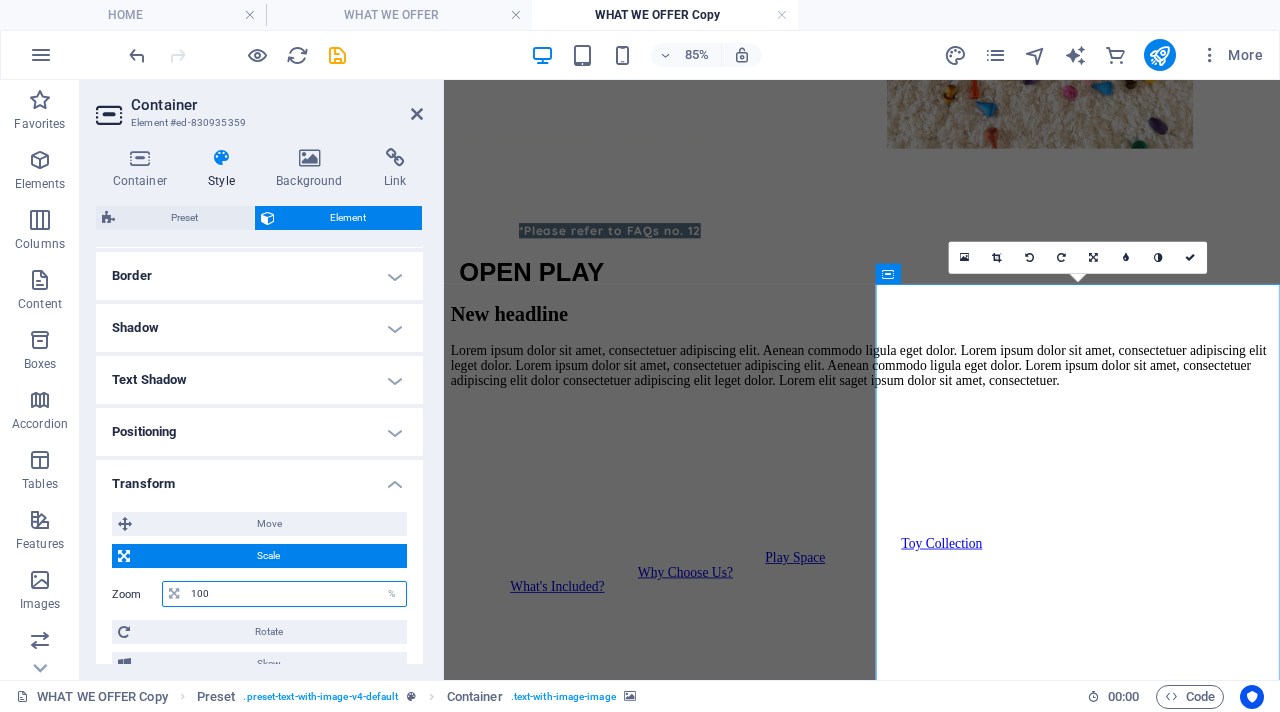drag, startPoint x: 307, startPoint y: 590, endPoint x: 95, endPoint y: 531, distance: 220.05681 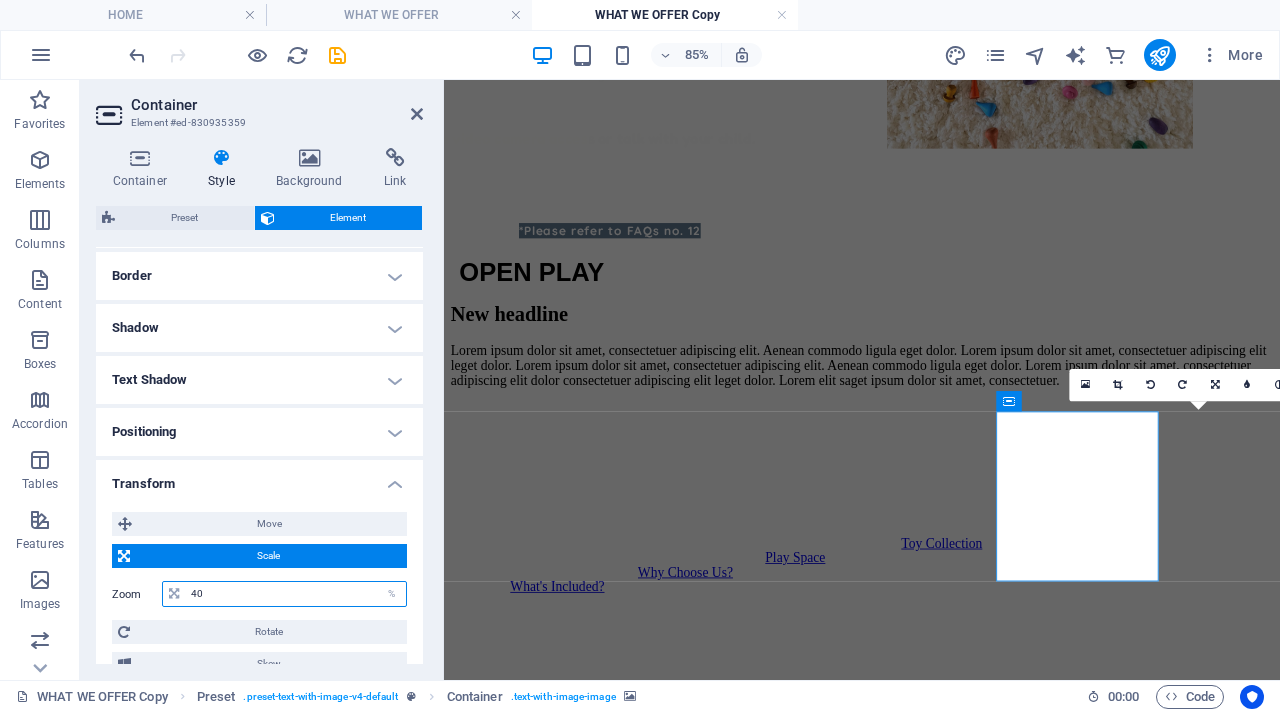 type on "4" 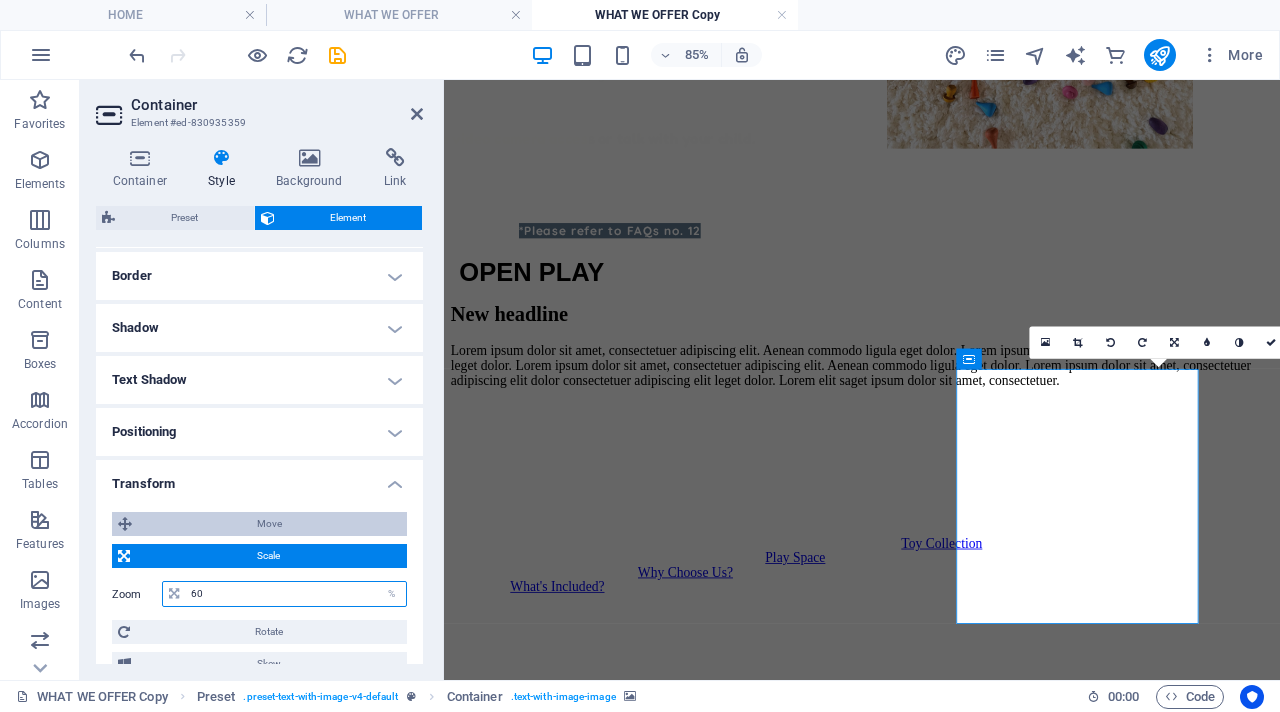 type on "6" 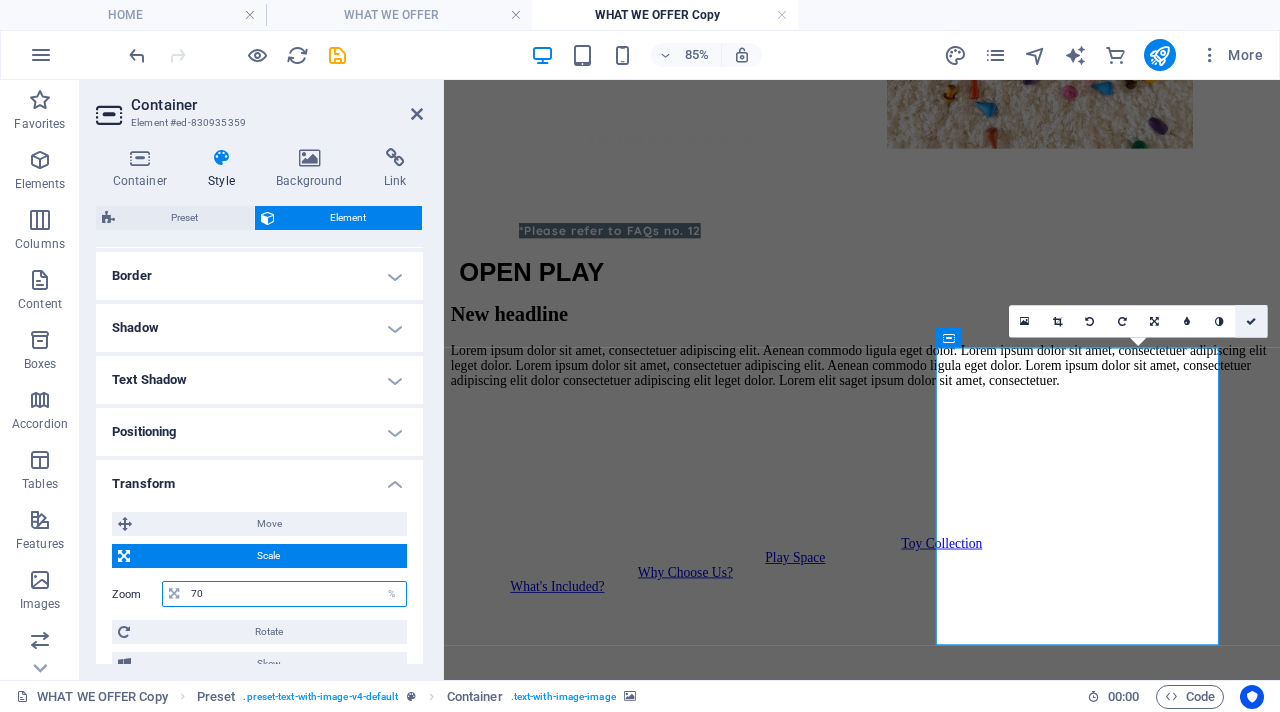 type on "70" 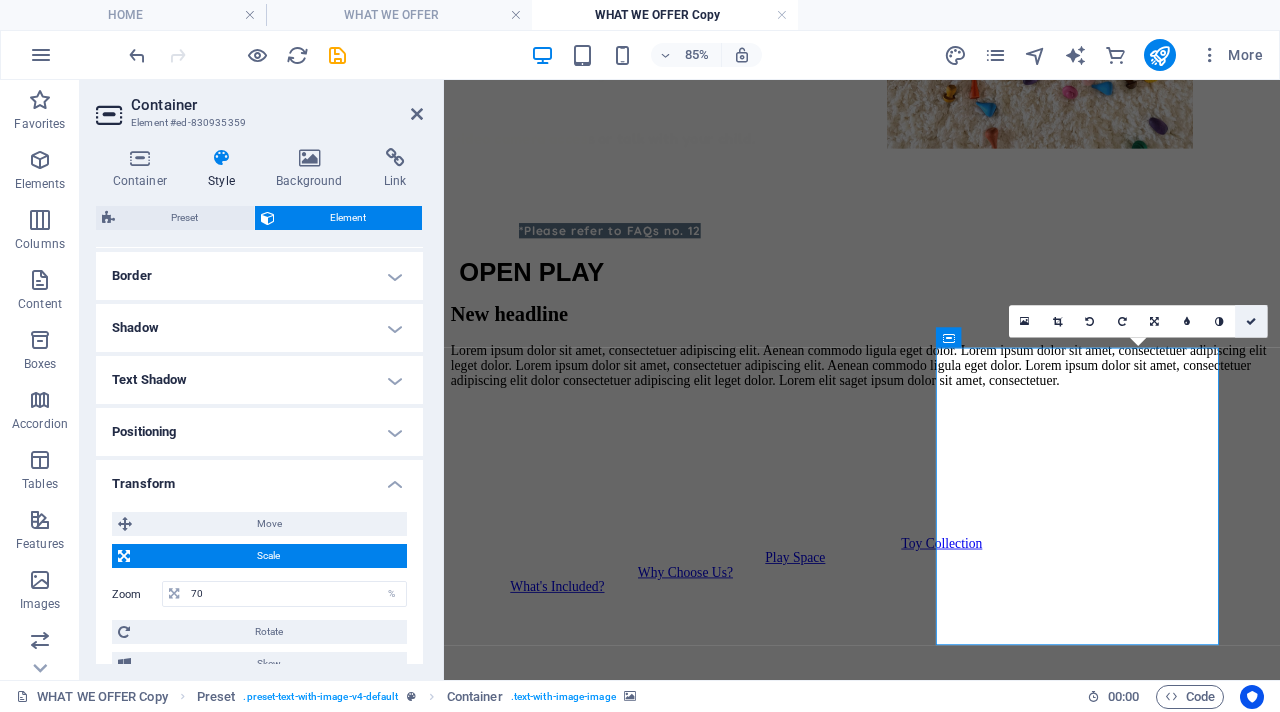 click at bounding box center [1251, 321] 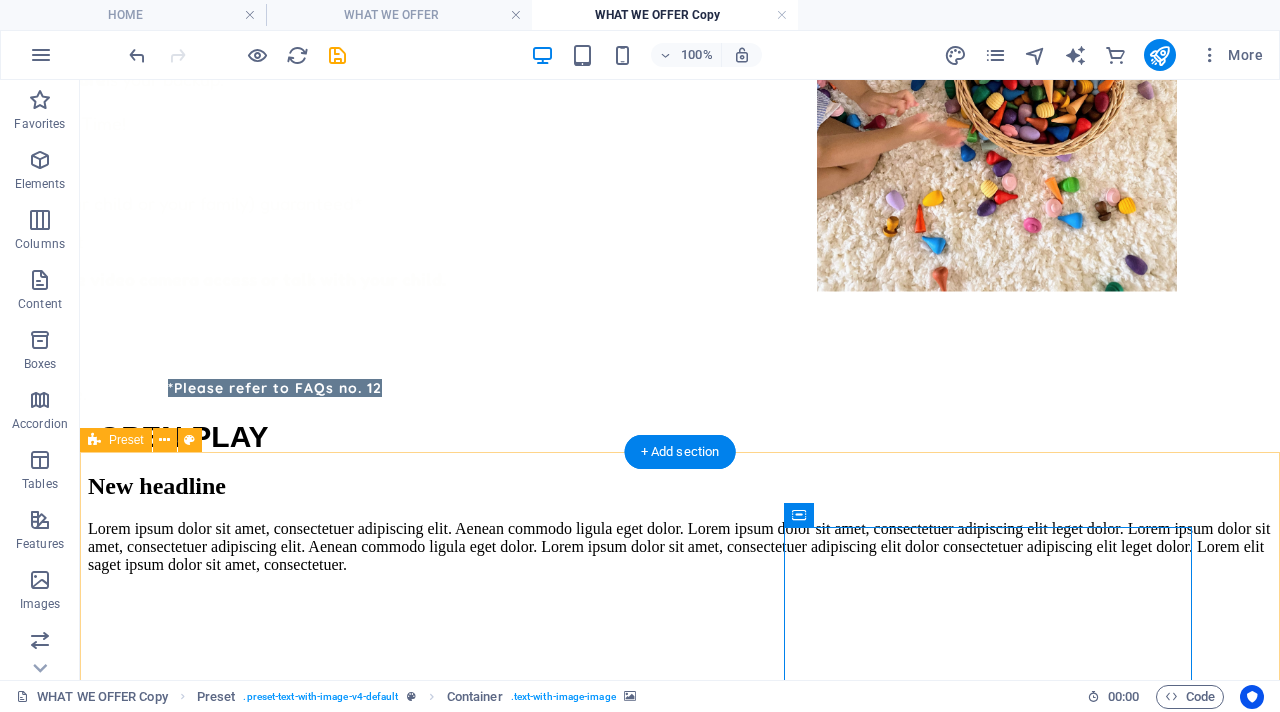 scroll, scrollTop: 501, scrollLeft: 0, axis: vertical 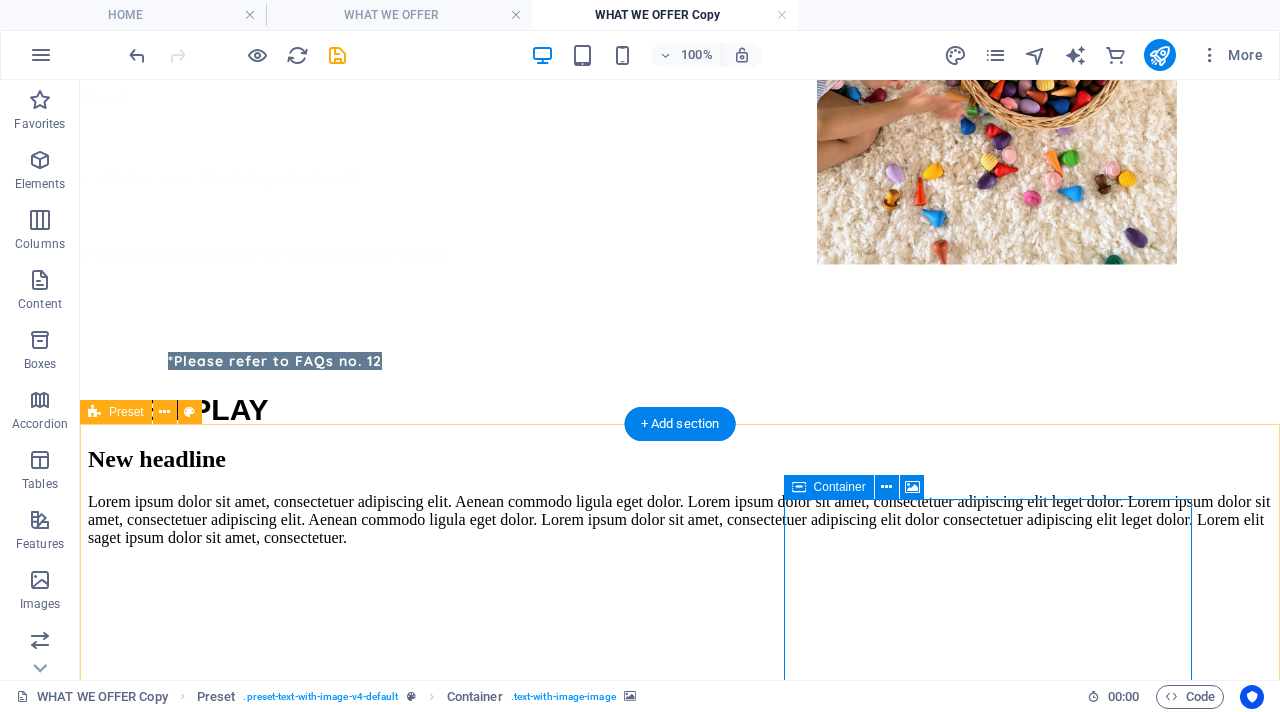 click on "Drop content here or  Add elements  Paste clipboard" at bounding box center [680, 1058] 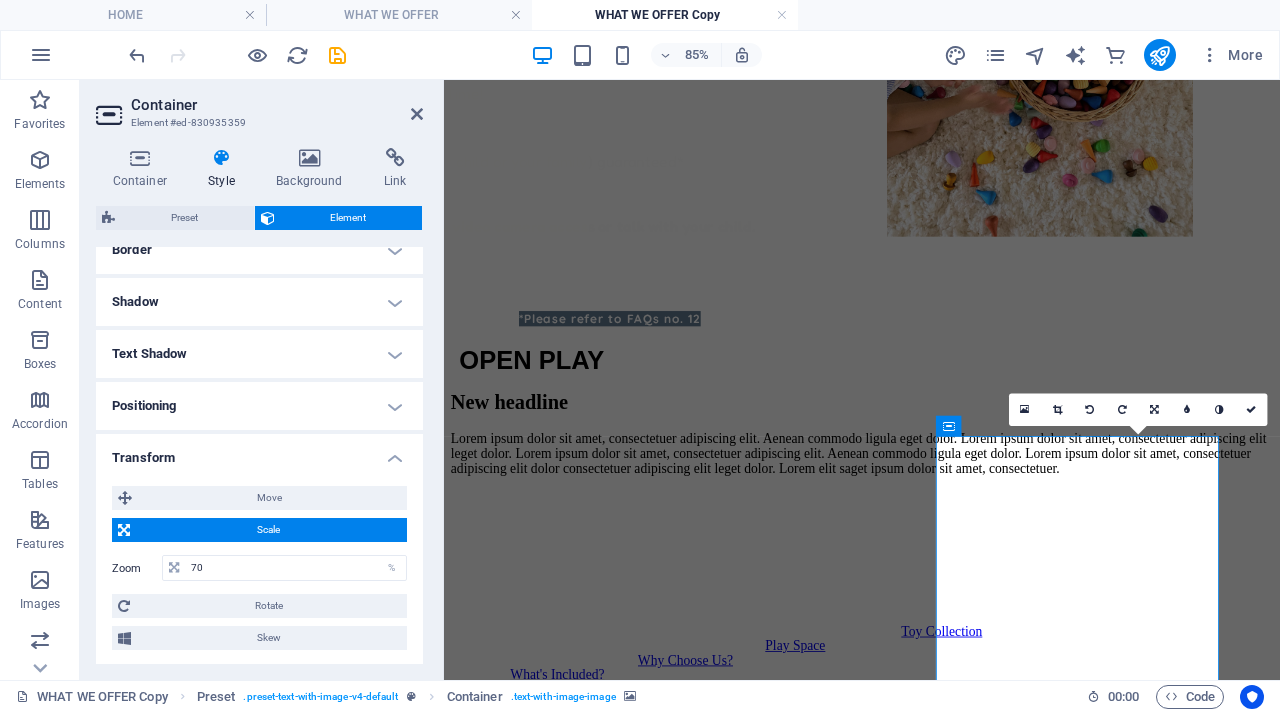 scroll, scrollTop: 458, scrollLeft: 0, axis: vertical 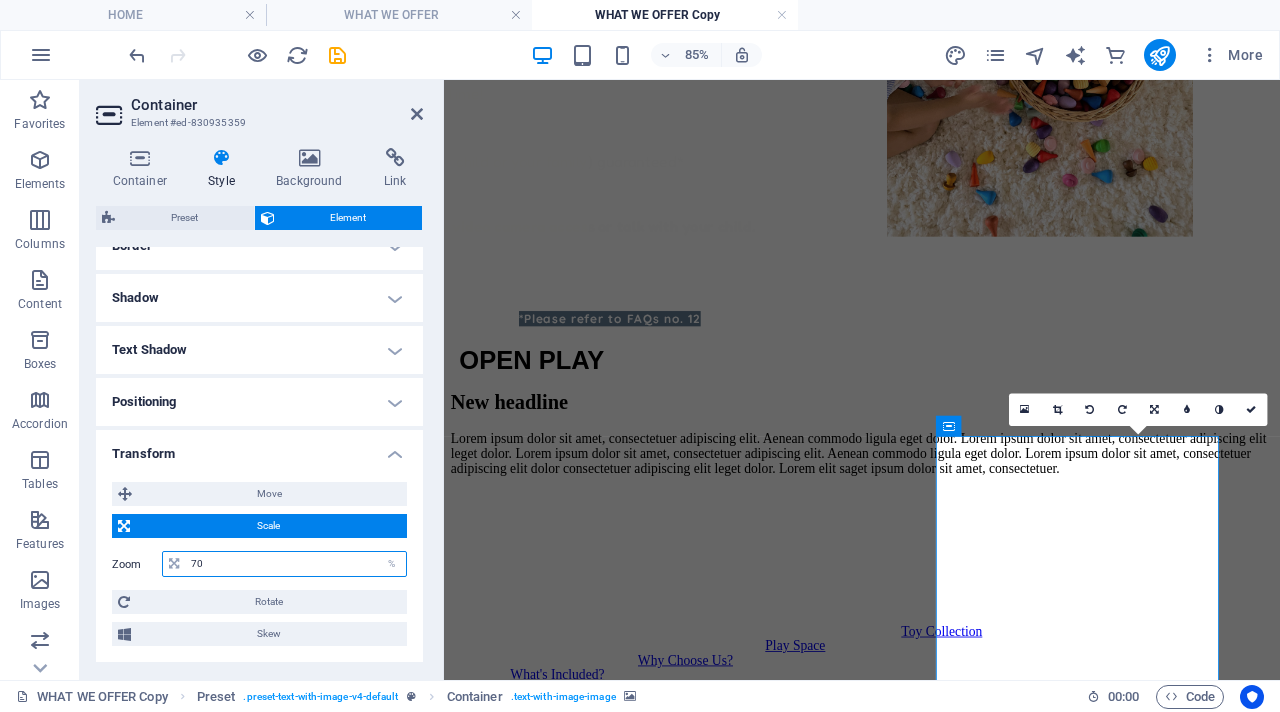 click on "70" at bounding box center (296, 564) 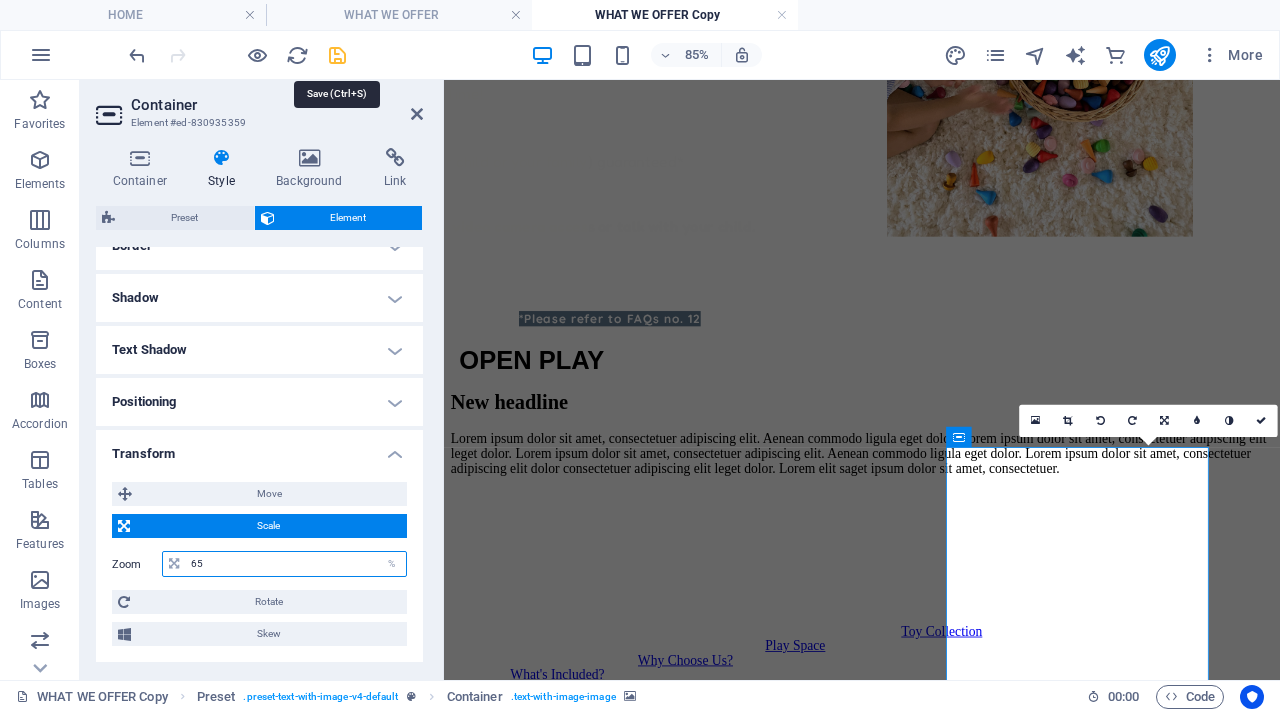 type on "65" 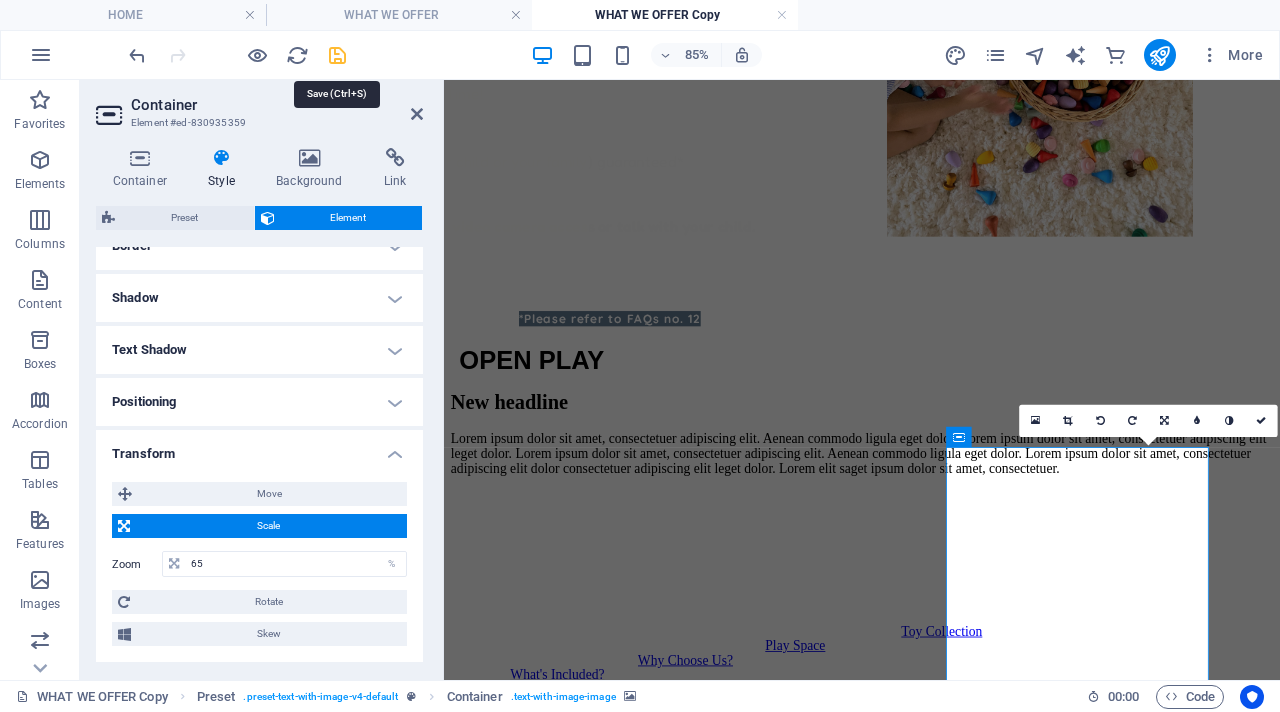 click at bounding box center (337, 55) 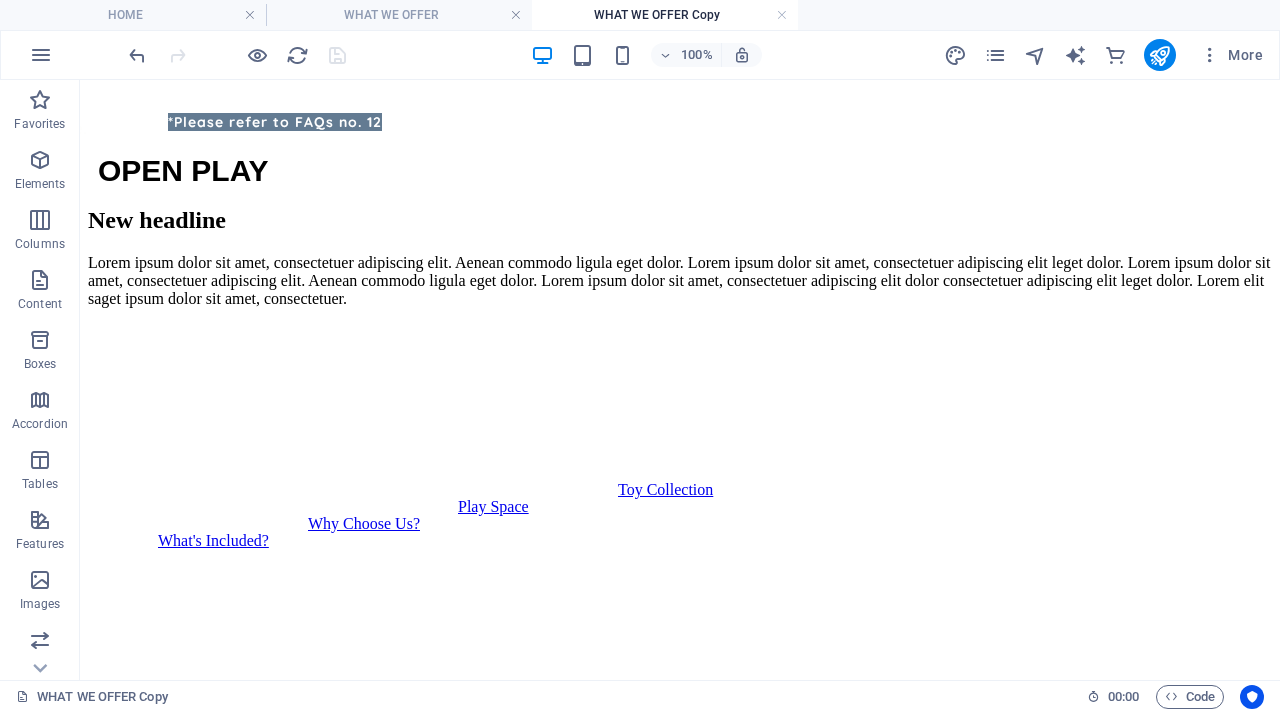 scroll, scrollTop: 739, scrollLeft: 0, axis: vertical 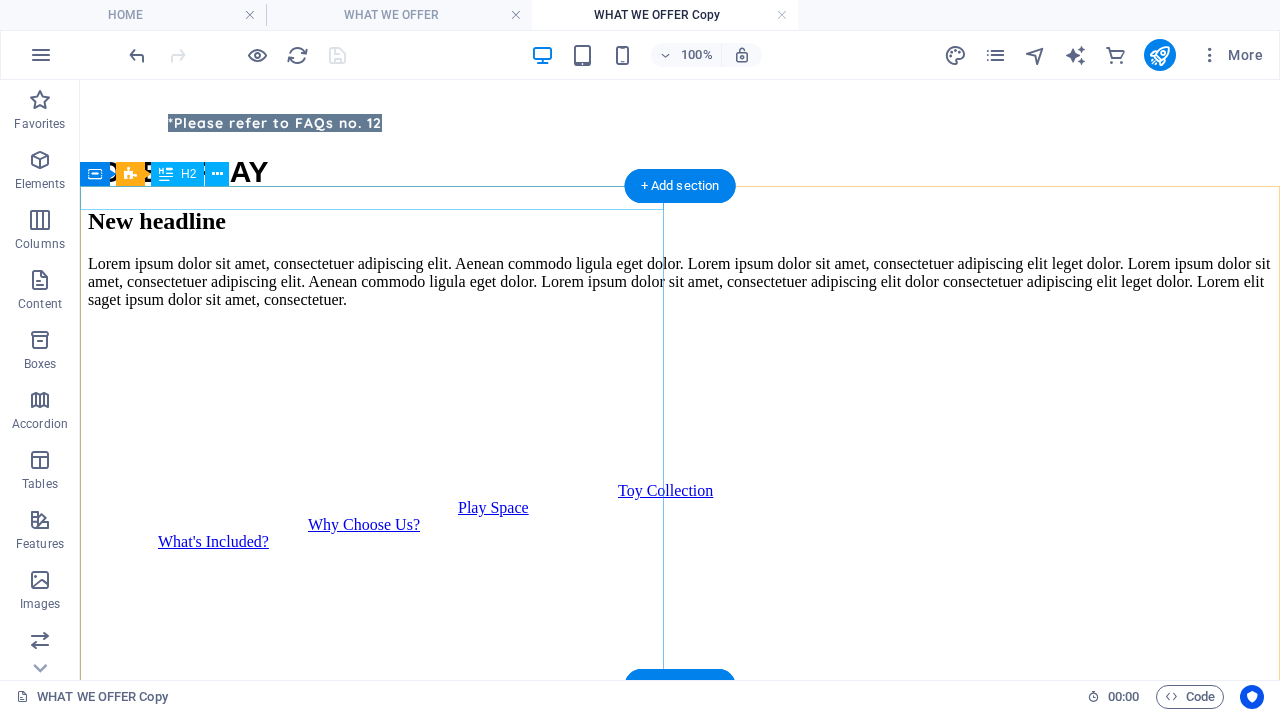 click on "New headline" at bounding box center (680, 221) 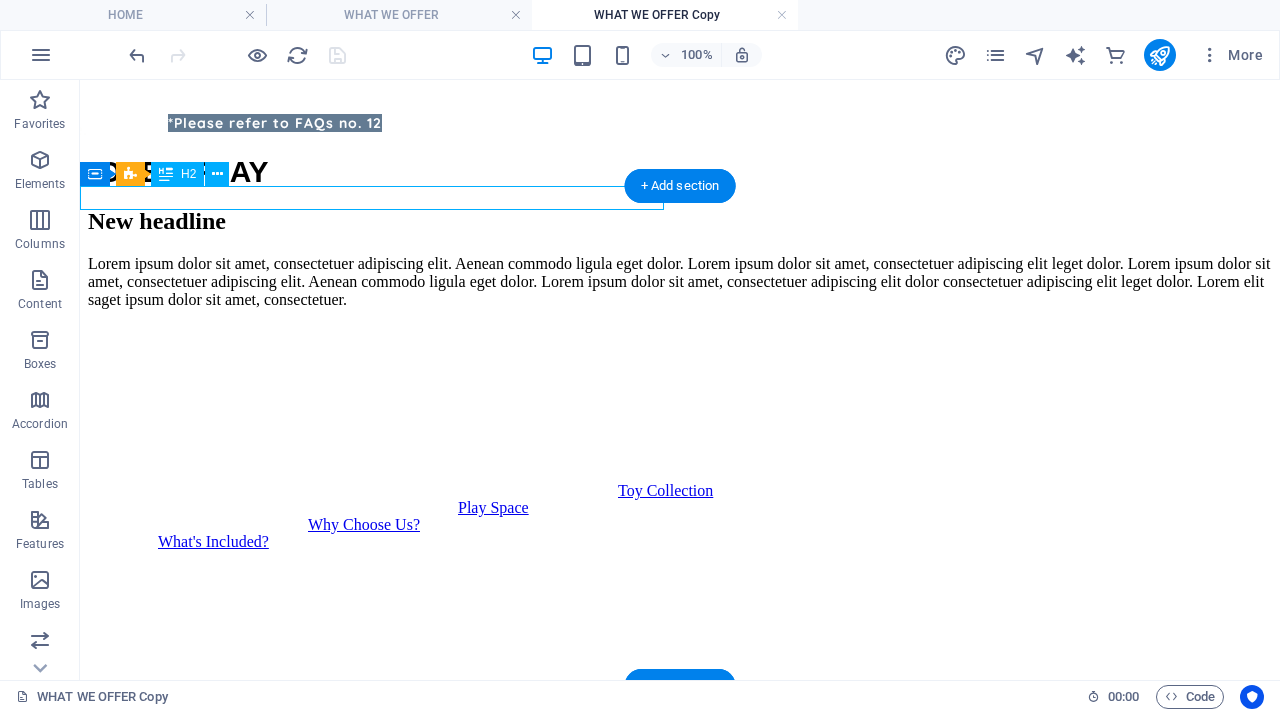 click on "New headline" at bounding box center (680, 221) 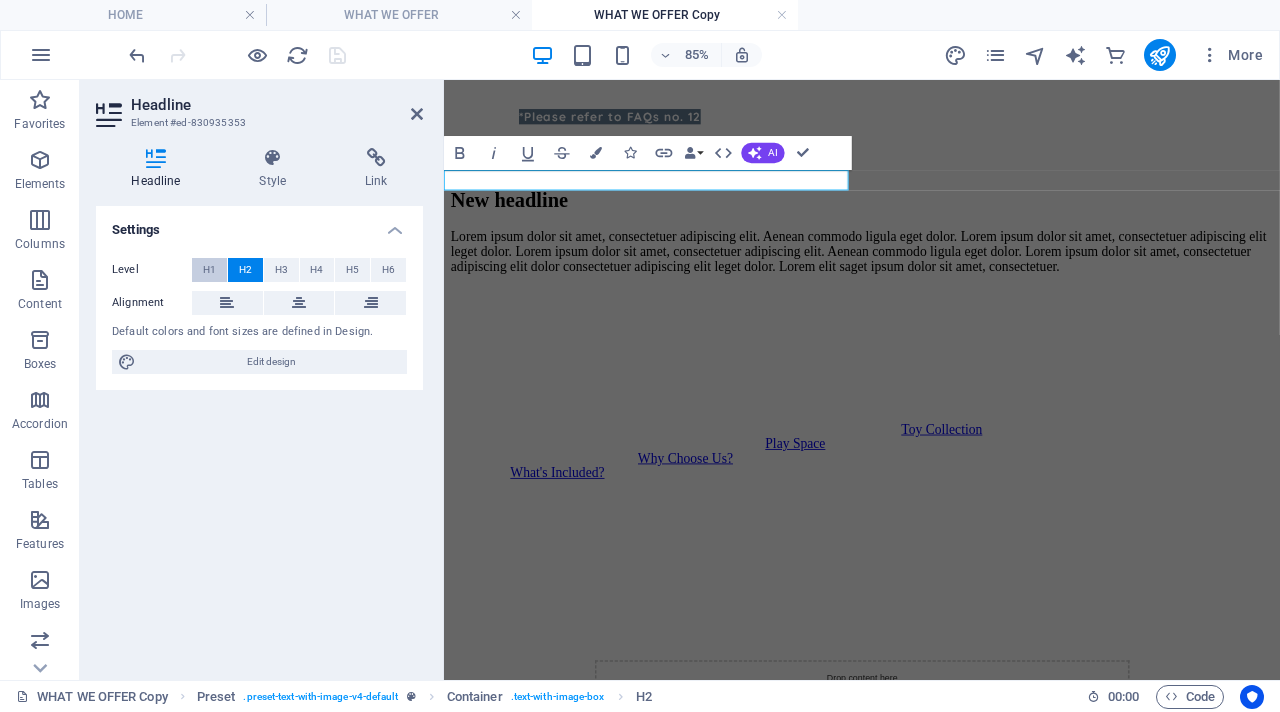 click on "H1" at bounding box center (209, 270) 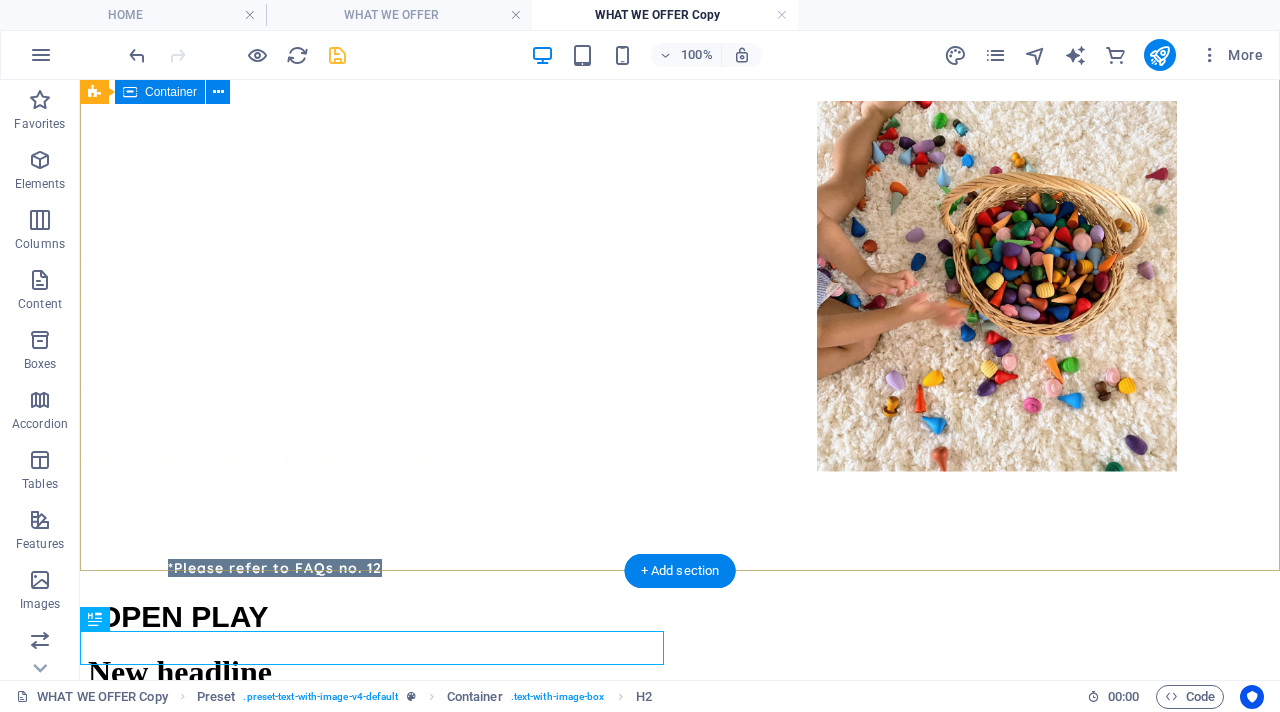 scroll, scrollTop: 766, scrollLeft: 0, axis: vertical 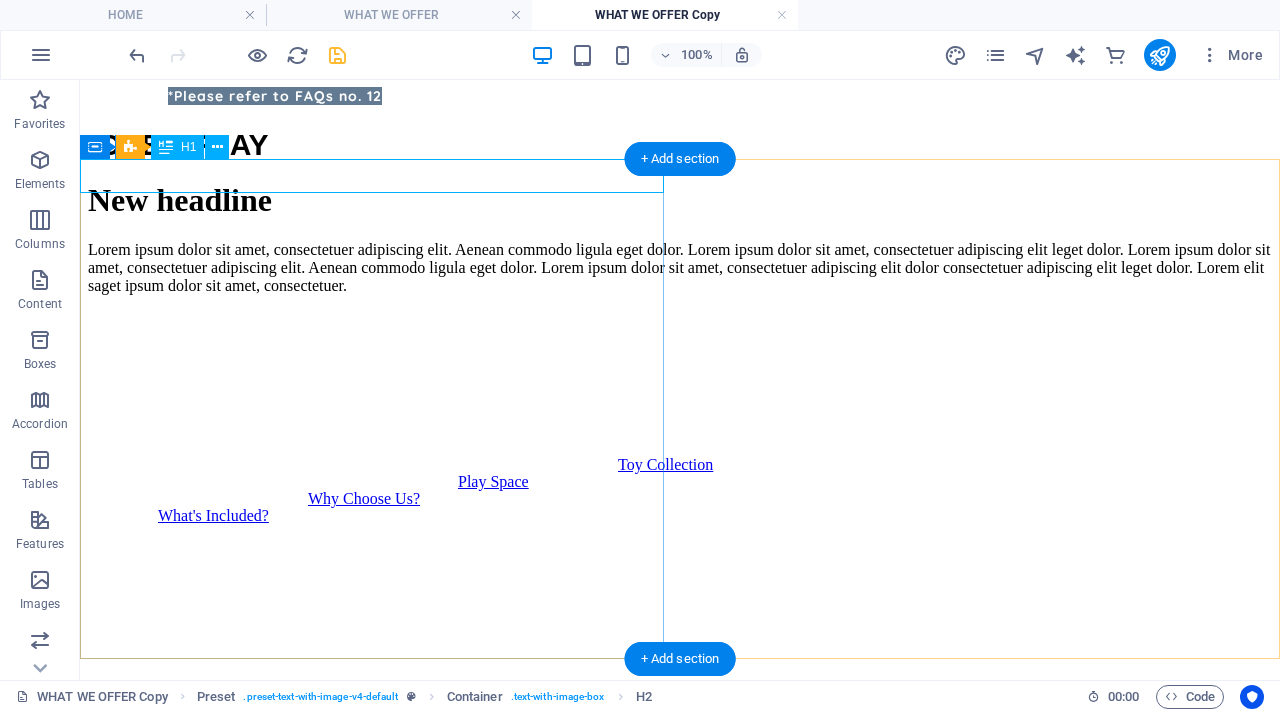 click on "New headline" at bounding box center (680, 200) 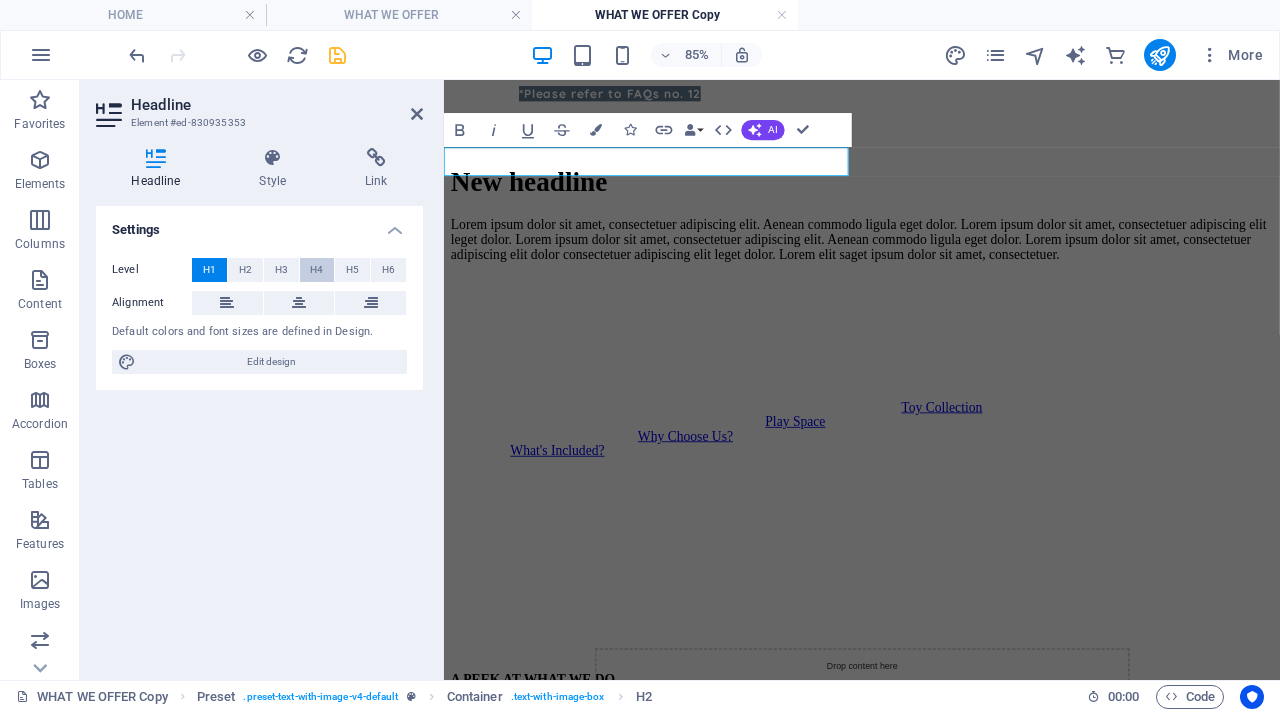 click on "H4" at bounding box center [316, 270] 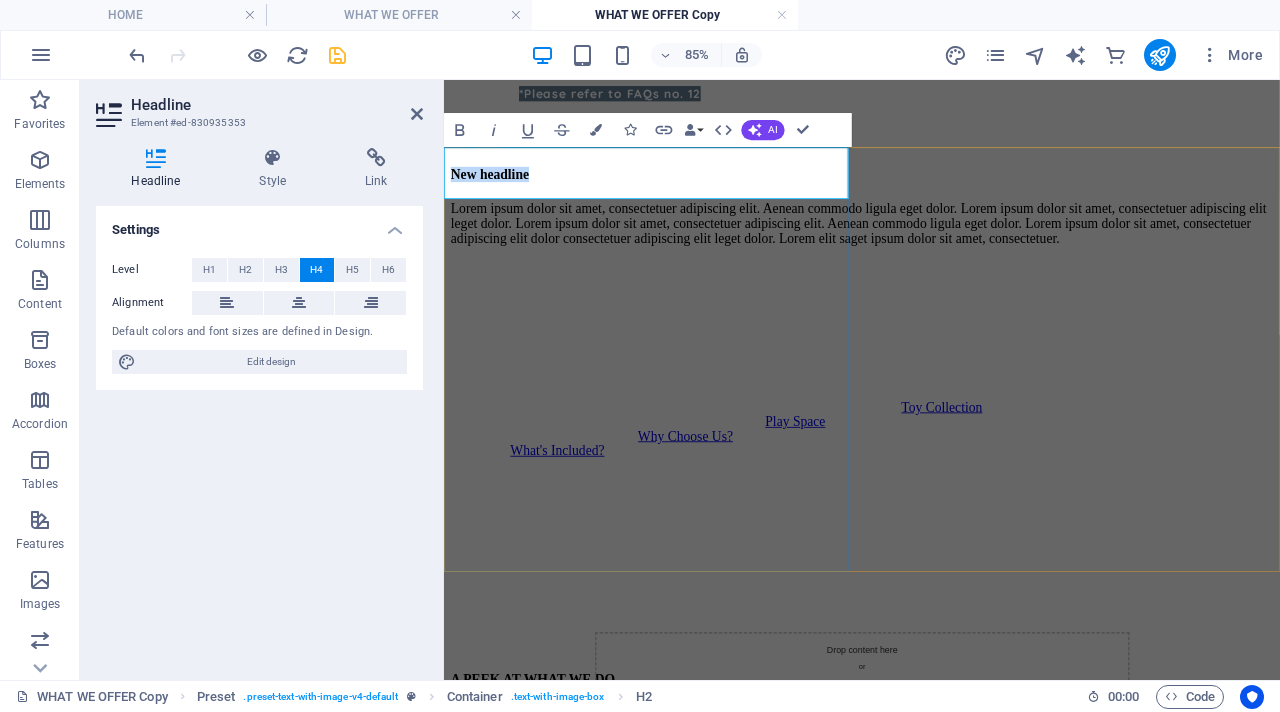 drag, startPoint x: 788, startPoint y: 182, endPoint x: 597, endPoint y: 162, distance: 192.04427 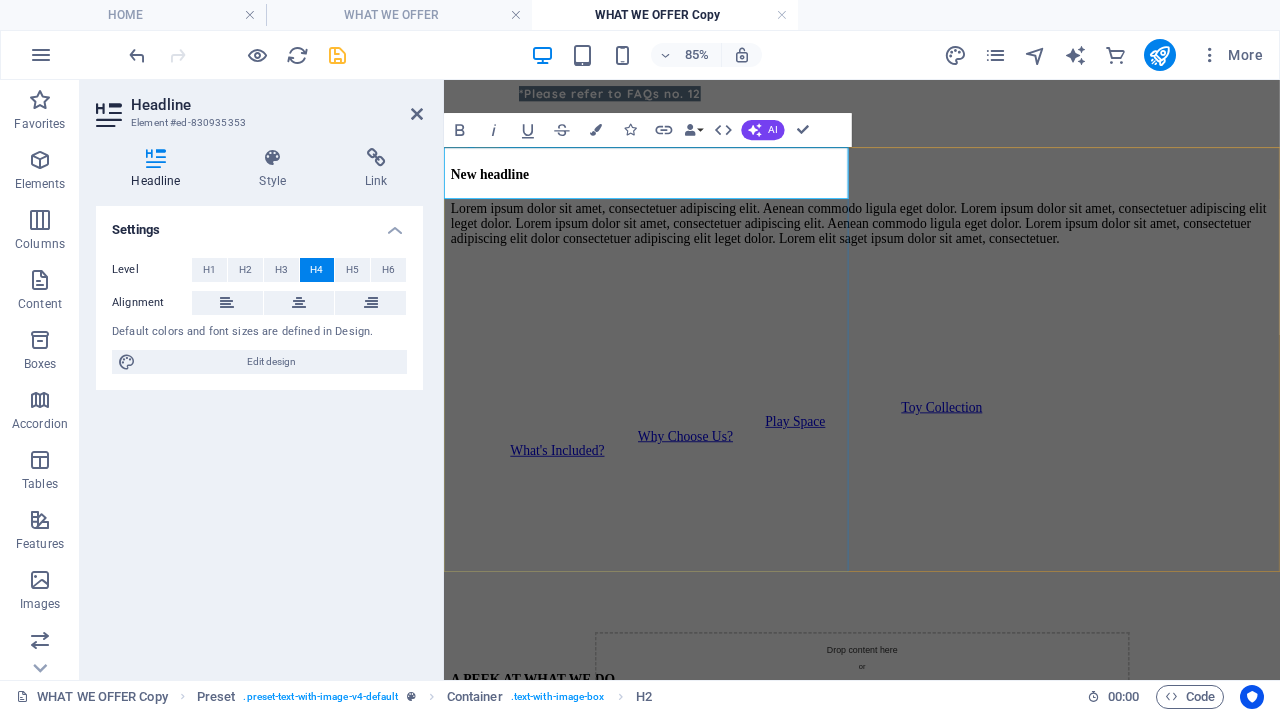 type 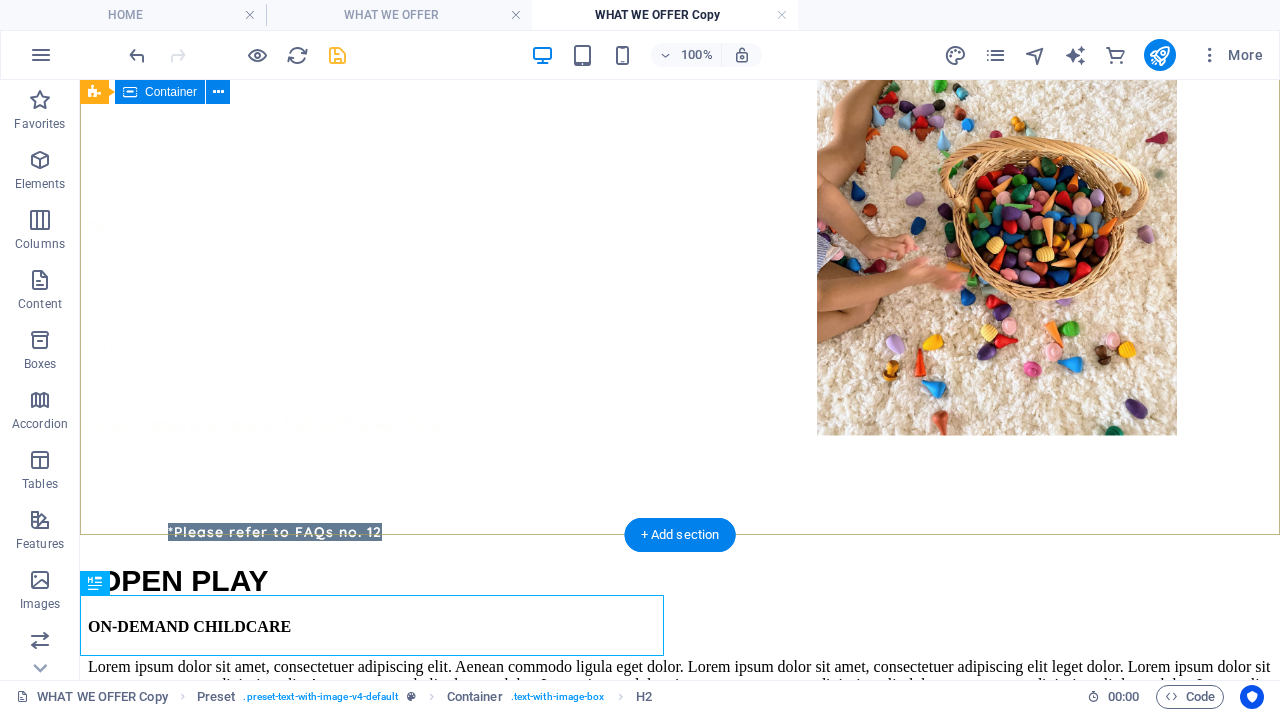 scroll, scrollTop: 147, scrollLeft: 0, axis: vertical 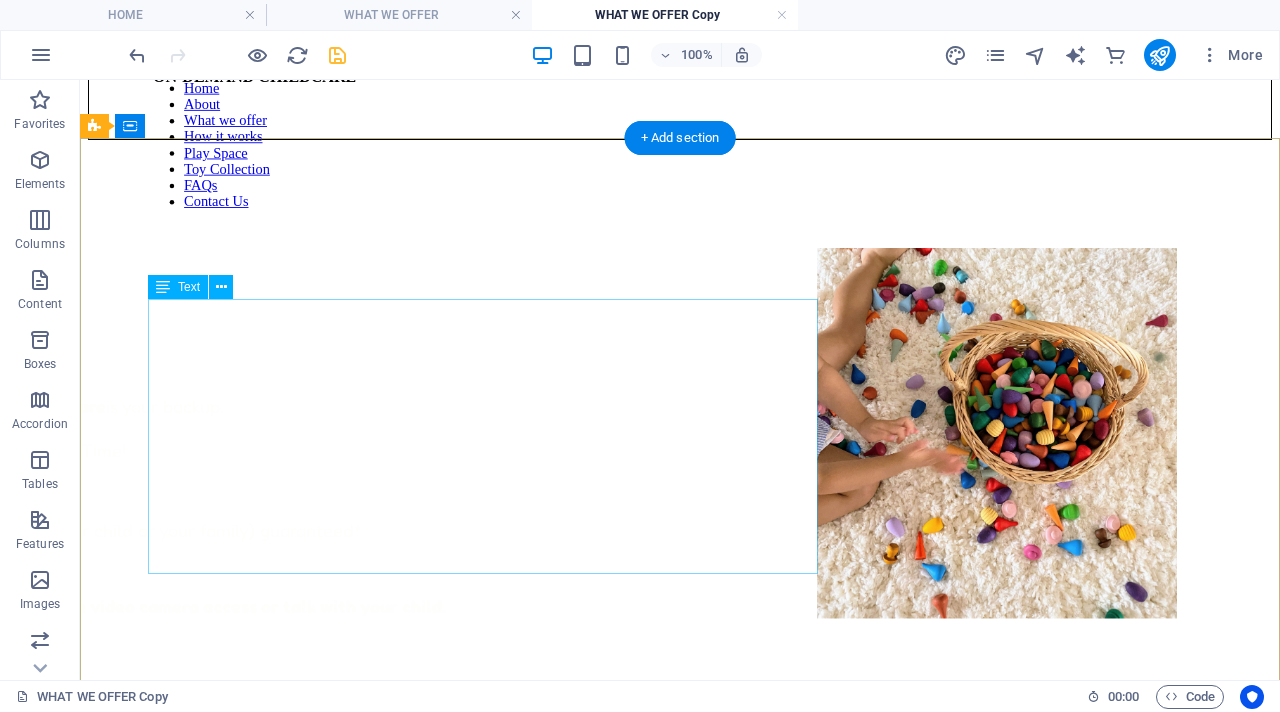 click on "Parenting is a full-time job —  DREAM care  is your backup. DREAM  =  D rop-Off,  R elax,  E njoy,  A nd  M e-Time! ✨ Individualized play + care (just your child or your family) guaranteed* ✨ Screen-free, play-rich environment ✨ Watch anytime   with our  private   live video camera access or talk with your child.   Available anytime from 9am to 3pm. Go ahead, take that break — guilt-free." at bounding box center [365, 562] 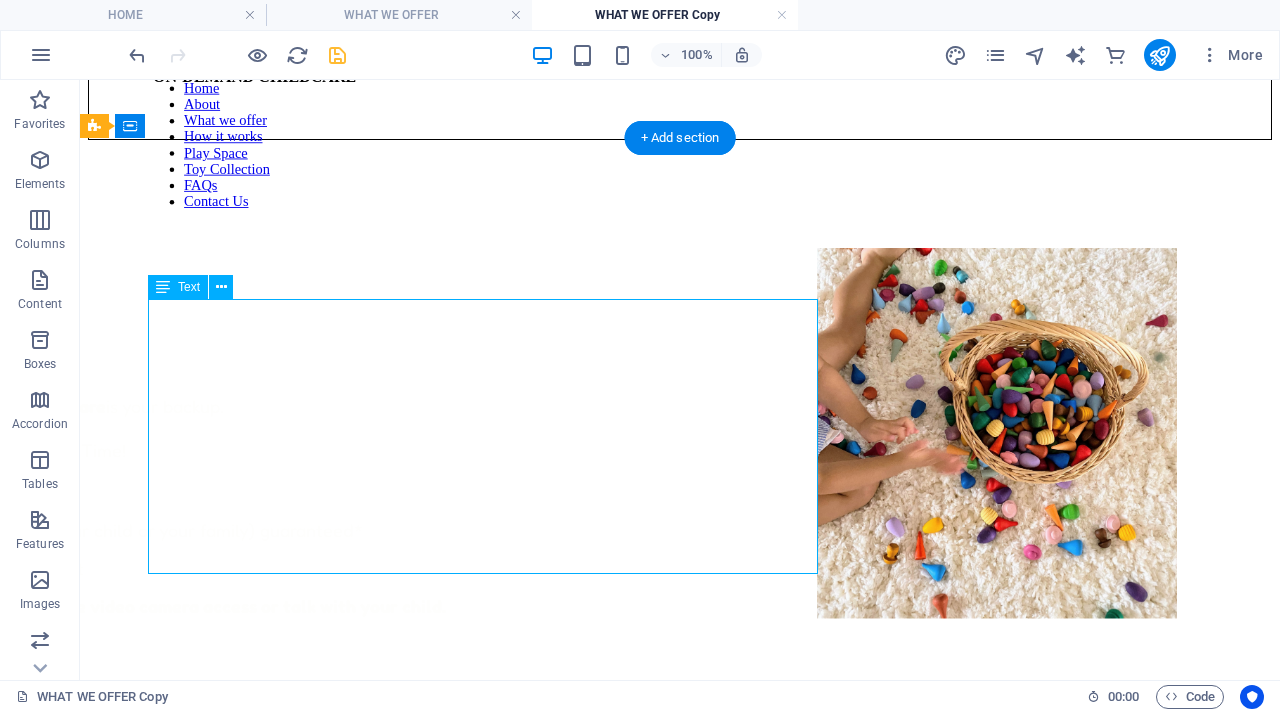 click on "Parenting is a full-time job —  DREAM care  is your backup. DREAM  =  D rop-Off,  R elax,  E njoy,  A nd  M e-Time! ✨ Individualized play + care (just your child or your family) guaranteed* ✨ Screen-free, play-rich environment ✨ Watch anytime   with our  private   live video camera access or talk with your child.   Available anytime from 9am to 3pm. Go ahead, take that break — guilt-free." at bounding box center (365, 562) 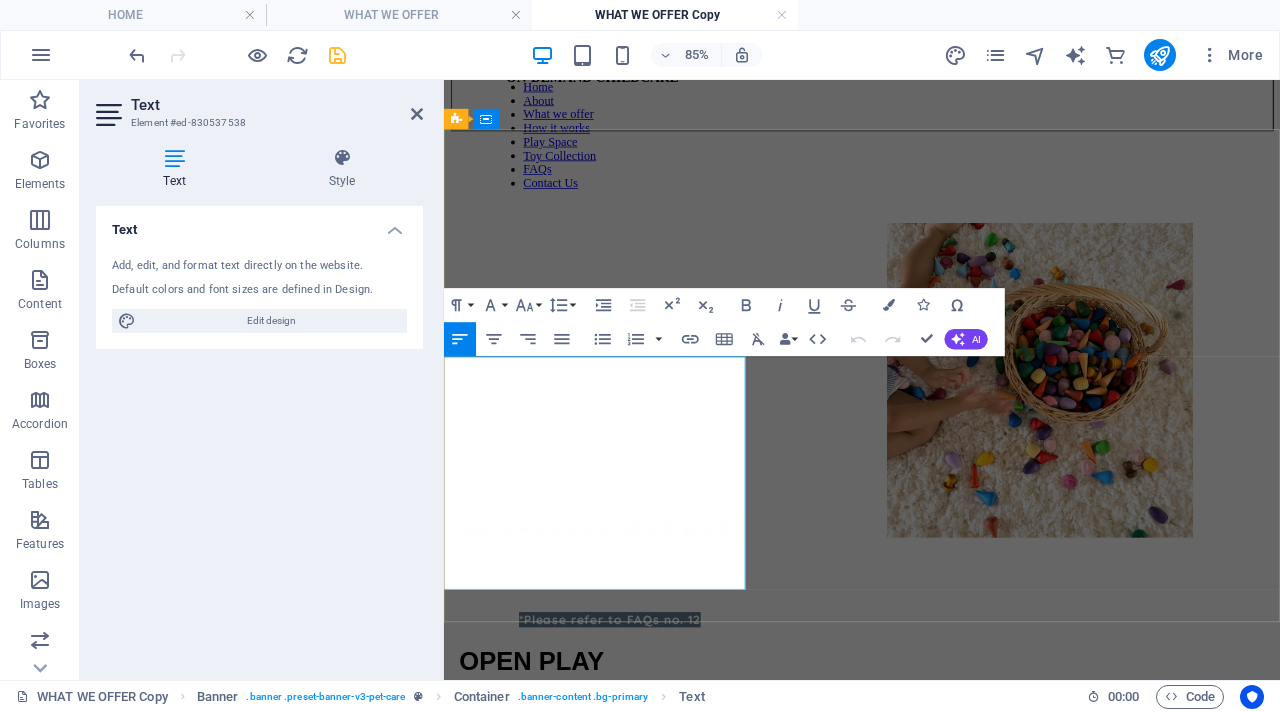 scroll, scrollTop: 282, scrollLeft: 0, axis: vertical 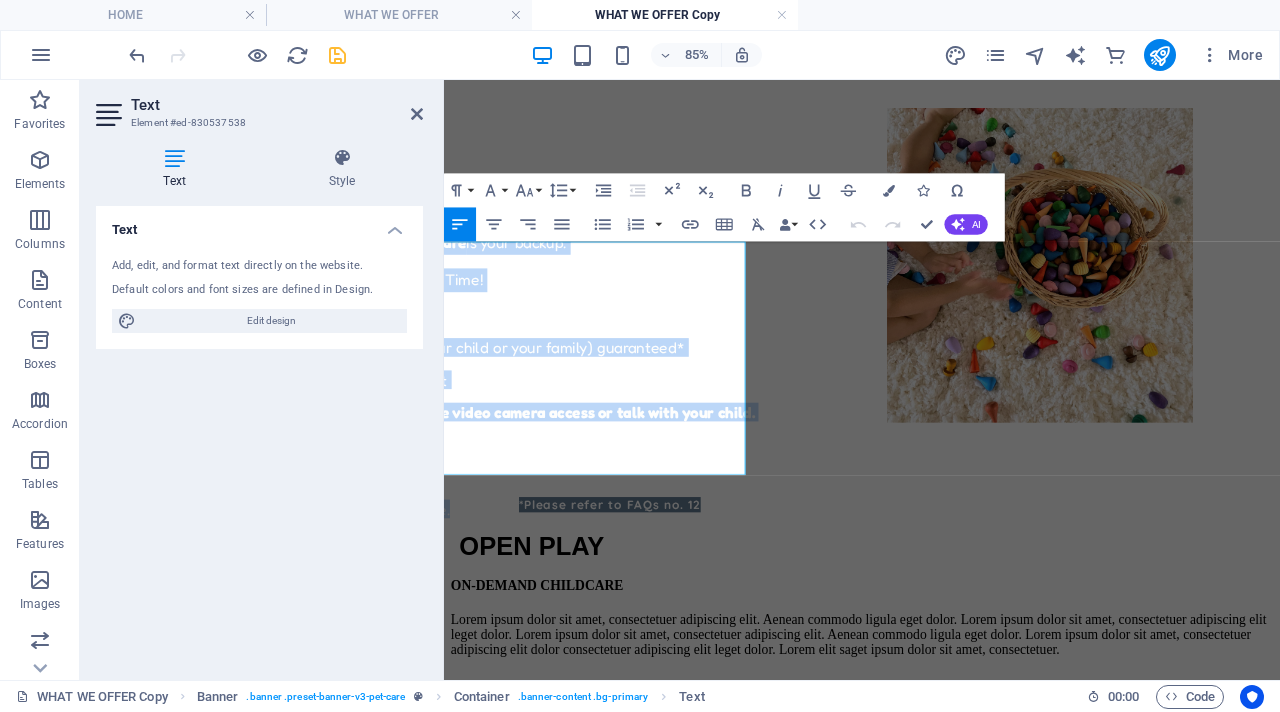 drag, startPoint x: 591, startPoint y: 537, endPoint x: 334, endPoint y: 172, distance: 446.40115 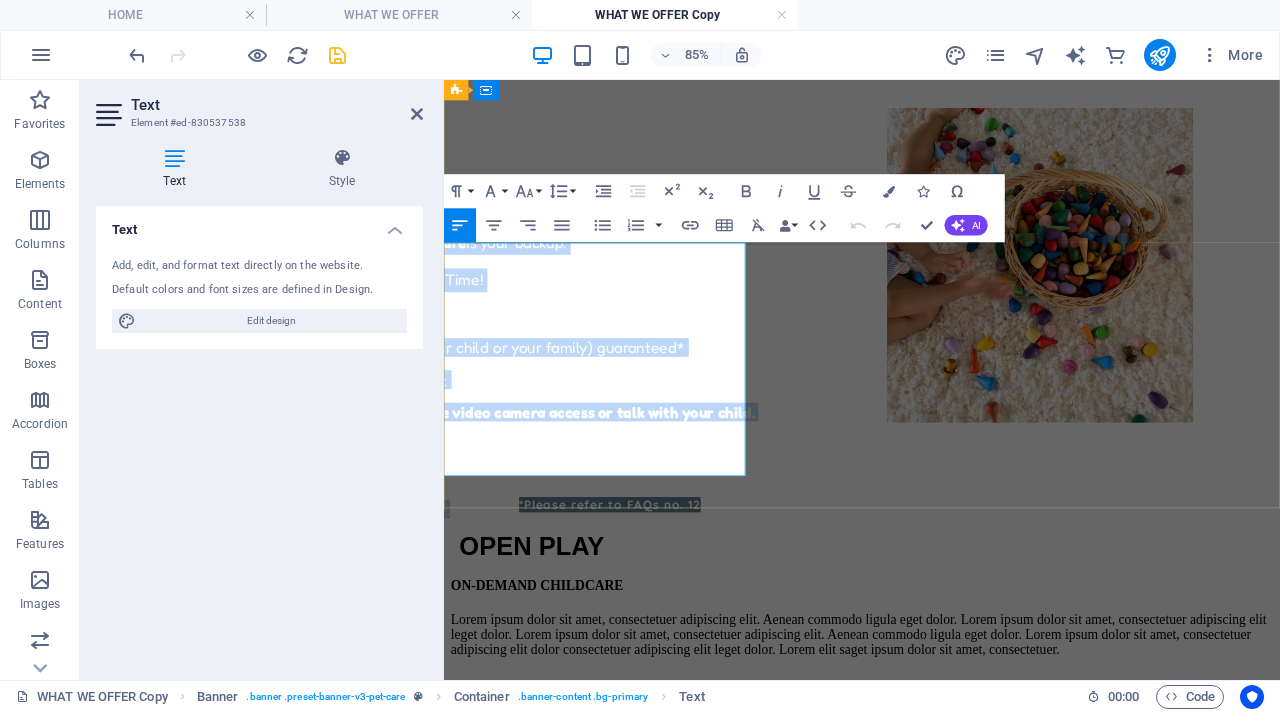 scroll, scrollTop: 281, scrollLeft: 0, axis: vertical 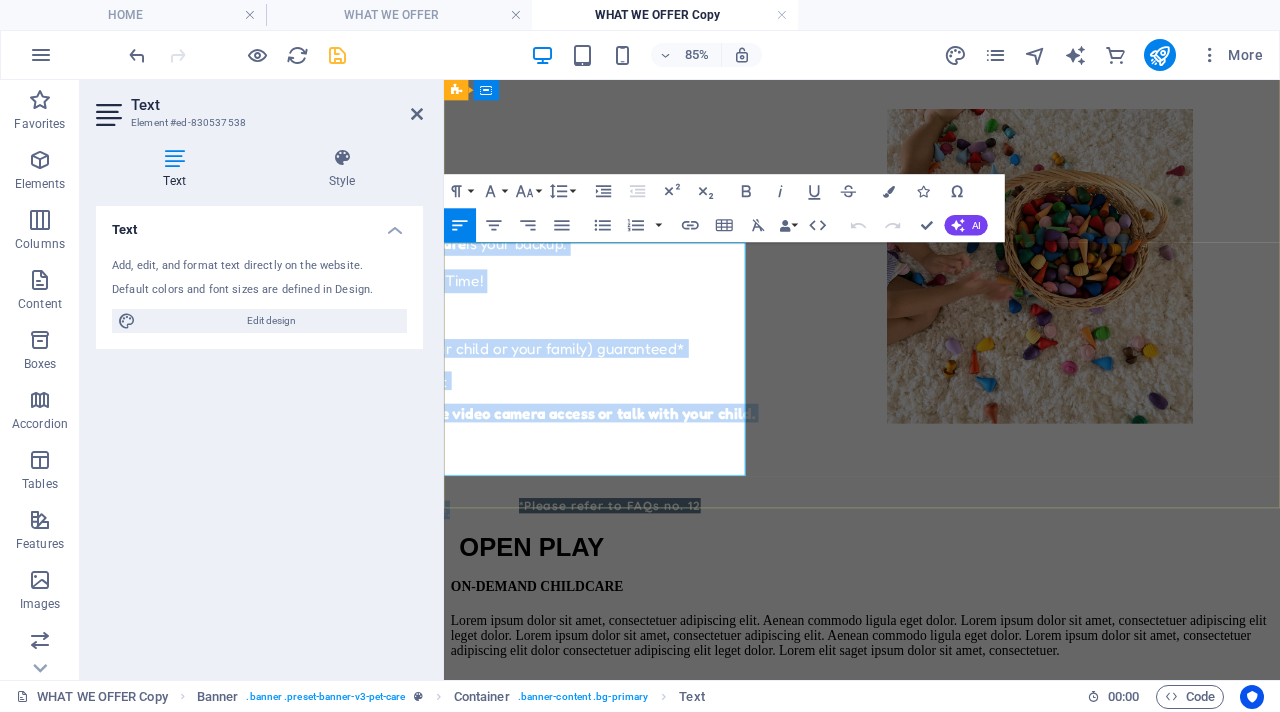copy on "Parenting is a full-time job —  DREAM care  is your backup. DREAM  =  D rop-Off,  R elax,  E njoy,  A nd  M e-Time! ✨ Individualized play + care (just your child or your family) guaranteed* ✨ Screen-free, play-rich environment ✨ Watch anytime   with our  private   live video camera access or talk with your child.   Available anytime from 9am to 3pm. Go ahead, take that break — guilt-free." 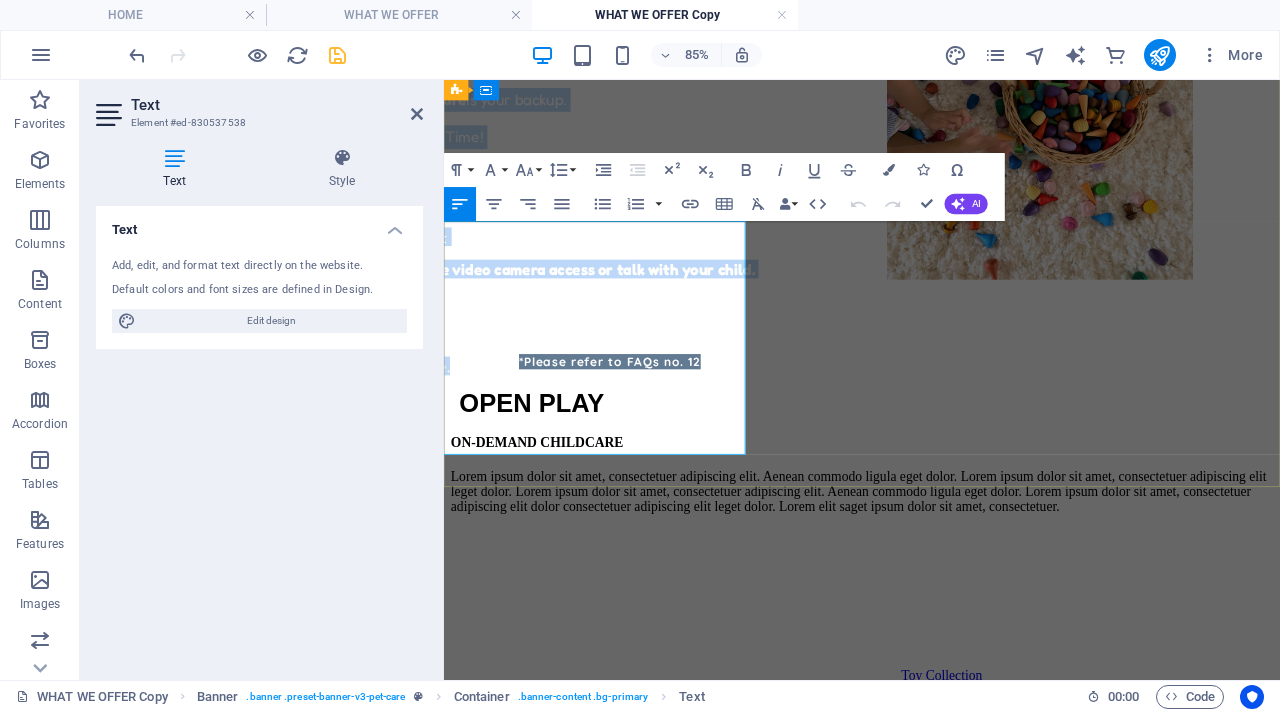 scroll, scrollTop: 629, scrollLeft: 0, axis: vertical 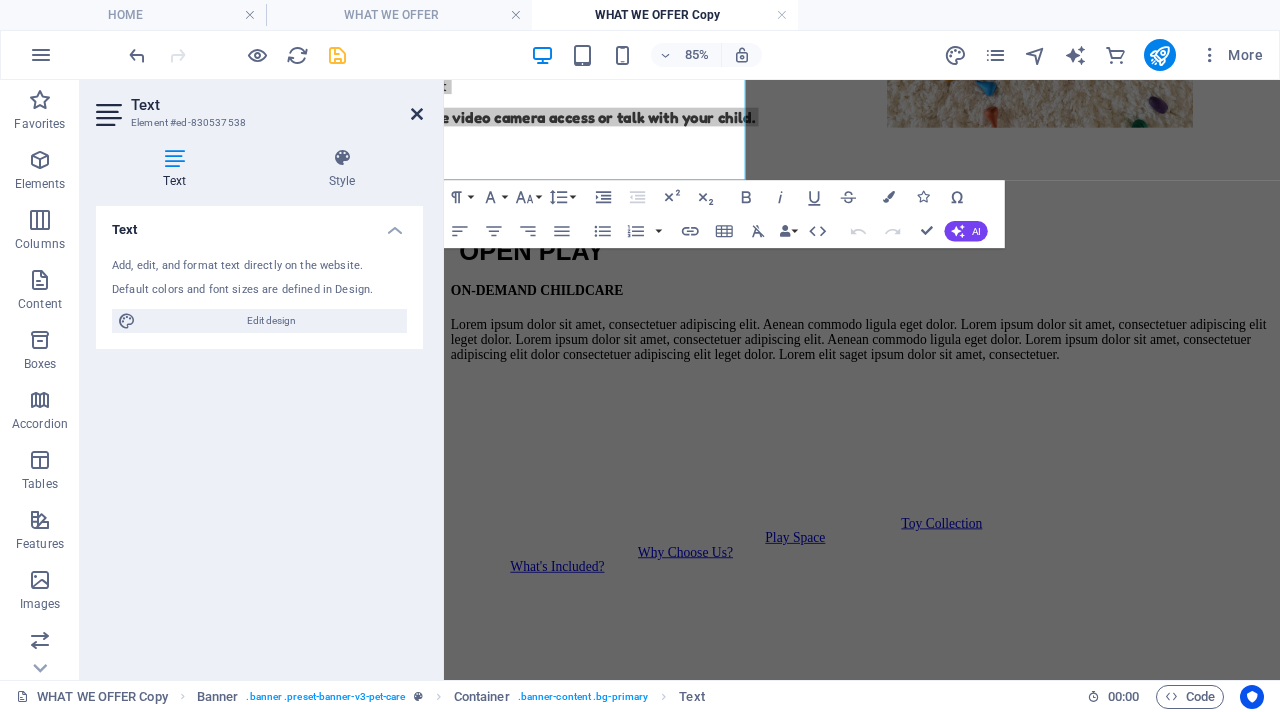 click at bounding box center (417, 114) 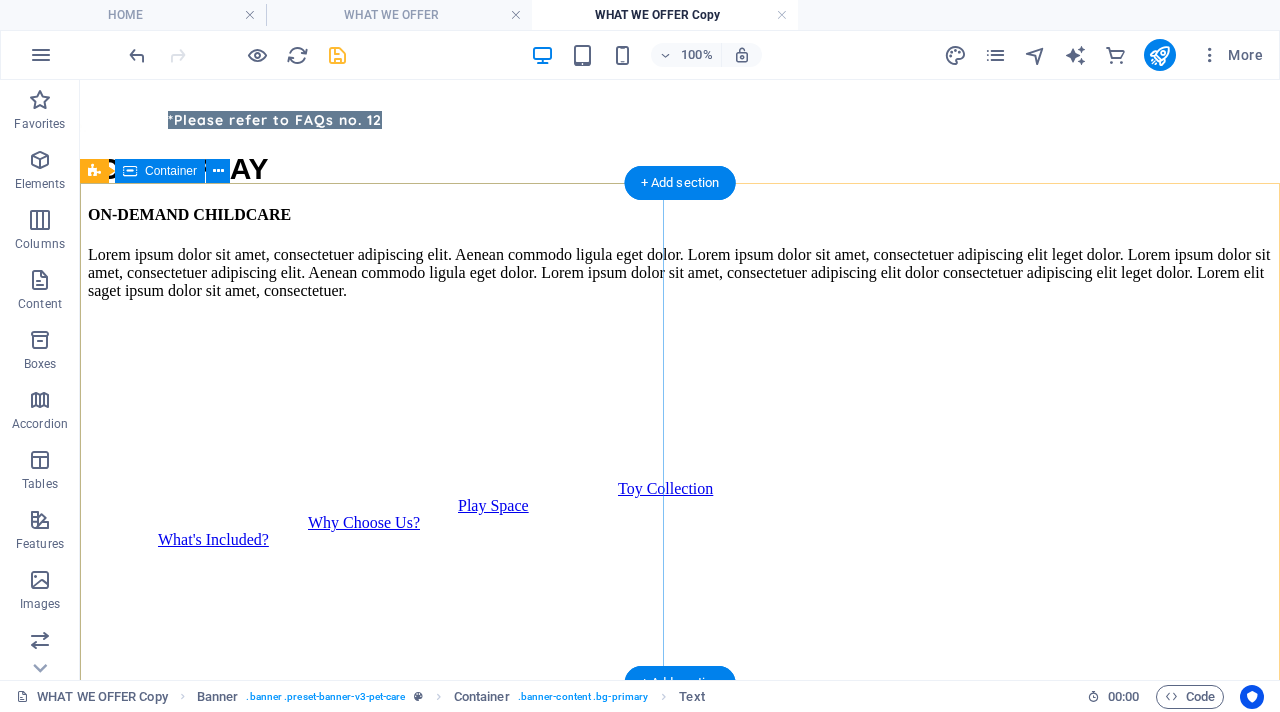 scroll, scrollTop: 755, scrollLeft: 0, axis: vertical 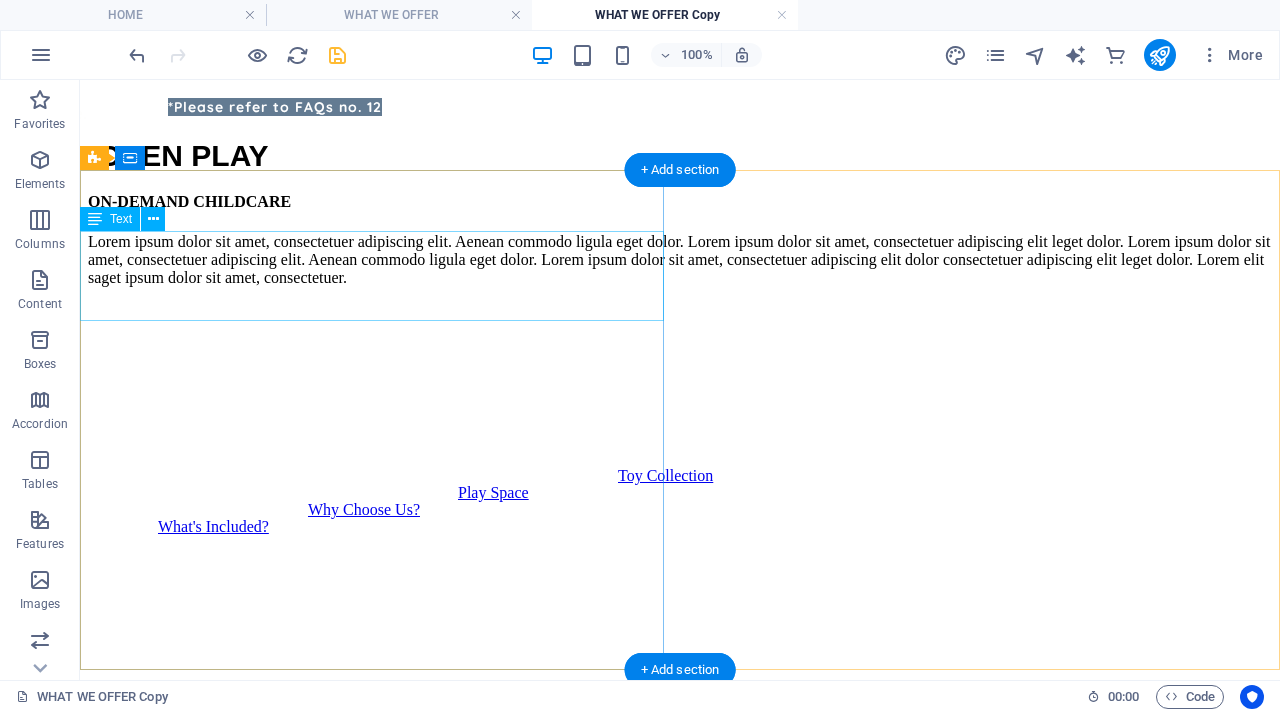 click on "Lorem ipsum dolor sit amet, consectetuer adipiscing elit. Aenean commodo ligula eget dolor. Lorem ipsum dolor sit amet, consectetuer adipiscing elit leget dolor. Lorem ipsum dolor sit amet, consectetuer adipiscing elit. Aenean commodo ligula eget dolor. Lorem ipsum dolor sit amet, consectetuer adipiscing elit dolor consectetuer adipiscing elit leget dolor. Lorem elit saget ipsum dolor sit amet, consectetuer." at bounding box center (680, 260) 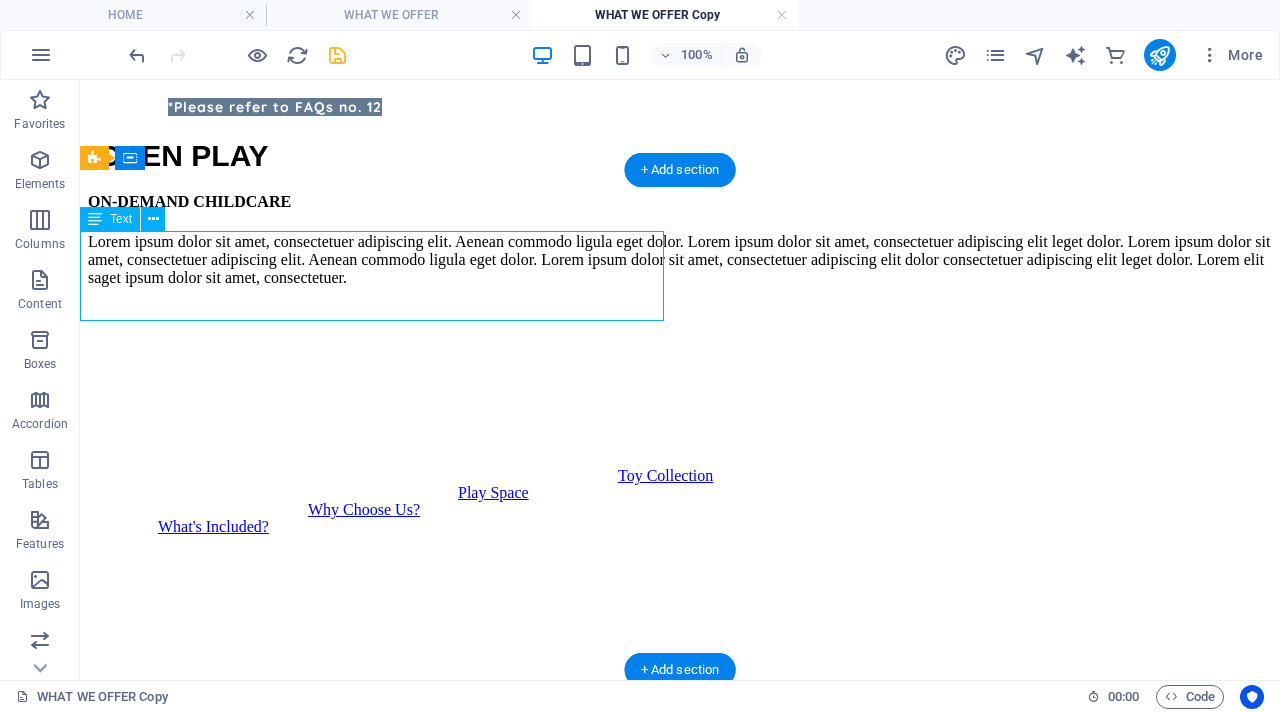 click on "Lorem ipsum dolor sit amet, consectetuer adipiscing elit. Aenean commodo ligula eget dolor. Lorem ipsum dolor sit amet, consectetuer adipiscing elit leget dolor. Lorem ipsum dolor sit amet, consectetuer adipiscing elit. Aenean commodo ligula eget dolor. Lorem ipsum dolor sit amet, consectetuer adipiscing elit dolor consectetuer adipiscing elit leget dolor. Lorem elit saget ipsum dolor sit amet, consectetuer." at bounding box center [680, 260] 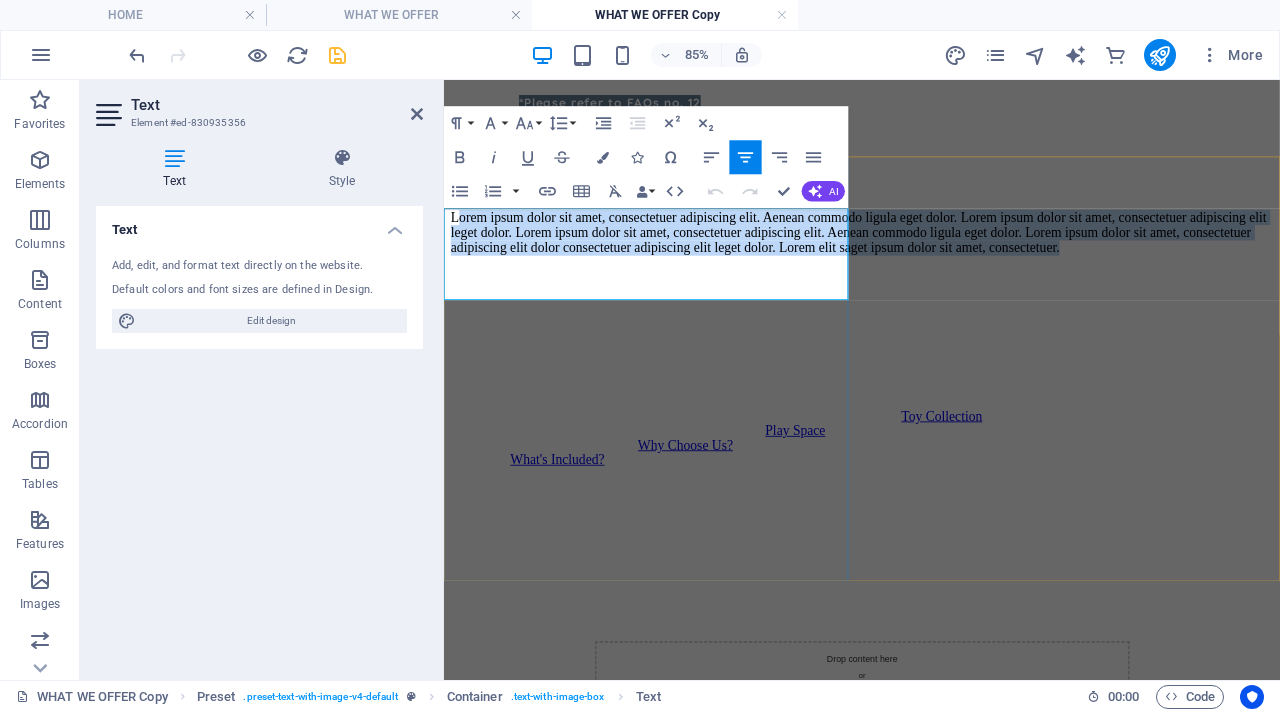 drag, startPoint x: 479, startPoint y: 240, endPoint x: 814, endPoint y: 357, distance: 354.84363 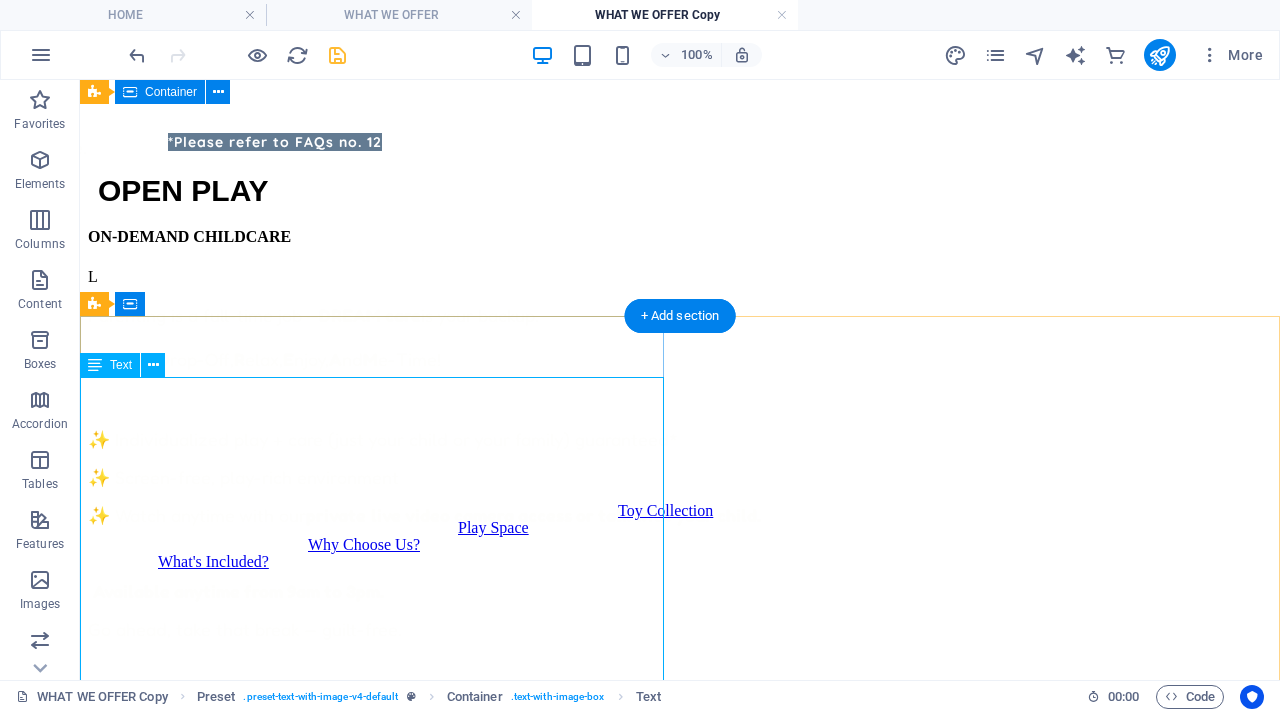 scroll, scrollTop: 594, scrollLeft: 0, axis: vertical 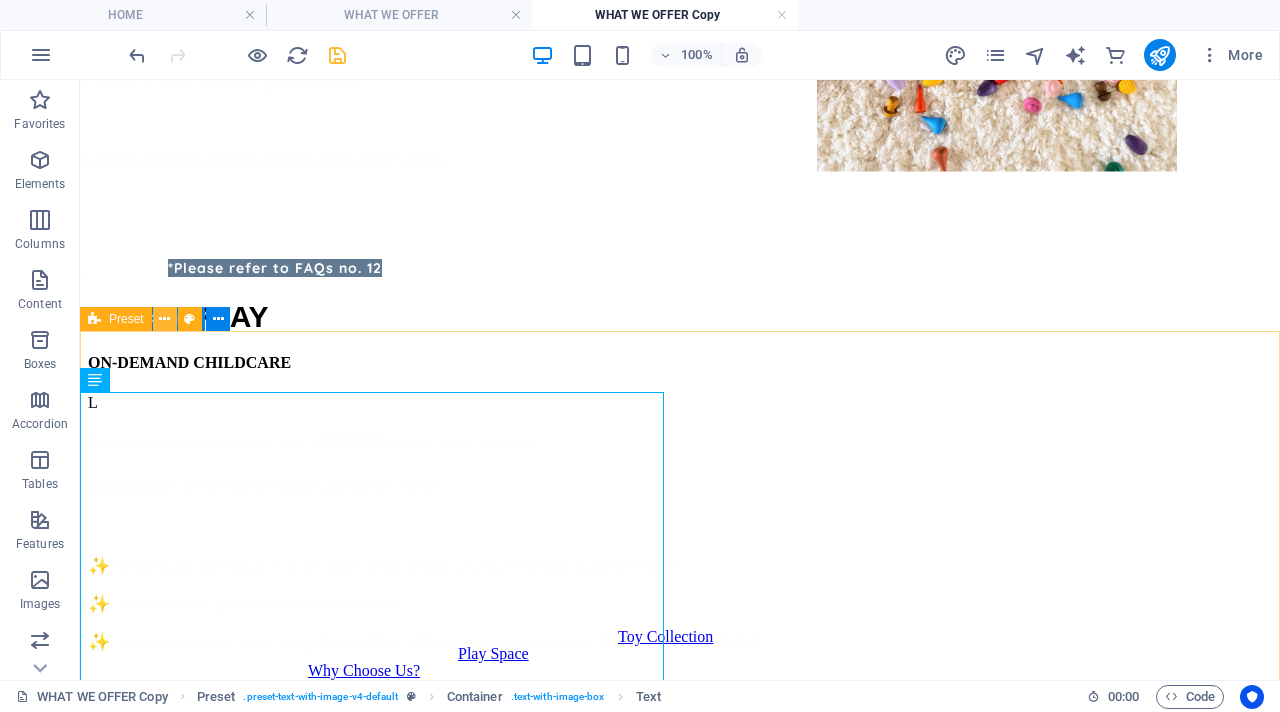 click at bounding box center (164, 319) 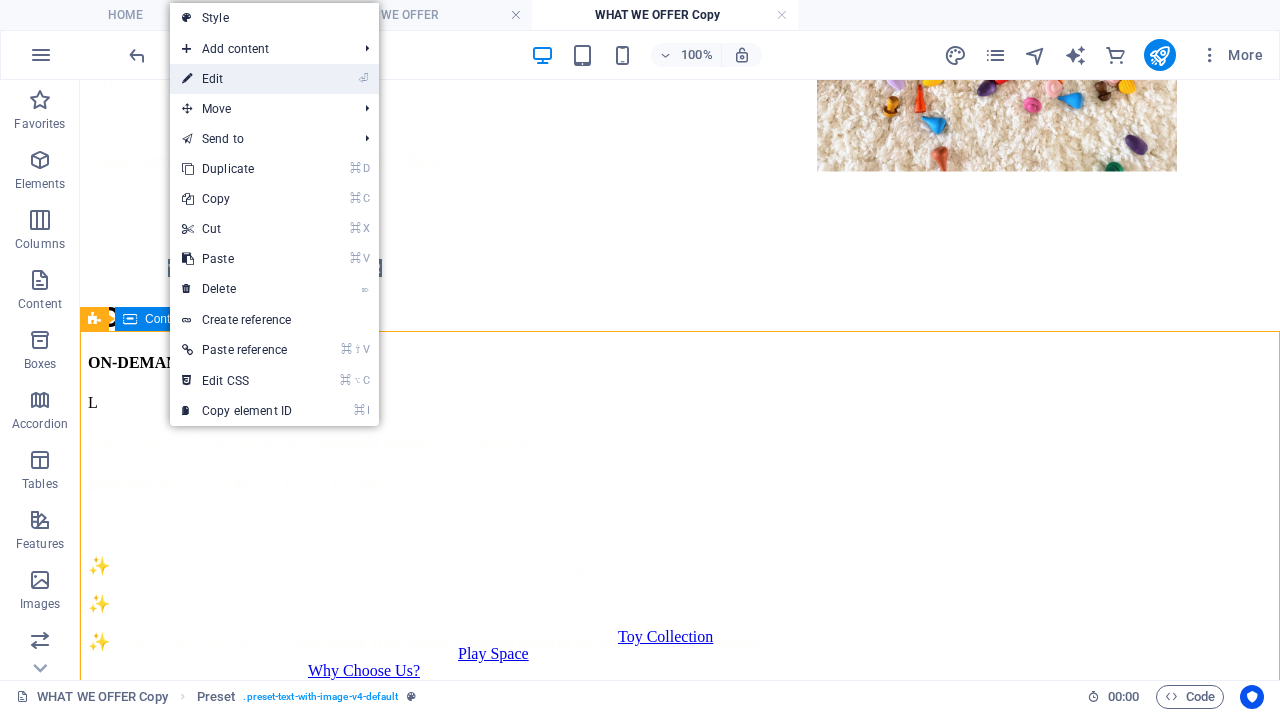 click on "⏎  Edit" at bounding box center [237, 79] 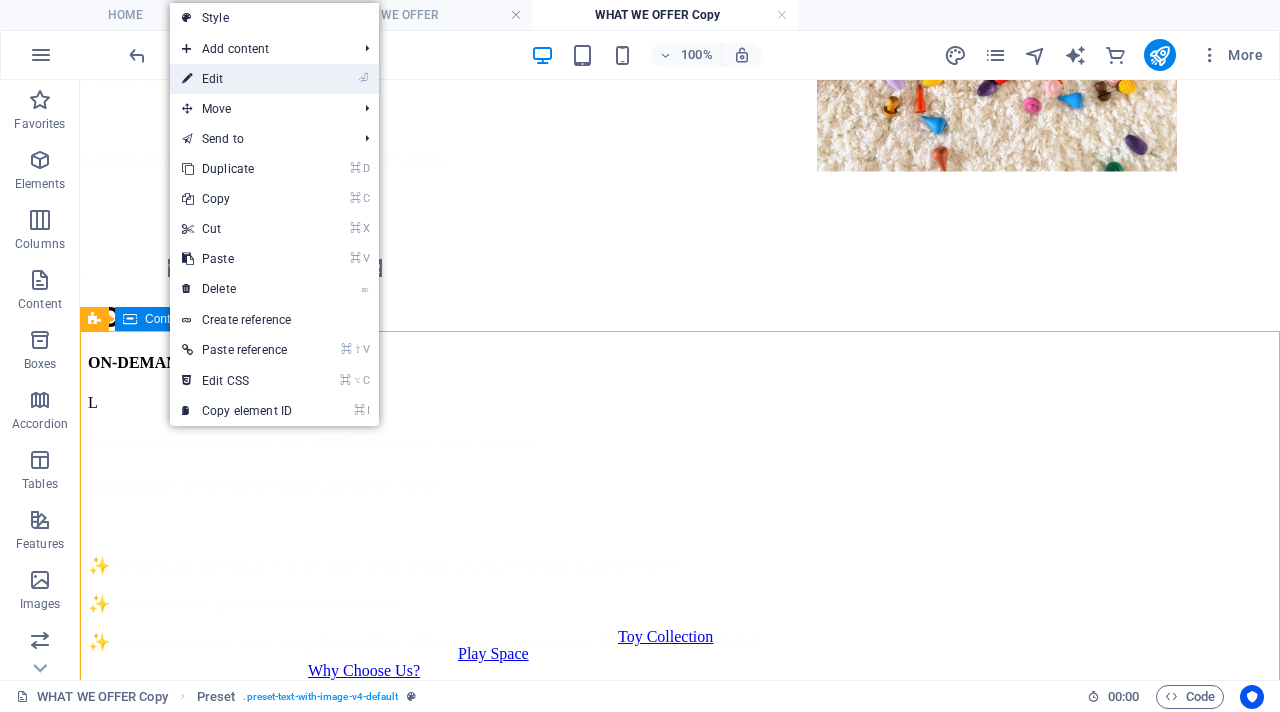select on "px" 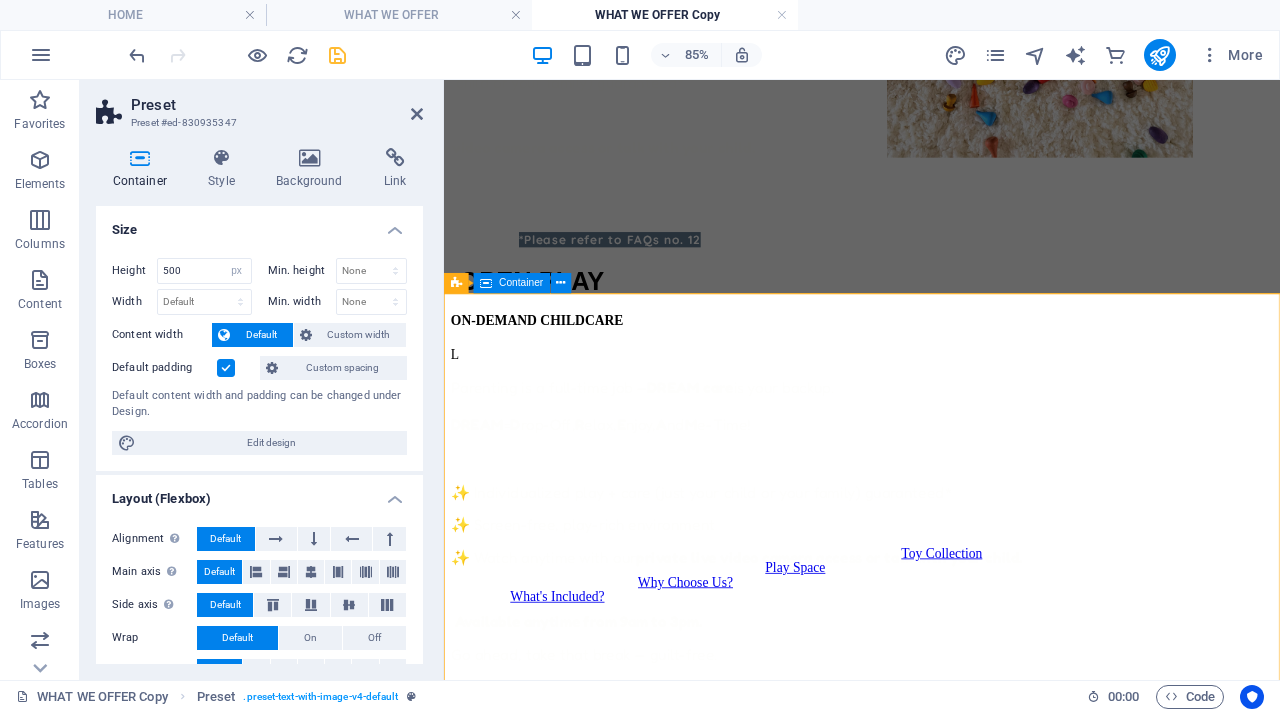 click on "Container Style Background Link Size Height 500 Default px rem % vh vw Min. height None px rem % vh vw Width Default px rem % em vh vw Min. width None px rem % vh vw Content width Default Custom width Width Default px rem % em vh vw Min. width None px rem % vh vw Default padding Custom spacing Default content width and padding can be changed under Design. Edit design Layout (Flexbox) Alignment Determines the flex direction. Default Main axis Determine how elements should behave along the main axis inside this container (justify content). Default Side axis Control the vertical direction of the element inside of the container (align items). Default Wrap Default On Off Fill Controls the distances and direction of elements on the y-axis across several lines (align content). Default Accessibility ARIA helps assistive technologies (like screen readers) to understand the role, state, and behavior of web elements Role The ARIA role defines the purpose of an element.  None Alert Article Banner Comment" at bounding box center (259, 406) 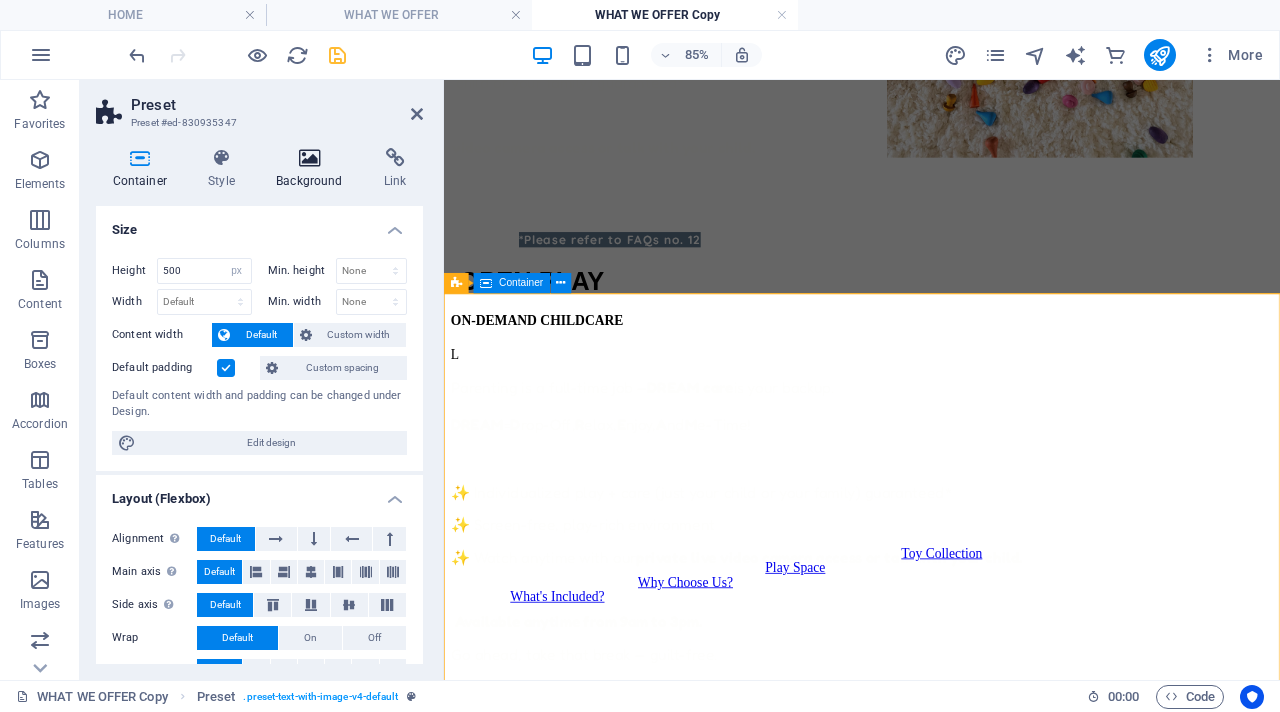 click on "Background" at bounding box center (314, 169) 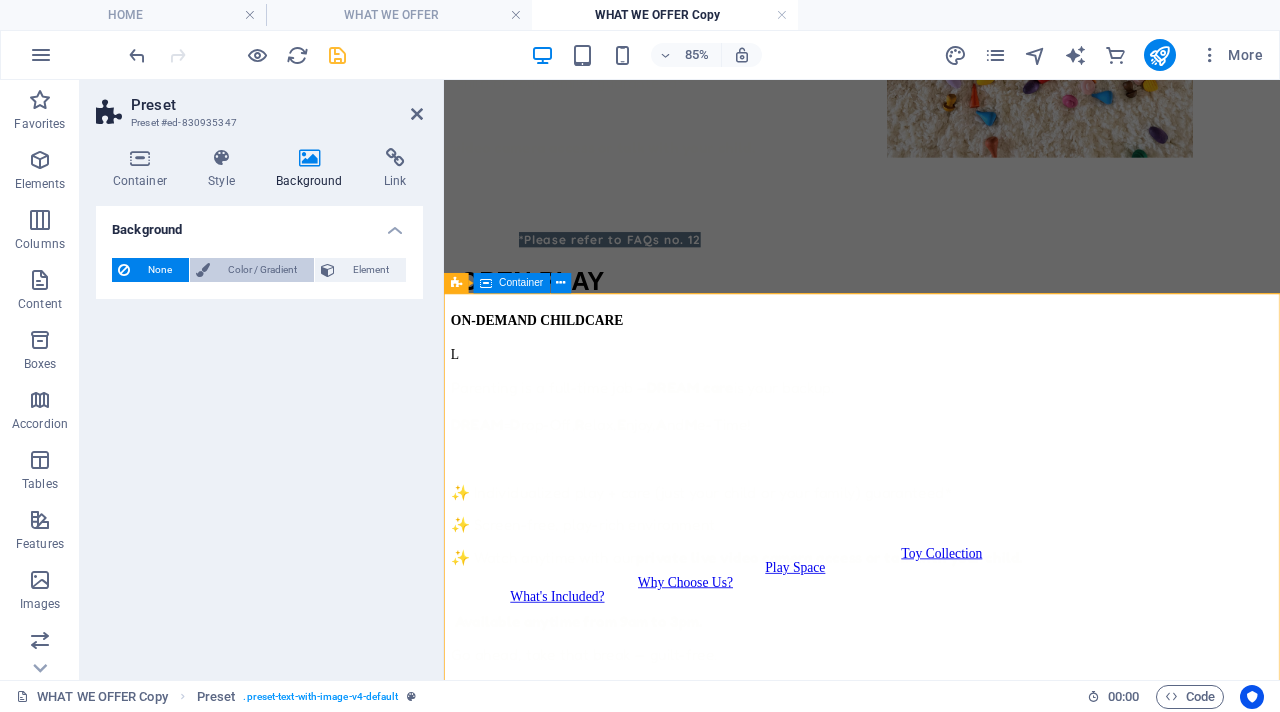click on "Color / Gradient" at bounding box center (262, 270) 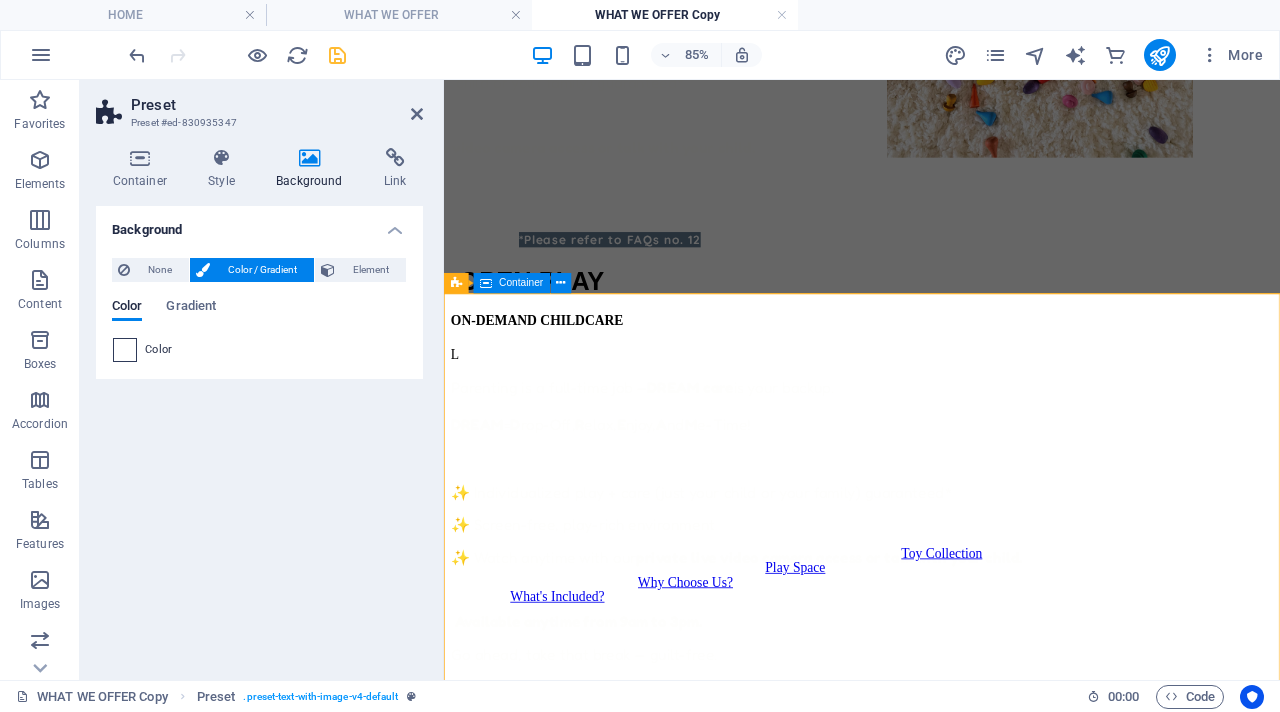 click at bounding box center (125, 350) 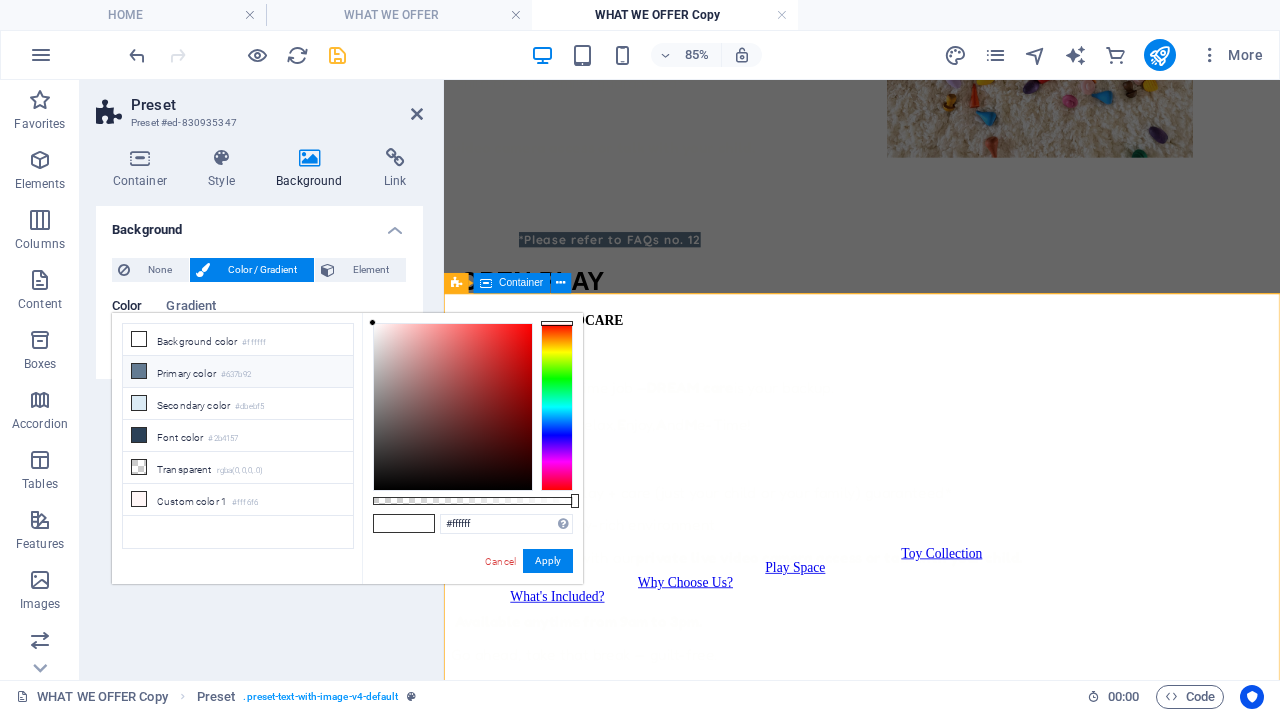 click on "#637b92" at bounding box center [236, 375] 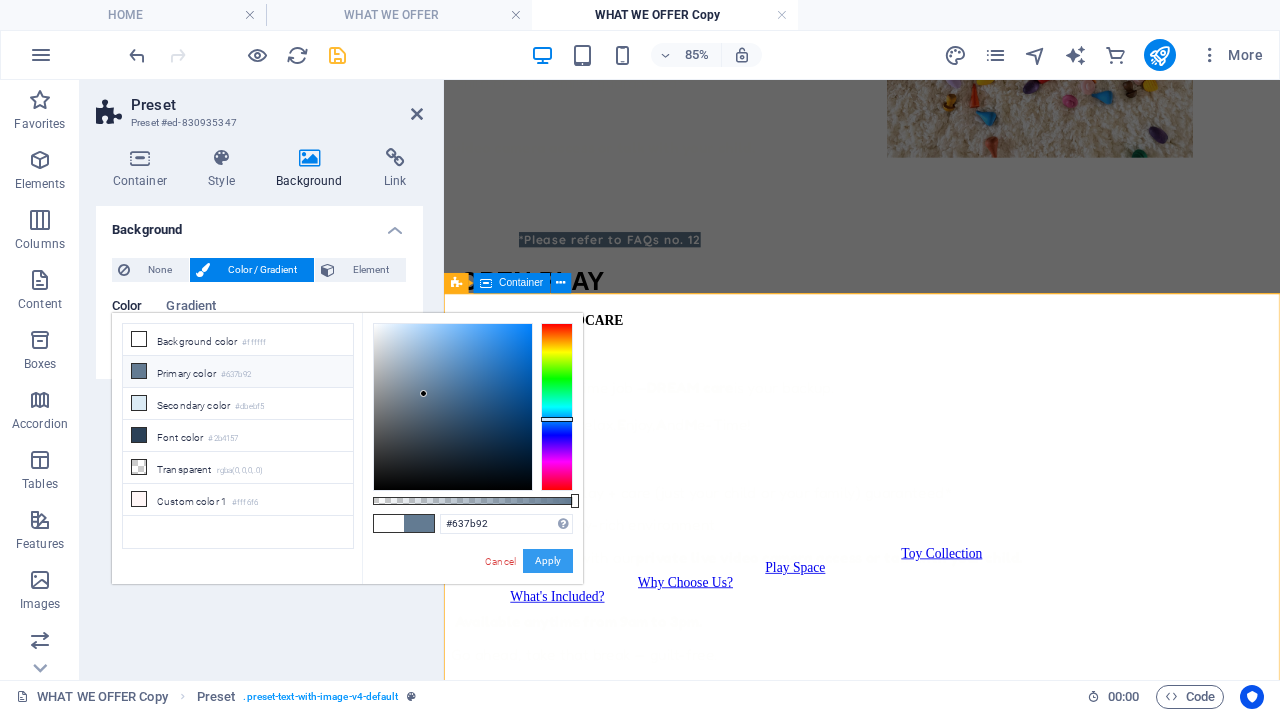 click on "Apply" at bounding box center [548, 561] 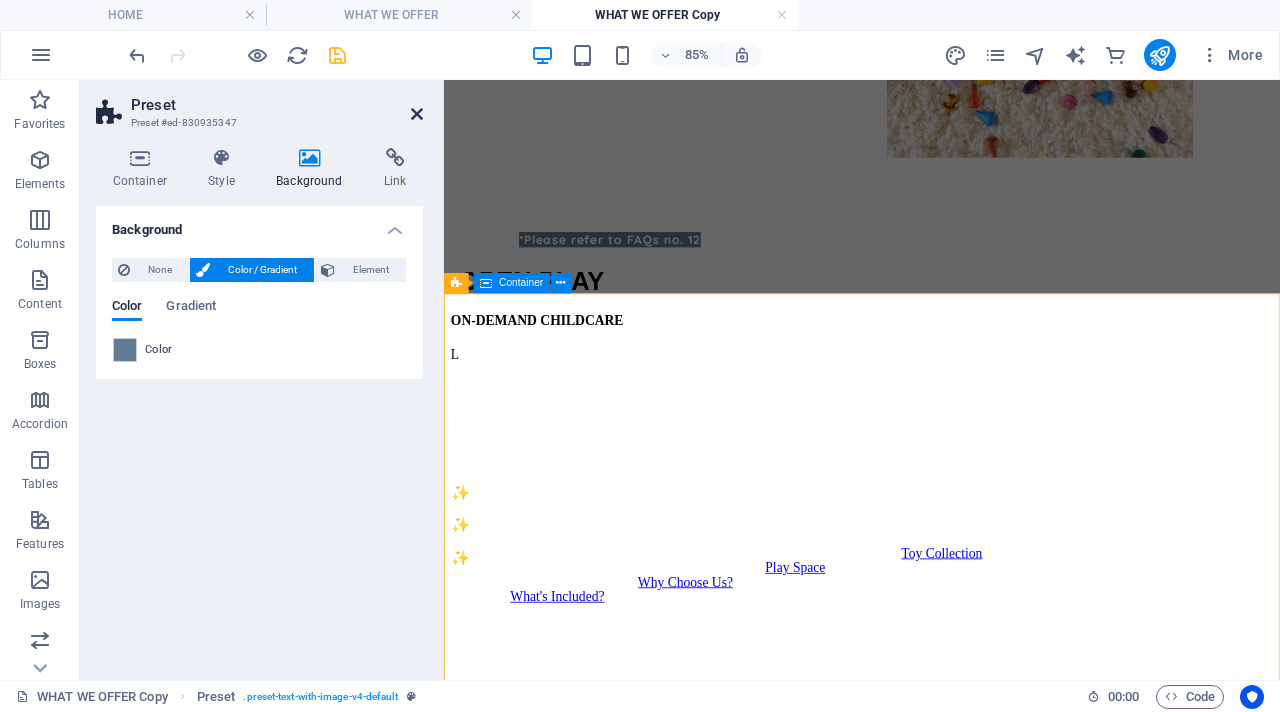 click at bounding box center (417, 114) 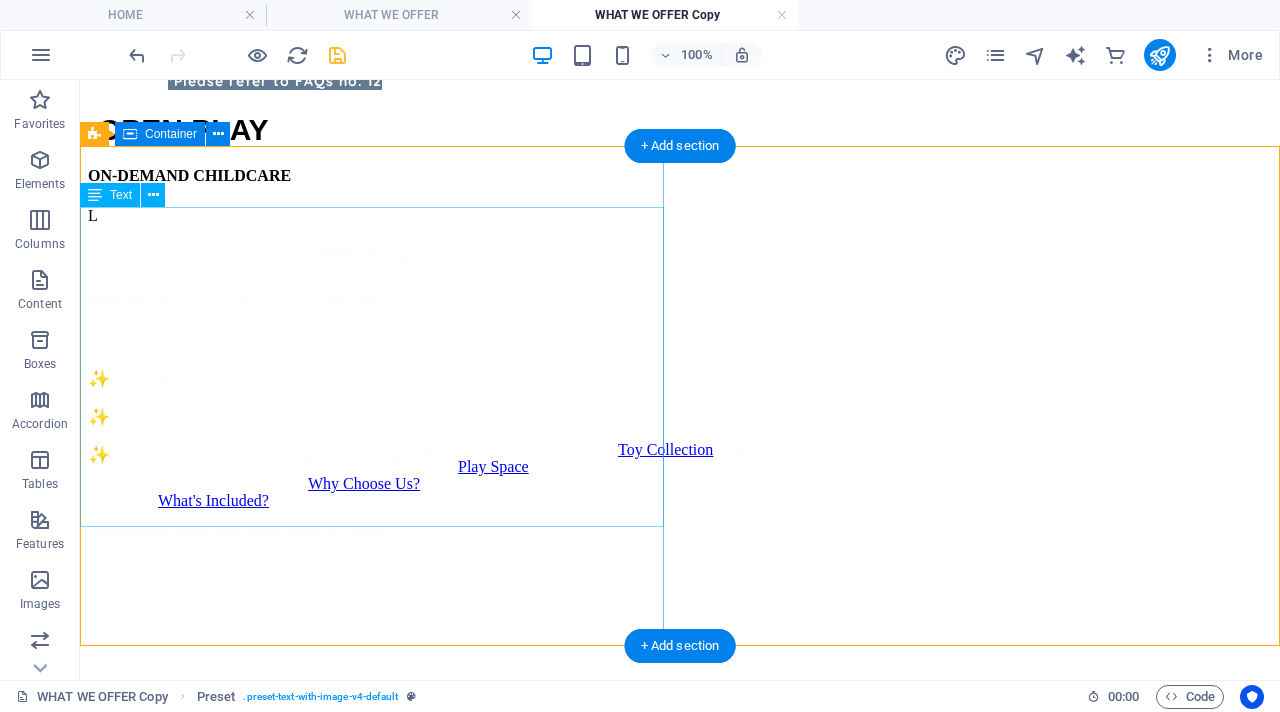scroll, scrollTop: 783, scrollLeft: 0, axis: vertical 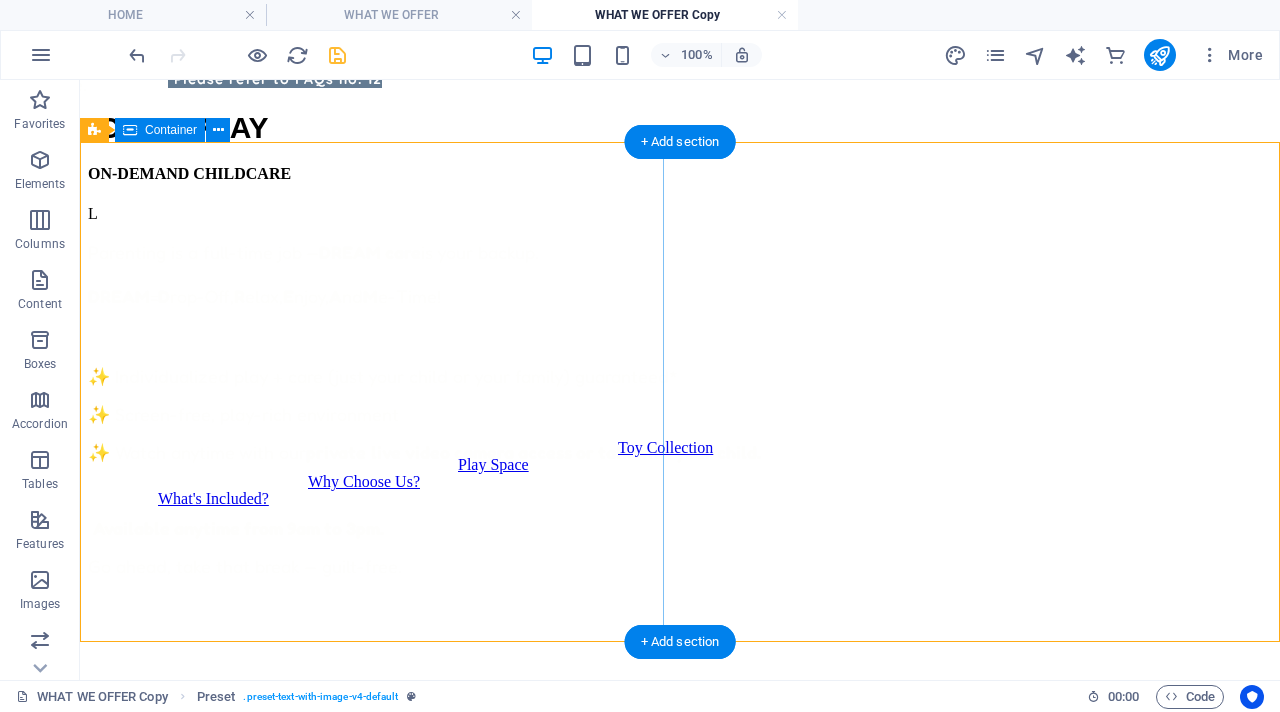 click on "ON-DEMAND CHILDCARE L Parenting is a full-time job —  DREAM care  is your backup. DREAM  =  D rop-Off,  R elax,  E njoy,  A nd  M e-Time! ✨ Individualized play + care (just your child or your family) guaranteed* ✨ Screen-free, play-rich environment ✨ Watch anytime   with our  private   live video camera access or talk with your child.   Available anytime from 9am to 3pm. Go ahead, take that break — guilt-free." at bounding box center [680, 370] 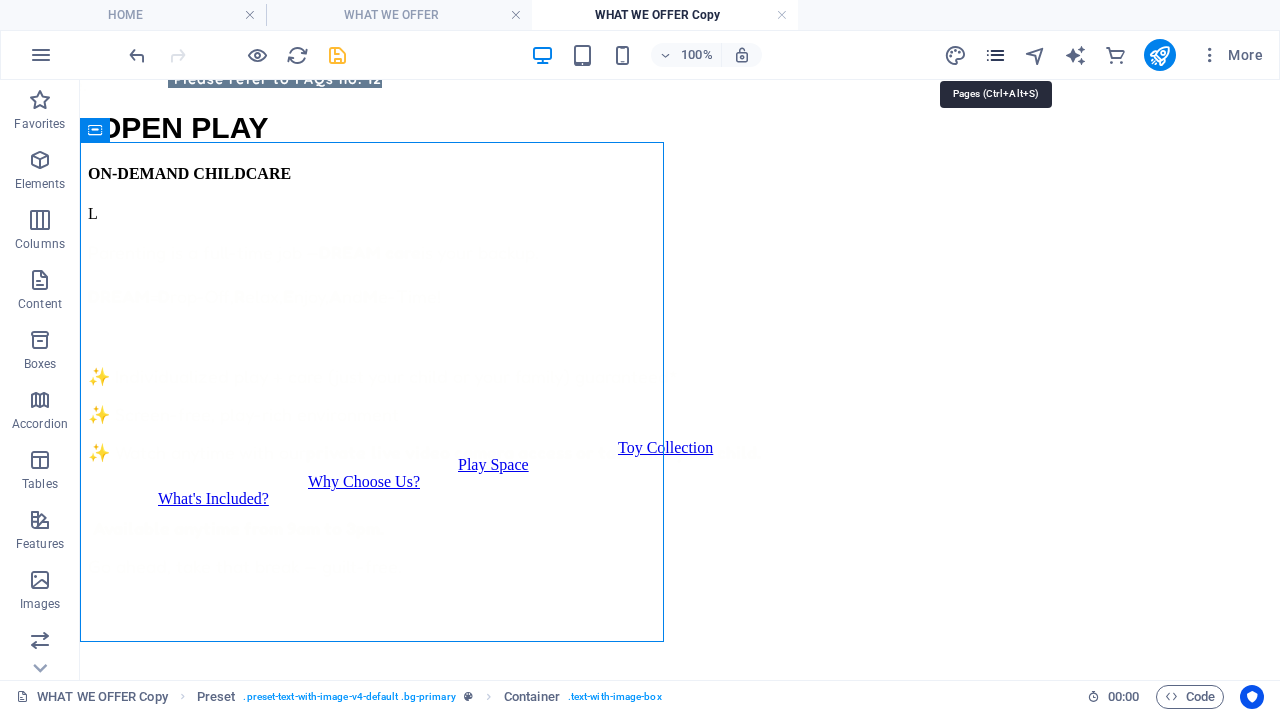 click at bounding box center (995, 55) 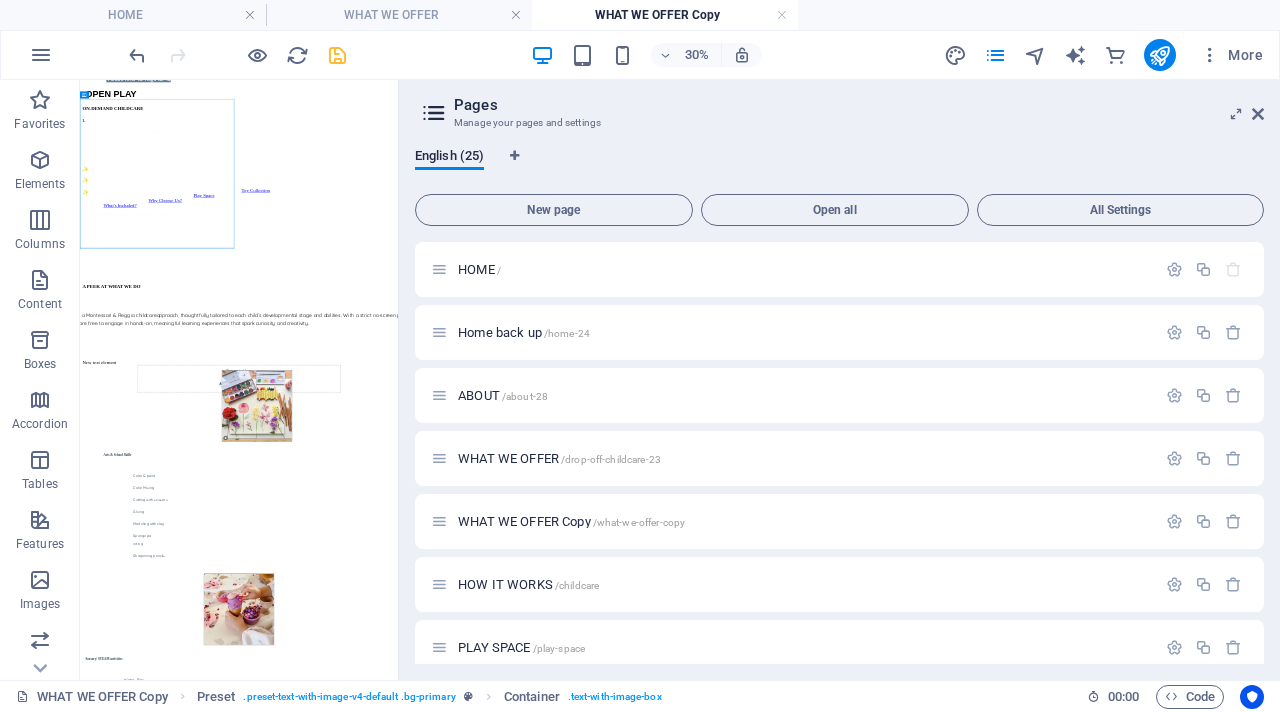 drag, startPoint x: 881, startPoint y: 365, endPoint x: 394, endPoint y: 406, distance: 488.72284 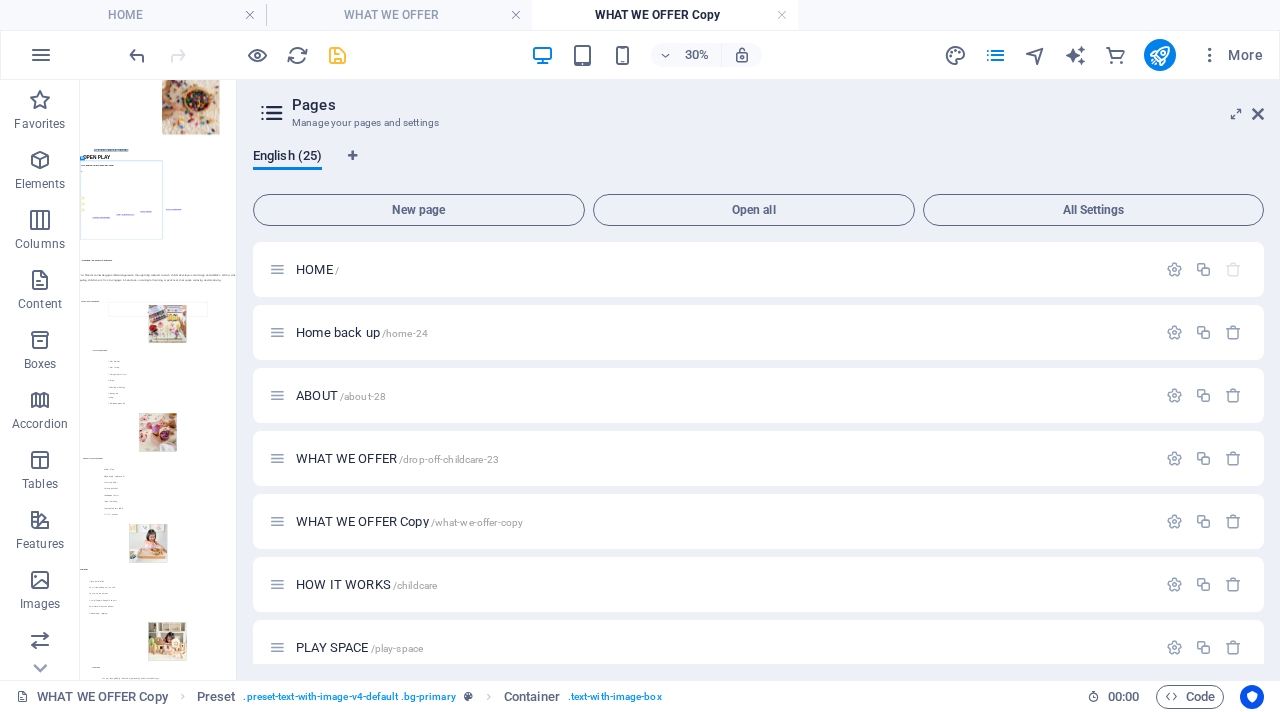 scroll, scrollTop: 0, scrollLeft: 0, axis: both 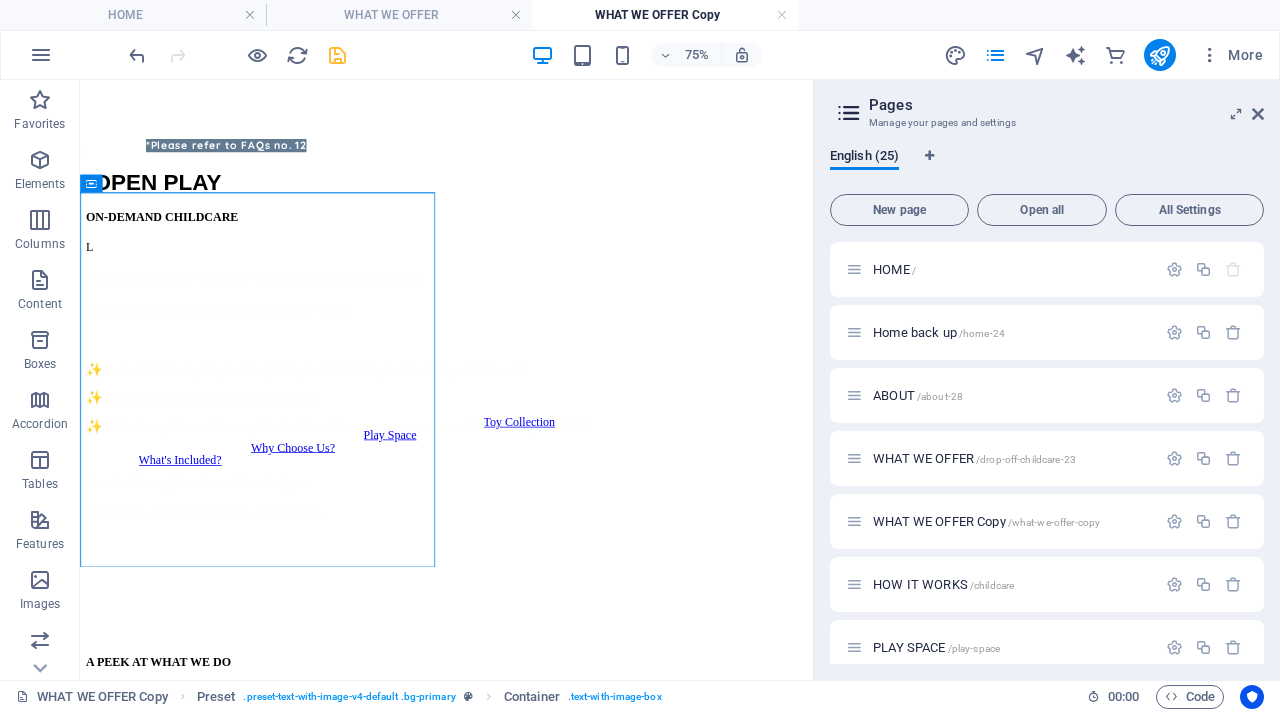 drag, startPoint x: 400, startPoint y: 408, endPoint x: 810, endPoint y: 429, distance: 410.53745 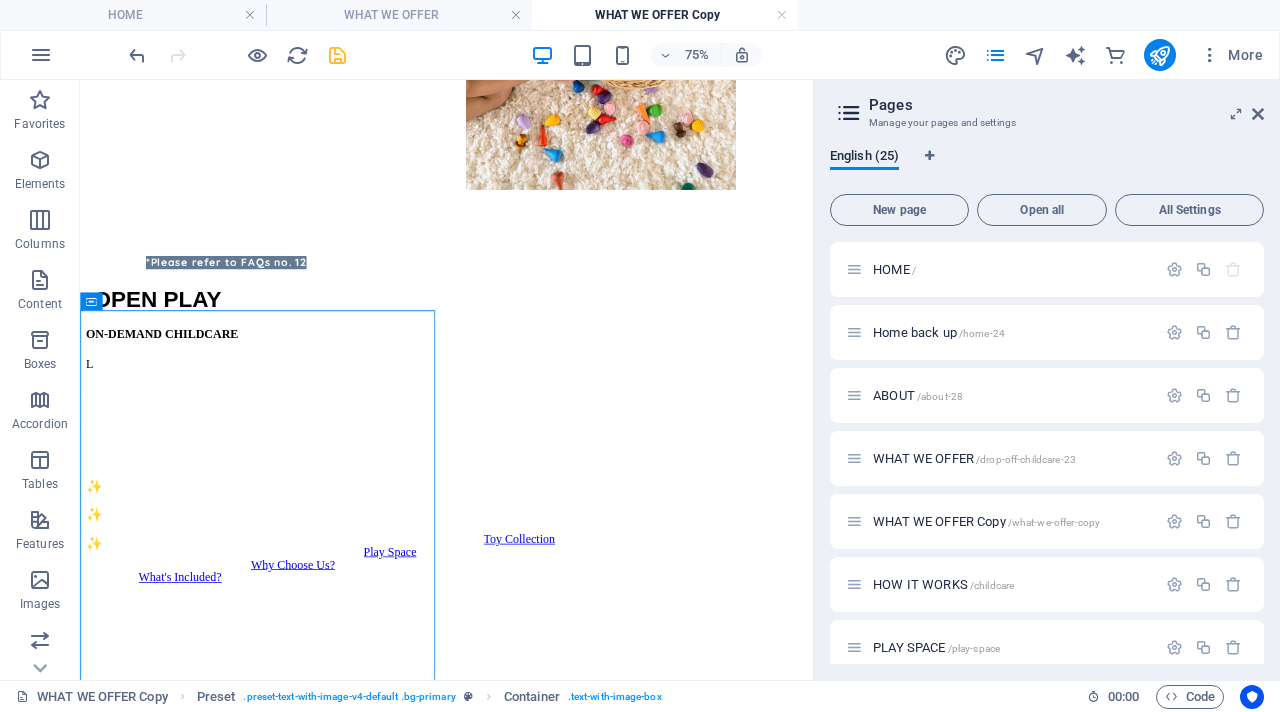 scroll, scrollTop: 457, scrollLeft: 0, axis: vertical 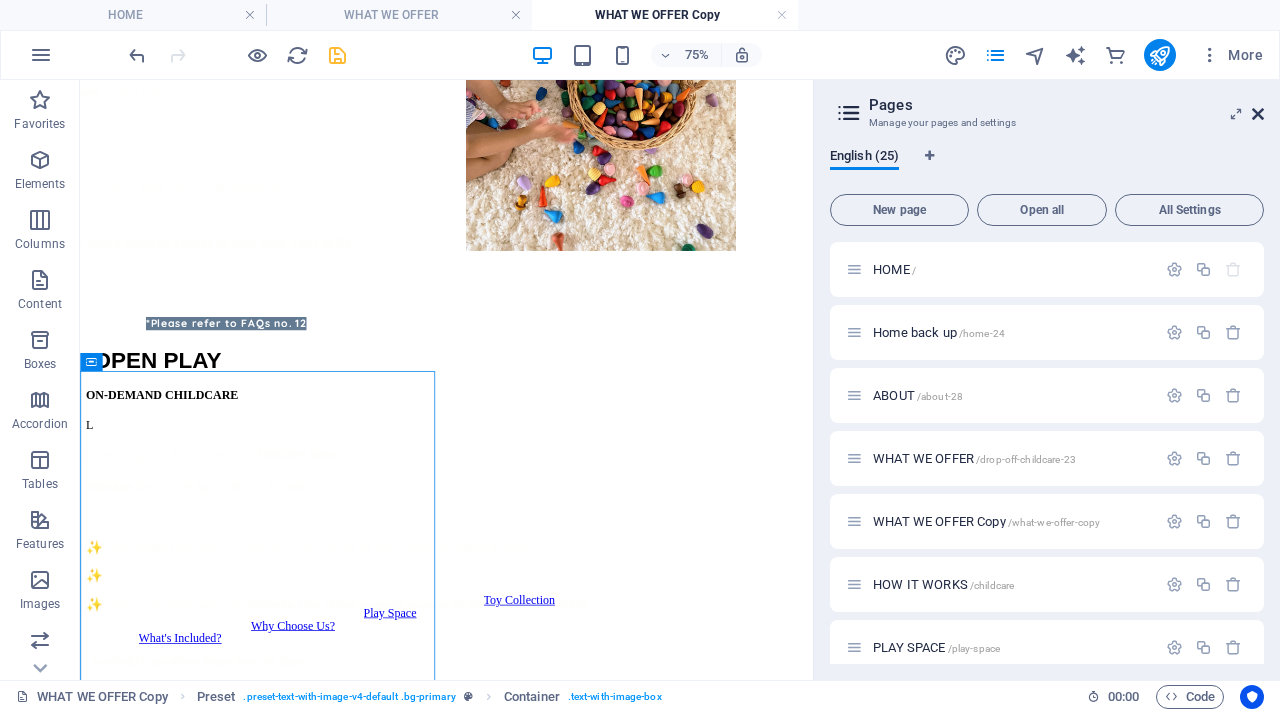 click at bounding box center (1258, 114) 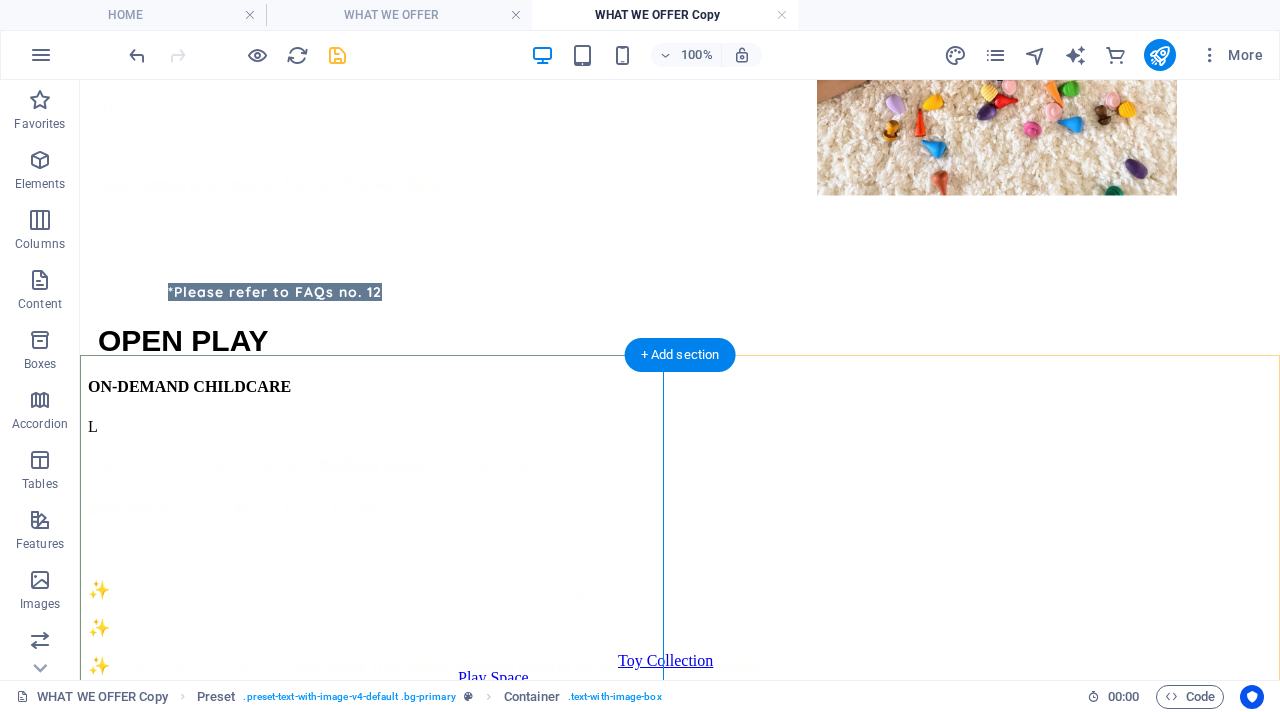 scroll, scrollTop: 569, scrollLeft: 0, axis: vertical 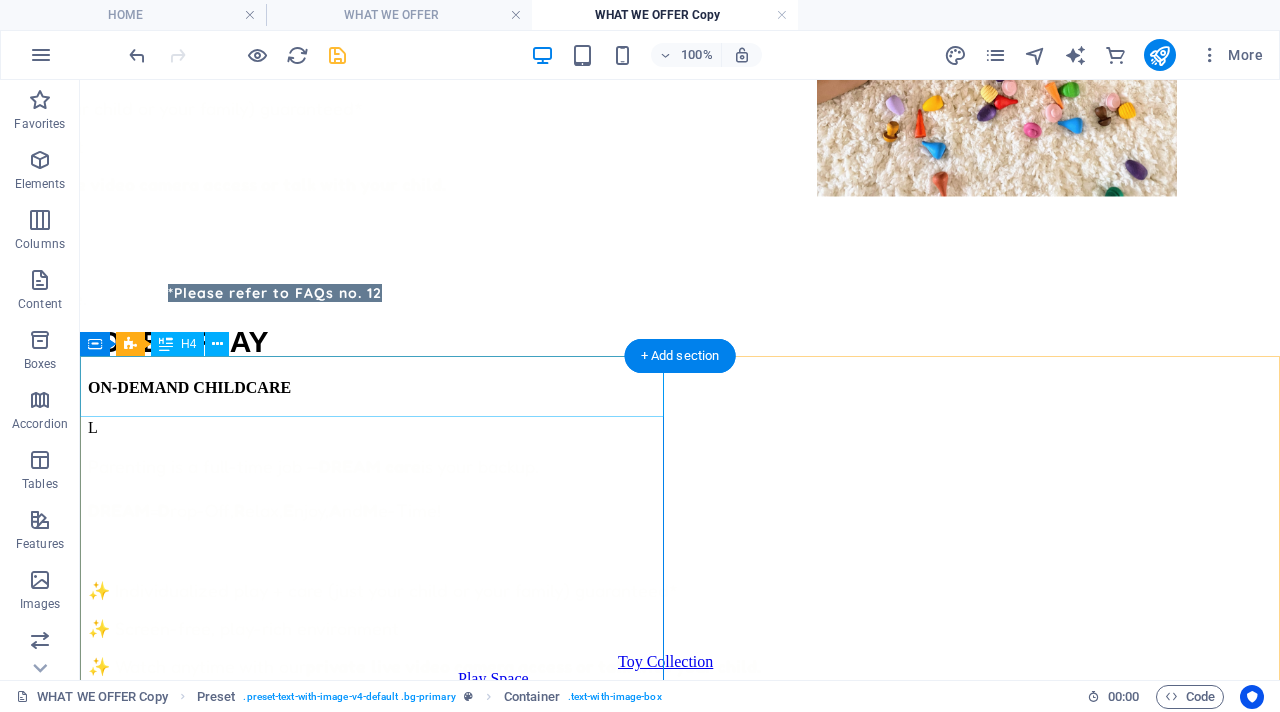 click on "ON-DEMAND CHILDCARE" at bounding box center (680, 388) 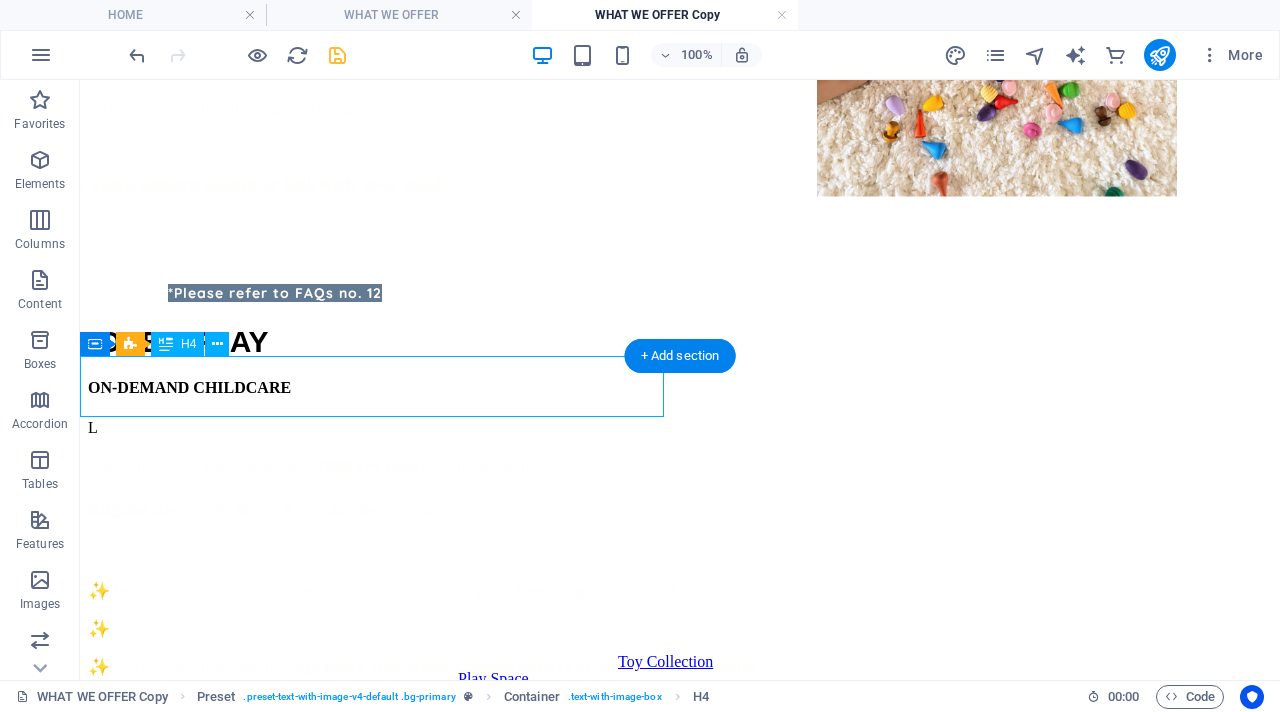 click on "ON-DEMAND CHILDCARE" at bounding box center (680, 388) 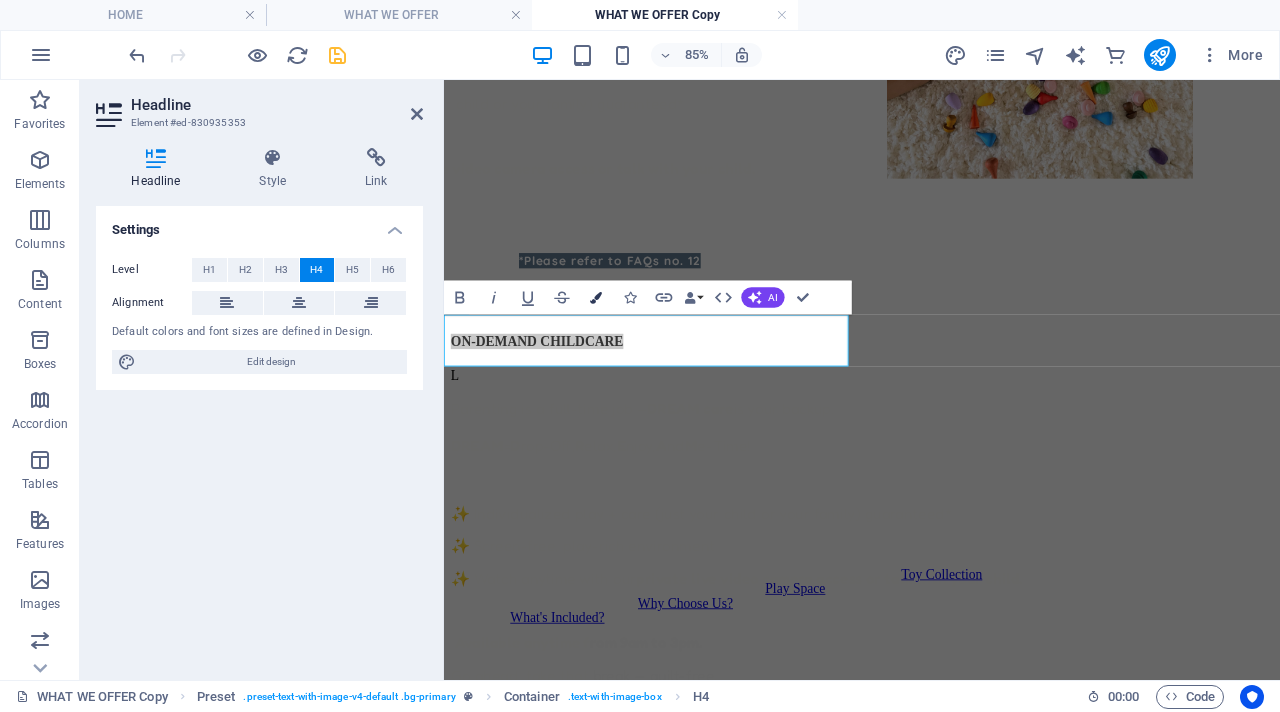 click at bounding box center [596, 298] 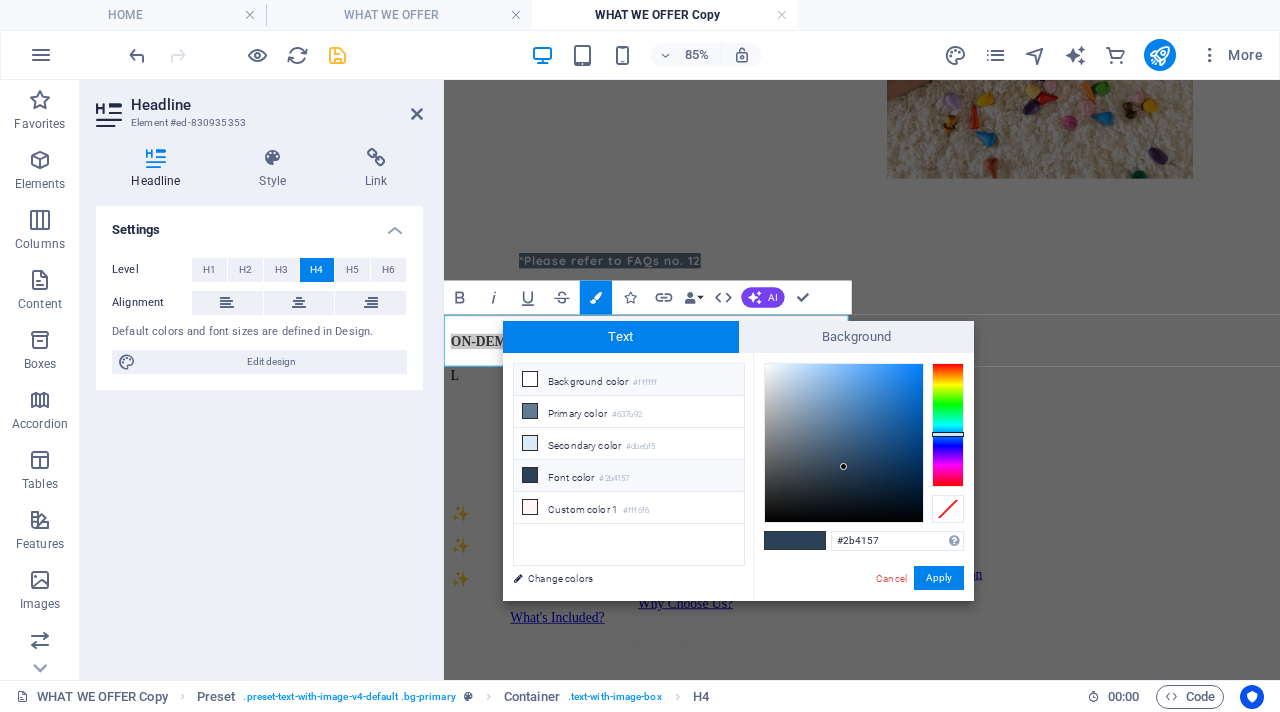 click on "Background color
#ffffff" at bounding box center [629, 380] 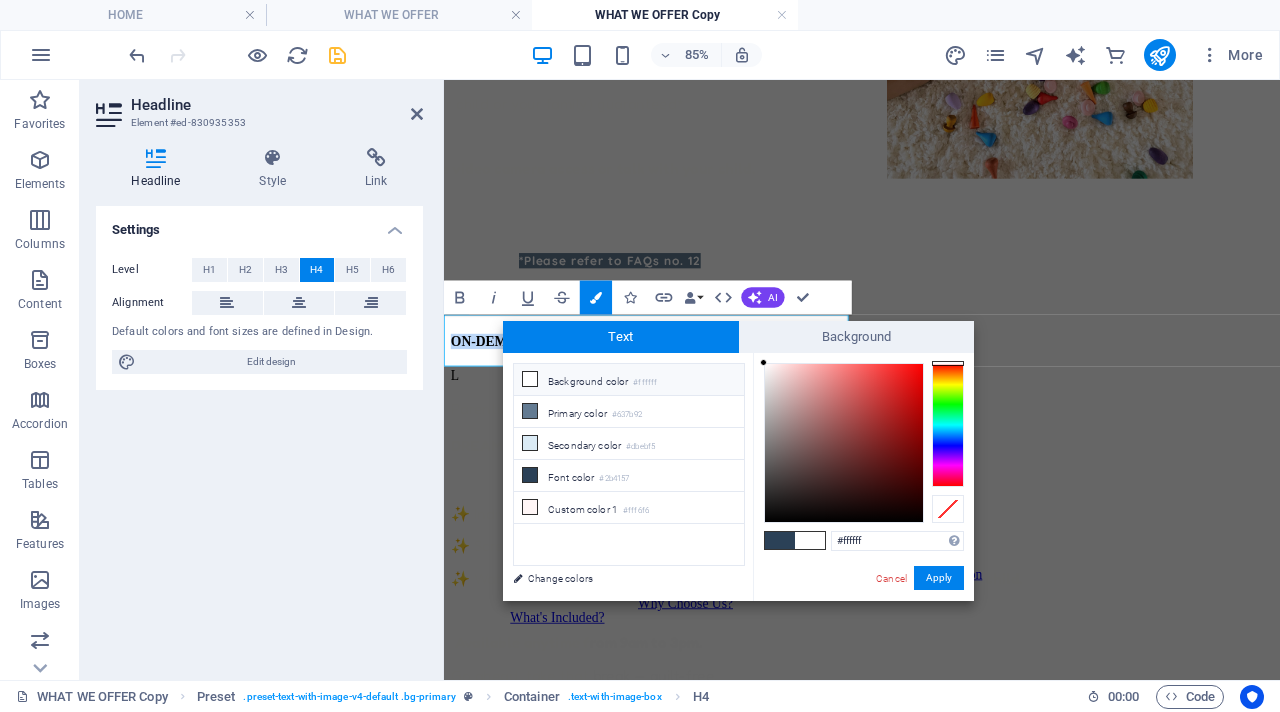 click at bounding box center [935, 919] 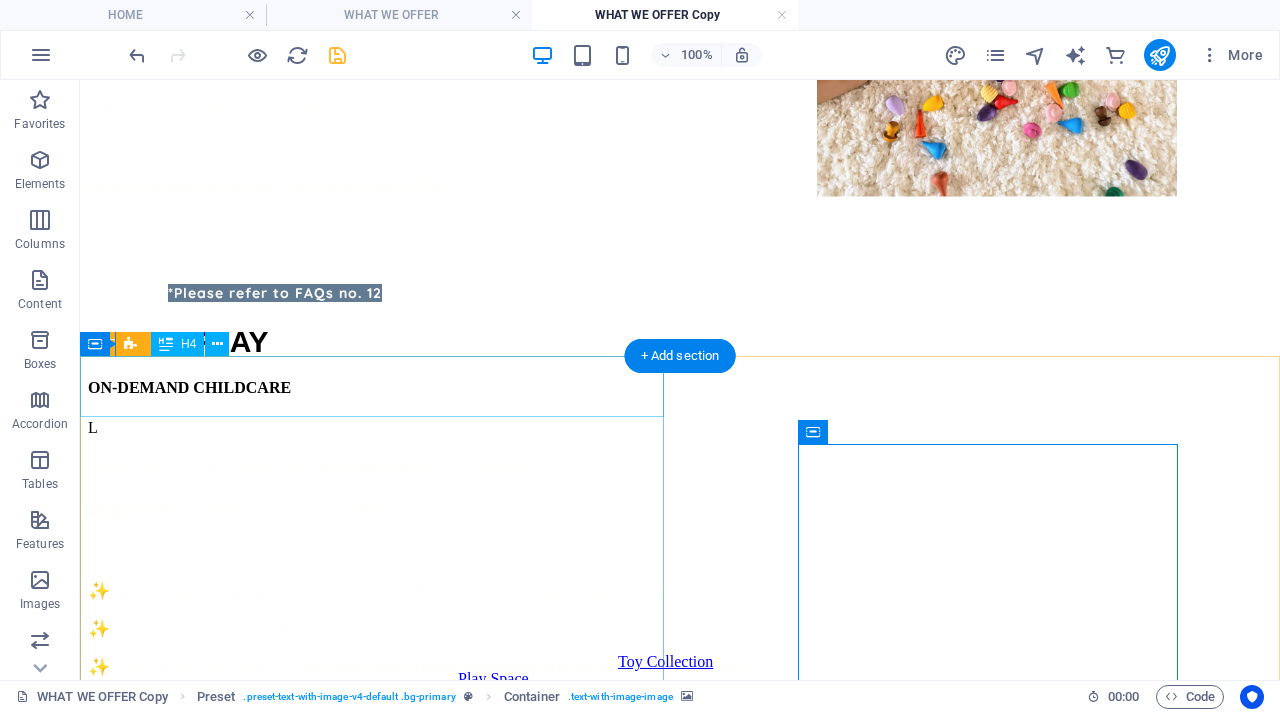 click on "ON-DEMAND CHILDCARE" at bounding box center [680, 388] 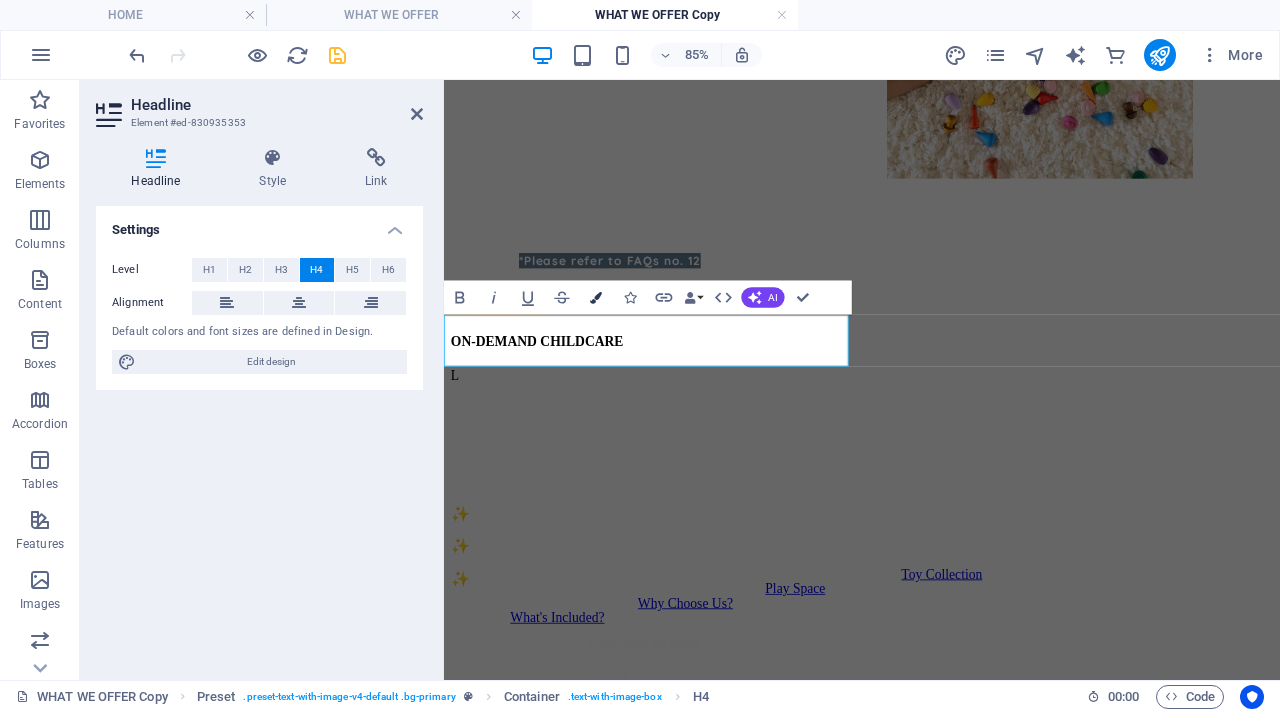 click at bounding box center [596, 298] 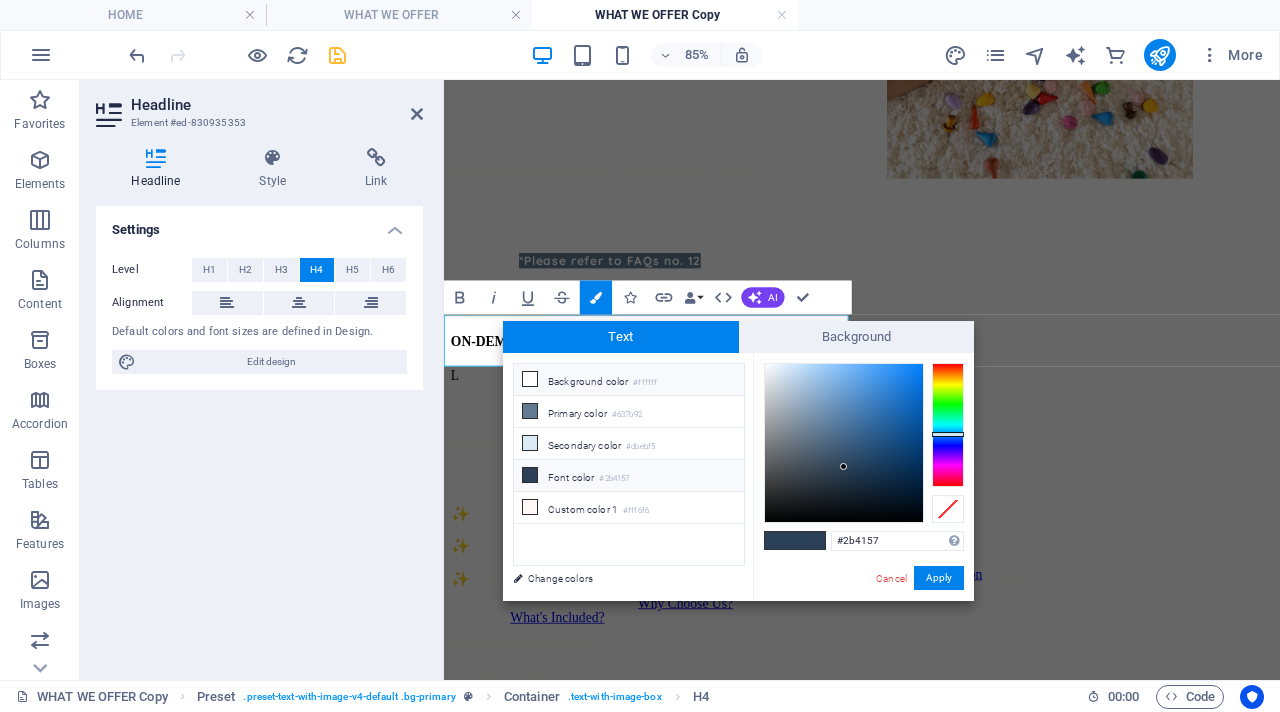 click on "Background color
#ffffff" at bounding box center (629, 380) 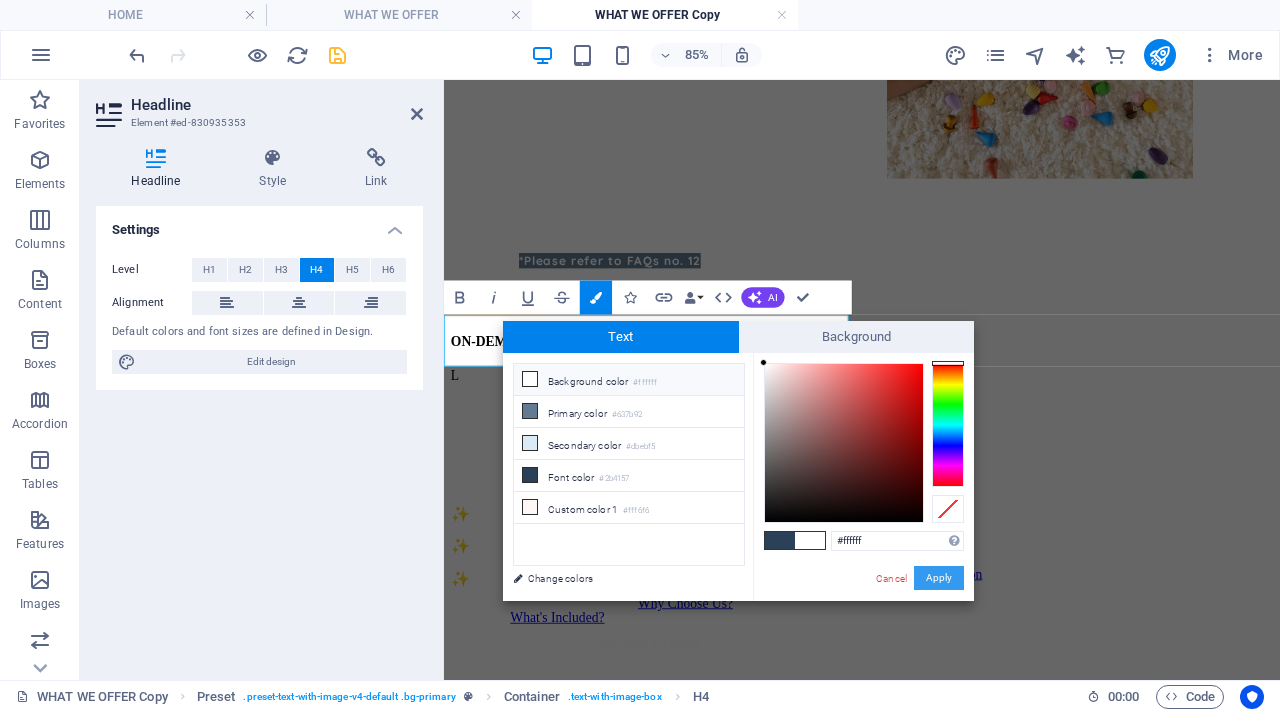 click on "Apply" at bounding box center [939, 578] 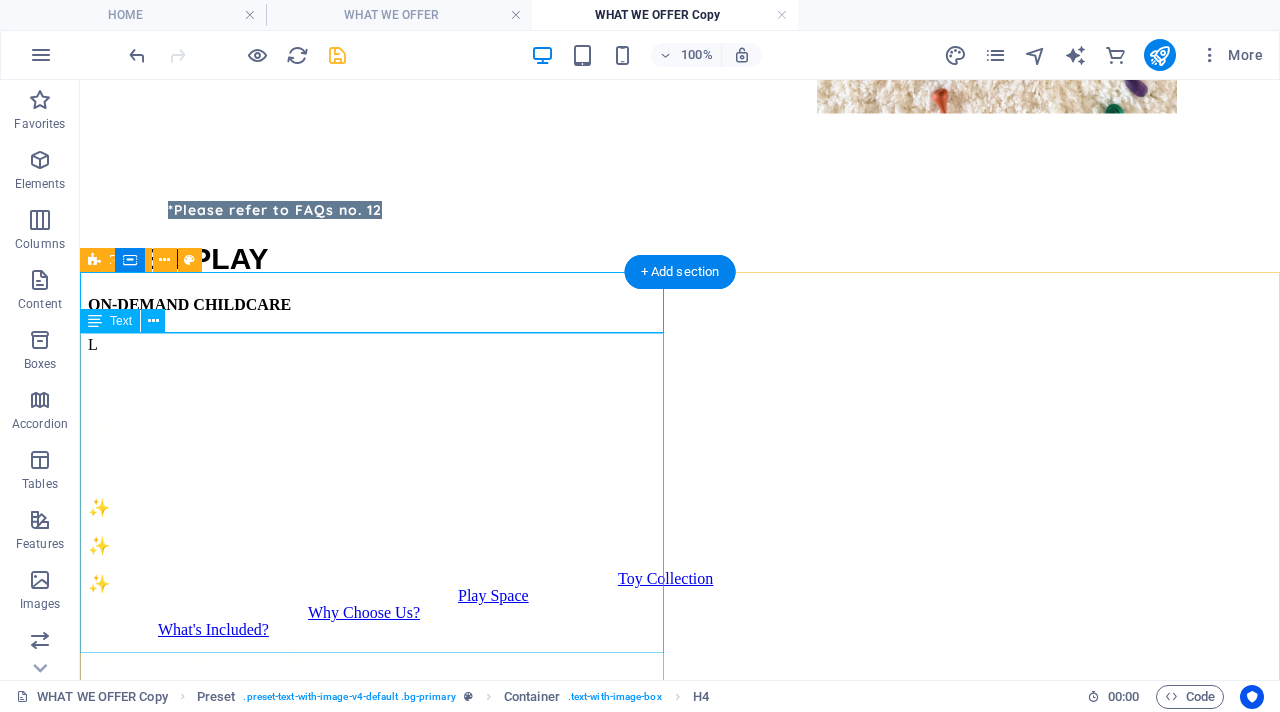 scroll, scrollTop: 649, scrollLeft: 0, axis: vertical 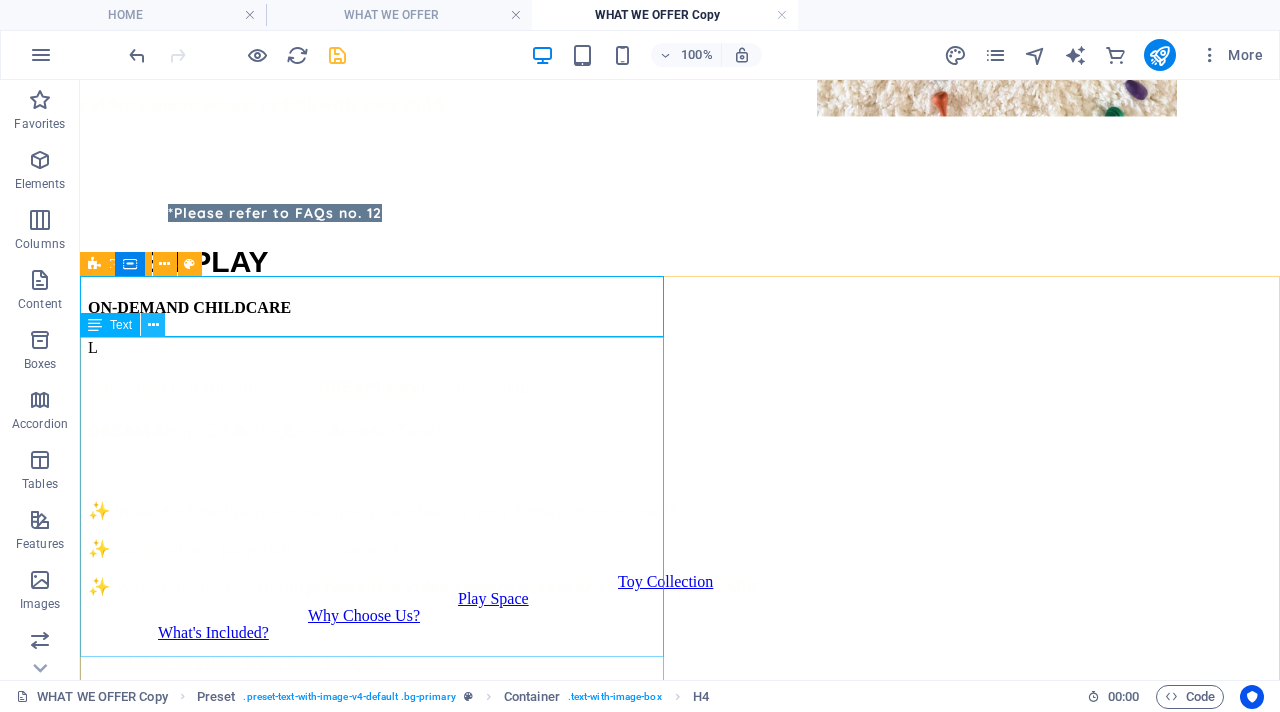 click at bounding box center (153, 325) 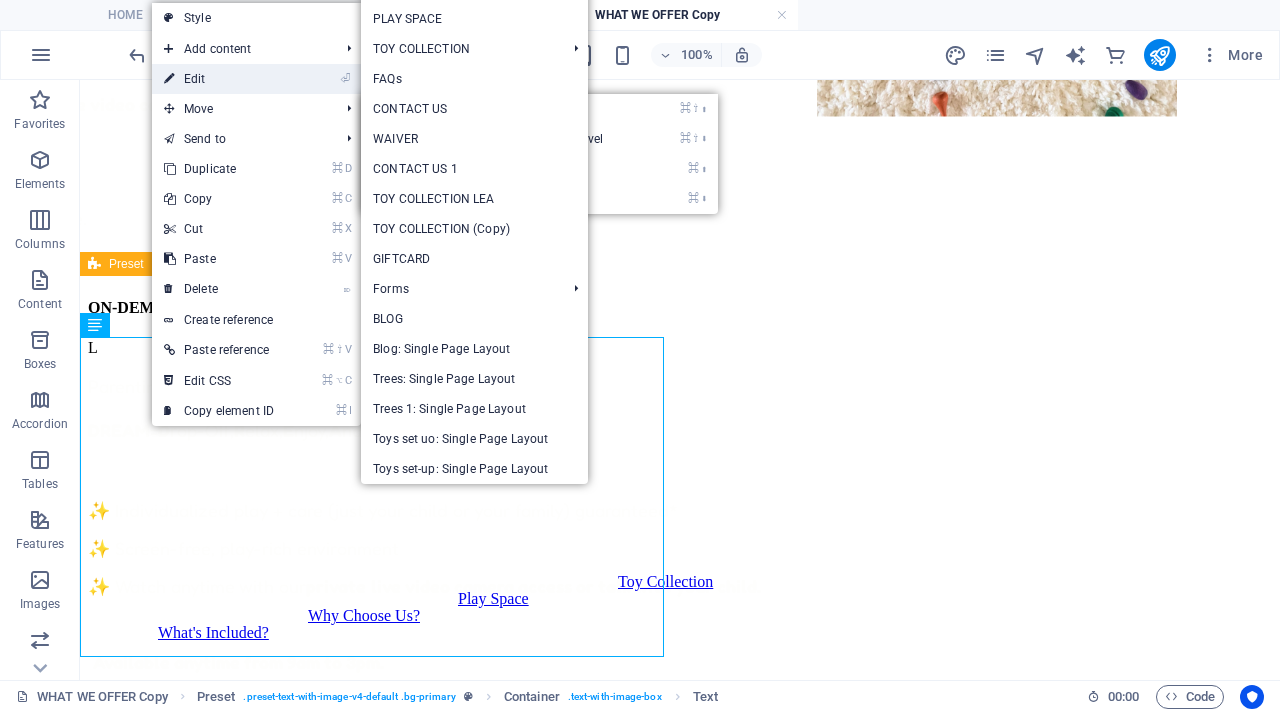 click on "⏎  Edit" at bounding box center (219, 79) 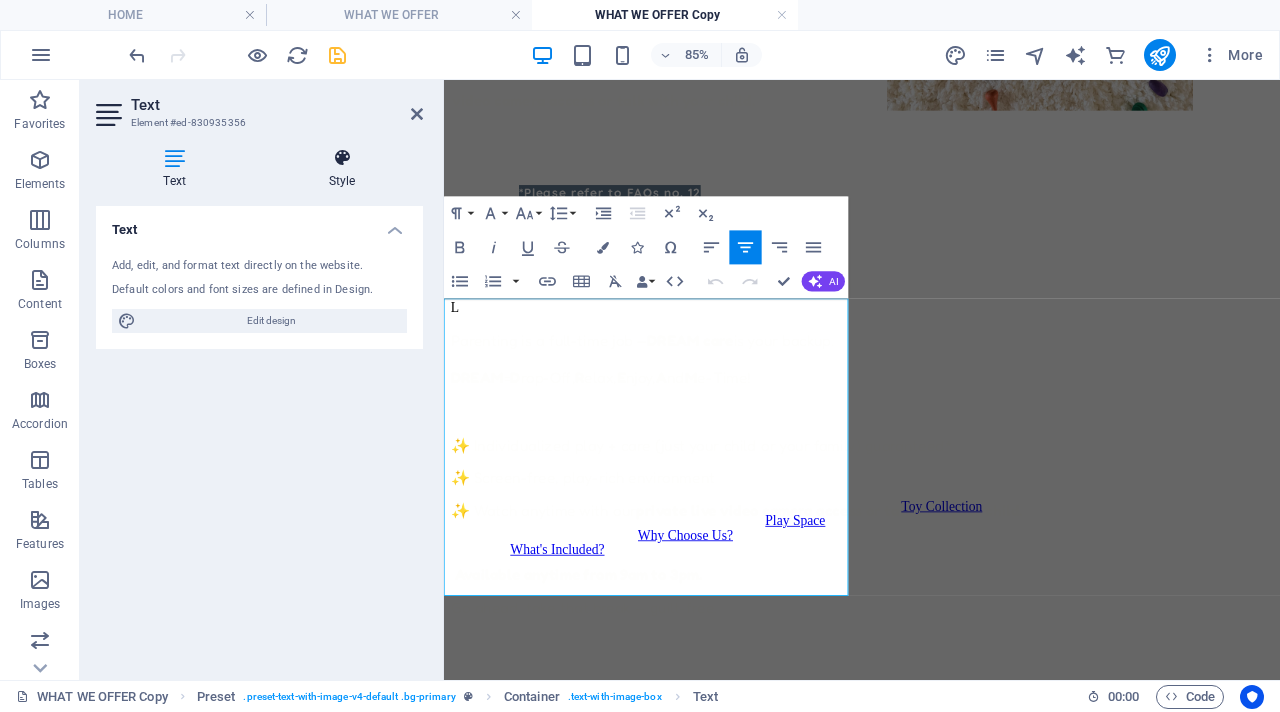 click on "Style" at bounding box center (342, 169) 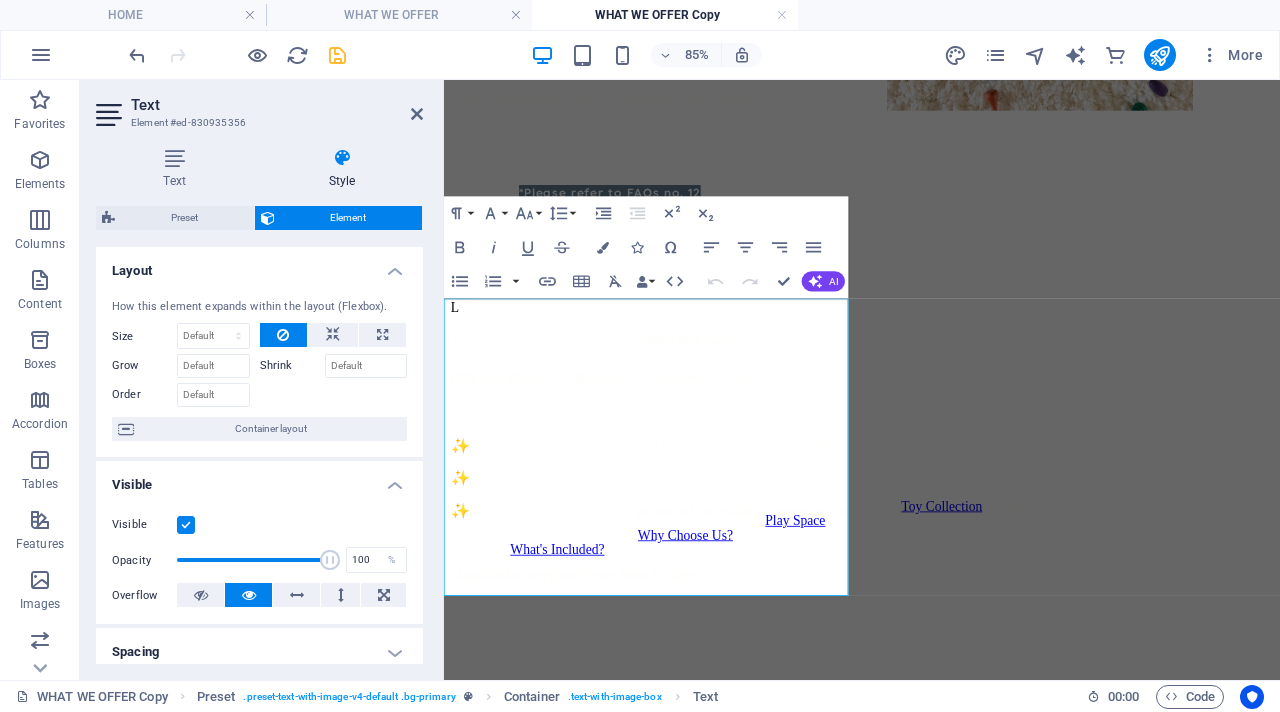 scroll, scrollTop: 428, scrollLeft: 0, axis: vertical 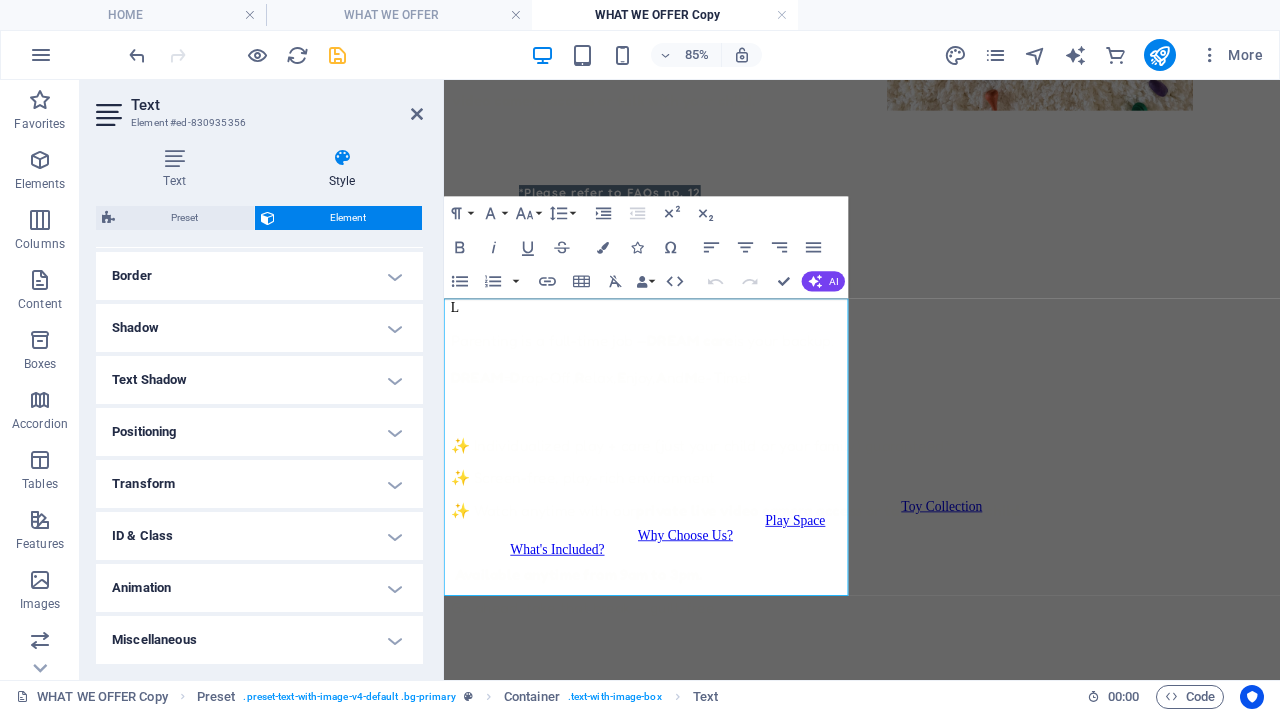click on "Transform" at bounding box center [259, 484] 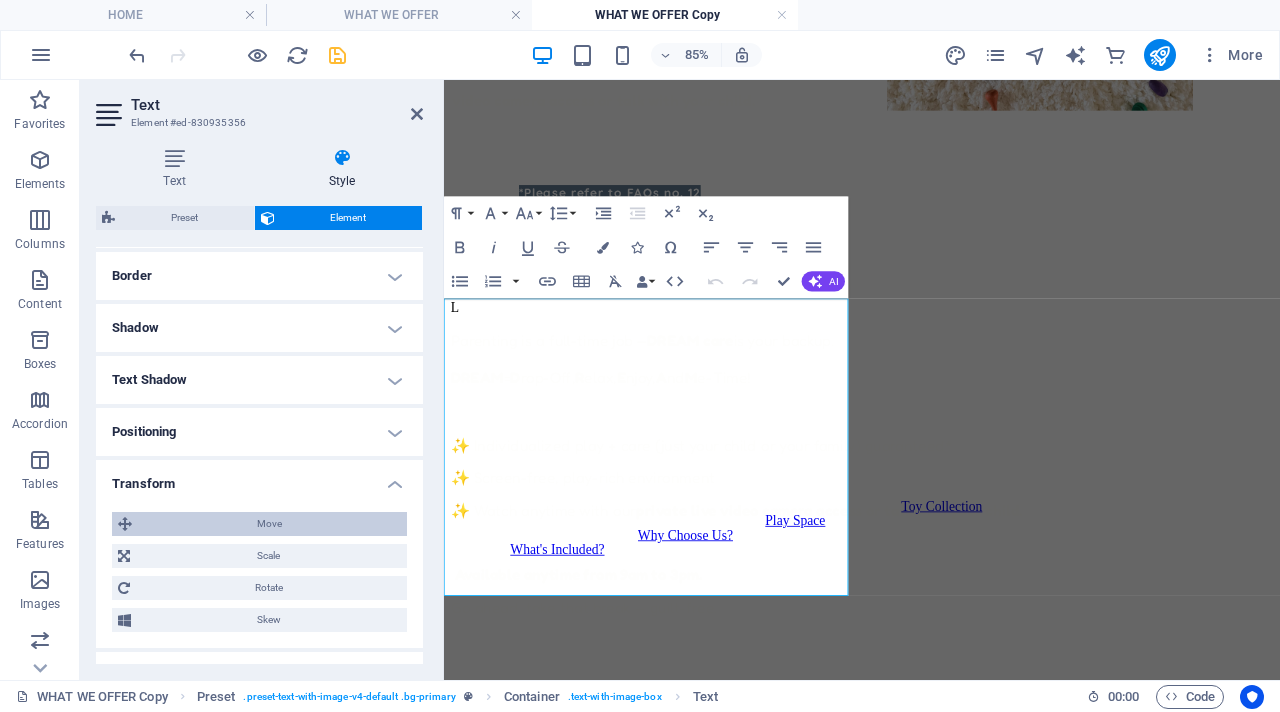 click on "Move" at bounding box center [269, 524] 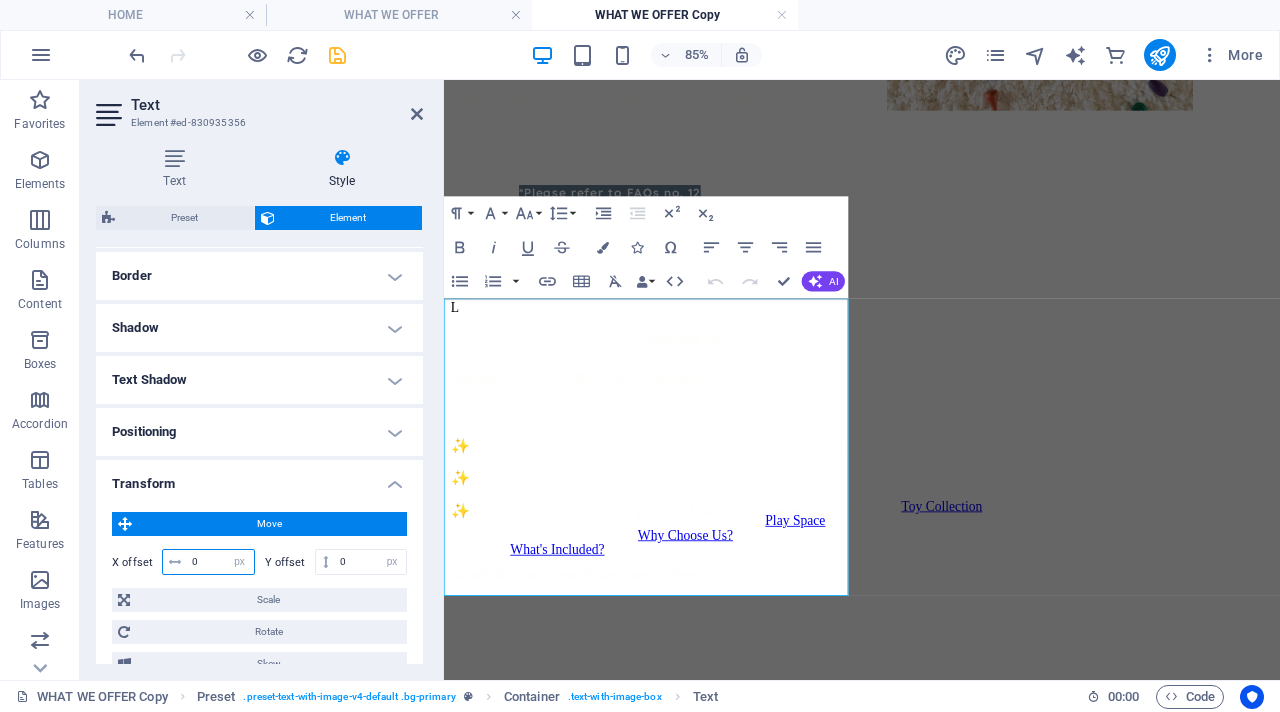 drag, startPoint x: 210, startPoint y: 566, endPoint x: 169, endPoint y: 551, distance: 43.65776 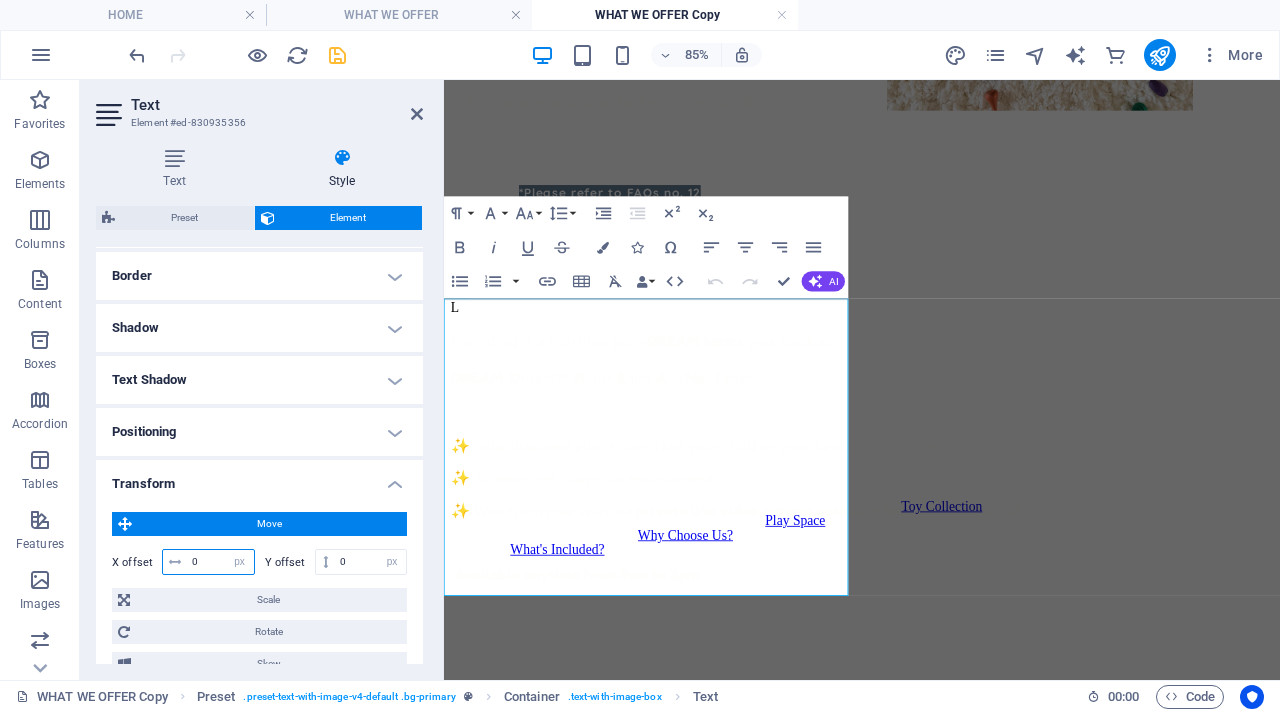 click on "0 px rem % em vh vw" at bounding box center (208, 562) 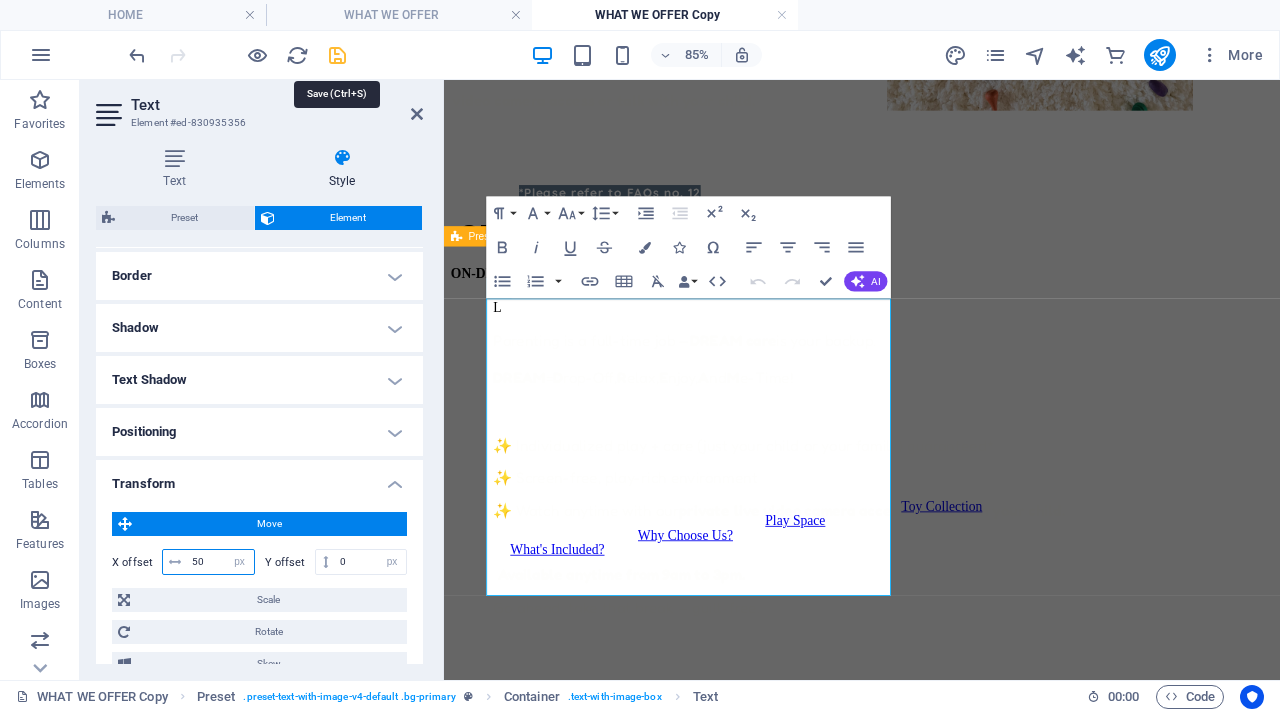 type on "50" 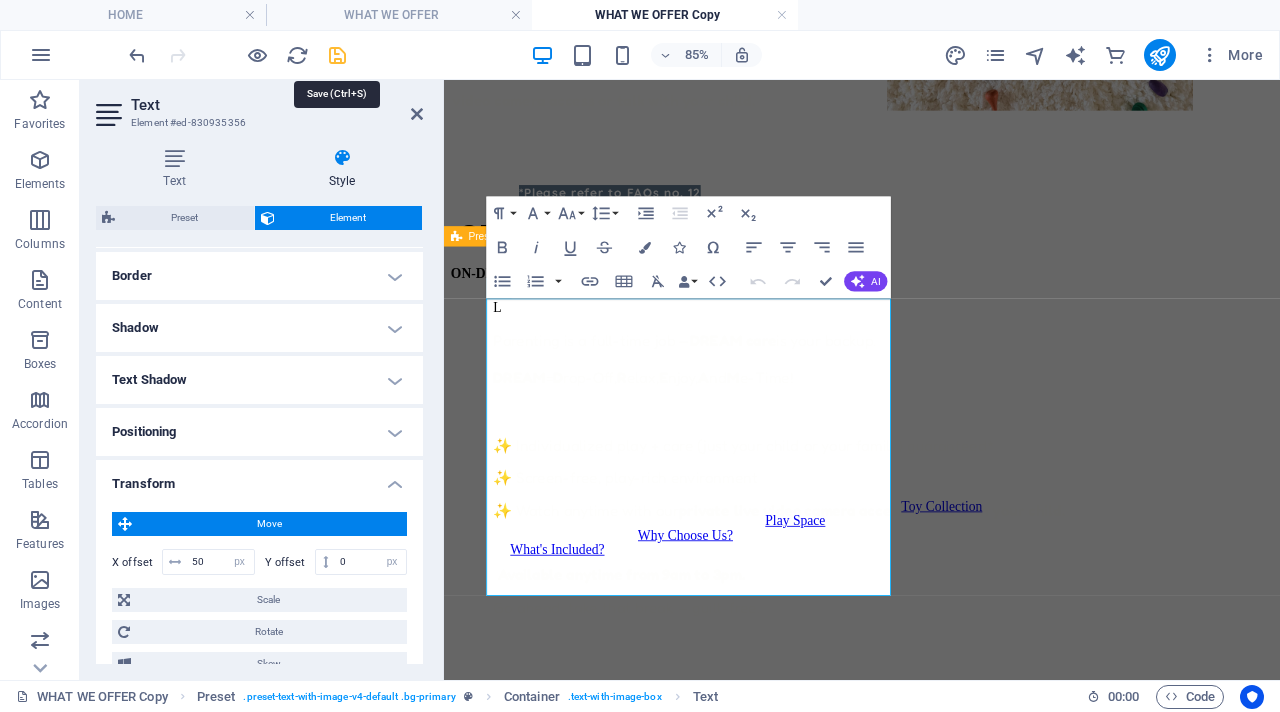 click at bounding box center (337, 55) 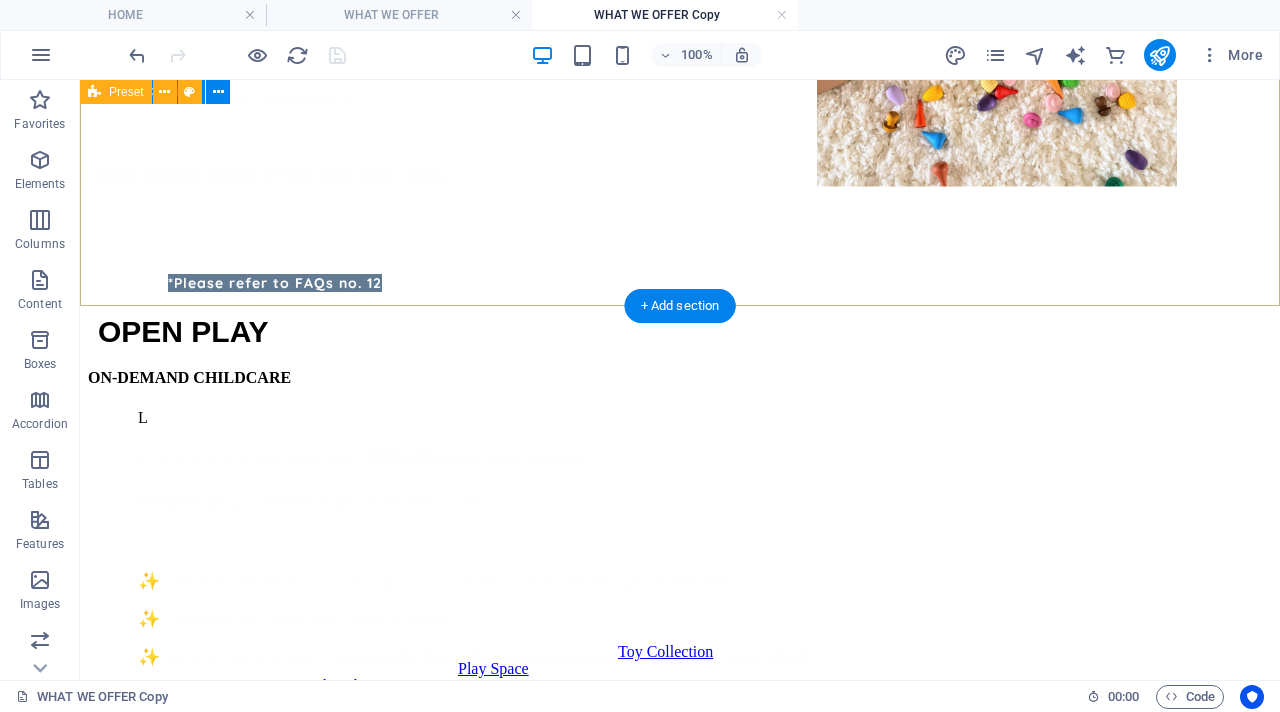 scroll, scrollTop: 559, scrollLeft: 0, axis: vertical 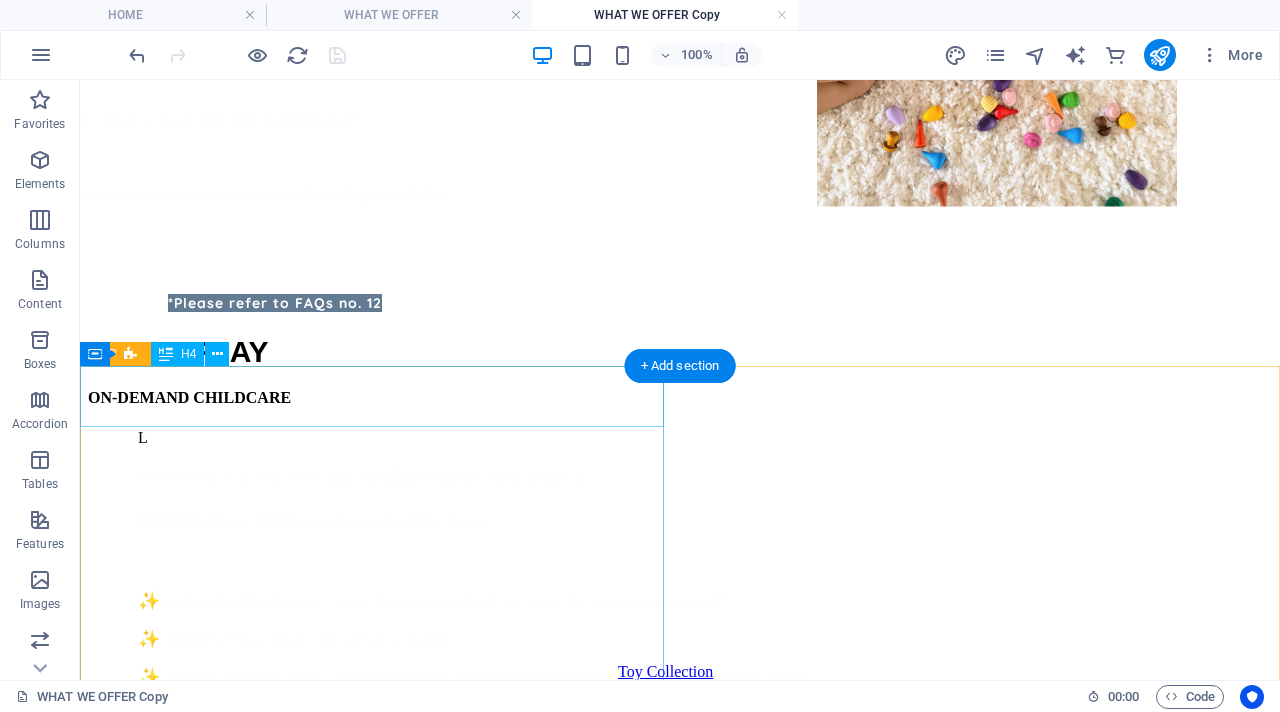 click on "ON-DEMAND CHILDCARE" at bounding box center (680, 398) 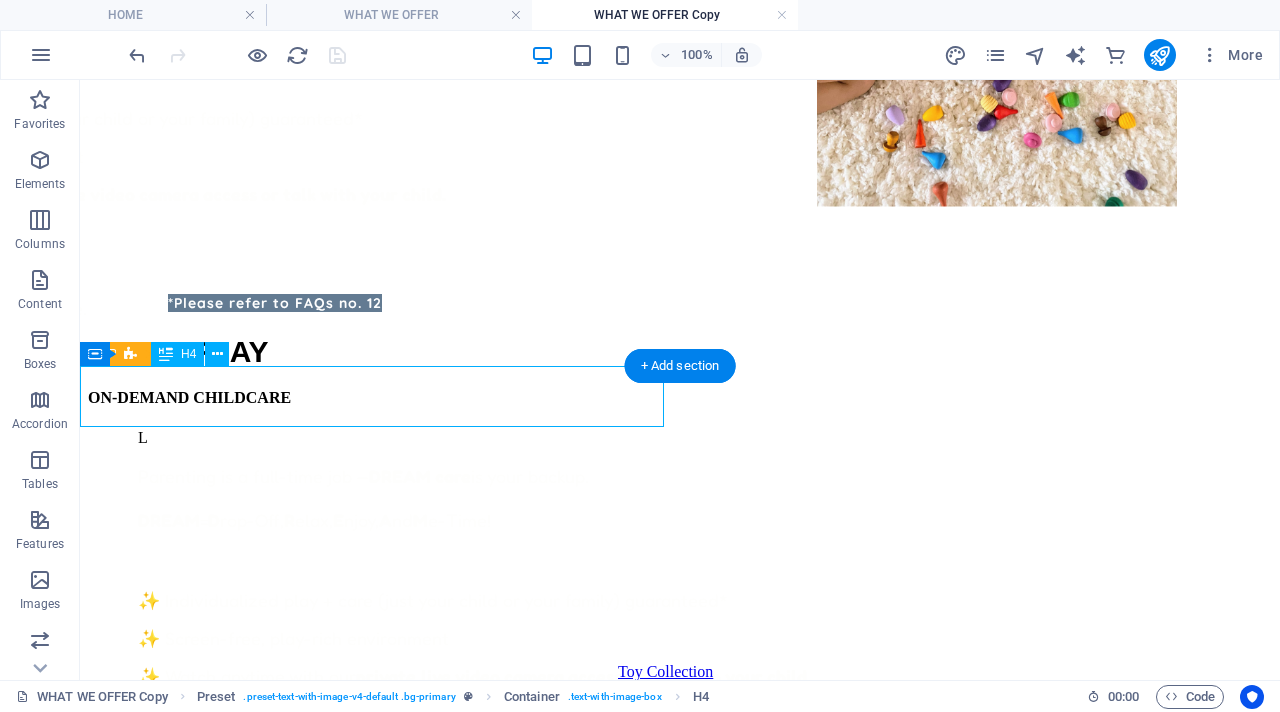 click on "ON-DEMAND CHILDCARE" at bounding box center (680, 398) 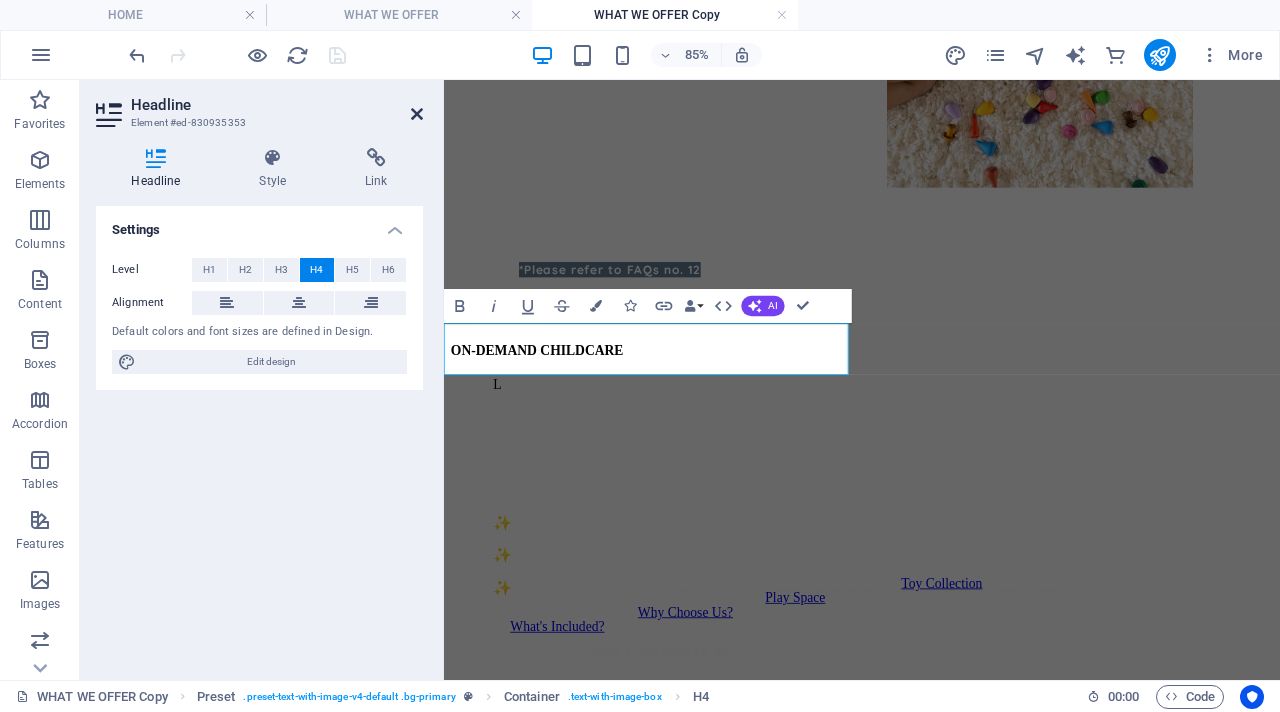 click at bounding box center [417, 114] 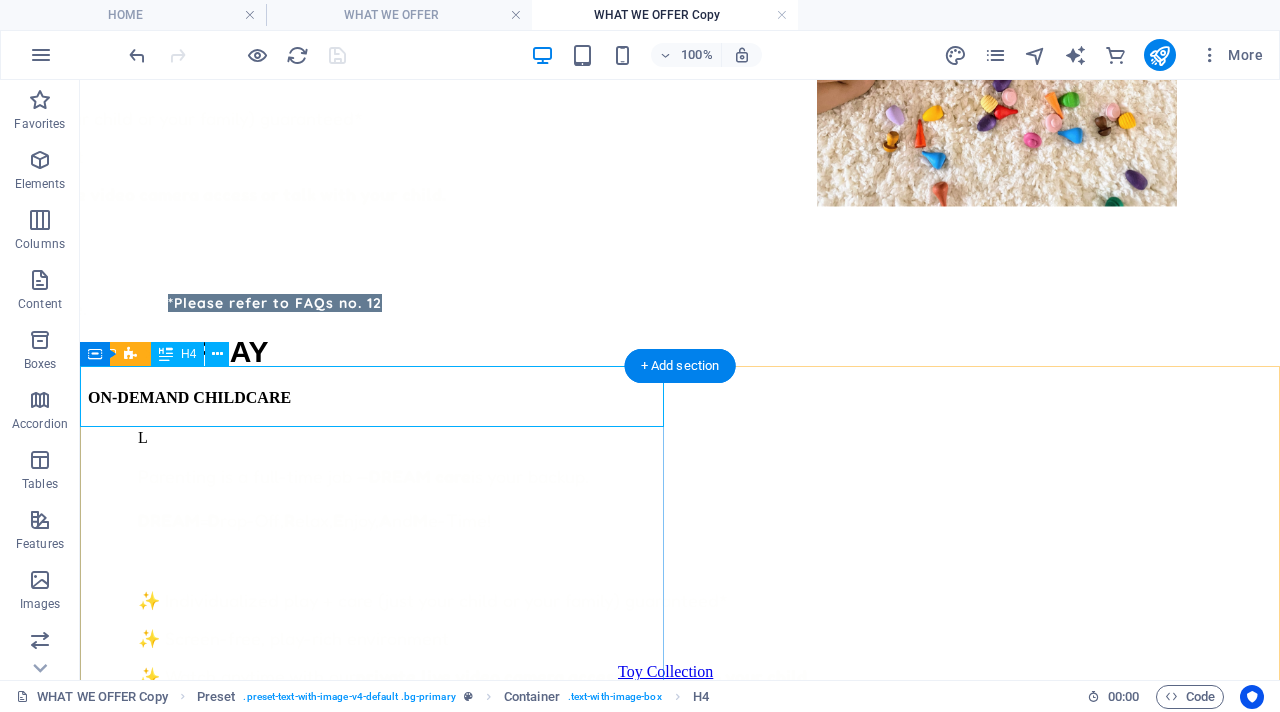 click on "ON-DEMAND CHILDCARE" at bounding box center (680, 398) 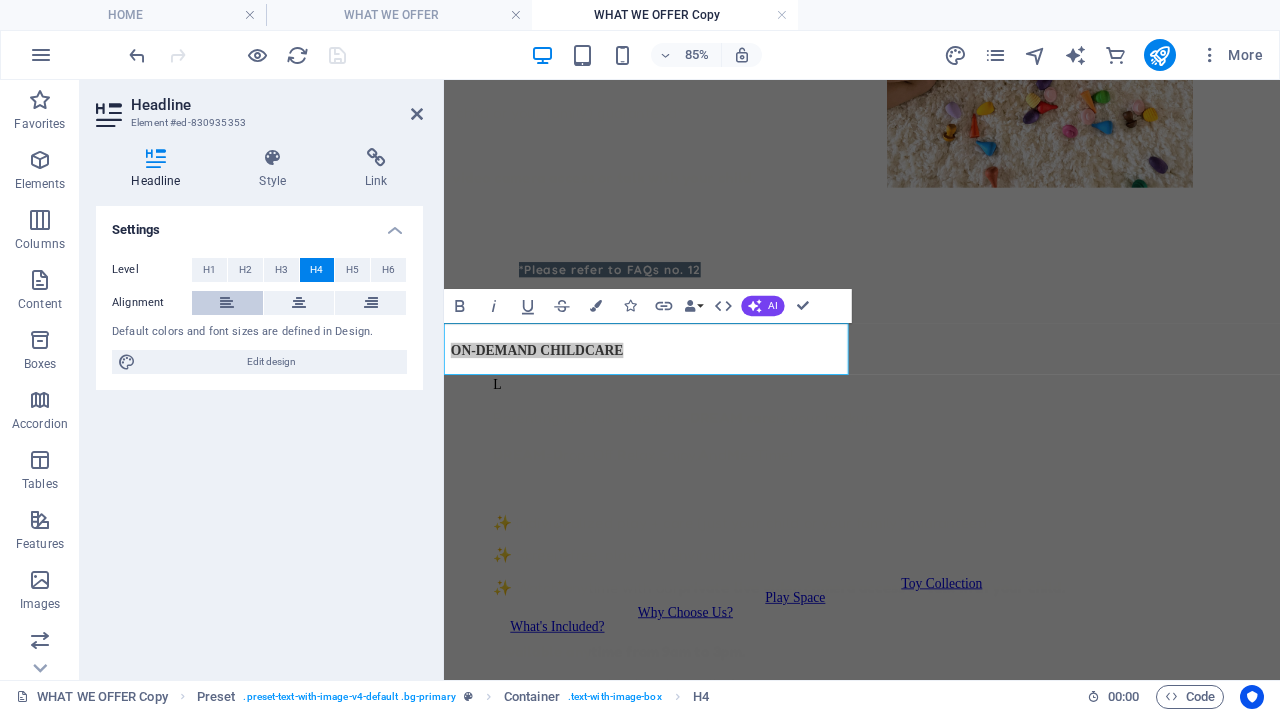 click at bounding box center [227, 303] 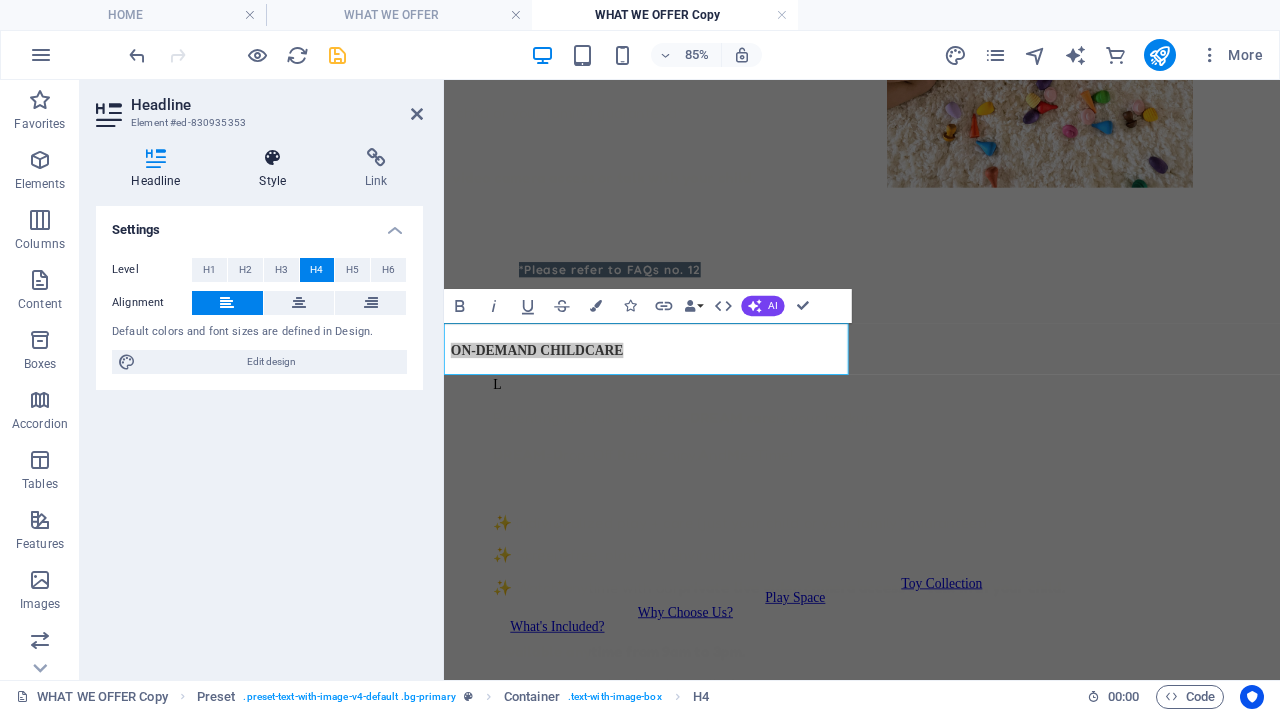 click at bounding box center (273, 158) 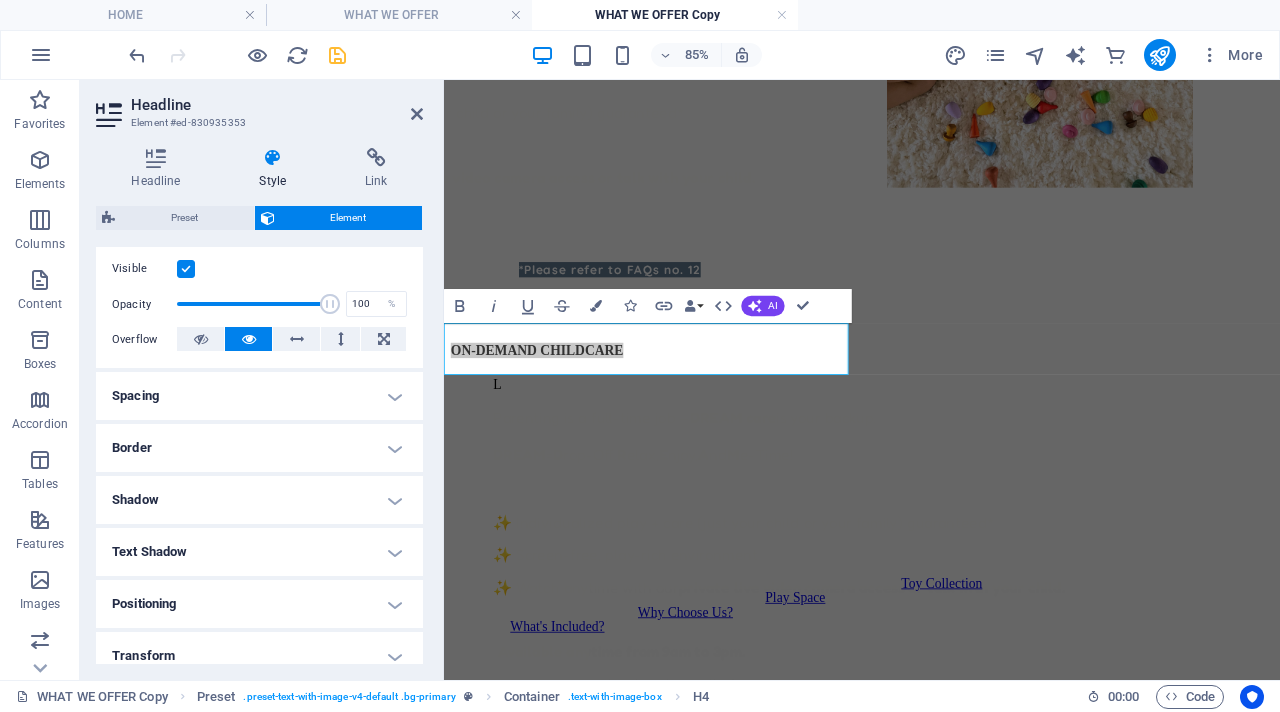 scroll, scrollTop: 428, scrollLeft: 0, axis: vertical 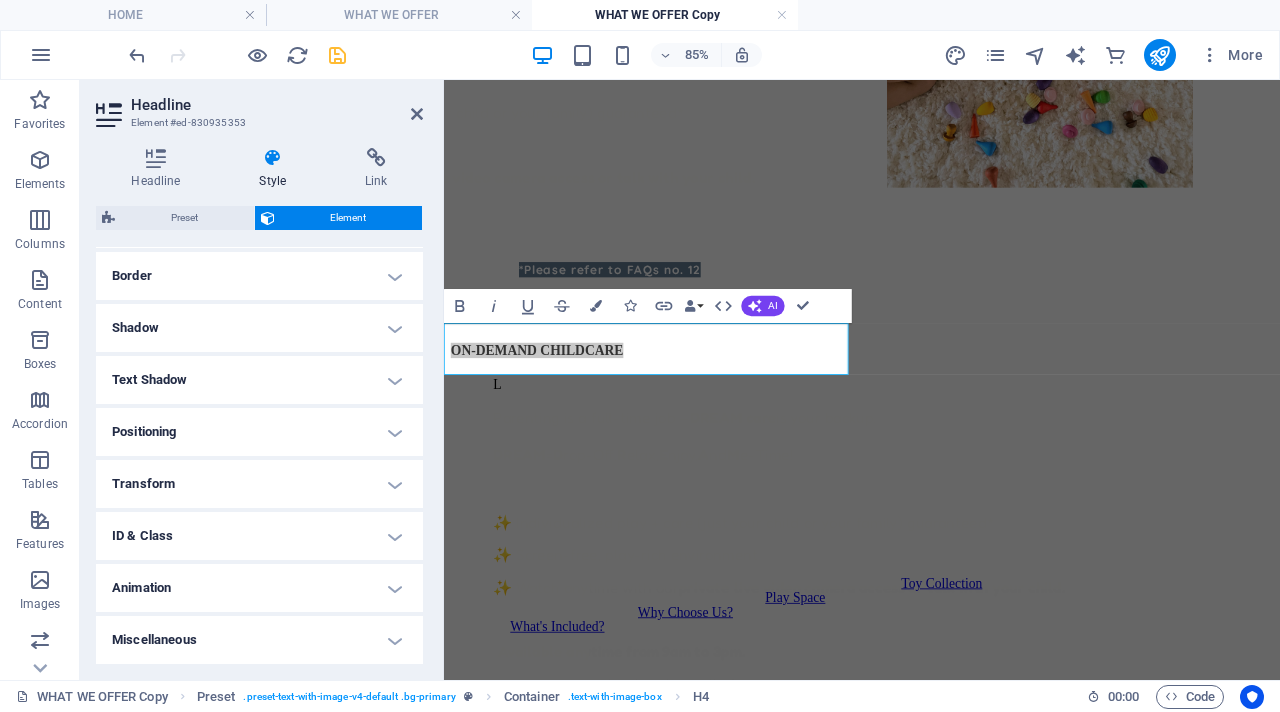 click on "Transform" at bounding box center [259, 484] 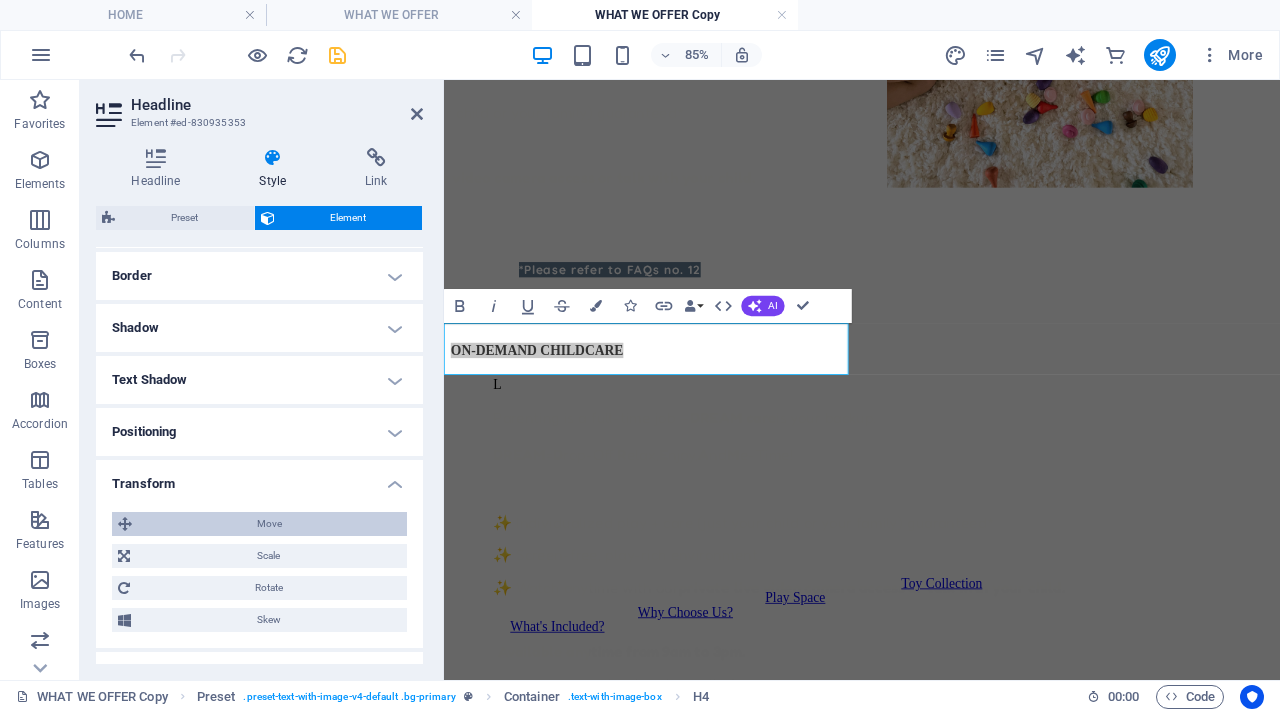 click on "Move" at bounding box center (269, 524) 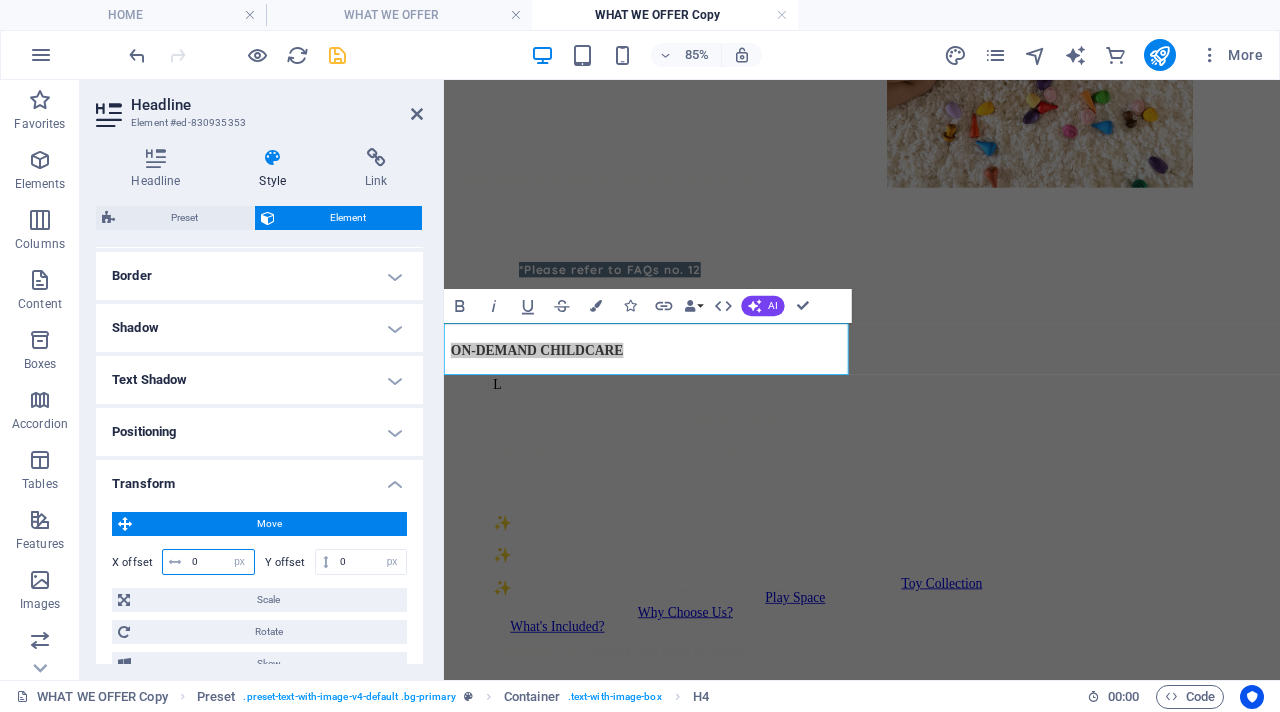 drag, startPoint x: 206, startPoint y: 557, endPoint x: 159, endPoint y: 546, distance: 48.270073 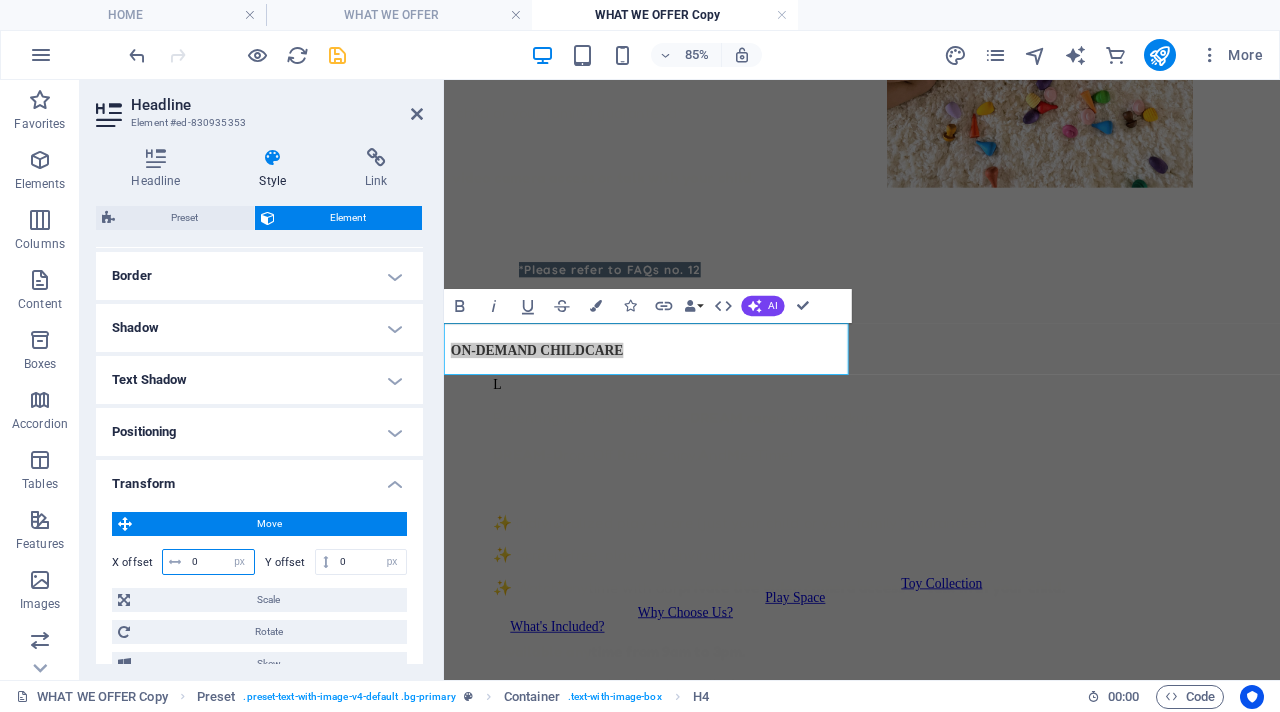 click on "X offset 0 px rem % em vh vw" at bounding box center [183, 562] 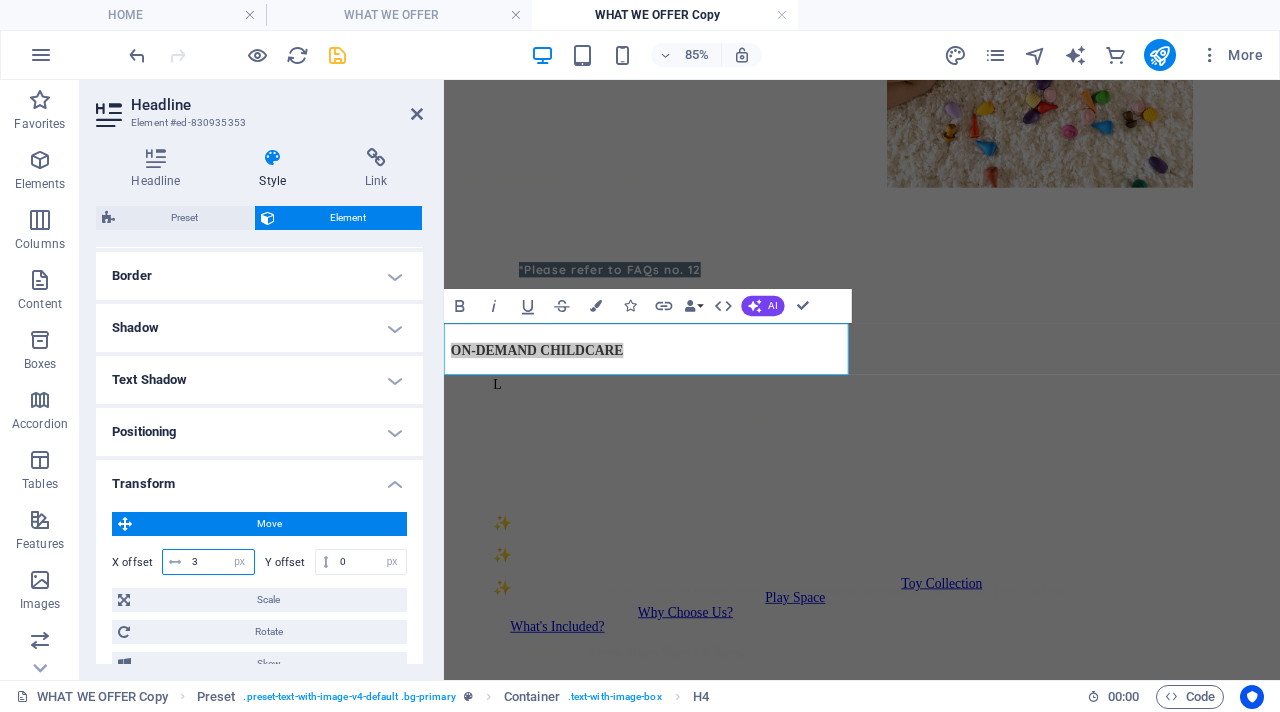 type on "30" 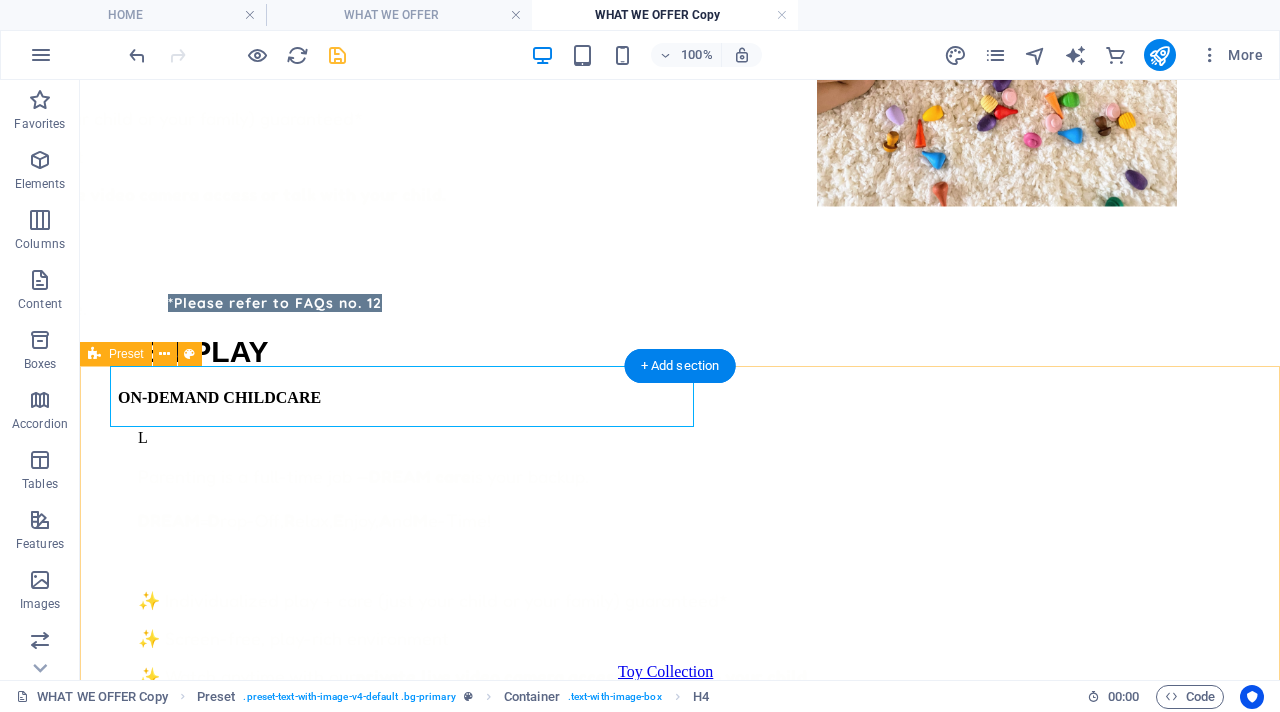 click on "ON-DEMAND CHILDCARE L Parenting is a full-time job —  DREAM care  is your backup. DREAM  =  D rop-Off,  R elax,  E njoy,  A nd  M e-Time! ✨ Individualized play + care (just your child or your family) guaranteed* ✨ Screen-free, play-rich environment ✨ Watch anytime   with our  private   live video camera access or talk with your child.   Available anytime from 9am to 3pm. Go ahead, take that break — guilt-free. Drop content here or  Add elements  Paste clipboard" at bounding box center [680, 639] 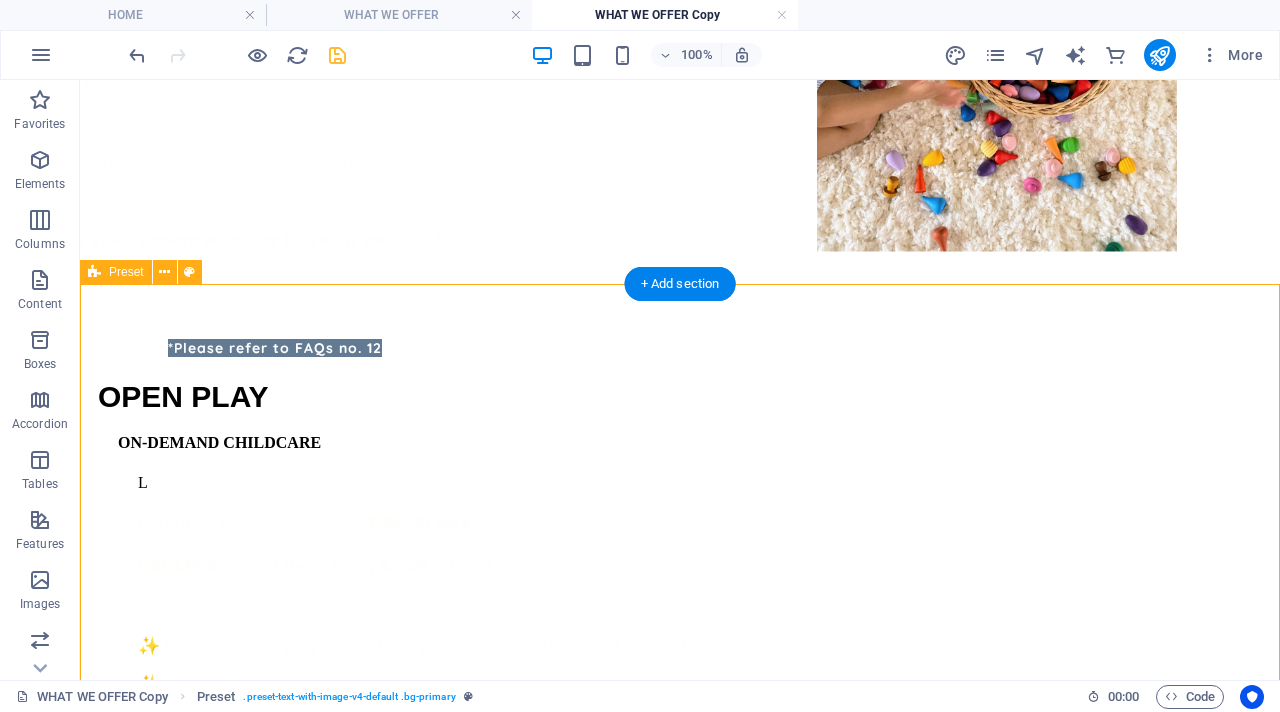 scroll, scrollTop: 641, scrollLeft: 0, axis: vertical 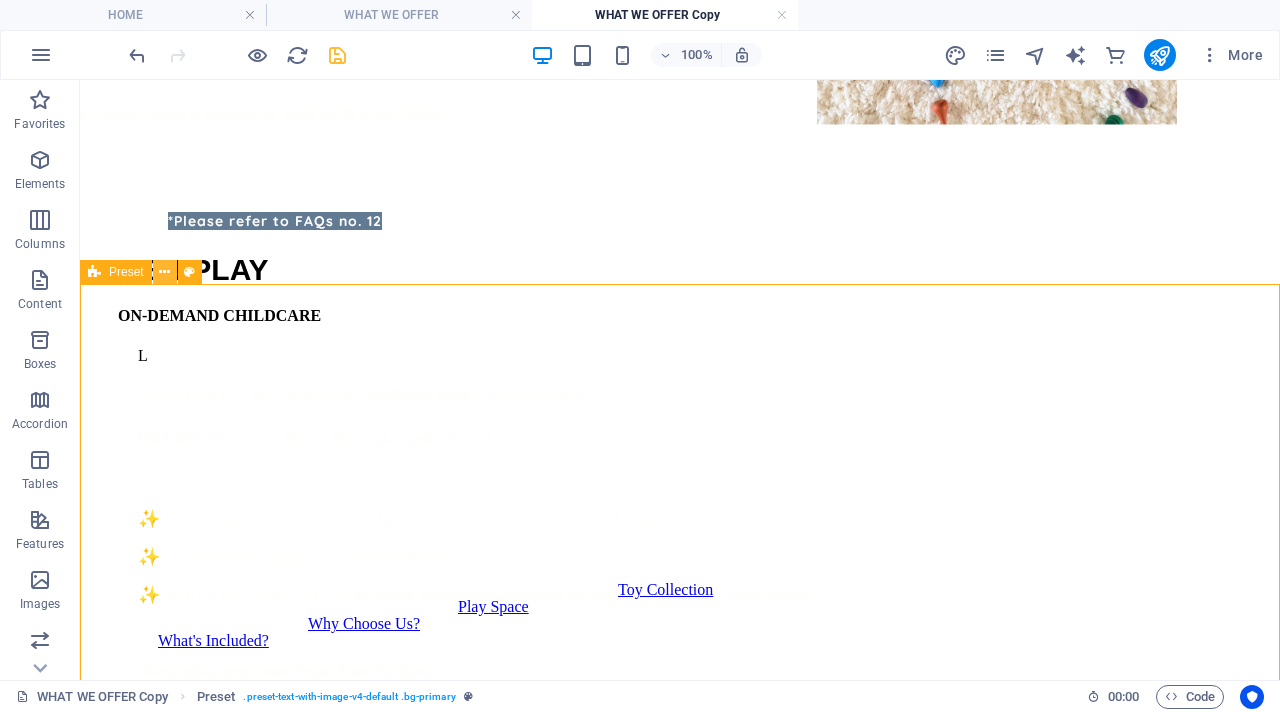 click at bounding box center (165, 272) 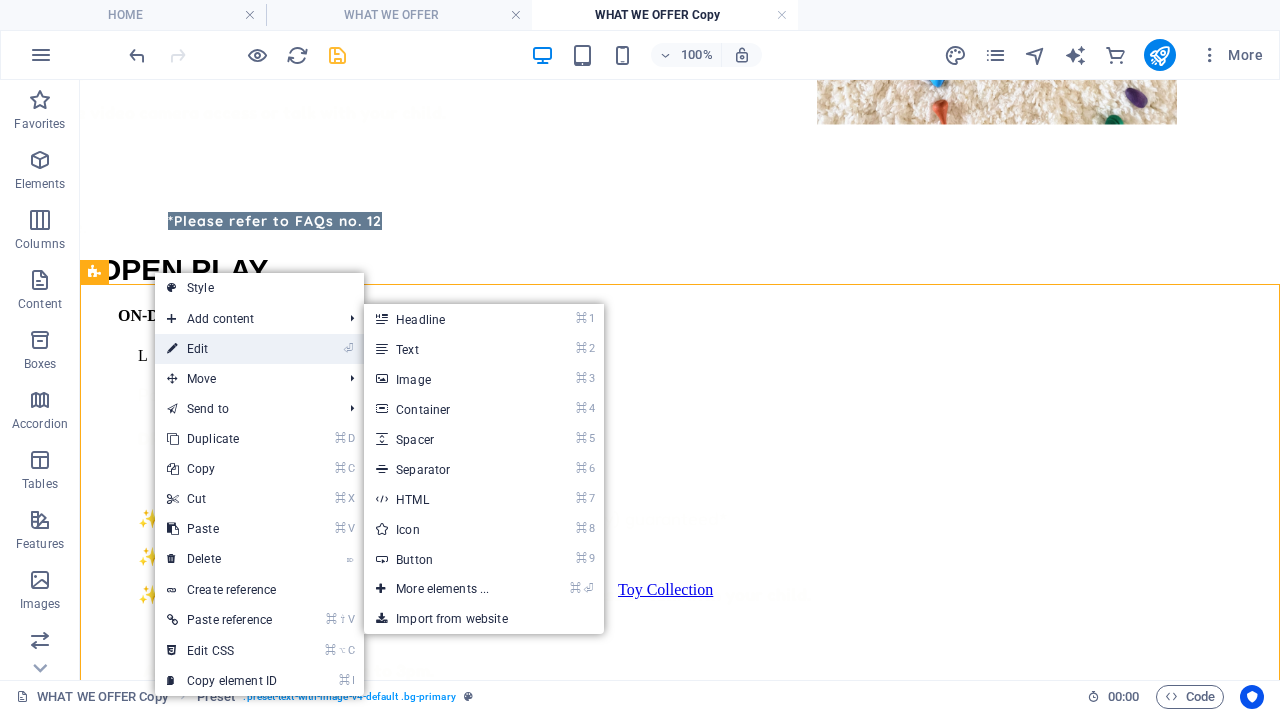 click on "⏎  Edit" at bounding box center (222, 349) 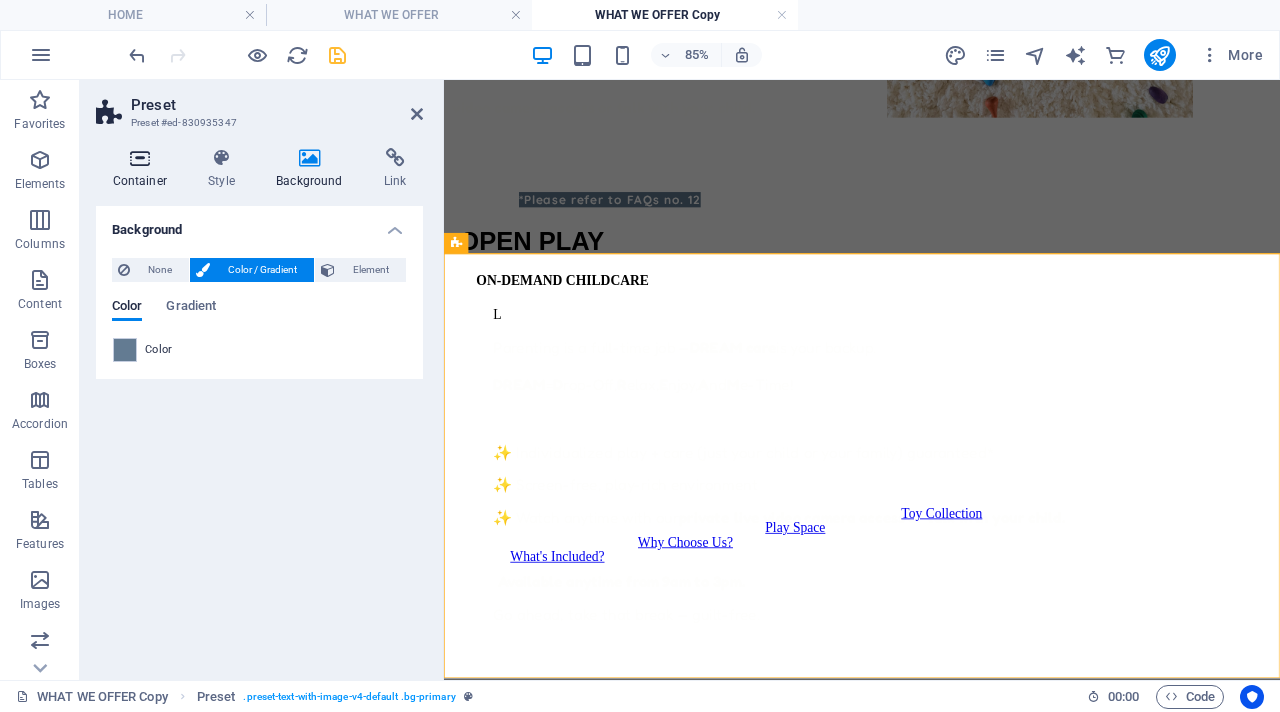 click at bounding box center [140, 158] 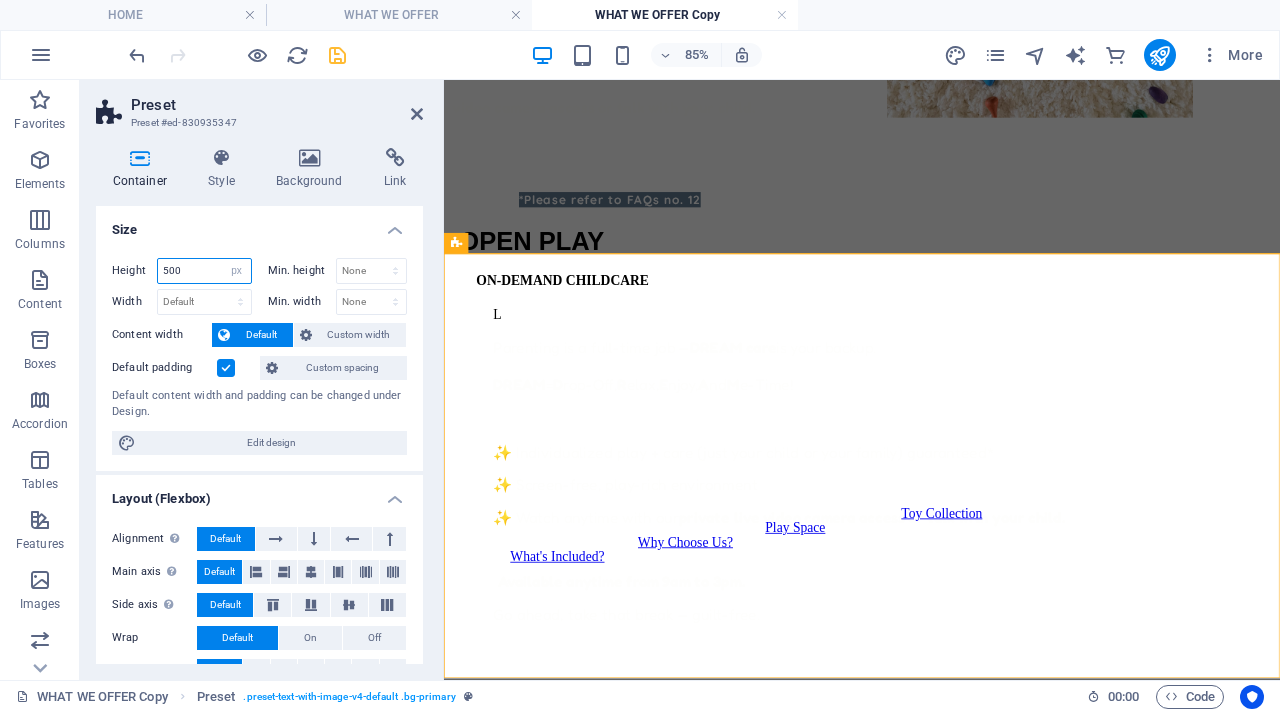 drag, startPoint x: 199, startPoint y: 275, endPoint x: 123, endPoint y: 245, distance: 81.706795 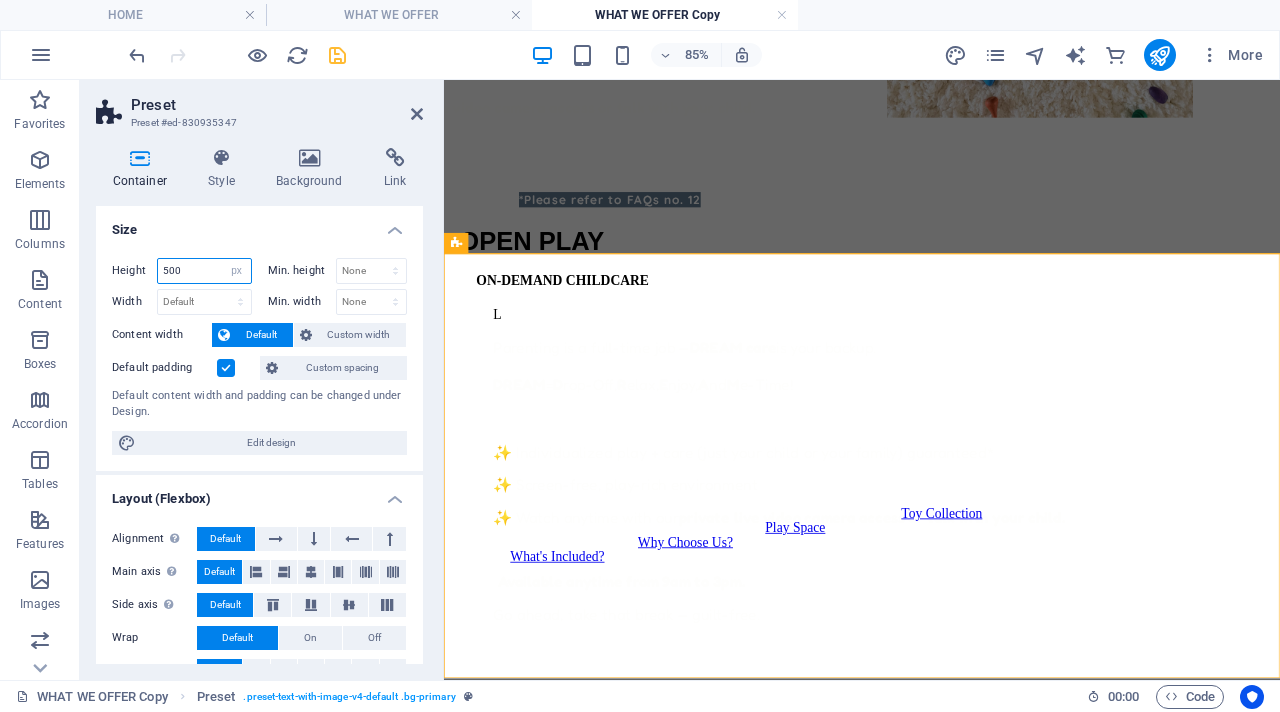 click on "Height 500 Default px rem % vh vw Min. height None px rem % vh vw Width Default px rem % em vh vw Min. width None px rem % vh vw Content width Default Custom width Width Default px rem % em vh vw Min. width None px rem % vh vw Default padding Custom spacing Default content width and padding can be changed under Design. Edit design" at bounding box center [259, 356] 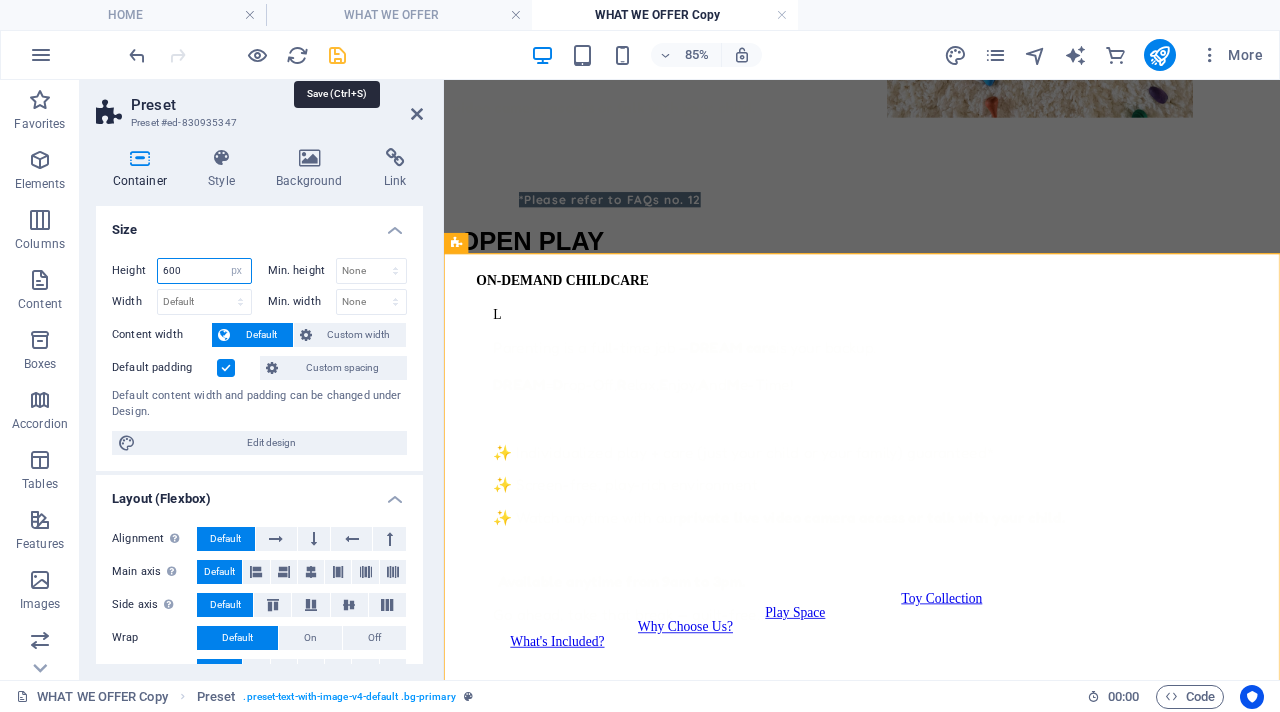type on "600" 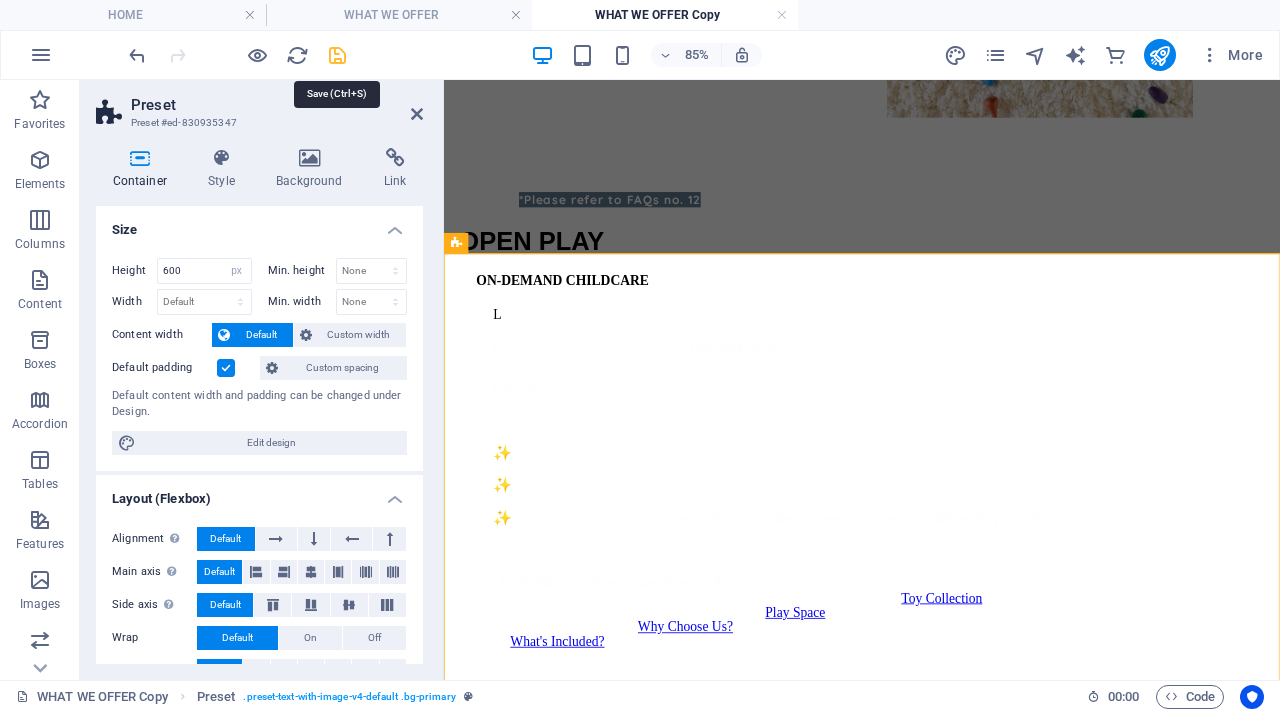 click at bounding box center [337, 55] 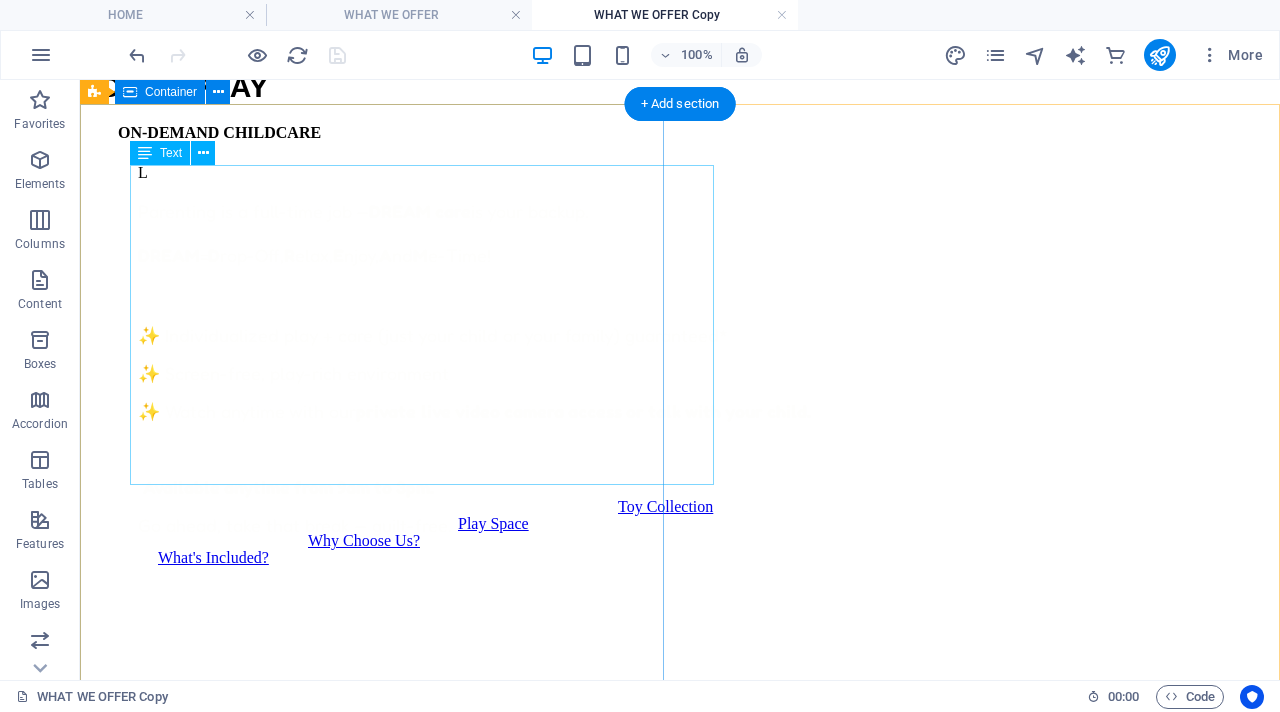 scroll, scrollTop: 827, scrollLeft: 0, axis: vertical 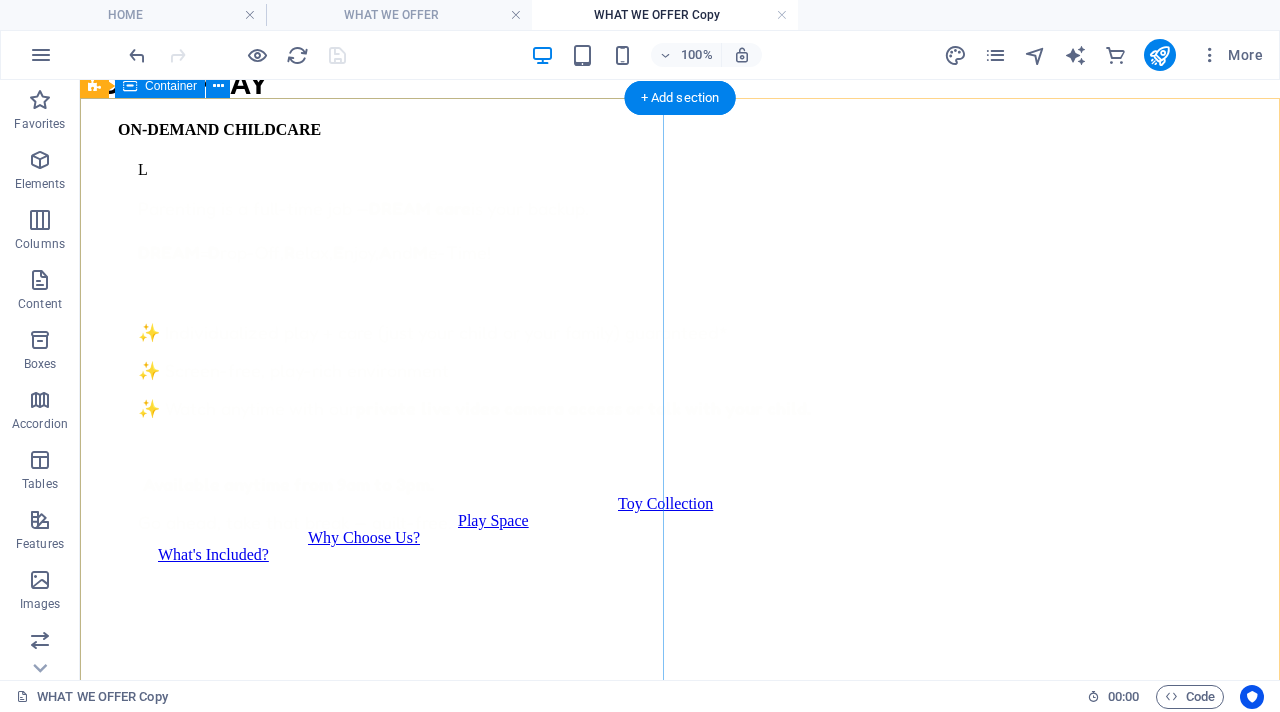 click on "ON-DEMAND CHILDCARE L Parenting is a full-time job —  DREAM care  is your backup. DREAM  =  D rop-Off,  R elax,  E njoy,  A nd  M e-Time! ✨ Individualized play + care (just your child or your family) guaranteed* ✨ Screen-free, play-rich environment ✨ Watch anytime   with our  private   live video camera access or talk with your child.   Available anytime from 9am to 3pm. Go ahead, take that break — guilt-free." at bounding box center [680, 326] 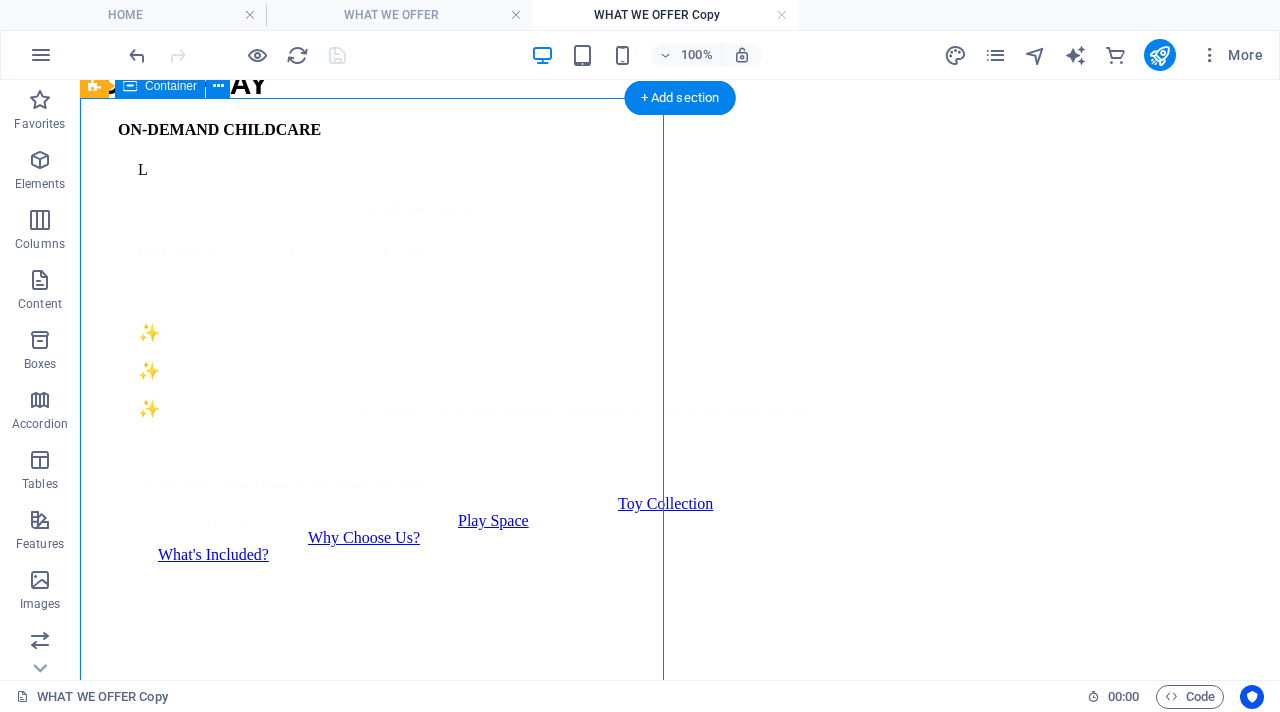 click on "ON-DEMAND CHILDCARE L Parenting is a full-time job —  DREAM care  is your backup. DREAM  =  D rop-Off,  R elax,  E njoy,  A nd  M e-Time! ✨ Individualized play + care (just your child or your family) guaranteed* ✨ Screen-free, play-rich environment ✨ Watch anytime   with our  private   live video camera access or talk with your child.   Available anytime from 9am to 3pm. Go ahead, take that break — guilt-free." at bounding box center [680, 326] 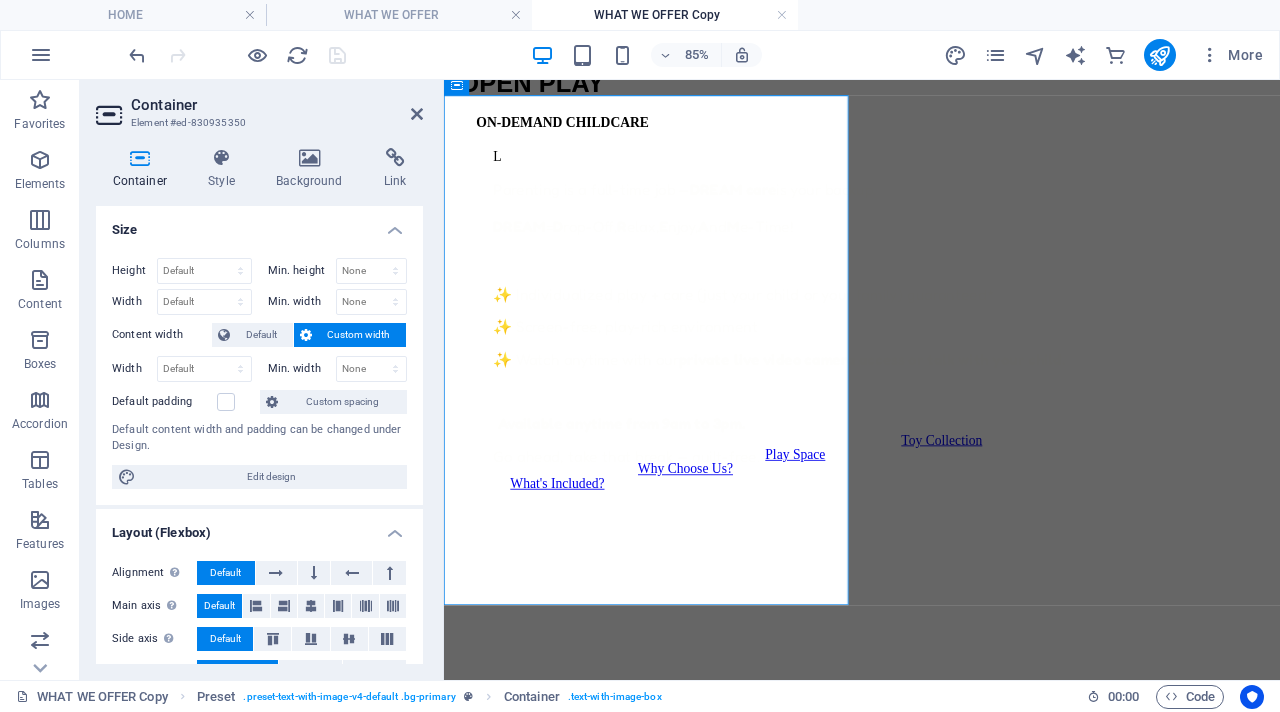 click at bounding box center [140, 158] 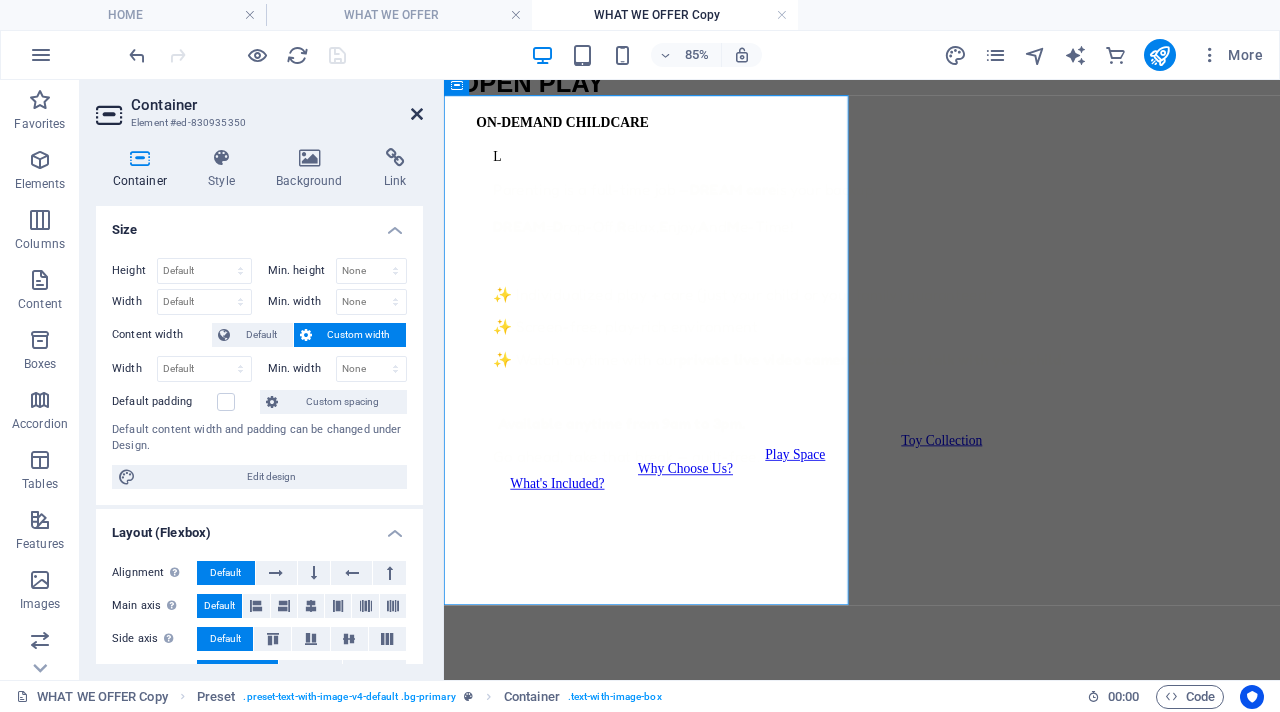 click at bounding box center (417, 114) 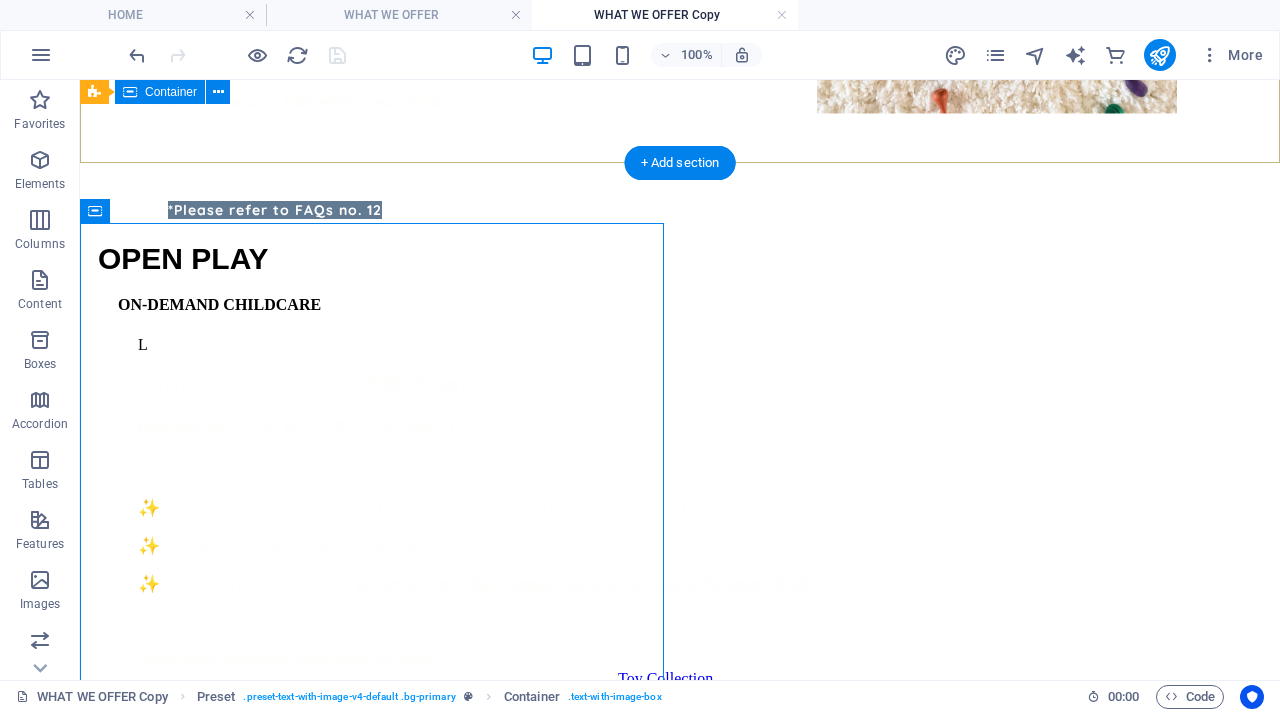 scroll, scrollTop: 636, scrollLeft: 0, axis: vertical 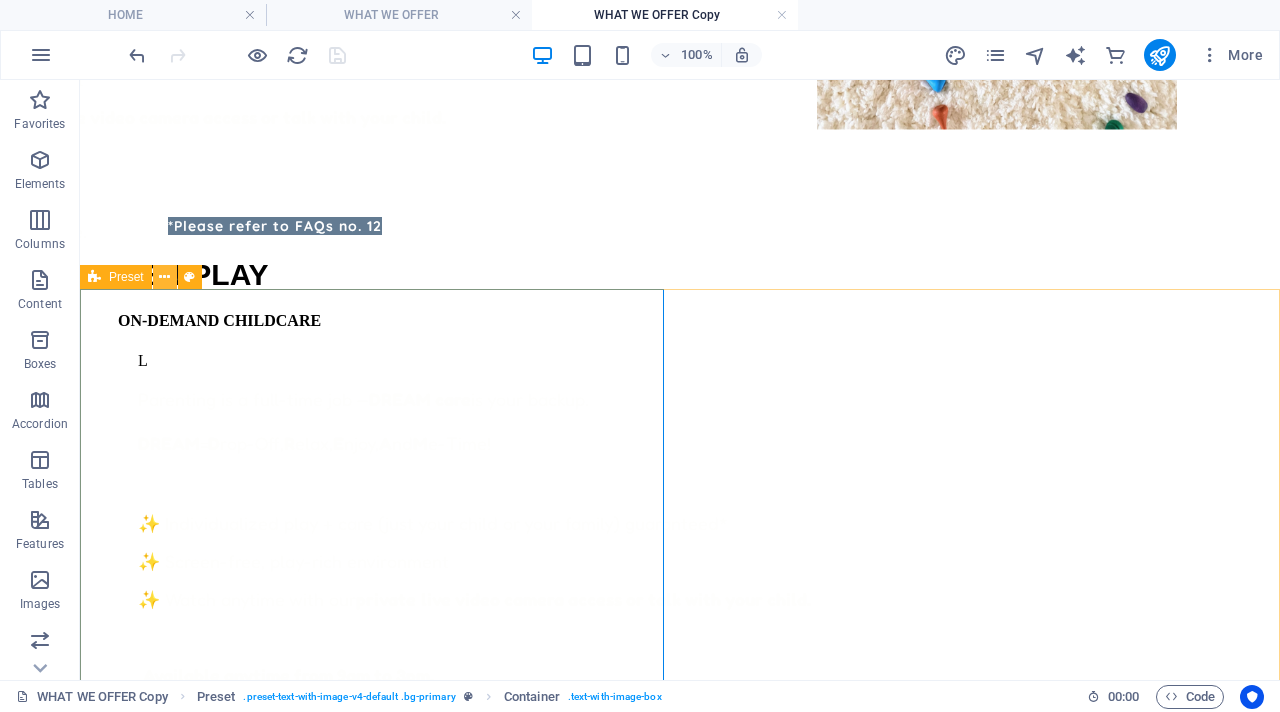 click at bounding box center [164, 277] 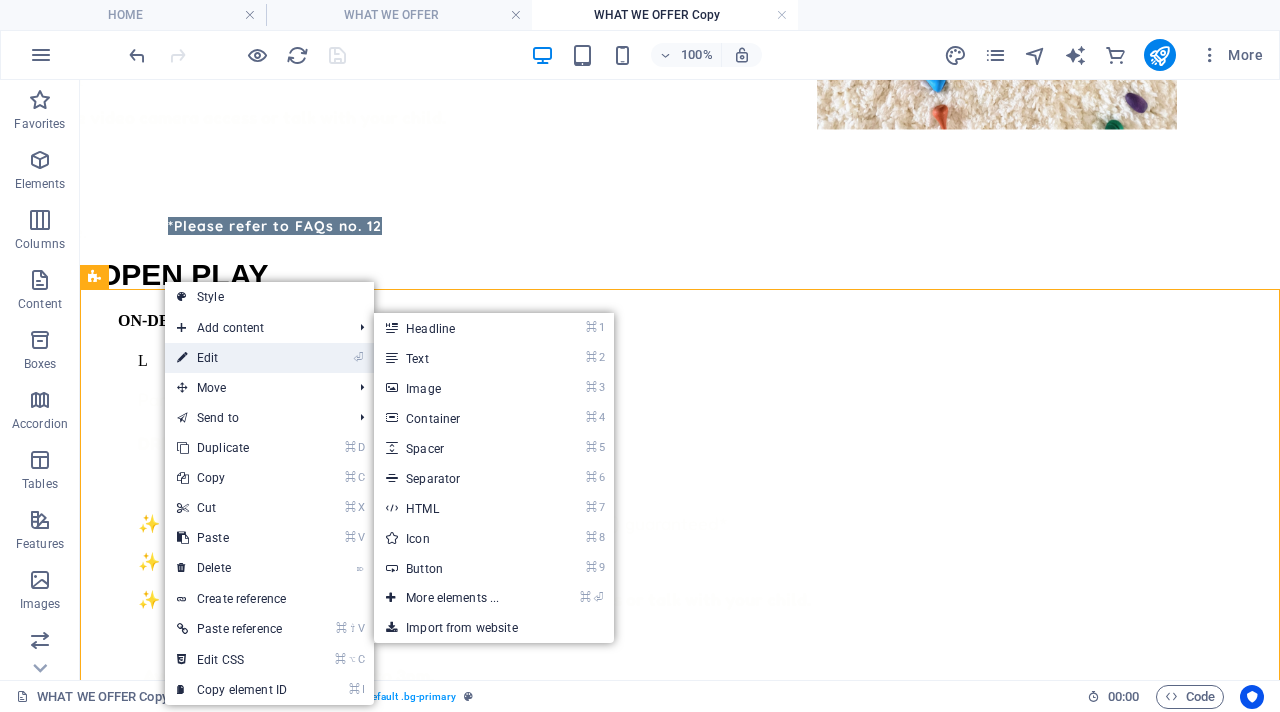 click on "⏎  Edit" at bounding box center [232, 358] 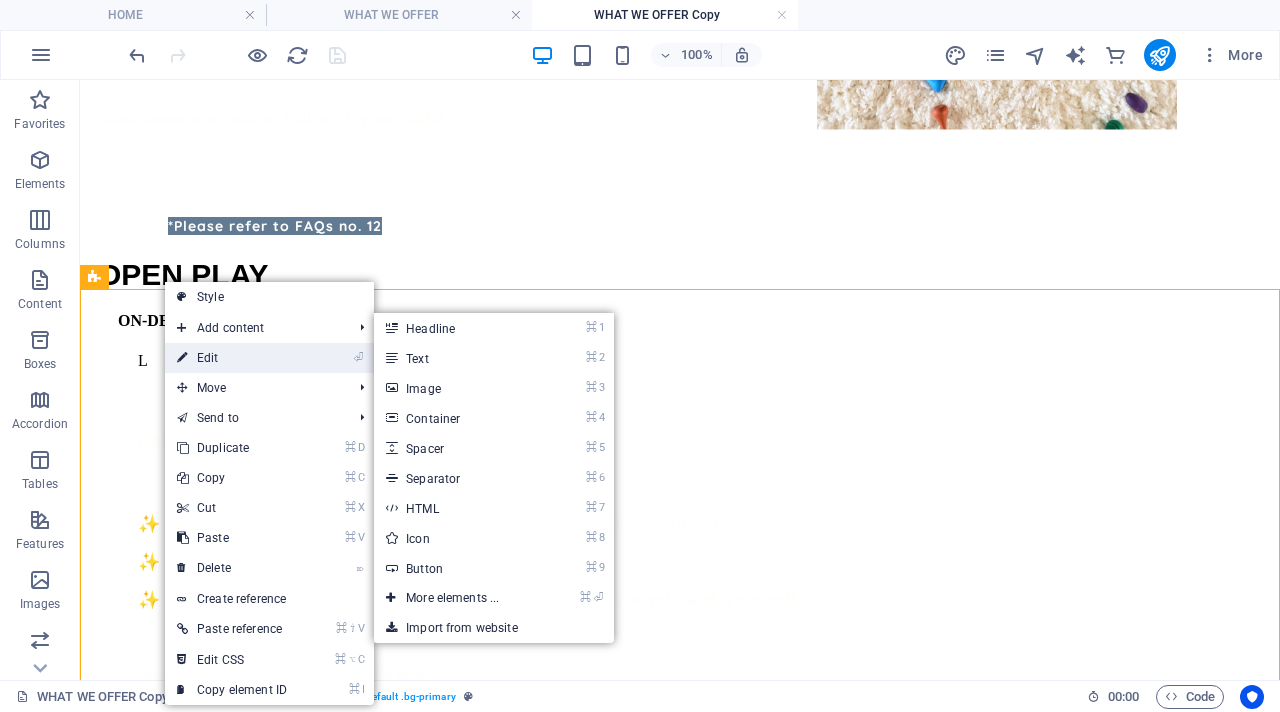 select on "px" 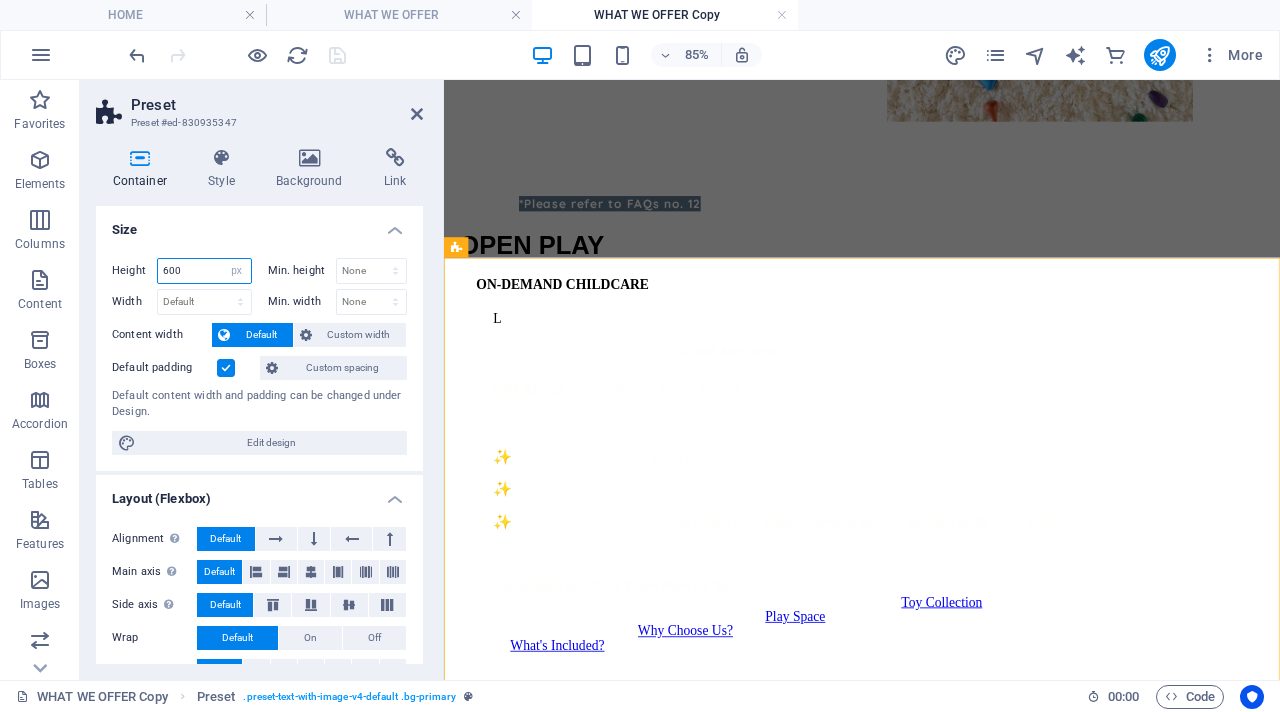 click on "600" at bounding box center [204, 271] 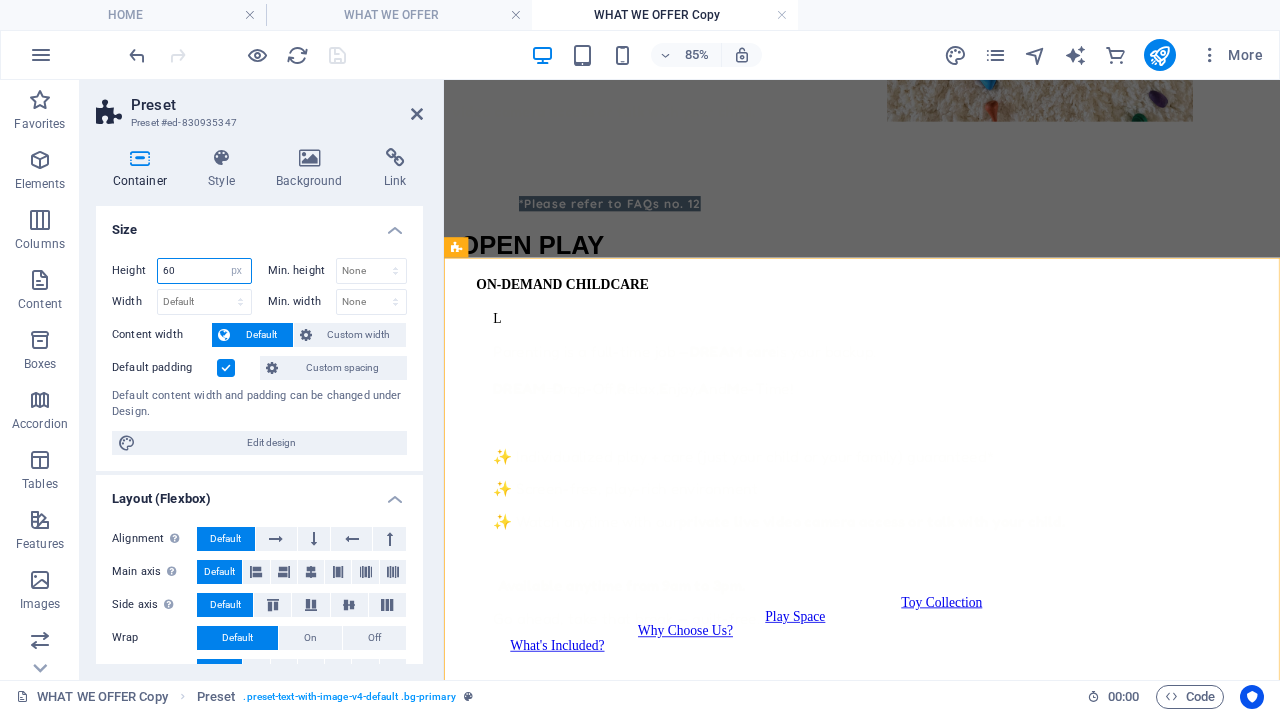 type on "6" 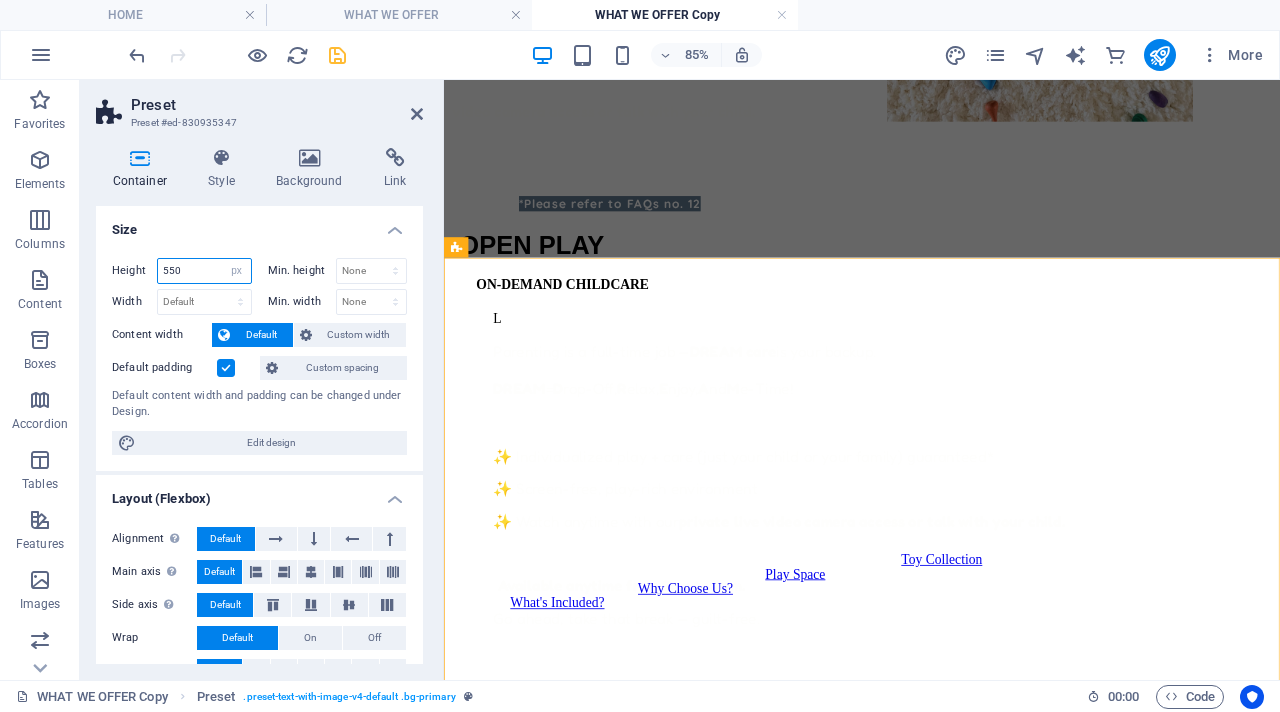 type on "550" 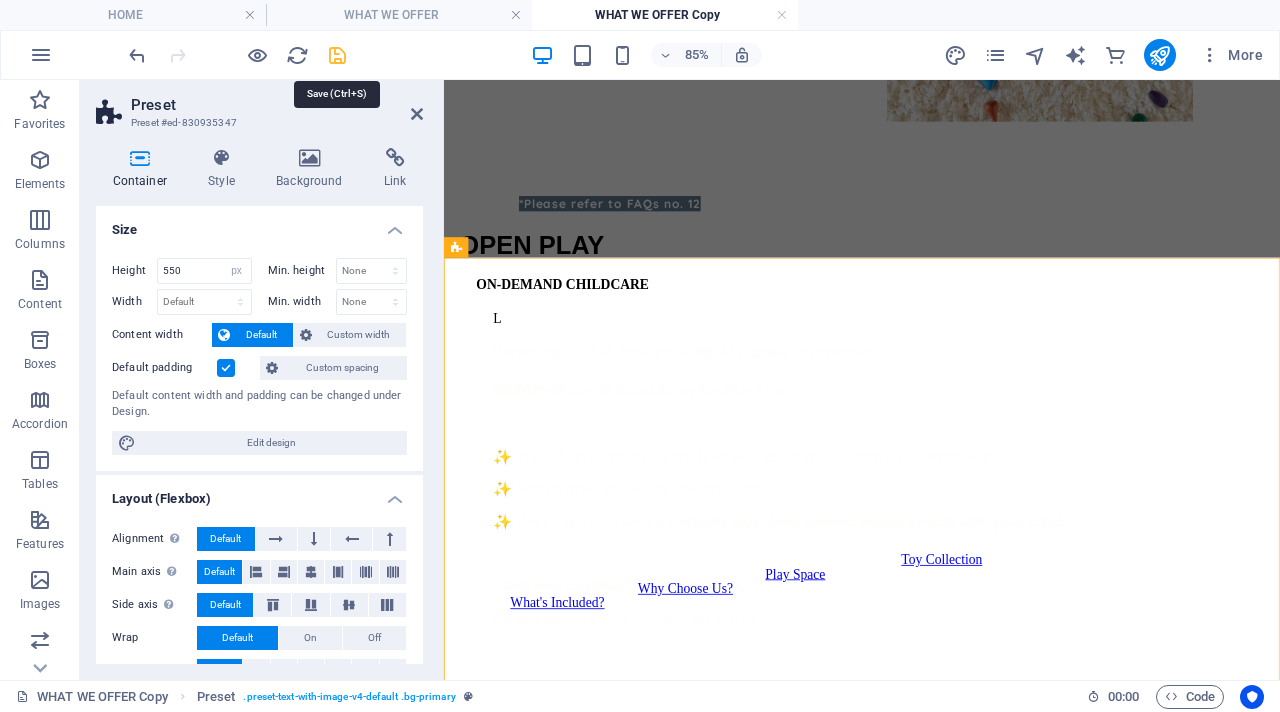 click at bounding box center (337, 55) 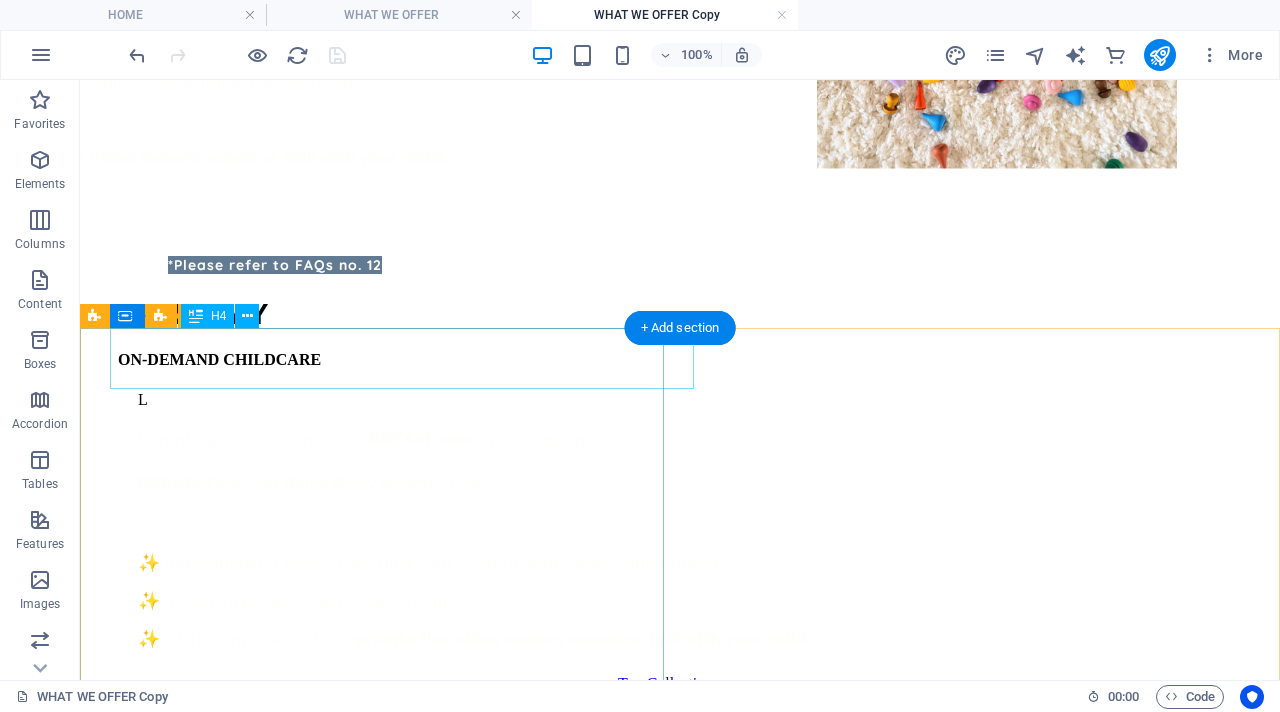 scroll, scrollTop: 728, scrollLeft: 0, axis: vertical 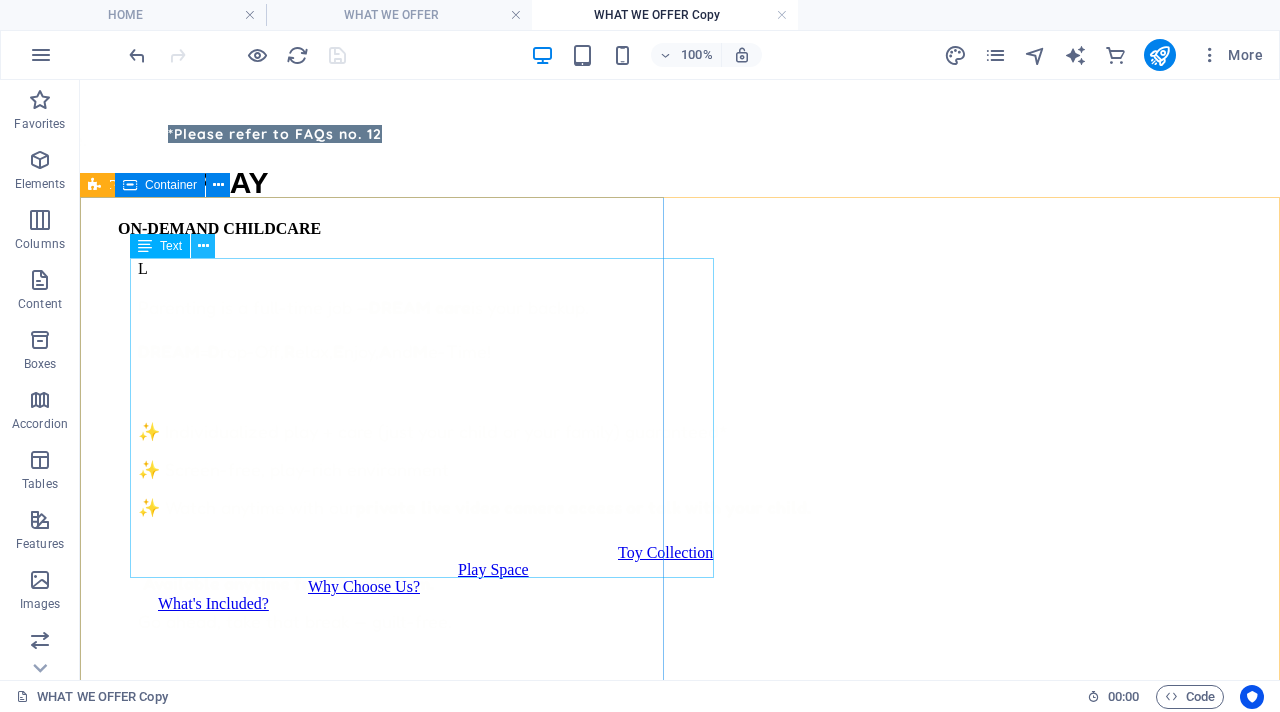 click at bounding box center [203, 246] 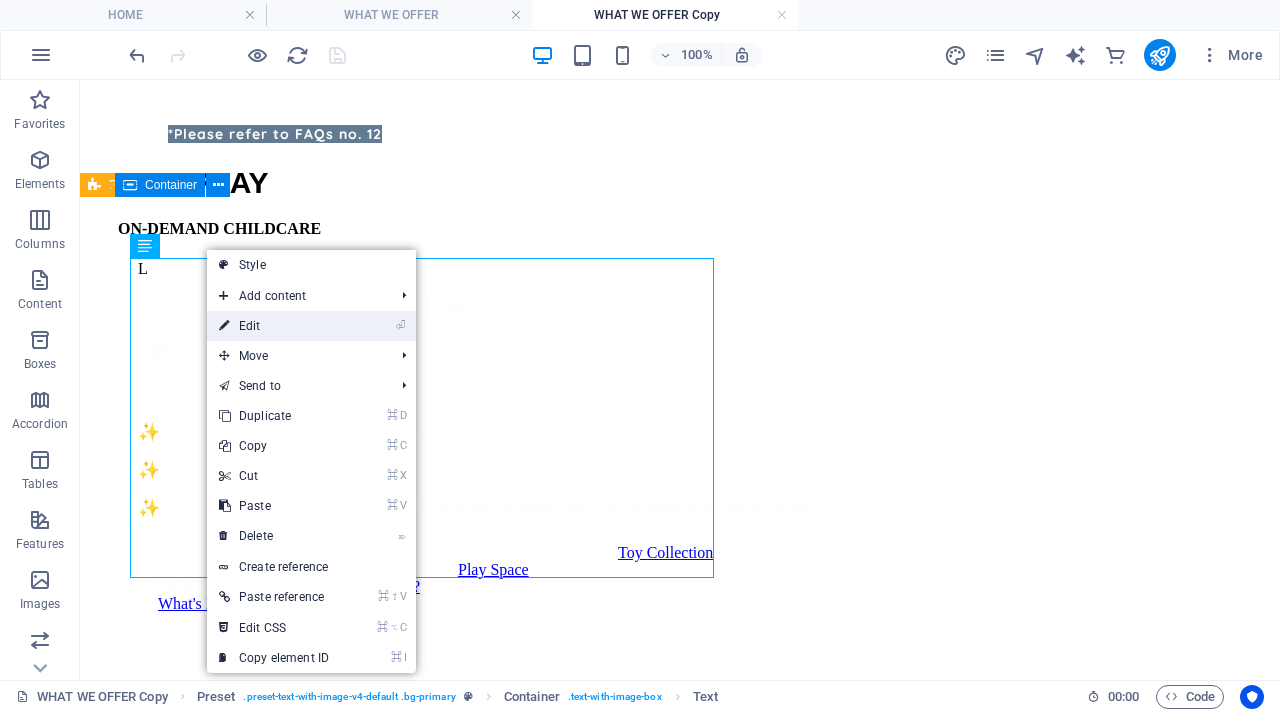 click on "⏎  Edit" at bounding box center (274, 326) 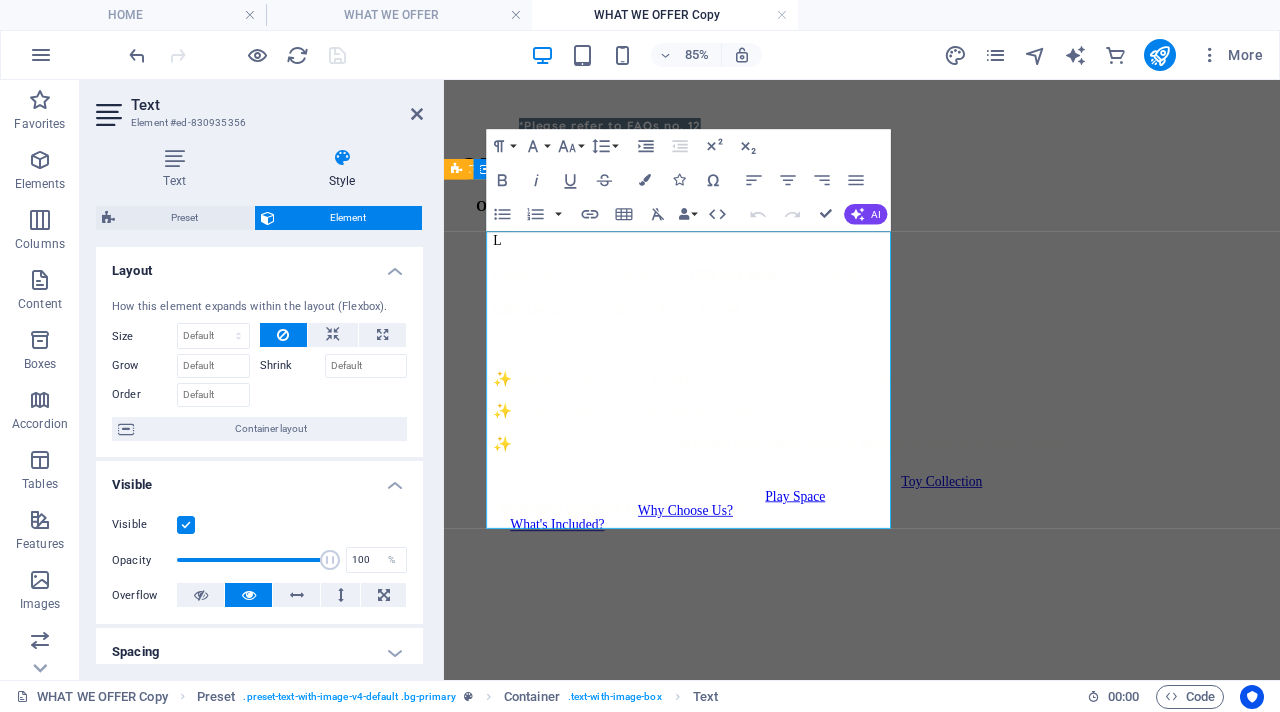 click on "Text Element #ed-830935356 Text Style Text Add, edit, and format text directly on the website. Default colors and font sizes are defined in Design. Edit design Alignment Left aligned Centered Right aligned Preset Element Layout How this element expands within the layout (Flexbox). Size Default auto px % 1/1 1/2 1/3 1/4 1/5 1/6 1/7 1/8 1/9 1/10 Grow Shrink Order Container layout Visible Visible Opacity 100 % Overflow Spacing Margin Default auto px % rem vw vh Custom Custom auto px % rem vw vh auto px % rem vw vh auto px % rem vw vh auto px % rem vw vh Padding Default px rem % vh vw Custom Custom px rem % vh vw px rem % vh vw px rem % vh vw px rem % vh vw Border Style              - Width 1 auto px rem % vh vw Custom Custom 1 auto px rem % vh vw 1 auto px rem % vh vw 1 auto px rem % vh vw 1 auto px rem % vh vw  - Color Round corners Default px rem % vh vw Custom Custom px rem % vh vw px rem % vh vw px rem % vh vw px rem % vh vw Shadow Default None Outside Inside Color X offset 0 px rem vh vw Y offset" at bounding box center [262, 380] 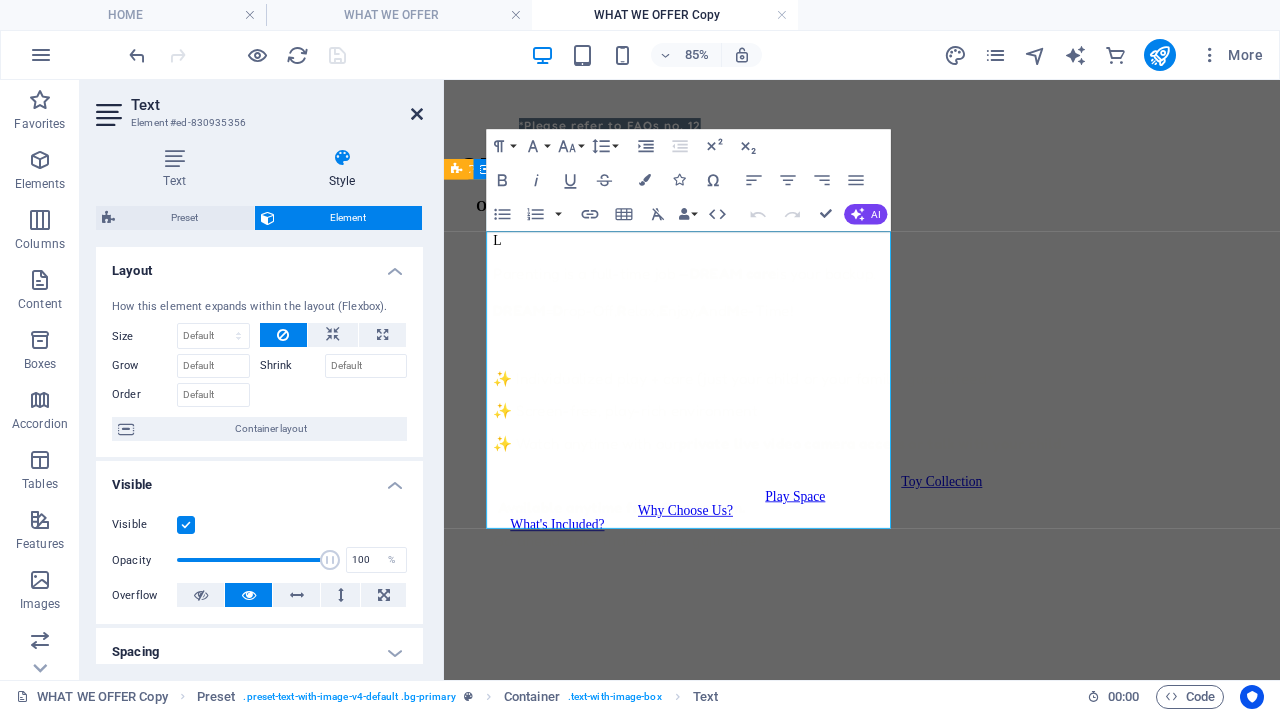 click at bounding box center [417, 114] 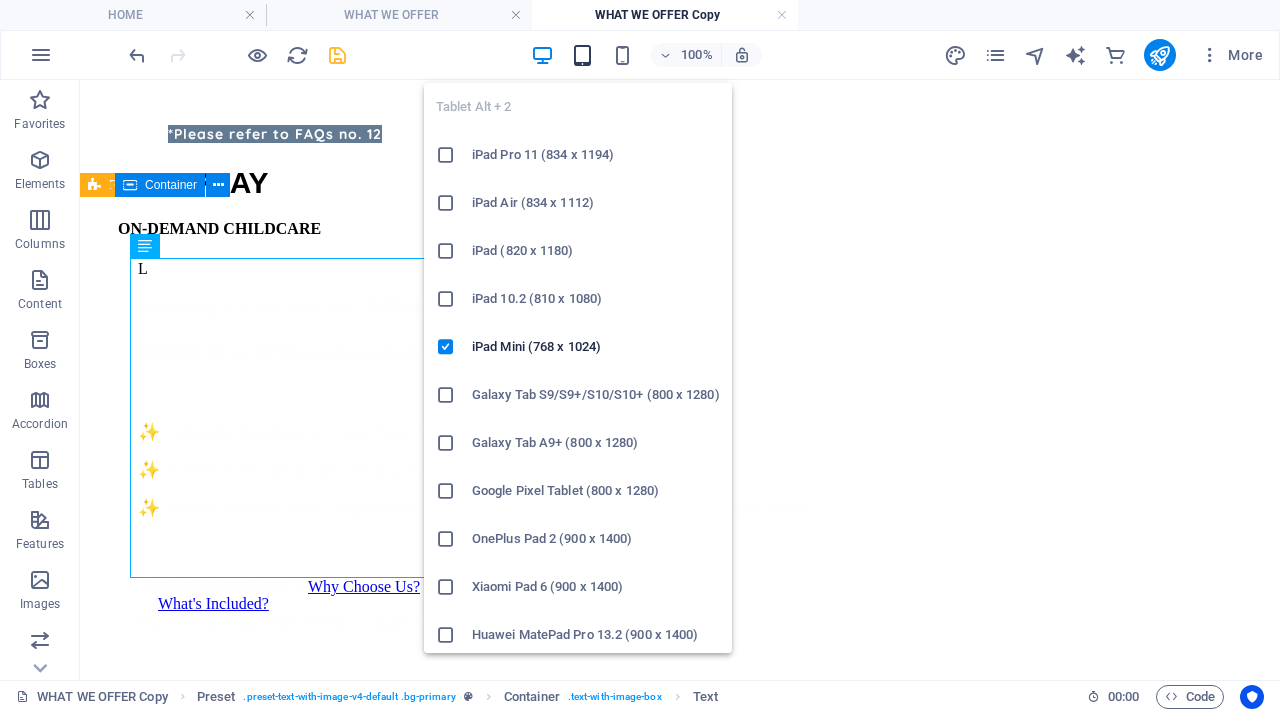 click at bounding box center [582, 55] 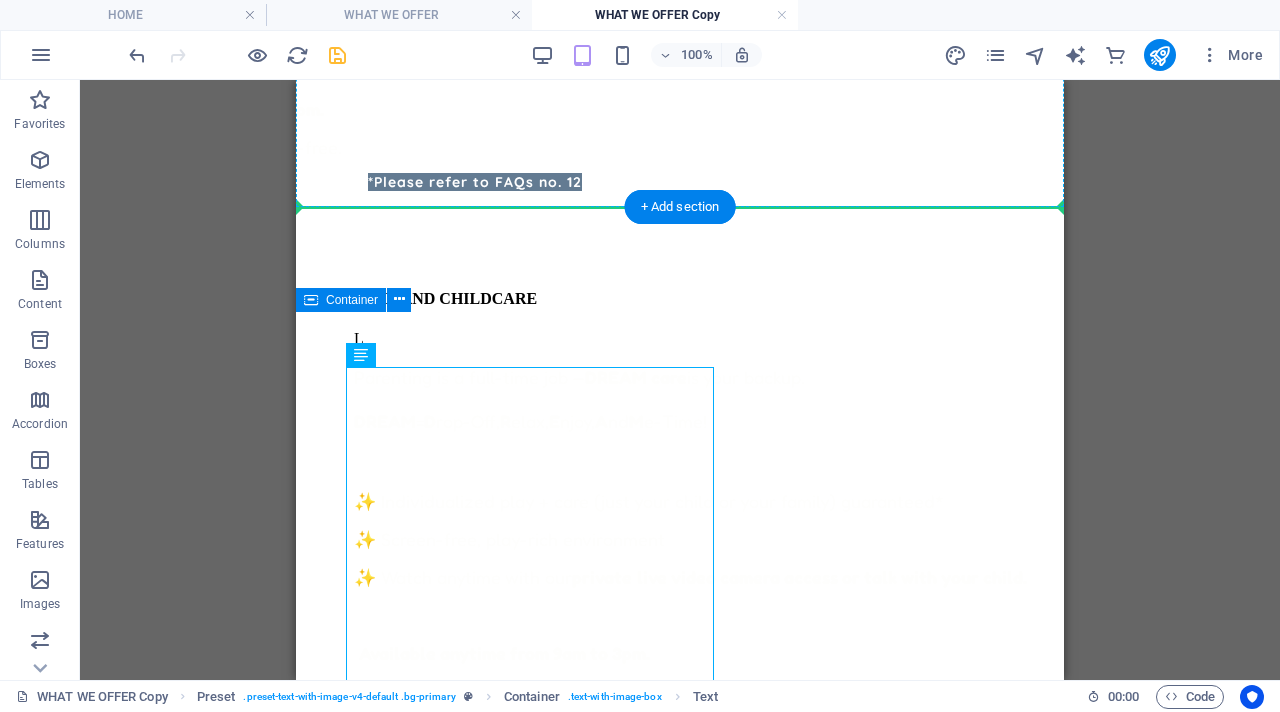drag, startPoint x: 353, startPoint y: 471, endPoint x: 368, endPoint y: 189, distance: 282.39865 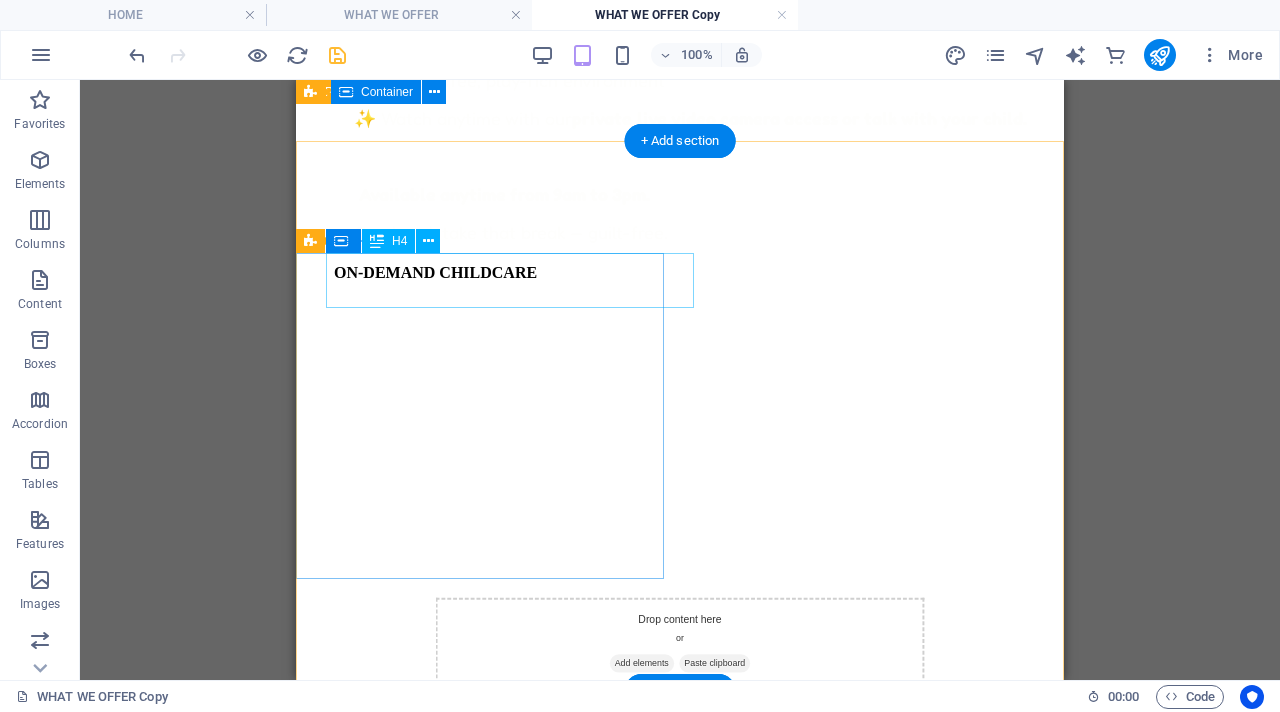 scroll, scrollTop: 1025, scrollLeft: 0, axis: vertical 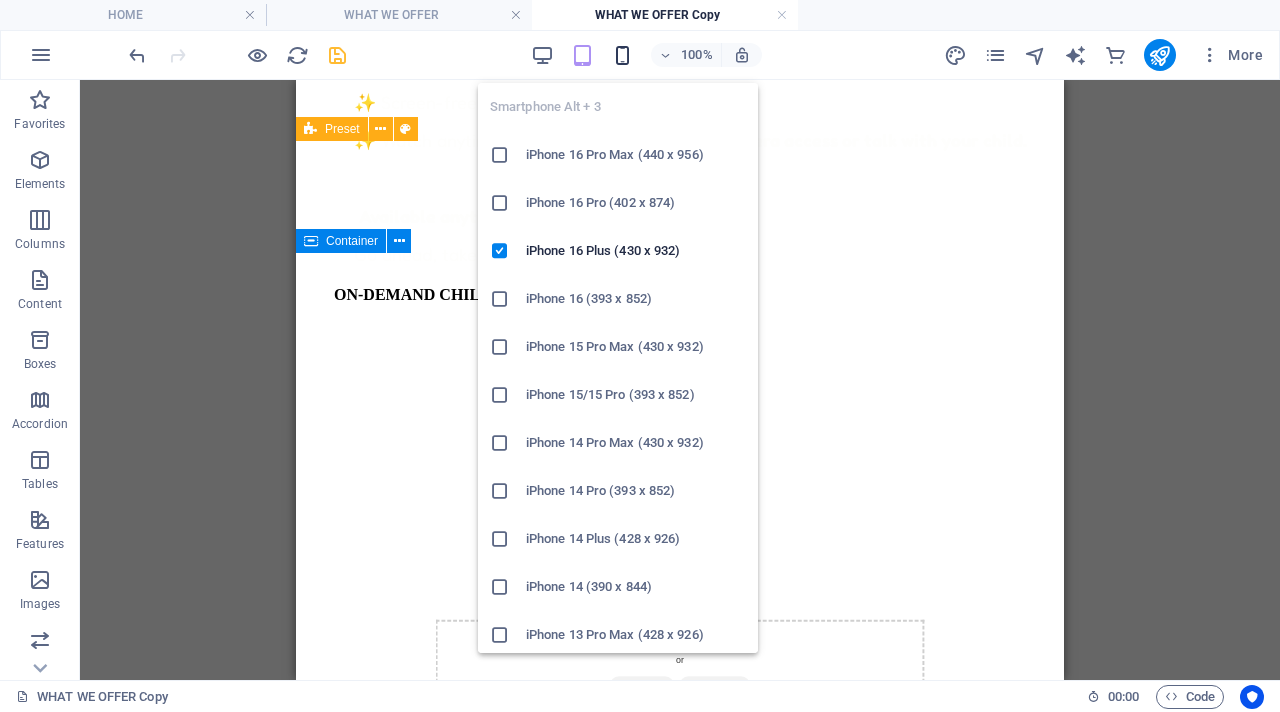 click at bounding box center (622, 55) 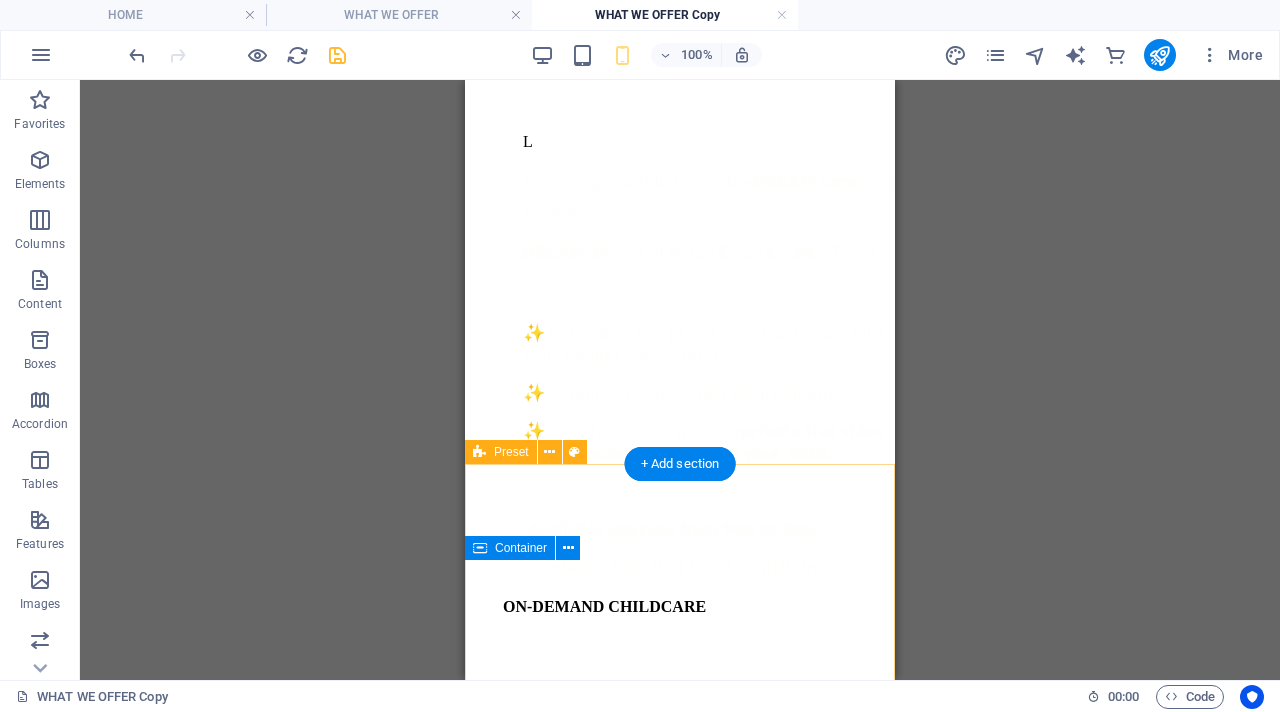 scroll, scrollTop: 762, scrollLeft: 0, axis: vertical 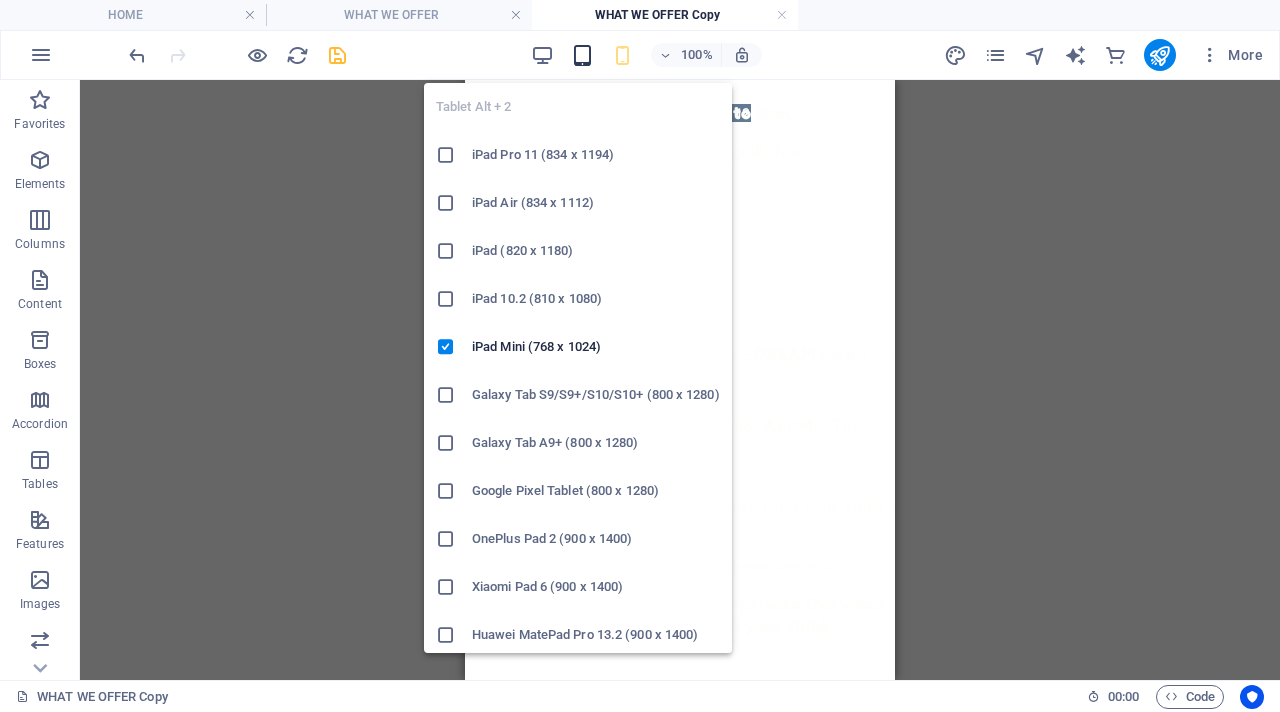click at bounding box center [582, 55] 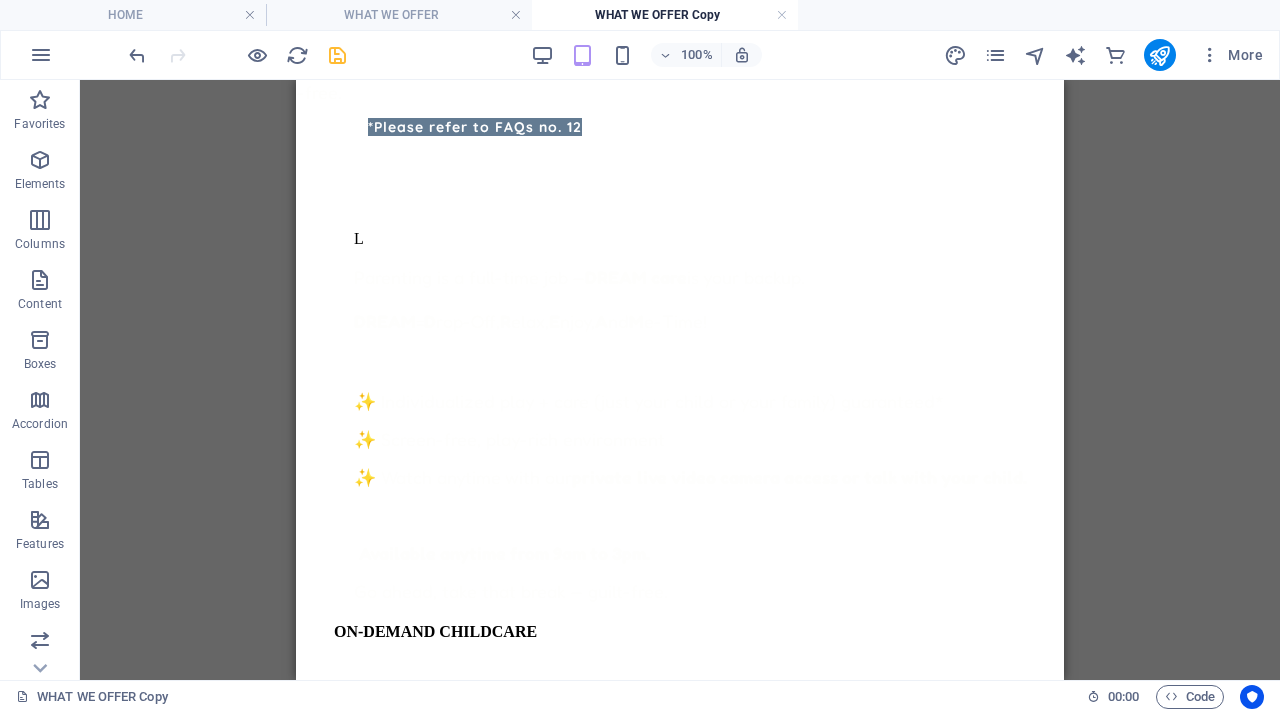 scroll, scrollTop: 542, scrollLeft: 0, axis: vertical 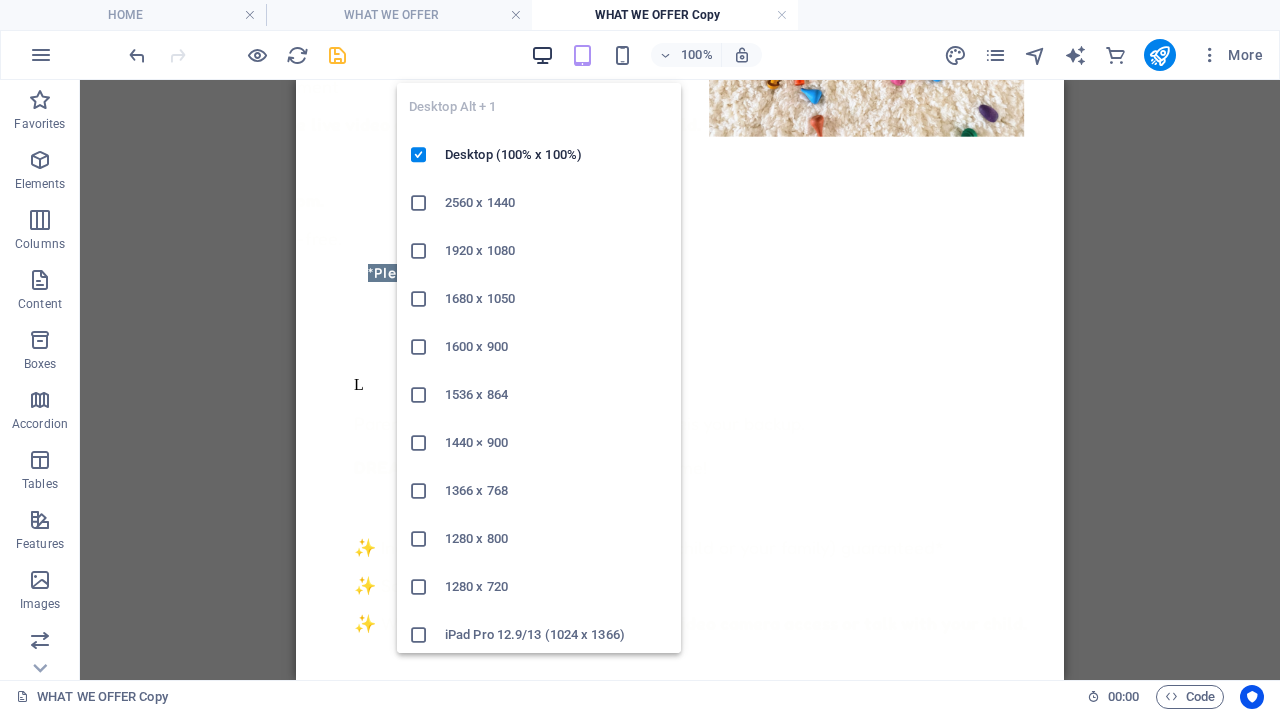 click at bounding box center [542, 55] 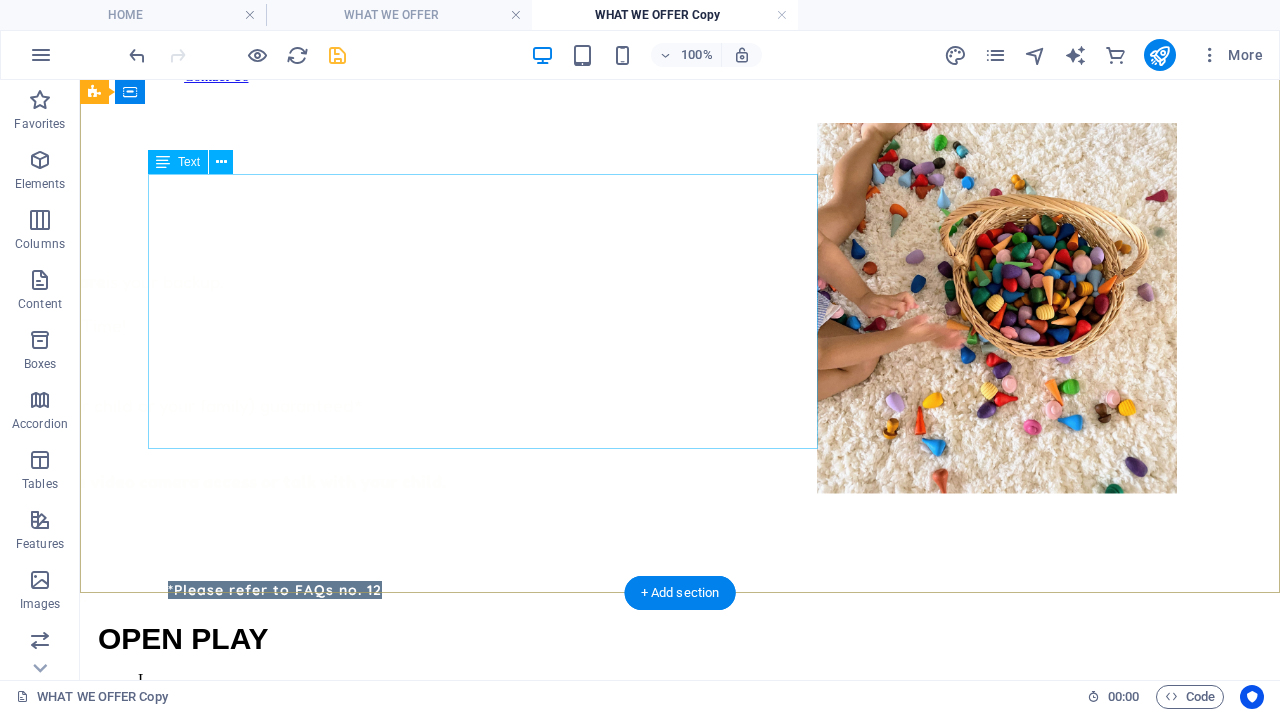 scroll, scrollTop: 408, scrollLeft: 0, axis: vertical 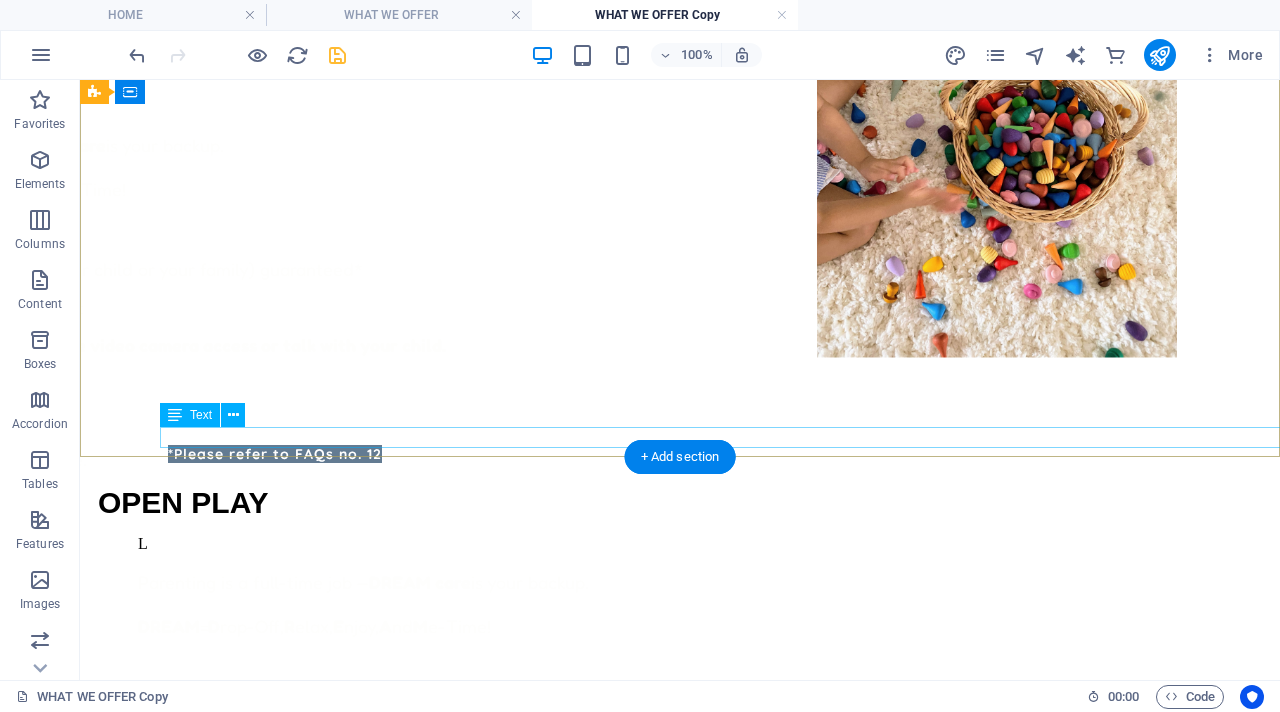 click on "*Please refer to FAQs no. 12" at bounding box center [760, 454] 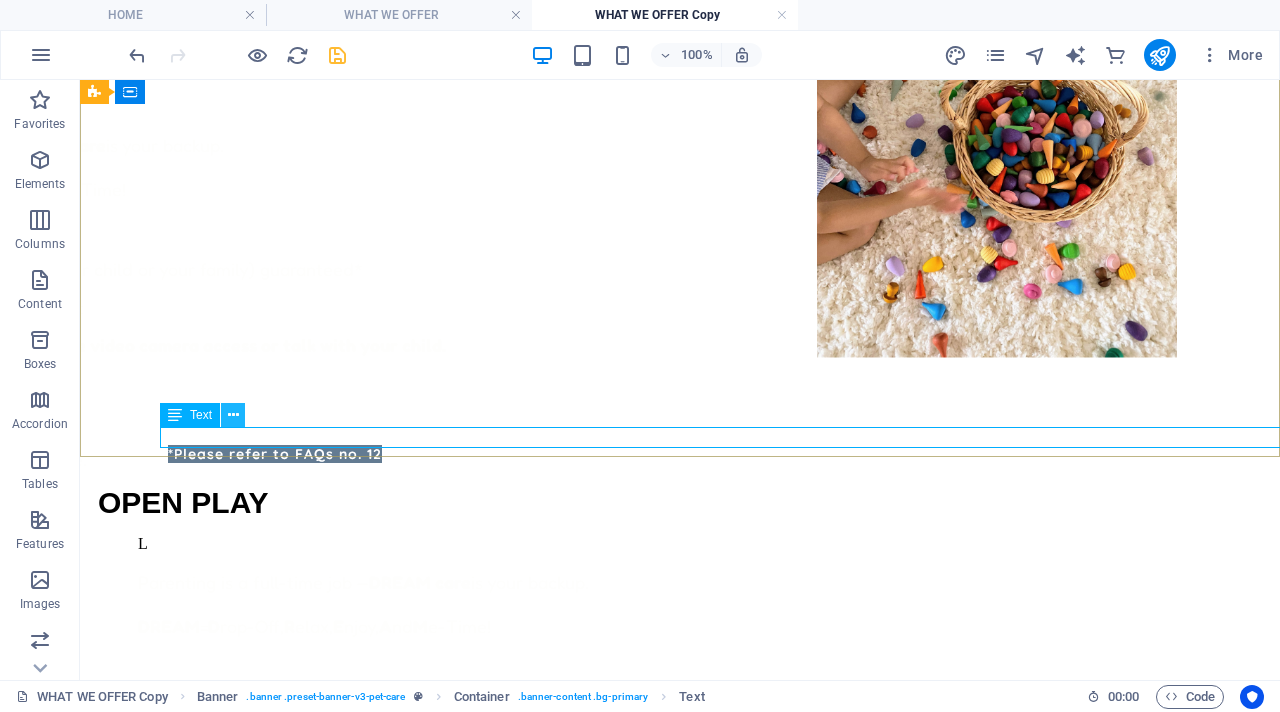 click at bounding box center (233, 415) 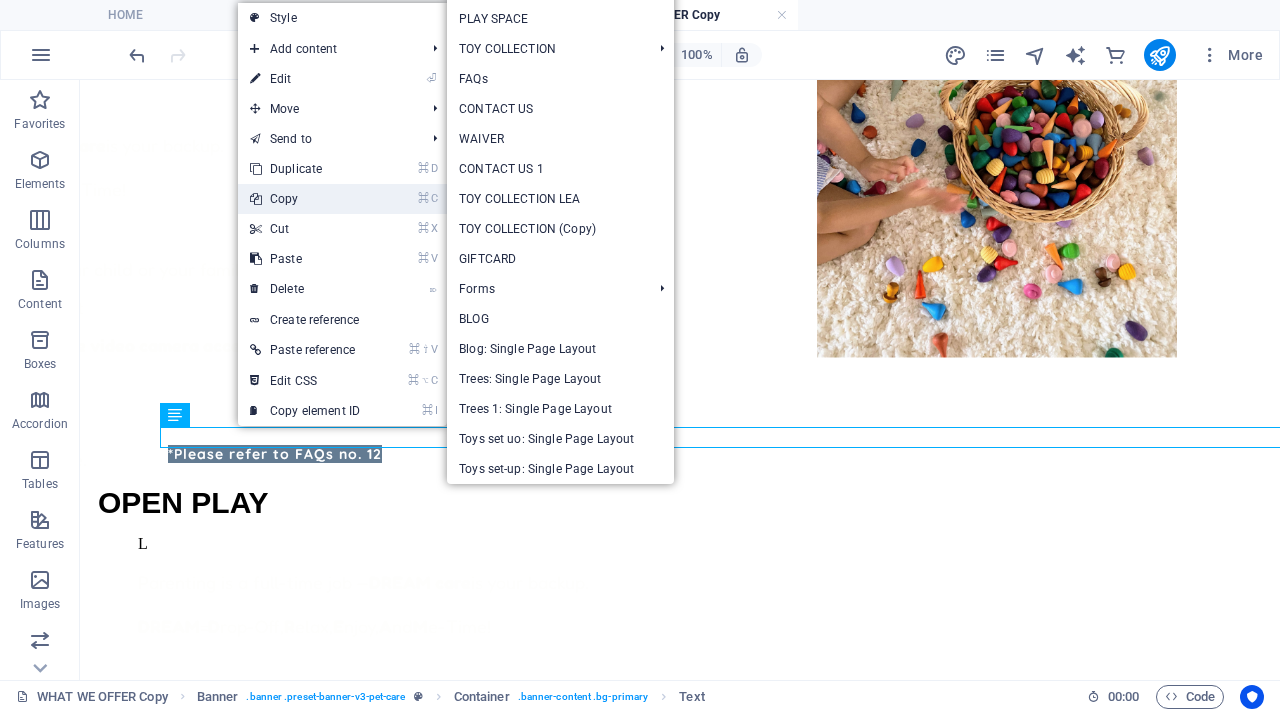 click on "⌘ C  Copy" at bounding box center (305, 199) 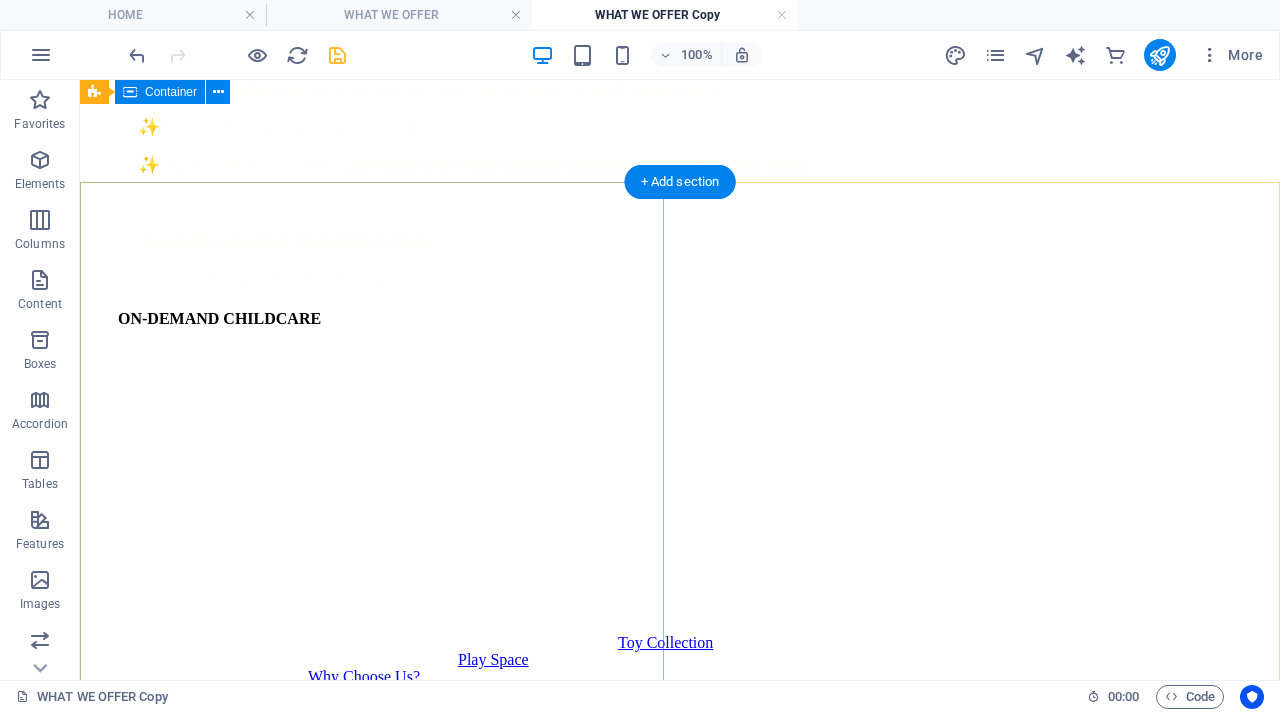 scroll, scrollTop: 993, scrollLeft: 0, axis: vertical 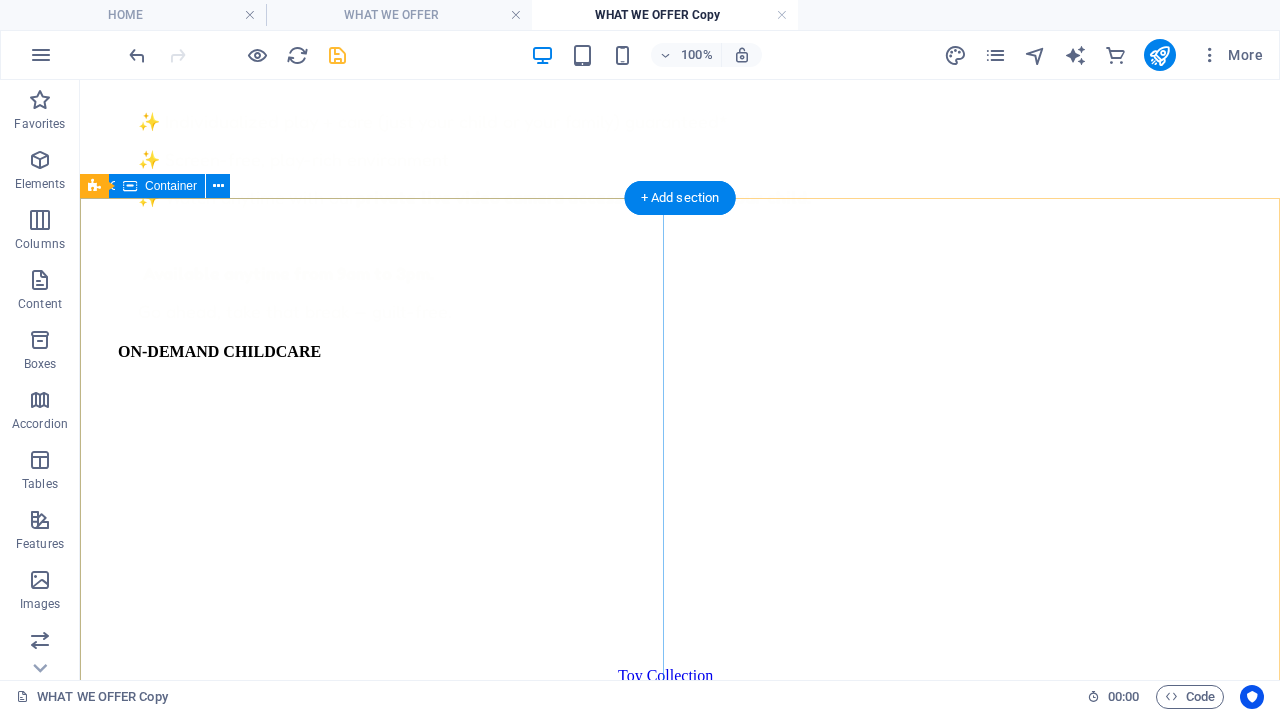 click on "ON-DEMAND CHILDCARE" at bounding box center [680, 352] 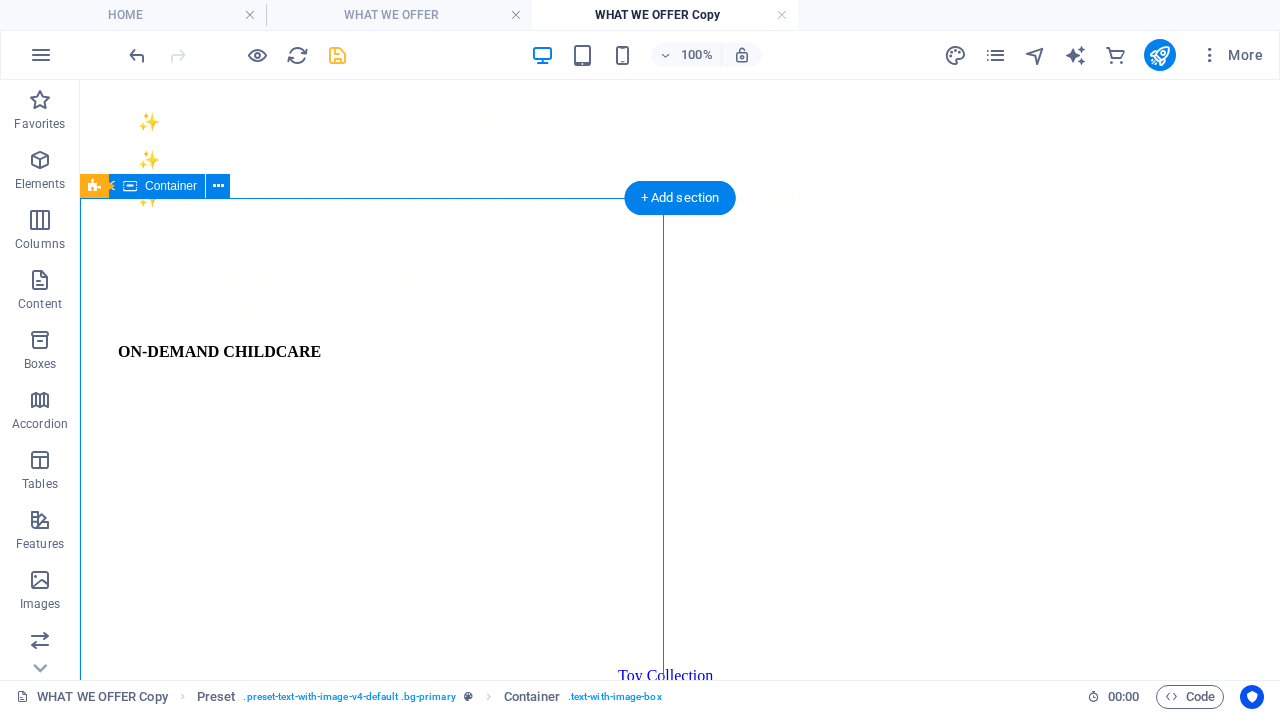 click on "ON-DEMAND CHILDCARE" at bounding box center [680, 352] 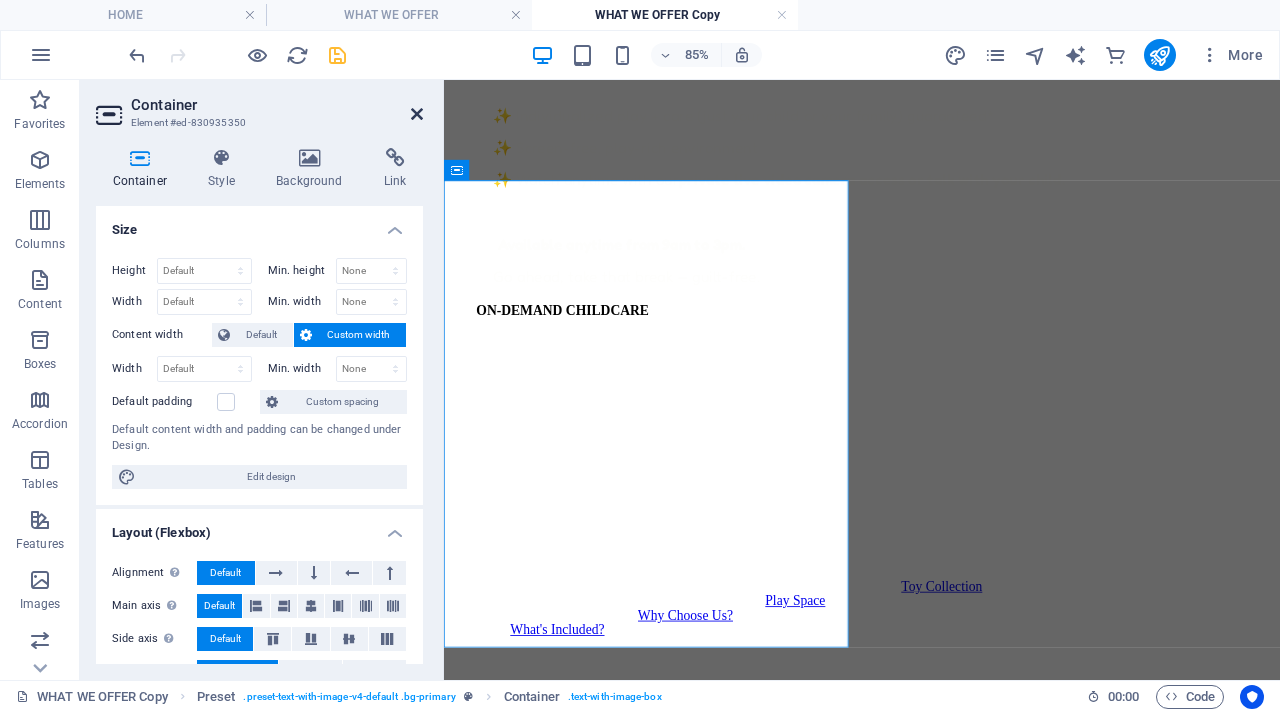 click at bounding box center (417, 114) 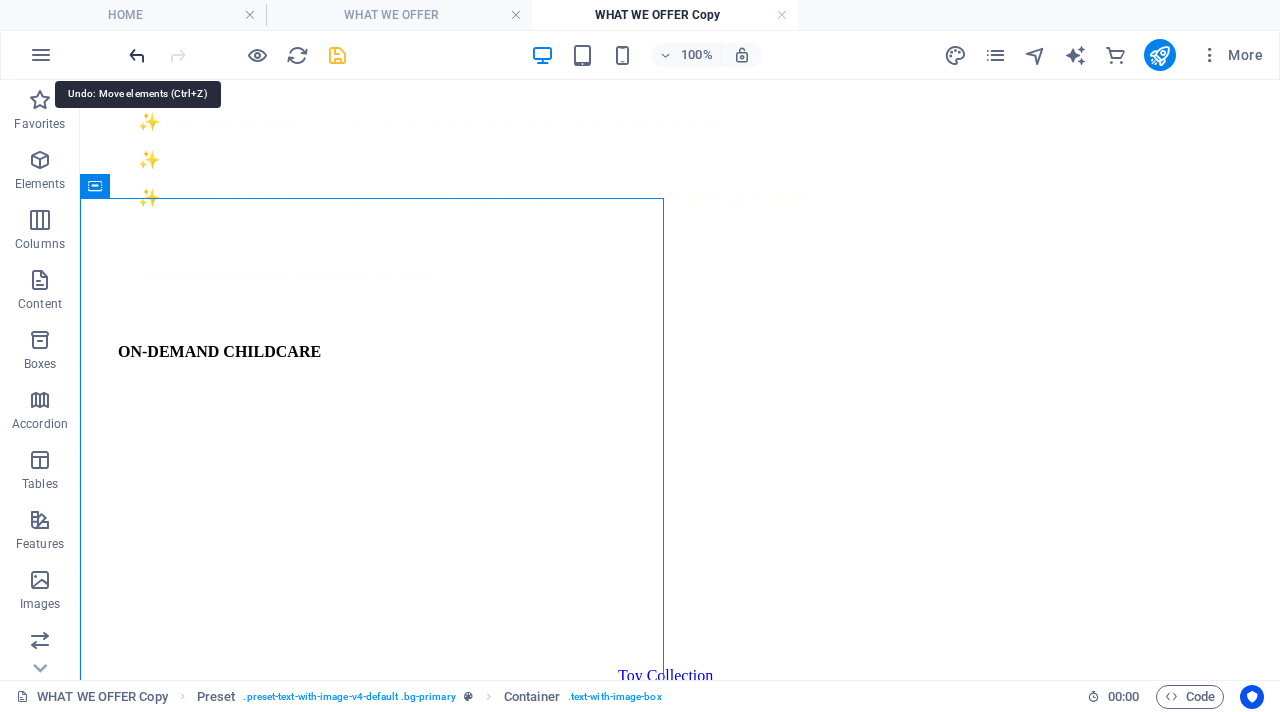 click at bounding box center [137, 55] 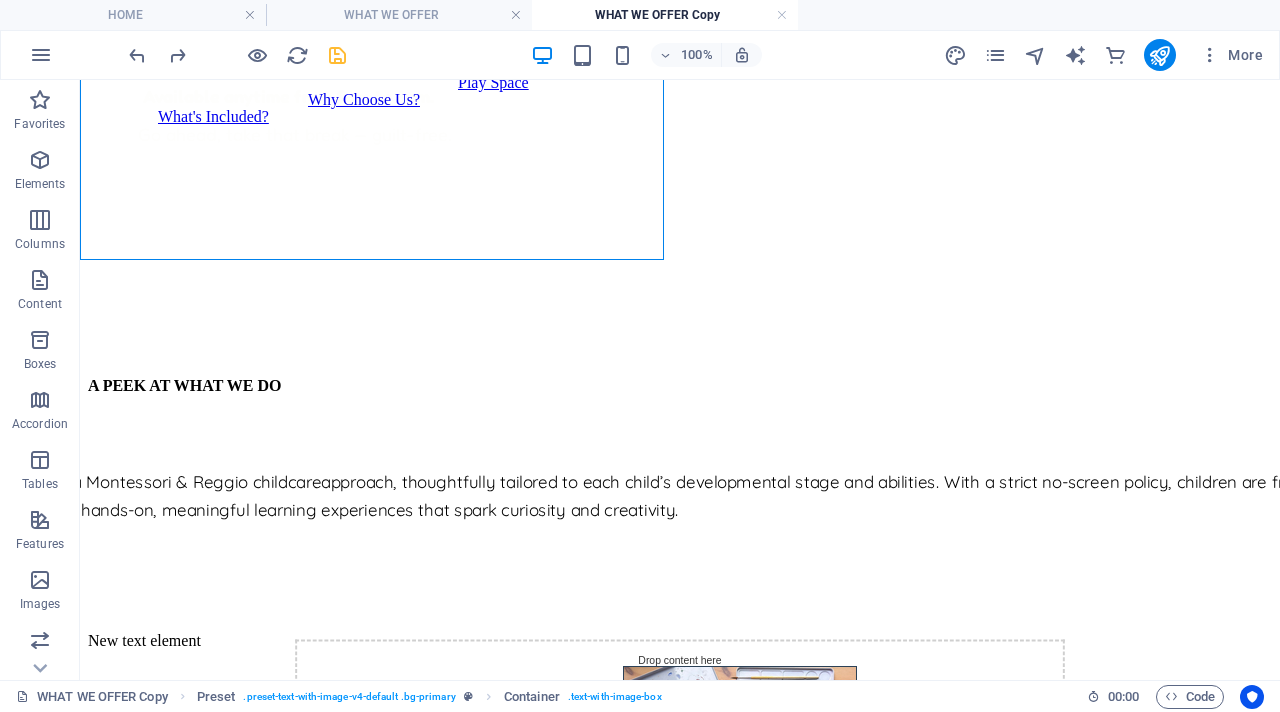 scroll, scrollTop: 1170, scrollLeft: 0, axis: vertical 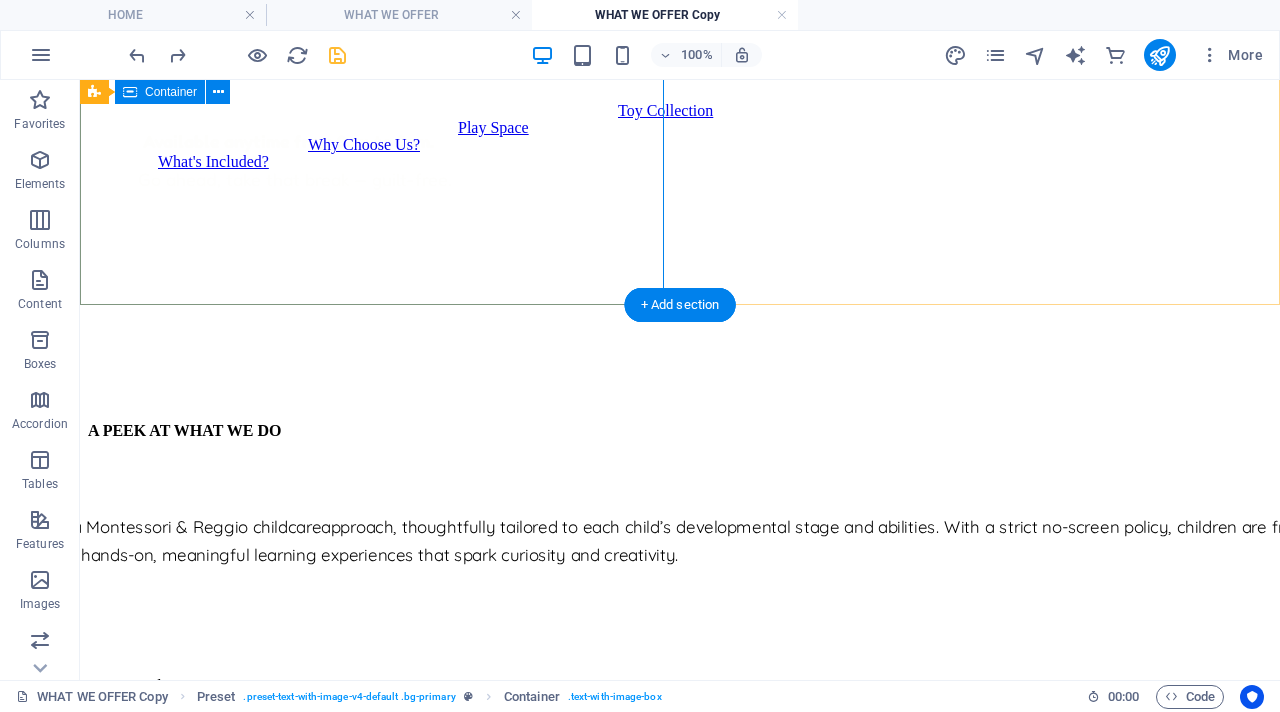 click on "ON-DEMAND CHILDCARE L Parenting is a full-time job —  DREAM care  is your backup. DREAM  =  D rop-Off,  R elax,  E njoy,  A nd  M e-Time! ✨ Individualized play + care (just your child or your family) guaranteed* ✨ Screen-free, play-rich environment ✨ Watch anytime   with our  private   live video camera access or talk with your child.   Available anytime from 9am to 3pm. Go ahead, take that break — guilt-free." at bounding box center [680, -17] 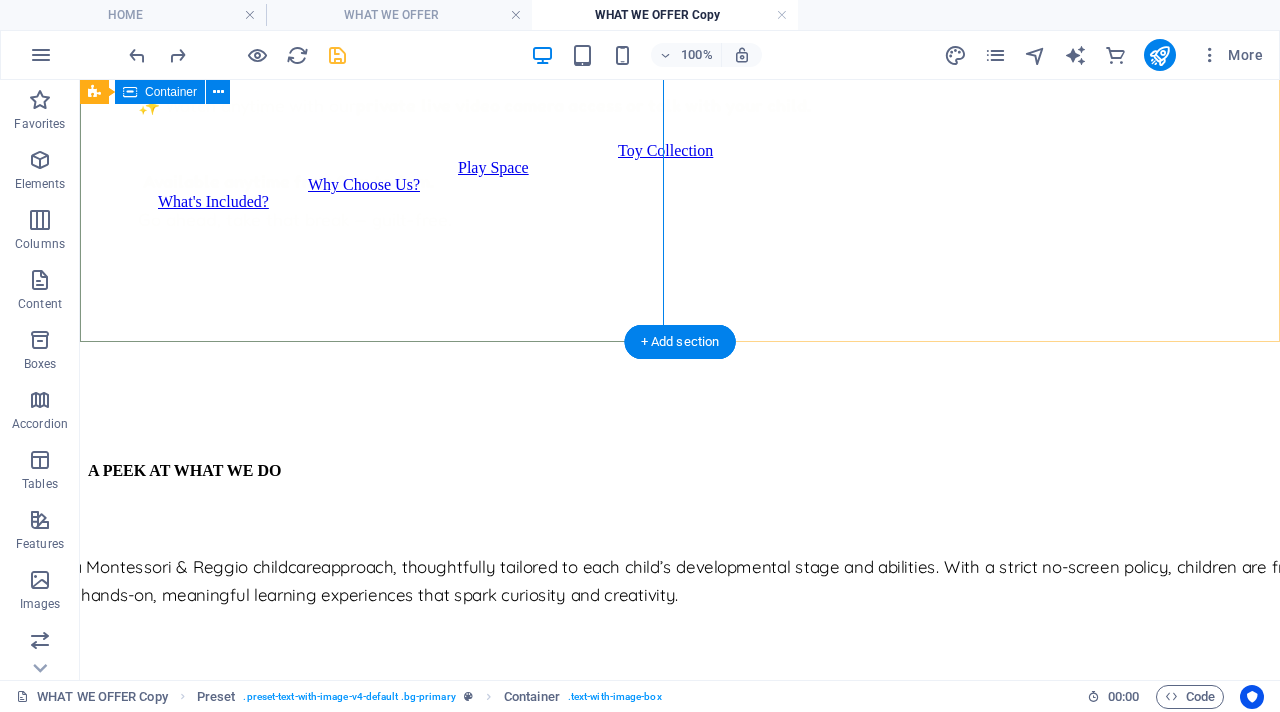 scroll, scrollTop: 1115, scrollLeft: 0, axis: vertical 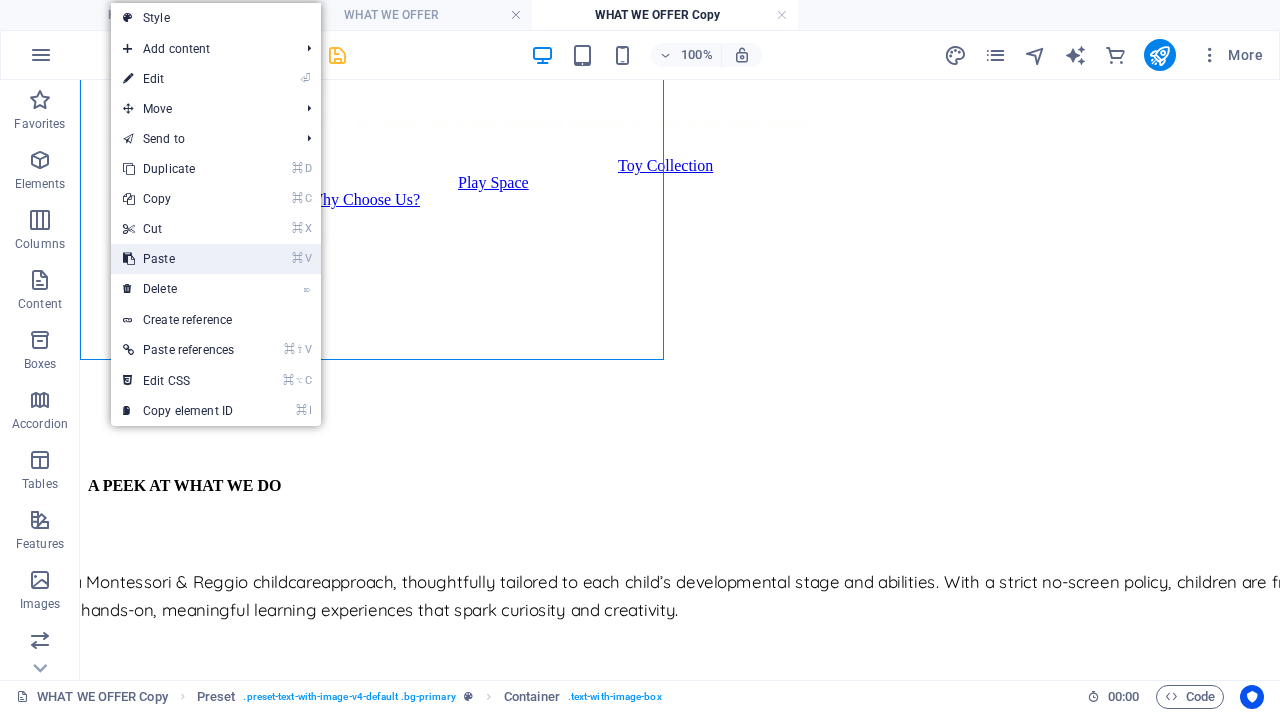 click on "⌘ V  Paste" at bounding box center (178, 259) 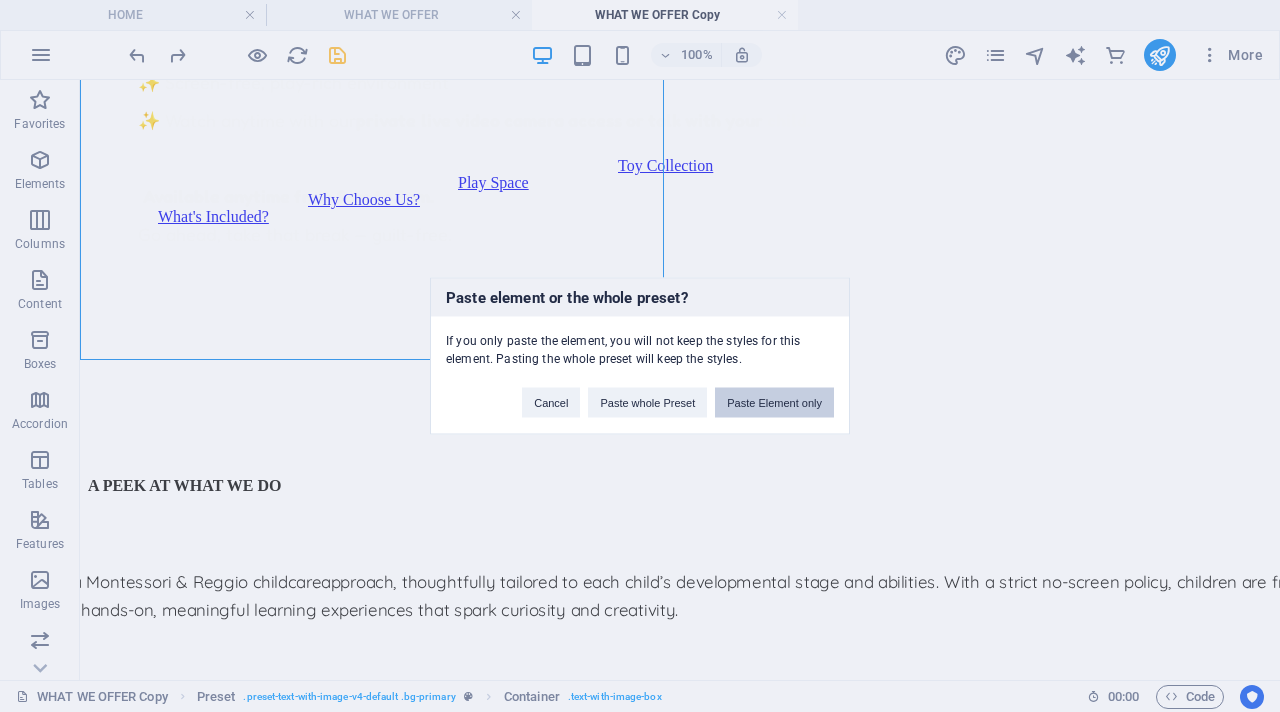 click on "Paste Element only" at bounding box center (774, 403) 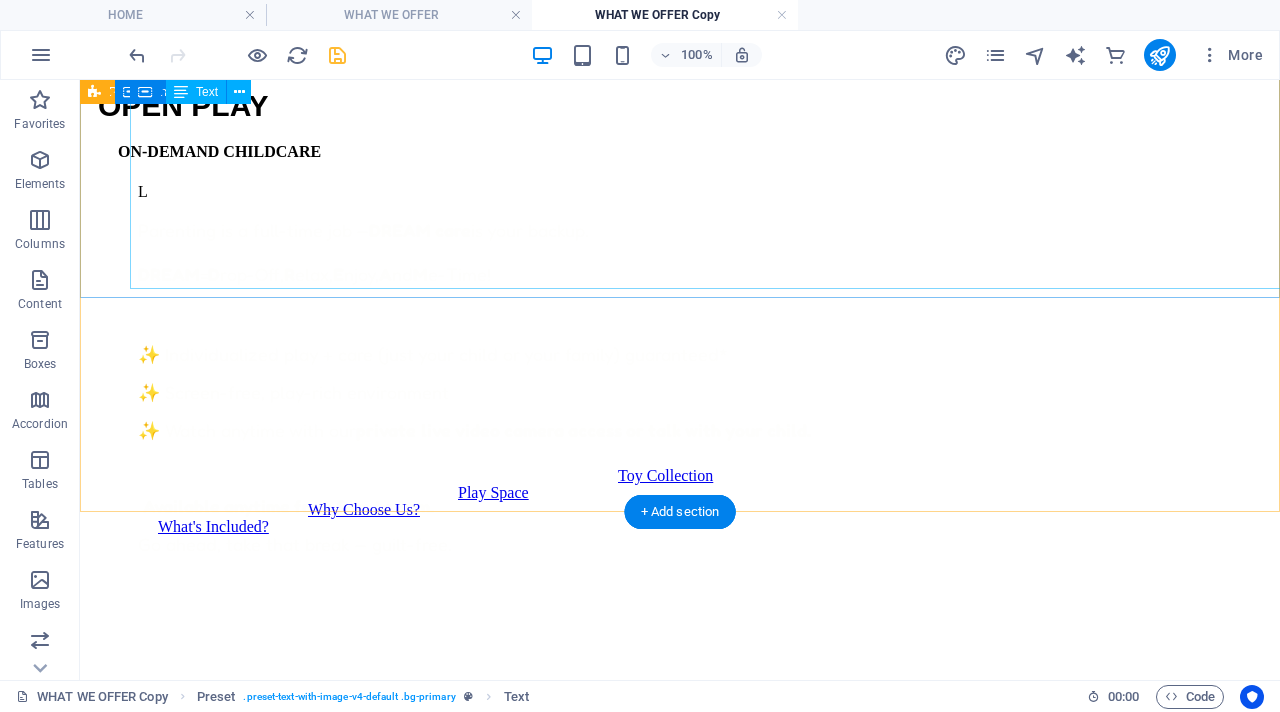 scroll, scrollTop: 750, scrollLeft: 0, axis: vertical 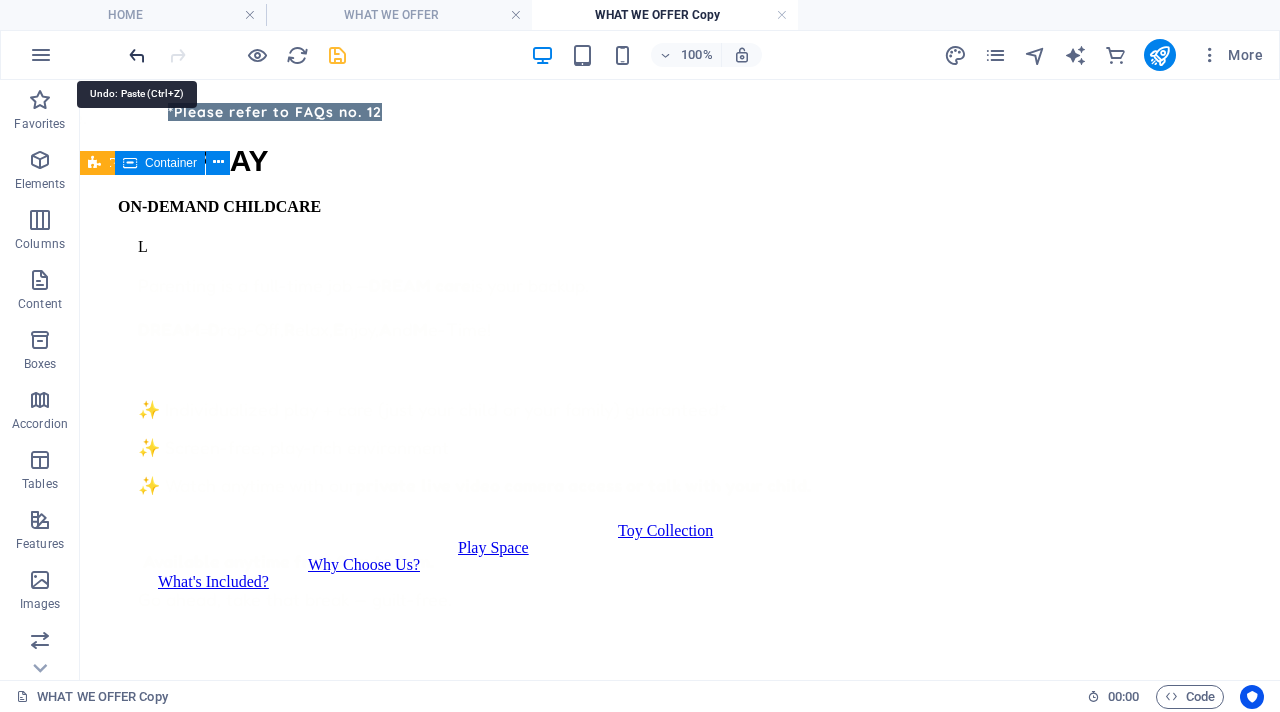 click at bounding box center (137, 55) 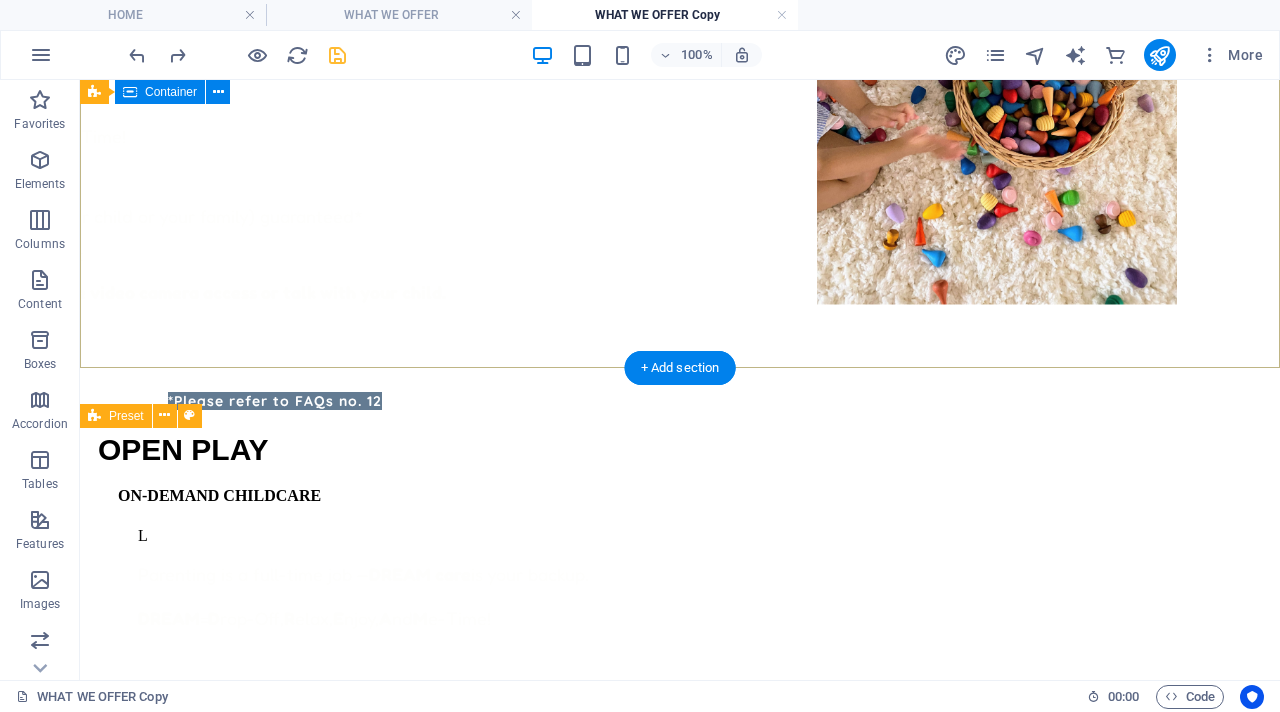 scroll, scrollTop: 449, scrollLeft: 0, axis: vertical 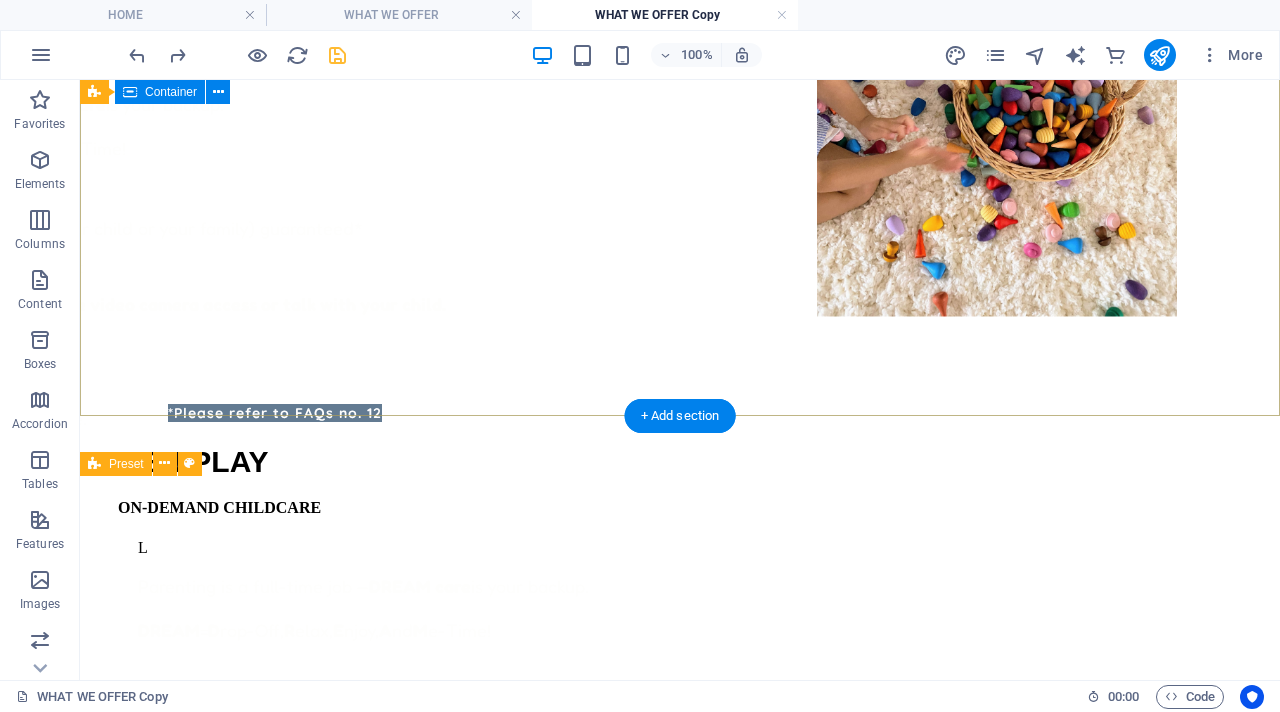 click on "*Please refer to FAQs no. 12 ON-DEMAND CHILDCARE Parenting is a full-time job —  DREAM care  is your backup. DREAM  =  D rop-Off,  R elax,  E njoy,  A nd  M e-Time! ✨ Individualized play + care (just your child or your family) guaranteed* ✨ Screen-free, play-rich environment ✨ Watch anytime   with our  private   live video camera access or talk with your child.   Available anytime from 9am to 3pm. Go ahead, take that break — guilt-free." at bounding box center (680, 179) 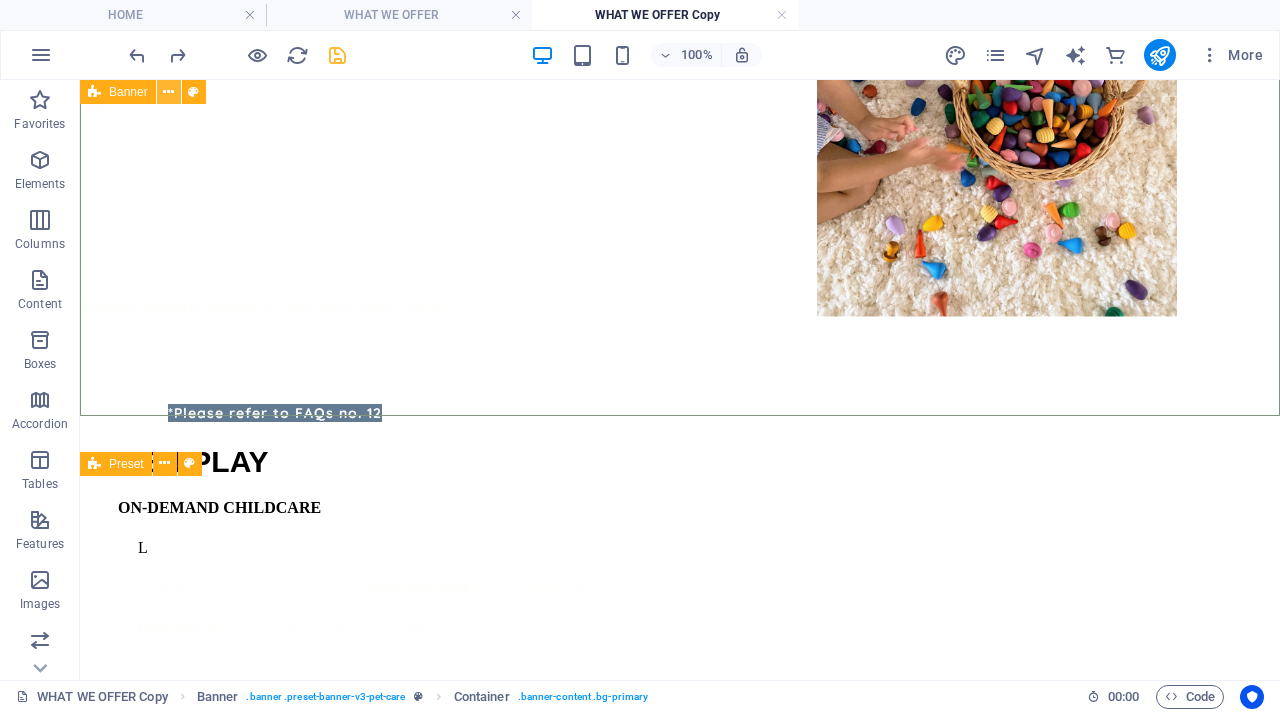 click at bounding box center [168, 92] 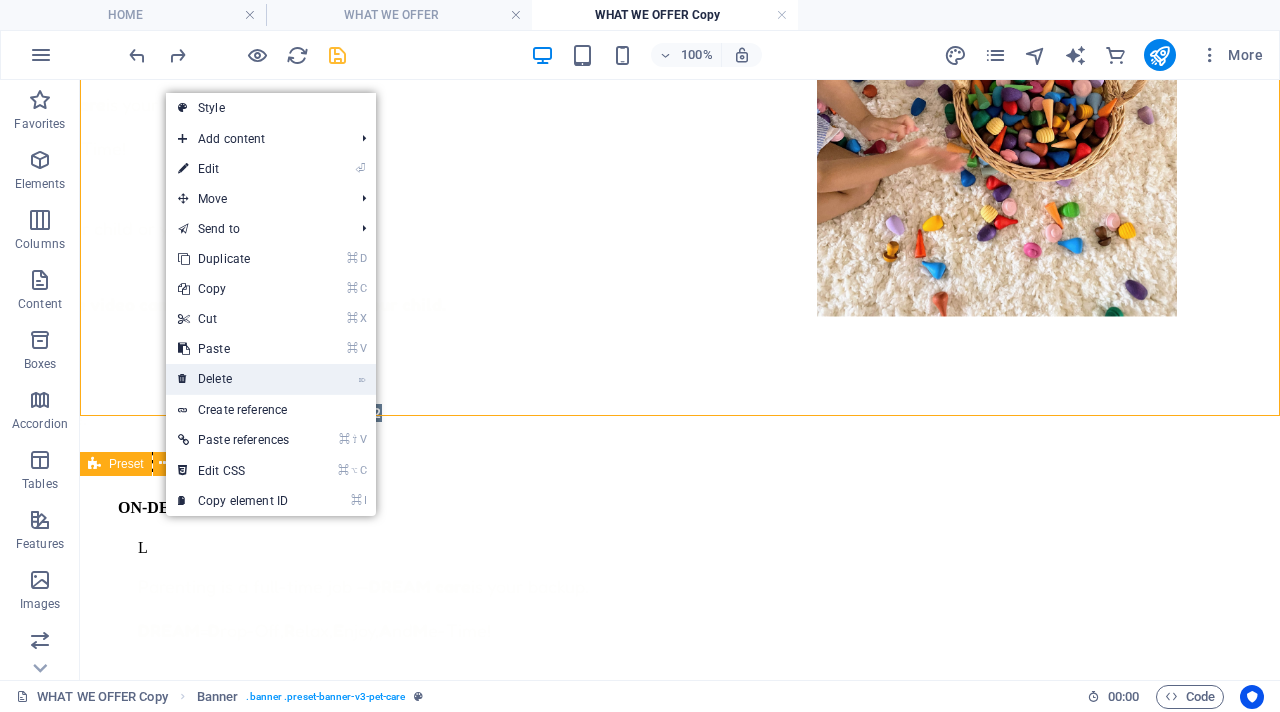 click on "⌦  Delete" at bounding box center [233, 379] 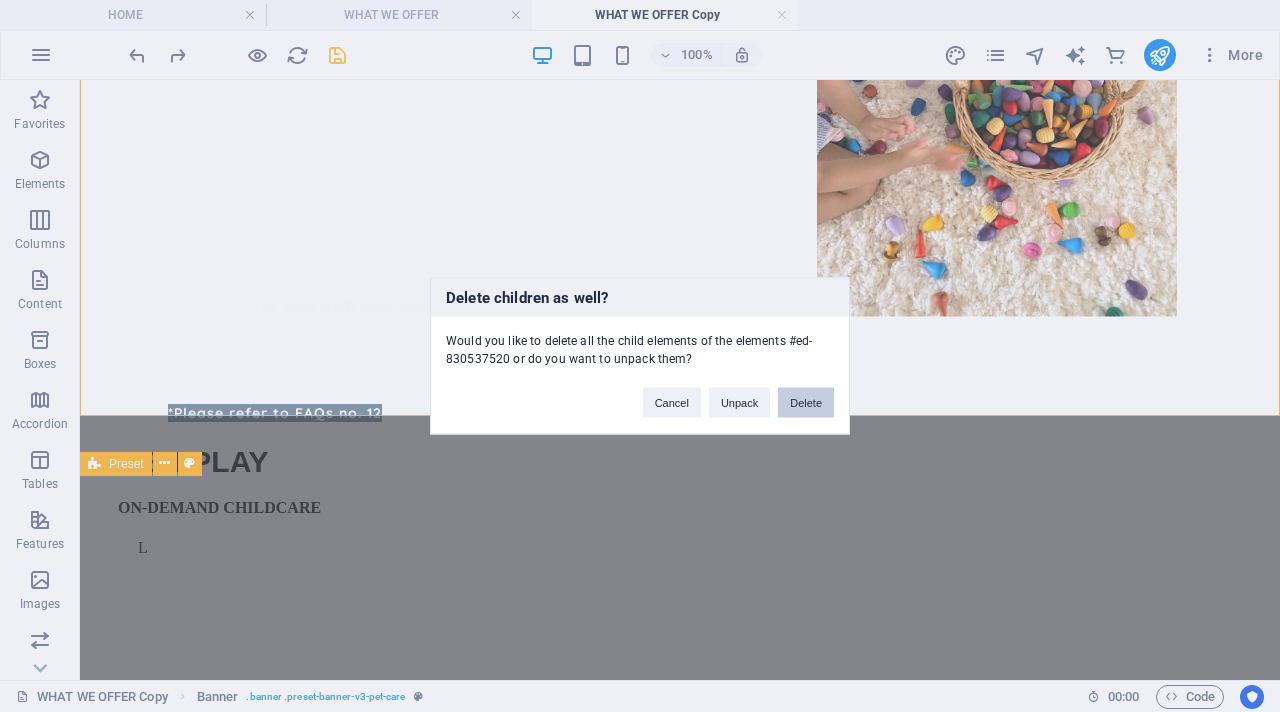 click on "Delete" at bounding box center (806, 403) 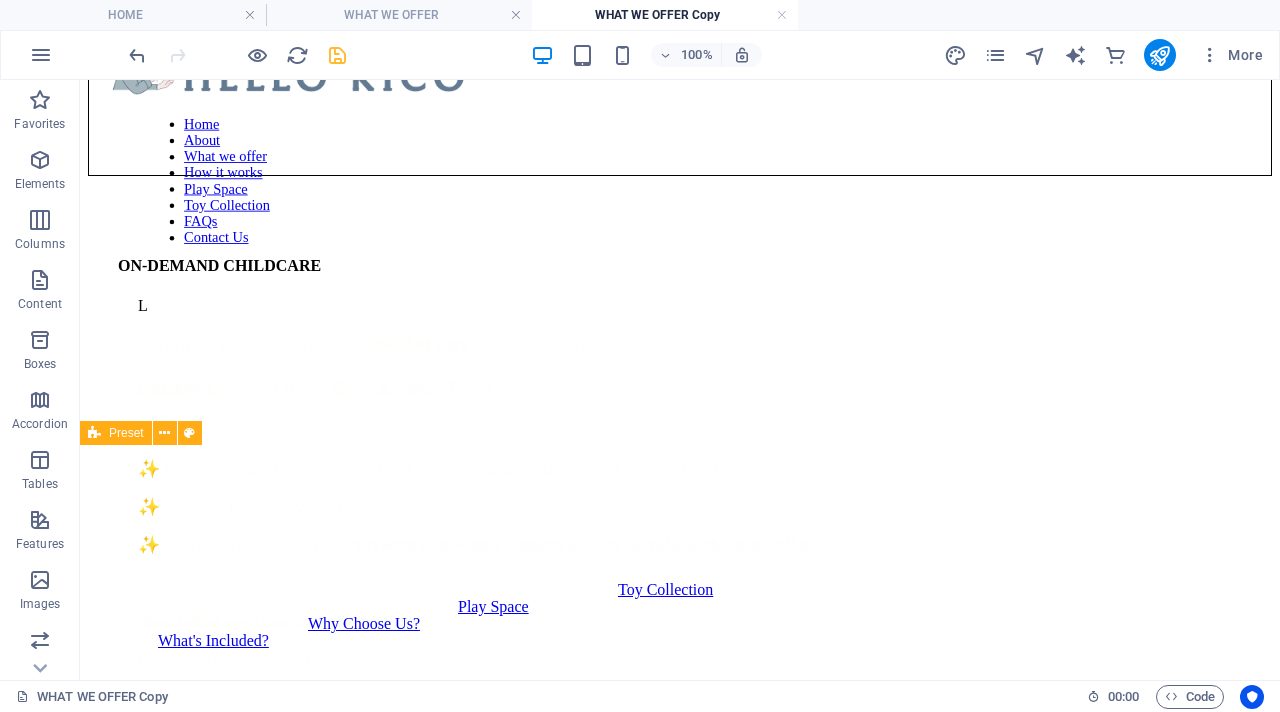 scroll, scrollTop: 91, scrollLeft: 0, axis: vertical 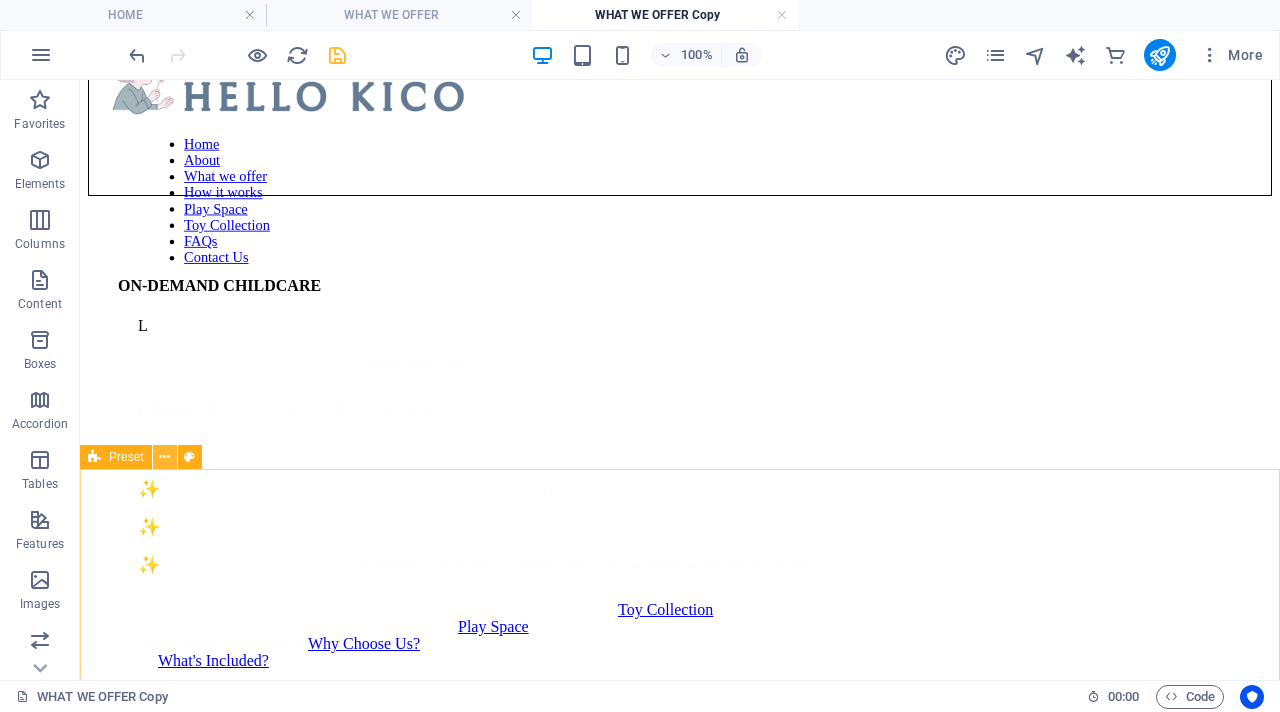 click at bounding box center (164, 457) 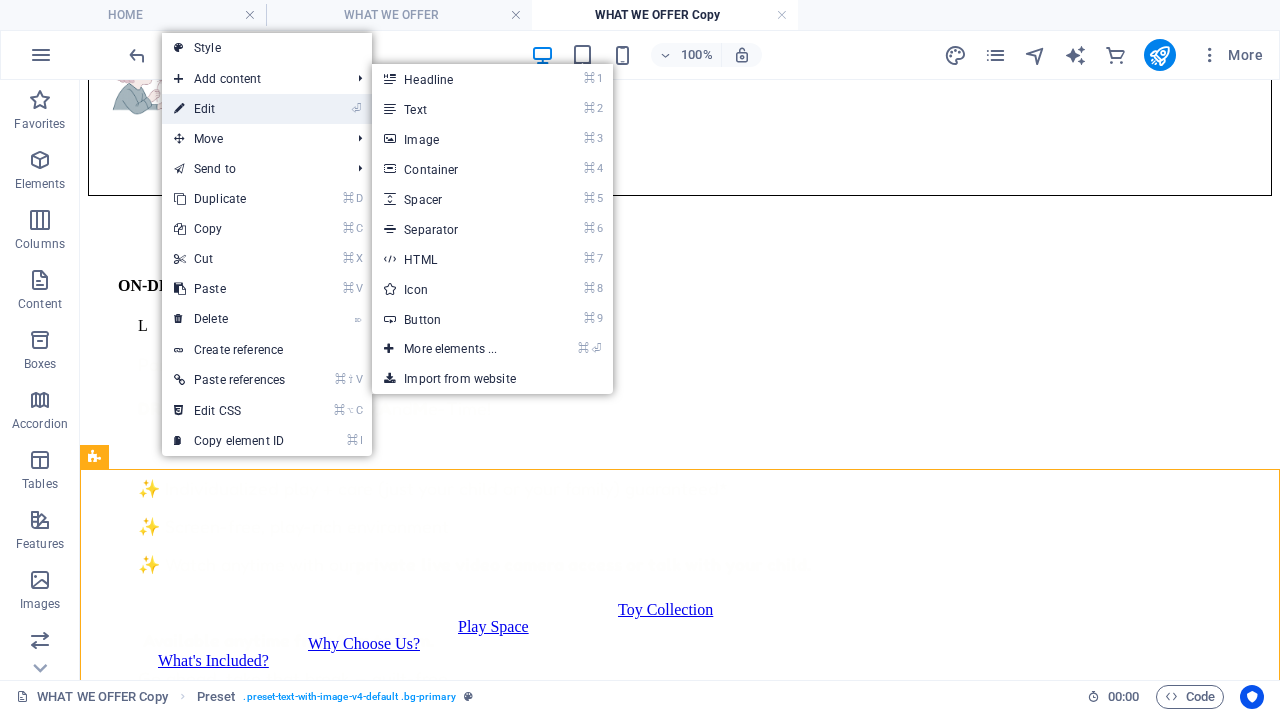 click on "⏎  Edit" at bounding box center [229, 109] 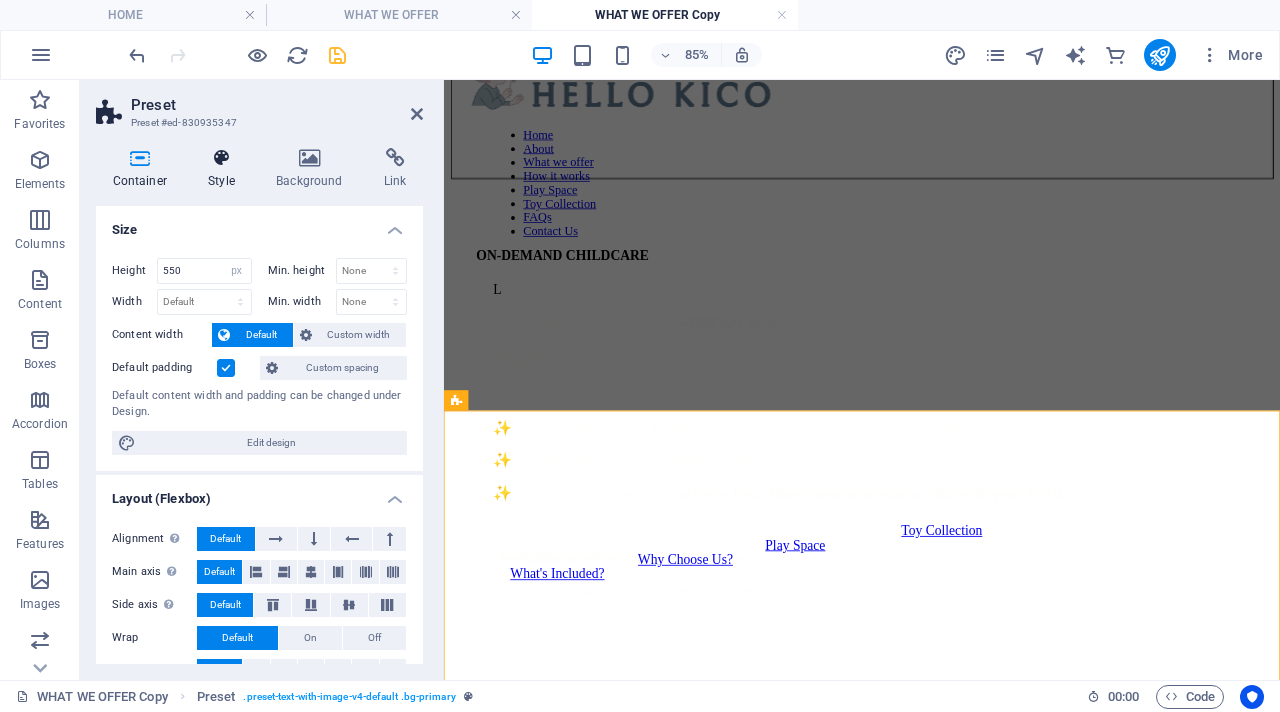 click on "Style" at bounding box center [226, 169] 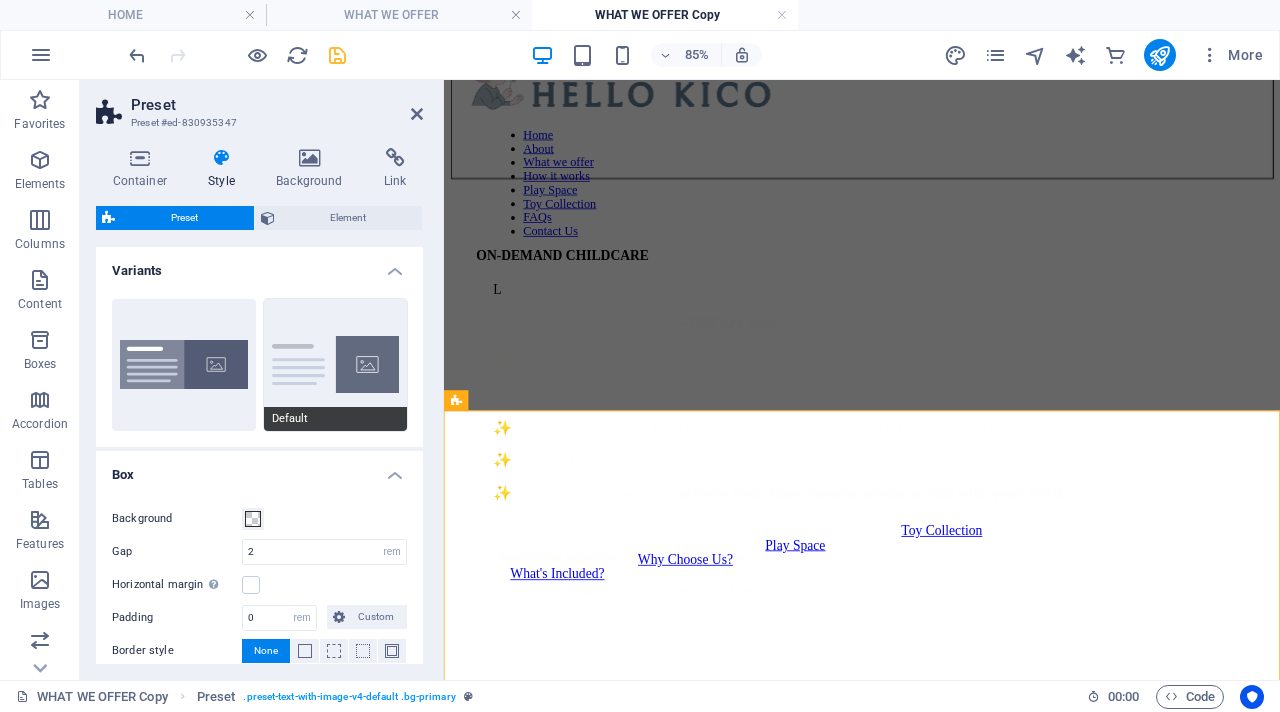 scroll, scrollTop: 218, scrollLeft: 0, axis: vertical 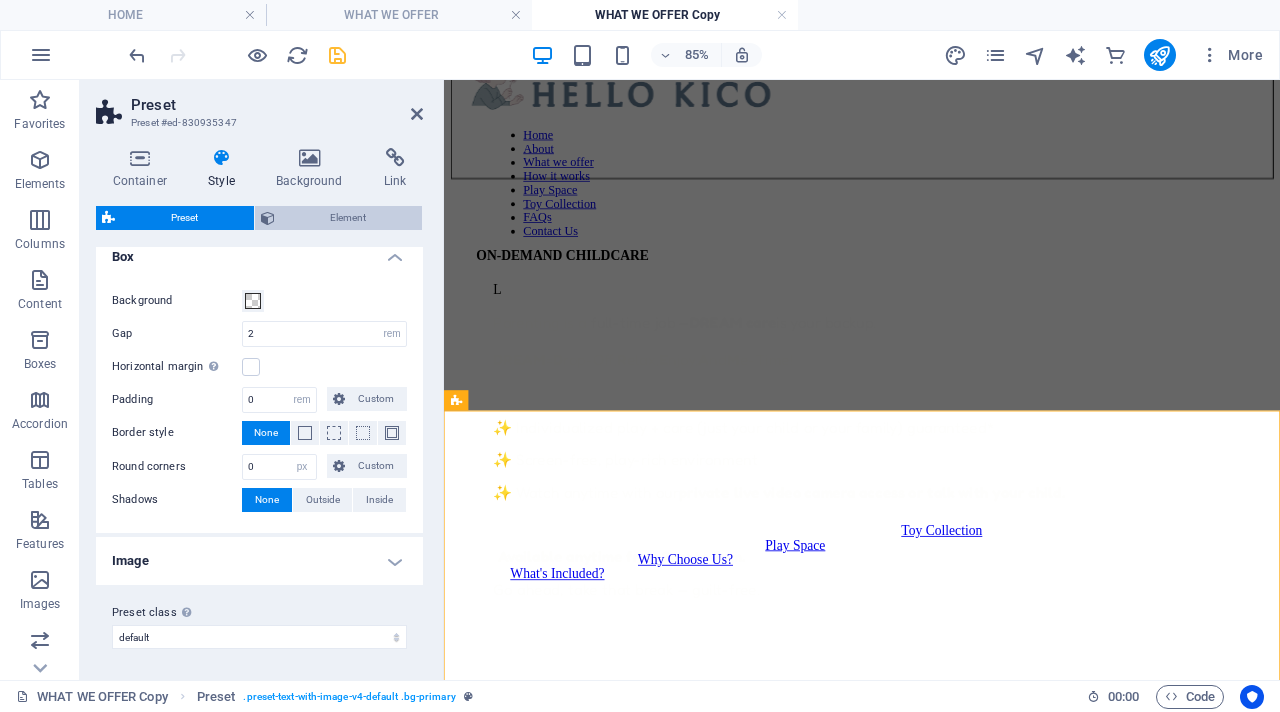 click on "Element" at bounding box center [349, 218] 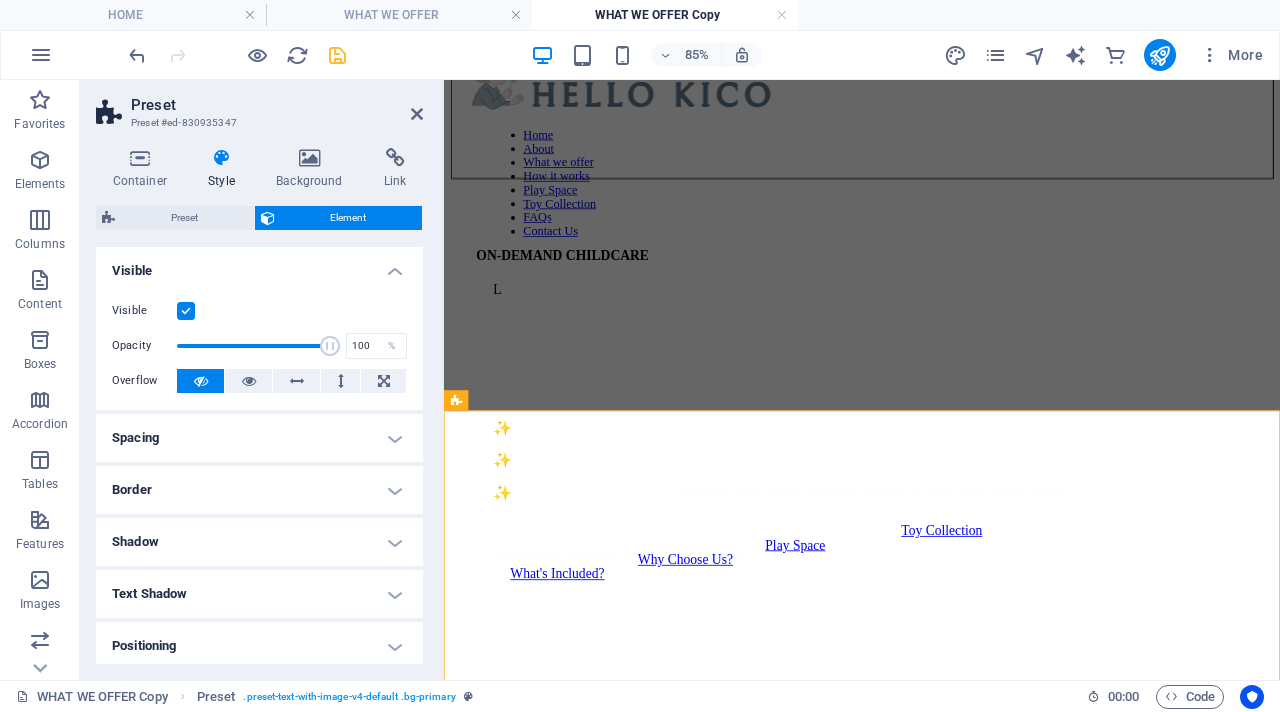 scroll, scrollTop: 213, scrollLeft: 0, axis: vertical 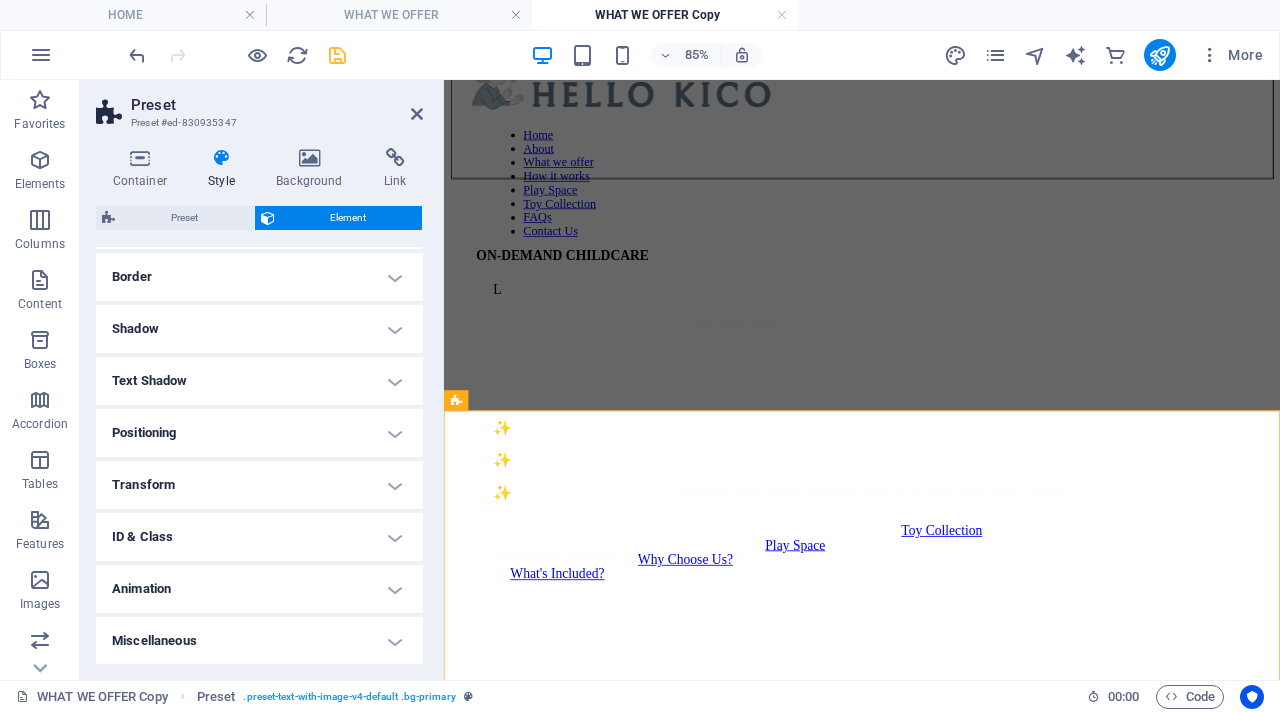 click on "Transform" at bounding box center [259, 485] 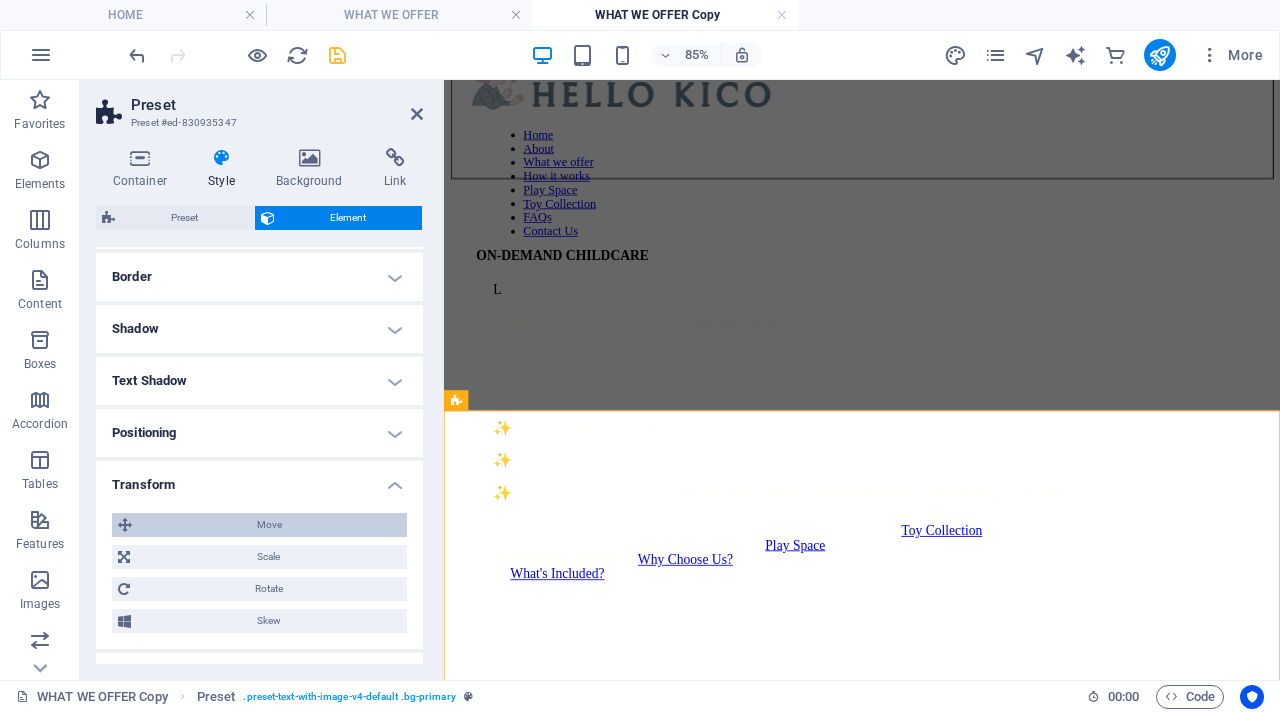 click on "Move" at bounding box center [269, 525] 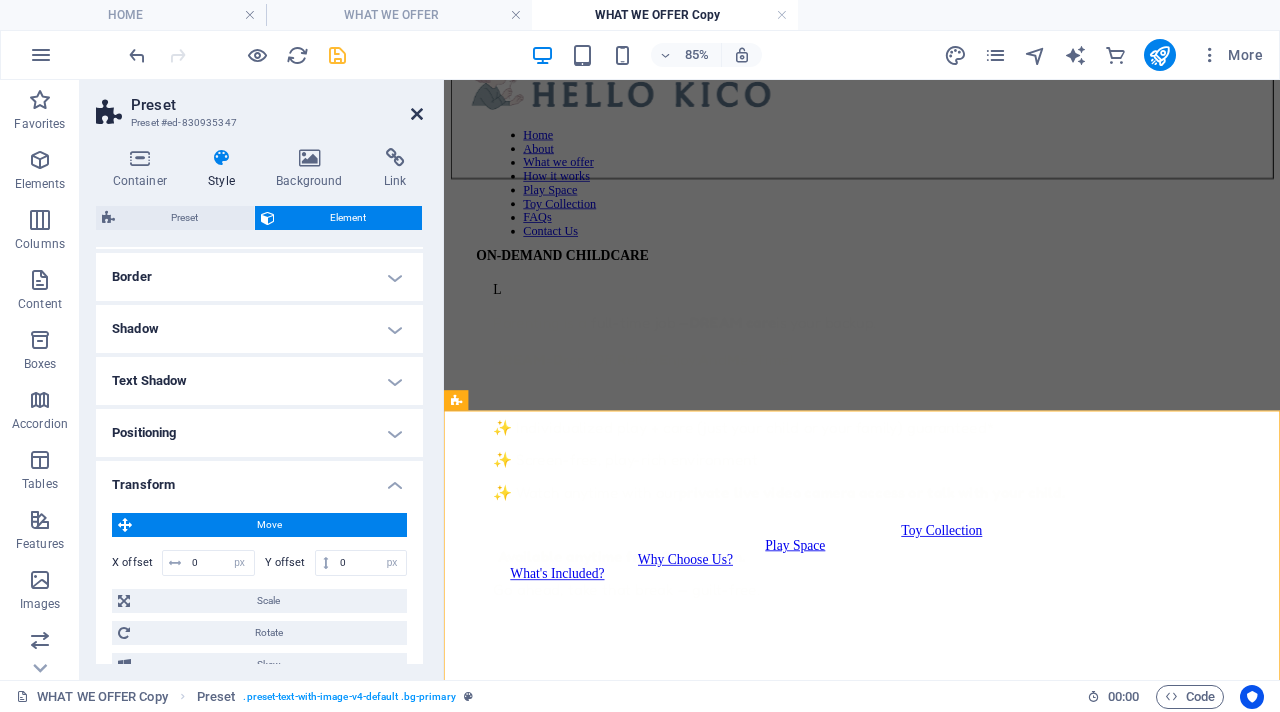 click at bounding box center [417, 114] 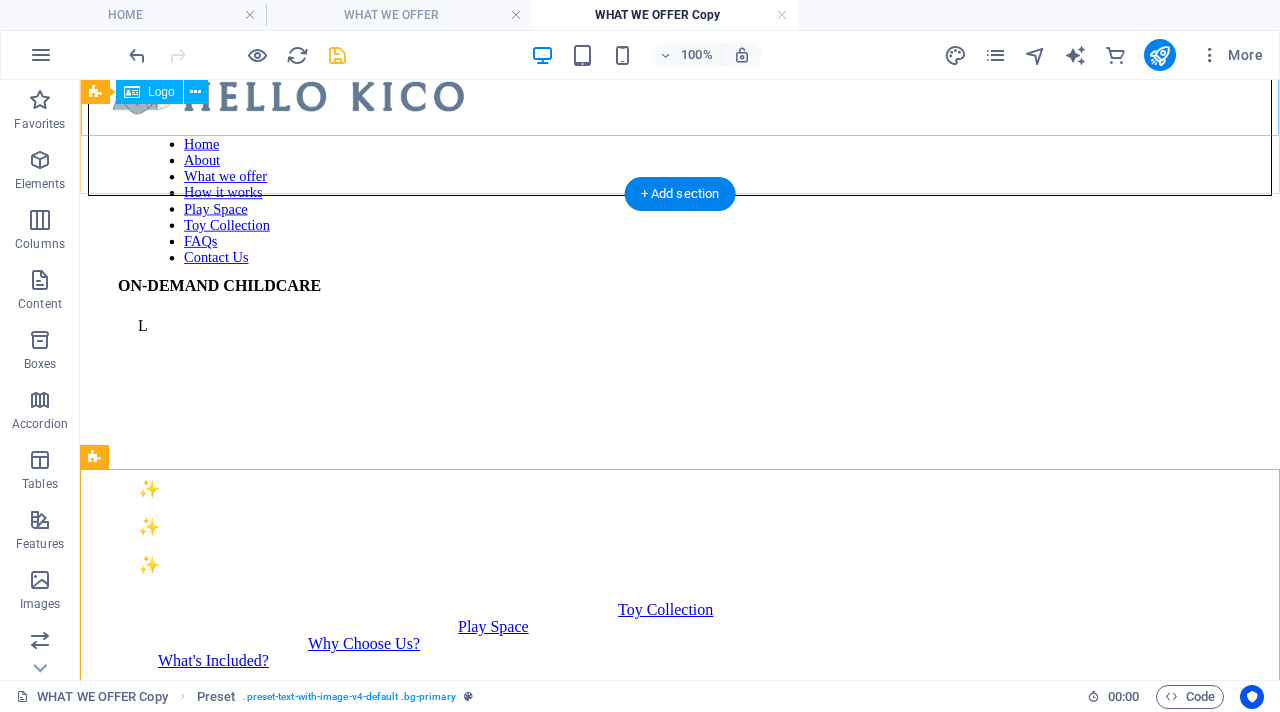 scroll, scrollTop: 0, scrollLeft: 0, axis: both 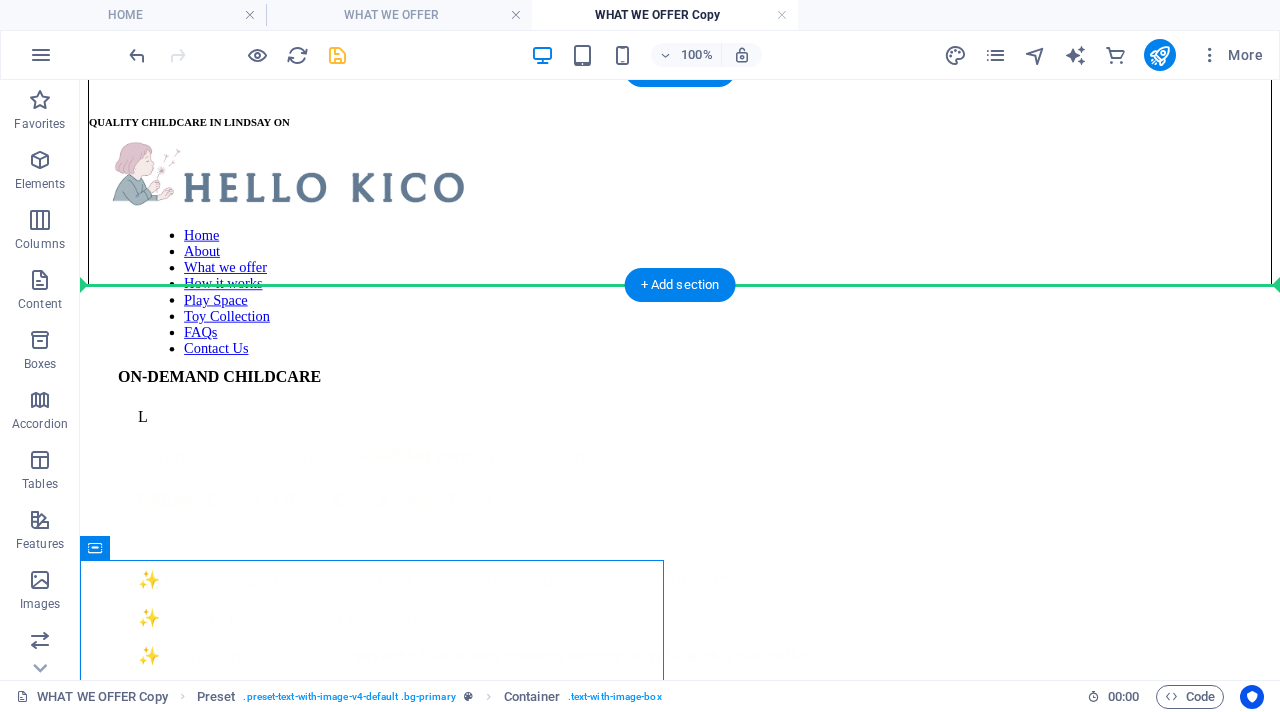 drag, startPoint x: 95, startPoint y: 586, endPoint x: 138, endPoint y: 283, distance: 306.03595 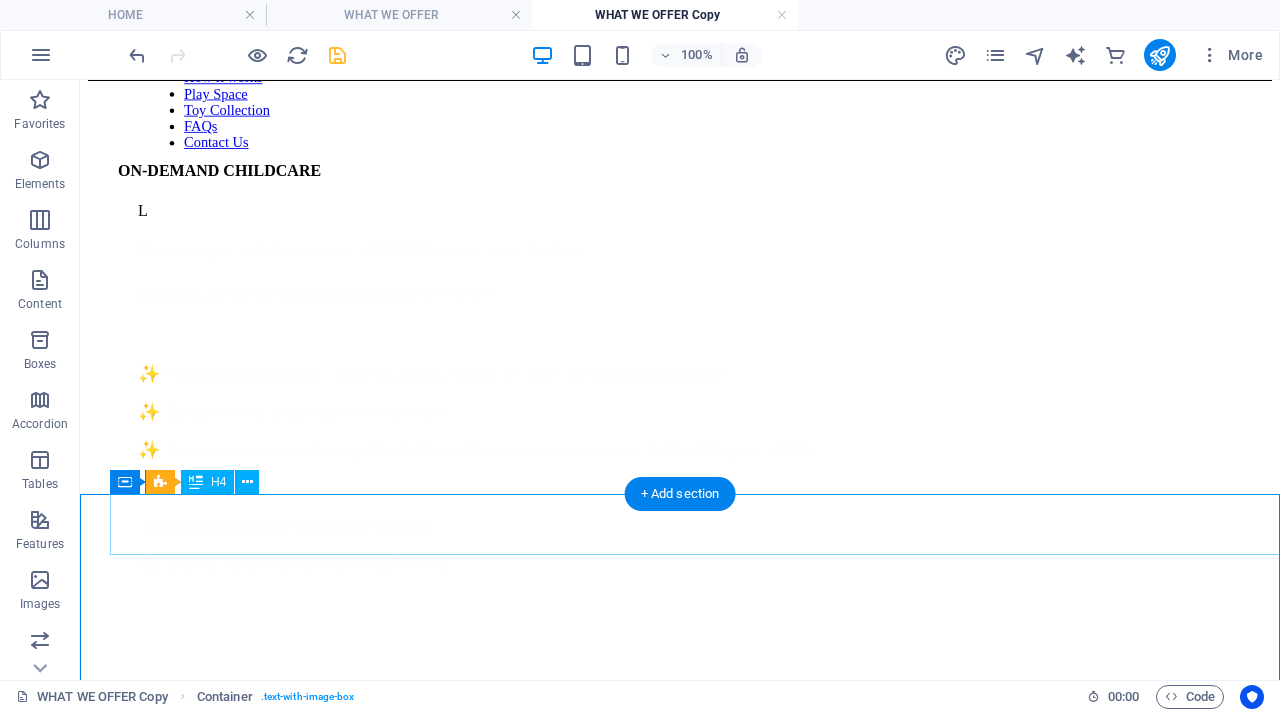 scroll, scrollTop: 417, scrollLeft: 0, axis: vertical 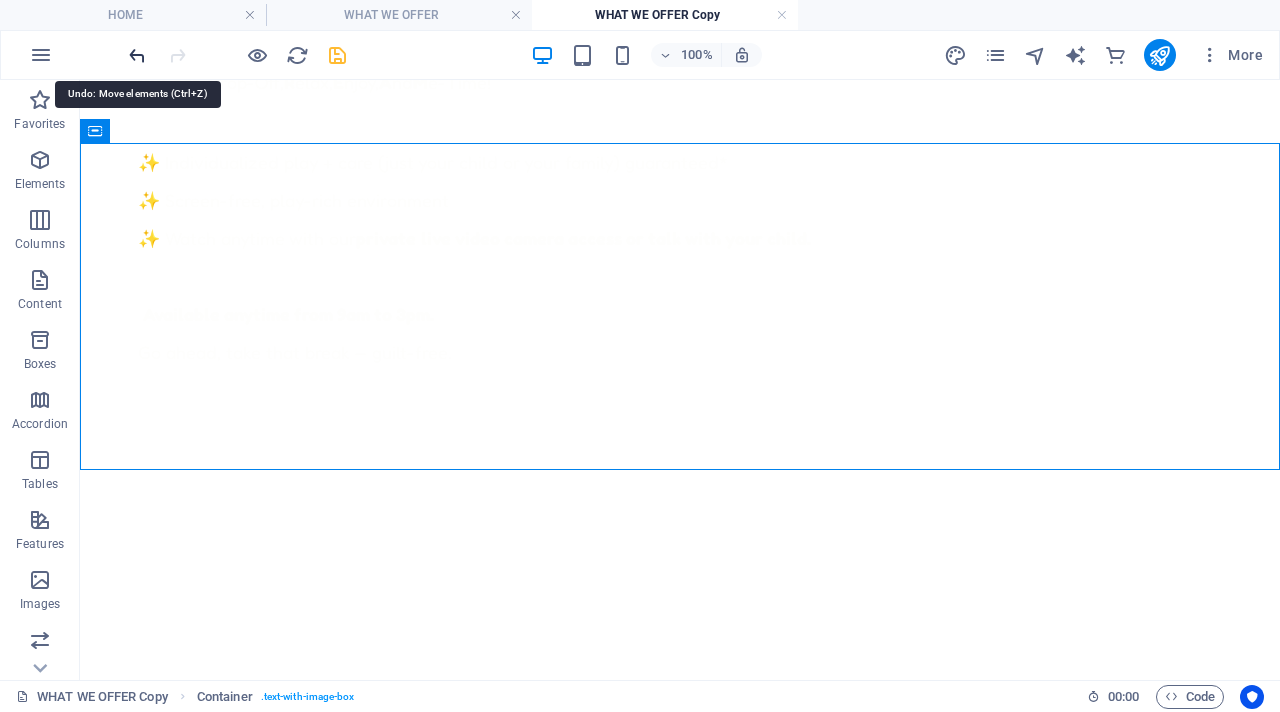 click at bounding box center (137, 55) 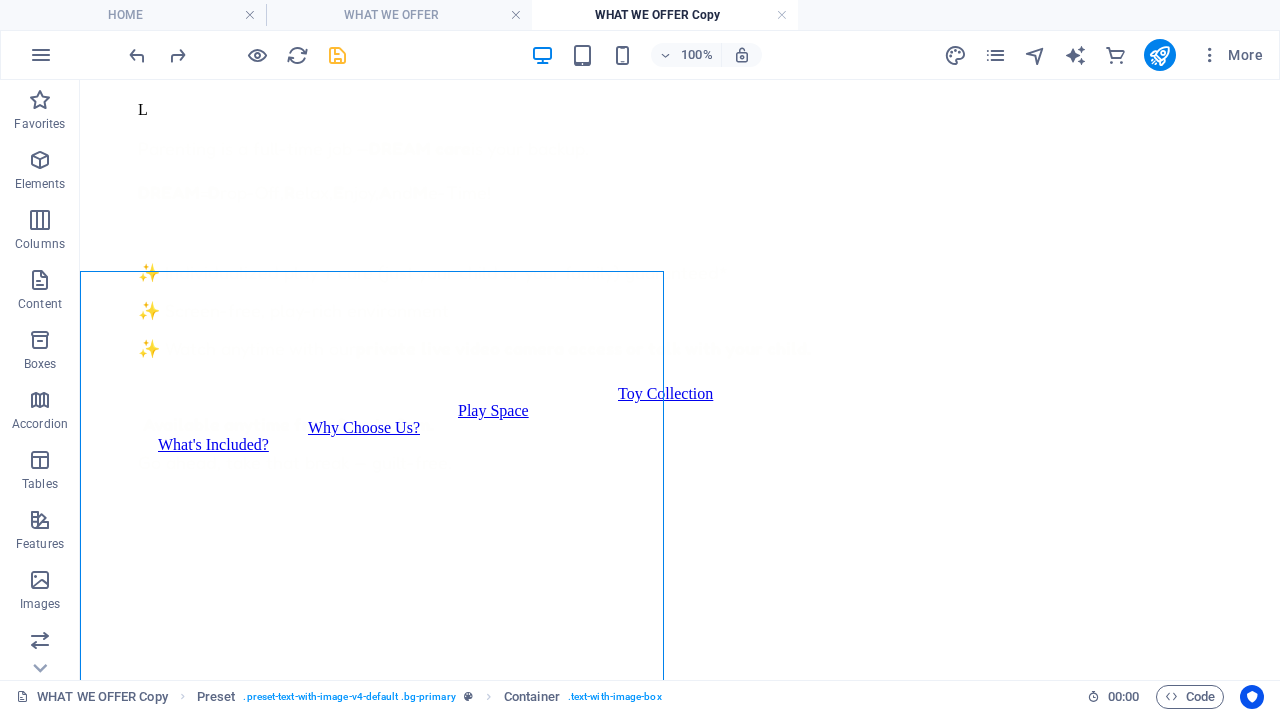 scroll, scrollTop: 289, scrollLeft: 0, axis: vertical 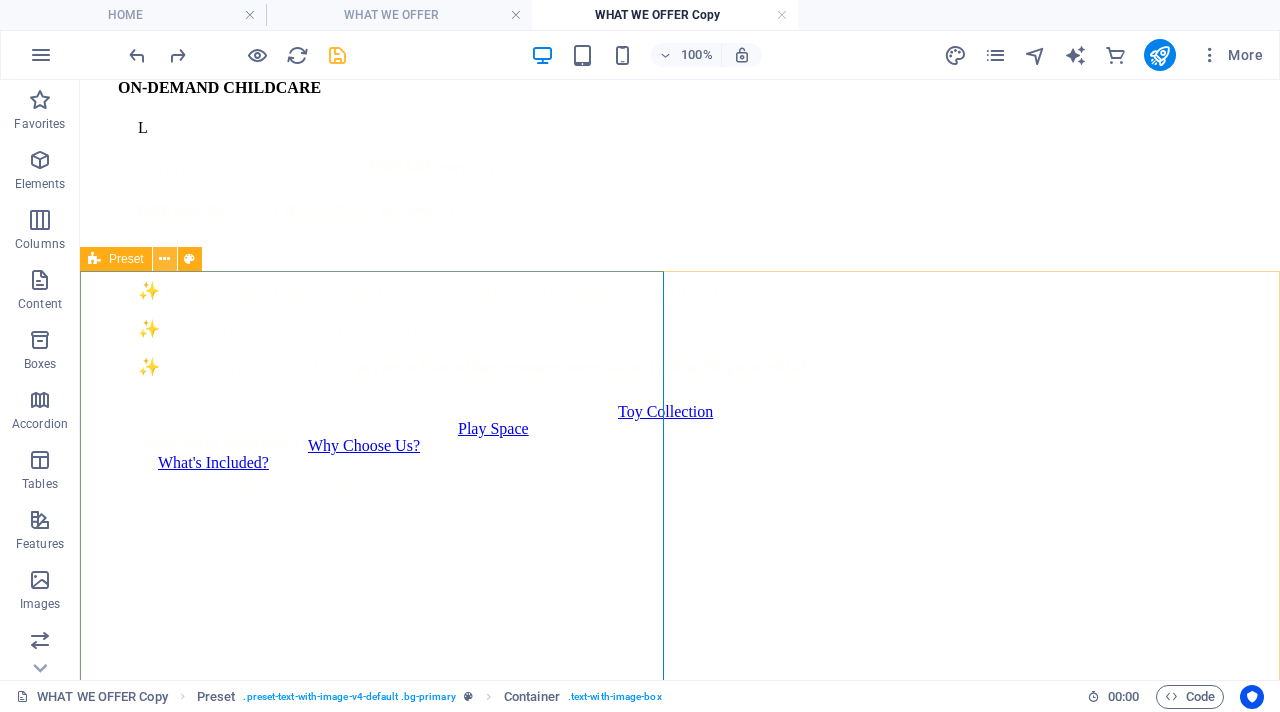 click at bounding box center (164, 259) 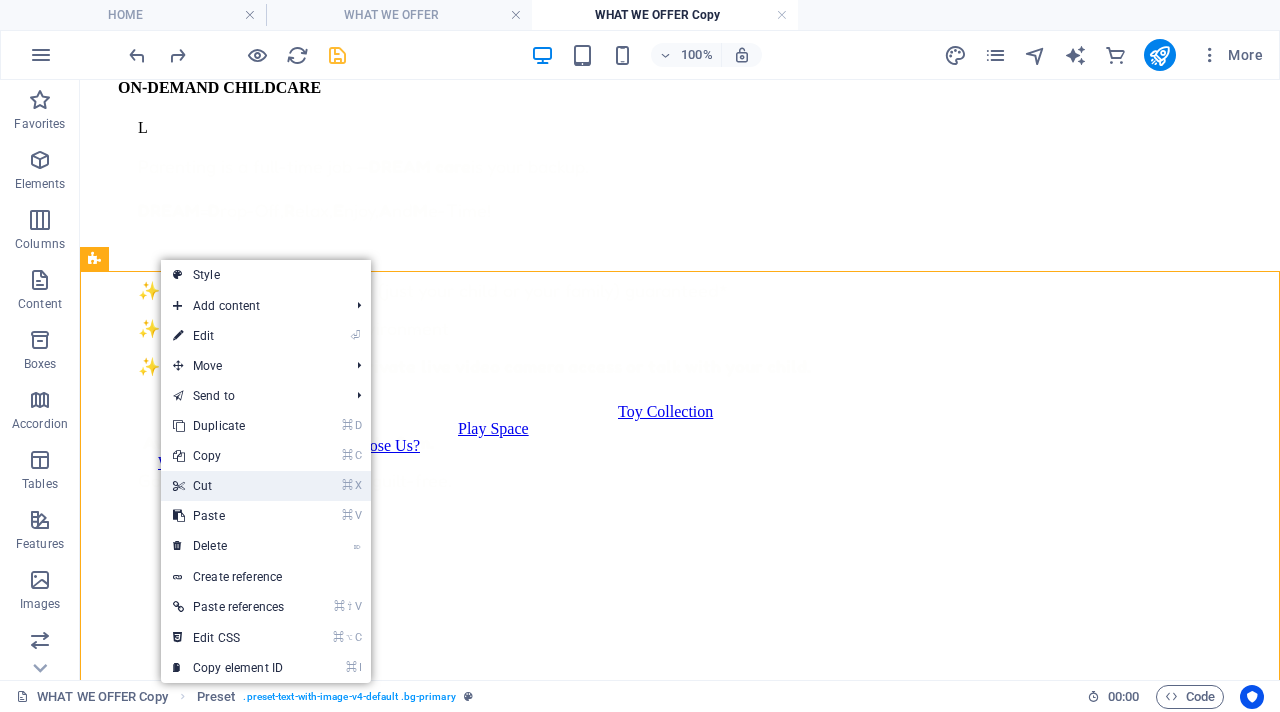 click on "⌘ X  Cut" at bounding box center [228, 486] 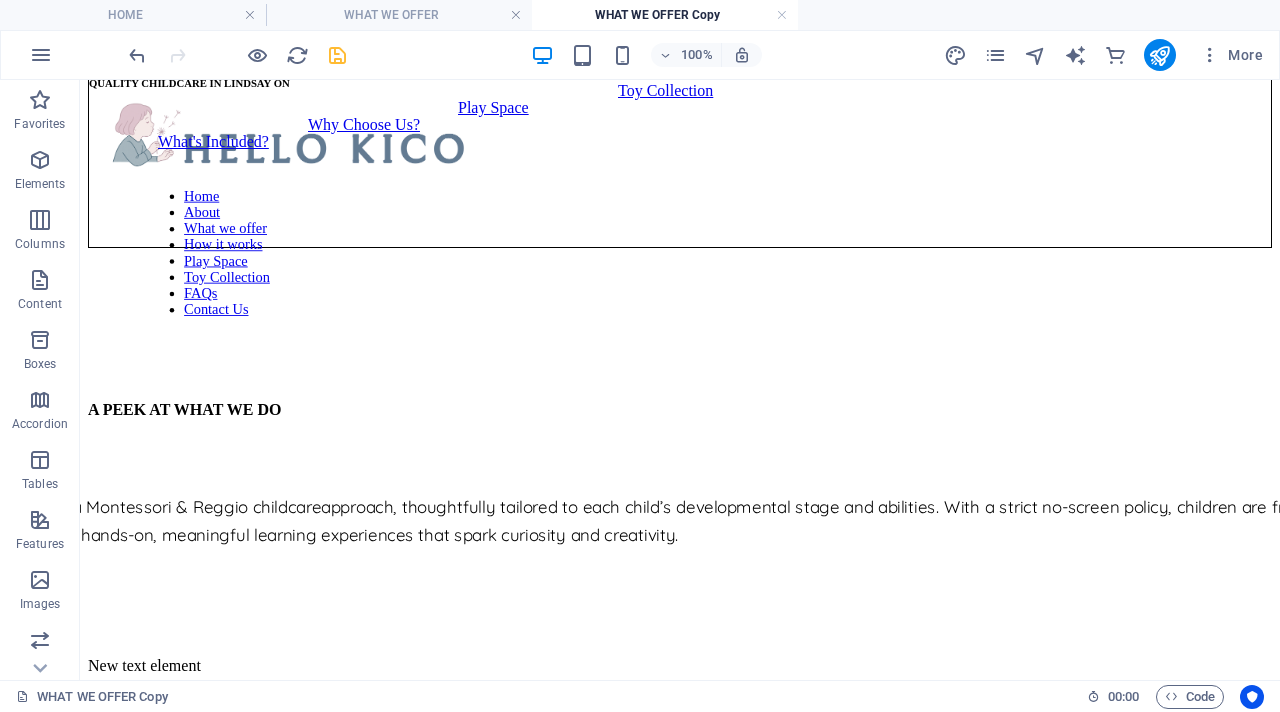 scroll, scrollTop: 0, scrollLeft: 0, axis: both 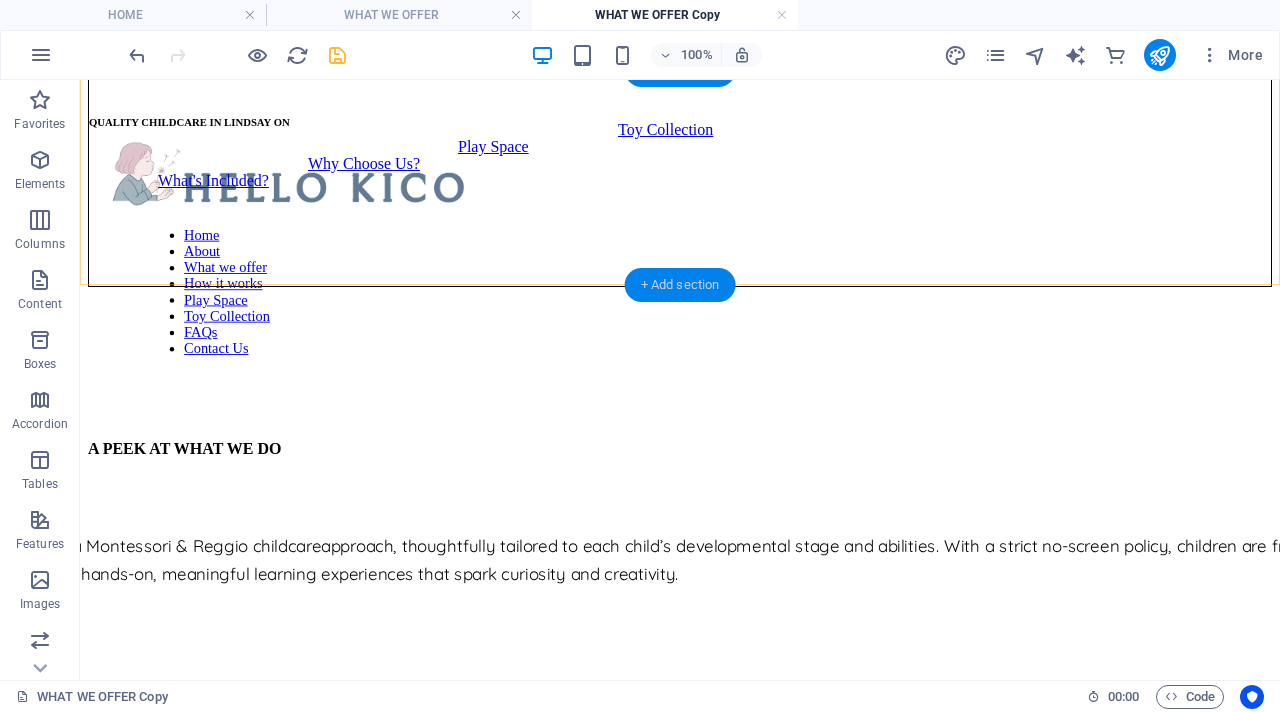 click on "+ Add section" at bounding box center (680, 285) 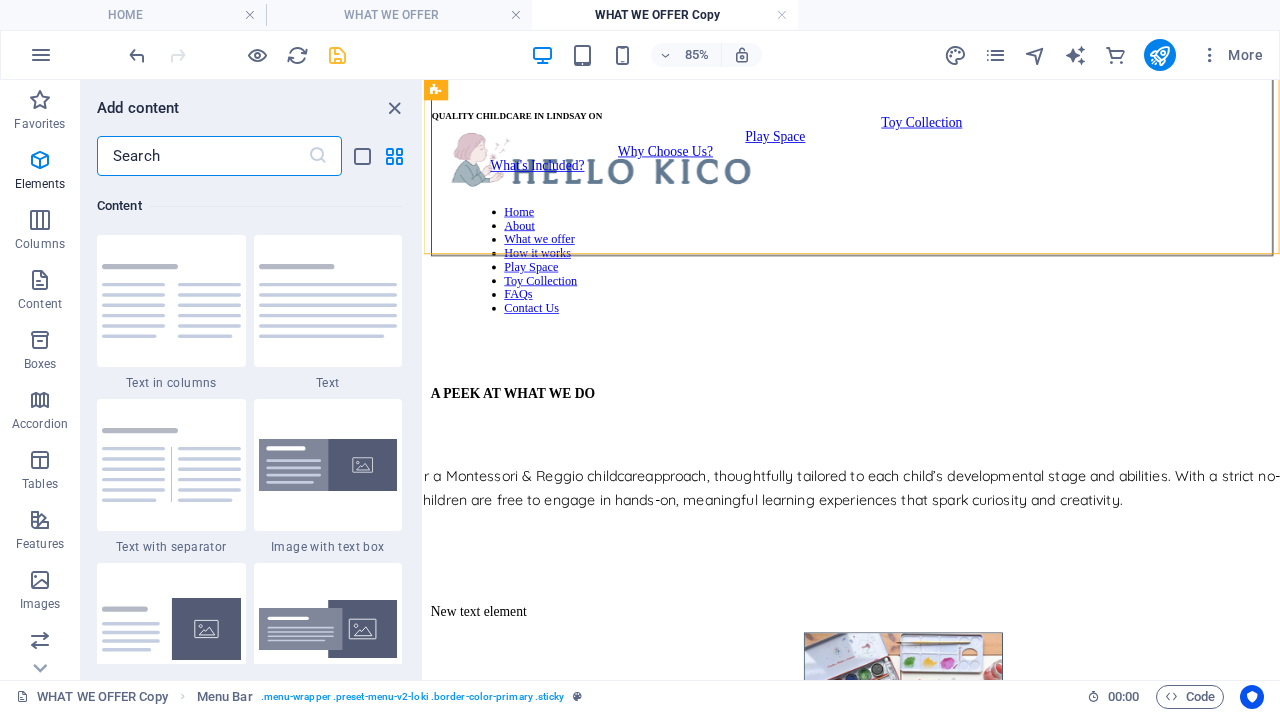 scroll, scrollTop: 3499, scrollLeft: 0, axis: vertical 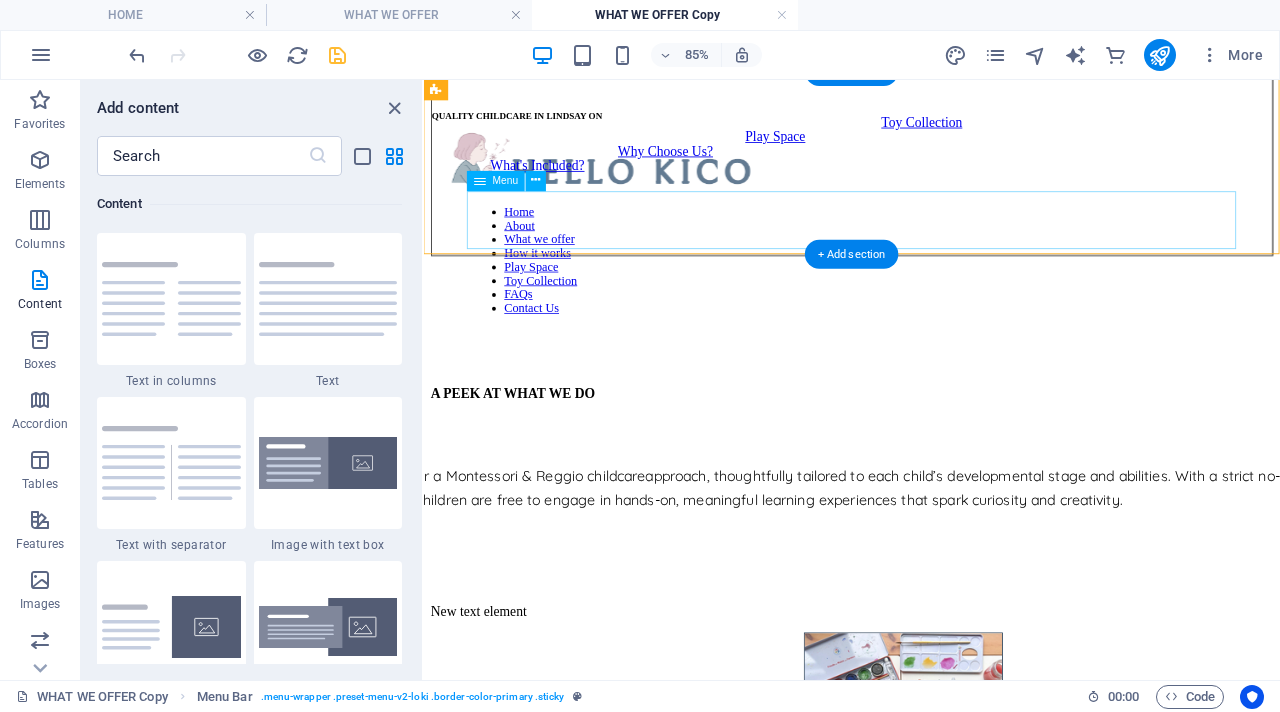 click on "Home About What we offer  How it works  Play Space Toy Collection FAQs Contact Us" at bounding box center (927, 292) 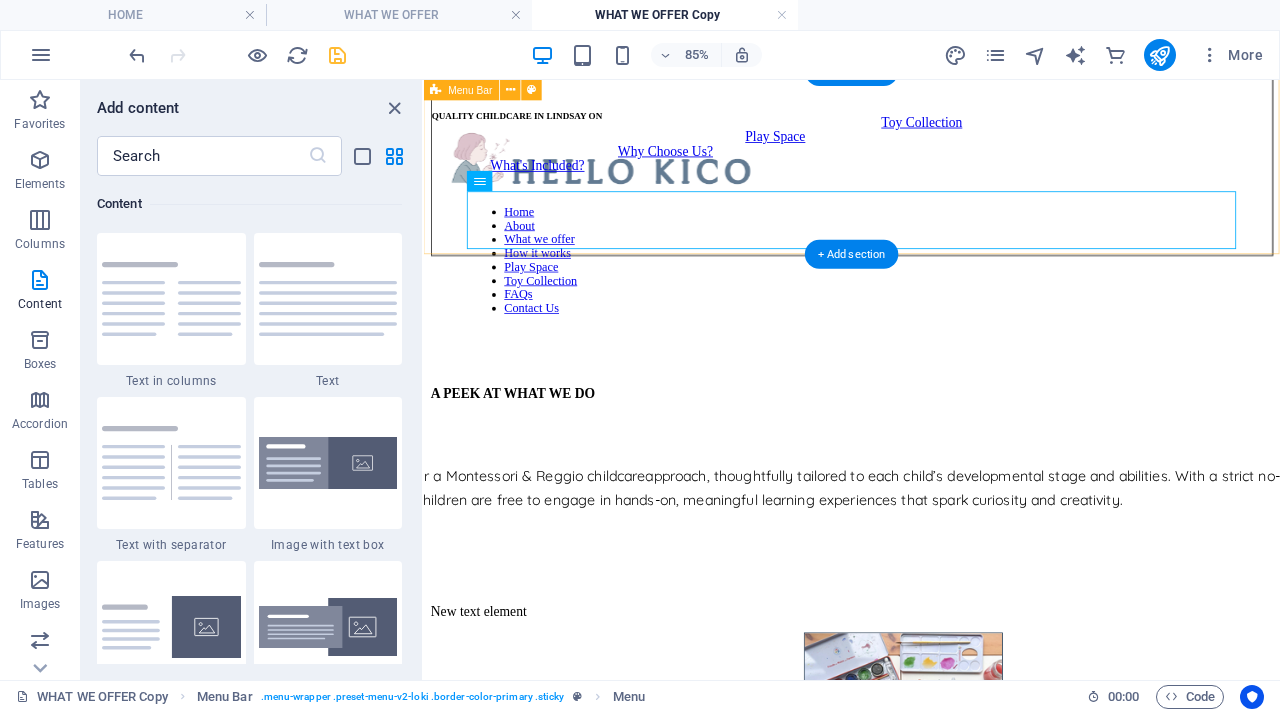 click on "QUALITY CHILDCARE IN [CITY] [STATE] Home About What we offer  How it works  Play Space Toy Collection FAQs Contact Us" at bounding box center [927, 178] 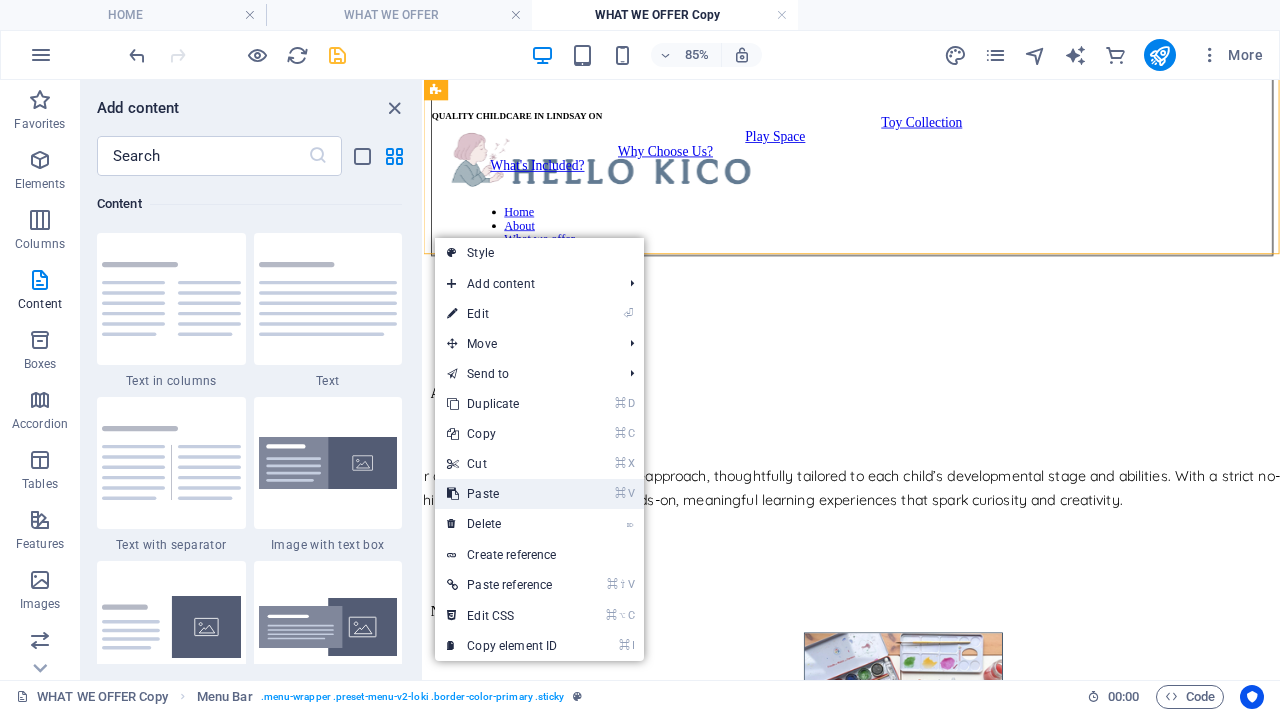 click on "⌘ V  Paste" at bounding box center (502, 494) 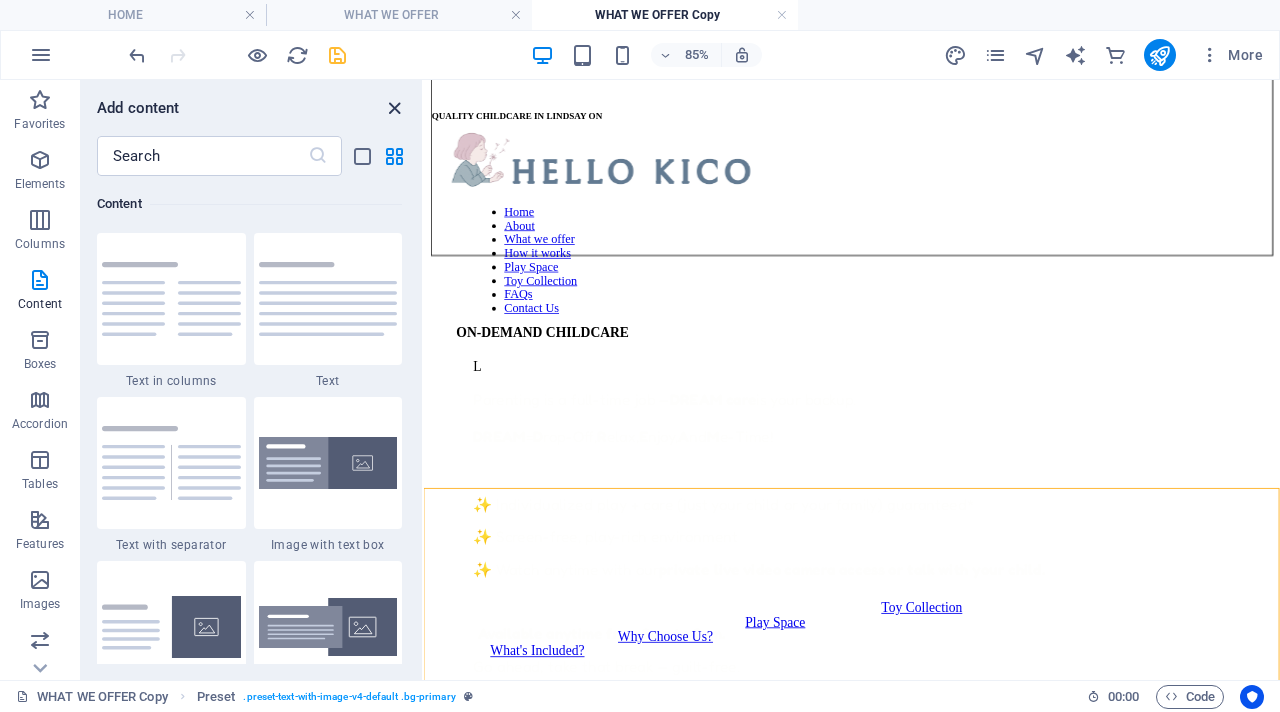 click at bounding box center (394, 108) 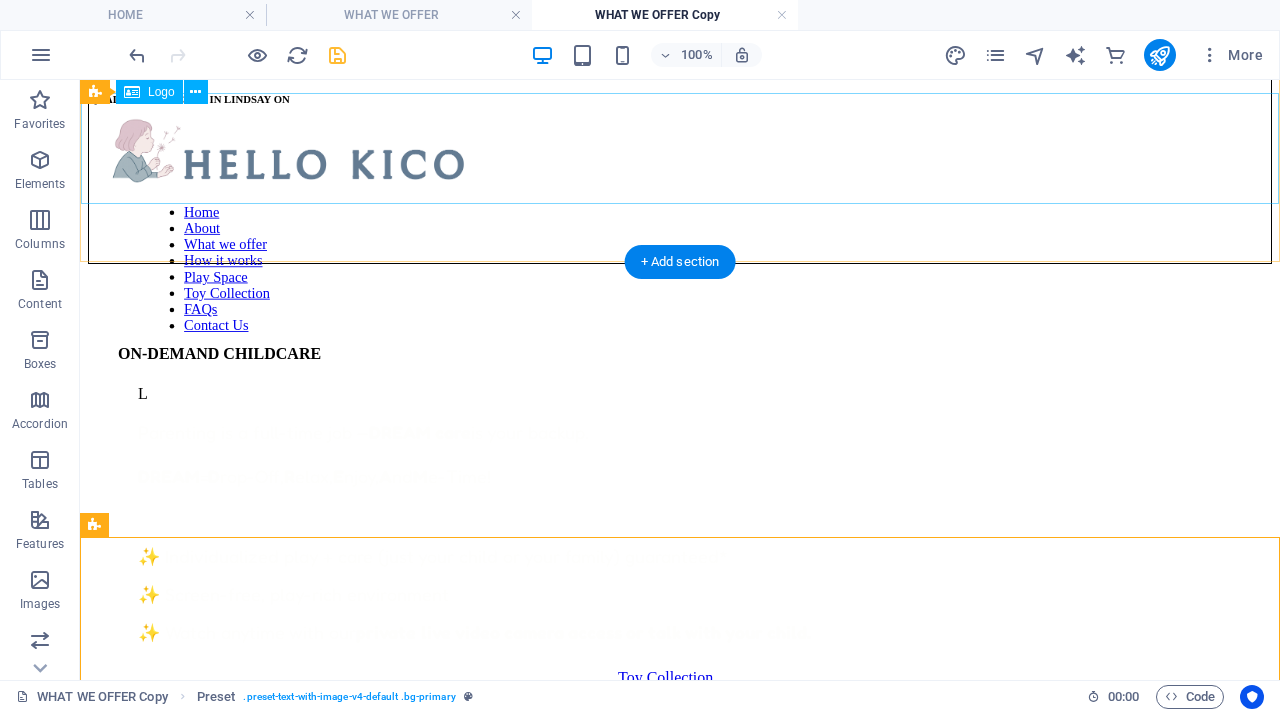 scroll, scrollTop: 0, scrollLeft: 0, axis: both 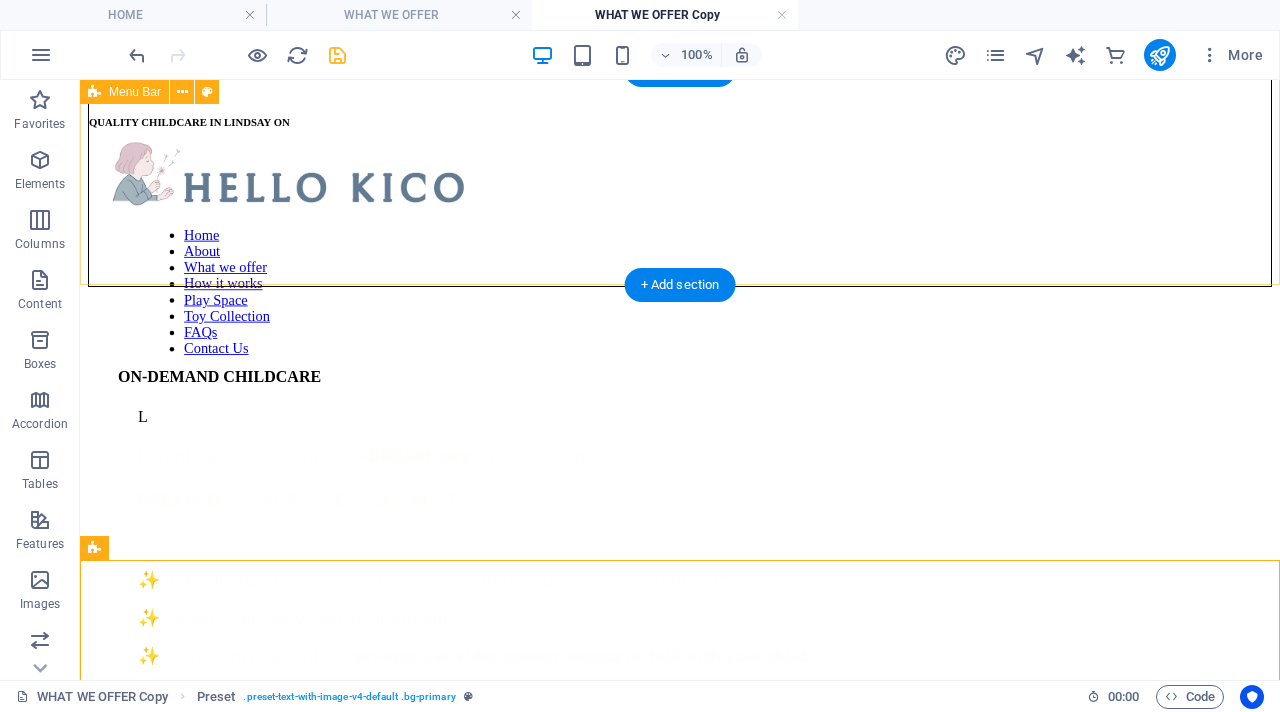 click on "QUALITY CHILDCARE IN [CITY] [STATE] Home About What we offer  How it works  Play Space Toy Collection FAQs Contact Us" at bounding box center [680, 178] 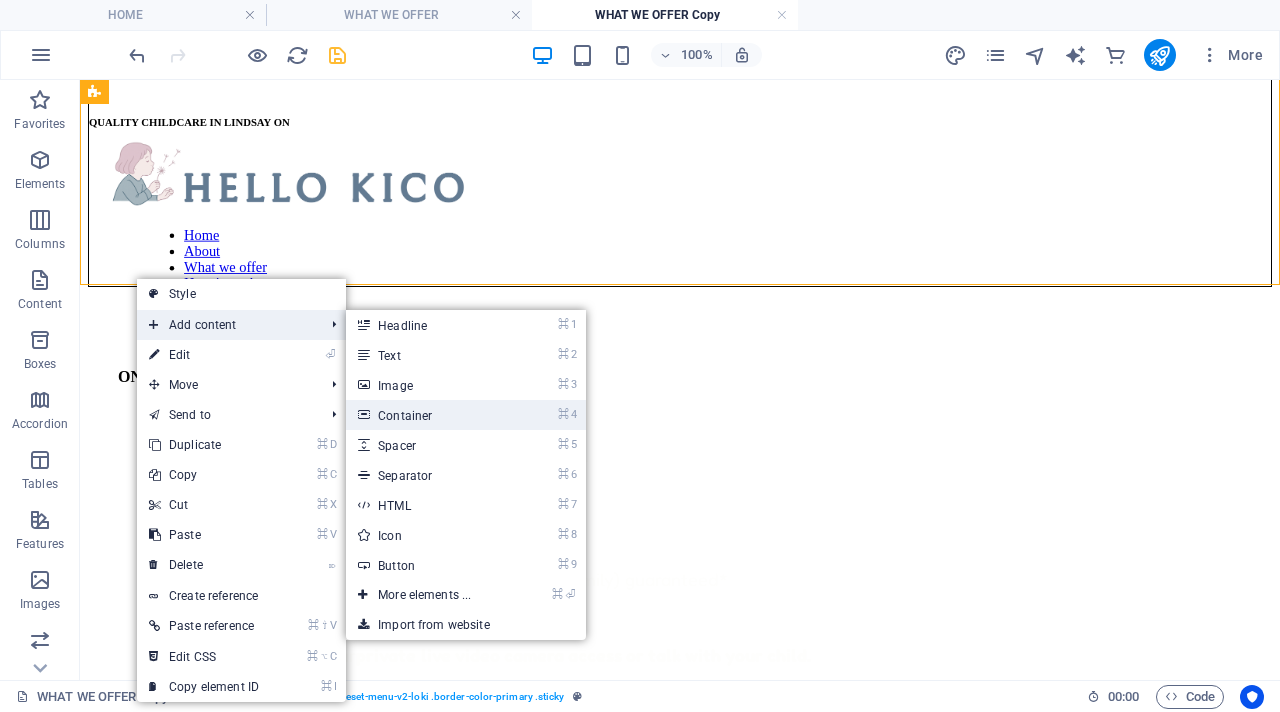 click on "⌘ 4  Container" at bounding box center (428, 415) 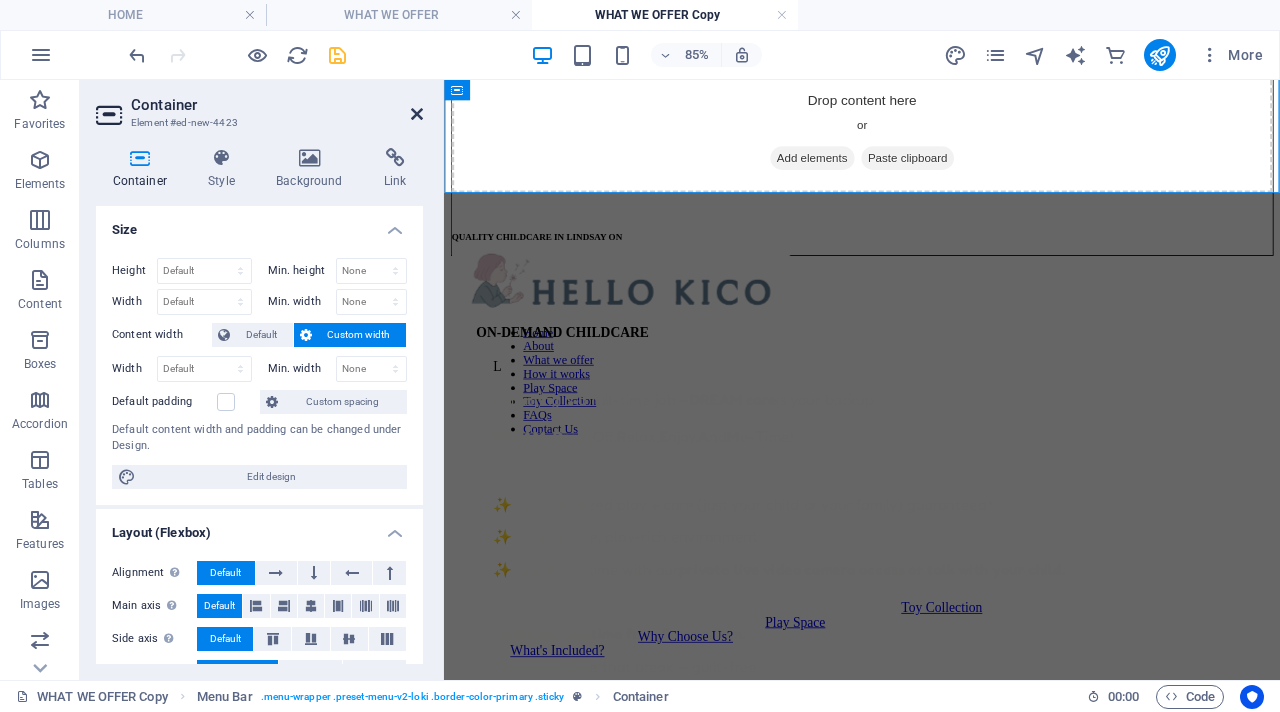 click at bounding box center (417, 114) 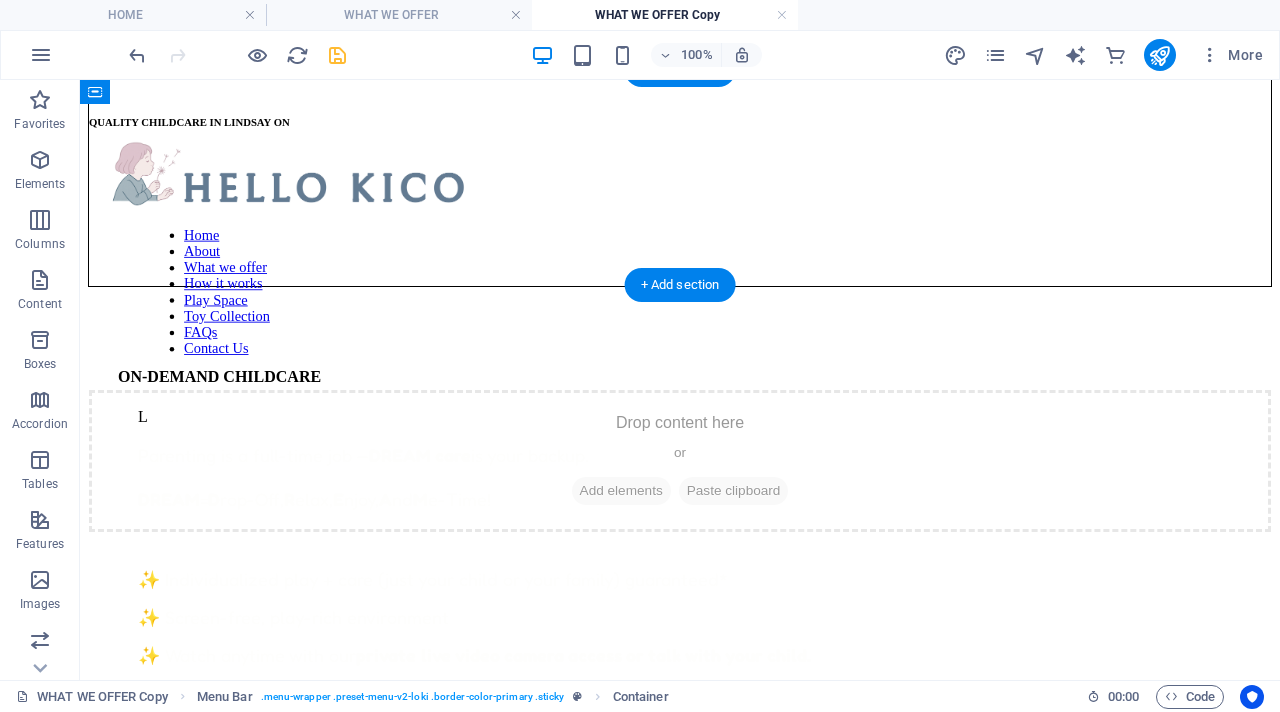 drag, startPoint x: 277, startPoint y: 125, endPoint x: 289, endPoint y: 399, distance: 274.26263 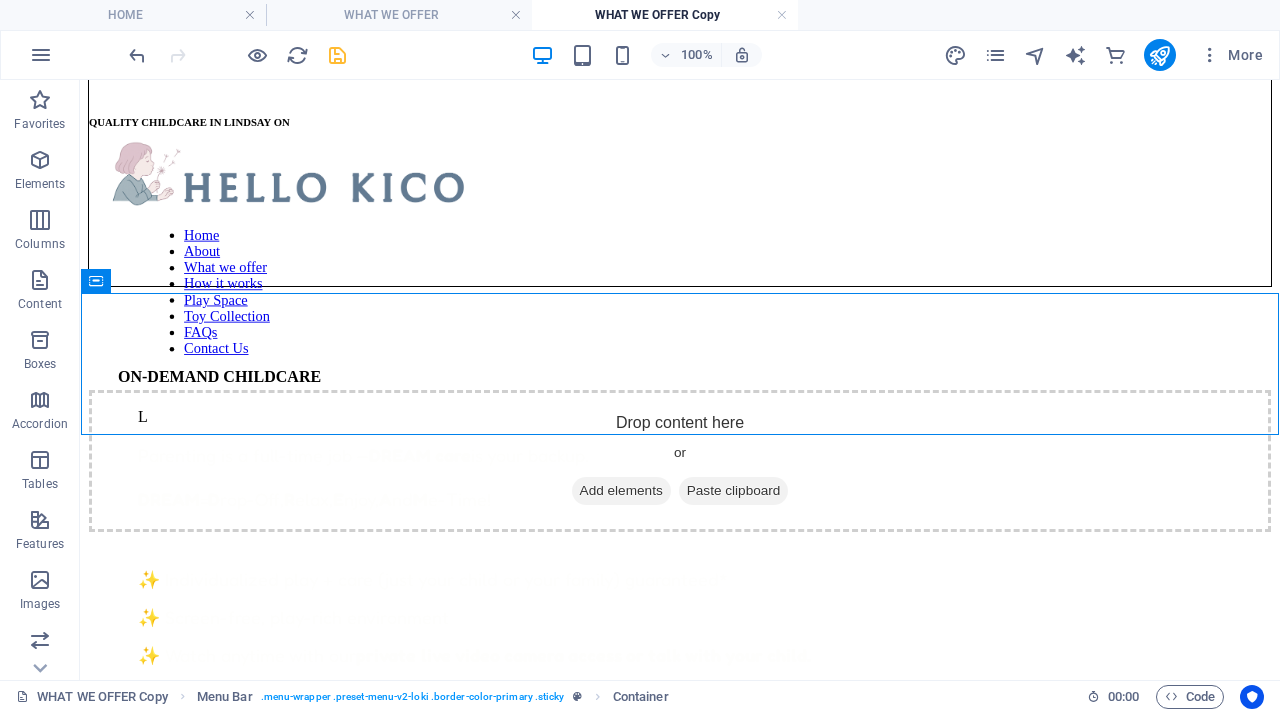 click on "QUALITY CHILDCARE IN LINDSAY ON Home About What we offer  How it works  Play Space Toy Collection FAQs Contact Us  Drop content here or  Add elements  Paste clipboard ON-DEMAND CHILDCARE L Parenting is a full-time job —  DREAM care  is your backup. DREAM  =  D rop-Off,  R elax,  E njoy,  A nd  M e-Time! ✨ Individualized play + care (just your child or your family) guaranteed* ✨ Screen-free, play-rich environment ✨ Watch anytime   with our  private   live video camera access or talk with your child.   Available anytime from 9am to 3pm. Go ahead, take that break — guilt-free. Drop content here or  Add elements  Paste clipboard What's Included? Why Choose Us? Play Space Toy Collection A PEEK AT WHAT WE DO We offer a Montessori & Reggio childcare  approach, thoughtfully tailored to each child’s developmental stage and abilities. With a strict no-screen policy, children are free to engage in hands-on, meaningful learning experiences that spark curiosity and creativity. New text element" at bounding box center [680, 3087] 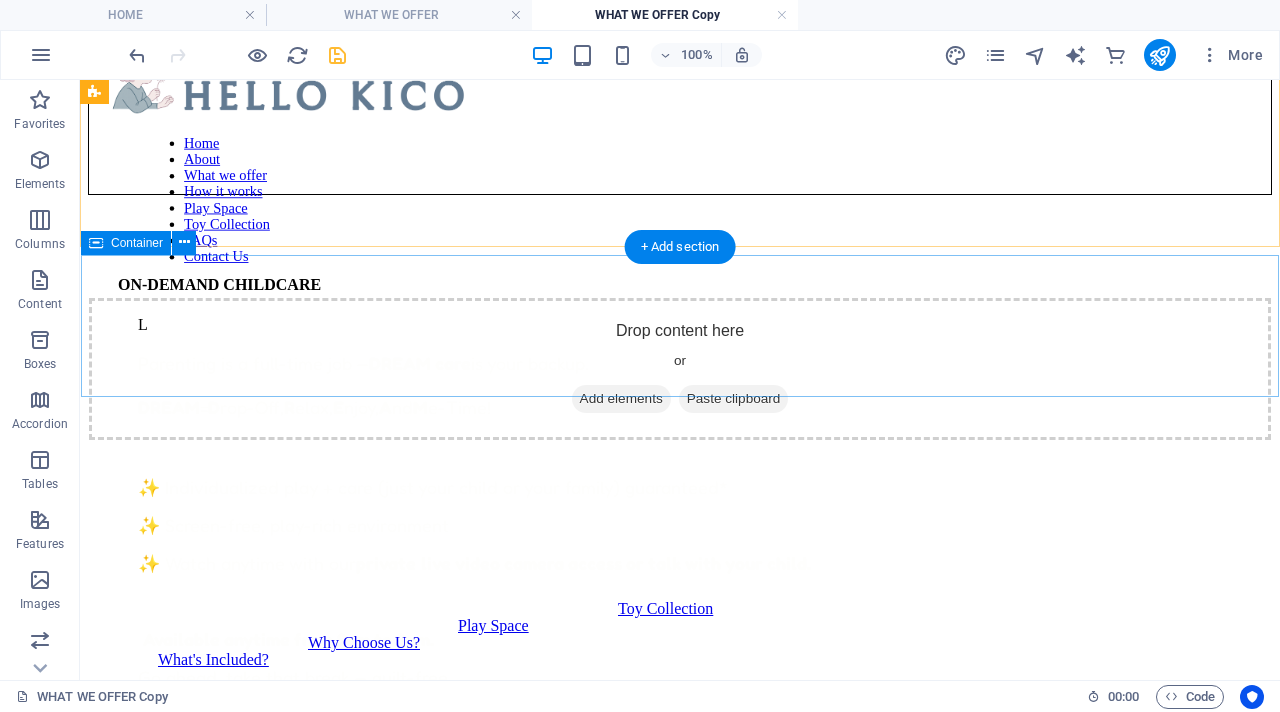 scroll, scrollTop: 108, scrollLeft: 0, axis: vertical 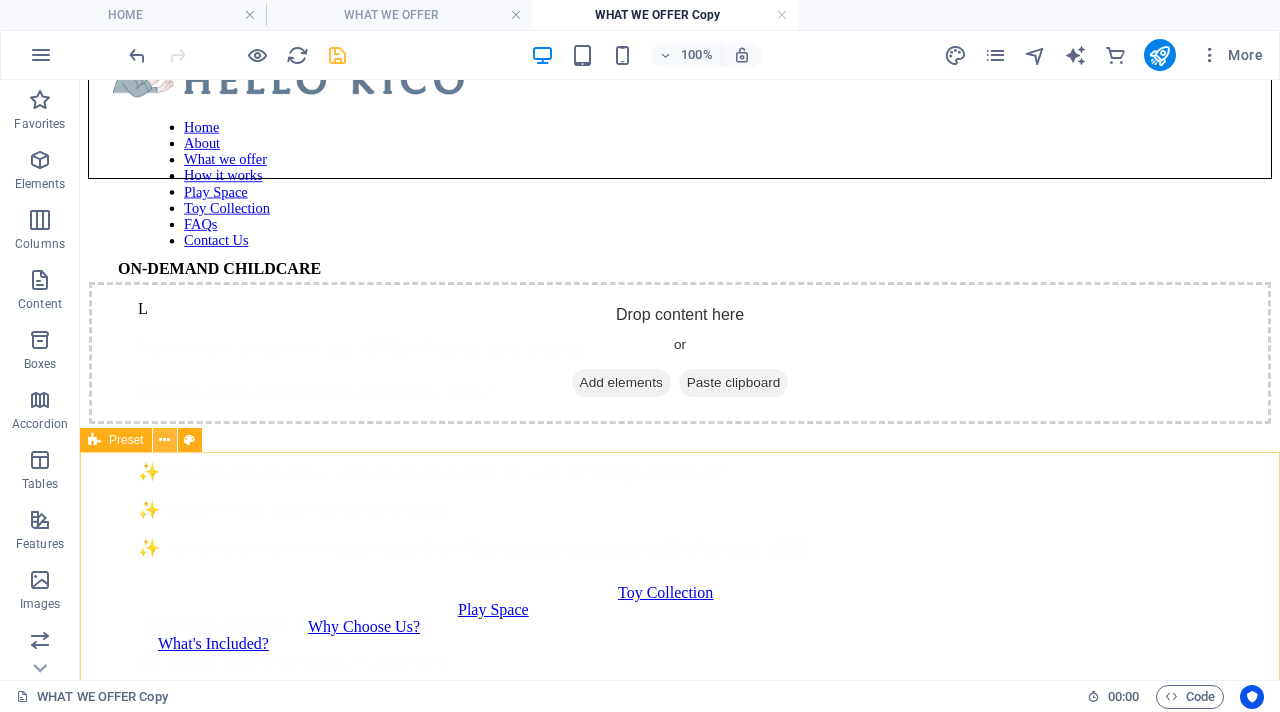 click at bounding box center (164, 440) 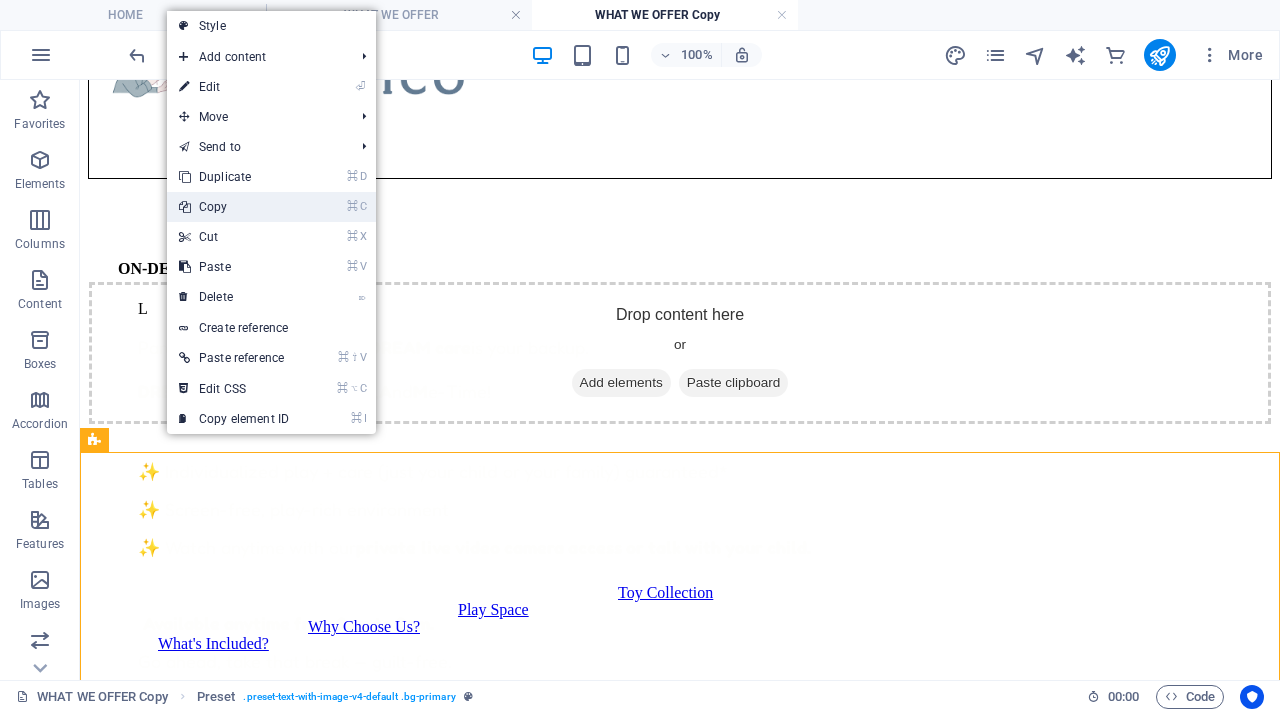 click on "⌘ C  Copy" at bounding box center [234, 207] 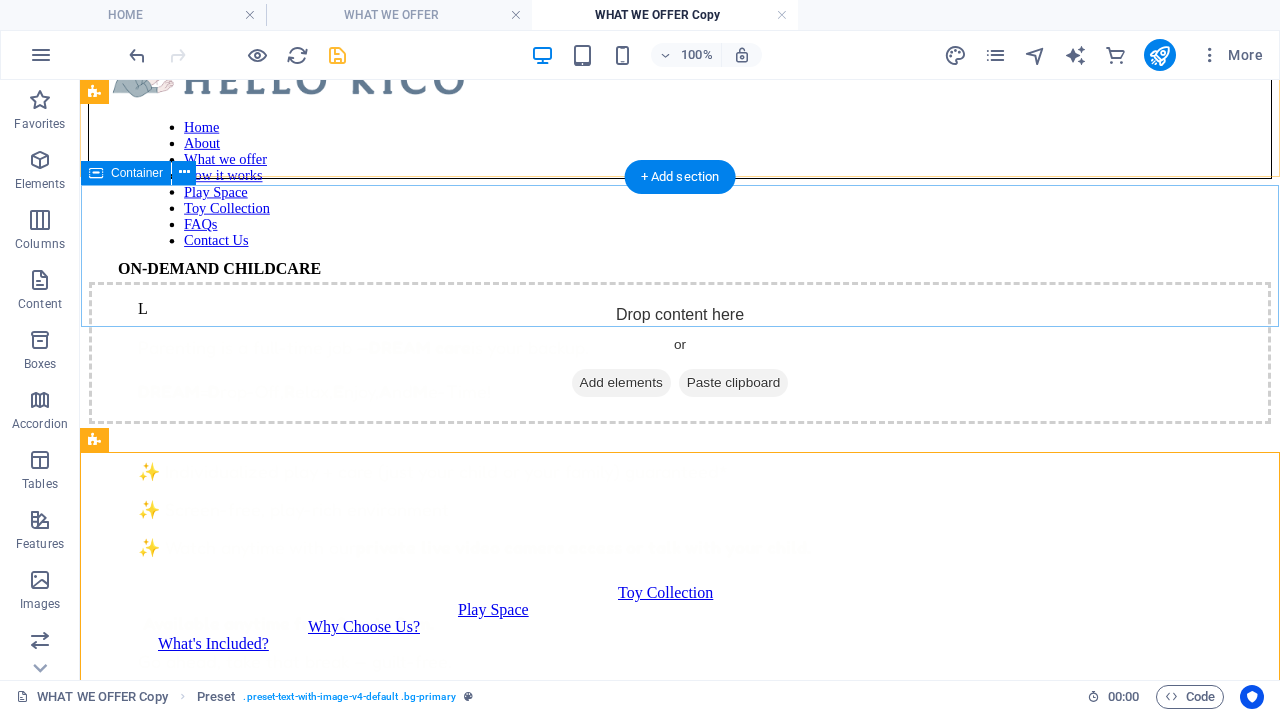 click on "Paste clipboard" at bounding box center (734, 383) 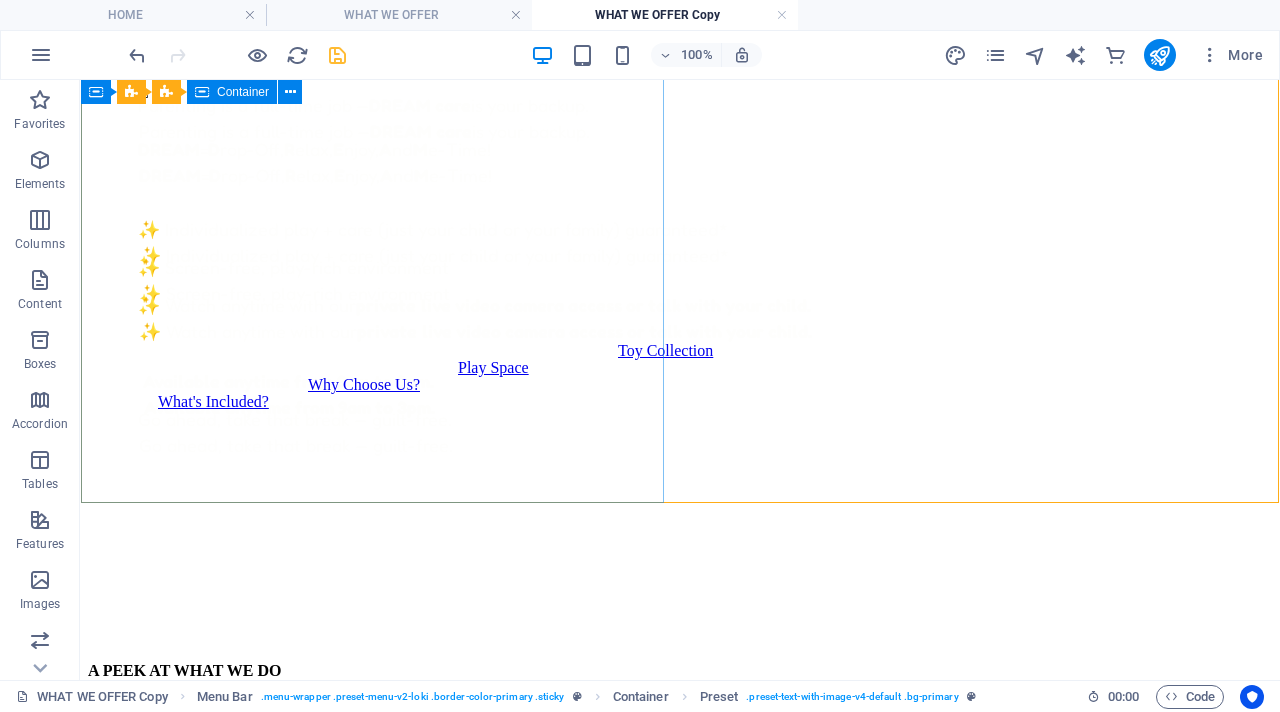 scroll, scrollTop: 330, scrollLeft: 0, axis: vertical 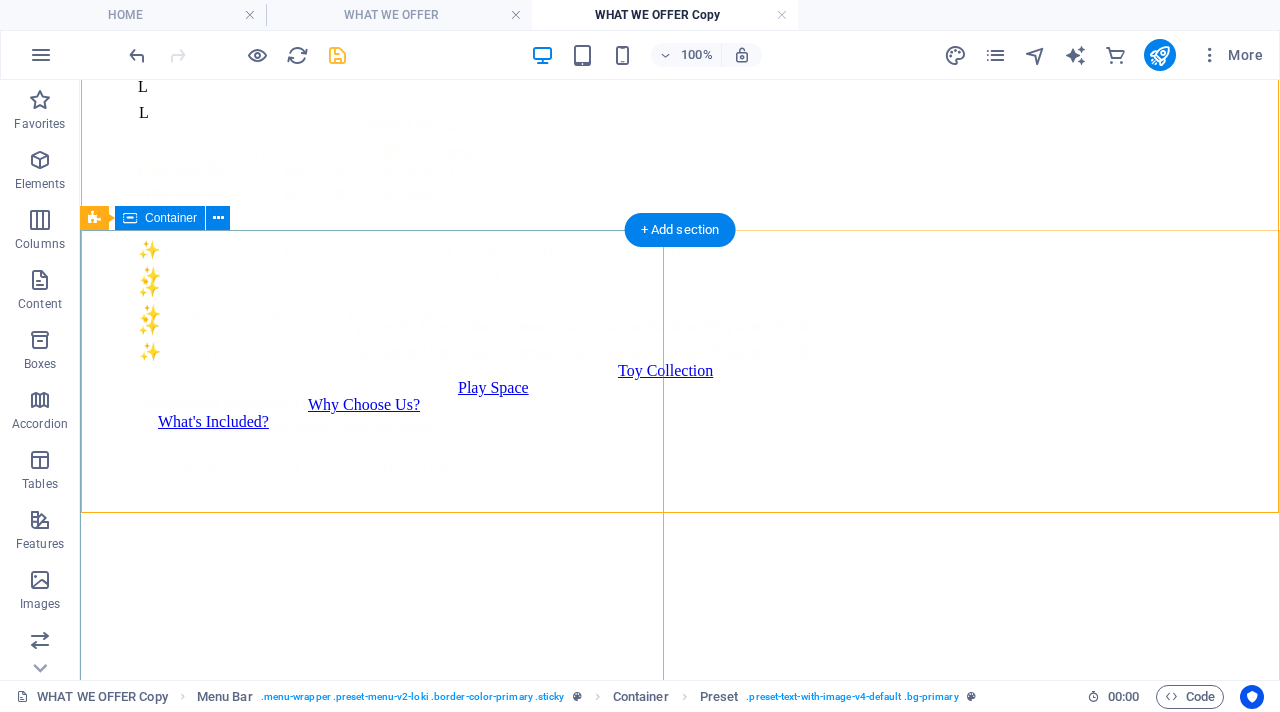 click on "ON-DEMAND CHILDCARE L Parenting is a full-time job —  DREAM care  is your backup. DREAM  =  D rop-Off,  R elax,  E njoy,  A nd  M e-Time! ✨ Individualized play + care (just your child or your family) guaranteed* ✨ Screen-free, play-rich environment ✨ Watch anytime   with our  private   live video camera access or talk with your child.   Available anytime from 9am to 3pm. Go ahead, take that break — guilt-free." at bounding box center (680, 243) 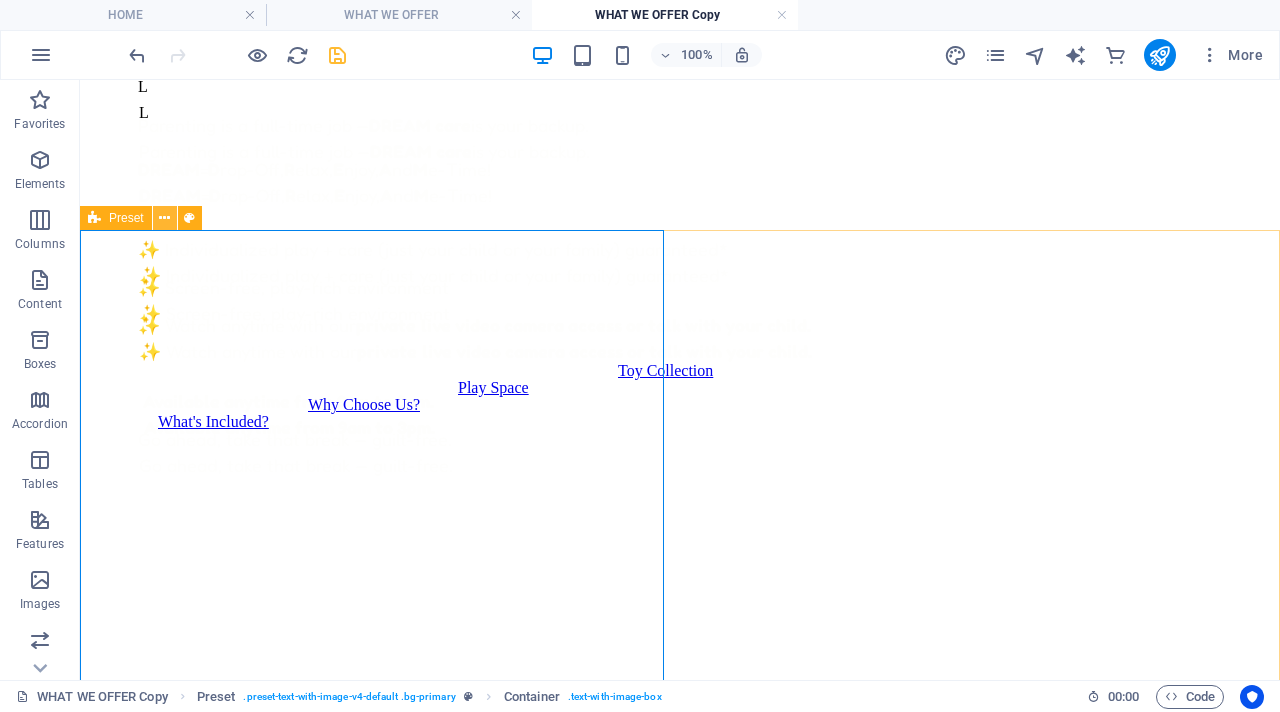 click at bounding box center (164, 218) 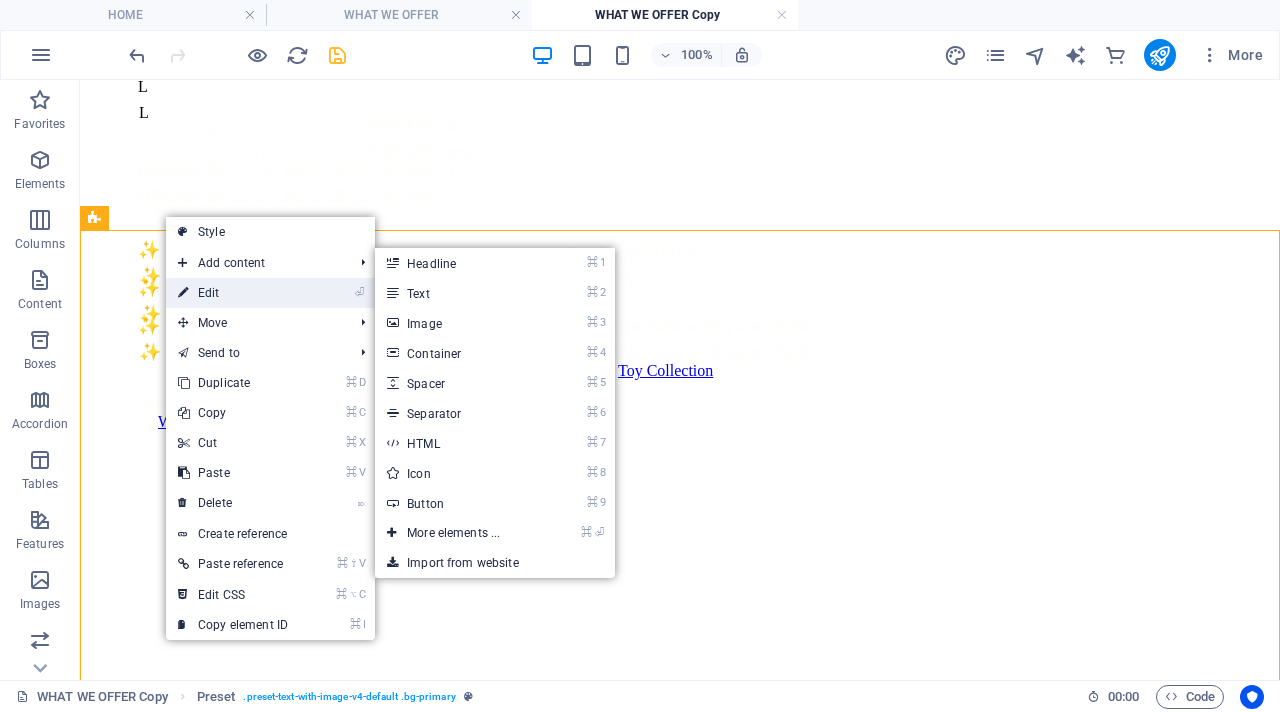 click on "⏎  Edit" at bounding box center [233, 293] 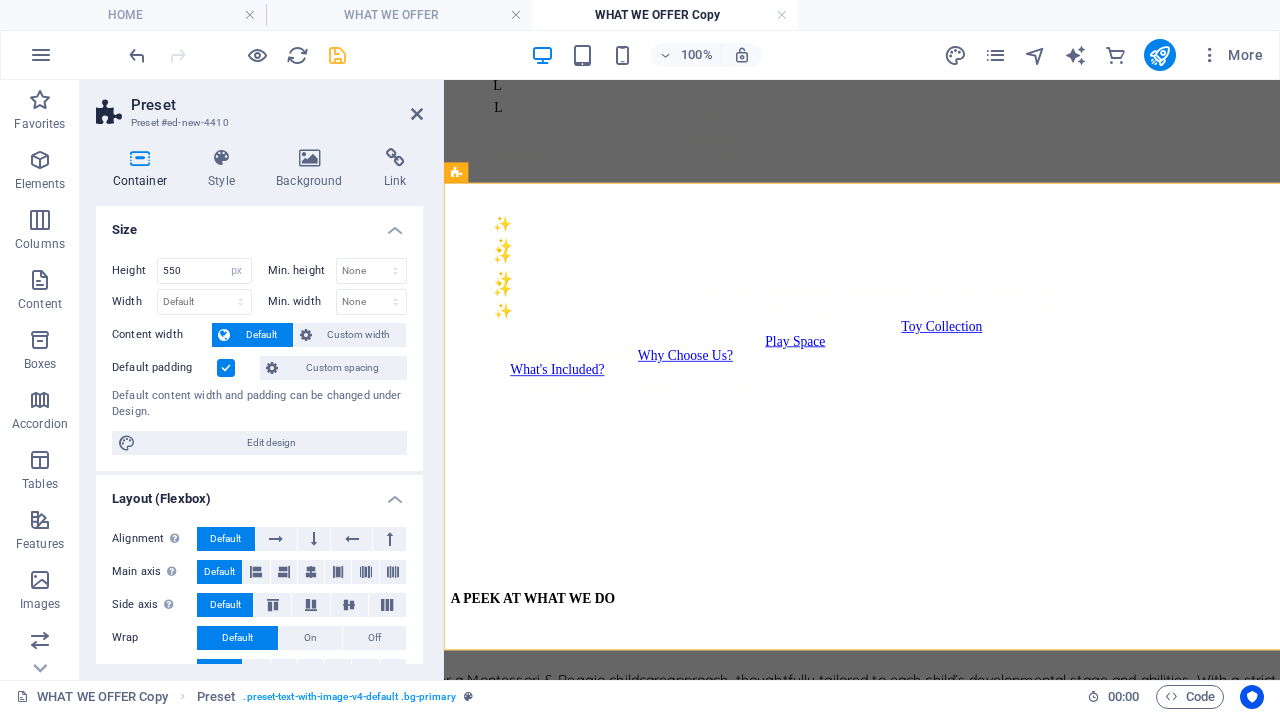 select on "px" 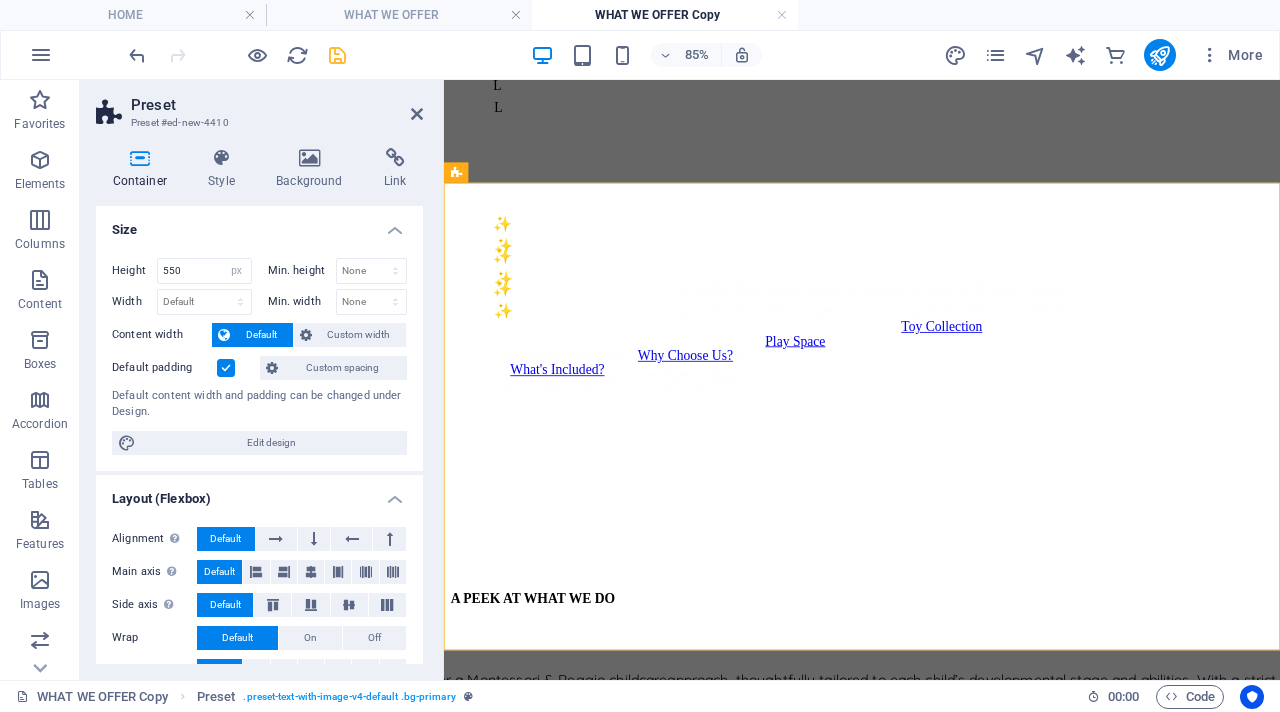 scroll, scrollTop: 359, scrollLeft: 0, axis: vertical 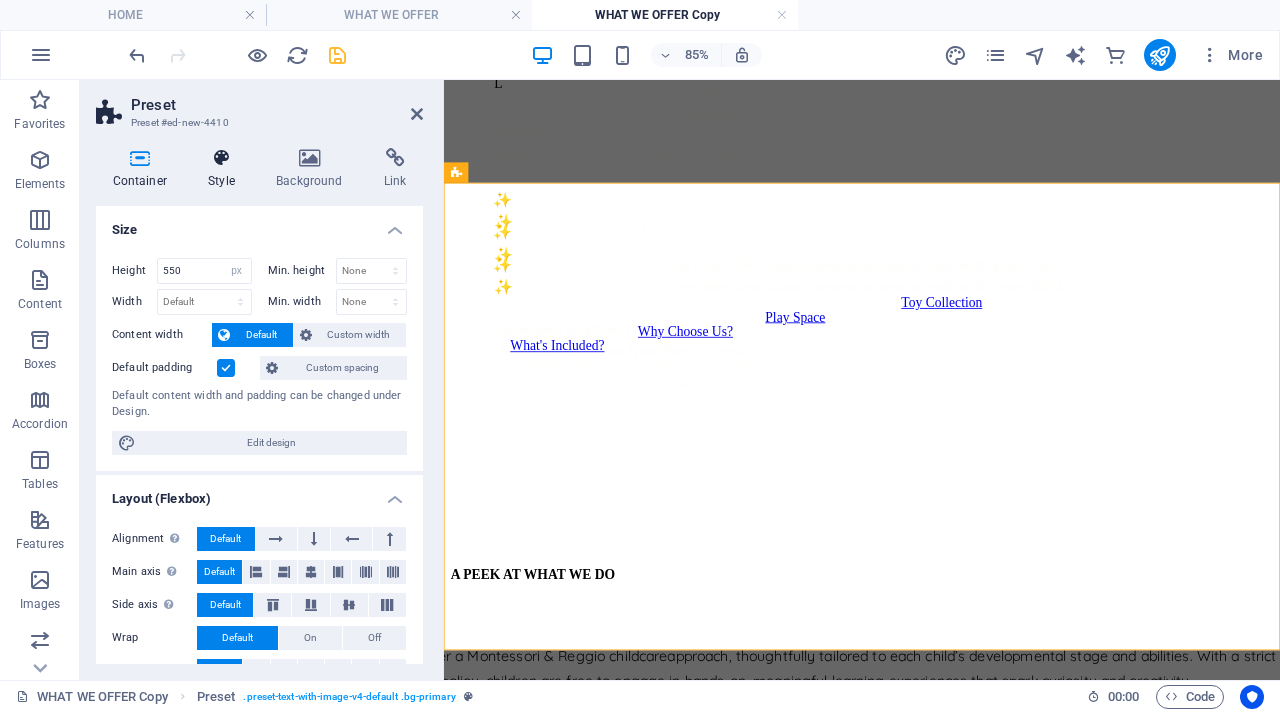 click at bounding box center (222, 158) 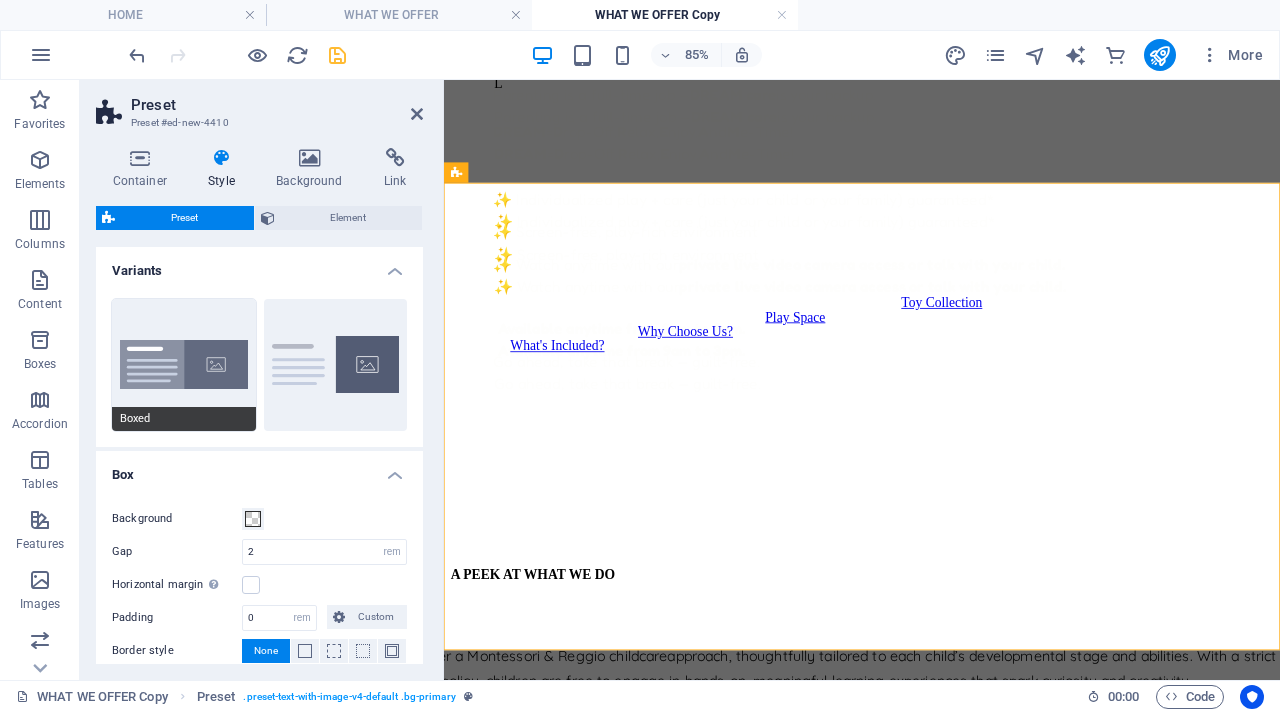 scroll, scrollTop: 99, scrollLeft: 0, axis: vertical 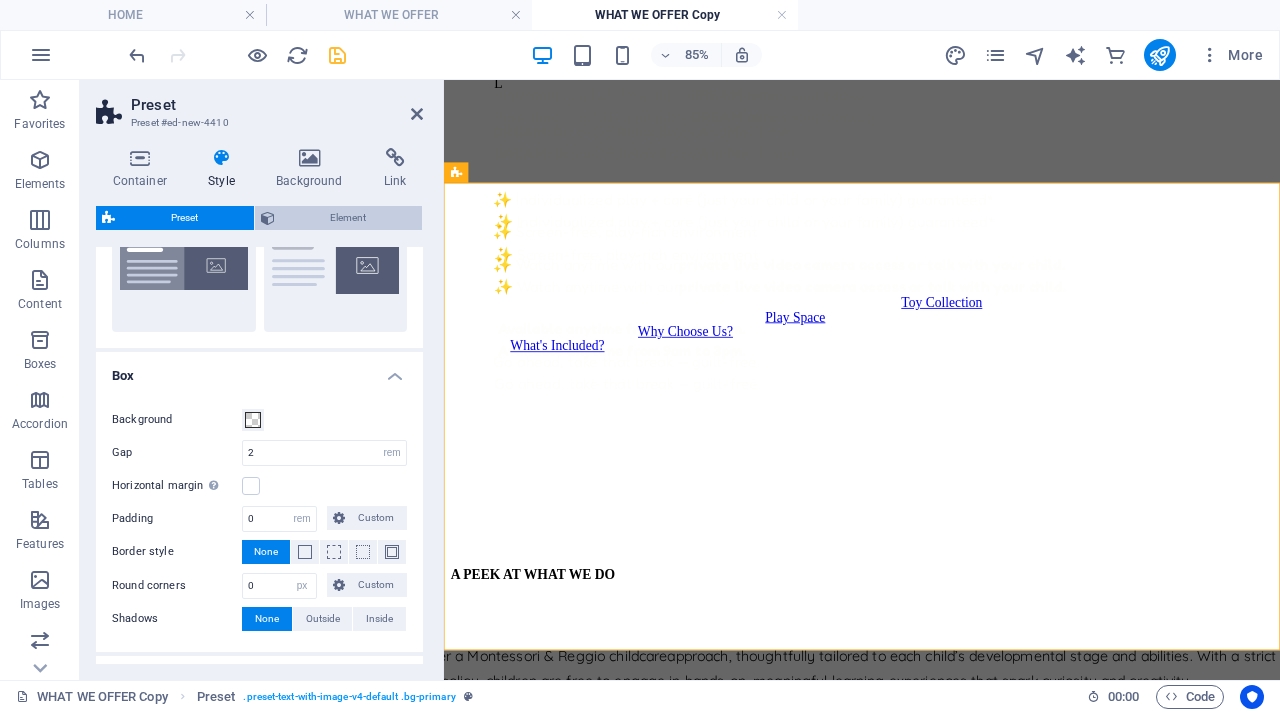 click on "Element" at bounding box center (349, 218) 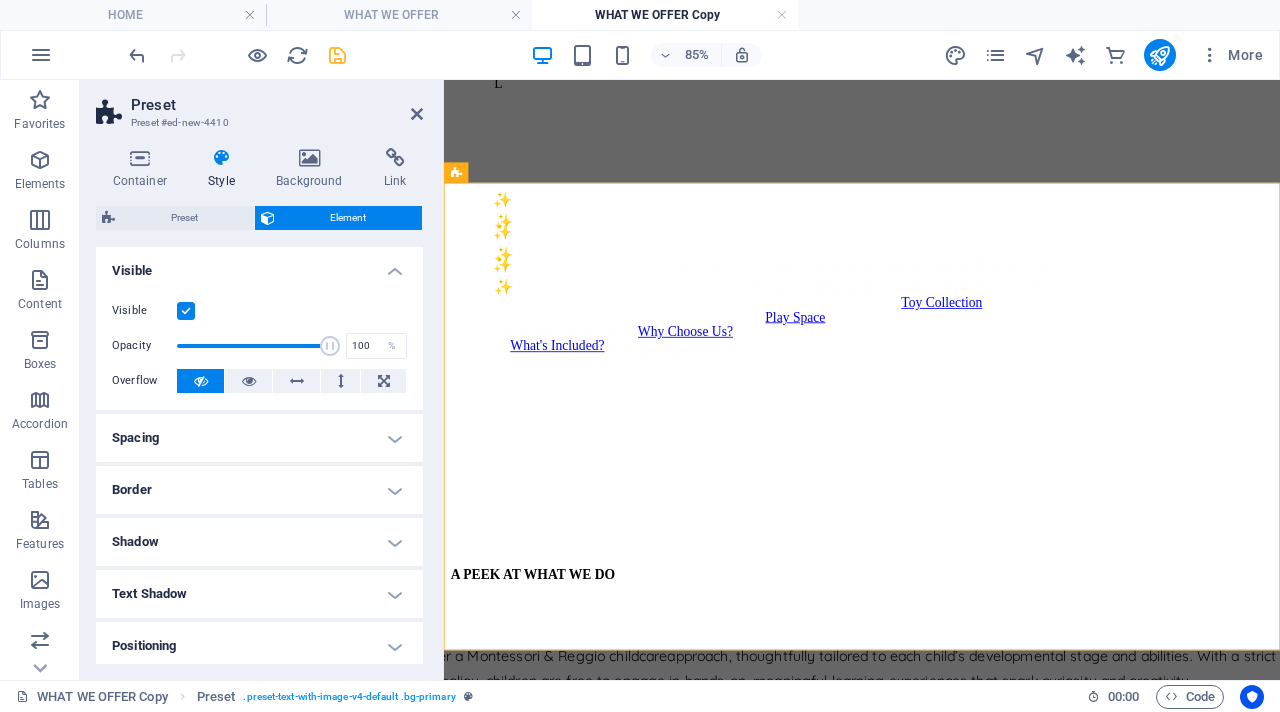 scroll, scrollTop: 213, scrollLeft: 0, axis: vertical 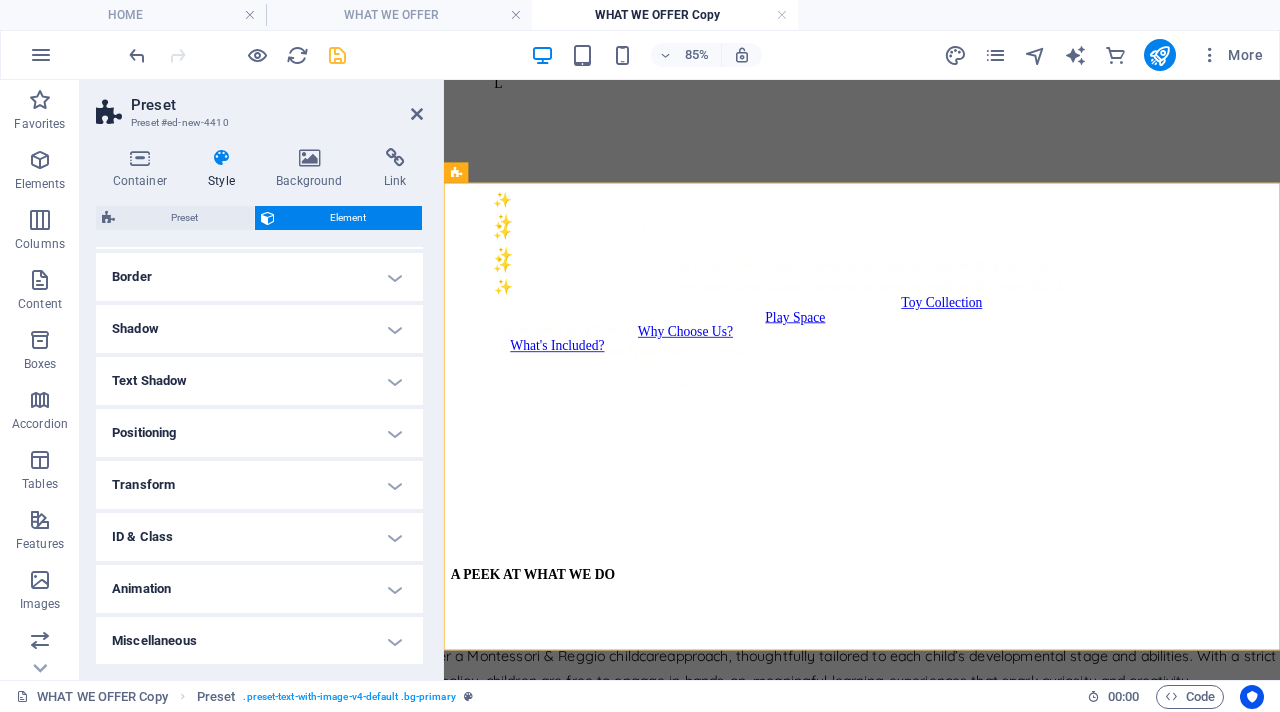 click on "Transform" at bounding box center (259, 485) 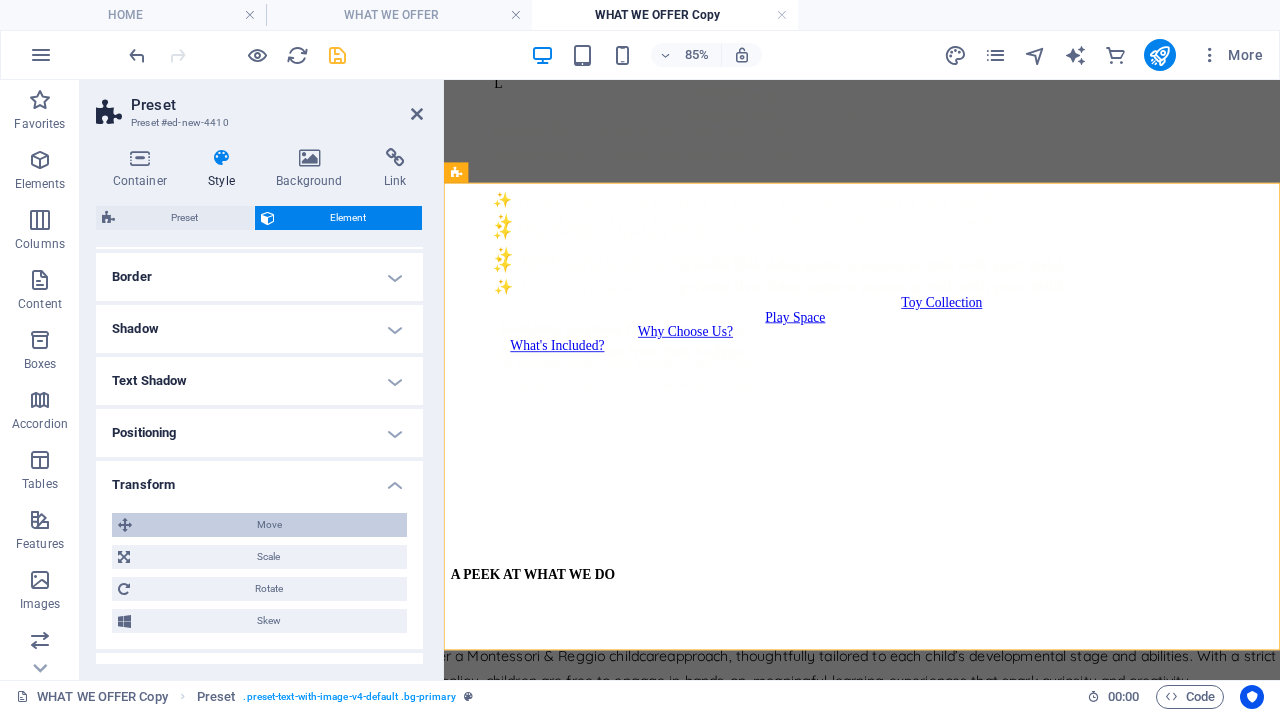 click on "Move" at bounding box center [269, 525] 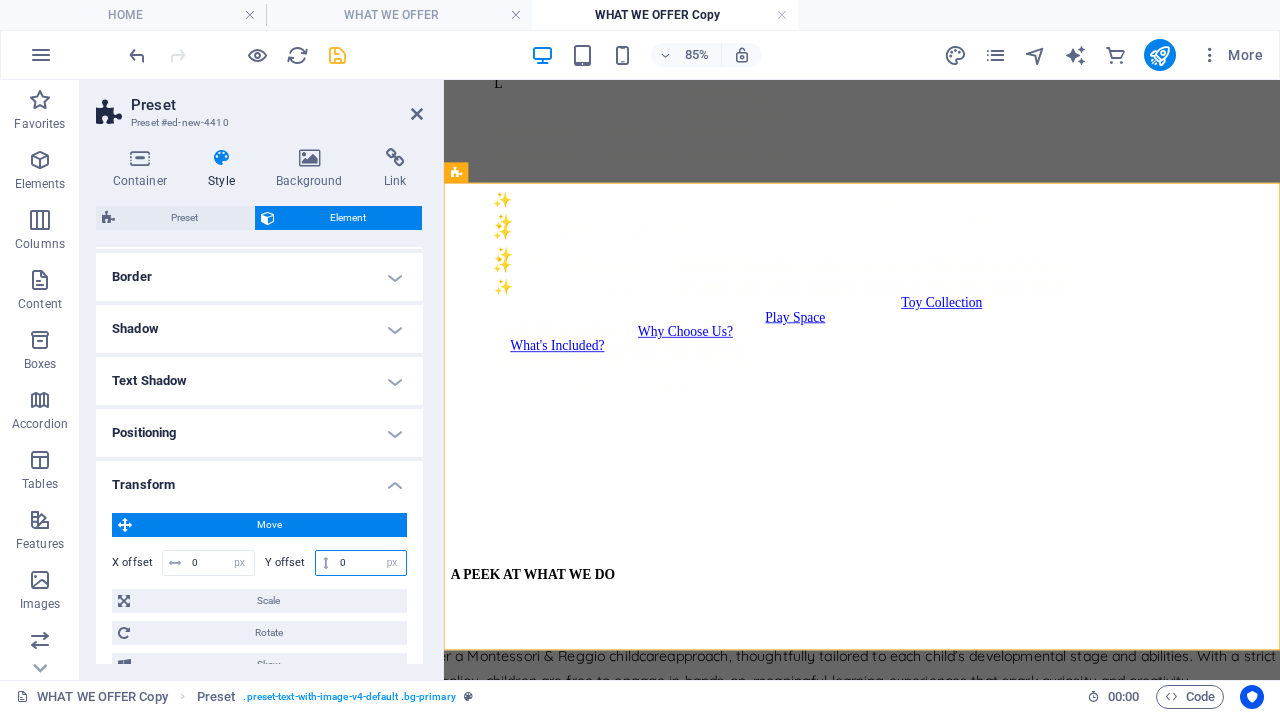 drag, startPoint x: 354, startPoint y: 561, endPoint x: 293, endPoint y: 538, distance: 65.192024 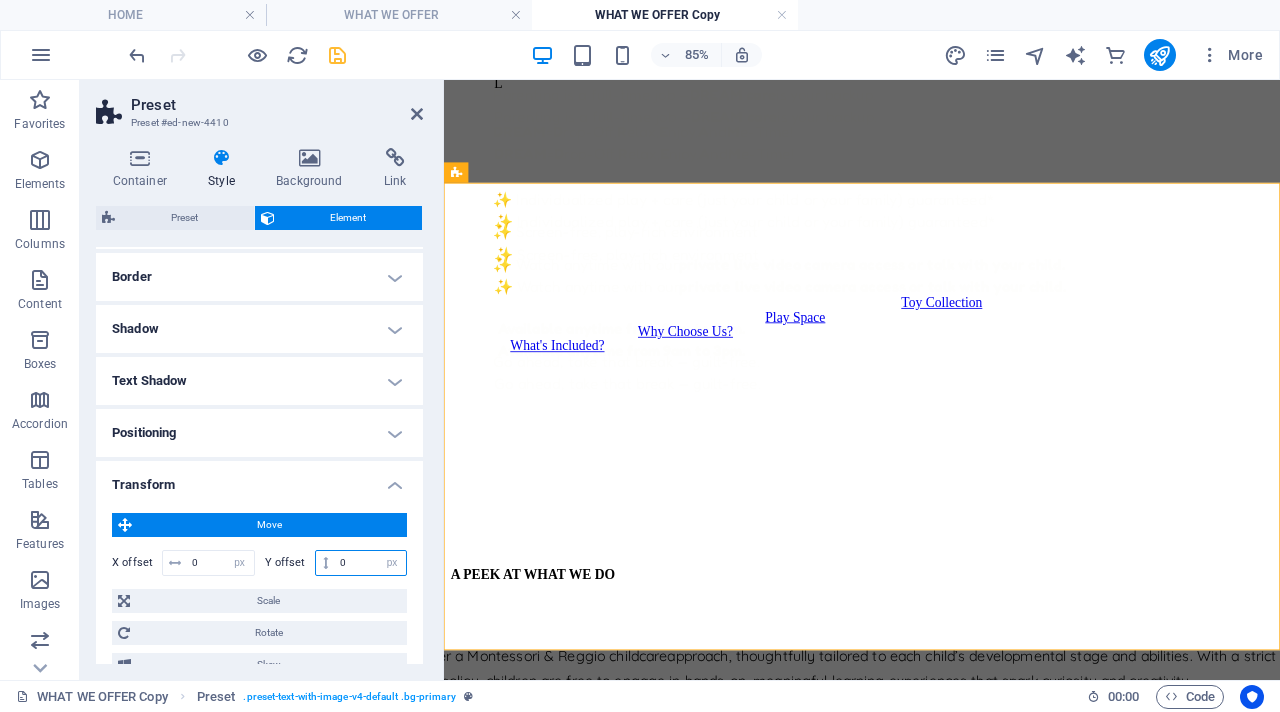 click on "Move X offset 0 px rem % em vh vw Y offset 0 px rem % em vh vw Scale Zoom 100 % Rotate Rotate 0 ° Skew X offset 0 ° Y offset 0 °" at bounding box center [259, 595] 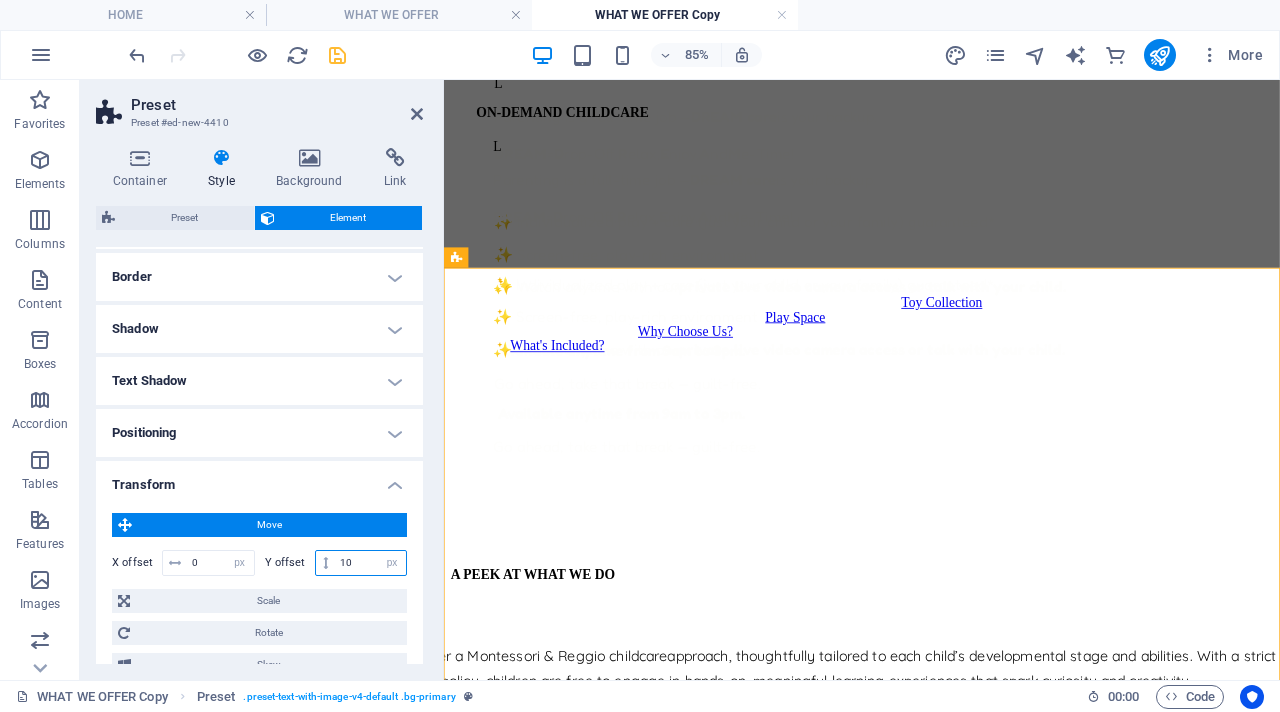 type on "1" 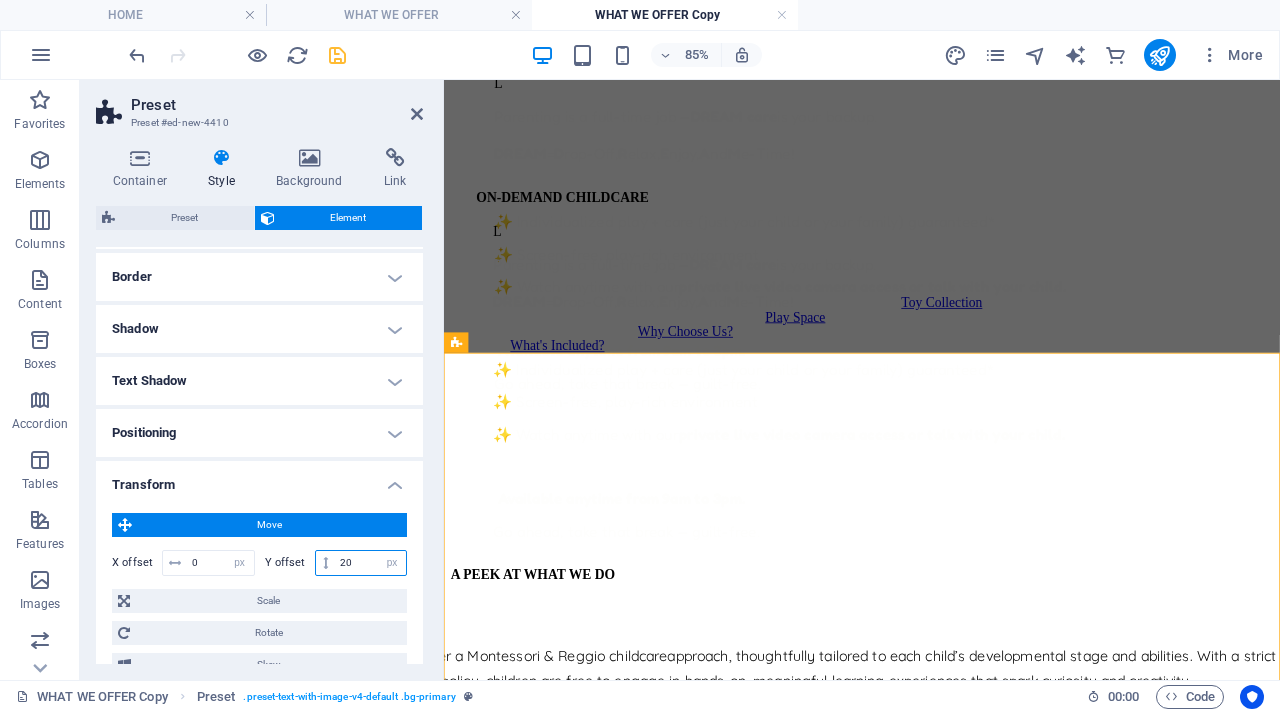 type on "2" 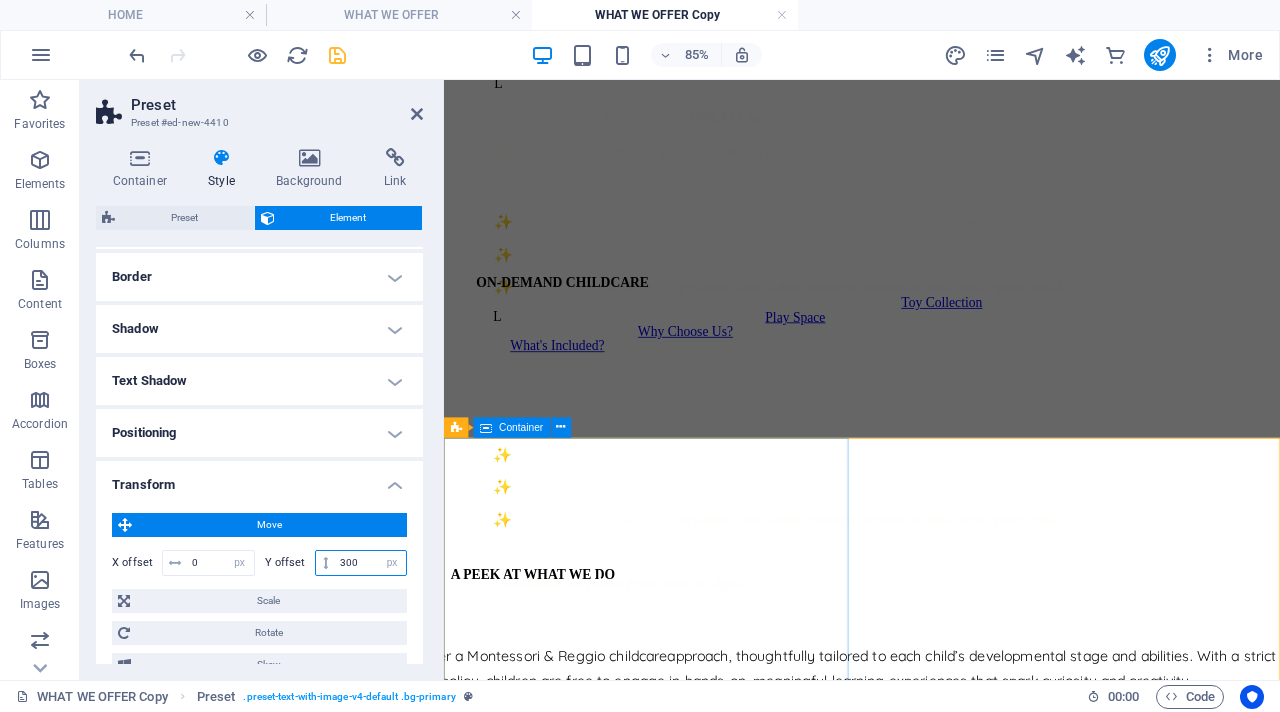 type on "300" 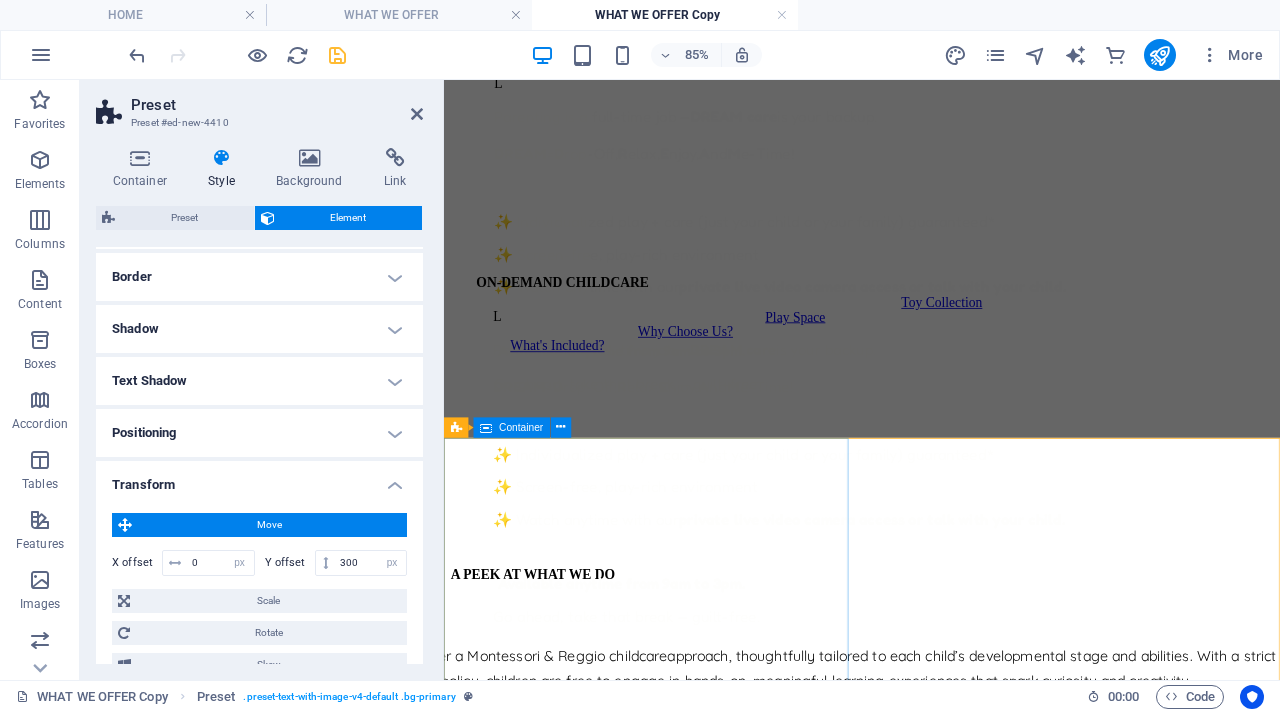 click on "ON-DEMAND CHILDCARE L Parenting is a full-time job —  DREAM care  is your backup. DREAM  =  D rop-Off,  R elax,  E njoy,  A nd  M e-Time! ✨ Individualized play + care (just your child or your family) guaranteed* ✨ Screen-free, play-rich environment ✨ Watch anytime   with our  private   live video camera access or talk with your child.   Available anytime from 9am to 3pm. Go ahead, take that break — guilt-free." at bounding box center (936, 514) 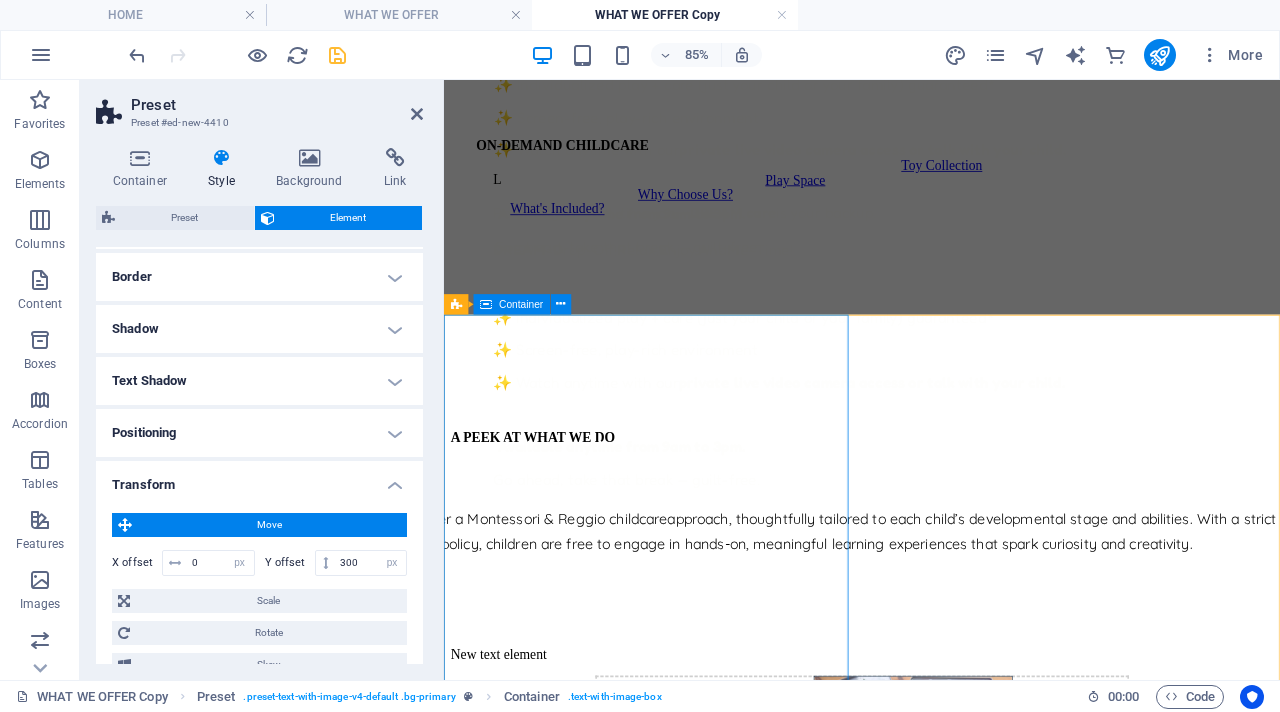 scroll, scrollTop: 504, scrollLeft: 0, axis: vertical 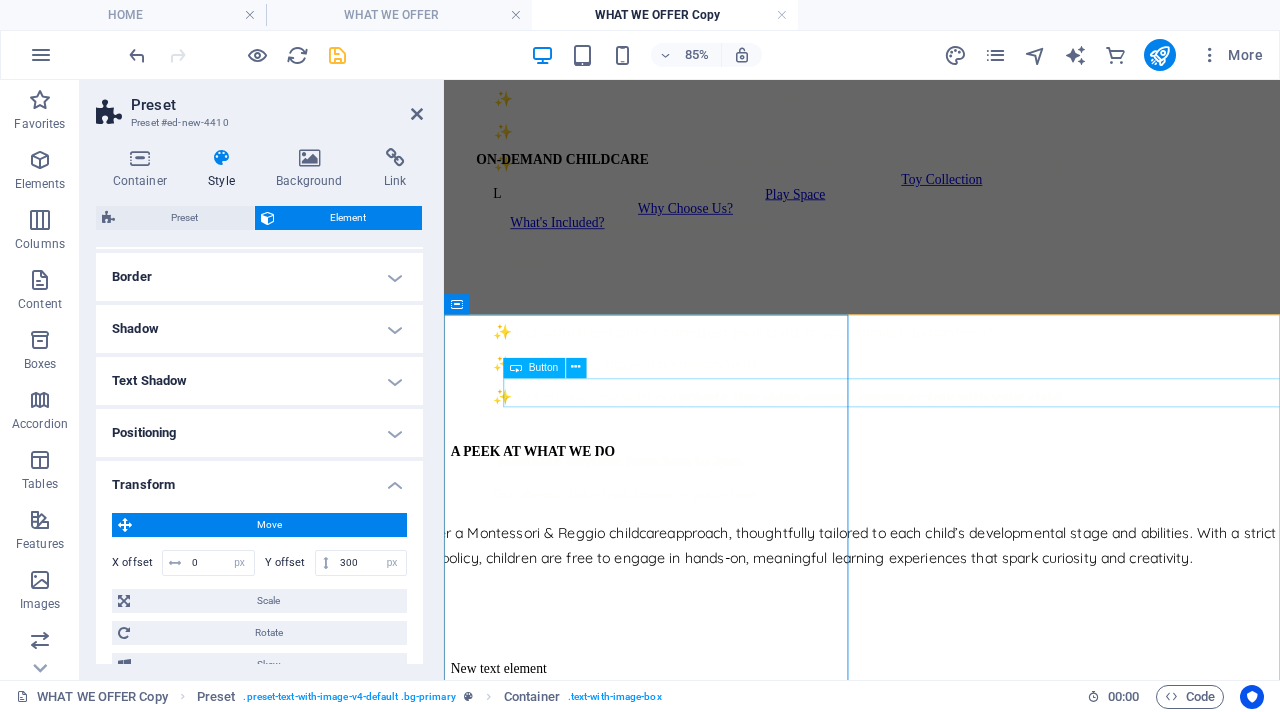 click on "What's Included?" at bounding box center [1006, 248] 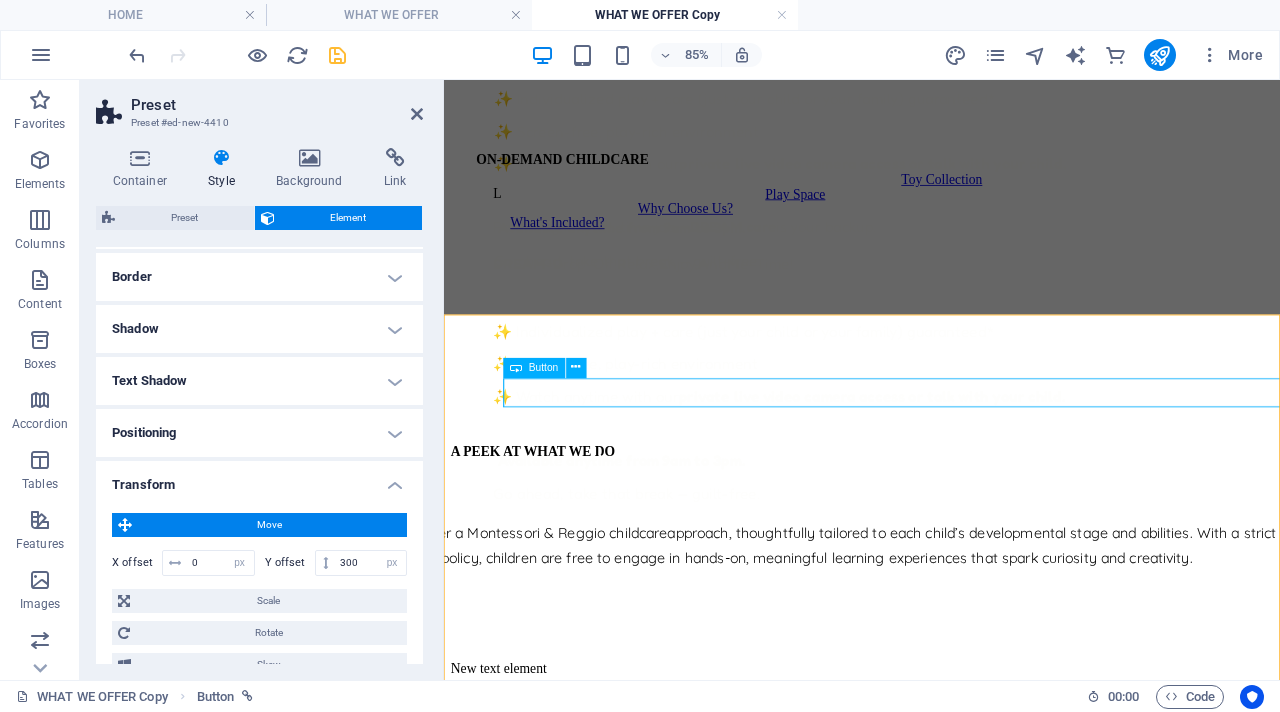 click on "What's Included?" at bounding box center [1006, 248] 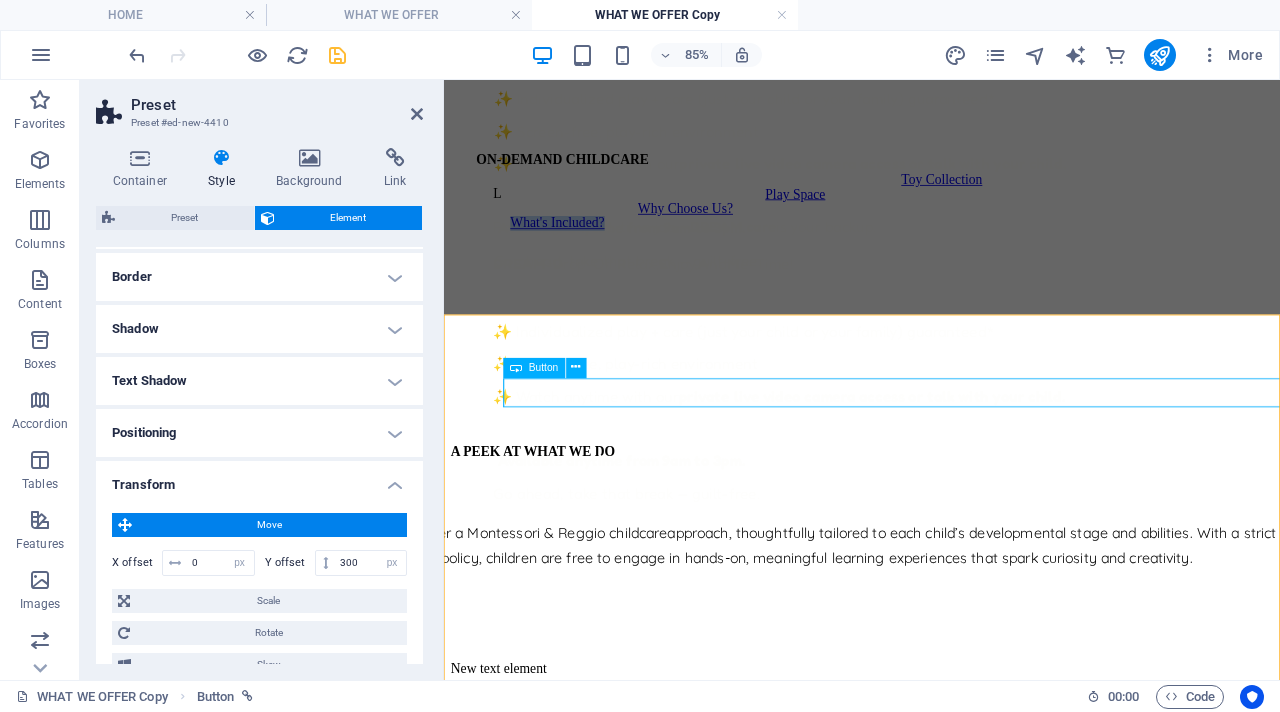 select on "px" 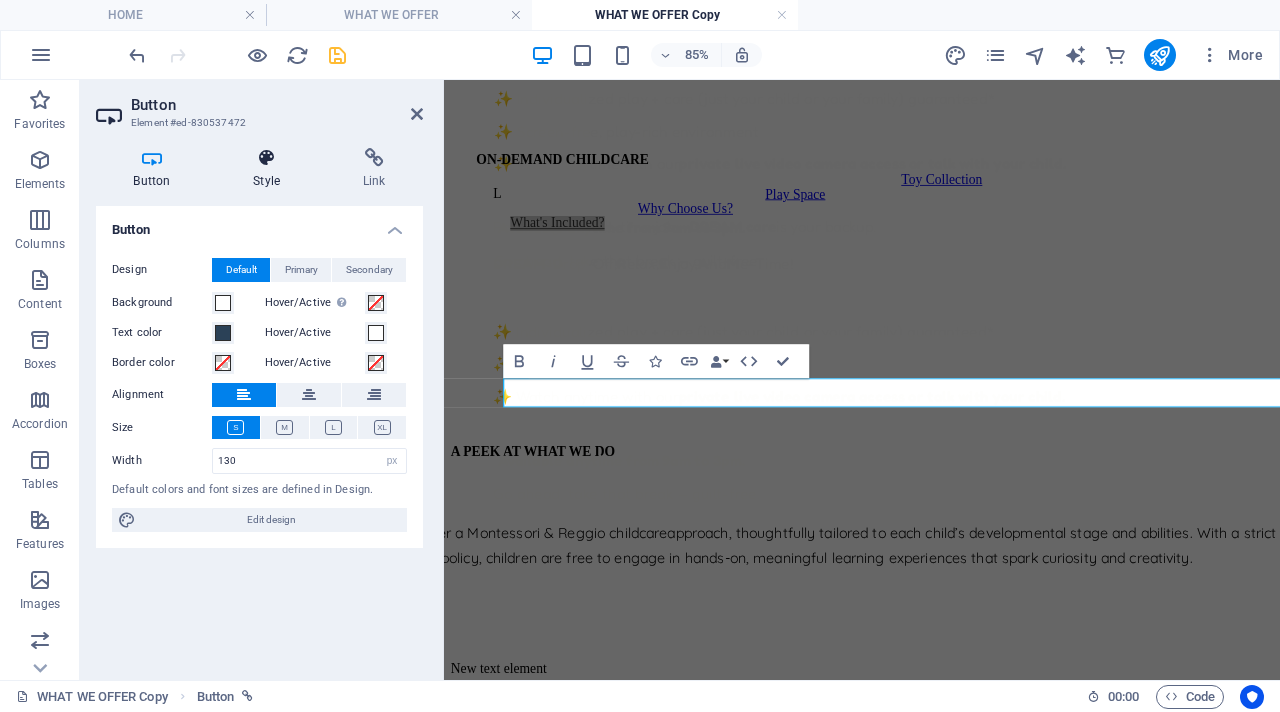 click at bounding box center (267, 158) 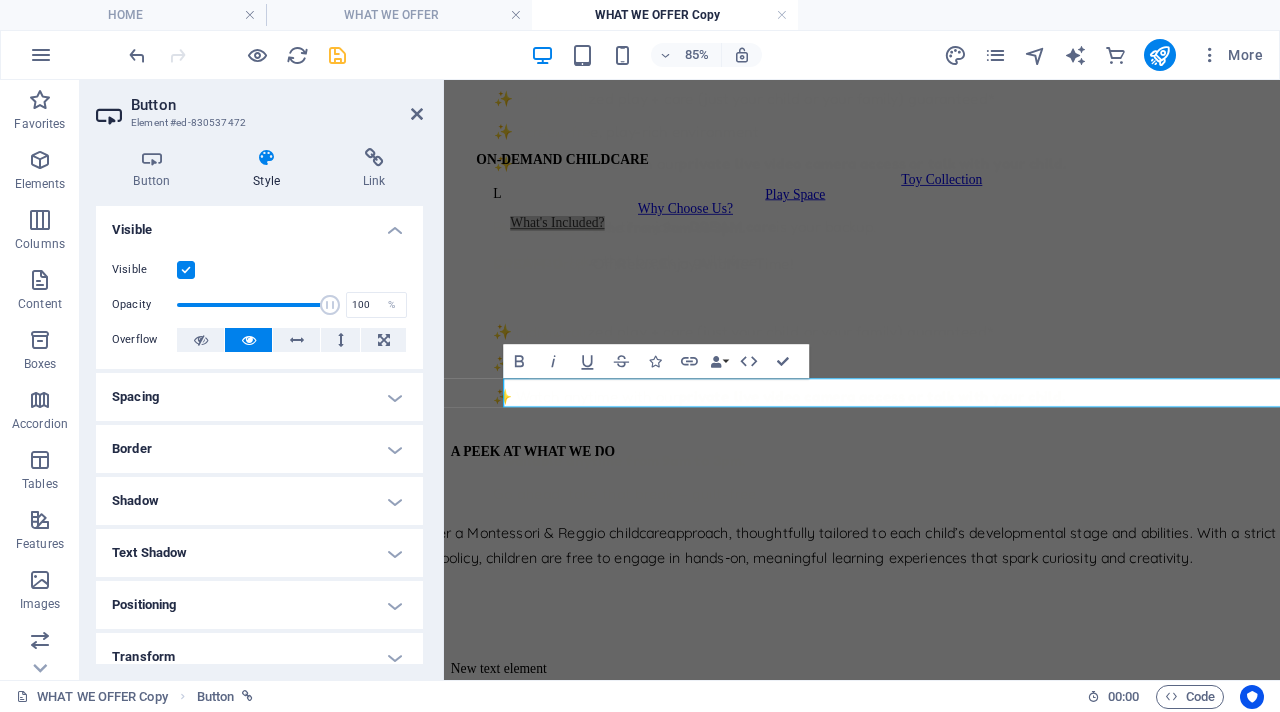 scroll, scrollTop: 172, scrollLeft: 0, axis: vertical 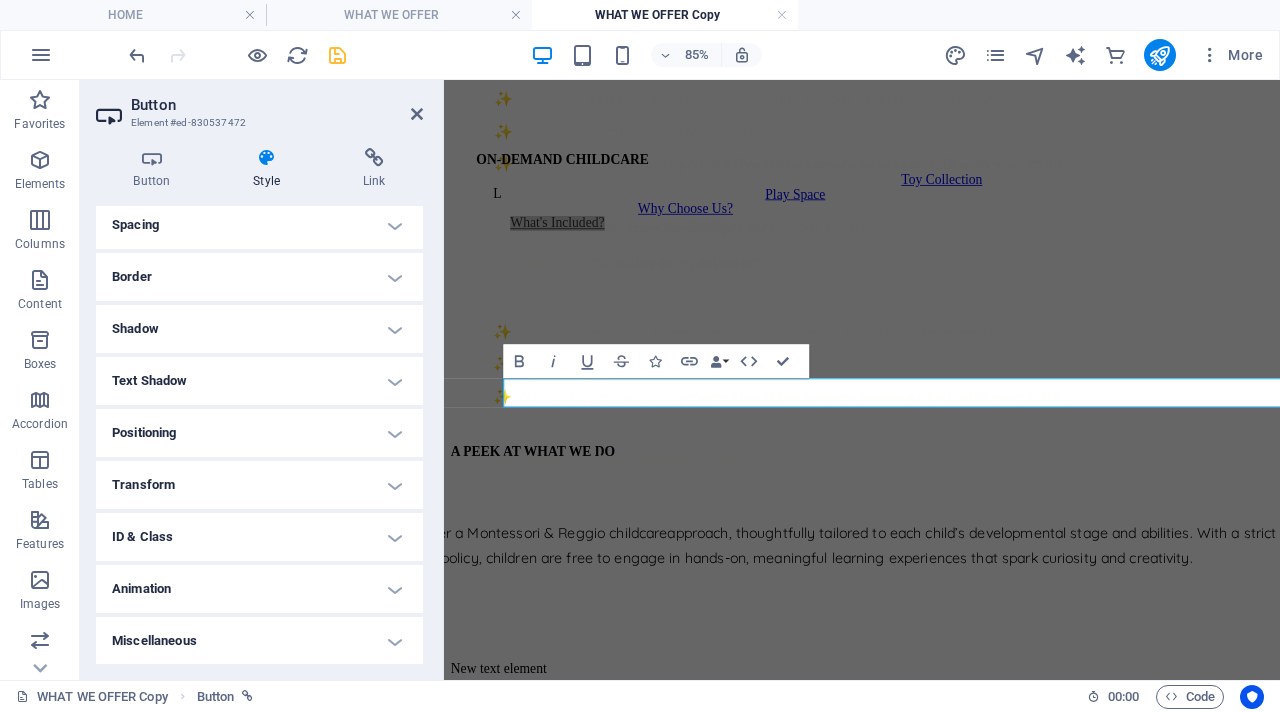 click on "Transform" at bounding box center [259, 485] 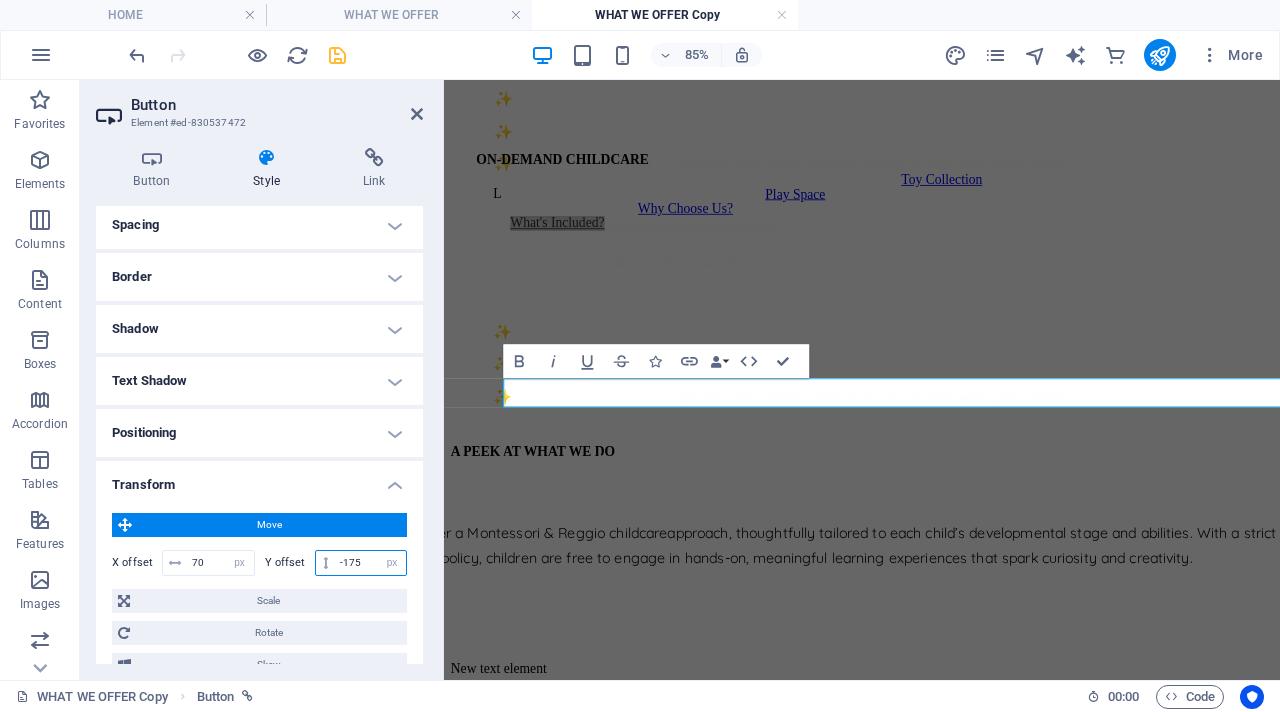 click on "-175" at bounding box center [370, 563] 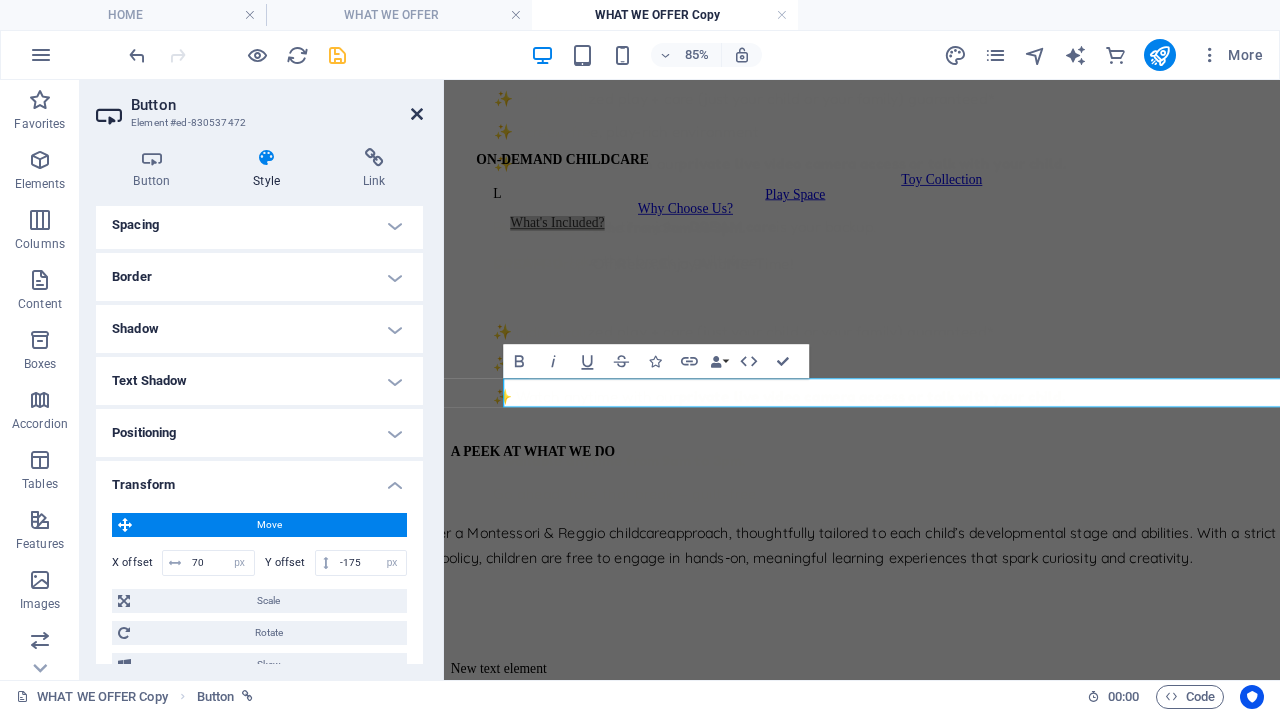 click at bounding box center (417, 114) 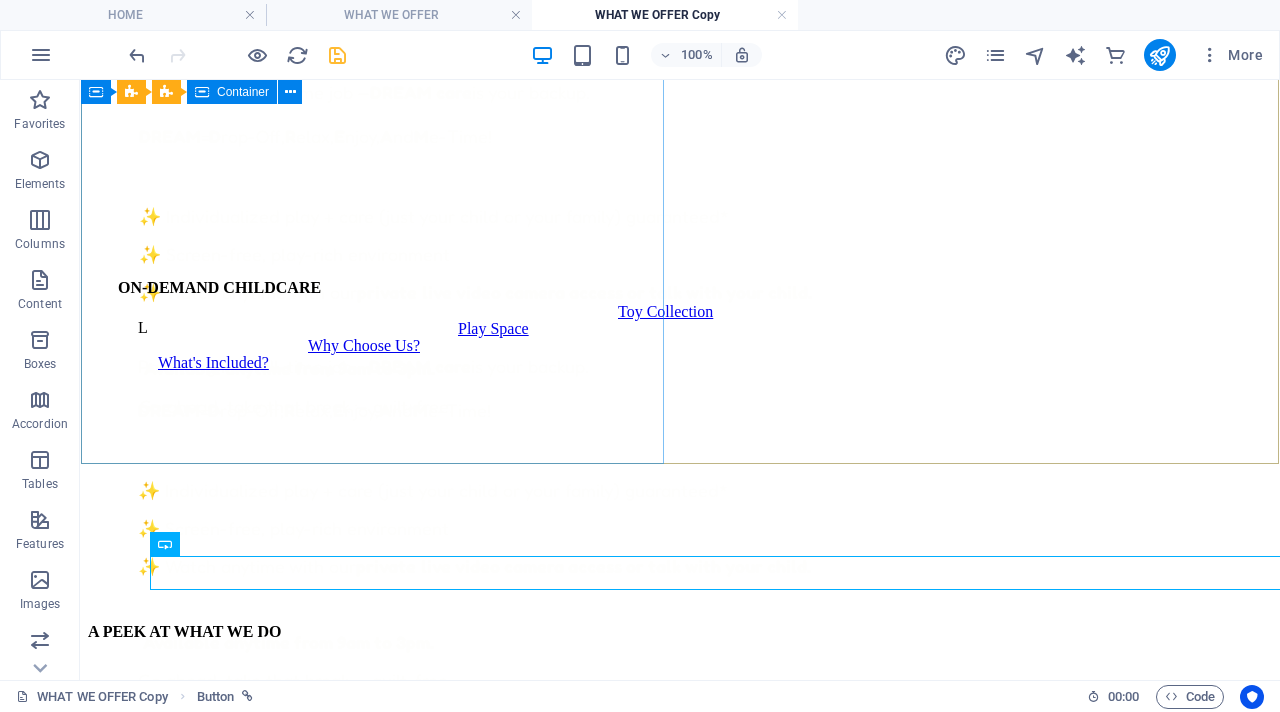 scroll, scrollTop: 374, scrollLeft: 0, axis: vertical 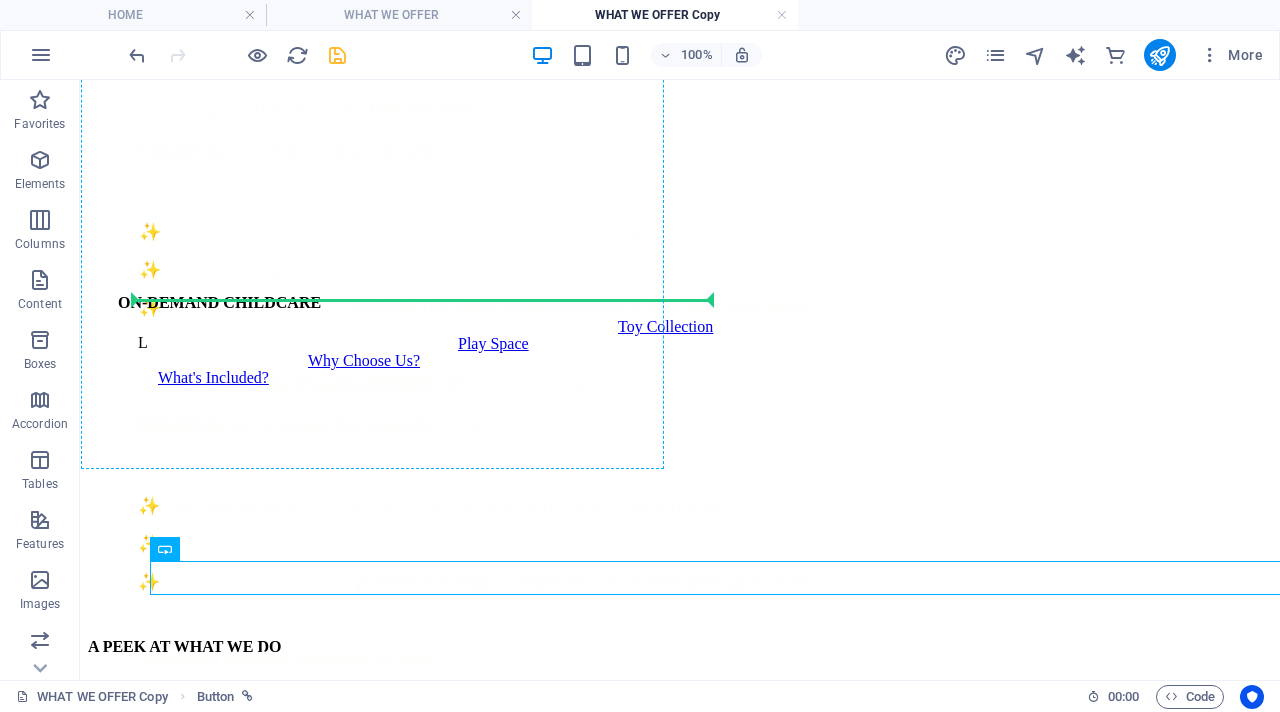 drag, startPoint x: 273, startPoint y: 572, endPoint x: 215, endPoint y: 290, distance: 287.90277 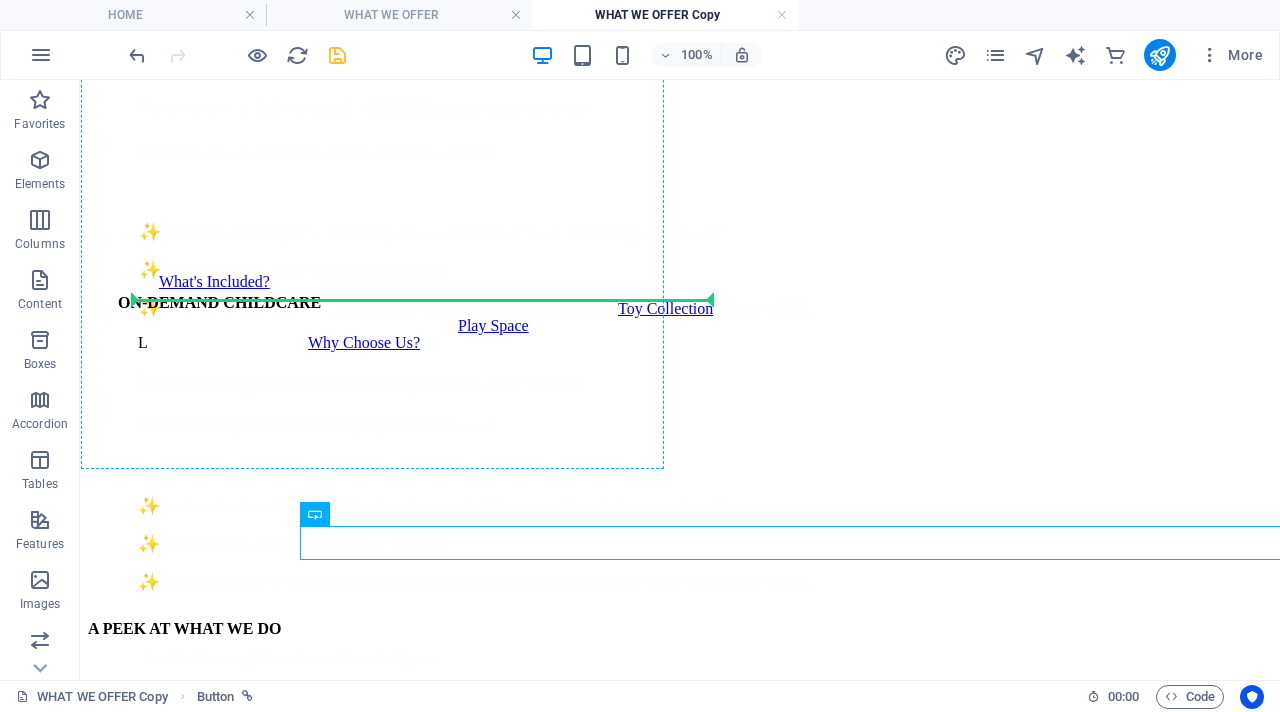 drag, startPoint x: 368, startPoint y: 540, endPoint x: 361, endPoint y: 209, distance: 331.074 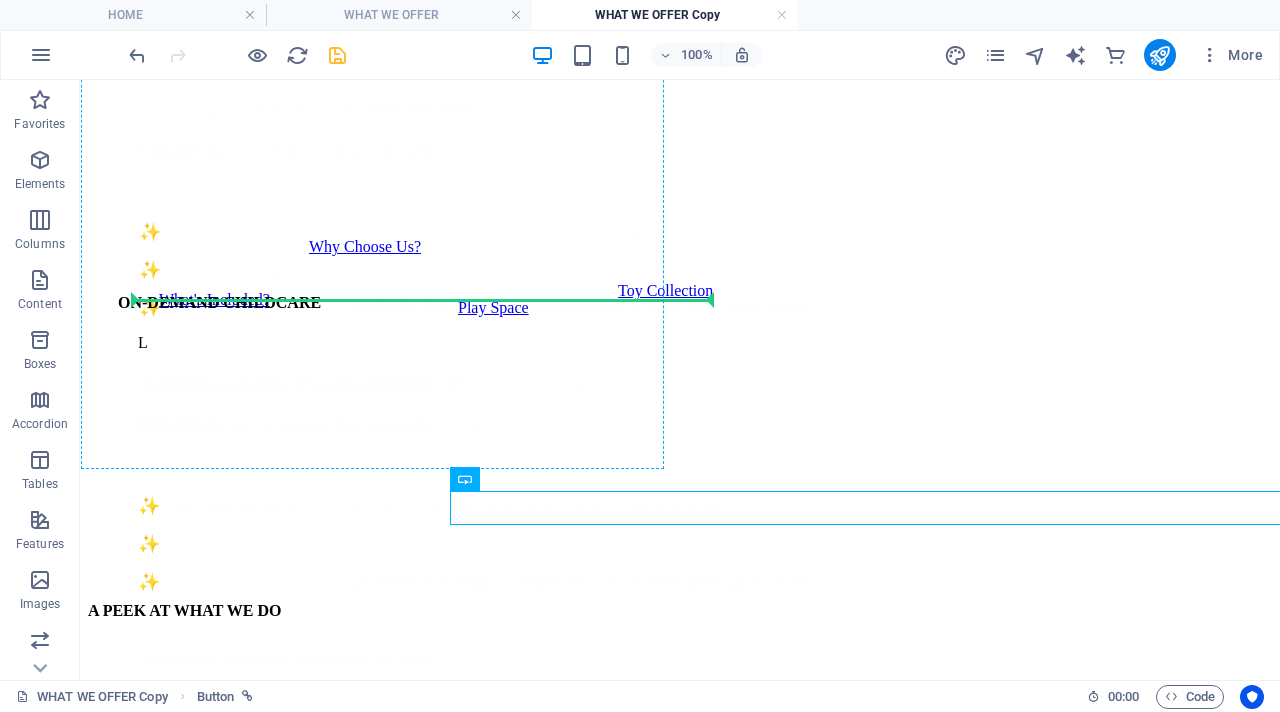 drag, startPoint x: 521, startPoint y: 513, endPoint x: 500, endPoint y: 198, distance: 315.69922 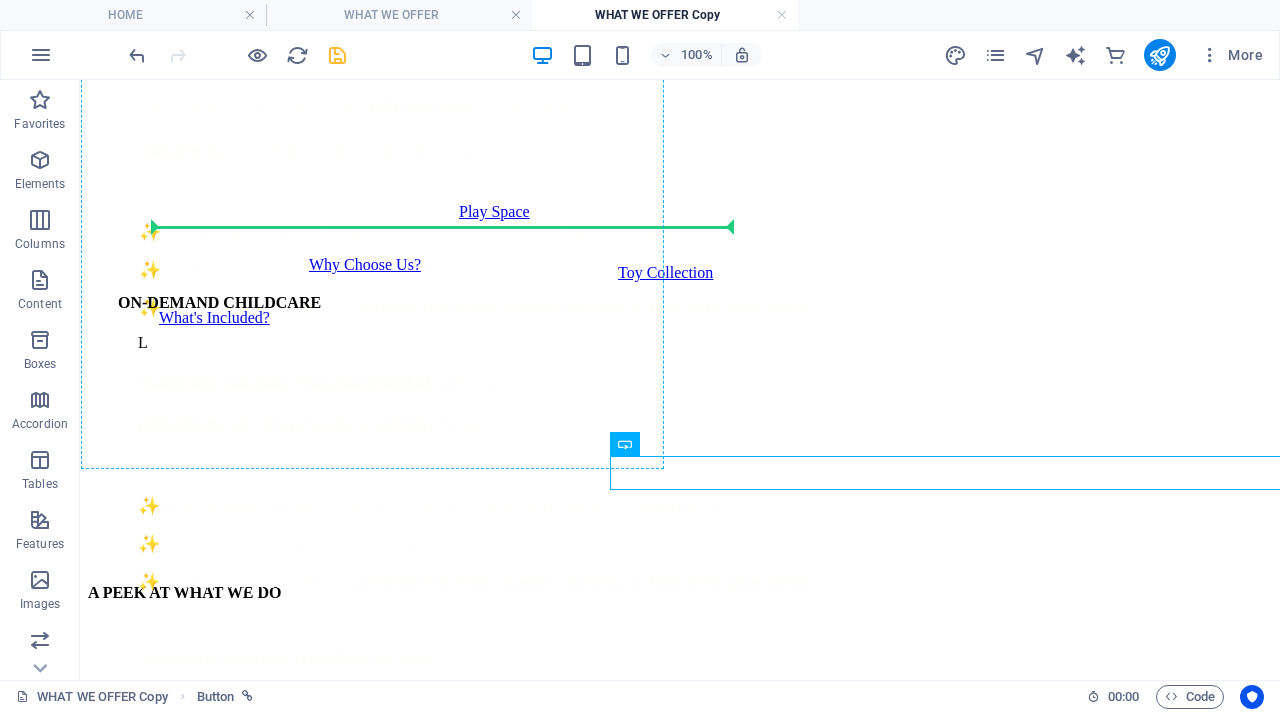 drag, startPoint x: 674, startPoint y: 482, endPoint x: 614, endPoint y: 227, distance: 261.96375 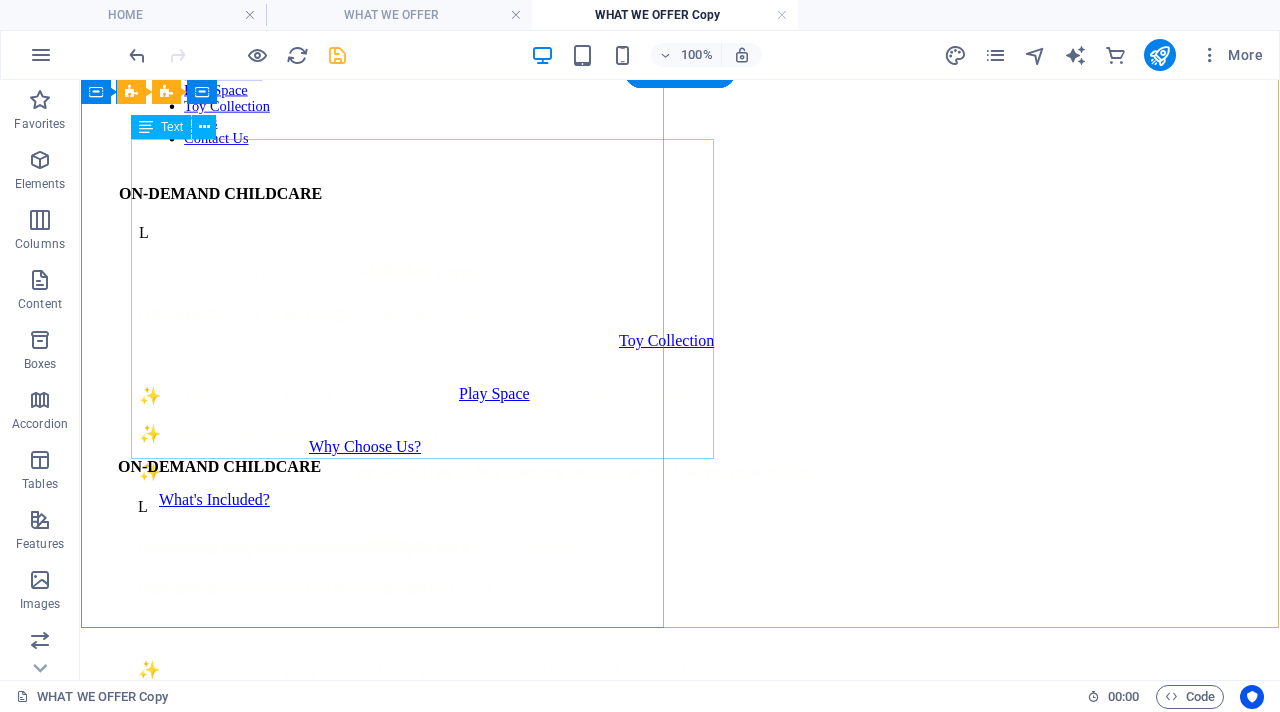 scroll, scrollTop: 207, scrollLeft: 0, axis: vertical 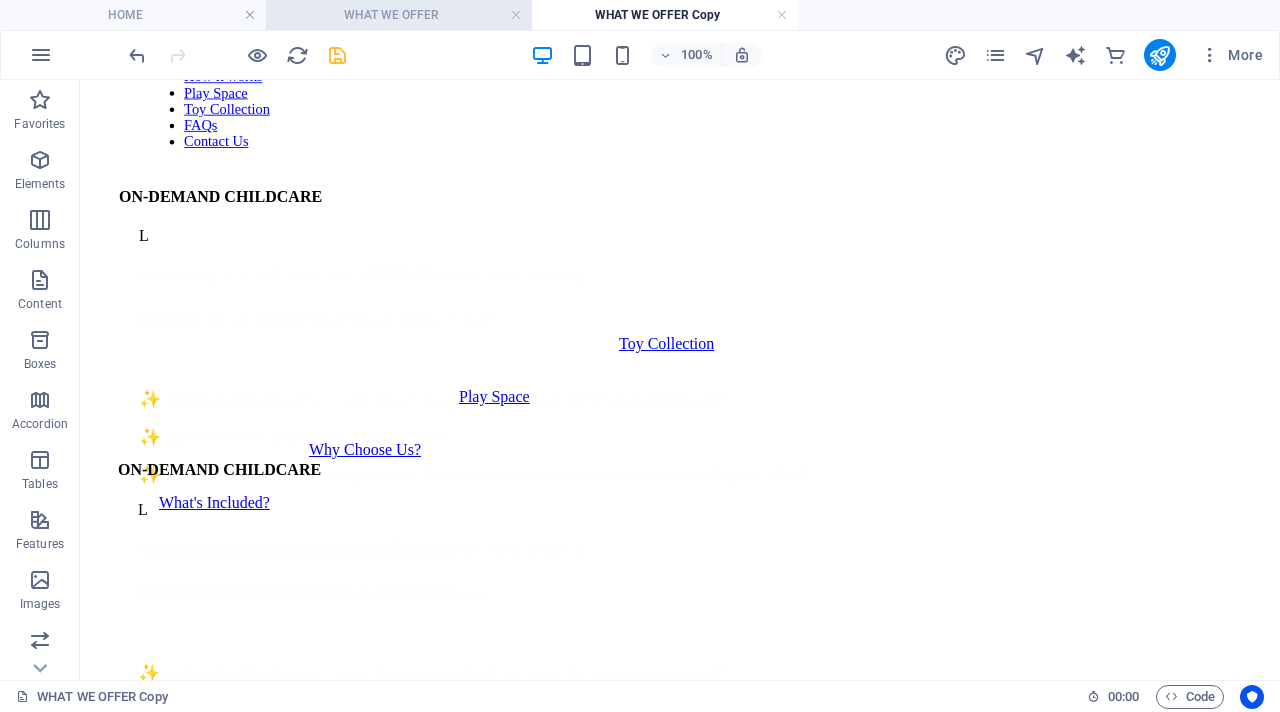 click on "WHAT WE OFFER" at bounding box center (399, 15) 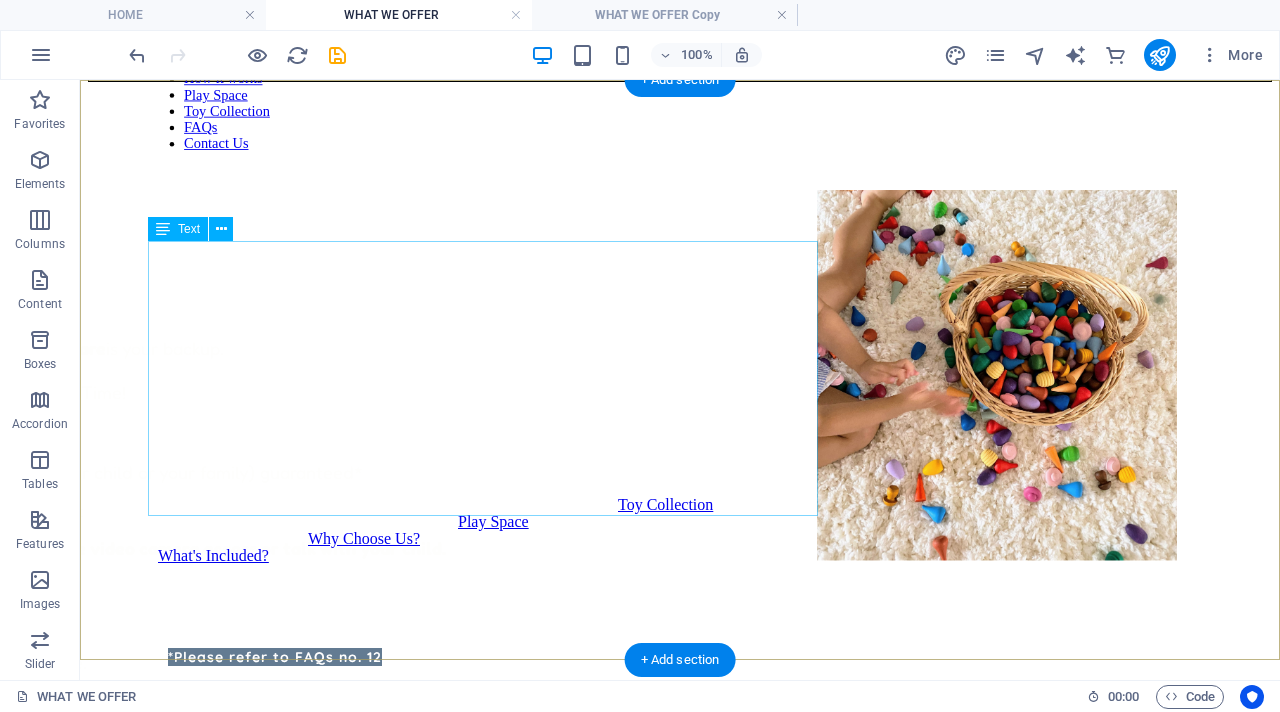 scroll, scrollTop: 378, scrollLeft: 0, axis: vertical 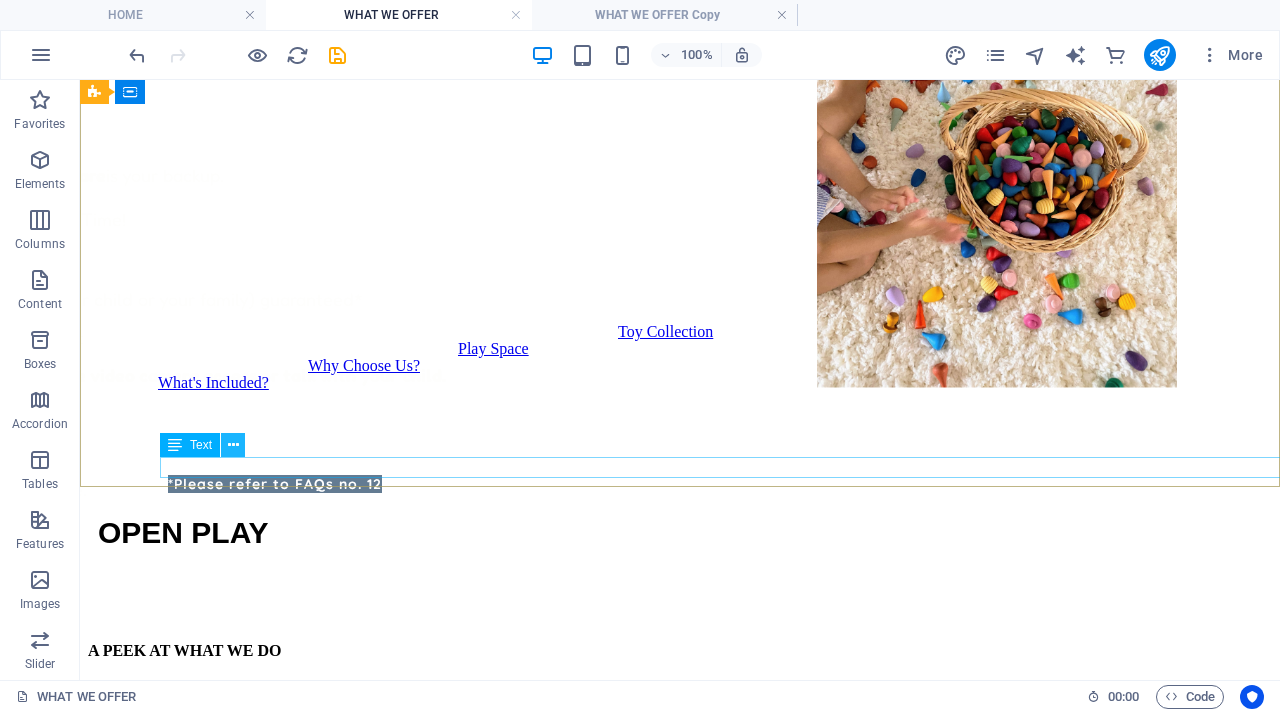 click at bounding box center [233, 445] 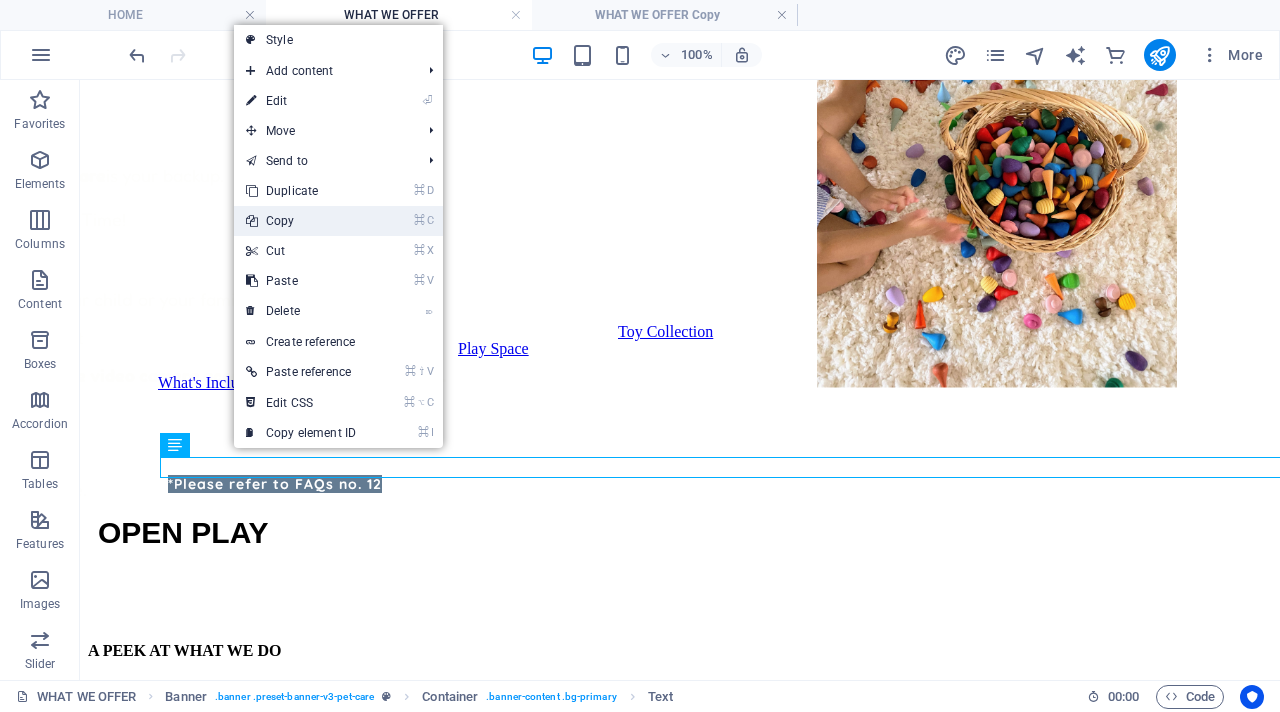 click on "⌘ C  Copy" at bounding box center (301, 221) 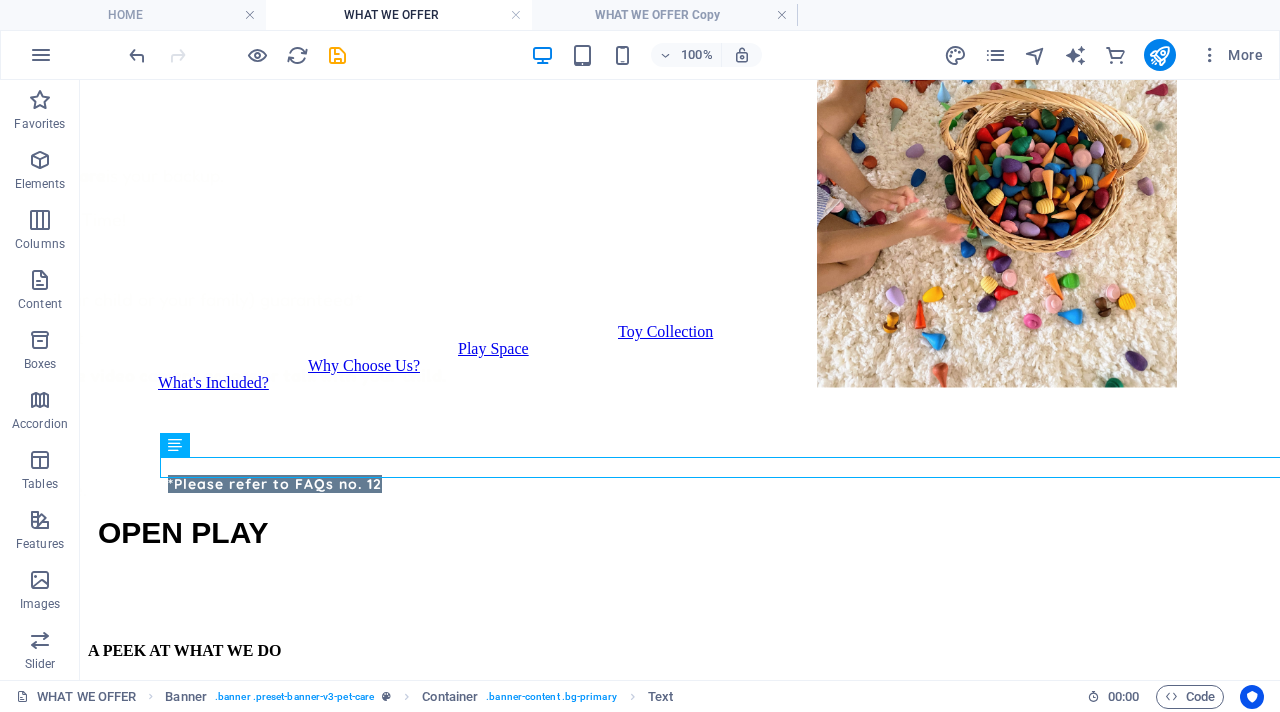 click on "100% More" at bounding box center (640, 55) 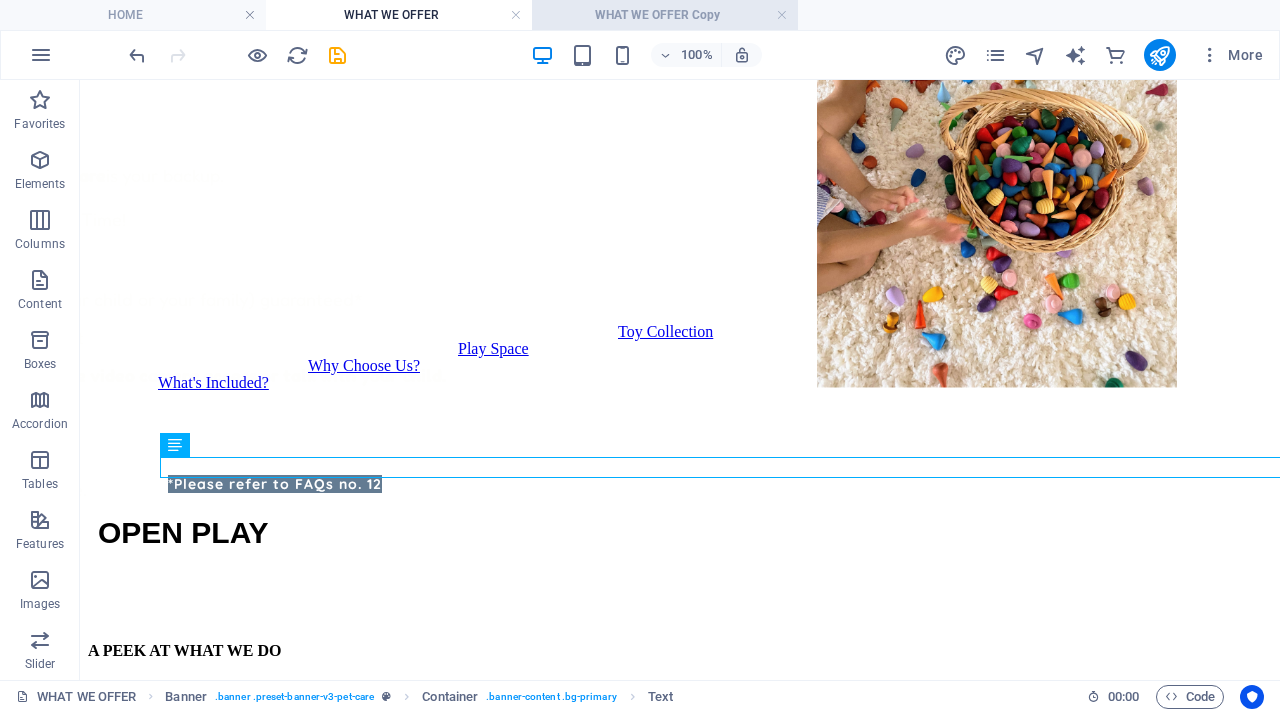 click on "WHAT WE OFFER Copy" at bounding box center (665, 15) 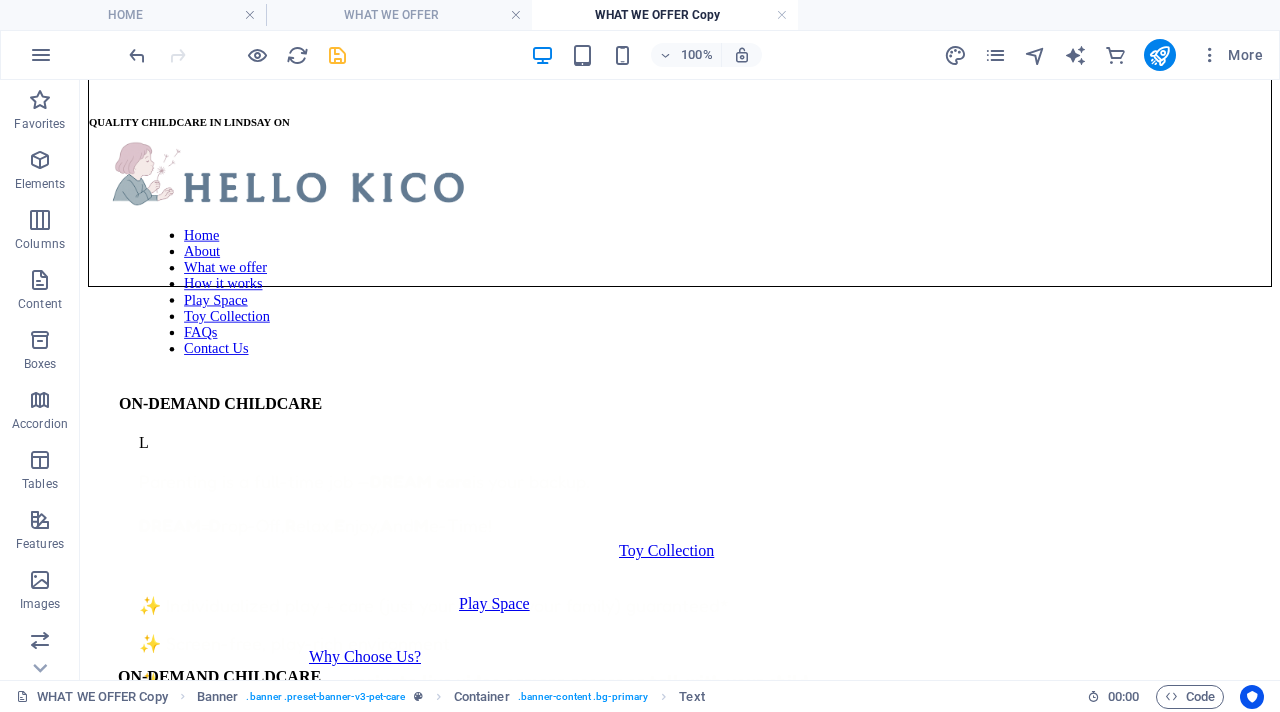 scroll, scrollTop: 207, scrollLeft: 0, axis: vertical 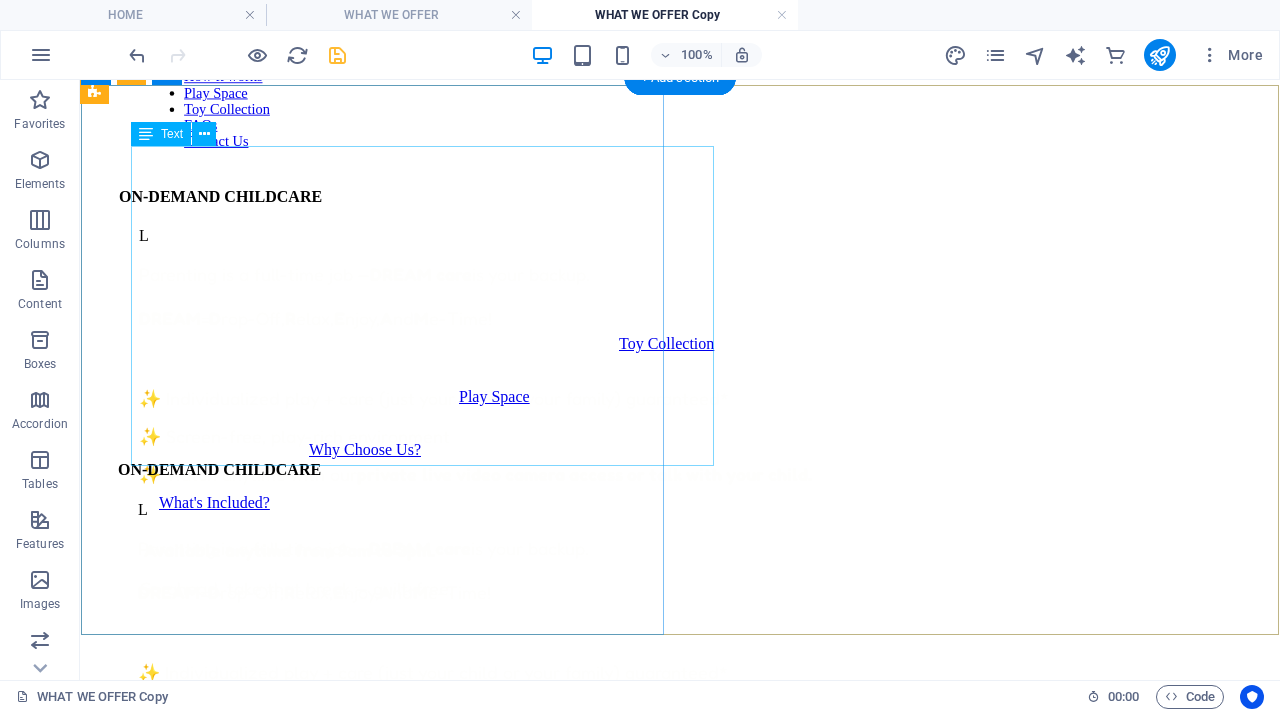 click on "L Parenting is a full-time job —  DREAM care  is your backup. DREAM  =  D rop-Off,  R elax,  E njoy,  A nd  M e-Time! ✨ Individualized play + care (just your child or your family) guaranteed* ✨ Screen-free, play-rich environment ✨ Watch anytime   with our  private   live video camera access or talk with your child.   Available anytime from 9am to 3pm. Go ahead, take that break — guilt-free." at bounding box center (730, 413) 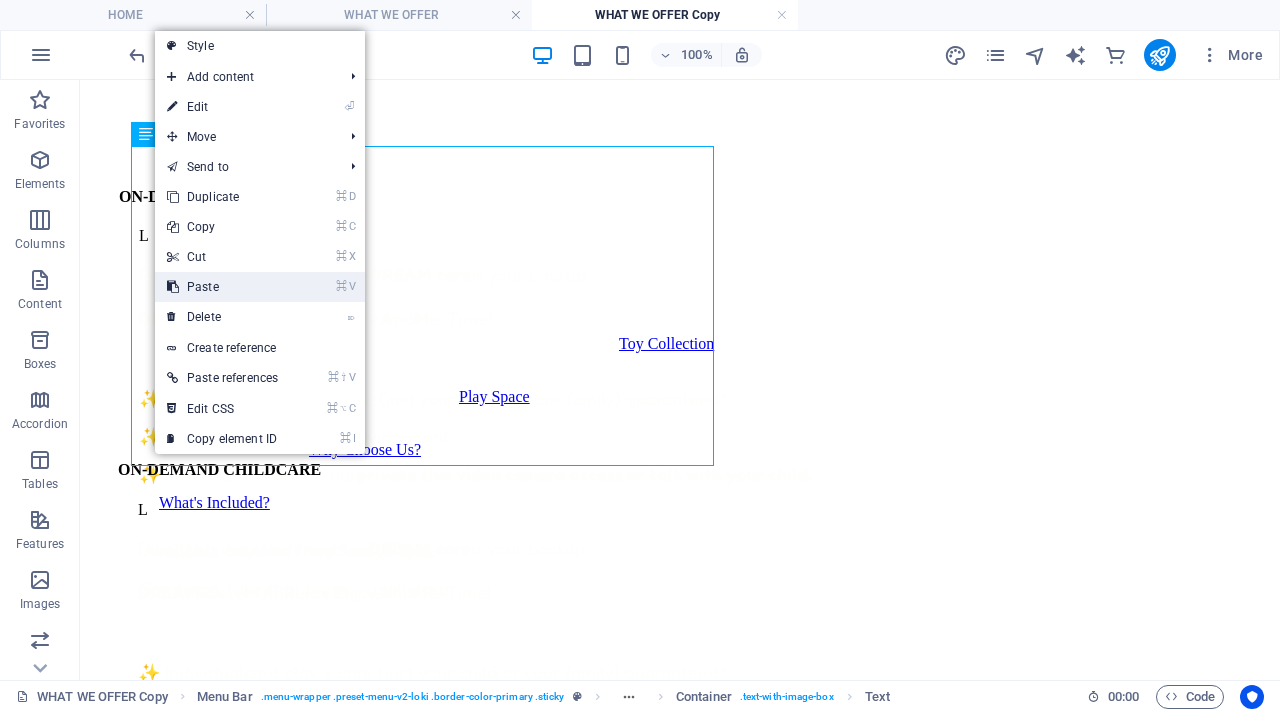 click on "⌘ V  Paste" at bounding box center (222, 287) 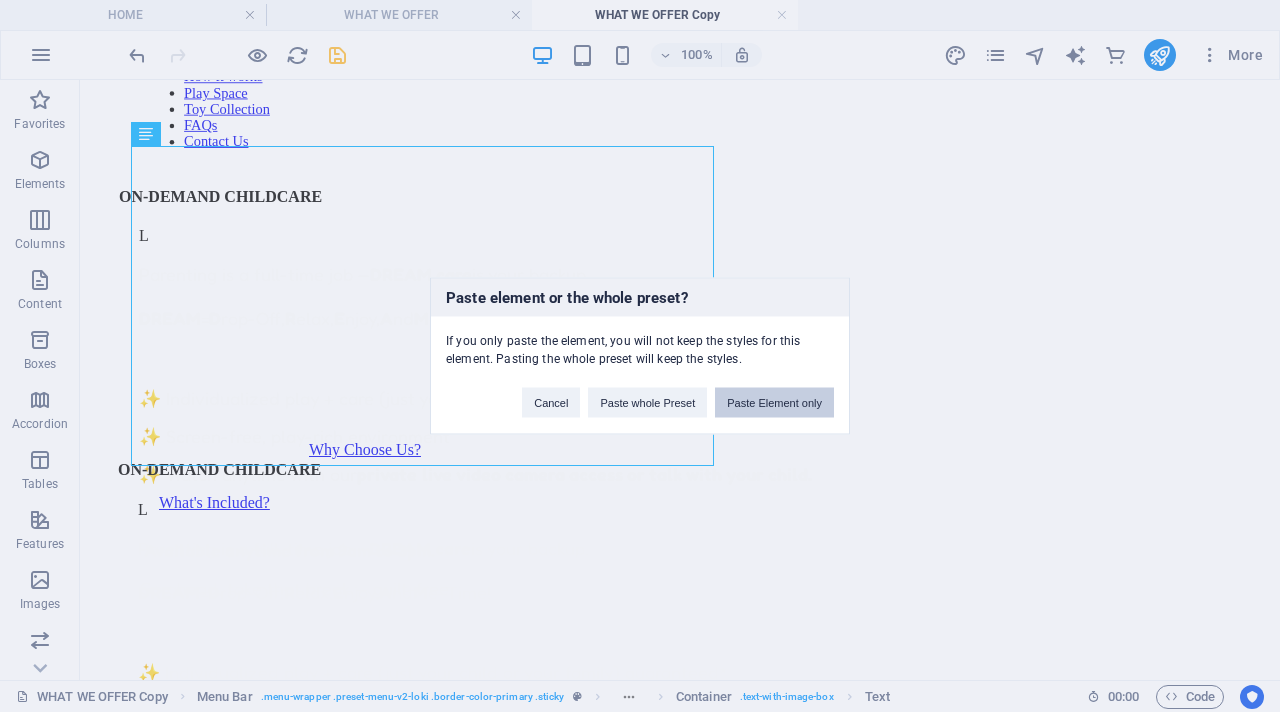 click on "Paste Element only" at bounding box center [774, 403] 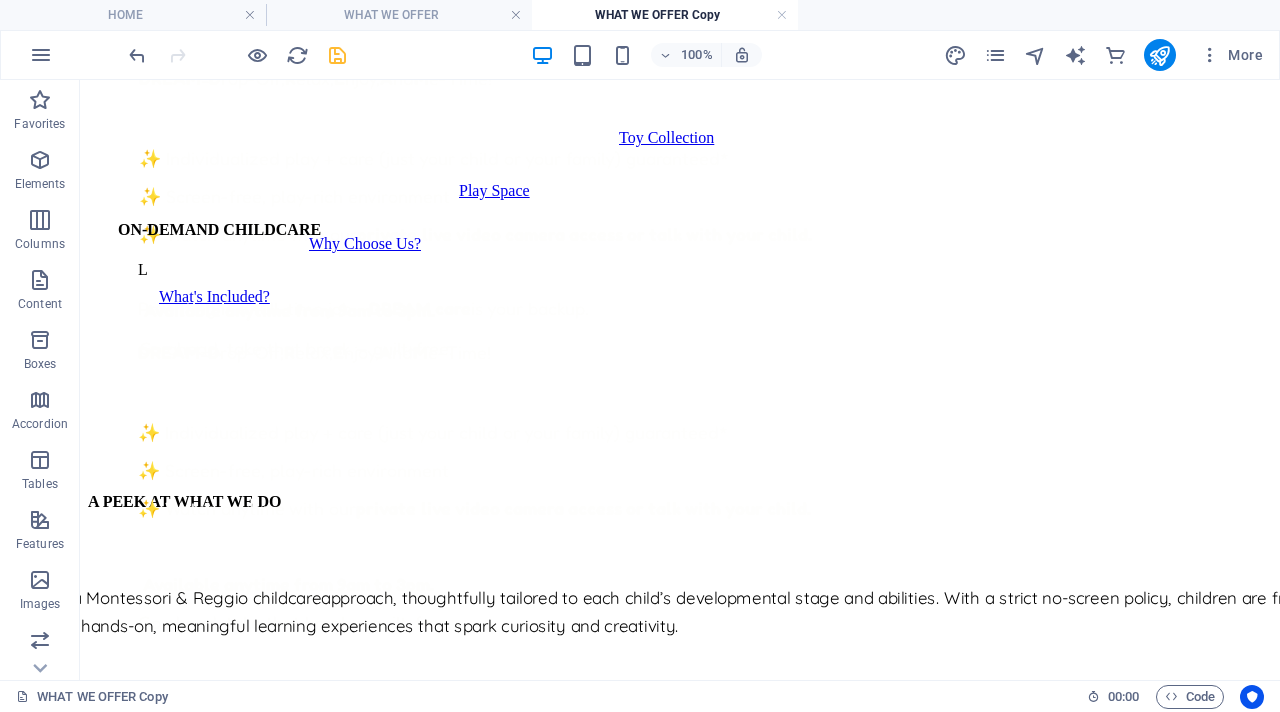 scroll, scrollTop: 444, scrollLeft: 0, axis: vertical 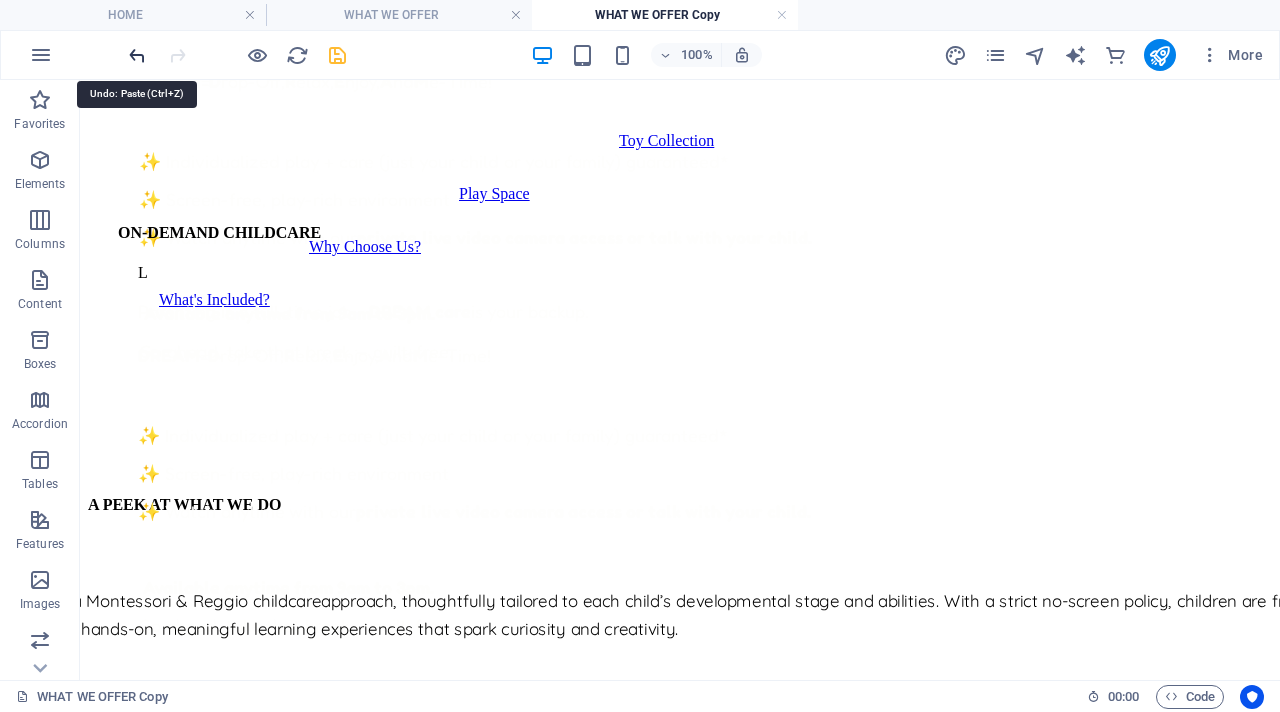 click at bounding box center [137, 55] 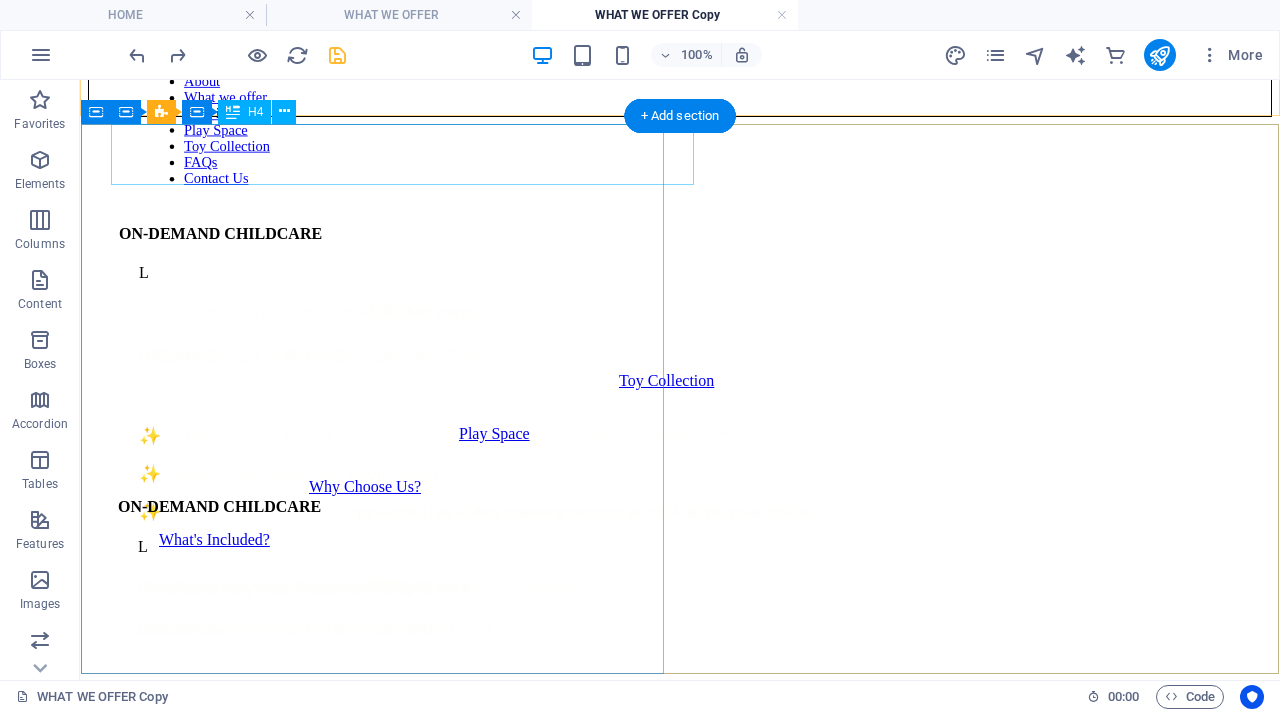 scroll, scrollTop: 171, scrollLeft: 0, axis: vertical 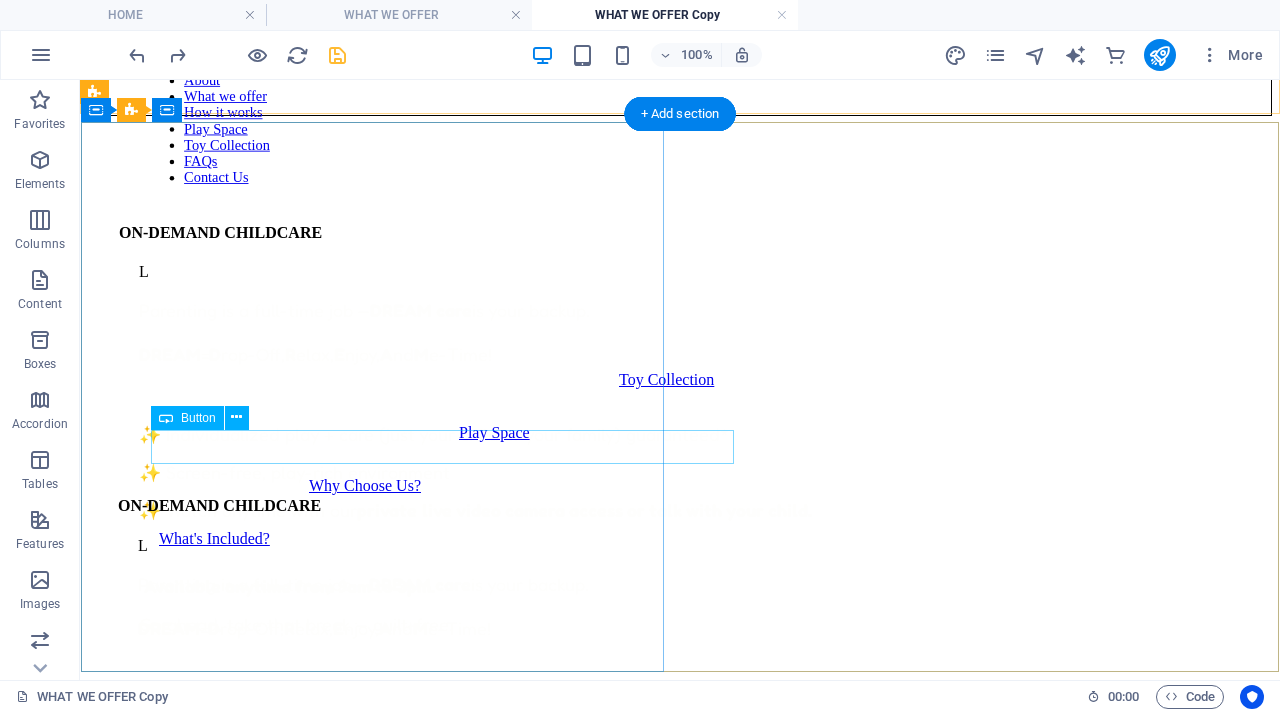 click on "What's Included?" at bounding box center (750, 539) 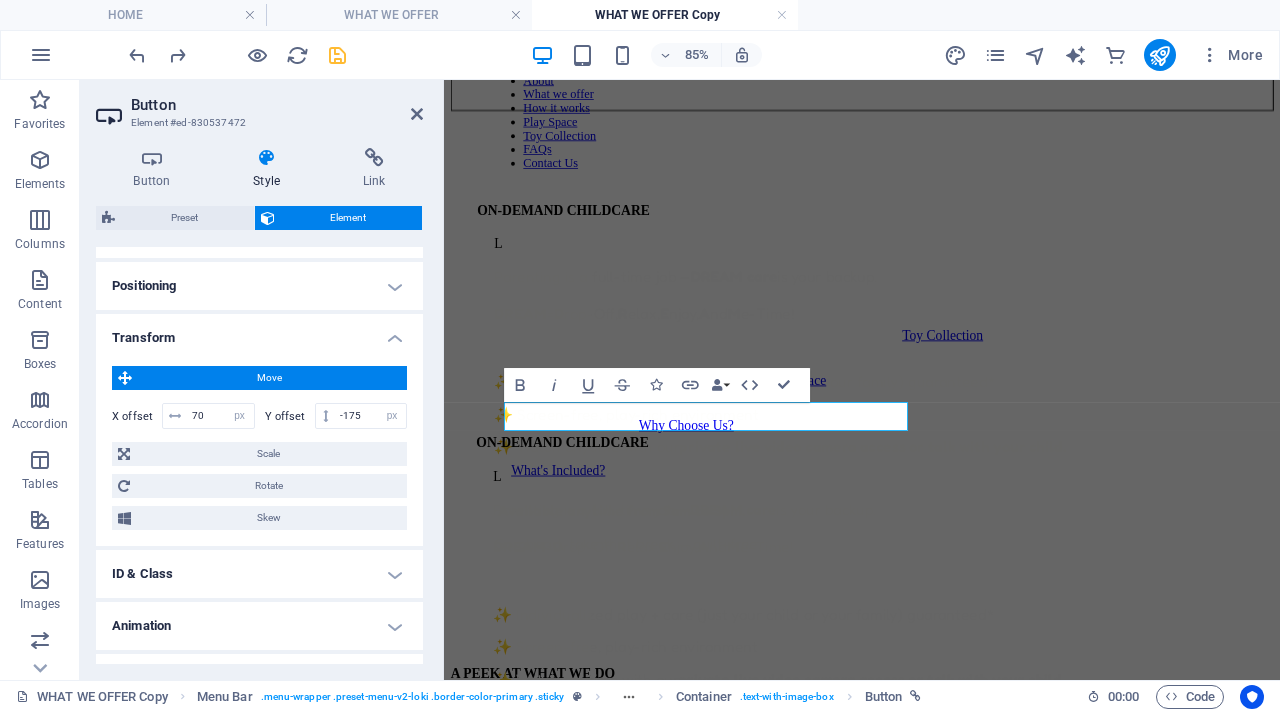 scroll, scrollTop: 612, scrollLeft: 0, axis: vertical 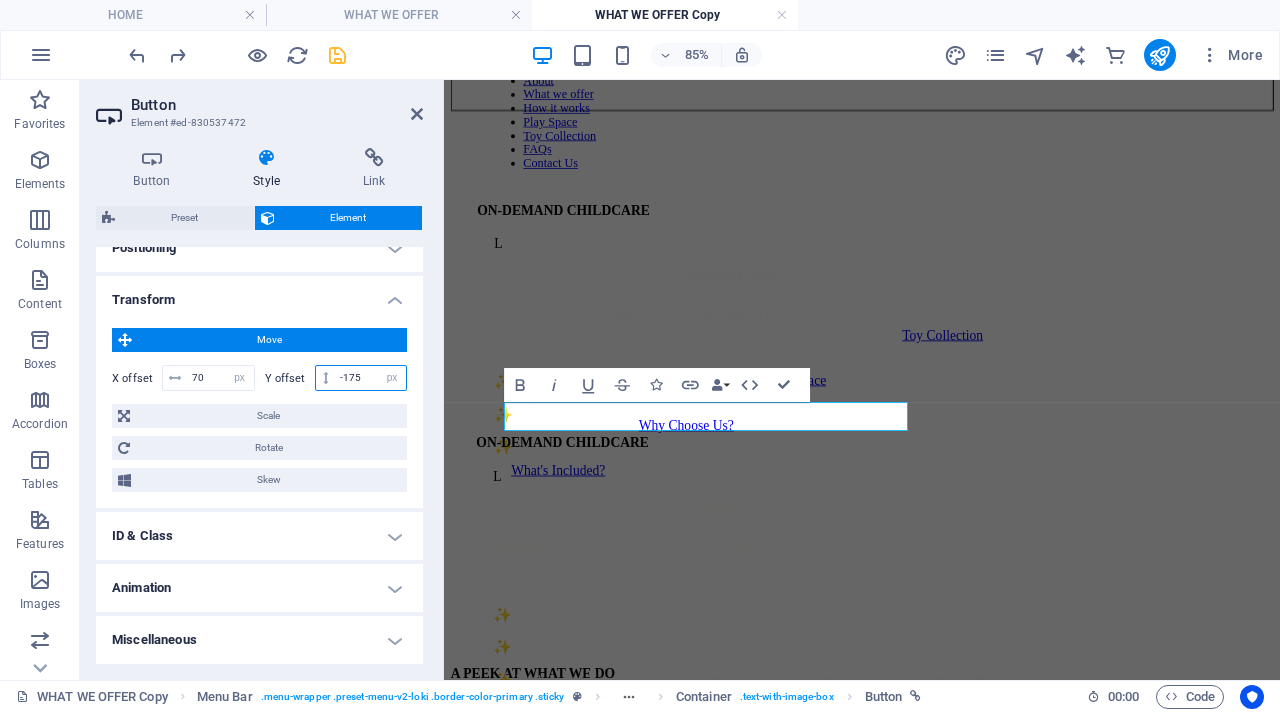 drag, startPoint x: 367, startPoint y: 380, endPoint x: 317, endPoint y: 348, distance: 59.36329 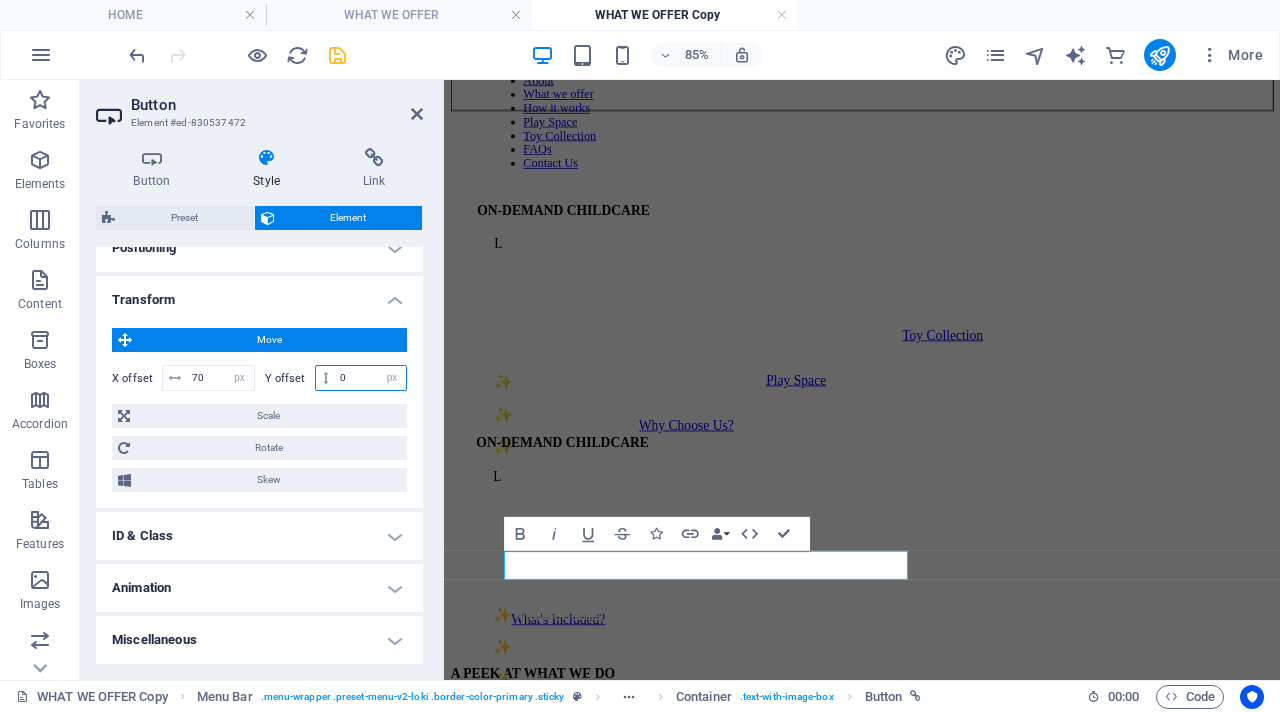 type on "0" 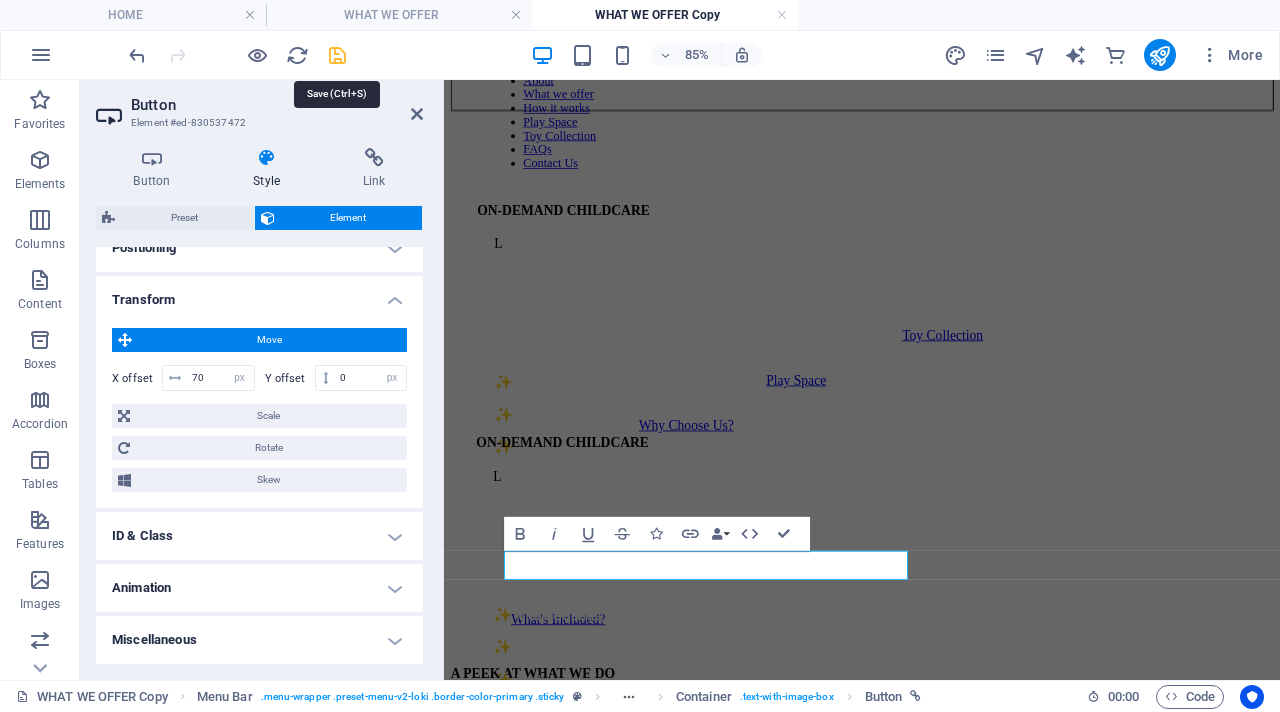 click at bounding box center [337, 55] 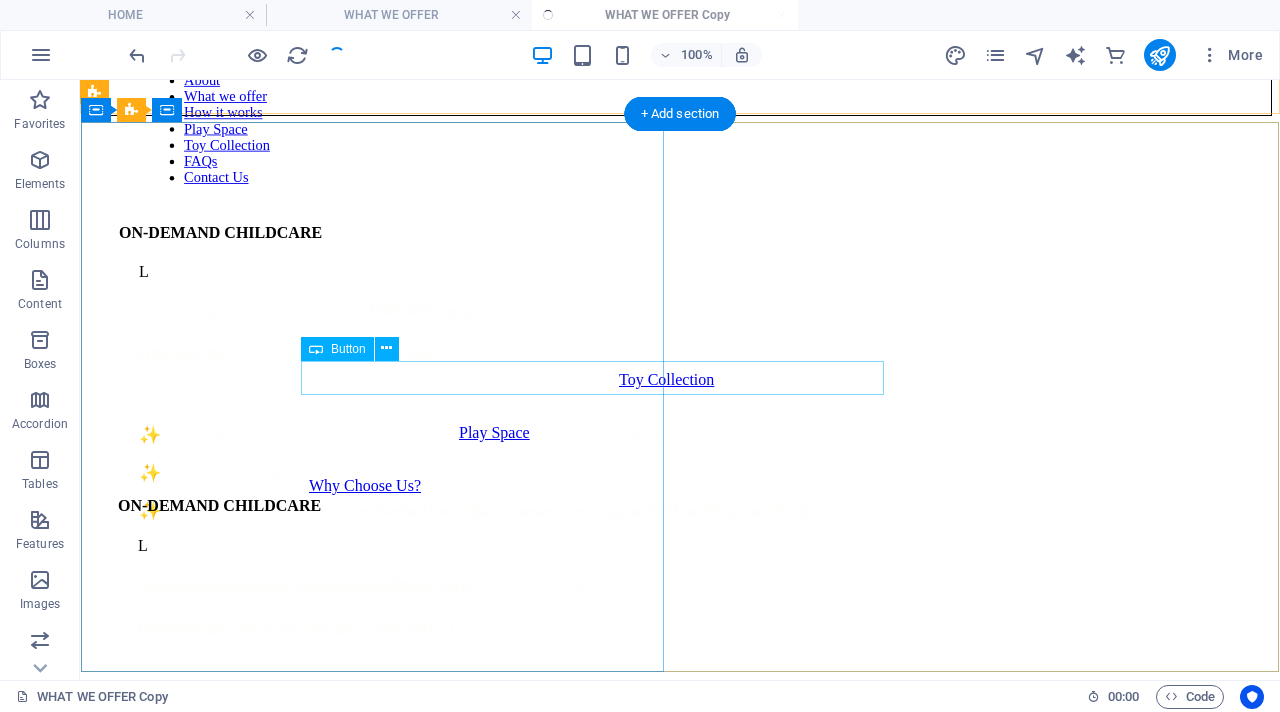 click on "Why Choose Us?" at bounding box center (900, 486) 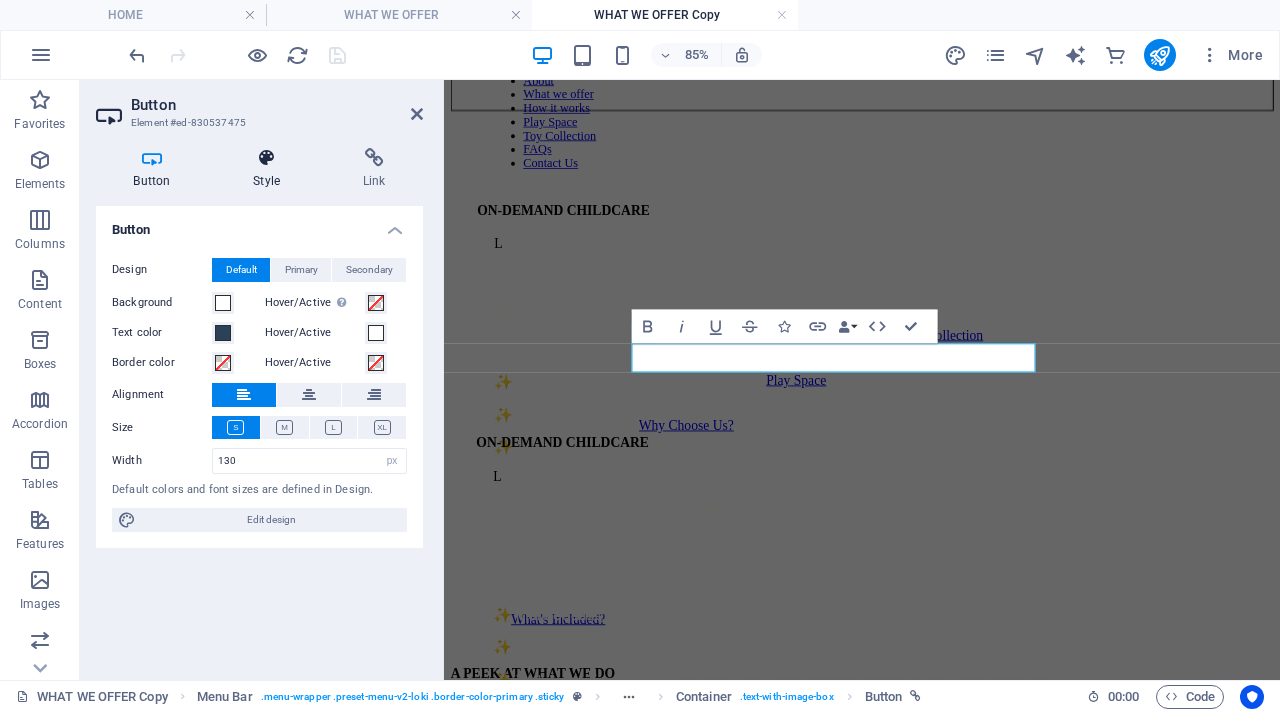 click at bounding box center [267, 158] 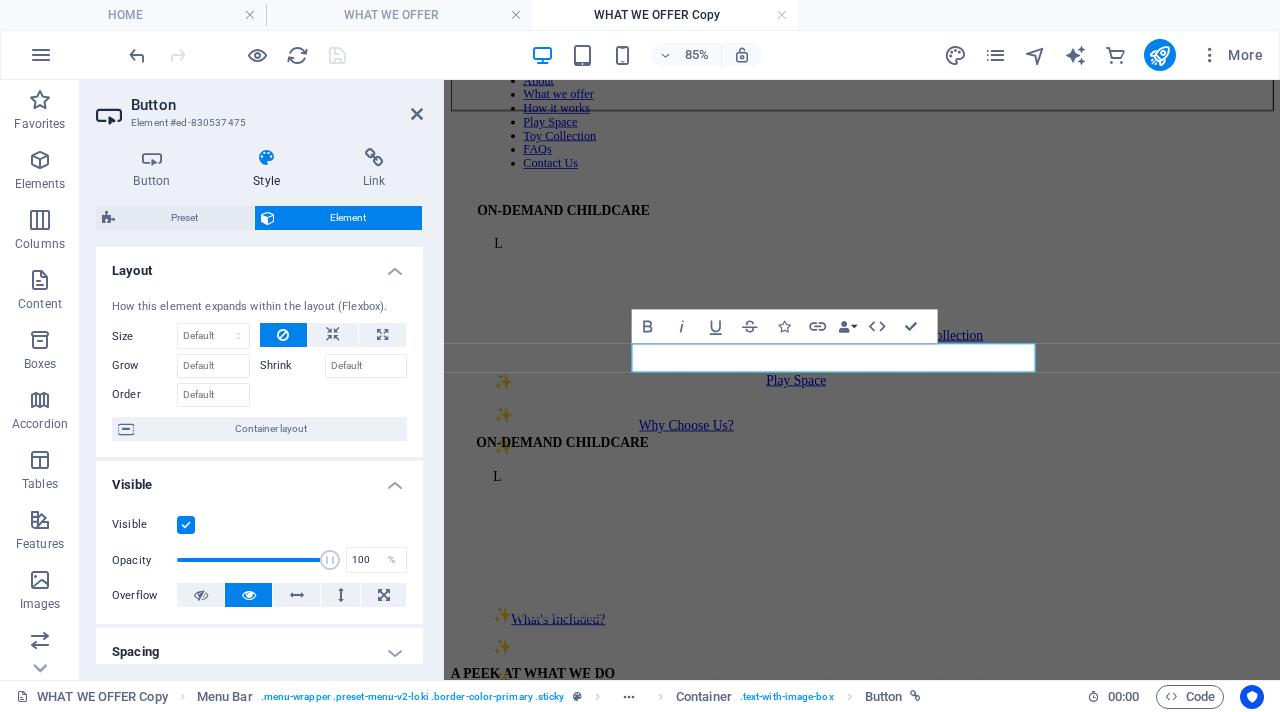 scroll, scrollTop: 428, scrollLeft: 0, axis: vertical 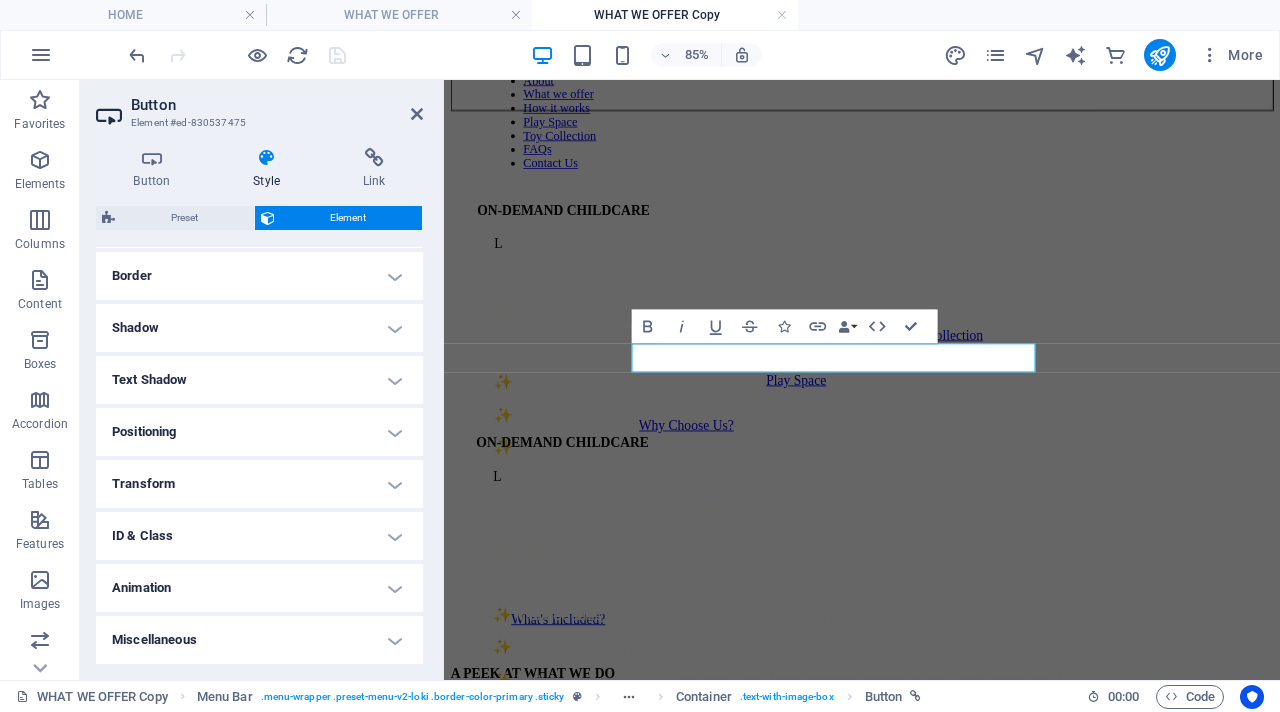 click on "Transform" at bounding box center (259, 484) 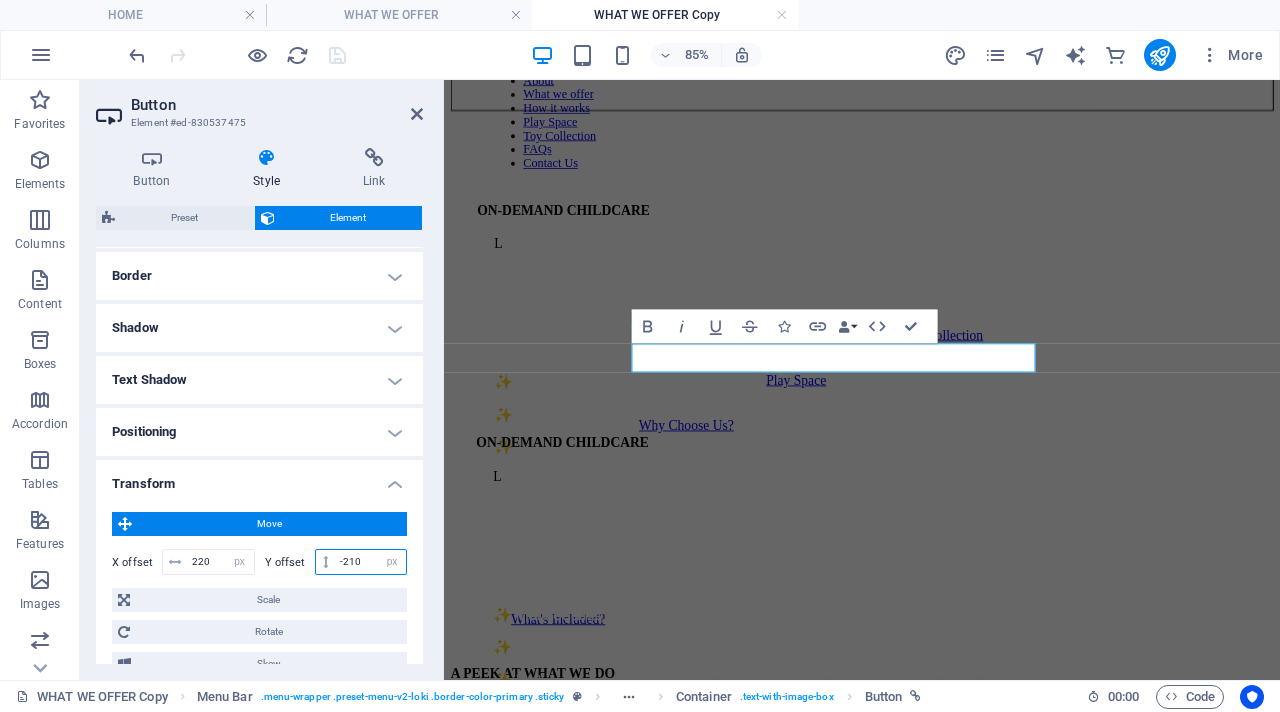 drag, startPoint x: 369, startPoint y: 563, endPoint x: 280, endPoint y: 534, distance: 93.60555 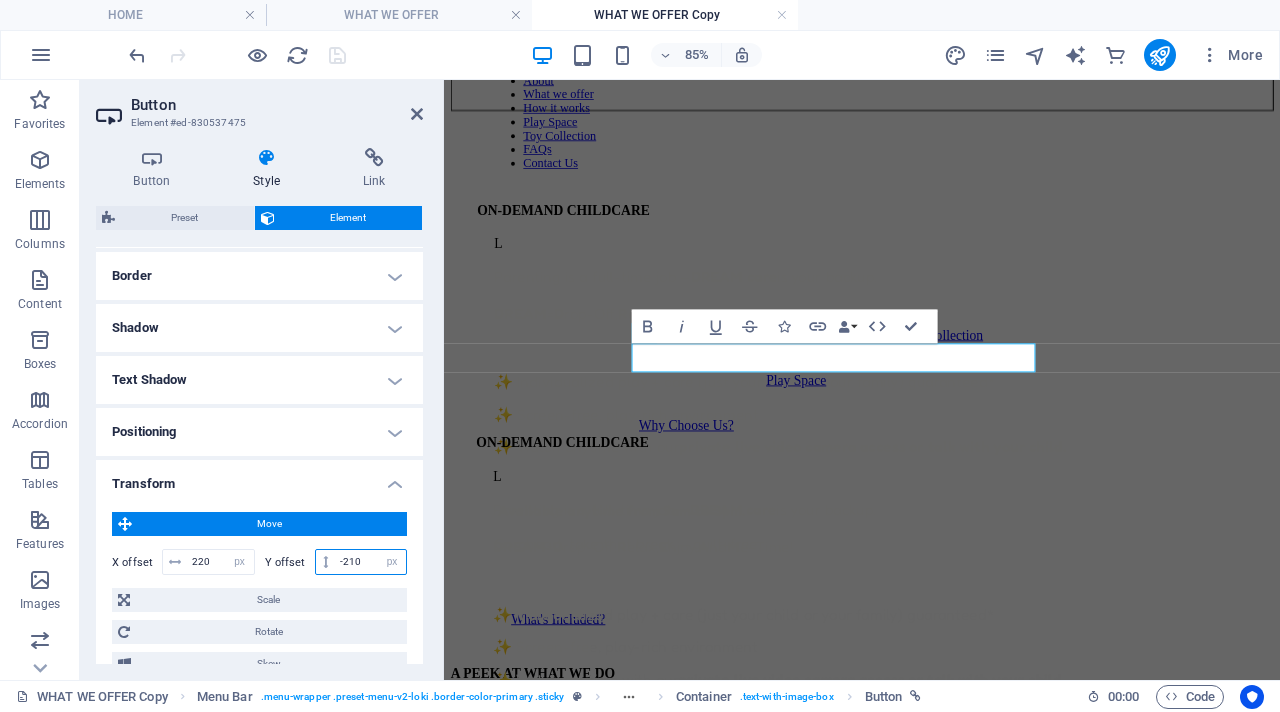 click on "Move X offset 220 px rem % em vh vw Y offset -210 px rem % em vh vw Scale Zoom 100 % Rotate Rotate 0 ° Skew X offset 0 ° Y offset 0 °" at bounding box center [259, 594] 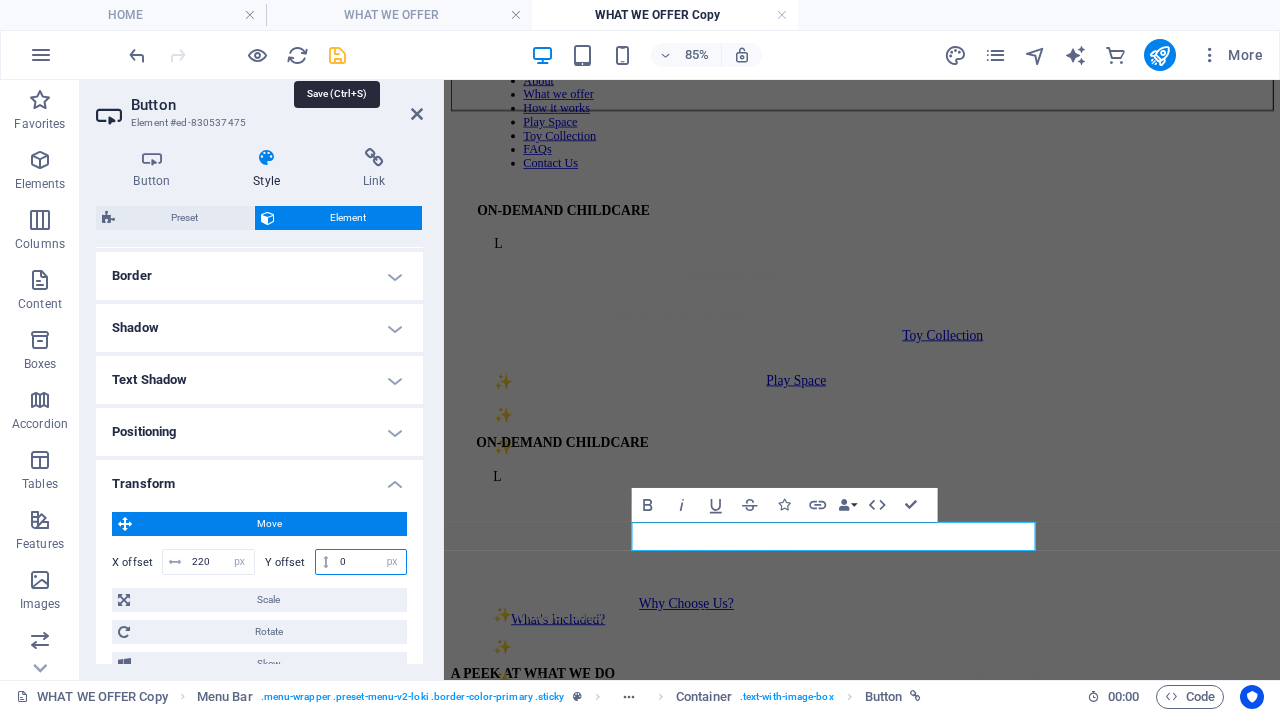 type on "0" 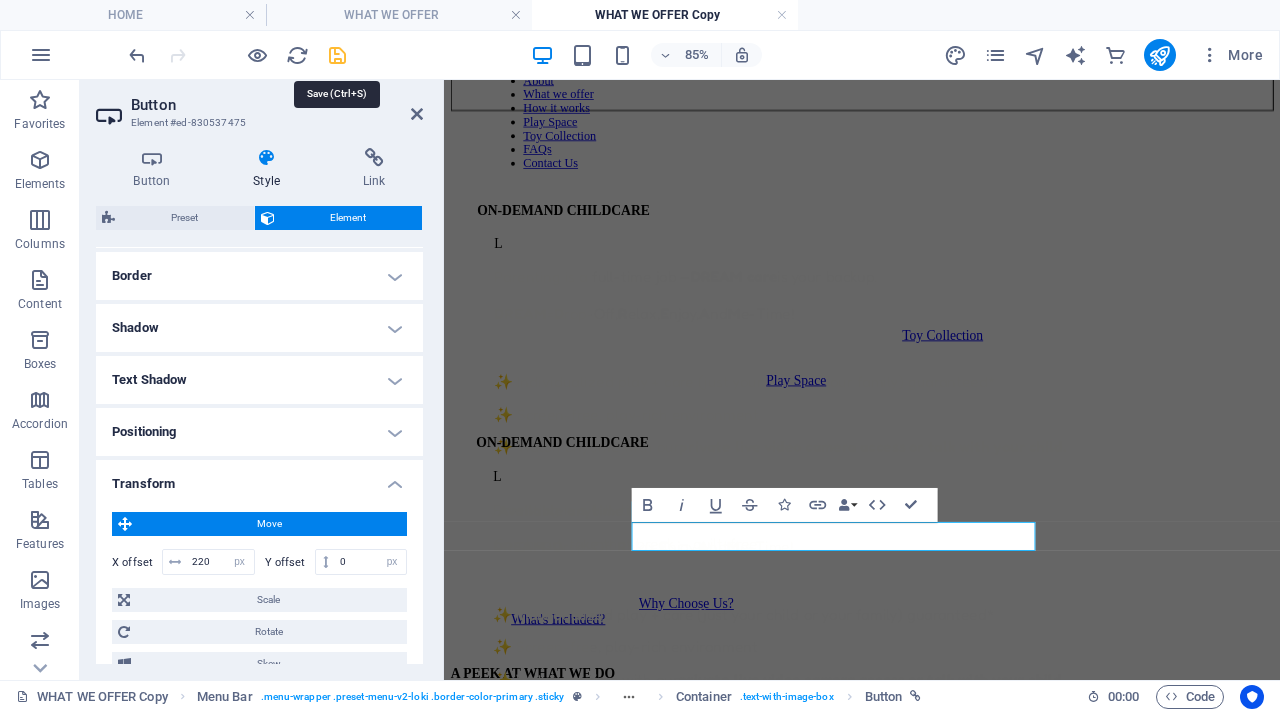 click at bounding box center (337, 55) 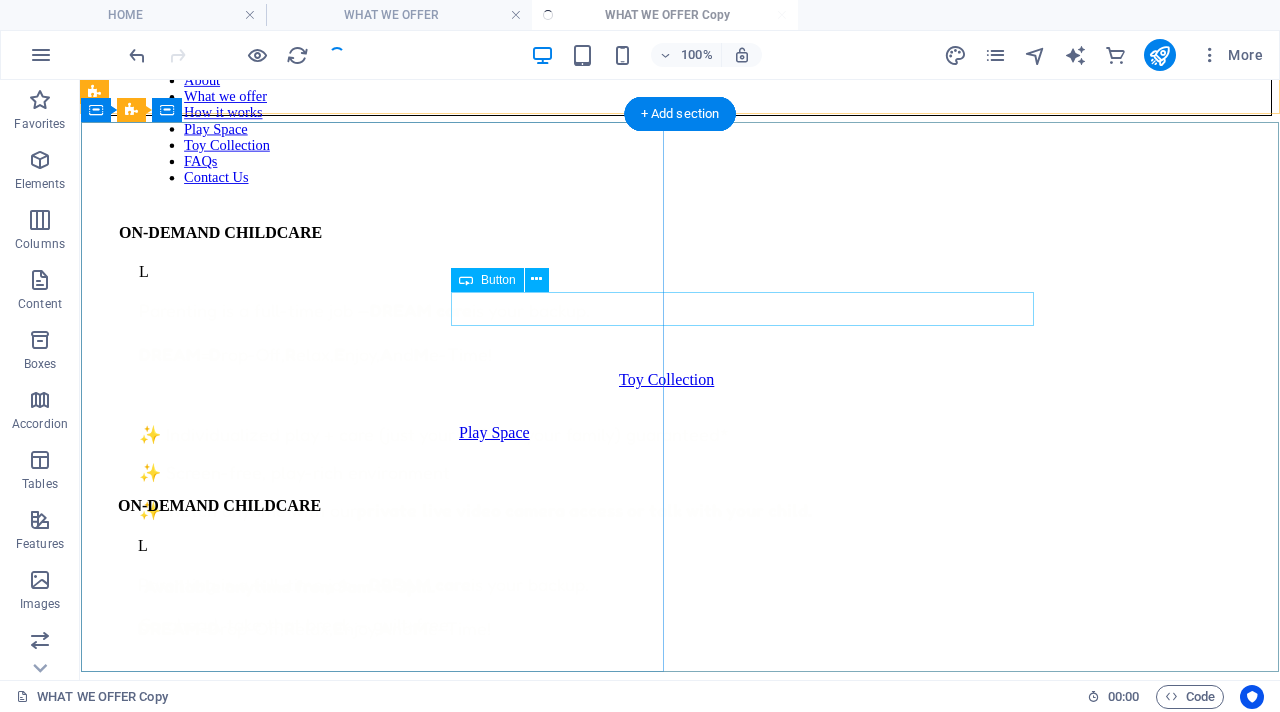 click on "Play Space" at bounding box center [1050, 433] 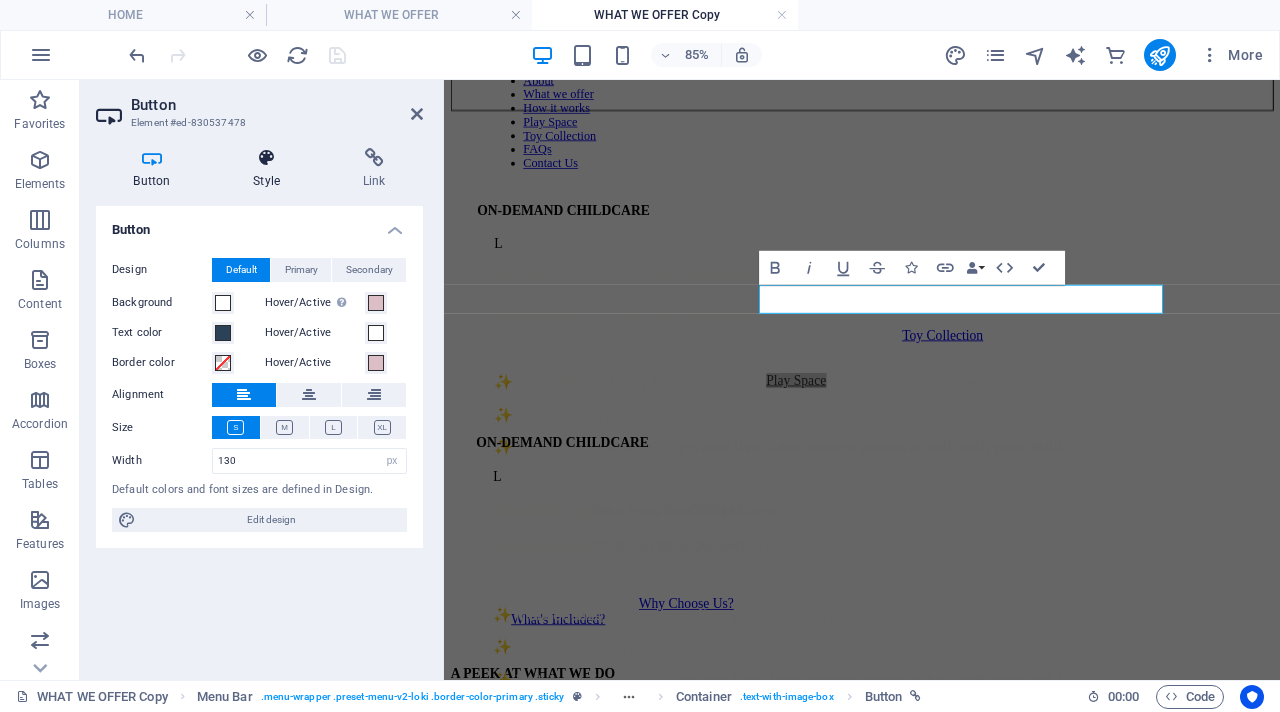 click at bounding box center (267, 158) 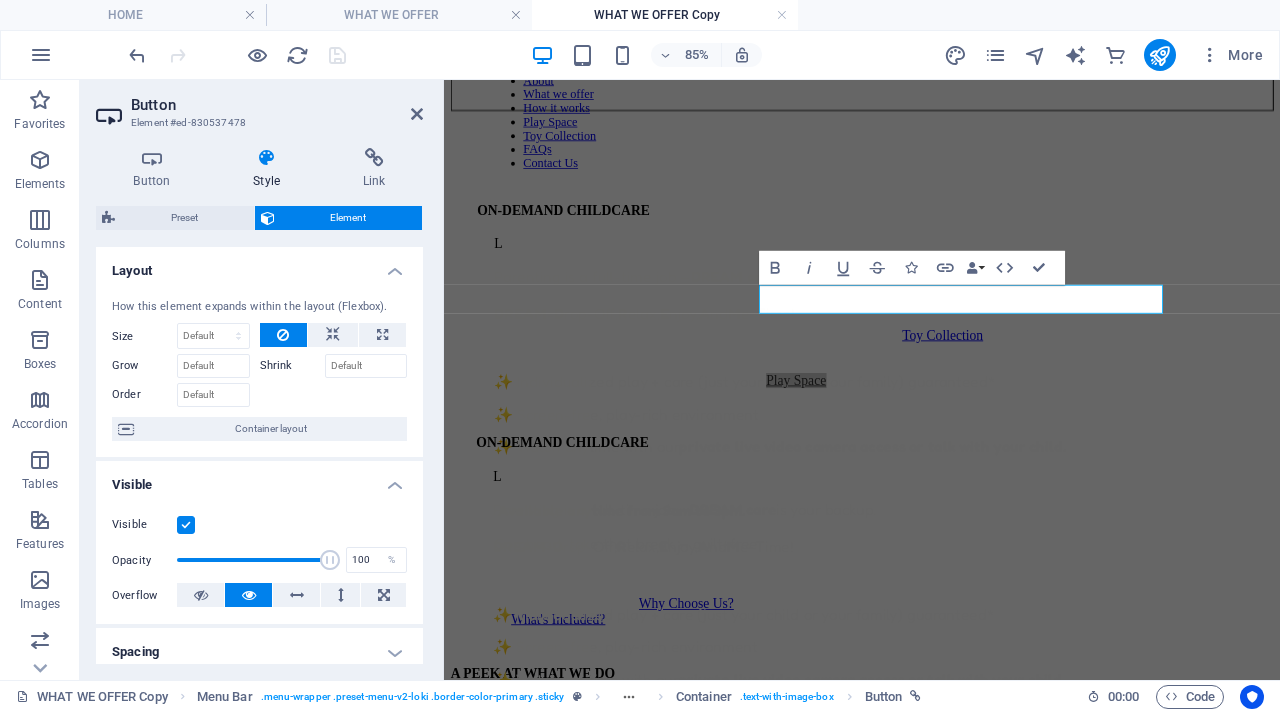 scroll, scrollTop: 428, scrollLeft: 0, axis: vertical 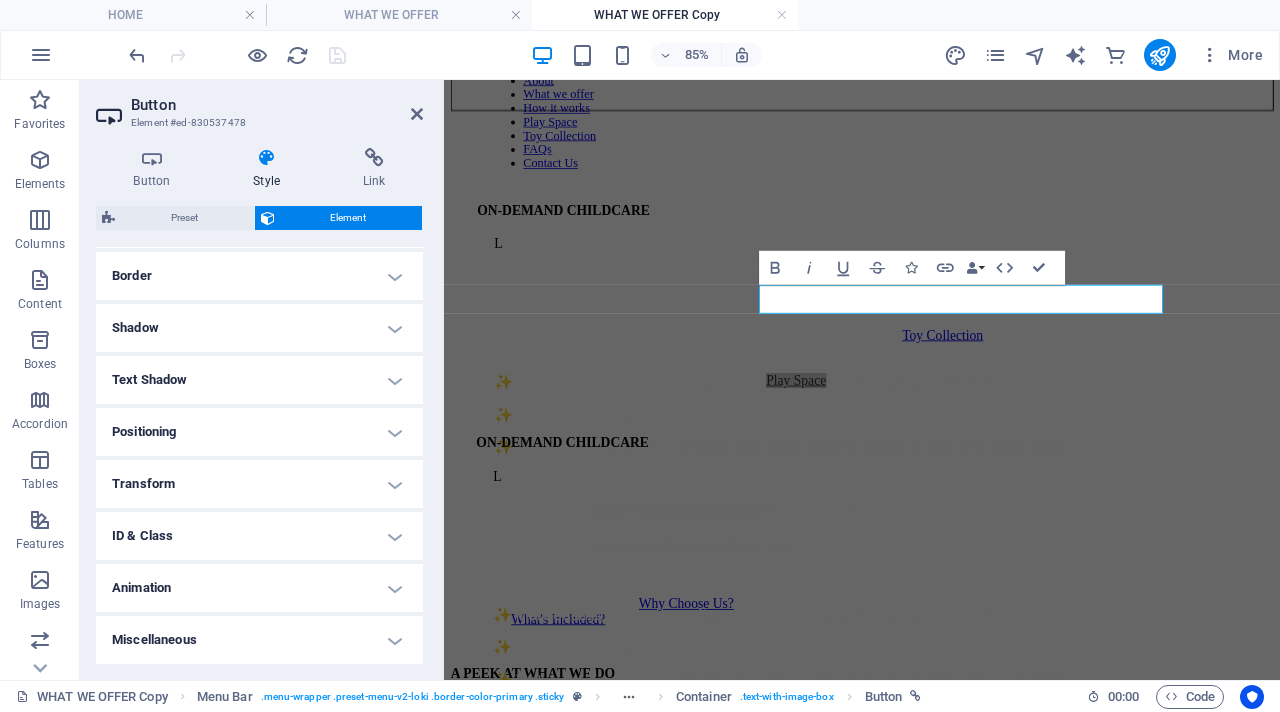 click on "Transform" at bounding box center (259, 484) 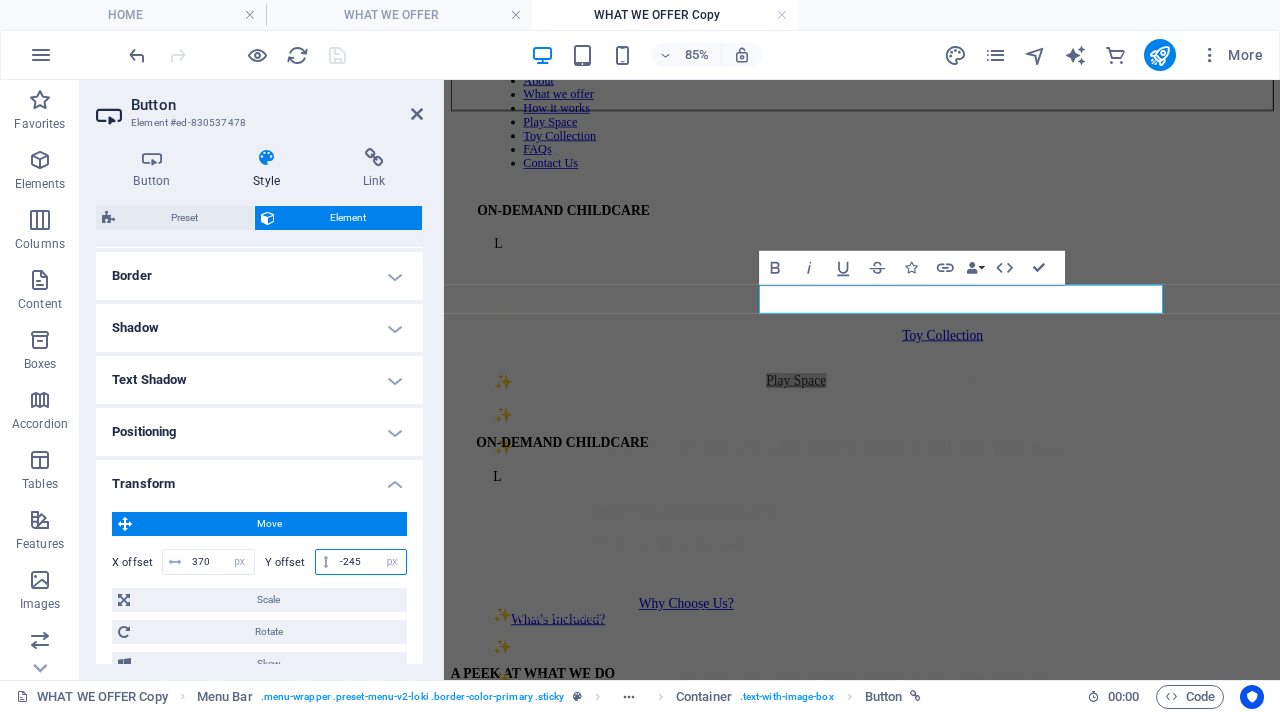 drag, startPoint x: 365, startPoint y: 568, endPoint x: 293, endPoint y: 544, distance: 75.89466 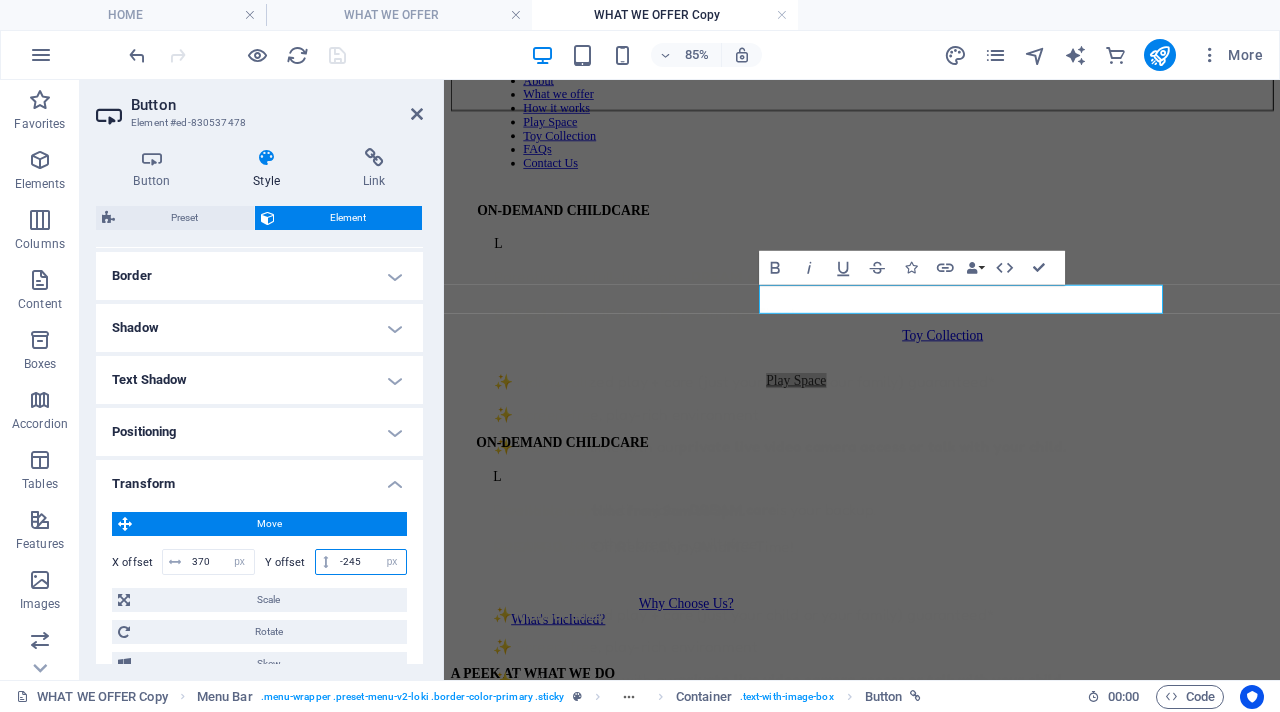 click on "X offset 370 px rem % em vh vw Y offset -245 px rem % em vh vw" at bounding box center (259, 562) 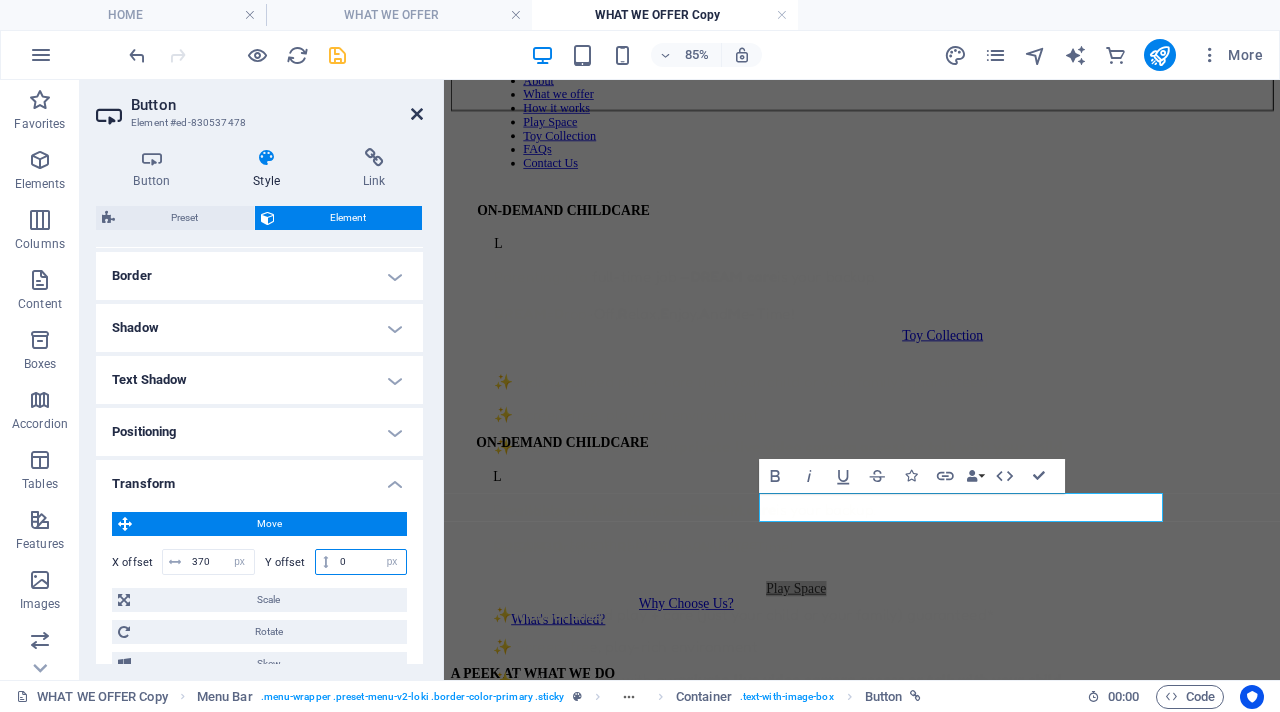 type on "0" 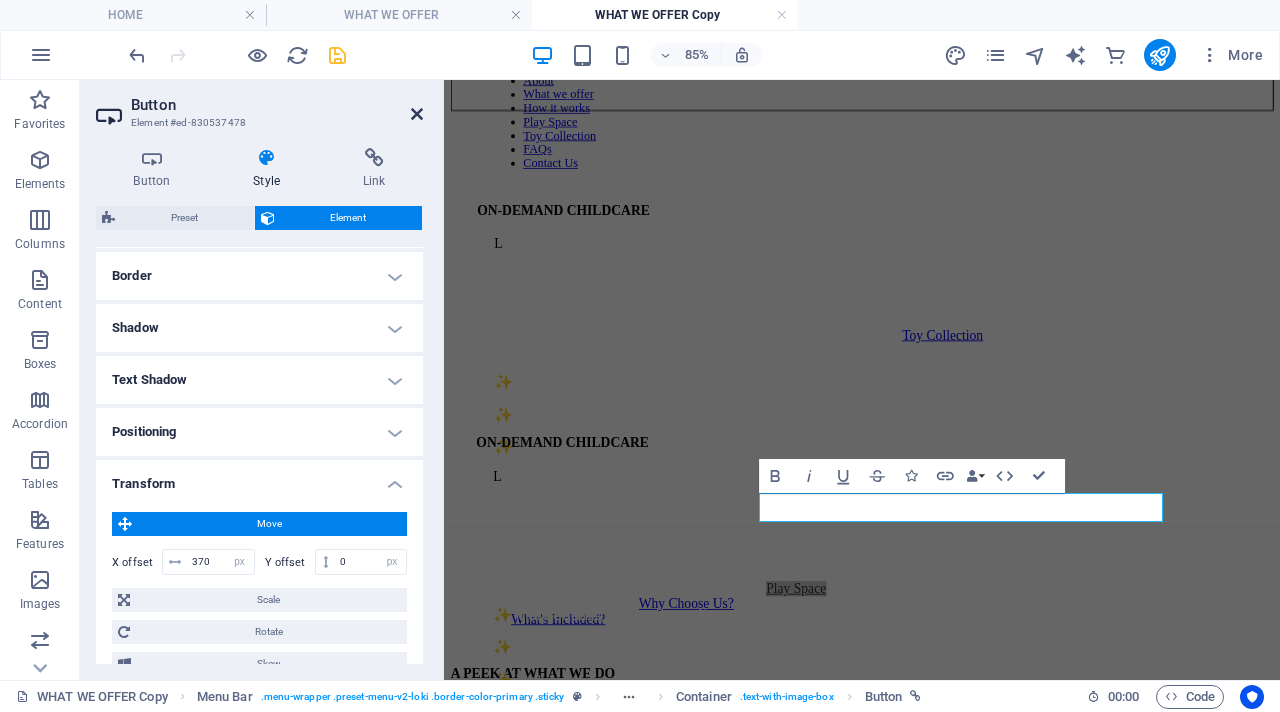 click at bounding box center [417, 114] 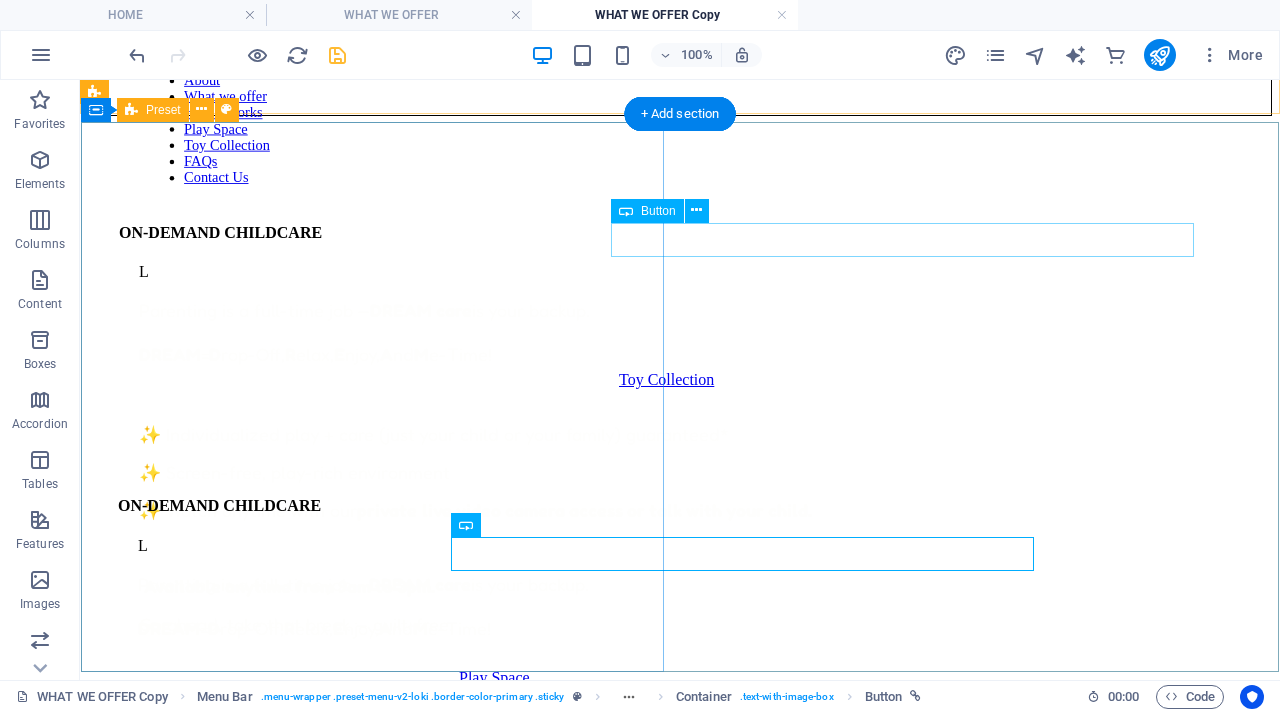 click on "Toy Collection" at bounding box center [1210, 380] 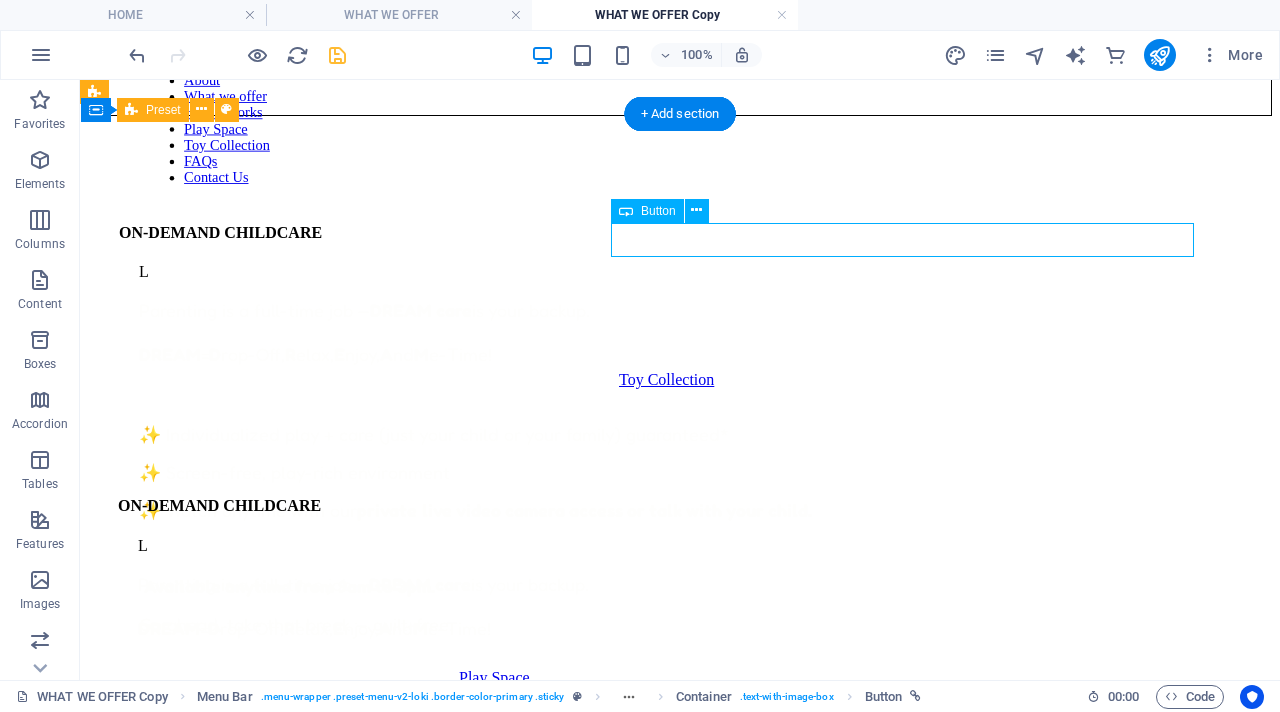 click on "Toy Collection" at bounding box center [1210, 380] 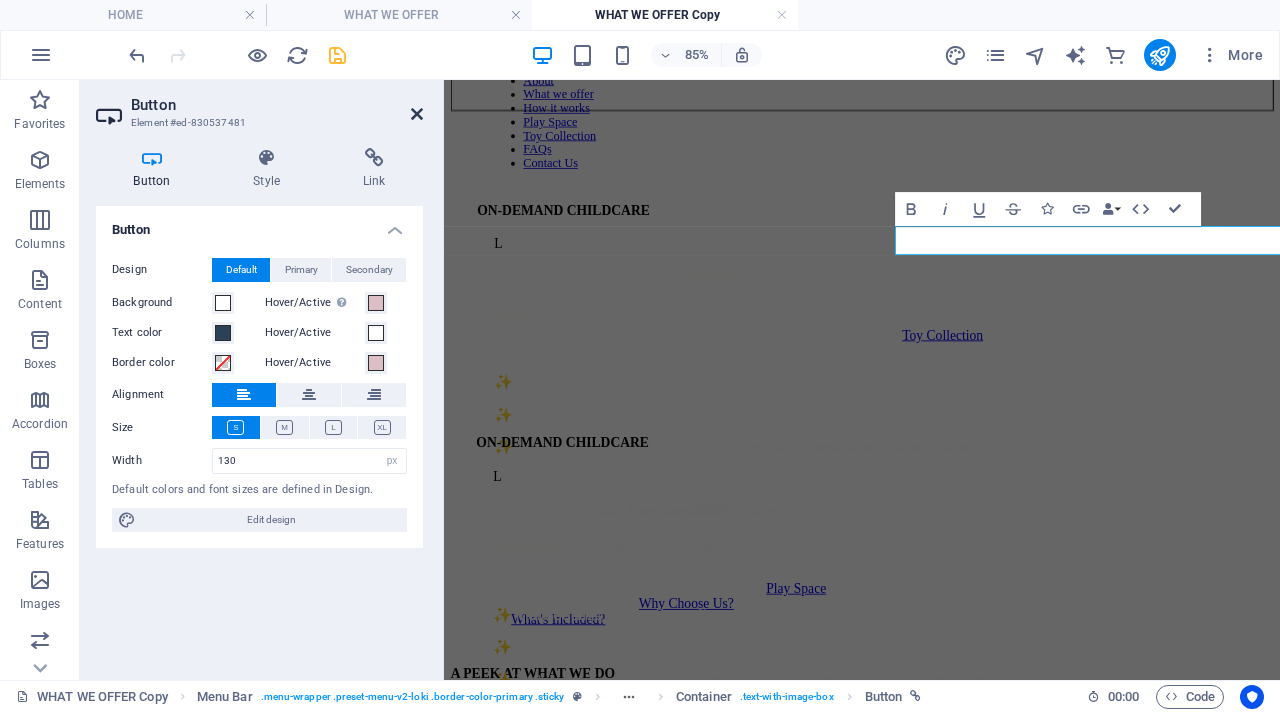 click at bounding box center [417, 114] 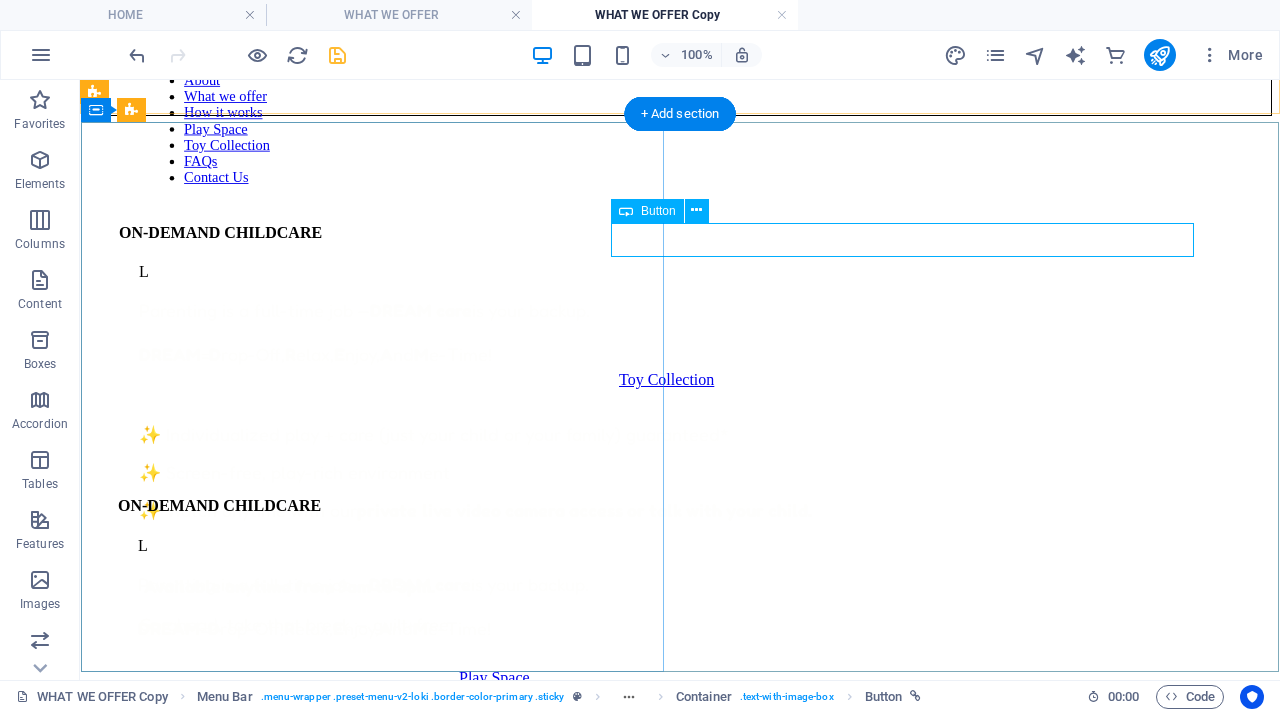 click on "Toy Collection" at bounding box center (1210, 380) 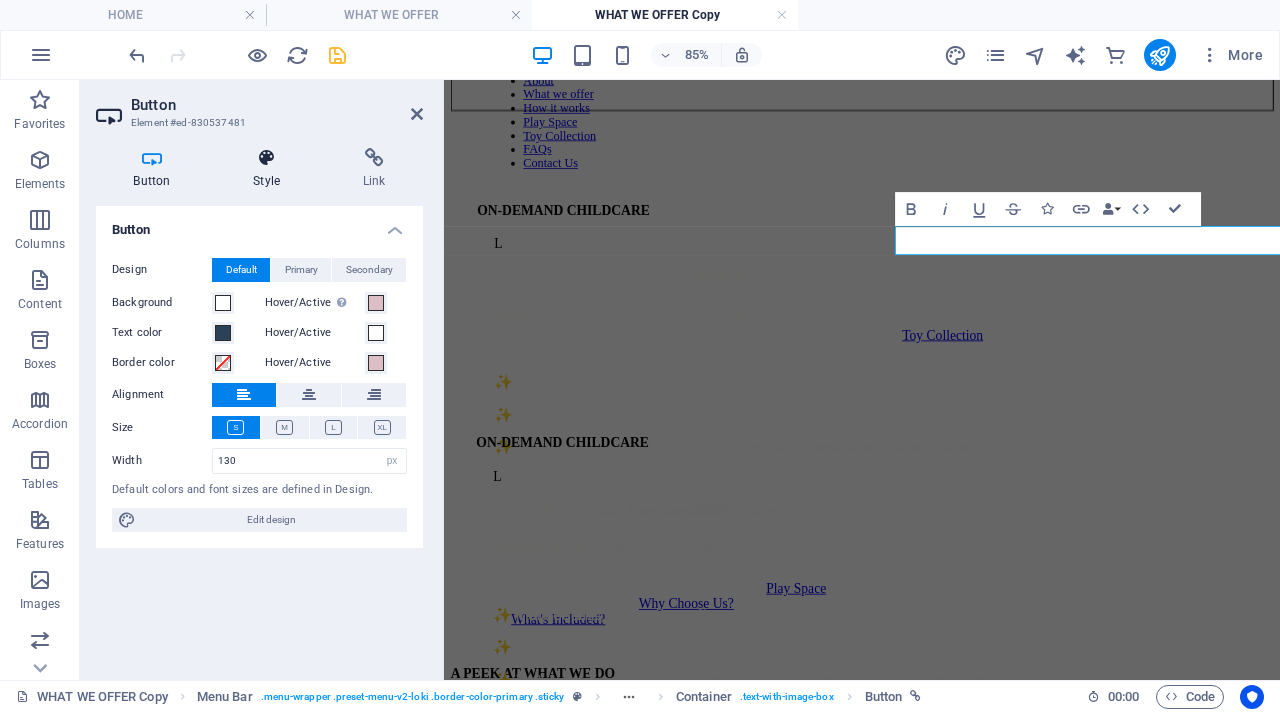 click on "Style" at bounding box center [271, 169] 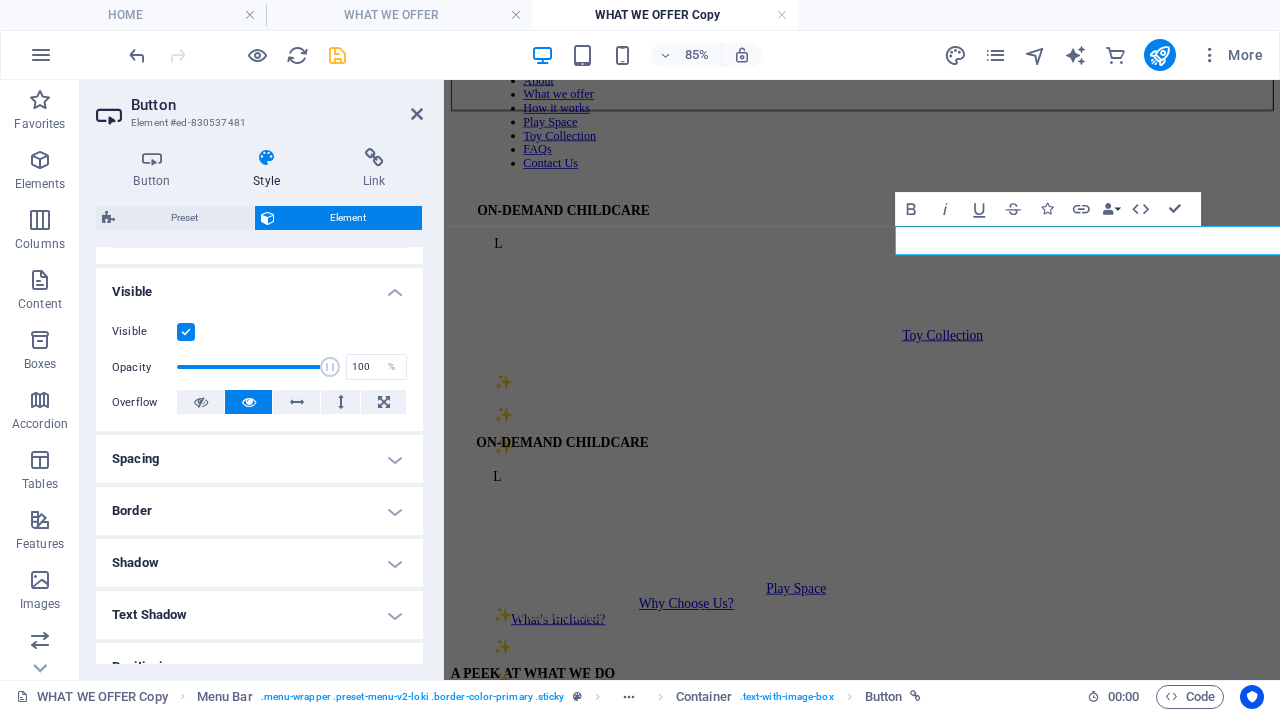 scroll, scrollTop: 428, scrollLeft: 0, axis: vertical 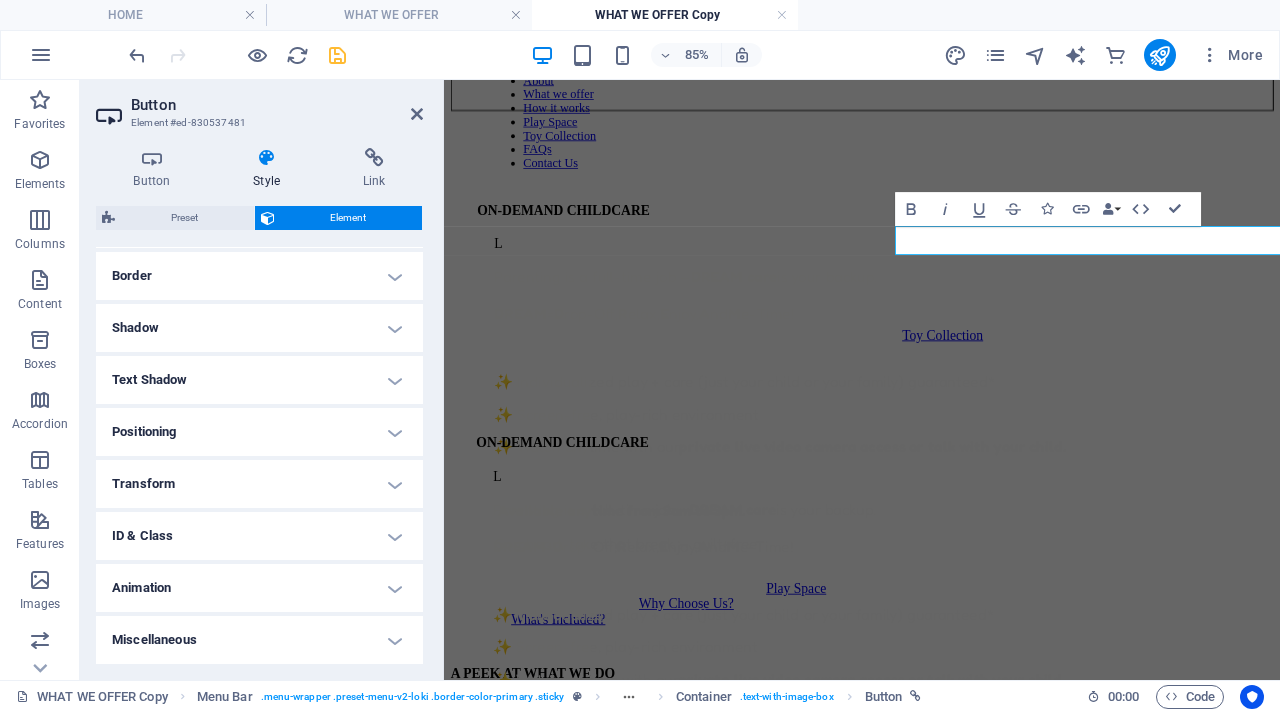 click on "Transform" at bounding box center (259, 484) 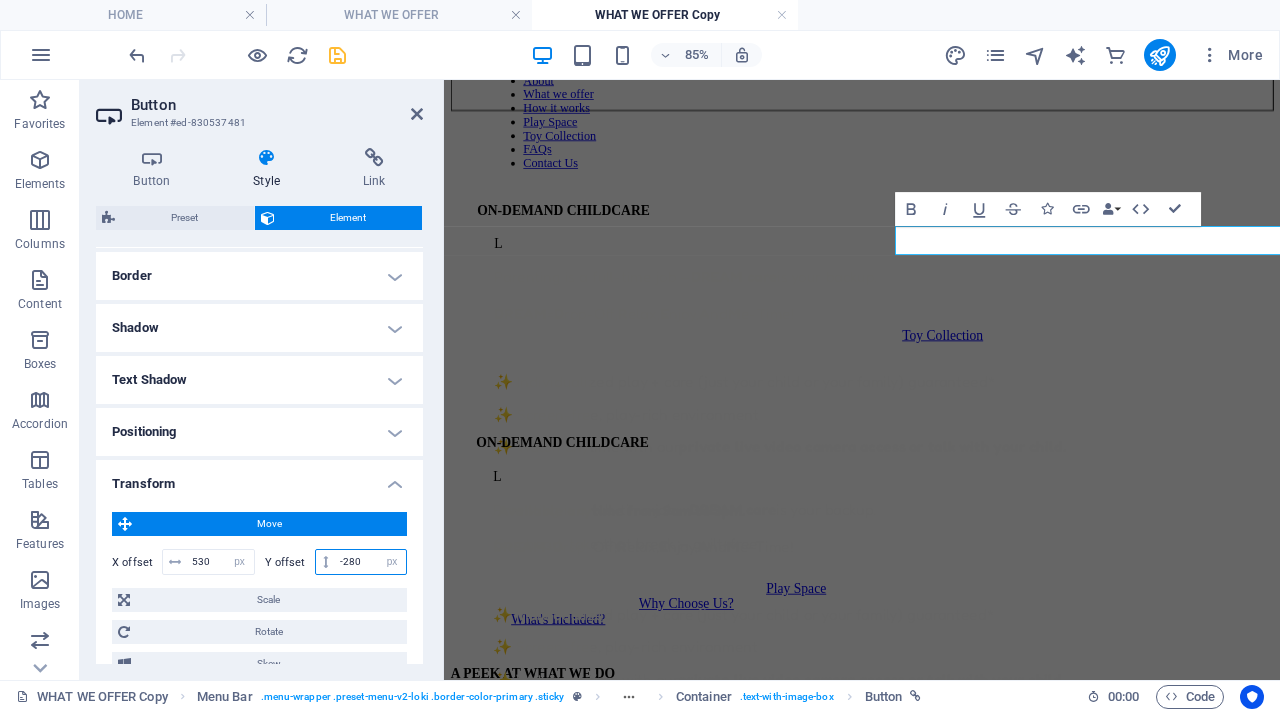 drag, startPoint x: 360, startPoint y: 567, endPoint x: 283, endPoint y: 534, distance: 83.773506 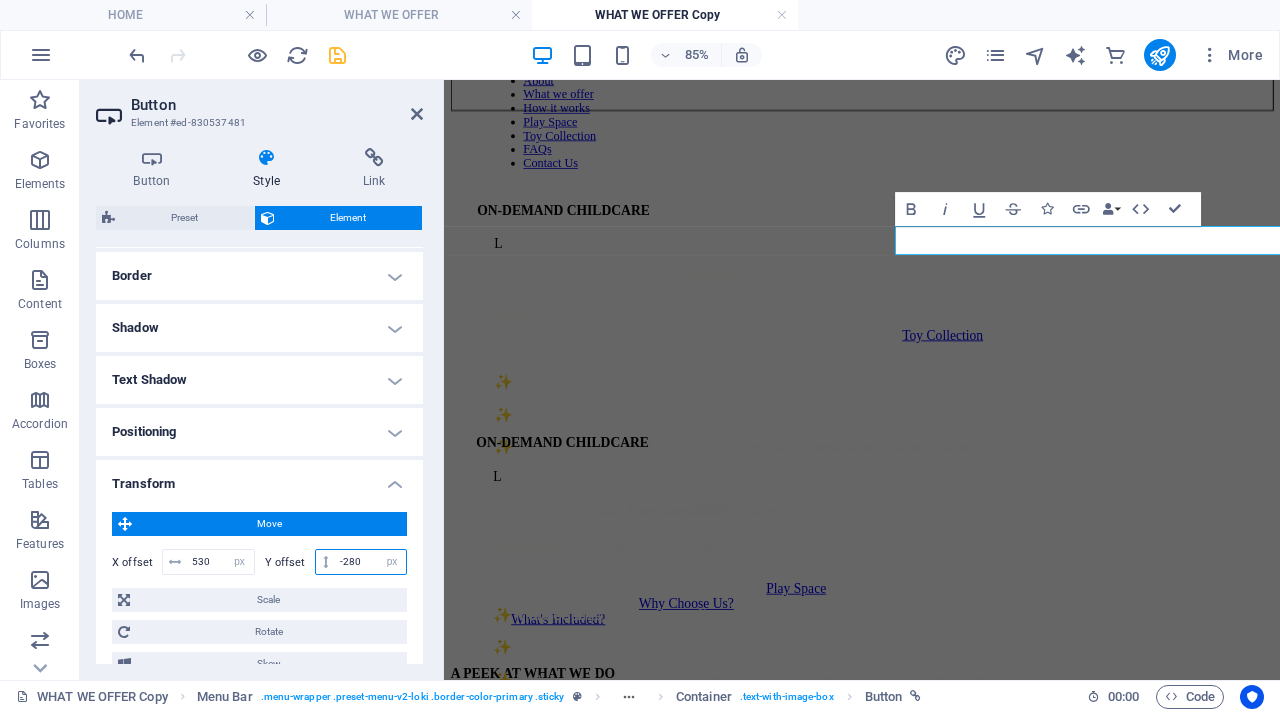 click on "Move X offset 530 px rem % em vh vw Y offset -280 px rem % em vh vw Scale Zoom 100 % Rotate Rotate 0 ° Skew X offset 0 ° Y offset 0 °" at bounding box center [259, 594] 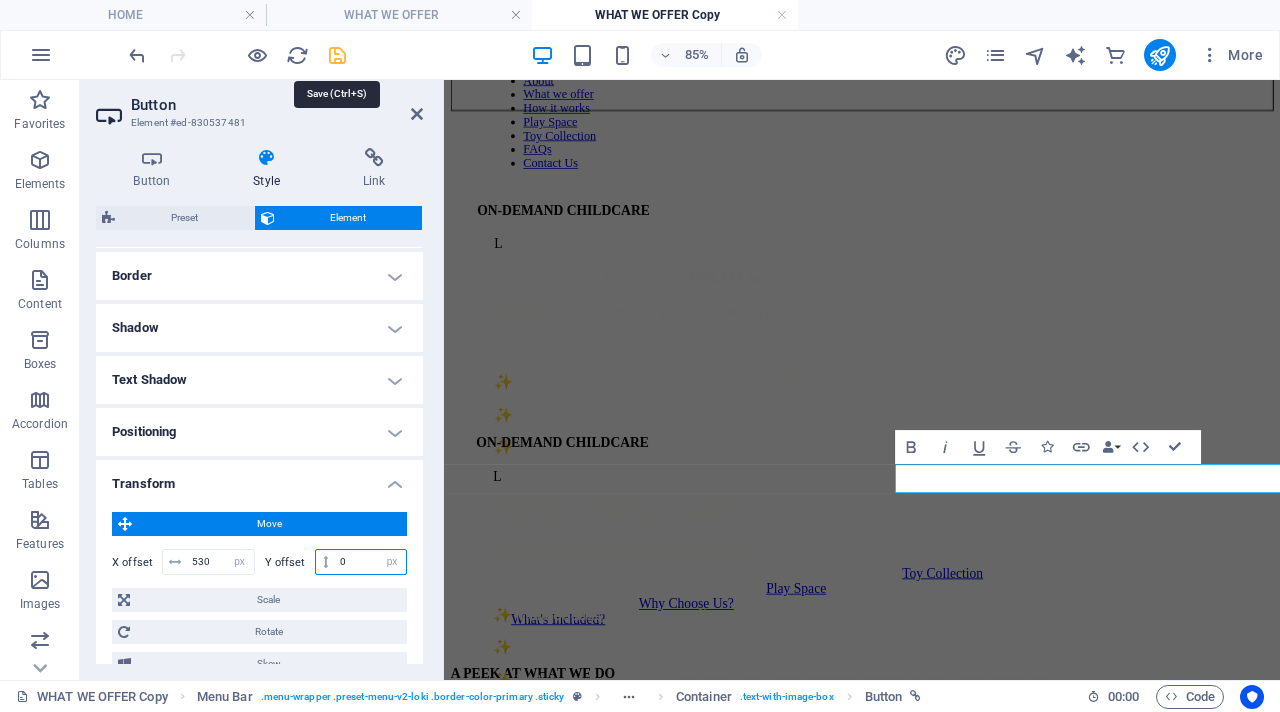 type on "0" 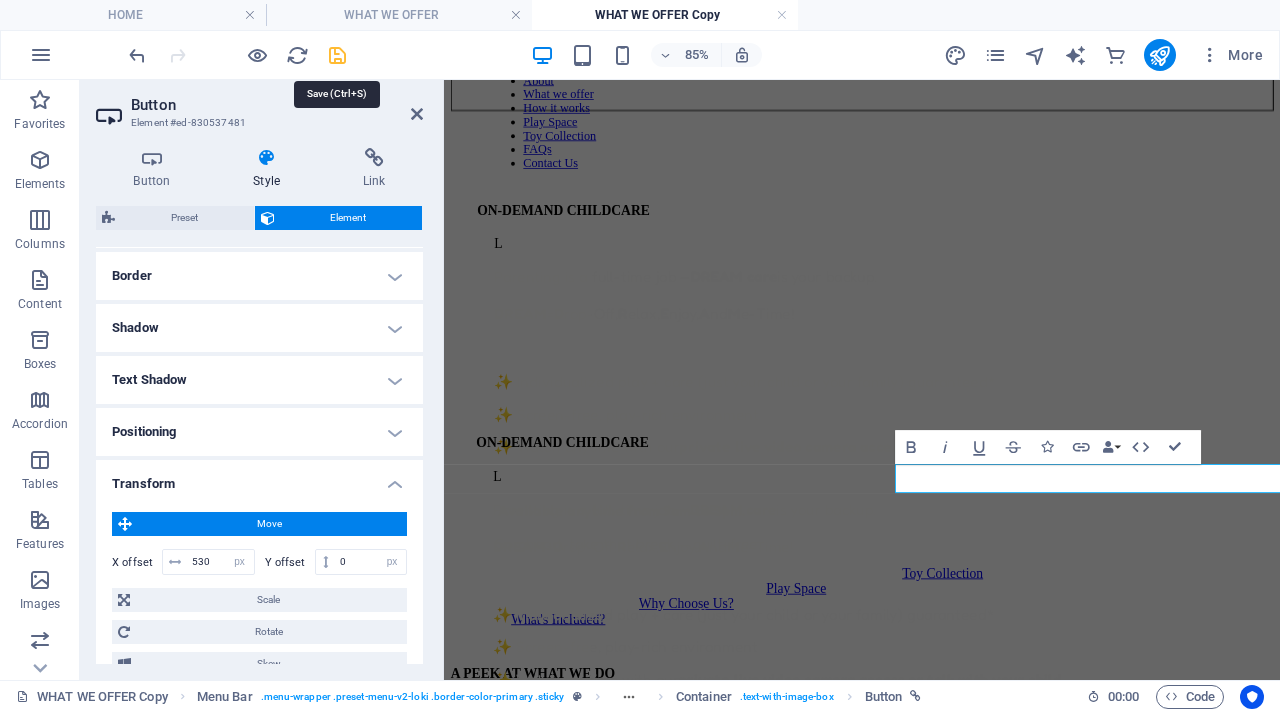 click at bounding box center (337, 55) 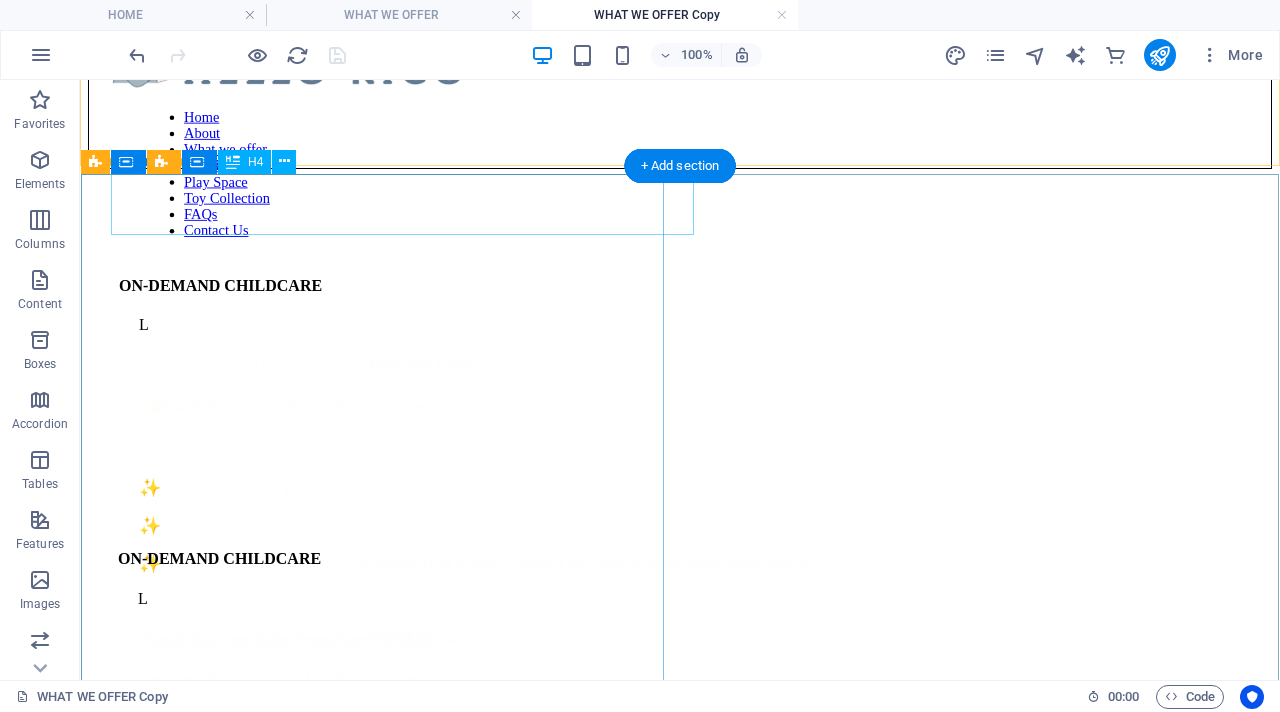 scroll, scrollTop: 119, scrollLeft: 0, axis: vertical 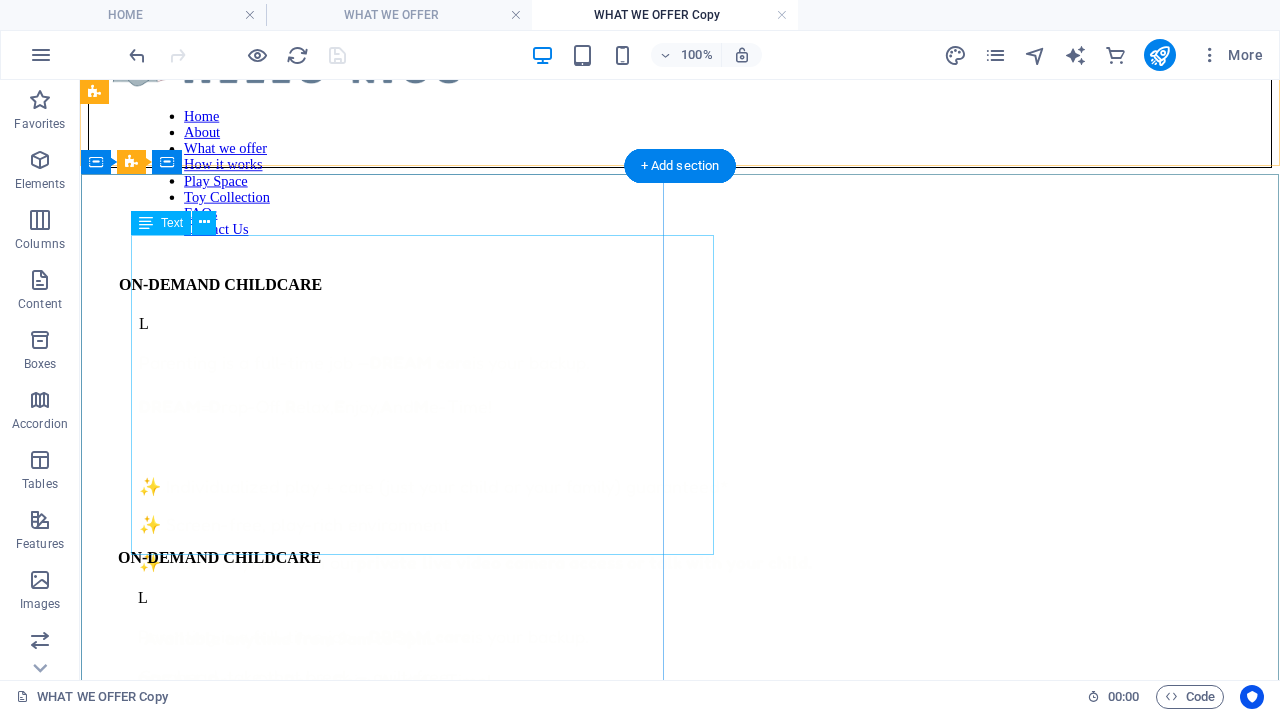 click on "L Parenting is a full-time job —  DREAM care  is your backup. DREAM  =  D rop-Off,  R elax,  E njoy,  A nd  M e-Time! ✨ Individualized play + care (just your child or your family) guaranteed* ✨ Screen-free, play-rich environment ✨ Watch anytime   with our  private   live video camera access or talk with your child.   Available anytime from 9am to 3pm. Go ahead, take that break — guilt-free." at bounding box center [730, 501] 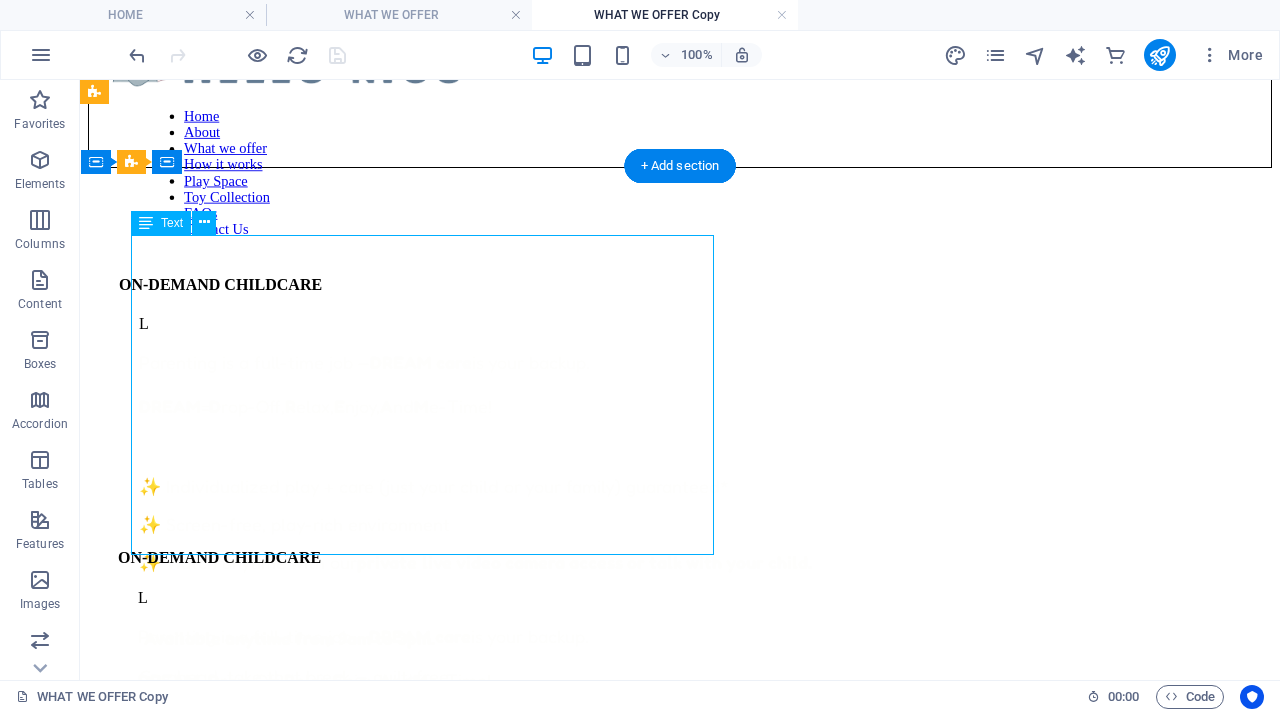 click on "L Parenting is a full-time job —  DREAM care  is your backup. DREAM  =  D rop-Off,  R elax,  E njoy,  A nd  M e-Time! ✨ Individualized play + care (just your child or your family) guaranteed* ✨ Screen-free, play-rich environment ✨ Watch anytime   with our  private   live video camera access or talk with your child.   Available anytime from 9am to 3pm. Go ahead, take that break — guilt-free." at bounding box center [730, 501] 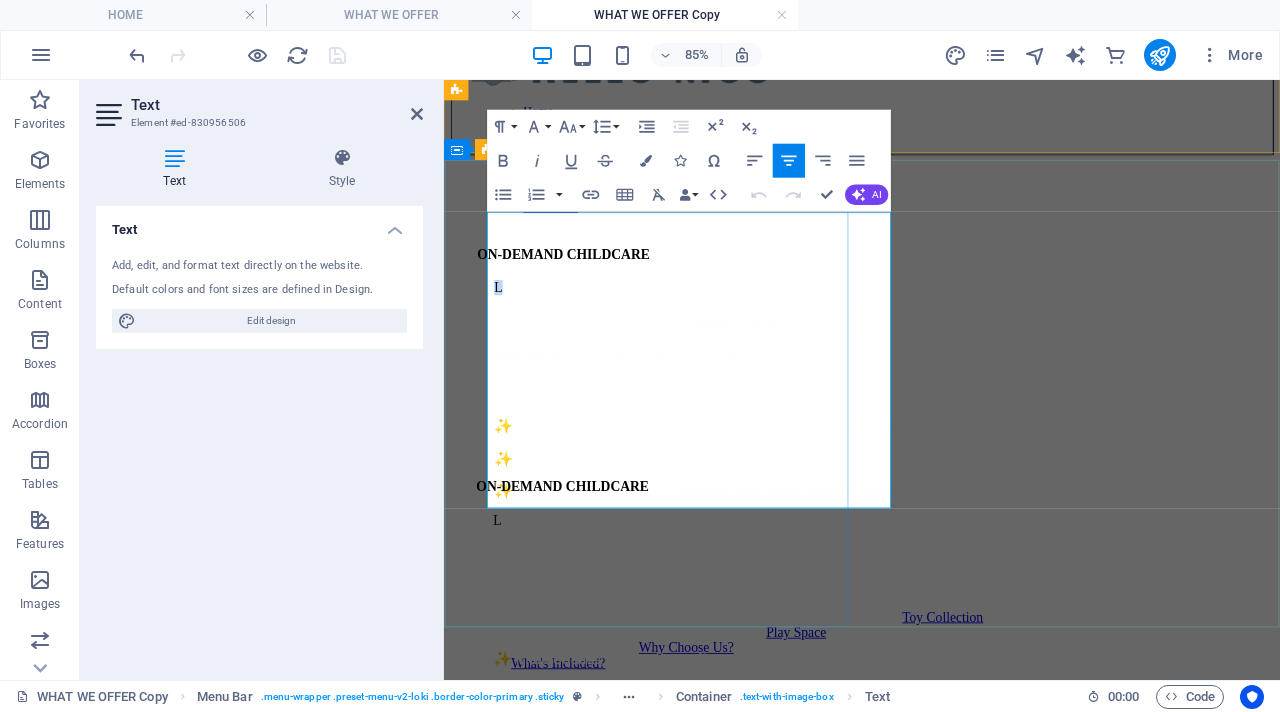 drag, startPoint x: 753, startPoint y: 250, endPoint x: 715, endPoint y: 232, distance: 42.047592 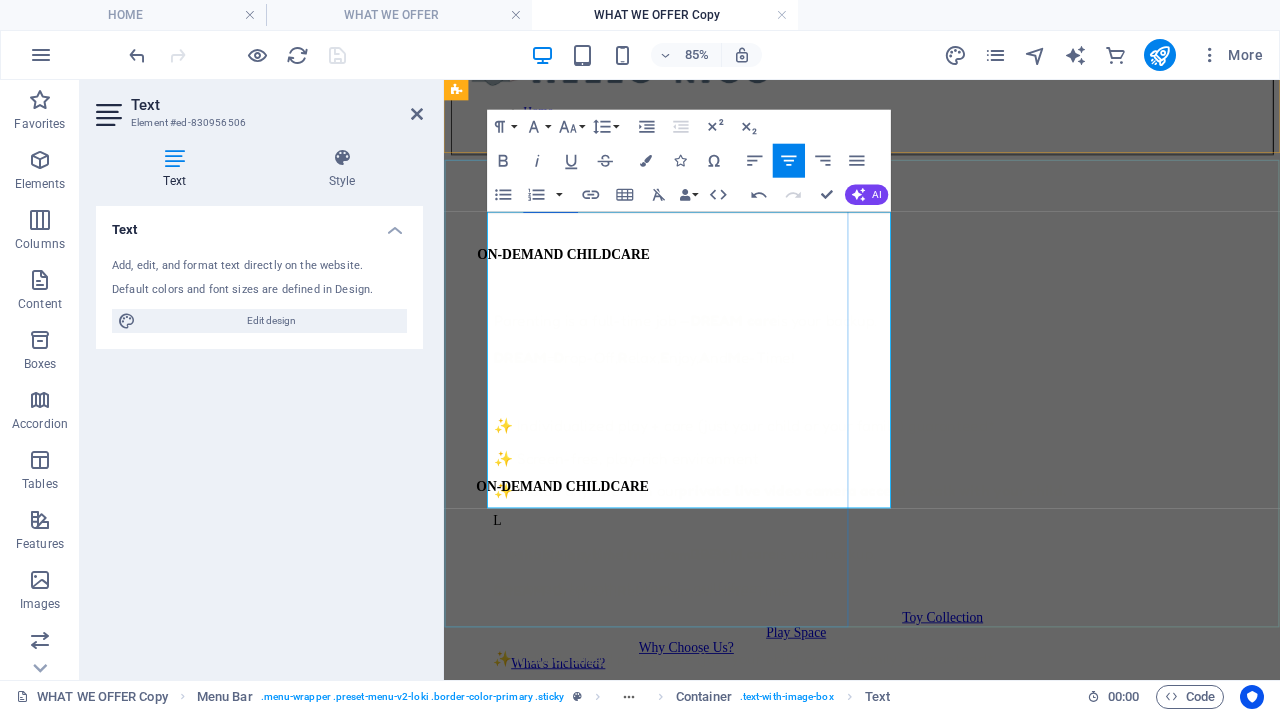 click on "Parenting is a full-time job —" at bounding box center (618, 362) 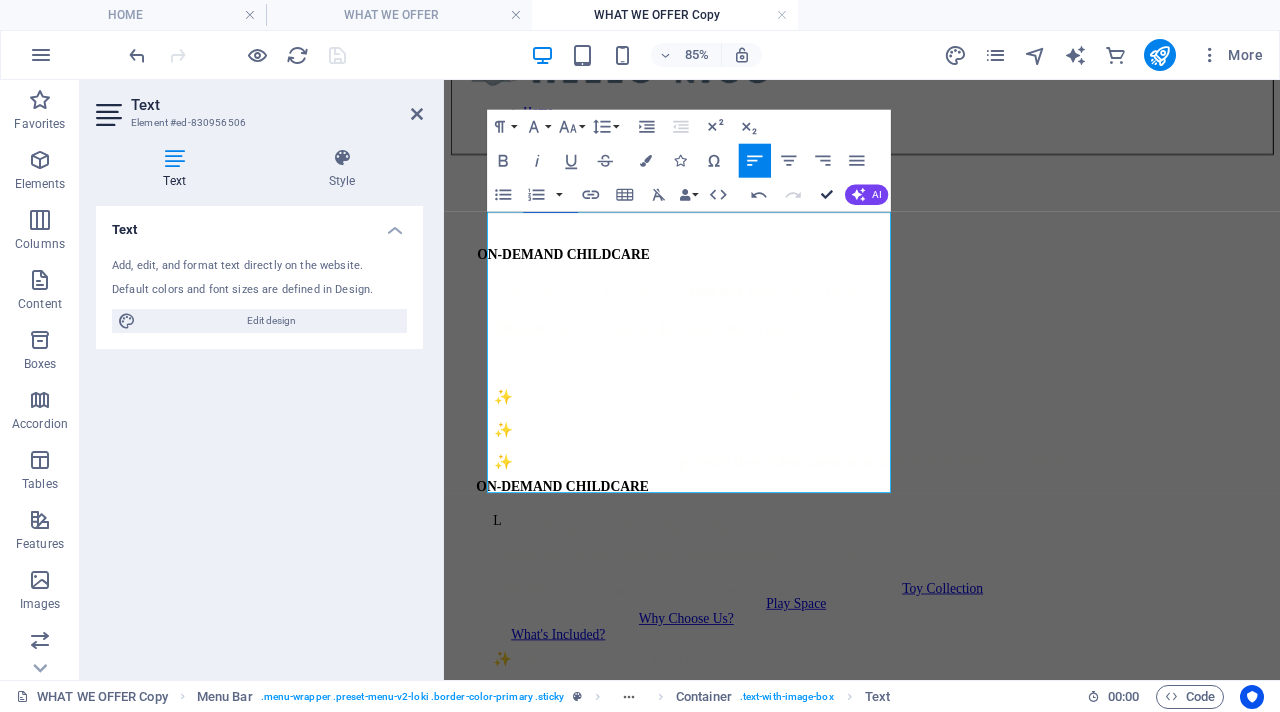 drag, startPoint x: 828, startPoint y: 191, endPoint x: 719, endPoint y: 103, distance: 140.08926 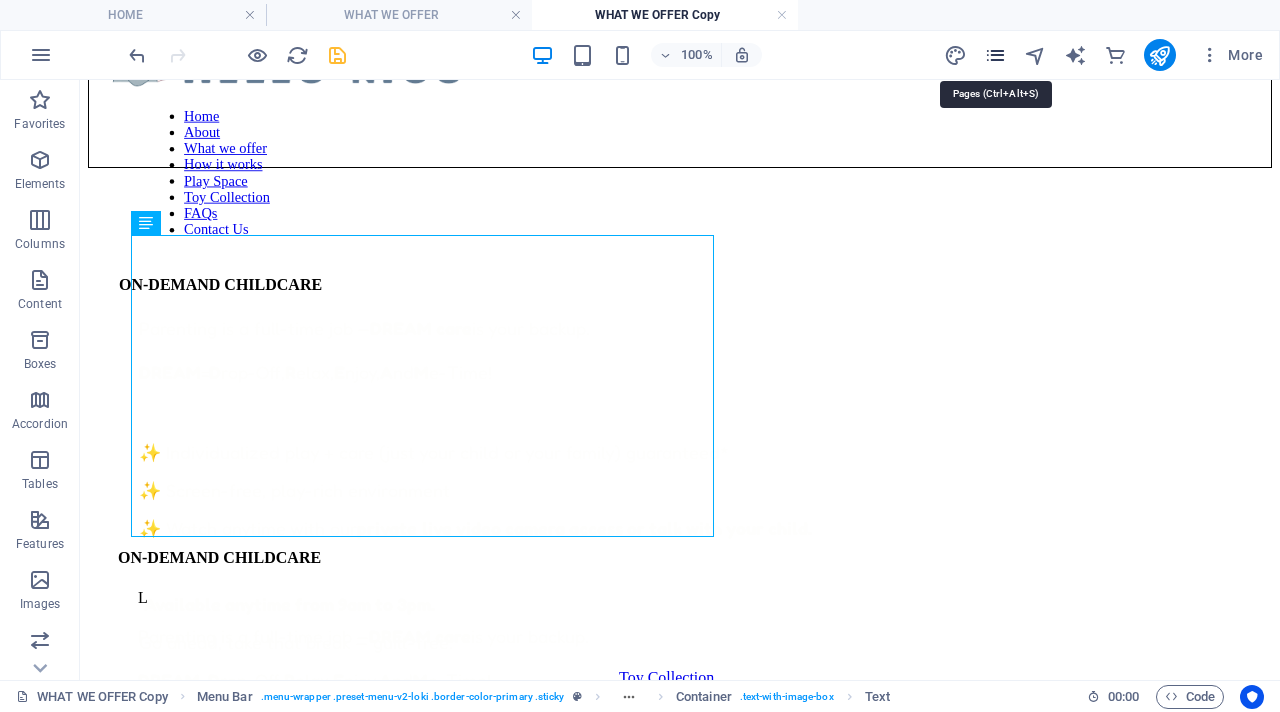 click at bounding box center (995, 55) 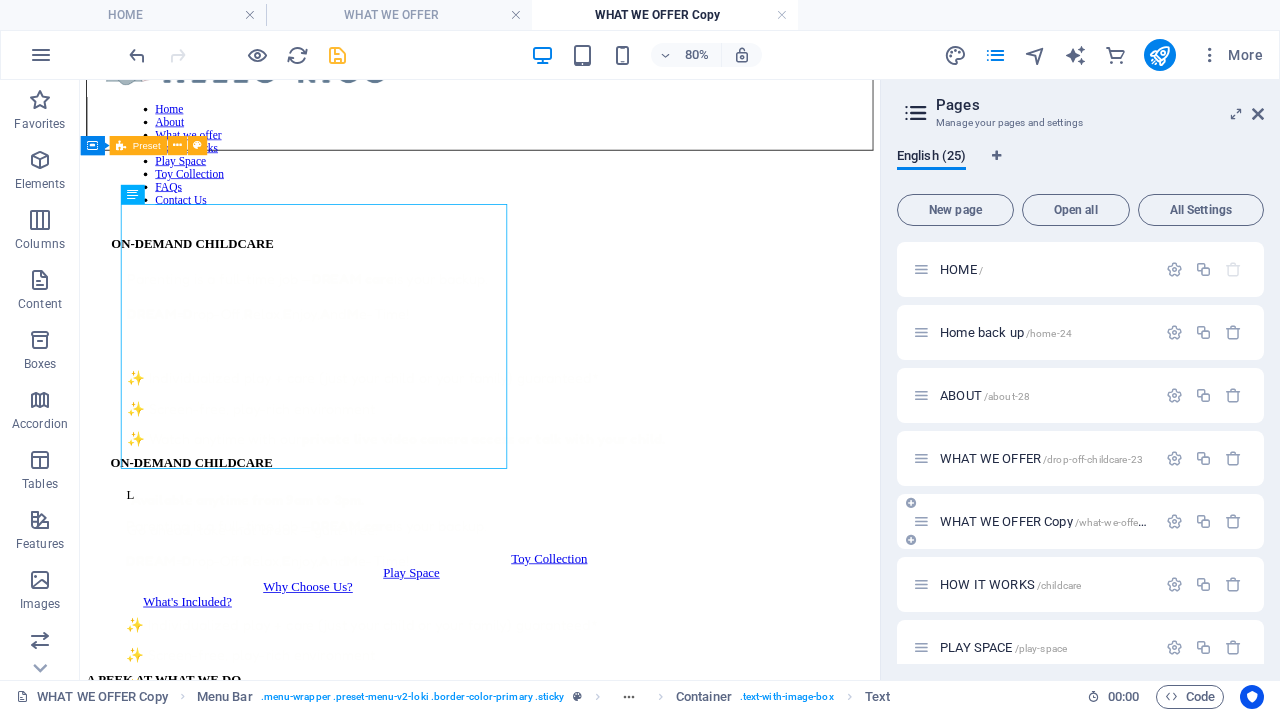 drag, startPoint x: 815, startPoint y: 445, endPoint x: 960, endPoint y: 529, distance: 167.57387 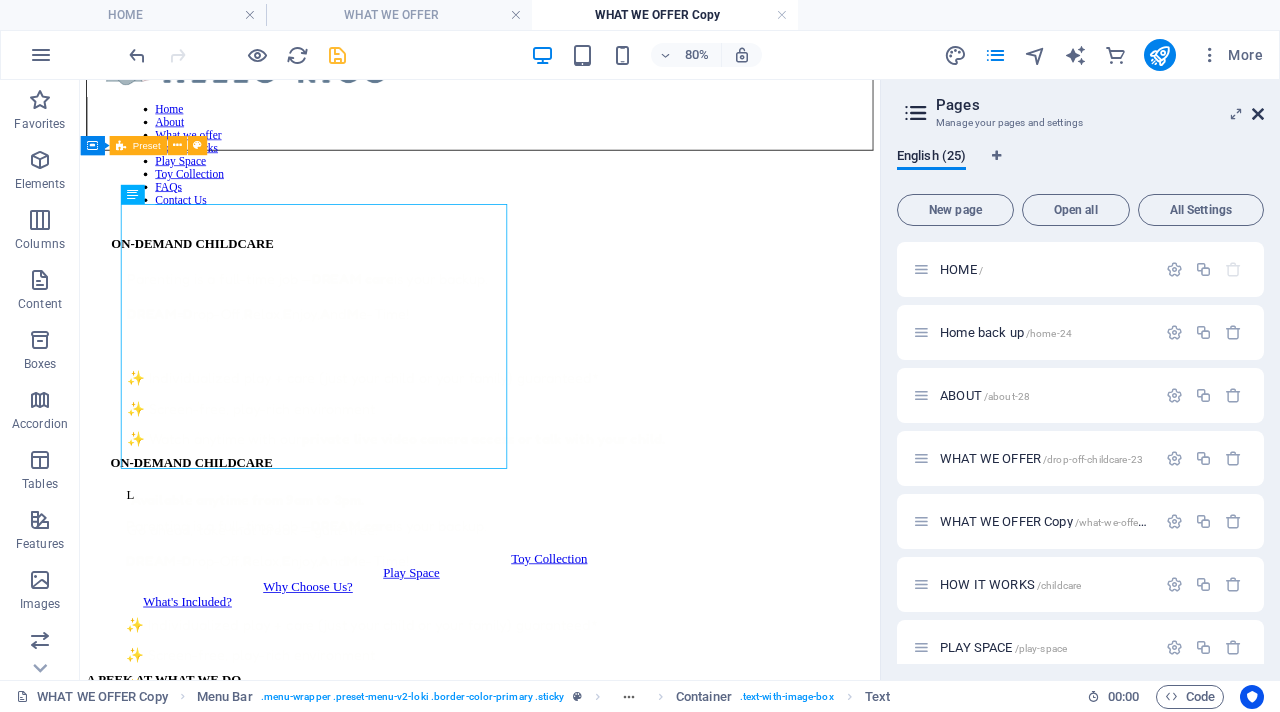 click at bounding box center [1258, 114] 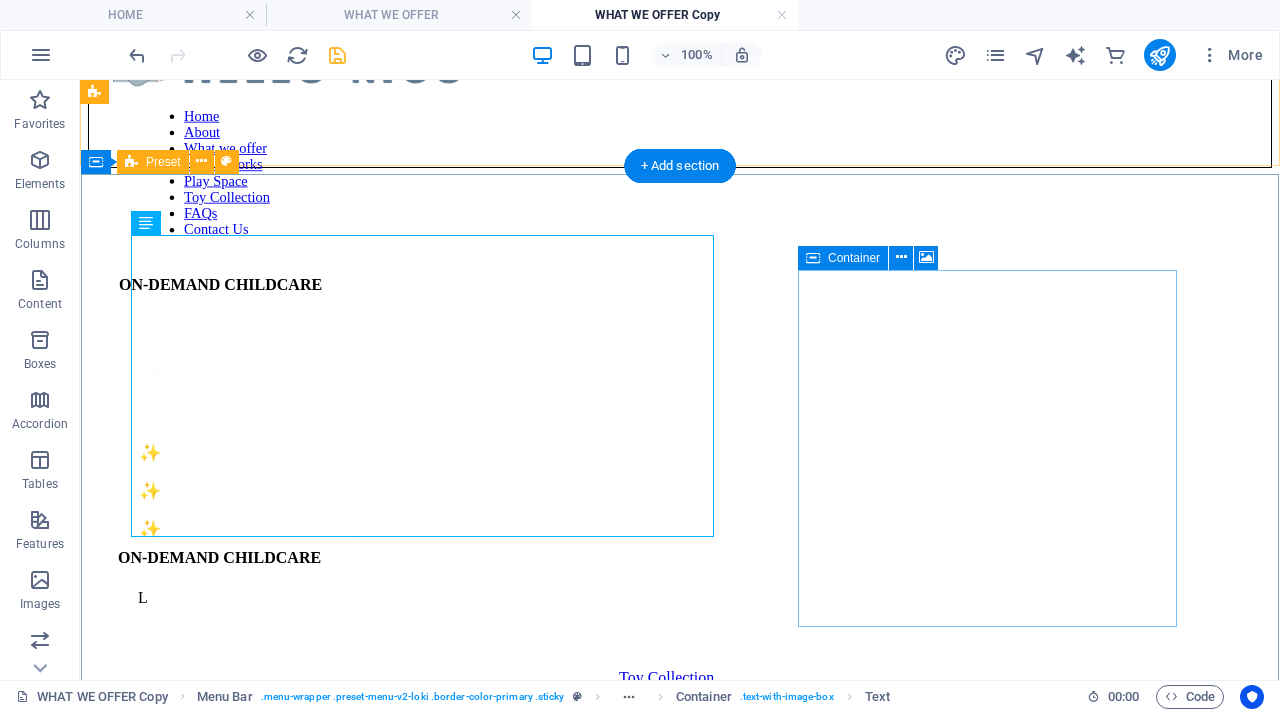 click at bounding box center [680, 862] 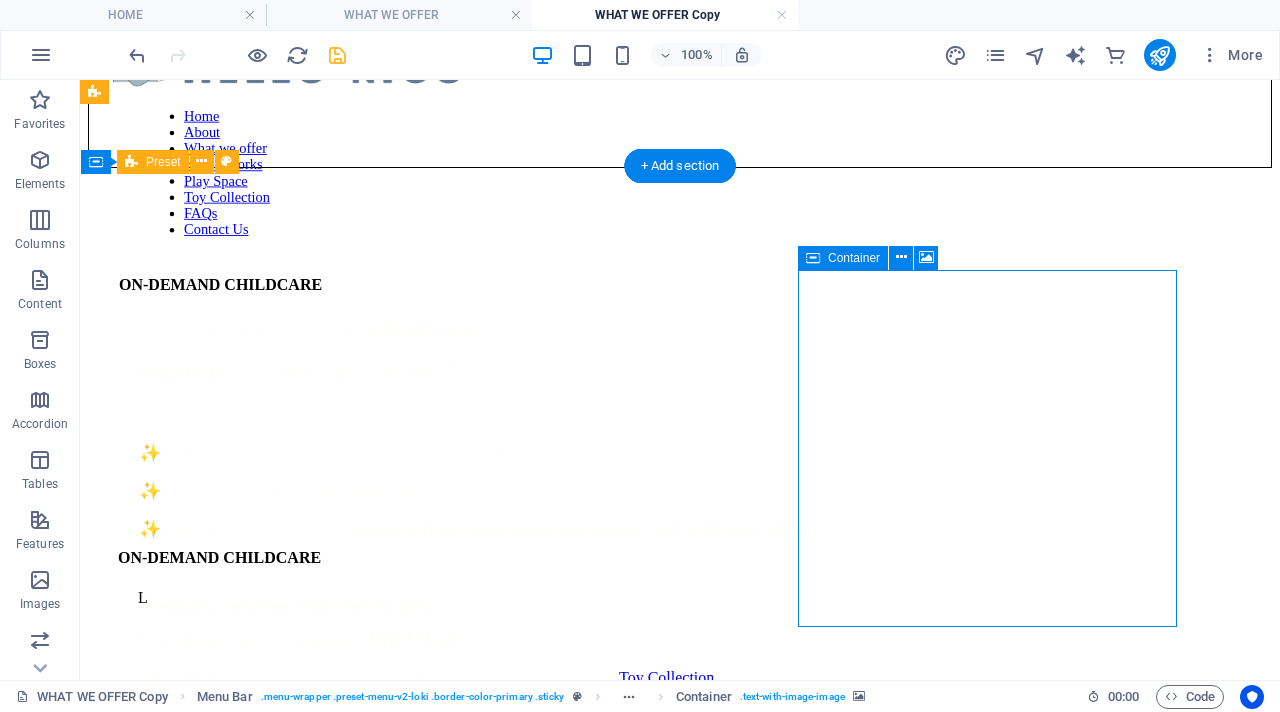click at bounding box center [680, 862] 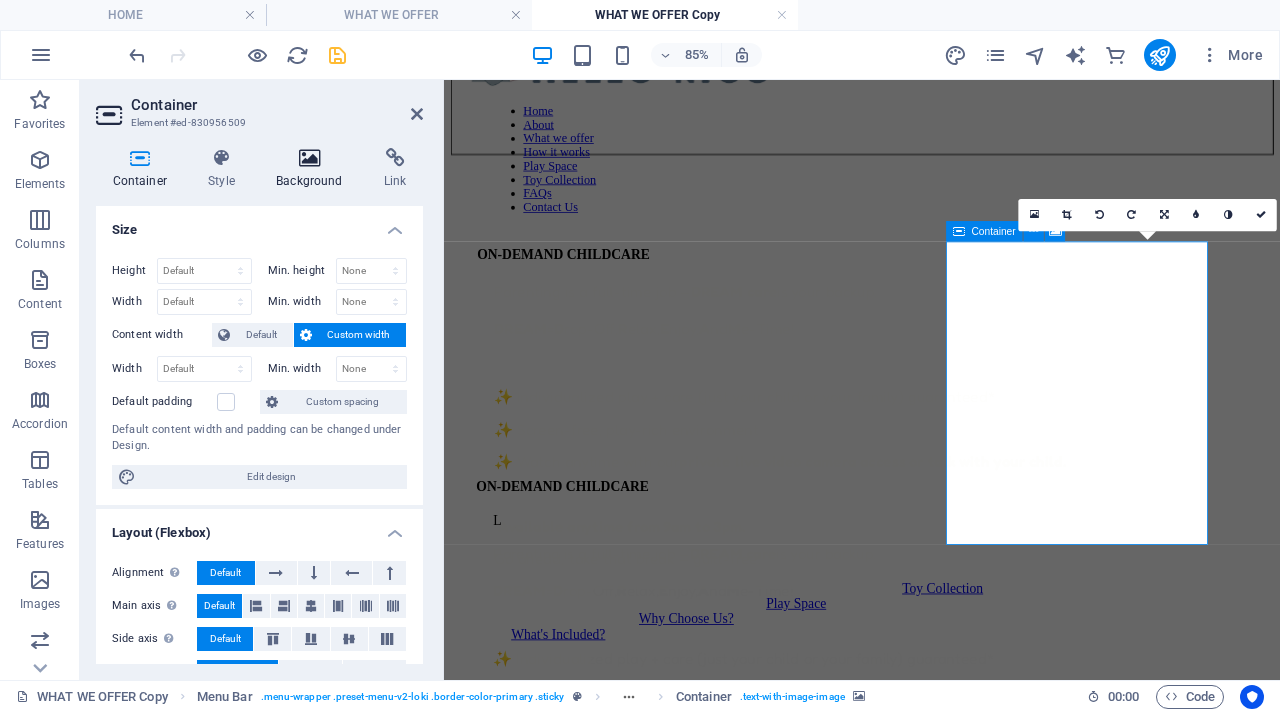 click on "Background" at bounding box center [314, 169] 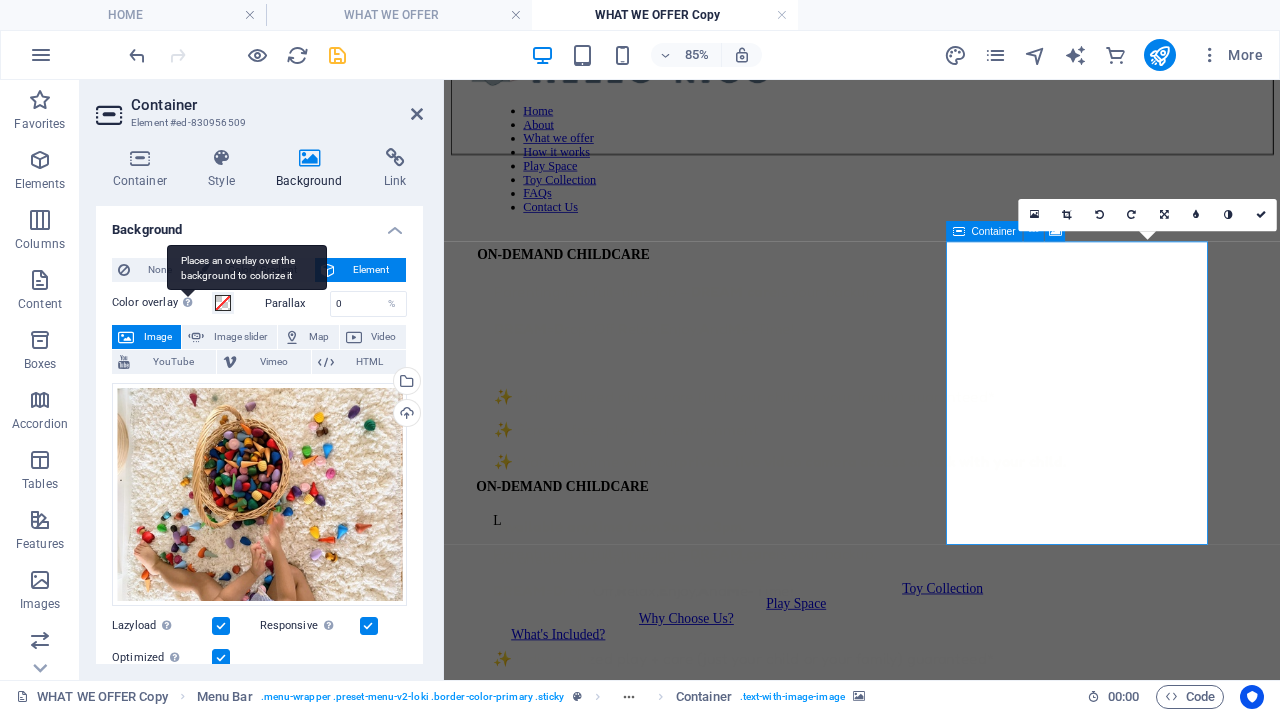 click on "Places an overlay over the background to colorize it" at bounding box center [247, 267] 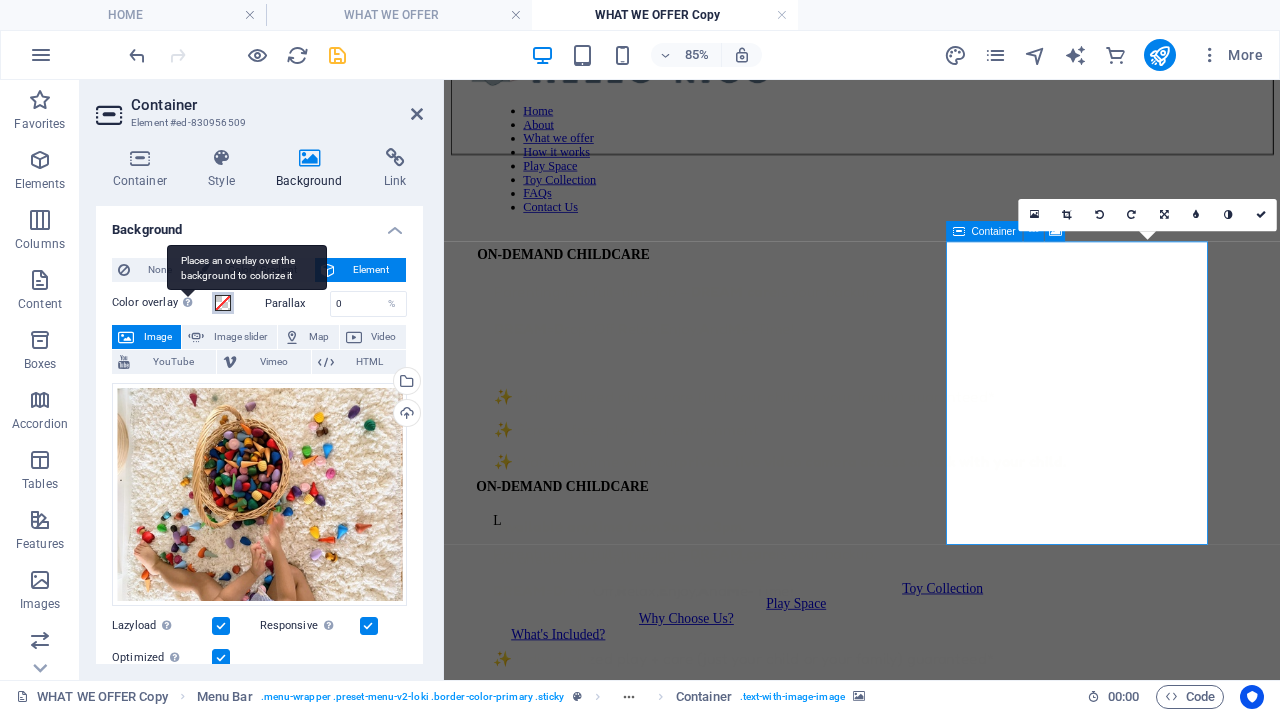 click on "Color overlay Places an overlay over the background to colorize it" at bounding box center (223, 303) 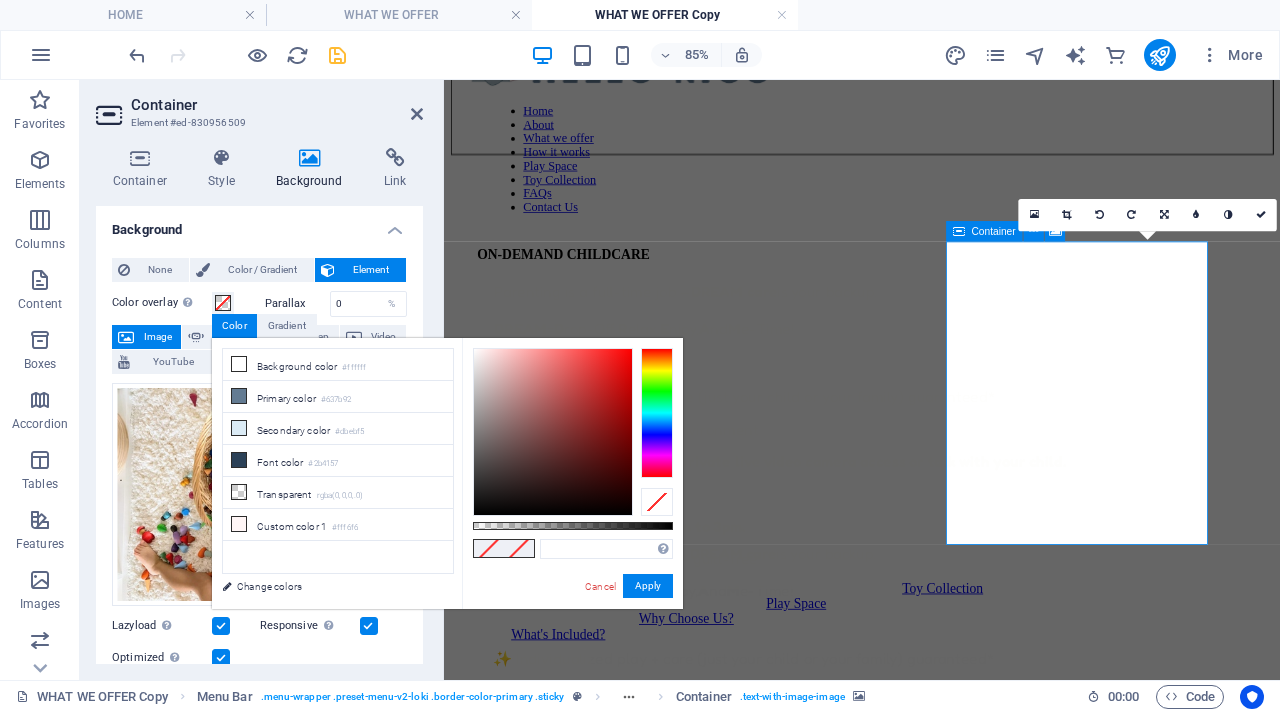 click on "Color overlay Places an overlay over the background to colorize it" at bounding box center [162, 303] 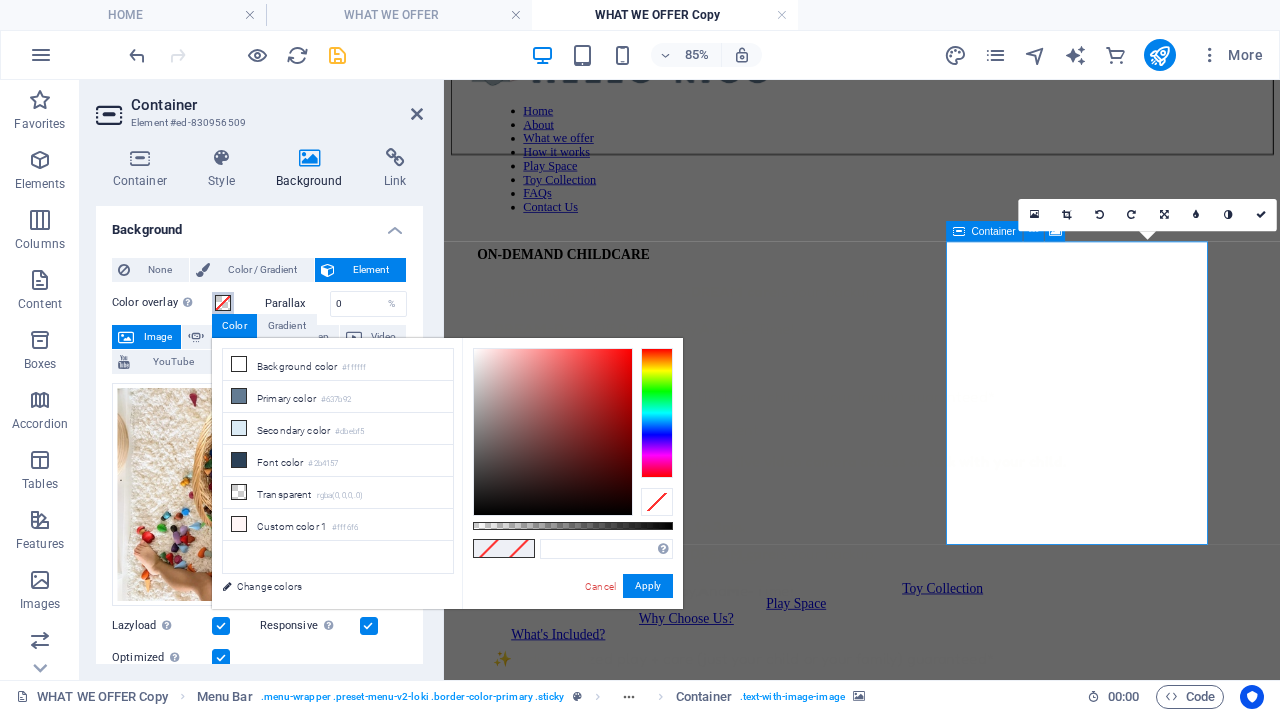 click on "Color overlay Places an overlay over the background to colorize it" at bounding box center (223, 303) 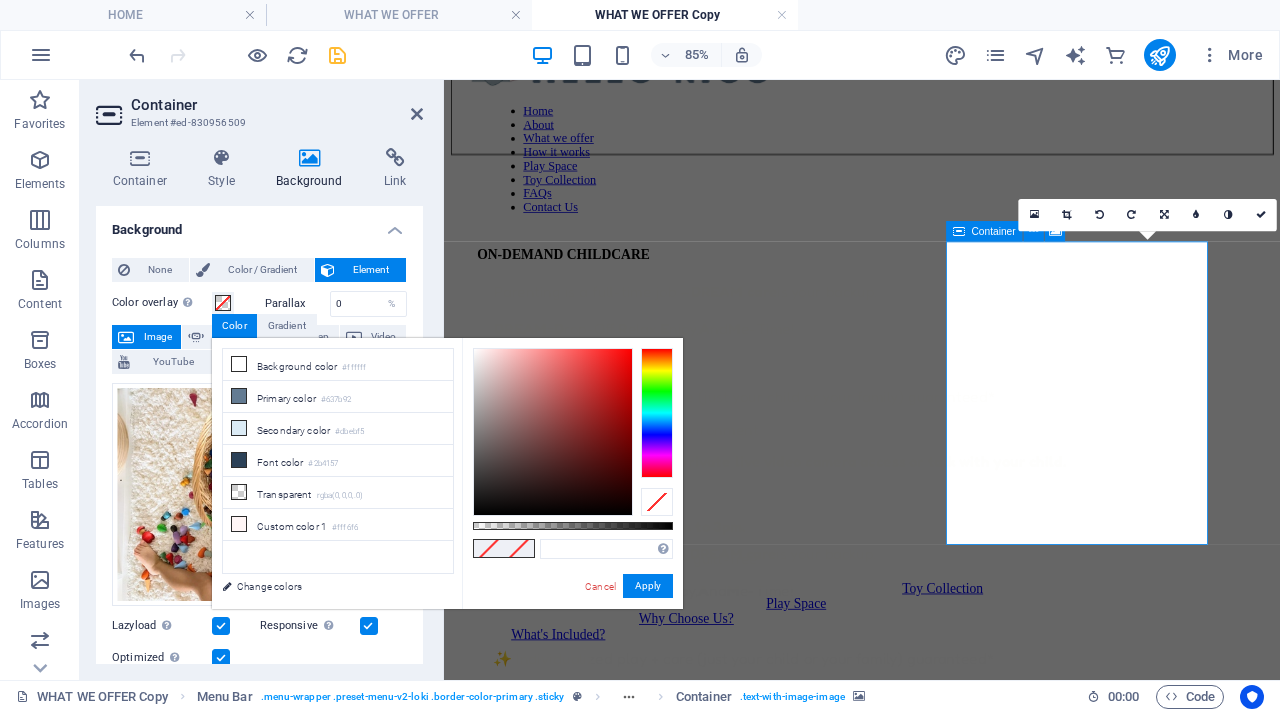 click on "Cancel Apply" at bounding box center (628, 586) 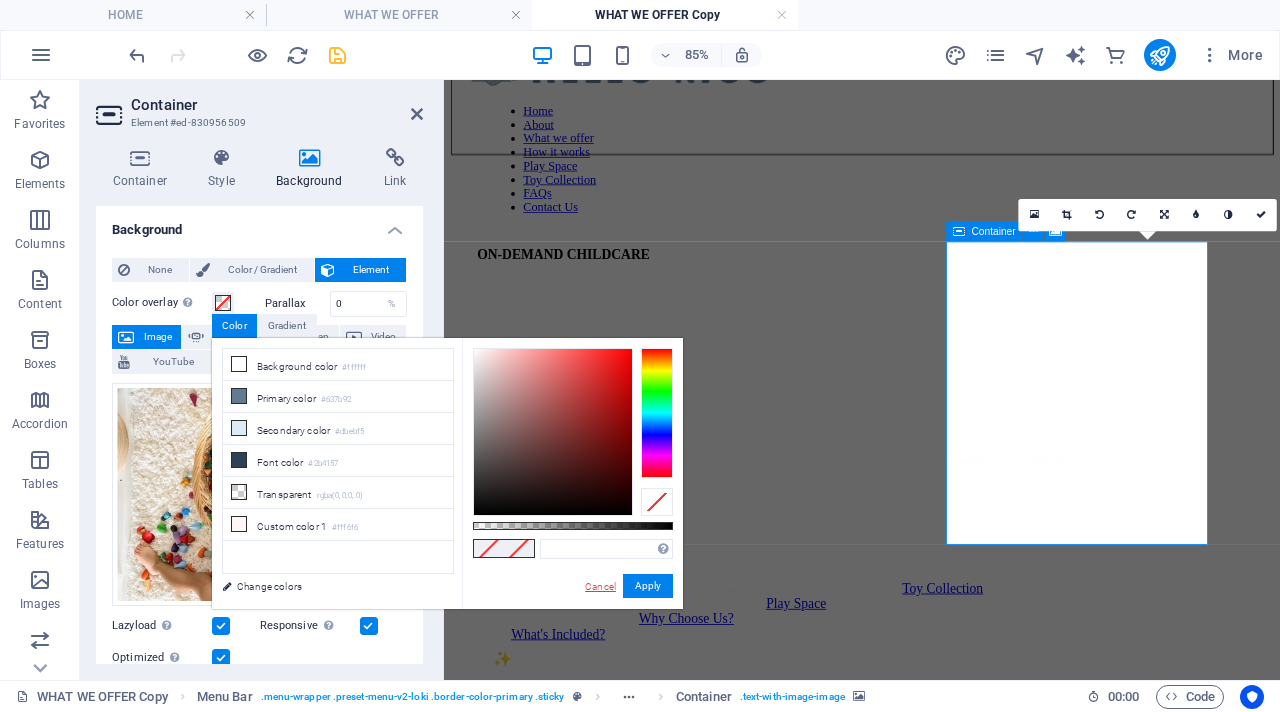 click on "Cancel" at bounding box center [600, 586] 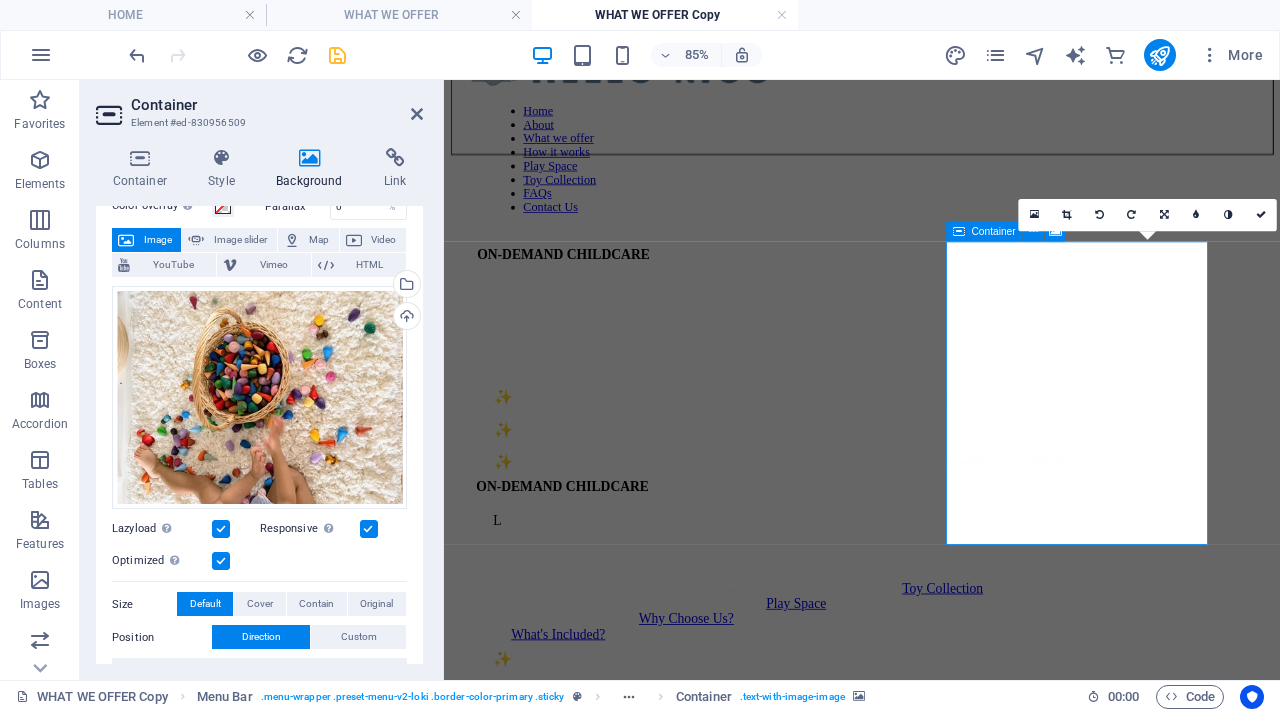 scroll, scrollTop: 167, scrollLeft: 0, axis: vertical 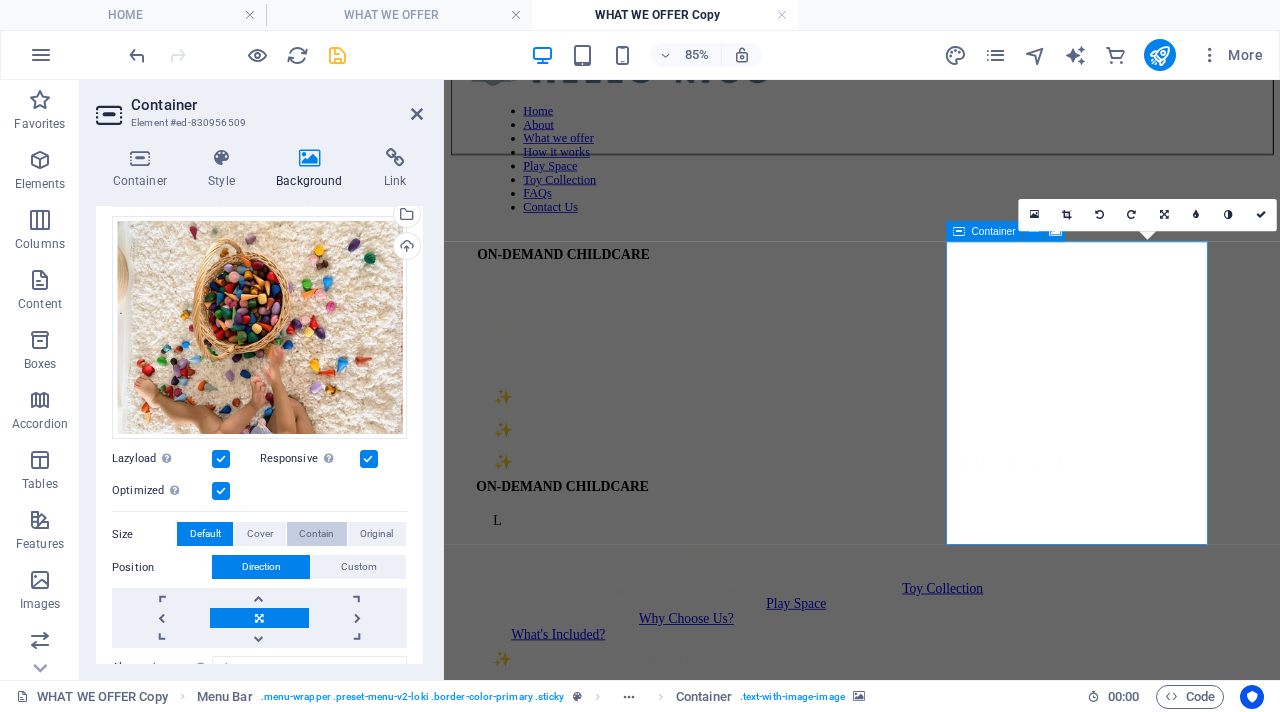 click on "Contain" at bounding box center (316, 534) 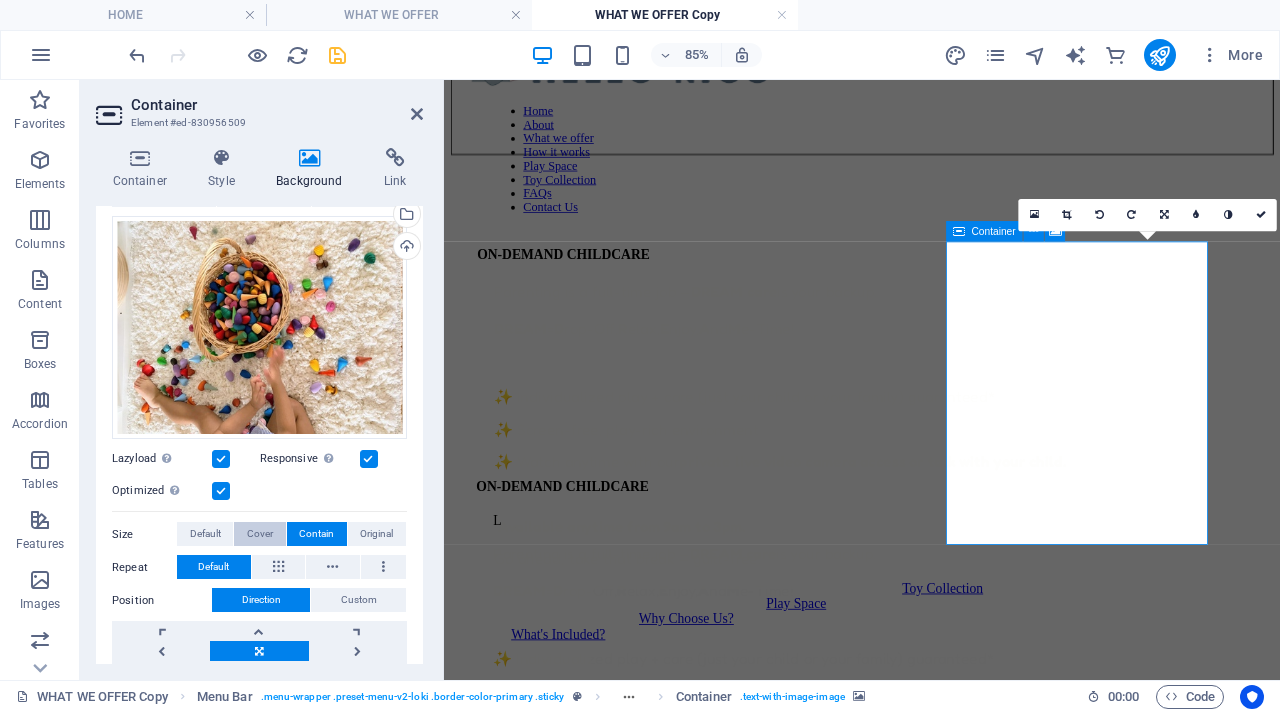 click on "Cover" at bounding box center (260, 534) 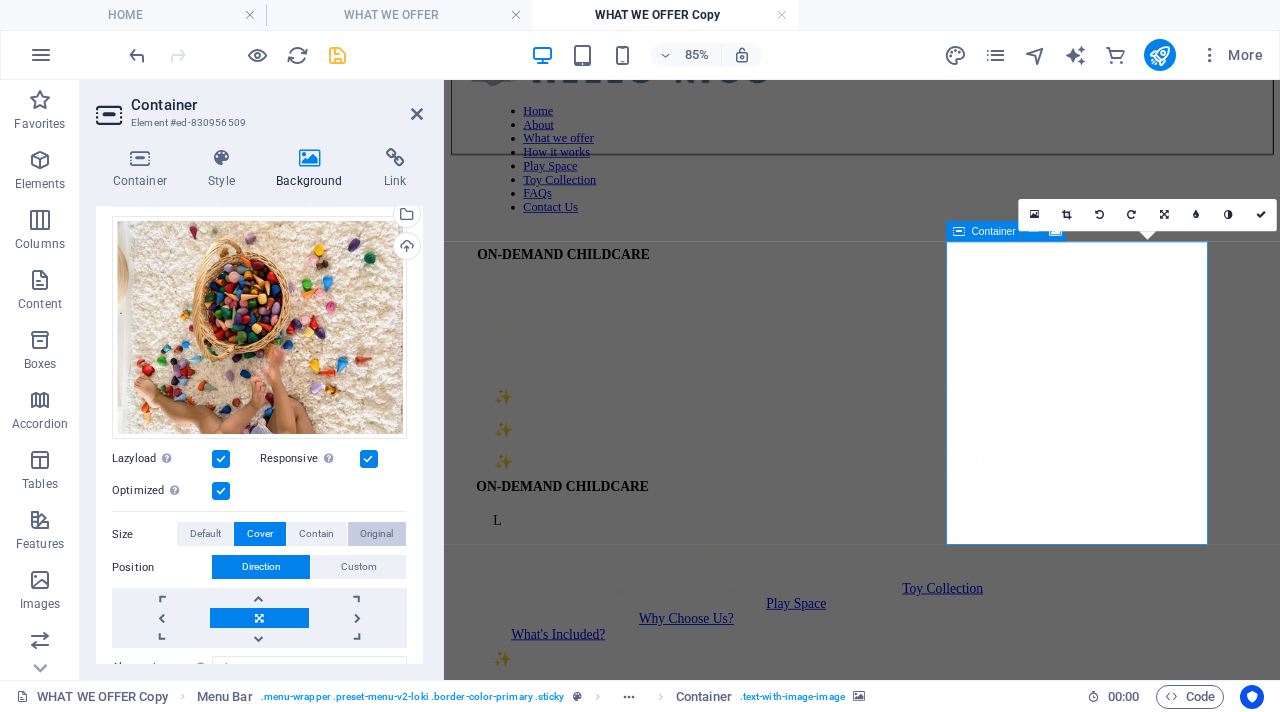 click on "Original" at bounding box center [376, 534] 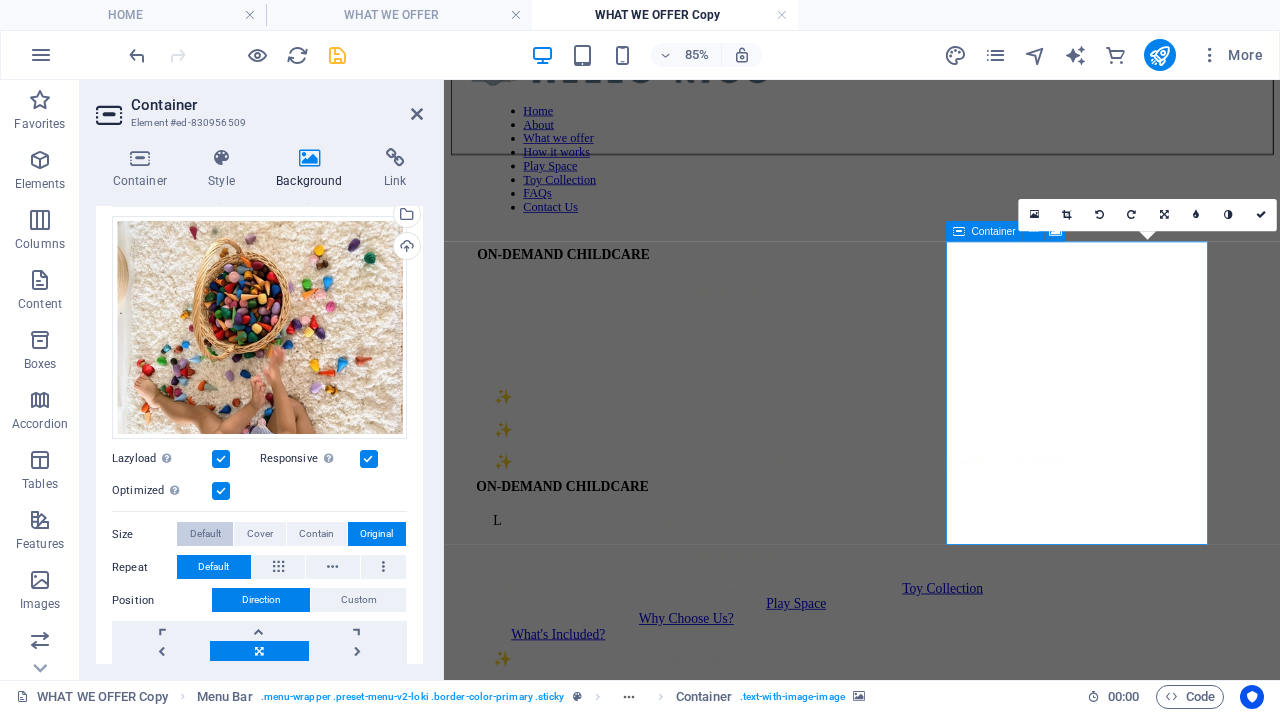 click on "Default" at bounding box center (205, 534) 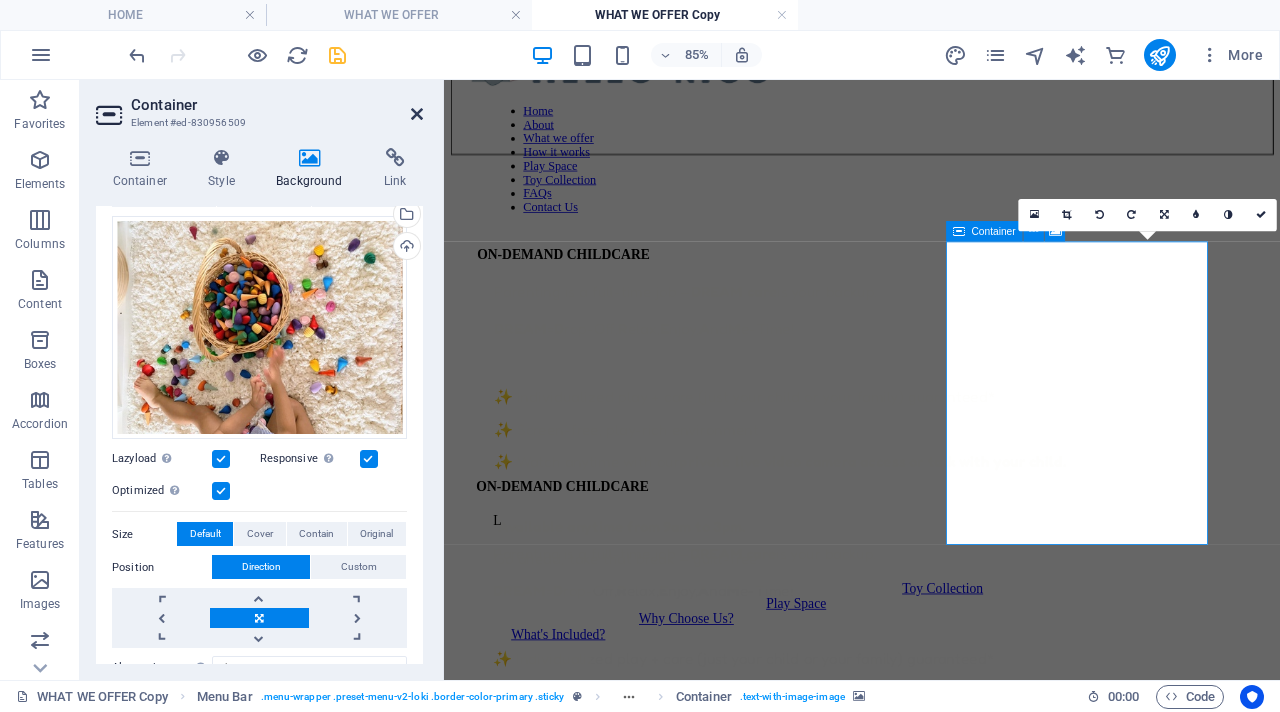 click at bounding box center [417, 114] 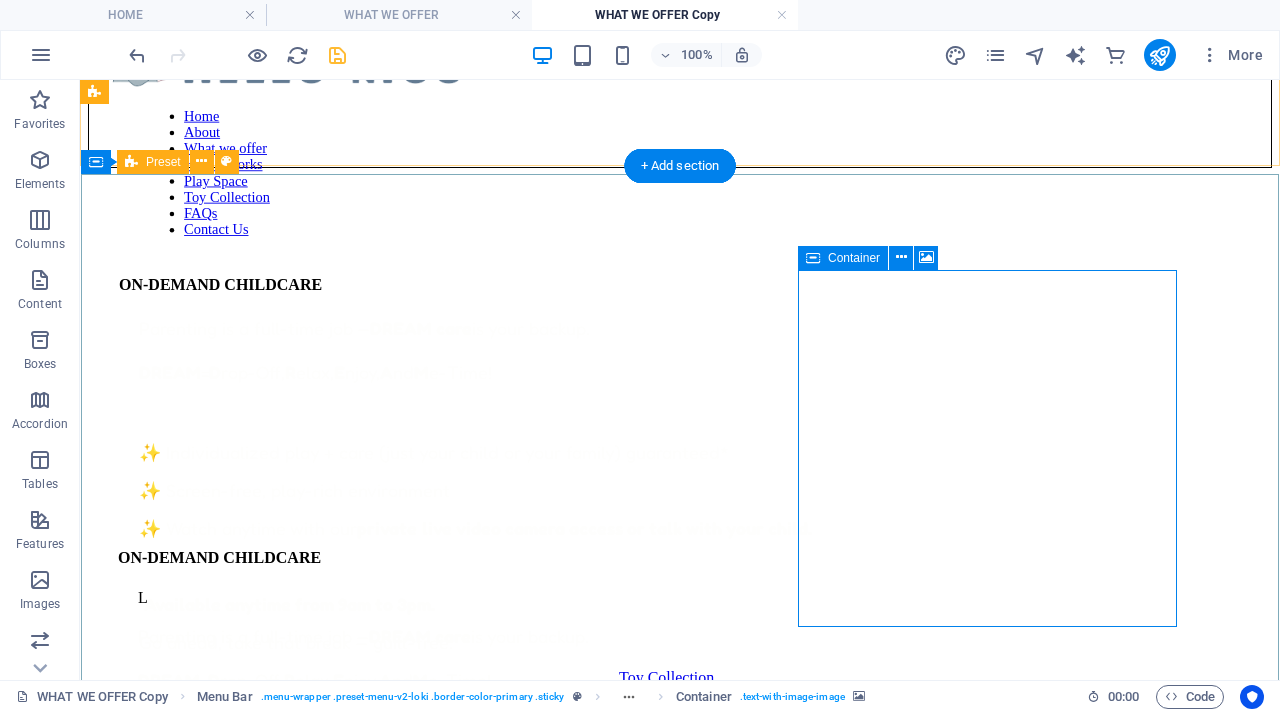 click at bounding box center [680, 862] 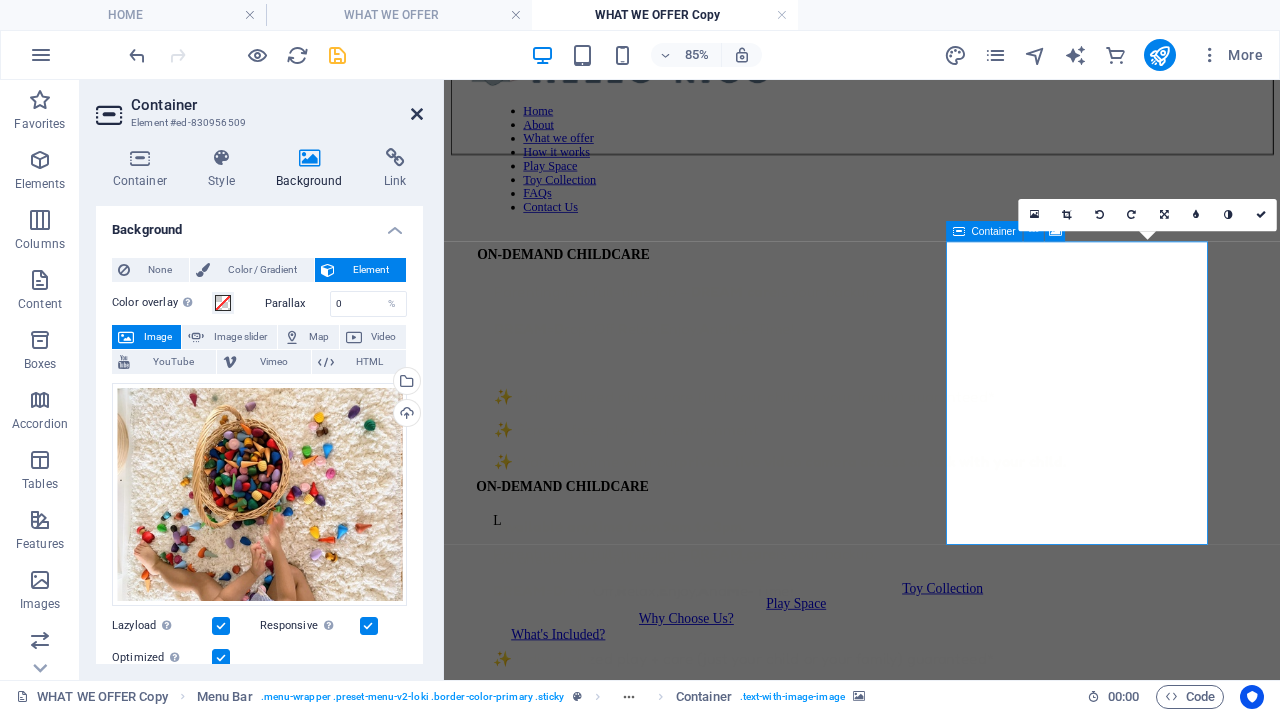click at bounding box center [417, 114] 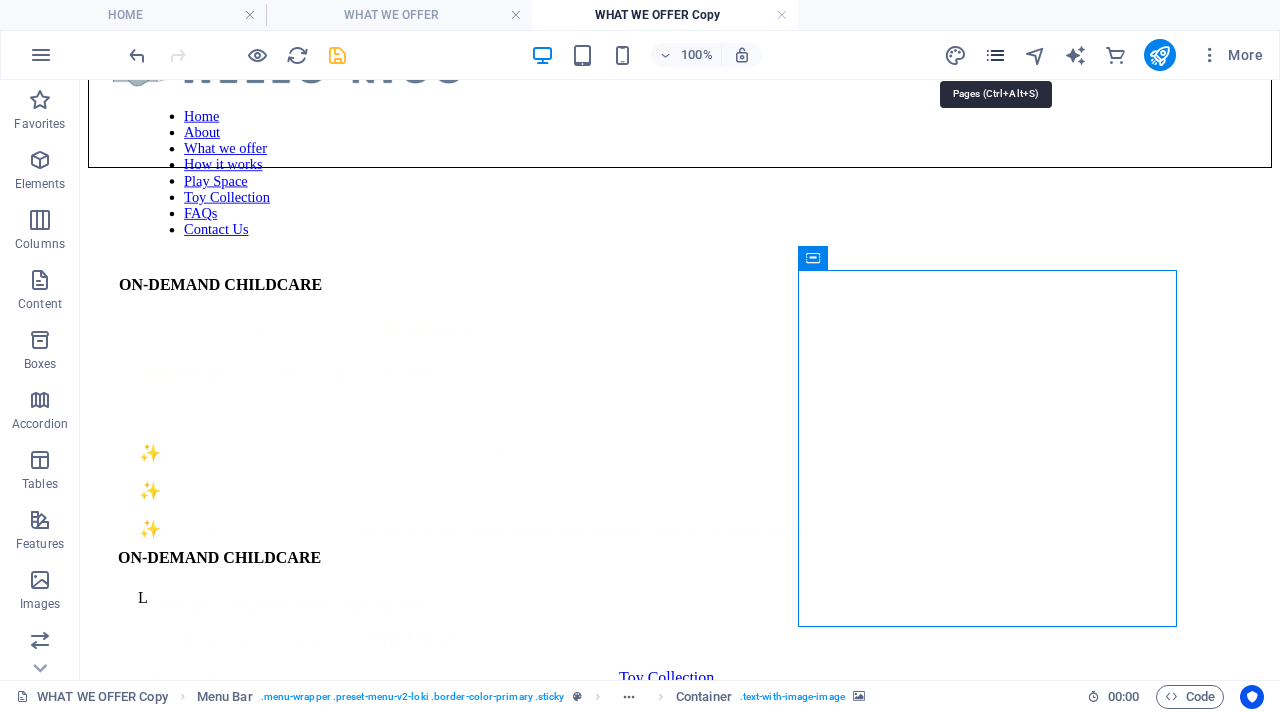 click at bounding box center (995, 55) 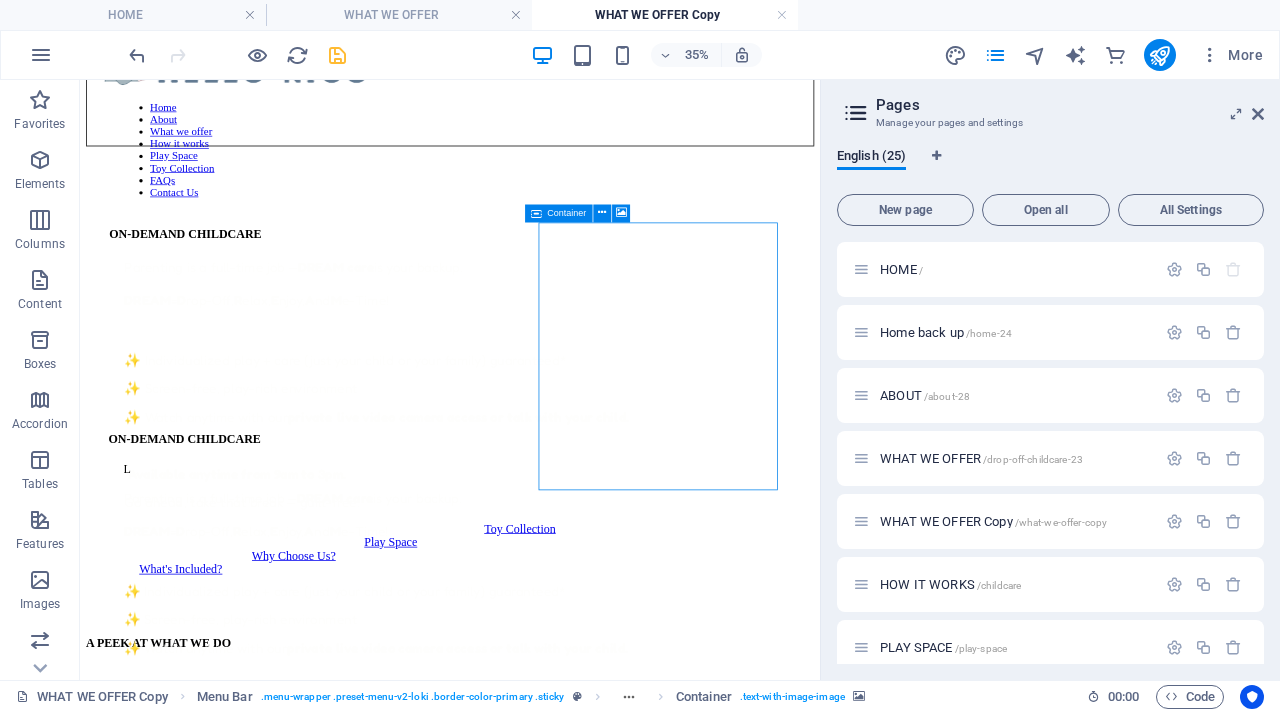 drag, startPoint x: 883, startPoint y: 509, endPoint x: 851, endPoint y: 639, distance: 133.88054 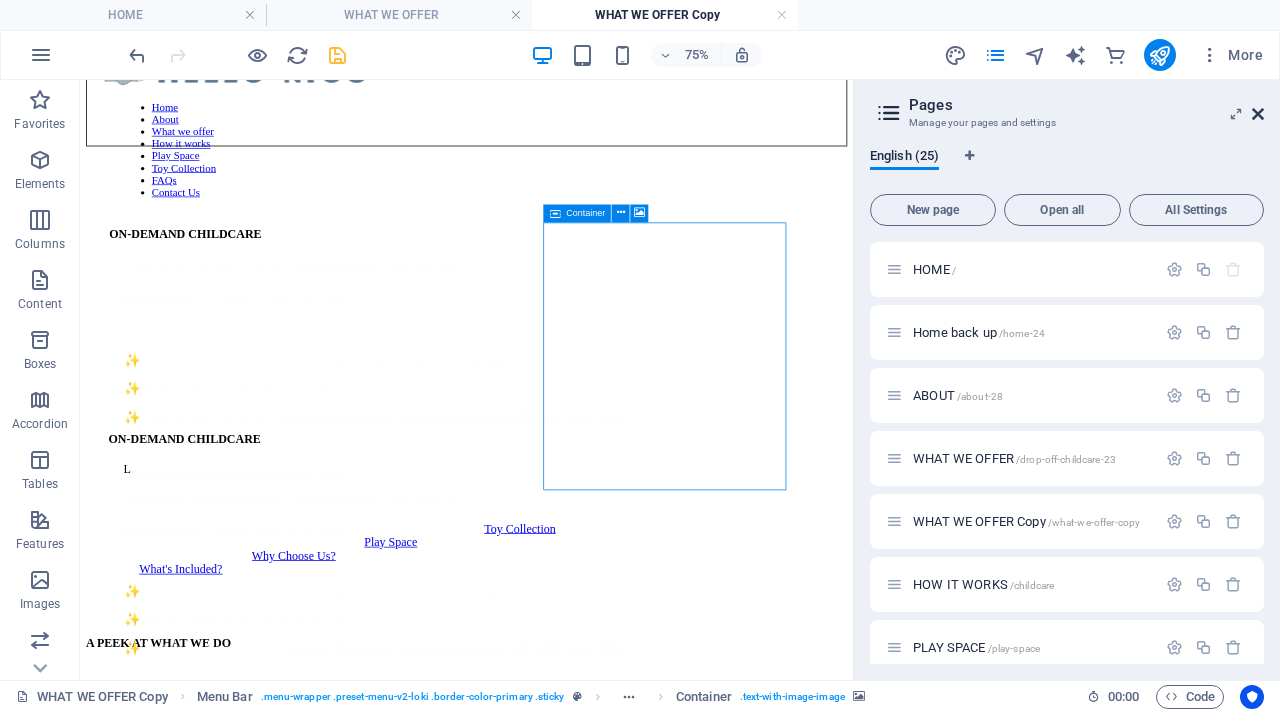 click at bounding box center [1258, 114] 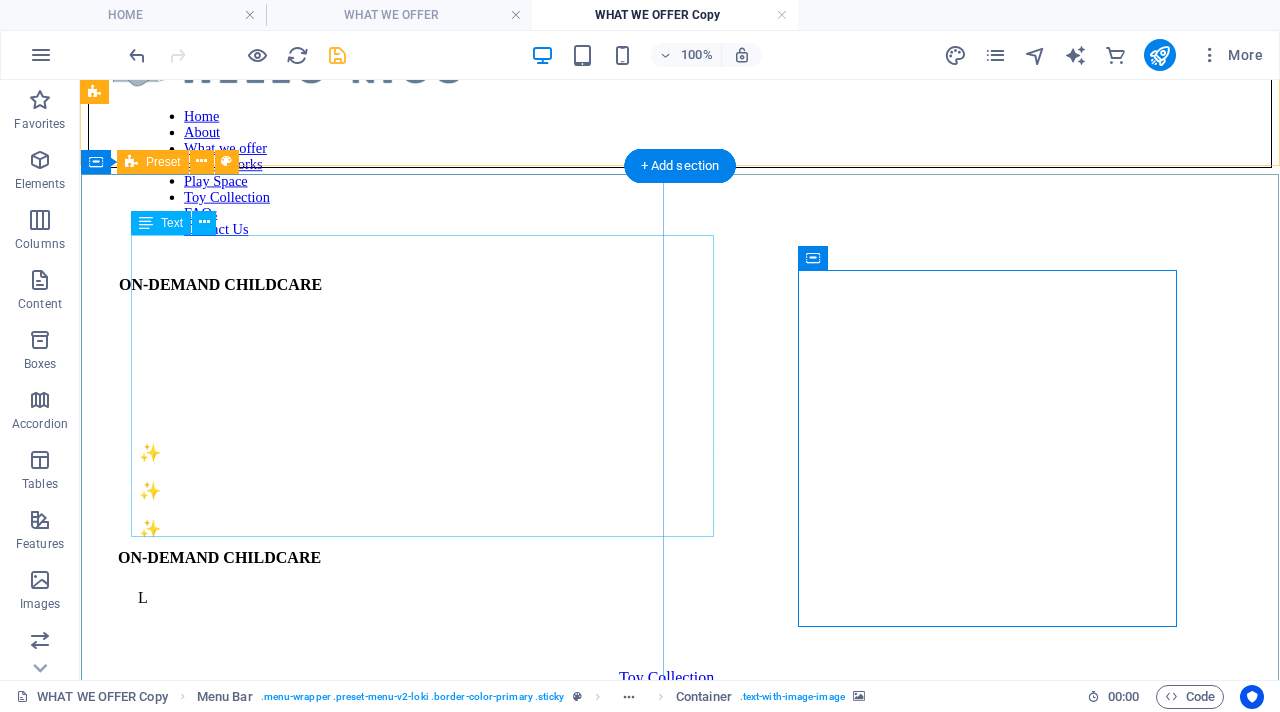 click on "Parenting is a full-time job —  DREAM care  is your backup. DREAM  =  D rop-Off,  R elax,  E njoy,  A nd  M e-Time! ✨ Individualized play + care (just your child or your family) guaranteed* ✨ Screen-free, play-rich environment ✨ Watch anytime   with our  private   live video camera access or talk with your child.   Available anytime from 9am to 3pm. Go ahead, take that break — guilt-free." at bounding box center [730, 484] 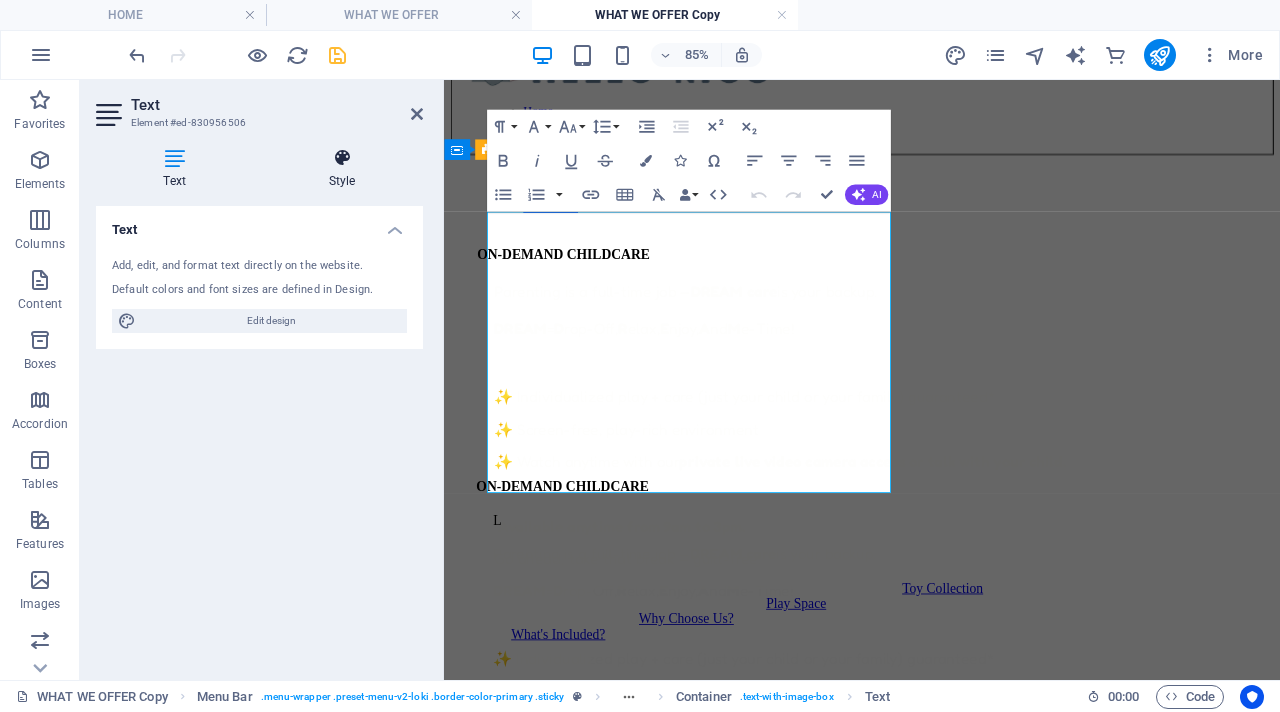 click at bounding box center [342, 158] 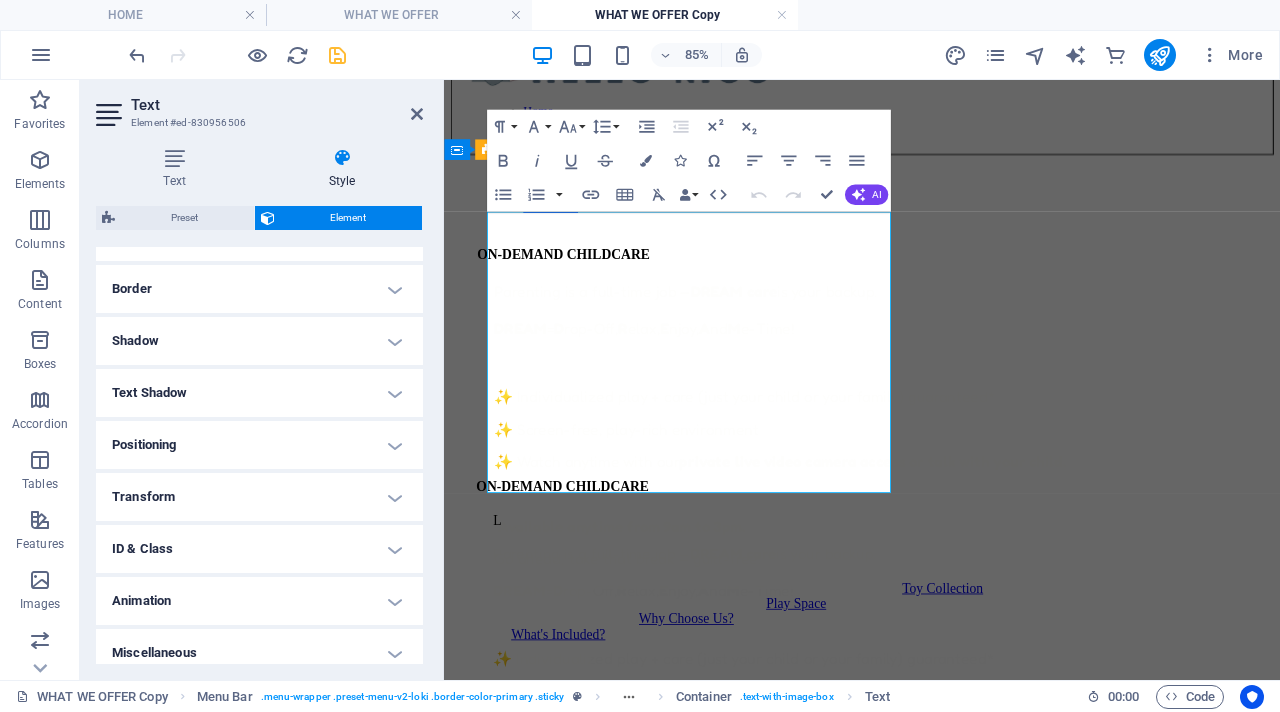 scroll, scrollTop: 428, scrollLeft: 0, axis: vertical 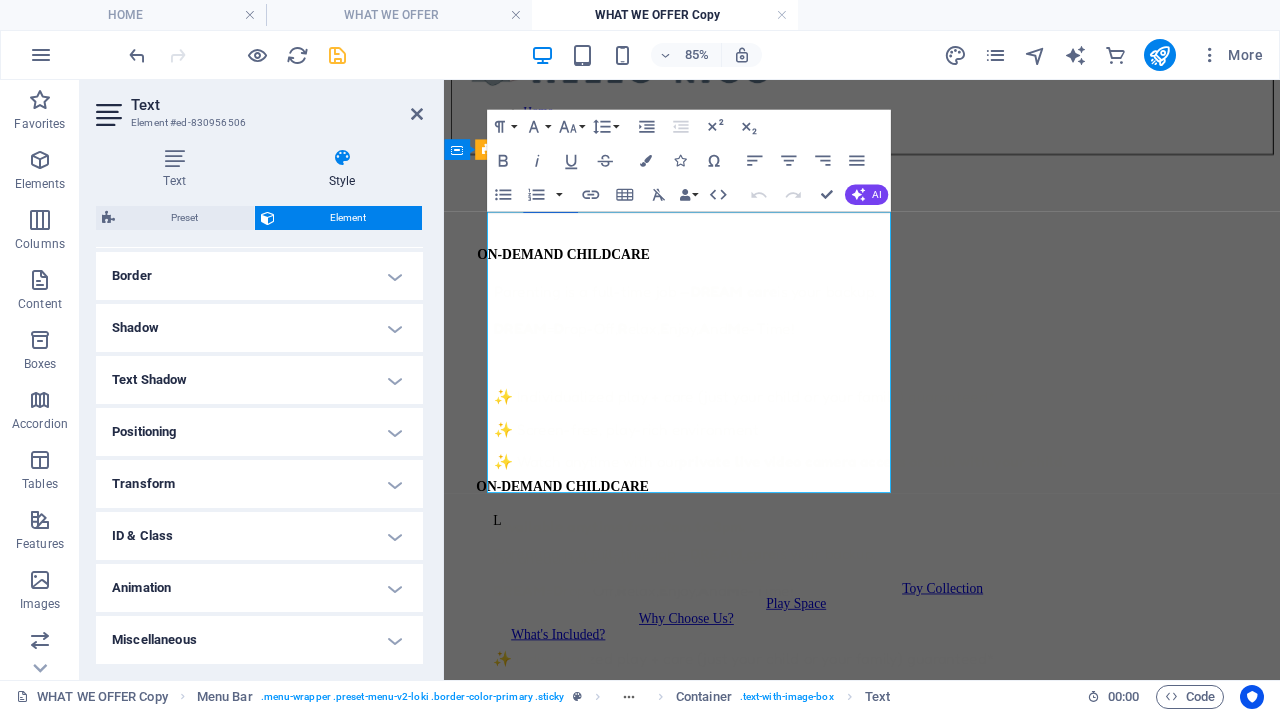 click on "Transform" at bounding box center (259, 484) 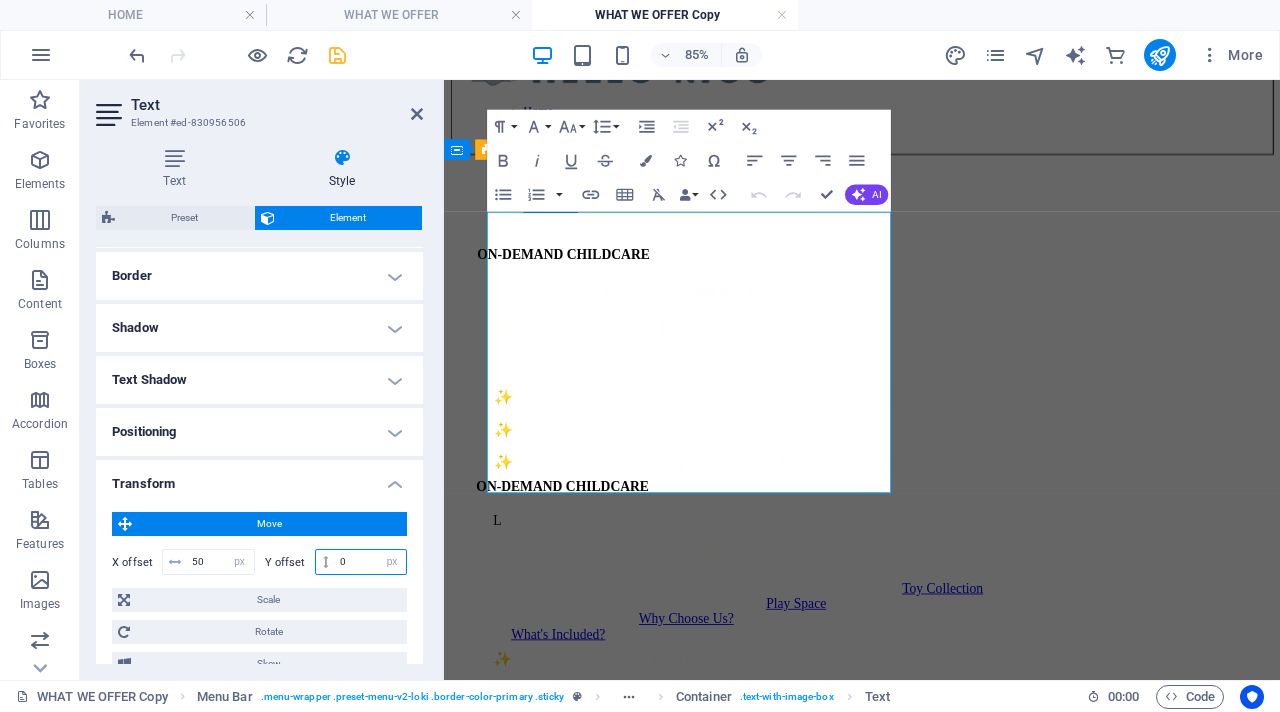 drag, startPoint x: 345, startPoint y: 565, endPoint x: 328, endPoint y: 559, distance: 18.027756 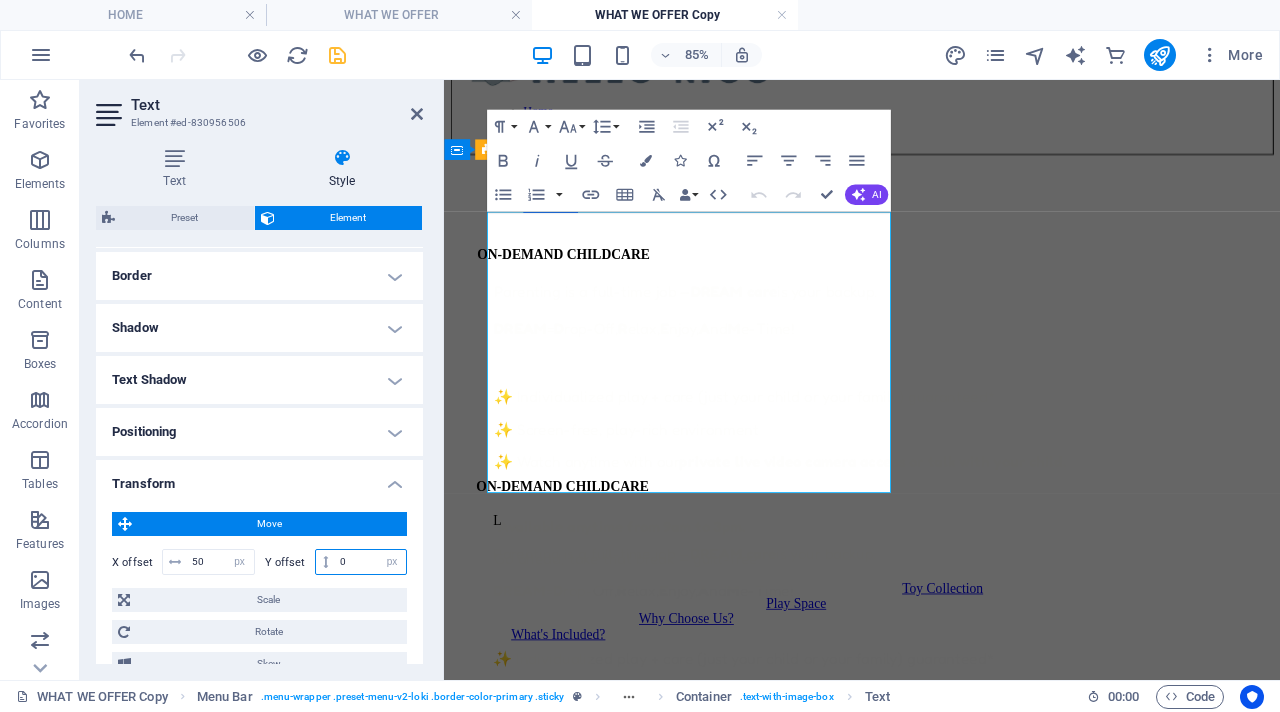 click on "0 px rem % em vh vw" at bounding box center (361, 562) 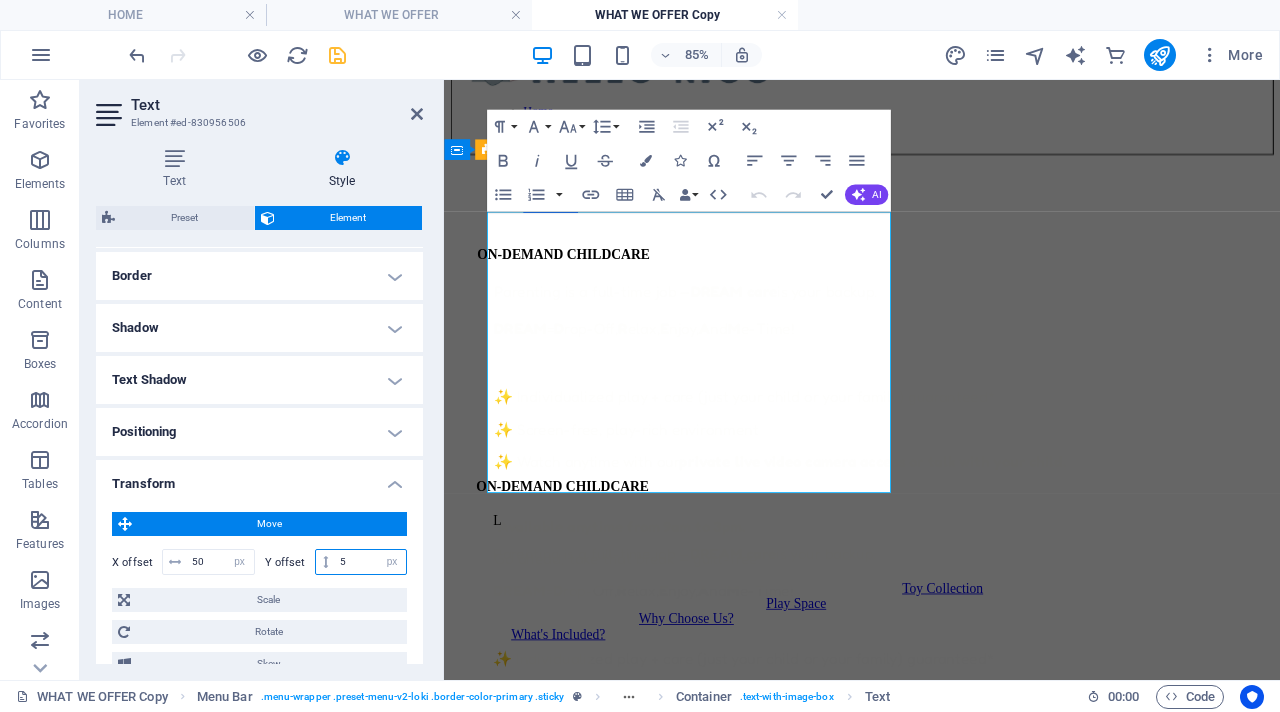 type on "50" 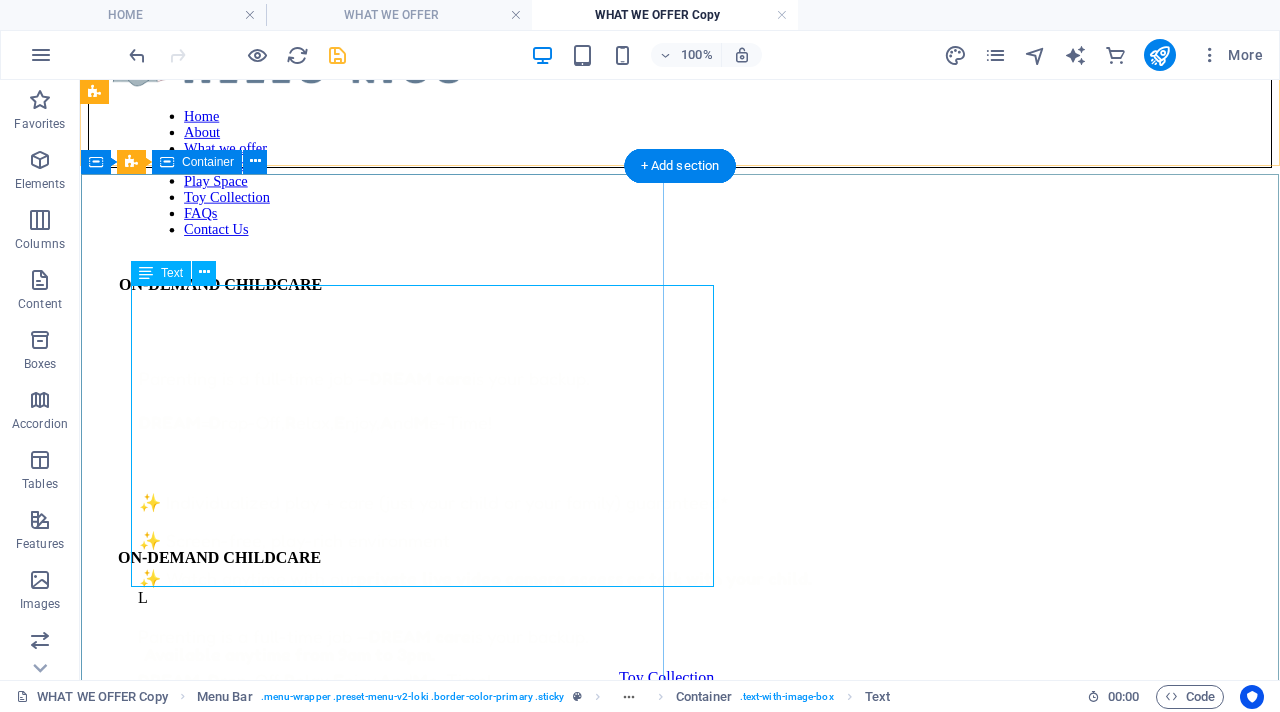click on "Parenting is a full-time job —  DREAM care  is your backup. DREAM  =  D rop-Off,  R elax,  E njoy,  A nd  M e-Time! ✨ Individualized play + care (just your child or your family) guaranteed* ✨ Screen-free, play-rich environment ✨ Watch anytime   with our  private   live video camera access or talk with your child.   Available anytime from 9am to 3pm. Go ahead, take that break — guilt-free." at bounding box center (730, 534) 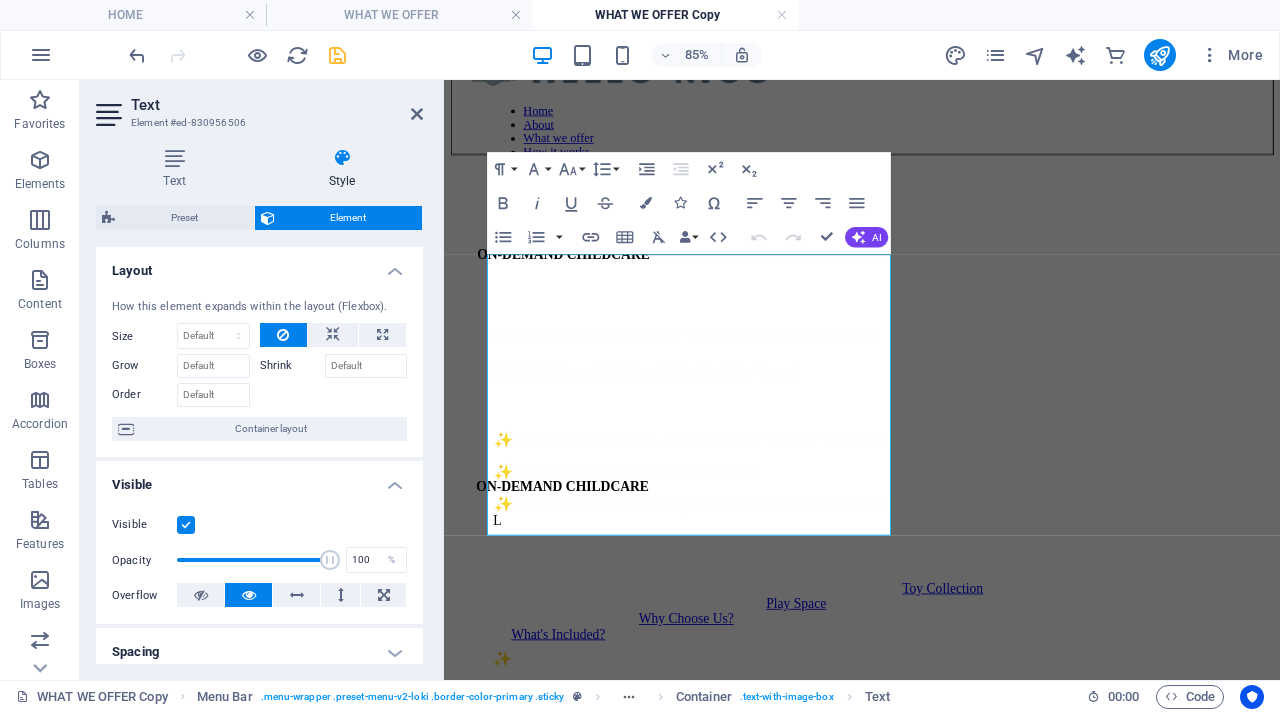 click on "Text" at bounding box center [277, 105] 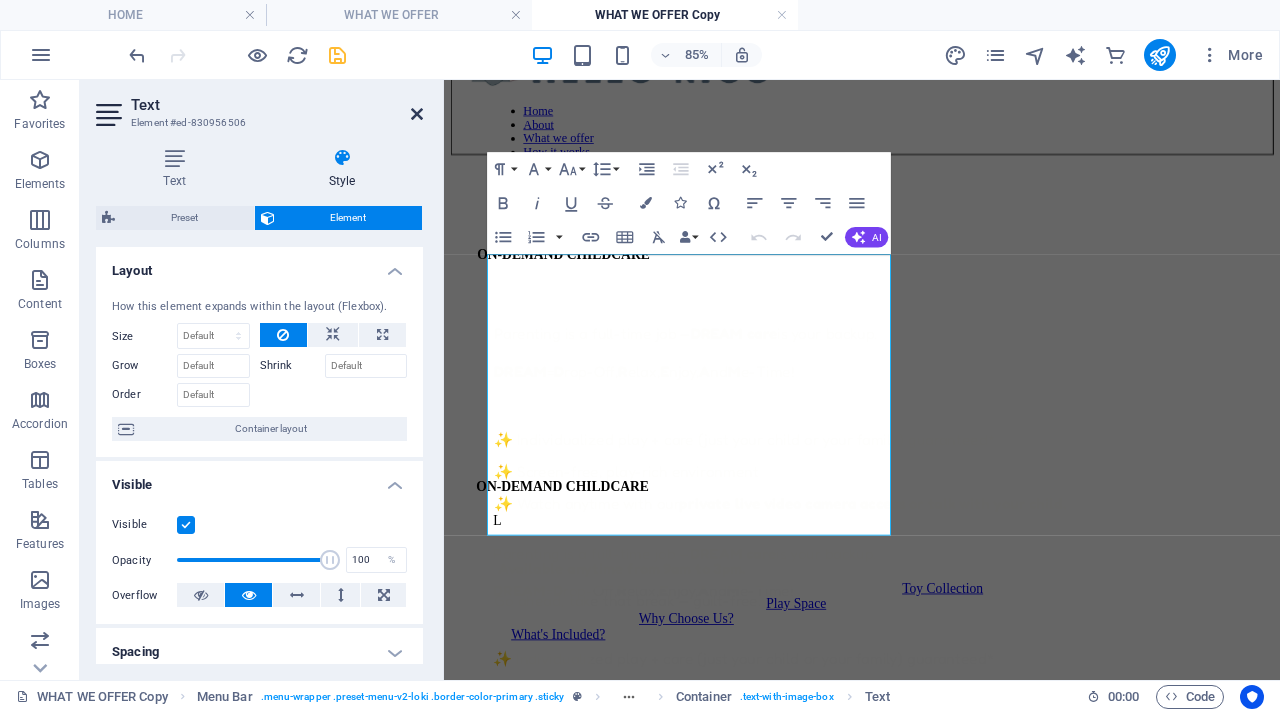 click at bounding box center (417, 114) 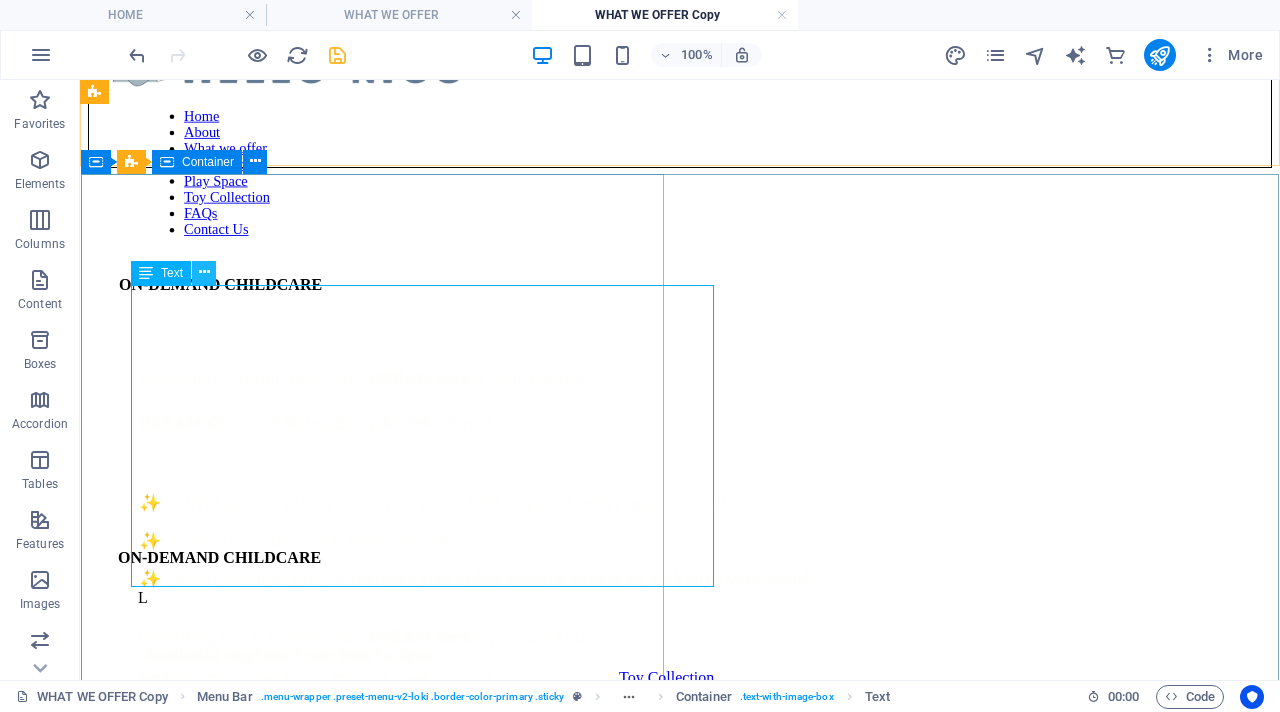 click at bounding box center (204, 272) 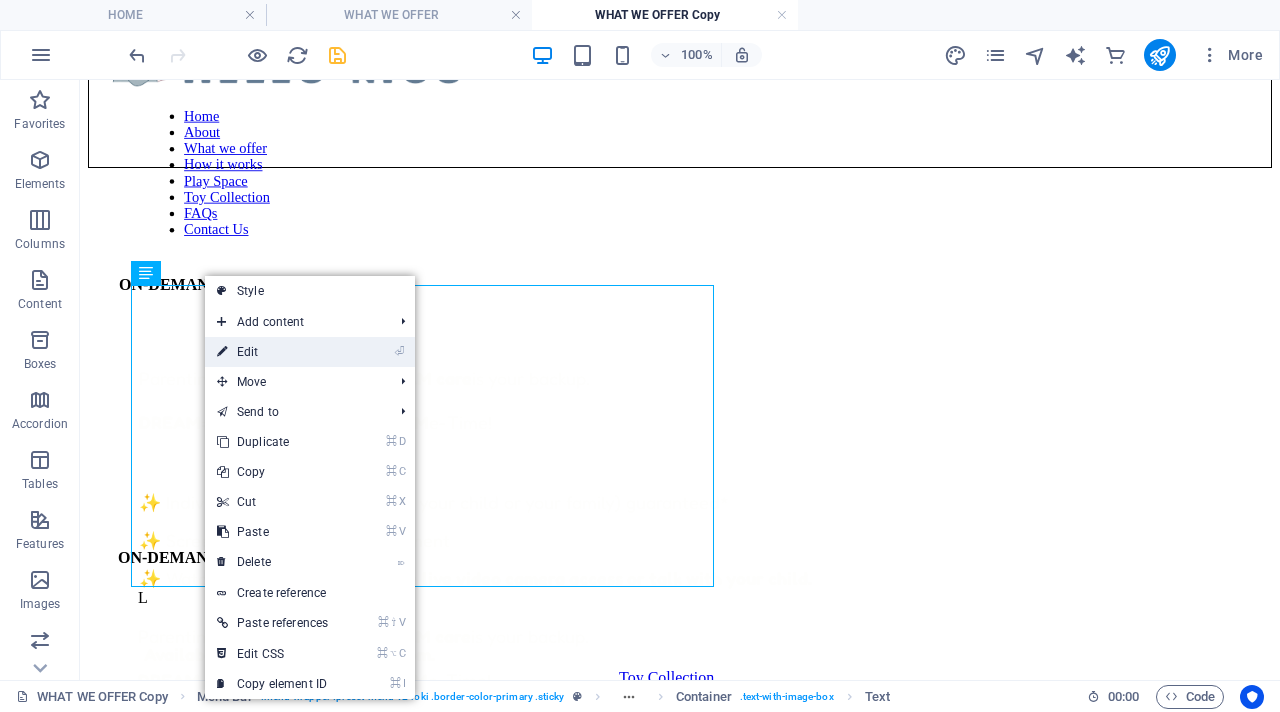 click on "⏎  Edit" at bounding box center [272, 352] 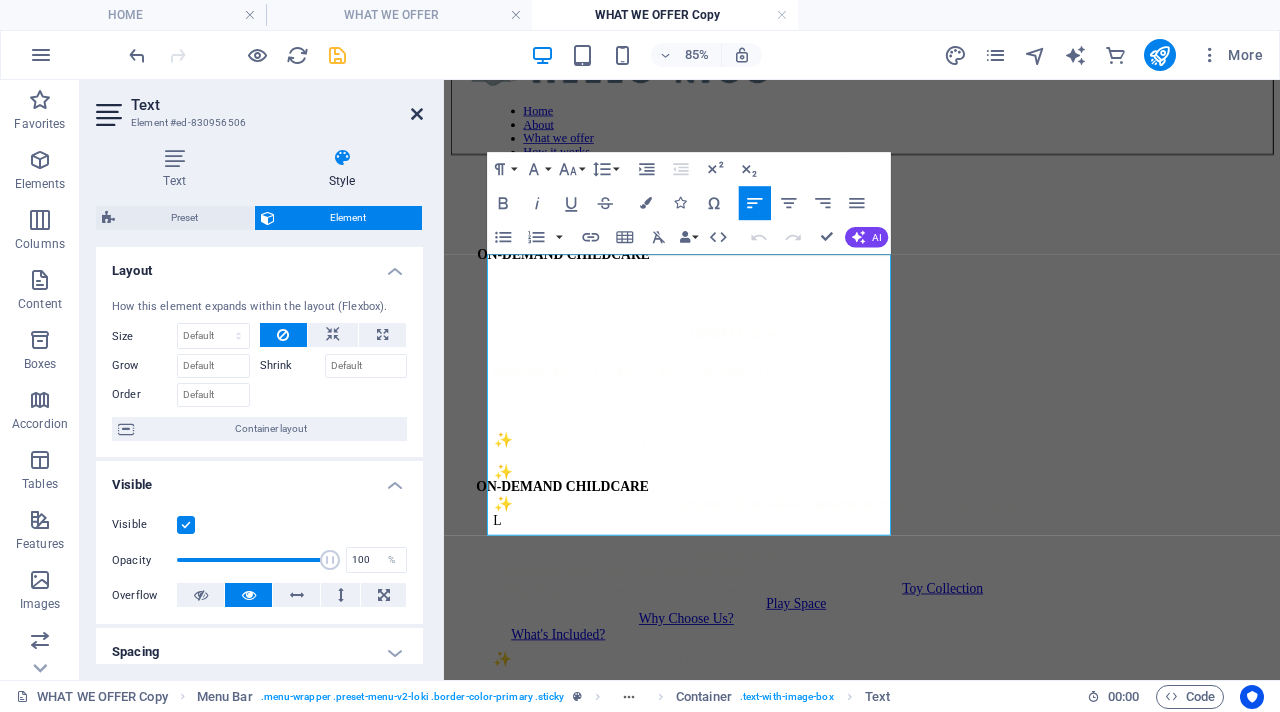 click at bounding box center (417, 114) 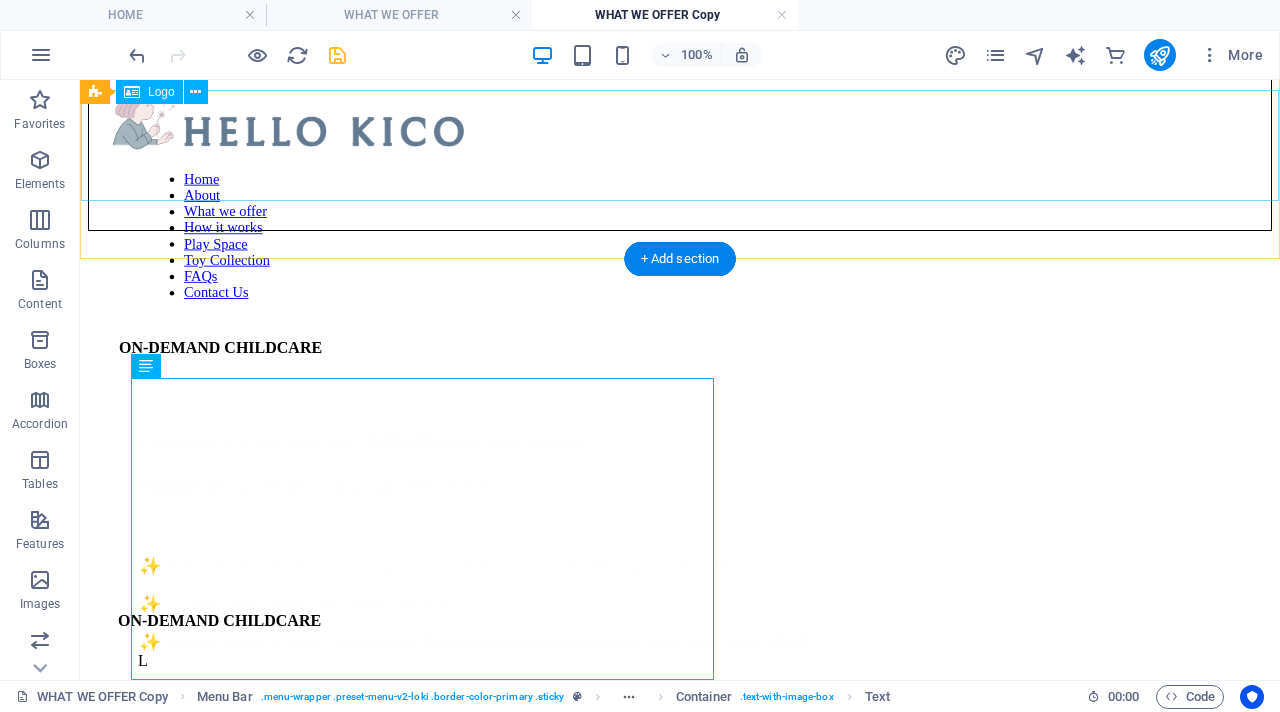 scroll, scrollTop: 1, scrollLeft: 0, axis: vertical 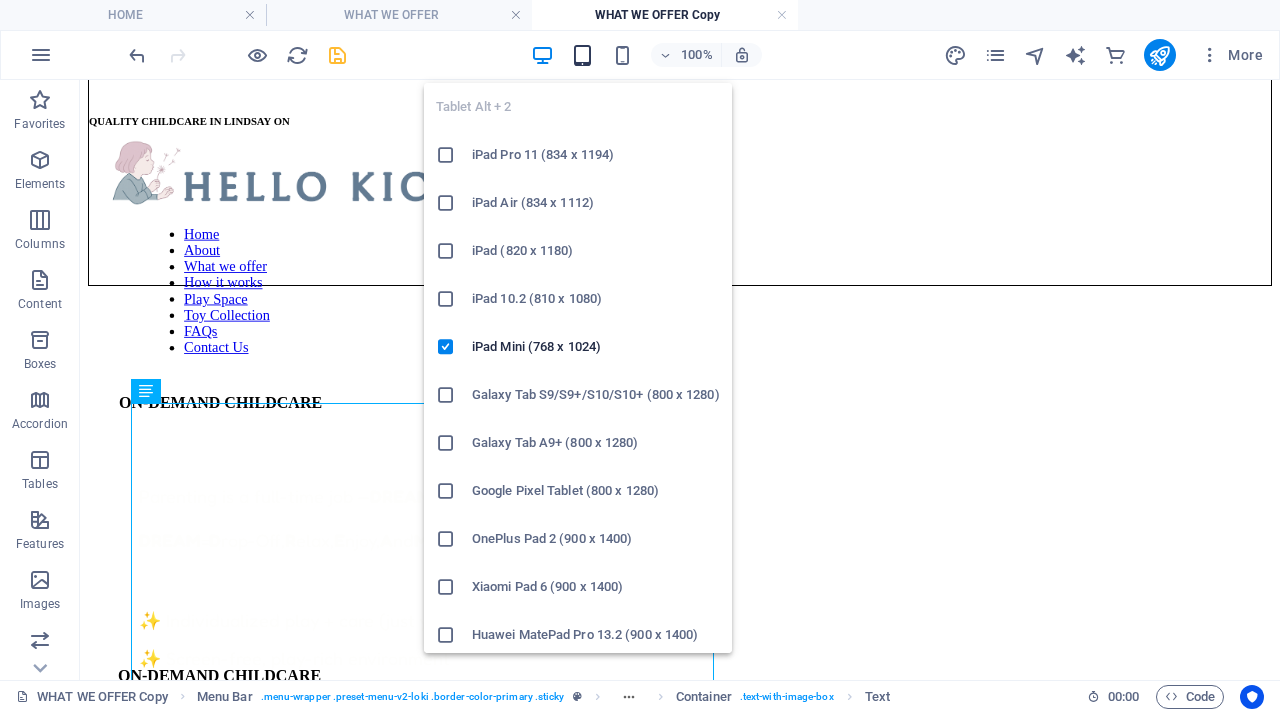 click at bounding box center (582, 55) 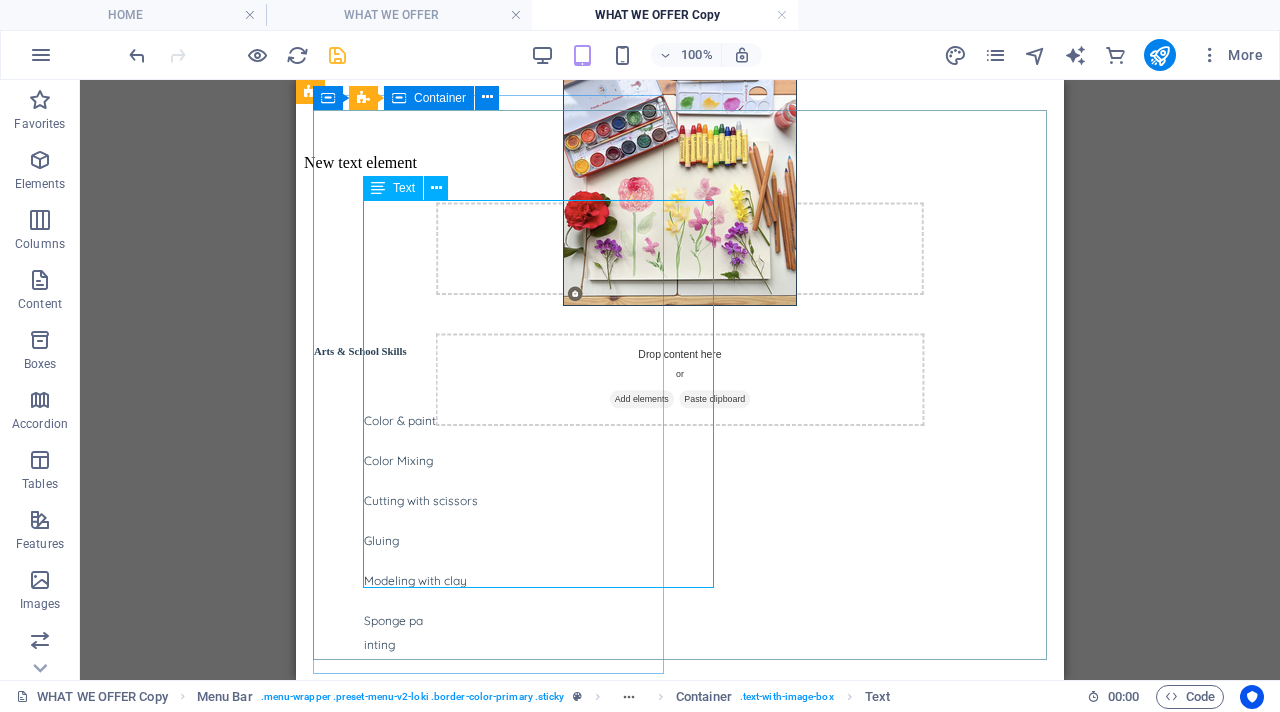 scroll, scrollTop: 1287, scrollLeft: 0, axis: vertical 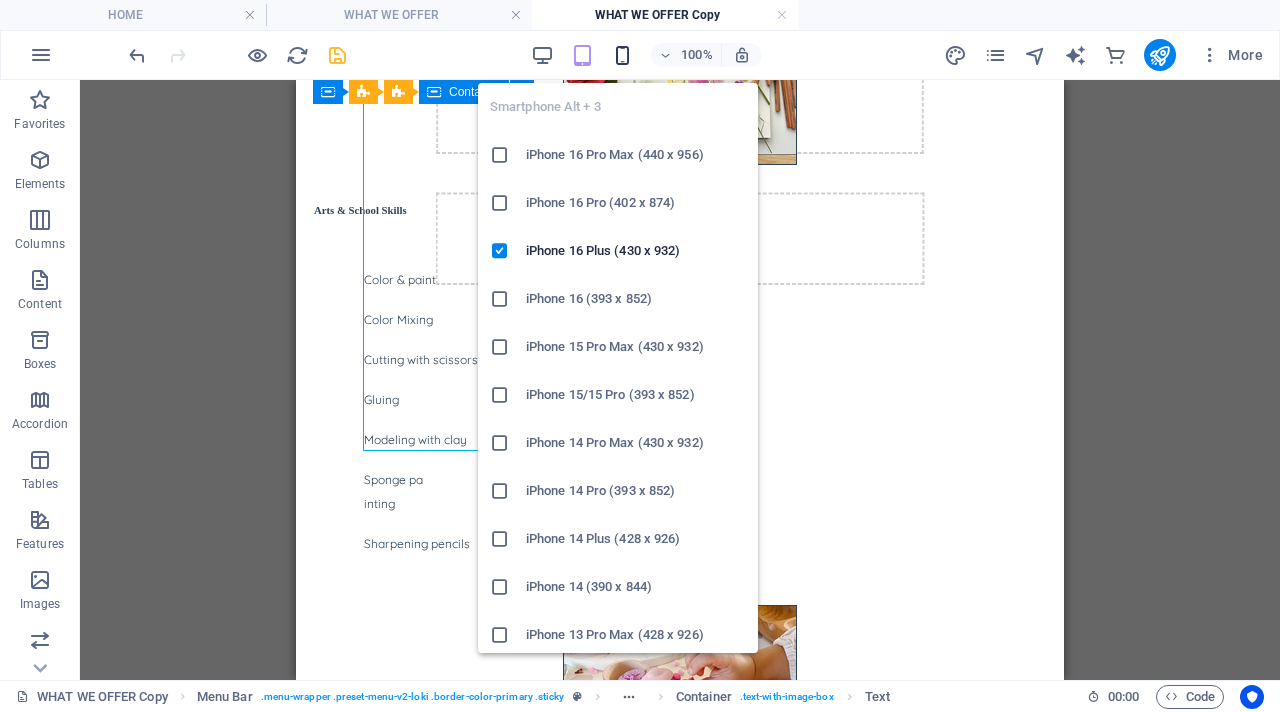 click at bounding box center (622, 55) 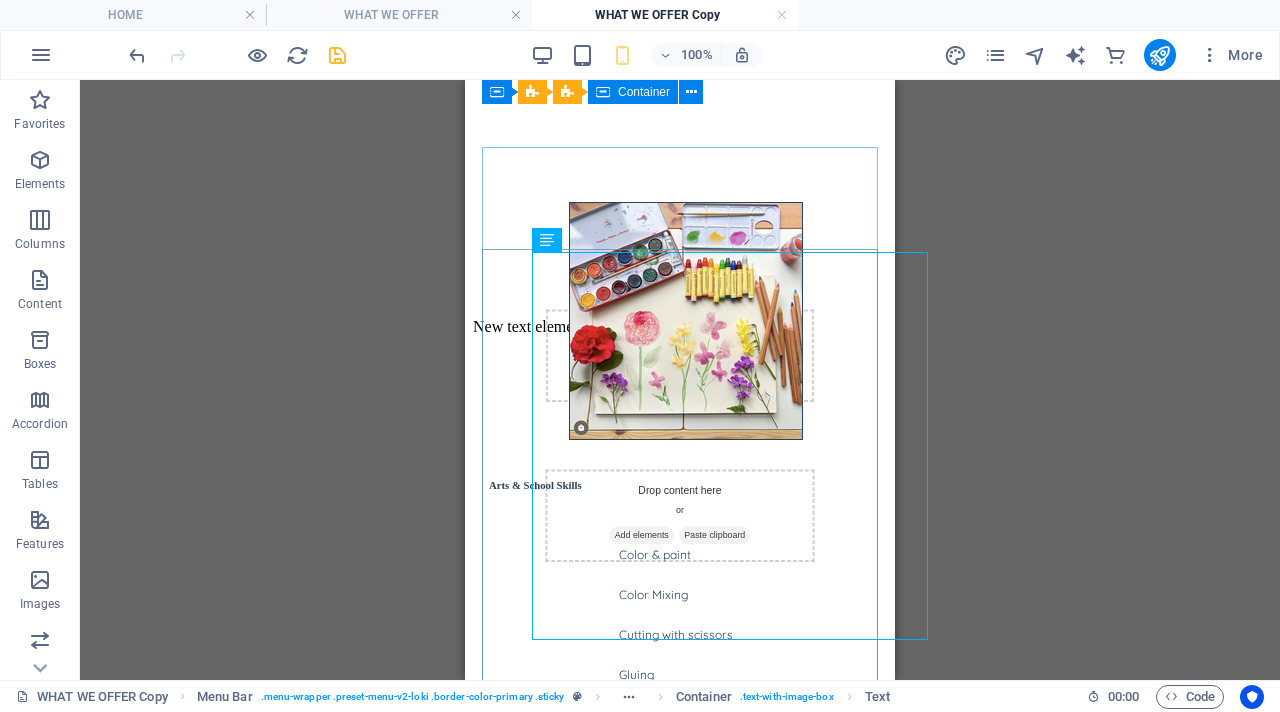 scroll, scrollTop: 768, scrollLeft: 0, axis: vertical 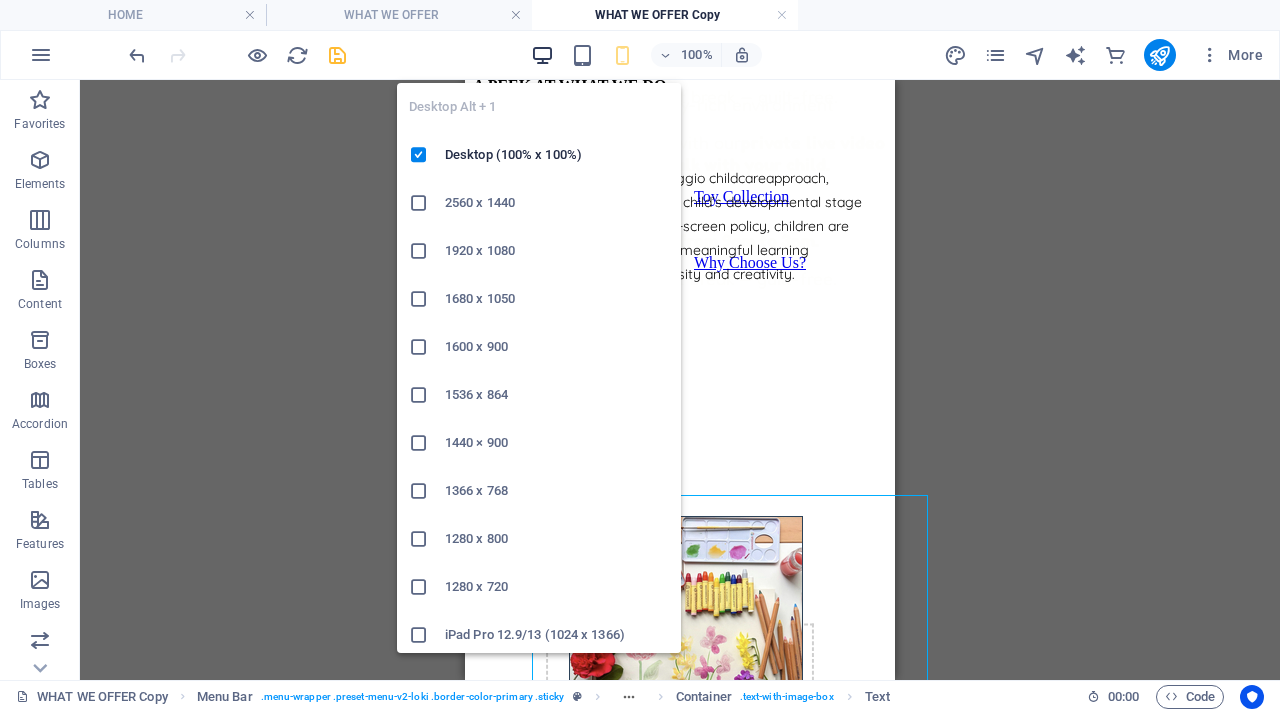 click at bounding box center [542, 55] 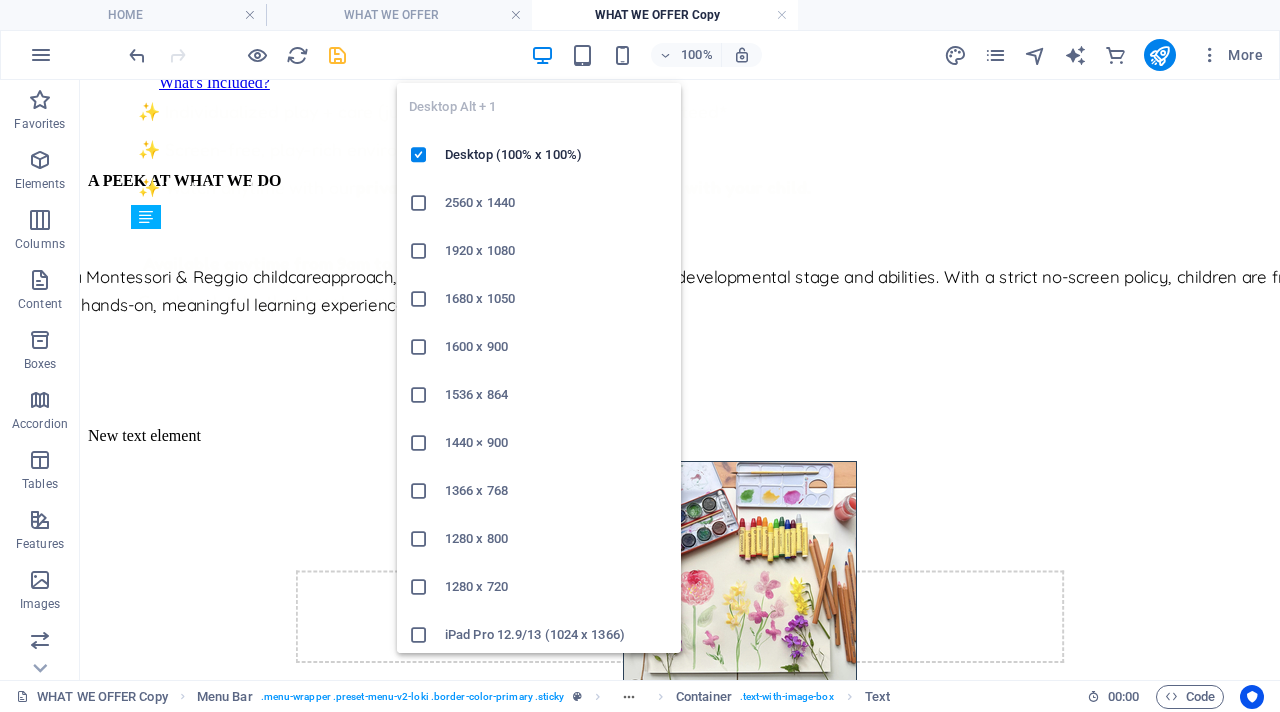 scroll, scrollTop: 194, scrollLeft: 0, axis: vertical 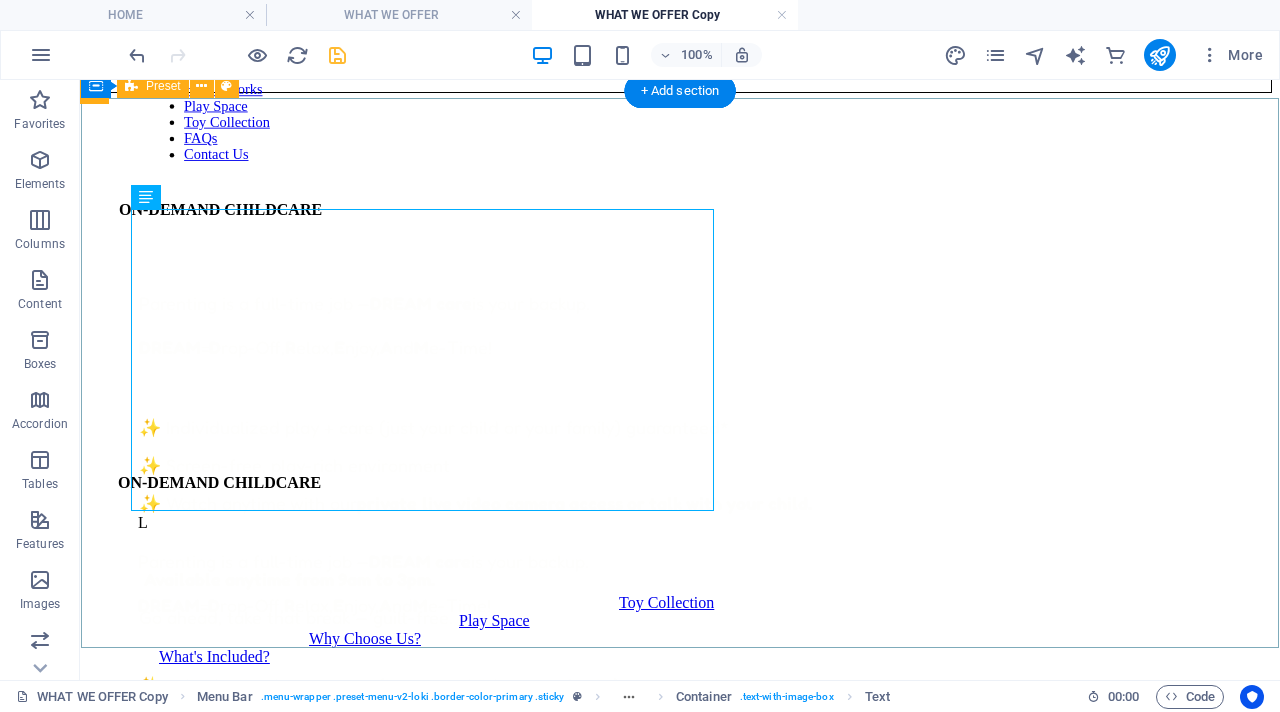 click on "ON-DEMAND CHILDCARE Parenting is a full-time job —  DREAM care  is your backup. DREAM  =  D rop-Off,  R elax,  E njoy,  A nd  M e-Time! ✨ Individualized play + care (just your child or your family) guaranteed* ✨ Screen-free, play-rich environment ✨ Watch anytime   with our  private   live video camera access or talk with your child.   Available anytime from 9am to 3pm. Go ahead, take that break — guilt-free. Toy Collection Play Space Why Choose Us? What's Included? Drop content here or  Add elements  Paste clipboard" at bounding box center (680, 476) 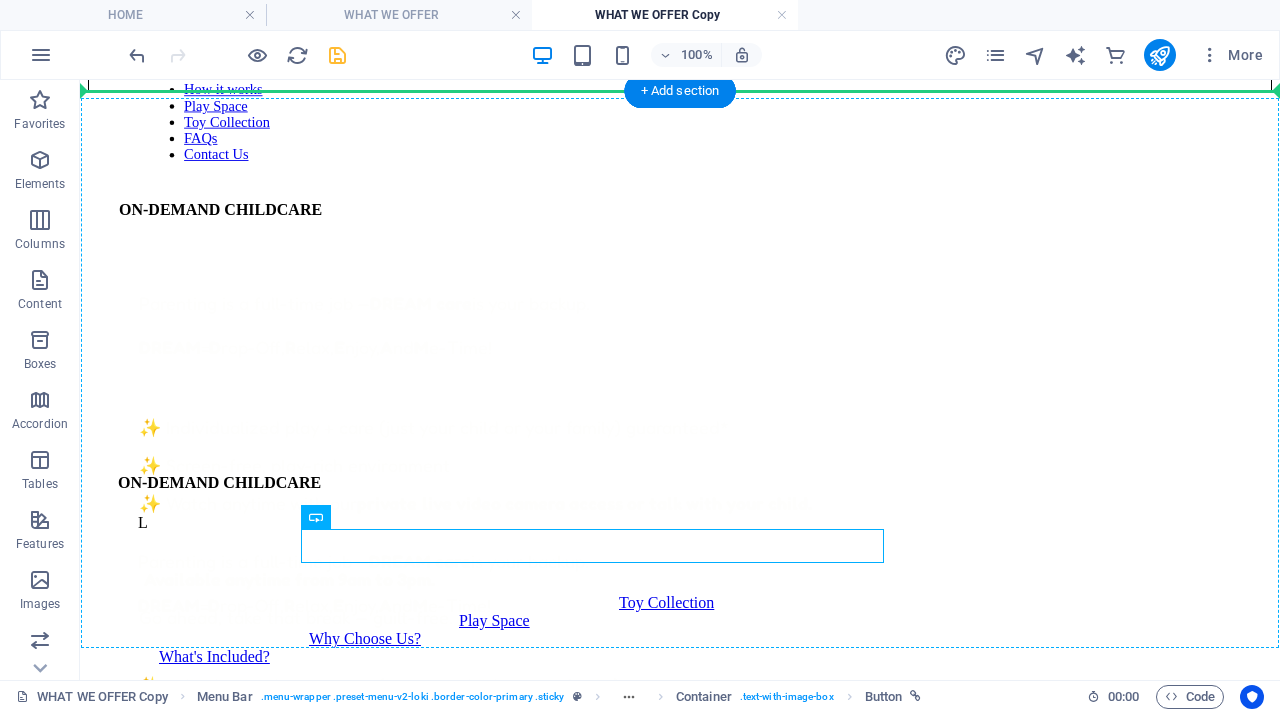drag, startPoint x: 727, startPoint y: 558, endPoint x: 763, endPoint y: 217, distance: 342.89502 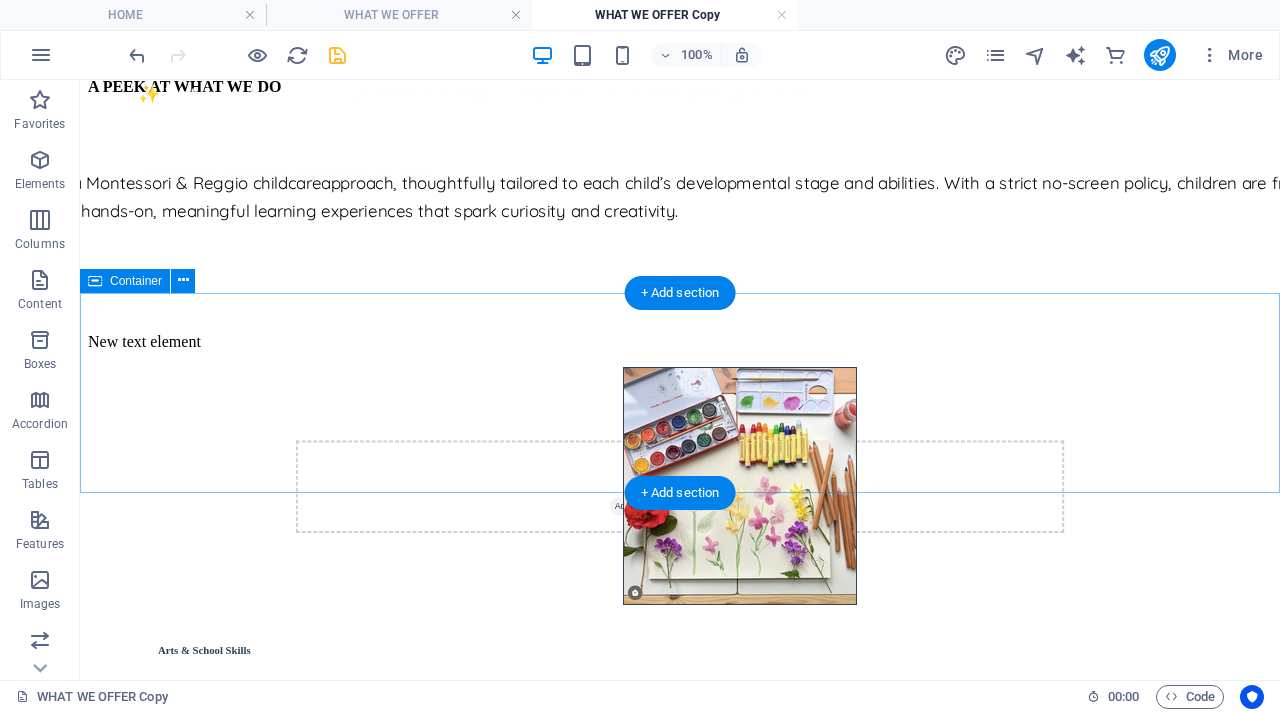 scroll, scrollTop: 696, scrollLeft: 0, axis: vertical 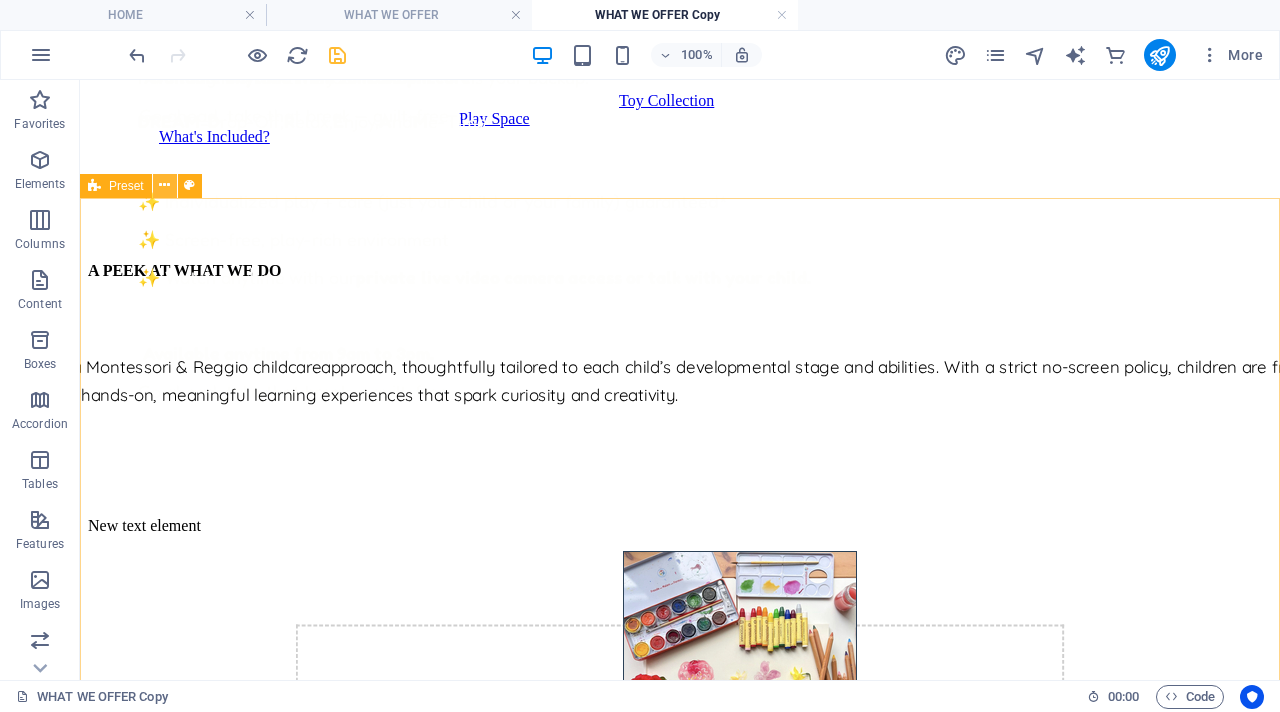 click at bounding box center [164, 185] 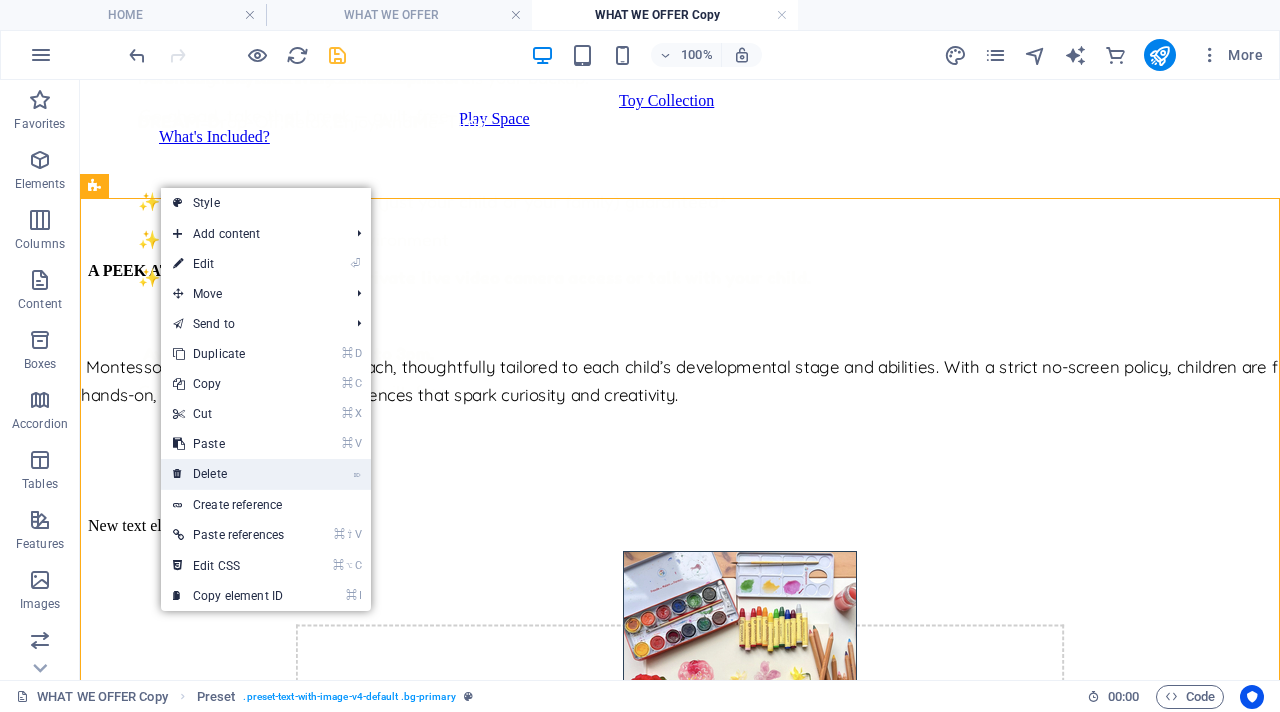 click on "⌦  Delete" at bounding box center (228, 474) 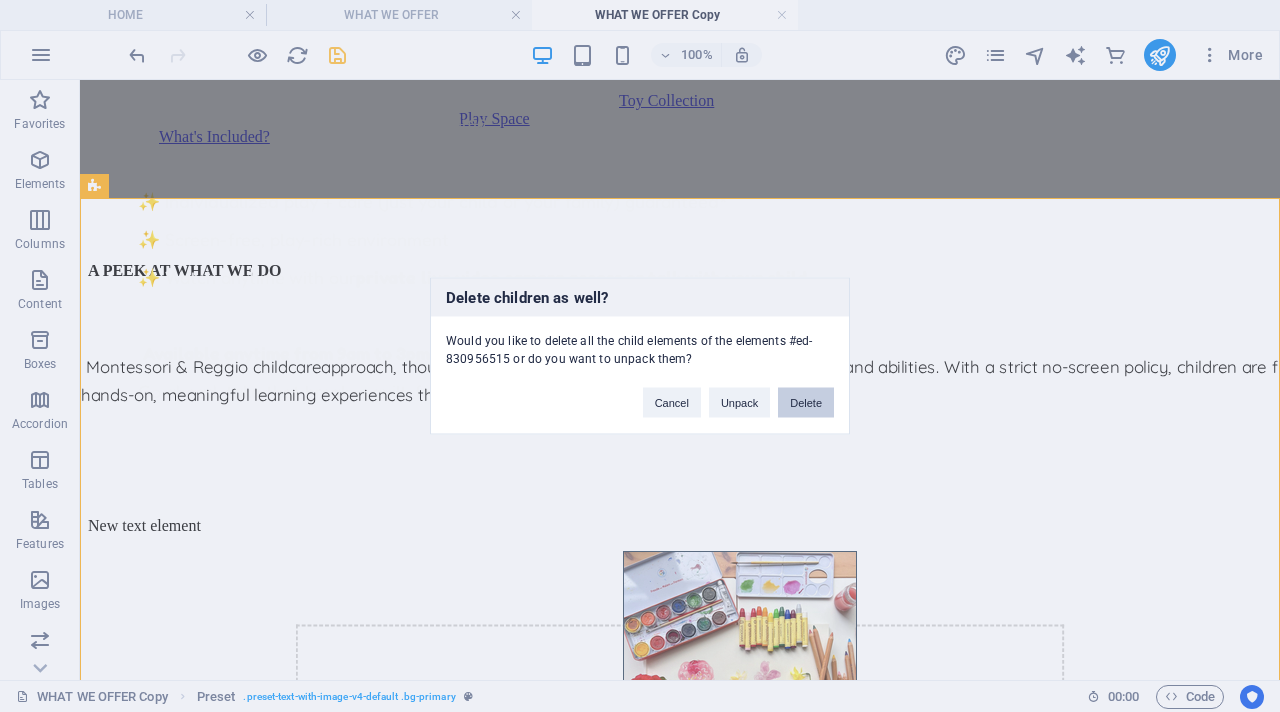 click on "Delete" at bounding box center (806, 403) 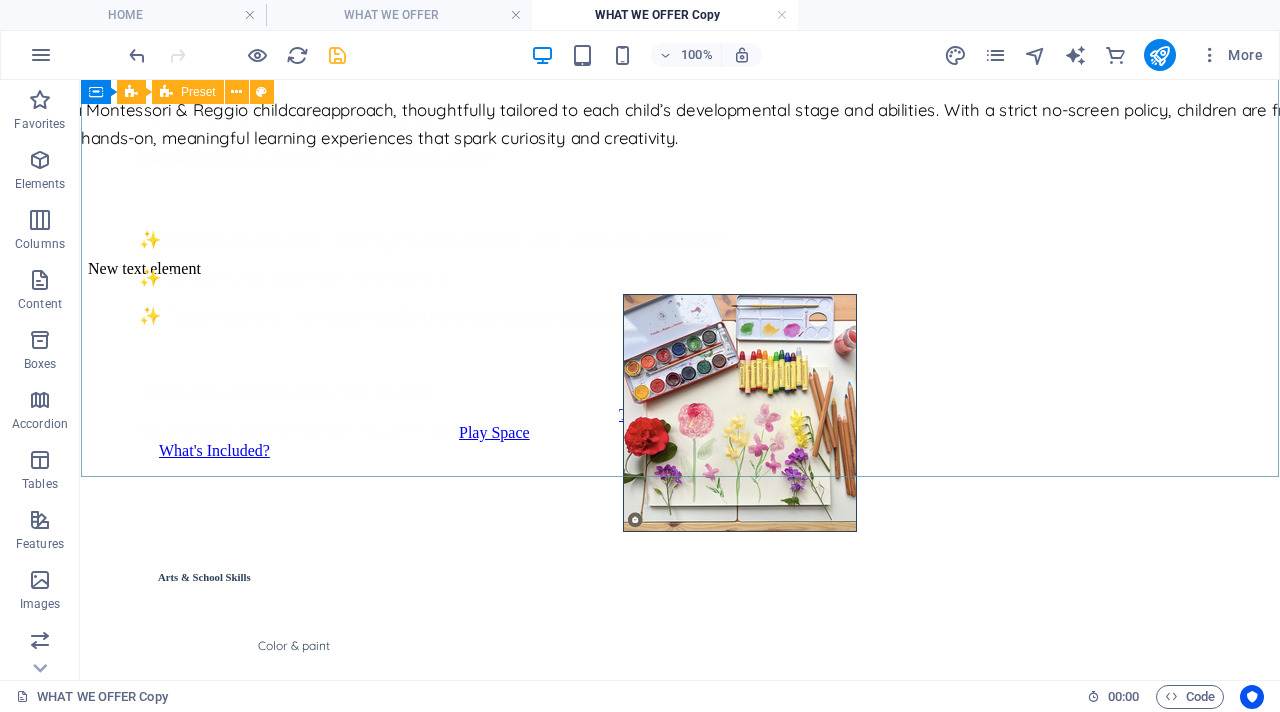 scroll, scrollTop: 365, scrollLeft: 0, axis: vertical 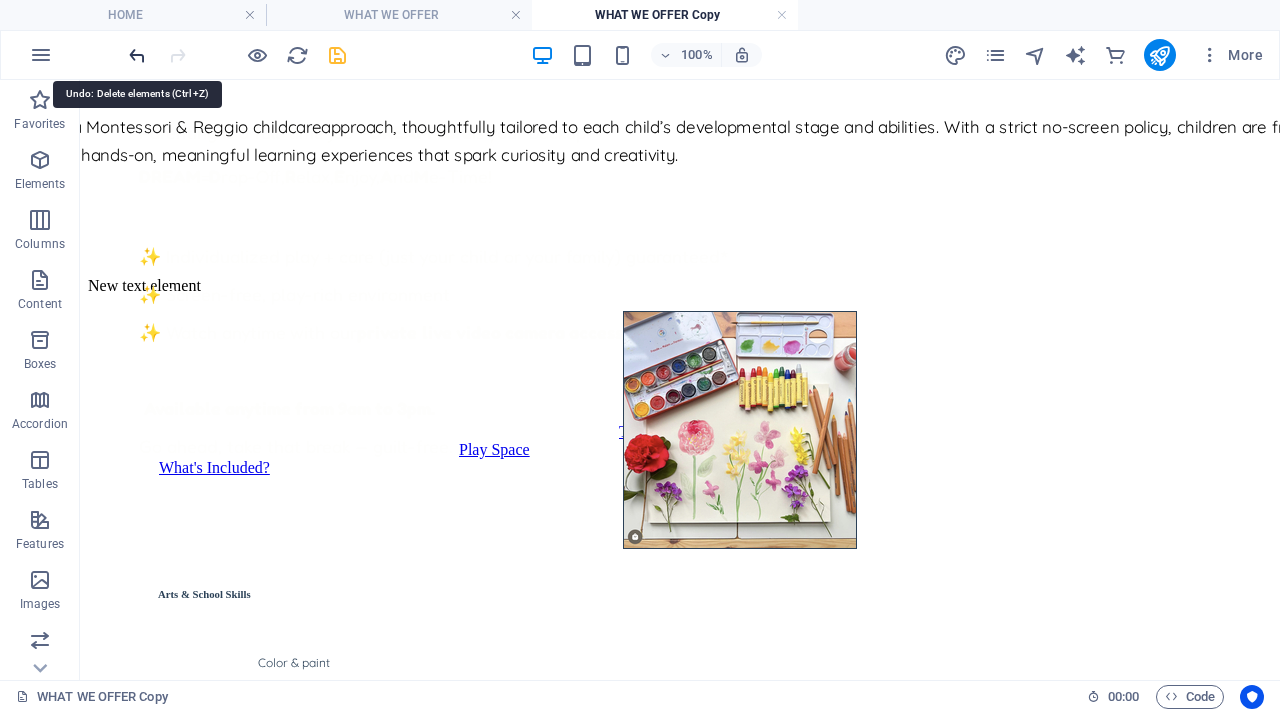 click at bounding box center [137, 55] 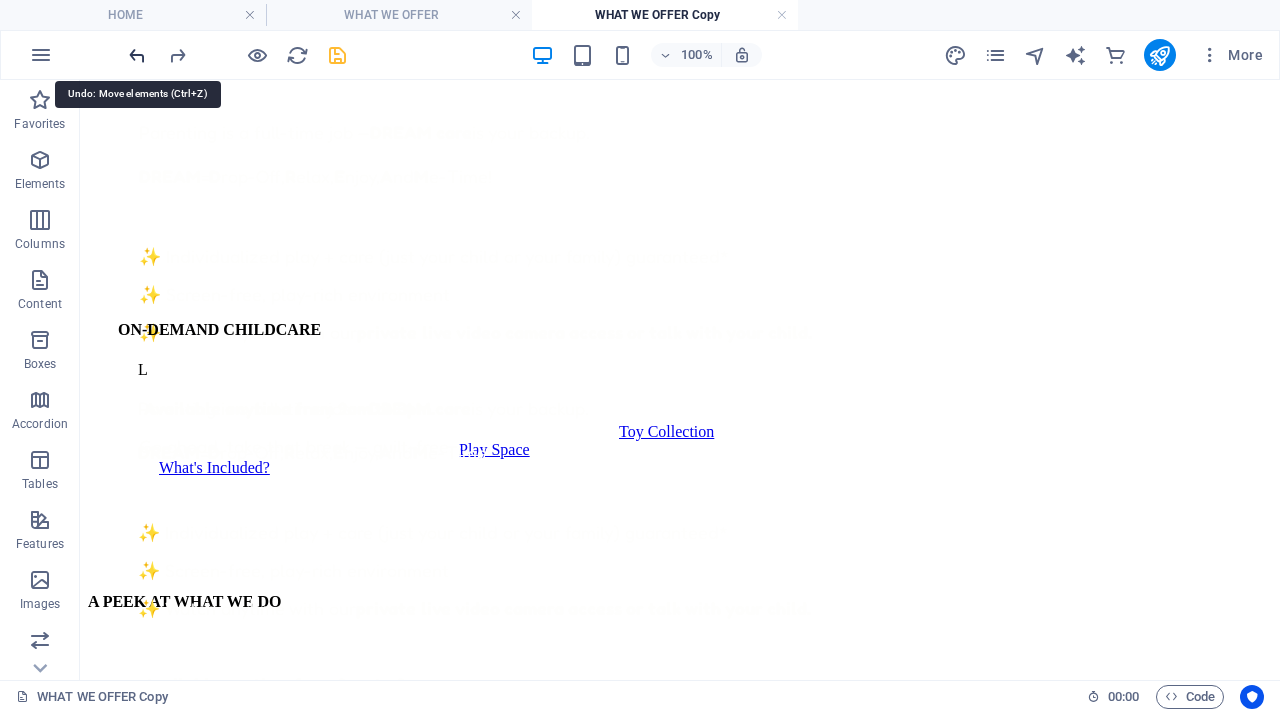 click at bounding box center (137, 55) 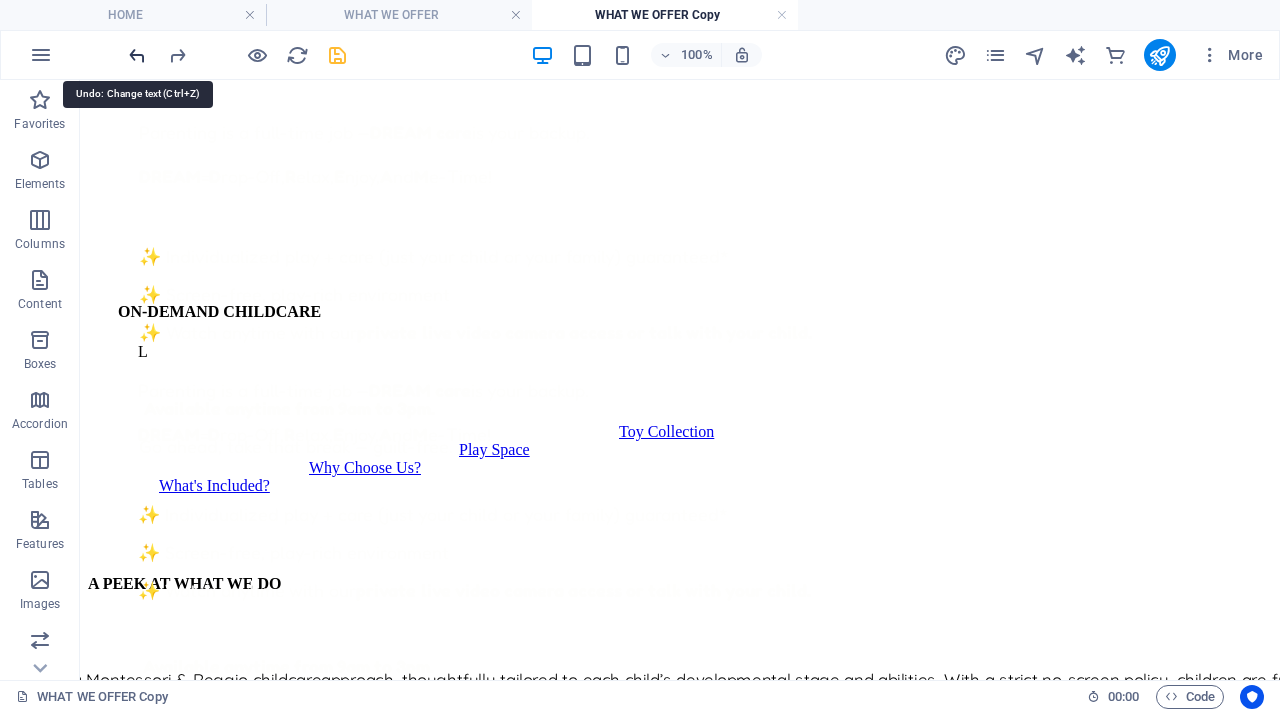 click at bounding box center (137, 55) 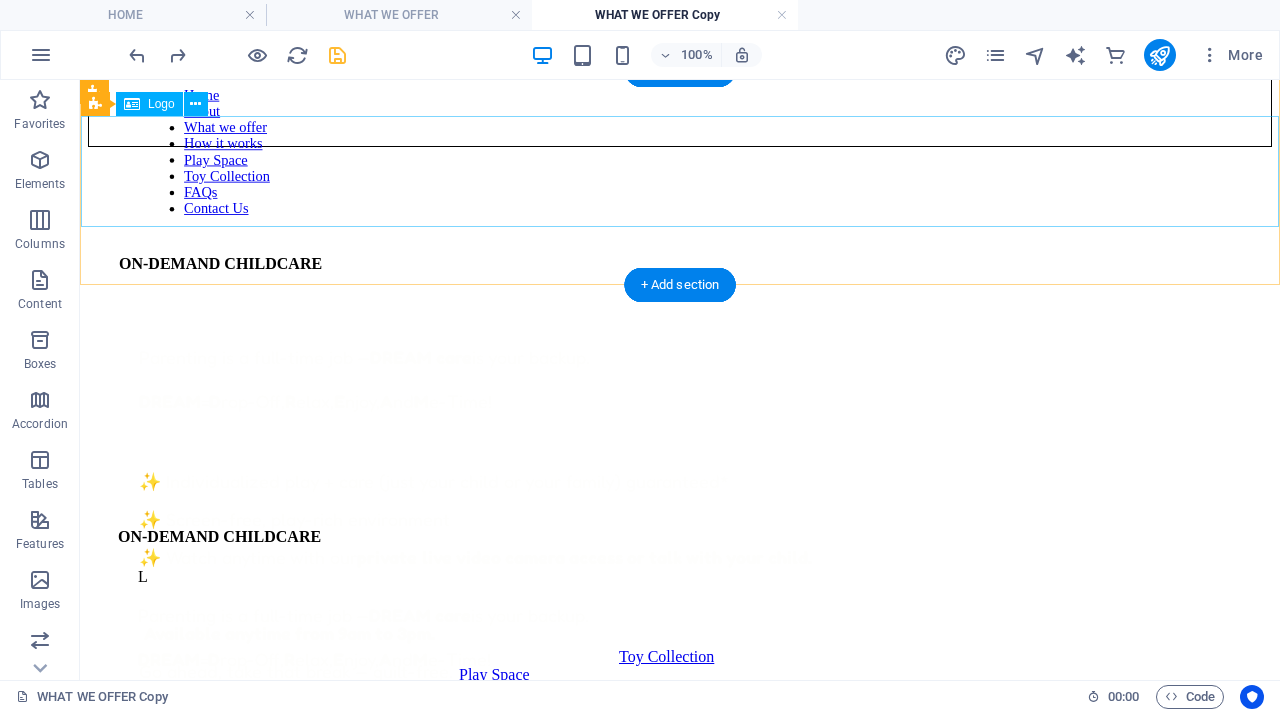 scroll, scrollTop: 0, scrollLeft: 0, axis: both 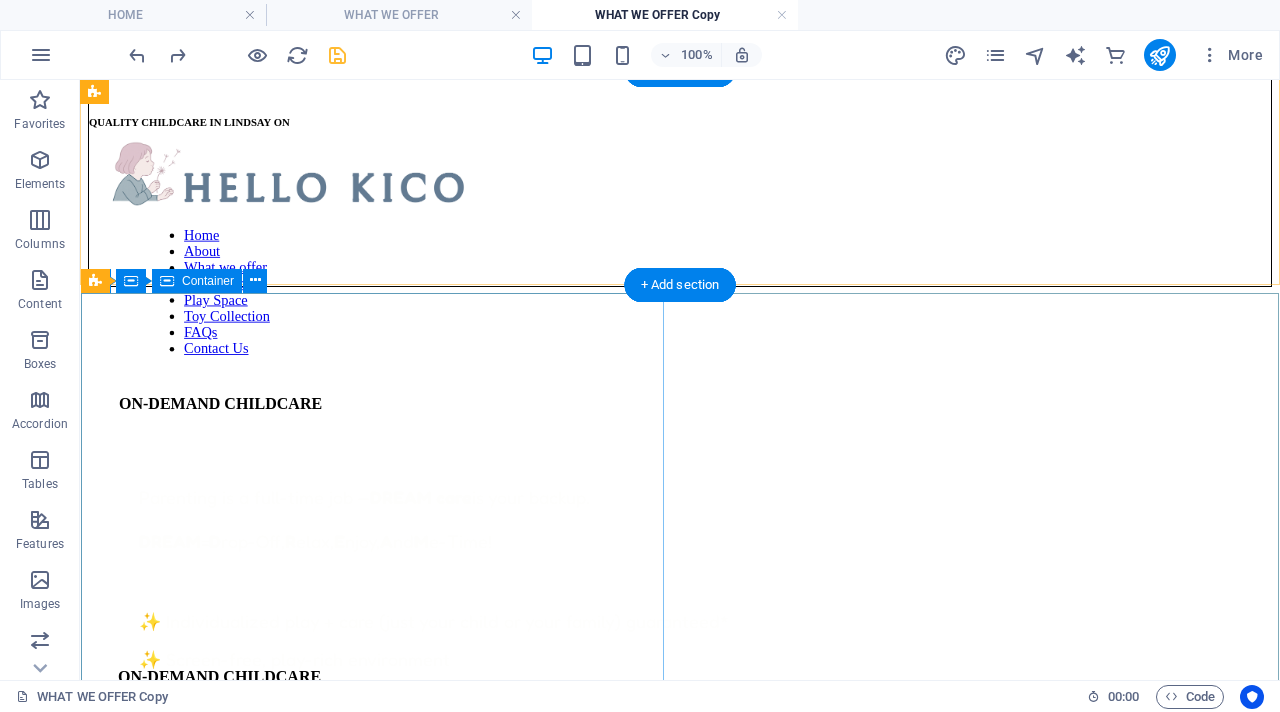 click on "ON-DEMAND CHILDCARE Parenting is a full-time job —  DREAM care  is your backup. DREAM  =  D rop-Off,  R elax,  E njoy,  A nd  M e-Time! ✨ Individualized play + care (just your child or your family) guaranteed* ✨ Screen-free, play-rich environment ✨ Watch anytime   with our  private   live video camera access or talk with your child.   Available anytime from 9am to 3pm. Go ahead, take that break — guilt-free. Toy Collection Play Space Why Choose Us? What's Included?" at bounding box center (680, 627) 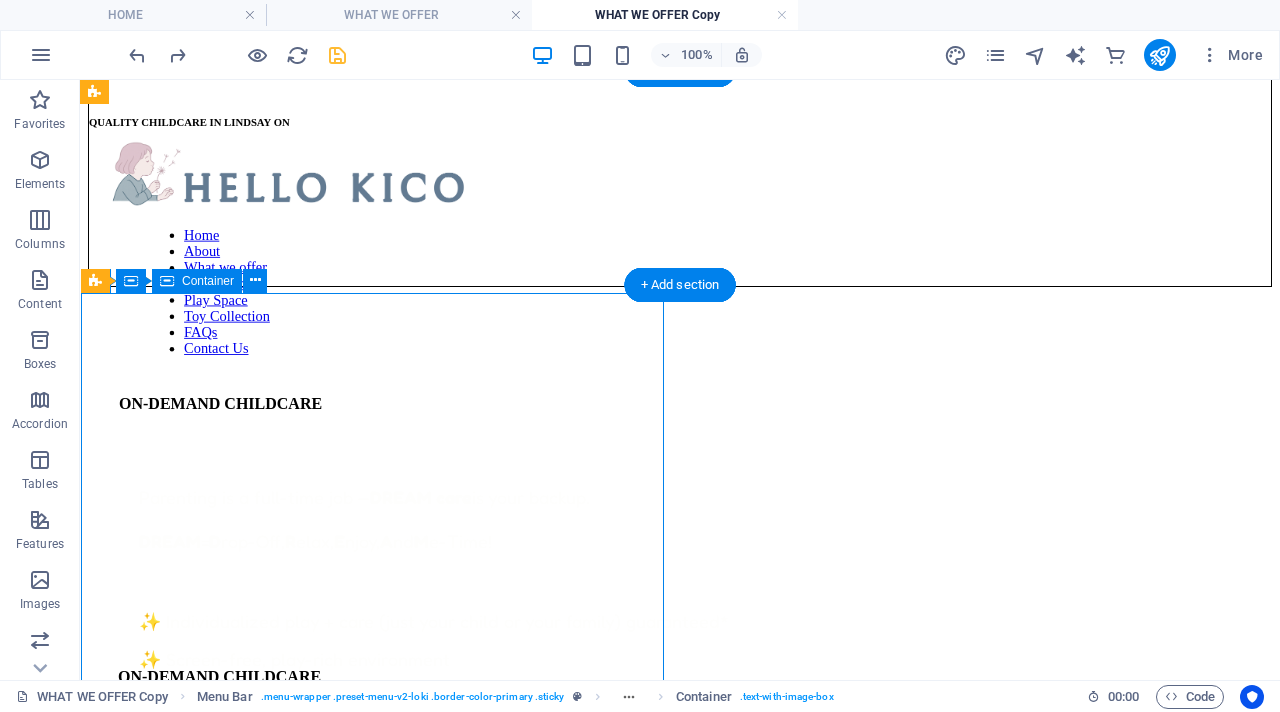 click on "ON-DEMAND CHILDCARE Parenting is a full-time job —  DREAM care  is your backup. DREAM  =  D rop-Off,  R elax,  E njoy,  A nd  M e-Time! ✨ Individualized play + care (just your child or your family) guaranteed* ✨ Screen-free, play-rich environment ✨ Watch anytime   with our  private   live video camera access or talk with your child.   Available anytime from 9am to 3pm. Go ahead, take that break — guilt-free. Toy Collection Play Space Why Choose Us? What's Included?" at bounding box center (680, 627) 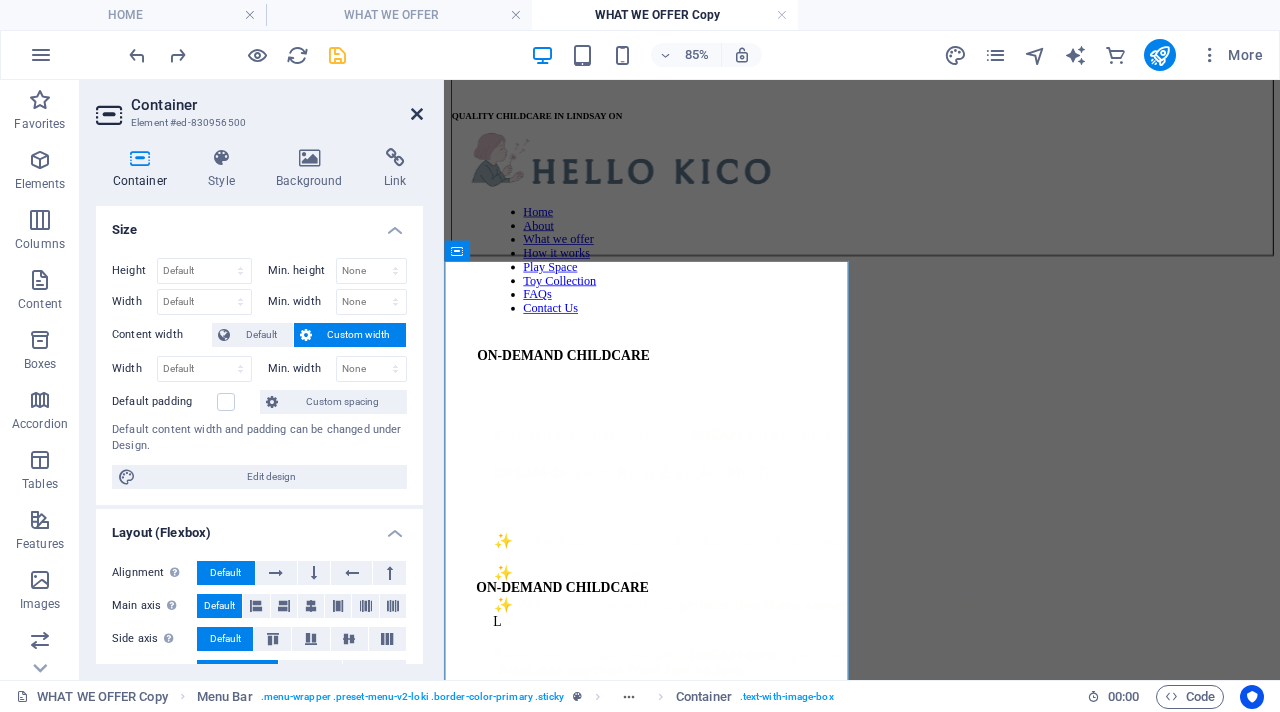 click at bounding box center [417, 114] 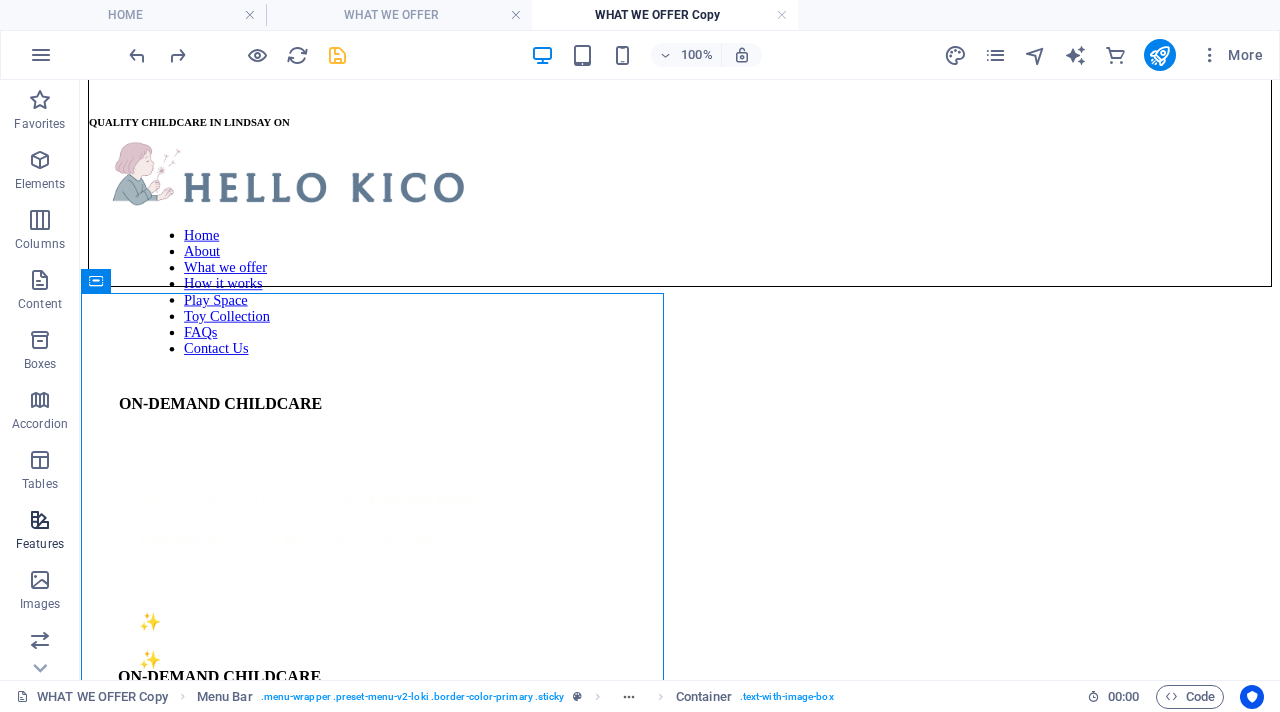 click on "Features" at bounding box center (40, 532) 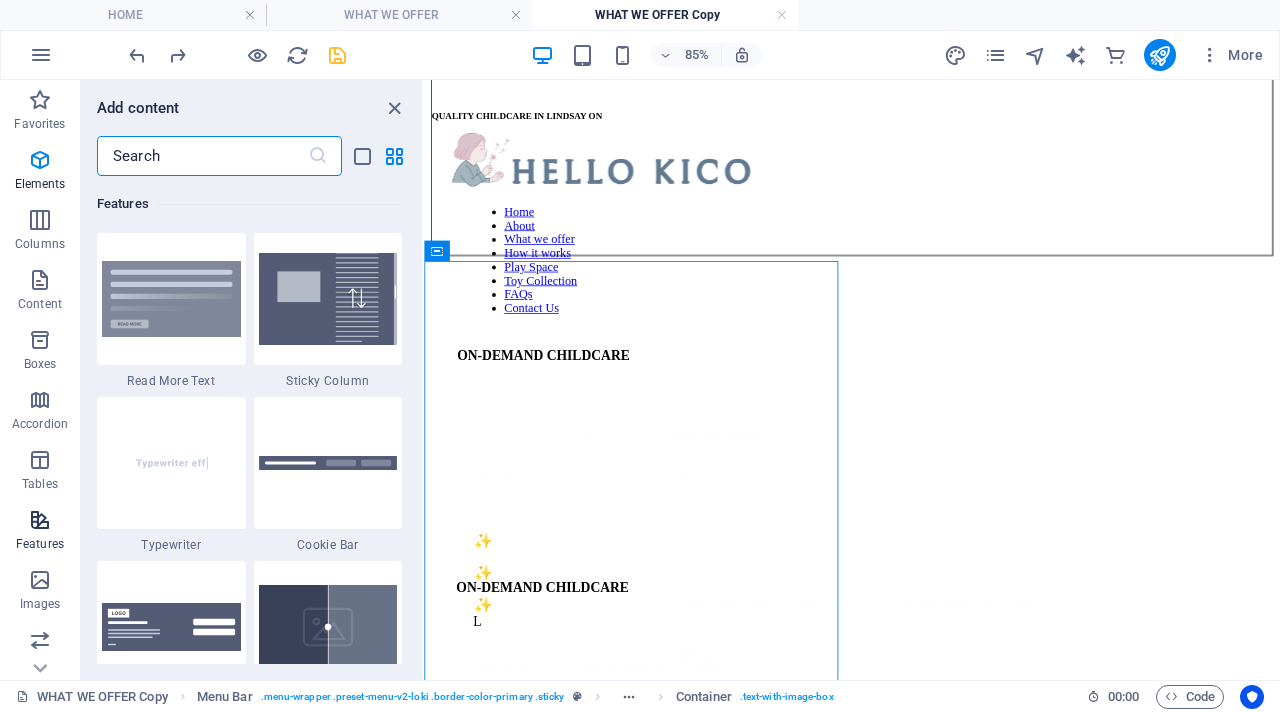 scroll, scrollTop: 7795, scrollLeft: 0, axis: vertical 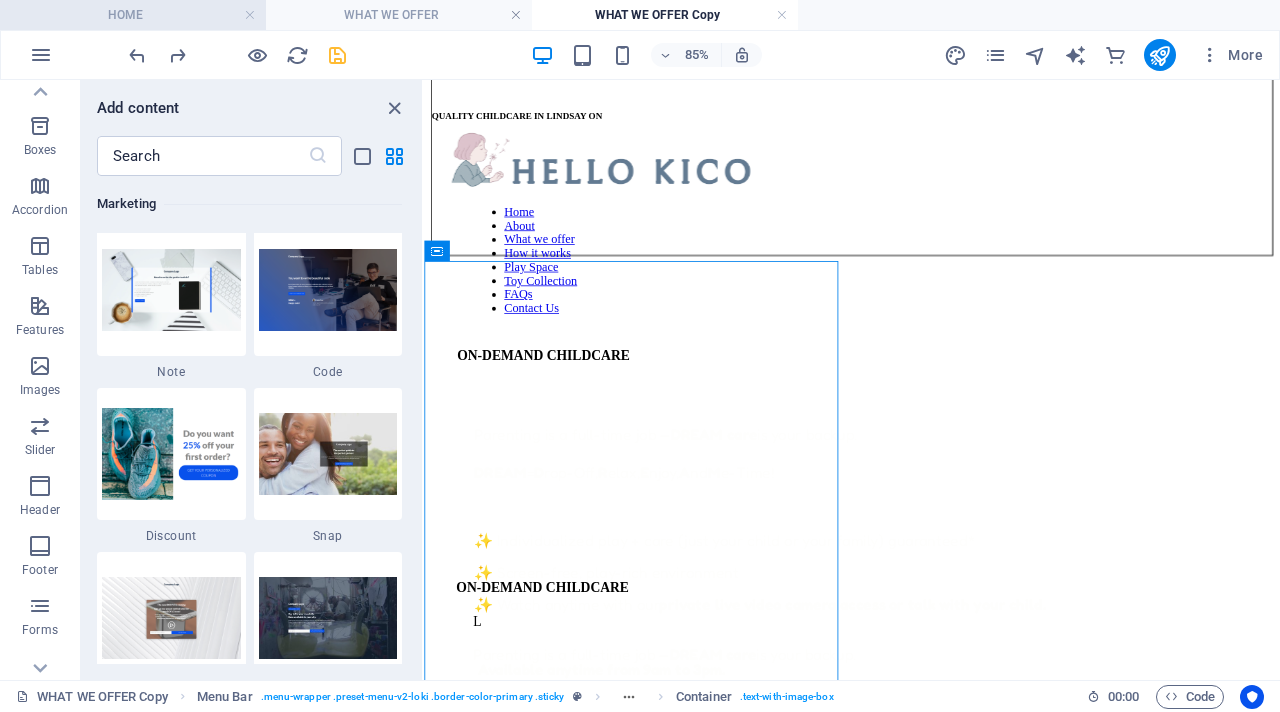 click on "HOME" at bounding box center (133, 15) 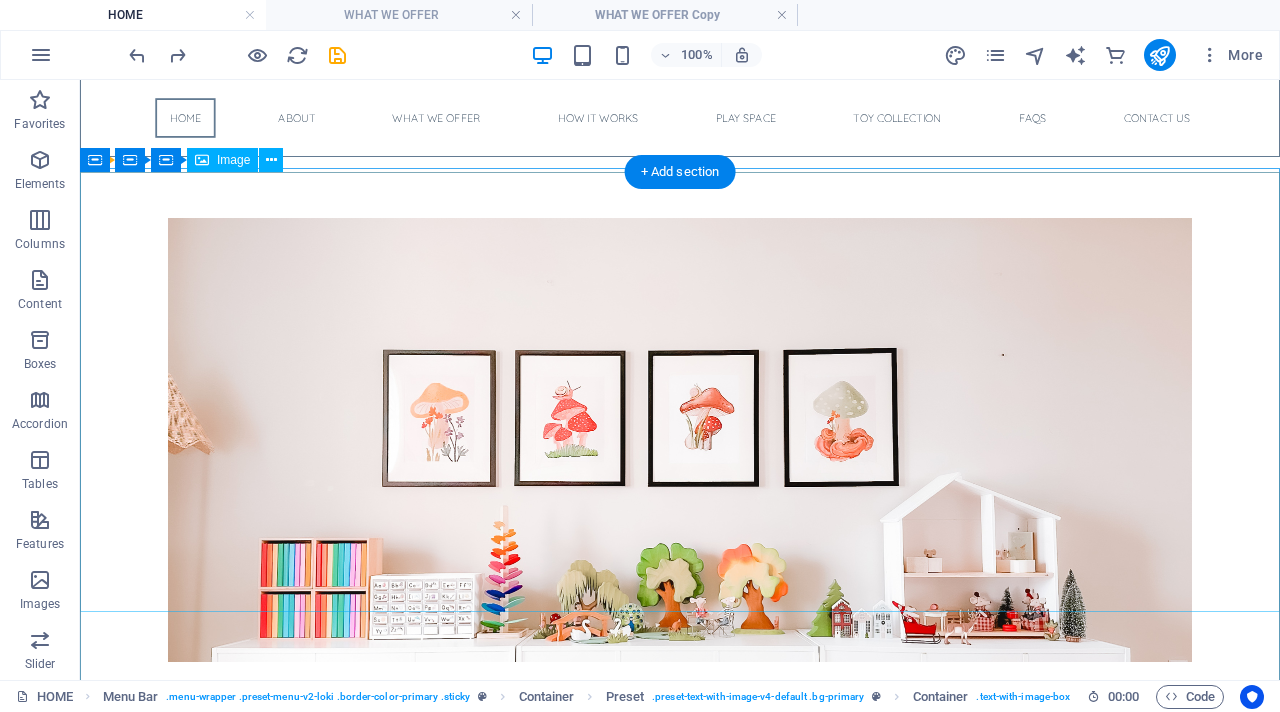 scroll, scrollTop: 255, scrollLeft: 0, axis: vertical 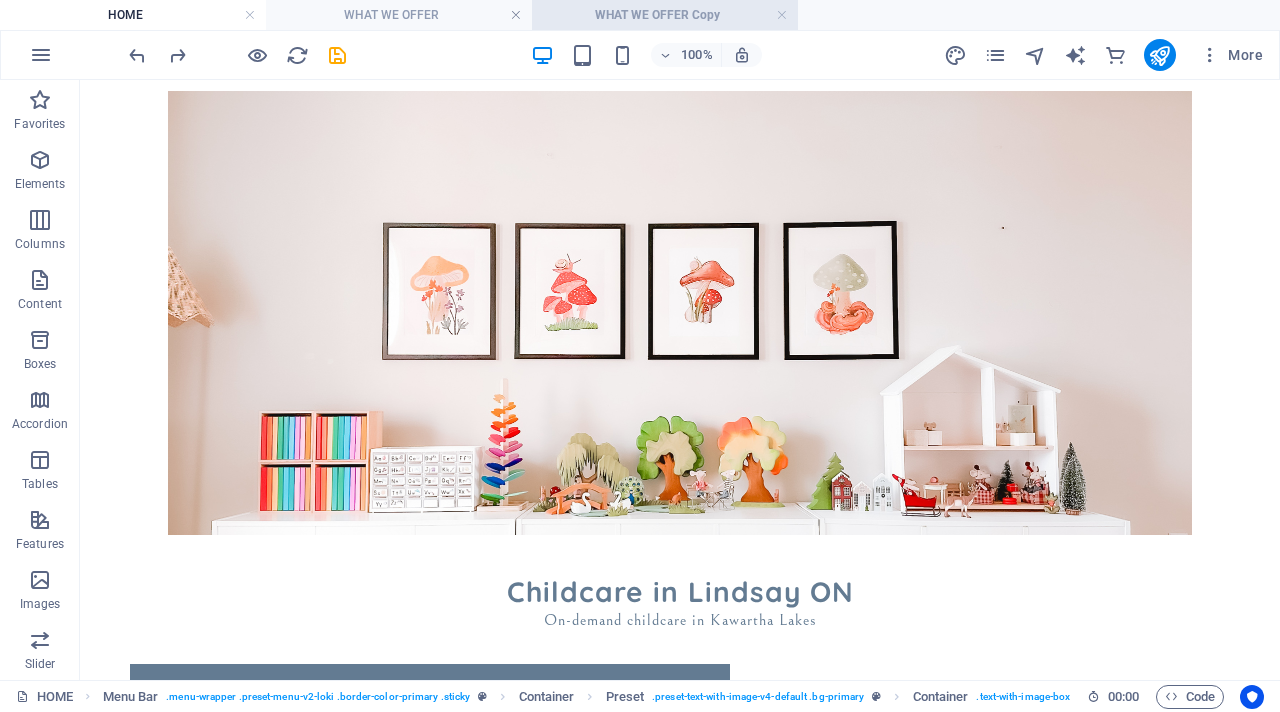 click on "WHAT WE OFFER Copy" at bounding box center [665, 15] 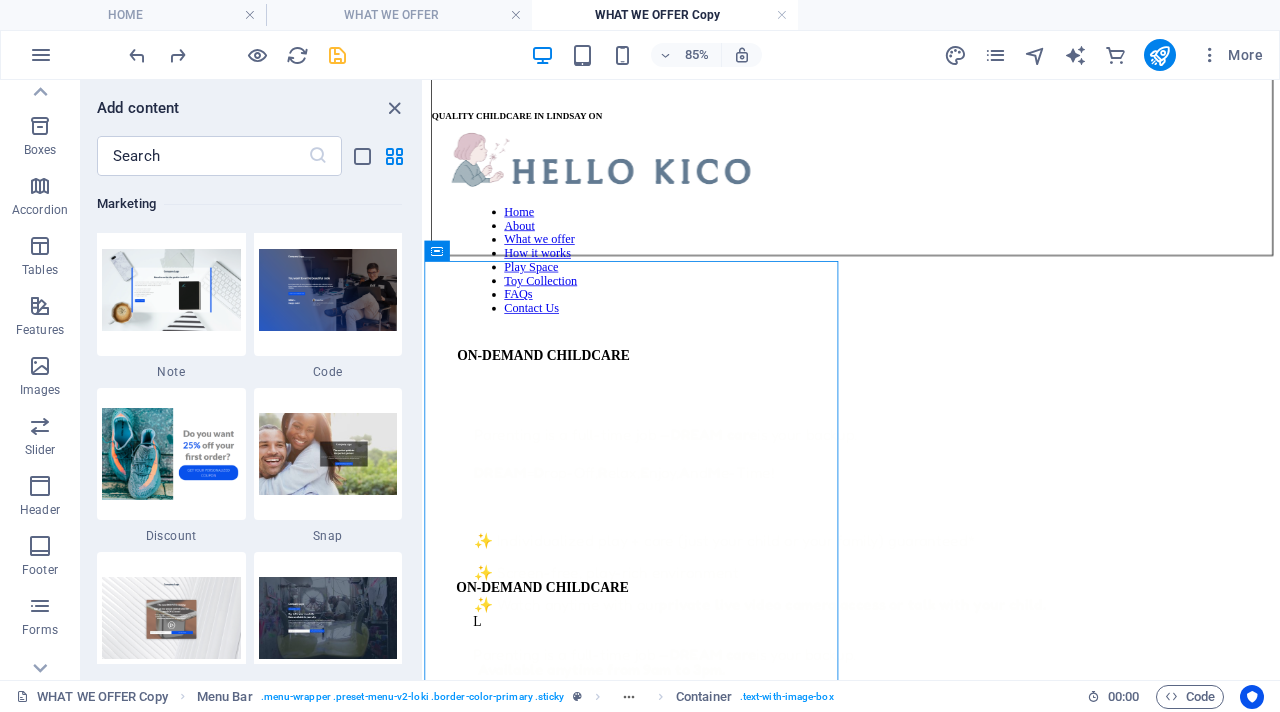 scroll, scrollTop: 0, scrollLeft: 0, axis: both 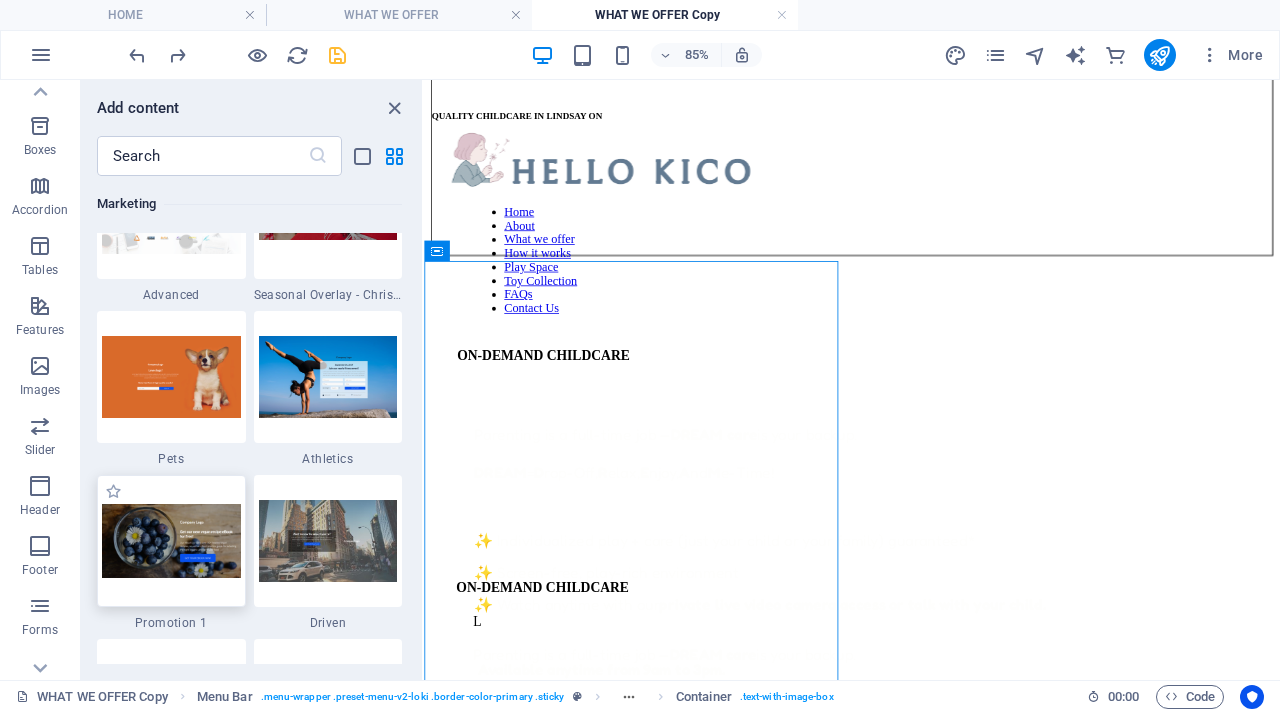 click at bounding box center [171, 541] 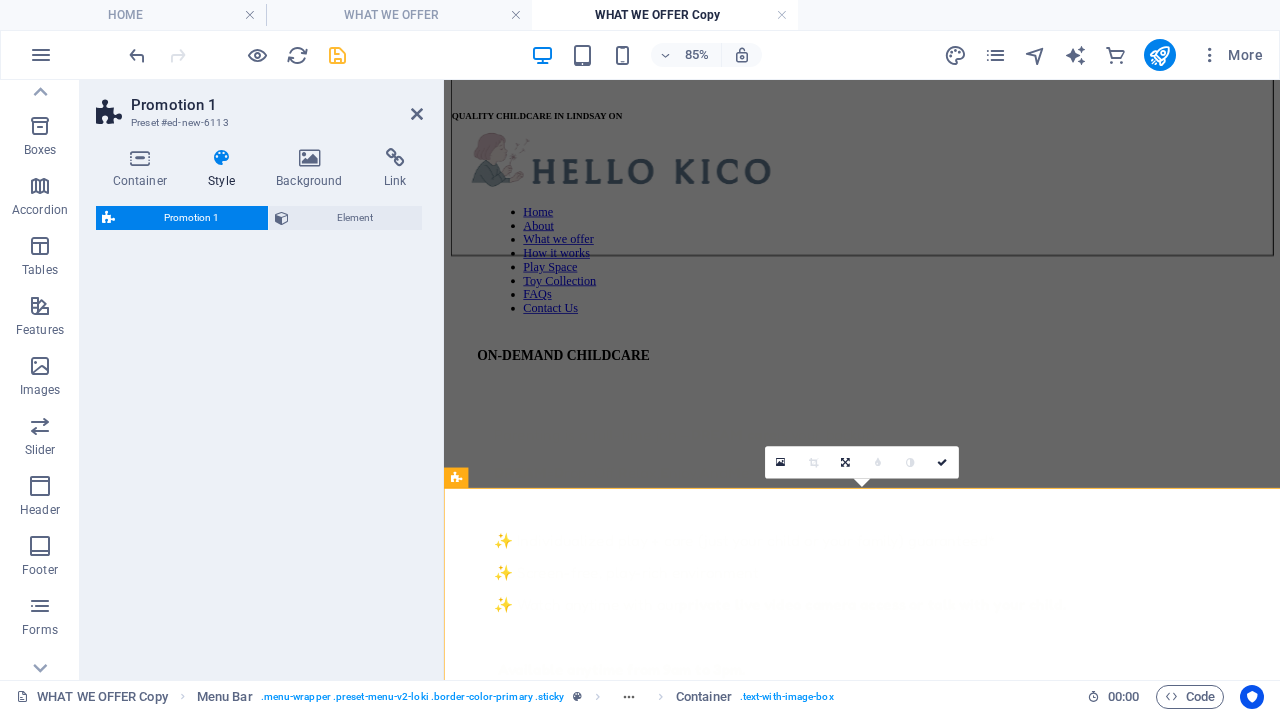 select on "rem" 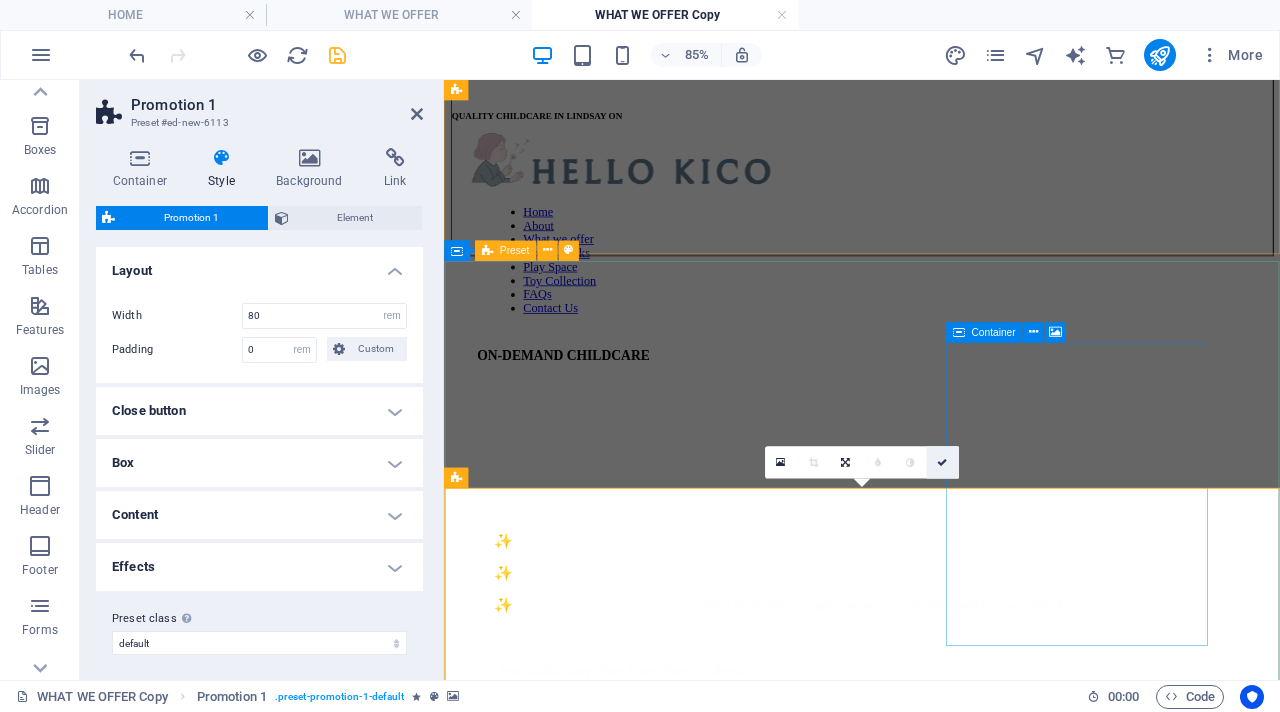 click at bounding box center [943, 462] 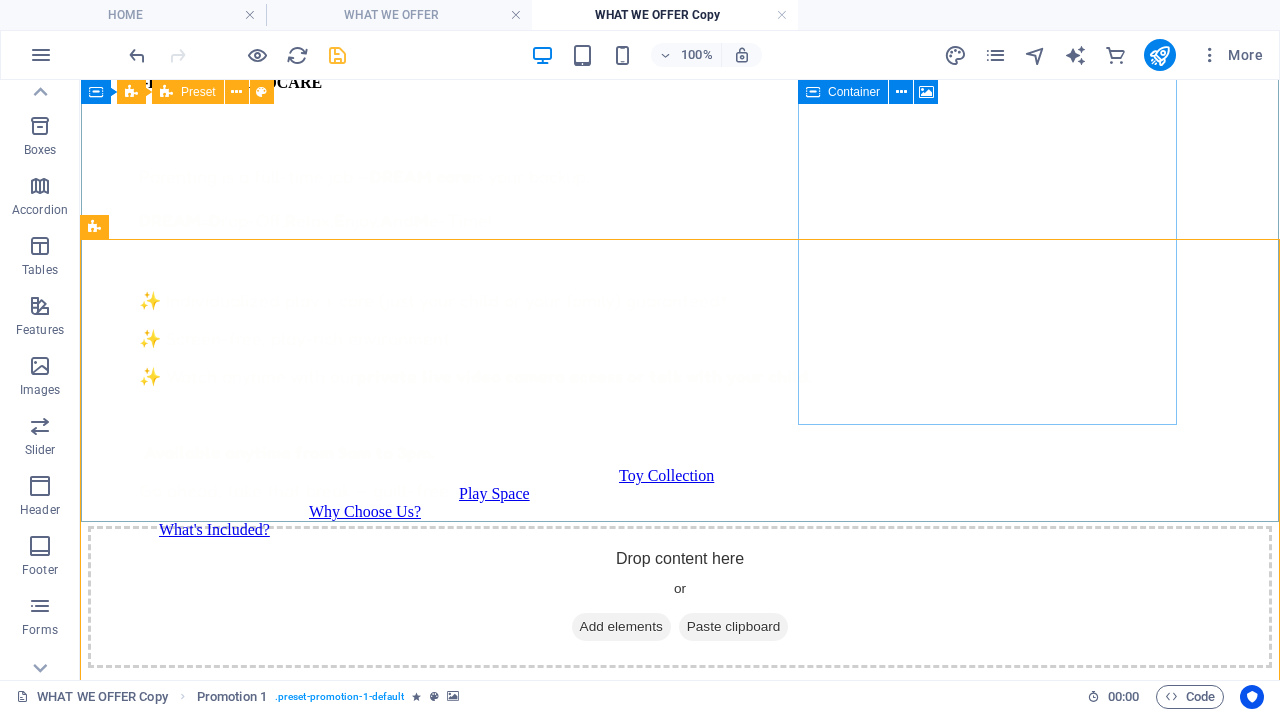 scroll, scrollTop: 316, scrollLeft: 0, axis: vertical 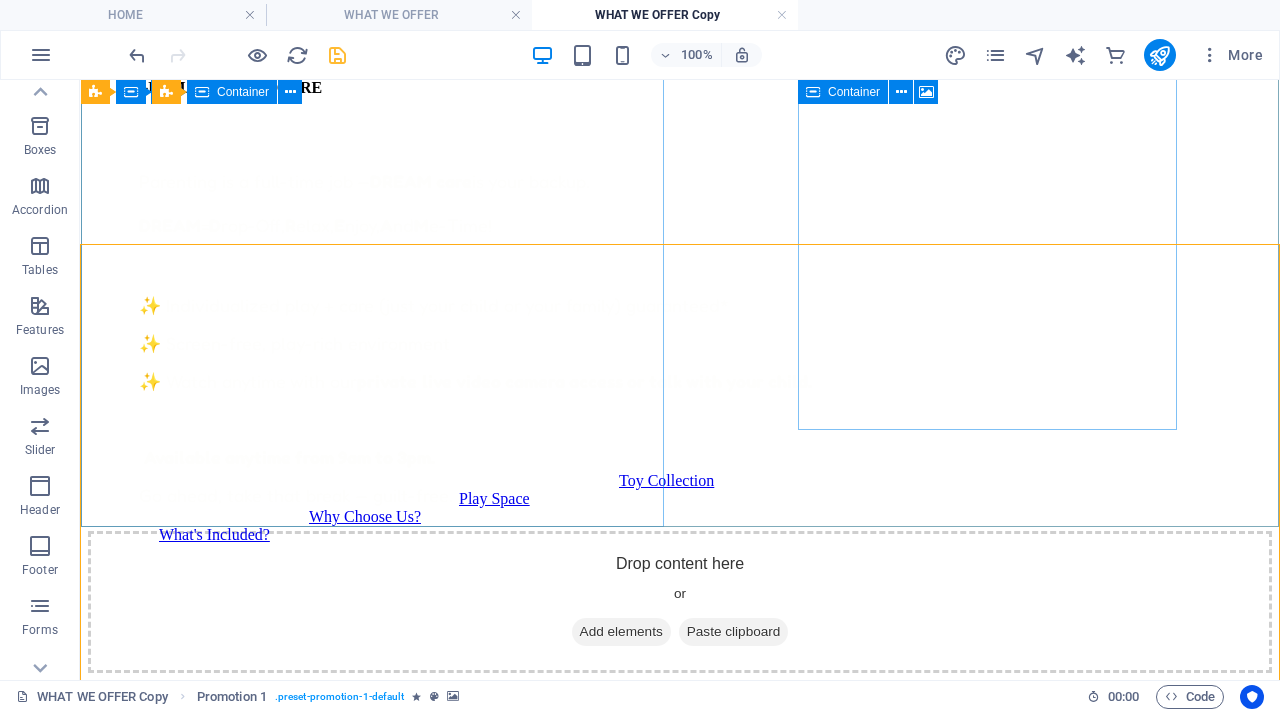 click on "ON-DEMAND CHILDCARE Parenting is a full-time job —  DREAM care  is your backup. DREAM  =  D rop-Off,  R elax,  E njoy,  A nd  M e-Time! ✨ Individualized play + care (just your child or your family) guaranteed* ✨ Screen-free, play-rich environment ✨ Watch anytime   with our  private   live video camera access or talk with your child.   Available anytime from 9am to 3pm. Go ahead, take that break — guilt-free. Toy Collection Play Space Why Choose Us? What's Included?" at bounding box center [680, 311] 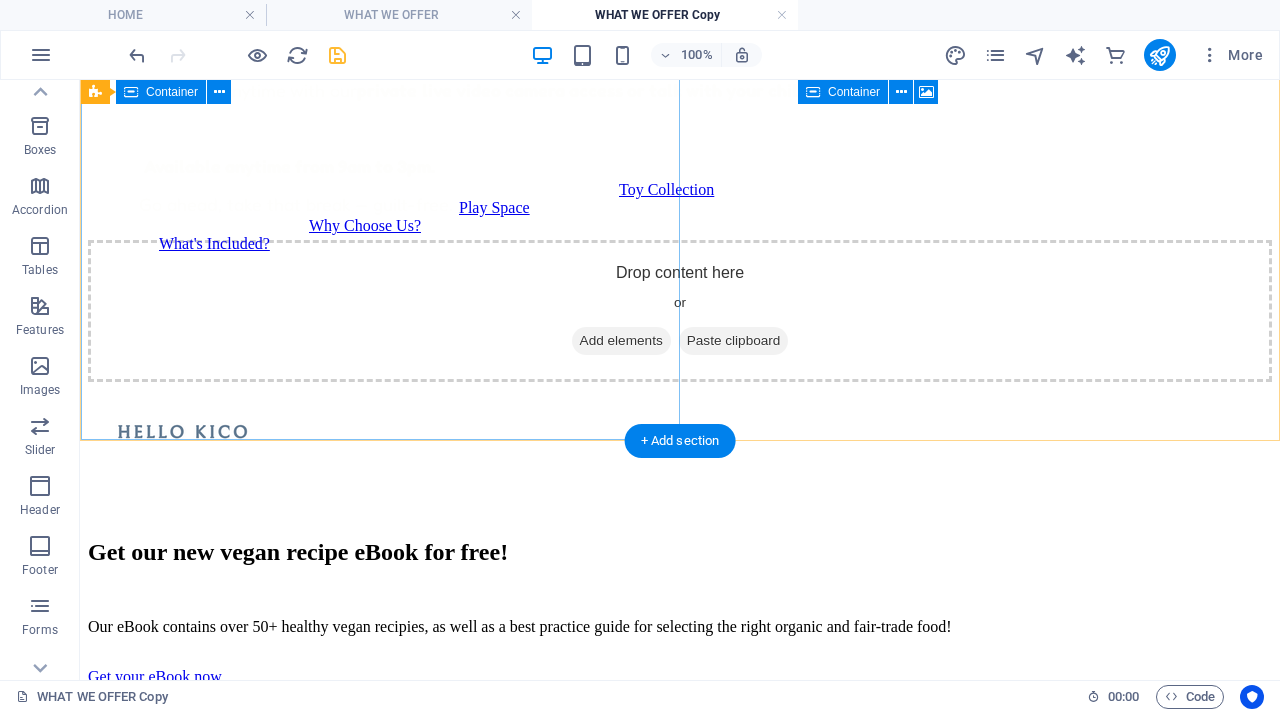 scroll, scrollTop: 567, scrollLeft: 0, axis: vertical 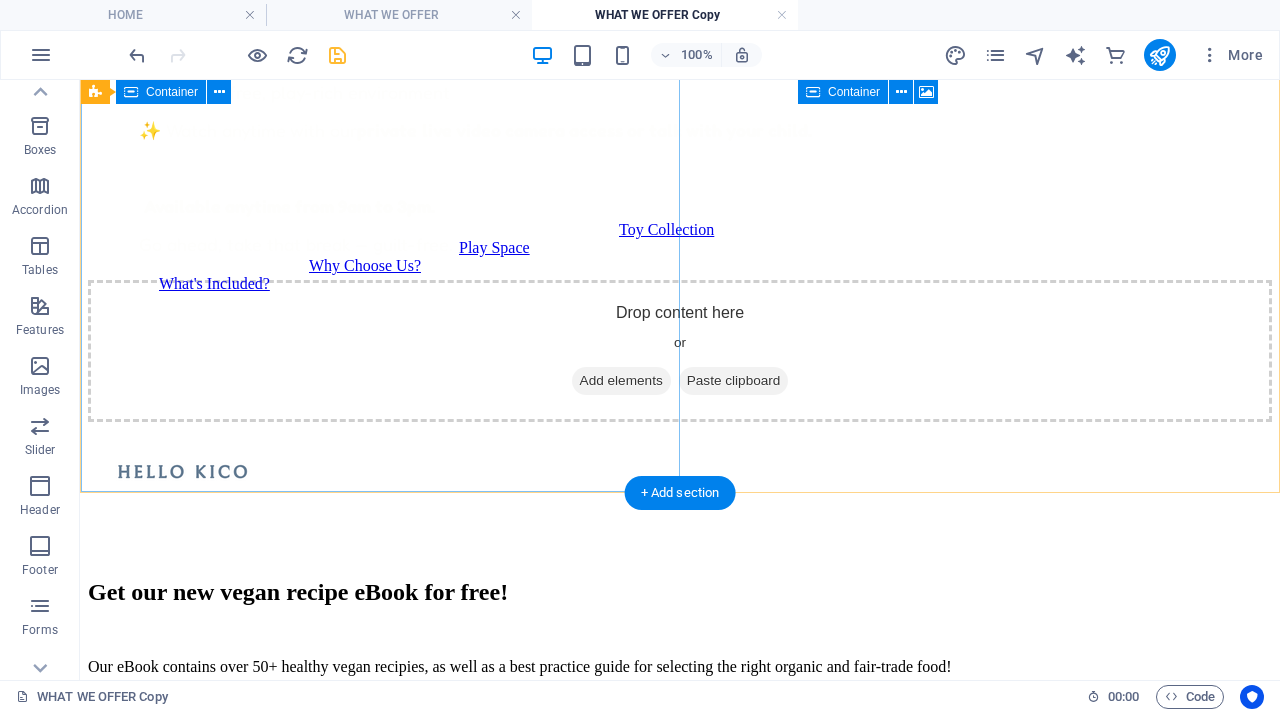 click on "Drop content here or  Add elements  Paste clipboard" at bounding box center [680, 351] 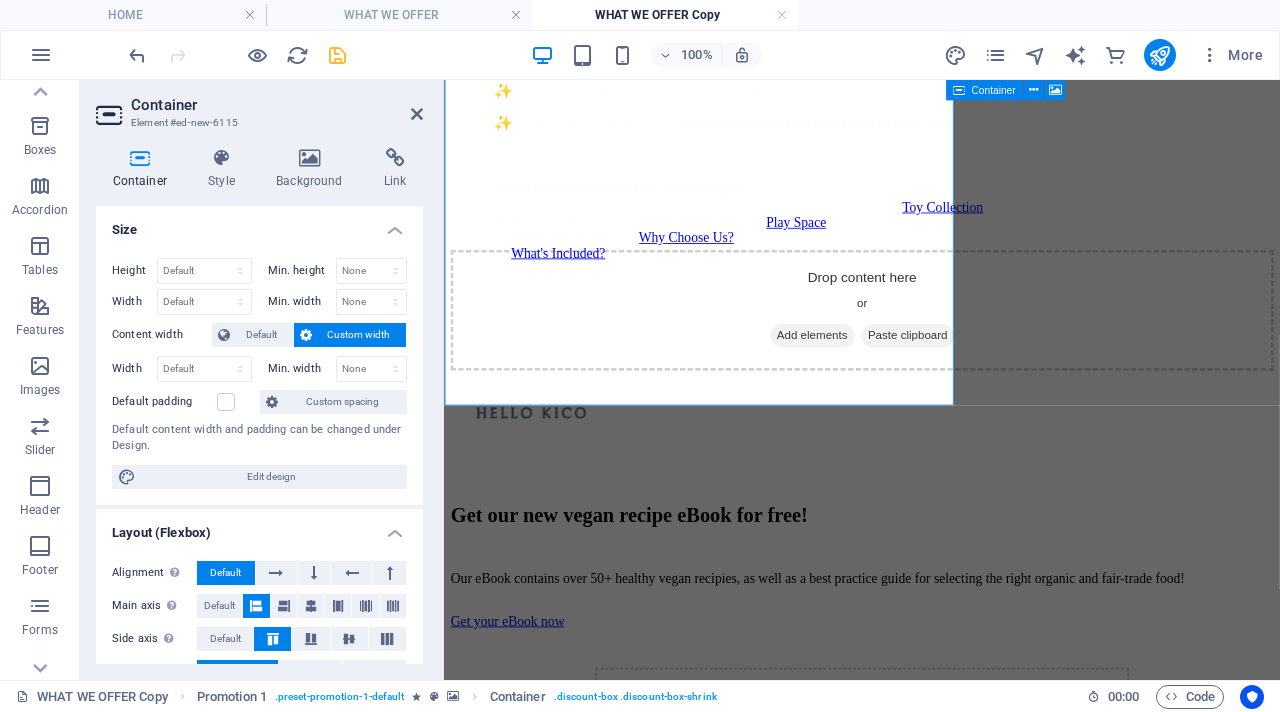 scroll, scrollTop: 596, scrollLeft: 0, axis: vertical 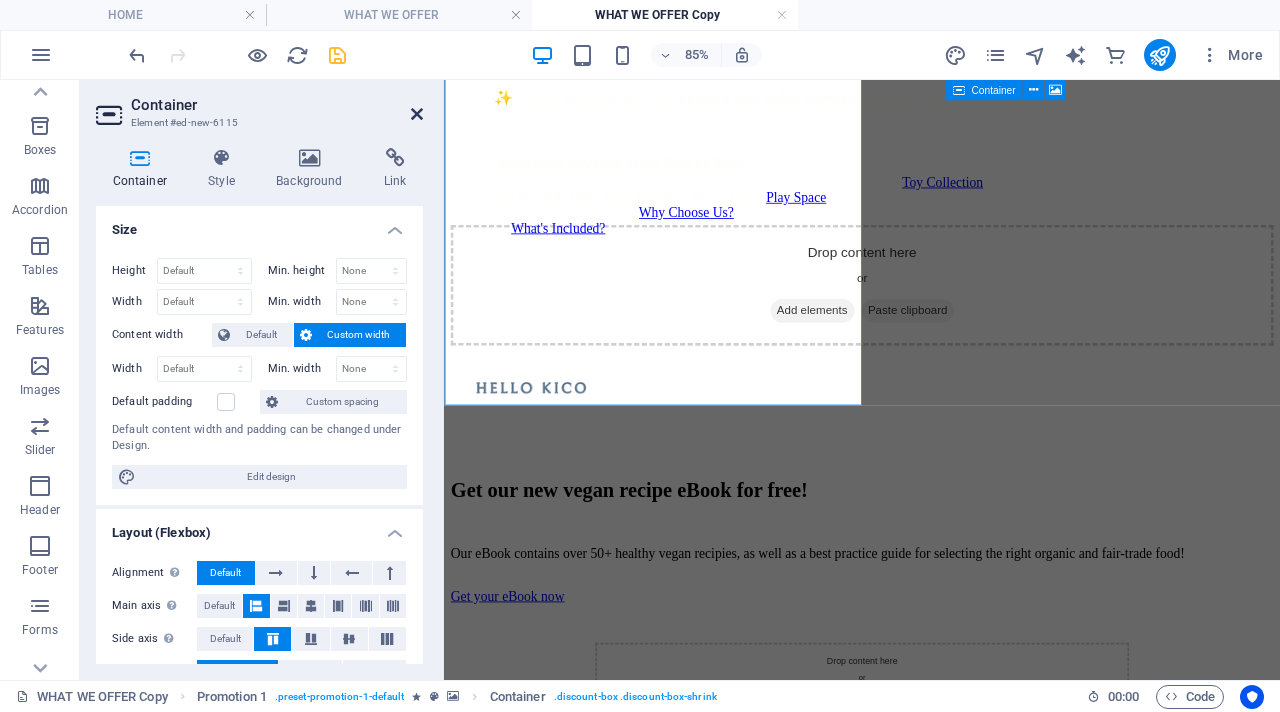 click at bounding box center (417, 114) 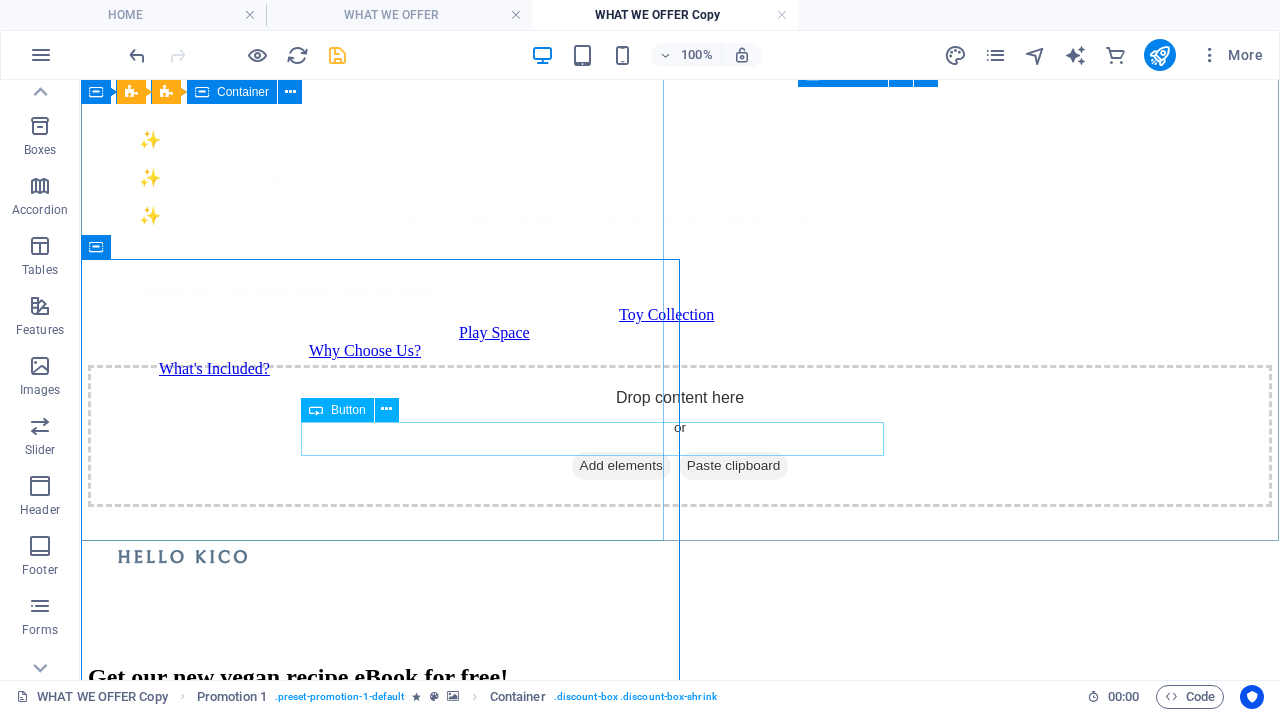 scroll, scrollTop: 560, scrollLeft: 0, axis: vertical 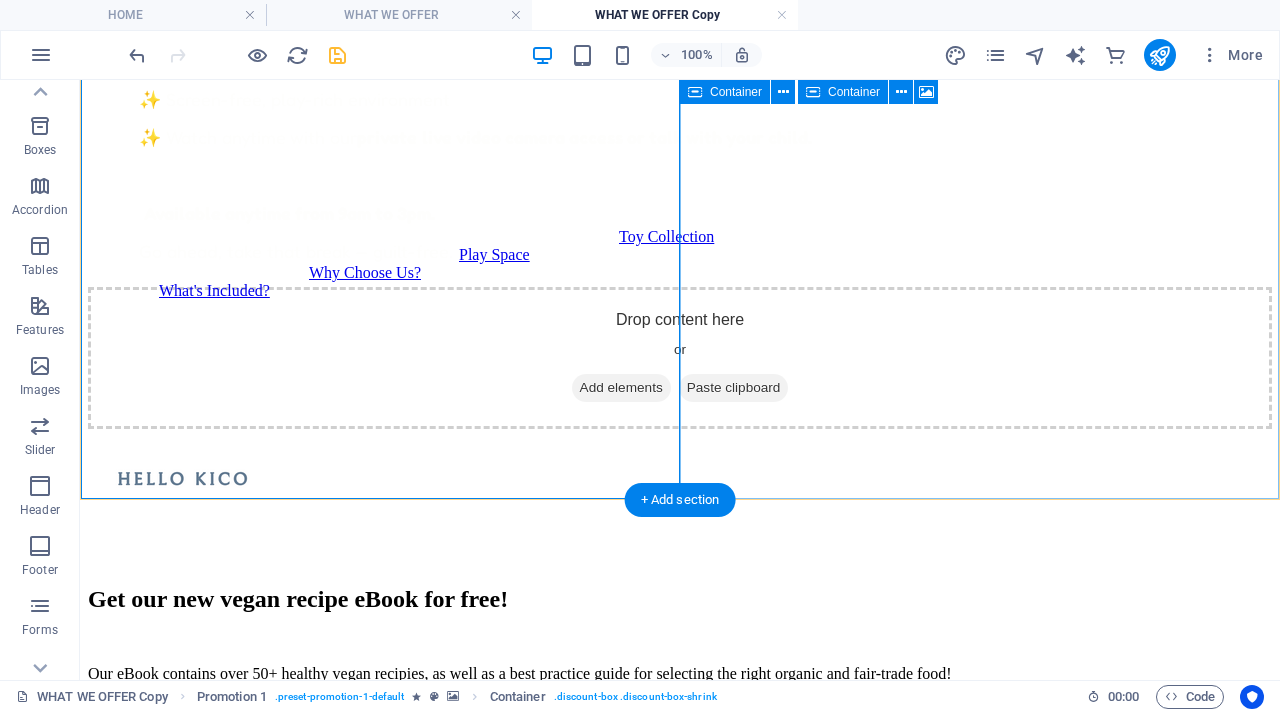 click on "Get our new vegan recipe eBook for free!  Our eBook contains over 50+ healthy vegan recipies, as well as a best practice guide for selecting the right organic and fair-trade food! Get your eBook now" at bounding box center (680, 581) 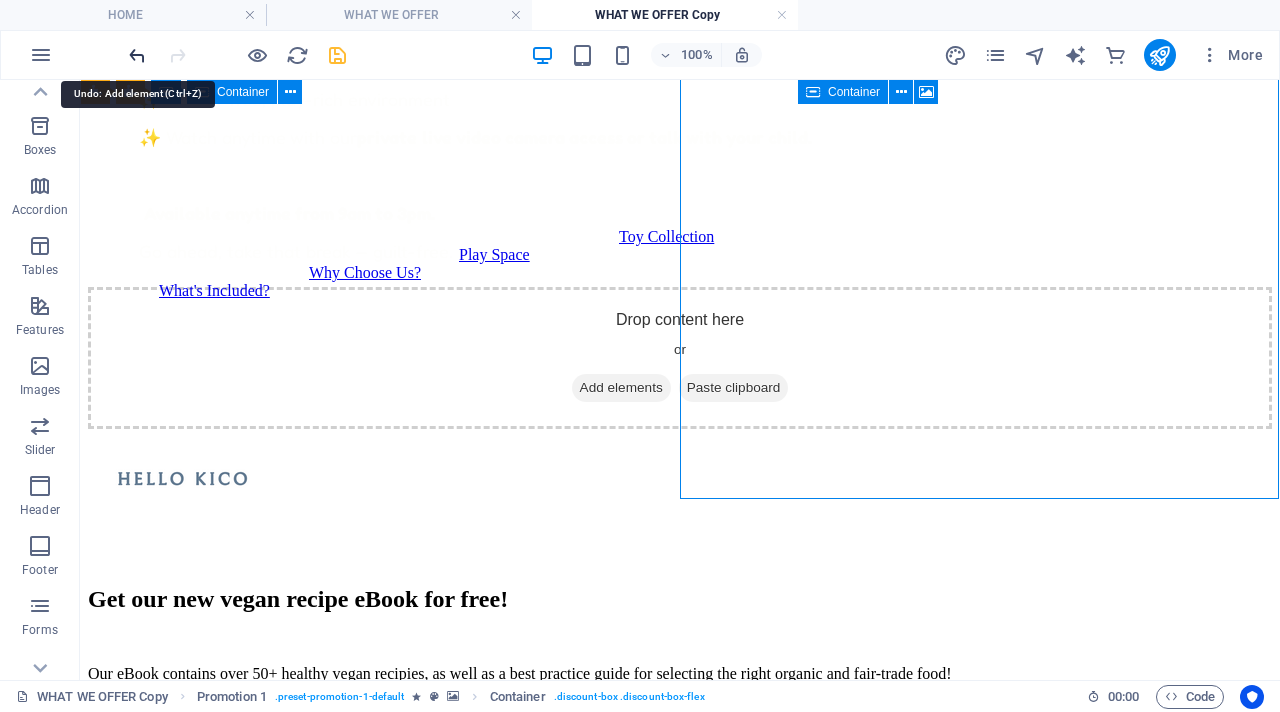 click at bounding box center (137, 55) 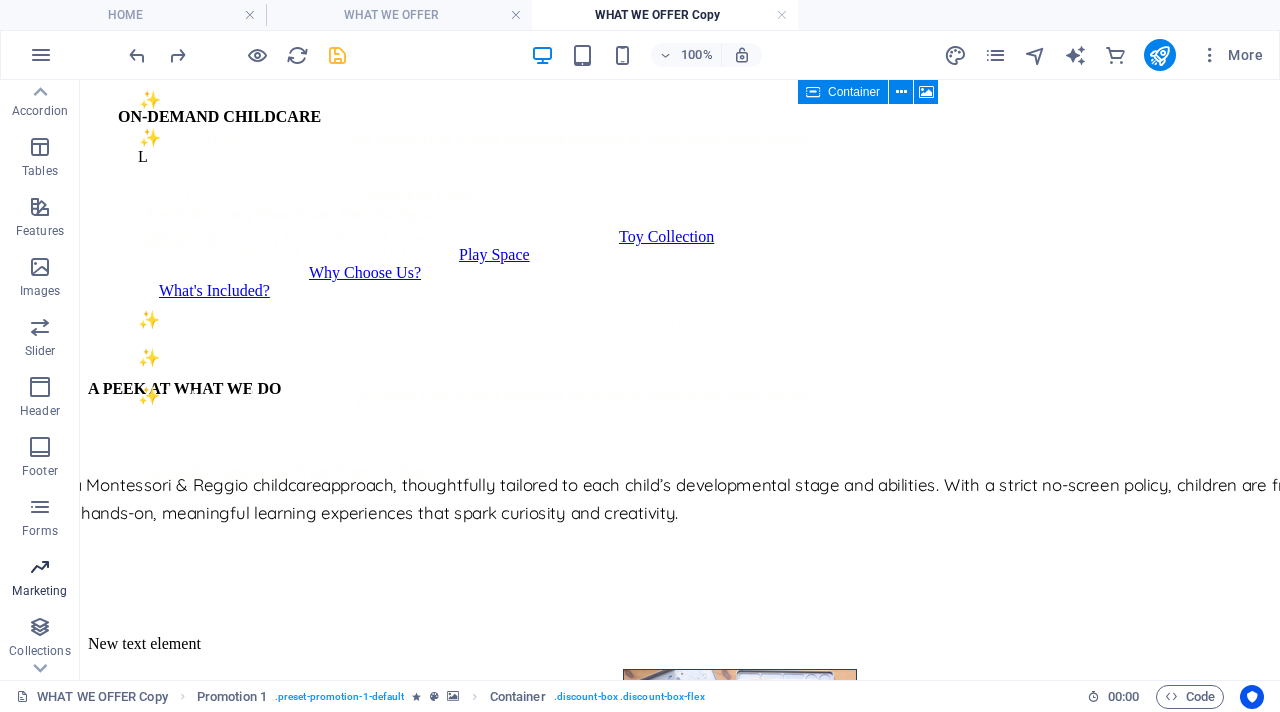 scroll, scrollTop: 360, scrollLeft: 0, axis: vertical 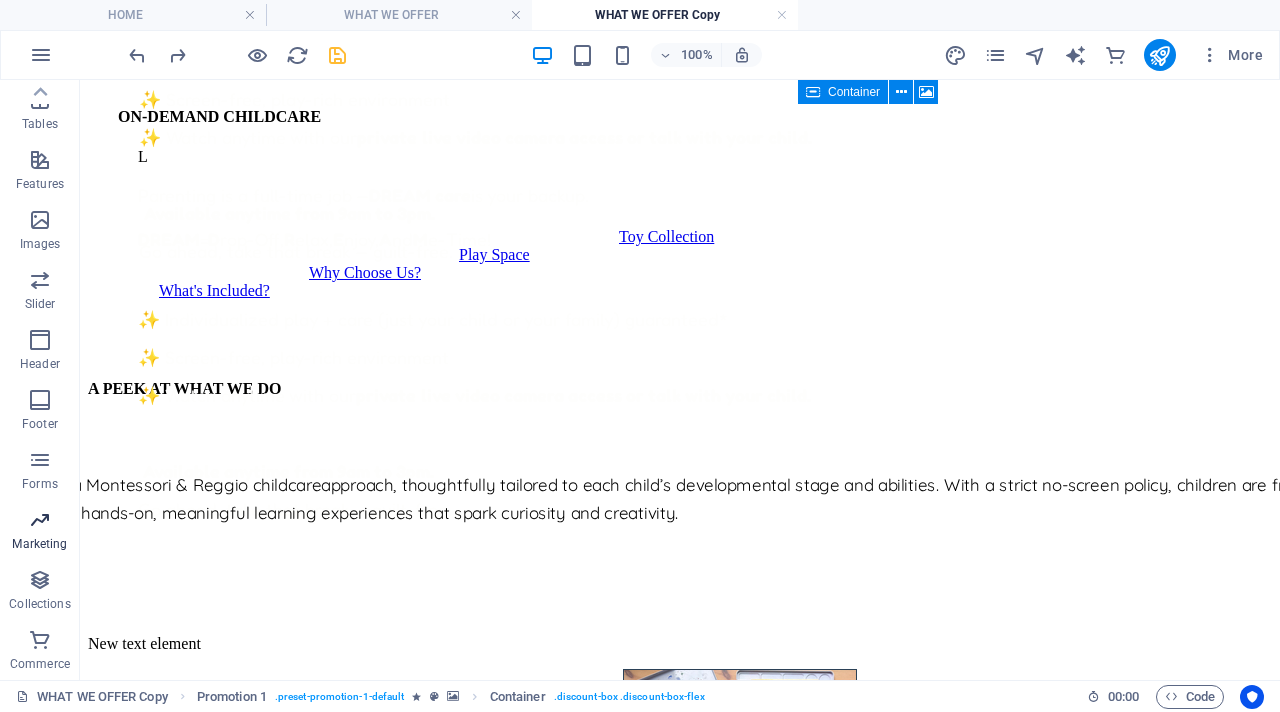 click on "Marketing" at bounding box center (39, 544) 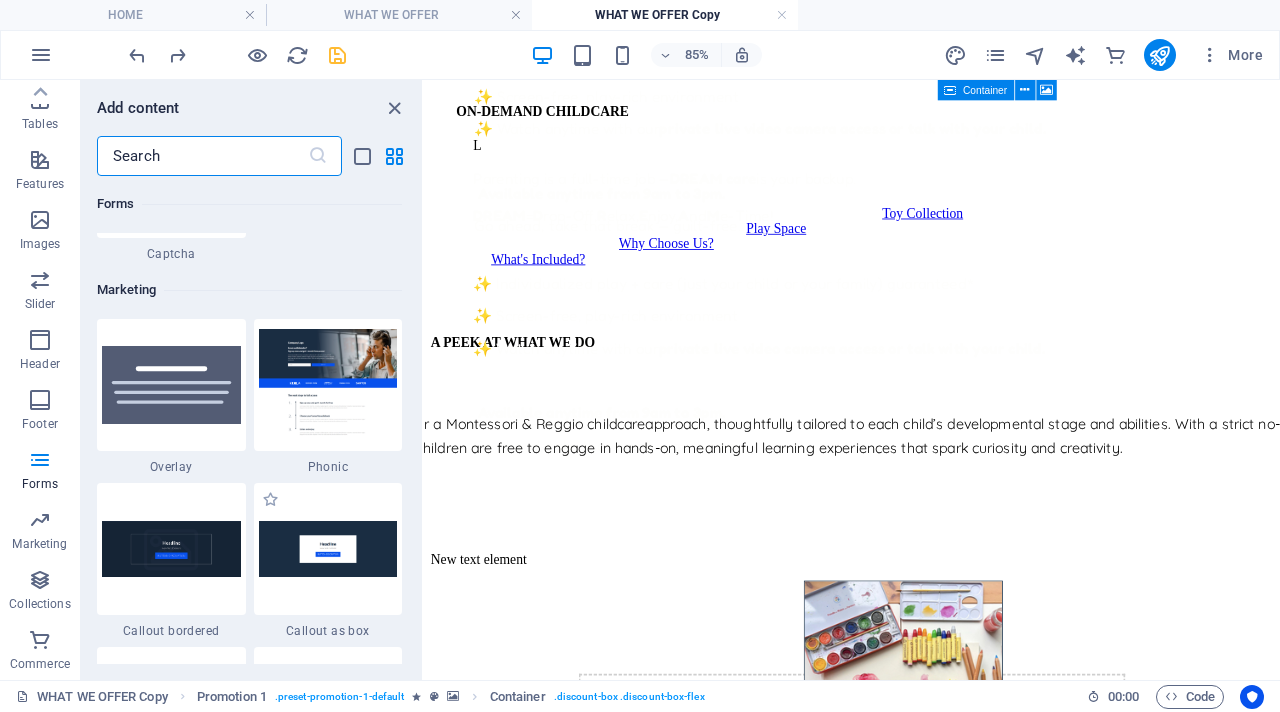 scroll, scrollTop: 16188, scrollLeft: 0, axis: vertical 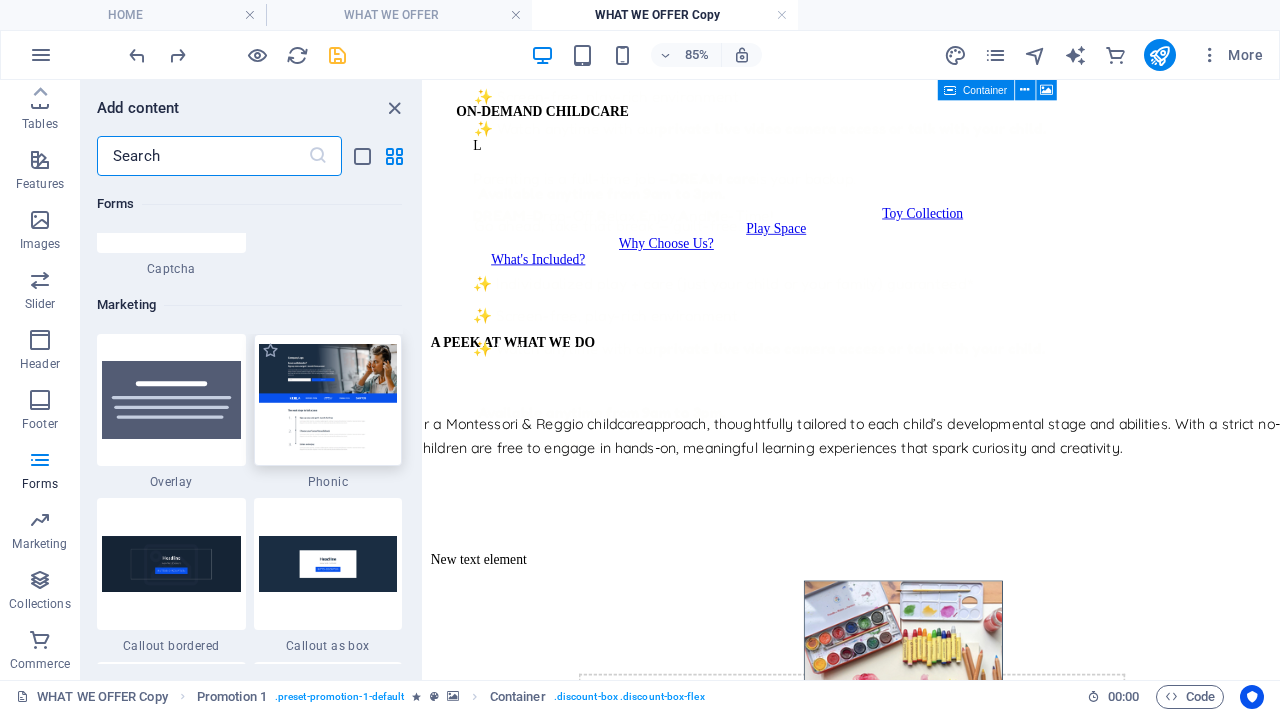 click at bounding box center (328, 399) 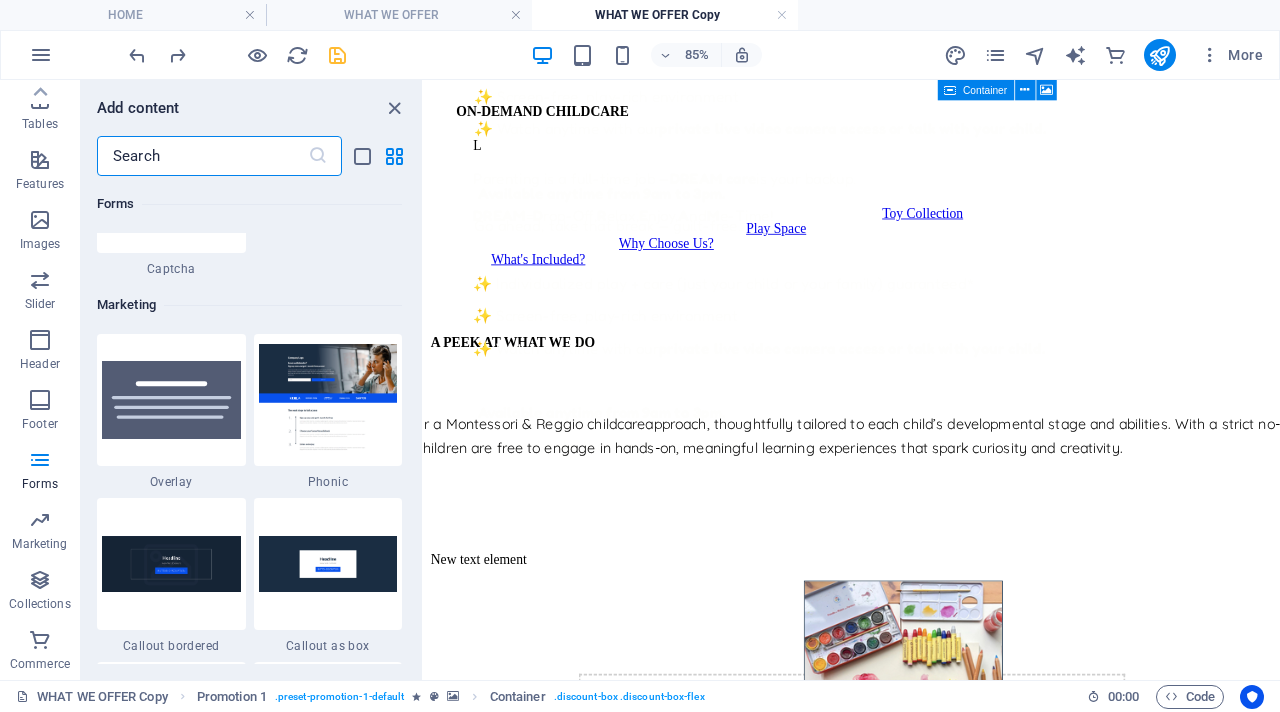 click on "ON-DEMAND CHILDCARE Parenting is a full-time job —  DREAM care  is your backup. DREAM  =  D rop-Off,  R elax,  E njoy,  A nd  M e-Time! ✨ Individualized play + care (just your child or your family) guaranteed* ✨ Screen-free, play-rich environment ✨ Watch anytime   with our  private   live video camera access or talk with your child.   Available anytime from 9am to 3pm. Go ahead, take that break — guilt-free. Toy Collection Play Space Why Choose Us? What's Included?" at bounding box center [927, 67] 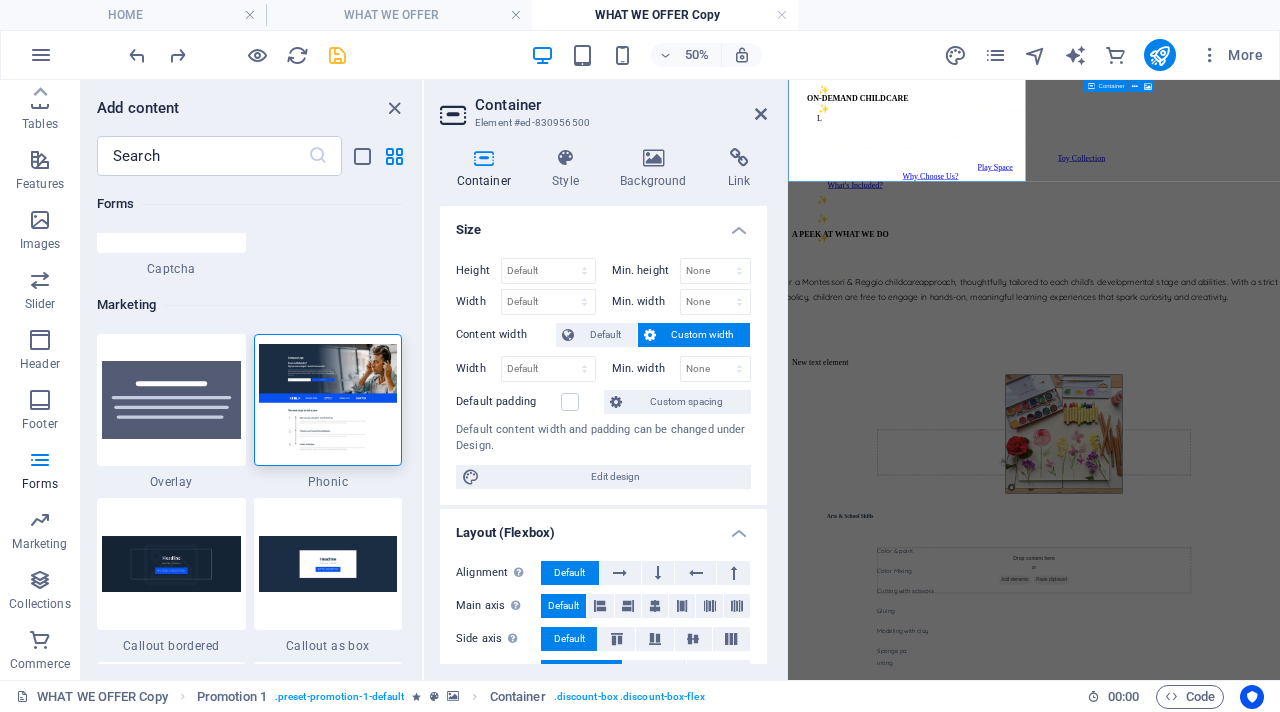 click on "Container Element #ed-830956500" at bounding box center [603, 106] 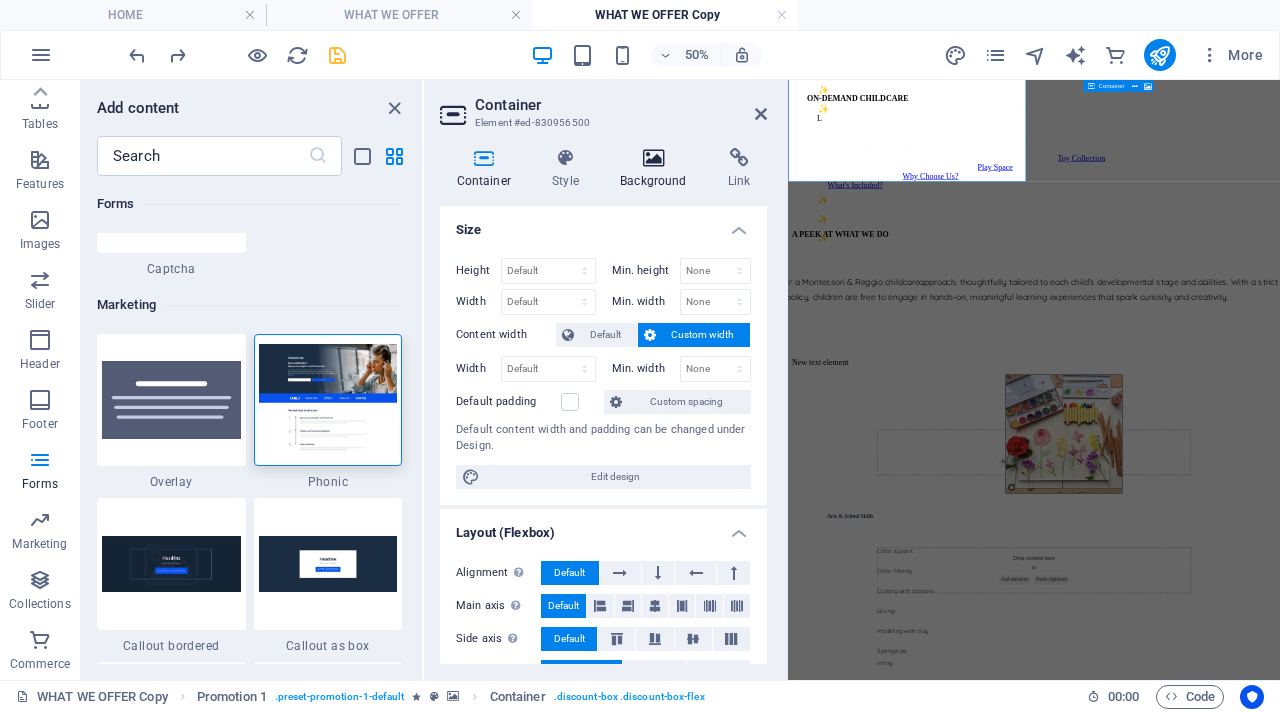 click on "Background" at bounding box center (658, 169) 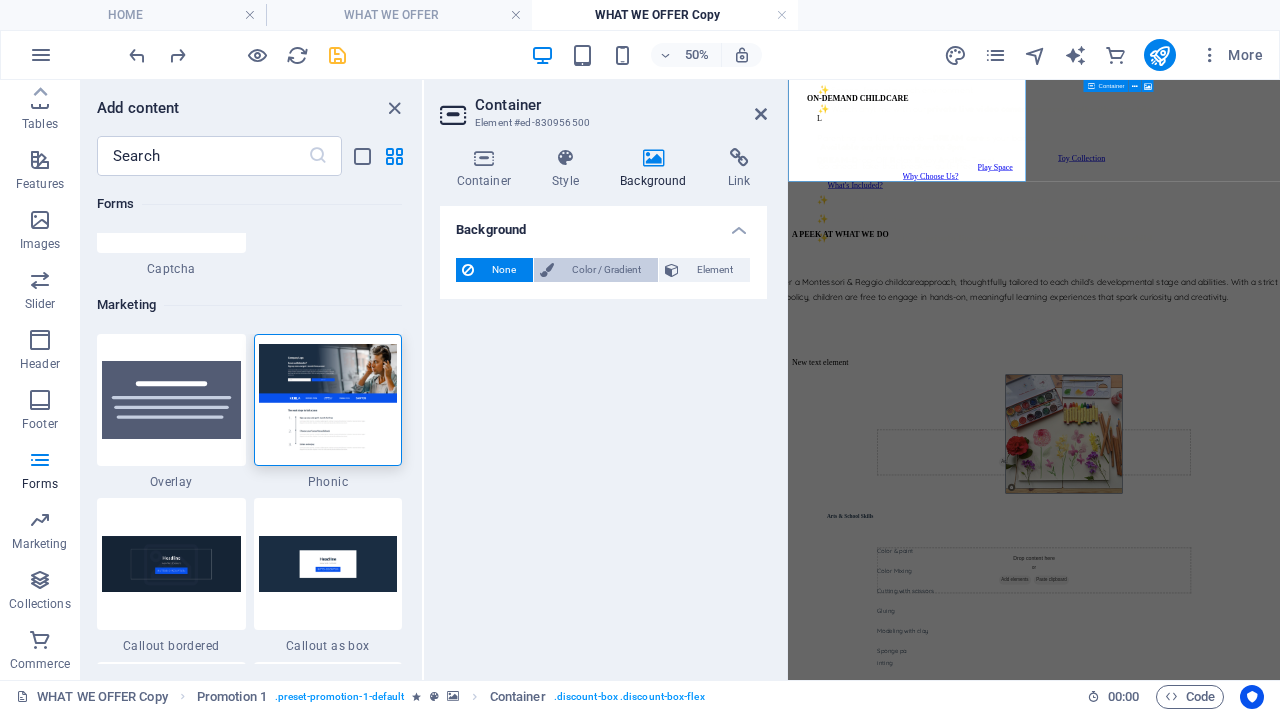 click on "Color / Gradient" at bounding box center [606, 270] 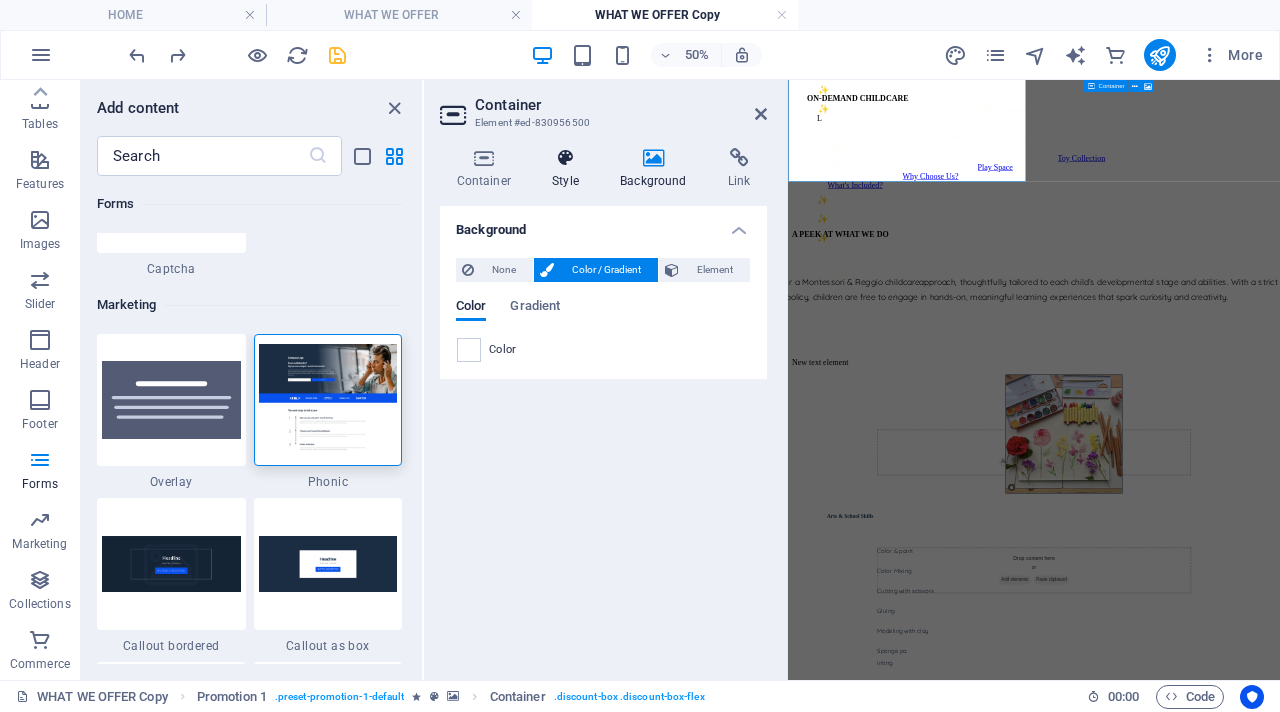 click on "Style" at bounding box center [570, 169] 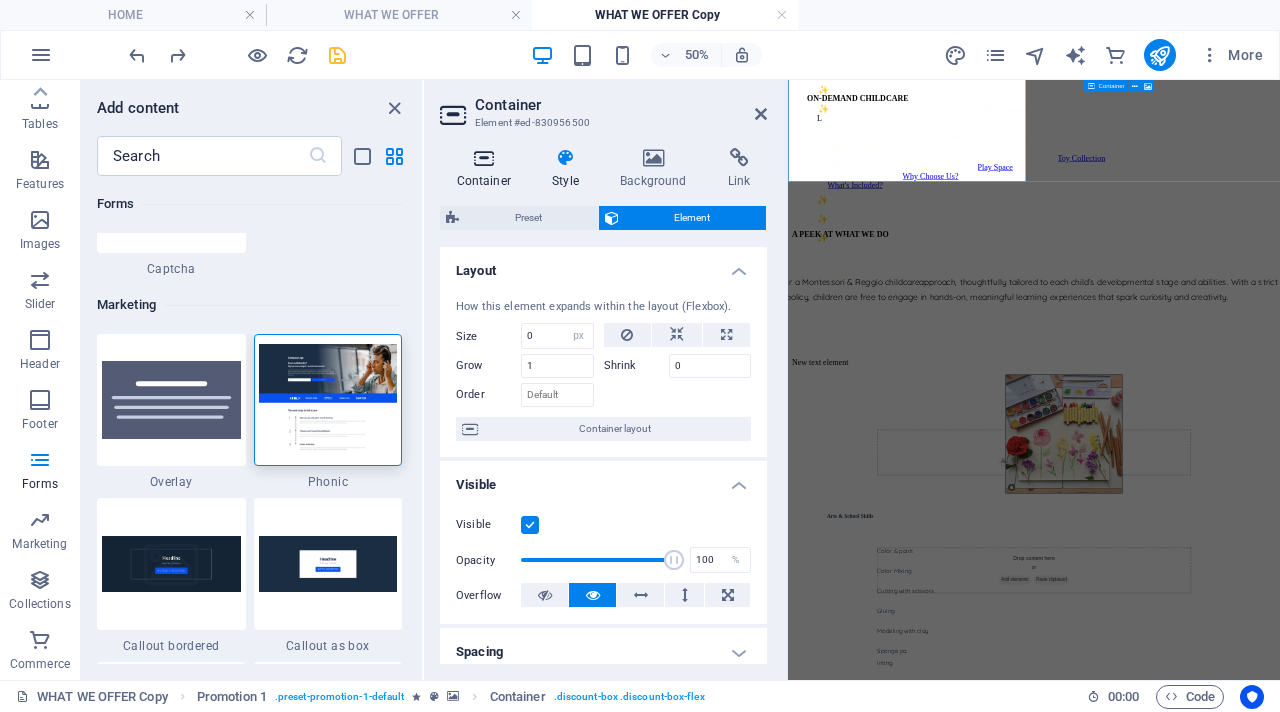 click on "Container" at bounding box center (488, 169) 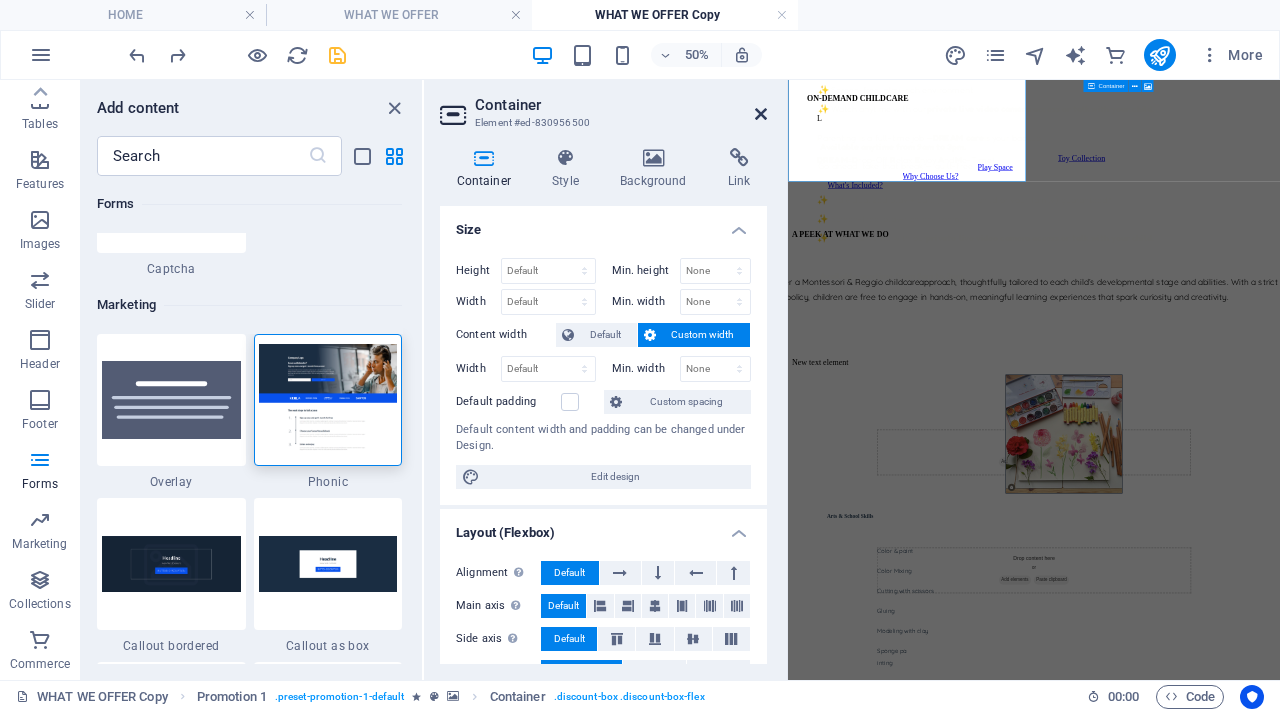 click at bounding box center [761, 114] 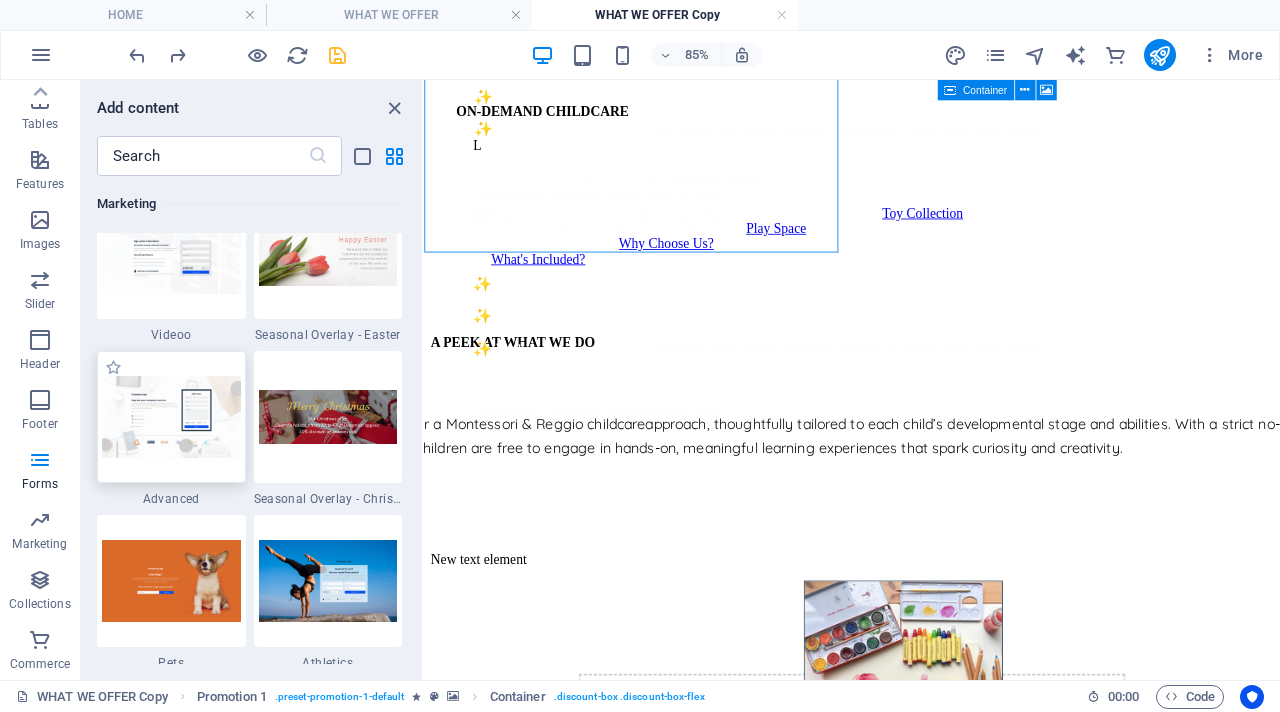 scroll, scrollTop: 16708, scrollLeft: 0, axis: vertical 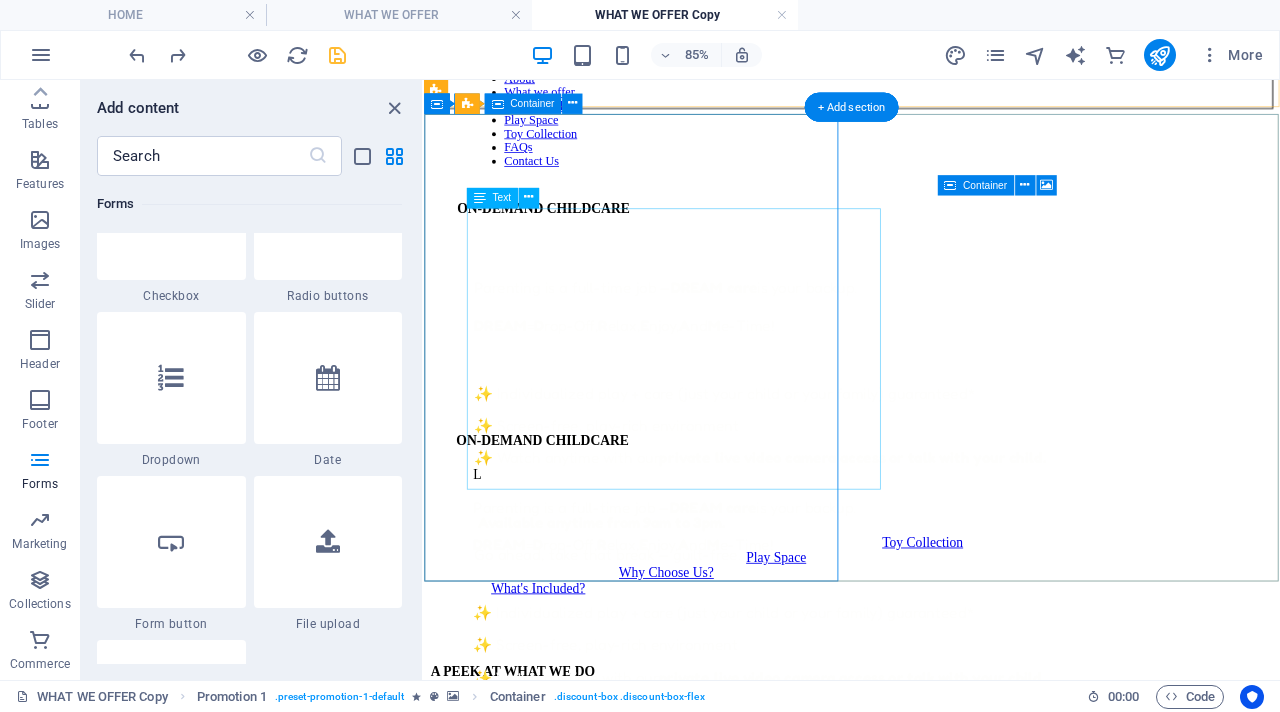 click on "Parenting is a full-time job —  DREAM care  is your backup. DREAM  =  D rop-Off,  R elax,  E njoy,  A nd  M e-Time! ✨ Individualized play + care (just your child or your family) guaranteed* ✨ Screen-free, play-rich environment ✨ Watch anytime   with our  private   live video camera access or talk with your child.   Available anytime from 9am to 3pm. Go ahead, take that break — guilt-free." at bounding box center [977, 480] 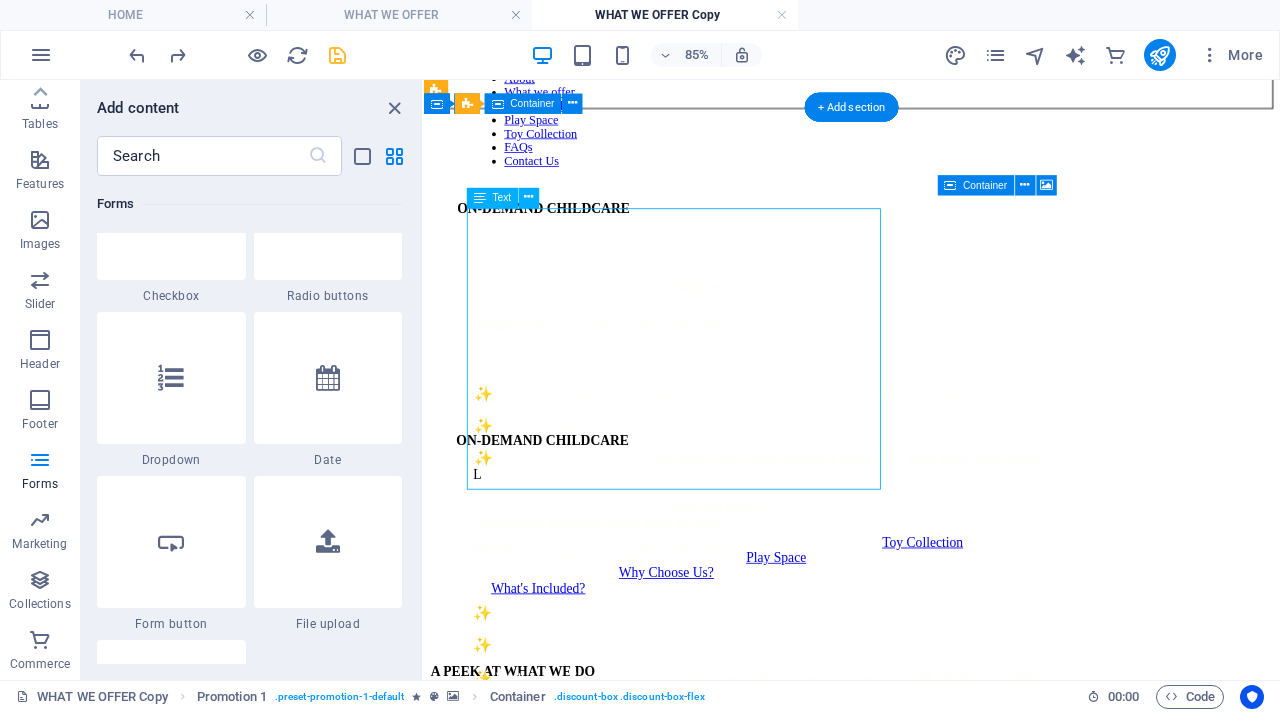 click on "Parenting is a full-time job —  DREAM care  is your backup. DREAM  =  D rop-Off,  R elax,  E njoy,  A nd  M e-Time! ✨ Individualized play + care (just your child or your family) guaranteed* ✨ Screen-free, play-rich environment ✨ Watch anytime   with our  private   live video camera access or talk with your child.   Available anytime from 9am to 3pm. Go ahead, take that break — guilt-free." at bounding box center (977, 480) 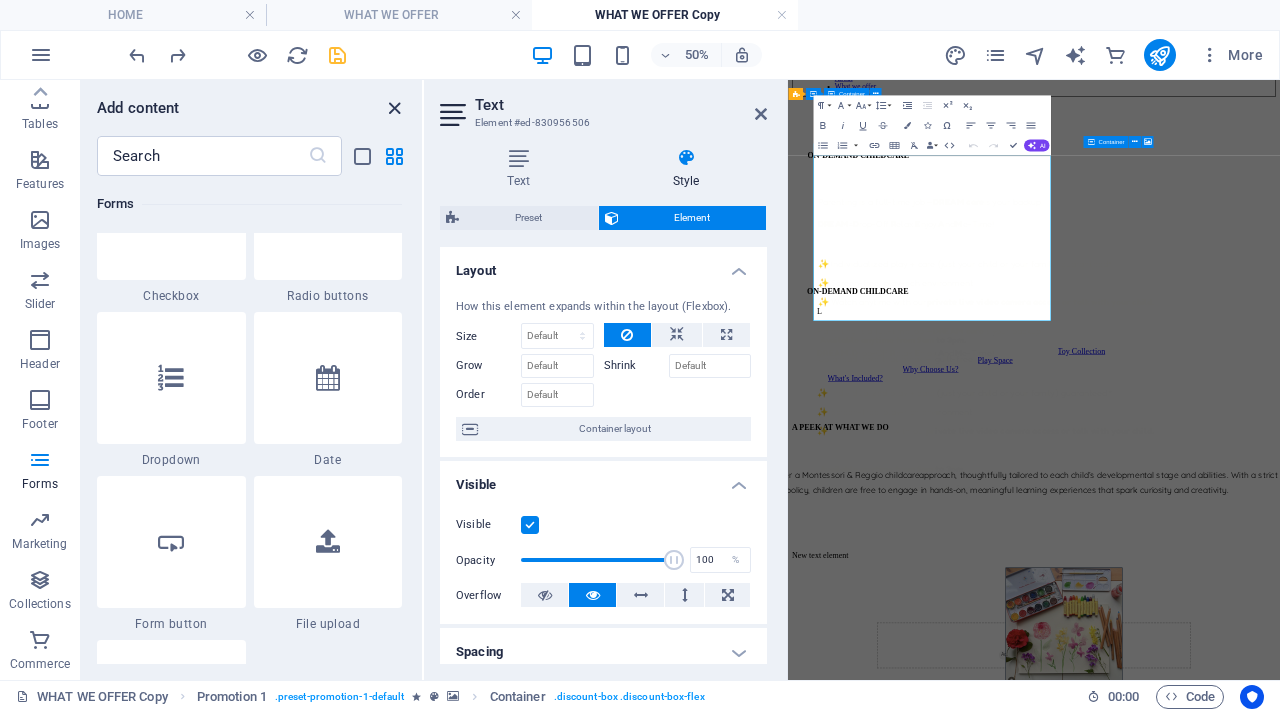 click at bounding box center [394, 108] 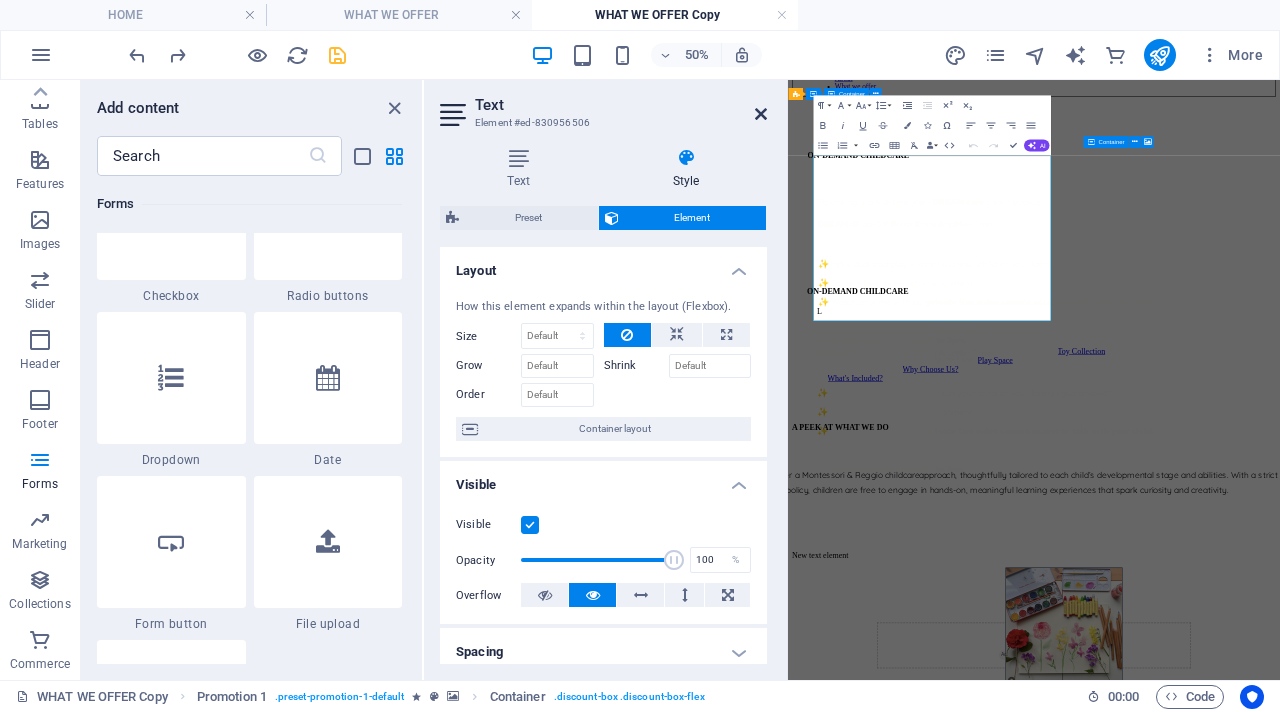 click at bounding box center [761, 114] 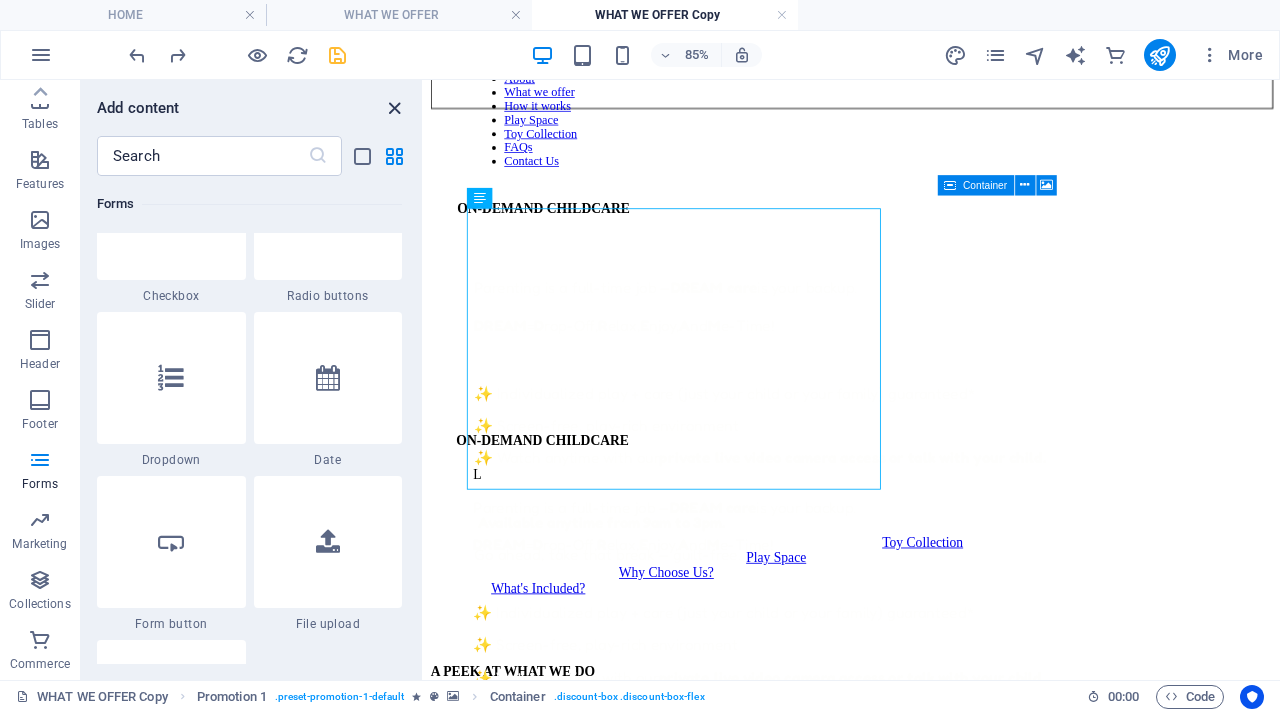 click at bounding box center [394, 108] 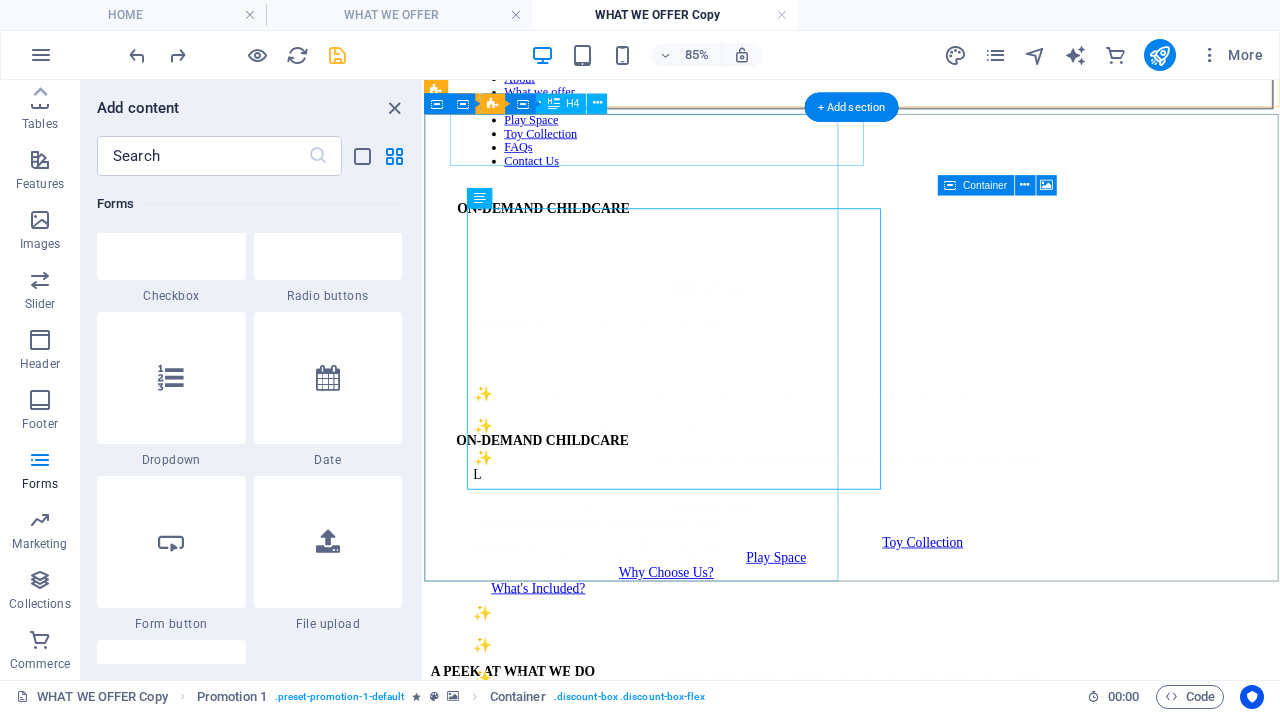 click on "ON-DEMAND CHILDCARE" at bounding box center (957, 231) 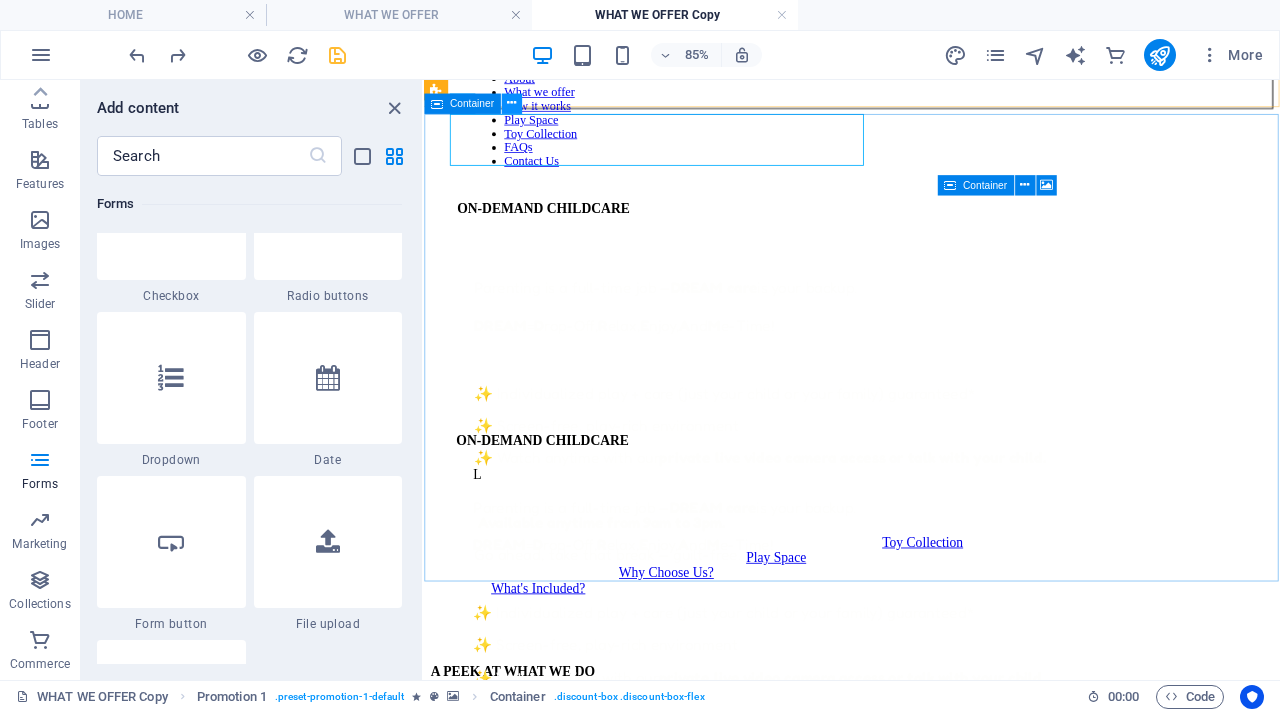 click at bounding box center (512, 104) 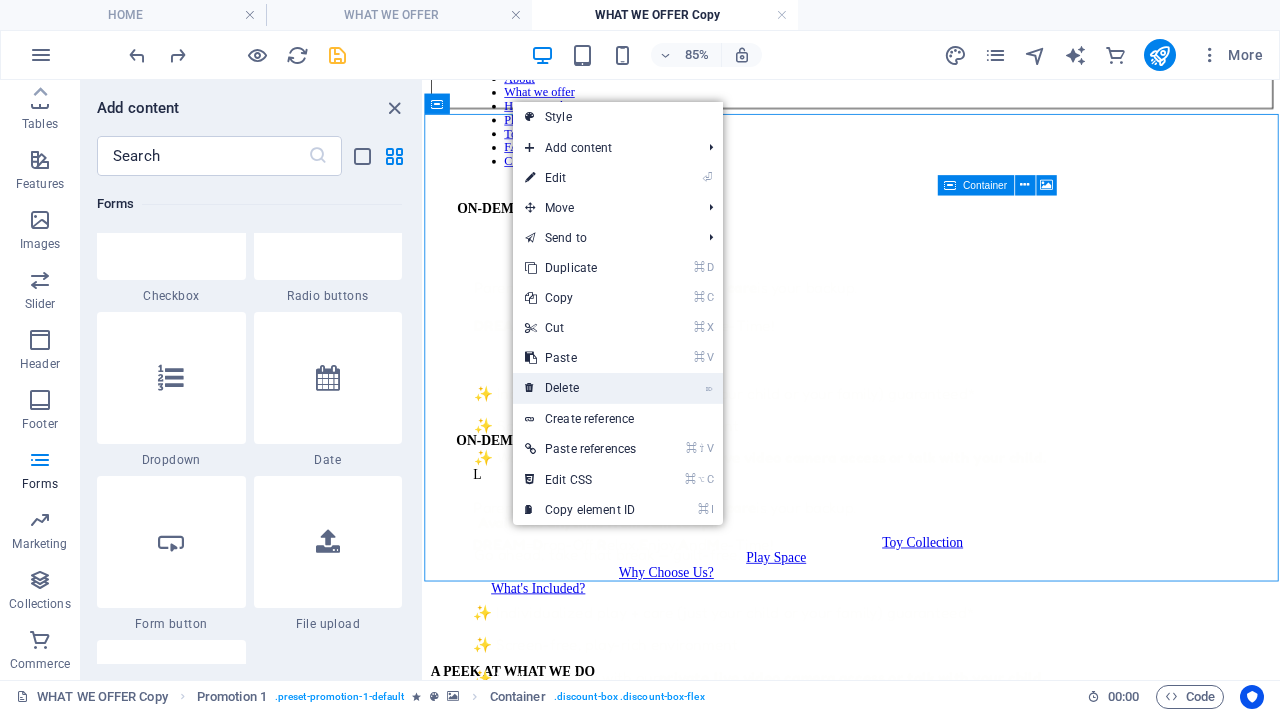 click on "⌦  Delete" at bounding box center (580, 388) 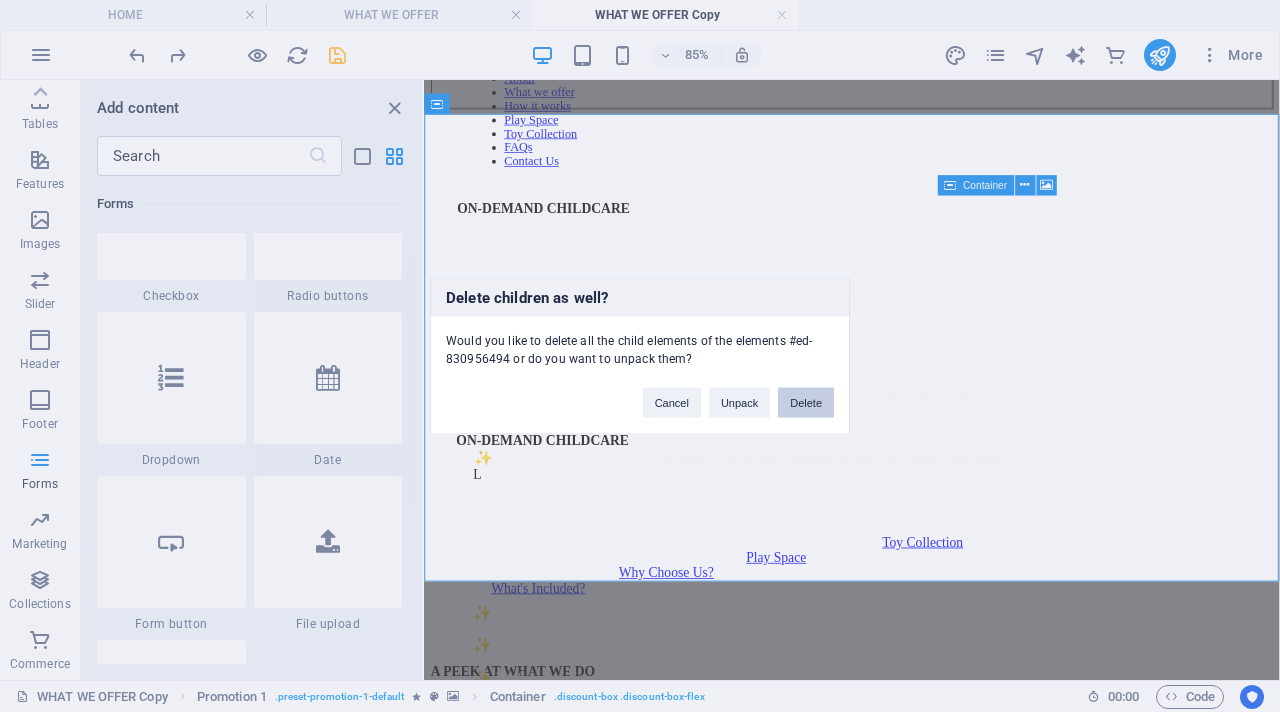 click on "Delete" at bounding box center [806, 403] 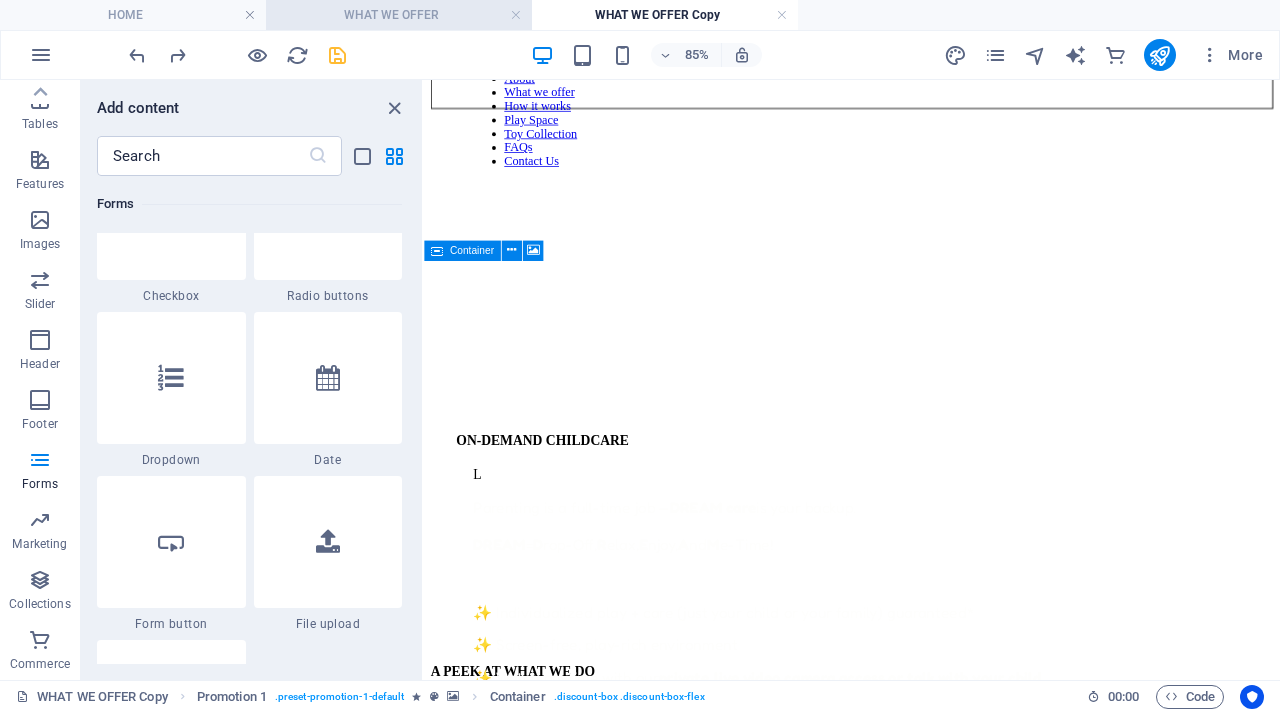 click on "WHAT WE OFFER" at bounding box center (399, 15) 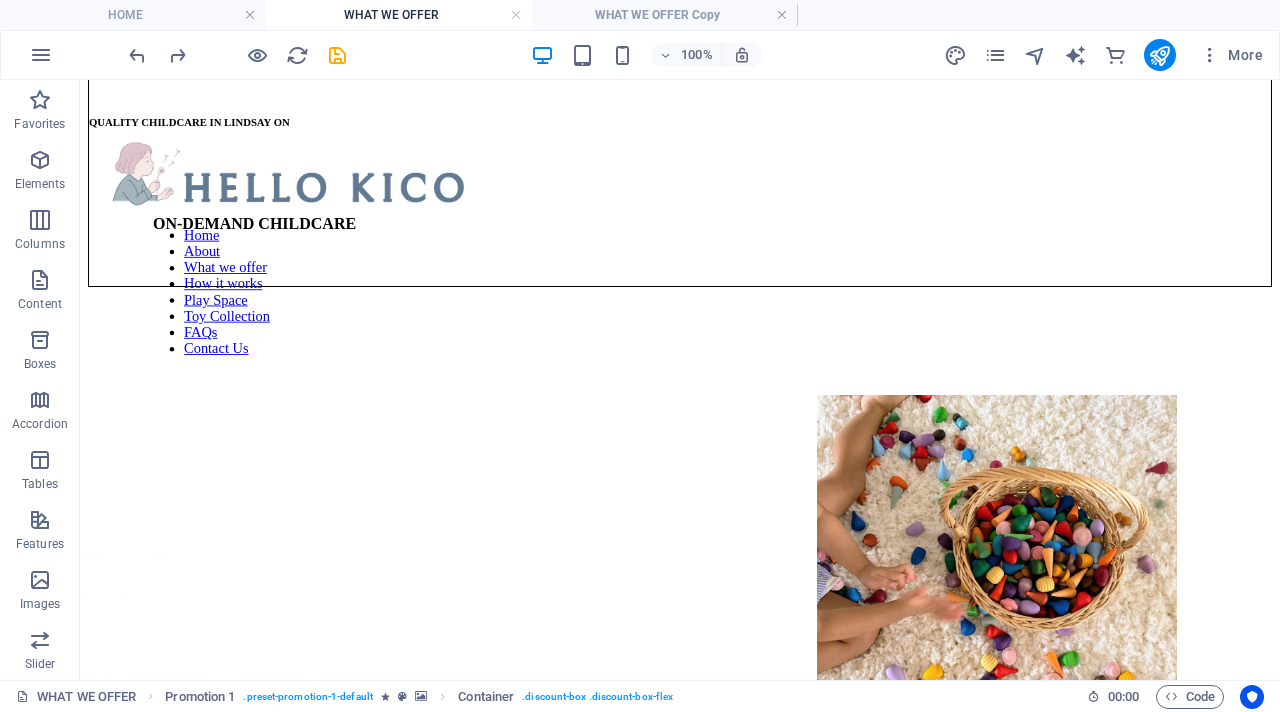 scroll, scrollTop: 378, scrollLeft: 0, axis: vertical 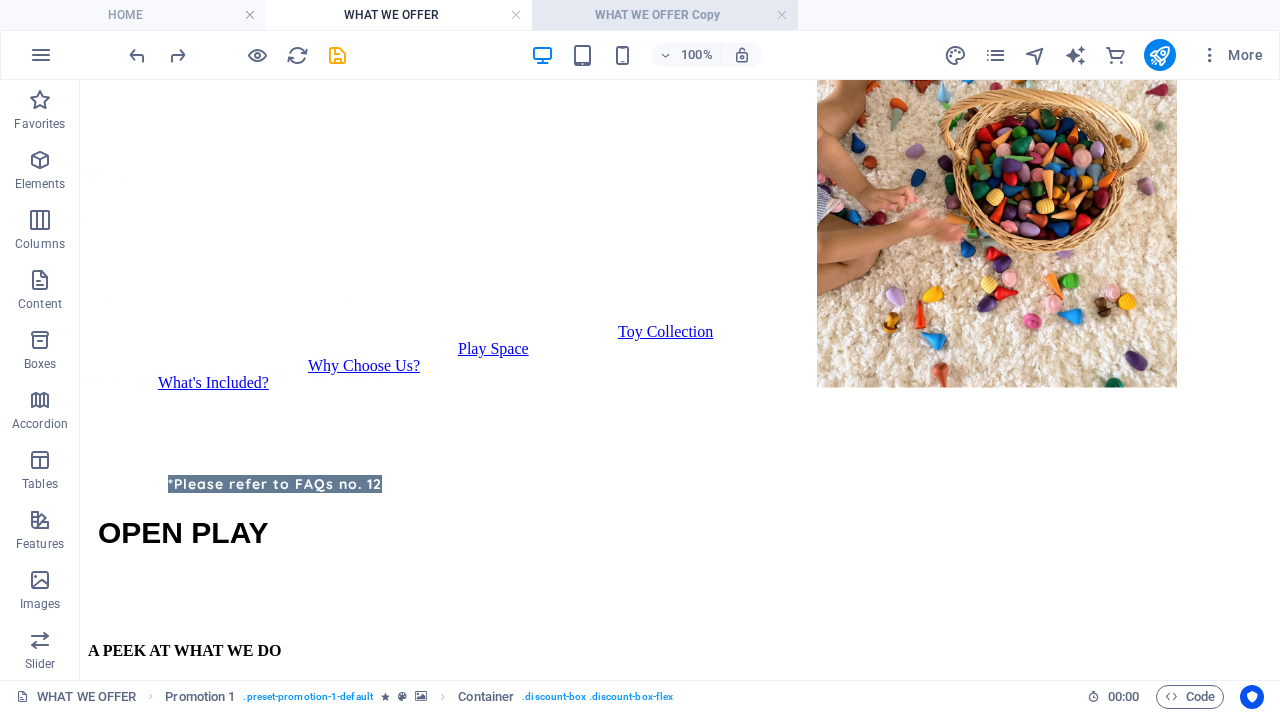 click on "WHAT WE OFFER Copy" at bounding box center [665, 15] 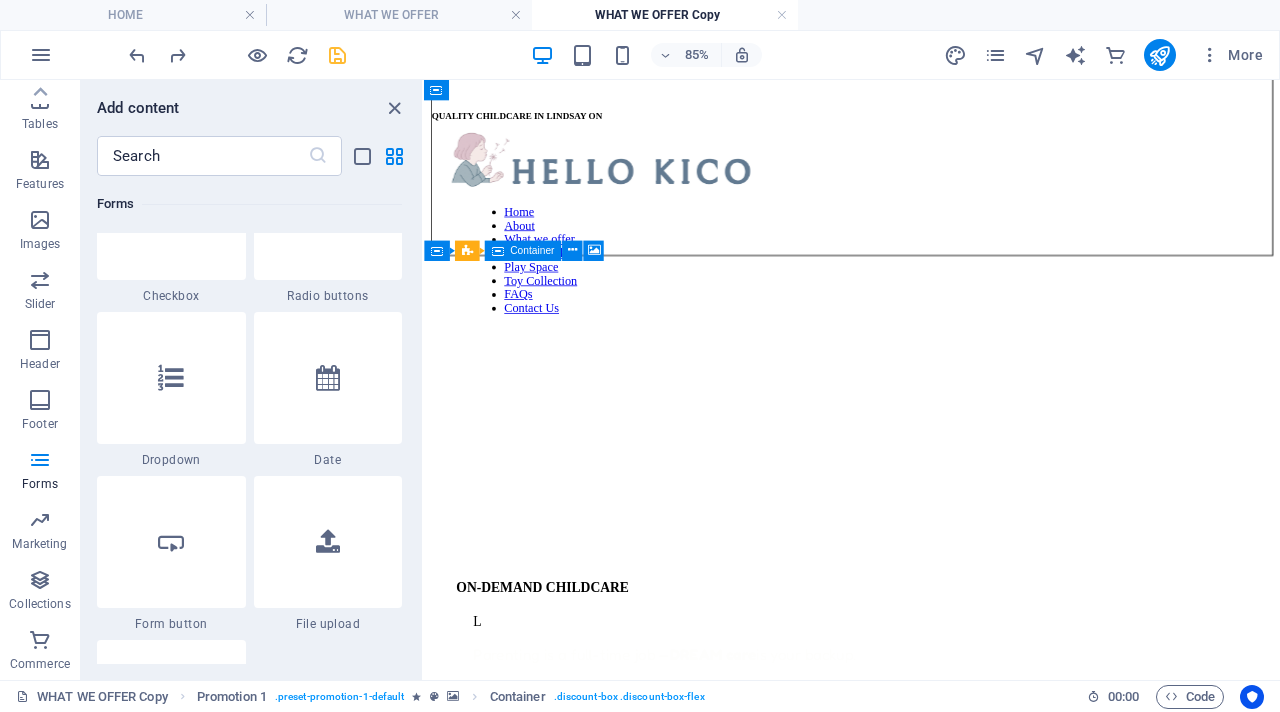 scroll, scrollTop: 173, scrollLeft: 0, axis: vertical 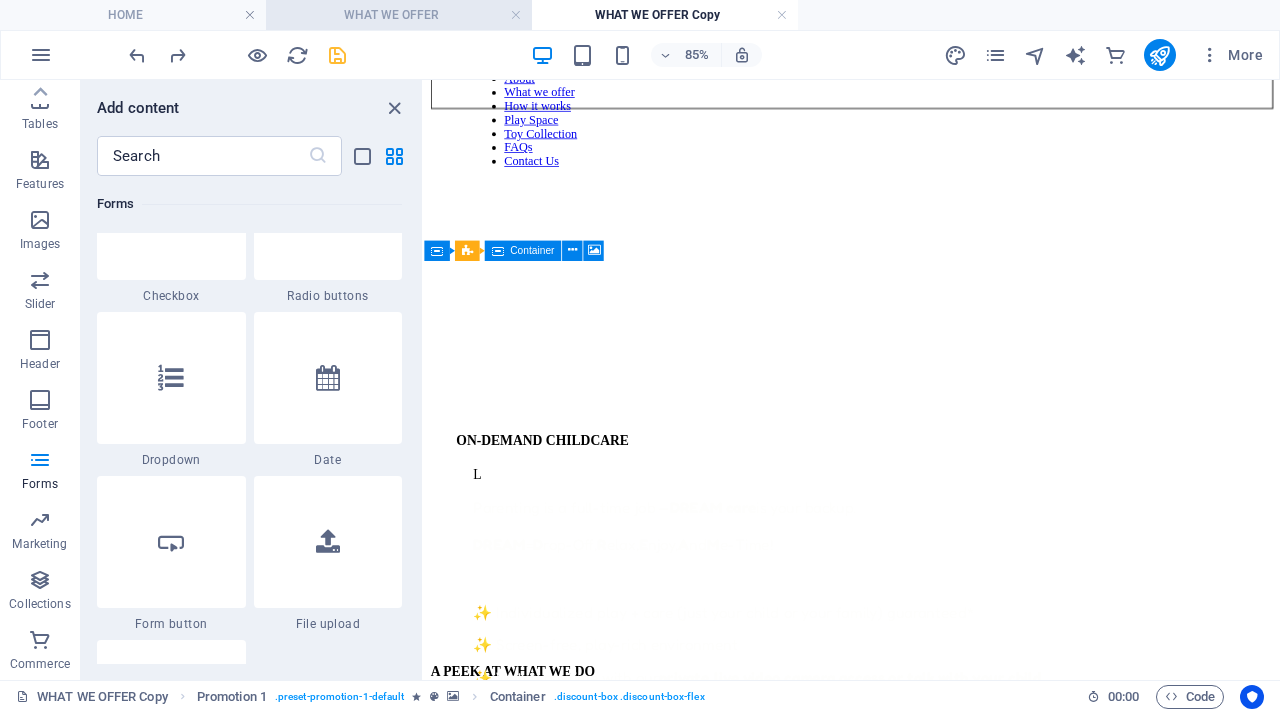 click on "WHAT WE OFFER" at bounding box center [399, 15] 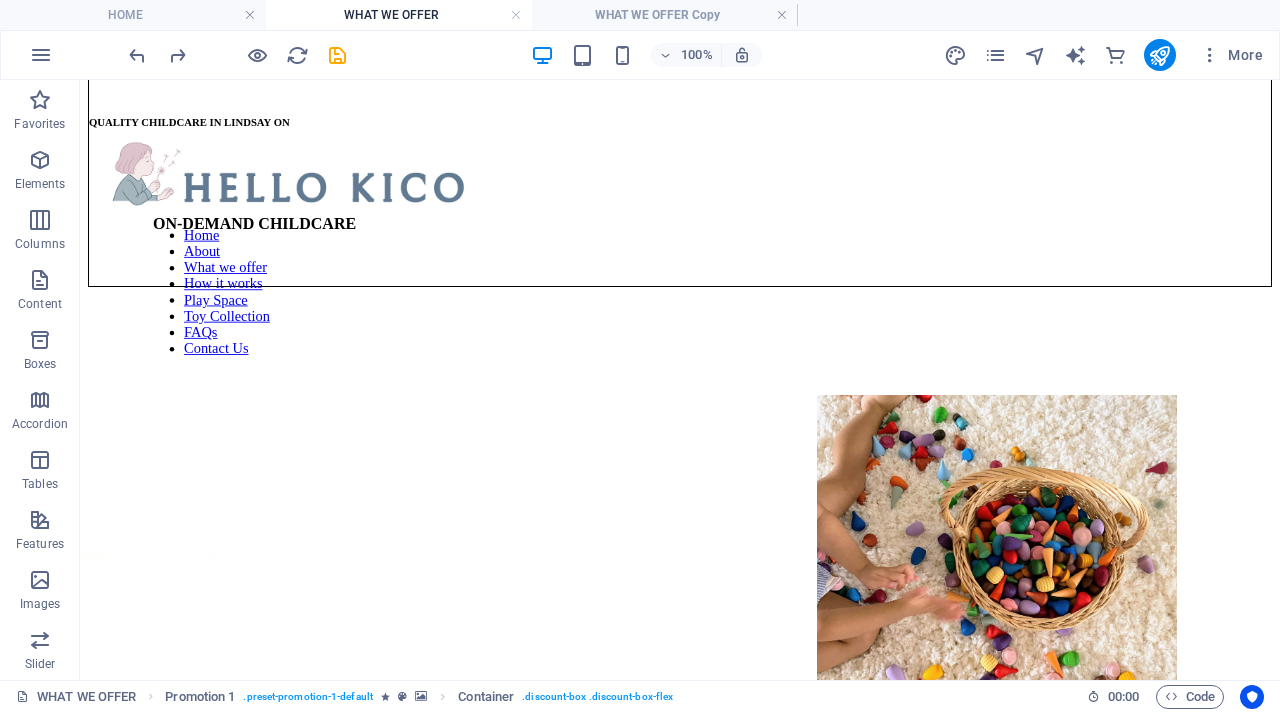 scroll, scrollTop: 0, scrollLeft: 0, axis: both 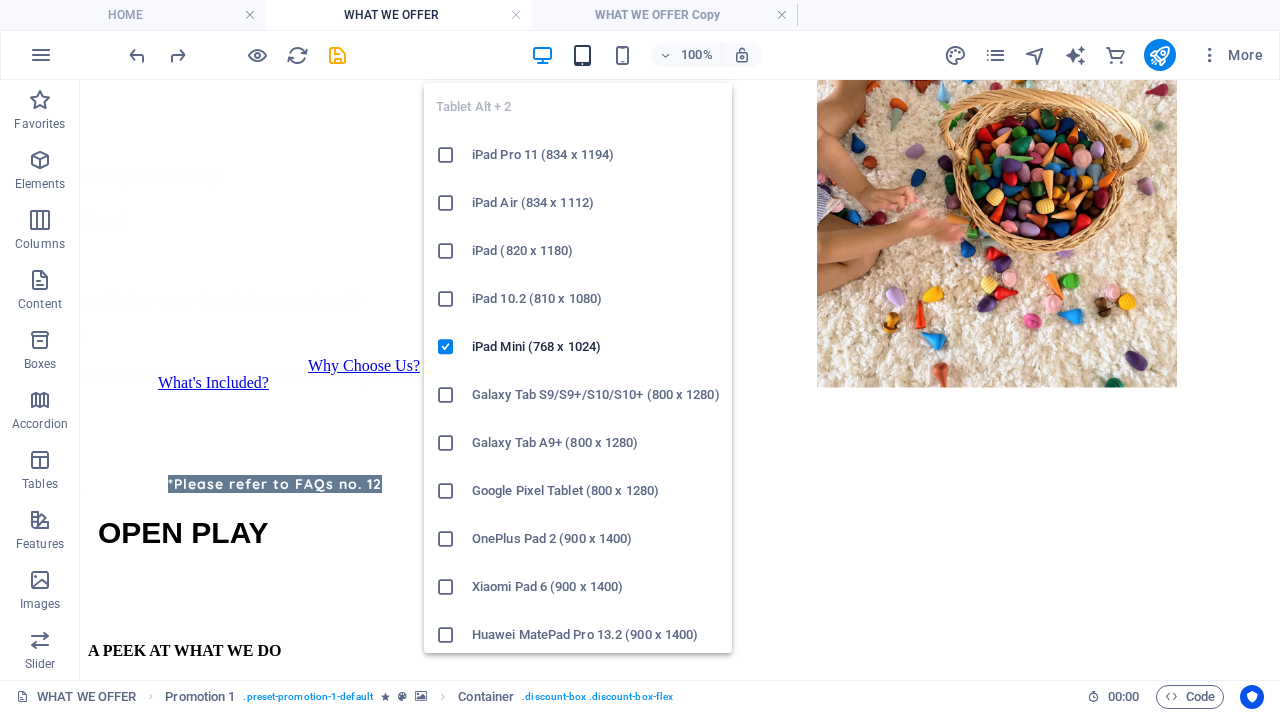 click at bounding box center (582, 55) 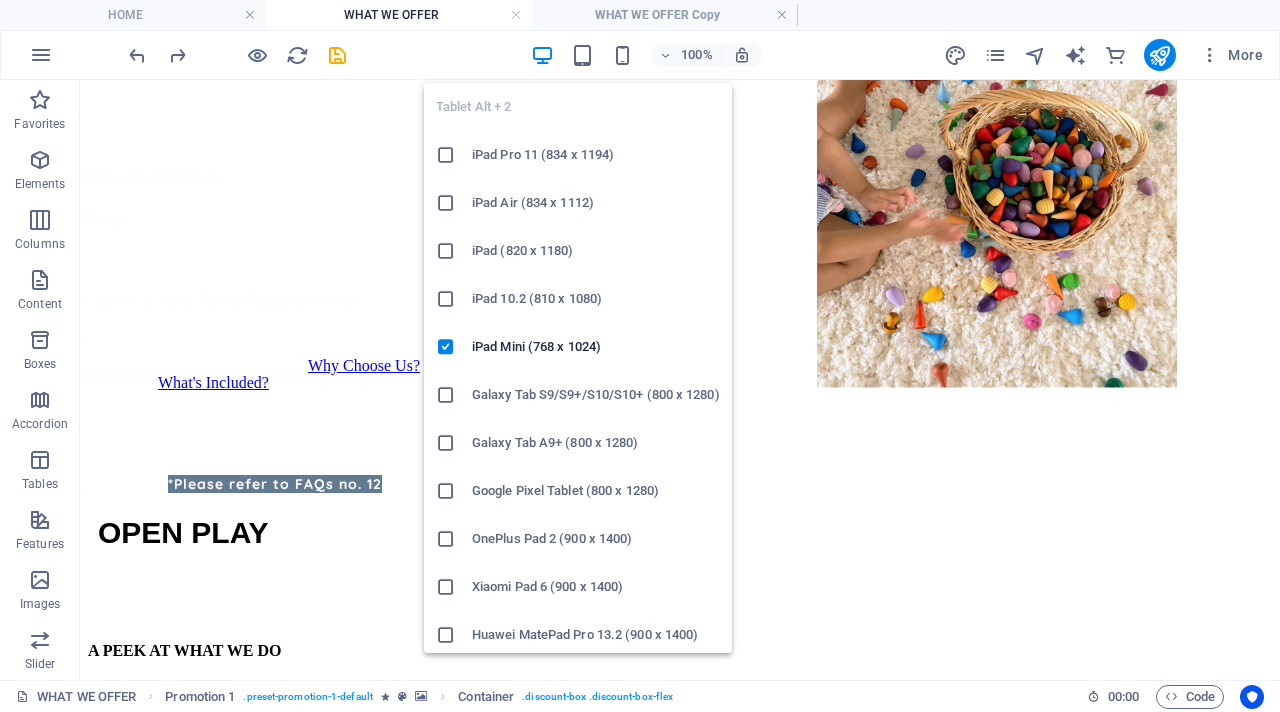 click on "iPad Pro 11 (834 x 1194)" at bounding box center [596, 155] 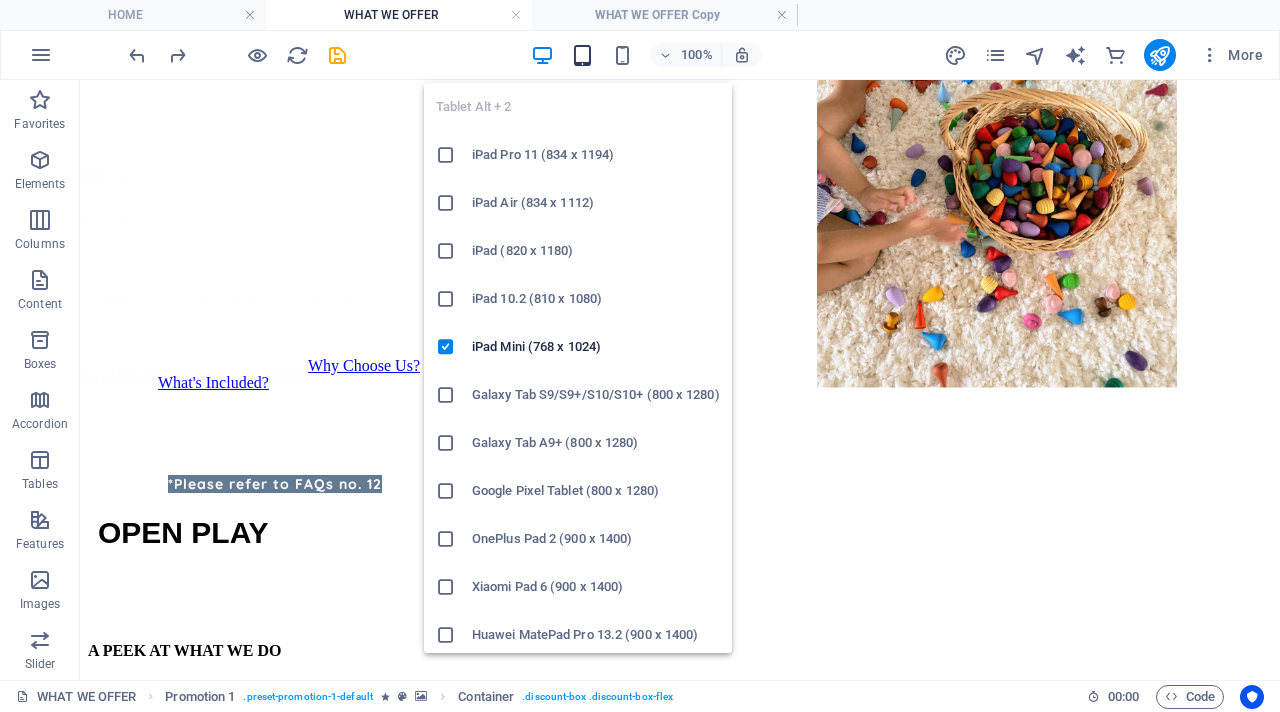 click at bounding box center (582, 55) 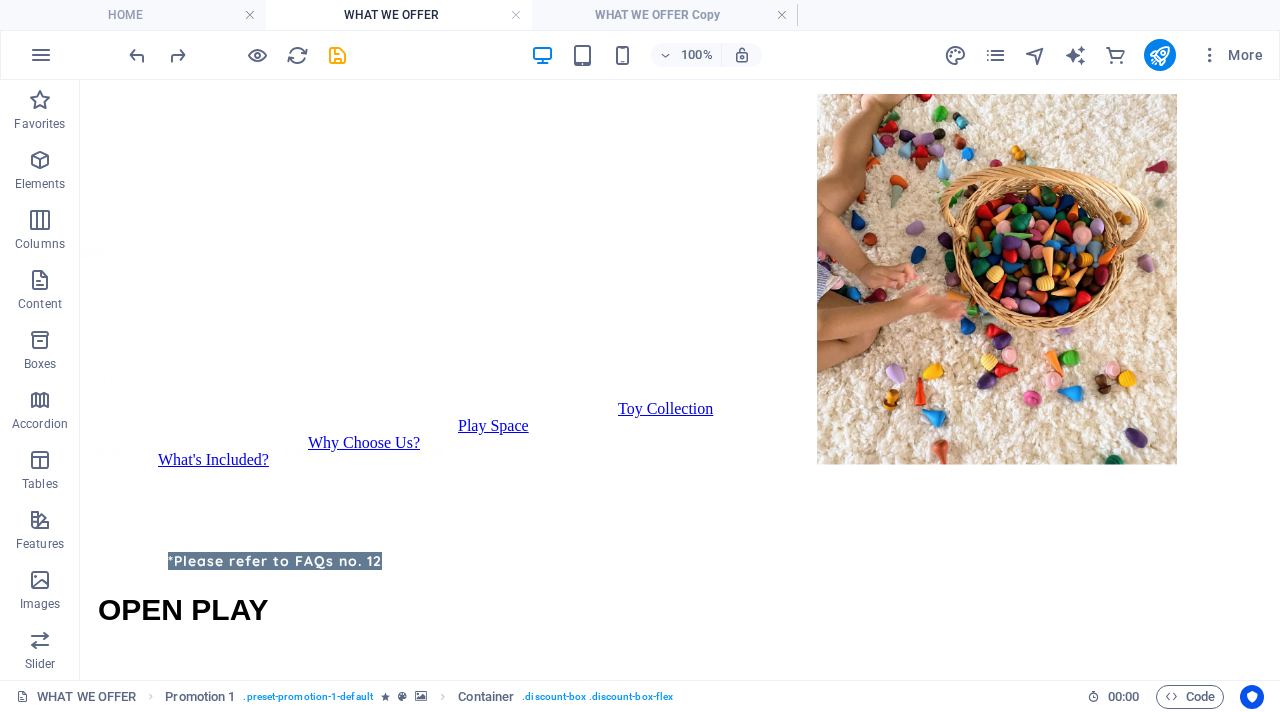 scroll, scrollTop: 0, scrollLeft: 0, axis: both 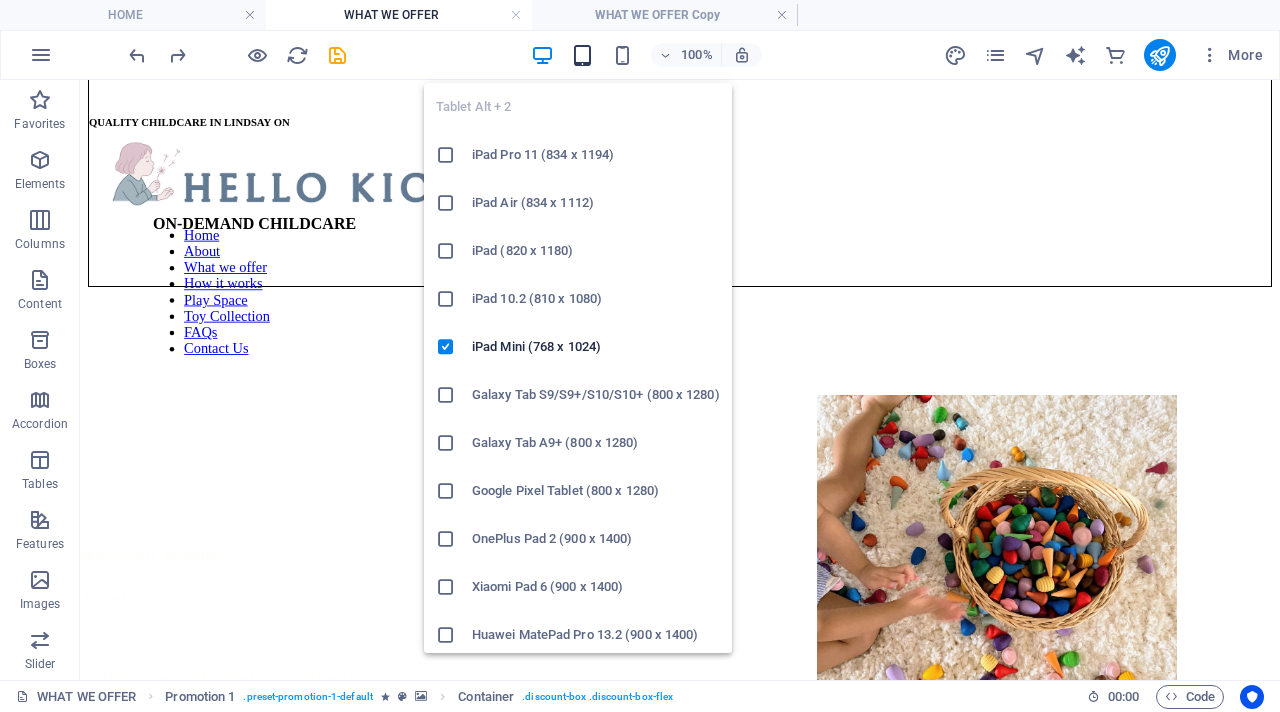 click at bounding box center [582, 55] 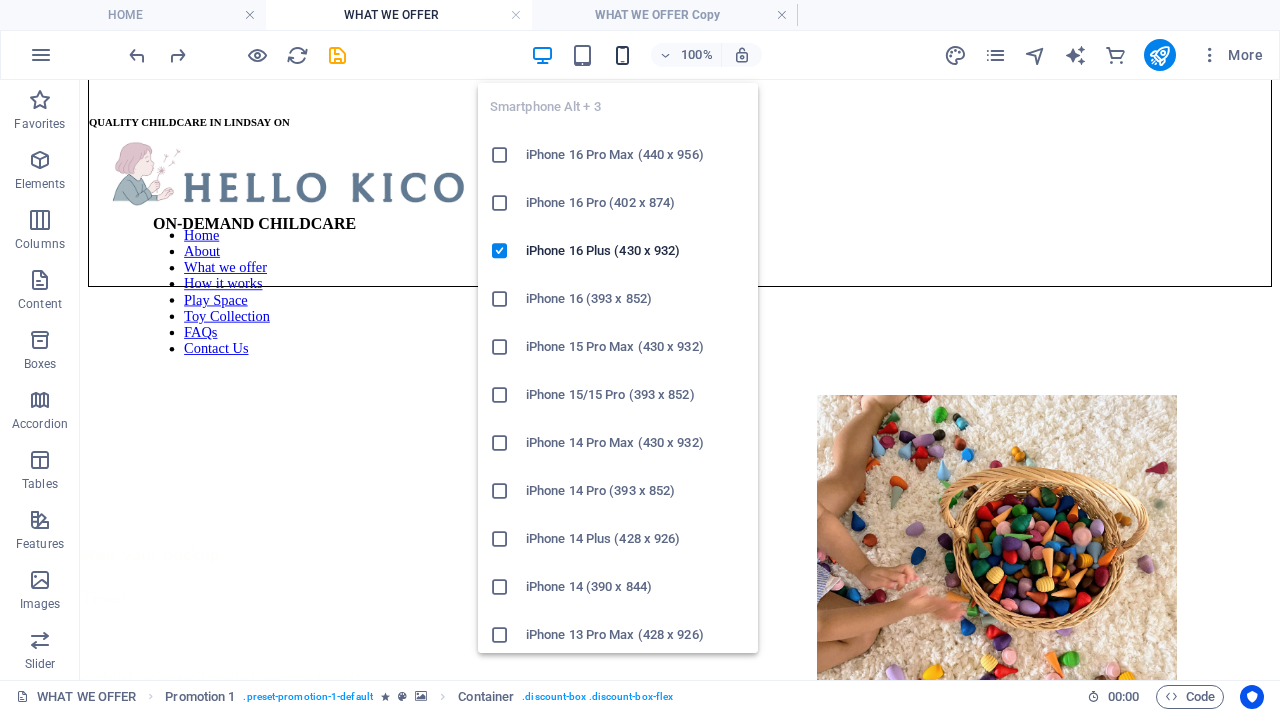 click at bounding box center (622, 55) 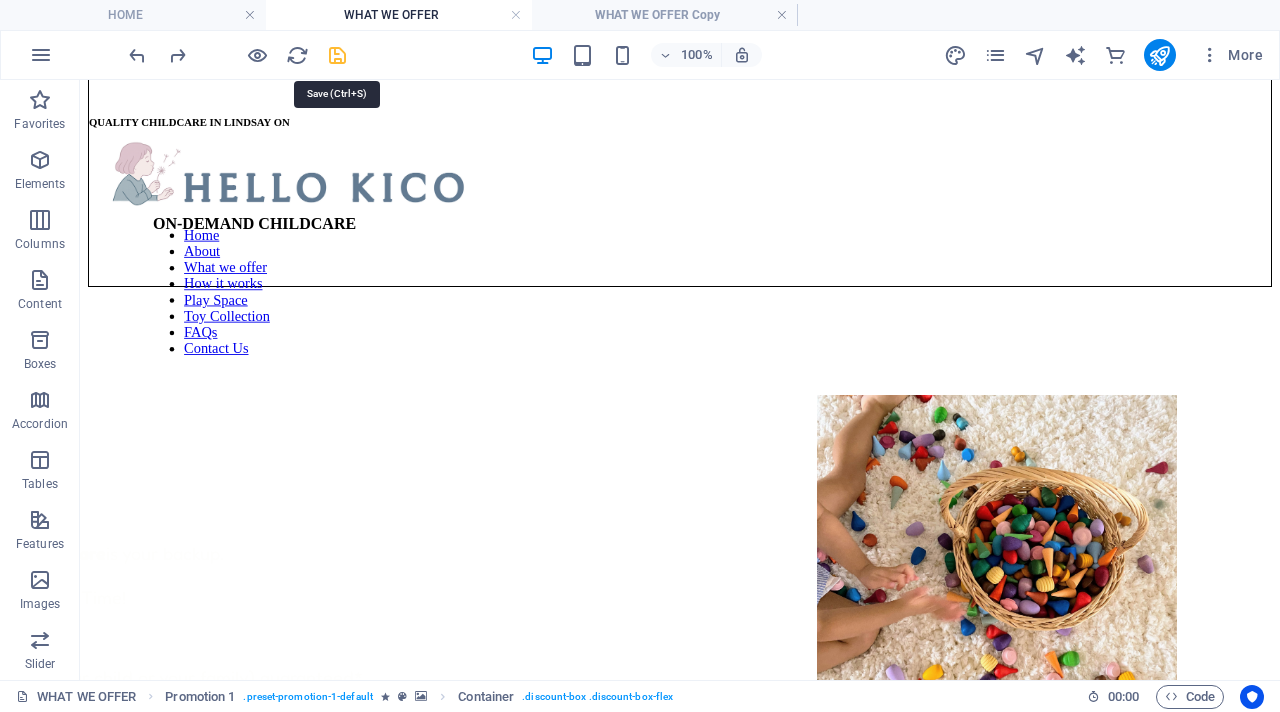 click at bounding box center [337, 55] 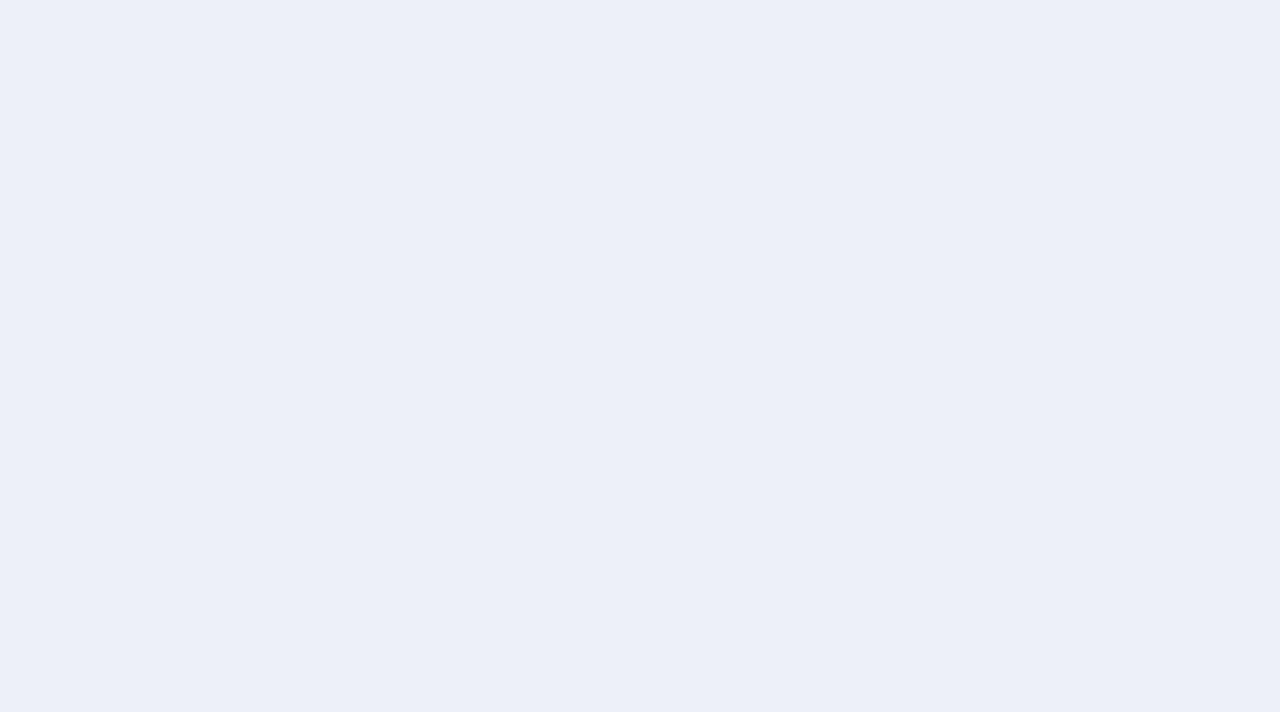 scroll, scrollTop: 0, scrollLeft: 0, axis: both 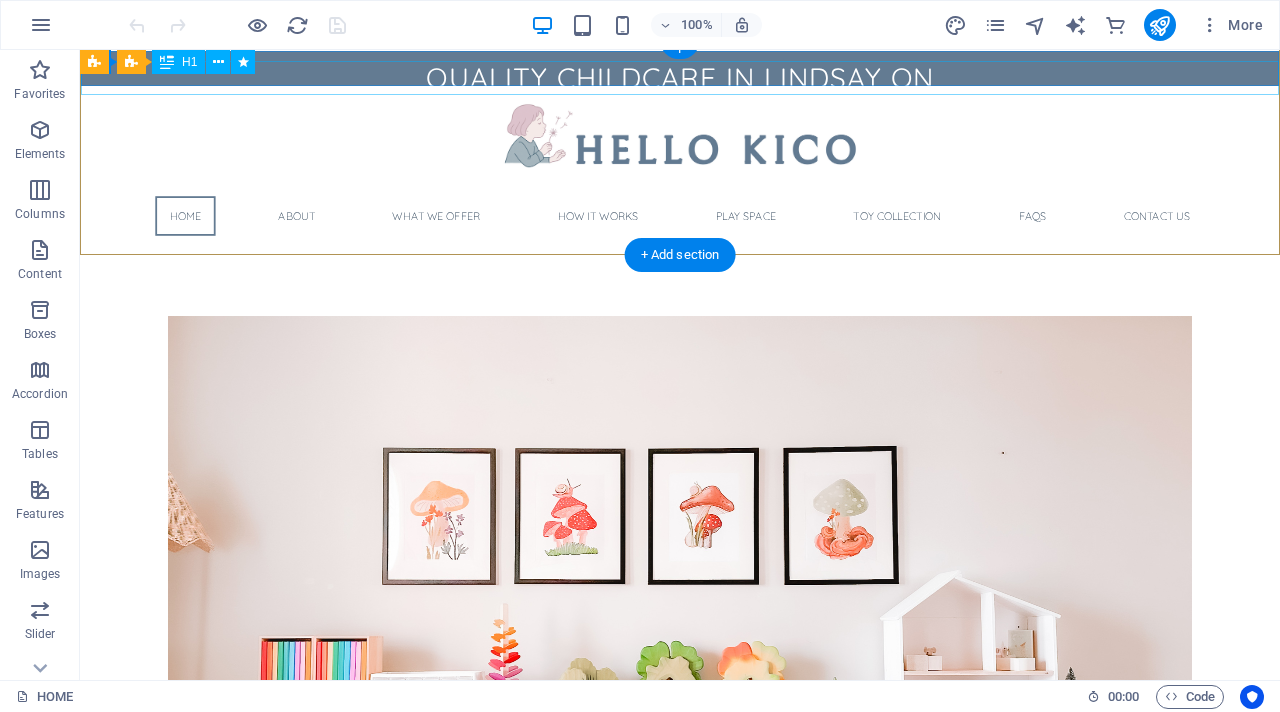 click on "QUALITY CHILDCARE IN LINDSAY ON" at bounding box center [680, 78] 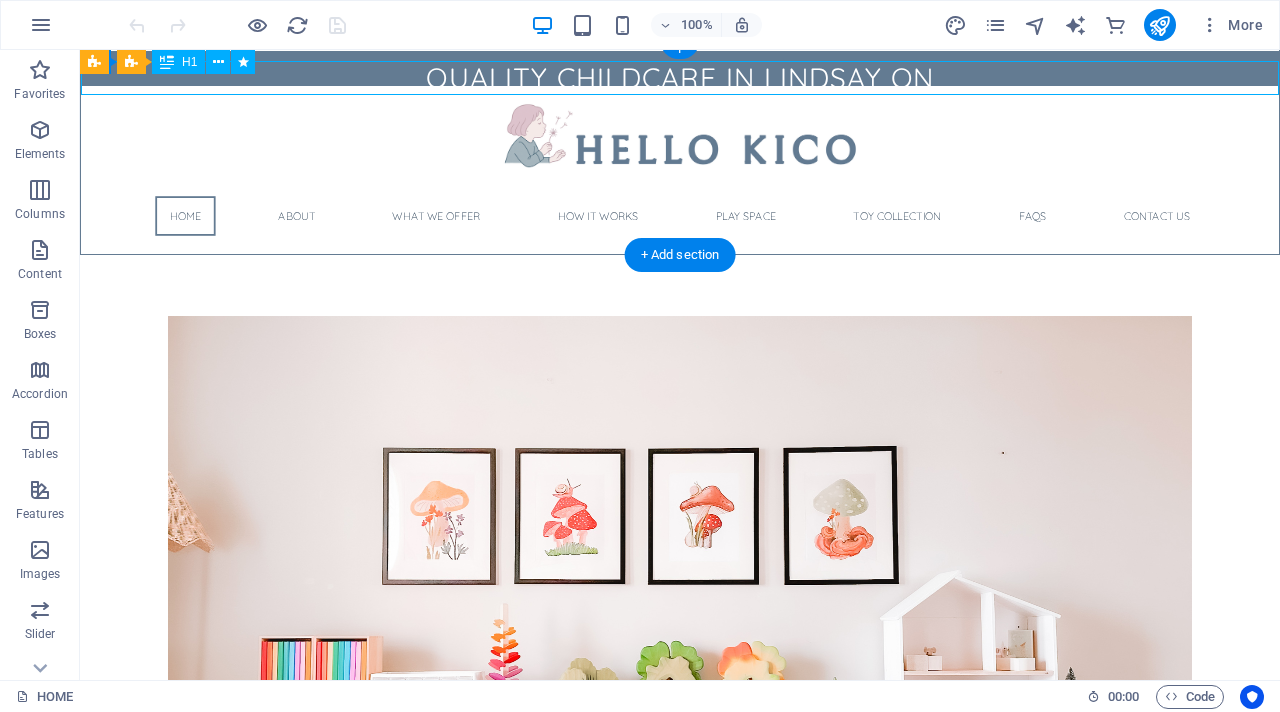 click on "QUALITY CHILDCARE IN LINDSAY ON" at bounding box center (680, 78) 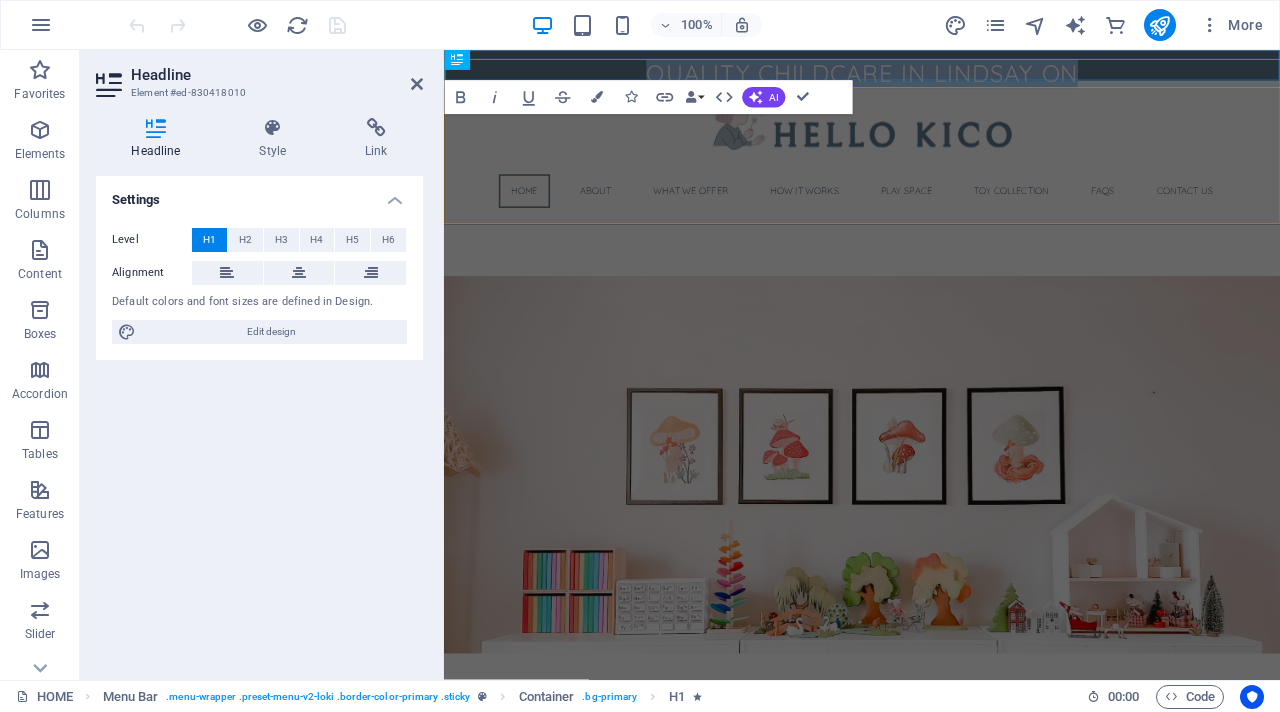 scroll, scrollTop: 9, scrollLeft: 0, axis: vertical 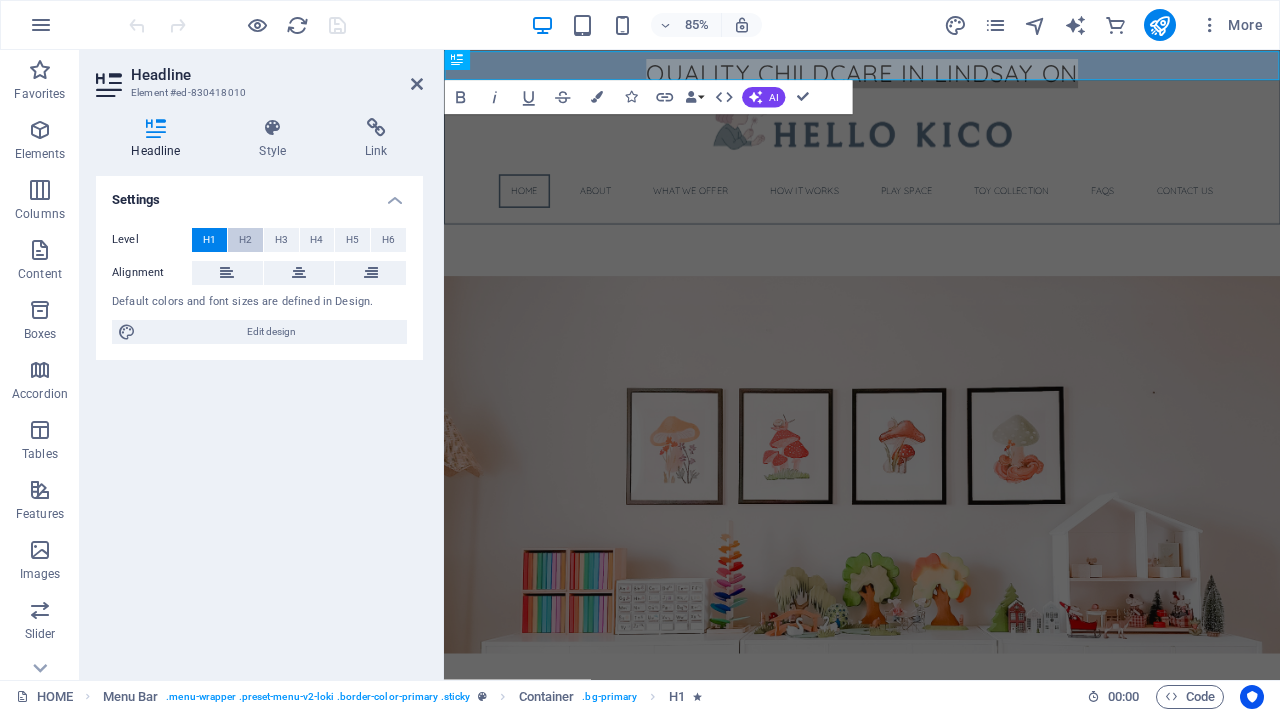 click on "H2" at bounding box center [245, 240] 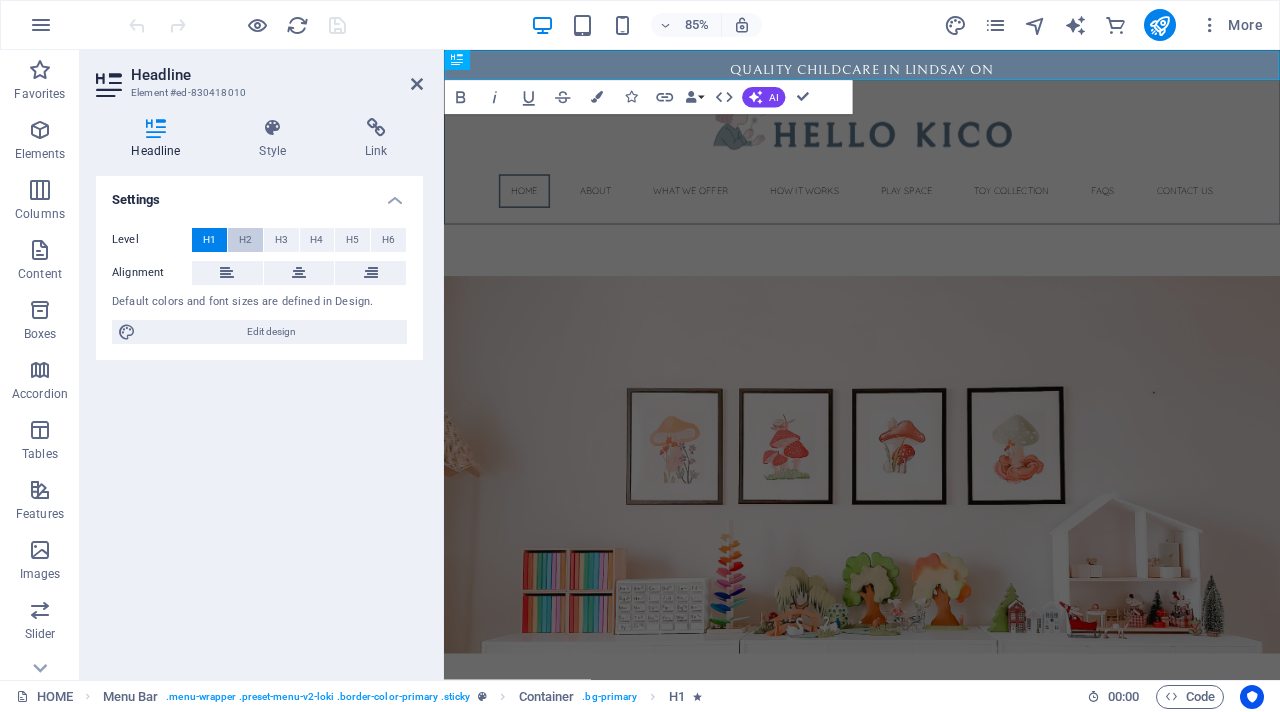 scroll, scrollTop: 0, scrollLeft: 0, axis: both 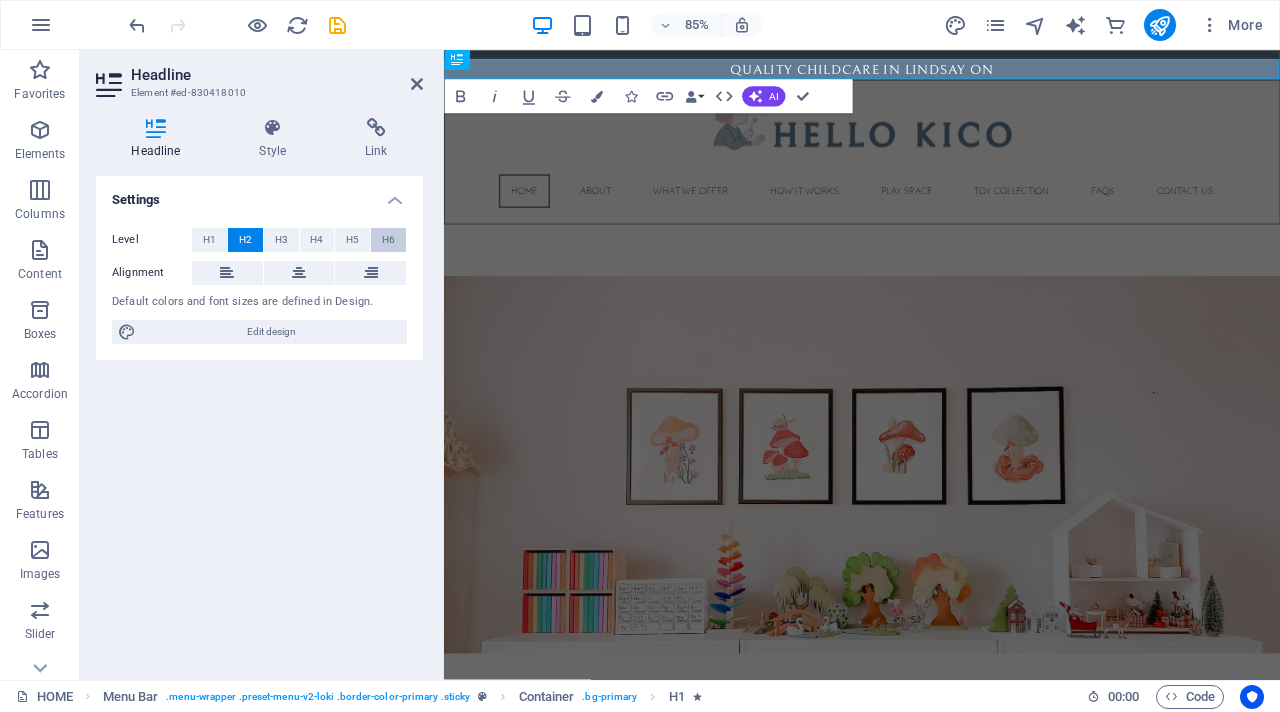 click on "H6" at bounding box center (388, 240) 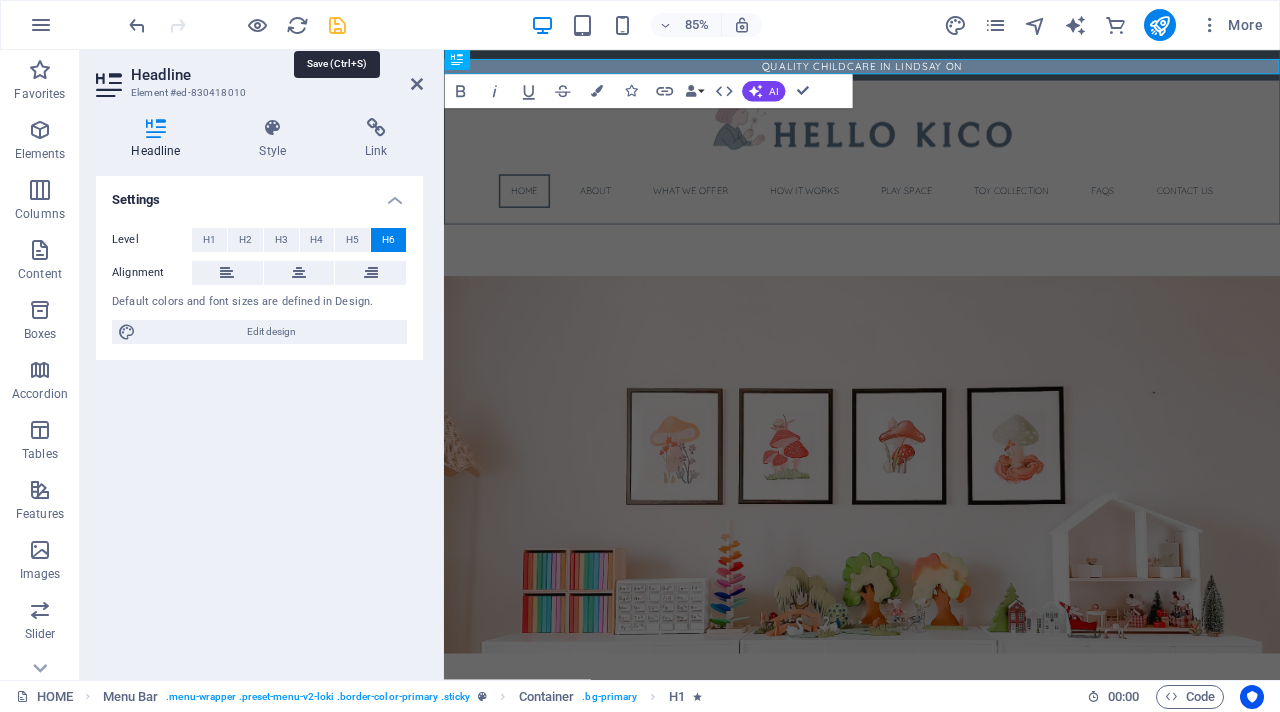 click at bounding box center (337, 25) 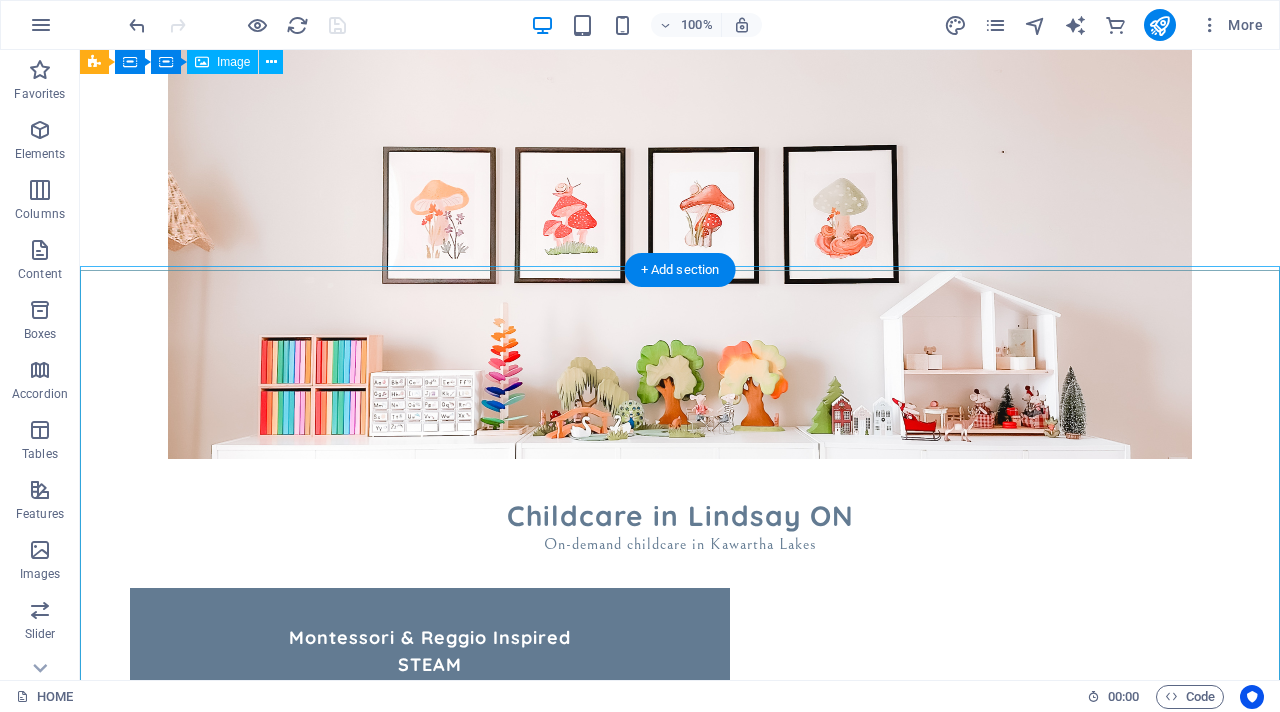 scroll, scrollTop: 0, scrollLeft: 0, axis: both 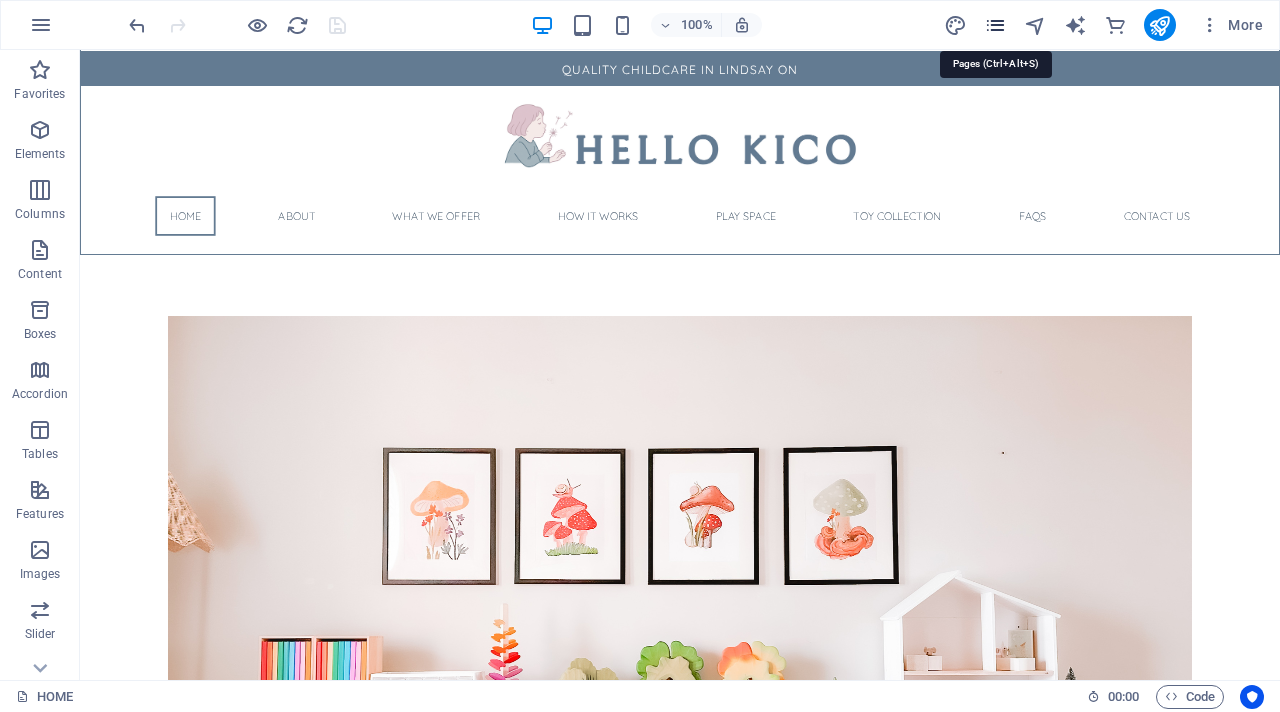 click at bounding box center (995, 25) 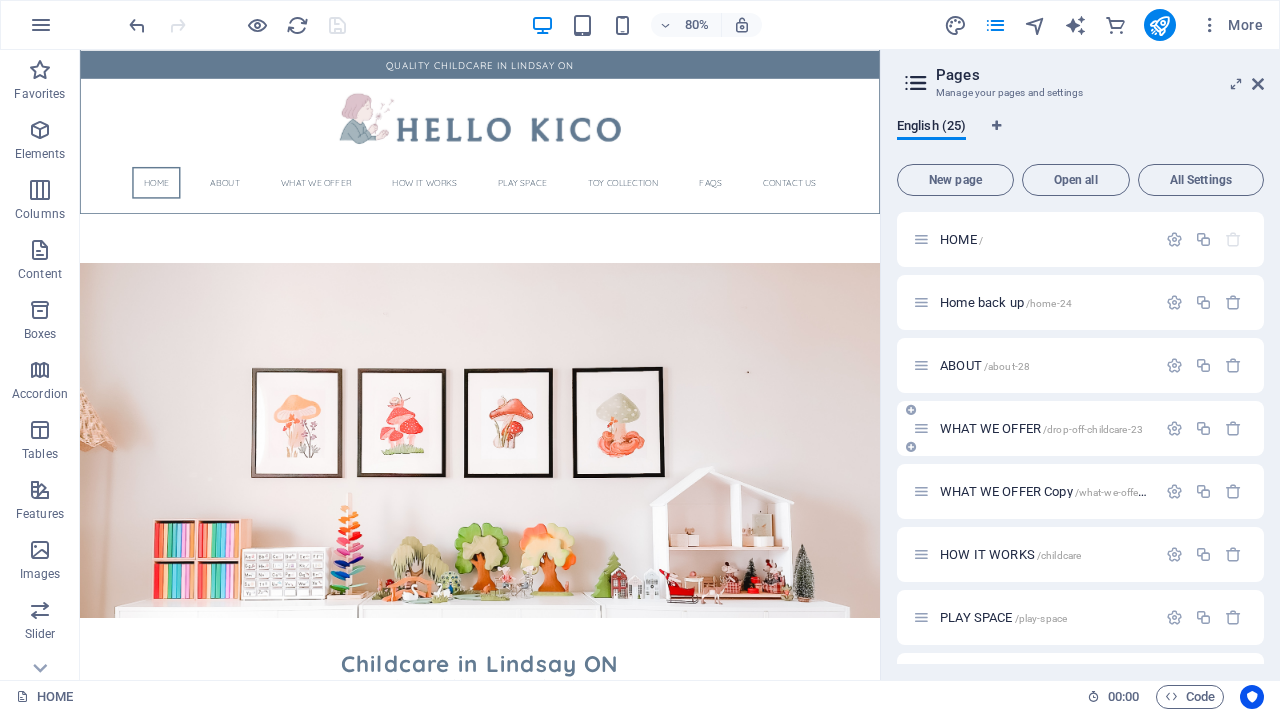 drag, startPoint x: 855, startPoint y: 261, endPoint x: 980, endPoint y: 437, distance: 215.87265 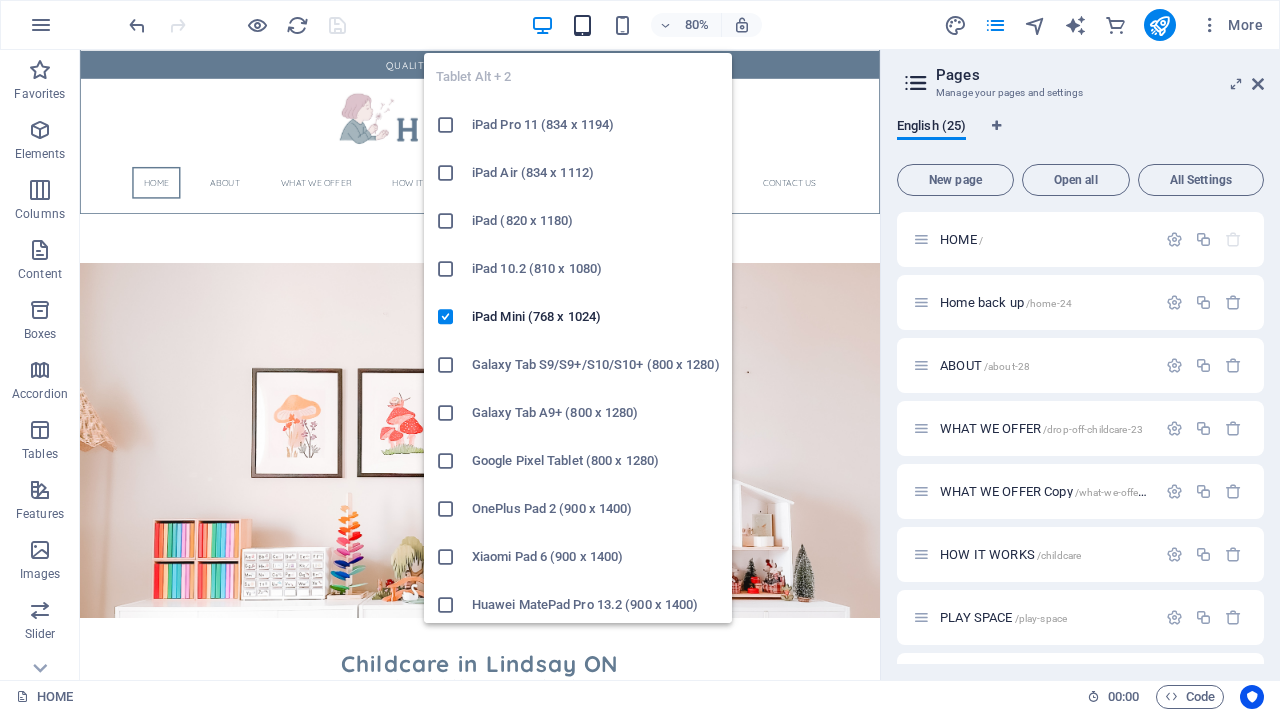 click at bounding box center (582, 25) 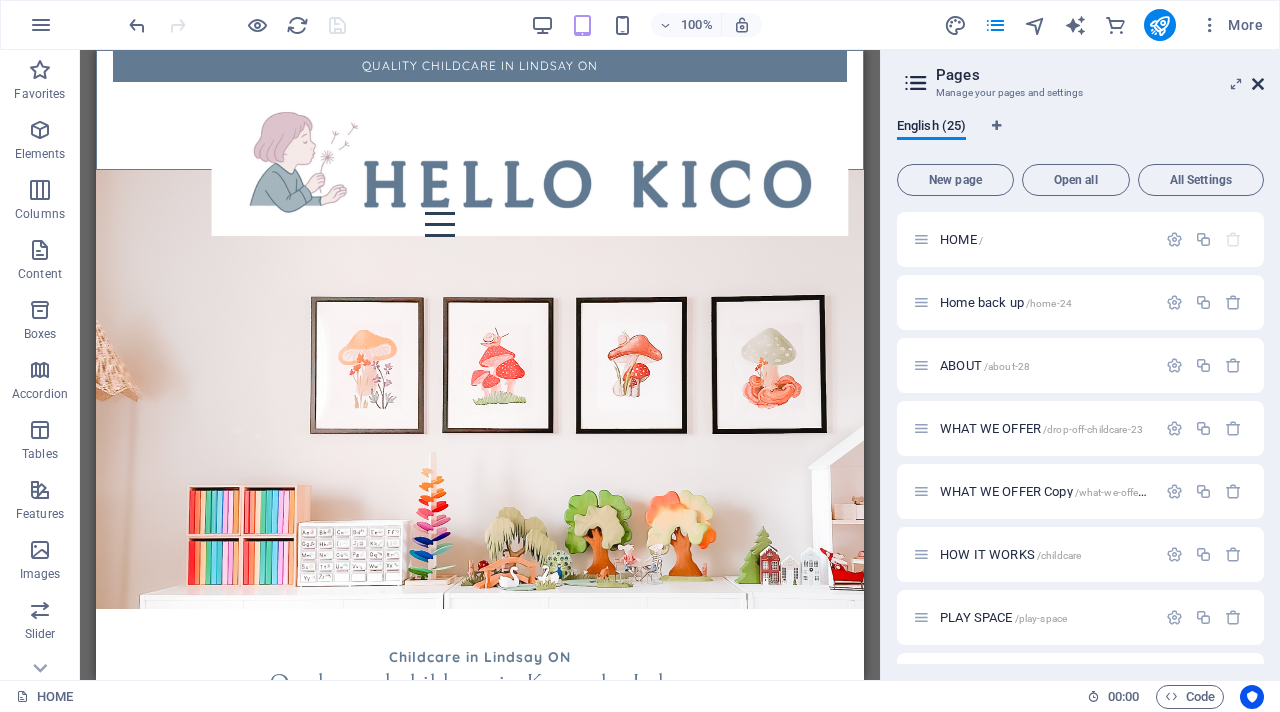 click at bounding box center (1258, 84) 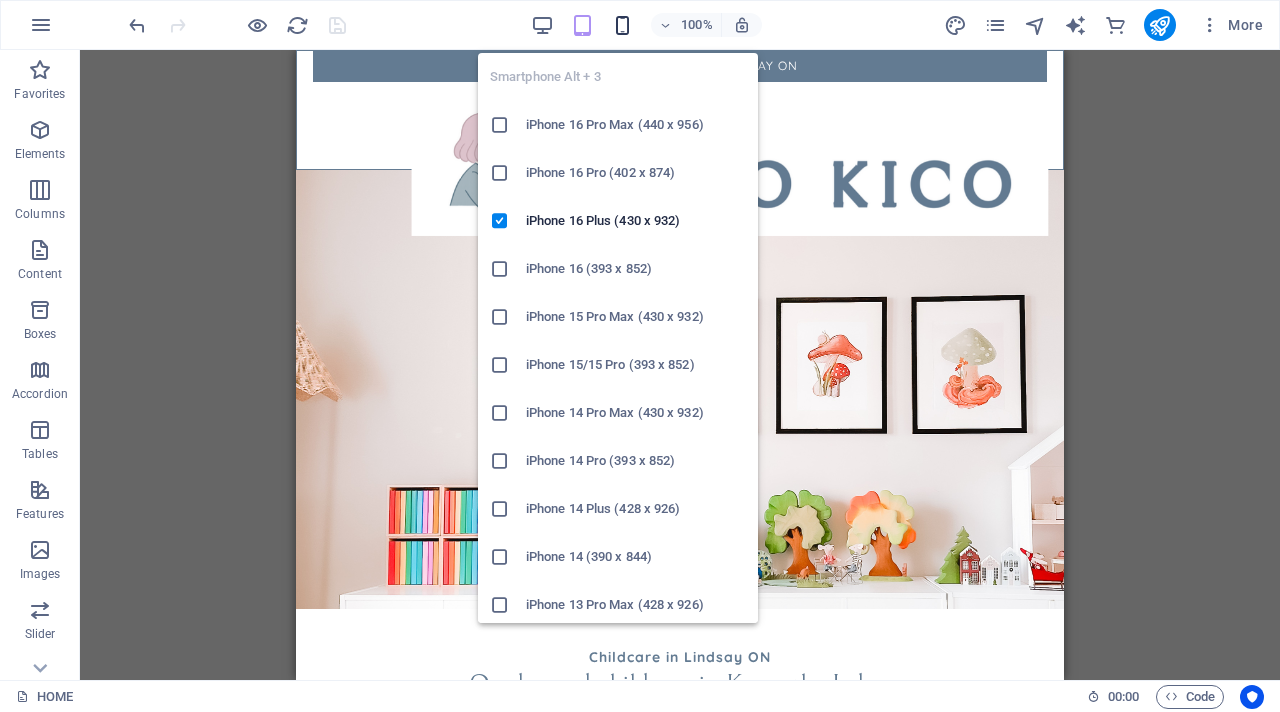 click at bounding box center (622, 25) 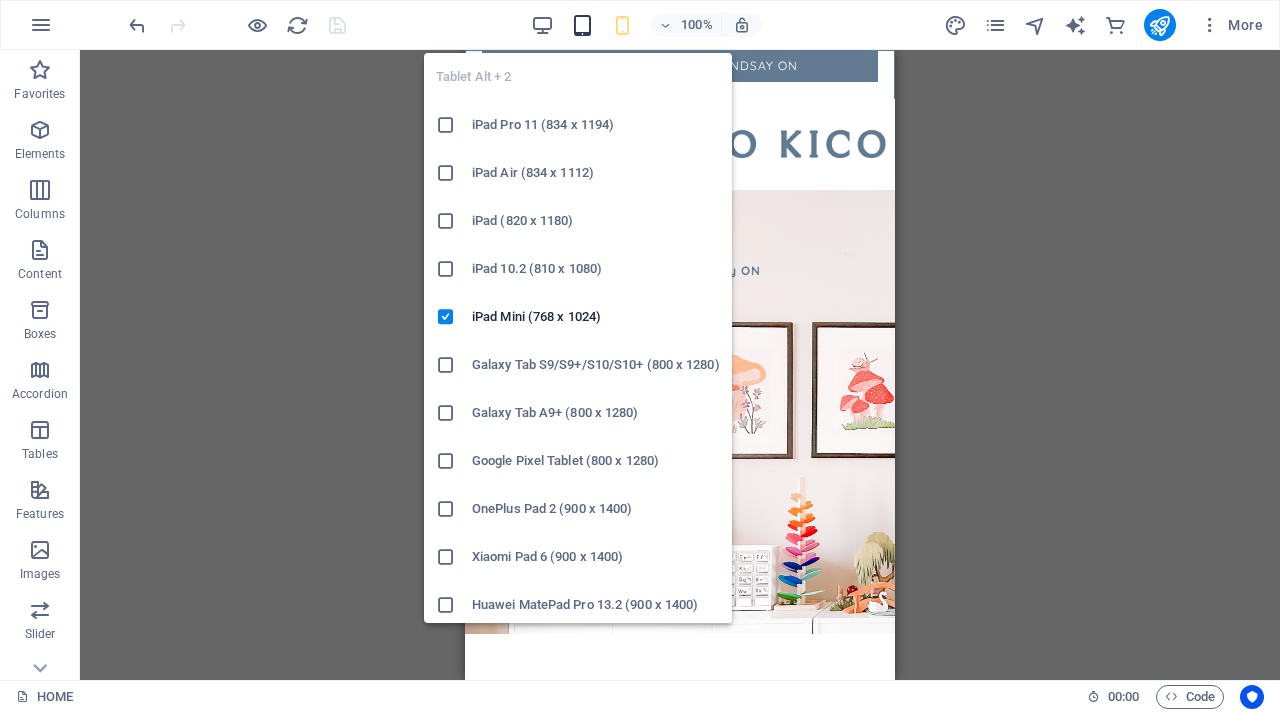 click at bounding box center (582, 25) 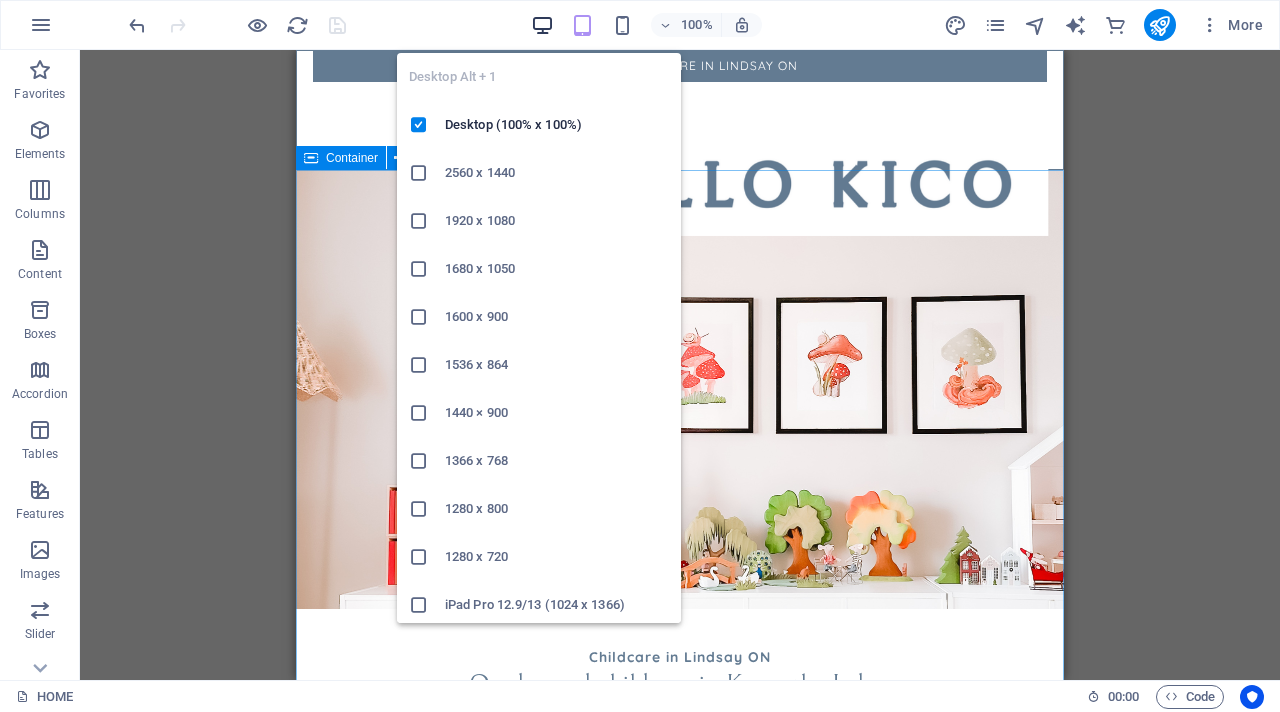 click at bounding box center (542, 25) 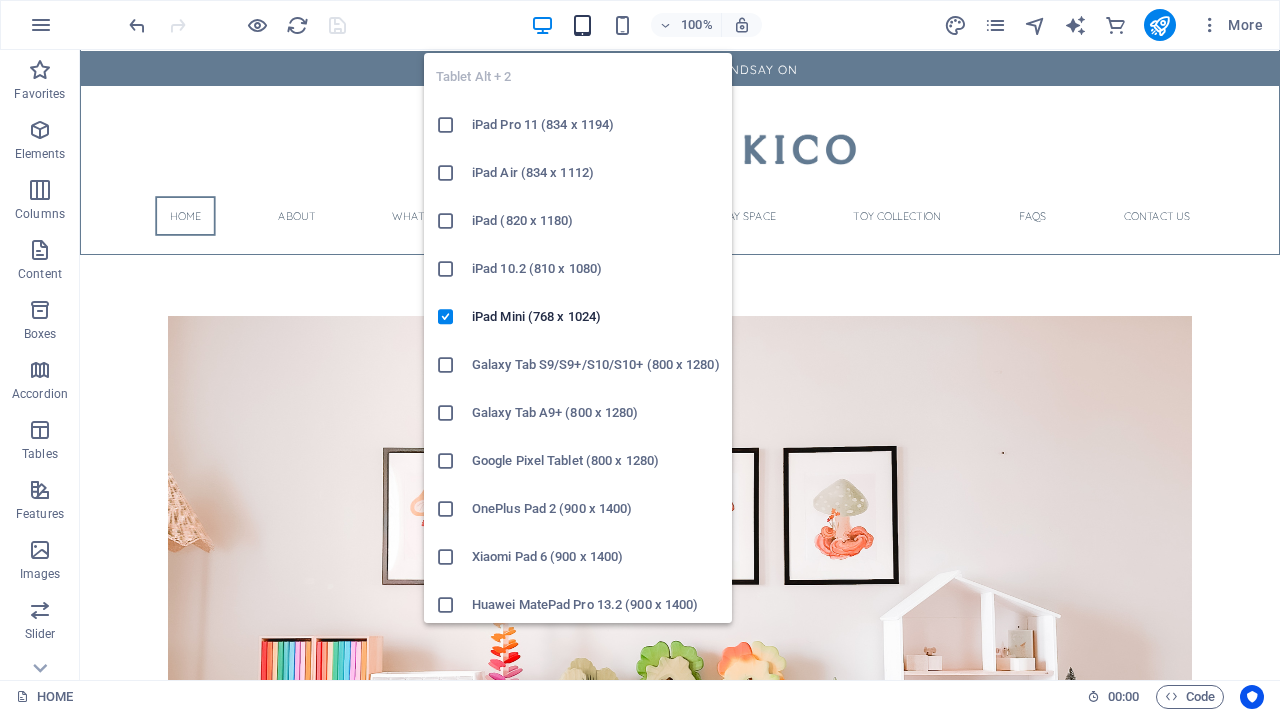 click at bounding box center (582, 25) 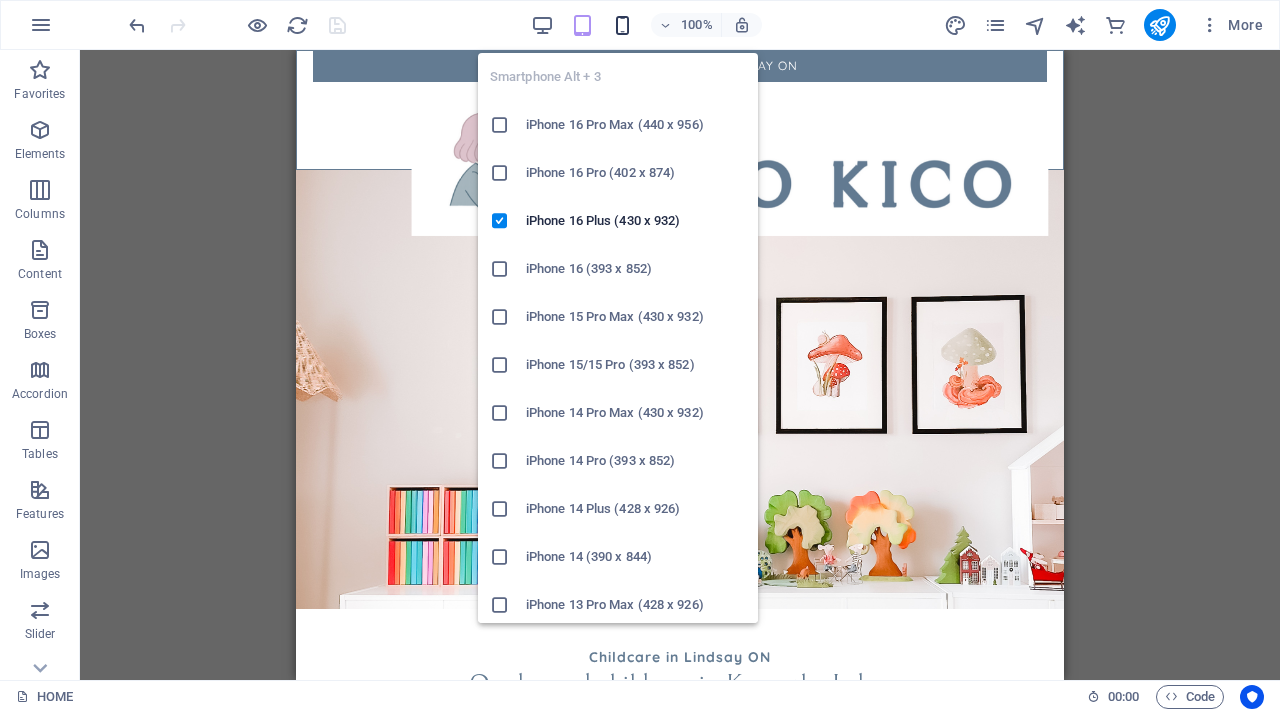 click at bounding box center [622, 25] 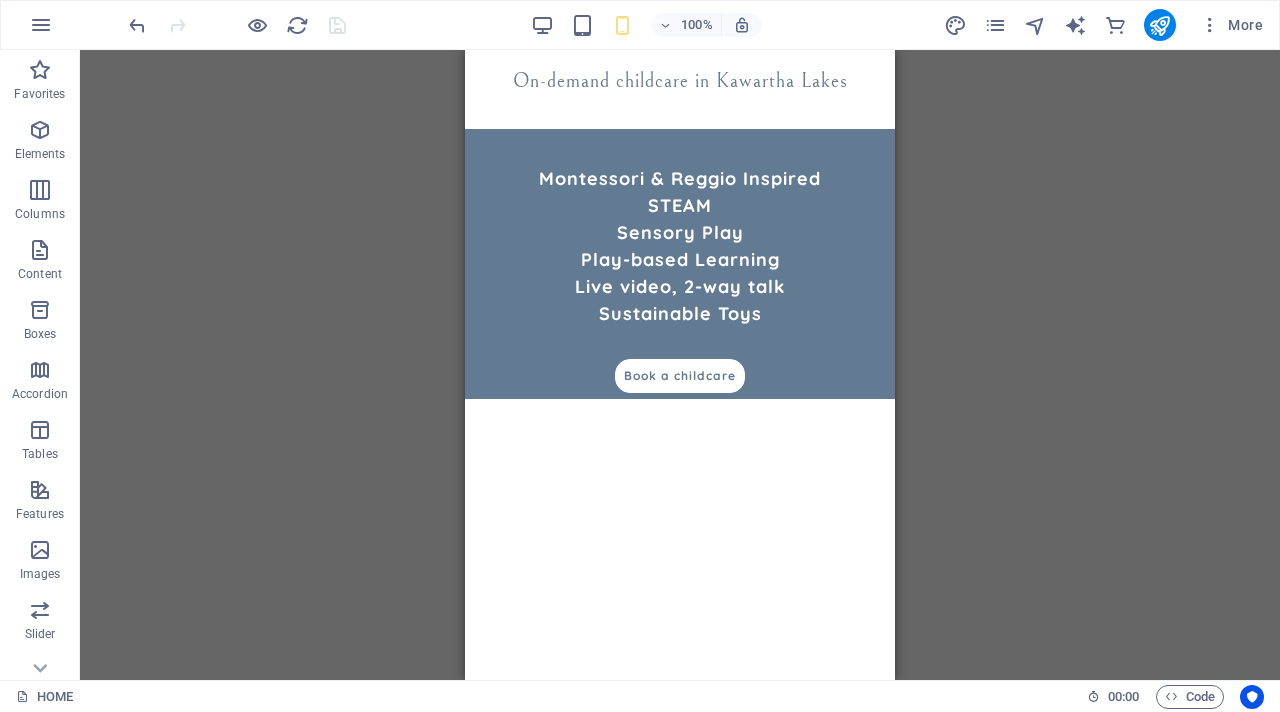 scroll, scrollTop: 599, scrollLeft: 0, axis: vertical 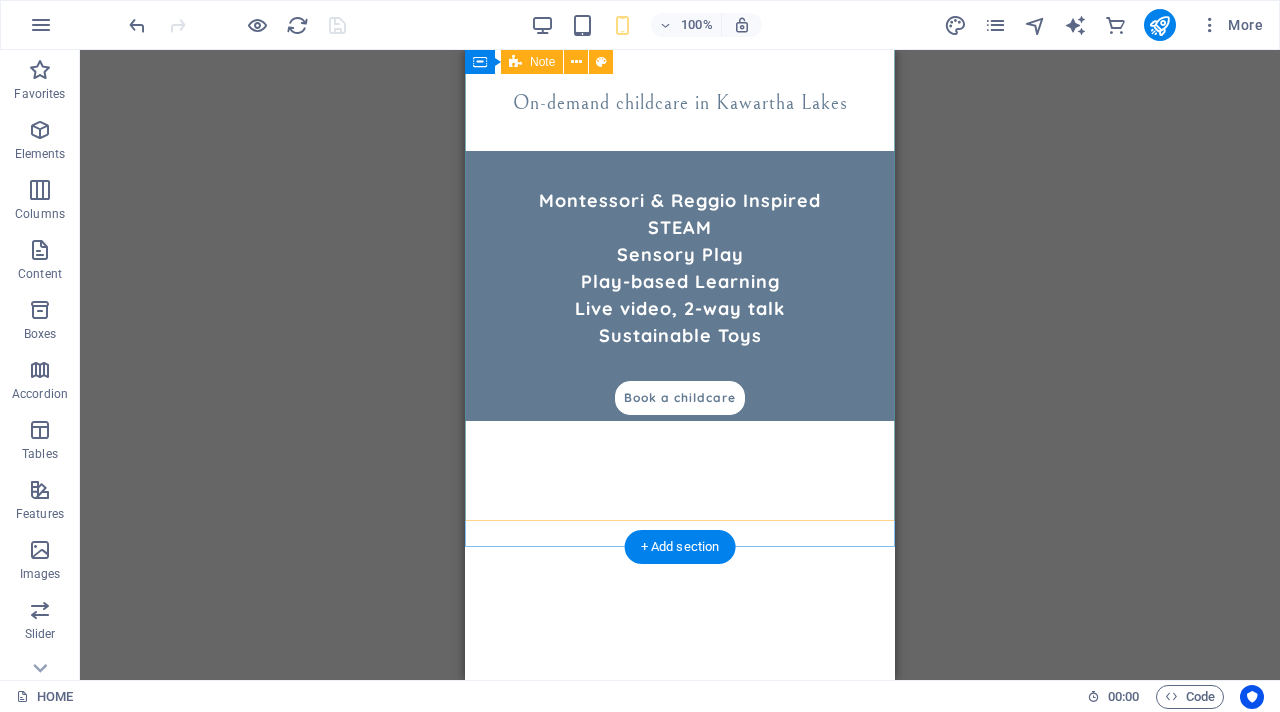click on "Childcare in [CITY] [STATE] On-demand childcare in [CITY] Montessori & Reggio Inspired STEAM Sensory Play Play-based Learning Live video, 2-way talk Sustainable Toys  Book a childcare" at bounding box center (680, 46) 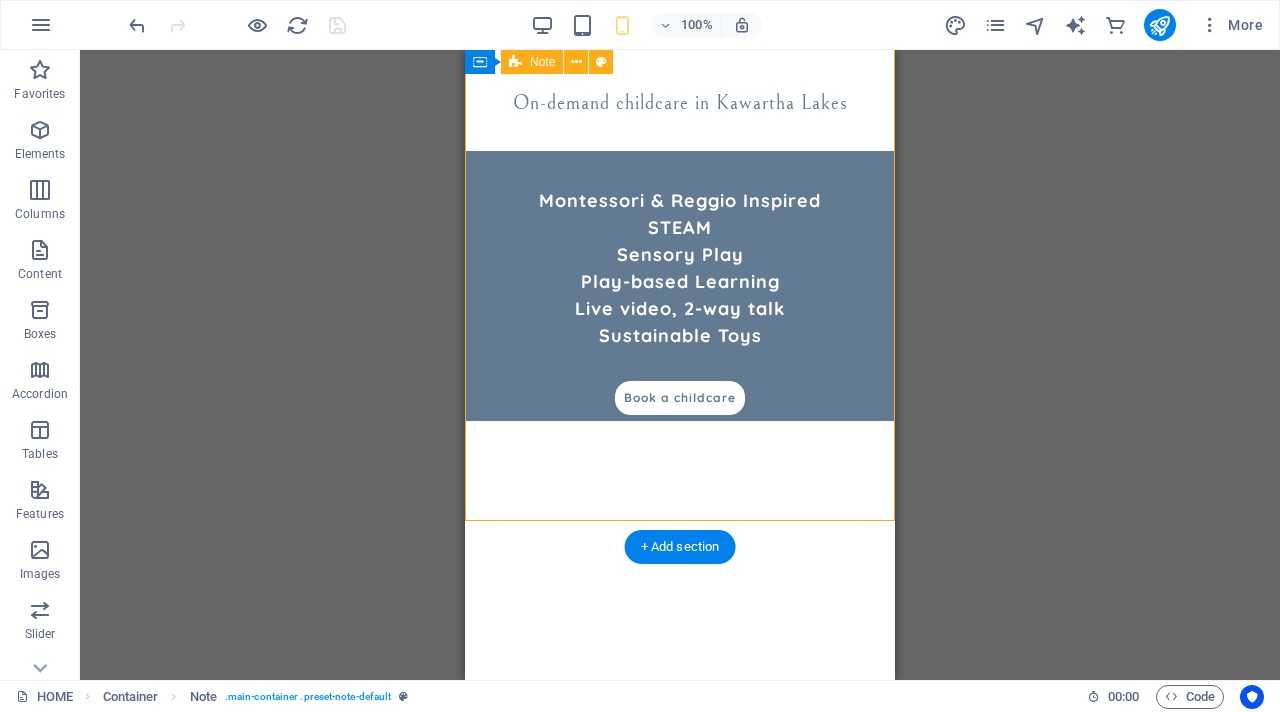 click on "Childcare in [CITY] [STATE] On-demand childcare in [CITY] Montessori & Reggio Inspired STEAM Sensory Play Play-based Learning Live video, 2-way talk Sustainable Toys  Book a childcare" at bounding box center (680, 46) 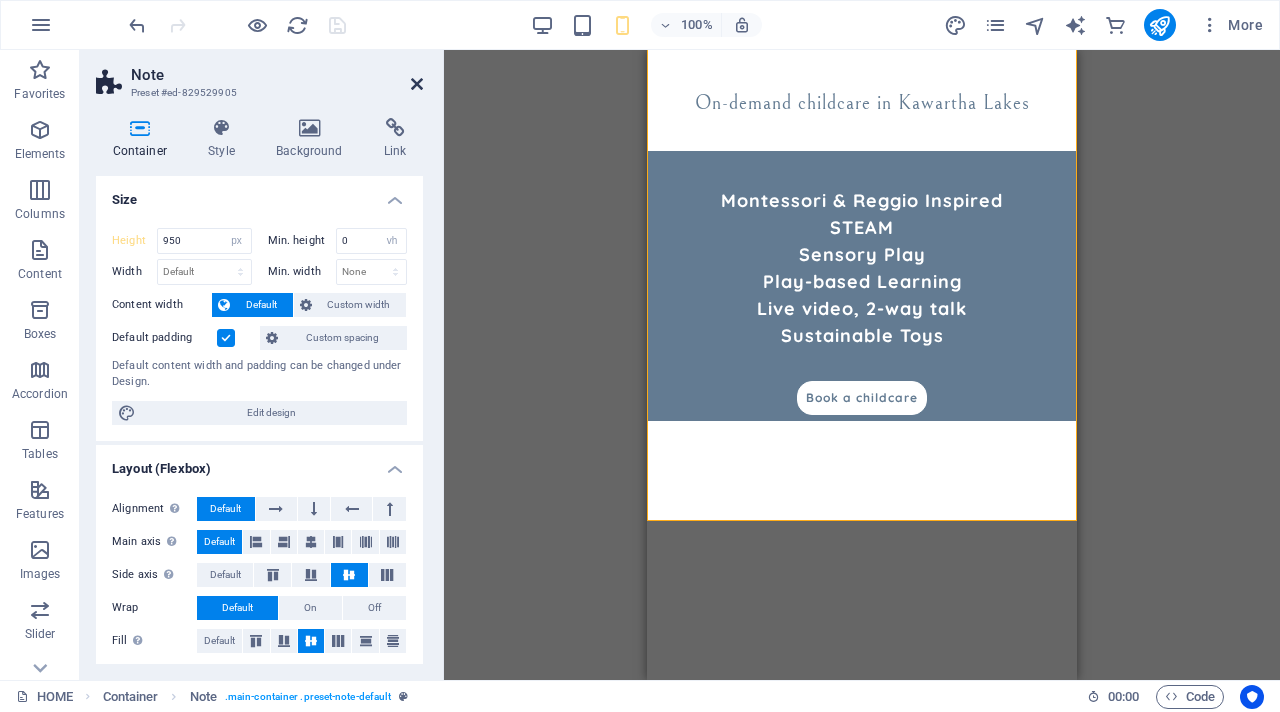 click at bounding box center [417, 84] 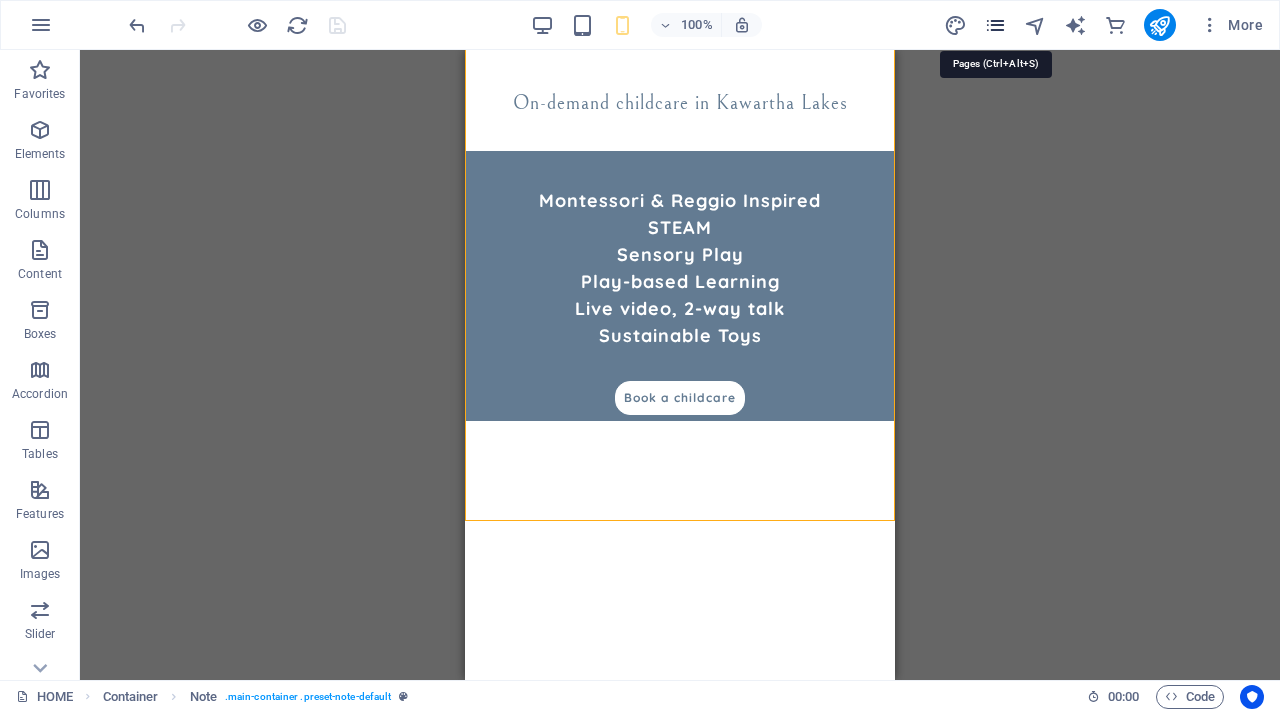 click at bounding box center [995, 25] 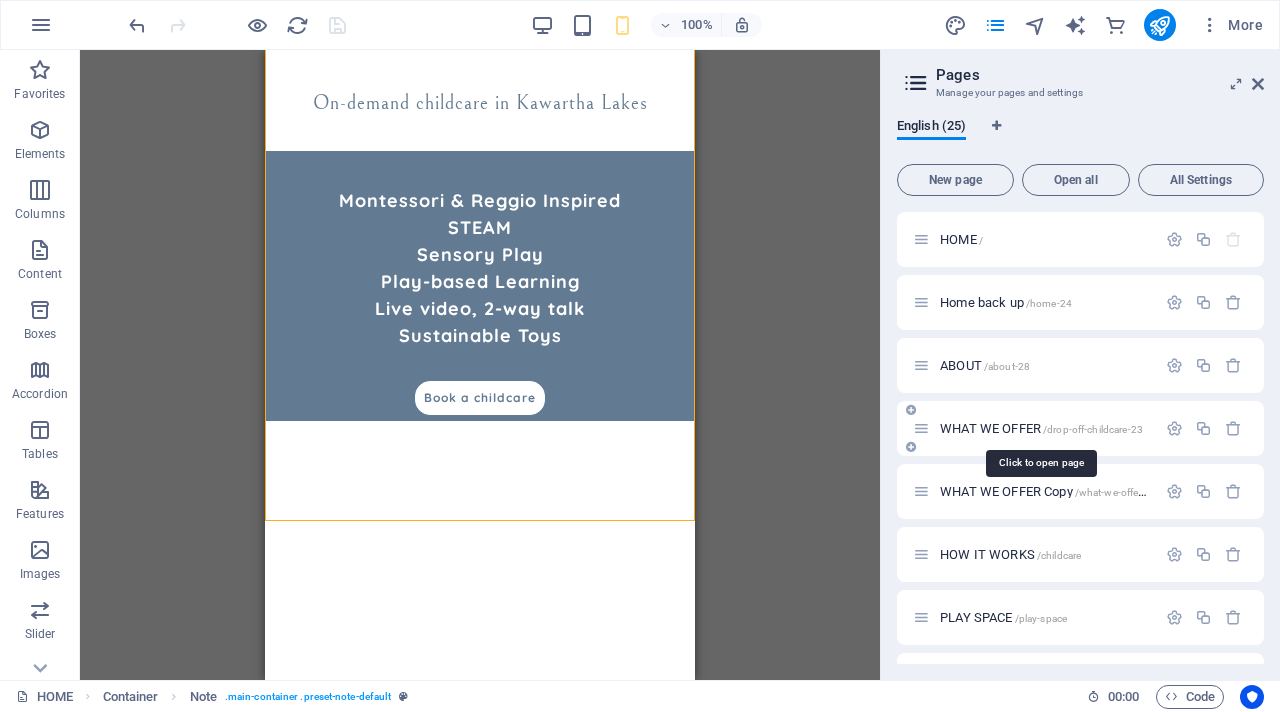 click on "WHAT WE OFFER /drop-off-childcare-23" at bounding box center [1041, 428] 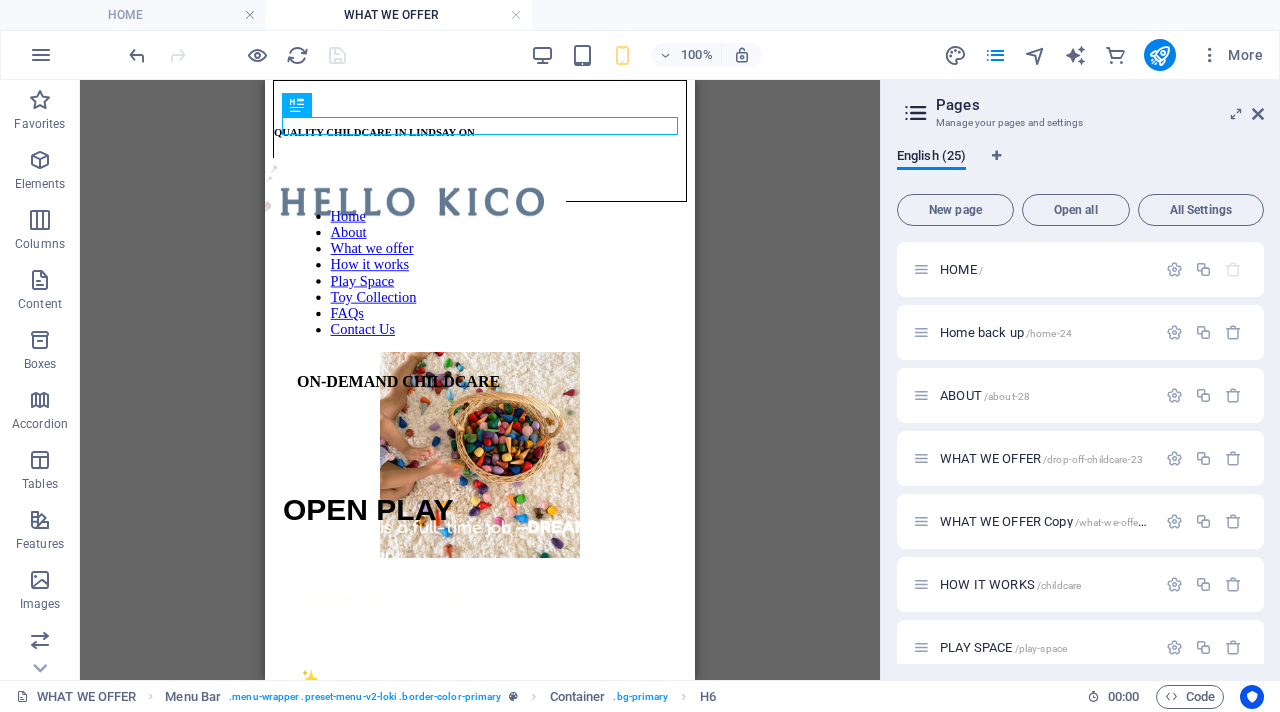 scroll, scrollTop: 0, scrollLeft: 0, axis: both 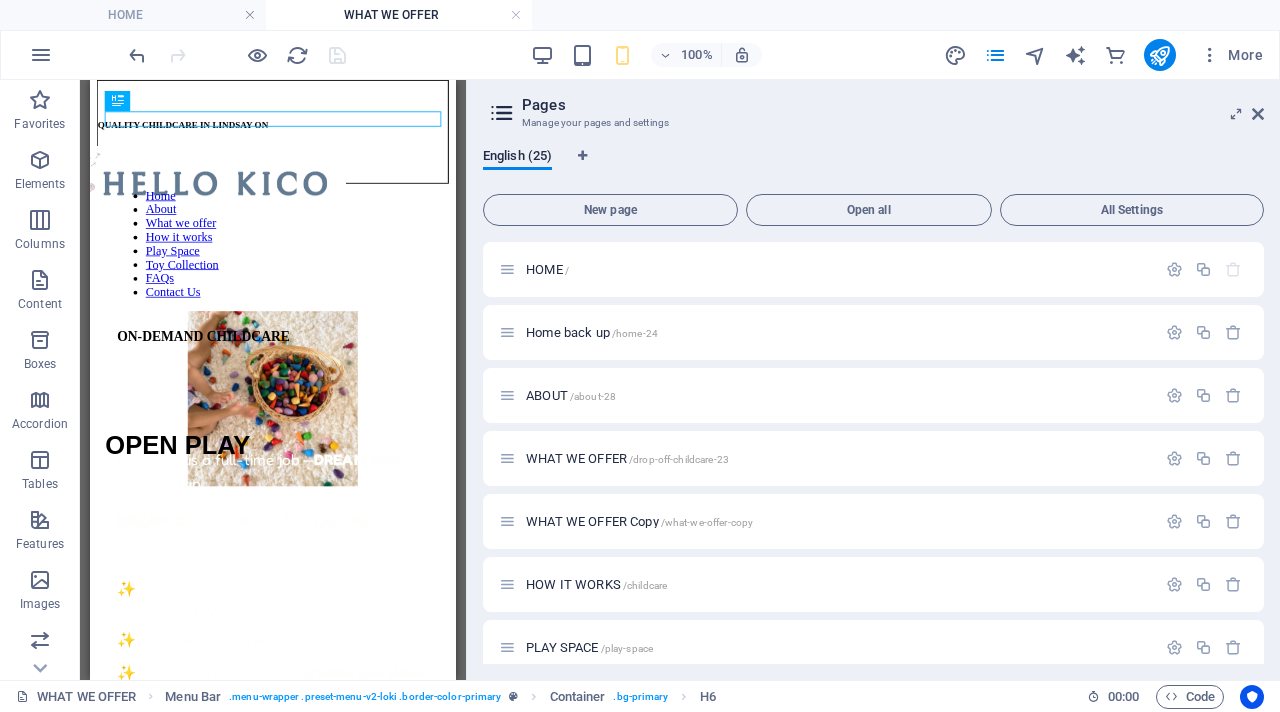 drag, startPoint x: 882, startPoint y: 410, endPoint x: 238, endPoint y: 399, distance: 644.09393 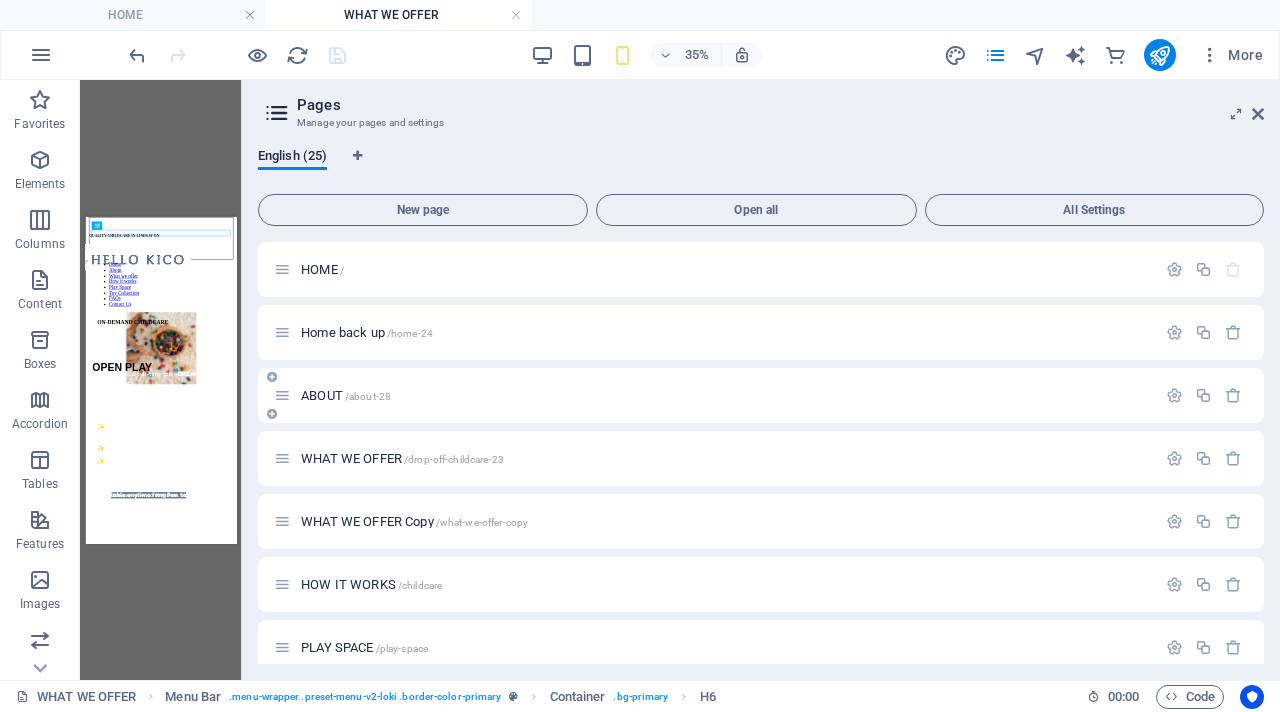 drag, startPoint x: 238, startPoint y: 399, endPoint x: 382, endPoint y: 406, distance: 144.17004 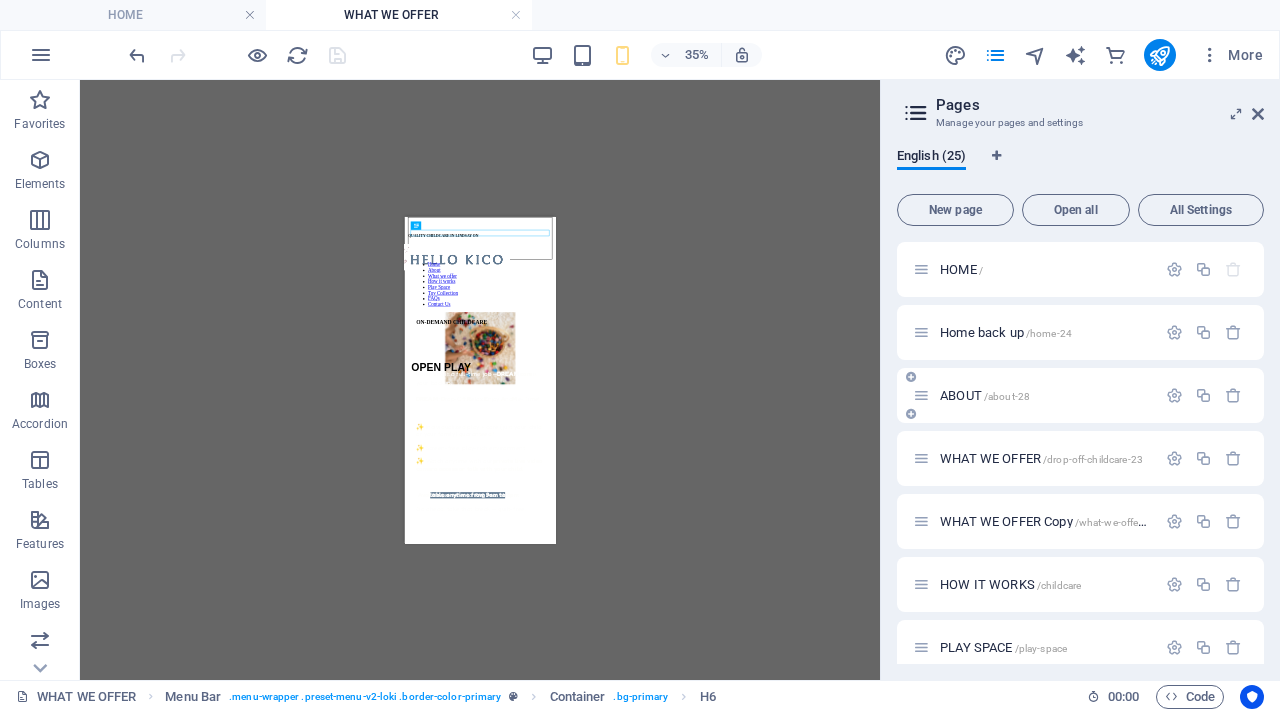 drag, startPoint x: 244, startPoint y: 401, endPoint x: 1222, endPoint y: 421, distance: 978.20447 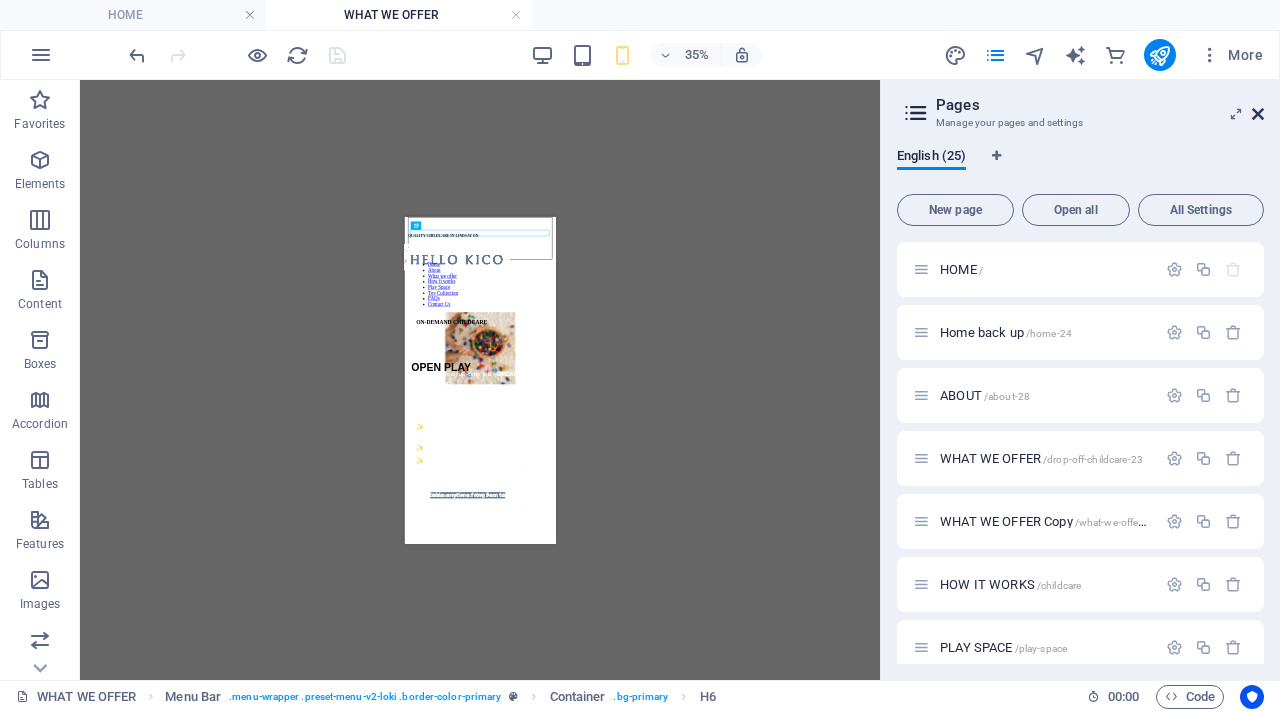 click at bounding box center [1258, 114] 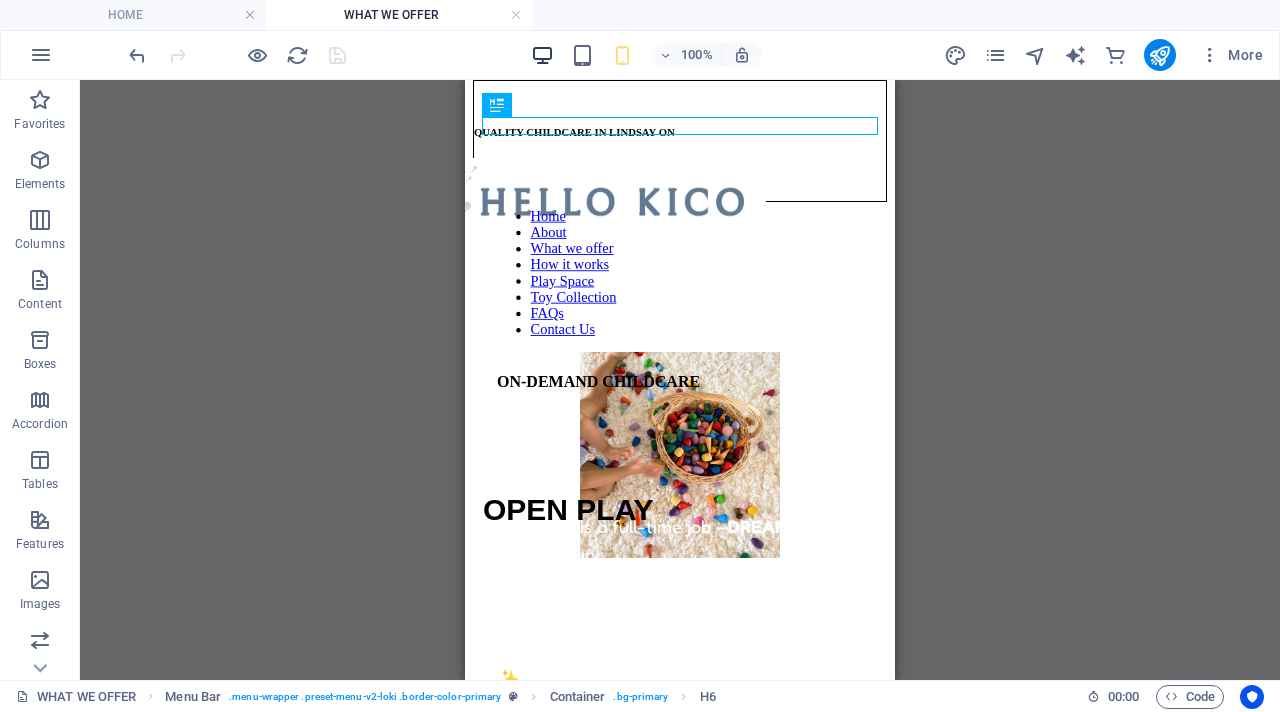 click at bounding box center (542, 55) 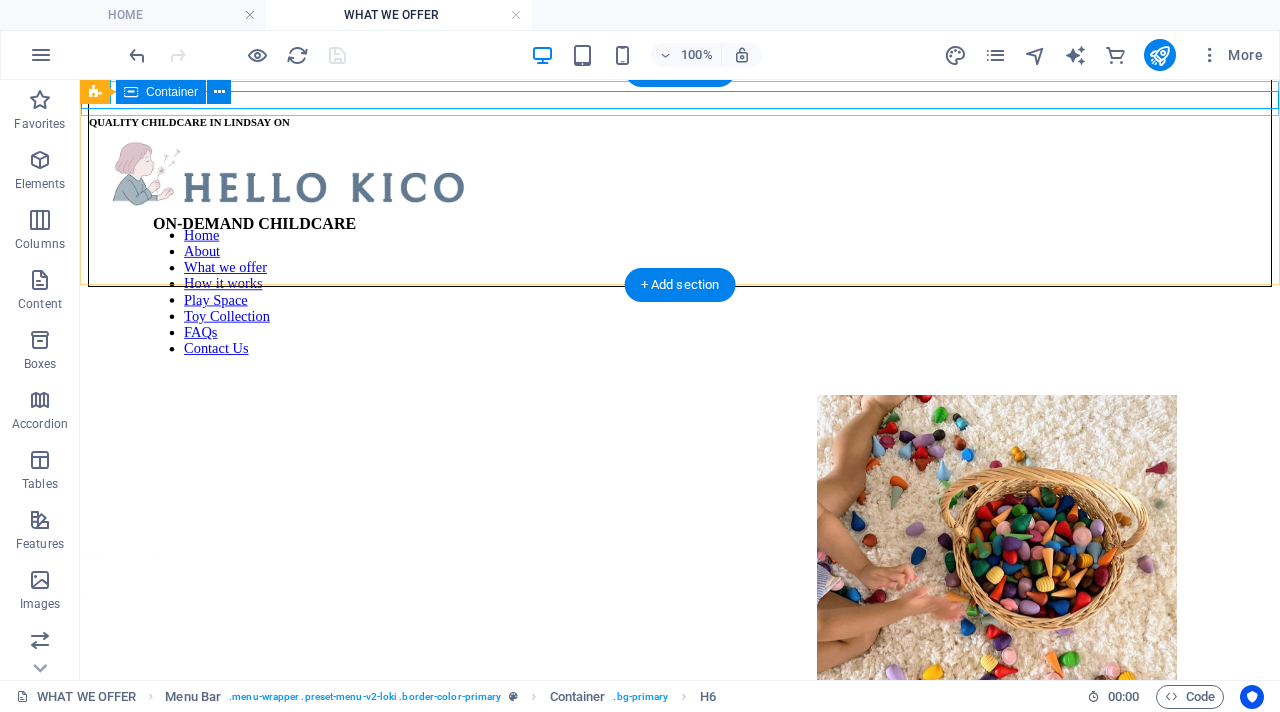 click on "QUALITY CHILDCARE IN LINDSAY ON" at bounding box center (680, 123) 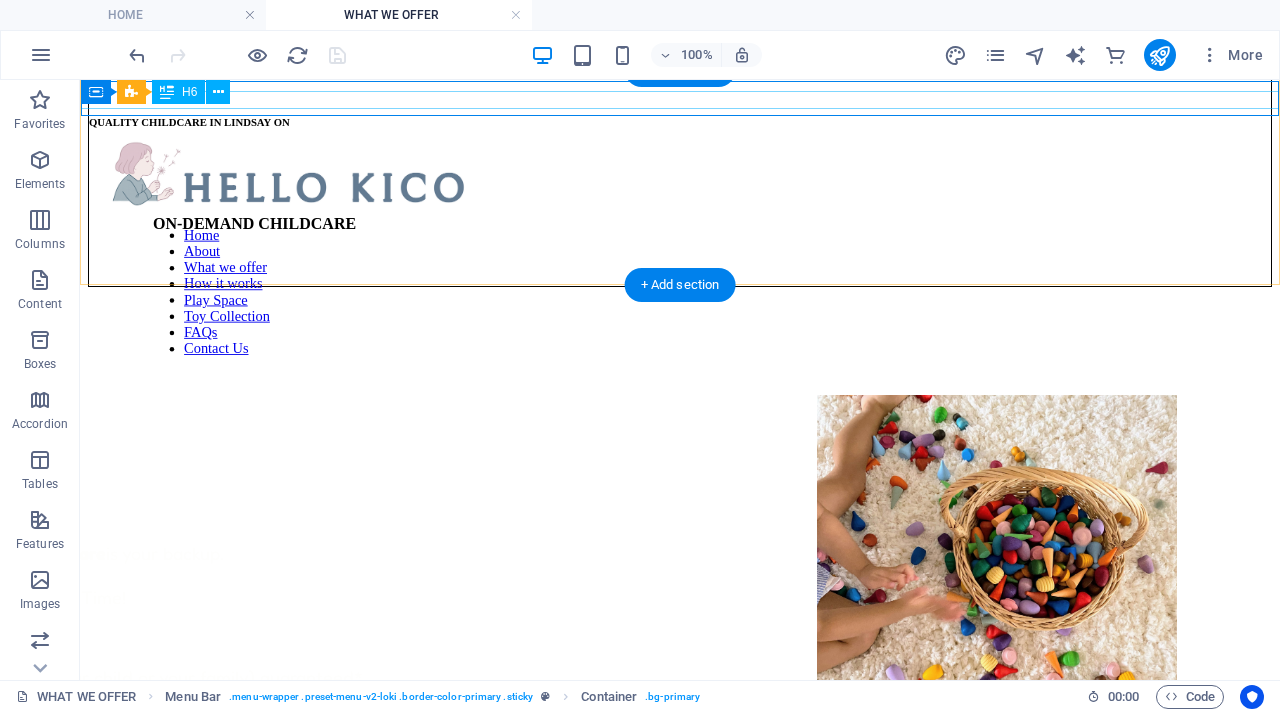 click on "QUALITY CHILDCARE IN LINDSAY ON" at bounding box center (680, 122) 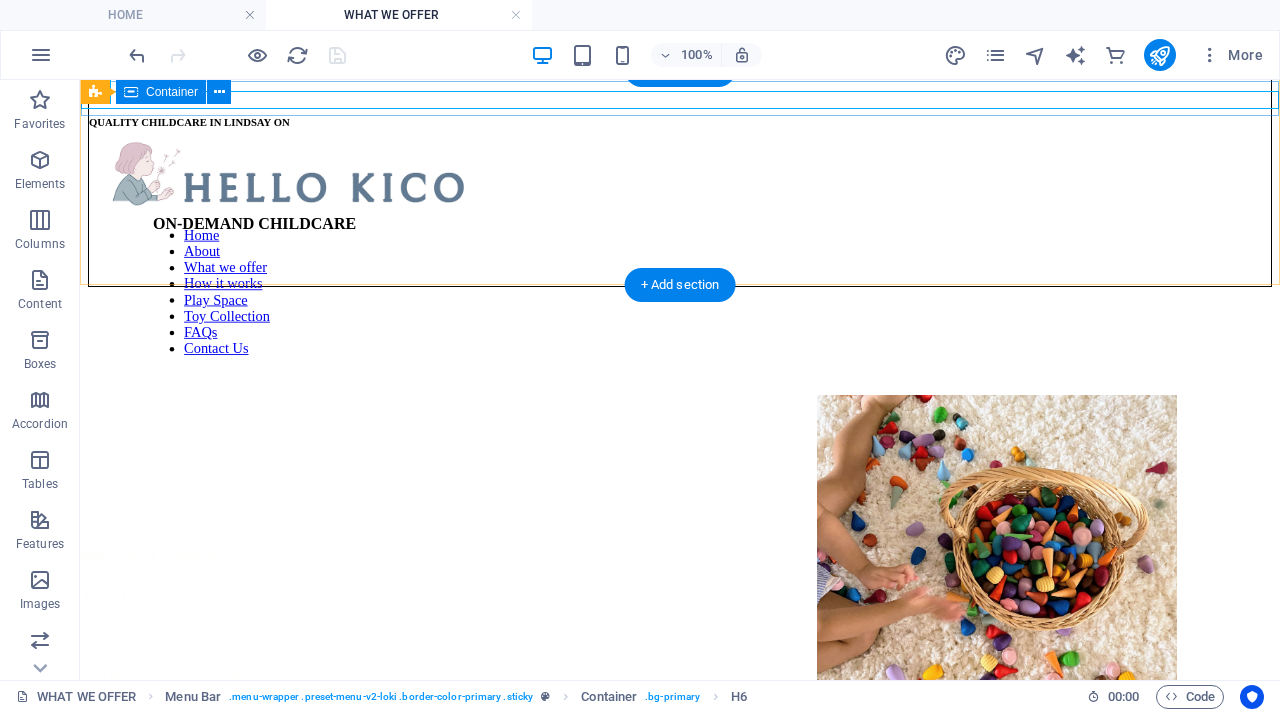 click on "QUALITY CHILDCARE IN LINDSAY ON" at bounding box center (680, 123) 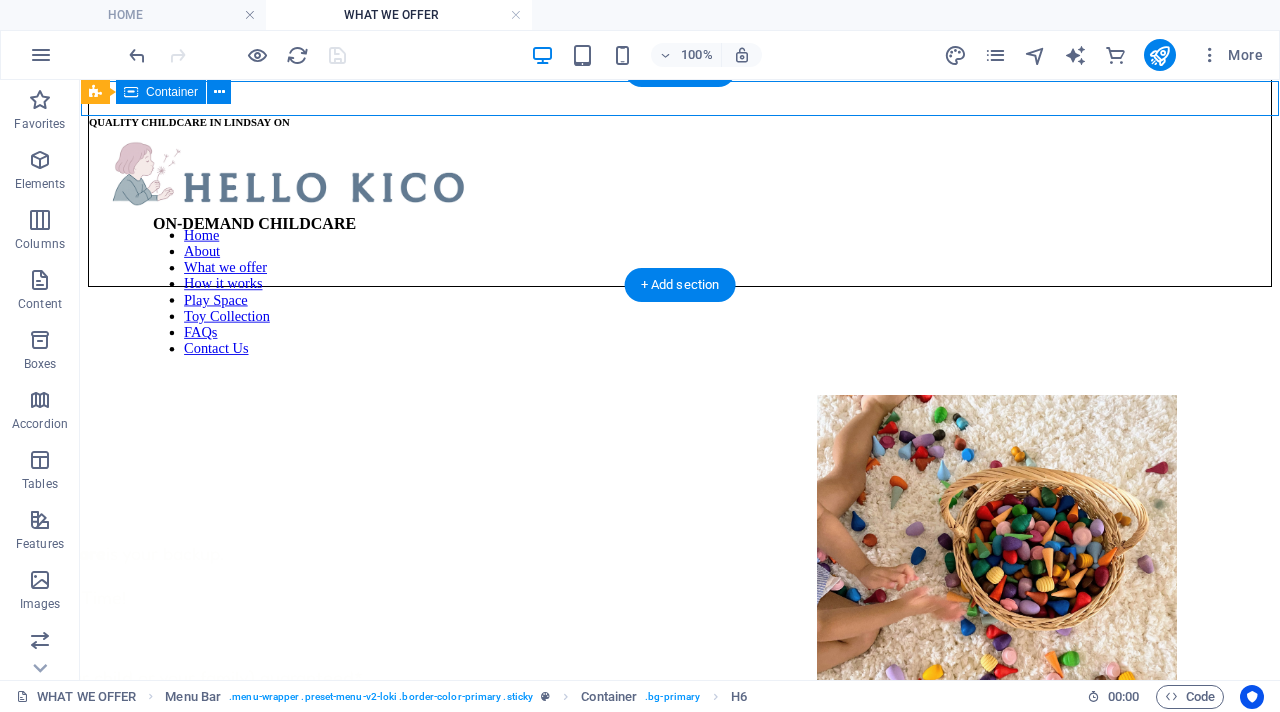 click on "QUALITY CHILDCARE IN LINDSAY ON" at bounding box center (680, 123) 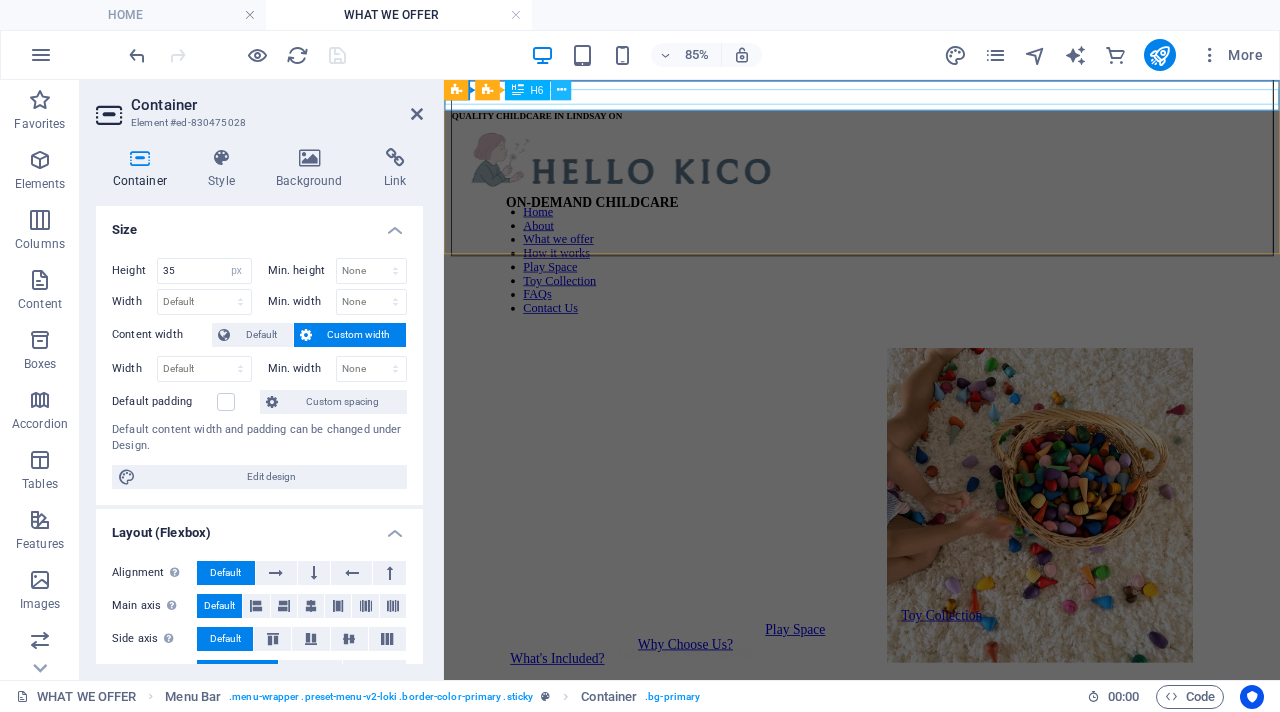 click at bounding box center [561, 90] 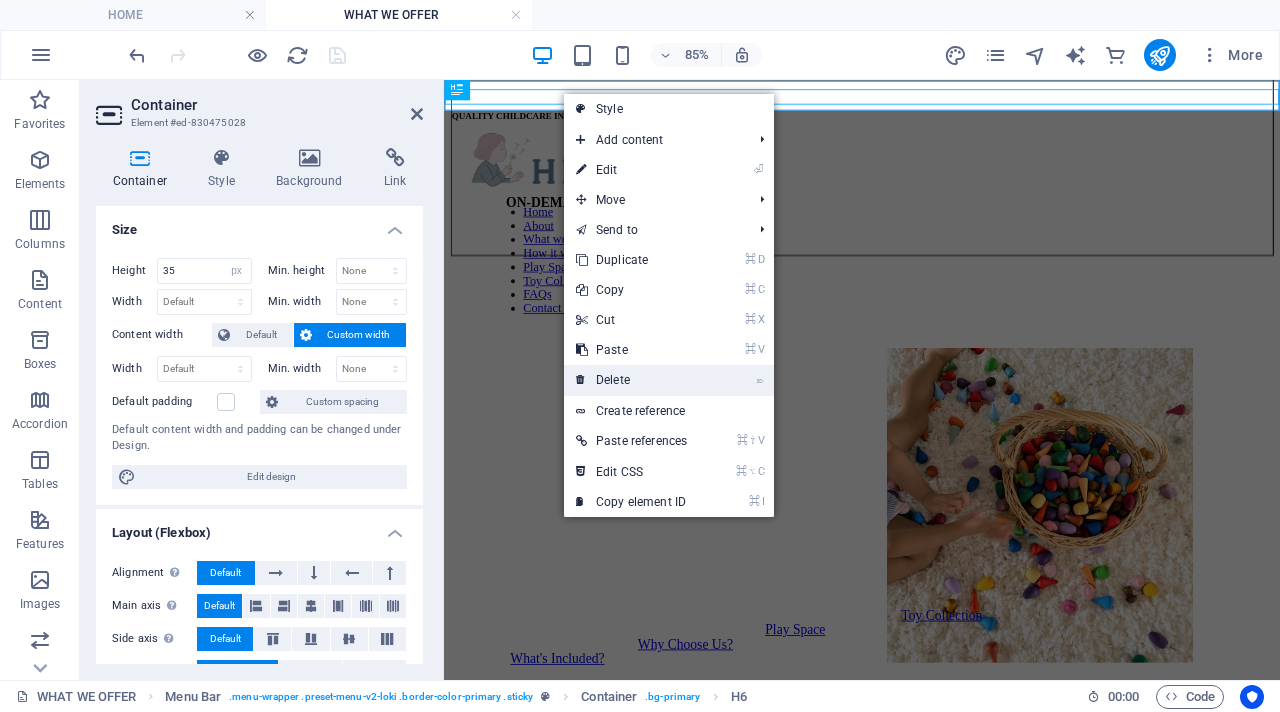 click on "⌦  Delete" at bounding box center [631, 380] 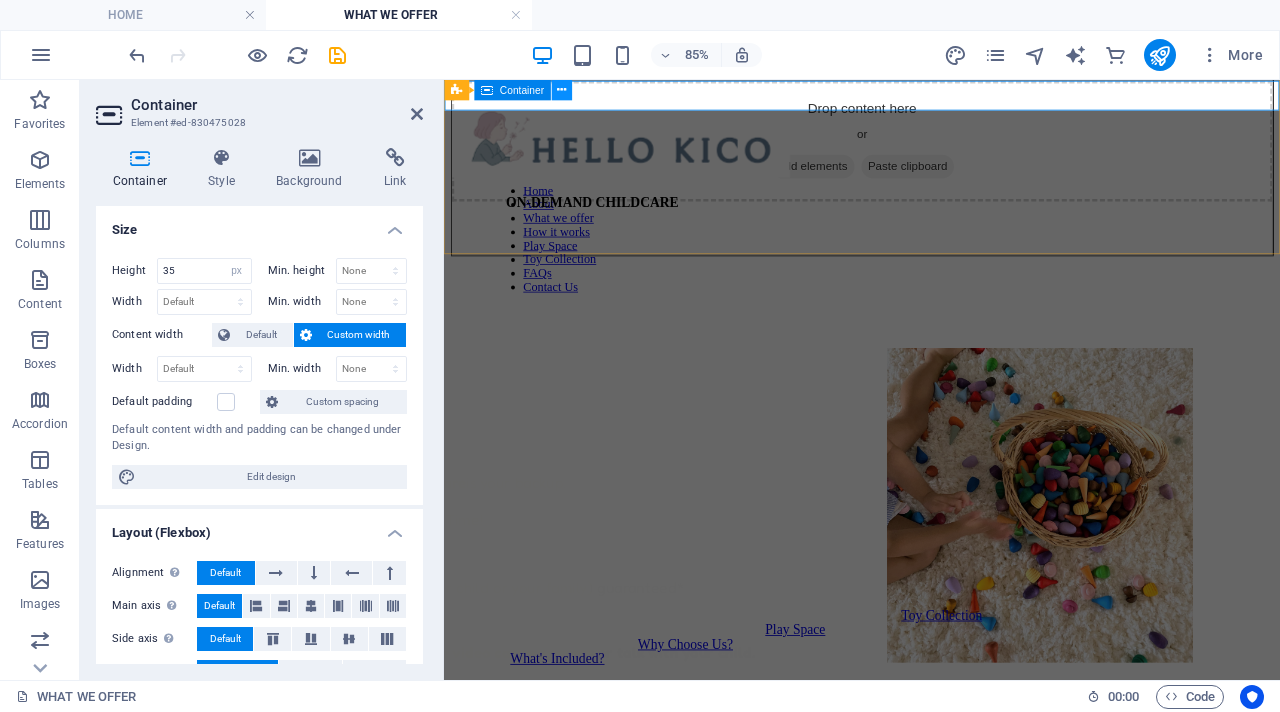 click at bounding box center (562, 90) 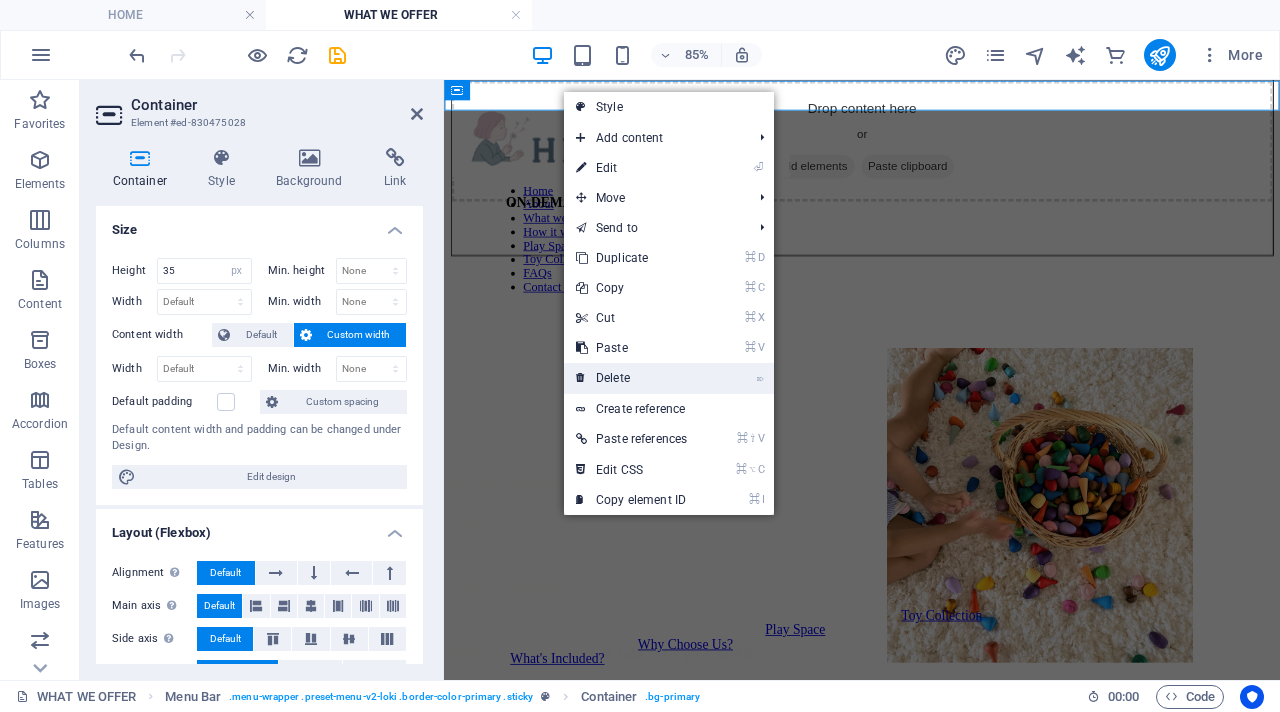 click on "⌦  Delete" at bounding box center (631, 378) 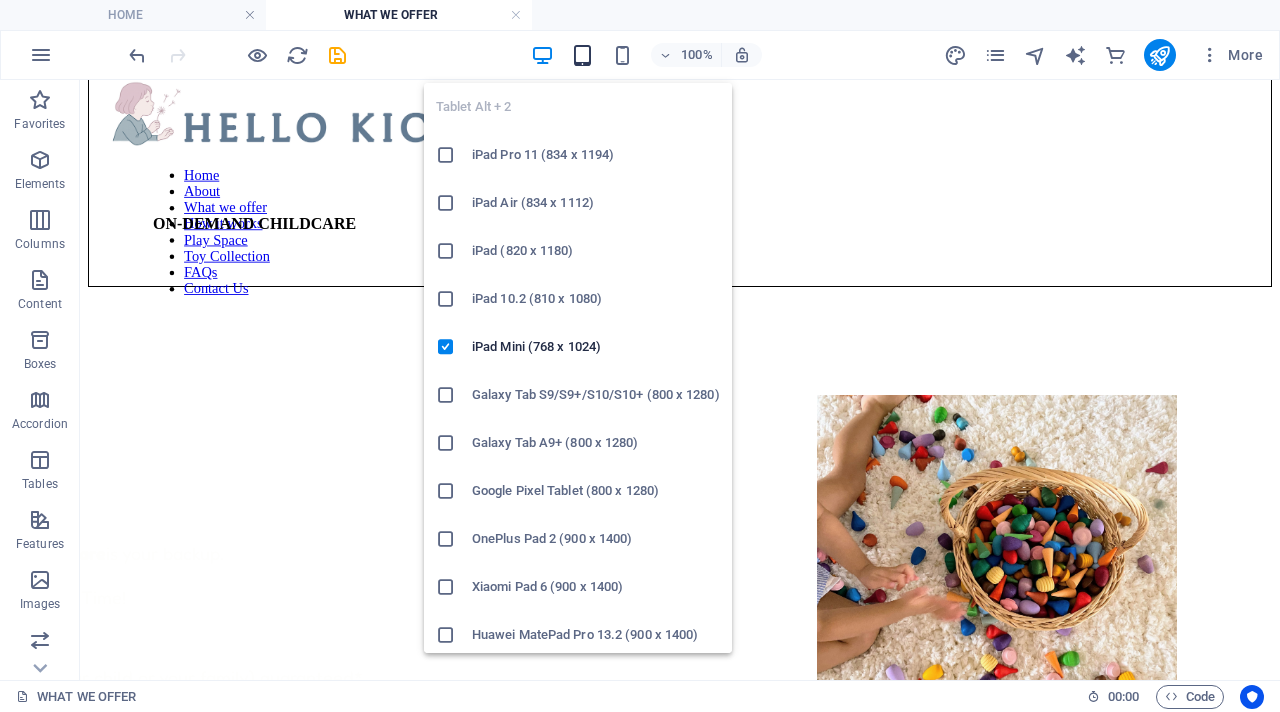 click at bounding box center (582, 55) 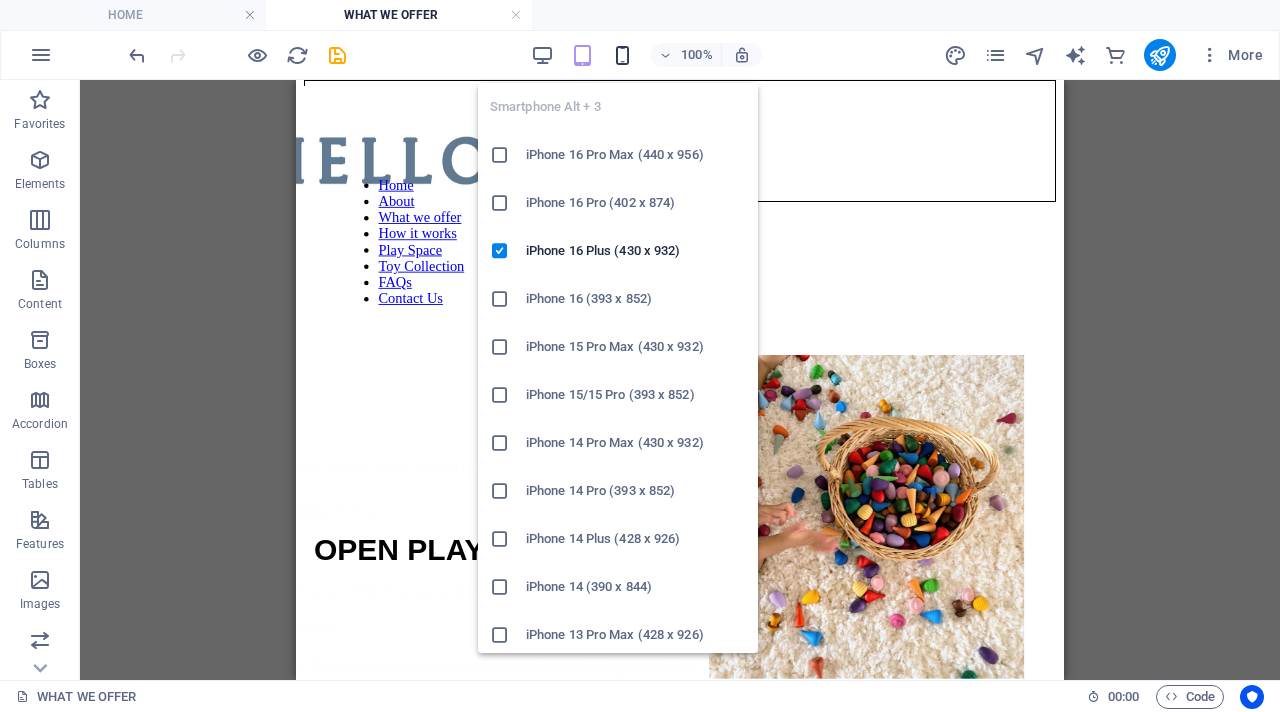 click at bounding box center (622, 55) 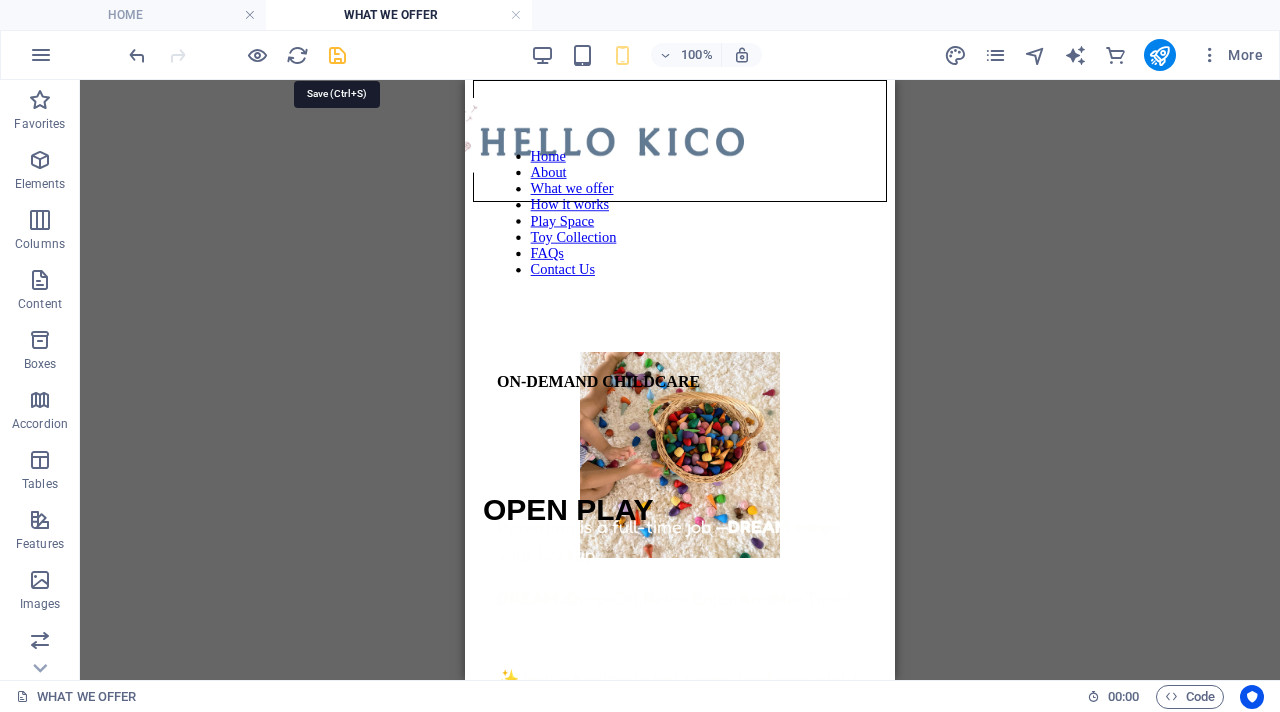 click at bounding box center (337, 55) 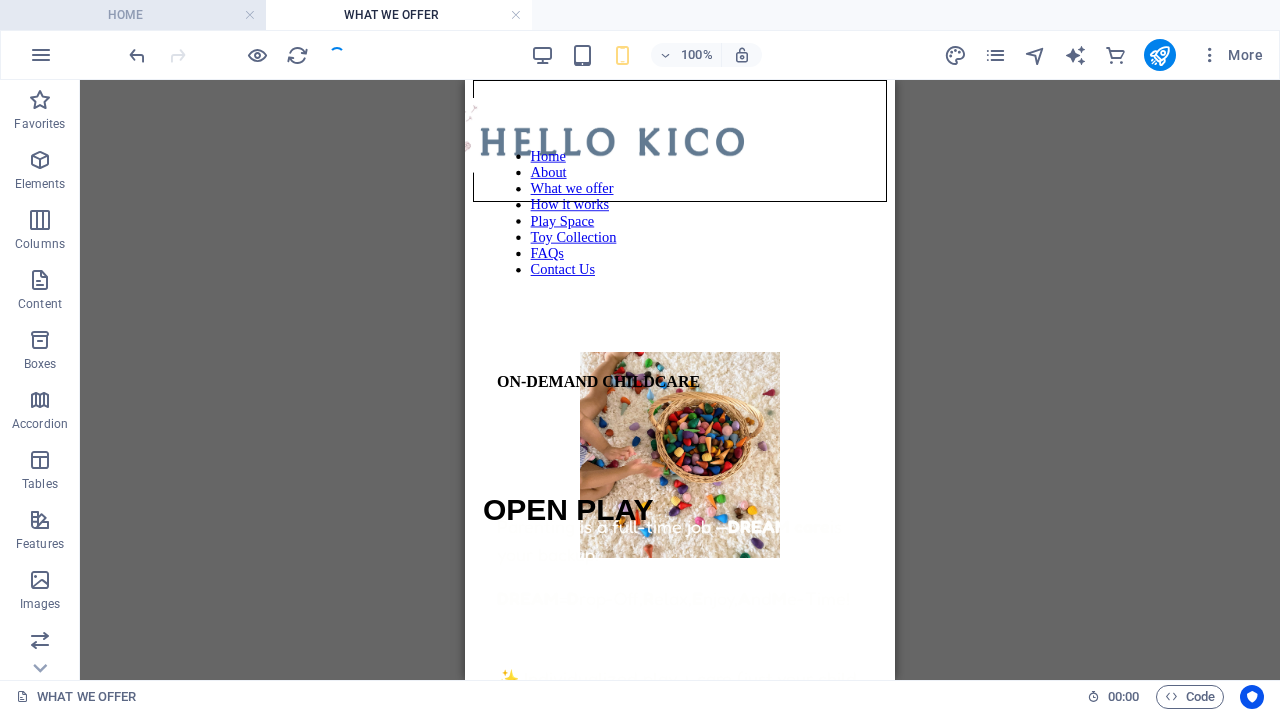 click on "HOME" at bounding box center (133, 15) 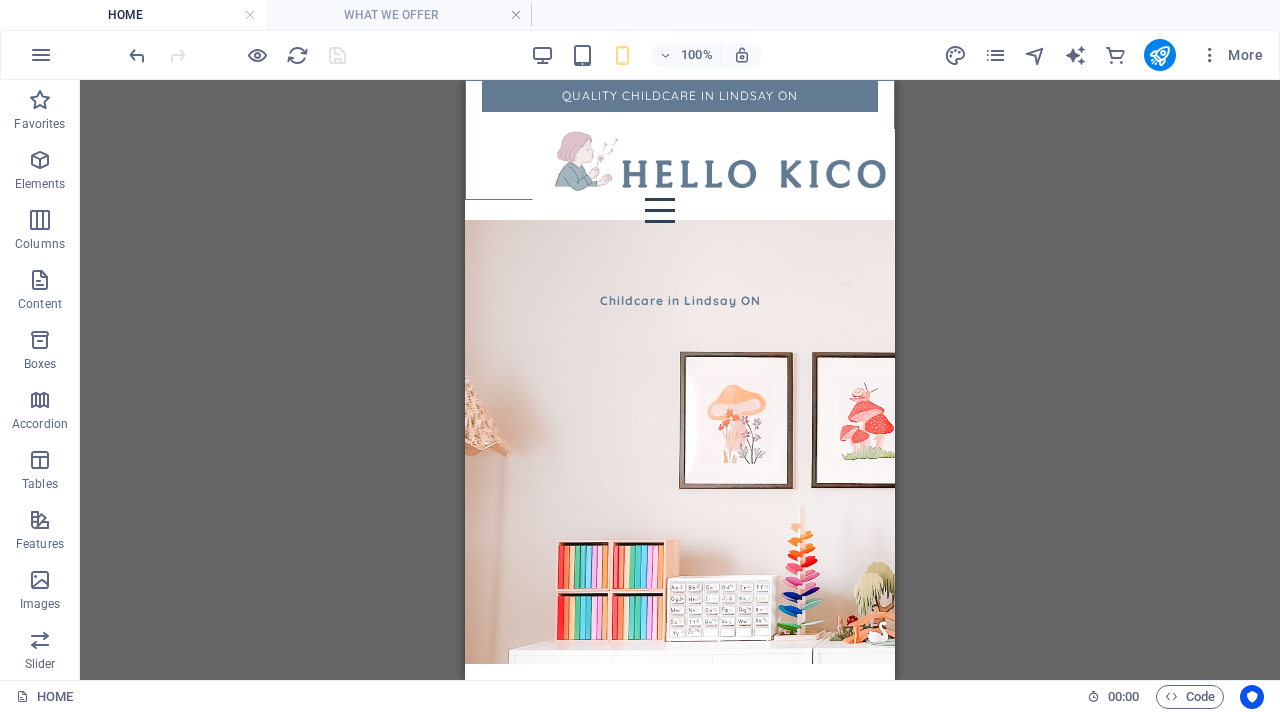 scroll, scrollTop: 599, scrollLeft: 0, axis: vertical 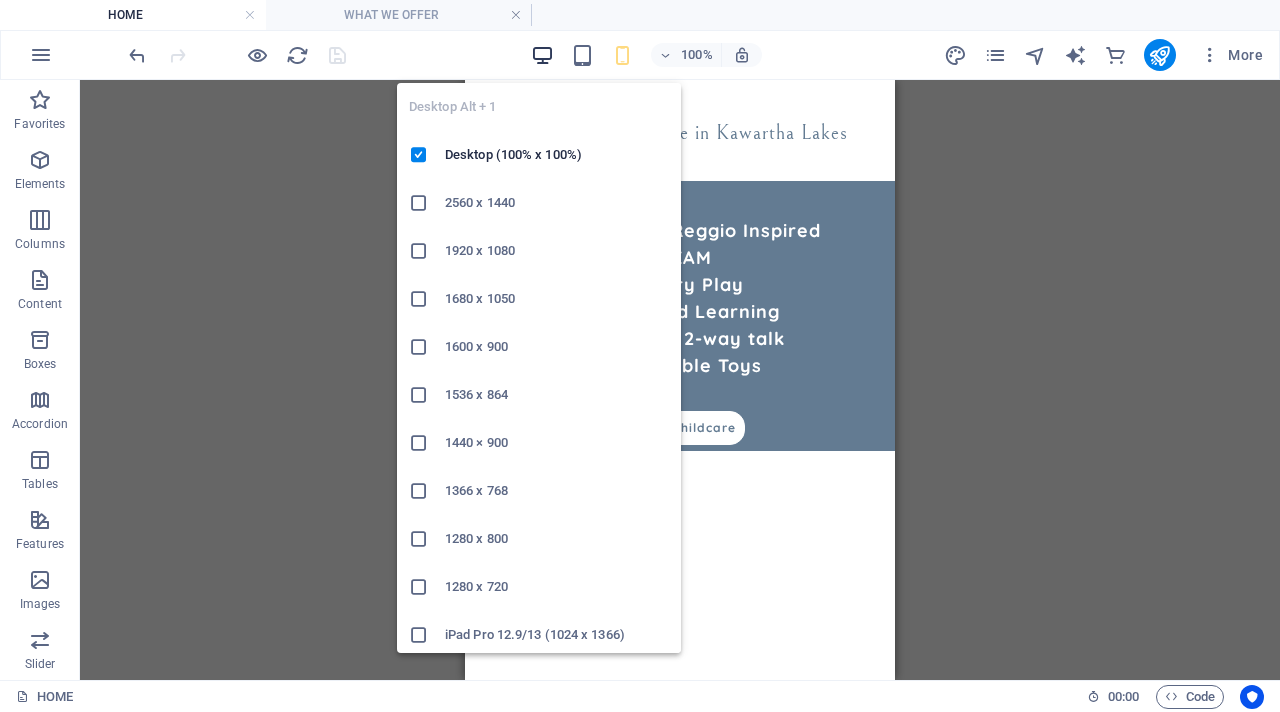 click at bounding box center (542, 55) 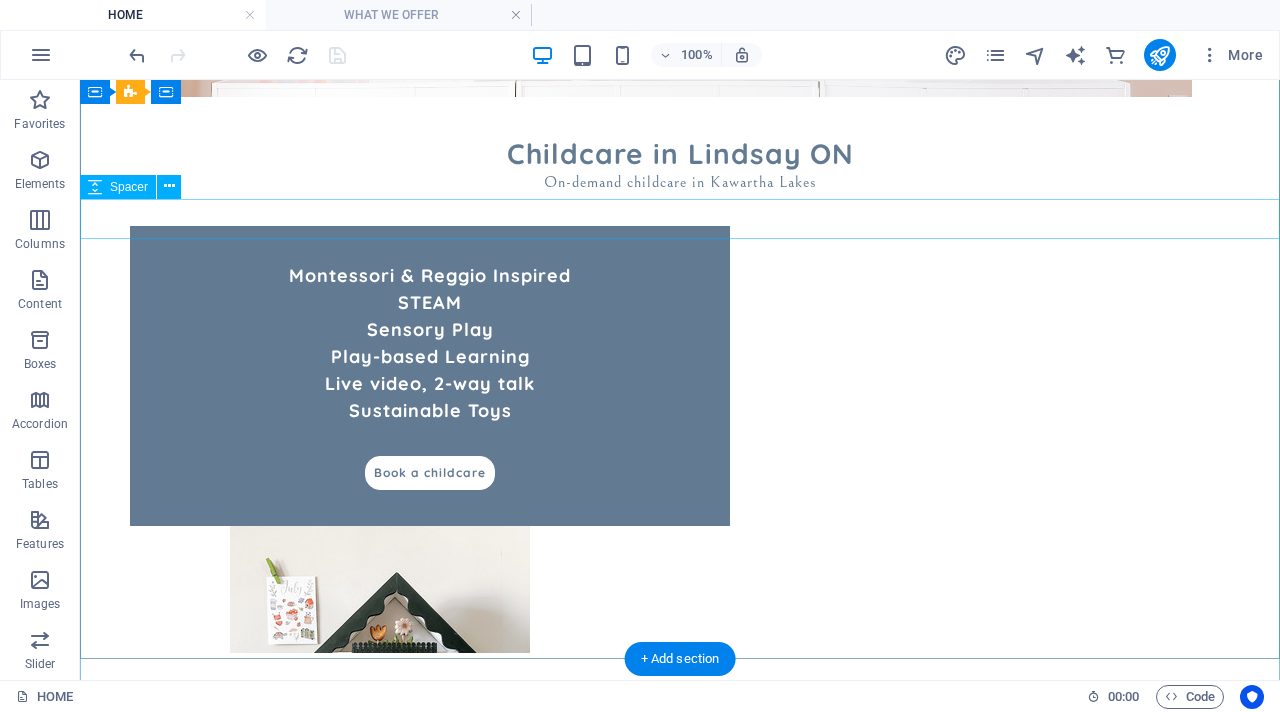 scroll, scrollTop: 0, scrollLeft: 0, axis: both 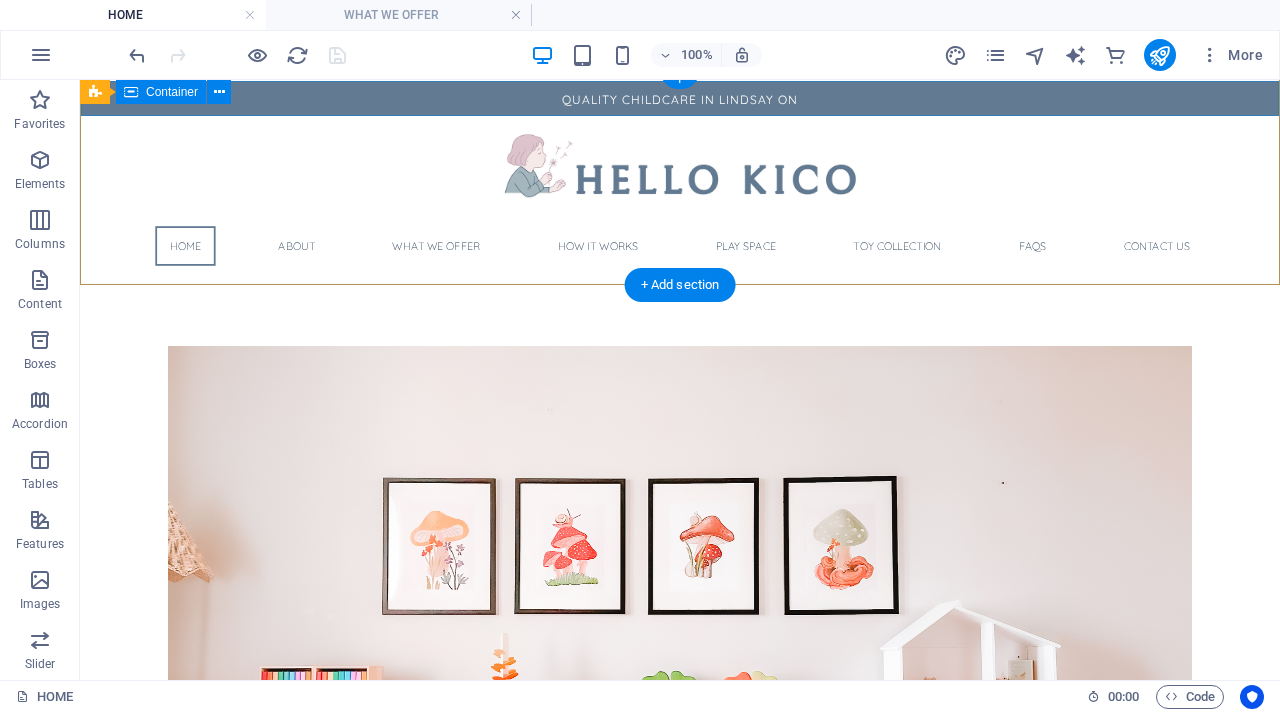 click on "QUALITY CHILDCARE IN LINDSAY ON" at bounding box center [680, 98] 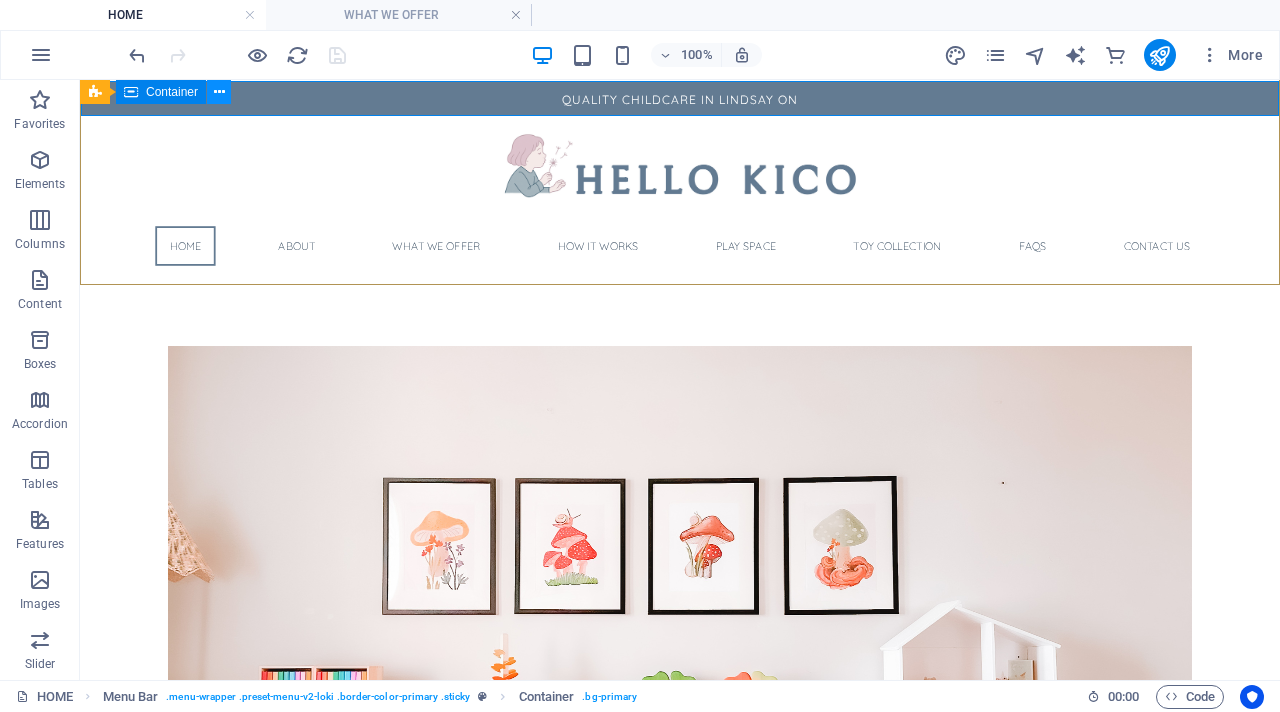 click at bounding box center (219, 92) 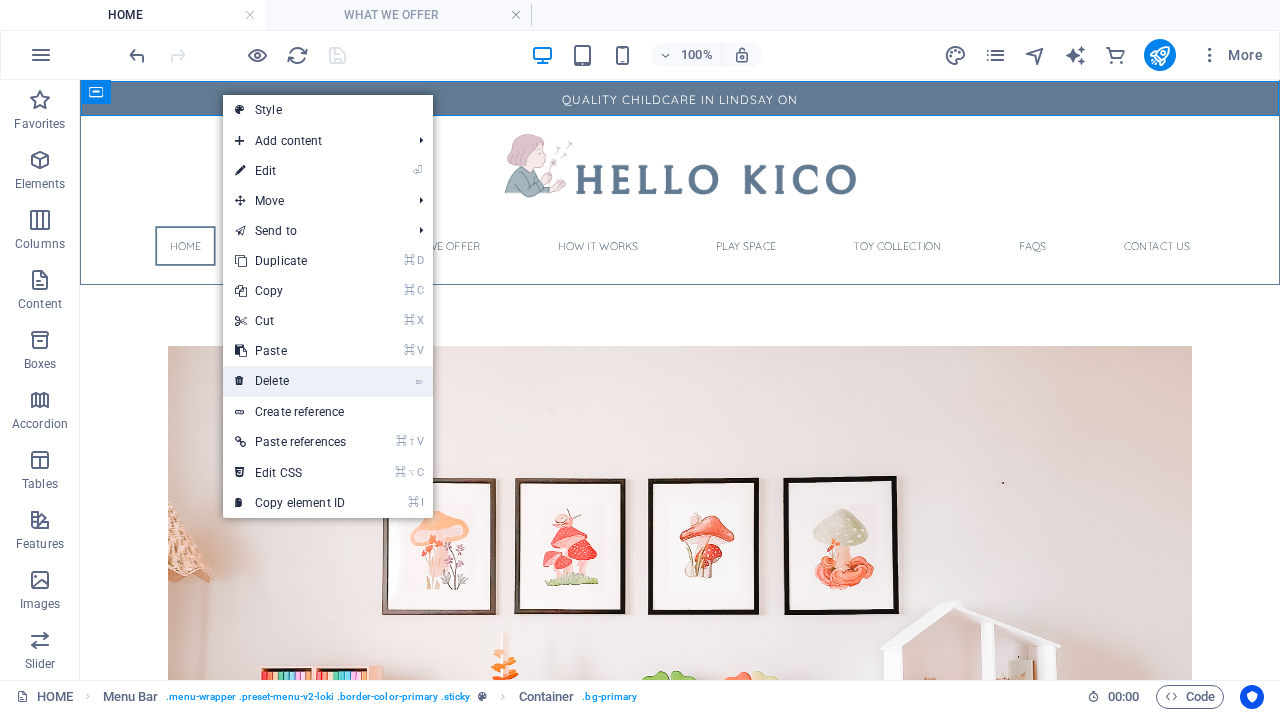 click on "⌦  Delete" at bounding box center [290, 381] 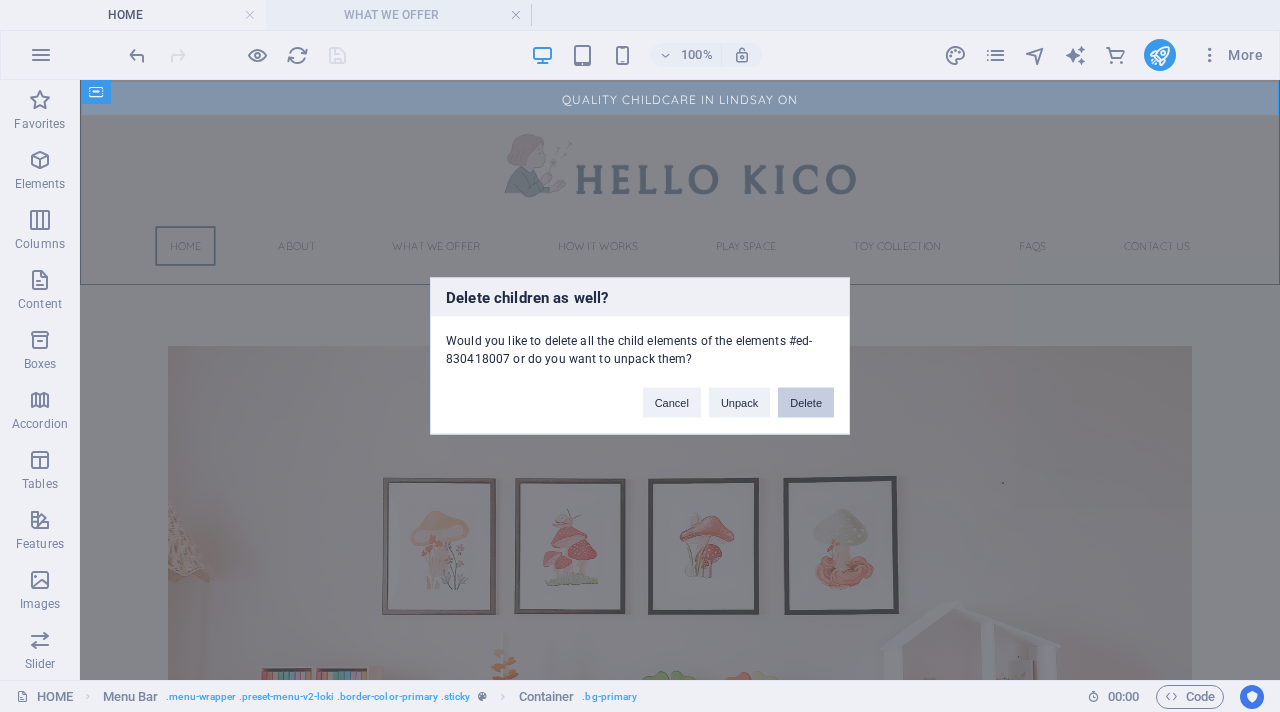 click on "Delete" at bounding box center (806, 403) 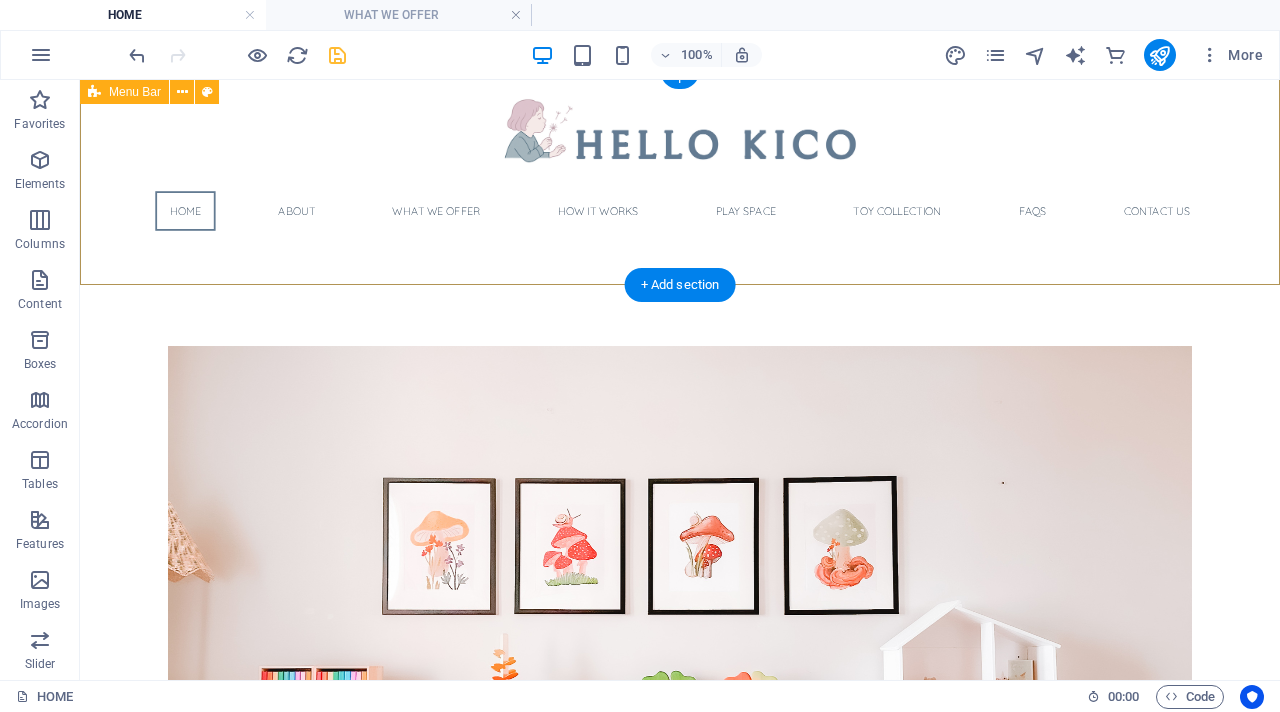 click on "Home About What we offer  How it works  Play Space Toy Collection FAQs Contact Us" at bounding box center [680, 177] 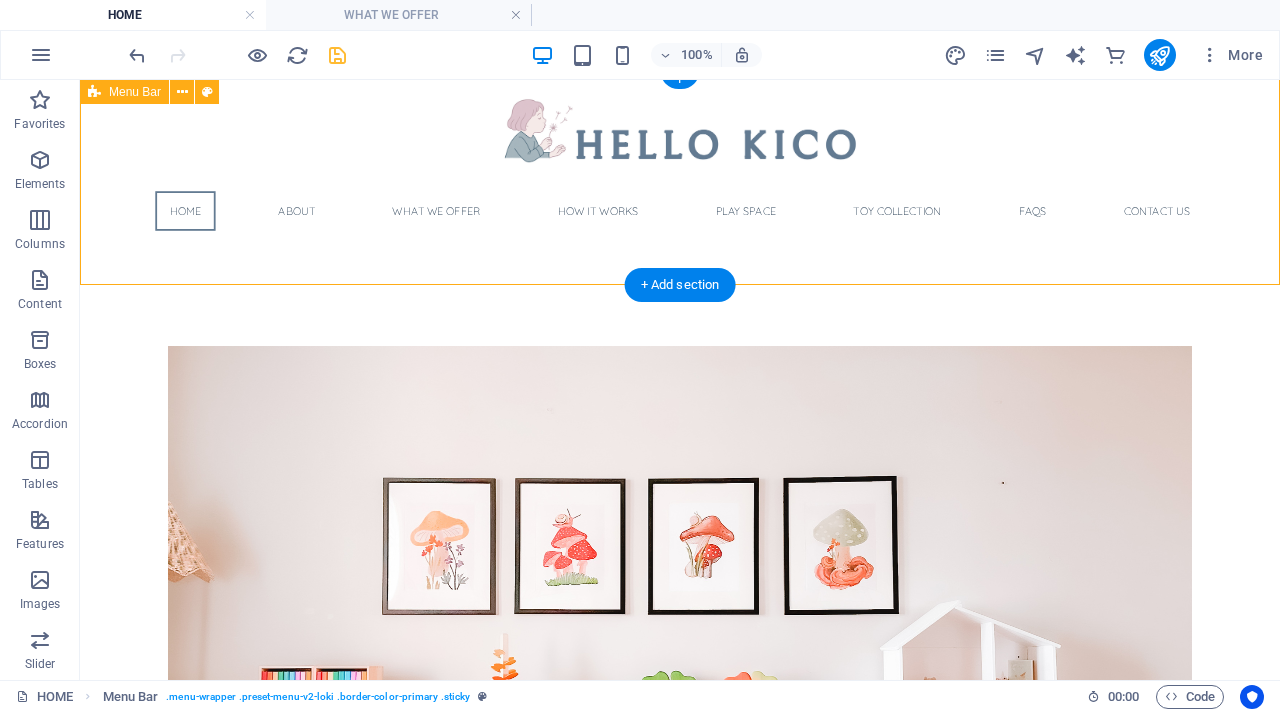 click on "Home About What we offer  How it works  Play Space Toy Collection FAQs Contact Us" at bounding box center (680, 177) 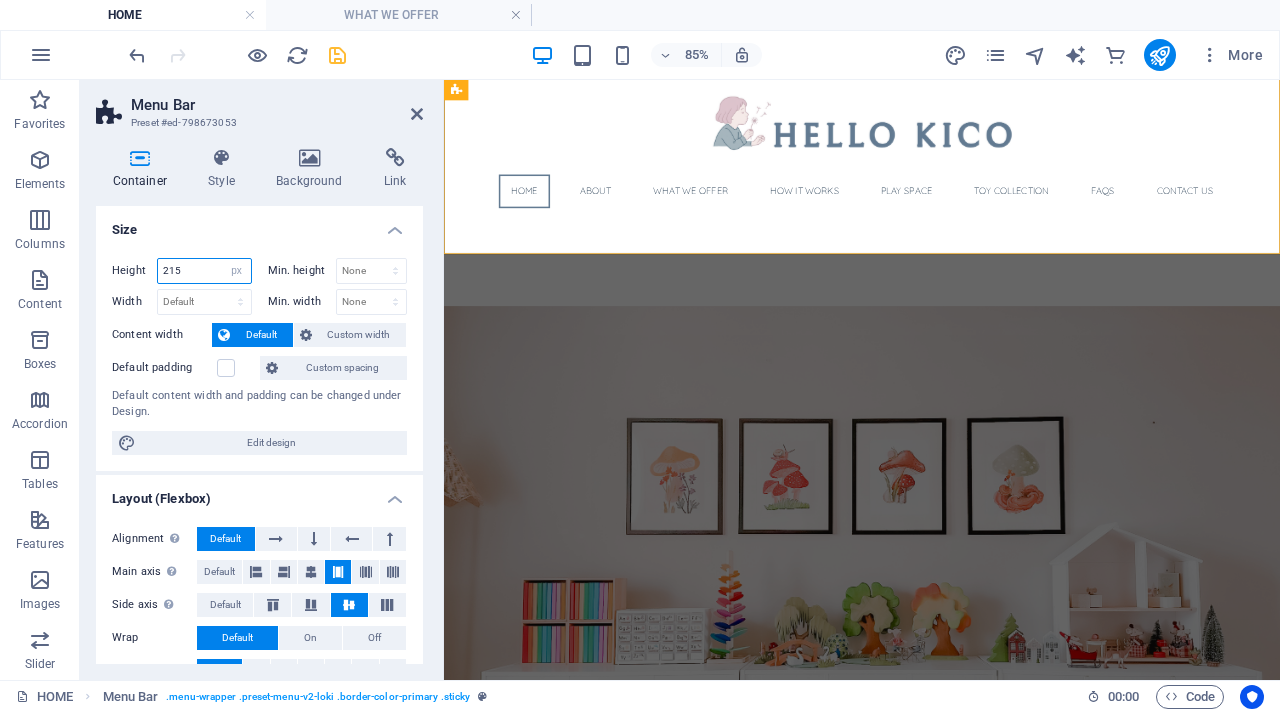 drag, startPoint x: 193, startPoint y: 269, endPoint x: 156, endPoint y: 254, distance: 39.92493 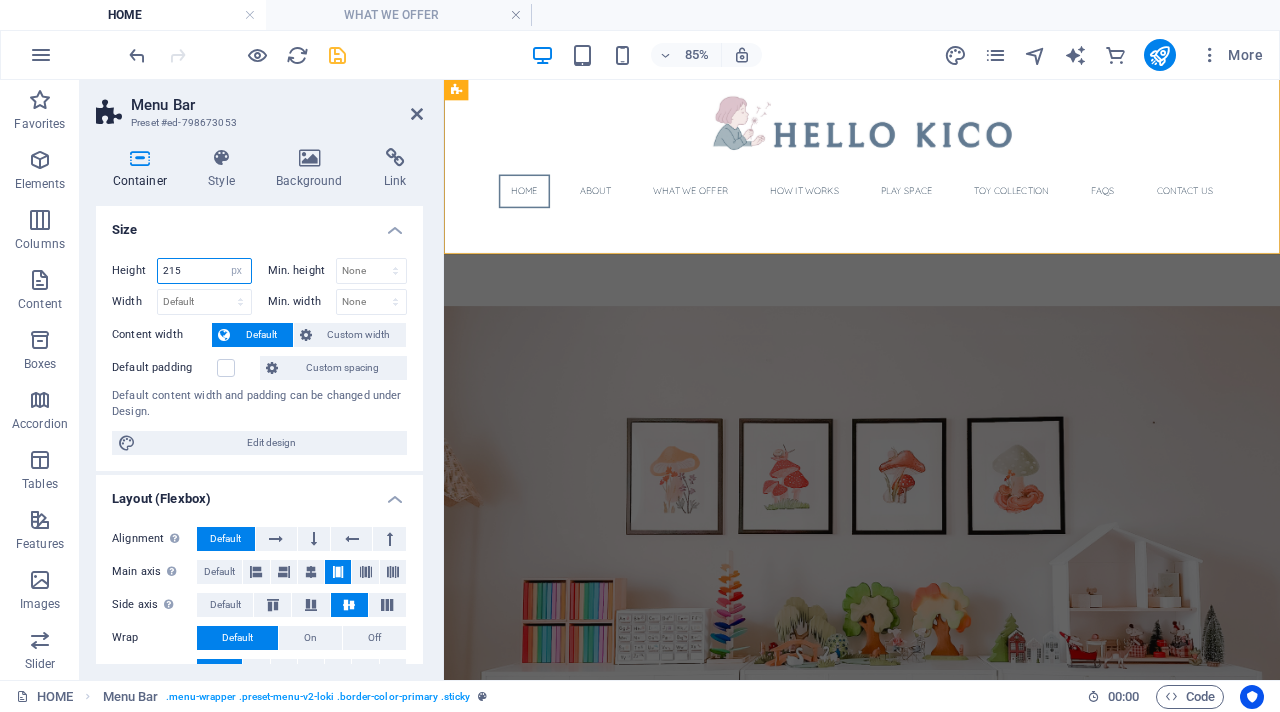 click on "215 Default px rem % vh vw" at bounding box center [204, 271] 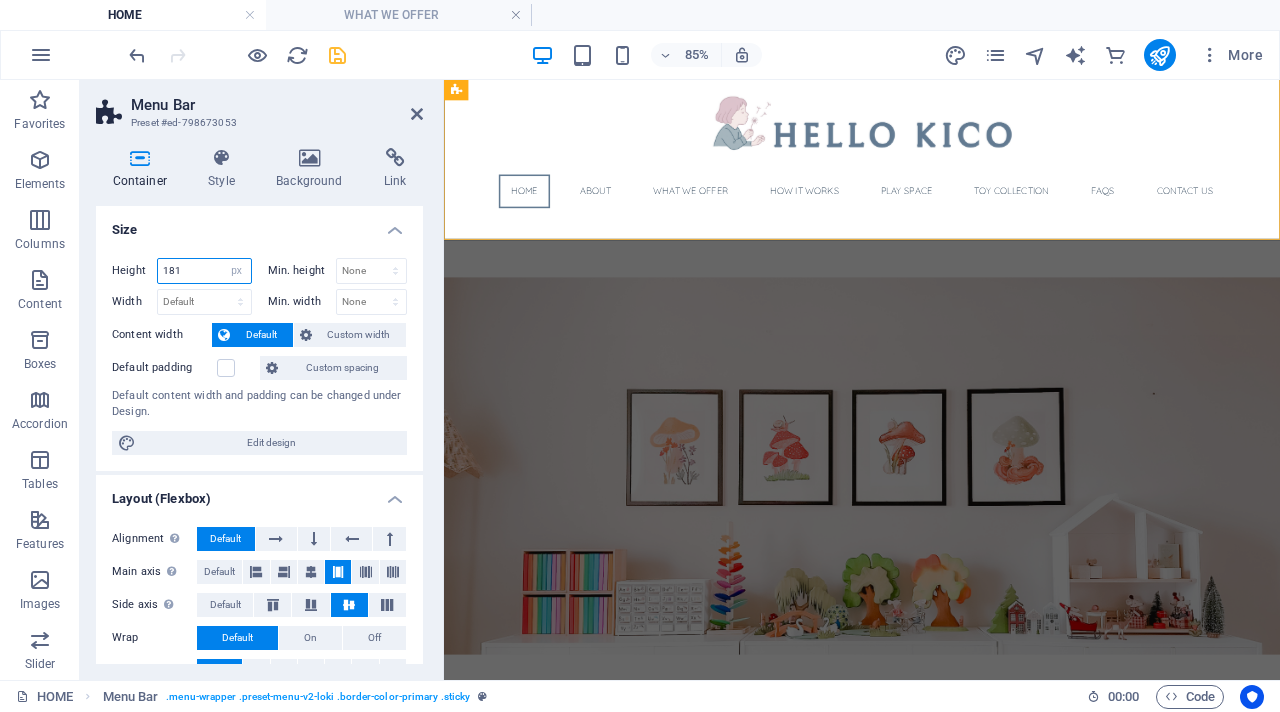 type on "180" 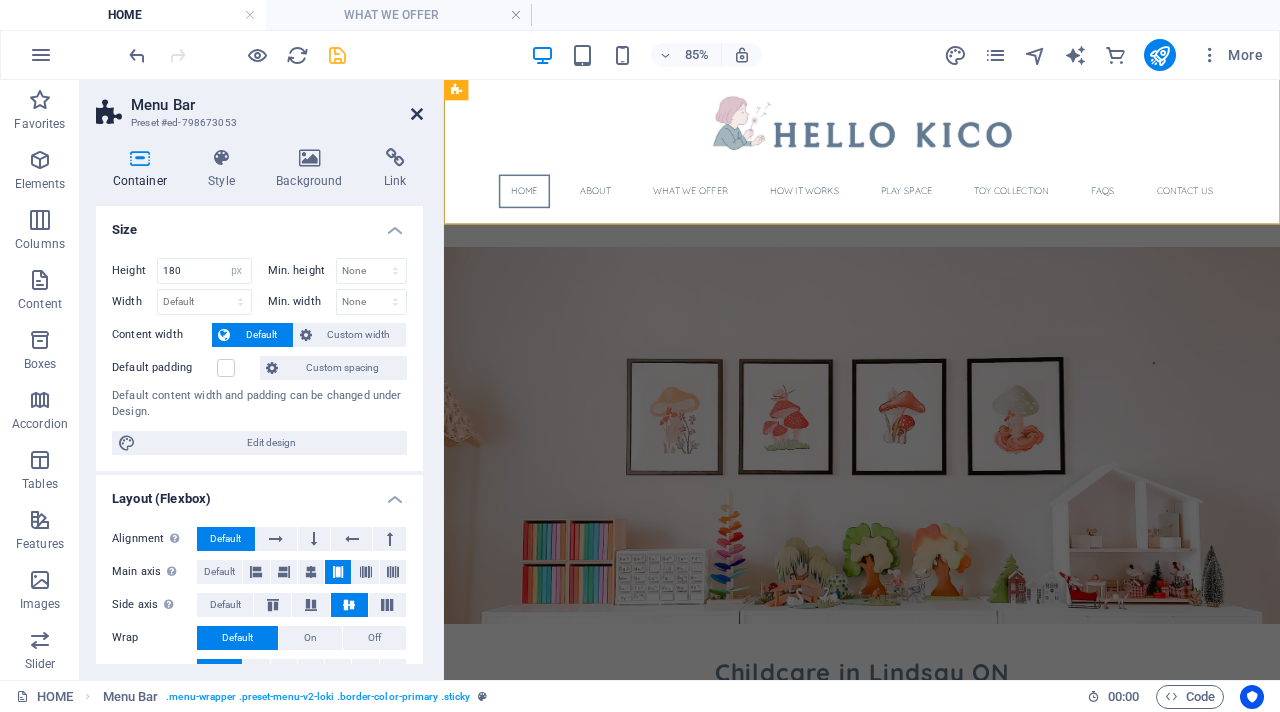 click at bounding box center (417, 114) 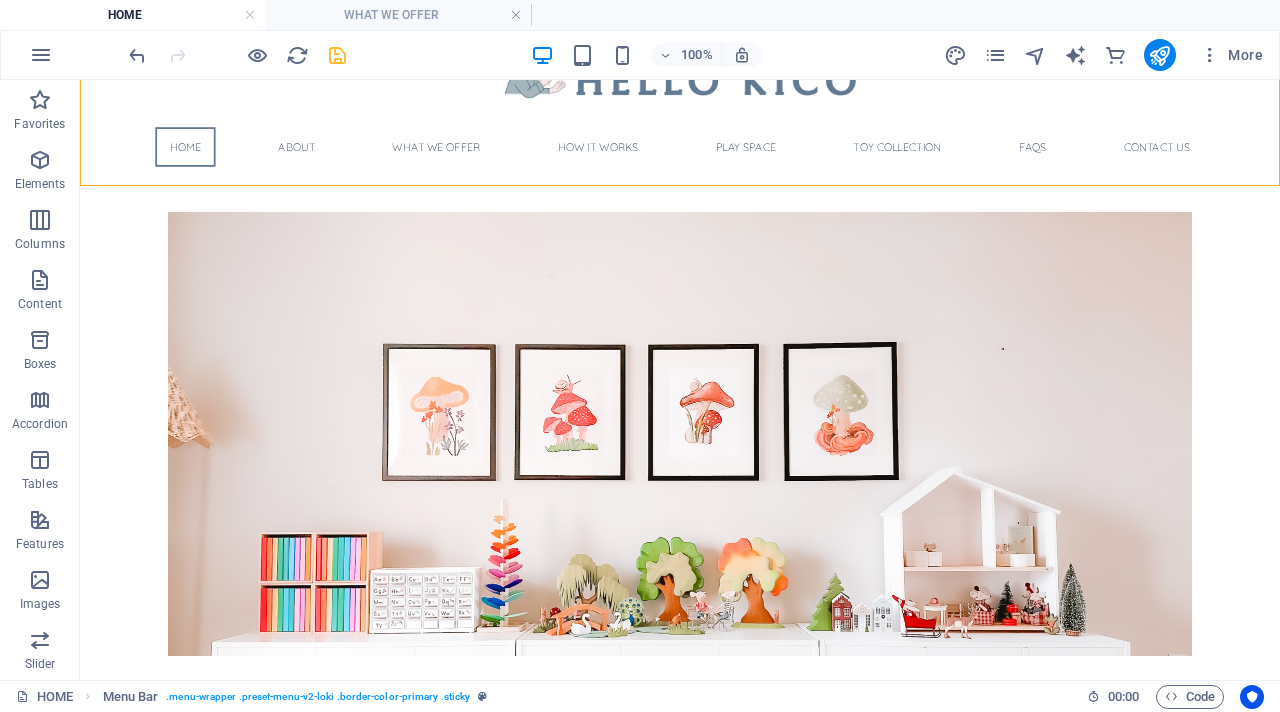 scroll, scrollTop: 0, scrollLeft: 0, axis: both 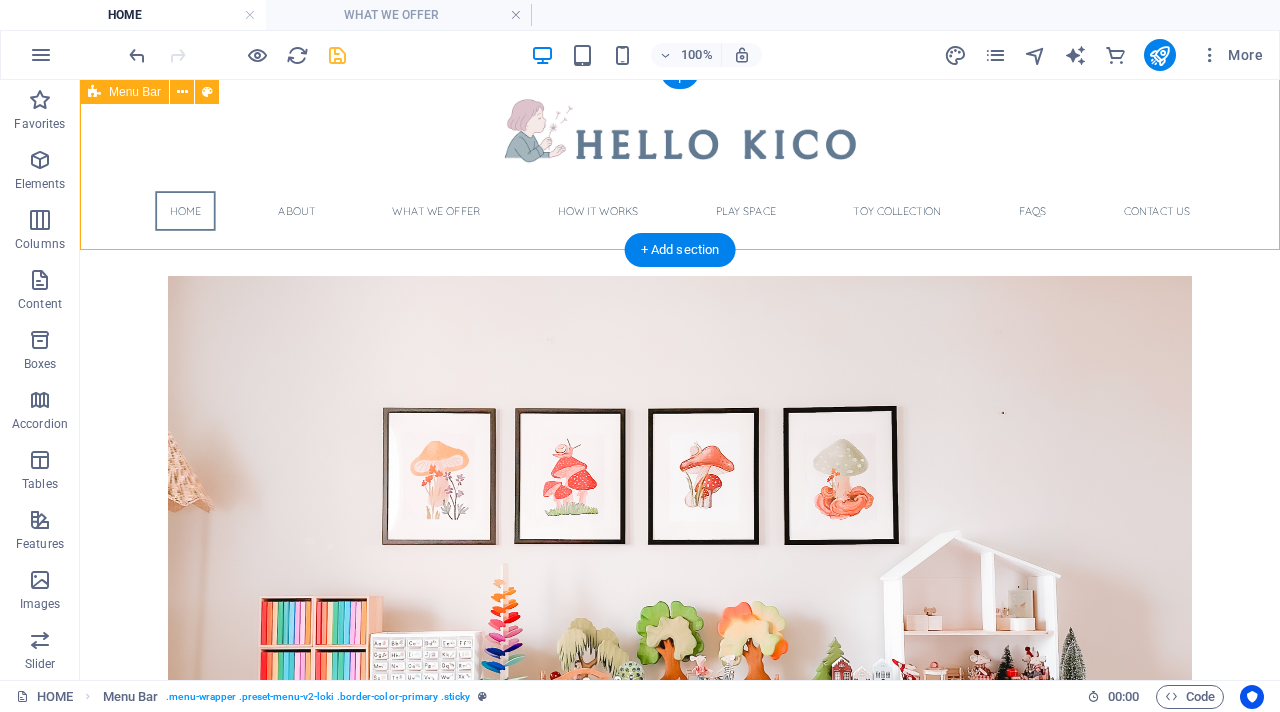 click on "Home About What we offer  How it works  Play Space Toy Collection FAQs Contact Us" at bounding box center [680, 160] 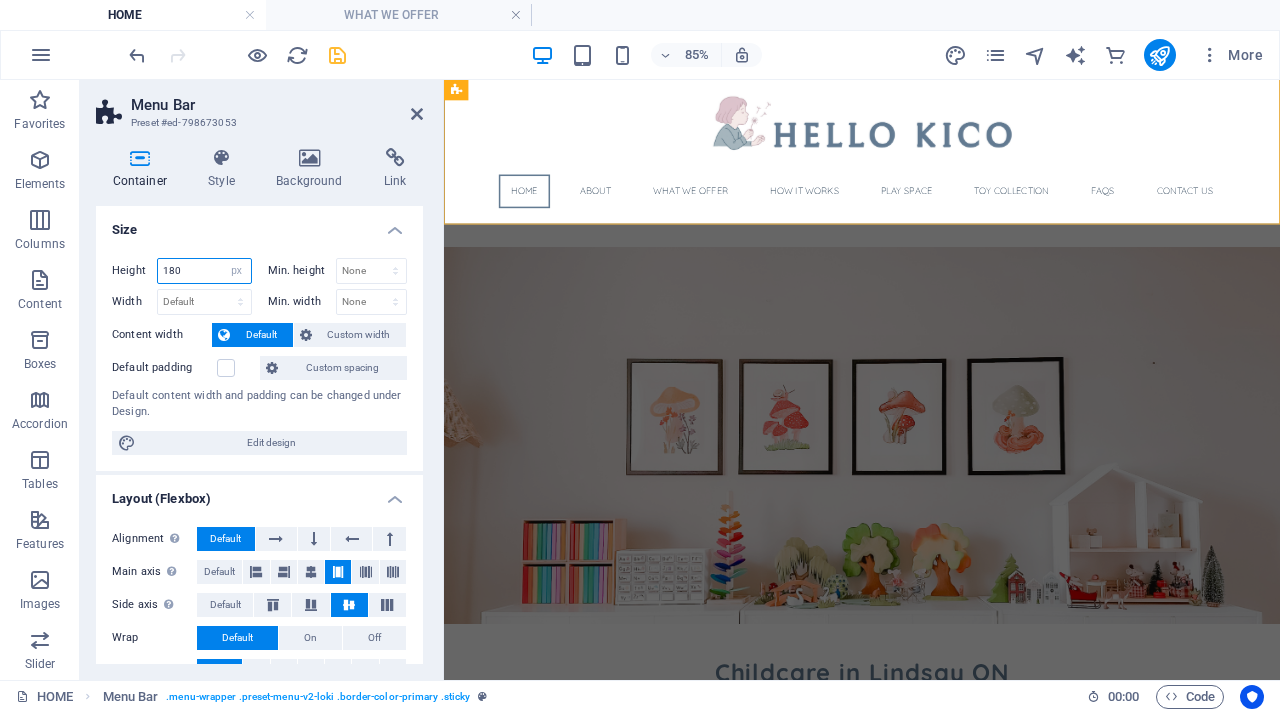 click on "180" at bounding box center [204, 271] 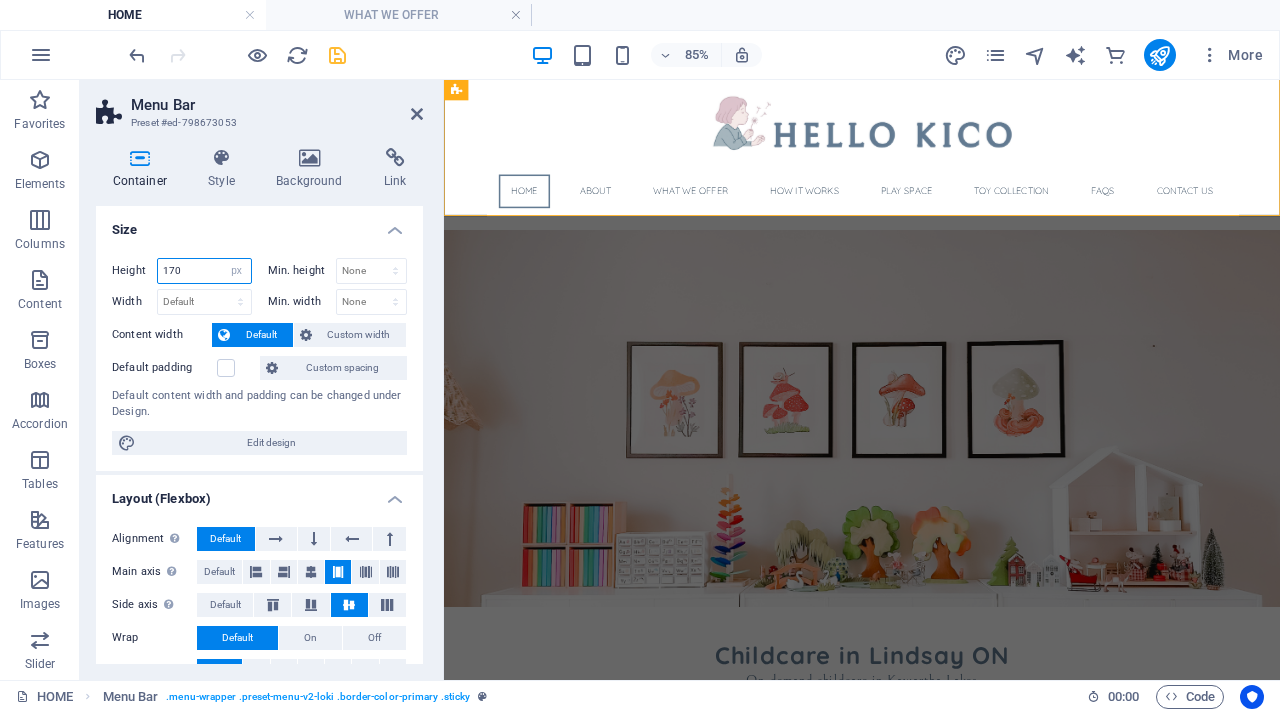 type on "170" 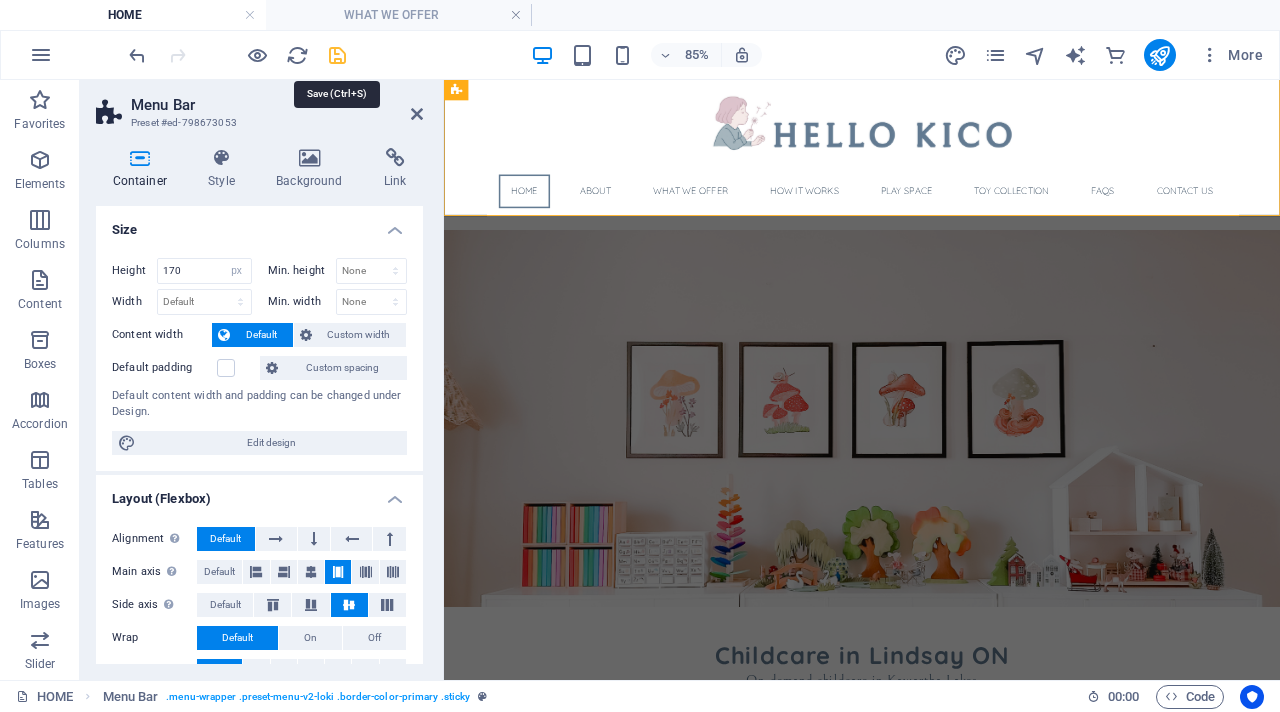 click at bounding box center (337, 55) 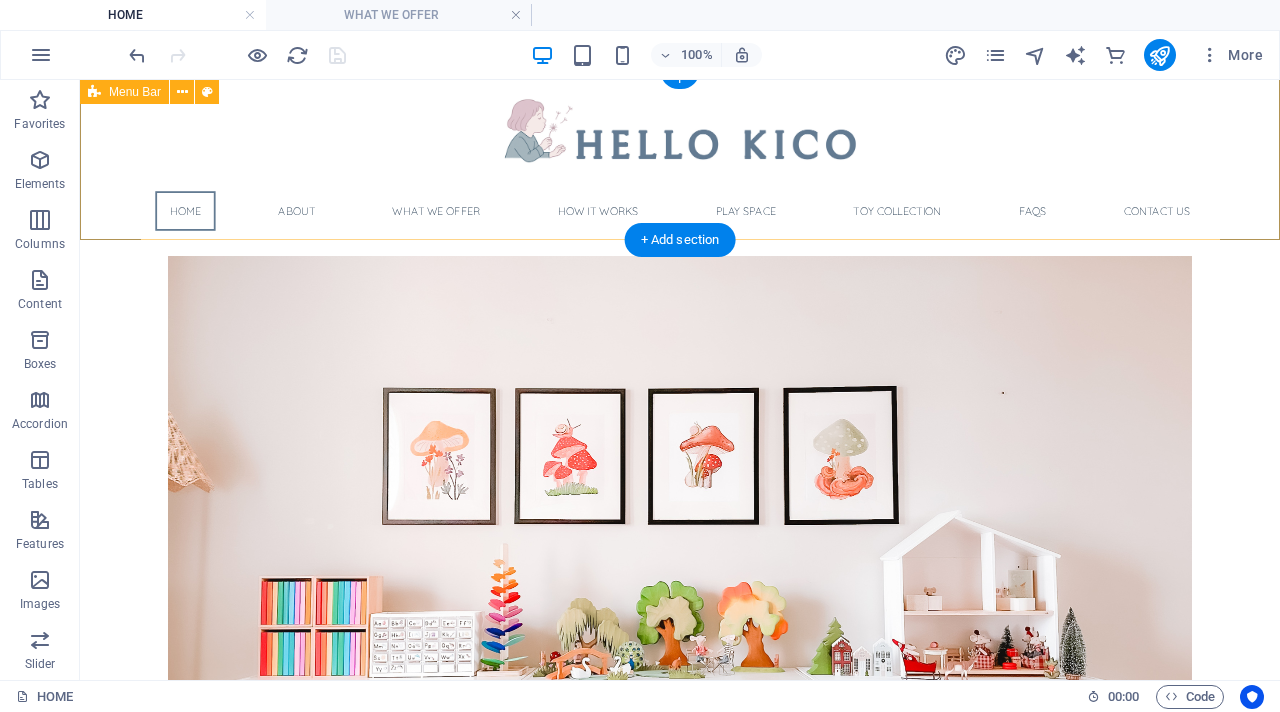 click on "Home About What we offer  How it works  Play Space Toy Collection FAQs Contact Us" at bounding box center (680, 155) 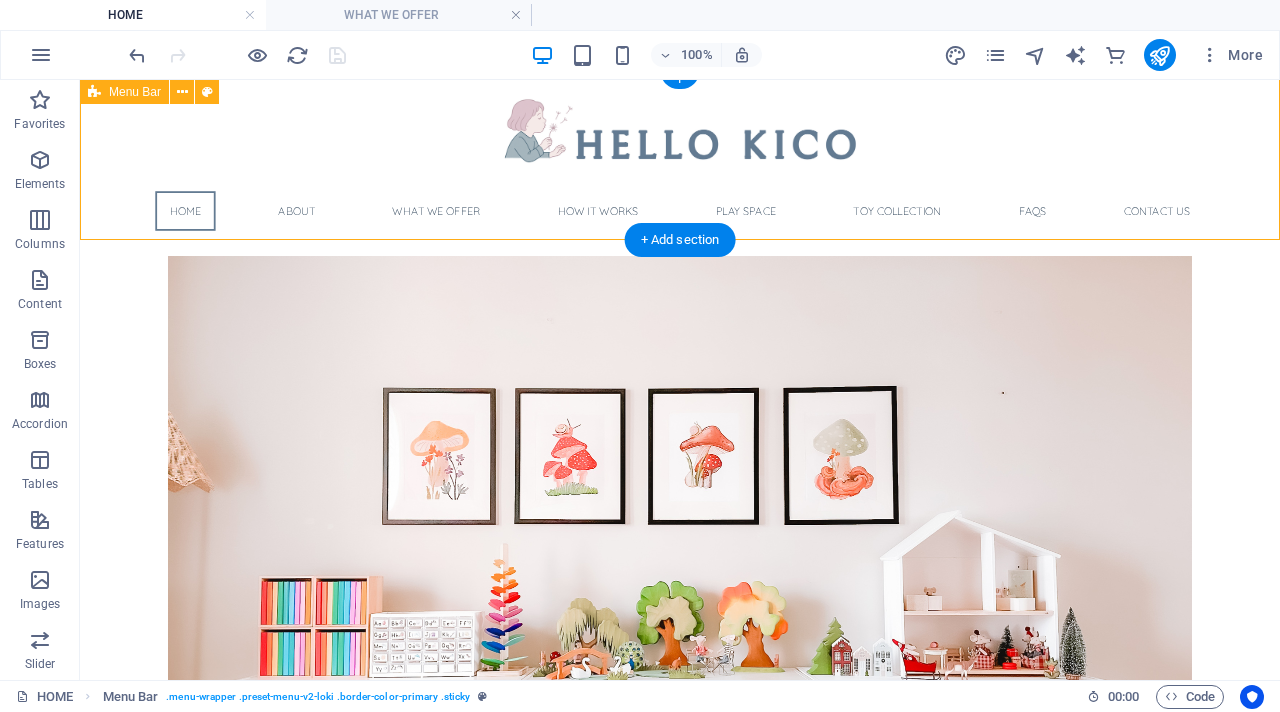 click on "Home About What we offer  How it works  Play Space Toy Collection FAQs Contact Us" at bounding box center (680, 155) 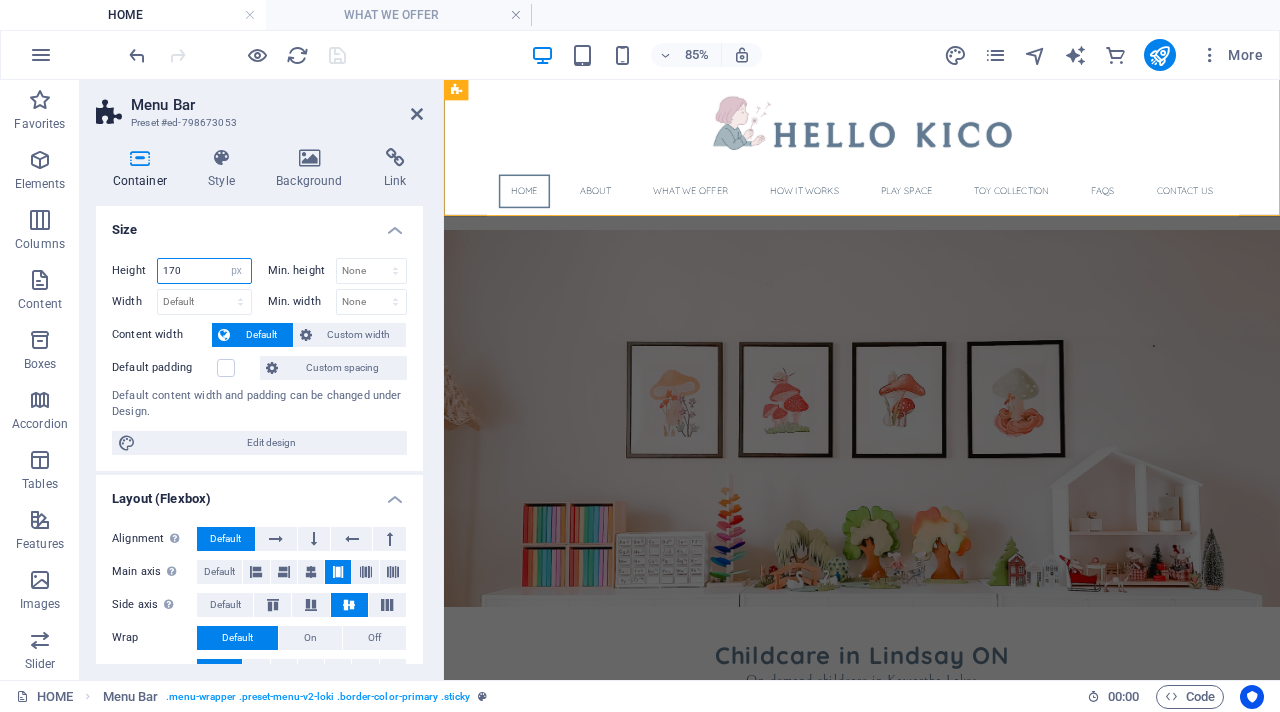 click on "170" at bounding box center (204, 271) 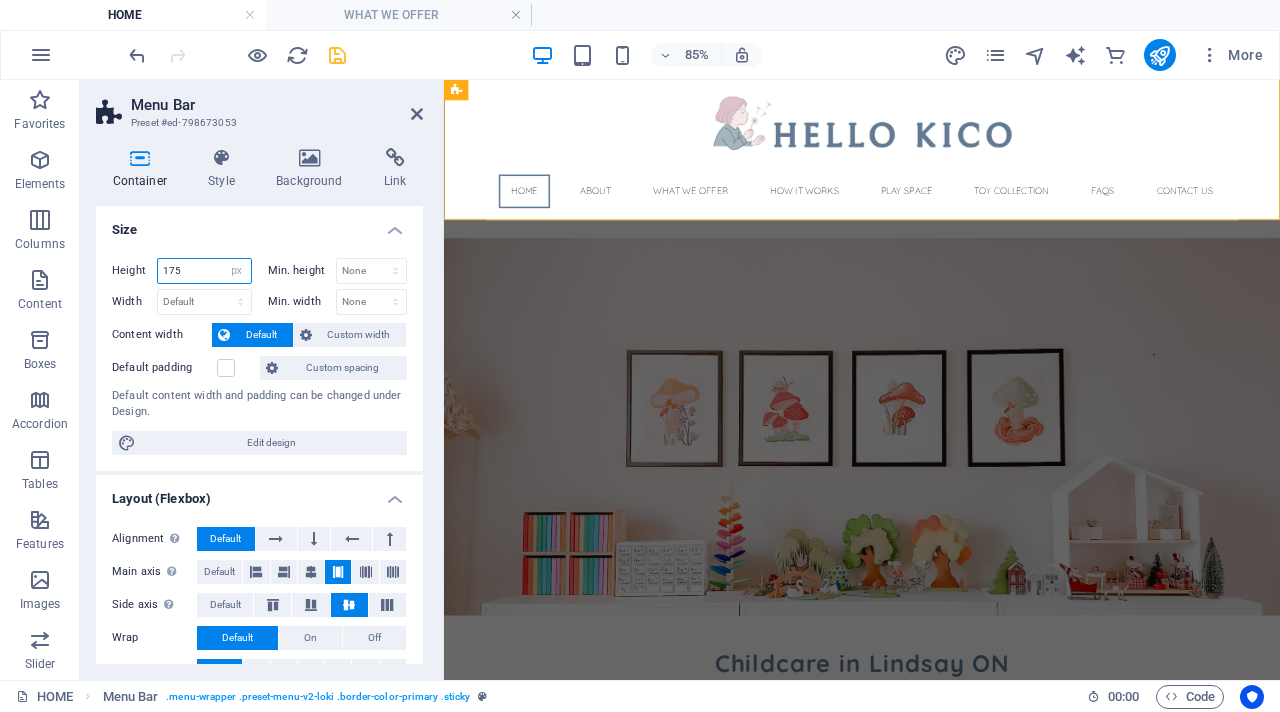 type on "175" 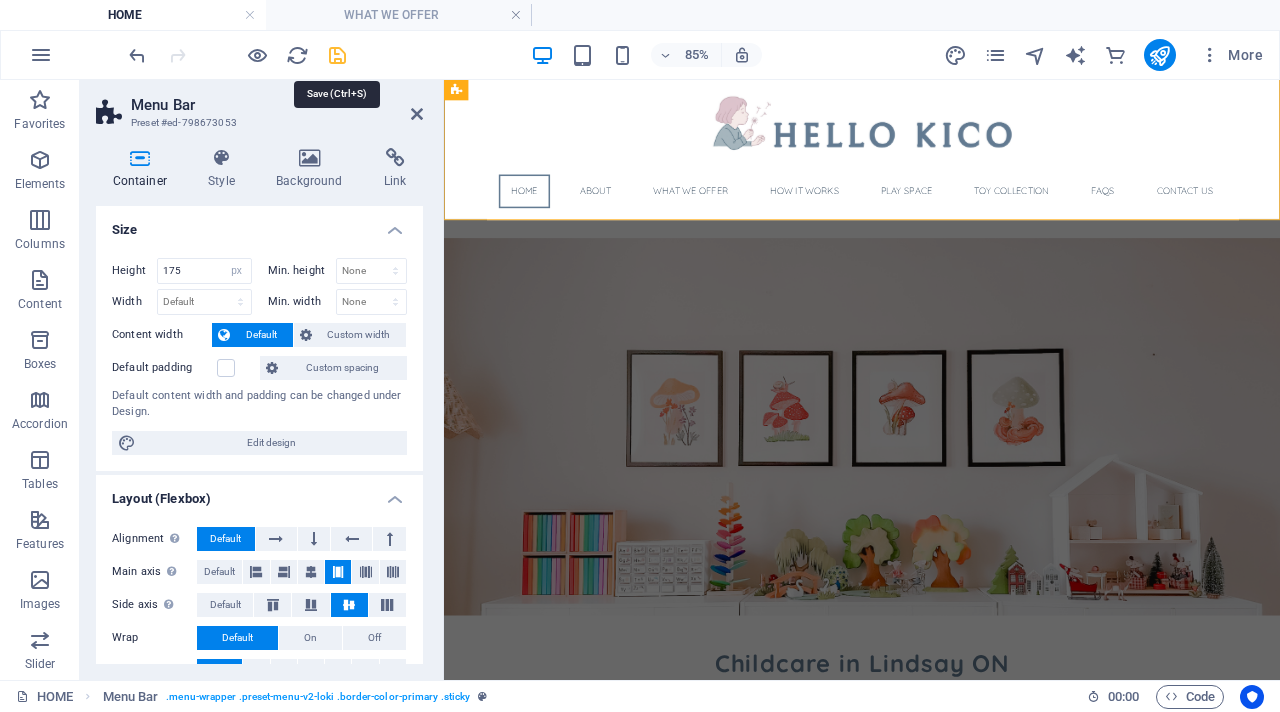 click at bounding box center (337, 55) 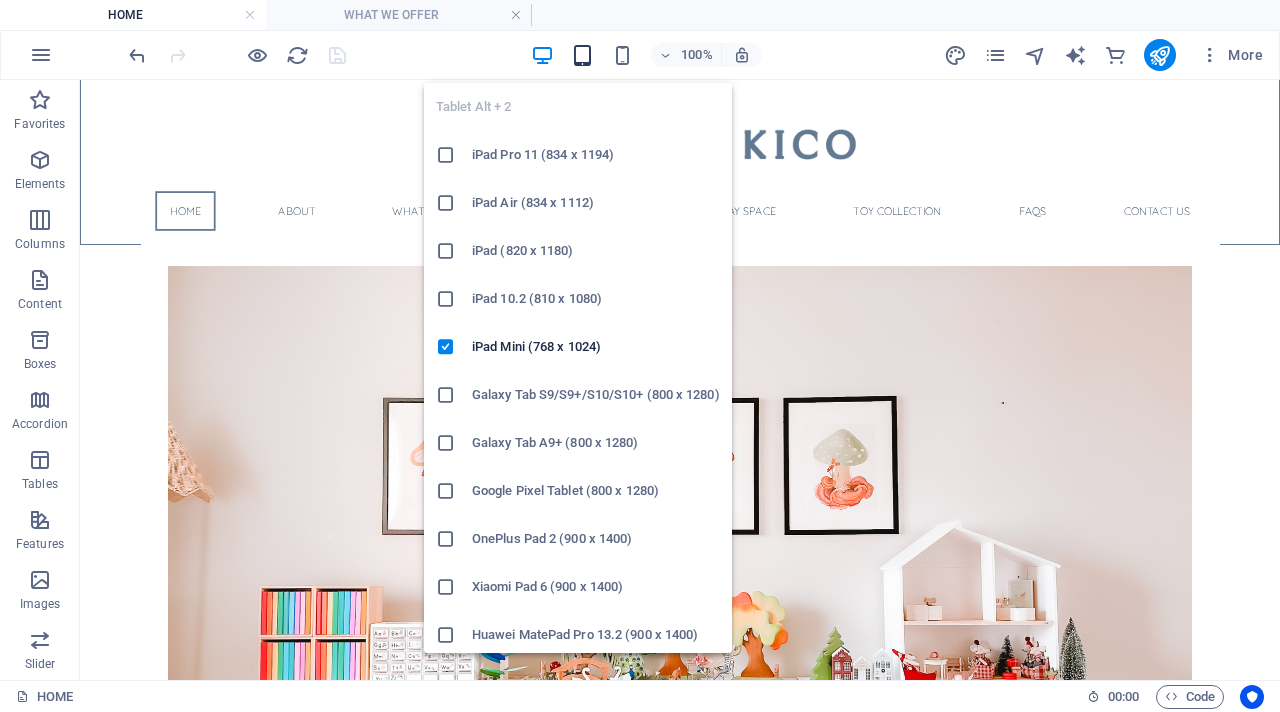 click at bounding box center [582, 55] 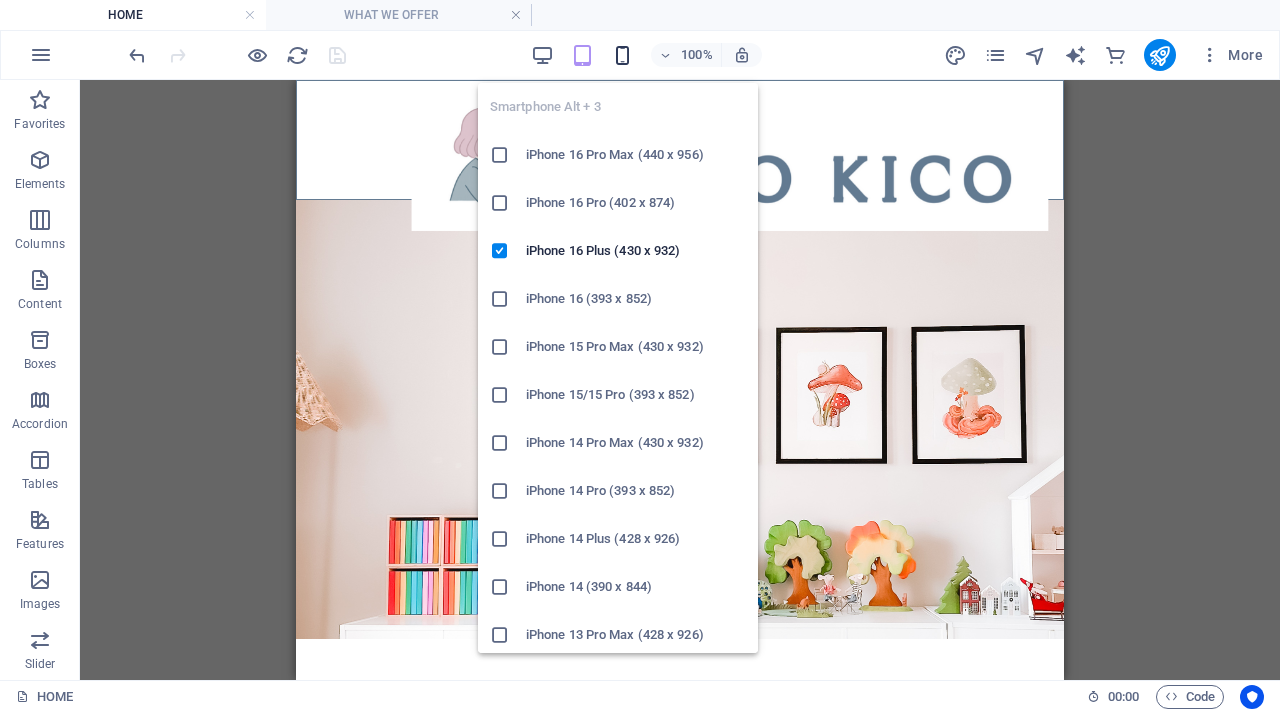 click at bounding box center (622, 55) 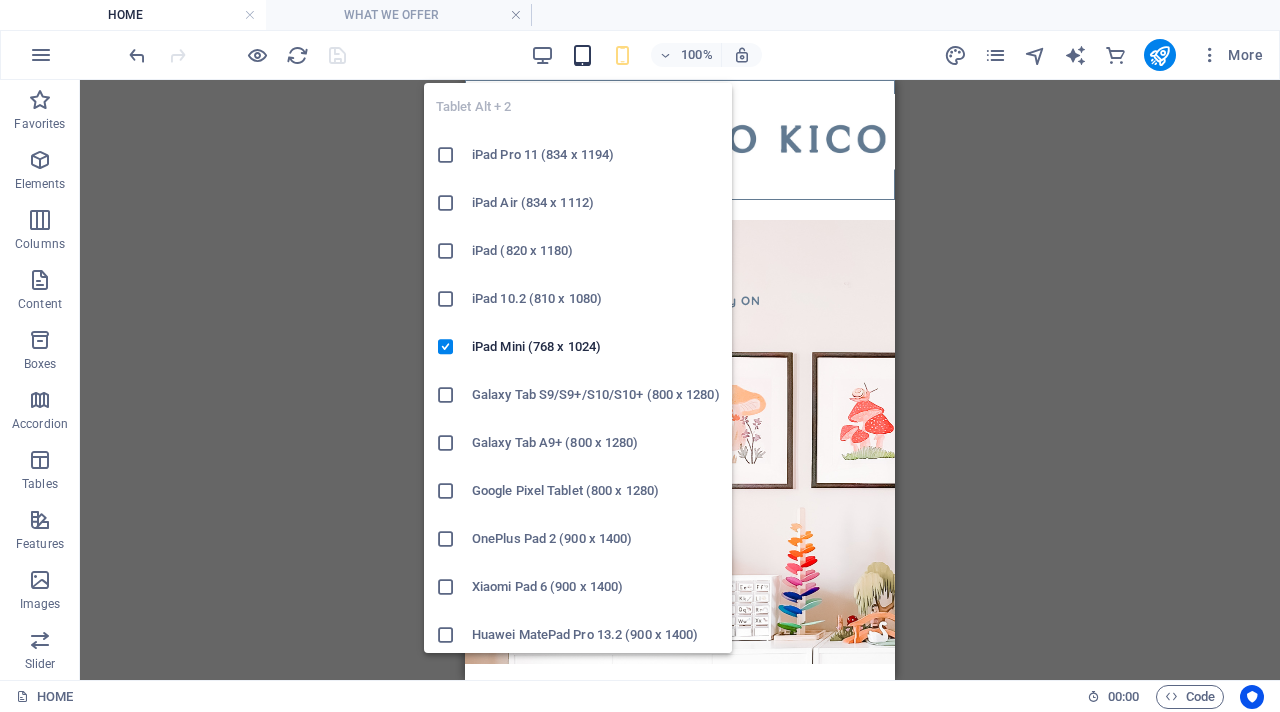 click at bounding box center [582, 55] 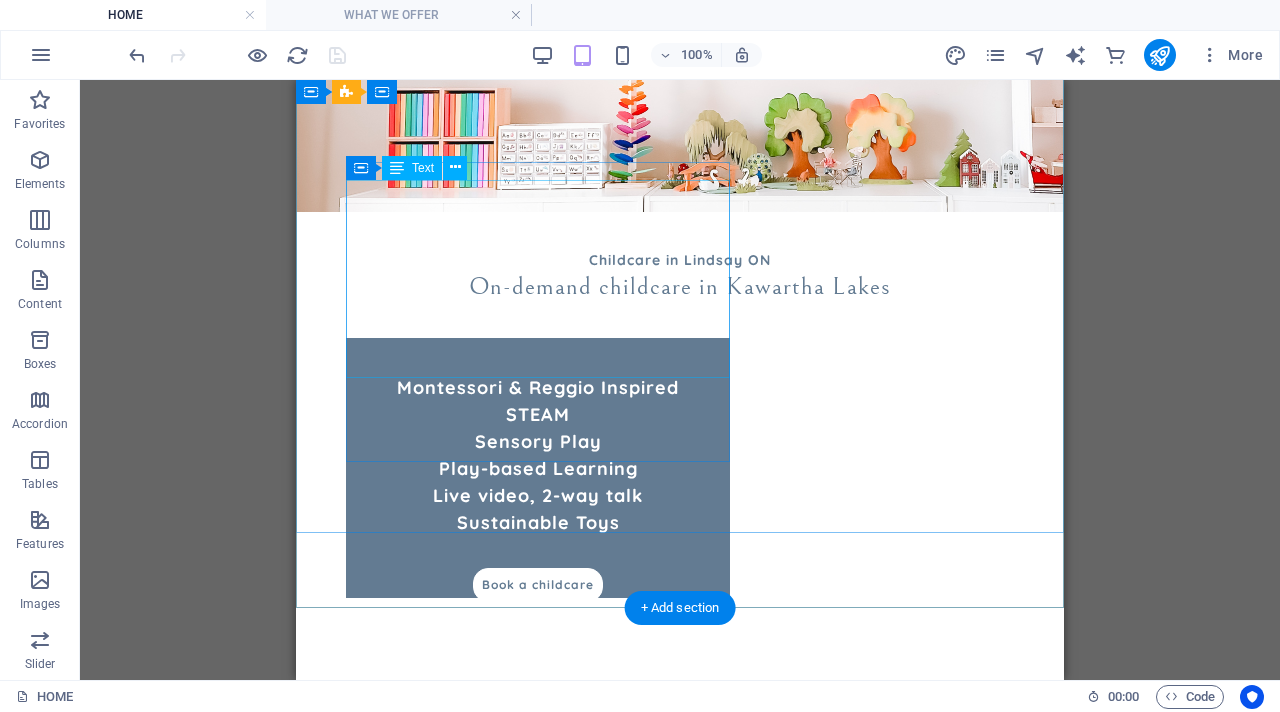 scroll, scrollTop: 492, scrollLeft: 0, axis: vertical 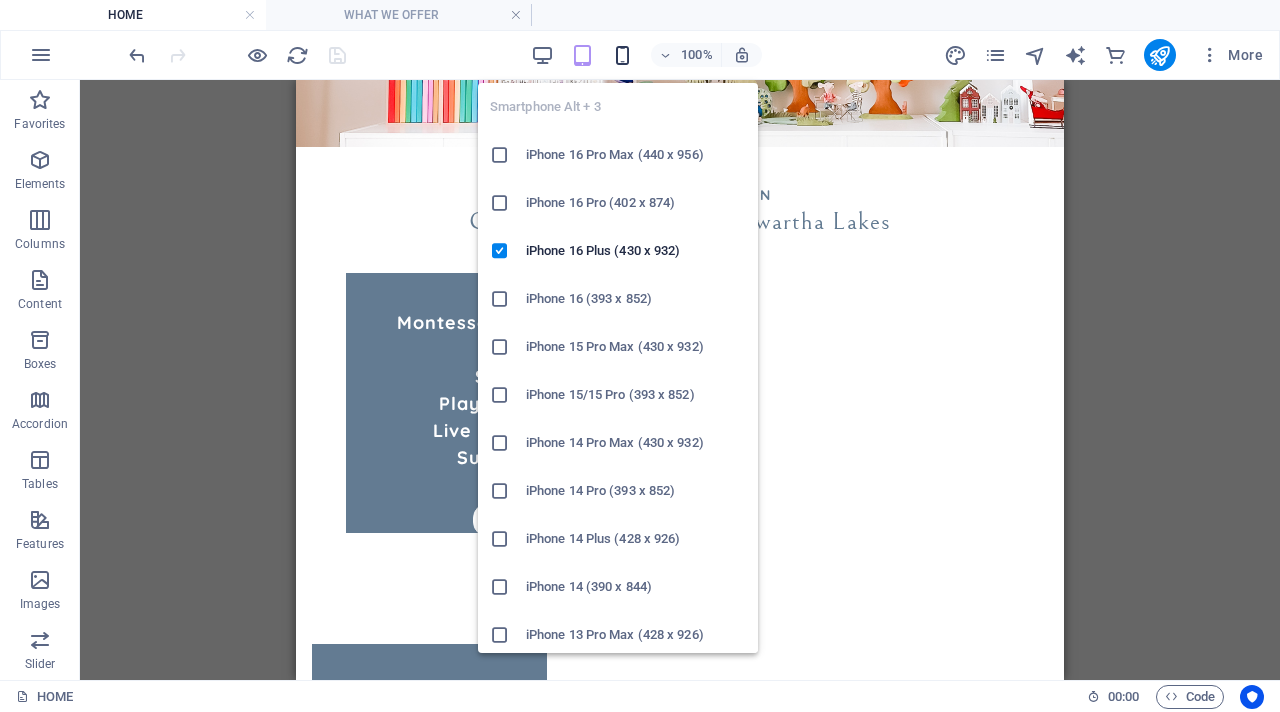 click at bounding box center [622, 55] 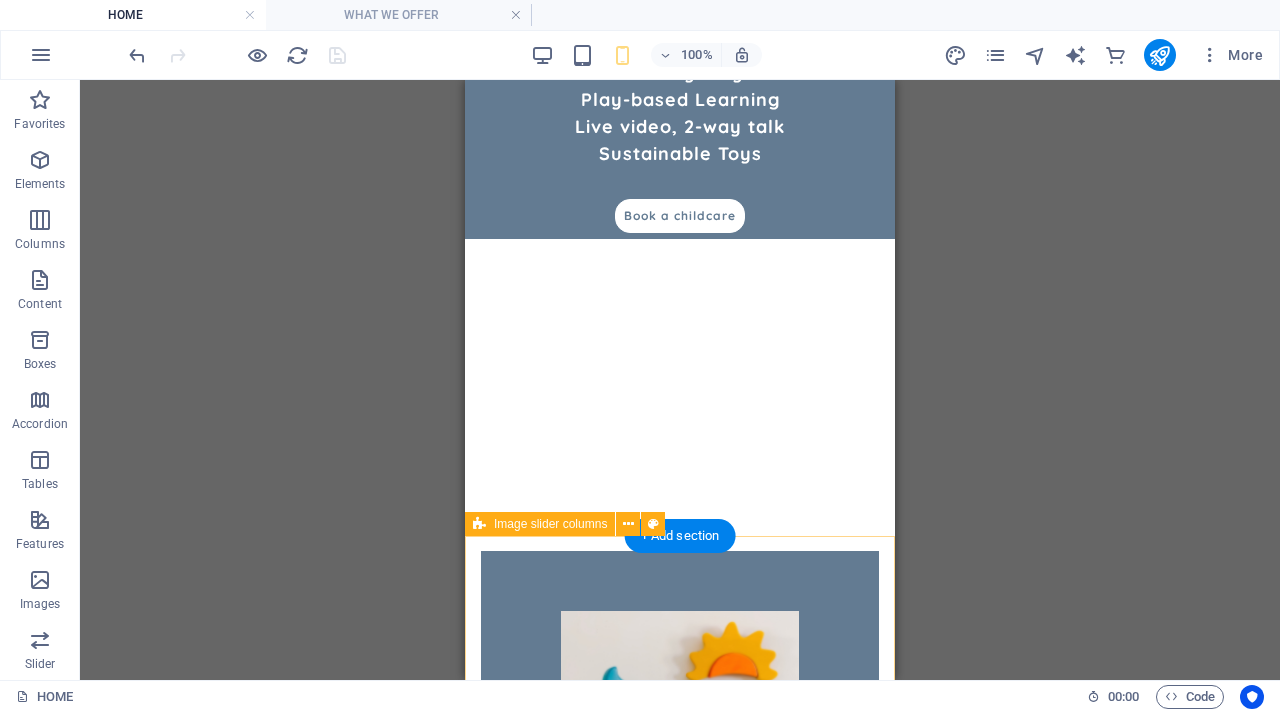 scroll, scrollTop: 810, scrollLeft: 0, axis: vertical 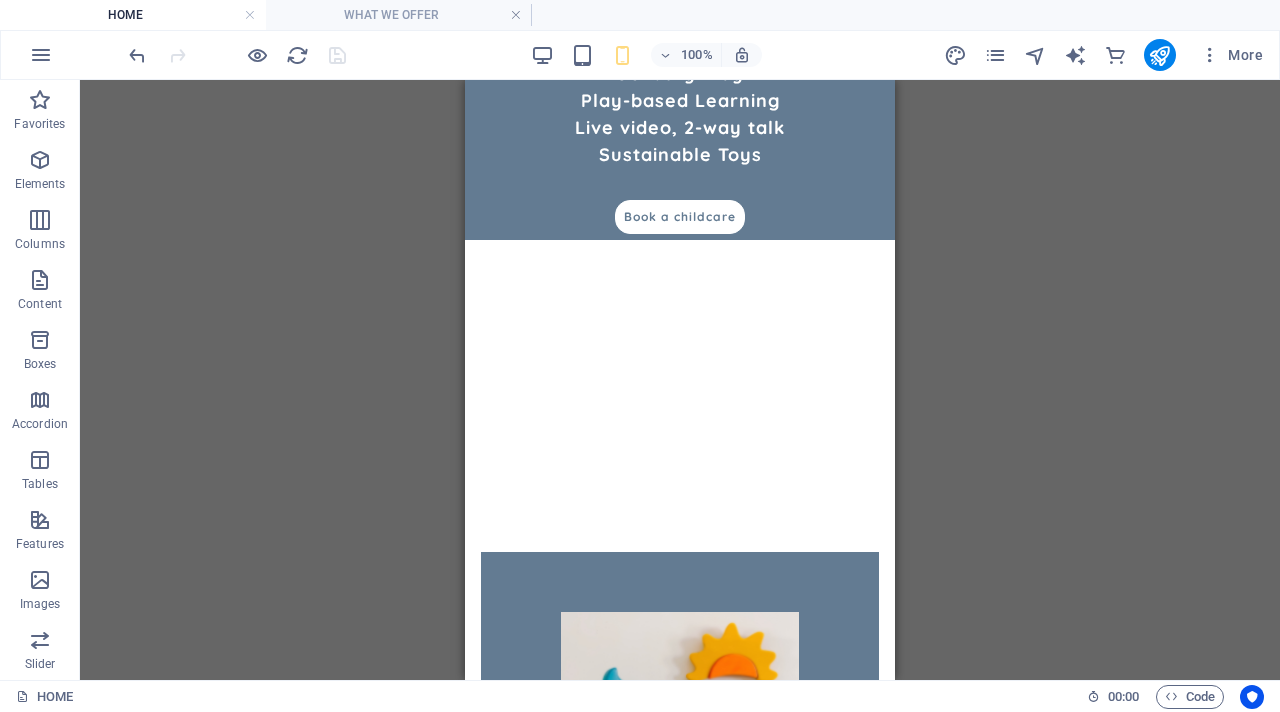click on "Home About What we offer  How it works  Play Space Toy Collection FAQs Contact Us  Childcare in Lindsay ON On-demand childcare in Kawartha Lakes Montessori & Reggio Inspired STEAM Sensory Play Play-based Learning Live video, 2-way talk Sustainable Toys  Book a childcare  PLAY SPACE  Our playspace is an organized, child-friendly environment with accessible, purposeful materials that encourage independent learning and exploration. We’re all about sparking creativity and early learning through fun, imaginative play that helps kids grow and explore with joy! Kitchen This little play kitchen is absolutely charming and a perfect spot for imaginative play.  Playroom Neatly organized playroom with whimsical mushroom art and colorful toys, creating a cheerful, creative space. Sensory PLAY See More TOYS  We share our collection of high-quality and sustainable toys that are  Montessori and Reggio Emilia aligned. Wooden Toys  Magnetic Tiles Maileg See More  KIND WORDS FROM A PARENT" at bounding box center (680, 3421) 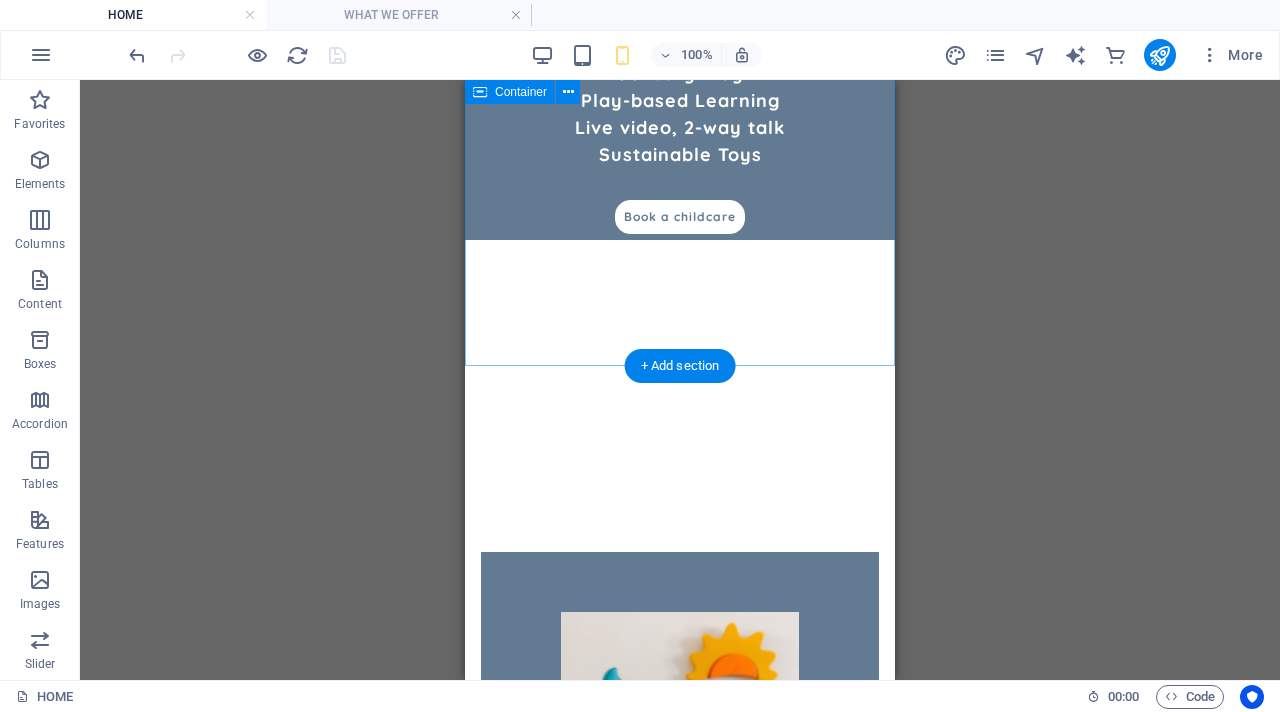 click on "Childcare in [CITY] [STATE] On-demand childcare in [CITY] Montessori & Reggio Inspired STEAM Sensory Play Play-based Learning Live video, 2-way talk Sustainable Toys  Book a childcare" at bounding box center (680, -122) 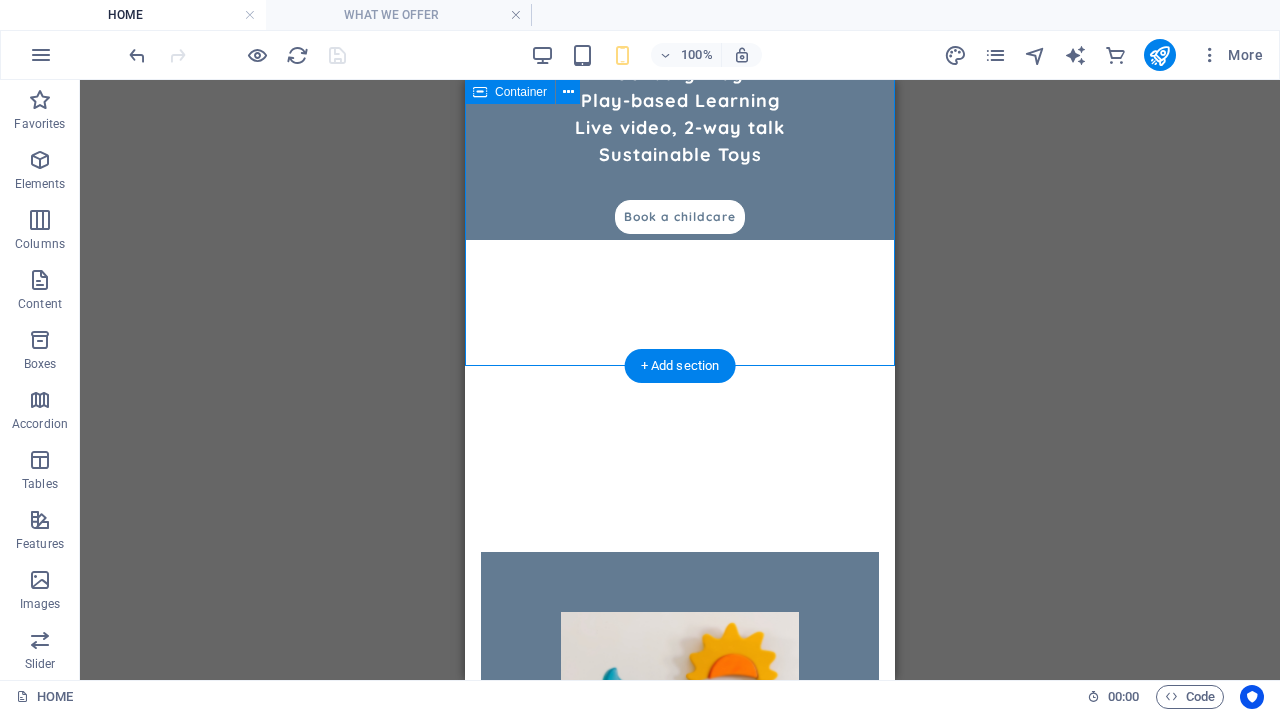 click on "Childcare in [CITY] [STATE] On-demand childcare in [CITY] Montessori & Reggio Inspired STEAM Sensory Play Play-based Learning Live video, 2-way talk Sustainable Toys  Book a childcare" at bounding box center [680, -122] 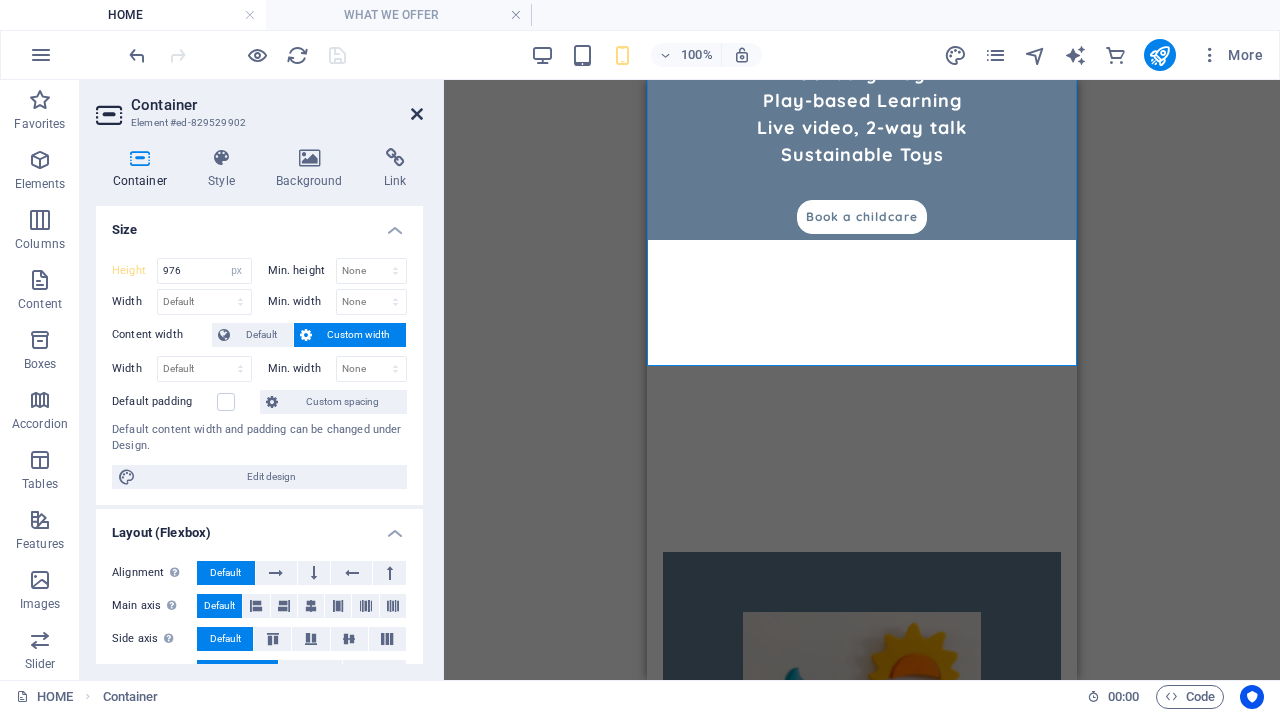 click at bounding box center [417, 114] 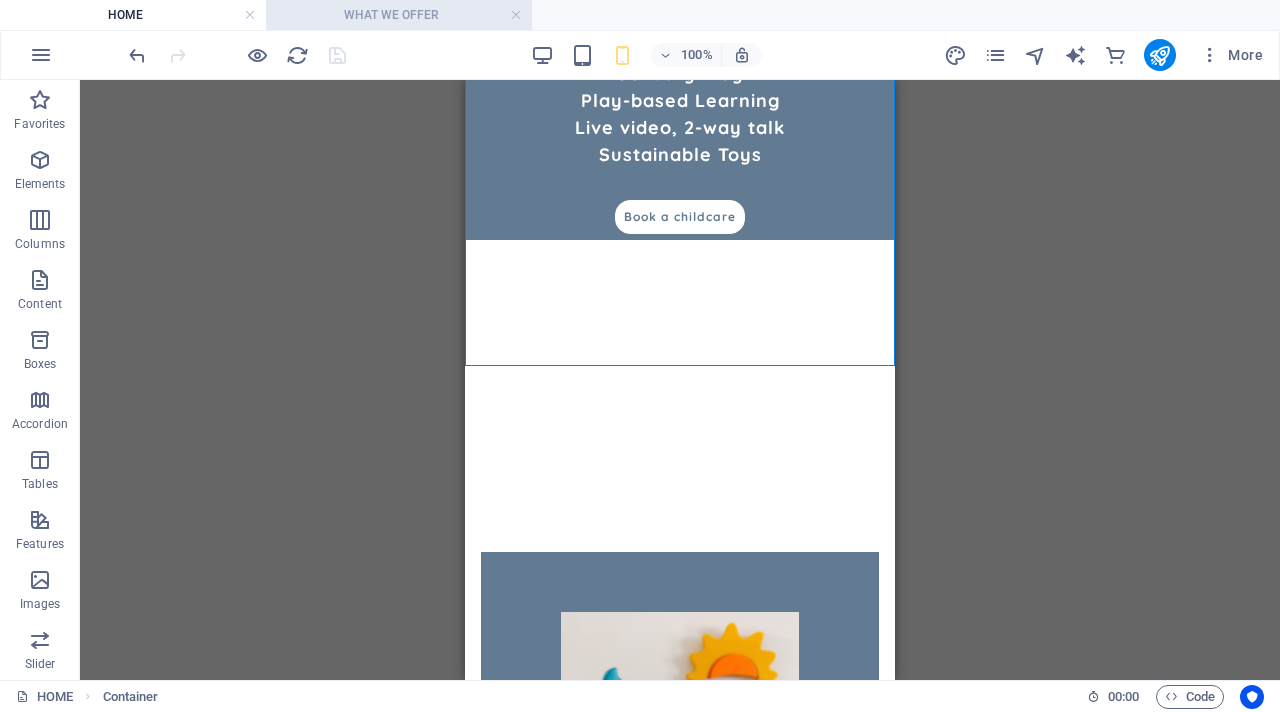 click on "WHAT WE OFFER" at bounding box center [399, 15] 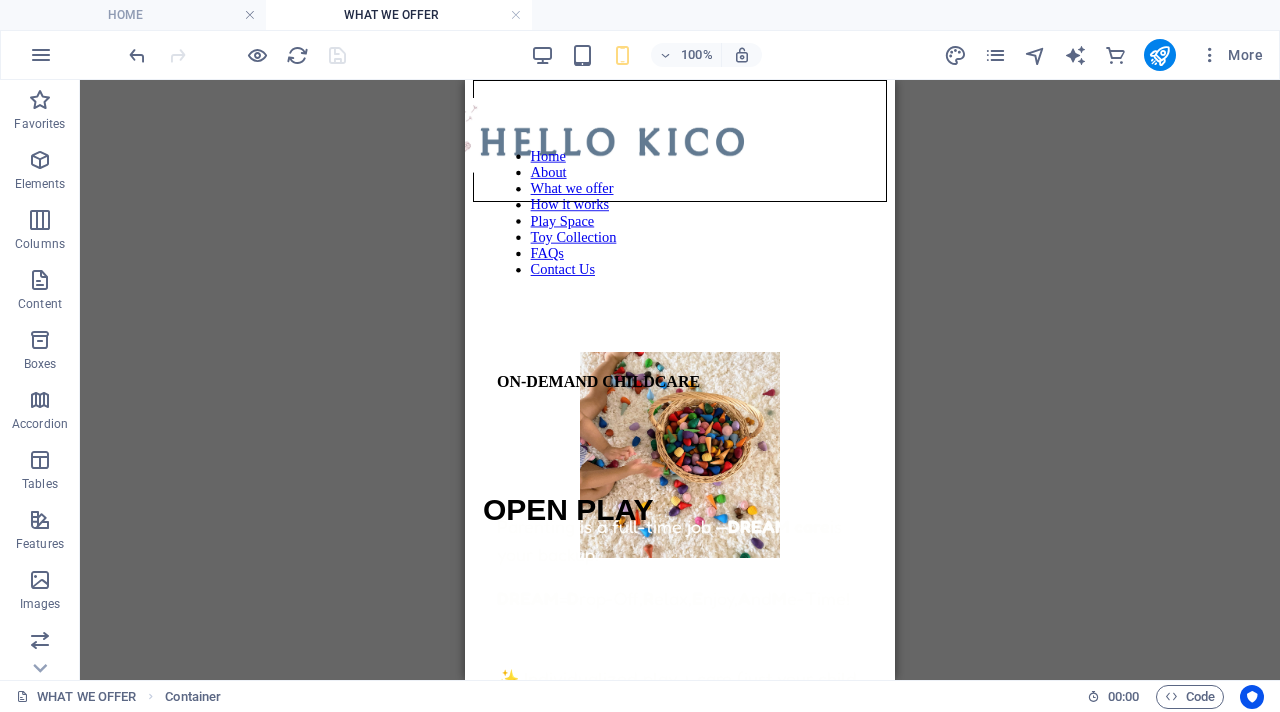 scroll, scrollTop: 0, scrollLeft: 0, axis: both 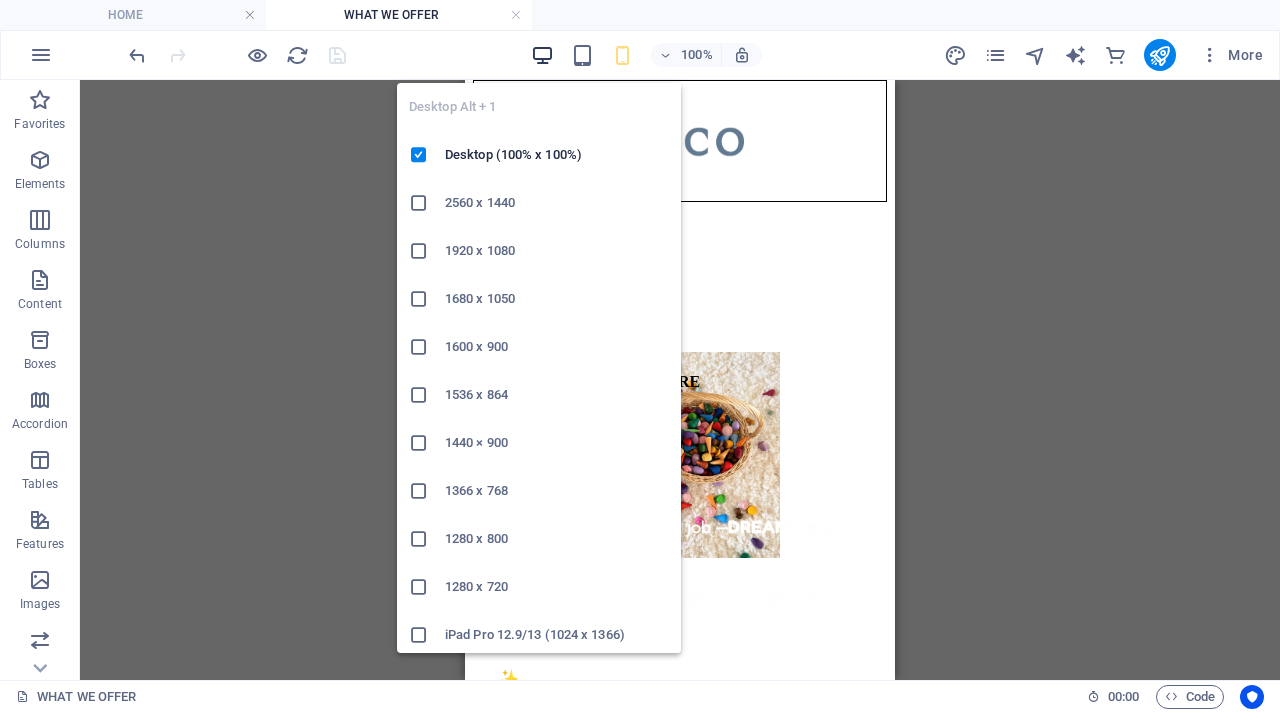 click at bounding box center (542, 55) 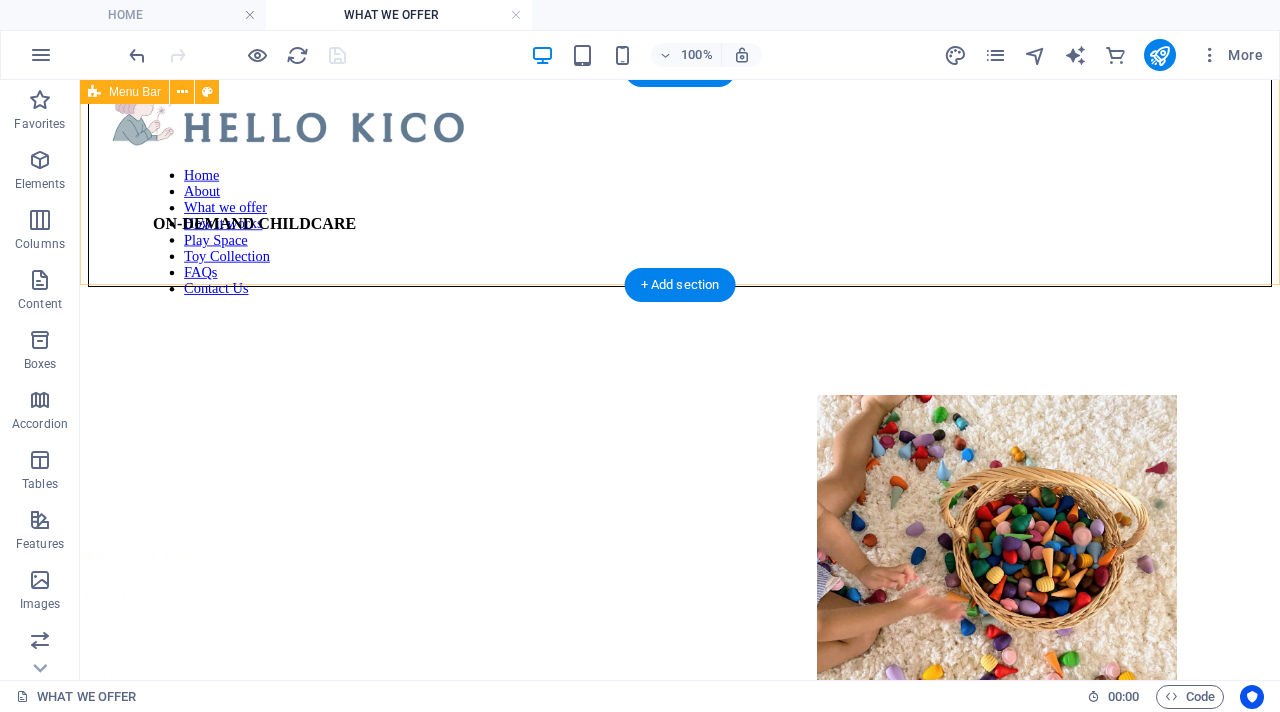 click on "Home About What we offer  How it works  Play Space Toy Collection FAQs Contact Us" at bounding box center (680, 178) 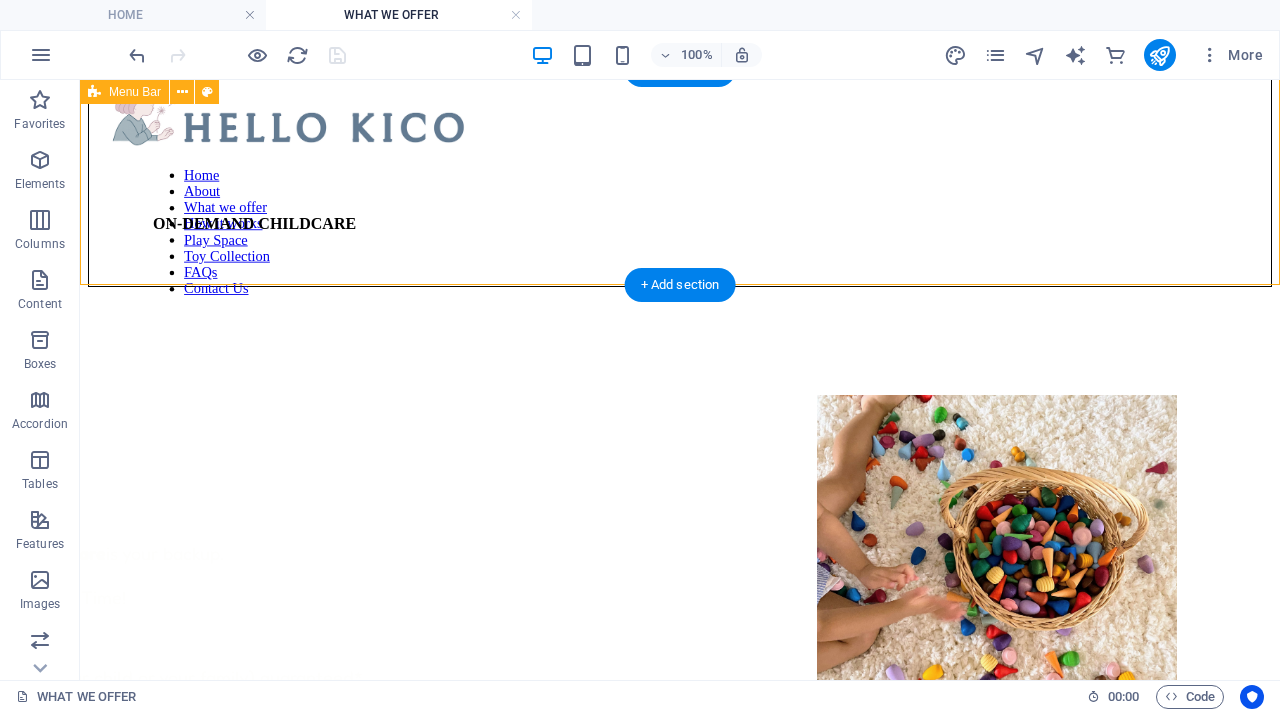 click on "Home About What we offer  How it works  Play Space Toy Collection FAQs Contact Us" at bounding box center (680, 178) 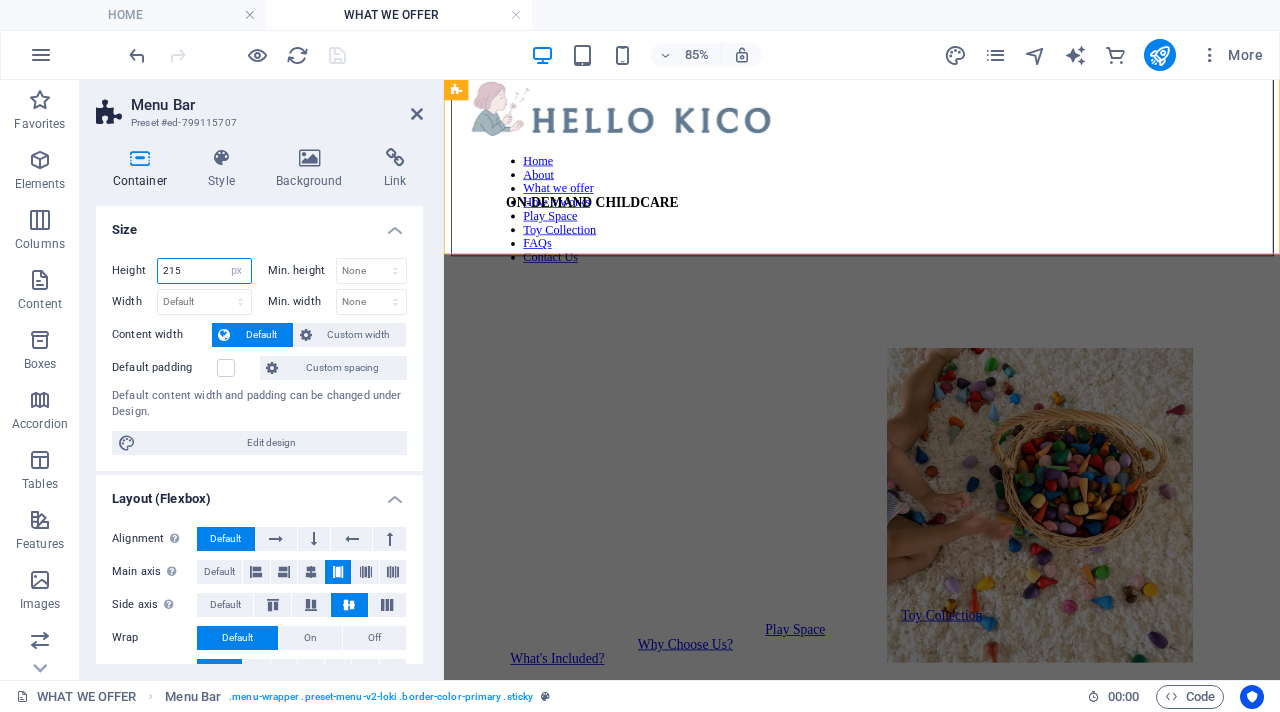 drag, startPoint x: 191, startPoint y: 274, endPoint x: 112, endPoint y: 239, distance: 86.40602 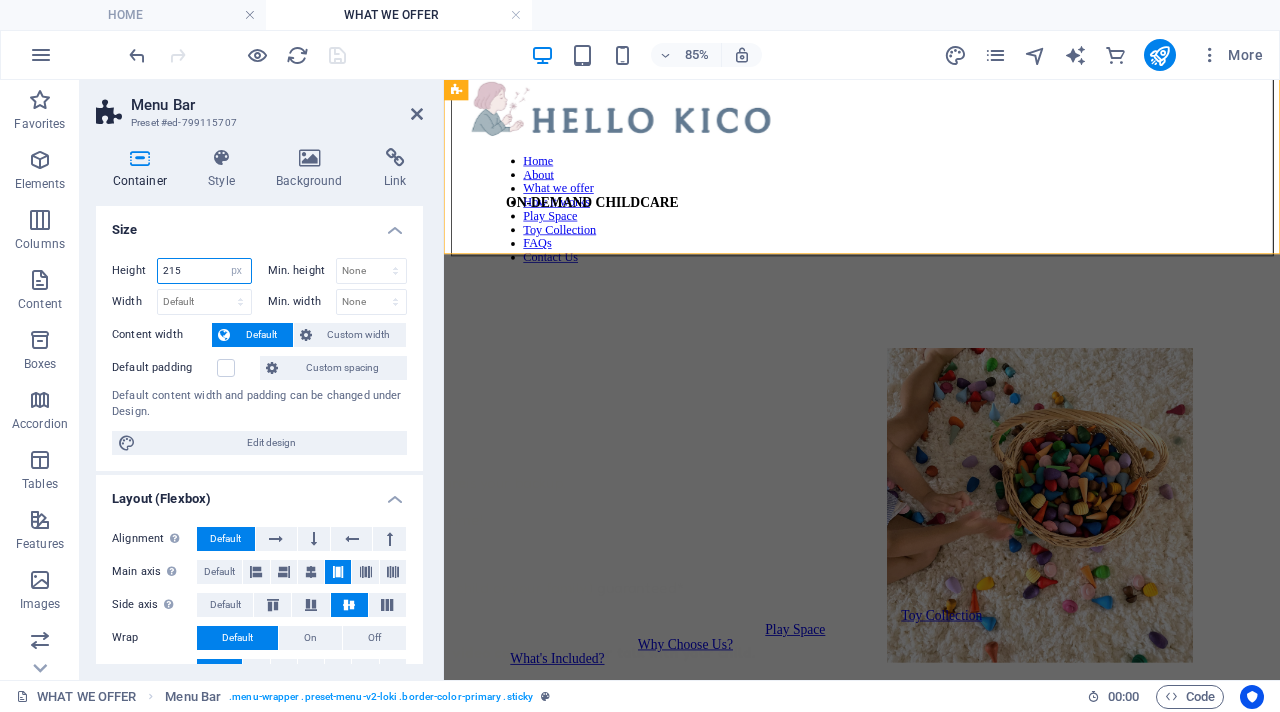 click on "Size Height 215 Default px rem % vh vw Min. height None px rem % vh vw Width Default px rem % em vh vw Min. width None px rem % vh vw Content width Default Custom width Width Default px rem % em vh vw Min. width None px rem % vh vw Default padding Custom spacing Default content width and padding can be changed under Design. Edit design" at bounding box center (259, 338) 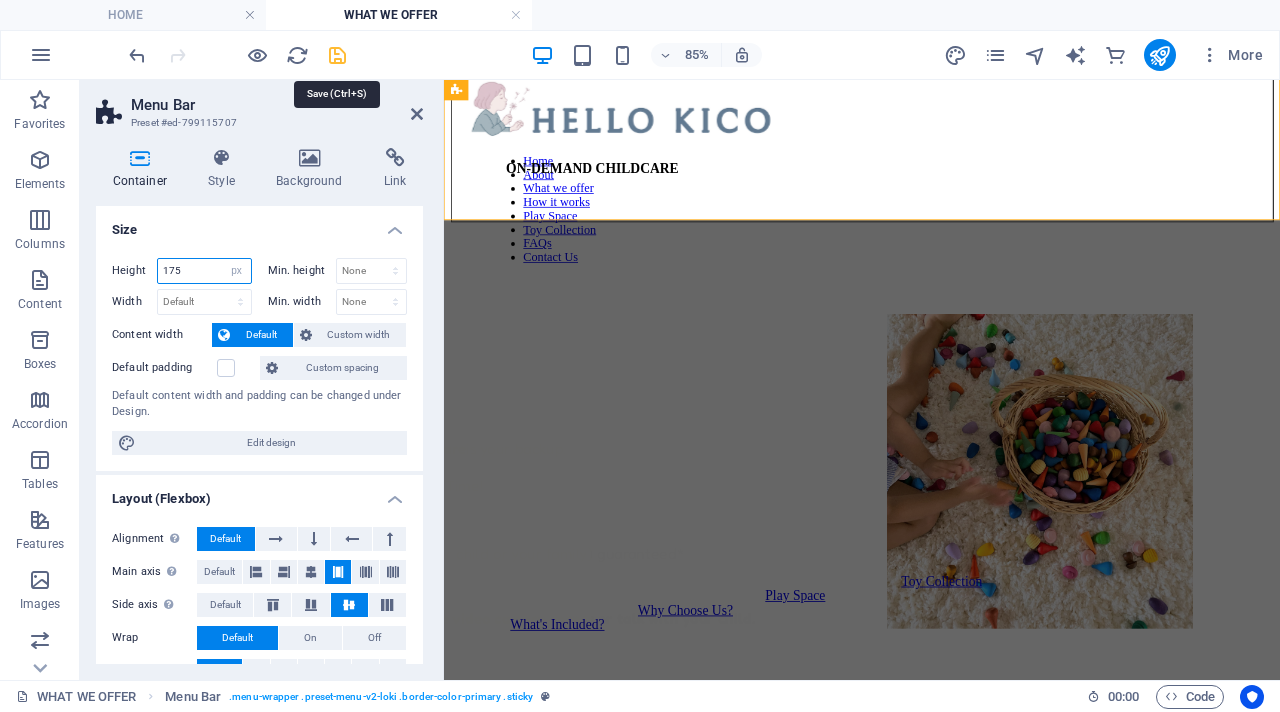 type on "175" 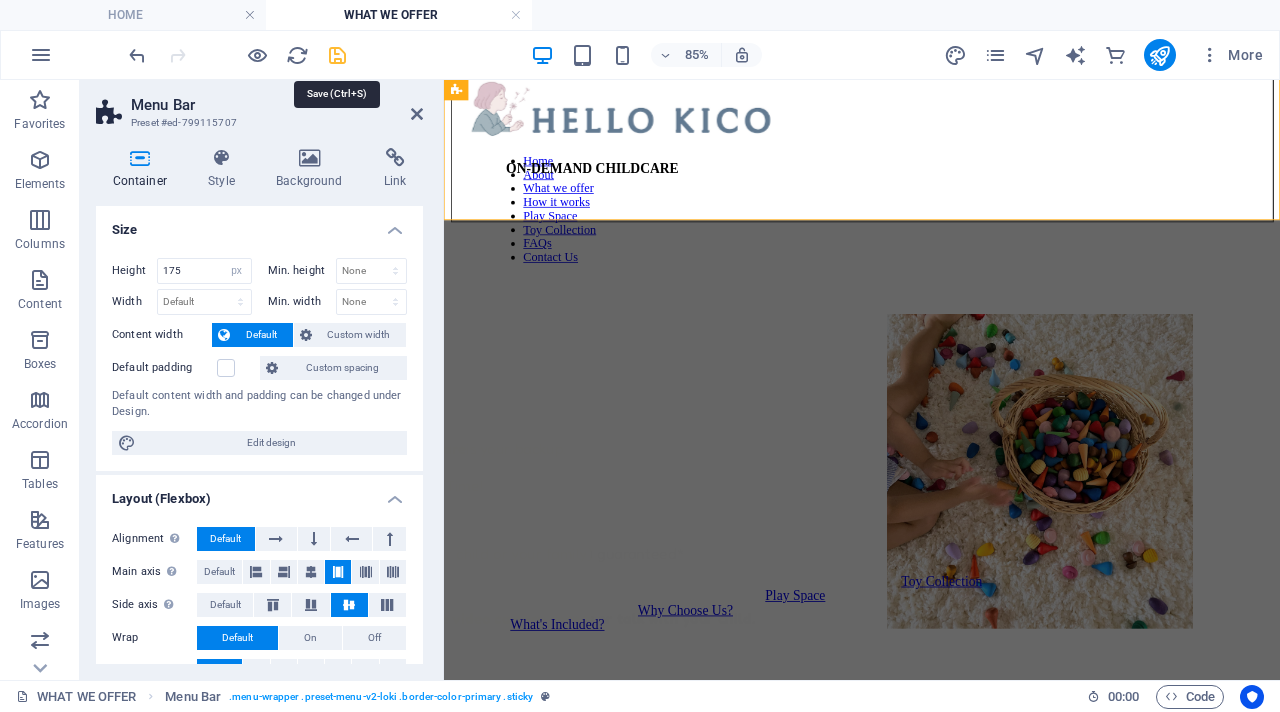 click at bounding box center (337, 55) 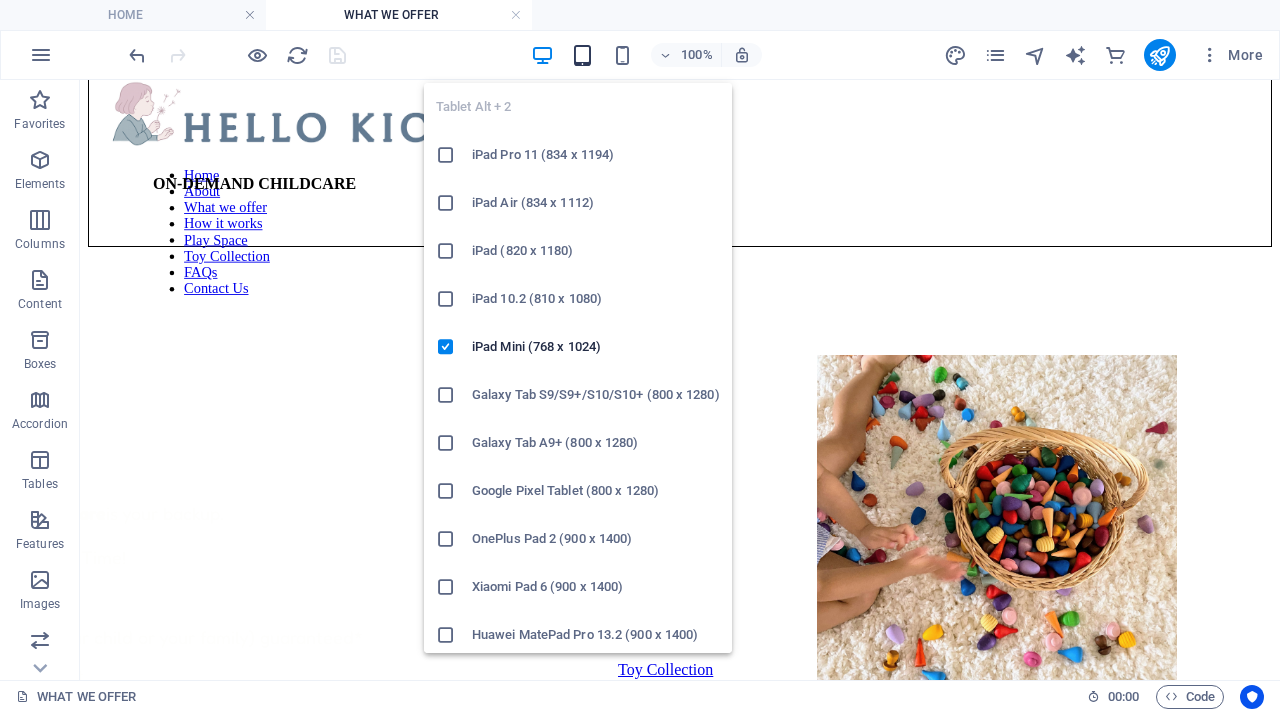 click at bounding box center [582, 55] 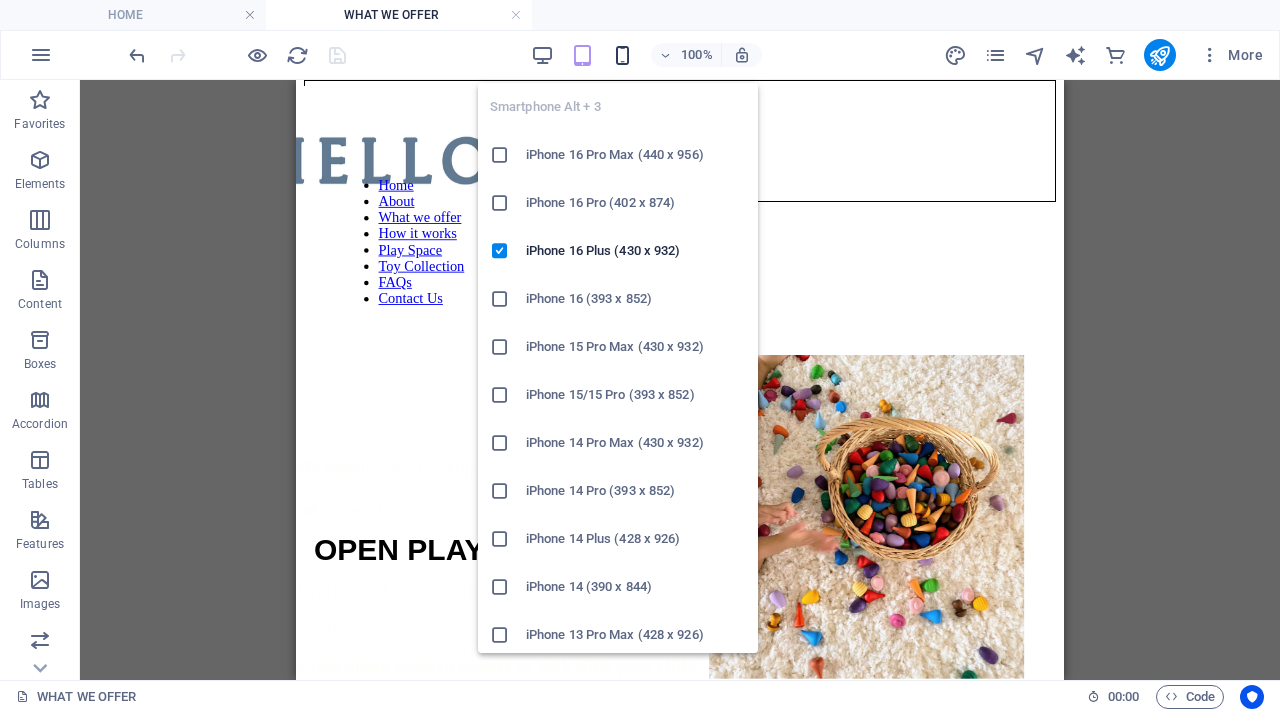 click at bounding box center (622, 55) 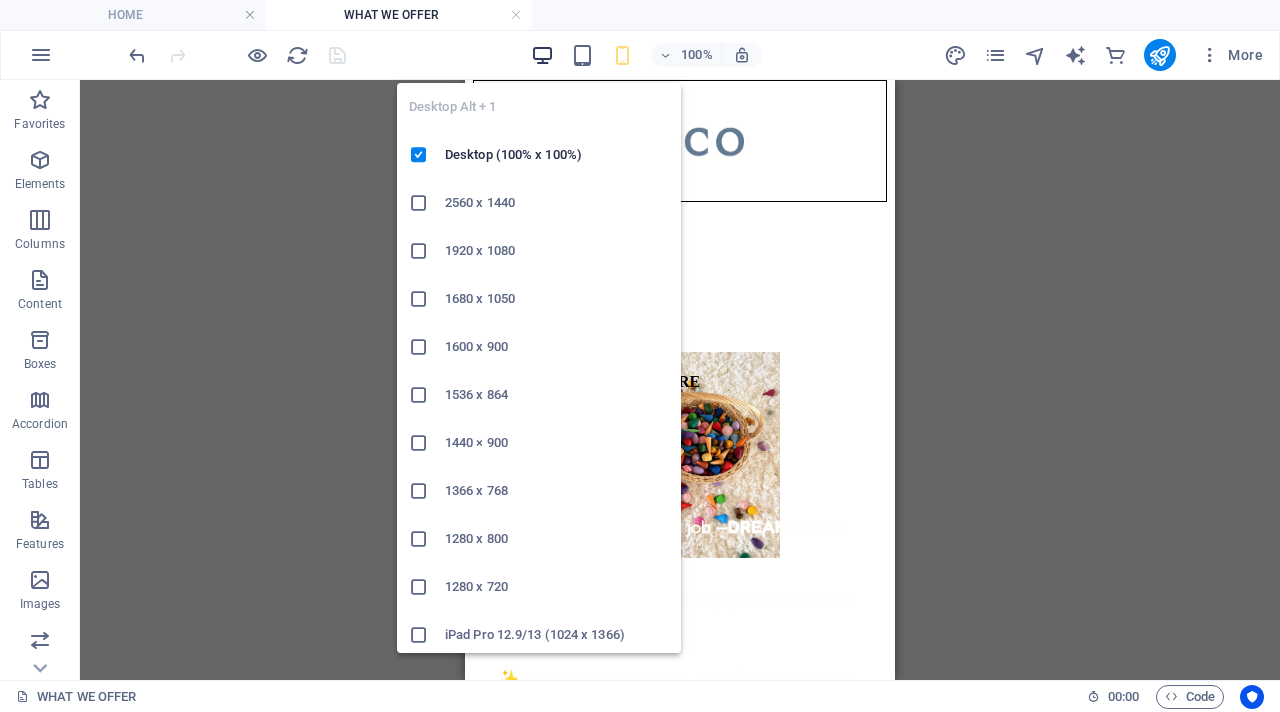 click at bounding box center [542, 55] 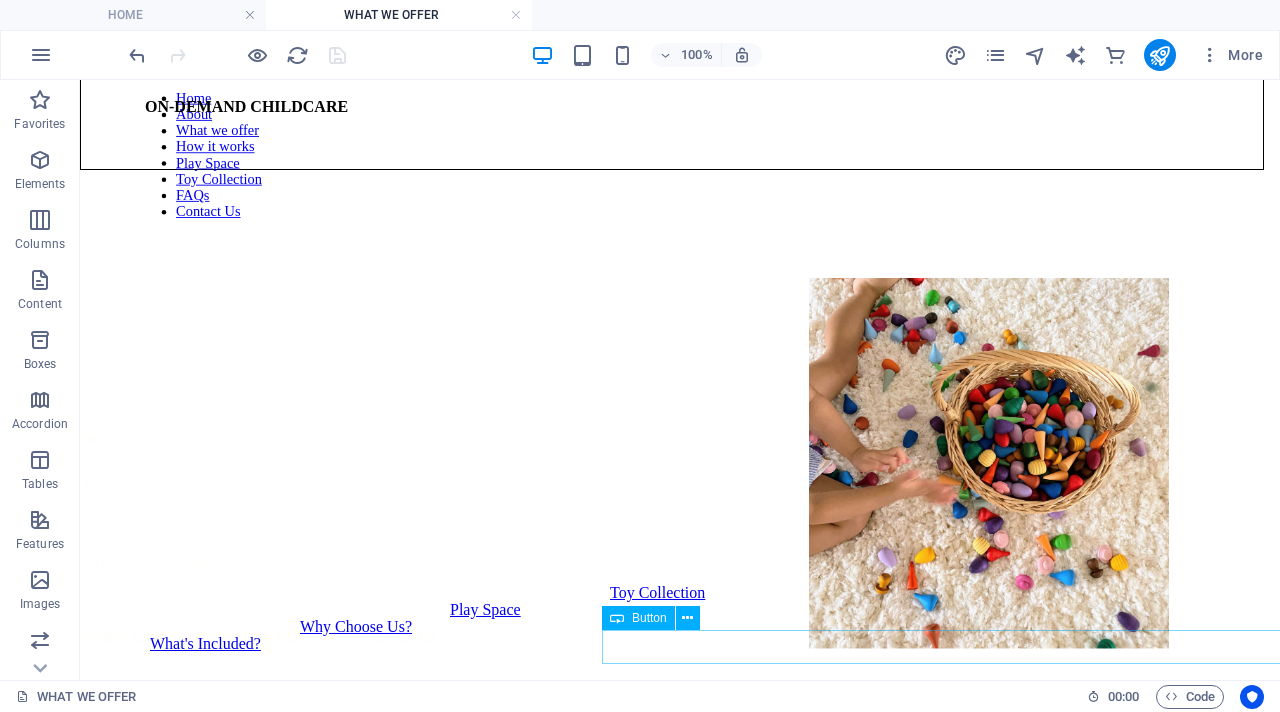 scroll, scrollTop: 78, scrollLeft: 8, axis: both 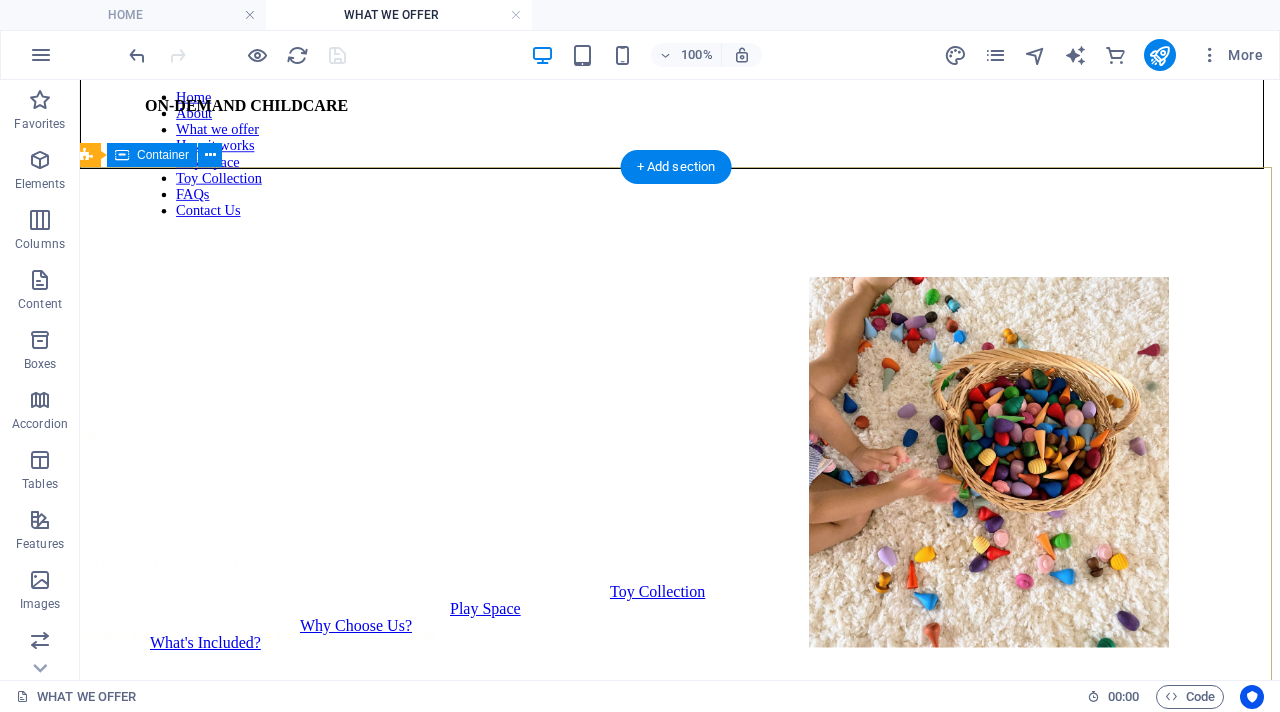 click on "*Please refer to FAQs no. 12 ON-DEMAND CHILDCARE Parenting is a full-time job —  DREAM care  is your backup. DREAM  =  D rop-Off,  R elax,  E njoy,  A nd  M e-Time! ✨ Individualized play + care (just your child or your family) guaranteed* ✨ Screen-free, play-rich environment ✨ Watch anytime   with our  private   live video camera access or talk with your child.   Available anytime from 9am to 3pm. Go ahead, take that break — guilt-free." at bounding box center (672, 510) 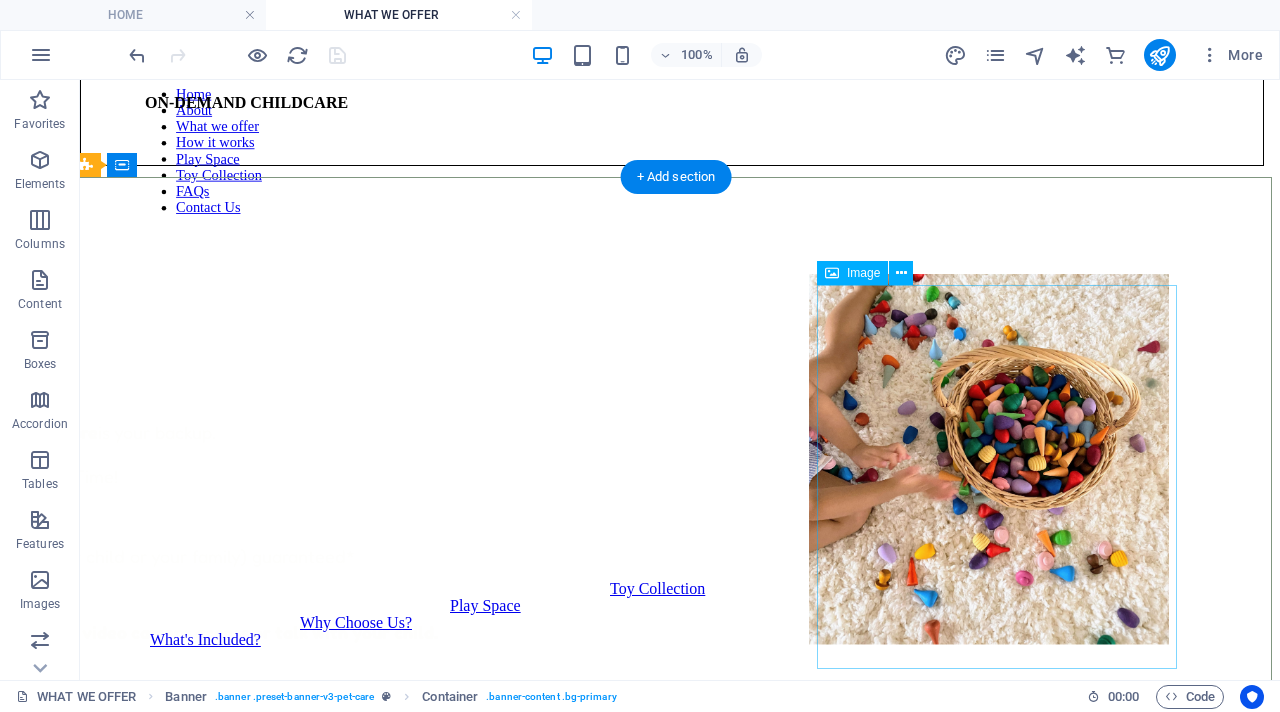 scroll, scrollTop: 68, scrollLeft: 8, axis: both 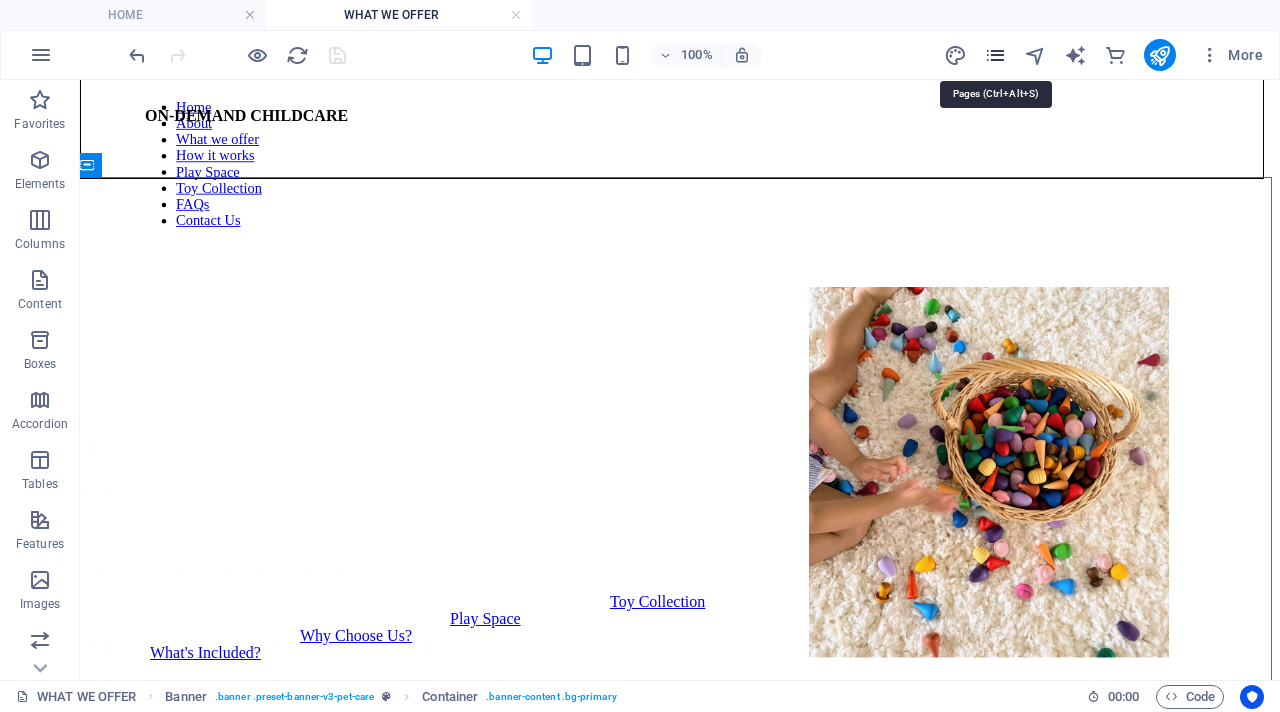 click at bounding box center (995, 55) 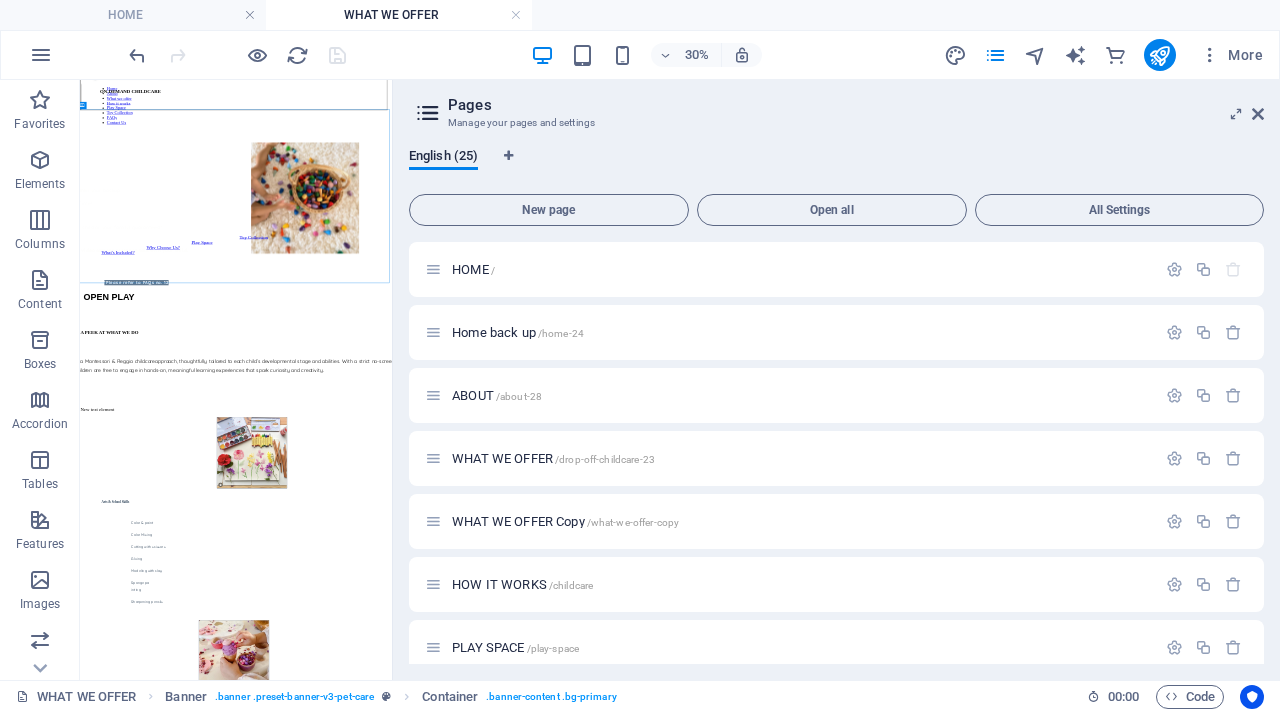 drag, startPoint x: 884, startPoint y: 354, endPoint x: 391, endPoint y: 379, distance: 493.63345 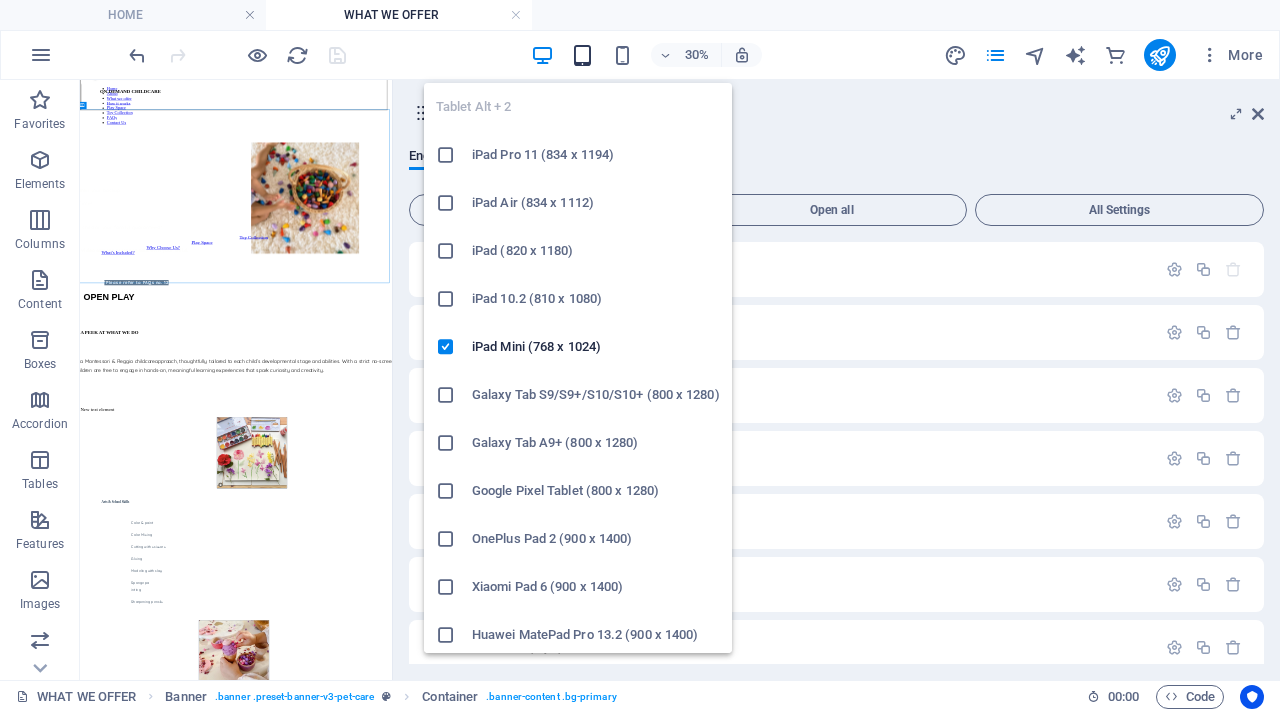 click at bounding box center (582, 55) 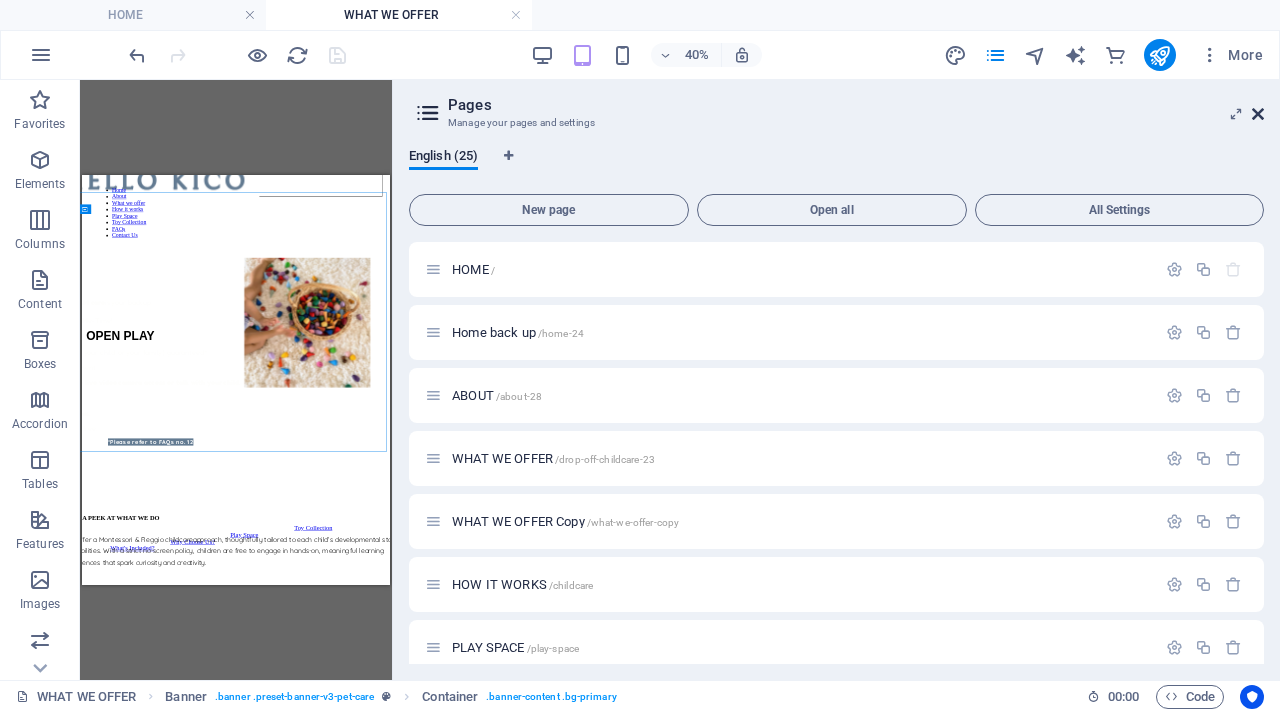 click at bounding box center (1258, 114) 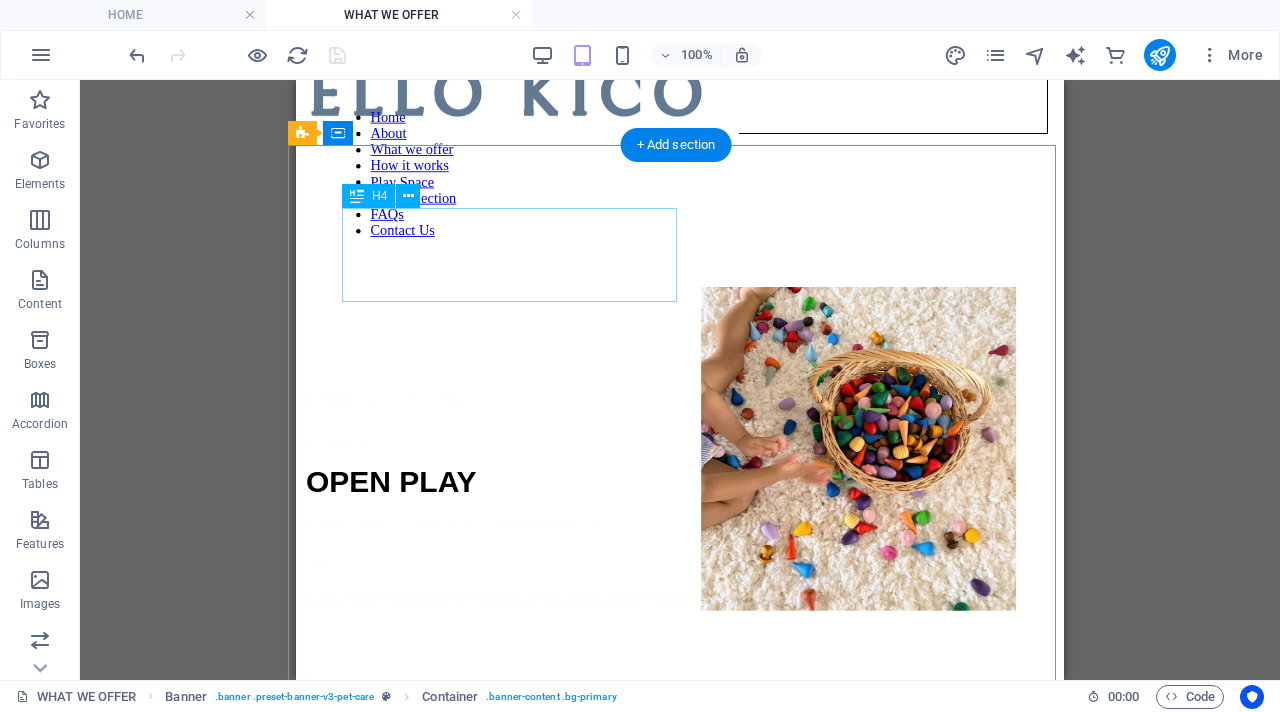 scroll, scrollTop: 0, scrollLeft: 8, axis: horizontal 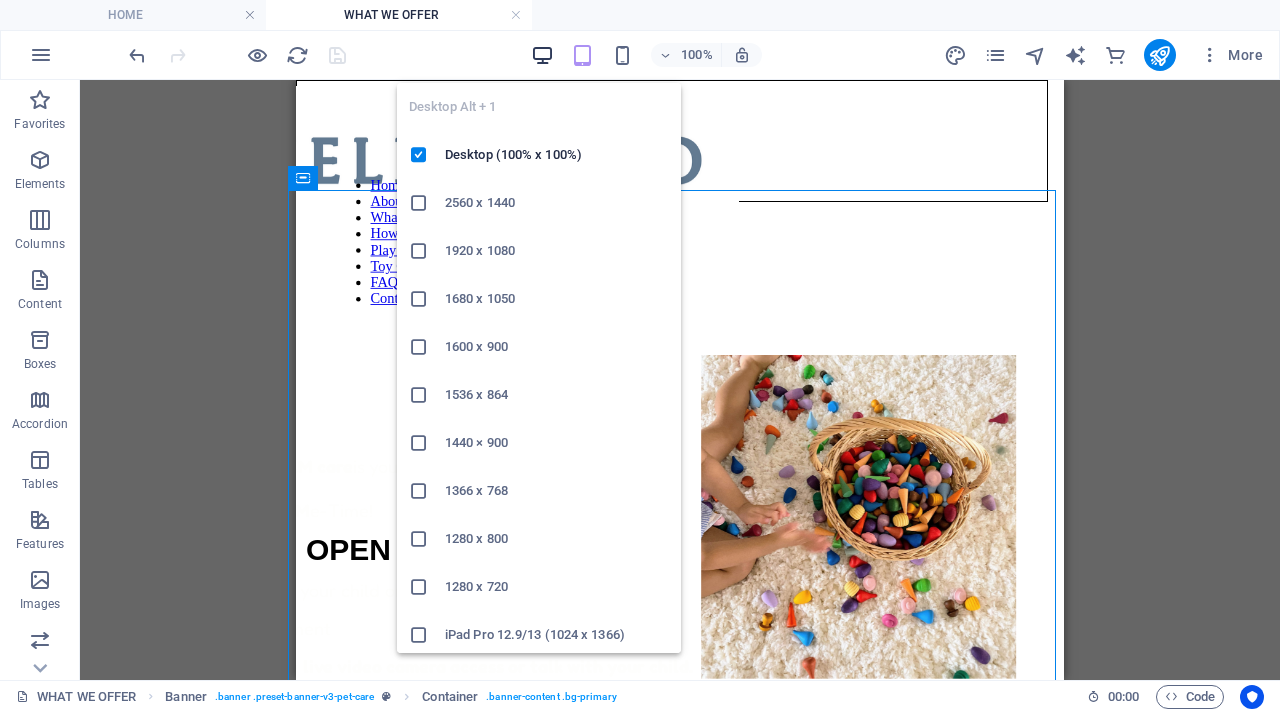 click at bounding box center [542, 55] 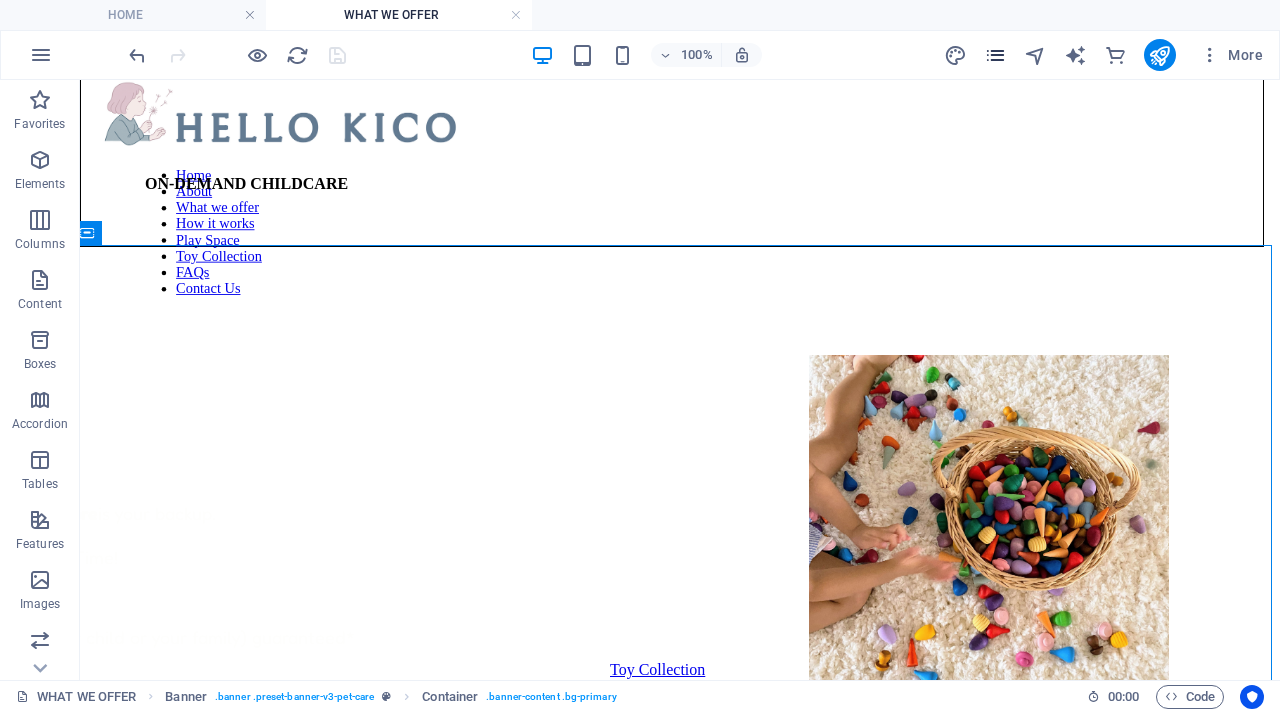 click at bounding box center [995, 55] 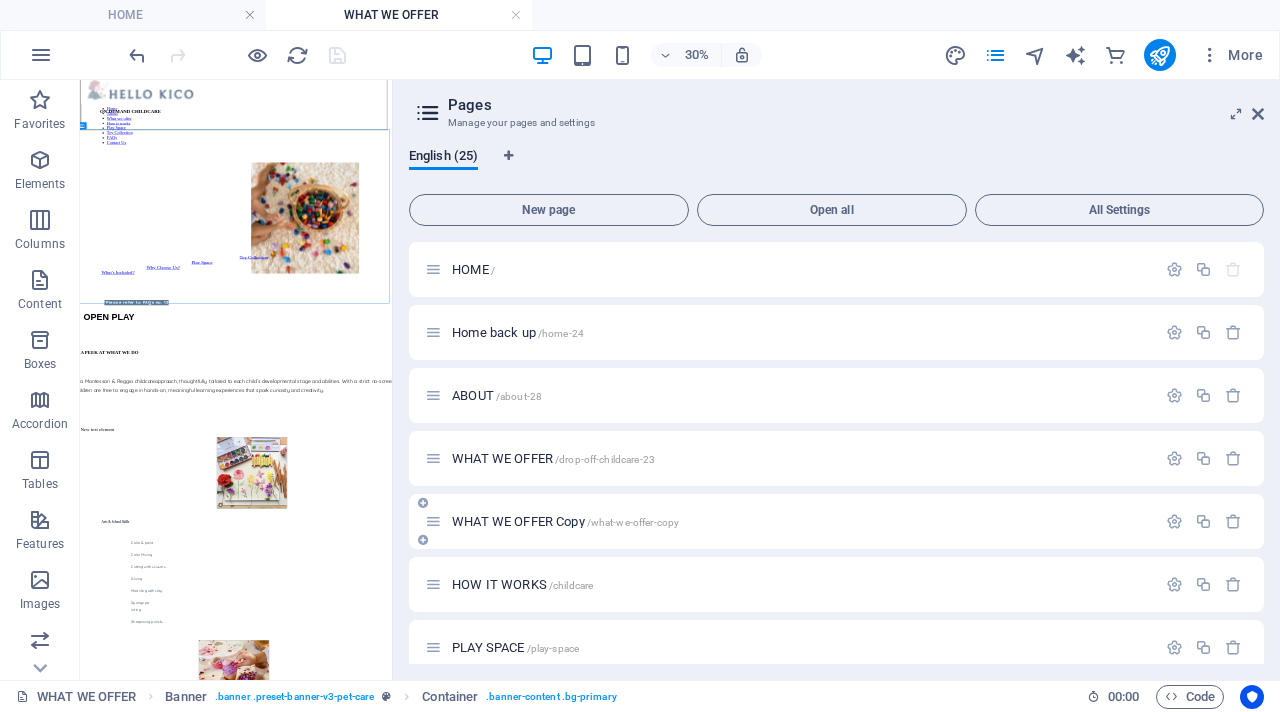 click on "WHAT WE OFFER Copy /what-we-offer-copy" at bounding box center [790, 521] 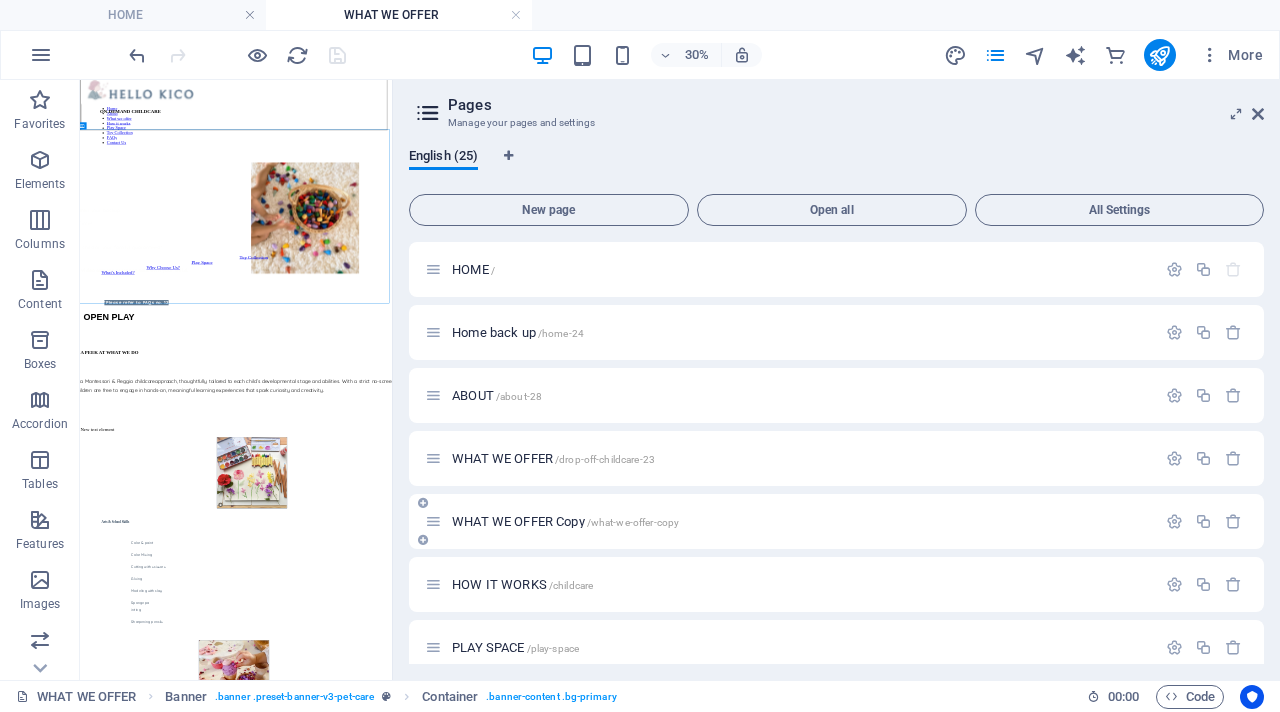 click on "/what-we-offer-copy" at bounding box center [633, 522] 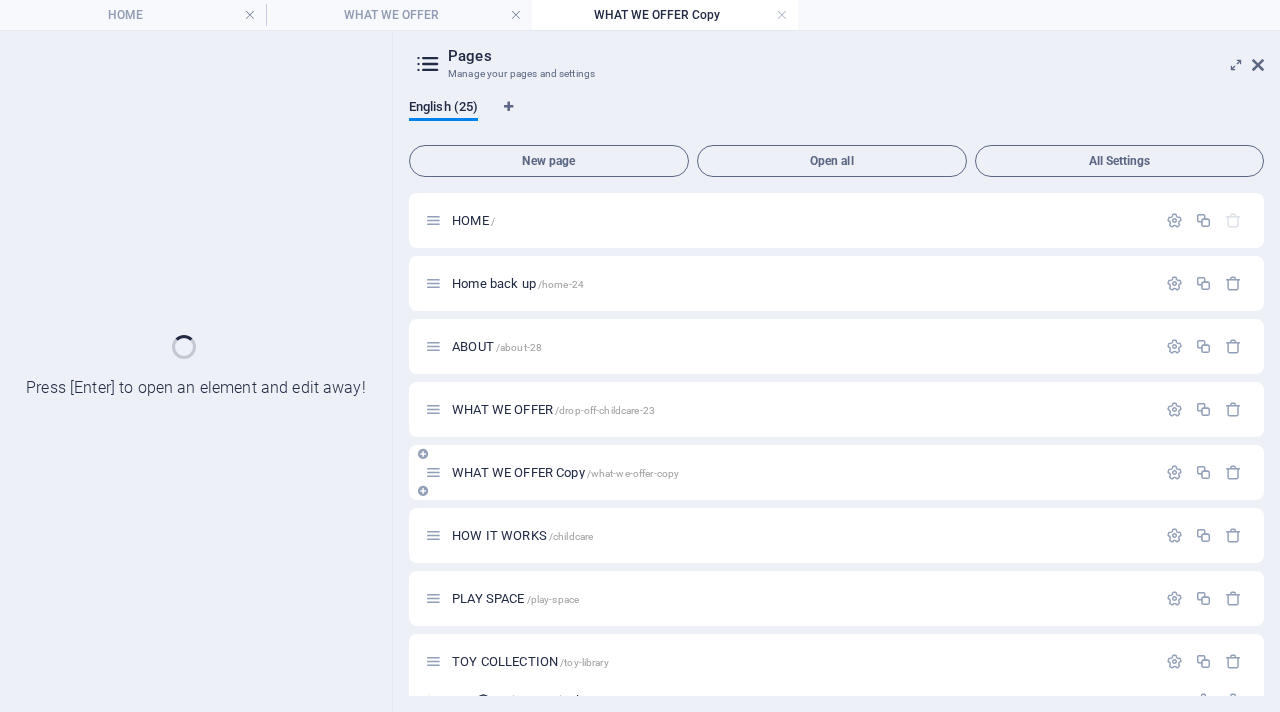 scroll, scrollTop: 0, scrollLeft: 0, axis: both 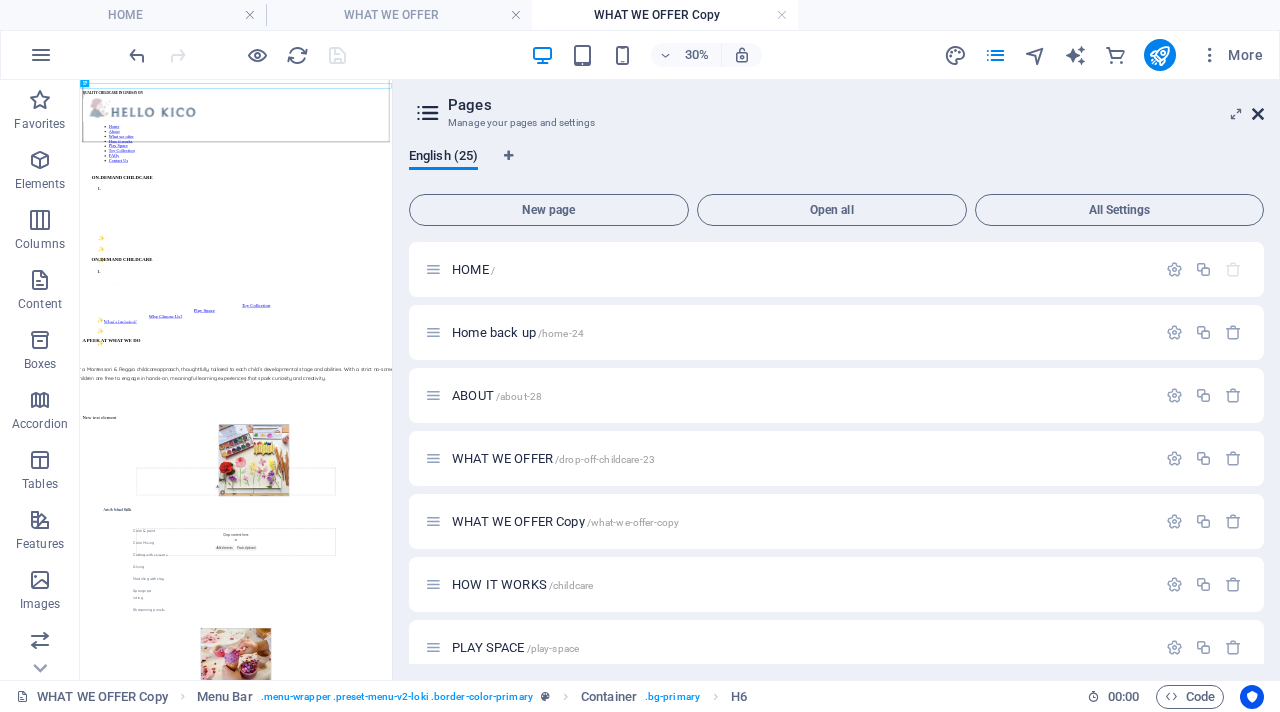 click at bounding box center [1258, 114] 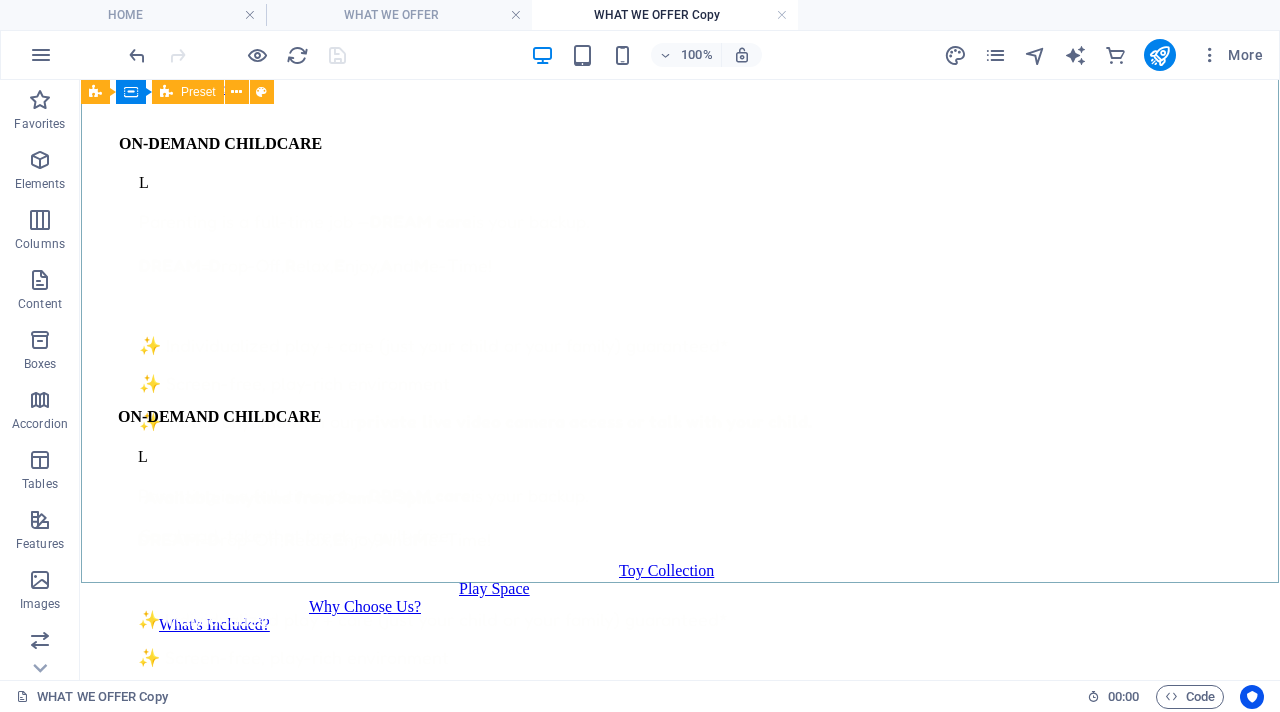 scroll, scrollTop: 171, scrollLeft: 0, axis: vertical 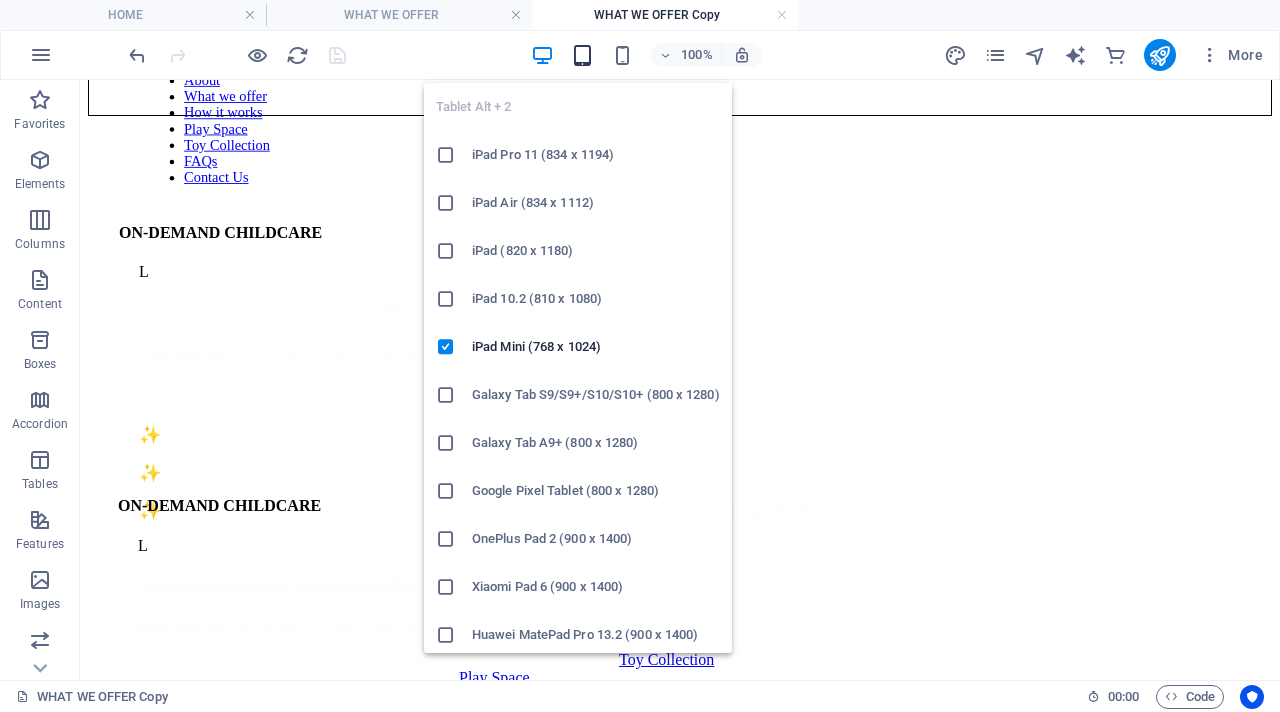 click at bounding box center (582, 55) 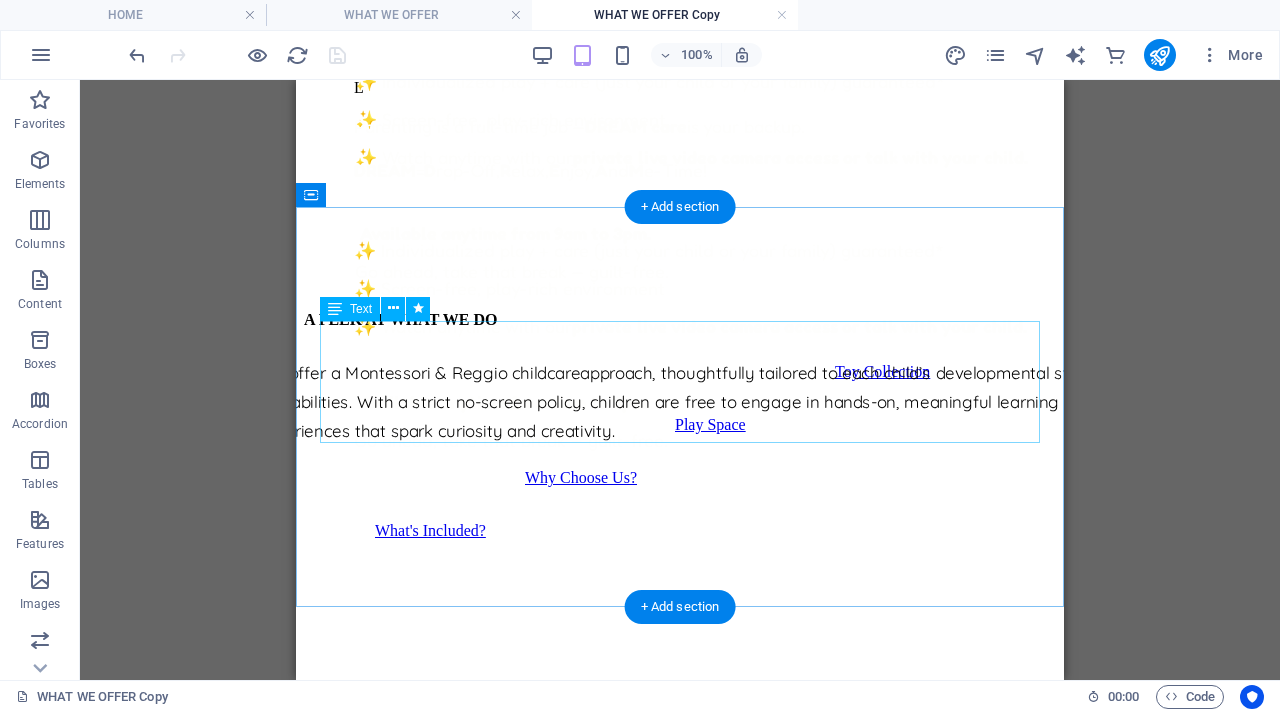 scroll, scrollTop: 438, scrollLeft: 0, axis: vertical 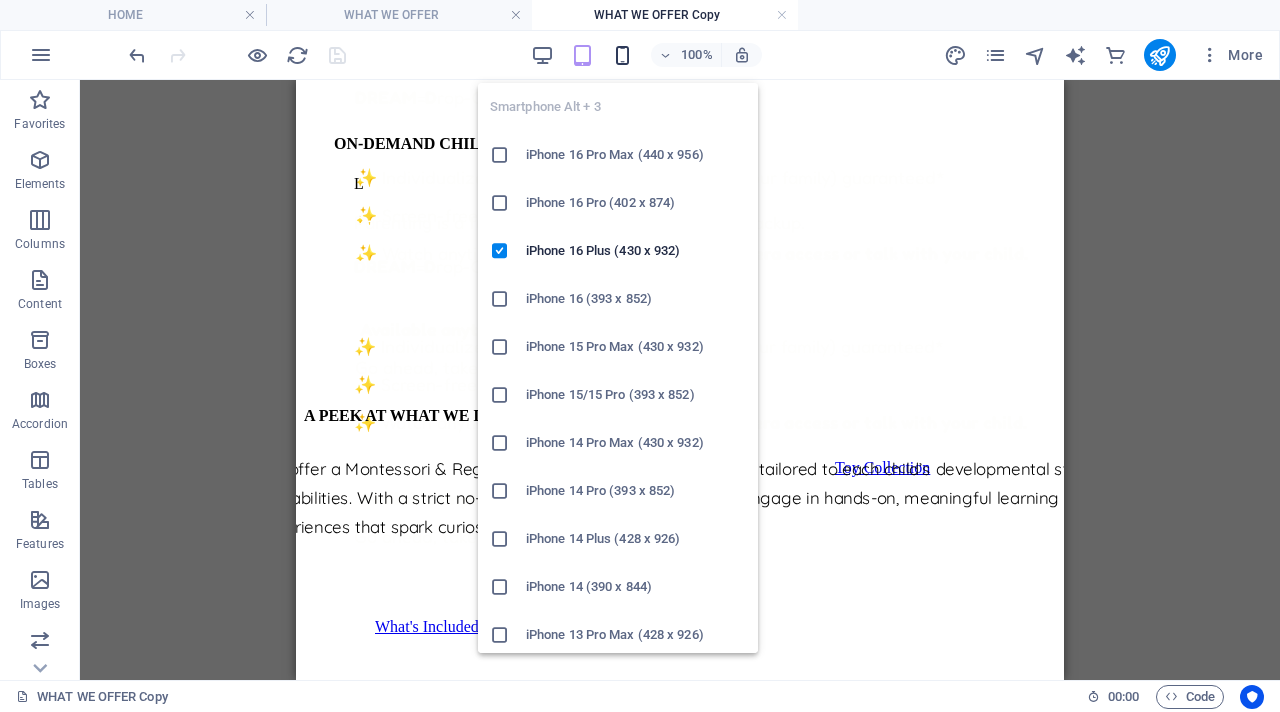 click at bounding box center [622, 55] 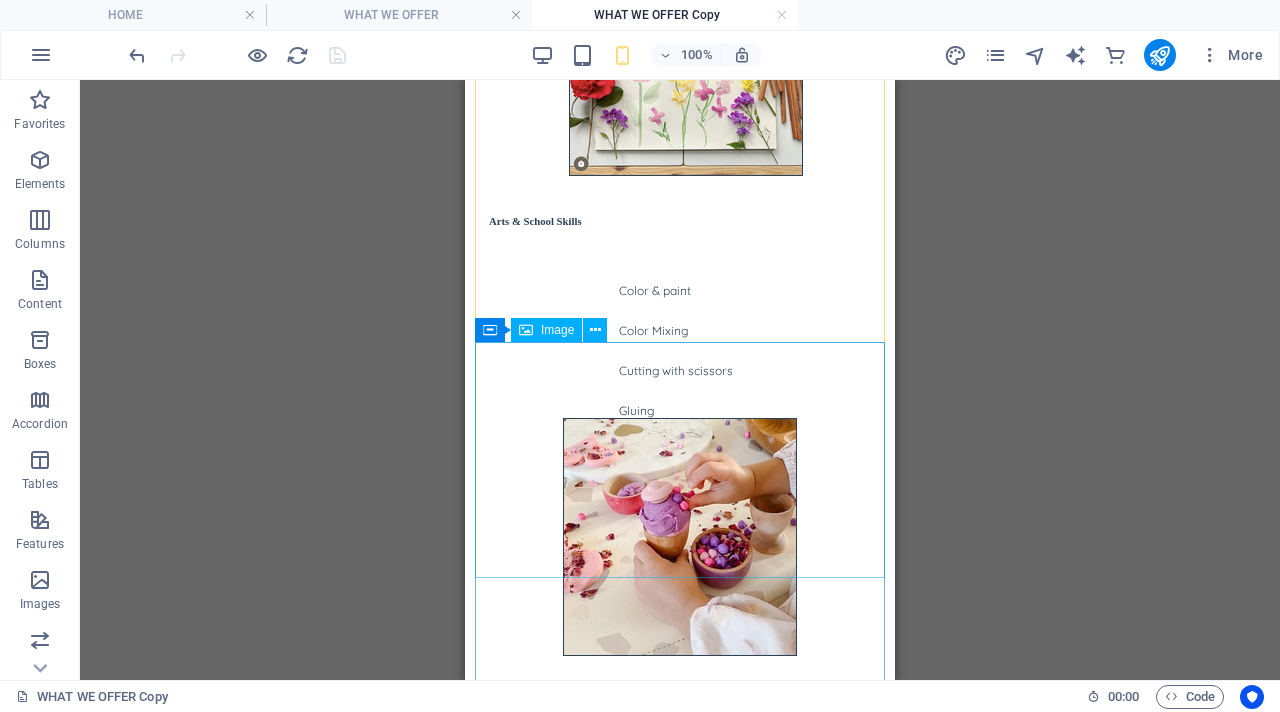 scroll, scrollTop: 1034, scrollLeft: 0, axis: vertical 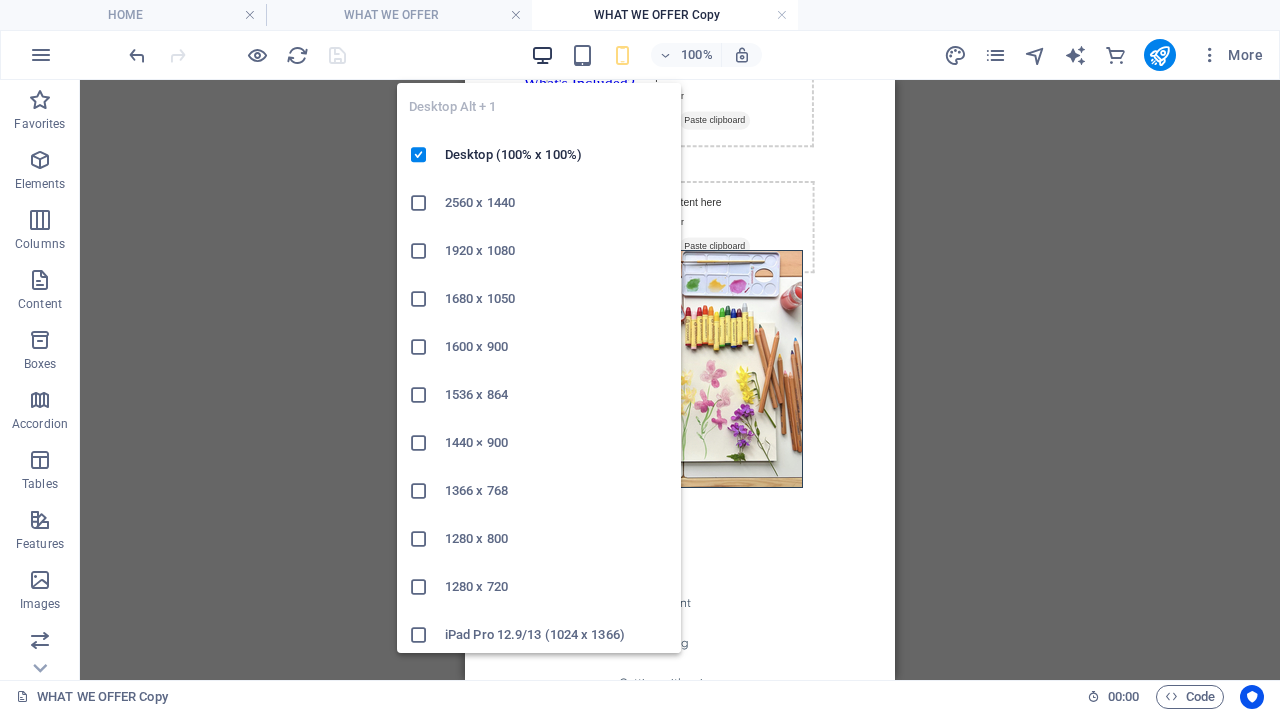 click at bounding box center (542, 55) 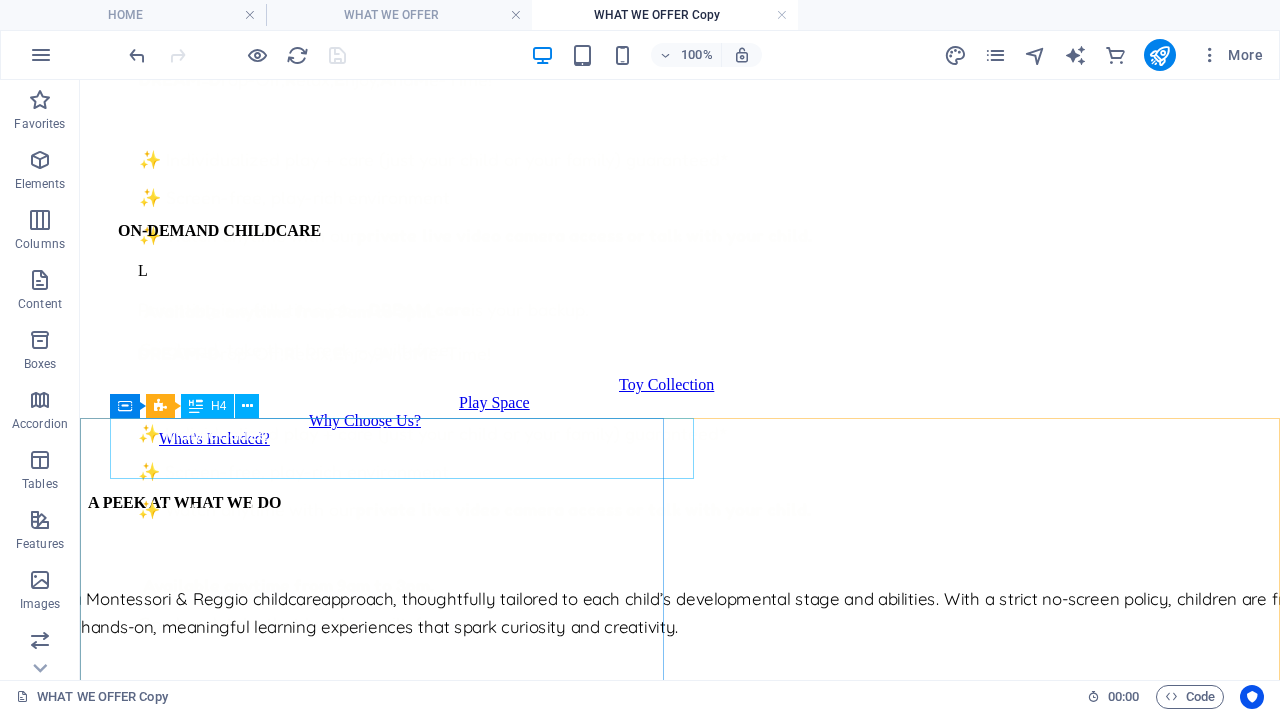 scroll, scrollTop: 447, scrollLeft: 0, axis: vertical 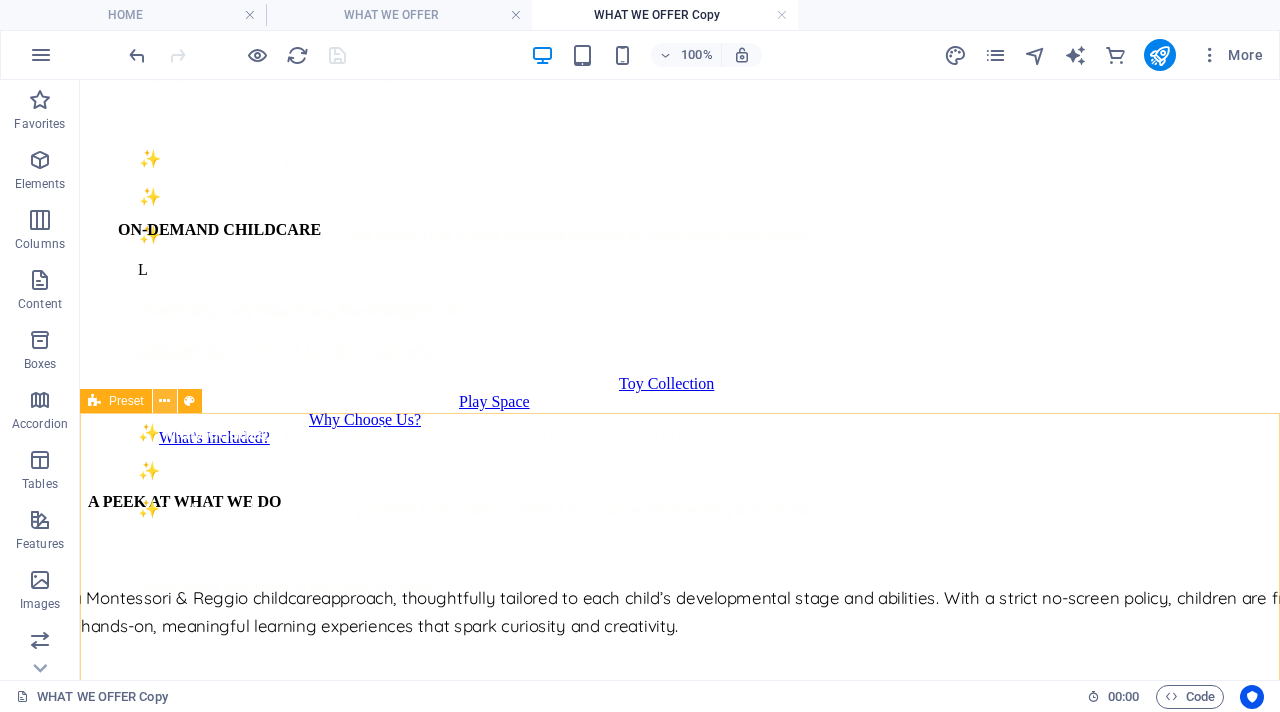 click at bounding box center [164, 401] 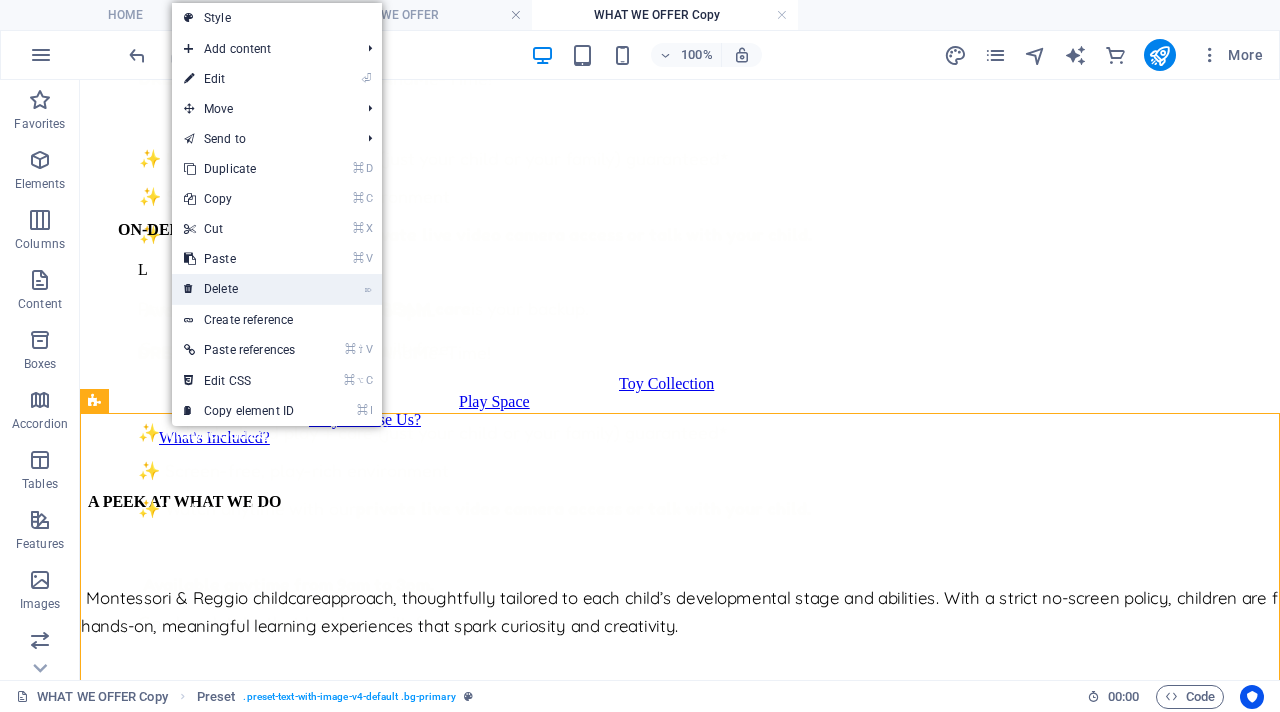 click on "⌦  Delete" at bounding box center [239, 289] 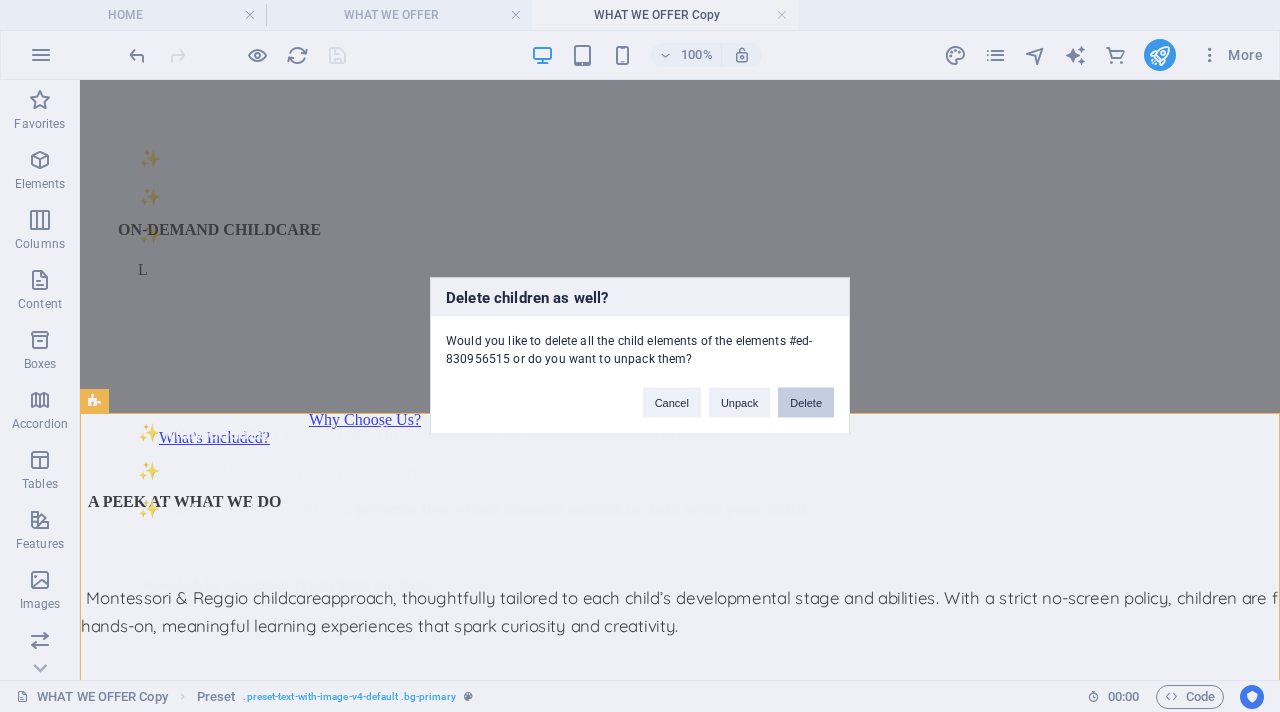click on "Delete" at bounding box center [806, 403] 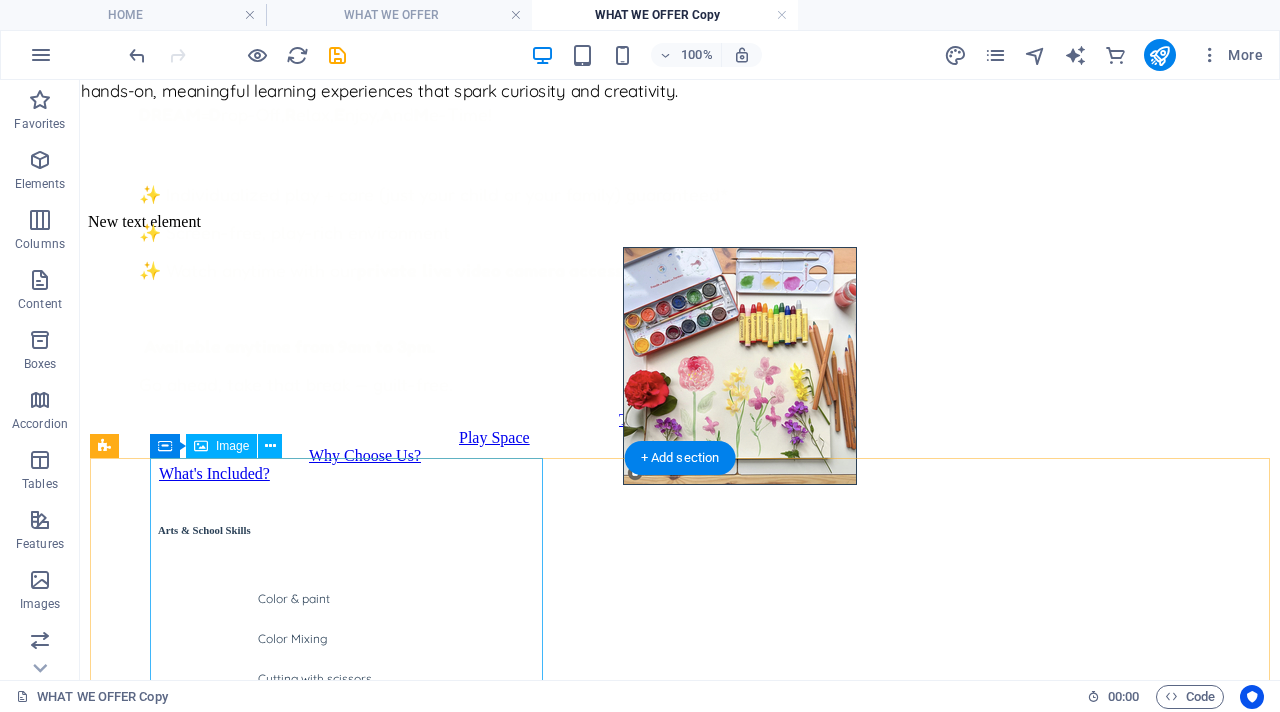 scroll, scrollTop: 358, scrollLeft: 0, axis: vertical 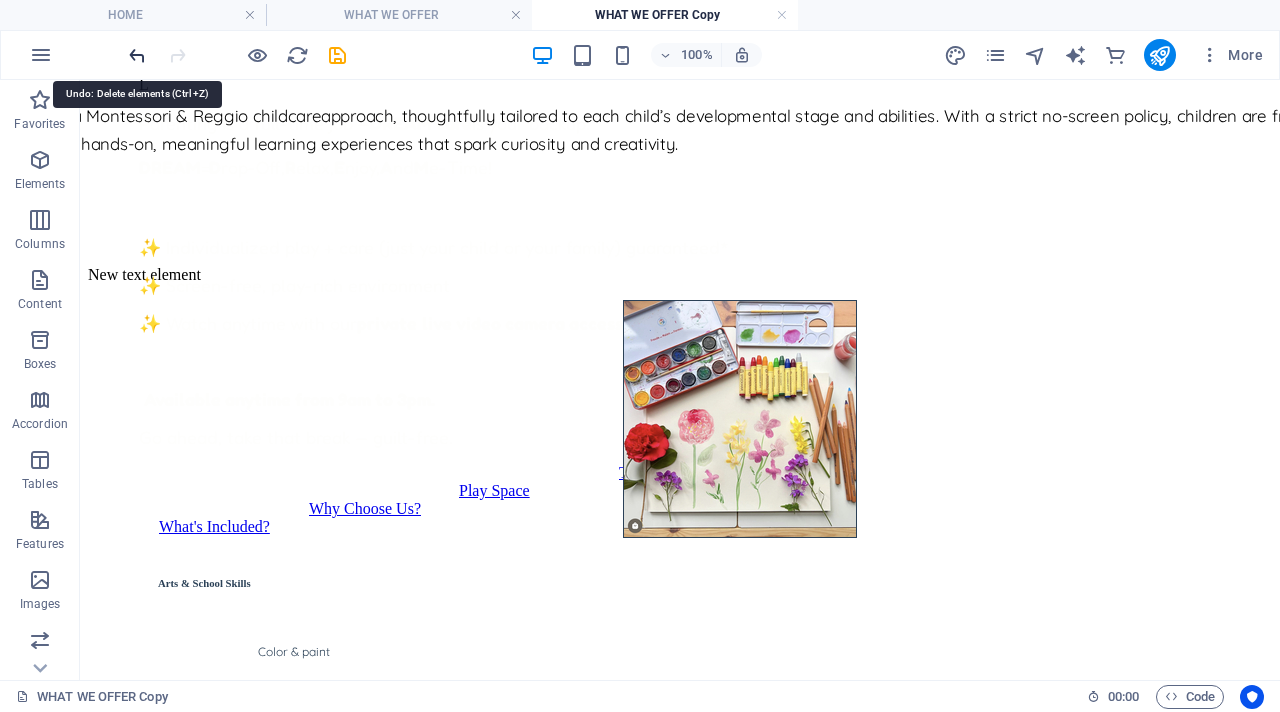 click at bounding box center [137, 55] 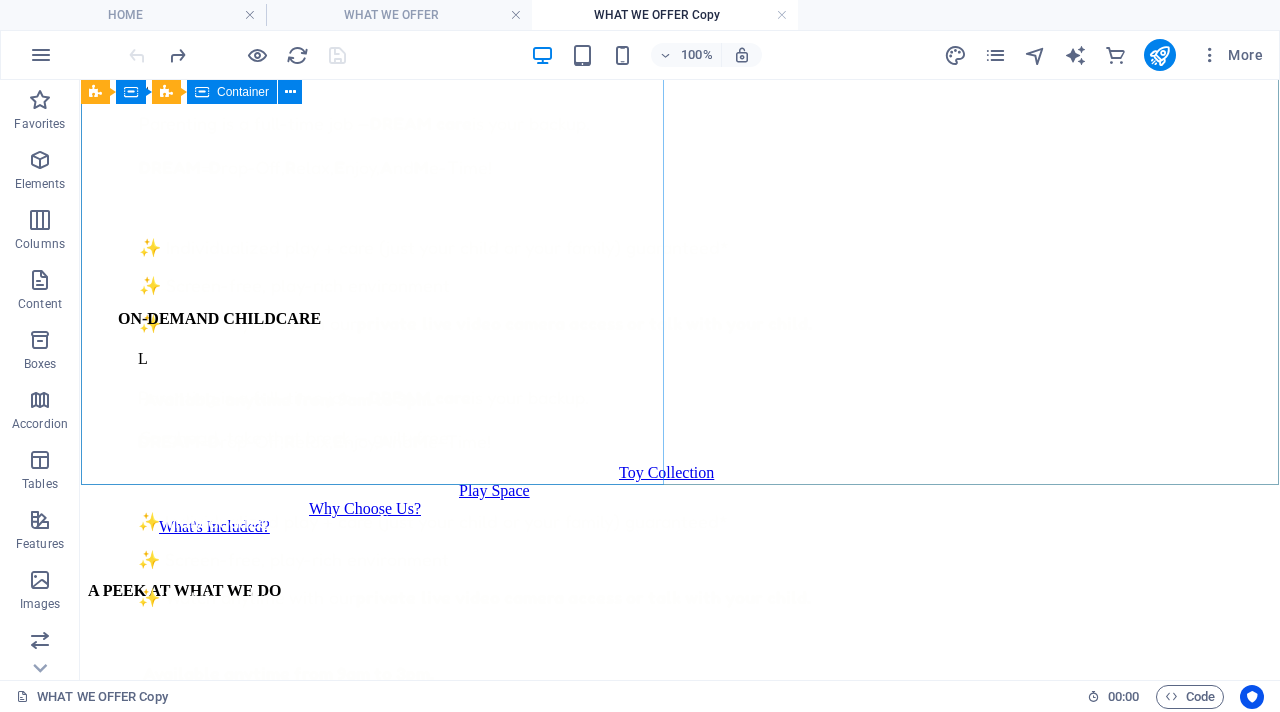 scroll, scrollTop: 731, scrollLeft: 0, axis: vertical 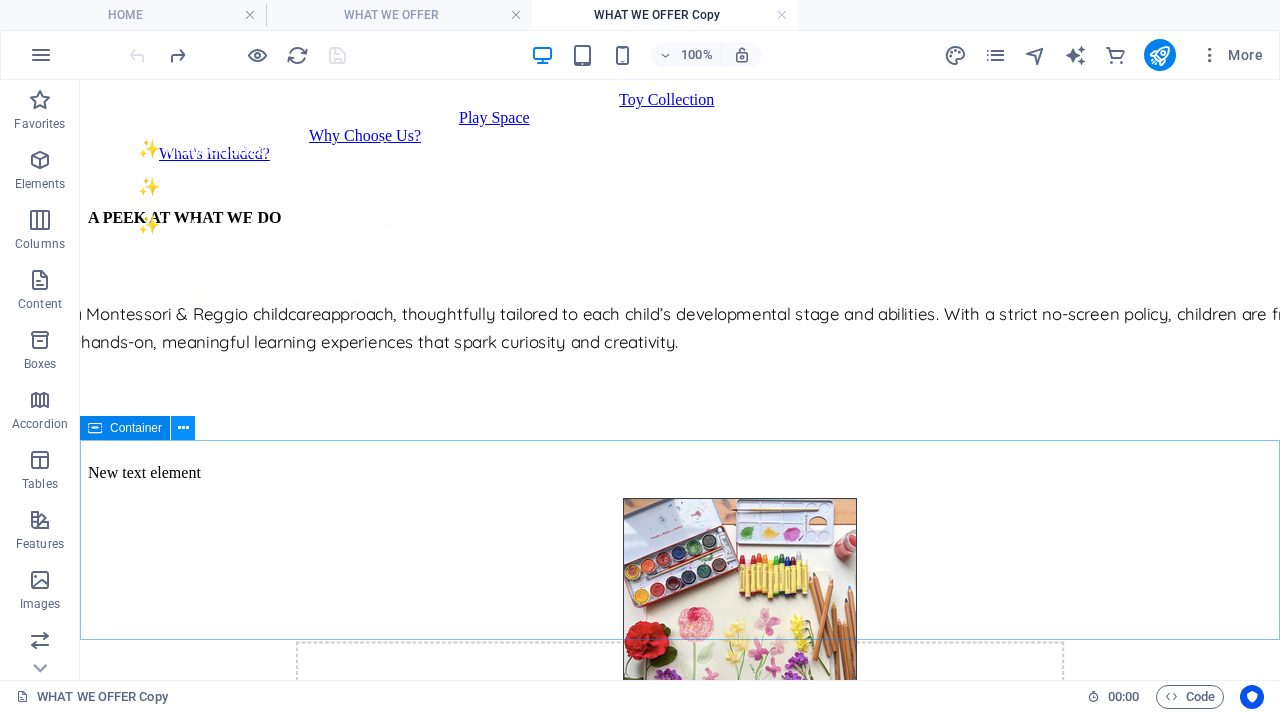 click at bounding box center (183, 428) 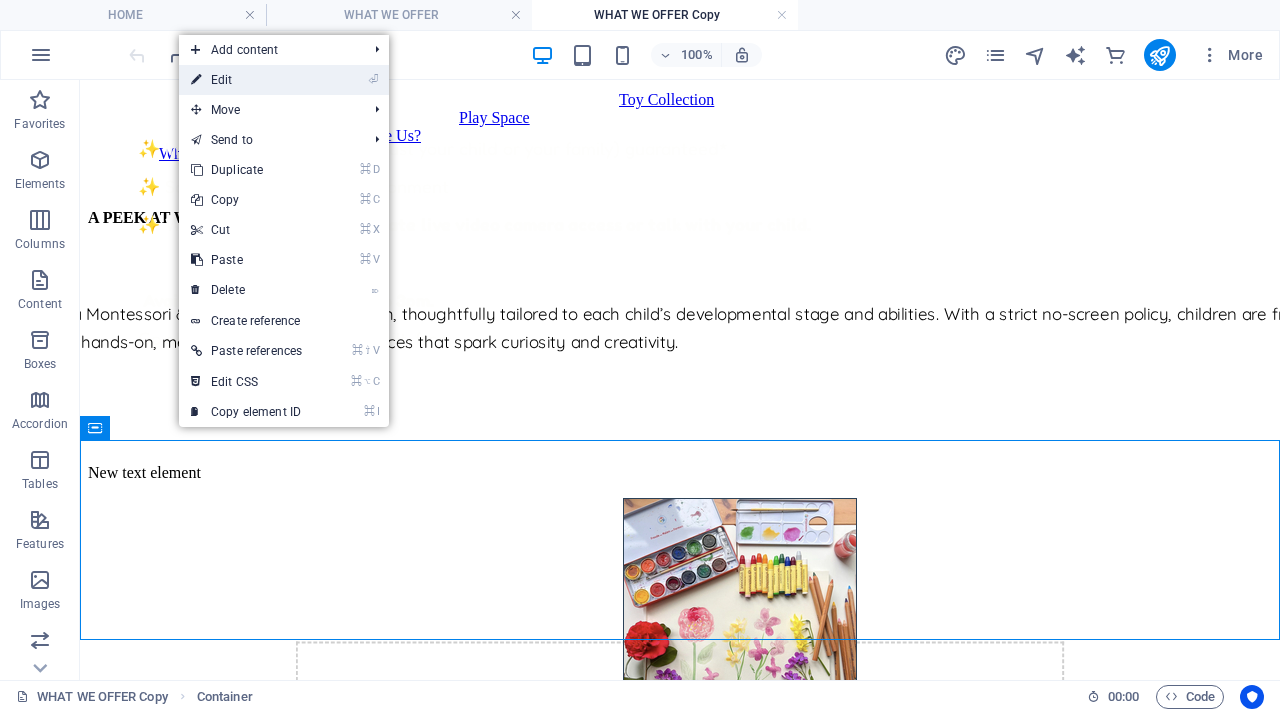 click on "⏎  Edit" at bounding box center [246, 80] 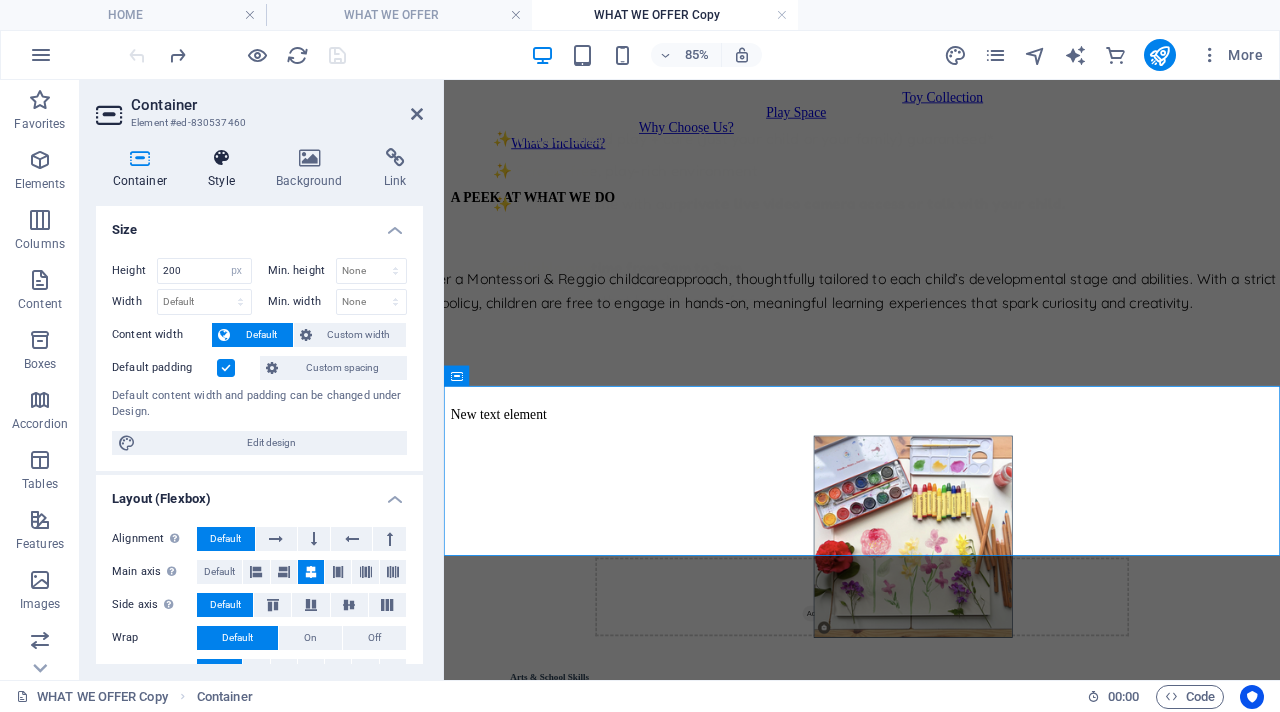 click on "Style" at bounding box center [226, 169] 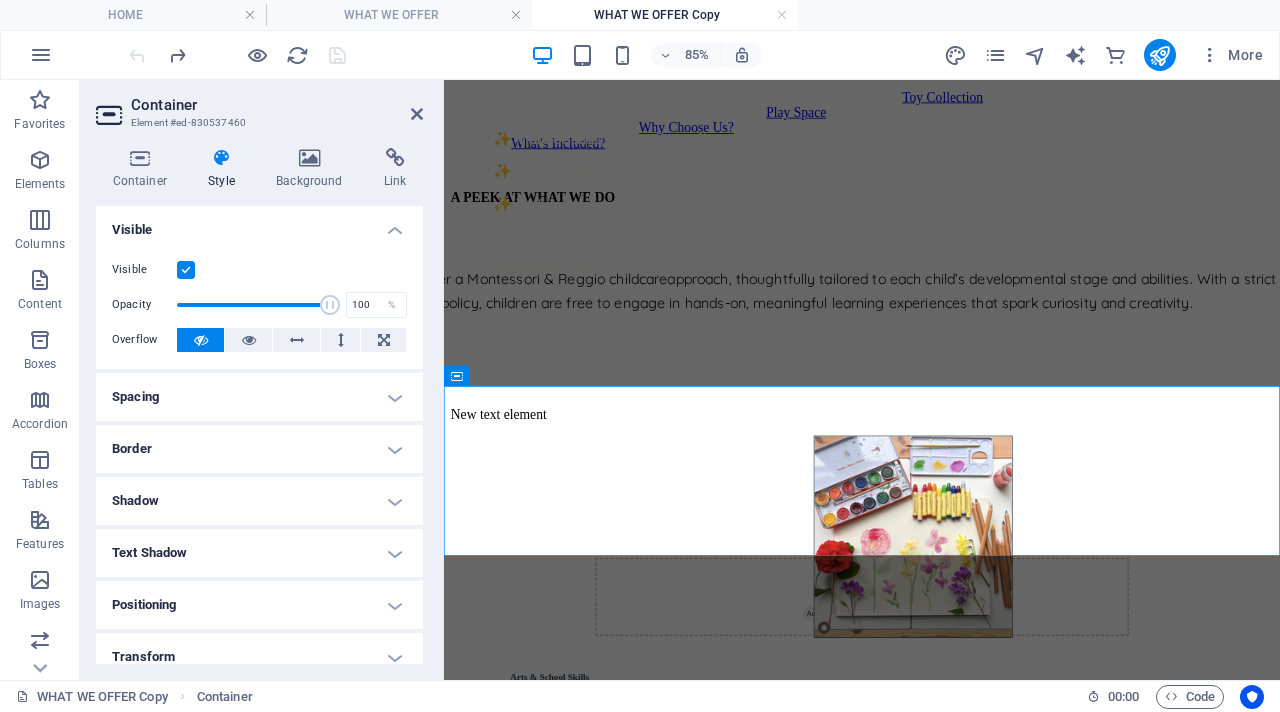 scroll, scrollTop: 172, scrollLeft: 0, axis: vertical 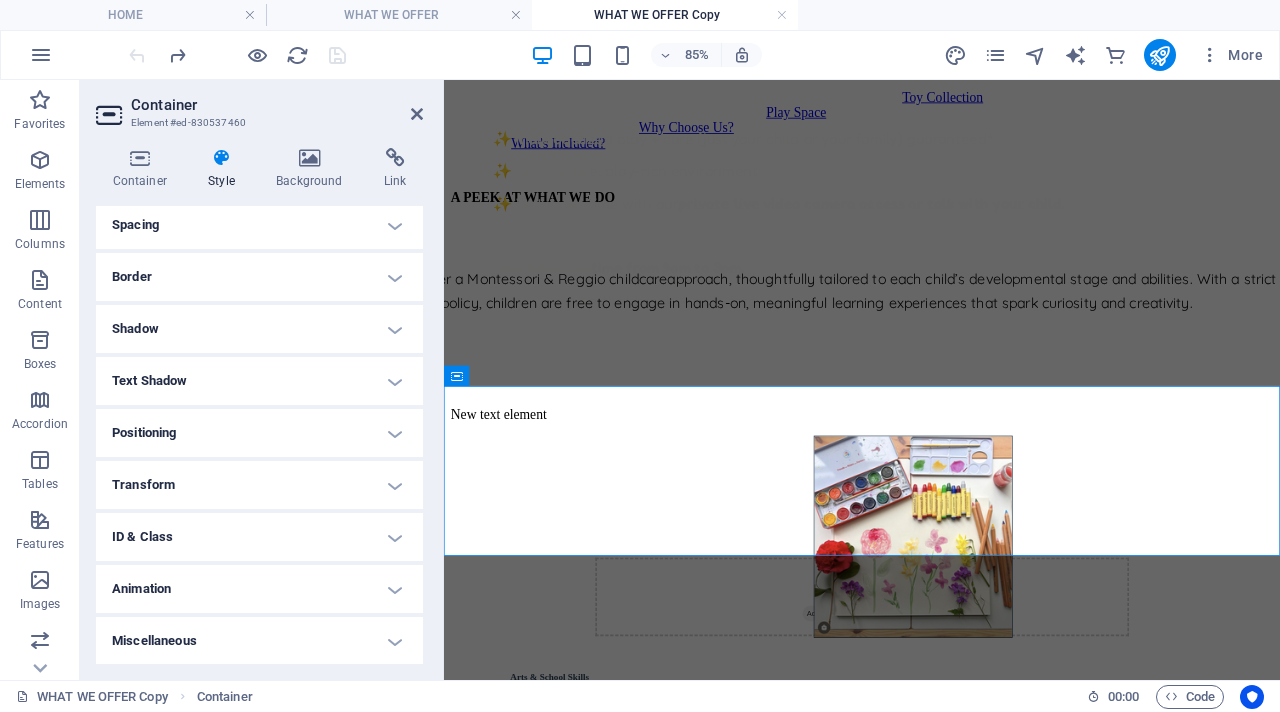 click on "Transform" at bounding box center (259, 485) 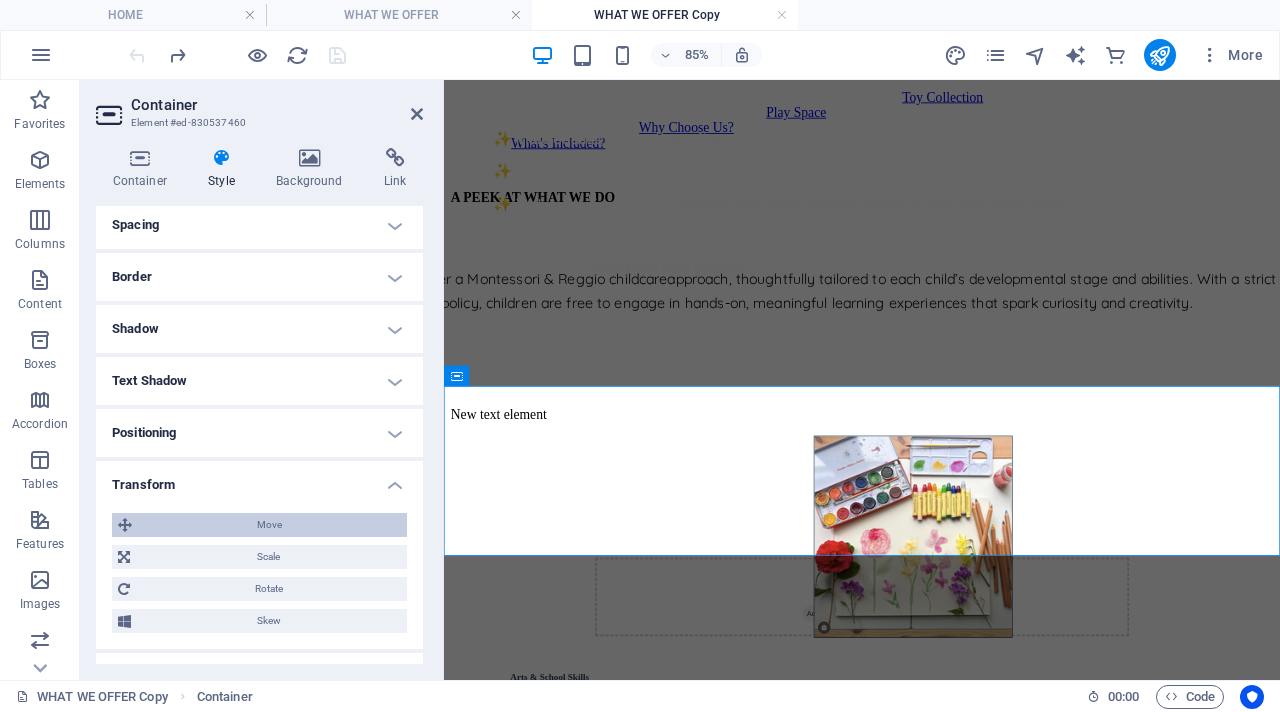 click on "Move" at bounding box center (269, 525) 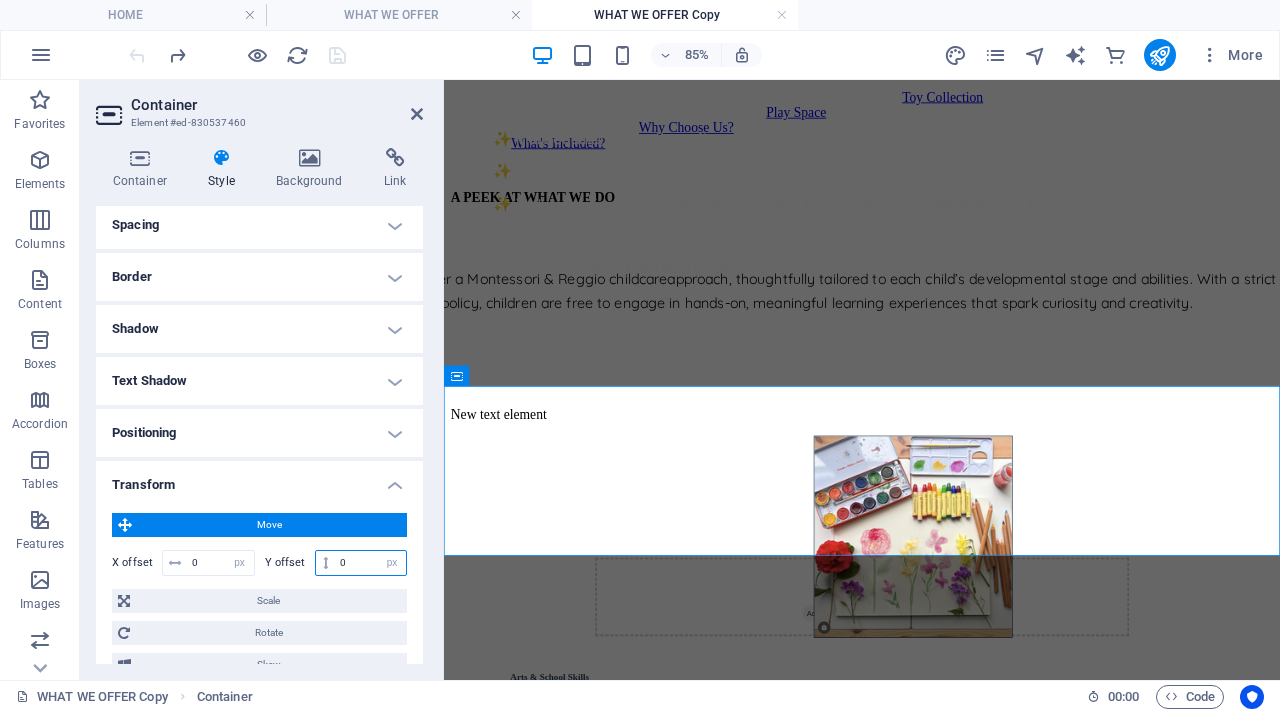 drag, startPoint x: 366, startPoint y: 564, endPoint x: 315, endPoint y: 549, distance: 53.160137 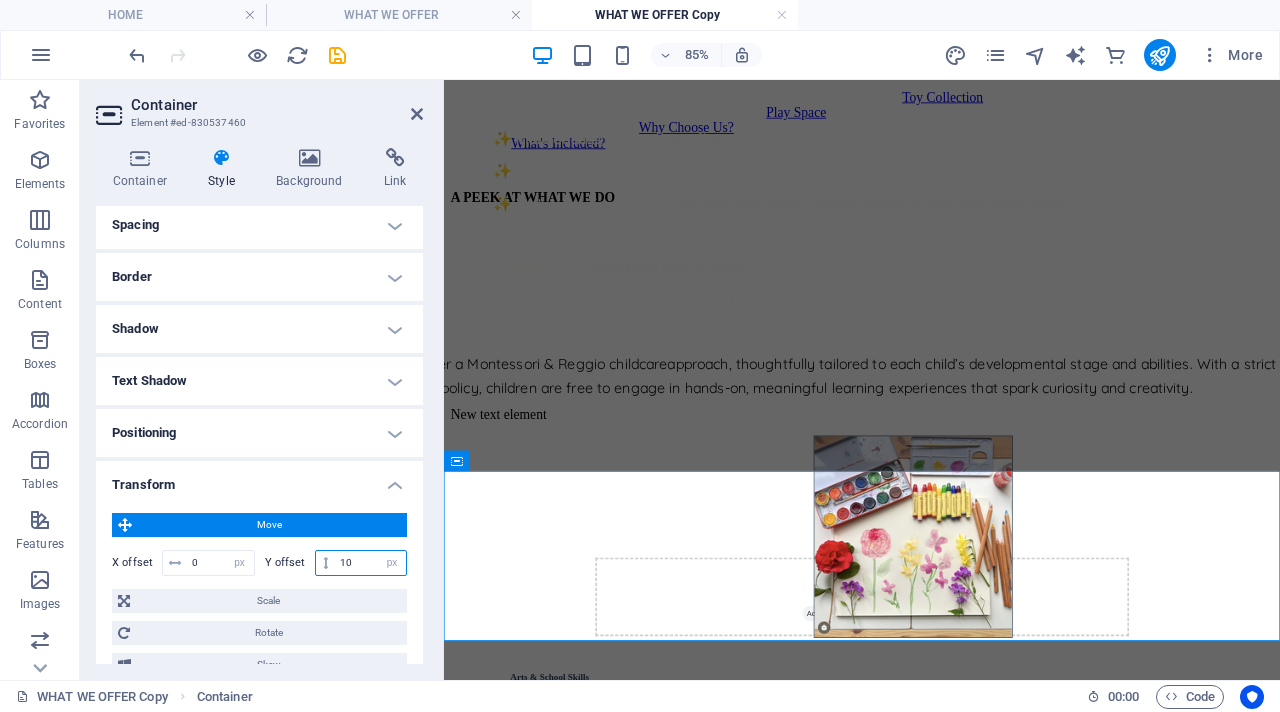 type on "1" 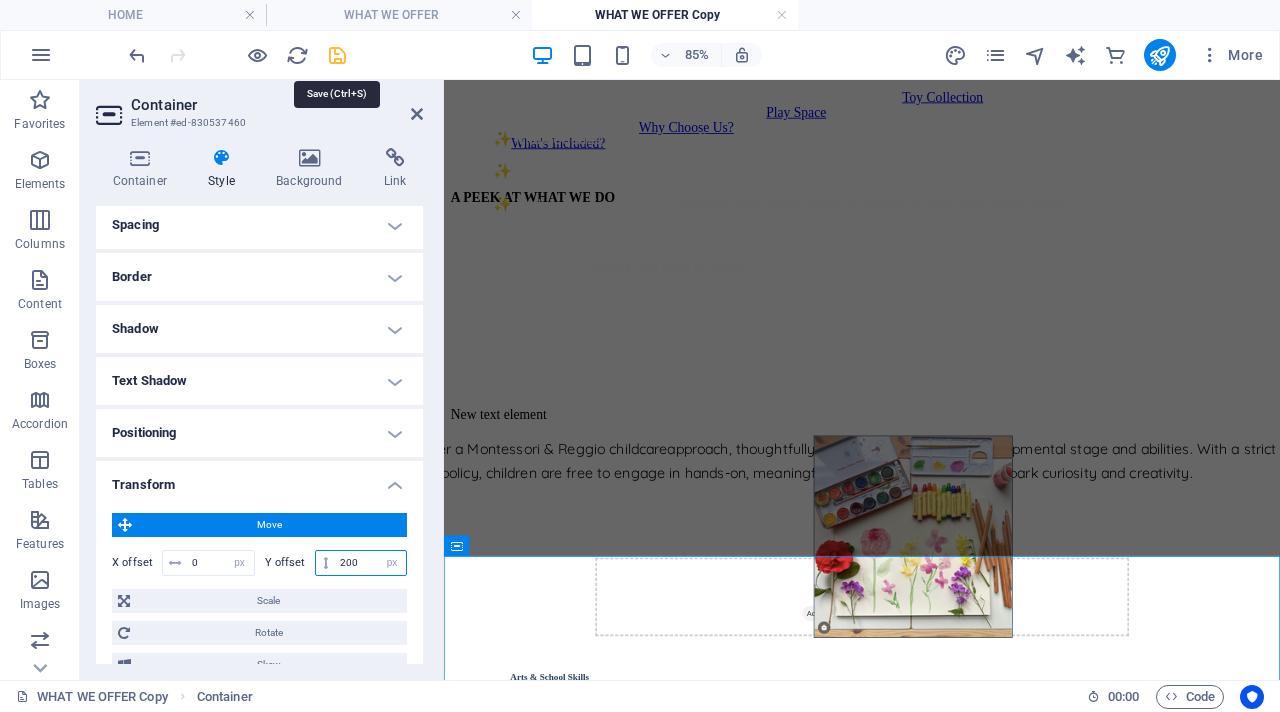 type on "200" 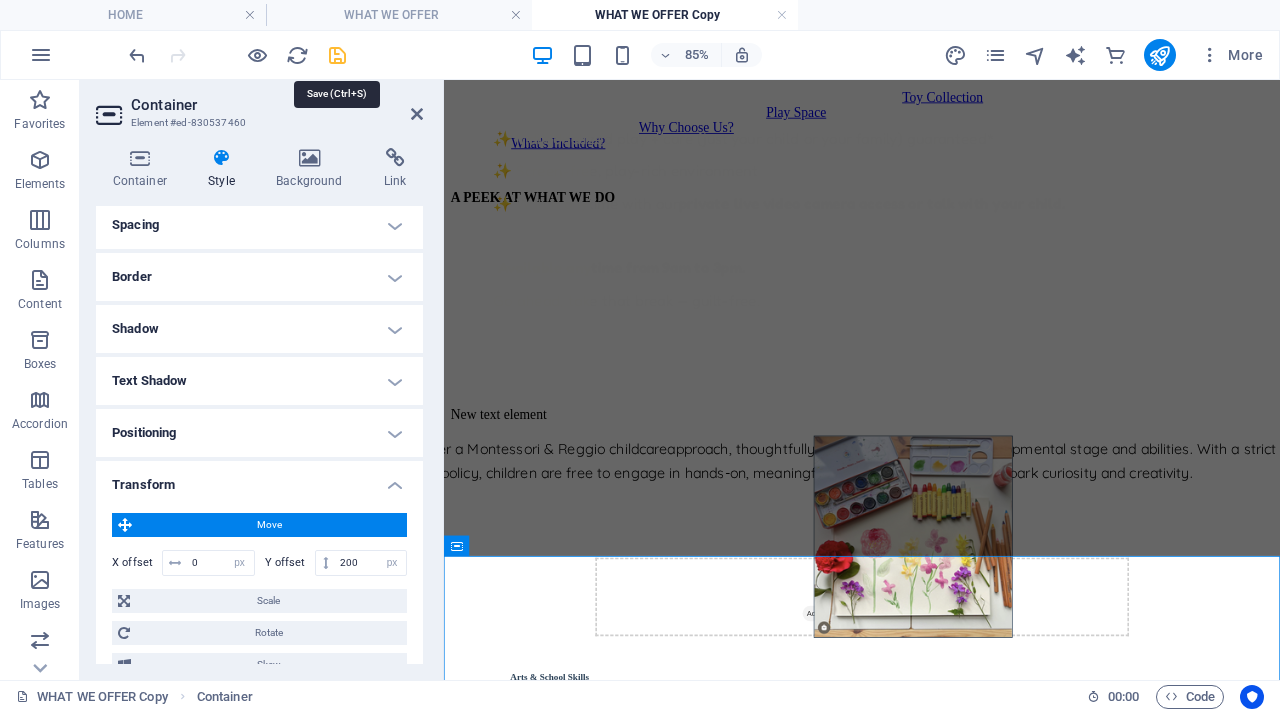 click at bounding box center [337, 55] 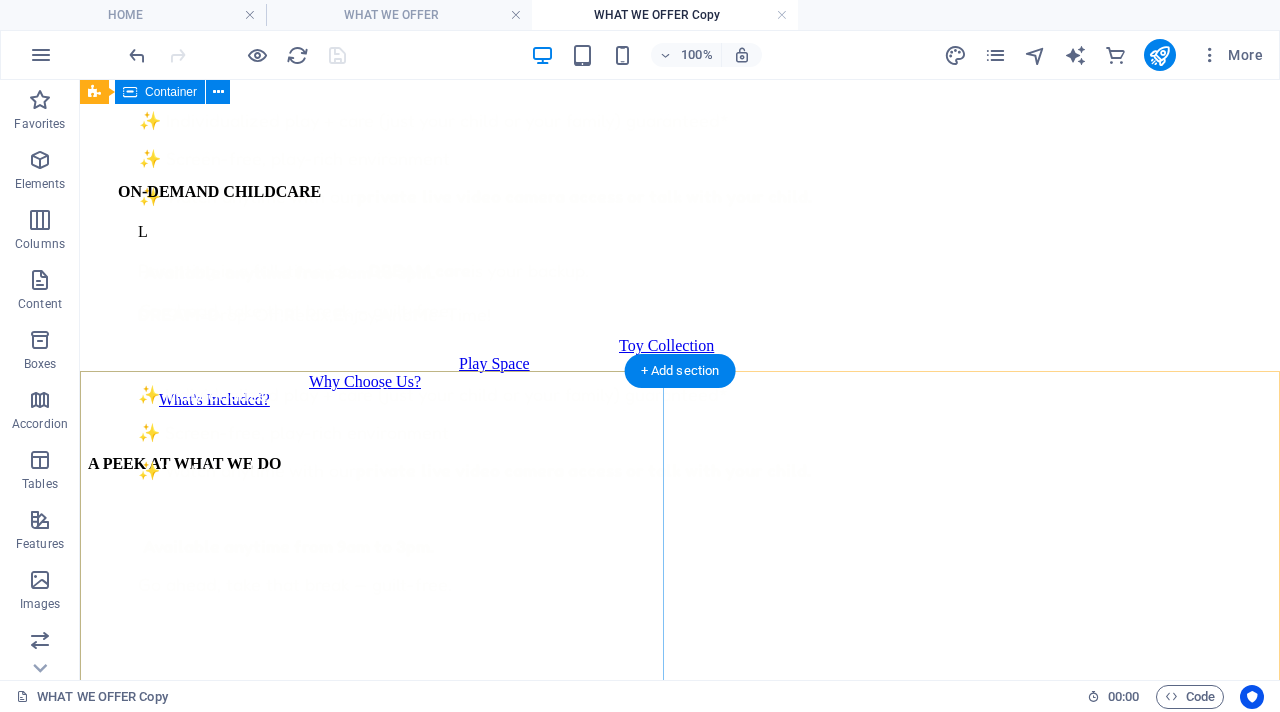 scroll, scrollTop: 591, scrollLeft: 0, axis: vertical 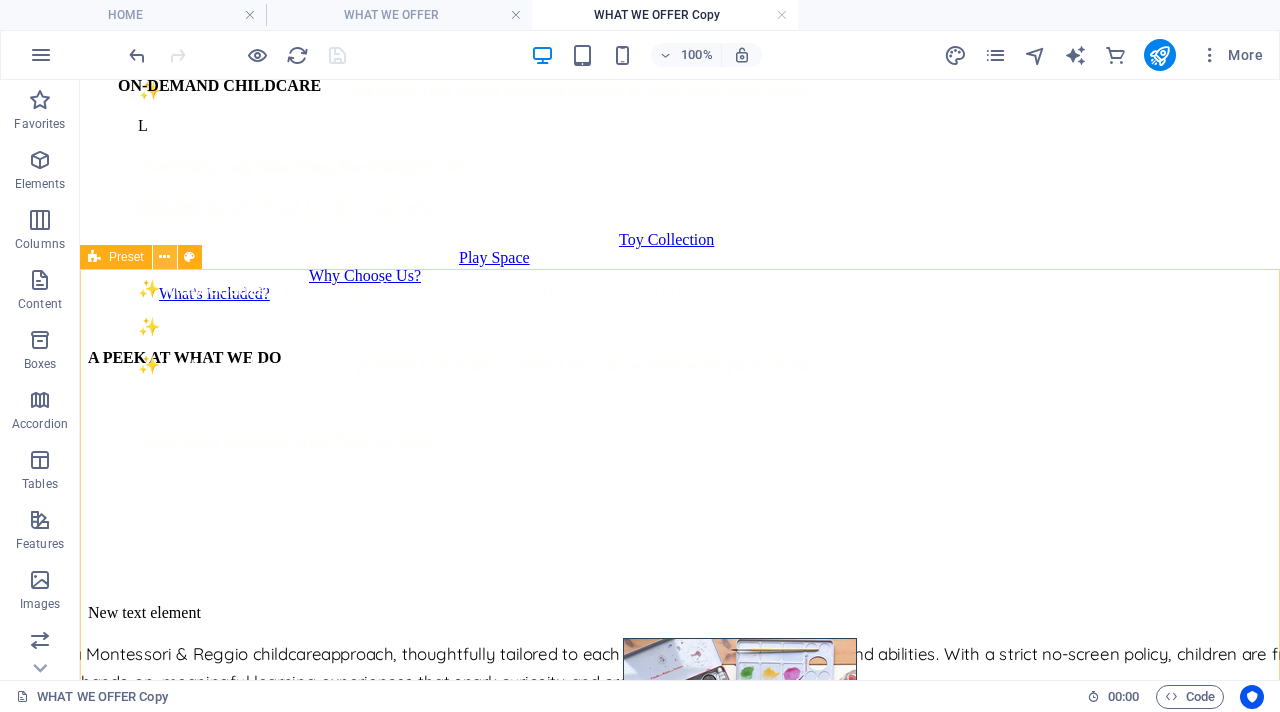 click at bounding box center (164, 257) 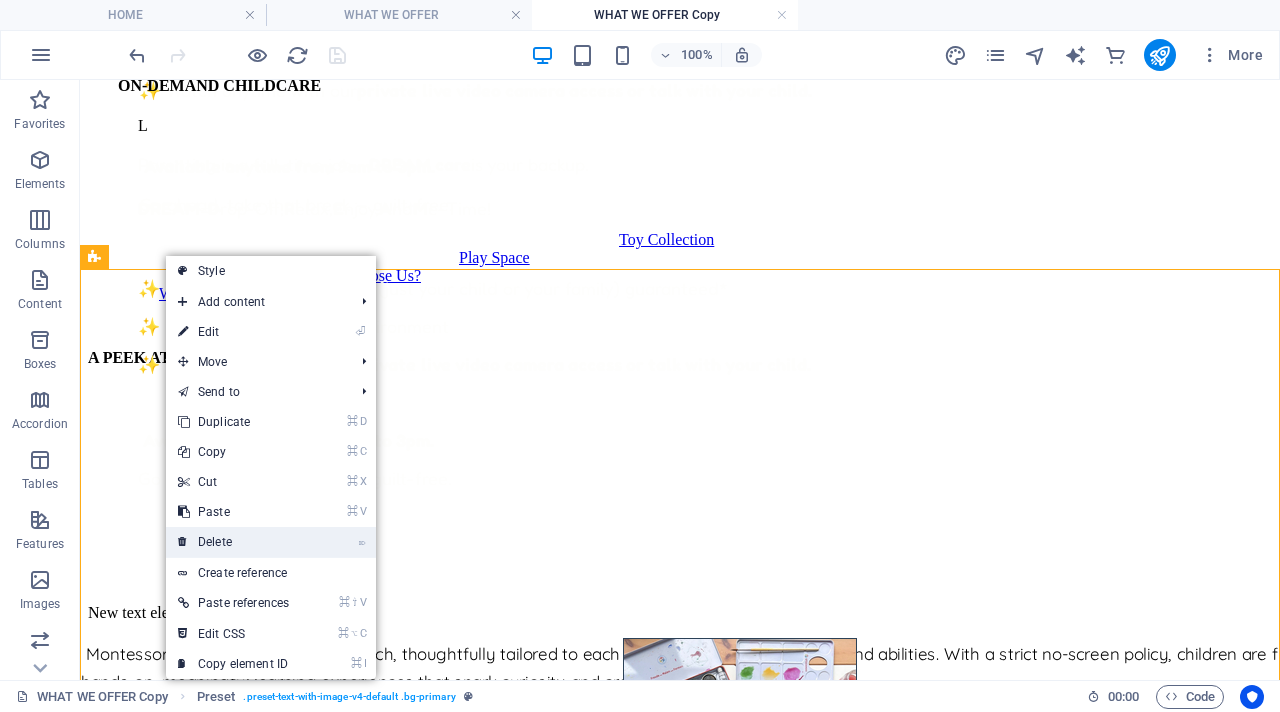 click on "⌦  Delete" at bounding box center (233, 542) 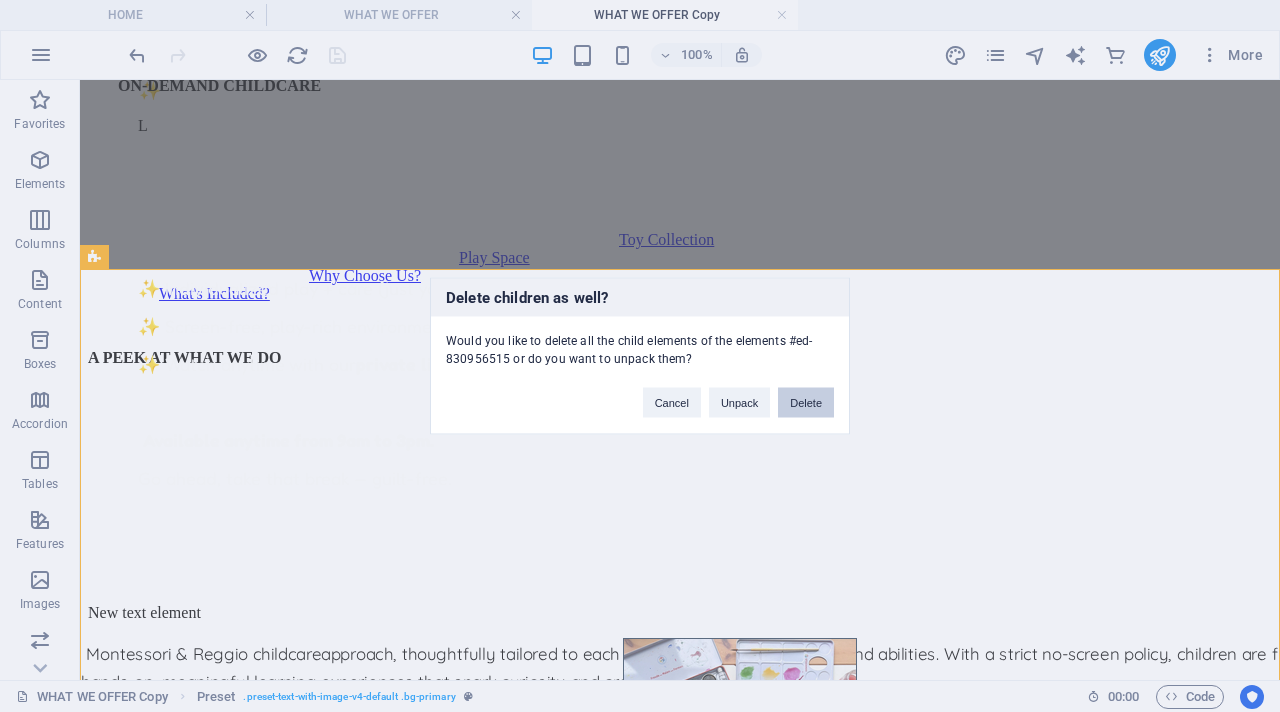 click on "Delete" at bounding box center [806, 403] 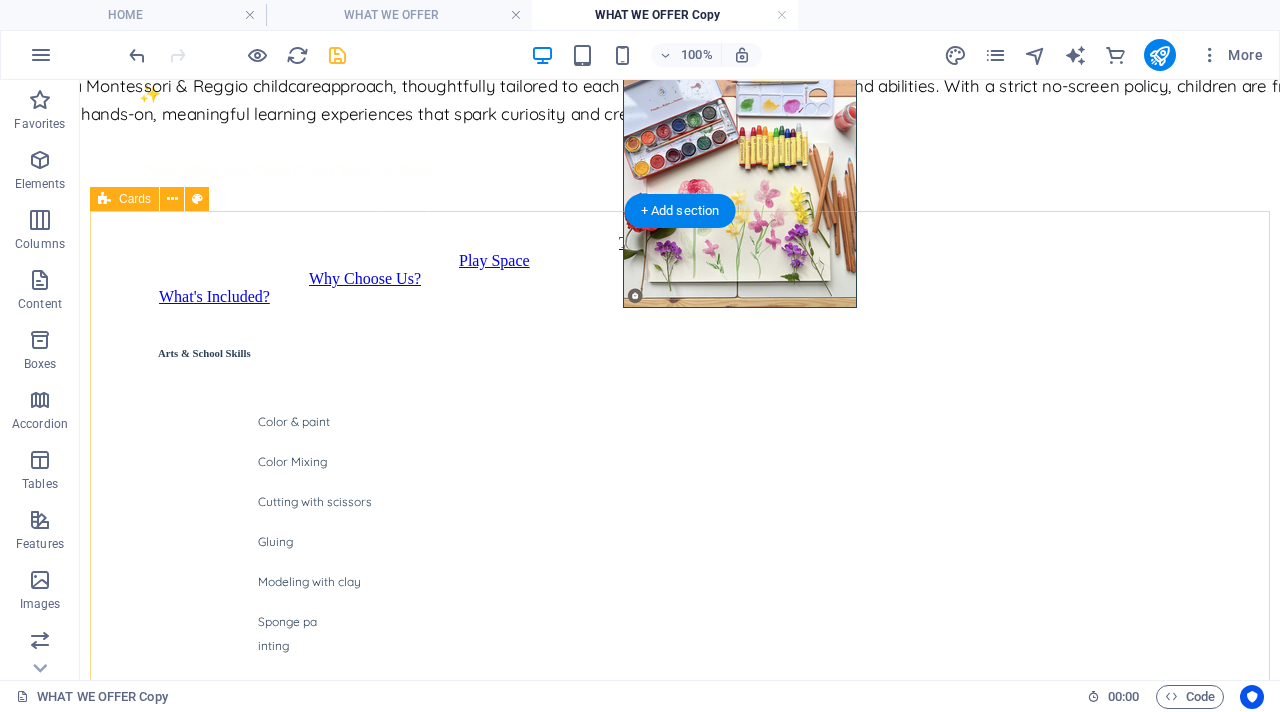 scroll, scrollTop: 446, scrollLeft: 0, axis: vertical 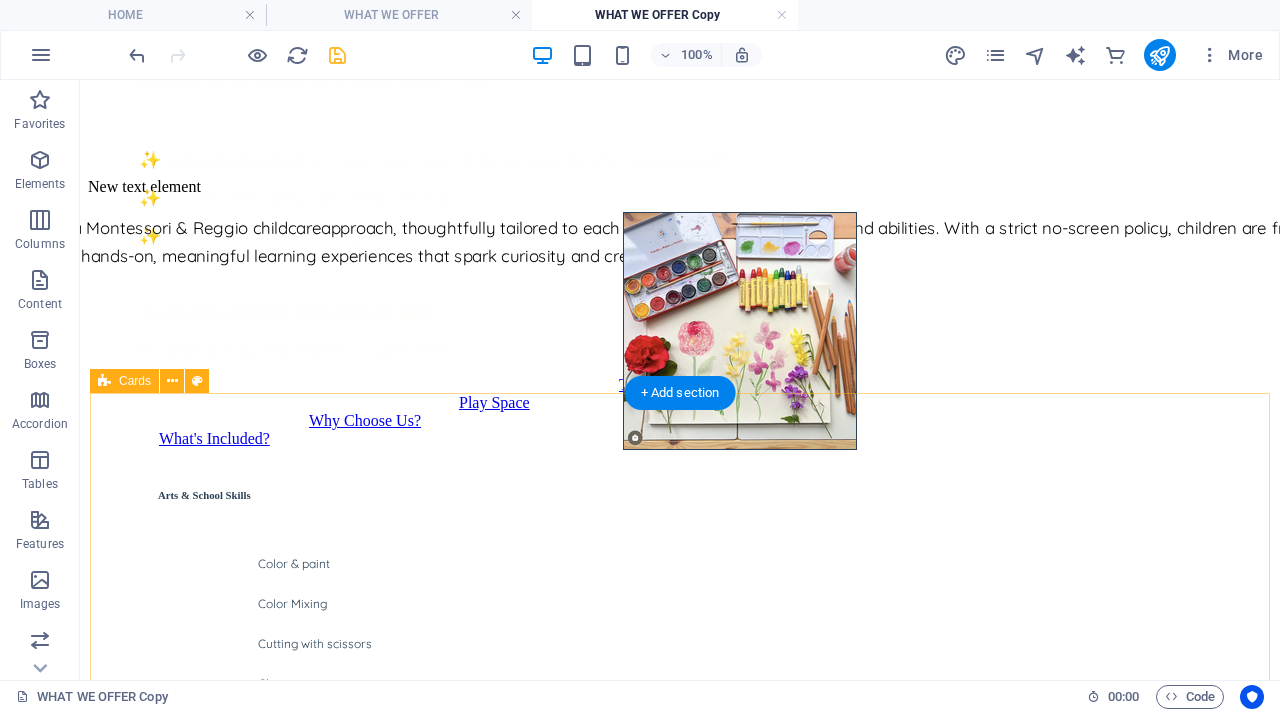 click on "Arts & School Skills  Color & paint Color Mixing  Cutting with scissors  Gluing  Modeling with clay  Sponge pa inting Sharpening pencils  Sensory/ STEAM activities Water  Play  Playdough Explorations  Sensory bottles  Sorting activities  Sandpaper letter Finger Painting Seasonal nature table STEAM Activities   Practical Life Skills Open & close lids  Pour / spoon beans, rice, salt Squeeze orange juice  Use rolling pin & cookie cutters Pour water from the pitcher  Buttoning or zipping Open Play  Use our thoughtfully selected, high-quality, and sustainable toys.  Our Open Play feature offers a fun, flexible, and engaging experience for your little ones! Fine Motor Skills  Threading large beads on a straw Lacing & braiding  Transfer activities Stacking  and sorting Sponge water transfer Early Literacy  I offer reading and writing programs for preschool to Grade 2, emphasizing systematic, phonics-based reading instruction and structured handwriting development using" at bounding box center [680, 1946] 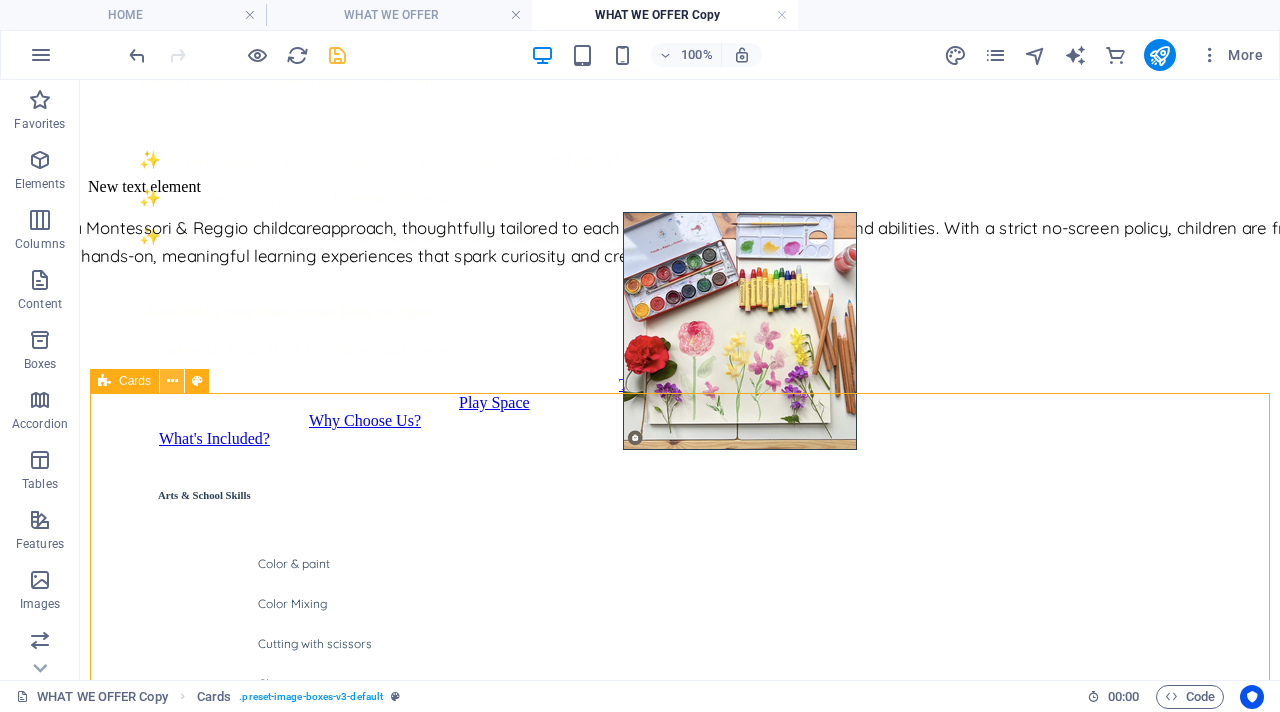 click at bounding box center (172, 381) 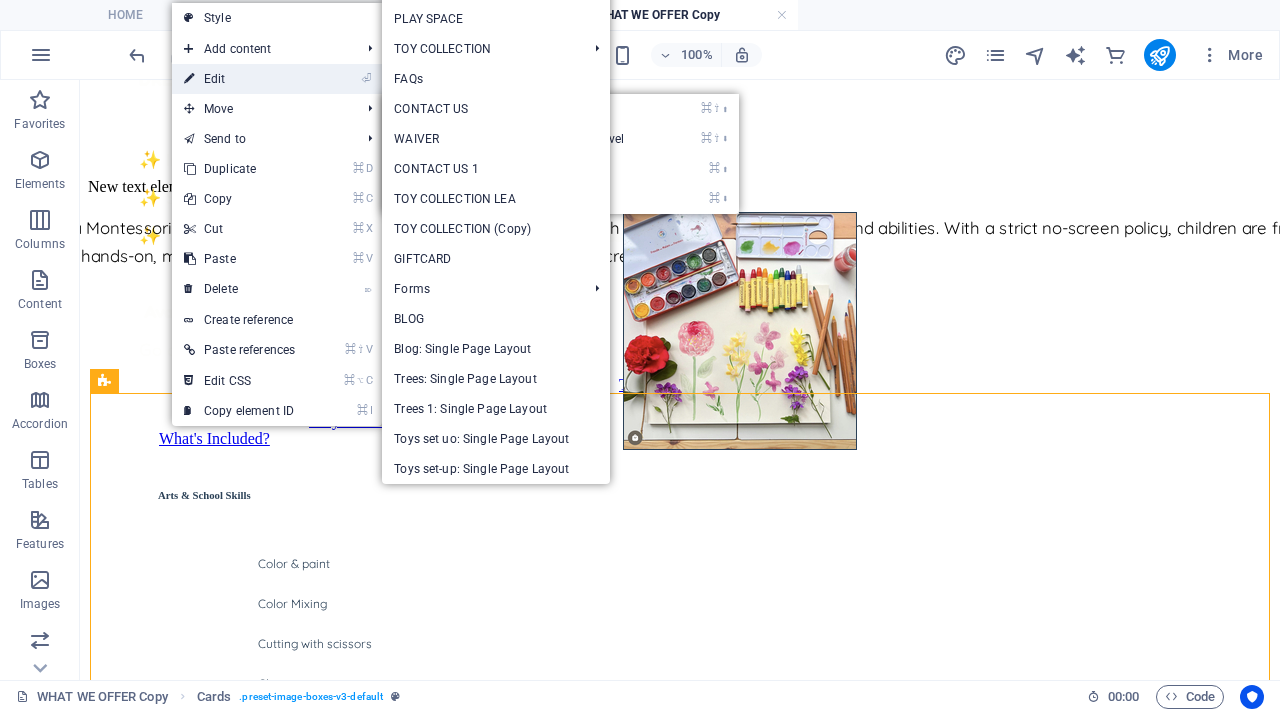 click on "⏎  Edit" at bounding box center (239, 79) 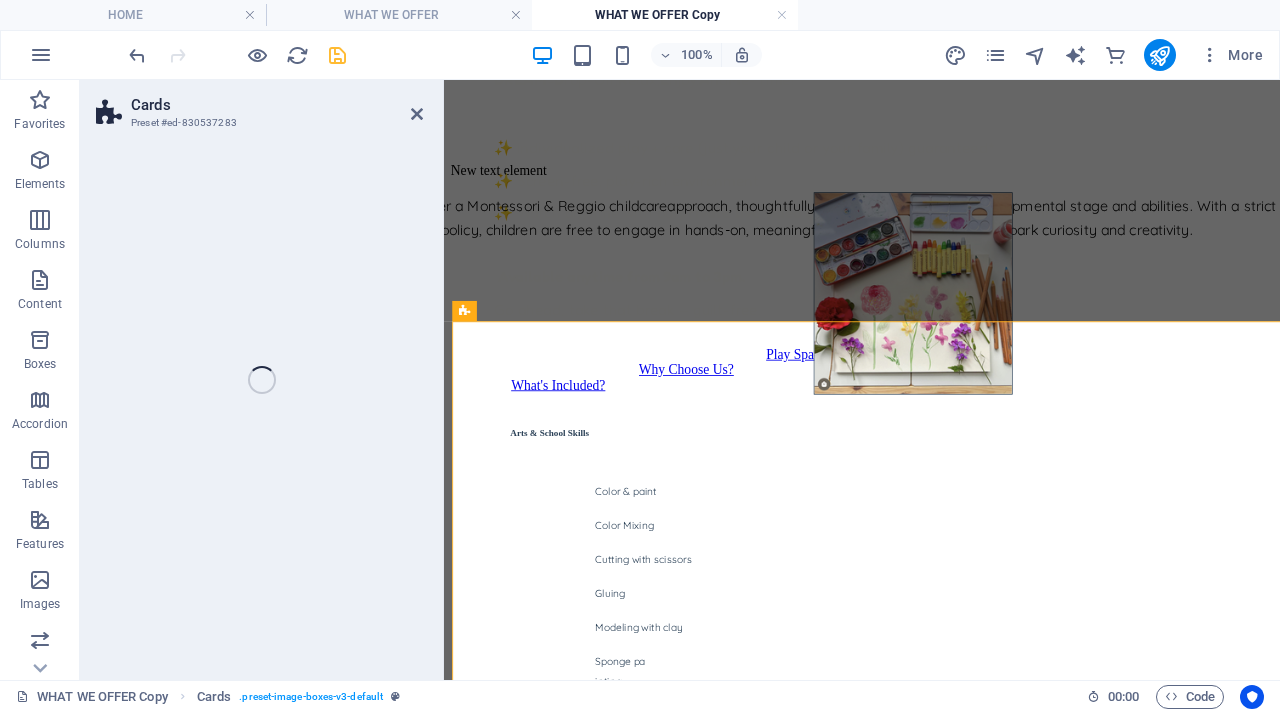 select on "rem" 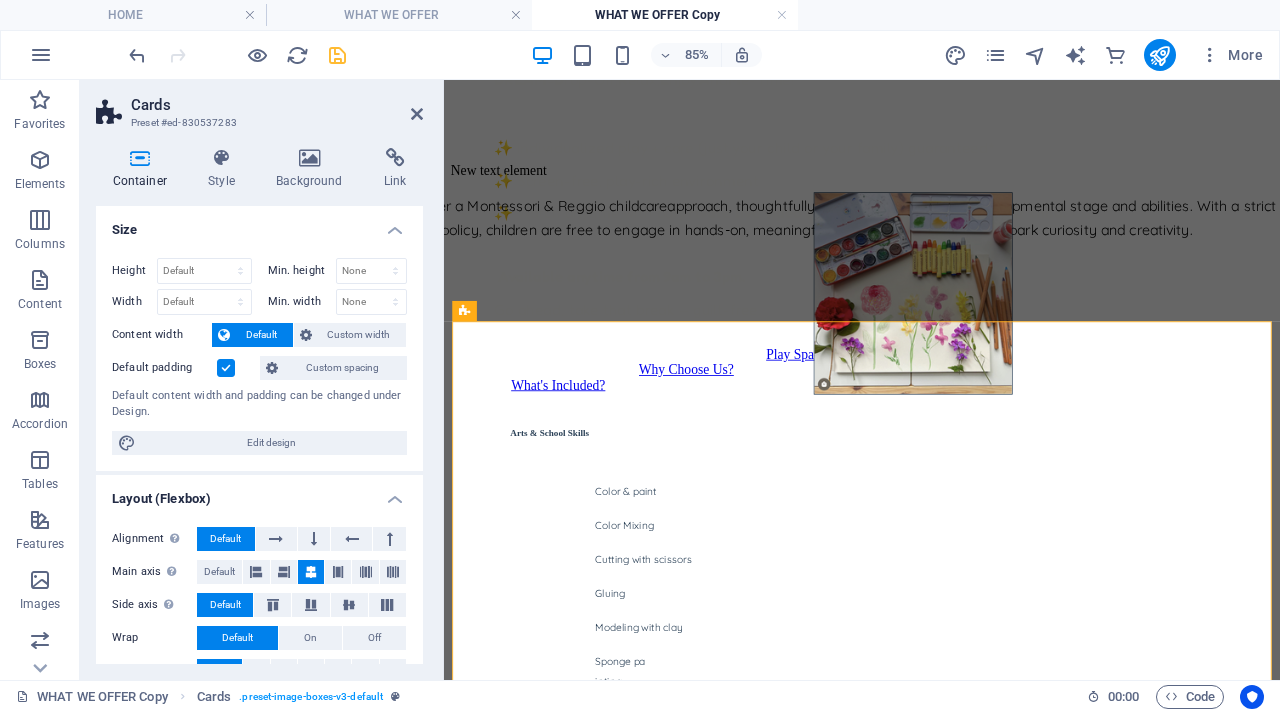 scroll, scrollTop: 475, scrollLeft: 0, axis: vertical 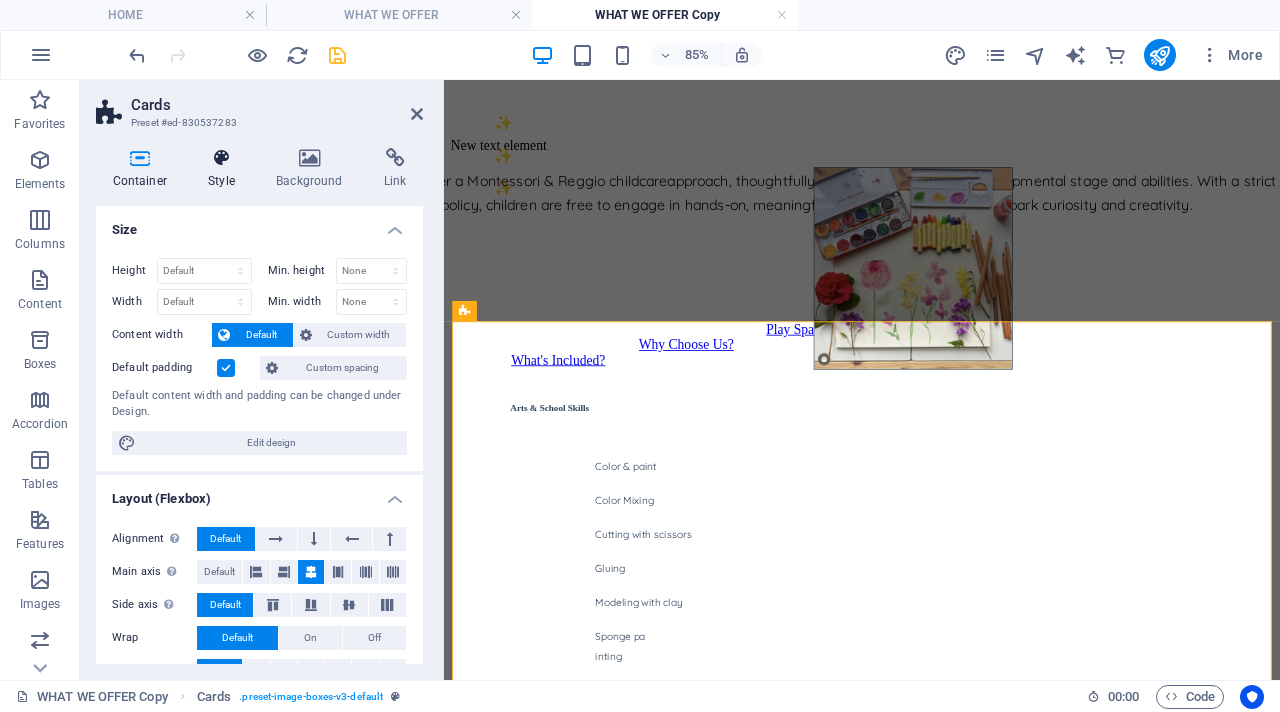click on "Style" at bounding box center [226, 169] 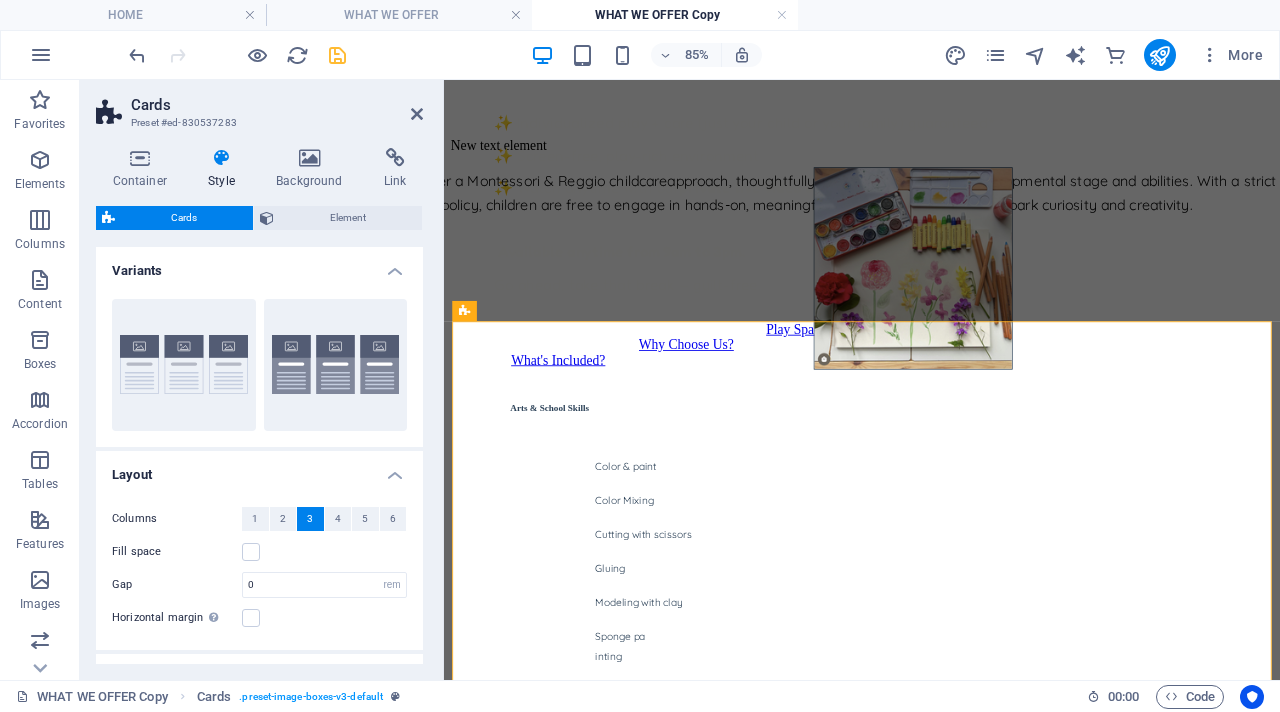 click on "Container Style Background Link Size Height Default px rem % vh vw Min. height None px rem % vh vw Width Default px rem % em vh vw Min. width None px rem % vh vw Content width Default Custom width Width Default px rem % em vh vw Min. width None px rem % vh vw Default padding Custom spacing Default content width and padding can be changed under Design. Edit design Layout (Flexbox) Alignment Determines the flex direction. Default Main axis Determine how elements should behave along the main axis inside this container (justify content). Default Side axis Control the vertical direction of the element inside of the container (align items). Default Wrap Default On Off Fill Controls the distances and direction of elements on the y-axis across several lines (align content). Default Accessibility ARIA helps assistive technologies (like screen readers) to understand the role, state, and behavior of web elements Role The ARIA role defines the purpose of an element.  None Alert Article Banner Comment Fan" at bounding box center (259, 406) 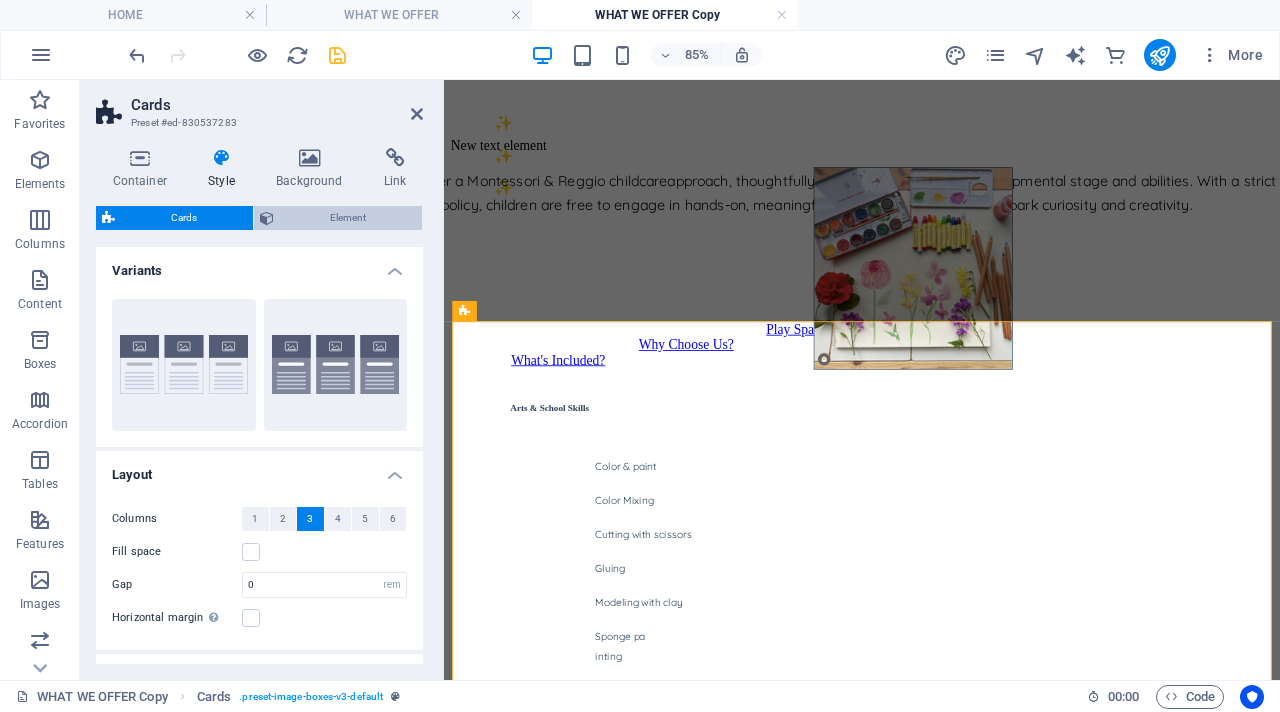 click on "Element" at bounding box center [348, 218] 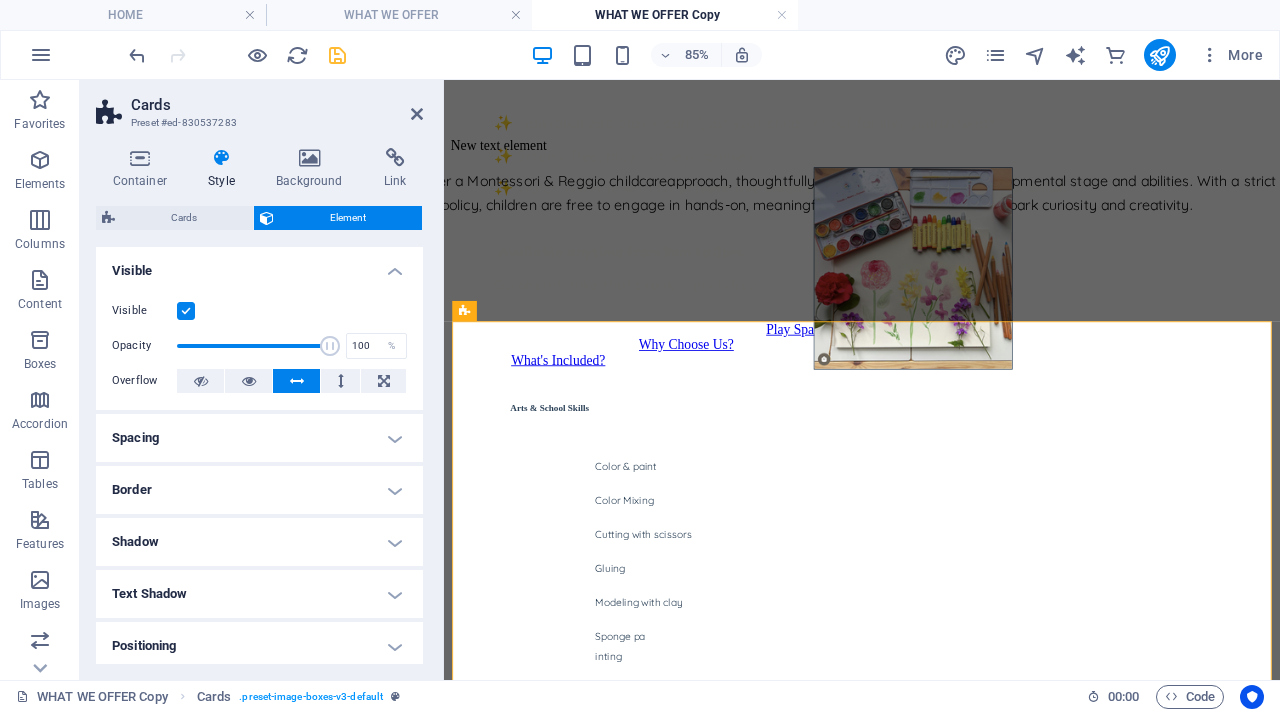 scroll, scrollTop: 213, scrollLeft: 0, axis: vertical 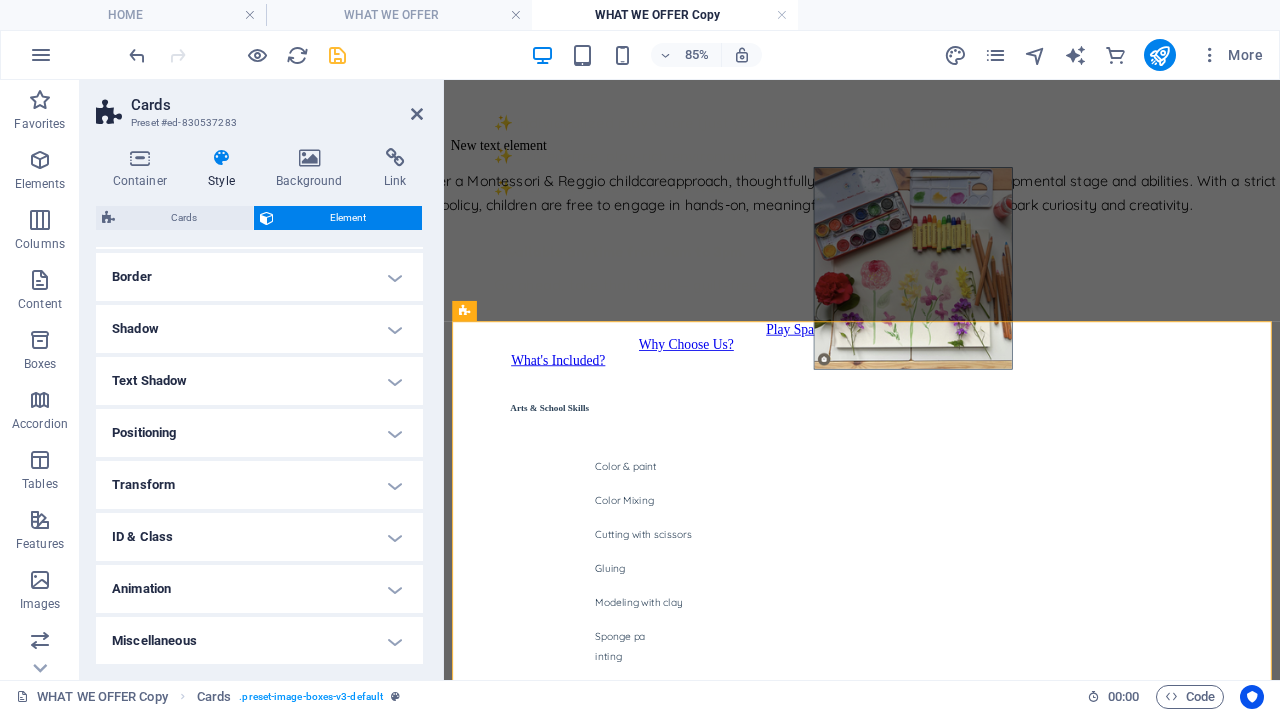 click on "Transform" at bounding box center [259, 485] 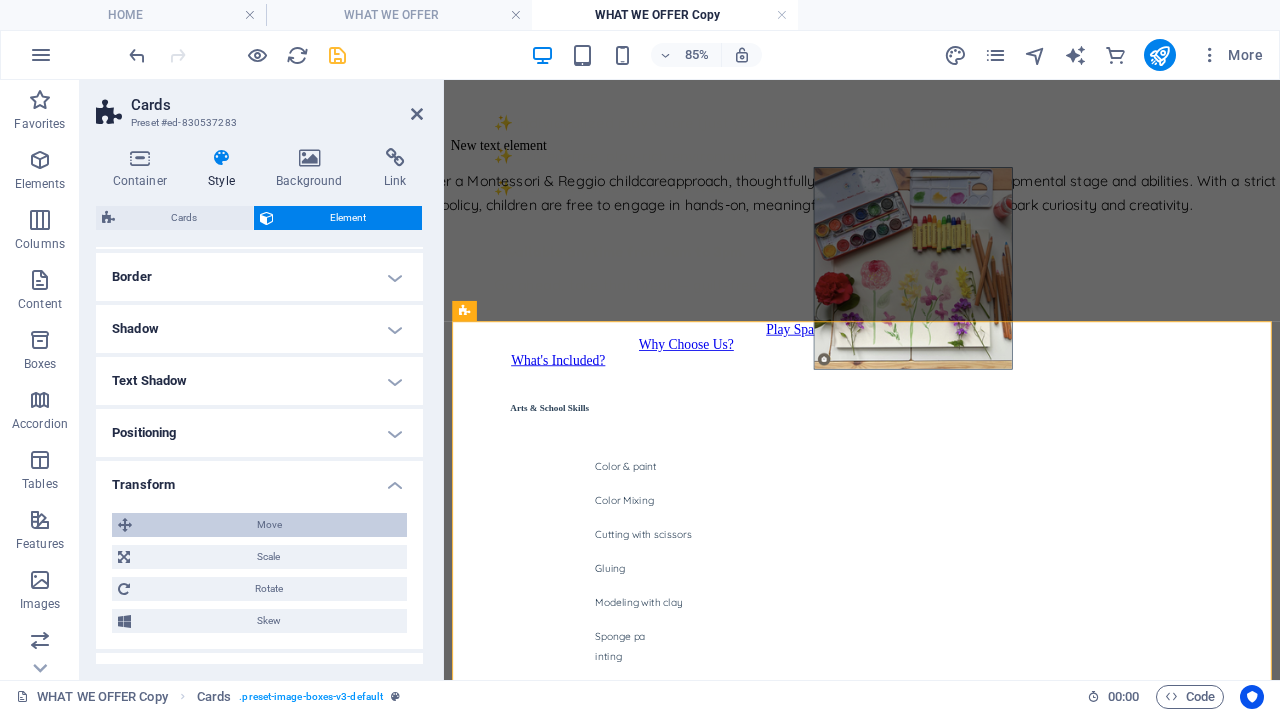 click on "Move" at bounding box center [269, 525] 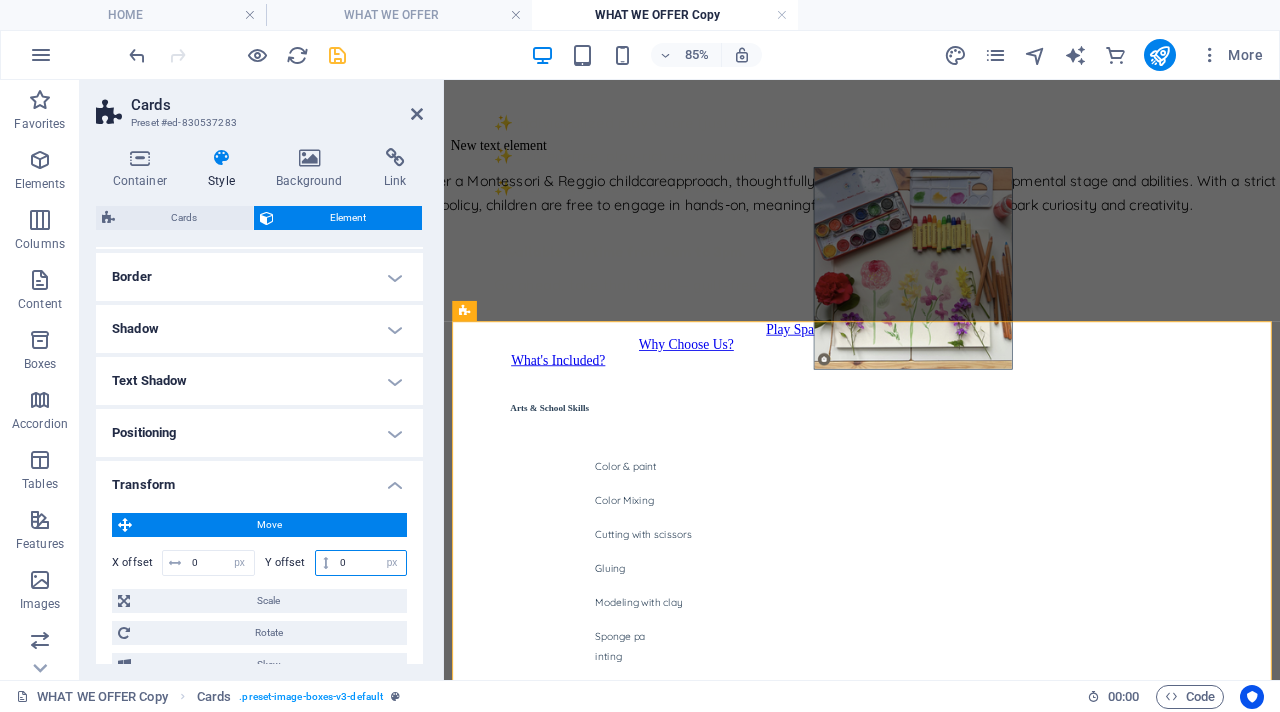 drag, startPoint x: 355, startPoint y: 566, endPoint x: 332, endPoint y: 563, distance: 23.194826 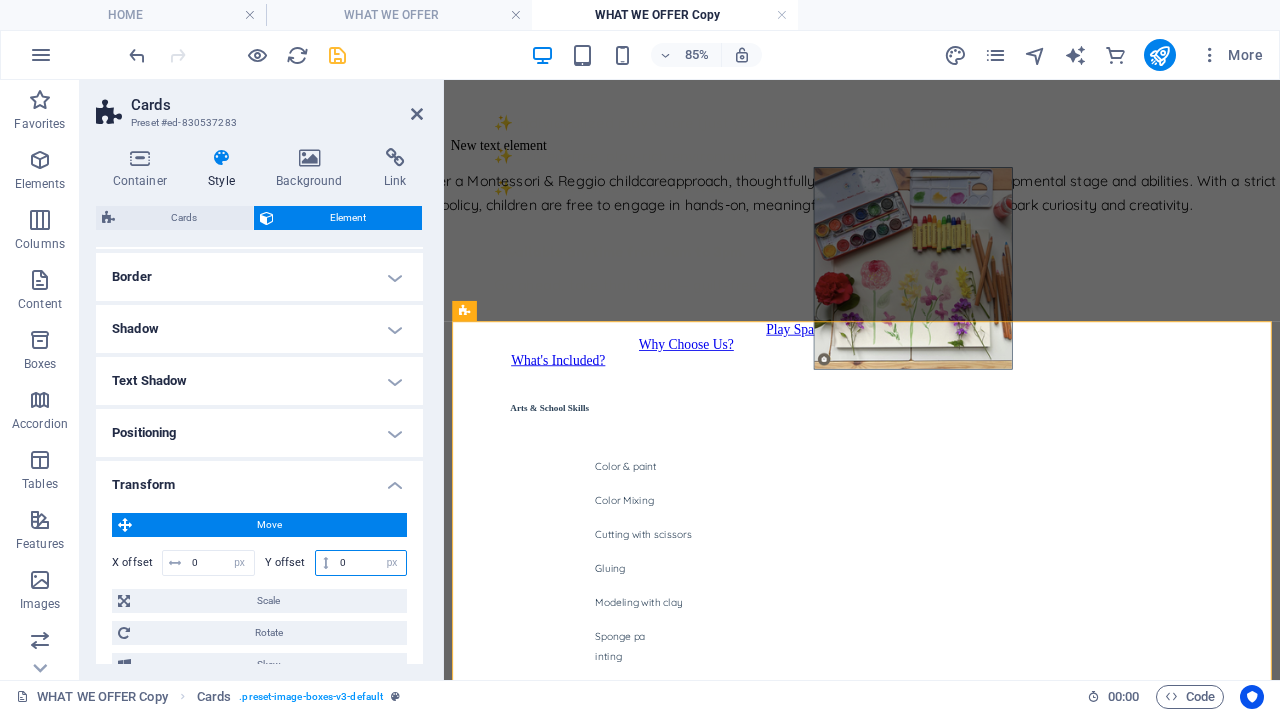 click on "0 px rem % em vh vw" at bounding box center [361, 563] 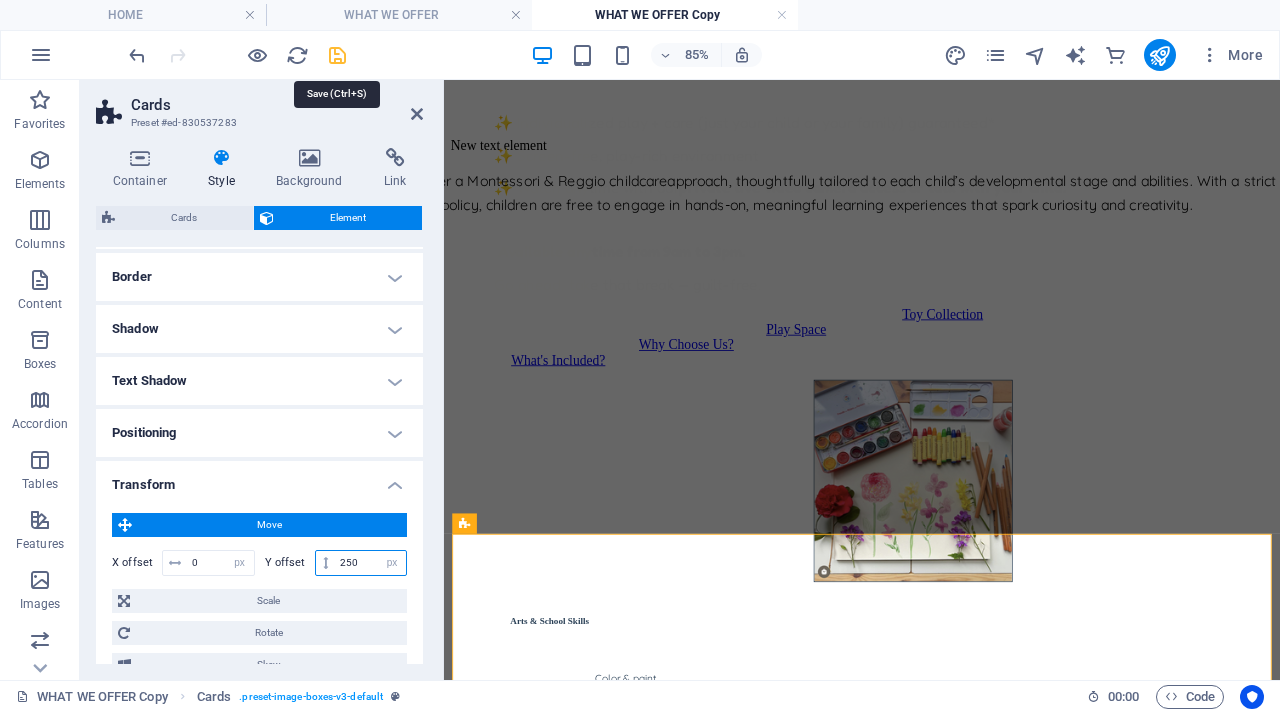 type on "250" 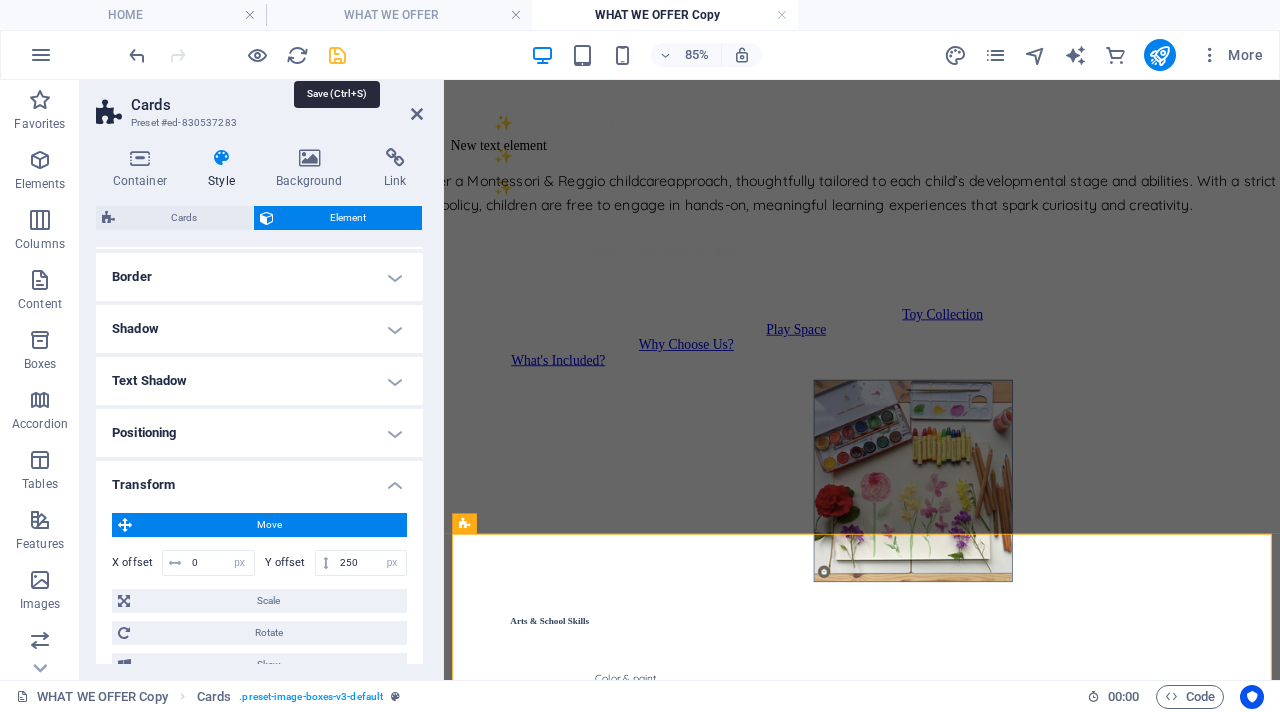 click at bounding box center [337, 55] 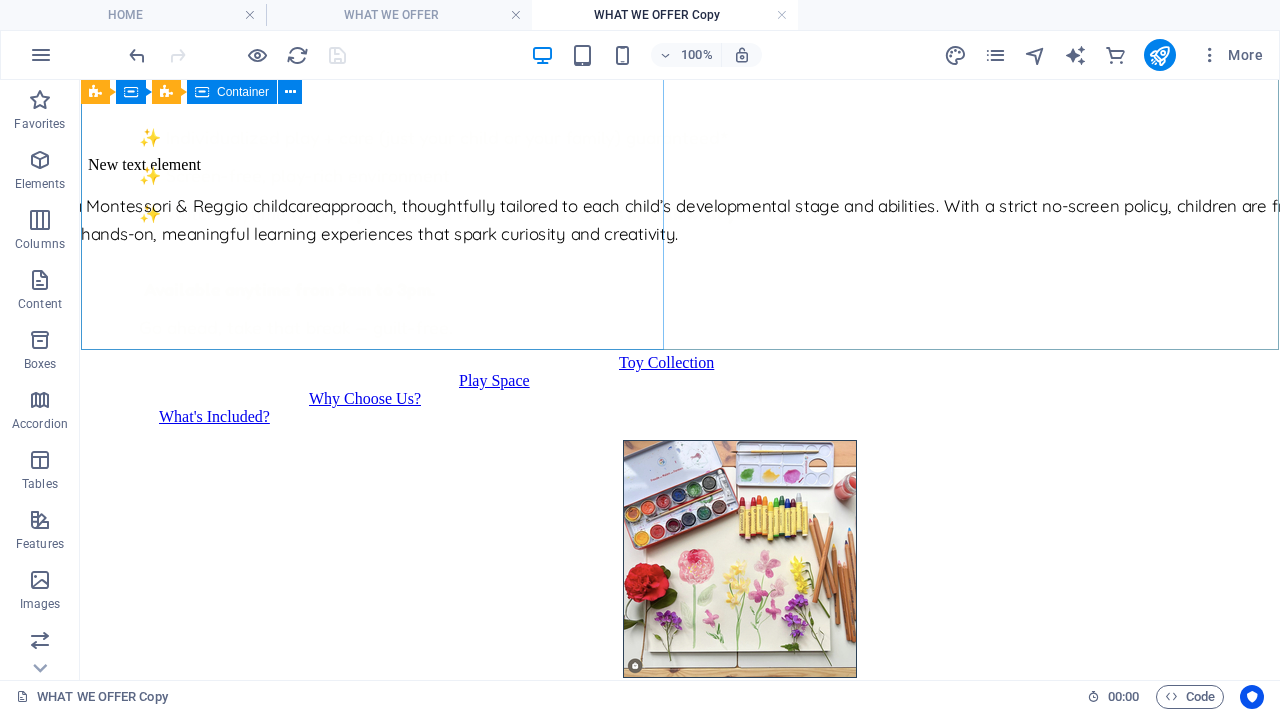 scroll, scrollTop: 467, scrollLeft: 0, axis: vertical 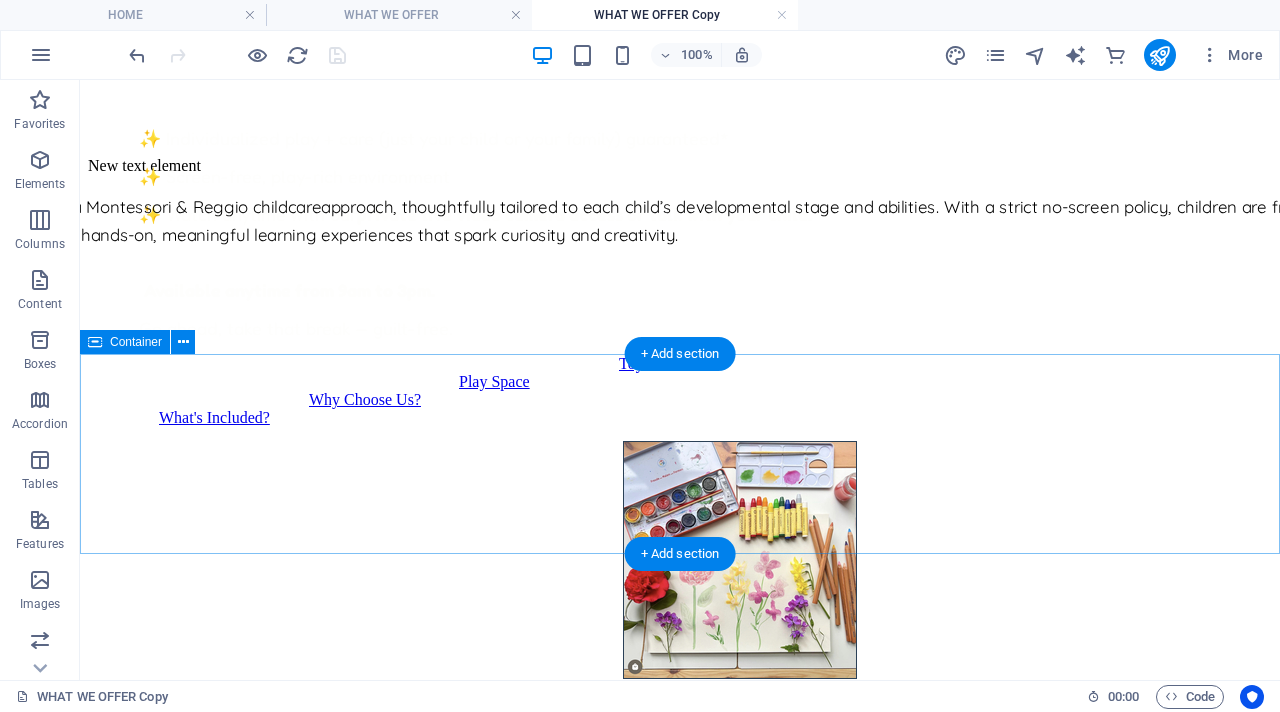 click on "We offer a Montessori & Reggio childcare  approach, thoughtfully tailored to each child’s developmental stage and abilities. With a strict no-screen policy, children are free to engage in hands-on, meaningful learning experiences that spark curiosity and creativity." at bounding box center [680, 241] 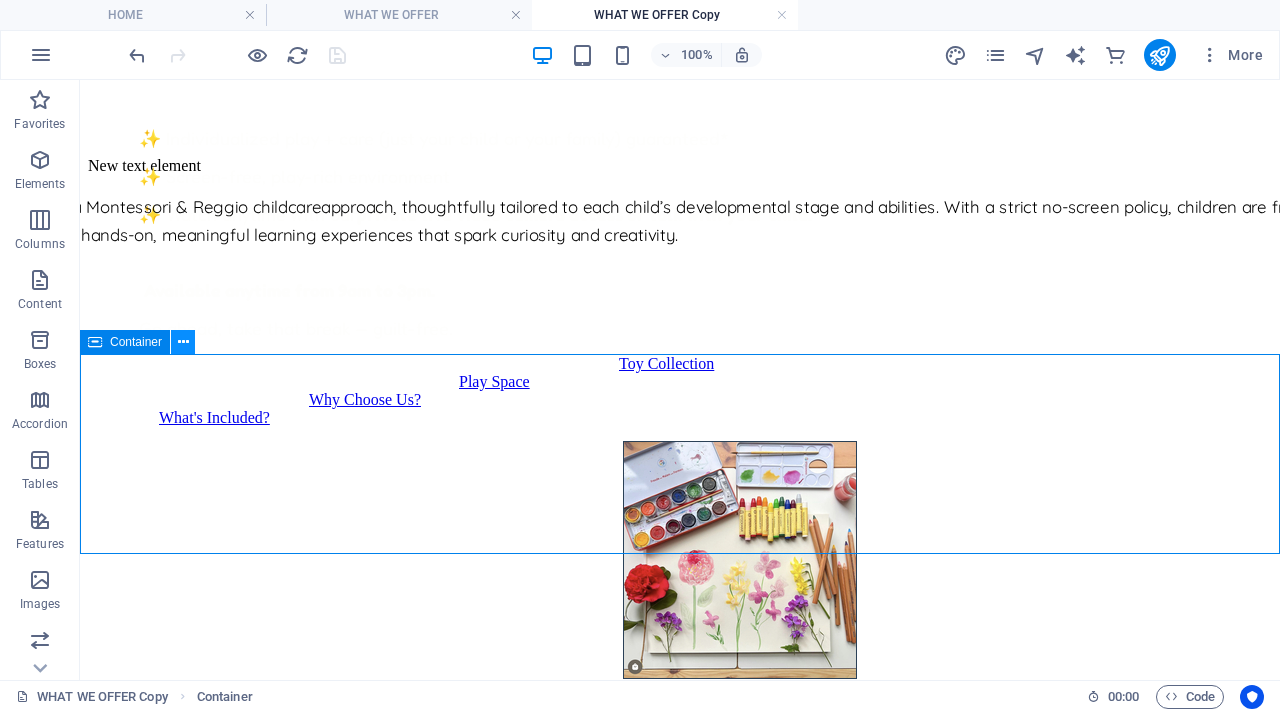 click at bounding box center (183, 342) 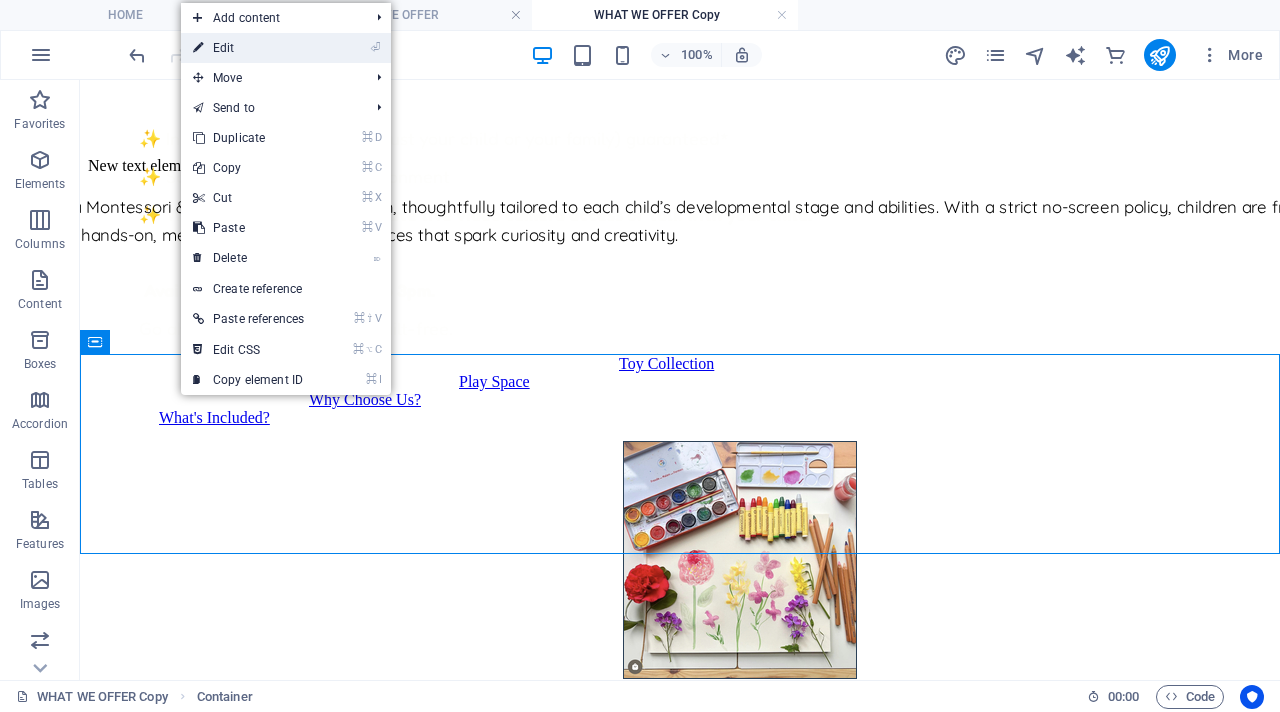 click on "⏎  Edit" at bounding box center [248, 48] 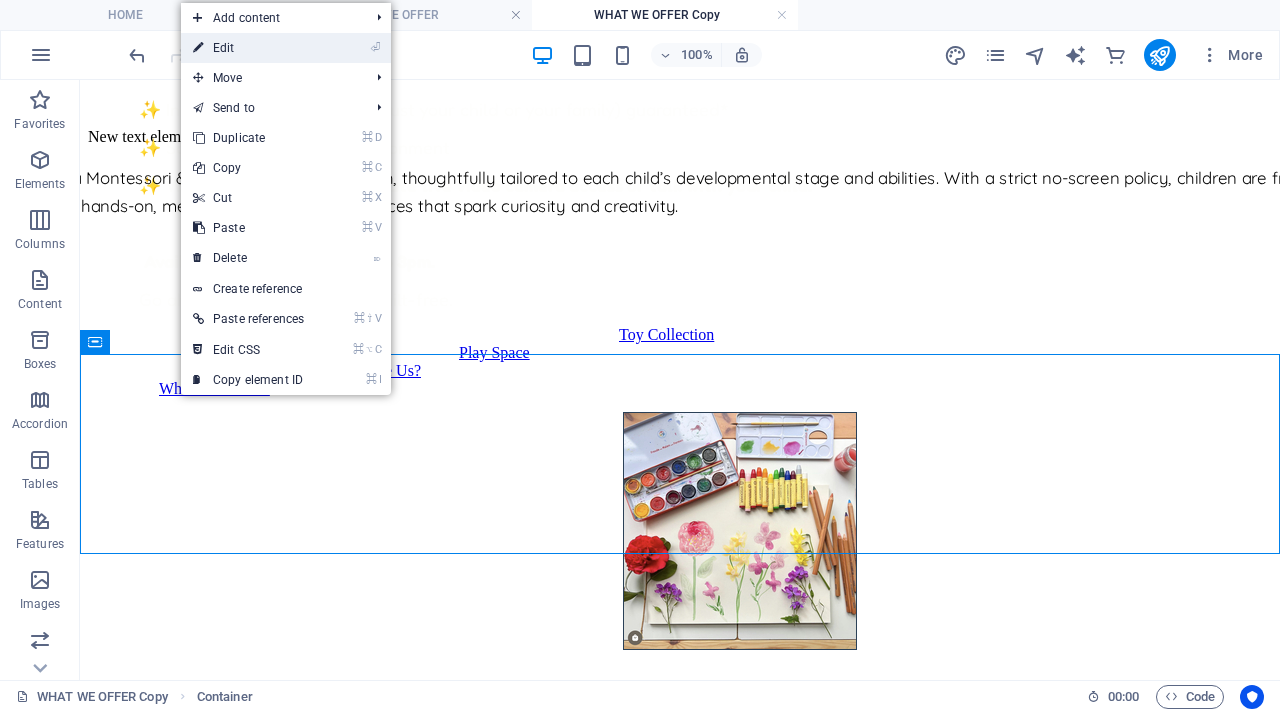 select on "px" 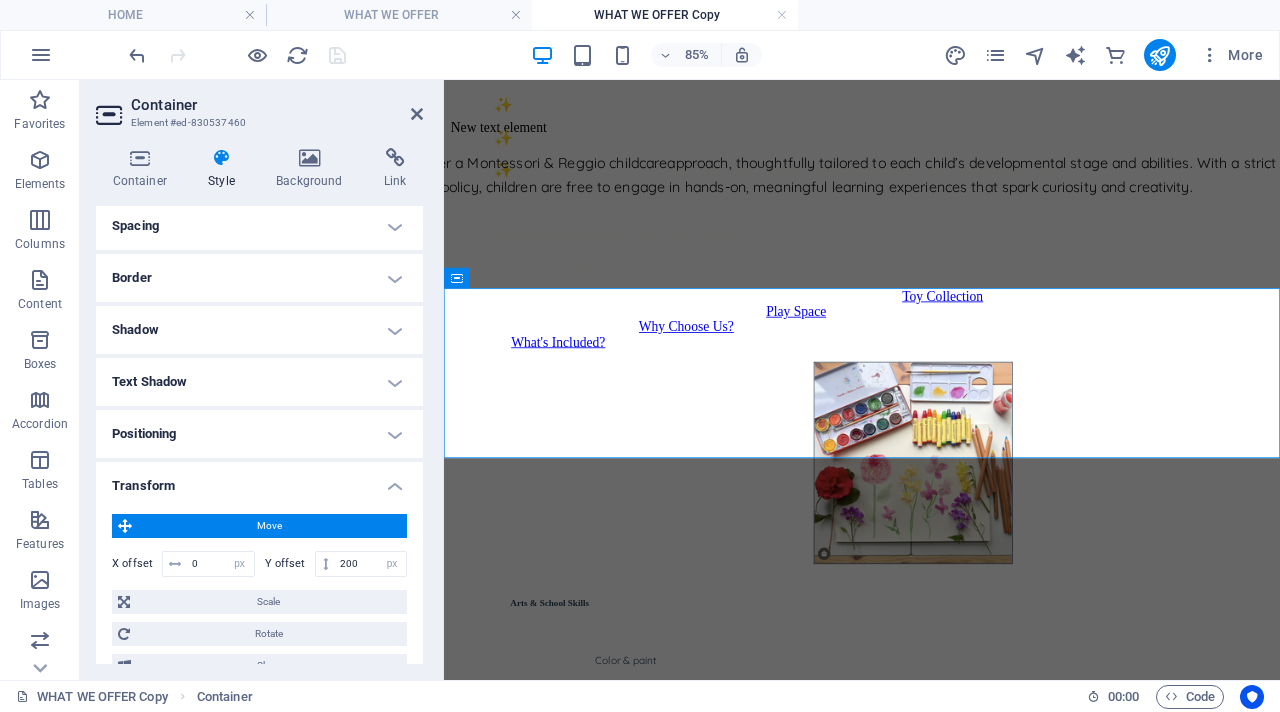 scroll, scrollTop: 356, scrollLeft: 0, axis: vertical 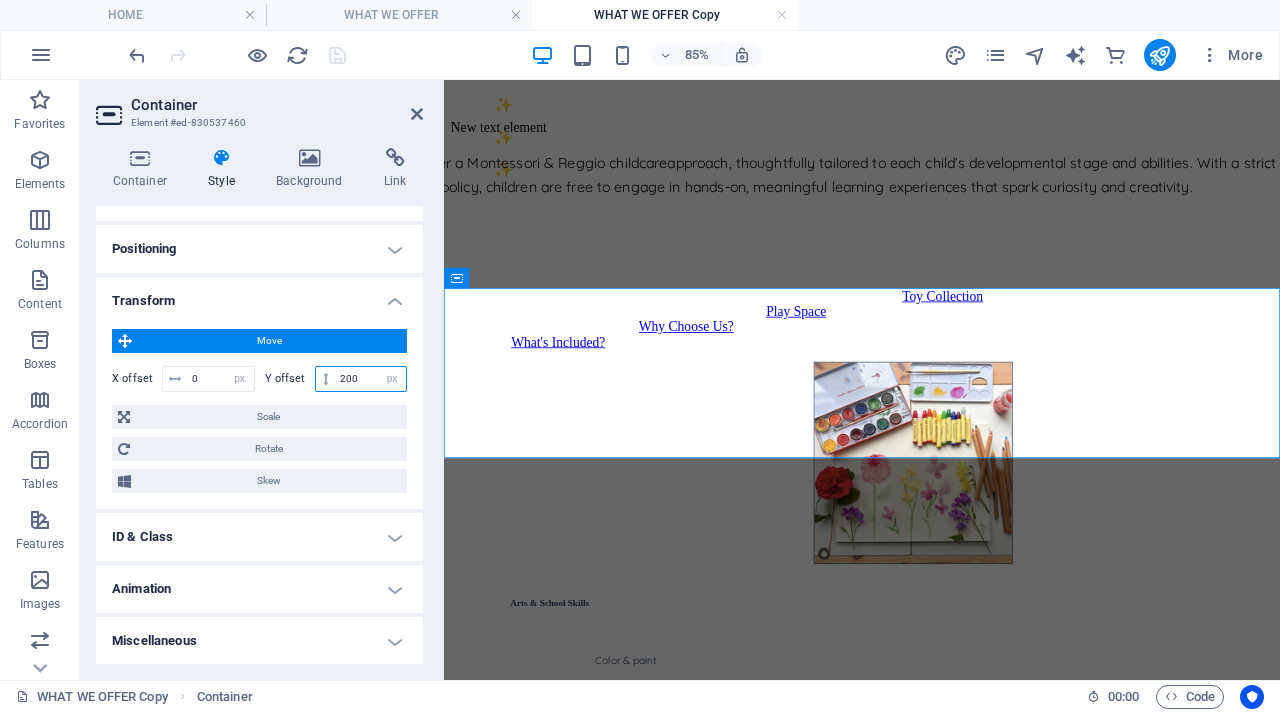 drag, startPoint x: 359, startPoint y: 380, endPoint x: 327, endPoint y: 370, distance: 33.526108 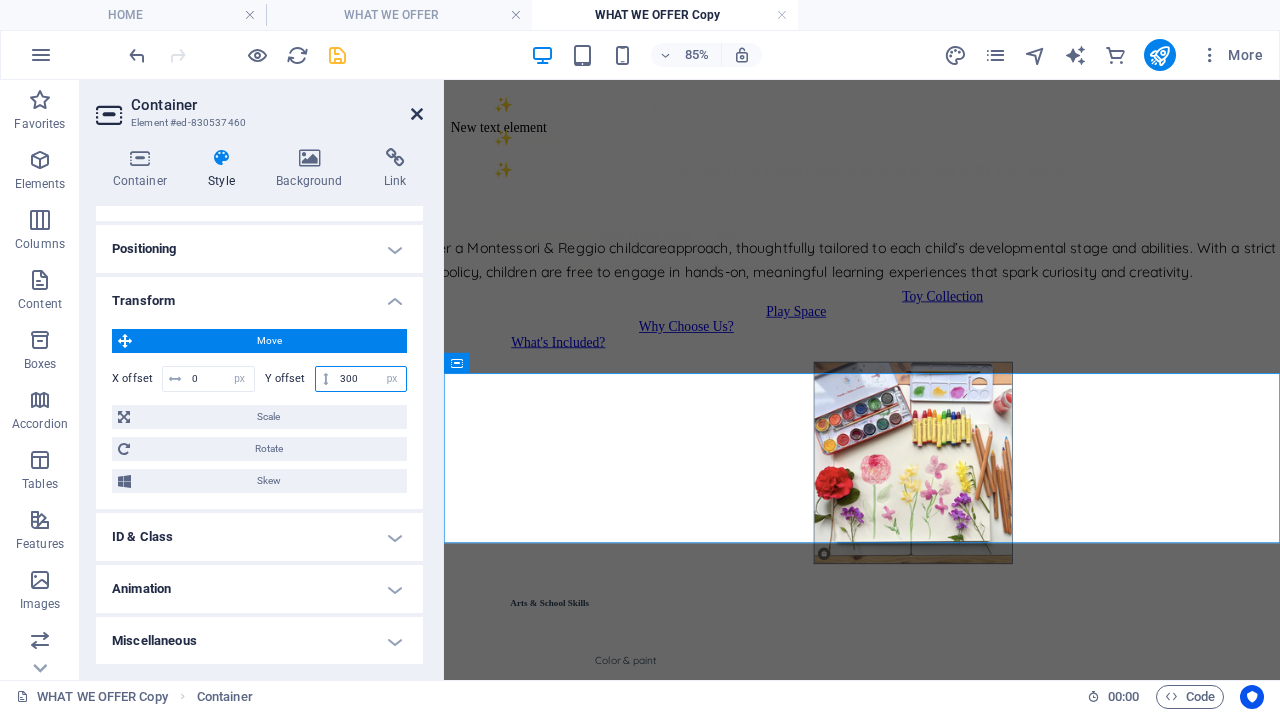 type on "300" 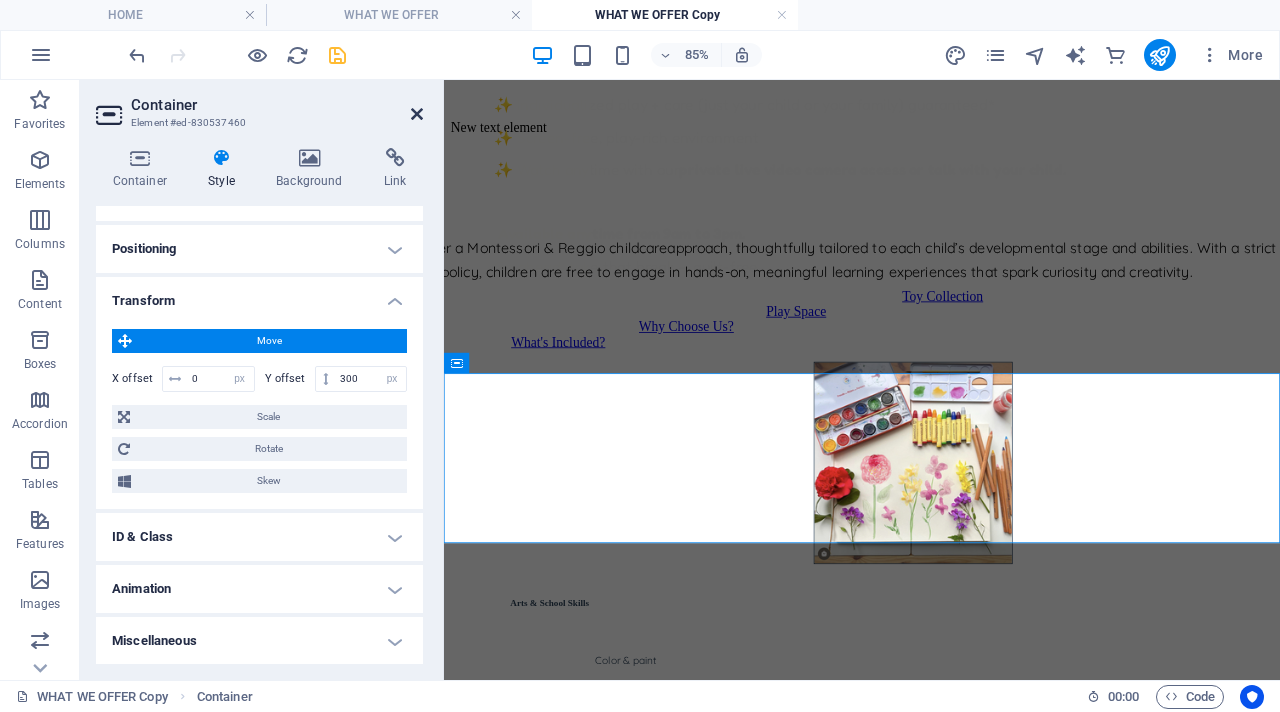 click at bounding box center [417, 114] 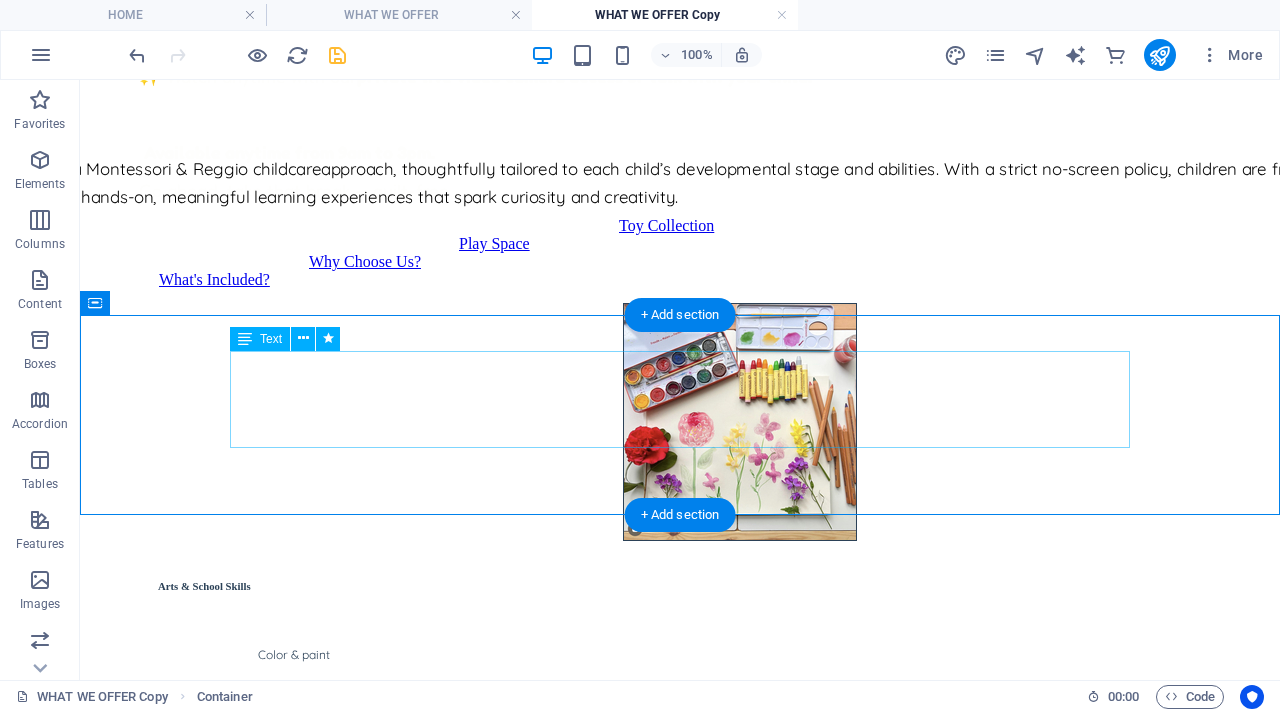 scroll, scrollTop: 606, scrollLeft: 0, axis: vertical 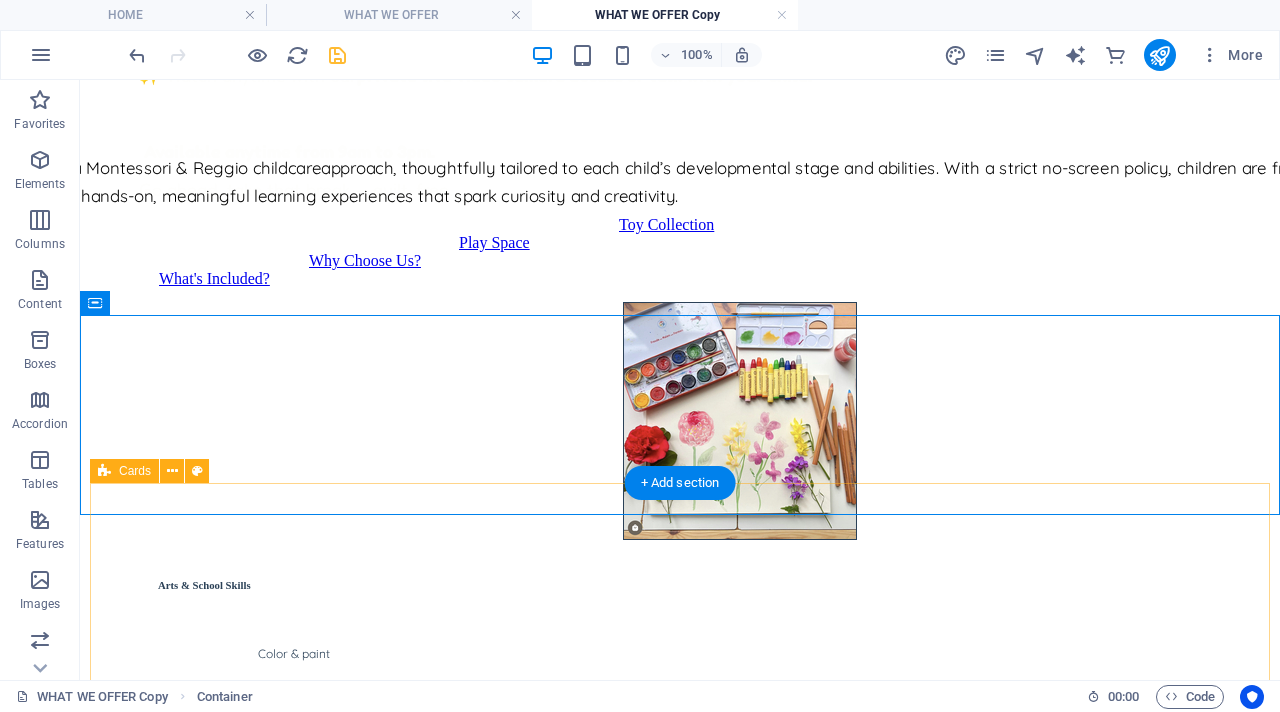 click on "Arts & School Skills  Color & paint Color Mixing  Cutting with scissors  Gluing  Modeling with clay  Sponge pa inting Sharpening pencils  Sensory/ STEAM activities Water  Play  Playdough Explorations  Sensory bottles  Sorting activities  Sandpaper letter Finger Painting Seasonal nature table STEAM Activities   Practical Life Skills Open & close lids  Pour / spoon beans, rice, salt Squeeze orange juice  Use rolling pin & cookie cutters Pour water from the pitcher  Buttoning or zipping Open Play  Use our thoughtfully selected, high-quality, and sustainable toys.  Our Open Play feature offers a fun, flexible, and engaging experience for your little ones! Fine Motor Skills  Threading large beads on a straw Lacing & braiding  Transfer activities Stacking  and sorting Sponge water transfer Early Literacy  I offer reading and writing programs for preschool to Grade 2, emphasizing systematic, phonics-based reading instruction and structured handwriting development using" at bounding box center (680, 2036) 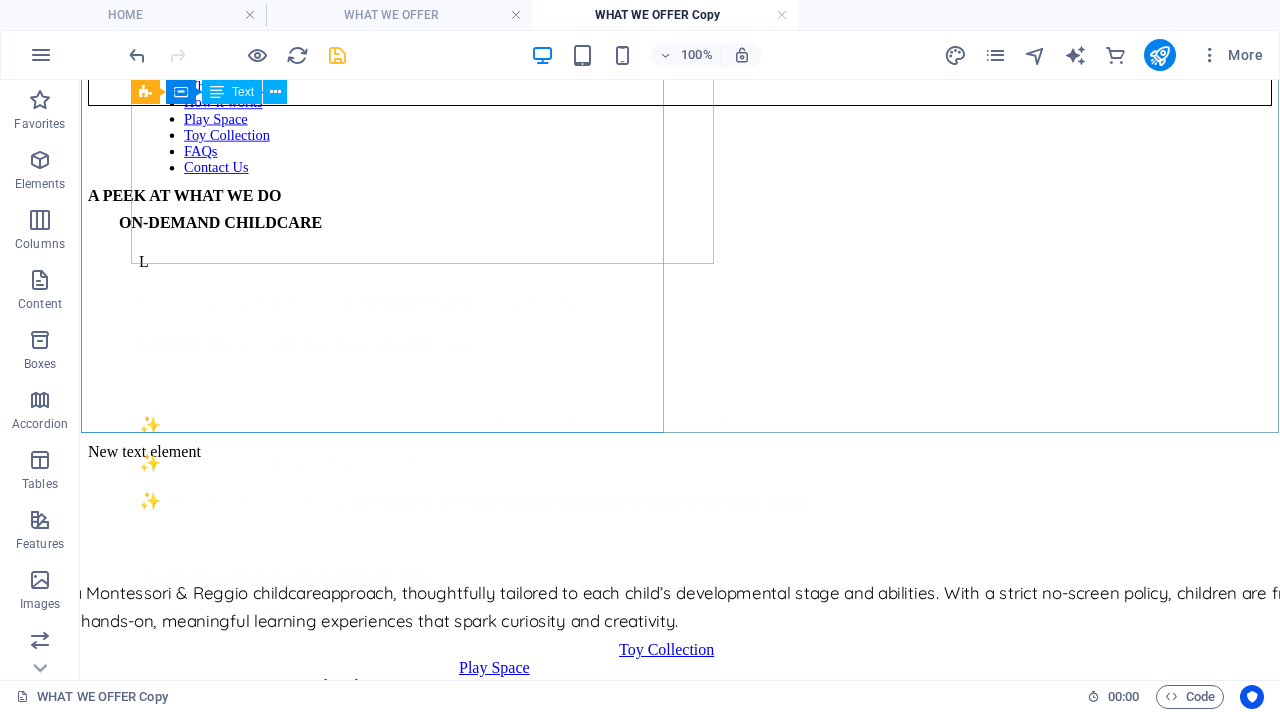 scroll, scrollTop: 73, scrollLeft: 0, axis: vertical 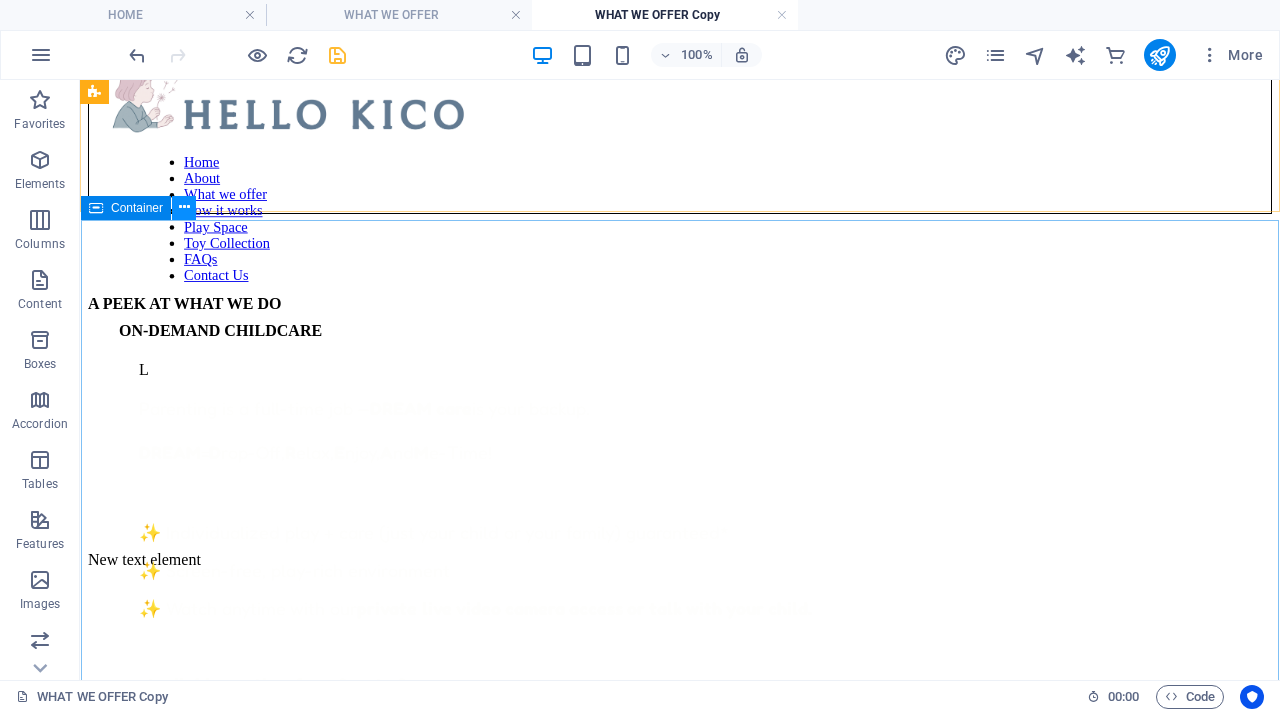 click at bounding box center (184, 207) 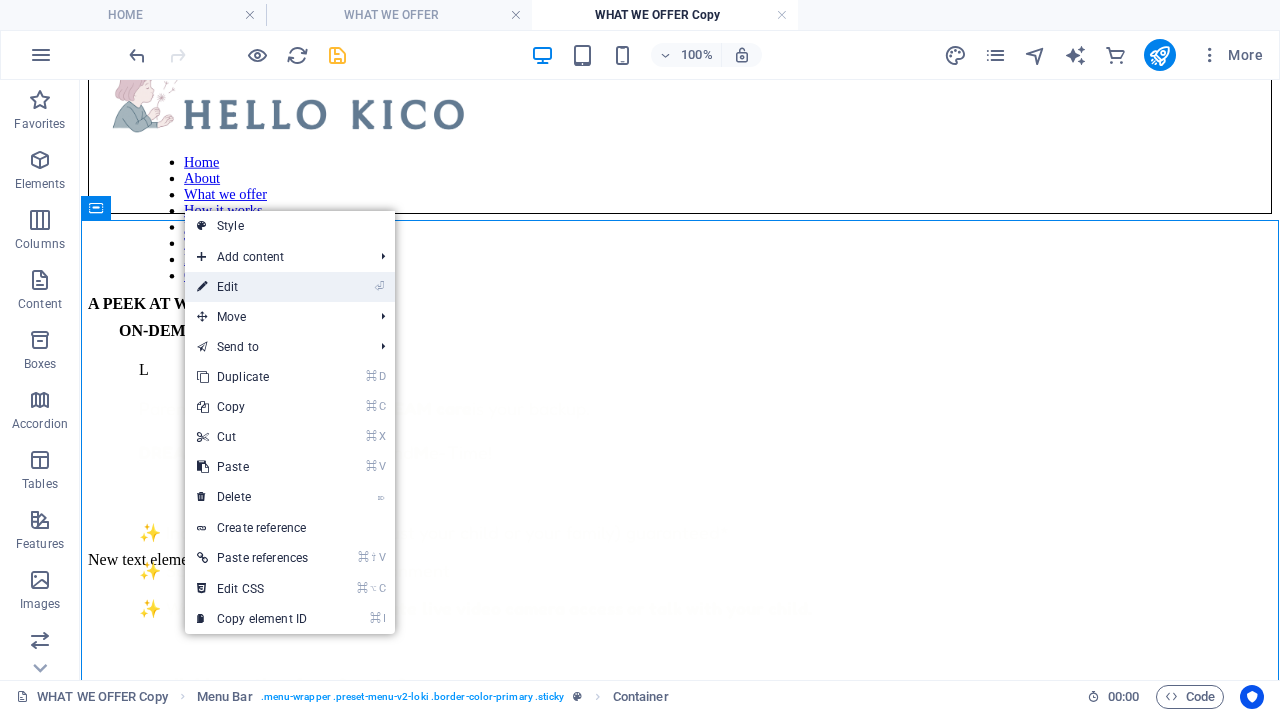 click on "⏎  Edit" at bounding box center (252, 287) 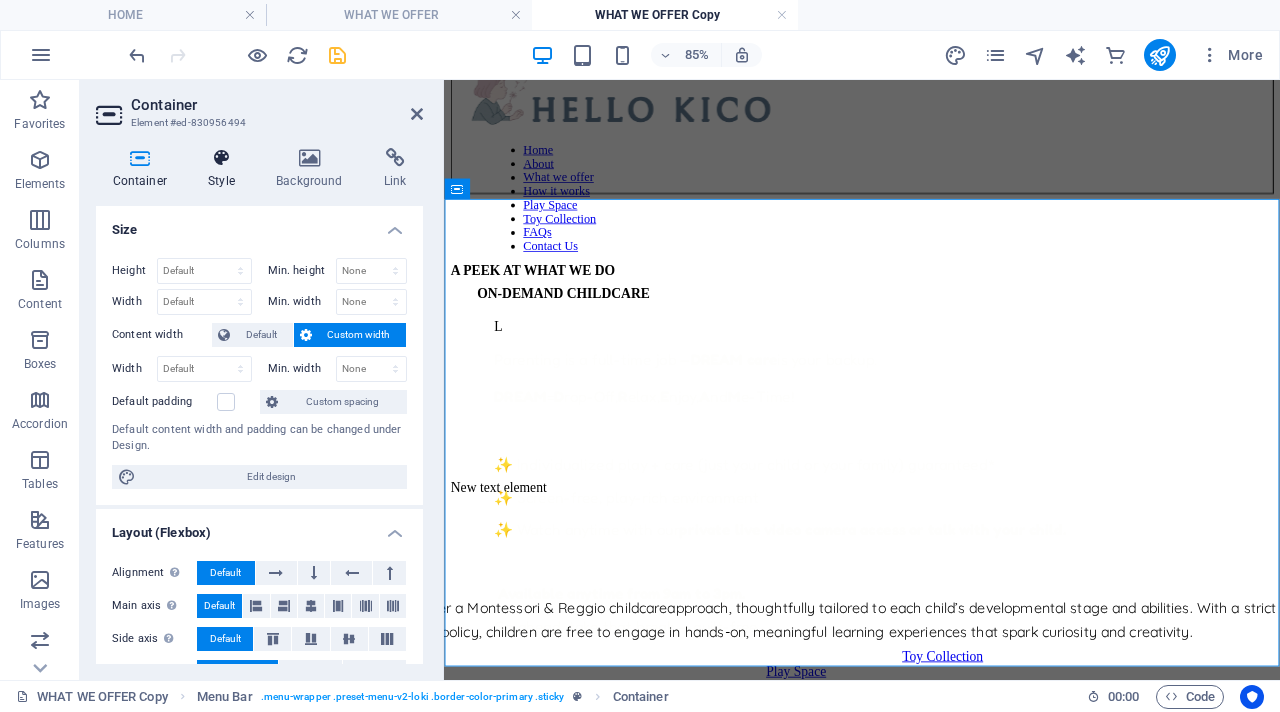 click at bounding box center (222, 158) 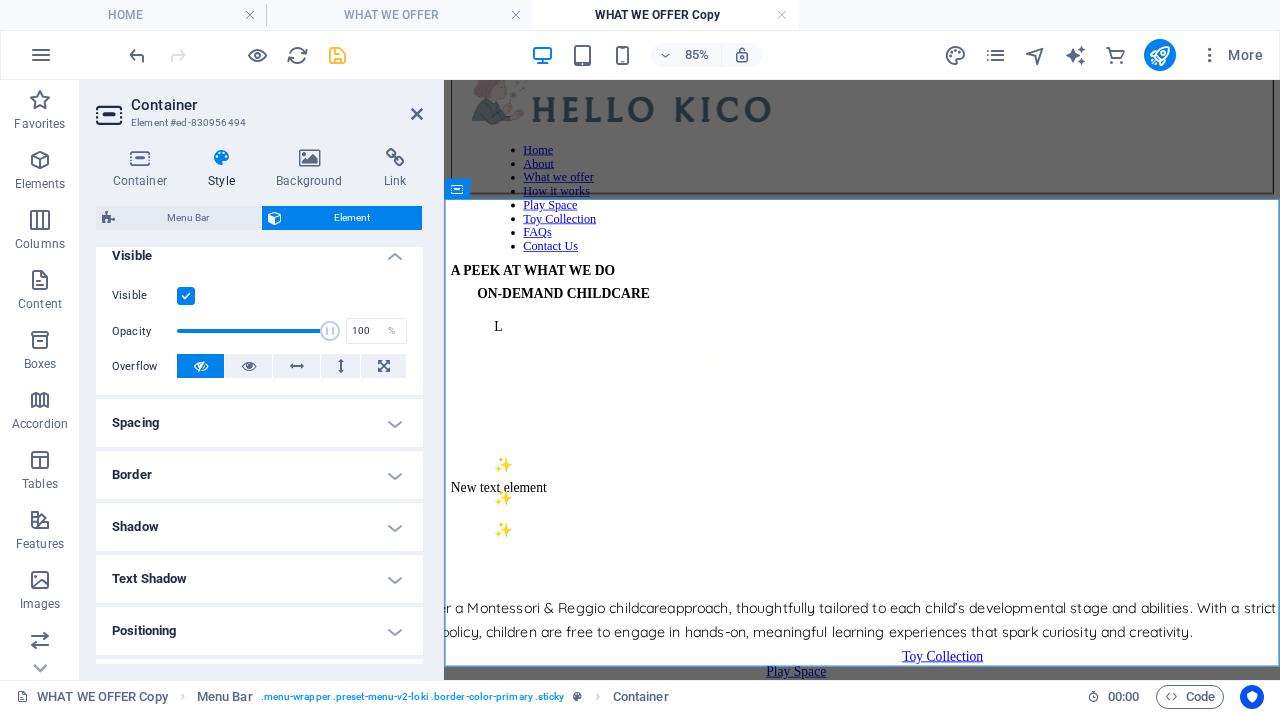 scroll, scrollTop: 428, scrollLeft: 0, axis: vertical 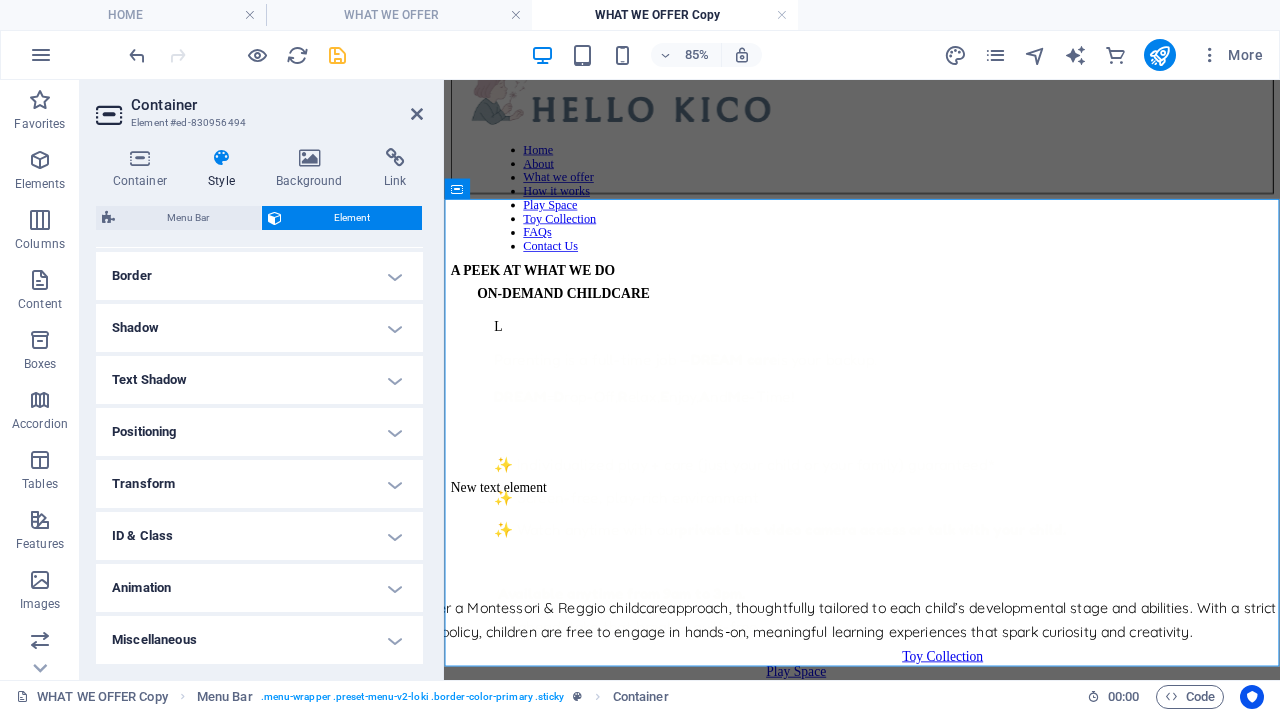 click on "Transform" at bounding box center (259, 484) 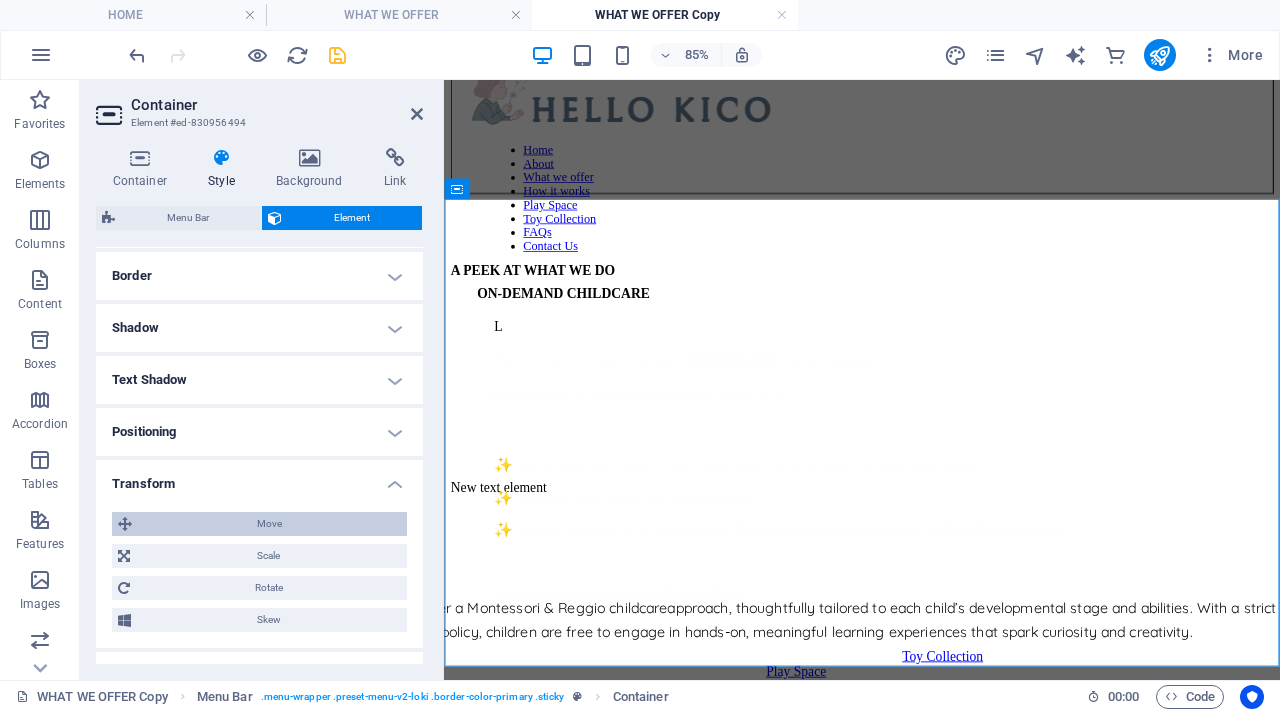 click on "Move" at bounding box center (269, 524) 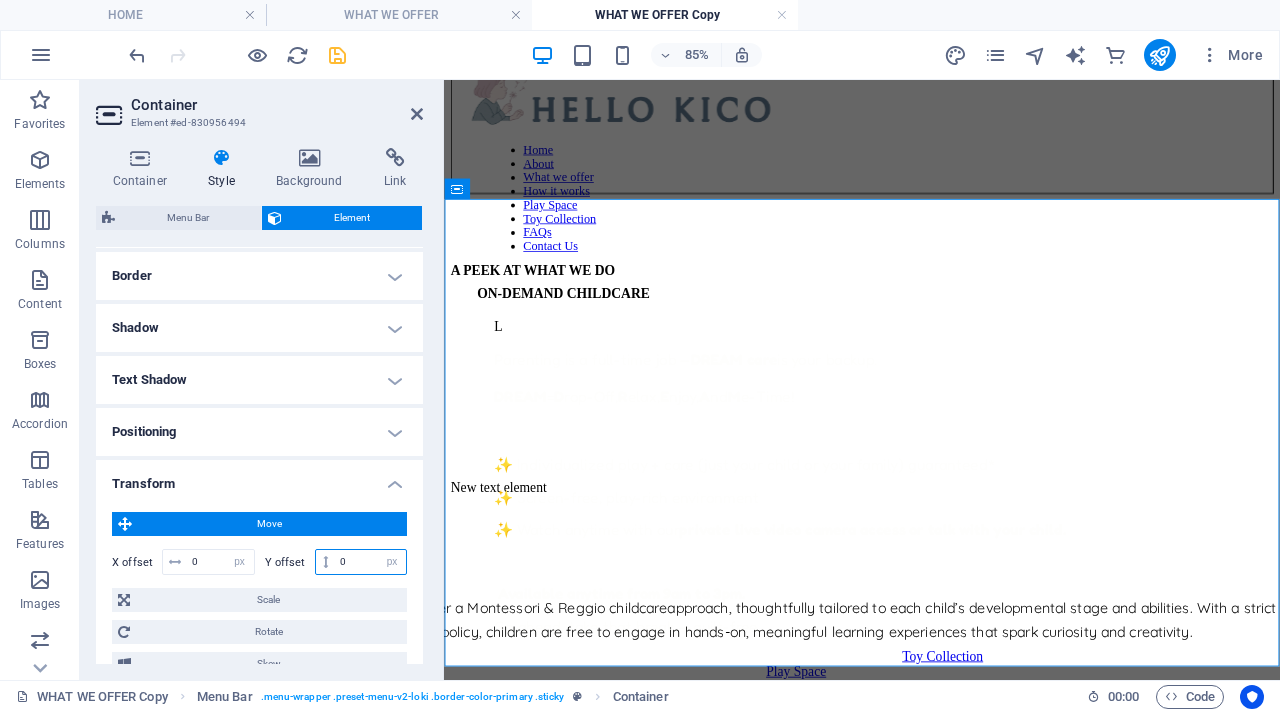 drag, startPoint x: 352, startPoint y: 562, endPoint x: 292, endPoint y: 547, distance: 61.846584 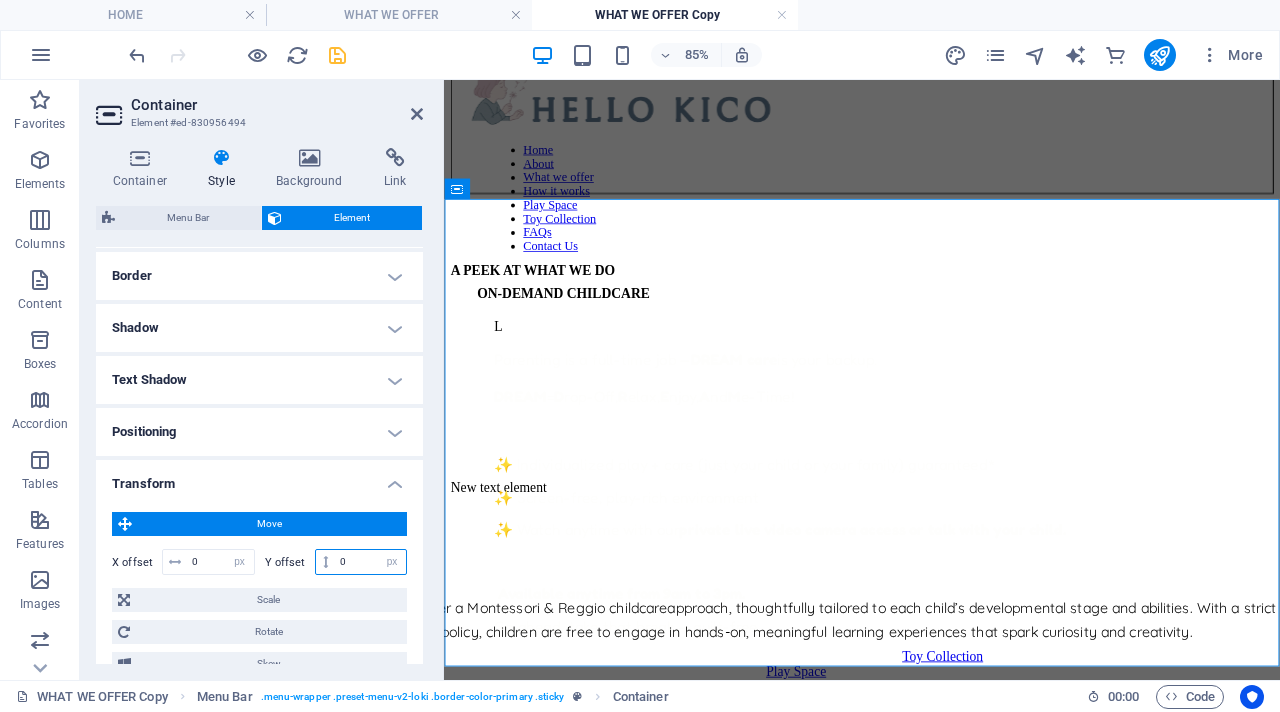 click on "Y offset 0 px rem % em vh vw" at bounding box center [336, 562] 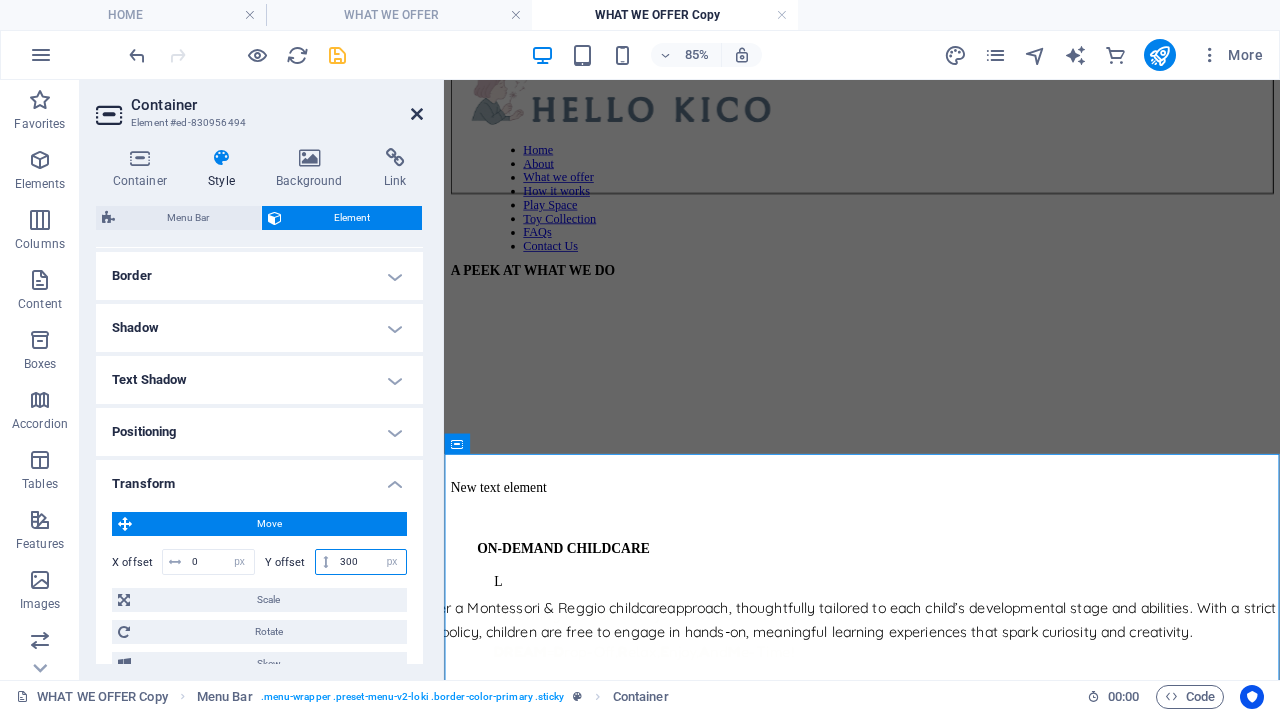 type on "300" 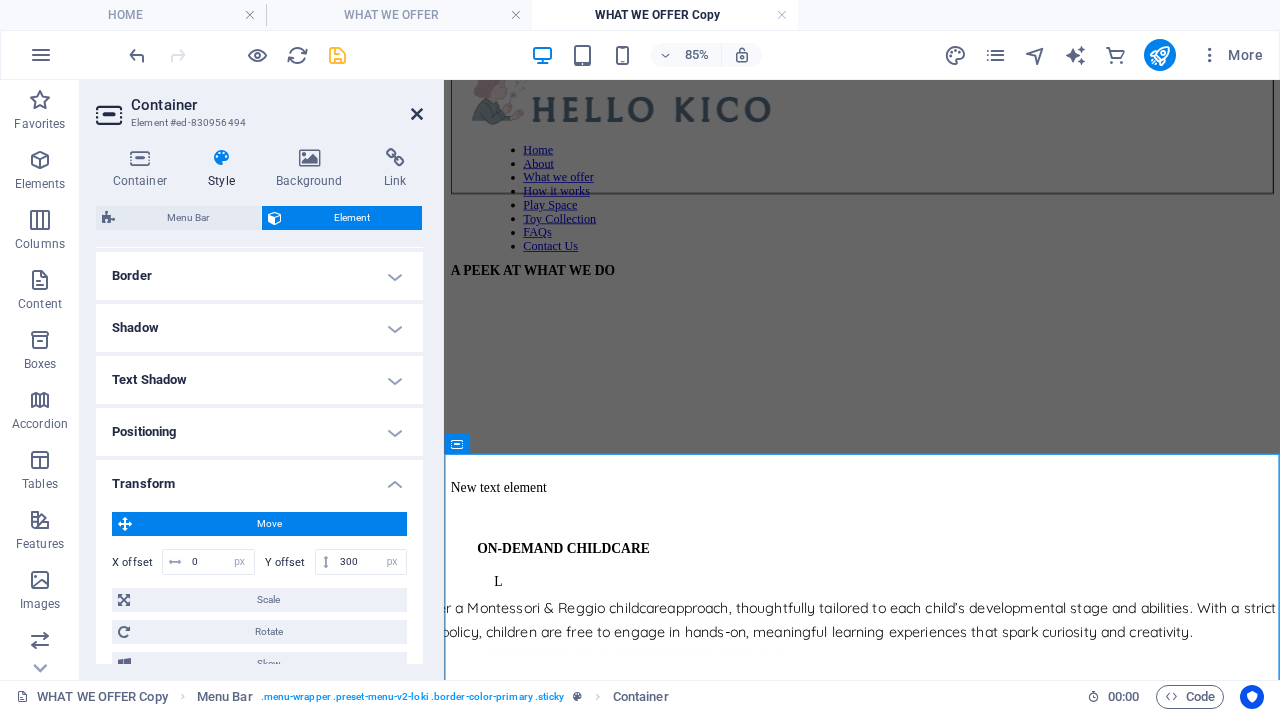 click at bounding box center [417, 114] 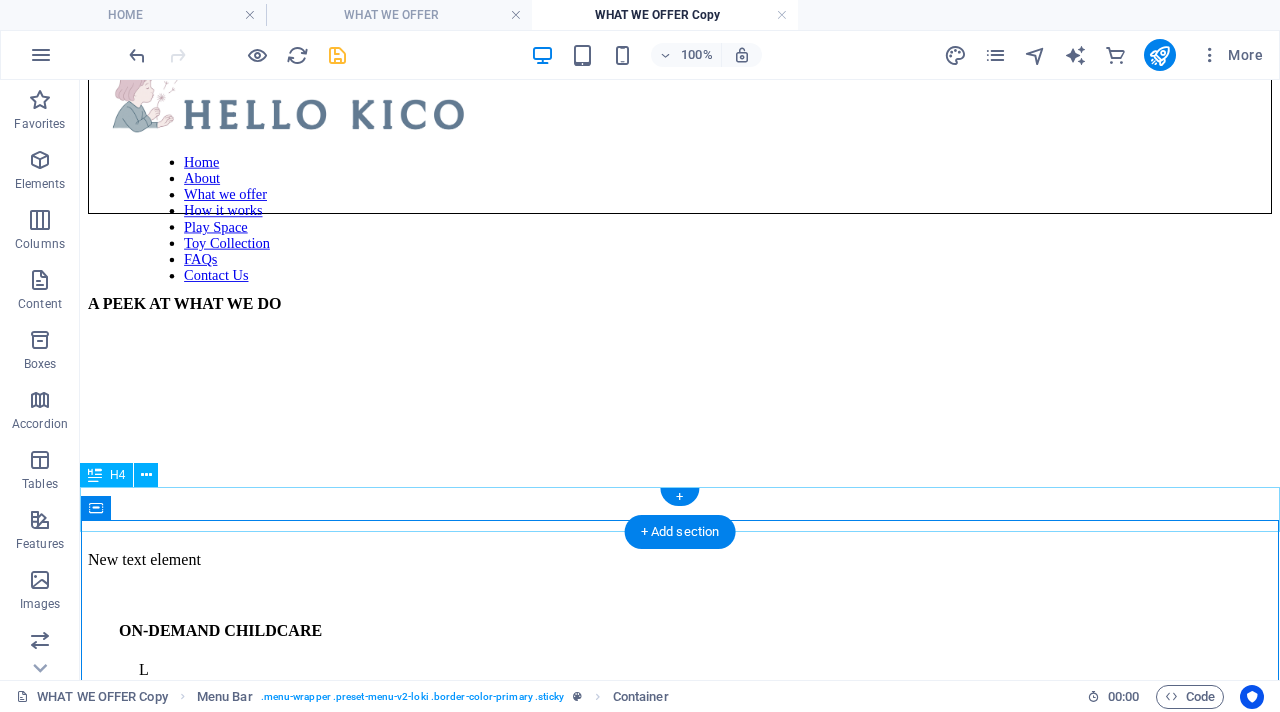 click on "A PEEK AT WHAT WE DO" at bounding box center (680, 304) 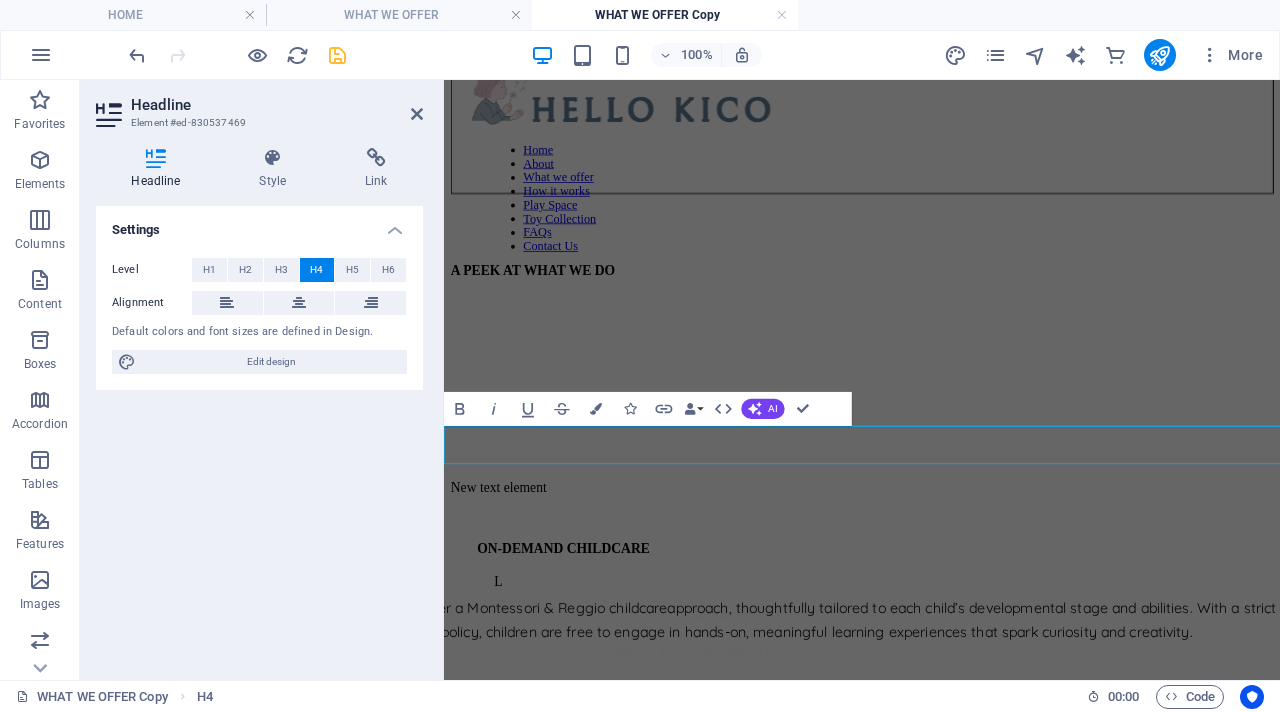 select on "px" 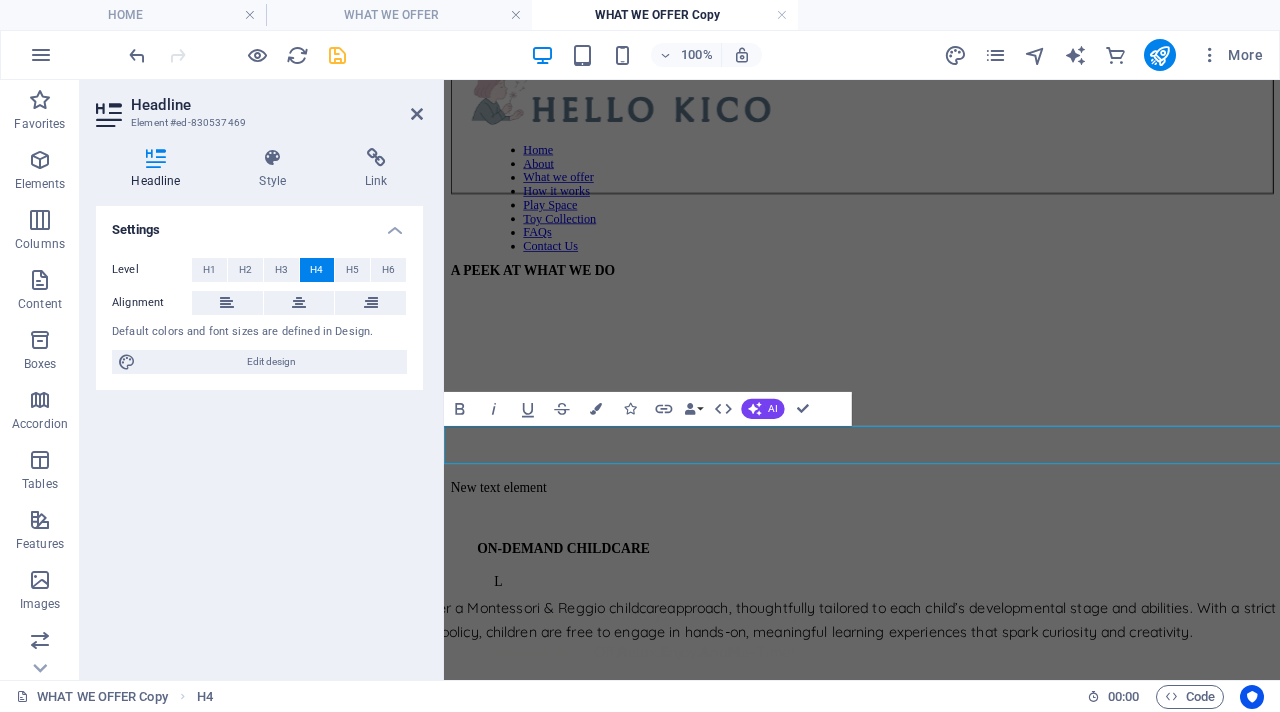 select on "px" 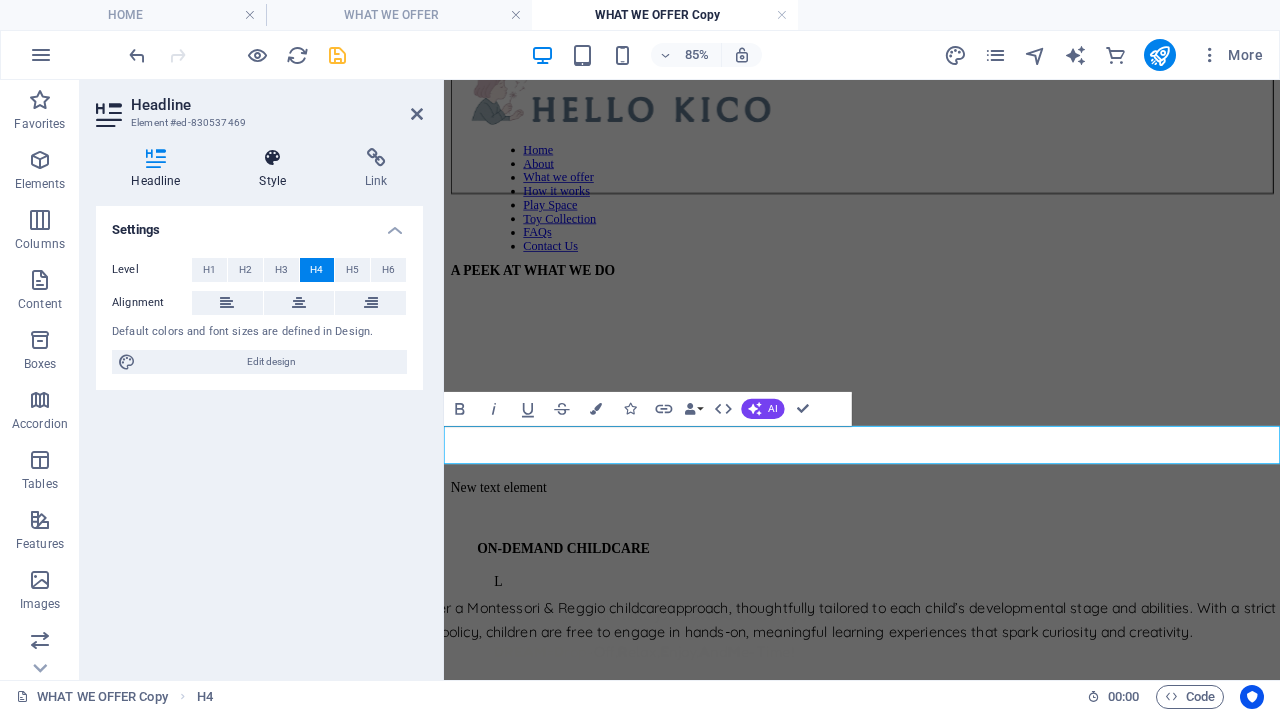 click at bounding box center [273, 158] 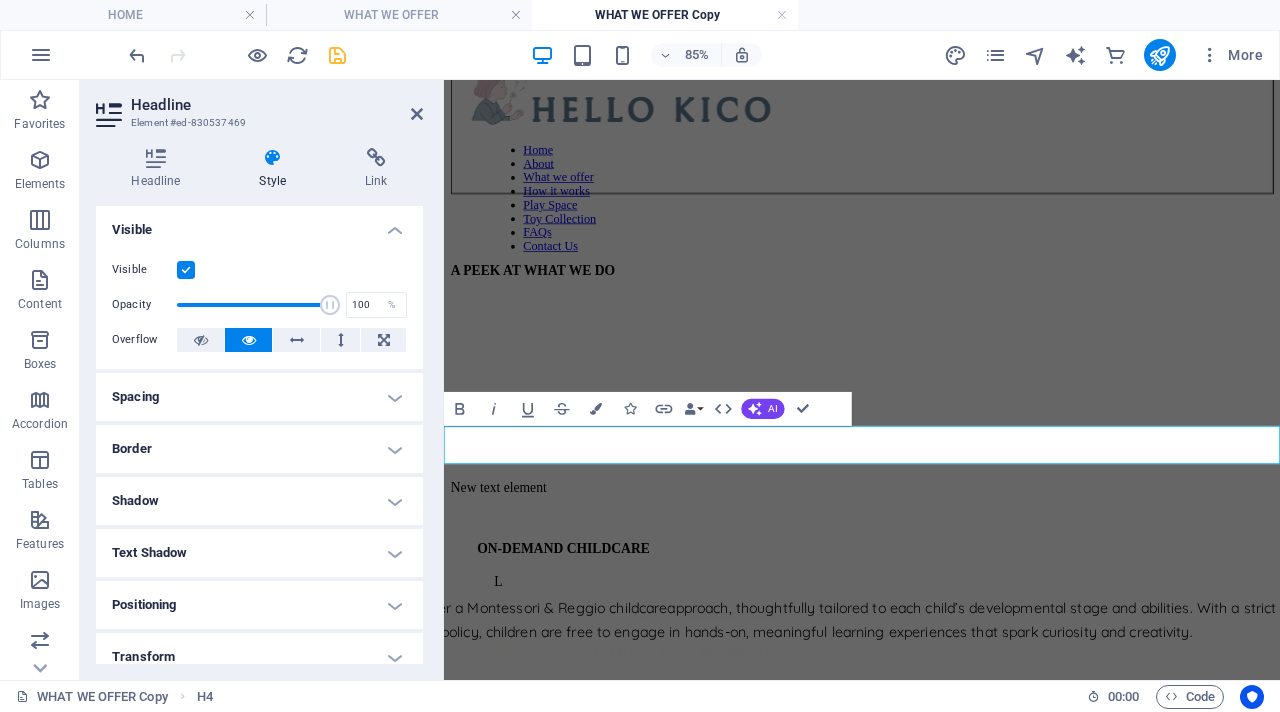 scroll, scrollTop: 172, scrollLeft: 0, axis: vertical 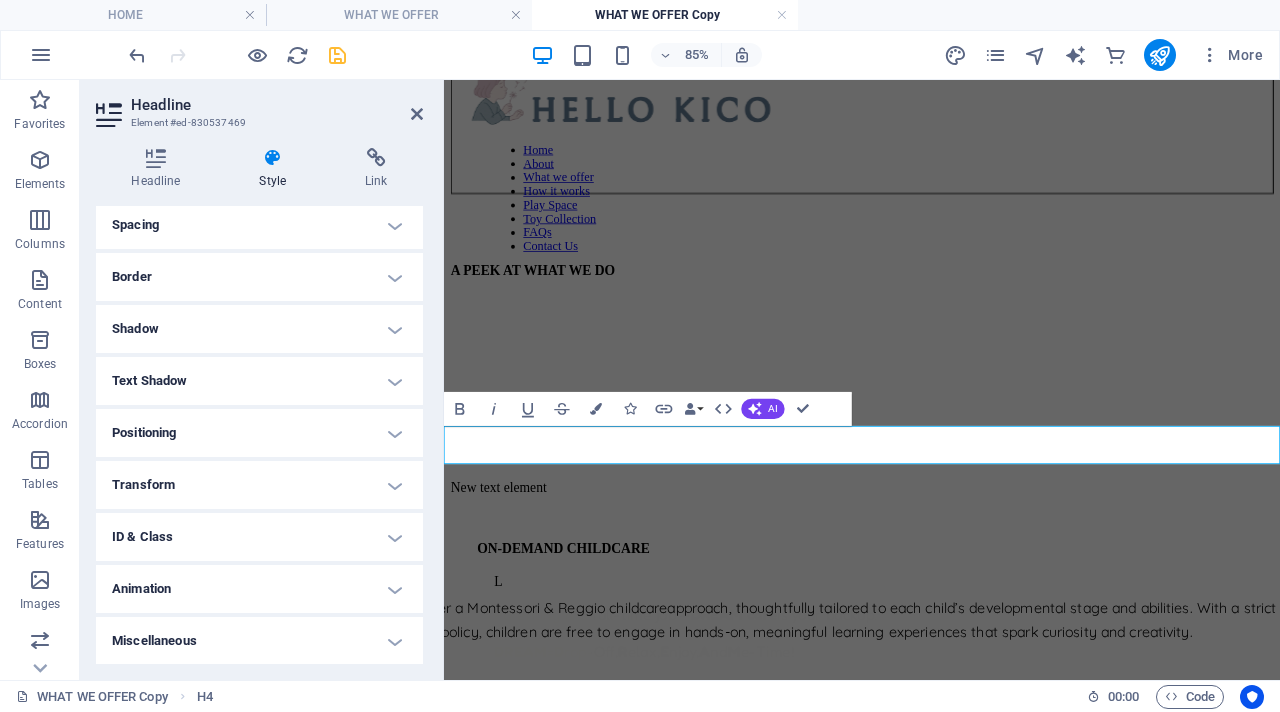 click on "Transform" at bounding box center [259, 485] 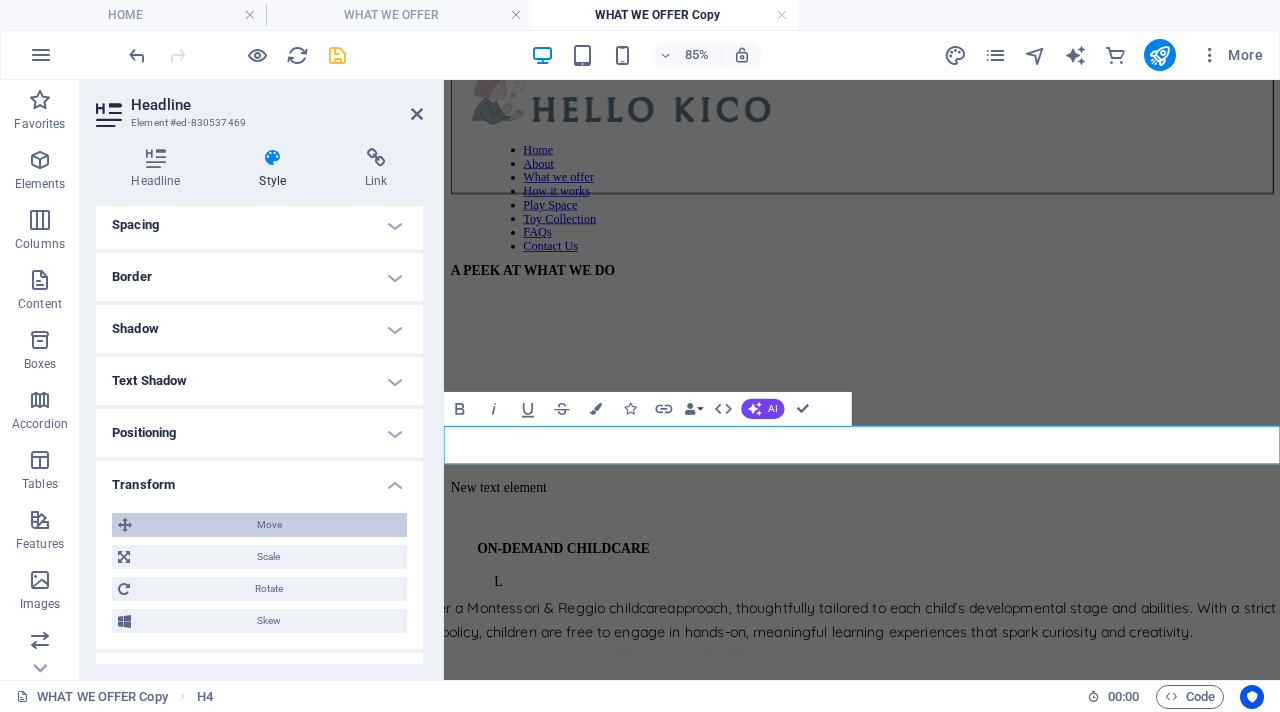 click on "Move" at bounding box center (269, 525) 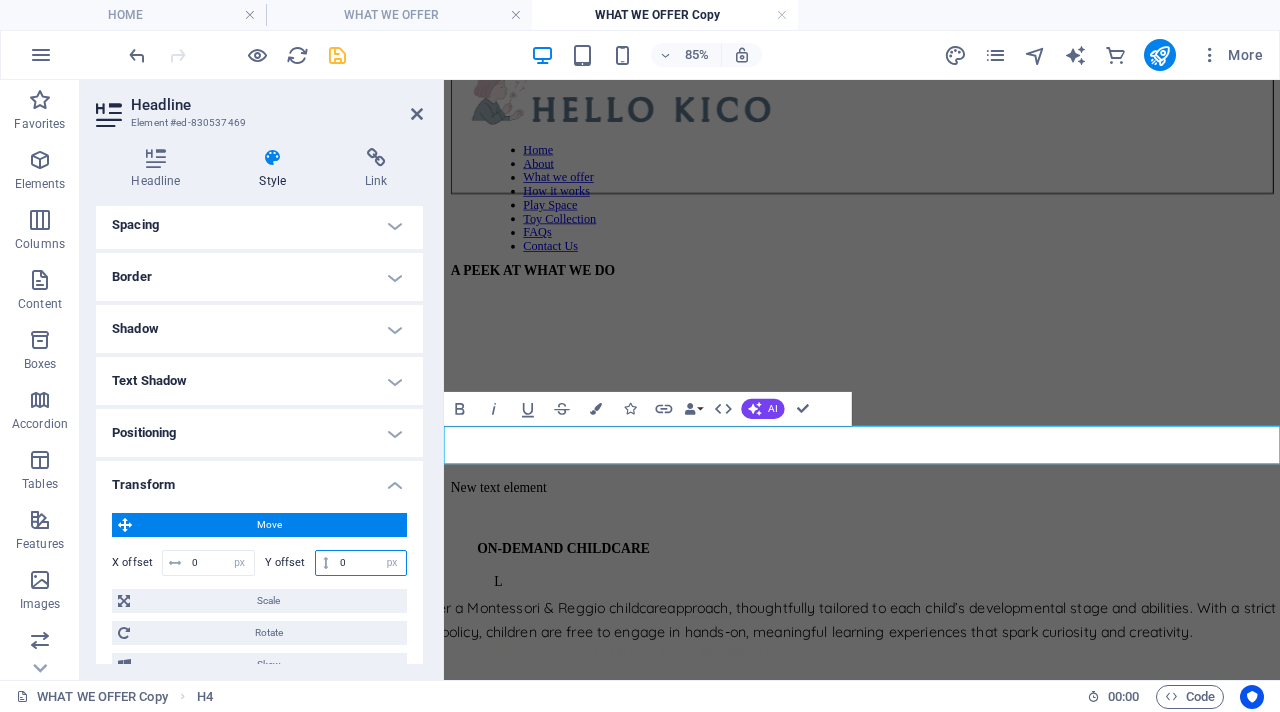 drag, startPoint x: 354, startPoint y: 568, endPoint x: 299, endPoint y: 546, distance: 59.236813 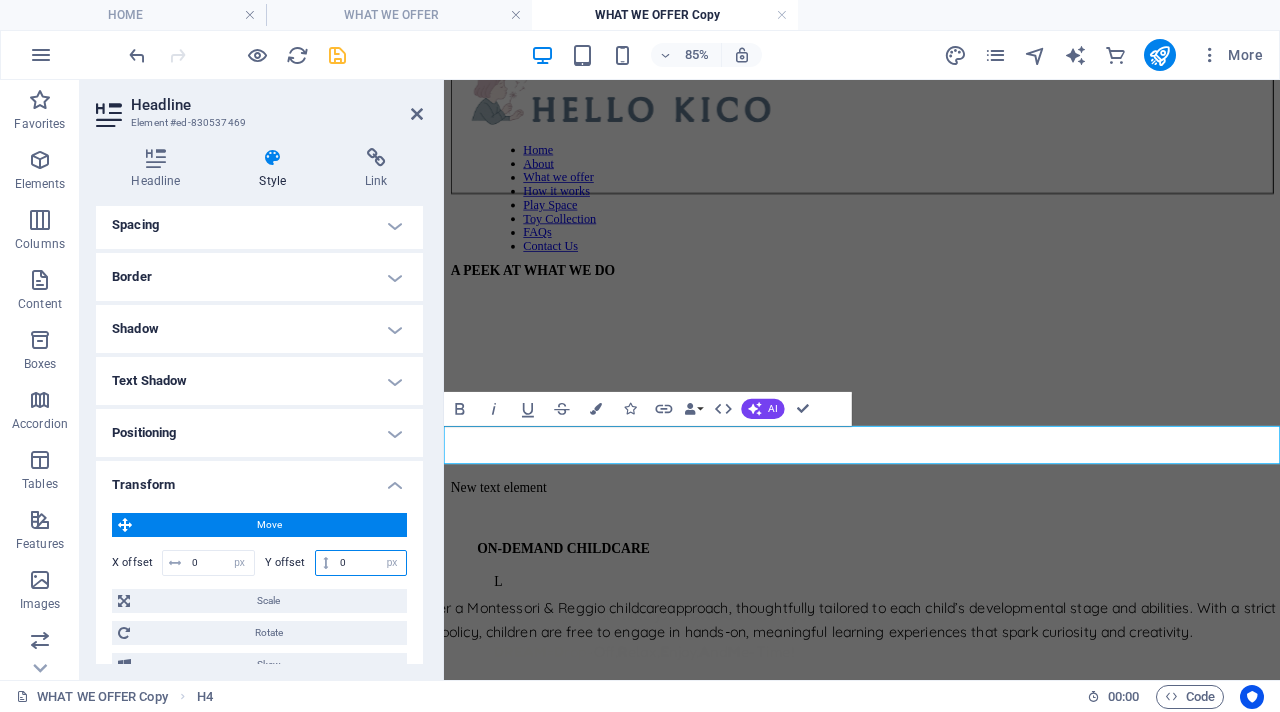 click on "X offset 0 px rem % em vh vw Y offset 0 px rem % em vh vw" at bounding box center (259, 563) 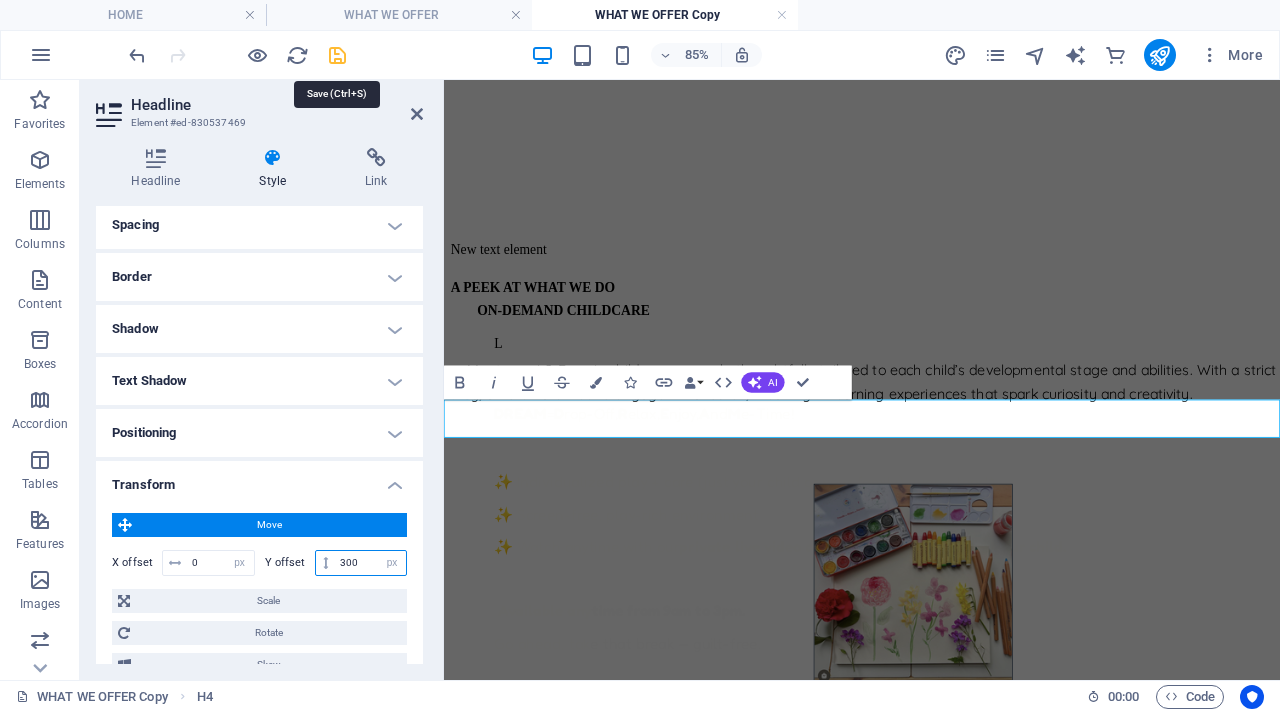 scroll, scrollTop: 449, scrollLeft: 0, axis: vertical 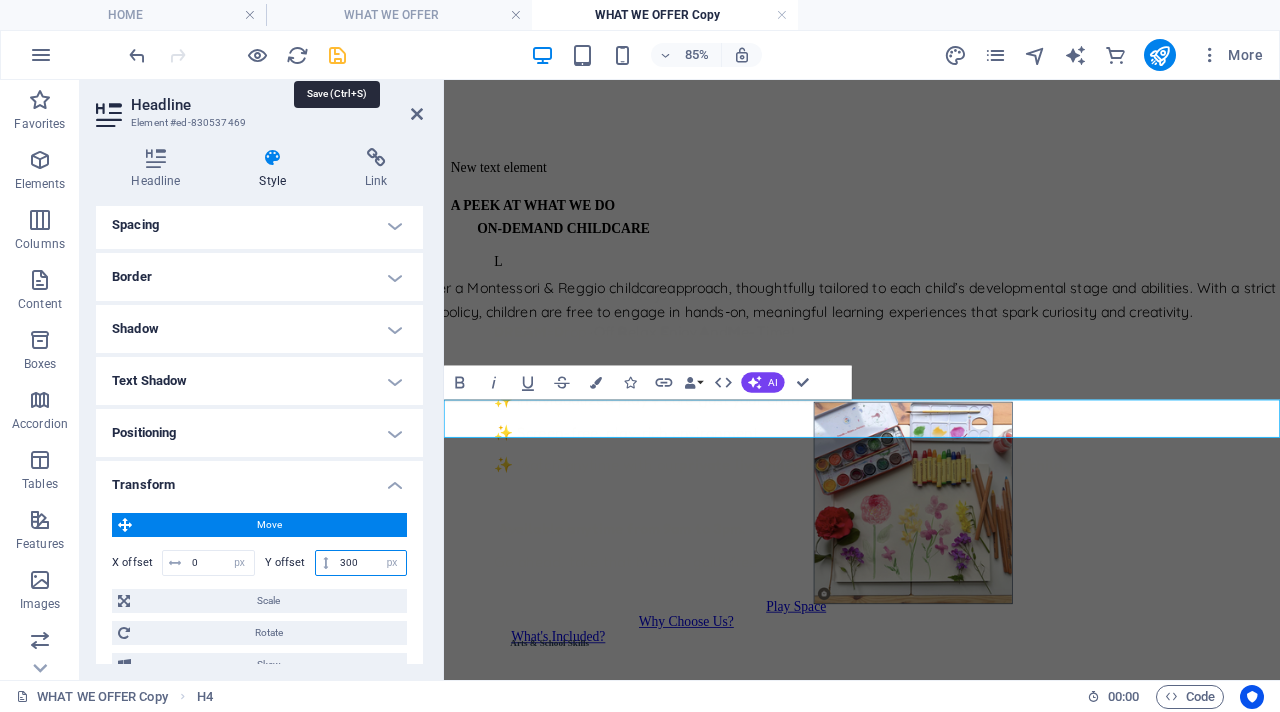 type on "300" 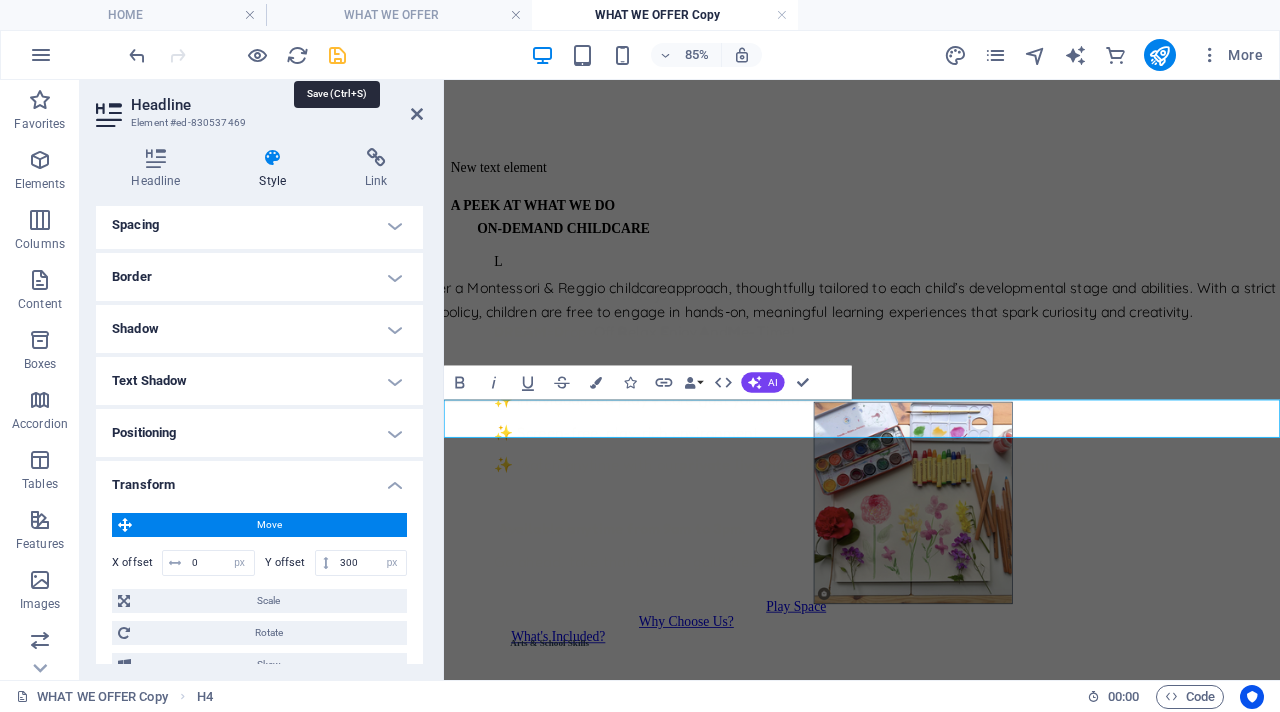 click at bounding box center (337, 55) 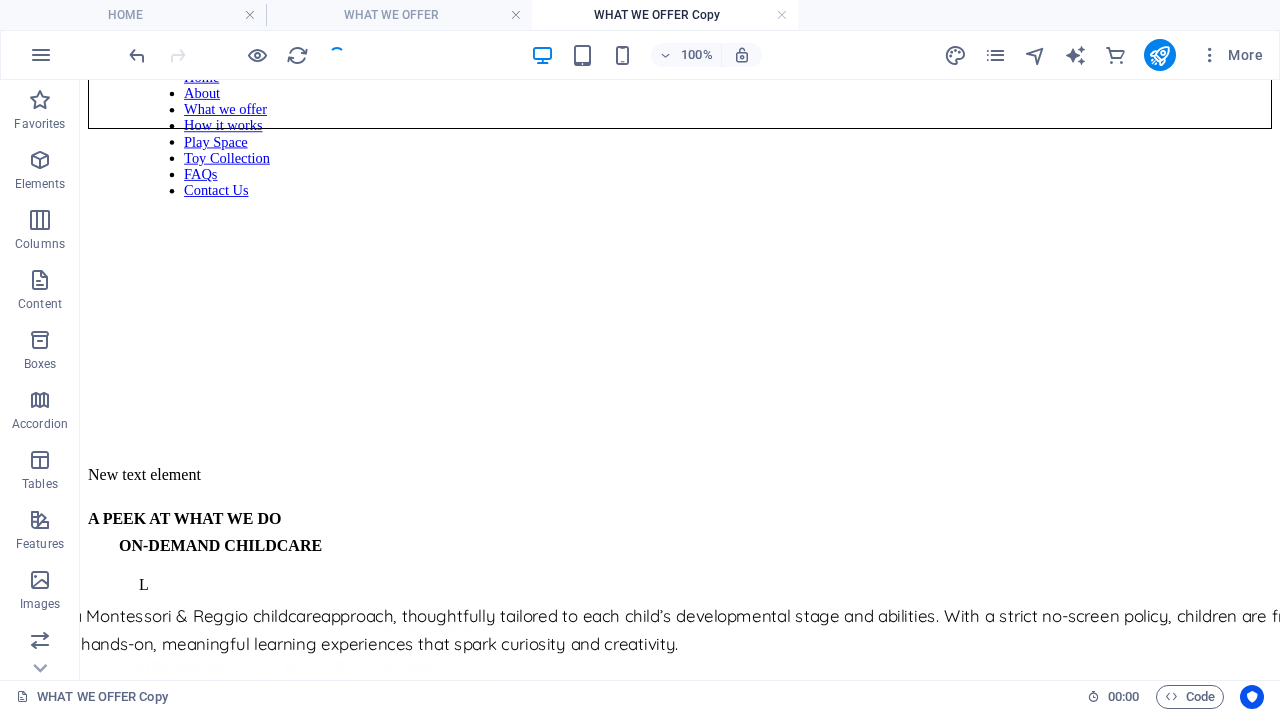 scroll, scrollTop: 159, scrollLeft: 0, axis: vertical 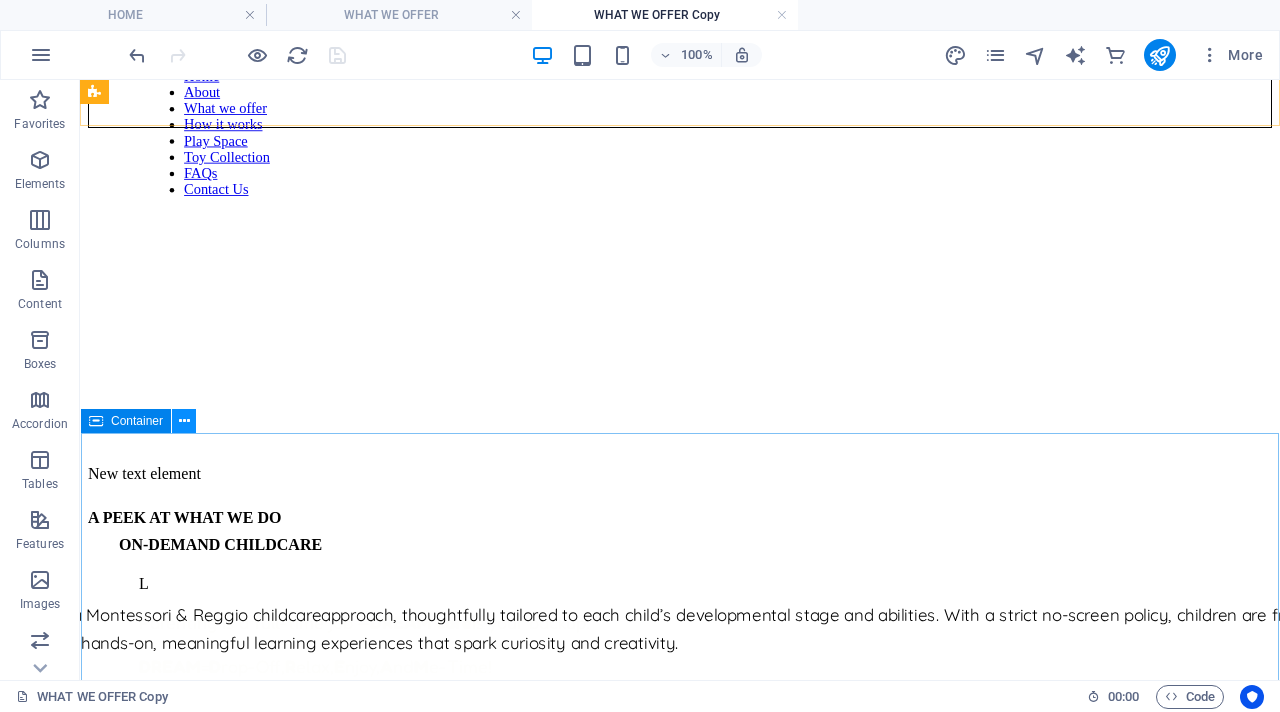 click at bounding box center (184, 421) 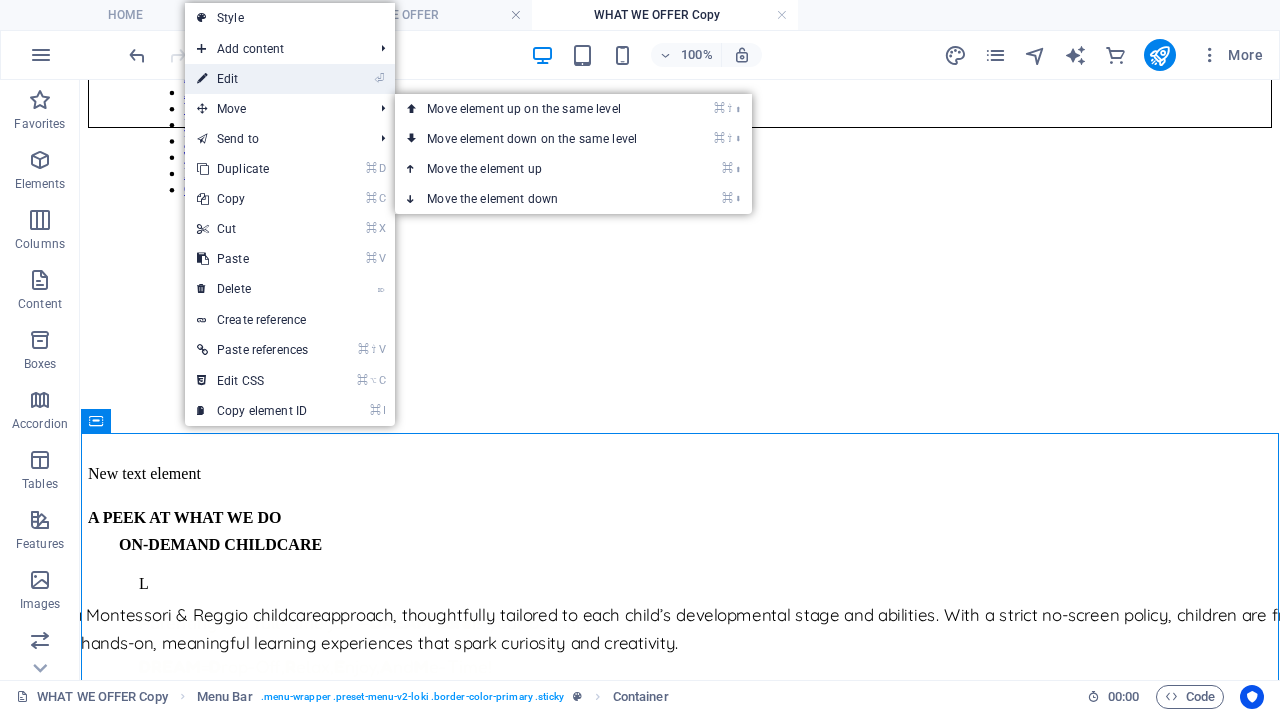 click on "⏎  Edit" at bounding box center (252, 79) 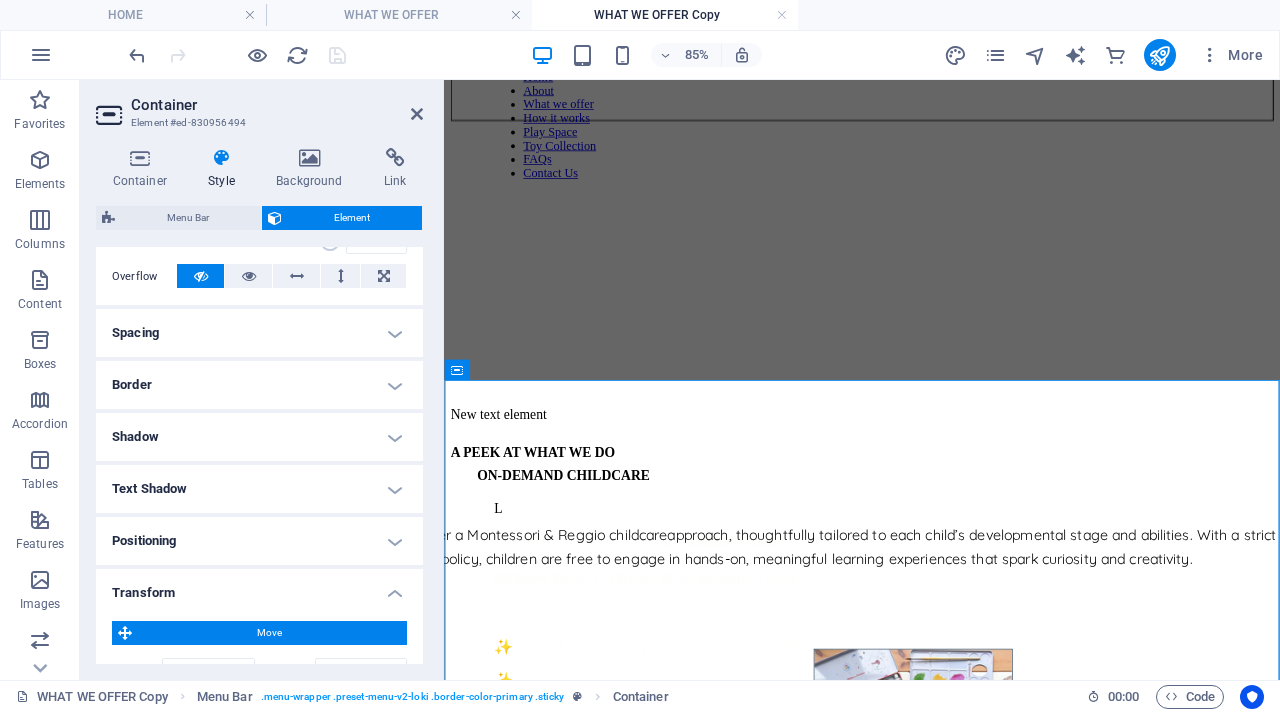 scroll, scrollTop: 612, scrollLeft: 0, axis: vertical 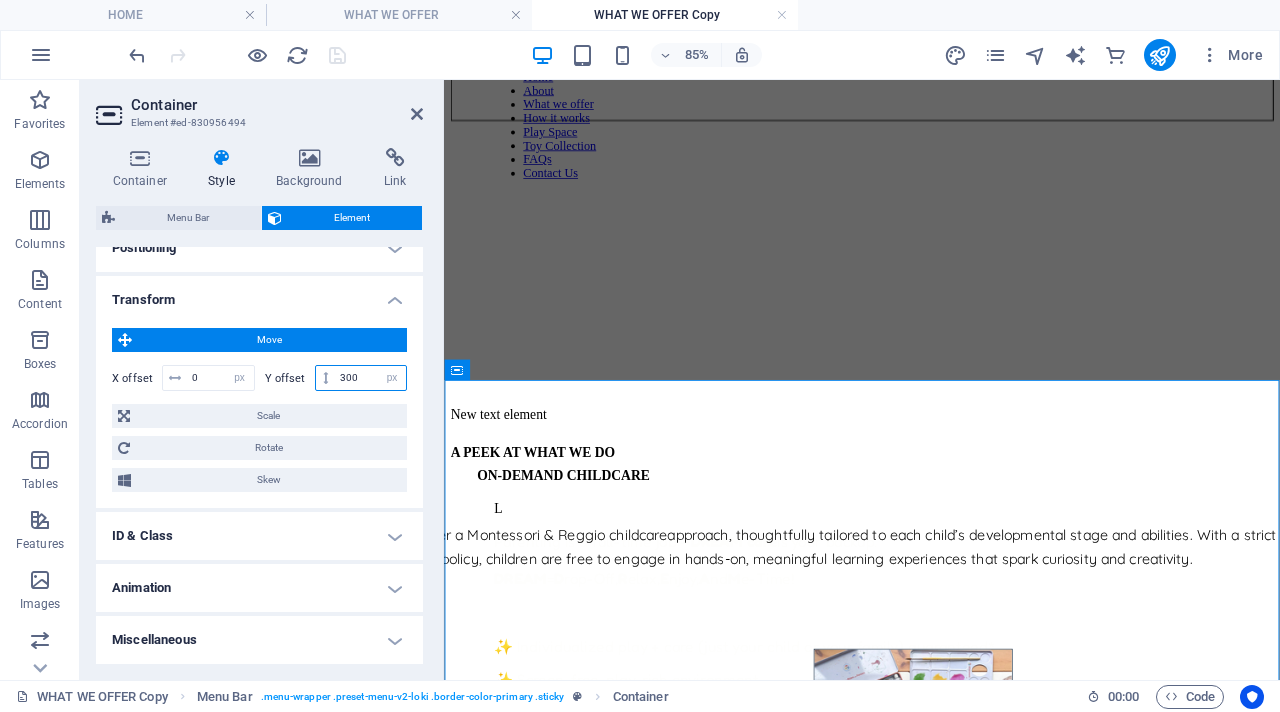 drag, startPoint x: 368, startPoint y: 371, endPoint x: 246, endPoint y: 350, distance: 123.79418 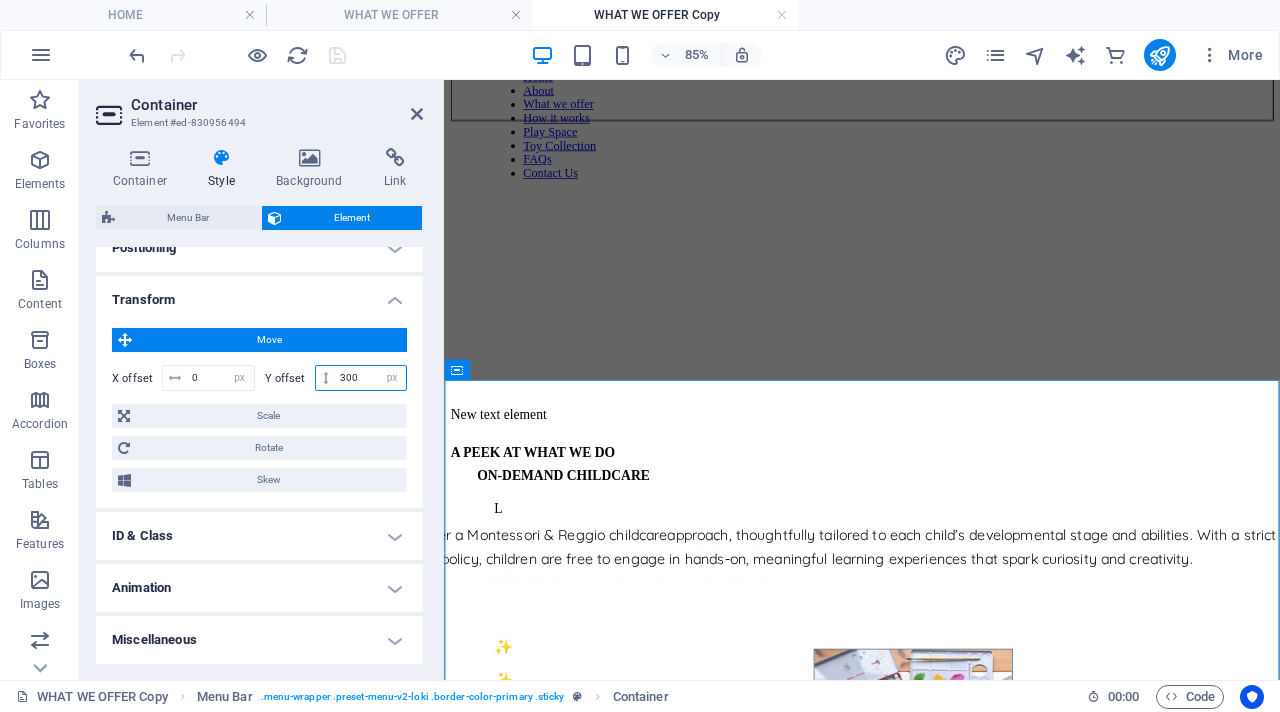 click on "Move X offset 0 px rem % em vh vw Y offset 300 px rem % em vh vw Scale Zoom 100 % Rotate Rotate 0 ° Skew X offset 0 ° Y offset 0 °" at bounding box center [259, 410] 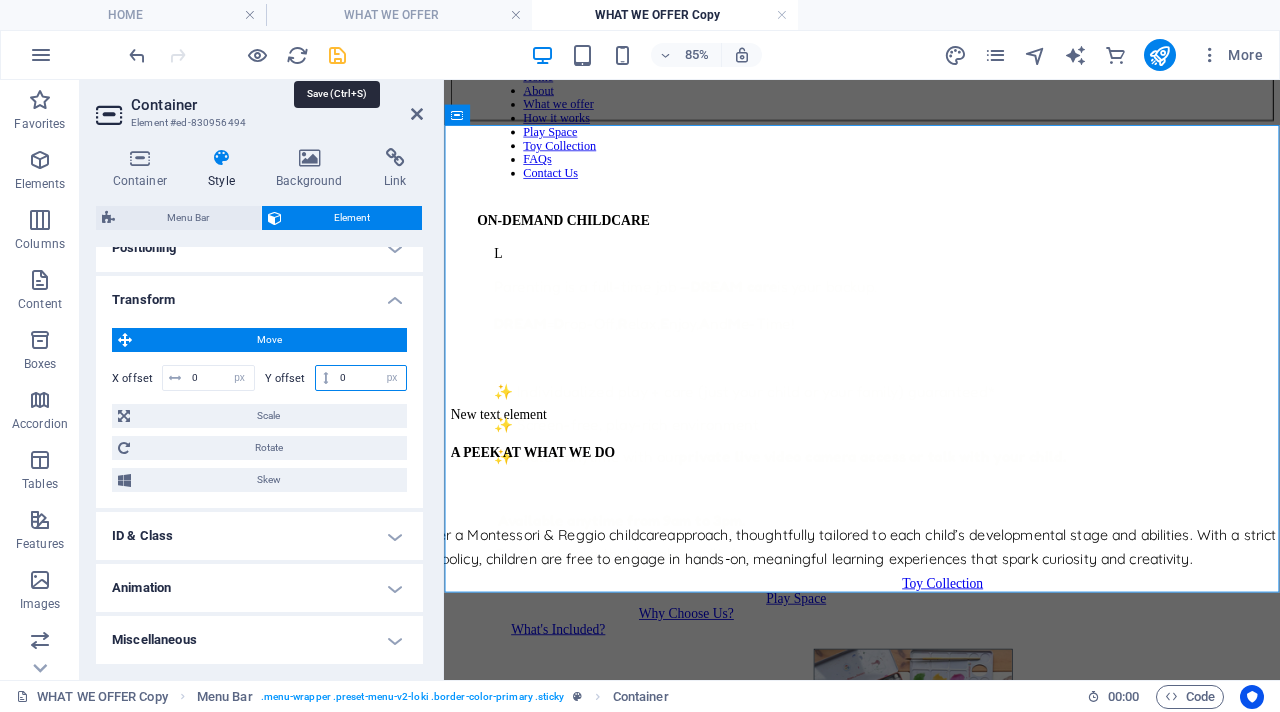 type on "0" 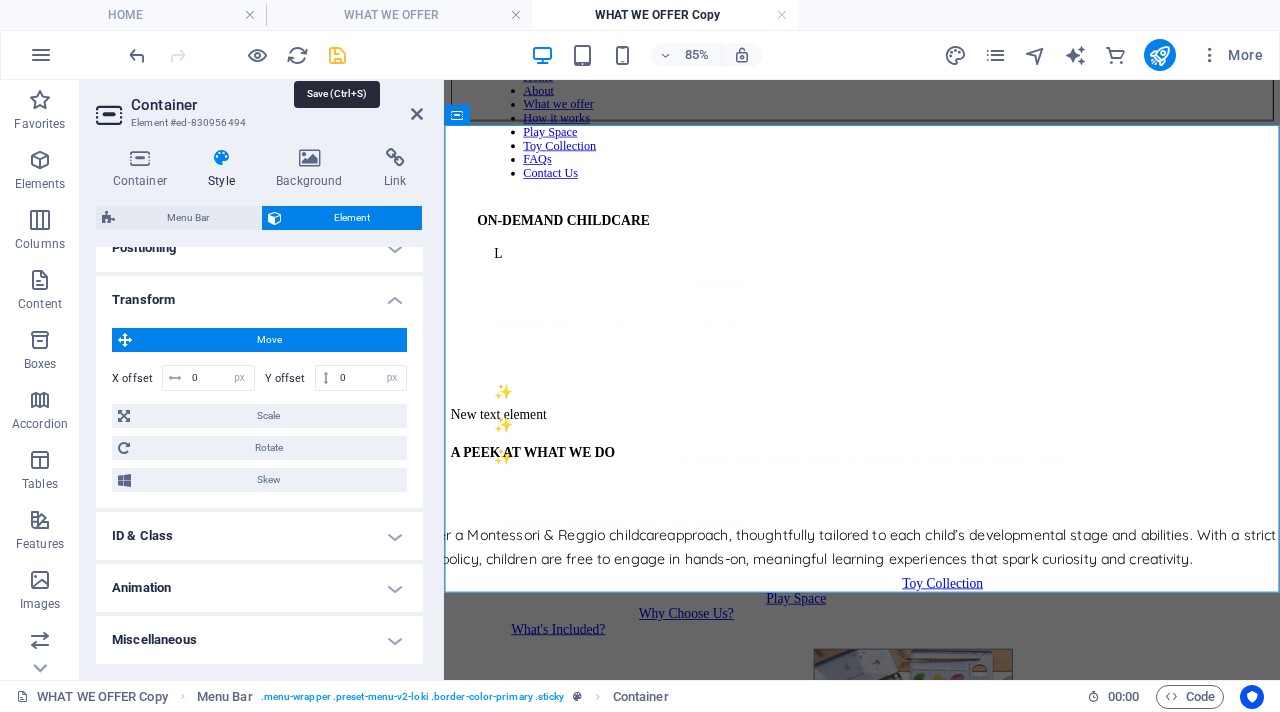 click at bounding box center (337, 55) 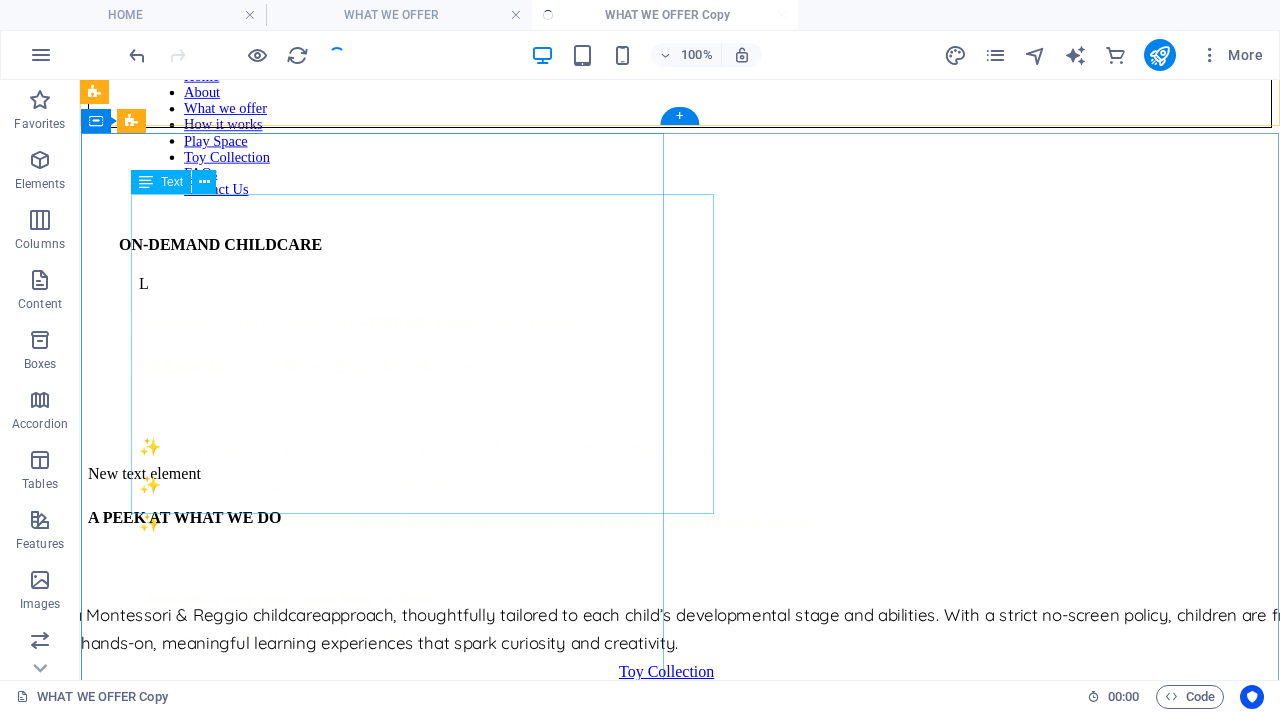 scroll, scrollTop: 554, scrollLeft: 0, axis: vertical 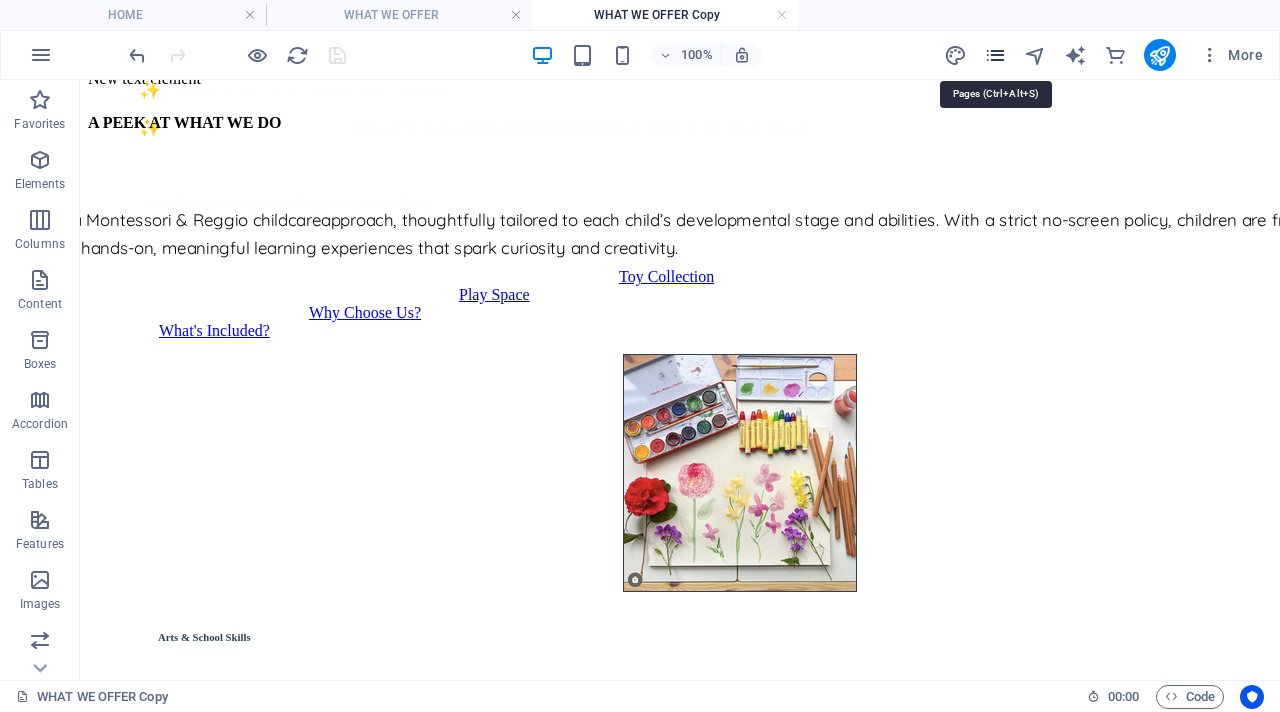 click at bounding box center (995, 55) 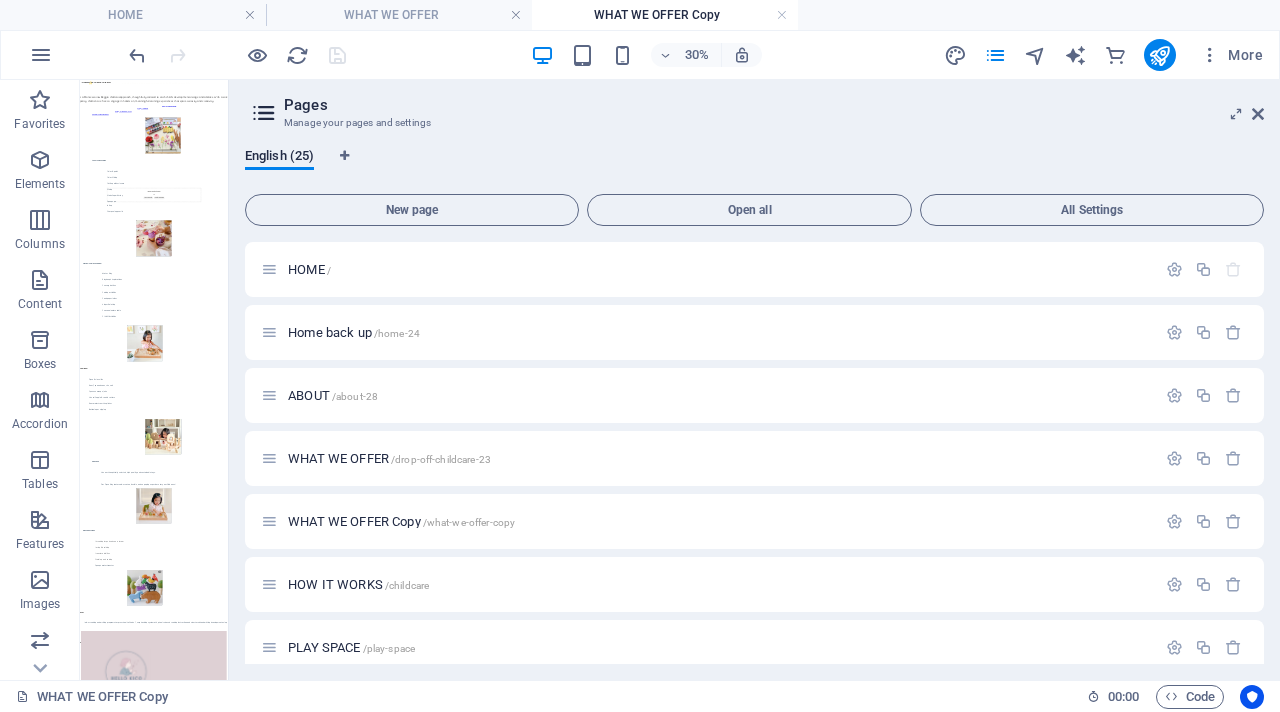 scroll, scrollTop: 0, scrollLeft: 0, axis: both 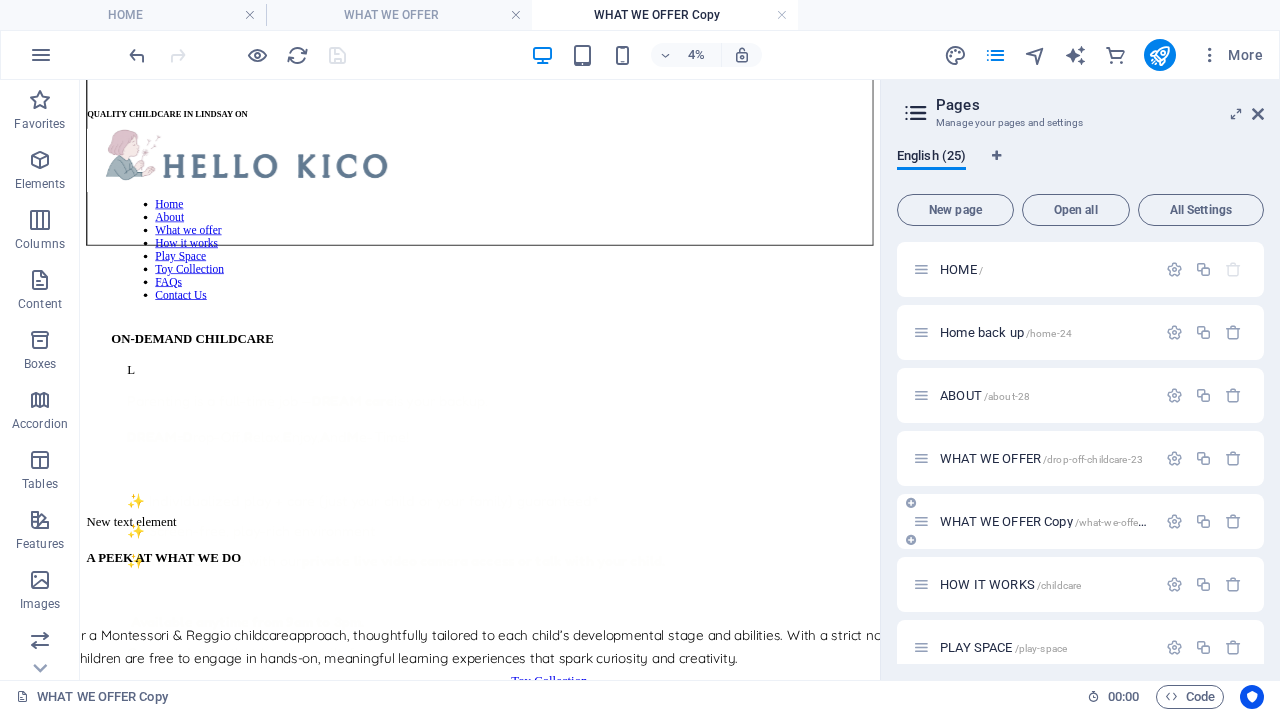 drag, startPoint x: 395, startPoint y: 410, endPoint x: 1037, endPoint y: 496, distance: 647.7345 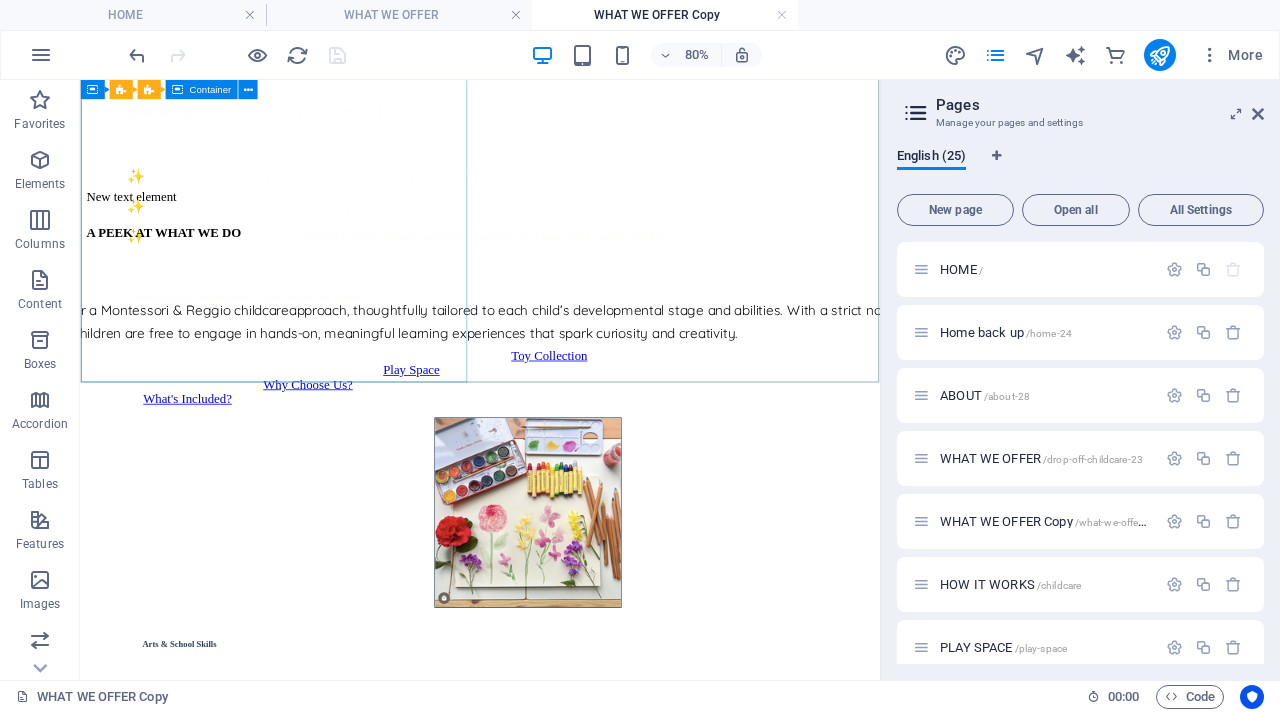 scroll, scrollTop: 417, scrollLeft: 0, axis: vertical 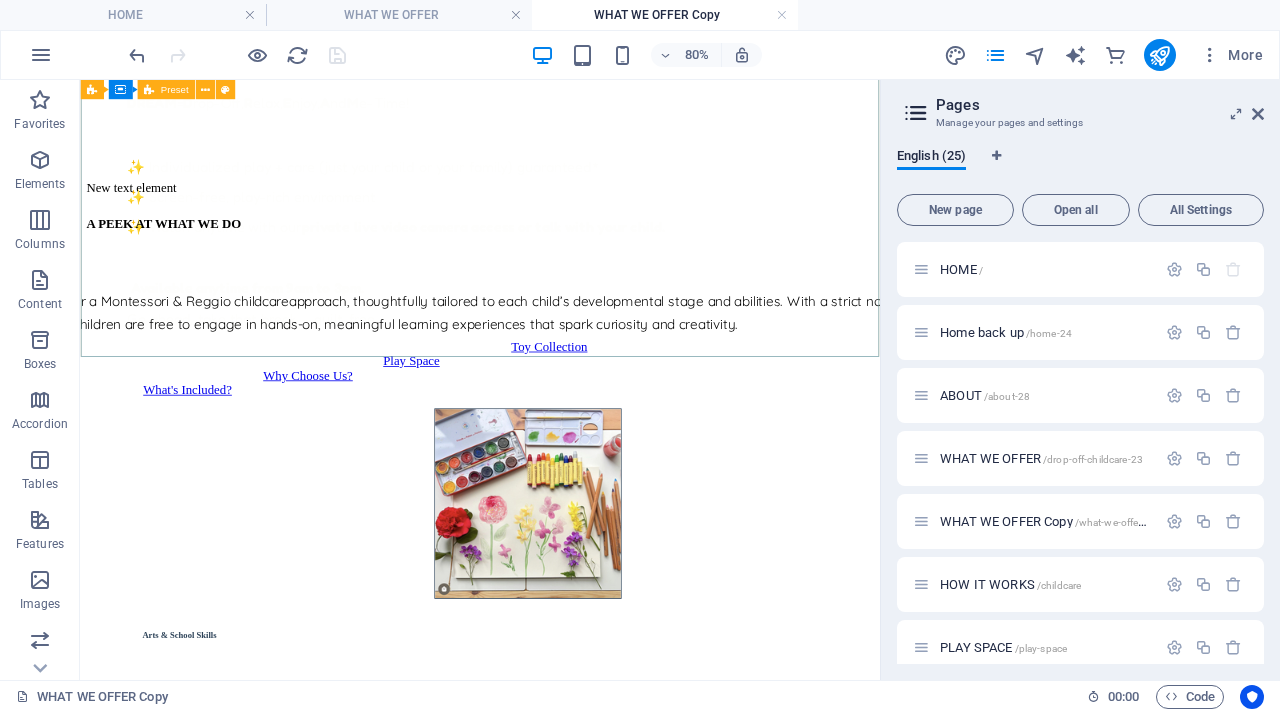 click on "ON-DEMAND CHILDCARE L Parenting is a full-time job —  DREAM care  is your backup. DREAM  =  D rop-Off,  R elax,  E njoy,  A nd  M e-Time! ✨ Individualized play + care (just your child or your family) guaranteed* ✨ Screen-free, play-rich environment ✨ Watch anytime   with our  private   live video camera access or talk with your child.   Available anytime from 9am to 3pm. Go ahead, take that break — guilt-free. Toy Collection Play Space Why Choose Us? What's Included? Drop content here or  Add elements  Paste clipboard" at bounding box center [580, 253] 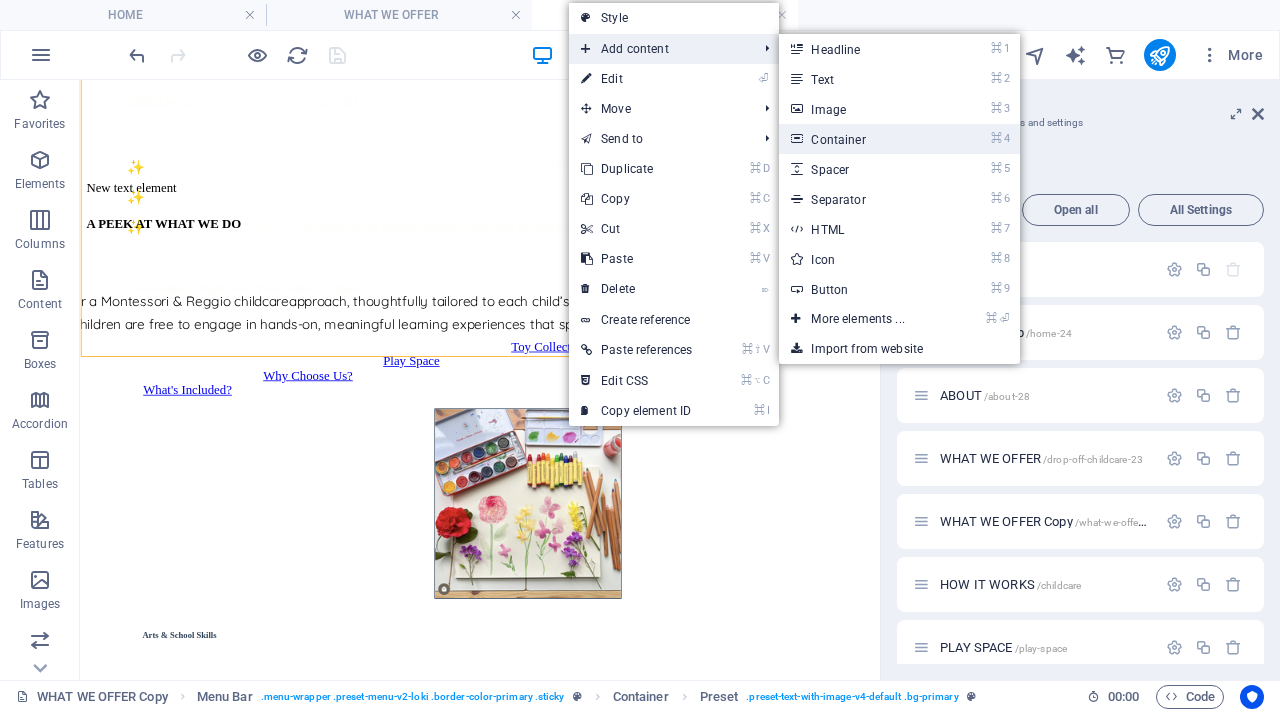 click on "⌘ 4  Container" at bounding box center [861, 139] 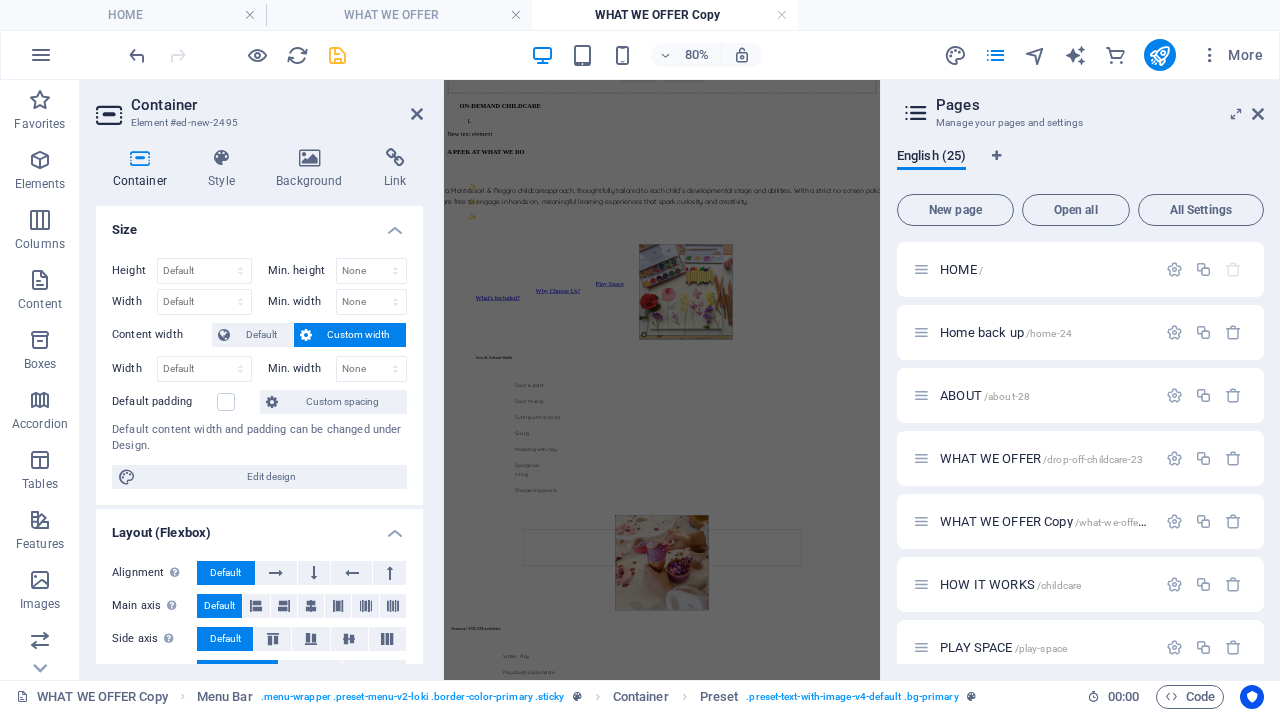 scroll, scrollTop: 0, scrollLeft: 0, axis: both 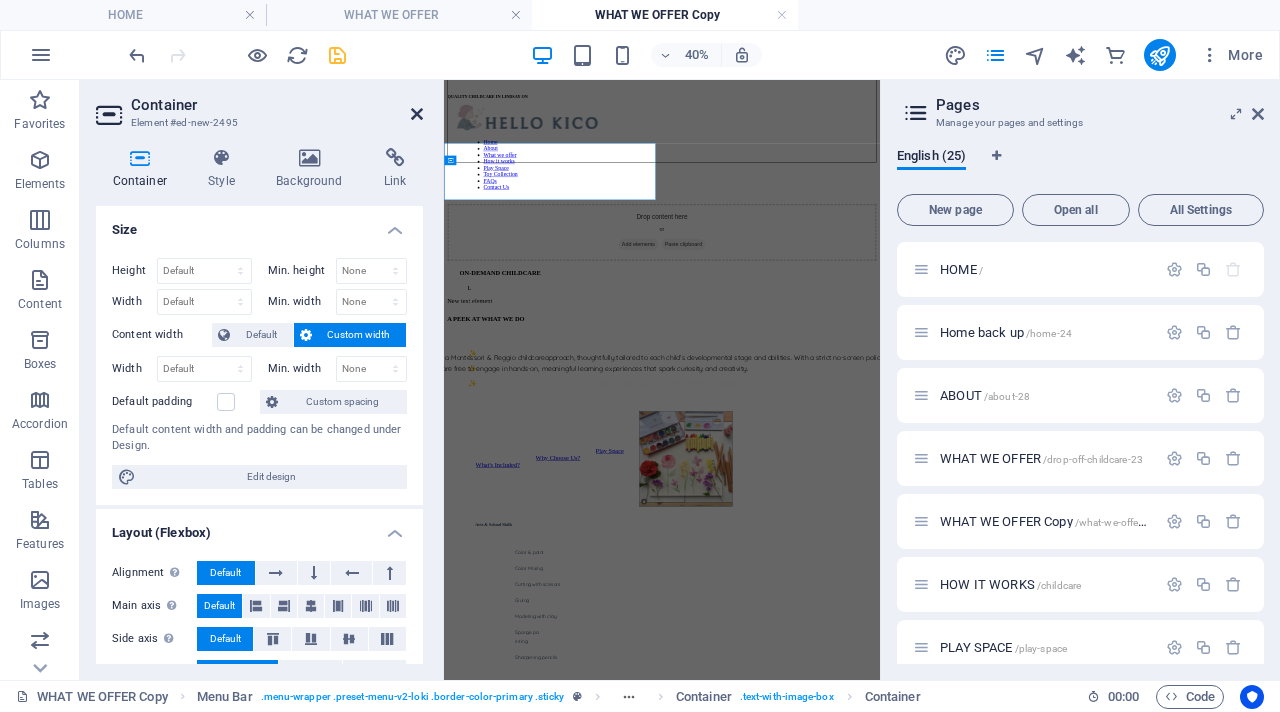 click at bounding box center [417, 114] 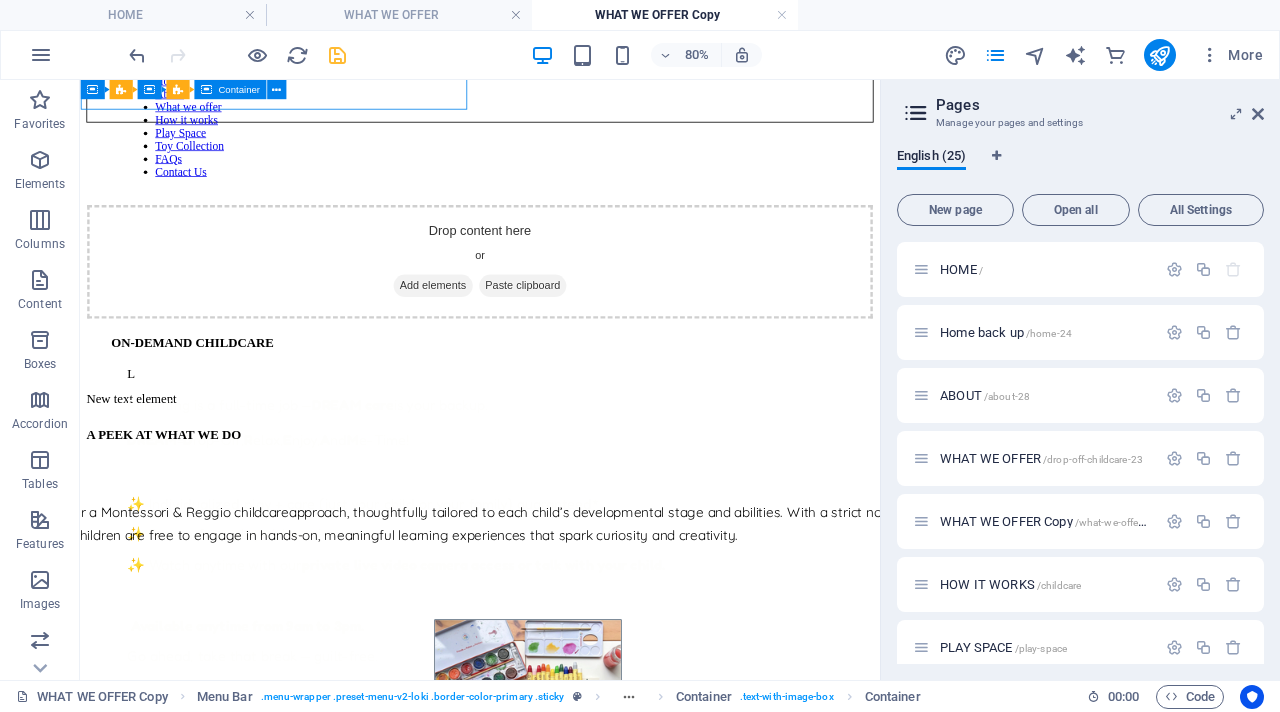scroll, scrollTop: 151, scrollLeft: 0, axis: vertical 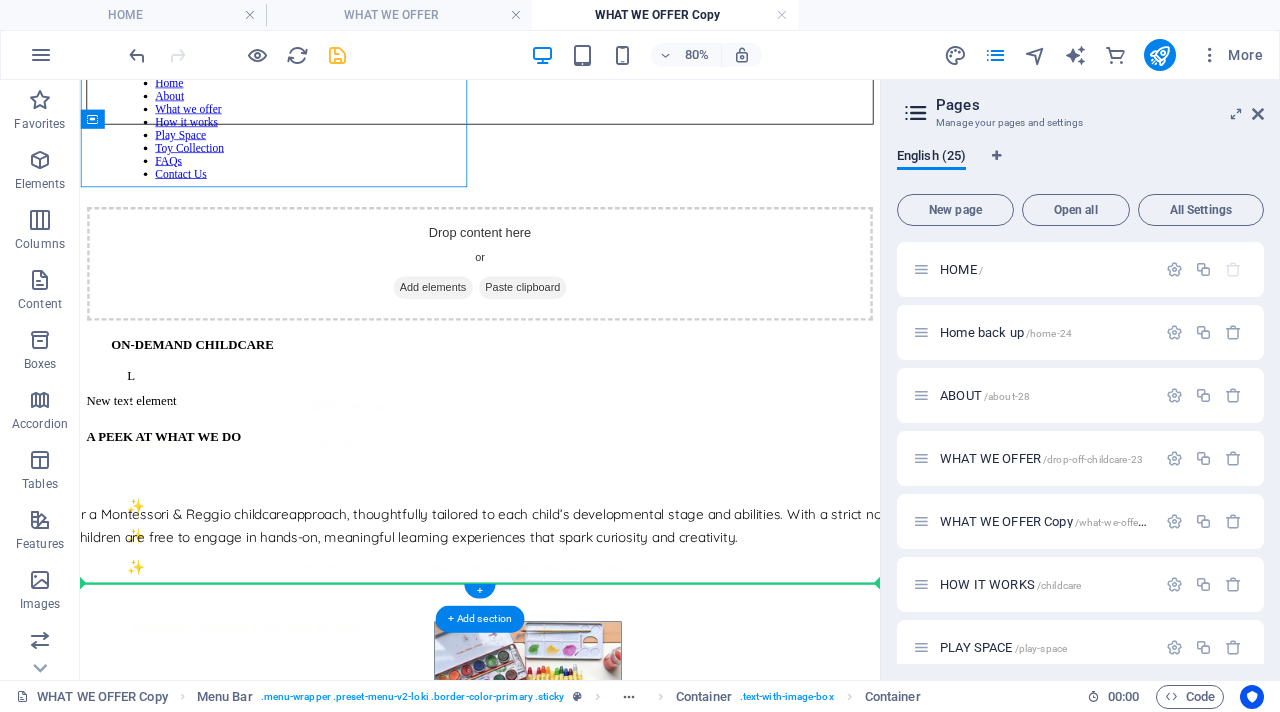 drag, startPoint x: 507, startPoint y: 90, endPoint x: 686, endPoint y: 712, distance: 647.24414 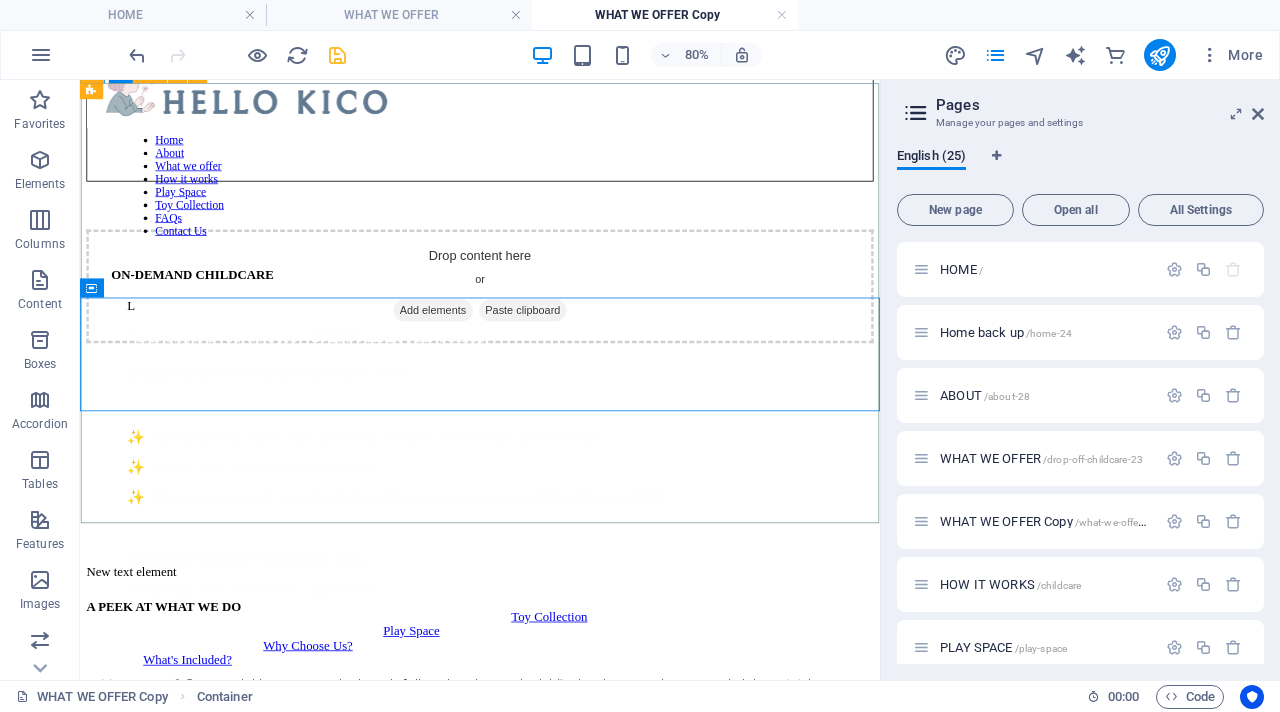 scroll, scrollTop: 0, scrollLeft: 0, axis: both 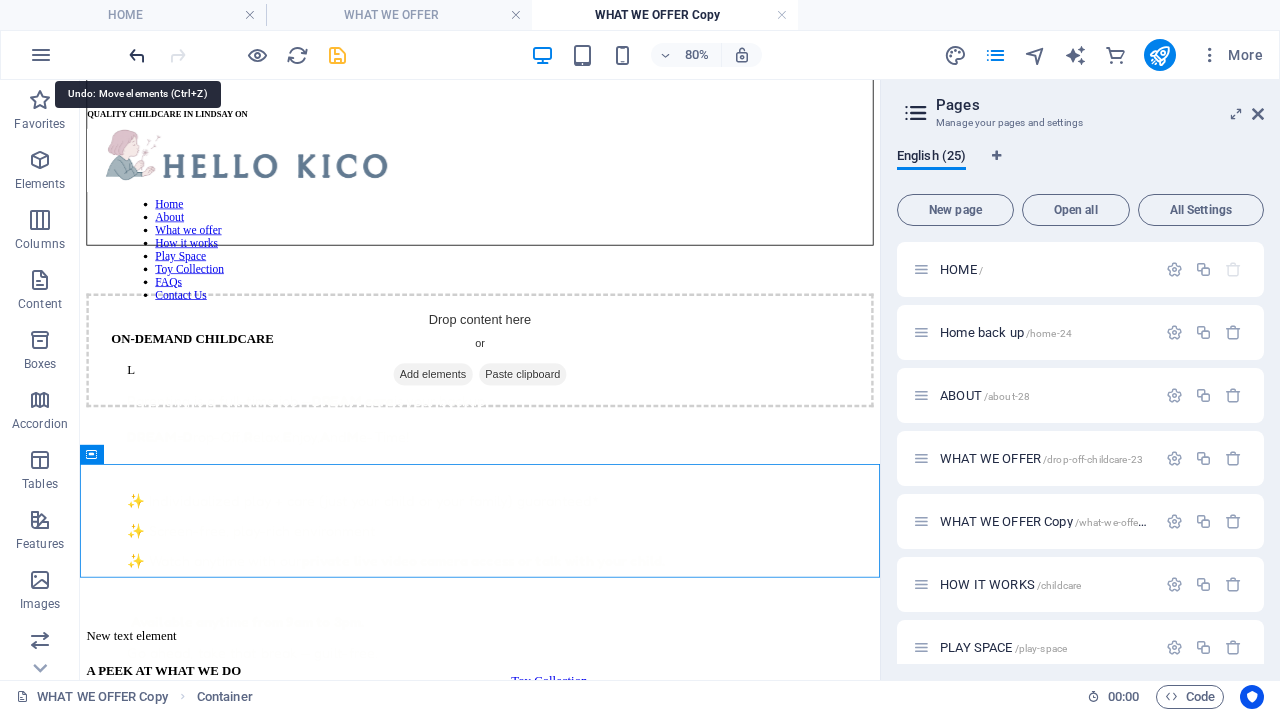 click at bounding box center (137, 55) 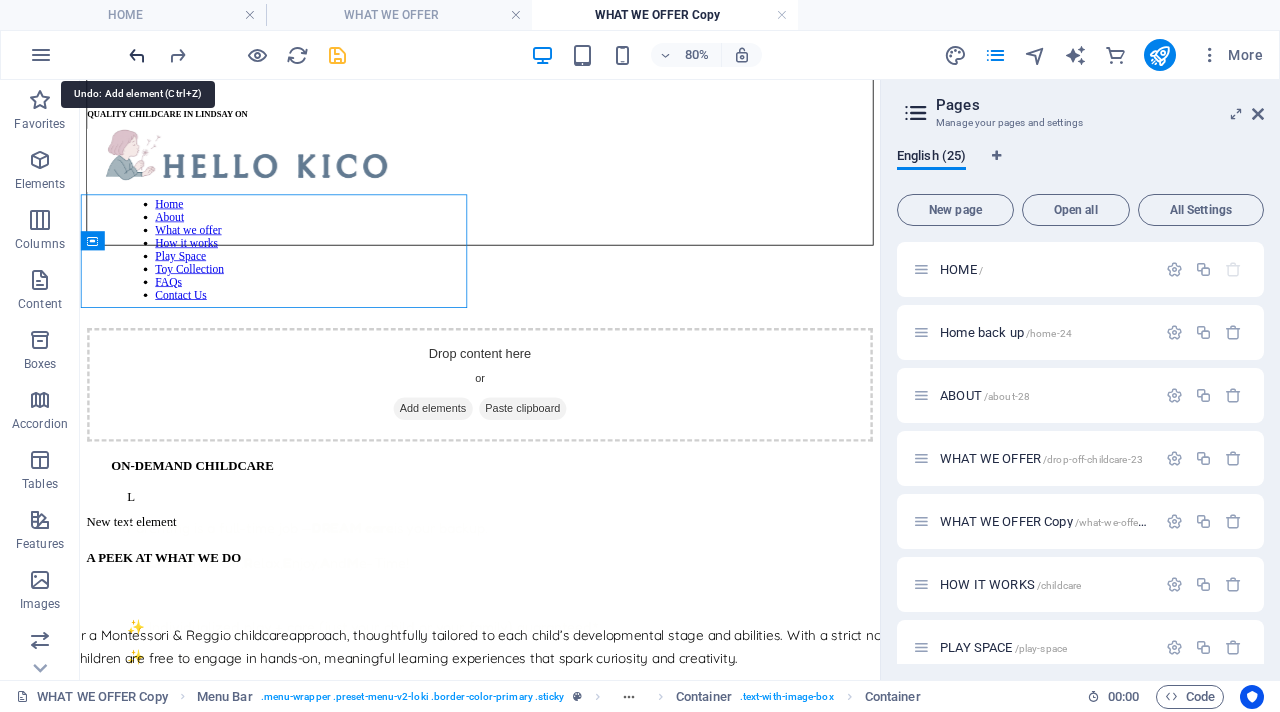 click at bounding box center (137, 55) 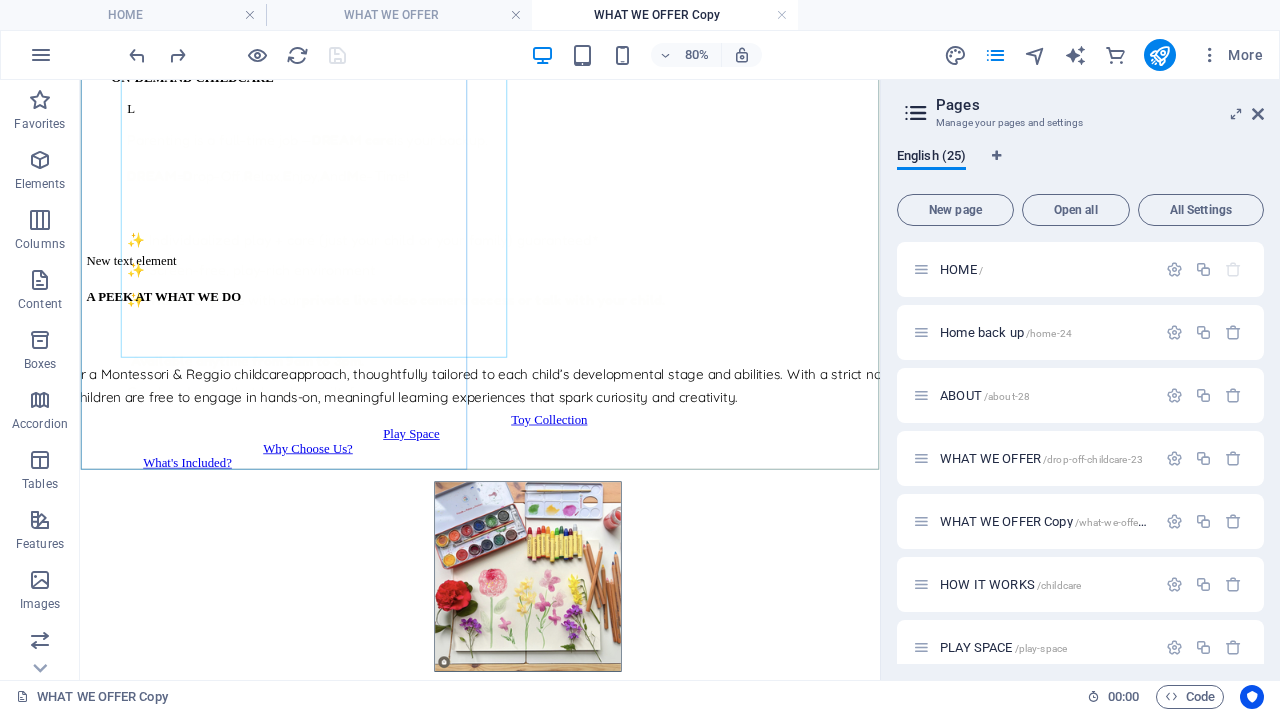 scroll, scrollTop: 332, scrollLeft: 0, axis: vertical 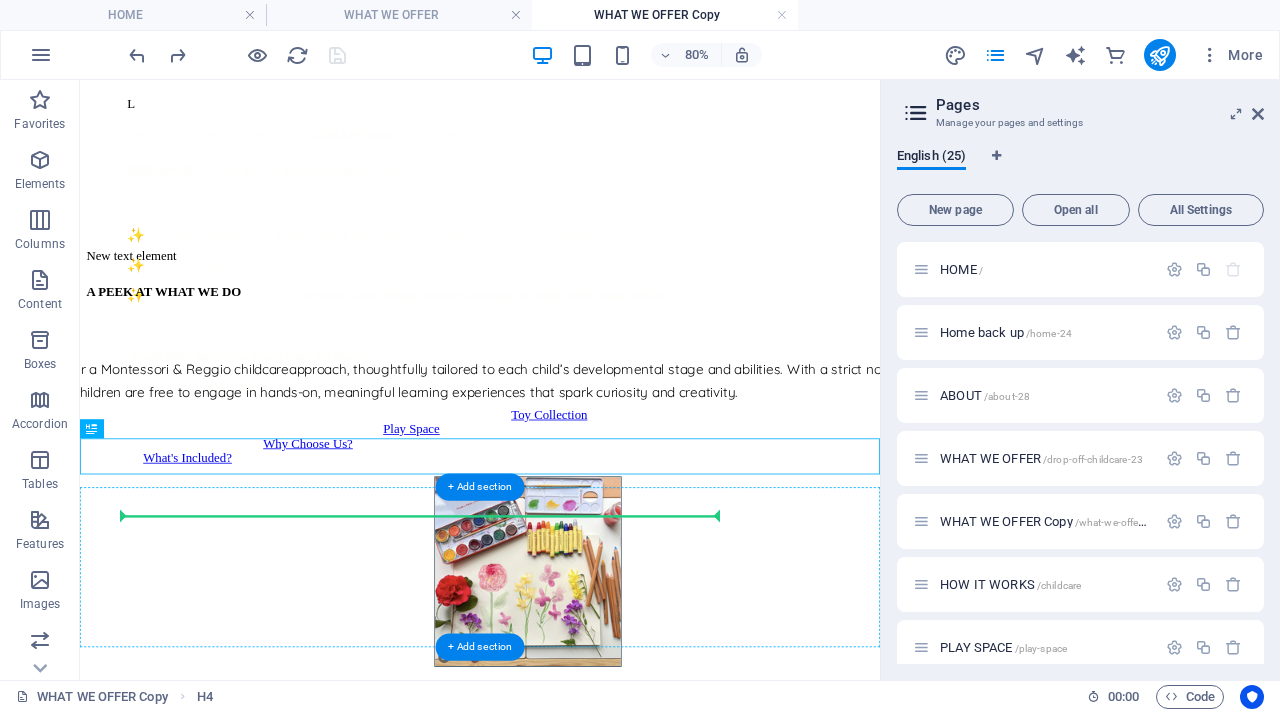 drag, startPoint x: 423, startPoint y: 543, endPoint x: 422, endPoint y: 625, distance: 82.006096 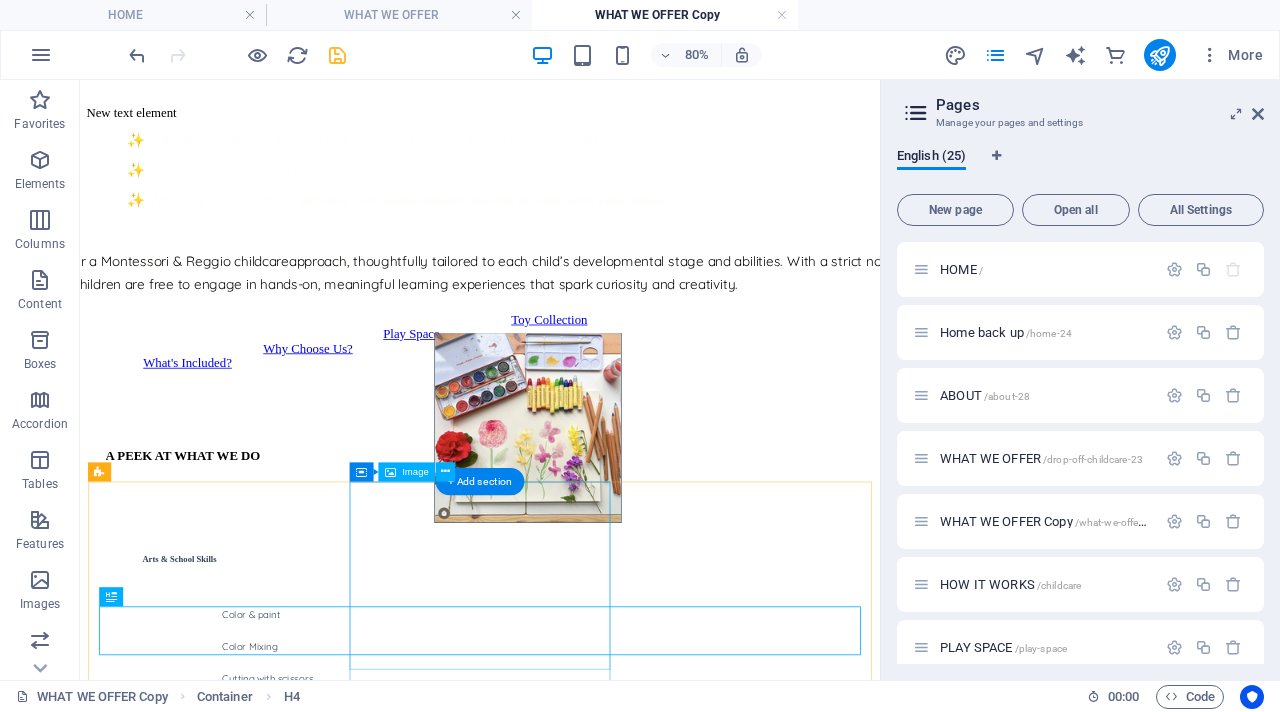 scroll, scrollTop: 446, scrollLeft: 0, axis: vertical 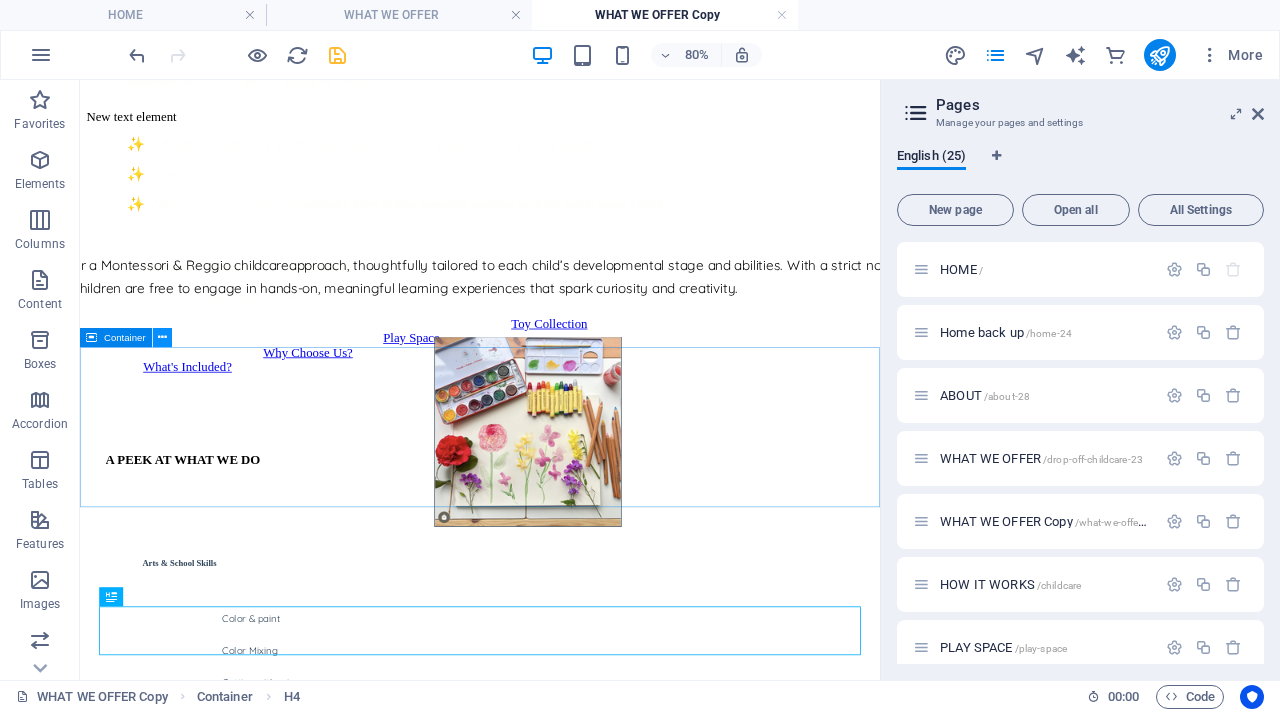 click at bounding box center (162, 337) 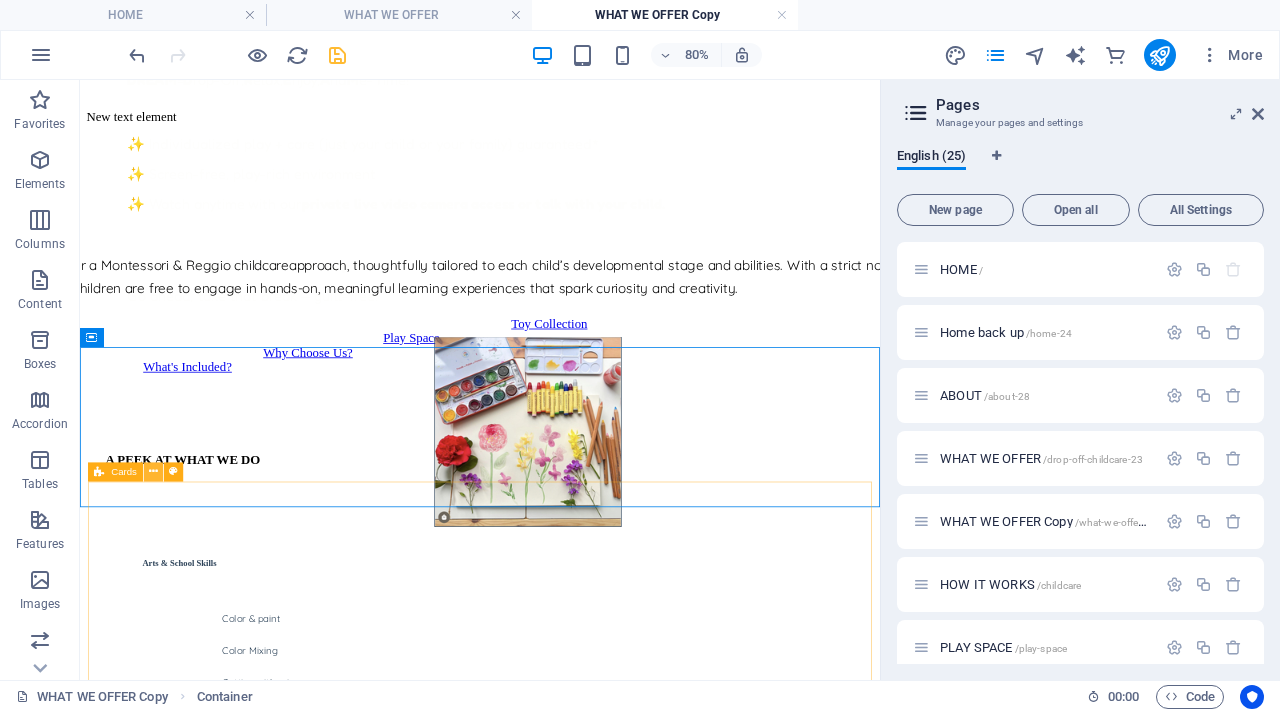 click at bounding box center [153, 471] 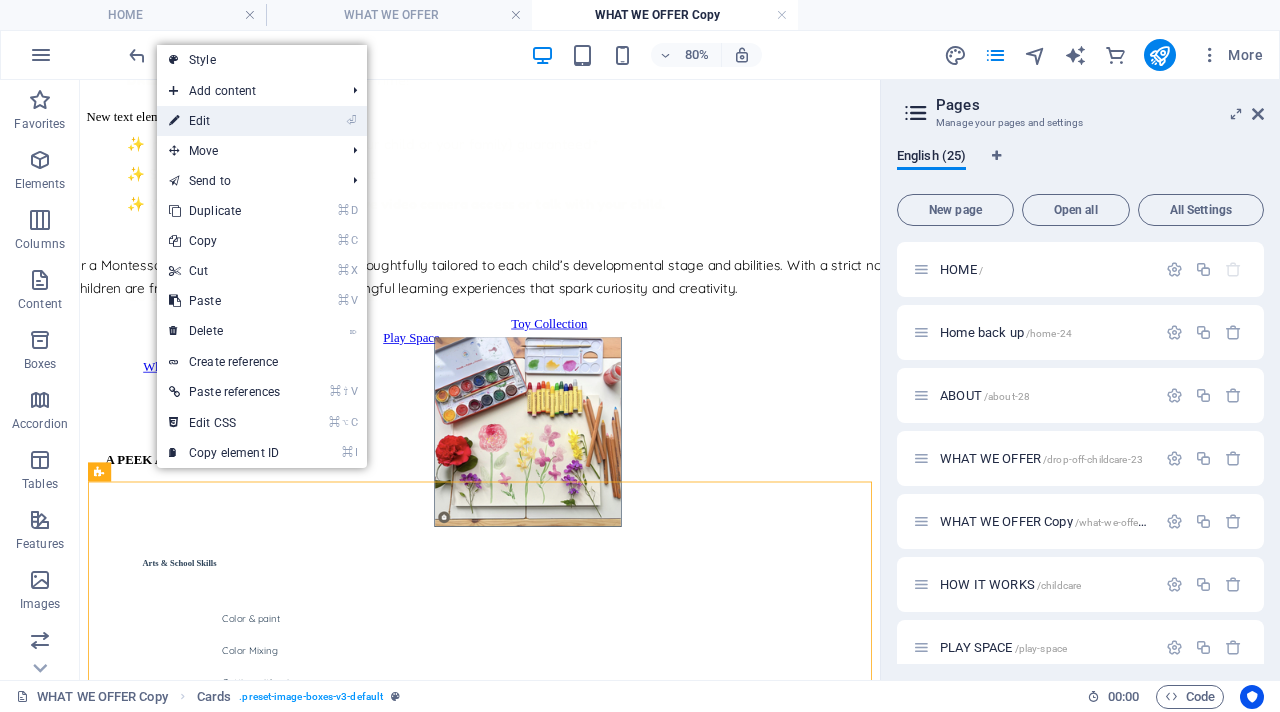 click on "⏎  Edit" at bounding box center [224, 121] 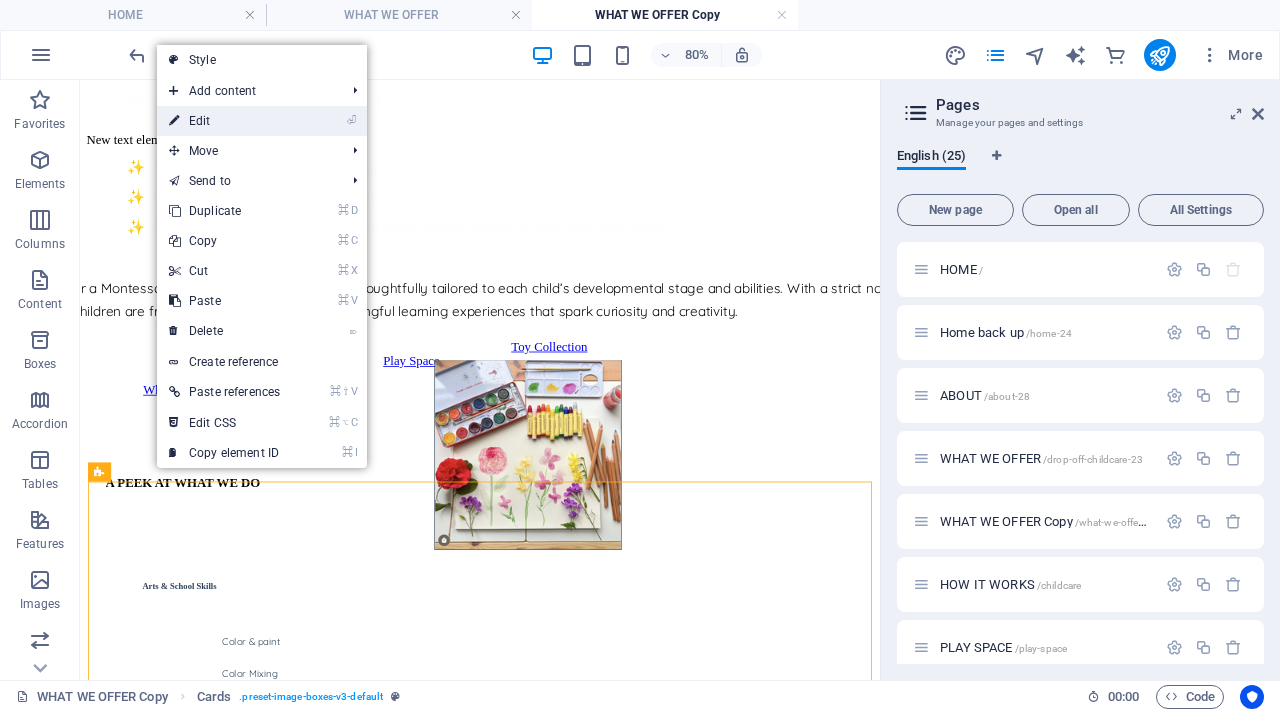 select on "px" 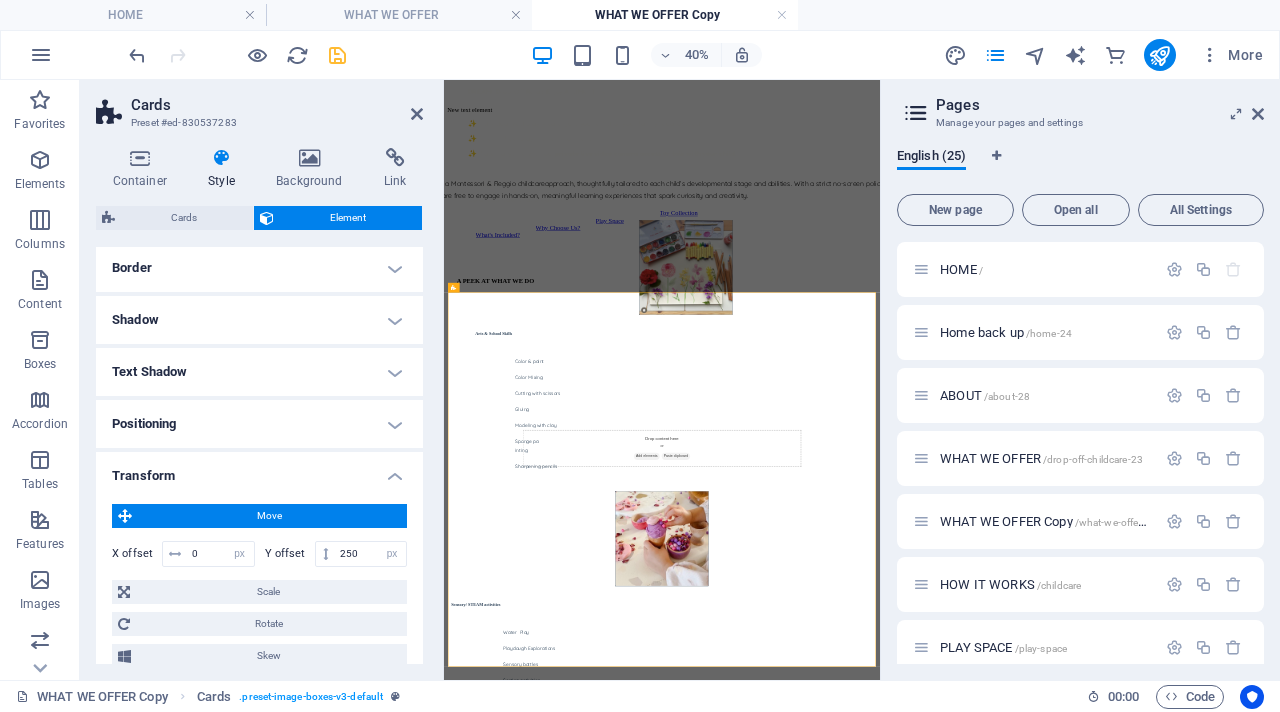 scroll, scrollTop: 397, scrollLeft: 0, axis: vertical 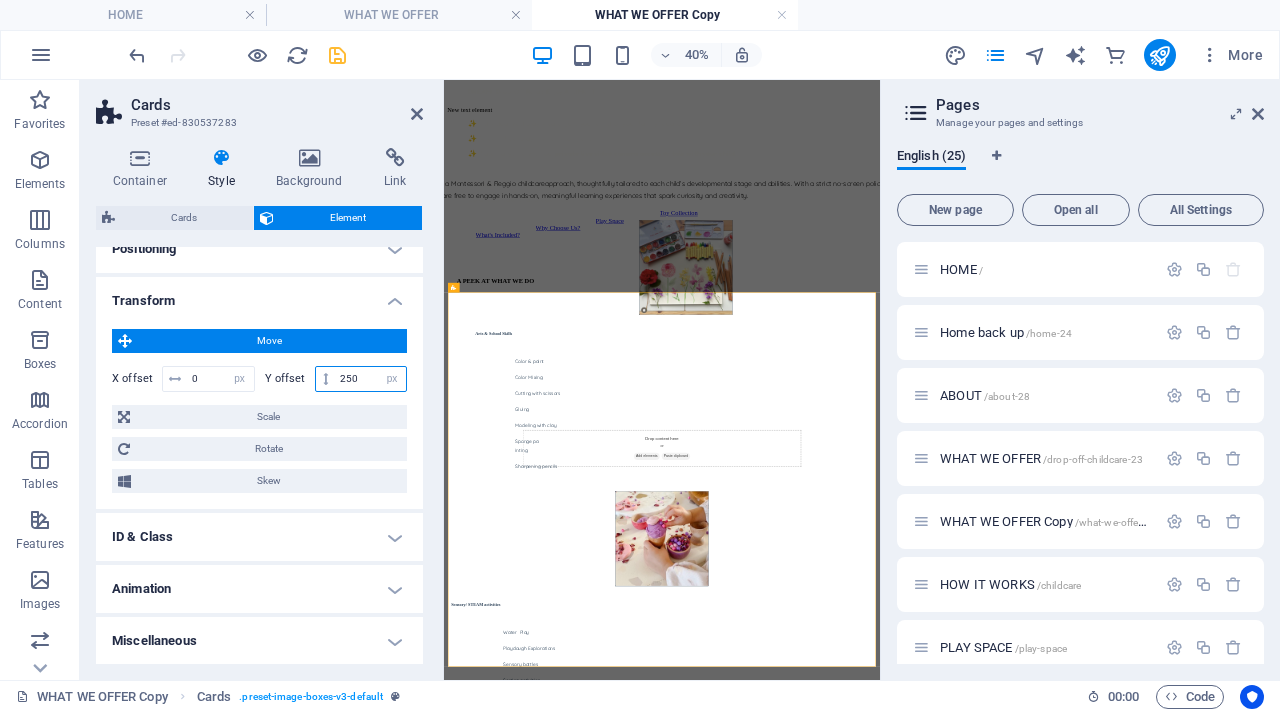 drag, startPoint x: 362, startPoint y: 376, endPoint x: 311, endPoint y: 357, distance: 54.42426 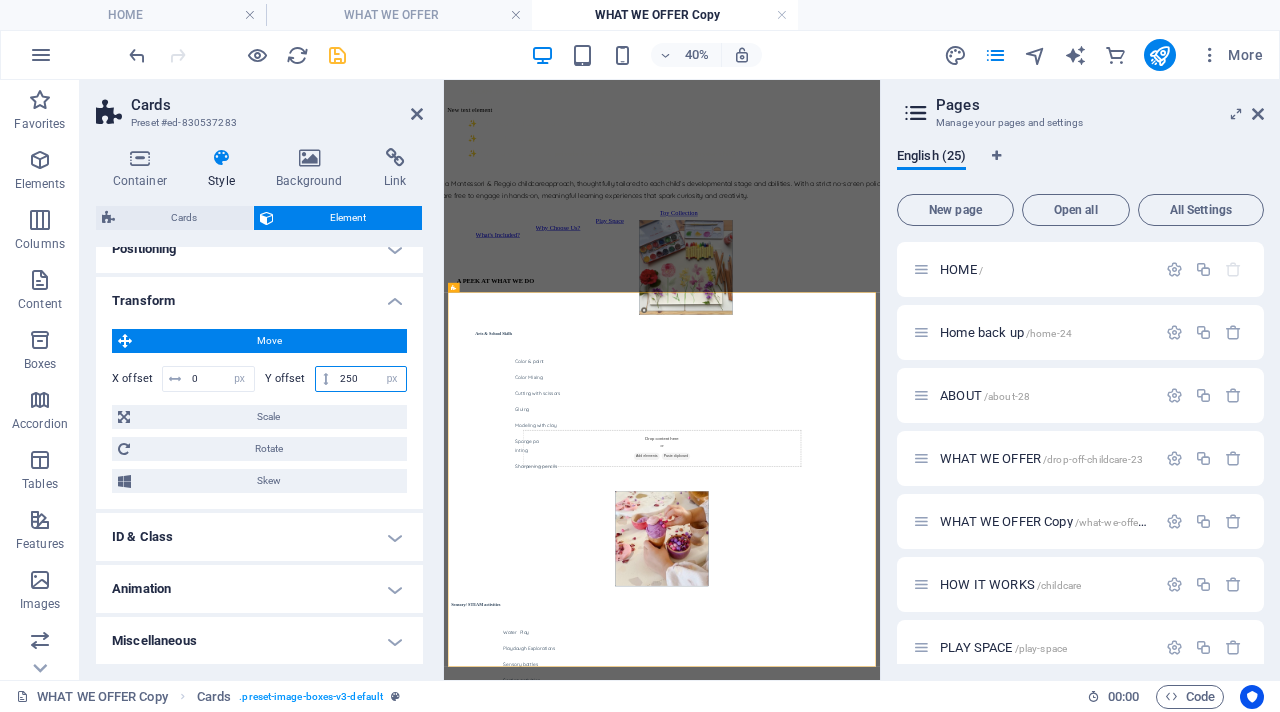 click on "Move X offset 0 px rem % em vh vw Y offset 250 px rem % em vh vw Scale Zoom 100 % Rotate Rotate 0 ° Skew X offset 0 ° Y offset 0 °" at bounding box center (259, 411) 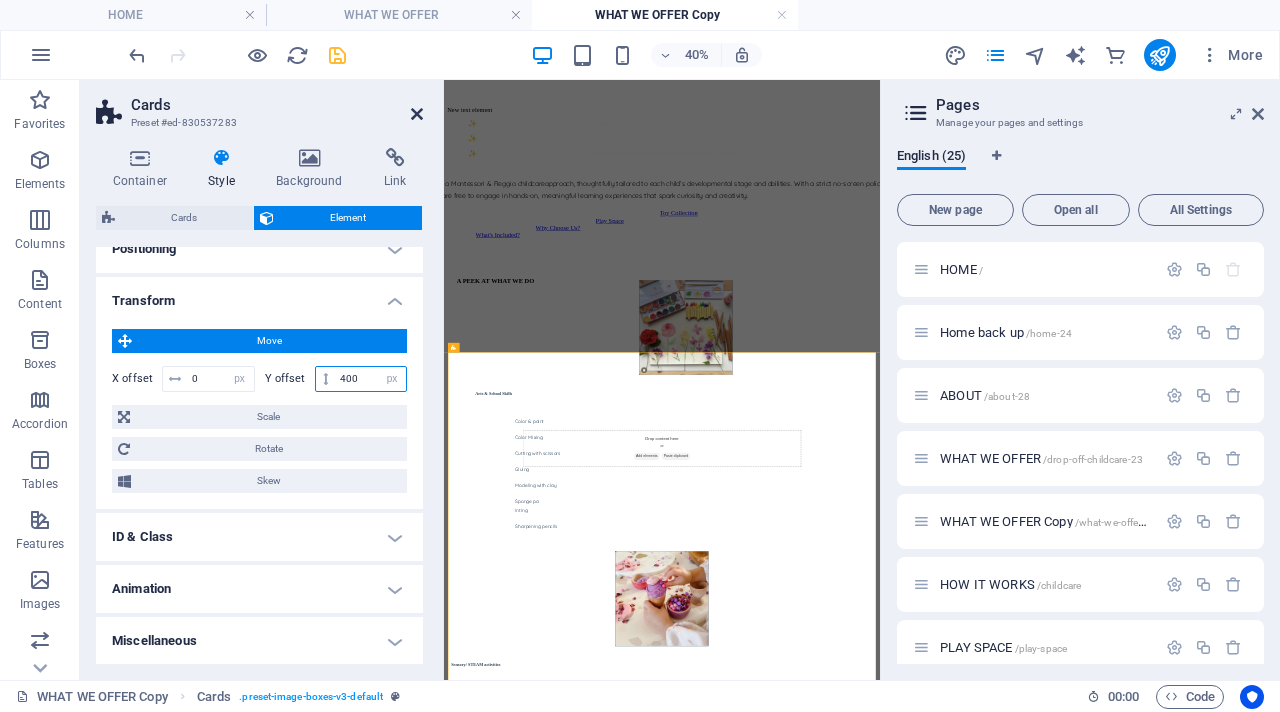 type on "400" 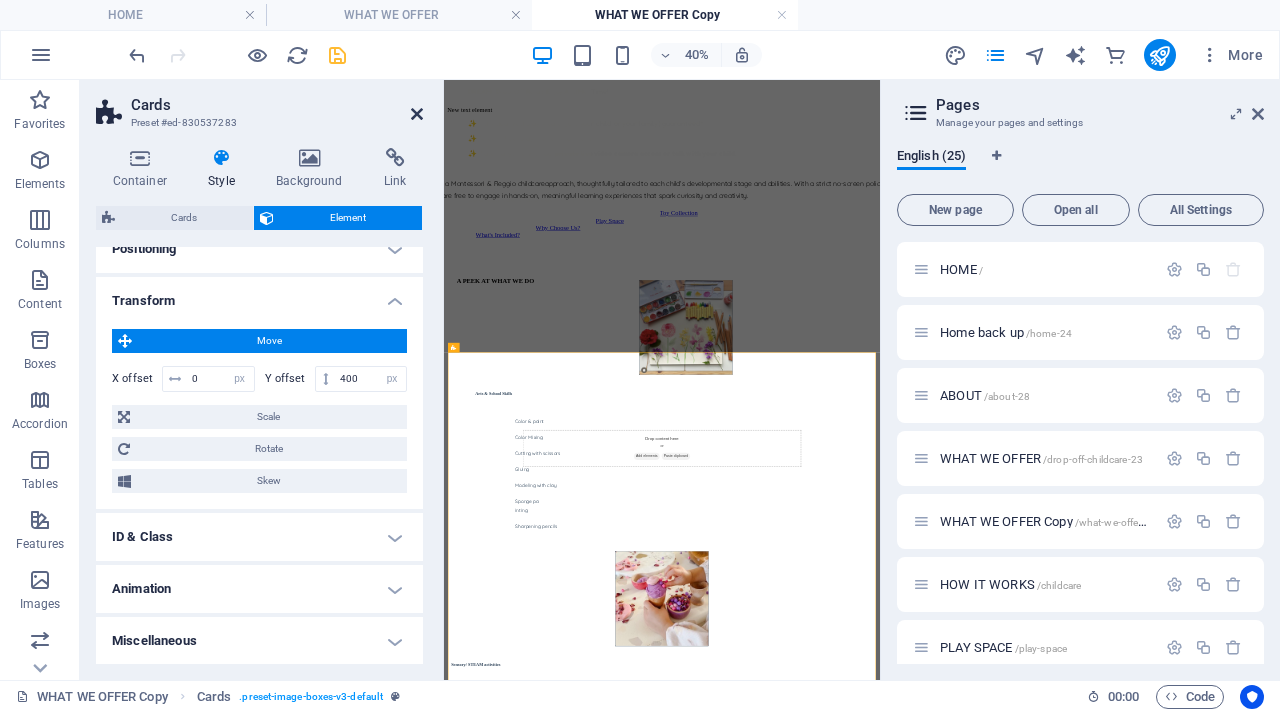 click at bounding box center [417, 114] 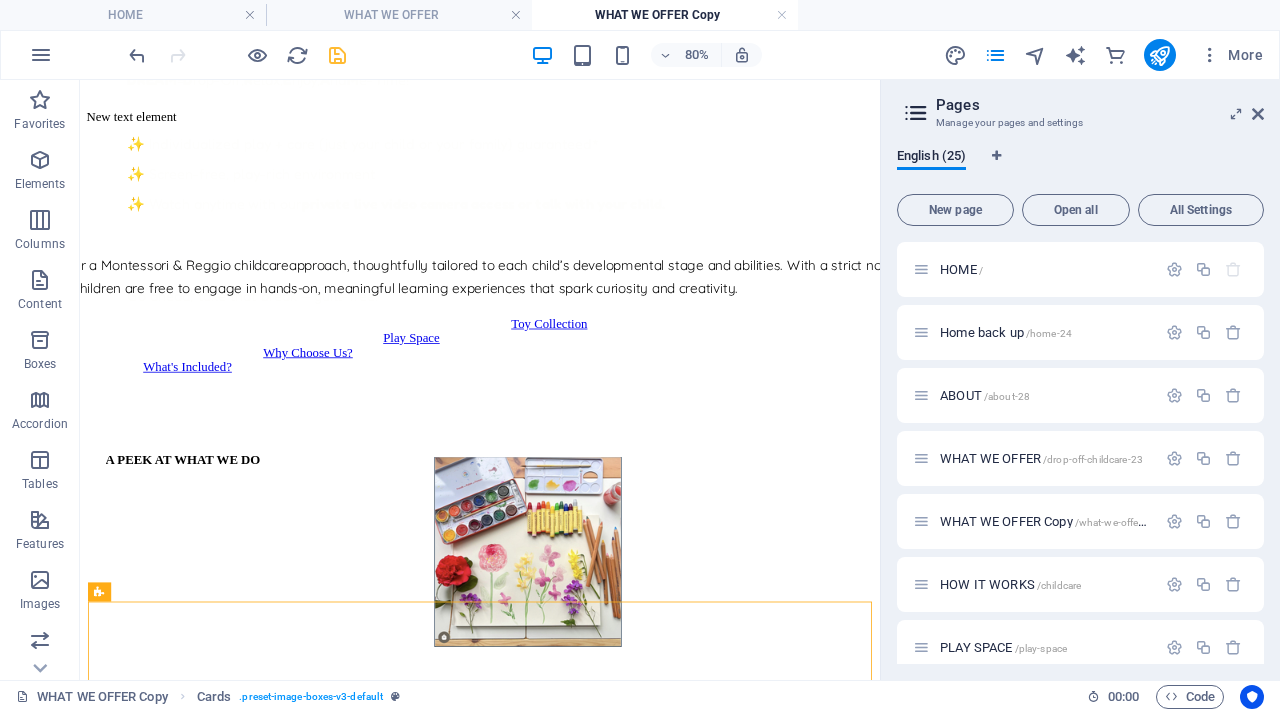 scroll, scrollTop: 587, scrollLeft: 0, axis: vertical 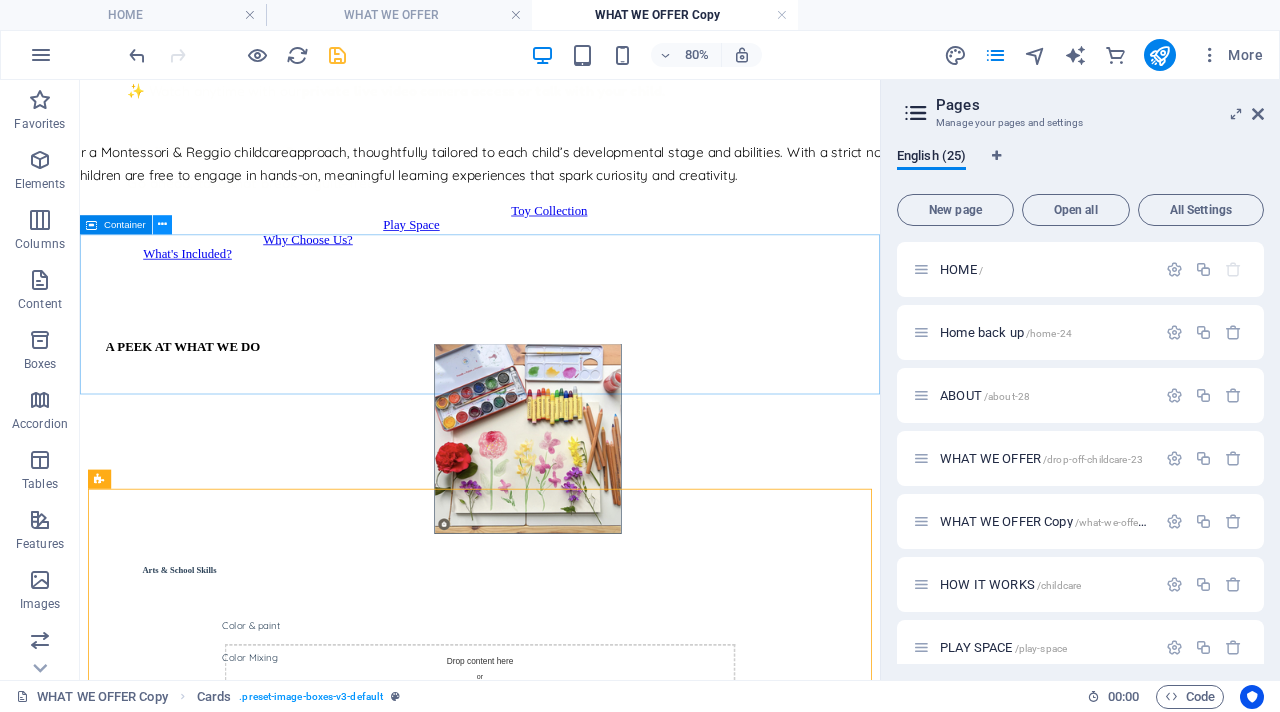 click at bounding box center (162, 224) 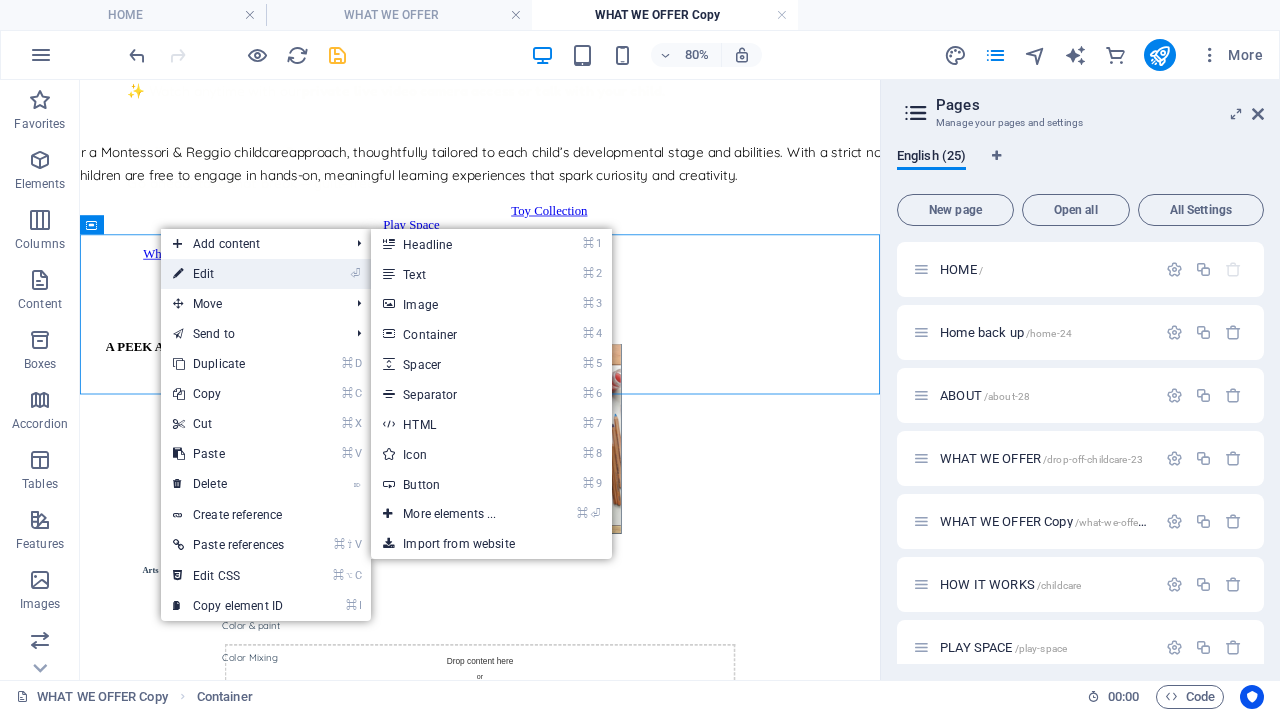 click on "⏎  Edit" at bounding box center [228, 274] 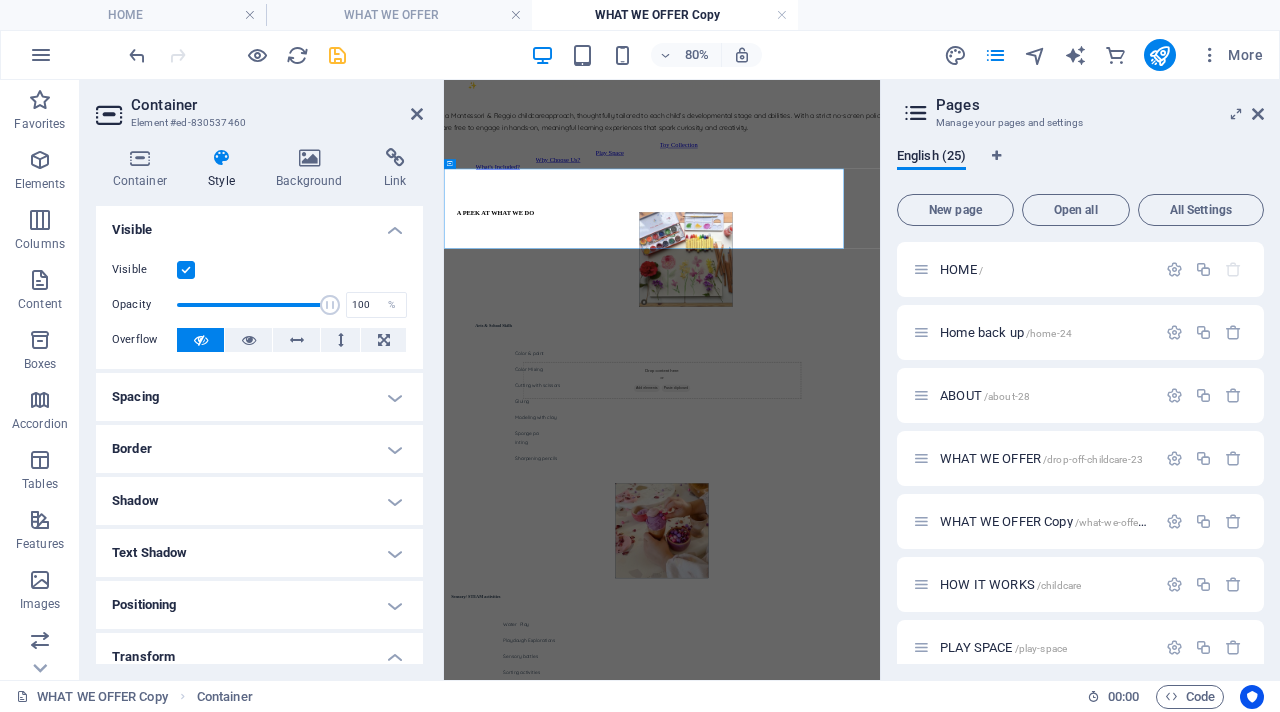 scroll, scrollTop: 558, scrollLeft: 0, axis: vertical 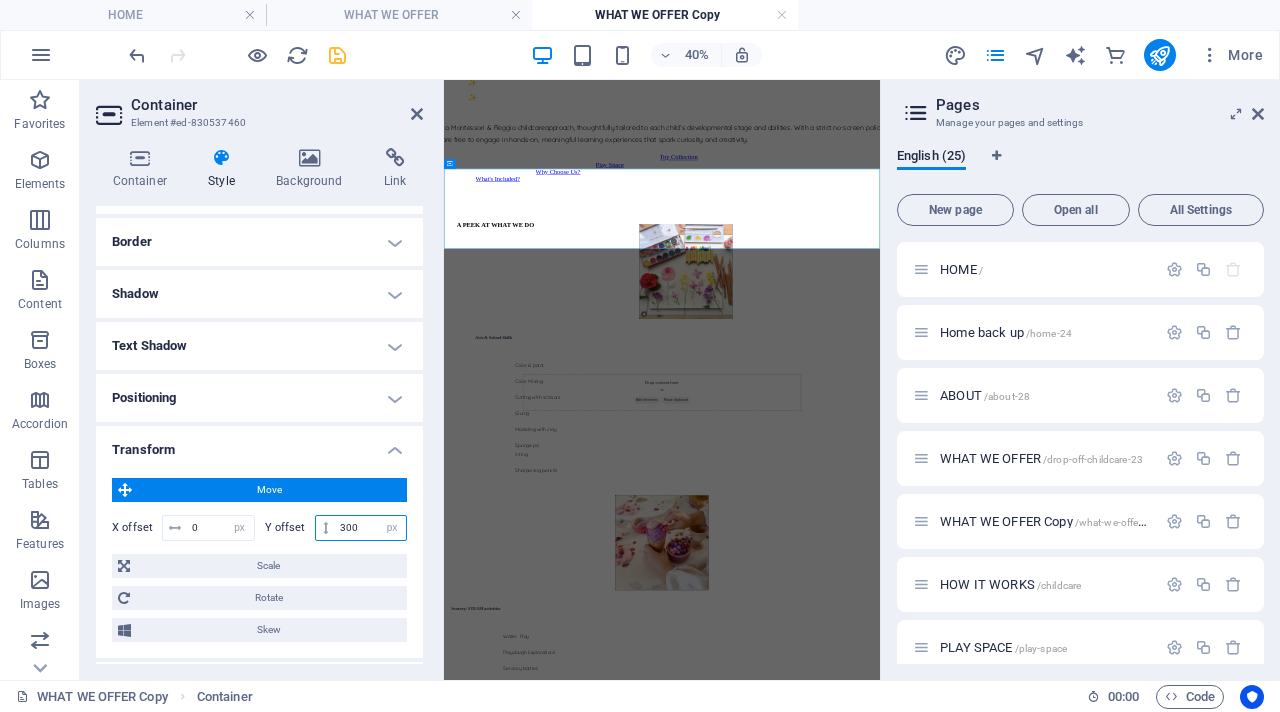 drag, startPoint x: 362, startPoint y: 528, endPoint x: 335, endPoint y: 526, distance: 27.073973 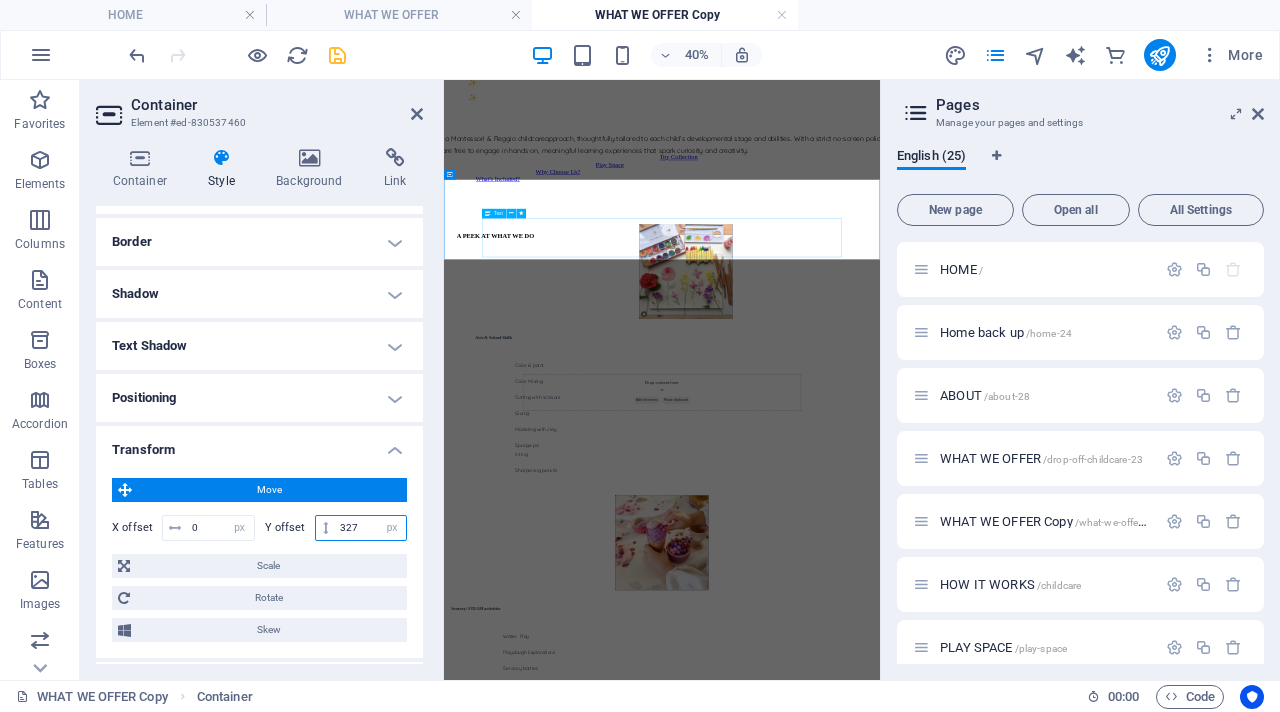 type on "327" 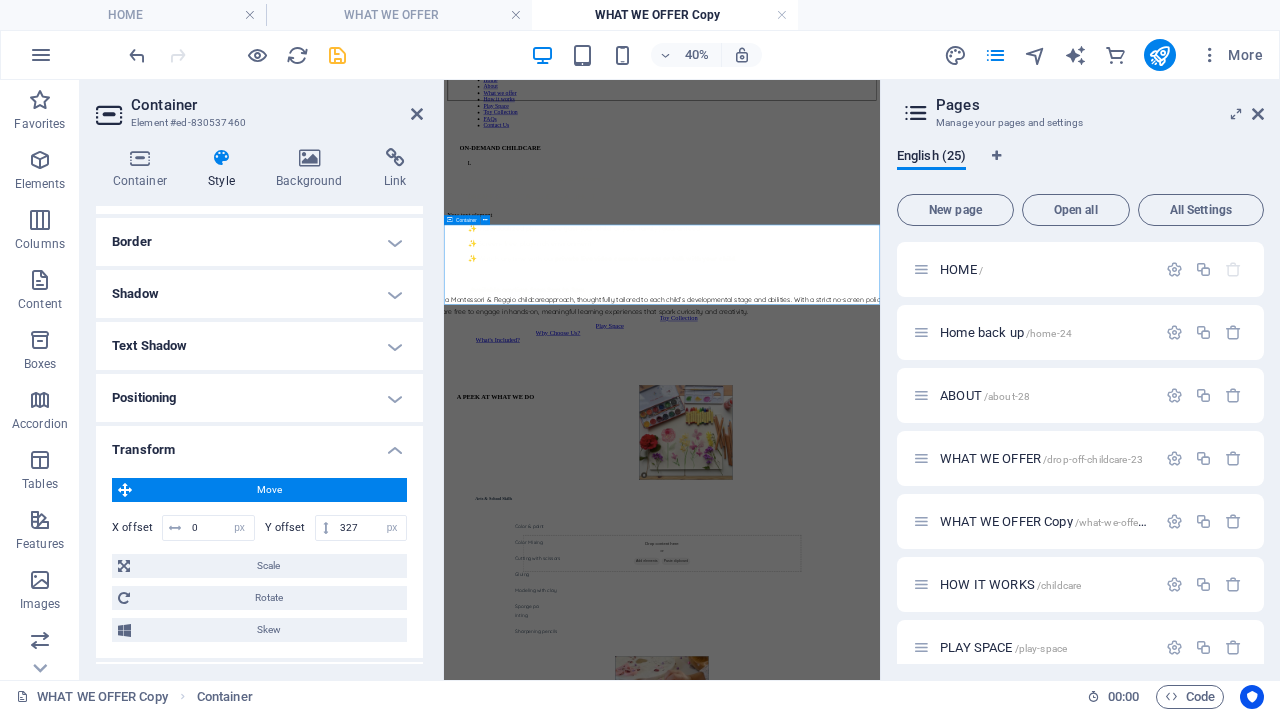 scroll, scrollTop: 93, scrollLeft: 0, axis: vertical 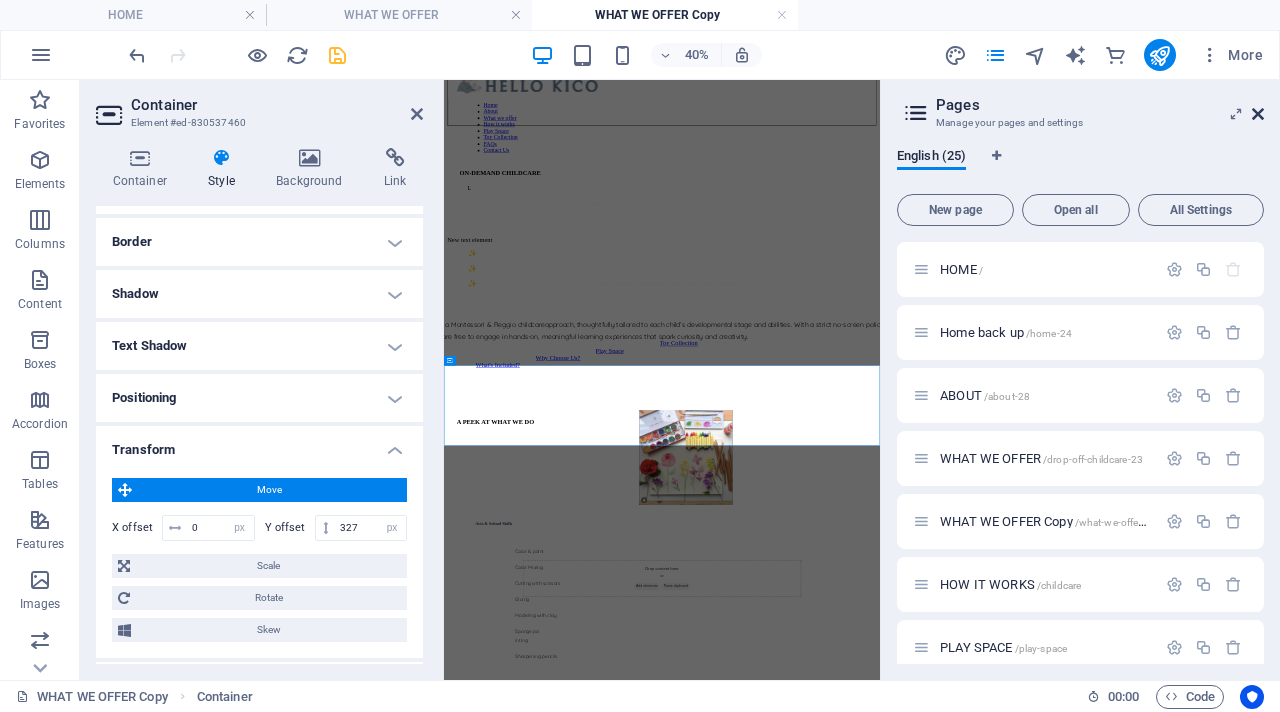click at bounding box center [1258, 114] 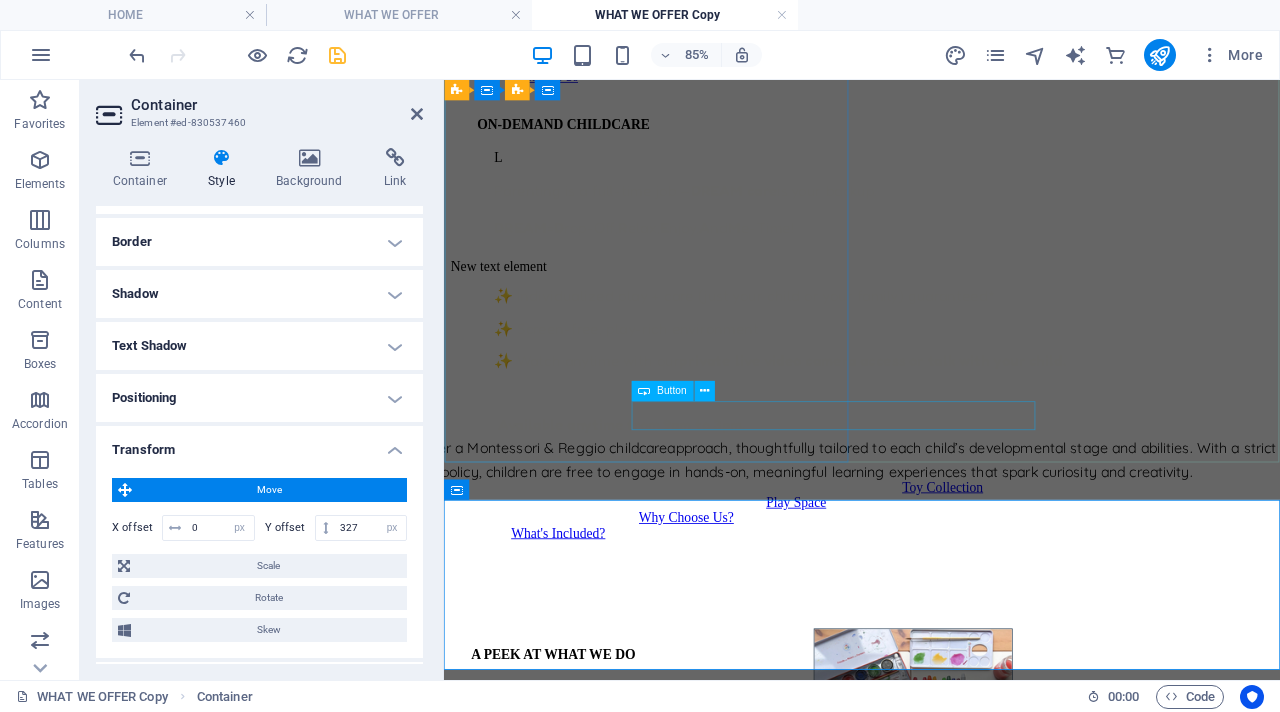 scroll, scrollTop: 160, scrollLeft: 0, axis: vertical 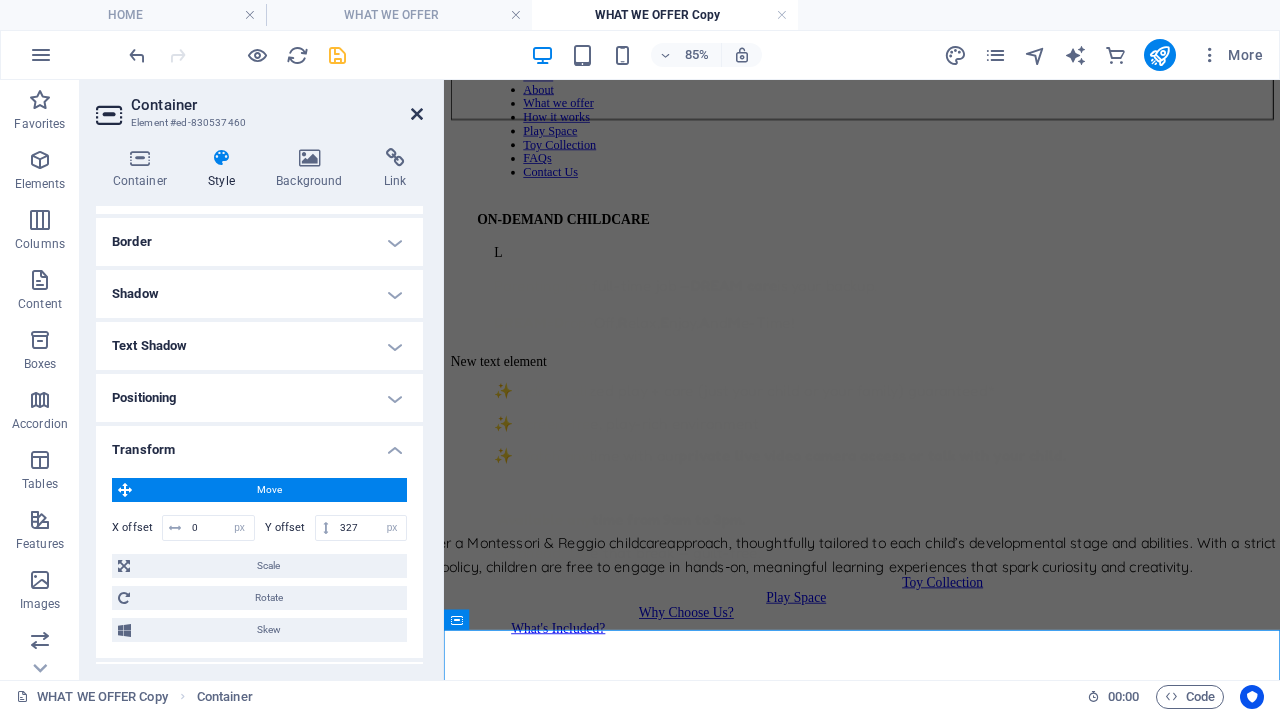 click at bounding box center (417, 114) 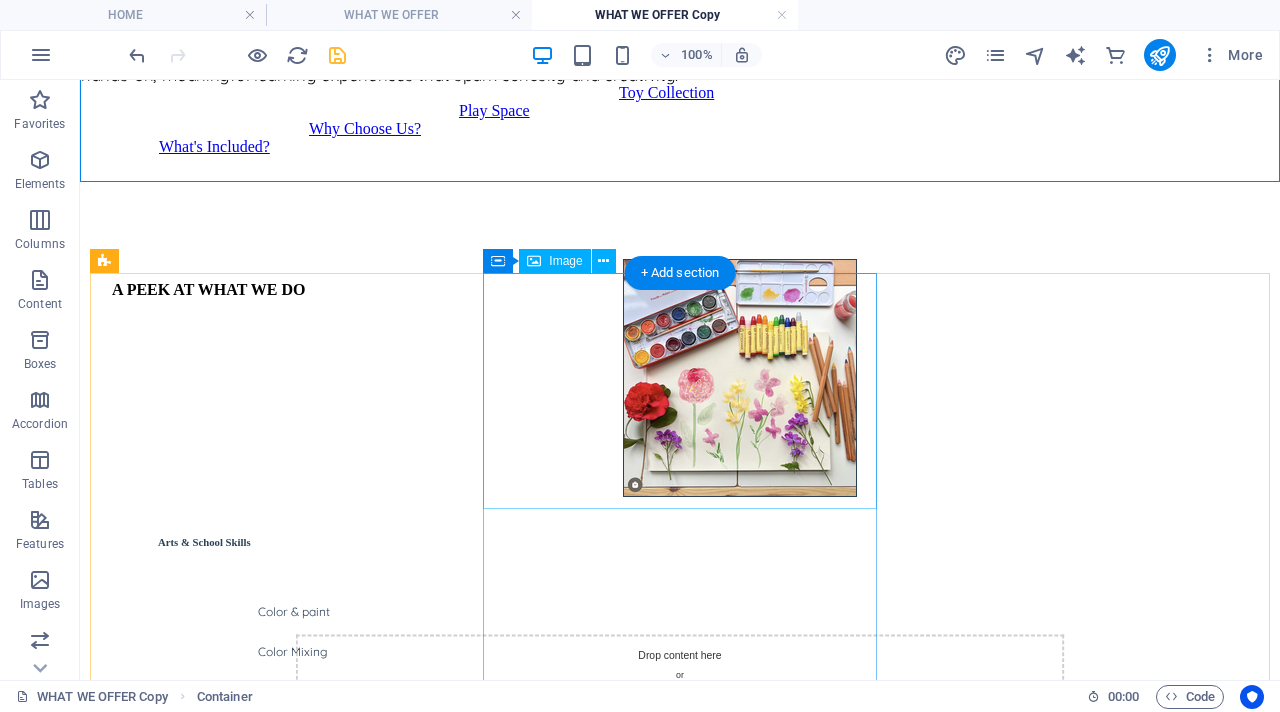 scroll, scrollTop: 701, scrollLeft: 0, axis: vertical 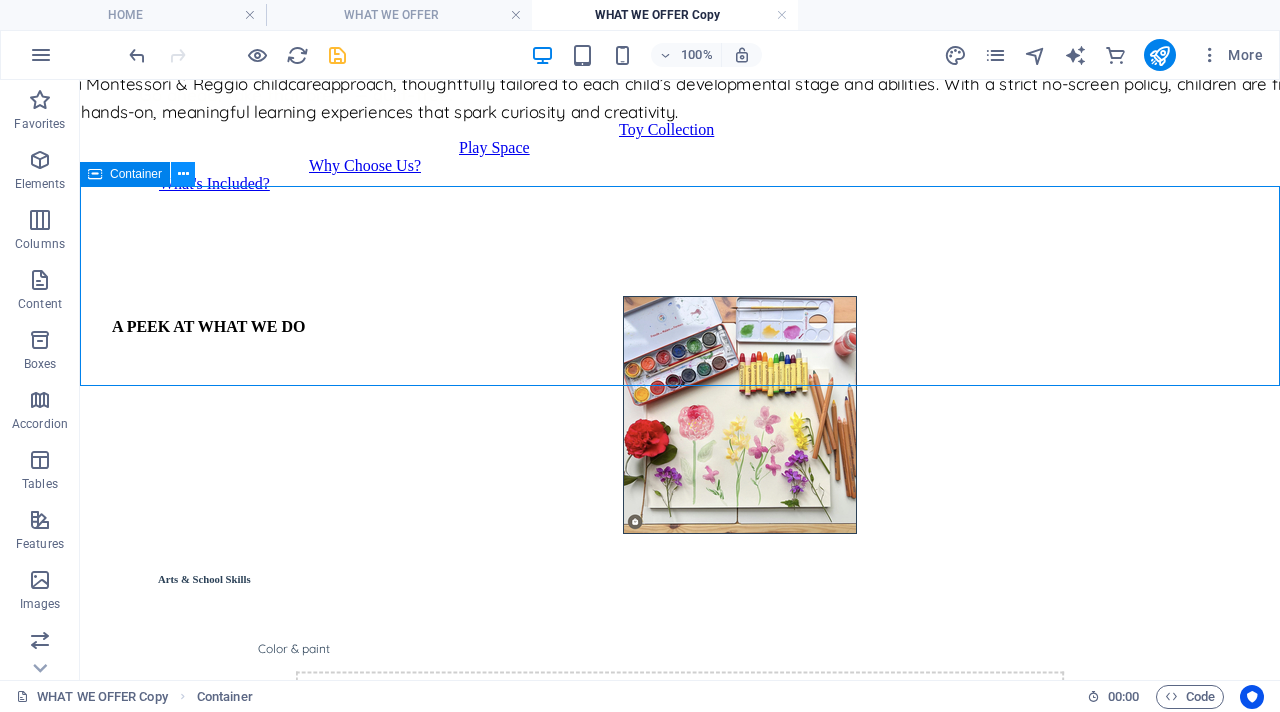 click at bounding box center (183, 174) 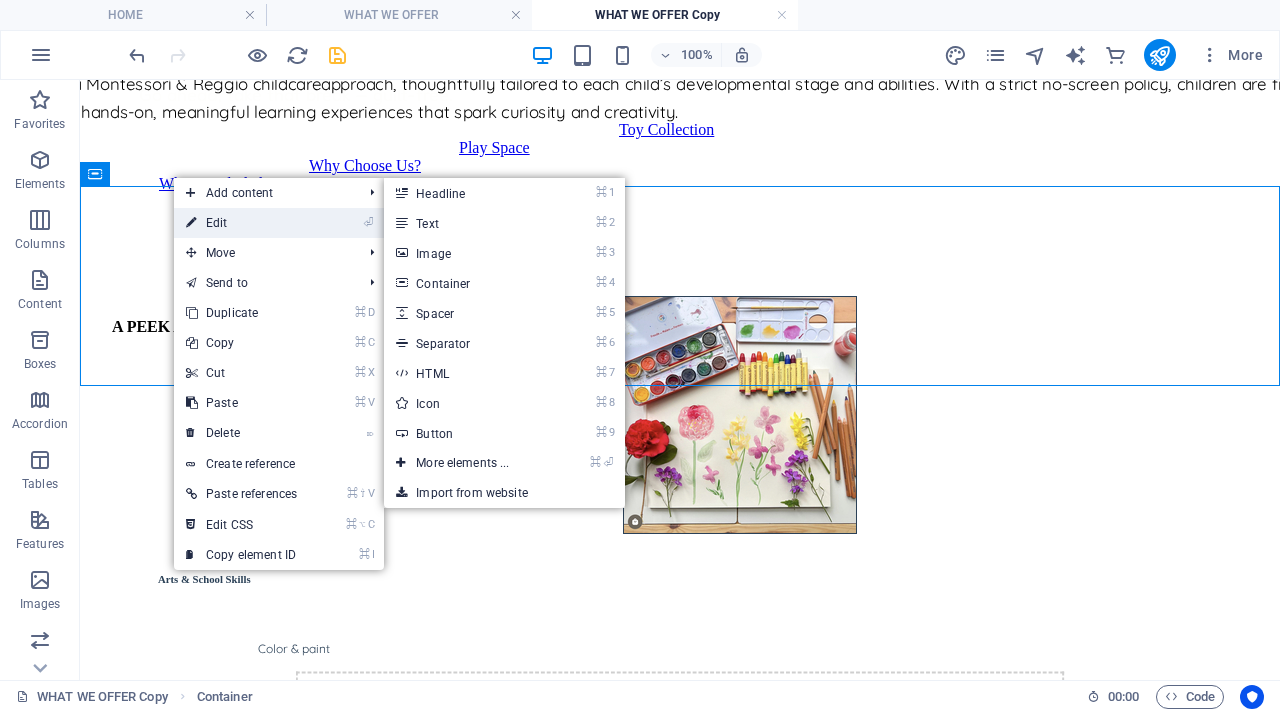 click on "⏎  Edit" at bounding box center [241, 223] 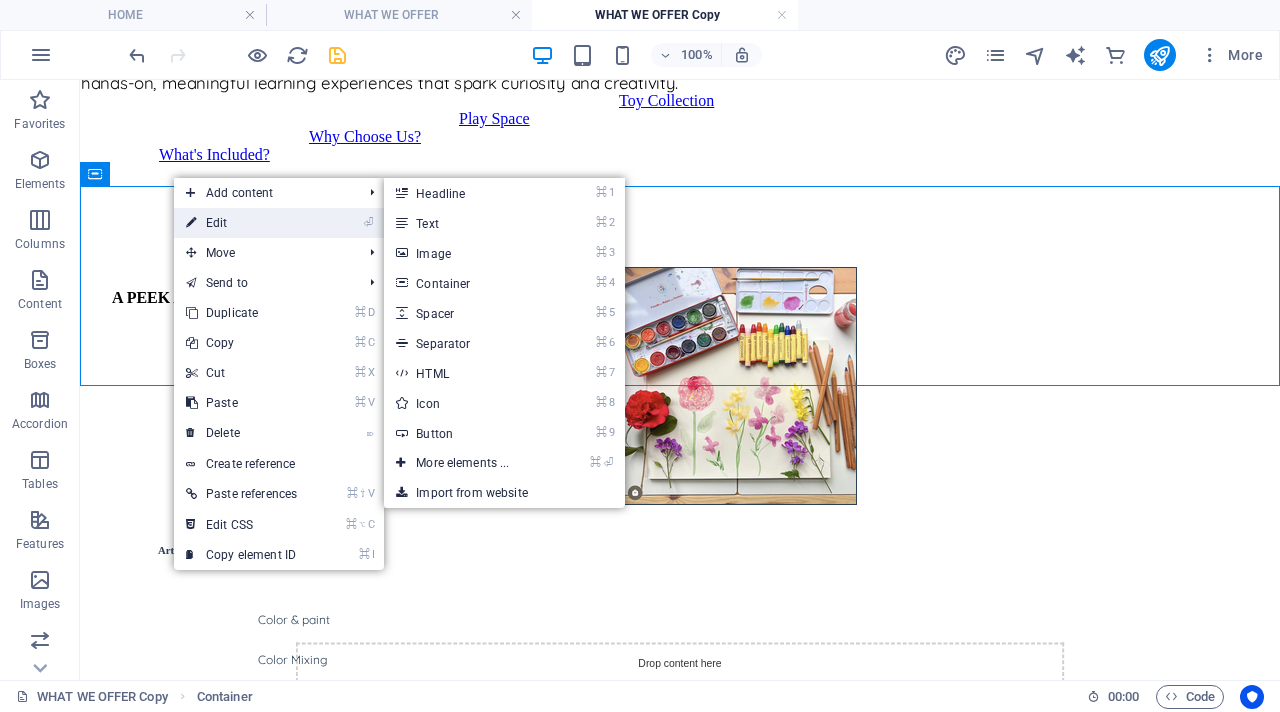 select on "px" 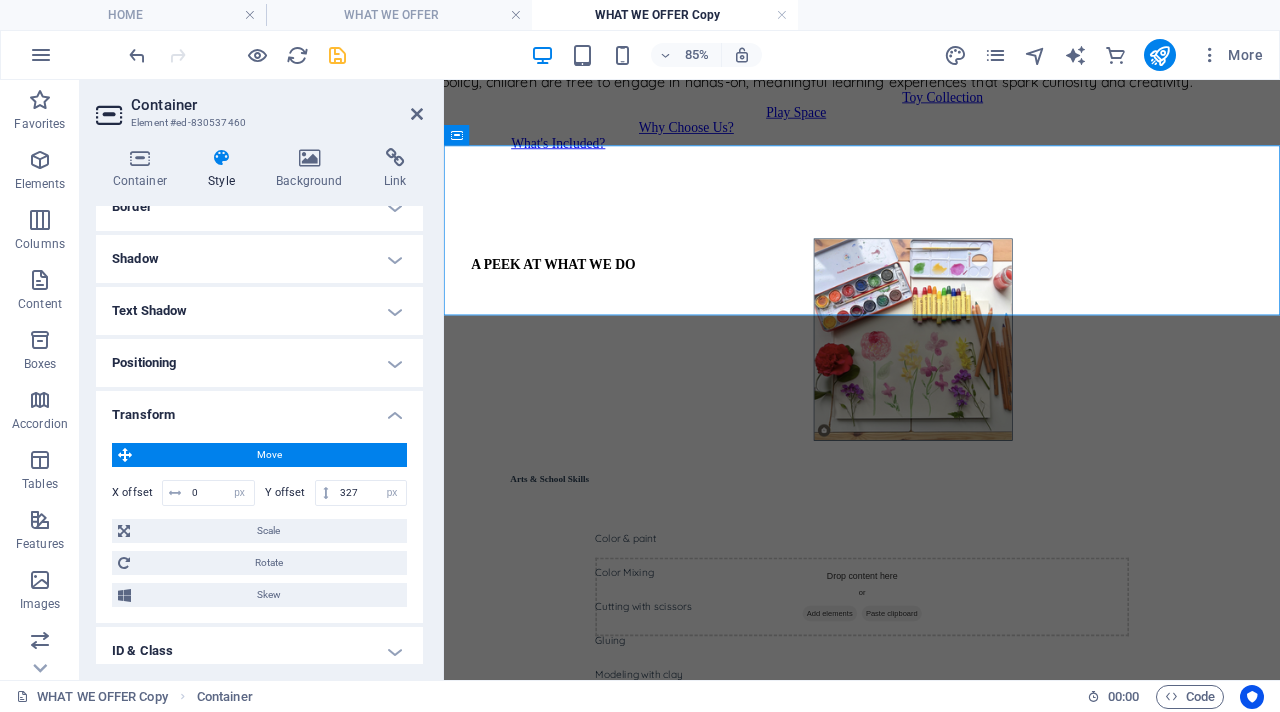 scroll, scrollTop: 356, scrollLeft: 0, axis: vertical 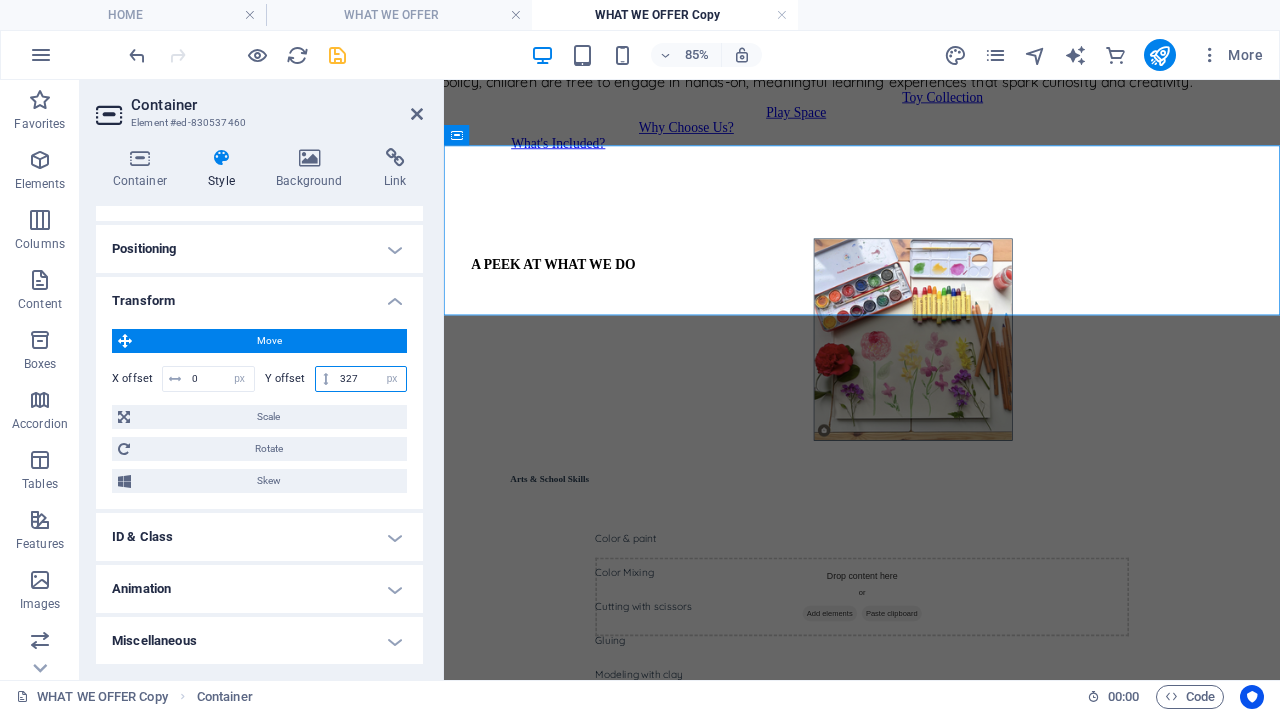 drag, startPoint x: 360, startPoint y: 382, endPoint x: 324, endPoint y: 366, distance: 39.39543 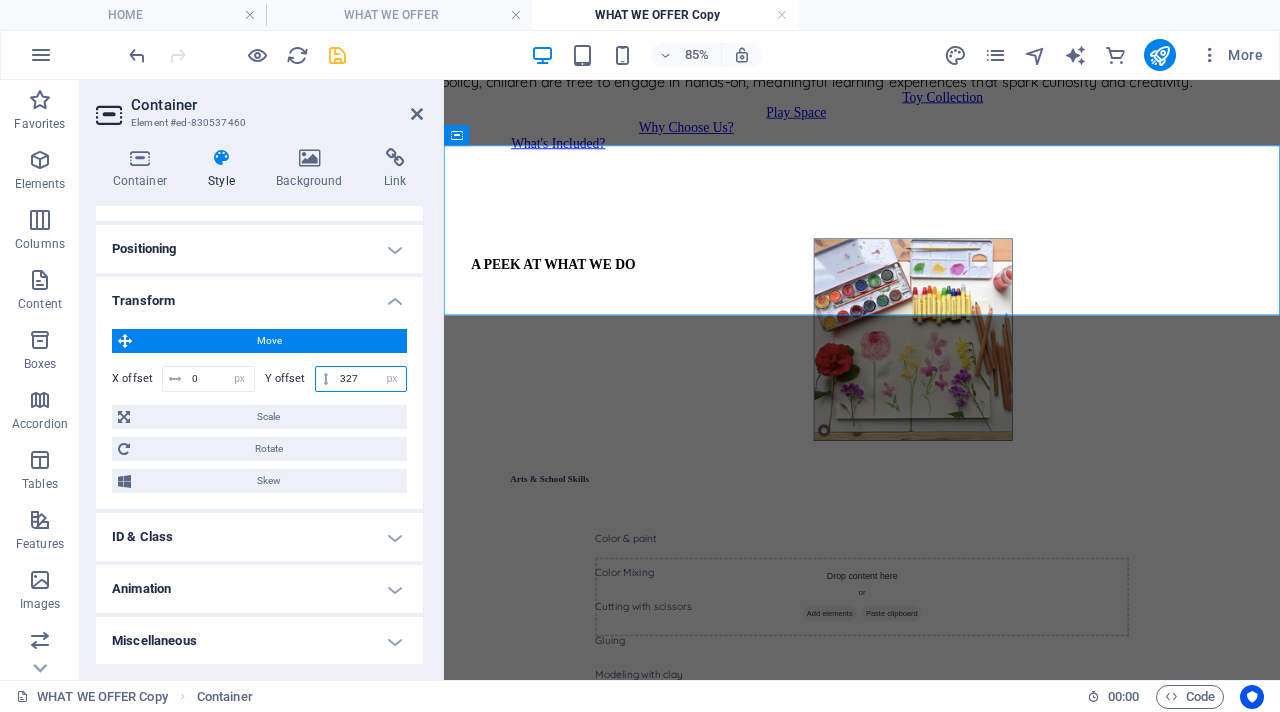 click on "327 px rem % em vh vw" at bounding box center [361, 379] 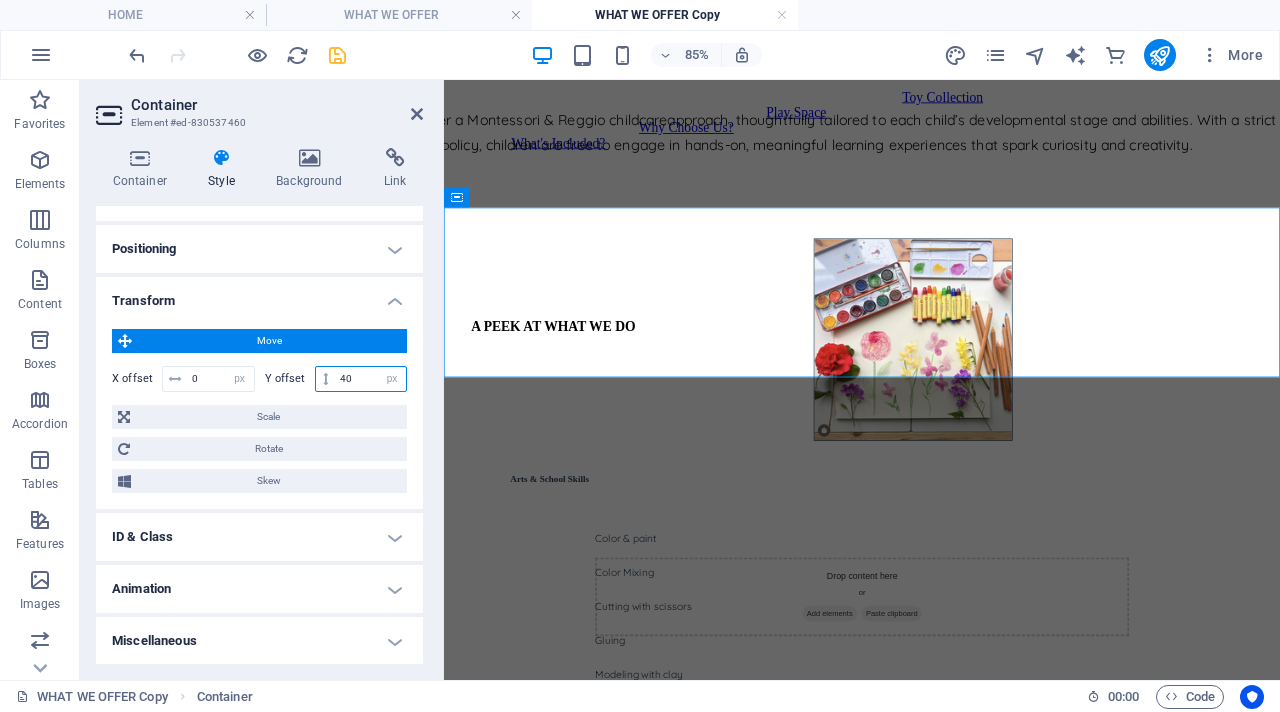 type on "4" 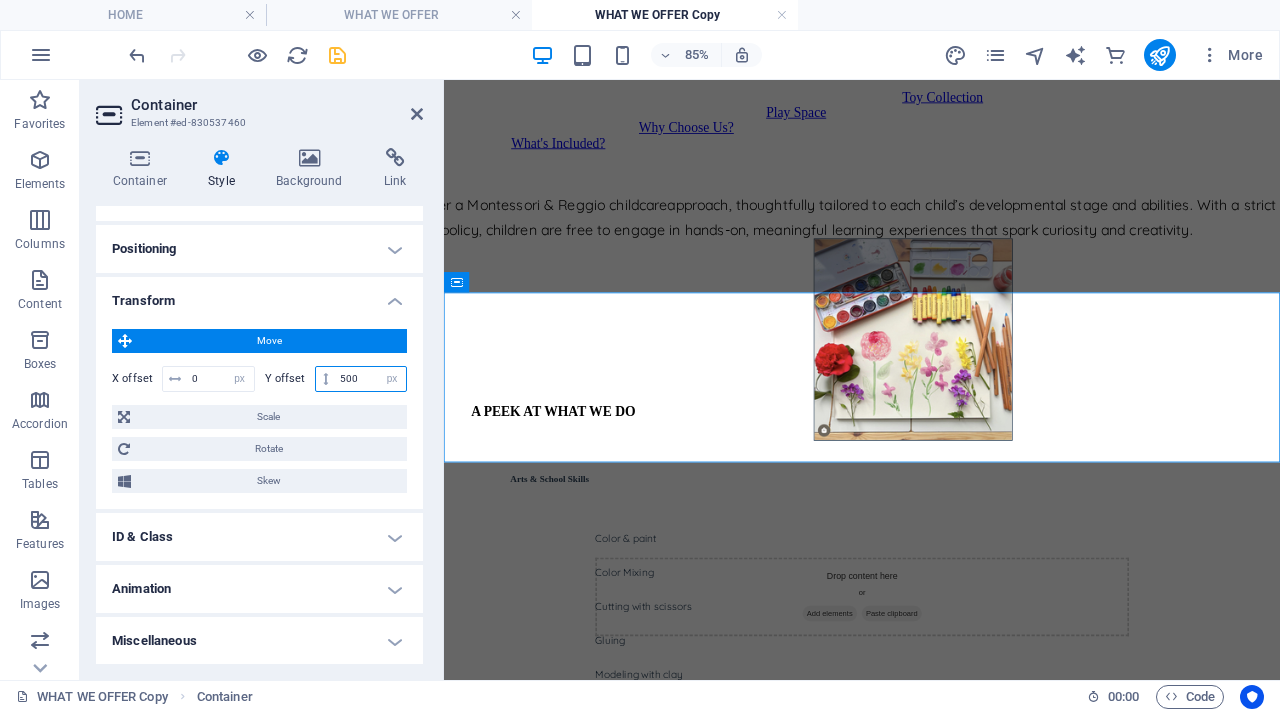 type on "500" 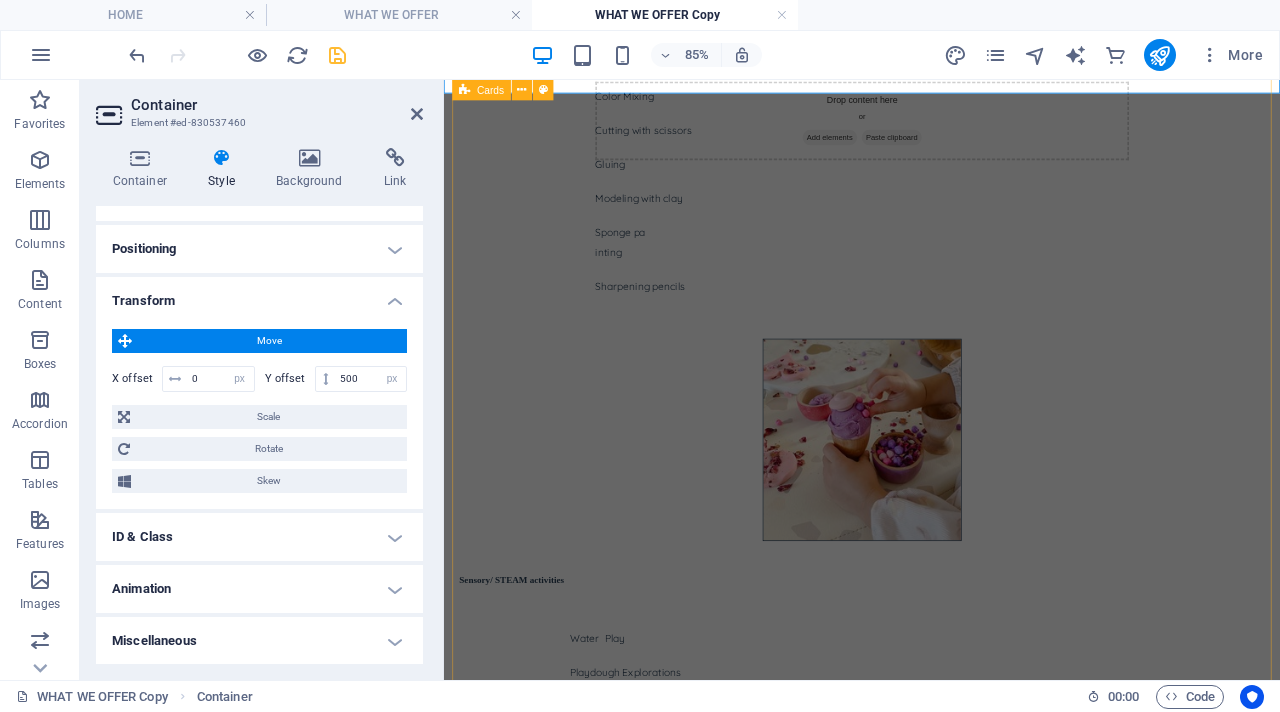 scroll, scrollTop: 1164, scrollLeft: 0, axis: vertical 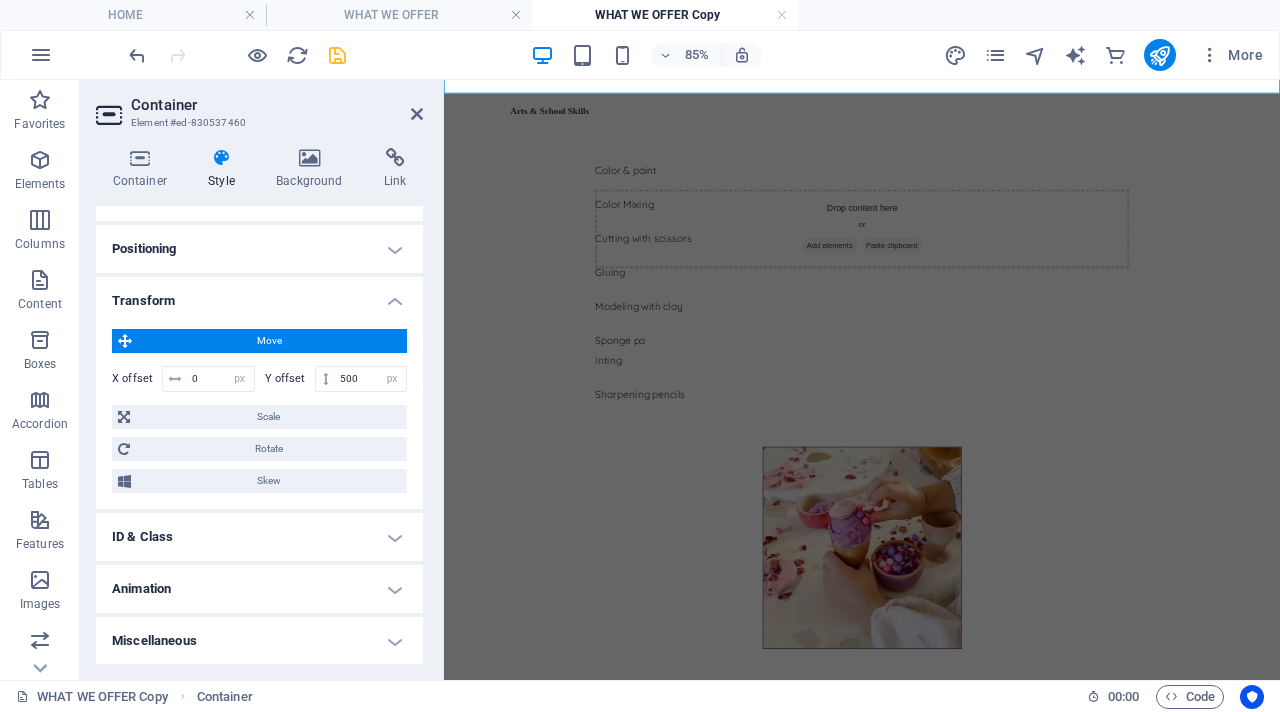click on "Container Element #ed-830537460" at bounding box center (259, 106) 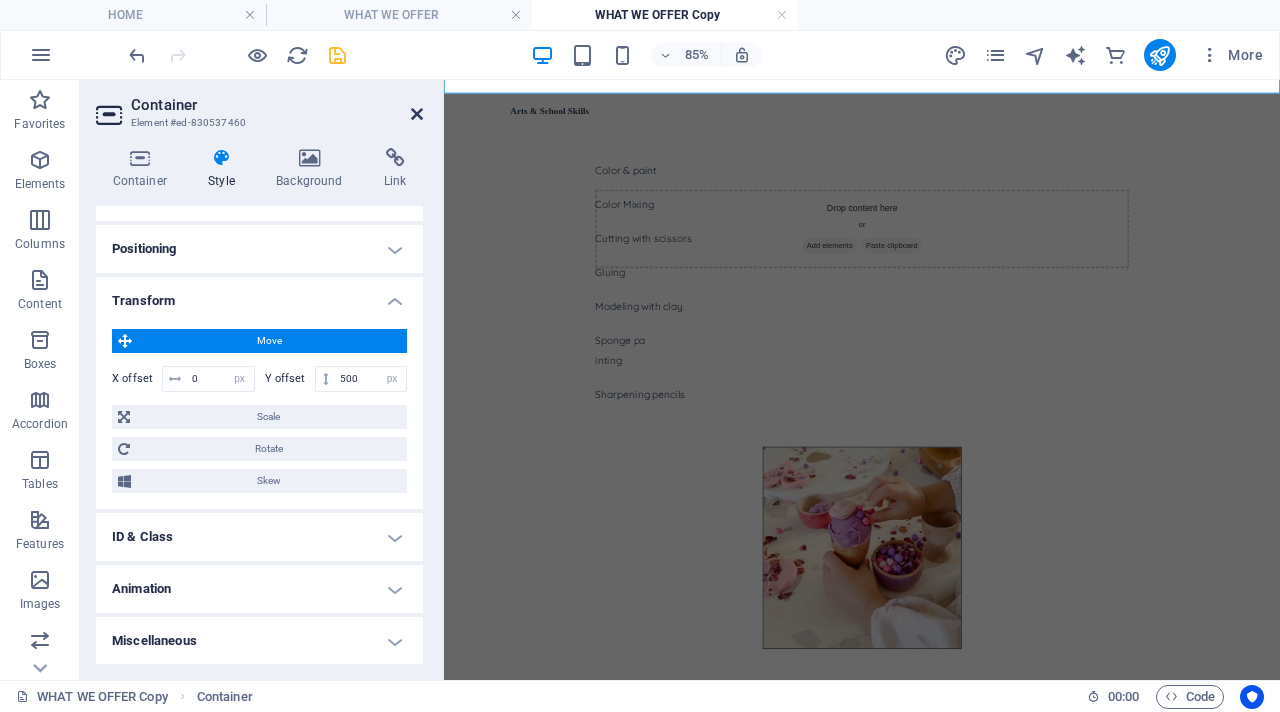 click at bounding box center (417, 114) 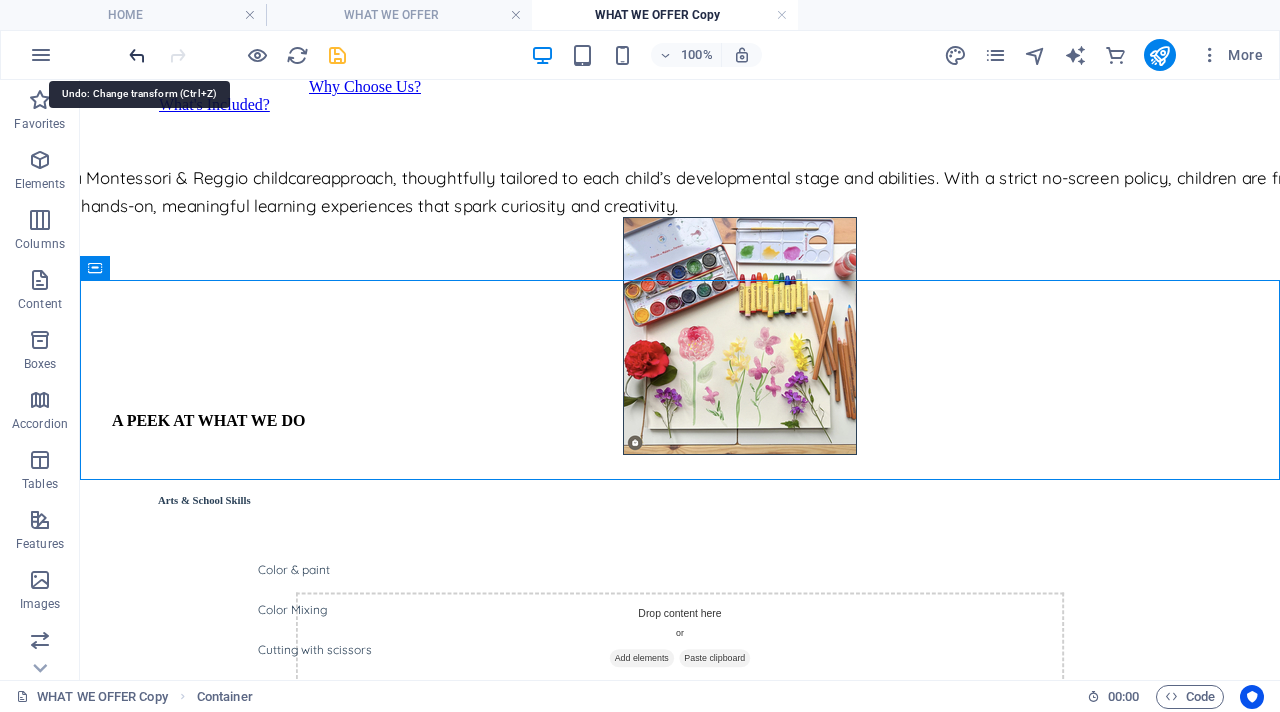 click at bounding box center (137, 55) 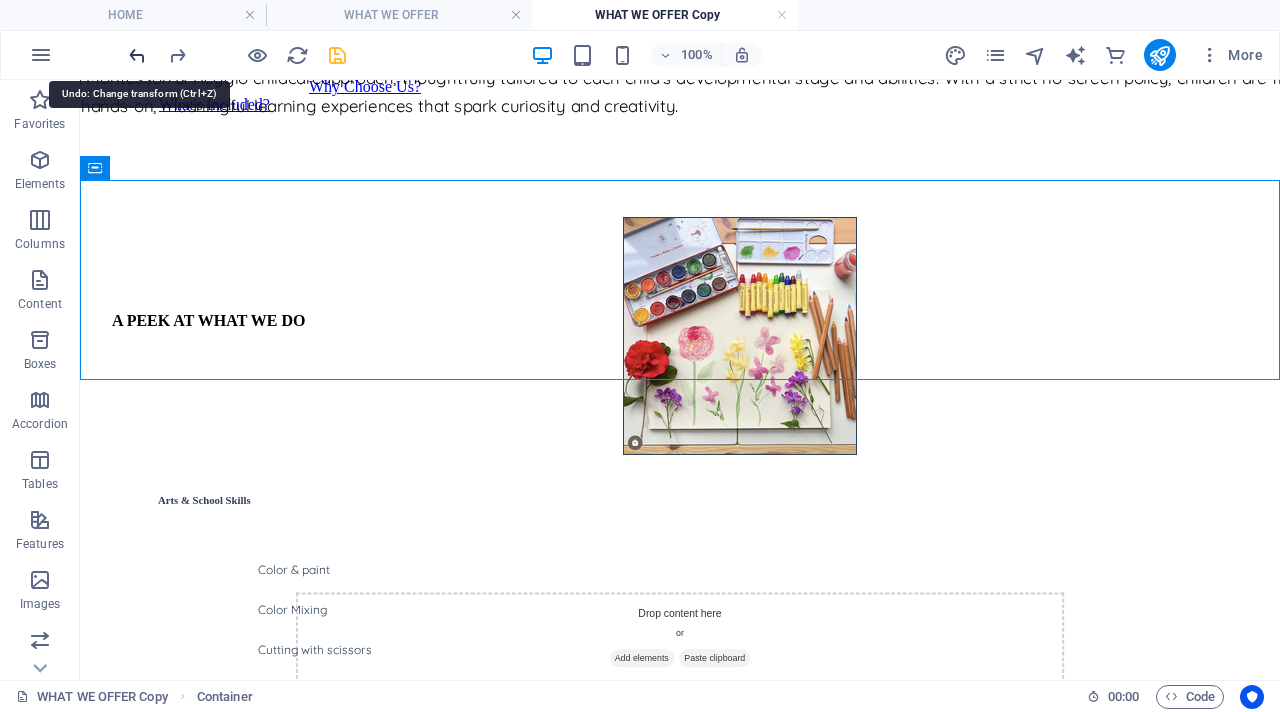 click at bounding box center (137, 55) 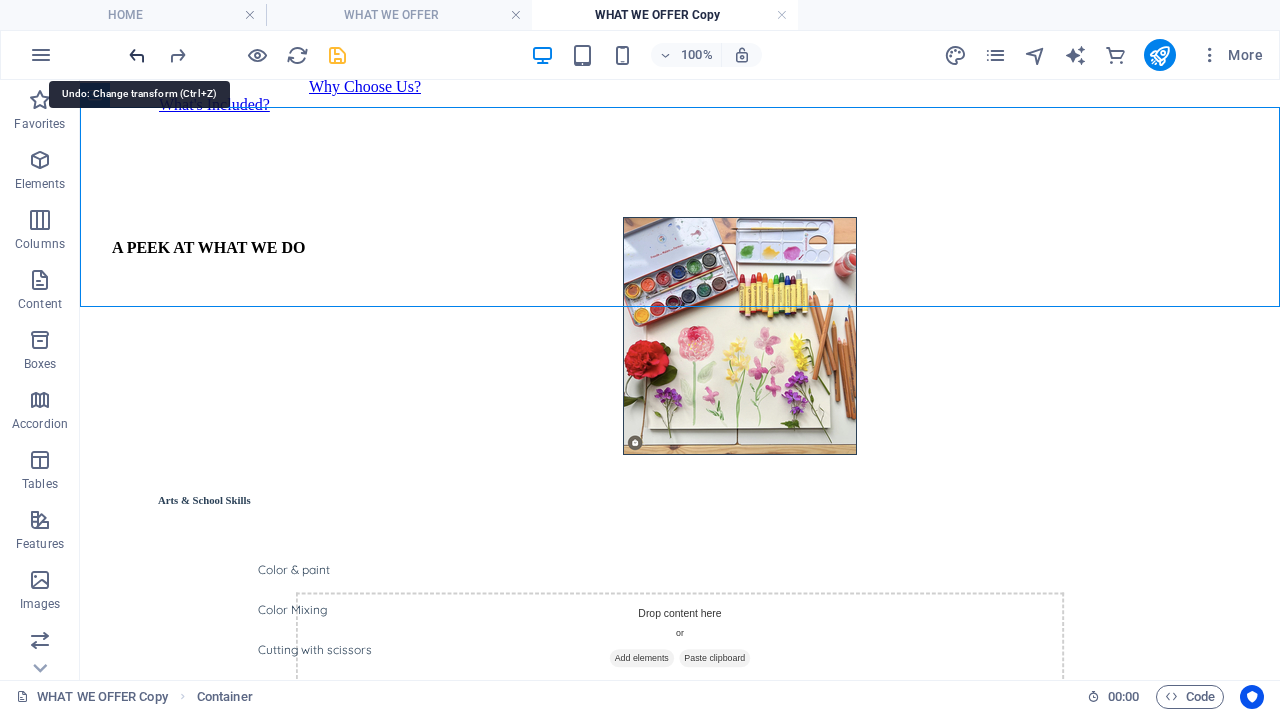 click at bounding box center [137, 55] 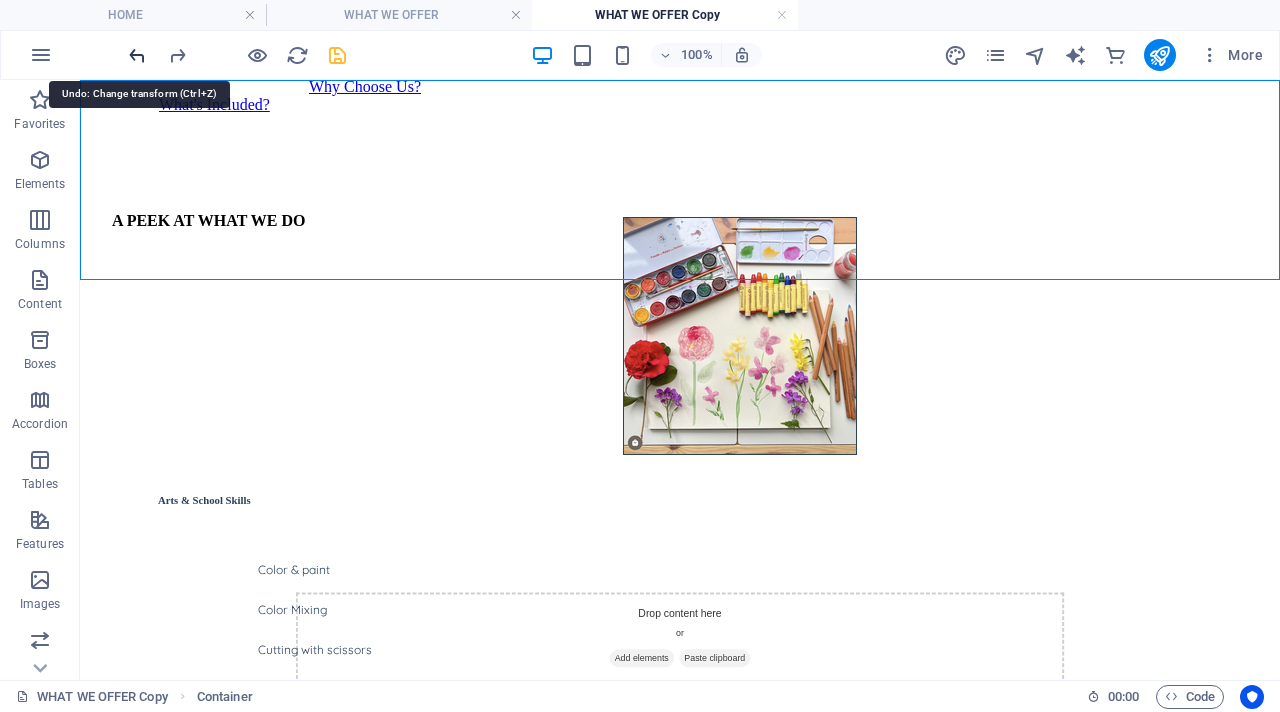 click at bounding box center [137, 55] 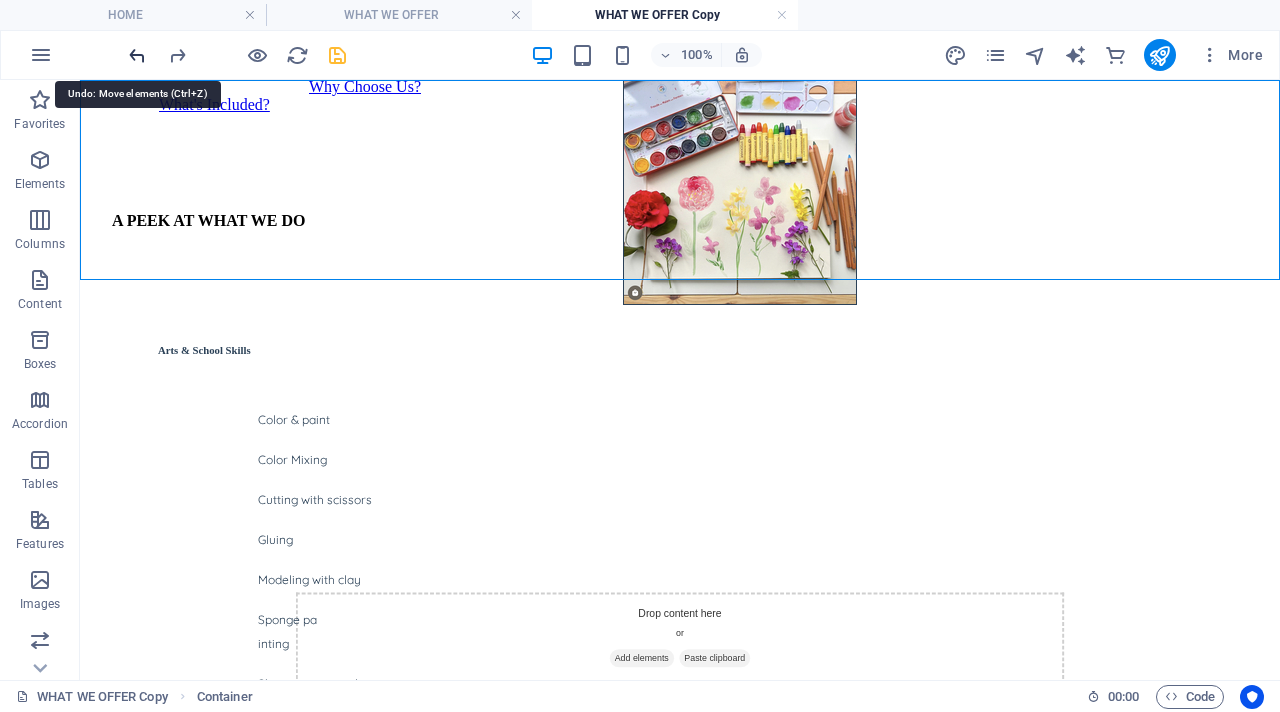 click at bounding box center (137, 55) 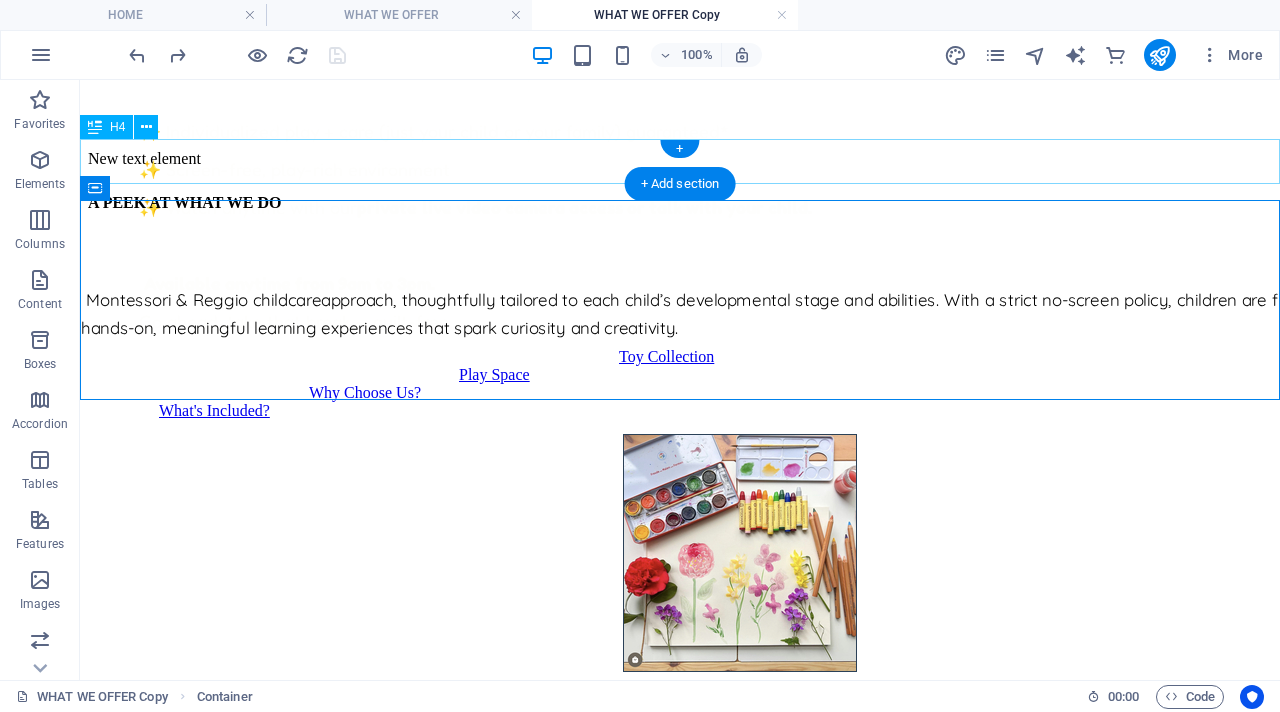 scroll, scrollTop: 319, scrollLeft: 0, axis: vertical 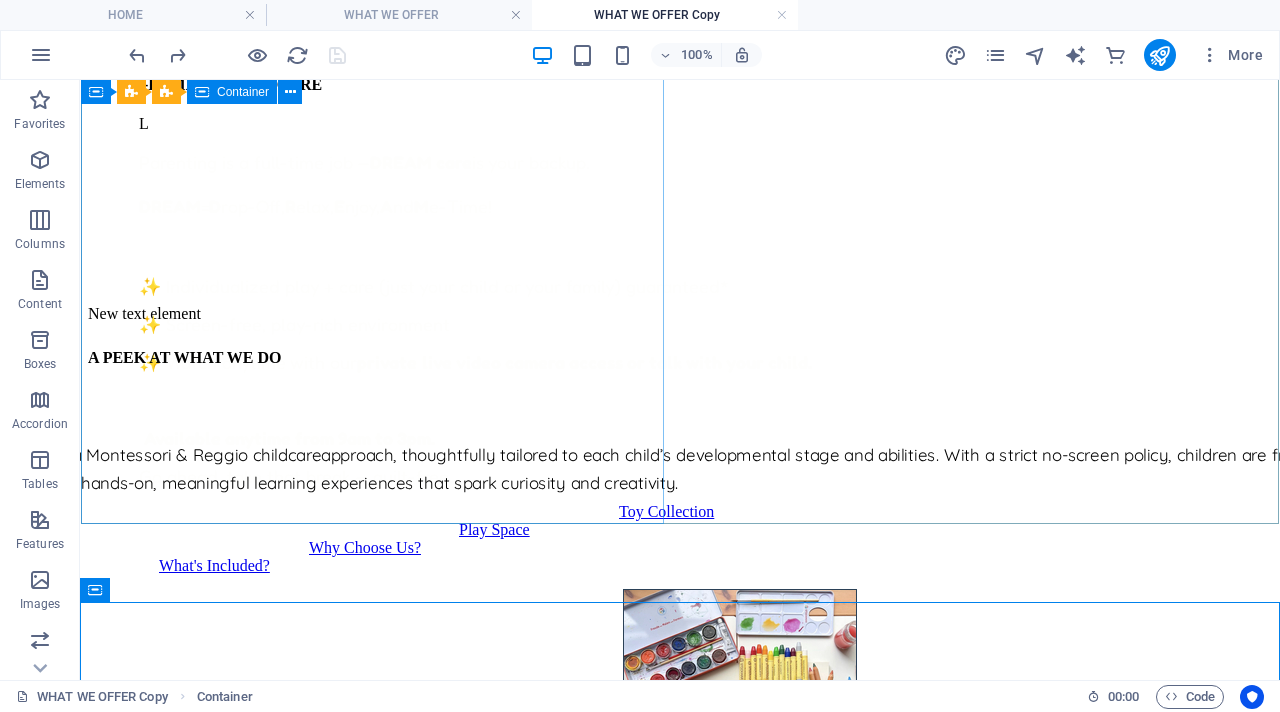 click on "ON-DEMAND CHILDCARE L Parenting is a full-time job —  DREAM care  is your backup. DREAM  =  D rop-Off,  R elax,  E njoy,  A nd  M e-Time! ✨ Individualized play + care (just your child or your family) guaranteed* ✨ Screen-free, play-rich environment ✨ Watch anytime   with our  private   live video camera access or talk with your child.   Available anytime from 9am to 3pm. Go ahead, take that break — guilt-free. Toy Collection Play Space Why Choose Us? What's Included?" at bounding box center [680, 325] 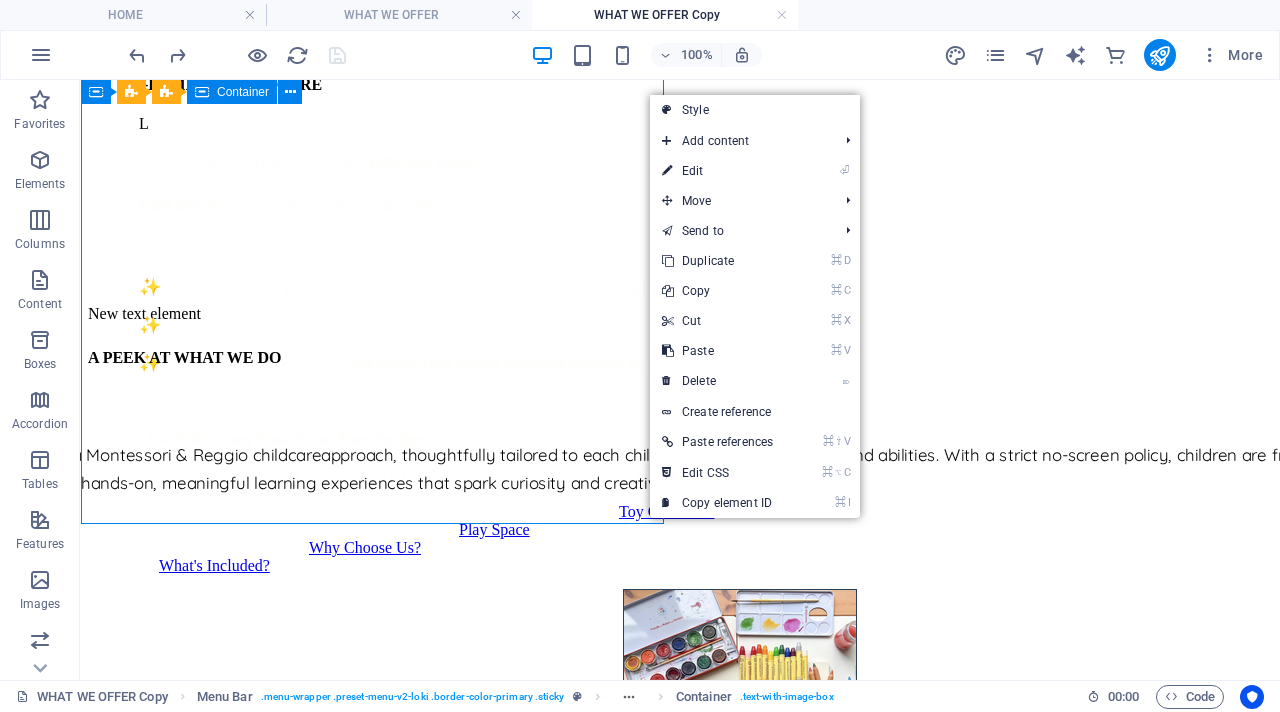 click on "ON-DEMAND CHILDCARE L Parenting is a full-time job —  DREAM care  is your backup. DREAM  =  D rop-Off,  R elax,  E njoy,  A nd  M e-Time! ✨ Individualized play + care (just your child or your family) guaranteed* ✨ Screen-free, play-rich environment ✨ Watch anytime   with our  private   live video camera access or talk with your child.   Available anytime from 9am to 3pm. Go ahead, take that break — guilt-free. Toy Collection Play Space Why Choose Us? What's Included?" at bounding box center [680, 325] 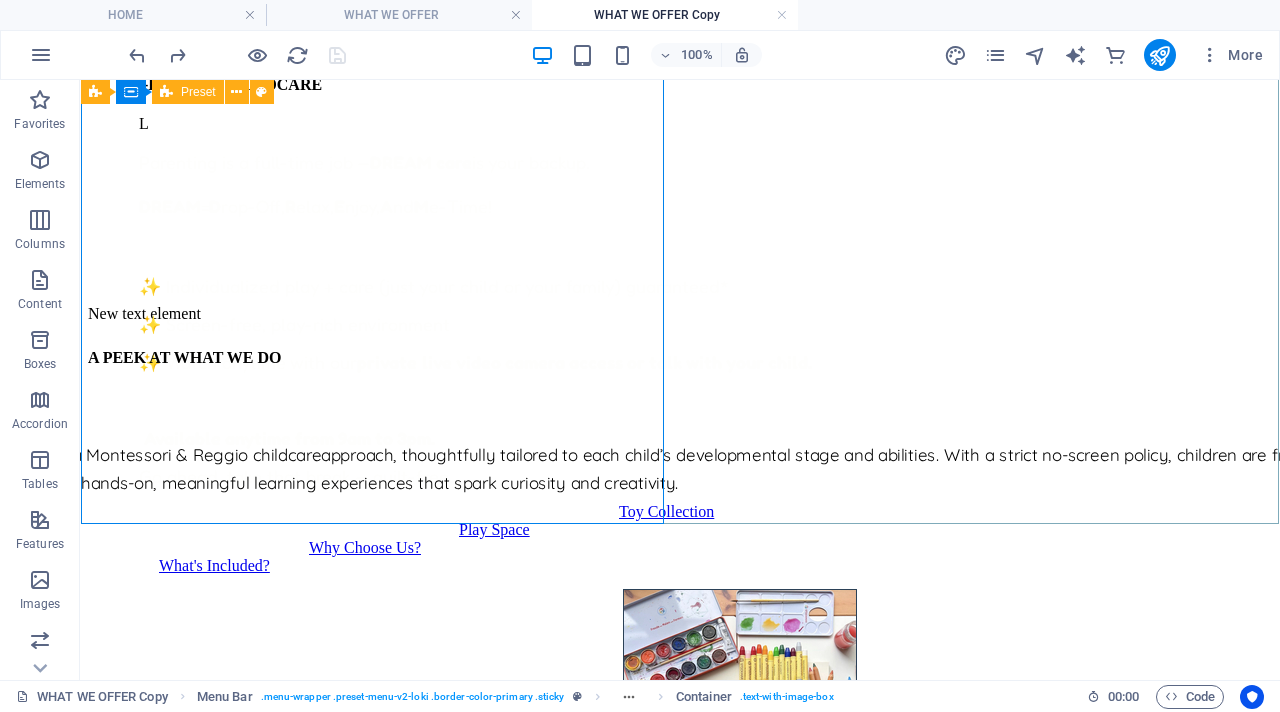 click on "ON-DEMAND CHILDCARE L Parenting is a full-time job —  DREAM care  is your backup. DREAM  =  D rop-Off,  R elax,  E njoy,  A nd  M e-Time! ✨ Individualized play + care (just your child or your family) guaranteed* ✨ Screen-free, play-rich environment ✨ Watch anytime   with our  private   live video camera access or talk with your child.   Available anytime from 9am to 3pm. Go ahead, take that break — guilt-free. Toy Collection Play Space Why Choose Us? What's Included? Drop content here or  Add elements  Paste clipboard" at bounding box center (680, 351) 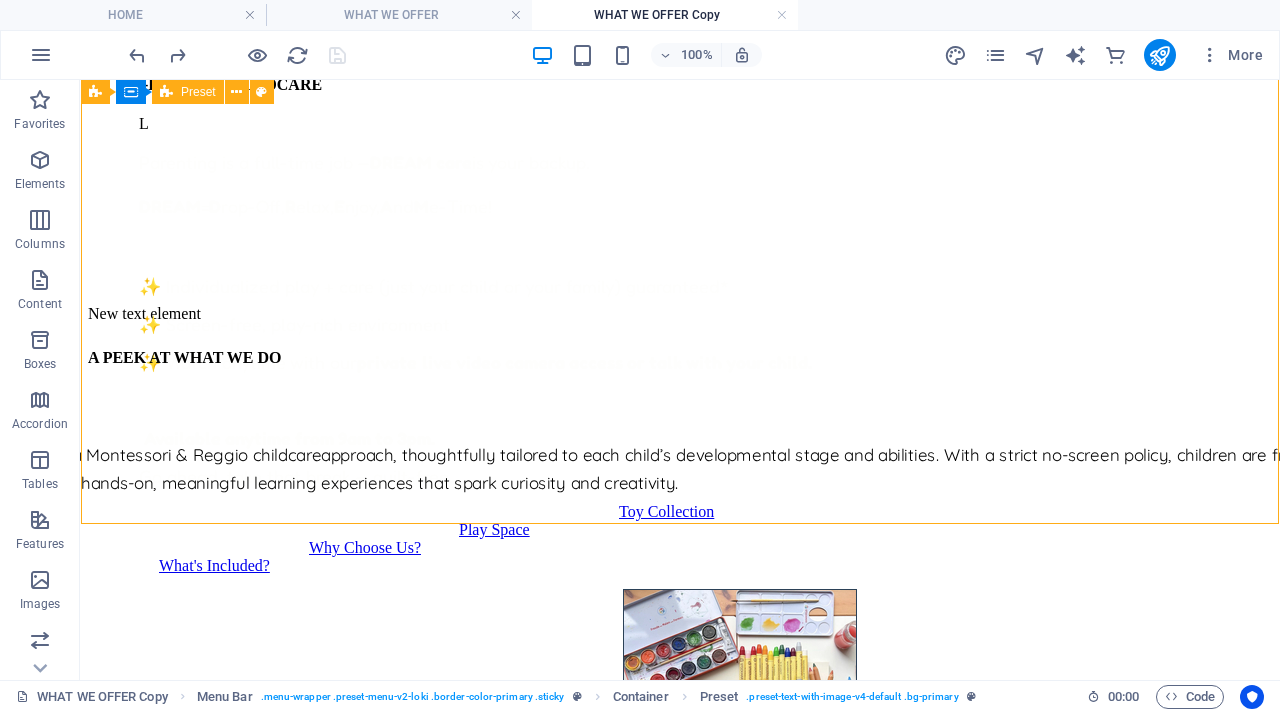 click on "ON-DEMAND CHILDCARE L Parenting is a full-time job —  DREAM care  is your backup. DREAM  =  D rop-Off,  R elax,  E njoy,  A nd  M e-Time! ✨ Individualized play + care (just your child or your family) guaranteed* ✨ Screen-free, play-rich environment ✨ Watch anytime   with our  private   live video camera access or talk with your child.   Available anytime from 9am to 3pm. Go ahead, take that break — guilt-free. Toy Collection Play Space Why Choose Us? What's Included? Drop content here or  Add elements  Paste clipboard" at bounding box center (680, 351) 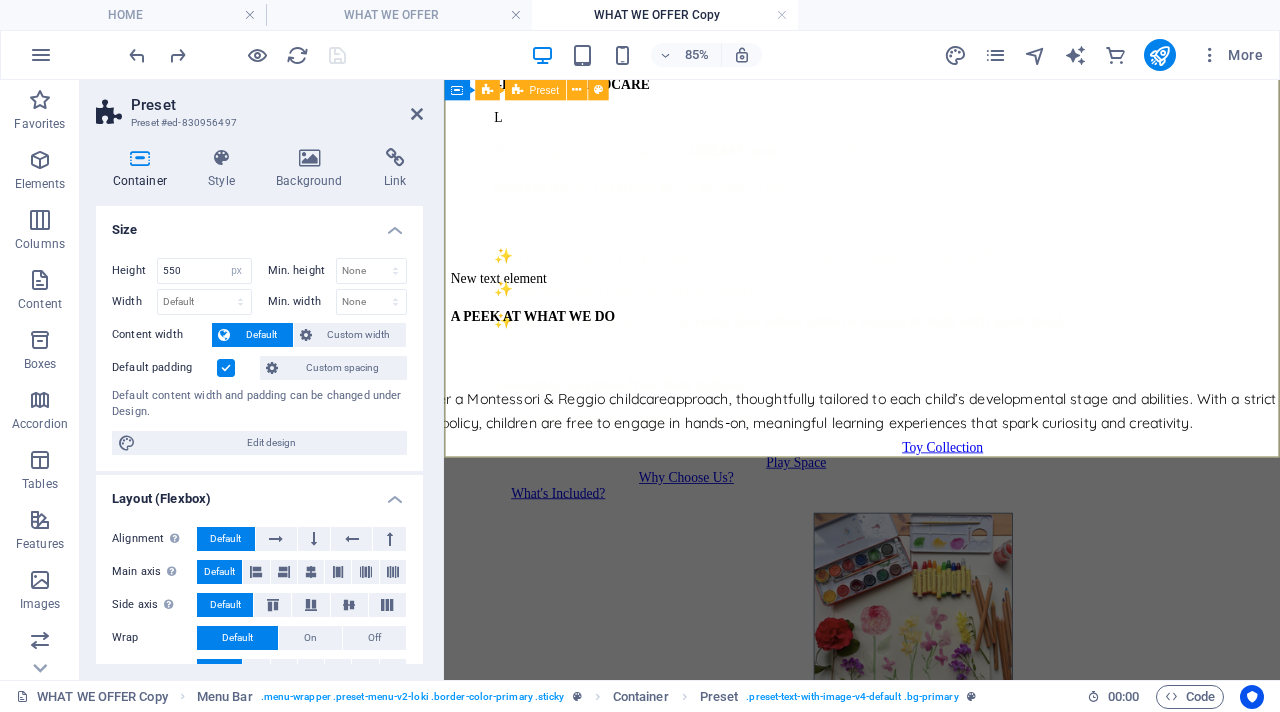 click on "ON-DEMAND CHILDCARE L Parenting is a full-time job —  DREAM care  is your backup. DREAM  =  D rop-Off,  R elax,  E njoy,  A nd  M e-Time! ✨ Individualized play + care (just your child or your family) guaranteed* ✨ Screen-free, play-rich environment ✨ Watch anytime   with our  private   live video camera access or talk with your child.   Available anytime from 9am to 3pm. Go ahead, take that break — guilt-free. Toy Collection Play Space Why Choose Us? What's Included? Drop content here or  Add elements  Paste clipboard" at bounding box center (936, 351) 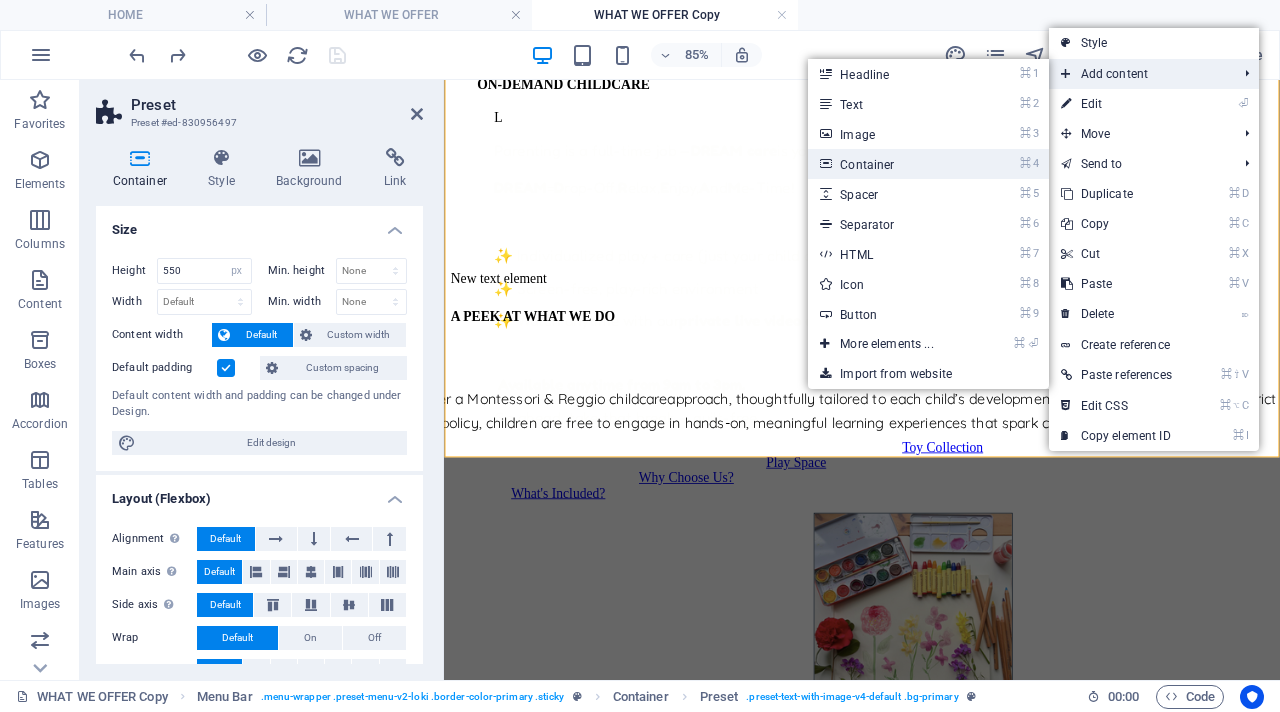 click on "⌘ 4  Container" at bounding box center [890, 164] 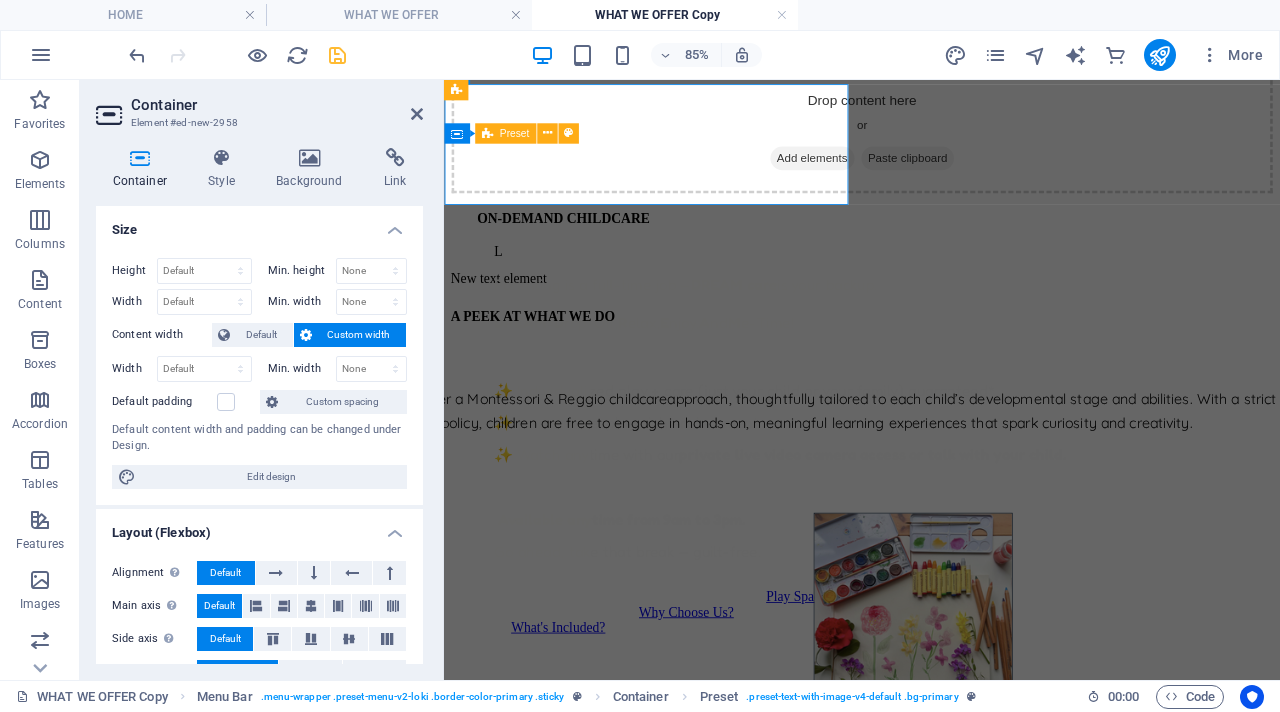 scroll, scrollTop: 0, scrollLeft: 0, axis: both 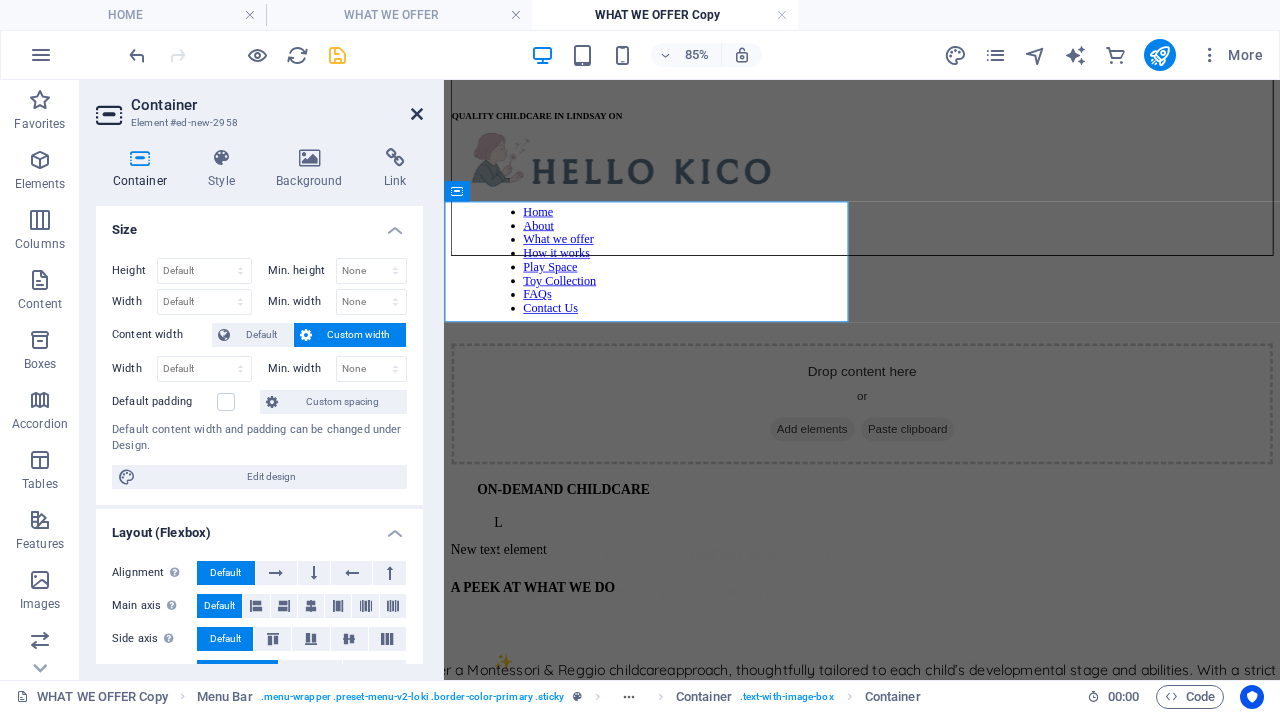 click at bounding box center (417, 114) 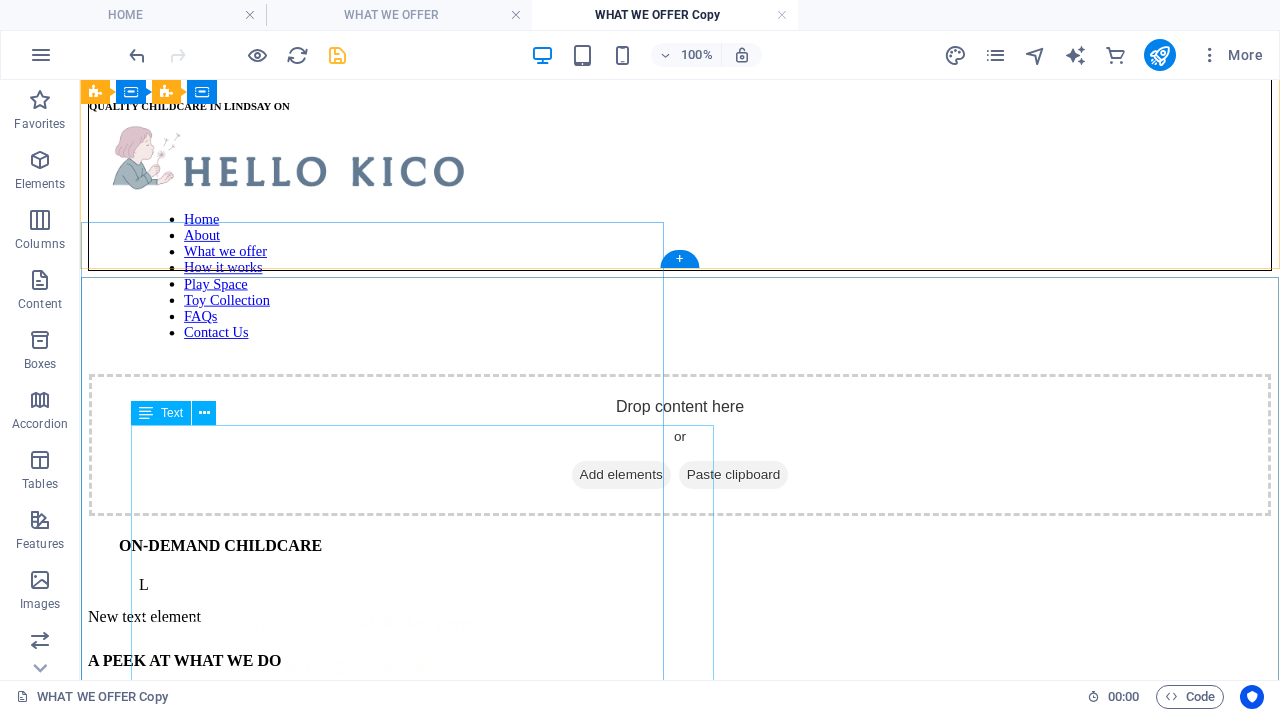 scroll, scrollTop: 0, scrollLeft: 0, axis: both 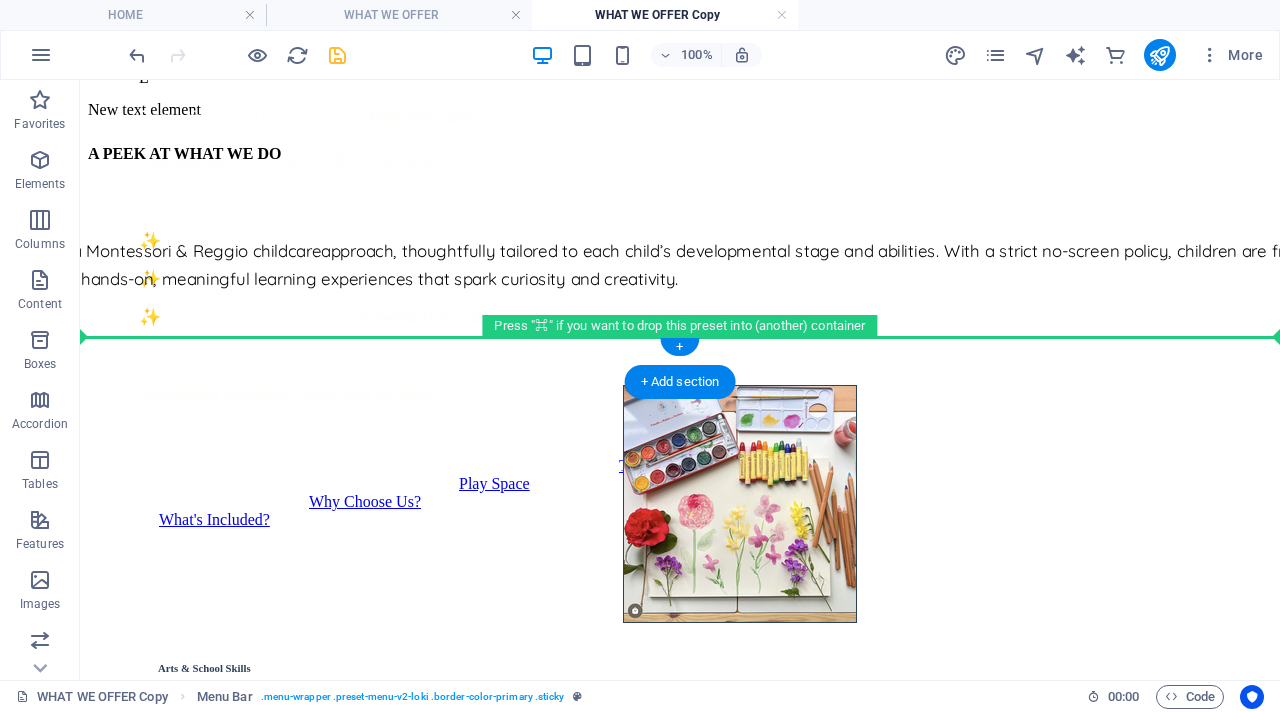 drag, startPoint x: 534, startPoint y: 304, endPoint x: 702, endPoint y: 336, distance: 171.02046 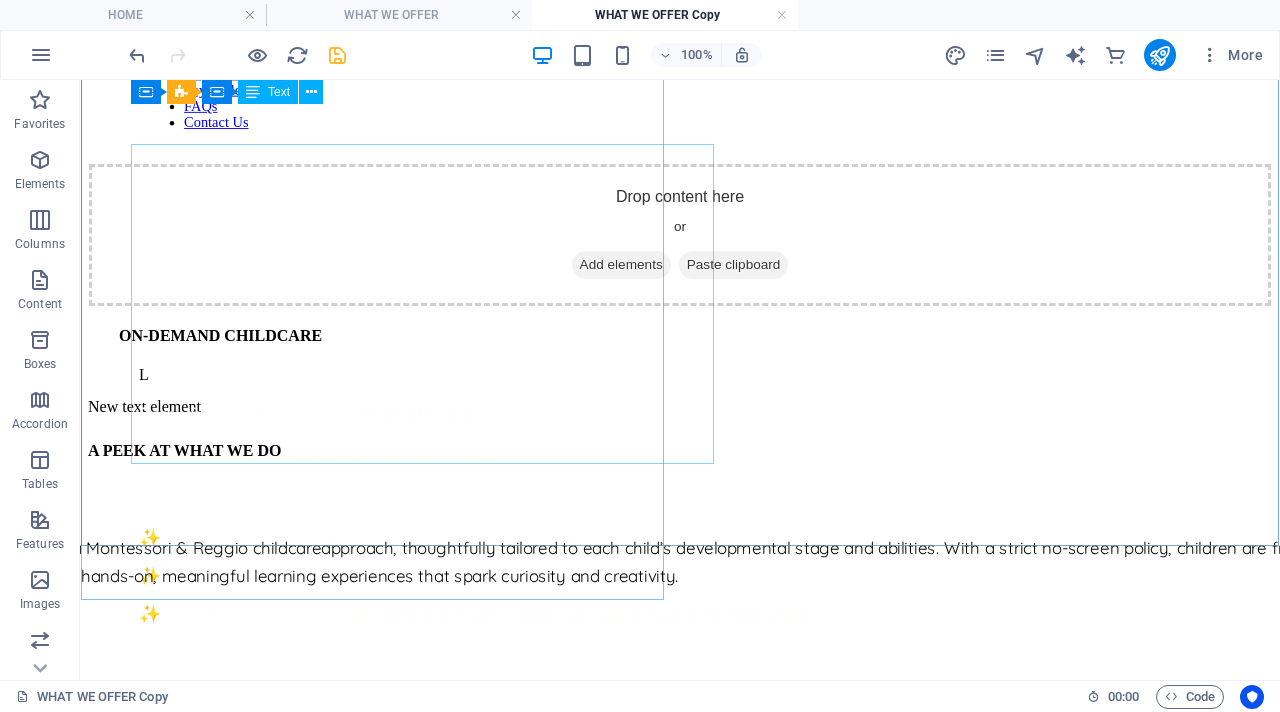 scroll, scrollTop: 0, scrollLeft: 0, axis: both 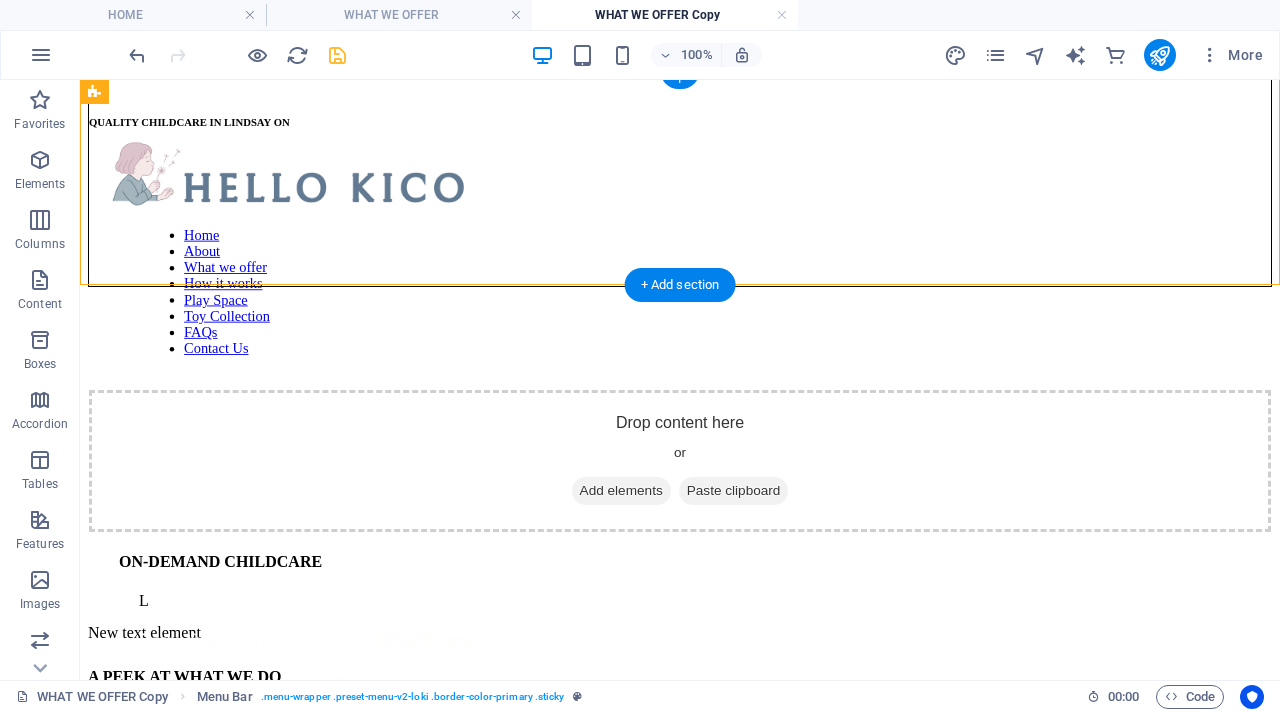 drag, startPoint x: 440, startPoint y: 312, endPoint x: 678, endPoint y: 444, distance: 272.15436 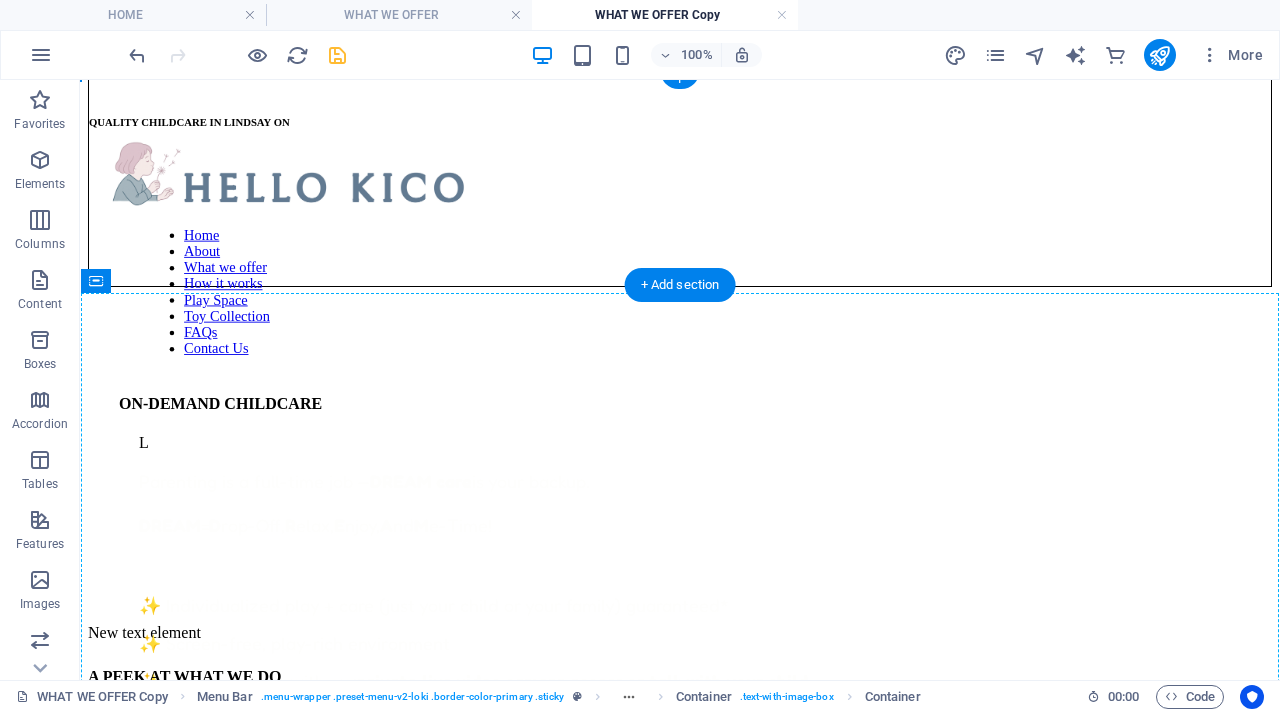 drag, startPoint x: 607, startPoint y: 322, endPoint x: 713, endPoint y: 507, distance: 213.21585 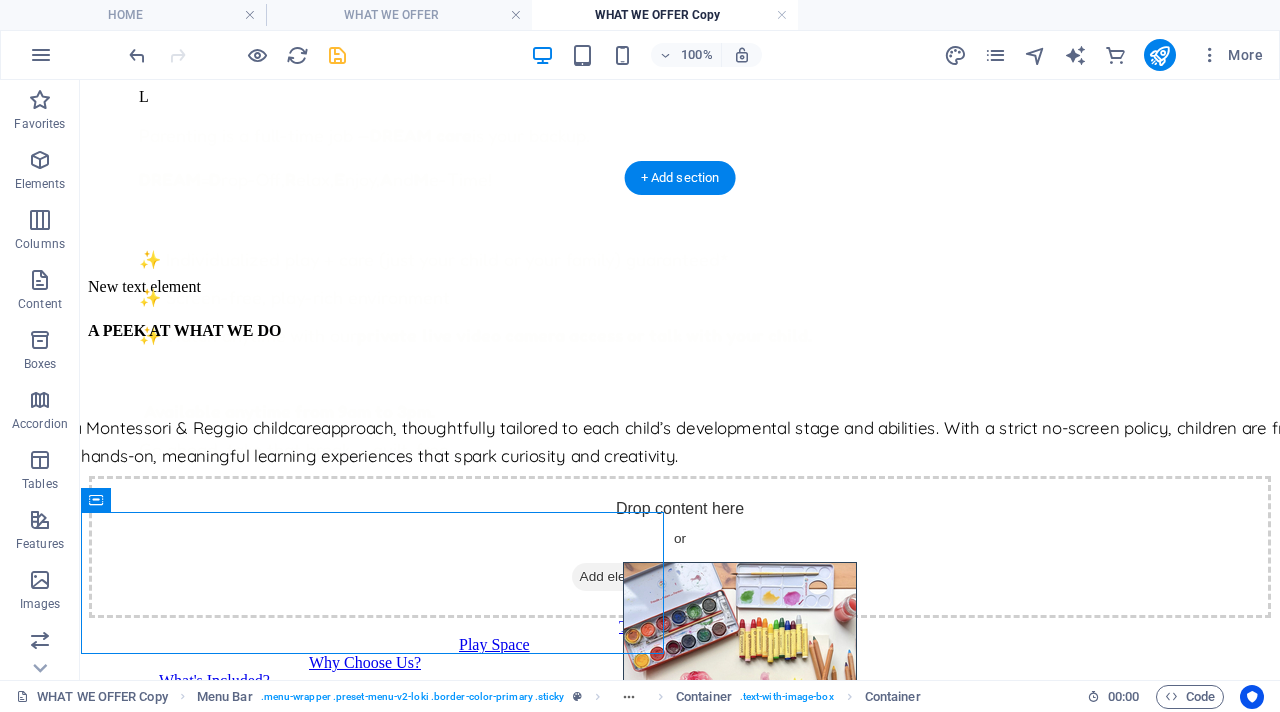 scroll, scrollTop: 481, scrollLeft: 0, axis: vertical 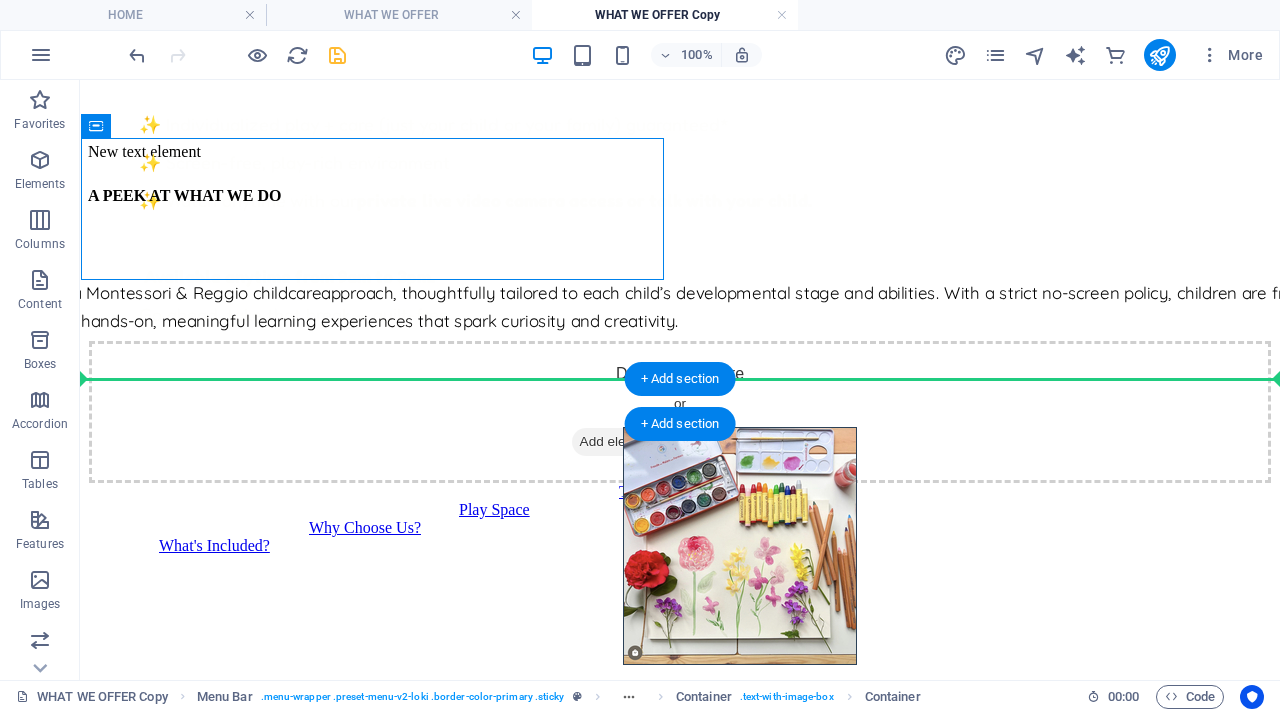 drag, startPoint x: 590, startPoint y: 200, endPoint x: 684, endPoint y: 388, distance: 210.19038 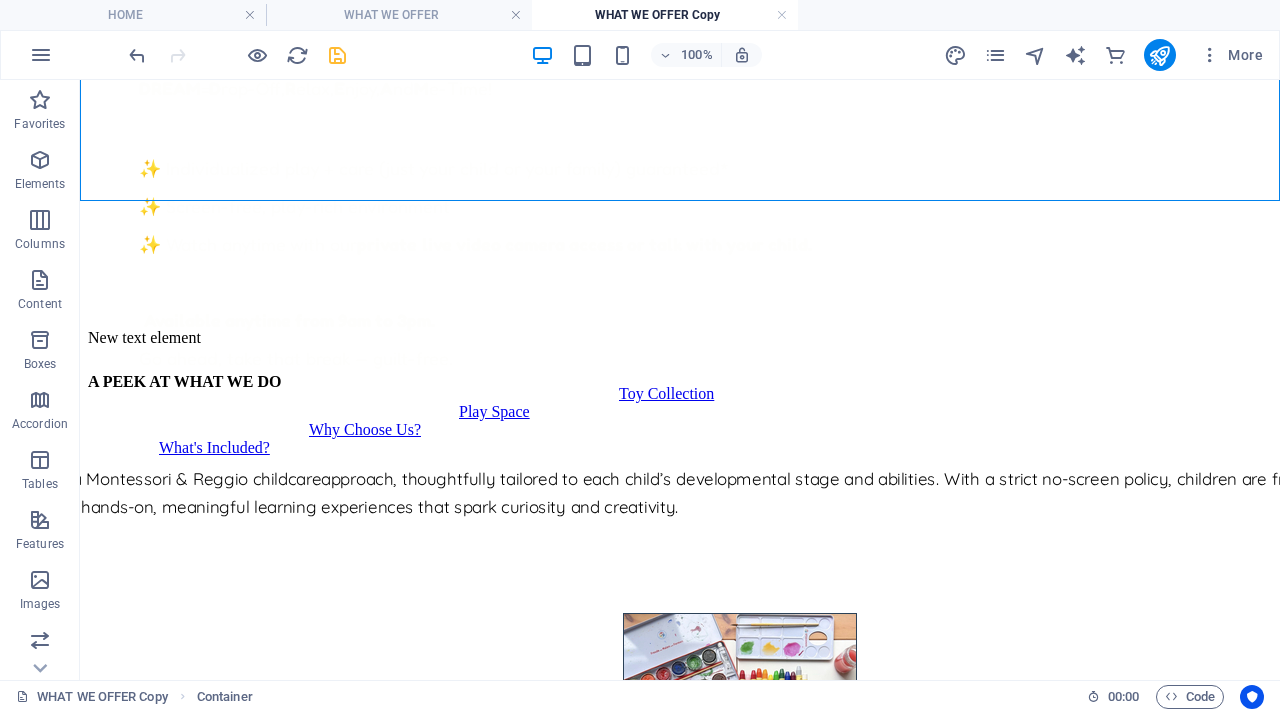 scroll, scrollTop: 416, scrollLeft: 0, axis: vertical 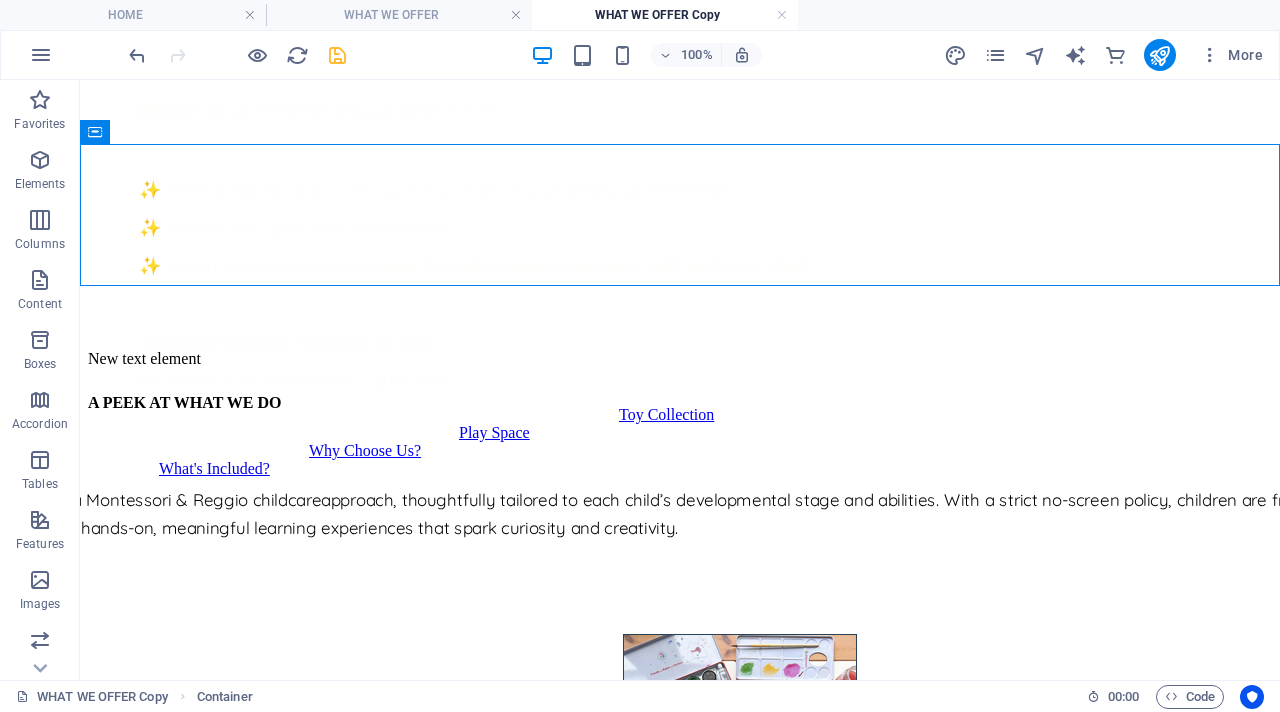 click on "QUALITY CHILDCARE IN LINDSAY ON Home About What we offer  How it works  Play Space Toy Collection FAQs Contact Us  ON-DEMAND CHILDCARE L Parenting is a full-time job —  DREAM care  is your backup. DREAM  =  D rop-Off,  R elax,  E njoy,  A nd  M e-Time! ✨ Individualized play + care (just your child or your family) guaranteed* ✨ Screen-free, play-rich environment ✨ Watch anytime   with our  private   live video camera access or talk with your child.   Available anytime from 9am to 3pm. Go ahead, take that break — guilt-free. Toy Collection Play Space Why Choose Us? What's Included? Drop content here or  Add elements  Paste clipboard Drop content here or  Add elements  Paste clipboard A PEEK AT WHAT WE DO We offer a Montessori & Reggio childcare  approach, thoughtfully tailored to each child’s developmental stage and abilities. With a strict no-screen policy, children are free to engage in hands-on, meaningful learning experiences that spark curiosity and creativity. New text element" at bounding box center [680, 2421] 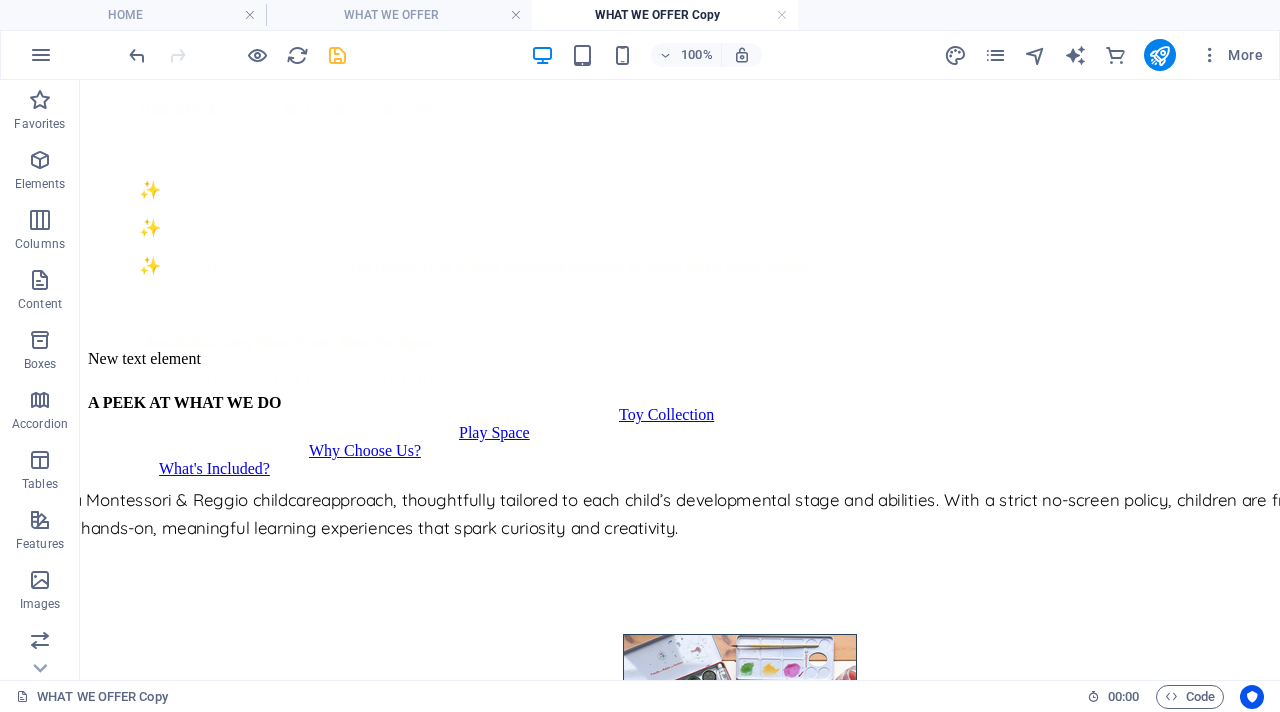 click on "QUALITY CHILDCARE IN LINDSAY ON Home About What we offer  How it works  Play Space Toy Collection FAQs Contact Us  ON-DEMAND CHILDCARE L Parenting is a full-time job —  DREAM care  is your backup. DREAM  =  D rop-Off,  R elax,  E njoy,  A nd  M e-Time! ✨ Individualized play + care (just your child or your family) guaranteed* ✨ Screen-free, play-rich environment ✨ Watch anytime   with our  private   live video camera access or talk with your child.   Available anytime from 9am to 3pm. Go ahead, take that break — guilt-free. Toy Collection Play Space Why Choose Us? What's Included? Drop content here or  Add elements  Paste clipboard Drop content here or  Add elements  Paste clipboard A PEEK AT WHAT WE DO We offer a Montessori & Reggio childcare  approach, thoughtfully tailored to each child’s developmental stage and abilities. With a strict no-screen policy, children are free to engage in hands-on, meaningful learning experiences that spark curiosity and creativity. New text element" at bounding box center (680, 2421) 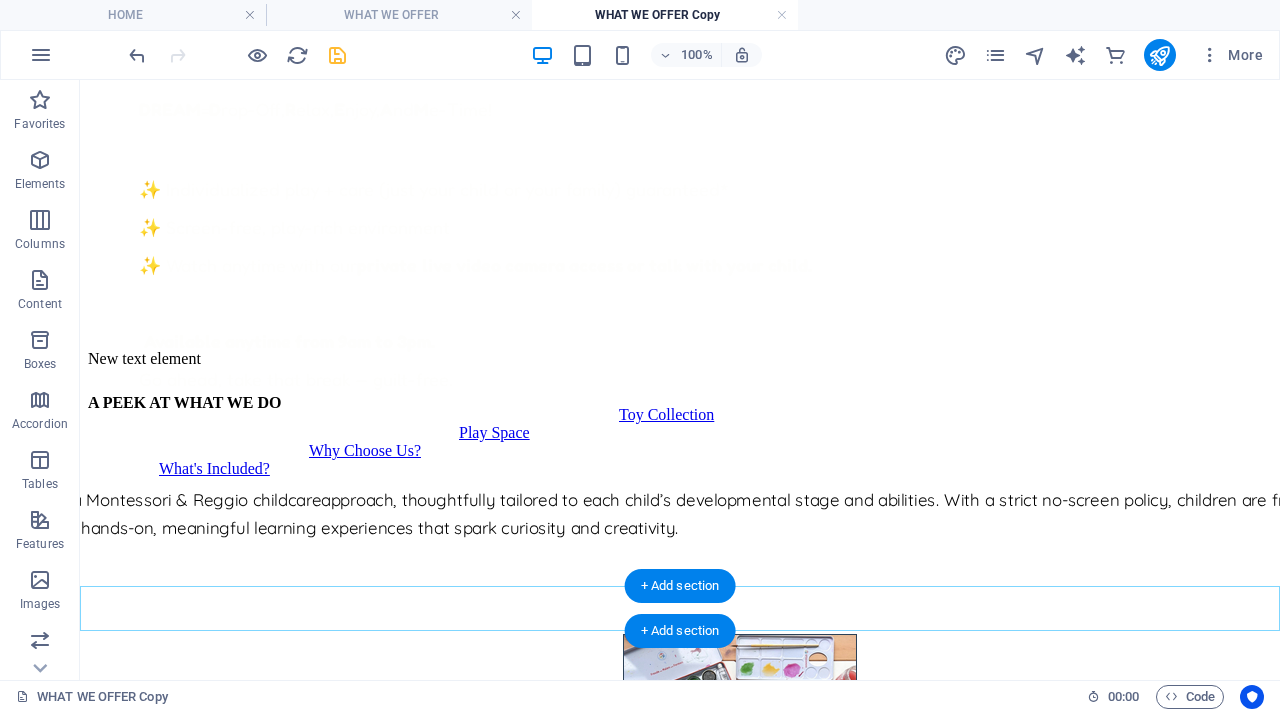 click on "+ Add section" at bounding box center [680, 631] 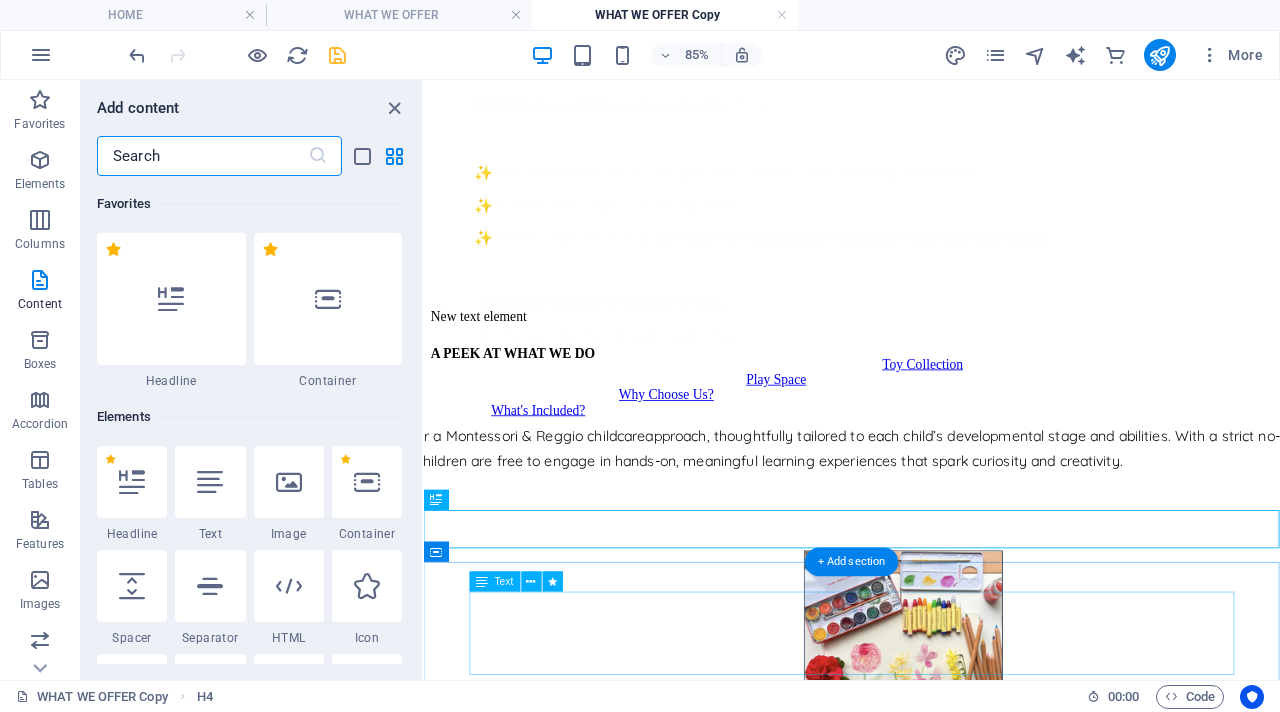 scroll, scrollTop: 1327, scrollLeft: 0, axis: vertical 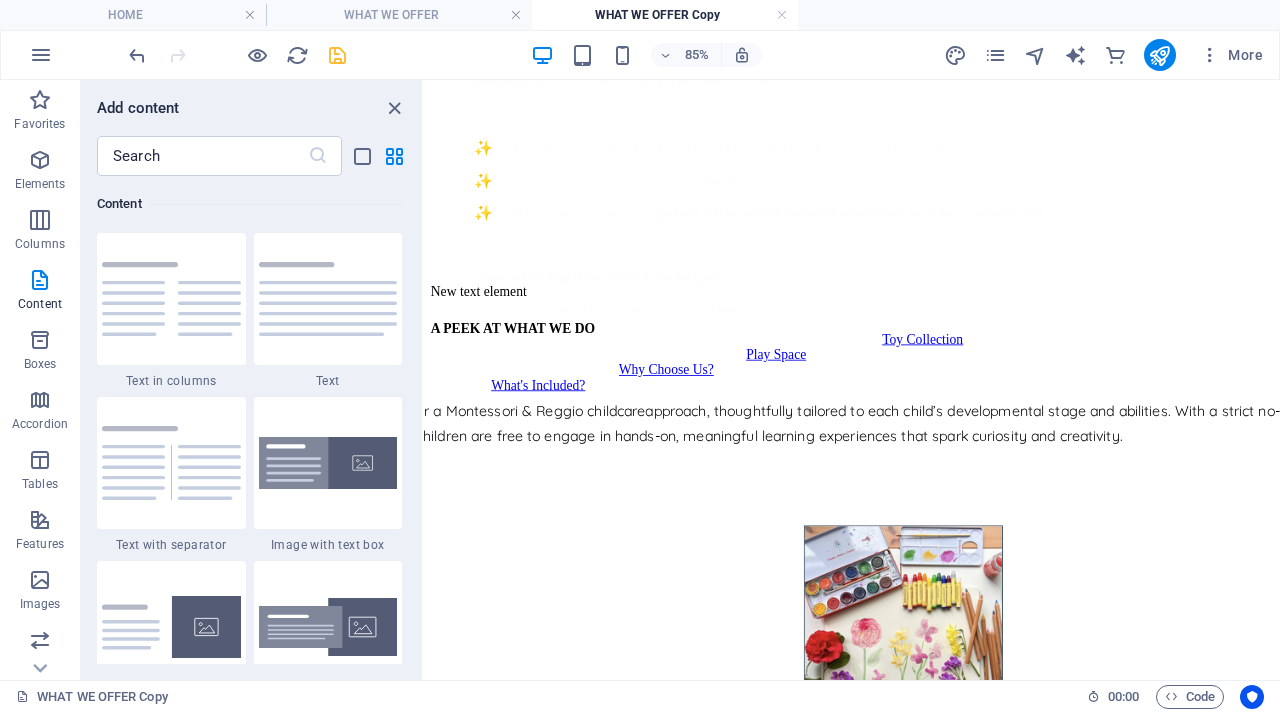 click on "QUALITY CHILDCARE IN LINDSAY ON Home About What we offer  How it works  Play Space Toy Collection FAQs Contact Us  ON-DEMAND CHILDCARE L Parenting is a full-time job —  DREAM care  is your backup. DREAM  =  D rop-Off,  R elax,  E njoy,  A nd  M e-Time! ✨ Individualized play + care (just your child or your family) guaranteed* ✨ Screen-free, play-rich environment ✨ Watch anytime   with our  private   live video camera access or talk with your child.   Available anytime from 9am to 3pm. Go ahead, take that break — guilt-free. Toy Collection Play Space Why Choose Us? What's Included? Drop content here or  Add elements  Paste clipboard Drop content here or  Add elements  Paste clipboard A PEEK AT WHAT WE DO We offer a Montessori & Reggio childcare  approach, thoughtfully tailored to each child’s developmental stage and abilities. With a strict no-screen policy, children are free to engage in hands-on, meaningful learning experiences that spark curiosity and creativity. New text element" at bounding box center (927, 2391) 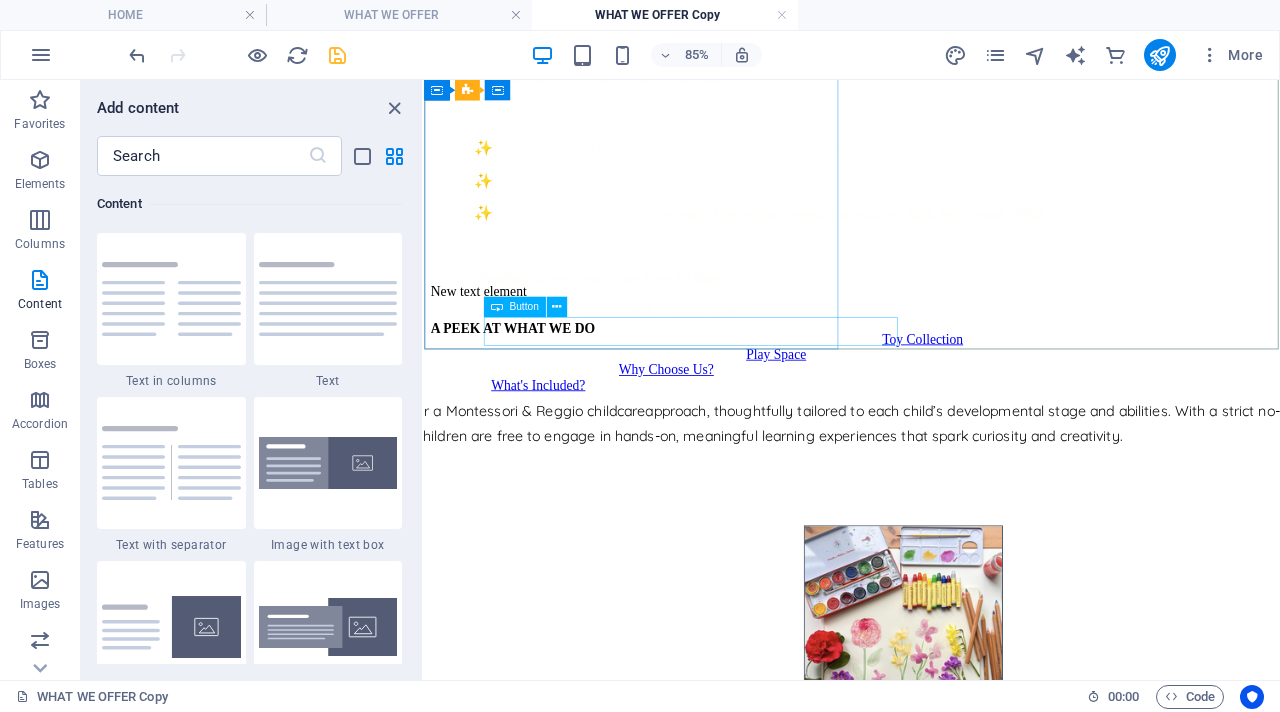 click on "What's Included?" at bounding box center [997, 439] 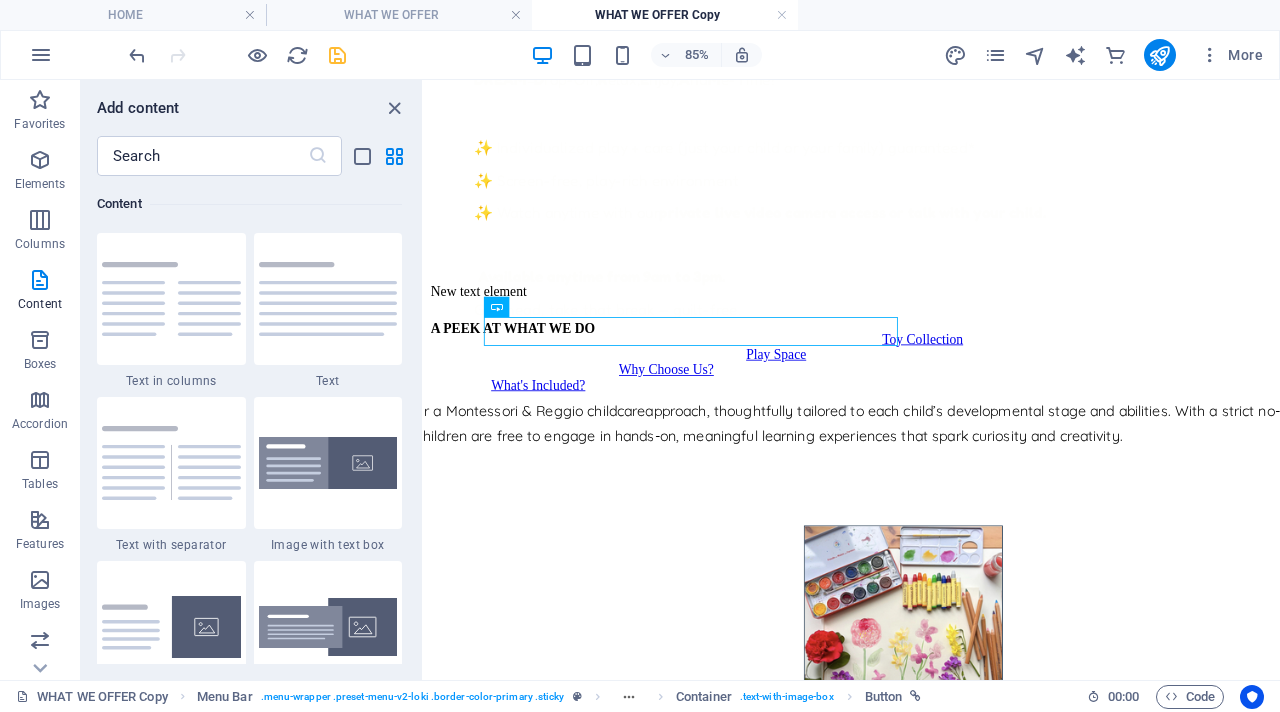 click on "QUALITY CHILDCARE IN LINDSAY ON Home About What we offer  How it works  Play Space Toy Collection FAQs Contact Us  ON-DEMAND CHILDCARE L Parenting is a full-time job —  DREAM care  is your backup. DREAM  =  D rop-Off,  R elax,  E njoy,  A nd  M e-Time! ✨ Individualized play + care (just your child or your family) guaranteed* ✨ Screen-free, play-rich environment ✨ Watch anytime   with our  private   live video camera access or talk with your child.   Available anytime from 9am to 3pm. Go ahead, take that break — guilt-free. Toy Collection Play Space Why Choose Us? What's Included? Drop content here or  Add elements  Paste clipboard Drop content here or  Add elements  Paste clipboard A PEEK AT WHAT WE DO We offer a Montessori & Reggio childcare  approach, thoughtfully tailored to each child’s developmental stage and abilities. With a strict no-screen policy, children are free to engage in hands-on, meaningful learning experiences that spark curiosity and creativity. New text element" at bounding box center (927, 2391) 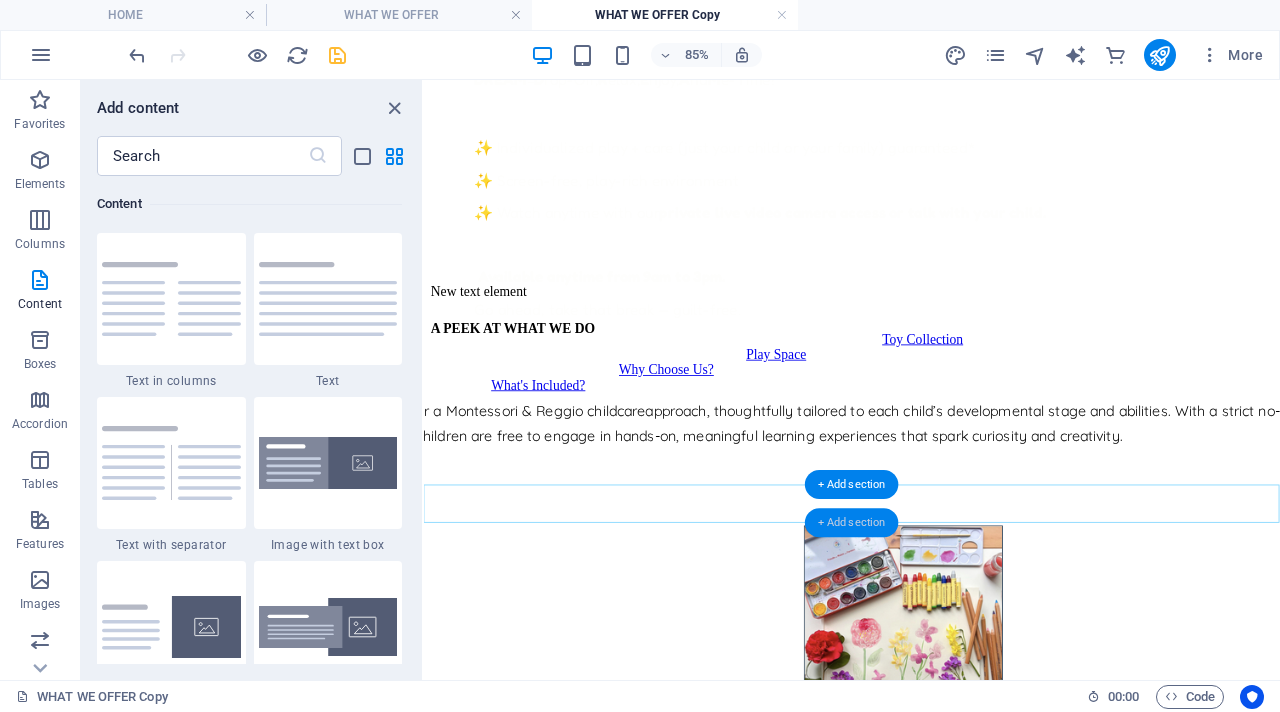 click on "+ Add section" at bounding box center [852, 522] 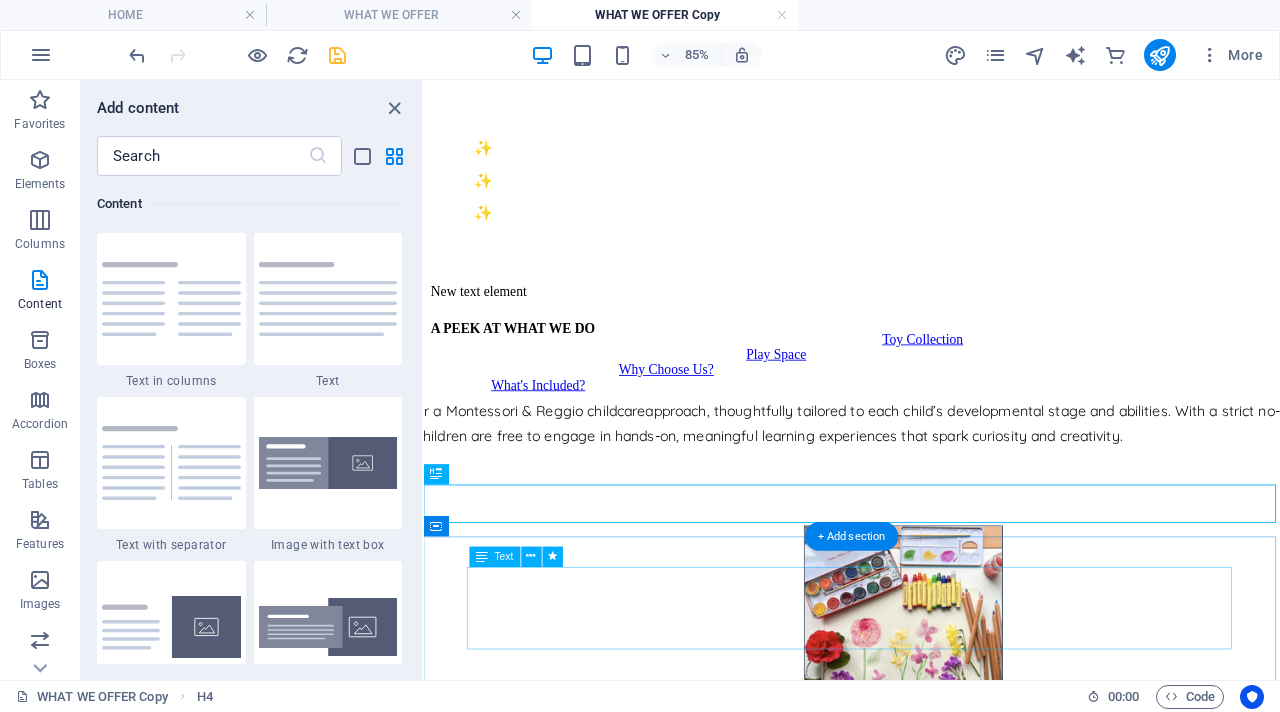 click on "We offer a Montessori & Reggio childcare  approach, thoughtfully tailored to each child’s developmental stage and abilities. With a strict no-screen policy, children are free to engage in hands-on, meaningful learning experiences that spark curiosity and creativity." at bounding box center [928, 508] 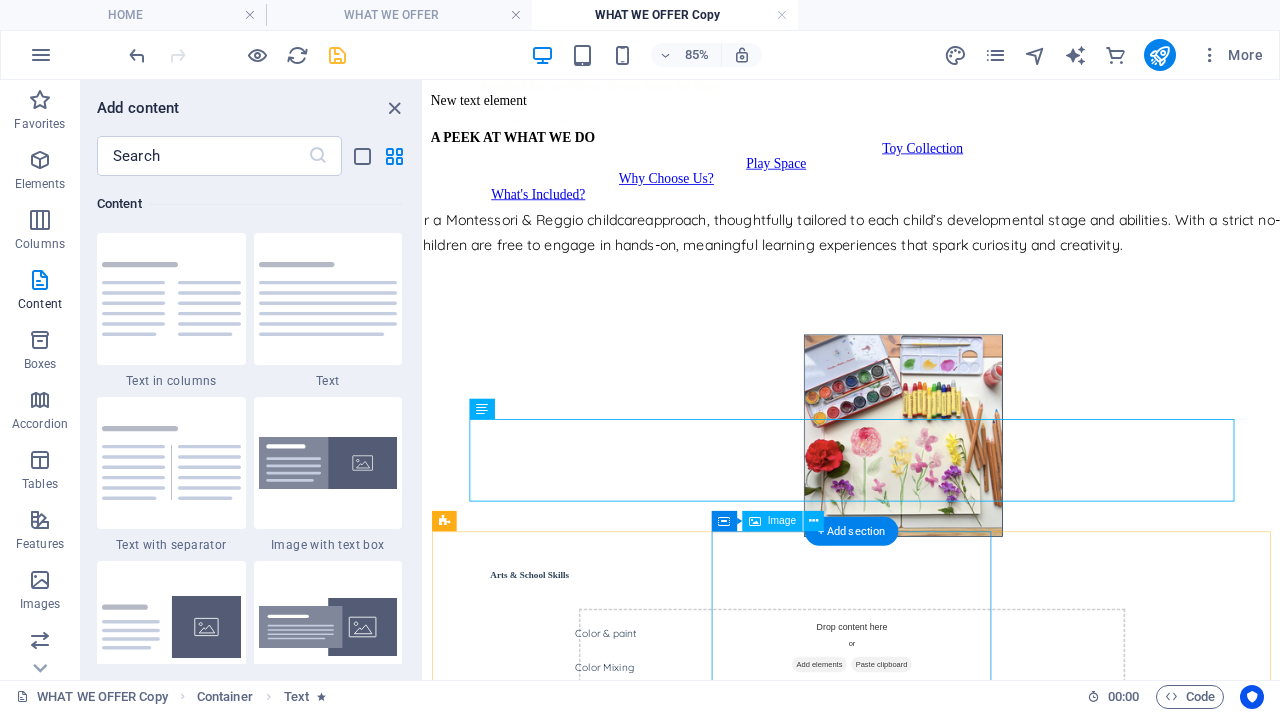 scroll, scrollTop: 673, scrollLeft: 0, axis: vertical 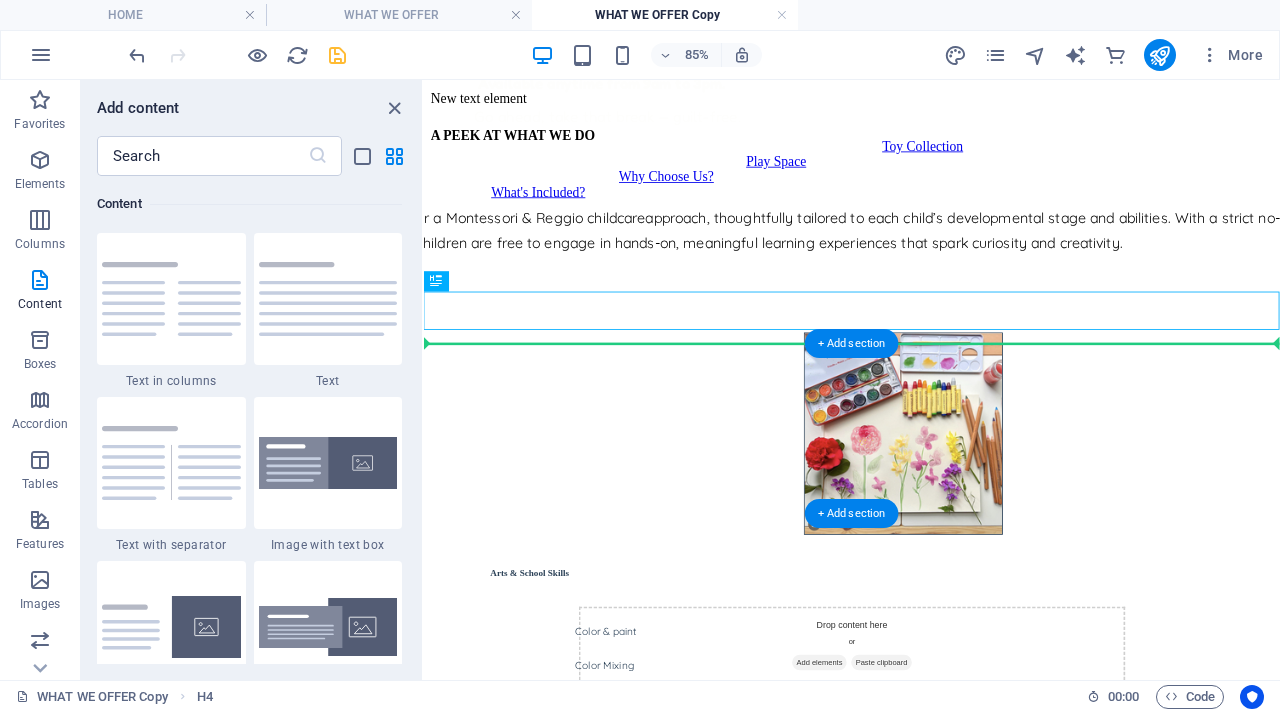 drag, startPoint x: 851, startPoint y: 337, endPoint x: 831, endPoint y: 425, distance: 90.24411 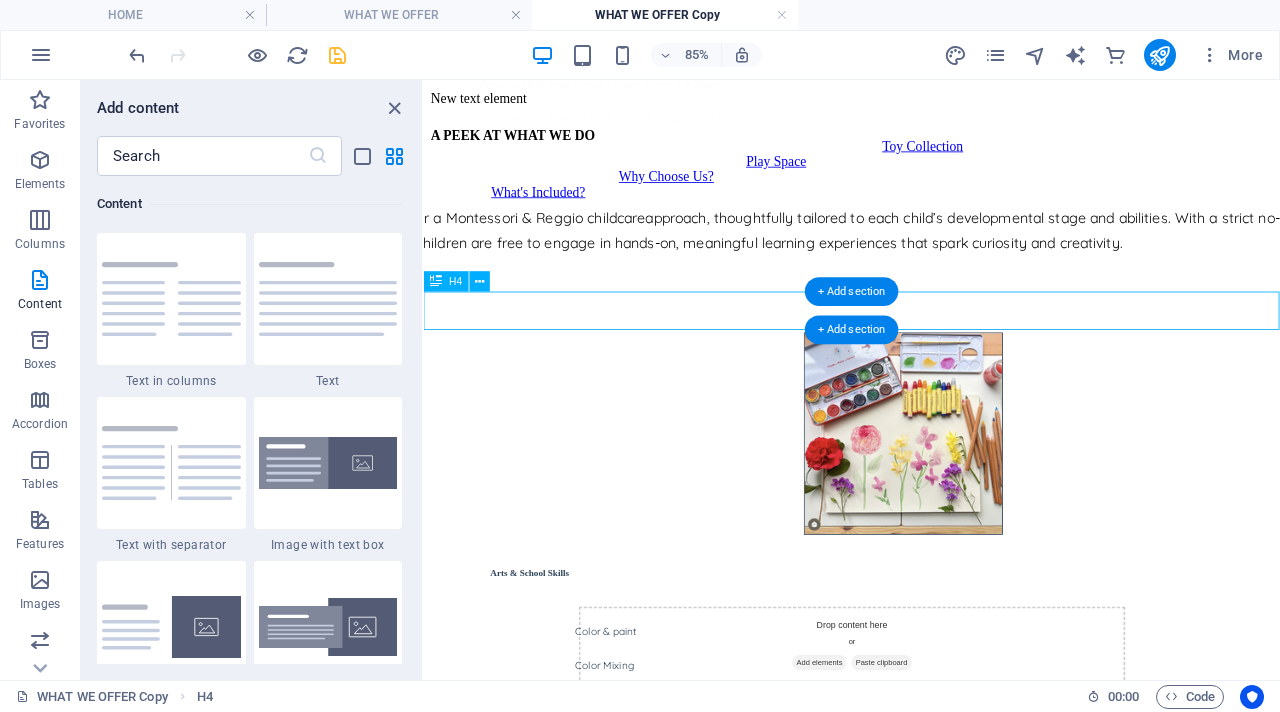 click on "A PEEK AT WHAT WE DO" at bounding box center (927, 146) 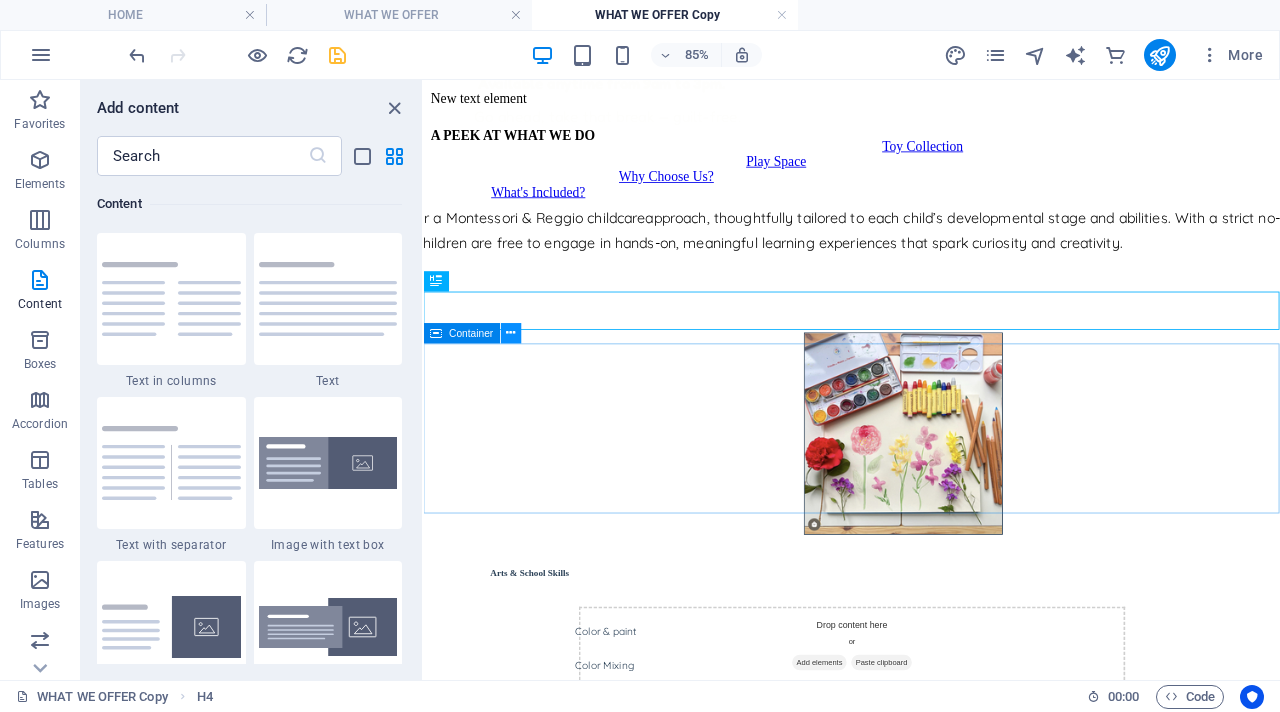 click at bounding box center [511, 333] 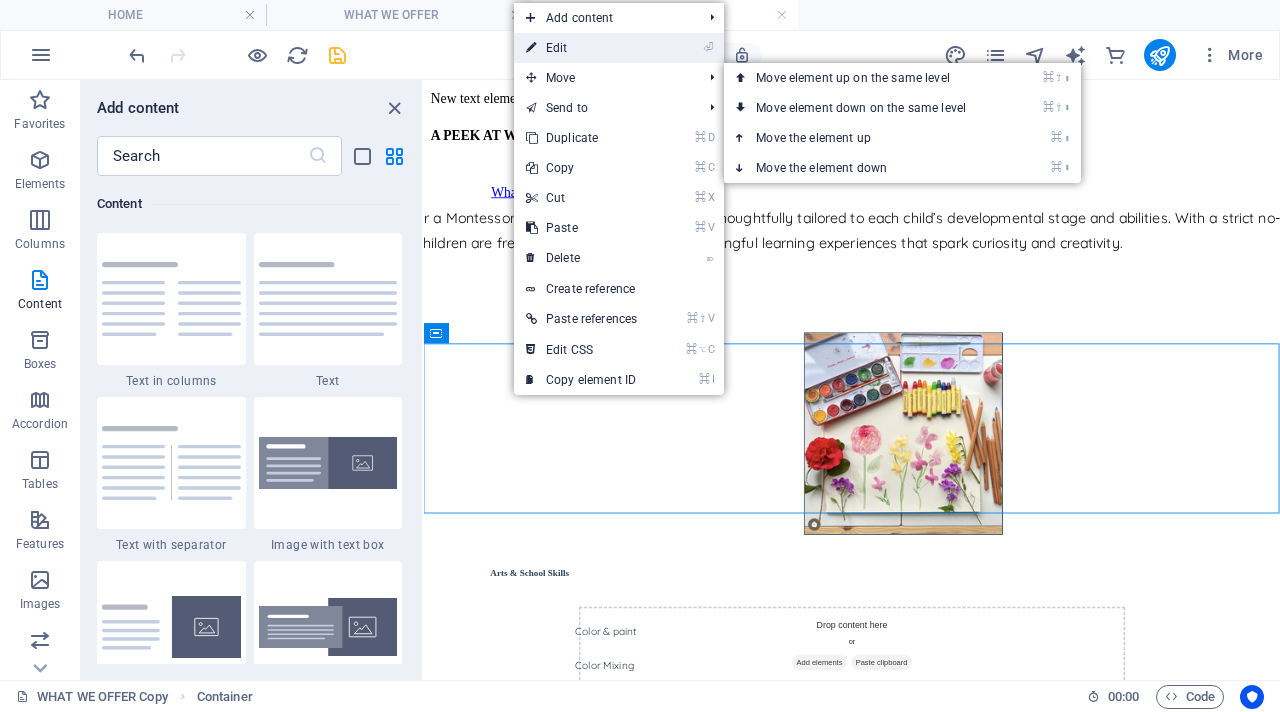 click on "⏎  Edit" at bounding box center (581, 48) 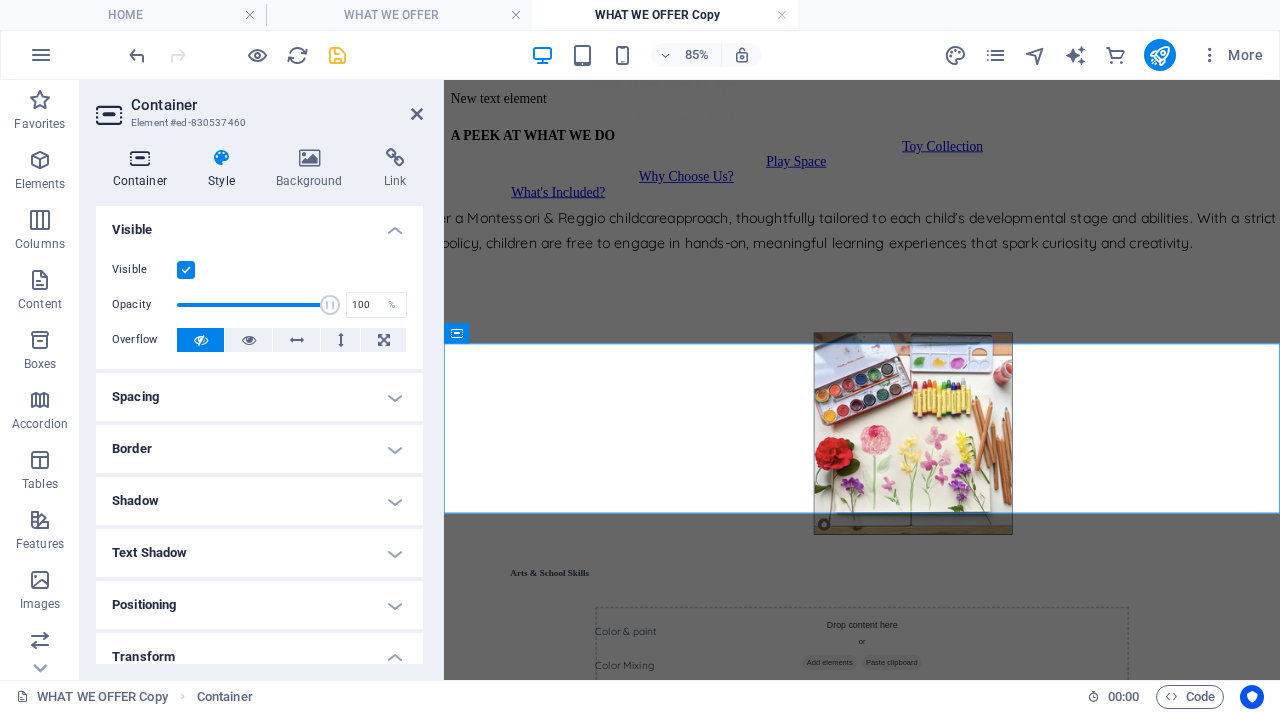 click at bounding box center [140, 158] 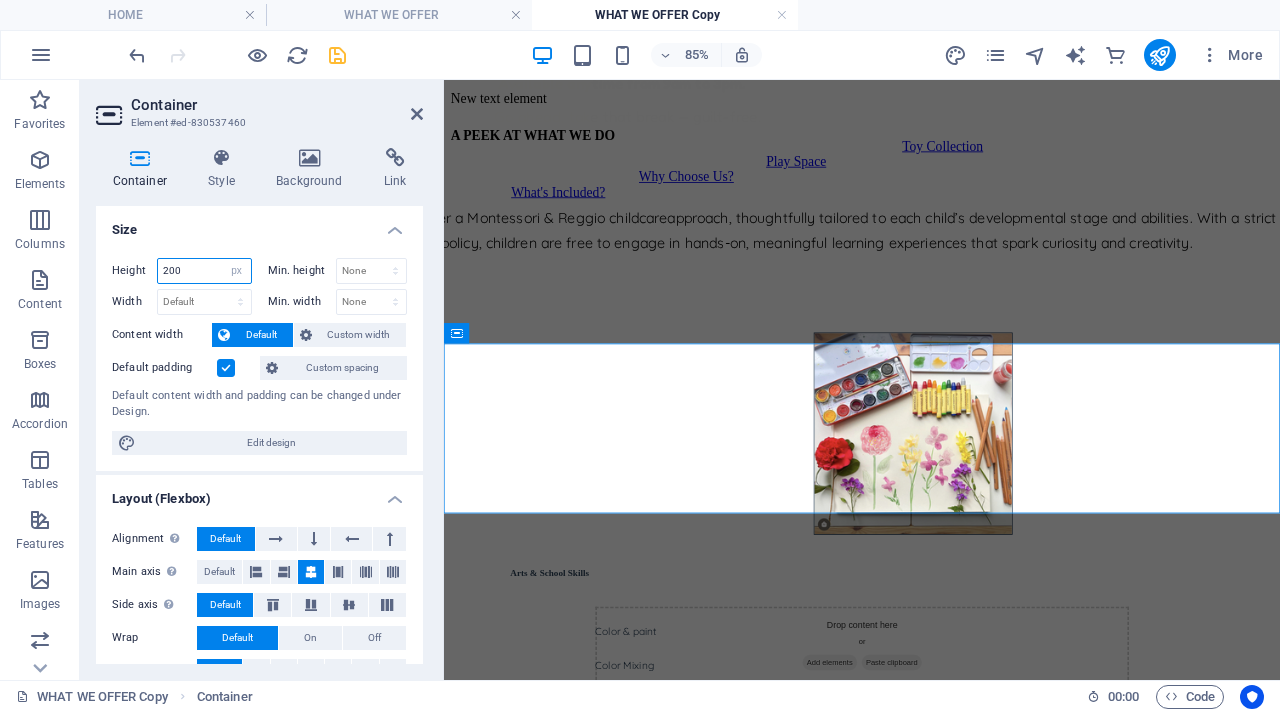 drag, startPoint x: 190, startPoint y: 273, endPoint x: 124, endPoint y: 248, distance: 70.5762 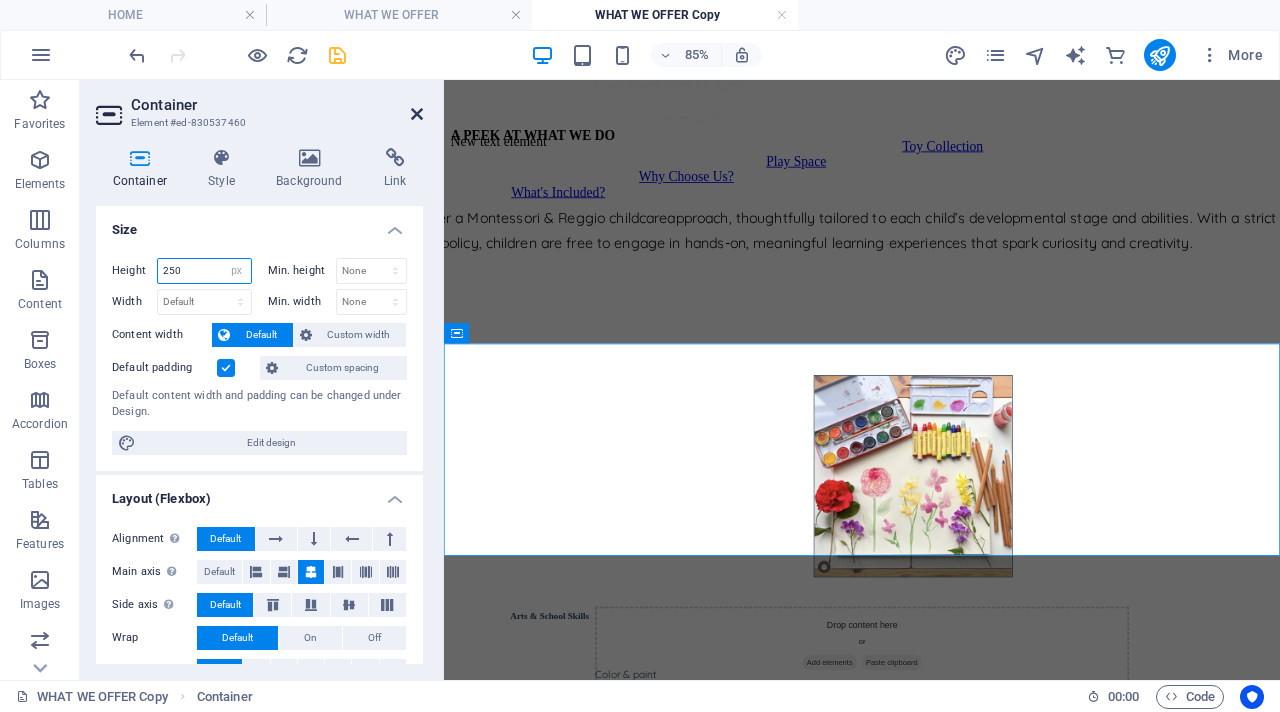 type on "250" 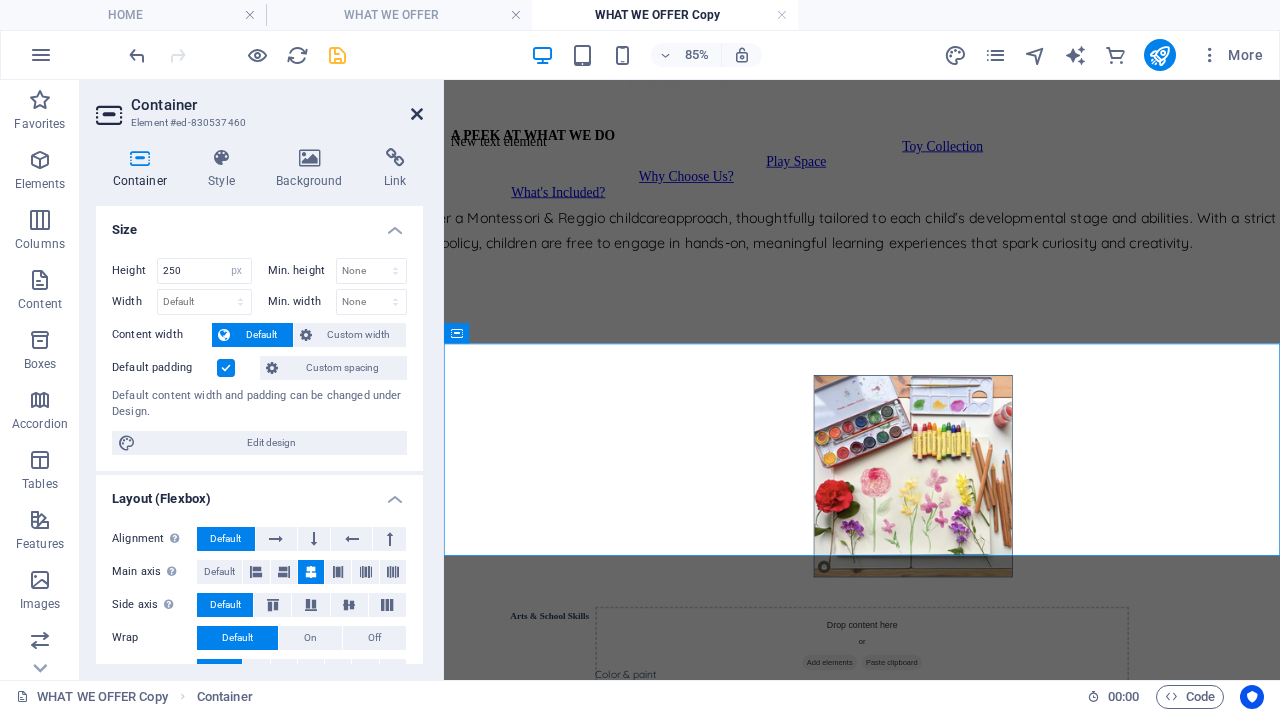 click at bounding box center [417, 114] 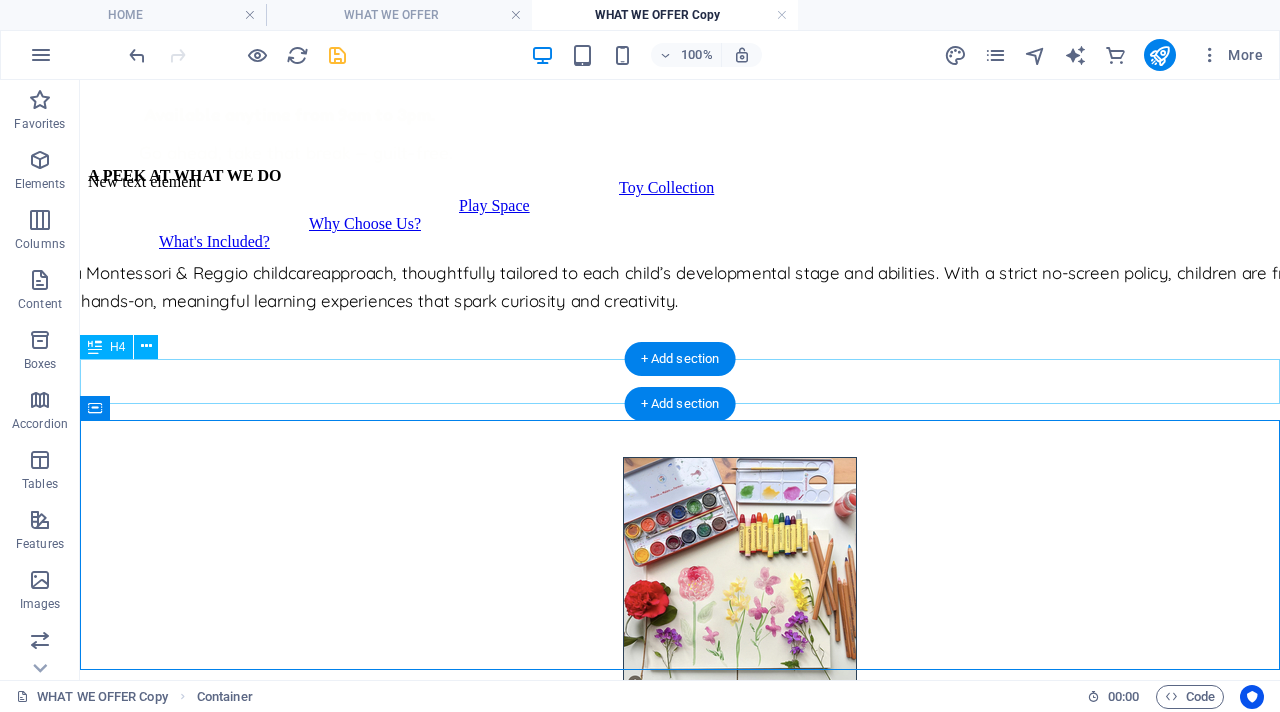 click on "A PEEK AT WHAT WE DO" at bounding box center (680, 176) 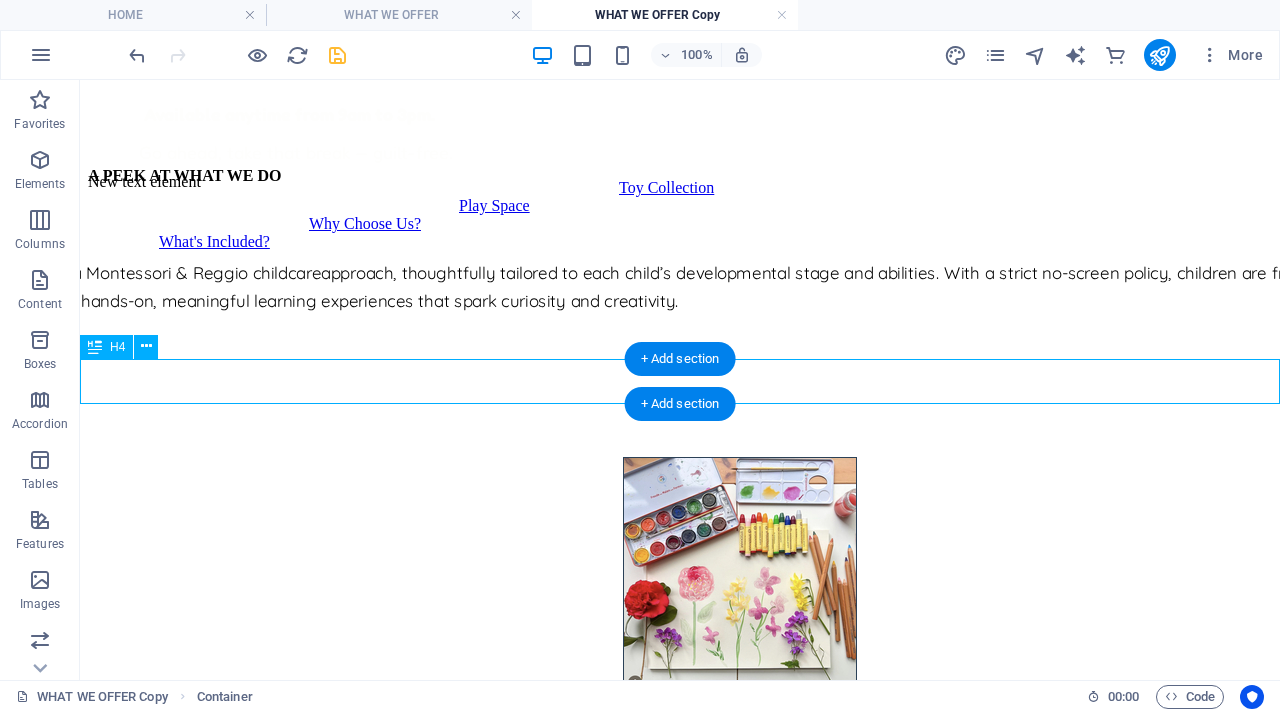 click on "A PEEK AT WHAT WE DO" at bounding box center [680, 176] 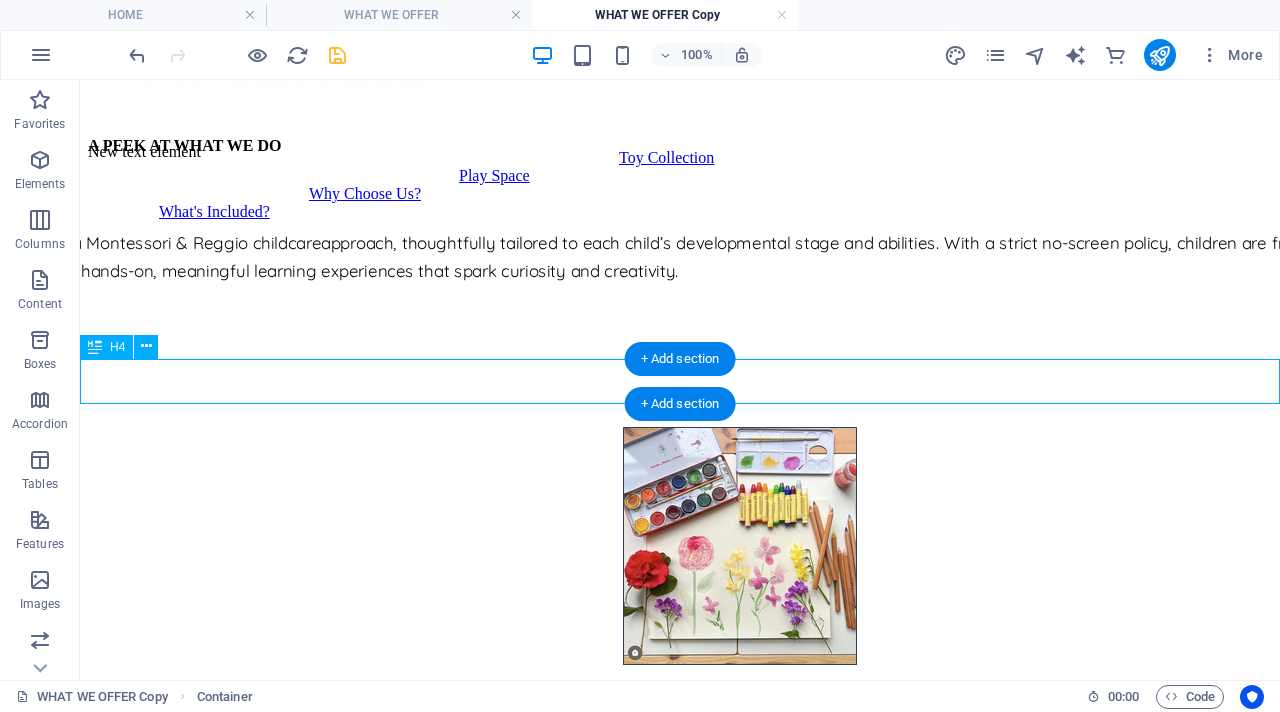 select on "px" 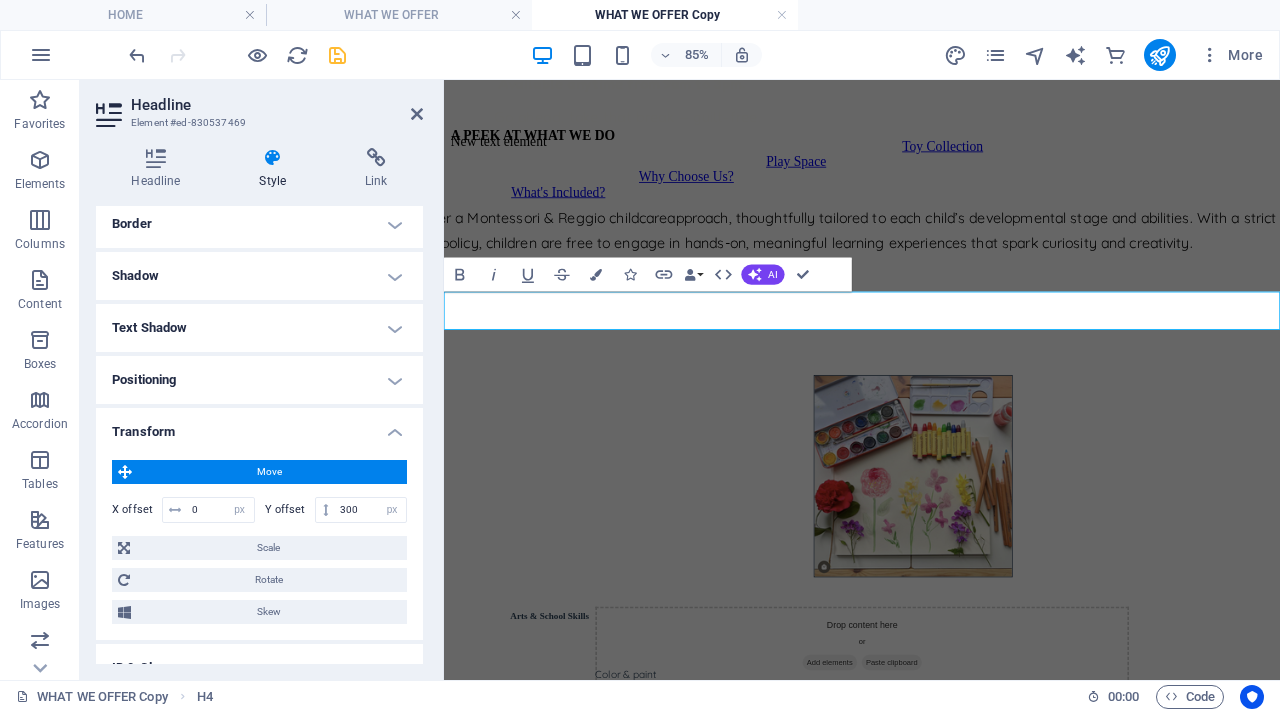 scroll, scrollTop: 236, scrollLeft: 0, axis: vertical 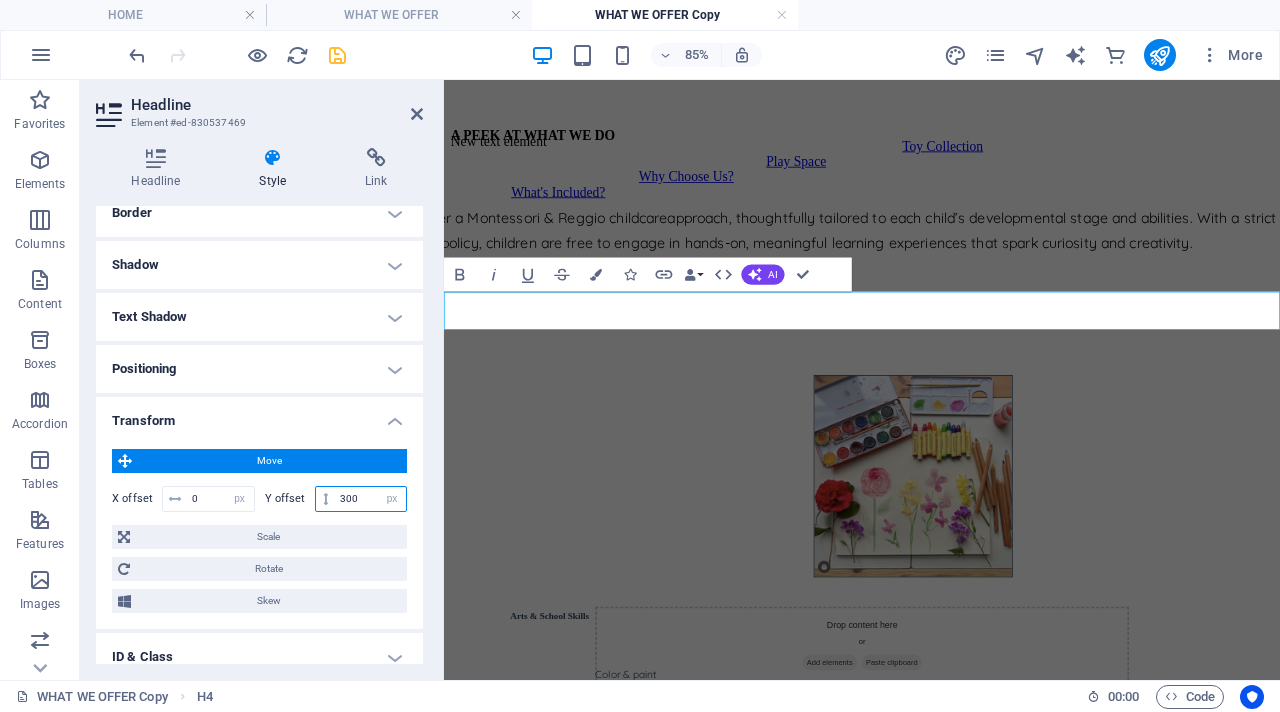 click on "300" at bounding box center (370, 499) 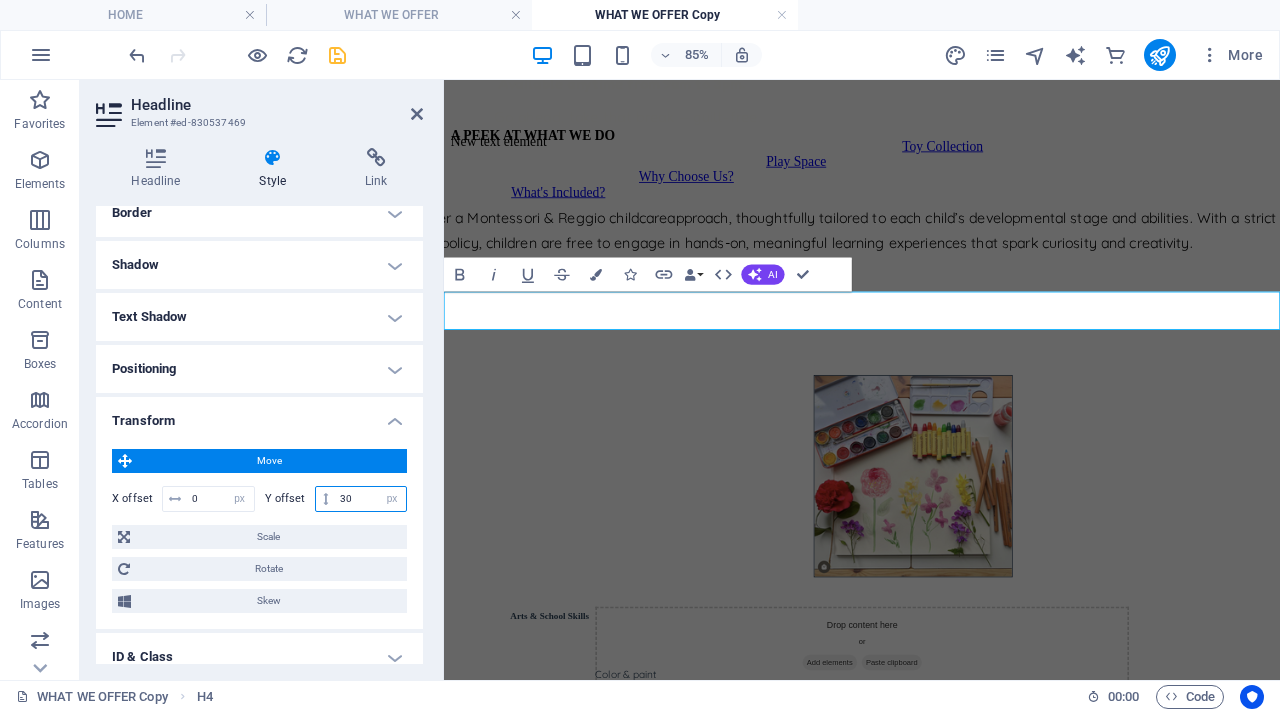 type on "3" 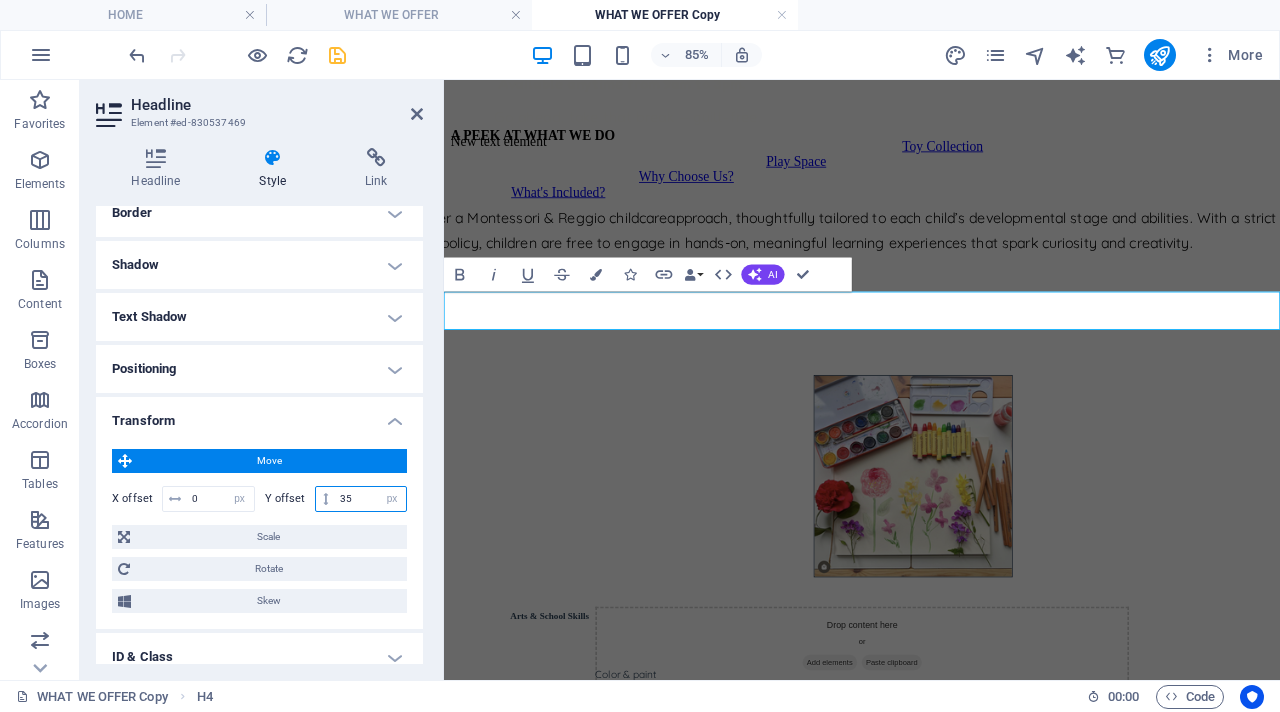 type on "350" 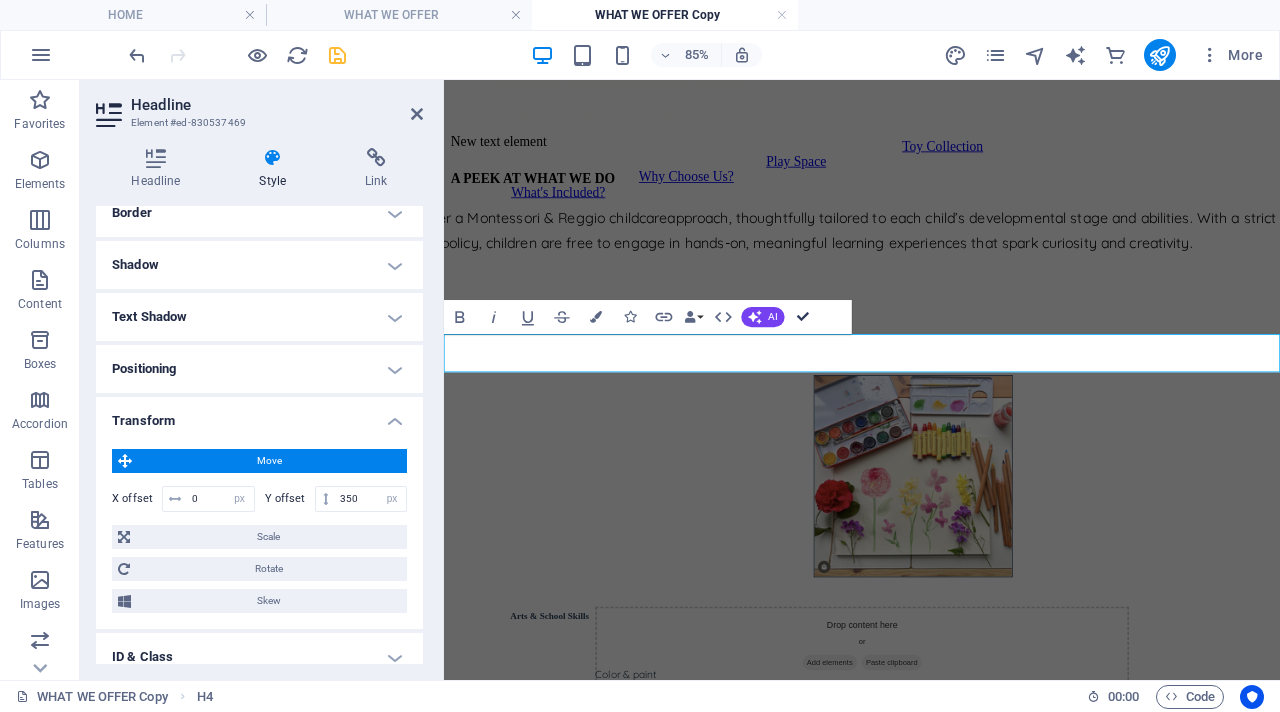 scroll, scrollTop: 643, scrollLeft: 0, axis: vertical 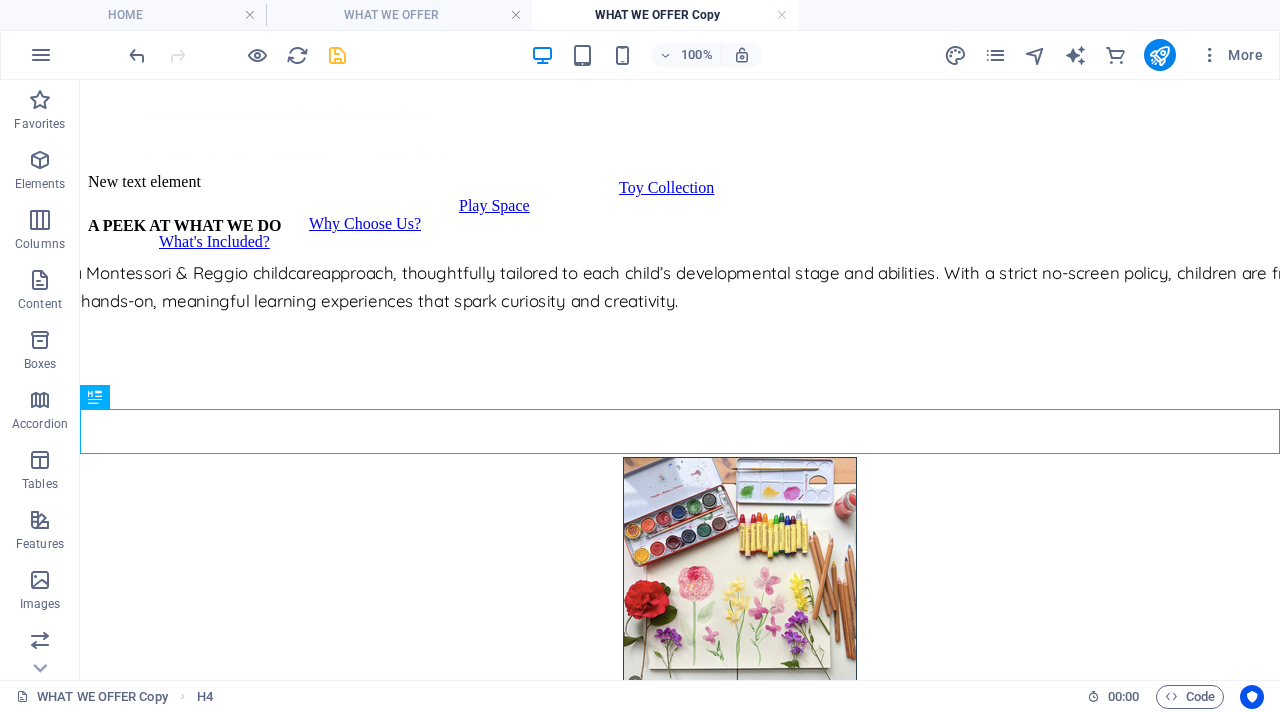 click on "QUALITY CHILDCARE IN LINDSAY ON Home About What we offer  How it works  Play Space Toy Collection FAQs Contact Us  ON-DEMAND CHILDCARE L Parenting is a full-time job —  DREAM care  is your backup. DREAM  =  D rop-Off,  R elax,  E njoy,  A nd  M e-Time! ✨ Individualized play + care (just your child or your family) guaranteed* ✨ Screen-free, play-rich environment ✨ Watch anytime   with our  private   live video camera access or talk with your child.   Available anytime from 9am to 3pm. Go ahead, take that break — guilt-free. Toy Collection Play Space Why Choose Us? What's Included? Drop content here or  Add elements  Paste clipboard Drop content here or  Add elements  Paste clipboard A PEEK AT WHAT WE DO We offer a Montessori & Reggio childcare  approach, thoughtfully tailored to each child’s developmental stage and abilities. With a strict no-screen policy, children are free to engage in hands-on, meaningful learning experiences that spark curiosity and creativity. New text element" at bounding box center [680, 2219] 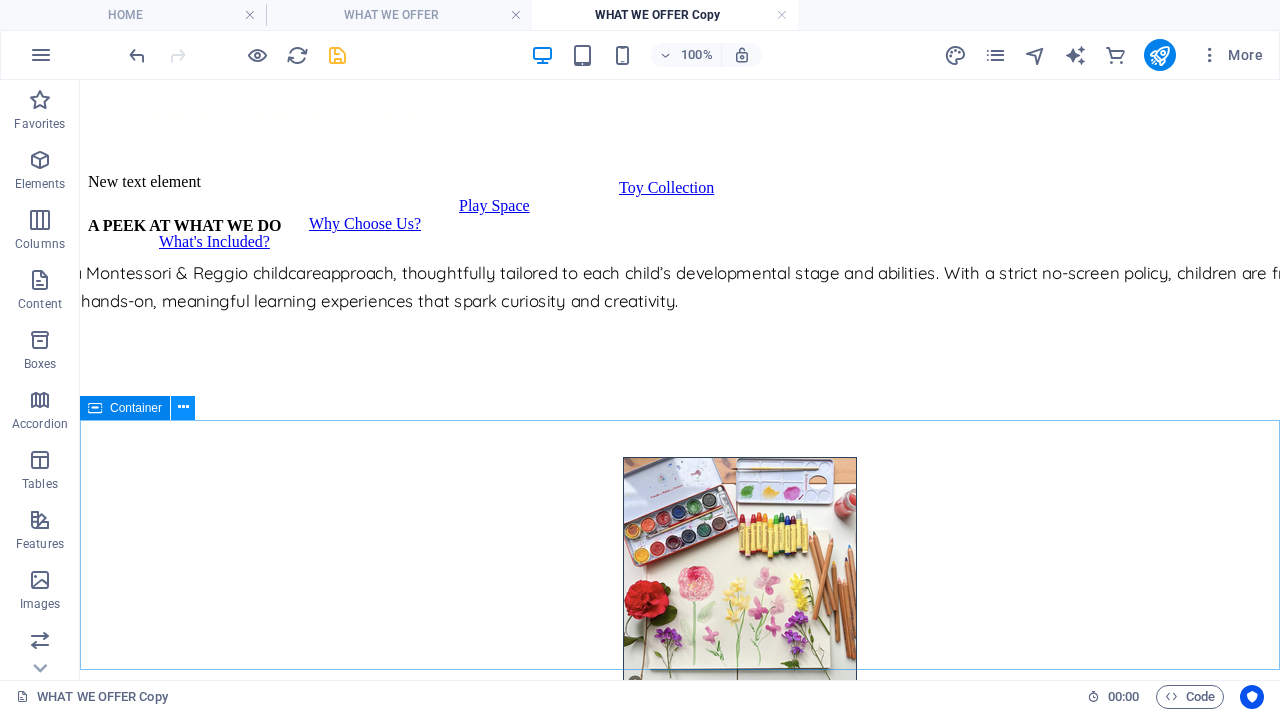 click at bounding box center (183, 407) 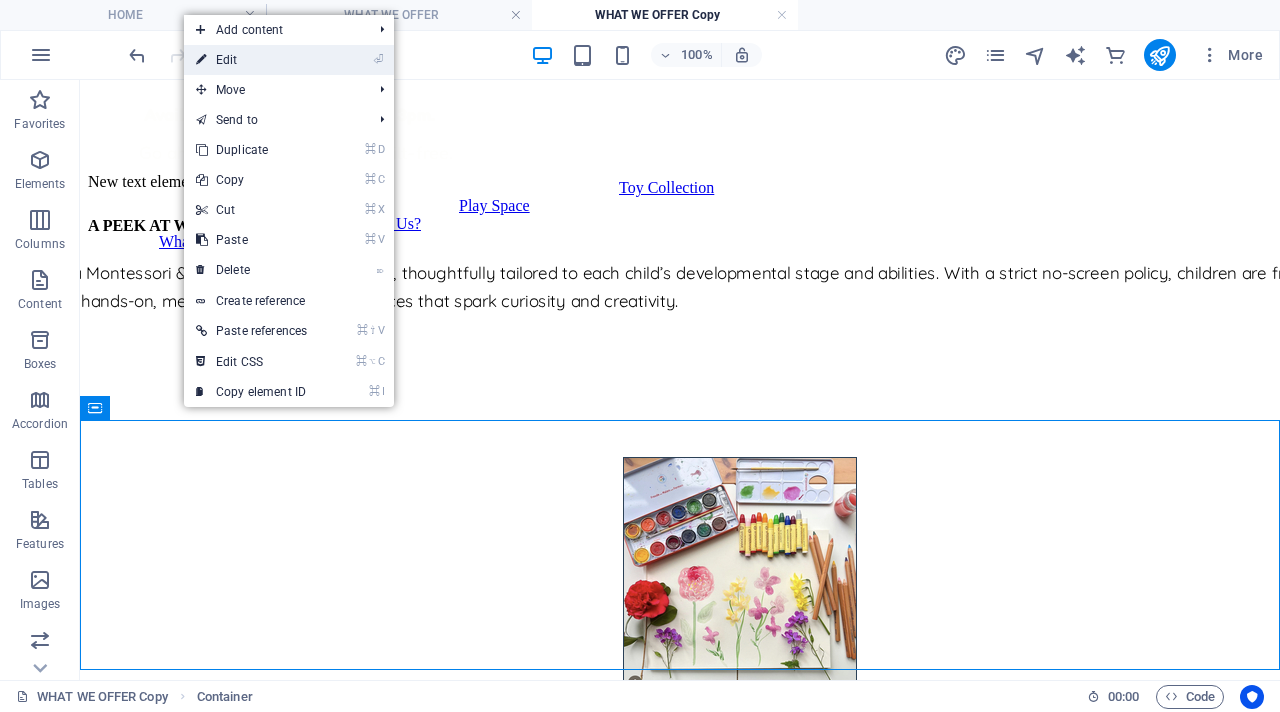 click on "⏎  Edit" at bounding box center (251, 60) 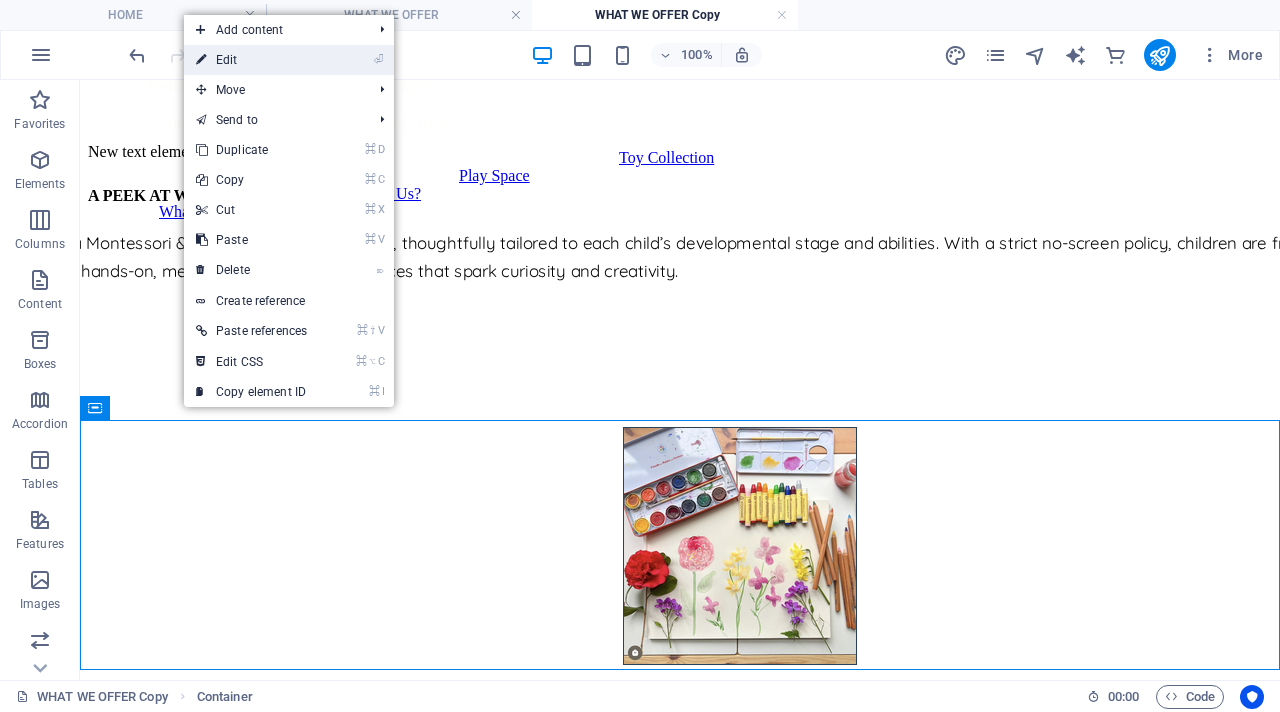 select on "px" 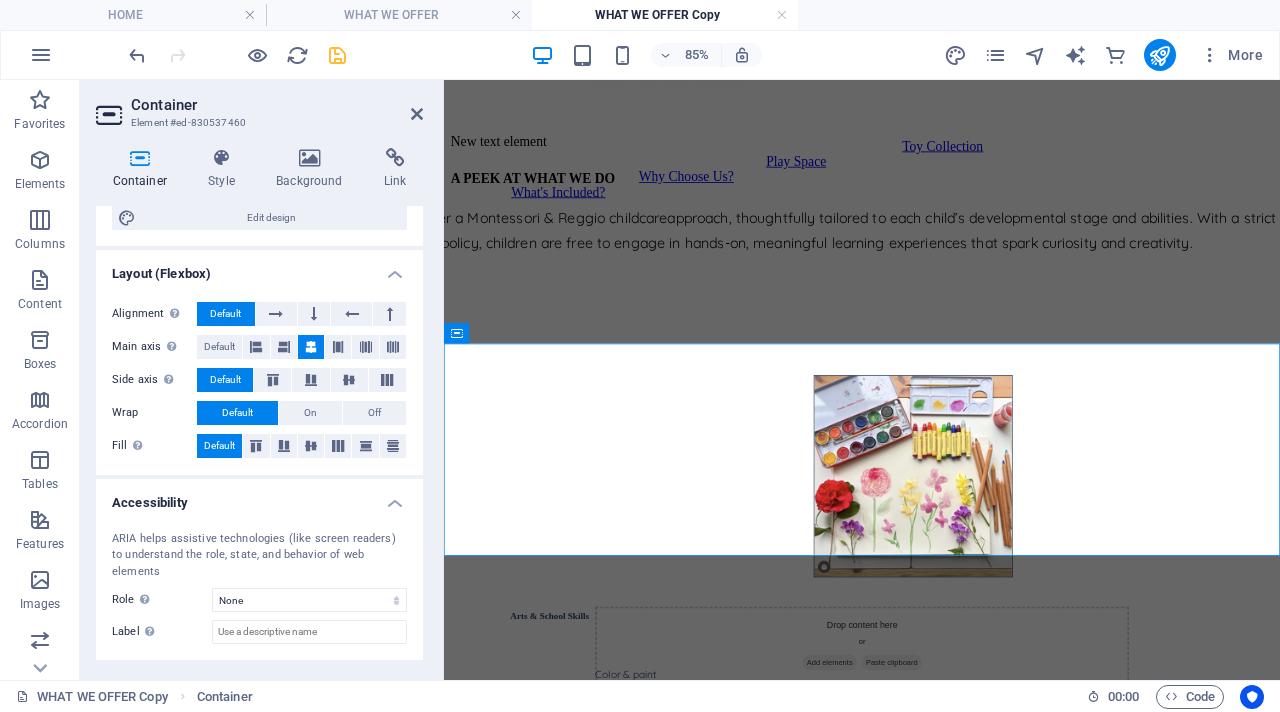 scroll, scrollTop: 300, scrollLeft: 0, axis: vertical 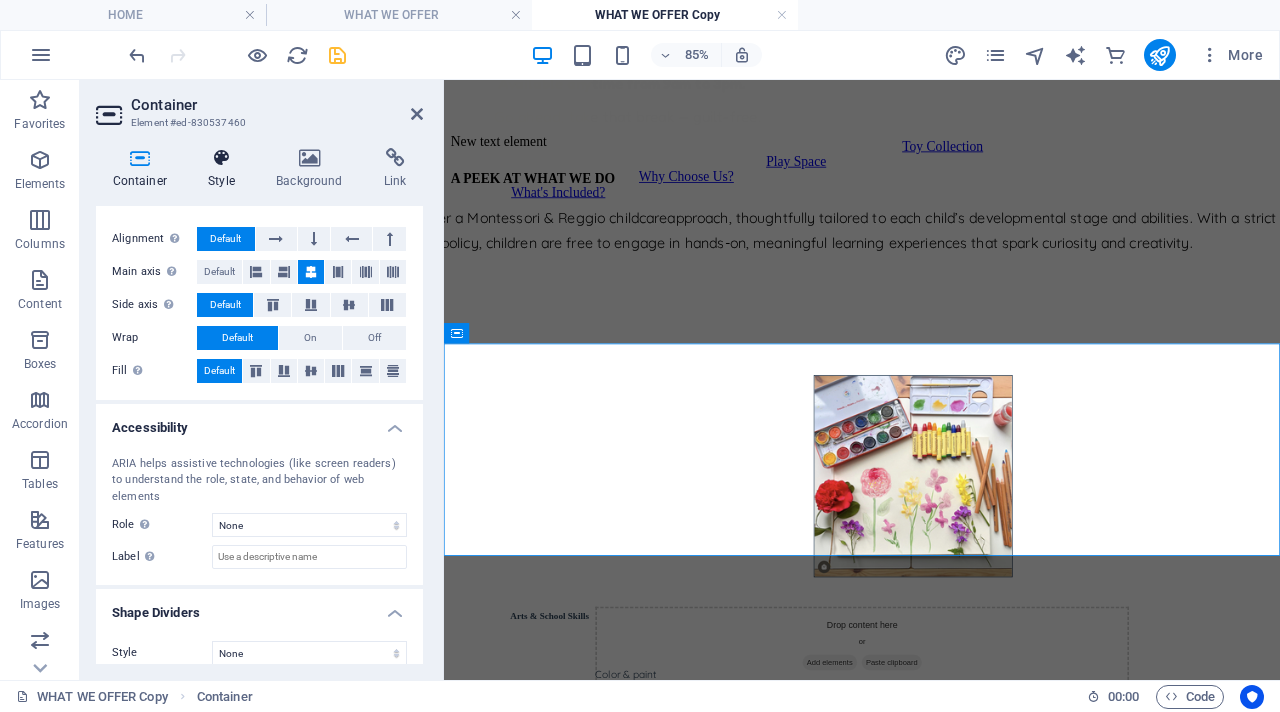 click on "Style" at bounding box center (226, 169) 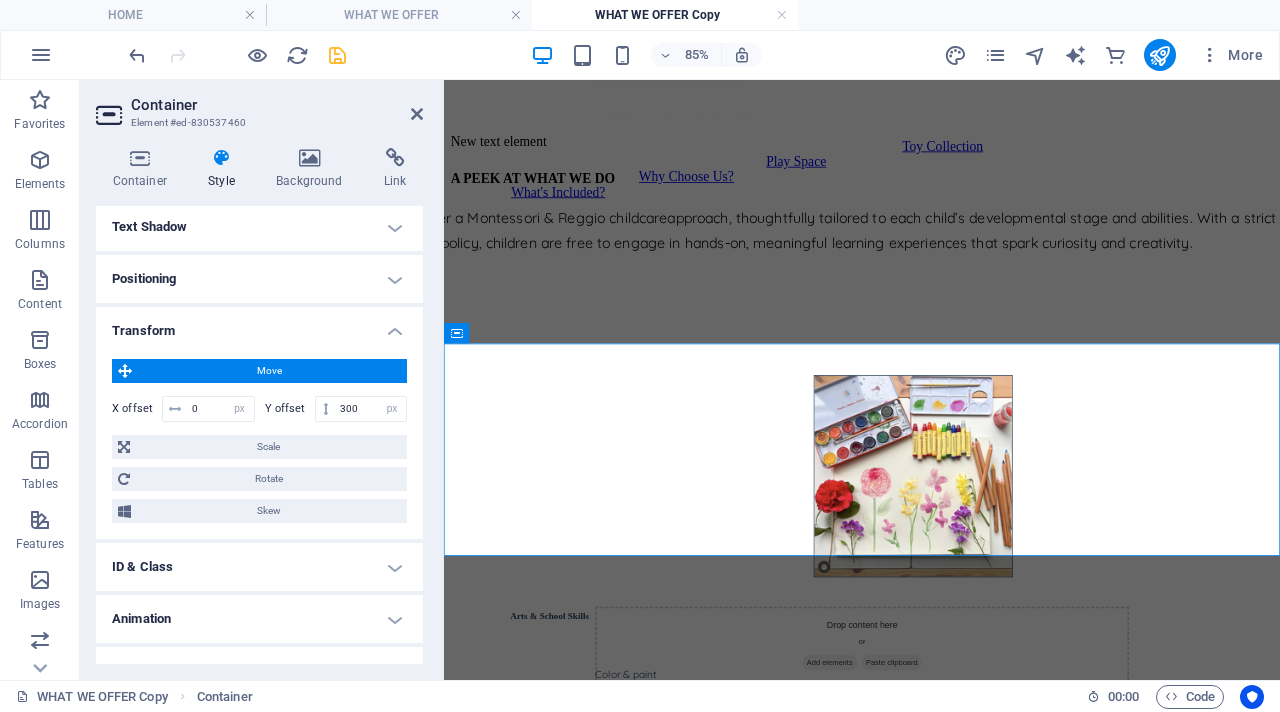 scroll, scrollTop: 356, scrollLeft: 0, axis: vertical 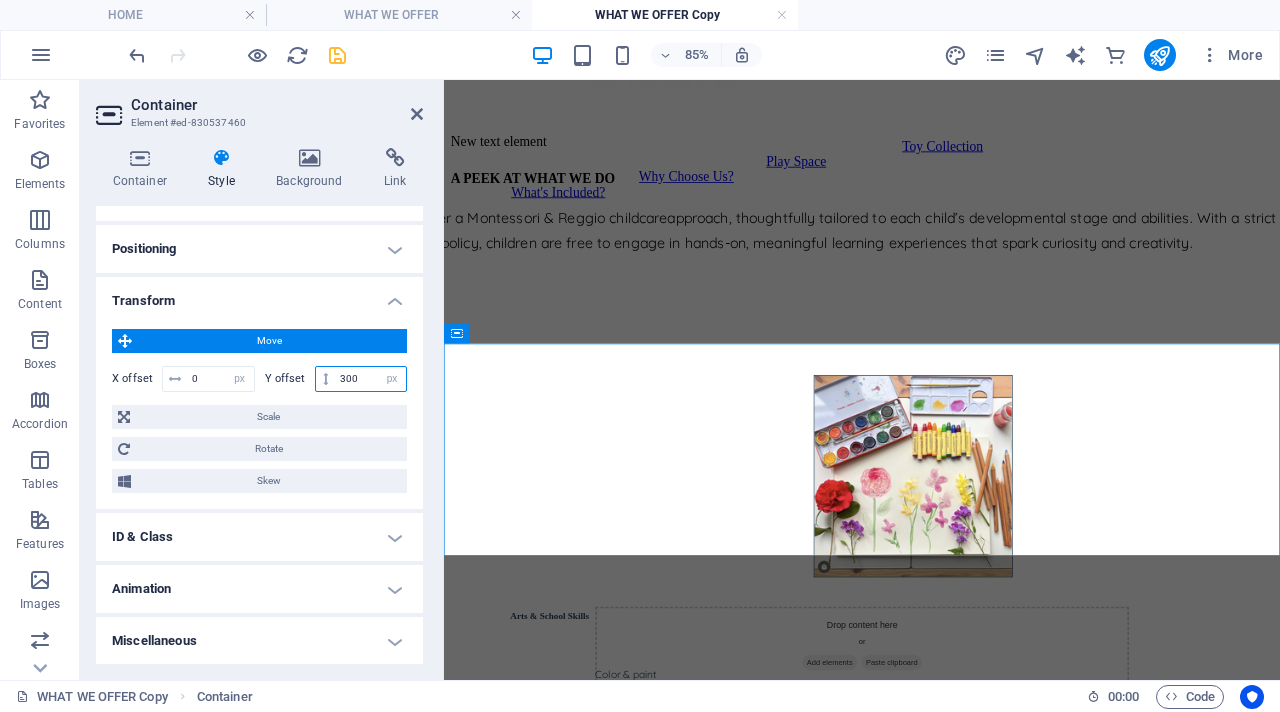 drag, startPoint x: 365, startPoint y: 380, endPoint x: 329, endPoint y: 371, distance: 37.107952 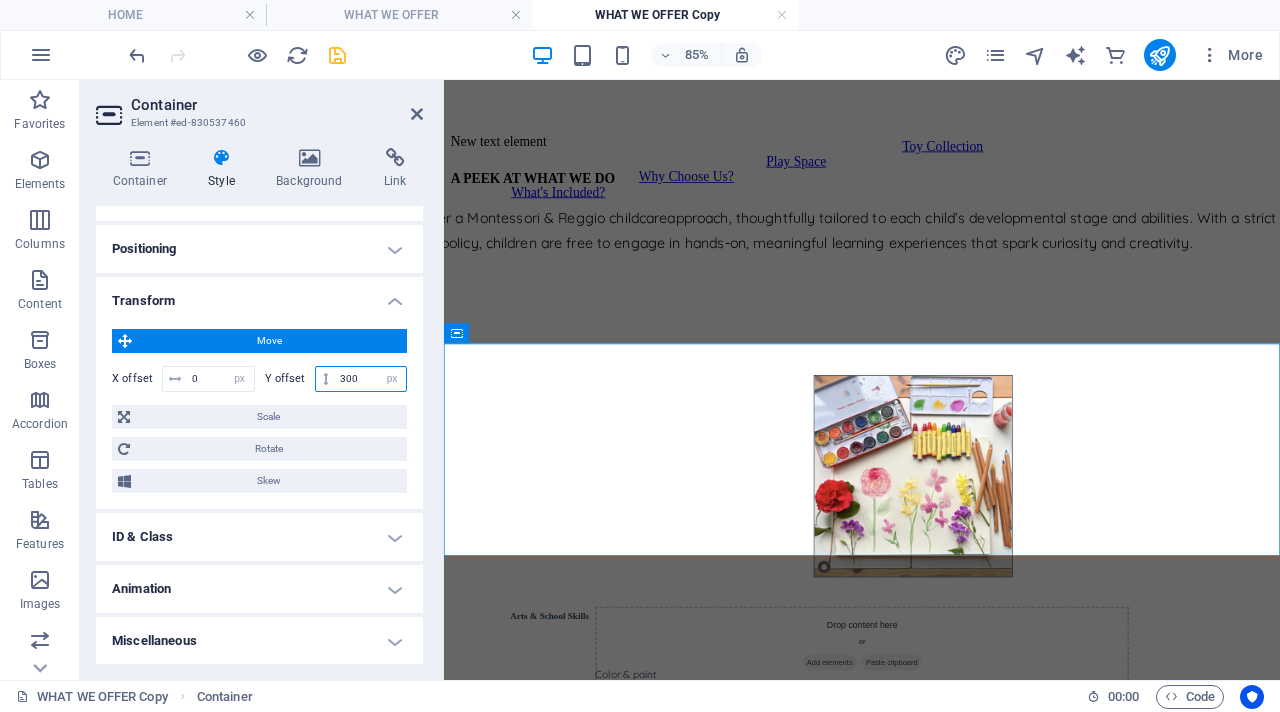 click on "300 px rem % em vh vw" at bounding box center [361, 379] 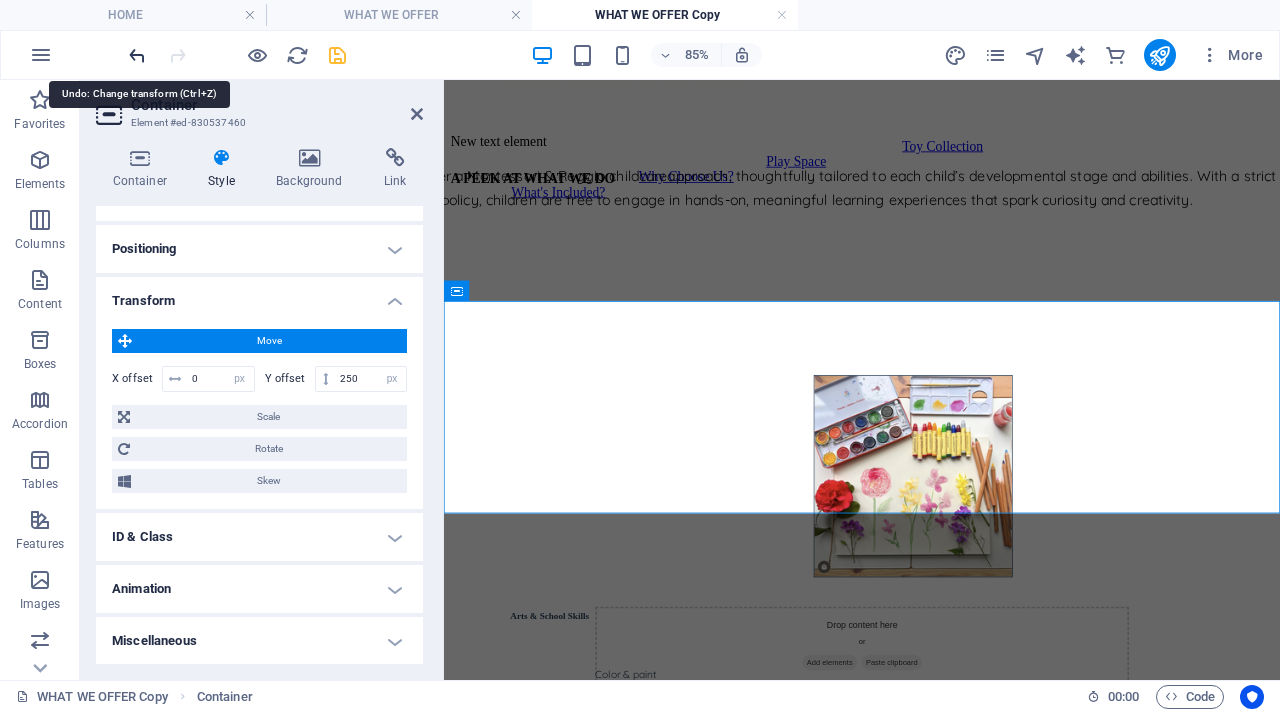 click at bounding box center [137, 55] 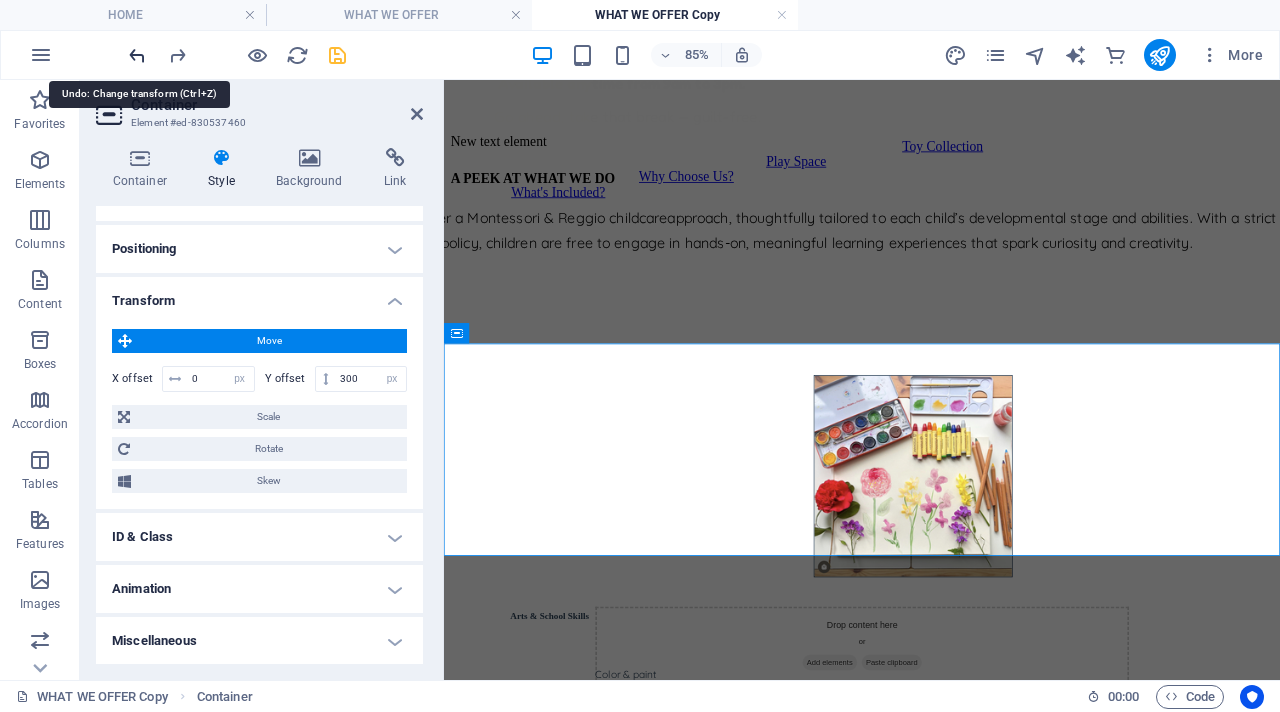 click at bounding box center [137, 55] 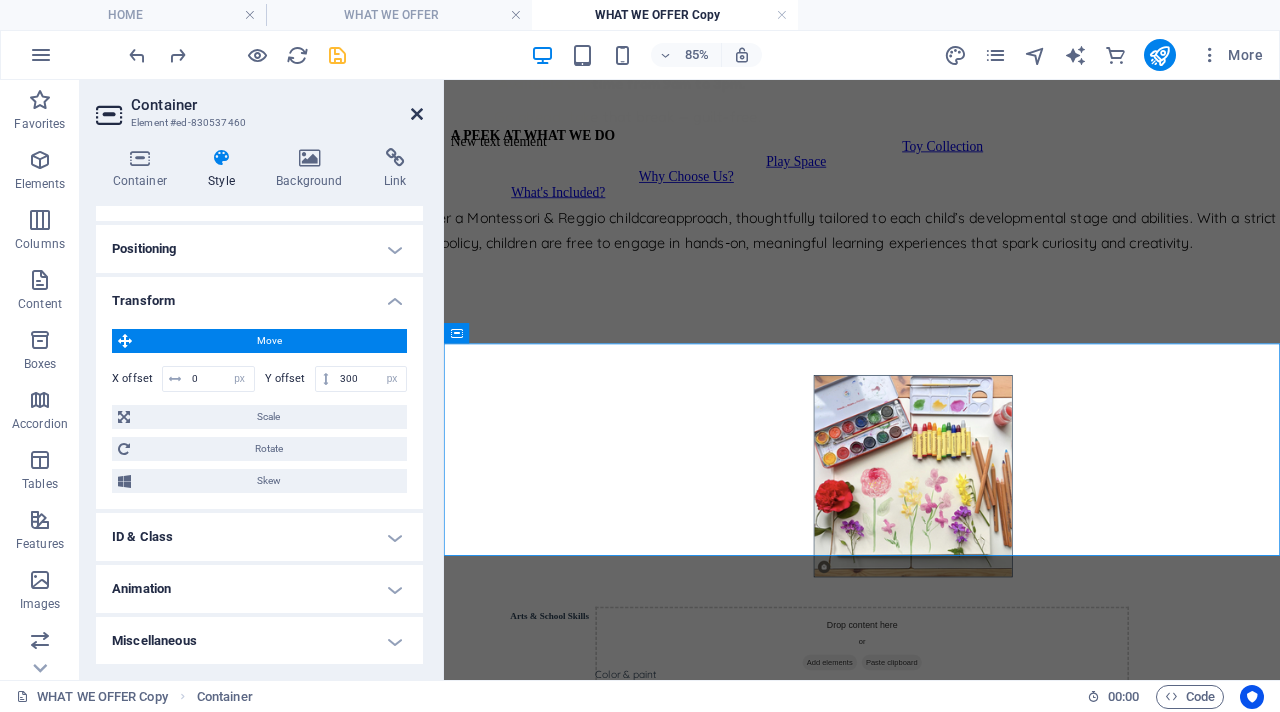 click at bounding box center [417, 114] 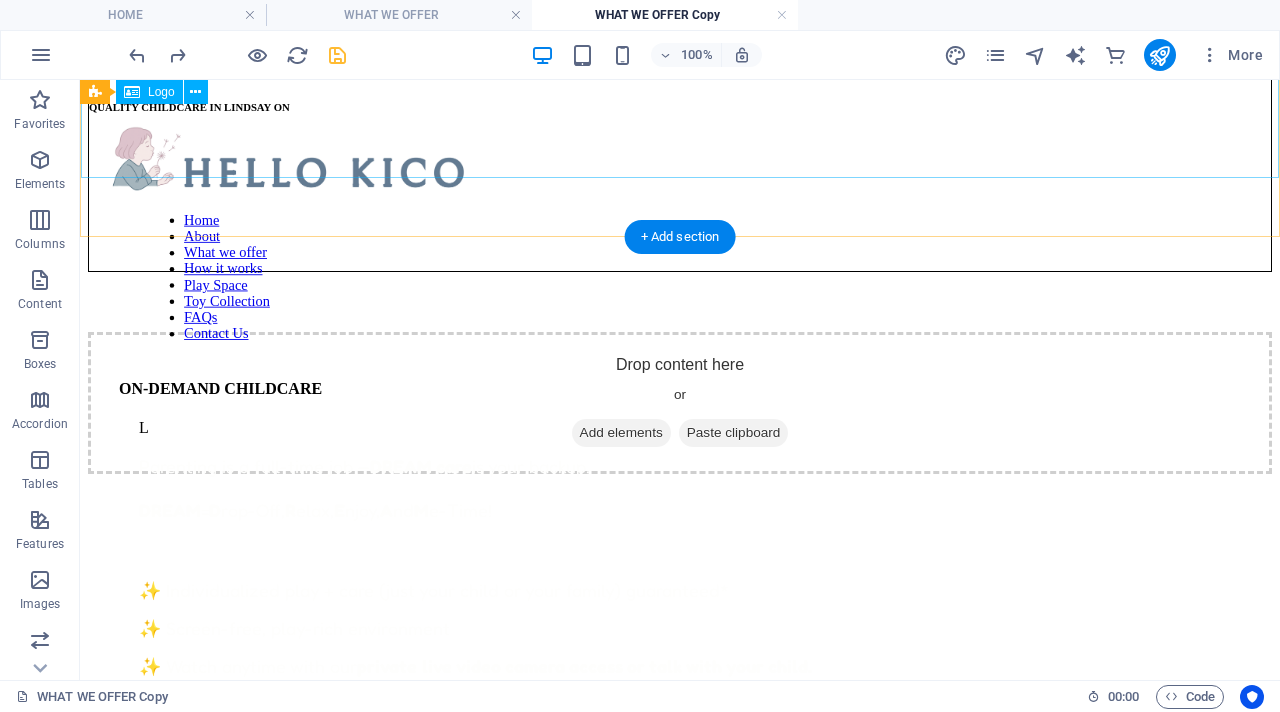 scroll, scrollTop: 0, scrollLeft: 0, axis: both 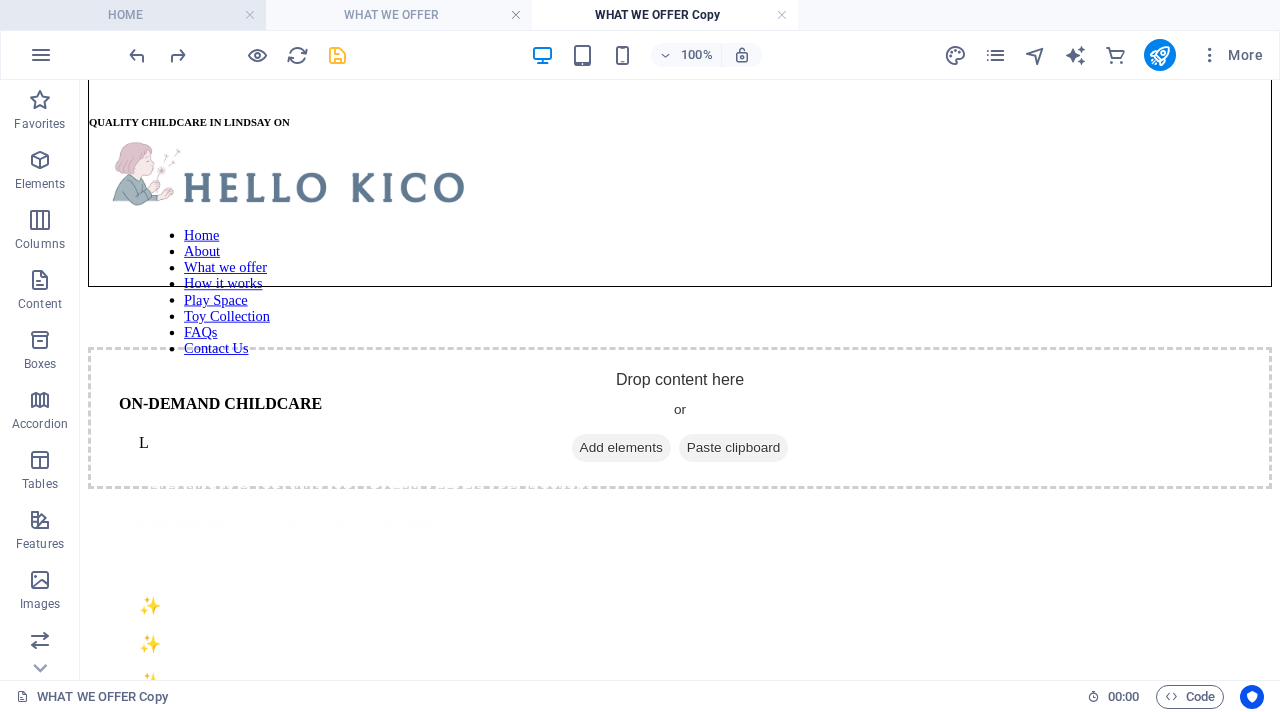 click on "HOME" at bounding box center (133, 15) 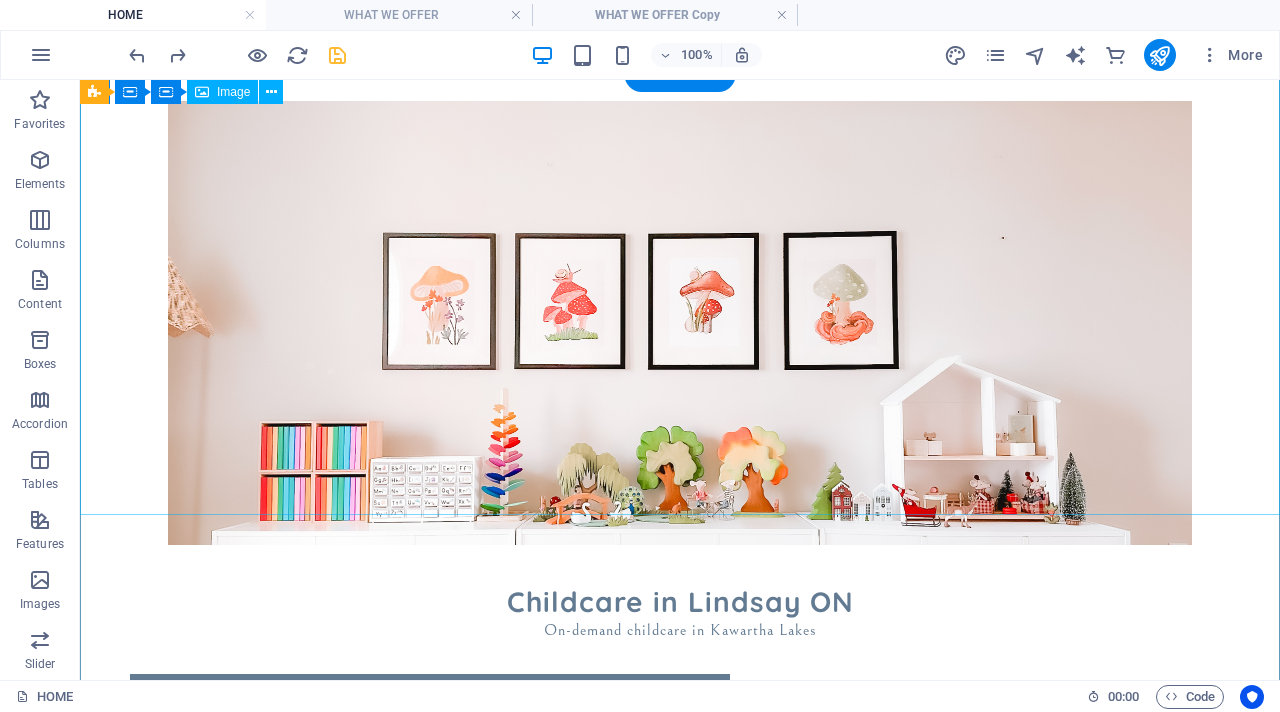 scroll, scrollTop: 0, scrollLeft: 0, axis: both 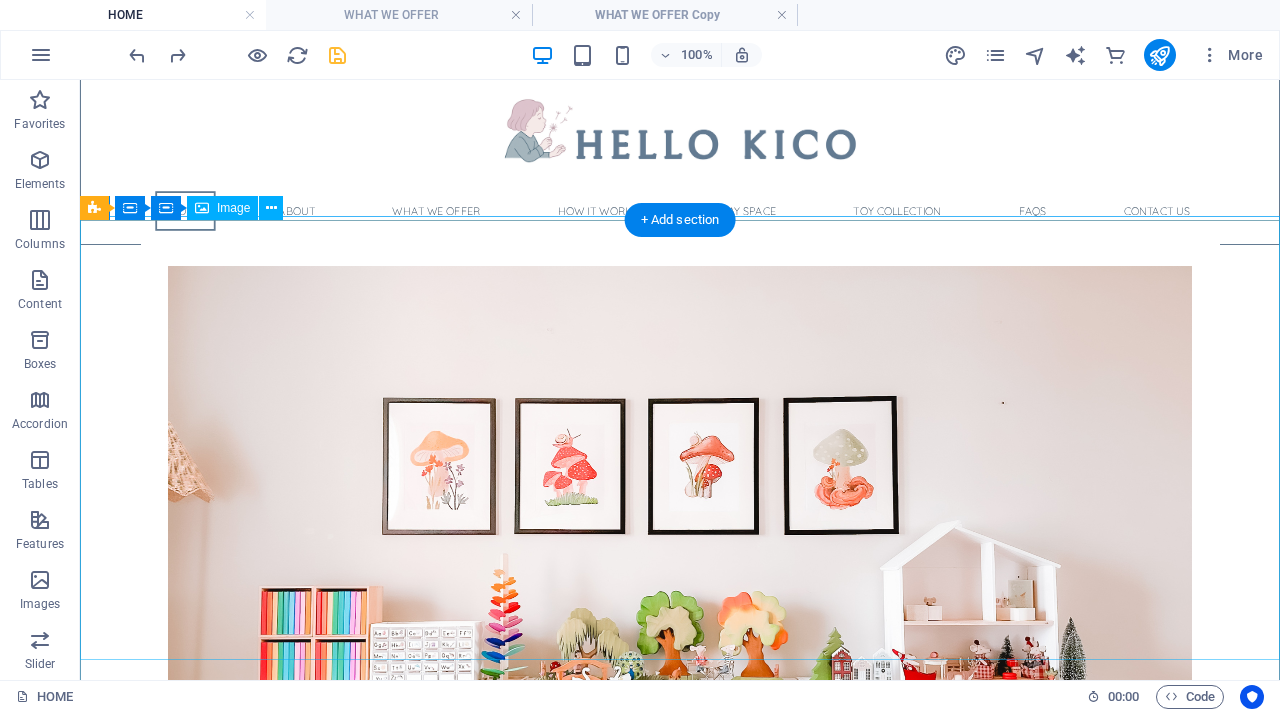 click at bounding box center [680, 488] 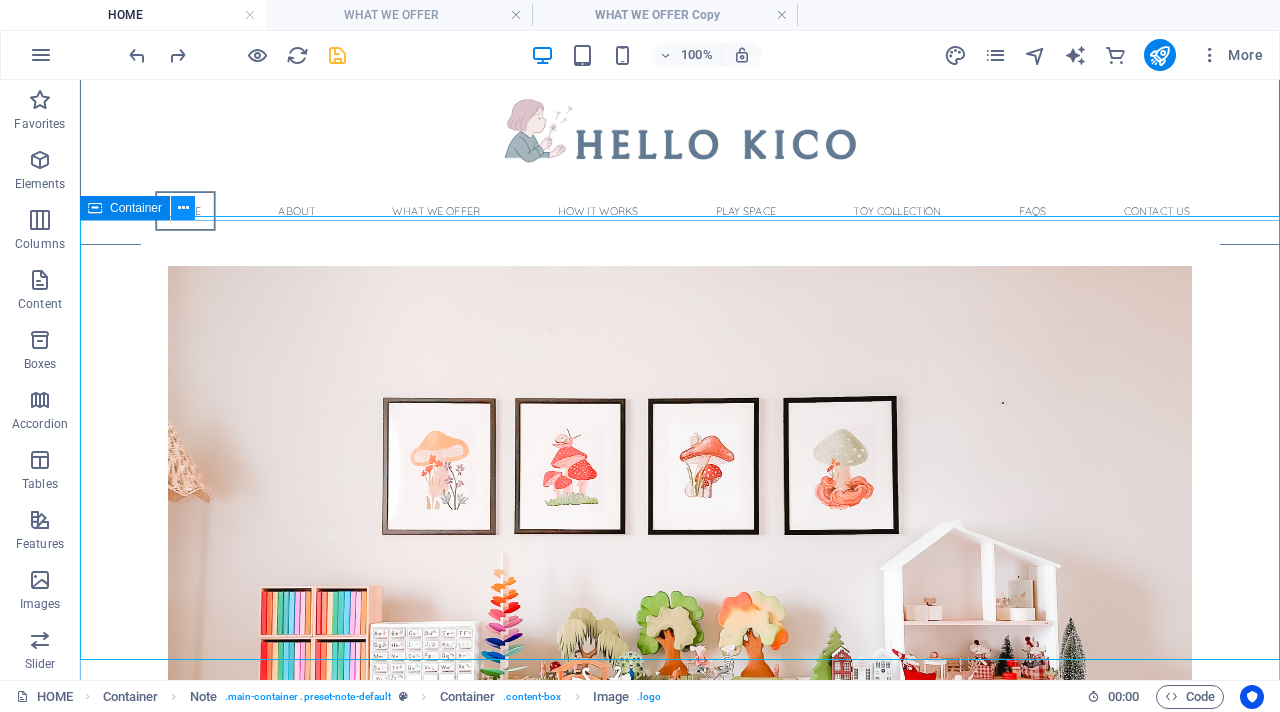 click at bounding box center [183, 208] 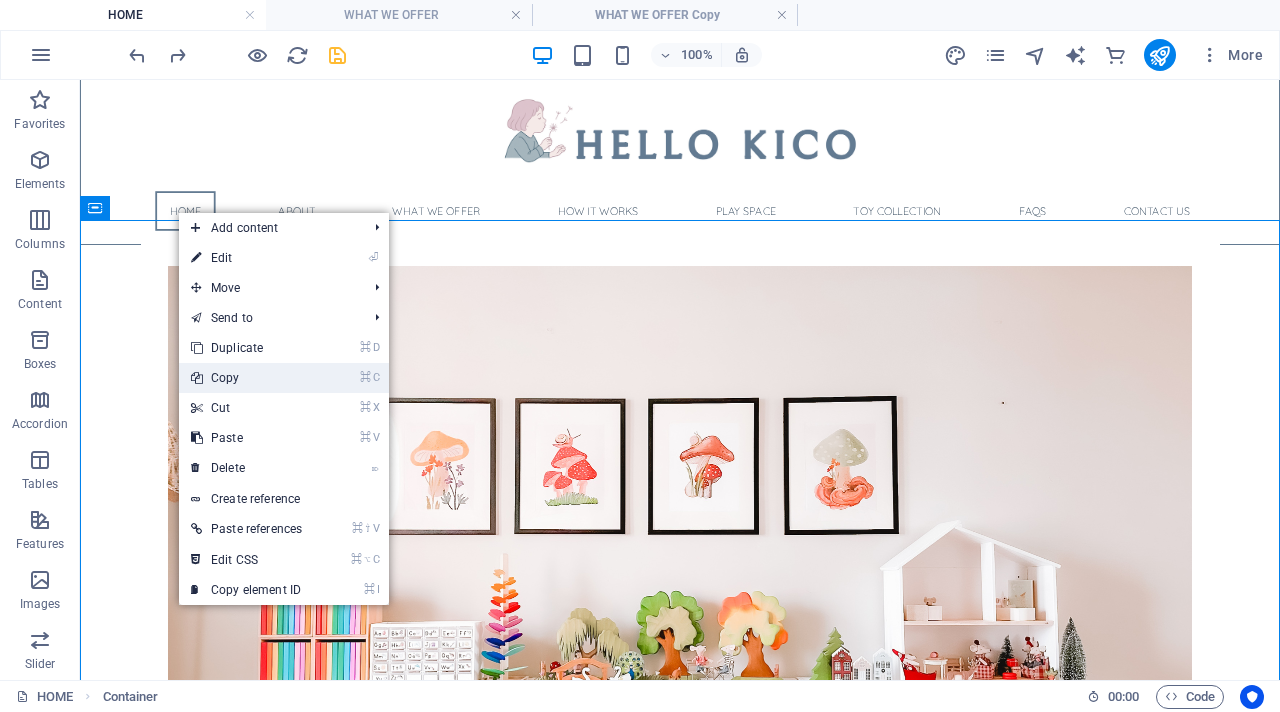 click on "⌘ C  Copy" at bounding box center (246, 378) 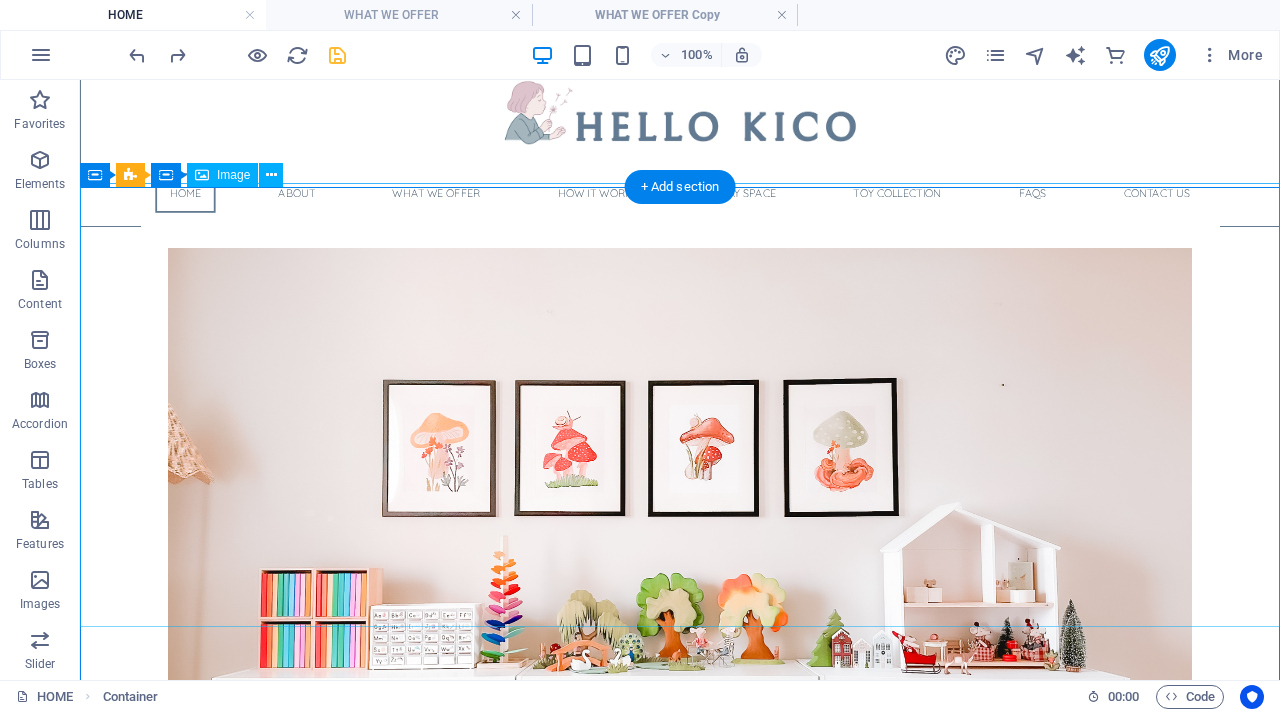 scroll, scrollTop: 0, scrollLeft: 0, axis: both 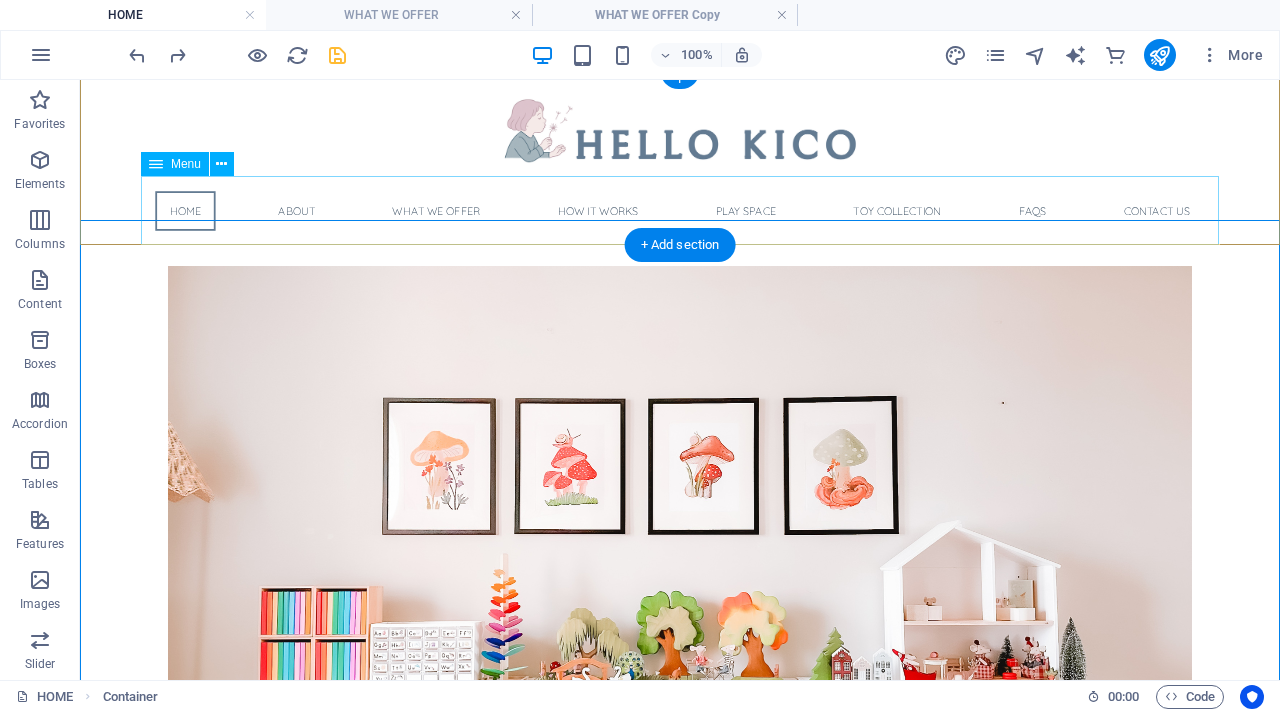 click on "Home About What we offer  How it works  Play Space Toy Collection FAQs Contact Us" at bounding box center (680, 210) 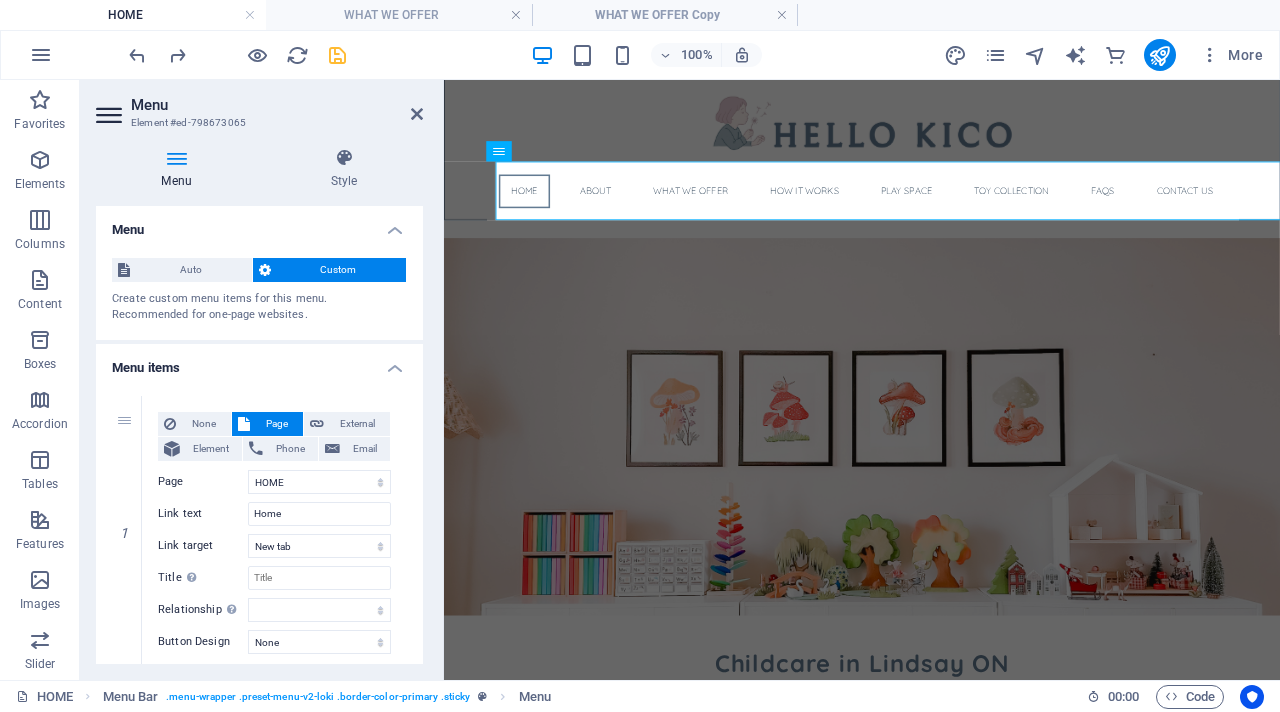 select on "px" 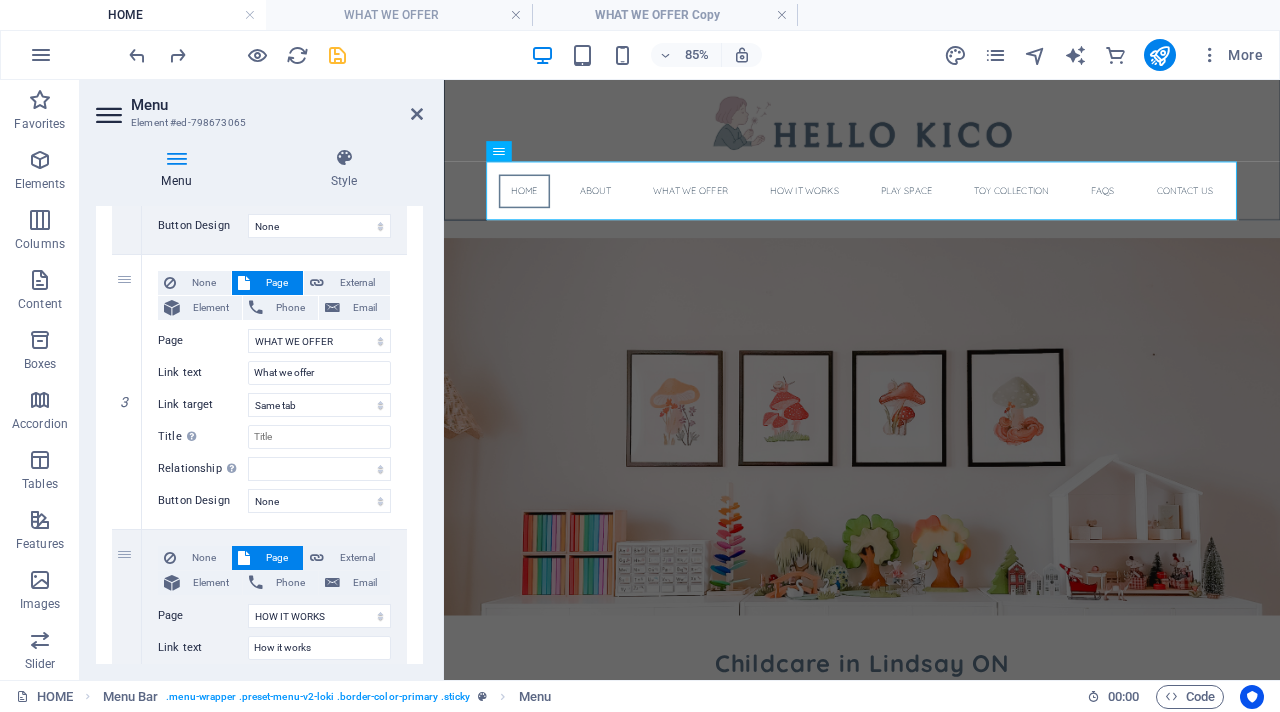 scroll, scrollTop: 895, scrollLeft: 0, axis: vertical 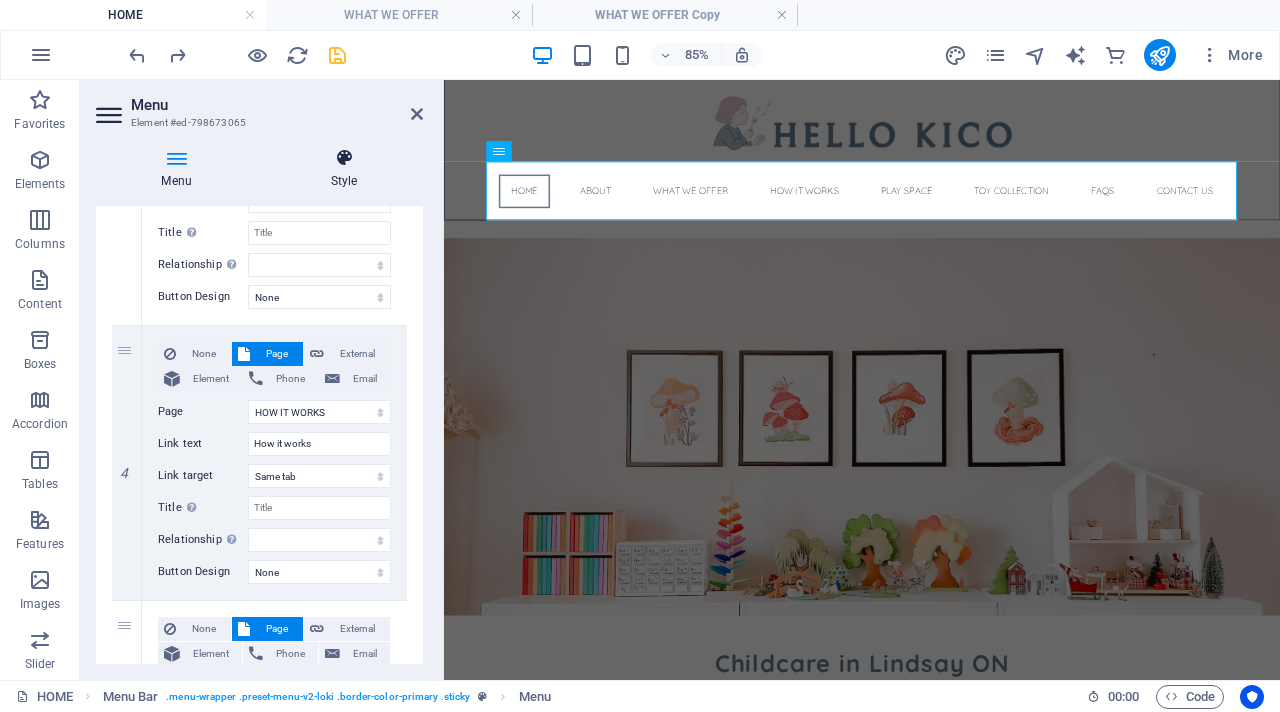 click at bounding box center (344, 158) 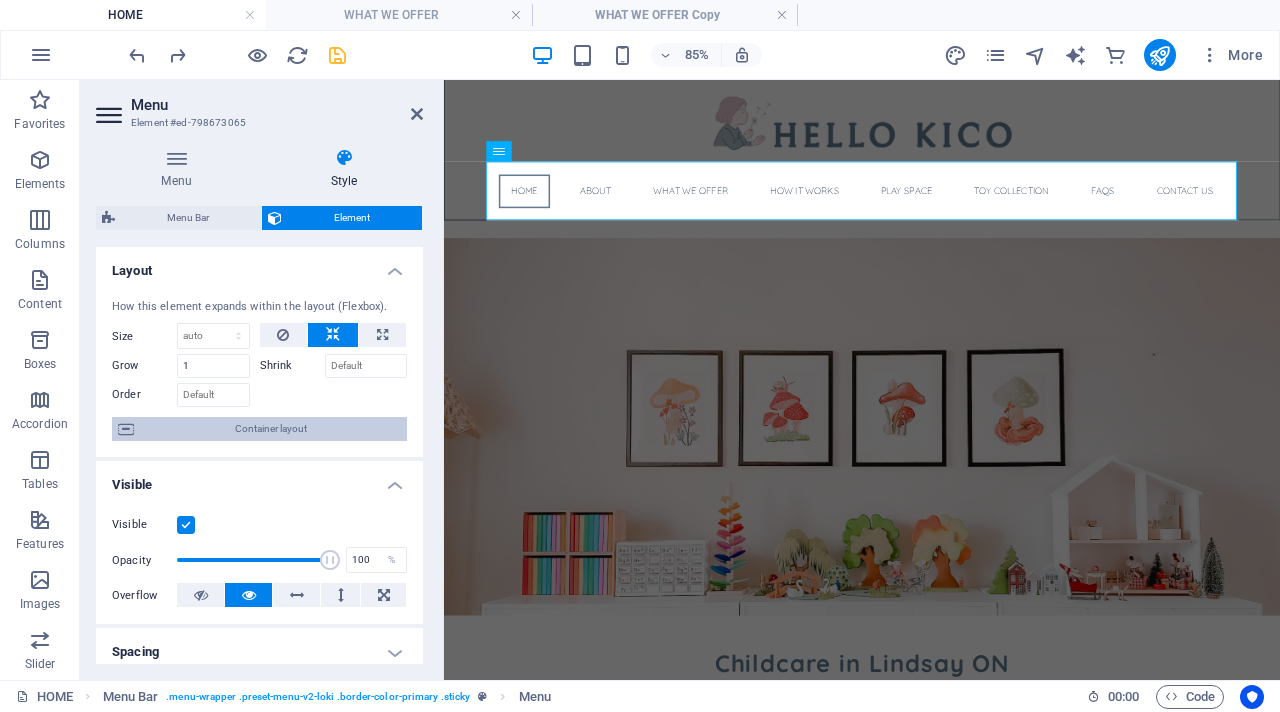 scroll, scrollTop: 428, scrollLeft: 0, axis: vertical 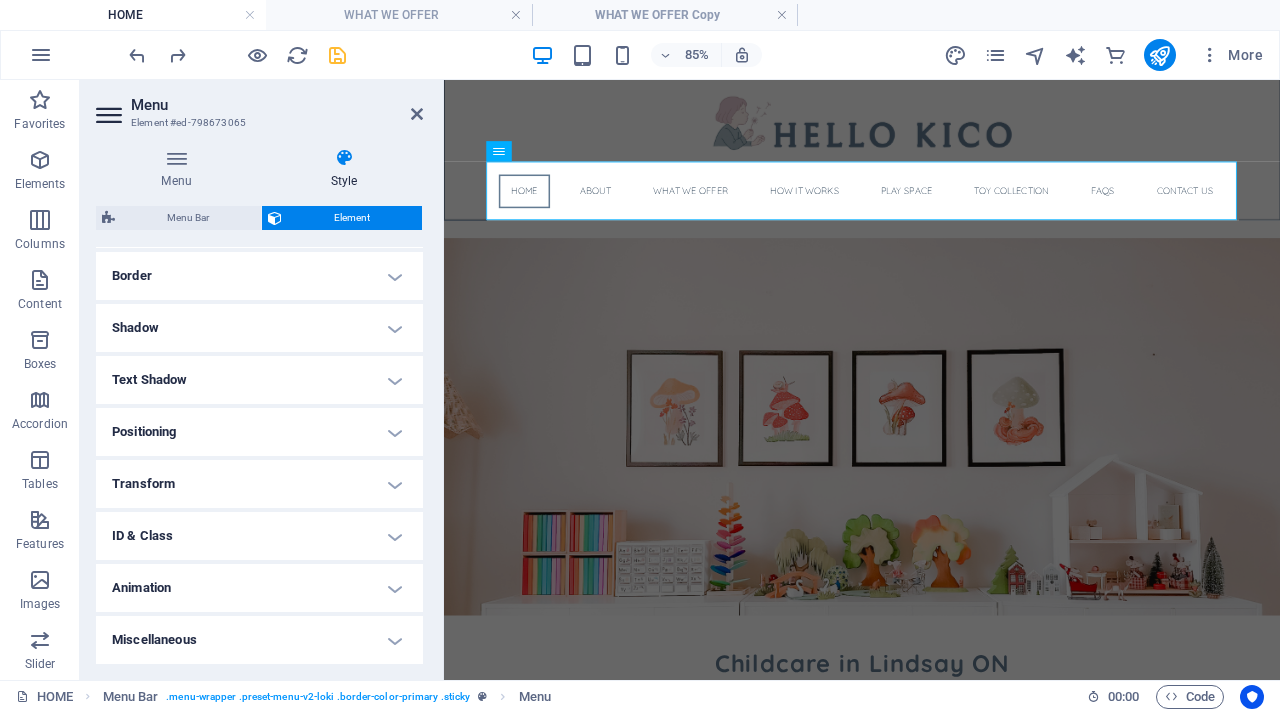 click on "Transform" at bounding box center (259, 484) 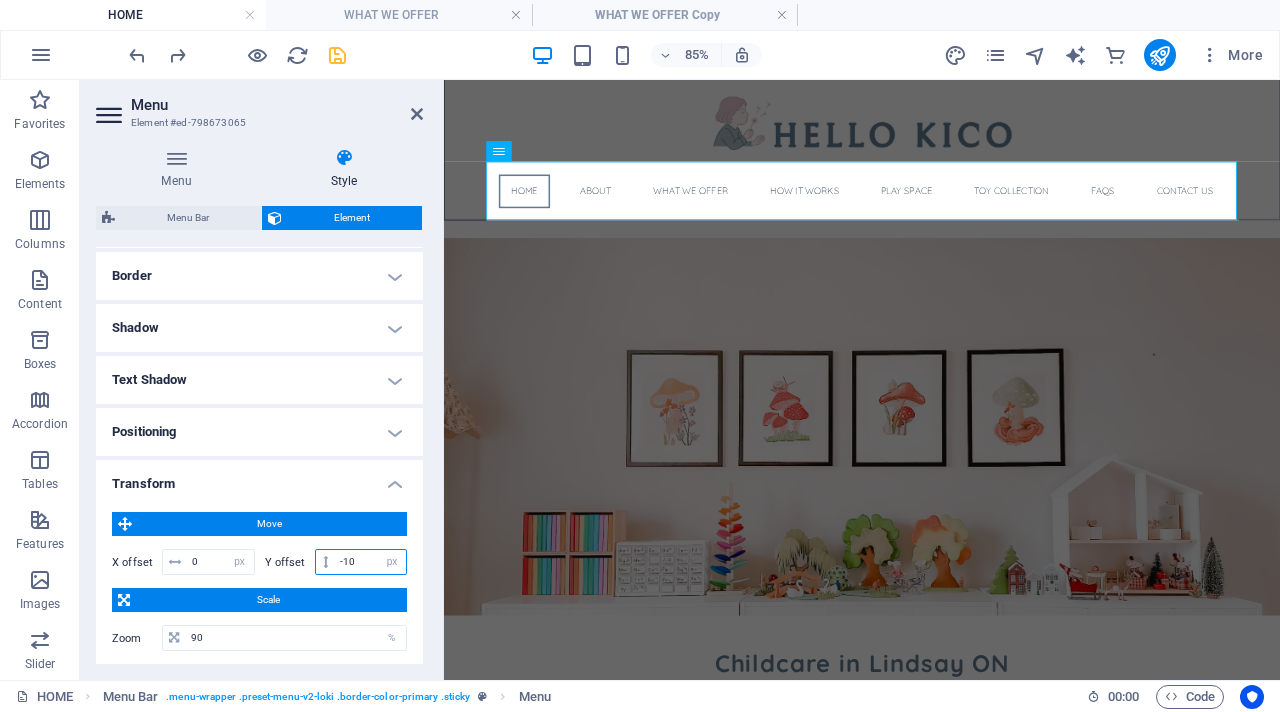 click on "-10" at bounding box center [370, 562] 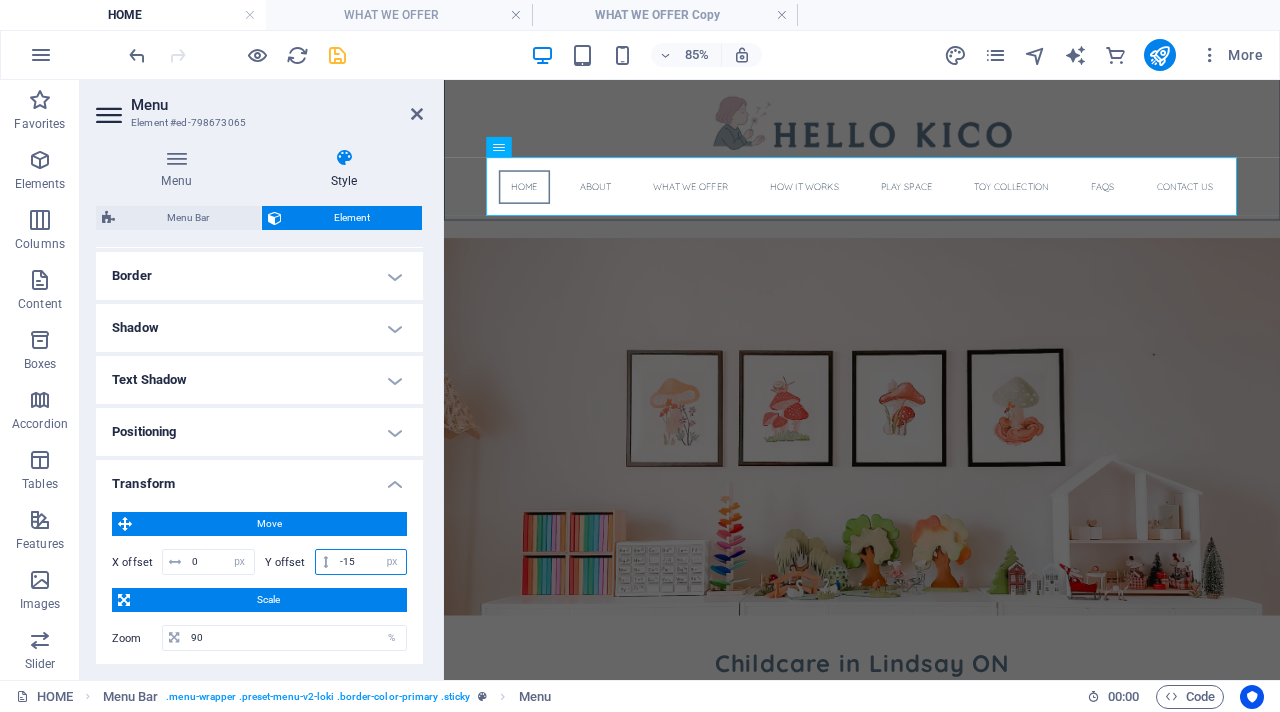 type on "-15" 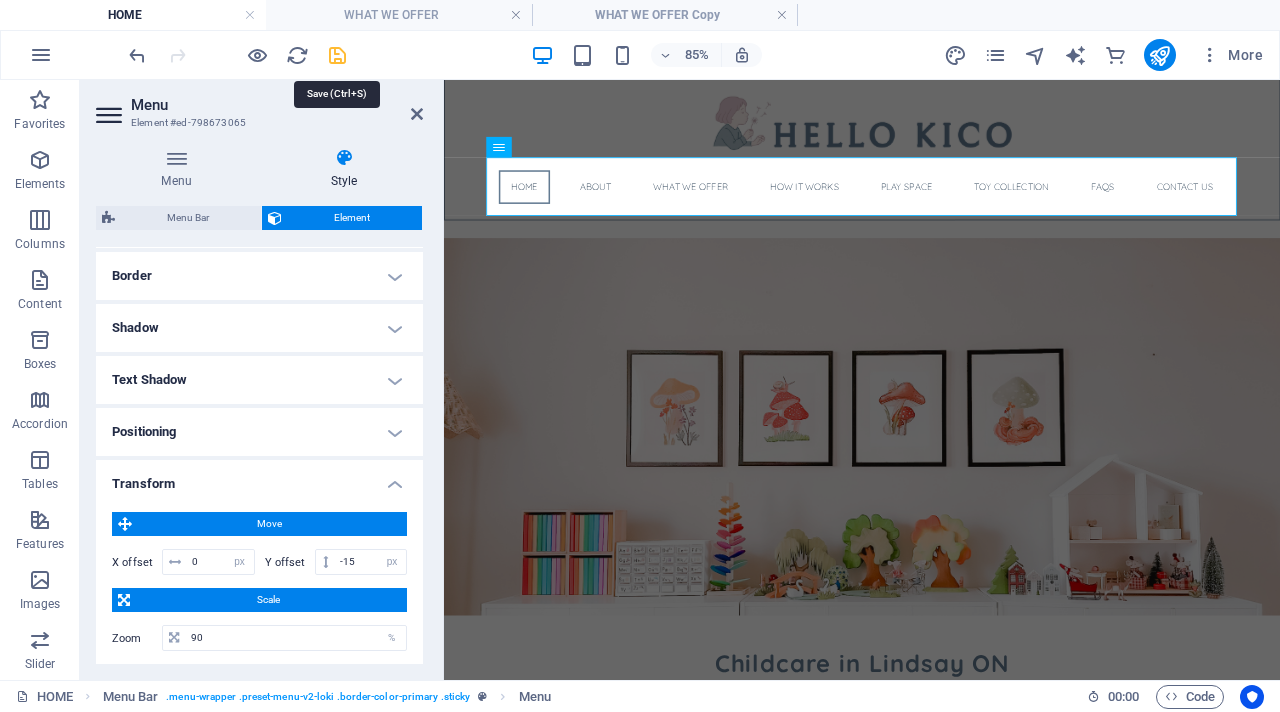 click at bounding box center (337, 55) 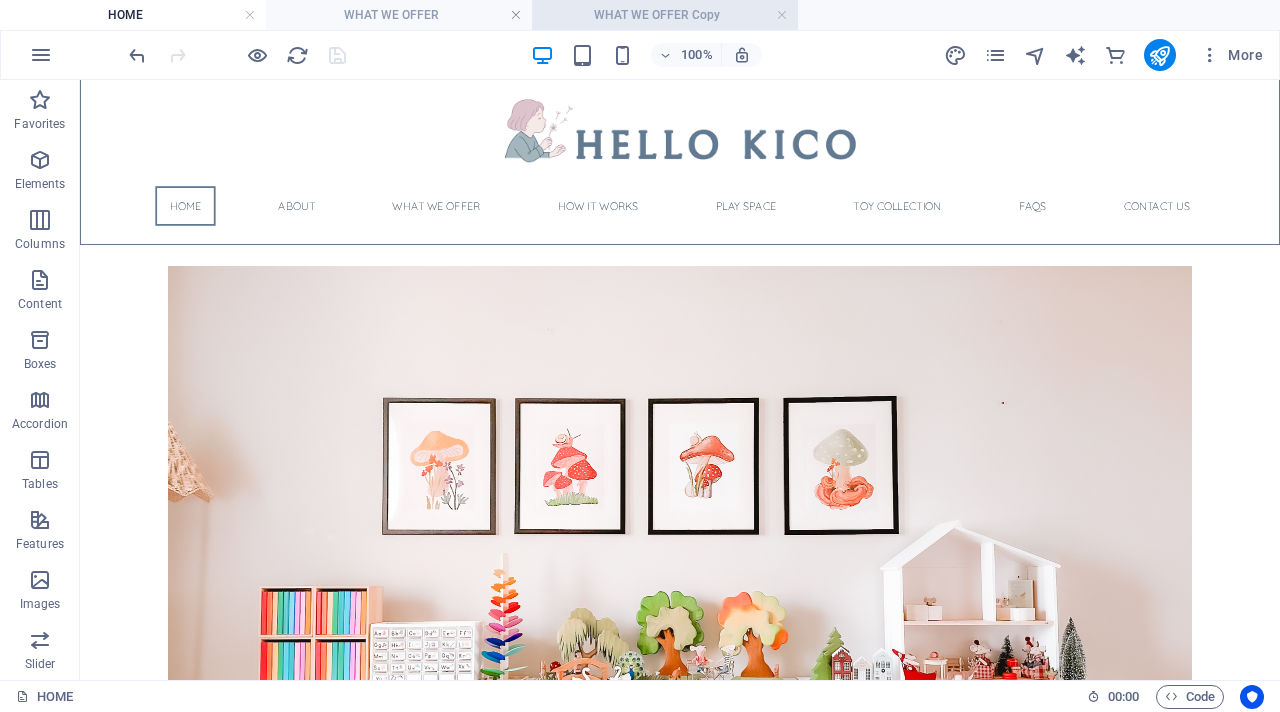 click on "WHAT WE OFFER Copy" at bounding box center [665, 15] 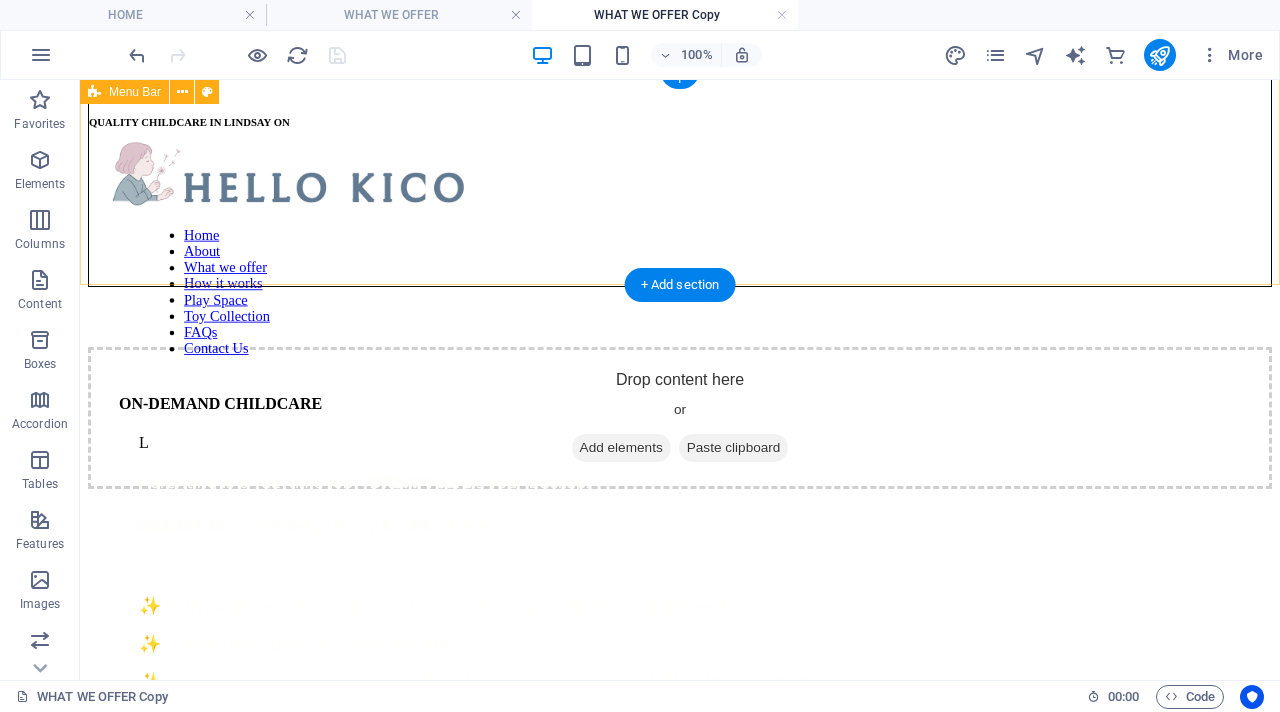 click on "QUALITY CHILDCARE IN LINDSAY ON Home About What we offer  How it works  Play Space Toy Collection FAQs Contact Us  ON-DEMAND CHILDCARE L Parenting is a full-time job —  DREAM care  is your backup. DREAM  =  D rop-Off,  R elax,  E njoy,  A nd  M e-Time! ✨ Individualized play + care (just your child or your family) guaranteed* ✨ Screen-free, play-rich environment ✨ Watch anytime   with our  private   live video camera access or talk with your child.   Available anytime from 9am to 3pm. Go ahead, take that break — guilt-free. Toy Collection Play Space Why Choose Us? What's Included? Drop content here or  Add elements  Paste clipboard" at bounding box center [680, 178] 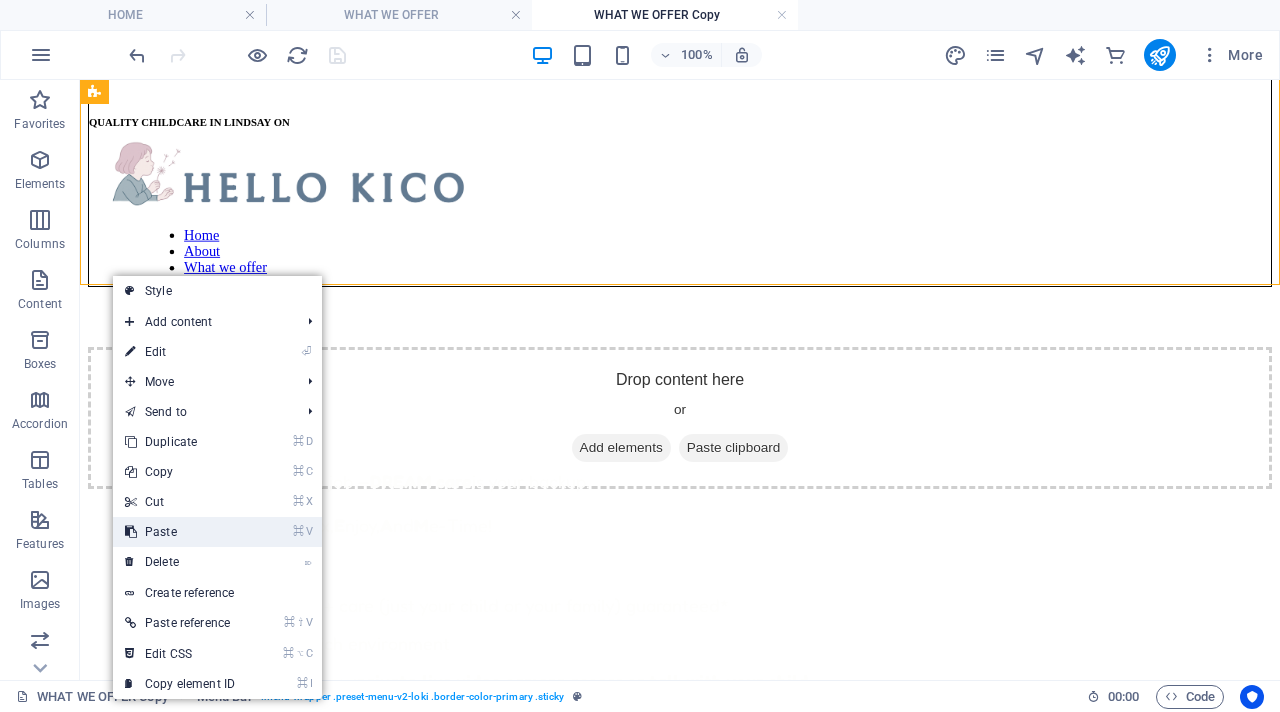 click on "⌘ V  Paste" at bounding box center [180, 532] 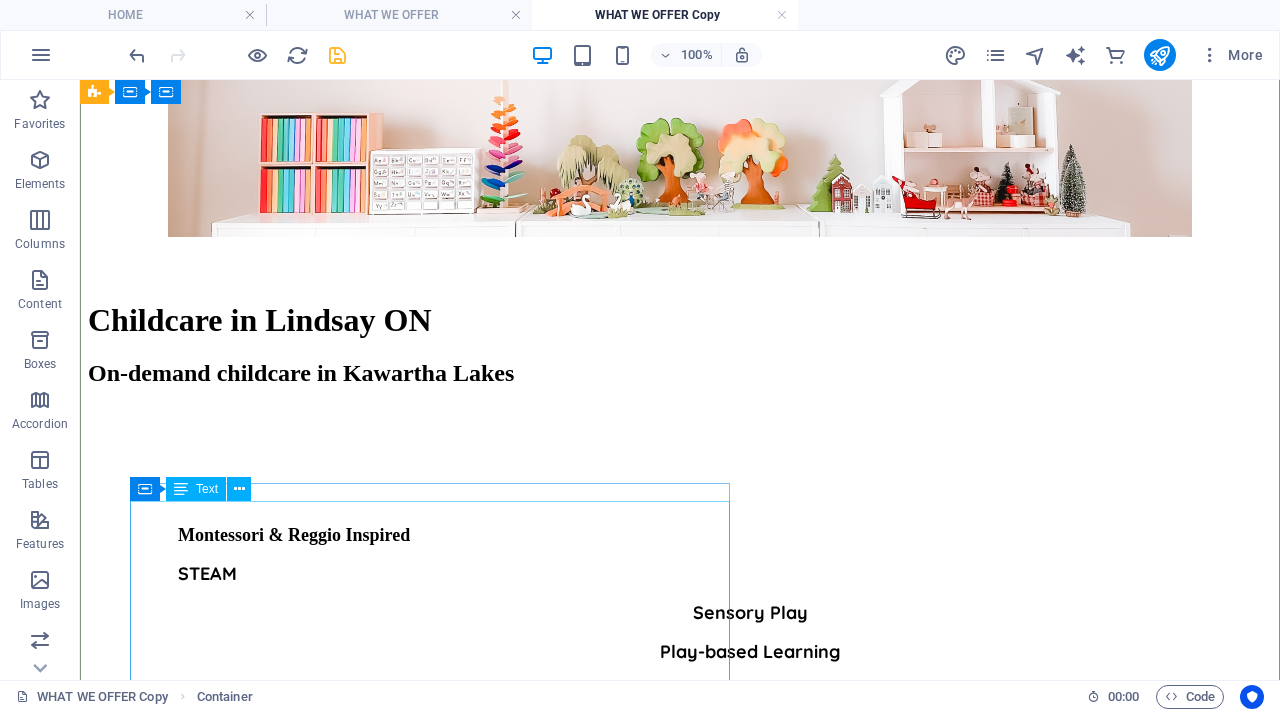 scroll, scrollTop: 329, scrollLeft: 0, axis: vertical 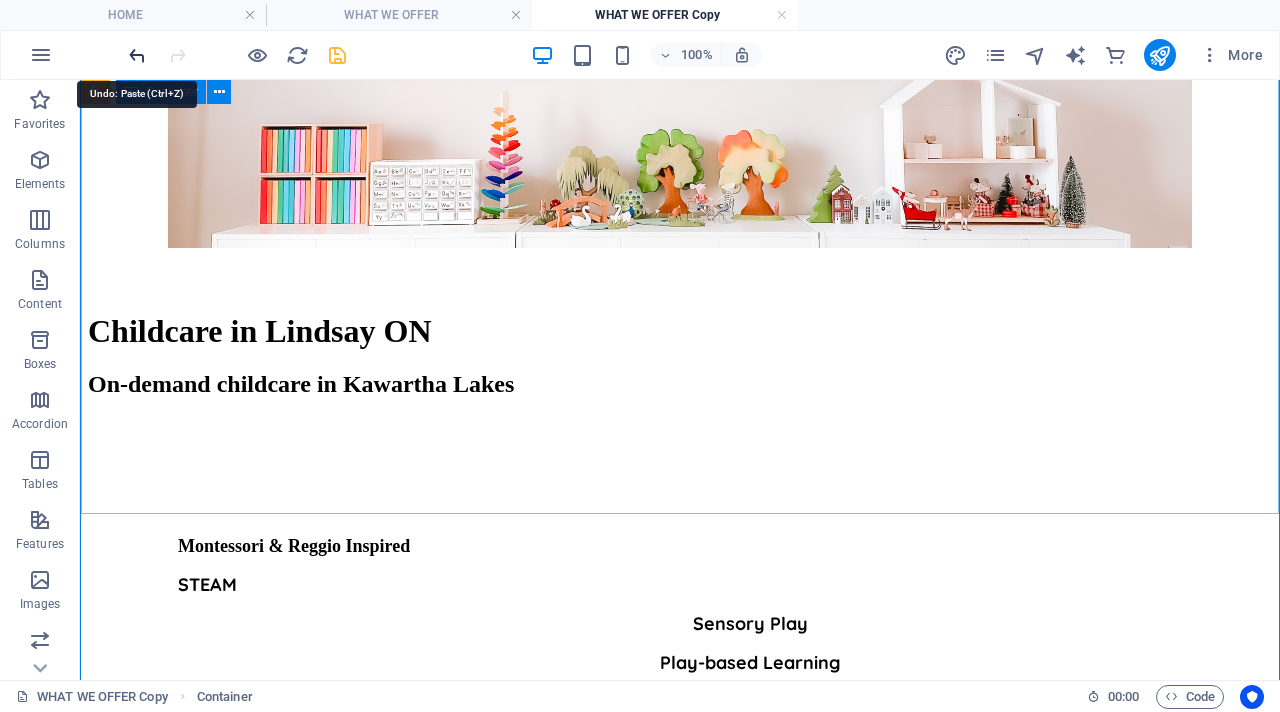 click at bounding box center [137, 55] 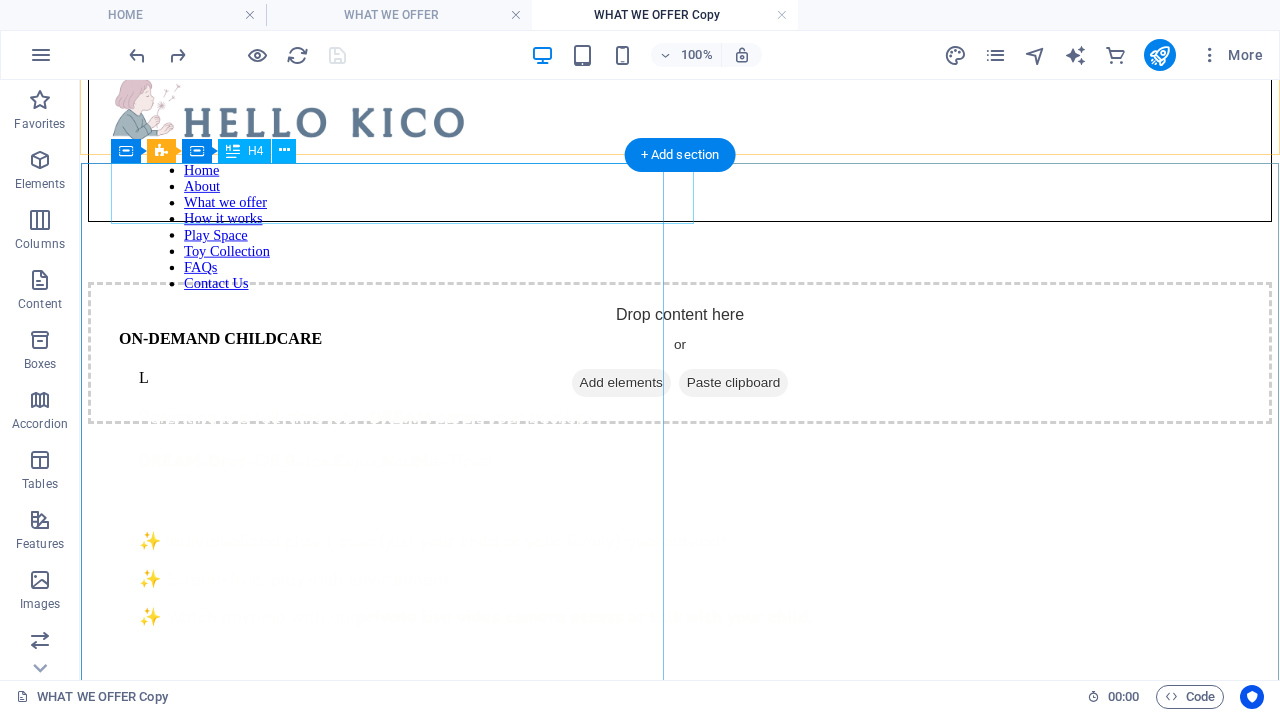 scroll, scrollTop: 46, scrollLeft: 0, axis: vertical 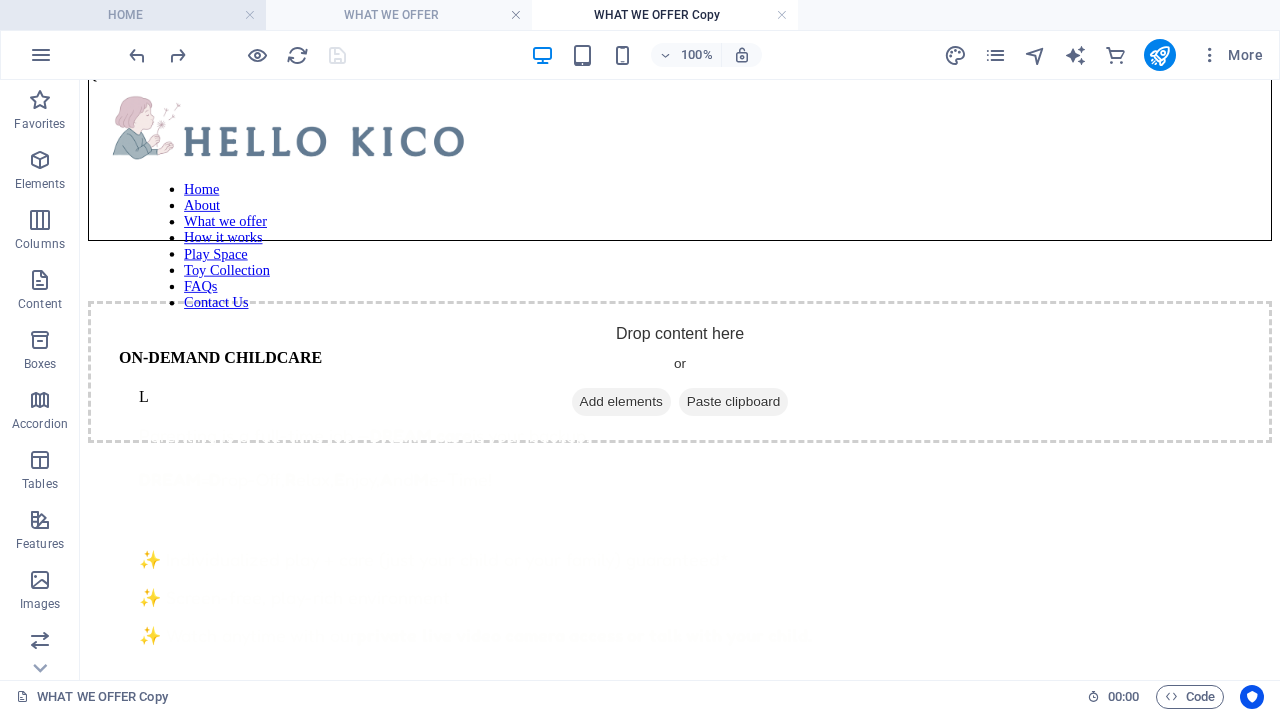 click on "HOME" at bounding box center (133, 15) 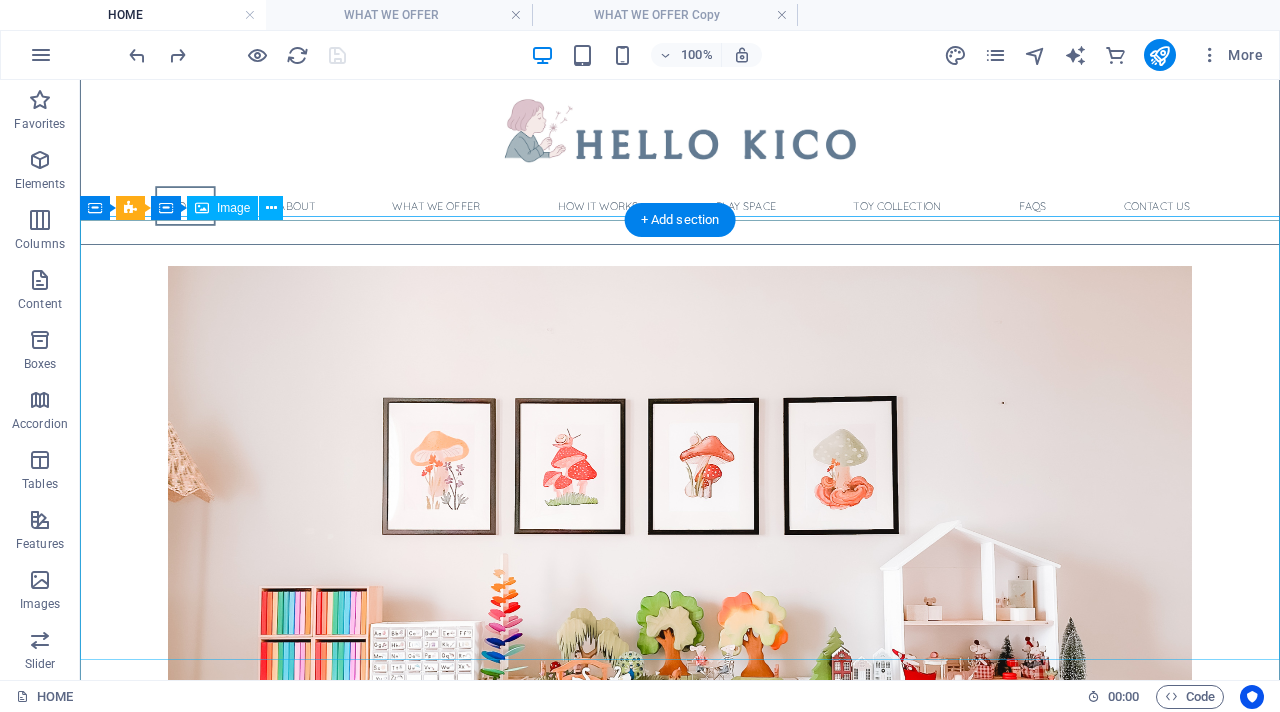 click at bounding box center [680, 488] 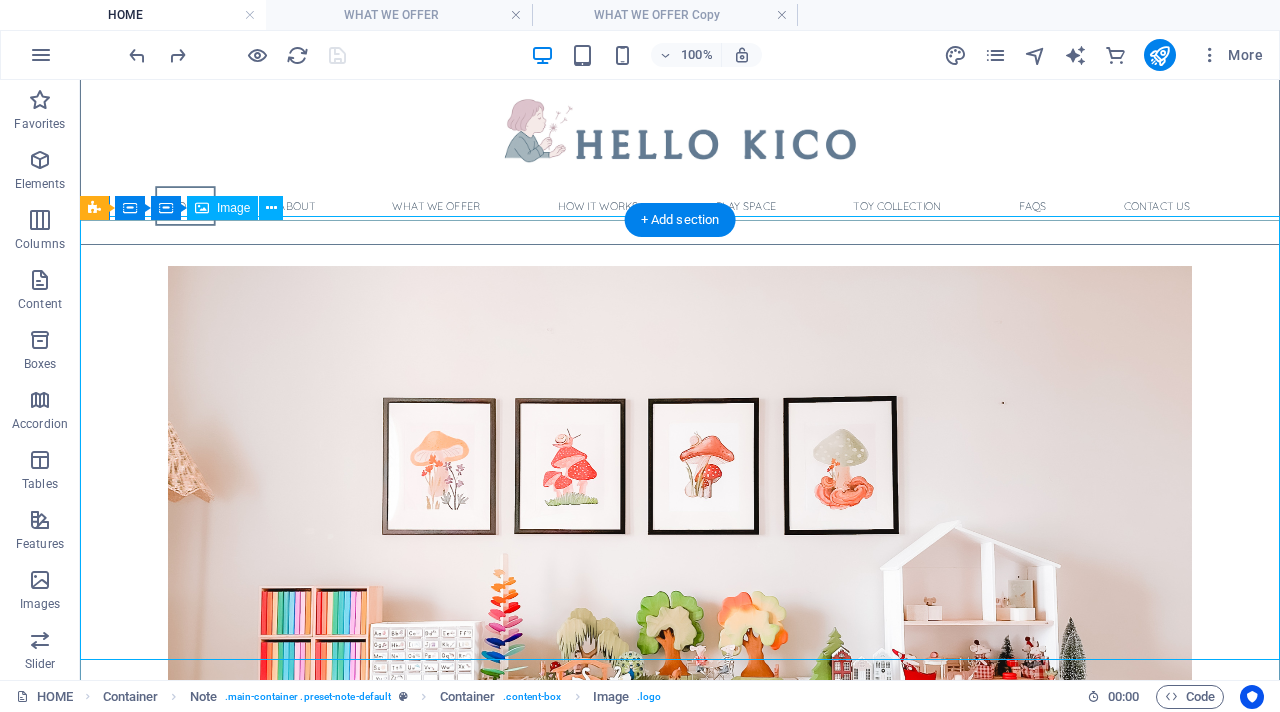 click at bounding box center [680, 488] 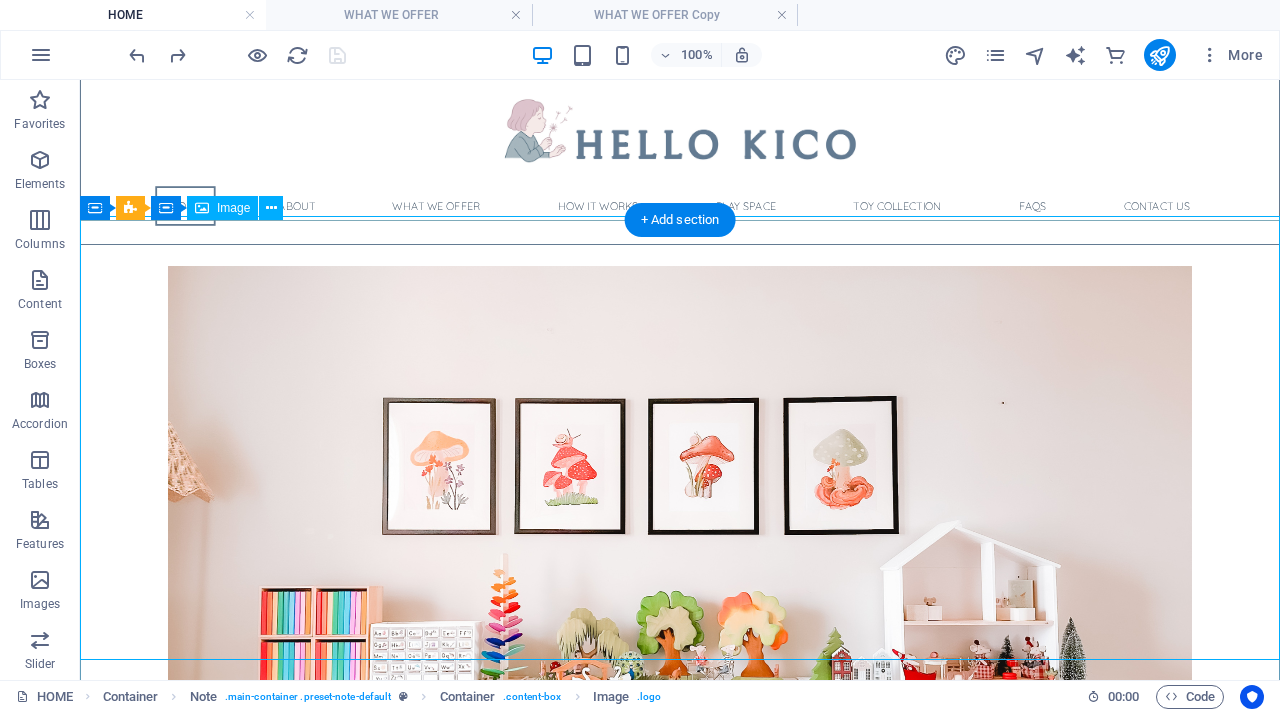 click at bounding box center (680, 488) 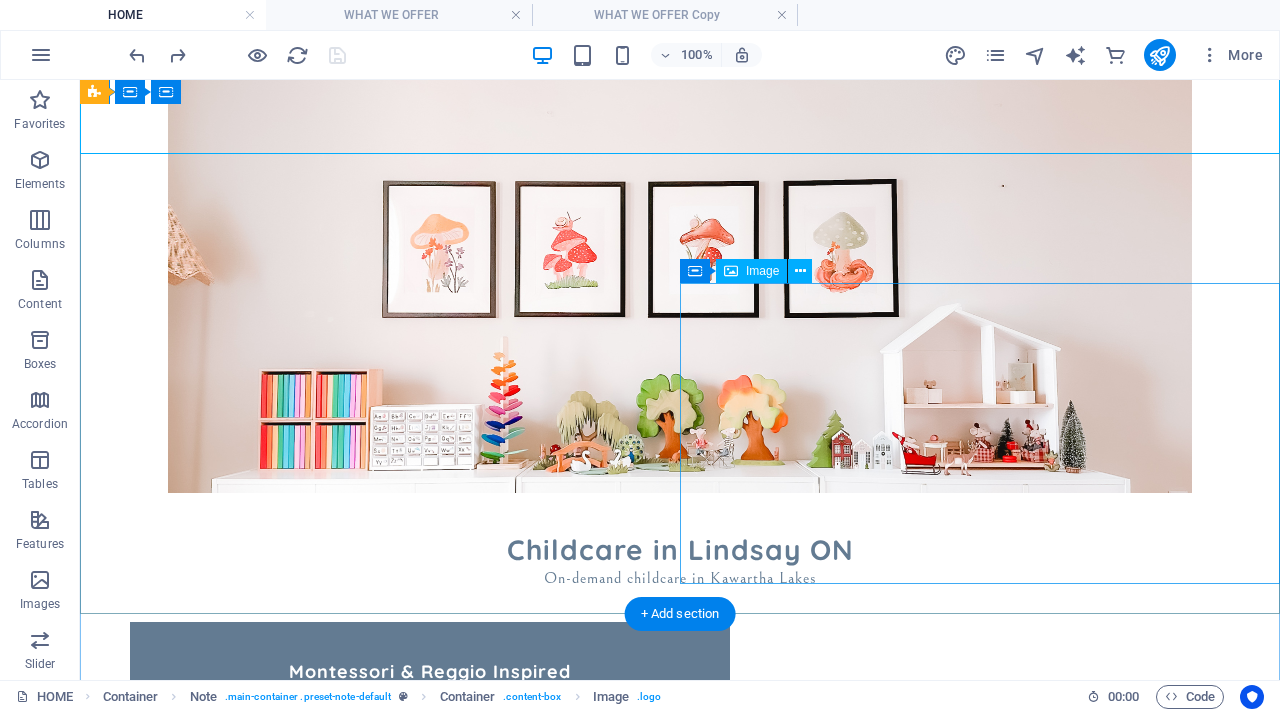 scroll, scrollTop: 0, scrollLeft: 0, axis: both 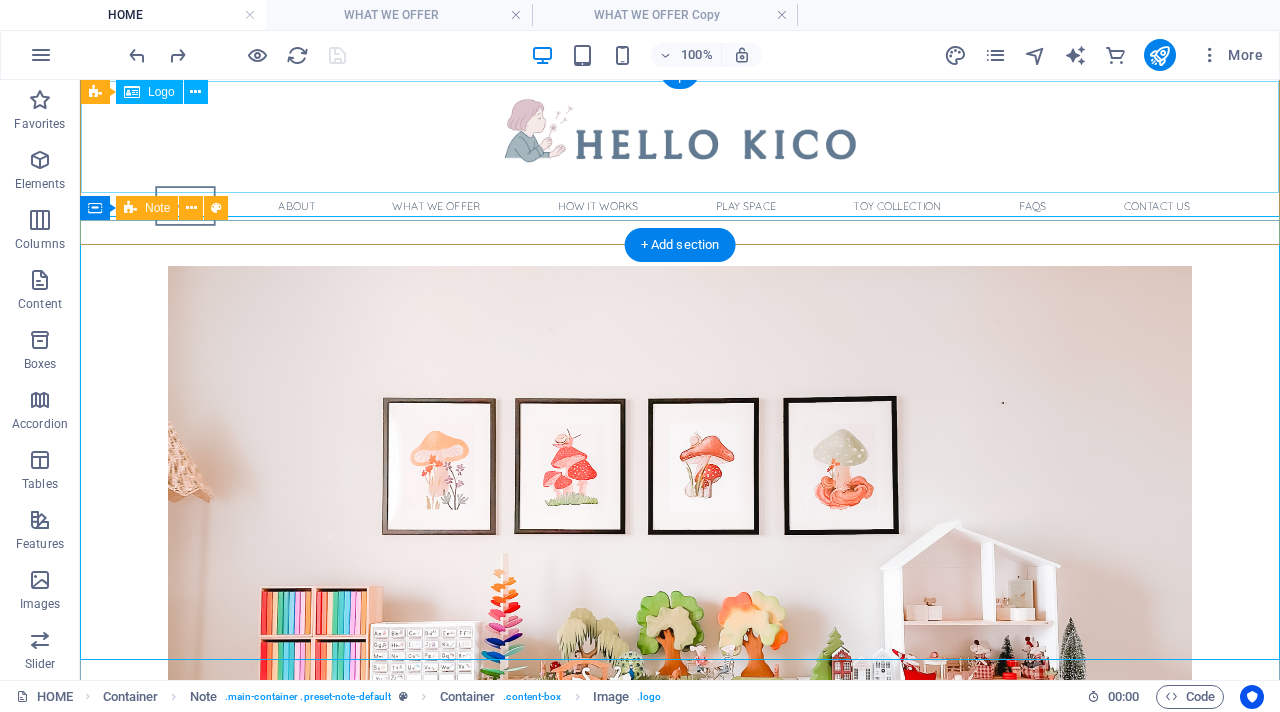 click at bounding box center (680, 137) 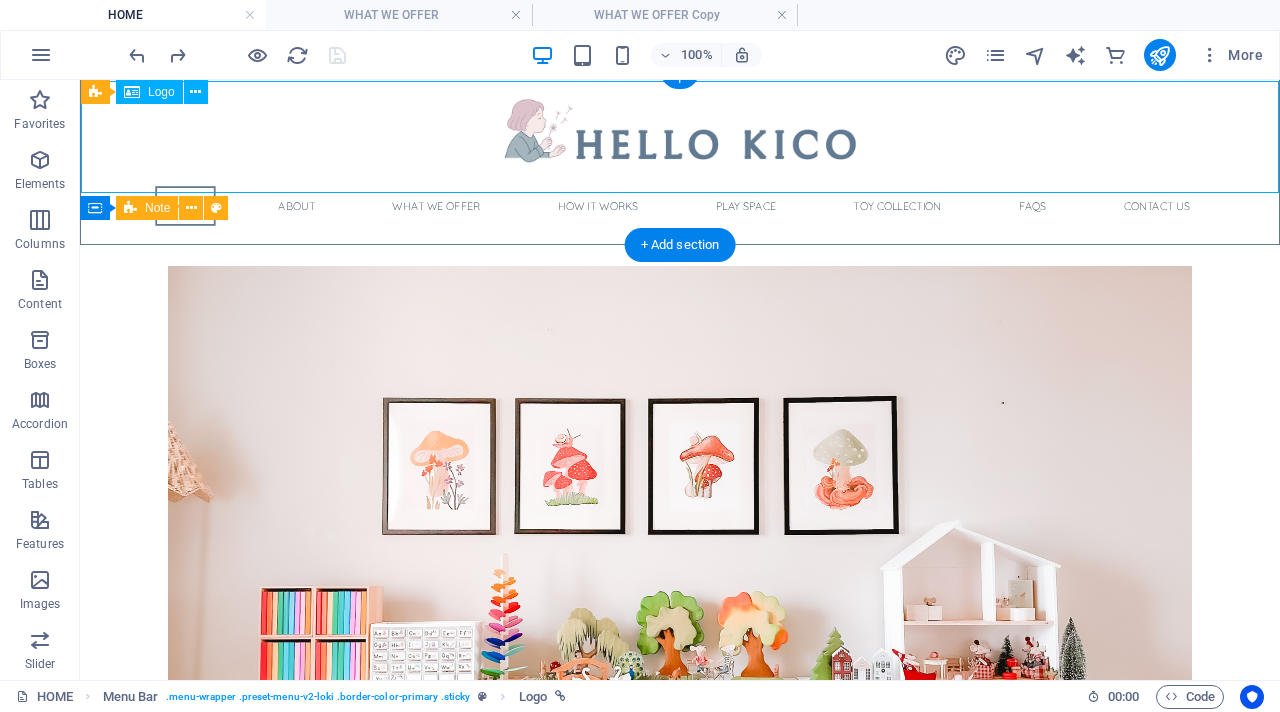 click at bounding box center [680, 137] 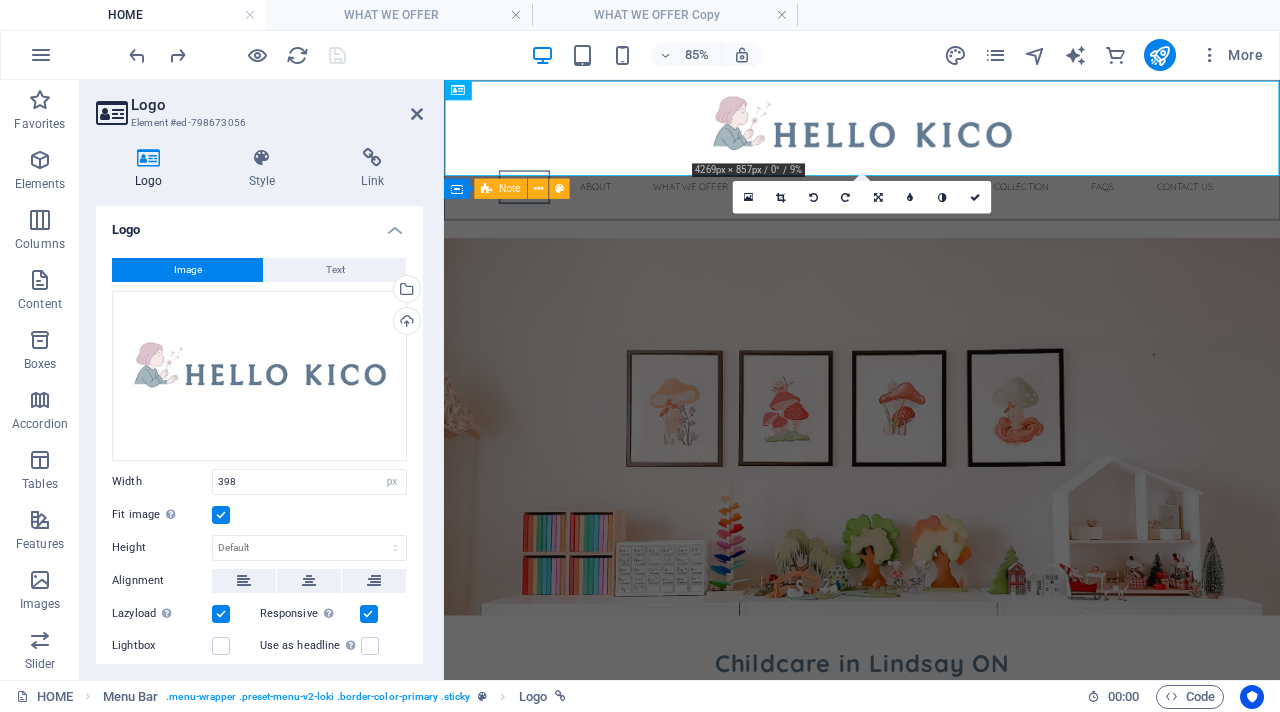 click on "Logo Element #ed-798673056 Logo Style Link Logo Image Text Drag files here, click to choose files or select files from Files or our free stock photos & videos Select files from the file manager, stock photos, or upload file(s) Upload Width 398 Default auto px rem % em vh vw Fit image Automatically fit image to a fixed width and height Height Default auto px Alignment Lazyload Loading images after the page loads improves page speed. Responsive Automatically load retina image and smartphone optimized sizes. Lightbox Use as headline The image will be wrapped in an H1 headline tag. Useful for giving alternative text the weight of an H1 headline, e.g. for the logo. Leave unchecked if uncertain. Optimized Images are compressed to improve page speed. Position Direction Custom X offset 50 px rem % vh vw Y offset 50 px rem % vh vw Edit design Text Float No float Image left Image right Determine how text should behave around the image. Text Alternative text adoring-snyder.198-27-75-34.plesk.page Image caption Normal 8" at bounding box center [262, 380] 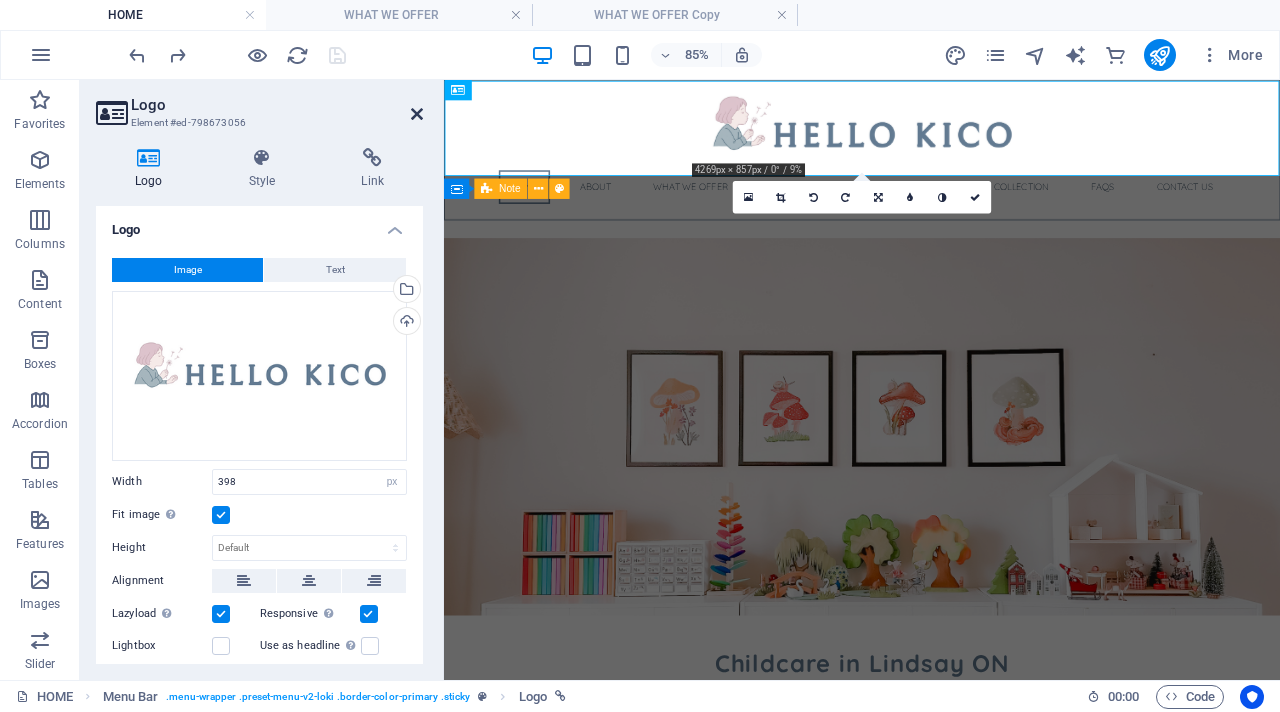 click at bounding box center (417, 114) 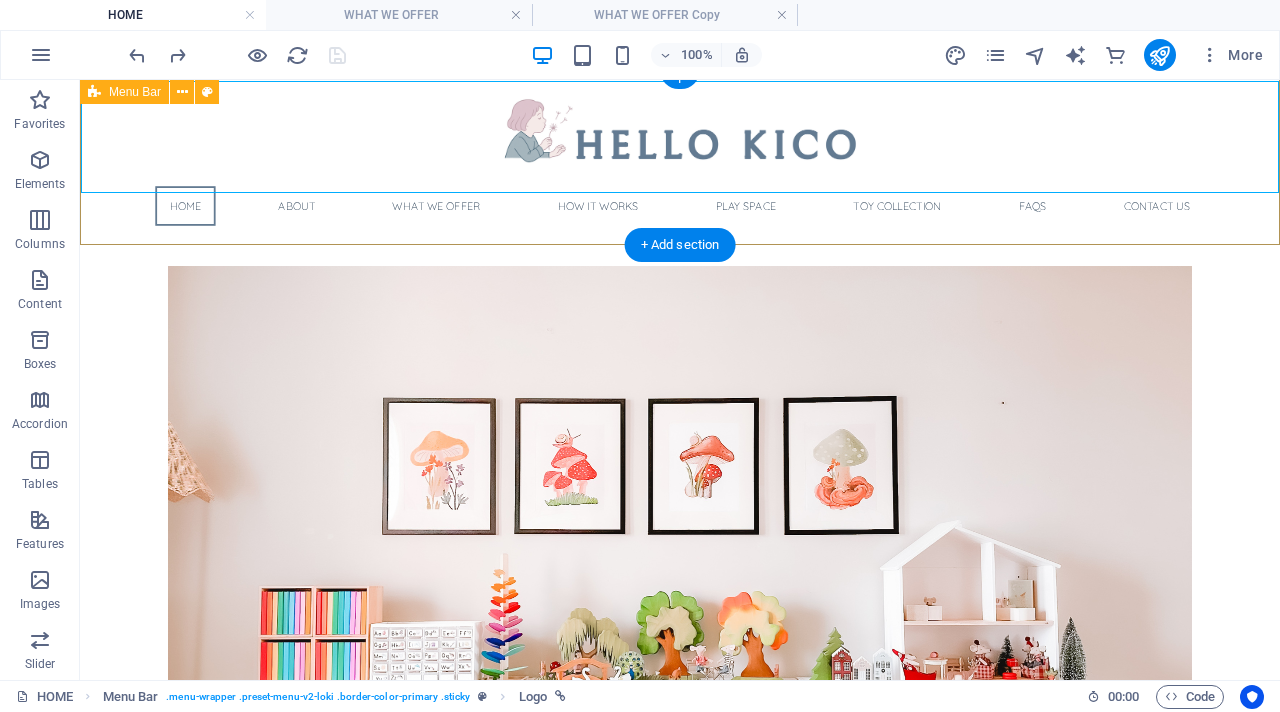 click on "Home About What we offer  How it works  Play Space Toy Collection FAQs Contact Us" at bounding box center [680, 157] 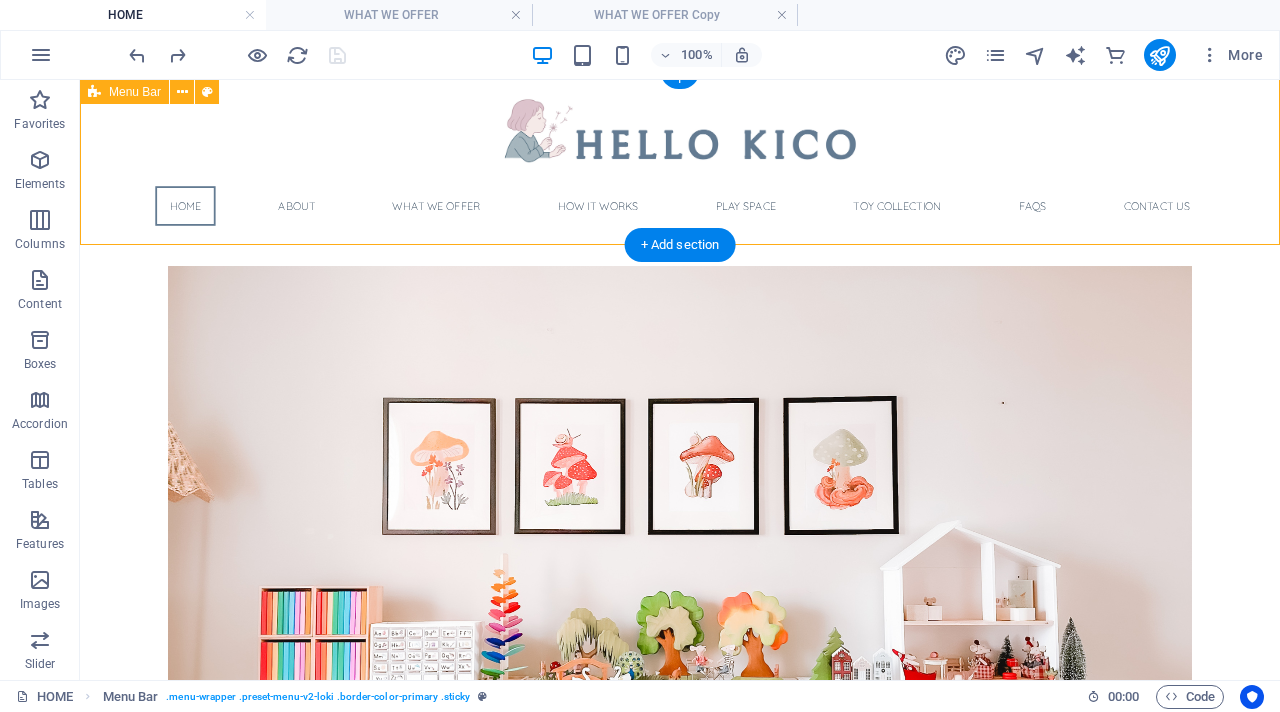 click on "Home About What we offer  How it works  Play Space Toy Collection FAQs Contact Us" at bounding box center (680, 157) 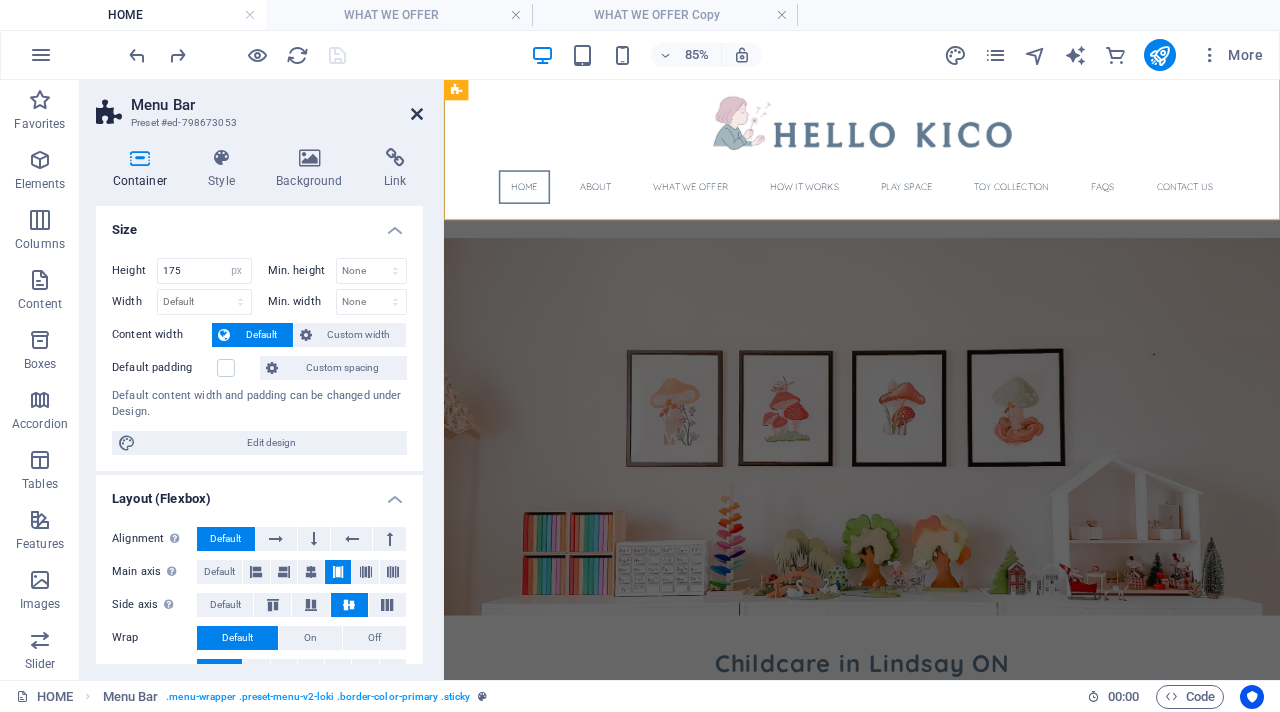 click at bounding box center (417, 114) 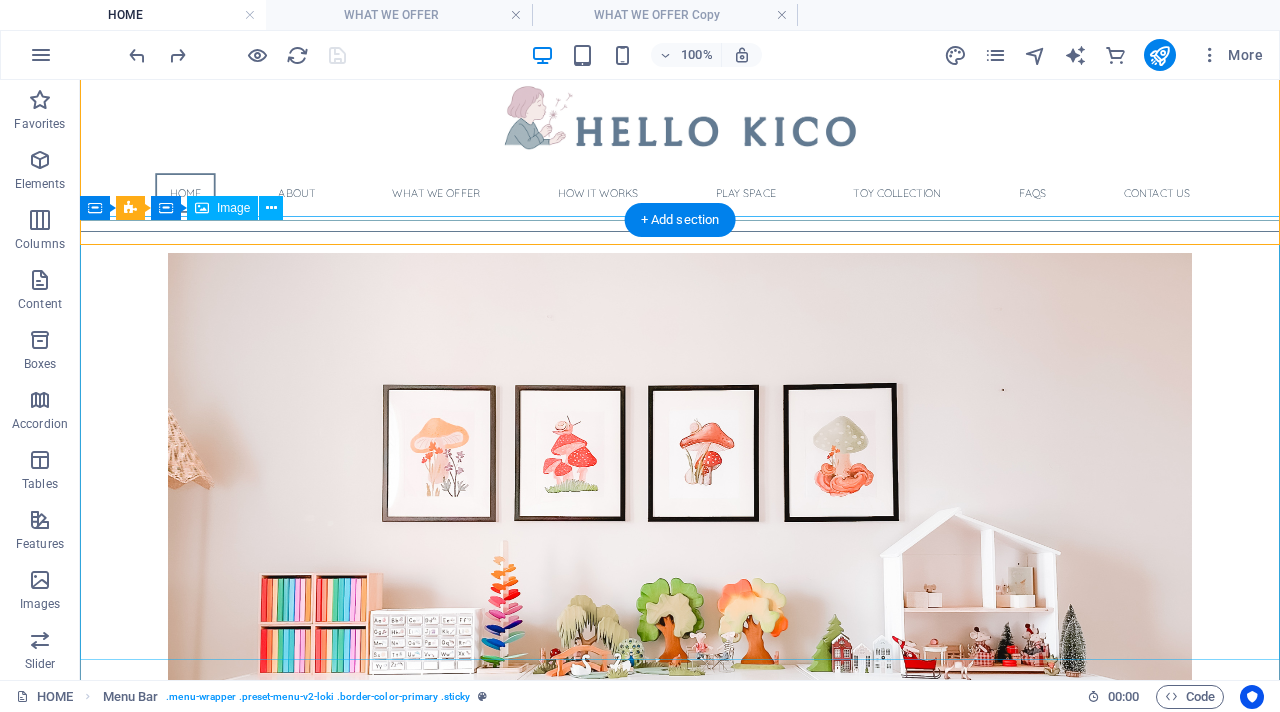 scroll, scrollTop: 0, scrollLeft: 0, axis: both 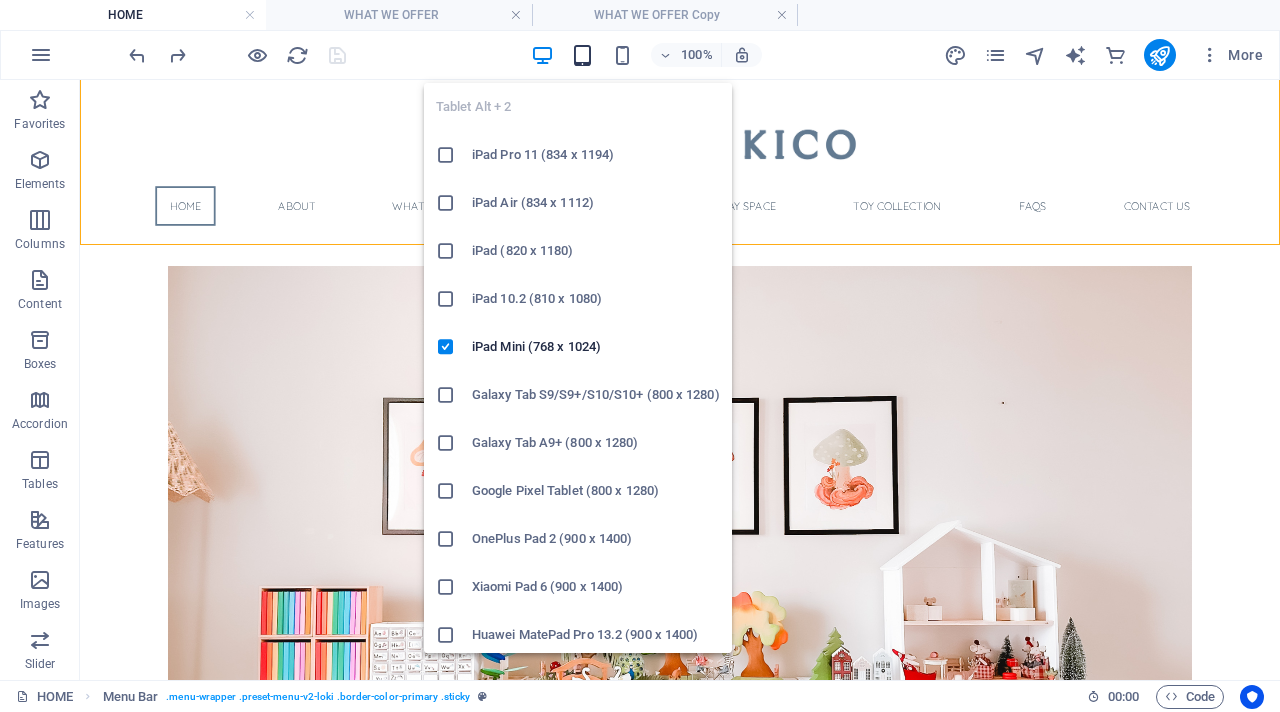 click at bounding box center (582, 55) 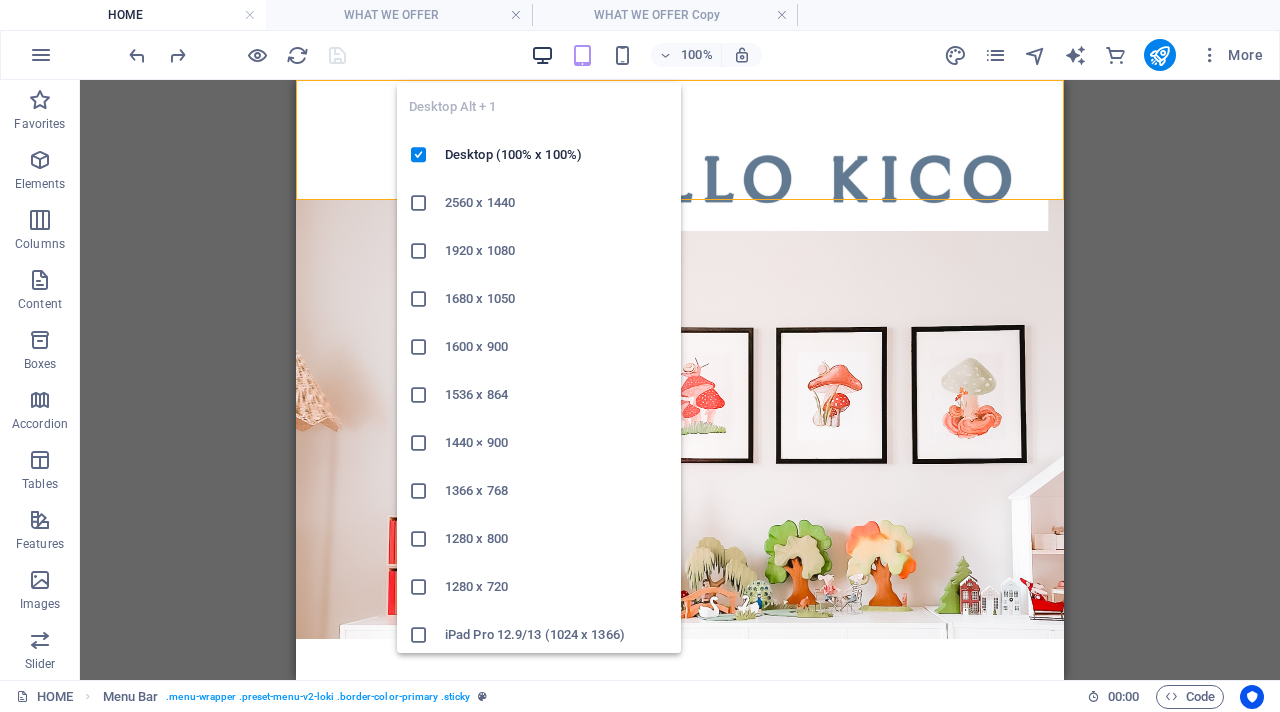 click at bounding box center (543, 55) 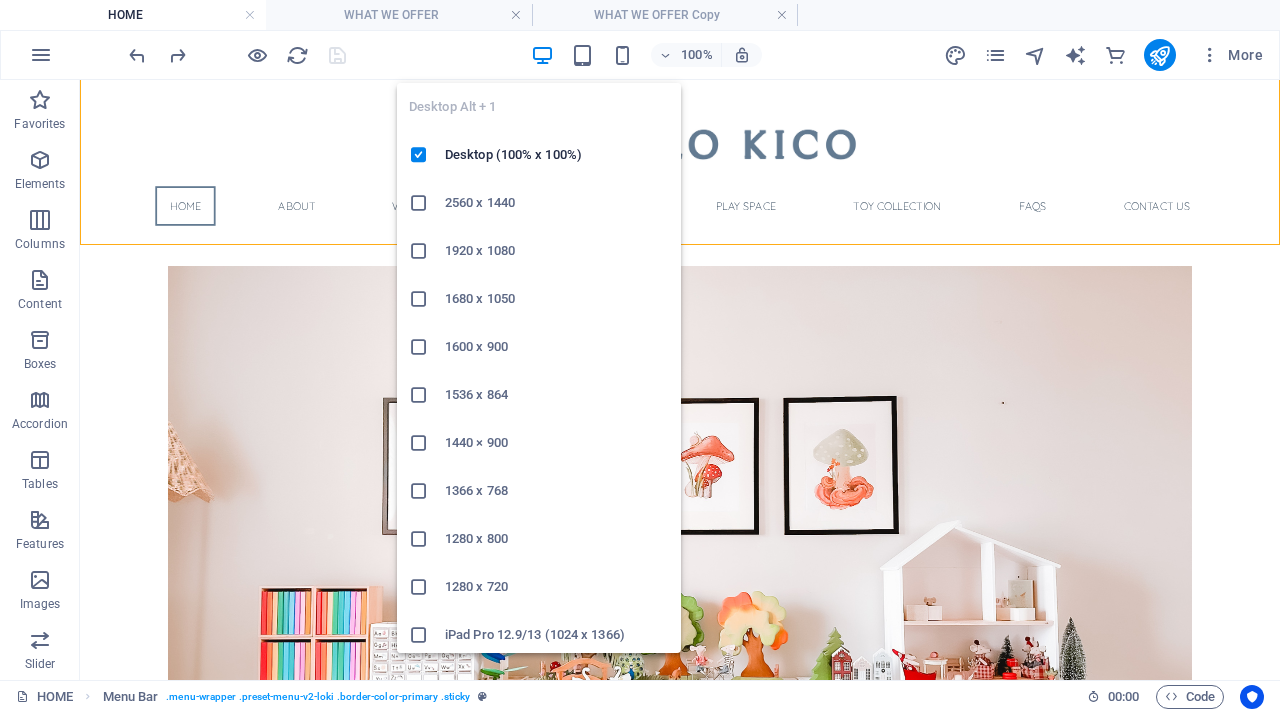 click at bounding box center (542, 55) 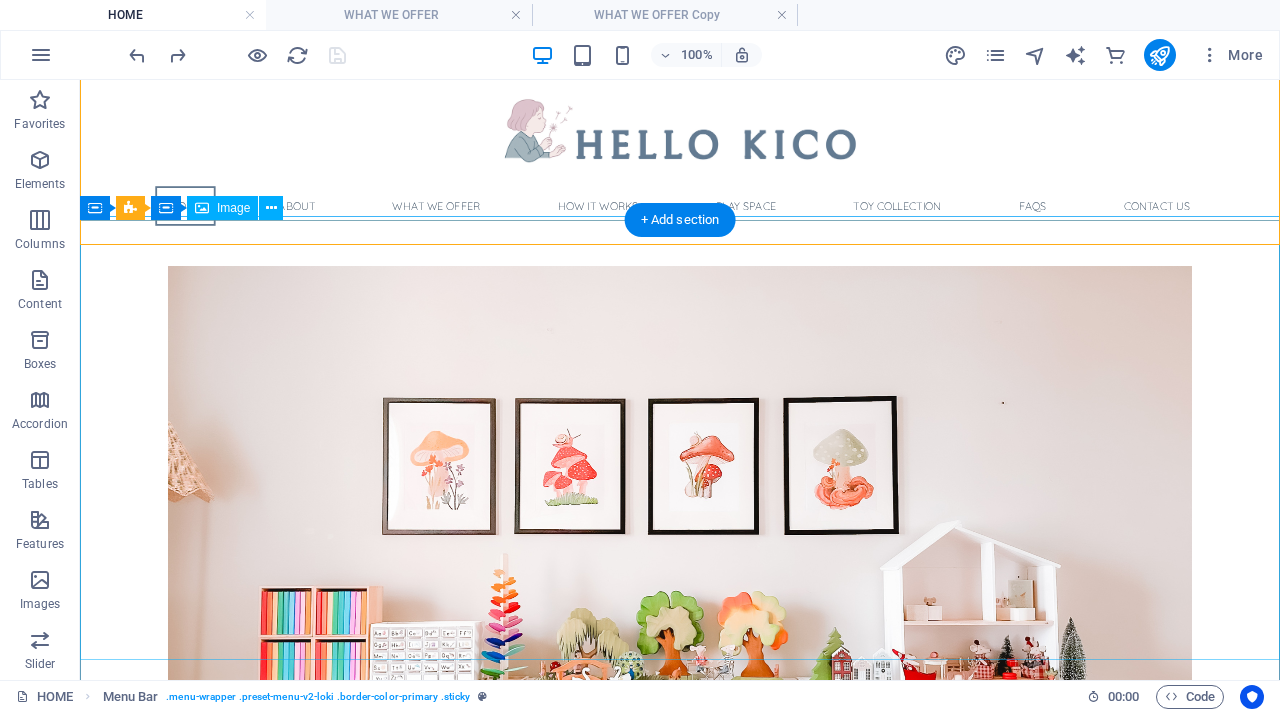 click at bounding box center (680, 488) 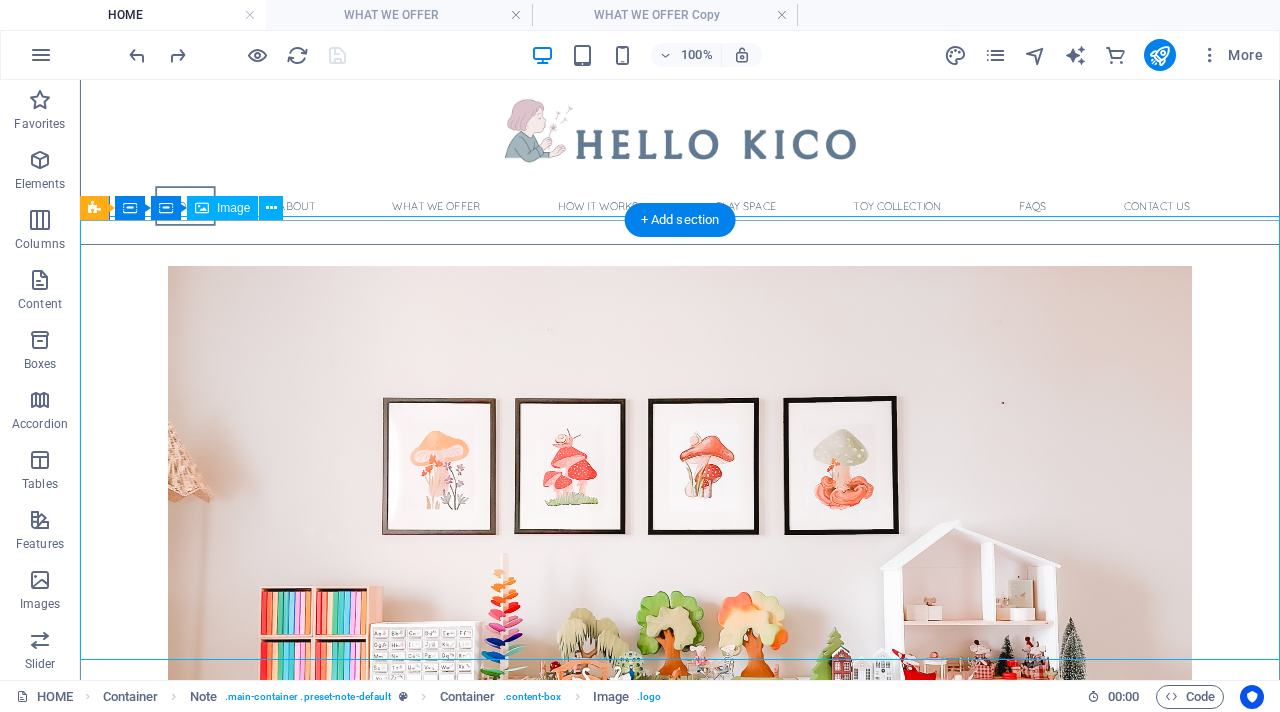 click at bounding box center [680, 488] 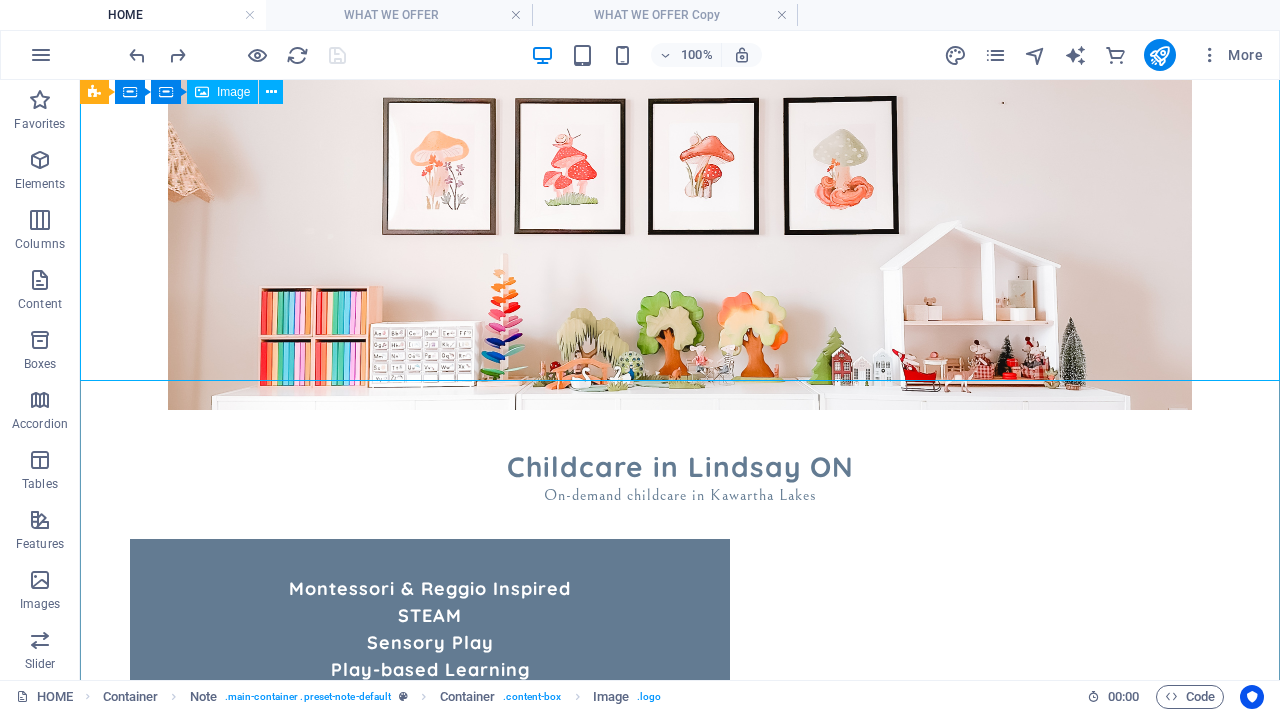 scroll, scrollTop: 229, scrollLeft: 0, axis: vertical 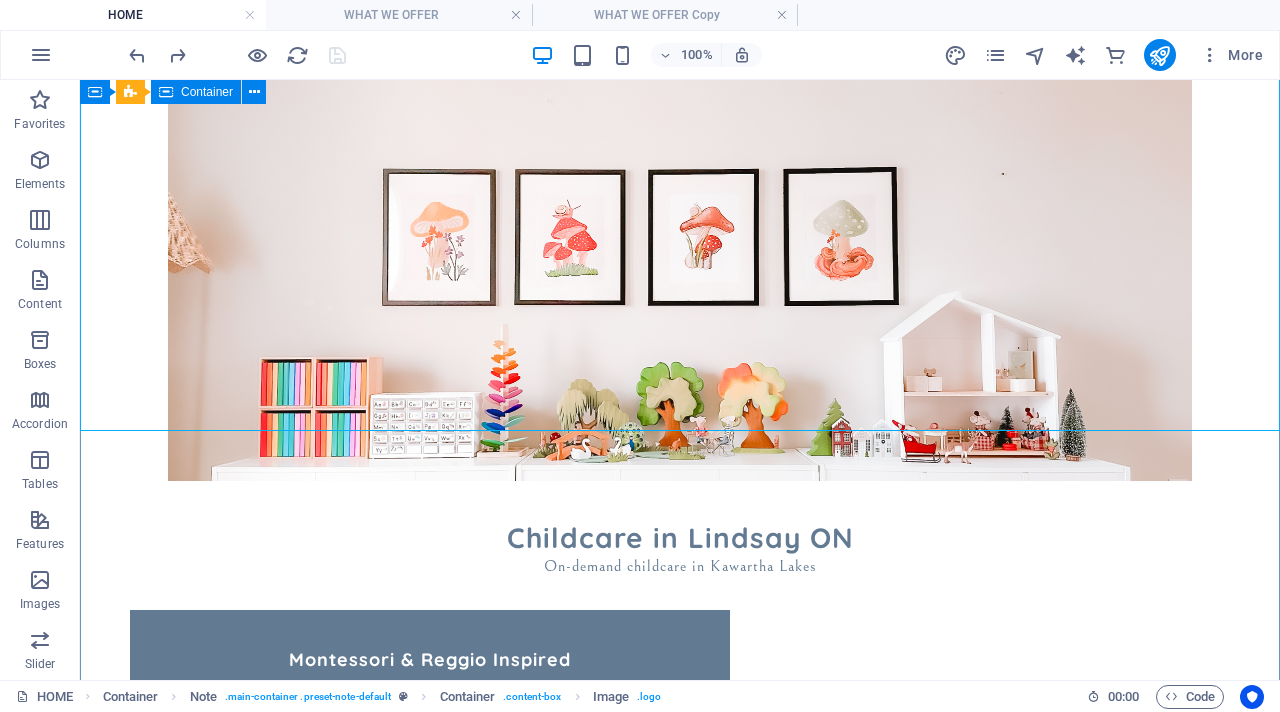 click on "Childcare in [CITY] [STATE] On-demand childcare in [CITY] Montessori & Reggio Inspired STEAM Sensory Play Play-based Learning Live video, 2-way talk Sustainable Toys  Book a childcare" at bounding box center (680, 537) 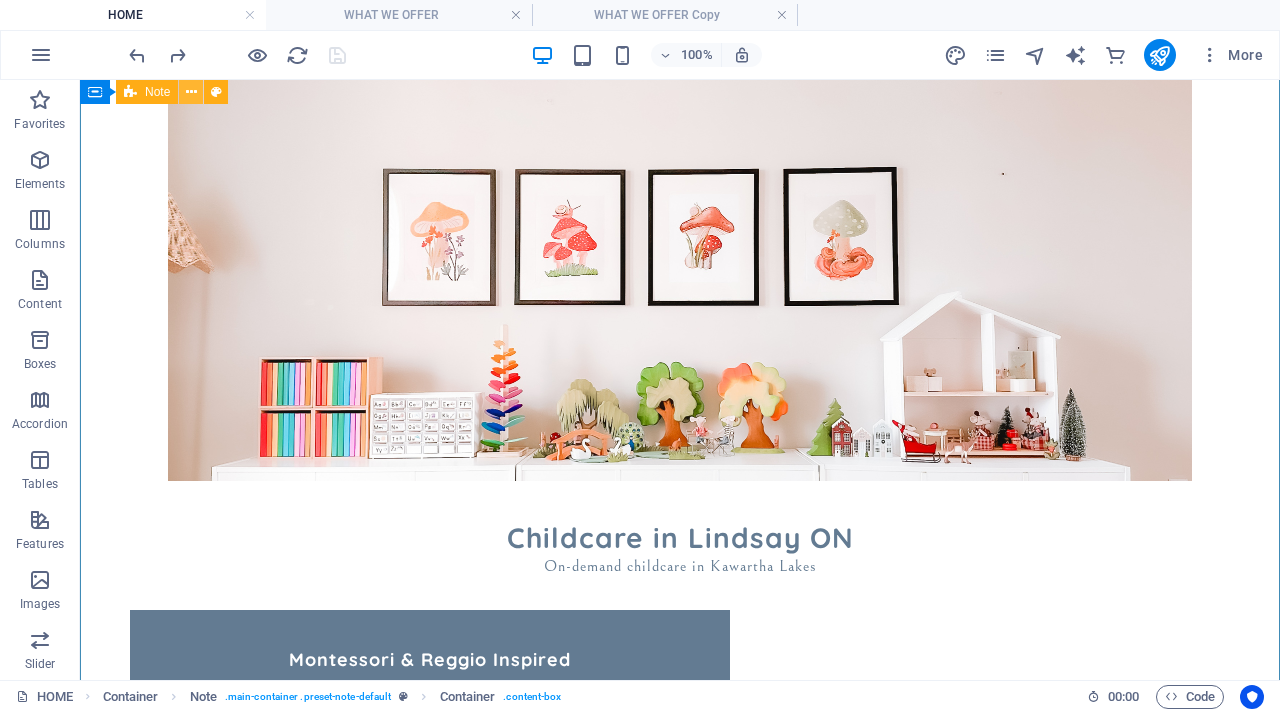 click at bounding box center (191, 92) 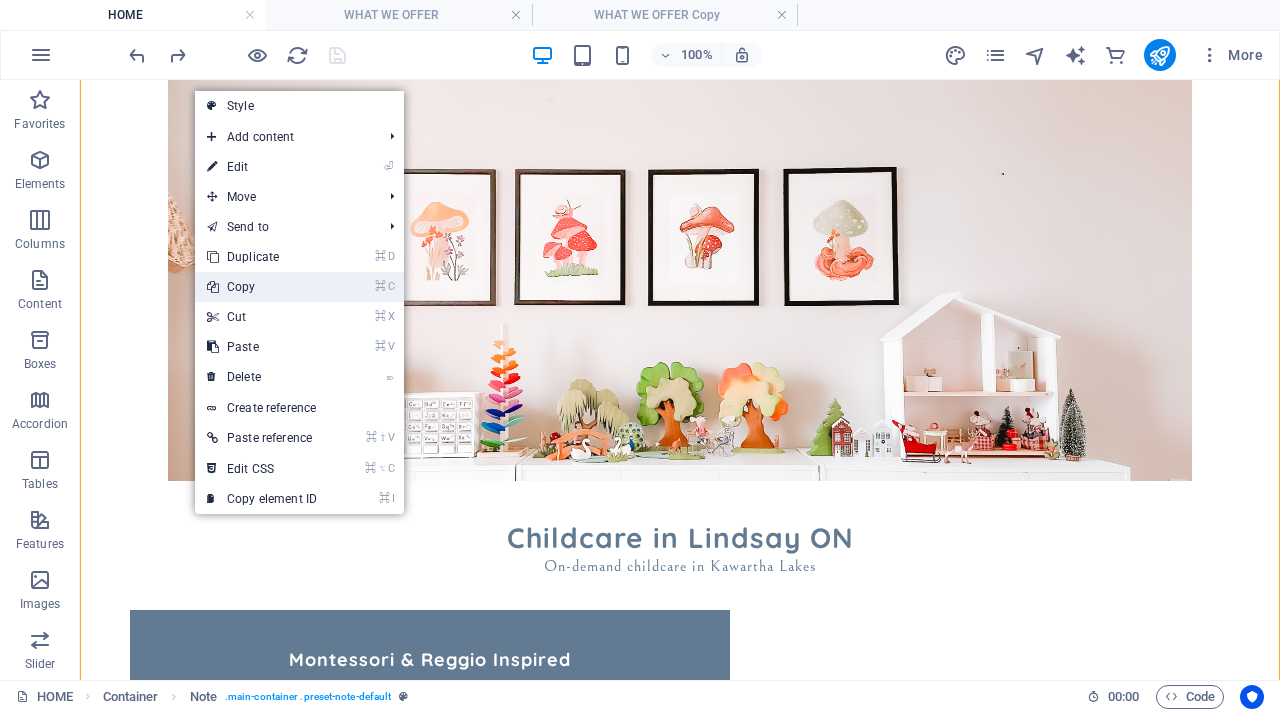 click on "⌘ C  Copy" at bounding box center [262, 287] 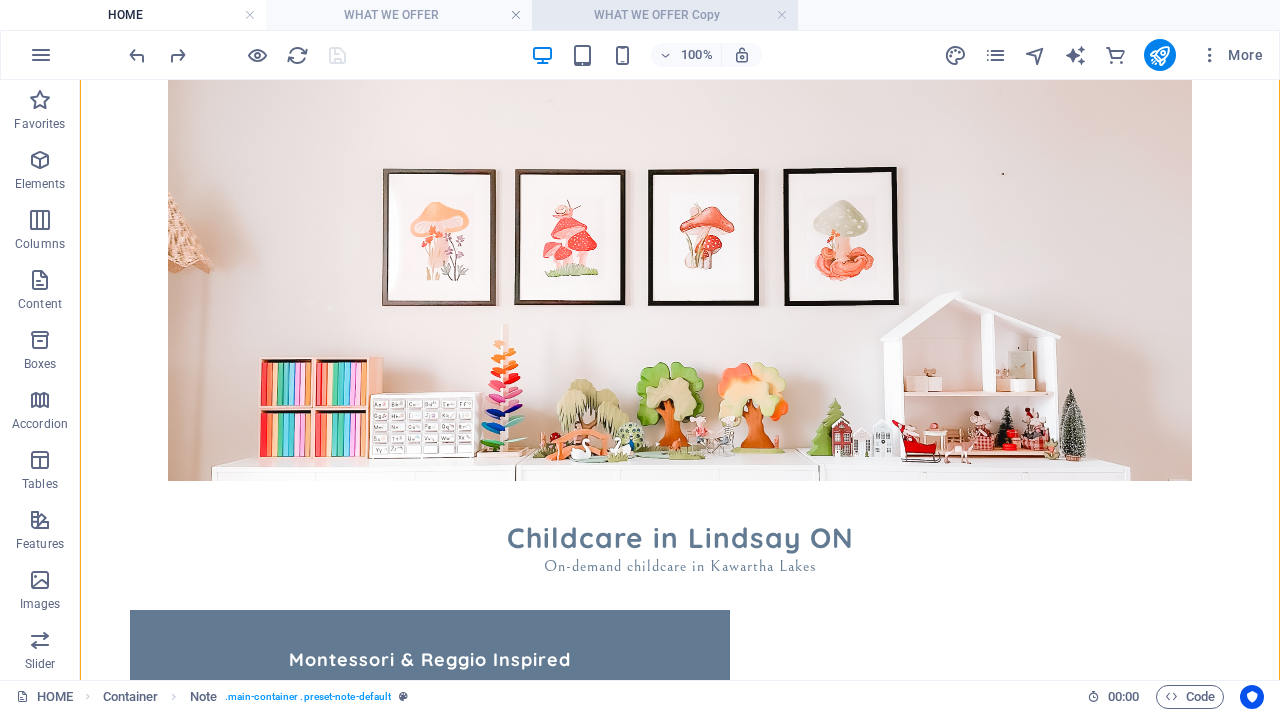 click on "WHAT WE OFFER Copy" at bounding box center [665, 15] 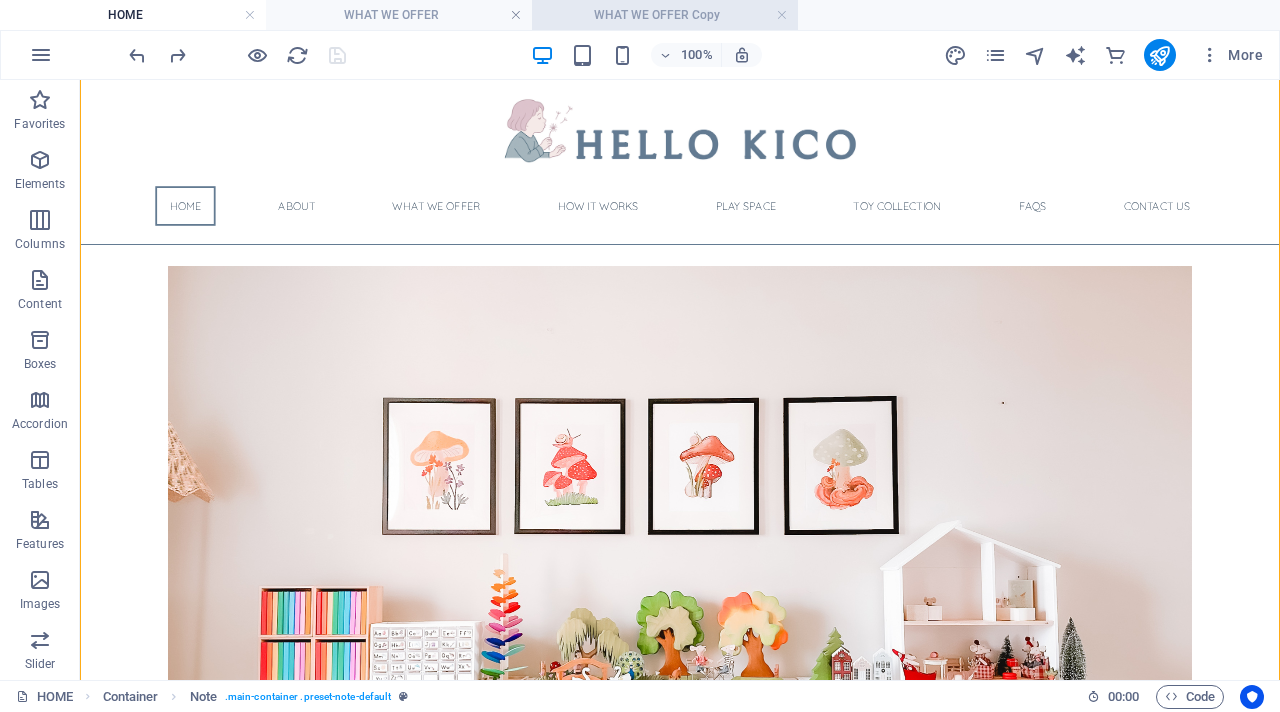 scroll, scrollTop: 46, scrollLeft: 0, axis: vertical 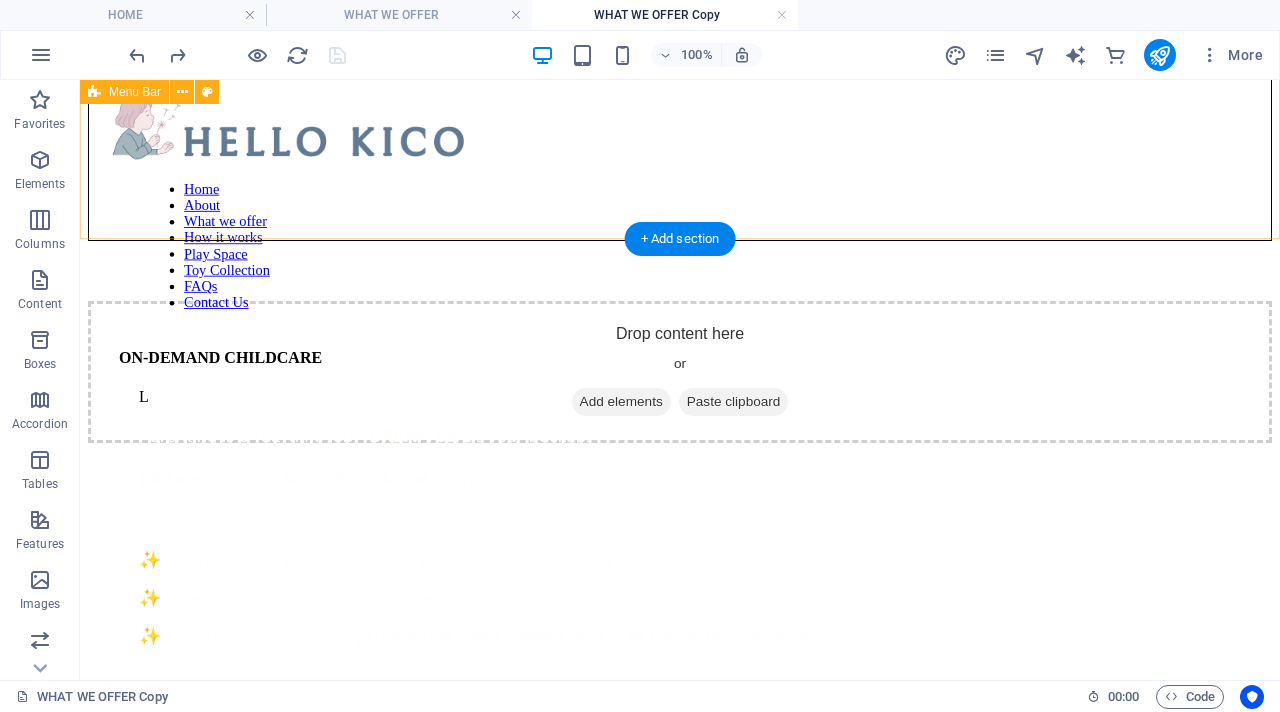 click on "QUALITY CHILDCARE IN LINDSAY ON Home About What we offer  How it works  Play Space Toy Collection FAQs Contact Us  ON-DEMAND CHILDCARE L Parenting is a full-time job —  DREAM care  is your backup. DREAM  =  D rop-Off,  R elax,  E njoy,  A nd  M e-Time! ✨ Individualized play + care (just your child or your family) guaranteed* ✨ Screen-free, play-rich environment ✨ Watch anytime   with our  private   live video camera access or talk with your child.   Available anytime from 9am to 3pm. Go ahead, take that break — guilt-free. Toy Collection Play Space Why Choose Us? What's Included? Drop content here or  Add elements  Paste clipboard" at bounding box center (680, 132) 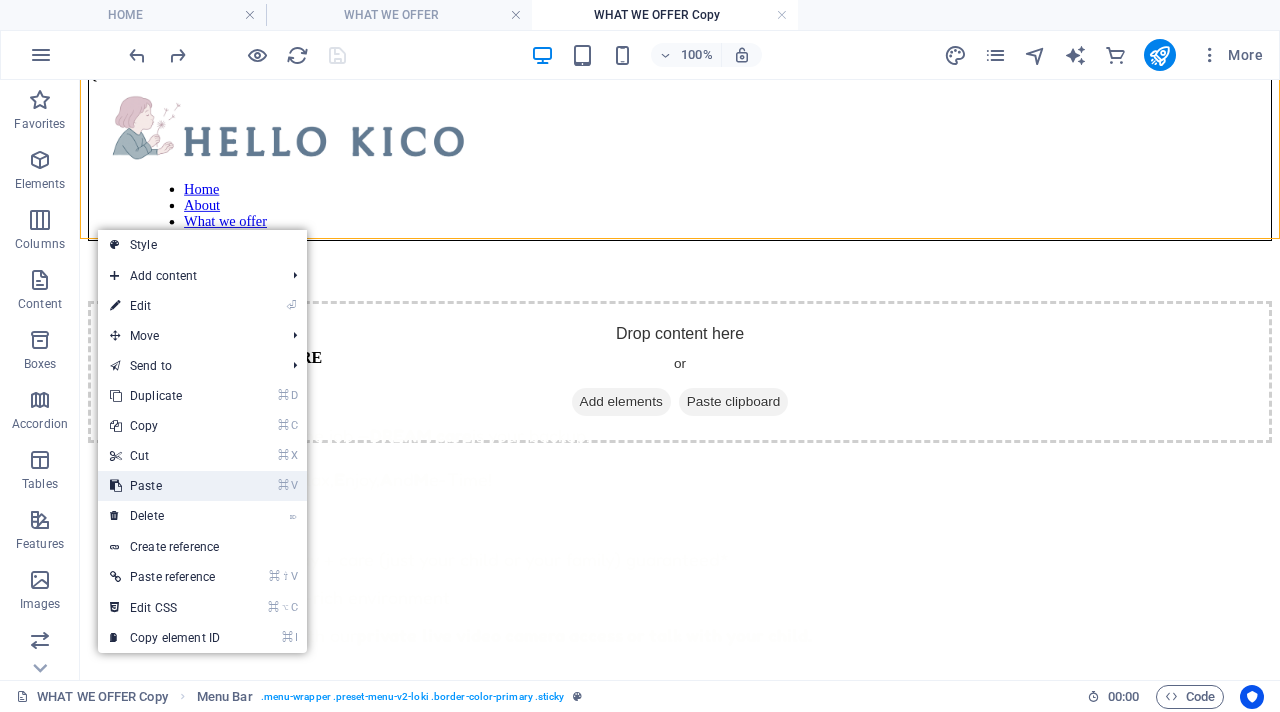 click on "⌘ V  Paste" at bounding box center (165, 486) 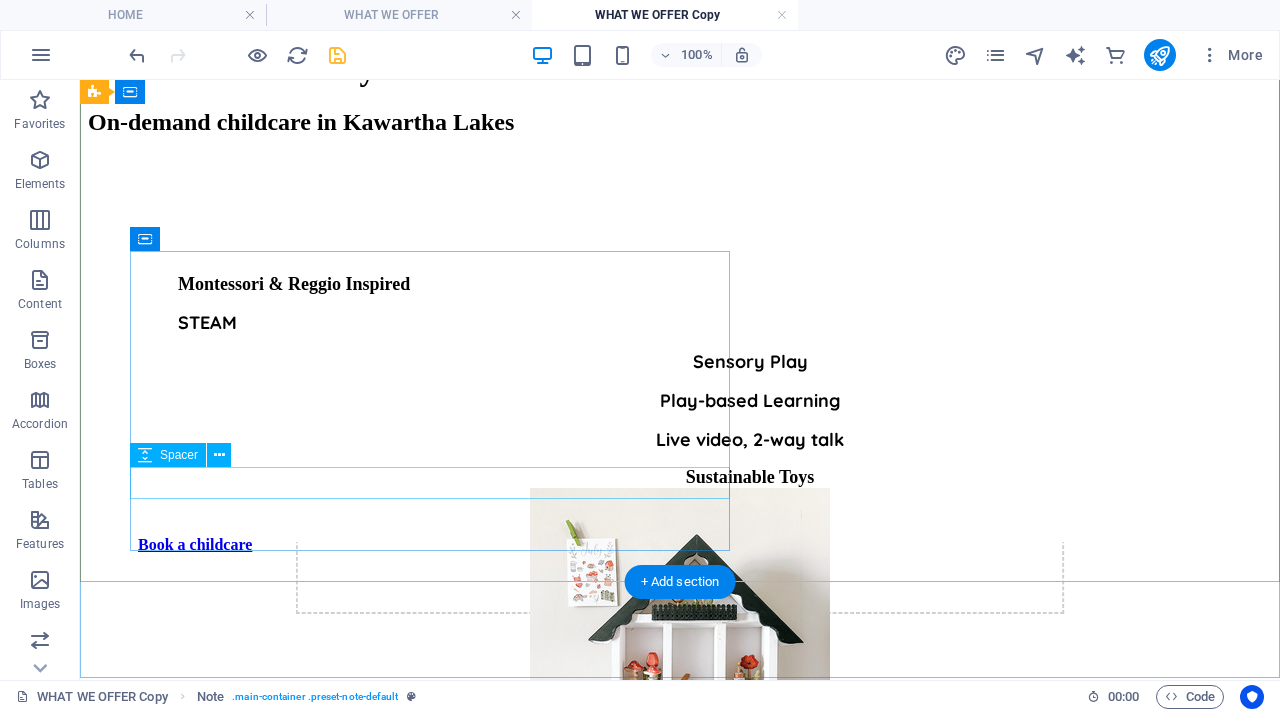 scroll, scrollTop: 841, scrollLeft: 0, axis: vertical 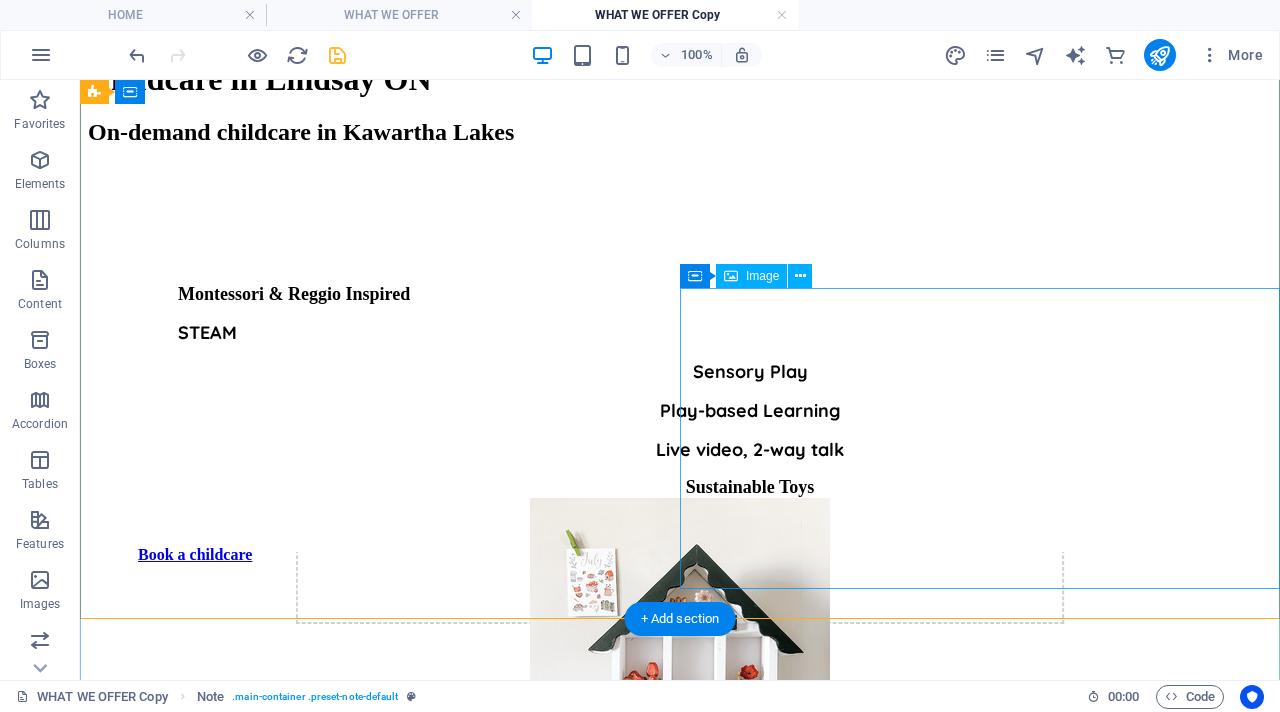 click at bounding box center [680, 650] 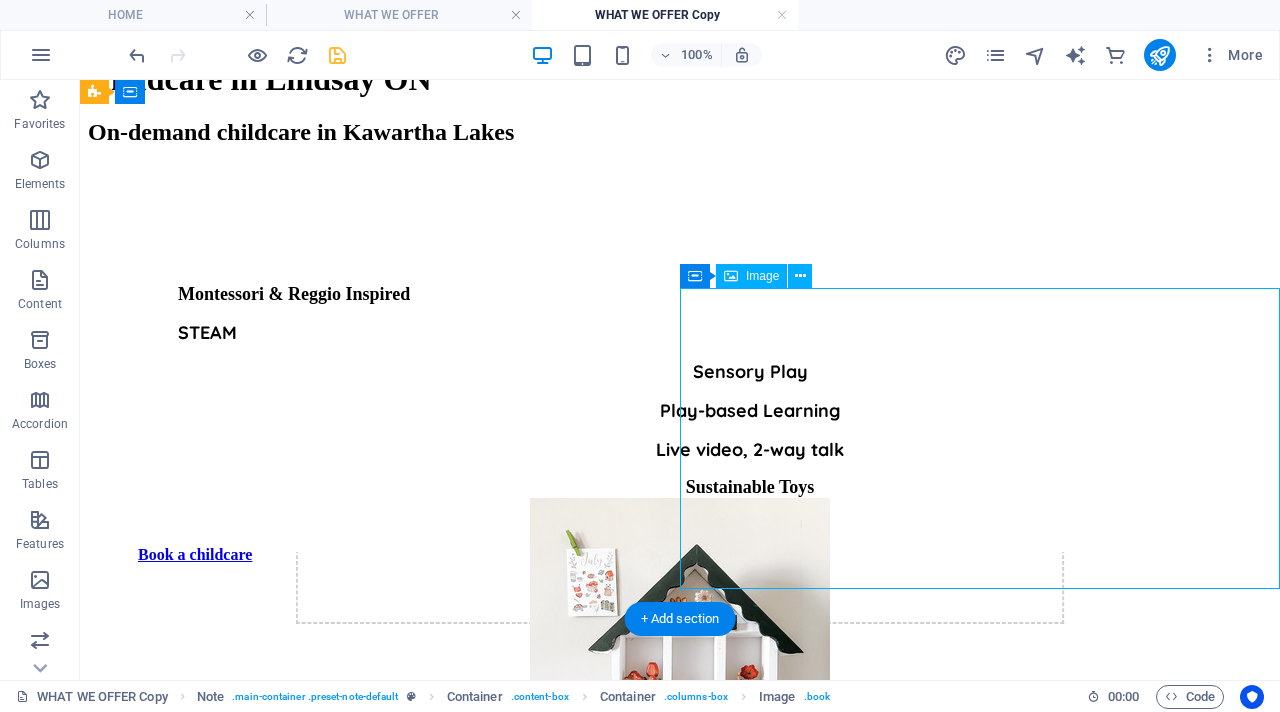 click at bounding box center (680, 650) 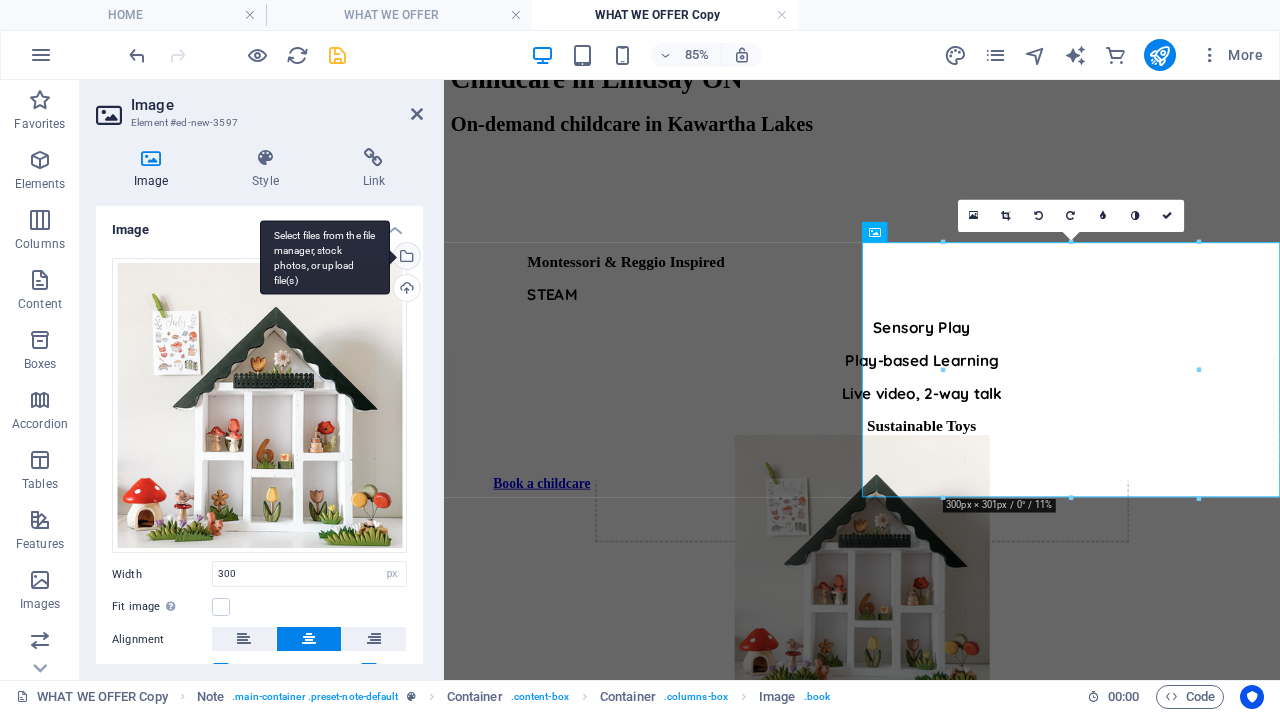 click on "Select files from the file manager, stock photos, or upload file(s)" at bounding box center (405, 258) 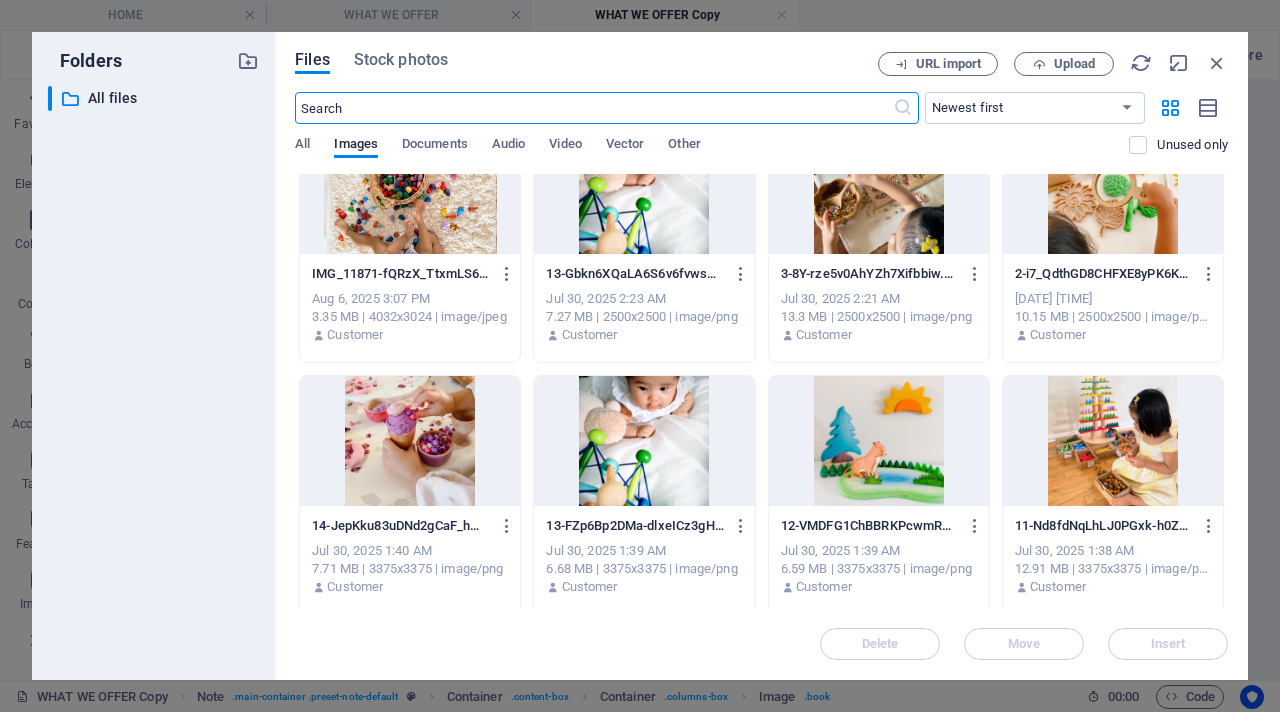 scroll, scrollTop: 0, scrollLeft: 0, axis: both 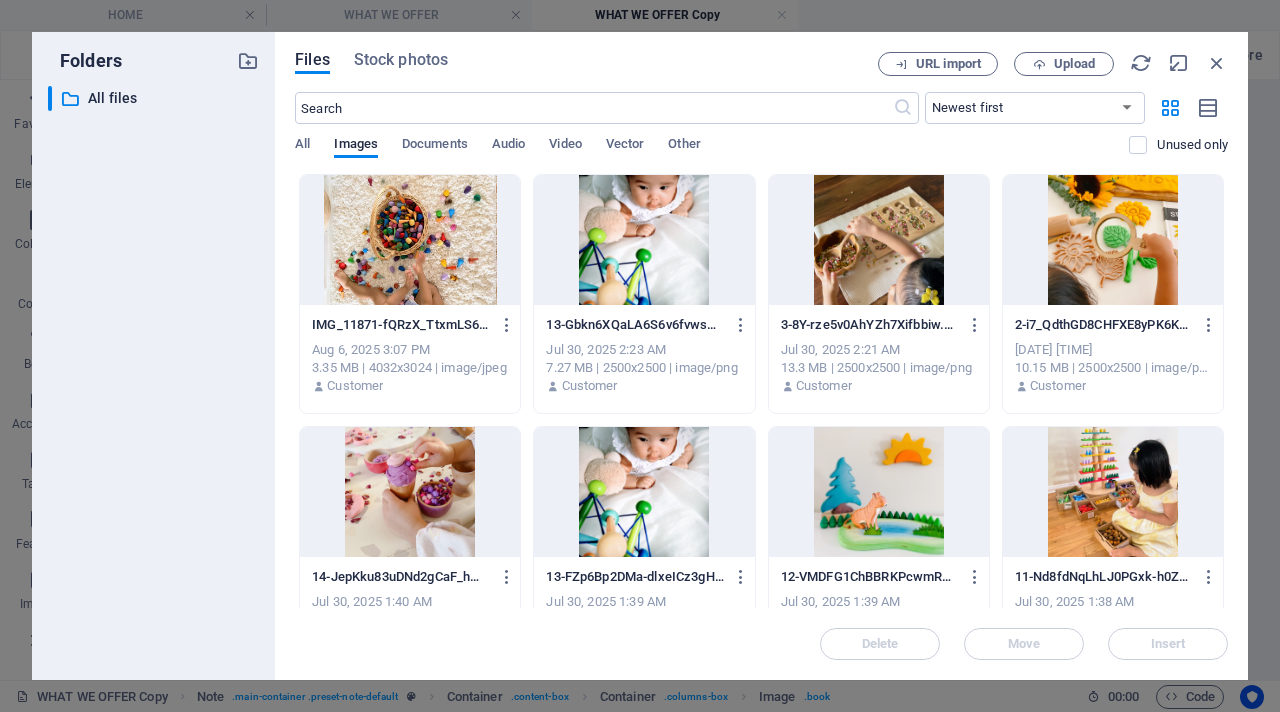 click at bounding box center [410, 240] 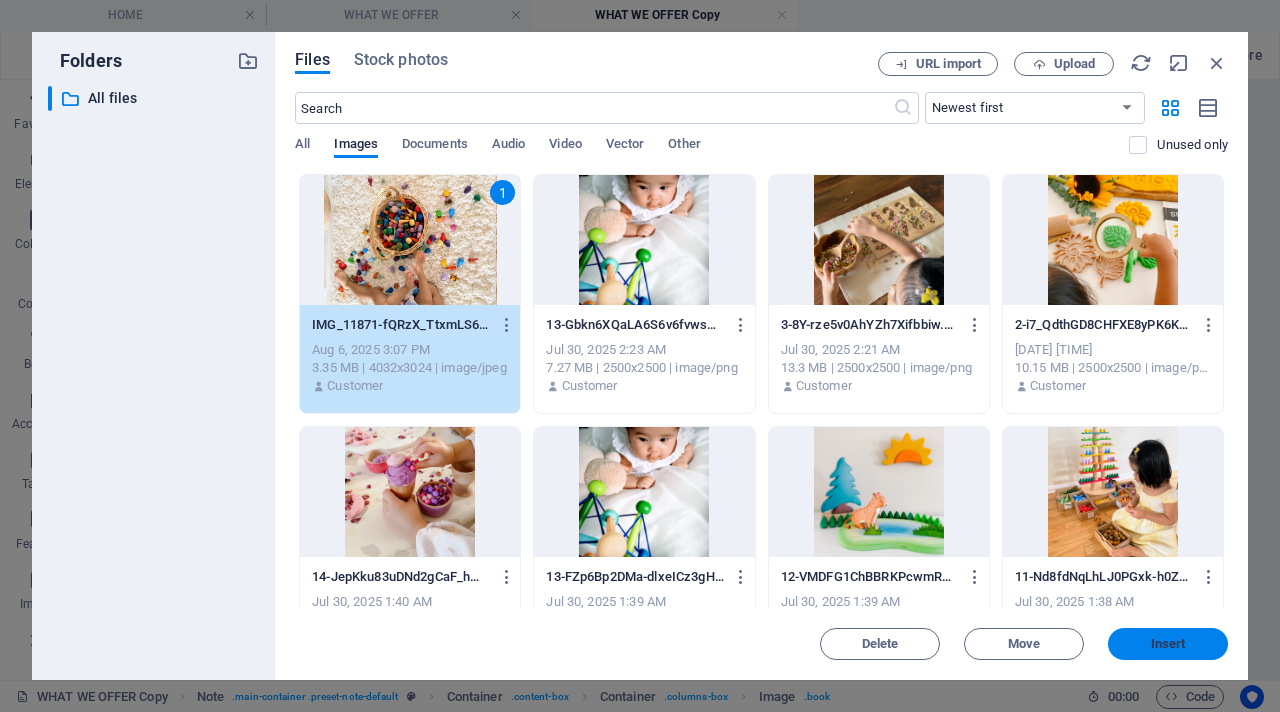 drag, startPoint x: 1170, startPoint y: 645, endPoint x: 852, endPoint y: 664, distance: 318.5671 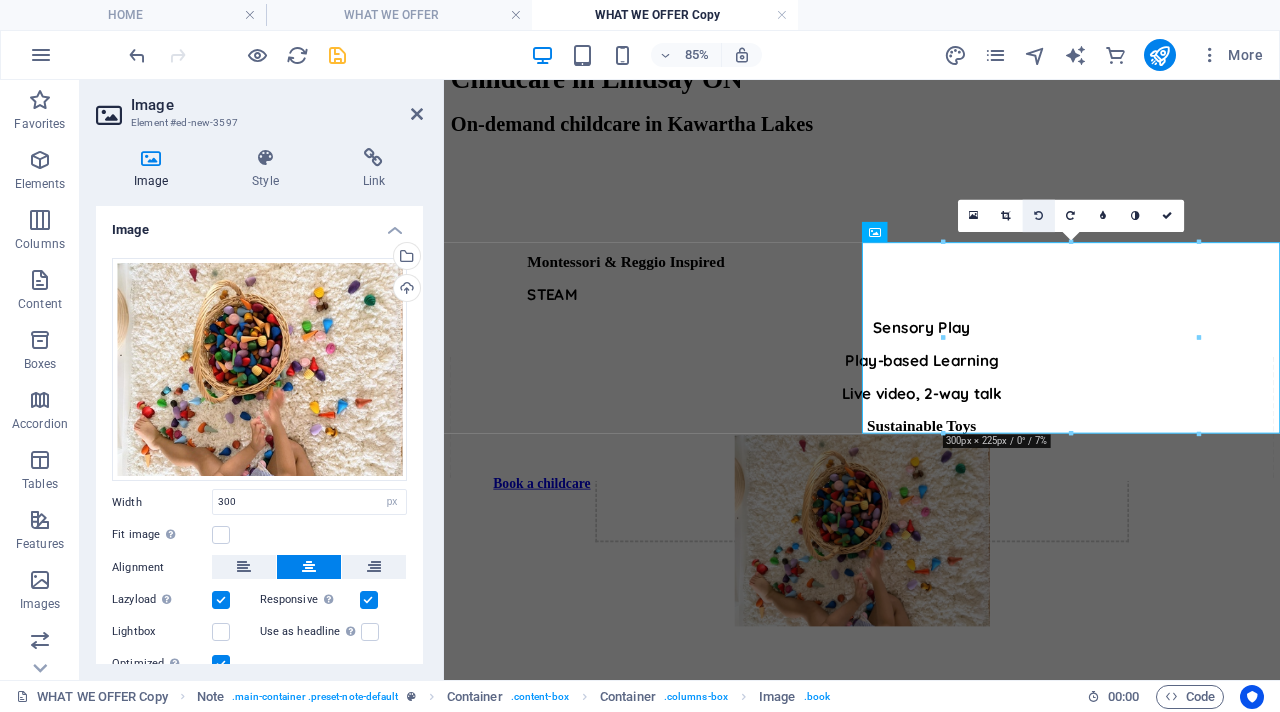 click at bounding box center [1039, 215] 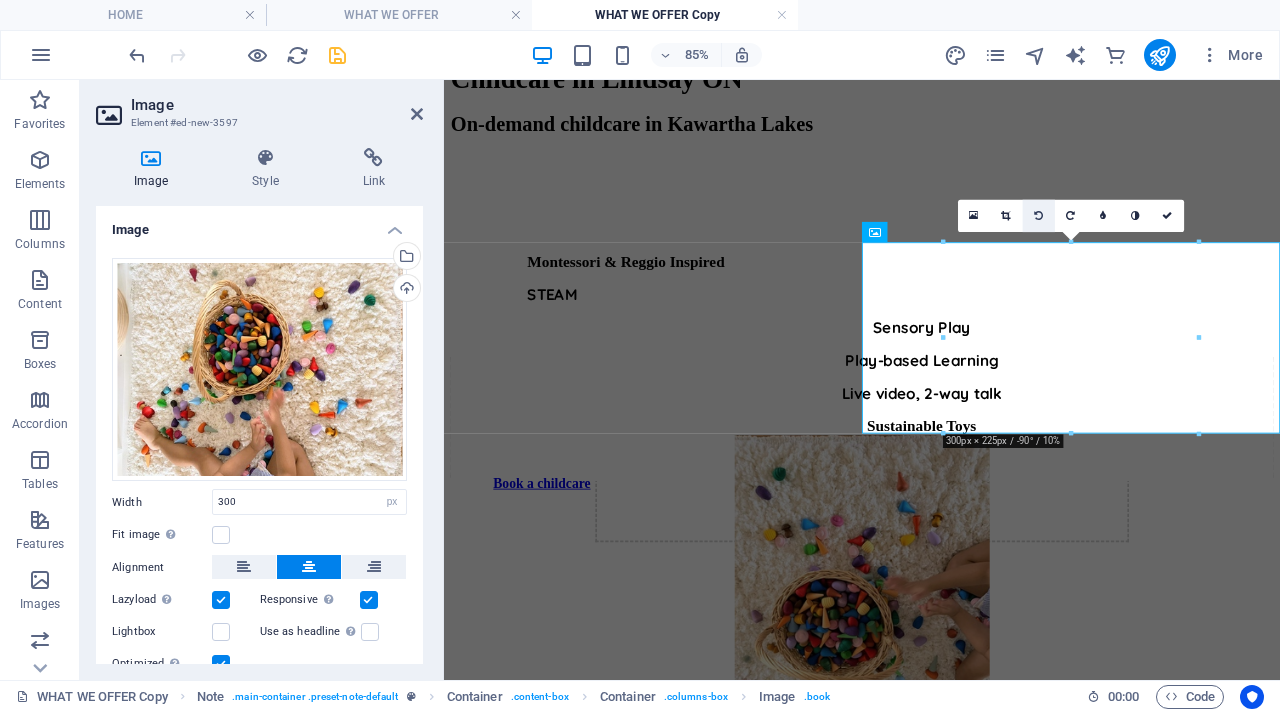 click at bounding box center [1038, 216] 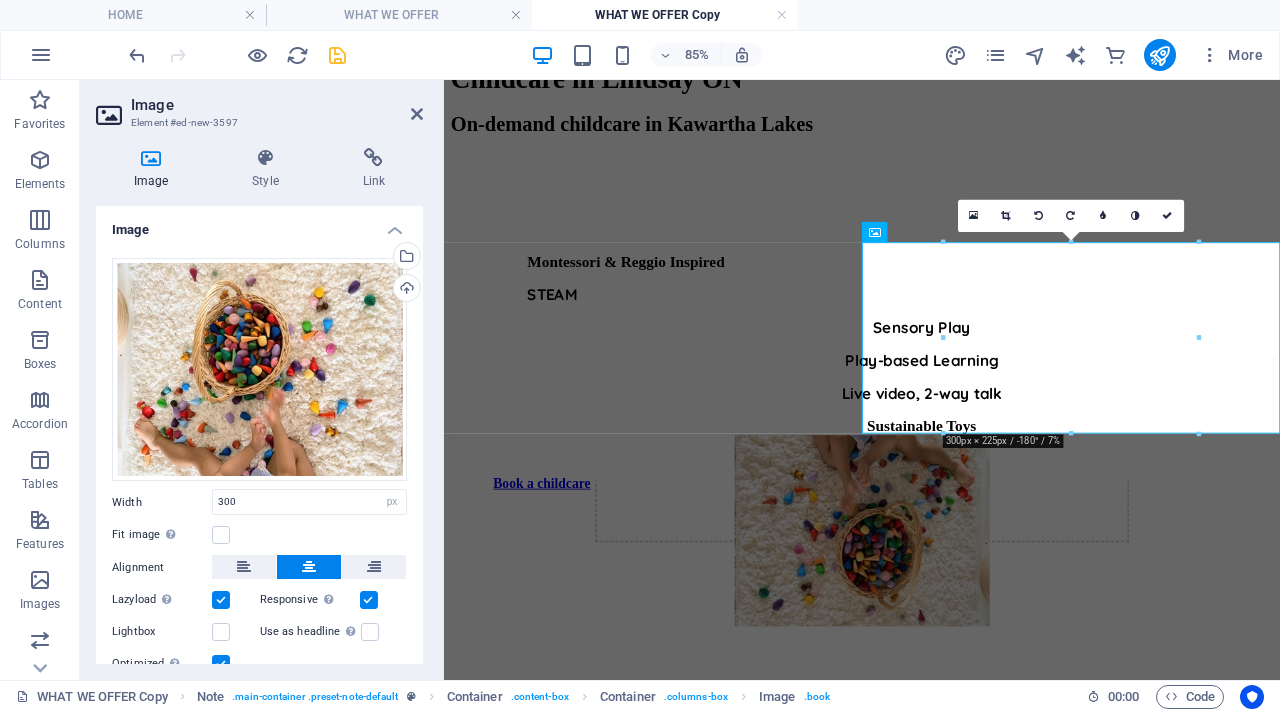 click at bounding box center [1038, 216] 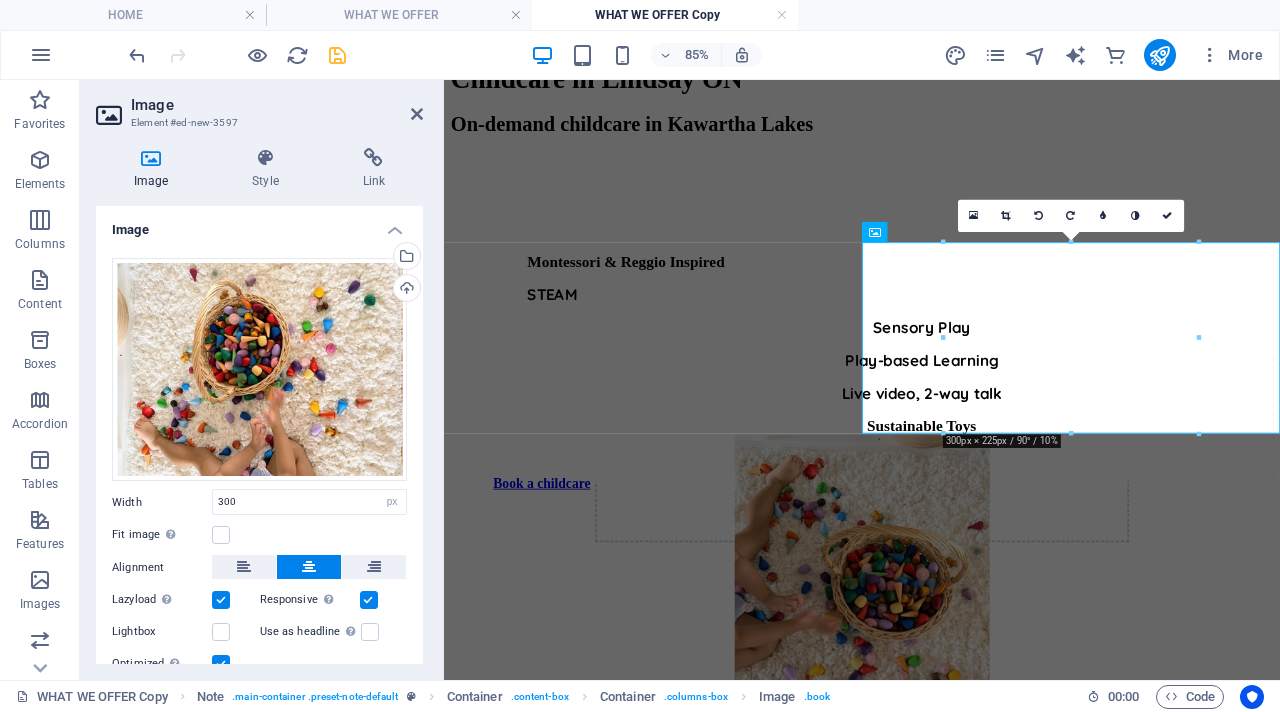 click at bounding box center (1038, 216) 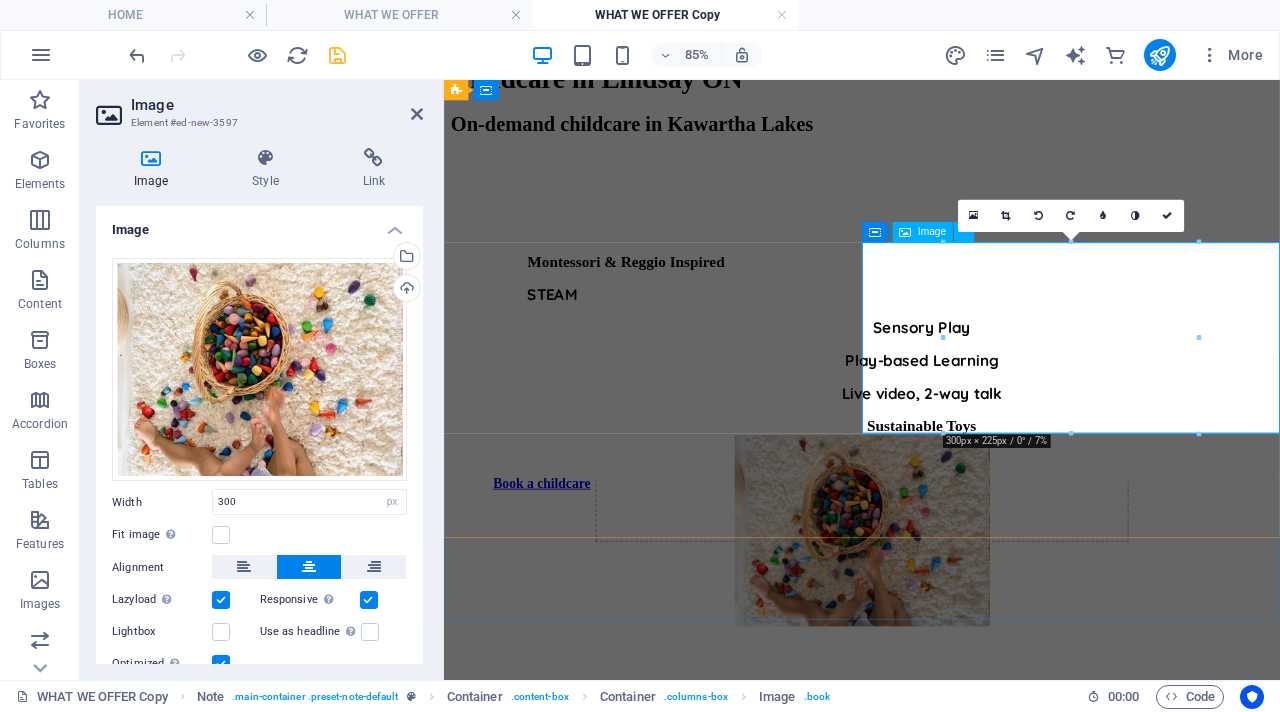 click at bounding box center [936, 612] 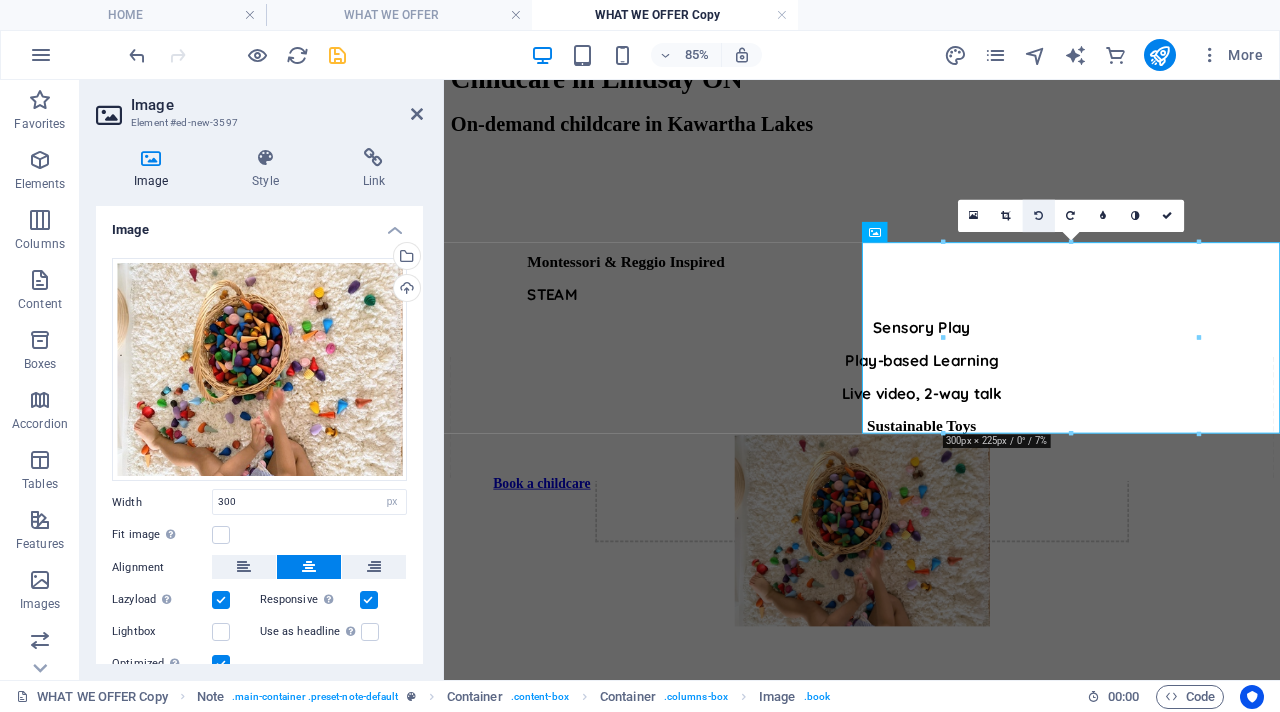 click at bounding box center (1038, 216) 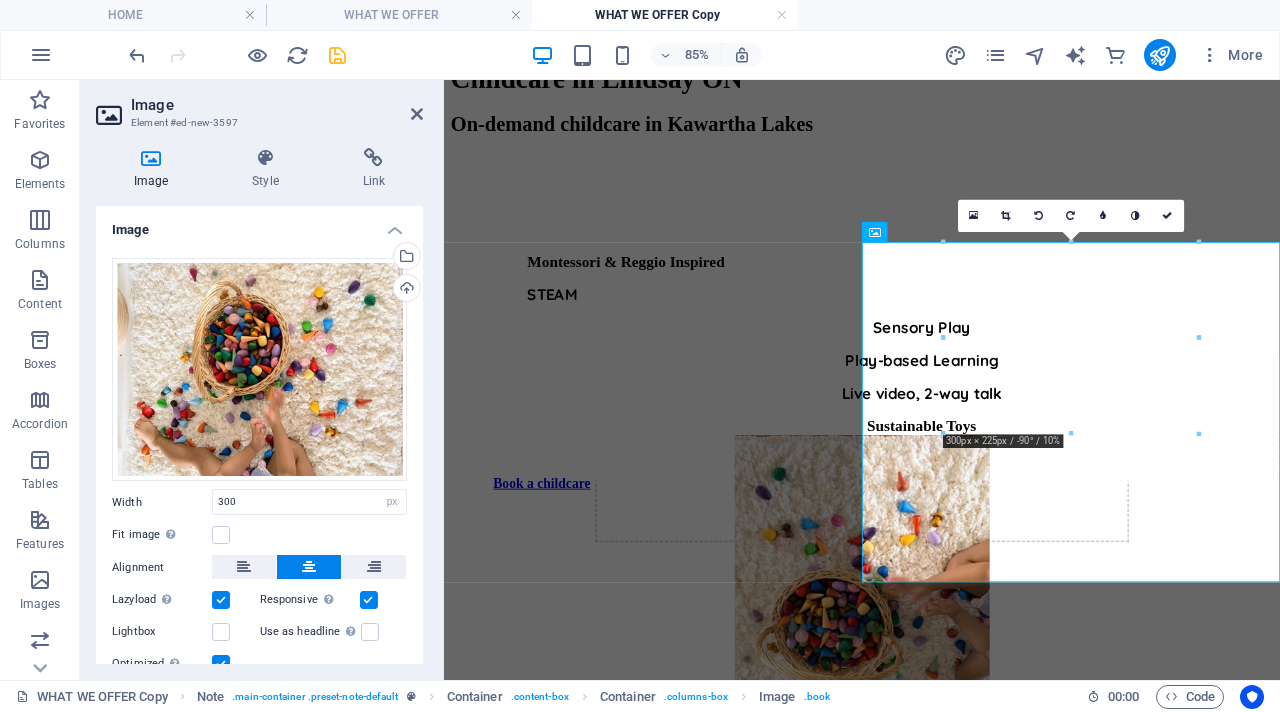 click at bounding box center [1038, 216] 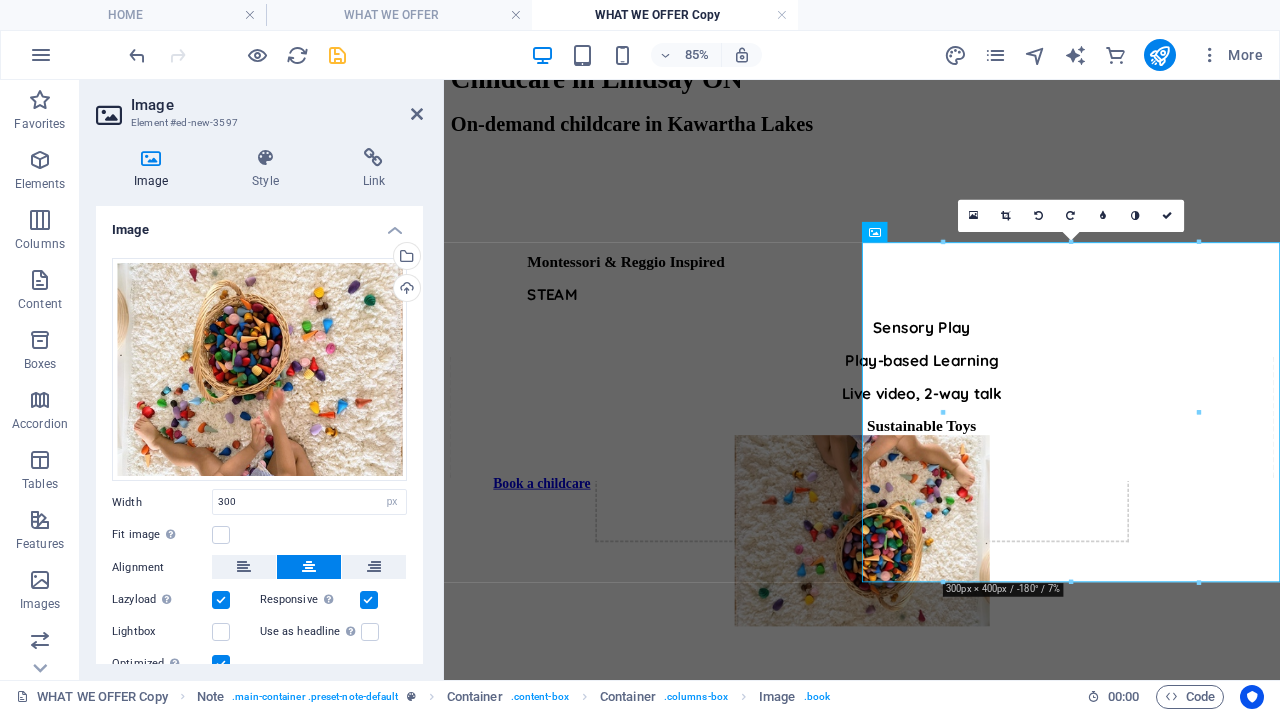 click at bounding box center [1038, 216] 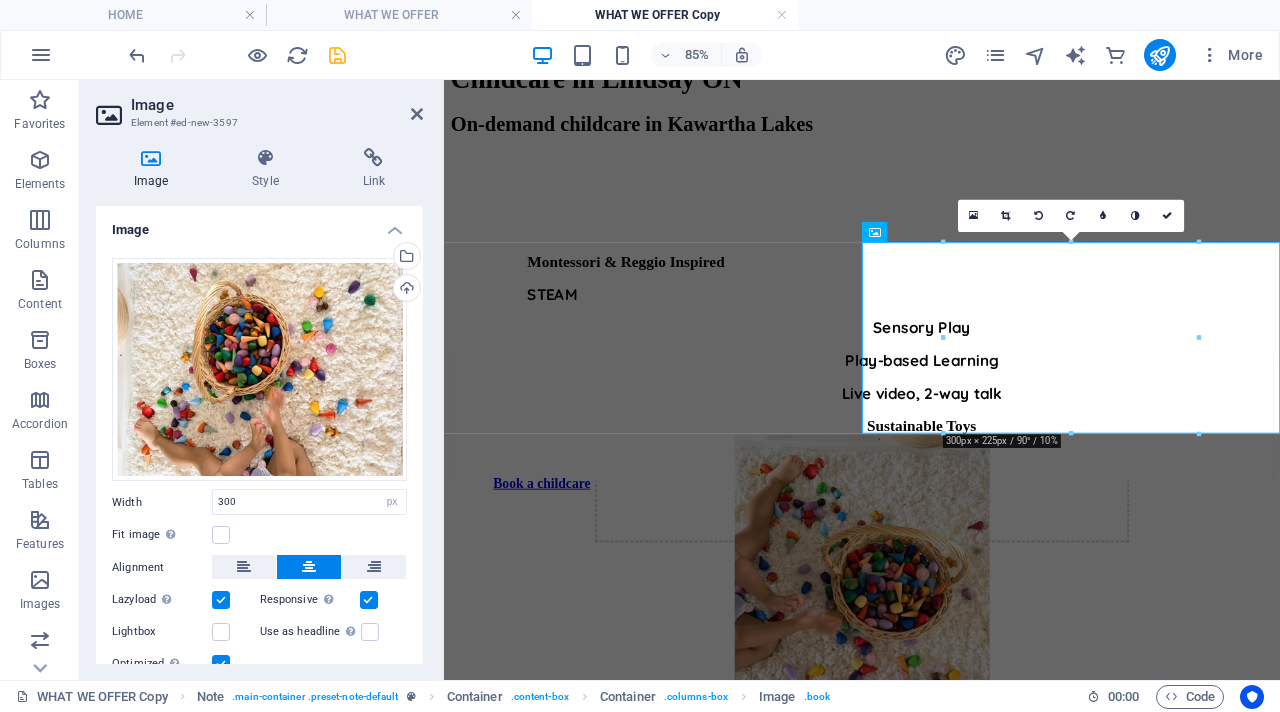 click at bounding box center (1038, 216) 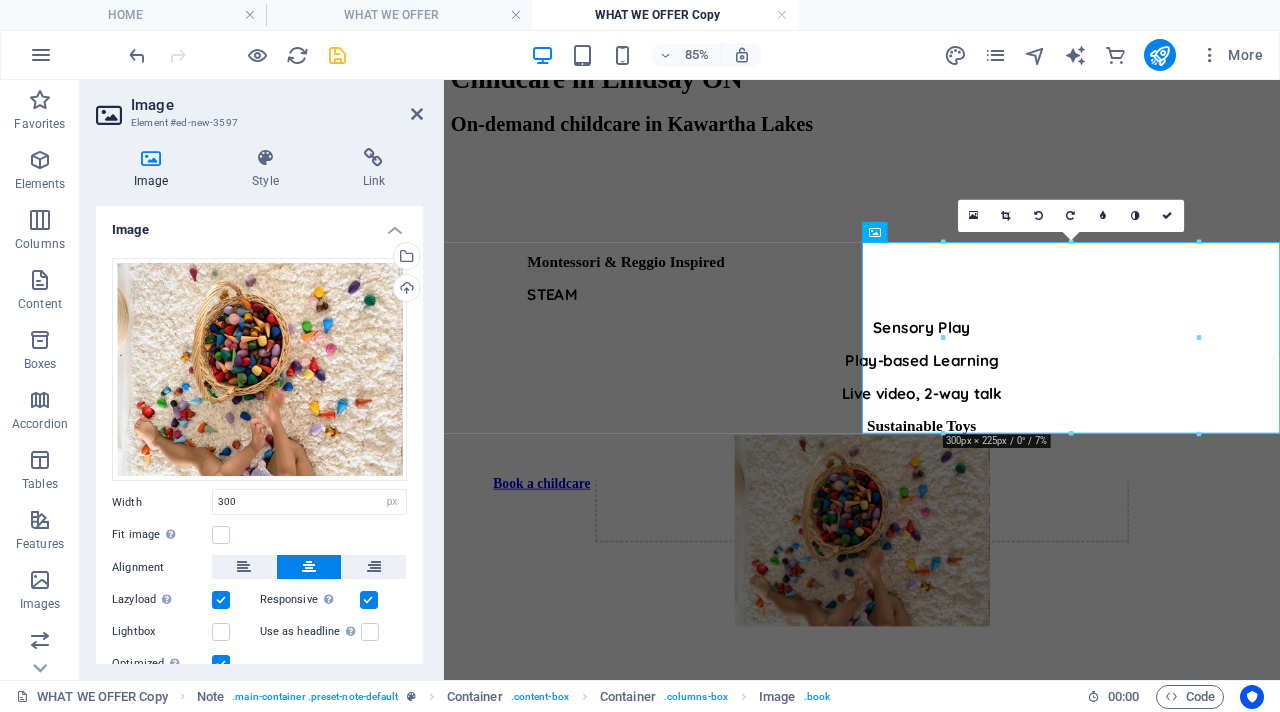 click at bounding box center (1038, 216) 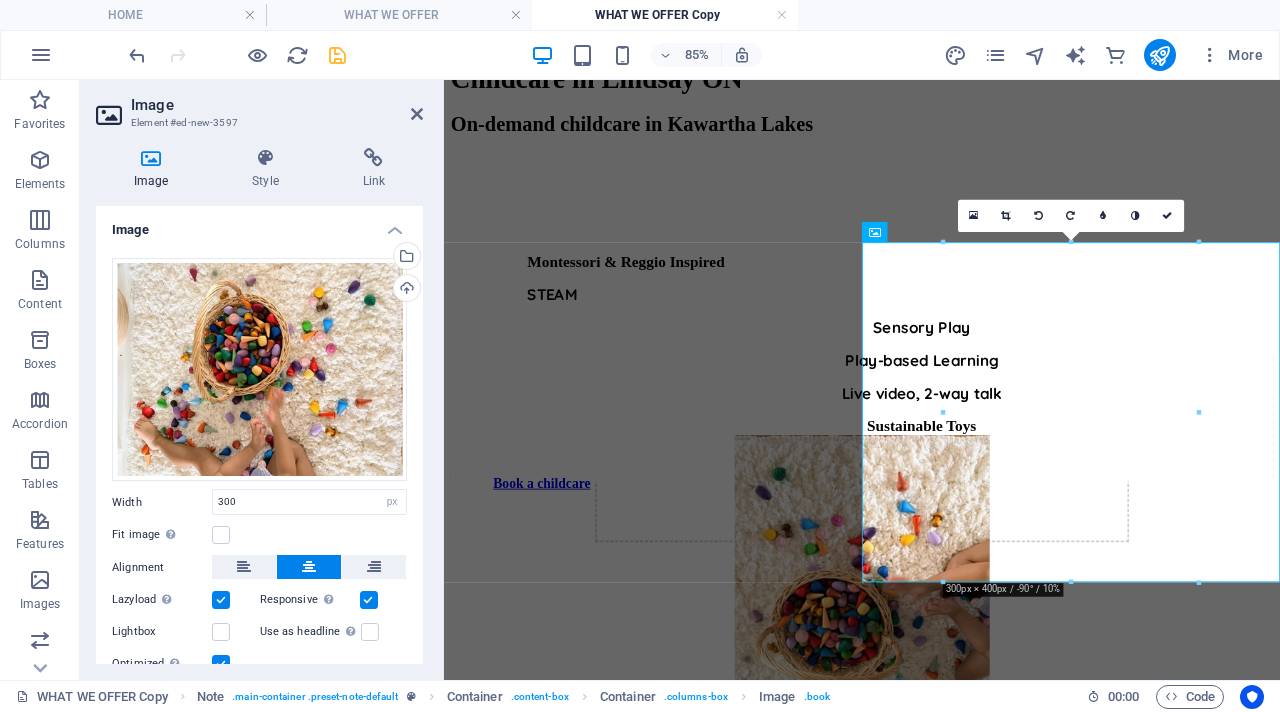 click at bounding box center (1038, 216) 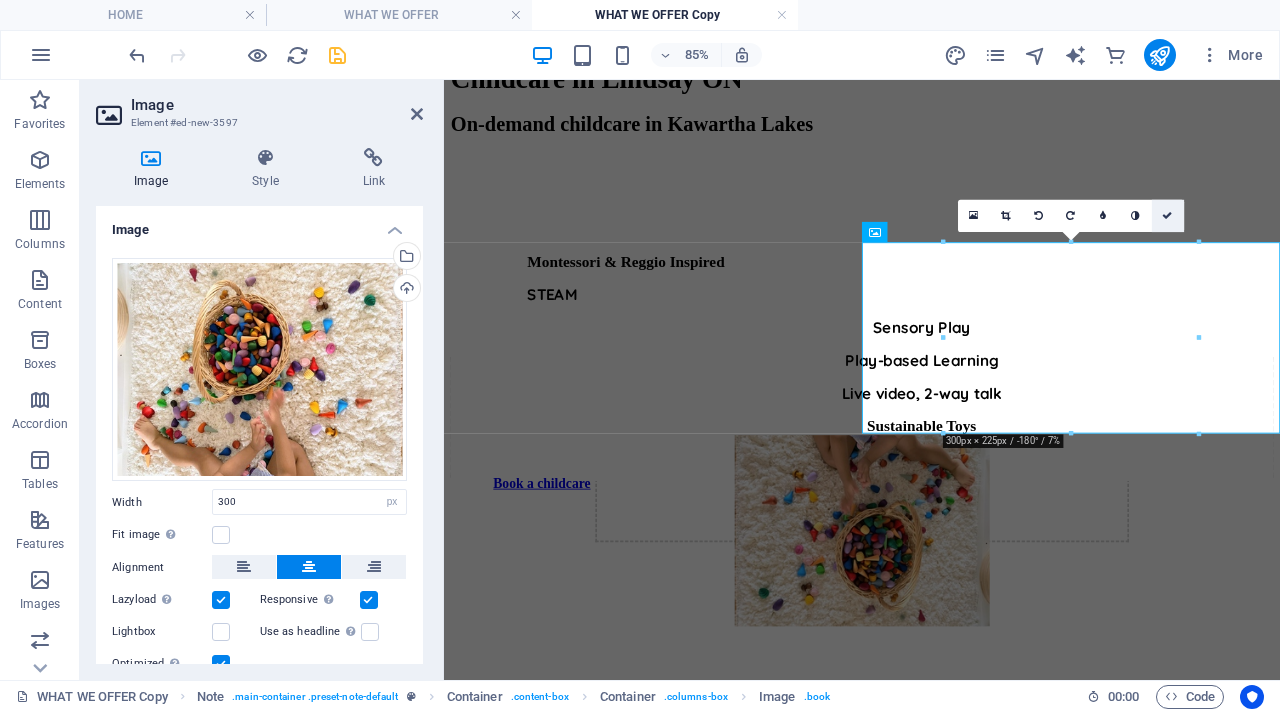 click at bounding box center [1168, 216] 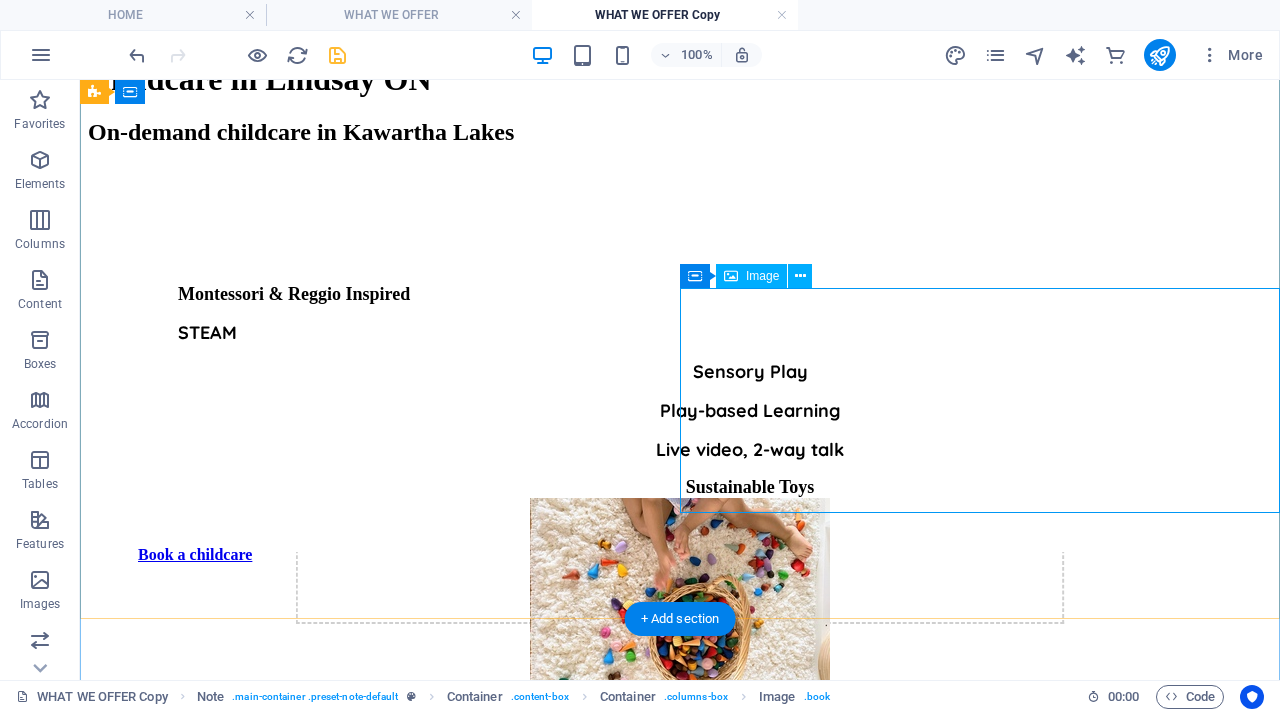 click at bounding box center (680, 612) 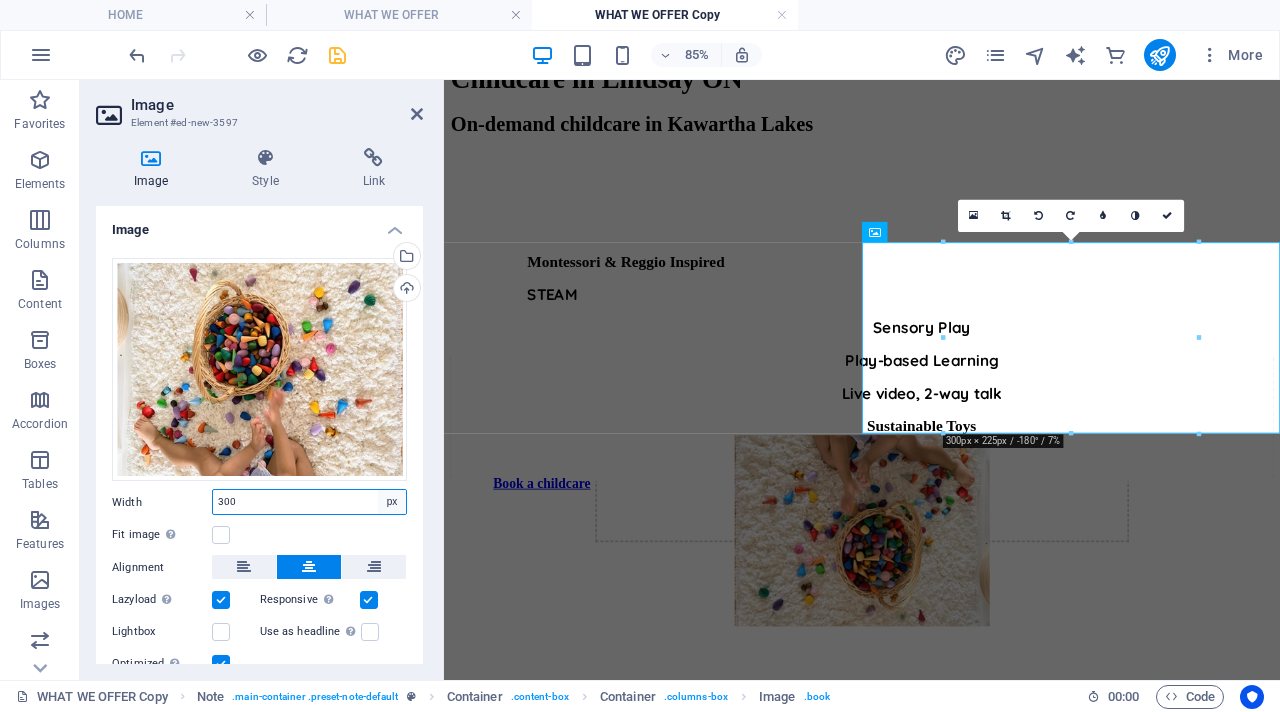 click on "Default auto px rem % em vh vw" at bounding box center [392, 502] 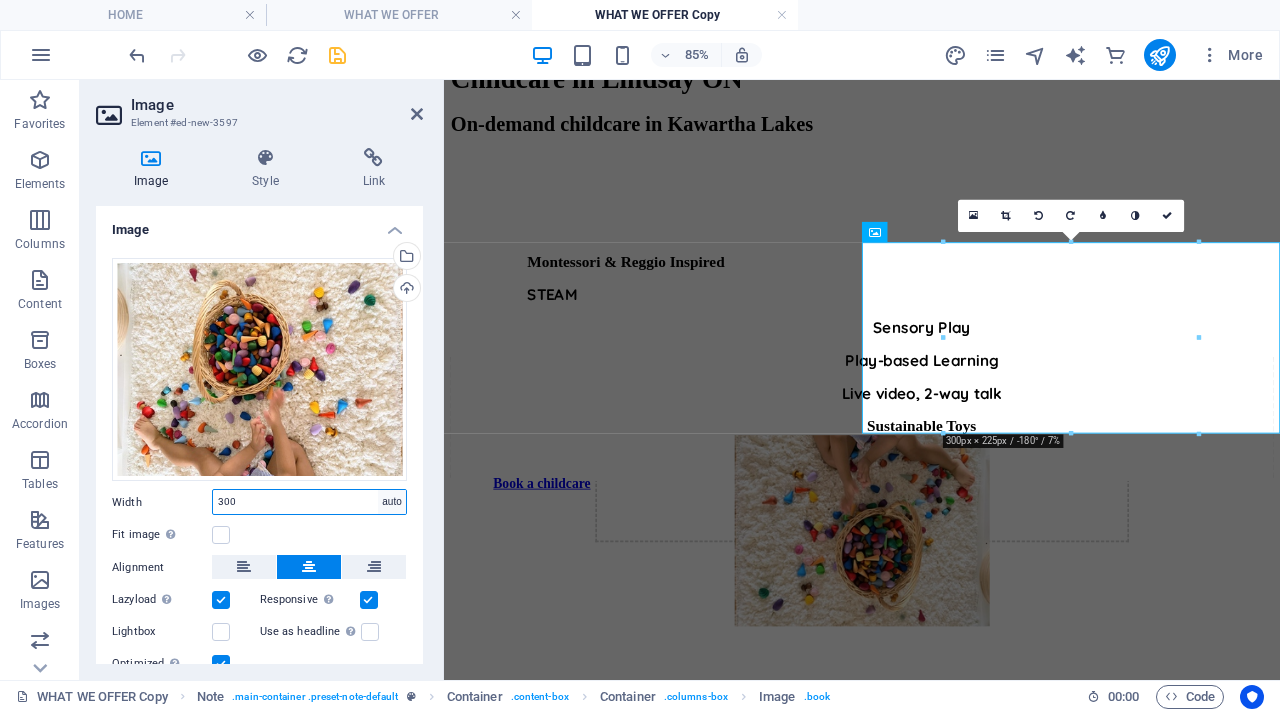 type 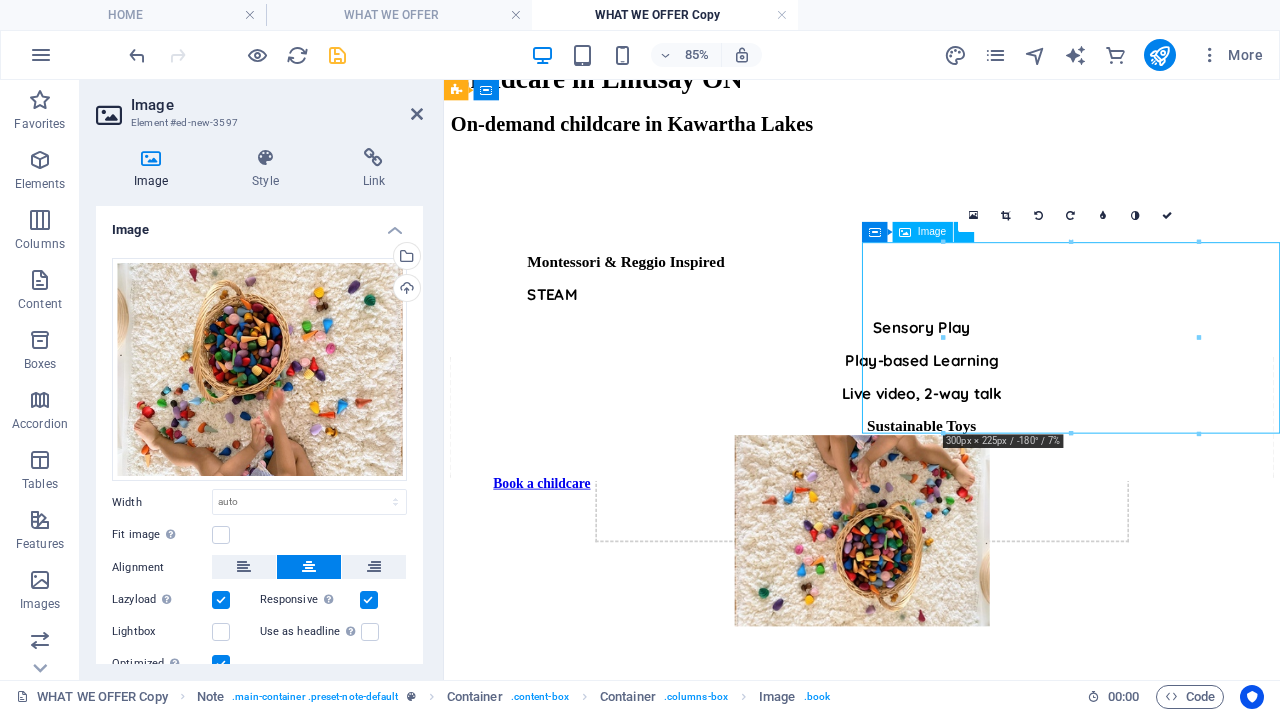 drag, startPoint x: 1273, startPoint y: 405, endPoint x: 1273, endPoint y: 437, distance: 32 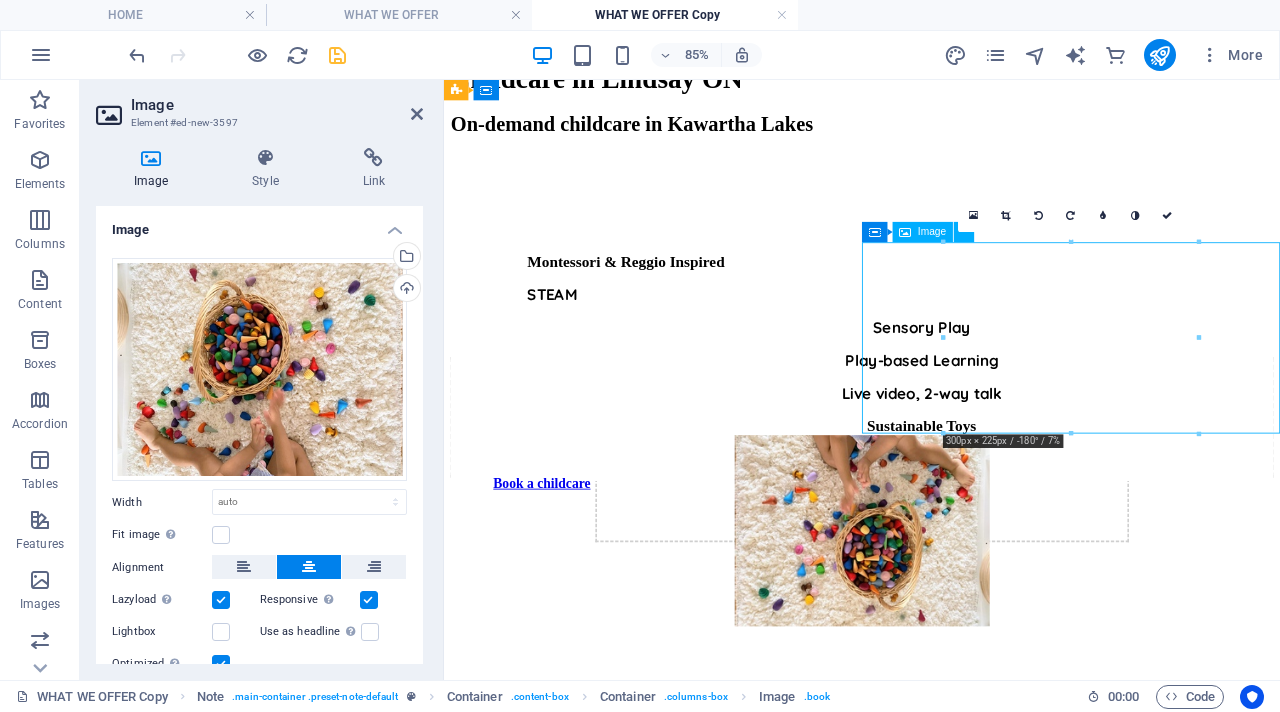 click at bounding box center [936, 612] 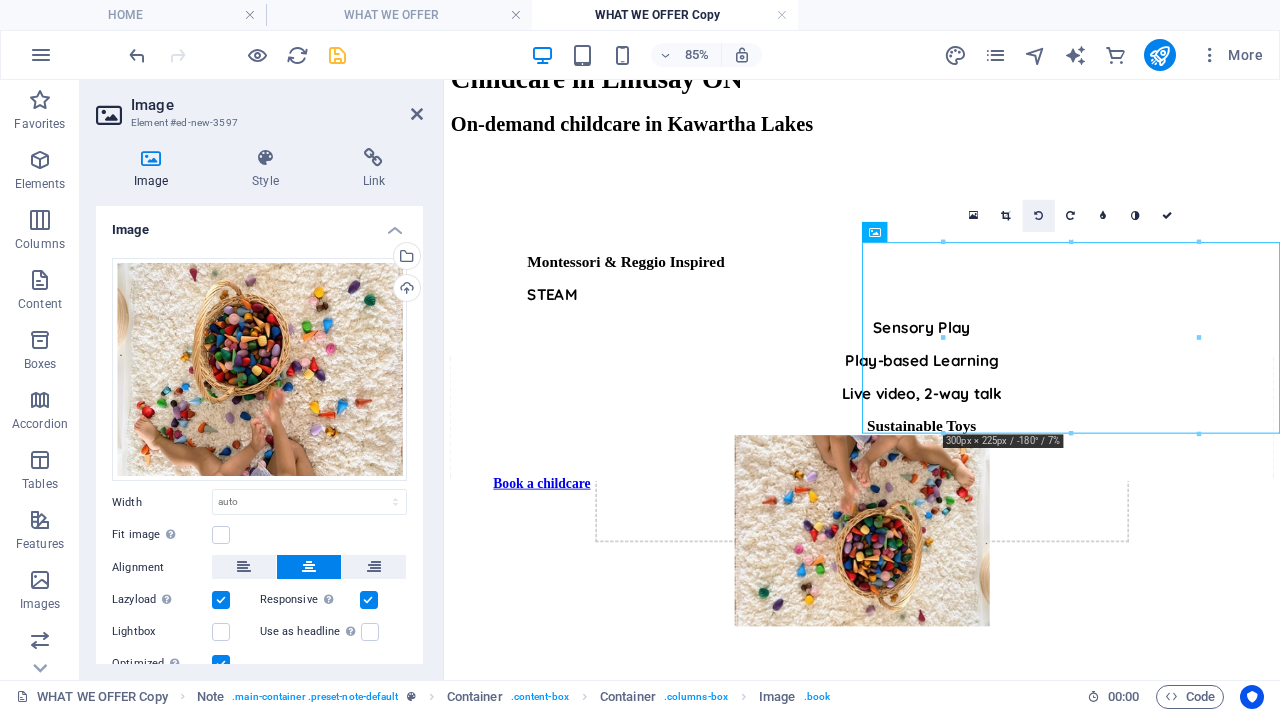click at bounding box center [1038, 216] 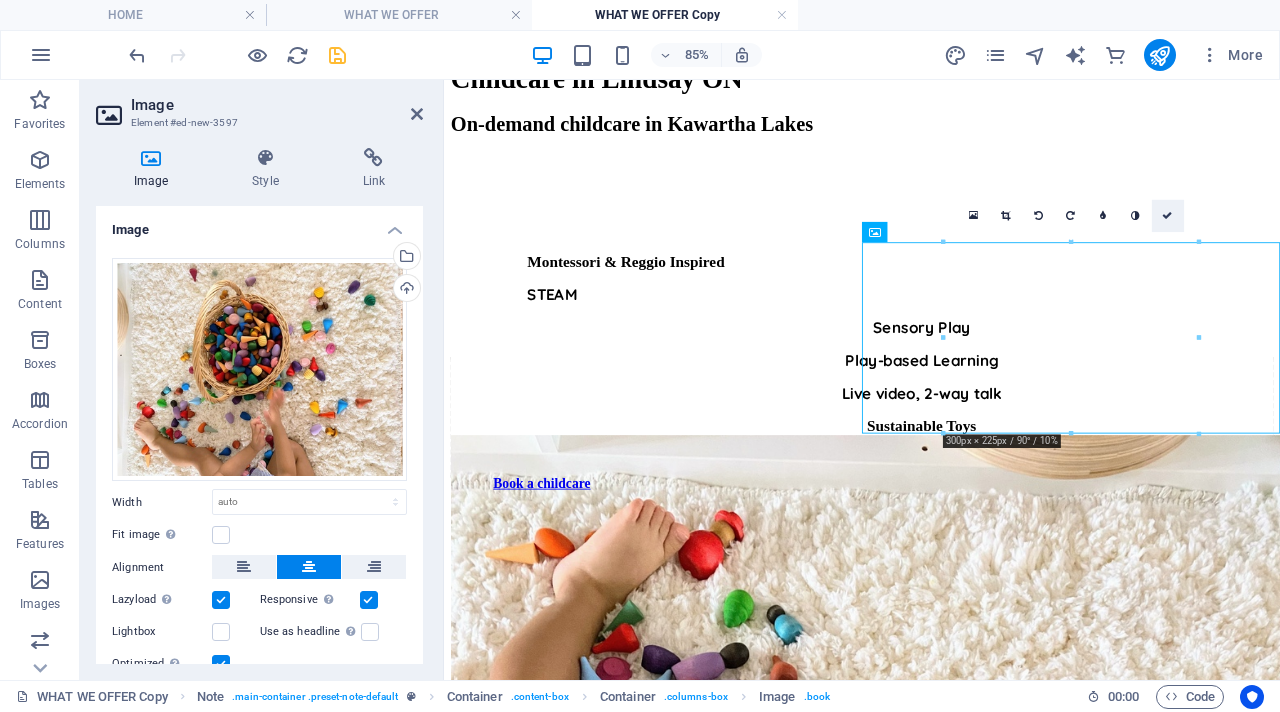 click at bounding box center (1168, 216) 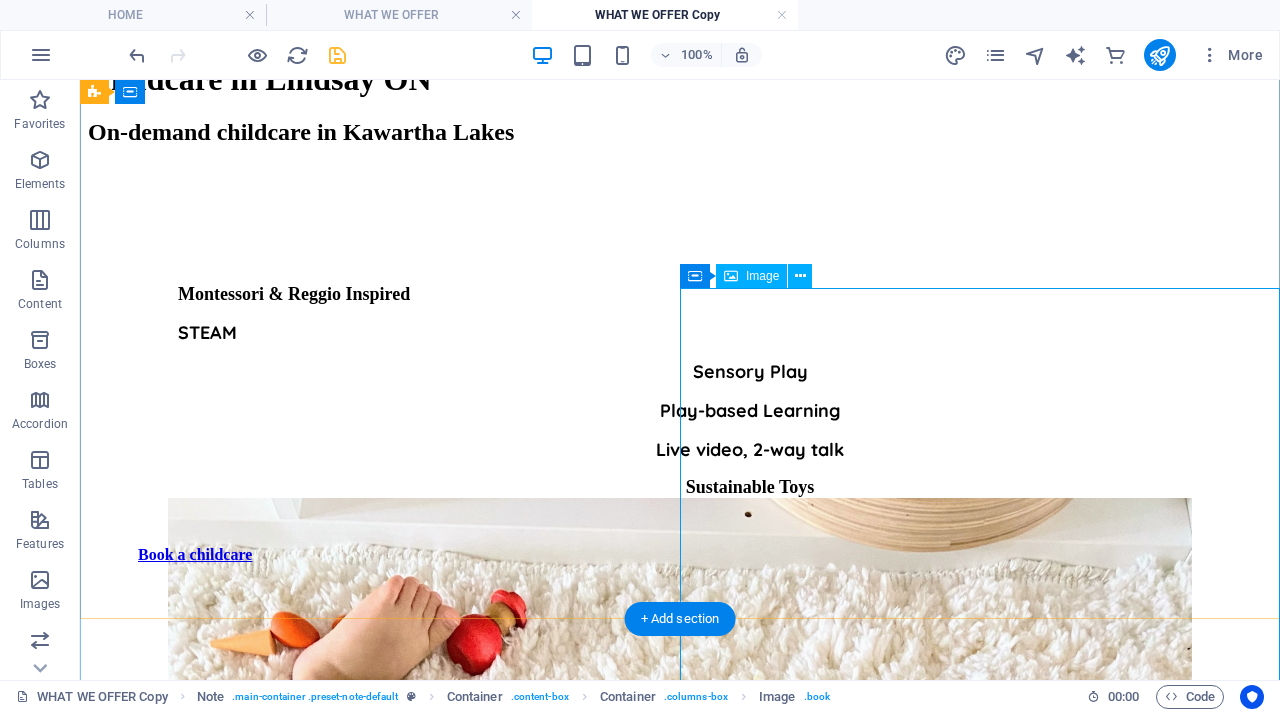 click at bounding box center [680, 1183] 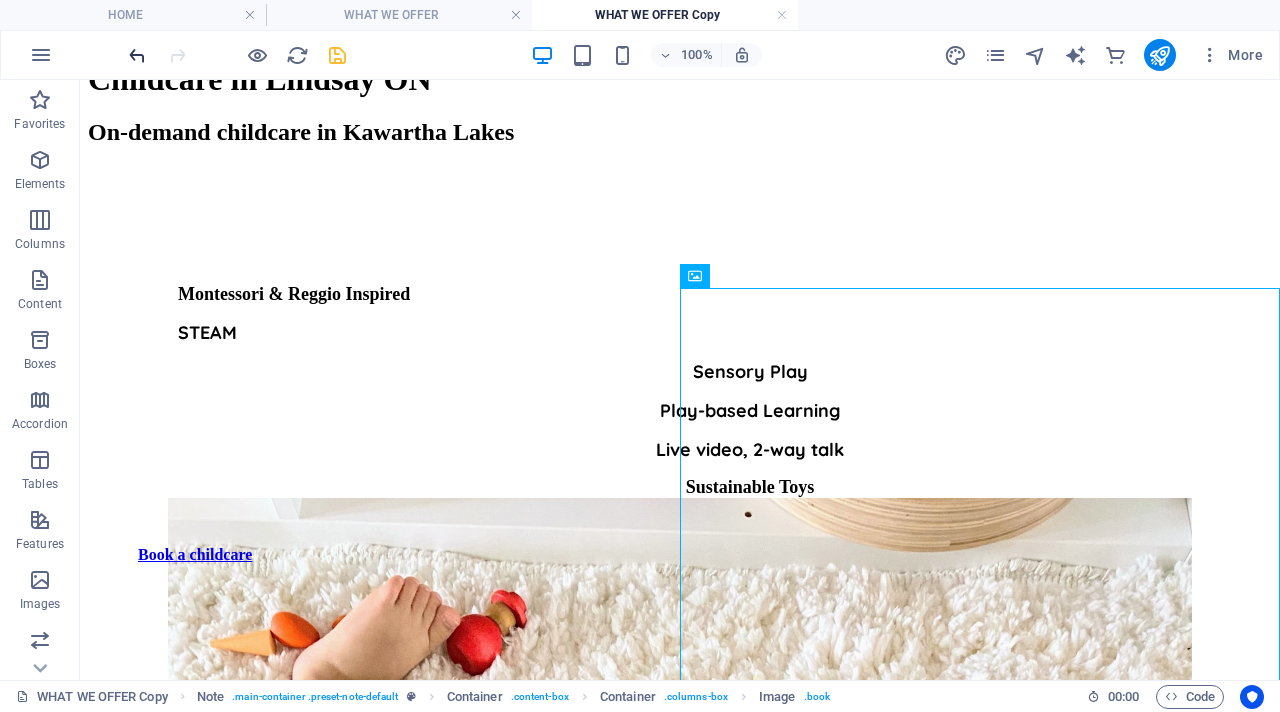 click at bounding box center (137, 55) 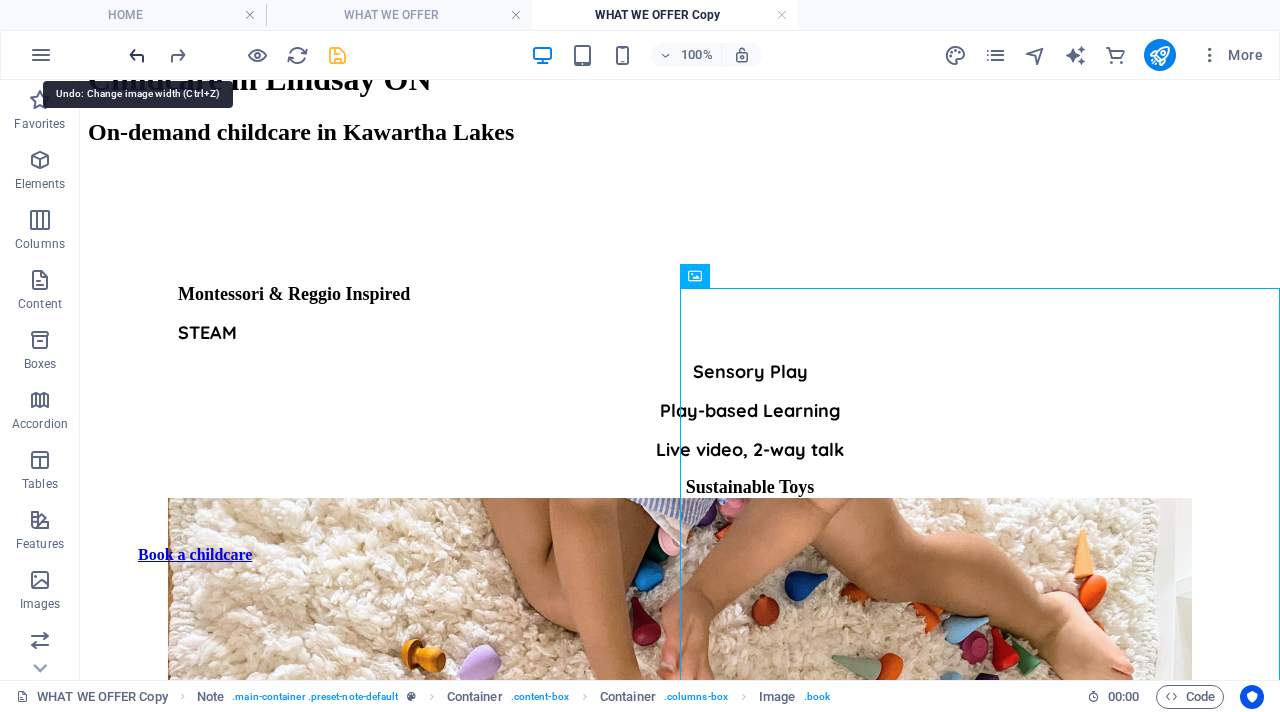 click at bounding box center (137, 55) 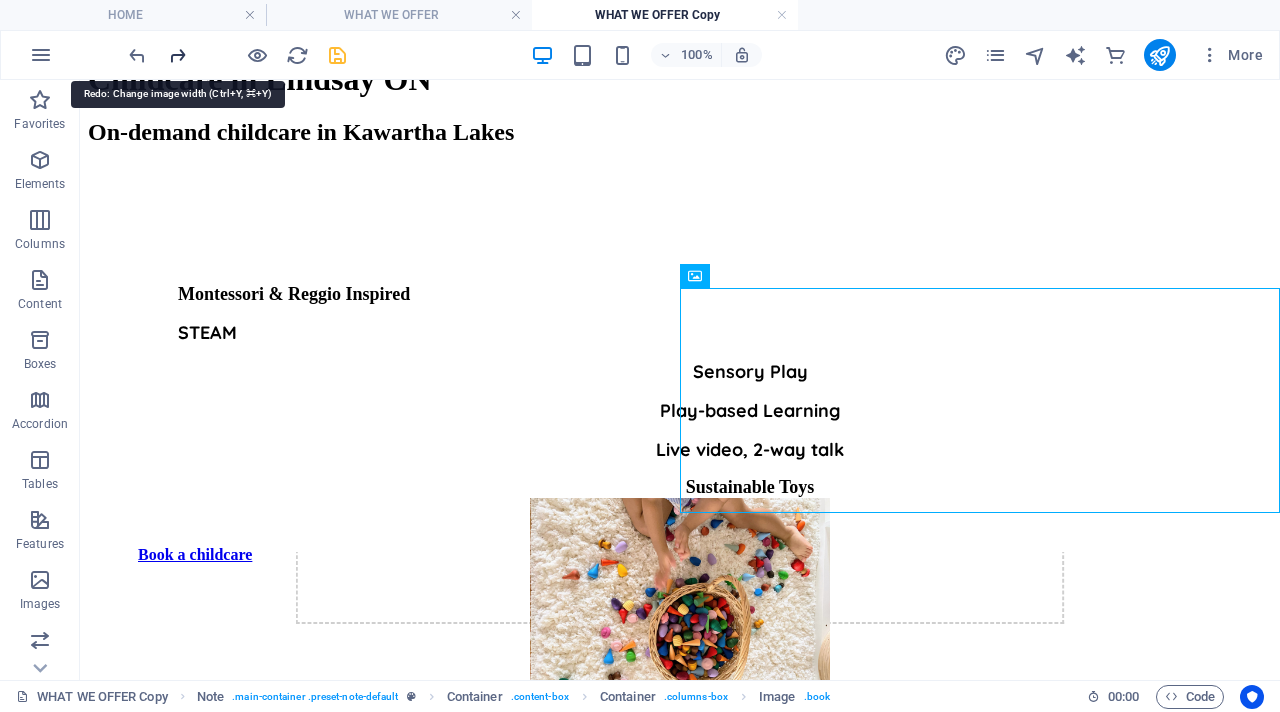 click at bounding box center [177, 55] 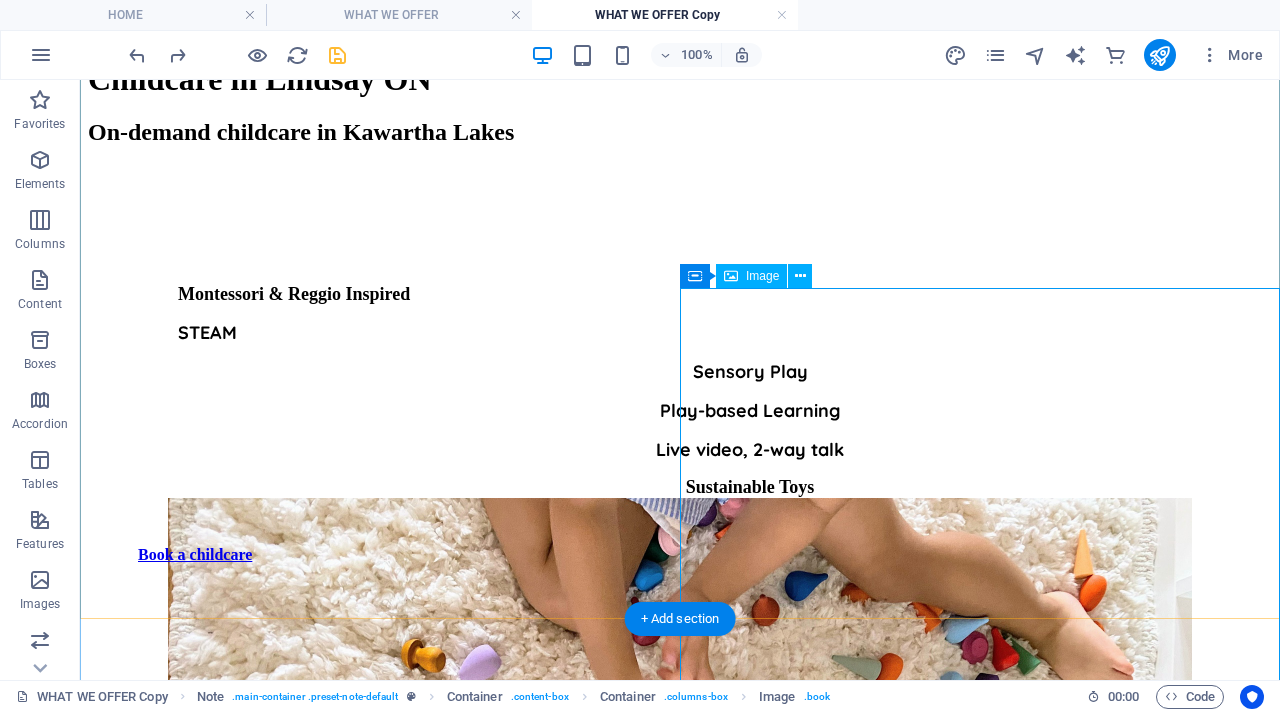 click at bounding box center (680, 884) 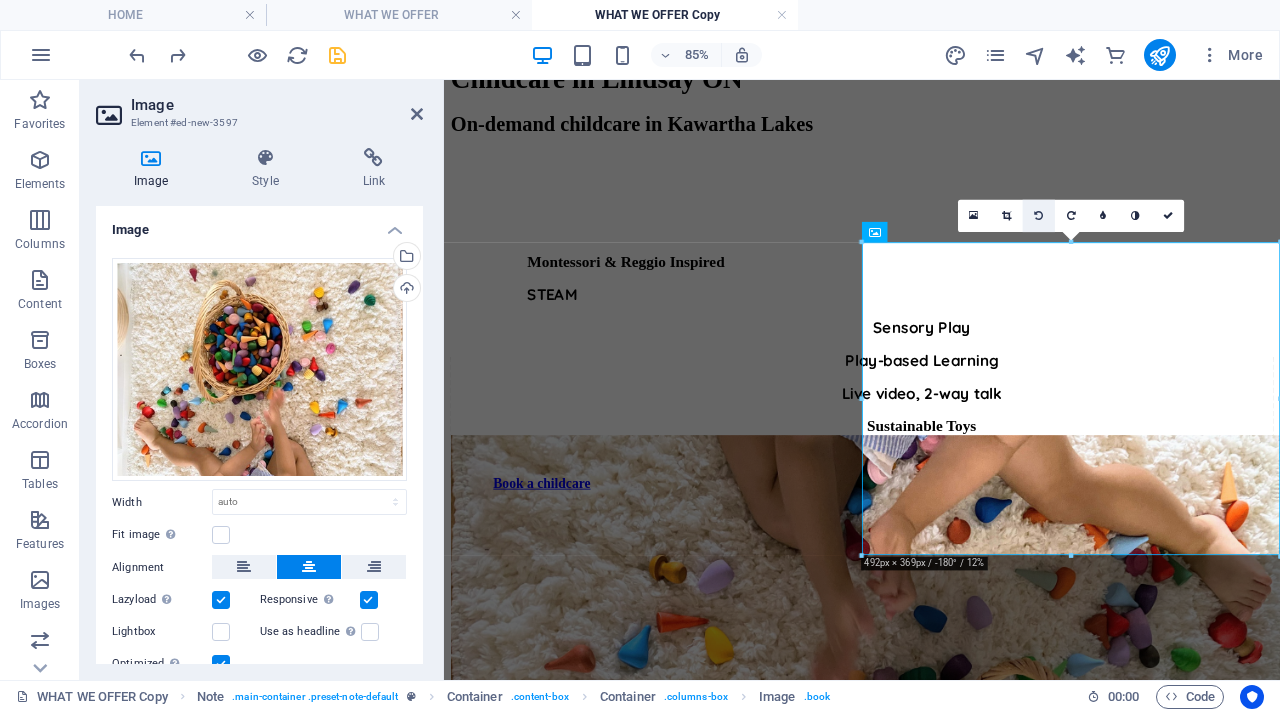 click at bounding box center [1038, 216] 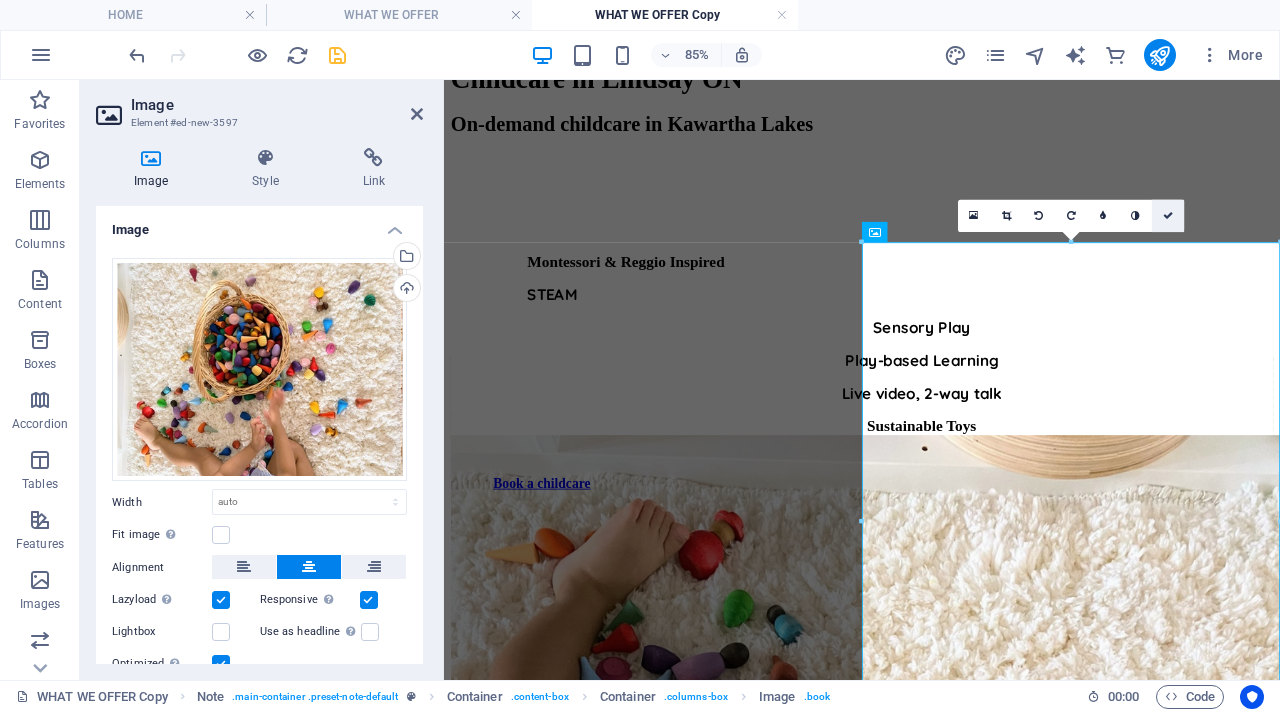 click at bounding box center (1168, 216) 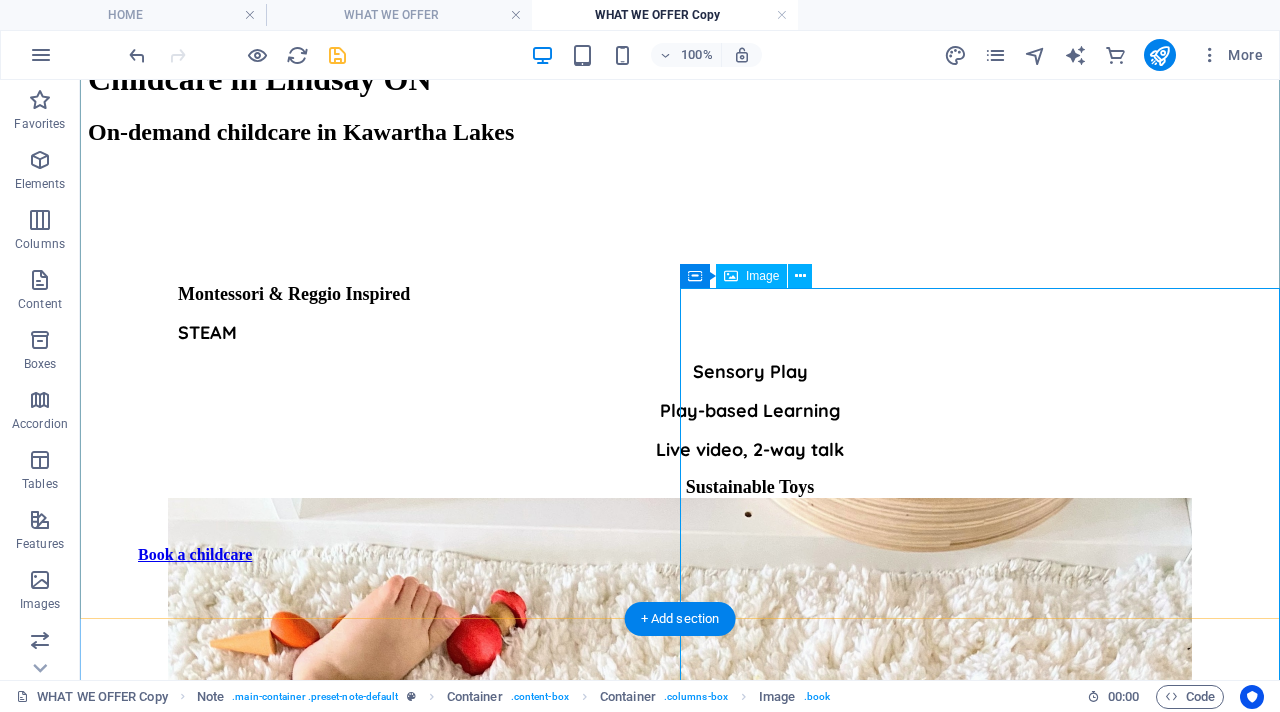 click at bounding box center (680, 1183) 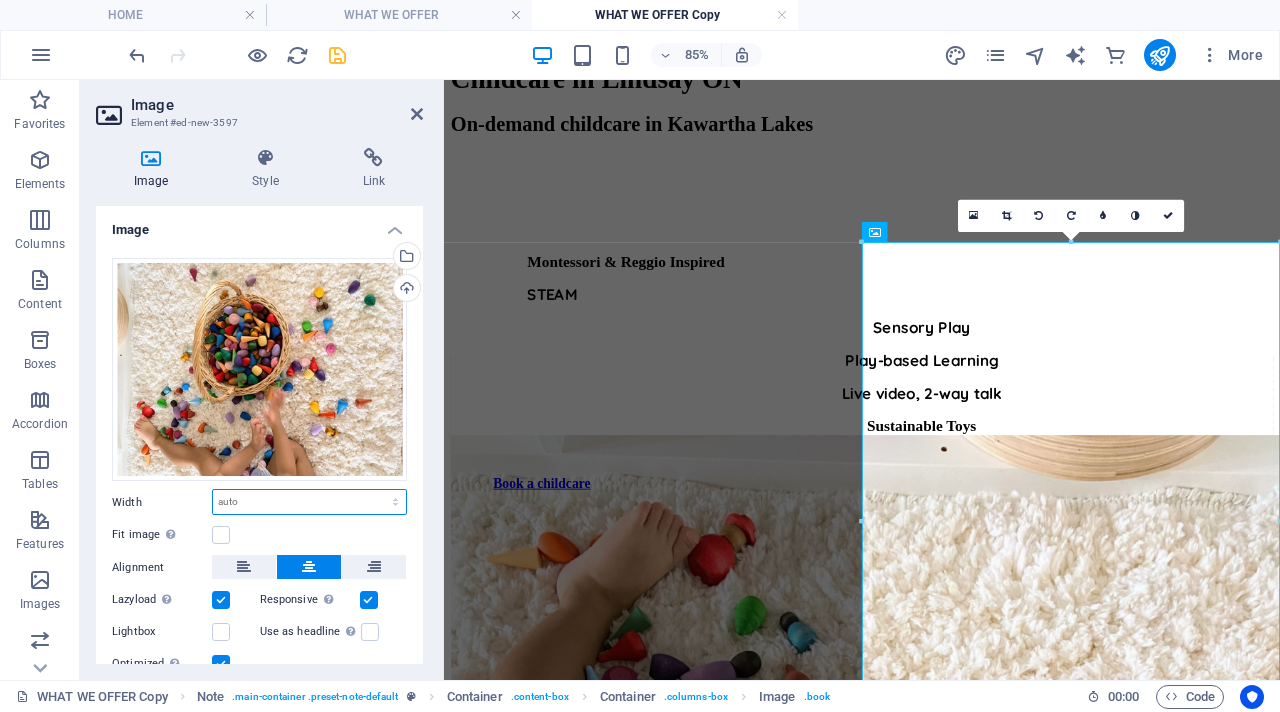 click on "Default auto px rem % em vh vw" at bounding box center (309, 502) 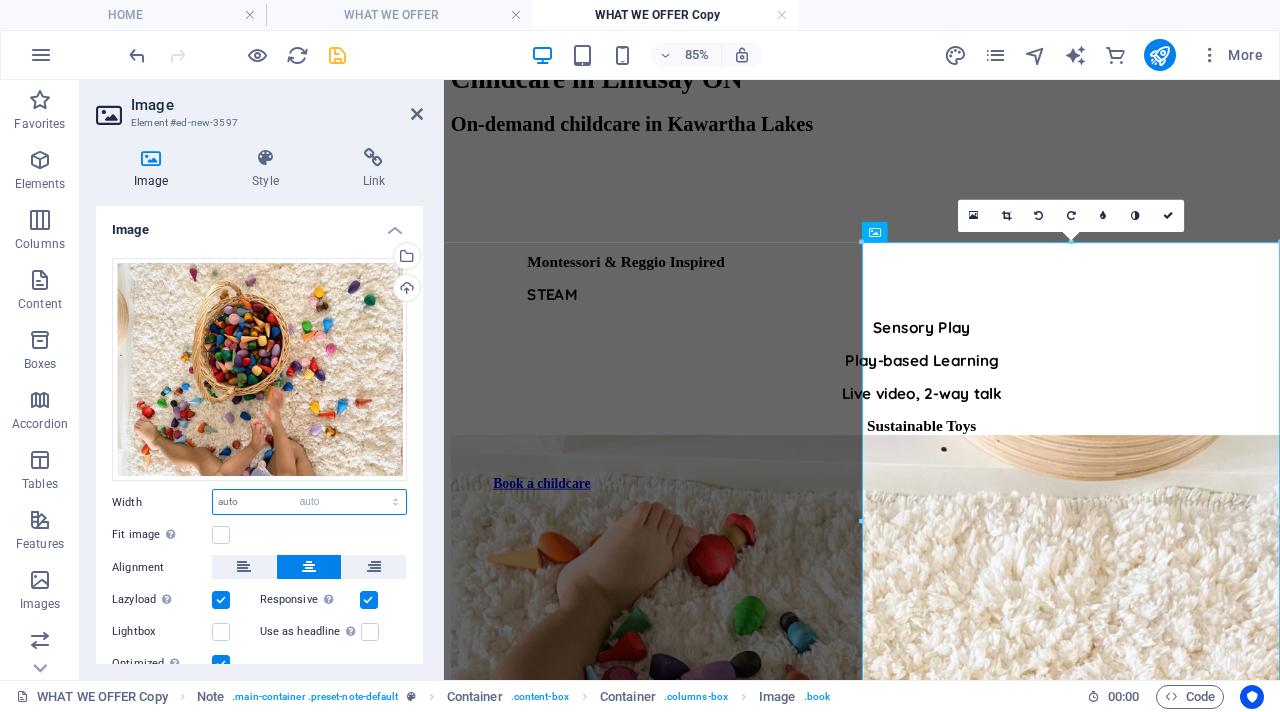 select on "DISABLED_OPTION_VALUE" 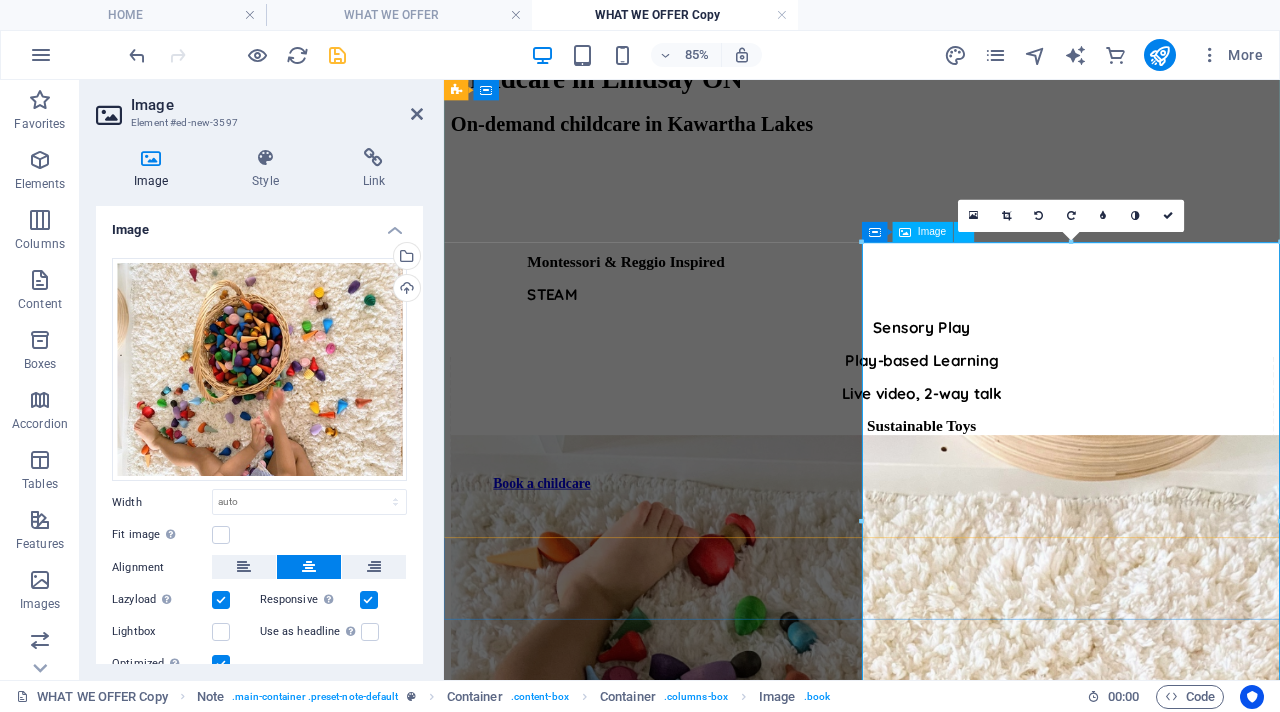 click at bounding box center (936, 1183) 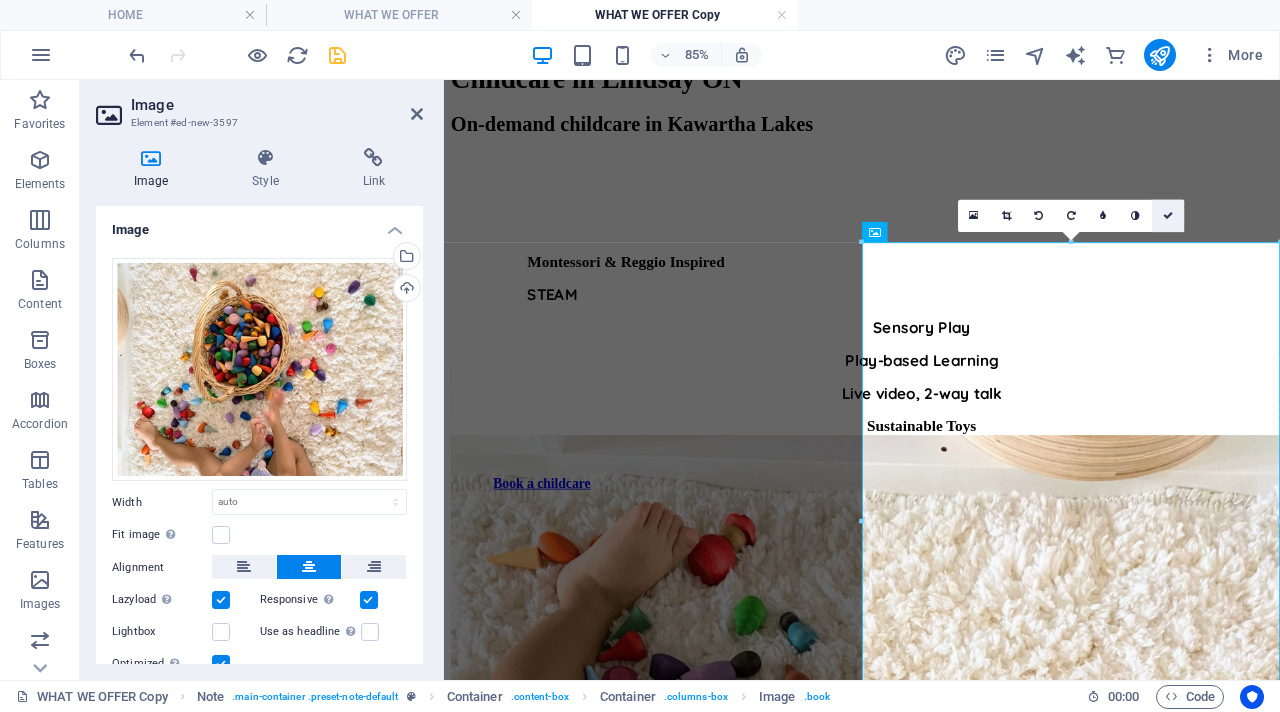 click at bounding box center [1168, 215] 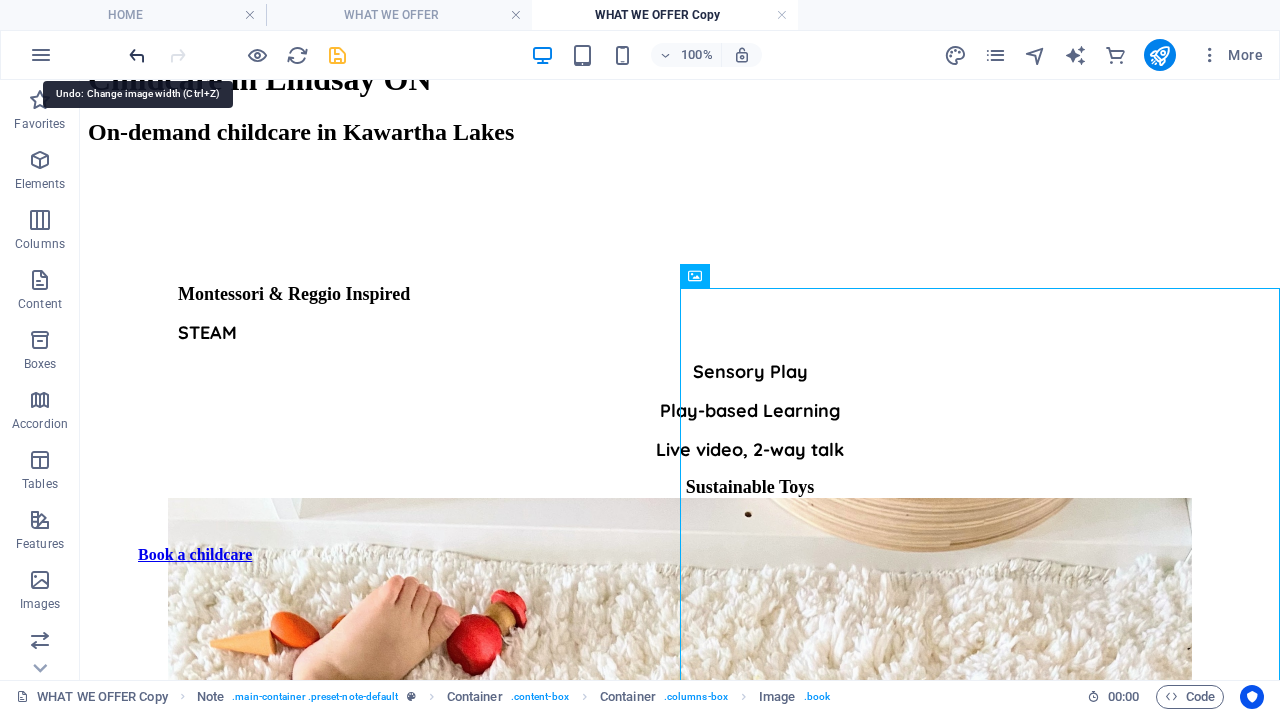 click at bounding box center [137, 55] 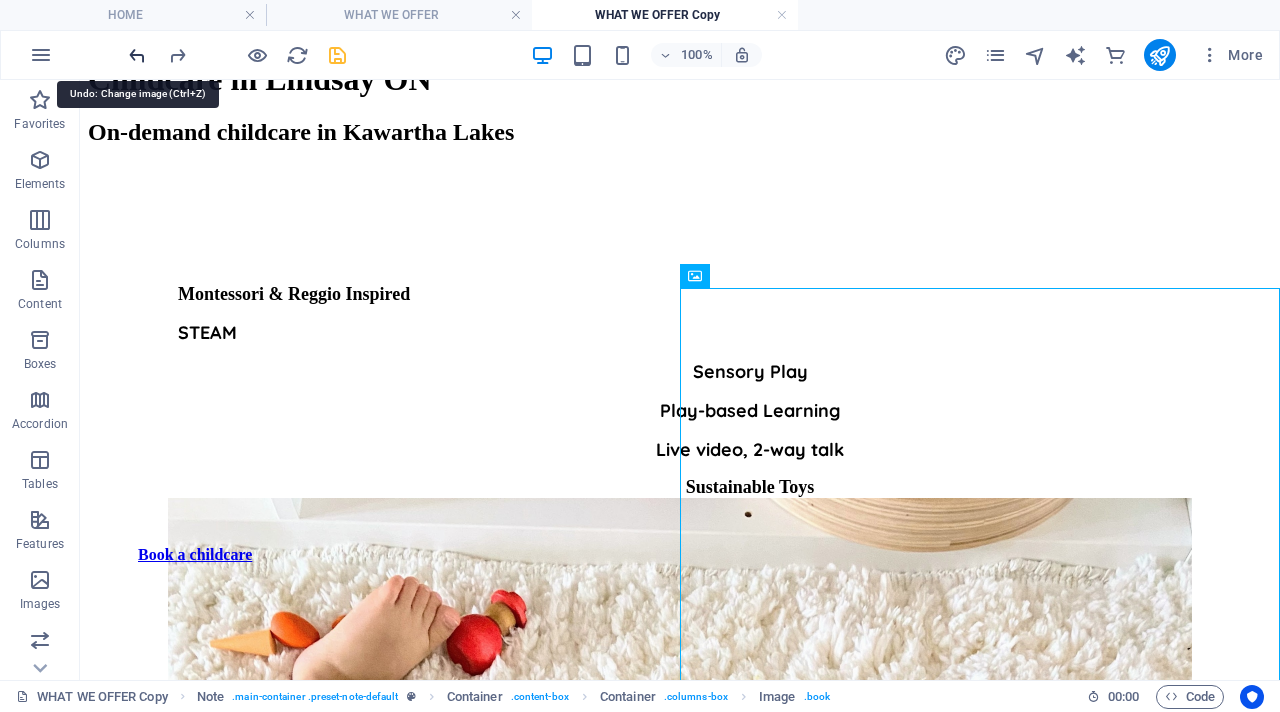 click at bounding box center (137, 55) 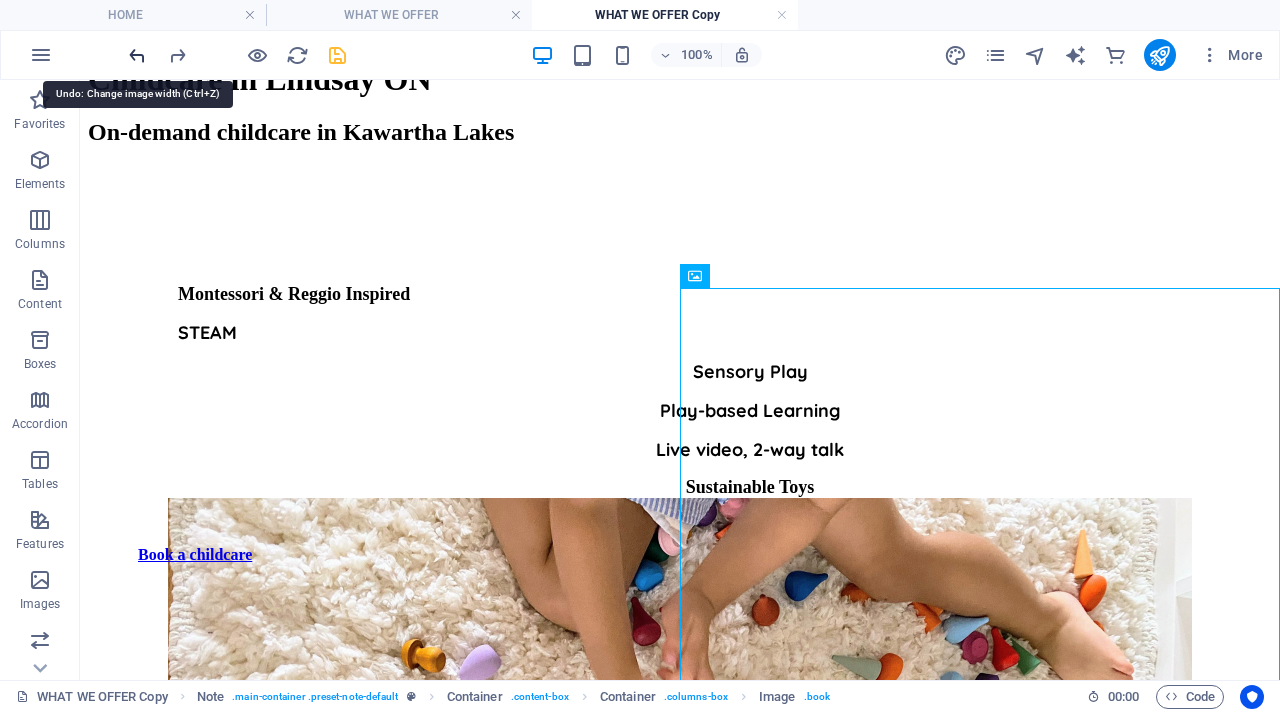 click at bounding box center [137, 55] 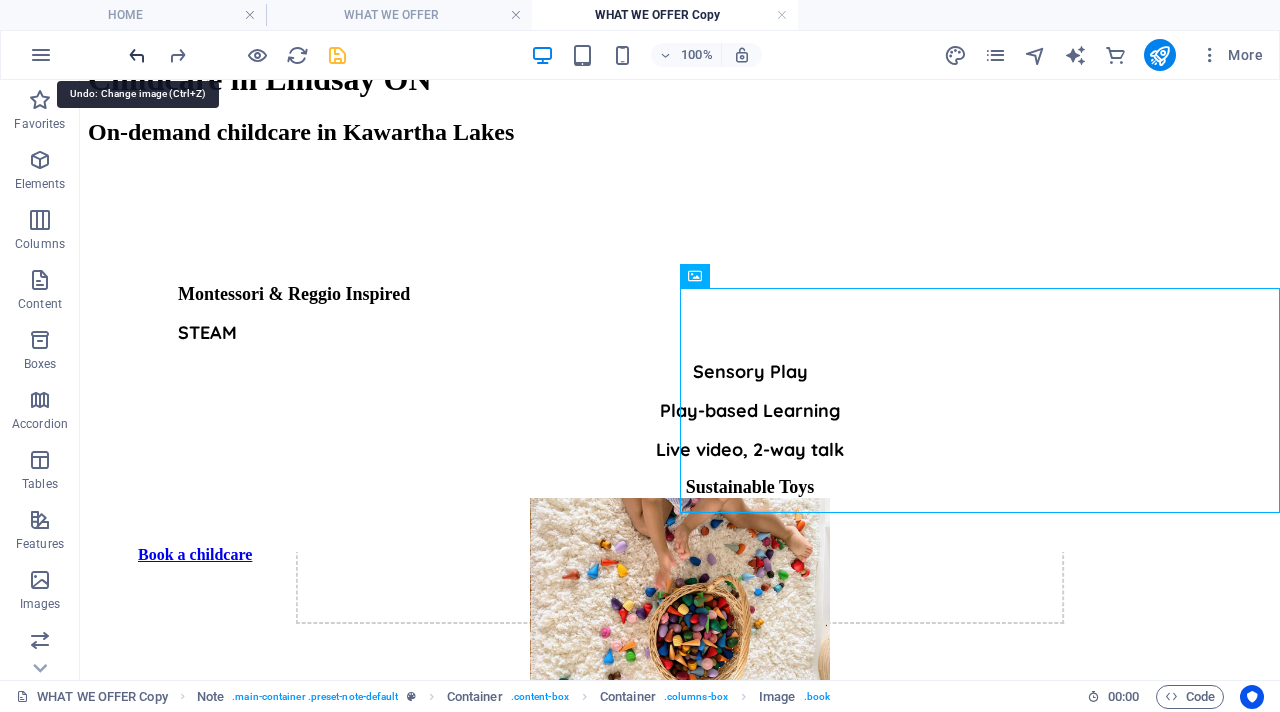 click at bounding box center [137, 55] 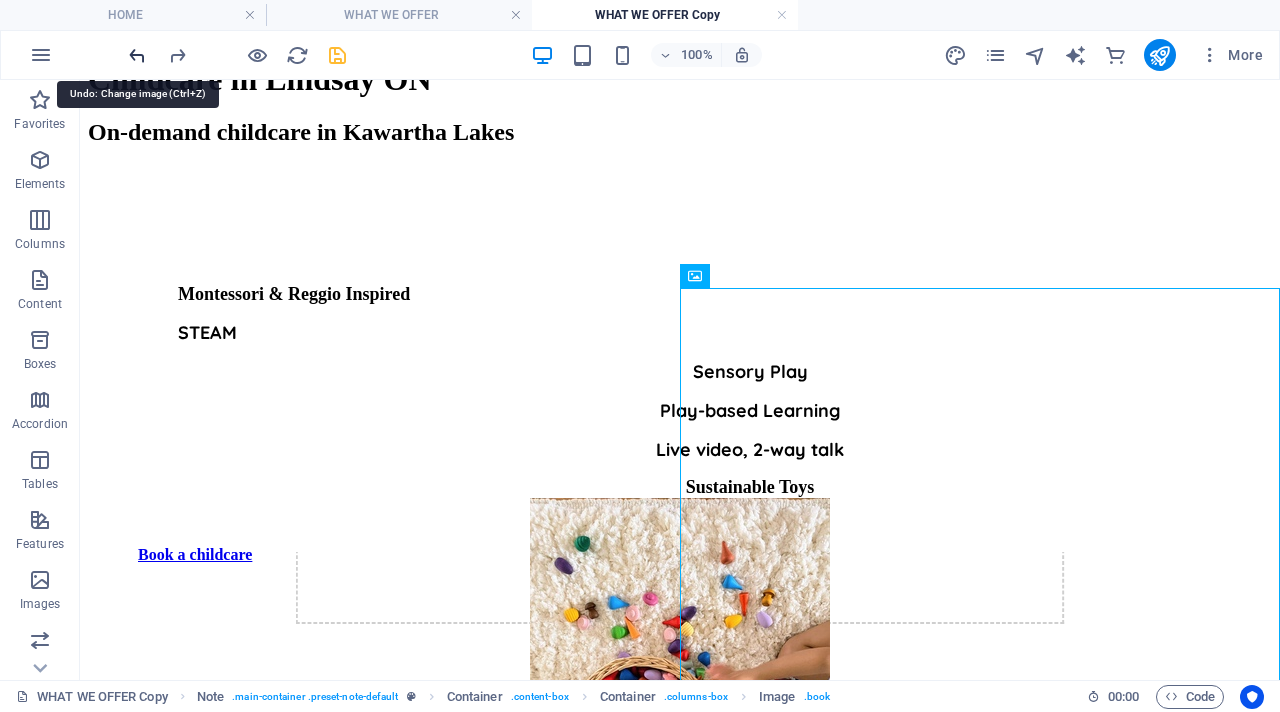 click at bounding box center [137, 55] 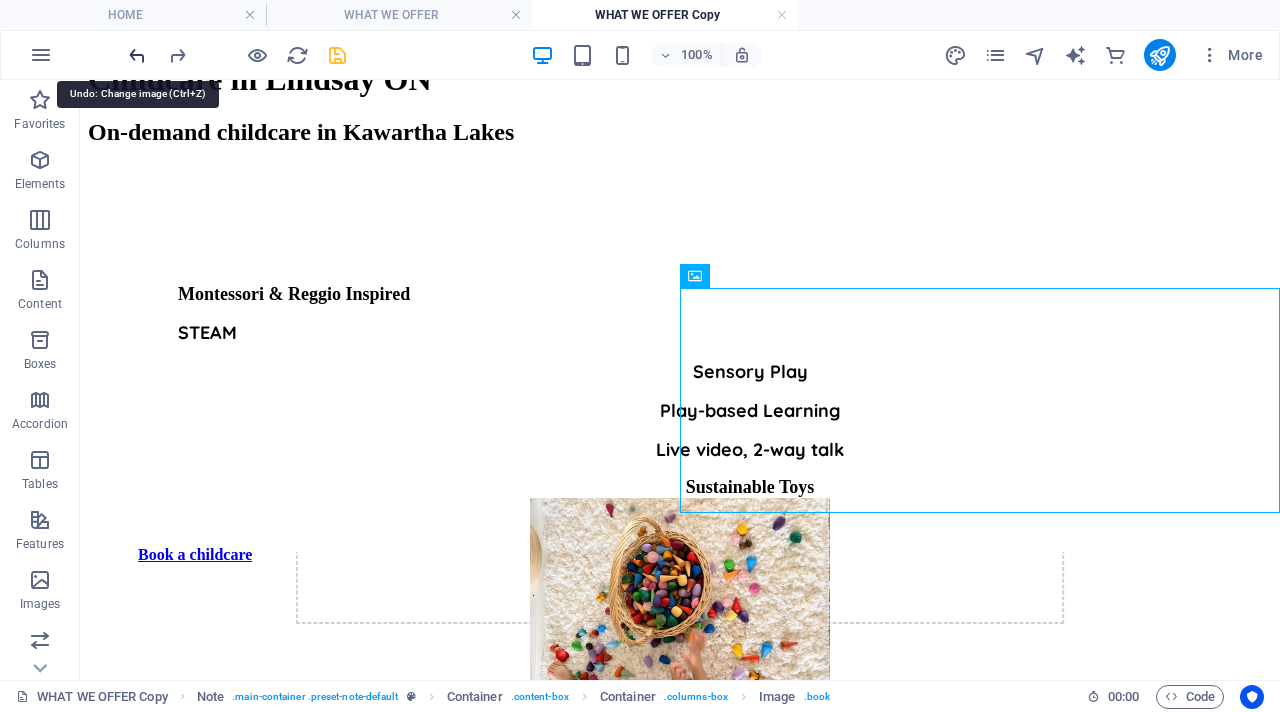 click at bounding box center [137, 55] 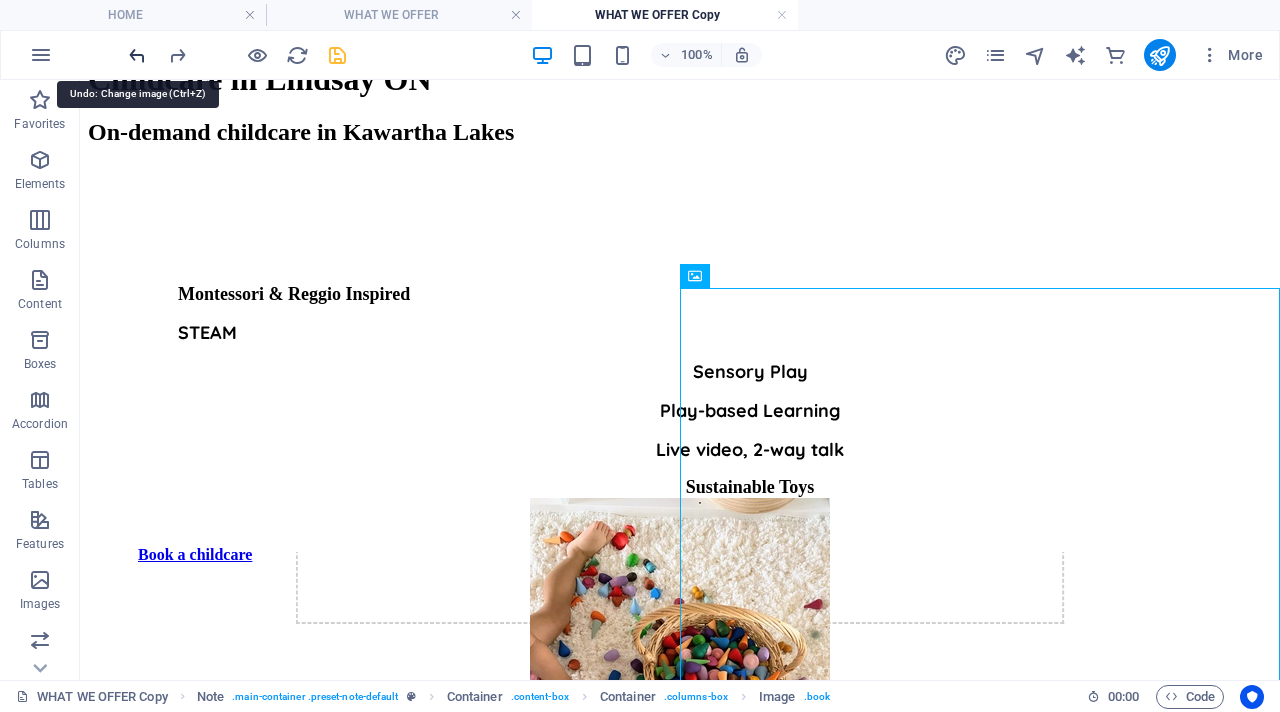 click at bounding box center [137, 55] 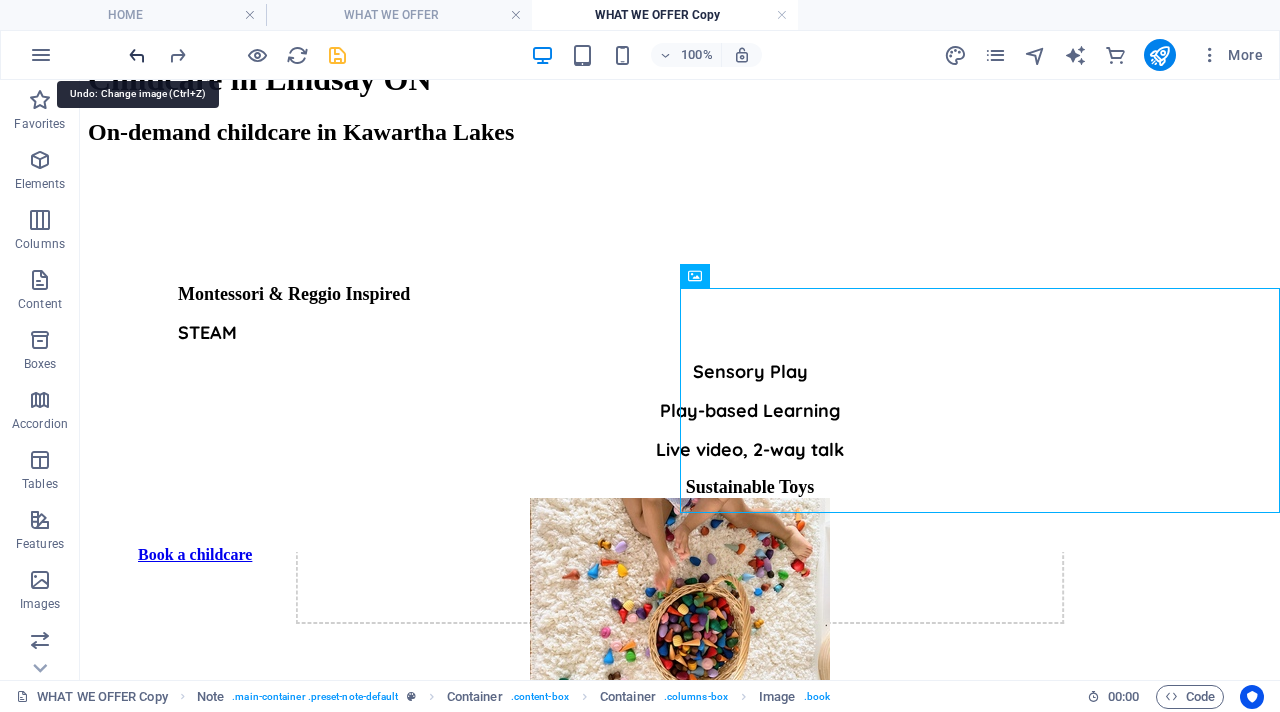 click at bounding box center [137, 55] 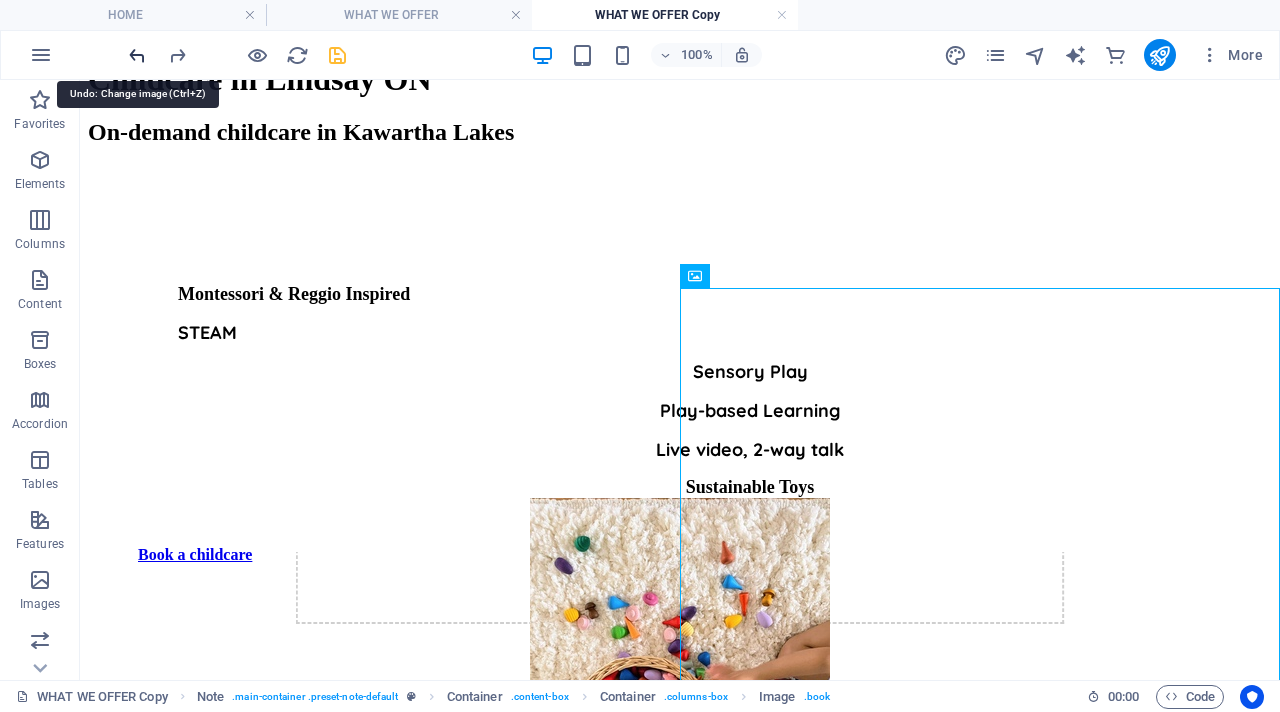 click at bounding box center [137, 55] 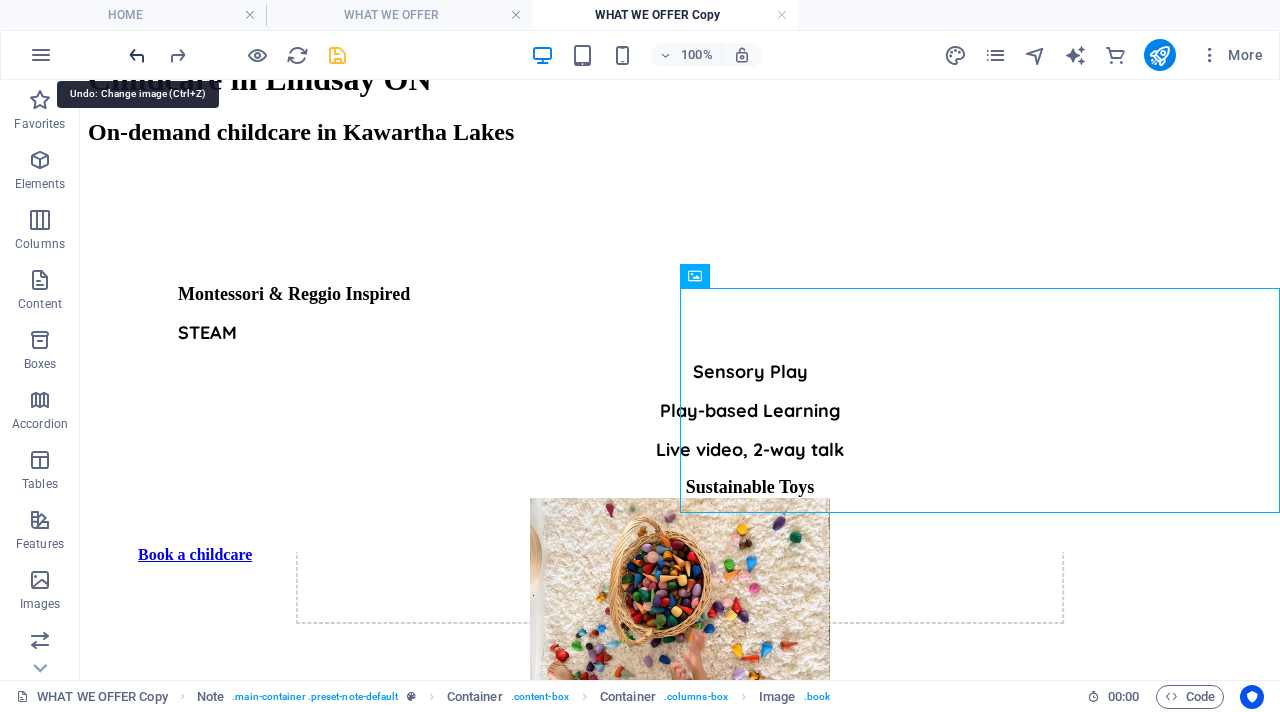 click at bounding box center [137, 55] 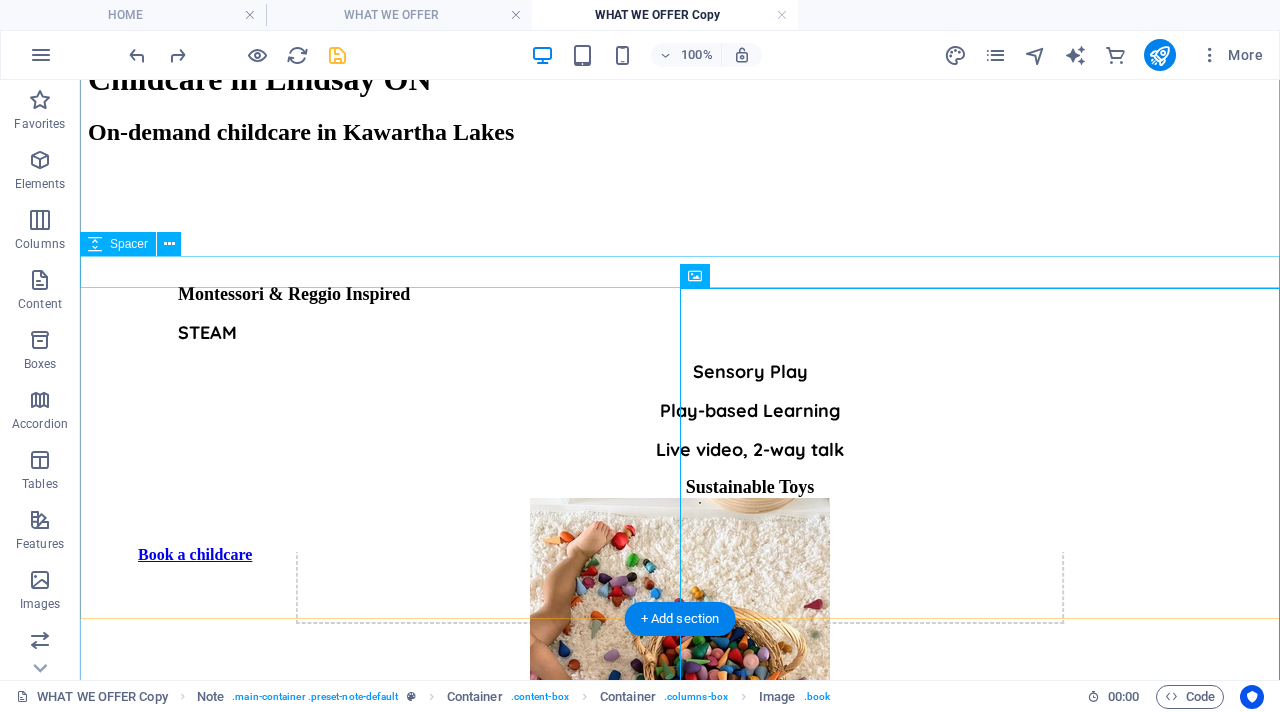 click at bounding box center [680, 182] 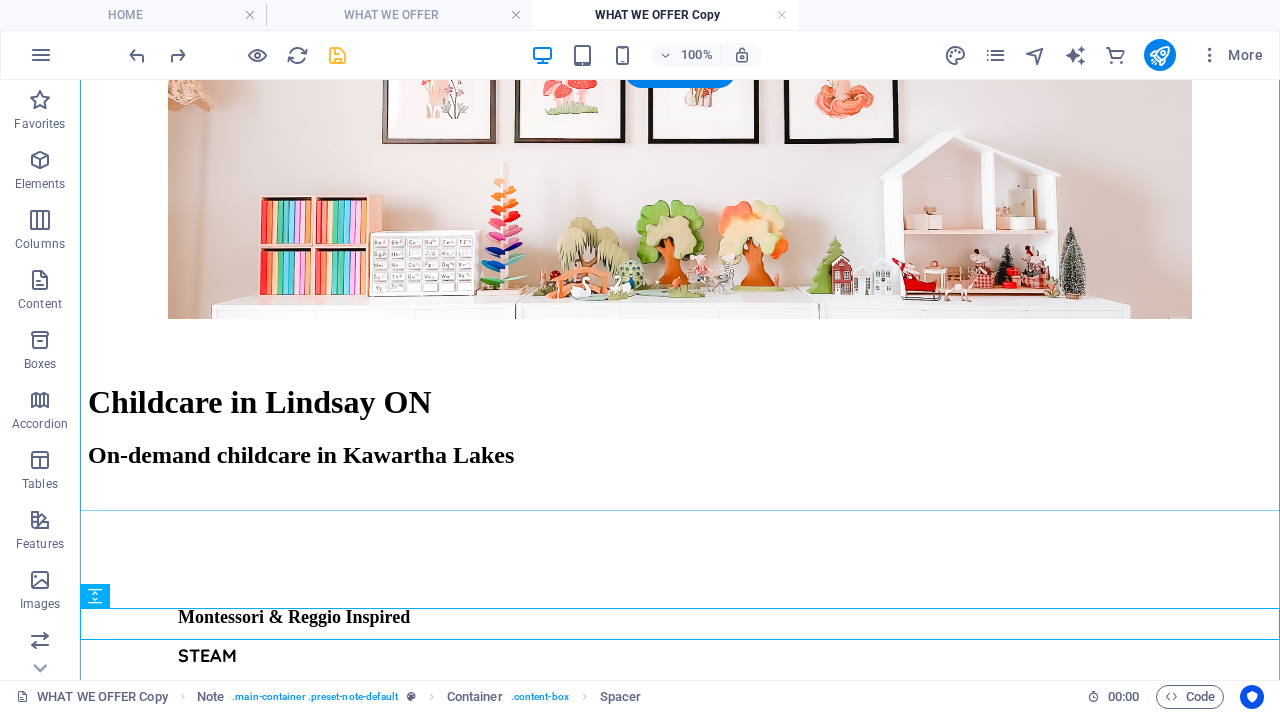 scroll, scrollTop: 524, scrollLeft: 0, axis: vertical 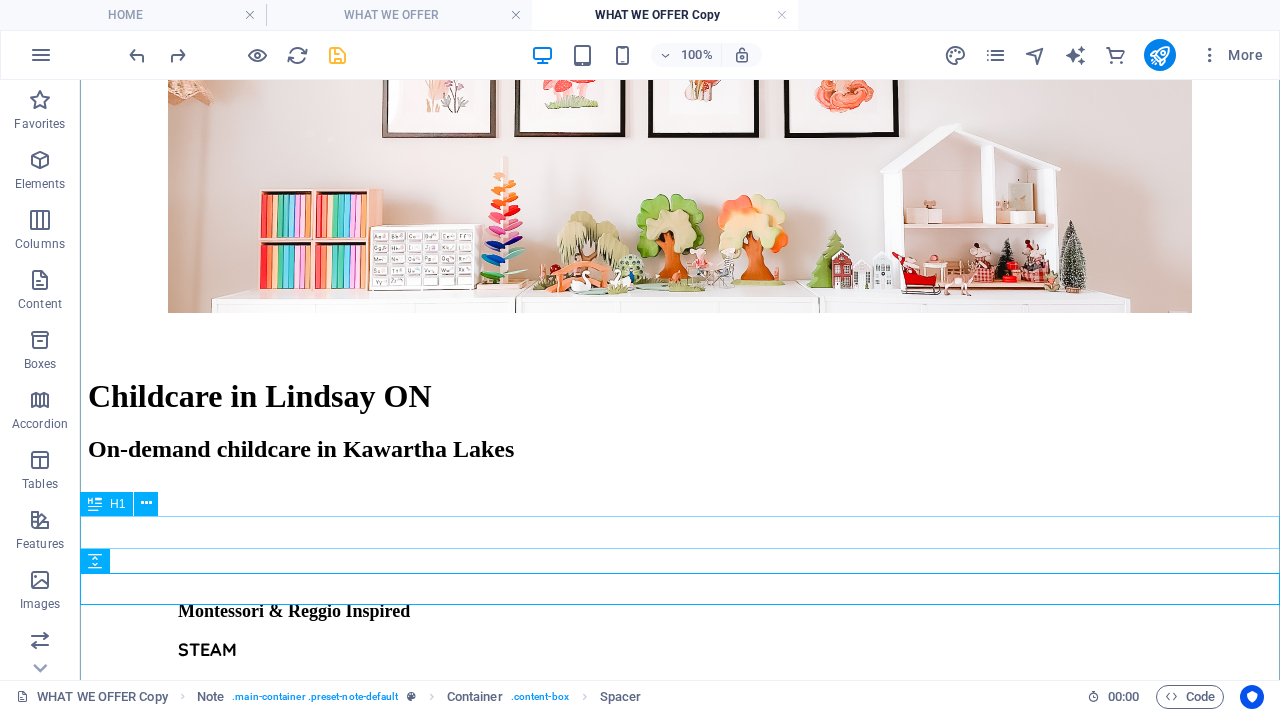 click on "Childcare in Lindsay ON" at bounding box center [680, 396] 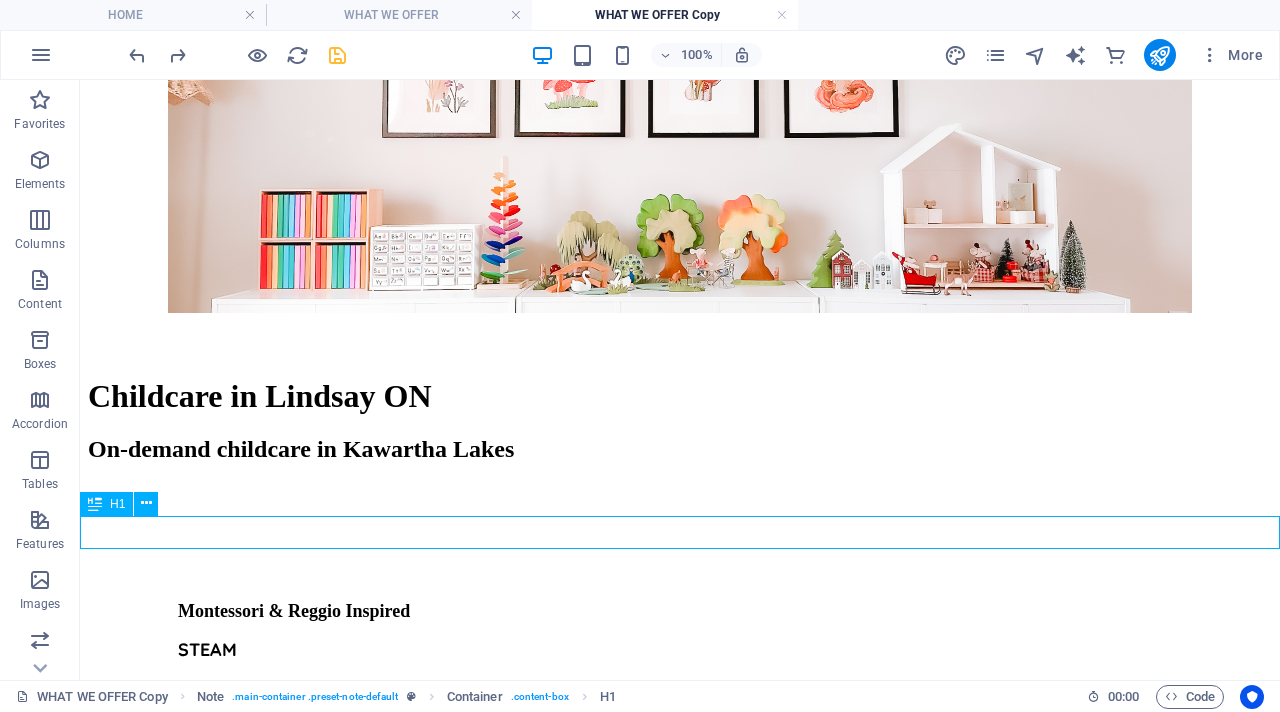 click on "Childcare in Lindsay ON" at bounding box center (680, 396) 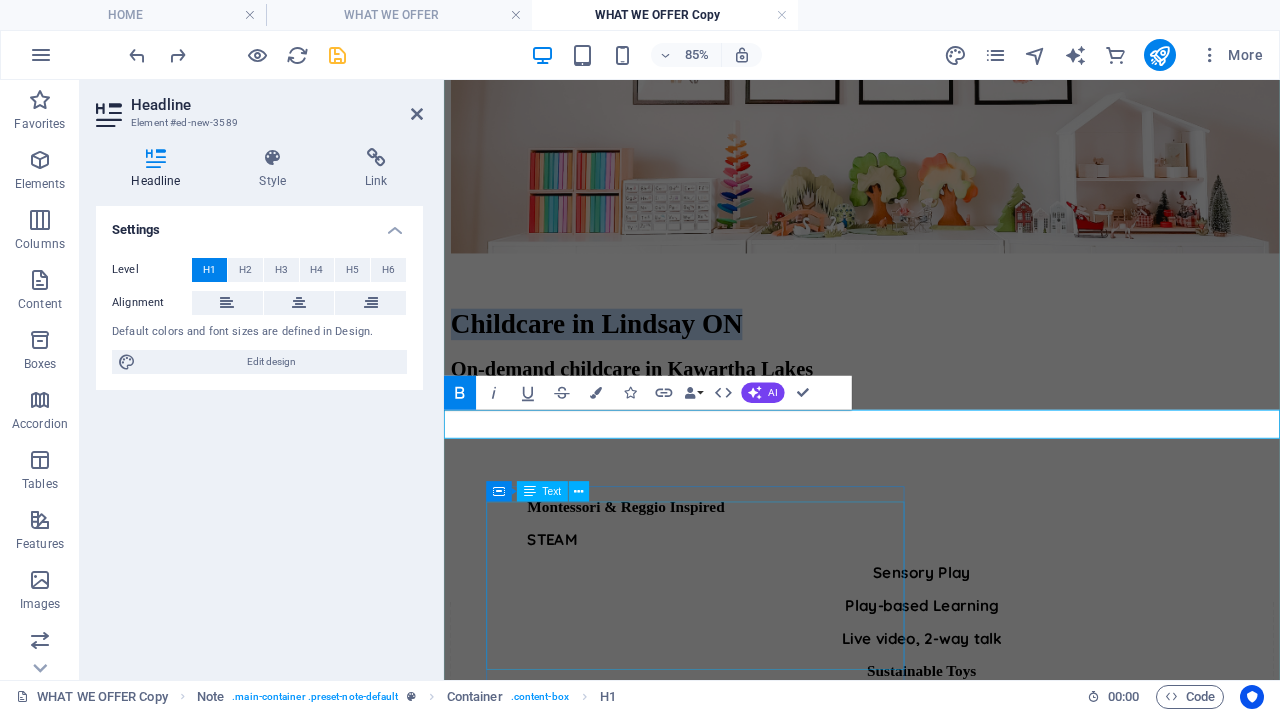 type 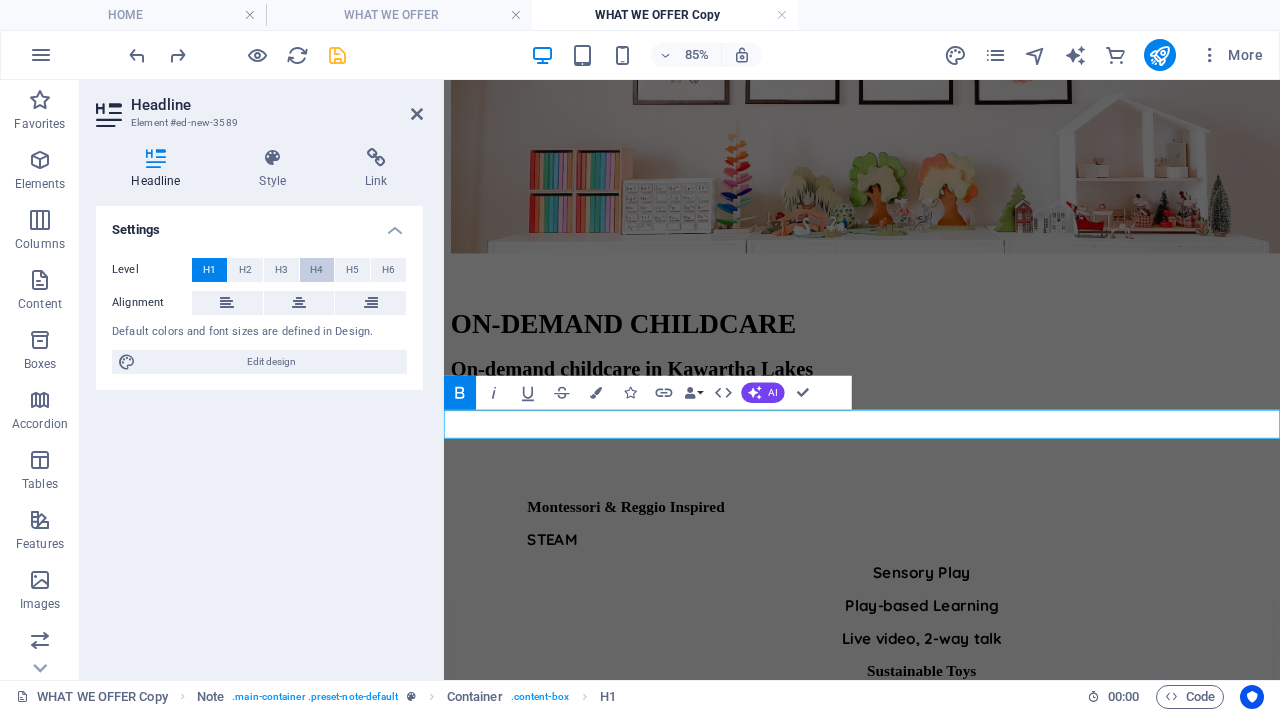 click on "H4" at bounding box center (316, 270) 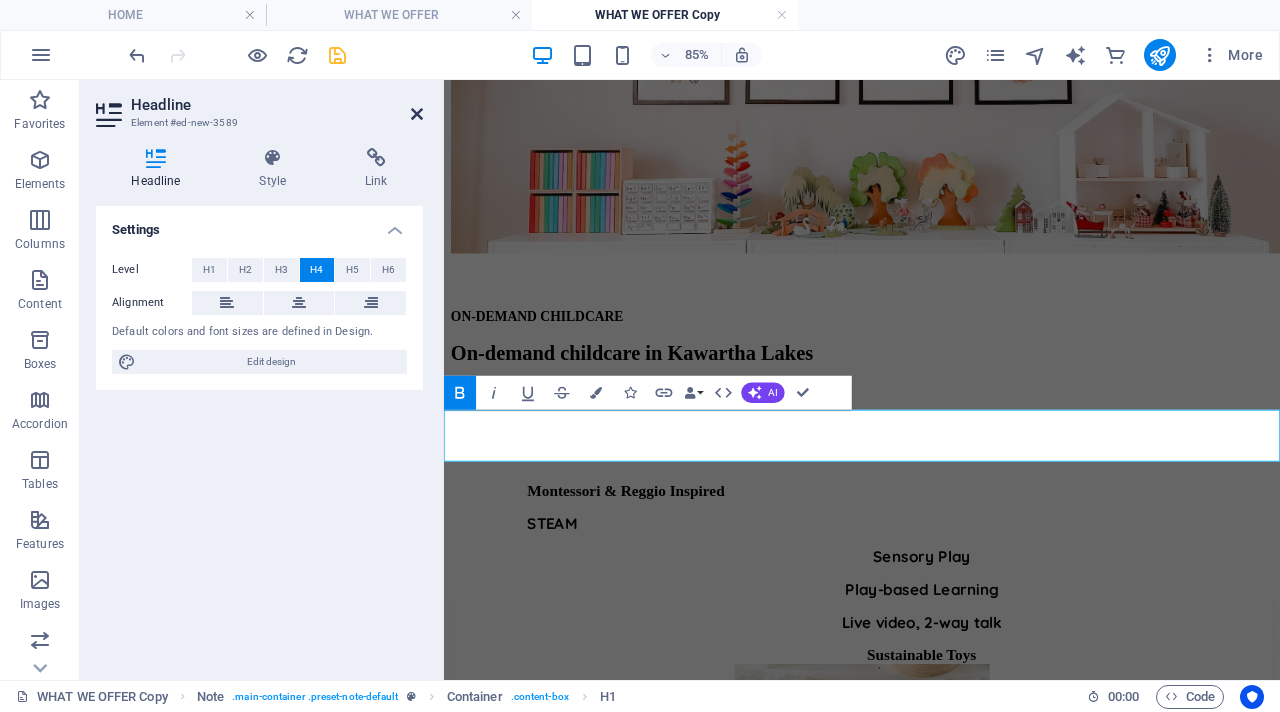 click at bounding box center [417, 114] 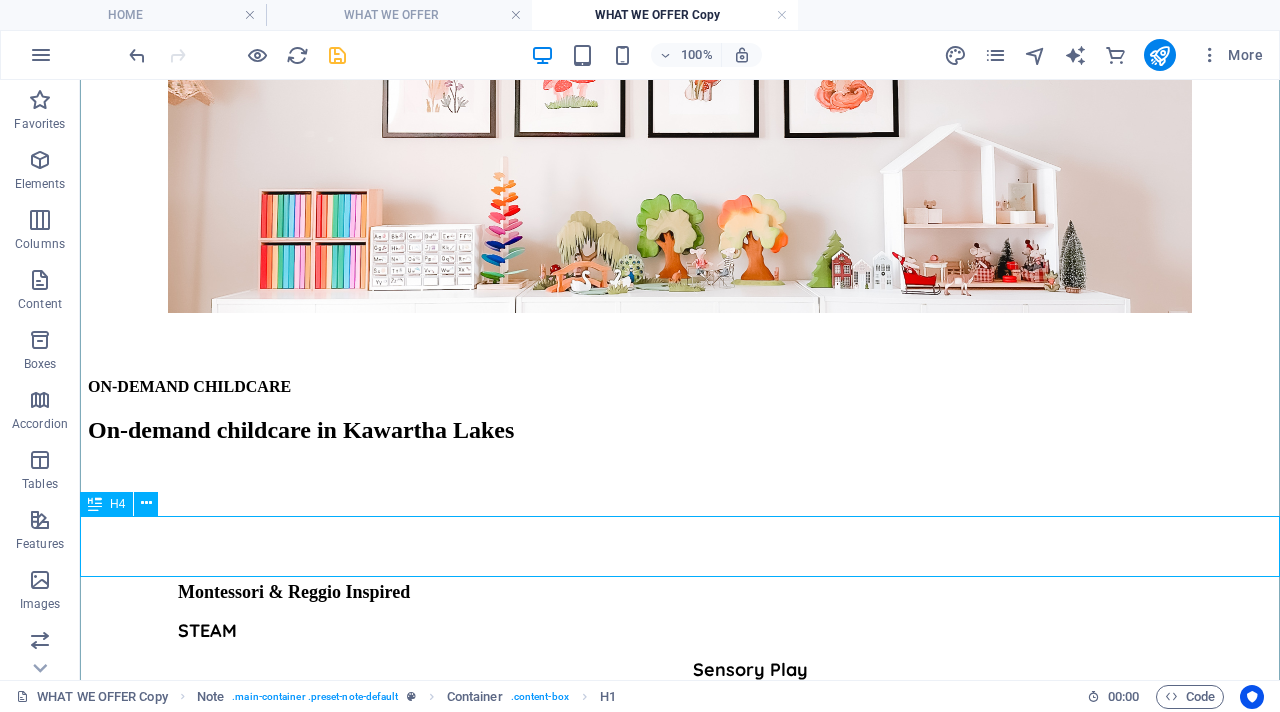 click on "ON-DEMAND CHILDCARE" at bounding box center [680, 387] 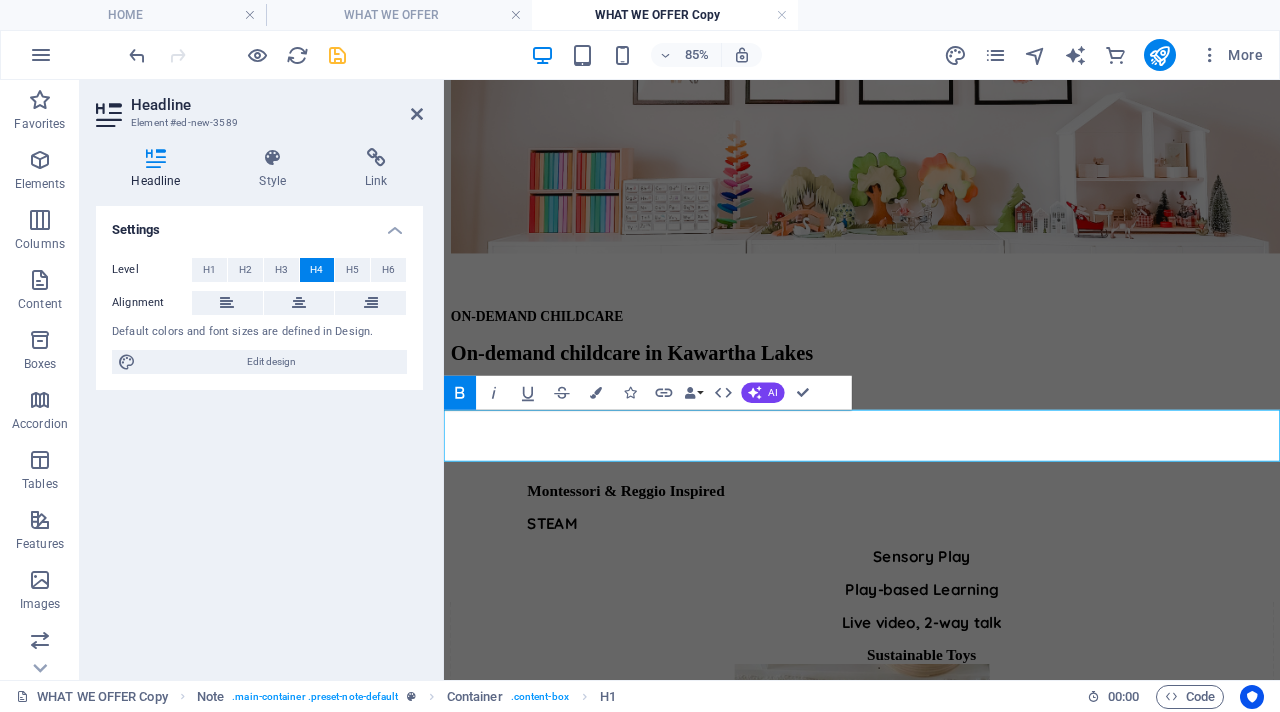 click 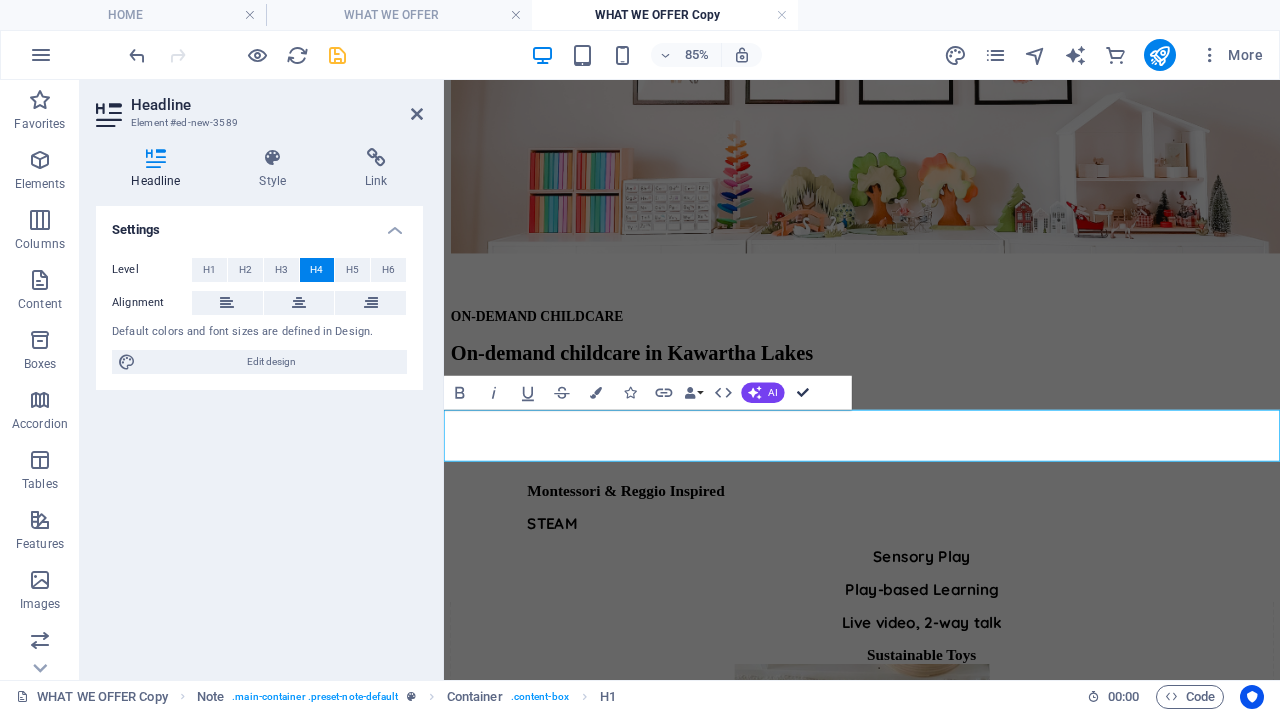 scroll, scrollTop: 524, scrollLeft: 0, axis: vertical 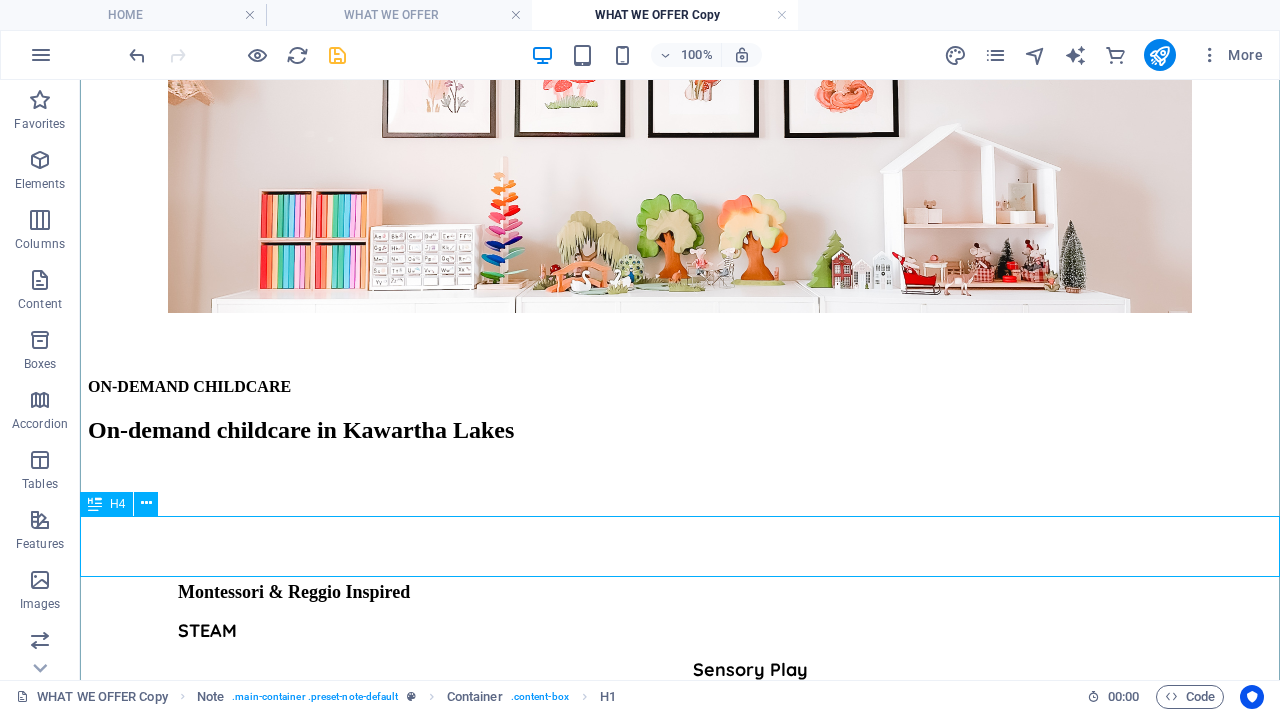 click on "ON-DEMAND CHILDCARE" at bounding box center (680, 387) 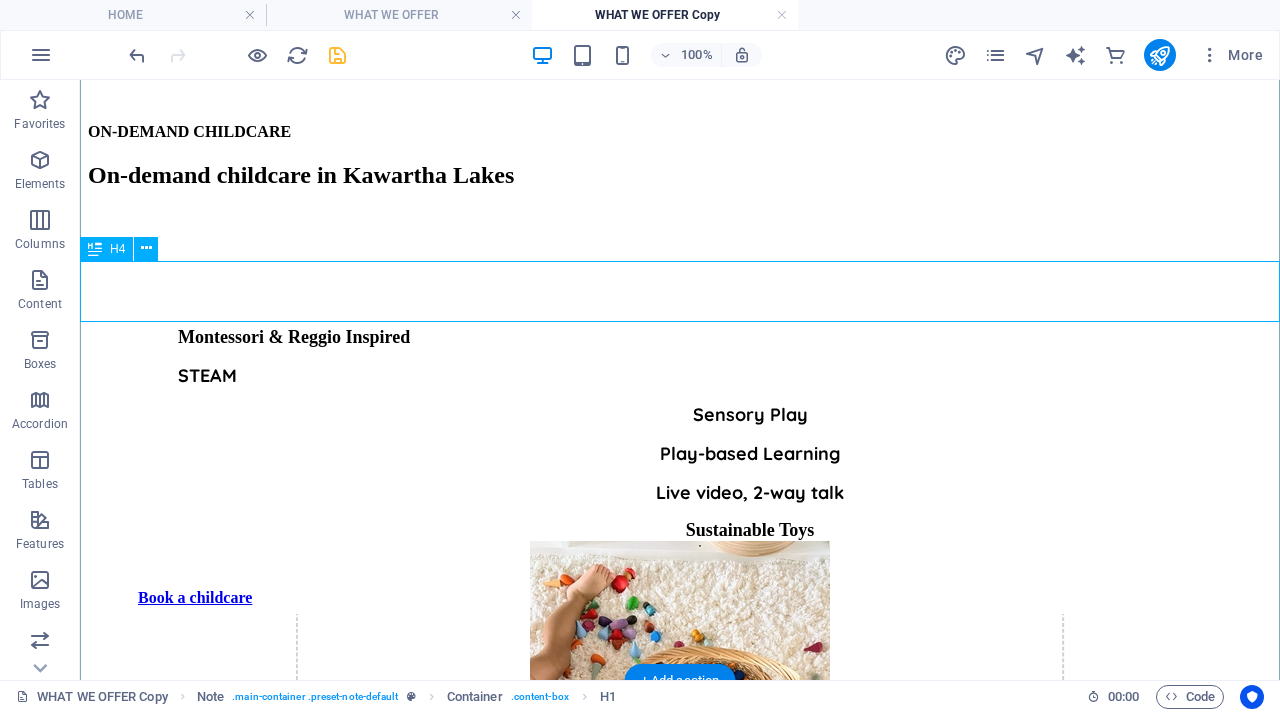 scroll, scrollTop: 574, scrollLeft: 0, axis: vertical 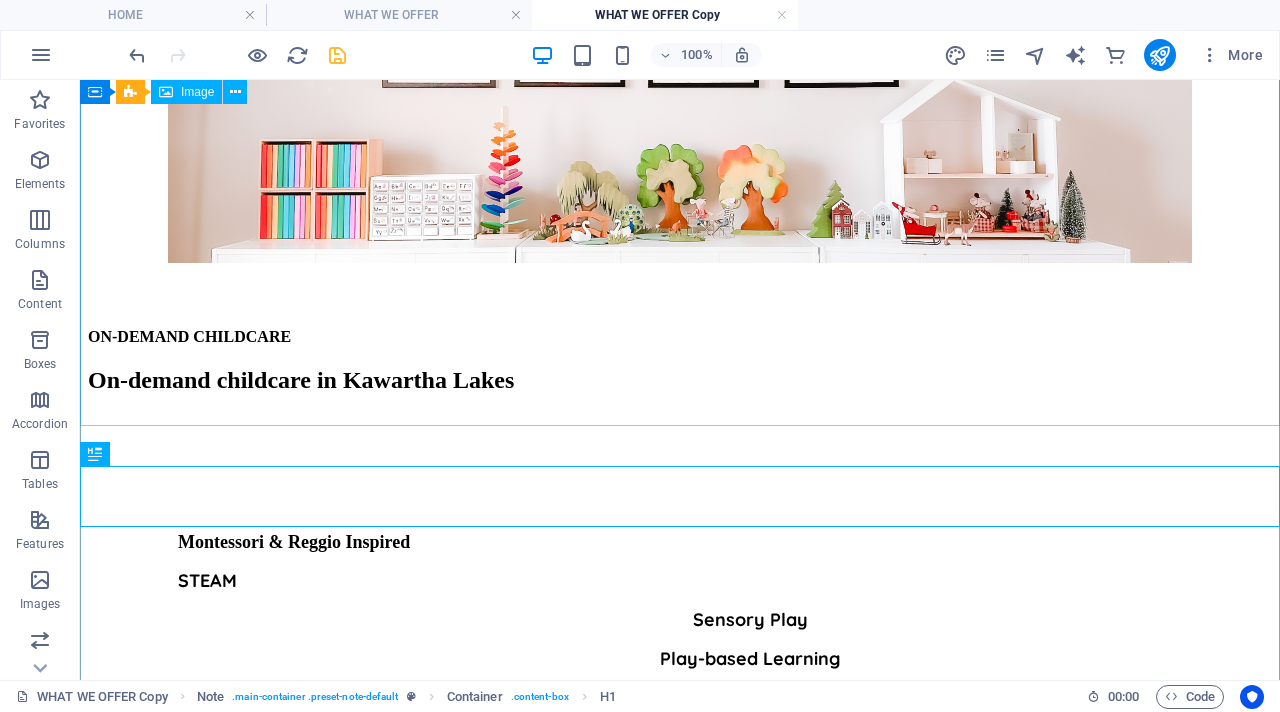 click at bounding box center (680, 43) 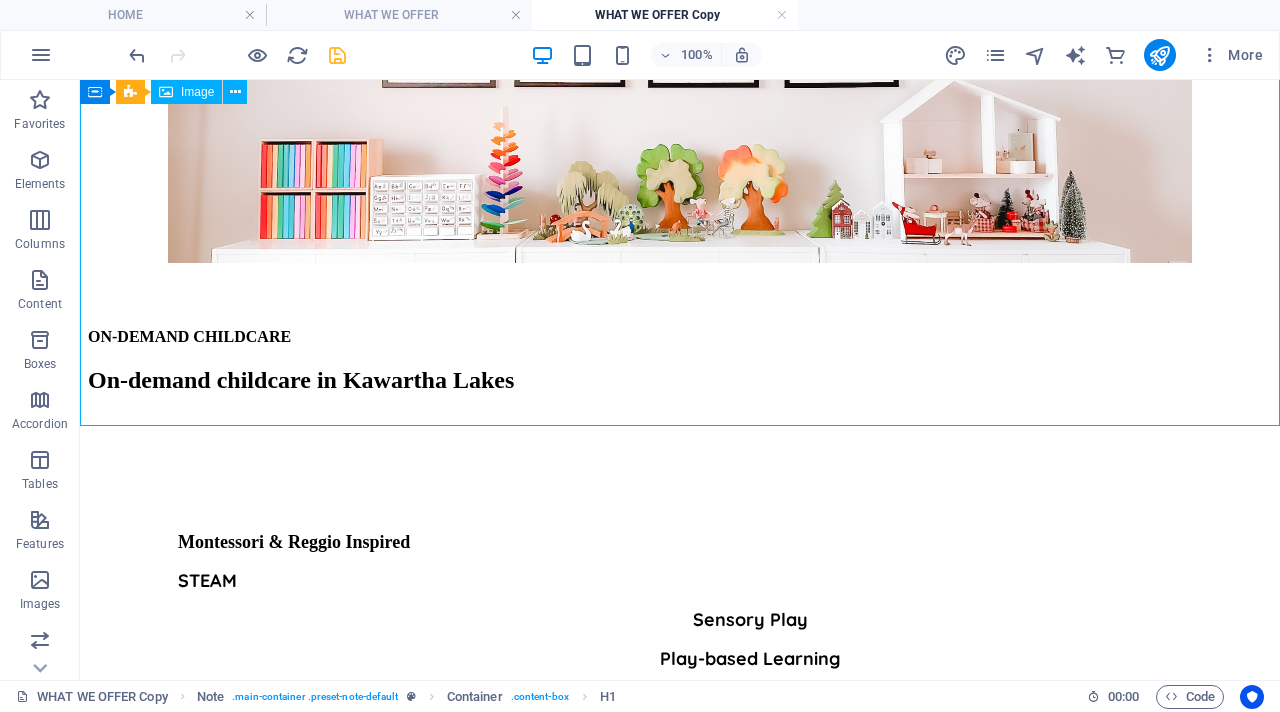 click at bounding box center (680, 43) 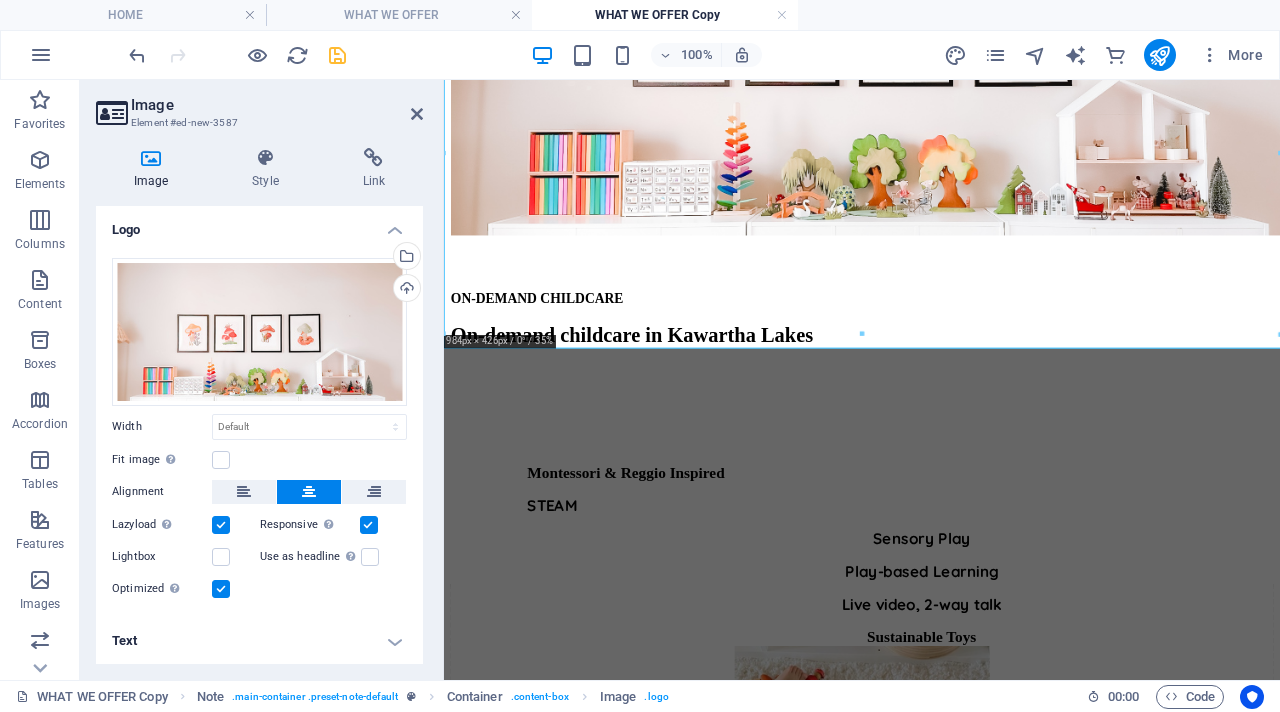 scroll, scrollTop: 603, scrollLeft: 0, axis: vertical 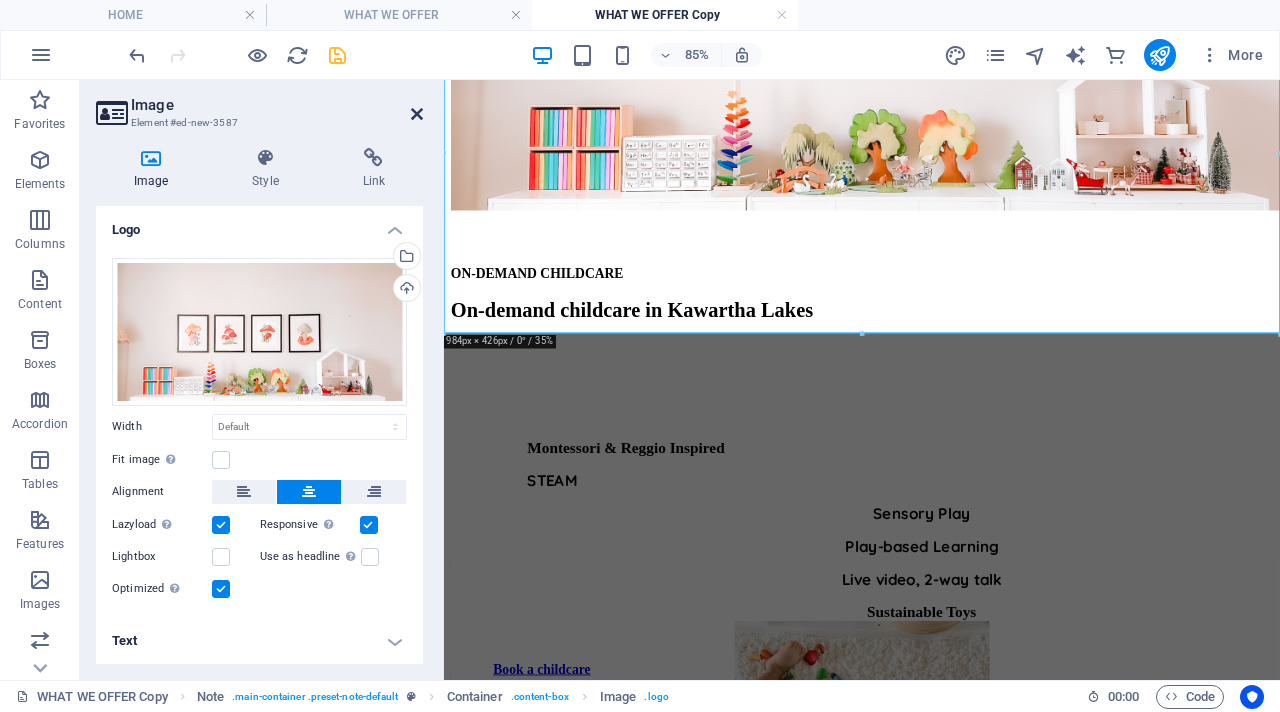 click at bounding box center (417, 114) 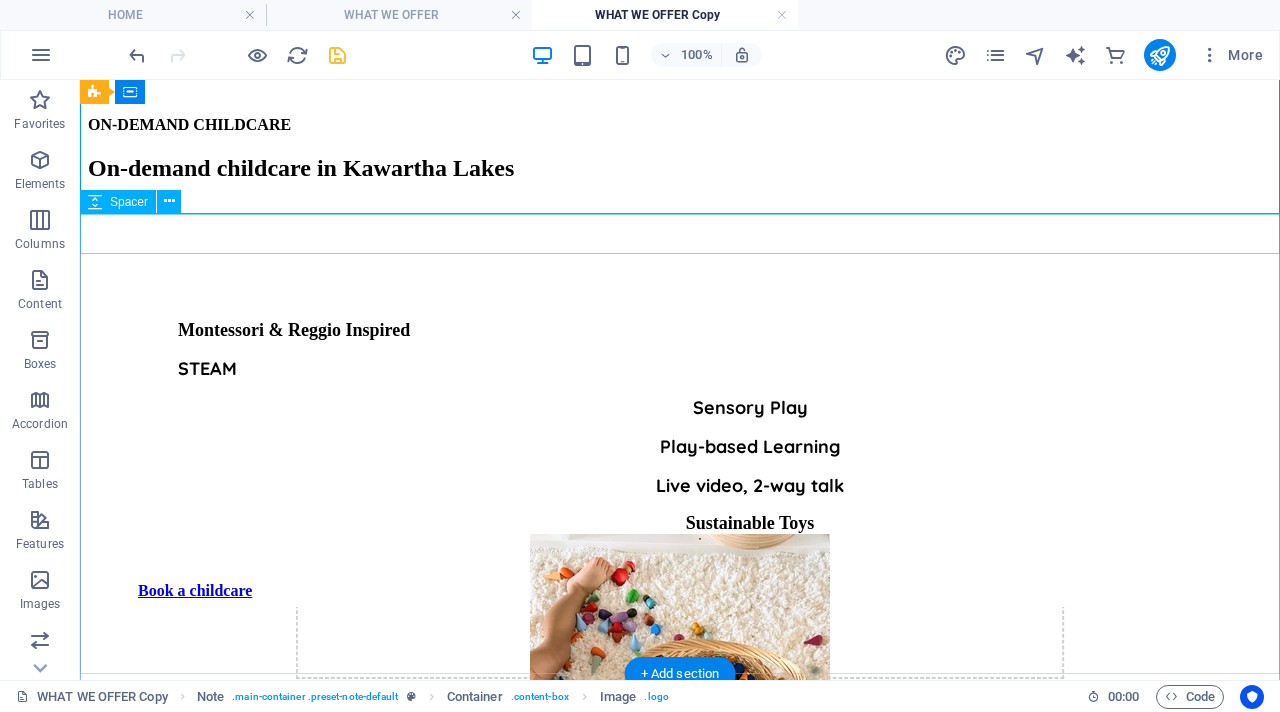scroll, scrollTop: 725, scrollLeft: 0, axis: vertical 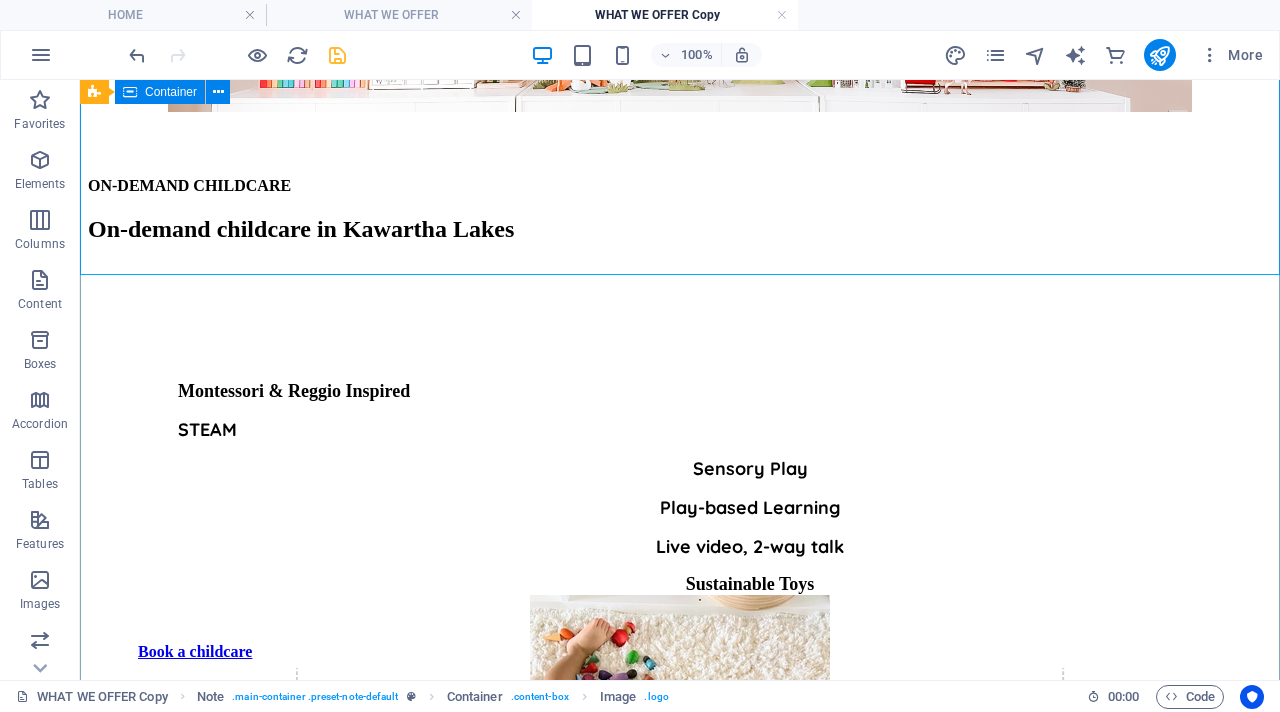 click on "ON-DEMAND CHILDCARE On-demand childcare in Kawartha Lakes Montessori & Reggio Inspired STEAM Sensory Play Play-based Learning Live video, 2-way talk Sustainable Toys  Book a childcare" at bounding box center (680, 168) 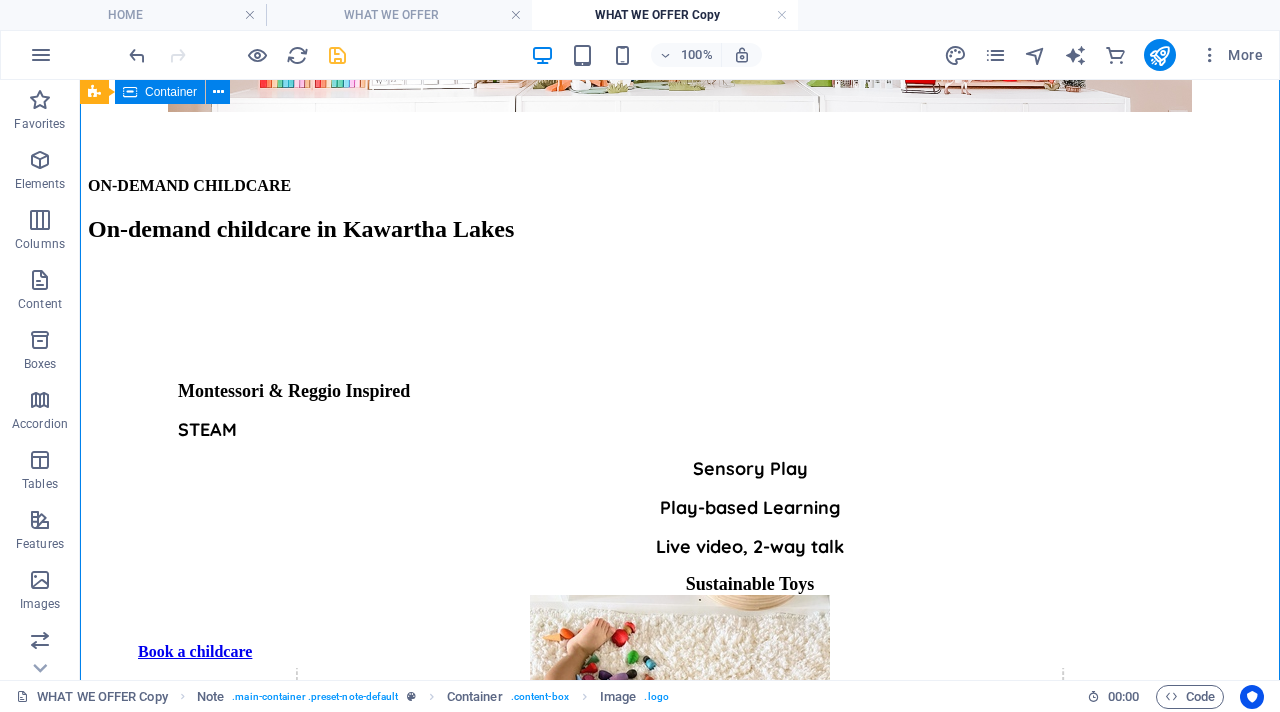 click on "ON-DEMAND CHILDCARE On-demand childcare in Kawartha Lakes Montessori & Reggio Inspired STEAM Sensory Play Play-based Learning Live video, 2-way talk Sustainable Toys  Book a childcare" at bounding box center (680, 168) 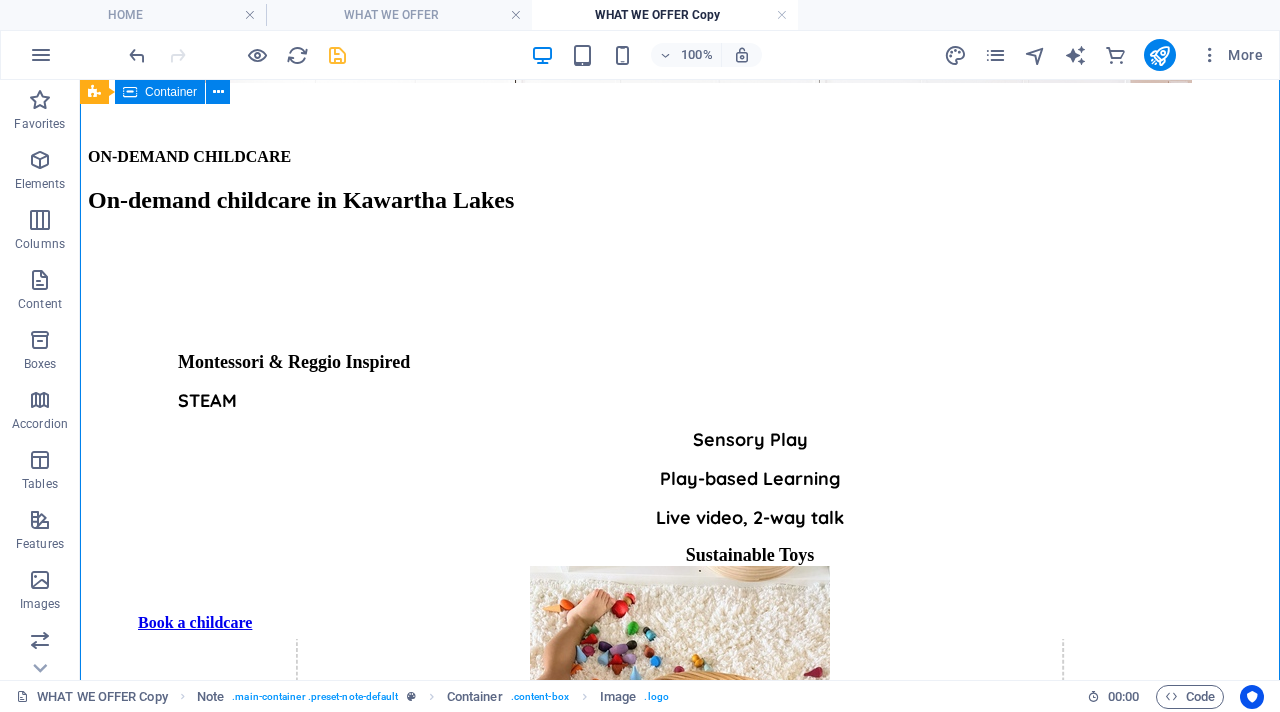 select on "px" 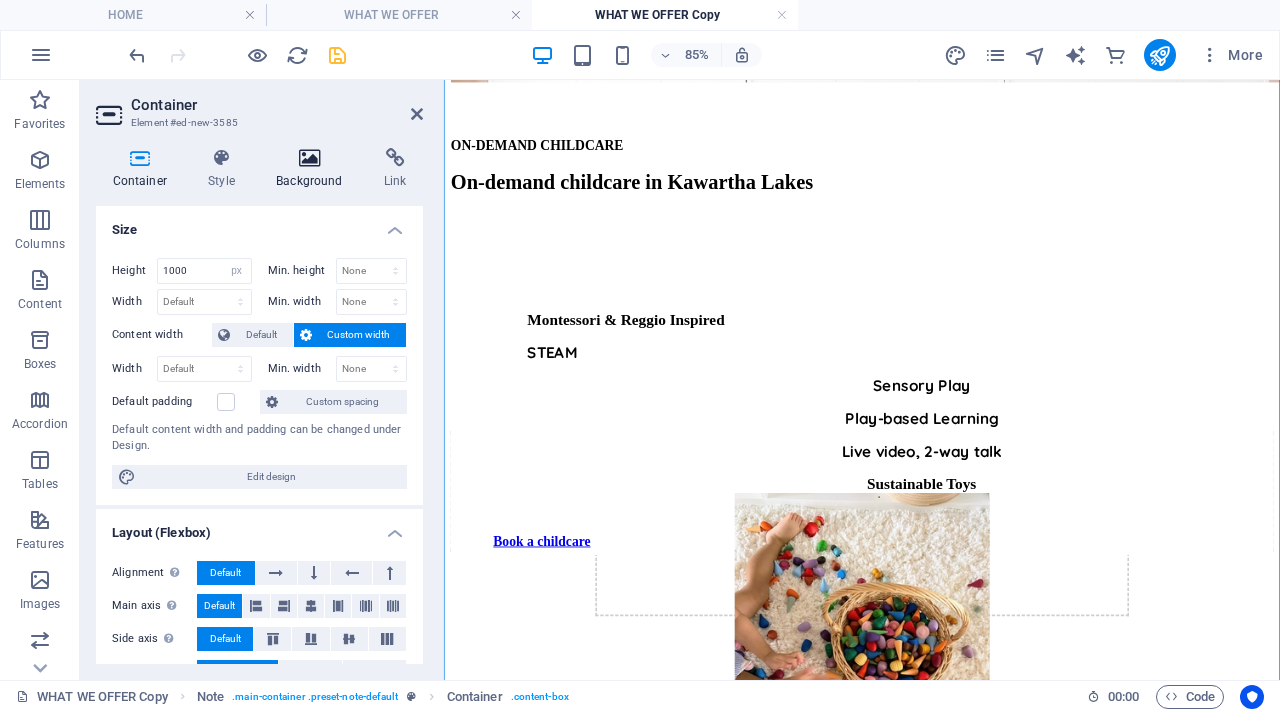 click at bounding box center [310, 158] 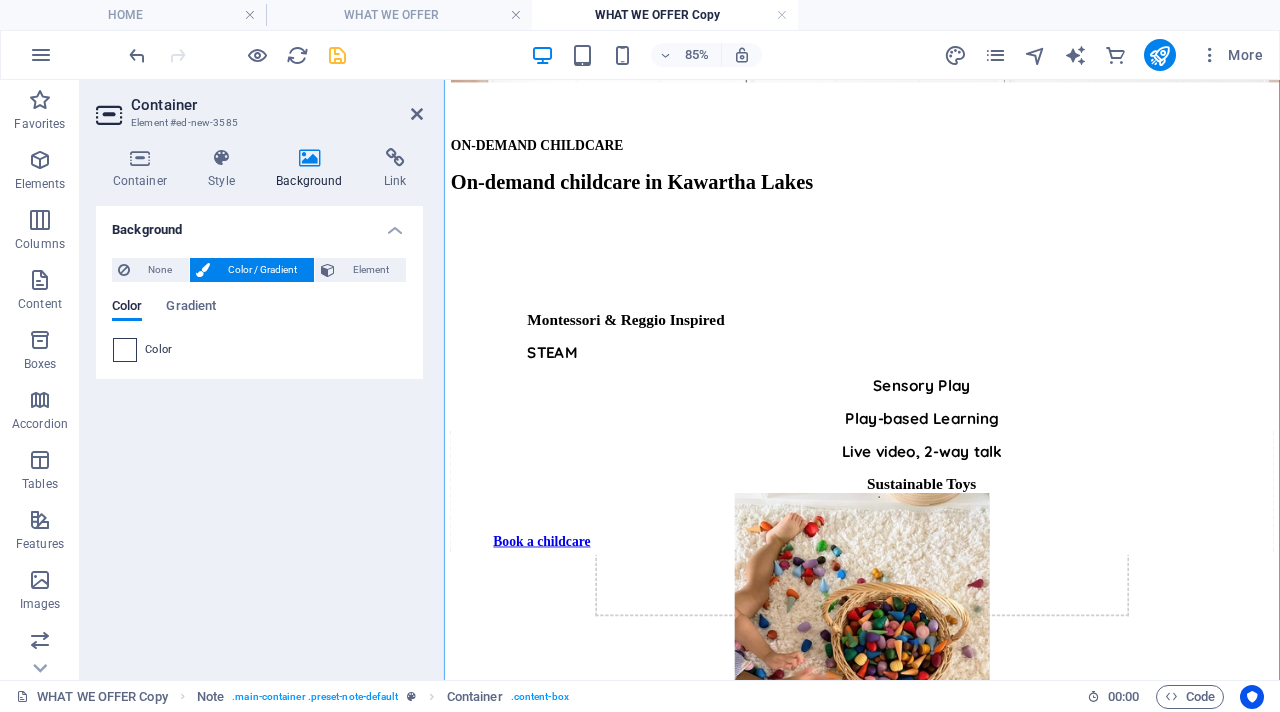 click at bounding box center (125, 350) 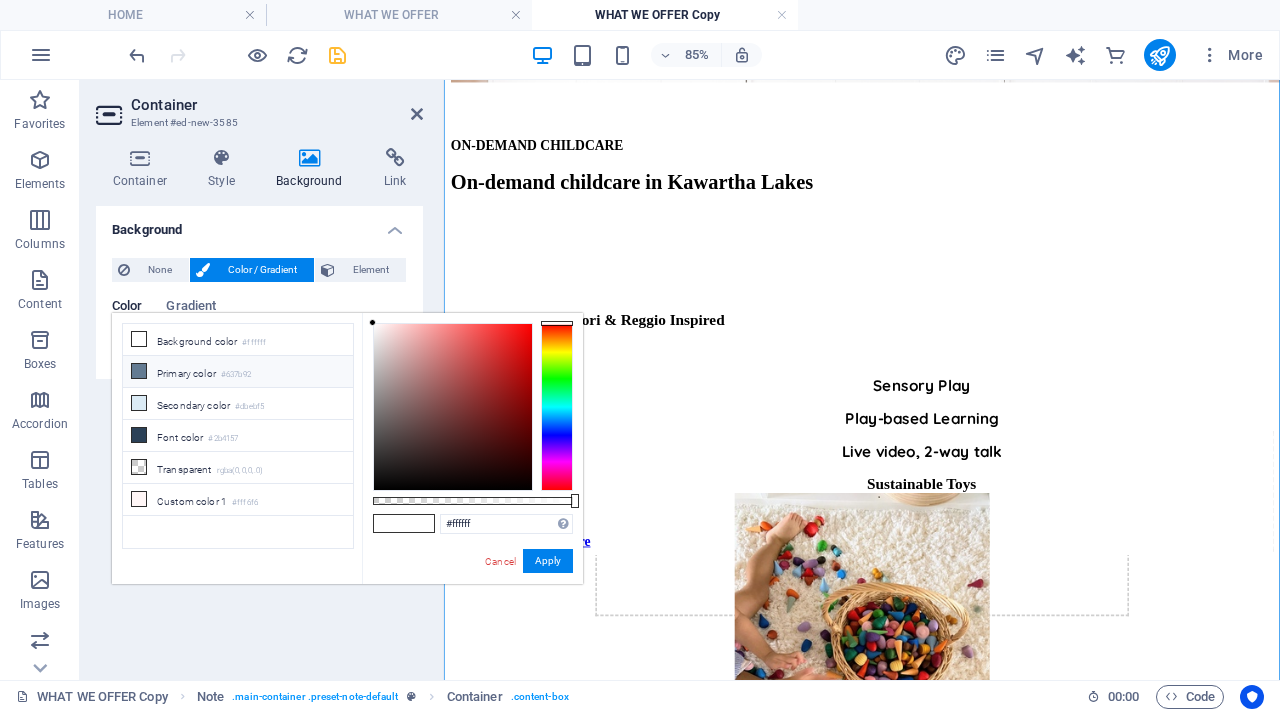 click on "Primary color
#637b92" at bounding box center (238, 372) 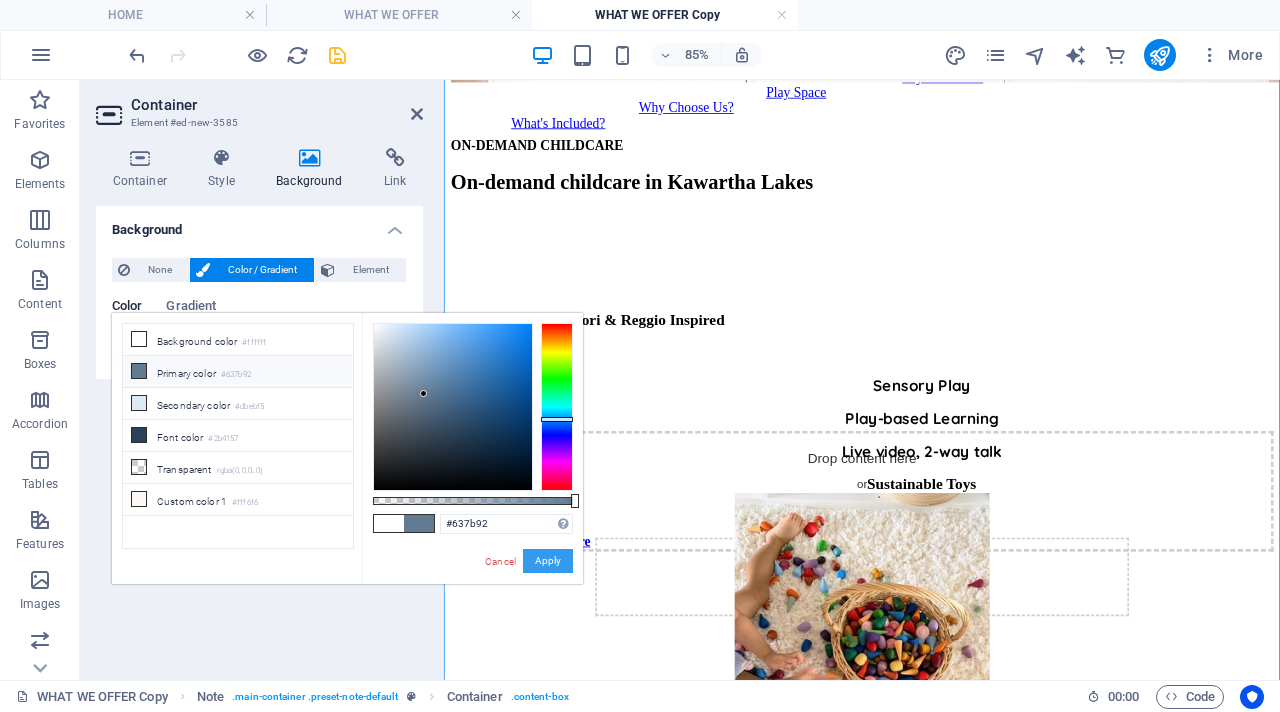 click on "Apply" at bounding box center (548, 561) 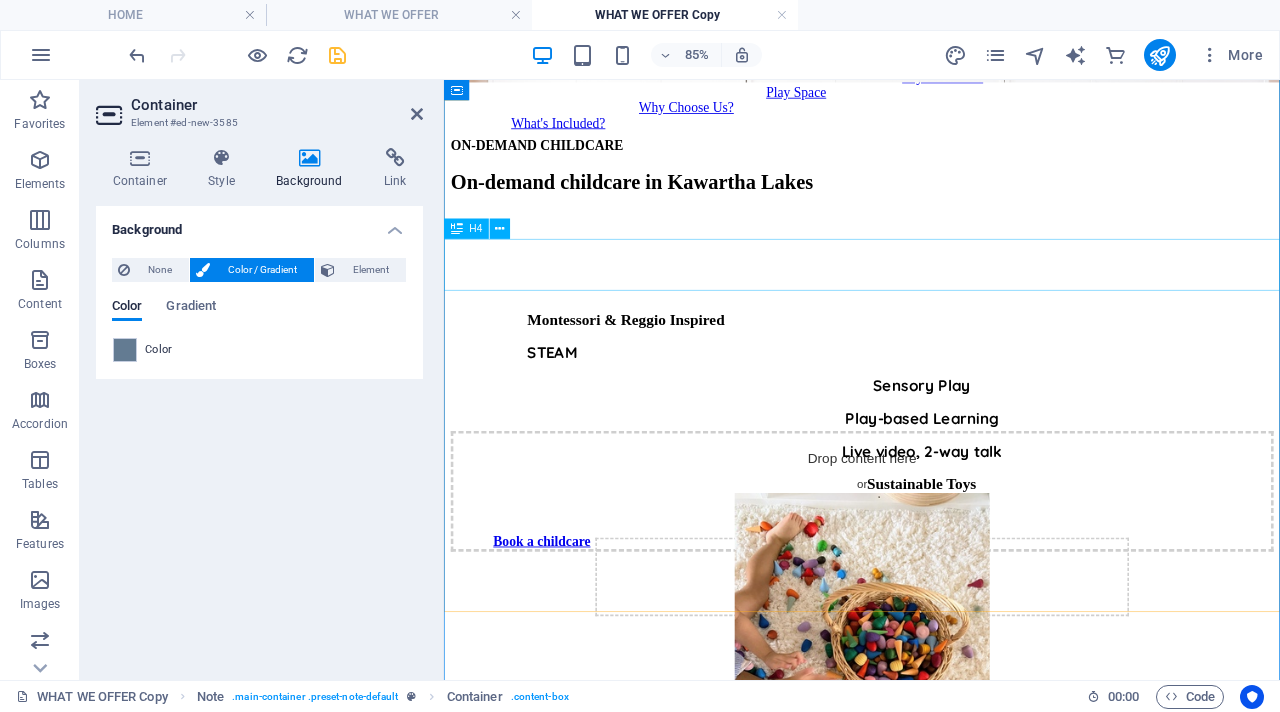 click on "ON-DEMAND CHILDCARE" at bounding box center (936, 157) 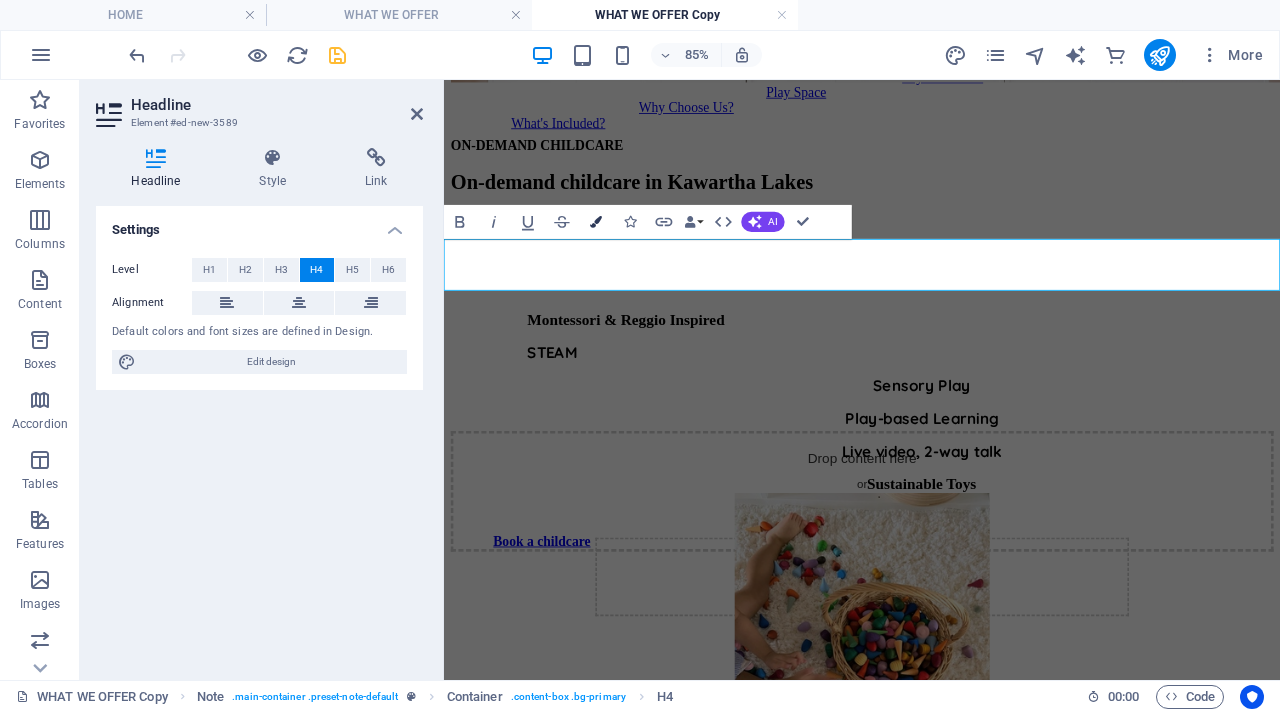 click on "Colors" at bounding box center [596, 222] 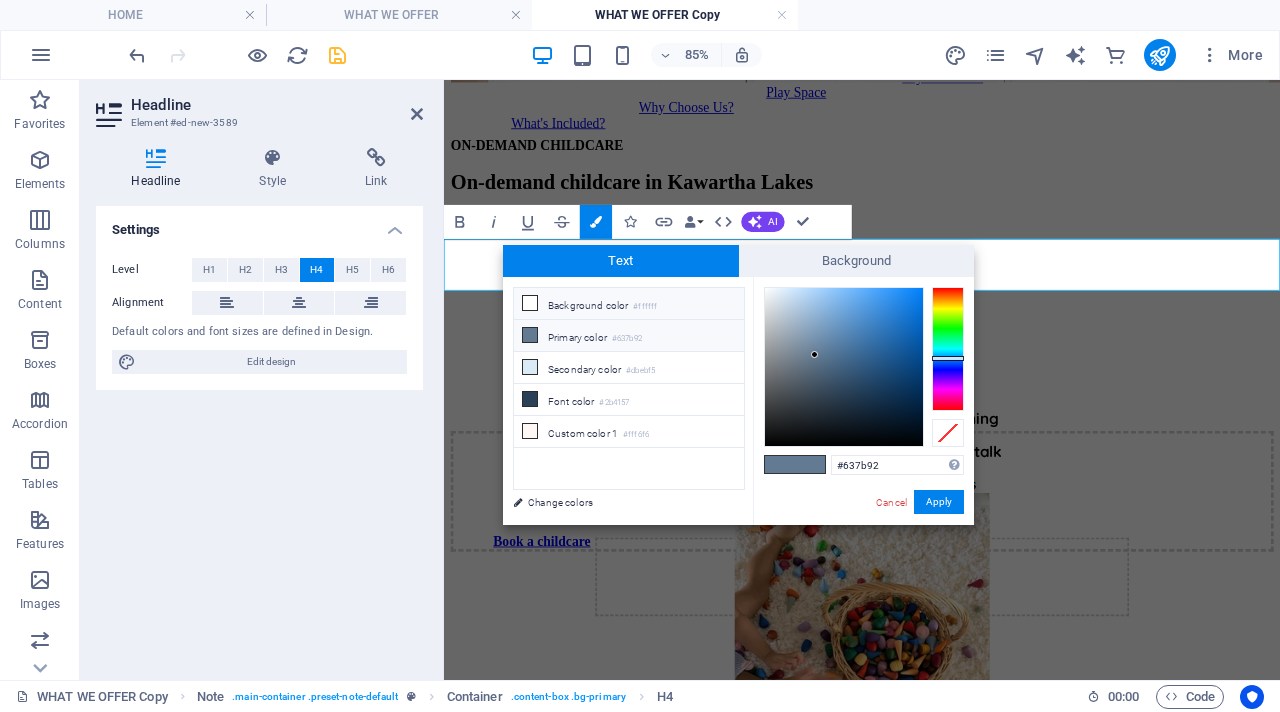 click on "Background color
#ffffff" at bounding box center [629, 304] 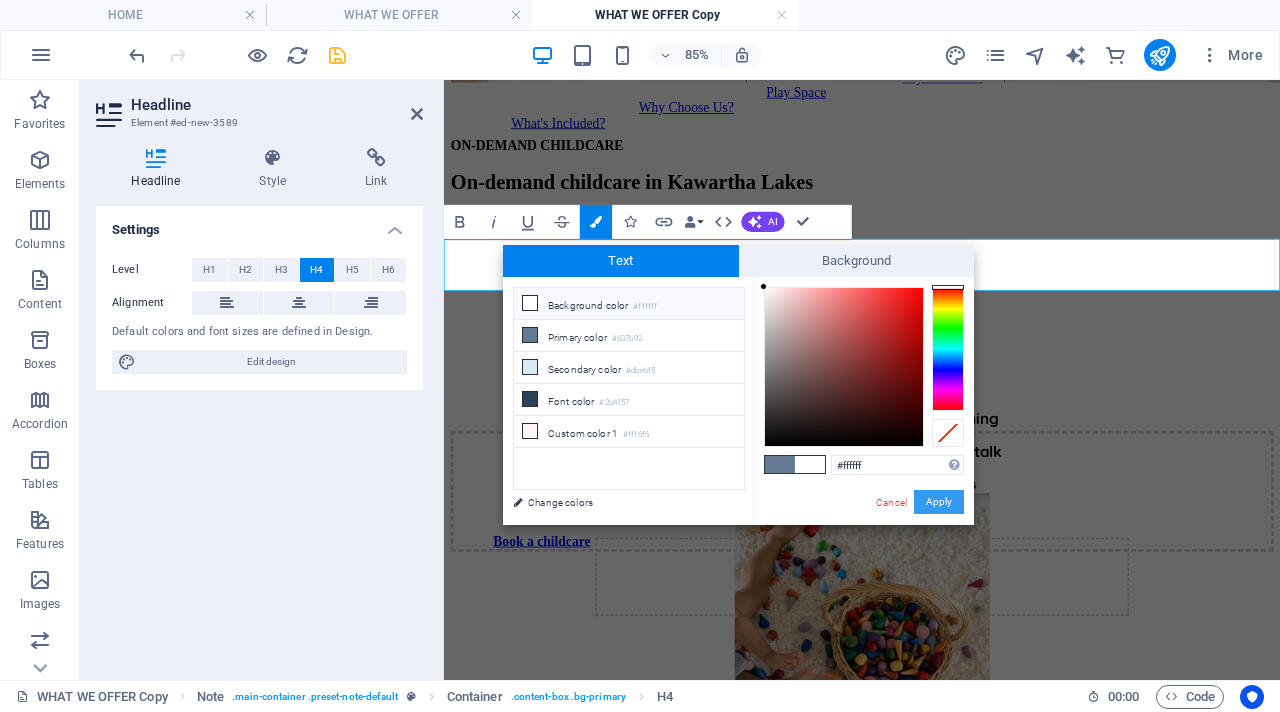 click on "Apply" at bounding box center [939, 502] 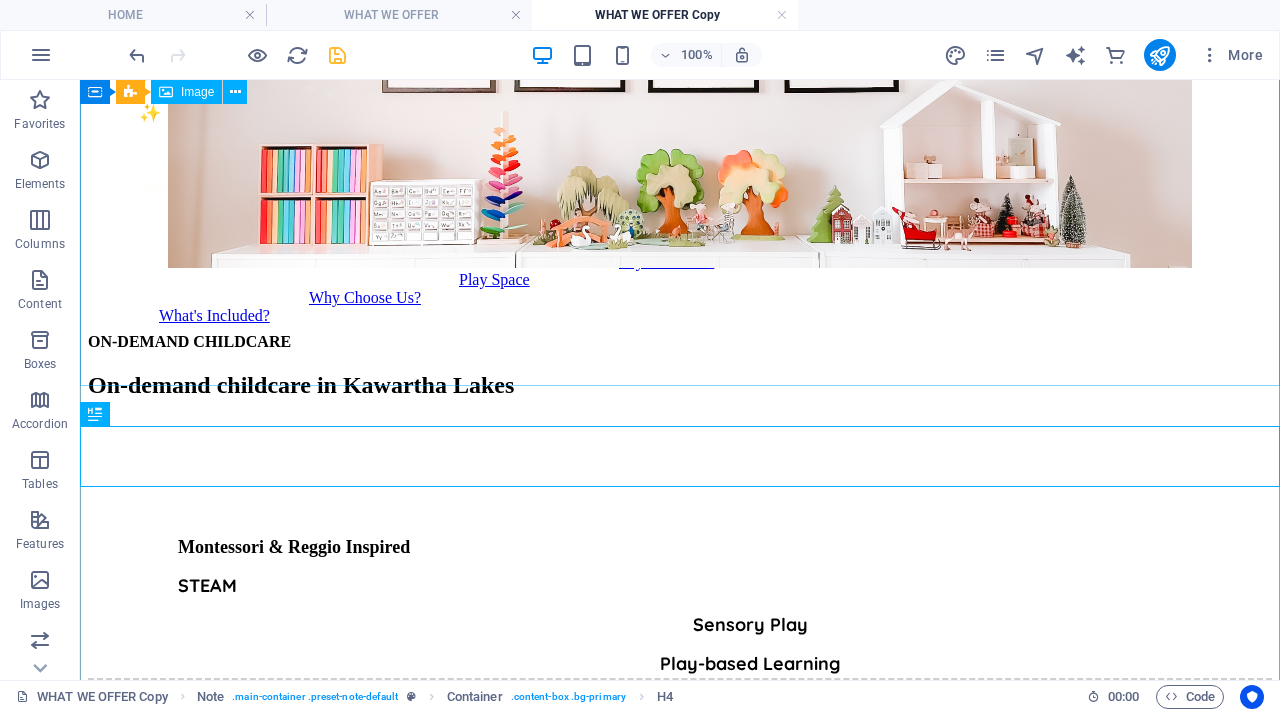 scroll, scrollTop: 526, scrollLeft: 0, axis: vertical 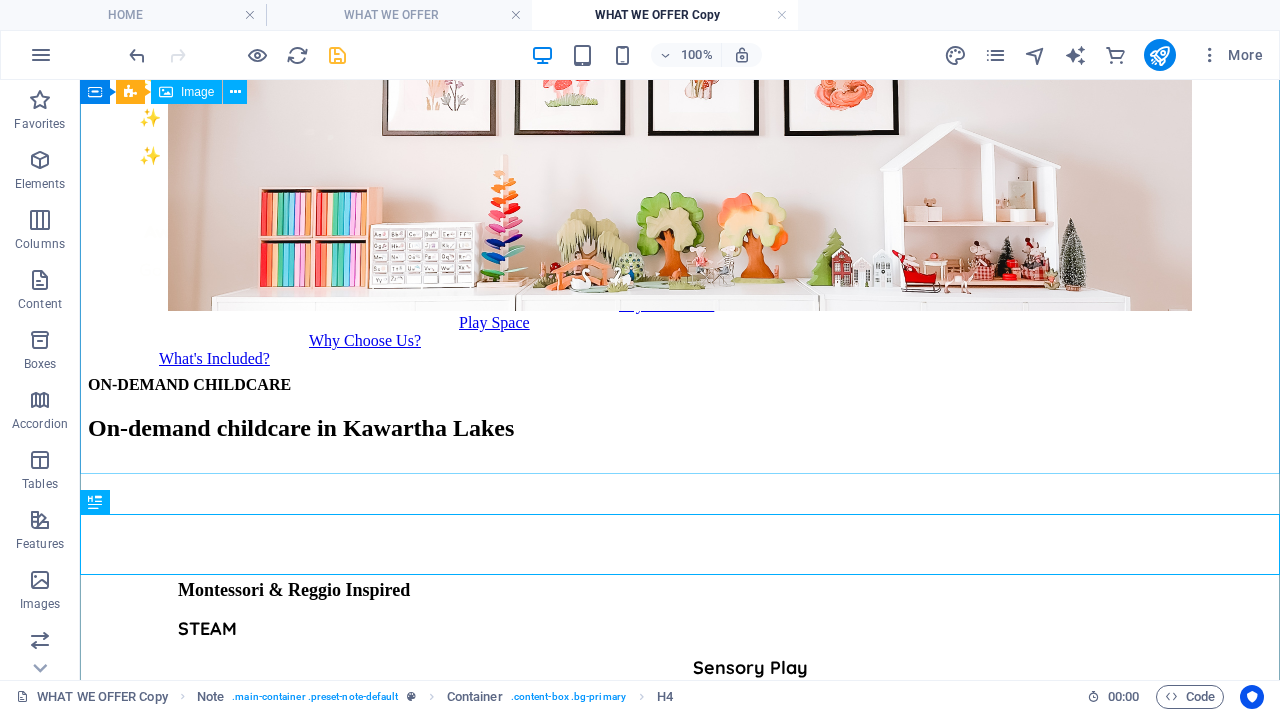 click at bounding box center [680, 91] 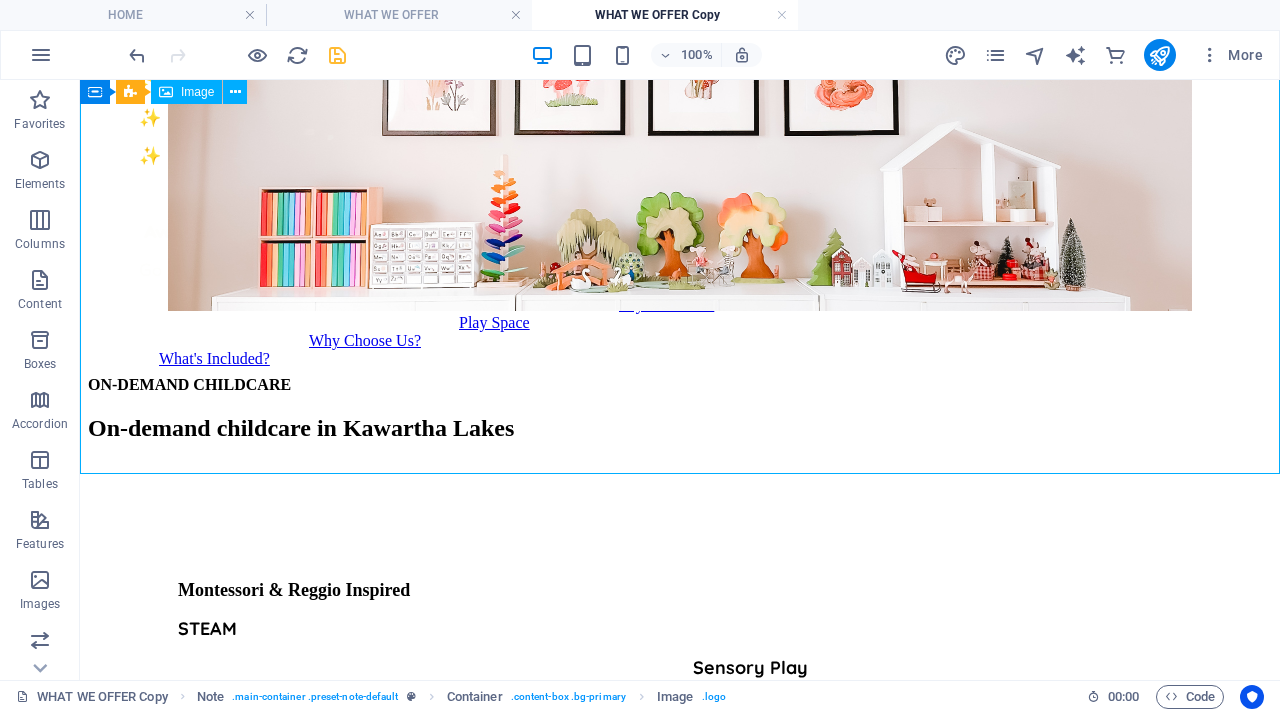 click at bounding box center [680, 91] 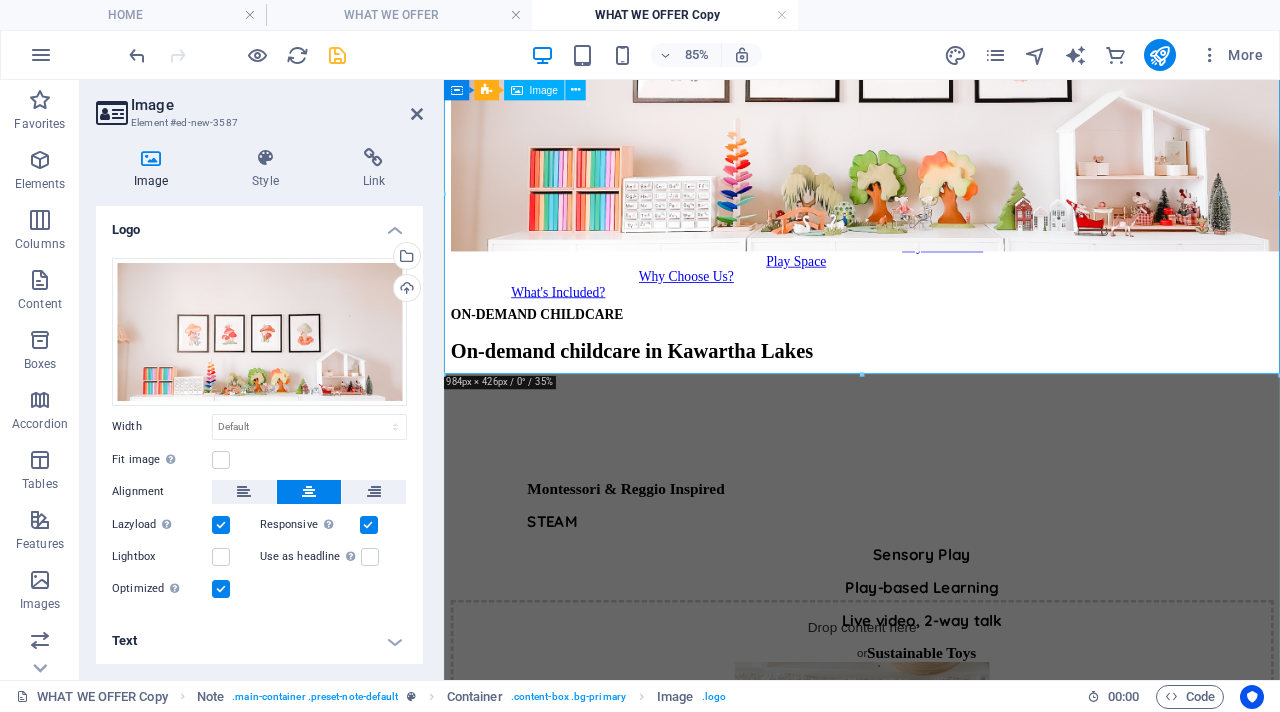 scroll, scrollTop: 539, scrollLeft: 0, axis: vertical 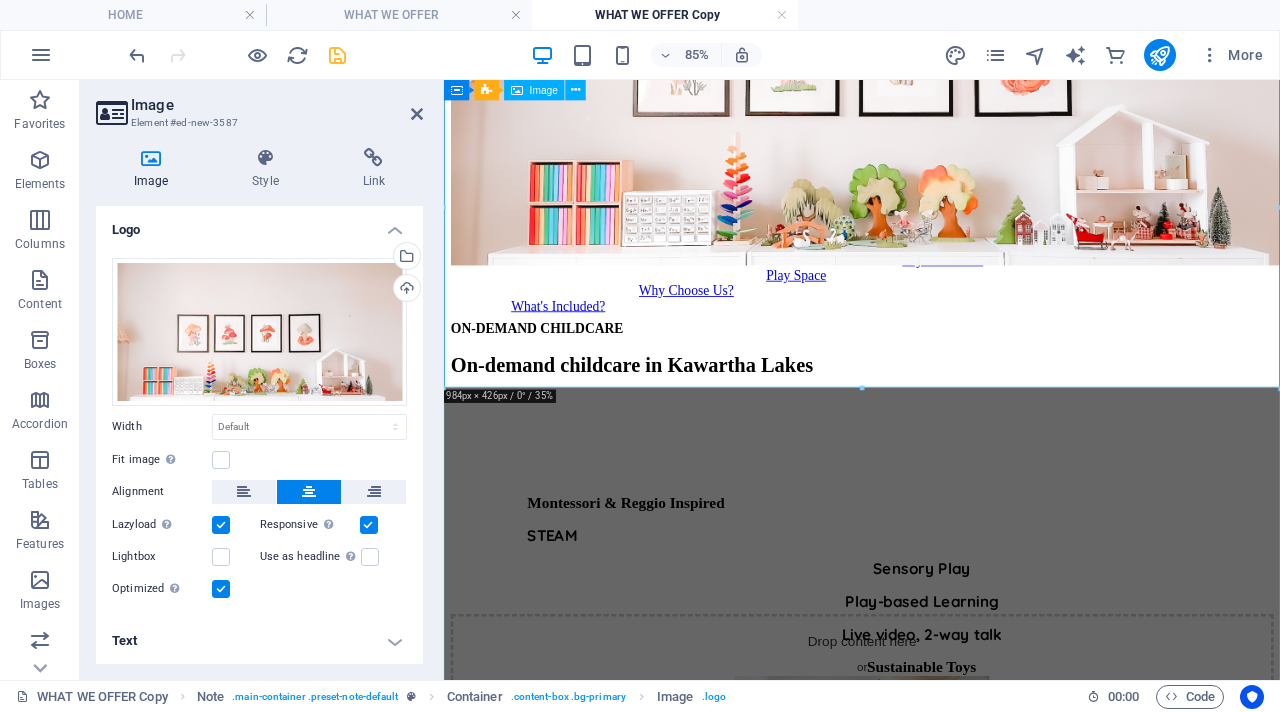 click at bounding box center (936, 78) 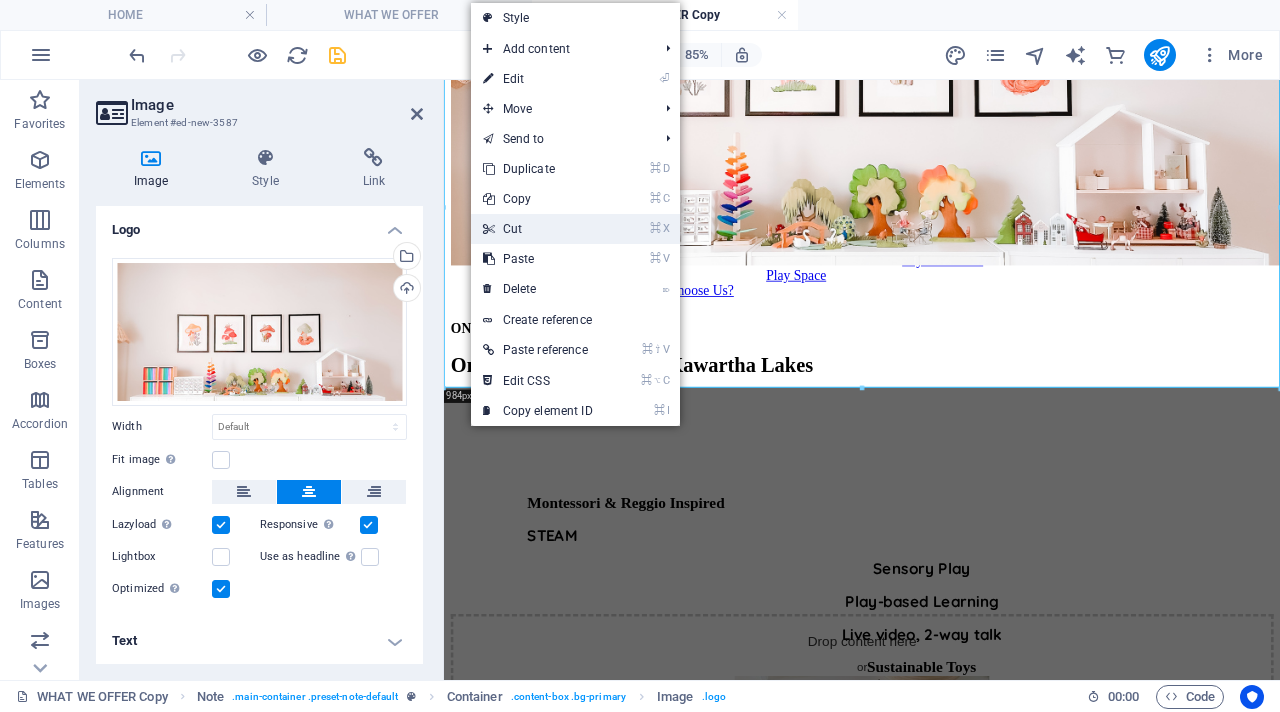 click on "⌘ X  Cut" at bounding box center (538, 229) 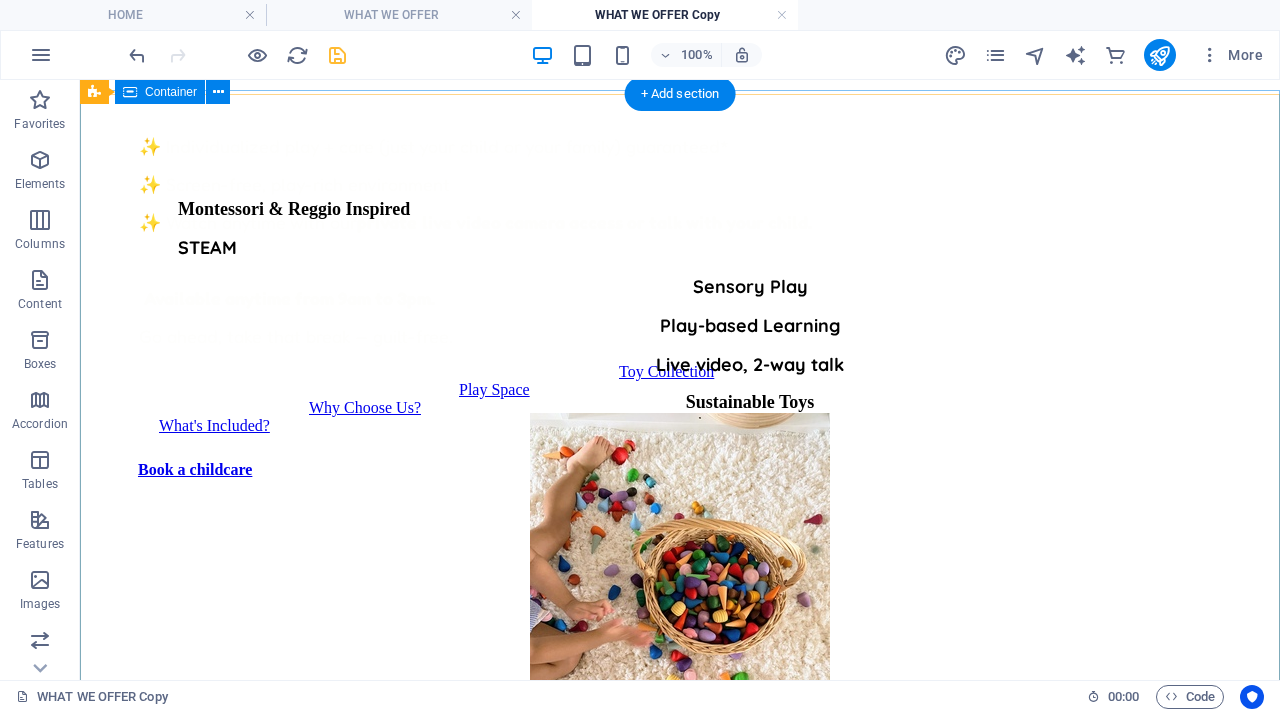 scroll, scrollTop: 447, scrollLeft: 0, axis: vertical 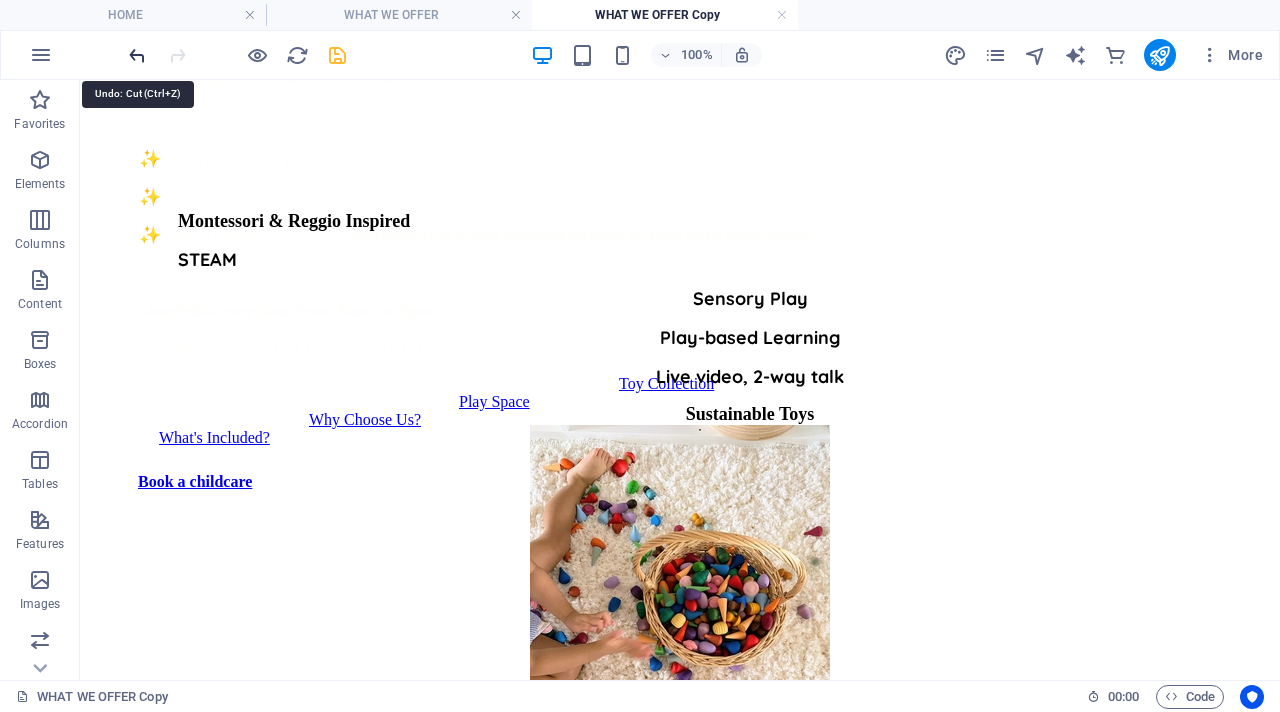click at bounding box center (137, 55) 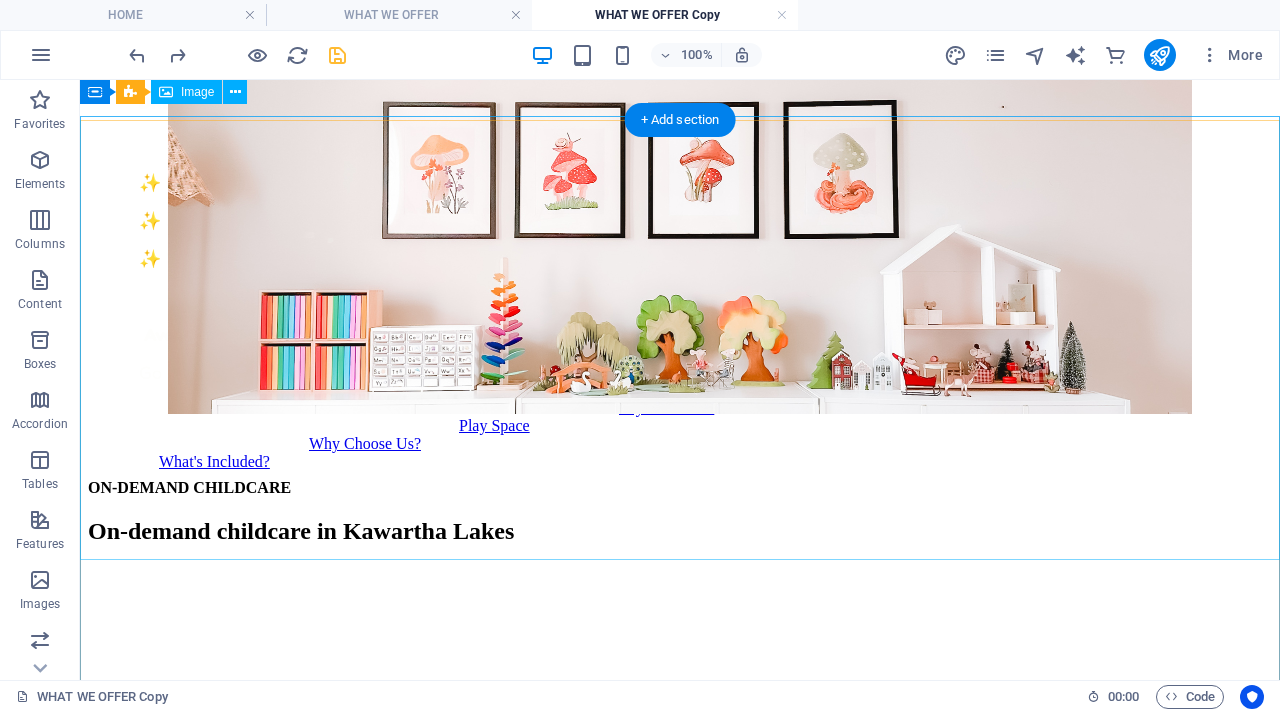 scroll, scrollTop: 398, scrollLeft: 0, axis: vertical 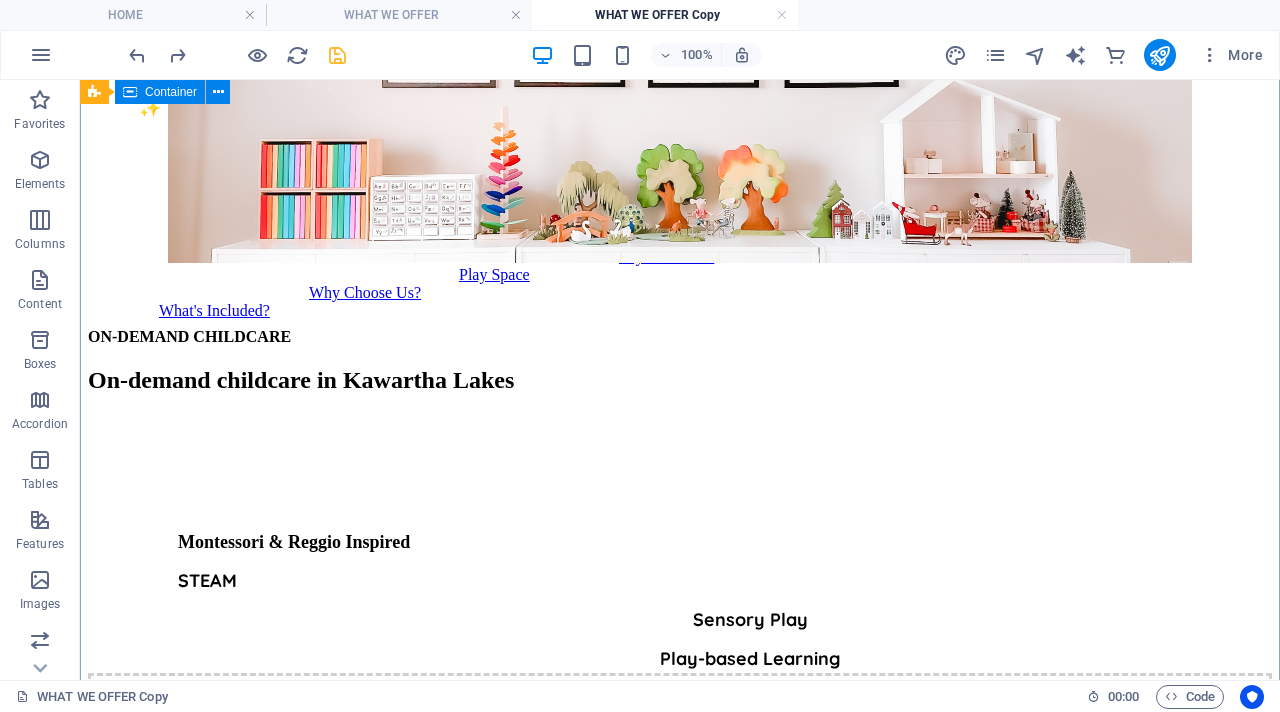 click on "ON-DEMAND CHILDCARE On-demand childcare in Kawartha Lakes Montessori & Reggio Inspired STEAM Sensory Play Play-based Learning Live video, 2-way talk Sustainable Toys  Book a childcare" at bounding box center (680, 319) 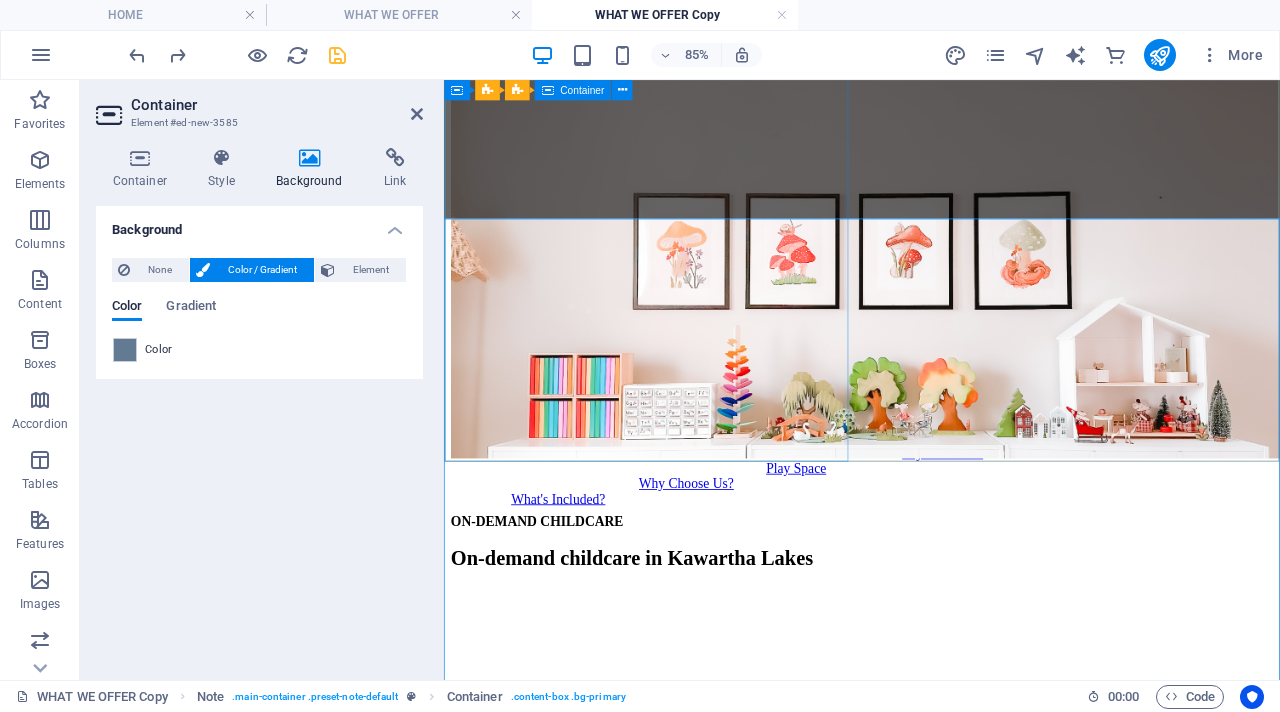 scroll, scrollTop: 313, scrollLeft: 0, axis: vertical 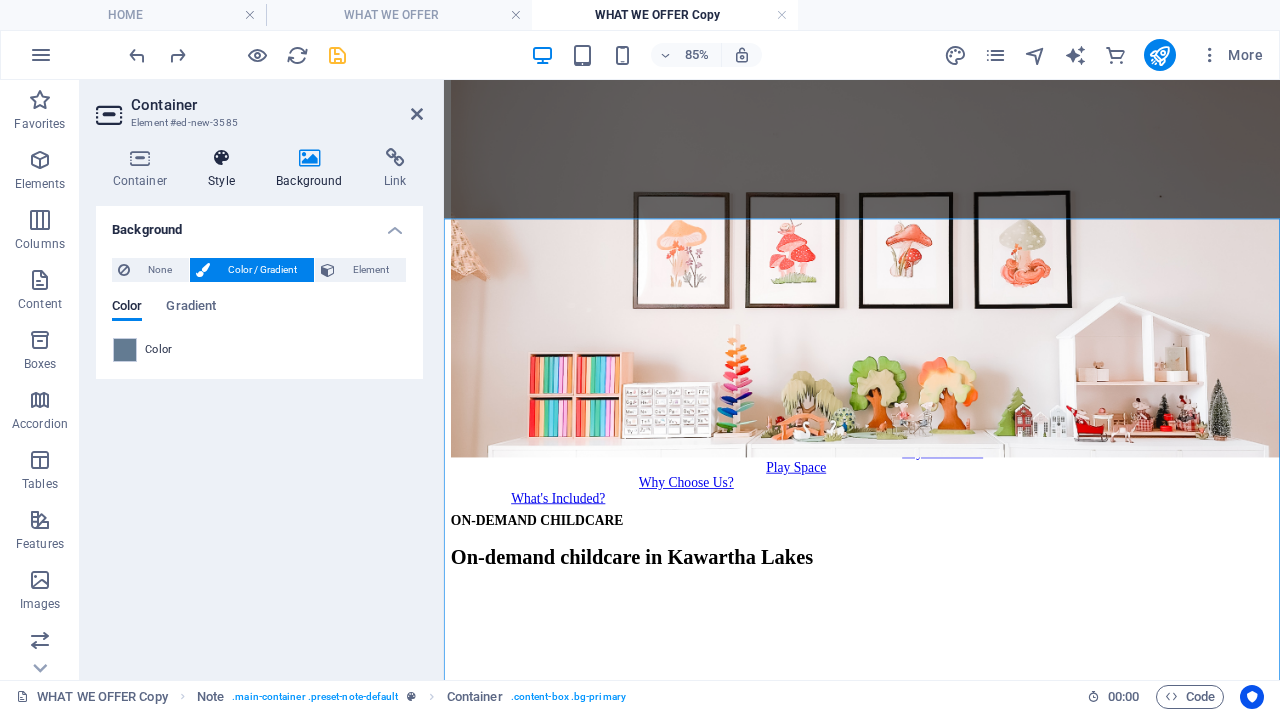 click on "Style" at bounding box center (226, 169) 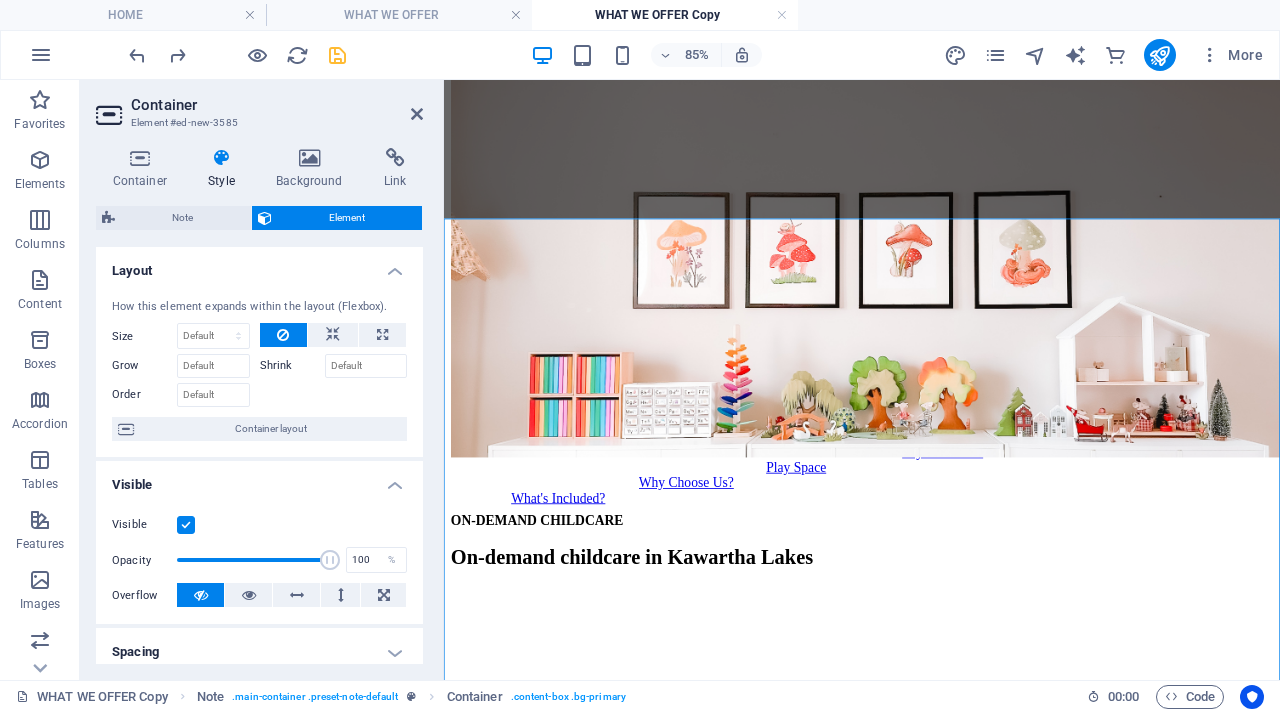 scroll, scrollTop: 428, scrollLeft: 0, axis: vertical 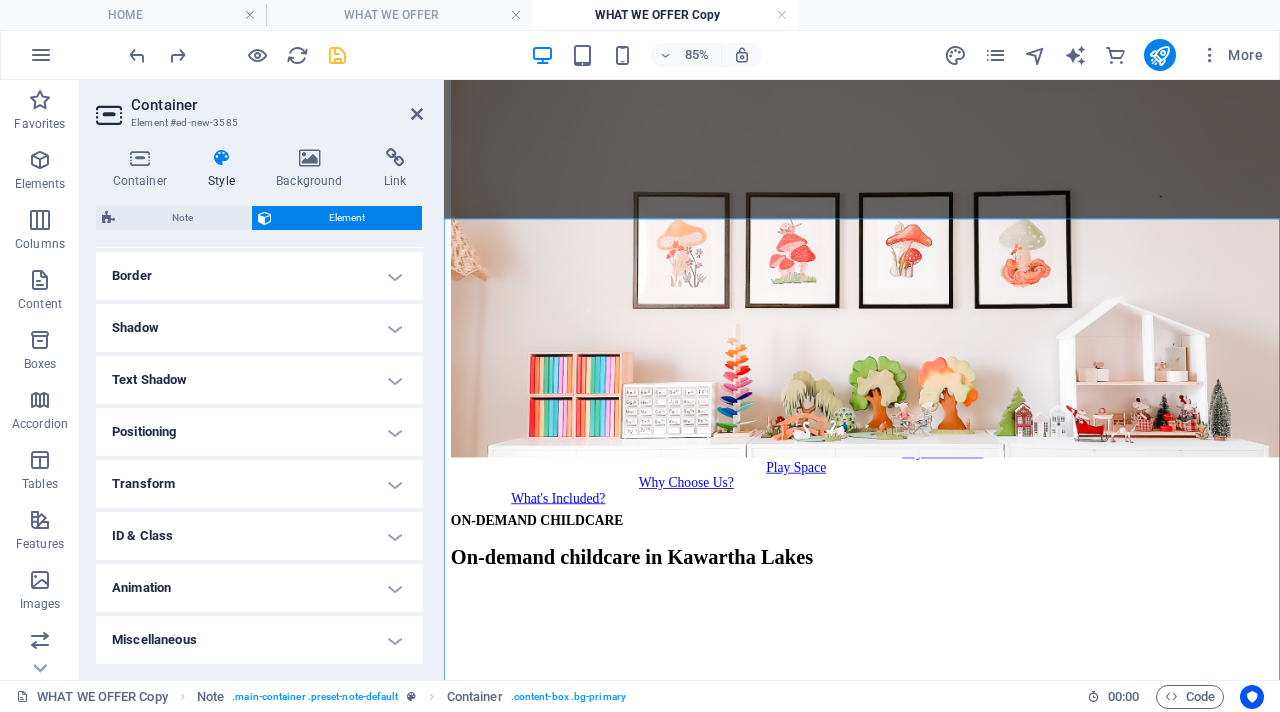 click on "Transform" at bounding box center [259, 484] 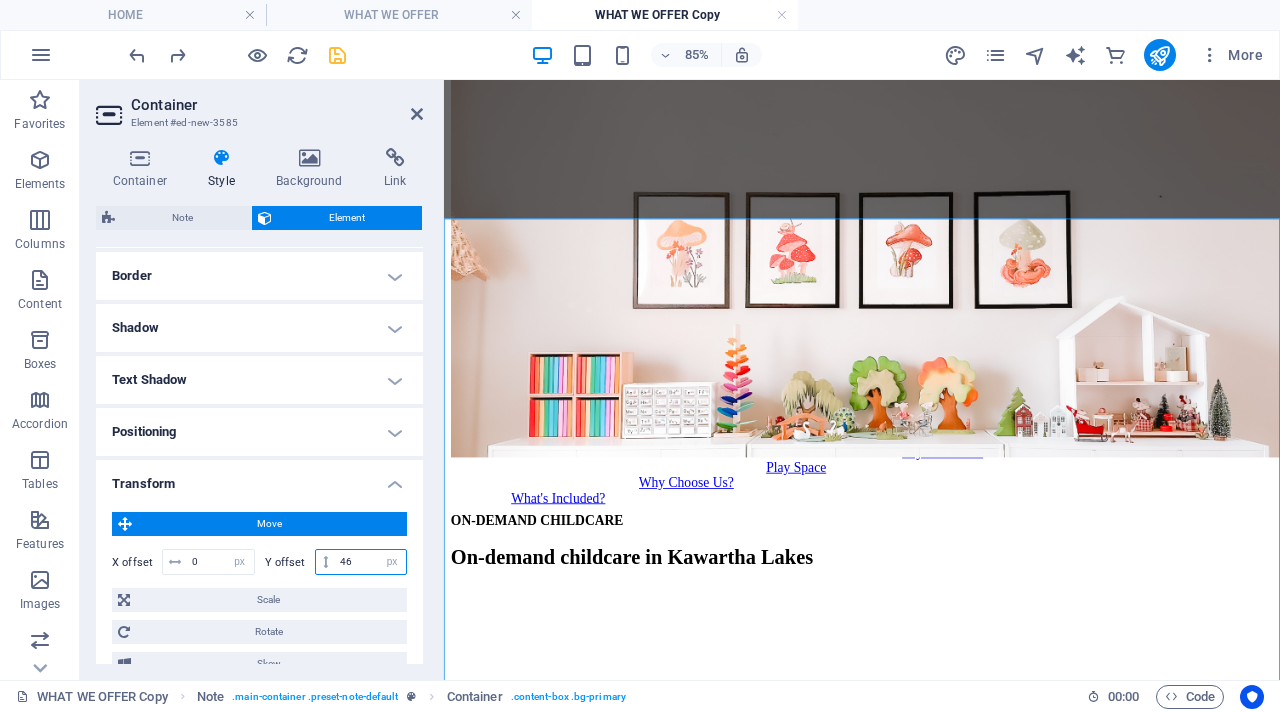 drag, startPoint x: 366, startPoint y: 568, endPoint x: 261, endPoint y: 527, distance: 112.720894 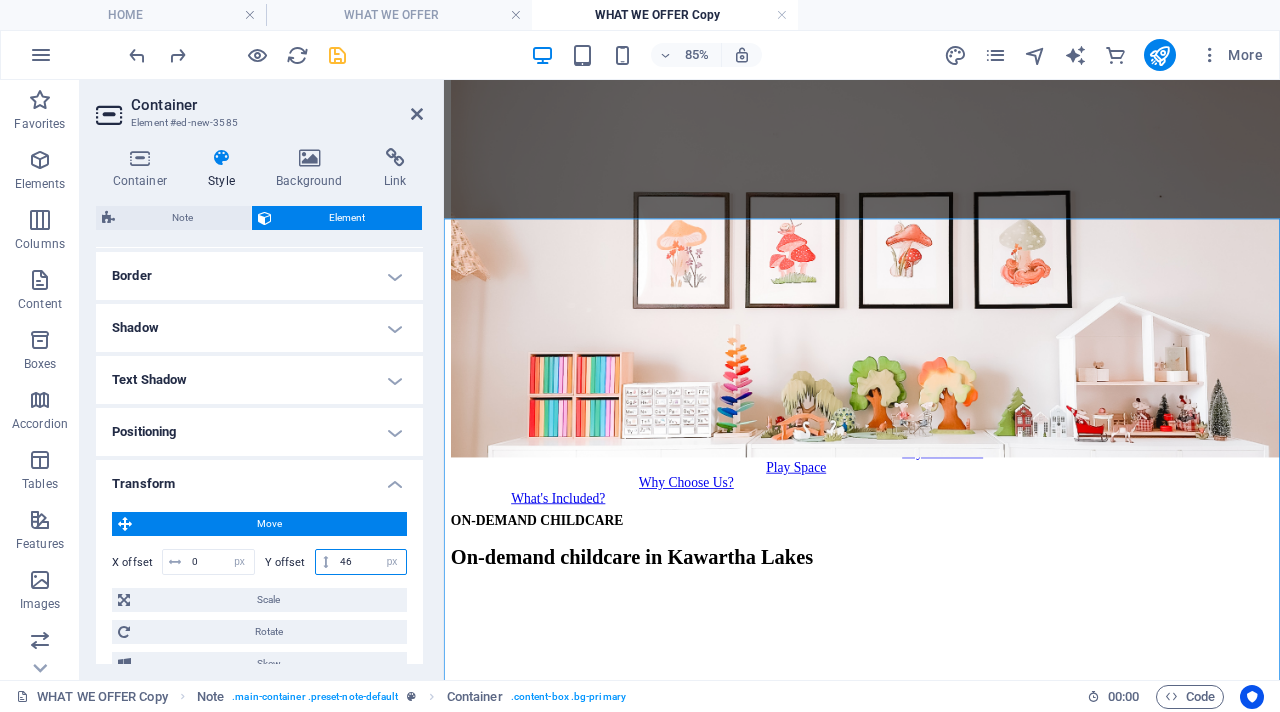 click on "Move X offset 0 px rem % em vh vw Y offset 46 px rem % em vh vw Scale Zoom 100 % Rotate Rotate 0 ° Skew X offset 0 ° Y offset 0 °" at bounding box center [259, 594] 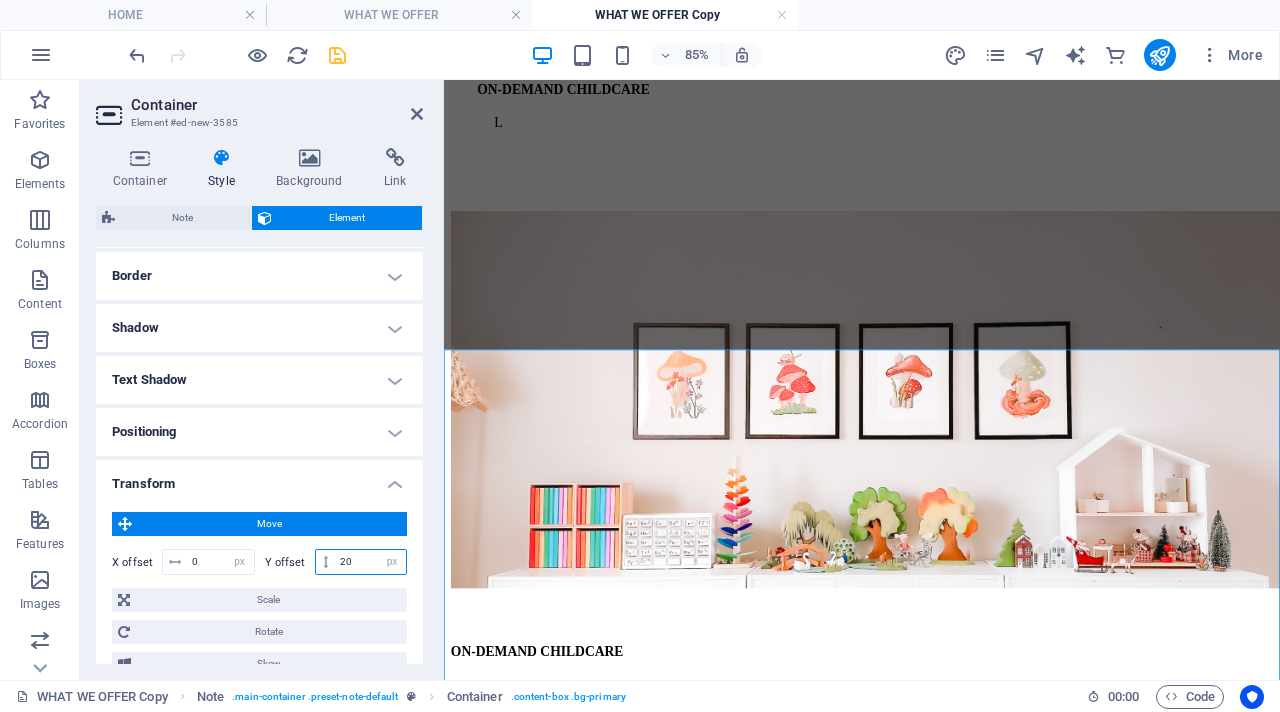 type on "2" 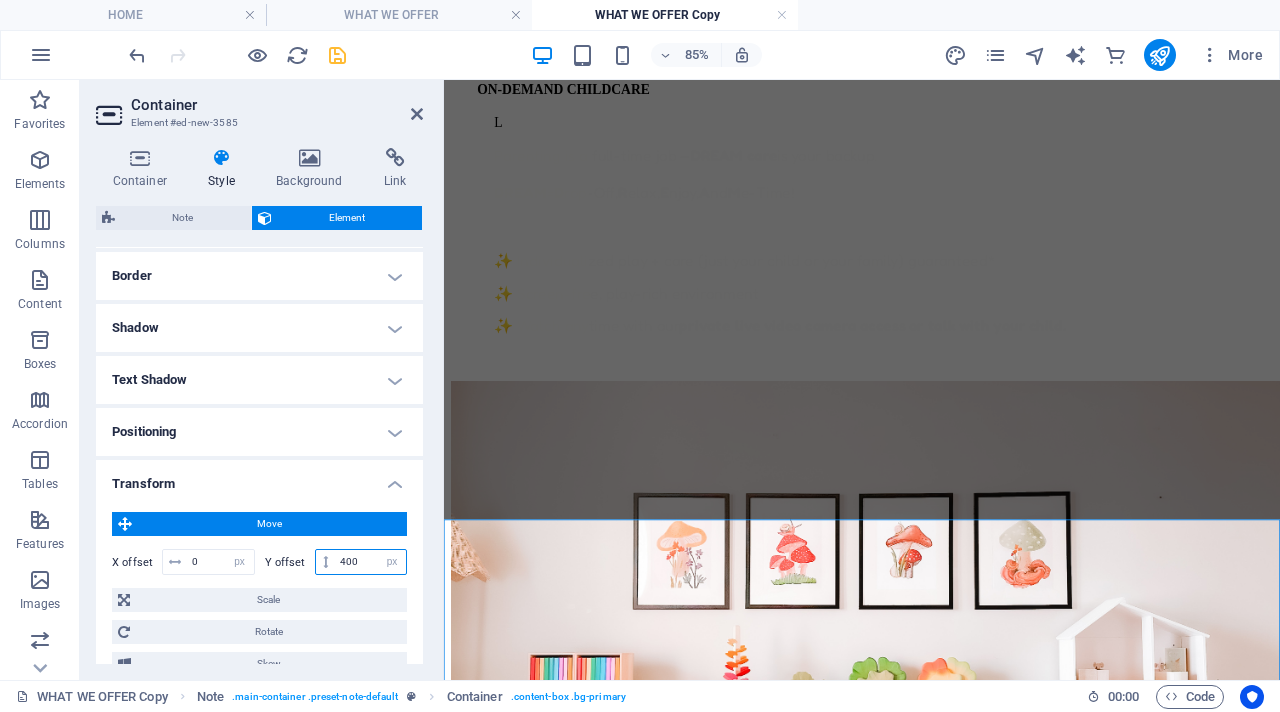 type on "400" 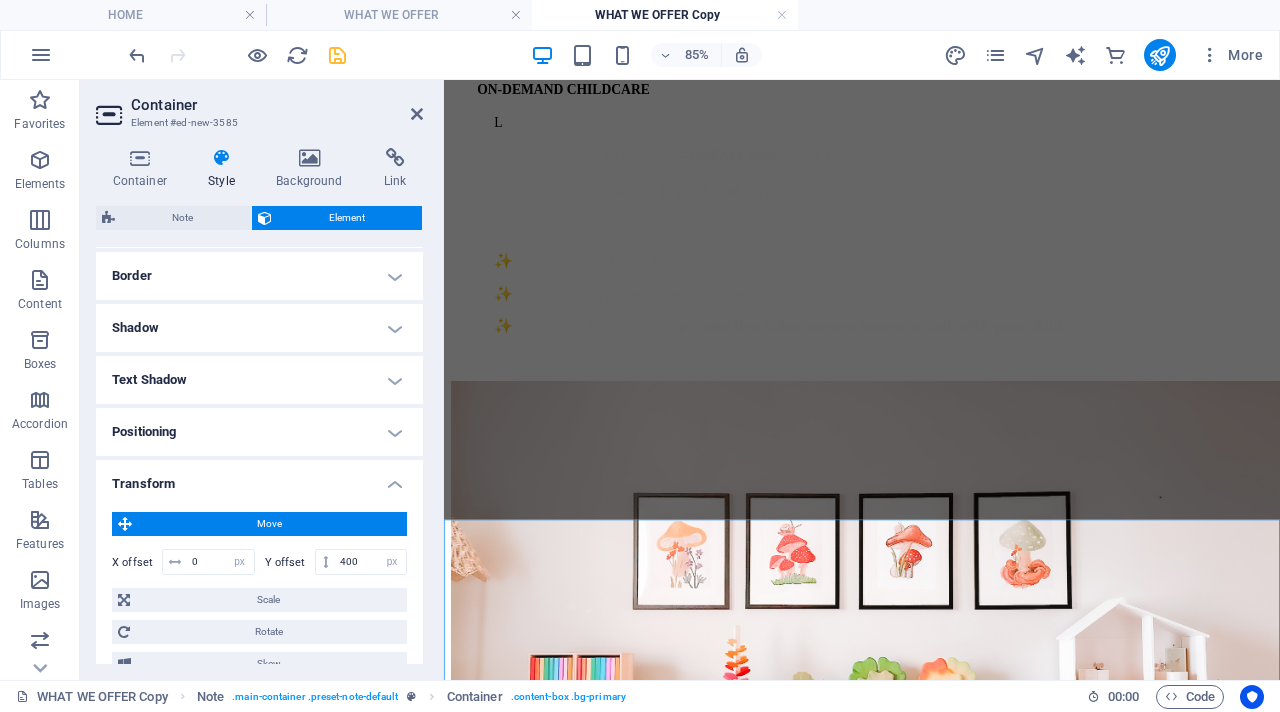 click at bounding box center [337, 55] 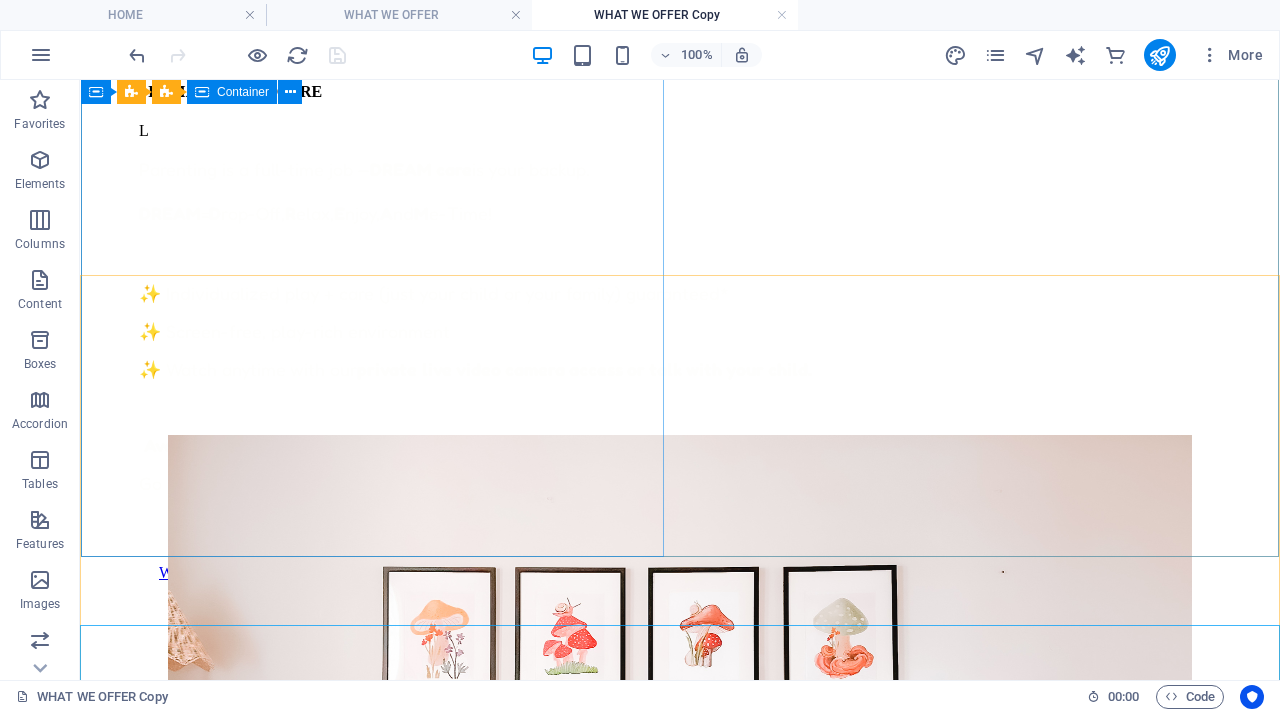 scroll, scrollTop: 245, scrollLeft: 0, axis: vertical 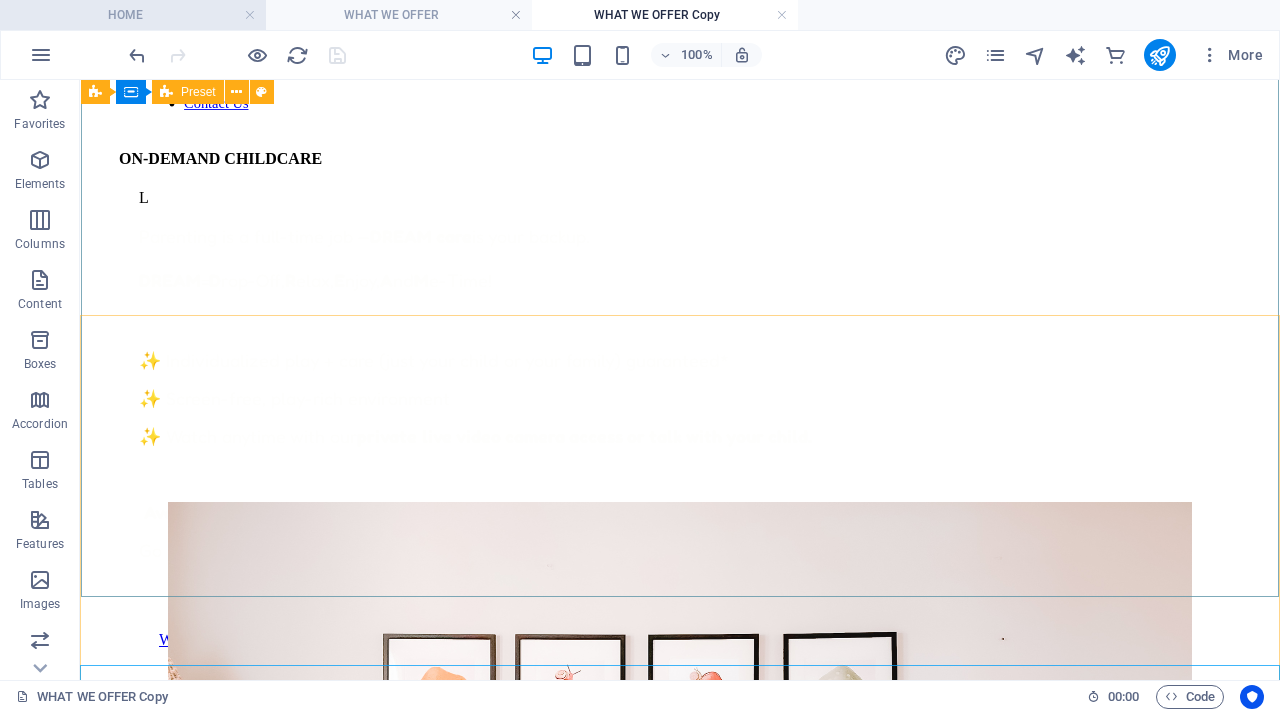 click on "HOME" at bounding box center (133, 15) 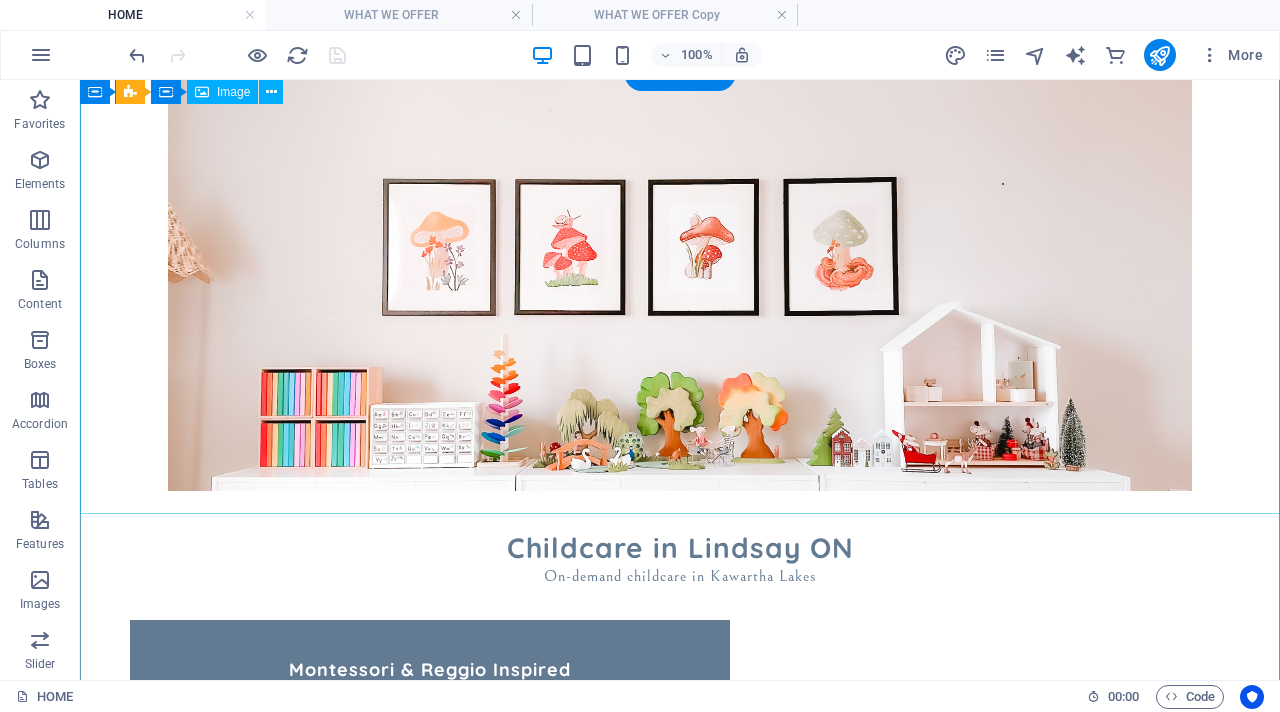 scroll, scrollTop: 74, scrollLeft: 0, axis: vertical 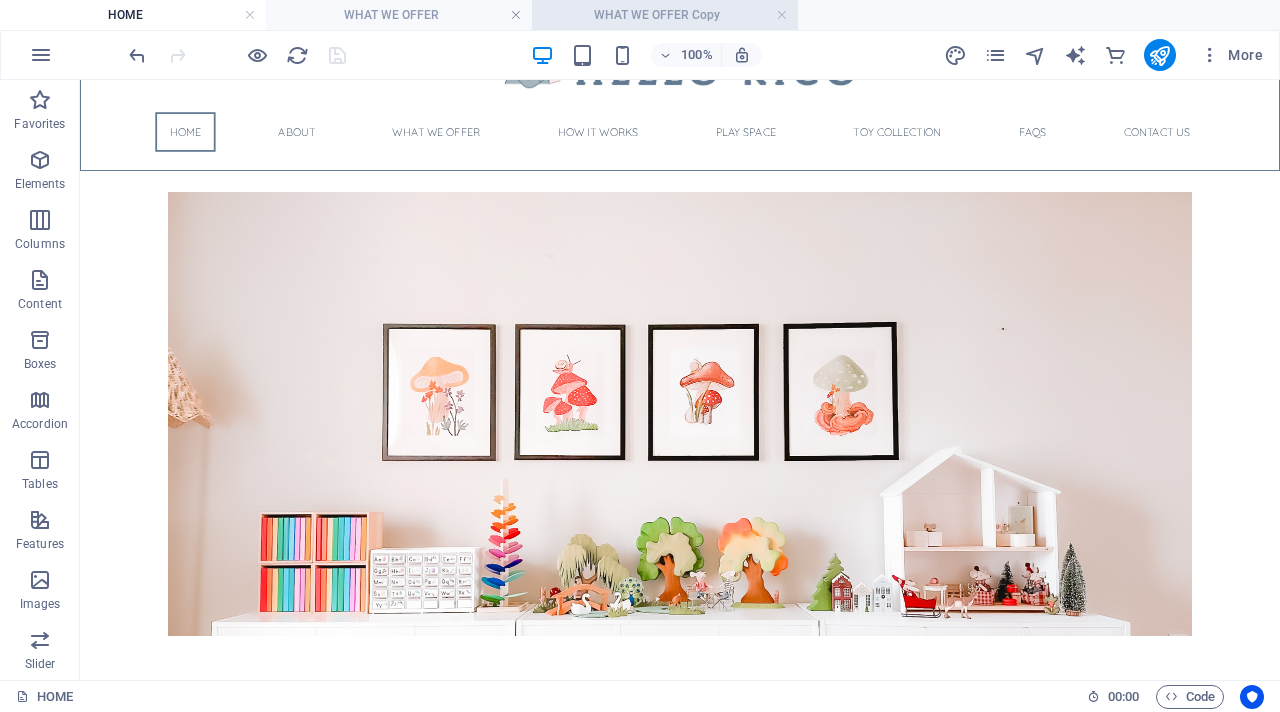 click on "WHAT WE OFFER Copy" at bounding box center [665, 15] 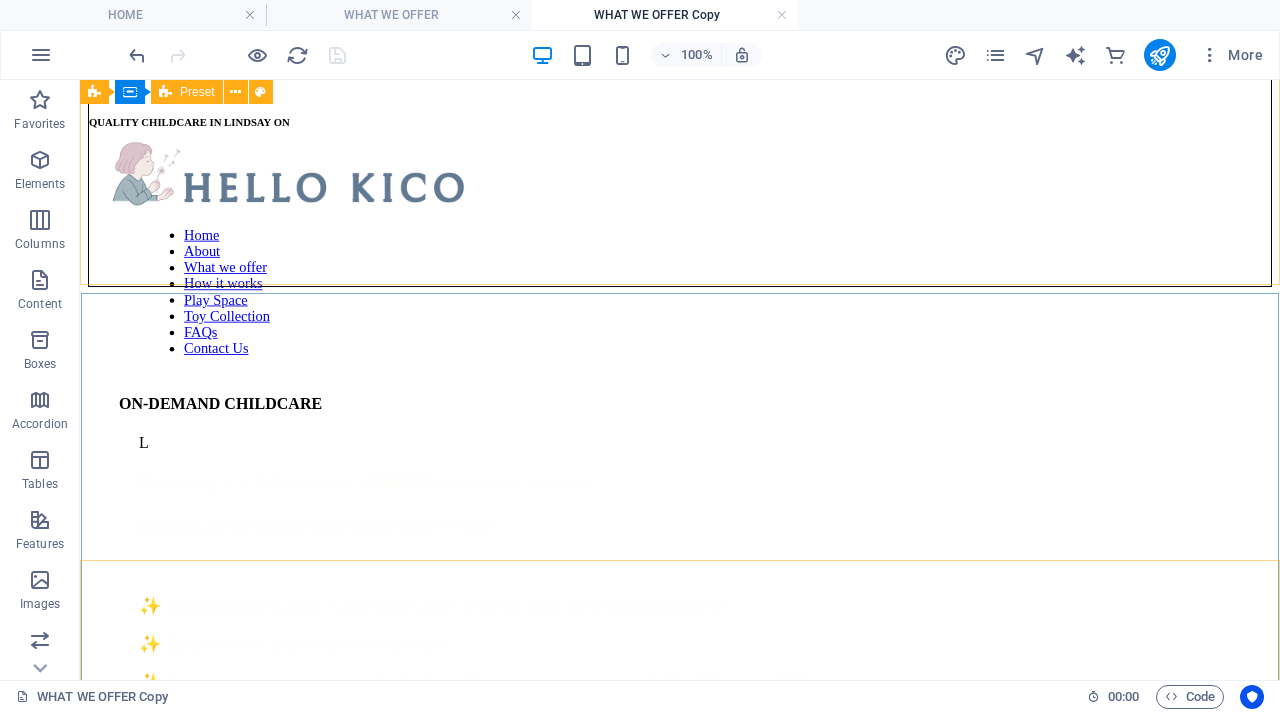 scroll, scrollTop: 245, scrollLeft: 0, axis: vertical 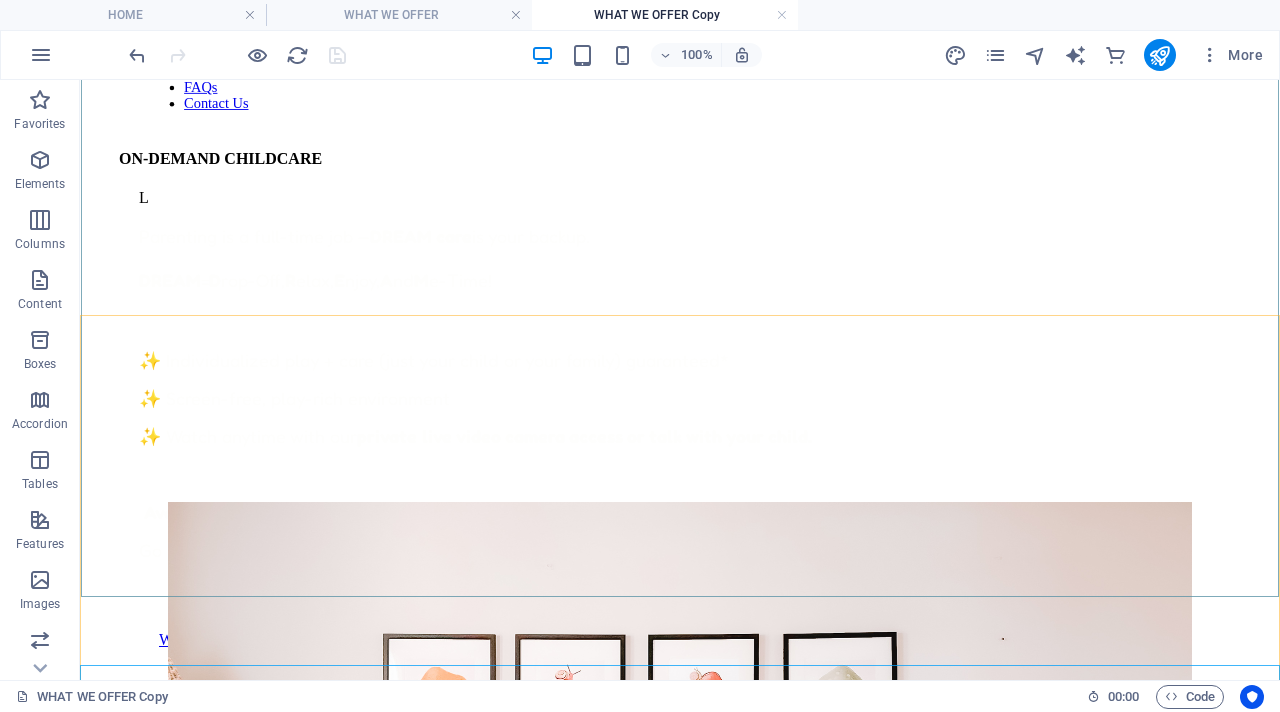 click on "WHAT WE OFFER Copy" at bounding box center (665, 15) 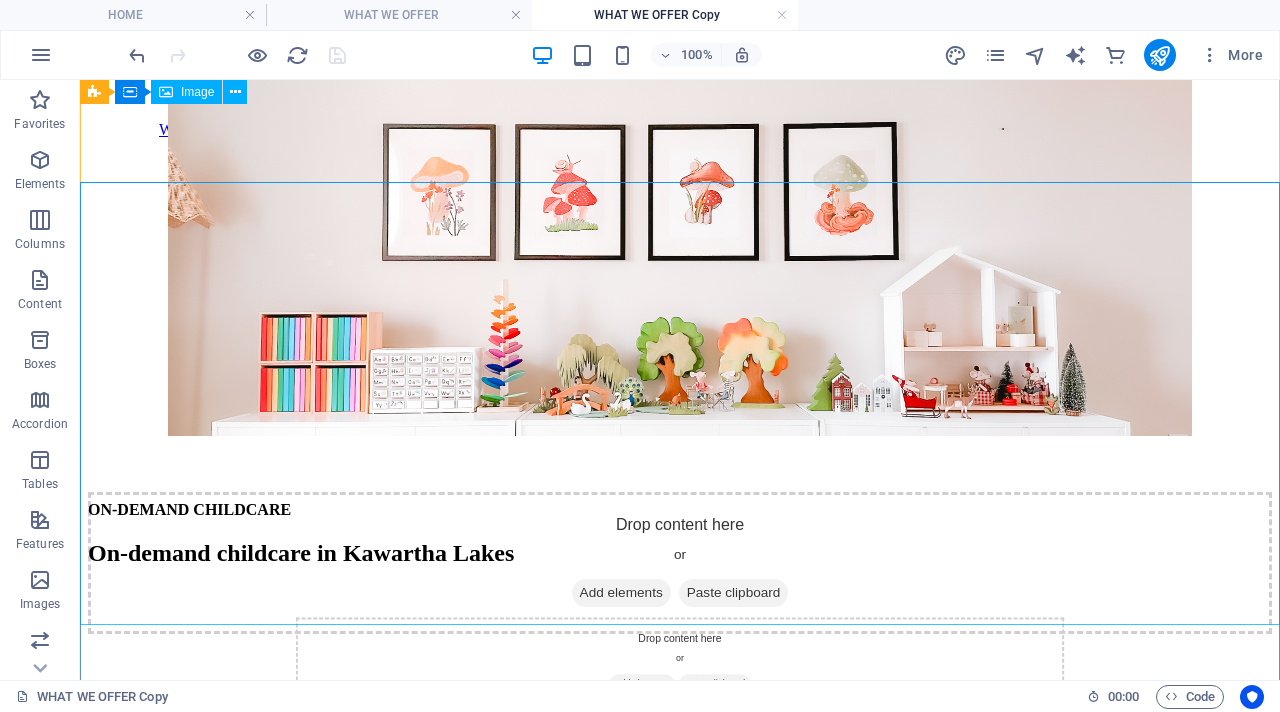 scroll, scrollTop: 728, scrollLeft: 0, axis: vertical 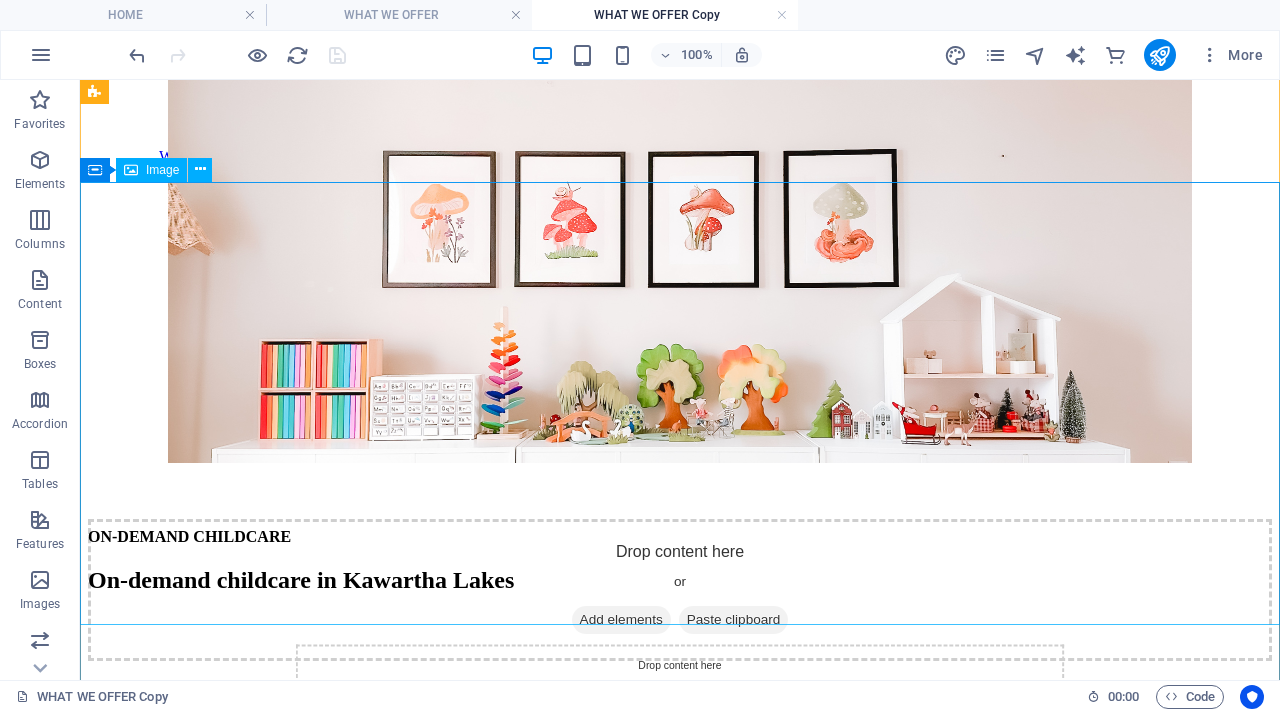 click at bounding box center (680, 243) 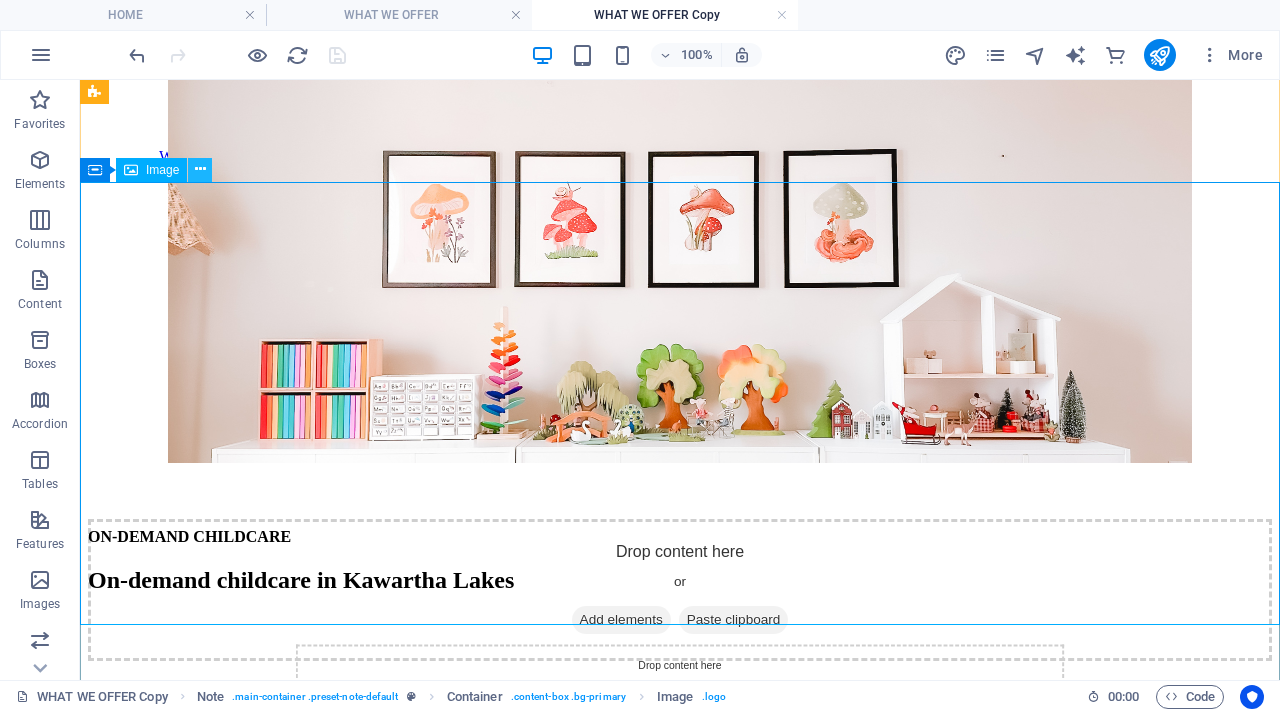 click at bounding box center [200, 169] 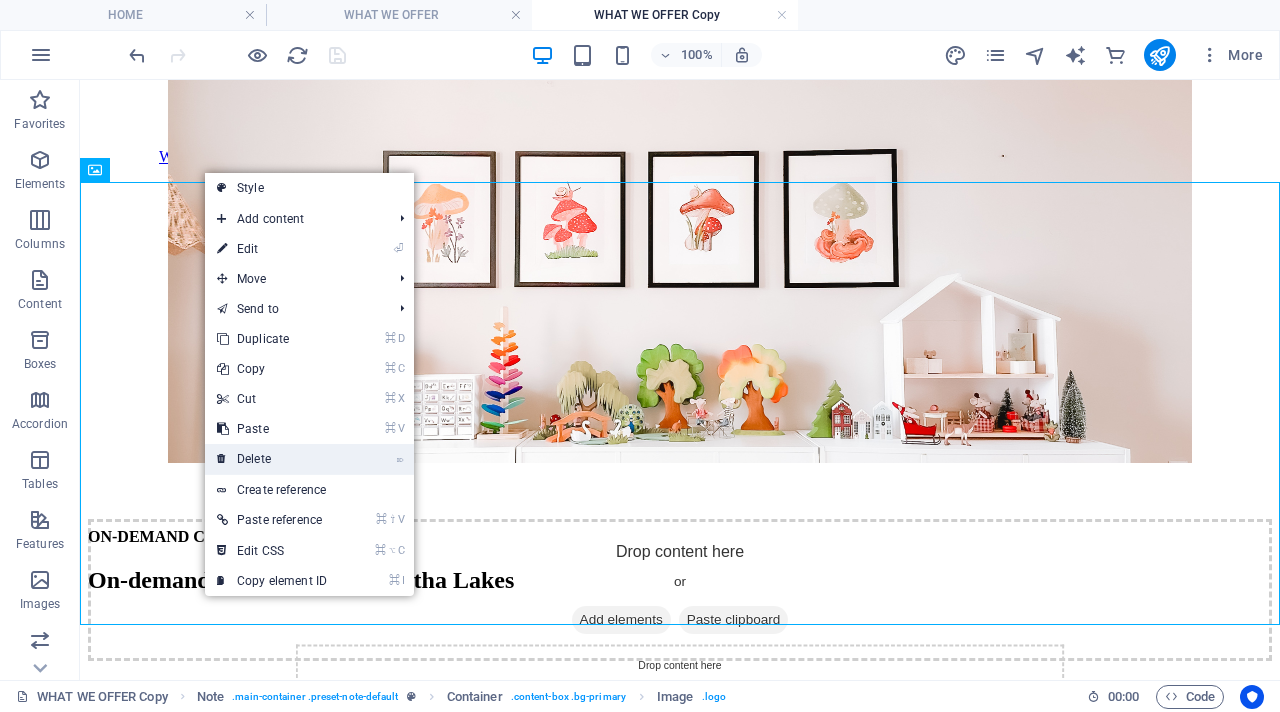 click on "⌦  Delete" at bounding box center (272, 459) 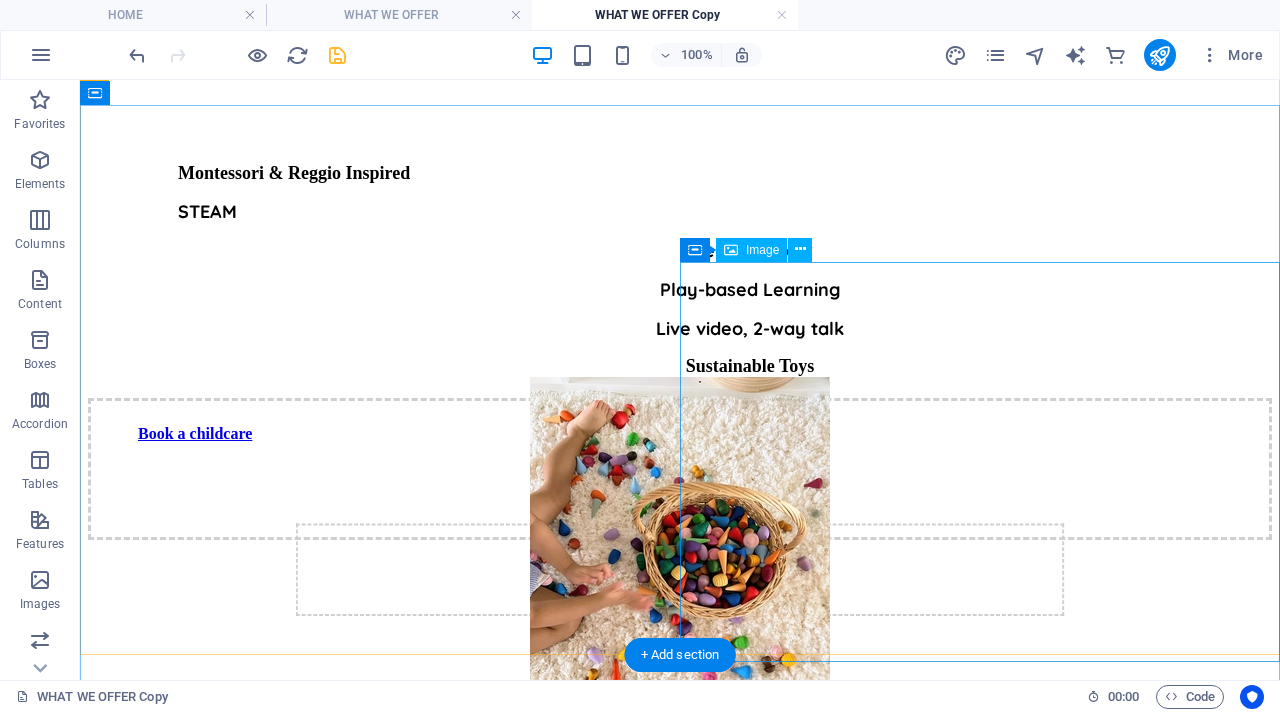 scroll, scrollTop: 864, scrollLeft: 0, axis: vertical 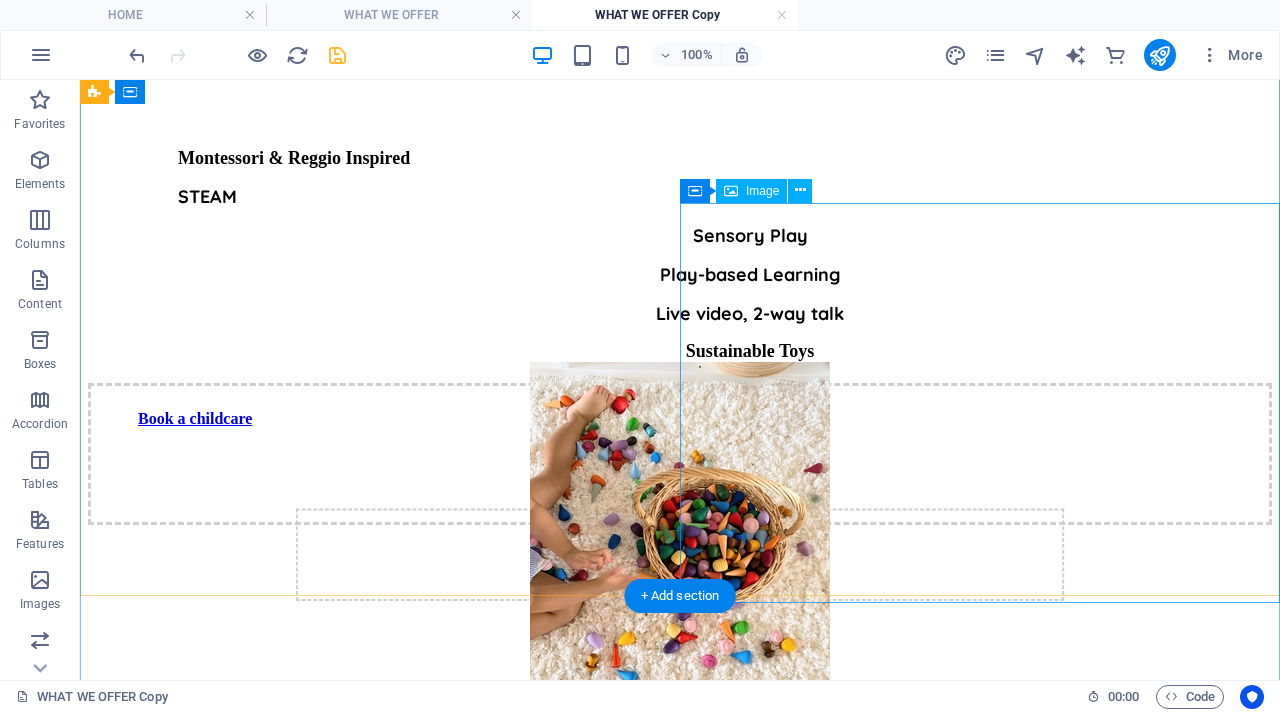 click at bounding box center [680, 564] 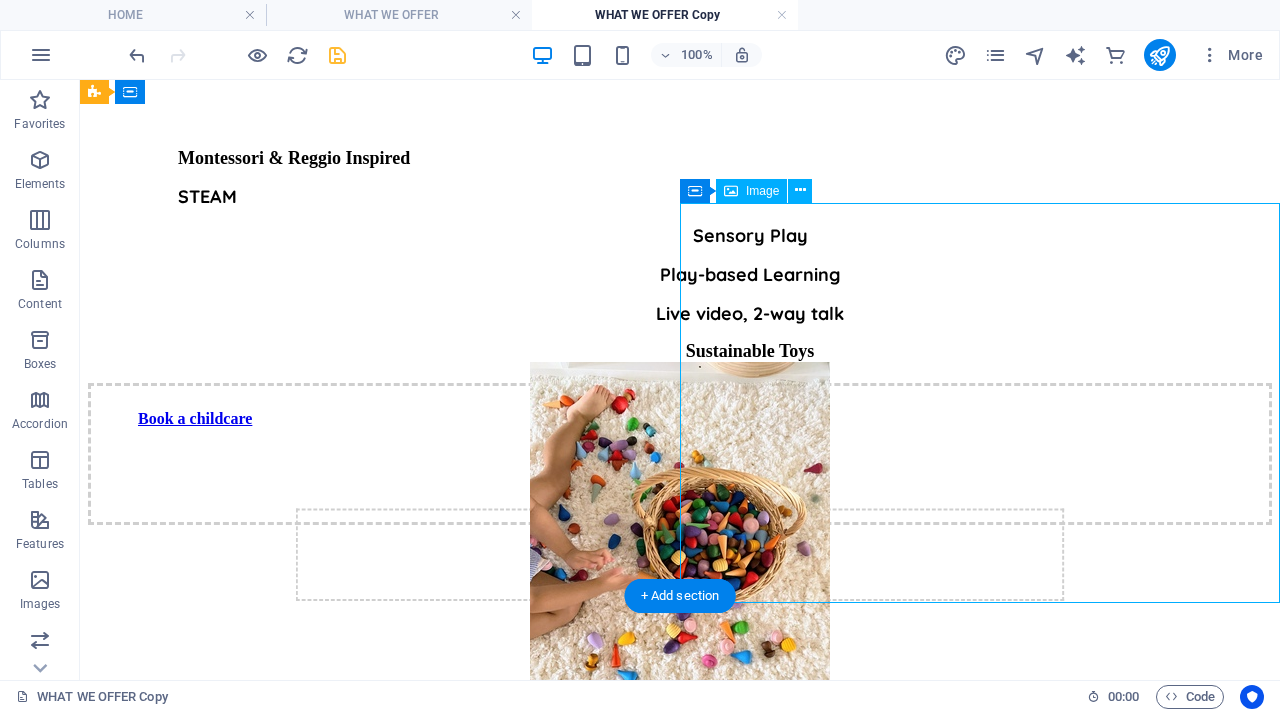 click at bounding box center [680, 564] 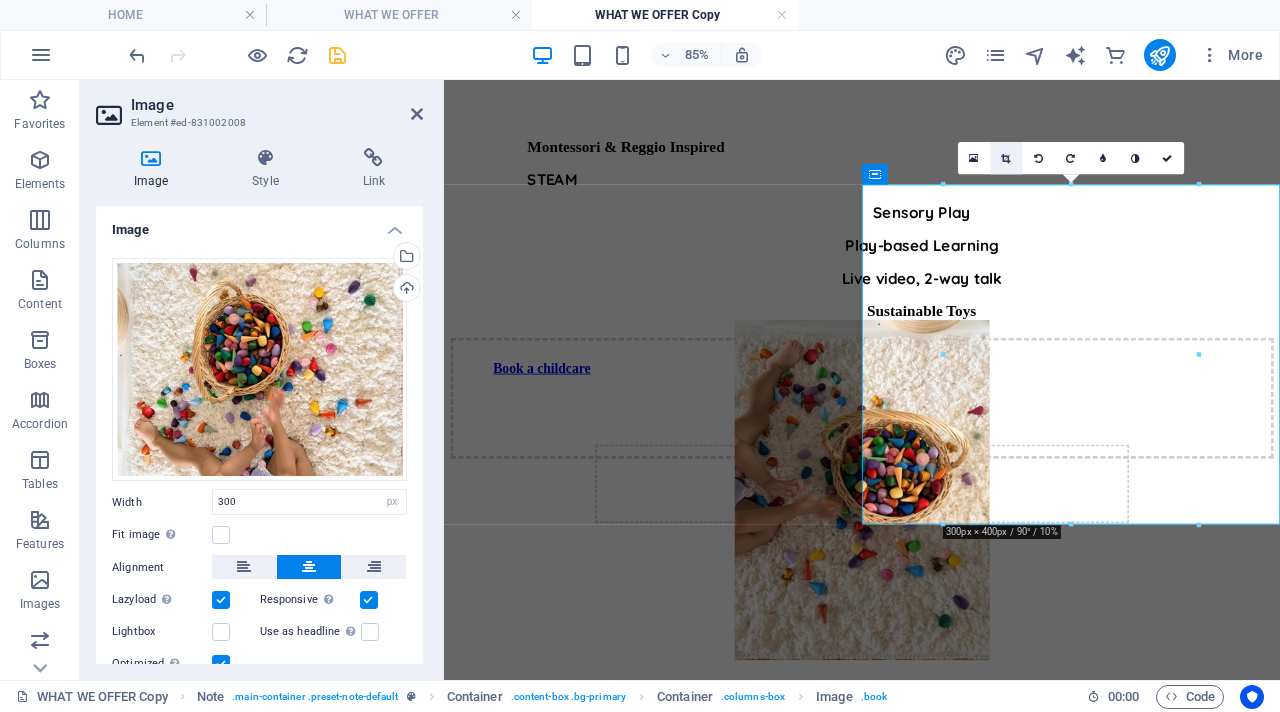 click at bounding box center [1006, 158] 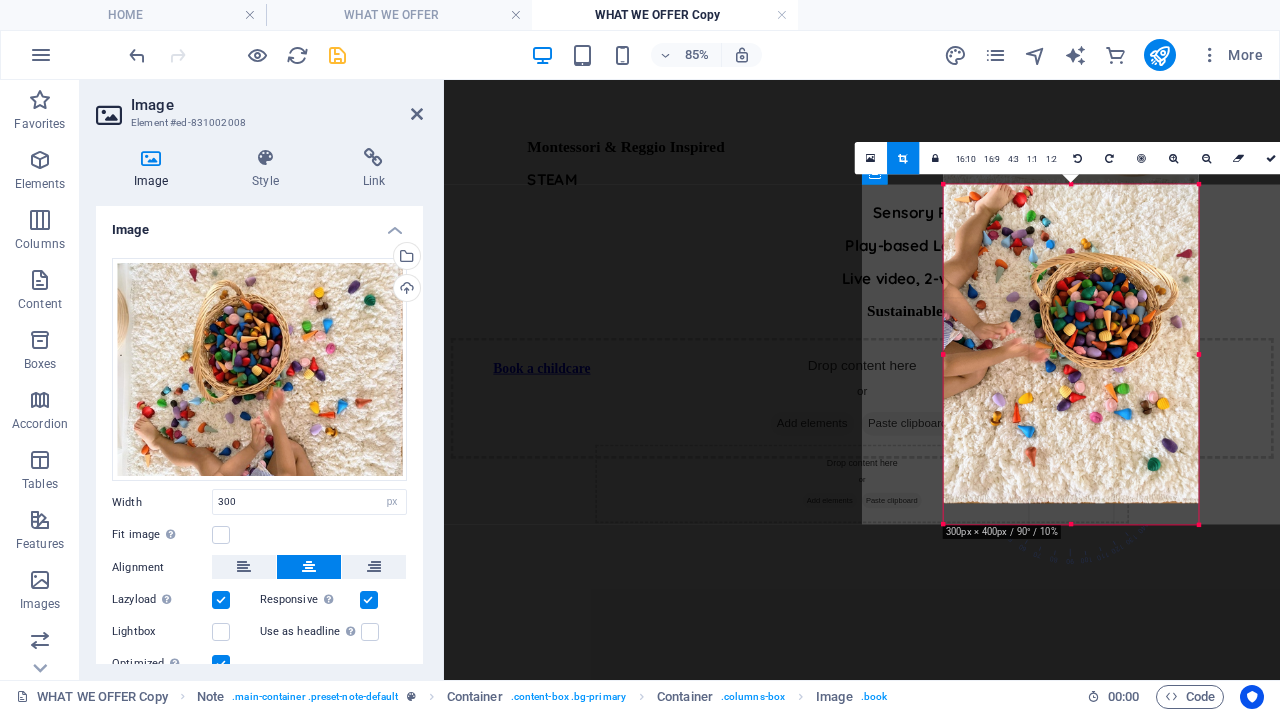 drag, startPoint x: 1066, startPoint y: 519, endPoint x: 1055, endPoint y: 511, distance: 13.601471 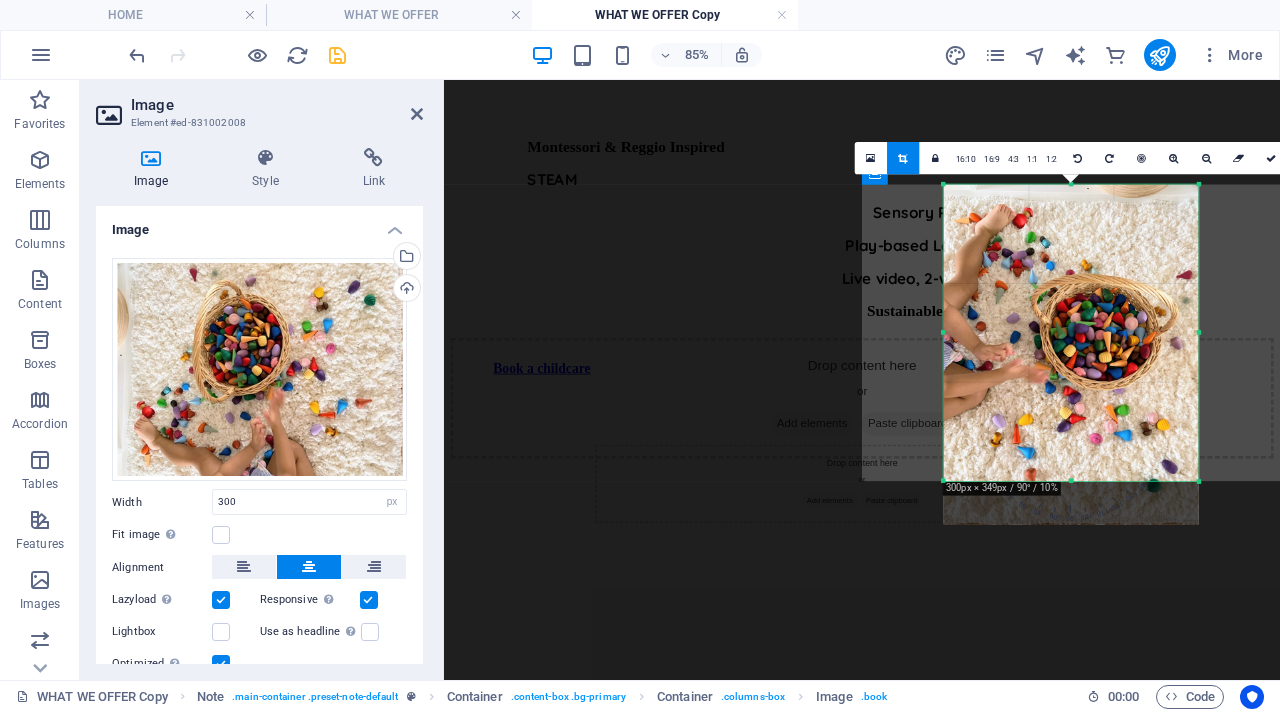 drag, startPoint x: 1072, startPoint y: 521, endPoint x: 1071, endPoint y: 470, distance: 51.009804 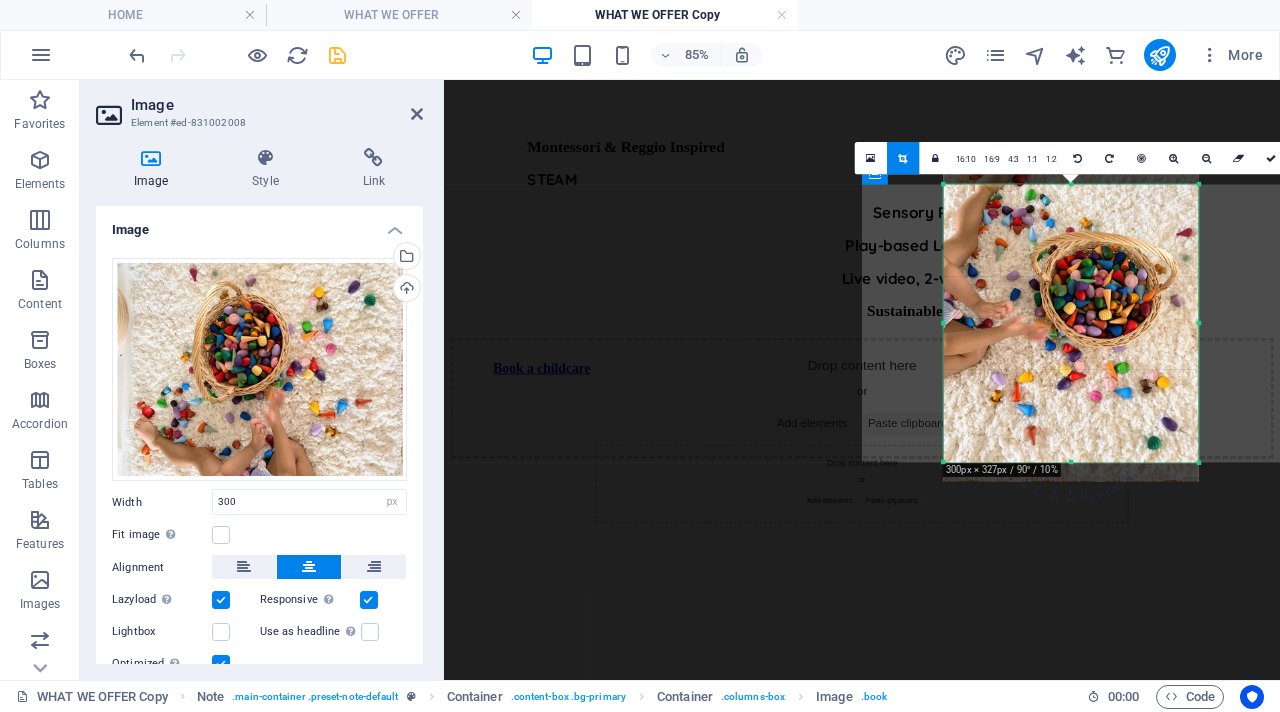 drag, startPoint x: 1071, startPoint y: 181, endPoint x: 1073, endPoint y: 203, distance: 22.090721 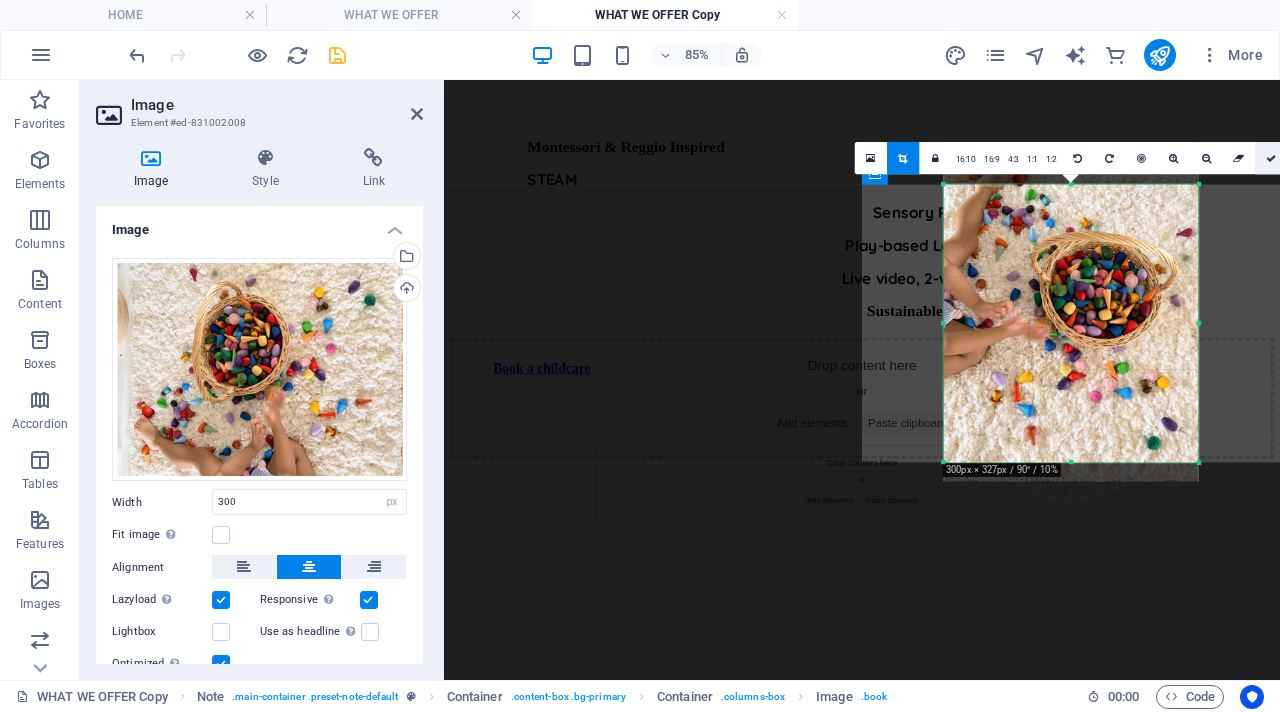 click at bounding box center [1271, 158] 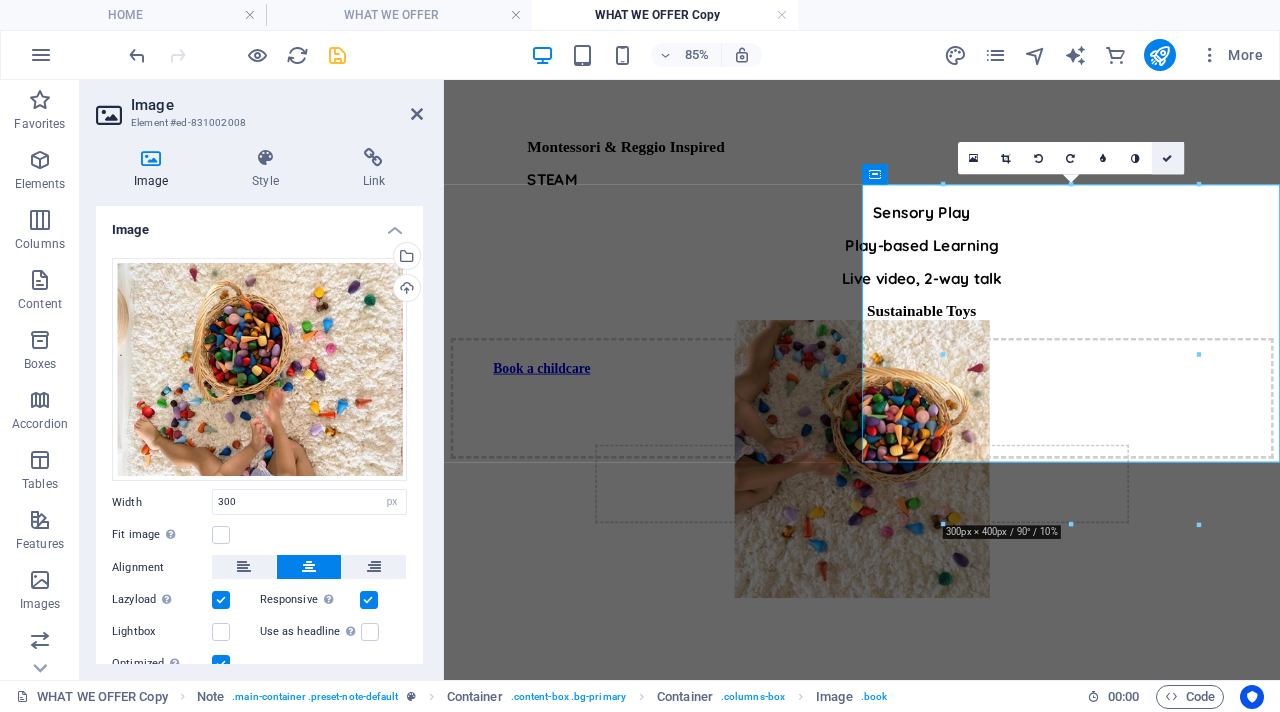click at bounding box center [1168, 158] 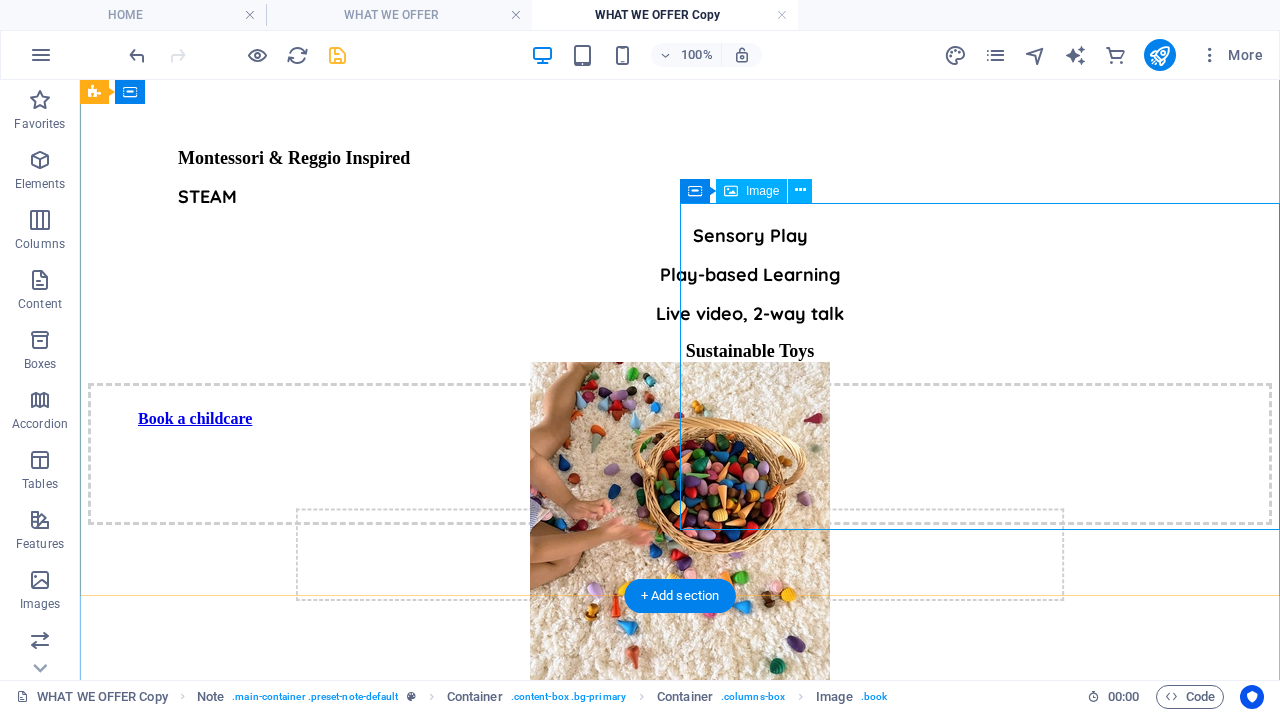 click at bounding box center [680, 527] 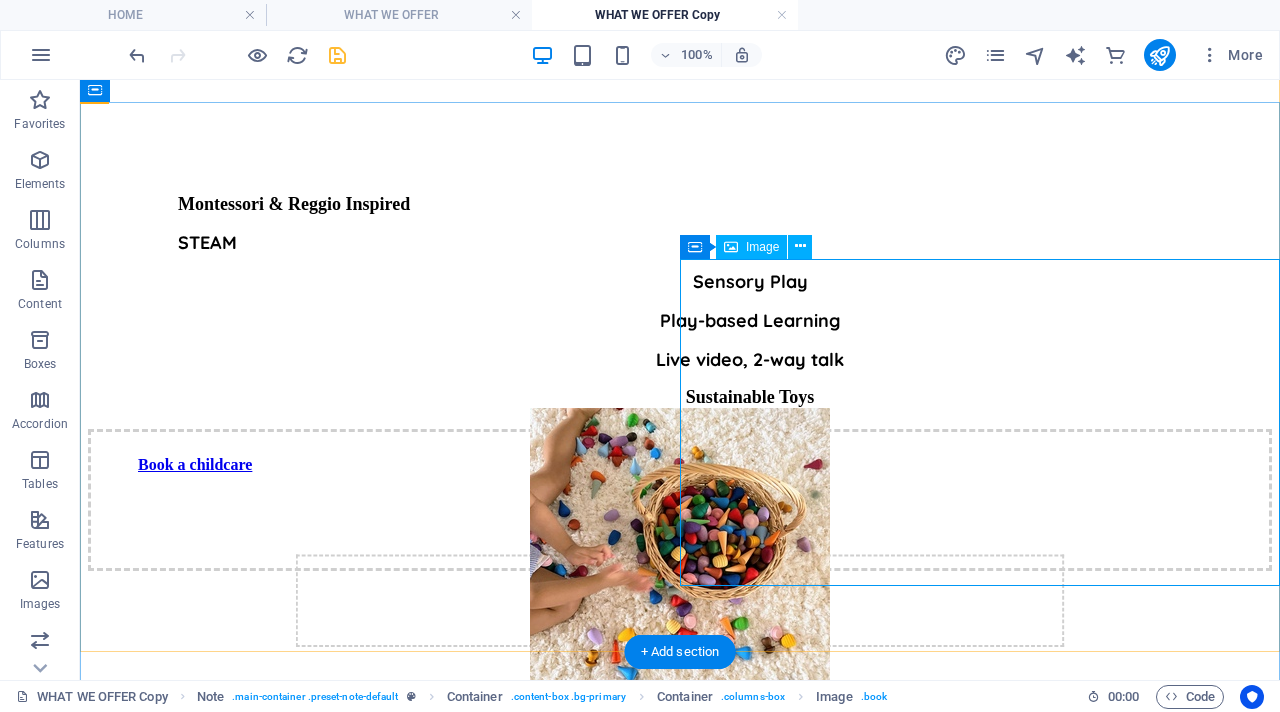 scroll, scrollTop: 875, scrollLeft: 0, axis: vertical 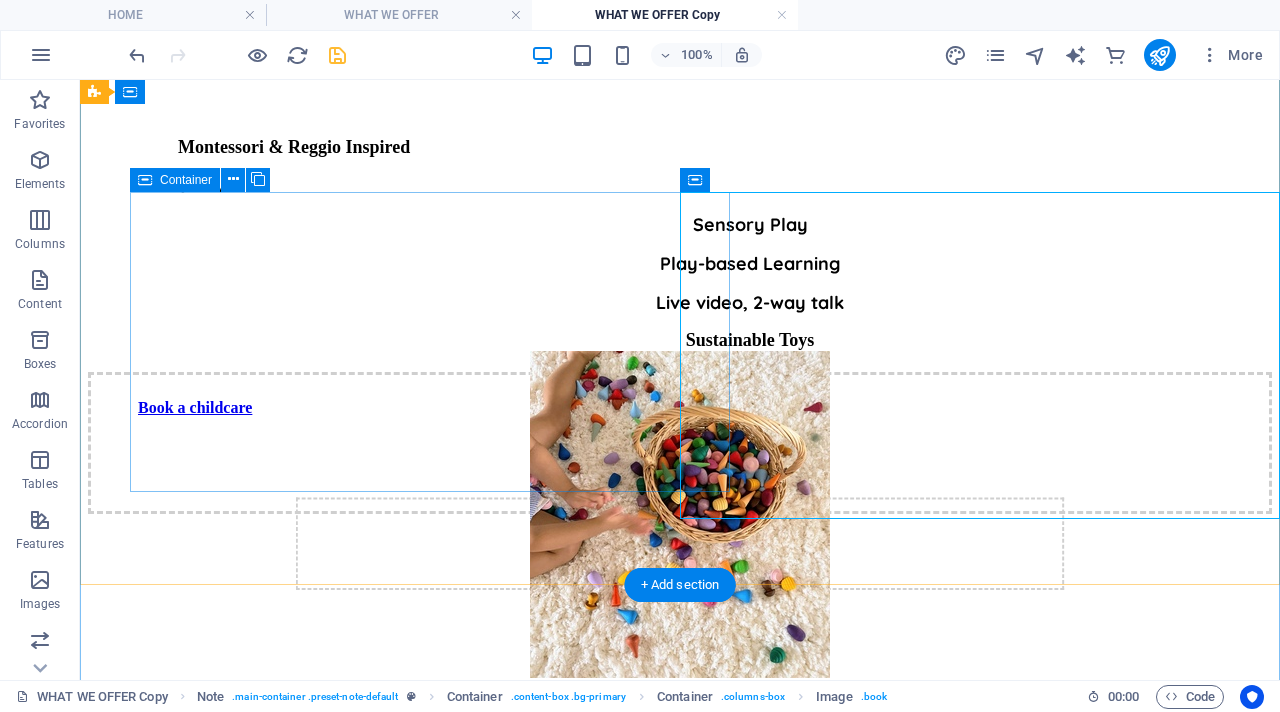click on "Montessori & Reggio Inspired STEAM Sensory Play Play-based Learning Live video, 2-way talk Sustainable Toys  Book a childcare" at bounding box center (730, 201) 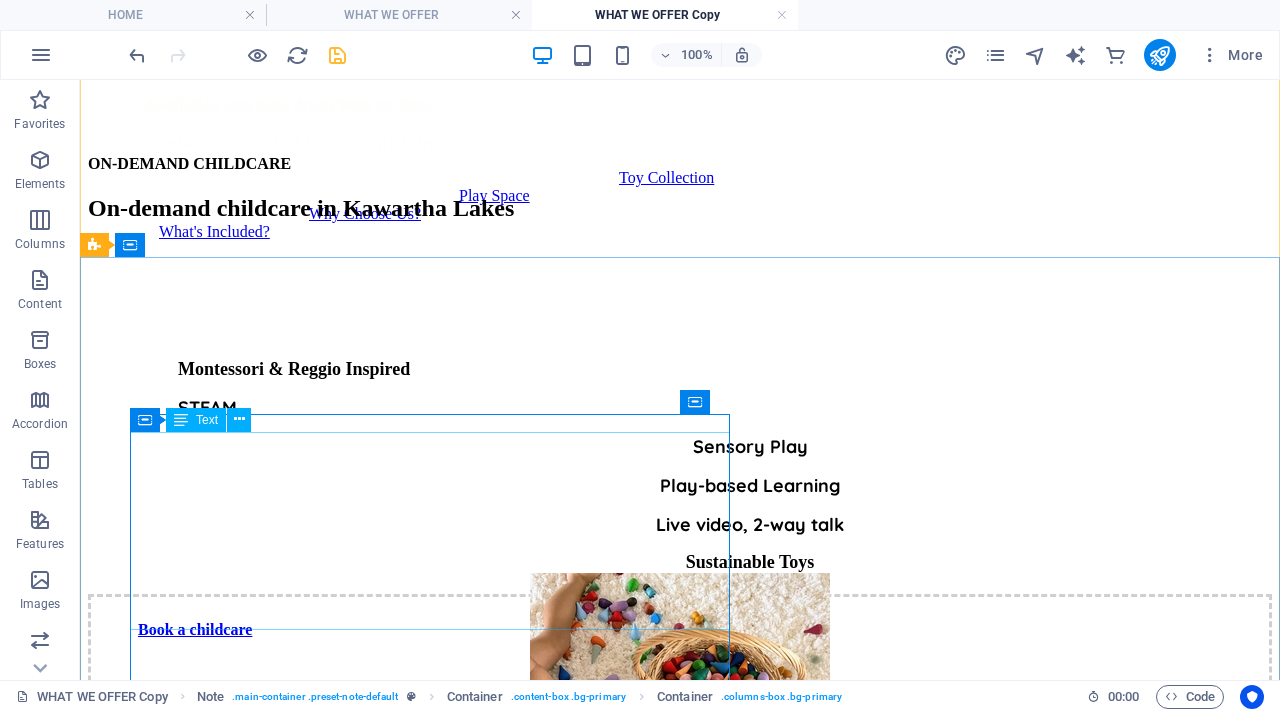 scroll, scrollTop: 637, scrollLeft: 0, axis: vertical 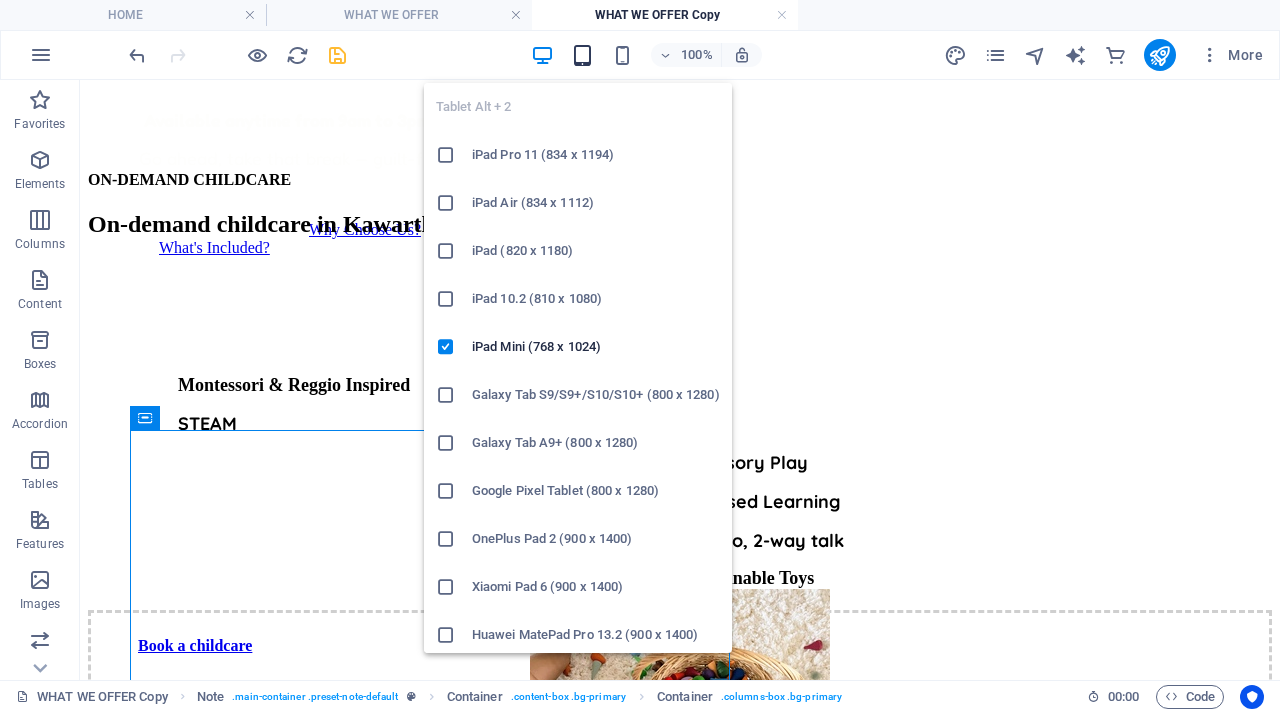 click at bounding box center [582, 55] 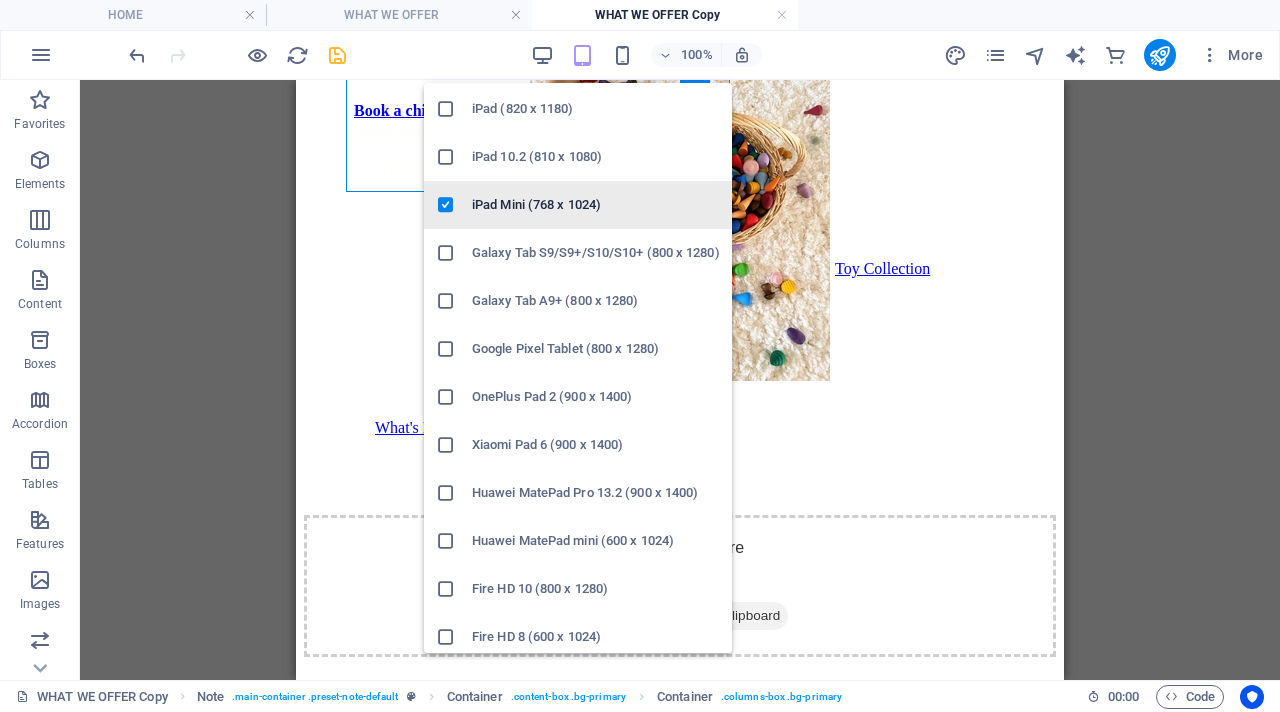 scroll, scrollTop: 150, scrollLeft: 0, axis: vertical 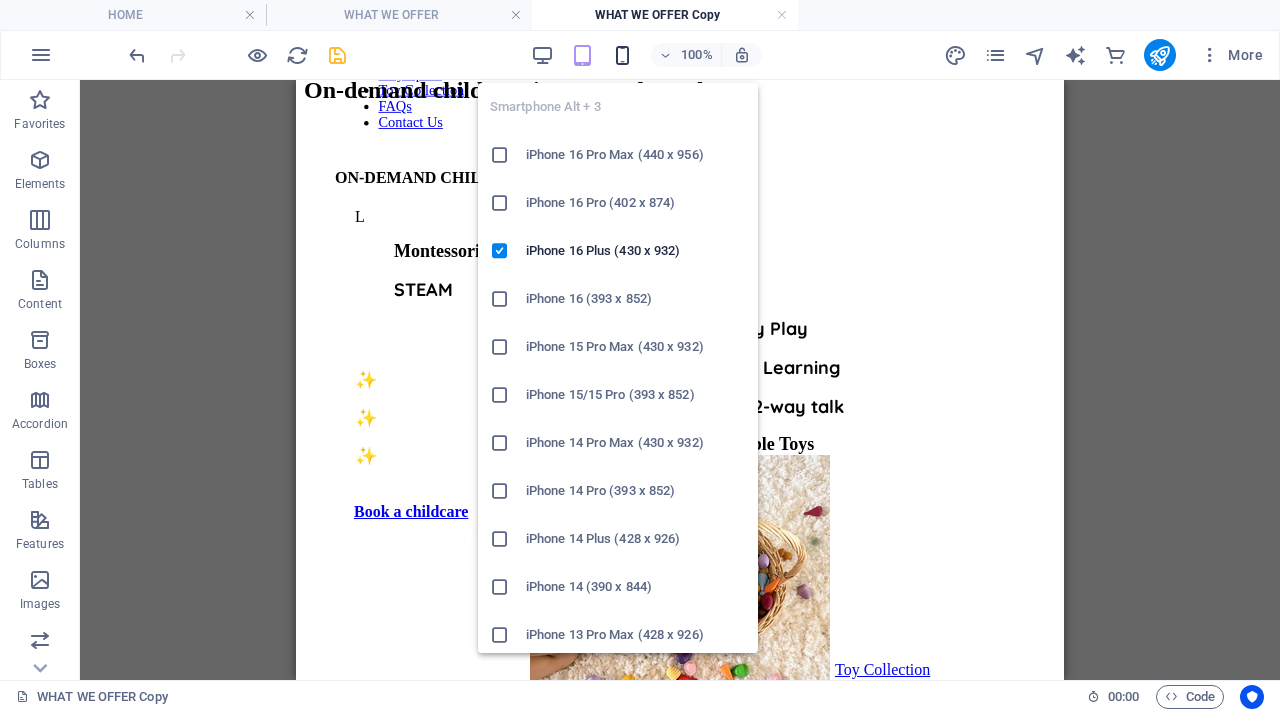 click at bounding box center [622, 55] 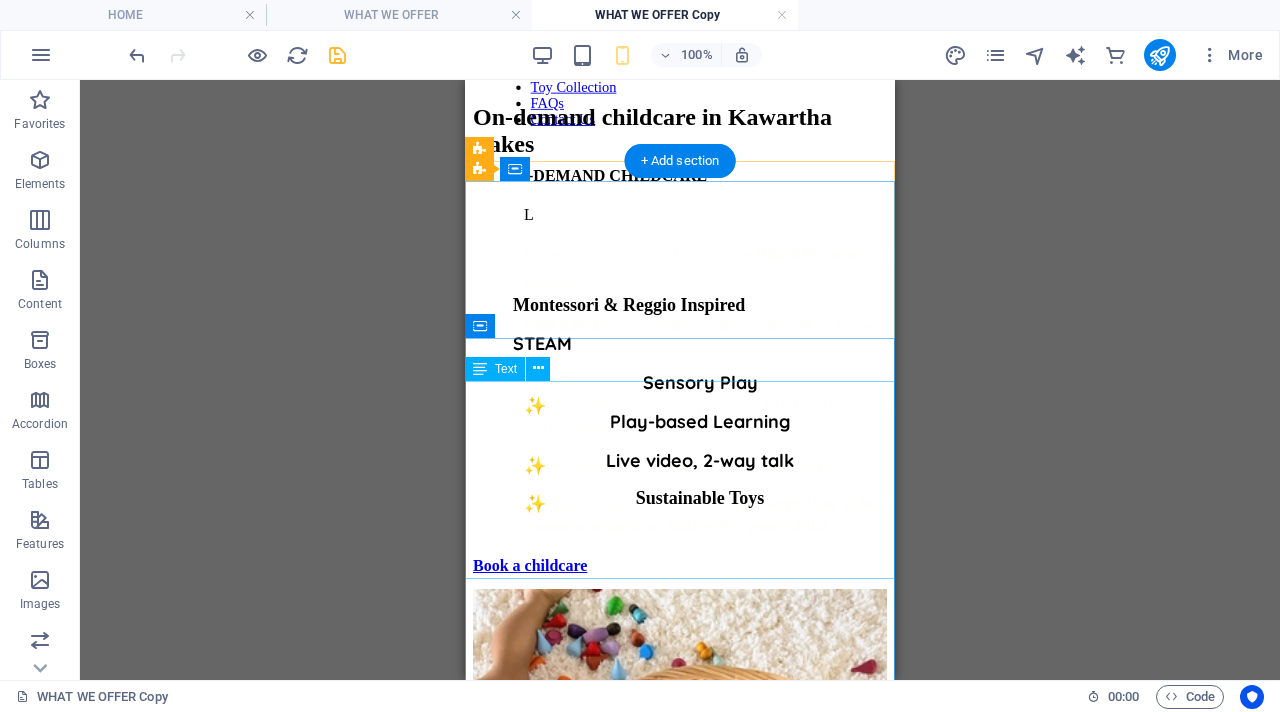 scroll, scrollTop: 107, scrollLeft: 0, axis: vertical 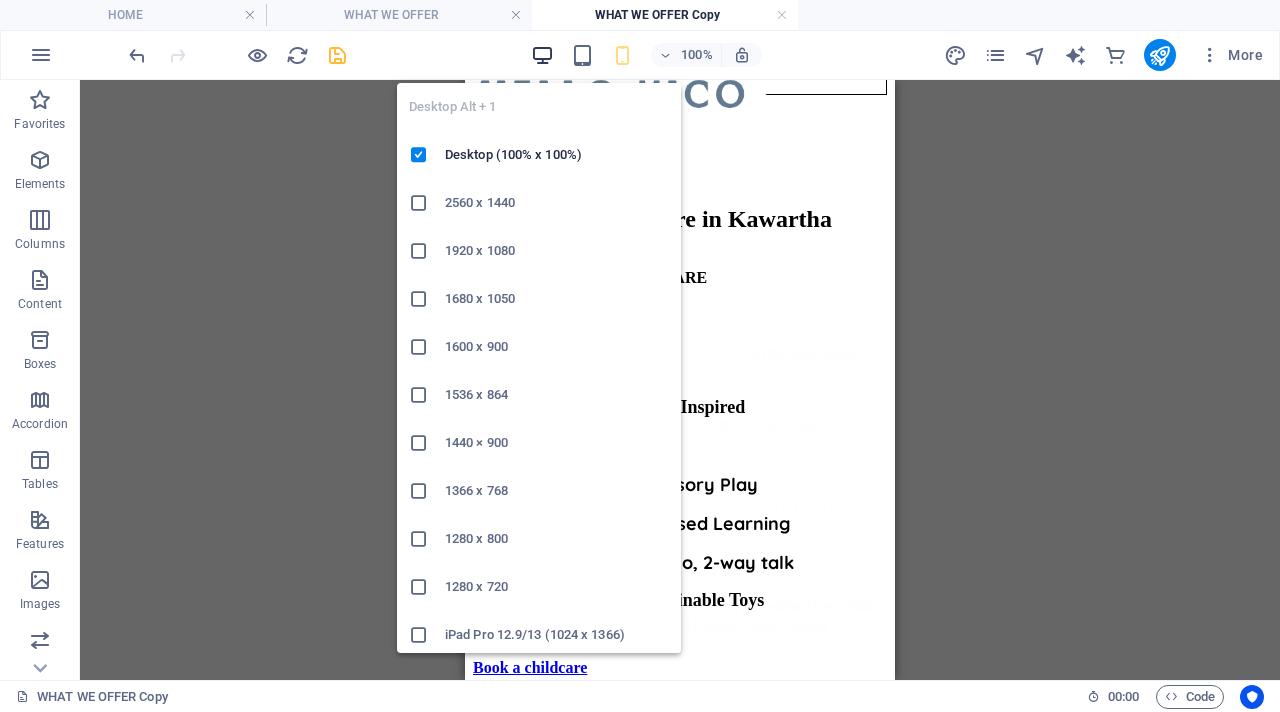 click at bounding box center (542, 55) 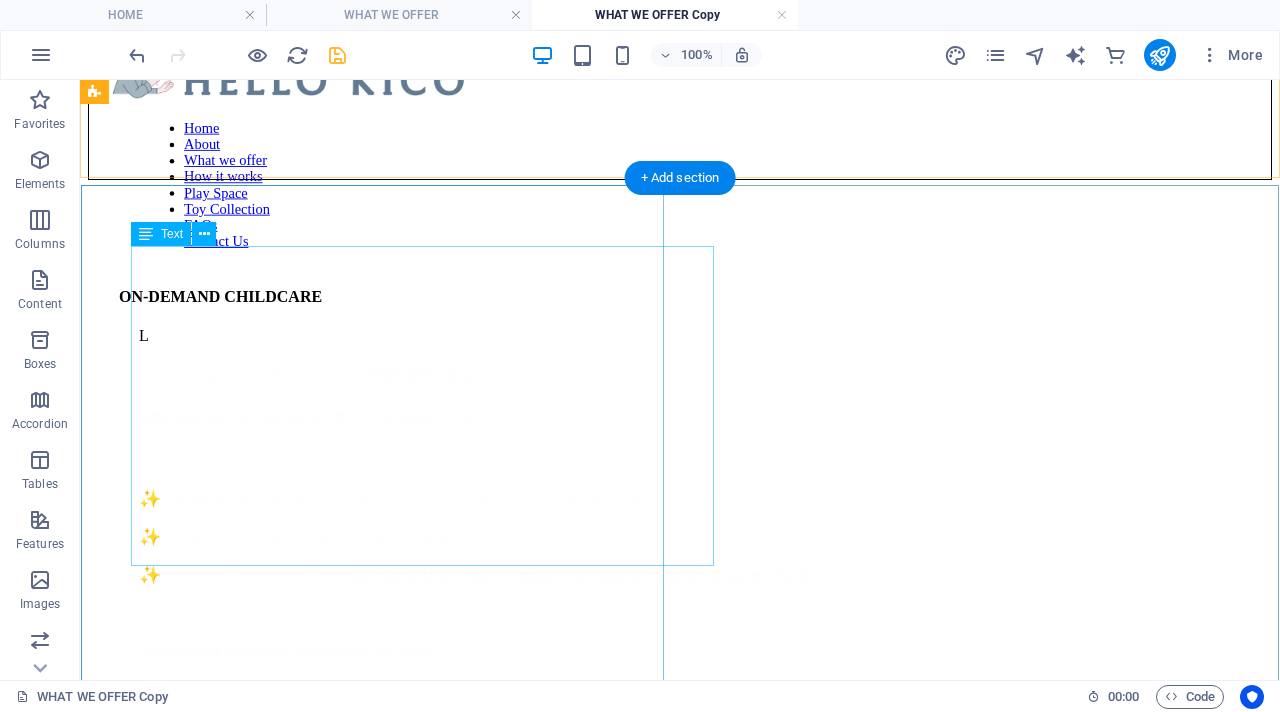 click on "L Parenting is a full-time job —  DREAM care  is your backup. DREAM  =  D rop-Off,  R elax,  E njoy,  A nd  M e-Time! ✨ Individualized play + care (just your child or your family) guaranteed* ✨ Screen-free, play-rich environment ✨ Watch anytime   with our  private   live video camera access or talk with your child.   Available anytime from 9am to 3pm. Go ahead, take that break — guilt-free." at bounding box center (730, 513) 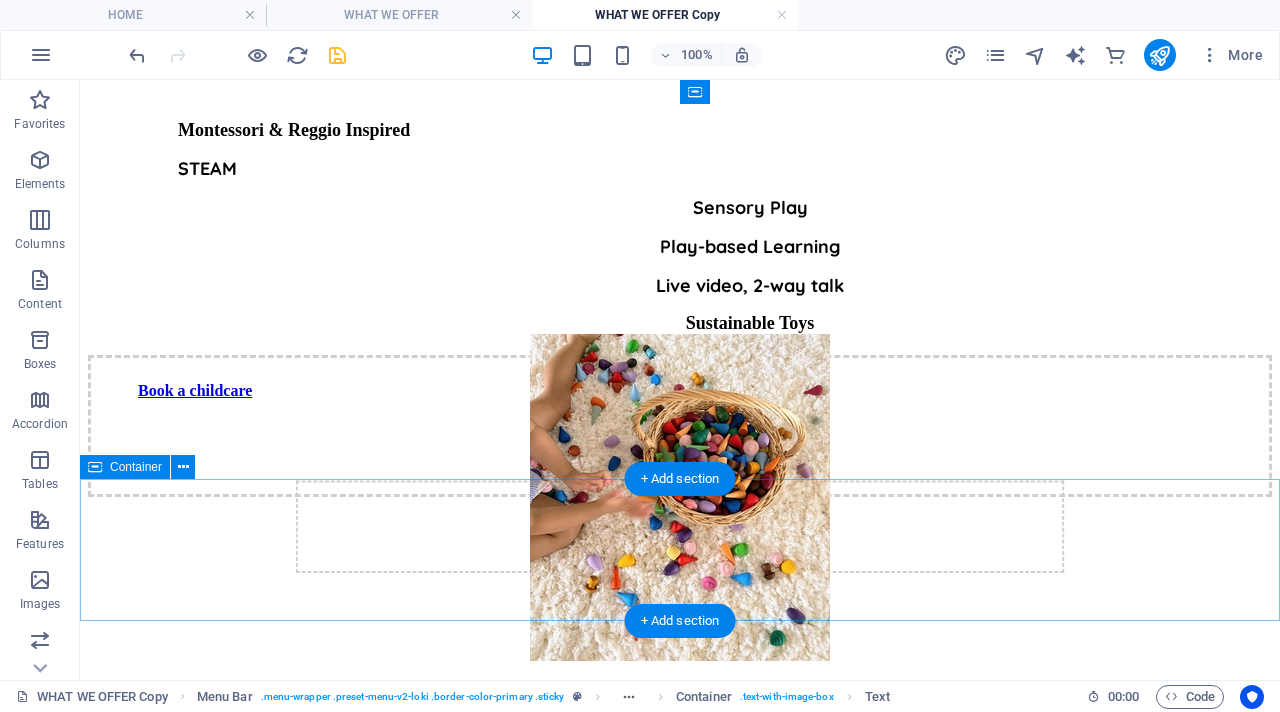 scroll, scrollTop: 821, scrollLeft: 0, axis: vertical 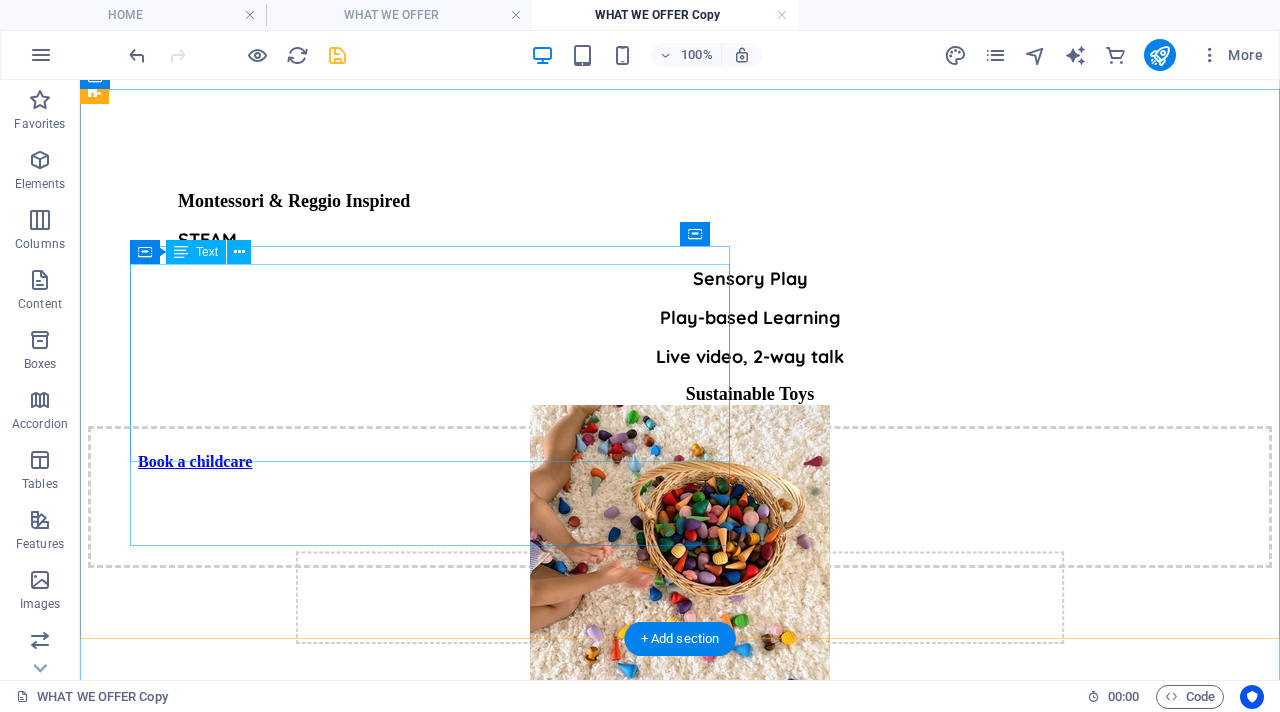 click on "Montessori & Reggio Inspired STEAM Sensory Play Play-based Learning Live video, 2-way talk Sustainable Toys" at bounding box center (730, 263) 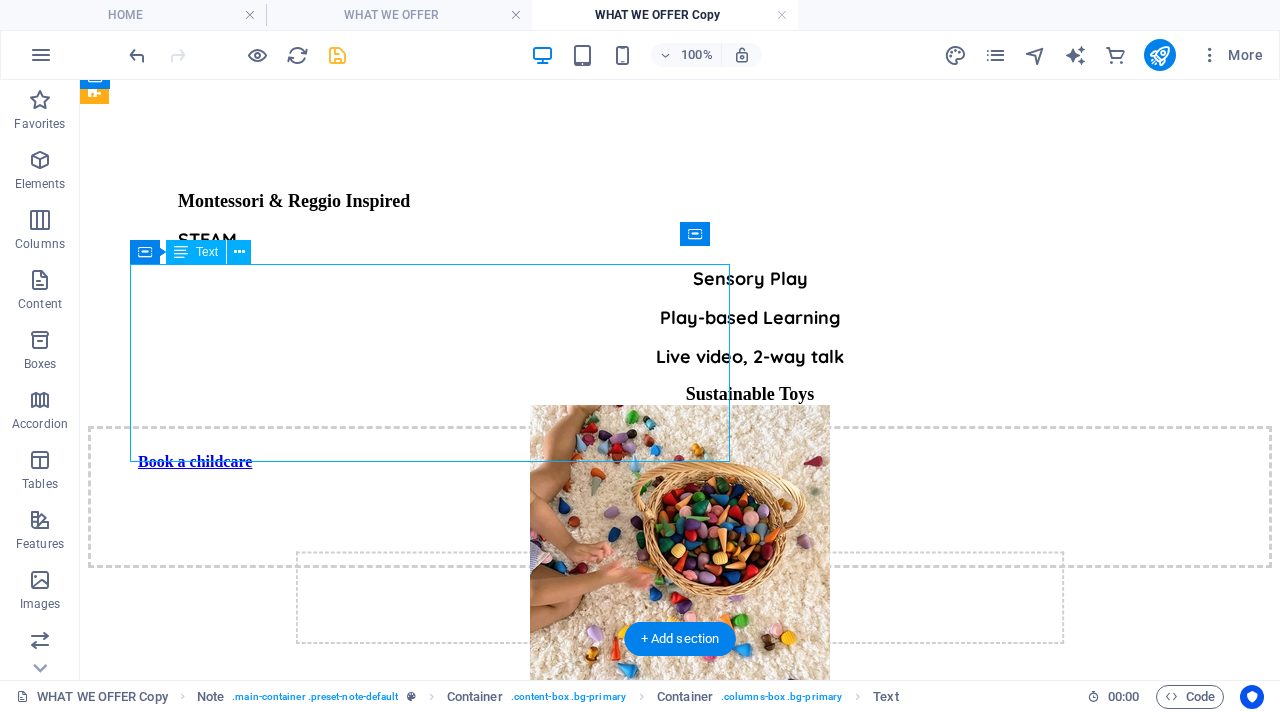 click on "Montessori & Reggio Inspired STEAM Sensory Play Play-based Learning Live video, 2-way talk Sustainable Toys" at bounding box center (730, 263) 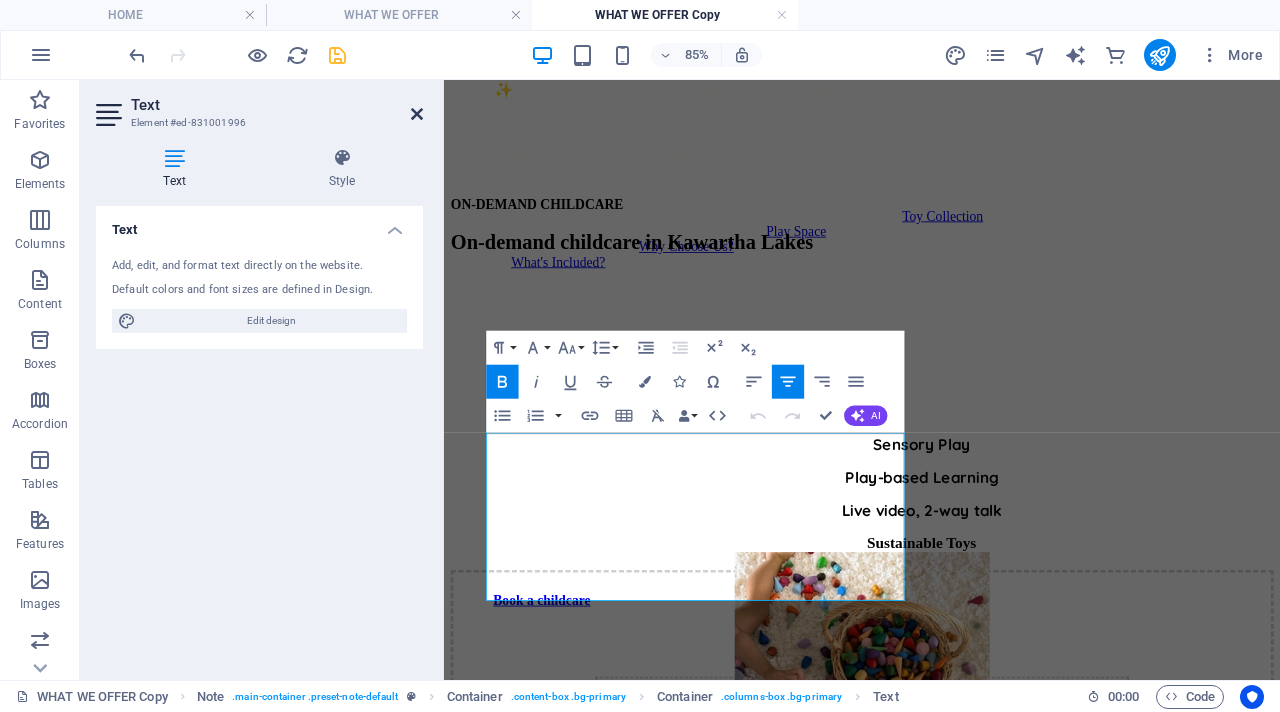 click at bounding box center [417, 114] 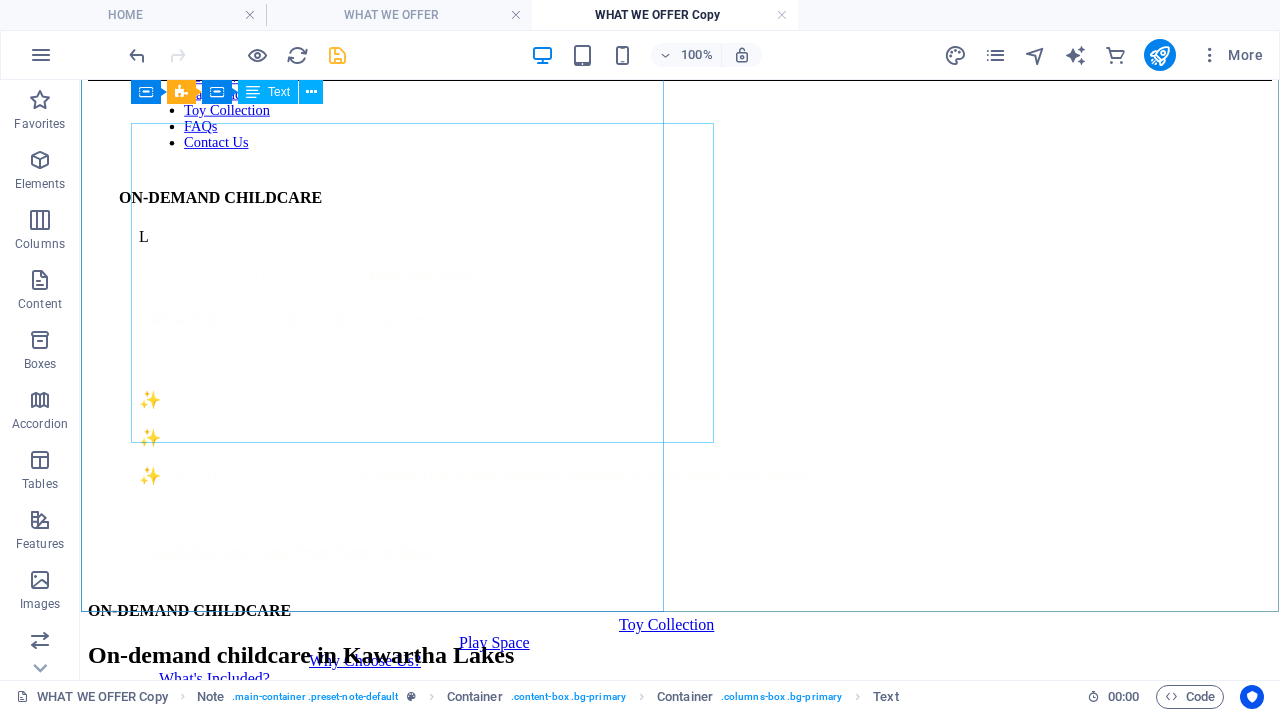scroll, scrollTop: 182, scrollLeft: 0, axis: vertical 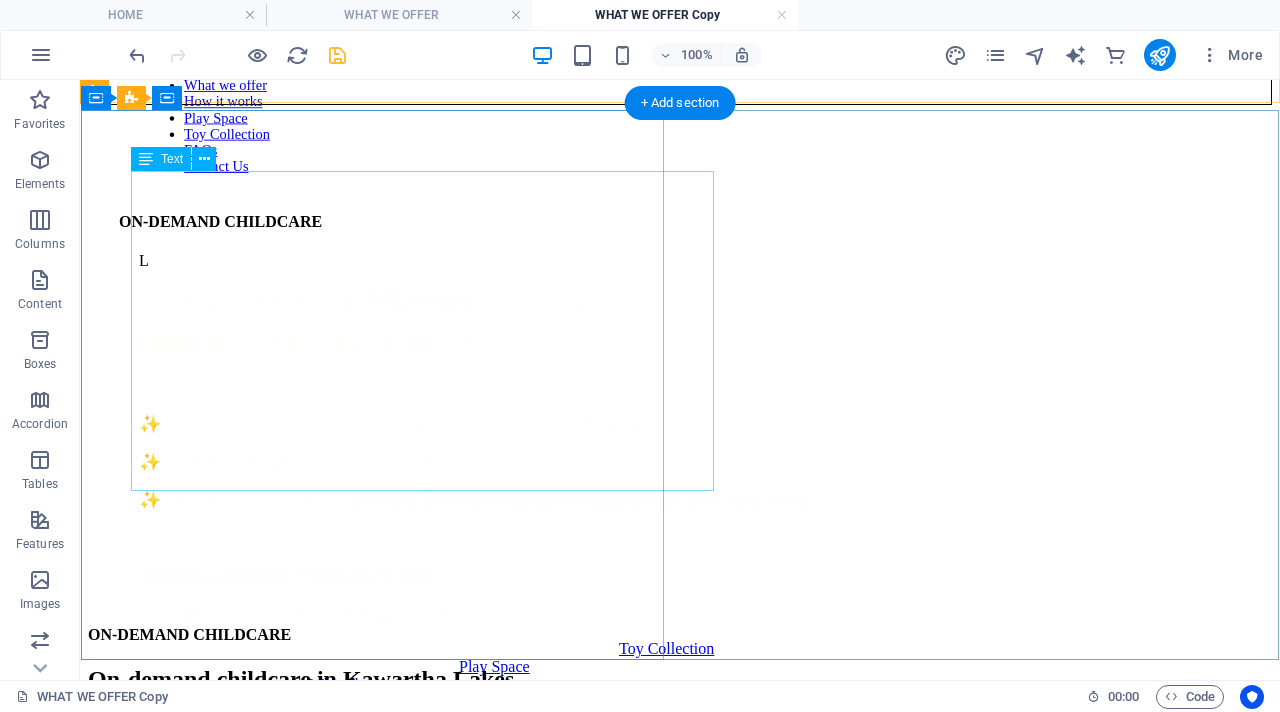click on "L Parenting is a full-time job —  DREAM care  is your backup. DREAM  =  D rop-Off,  R elax,  E njoy,  A nd  M e-Time! ✨ Individualized play + care (just your child or your family) guaranteed* ✨ Screen-free, play-rich environment ✨ Watch anytime   with our  private   live video camera access or talk with your child.   Available anytime from 9am to 3pm. Go ahead, take that break — guilt-free." at bounding box center [730, 438] 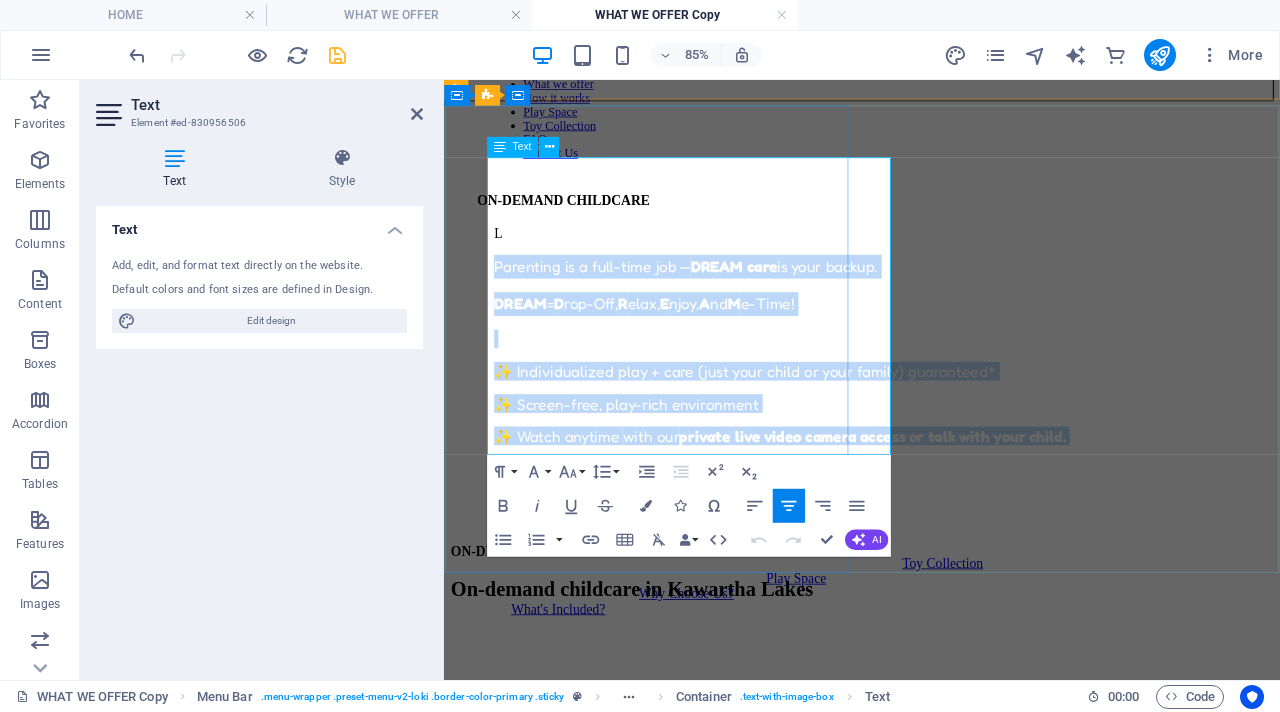 drag, startPoint x: 499, startPoint y: 204, endPoint x: 894, endPoint y: 509, distance: 499.0491 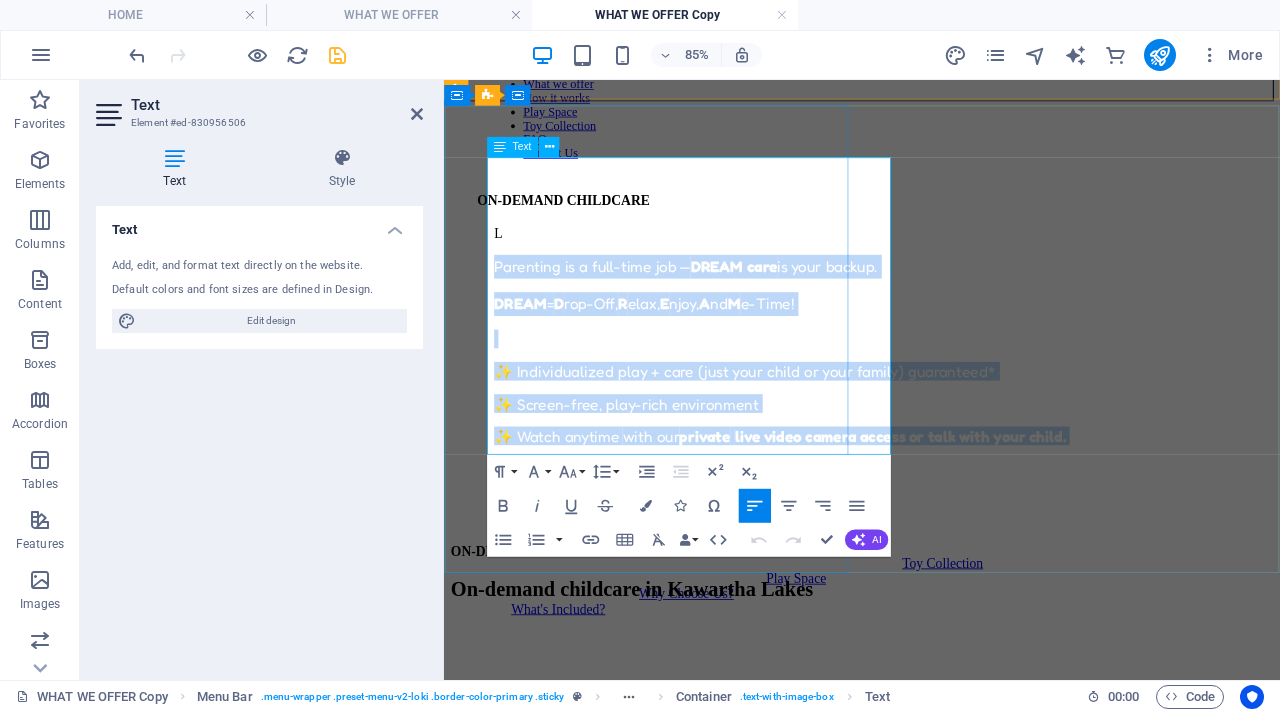 copy on "Parenting is a full-time job —  DREAM care  is your backup. DREAM  =  D rop-Off,  R elax,  E njoy,  A nd  M e-Time! ✨ Individualized play + care (just your child or your family) guaranteed* ✨ Screen-free, play-rich environment ✨ Watch anytime   with our  private   live video camera access or talk with your child.   Available anytime from 9am to 3pm. Go ahead, take that break — guilt-free." 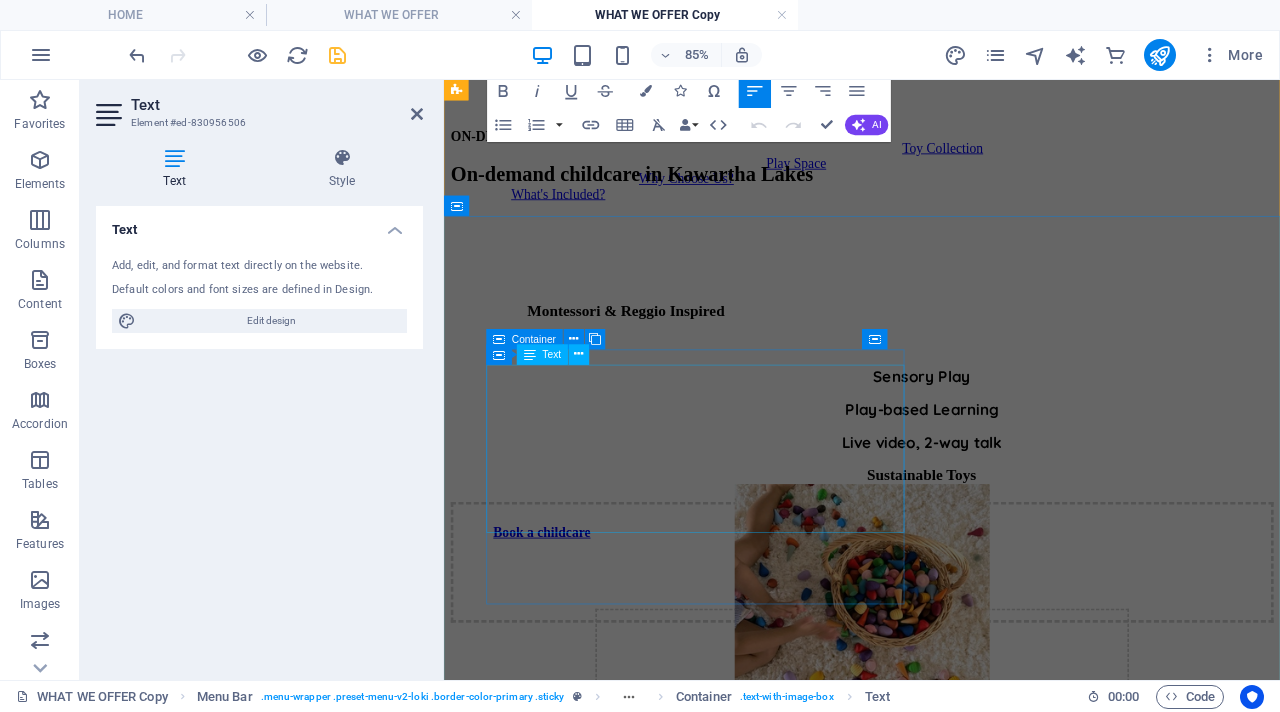 click on "Montessori & Reggio Inspired STEAM Sensory Play Play-based Learning Live video, 2-way talk Sustainable Toys" at bounding box center (986, 414) 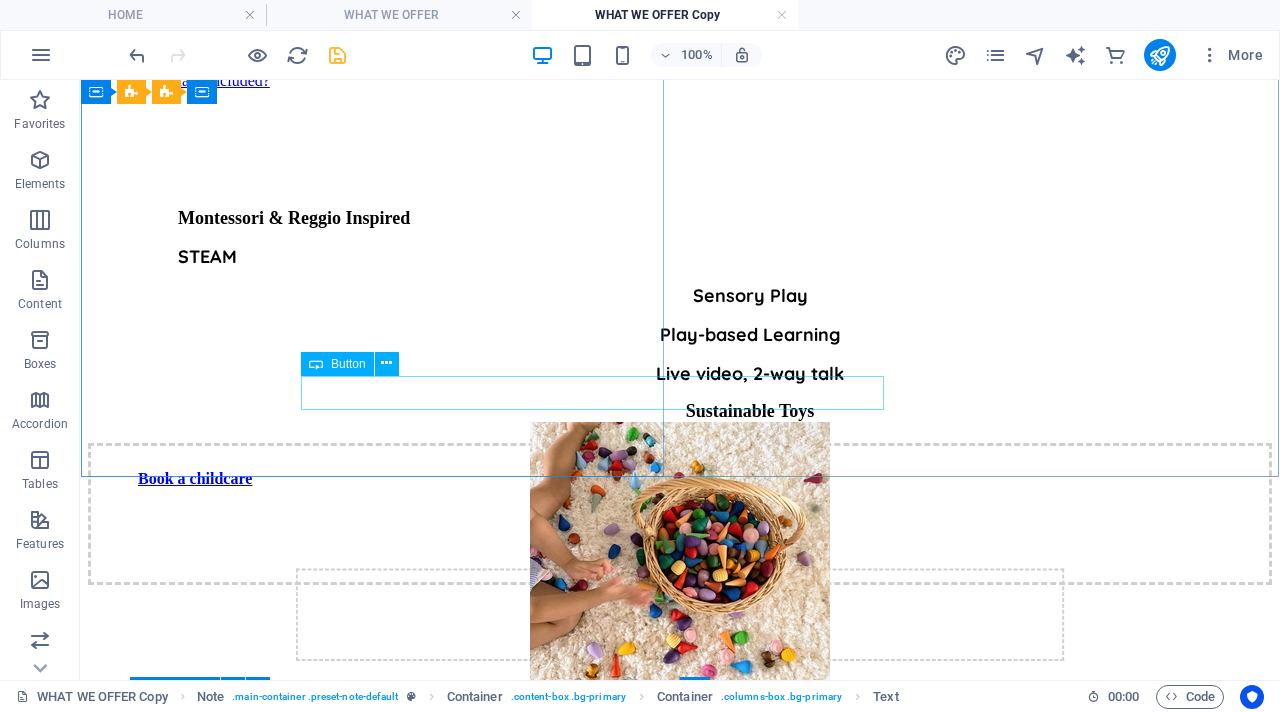 click on "QUALITY CHILDCARE IN LINDSAY ON Home About What we offer  How it works  Play Space Toy Collection FAQs Contact Us  ON-DEMAND CHILDCARE L Parenting is a full-time job —  DREAM care  is your backup. DREAM  =  D rop-Off,  R elax,  E njoy,  A nd  M e-Time! ✨ Individualized play + care (just your child or your family) guaranteed* ✨ Screen-free, play-rich environment ✨ Watch anytime   with our  private   live video camera access or talk with your child.   Available anytime from 9am to 3pm. Go ahead, take that break — guilt-free. Toy Collection Play Space Why Choose Us? What's Included? Drop content here or  Add elements  Paste clipboard ON-DEMAND CHILDCARE On-demand childcare in Kawartha Lakes Montessori & Reggio Inspired STEAM Sensory Play Play-based Learning Live video, 2-way talk Sustainable Toys  Book a childcare  Drop content here or  Add elements  Paste clipboard A PEEK AT WHAT WE DO We offer a Montessori & Reggio childcare  New text element Arts & School Skills  Color & paint" at bounding box center [680, 2508] 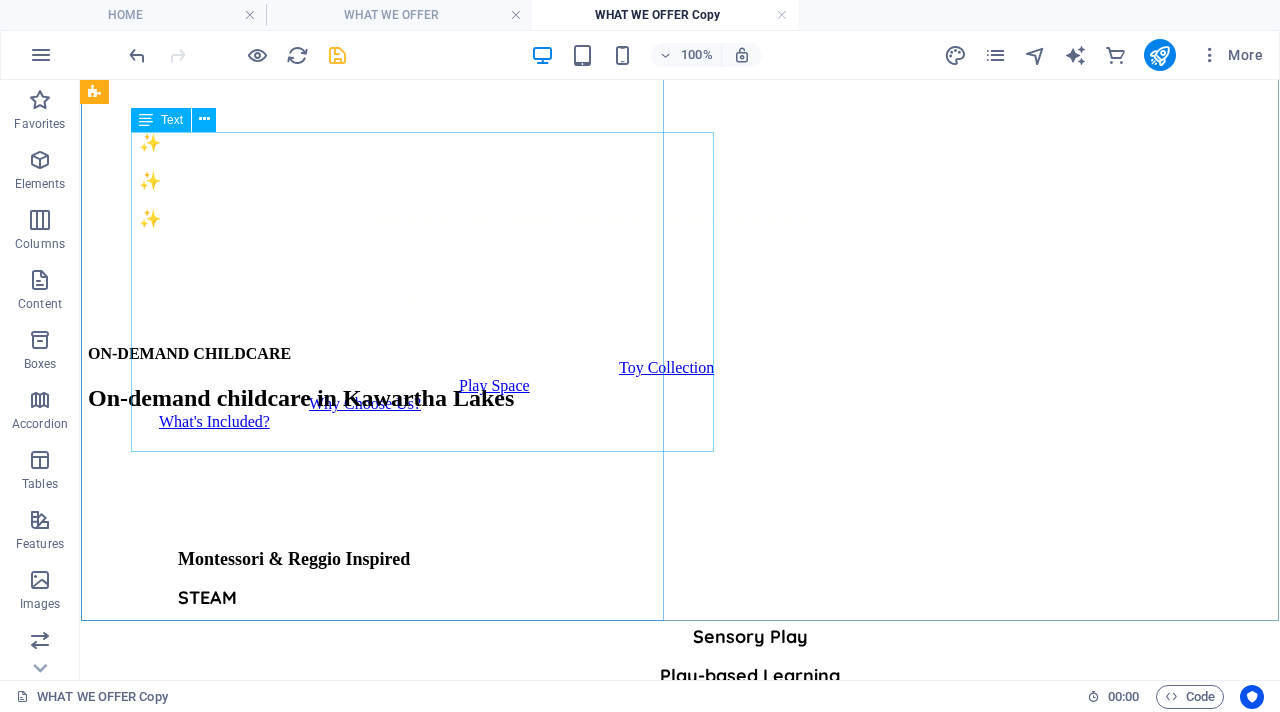 scroll, scrollTop: 802, scrollLeft: 0, axis: vertical 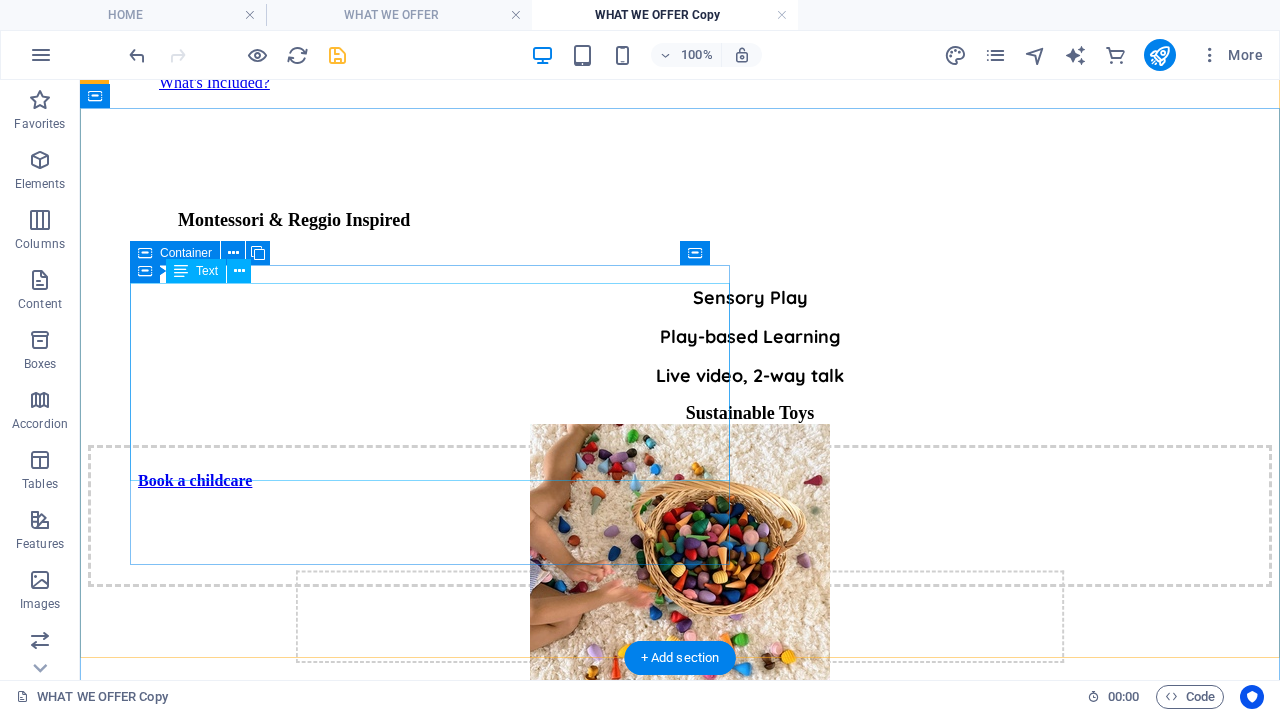 click on "Montessori & Reggio Inspired STEAM Sensory Play Play-based Learning Live video, 2-way talk Sustainable Toys" at bounding box center (730, 282) 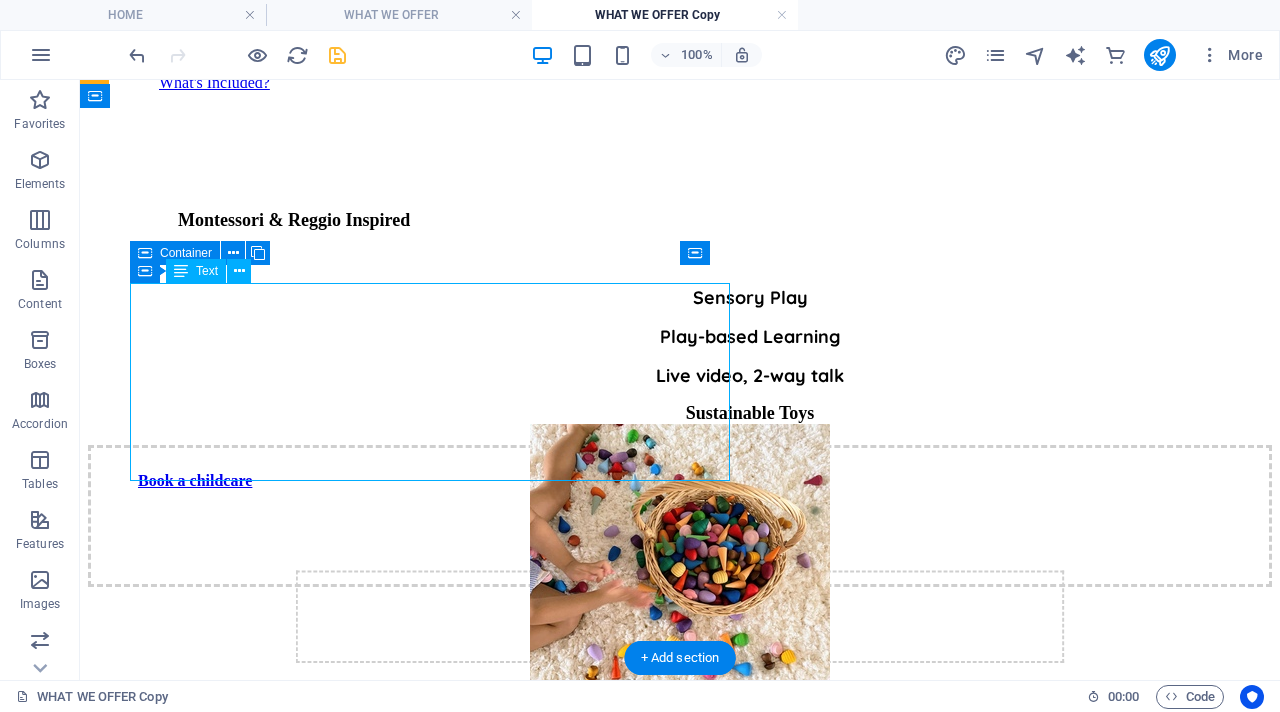 click on "Montessori & Reggio Inspired STEAM Sensory Play Play-based Learning Live video, 2-way talk Sustainable Toys" at bounding box center [730, 282] 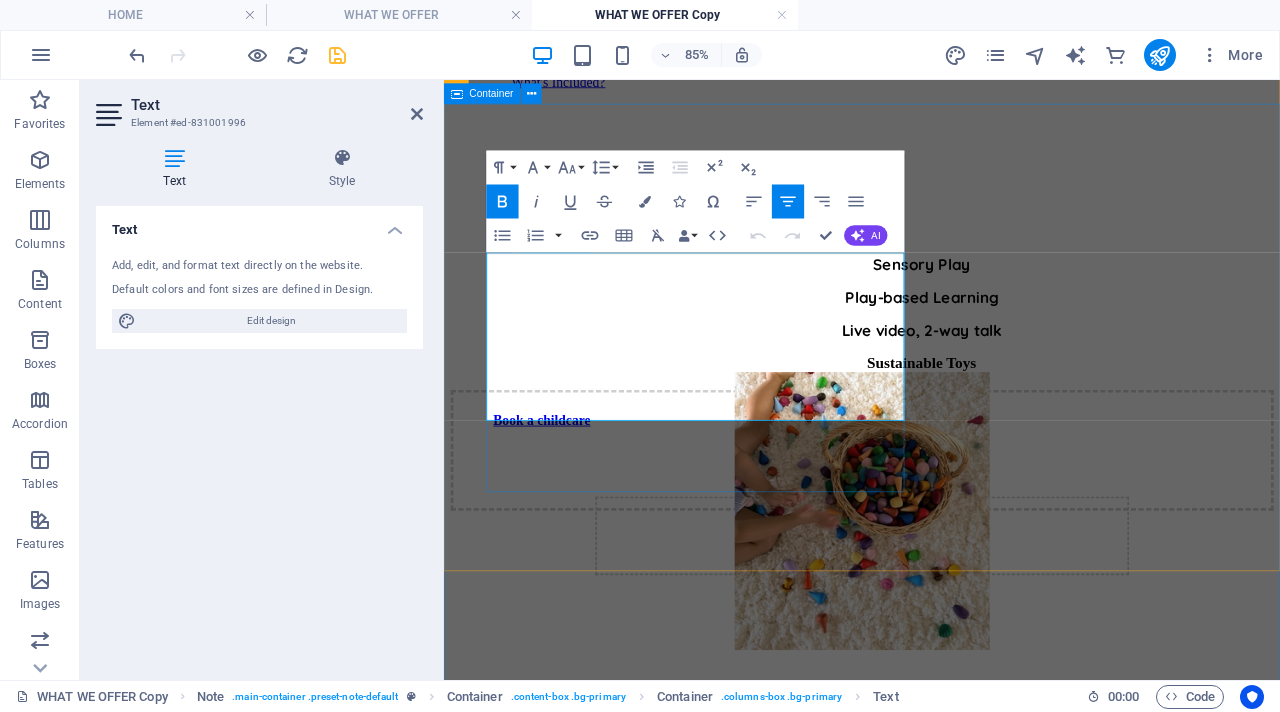 drag, startPoint x: 584, startPoint y: 330, endPoint x: 874, endPoint y: 477, distance: 325.1292 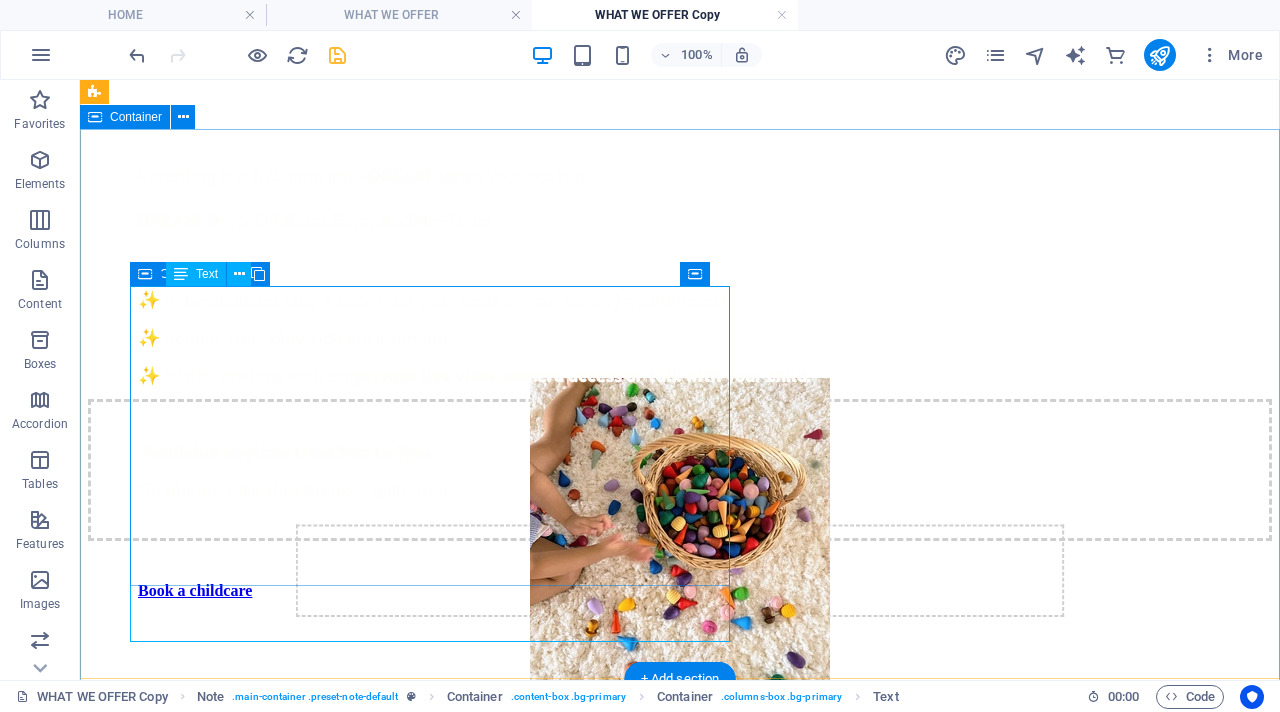 scroll, scrollTop: 896, scrollLeft: 0, axis: vertical 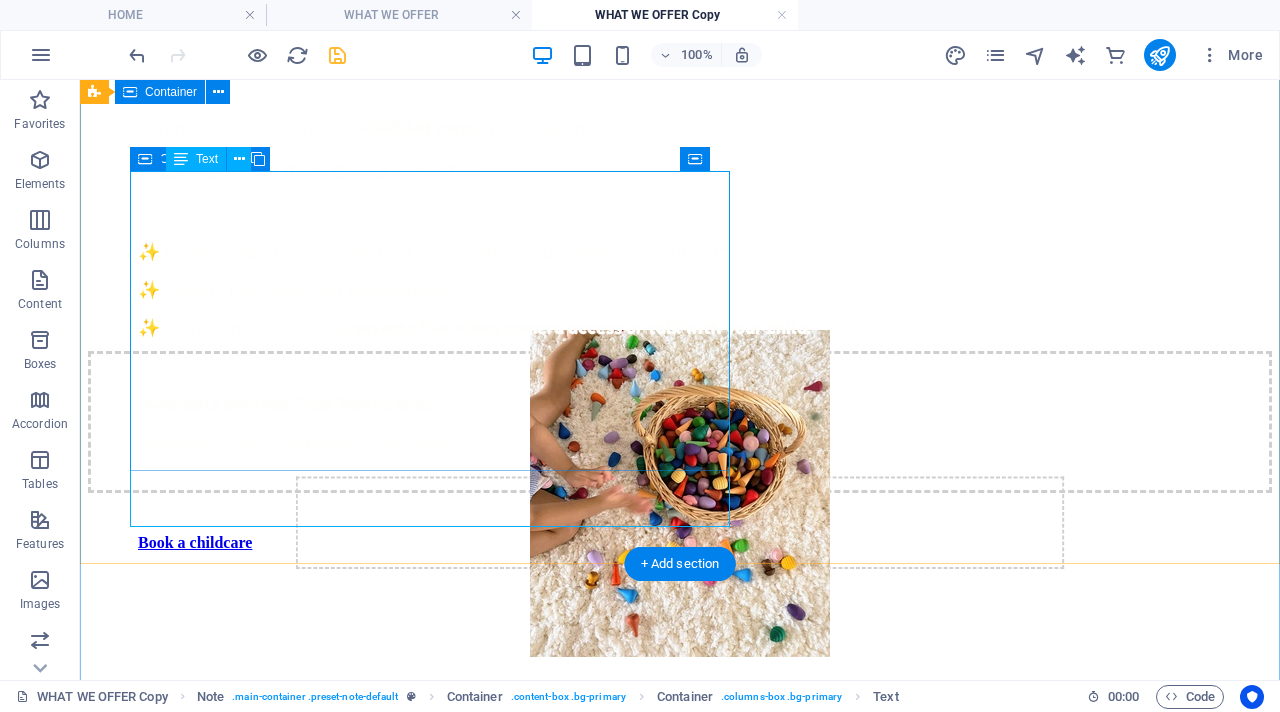 click on "Parenting is a full-time job —  DREAM care  is your backup. DREAM  =  D rop-Off,  R elax,  E njoy,  A nd  M e-Time! ✨ Individualized play + care (just your child or your family) guaranteed* ✨ Screen-free, play-rich environment ✨ Watch anytime   with our  private   live video camera access or talk with your child.   Available anytime from 9am to 3pm. Go ahead, take that break — guilt-free." at bounding box center [730, 266] 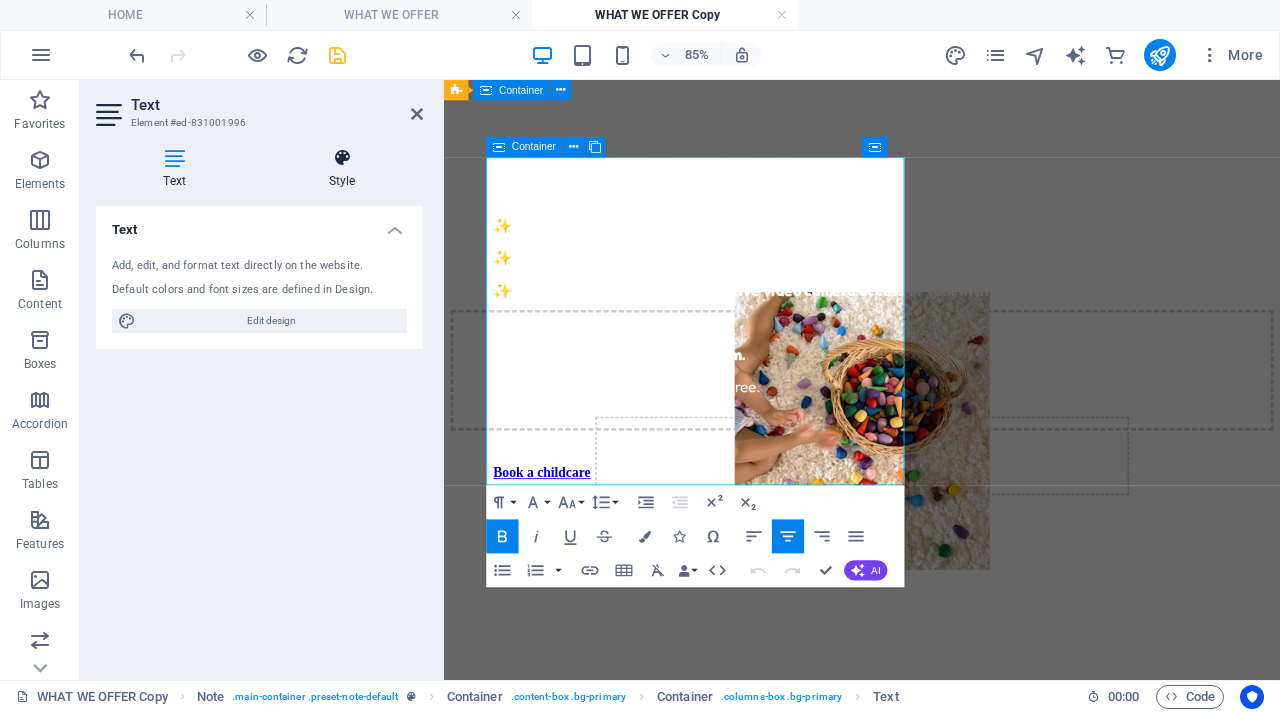 click on "Style" at bounding box center [342, 169] 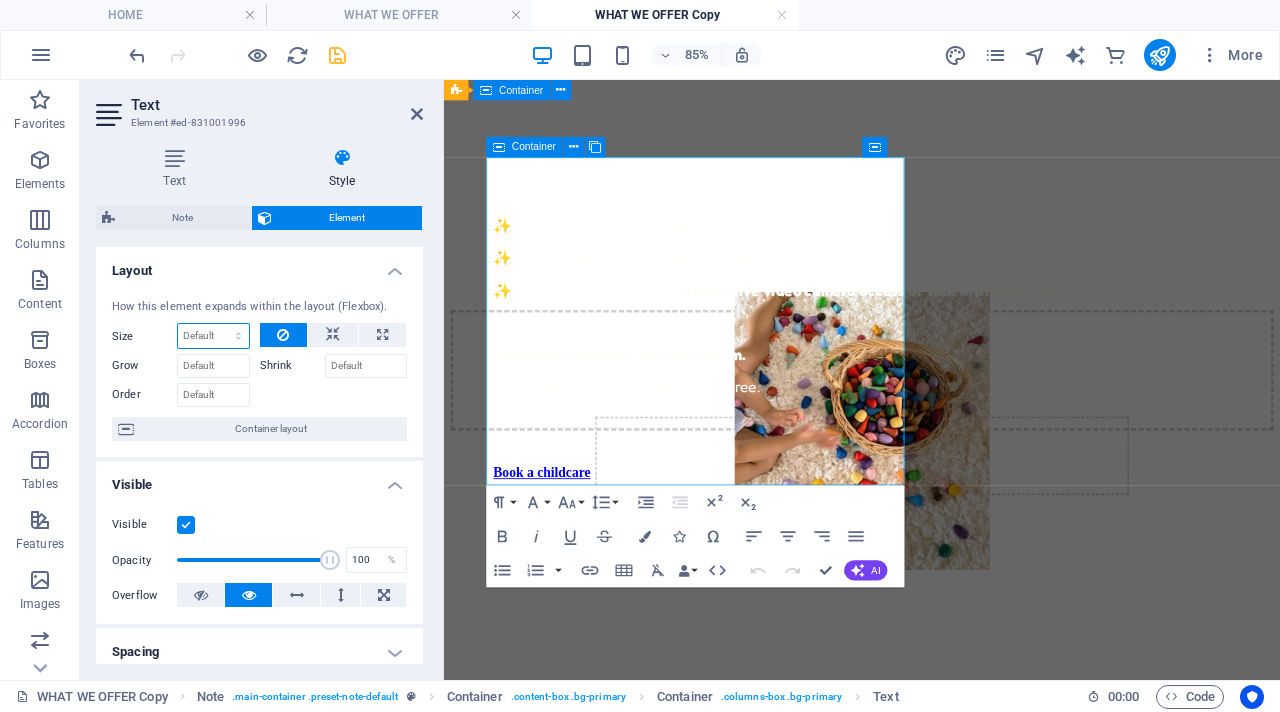 click on "Default auto px % 1/1 1/2 1/3 1/4 1/5 1/6 1/7 1/8 1/9 1/10" at bounding box center (213, 336) 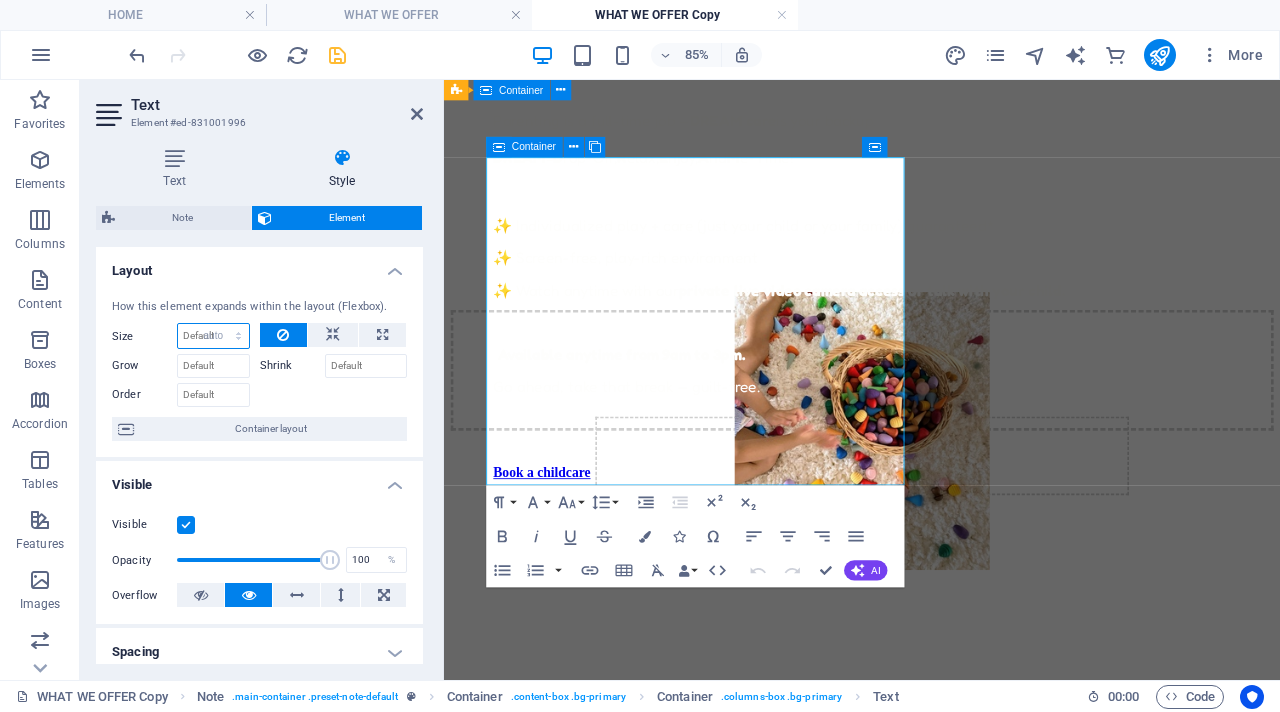 select on "DISABLED_OPTION_VALUE" 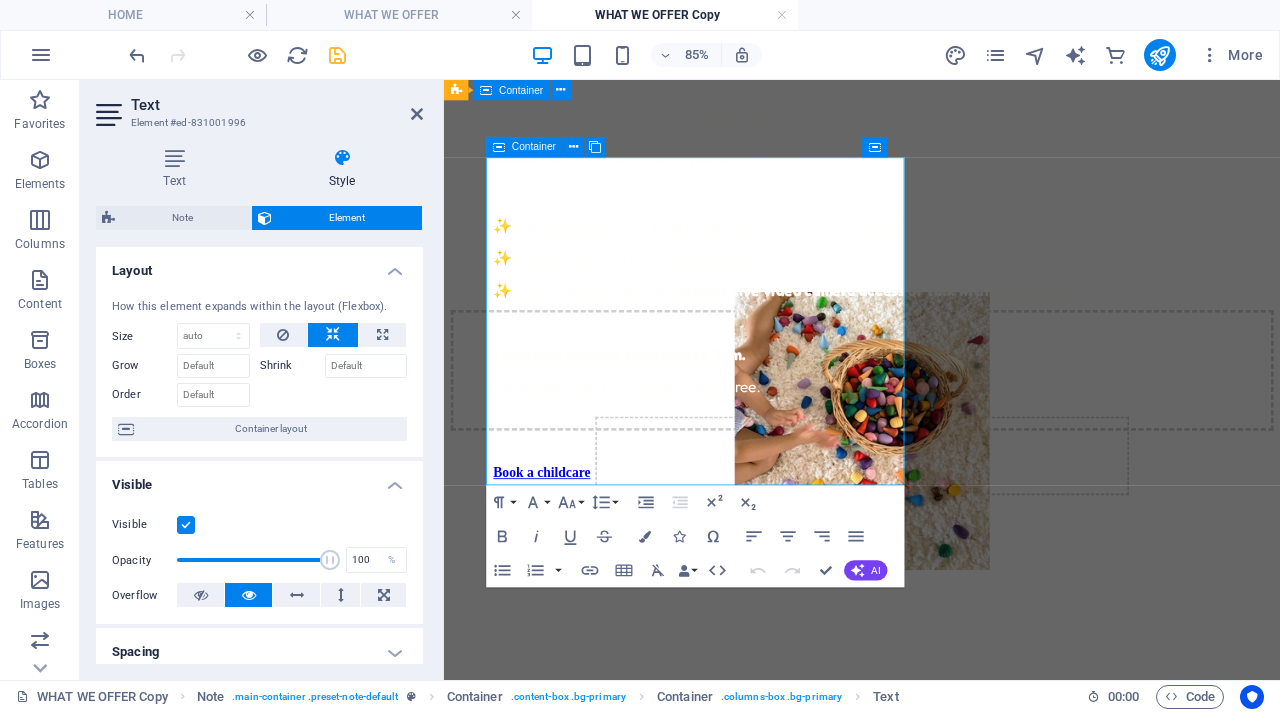 click on "Text" at bounding box center (277, 105) 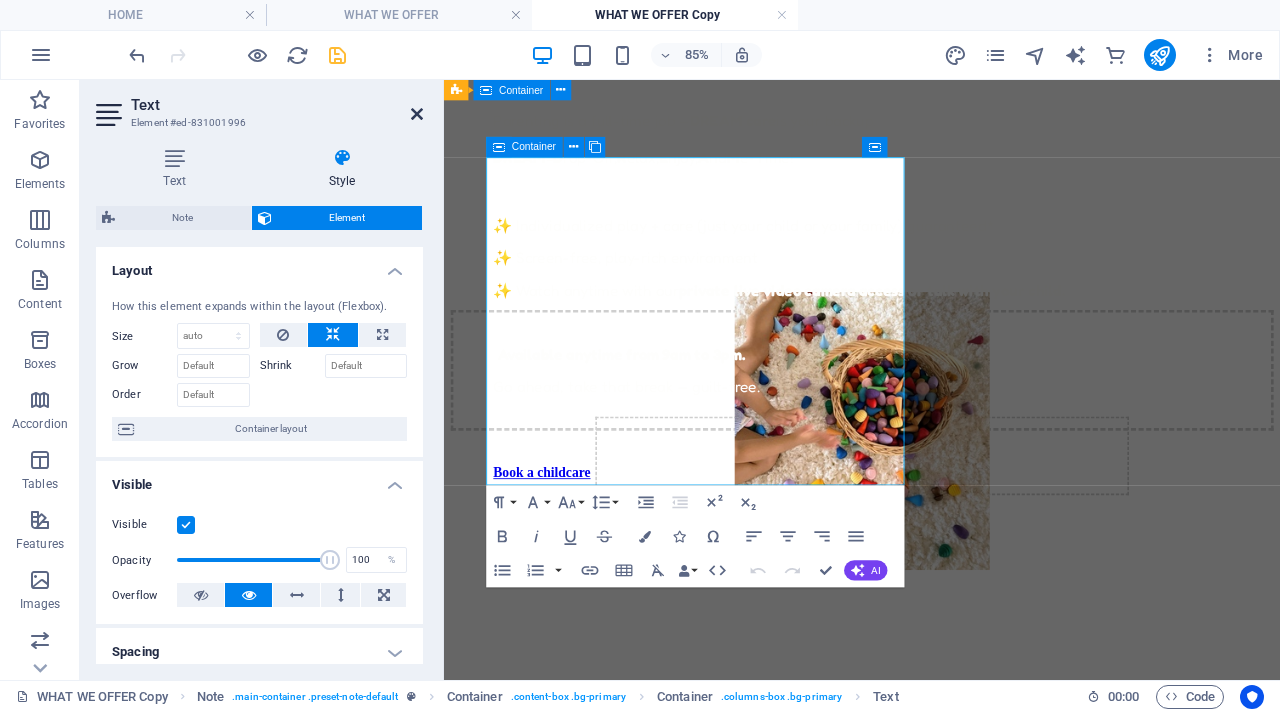 click at bounding box center [417, 114] 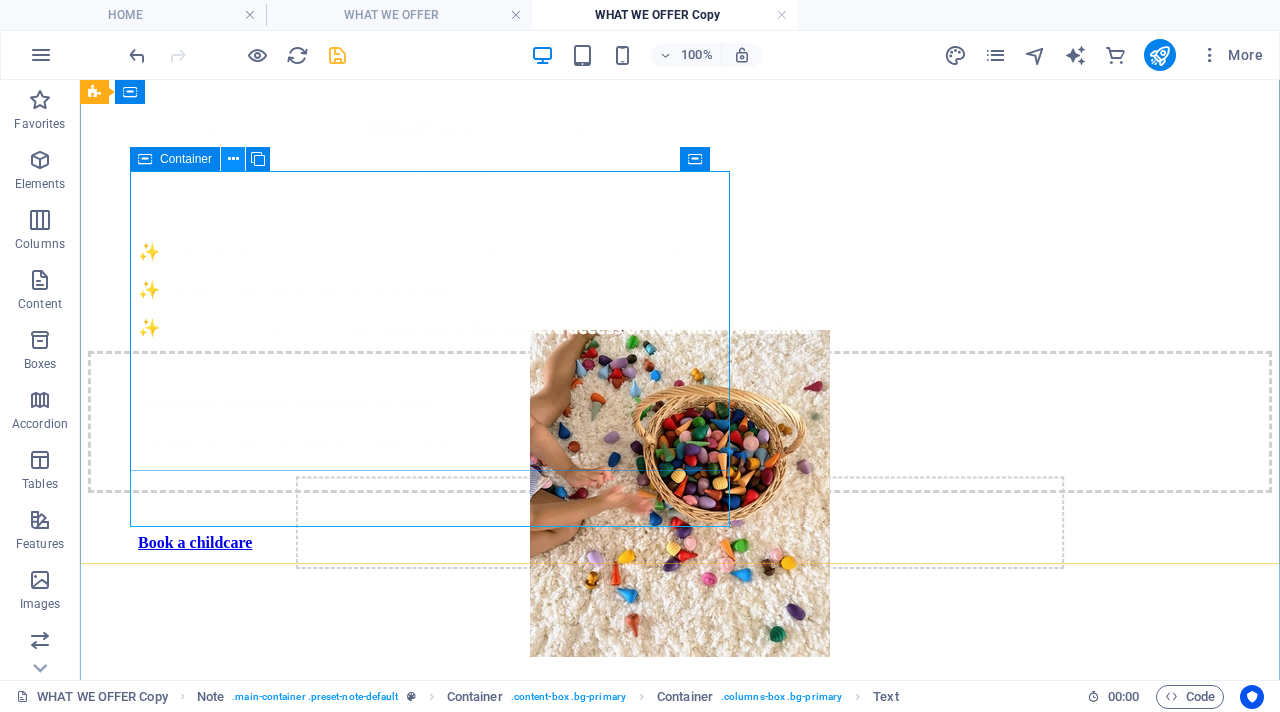 click at bounding box center (233, 159) 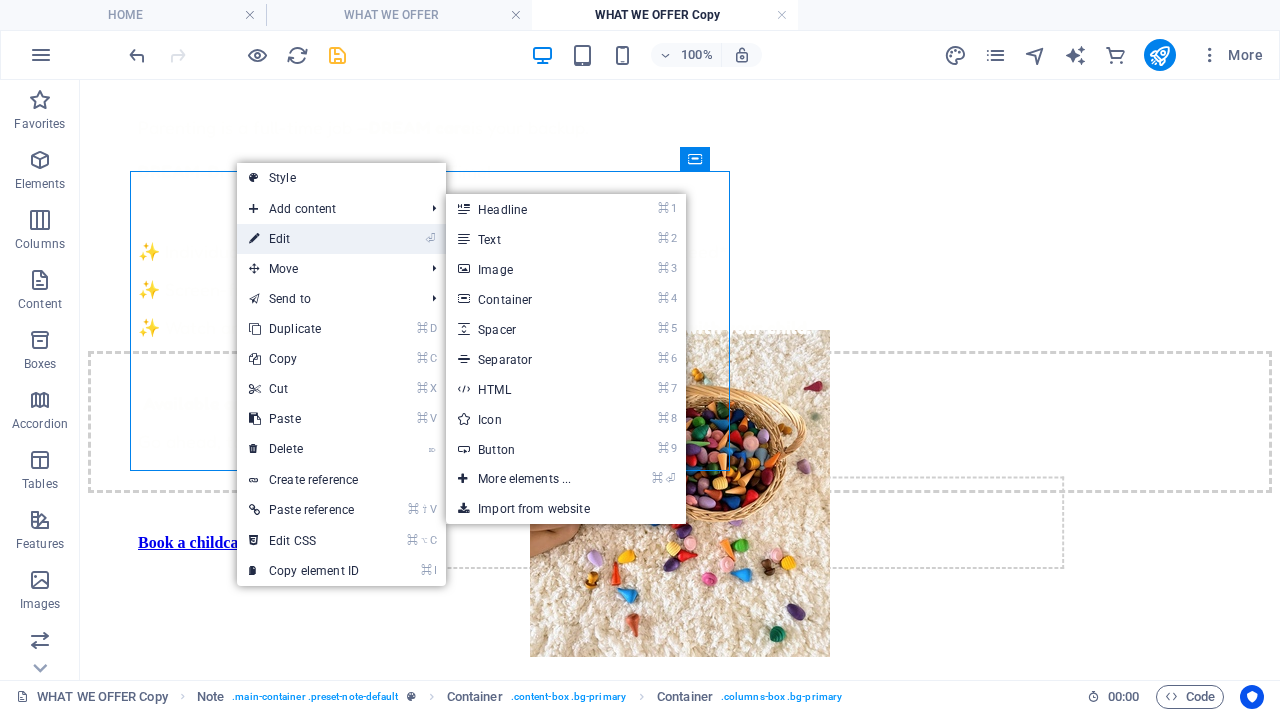click on "⏎  Edit" at bounding box center [304, 239] 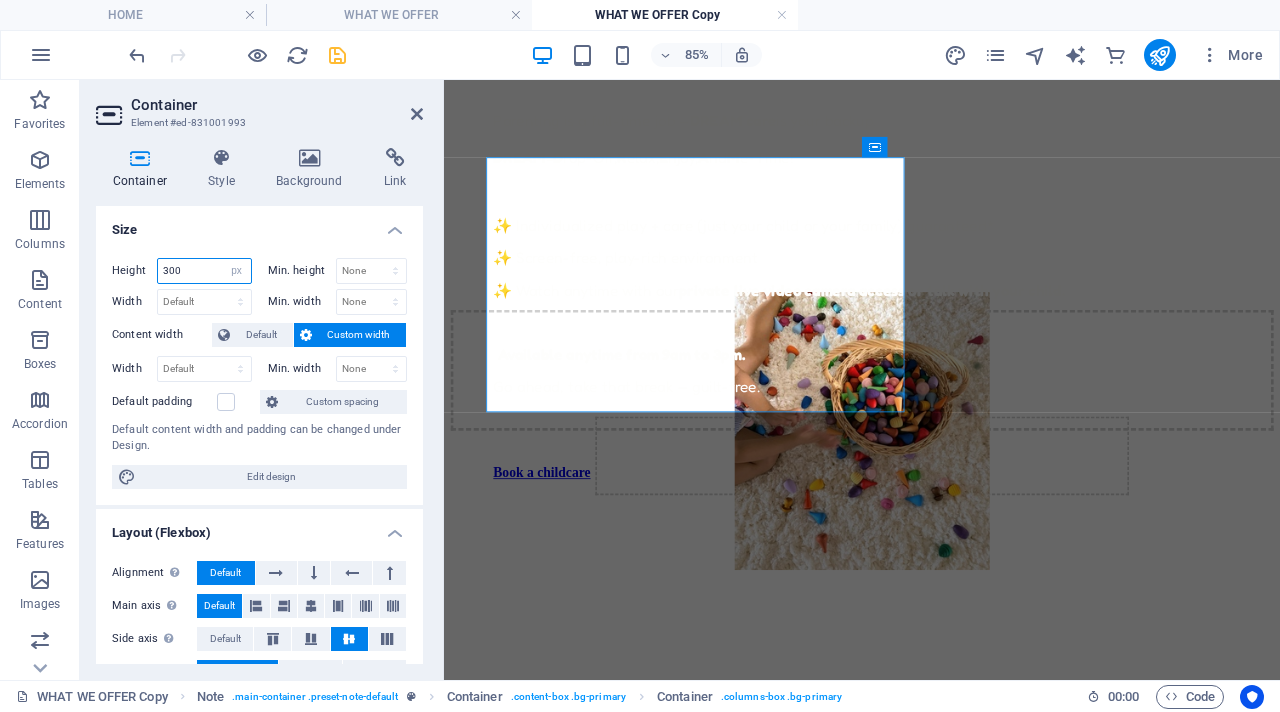 click on "300" at bounding box center [204, 271] 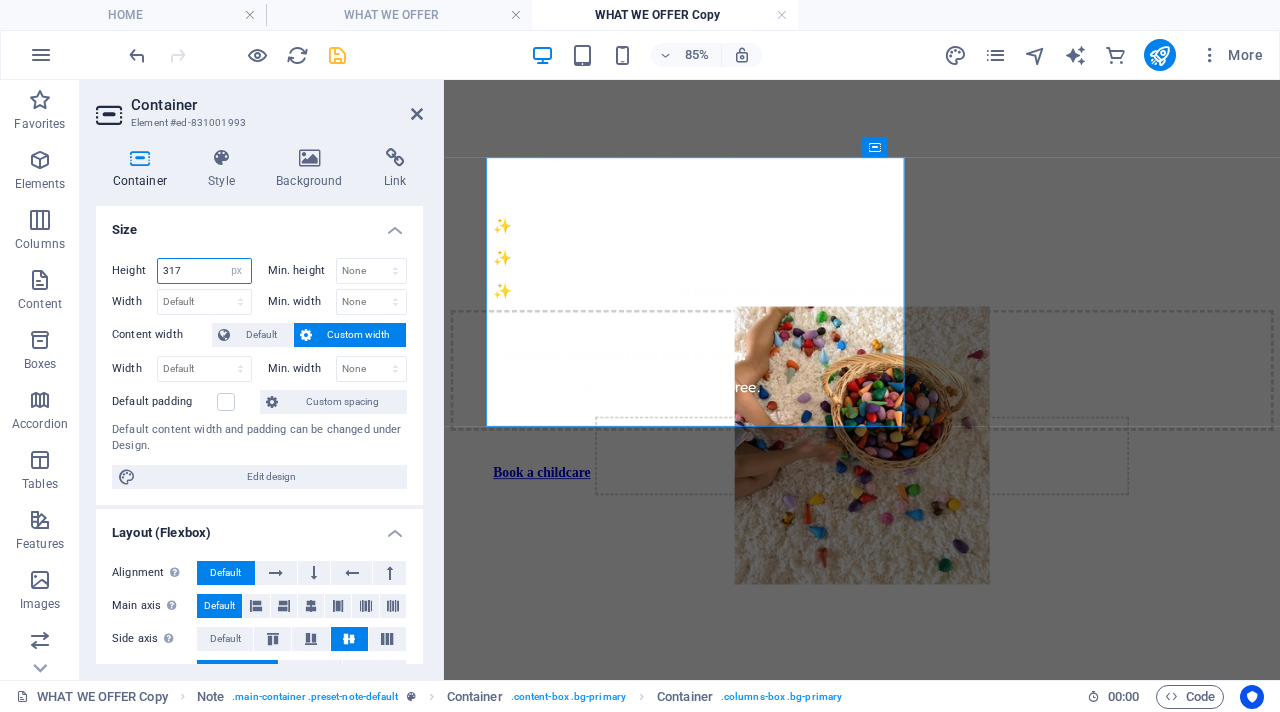 drag, startPoint x: 191, startPoint y: 269, endPoint x: 169, endPoint y: 269, distance: 22 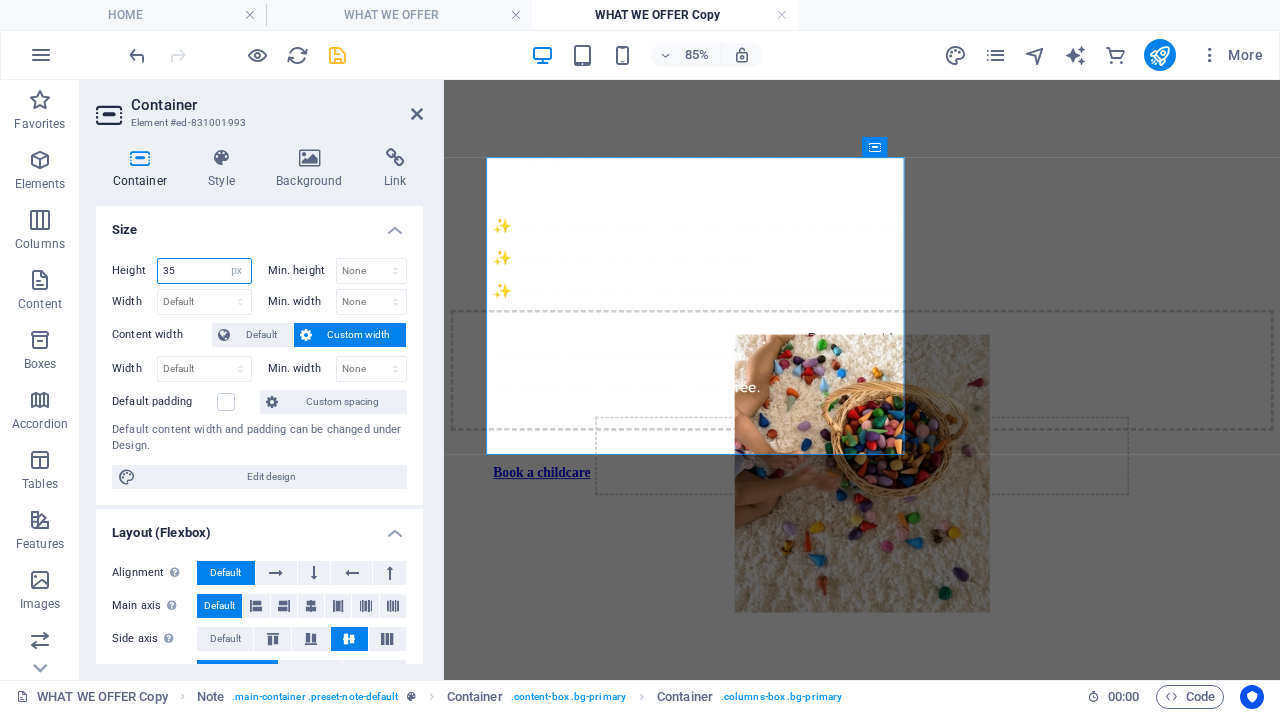 type on "3" 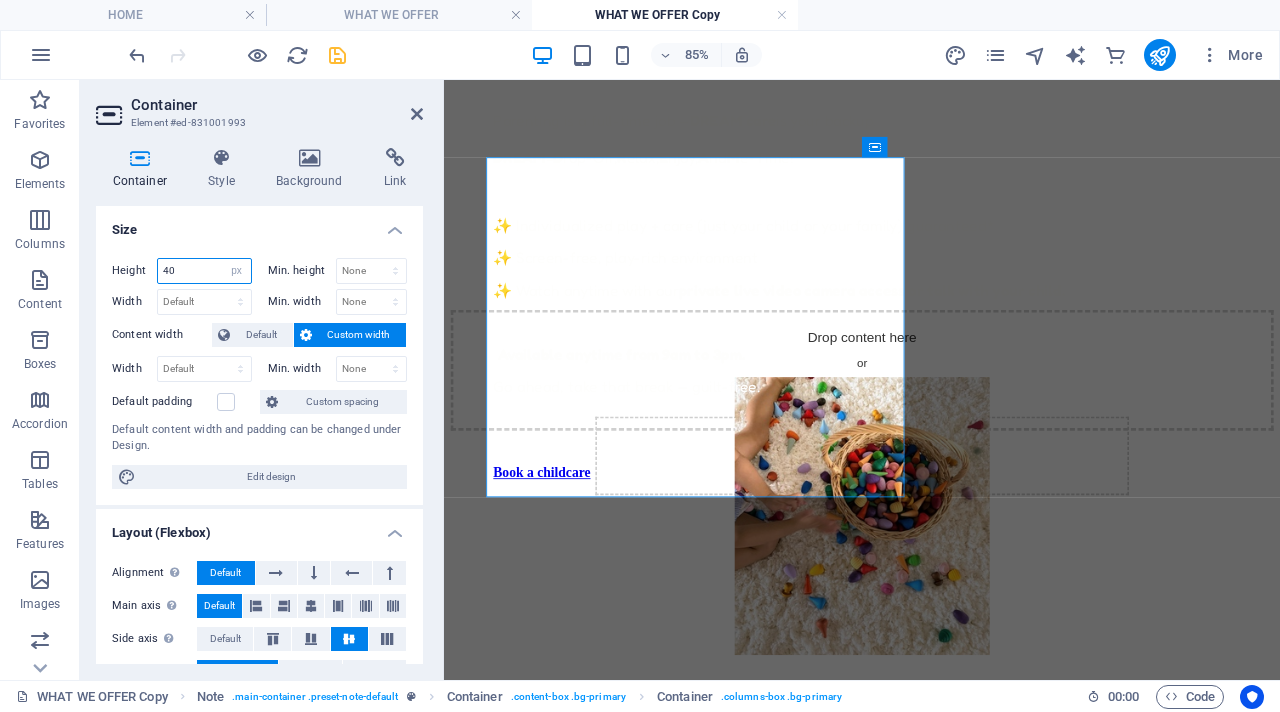 type on "4" 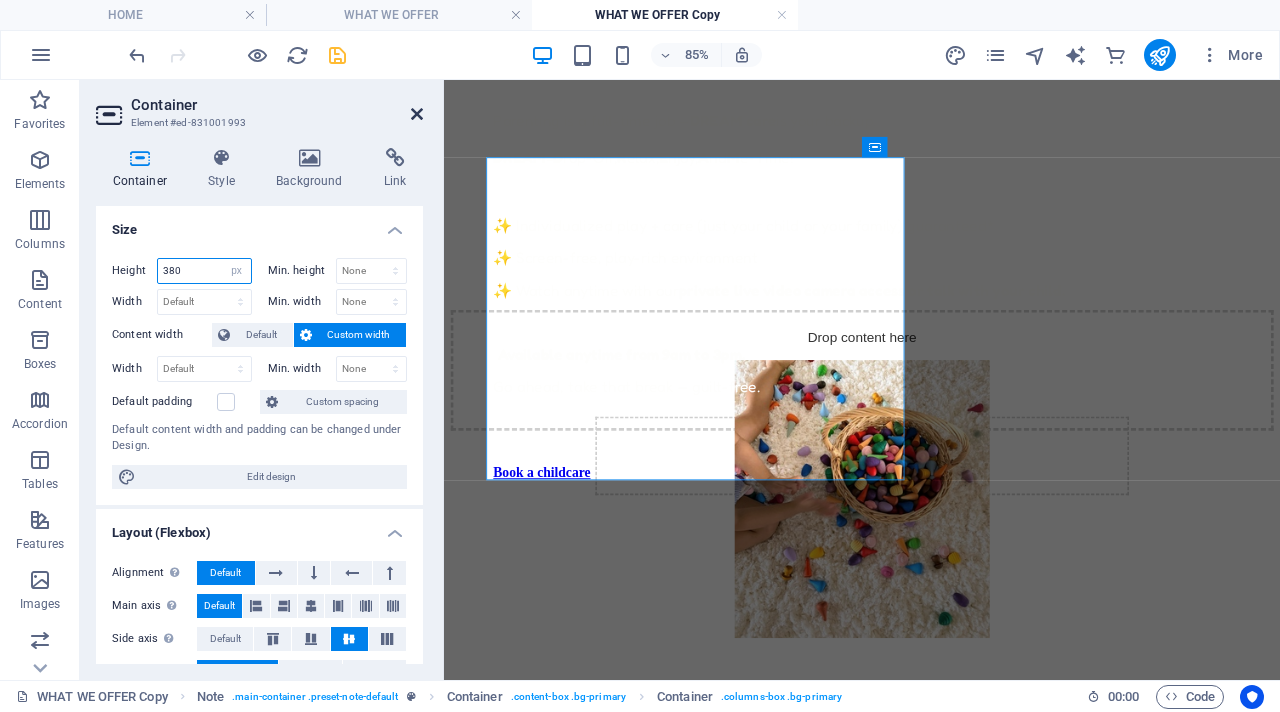 type on "380" 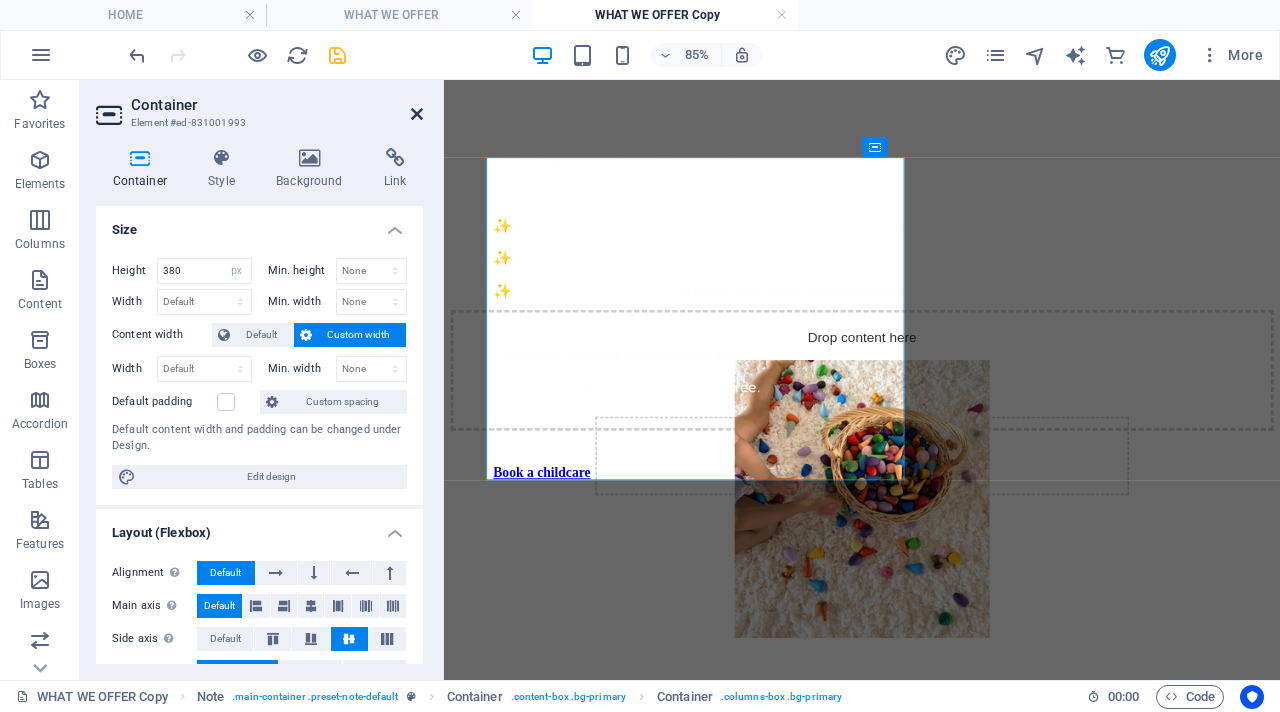 click at bounding box center [417, 114] 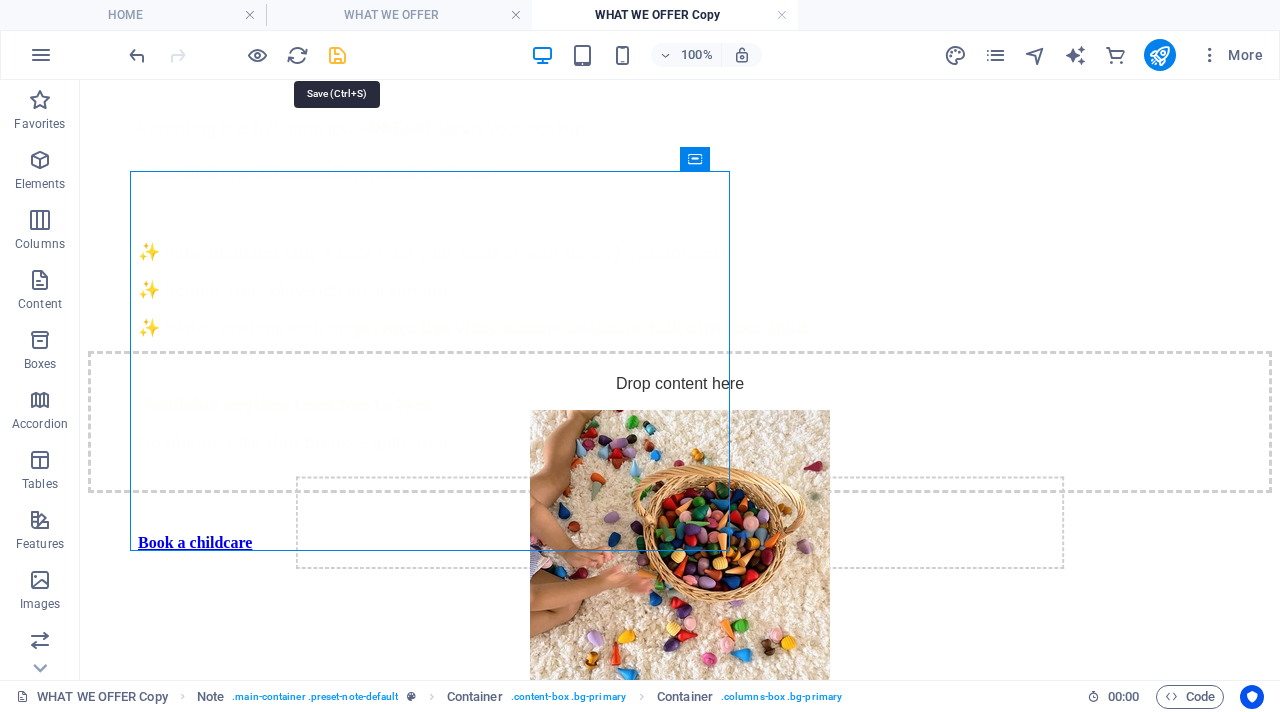 click at bounding box center [337, 55] 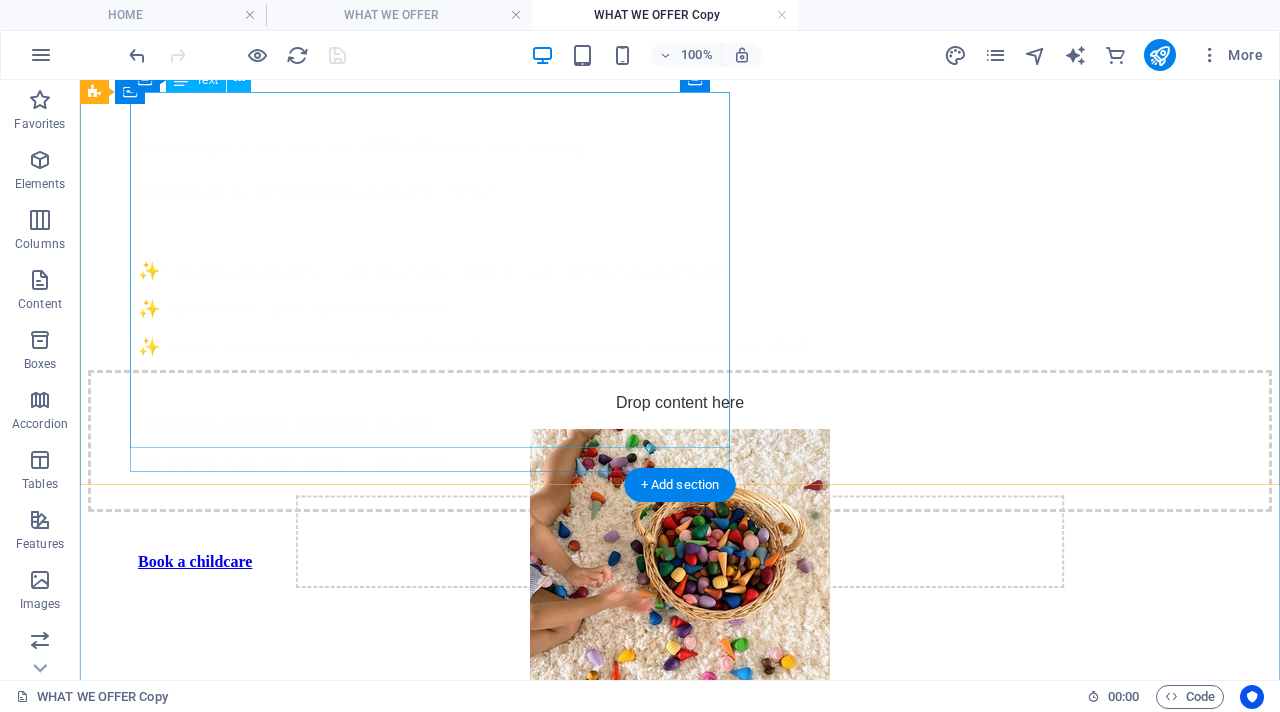 scroll, scrollTop: 744, scrollLeft: 0, axis: vertical 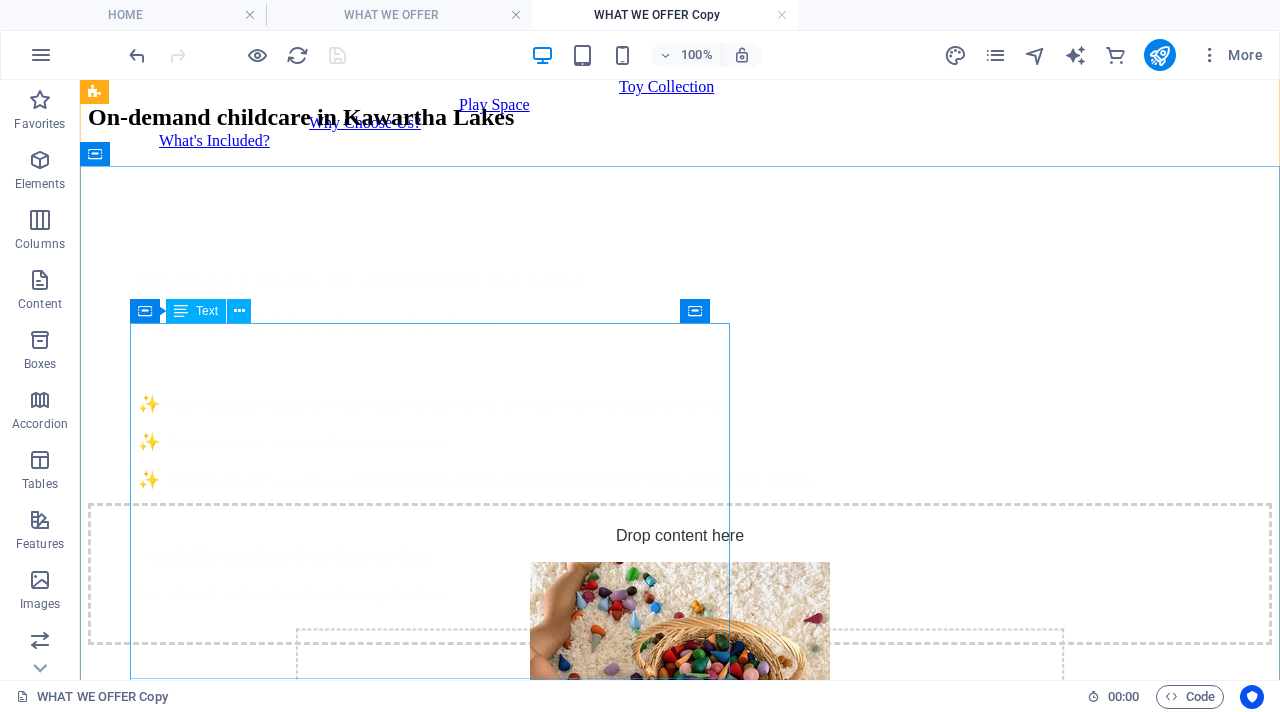 click on "Parenting is a full-time job —  DREAM care  is your backup. DREAM  =  D rop-Off,  R elax,  E njoy,  A nd  M e-Time! ✨ Individualized play + care (just your child or your family) guaranteed* ✨ Screen-free, play-rich environment ✨ Watch anytime   with our  private   live video camera access or talk with your child.   Available anytime from 9am to 3pm. Go ahead, take that break — guilt-free." at bounding box center [730, 418] 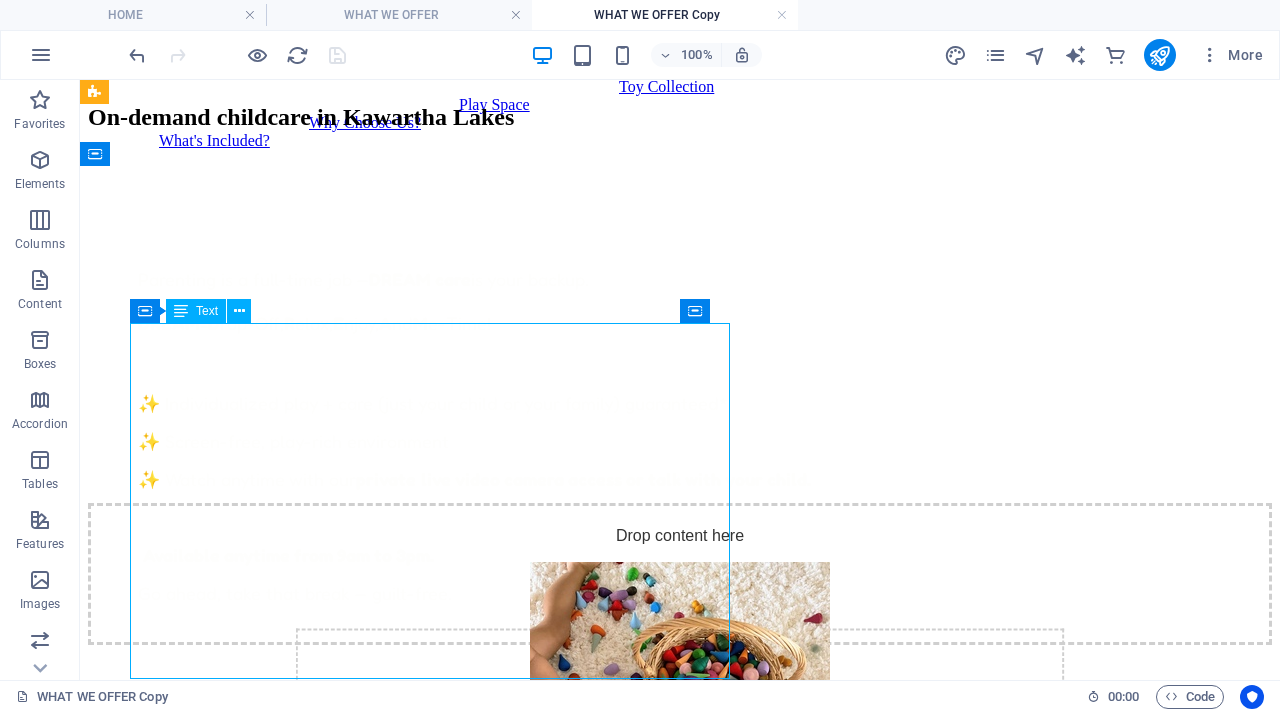 click on "Parenting is a full-time job —  DREAM care  is your backup. DREAM  =  D rop-Off,  R elax,  E njoy,  A nd  M e-Time! ✨ Individualized play + care (just your child or your family) guaranteed* ✨ Screen-free, play-rich environment ✨ Watch anytime   with our  private   live video camera access or talk with your child.   Available anytime from 9am to 3pm. Go ahead, take that break — guilt-free." at bounding box center (730, 418) 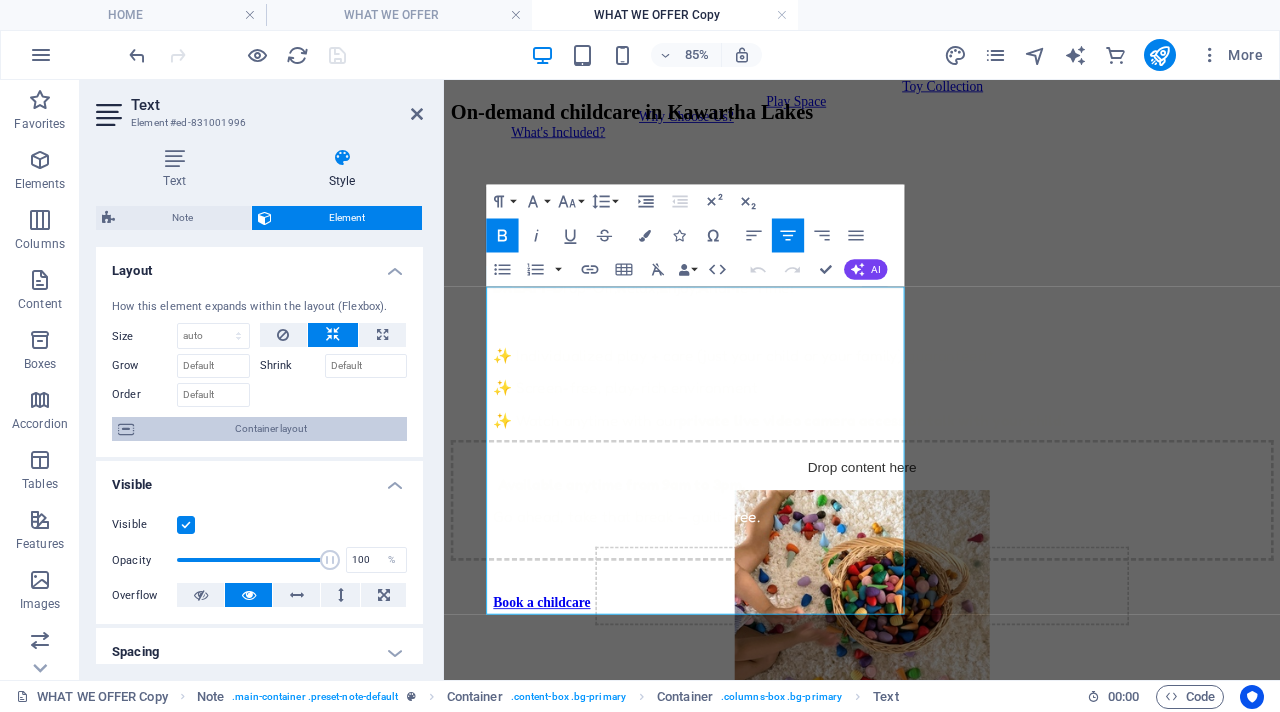 scroll, scrollTop: 428, scrollLeft: 0, axis: vertical 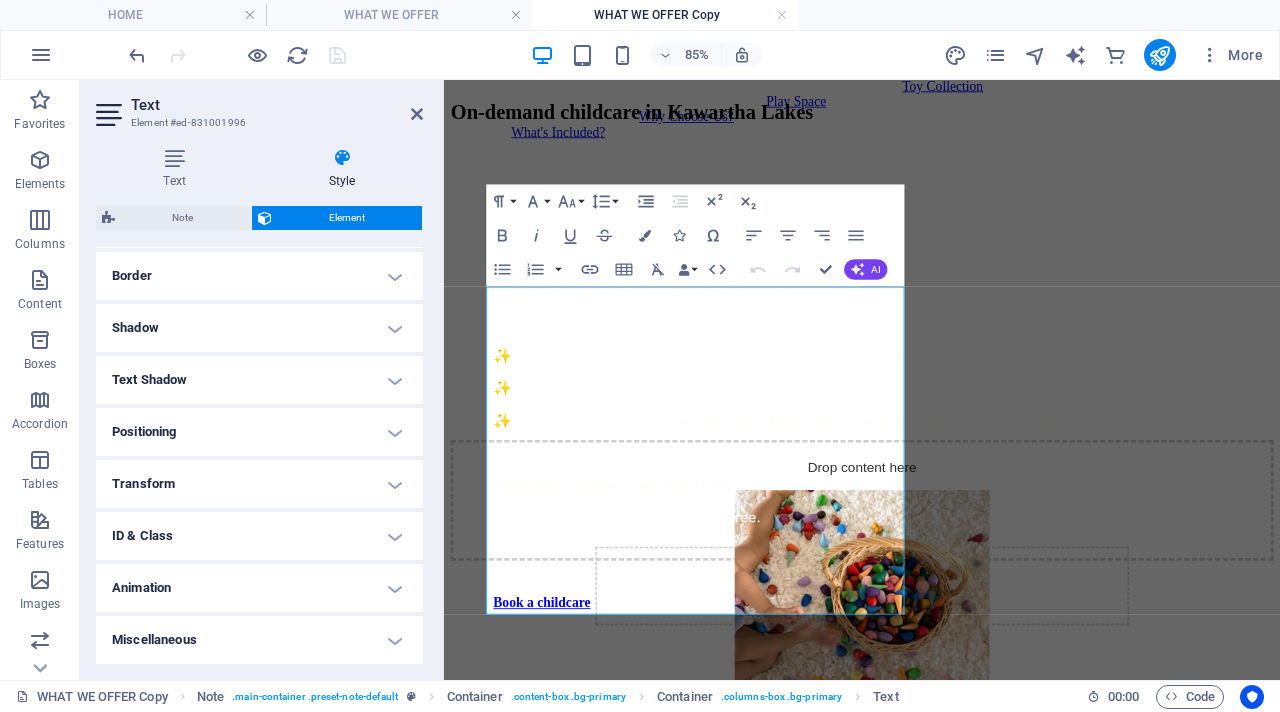 click on "Transform" at bounding box center (259, 484) 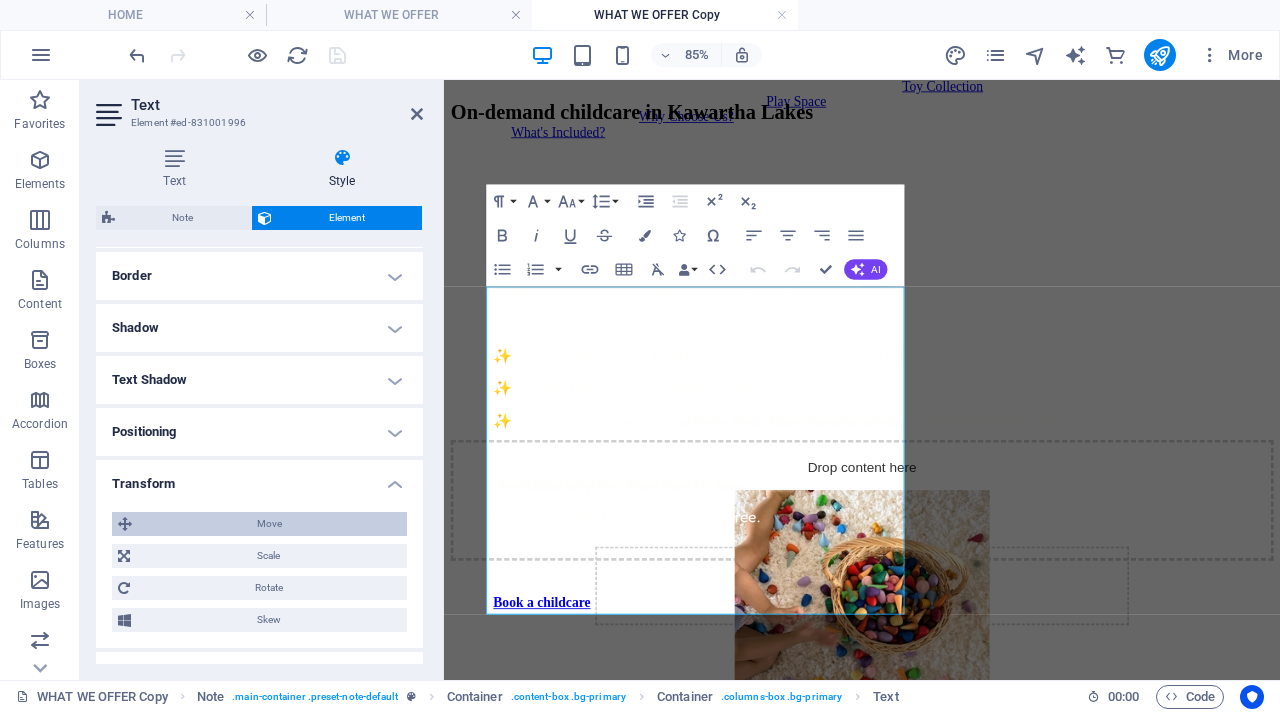 click on "Move" at bounding box center [269, 524] 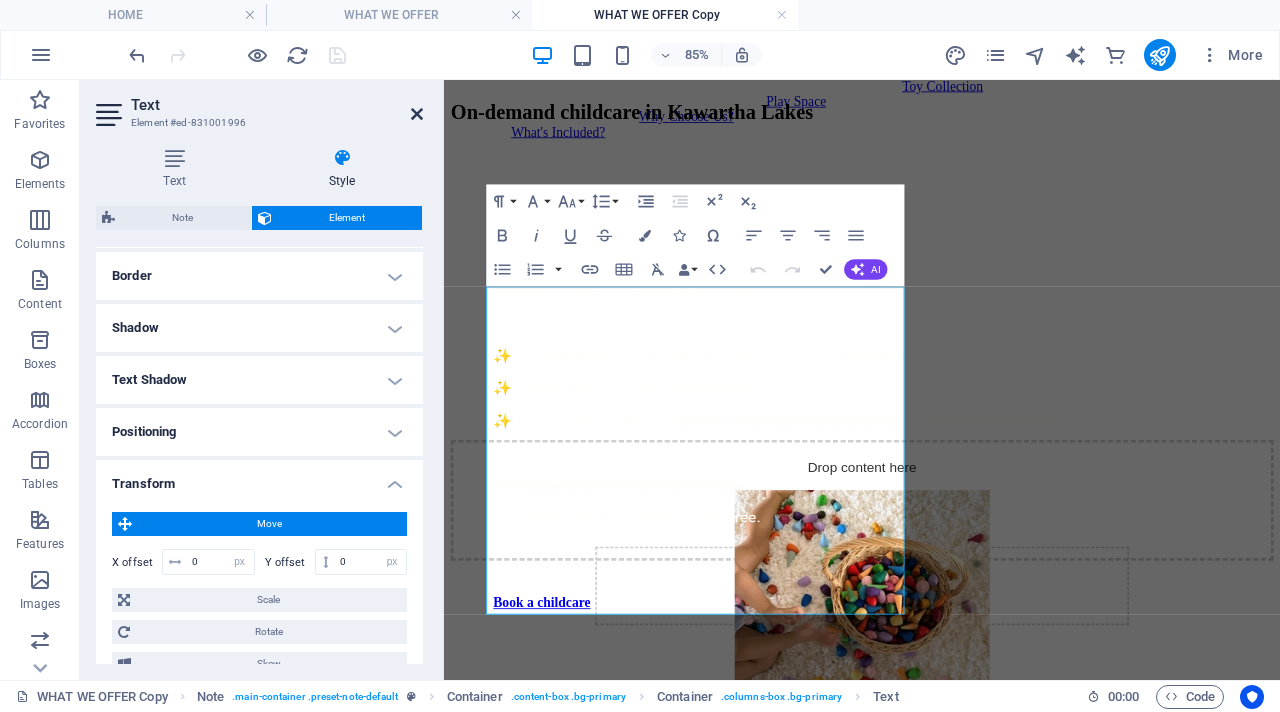 click at bounding box center (417, 114) 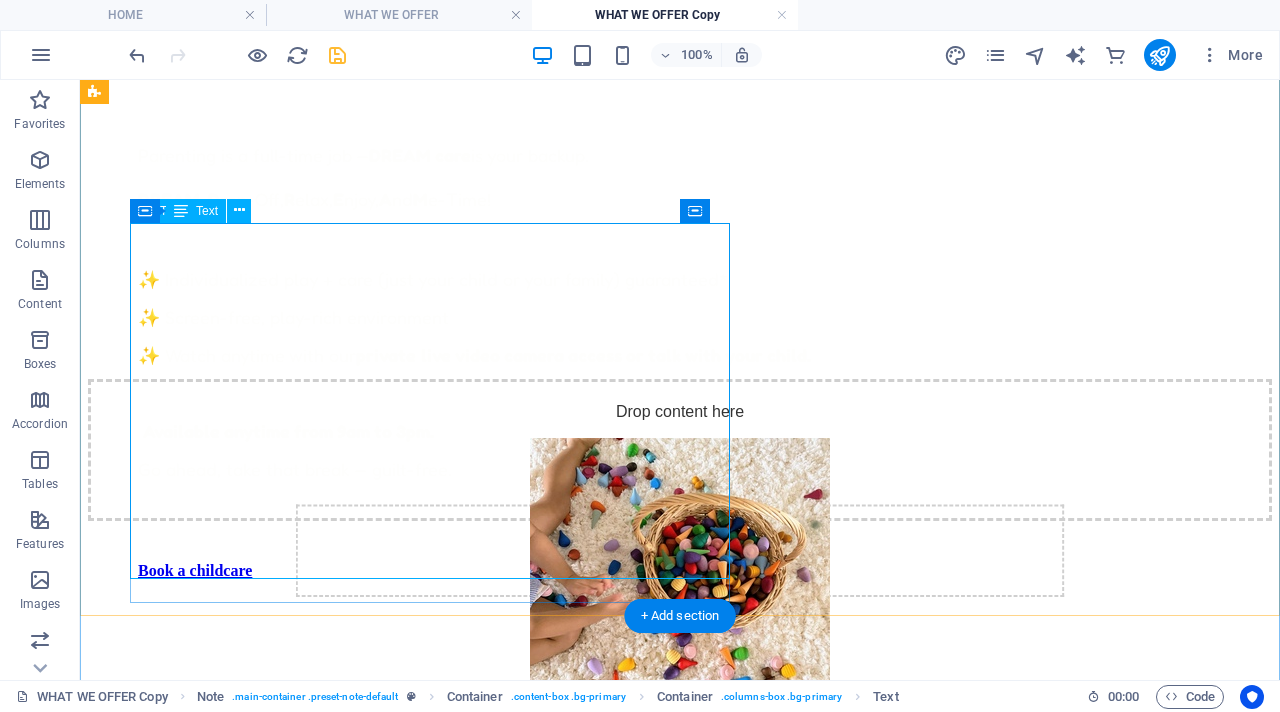 scroll, scrollTop: 960, scrollLeft: 0, axis: vertical 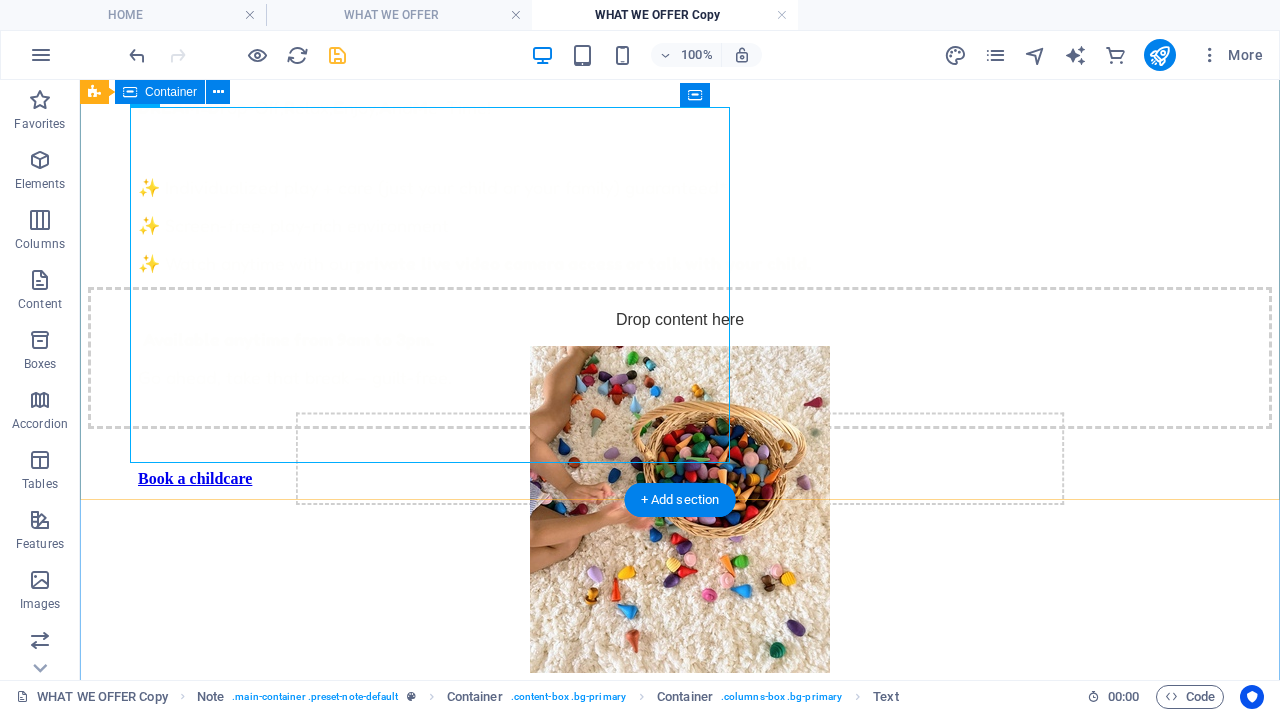 click on "ON-DEMAND CHILDCARE On-demand childcare in Kawartha Lakes Parenting is a full-time job —  DREAM care  is your backup. DREAM  =  D rop-Off,  R elax,  E njoy,  A nd  M e-Time! ✨ Individualized play + care (just your child or your family) guaranteed* ✨ Screen-free, play-rich environment ✨ Watch anytime   with our  private   live video camera access or talk with your child.   Available anytime from 9am to 3pm. Go ahead, take that break — guilt-free. Book a childcare" at bounding box center [680, 287] 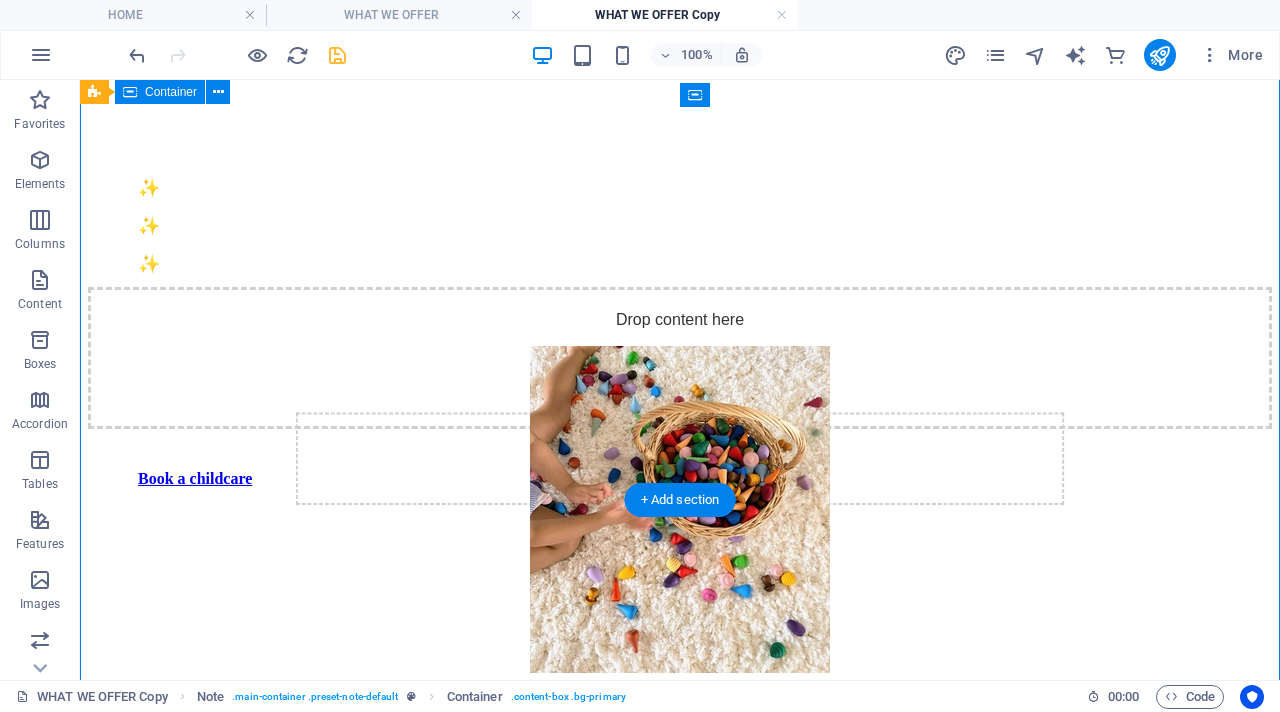 click on "ON-DEMAND CHILDCARE On-demand childcare in Kawartha Lakes Parenting is a full-time job —  DREAM care  is your backup. DREAM  =  D rop-Off,  R elax,  E njoy,  A nd  M e-Time! ✨ Individualized play + care (just your child or your family) guaranteed* ✨ Screen-free, play-rich environment ✨ Watch anytime   with our  private   live video camera access or talk with your child.   Available anytime from 9am to 3pm. Go ahead, take that break — guilt-free. Book a childcare" at bounding box center (680, 287) 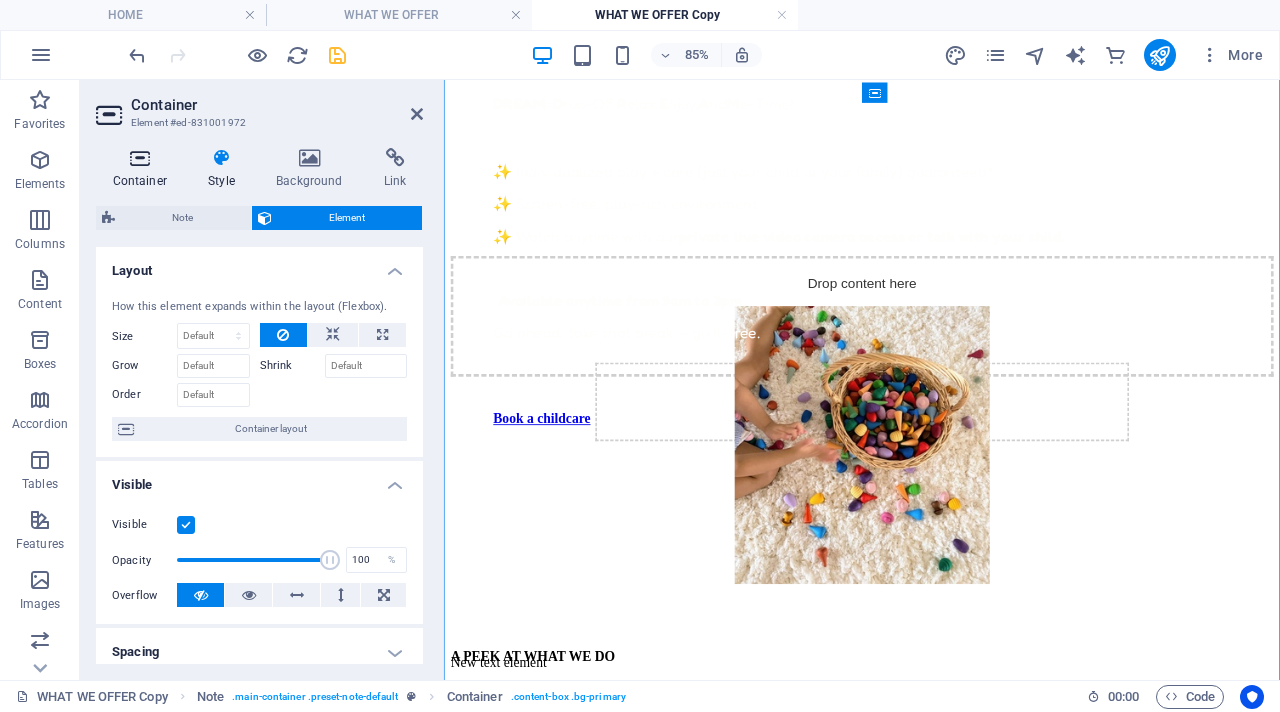 click at bounding box center (140, 158) 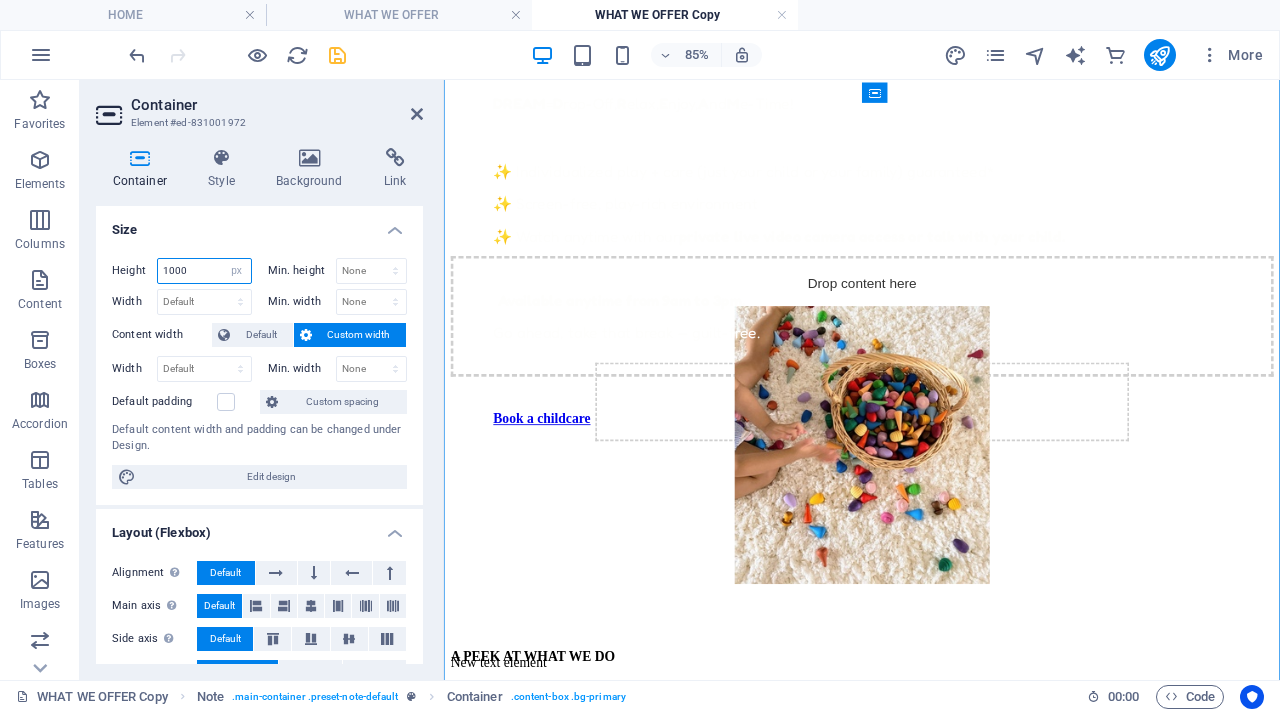 click on "1000" at bounding box center [204, 271] 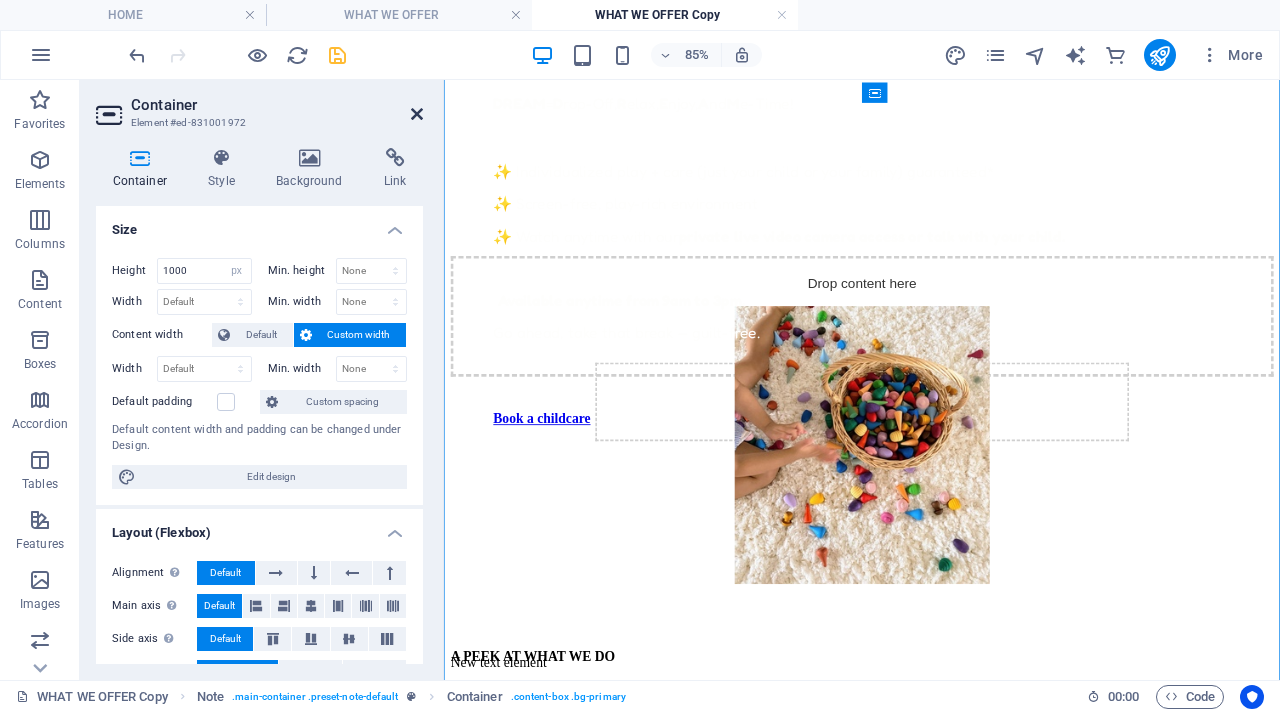 click at bounding box center (417, 114) 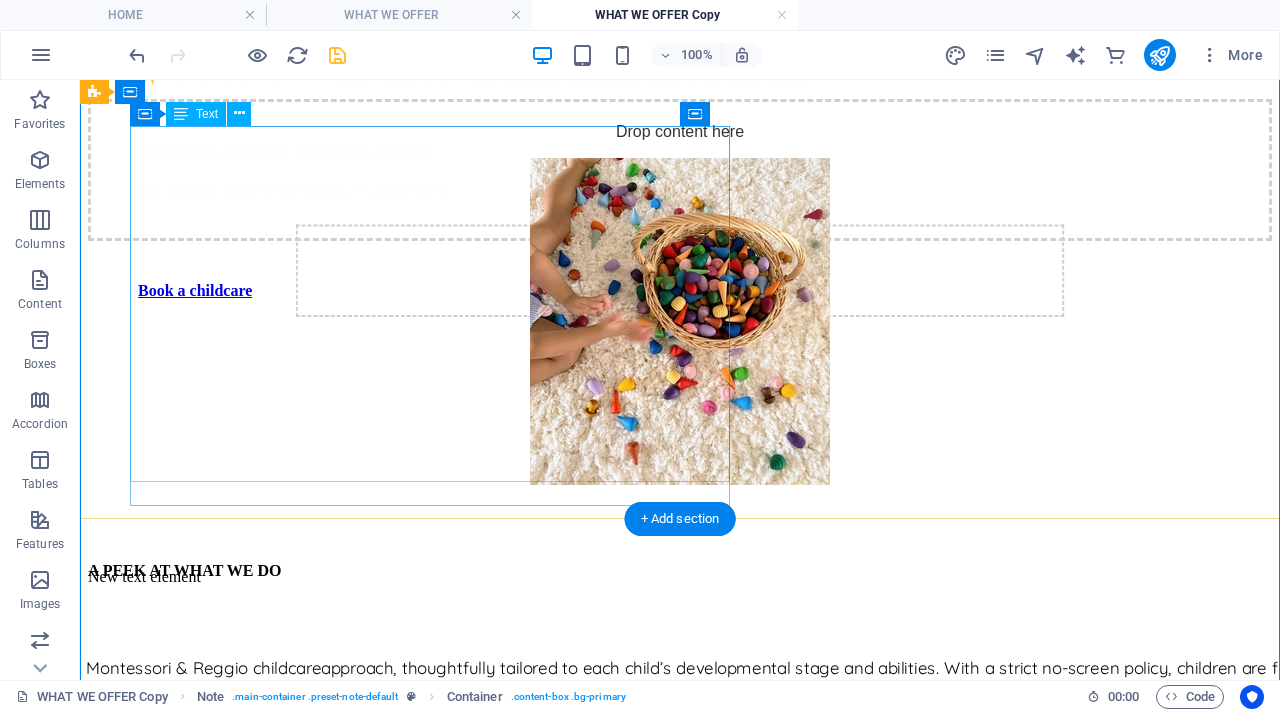 scroll, scrollTop: 1194, scrollLeft: 0, axis: vertical 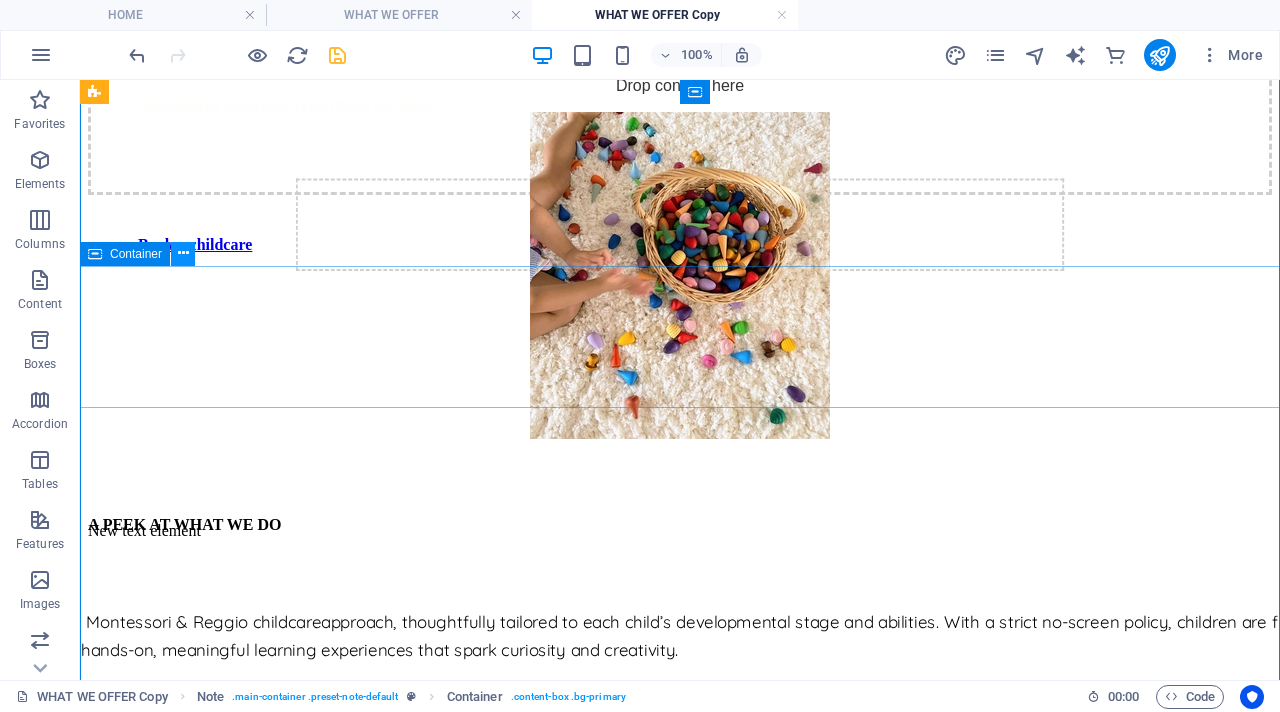 click at bounding box center [183, 254] 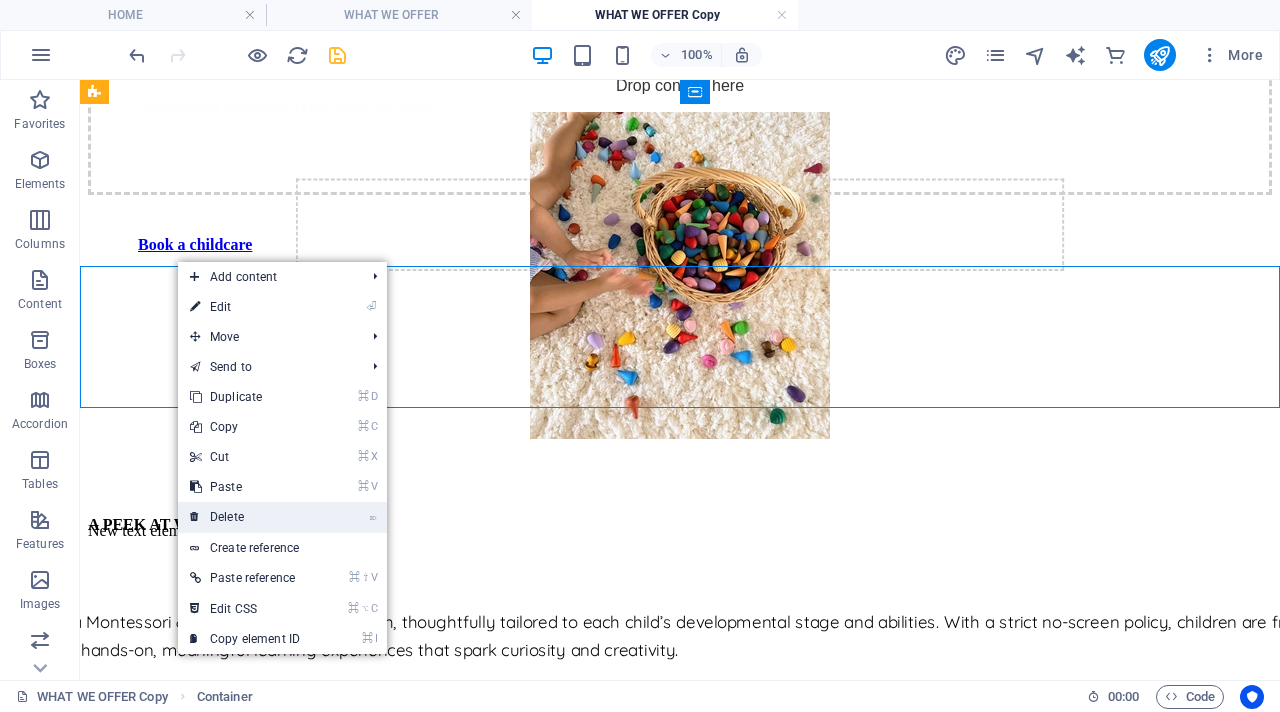 click on "⌦  Delete" at bounding box center (245, 517) 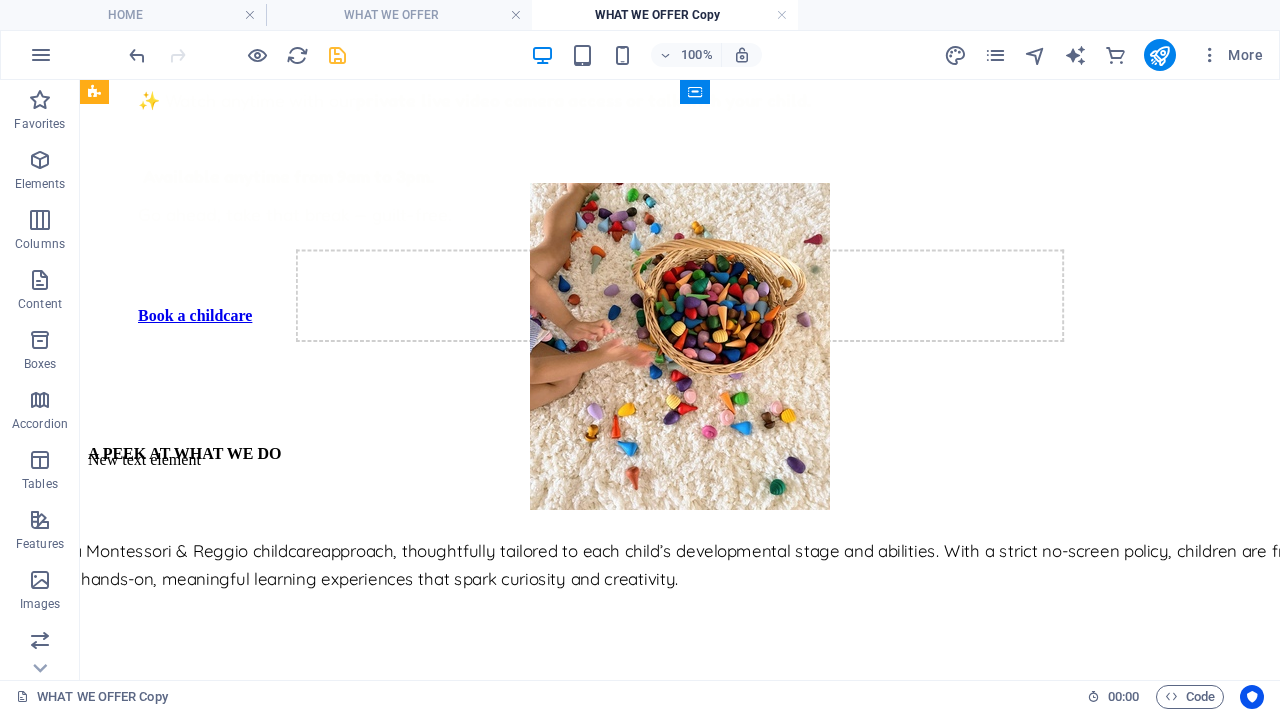 click on "QUALITY CHILDCARE IN LINDSAY ON Home About What we offer  How it works  Play Space Toy Collection FAQs Contact Us  ON-DEMAND CHILDCARE L Parenting is a full-time job —  DREAM care  is your backup. DREAM  =  D rop-Off,  R elax,  E njoy,  A nd  M e-Time! ✨ Individualized play + care (just your child or your family) guaranteed* ✨ Screen-free, play-rich environment ✨ Watch anytime   with our  private   live video camera access or talk with your child.   Available anytime from 9am to 3pm. Go ahead, take that break — guilt-free. Toy Collection Play Space Why Choose Us? What's Included? Drop content here or  Add elements  Paste clipboard ON-DEMAND CHILDCARE On-demand childcare in Kawartha Lakes Parenting is a full-time job —  DREAM care  is your backup. DREAM  =  D rop-Off,  R elax,  E njoy,  A nd  M e-Time! ✨ Individualized play + care (just your child or your family) guaranteed* ✨ Screen-free, play-rich environment ✨ Watch anytime   with our  private     Book a childcare" at bounding box center (680, 2118) 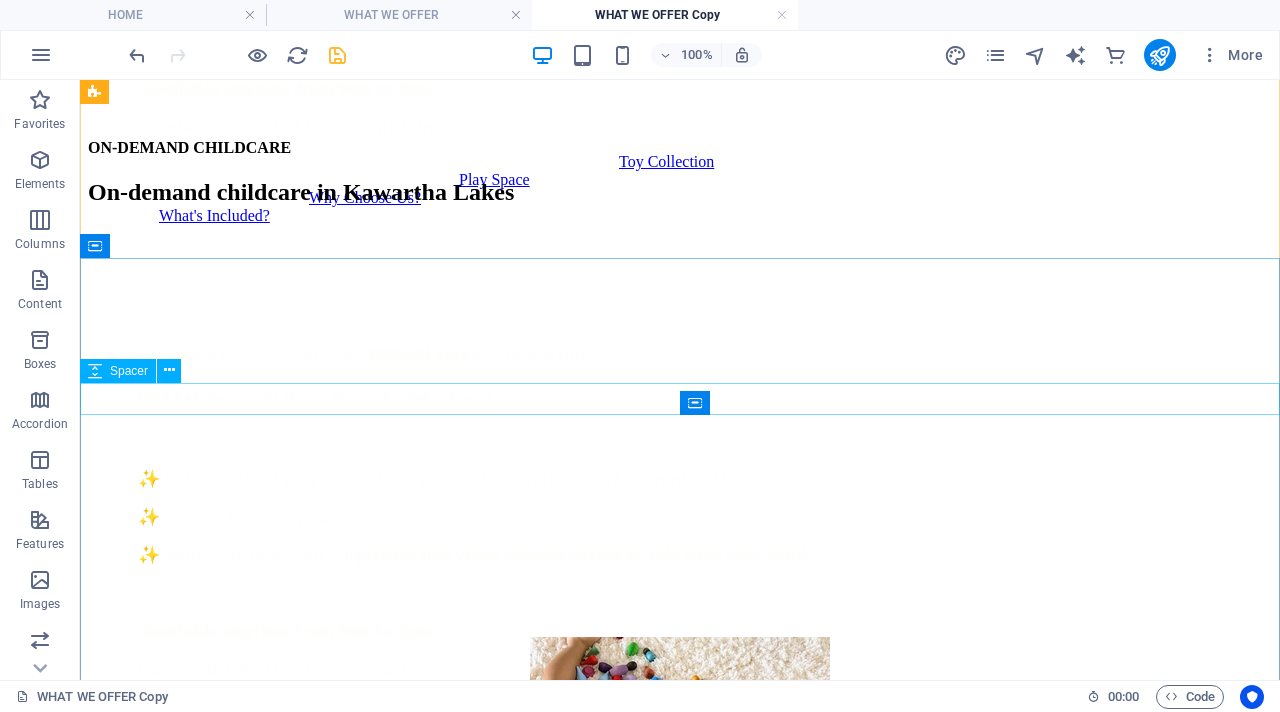 scroll, scrollTop: 671, scrollLeft: 0, axis: vertical 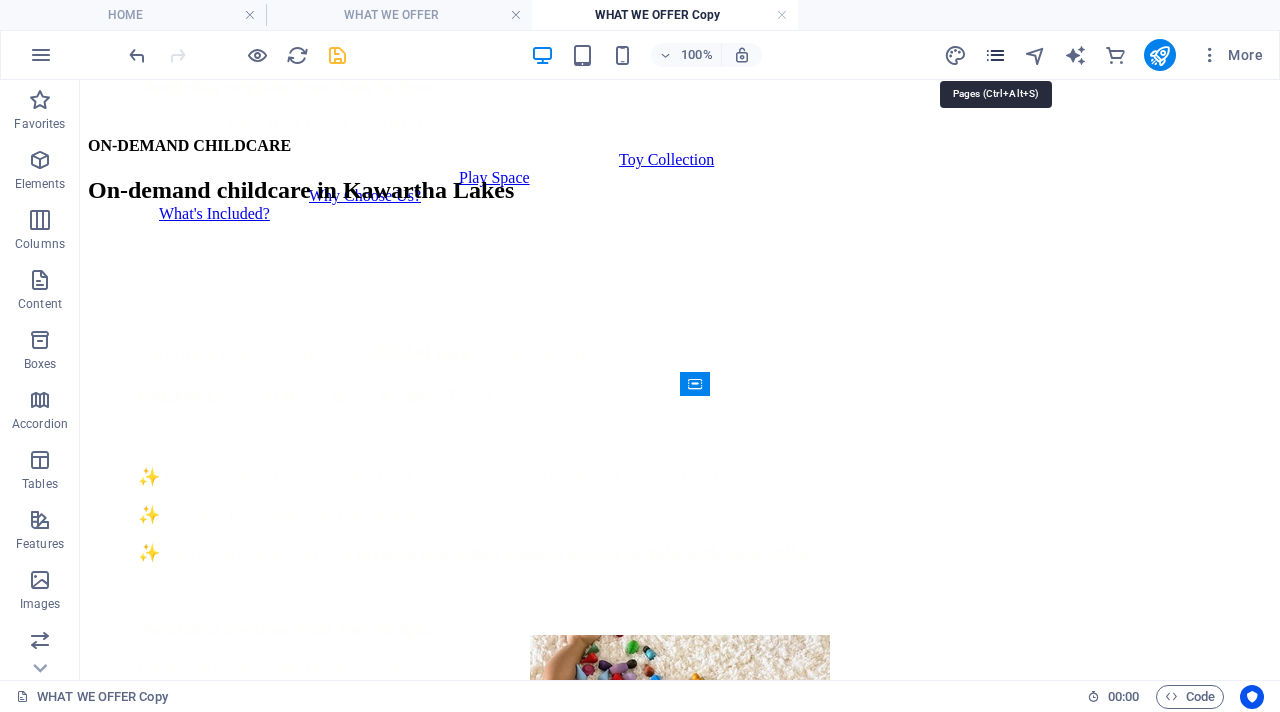 click at bounding box center [995, 55] 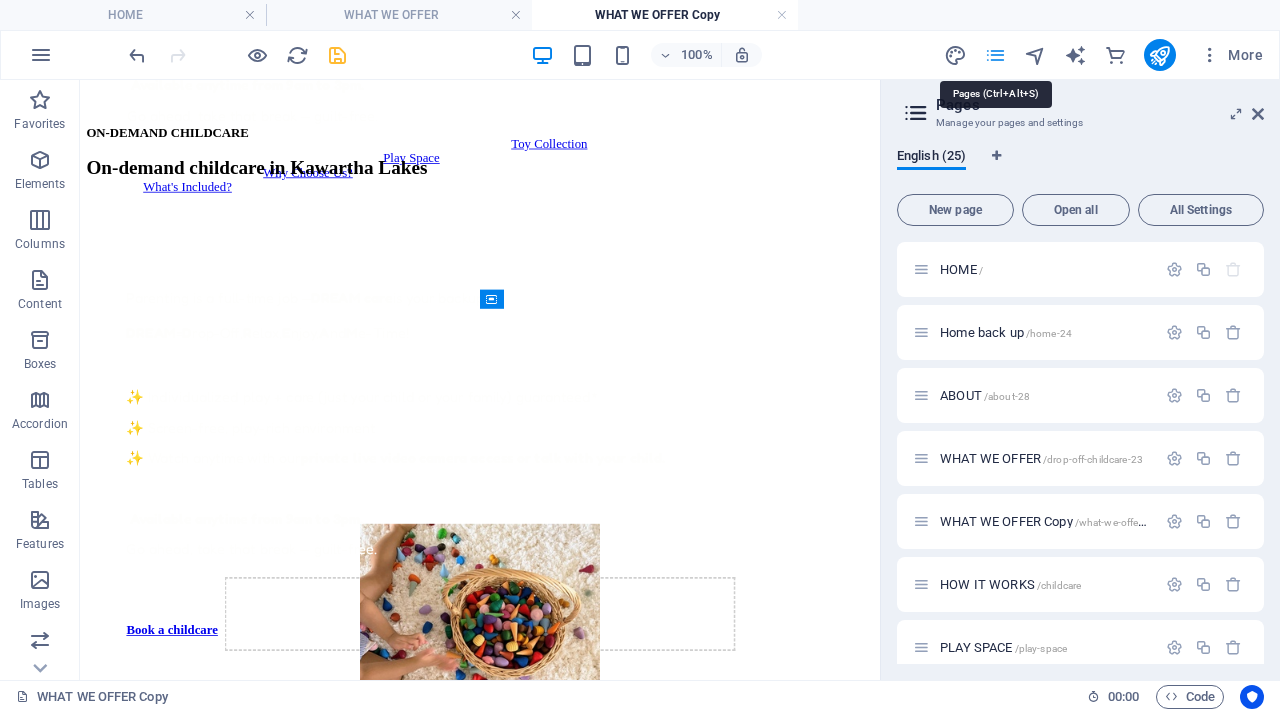 scroll, scrollTop: 701, scrollLeft: 0, axis: vertical 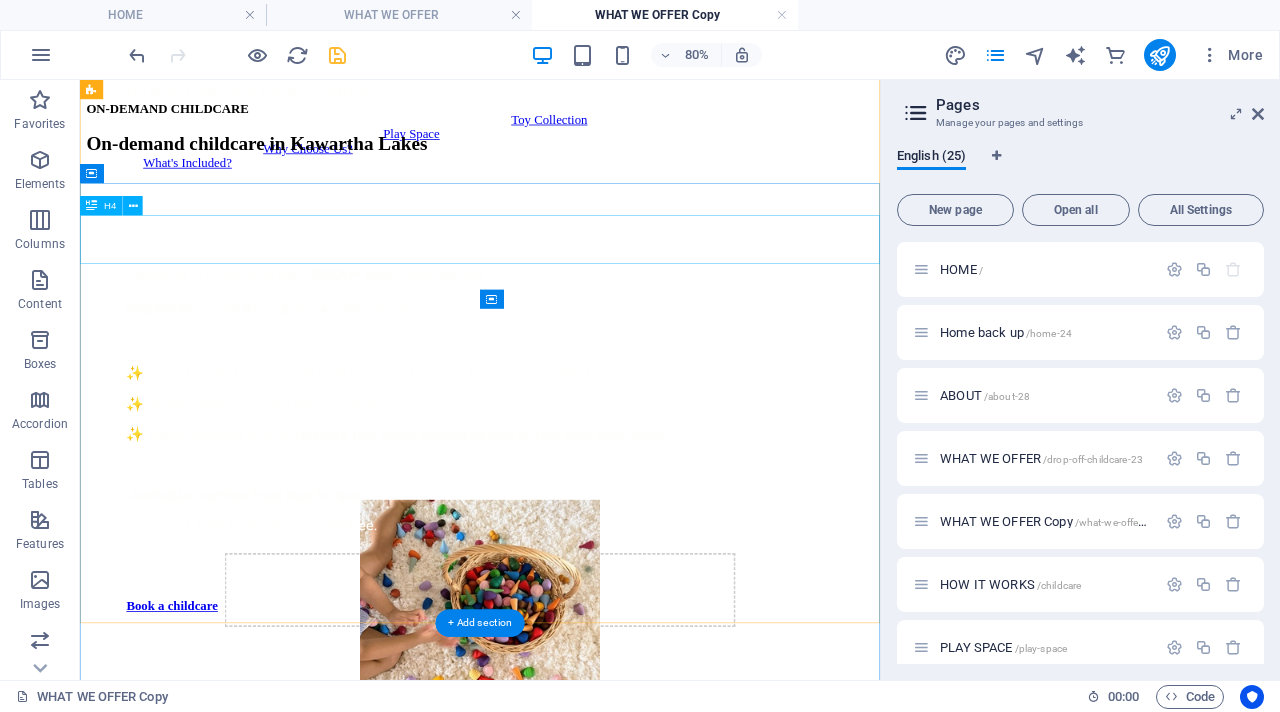 drag, startPoint x: 961, startPoint y: 351, endPoint x: 820, endPoint y: 298, distance: 150.632 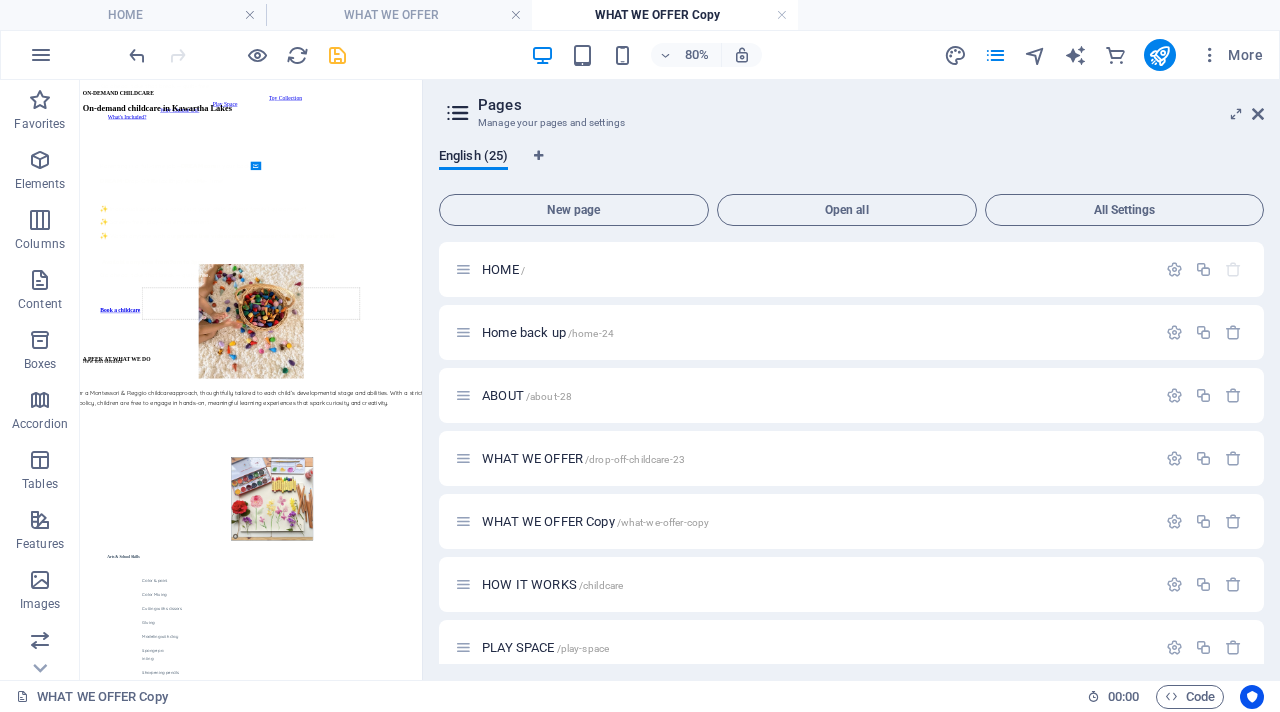 scroll, scrollTop: 730, scrollLeft: 0, axis: vertical 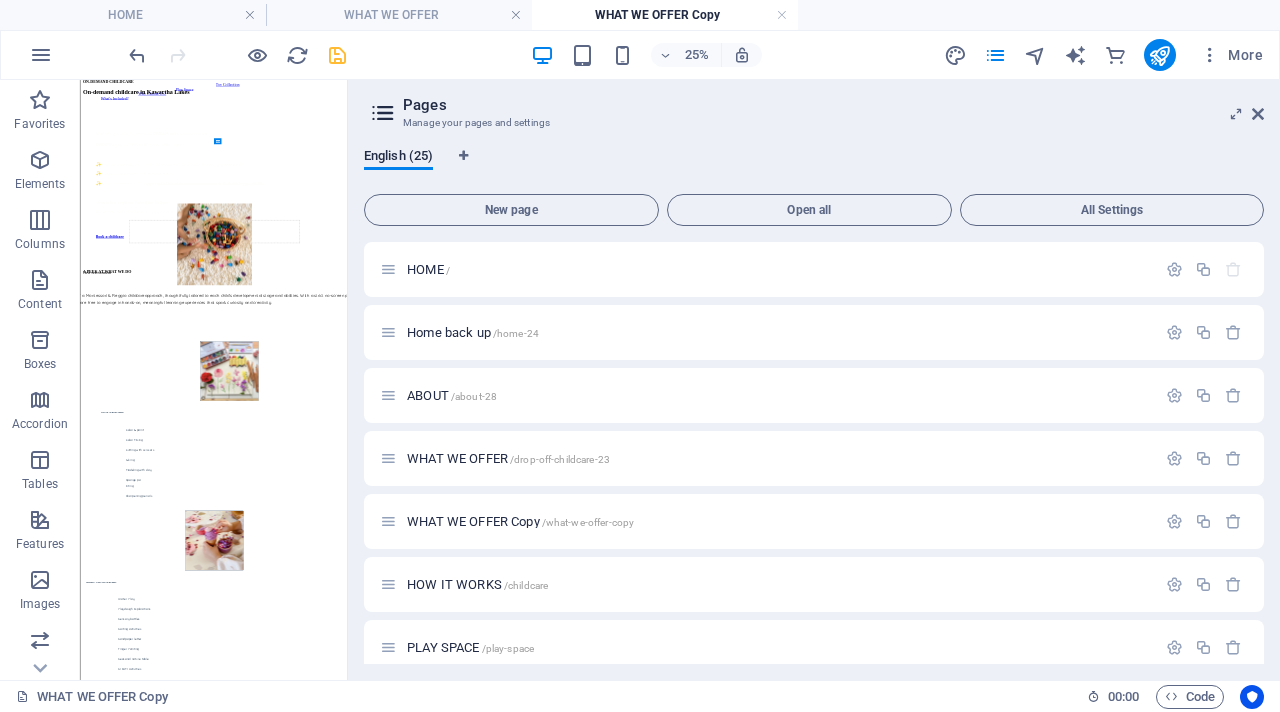 drag, startPoint x: 884, startPoint y: 328, endPoint x: 346, endPoint y: 266, distance: 541.5607 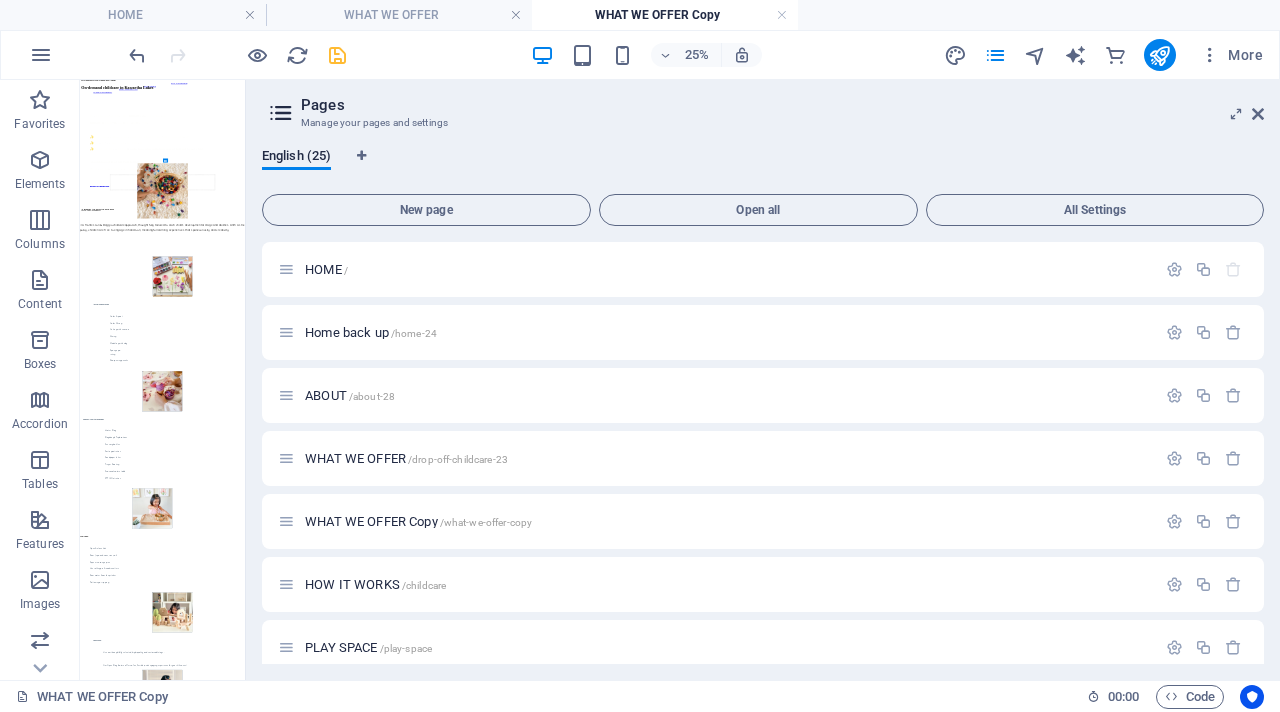 scroll, scrollTop: 0, scrollLeft: 0, axis: both 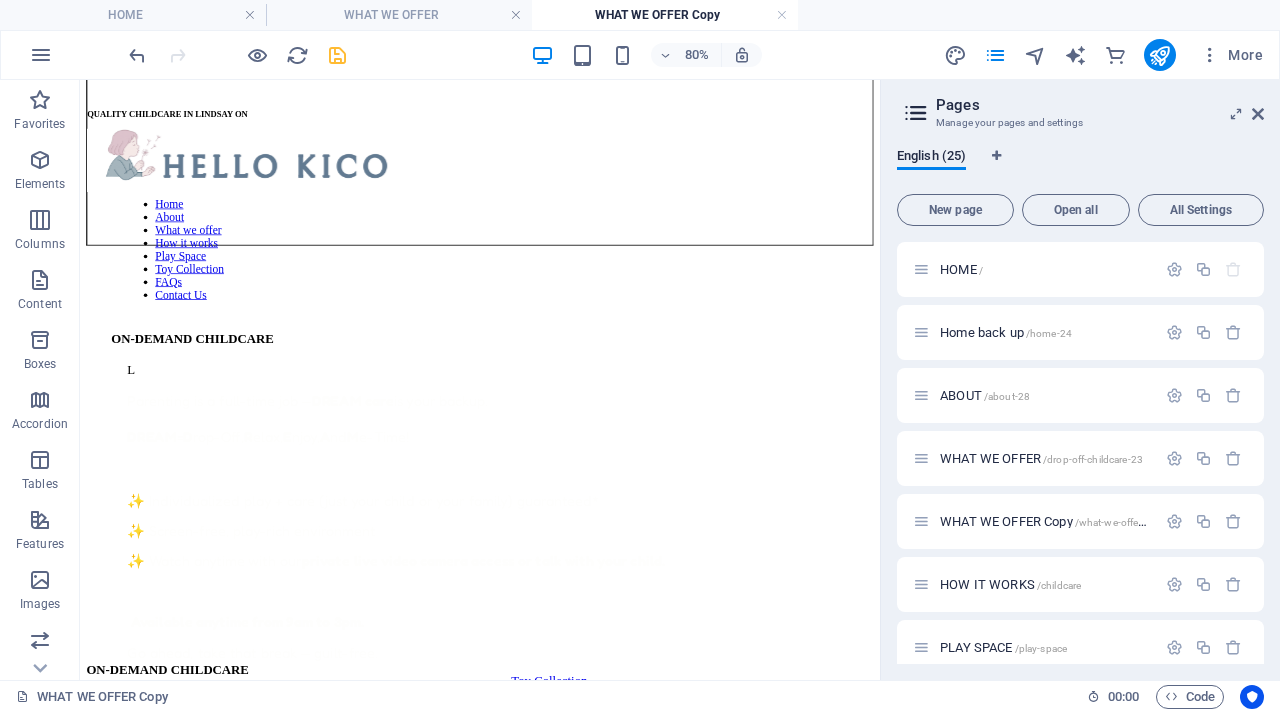 drag, startPoint x: 348, startPoint y: 268, endPoint x: 896, endPoint y: 303, distance: 549.1166 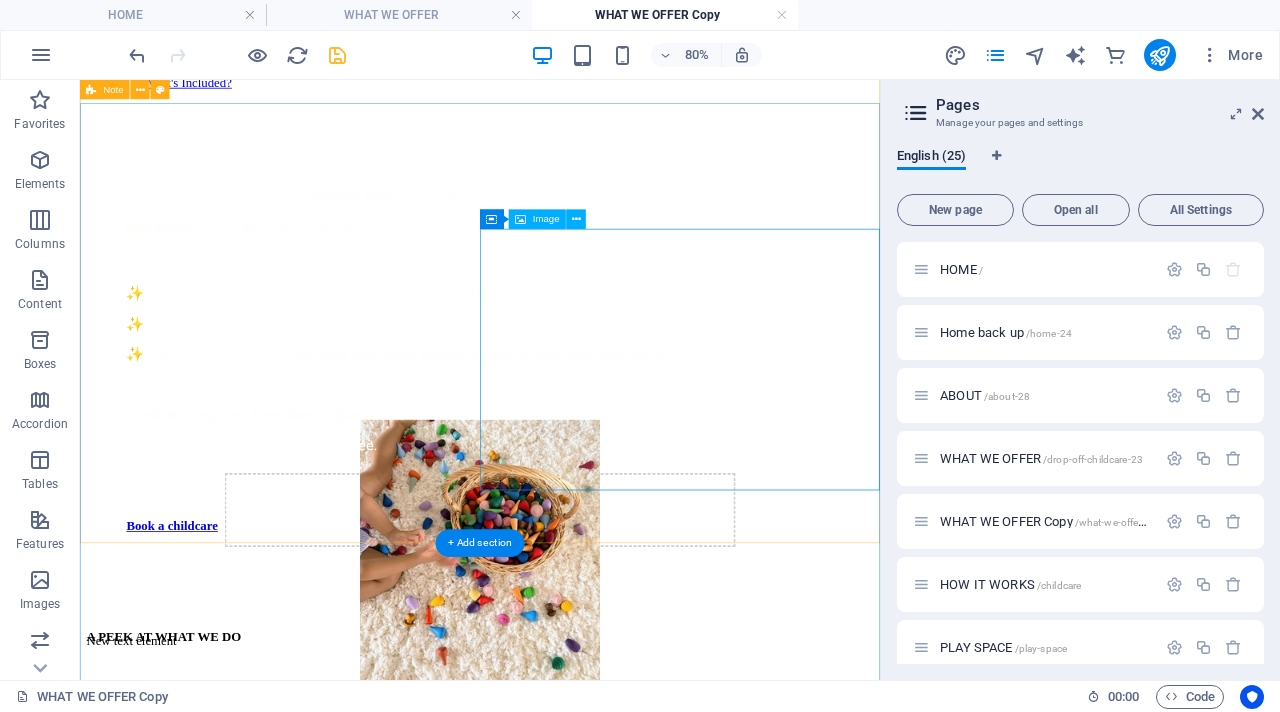scroll, scrollTop: 817, scrollLeft: 0, axis: vertical 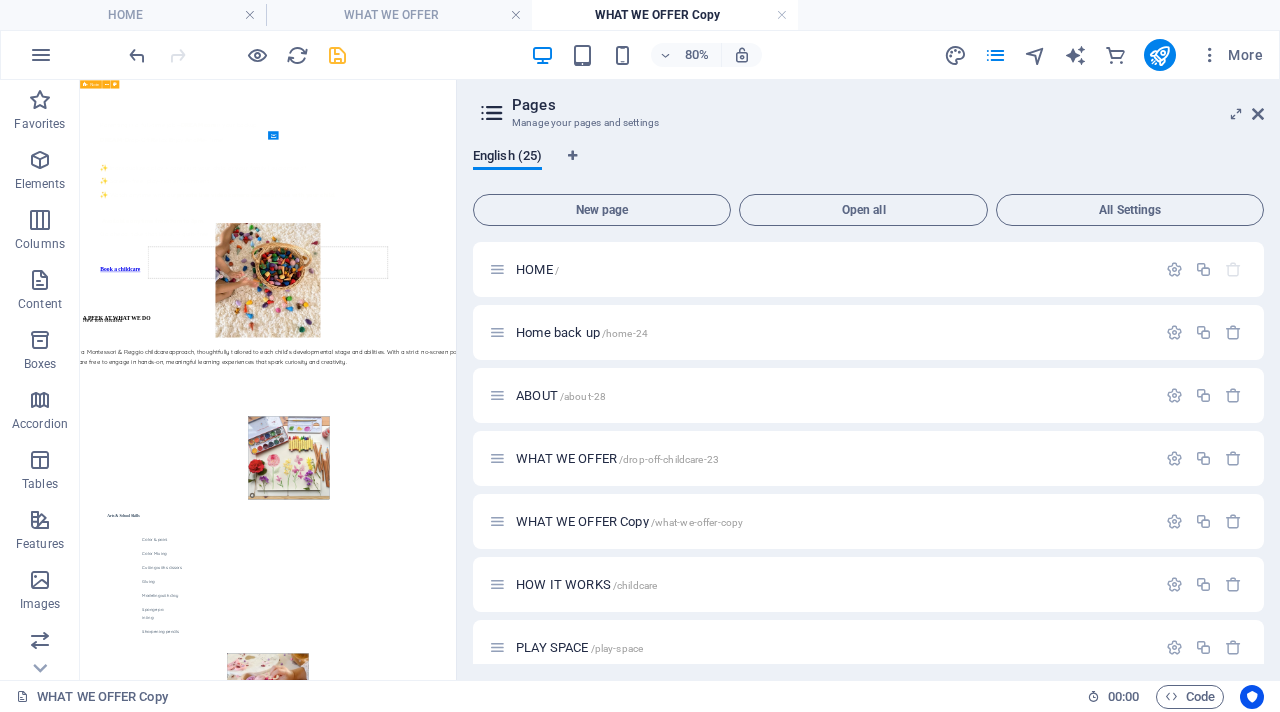 drag, startPoint x: 884, startPoint y: 436, endPoint x: 456, endPoint y: 392, distance: 430.25574 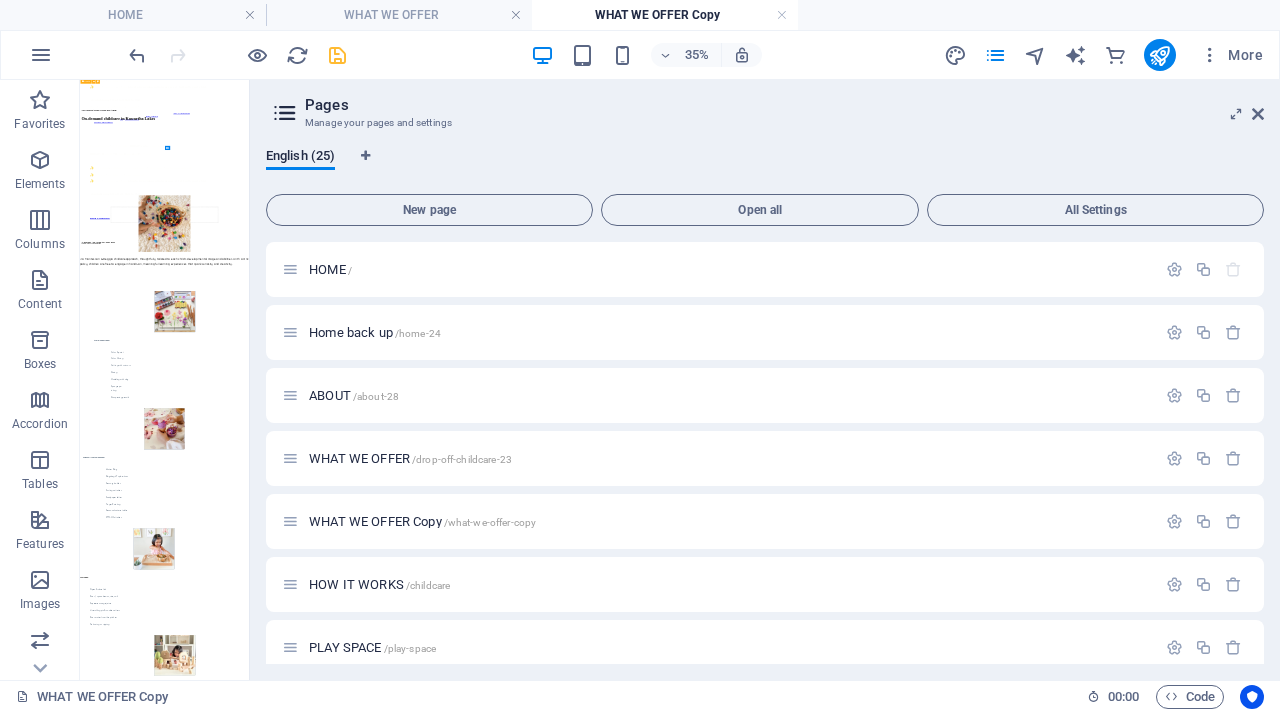 scroll, scrollTop: 517, scrollLeft: 0, axis: vertical 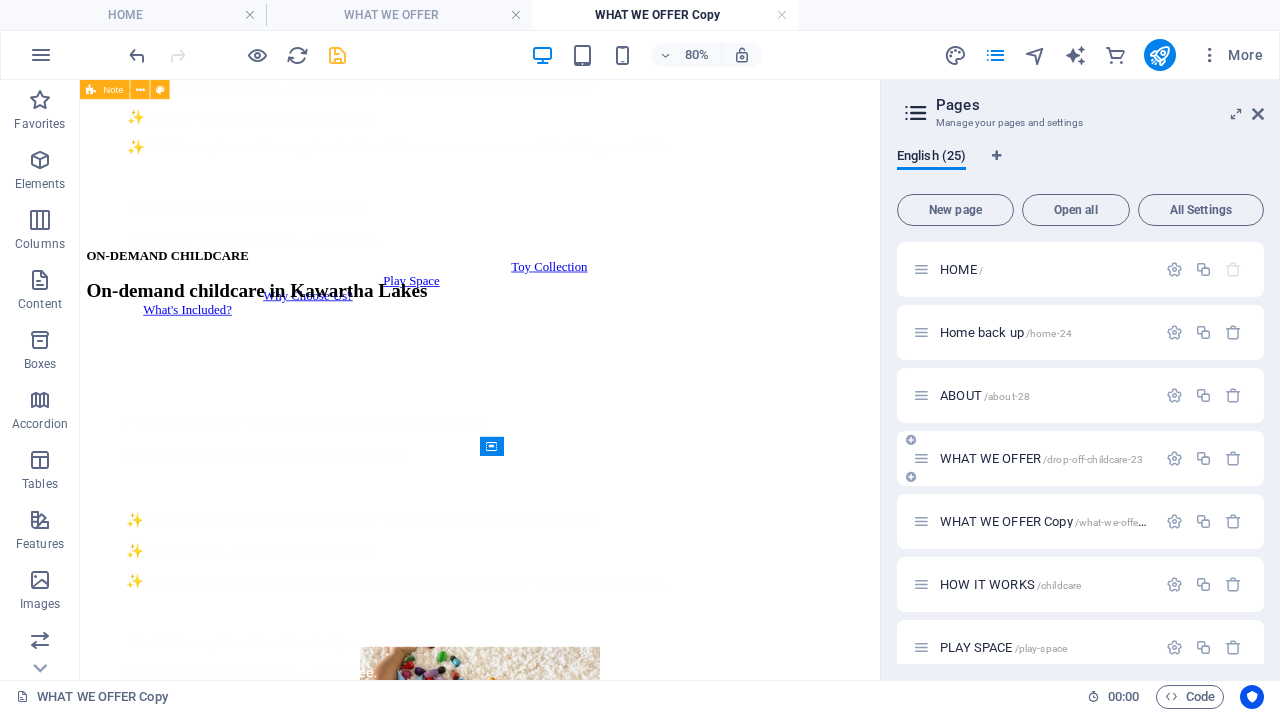 drag, startPoint x: 461, startPoint y: 396, endPoint x: 1206, endPoint y: 482, distance: 749.9473 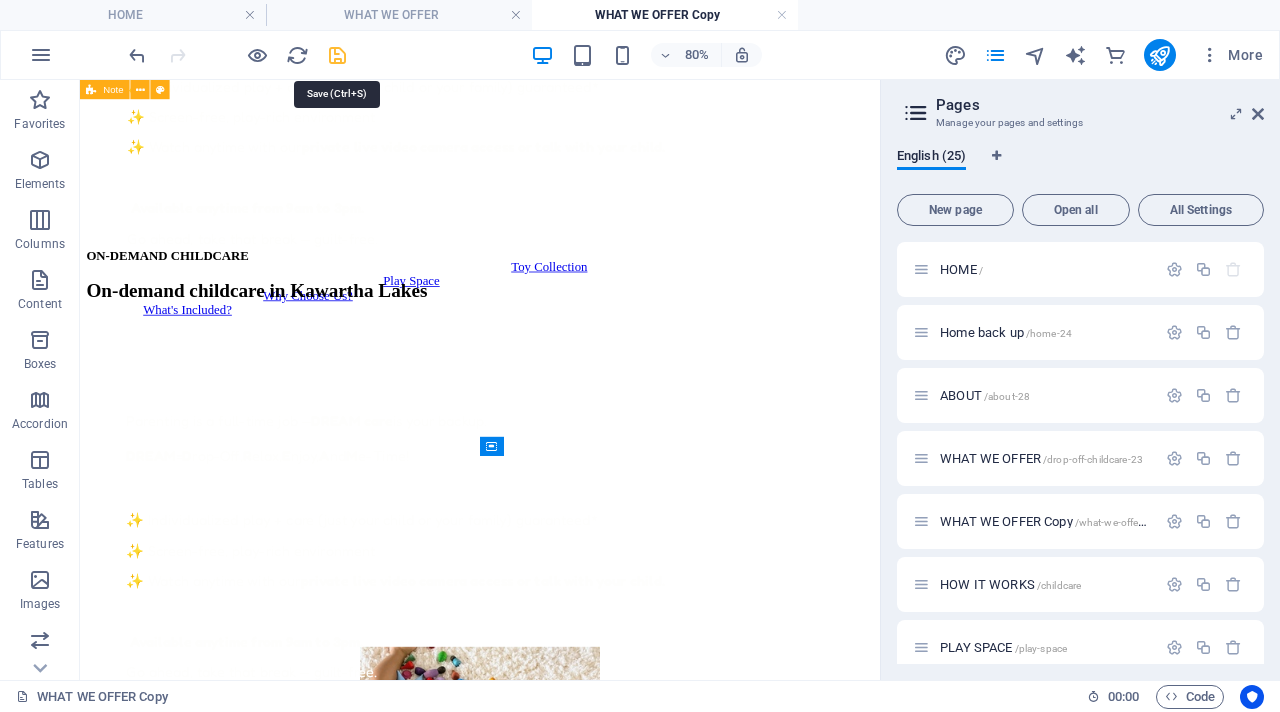 click at bounding box center (337, 55) 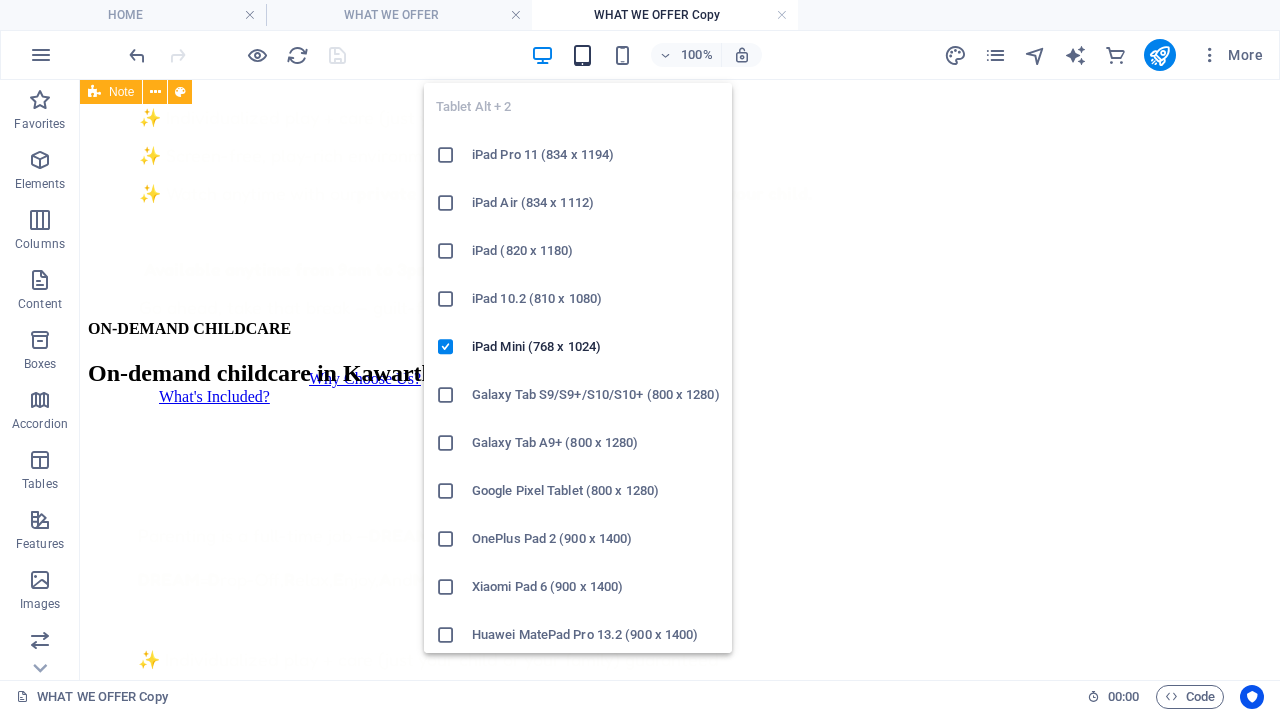 click at bounding box center (582, 55) 